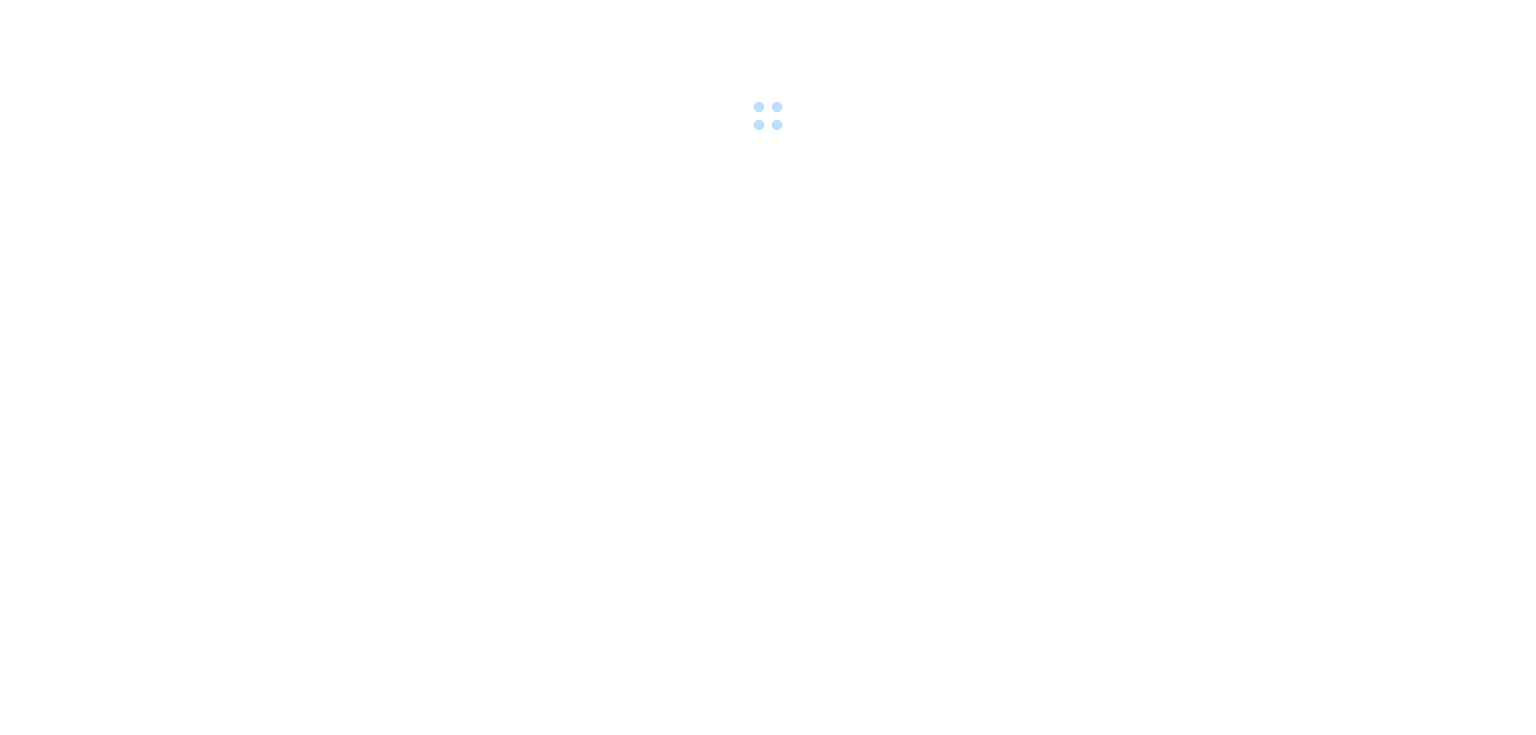 scroll, scrollTop: 0, scrollLeft: 0, axis: both 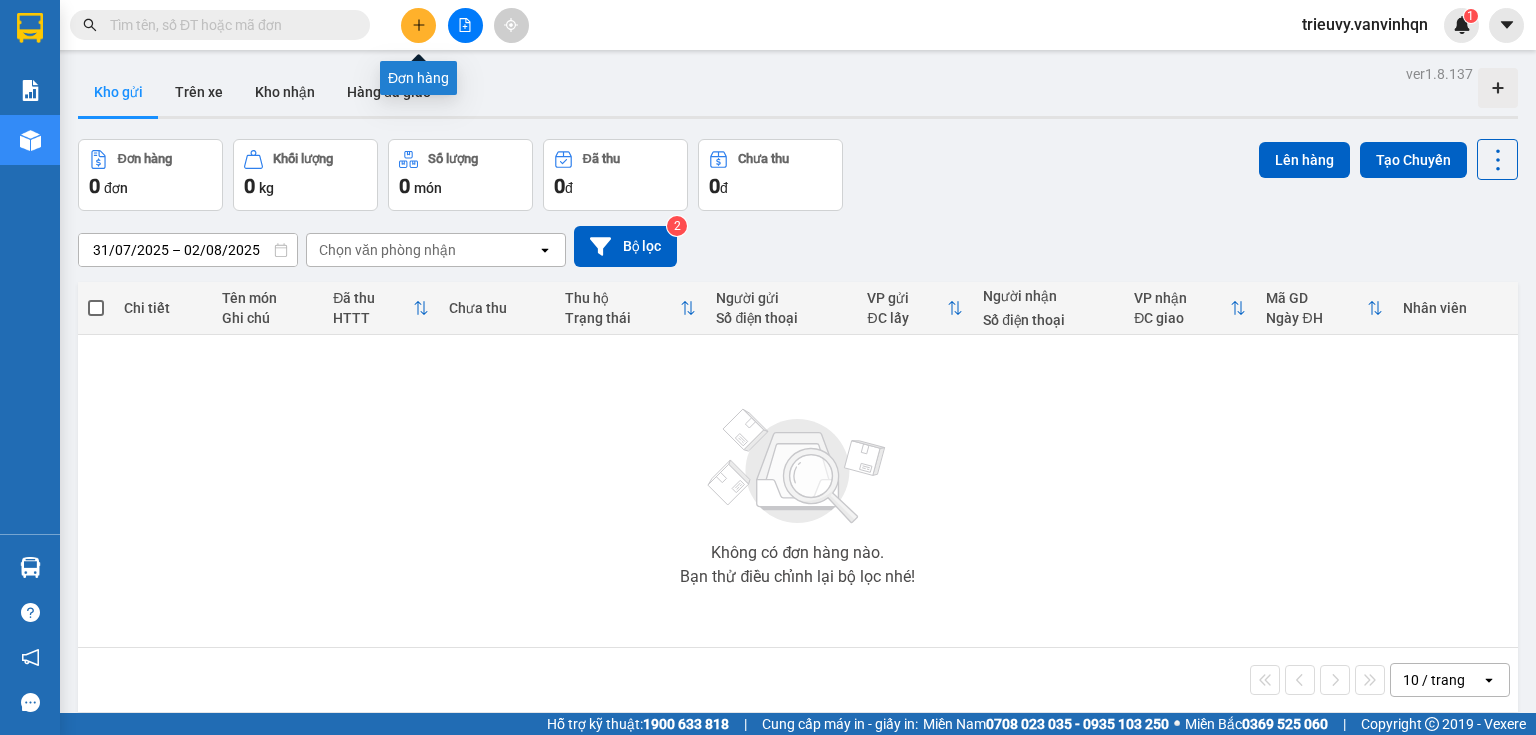 click at bounding box center [418, 25] 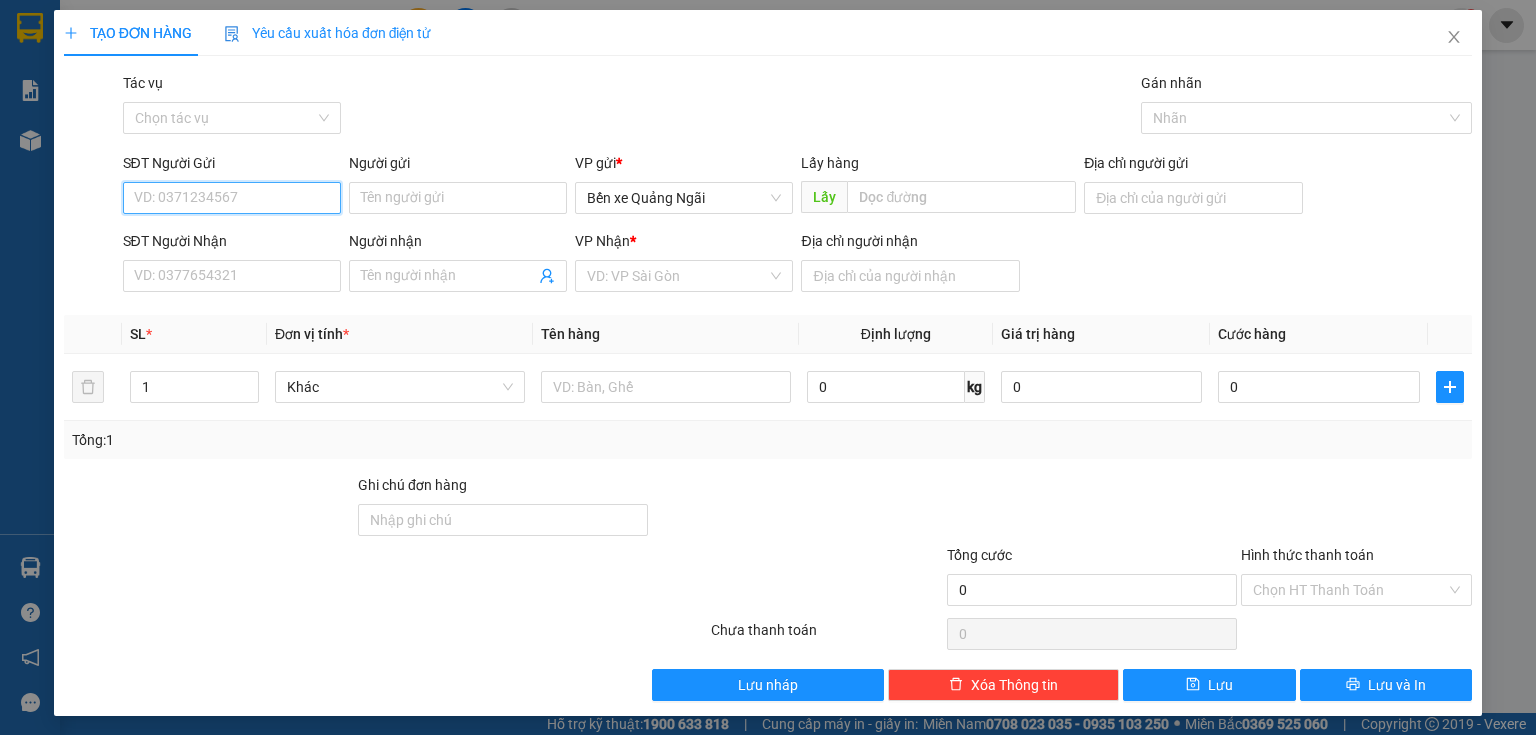 click on "SĐT Người Gửi" at bounding box center (232, 198) 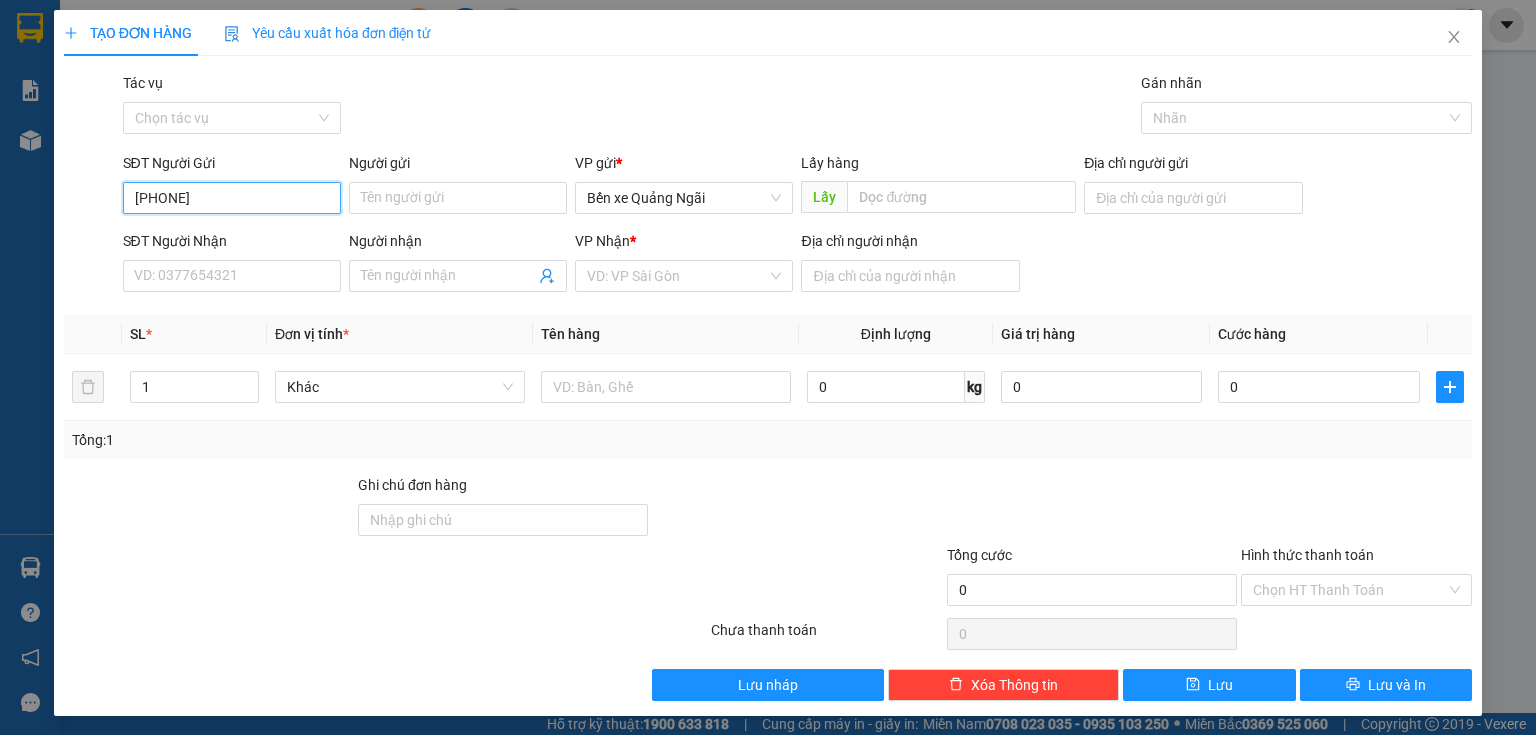 click on "[PHONE]" at bounding box center (232, 198) 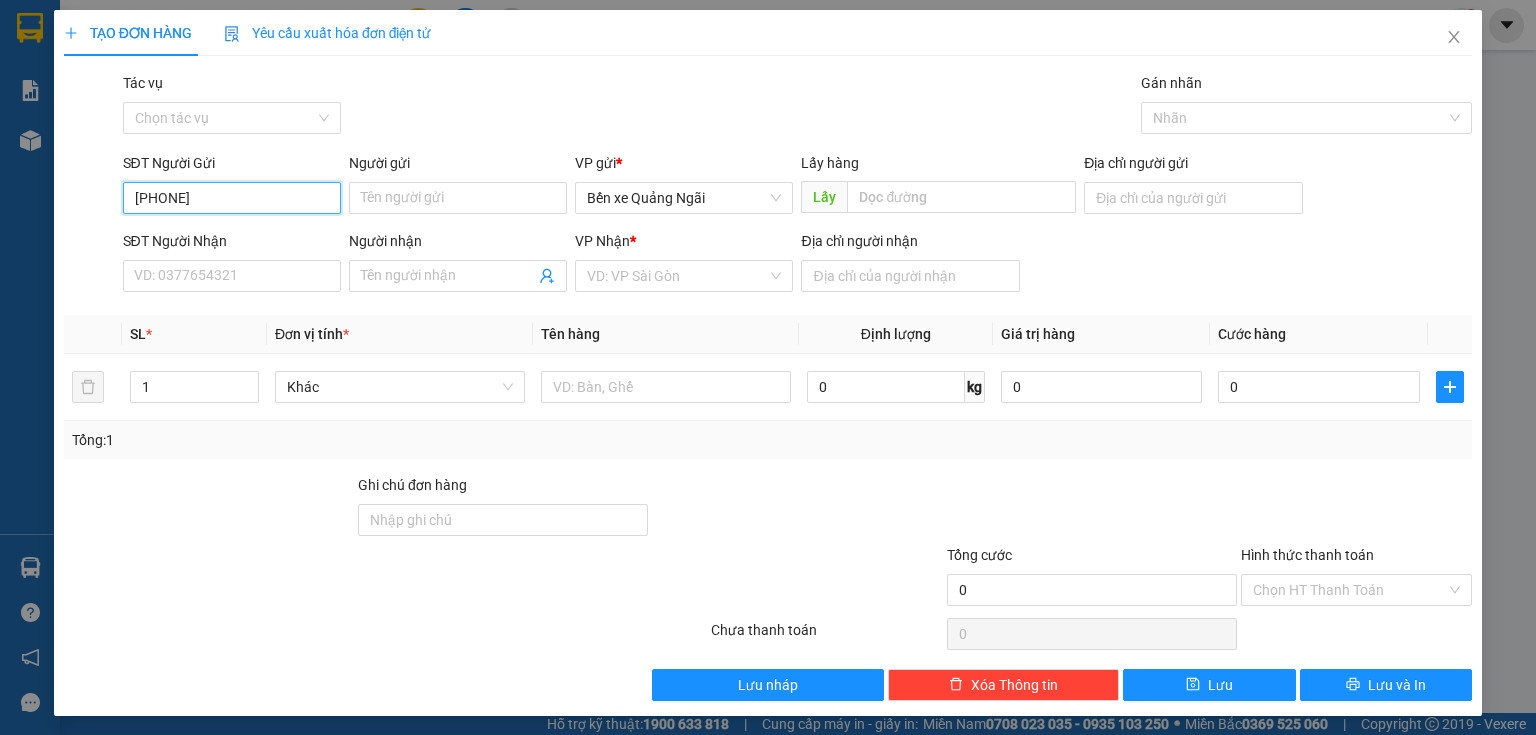 click on "[PHONE]" at bounding box center (232, 198) 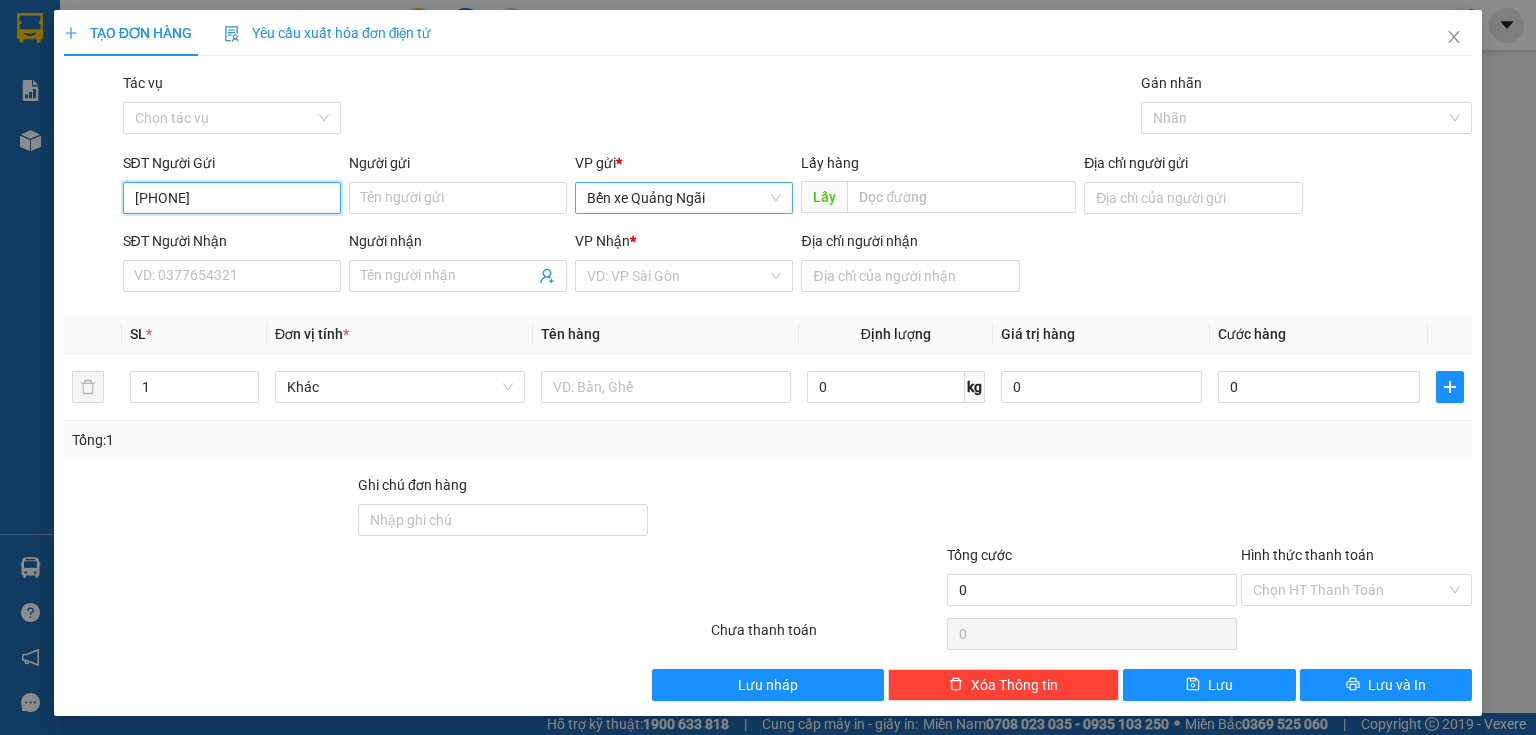 click on "Bến xe Quảng Ngãi" at bounding box center (684, 198) 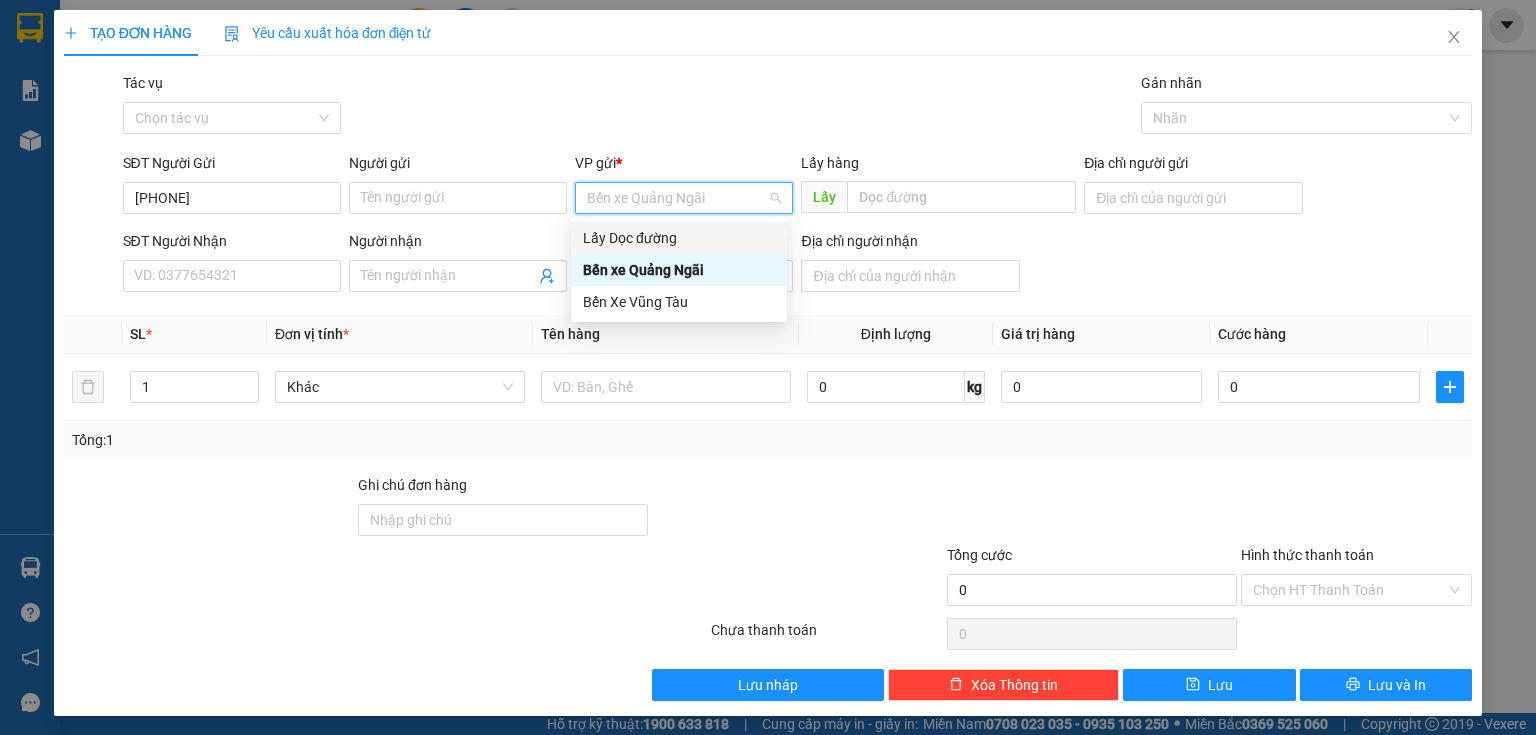 click on "Lấy Dọc đường" at bounding box center [679, 238] 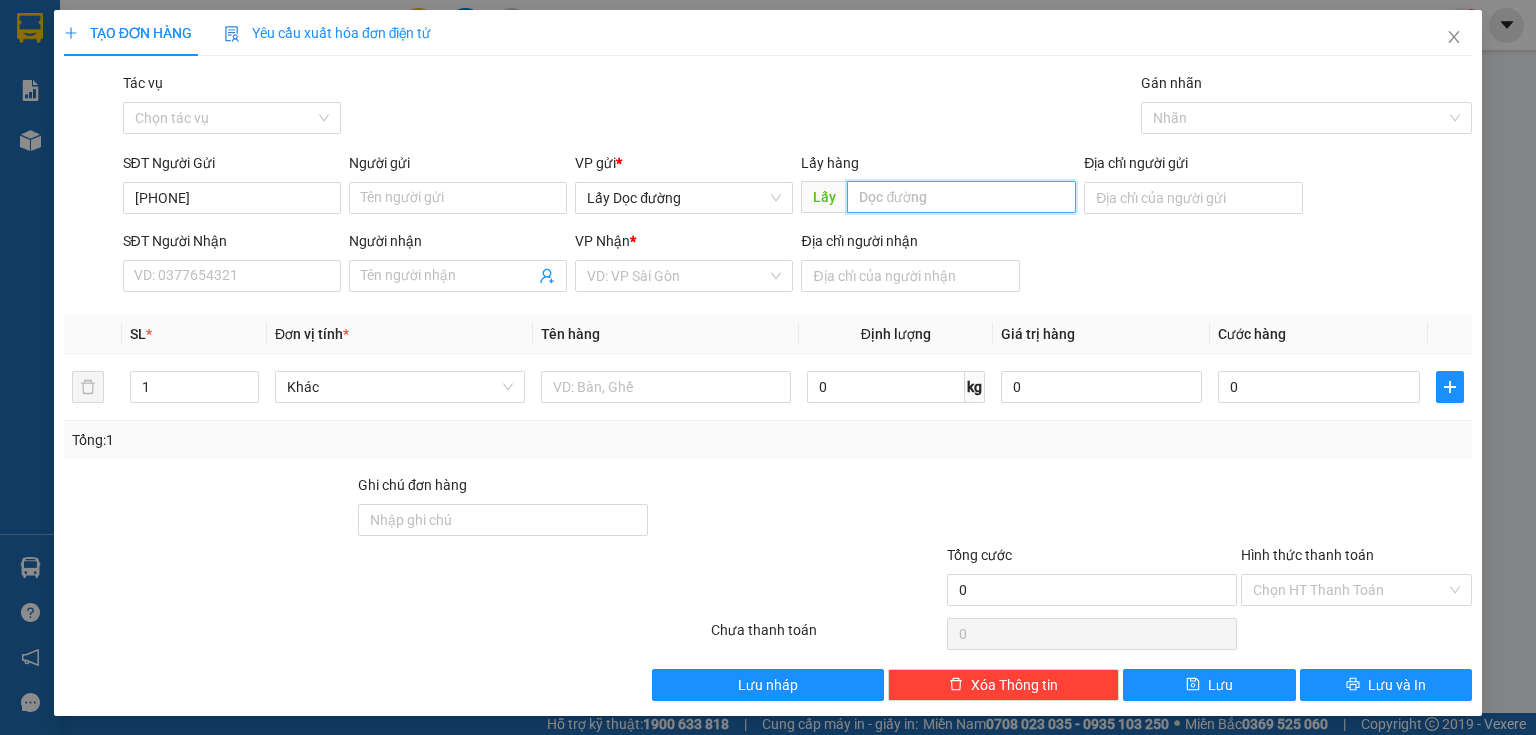 click at bounding box center (961, 197) 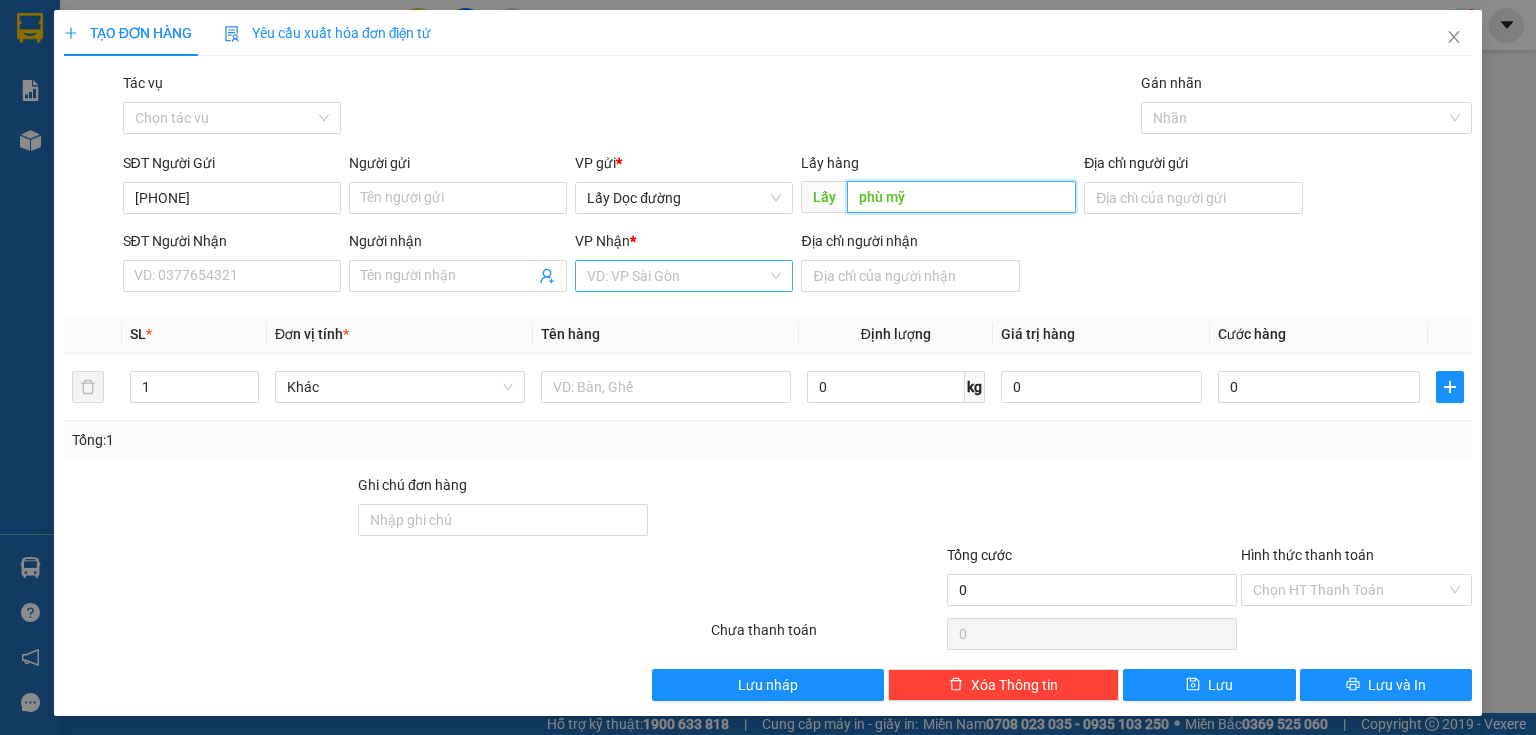 type on "phù mỹ" 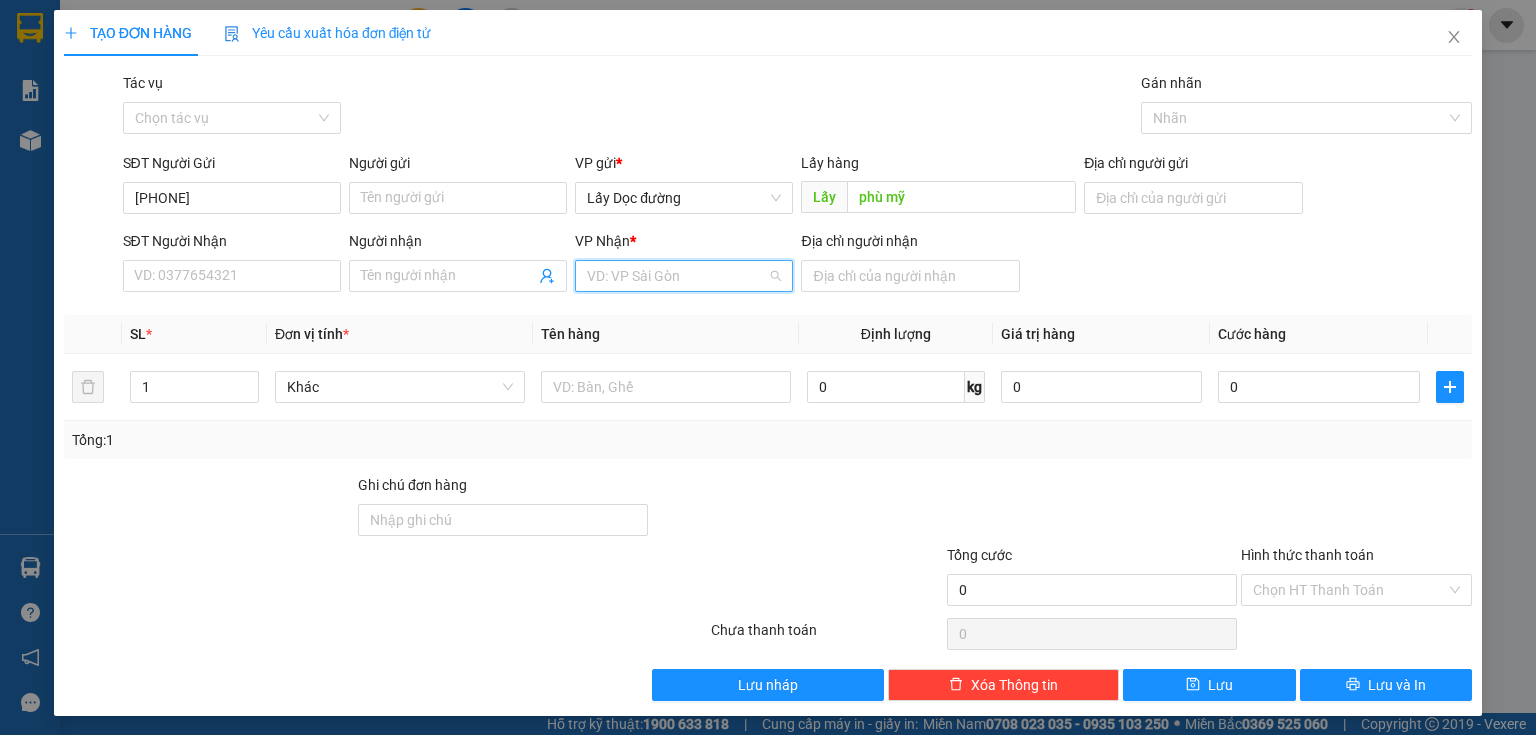 click at bounding box center (677, 276) 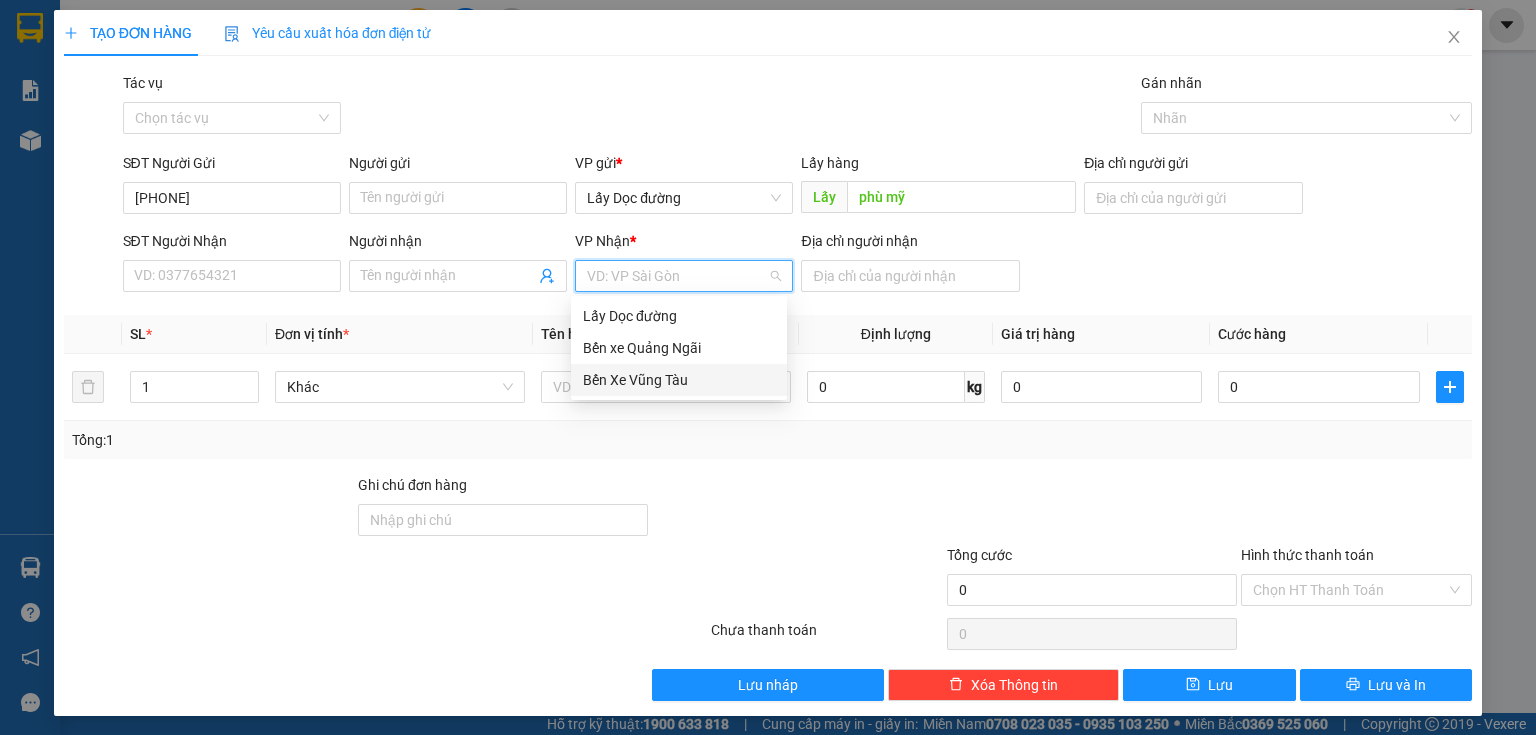 click on "Bến Xe Vũng Tàu" at bounding box center [679, 380] 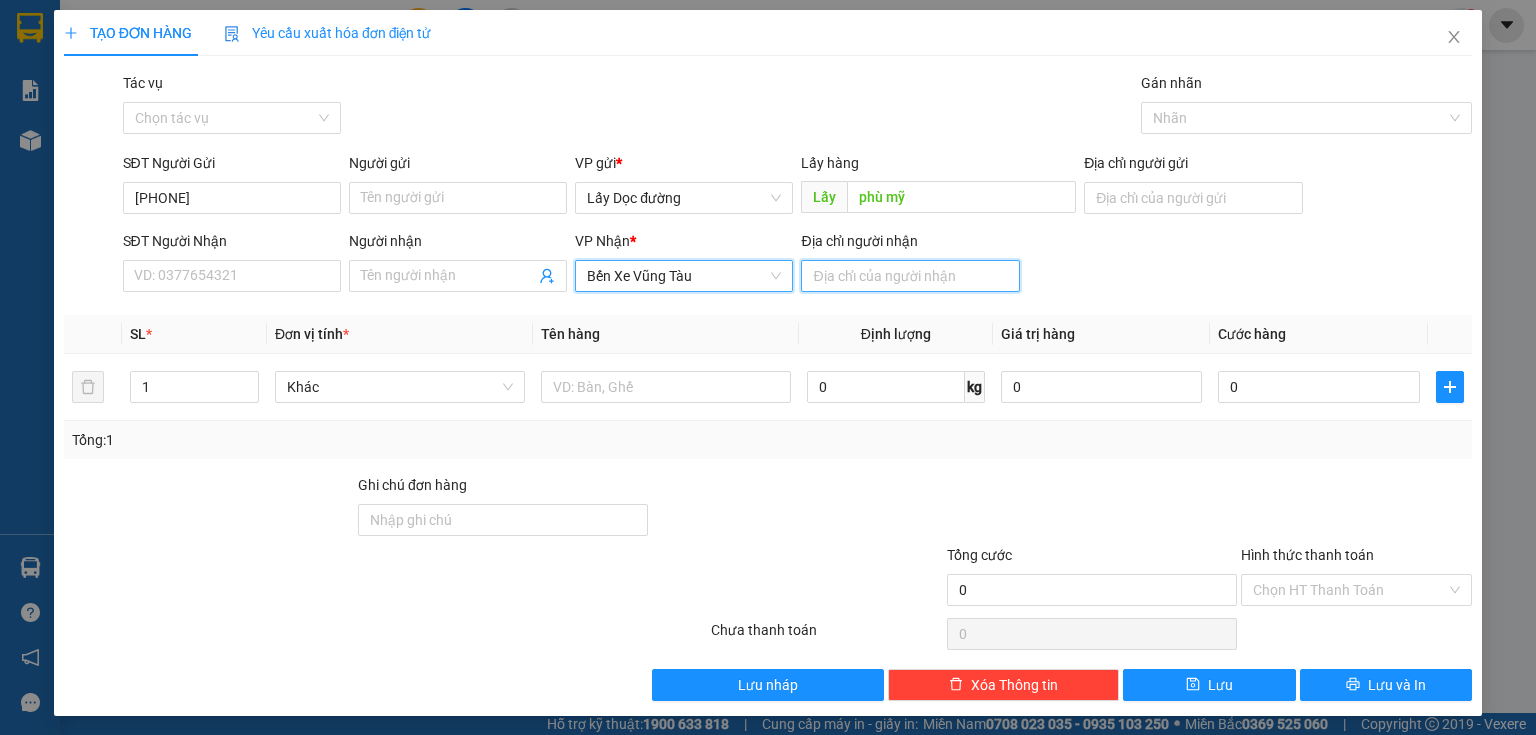 click on "Địa chỉ người nhận" at bounding box center (910, 276) 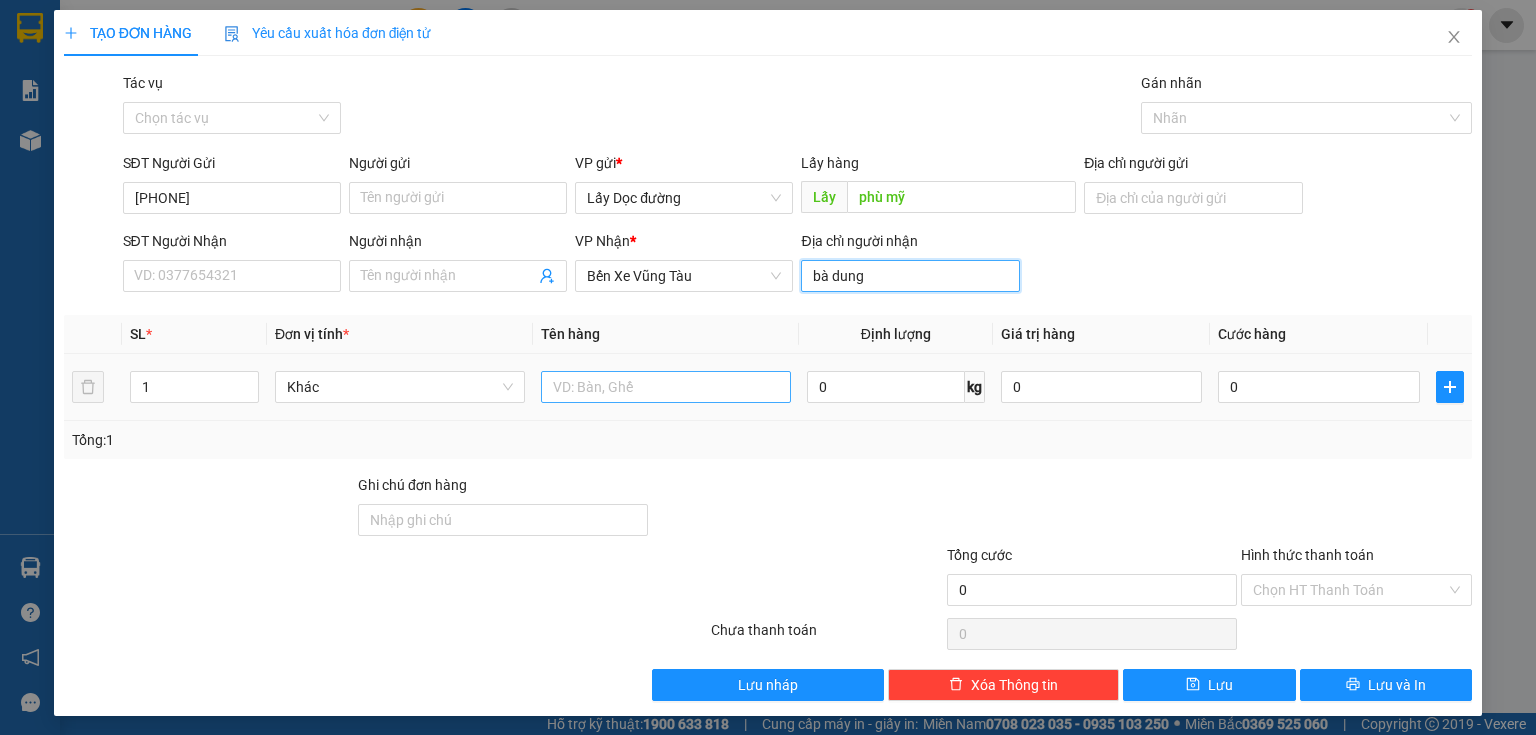 type on "bà dung" 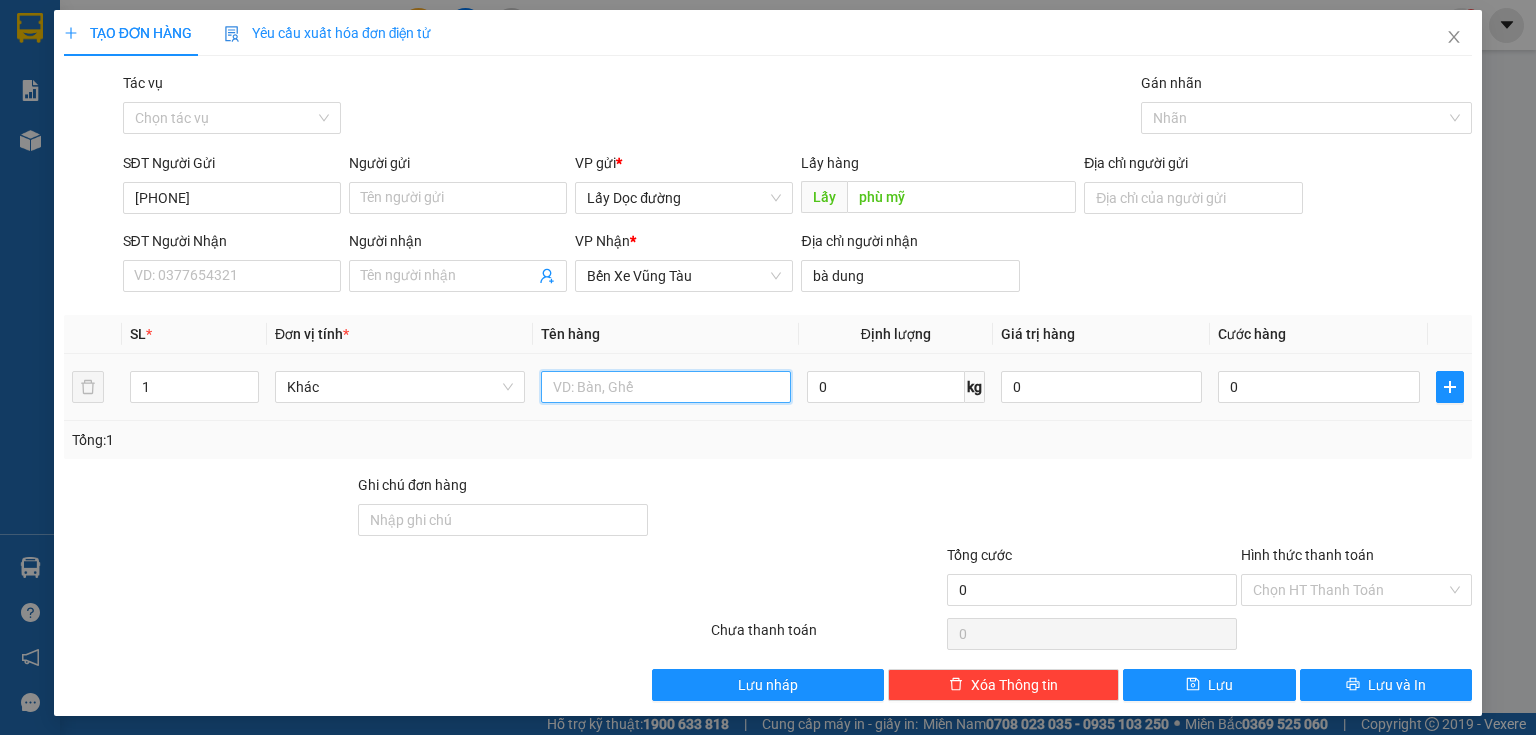 click at bounding box center (666, 387) 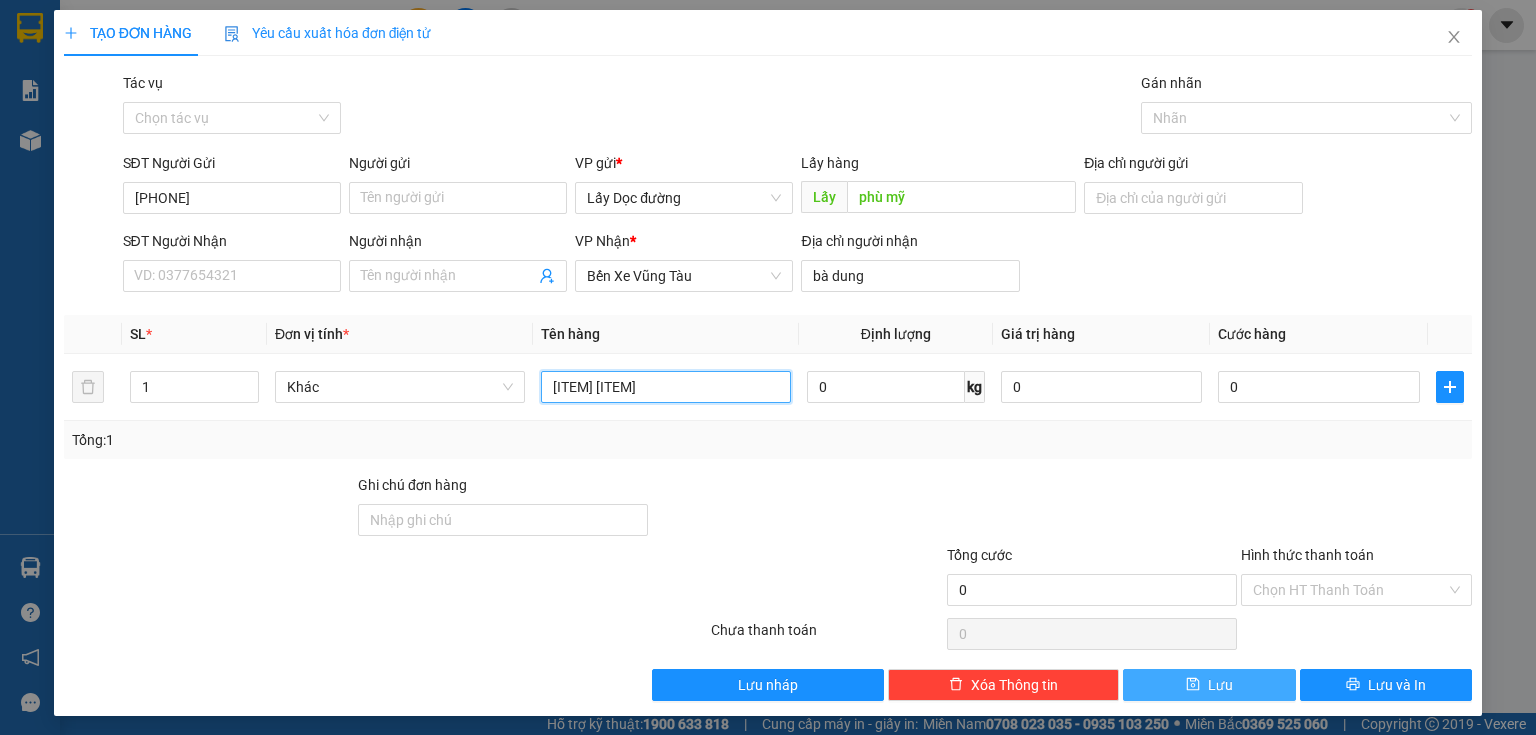 type on "2 can mắm" 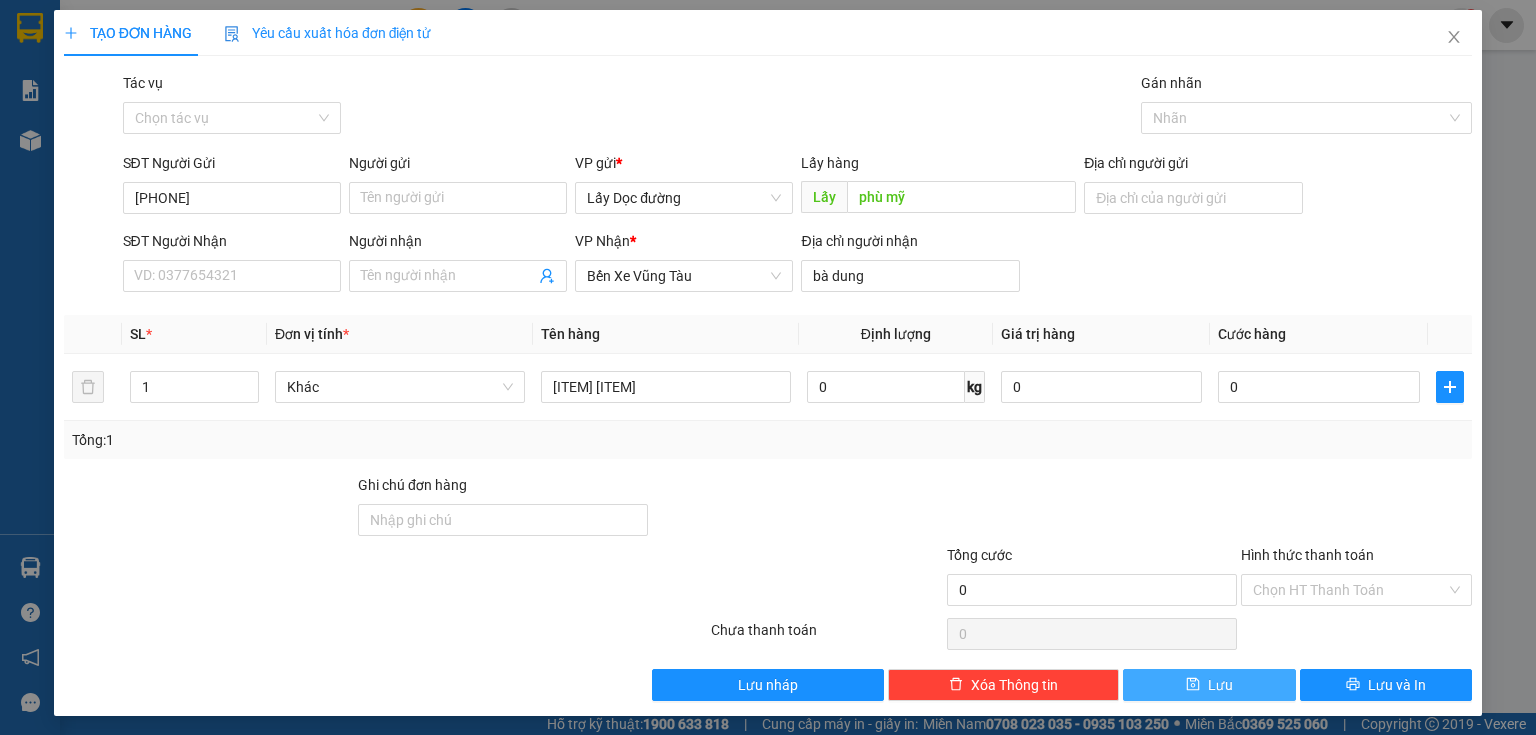 click on "Lưu" at bounding box center [1209, 685] 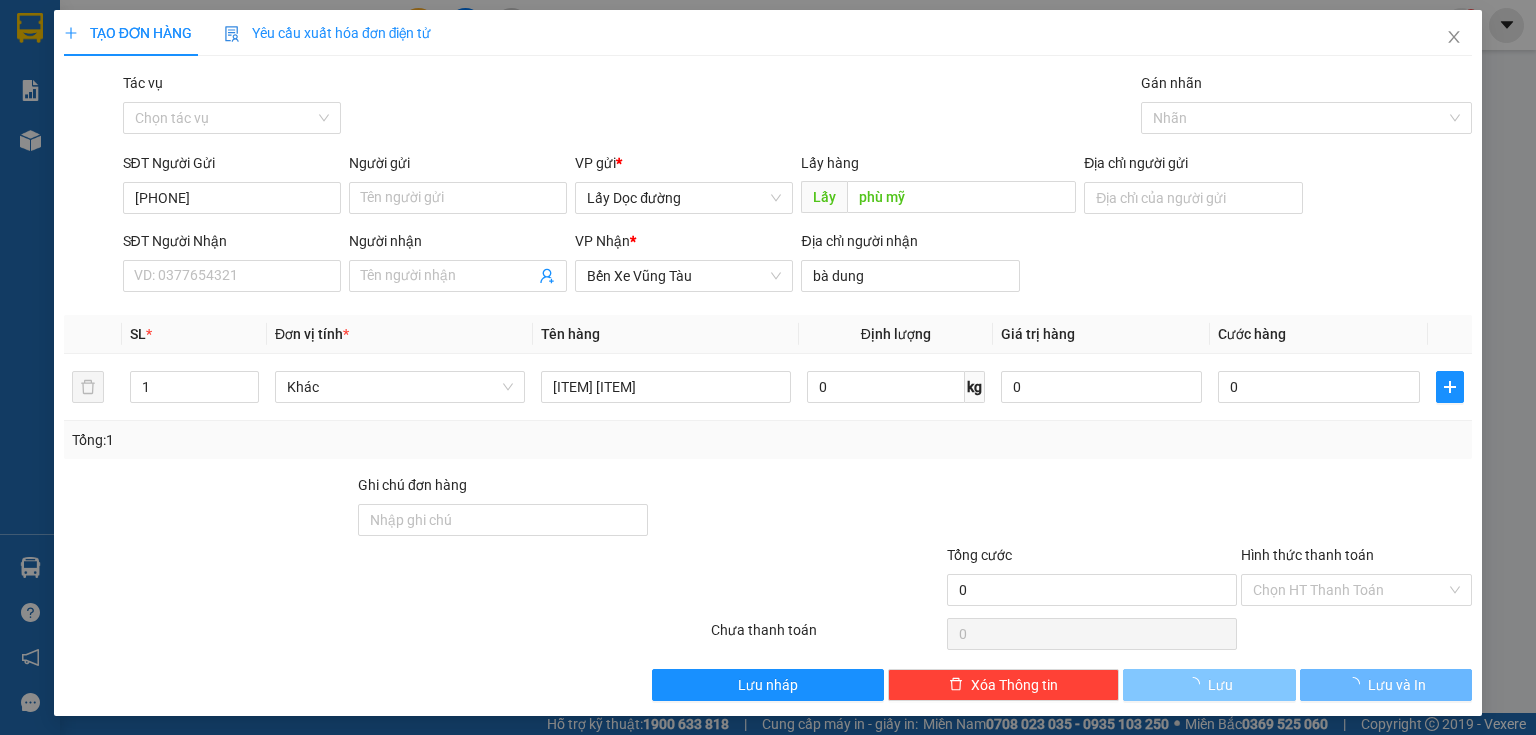 type 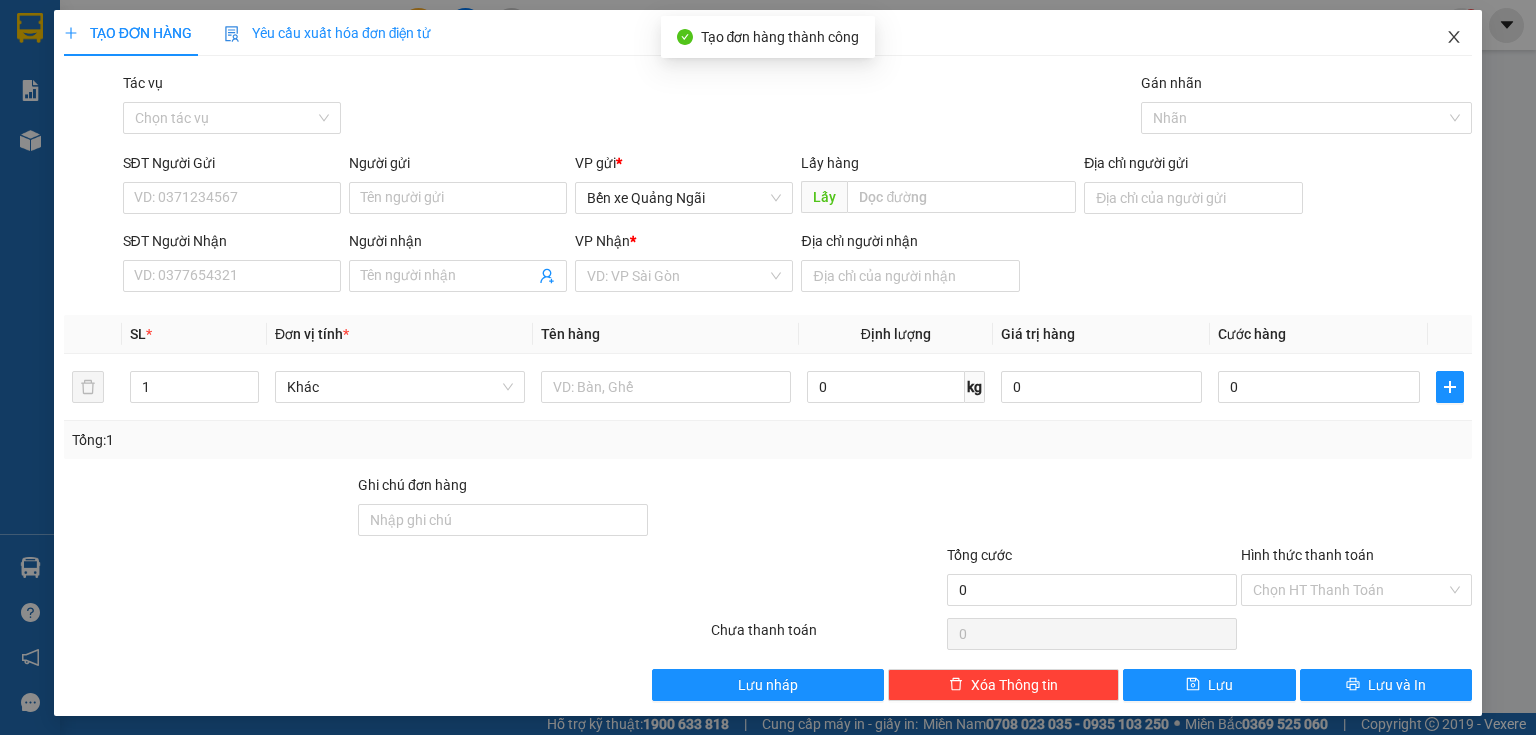 click at bounding box center (1454, 38) 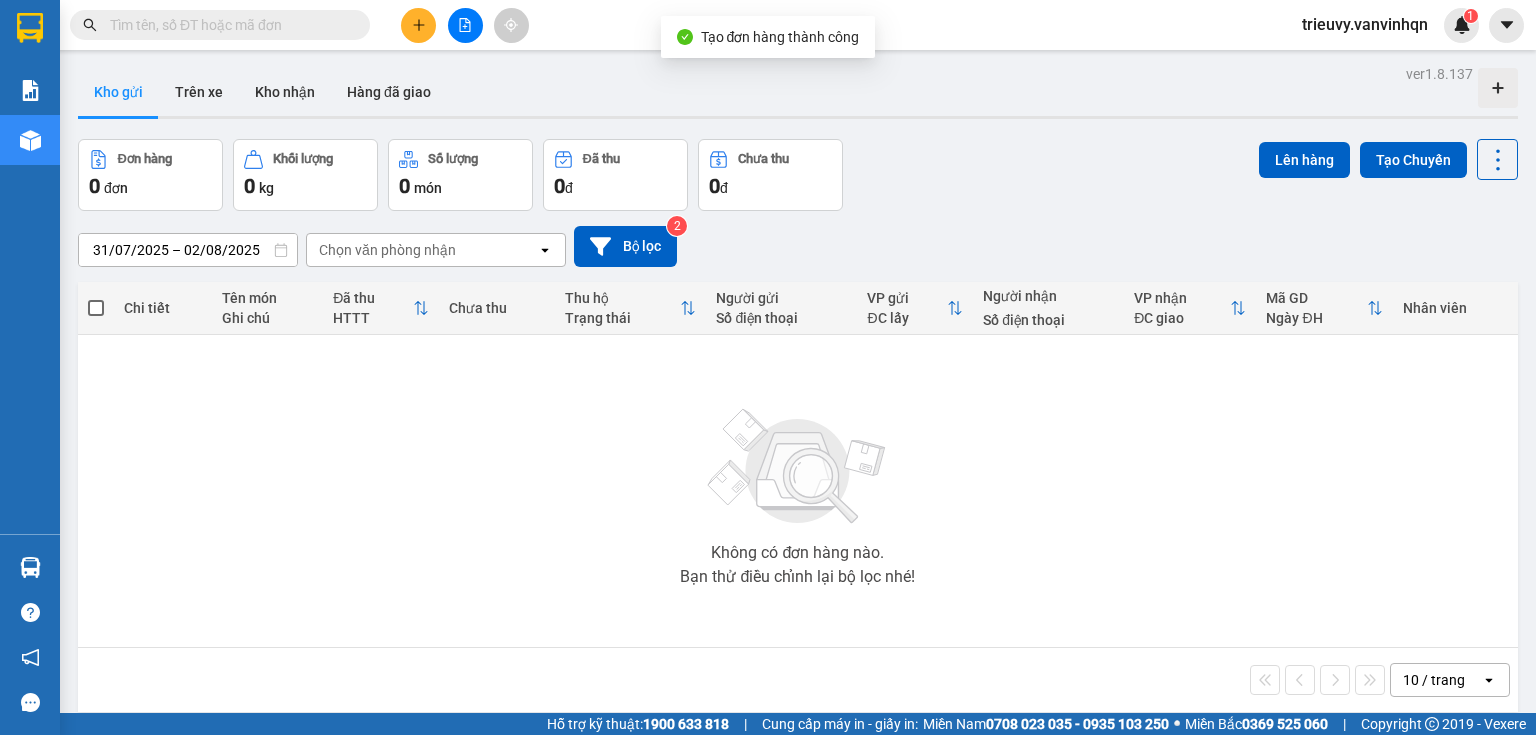 click on "Chọn văn phòng nhận" at bounding box center [387, 250] 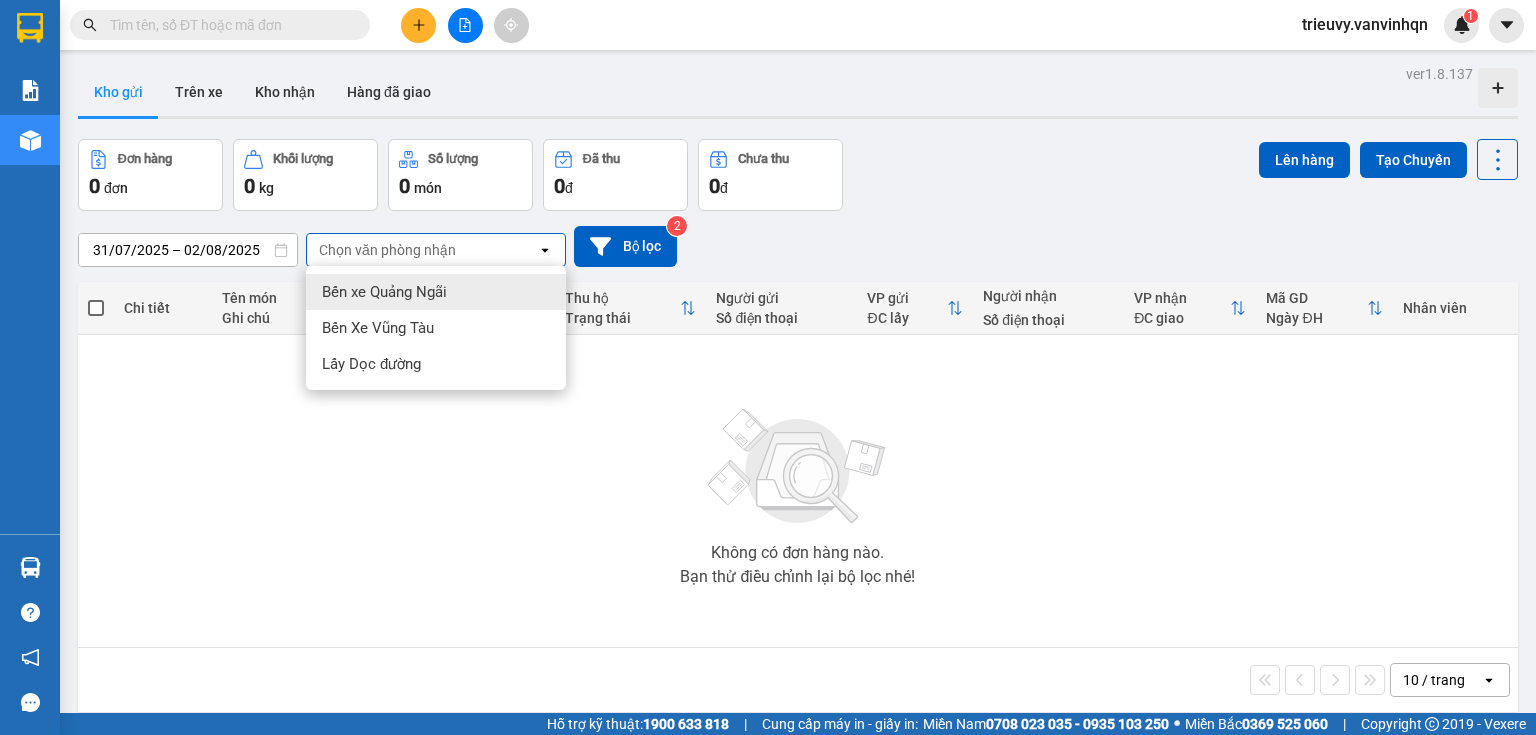 click on "Bến xe Quảng Ngãi" at bounding box center [384, 292] 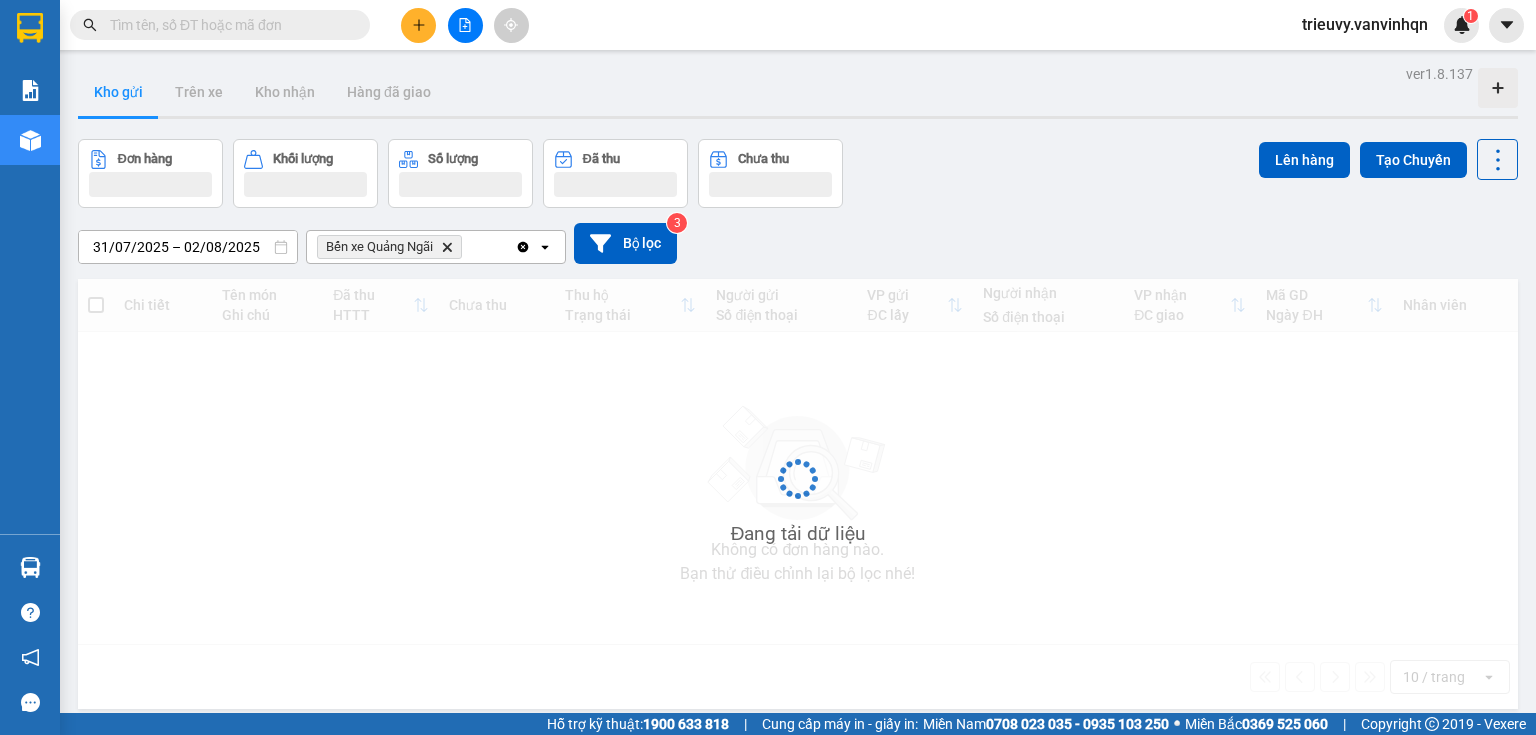 click on "Bến xe Quảng Ngãi Delete" at bounding box center [411, 247] 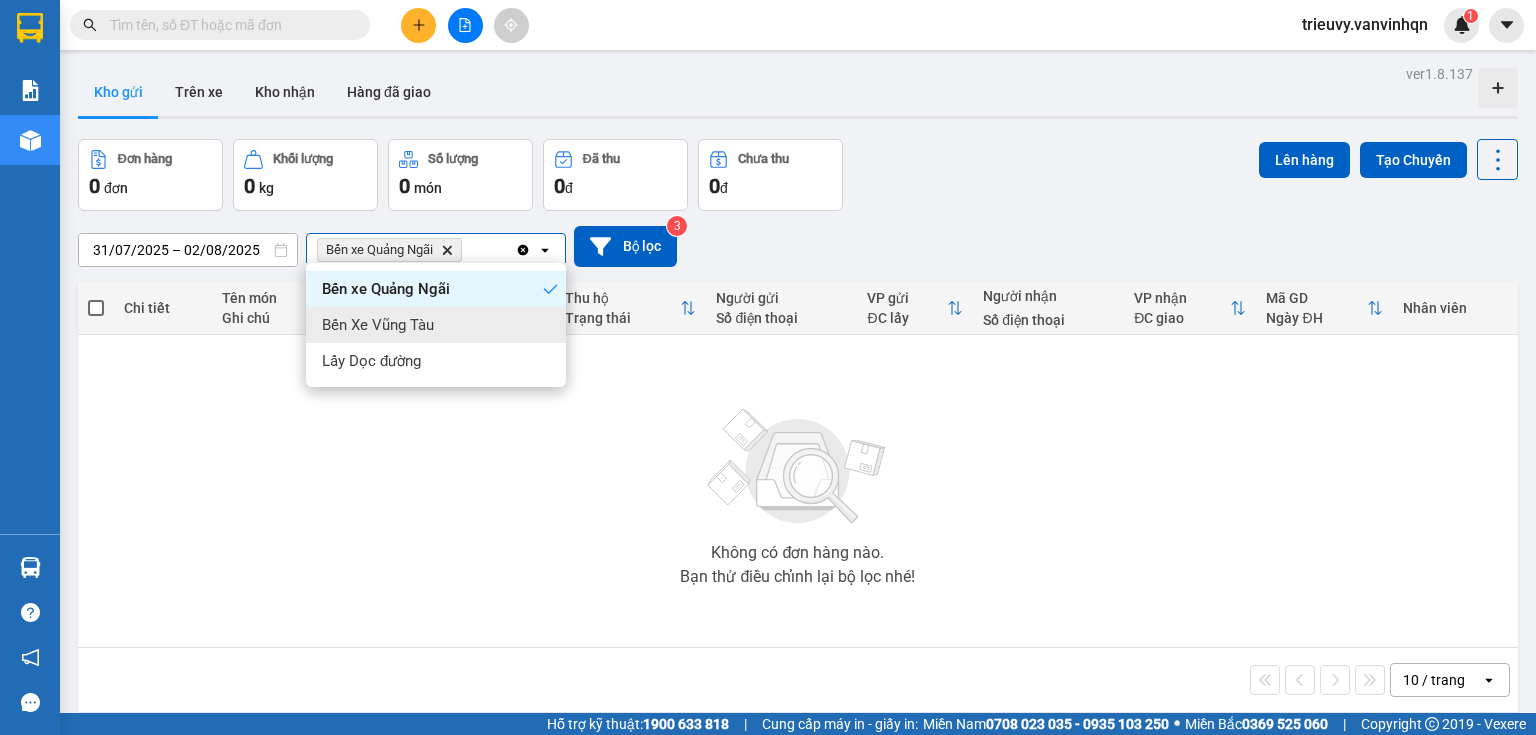 click on "Bến Xe Vũng Tàu" at bounding box center (436, 325) 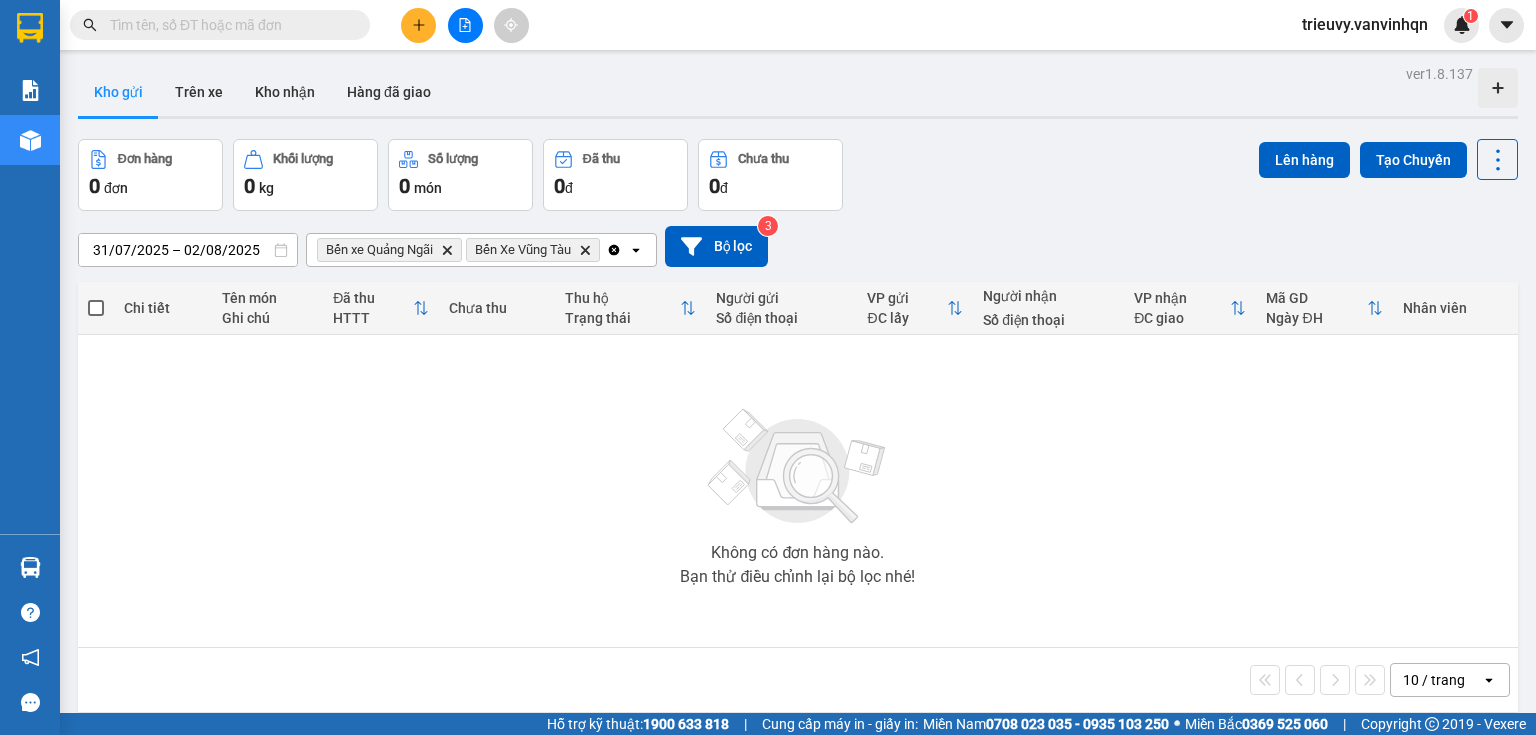 click on "Bến xe Quảng Ngãi Delete Bến Xe Vũng Tàu  Delete" at bounding box center (456, 250) 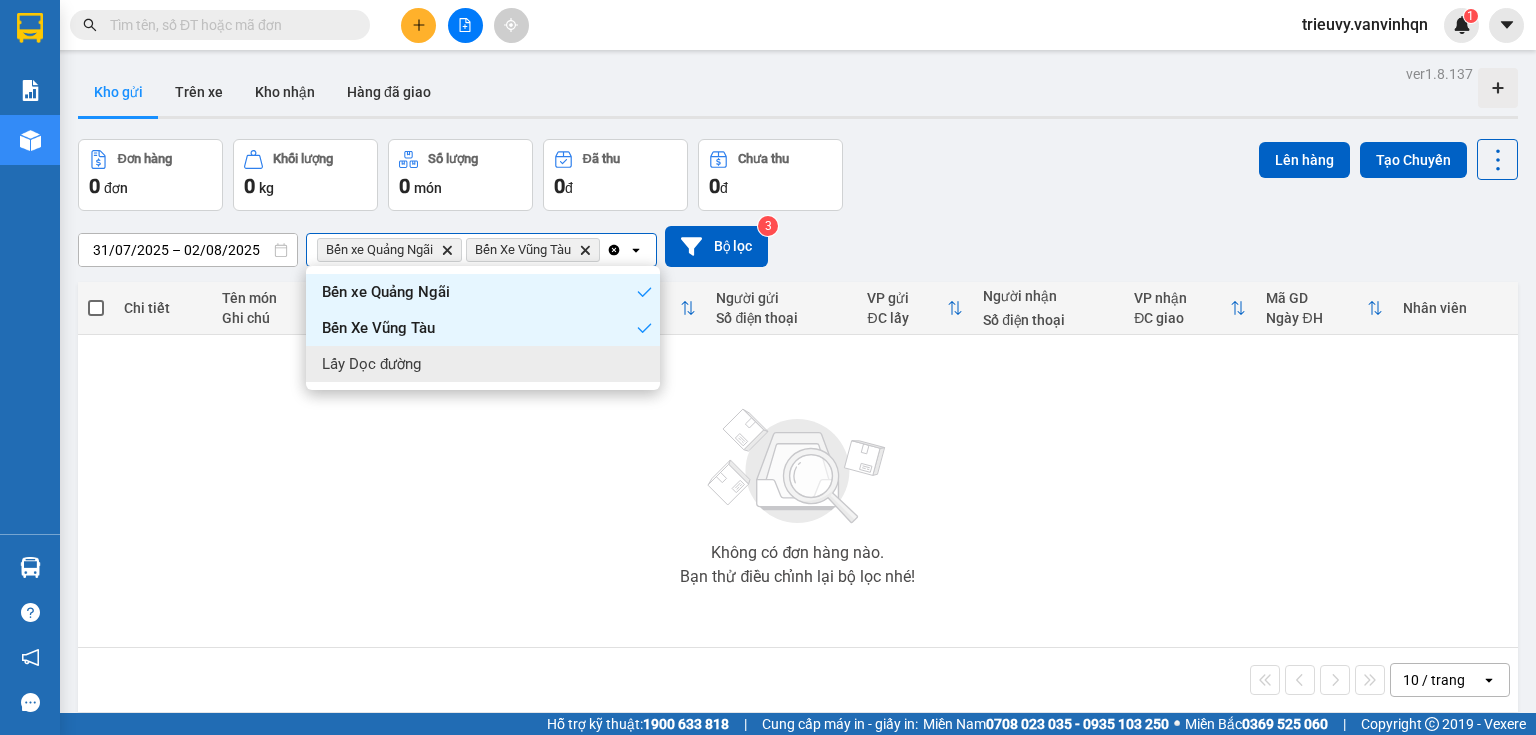 click on "Lấy Dọc đường" at bounding box center [483, 364] 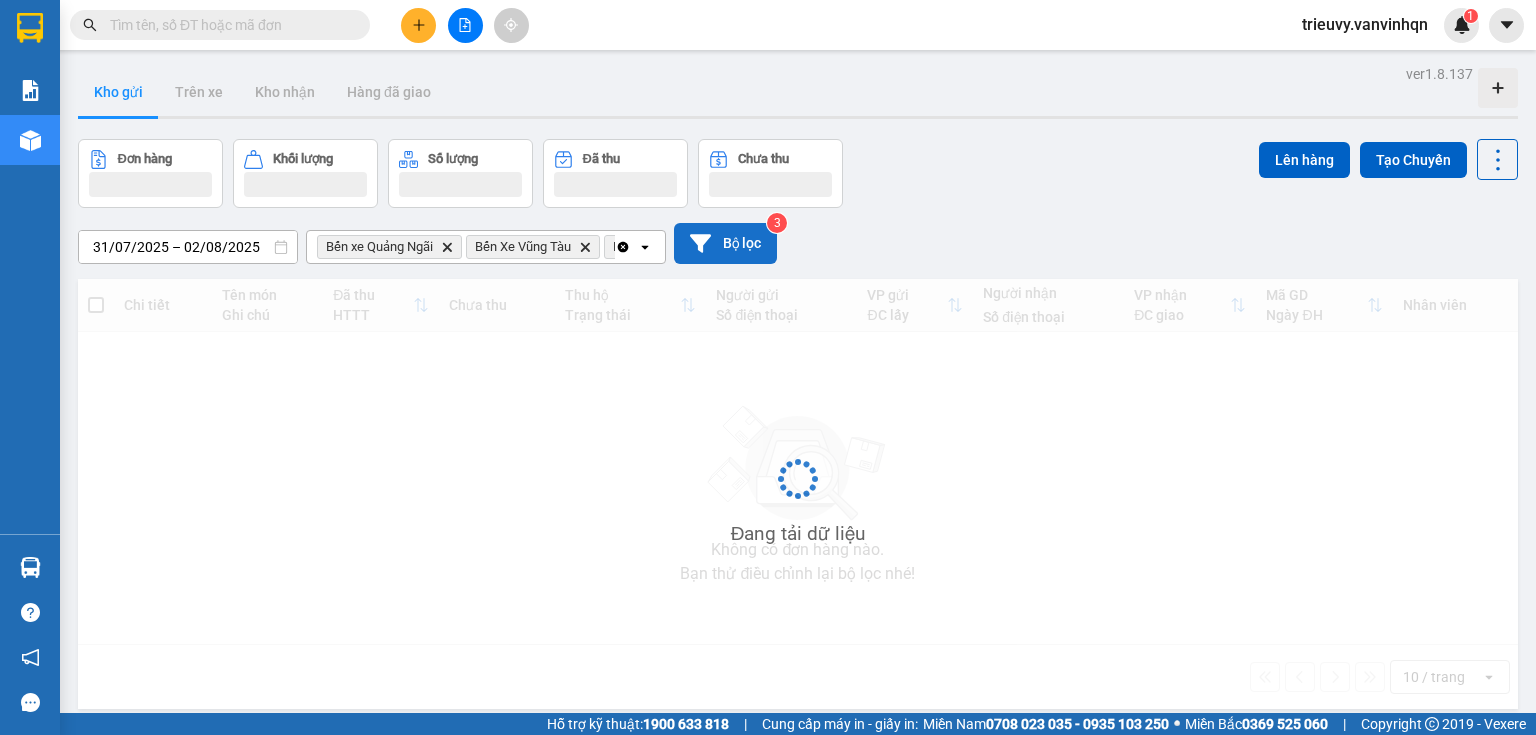 click on "Bộ lọc" at bounding box center [725, 243] 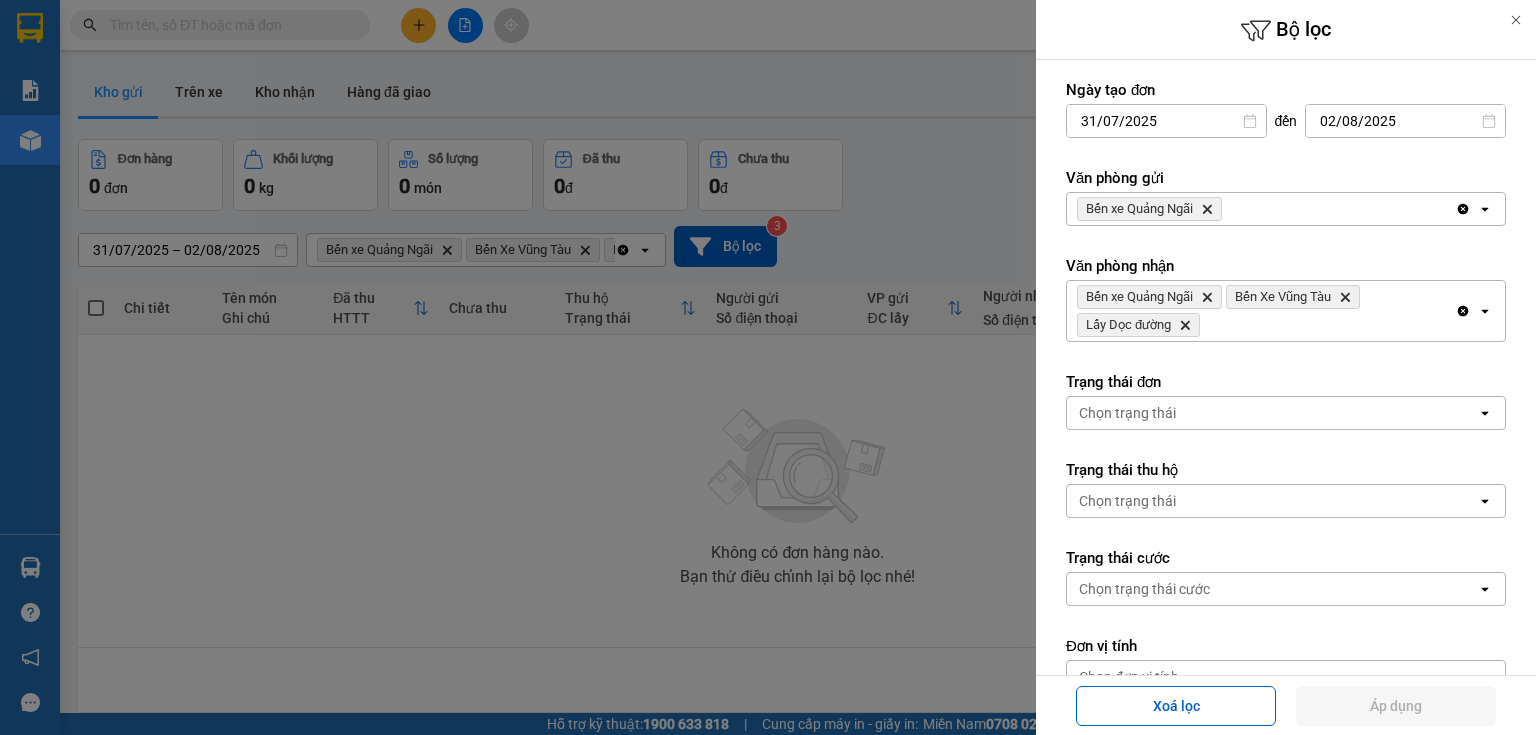 click on "Bến xe Quảng Ngãi Delete" at bounding box center [1261, 209] 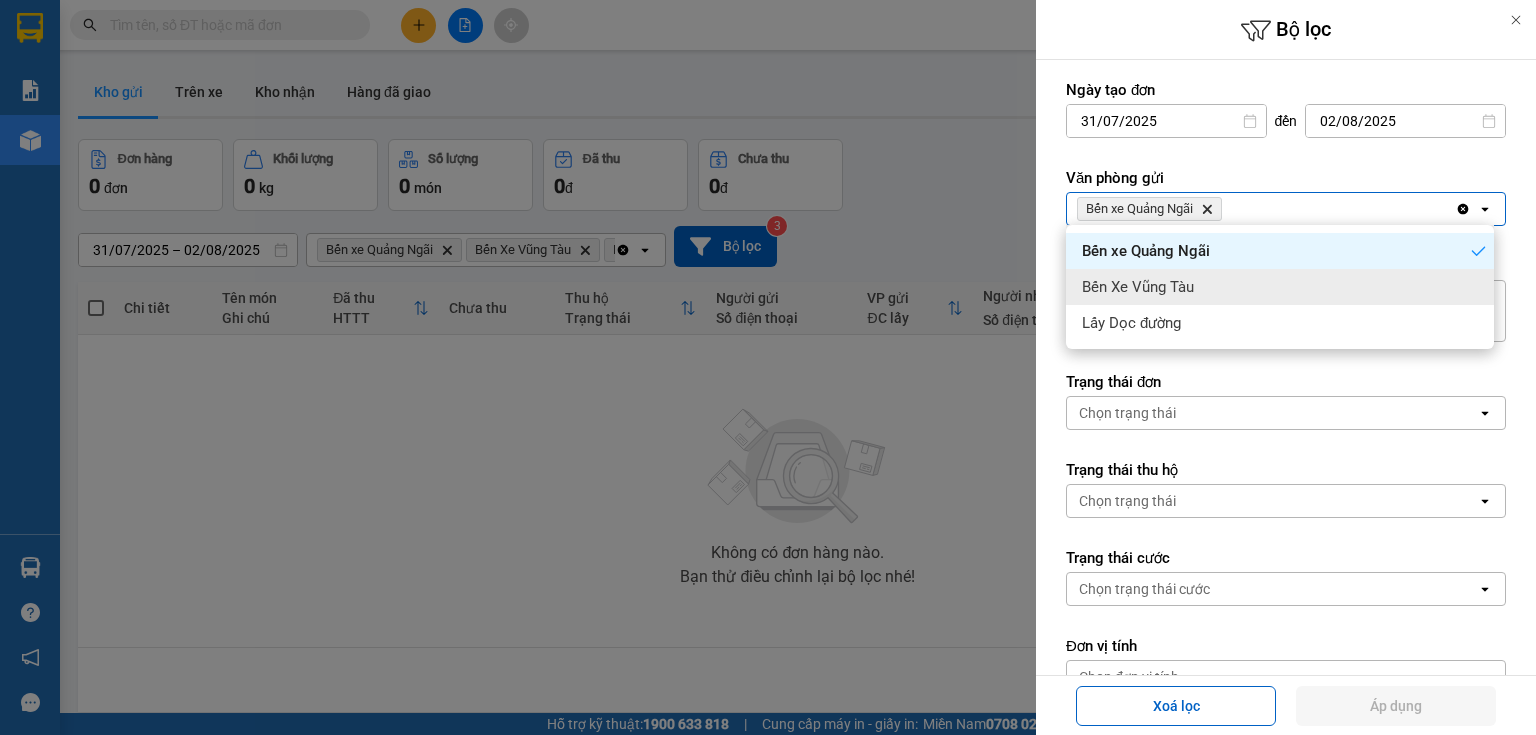 drag, startPoint x: 1304, startPoint y: 282, endPoint x: 1384, endPoint y: 232, distance: 94.33981 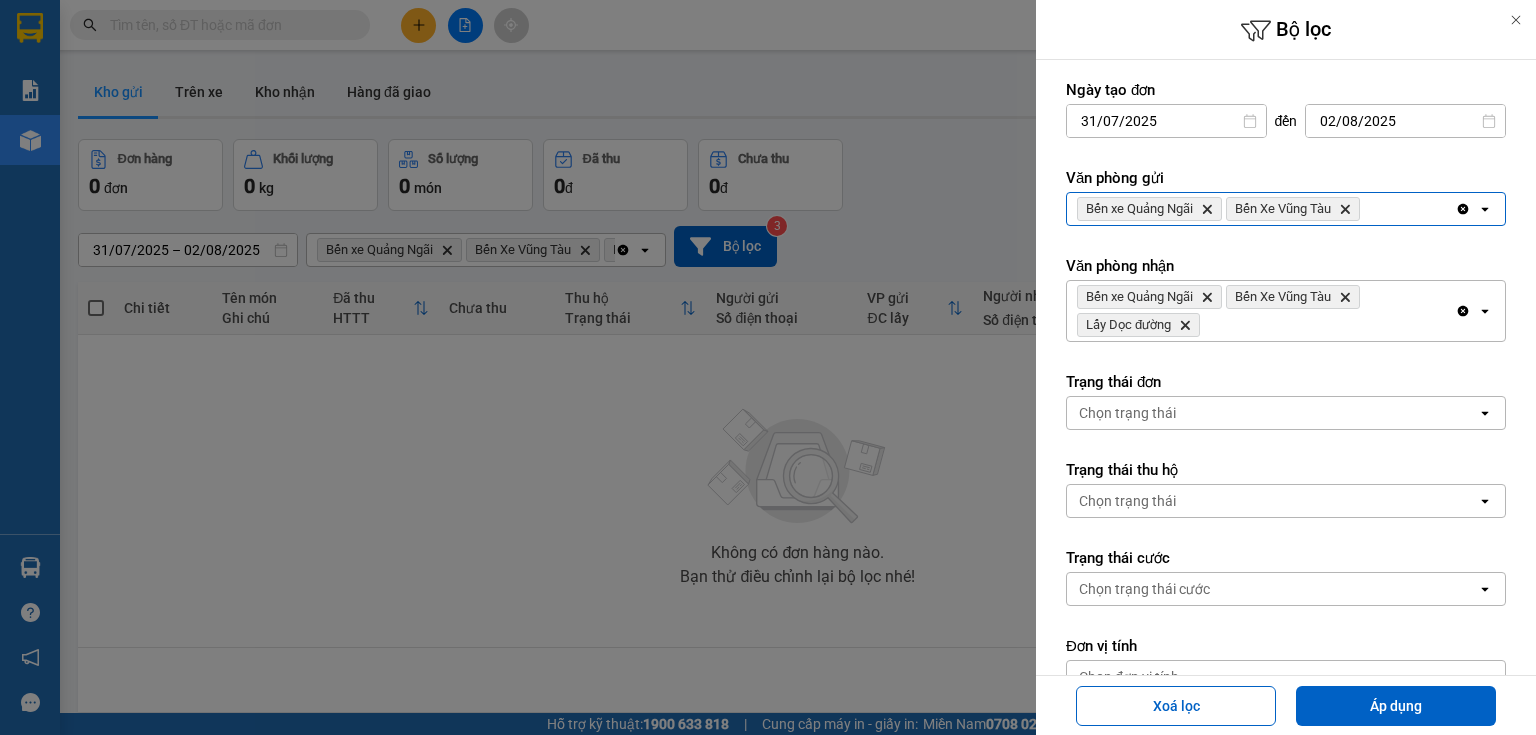 click on "Bến xe Quảng Ngãi Delete Bến Xe Vũng Tàu  Delete" at bounding box center (1261, 209) 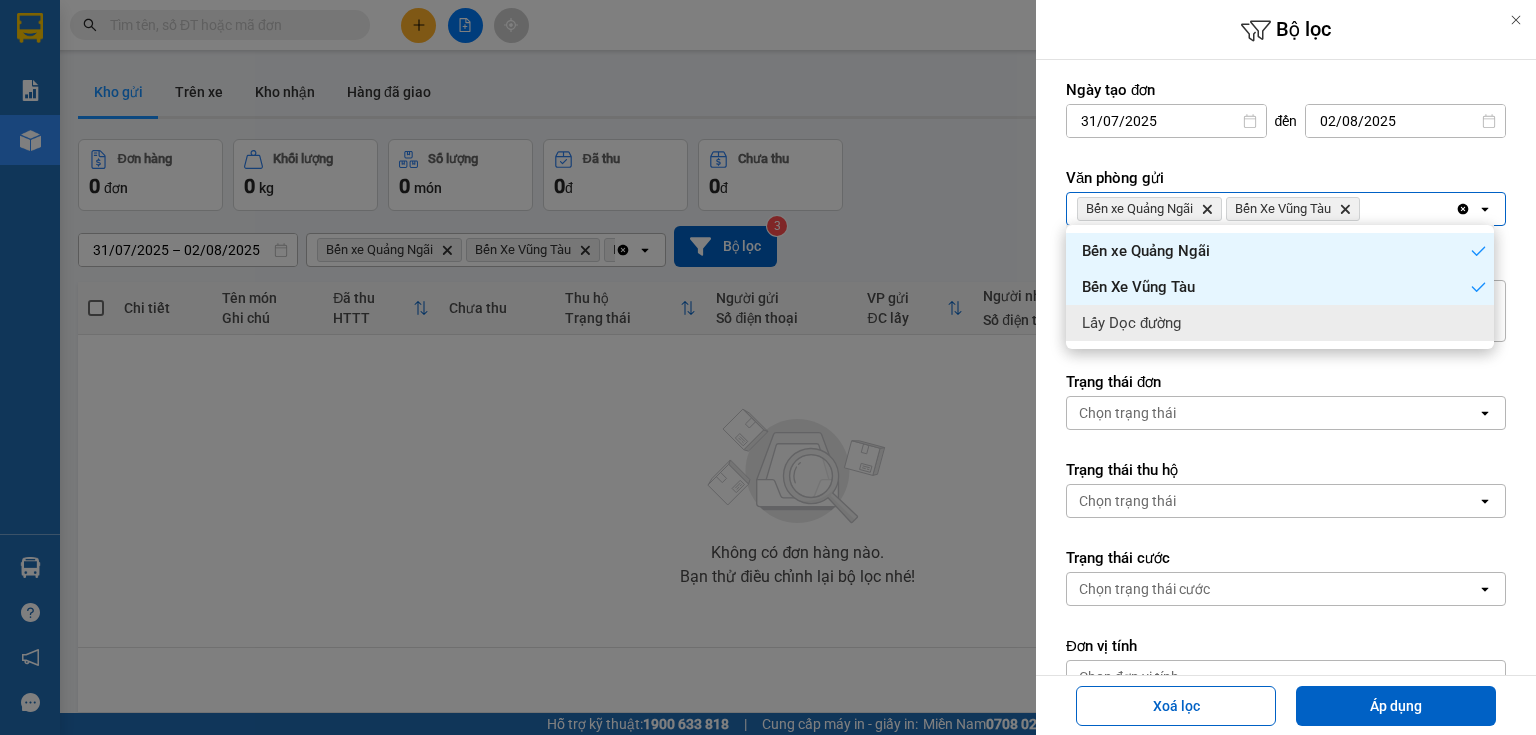 click on "Lấy Dọc đường" at bounding box center (1280, 323) 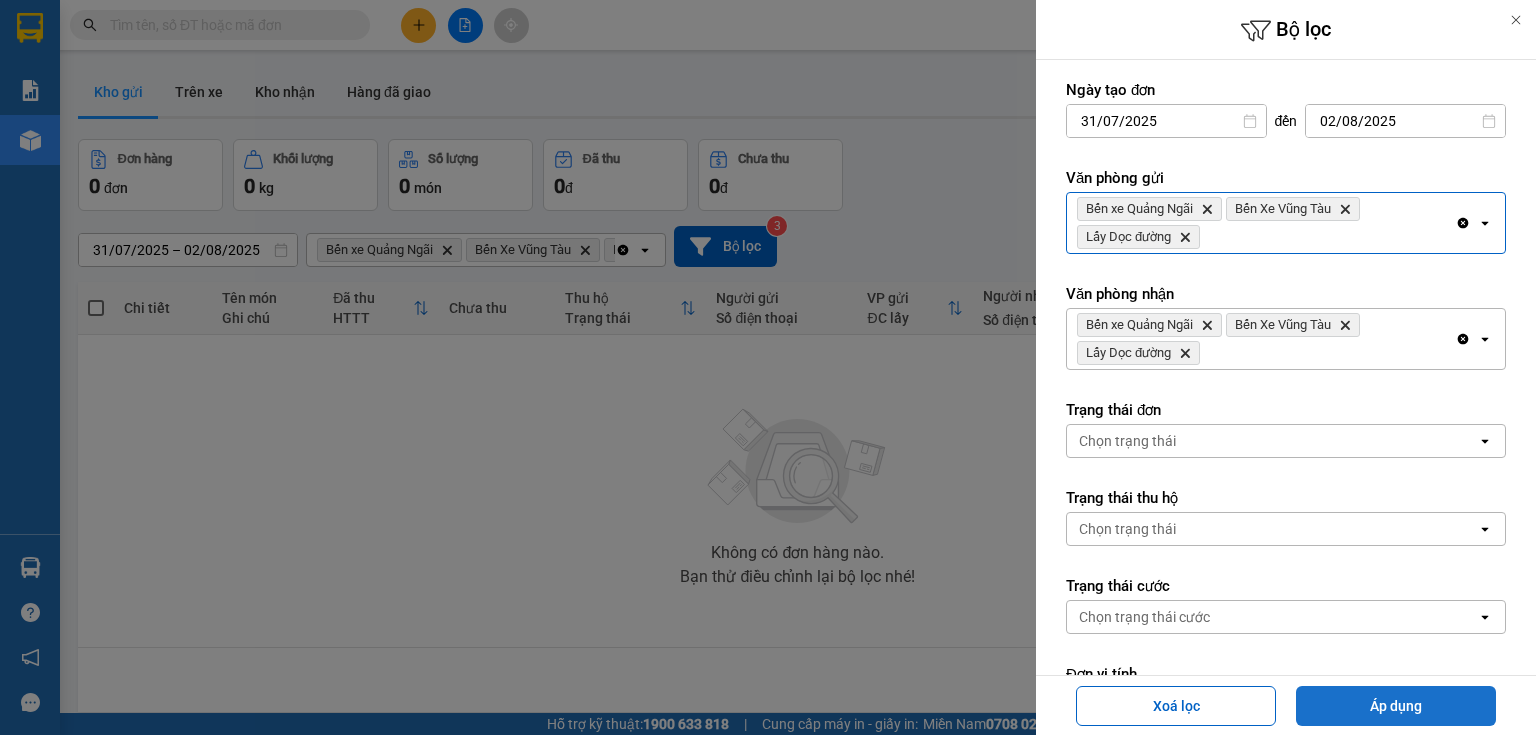 click on "Áp dụng" at bounding box center (1396, 706) 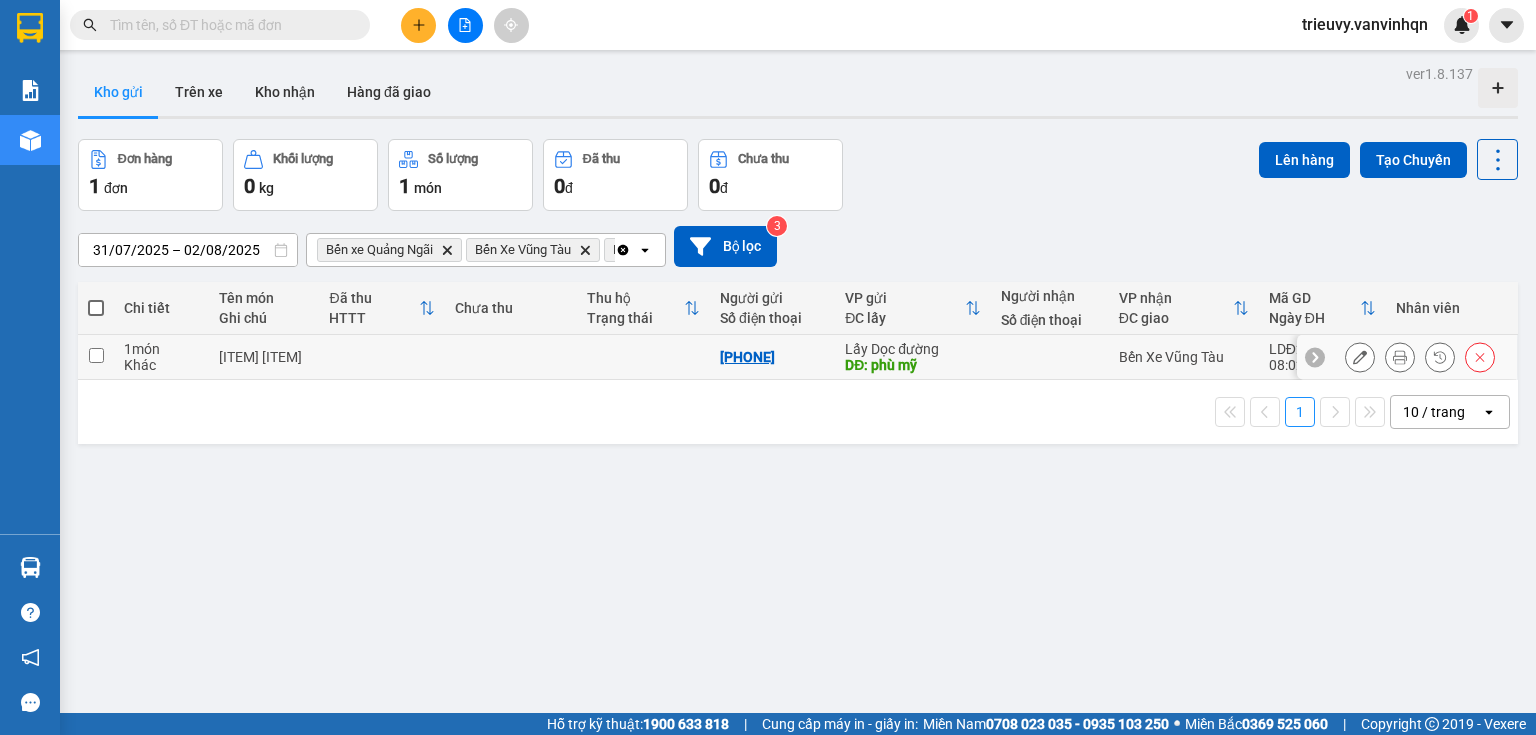 click at bounding box center [381, 357] 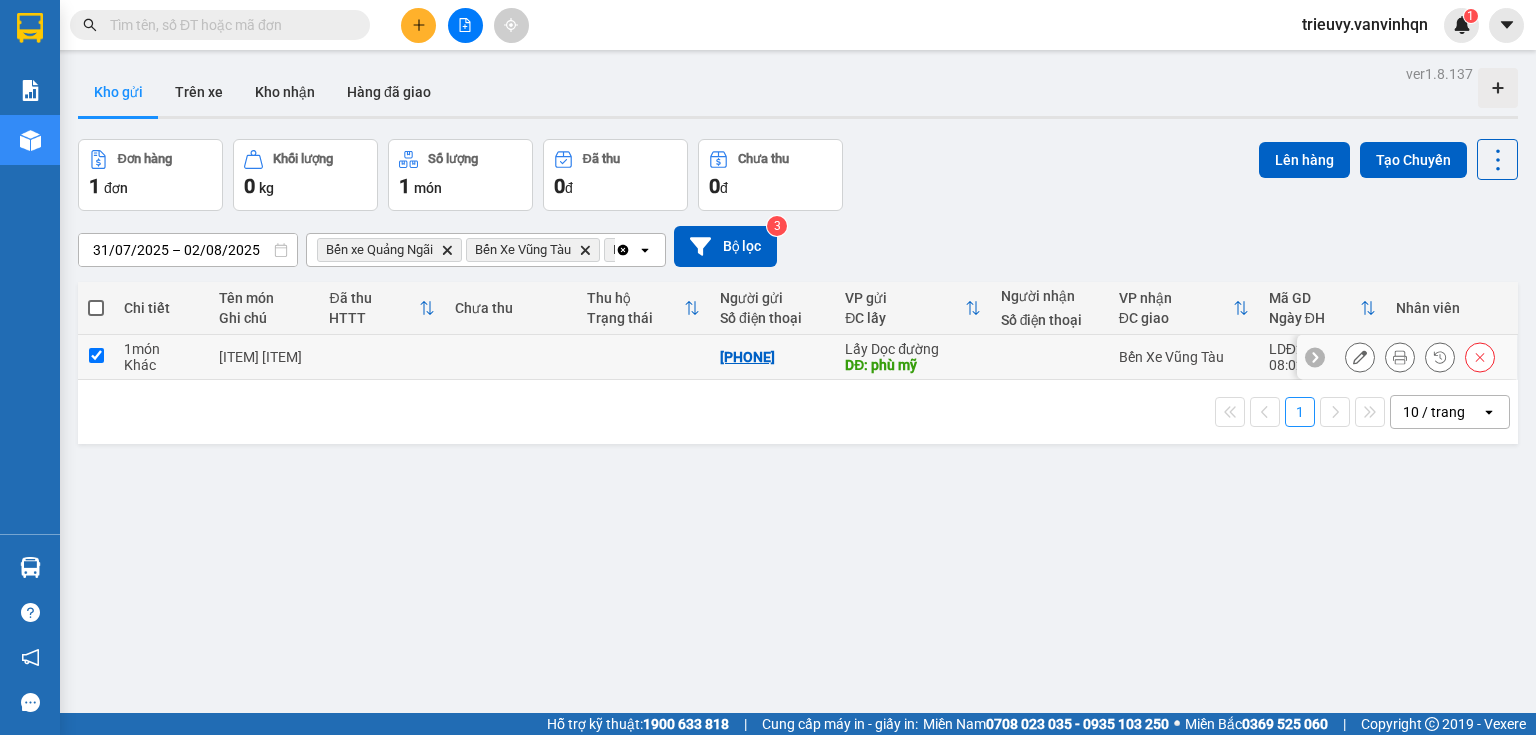 checkbox on "true" 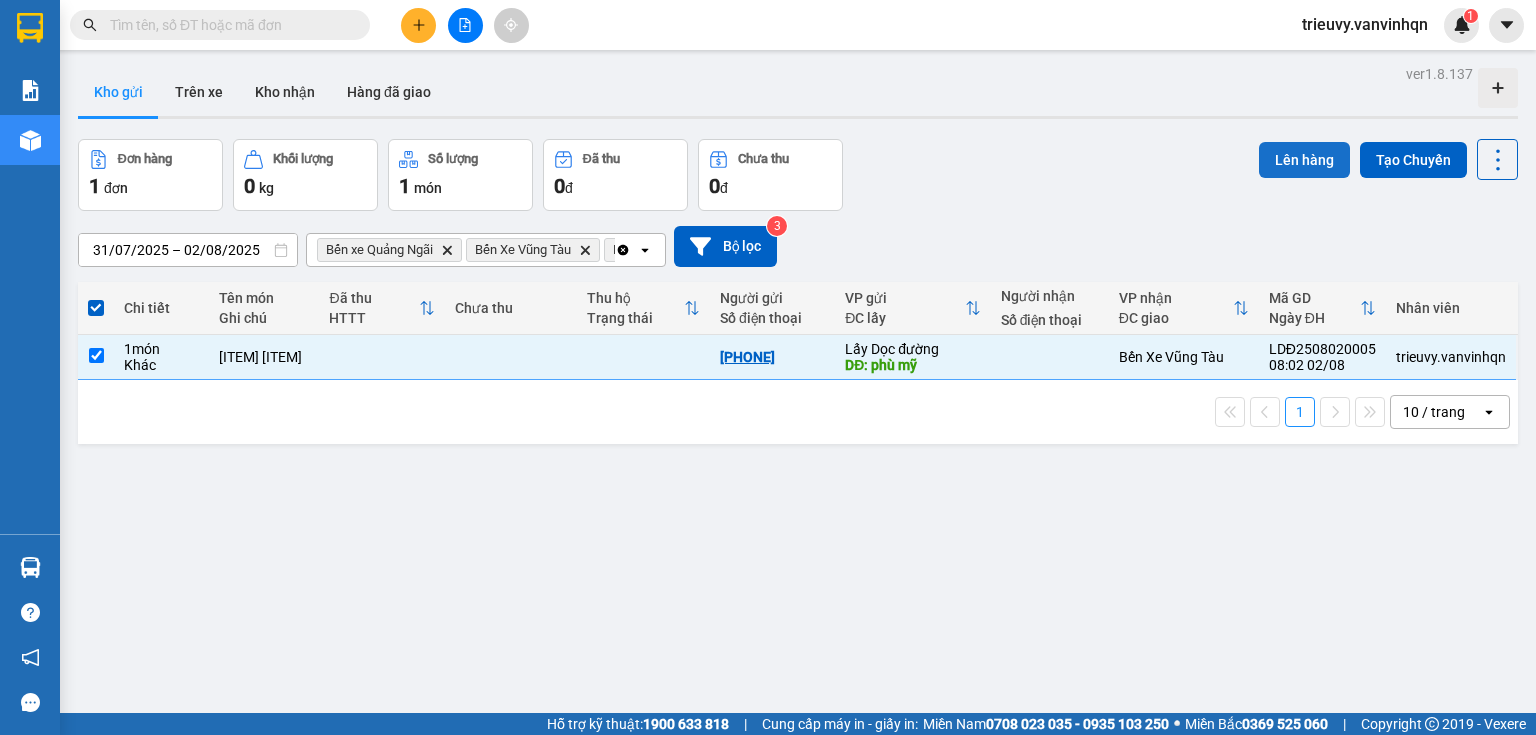 click on "Lên hàng" at bounding box center (1304, 160) 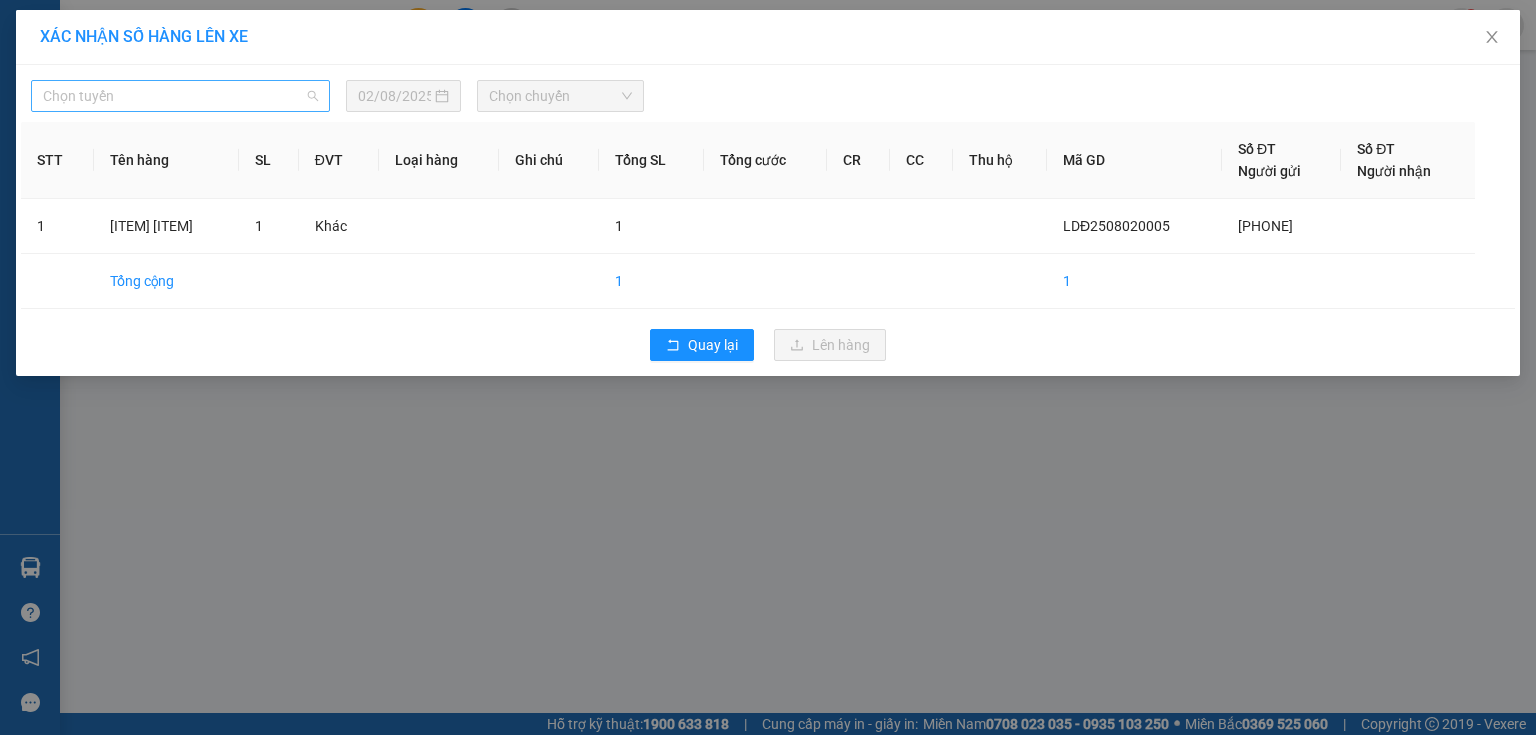 click on "Chọn tuyến" at bounding box center [180, 96] 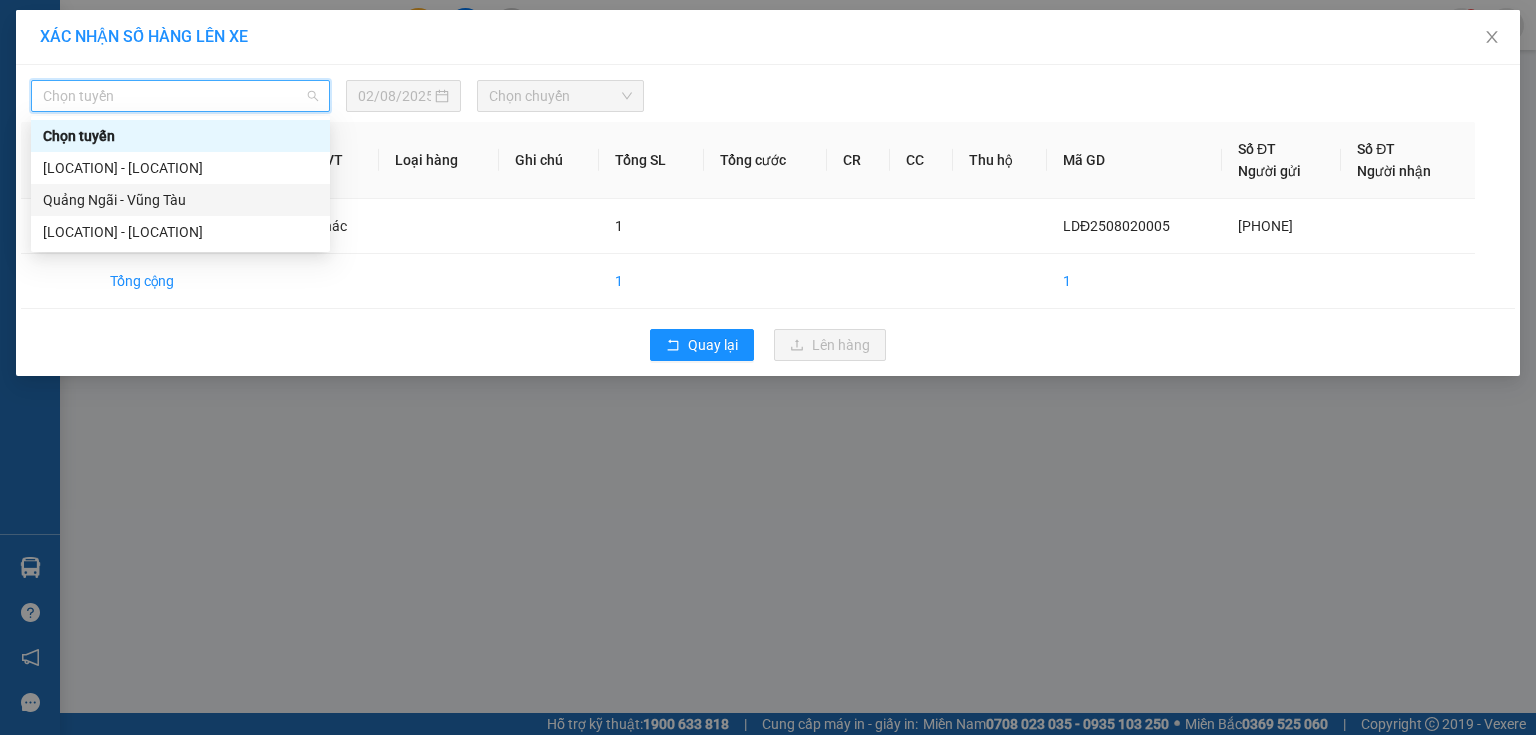 click on "[CITY] - [CITY]" at bounding box center [180, 200] 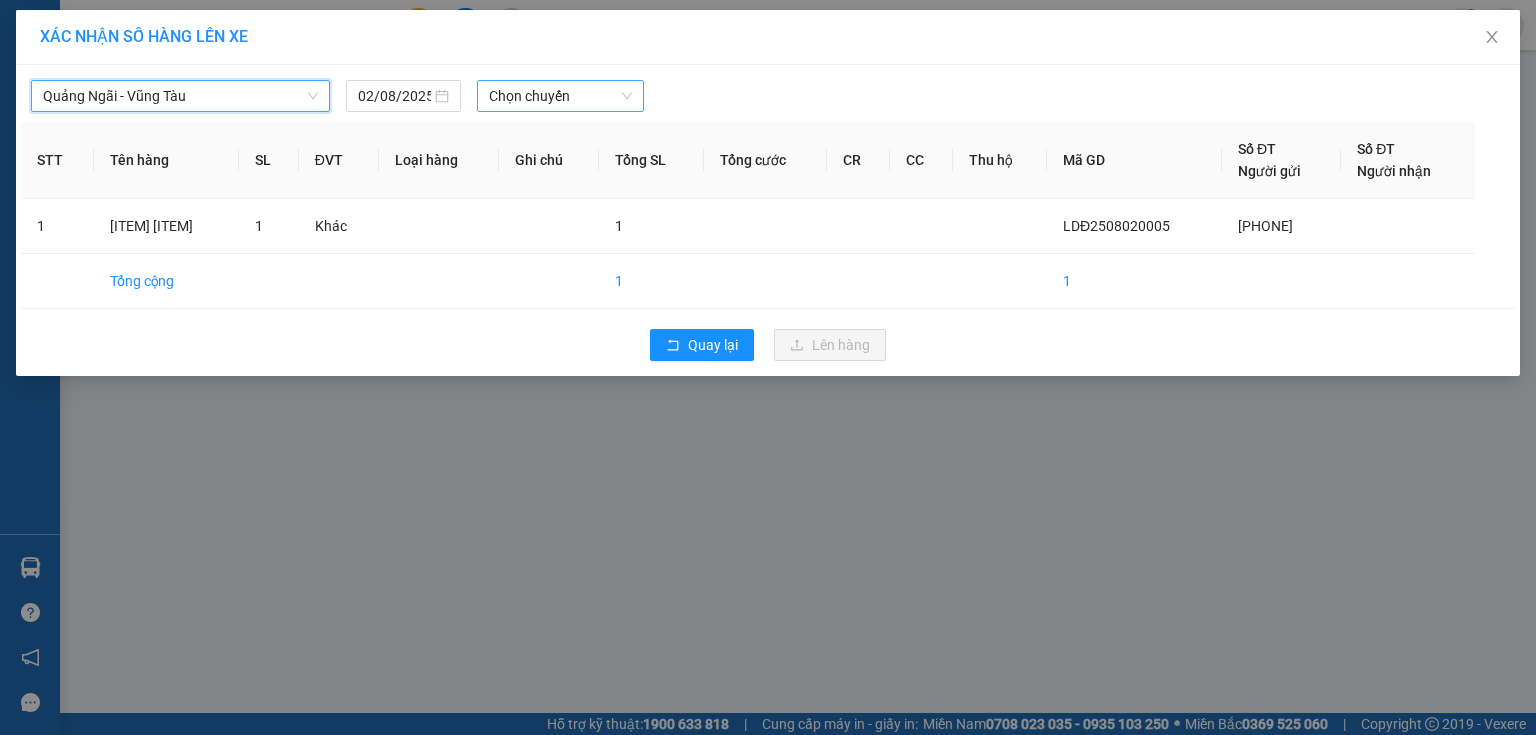 click on "Chọn chuyến" at bounding box center [561, 96] 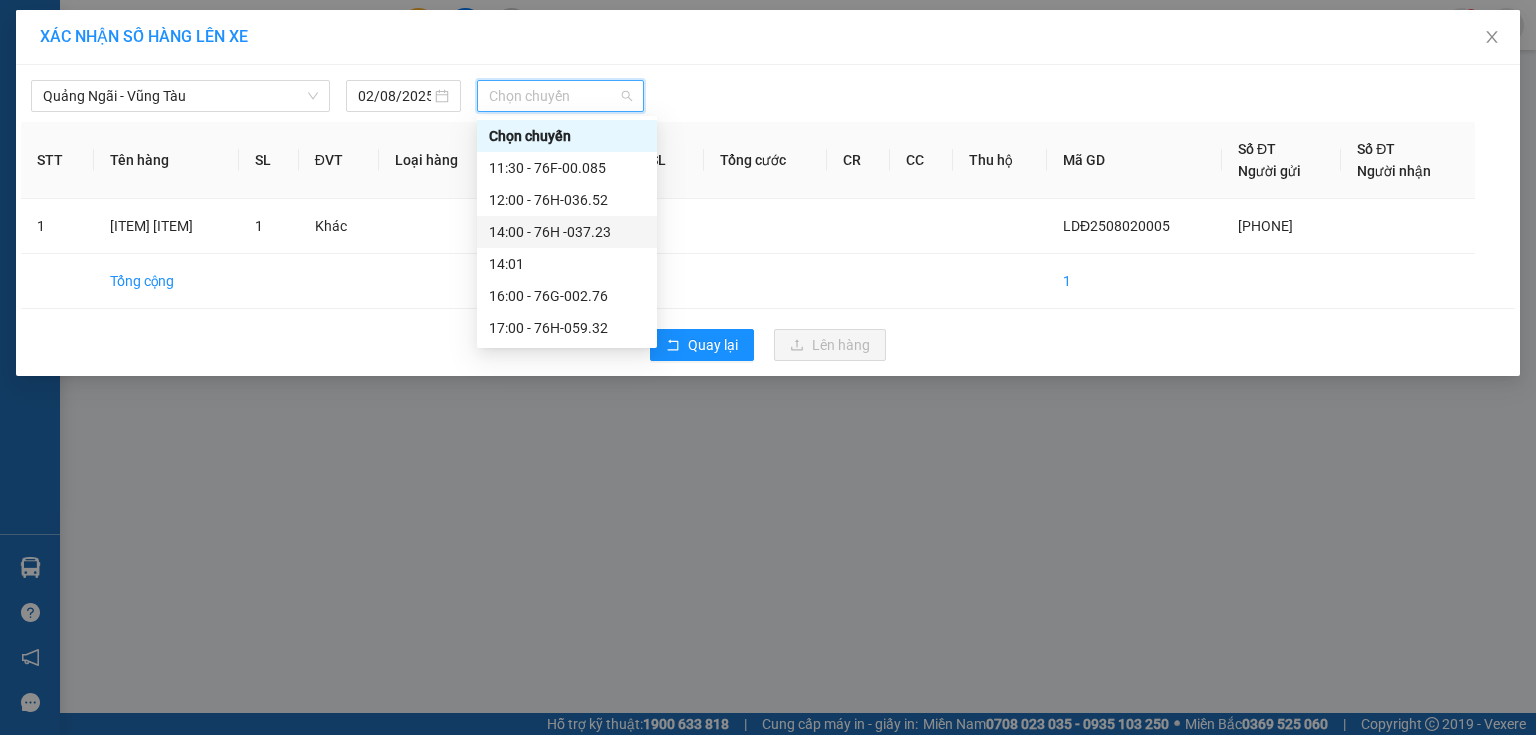 click on "14:00     - 76H -037.23" at bounding box center (567, 232) 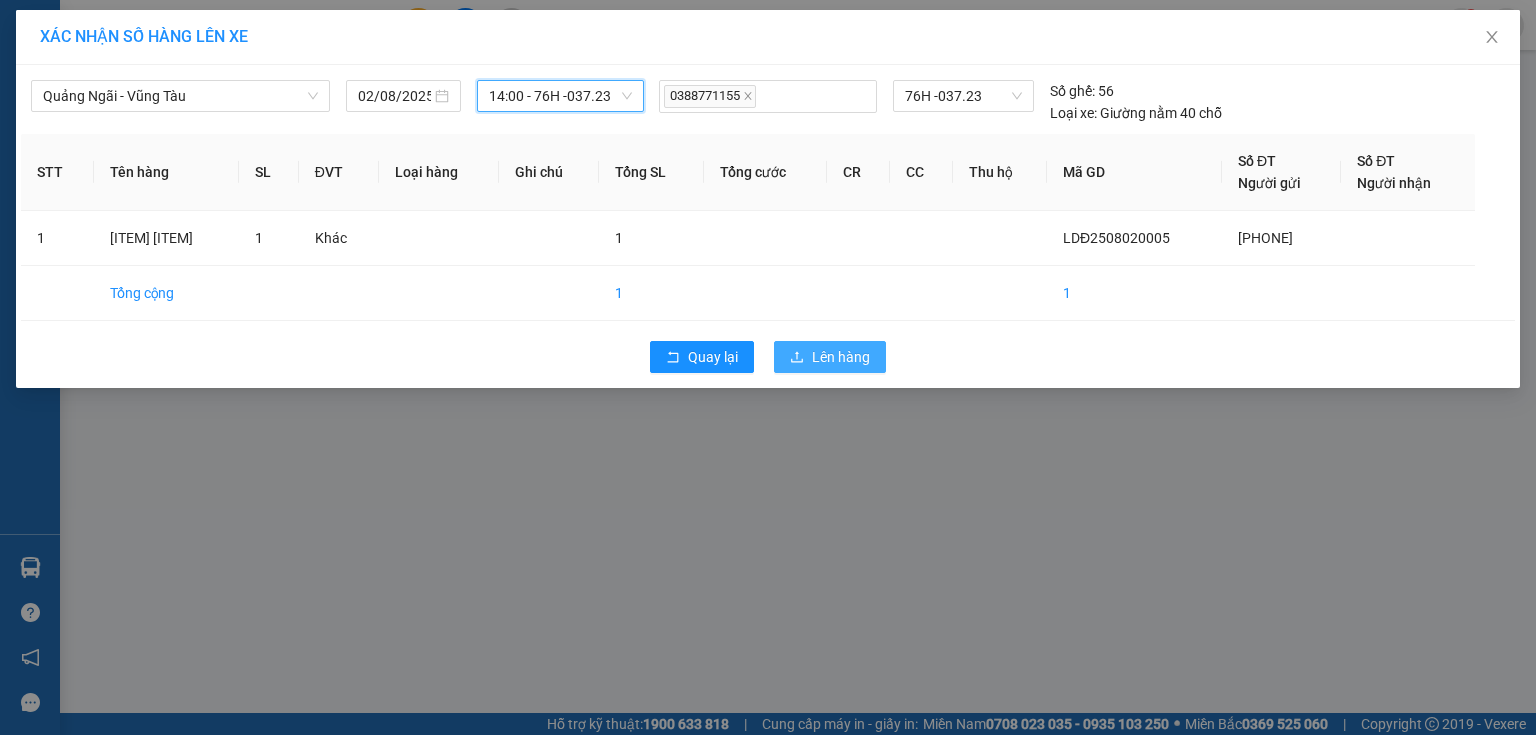 click on "Lên hàng" at bounding box center (830, 357) 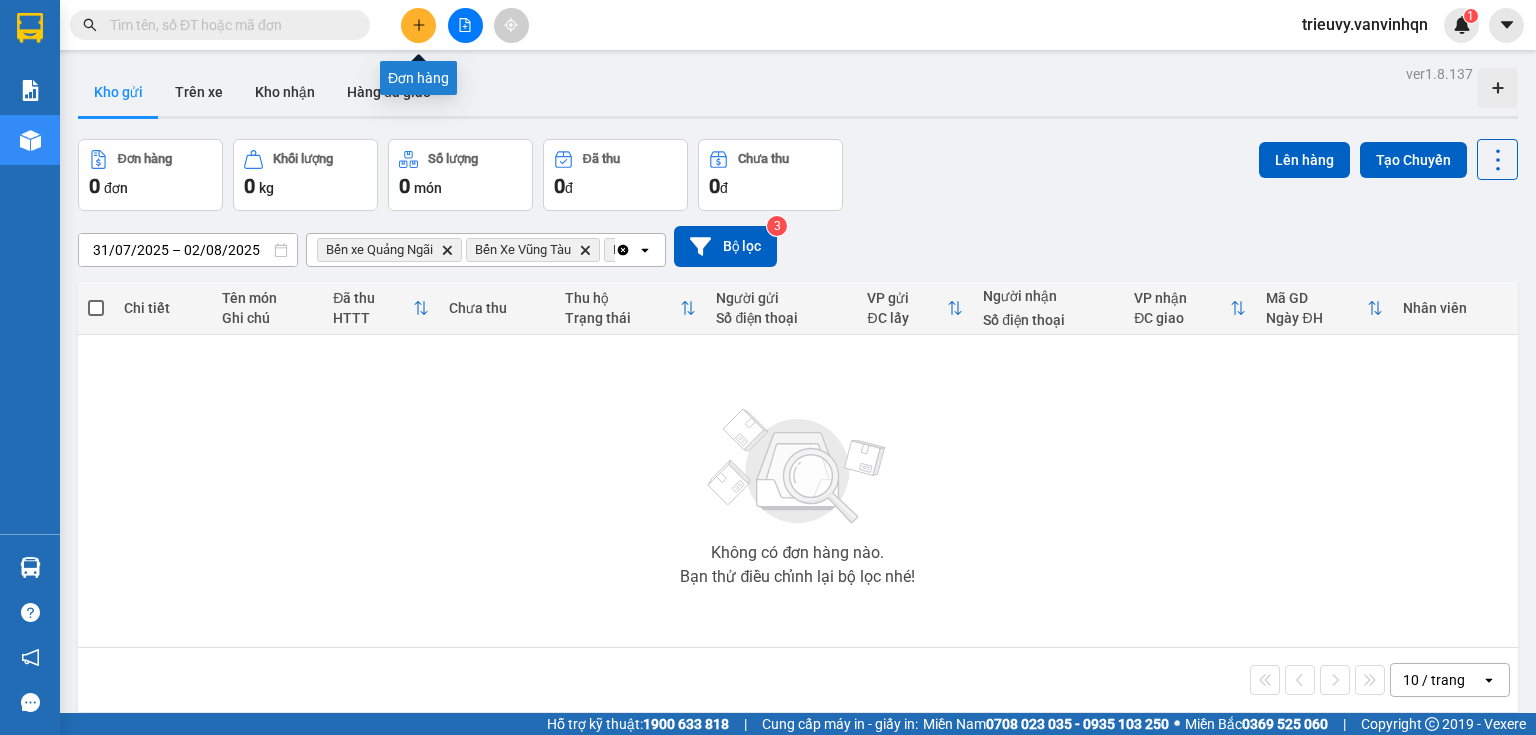 click 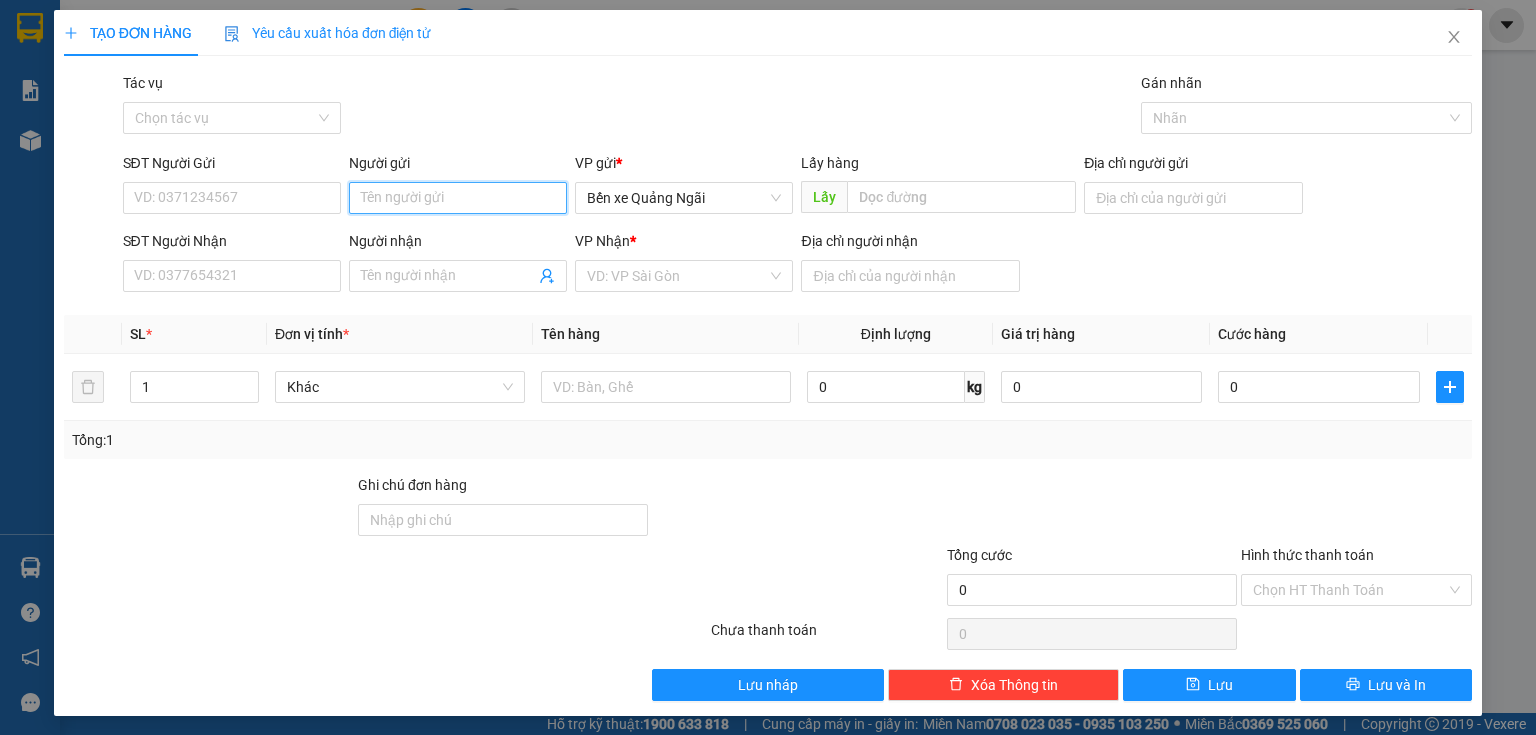 click on "Người gửi" at bounding box center (458, 198) 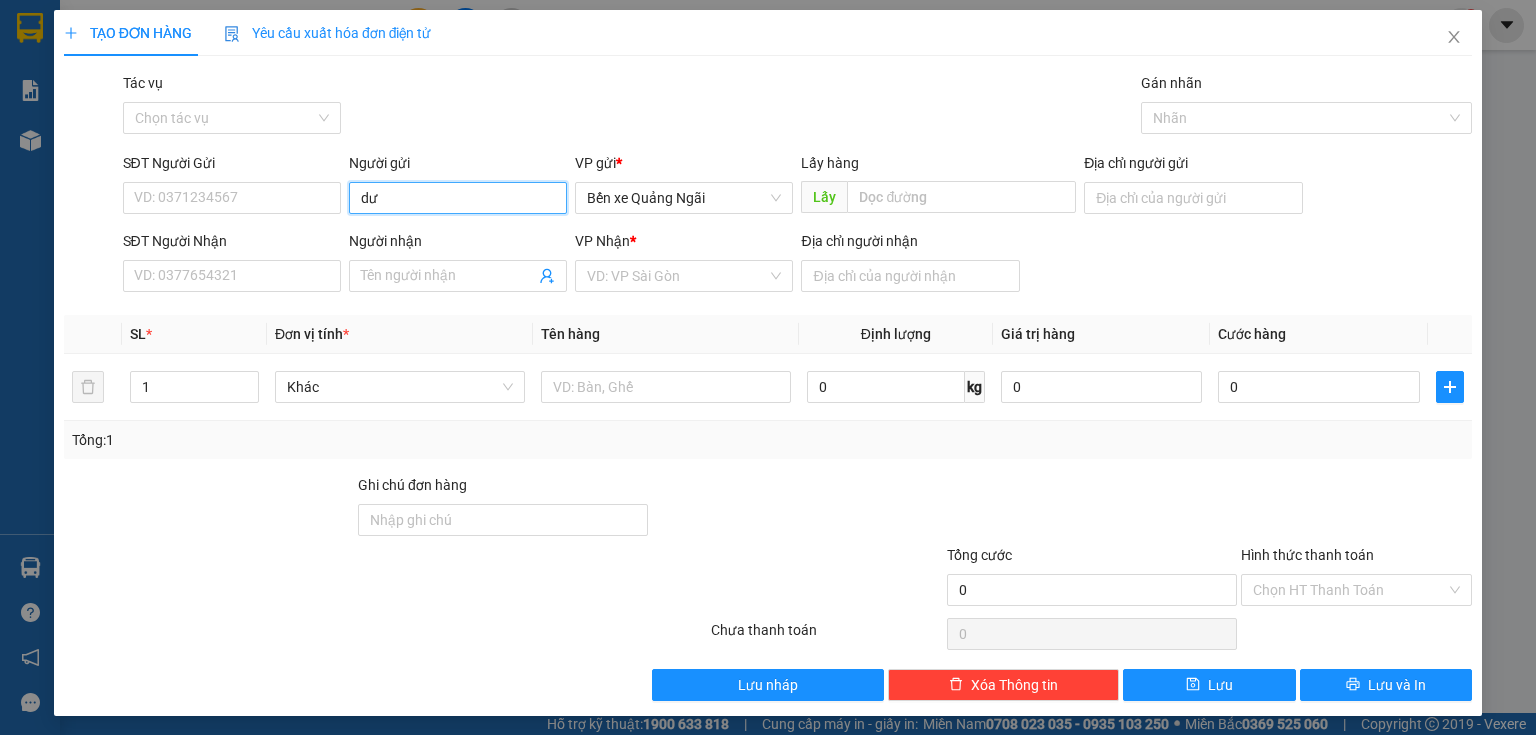 type on "d" 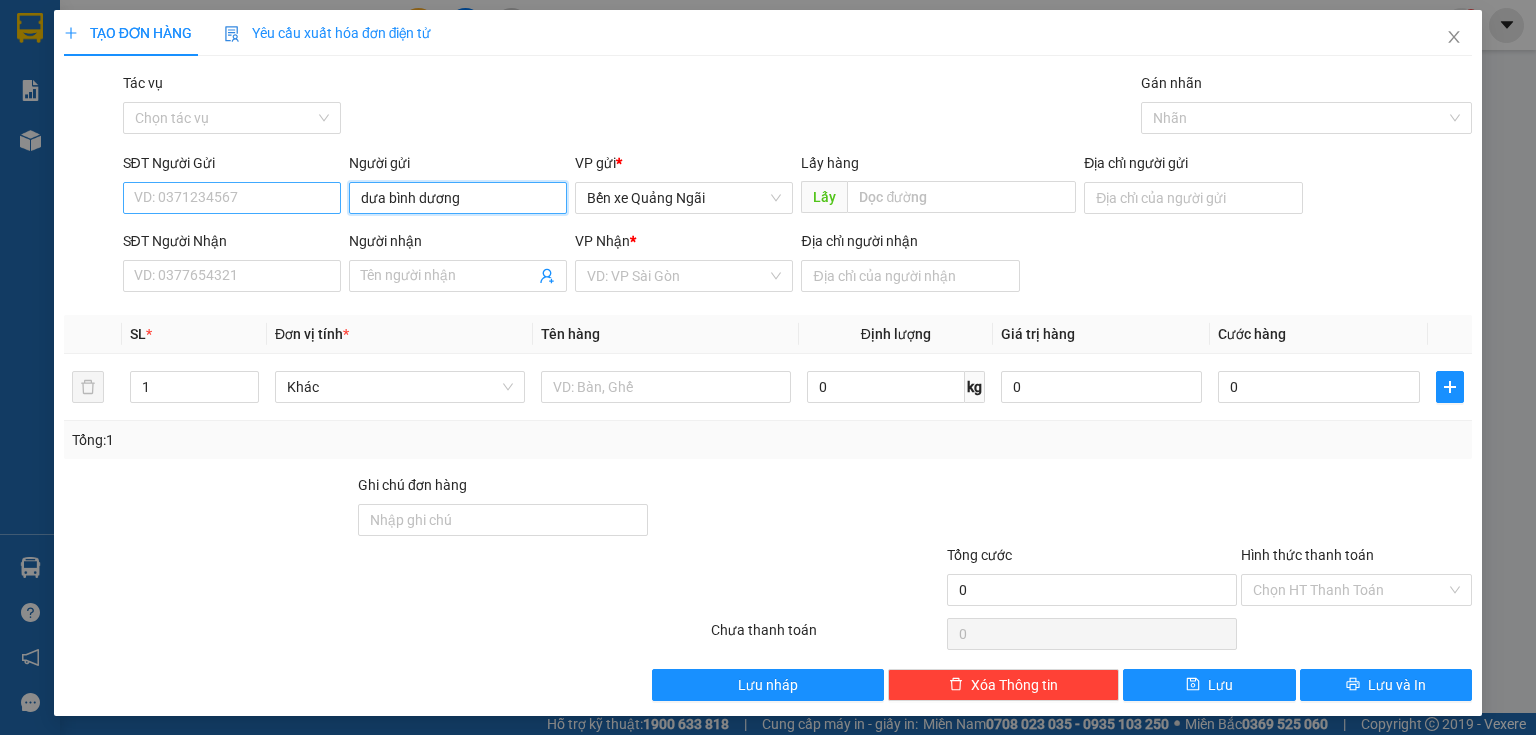 type on "dưa bình dương" 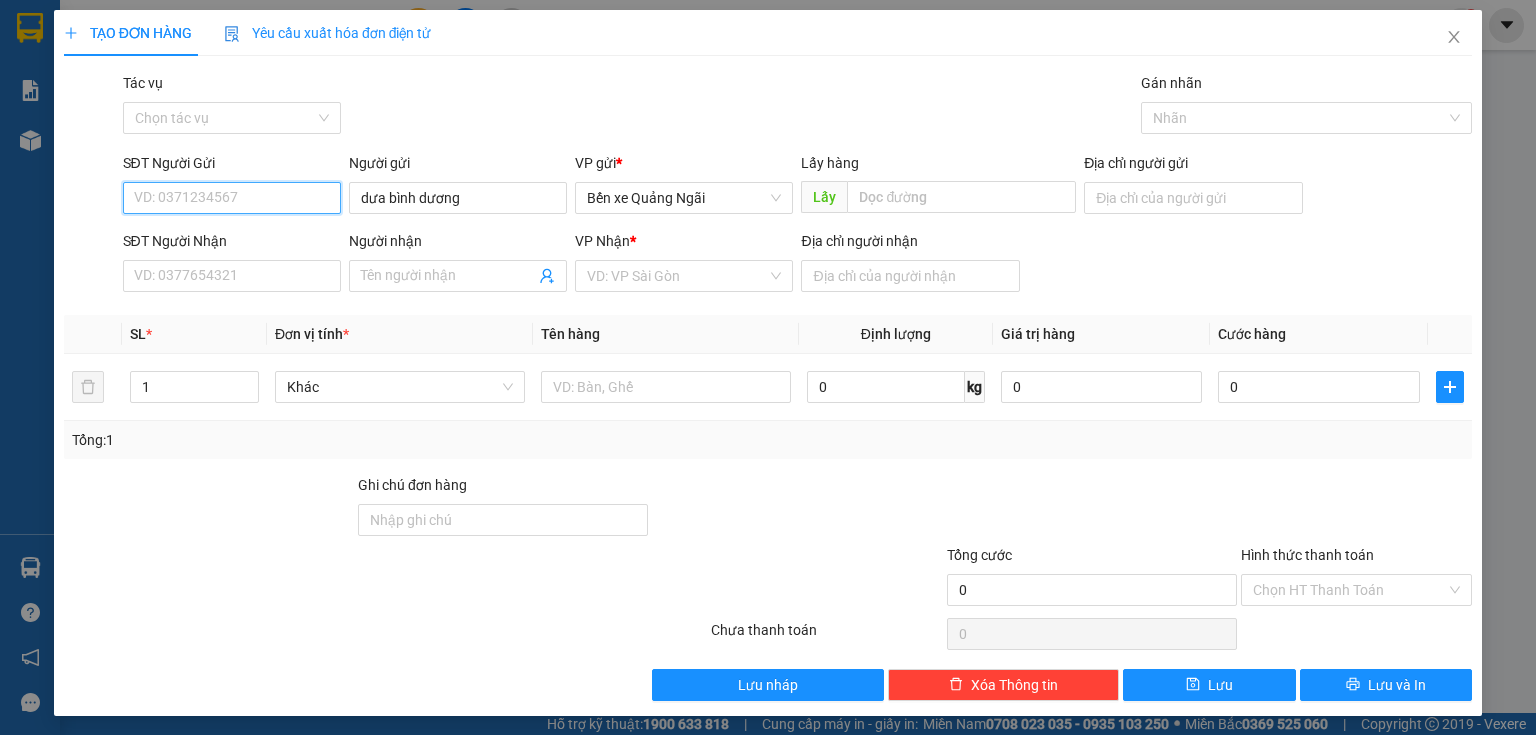click on "SĐT Người Gửi" at bounding box center [232, 198] 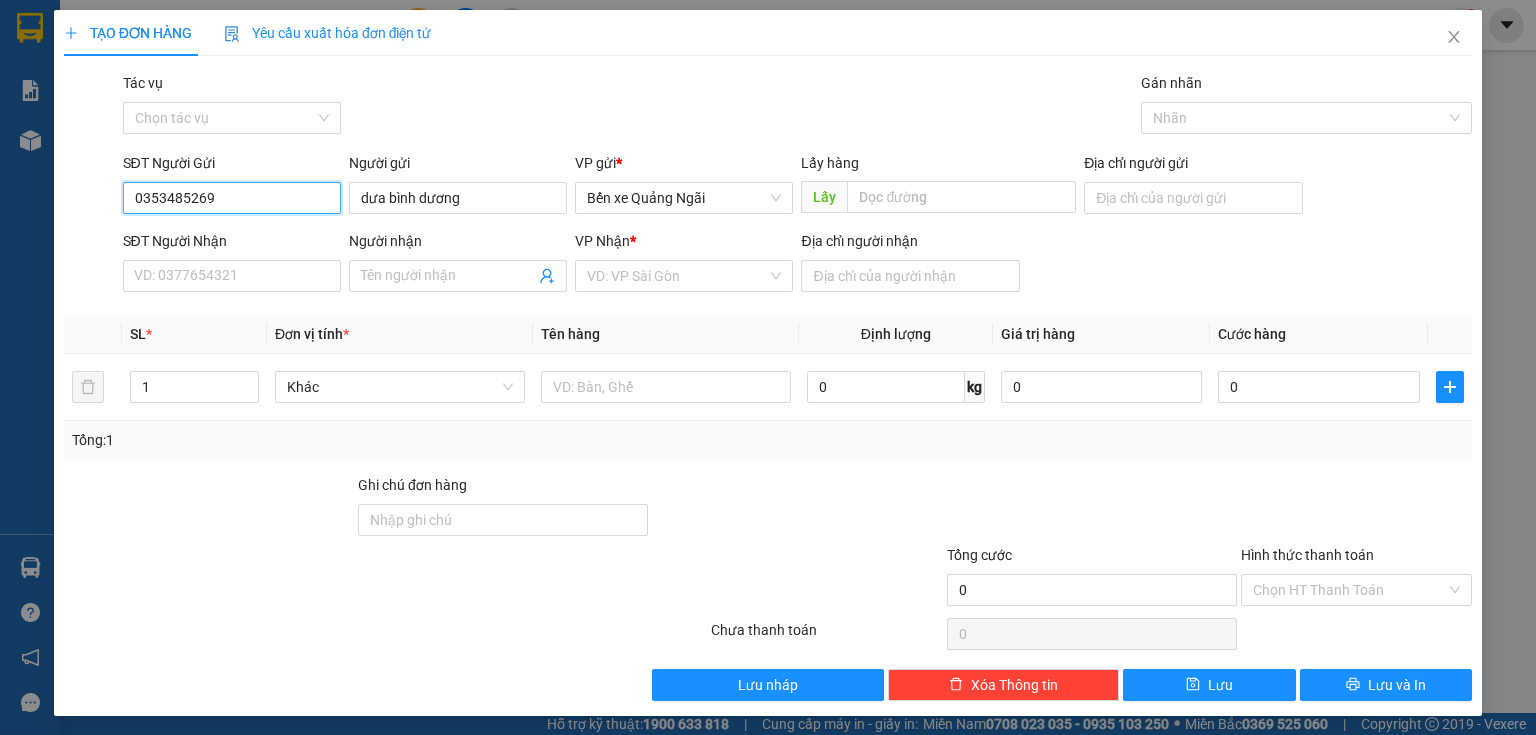click on "0353485269" at bounding box center (232, 198) 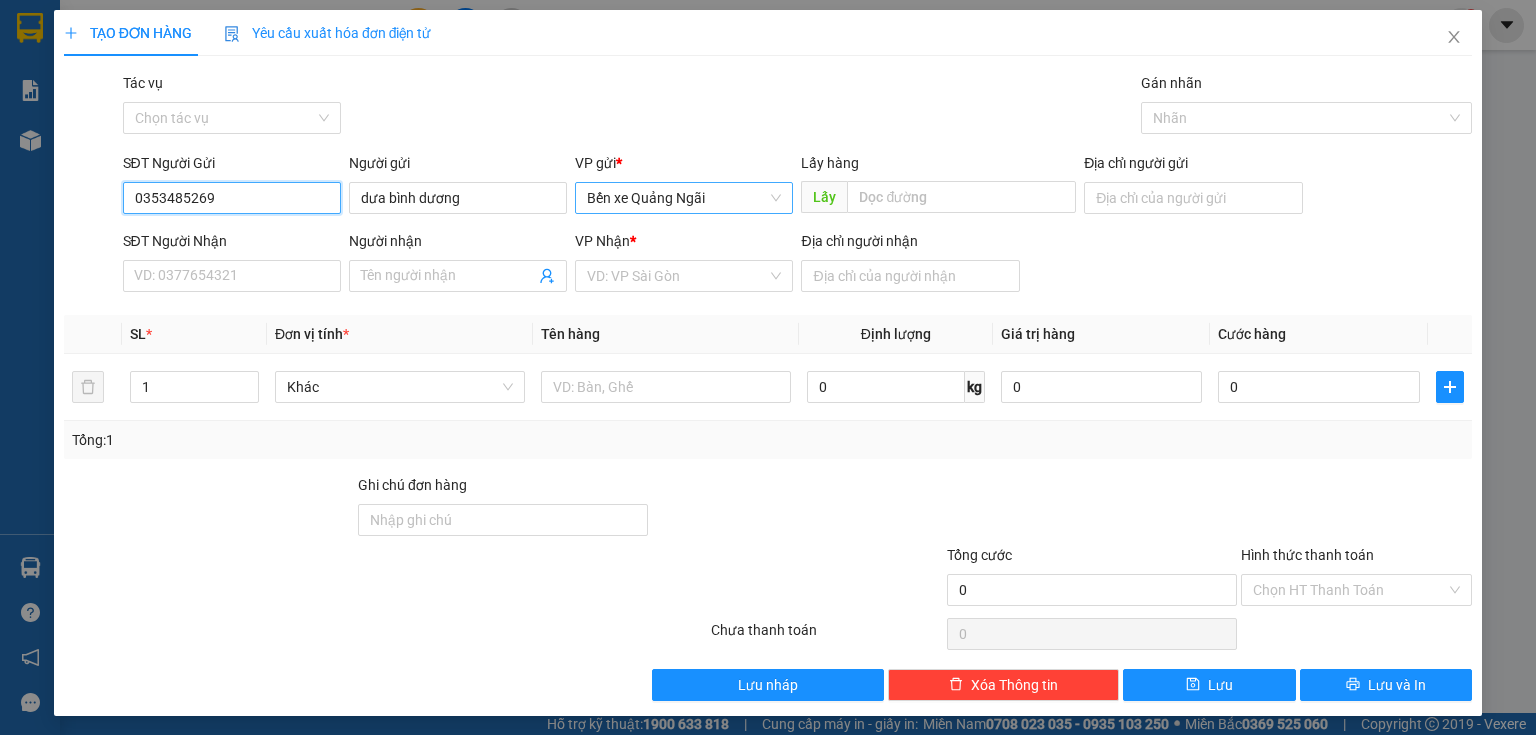 click on "Bến xe Quảng Ngãi" at bounding box center [684, 198] 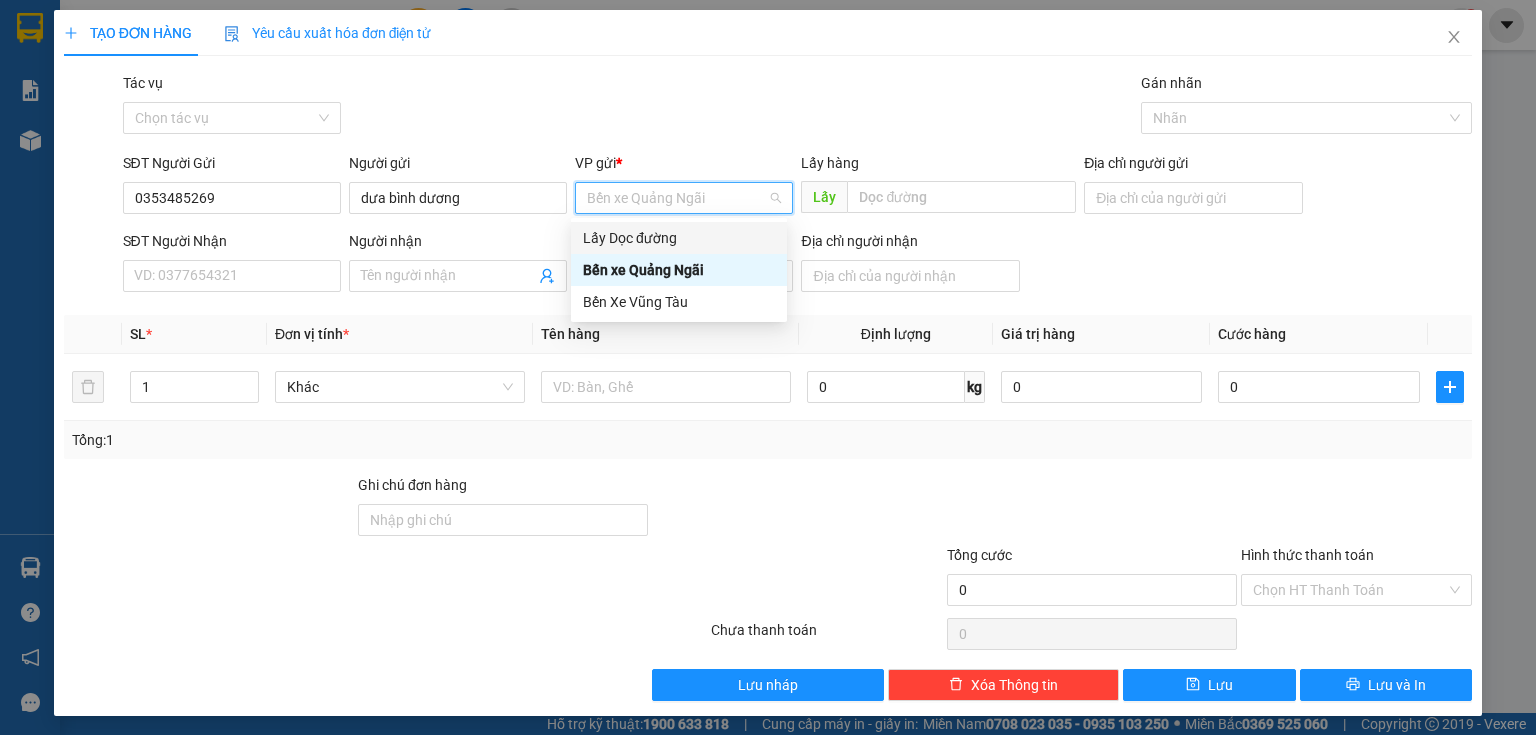 click on "Lấy Dọc đường" at bounding box center [679, 238] 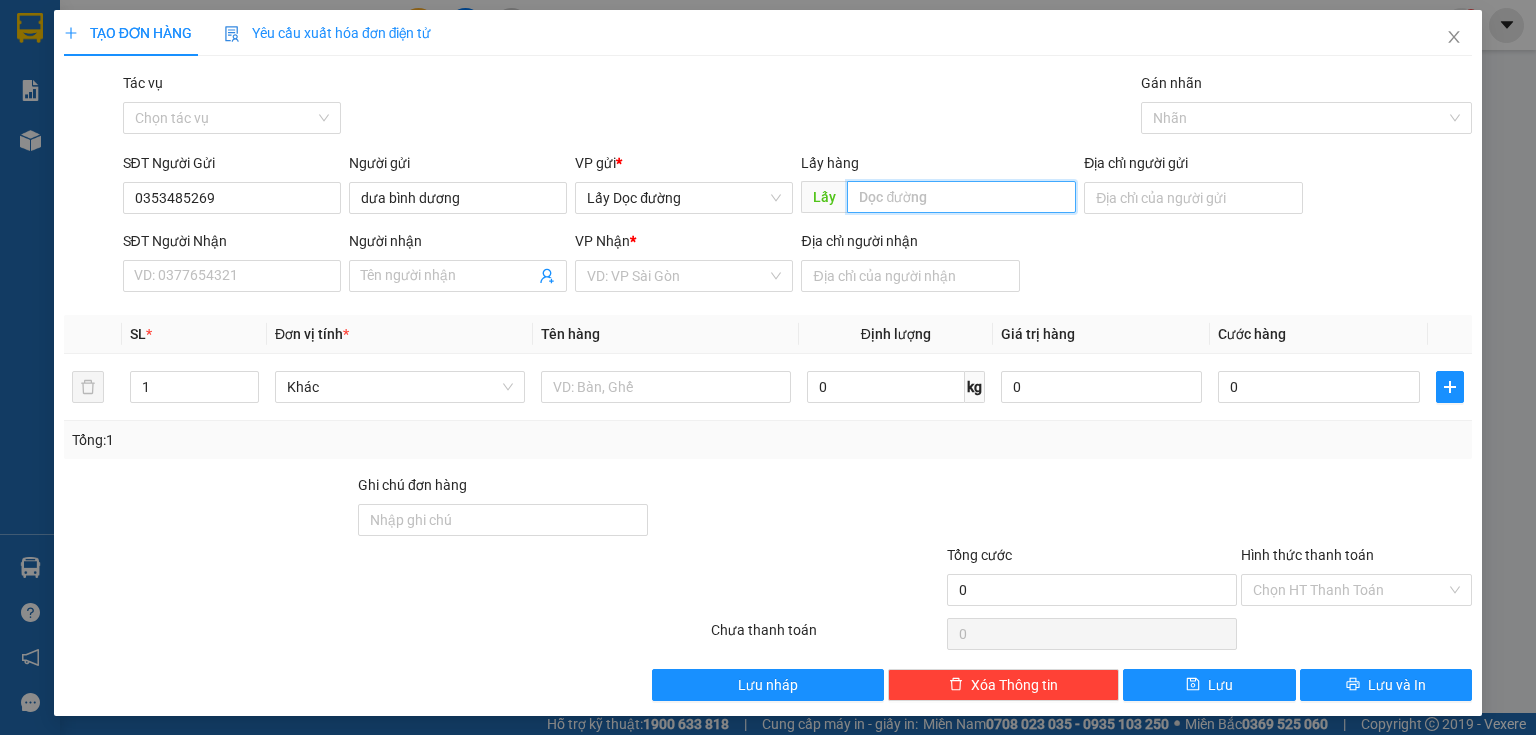 click at bounding box center (961, 197) 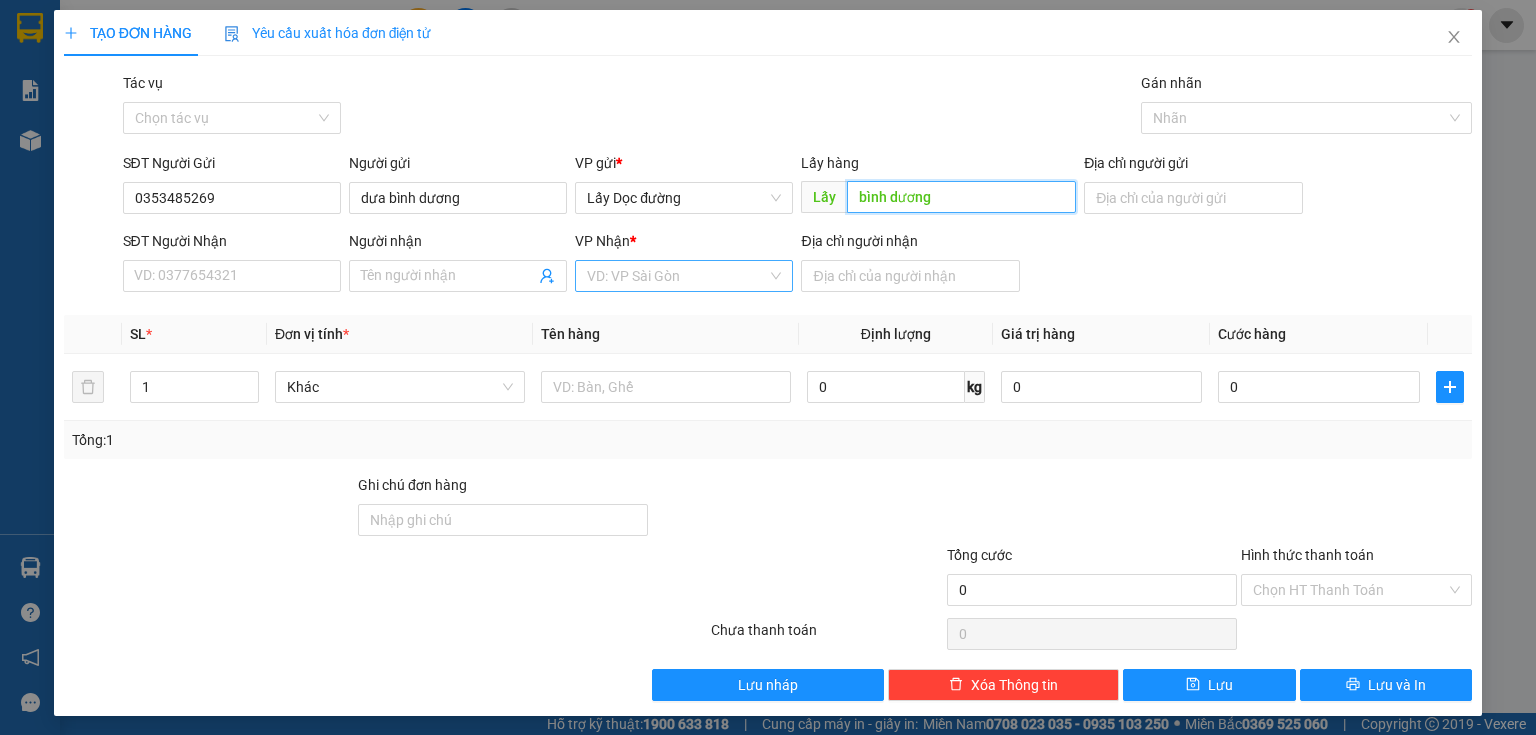 type on "bình dương" 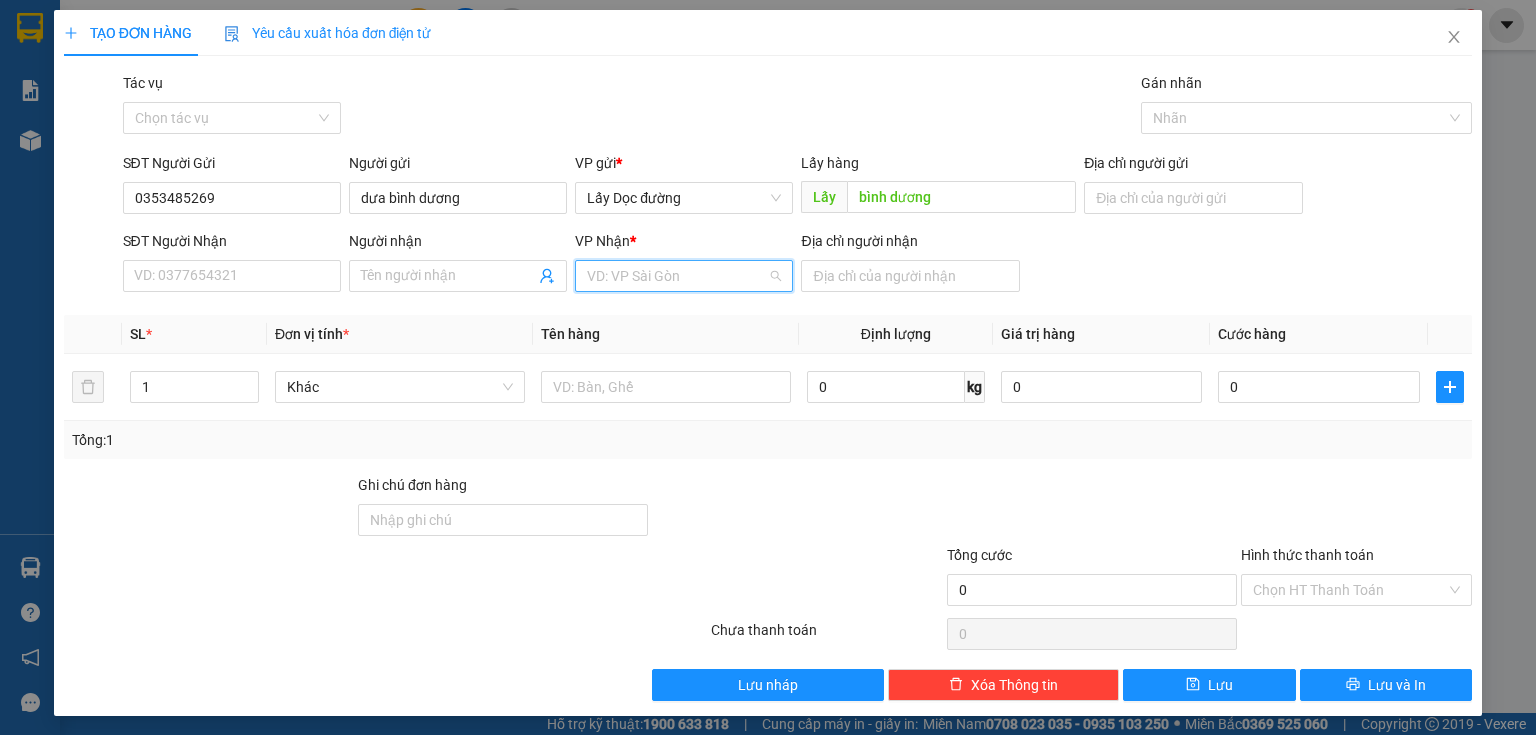 click at bounding box center (677, 276) 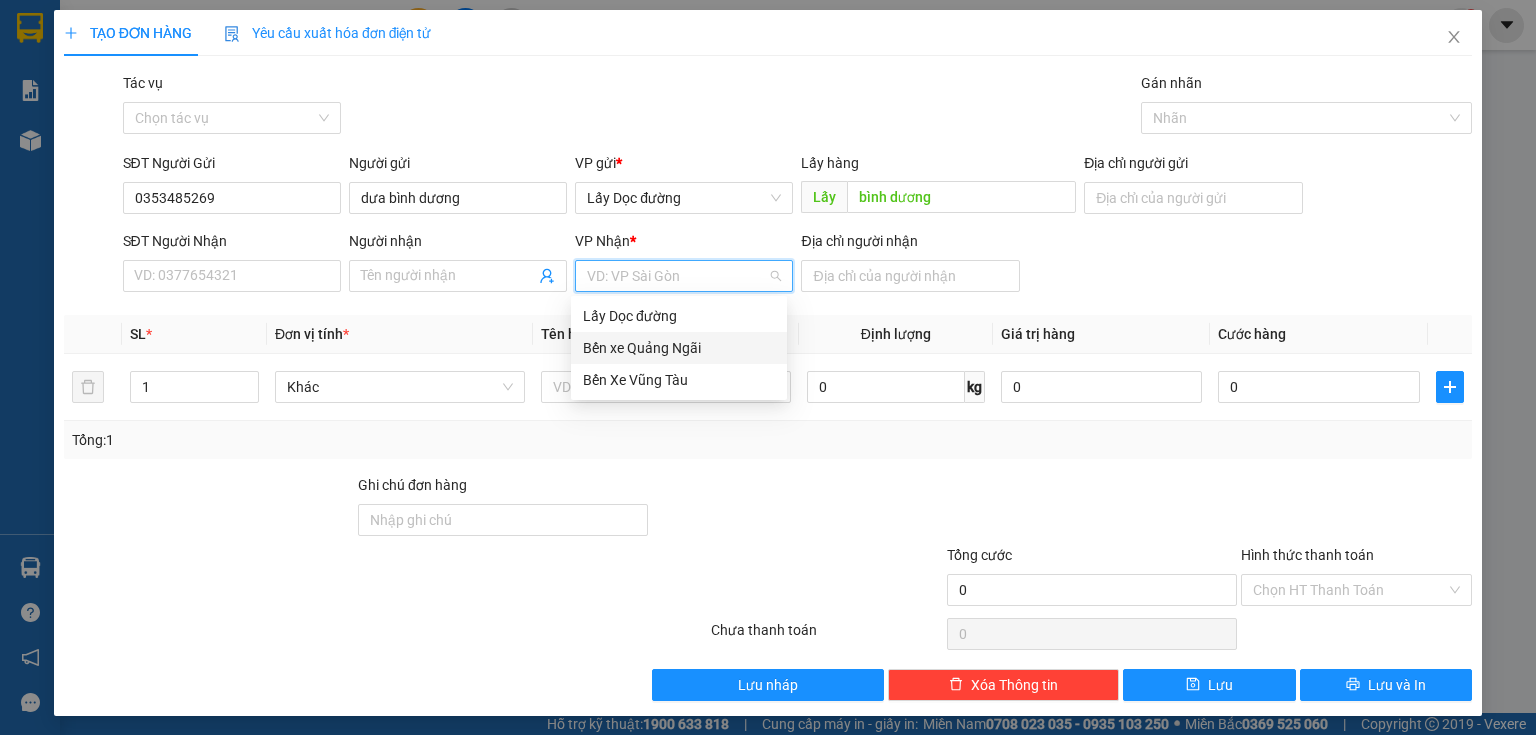 click on "Bến xe Quảng Ngãi" at bounding box center [679, 348] 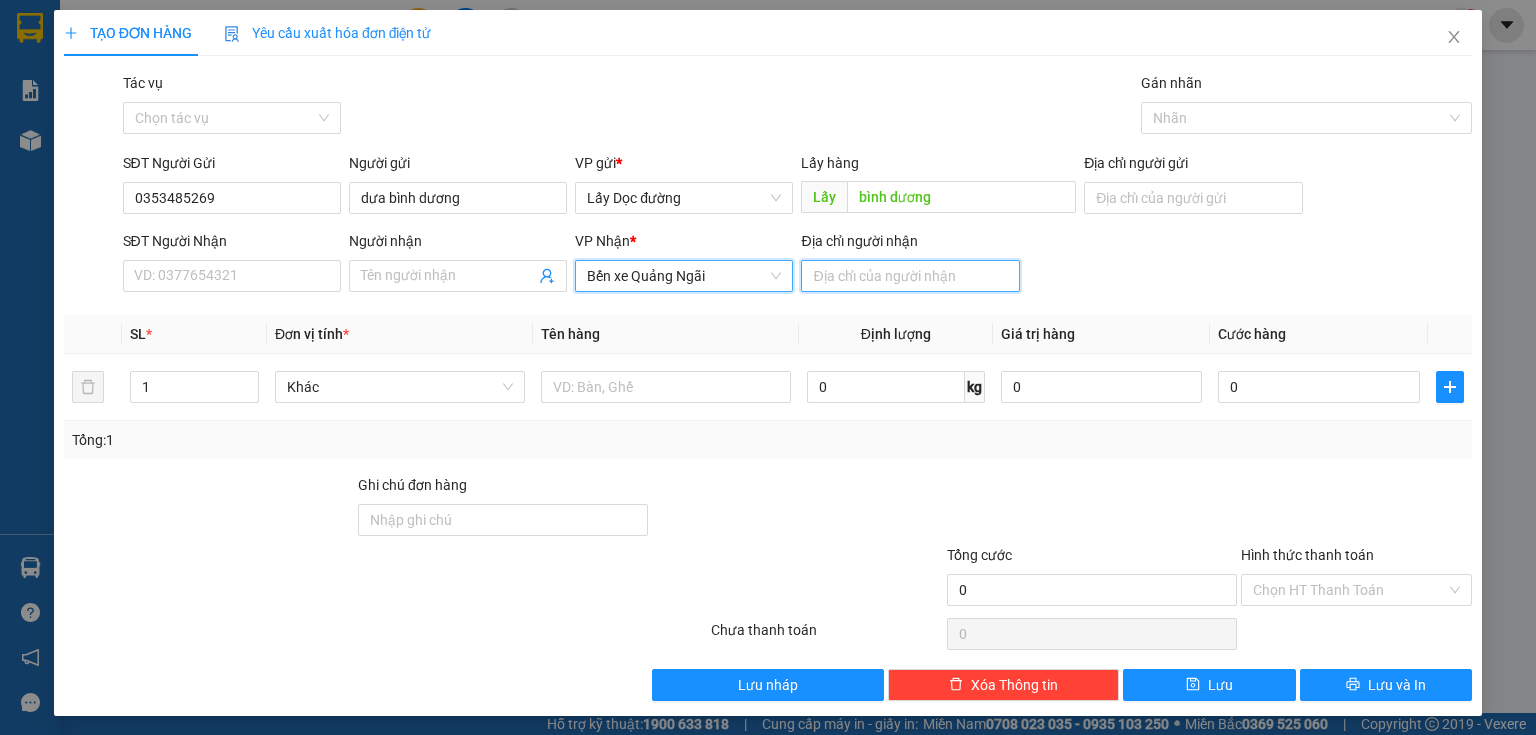 click on "Địa chỉ người nhận" at bounding box center [910, 276] 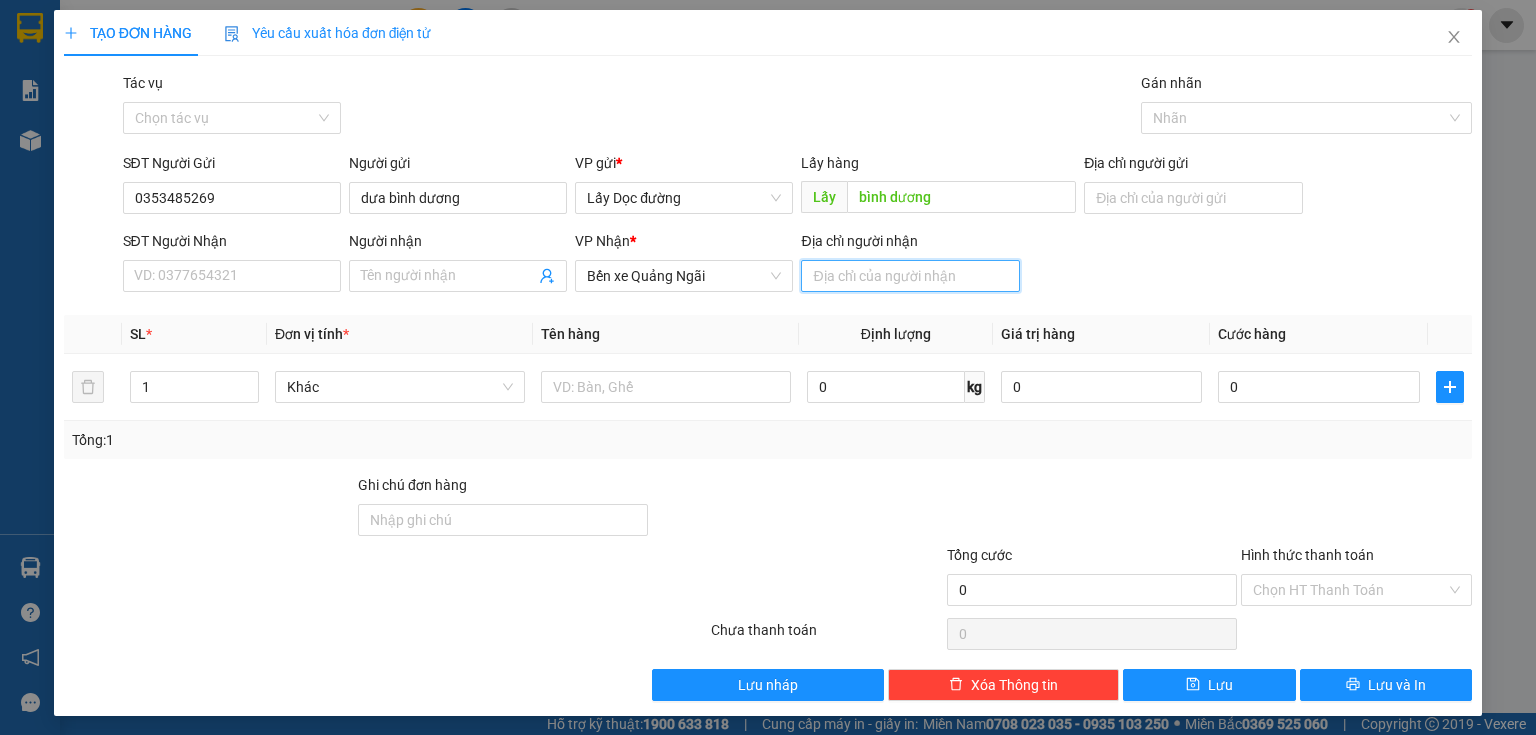 type on "lagi" 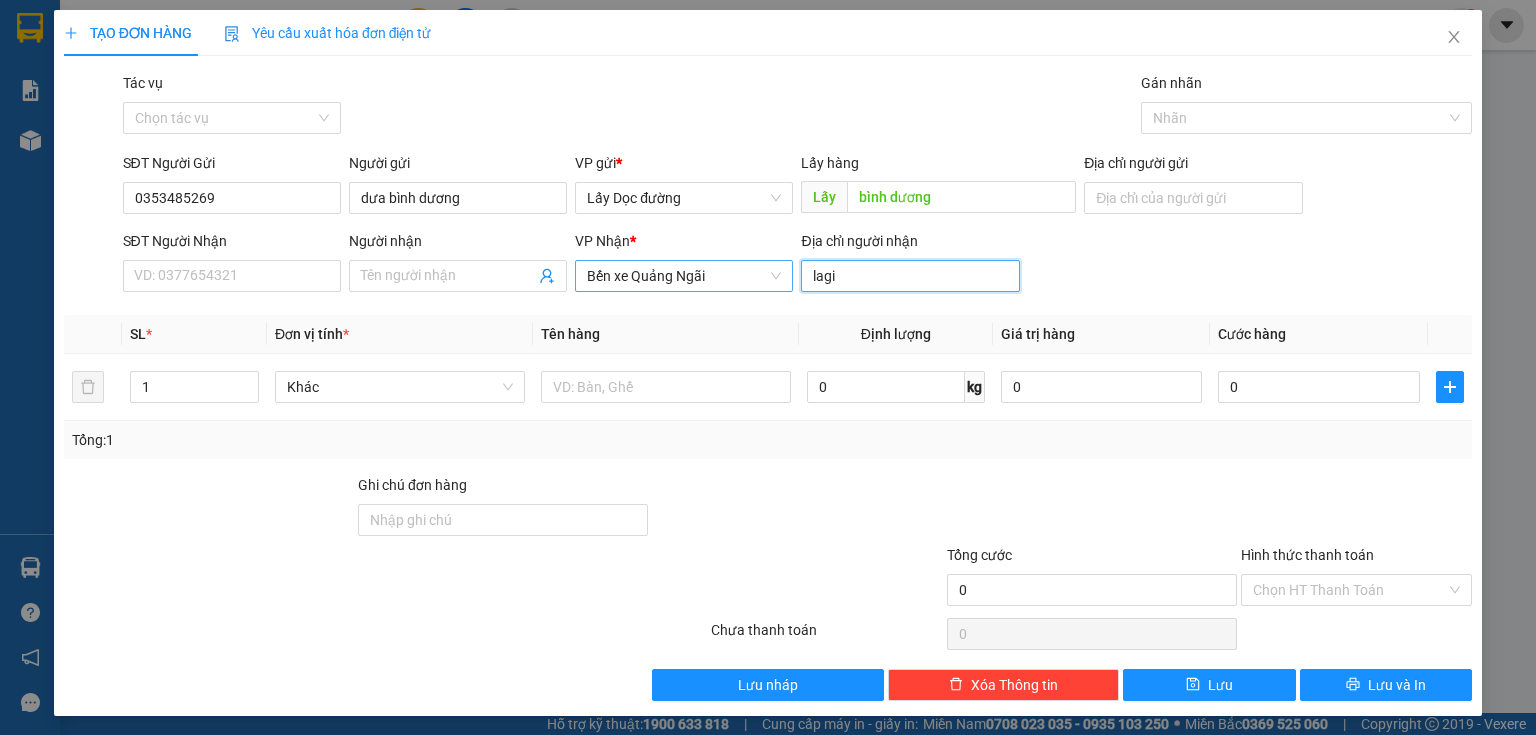 click on "Bến xe Quảng Ngãi" at bounding box center (684, 276) 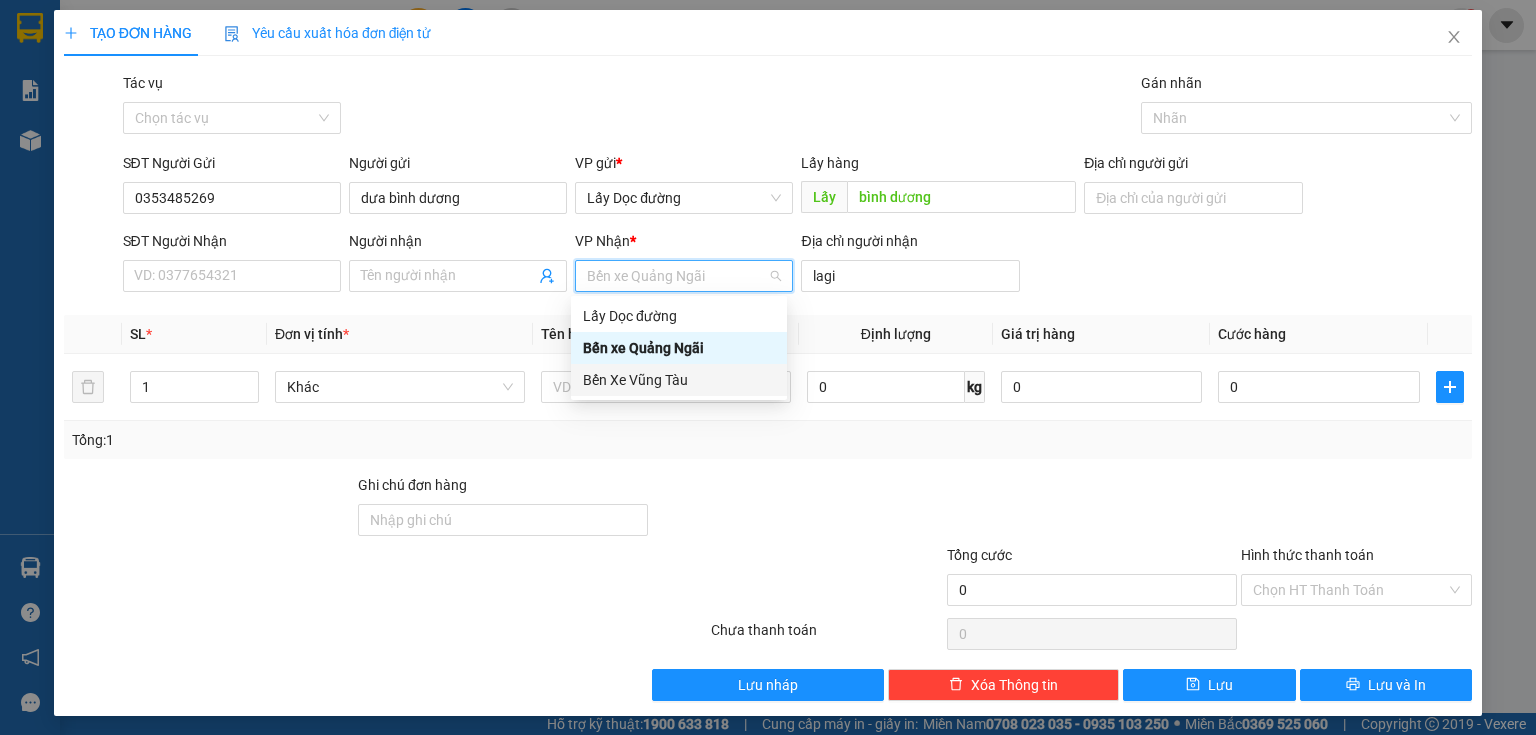 click on "Bến Xe Vũng Tàu" at bounding box center [679, 380] 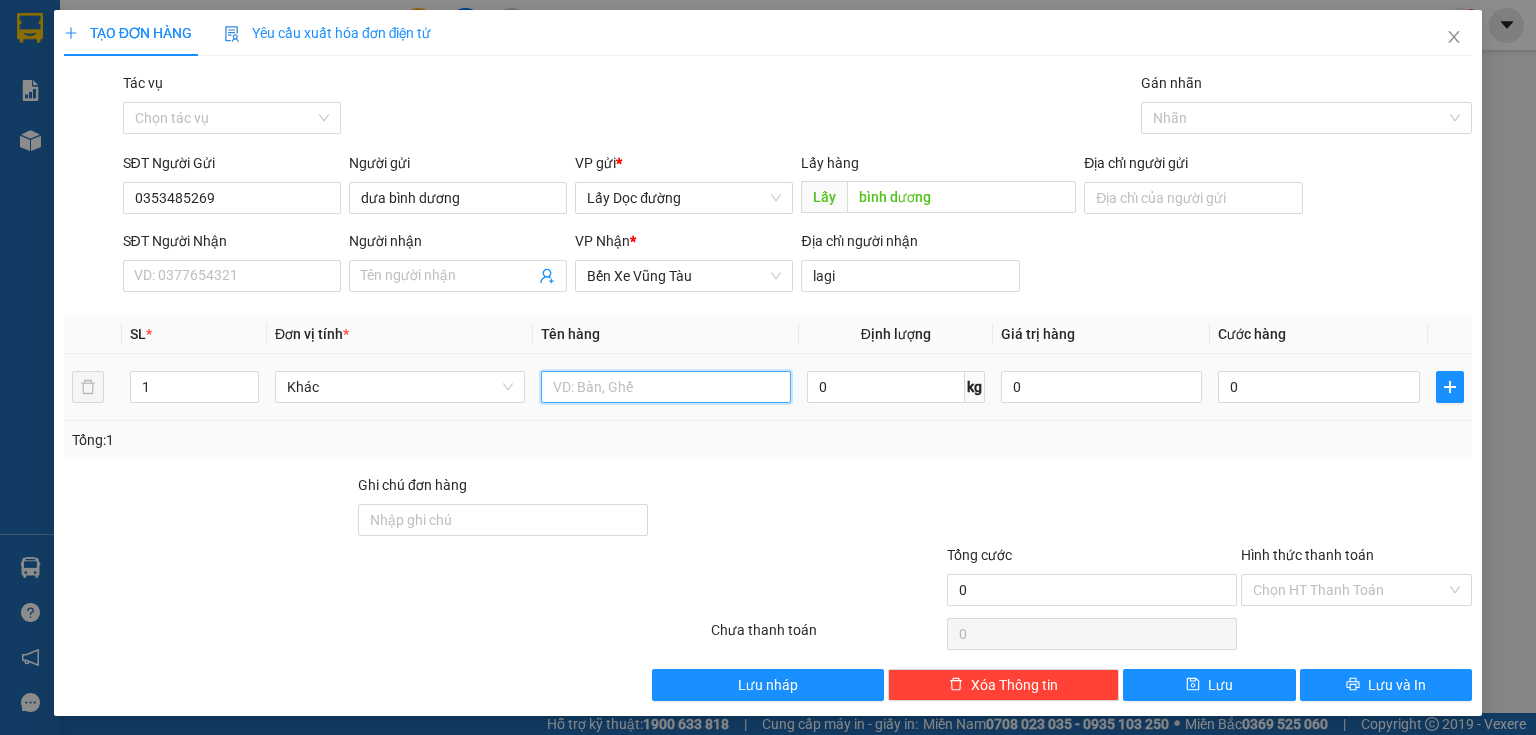 click at bounding box center (666, 387) 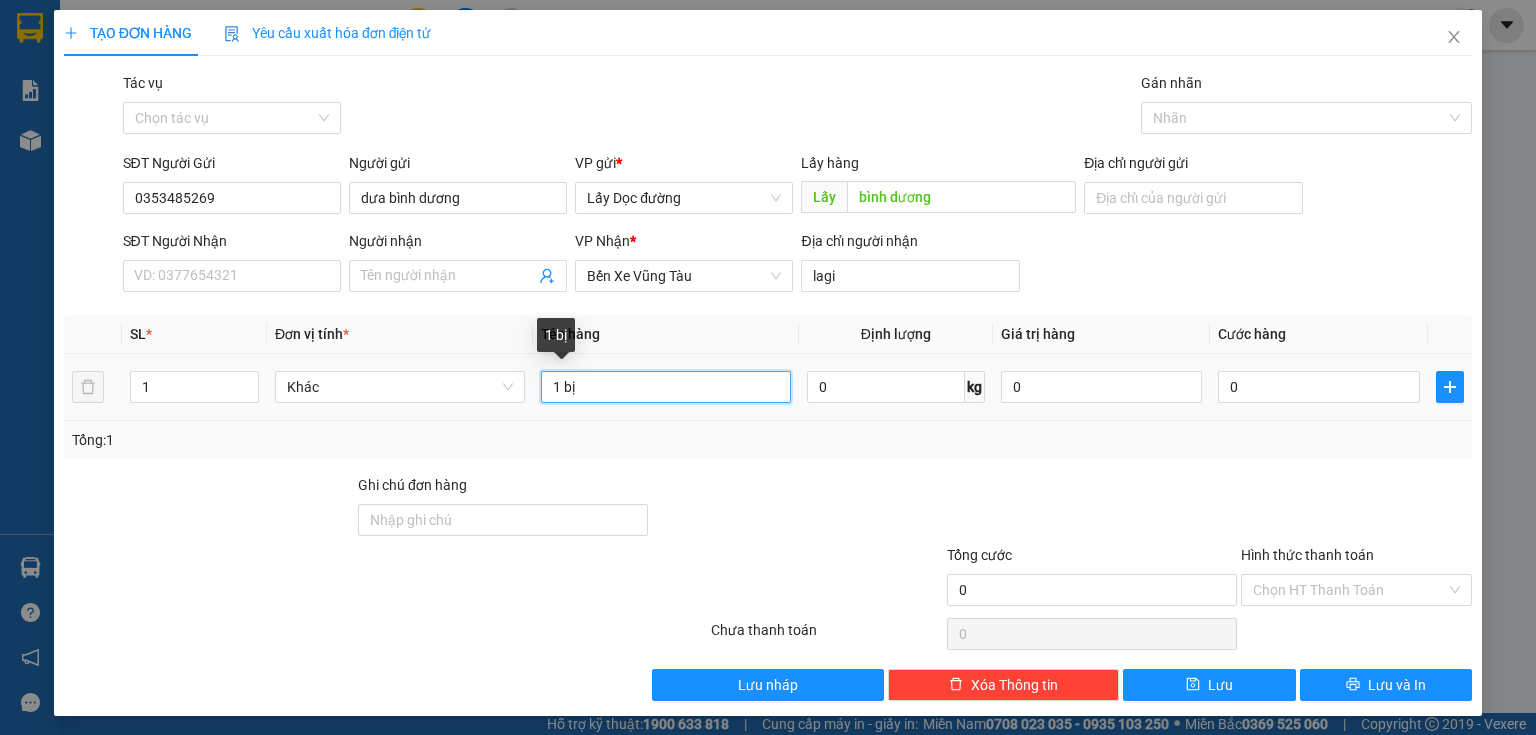 click on "1 bị" at bounding box center (666, 387) 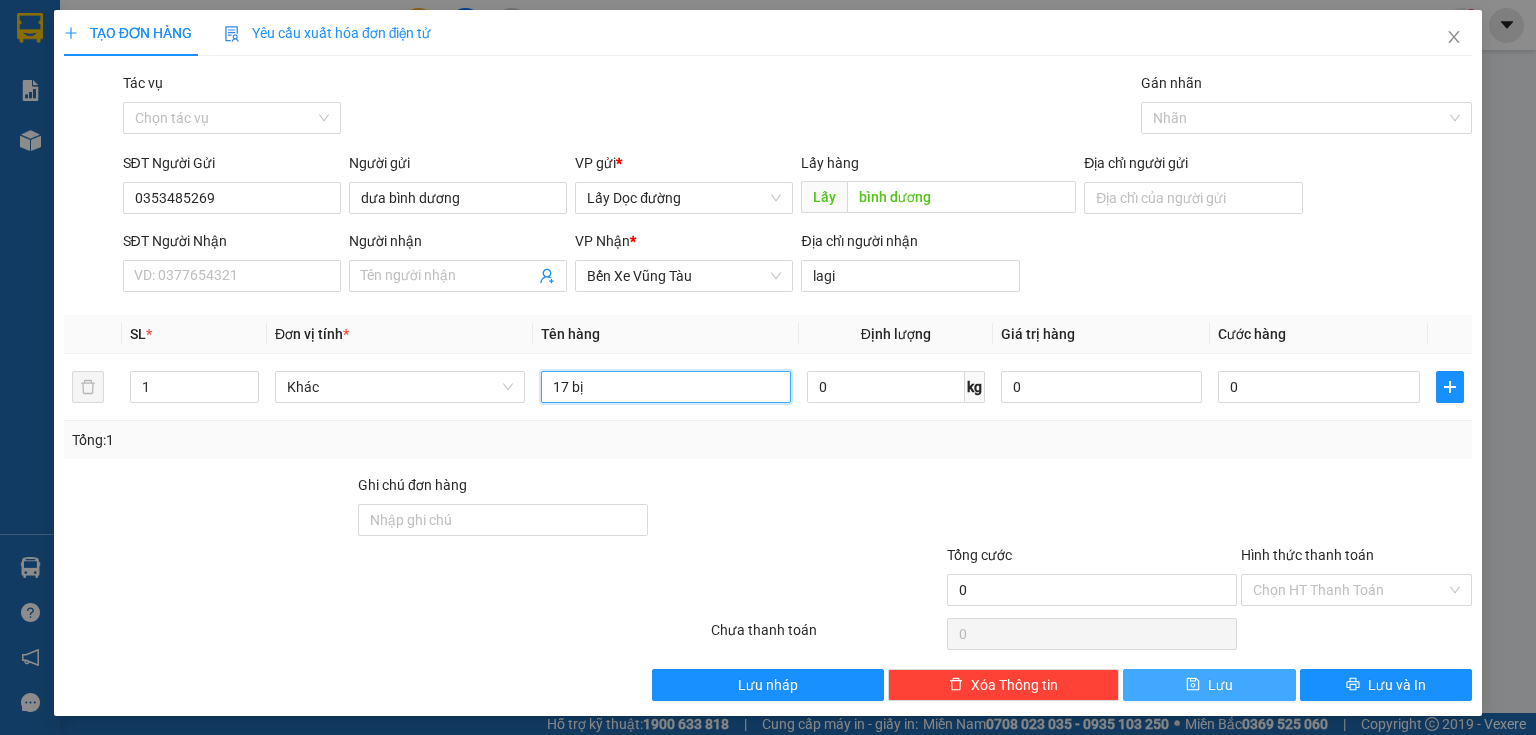 type on "17 bị" 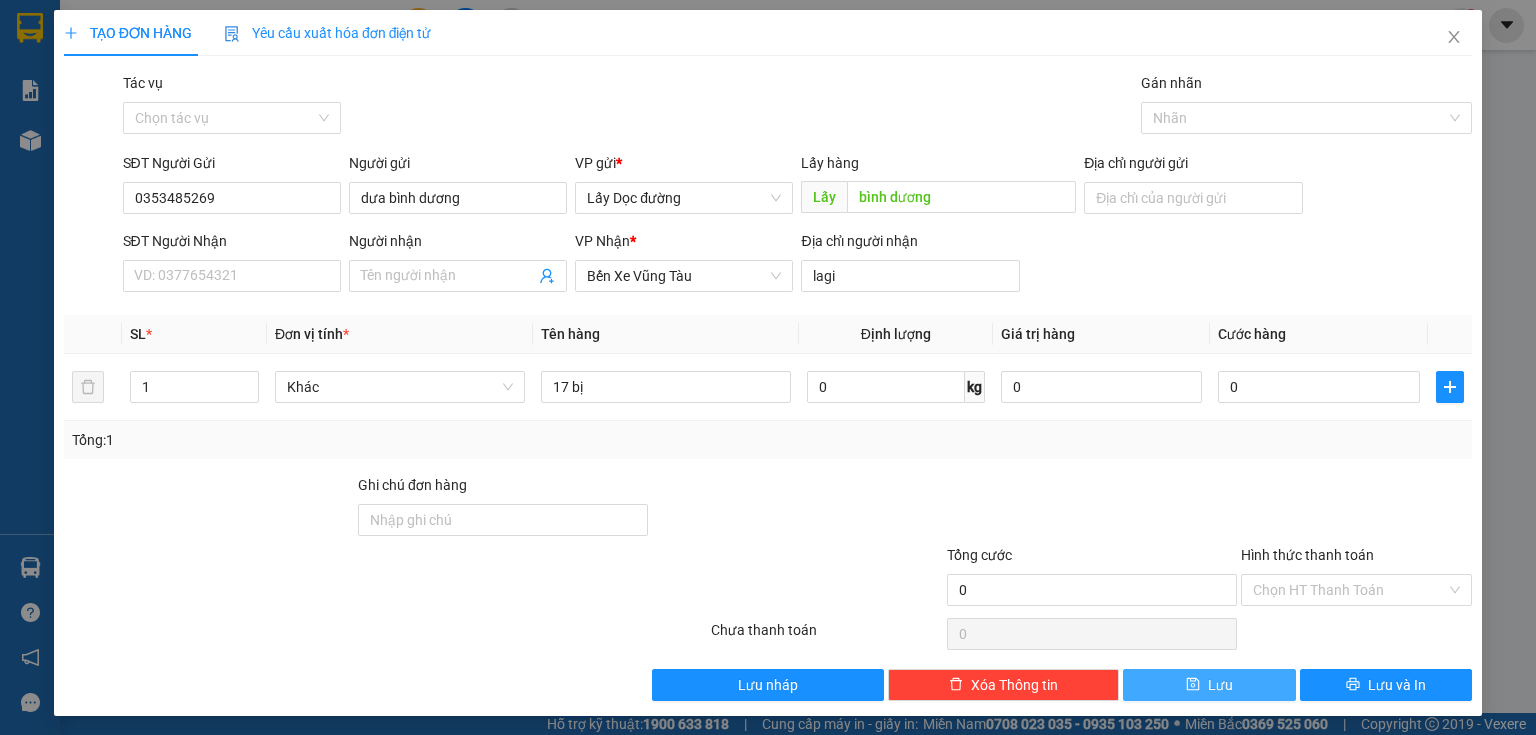 click on "Lưu" at bounding box center (1209, 685) 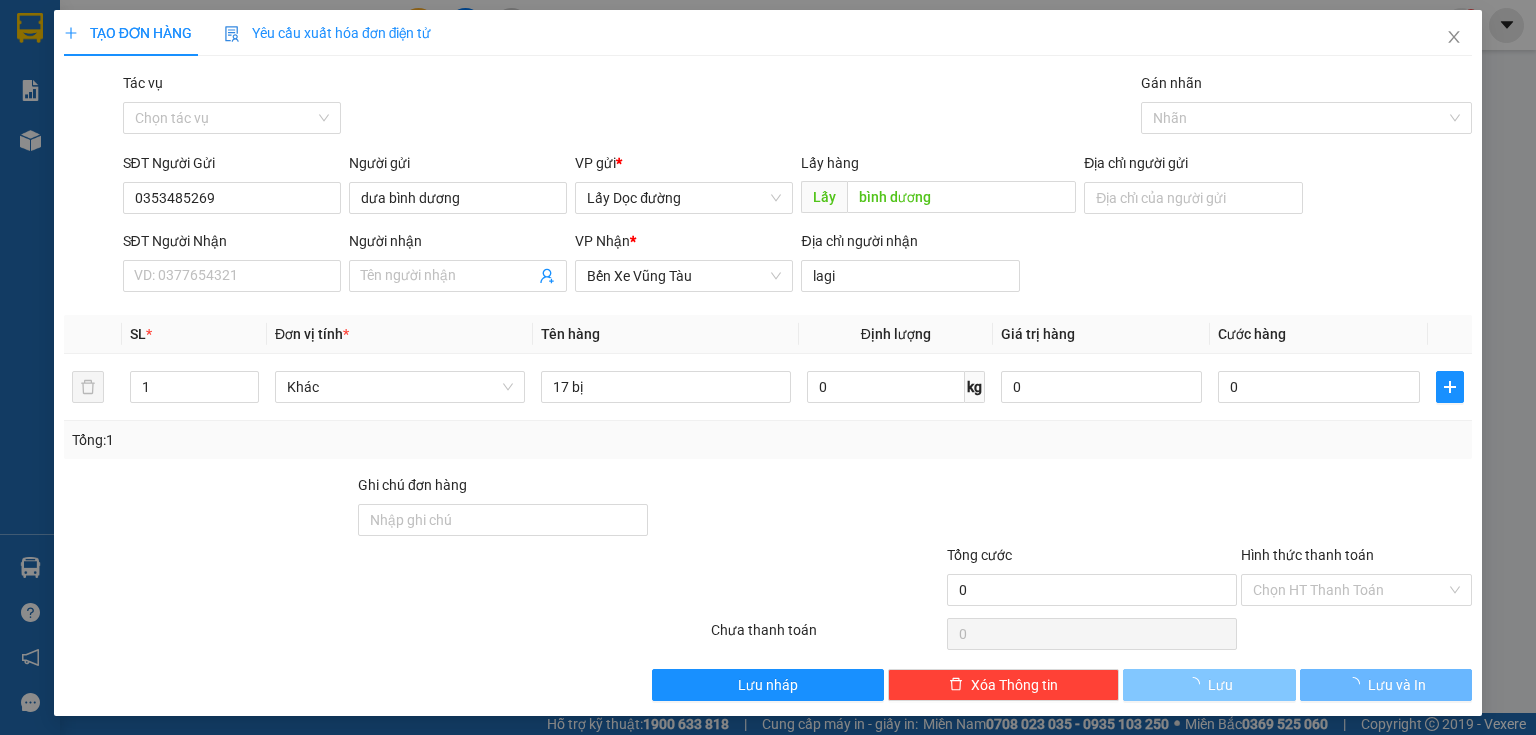 type 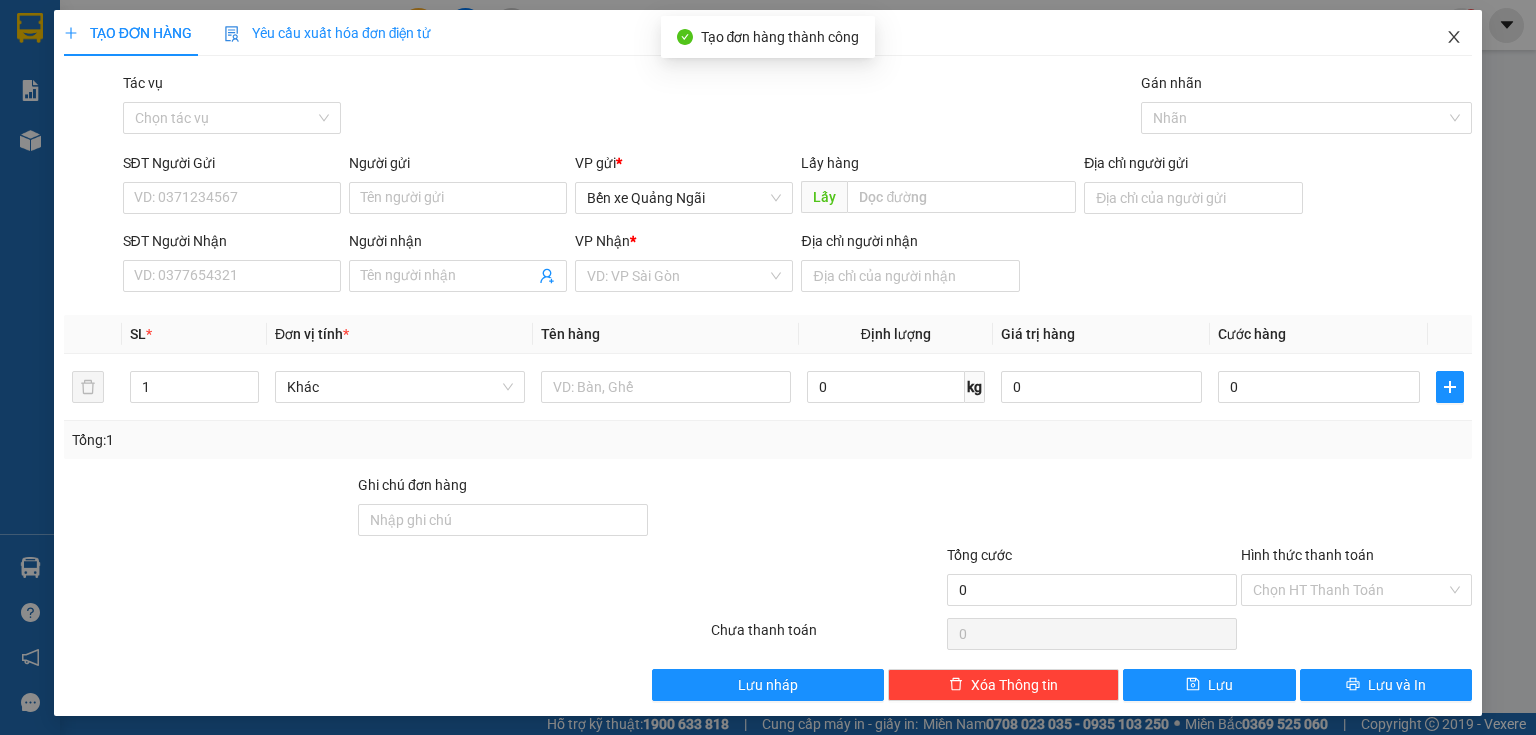 click at bounding box center [1454, 38] 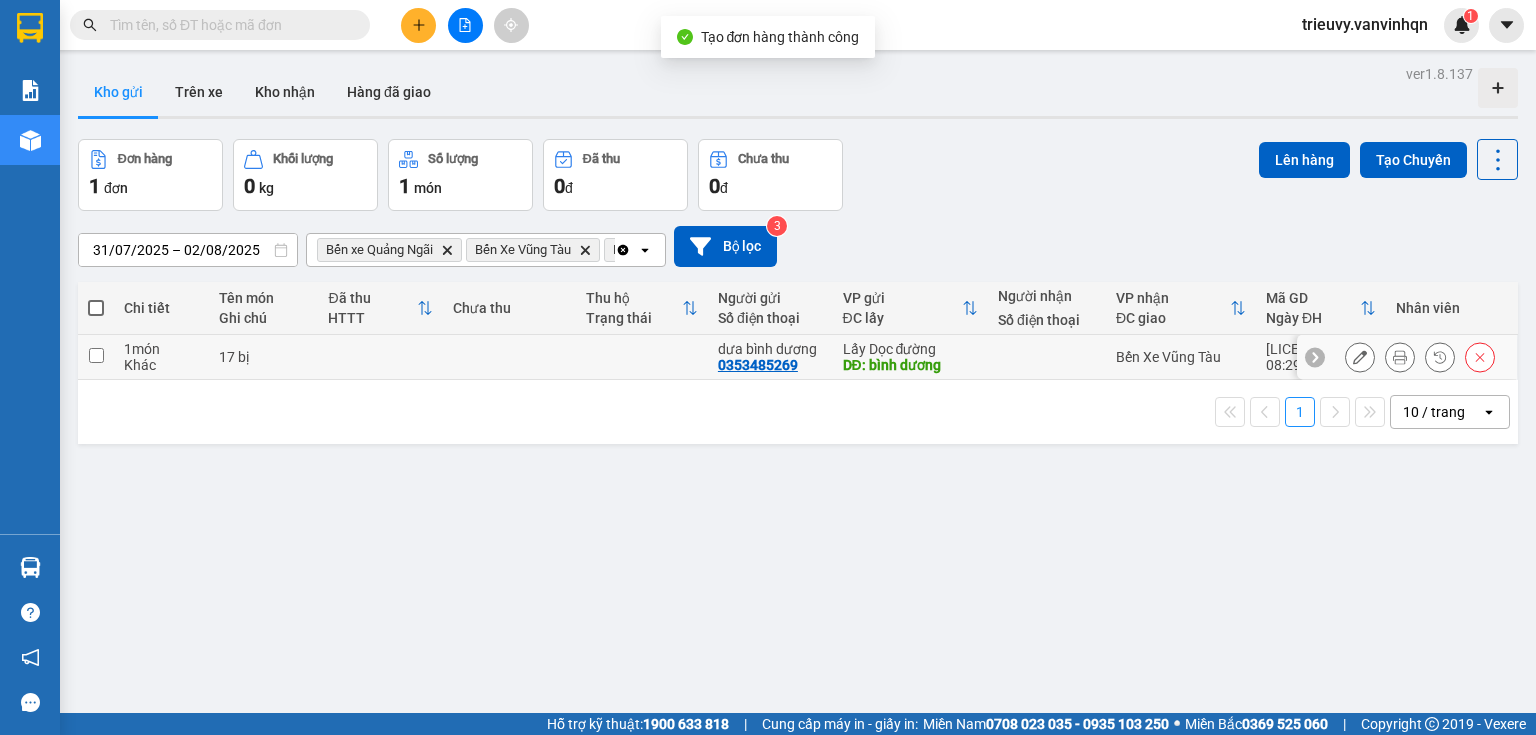 click at bounding box center (509, 357) 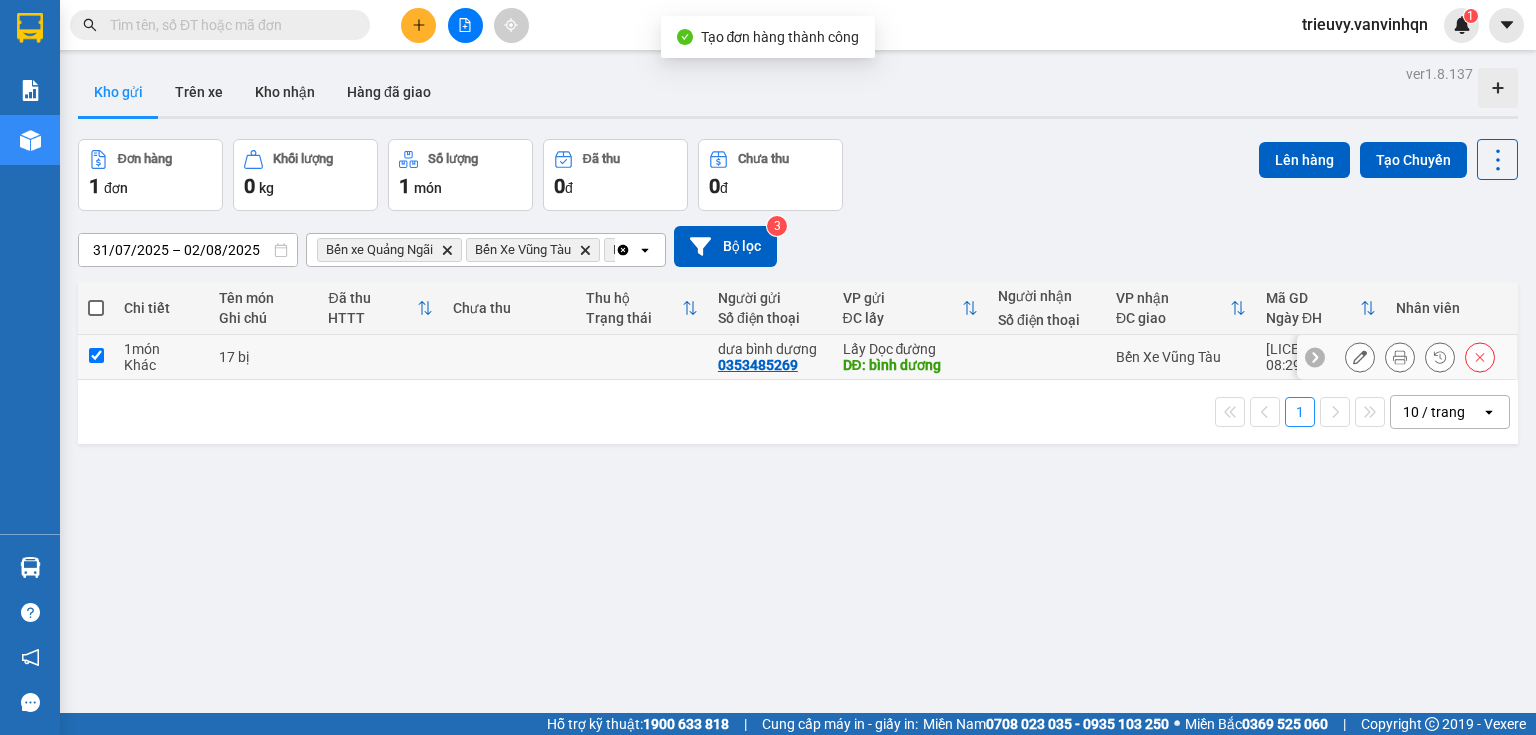 checkbox on "true" 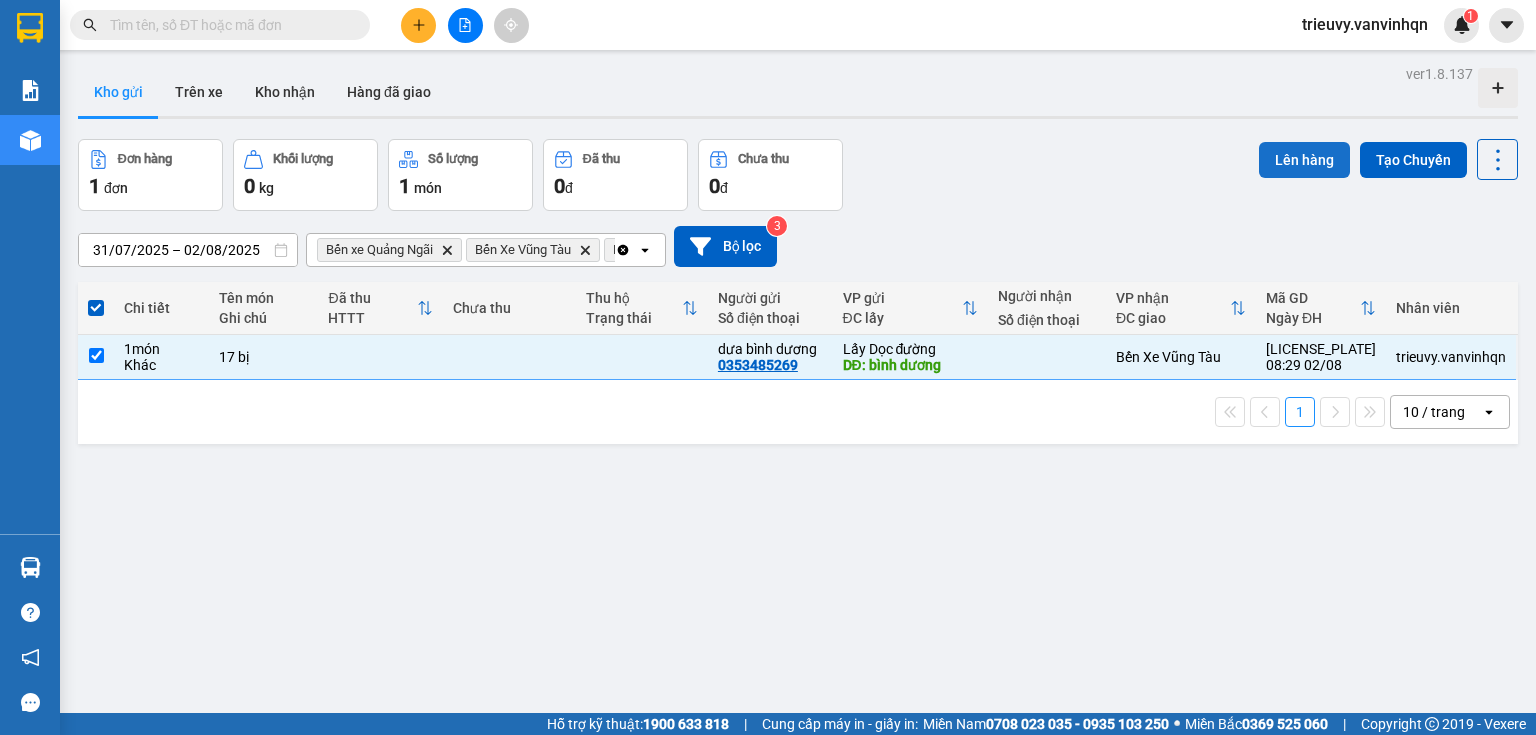 click on "Lên hàng" at bounding box center (1304, 160) 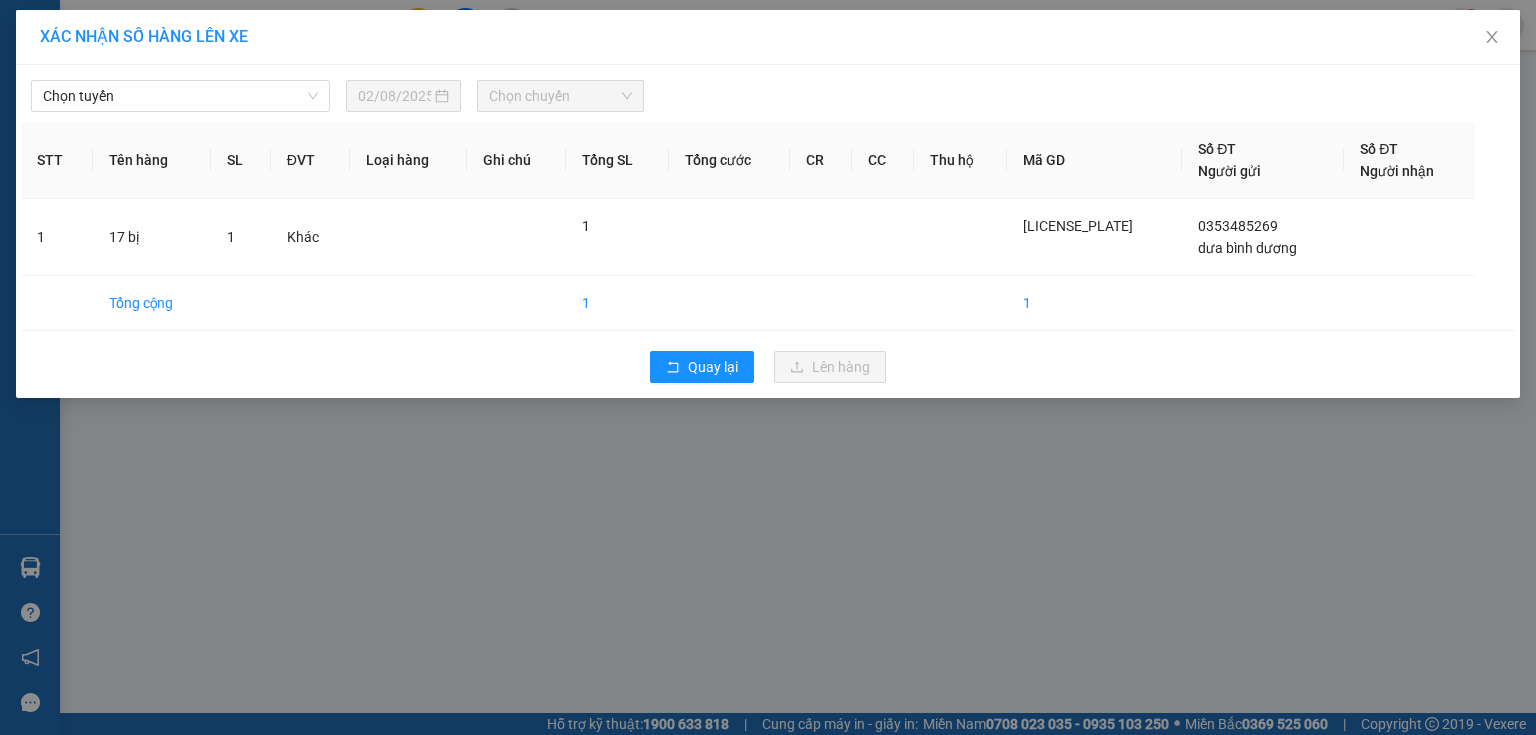 drag, startPoint x: 285, startPoint y: 104, endPoint x: 275, endPoint y: 112, distance: 12.806249 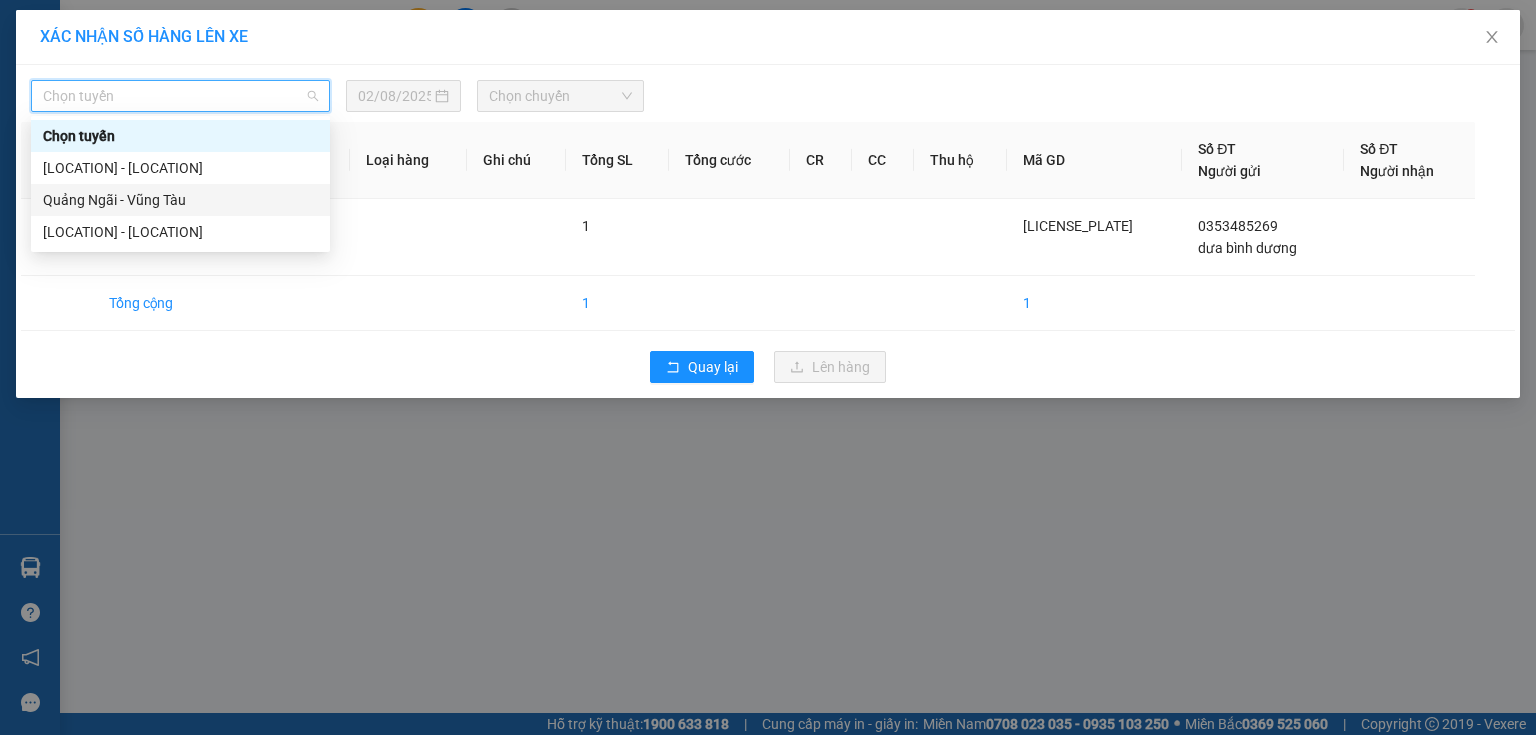 click on "[CITY] - [CITY]" at bounding box center [180, 200] 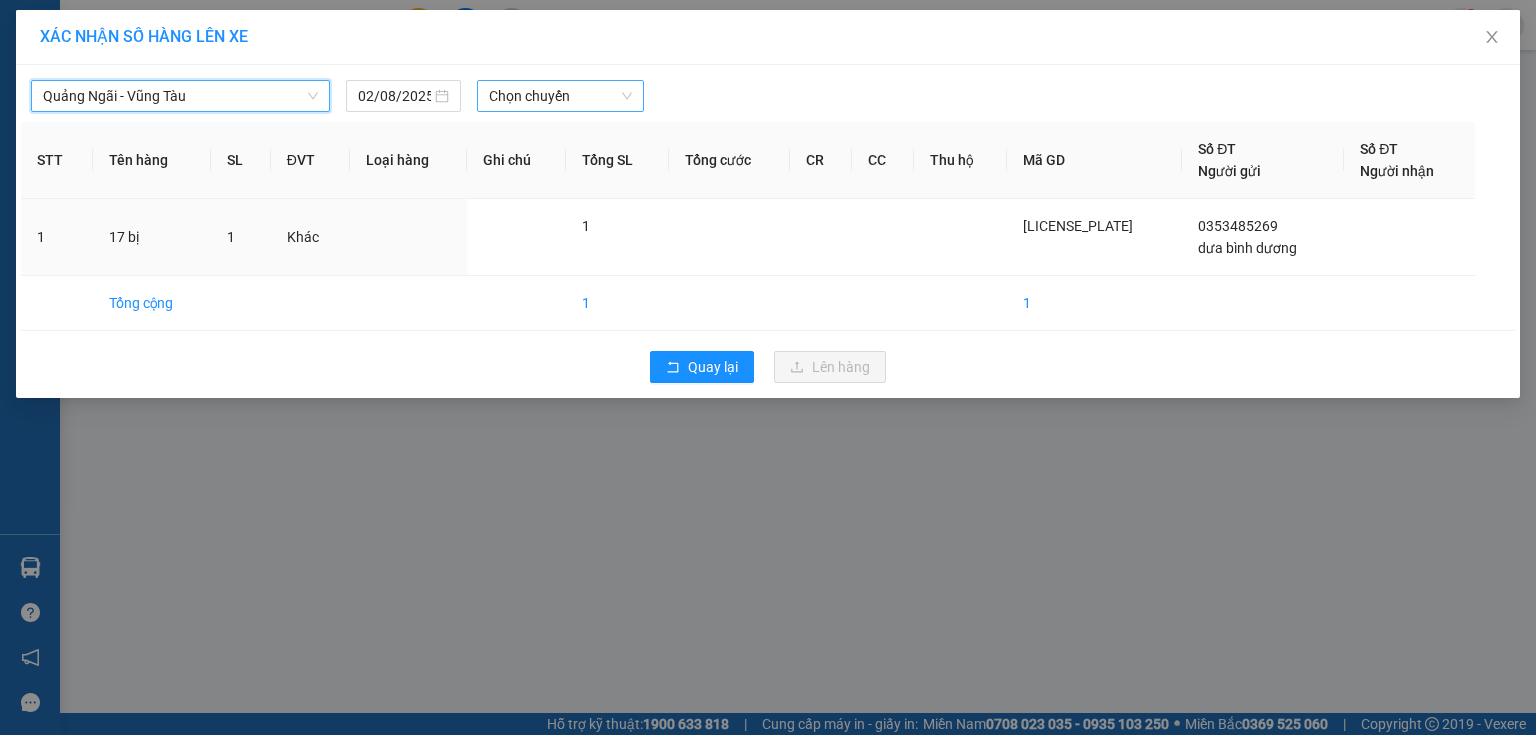click on "Chọn chuyến" at bounding box center (561, 96) 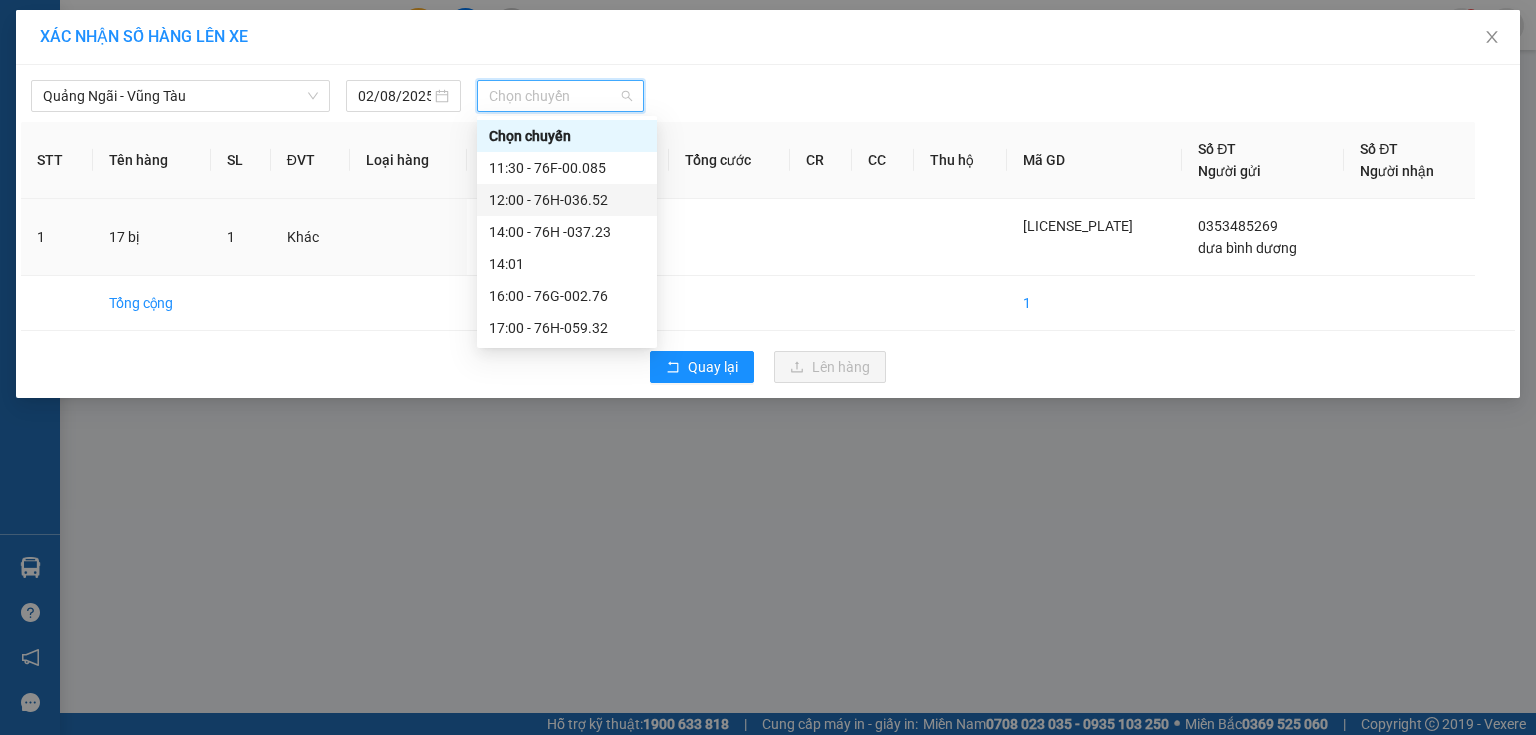 click on "12:00     - 76H-036.52" at bounding box center [567, 200] 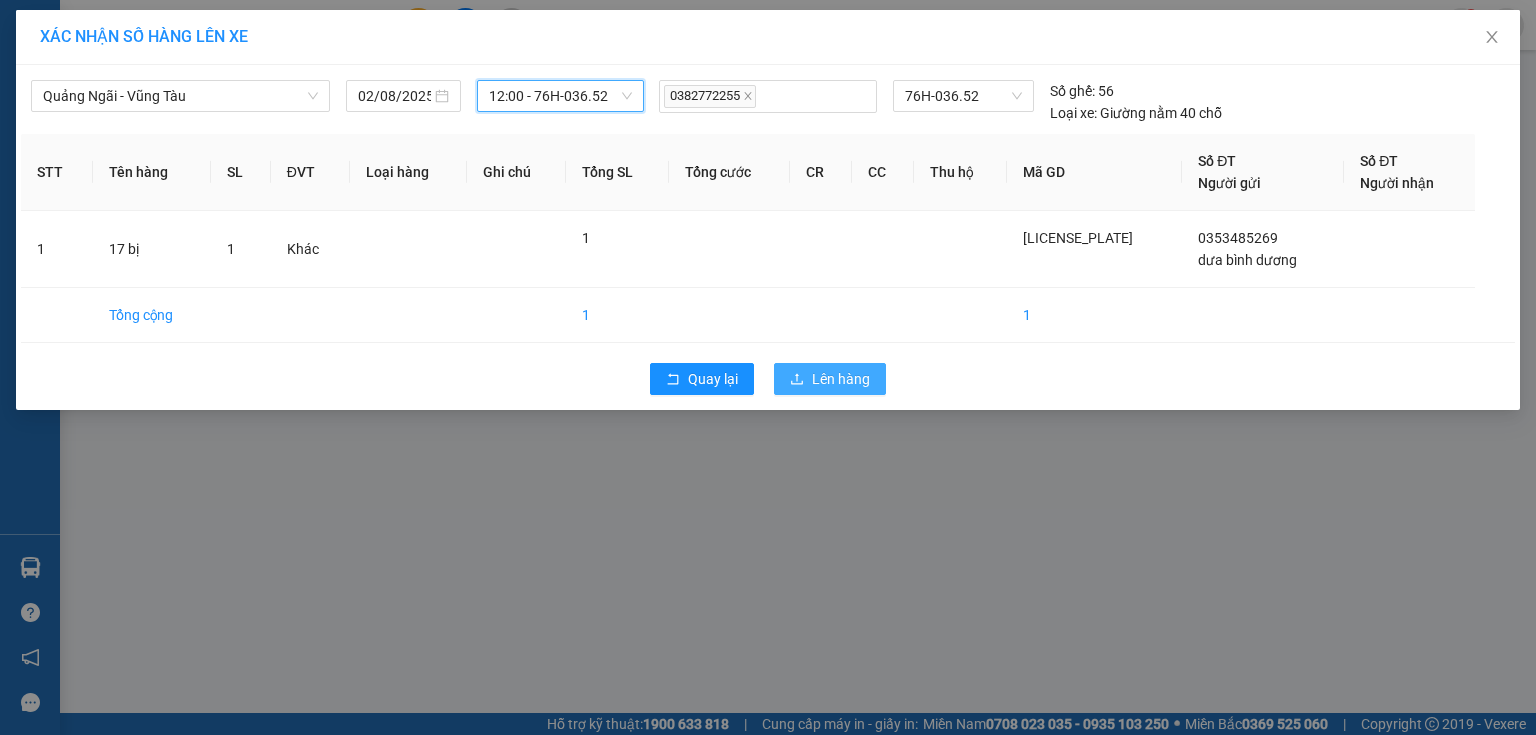 click 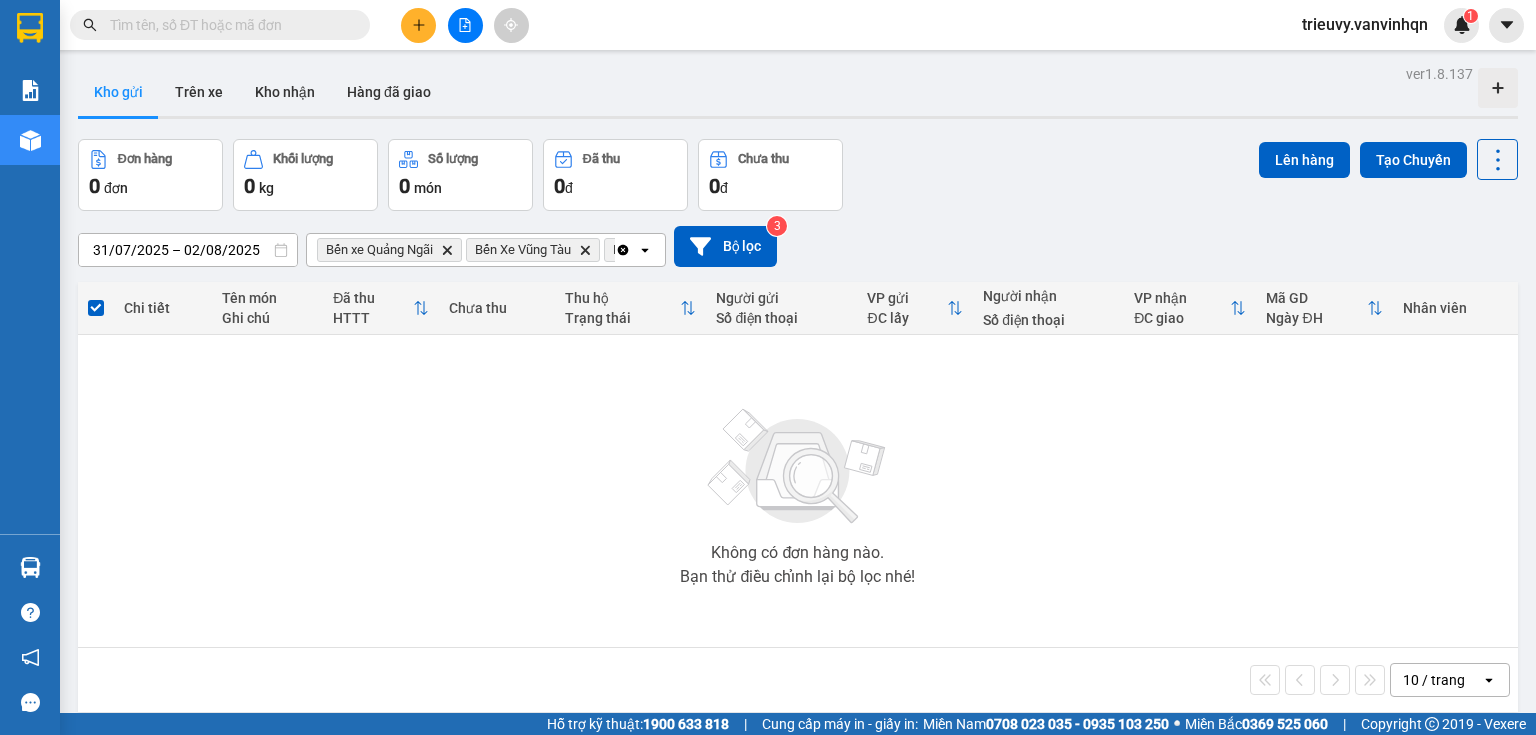click at bounding box center [418, 25] 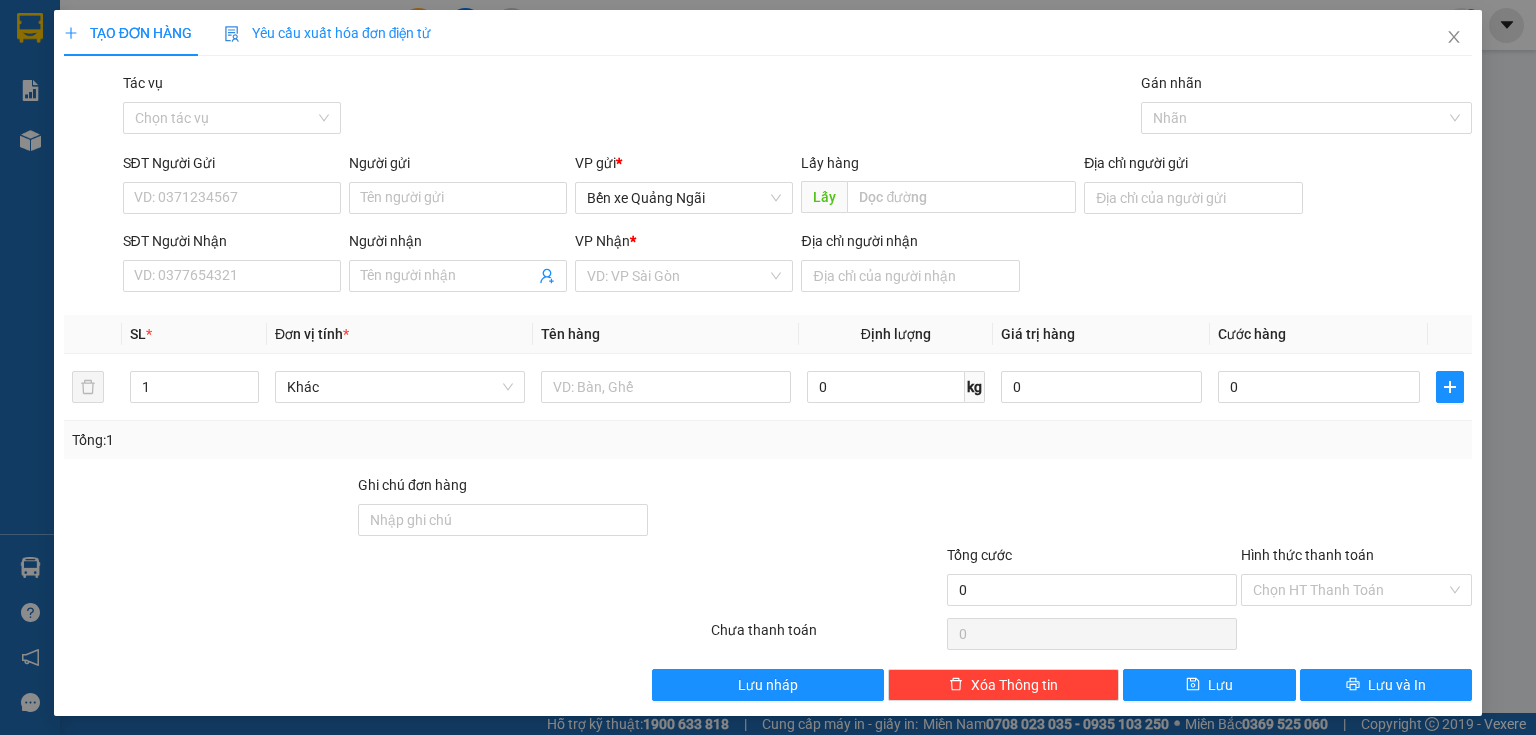 click on "Địa chỉ người gửi" at bounding box center (1193, 187) 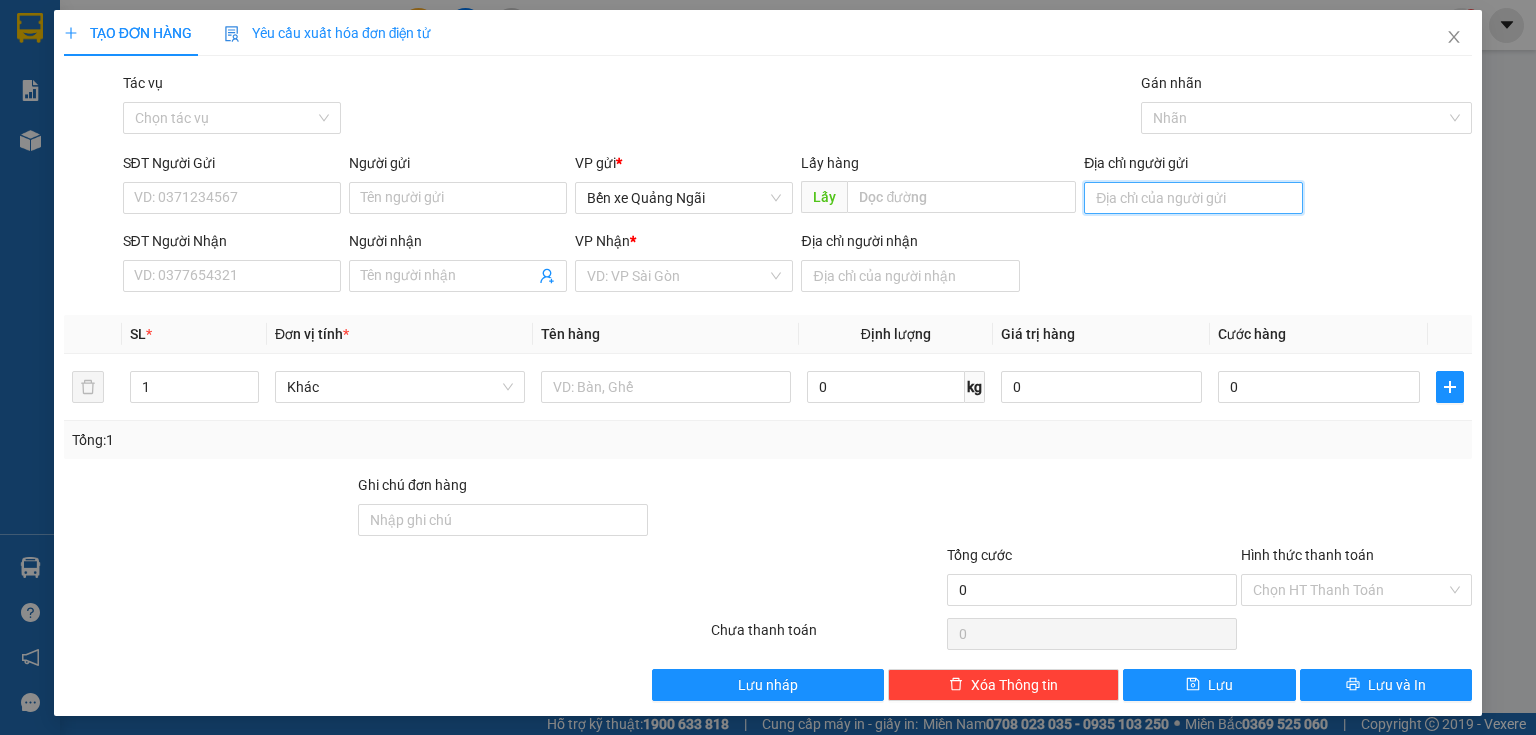 click on "Địa chỉ người gửi" at bounding box center (1193, 198) 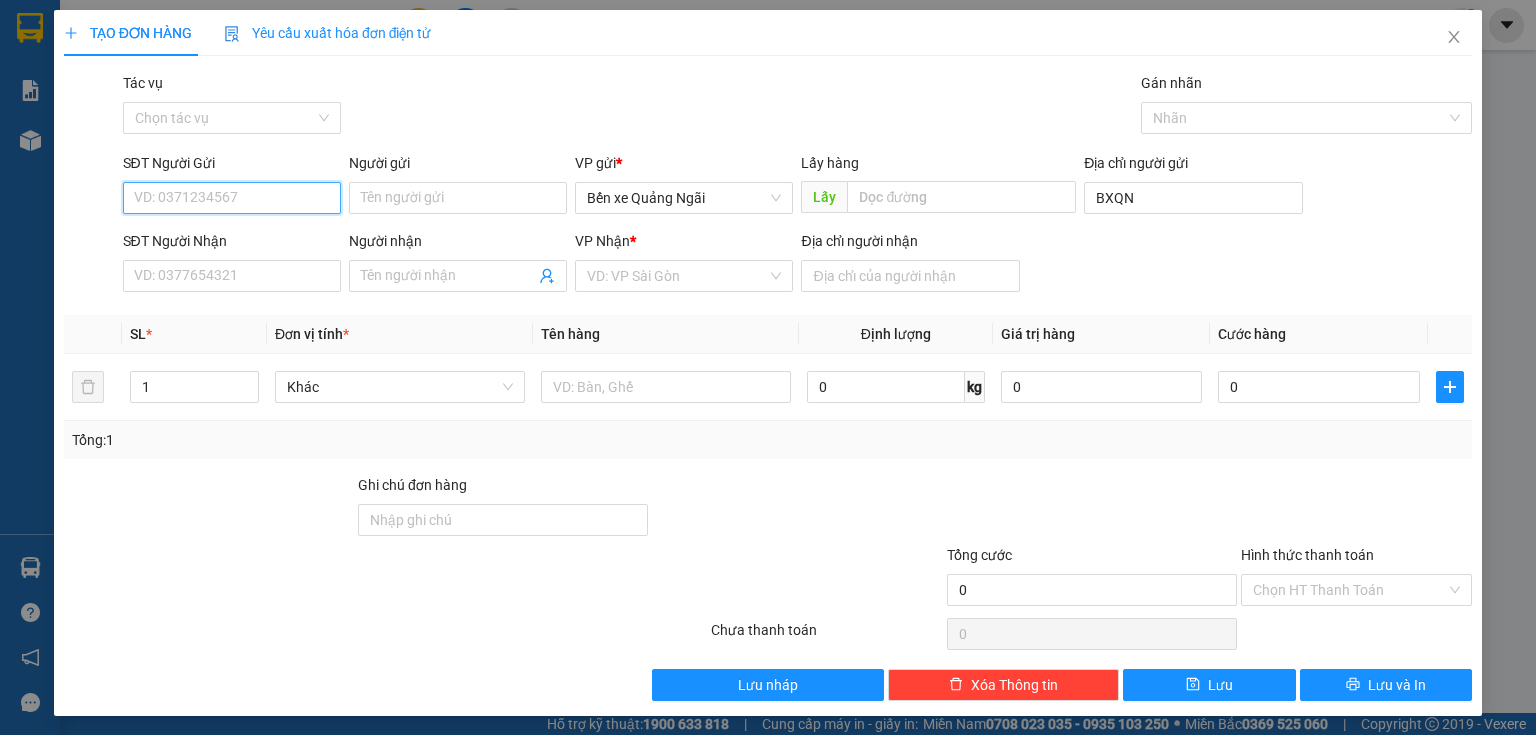 click on "SĐT Người Gửi" at bounding box center [232, 198] 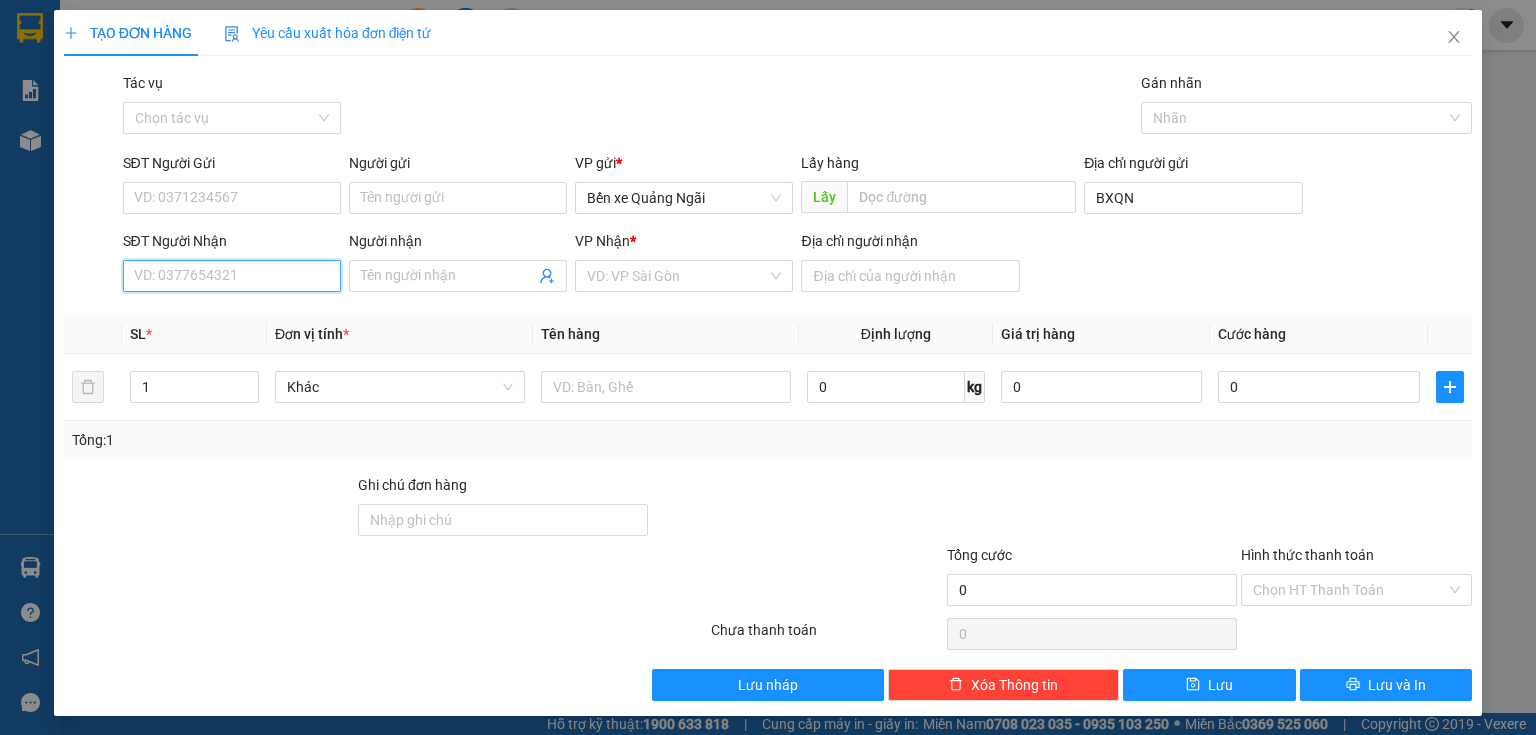 click on "SĐT Người Nhận" at bounding box center (232, 276) 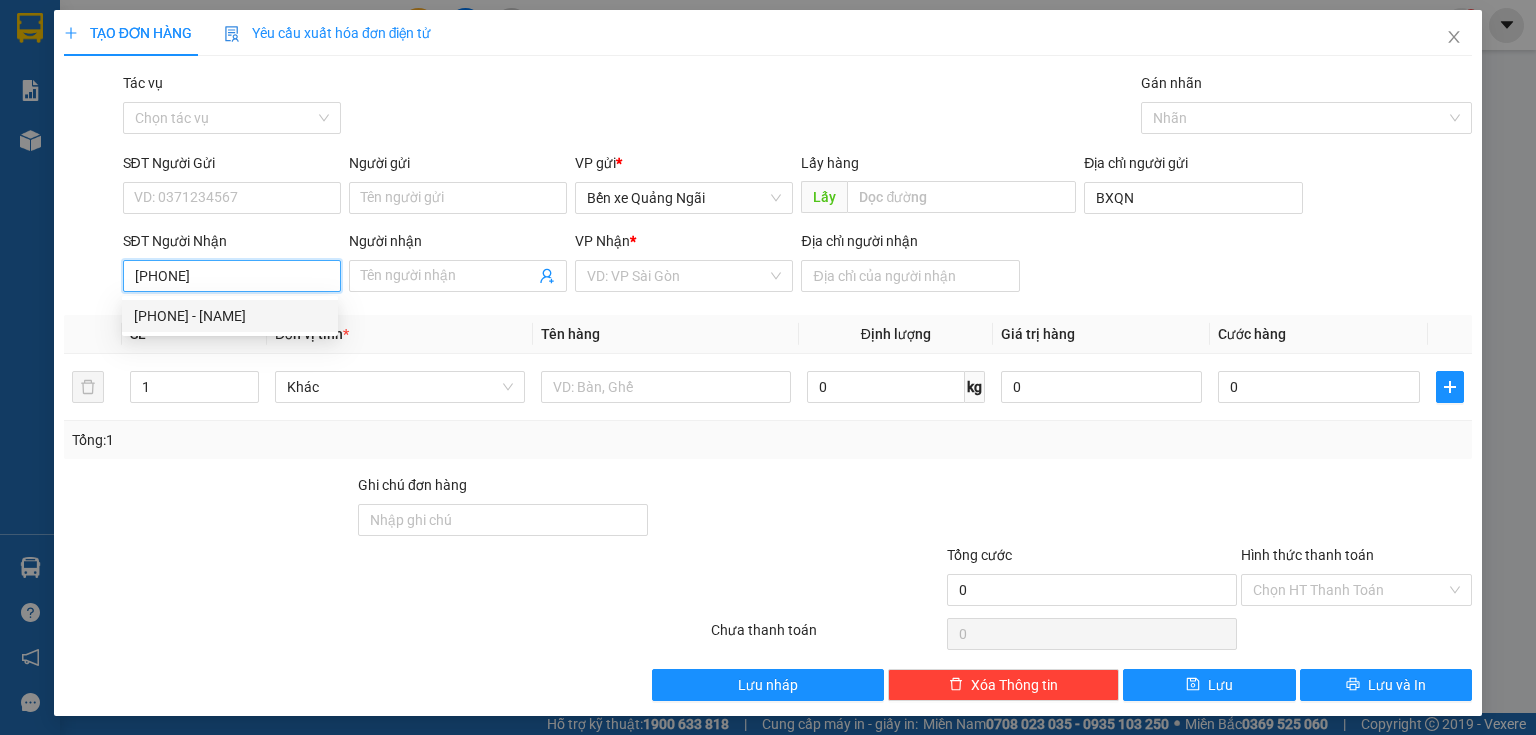 click on "0328409451 - ÁNH" at bounding box center (230, 316) 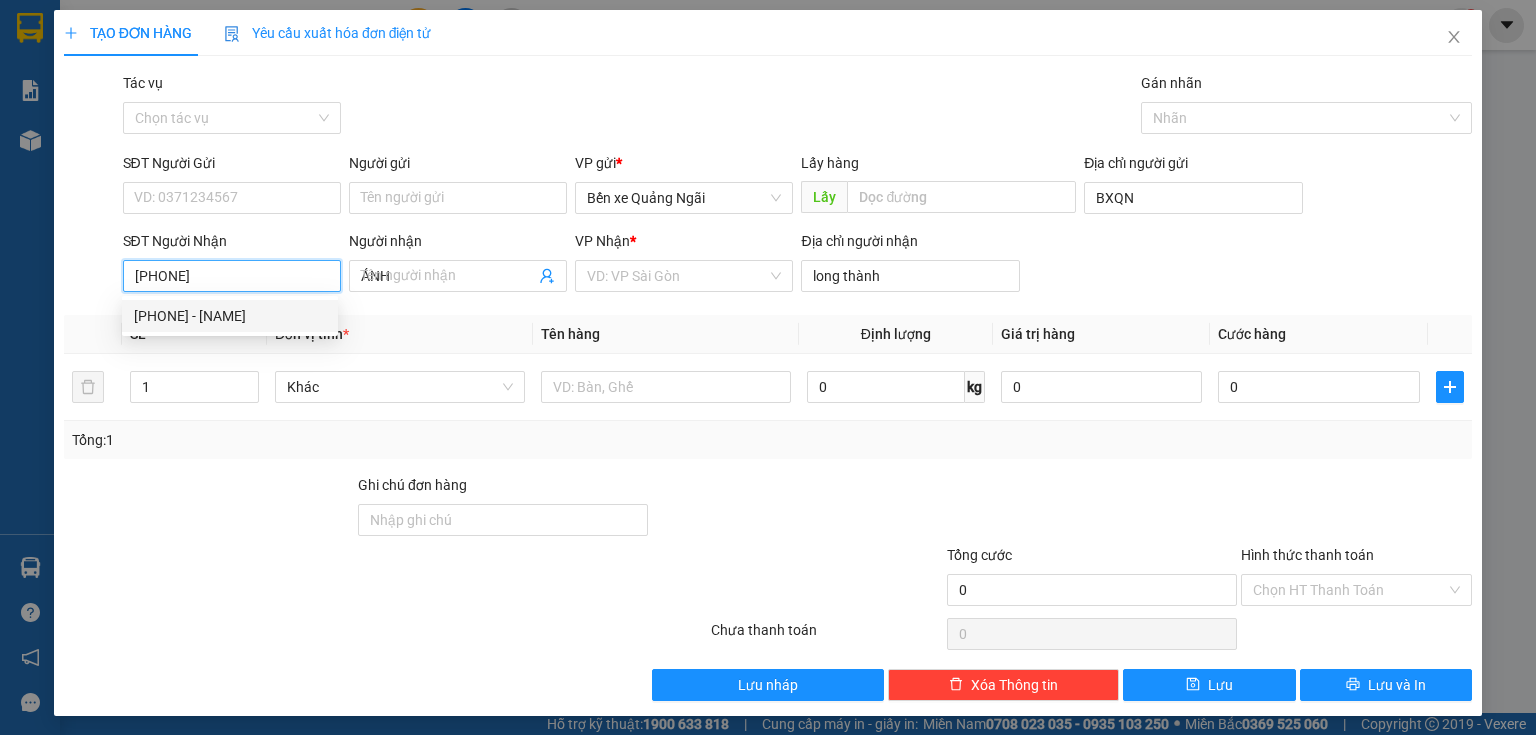 type on "150.000" 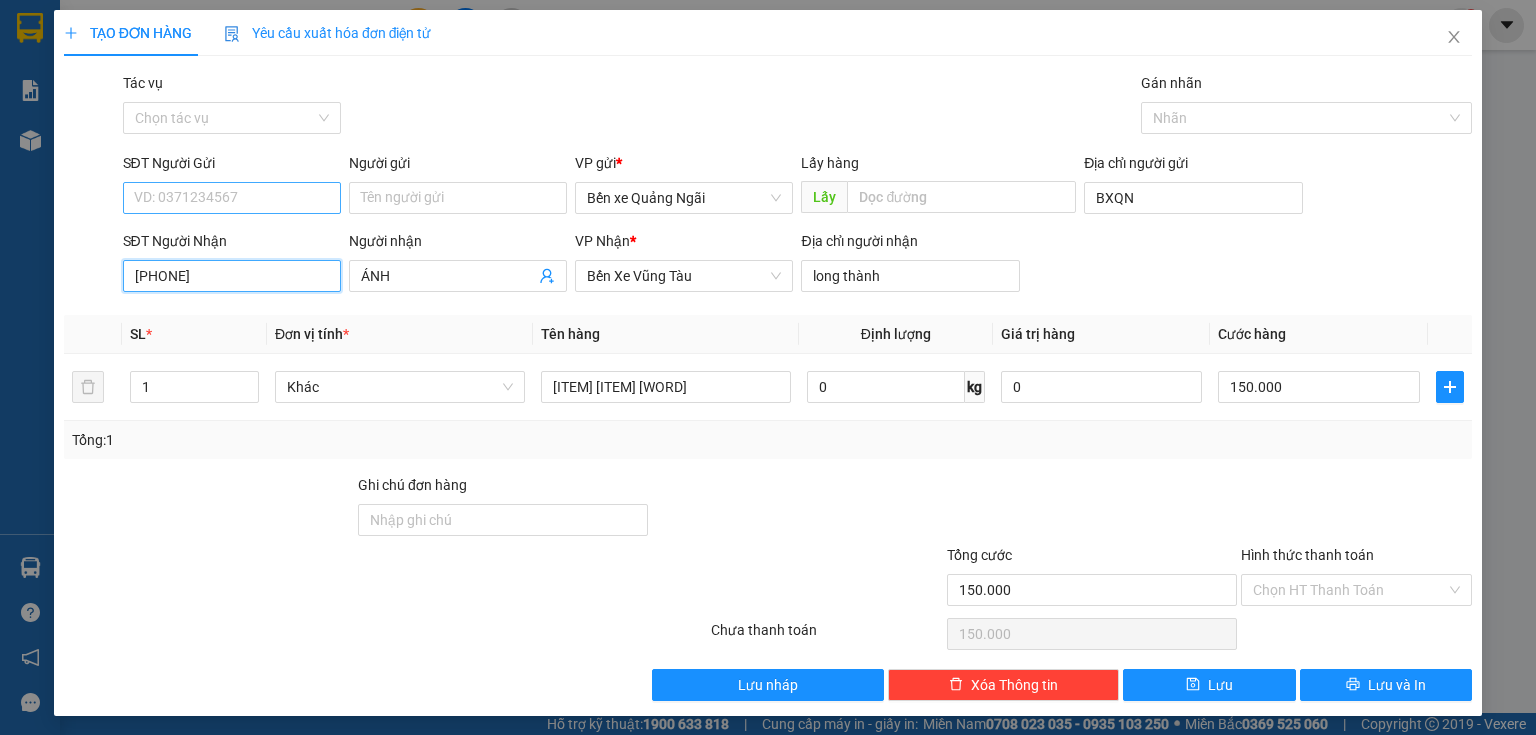 type on "[PHONE]" 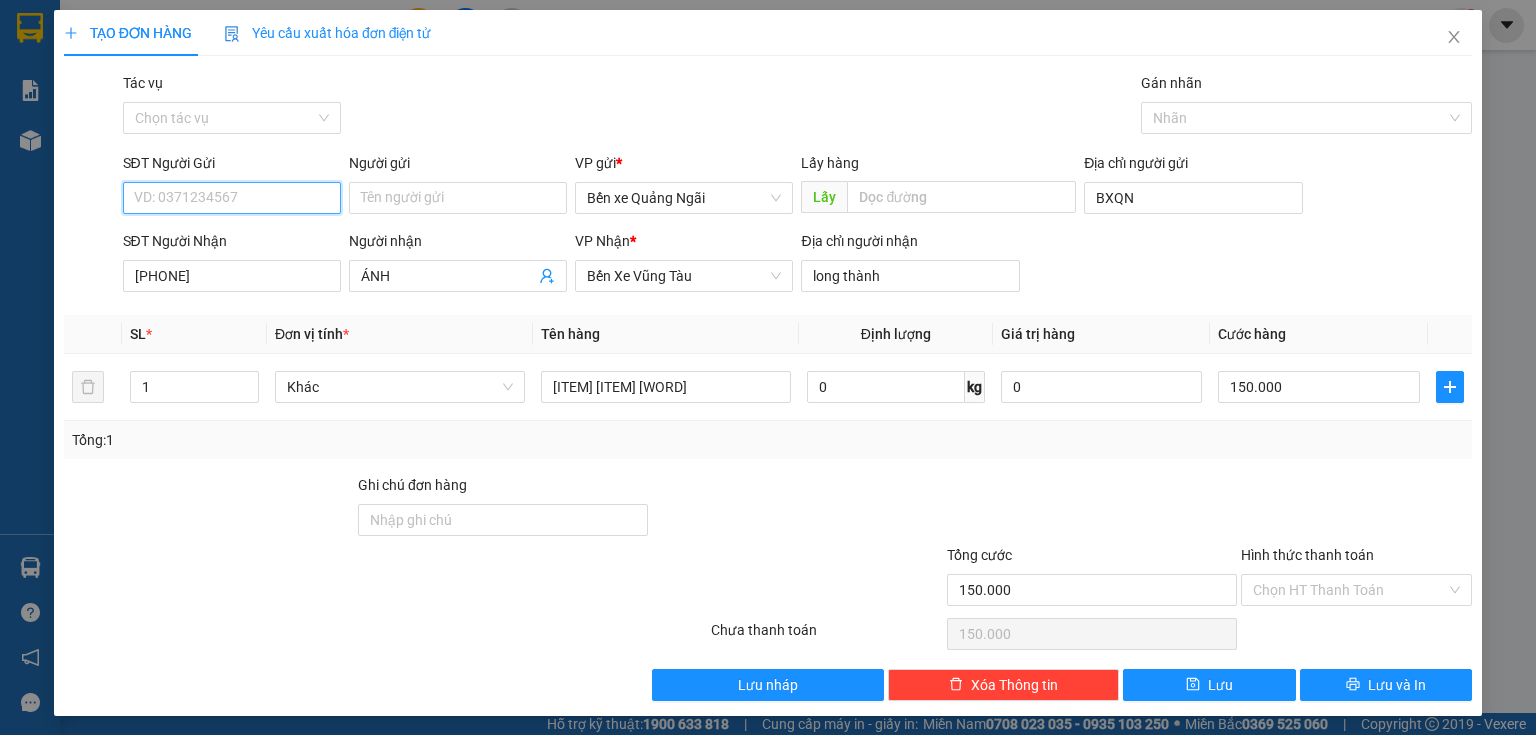 click on "SĐT Người Gửi" at bounding box center [232, 198] 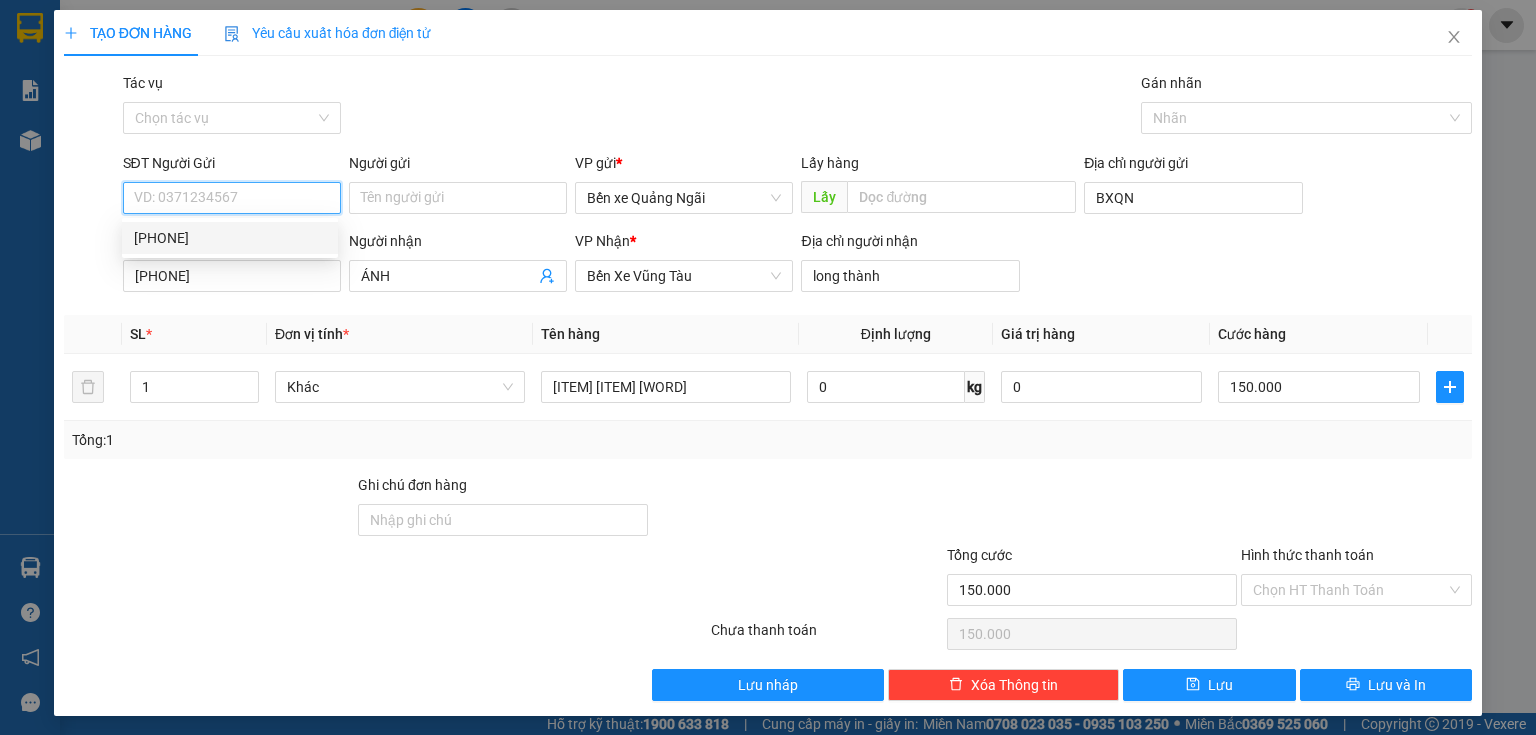 click on "[PHONE]" at bounding box center (230, 238) 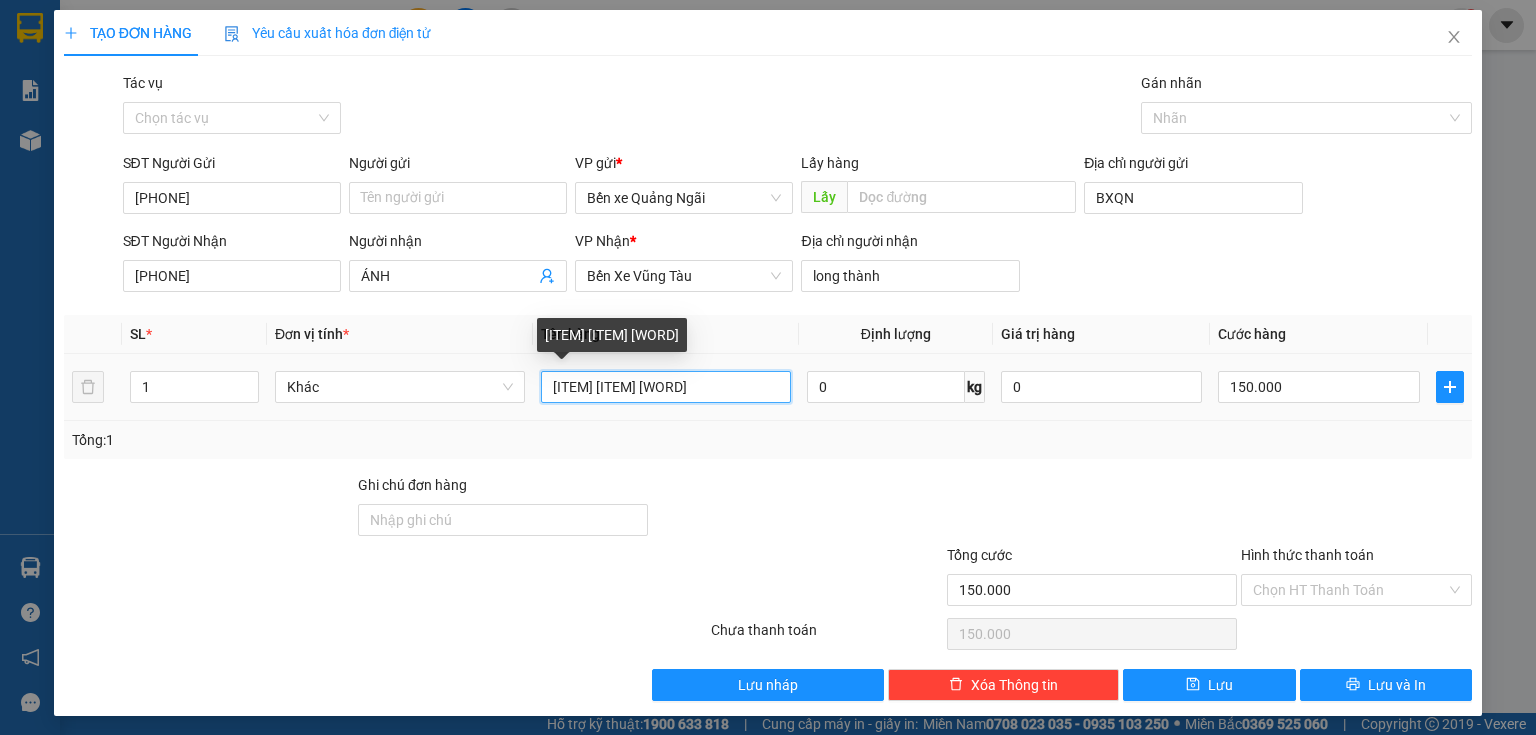 click on "1t giấy + 1 xốp nhỏ" at bounding box center (666, 387) 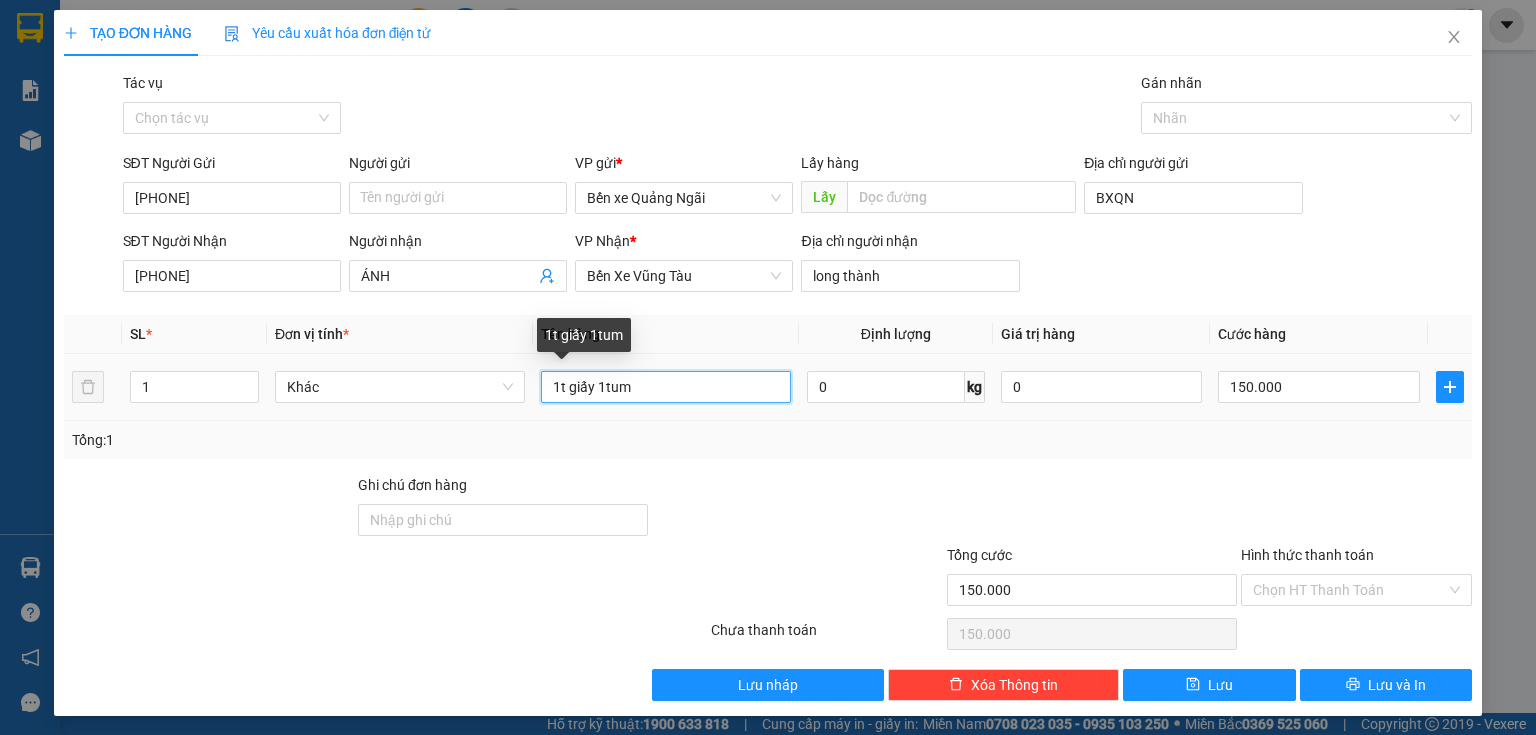 click on "1t giấy 1tum" at bounding box center [666, 387] 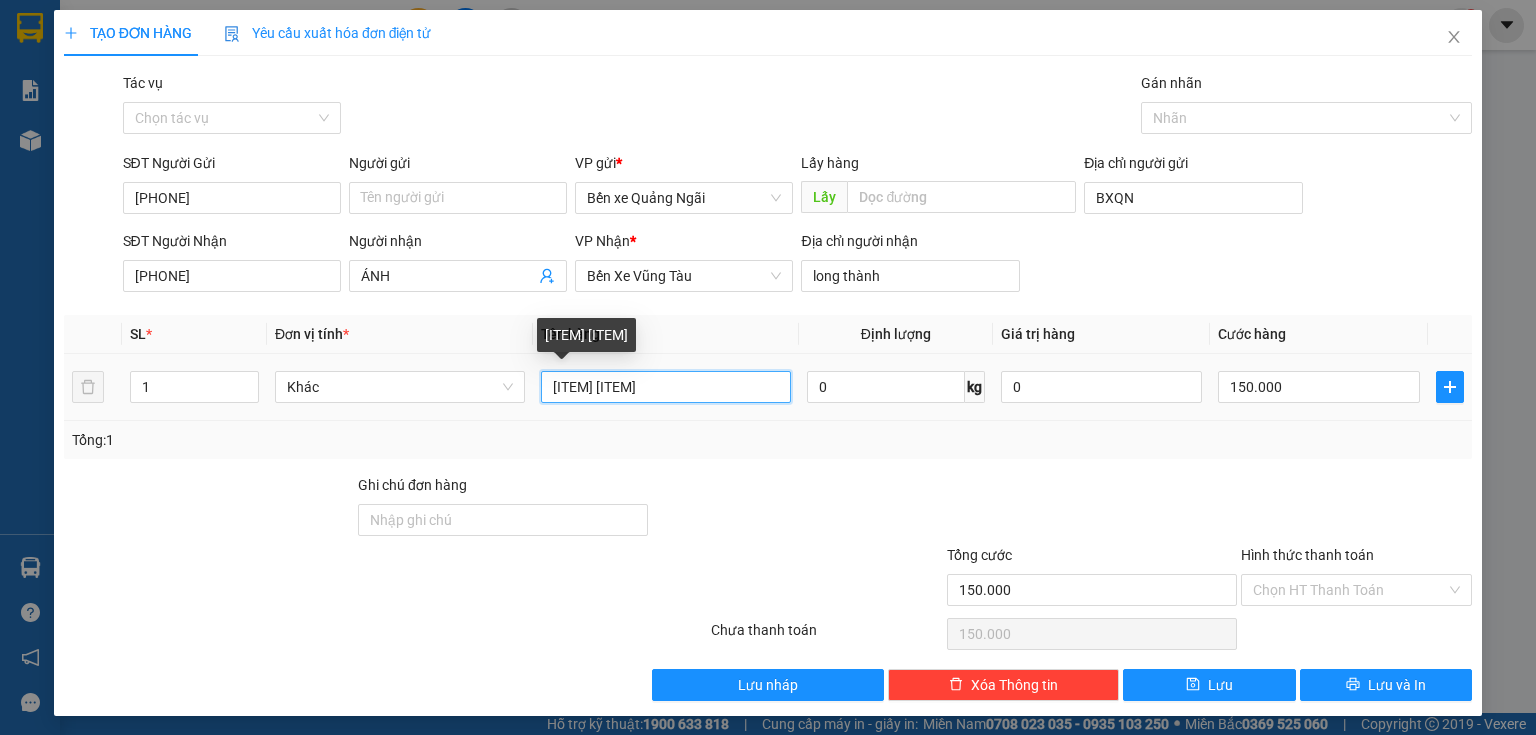 click on "1t giấy 1 tum" at bounding box center [666, 387] 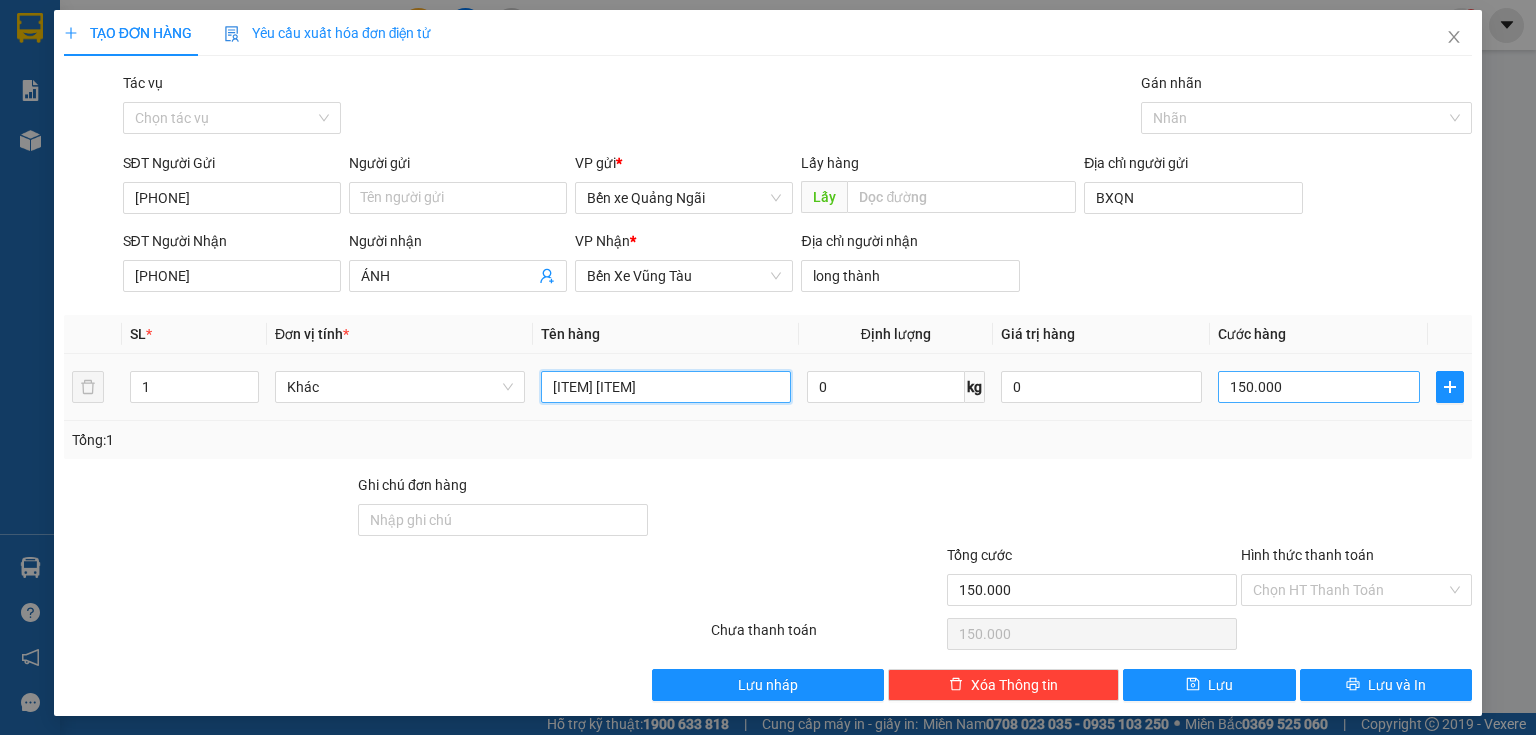 type on "1t giấy 1 túm" 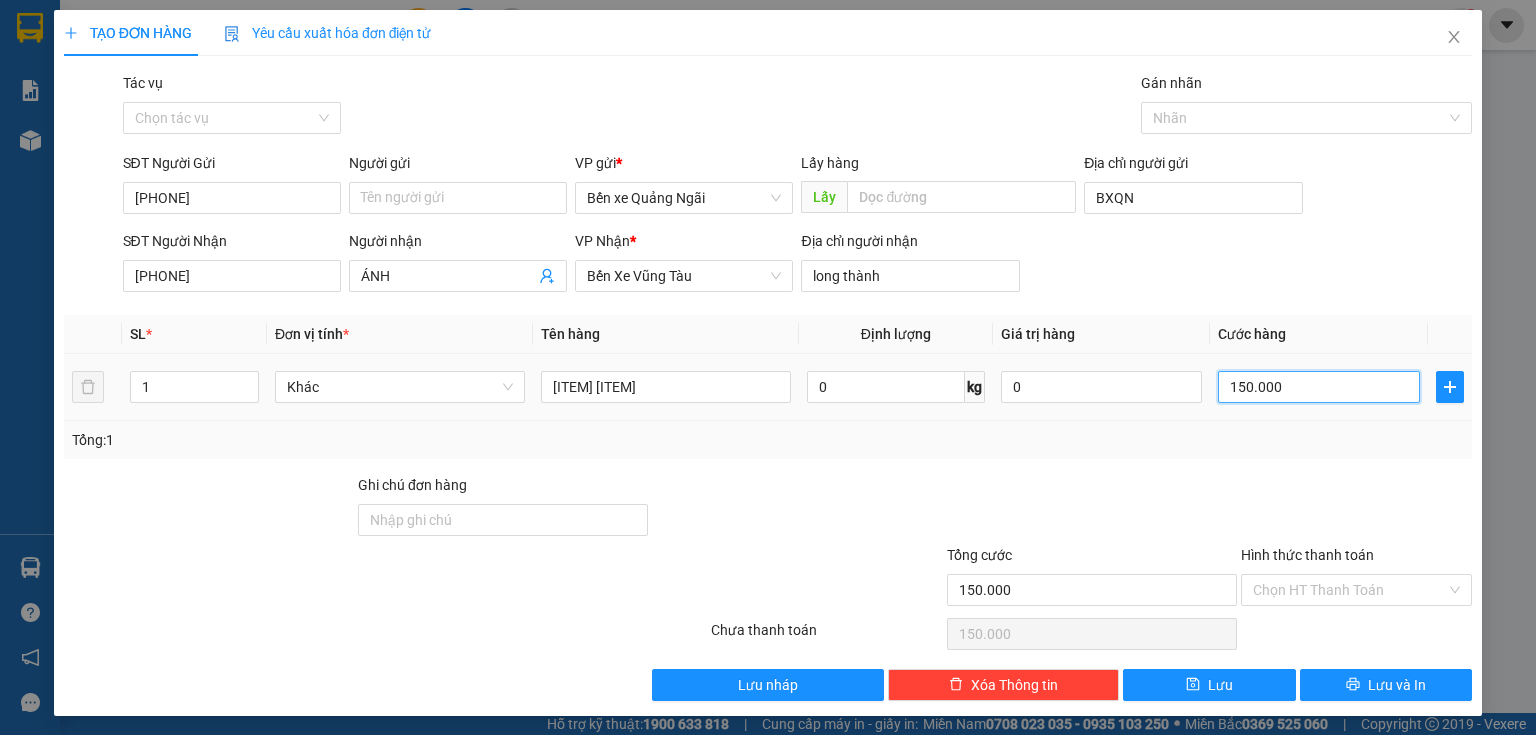 click on "150.000" at bounding box center [1319, 387] 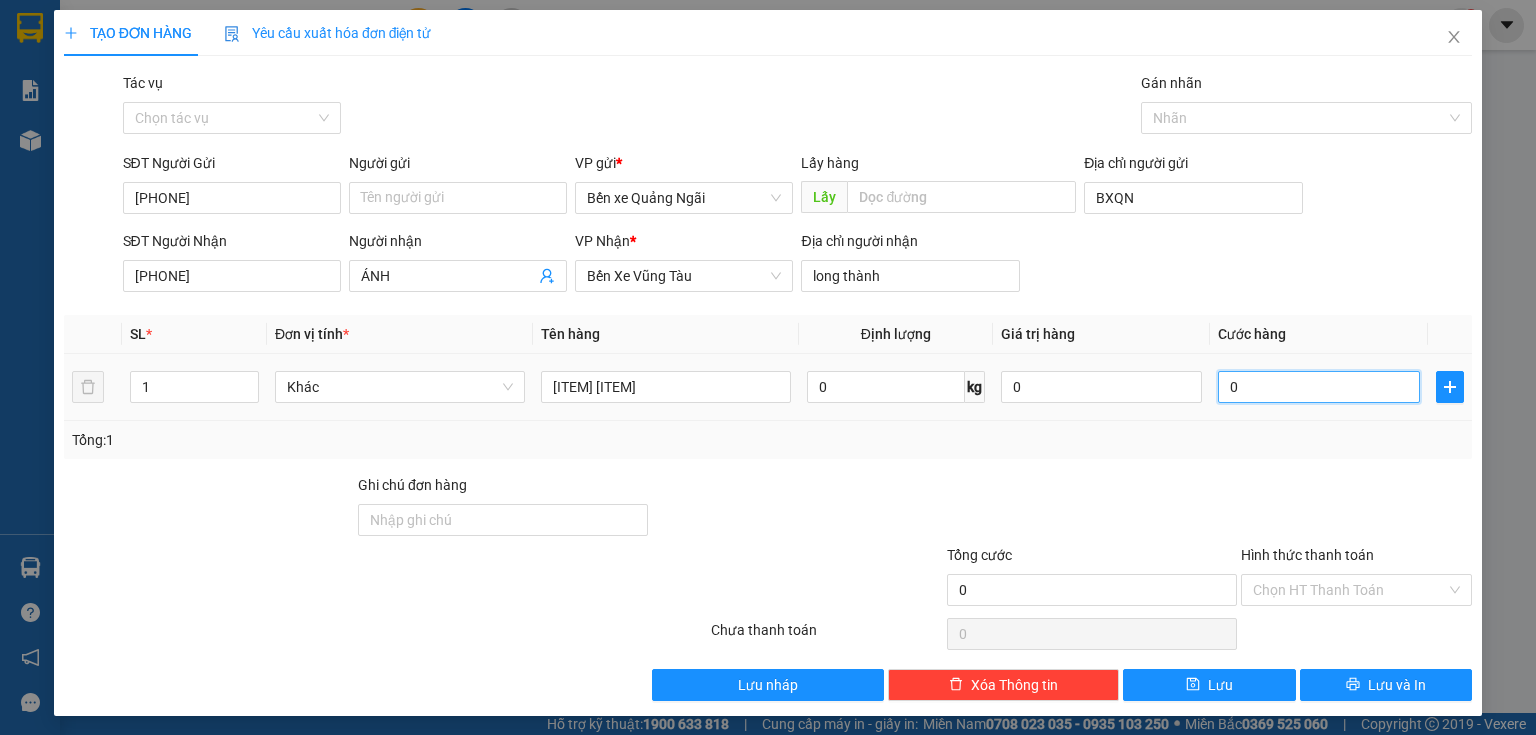 type on "1" 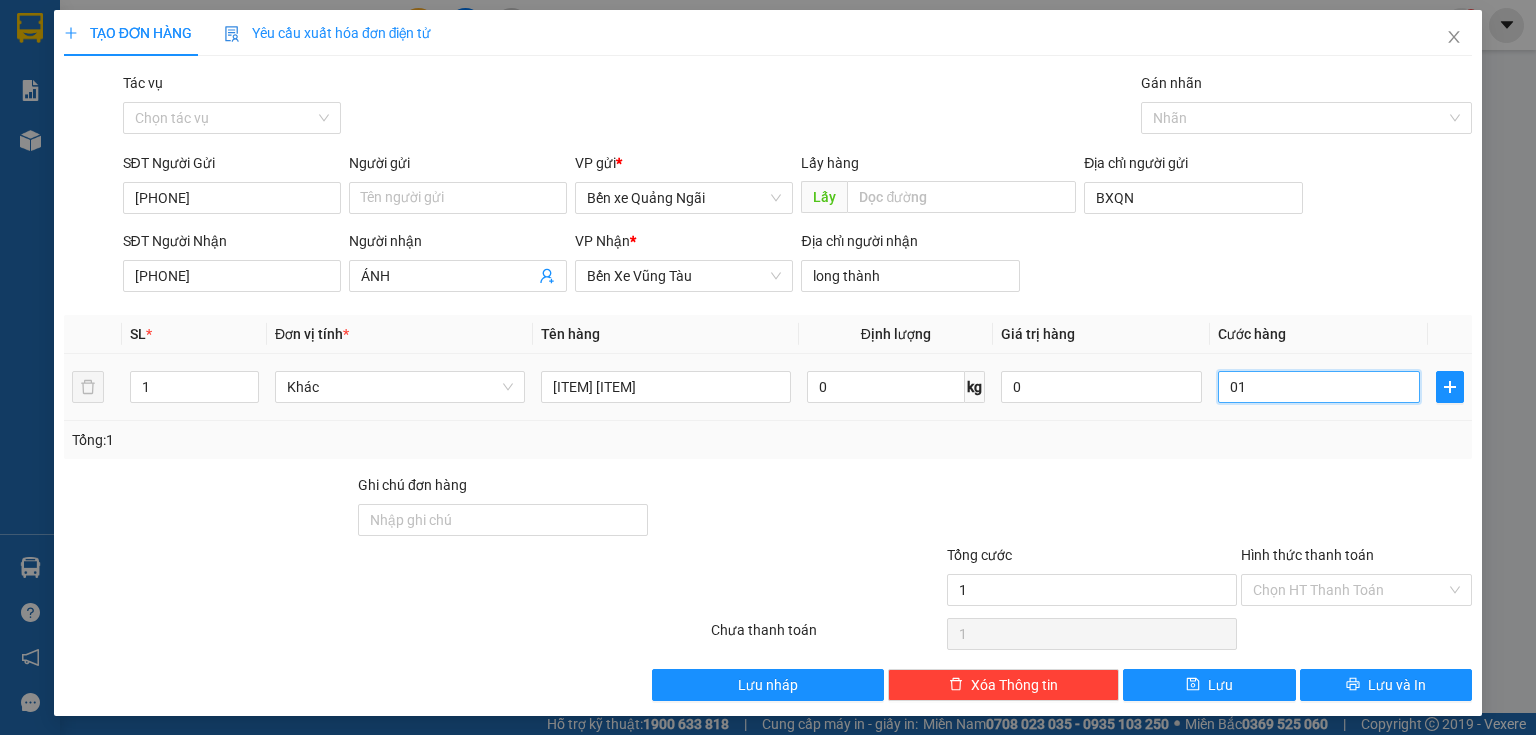 type on "10" 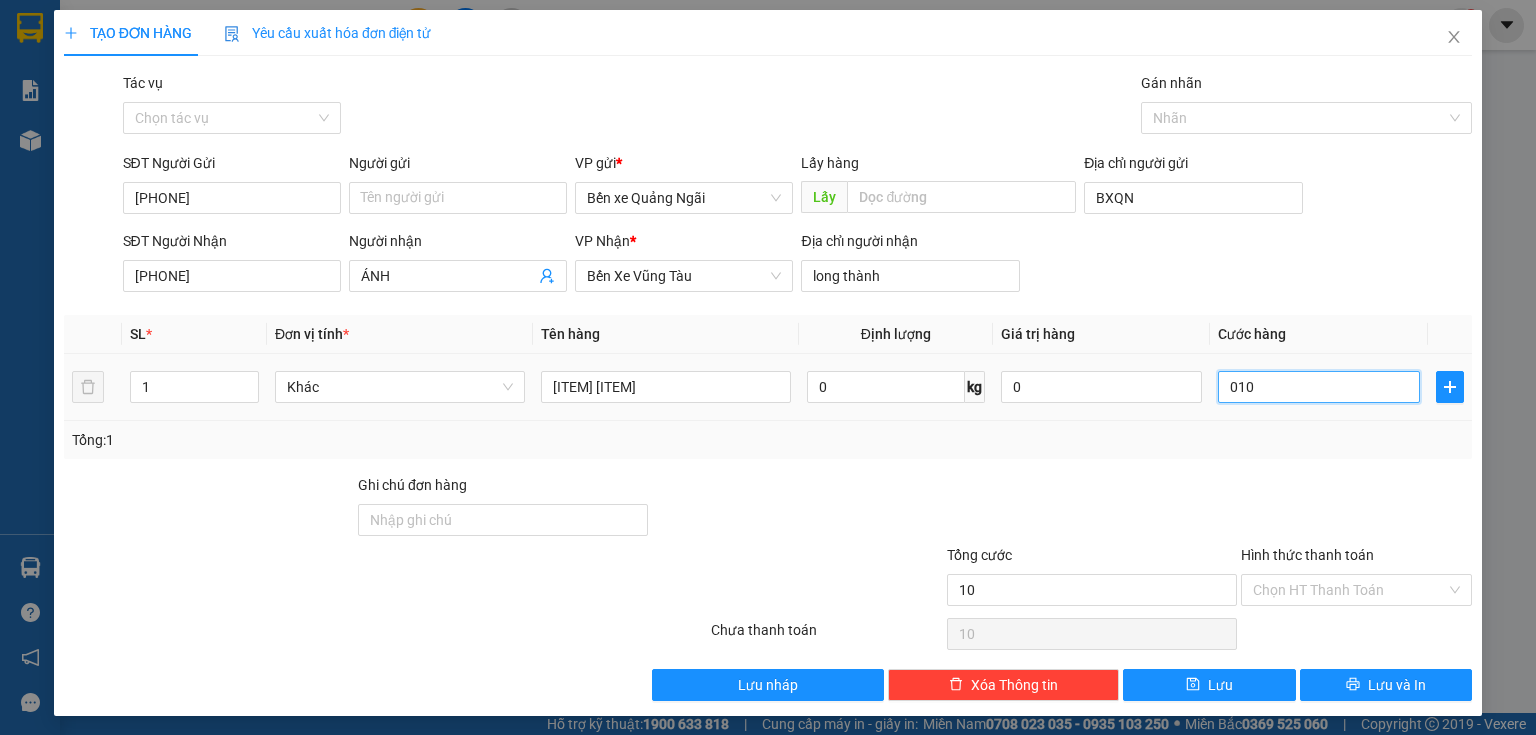 type on "100" 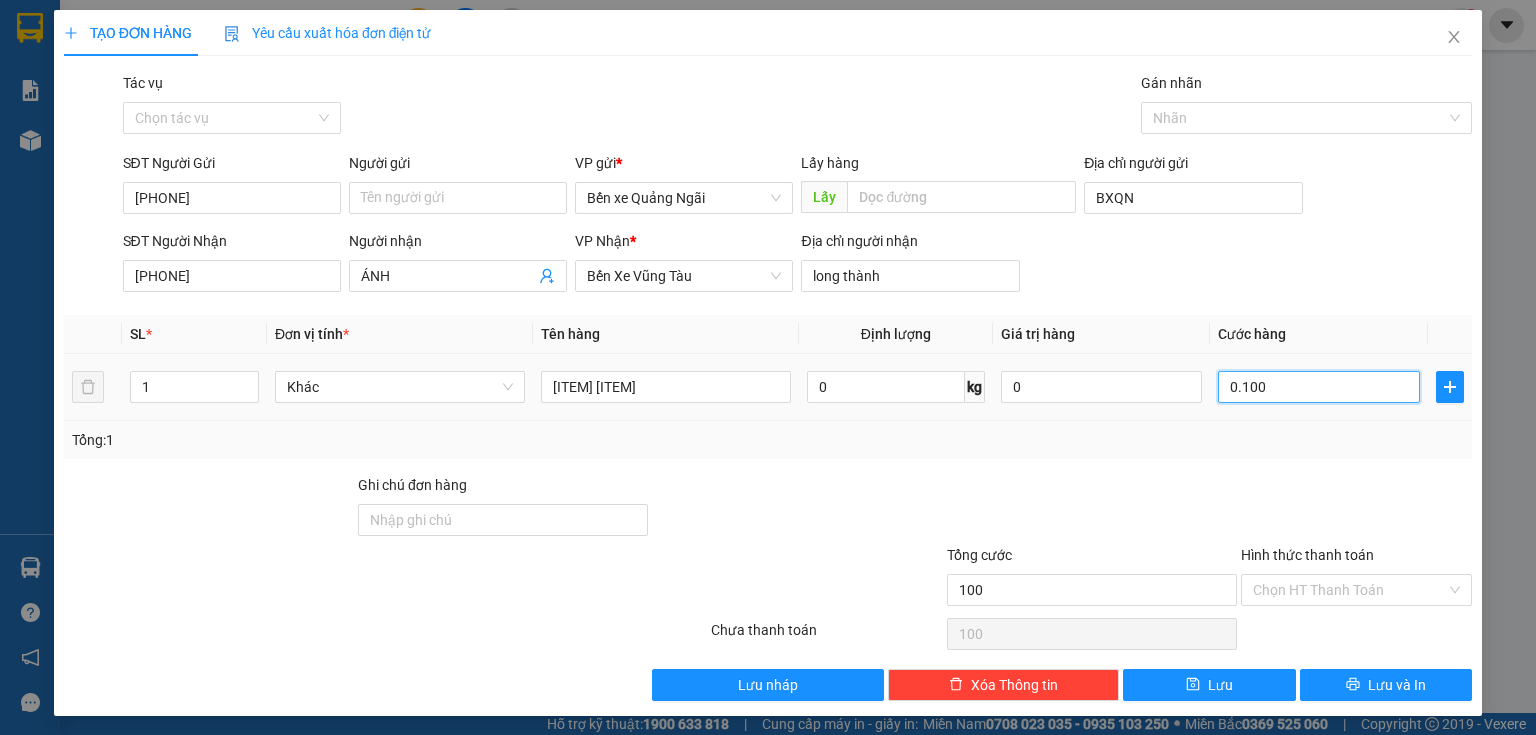 type on "1.000" 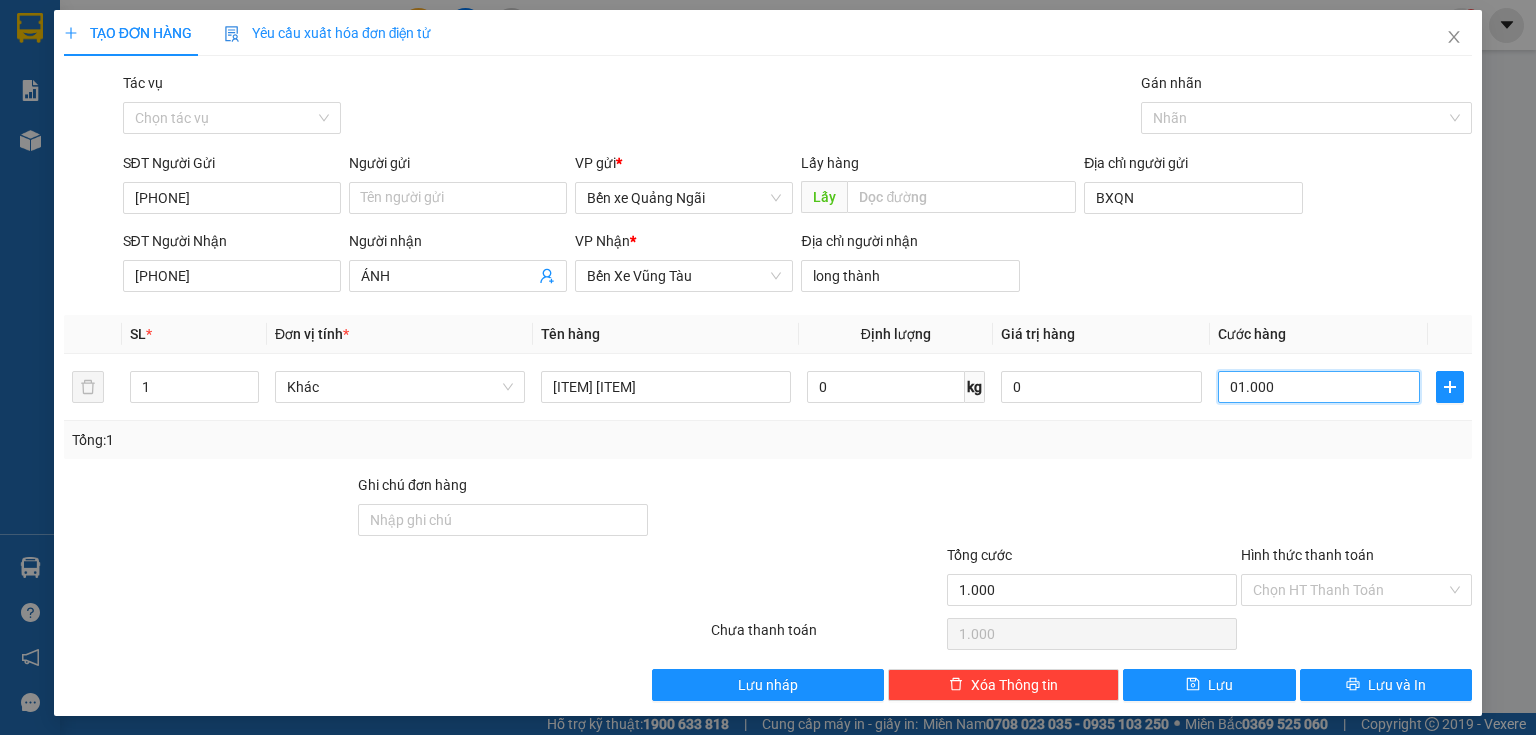 type on "100" 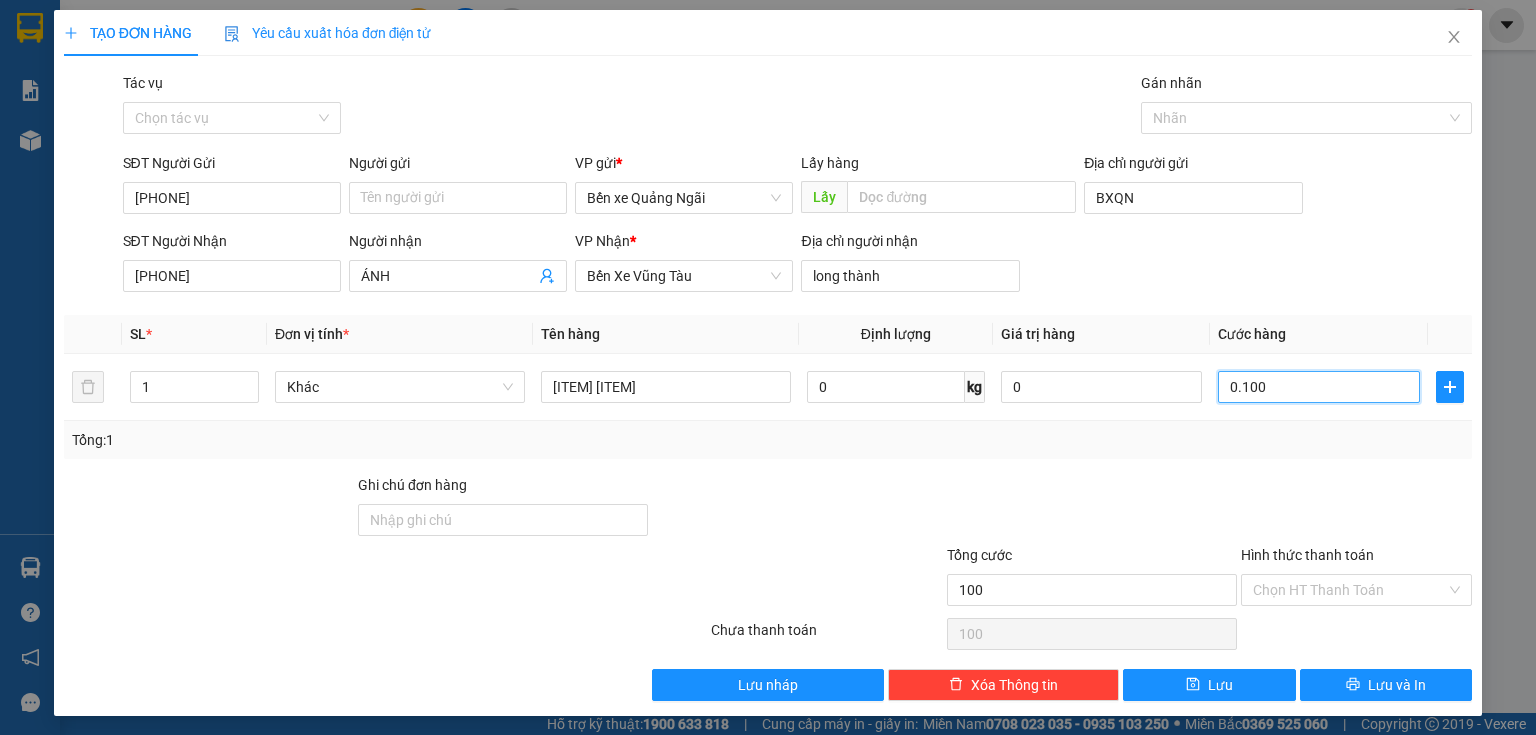 type on "0.100" 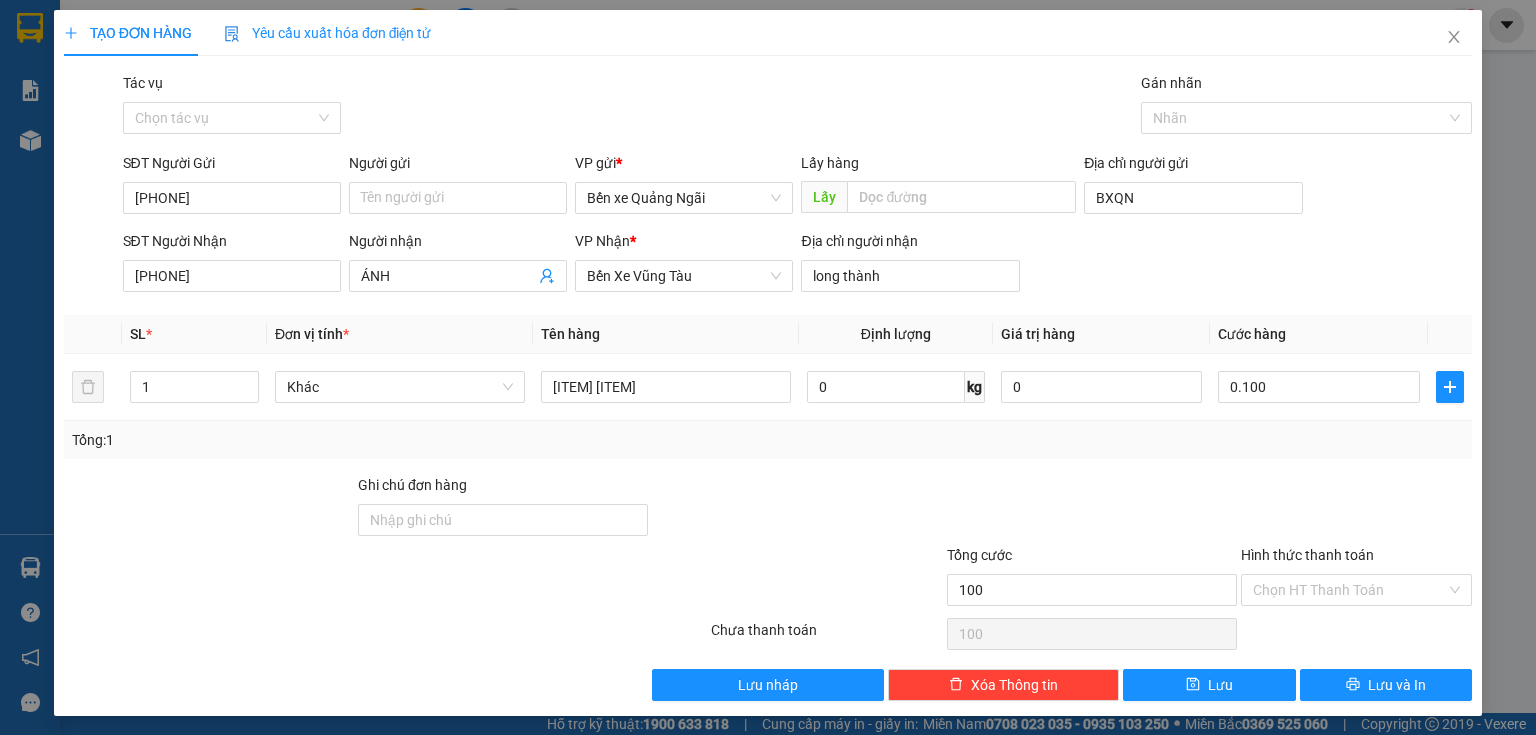 type on "100.000" 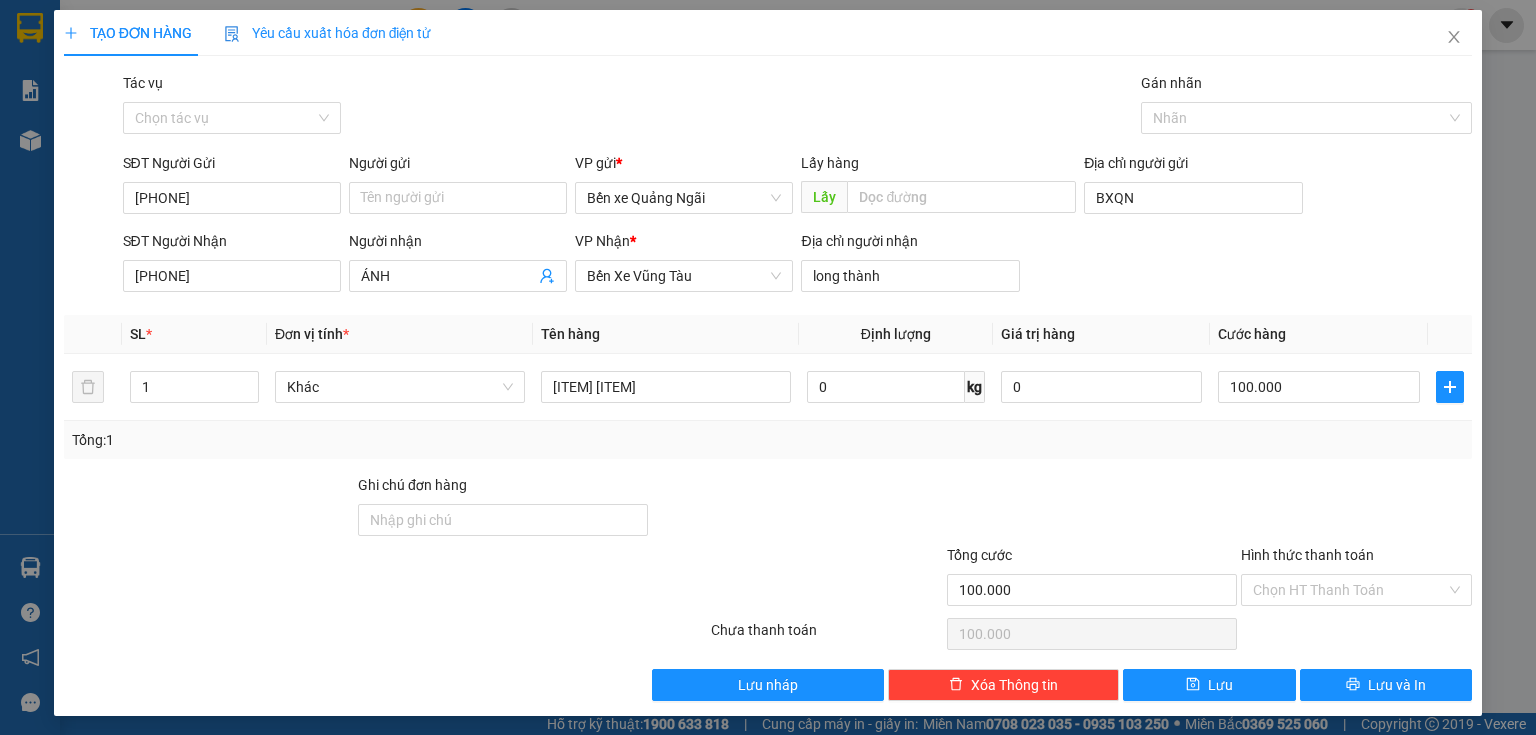 click at bounding box center [1356, 509] 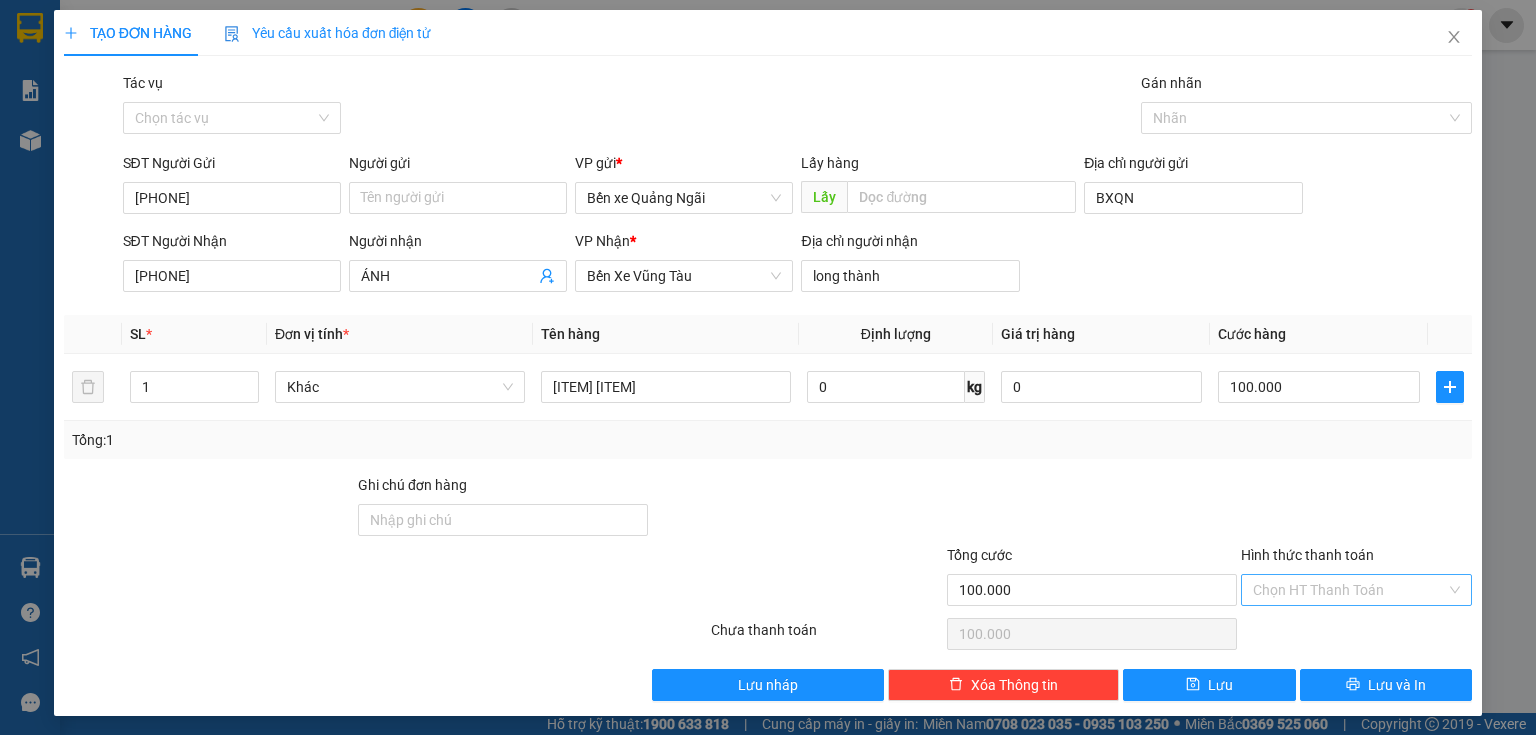 click on "Hình thức thanh toán" at bounding box center (1349, 590) 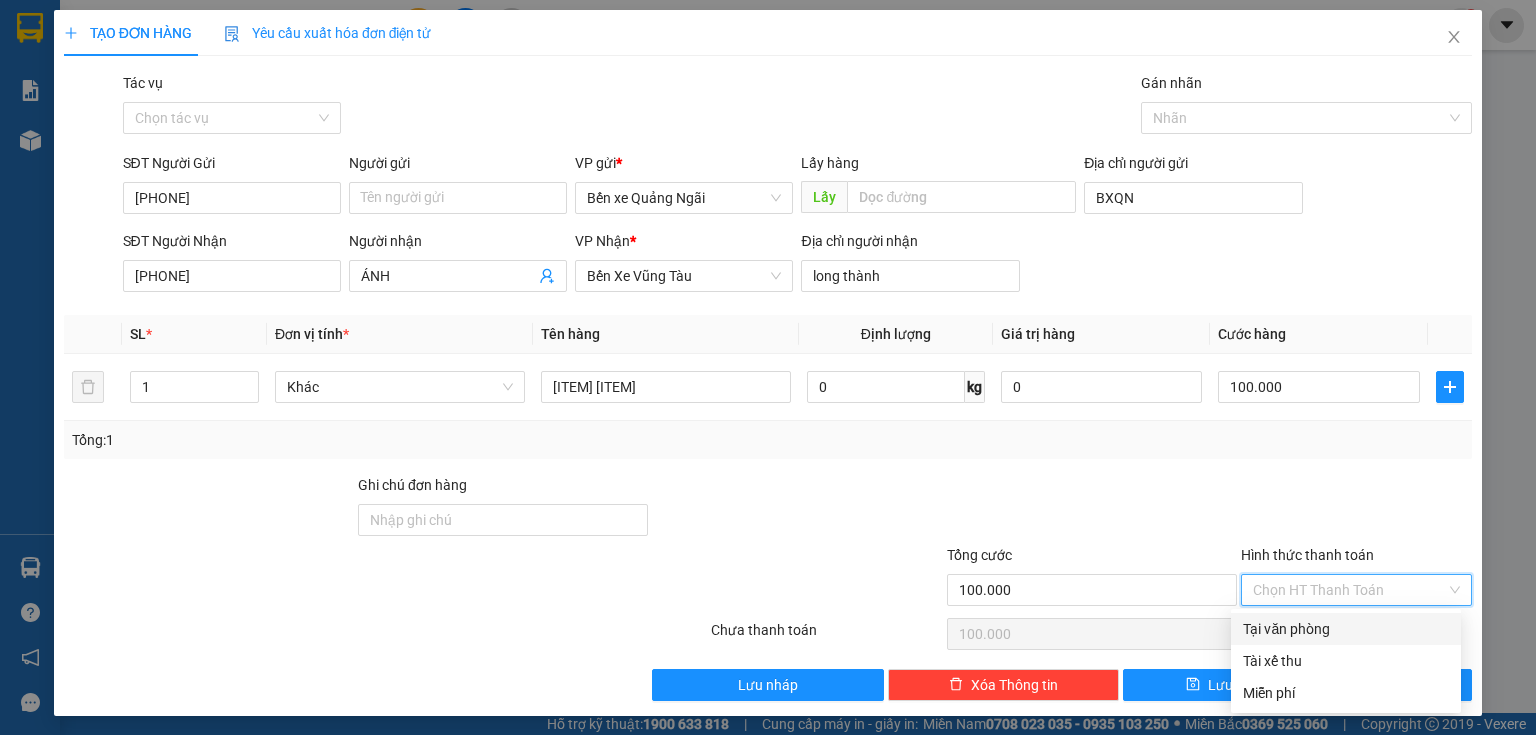 click on "Tại văn phòng" at bounding box center (1346, 629) 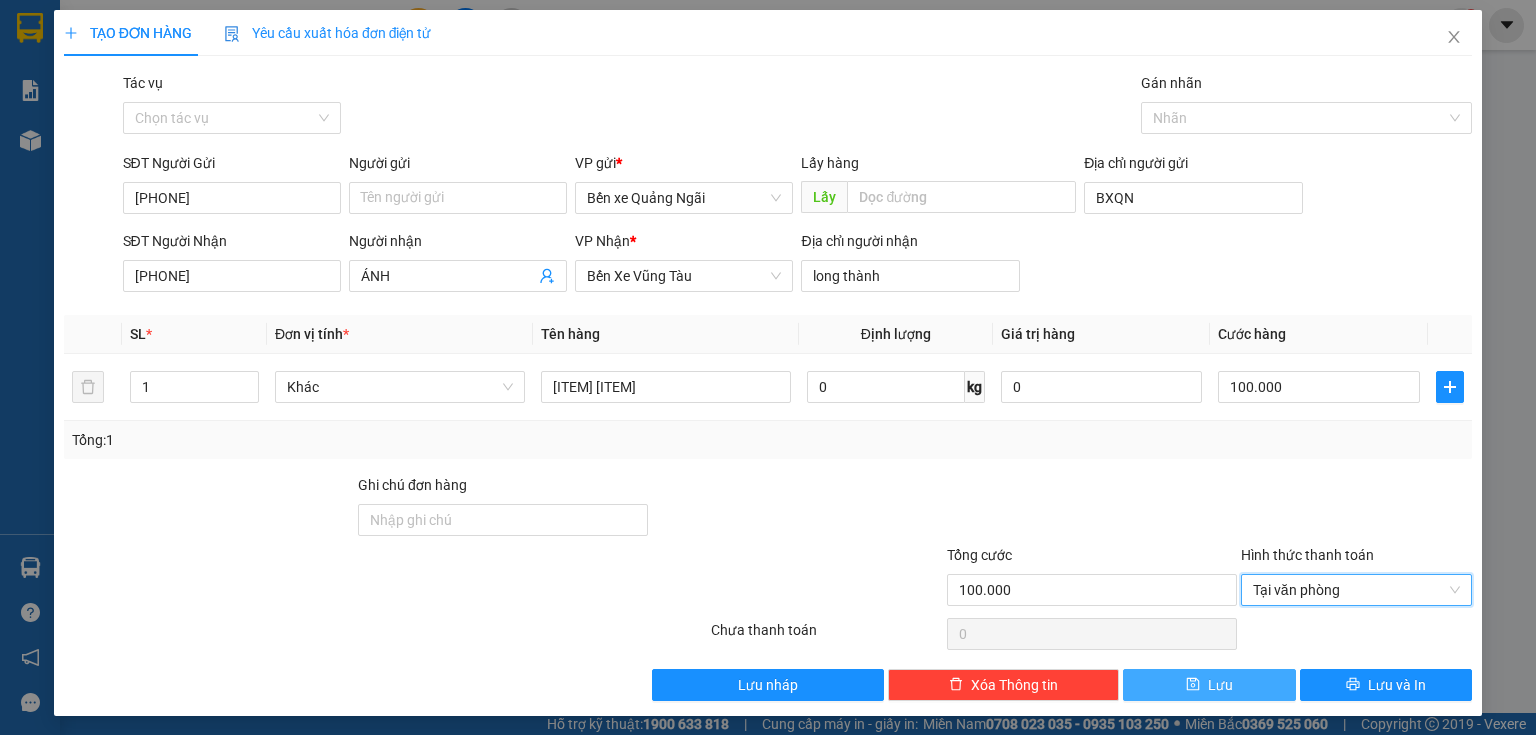 click on "Lưu" at bounding box center [1209, 685] 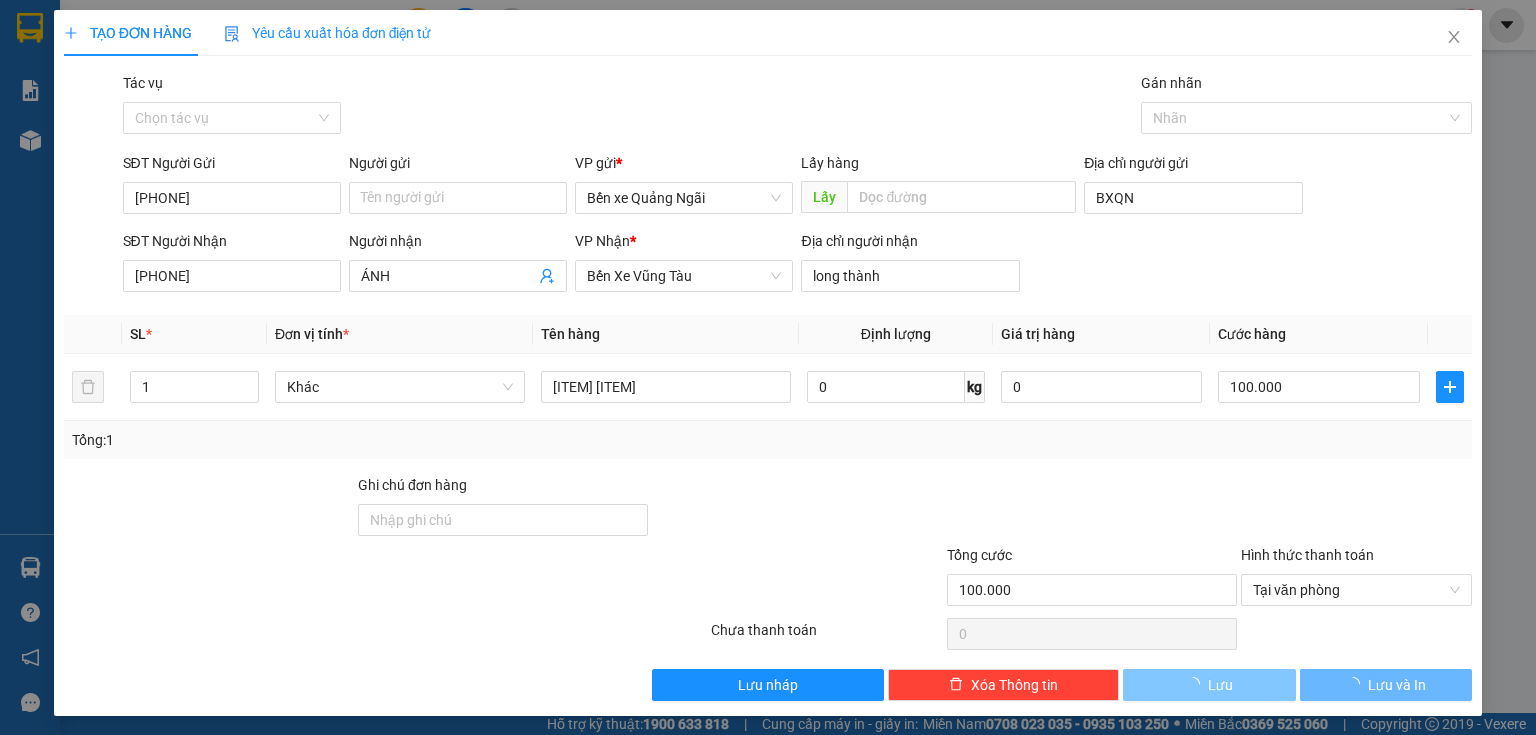 type 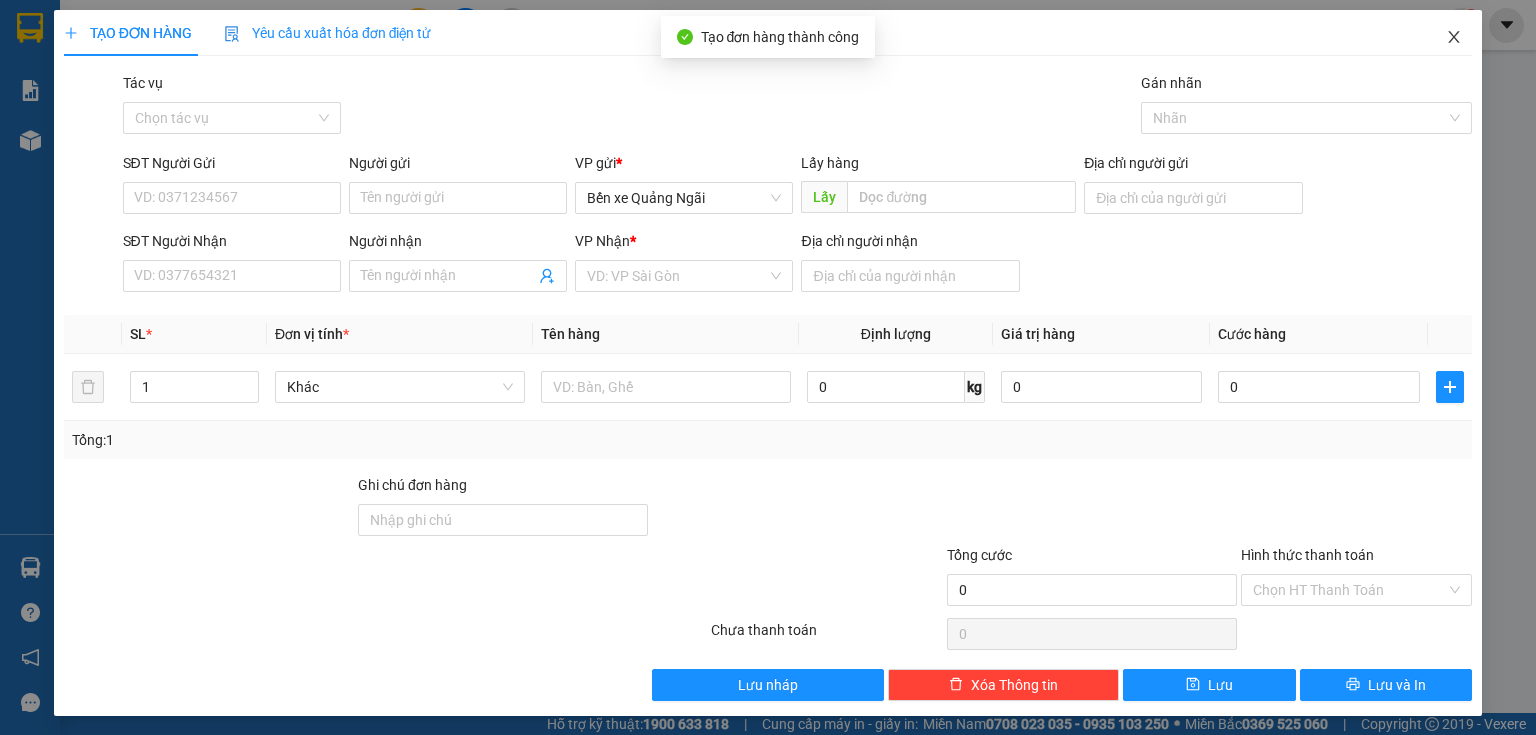 click 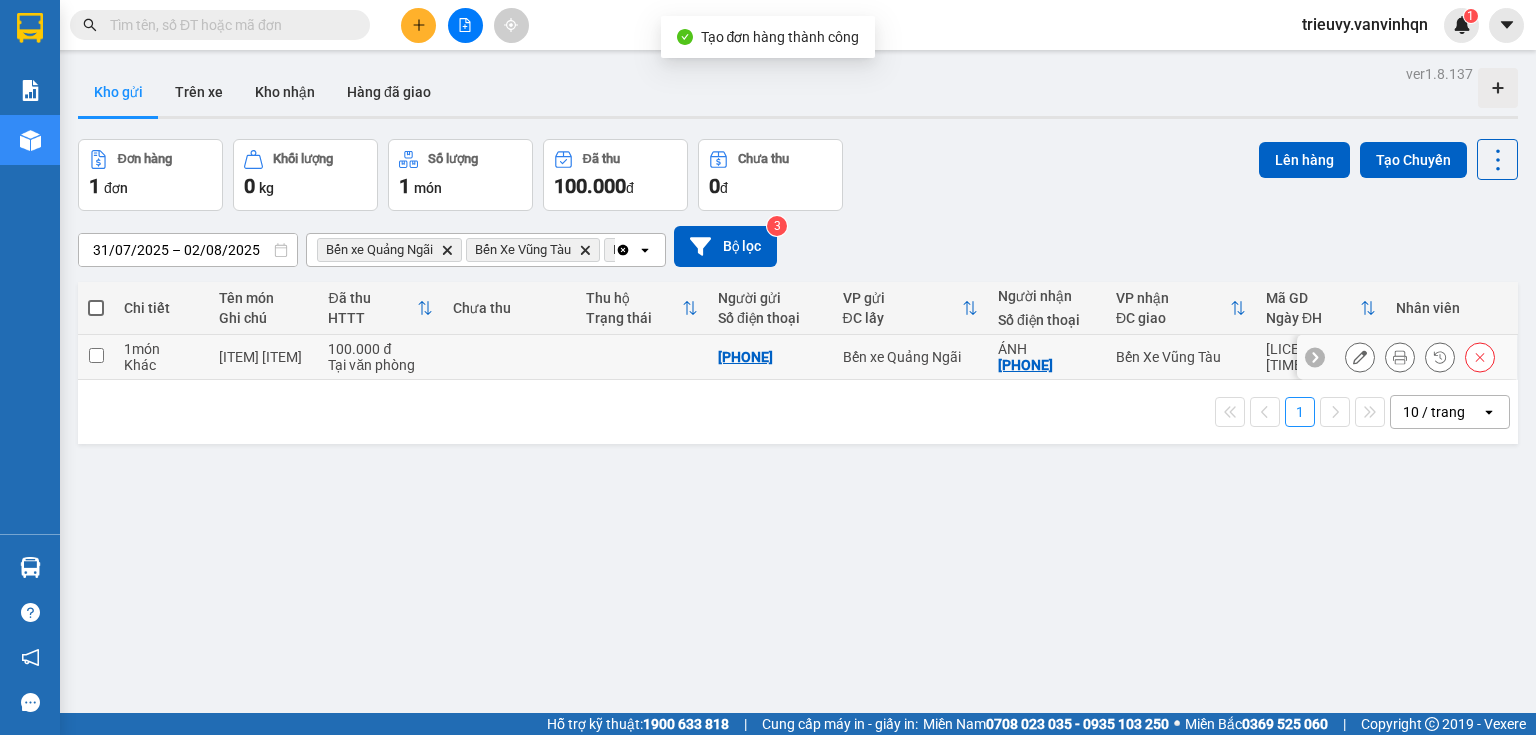 click on "100.000 đ" at bounding box center [380, 349] 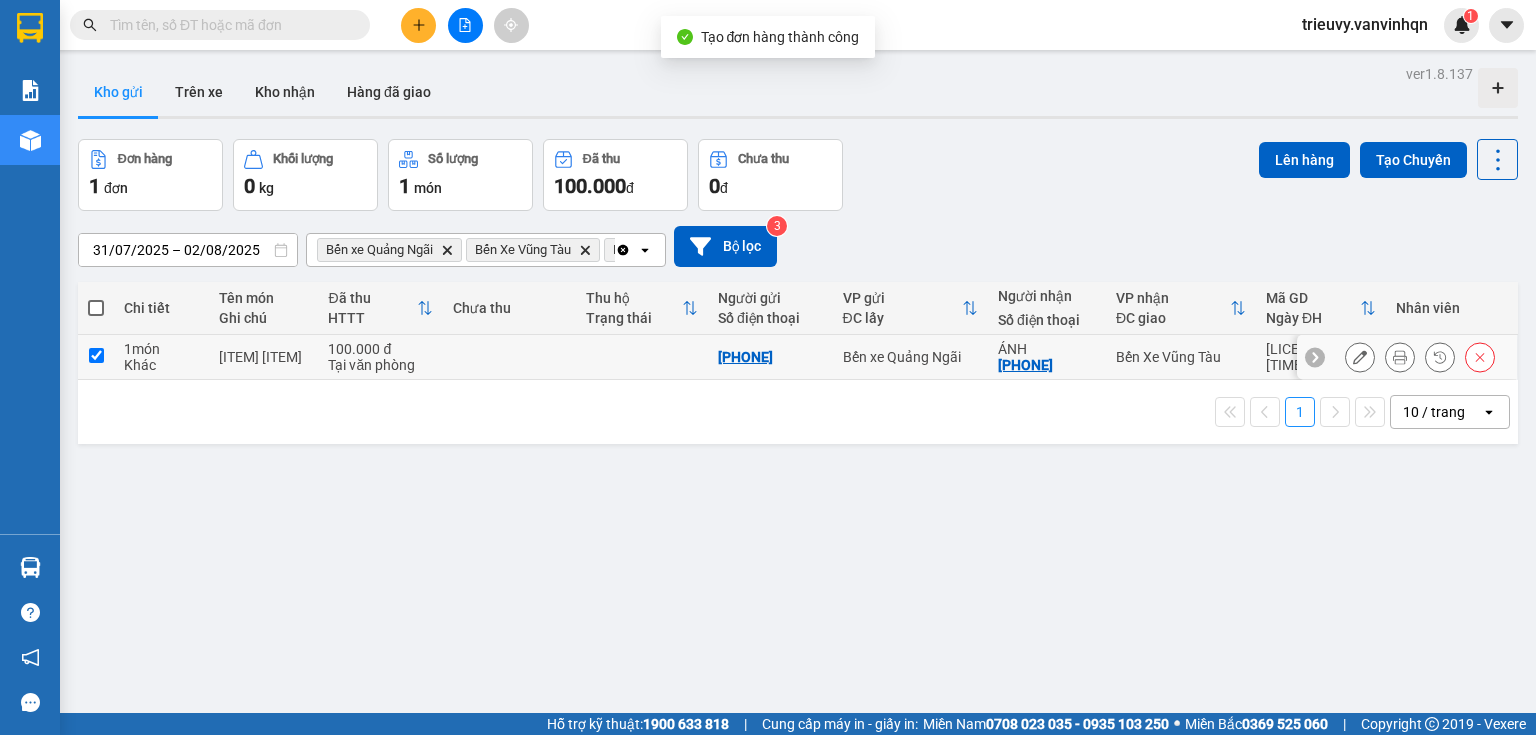 checkbox on "true" 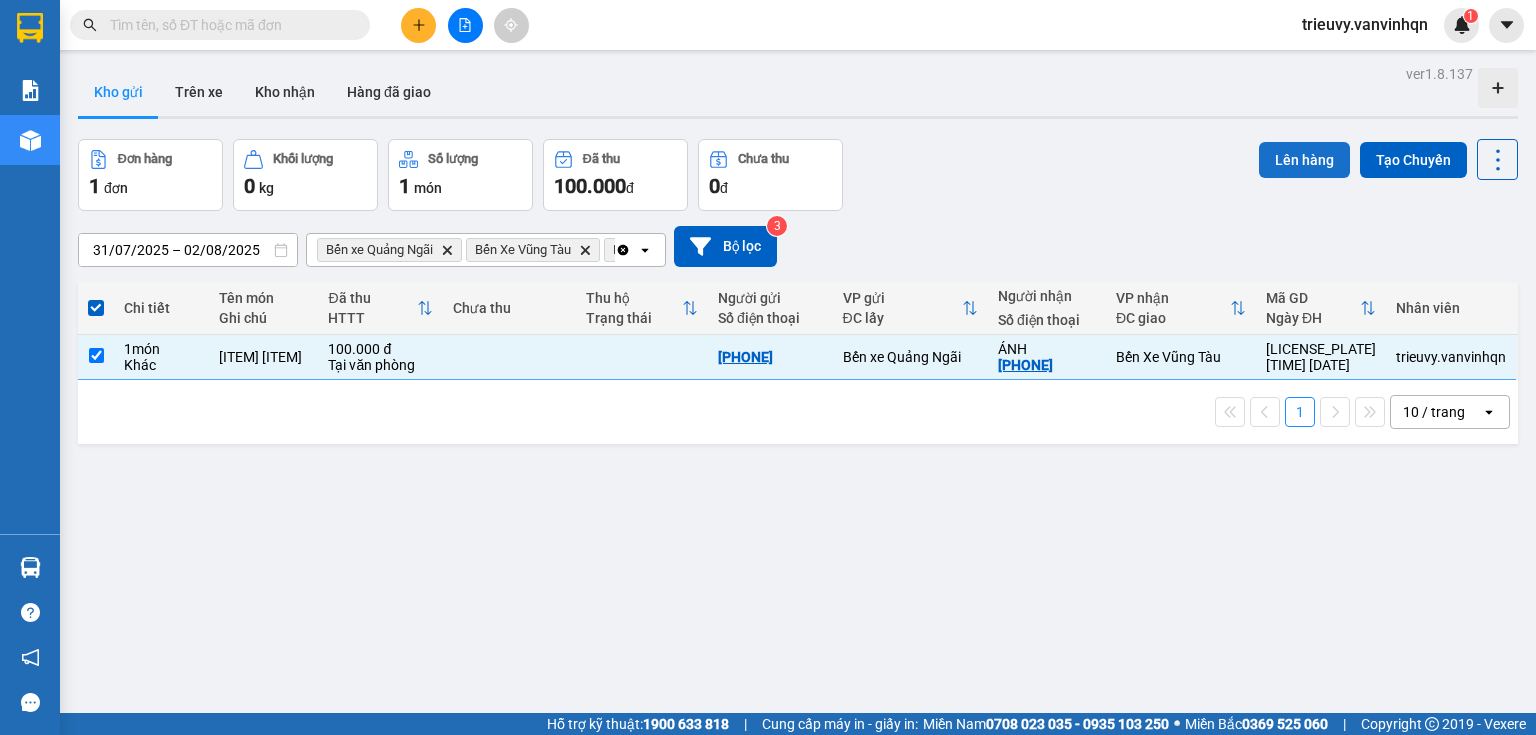 click on "Lên hàng" at bounding box center (1304, 160) 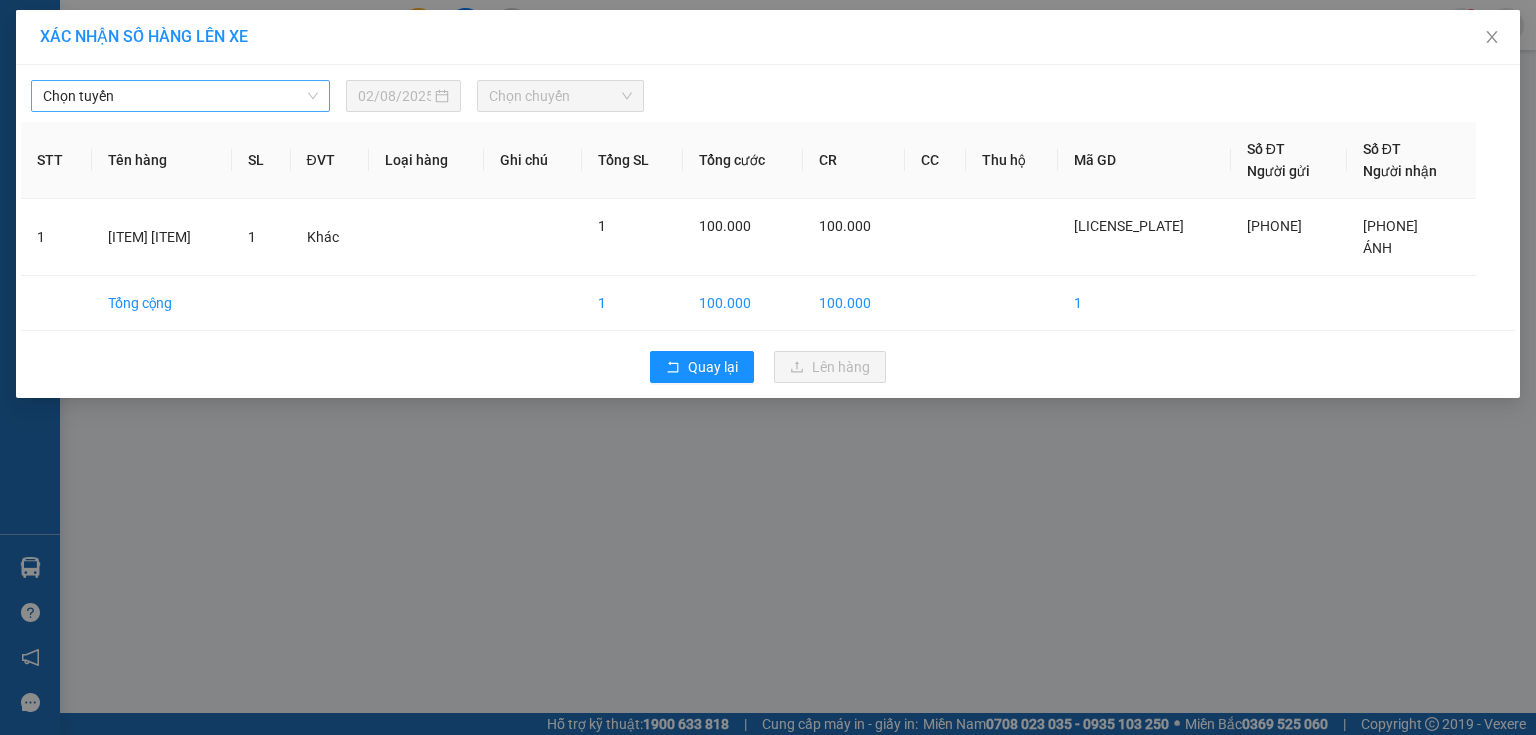 click on "Chọn tuyến" at bounding box center [180, 96] 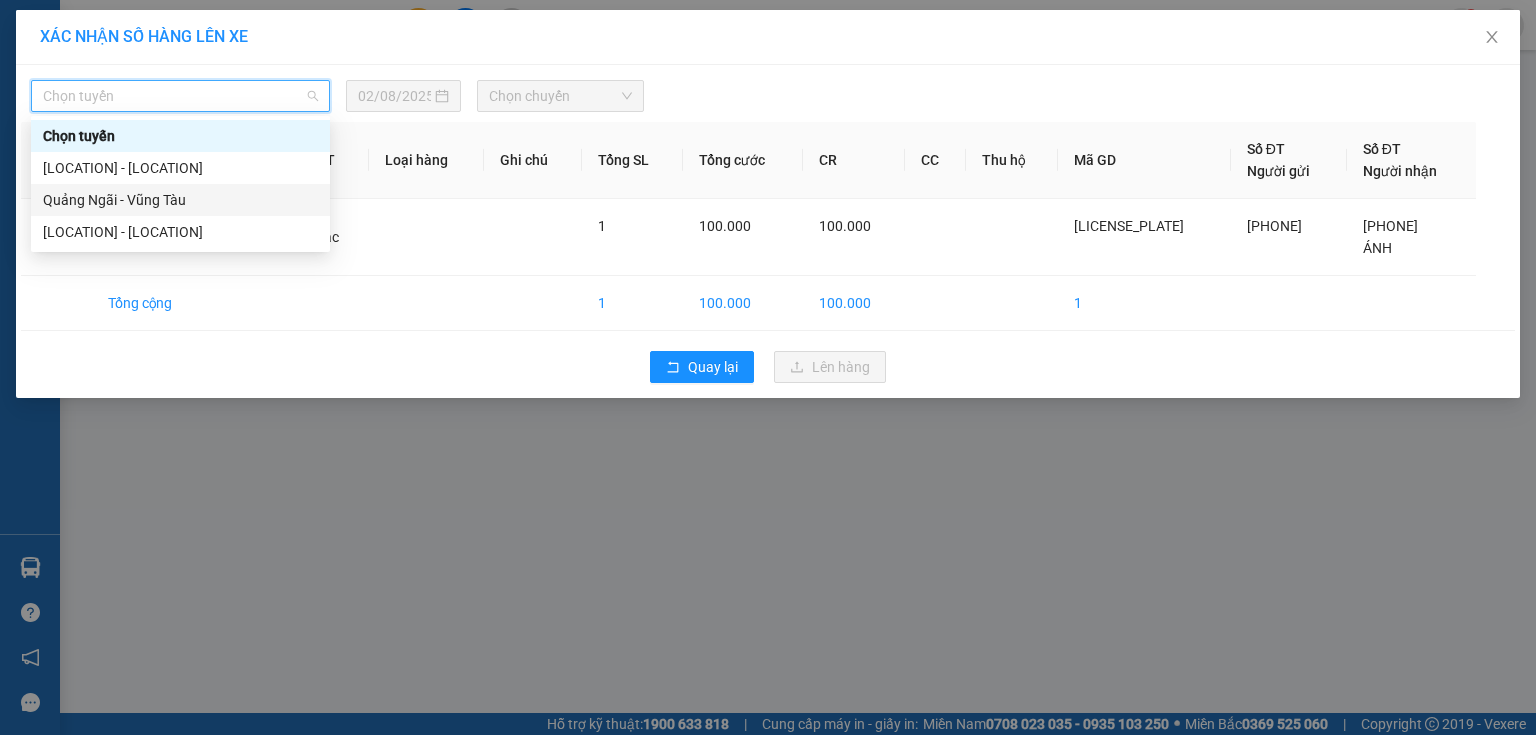 click on "[CITY] - [CITY]" at bounding box center [180, 200] 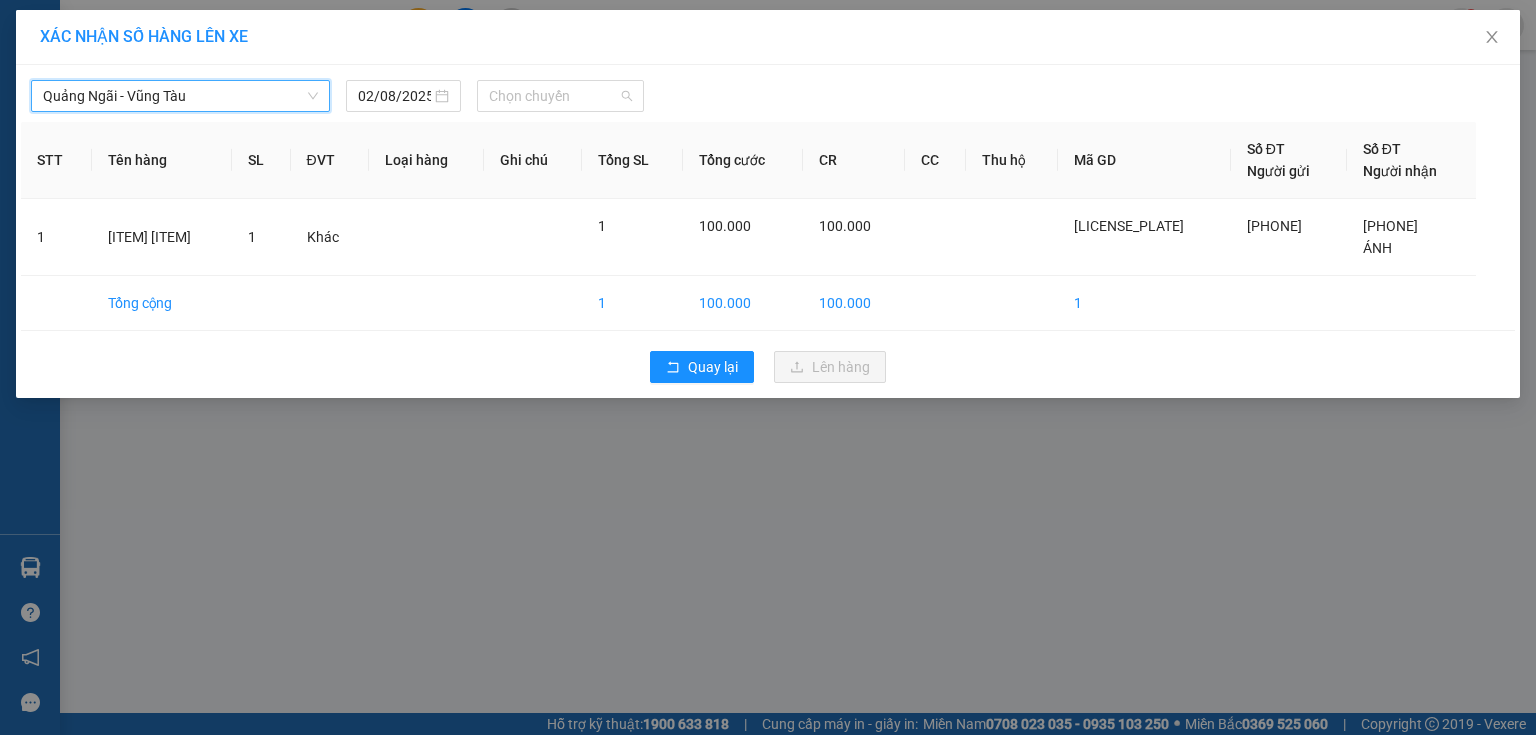 drag, startPoint x: 496, startPoint y: 107, endPoint x: 530, endPoint y: 146, distance: 51.739735 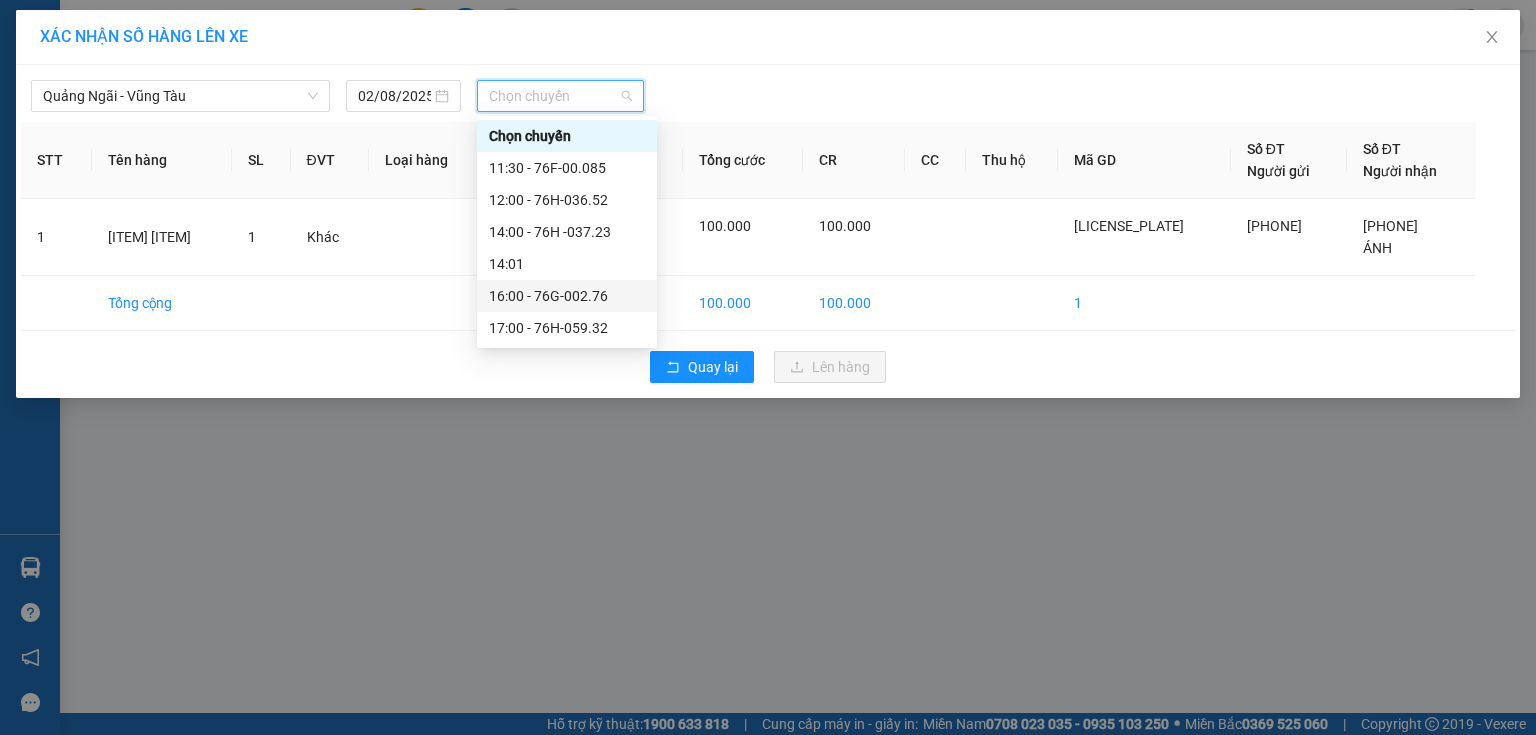 drag, startPoint x: 564, startPoint y: 205, endPoint x: 587, endPoint y: 289, distance: 87.0919 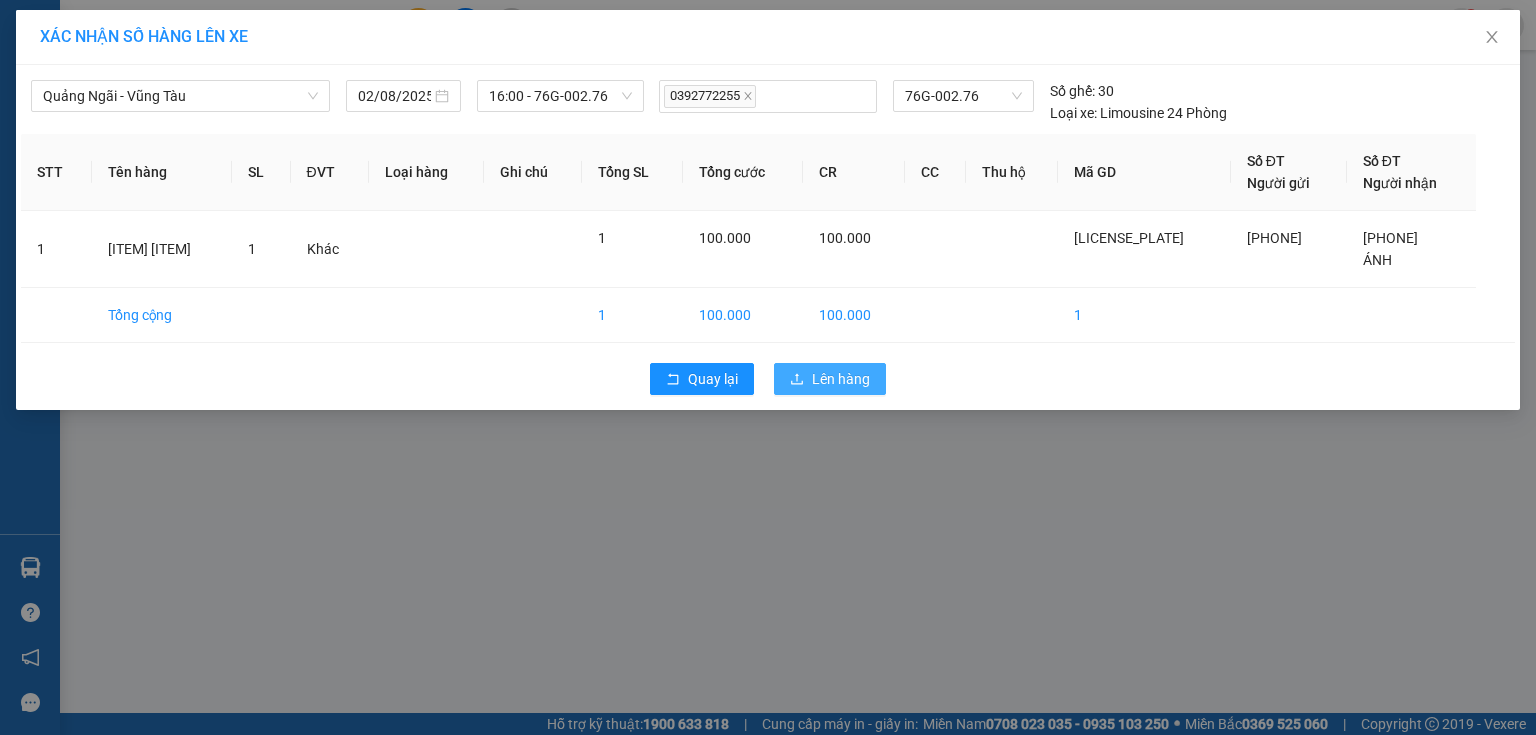 click on "Lên hàng" at bounding box center (841, 379) 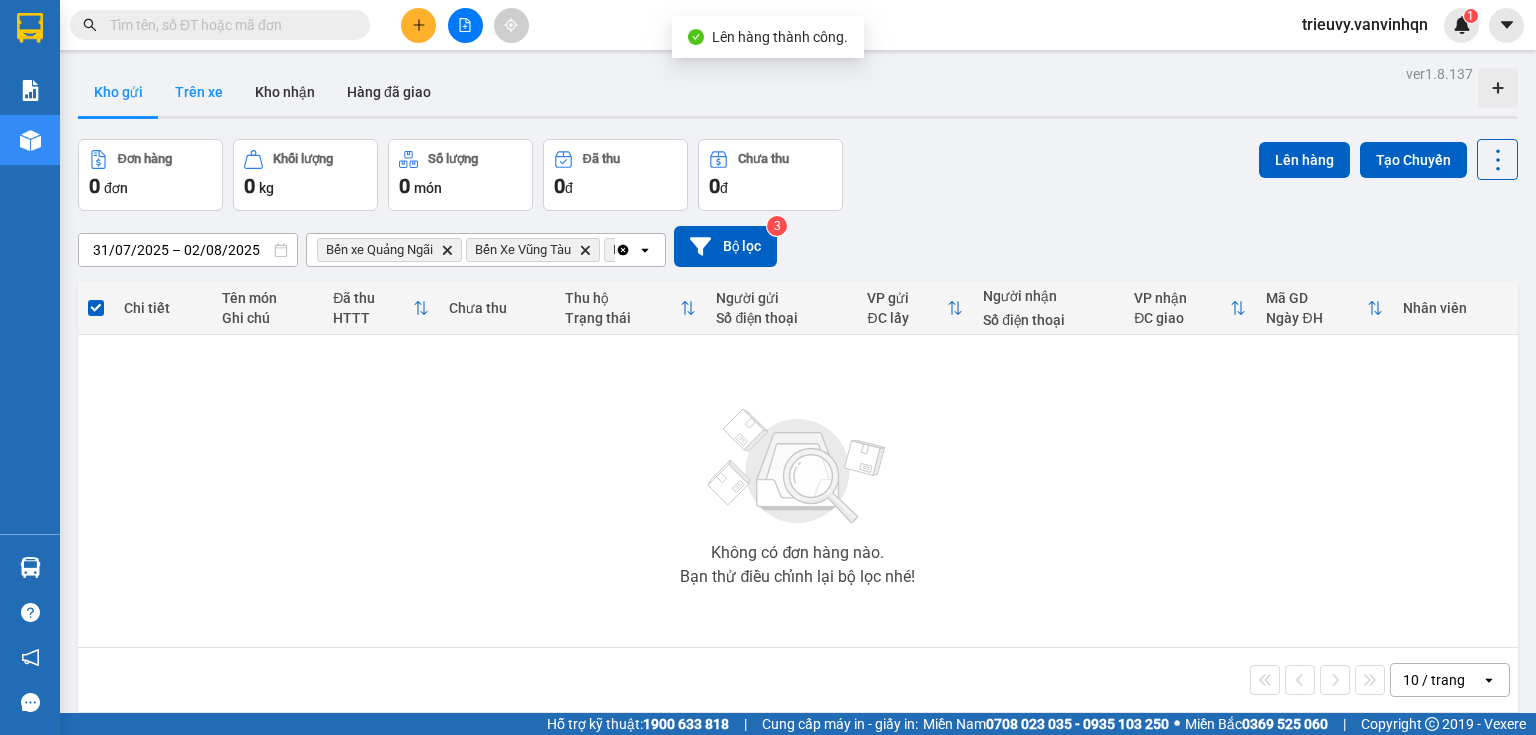 click on "Trên xe" at bounding box center [199, 92] 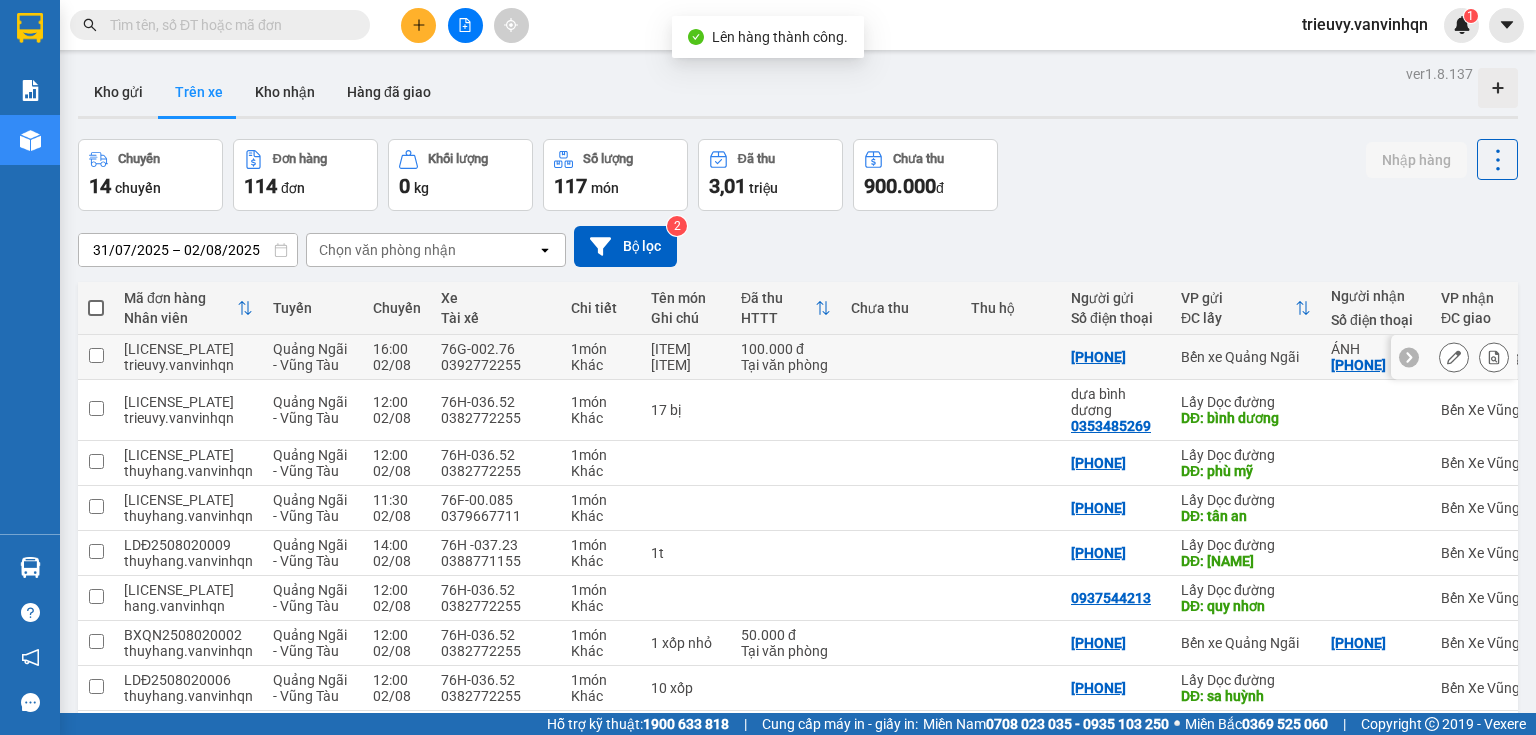 click 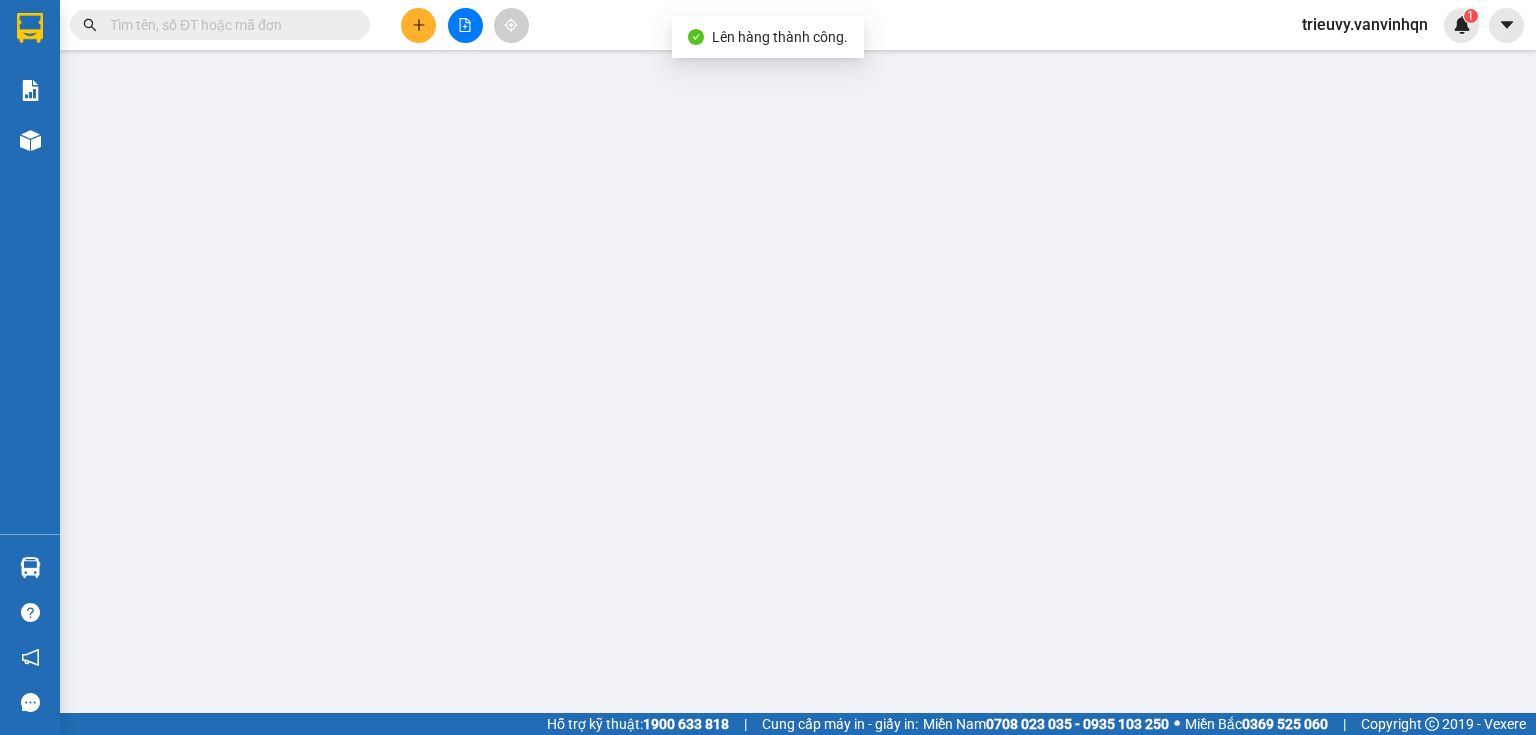 type on "[PHONE]" 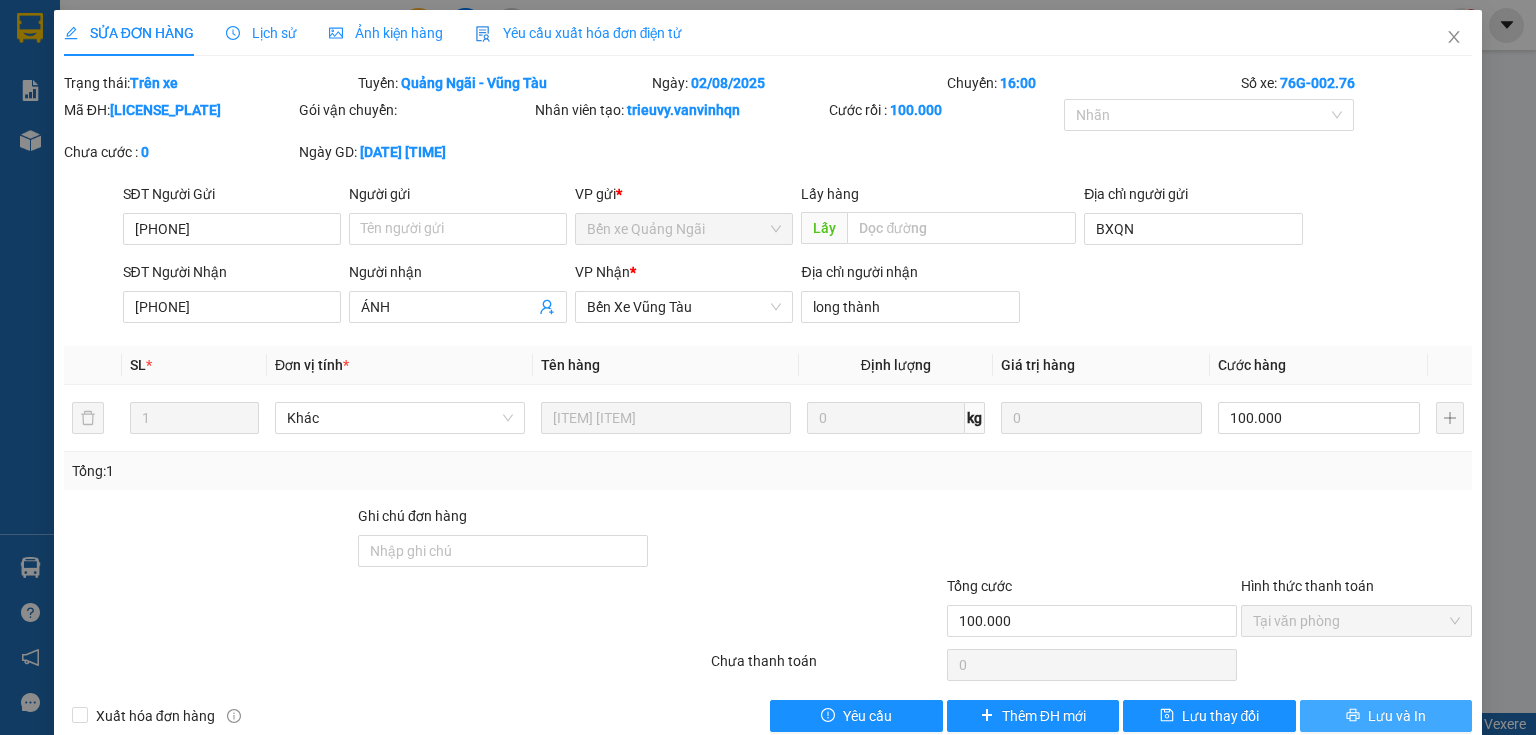 click on "Lưu và In" at bounding box center [1397, 716] 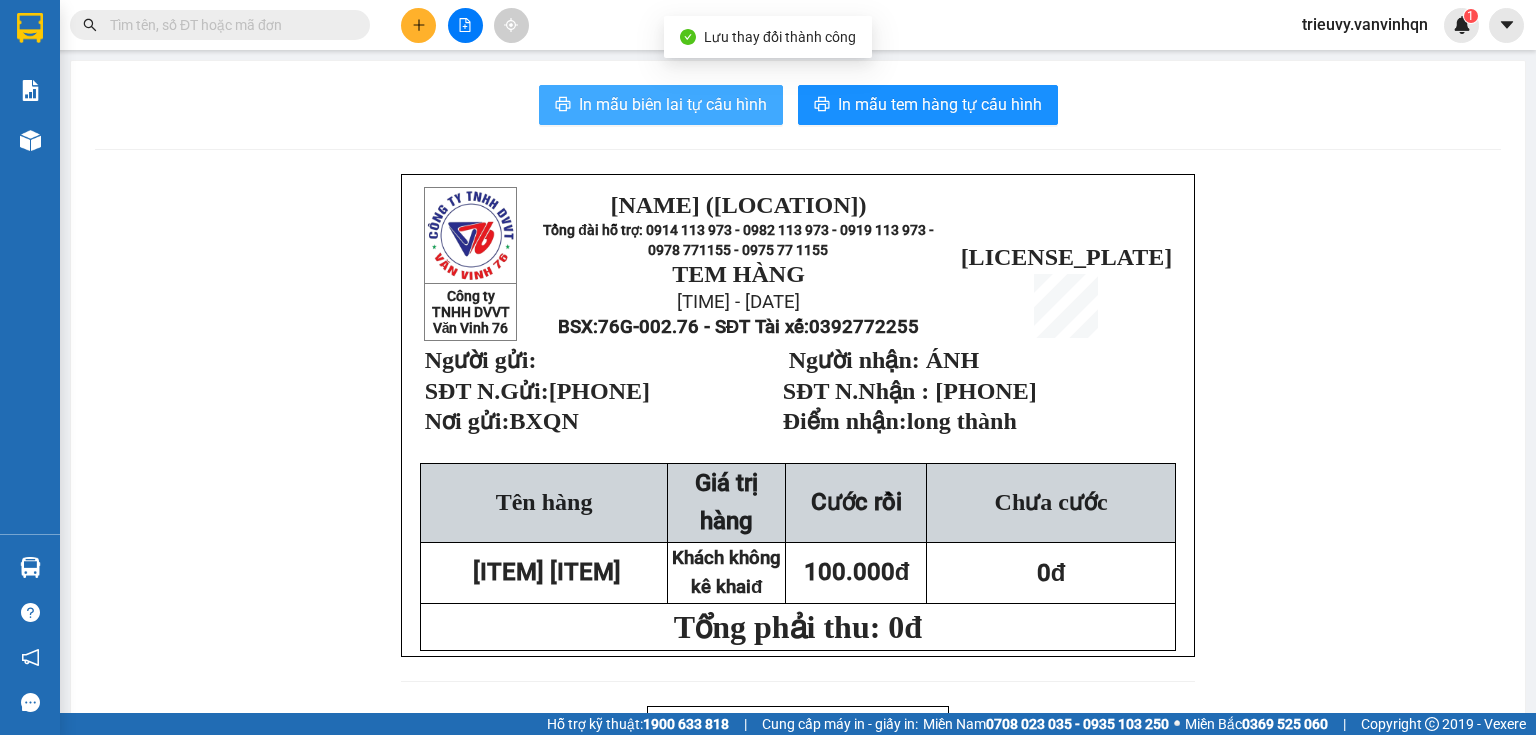 click on "In mẫu biên lai tự cấu hình" at bounding box center (673, 104) 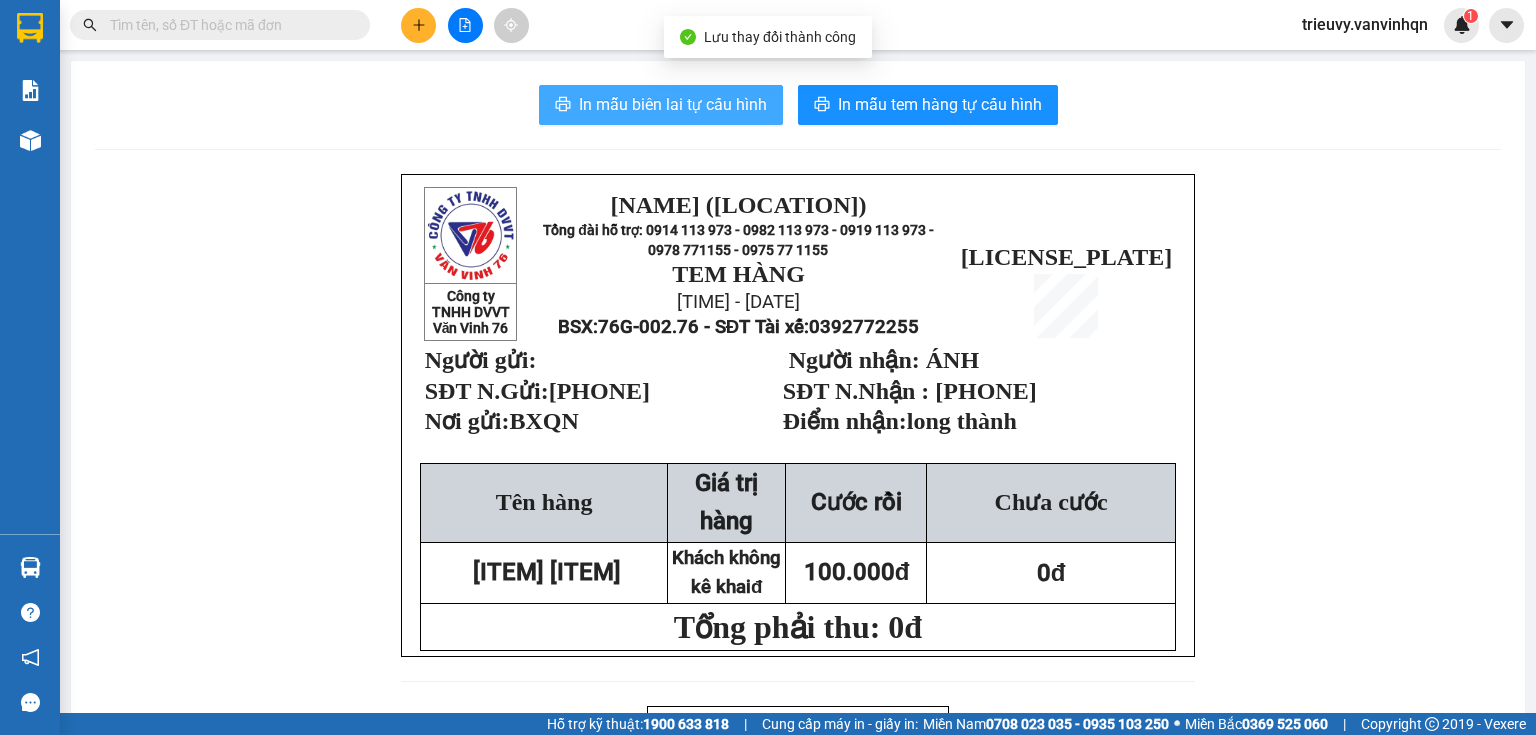scroll, scrollTop: 0, scrollLeft: 0, axis: both 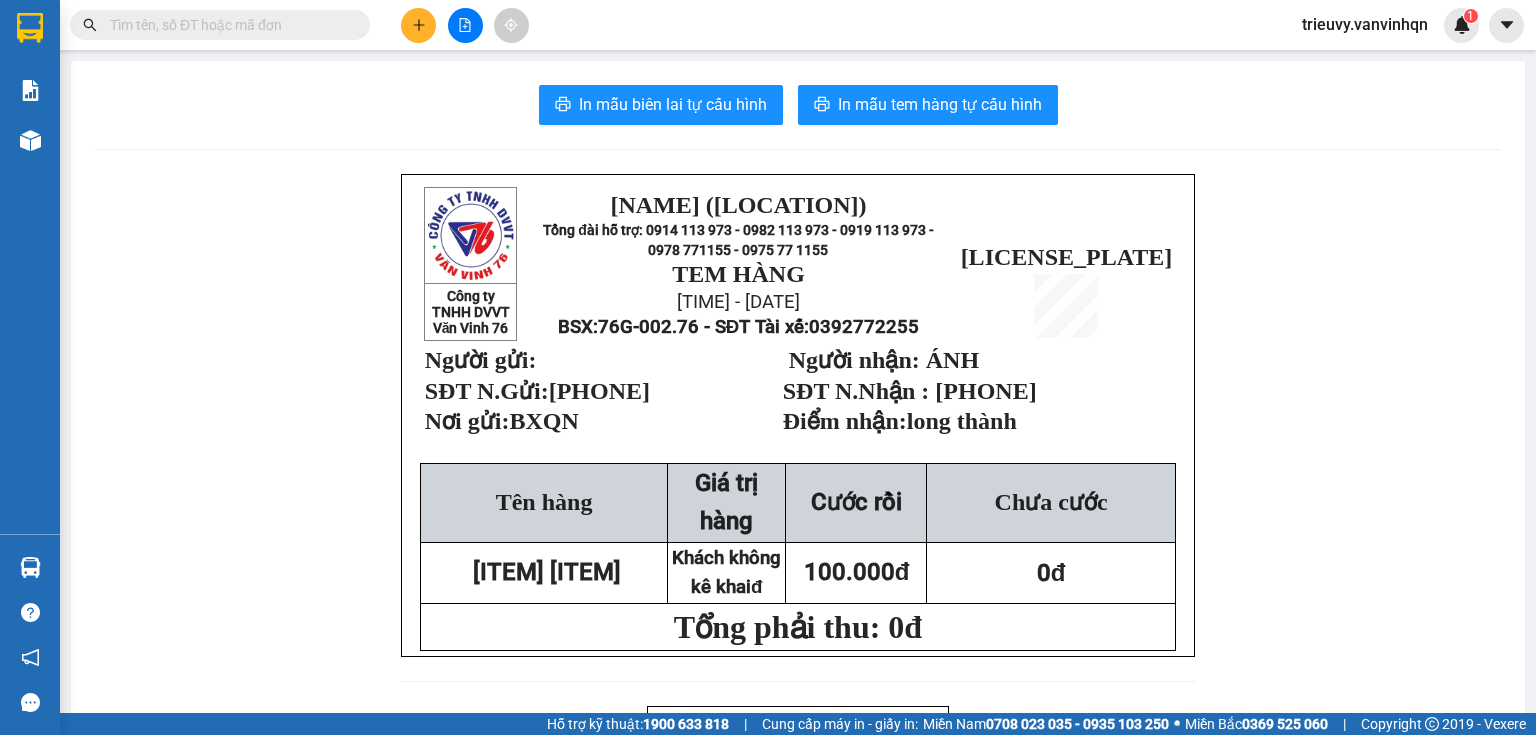 click on "In mẫu biên lai tự cấu hình In mẫu tem hàng tự cấu hình
Công ty TNHH DVVT Văn Vinh 76
VĂN VINH (QUẢNG NGÃI)
Tổng đài hỗ trợ: 0914 113 973 - 0982 113 973 - 0919 113 973 -
0978 771155 - 0975 77 1155
TEM HÀNG
08:31:01 - 02/08/2025
BSX:  76G-002.76 - SĐT Tài xế:  0392772255
BXQN2508020003
Người gửi:
SĐT N.Gửi:  0352838127
Nơi gửi:  BXQN
Người nhận:    ÁNH
SĐT N.Nhận :    0328409451
Điểm nhận:  long thành
Tên hàng
Giá trị hàng
Cước rồi
Chưa cước
1t giấy 1 túm
Khách không kê khaiđ
100.000đ
0đ
Tổng phải thu: 0đ
VĂN VINH (QUẢNG NGÃI)
Tổng đài hỗ trợ:
0914 113 973 - 0982 113 973 - 0919 113 973 -
0978 771155 - 0975 77 1155
----------------------------------------------
BIÊN NHẬN HÀNG GỬI
Mã đơn :" at bounding box center (798, 923) 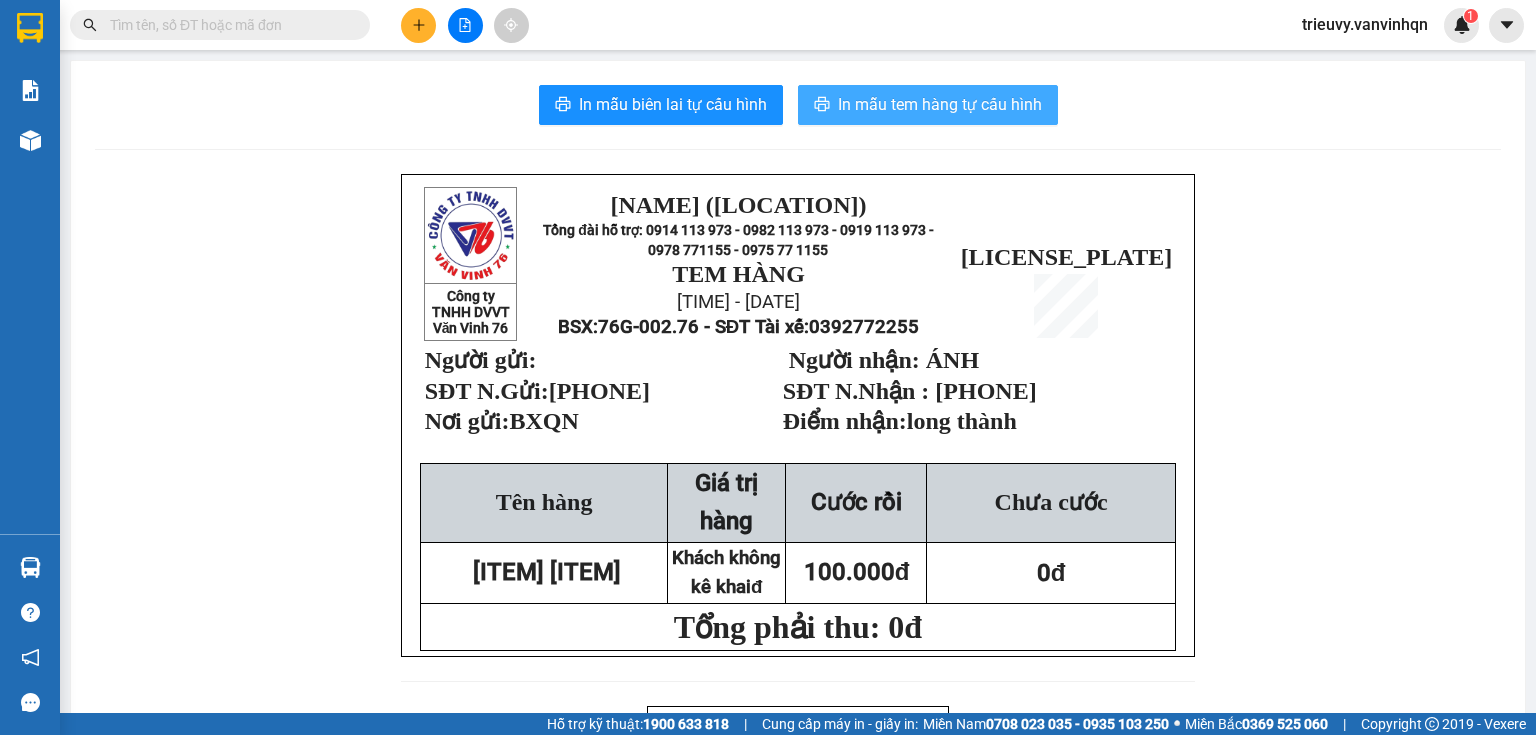 click on "In mẫu tem hàng tự cấu hình" at bounding box center (928, 105) 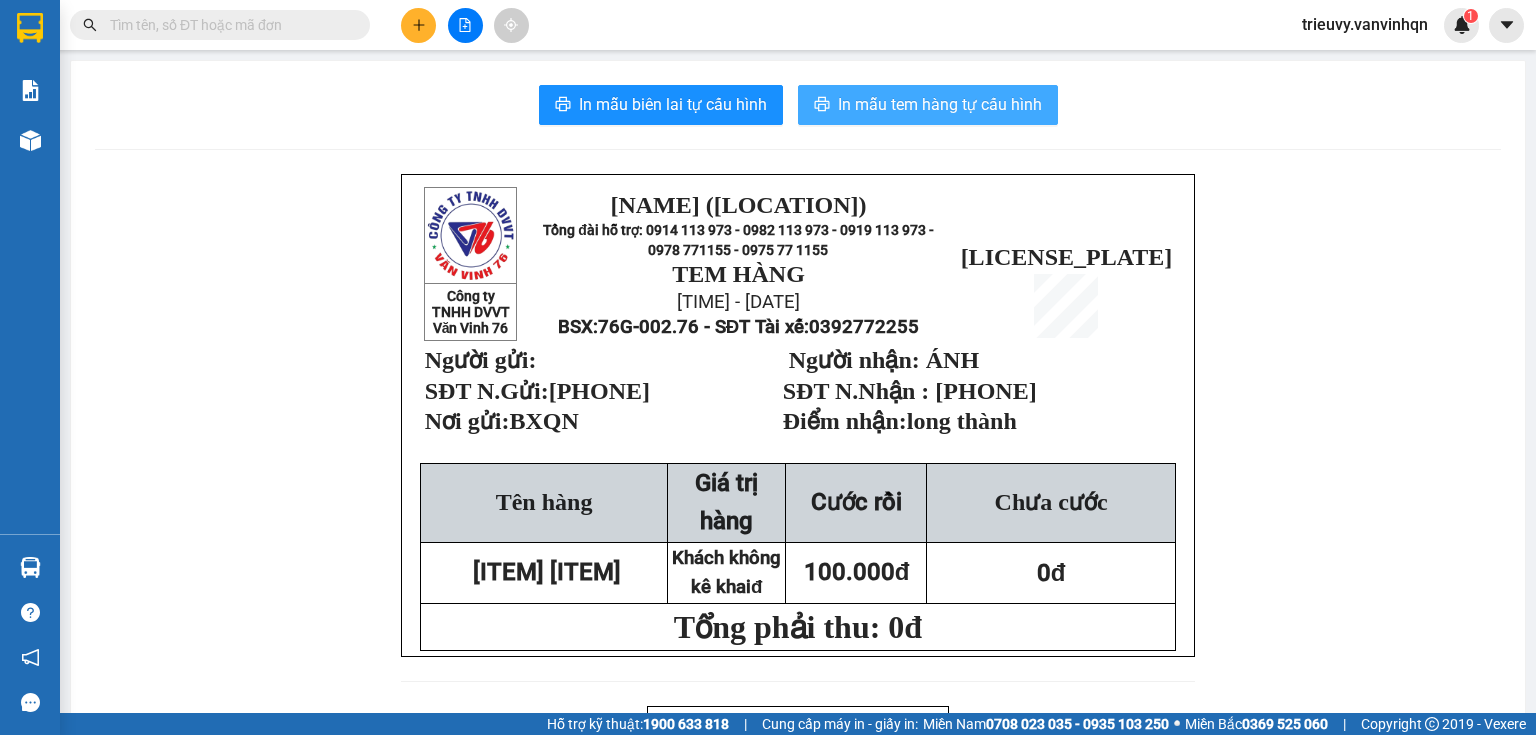 scroll, scrollTop: 0, scrollLeft: 0, axis: both 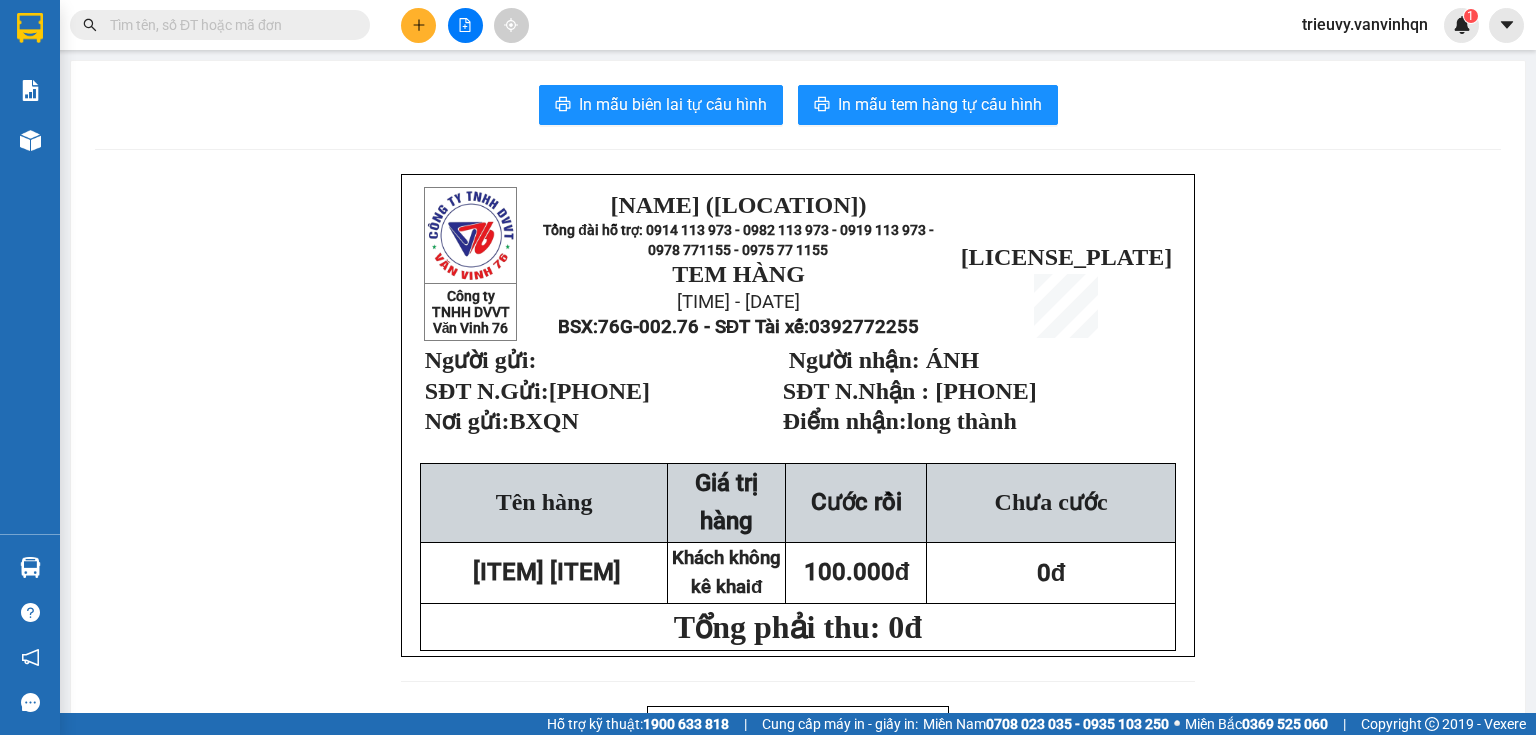 click 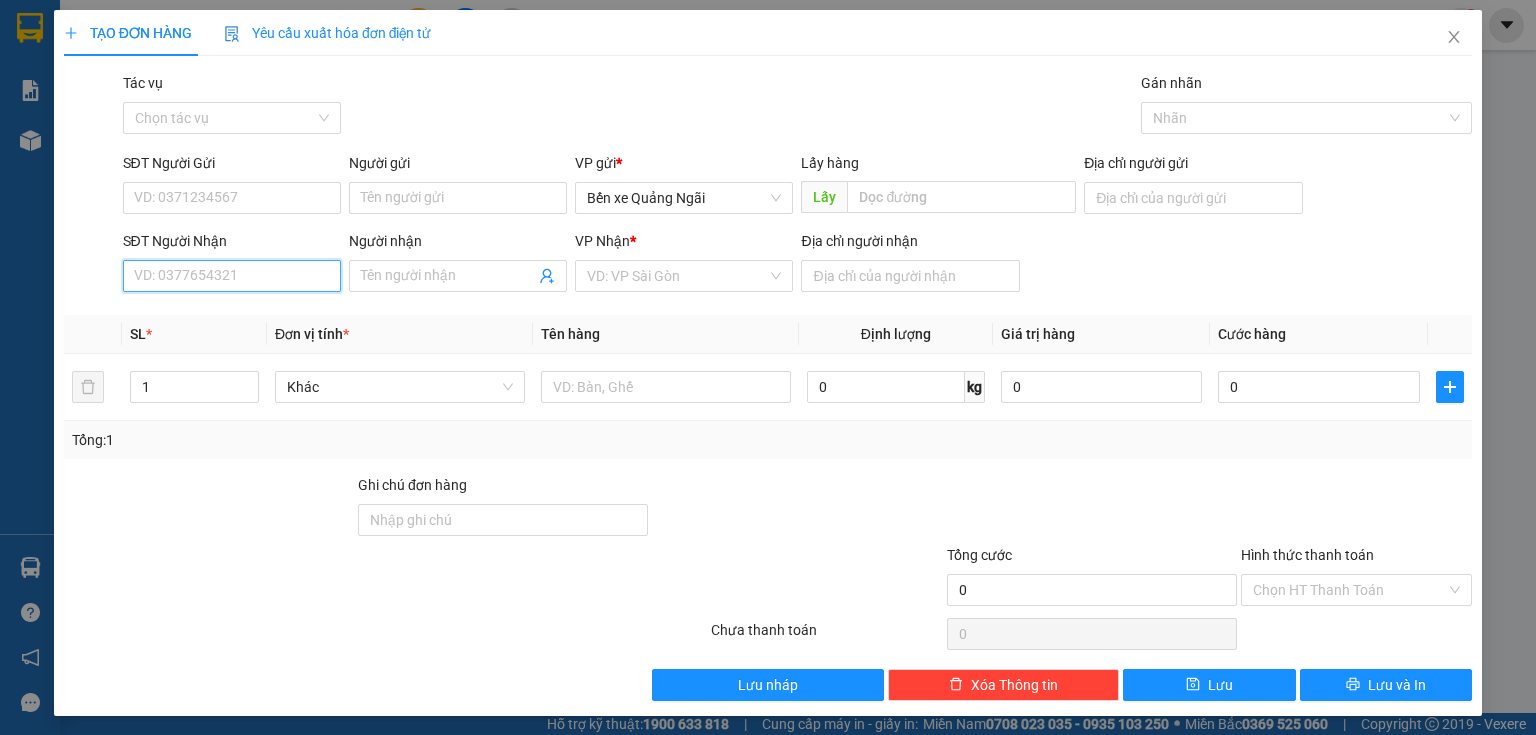 drag, startPoint x: 207, startPoint y: 264, endPoint x: 204, endPoint y: 290, distance: 26.172504 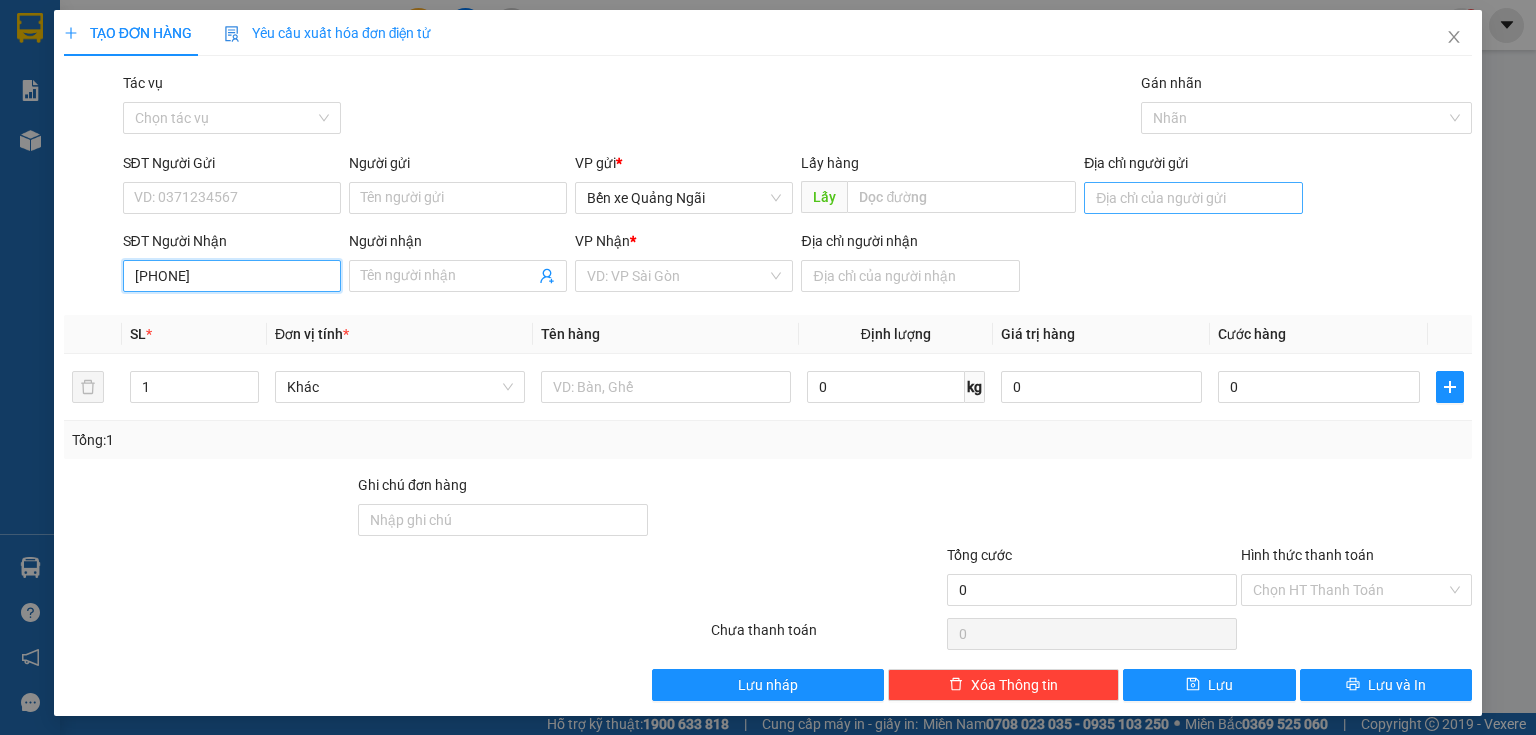 type on "[PHONE]" 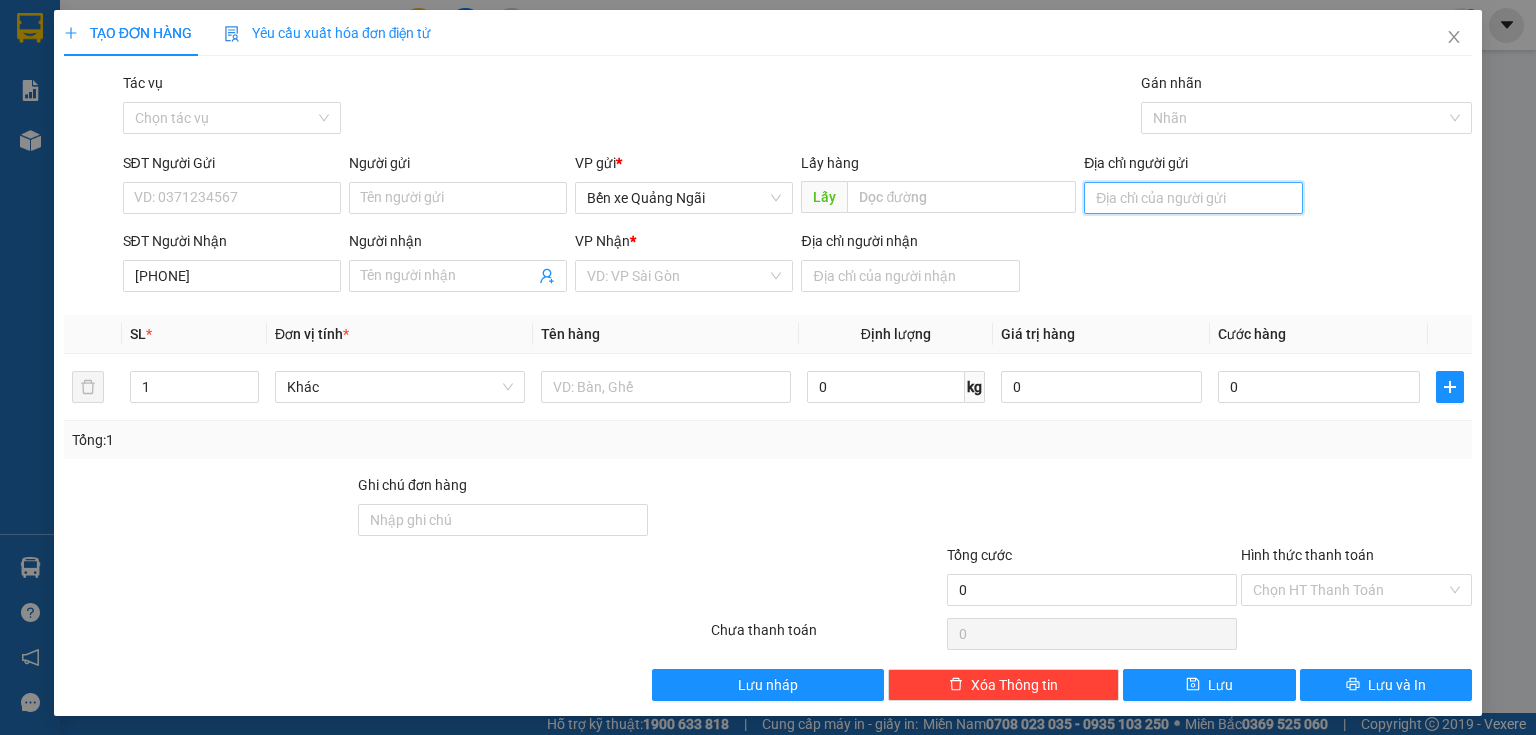 click on "Địa chỉ người gửi" at bounding box center [1193, 198] 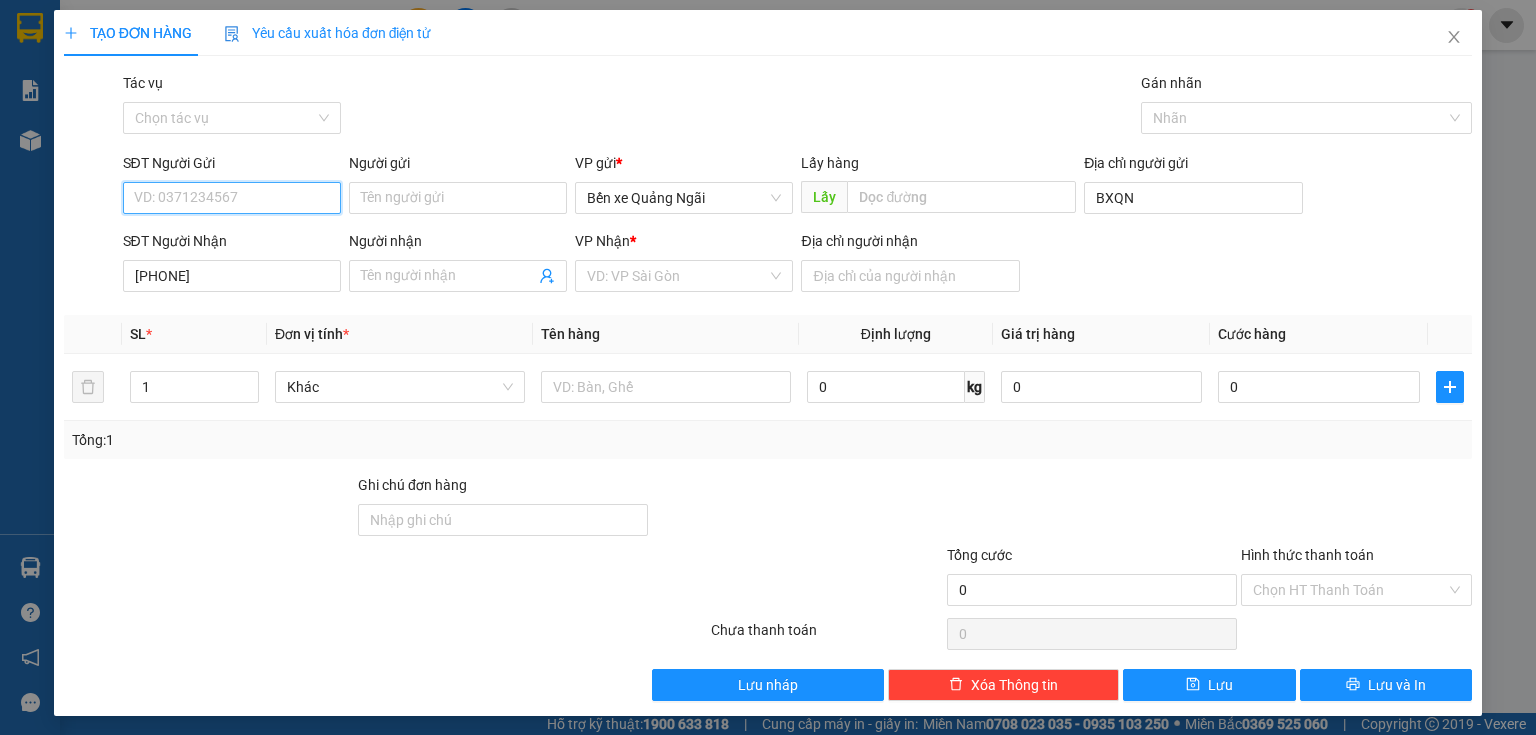 click on "SĐT Người Gửi" at bounding box center (232, 198) 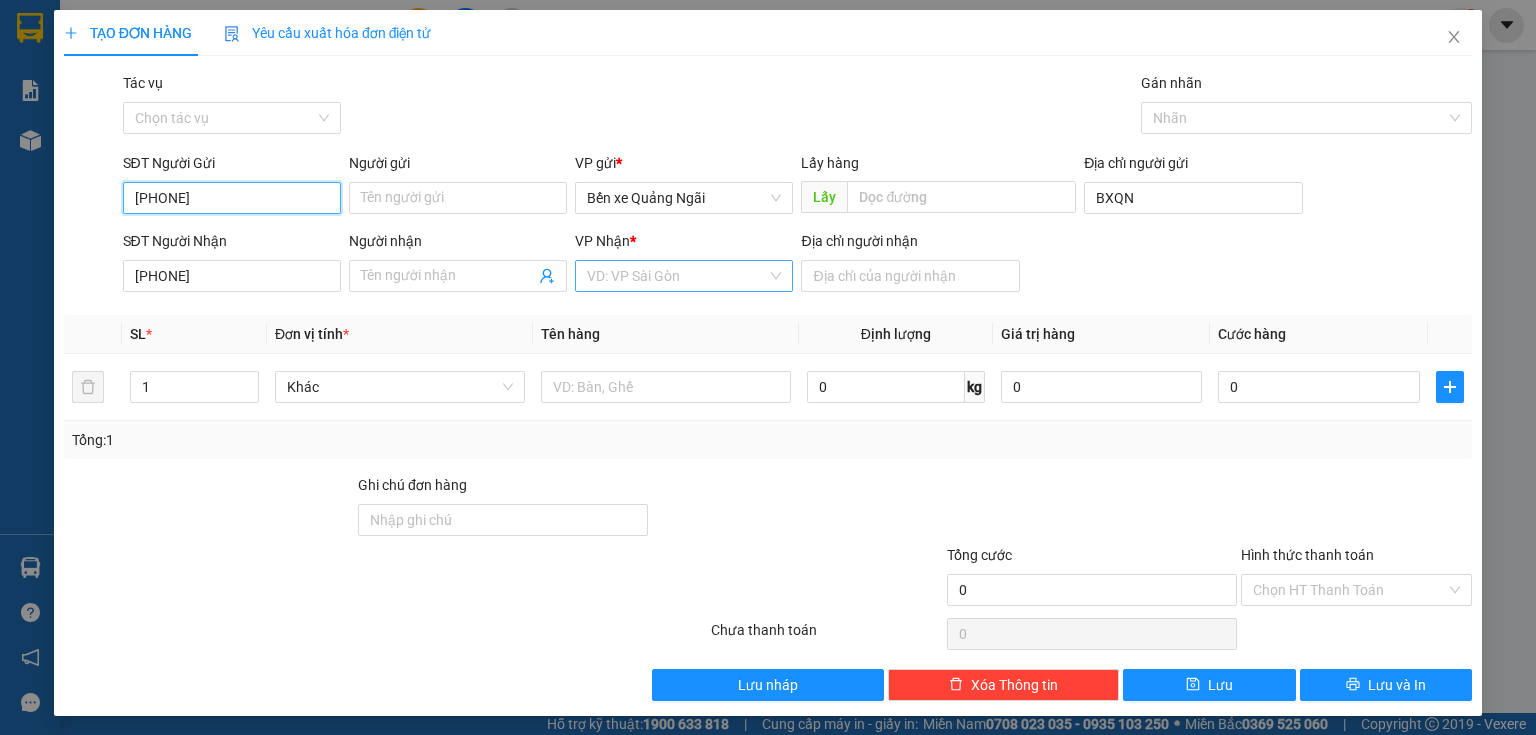 type on "[PHONE]" 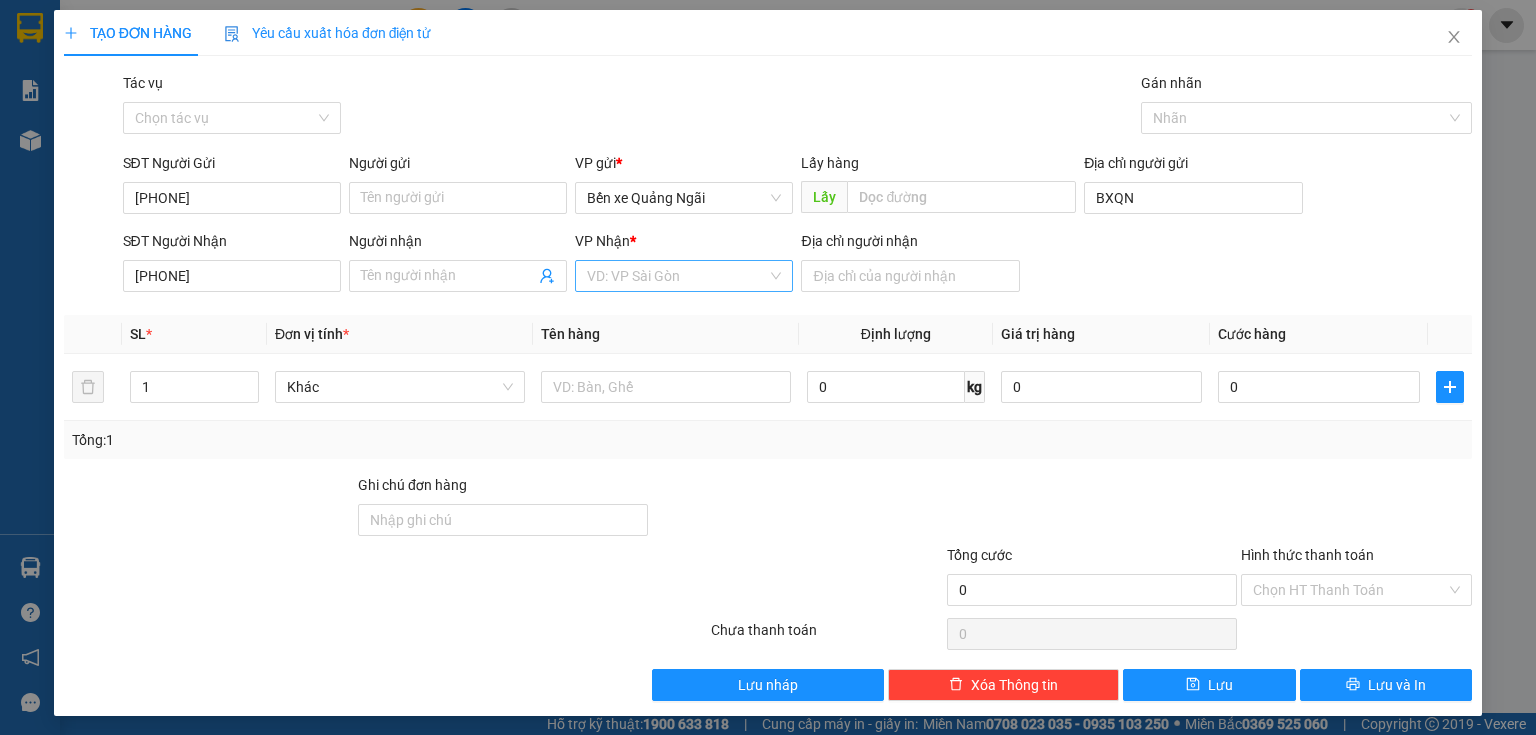 click at bounding box center (677, 276) 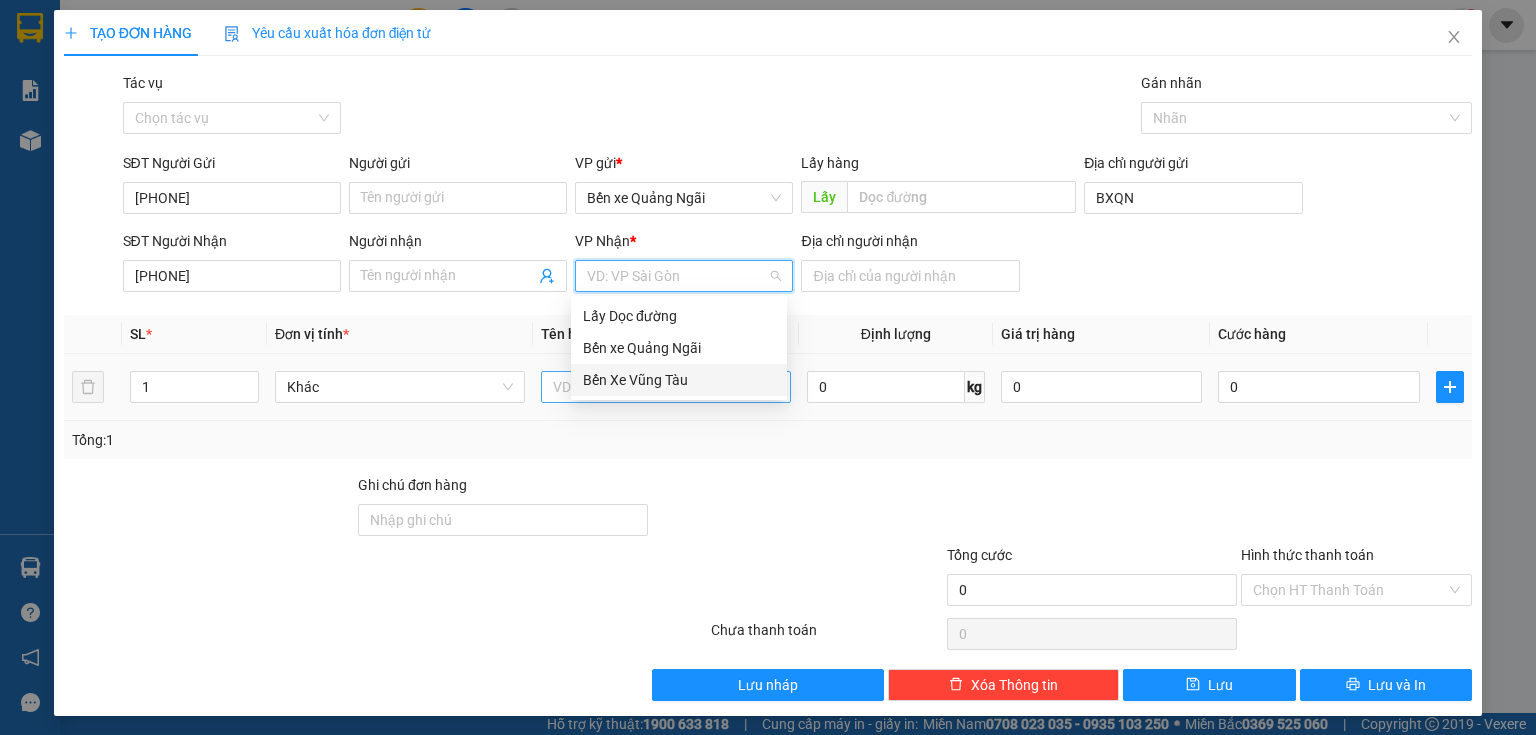 click on "Bến Xe Vũng Tàu" at bounding box center (679, 380) 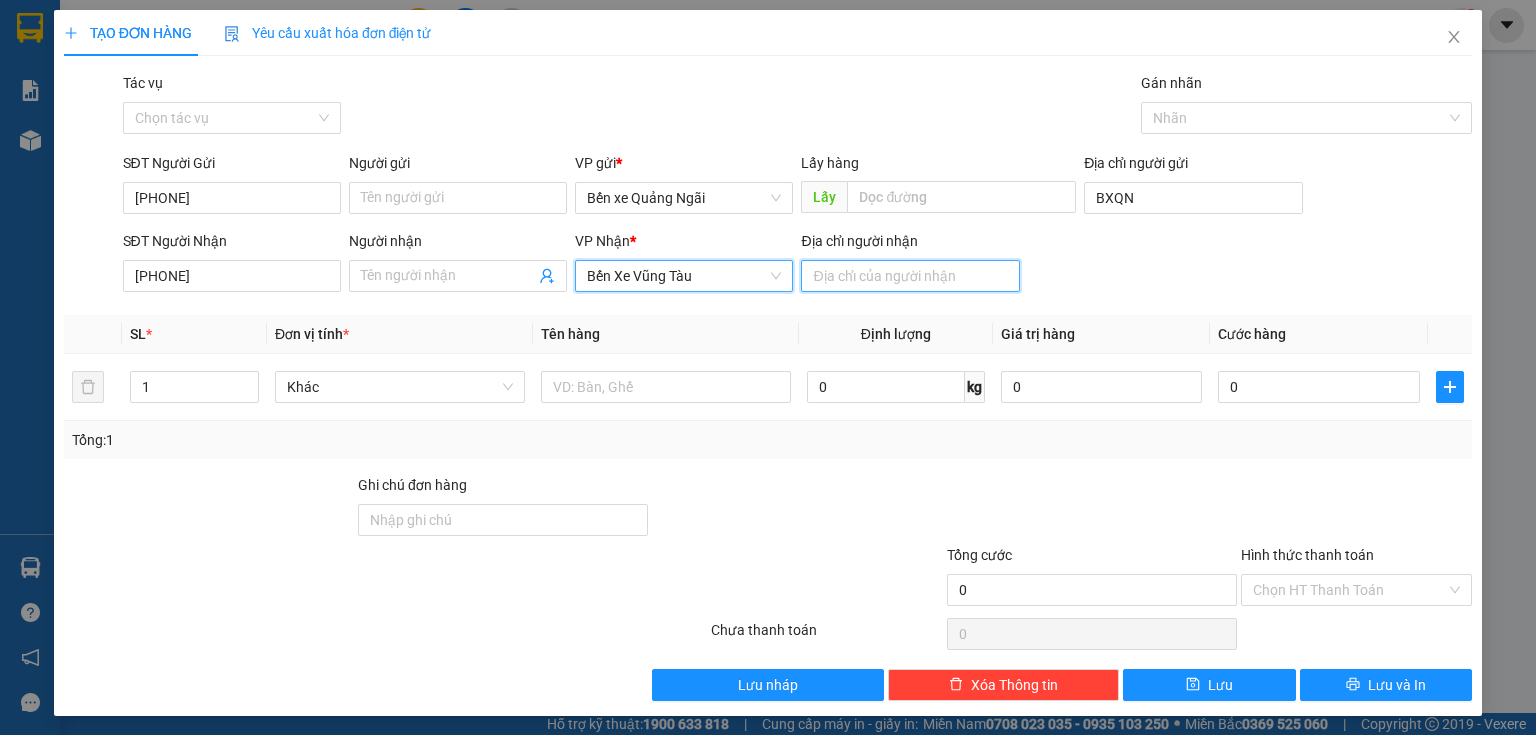 click on "Địa chỉ người nhận" at bounding box center [910, 276] 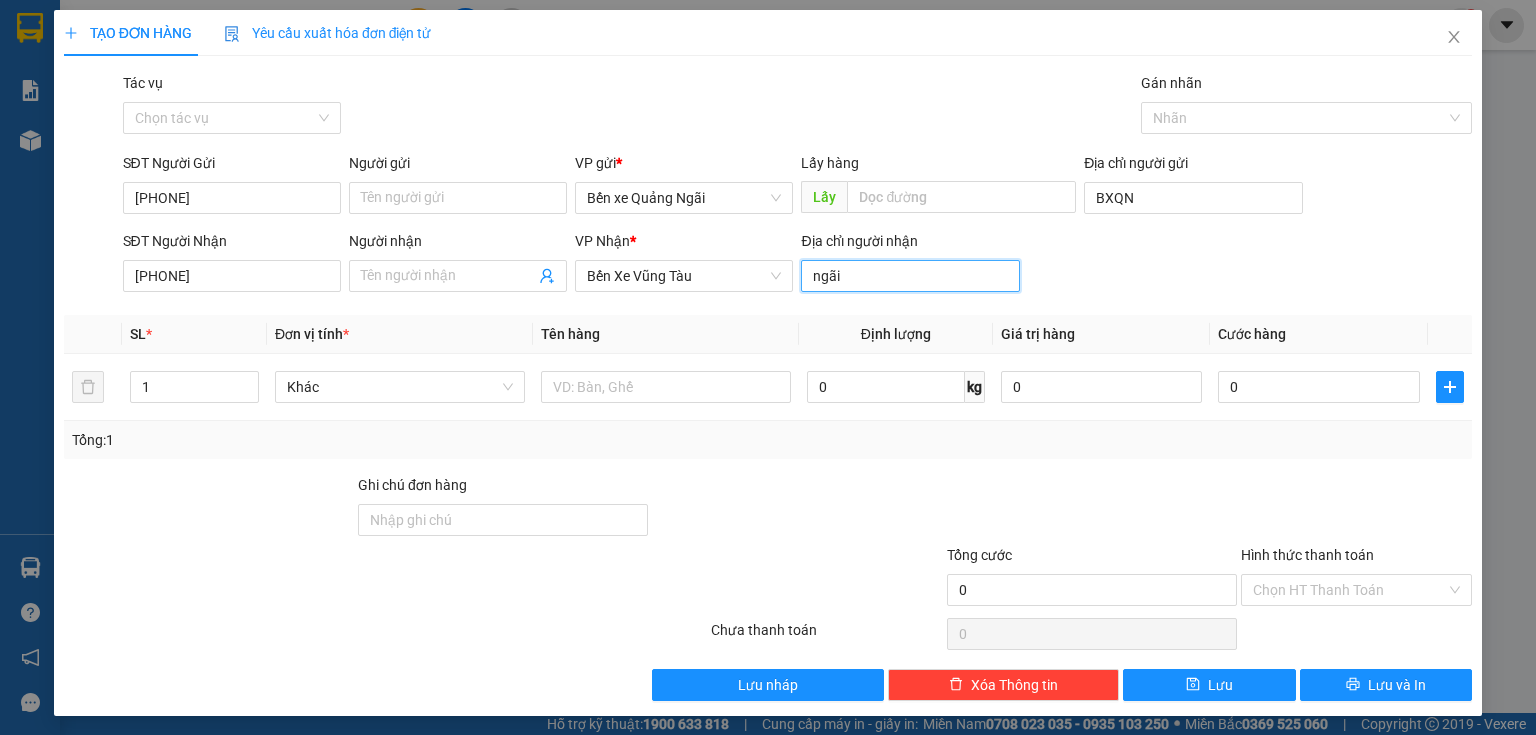 type on "ngãi giao" 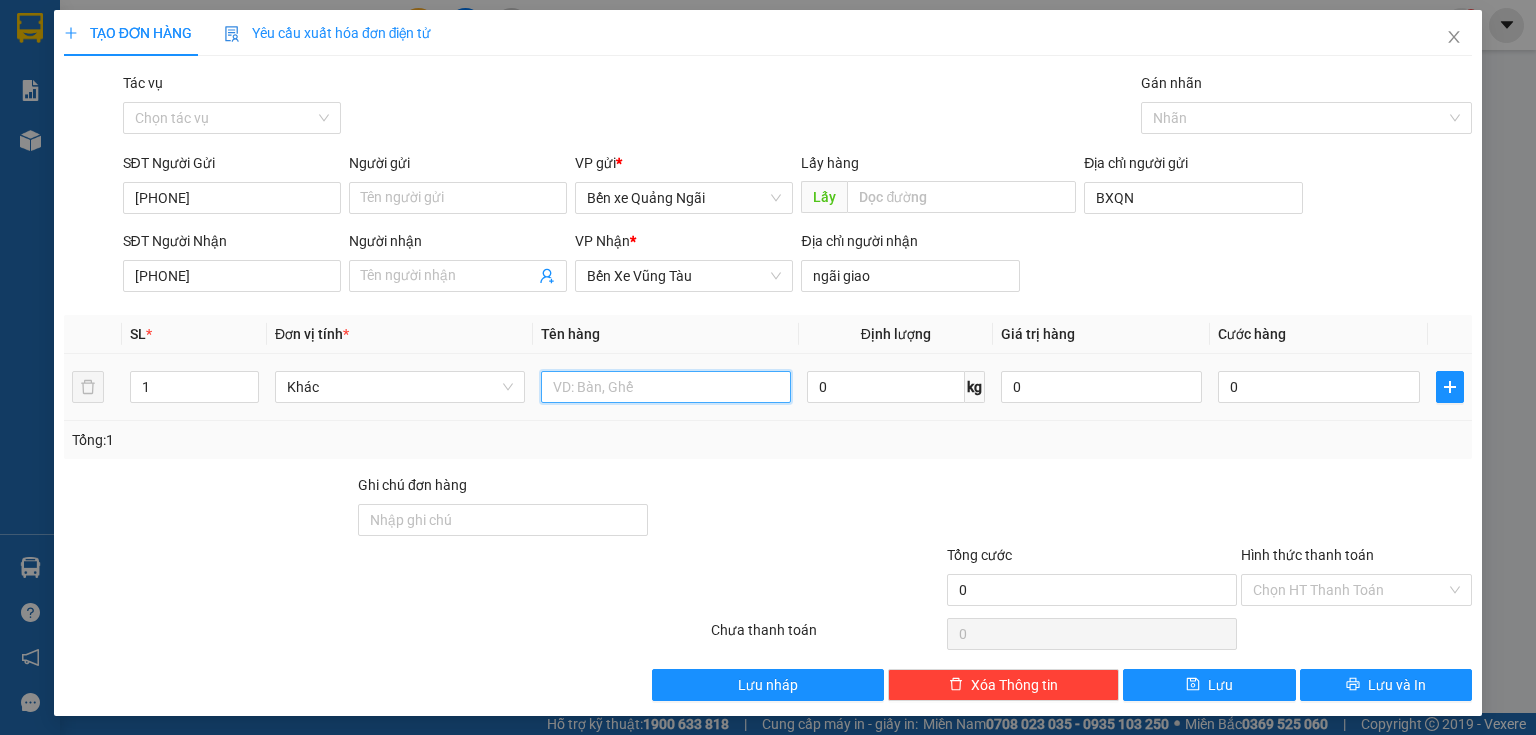 click at bounding box center (666, 387) 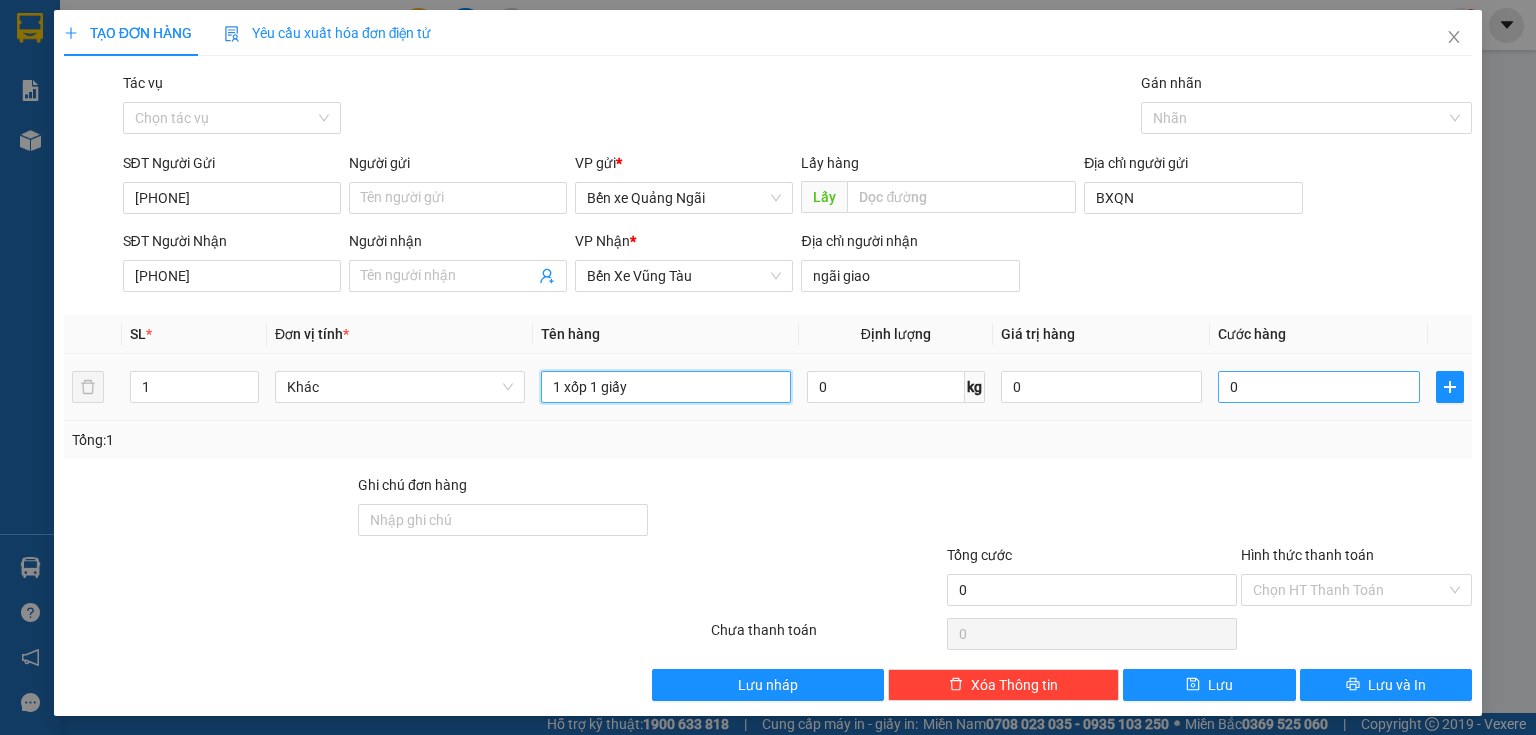 type on "1 xốp 1 giấy" 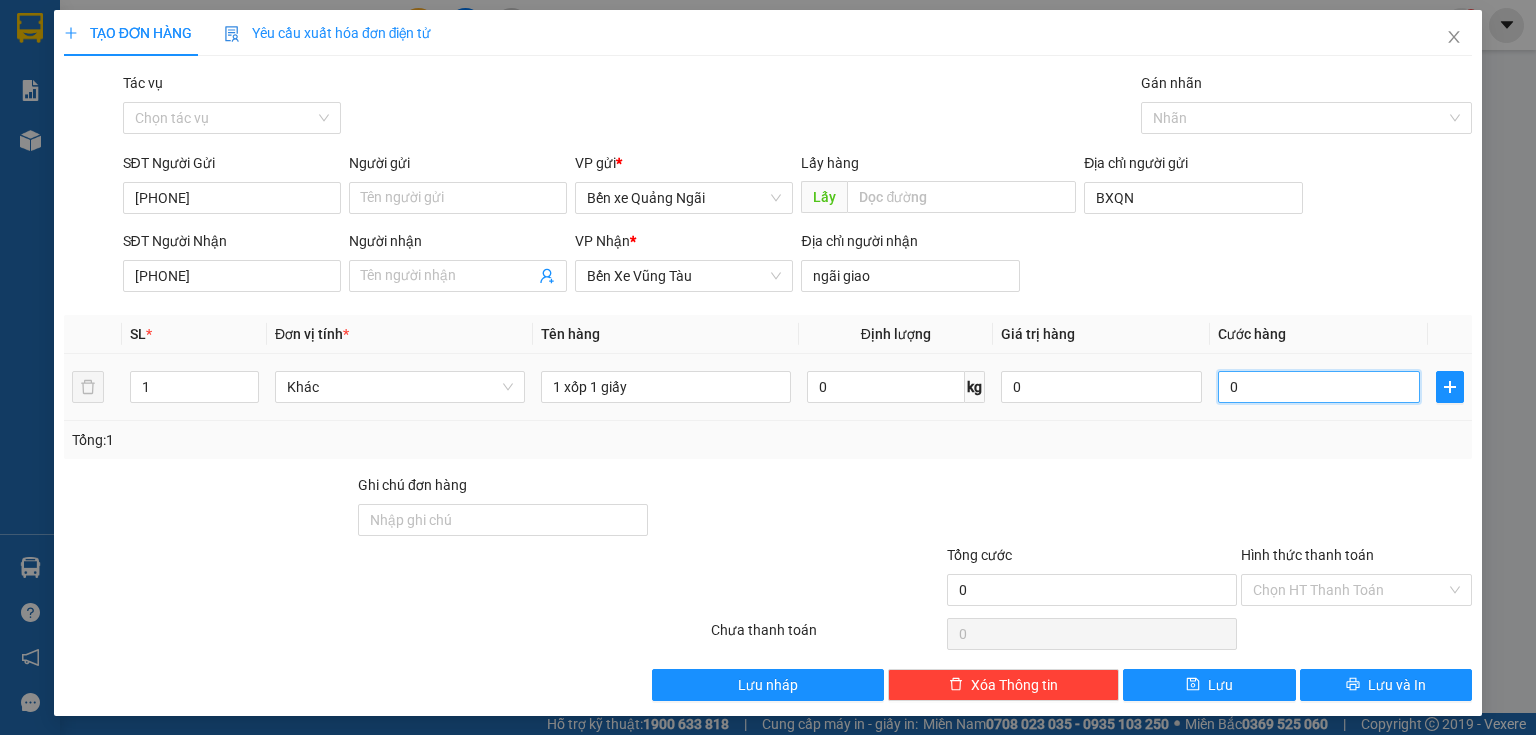 click on "0" at bounding box center (1319, 387) 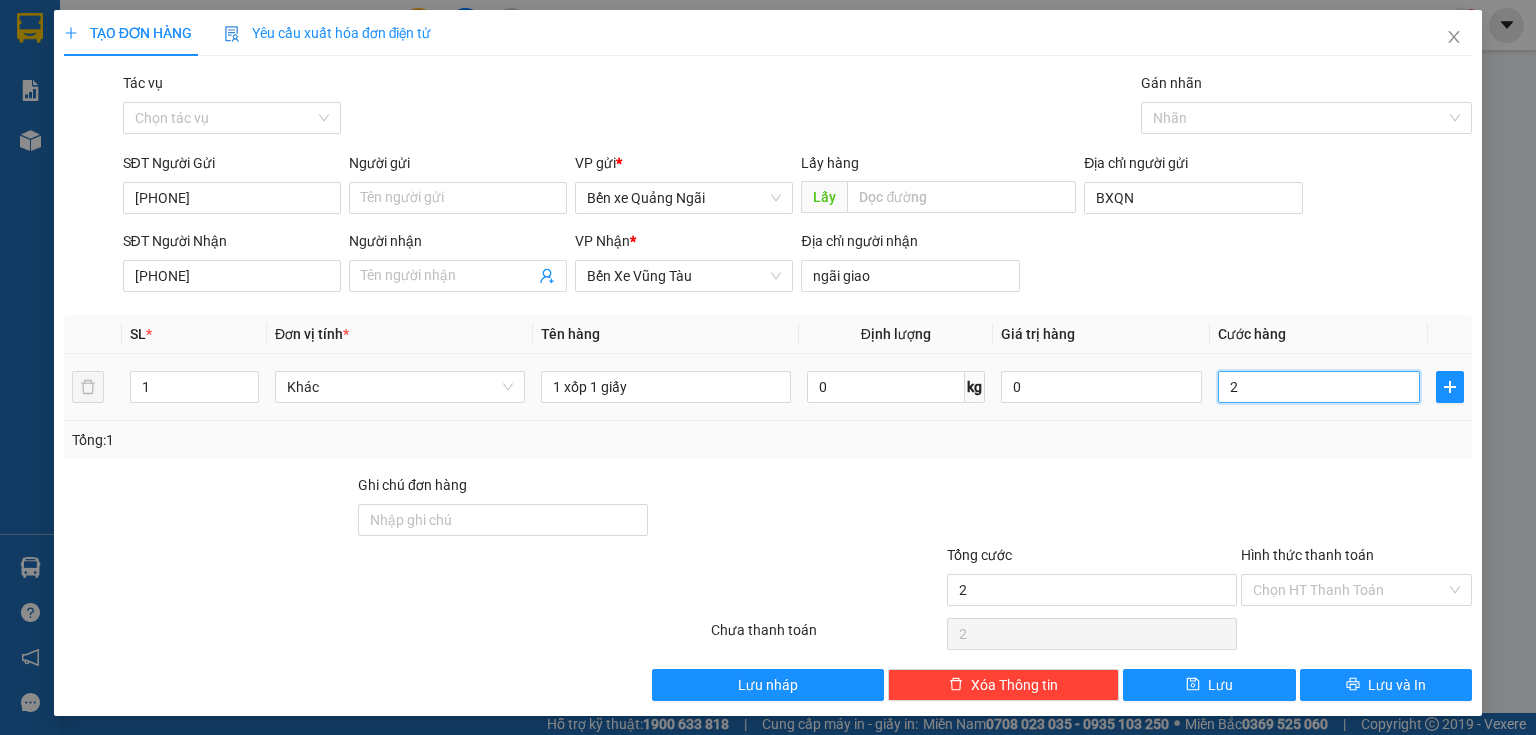 type on "20" 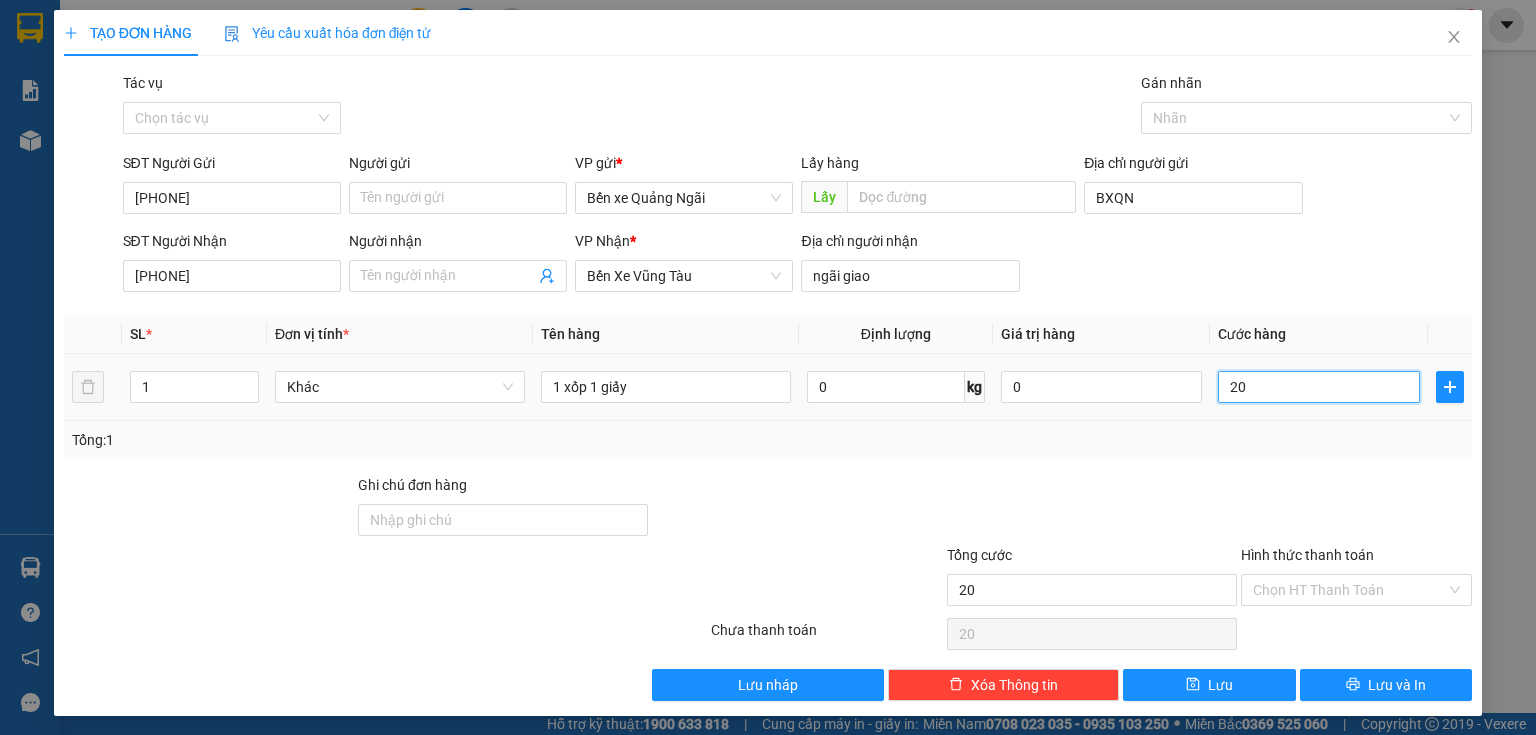 type on "200" 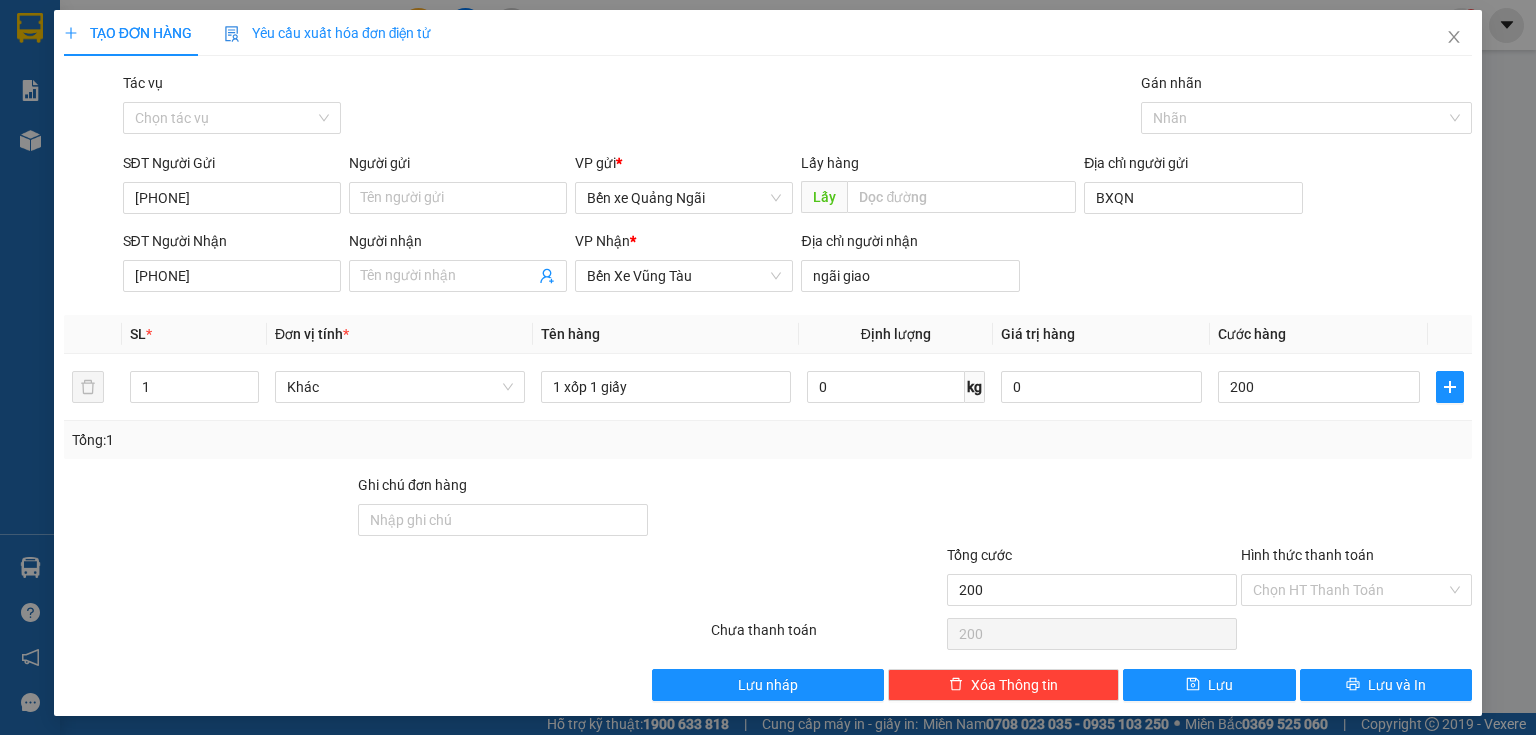 type on "200.000" 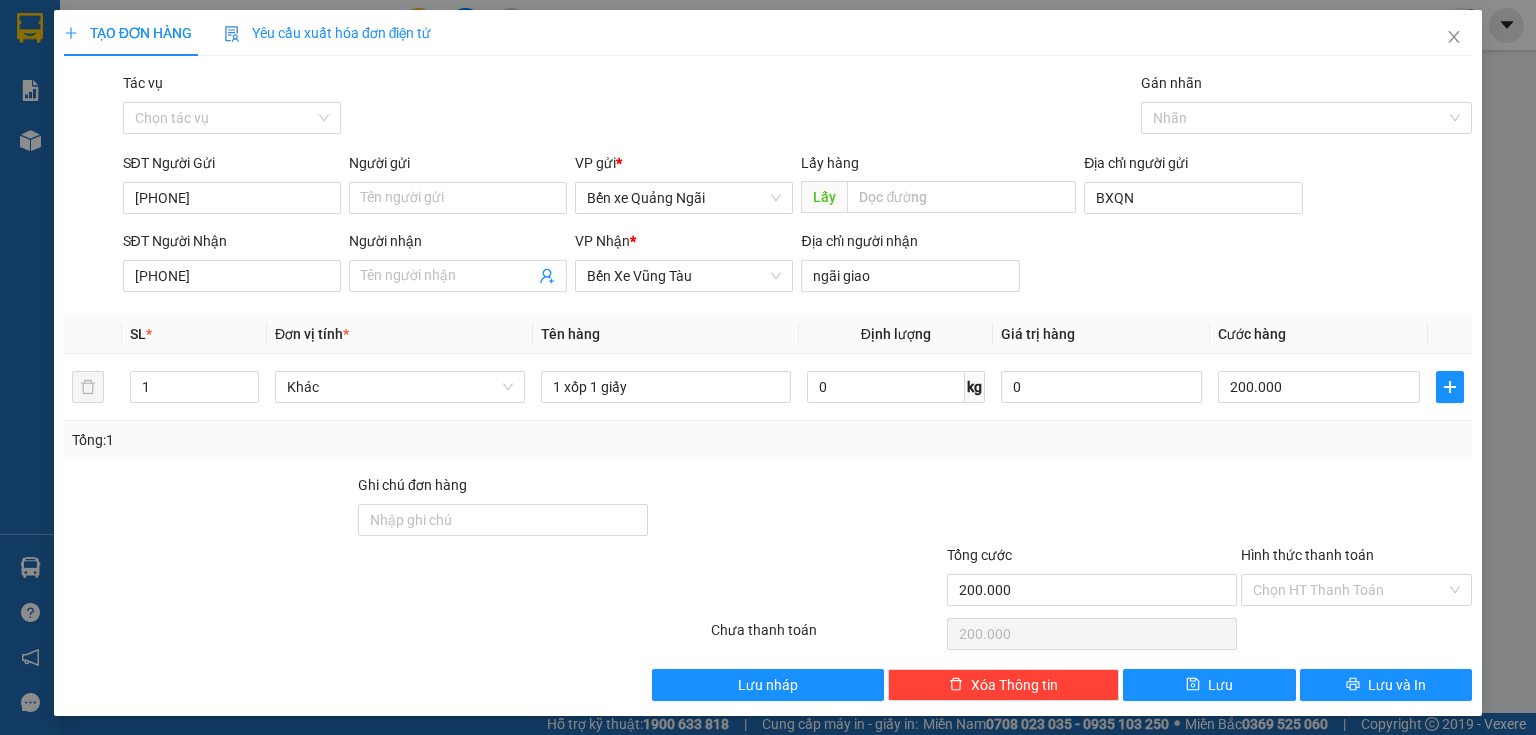 click on "Transit Pickup Surcharge Ids Transit Deliver Surcharge Ids Transit Deliver Surcharge Transit Deliver Surcharge Tác vụ Chọn tác vụ Gán nhãn   Nhãn SĐT Người Gửi 0905936374 Người gửi Tên người gửi VP gửi  * Bến xe Quảng Ngãi Lấy hàng Lấy Địa chỉ người gửi BXQN SĐT Người Nhận 0908176224 Người nhận Tên người nhận VP Nhận  * Bến Xe Vũng Tàu  Địa chỉ người nhận ngãi giao SL  * Đơn vị tính  * Tên hàng  Định lượng Giá trị hàng Cước hàng                 1 Khác 1 xốp 1 giấy 0 kg 0 200.000 Tổng:  1 Ghi chú đơn hàng Tổng cước 200.000 Hình thức thanh toán Chọn HT Thanh Toán Số tiền thu trước 0 Chưa thanh toán 200.000 Chọn HT Thanh Toán Lưu nháp Xóa Thông tin Lưu Lưu và In" at bounding box center [768, 386] 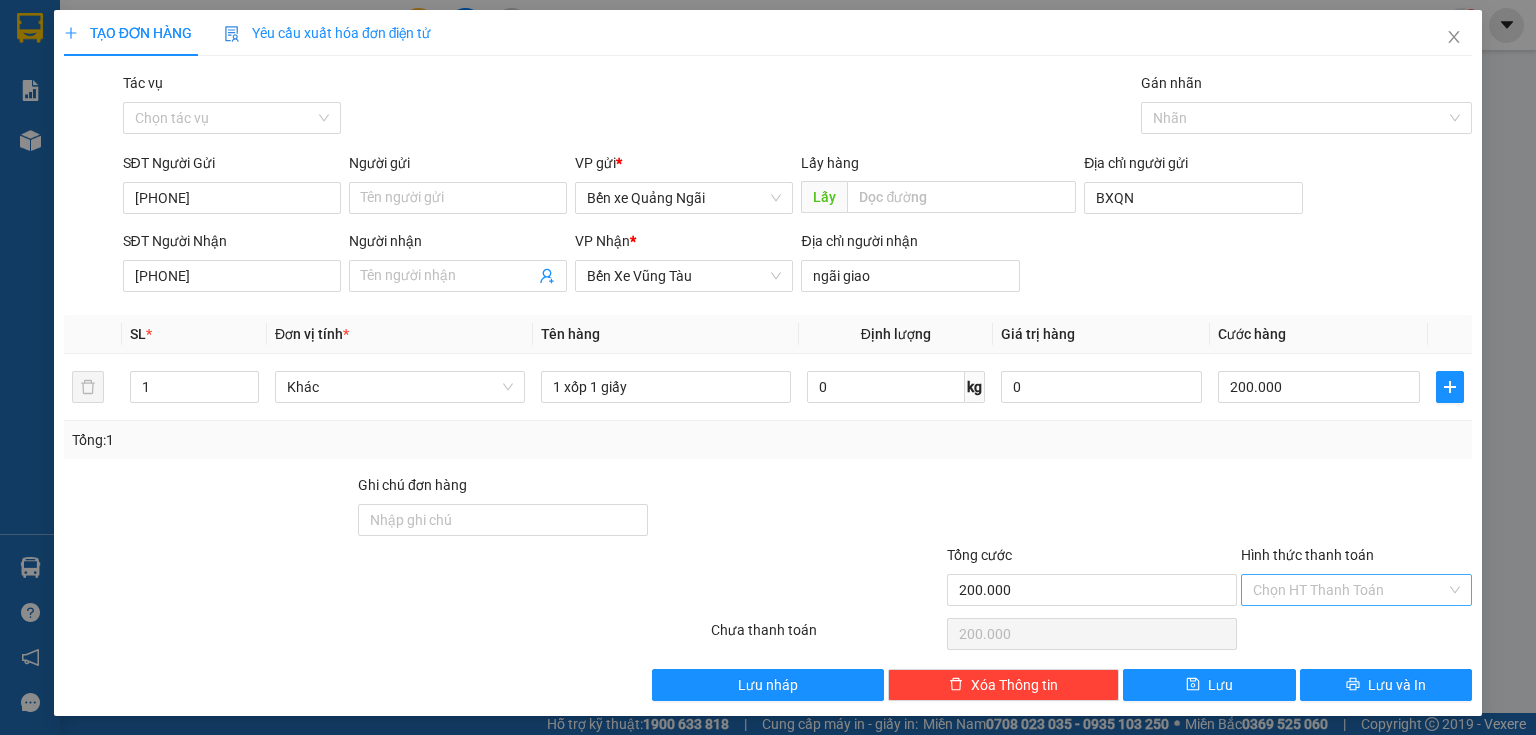 click on "Hình thức thanh toán" at bounding box center [1349, 590] 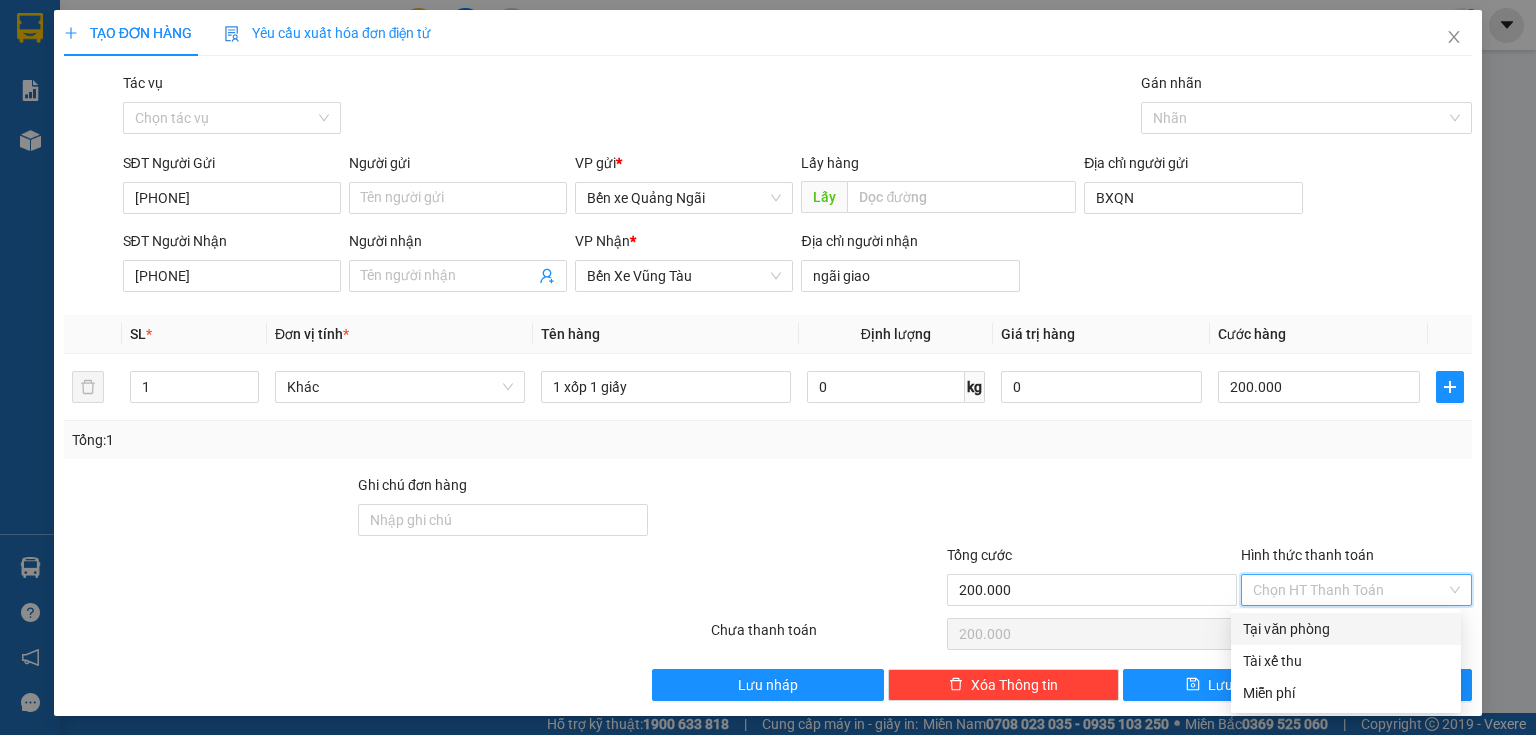 click on "Tại văn phòng" at bounding box center [1346, 629] 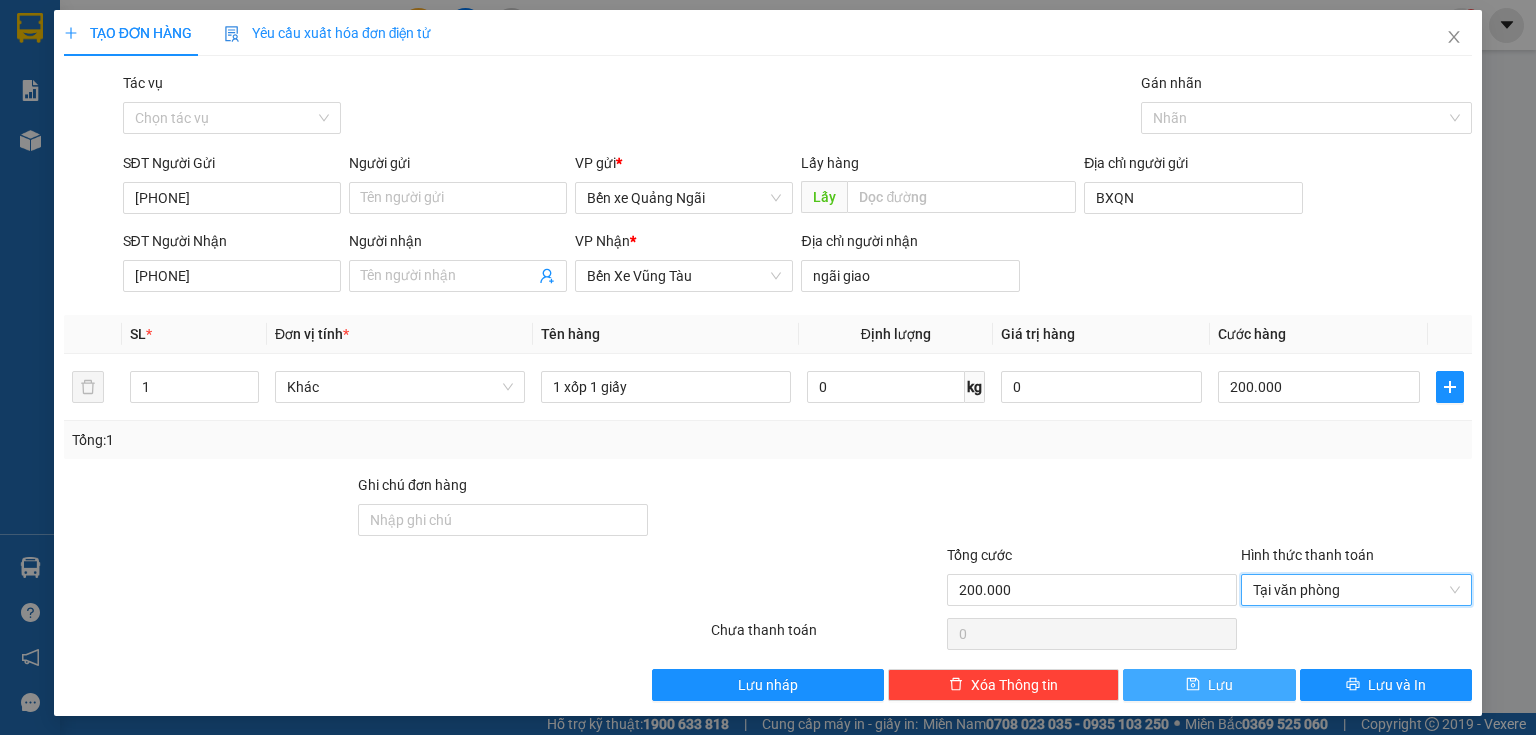 click on "Lưu" at bounding box center [1209, 685] 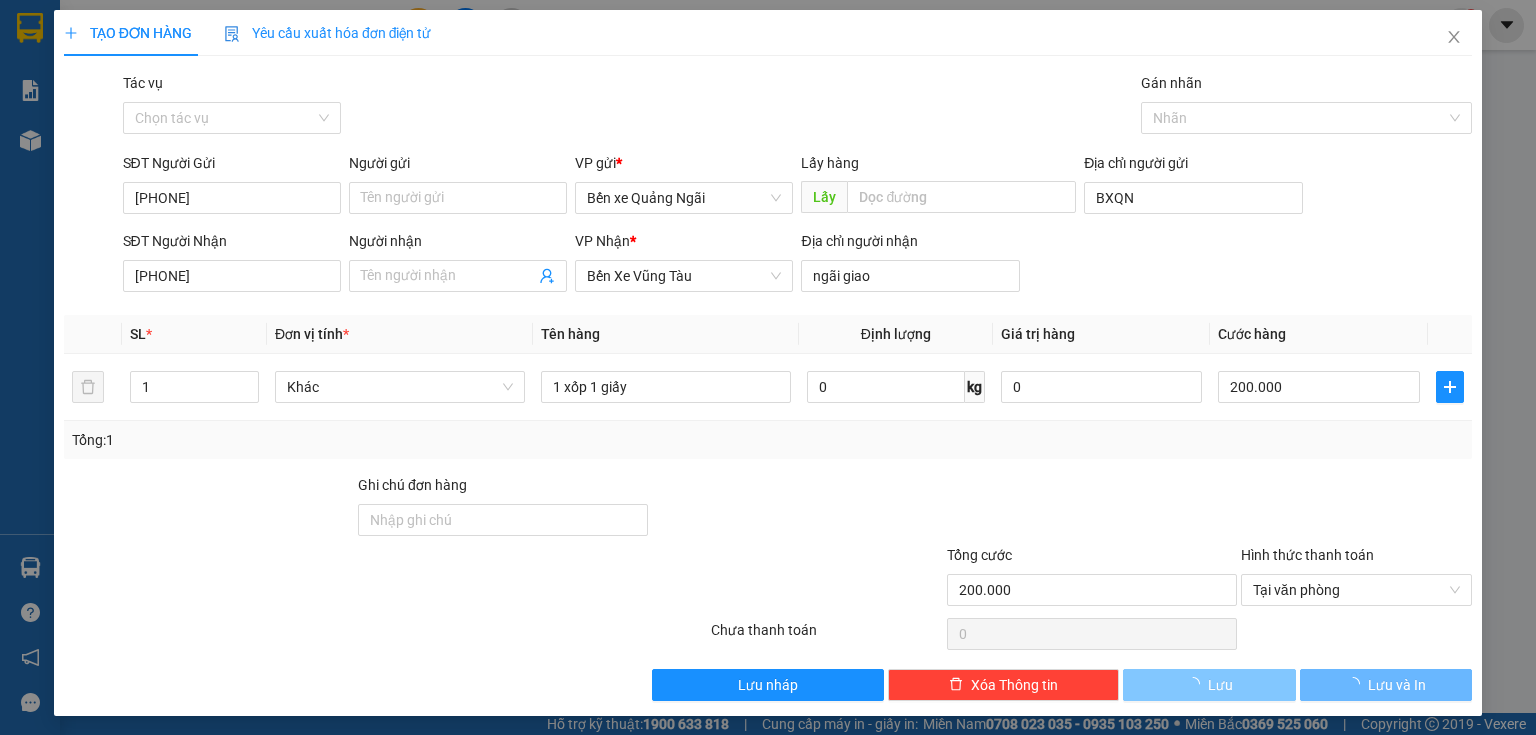 type 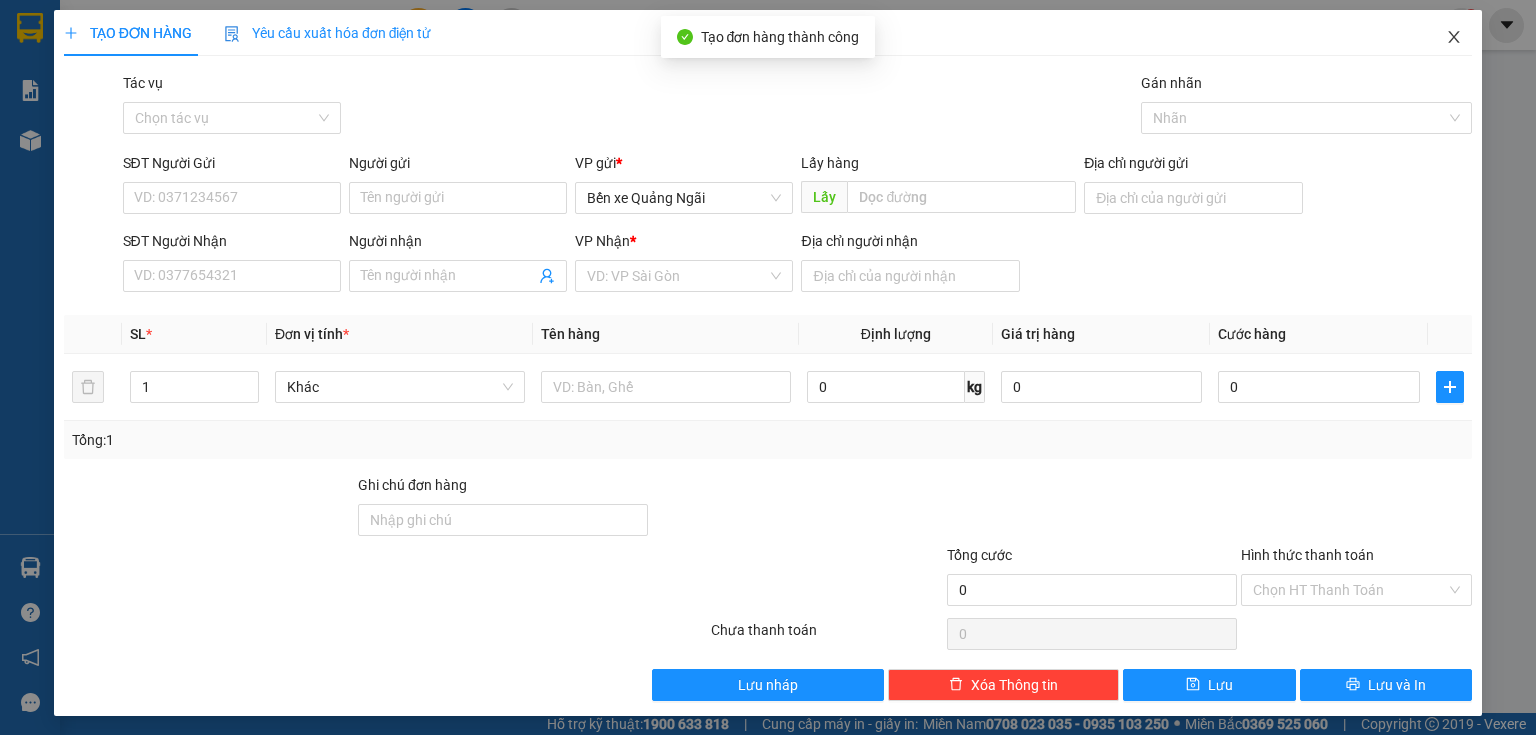 click at bounding box center (1454, 38) 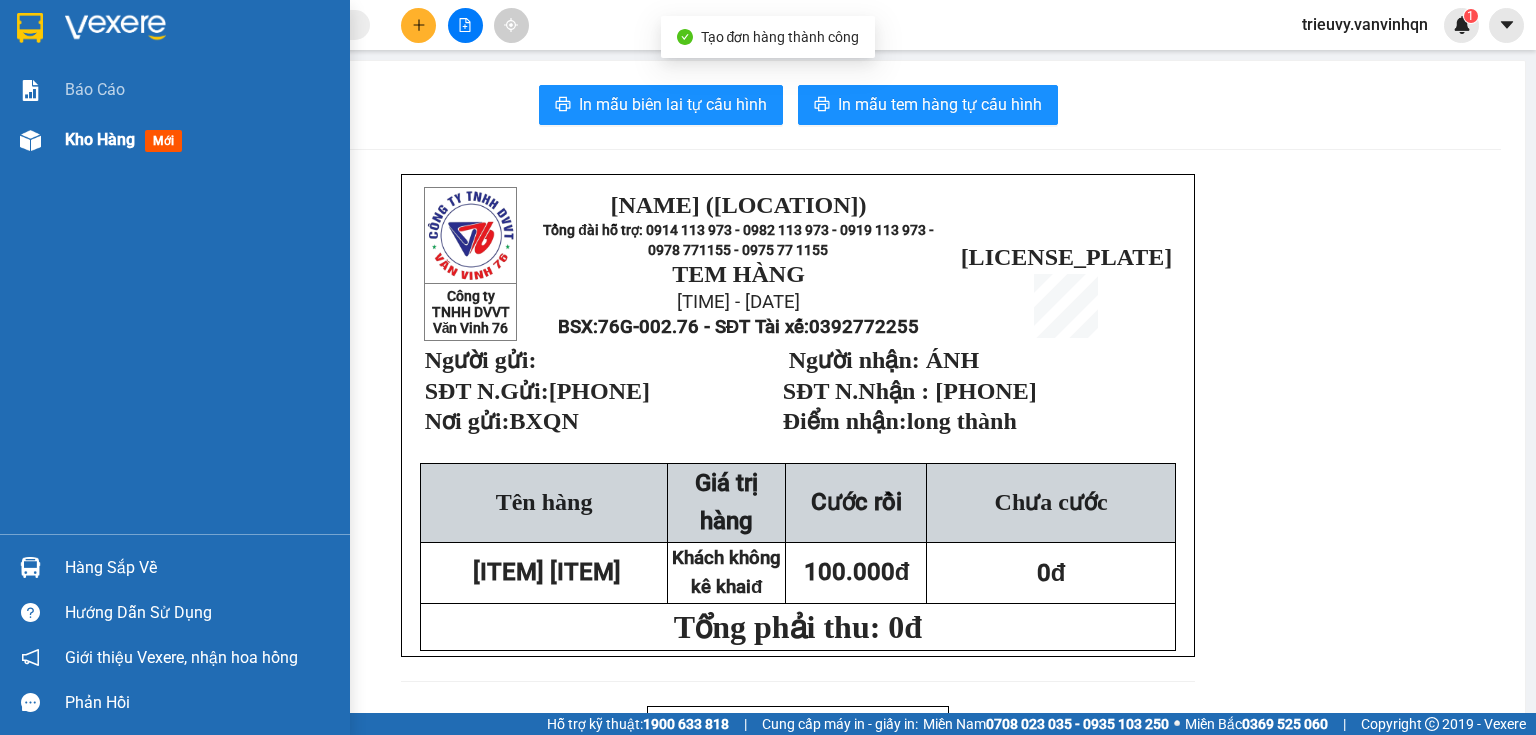 click on "Kho hàng" at bounding box center [100, 139] 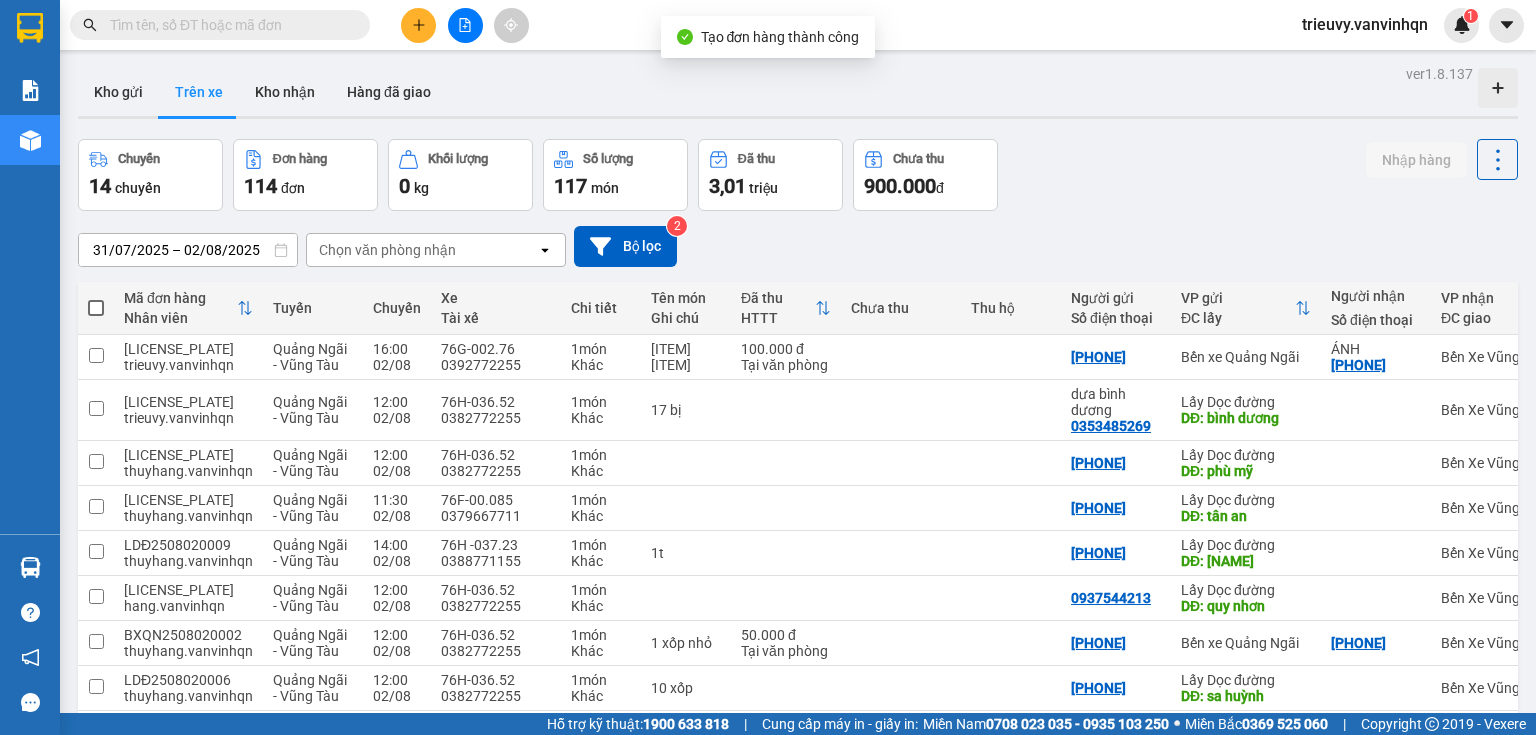 click on "Trên xe" at bounding box center [199, 92] 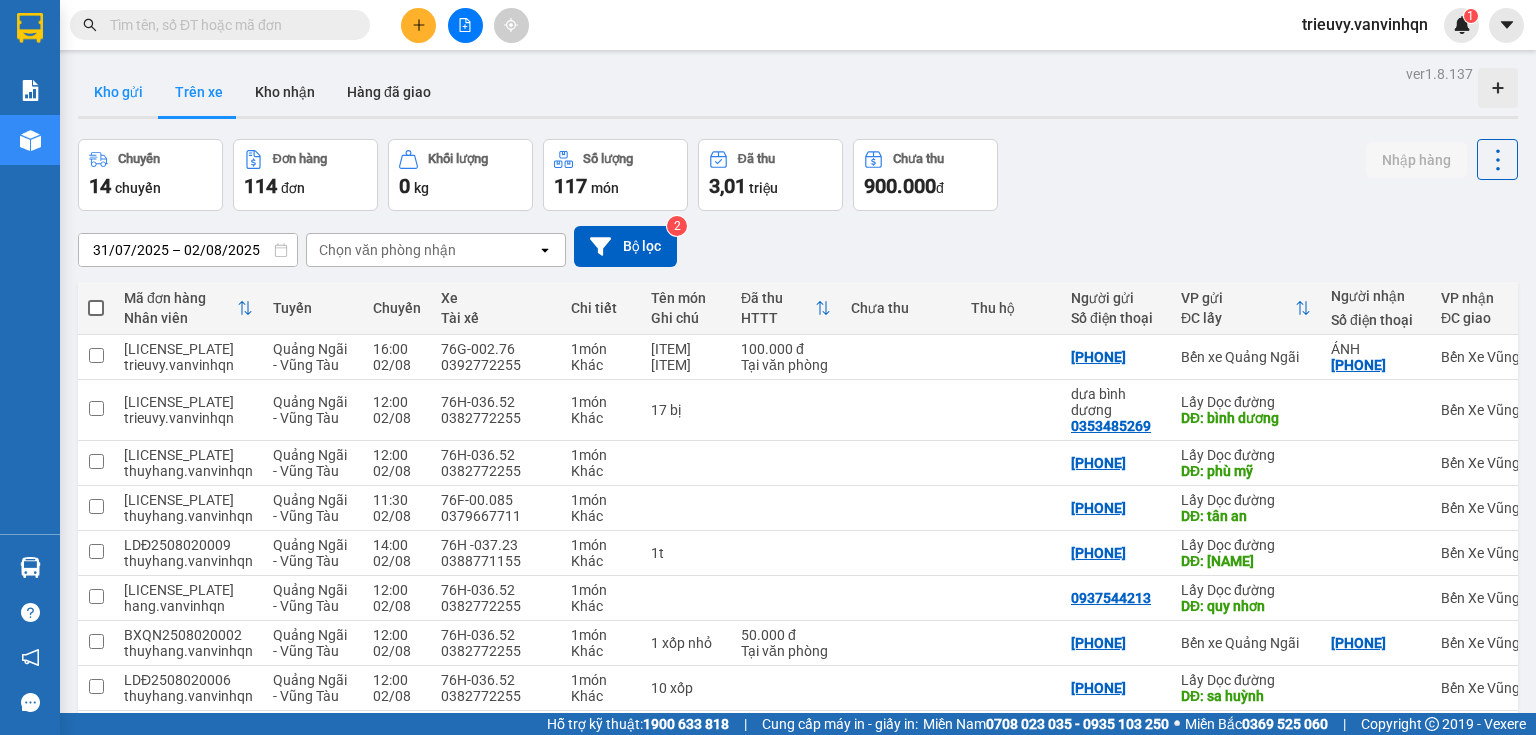 click on "Kho gửi" at bounding box center [118, 92] 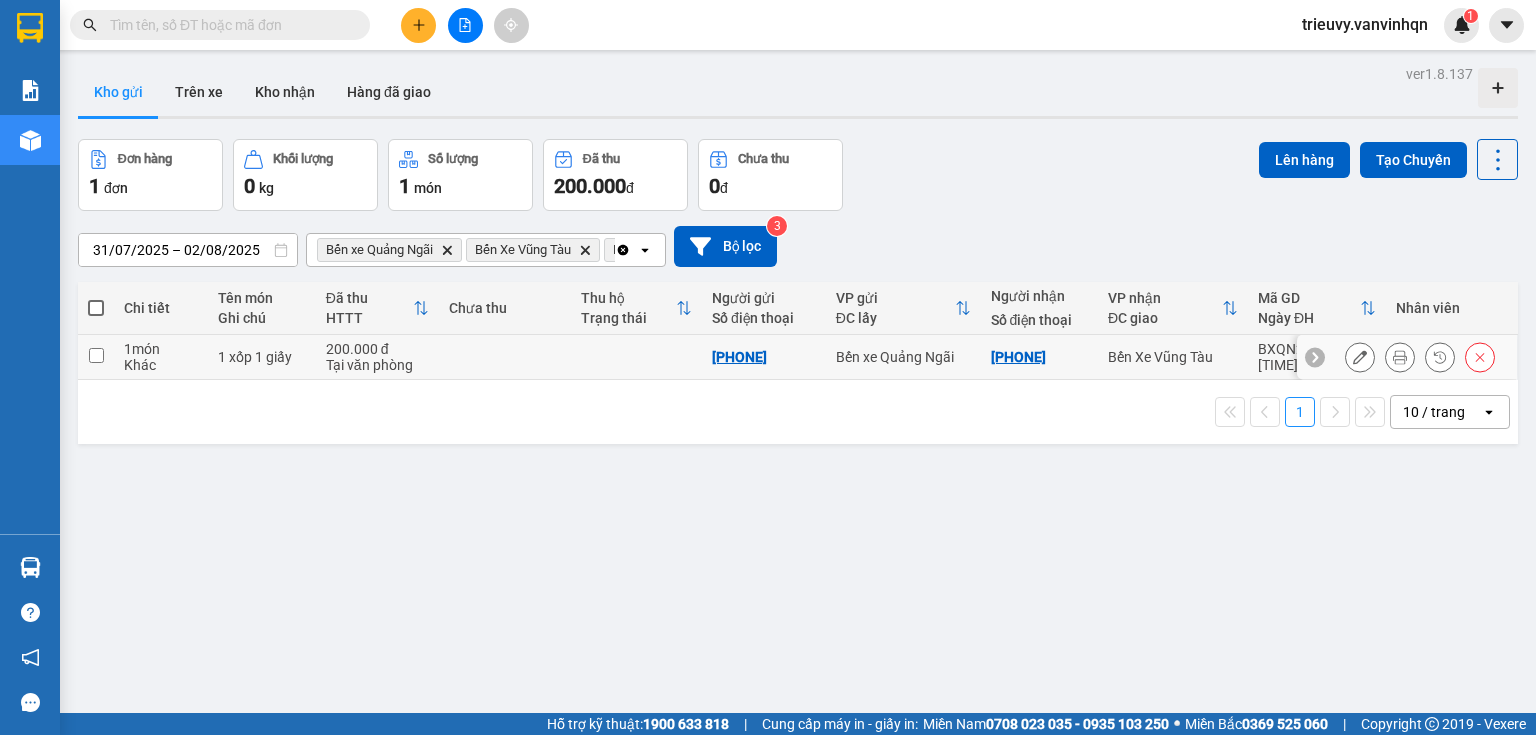 click on "1 xốp 1 giấy" at bounding box center (262, 357) 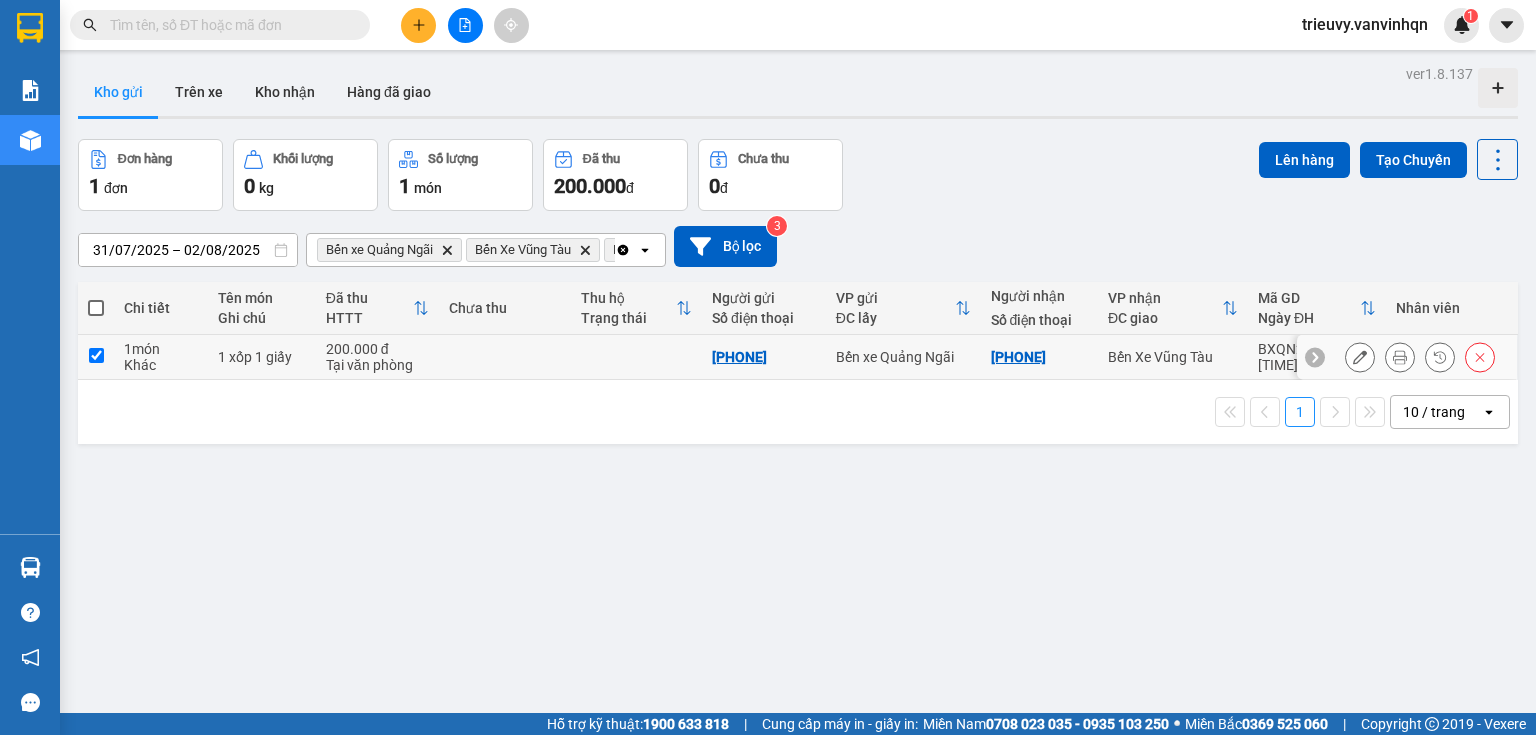 checkbox on "true" 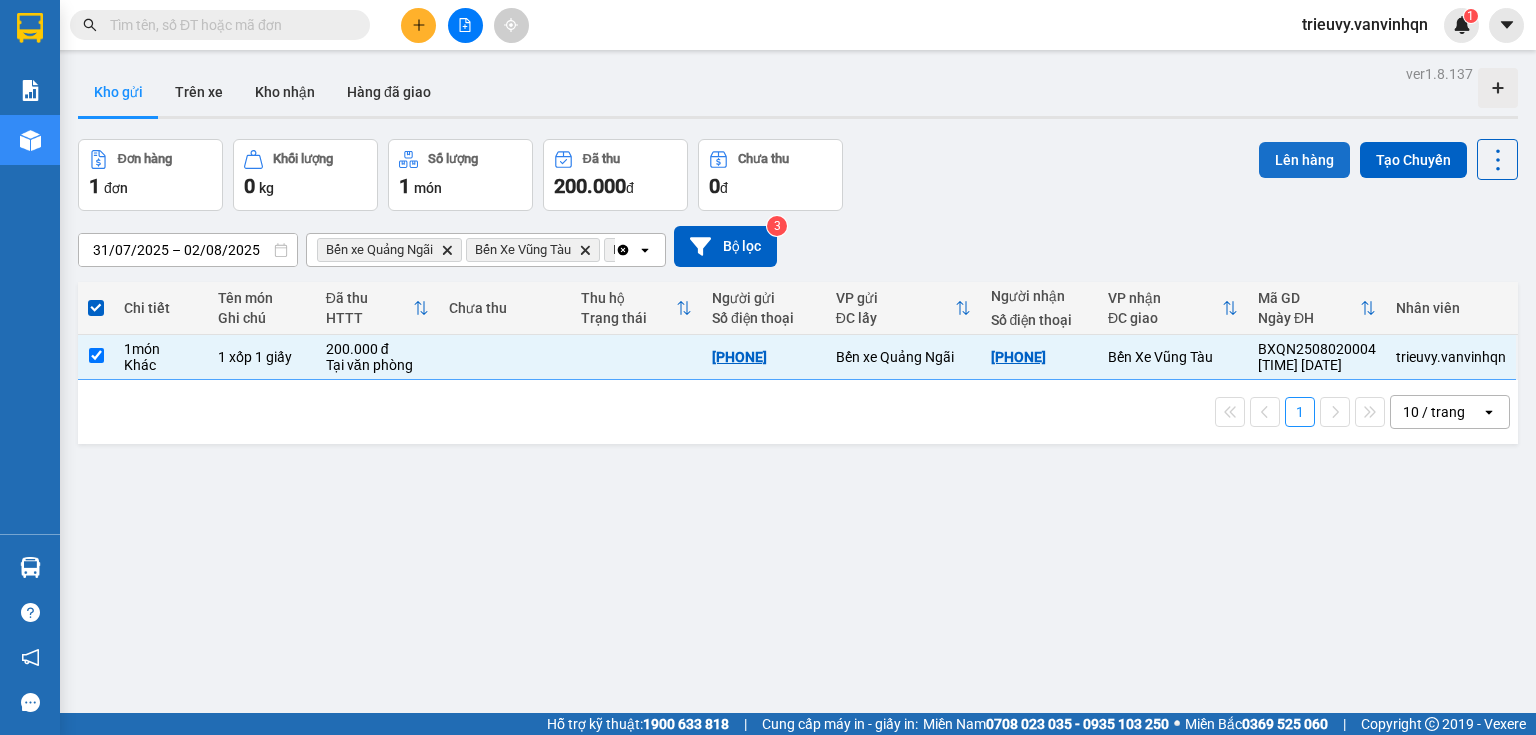 click on "Lên hàng" at bounding box center [1304, 160] 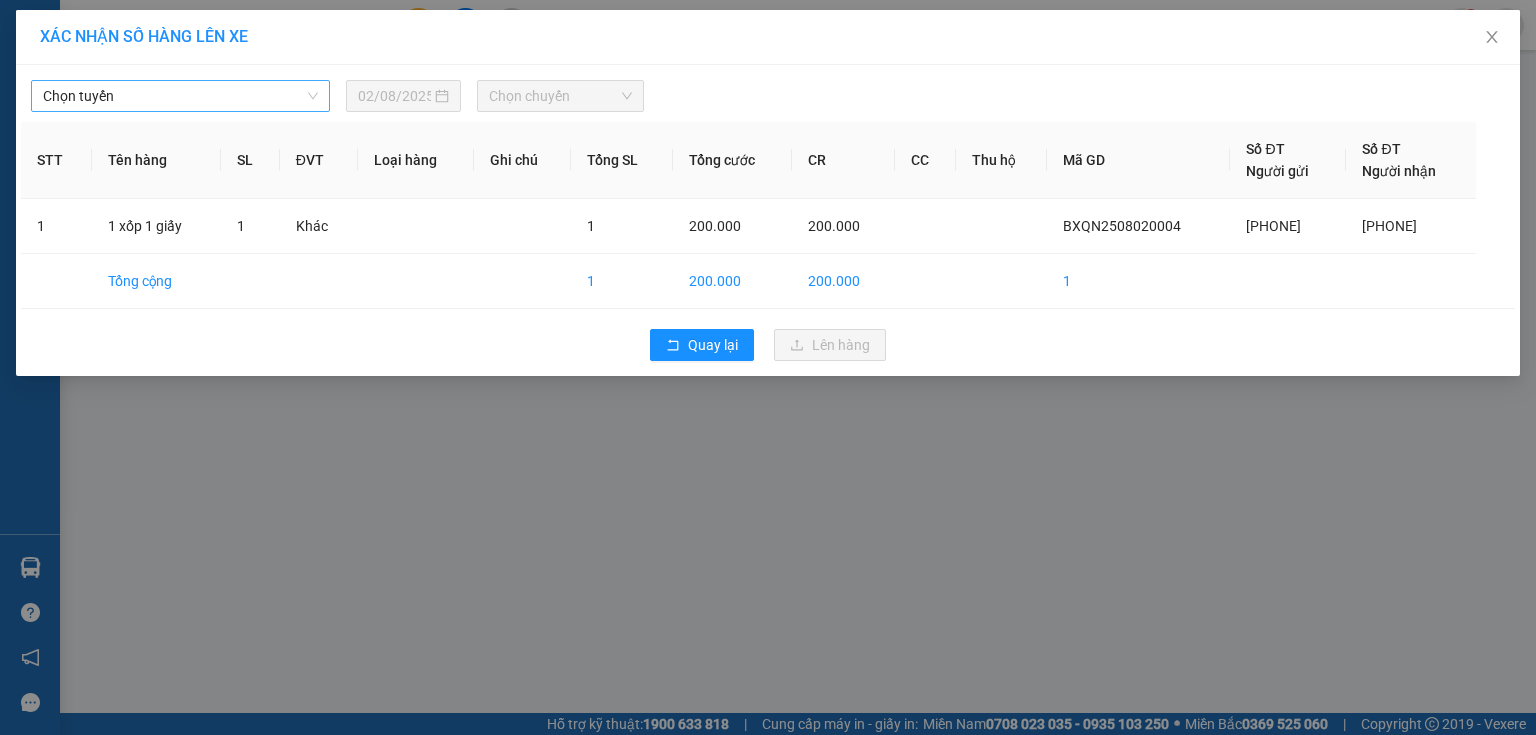 click on "Chọn tuyến" at bounding box center (180, 96) 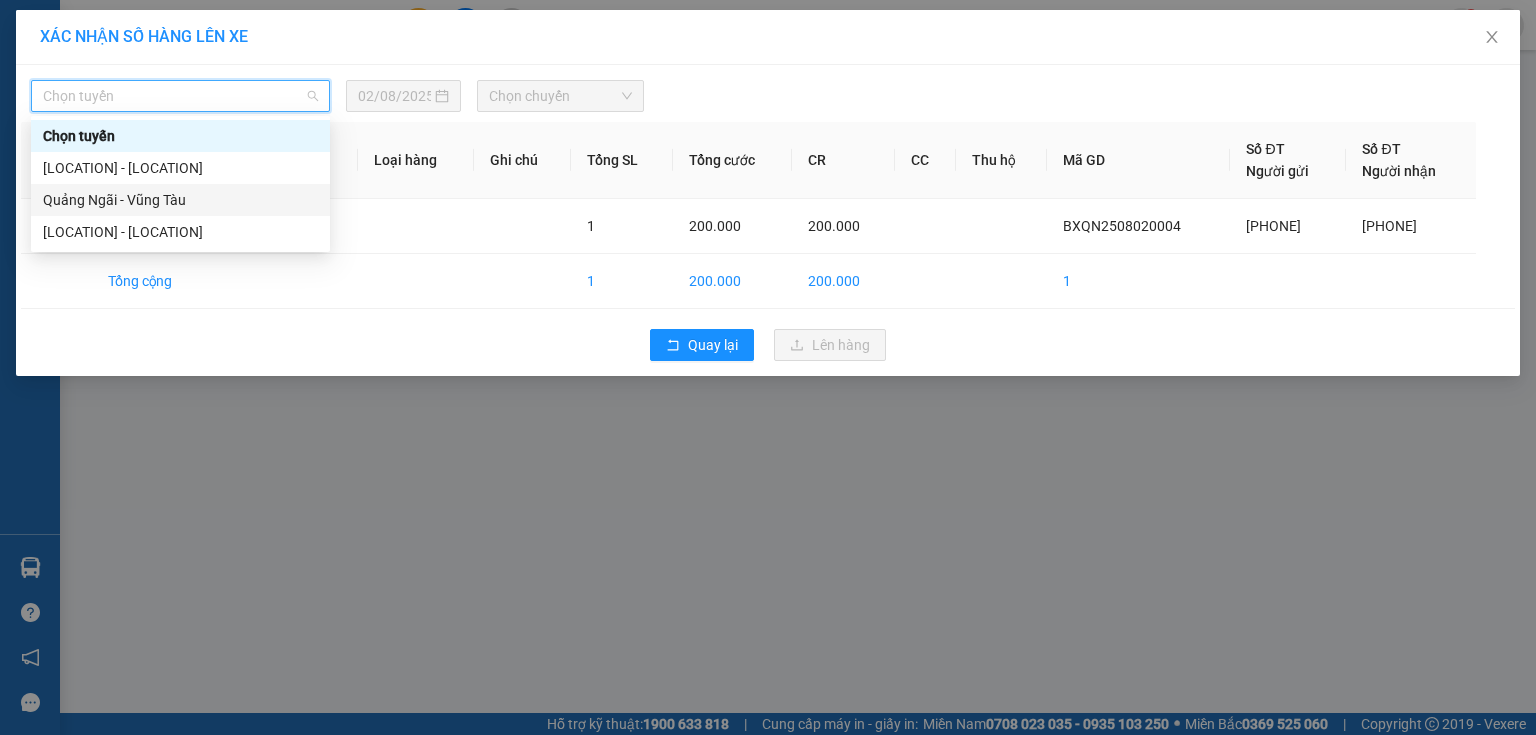 click on "[CITY] - [CITY]" at bounding box center [180, 200] 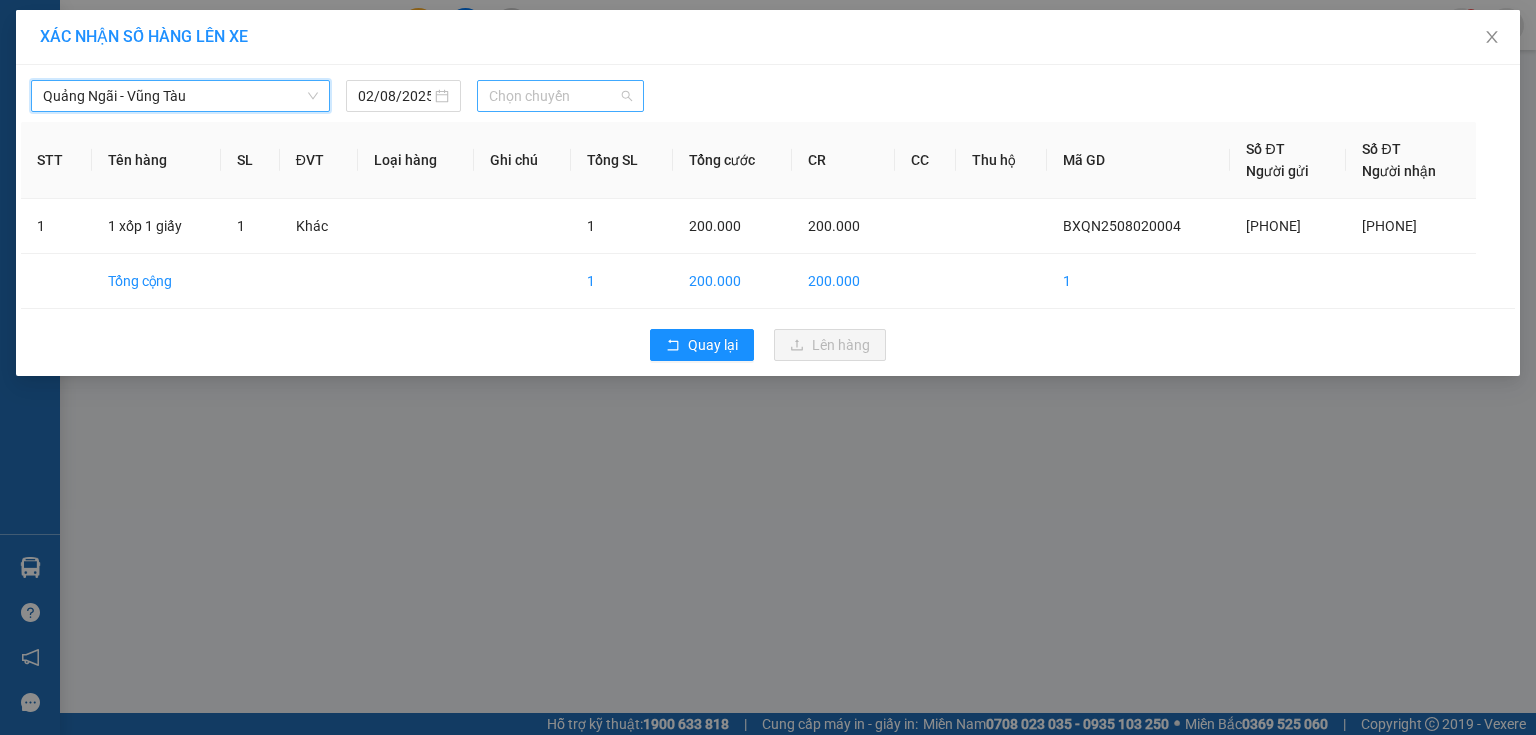 click on "Chọn chuyến" at bounding box center [561, 96] 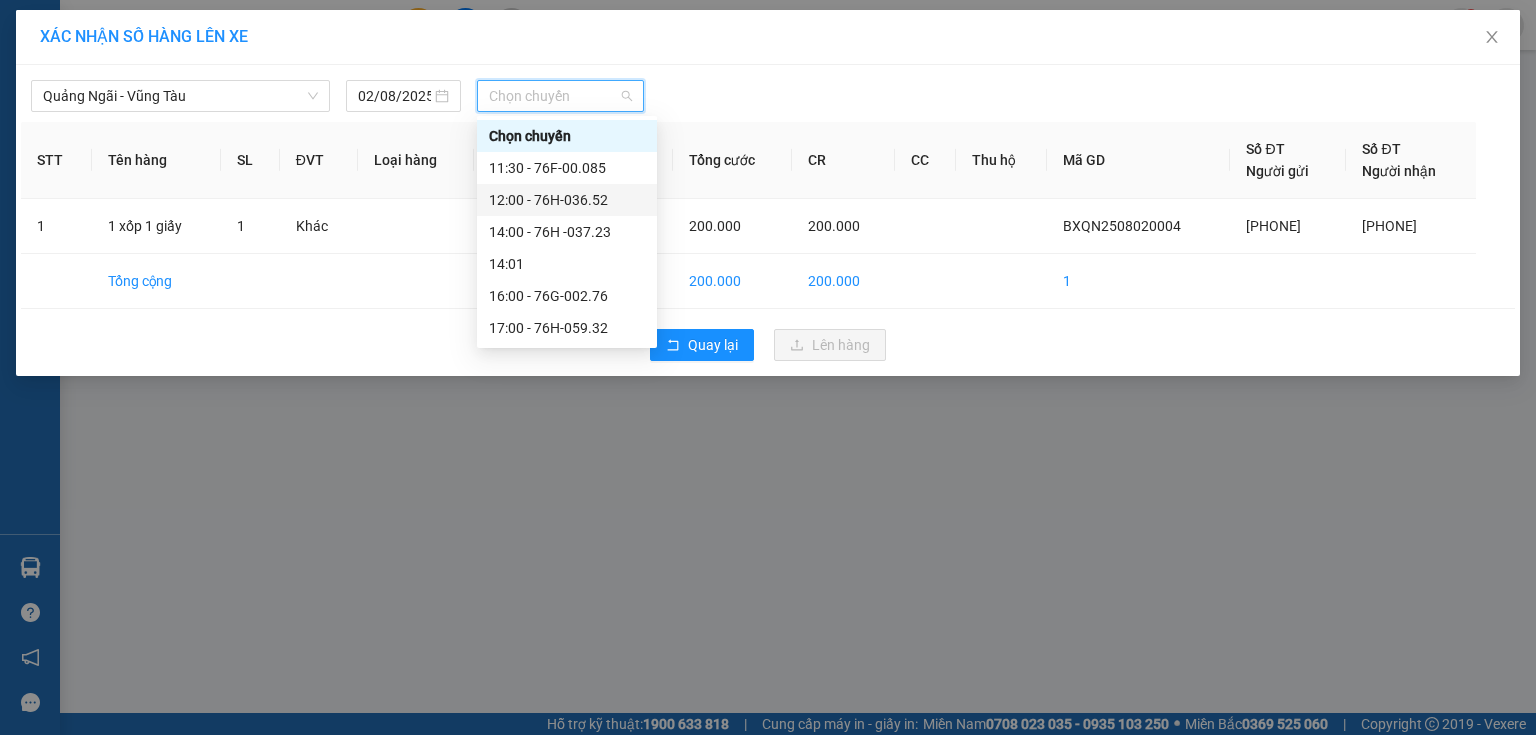 click on "12:00     - 76H-036.52" at bounding box center [567, 200] 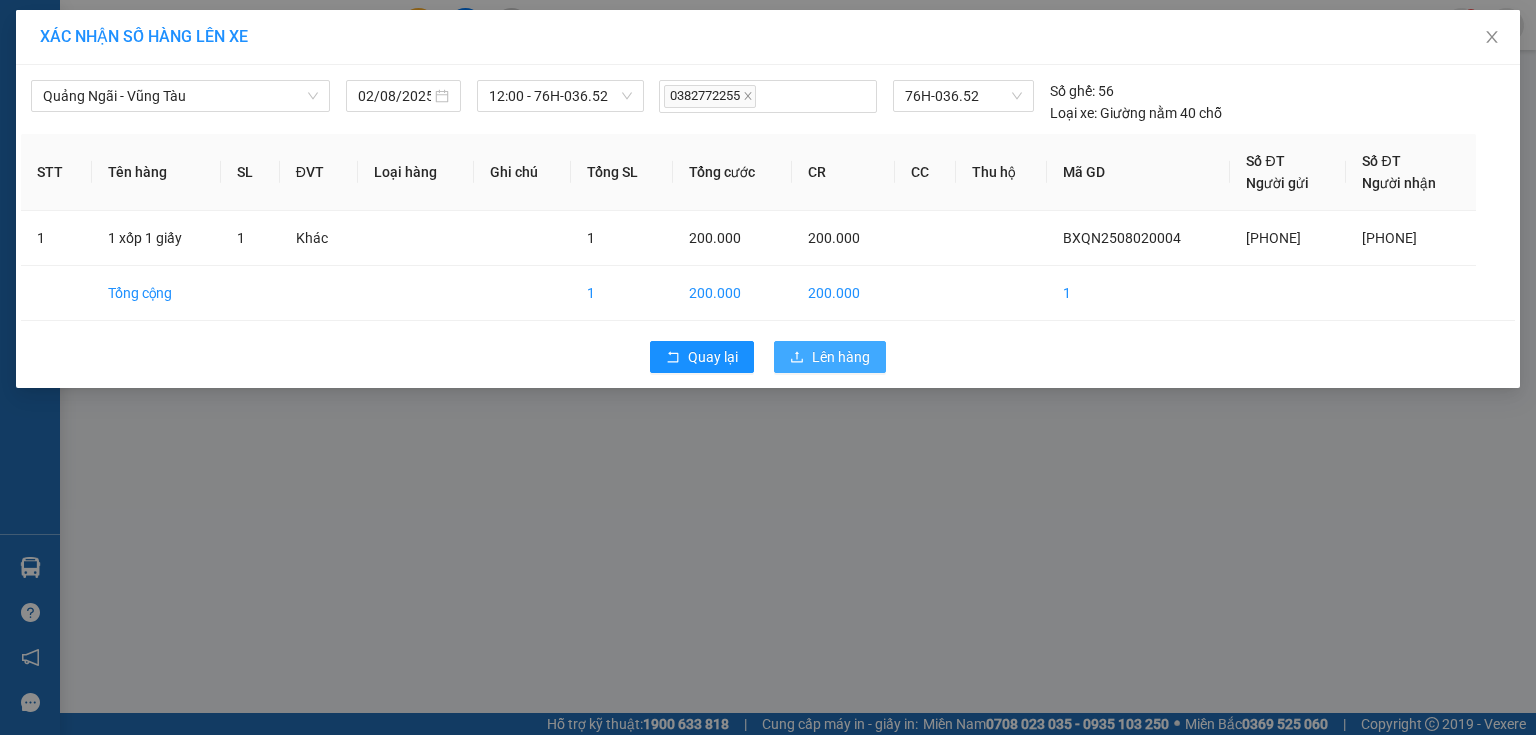 click on "Lên hàng" at bounding box center [830, 357] 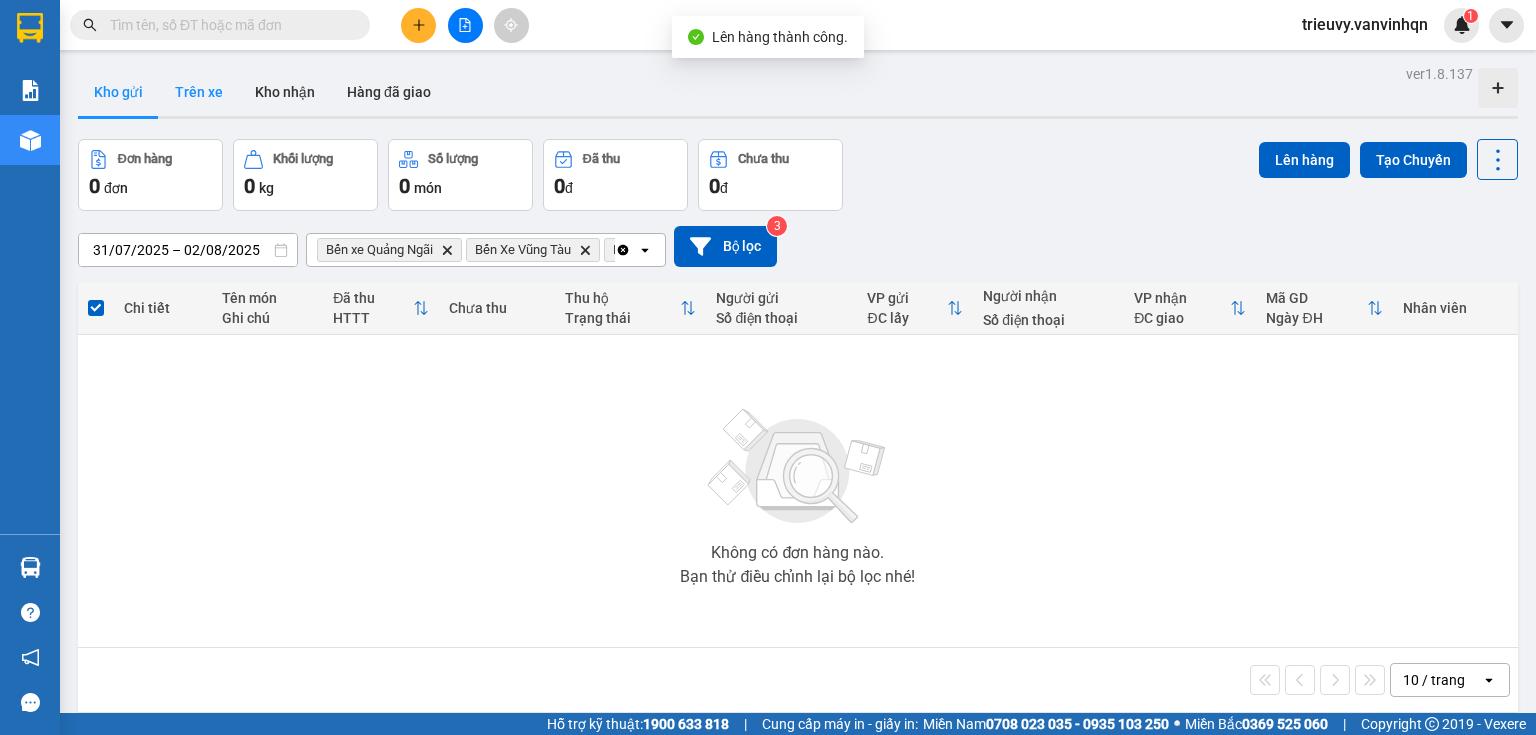 click on "Trên xe" at bounding box center (199, 92) 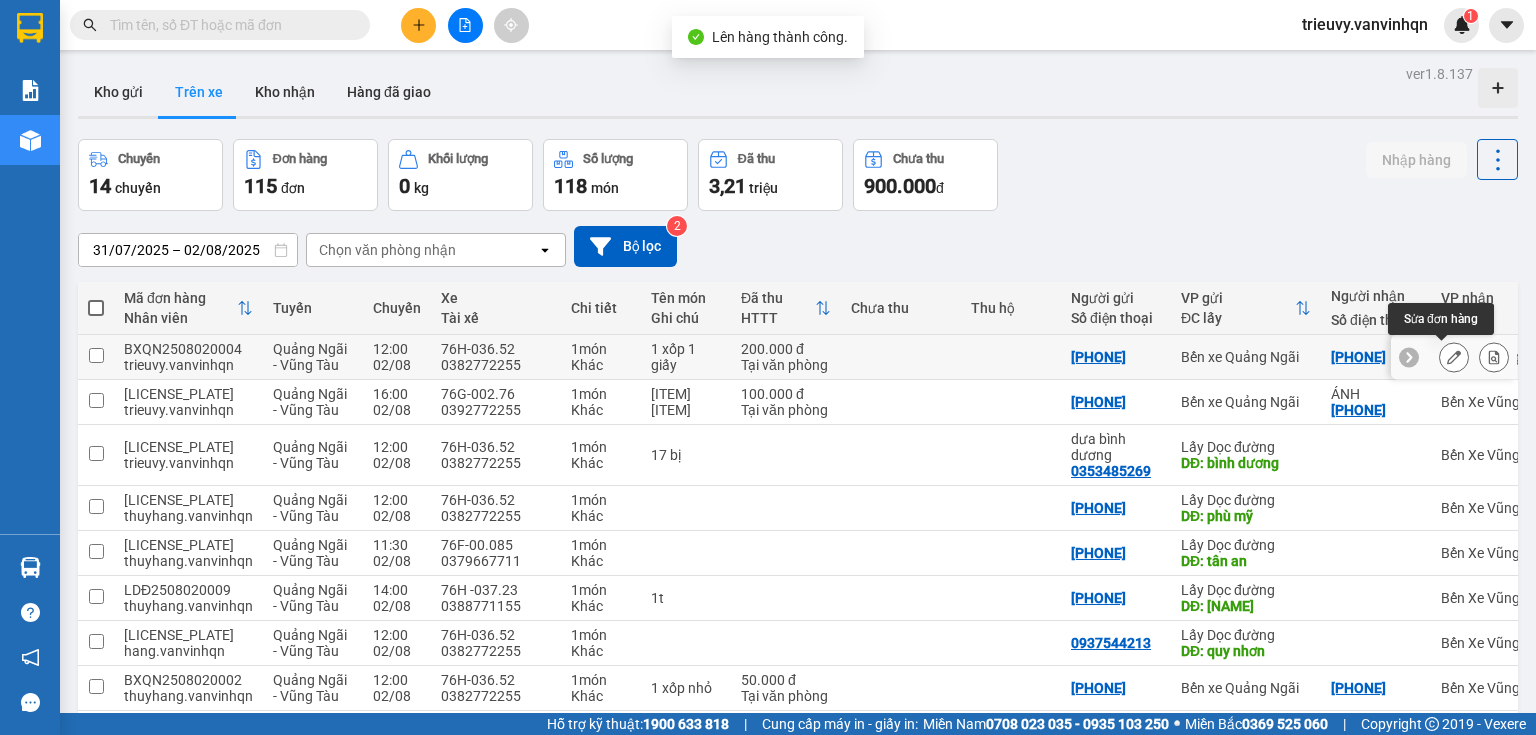 click 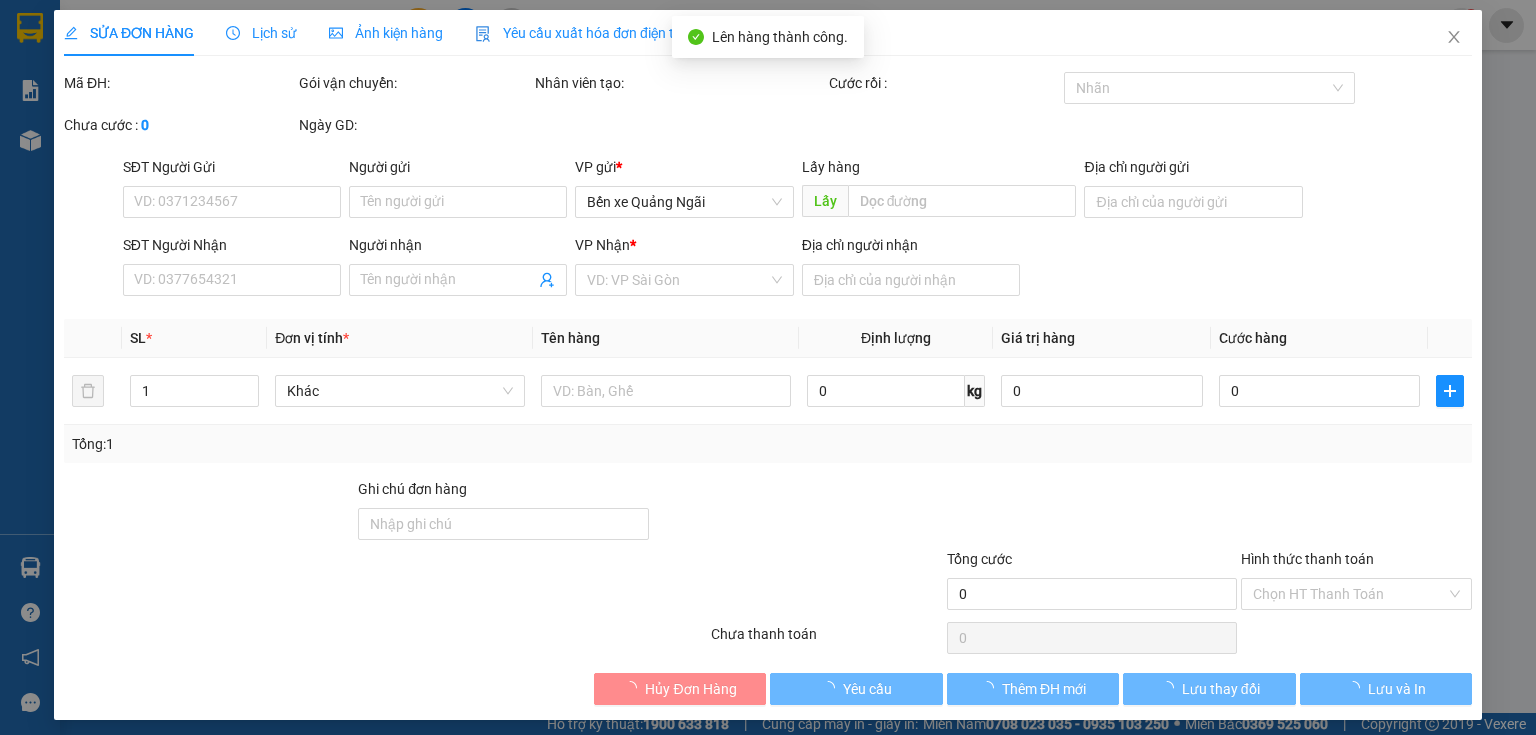 type on "[PHONE]" 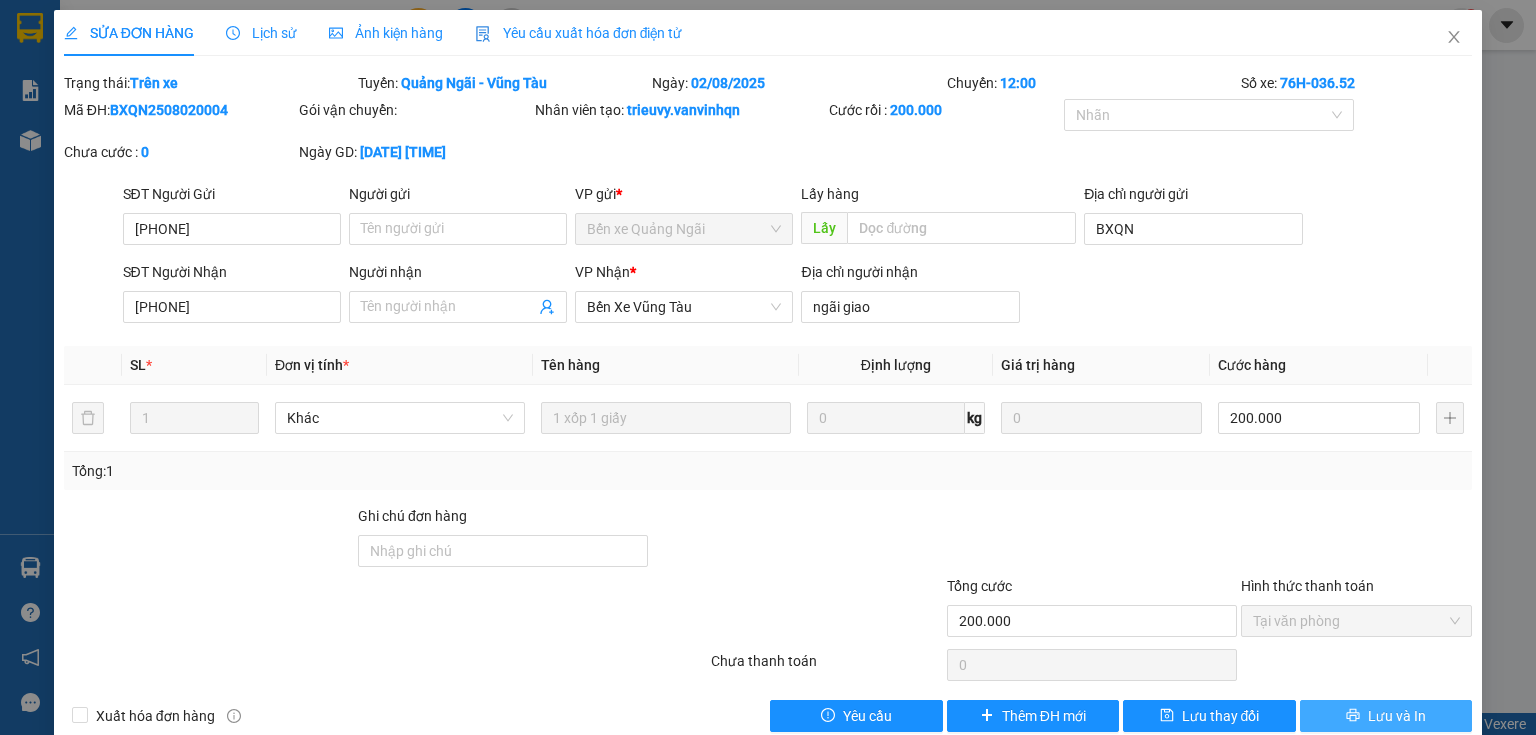 click on "Lưu và In" at bounding box center (1386, 716) 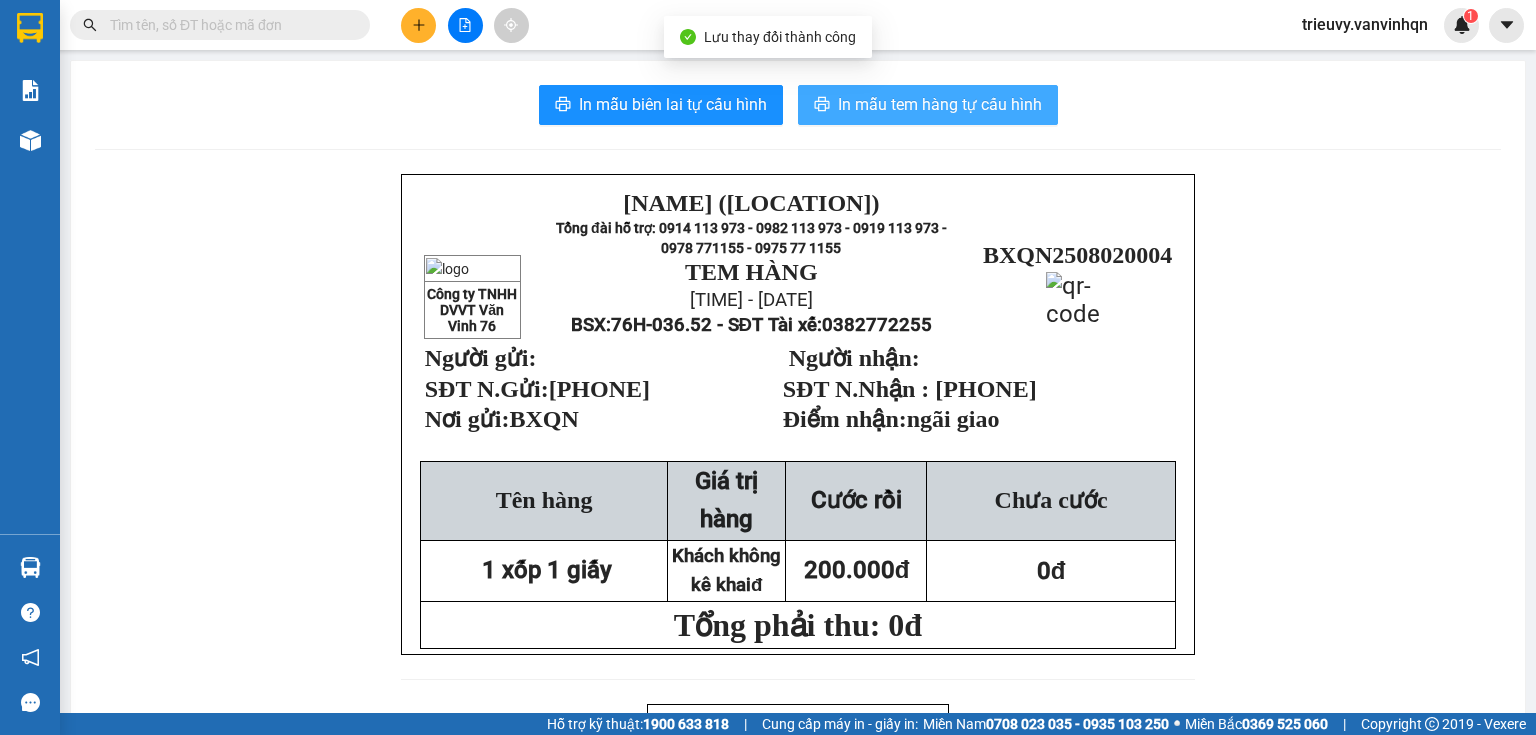 click on "In mẫu tem hàng tự cấu hình" at bounding box center (940, 104) 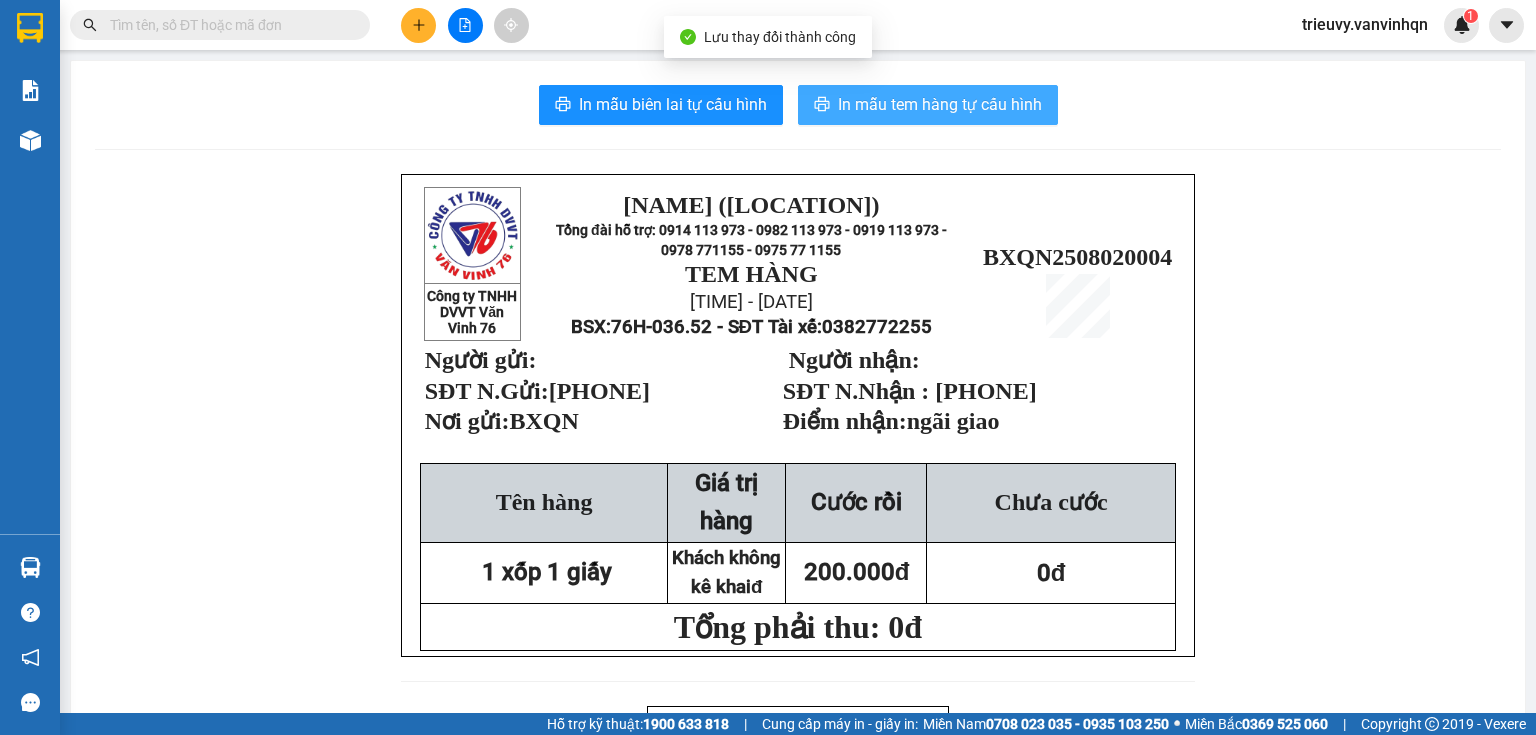 scroll, scrollTop: 0, scrollLeft: 0, axis: both 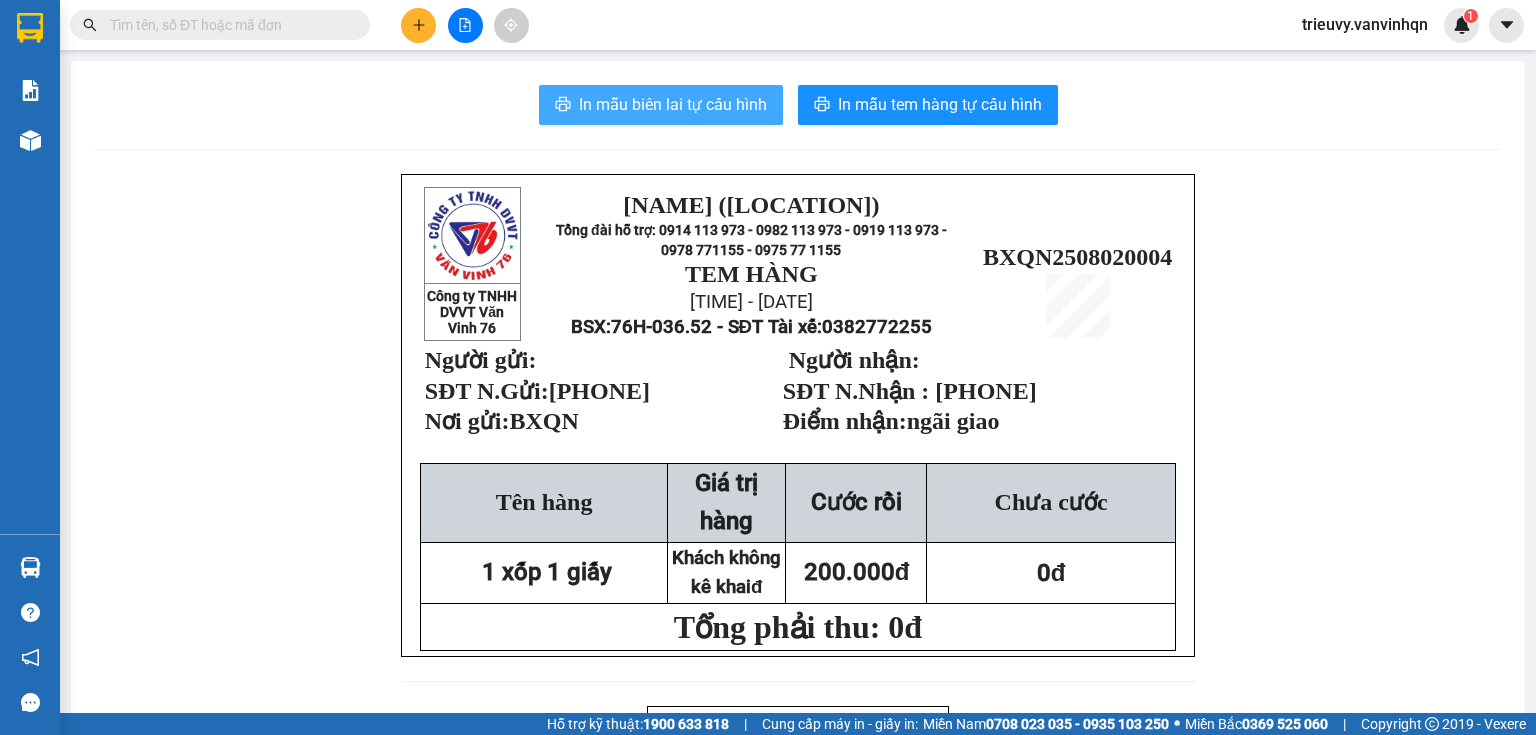click on "In mẫu biên lai tự cấu hình" at bounding box center [673, 104] 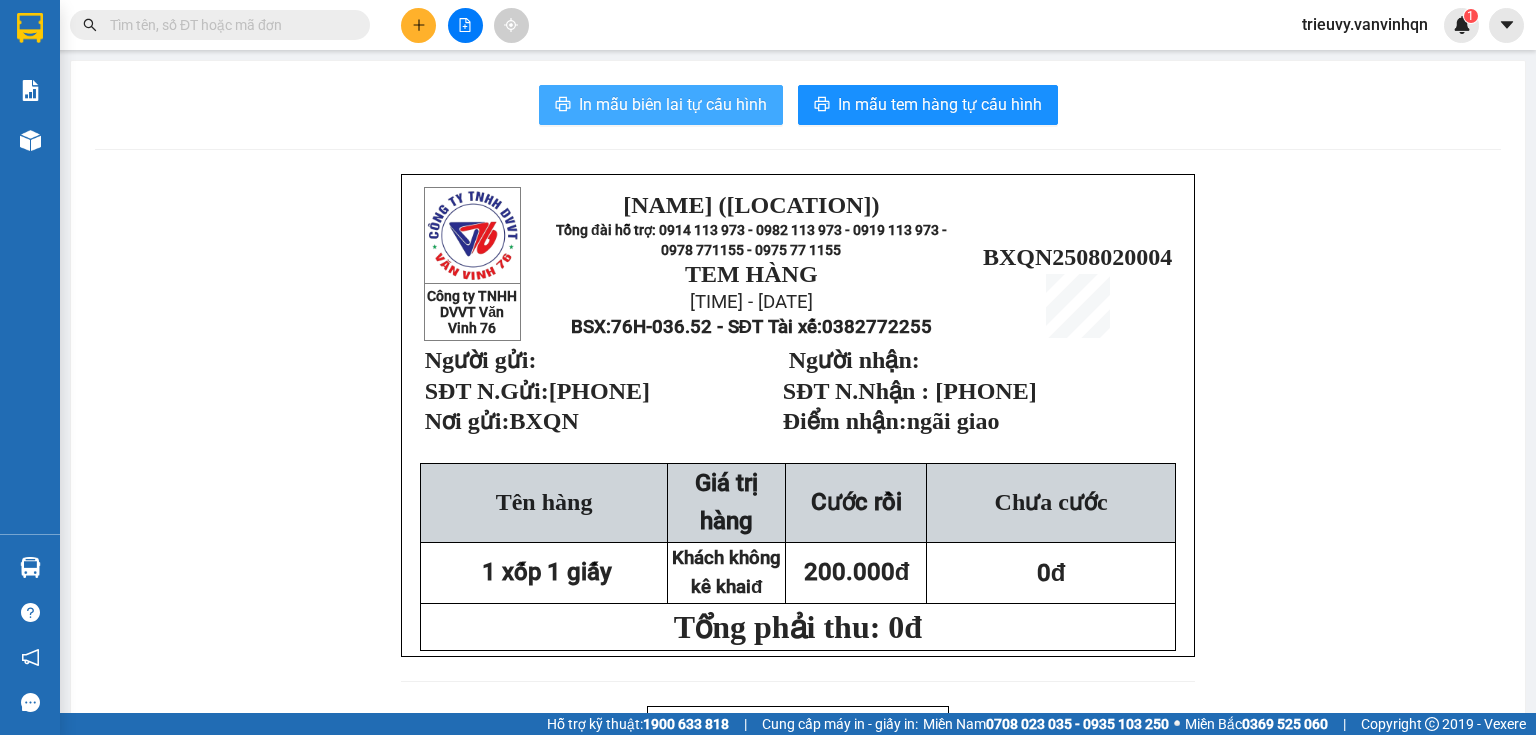 scroll, scrollTop: 0, scrollLeft: 0, axis: both 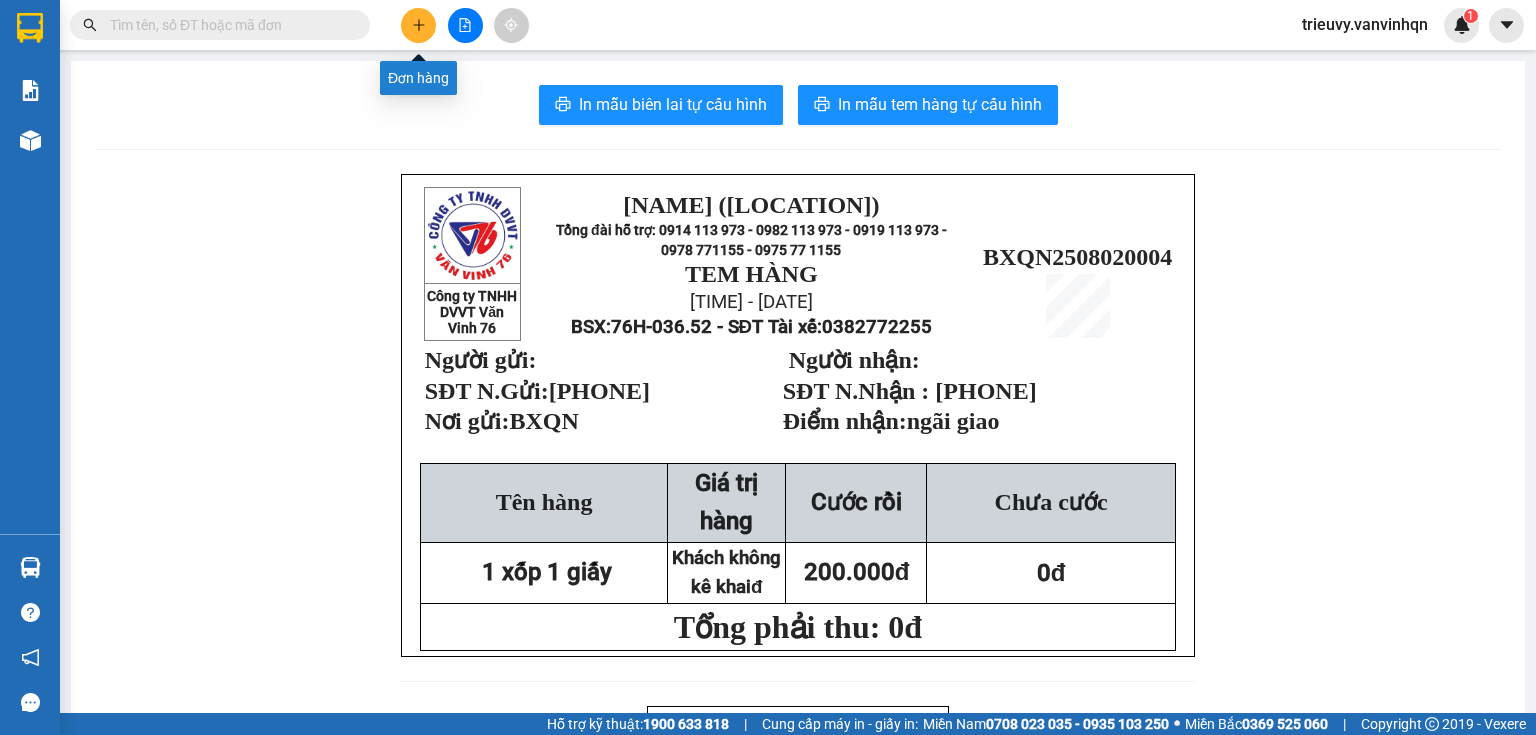 click 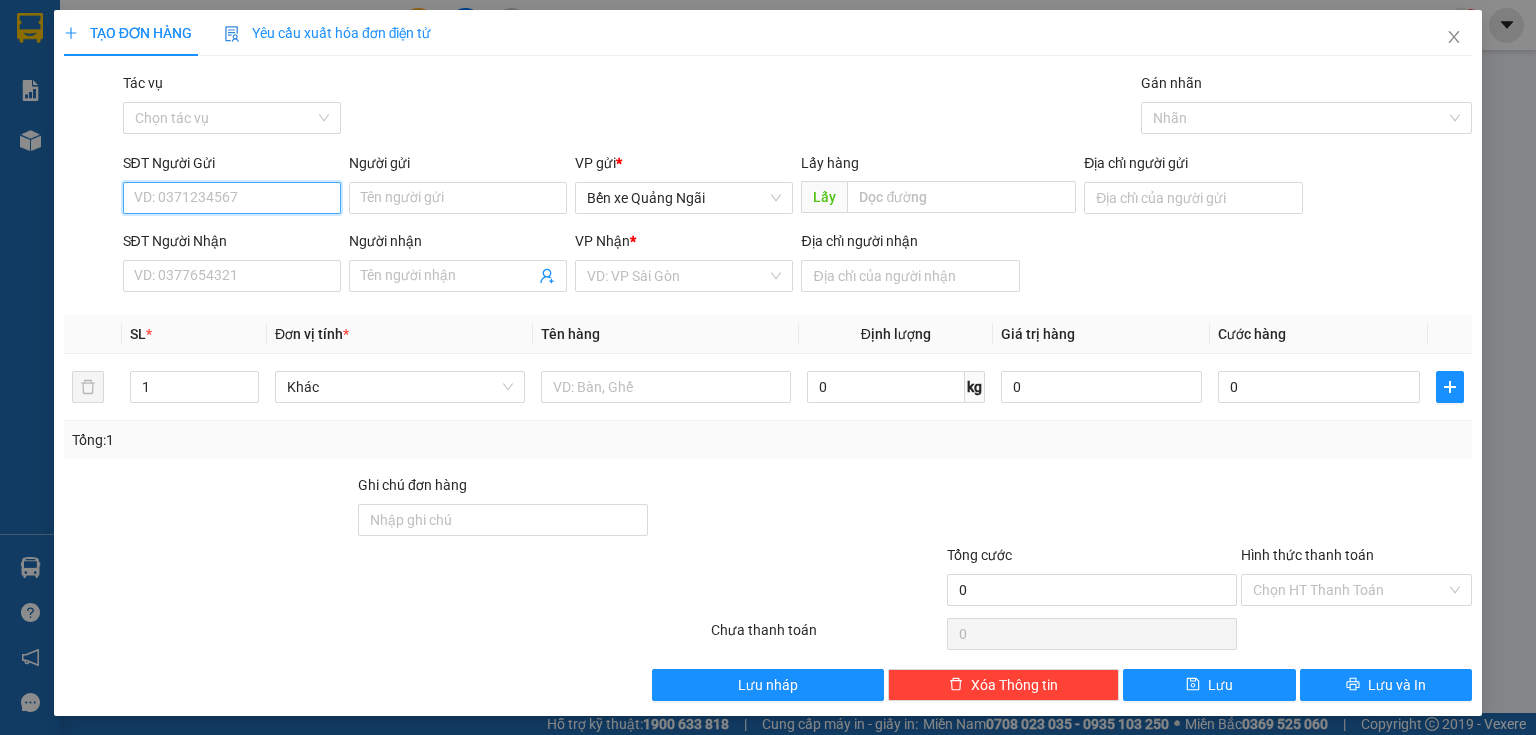 click on "SĐT Người Gửi" at bounding box center [232, 198] 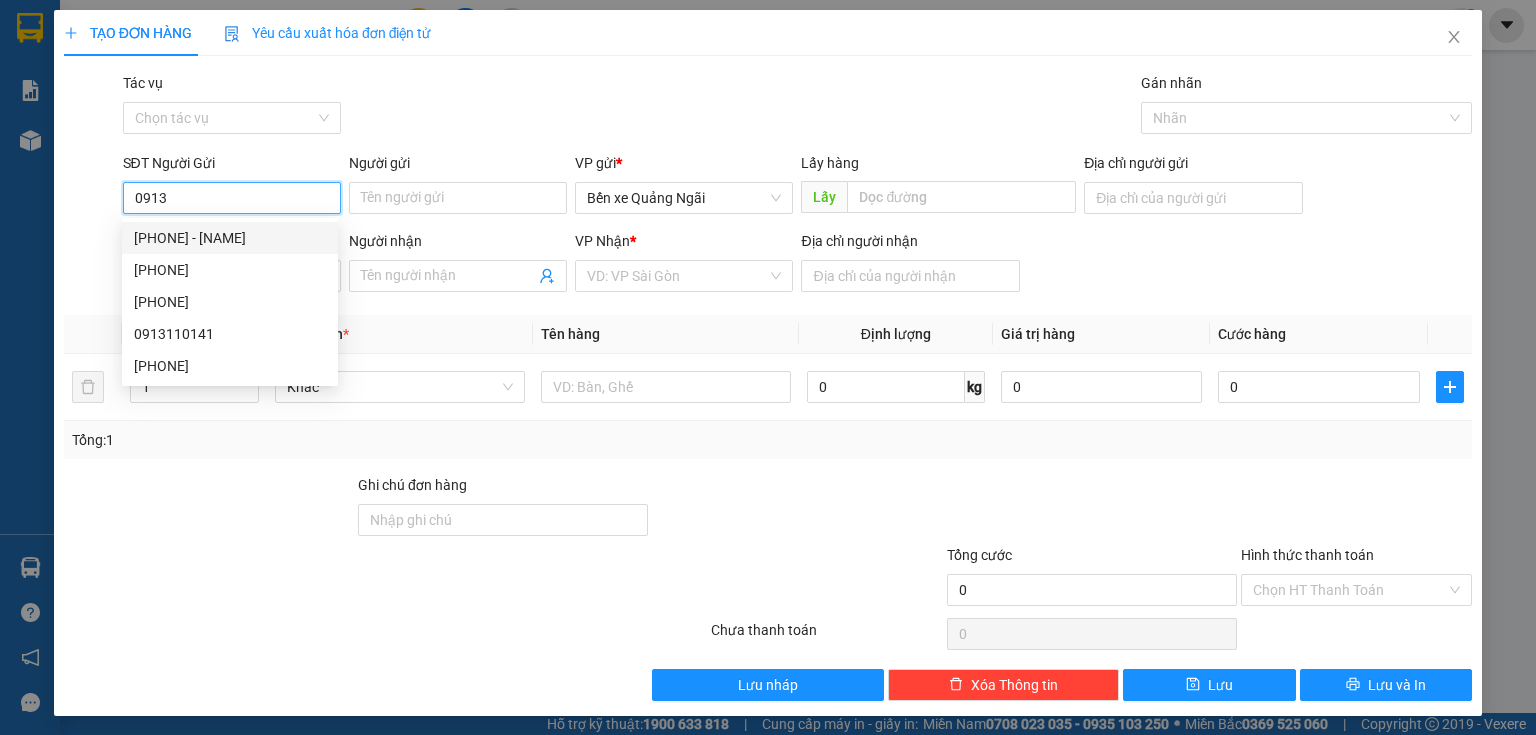 click on "0913782413 - a sơn" at bounding box center [230, 238] 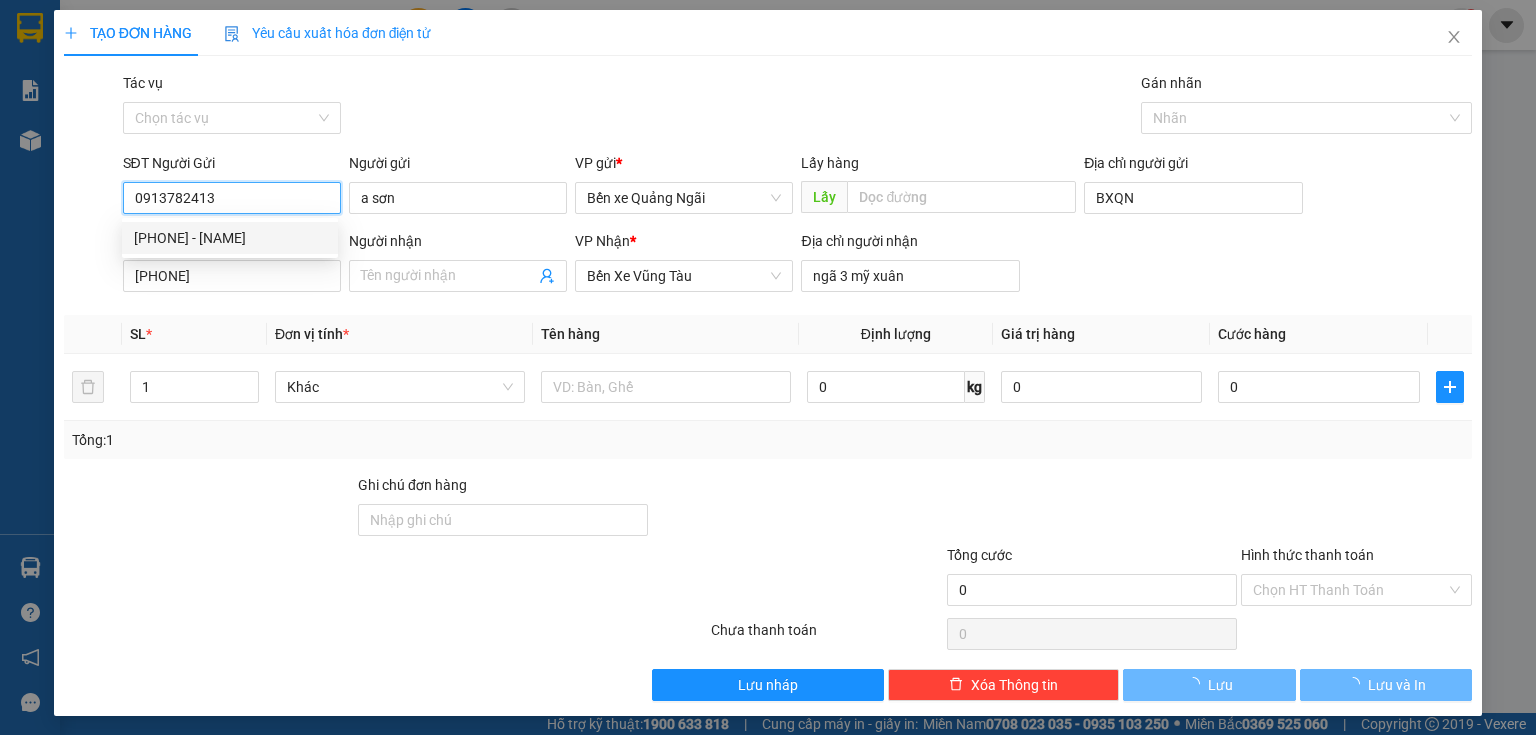 type on "150.000" 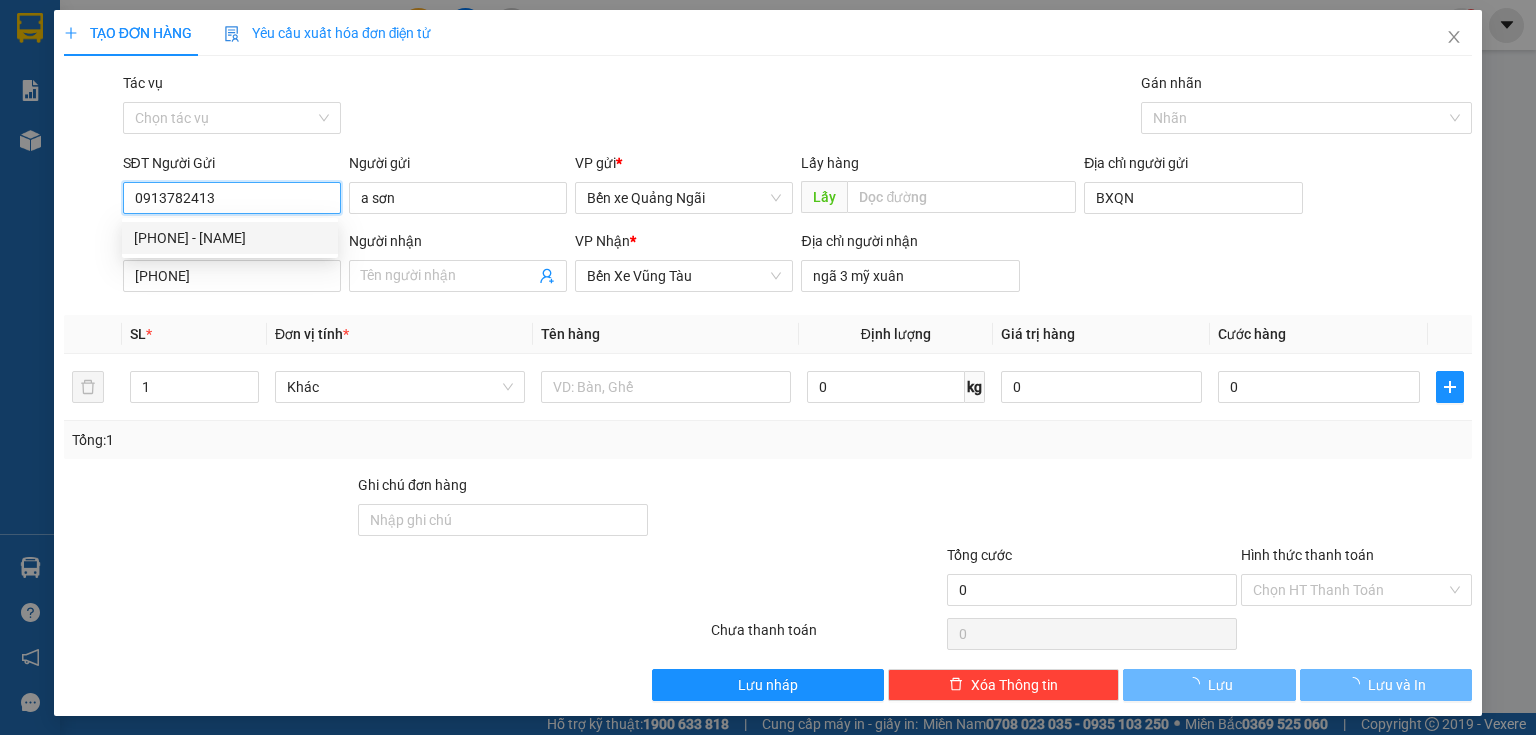 type on "150.000" 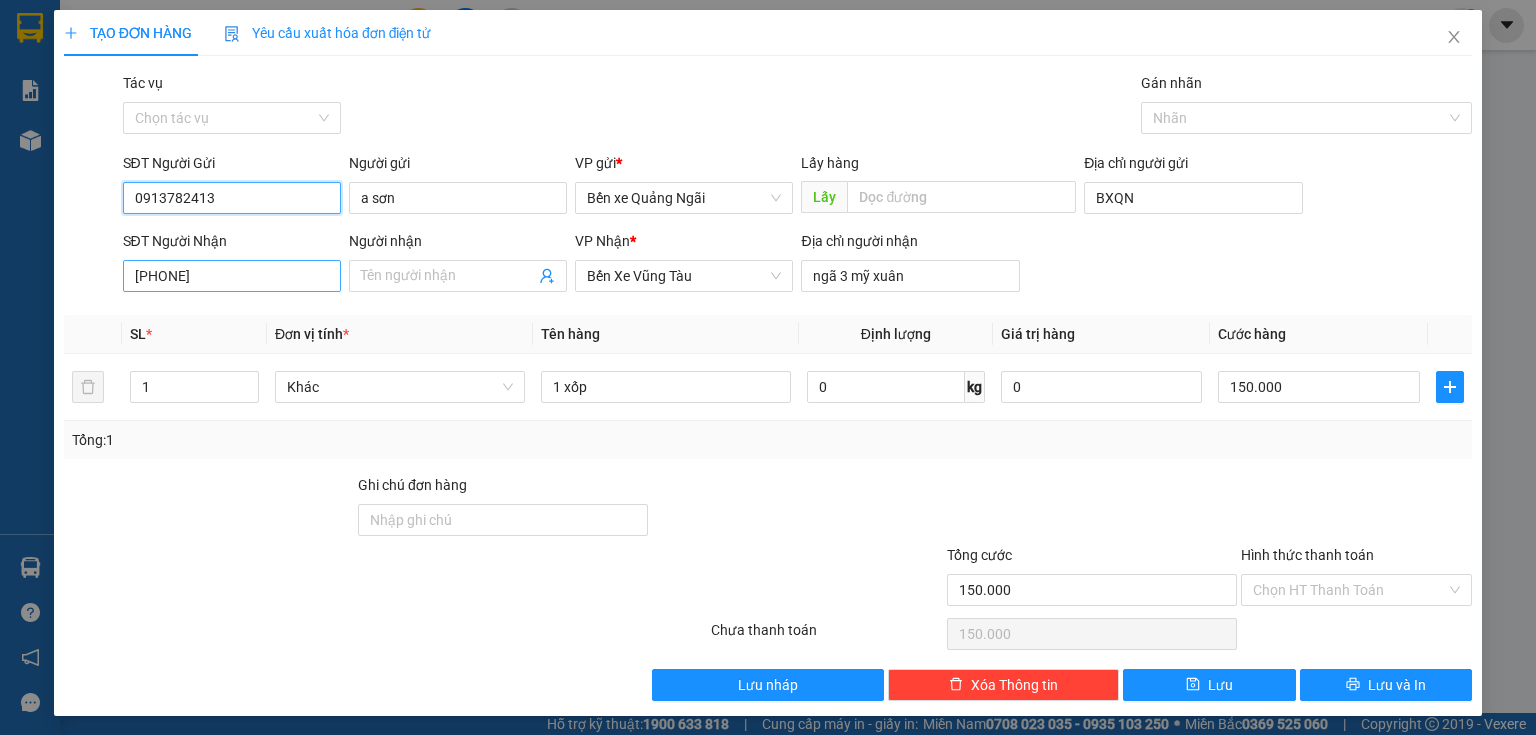 type on "0913782413" 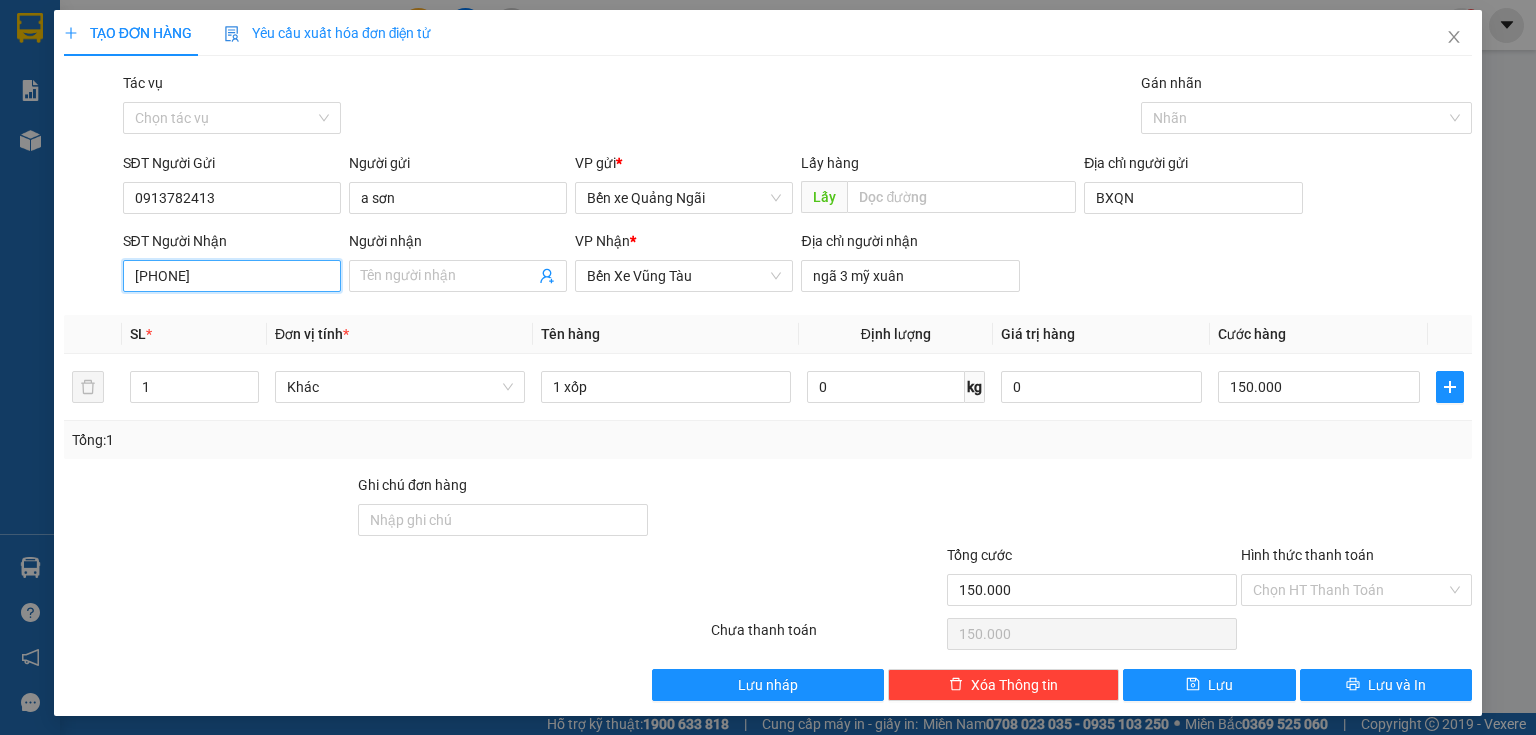 click on "0909465945" at bounding box center [232, 276] 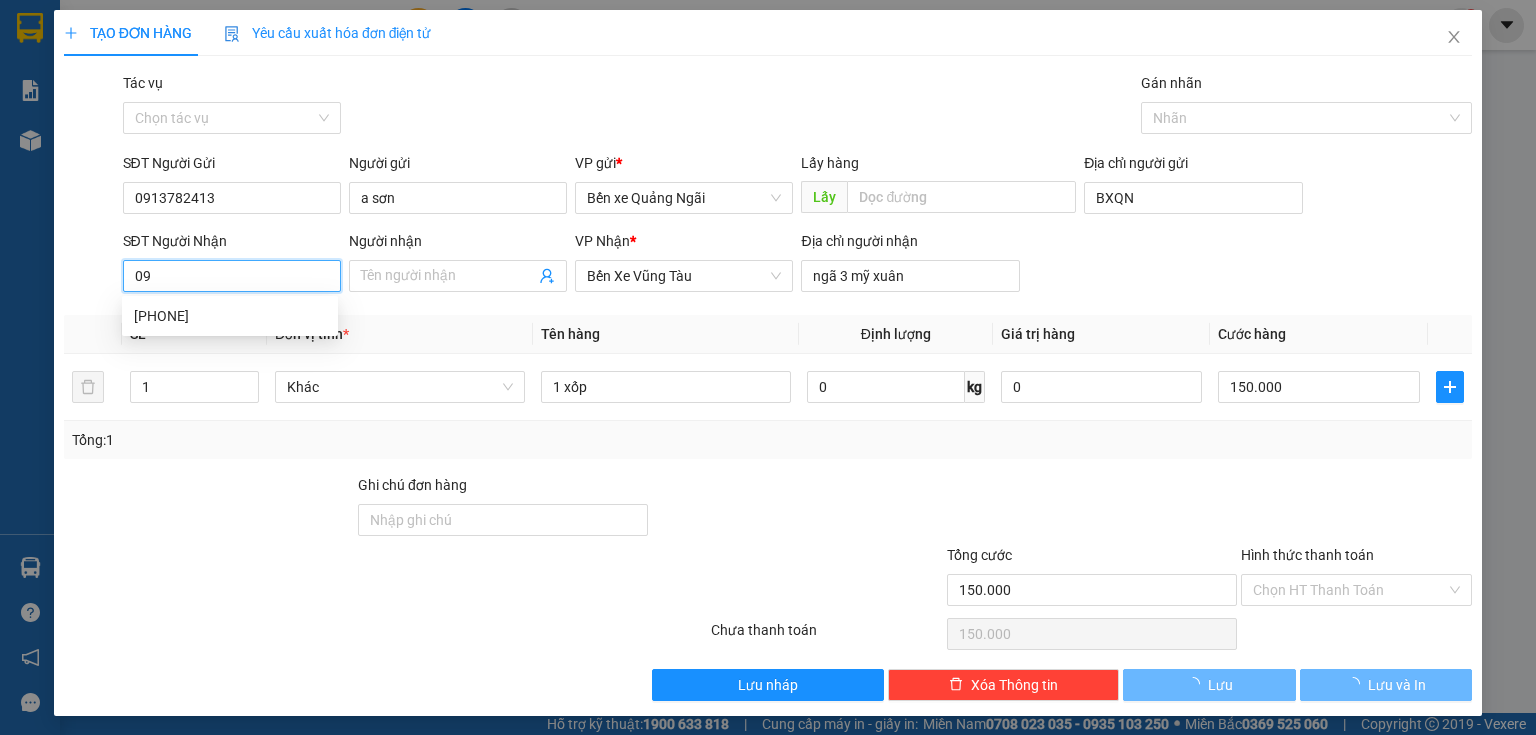 type on "0" 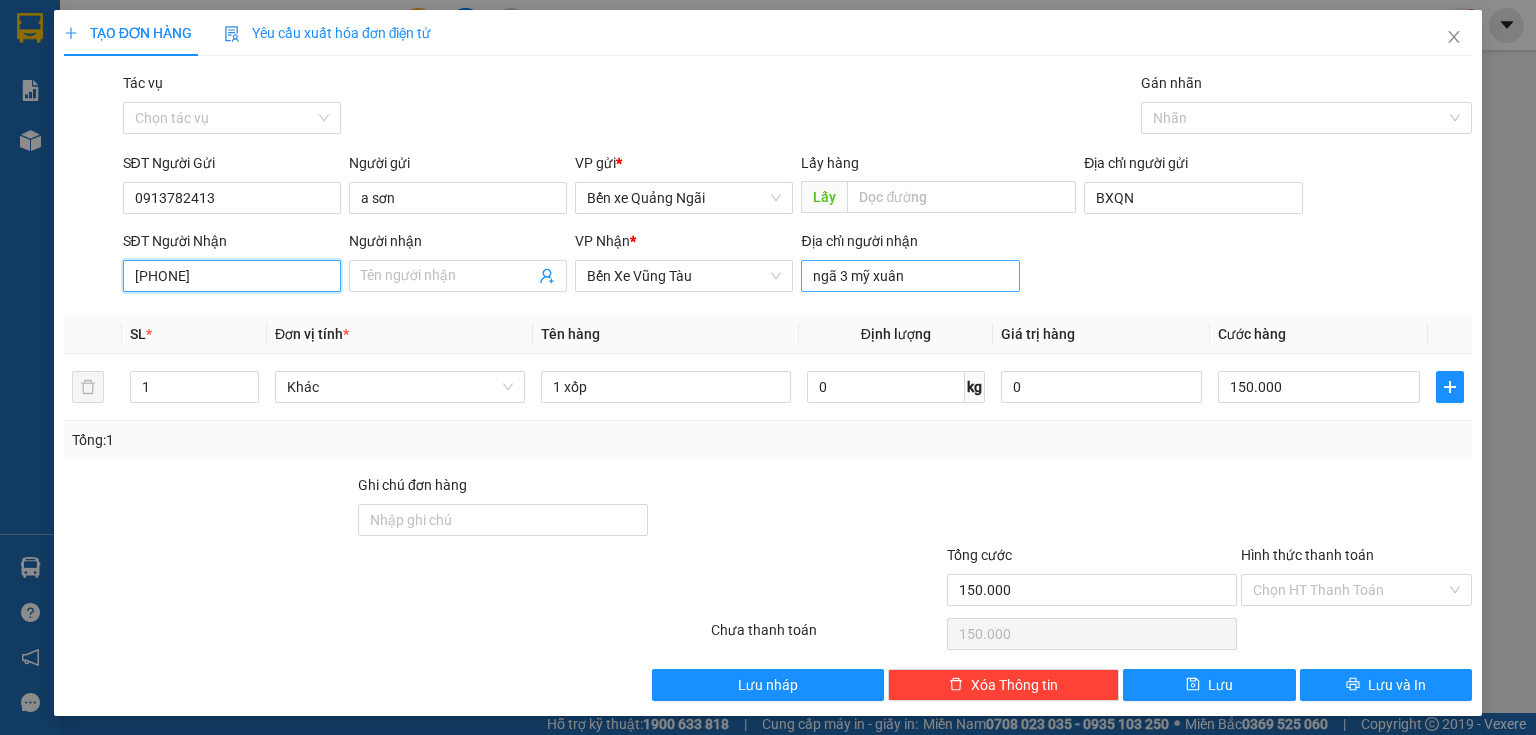 type on "[PHONE]" 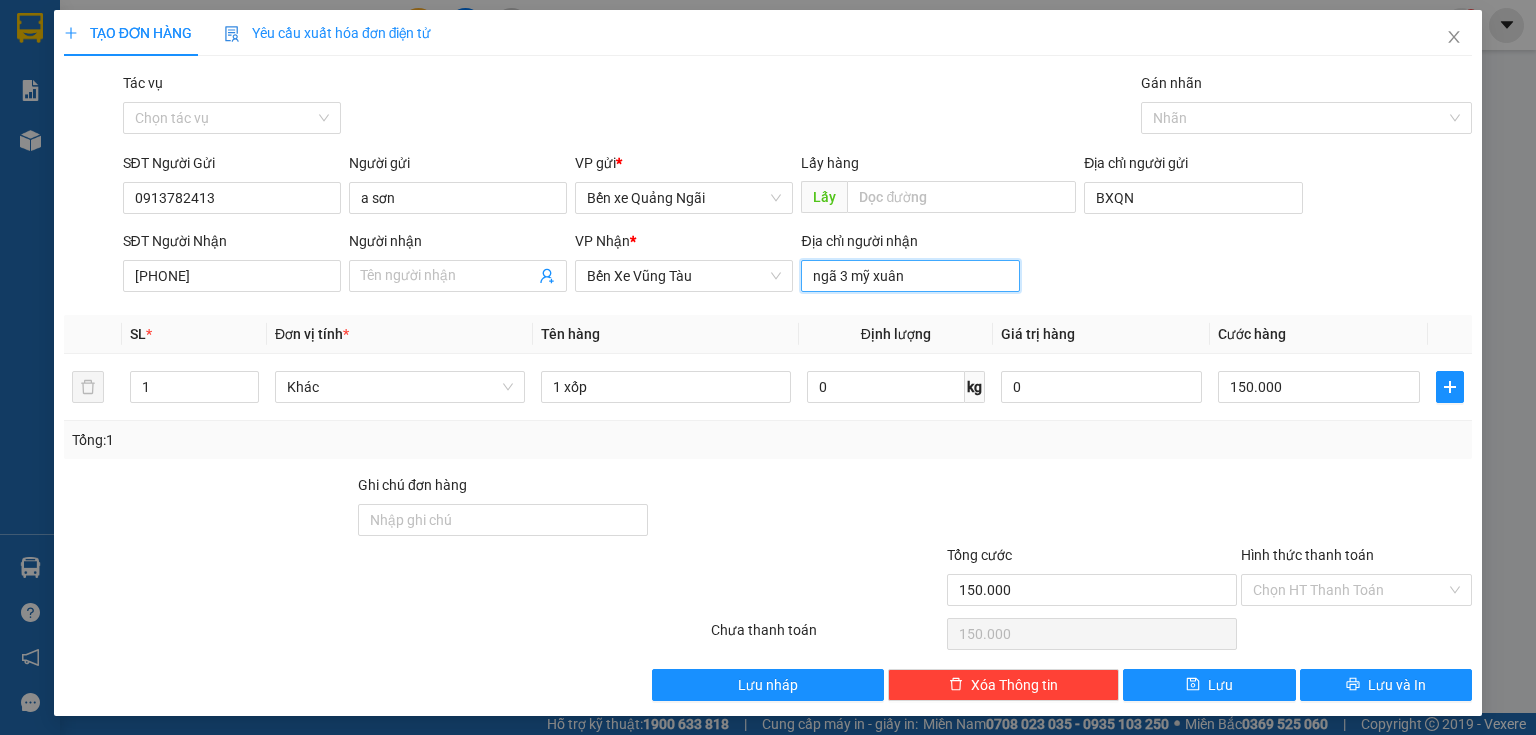 click on "ngã 3 mỹ xuân" at bounding box center [910, 276] 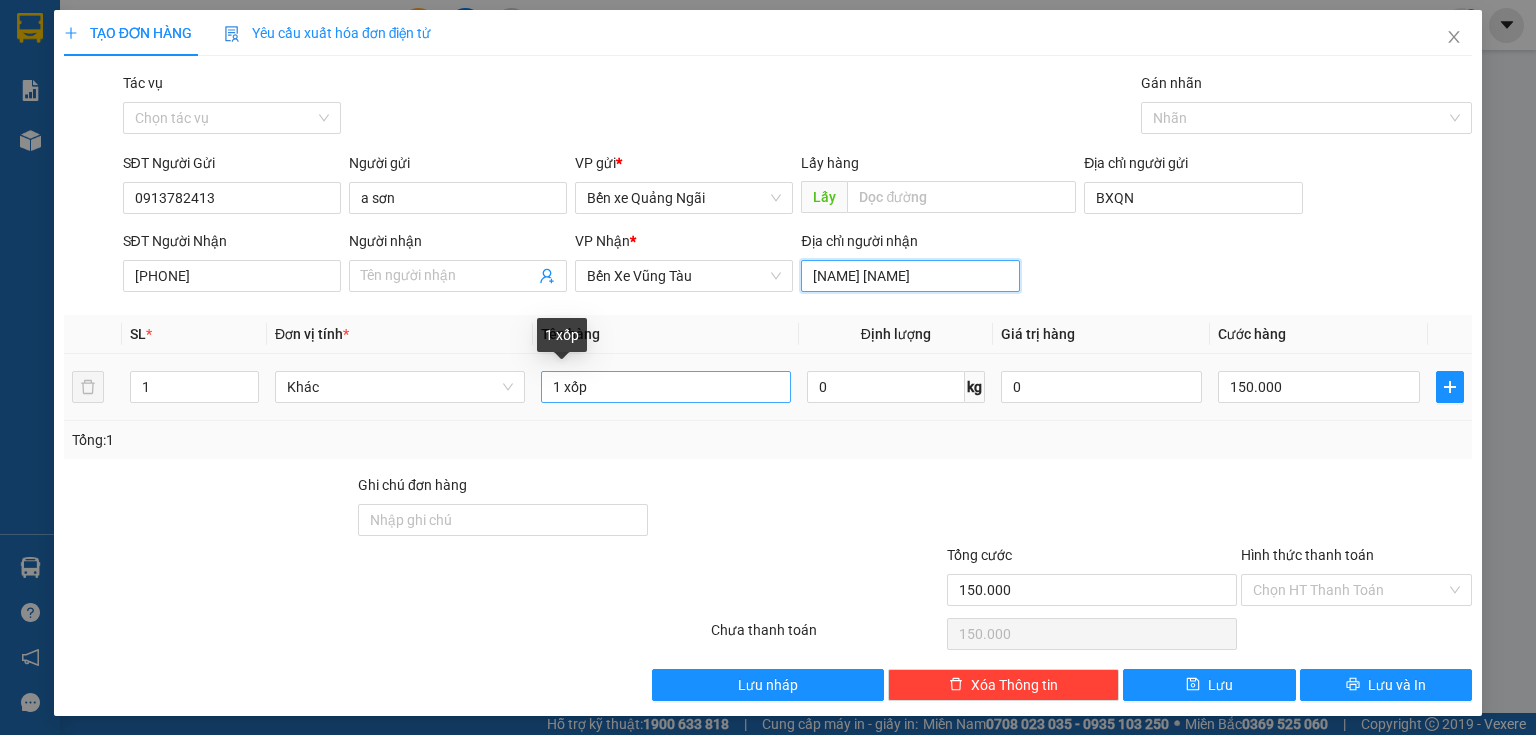 type on "[NAME] [LAST]" 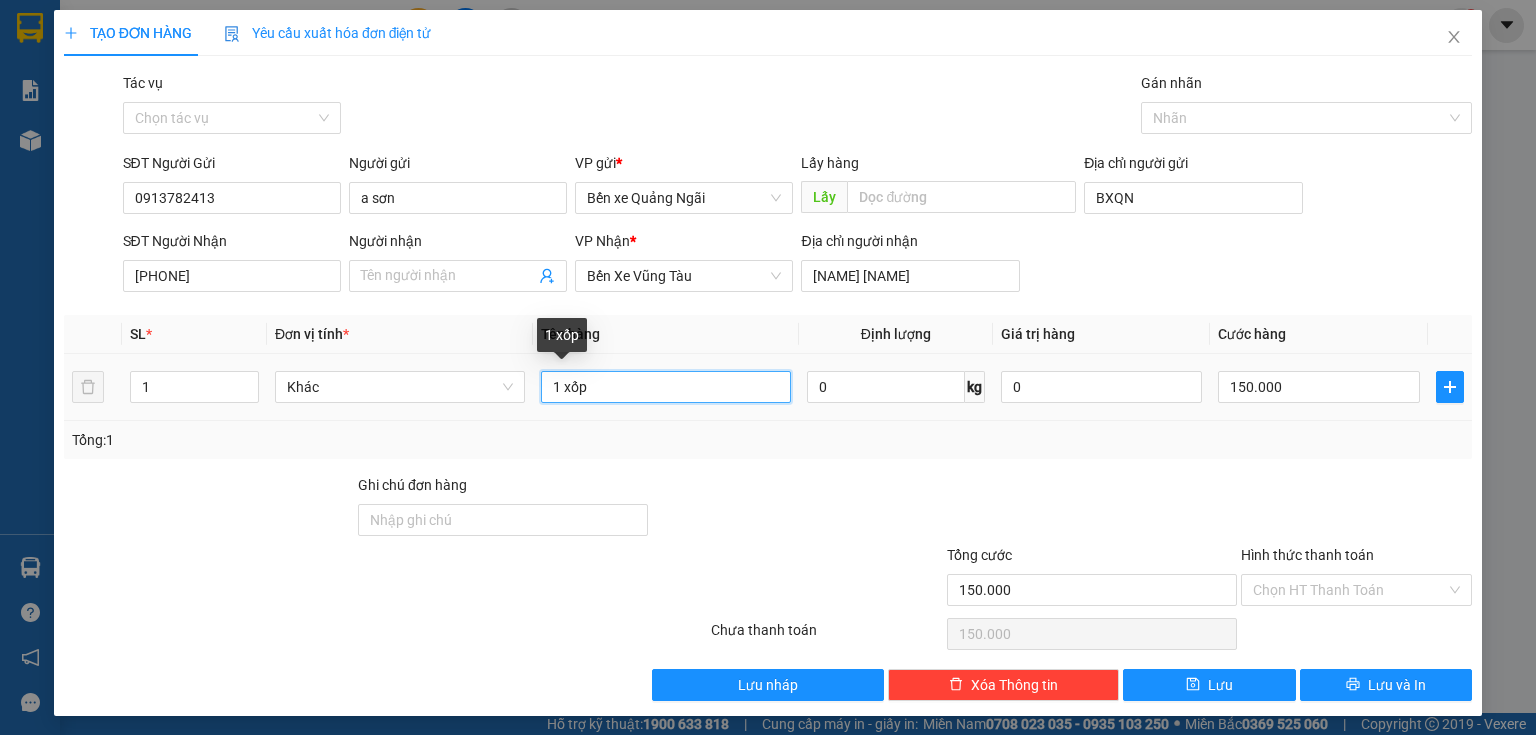 click on "1 xốp" at bounding box center (666, 387) 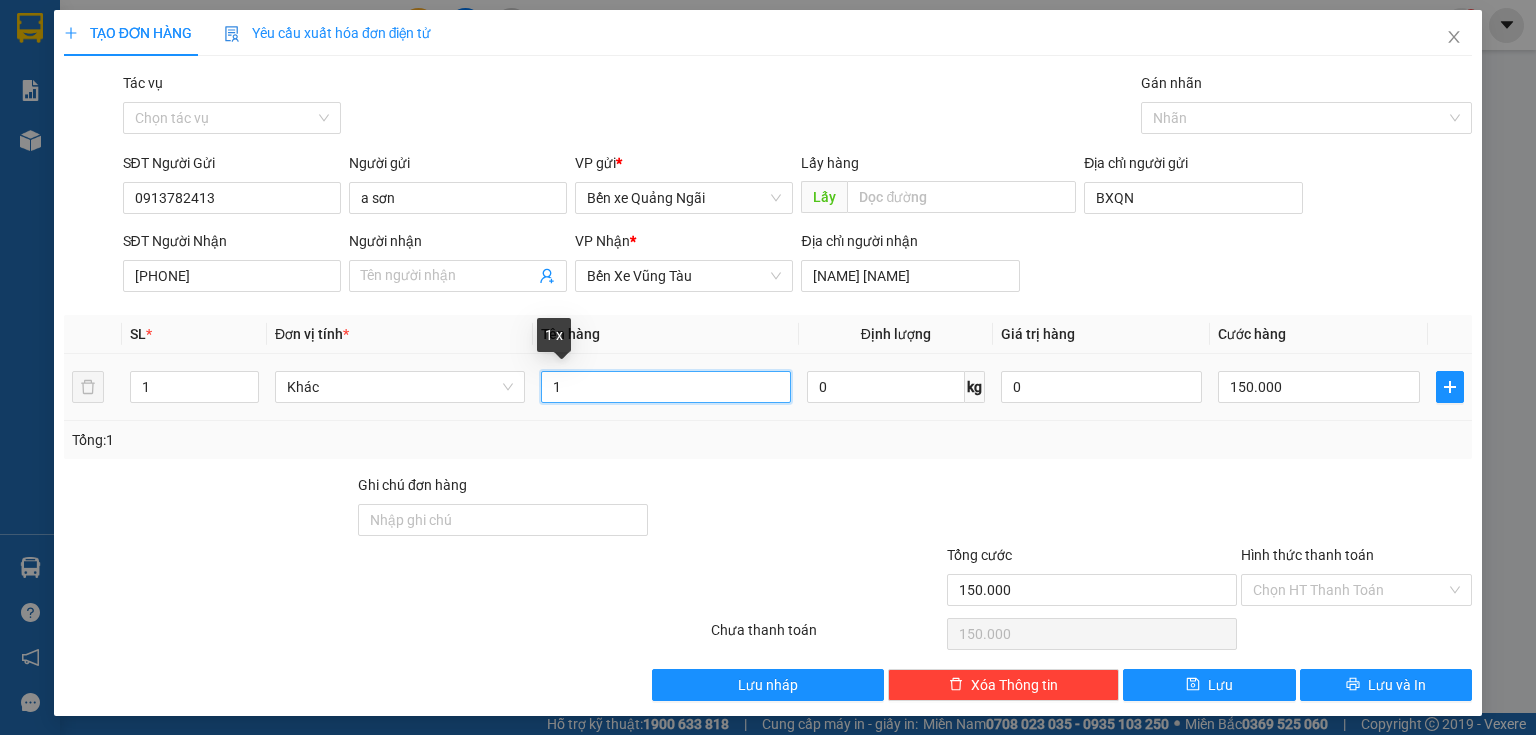 type on "1" 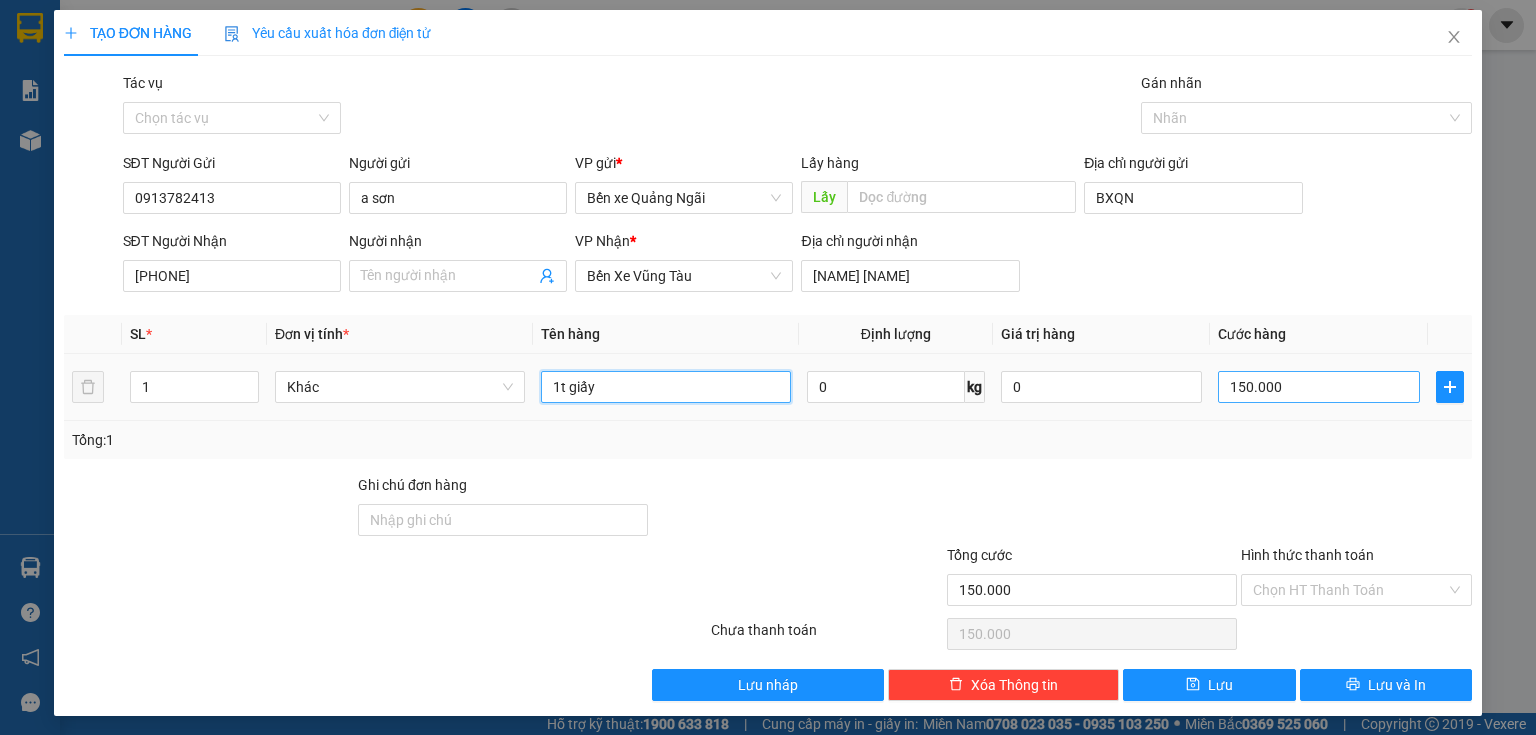 type on "1t giấy" 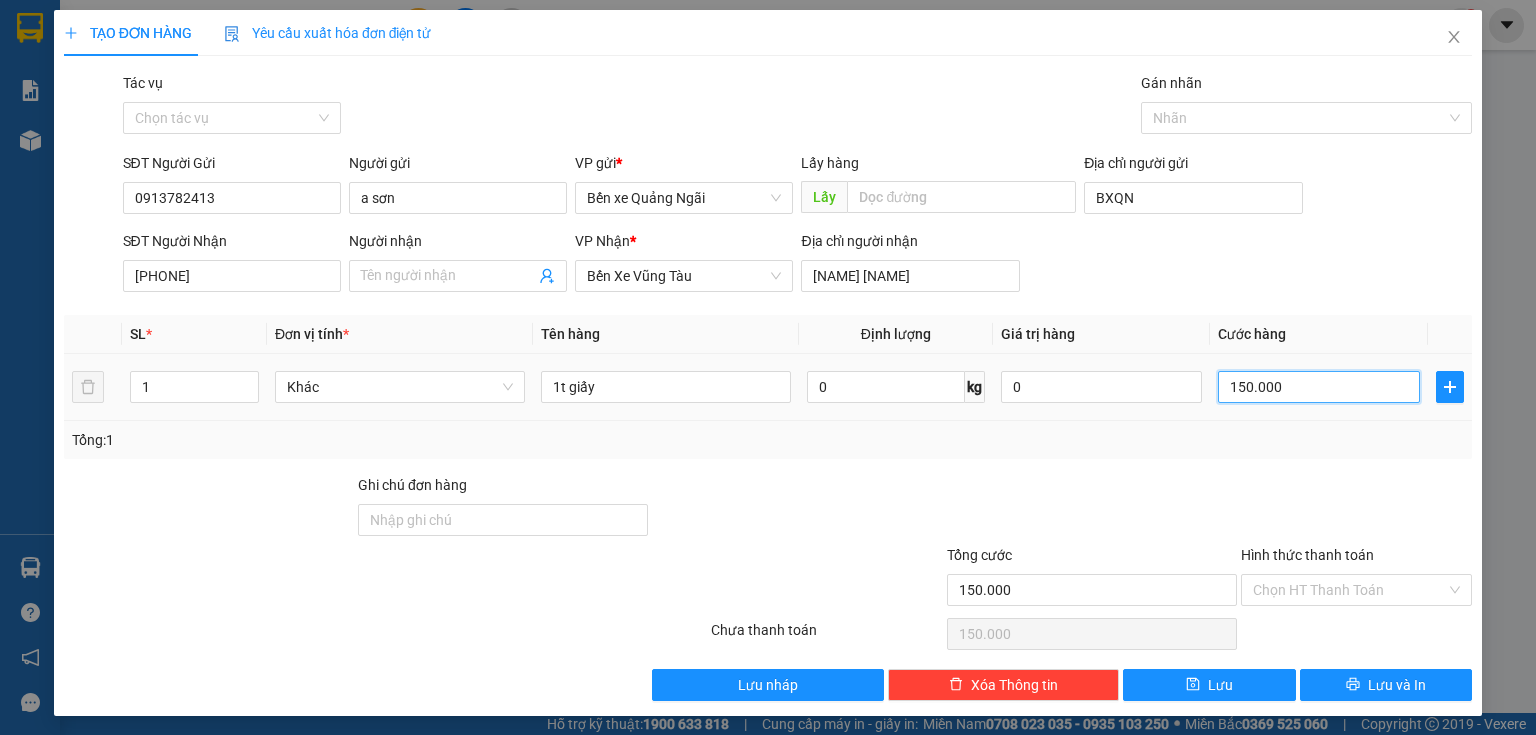 click on "150.000" at bounding box center [1319, 387] 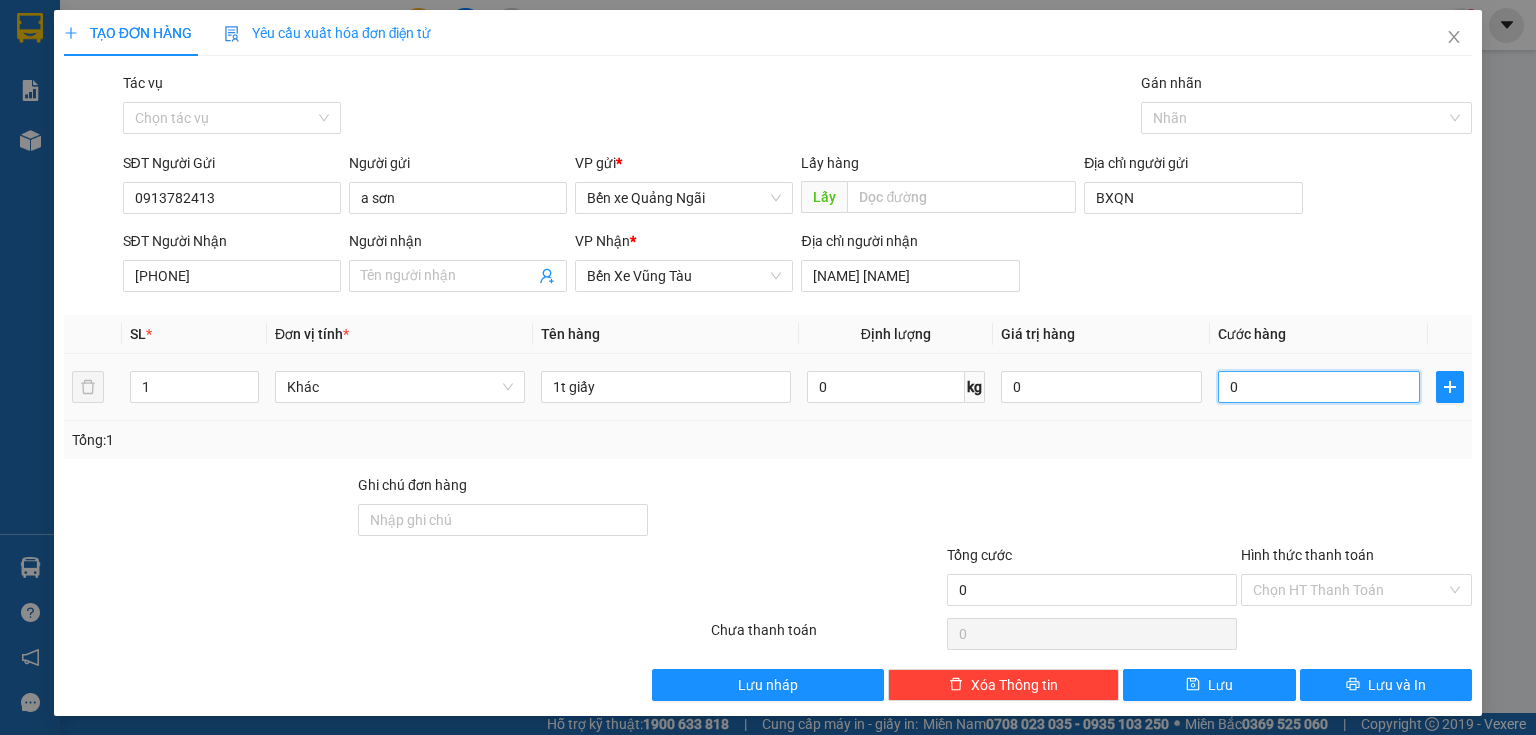 click on "0" at bounding box center [1319, 387] 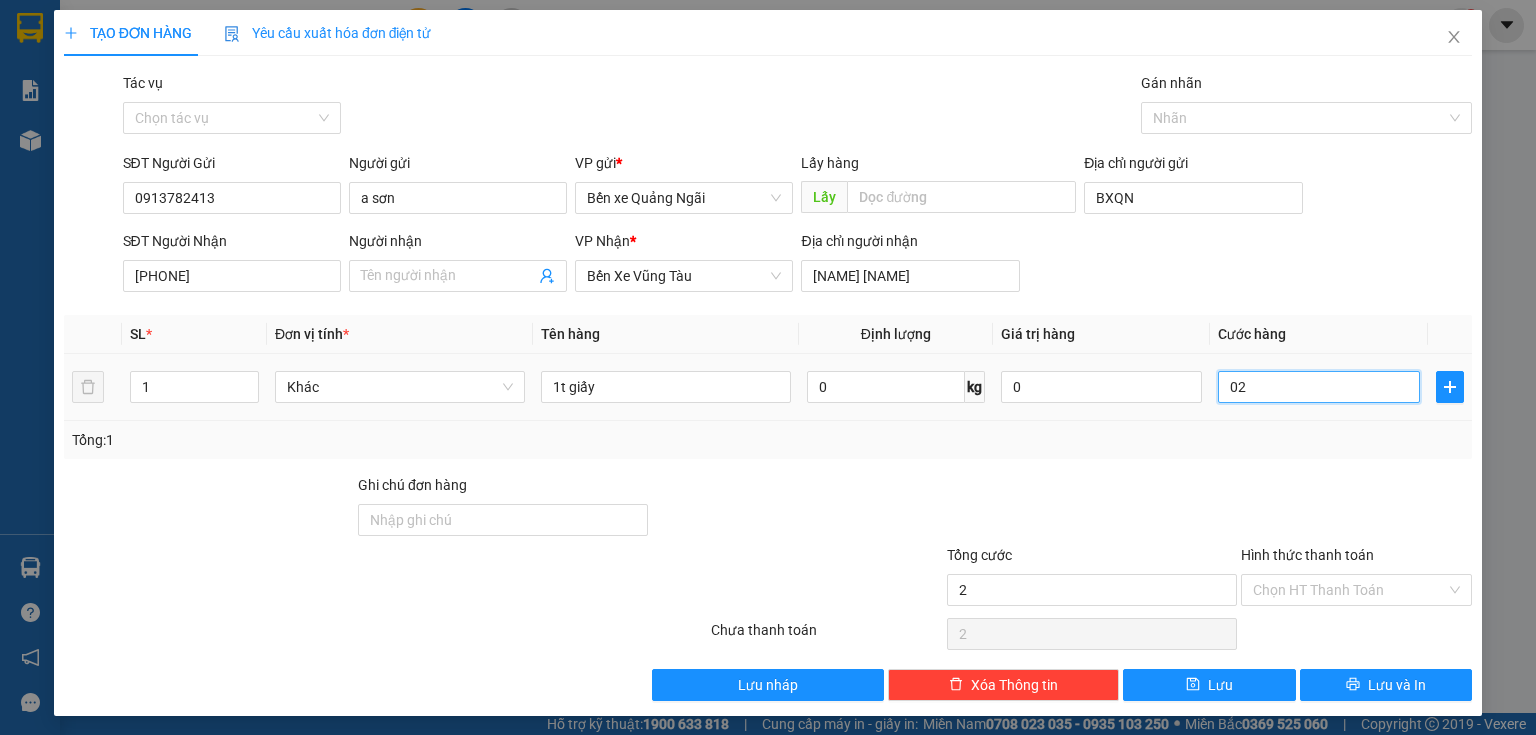 type on "20" 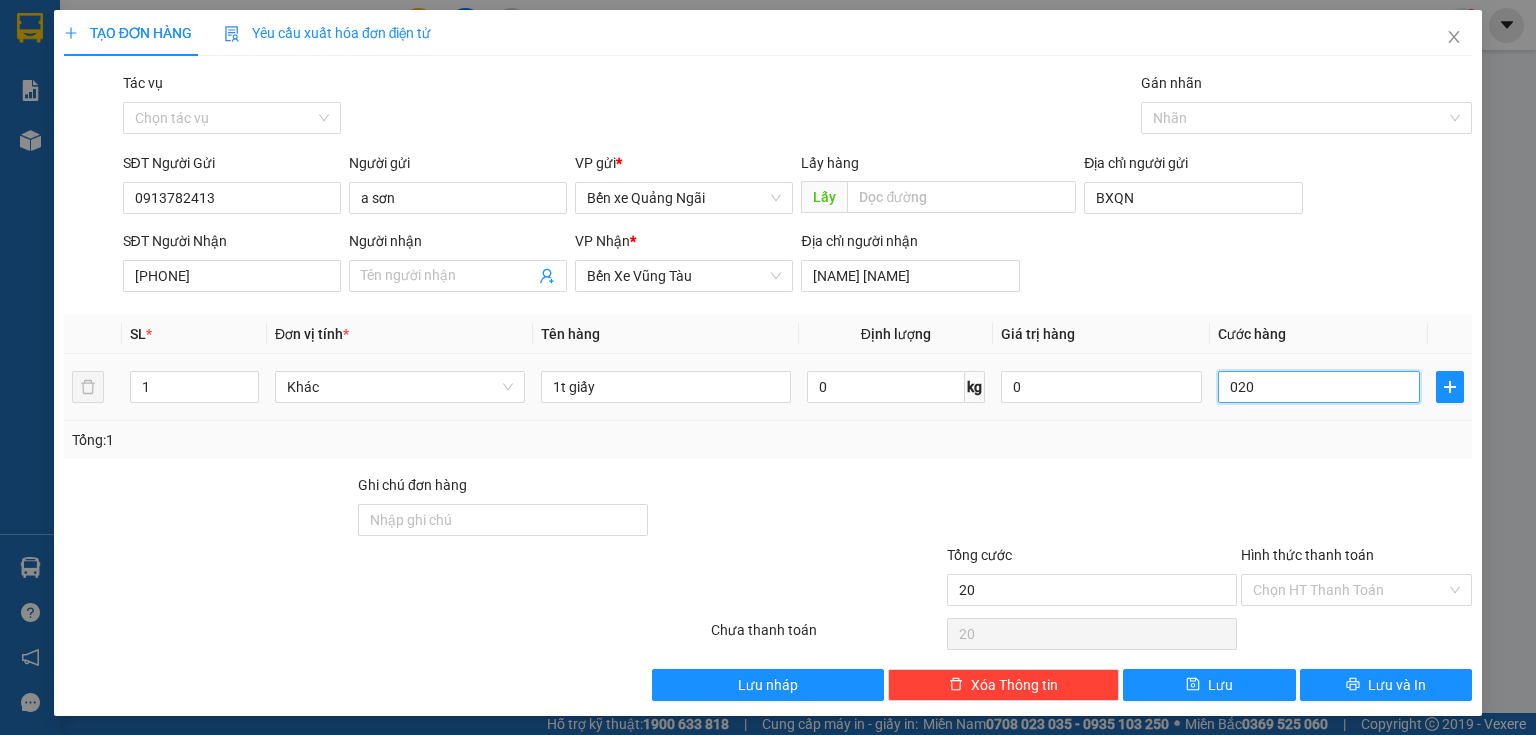 type on "200" 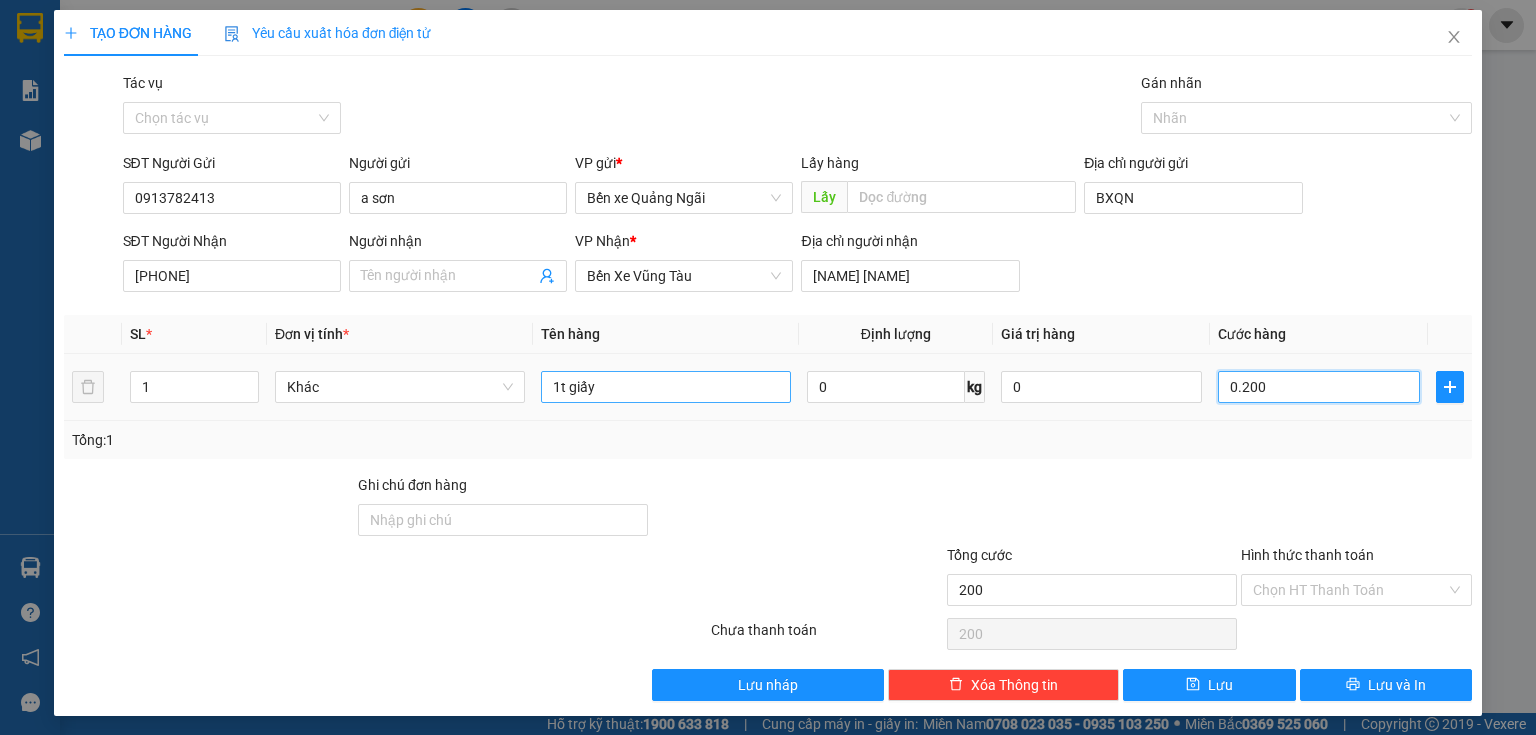 type on "0.200" 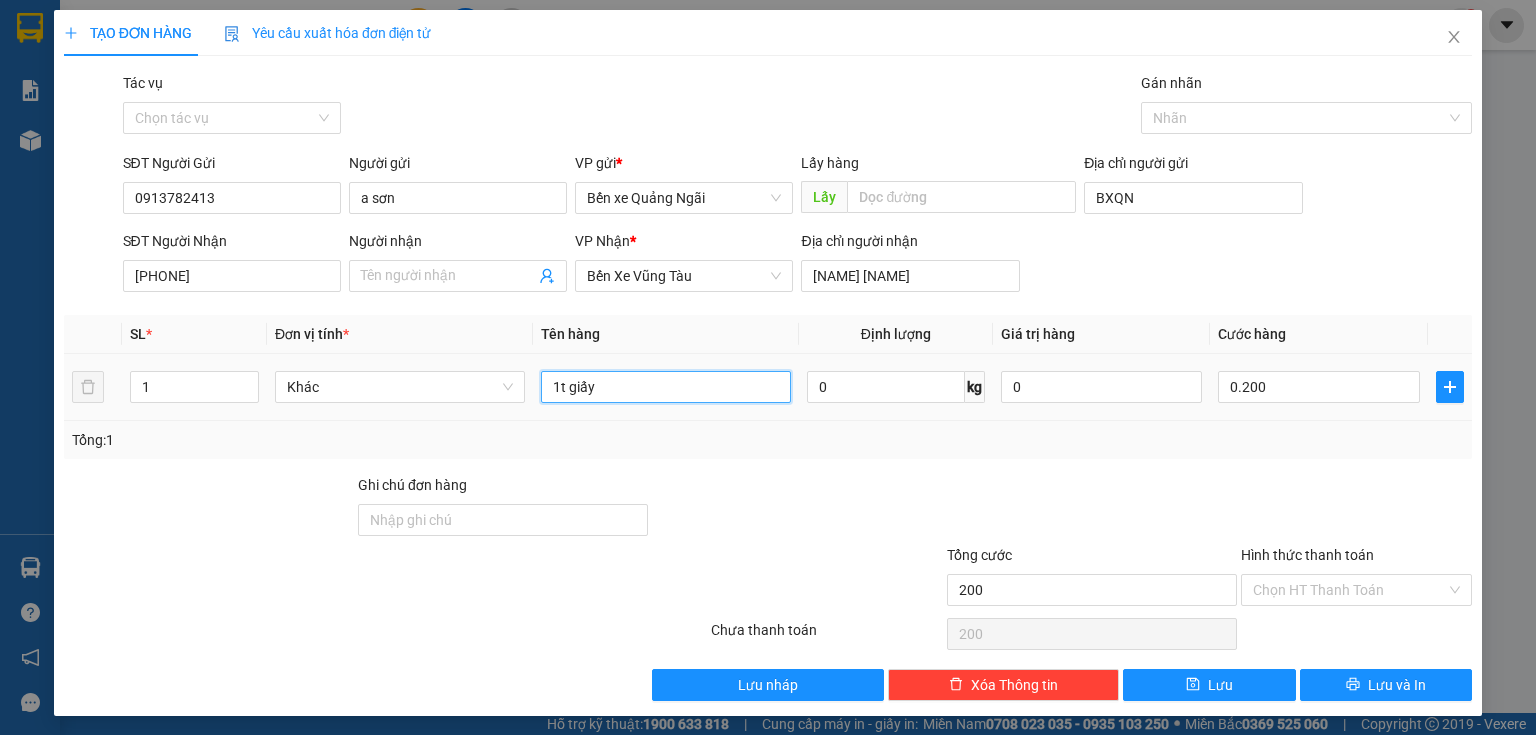 type on "200.000" 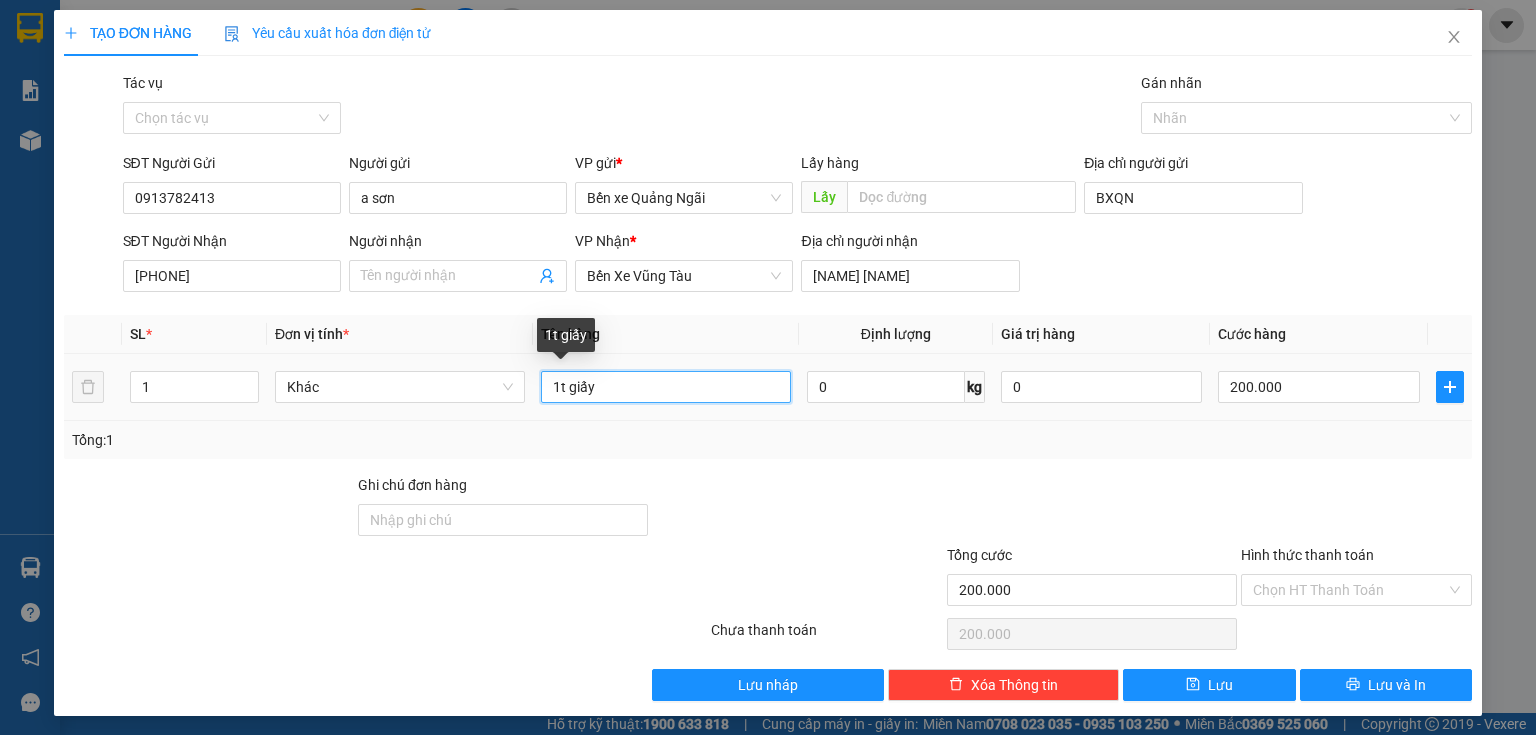 click on "1t giấy" at bounding box center (666, 387) 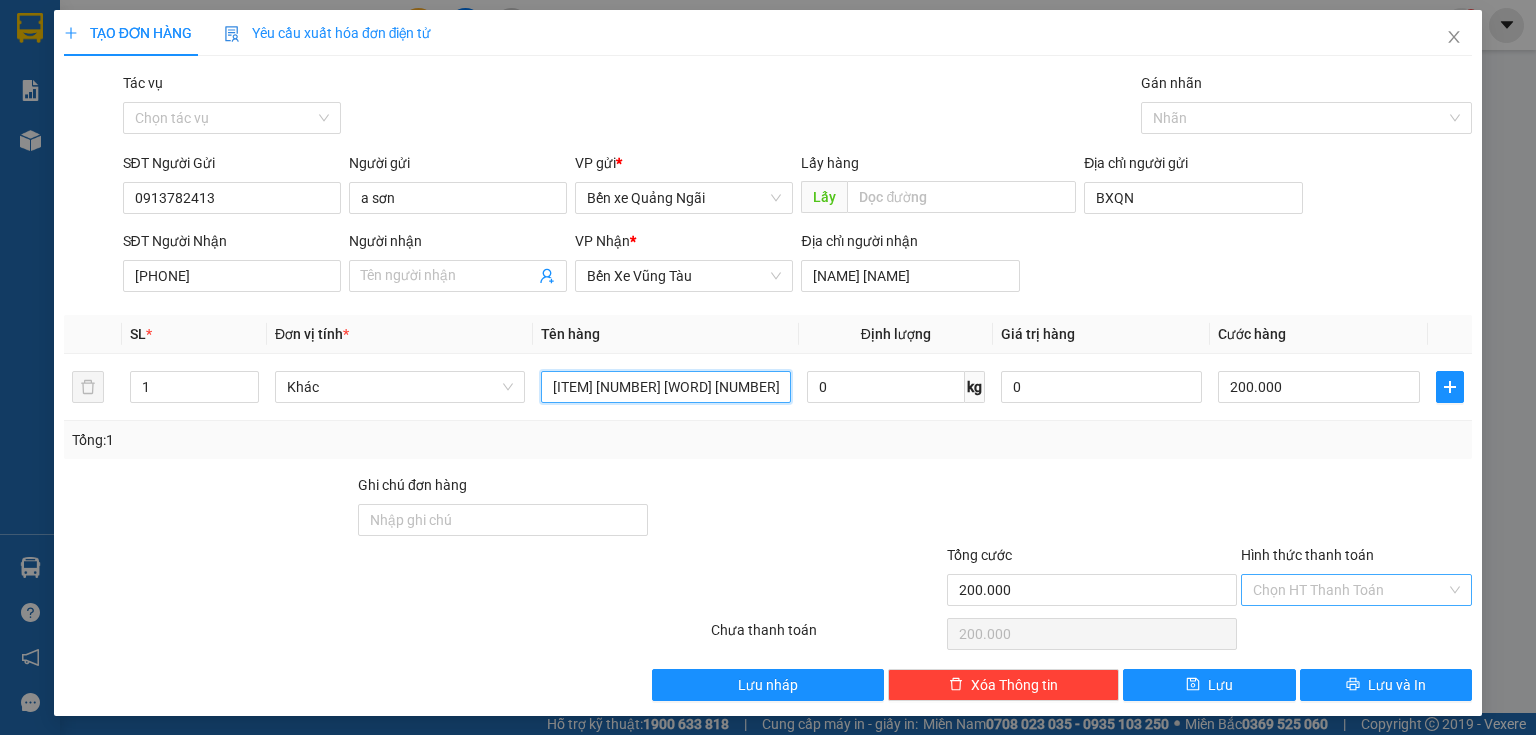 type on "1t giấy ( 9 nghĩa 150 )" 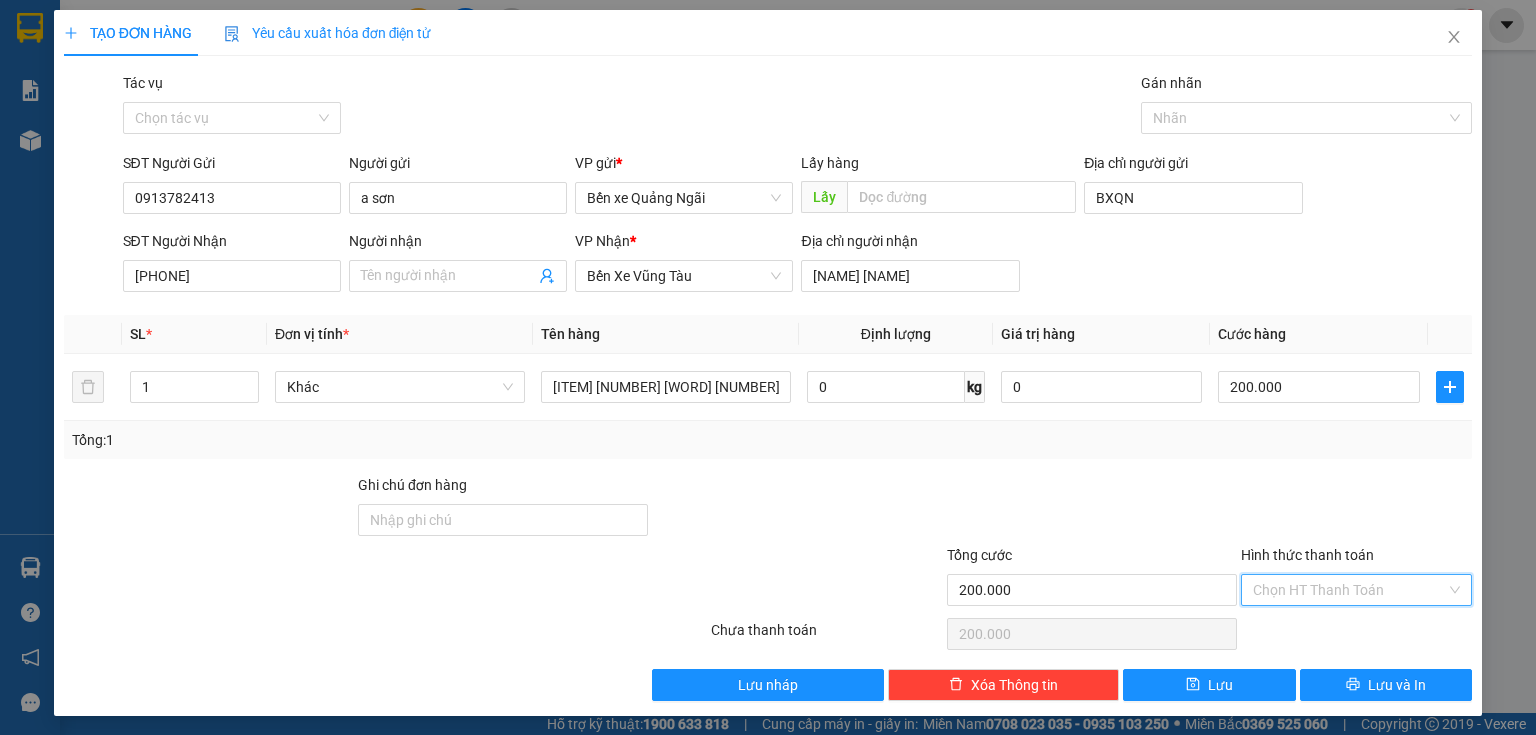 click on "Hình thức thanh toán" at bounding box center [1349, 590] 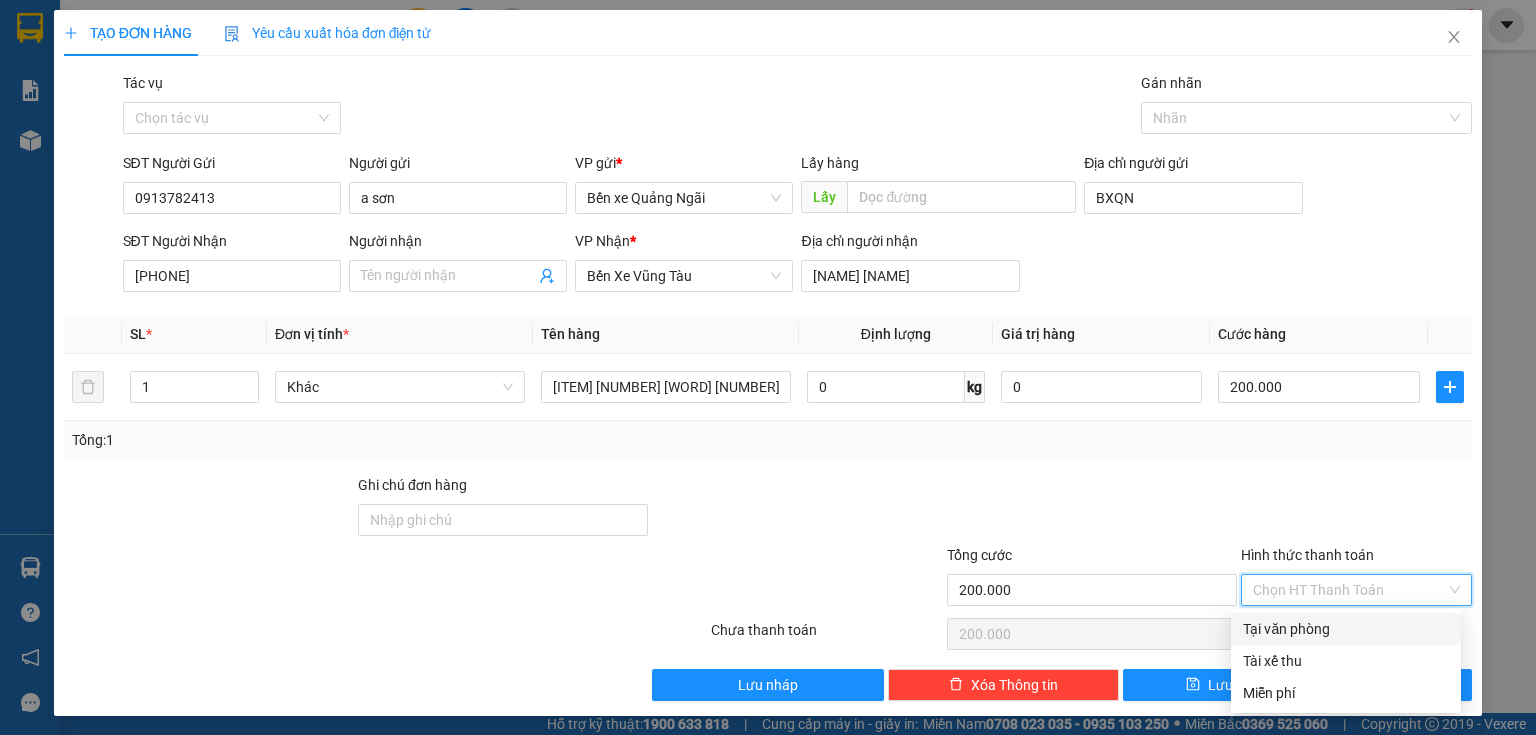drag, startPoint x: 1321, startPoint y: 620, endPoint x: 1353, endPoint y: 485, distance: 138.74077 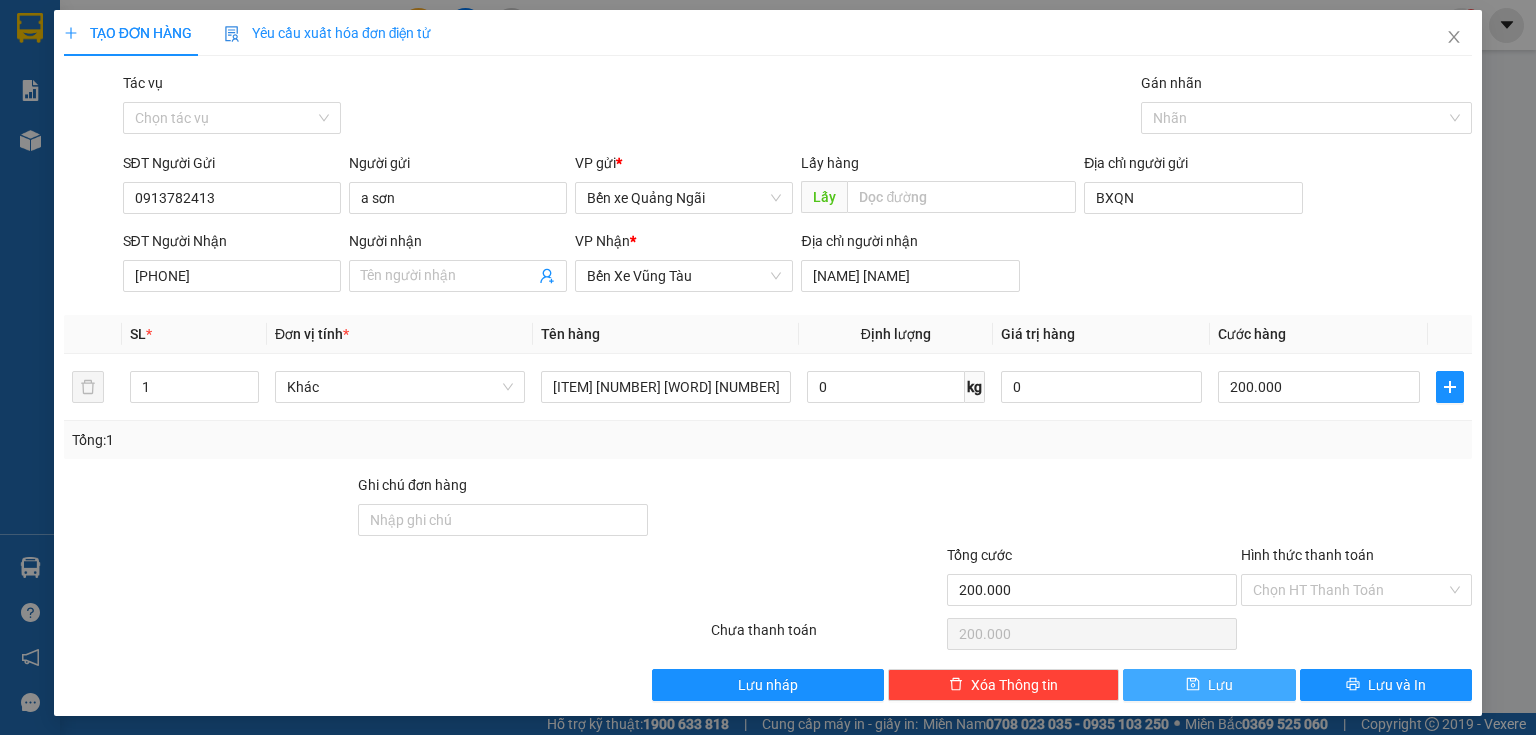 click on "Lưu" at bounding box center (1220, 685) 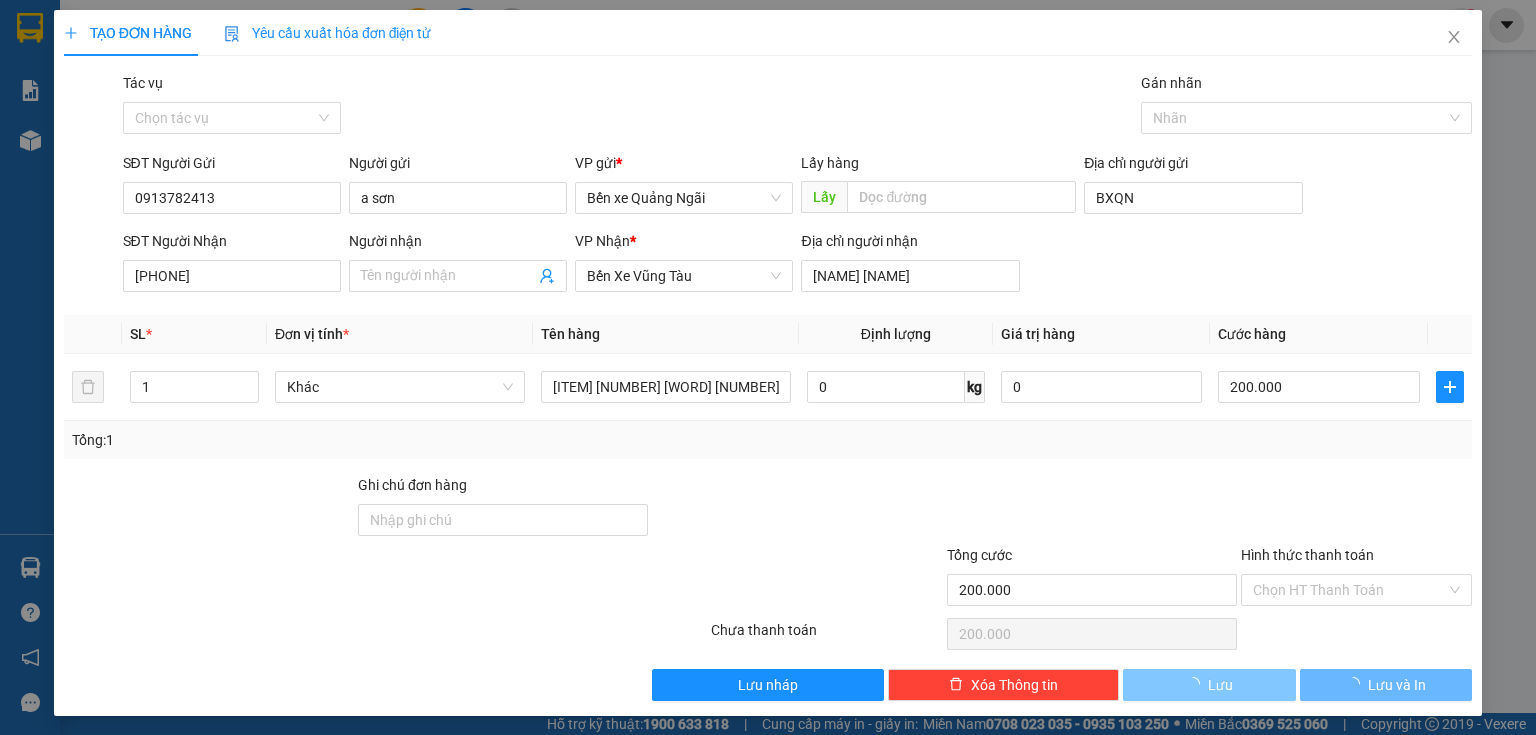 type 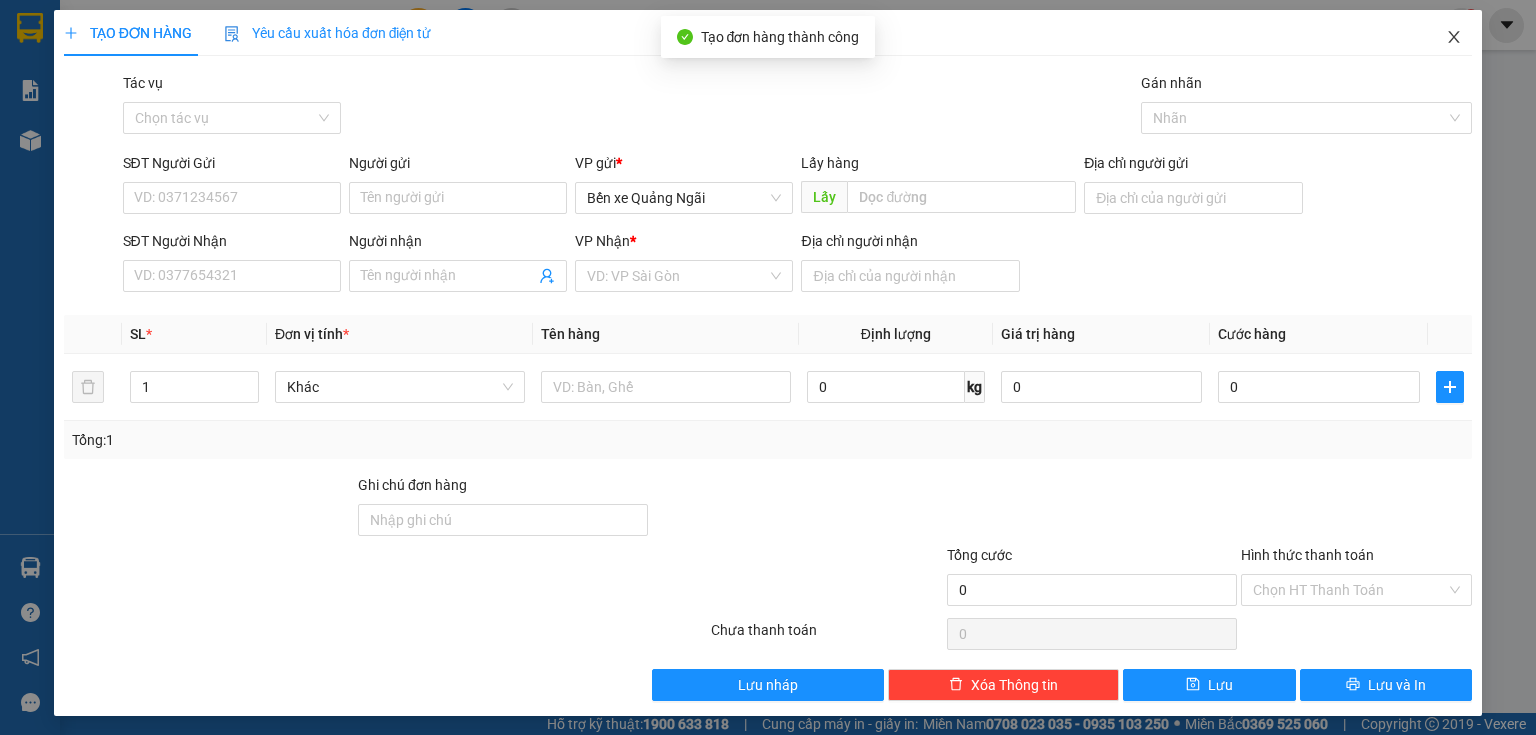 click 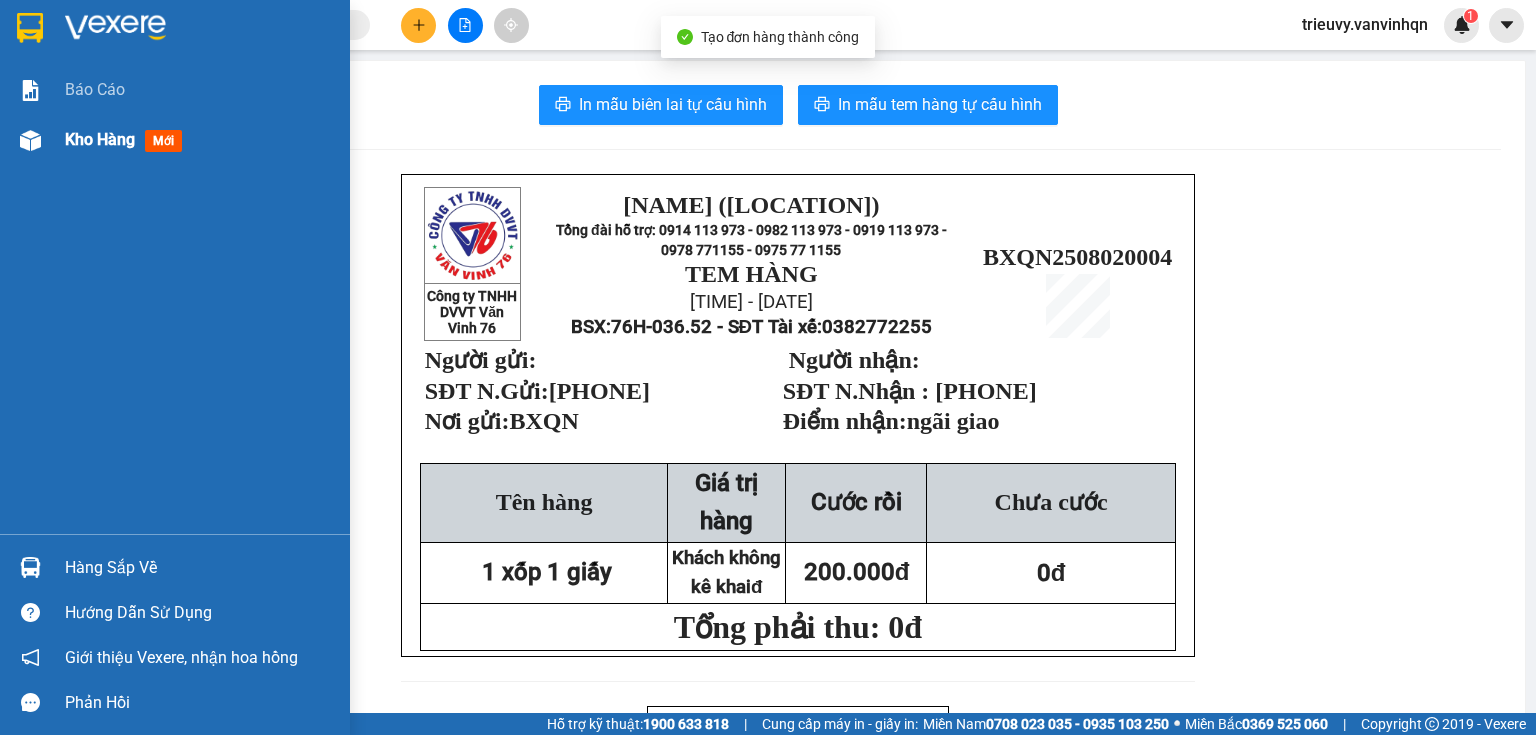 click on "Kho hàng mới" at bounding box center [200, 140] 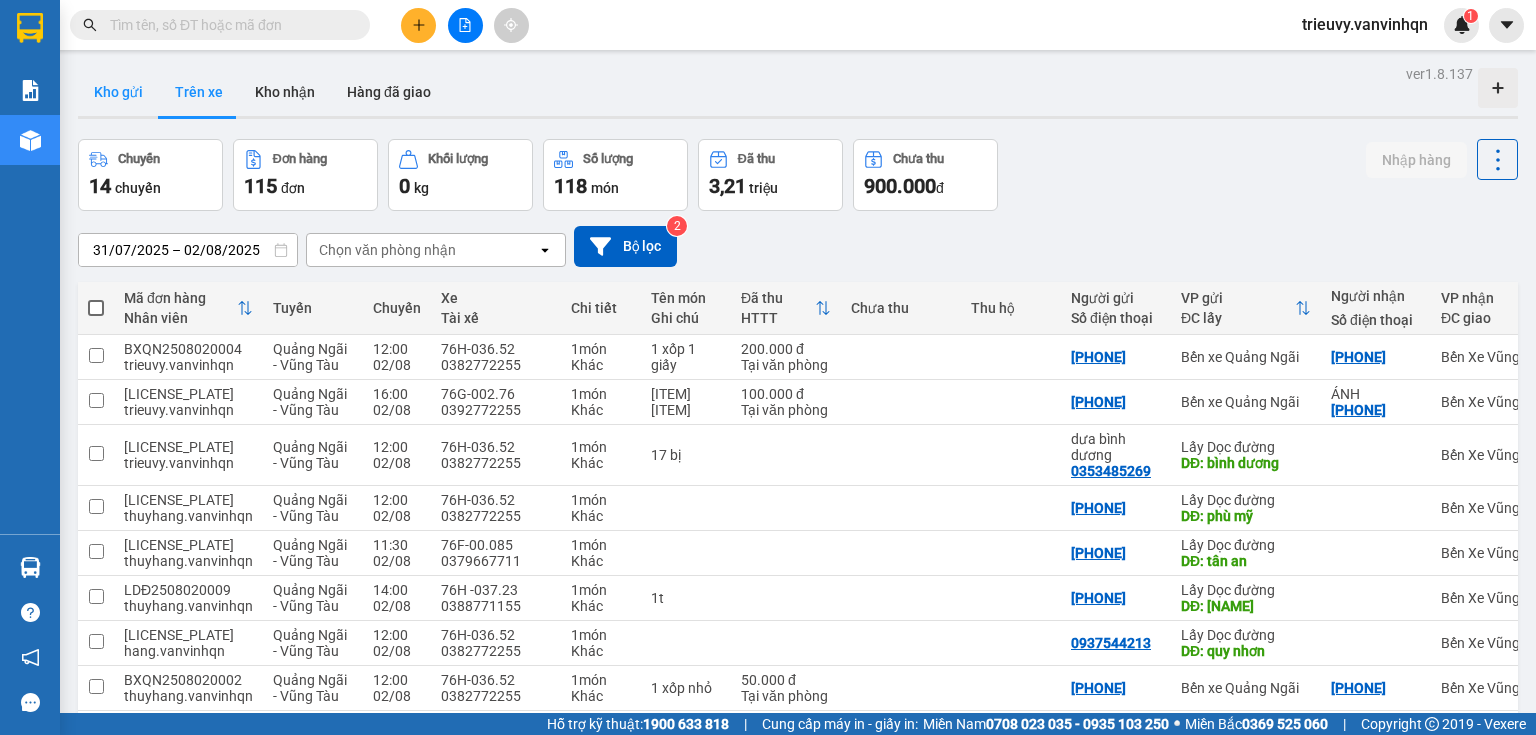 click on "Kho gửi" at bounding box center [118, 92] 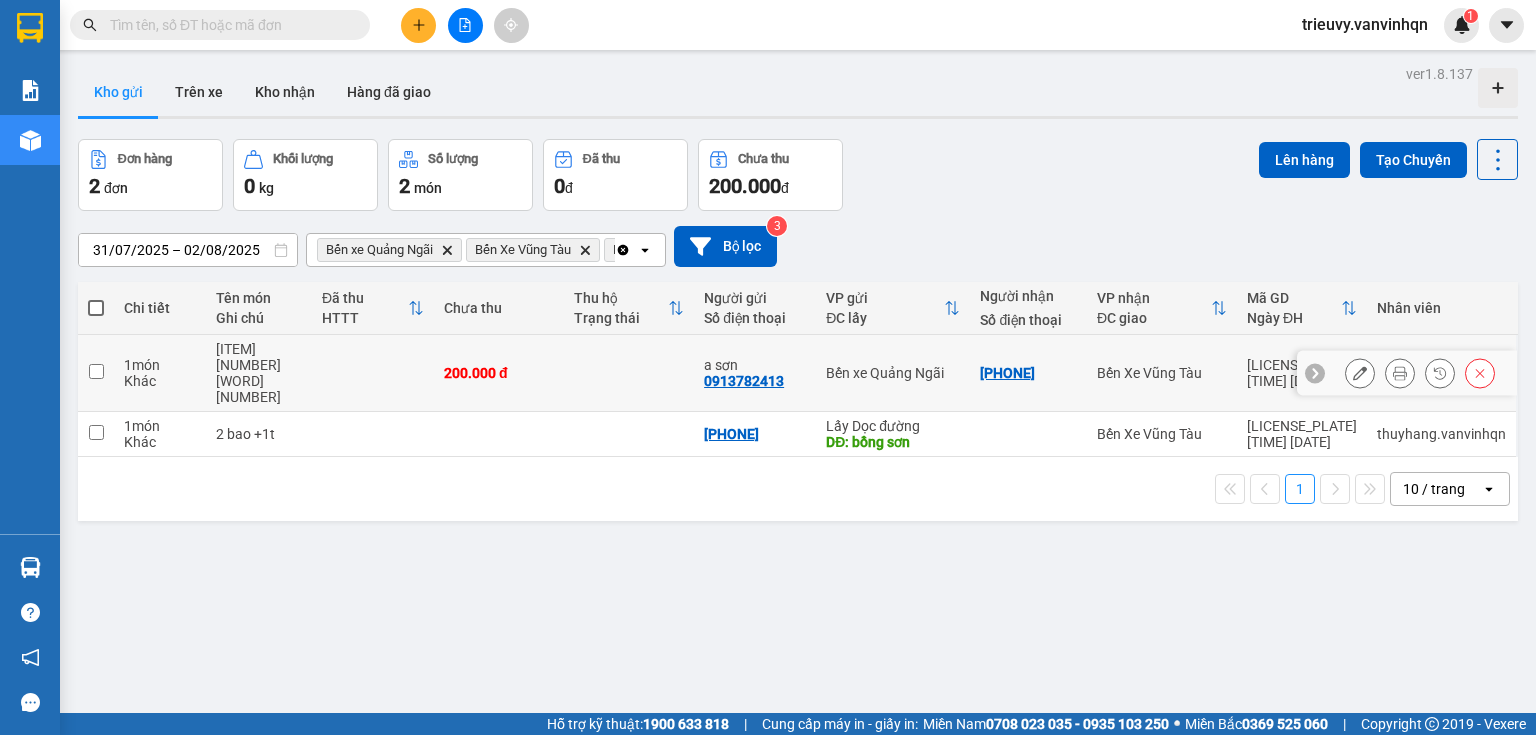 click at bounding box center (629, 373) 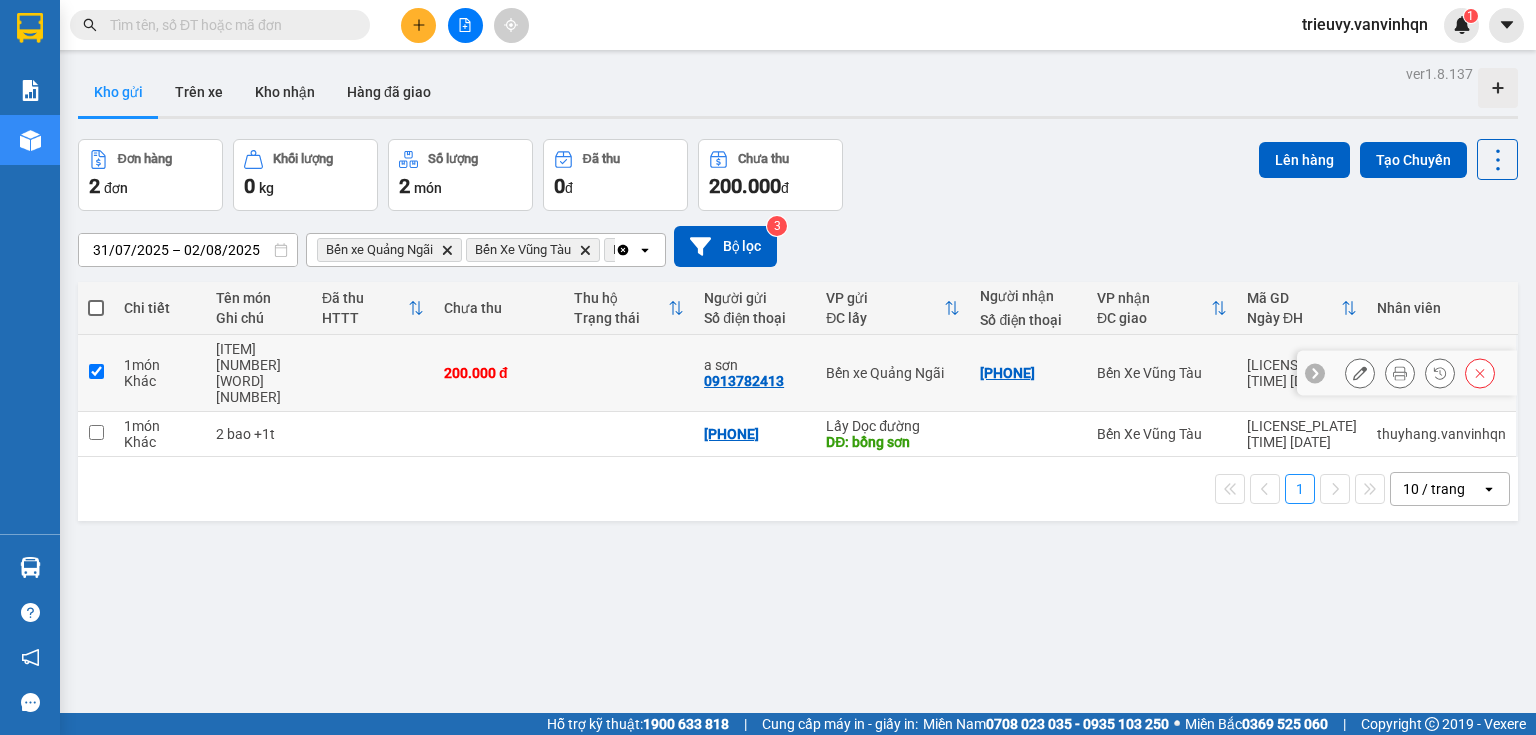 checkbox on "true" 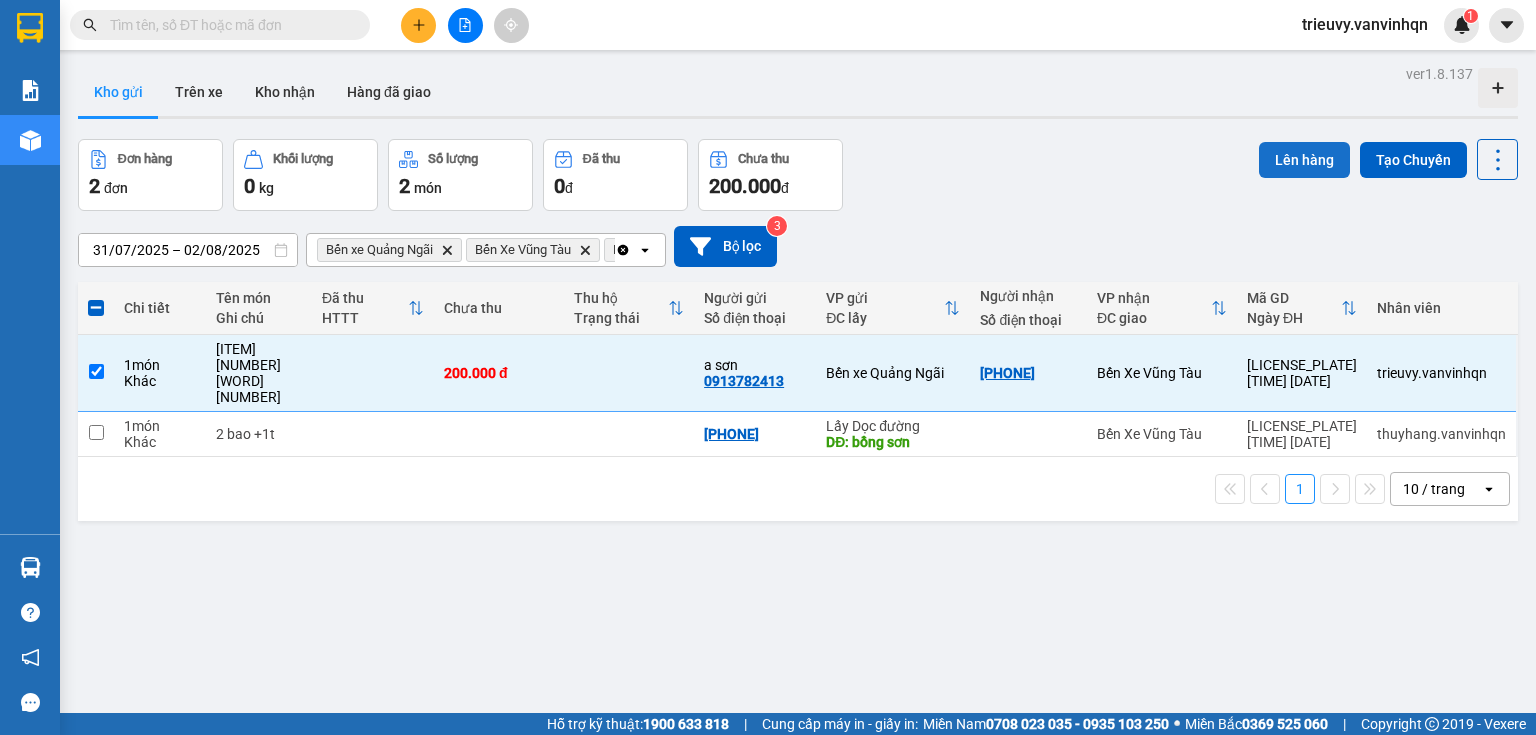 click on "Lên hàng" at bounding box center [1304, 160] 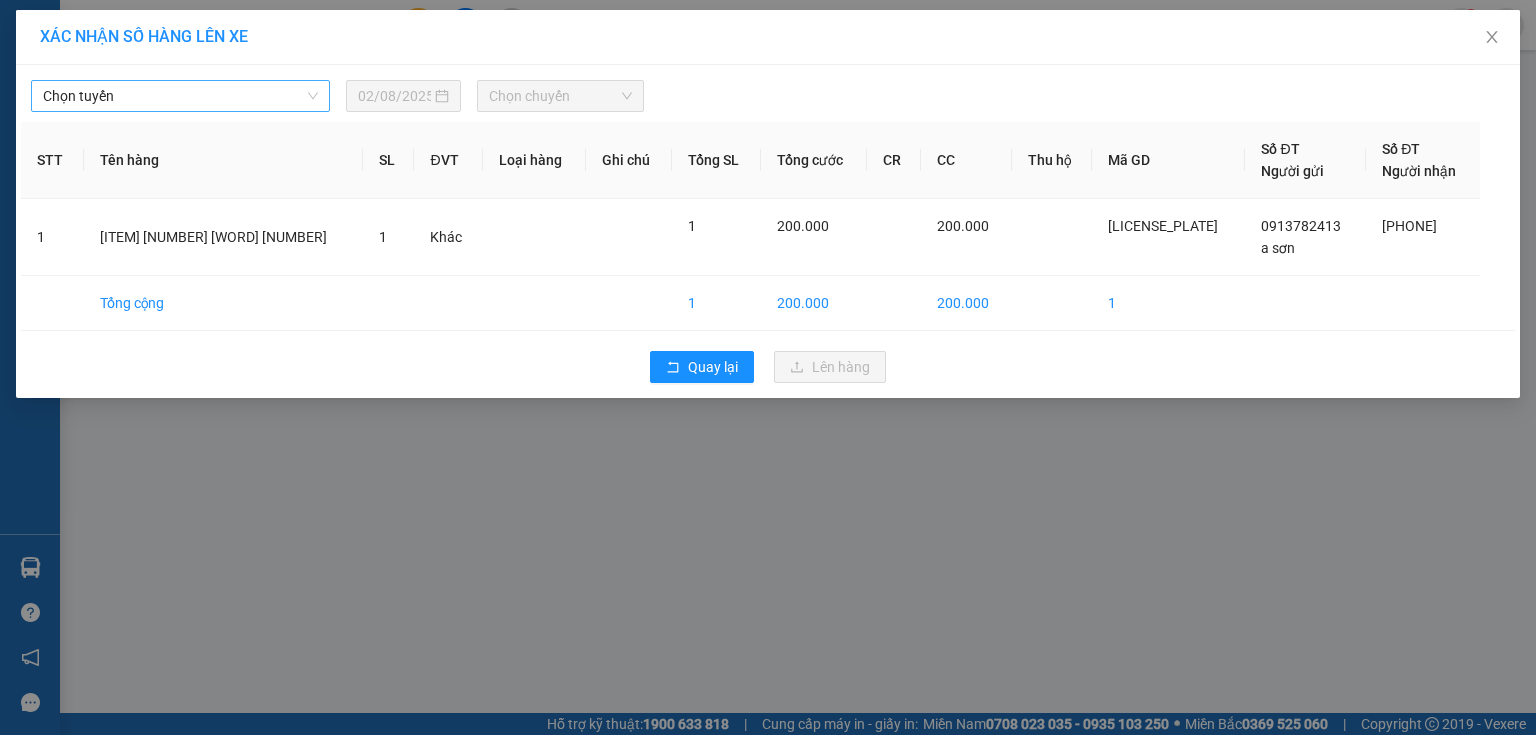 click on "Chọn tuyến" at bounding box center [180, 96] 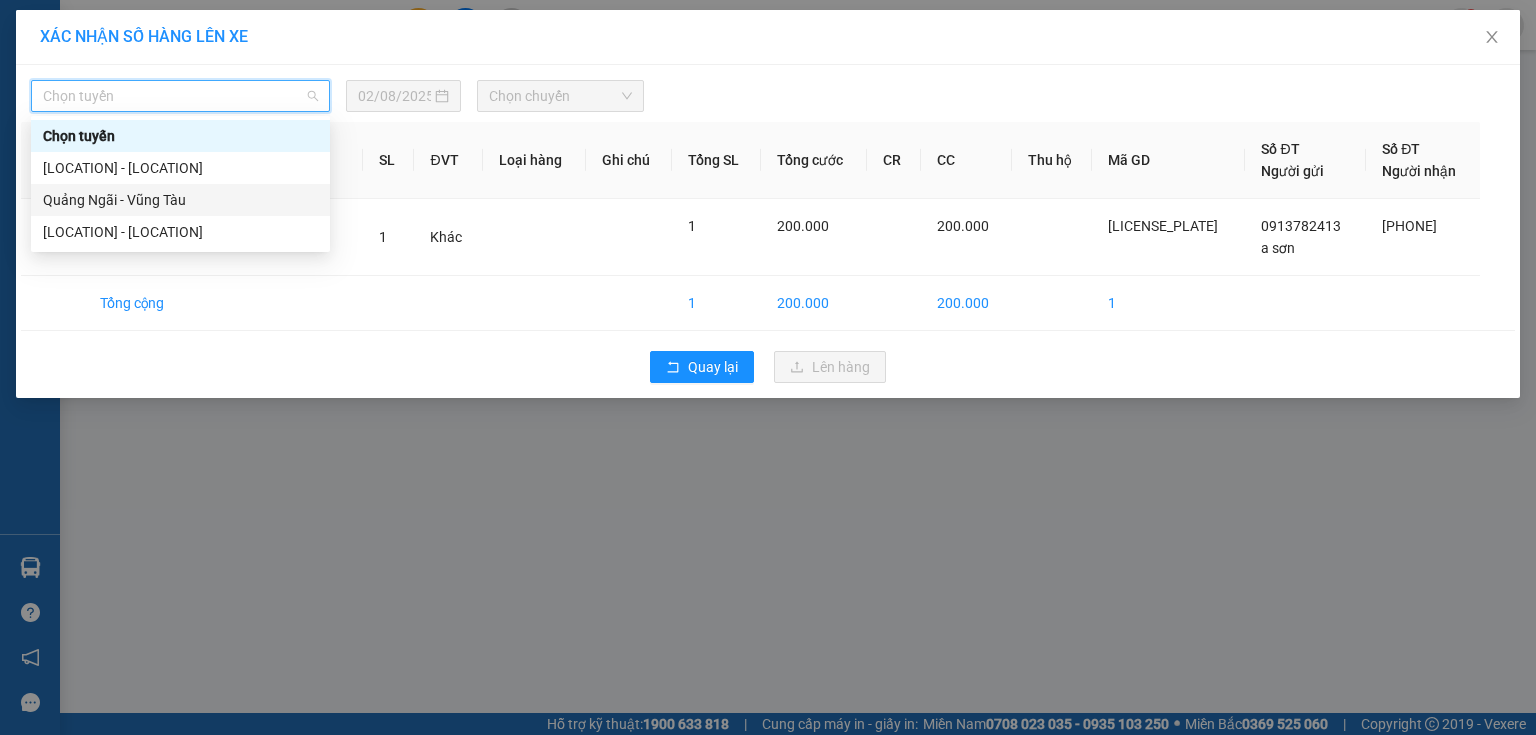 drag, startPoint x: 216, startPoint y: 202, endPoint x: 472, endPoint y: 113, distance: 271.0295 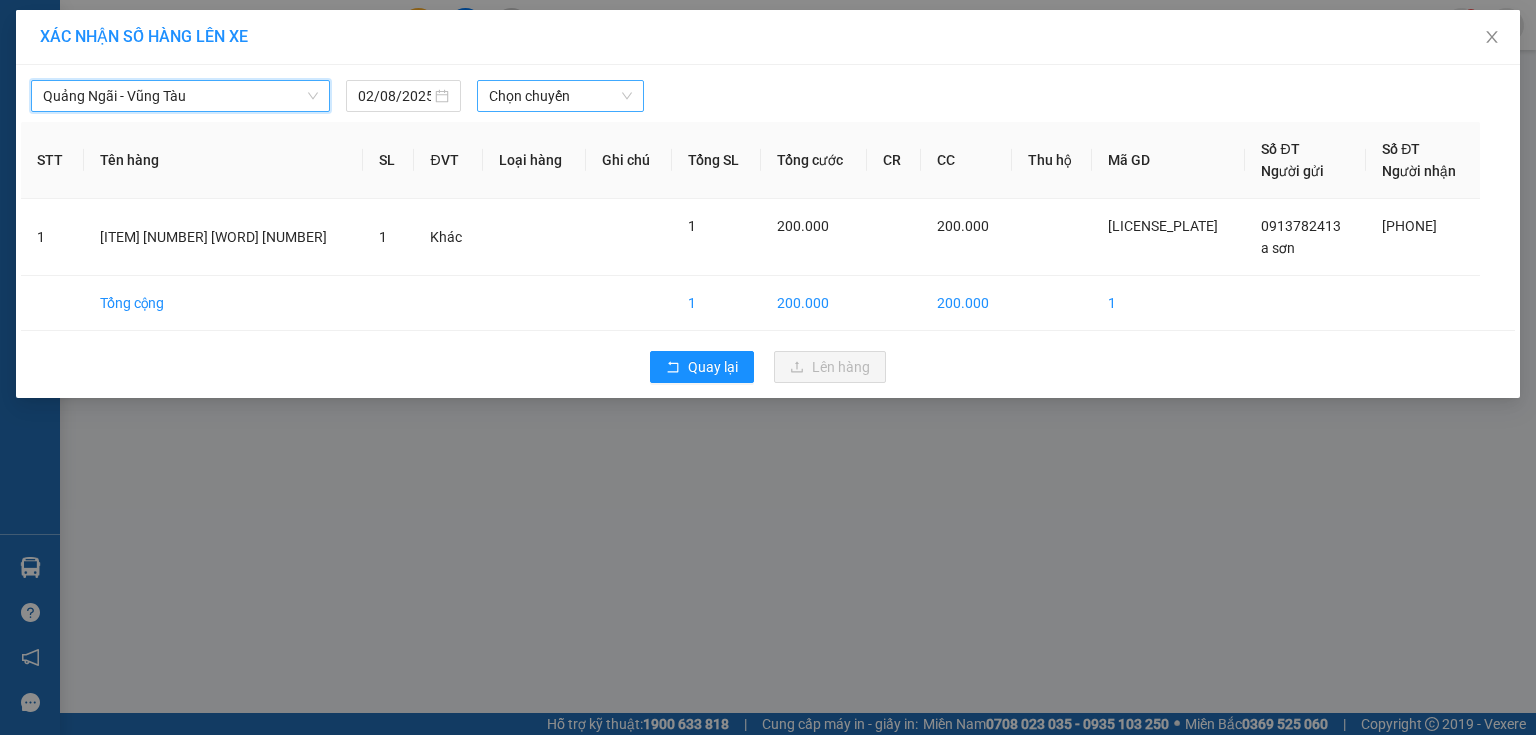 click on "Chọn chuyến" at bounding box center [561, 96] 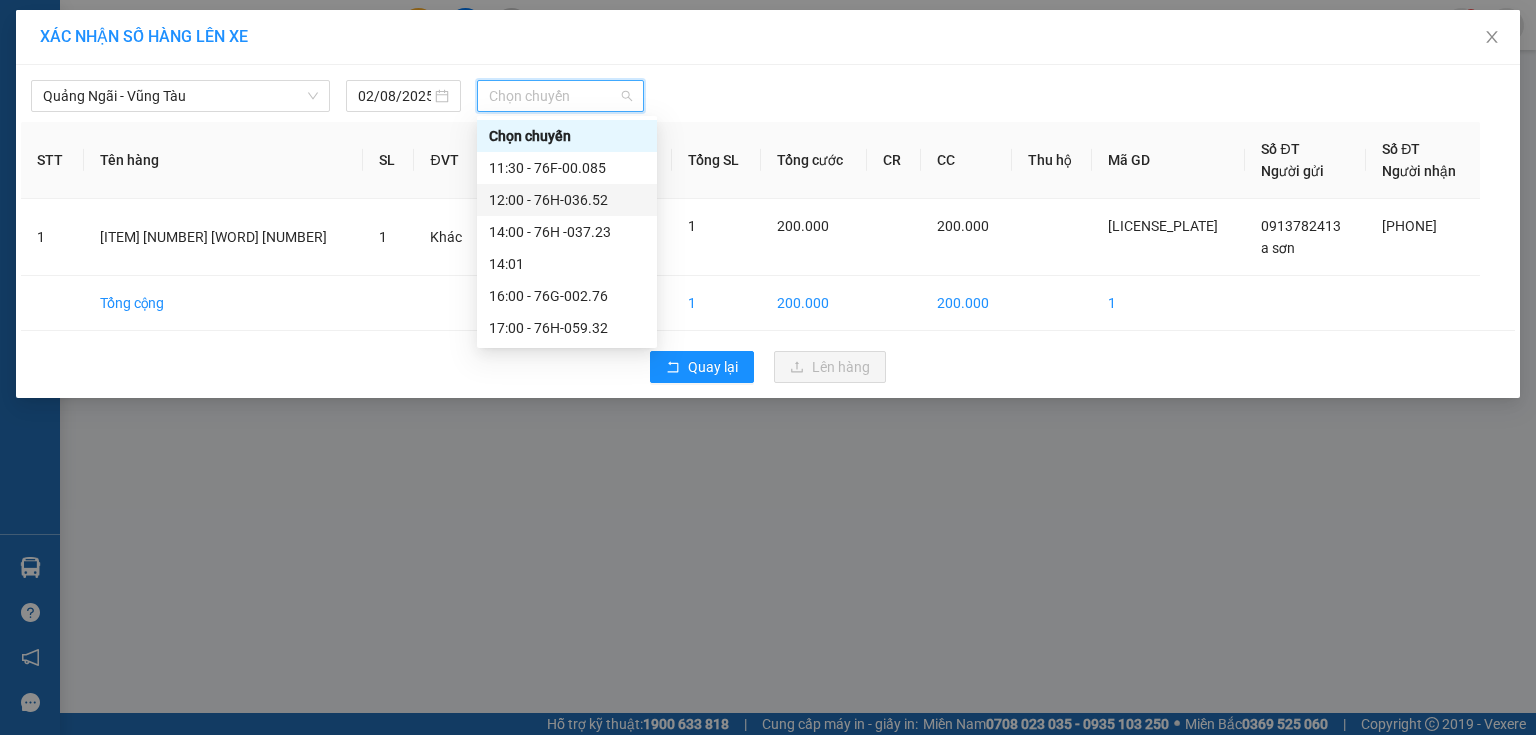click on "12:00     - 76H-036.52" at bounding box center [567, 200] 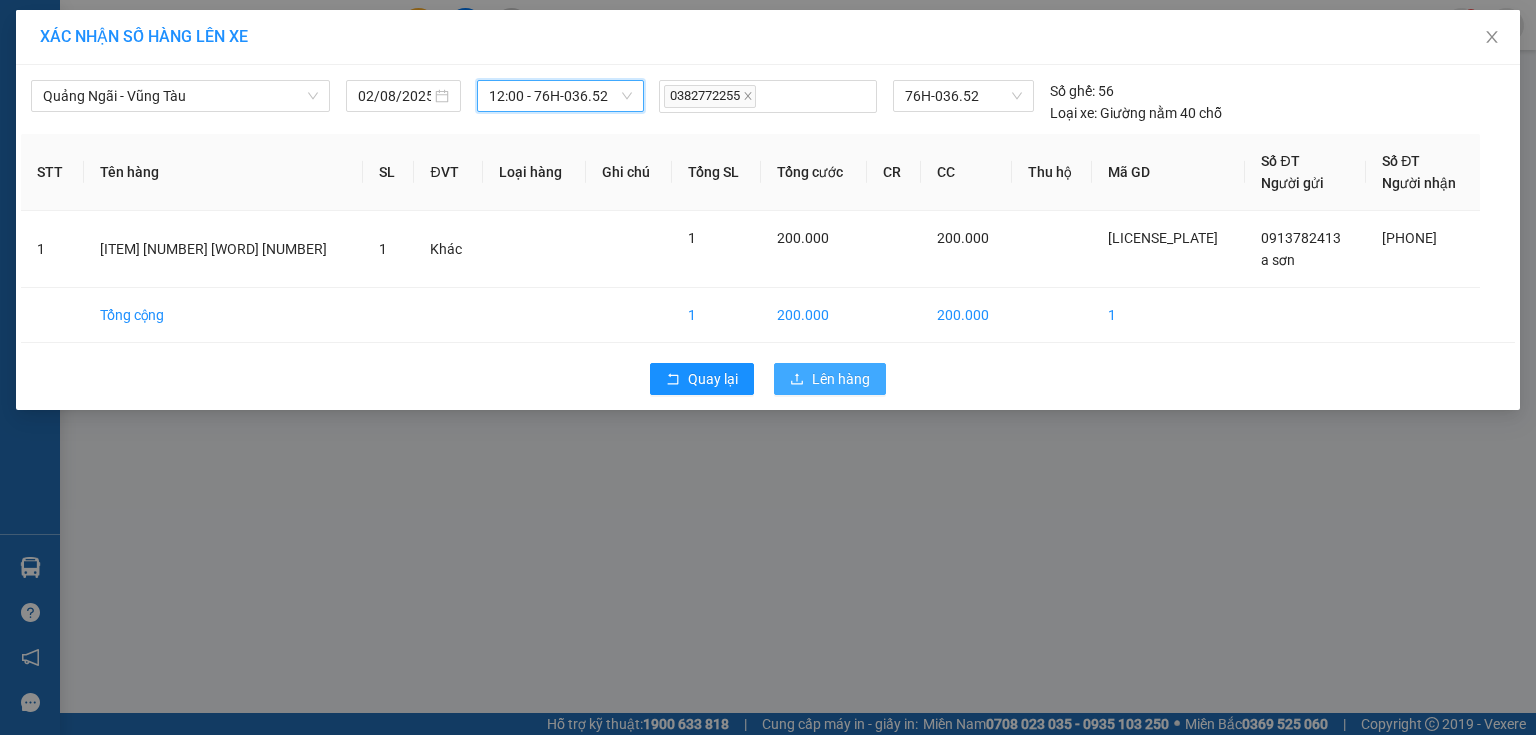 click on "Lên hàng" at bounding box center [841, 379] 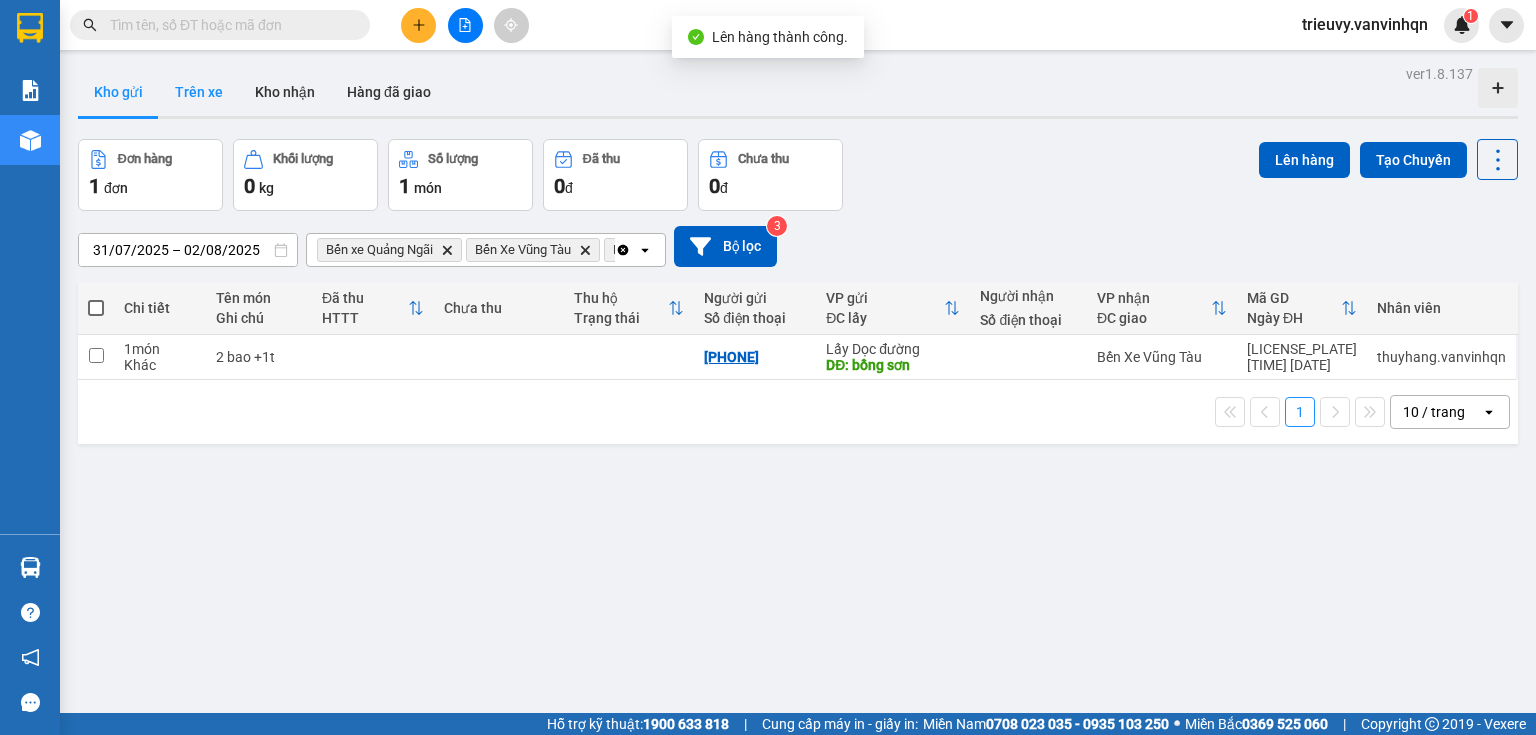 click on "Trên xe" at bounding box center (199, 92) 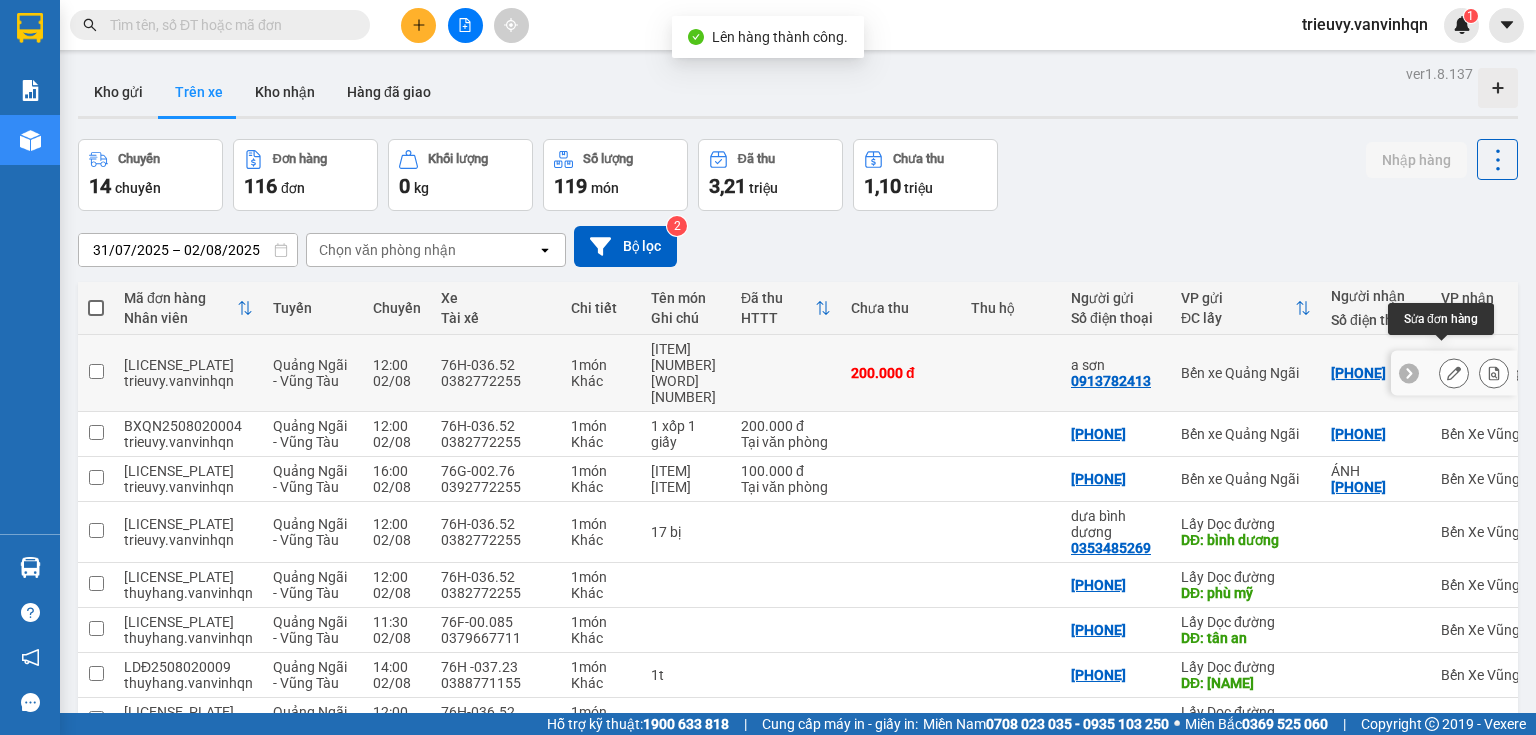 click at bounding box center (1454, 373) 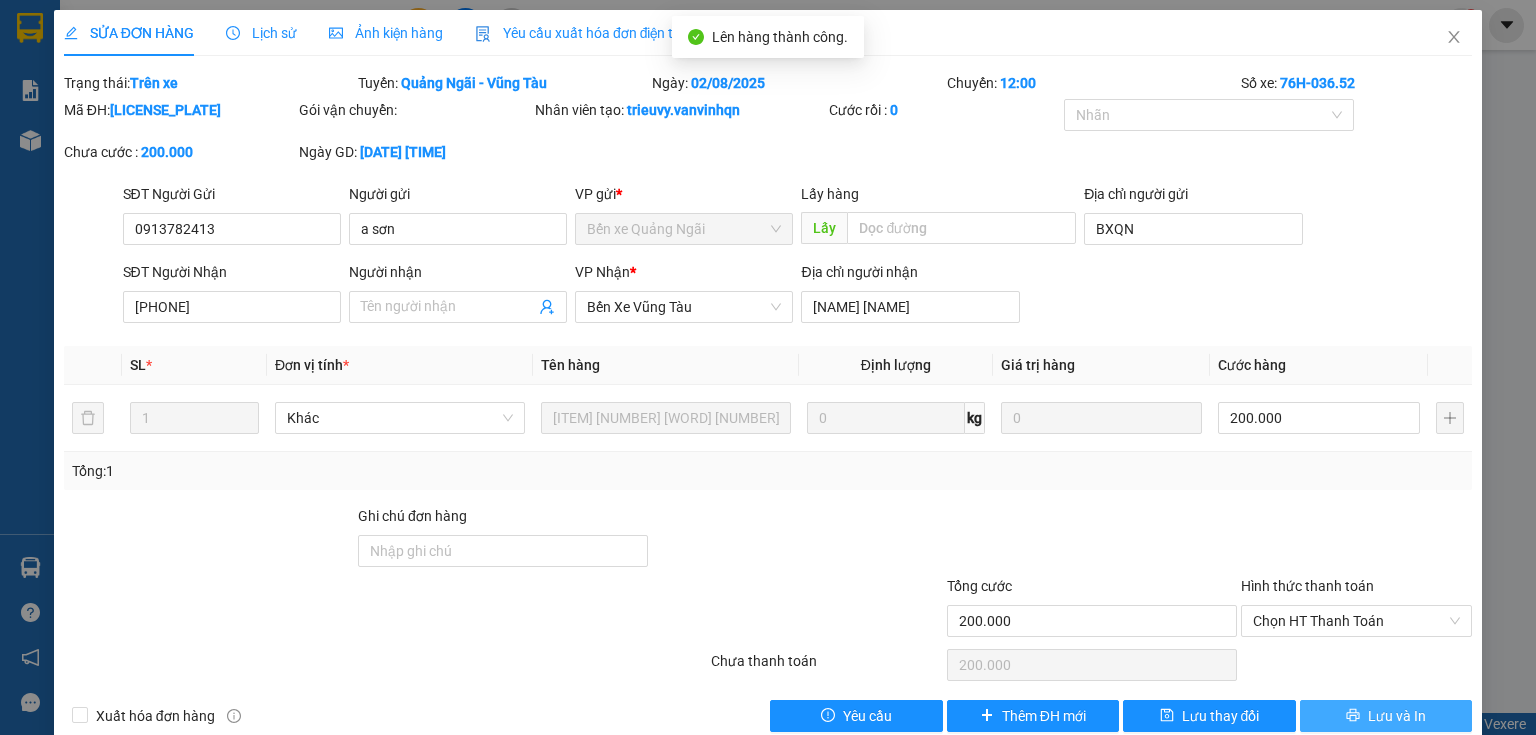 click on "Lưu và In" at bounding box center (1397, 716) 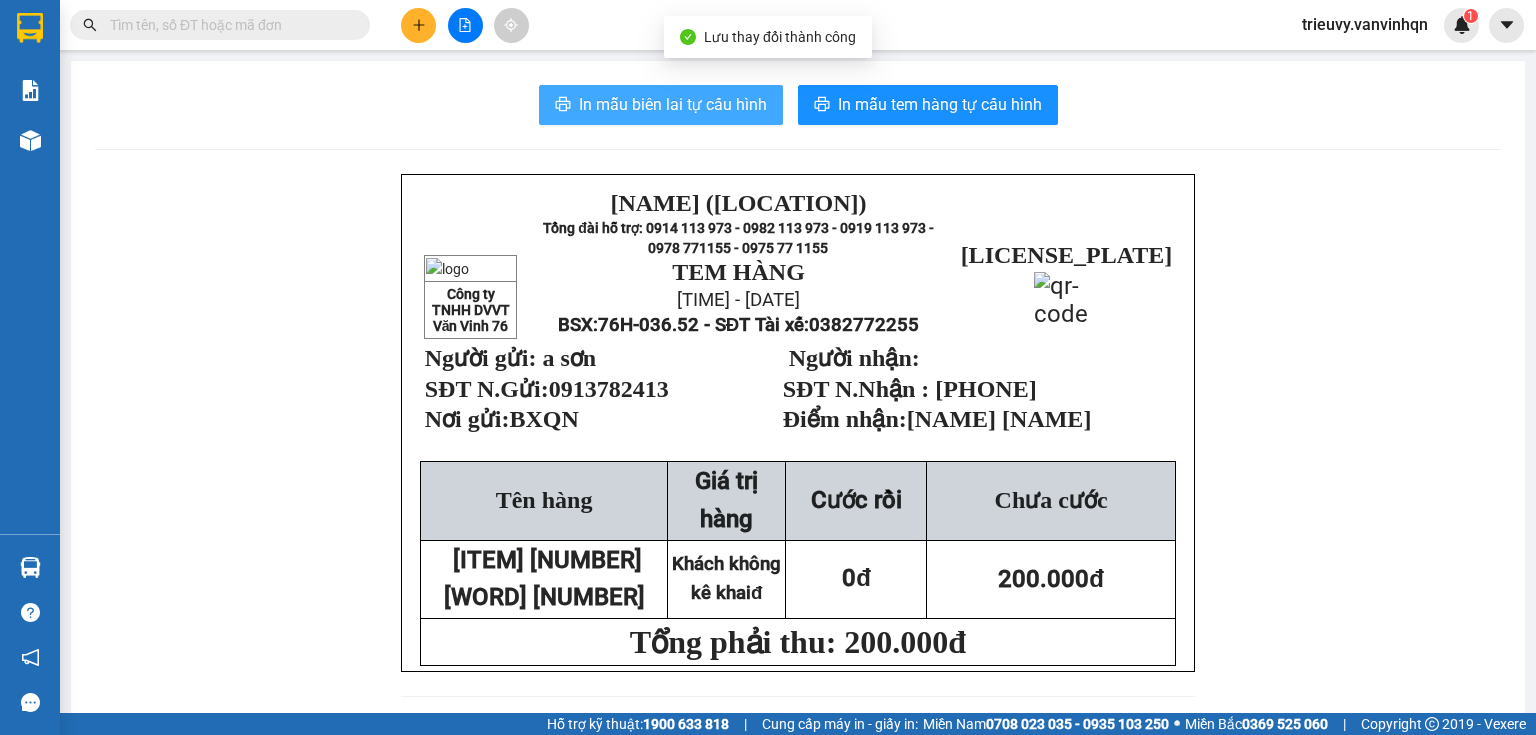 click on "In mẫu biên lai tự cấu hình" at bounding box center (673, 104) 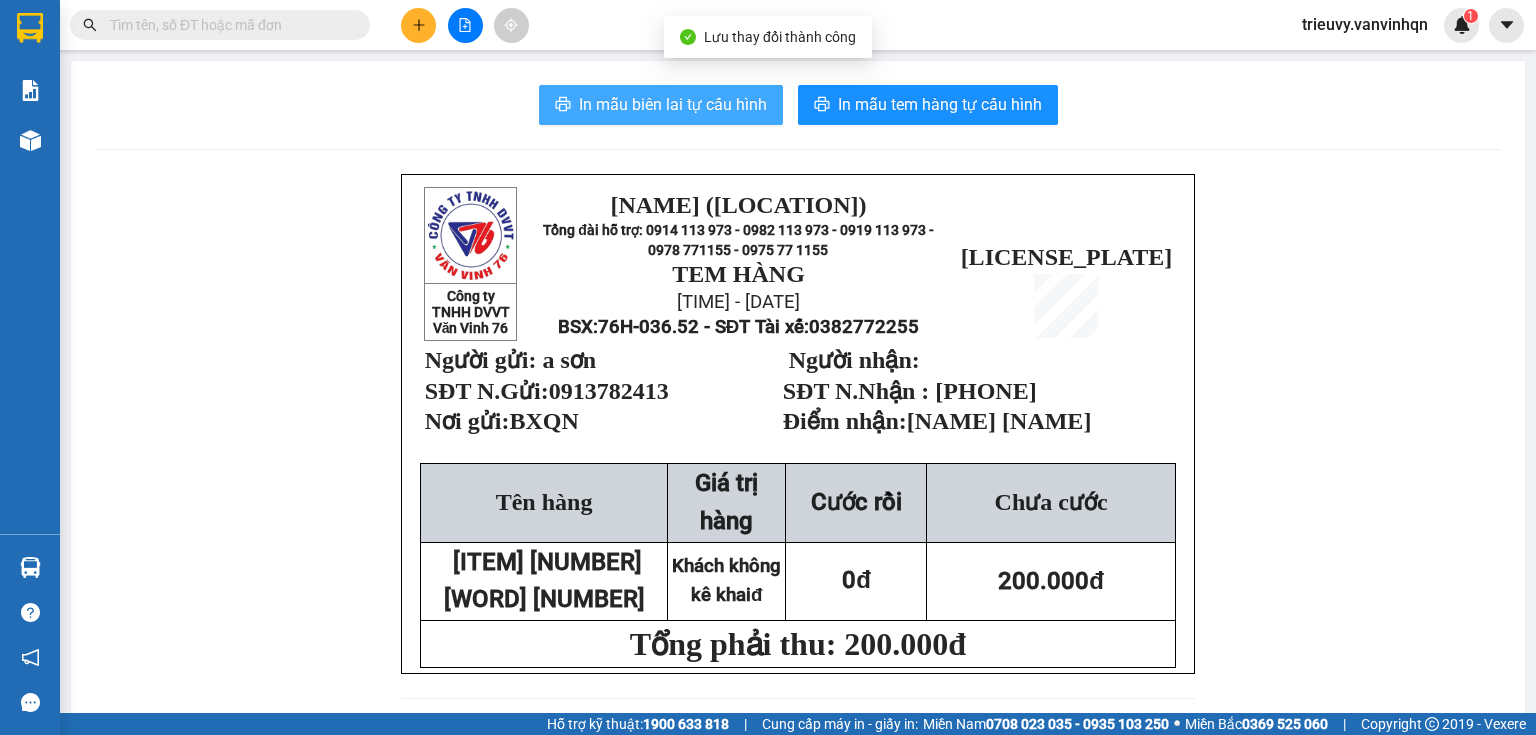 scroll, scrollTop: 0, scrollLeft: 0, axis: both 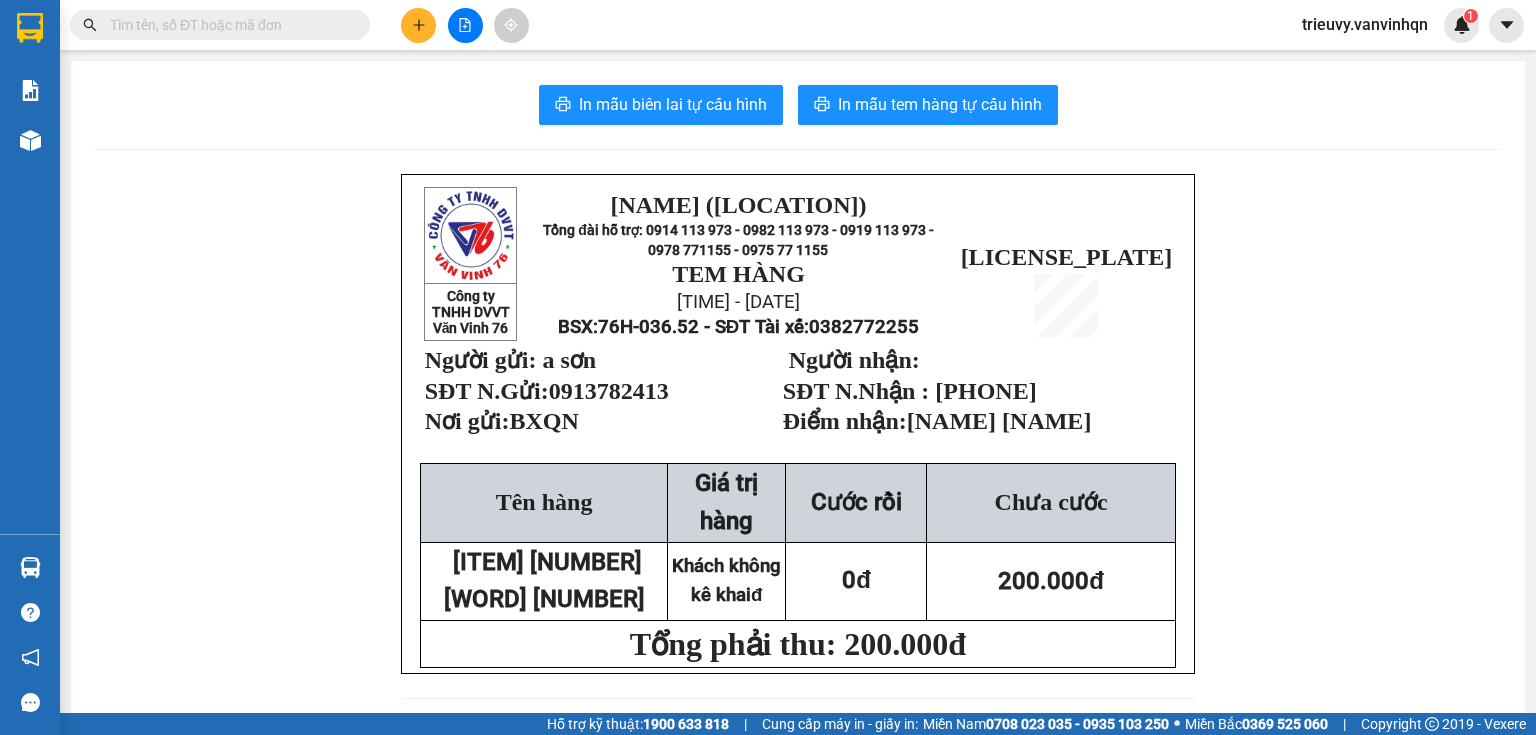 click at bounding box center [418, 25] 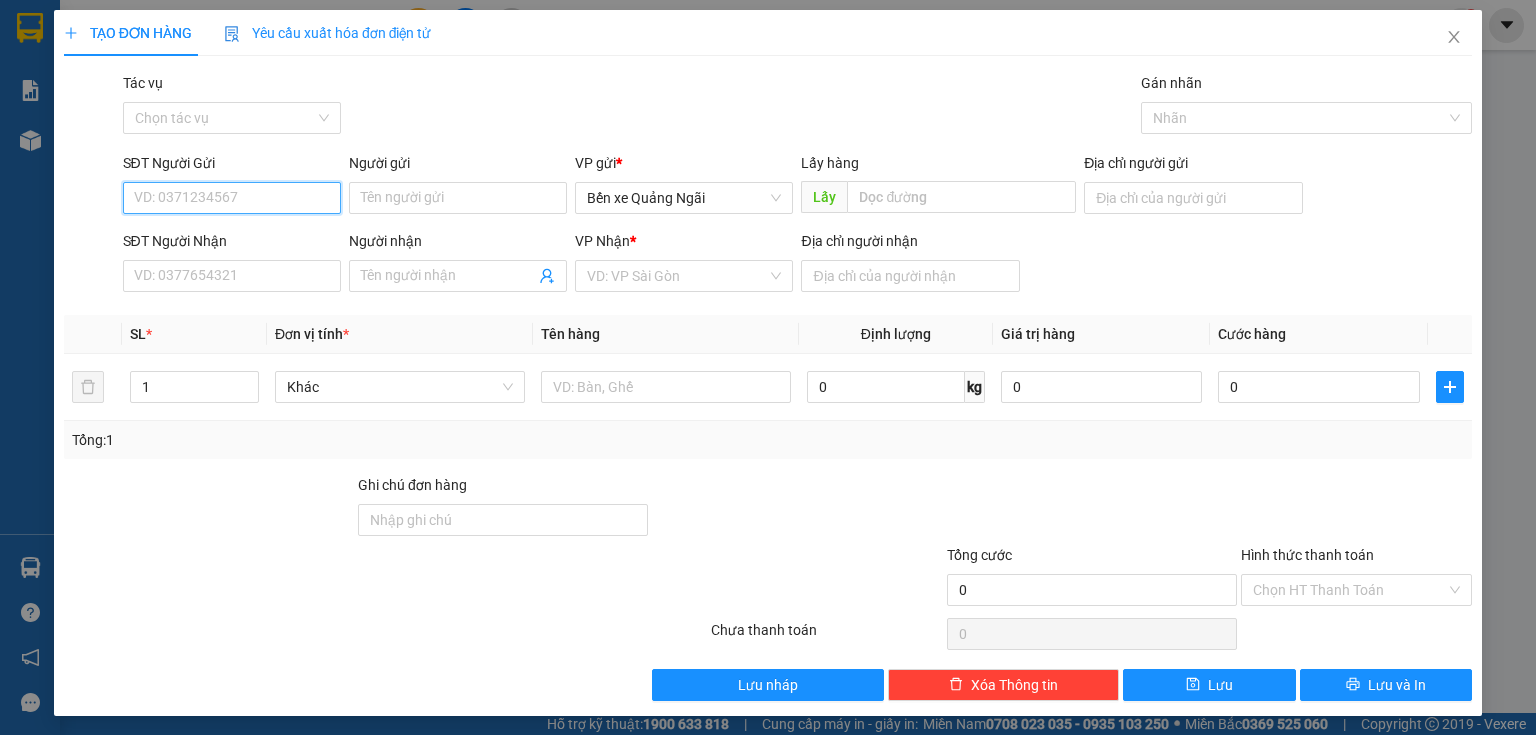 click on "SĐT Người Gửi" at bounding box center (232, 198) 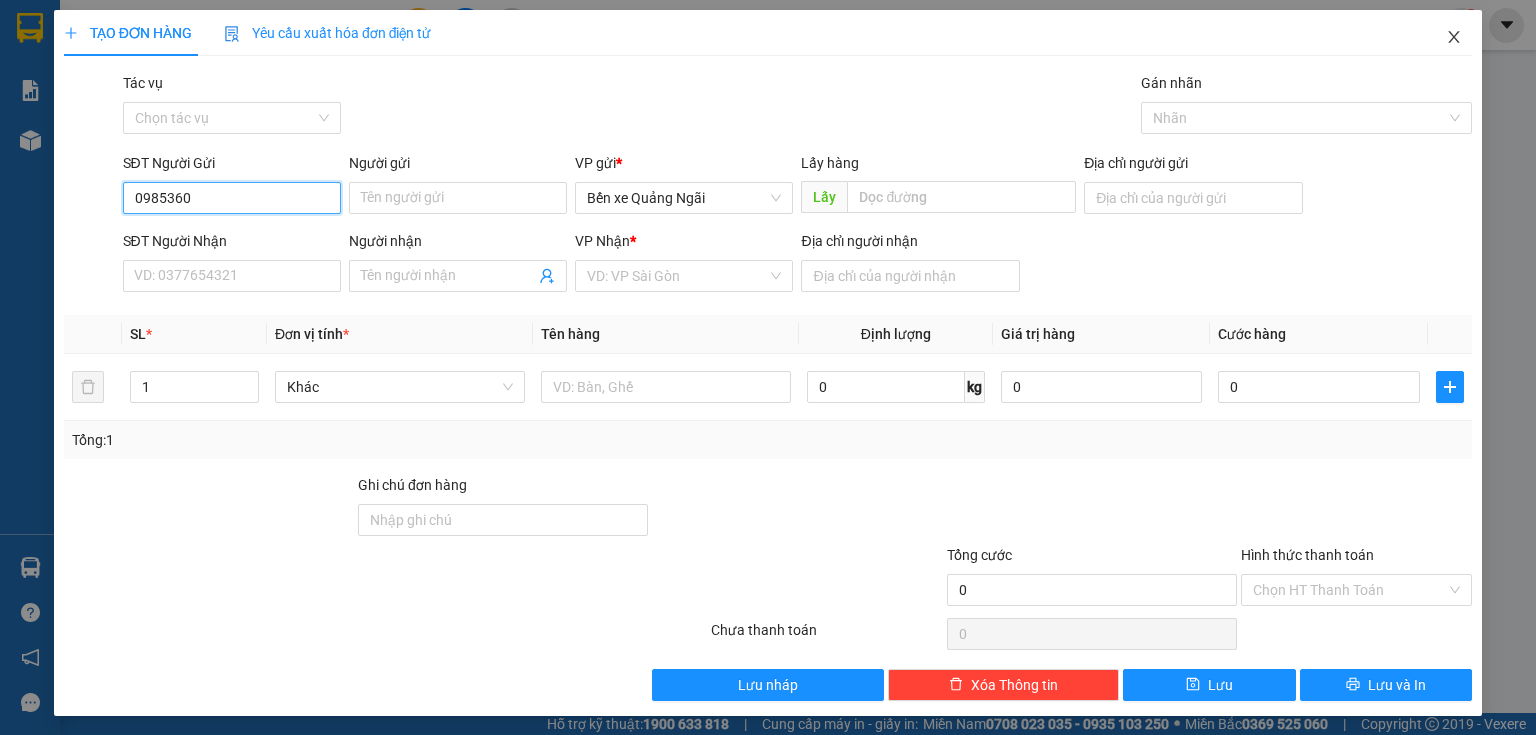 type on "0985360" 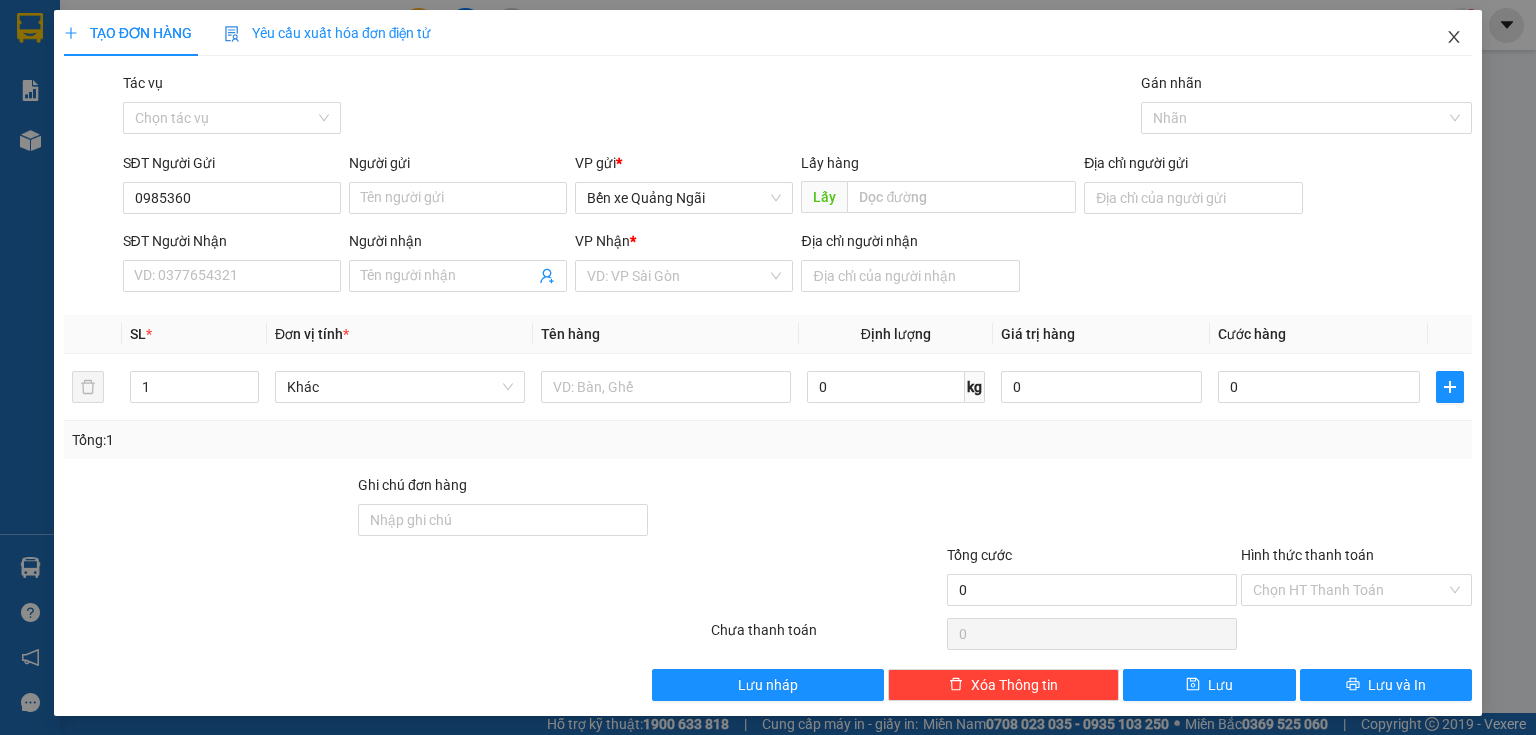 click at bounding box center [1454, 38] 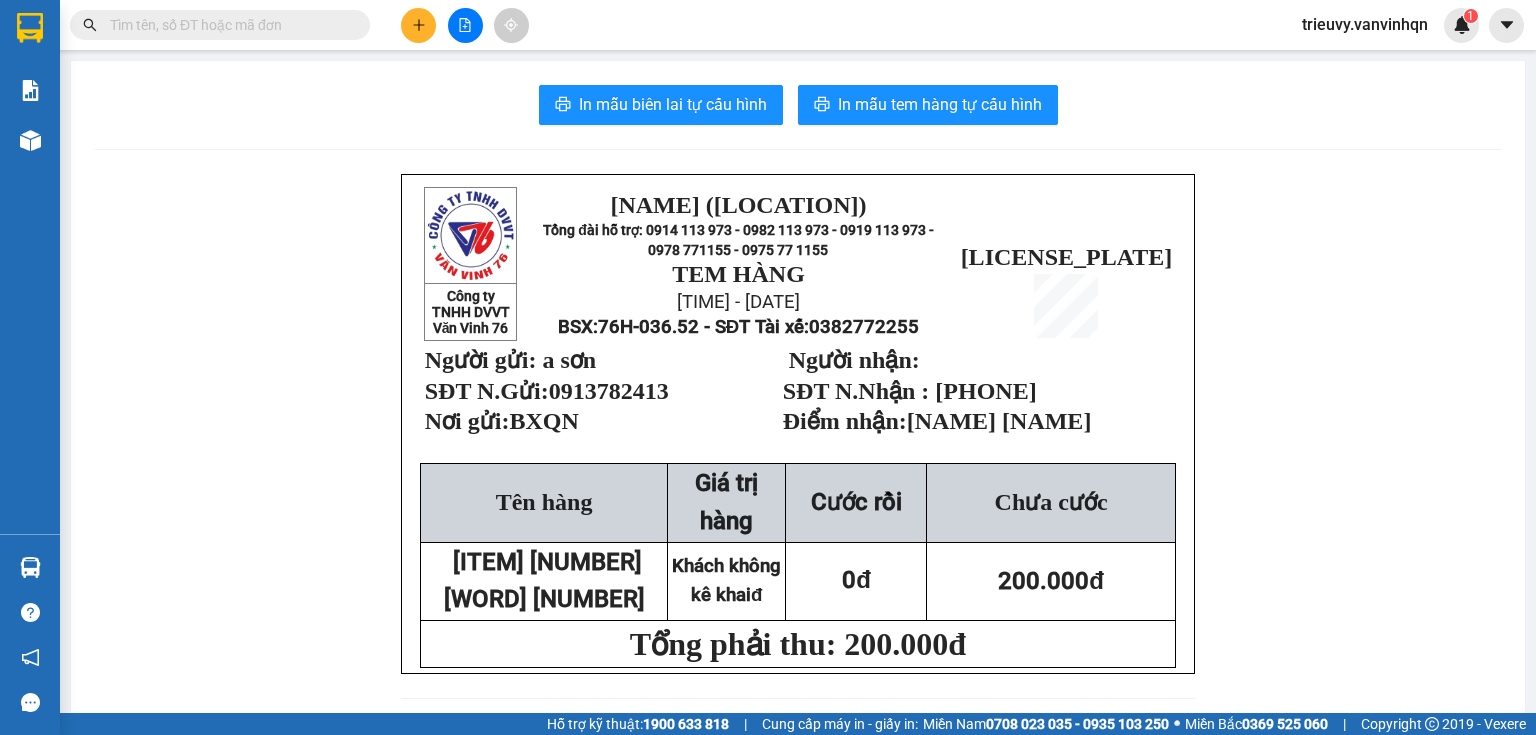 click 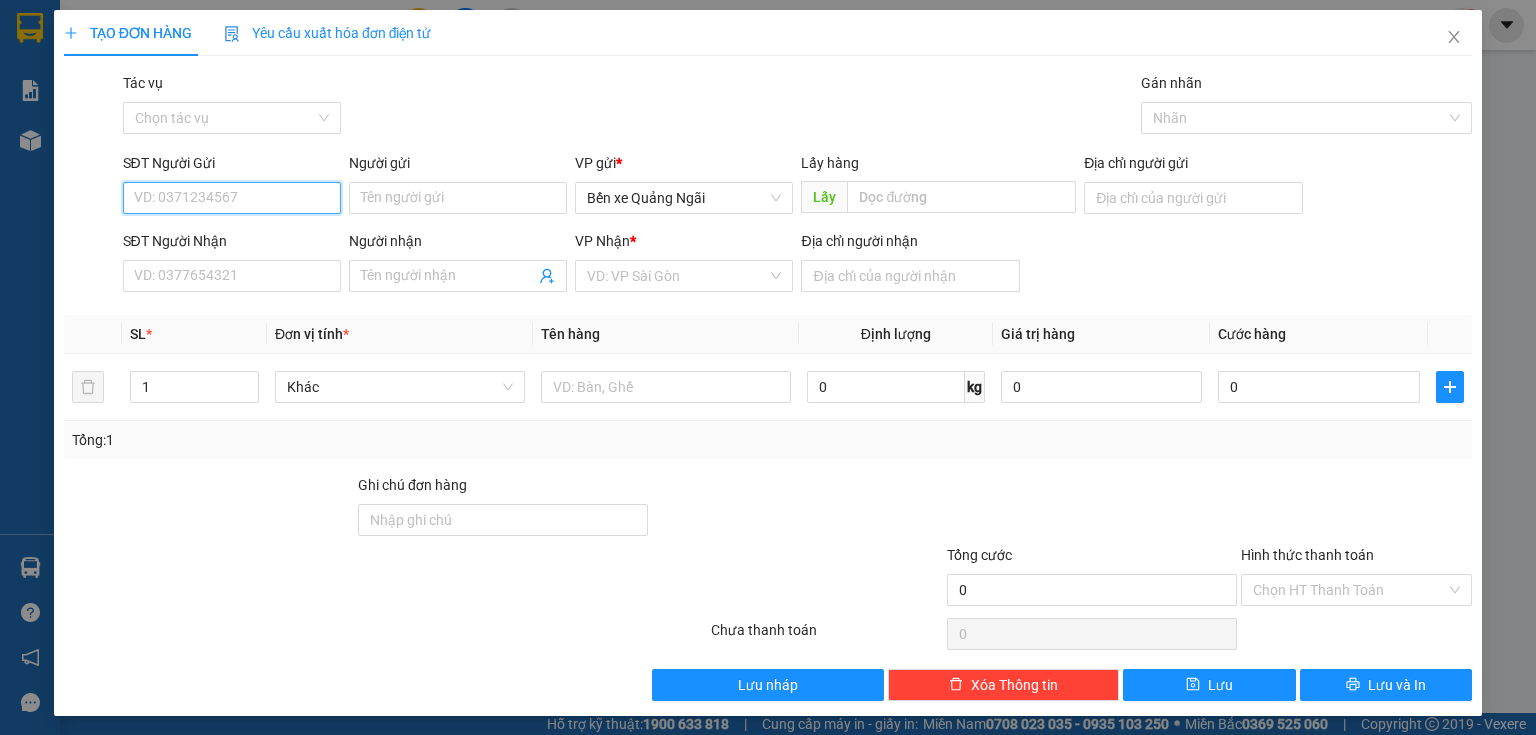 click on "SĐT Người Gửi" at bounding box center [232, 198] 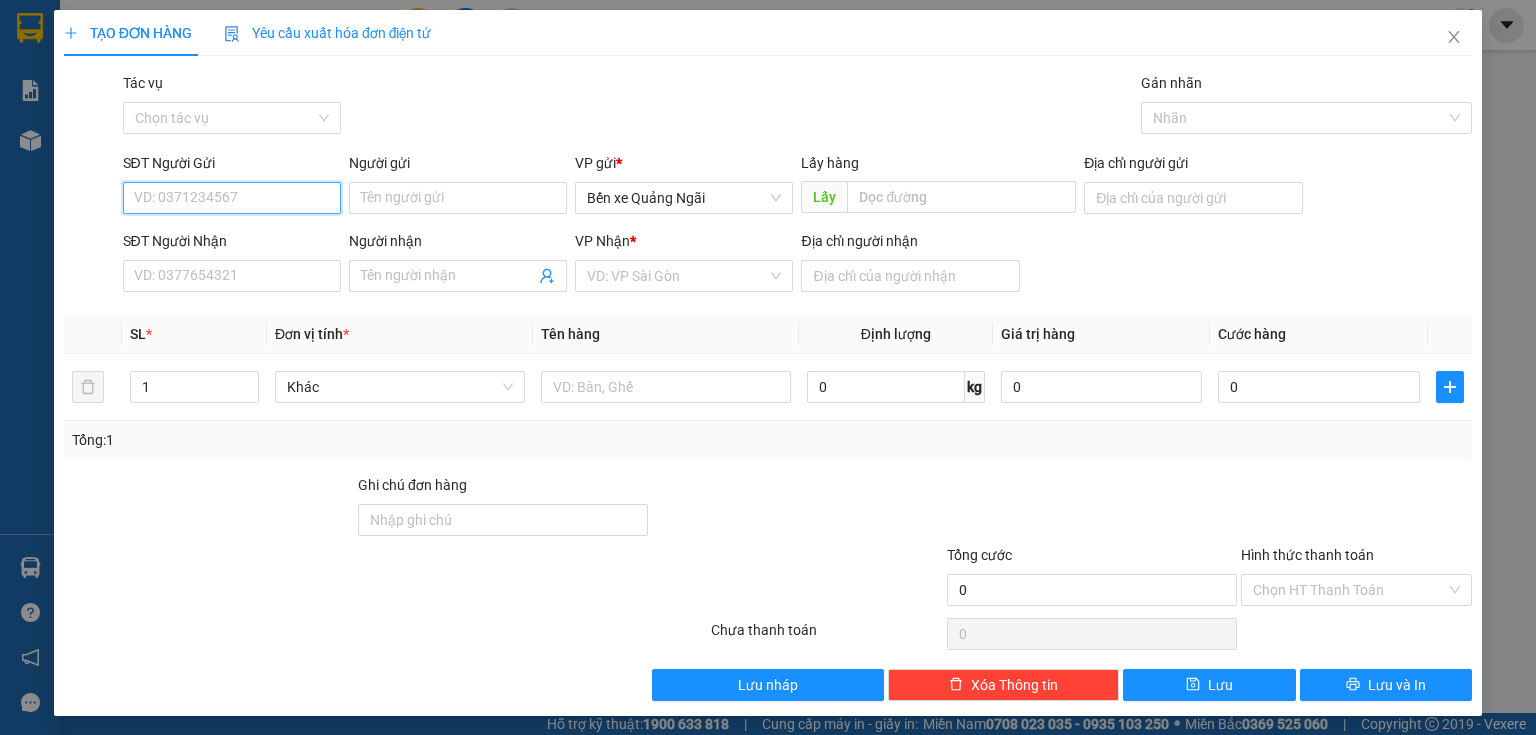 click on "SĐT Người Gửi" at bounding box center (232, 198) 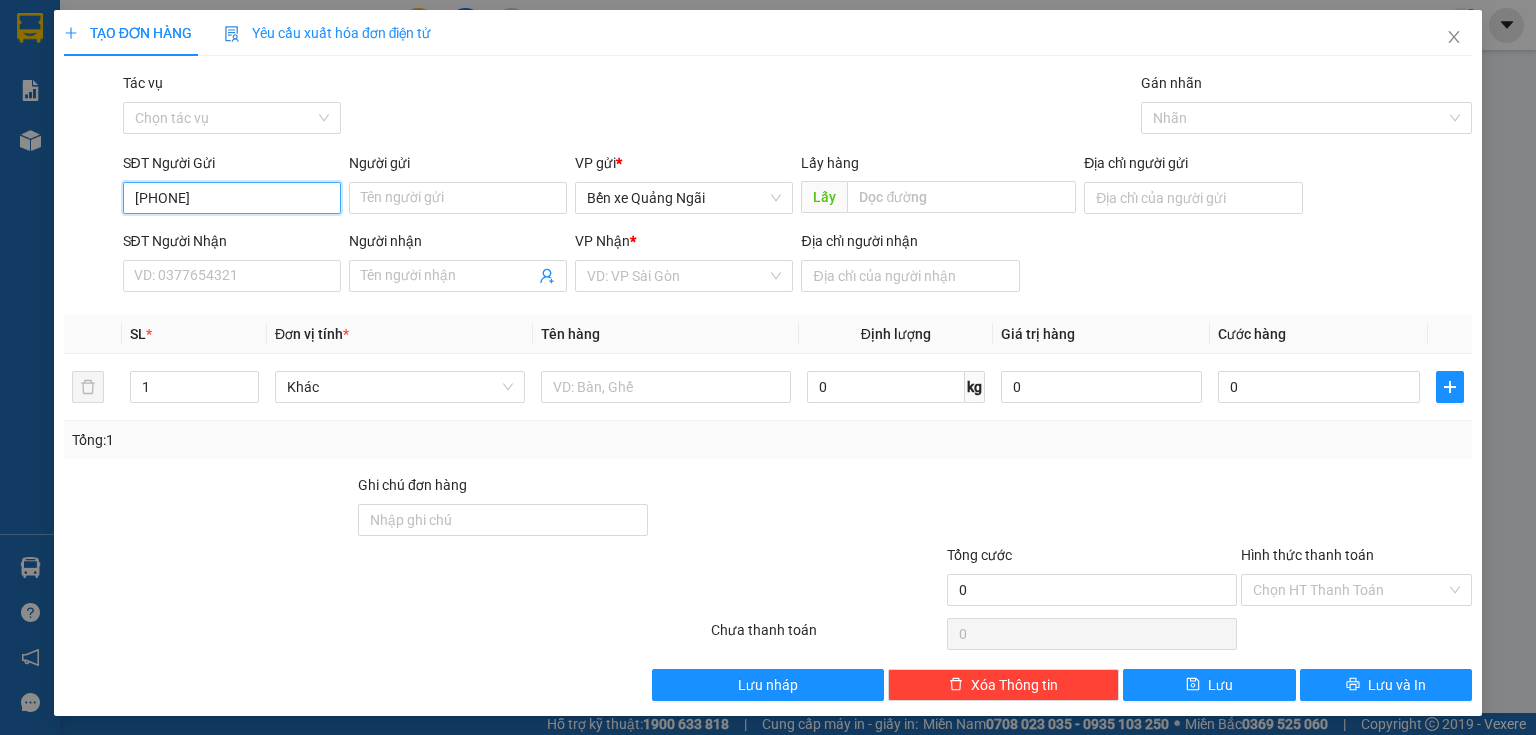 click on "[PHONE]" at bounding box center (232, 198) 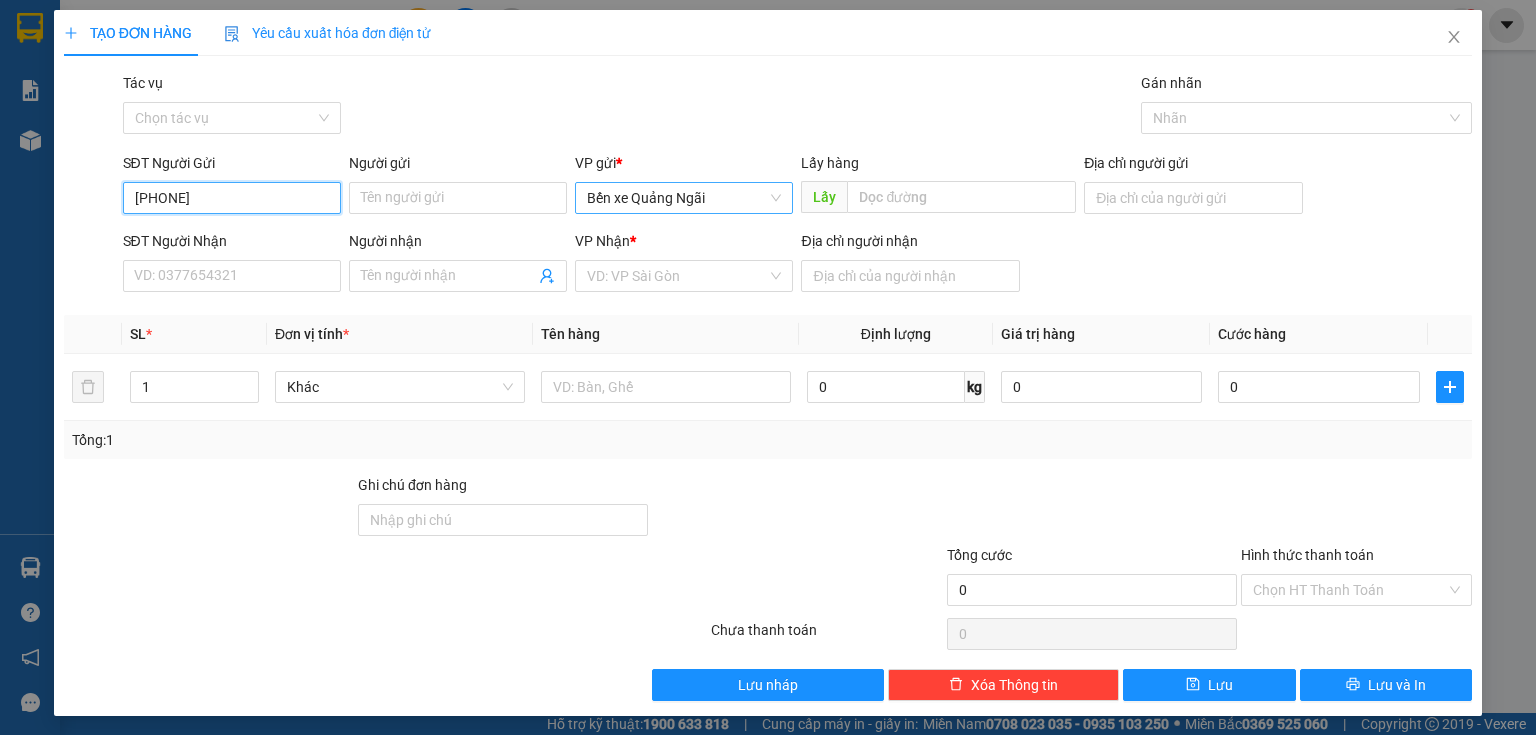 click on "Bến xe Quảng Ngãi" at bounding box center [684, 198] 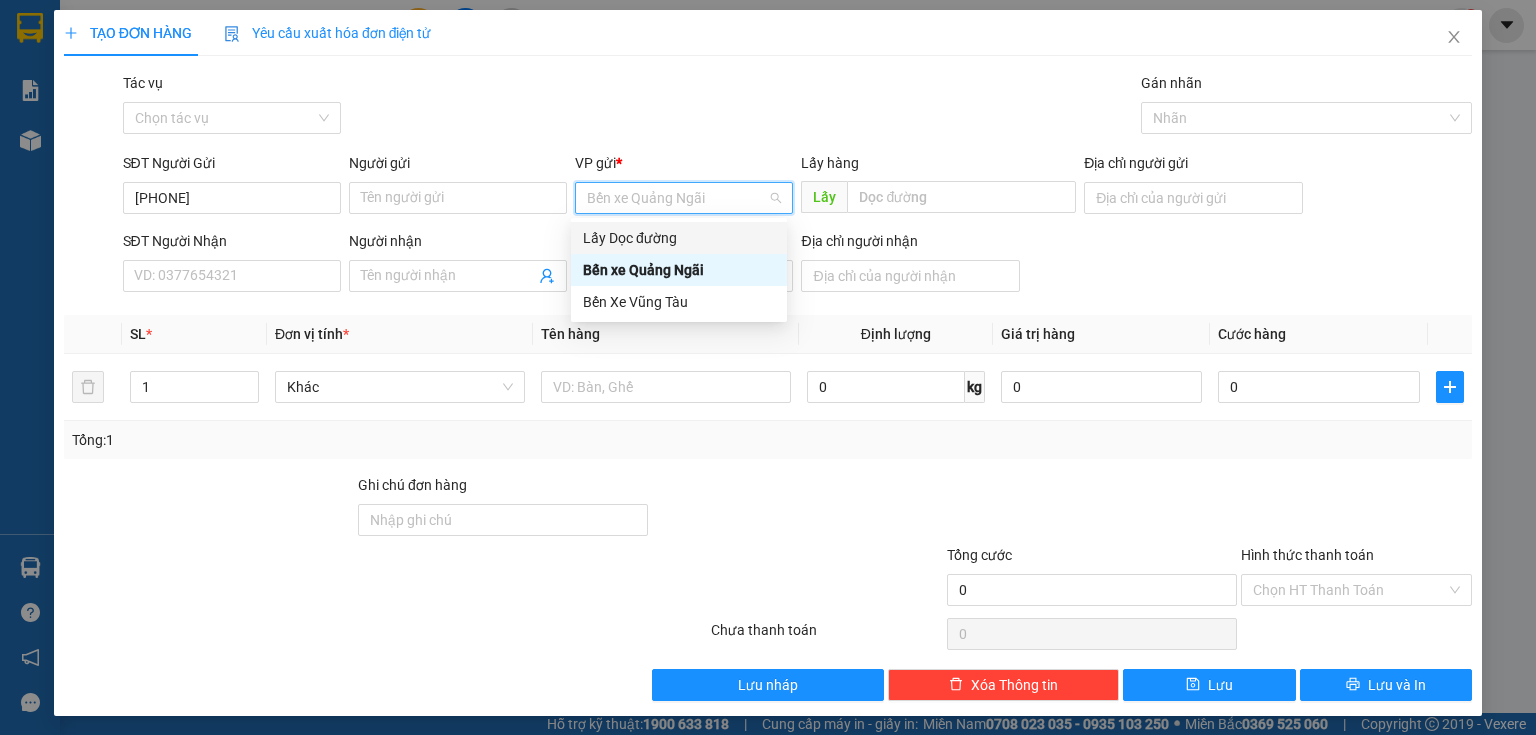 click on "Lấy Dọc đường" at bounding box center [679, 238] 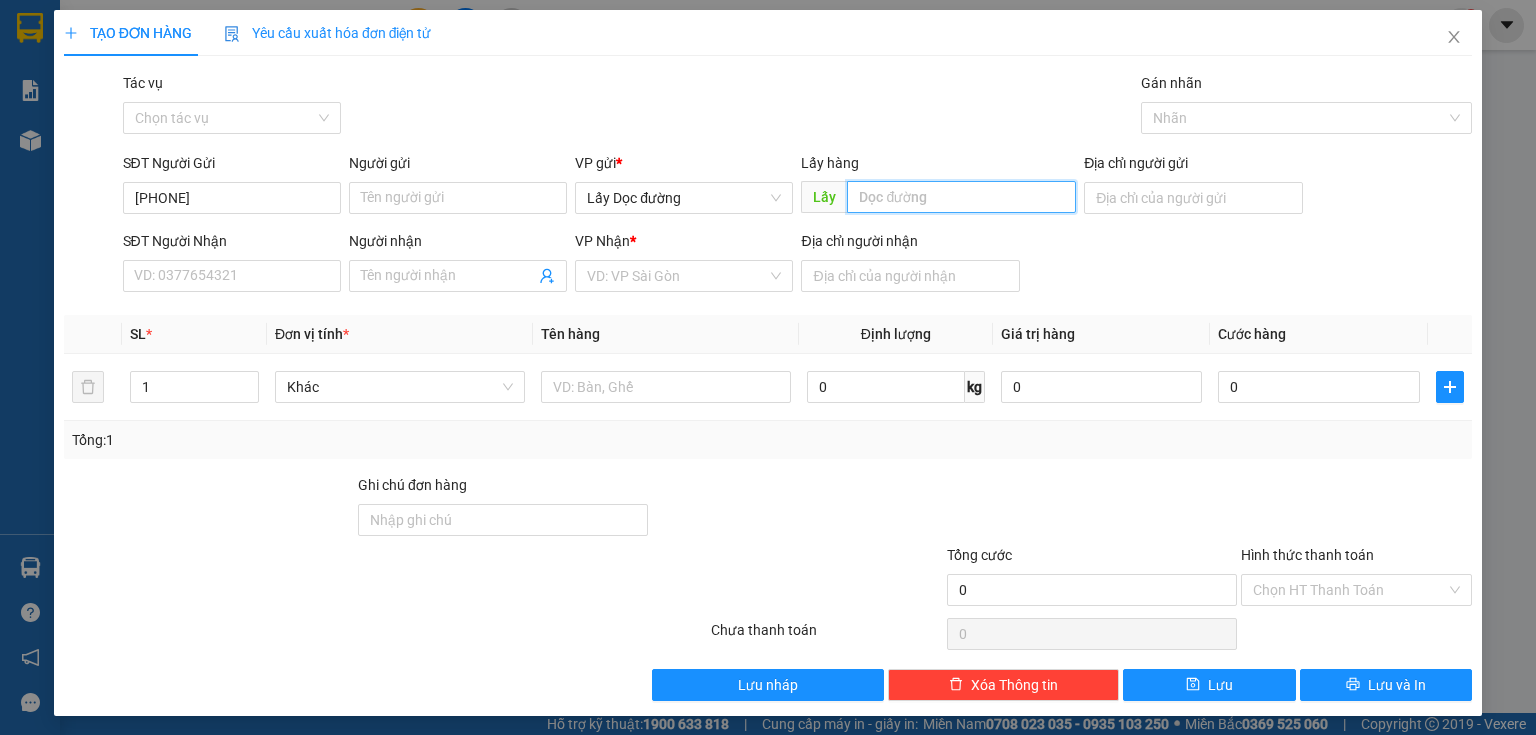 click at bounding box center (961, 197) 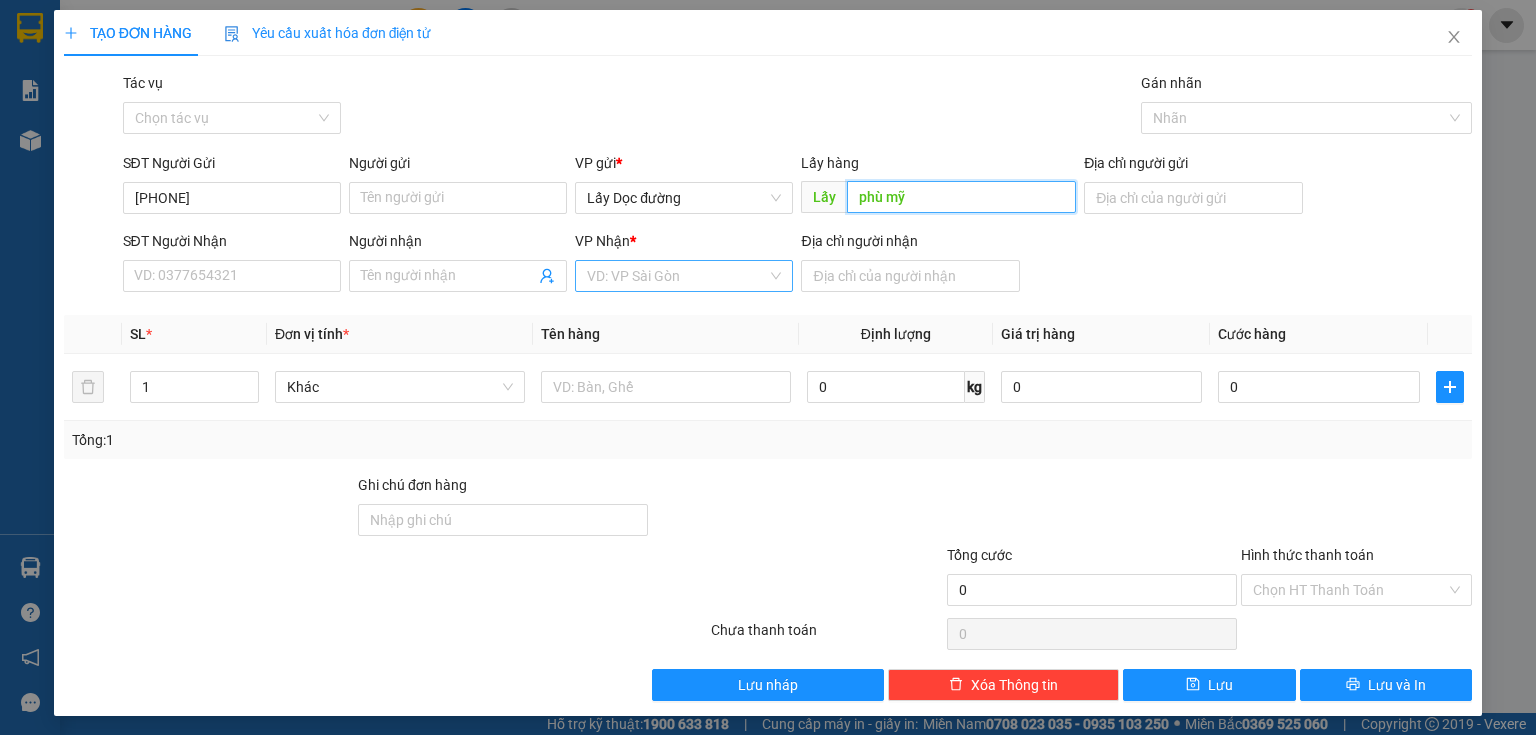 type on "phù mỹ" 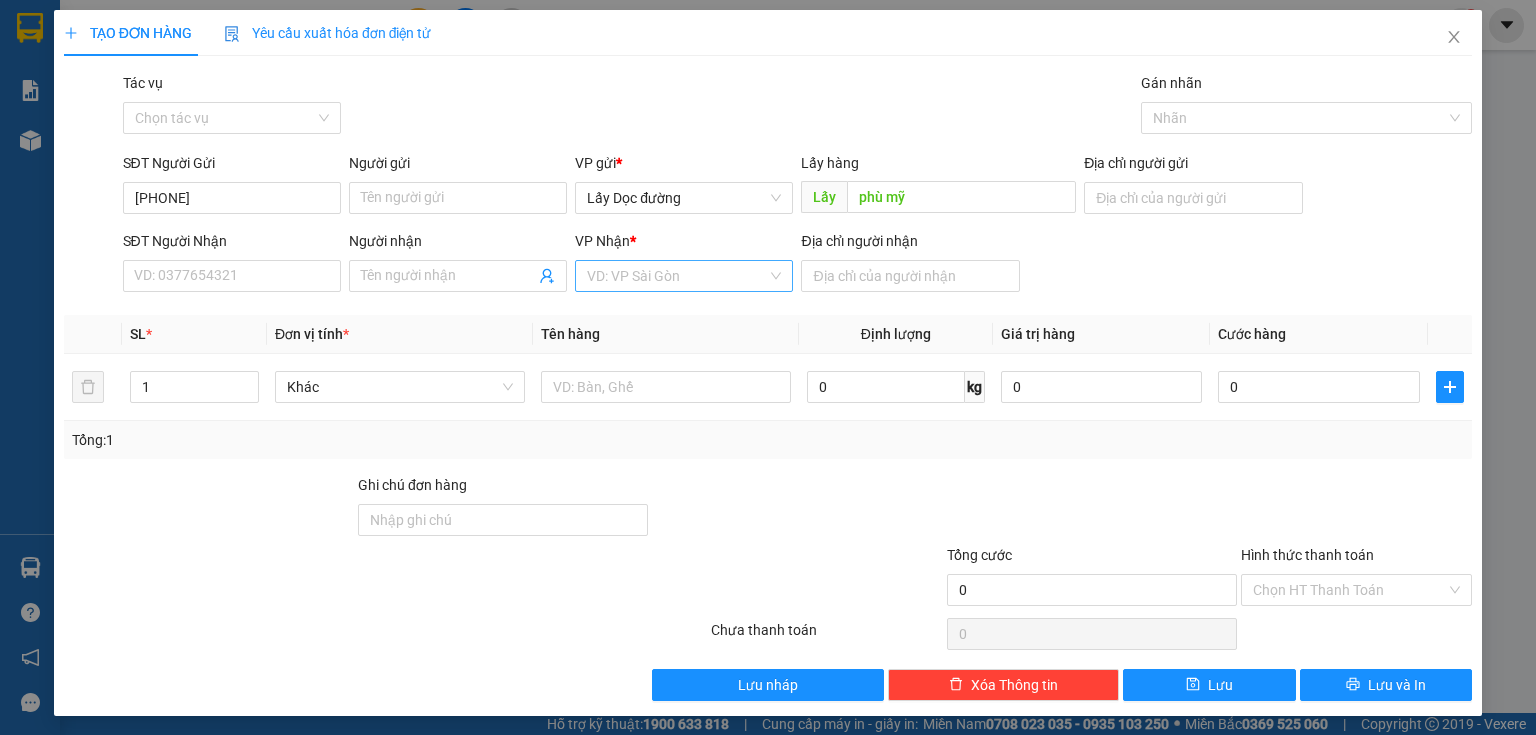 click at bounding box center (677, 276) 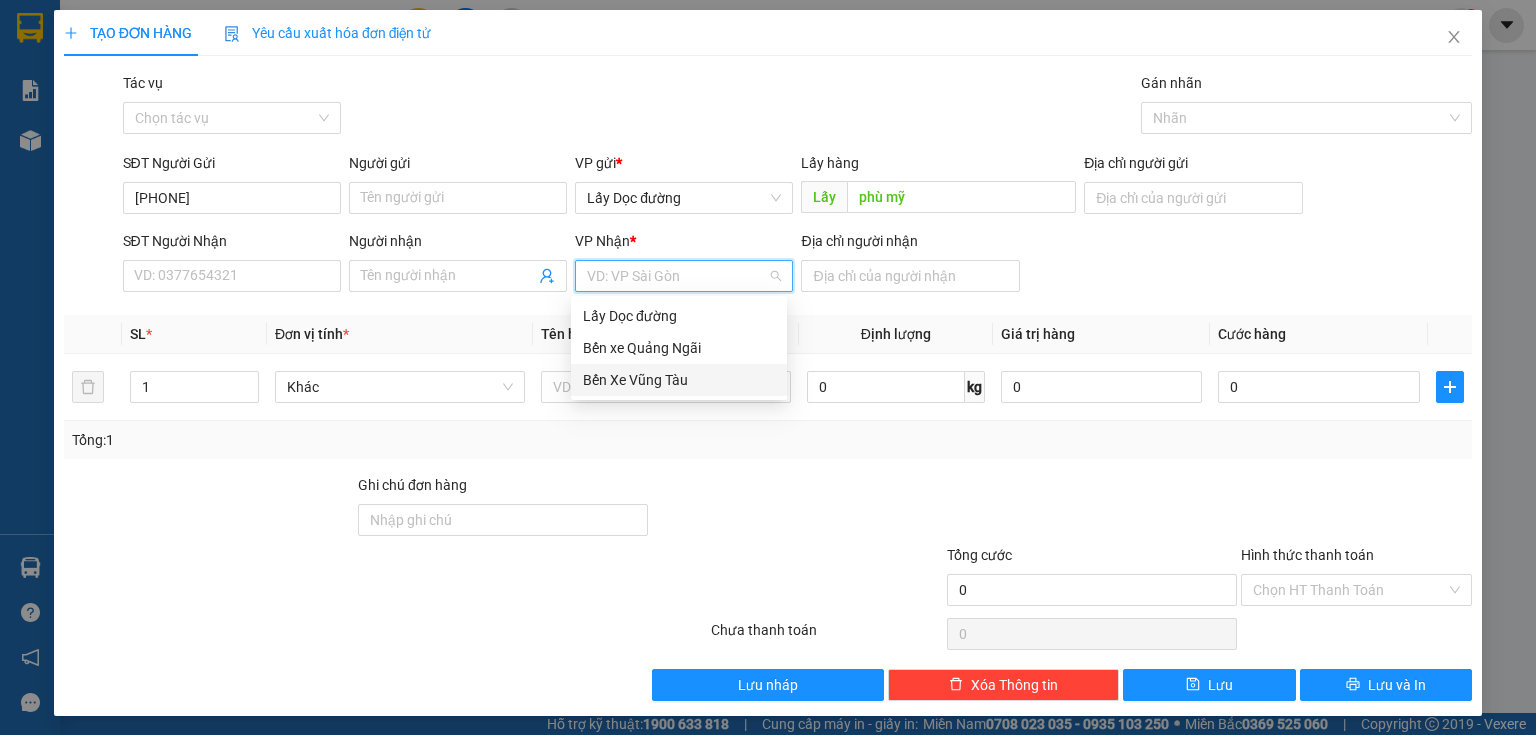 click on "Bến Xe Vũng Tàu" at bounding box center (679, 380) 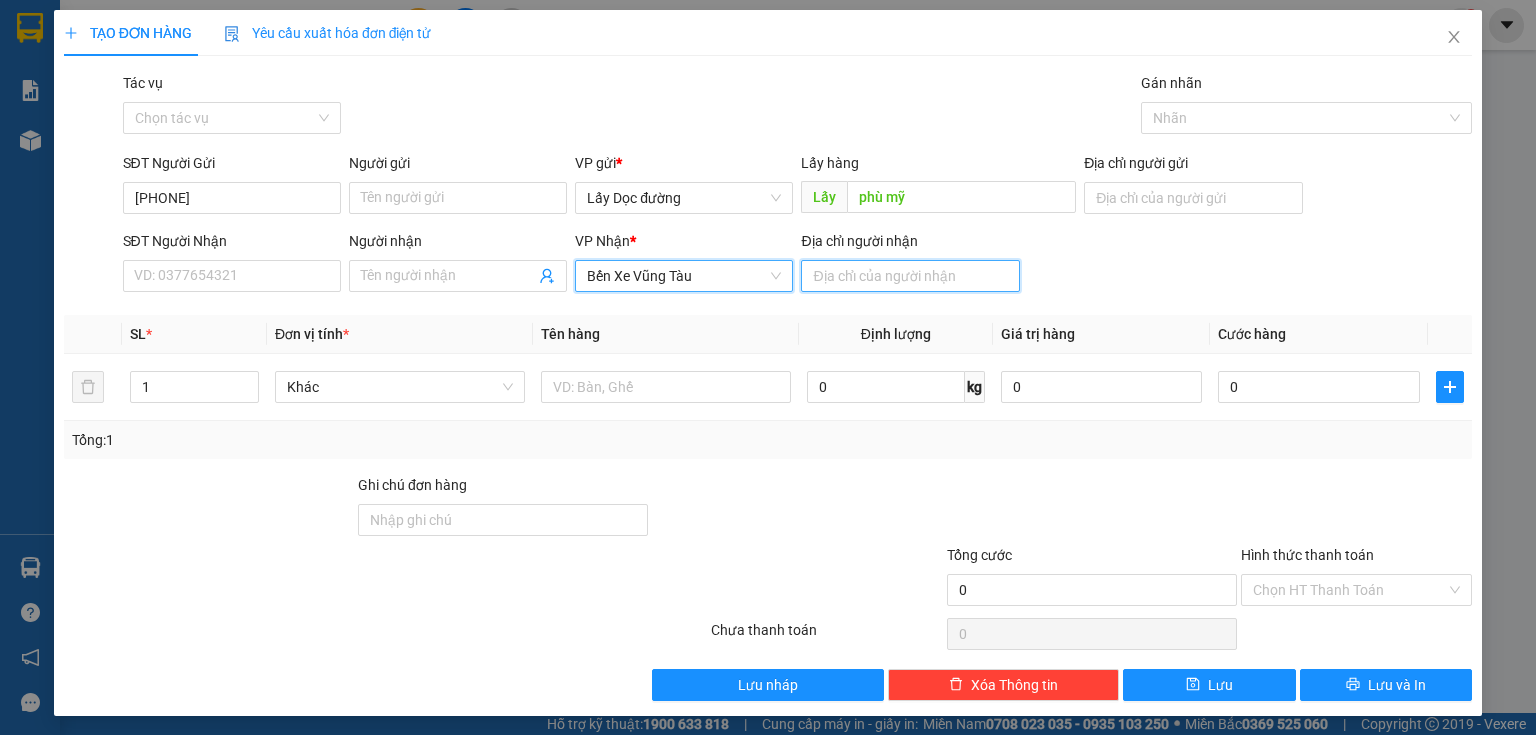 click on "Địa chỉ người nhận" at bounding box center (910, 276) 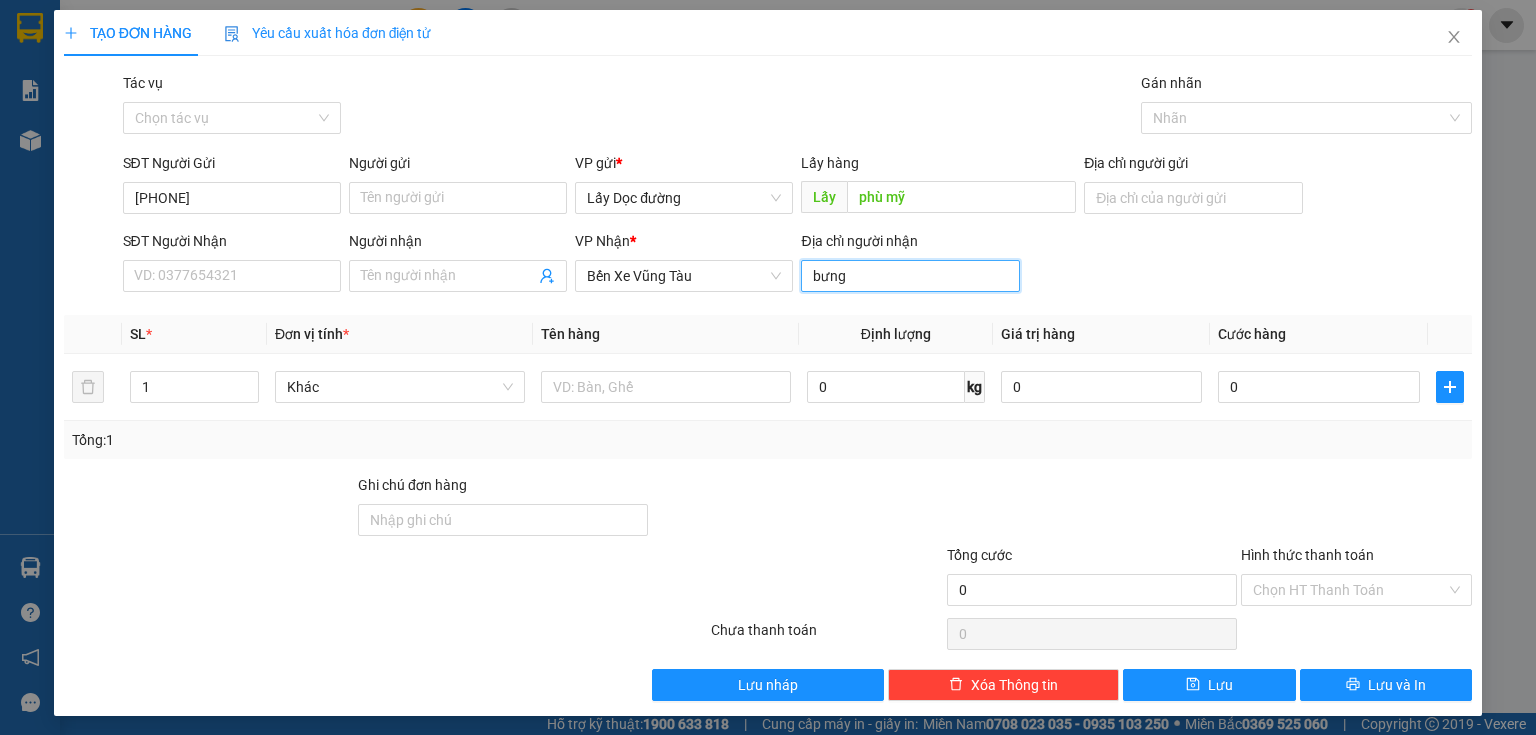 type on "bưng kè" 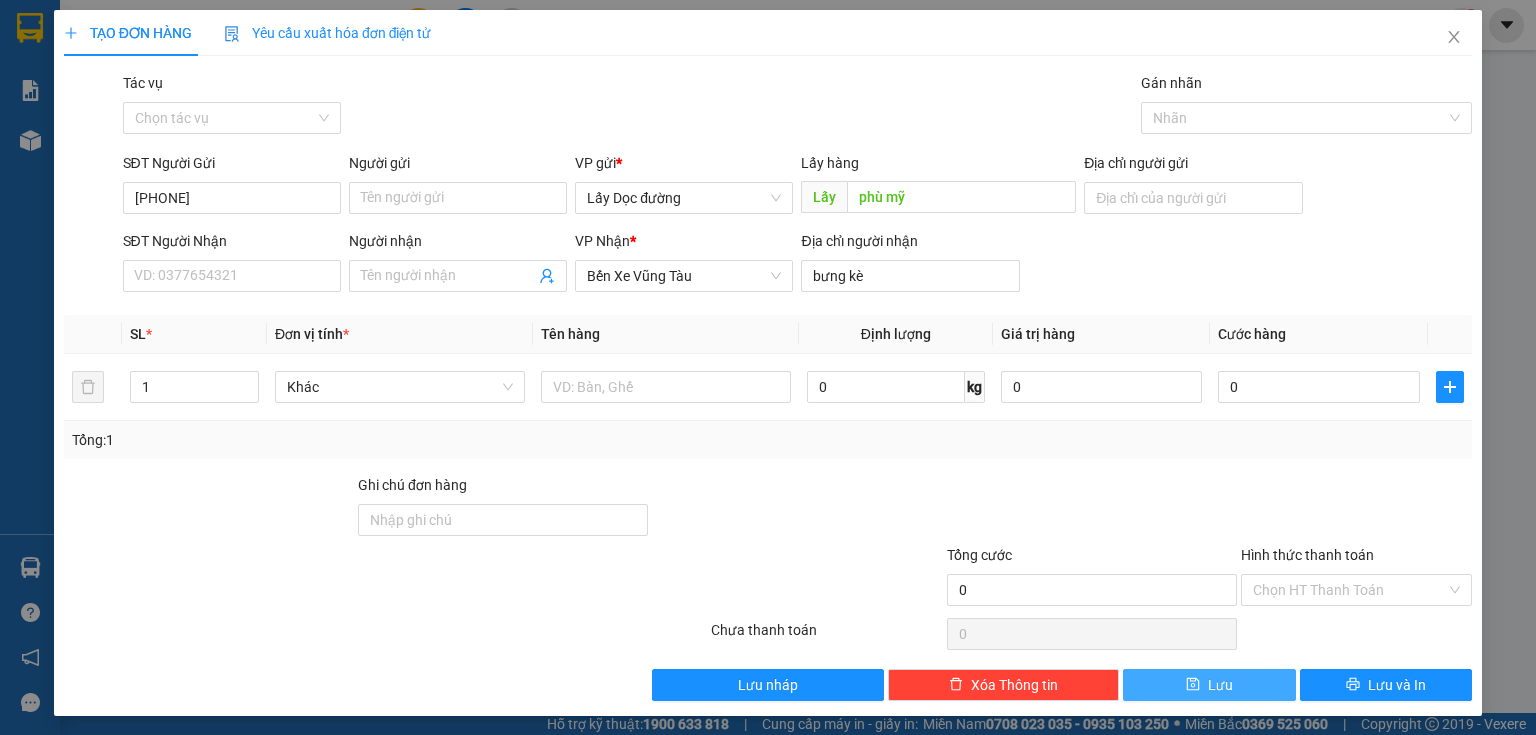 click 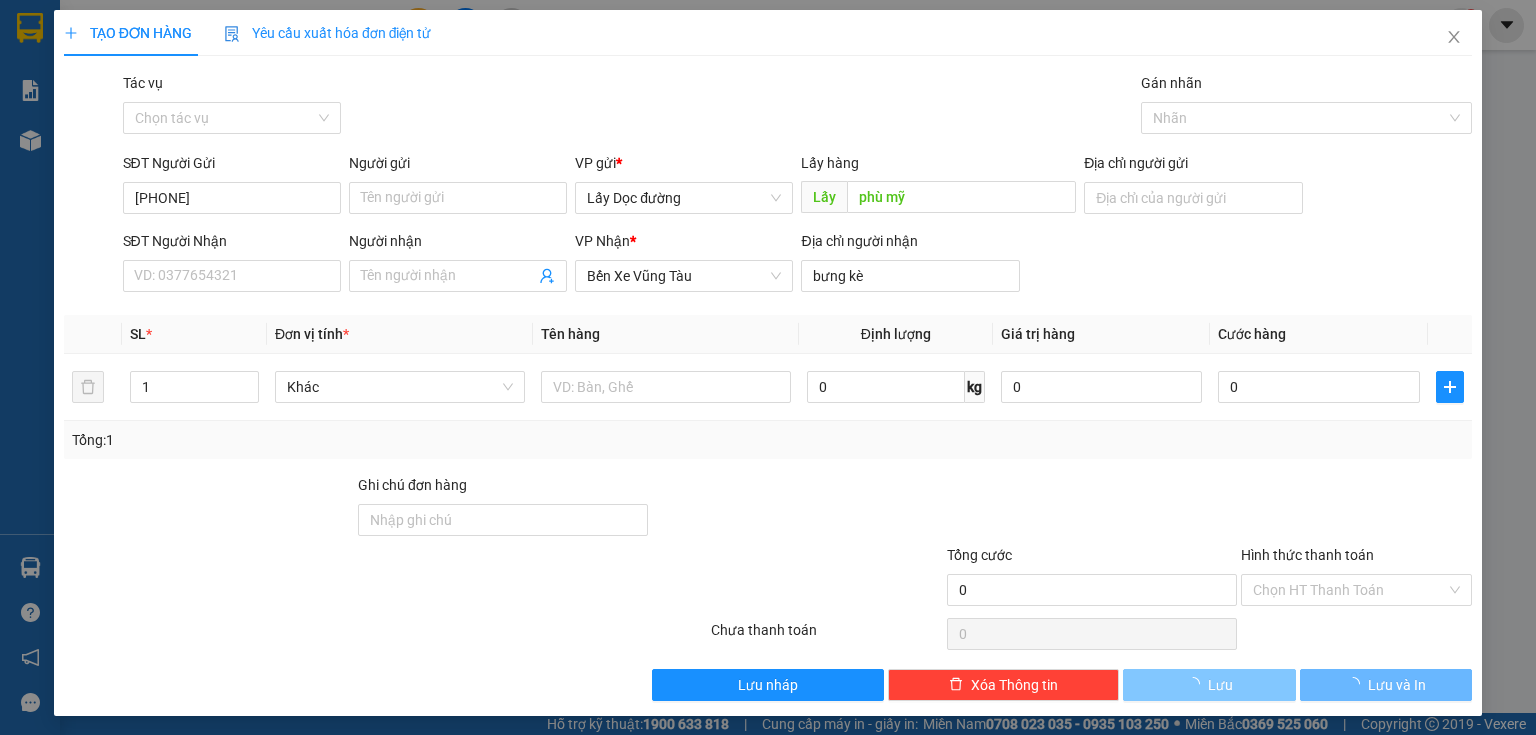 type 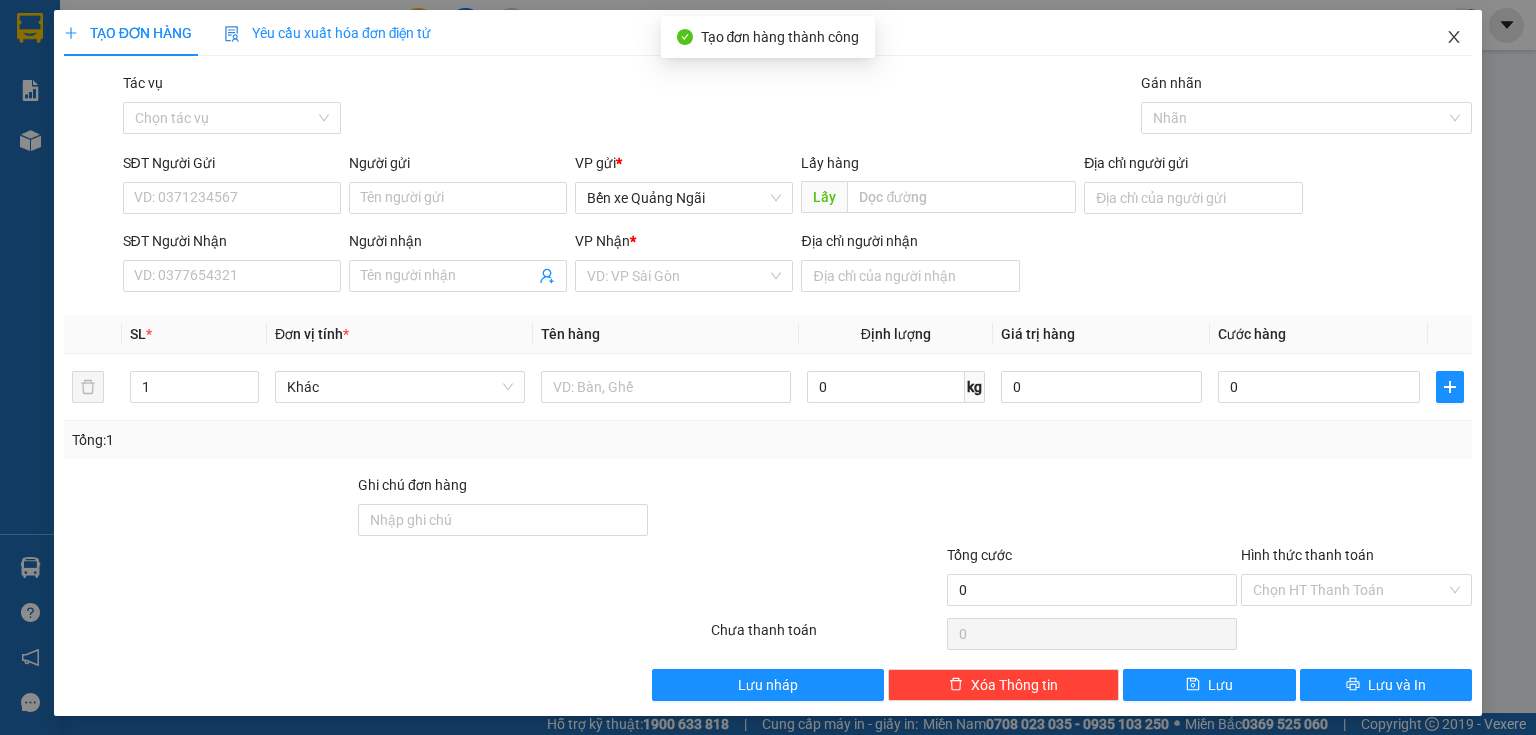 click at bounding box center (1454, 38) 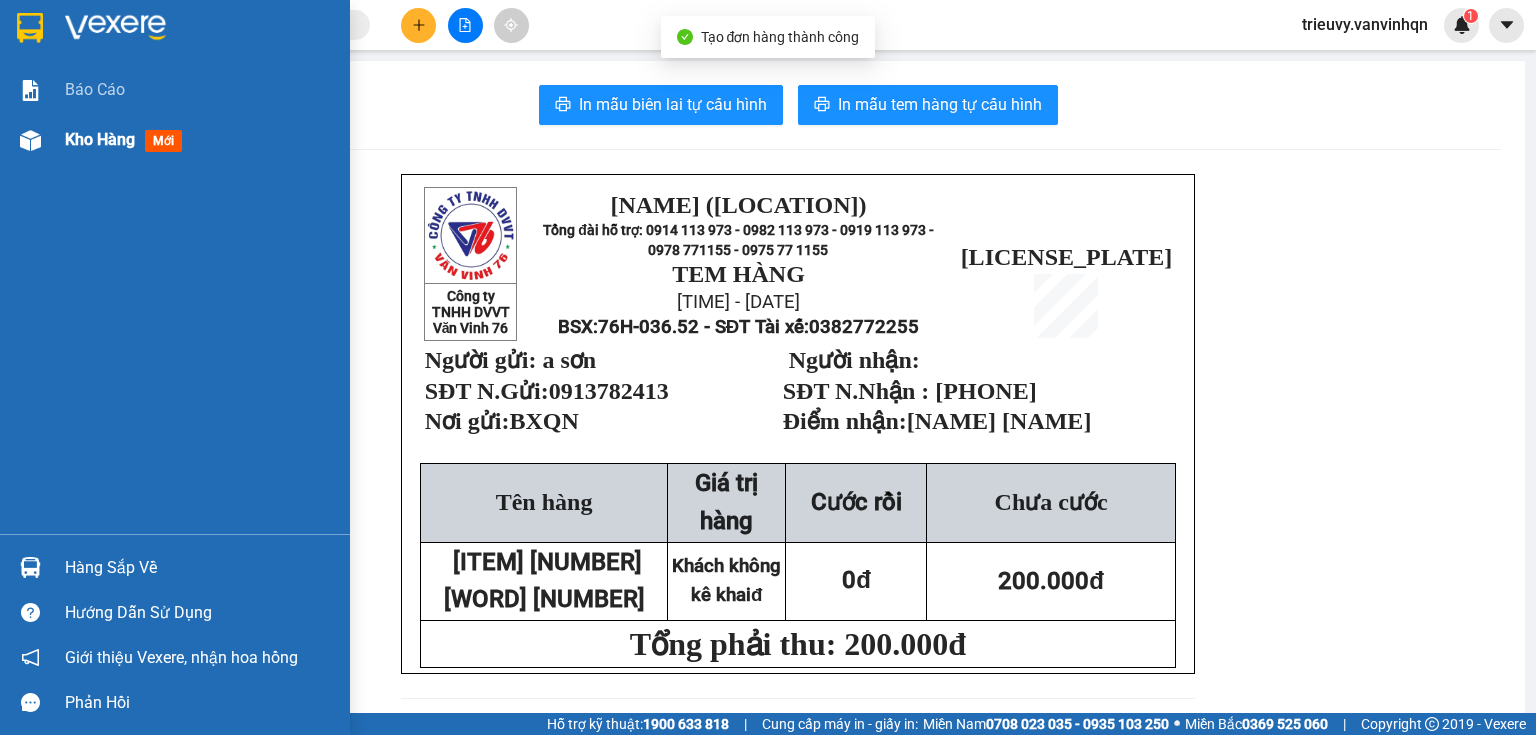 click on "Kho hàng mới" at bounding box center [175, 140] 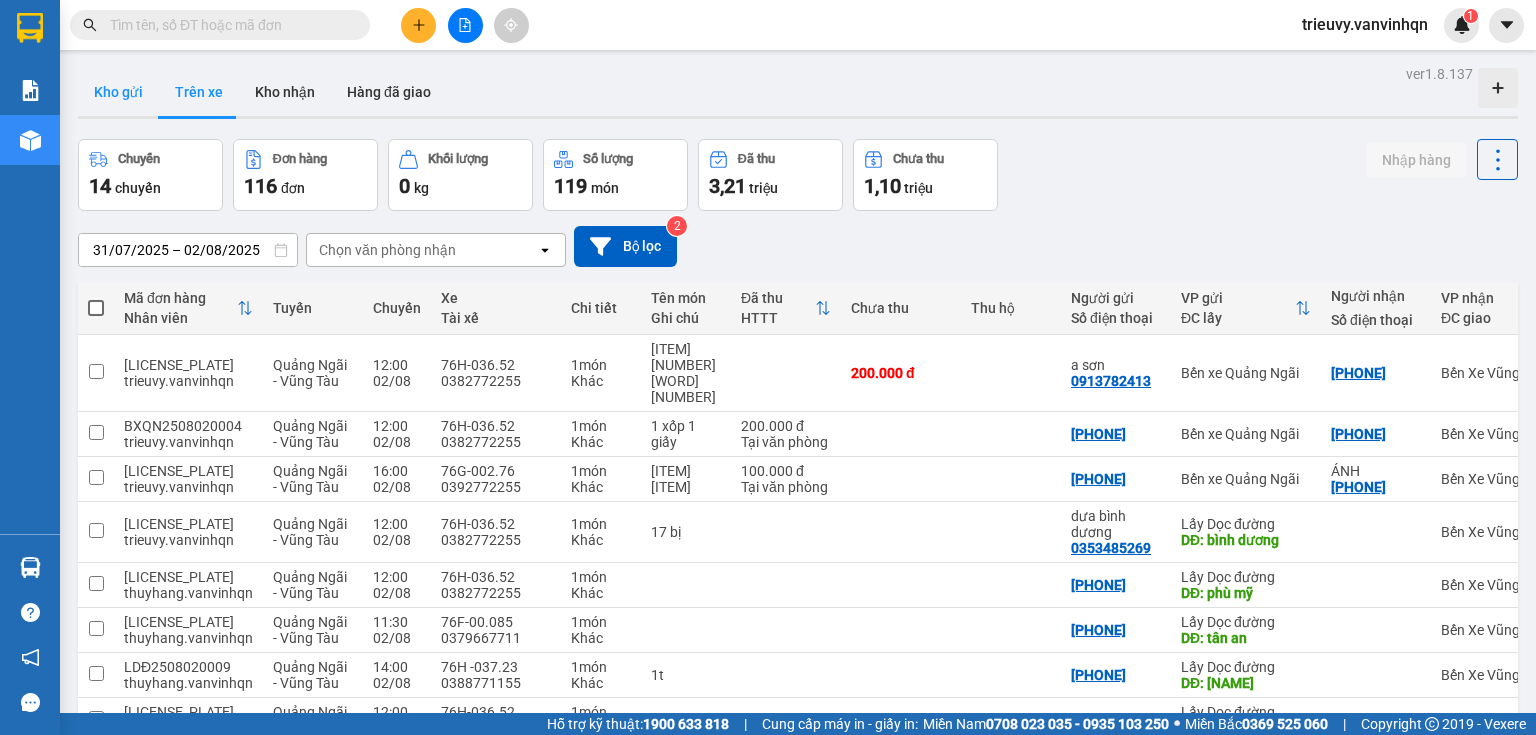 click on "Kho gửi" at bounding box center [118, 92] 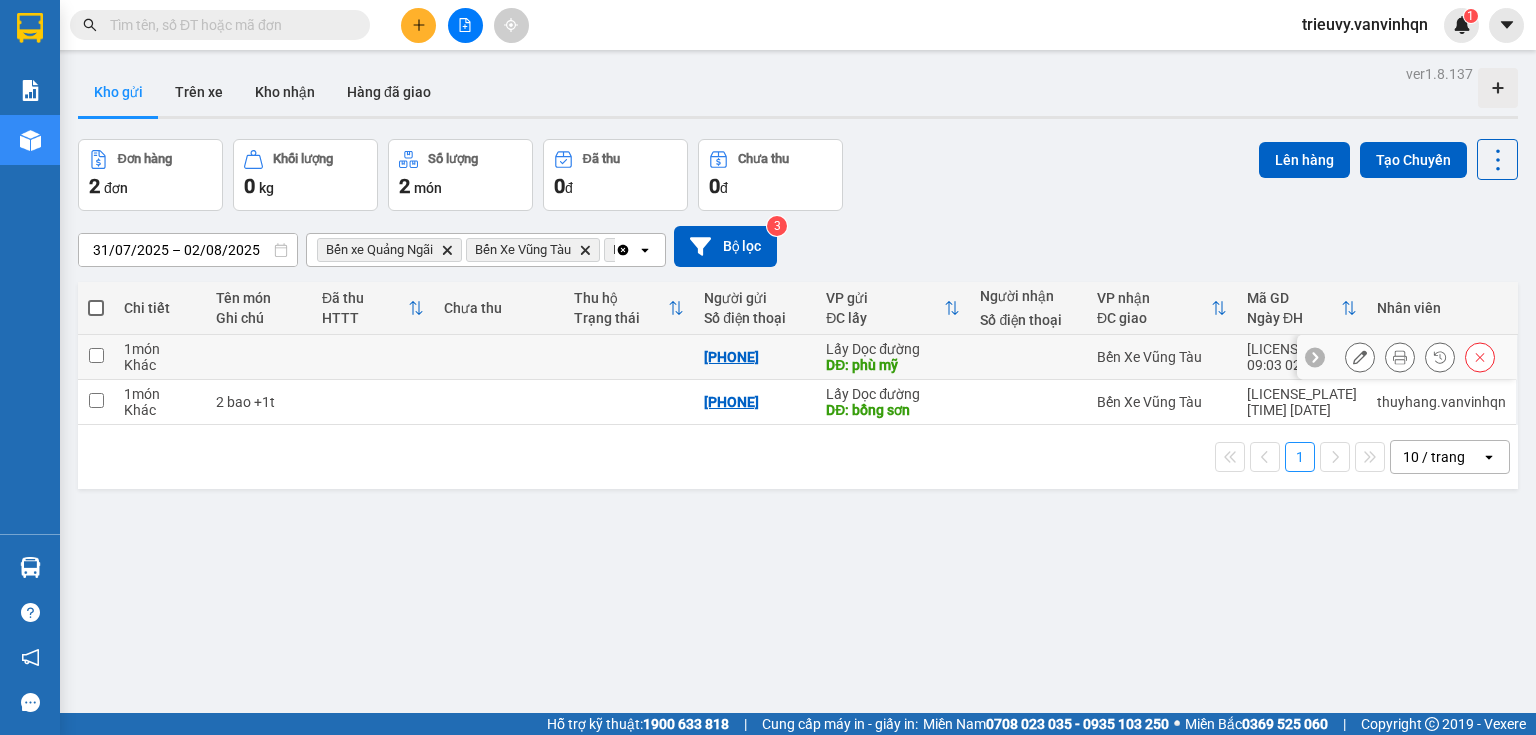 click at bounding box center (499, 357) 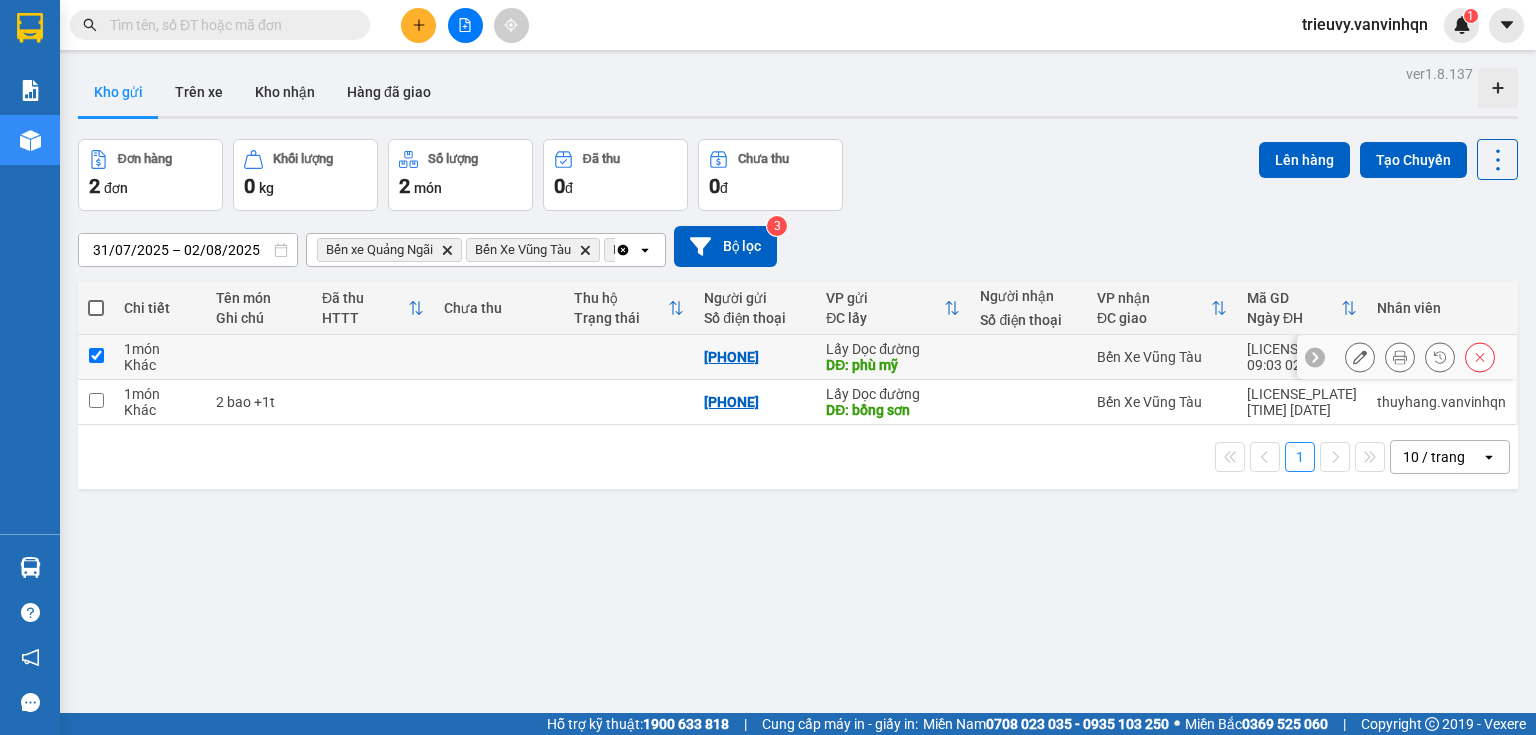 checkbox on "true" 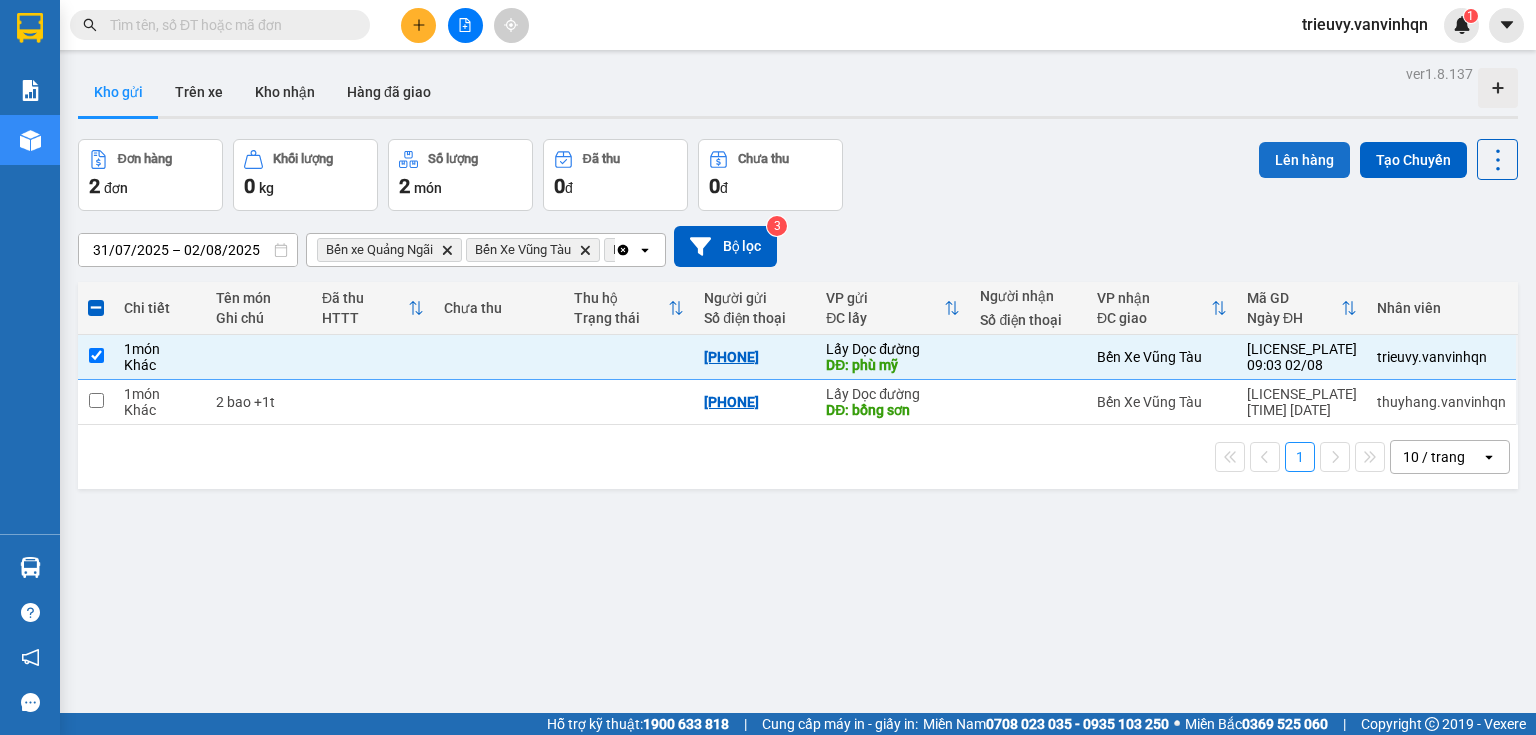 click on "Lên hàng" at bounding box center [1304, 160] 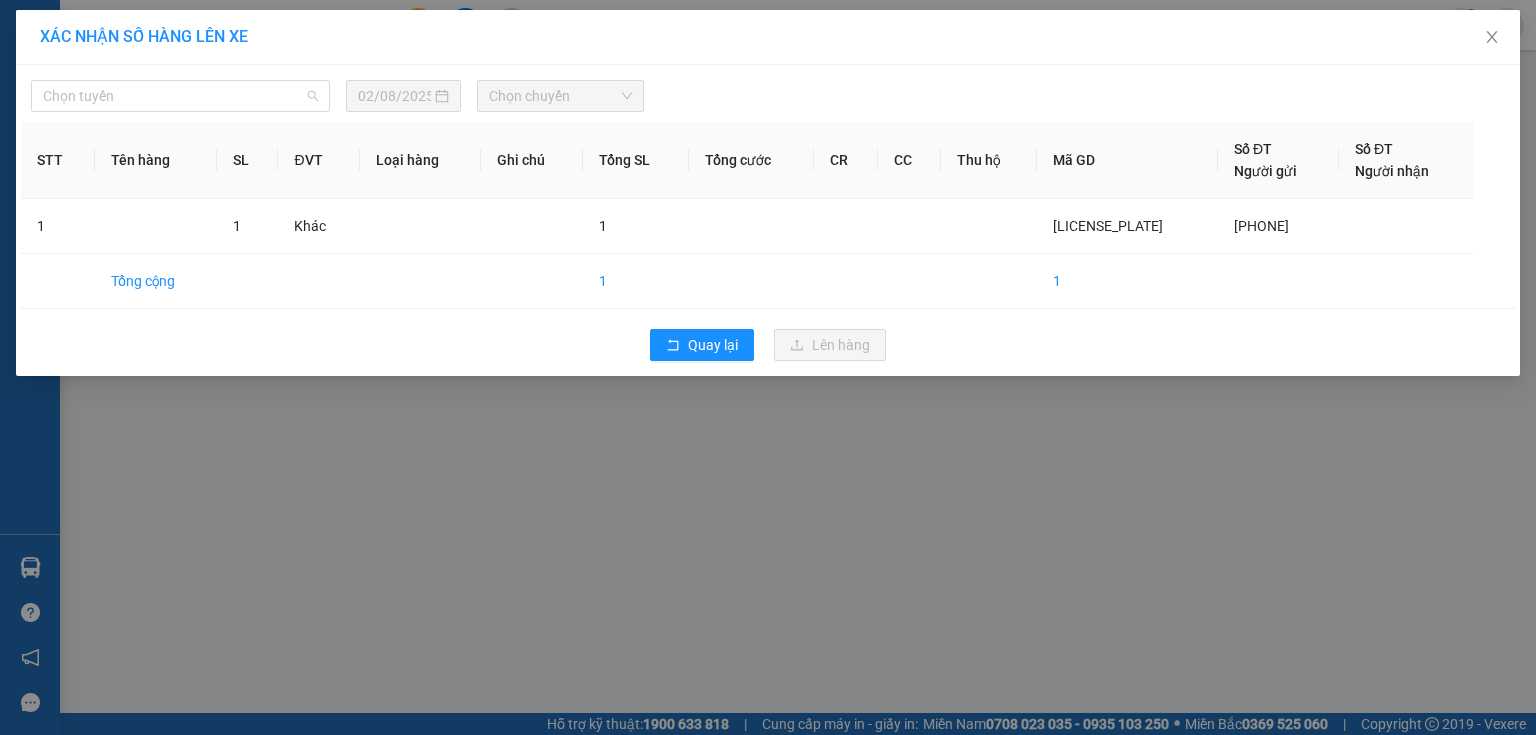 drag, startPoint x: 243, startPoint y: 96, endPoint x: 193, endPoint y: 196, distance: 111.8034 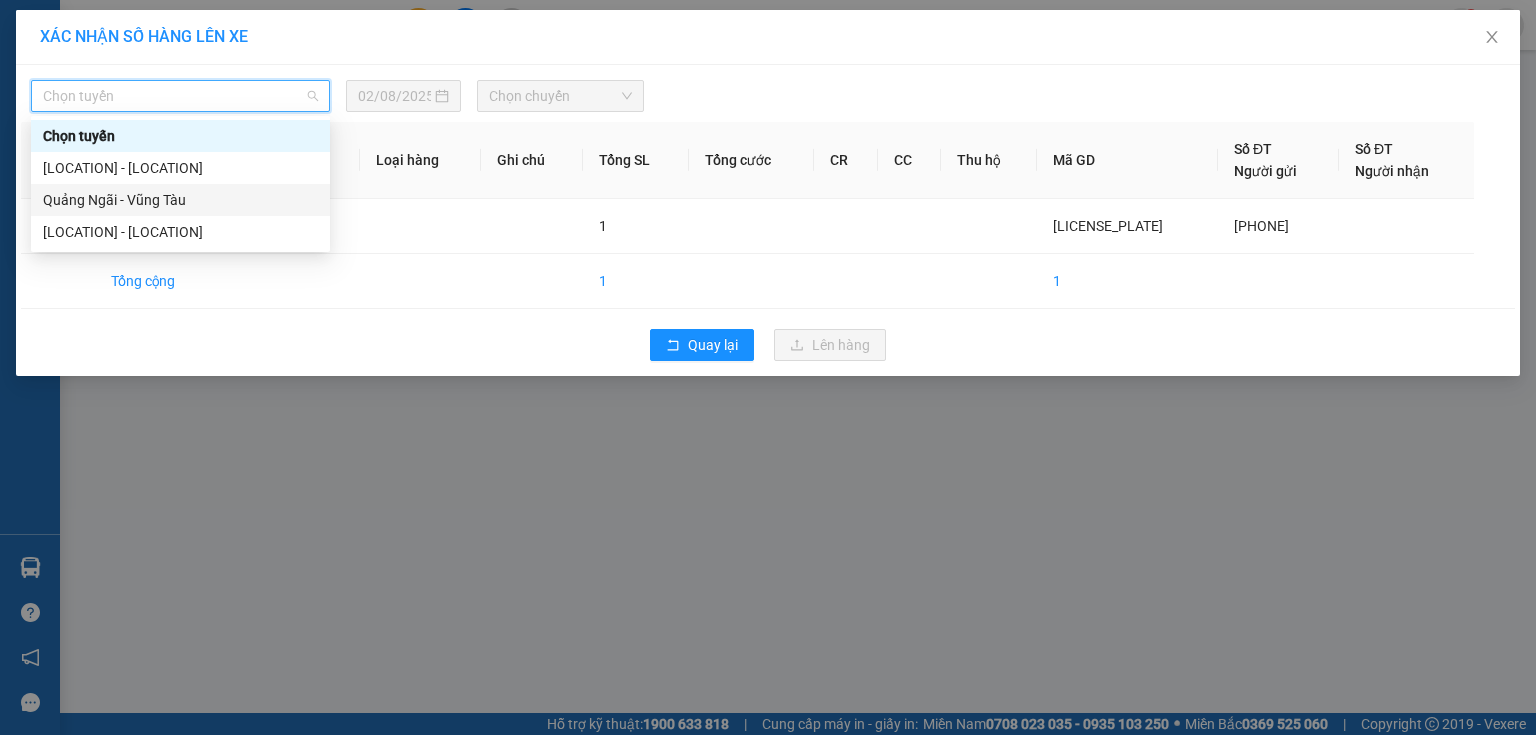 click on "[CITY] - [CITY]" at bounding box center [180, 200] 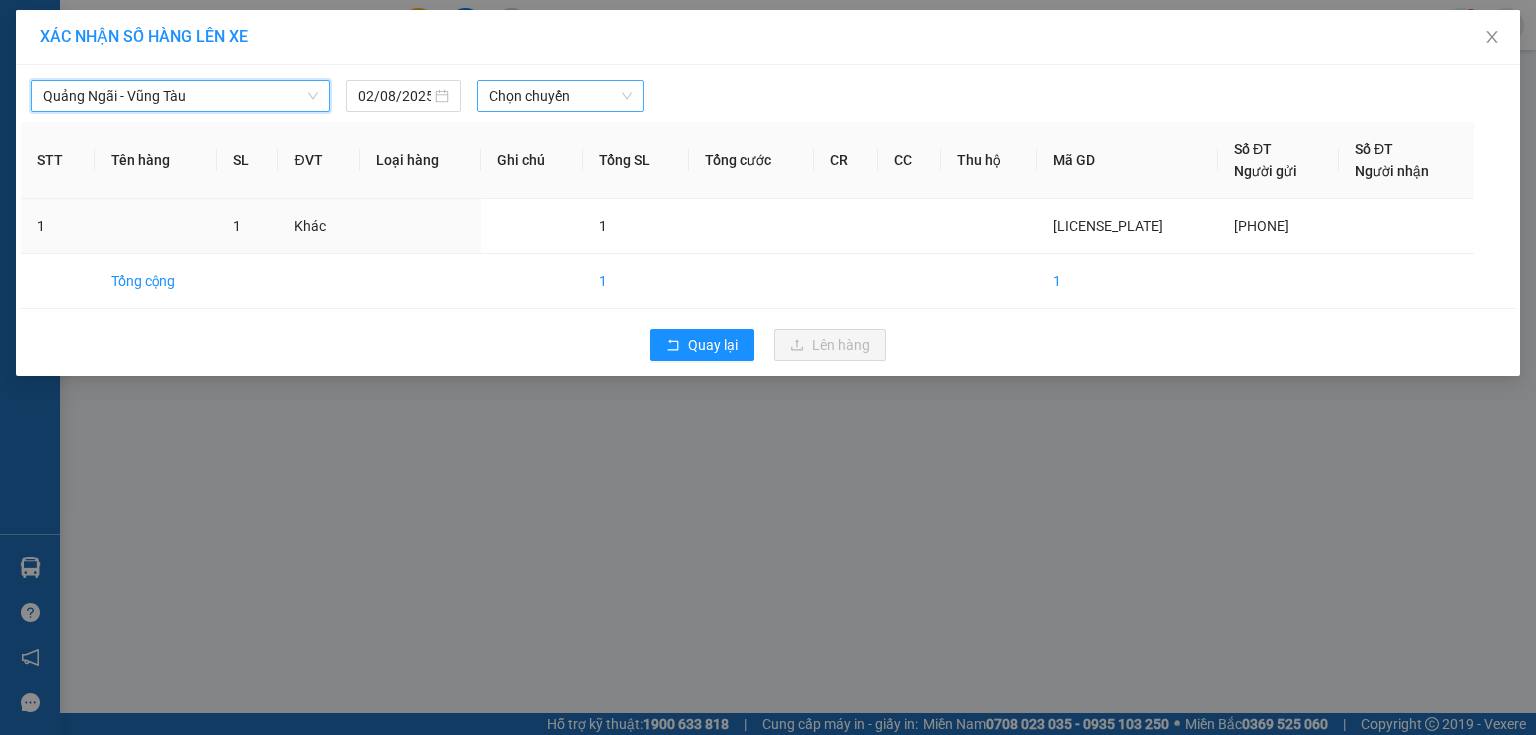 click on "Chọn chuyến" at bounding box center (561, 96) 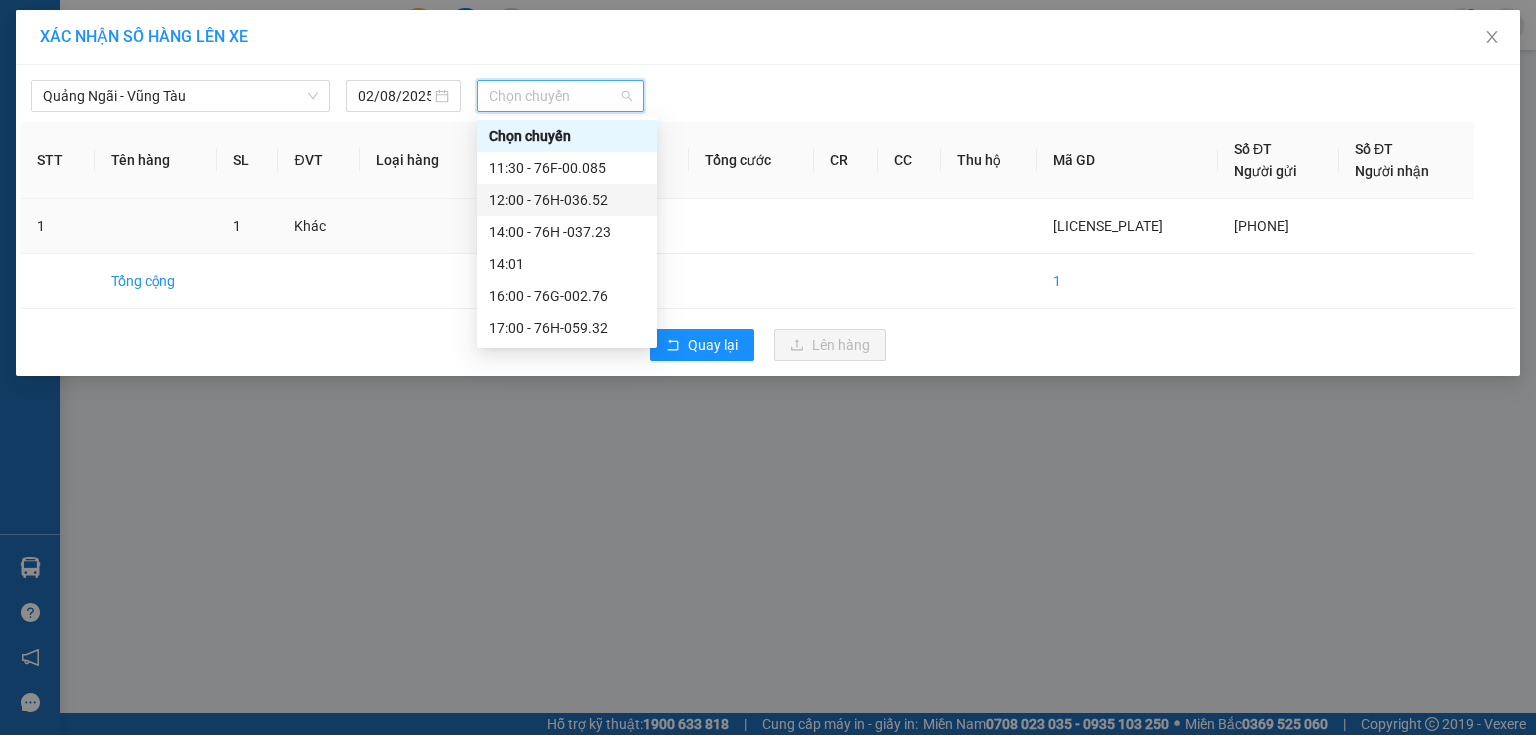click on "12:00     - 76H-036.52" at bounding box center (567, 200) 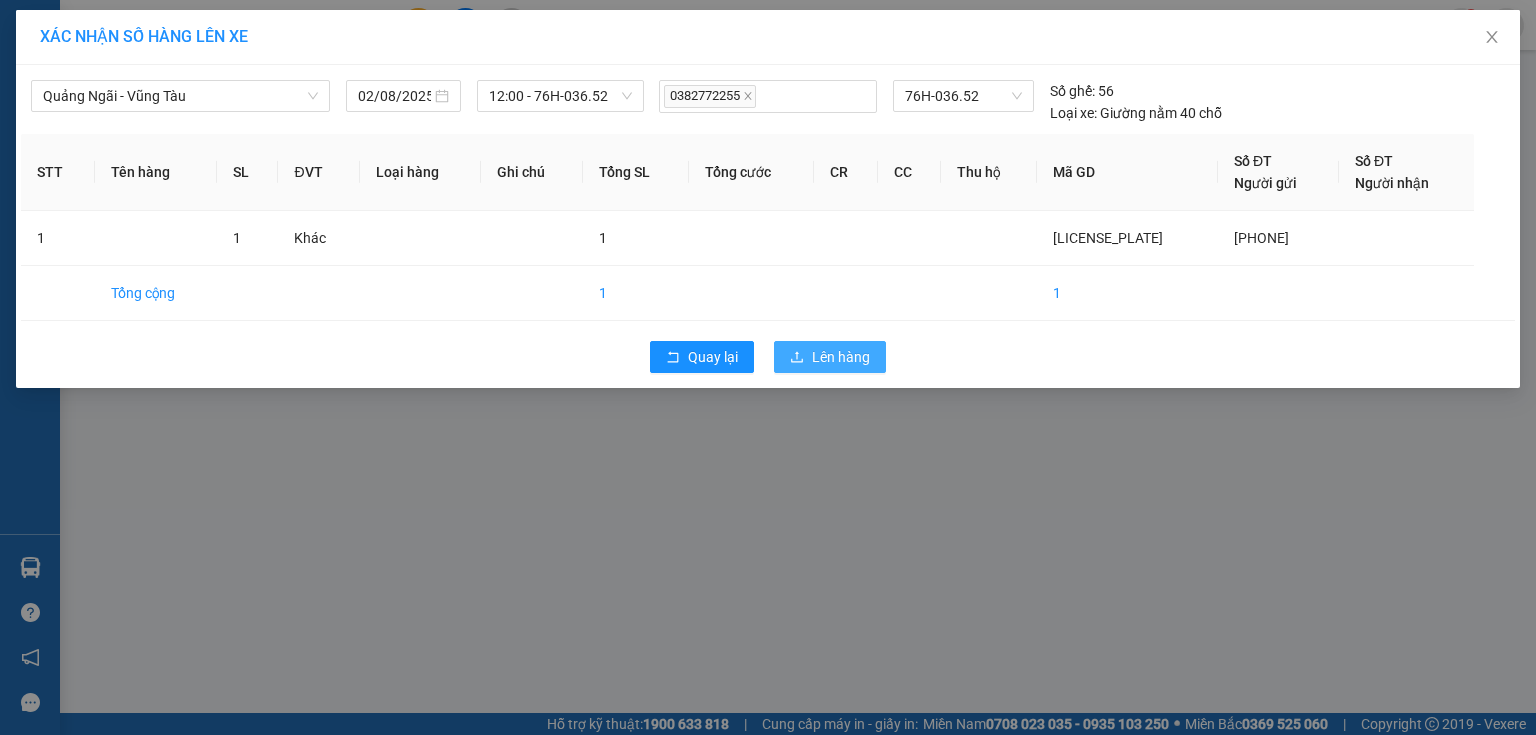 click on "Lên hàng" at bounding box center (841, 357) 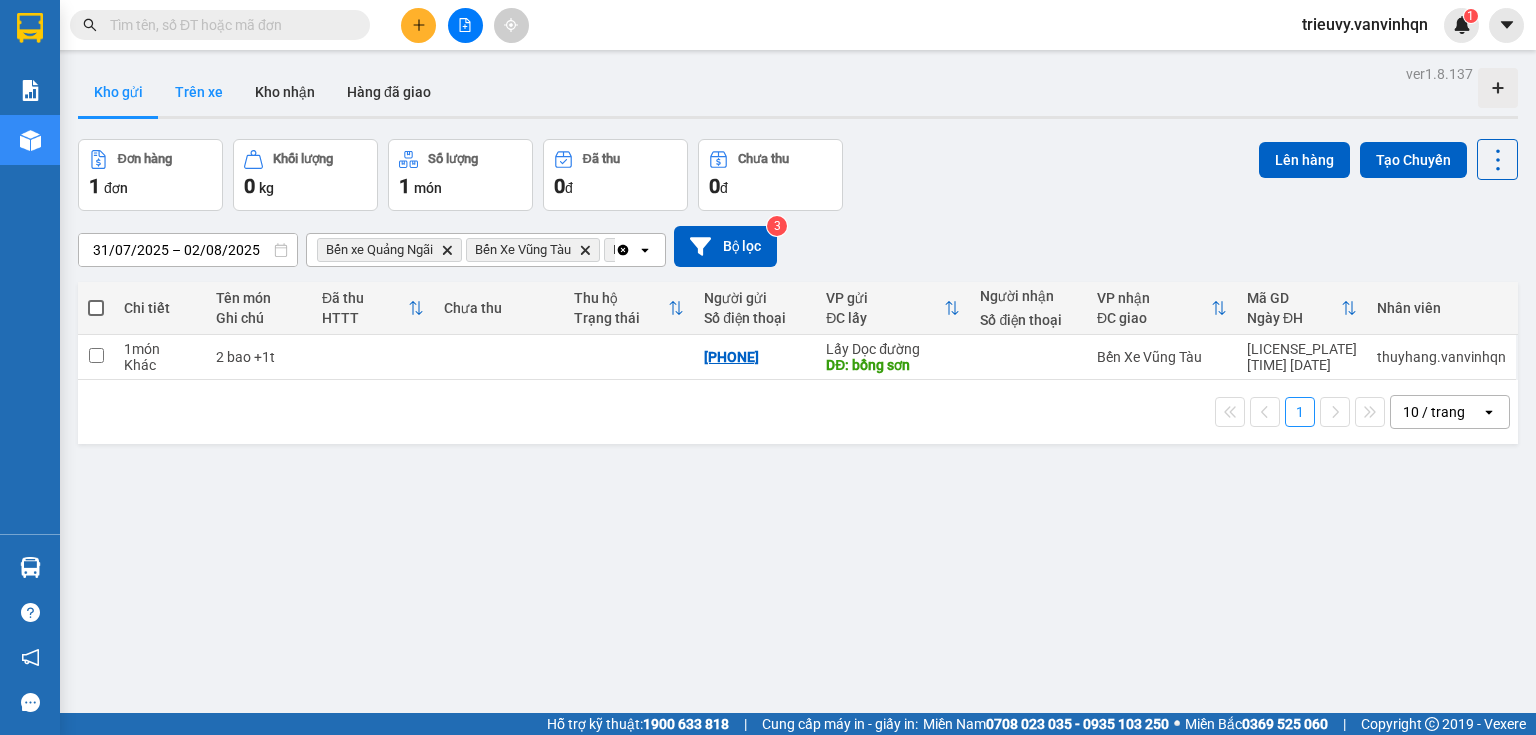 click on "Trên xe" at bounding box center [199, 92] 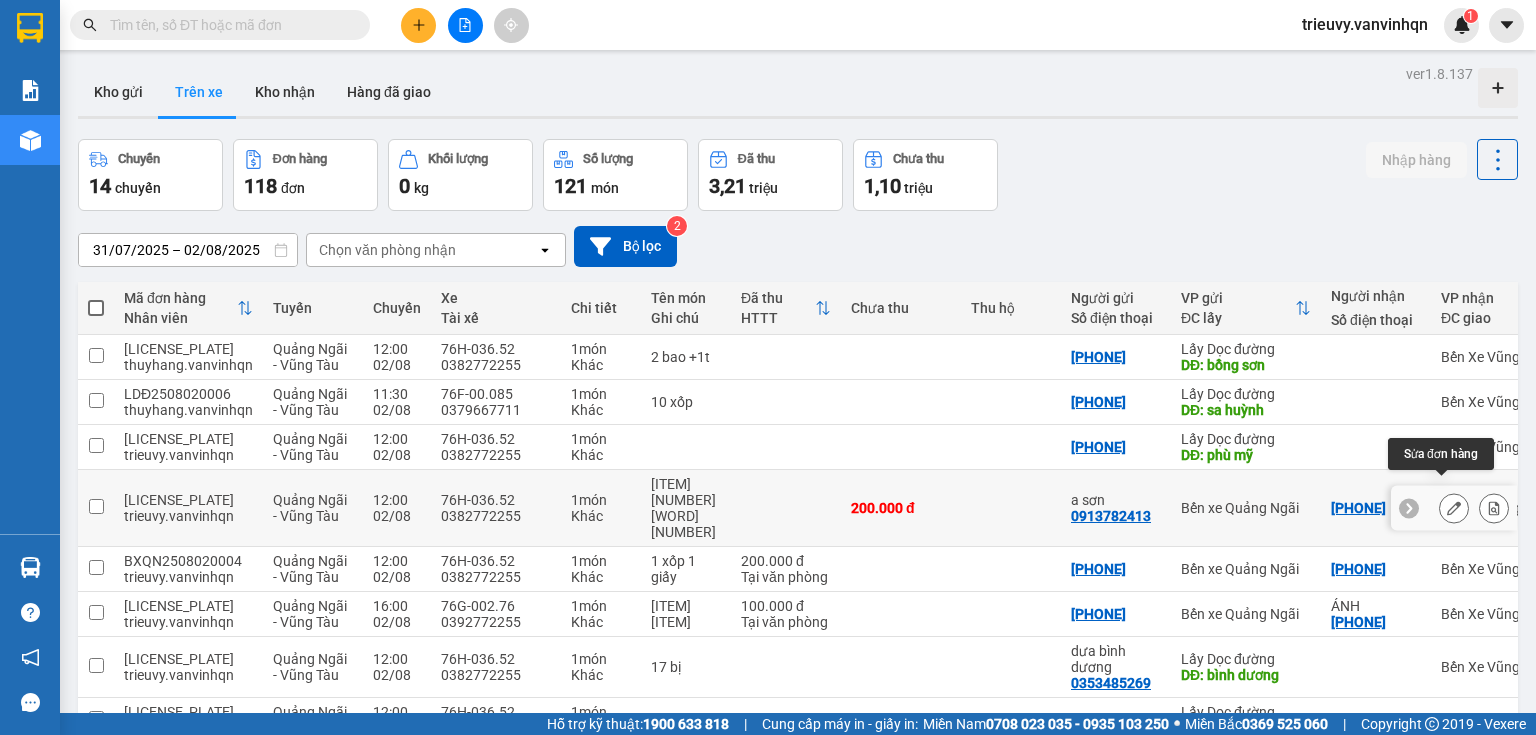 click 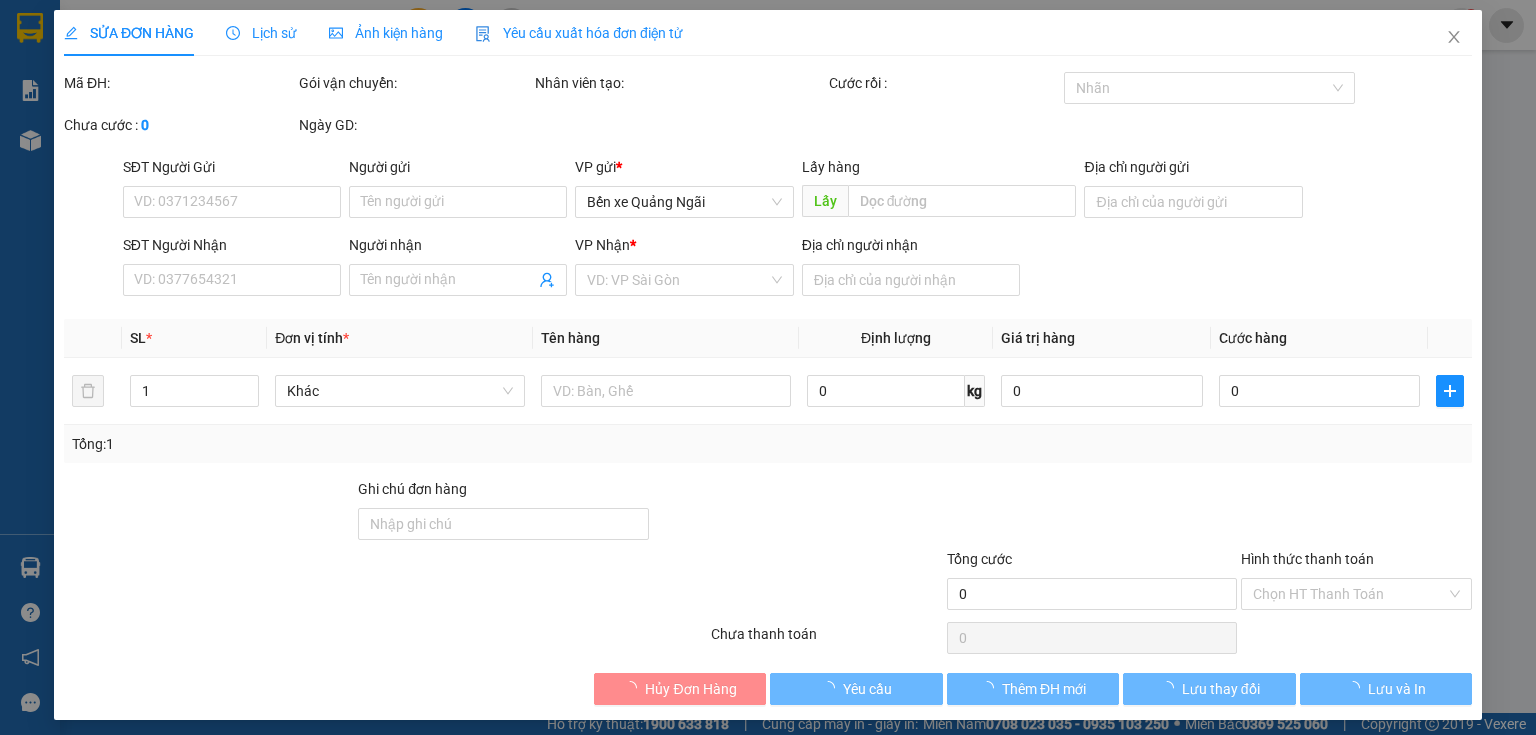 type on "0913782413" 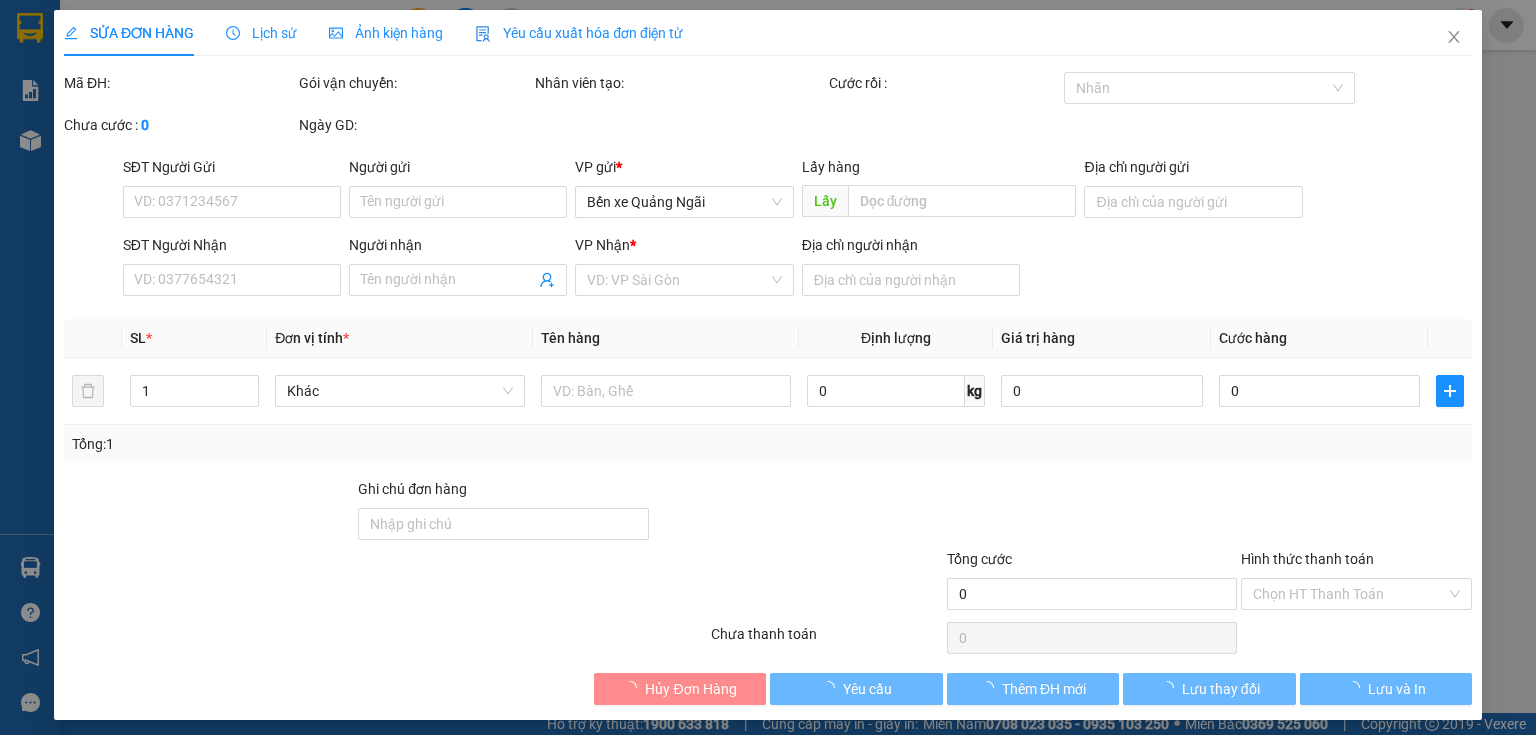 type on "a sơn" 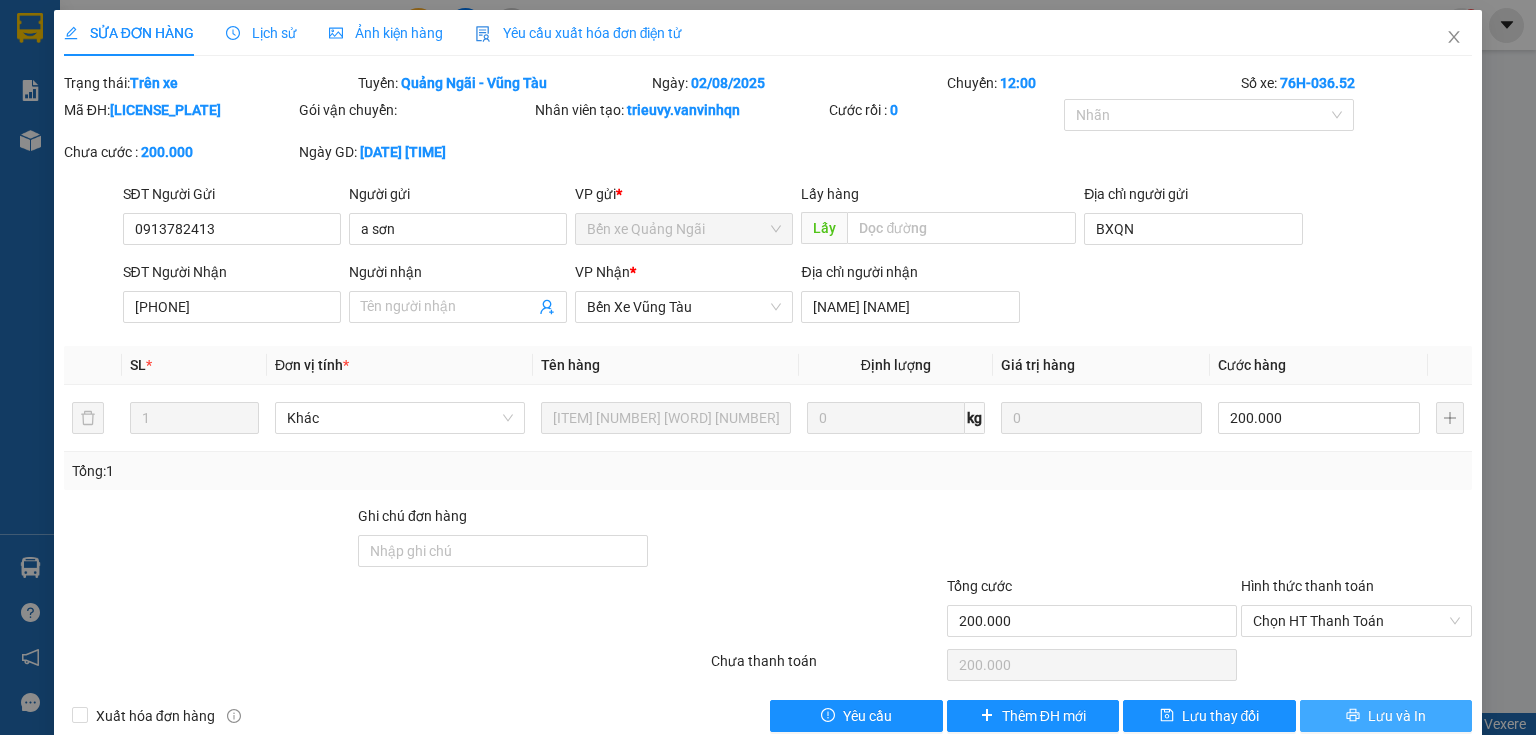 click on "Lưu và In" at bounding box center [1397, 716] 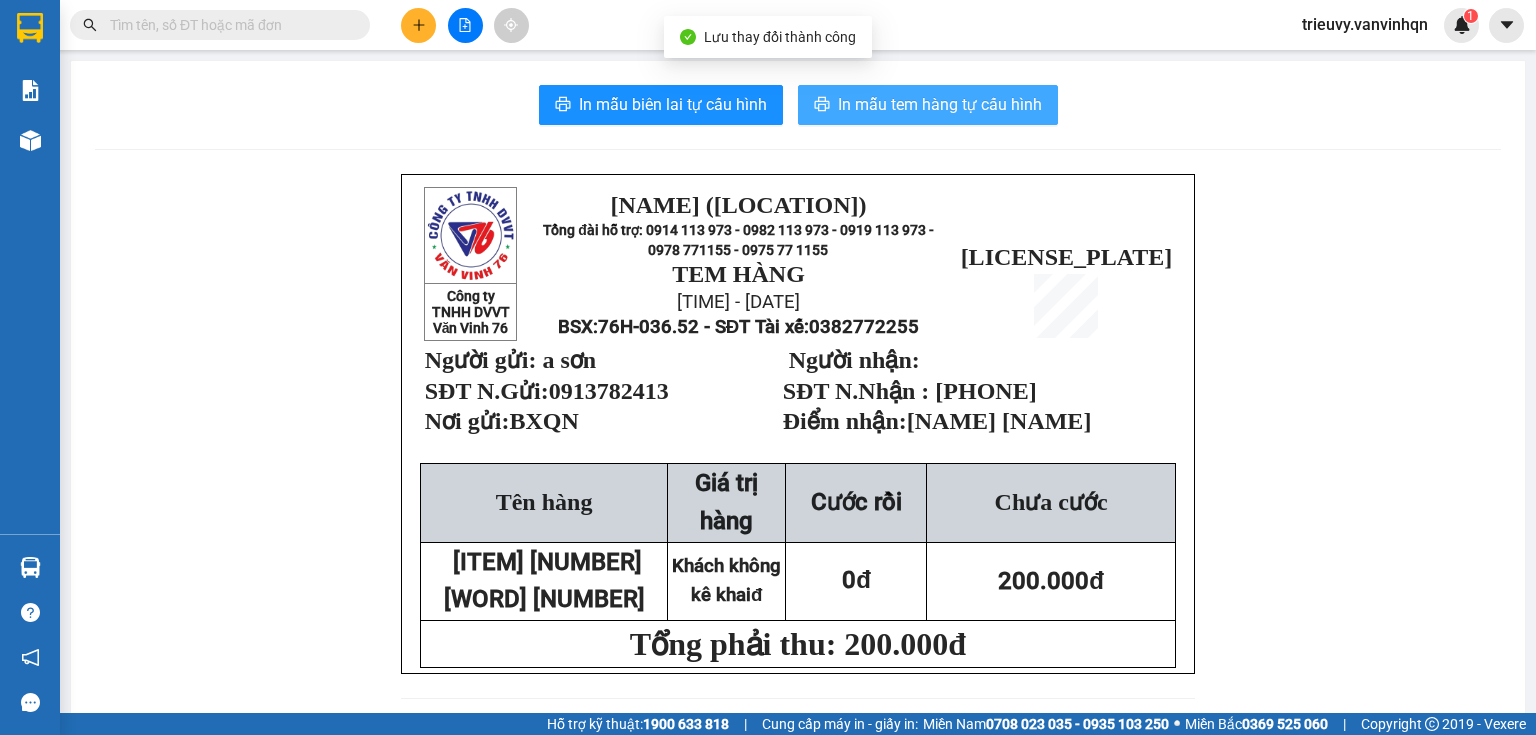 click on "In mẫu tem hàng tự cấu hình" at bounding box center [940, 104] 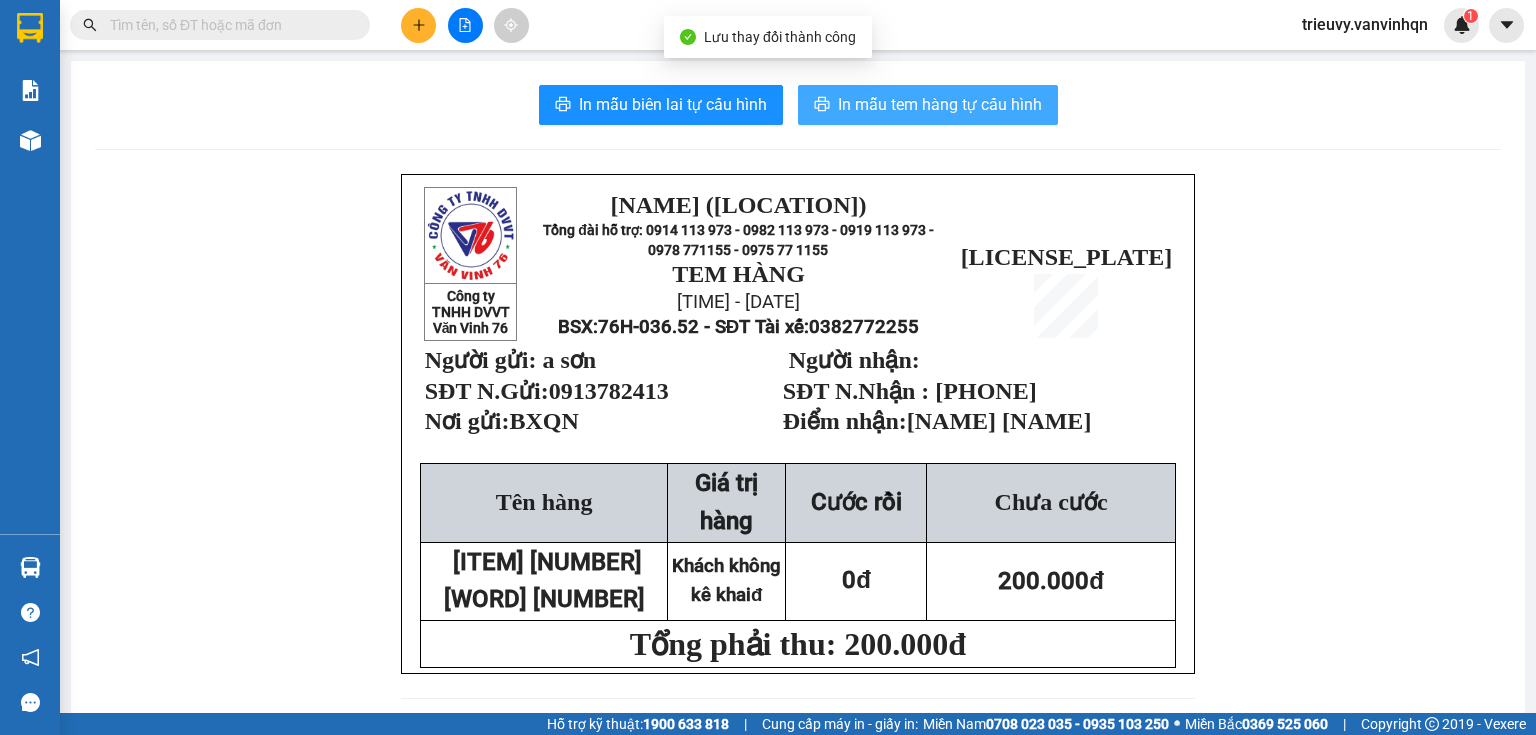scroll, scrollTop: 0, scrollLeft: 0, axis: both 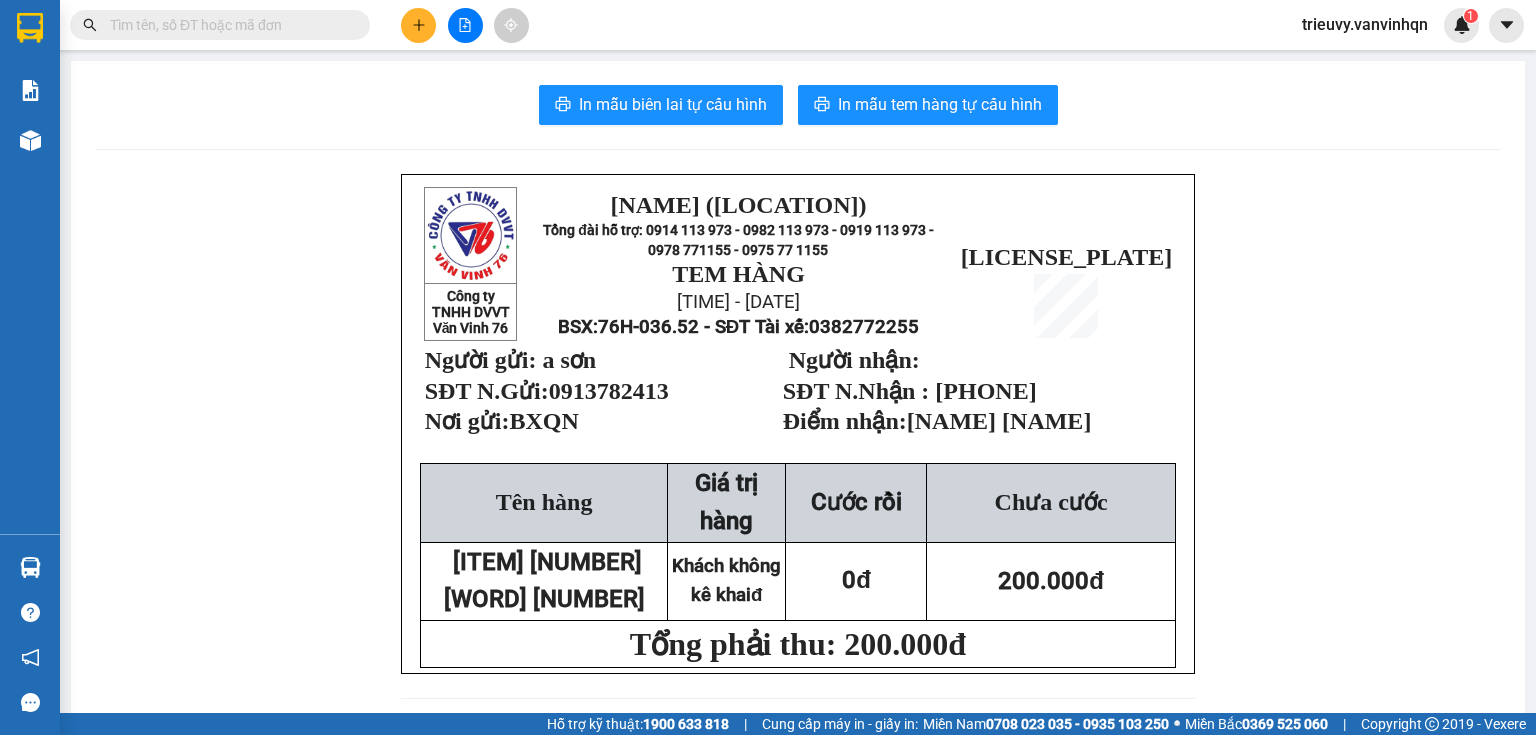 click at bounding box center (228, 25) 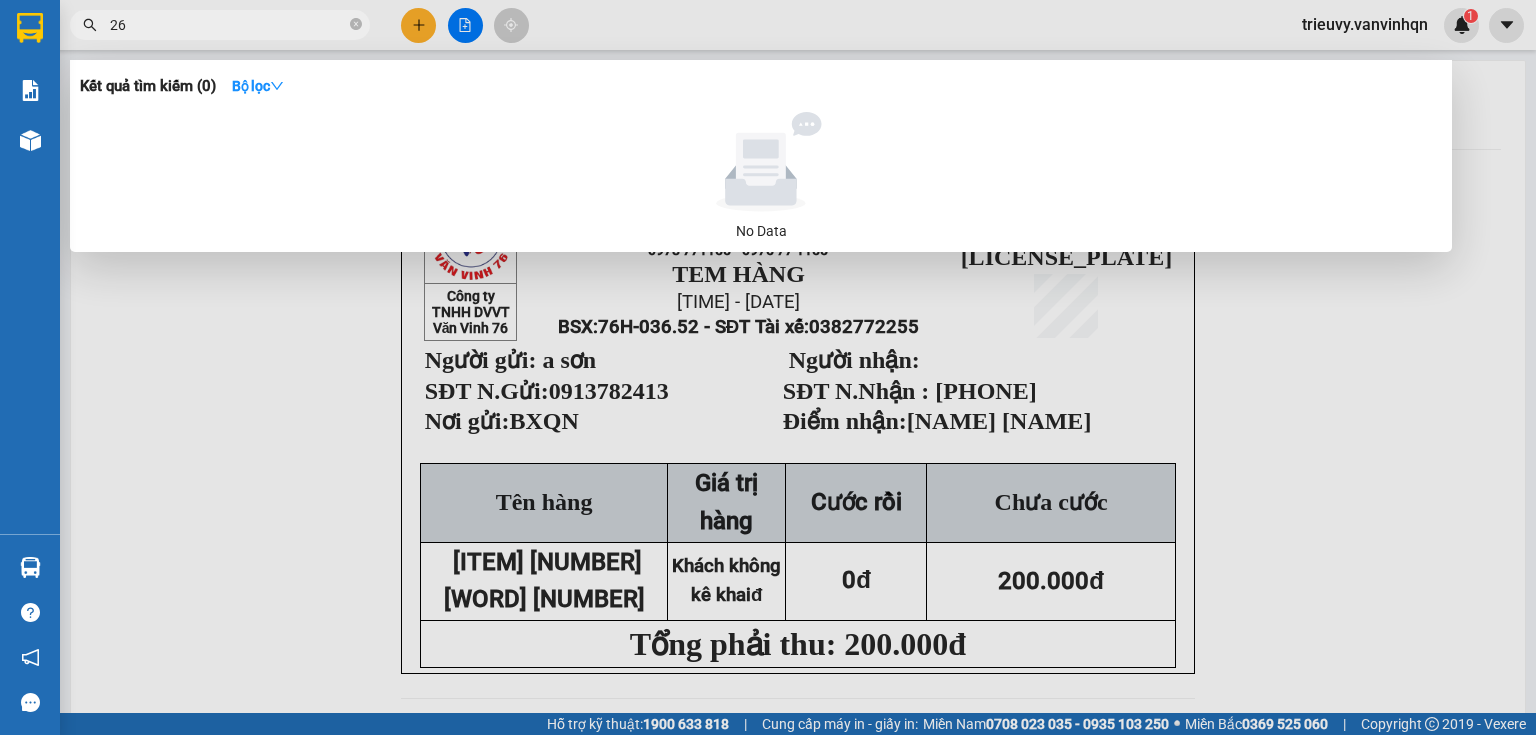 type on "263" 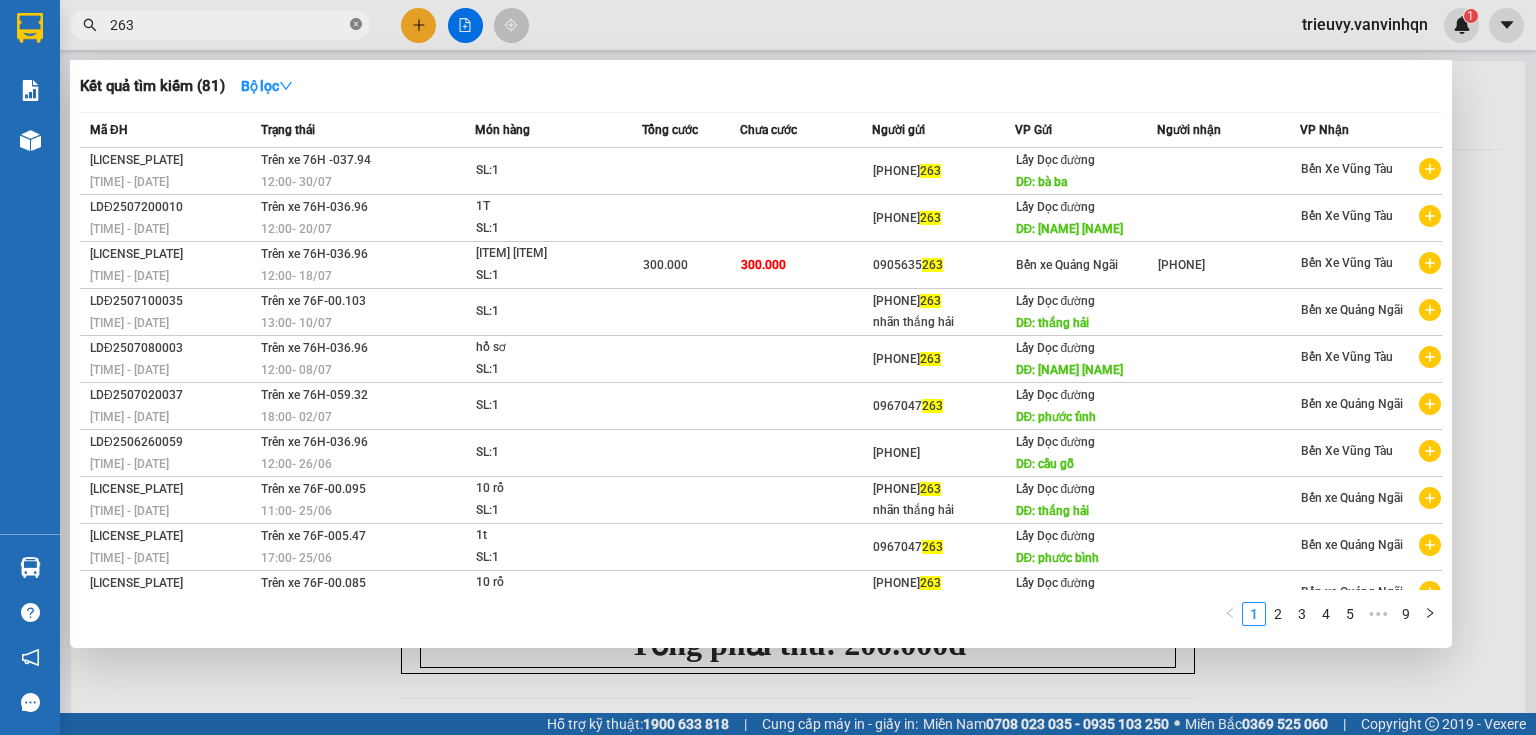 click 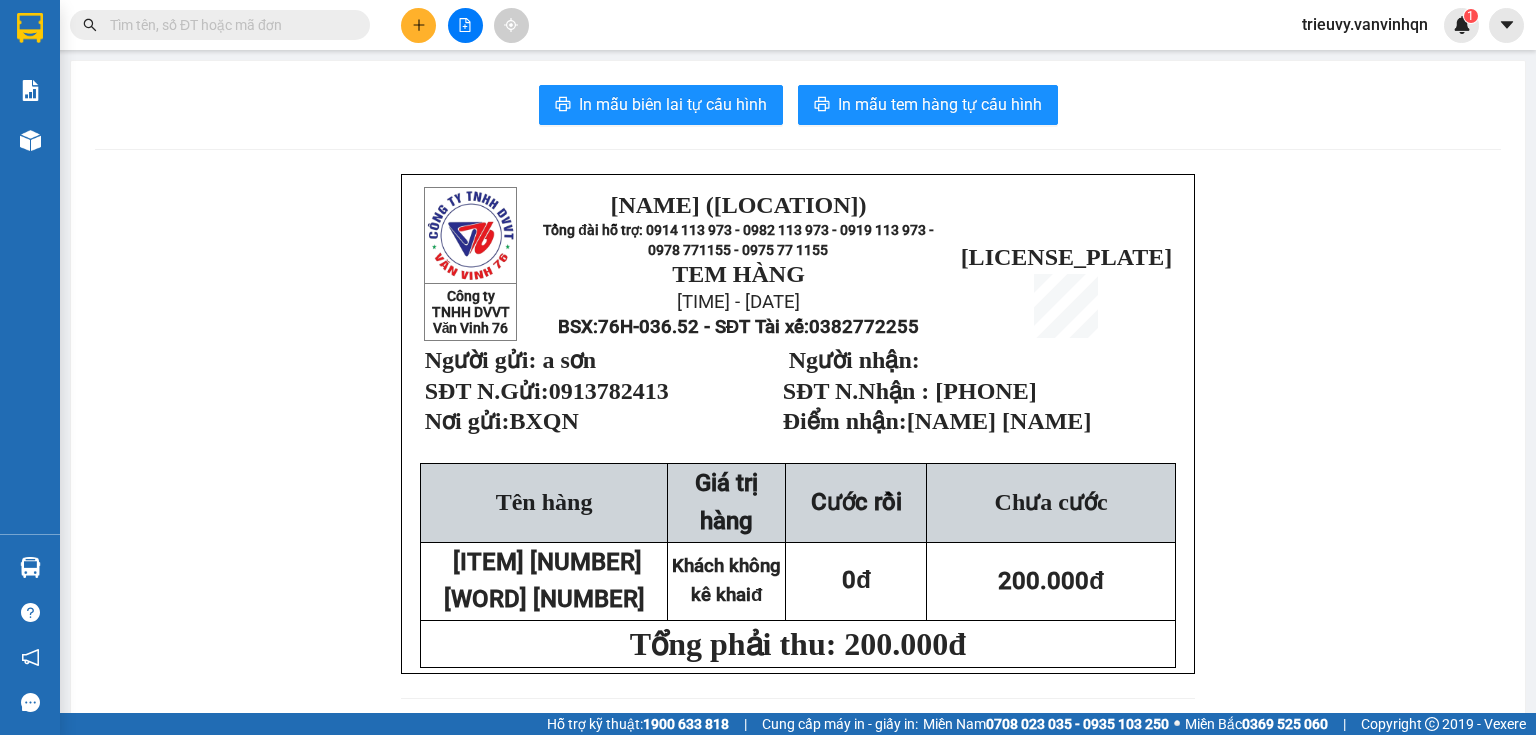 click on "Kết quả tìm kiếm ( 81 )  Bộ lọc  Mã ĐH Trạng thái Món hàng Tổng cước Chưa cước Người gửi VP Gửi Người nhận VP Nhận LDĐ2507300015 11:18 - 30/07 Trên xe   76H -037.94 12:00  -   30/07 SL:  1 0349311263 Lấy Dọc đường DĐ: bà ba  Bến Xe Vũng Tàu  LDĐ2507200010 09:31 - 20/07 Trên xe   76H-036.96 12:00  -   20/07 1T SL:  1 0868134263 Lấy Dọc đường DĐ: đại thiên hà  Bến Xe Vũng Tàu  BXQN2507180005 10:28 - 18/07 Trên xe   76H-036.96 12:00  -   18/07 2t +1t nhựa SL:  1 300.000 300.000 0905635263 Bến xe Quảng Ngãi 0385131833 Bến Xe Vũng Tàu  LDĐ2507100035 14:59 - 10/07 Trên xe   76F-00.103 13:00  -   10/07 SL:  1 0348095263 nhãn thắng hải Lấy Dọc đường DĐ: thắng hải  Bến xe Quảng Ngãi LDĐ2507080003 08:03 - 08/07 Trên xe   76H-036.96 12:00  -   08/07 hồ sơ SL:  1 0349311263 Lấy Dọc đường DĐ: phổ vinh Bến Xe Vũng Tàu  LDĐ2507020037 16:22 - 02/07 Trên xe   76H-059.32 18:00  -   02/07 SL:" at bounding box center [768, 25] 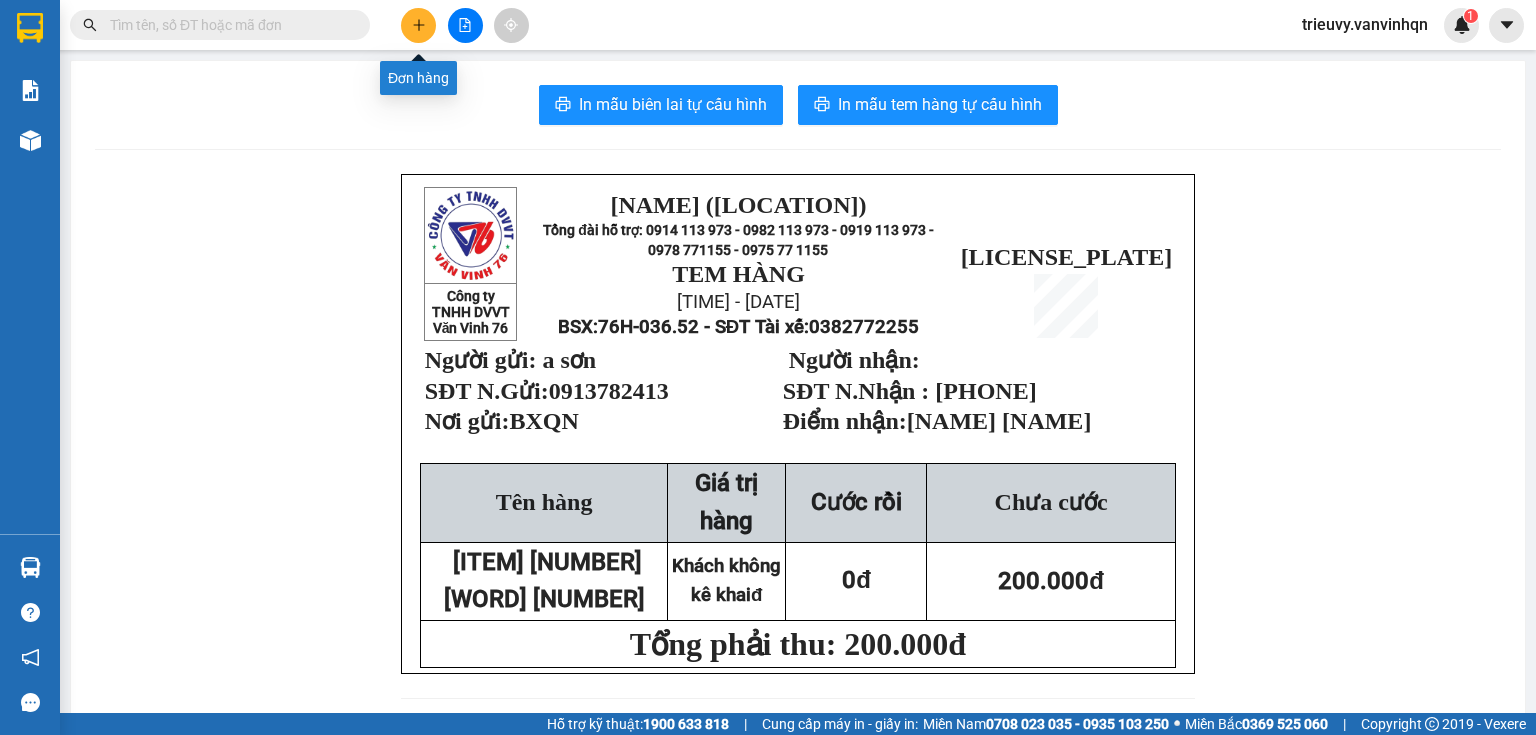 click at bounding box center (418, 25) 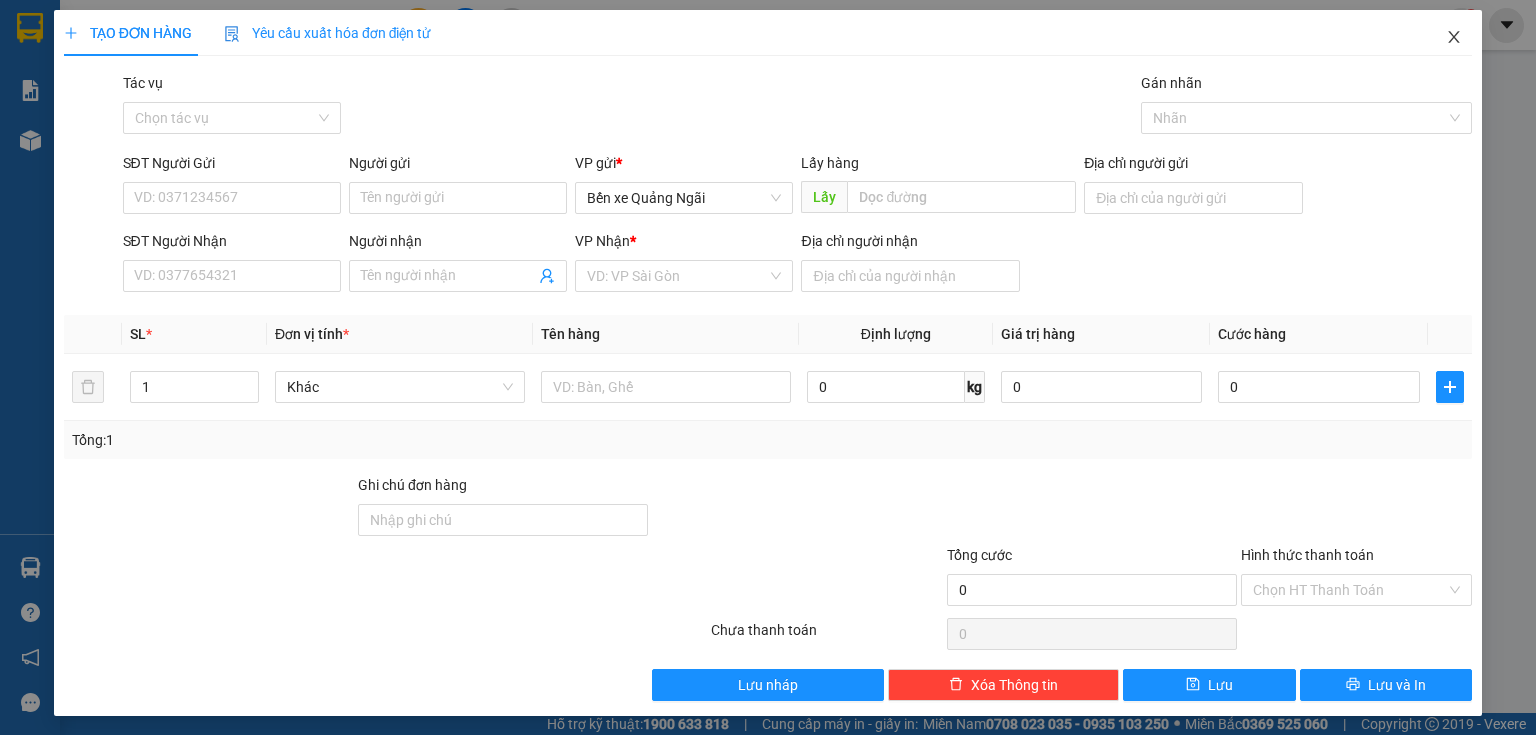 click 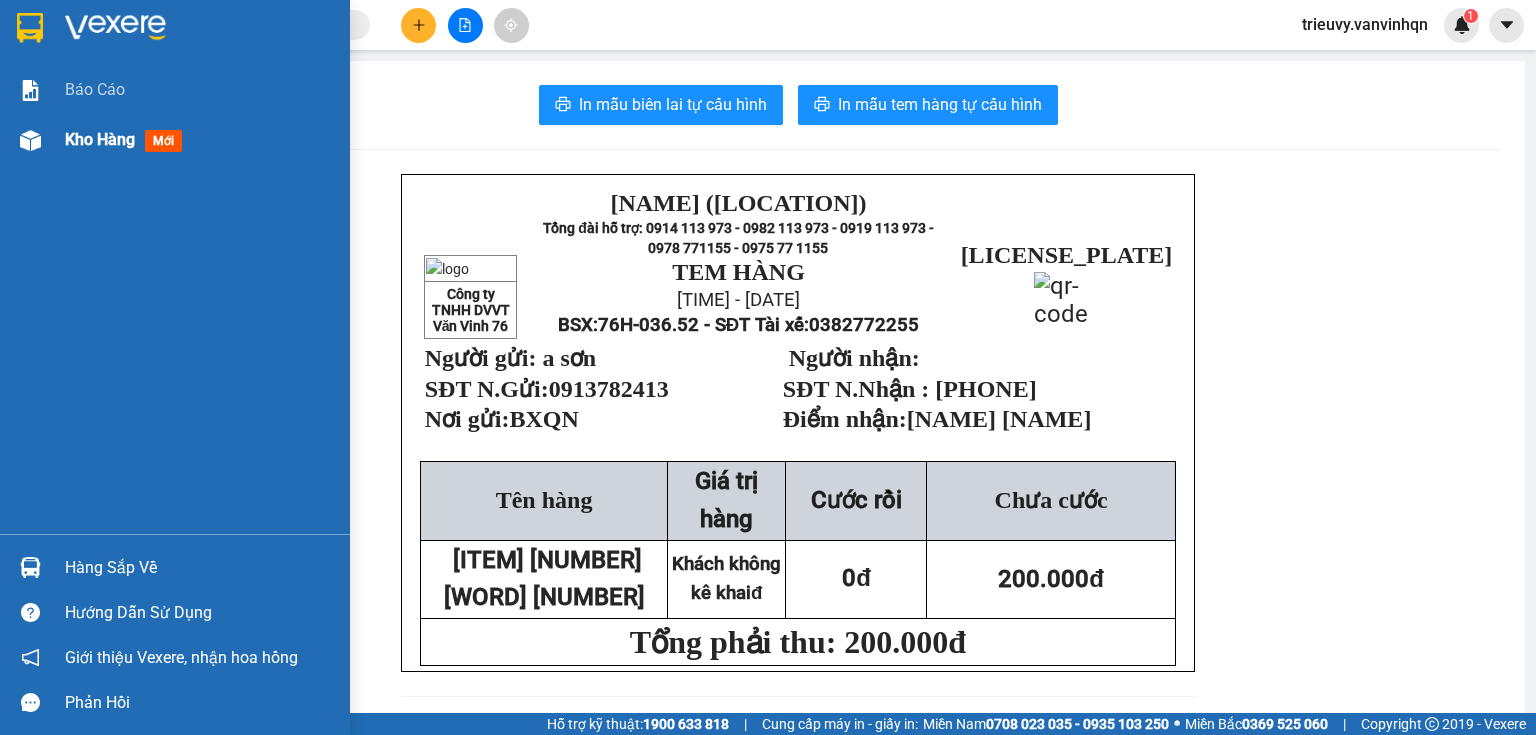 click on "Kho hàng" at bounding box center (100, 139) 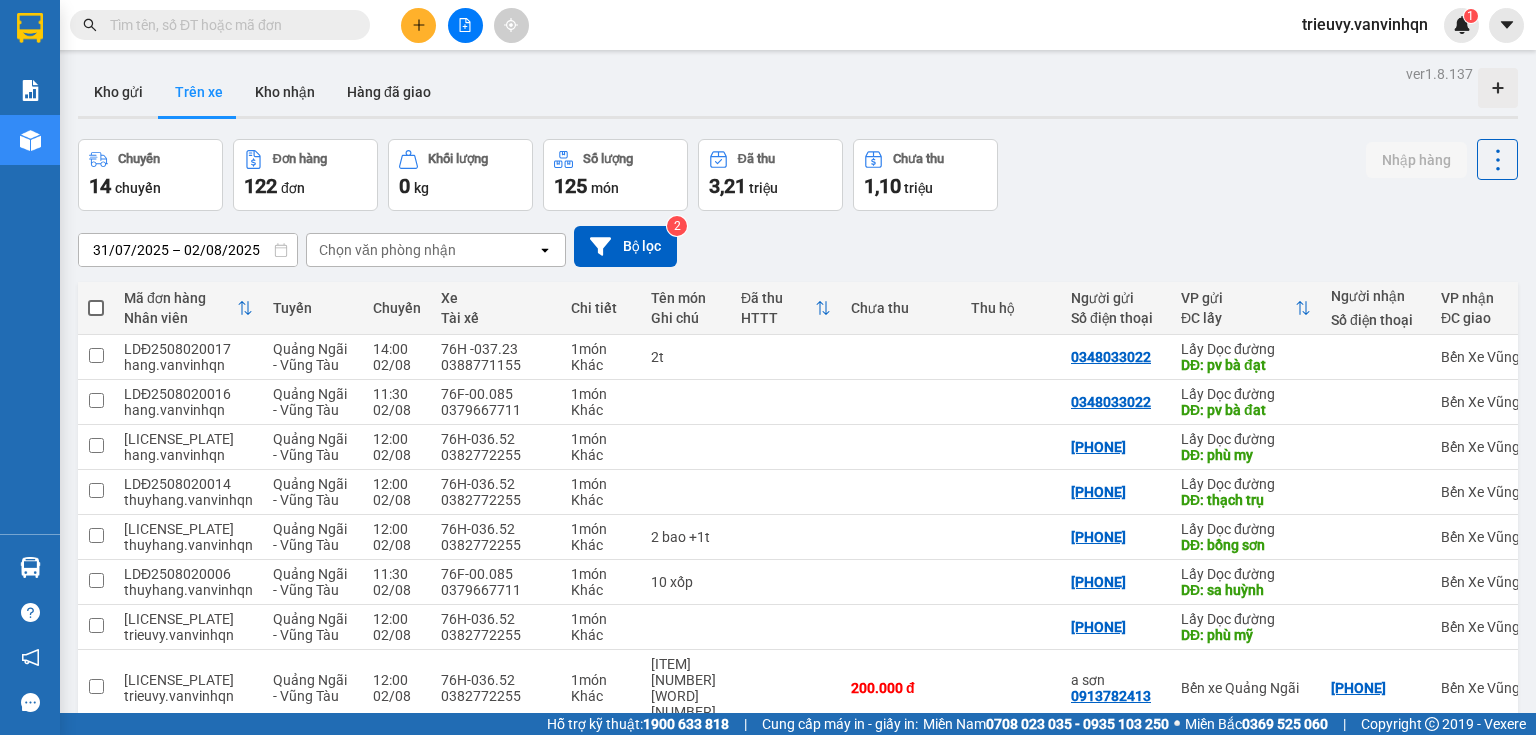 click at bounding box center [465, 25] 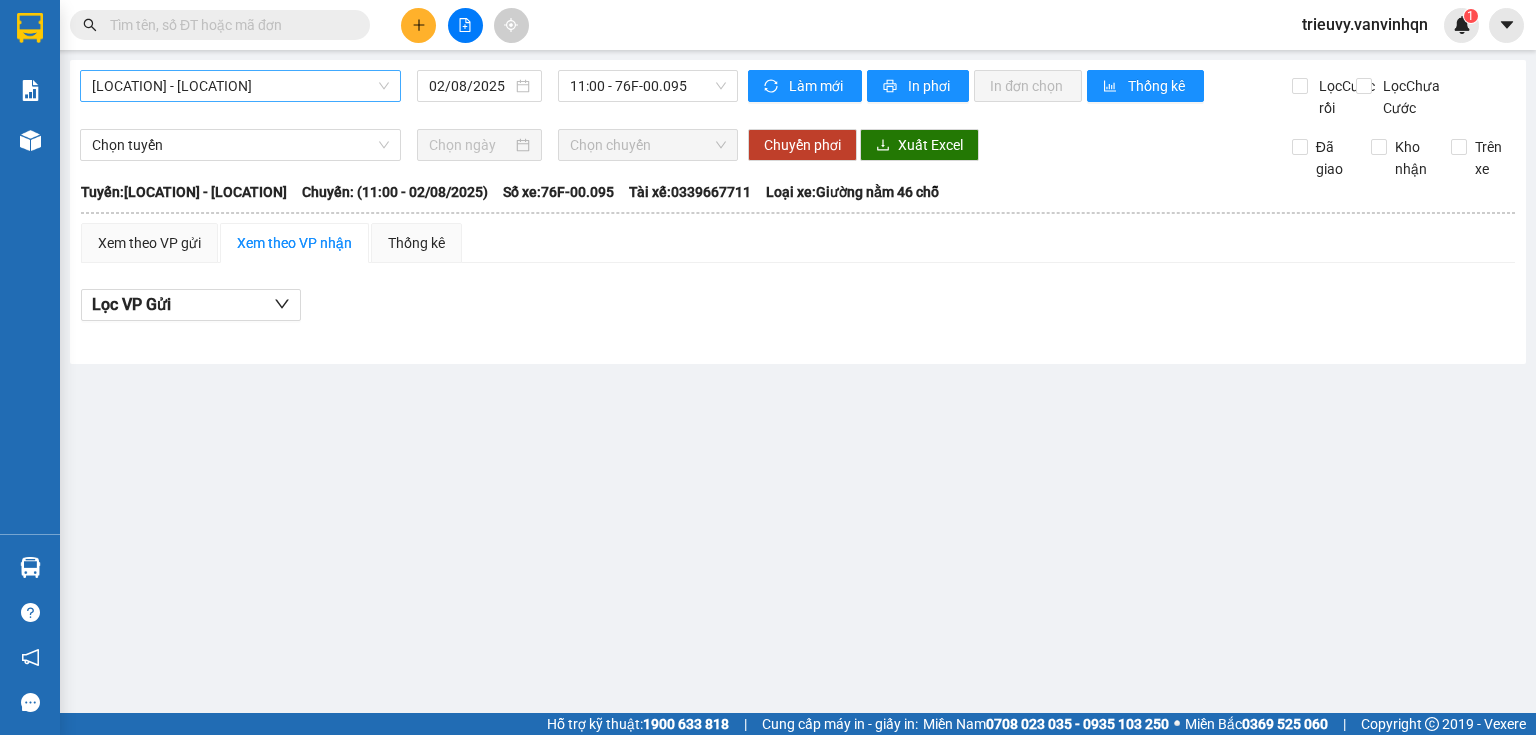 click on "Vũng Tàu - Quảng Ngãi" at bounding box center [240, 86] 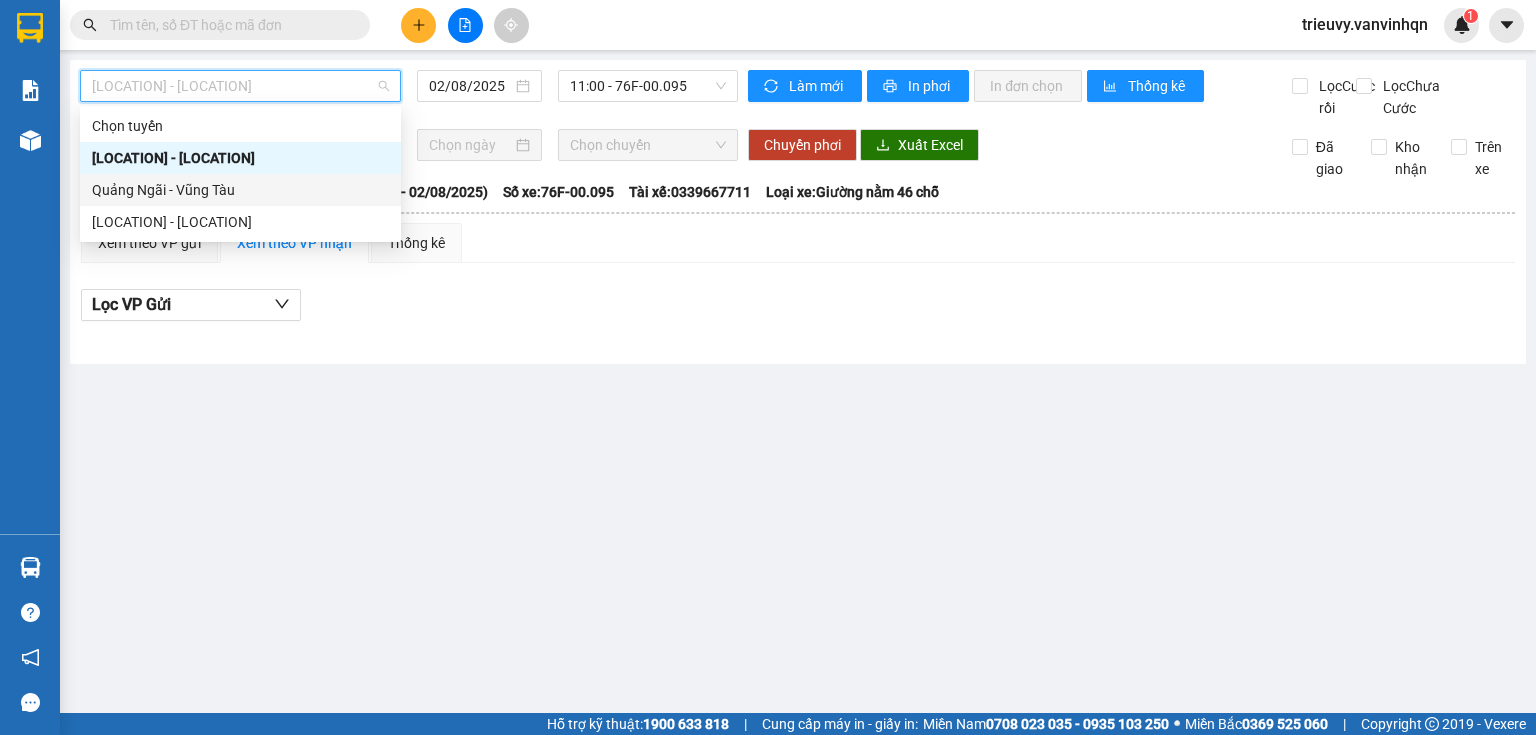drag, startPoint x: 245, startPoint y: 195, endPoint x: 601, endPoint y: 132, distance: 361.53146 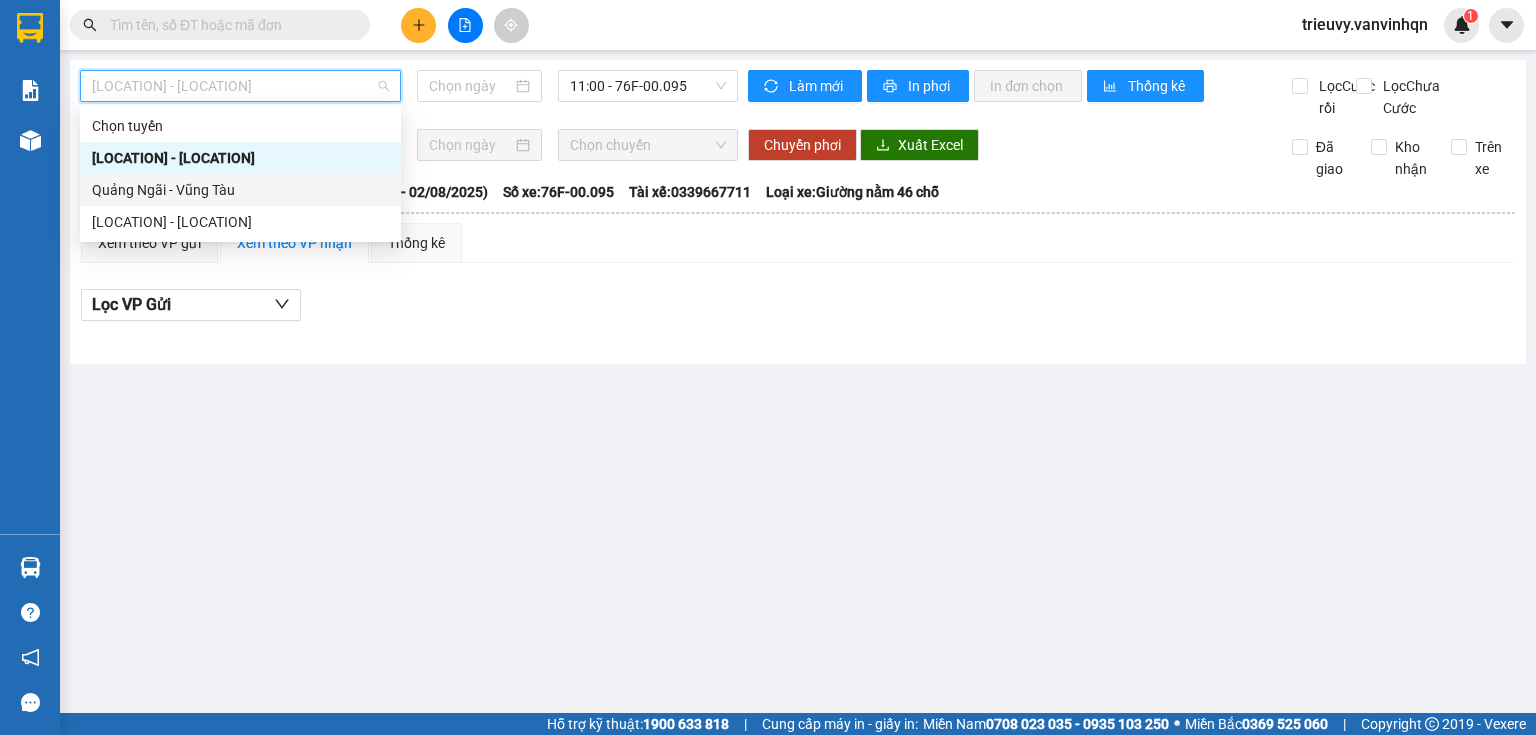 type on "02/08/2025" 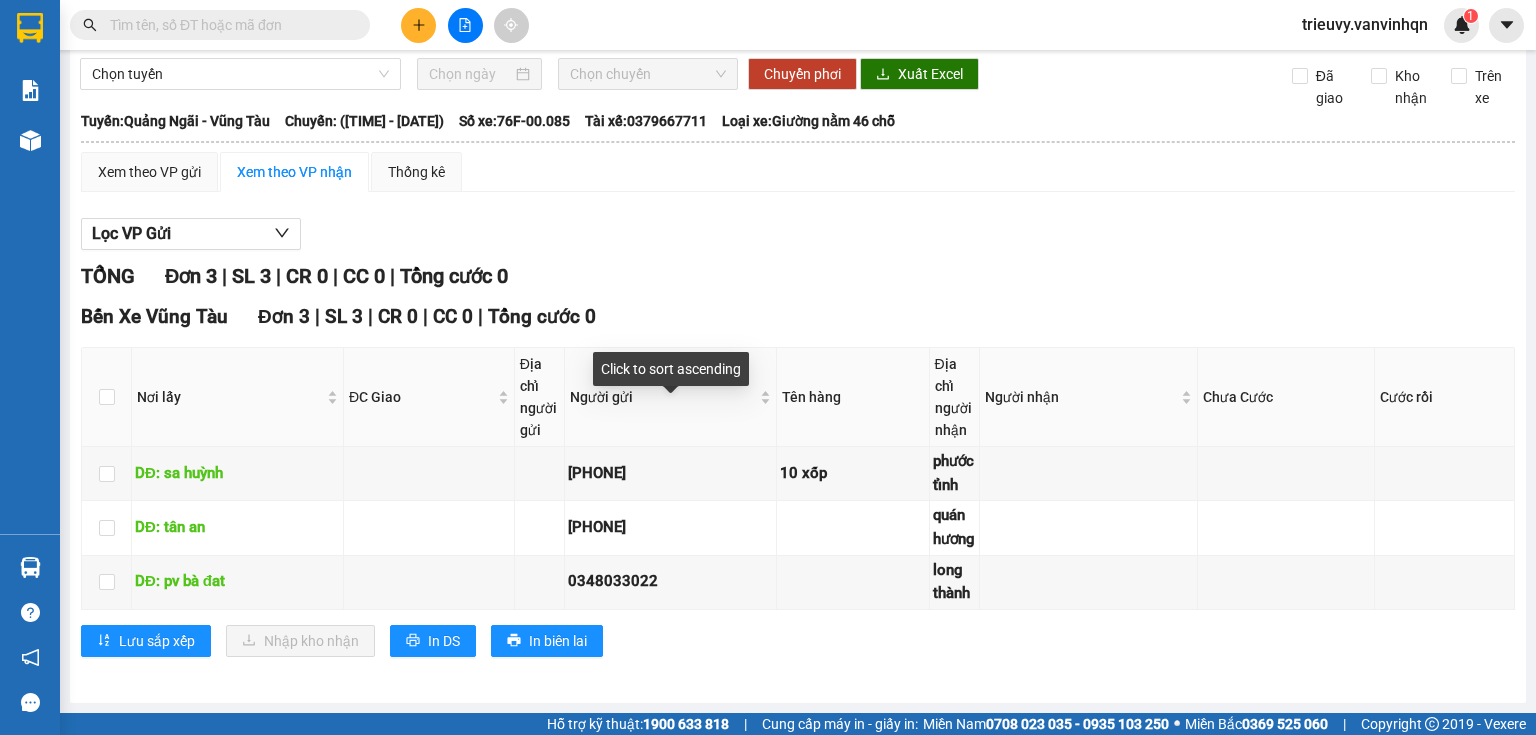 scroll, scrollTop: 0, scrollLeft: 0, axis: both 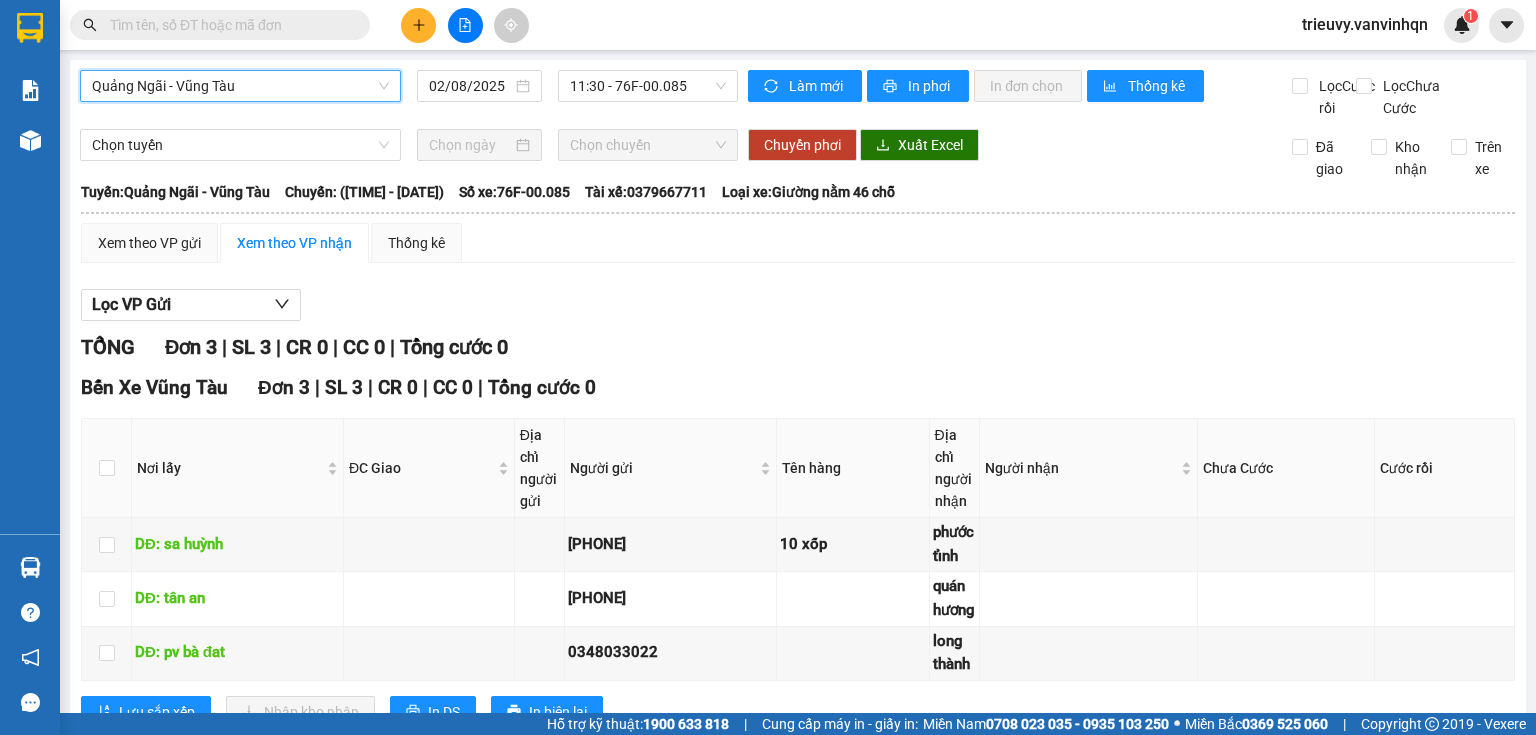 drag, startPoint x: 607, startPoint y: 85, endPoint x: 608, endPoint y: 105, distance: 20.024984 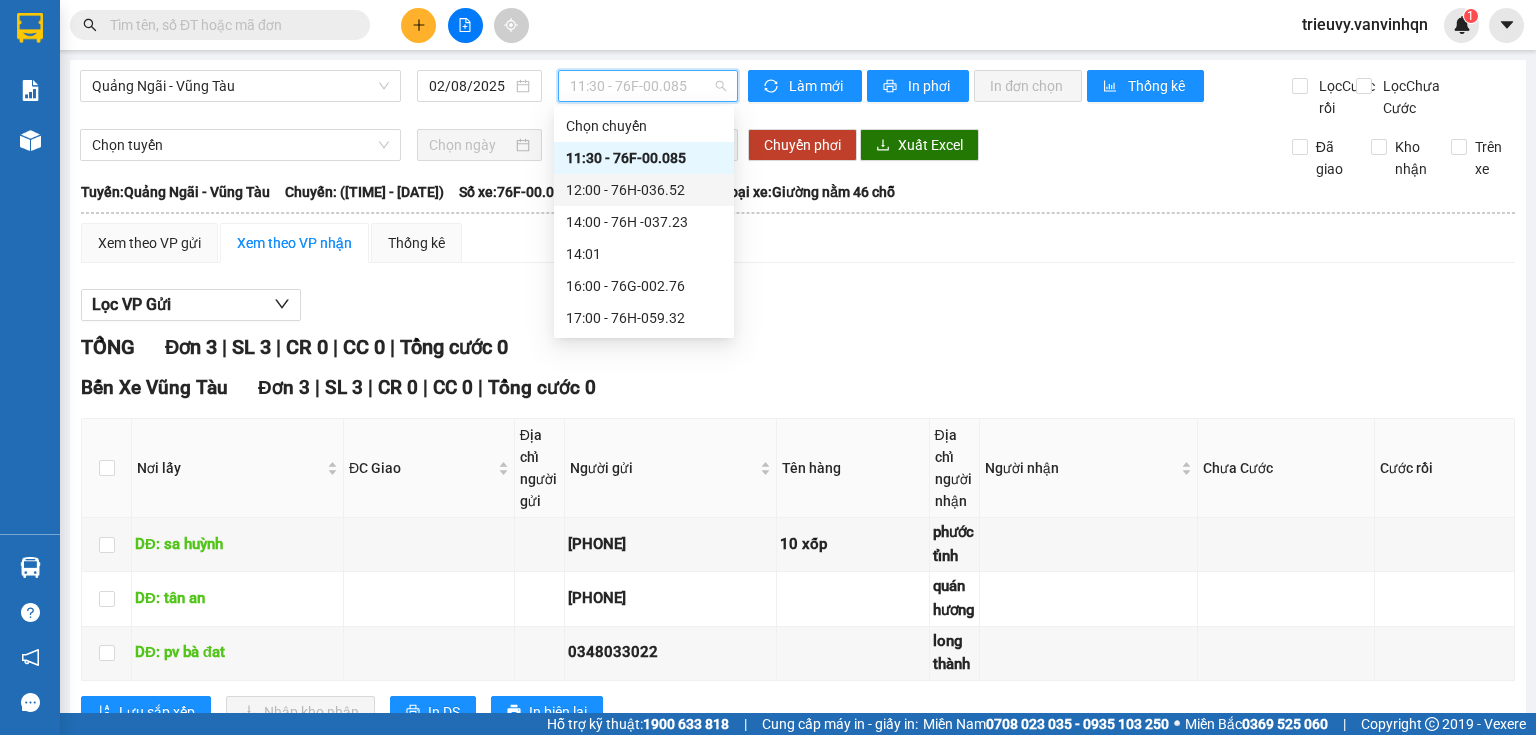 click on "12:00     - 76H-036.52" at bounding box center [644, 190] 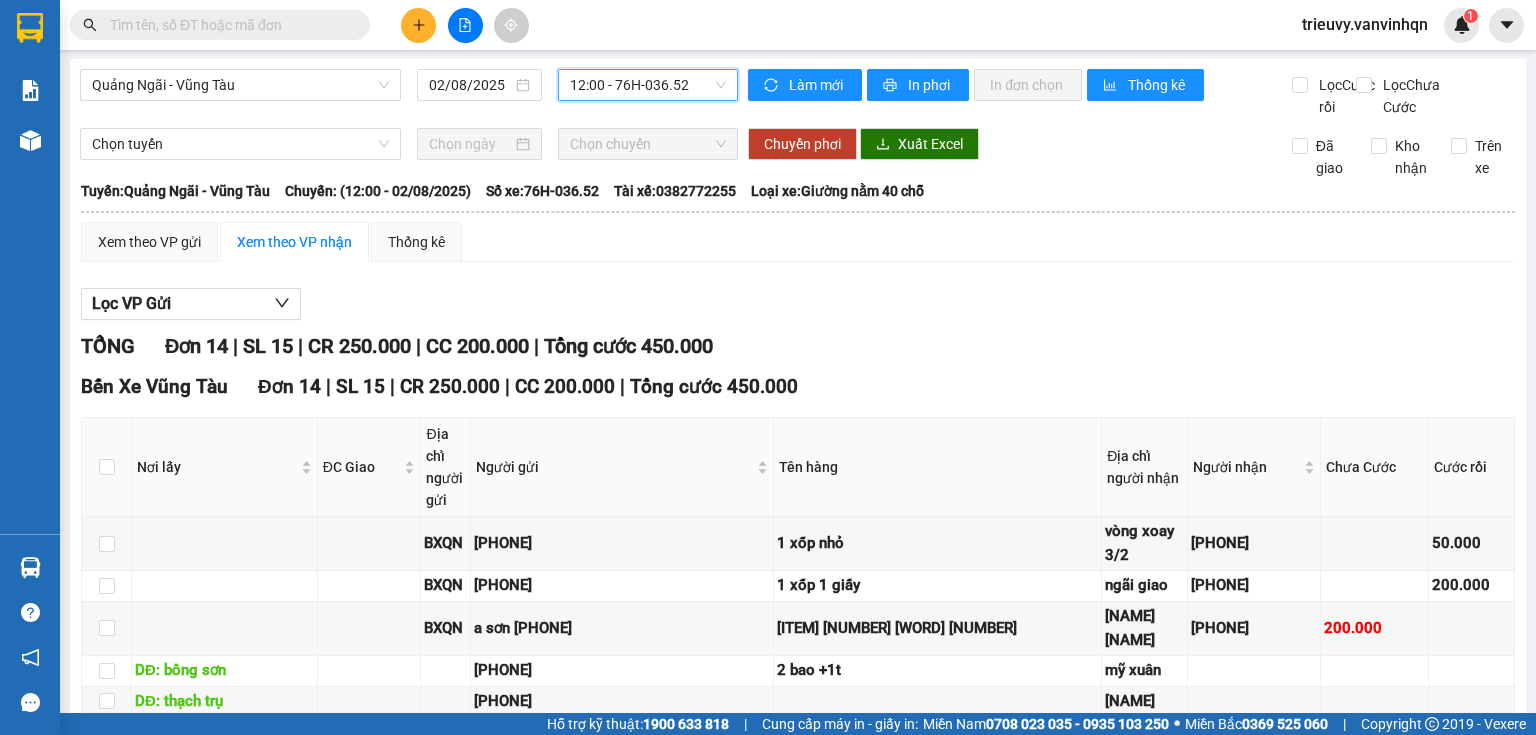scroll, scrollTop: 0, scrollLeft: 0, axis: both 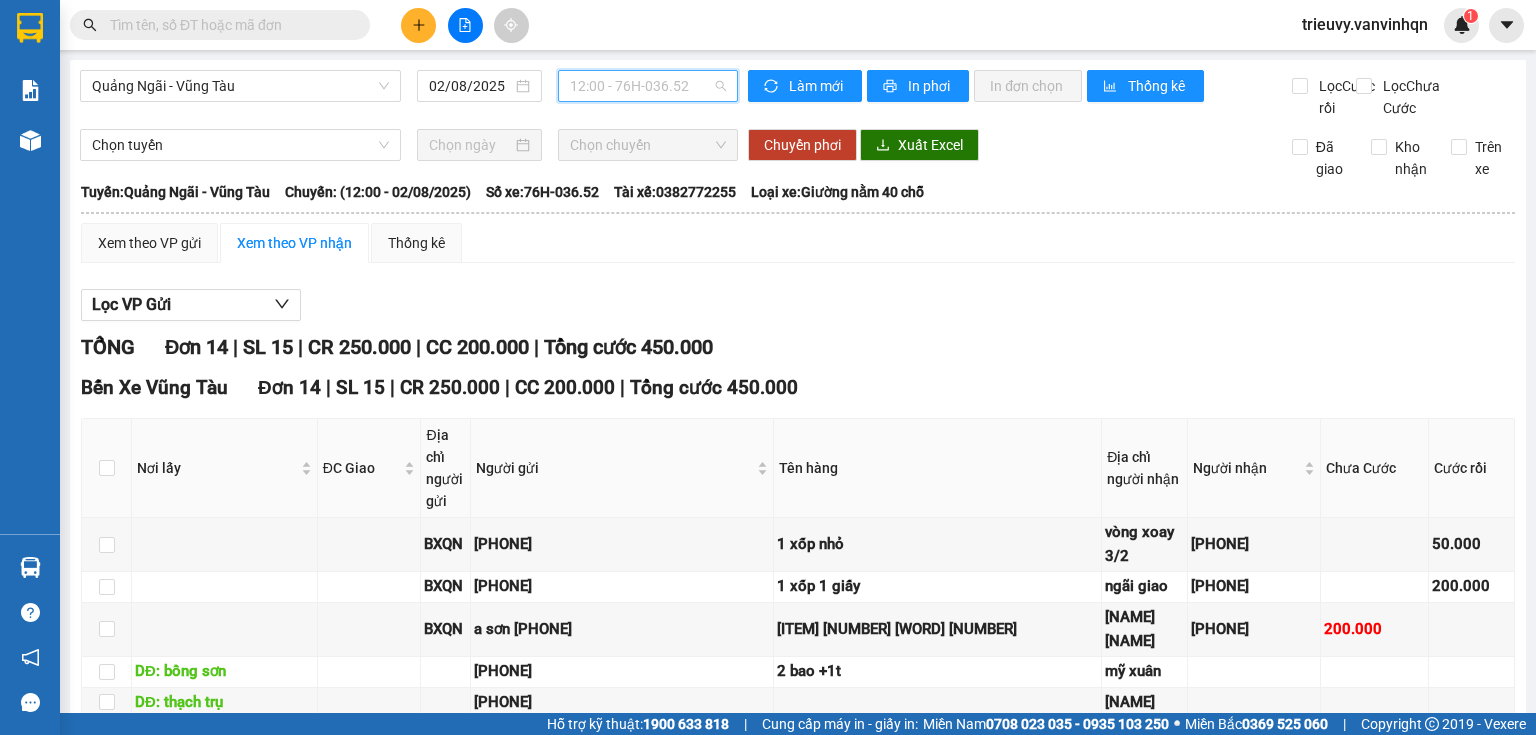 drag, startPoint x: 616, startPoint y: 73, endPoint x: 629, endPoint y: 113, distance: 42.059483 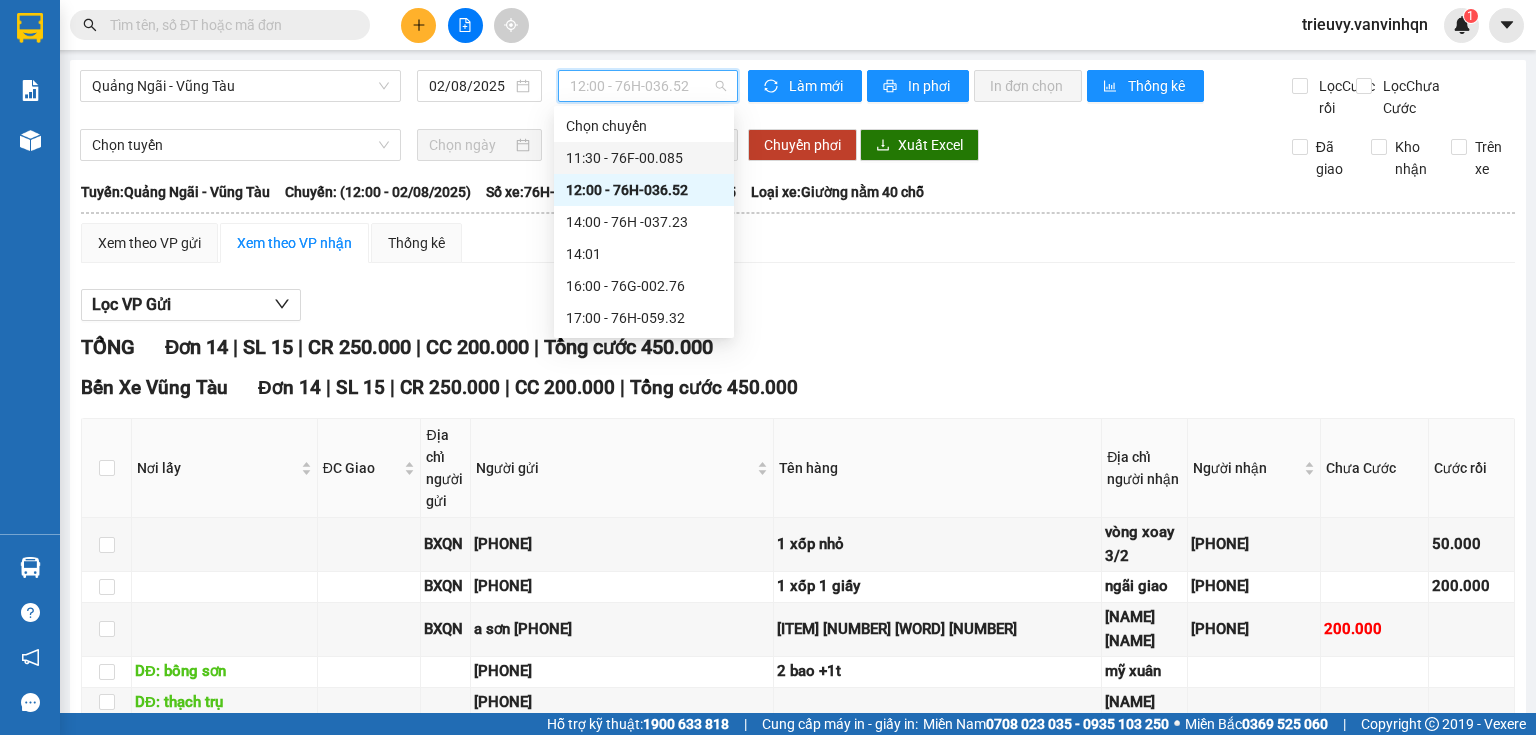 click on "11:30     - 76F-00.085" at bounding box center [644, 158] 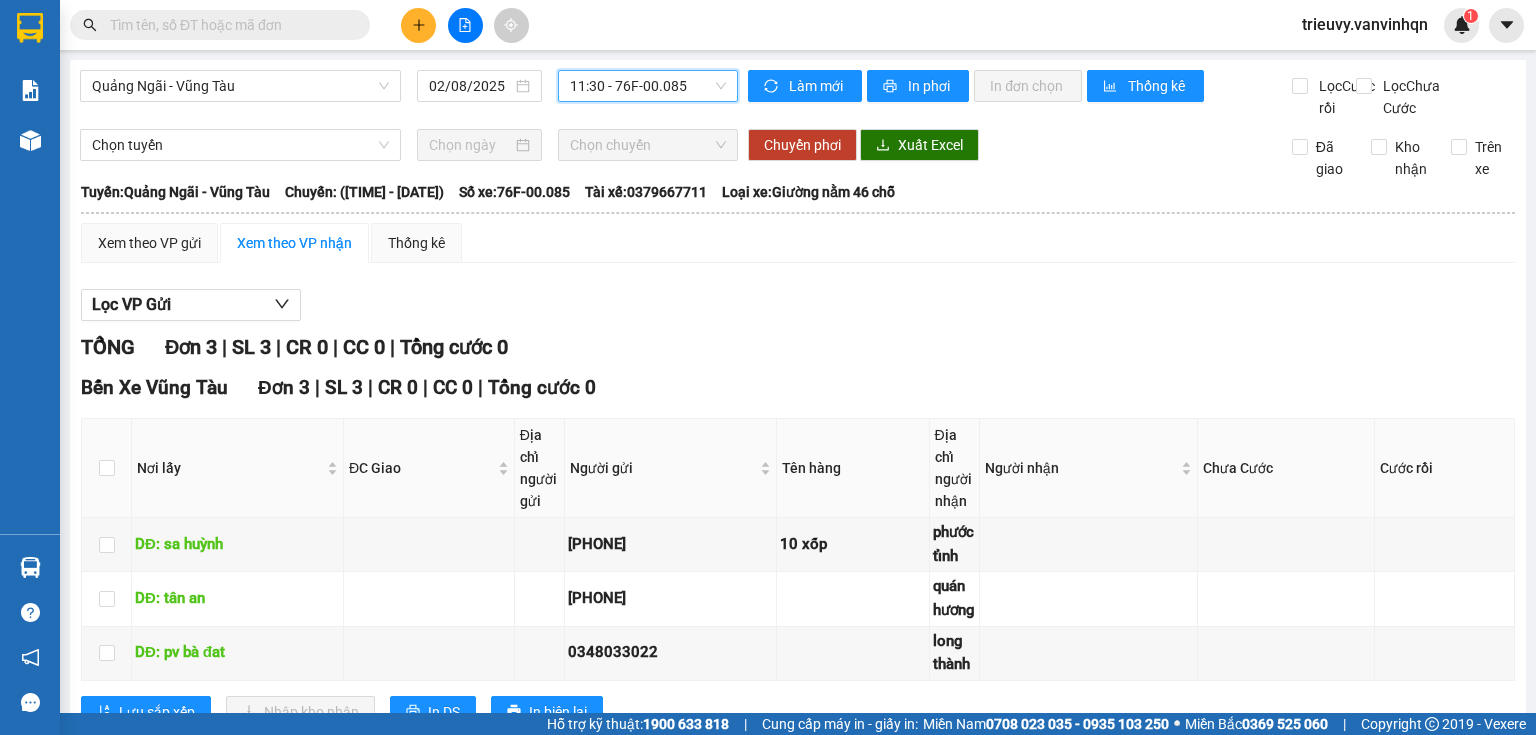 click on "11:30     - 76F-00.085" at bounding box center (648, 86) 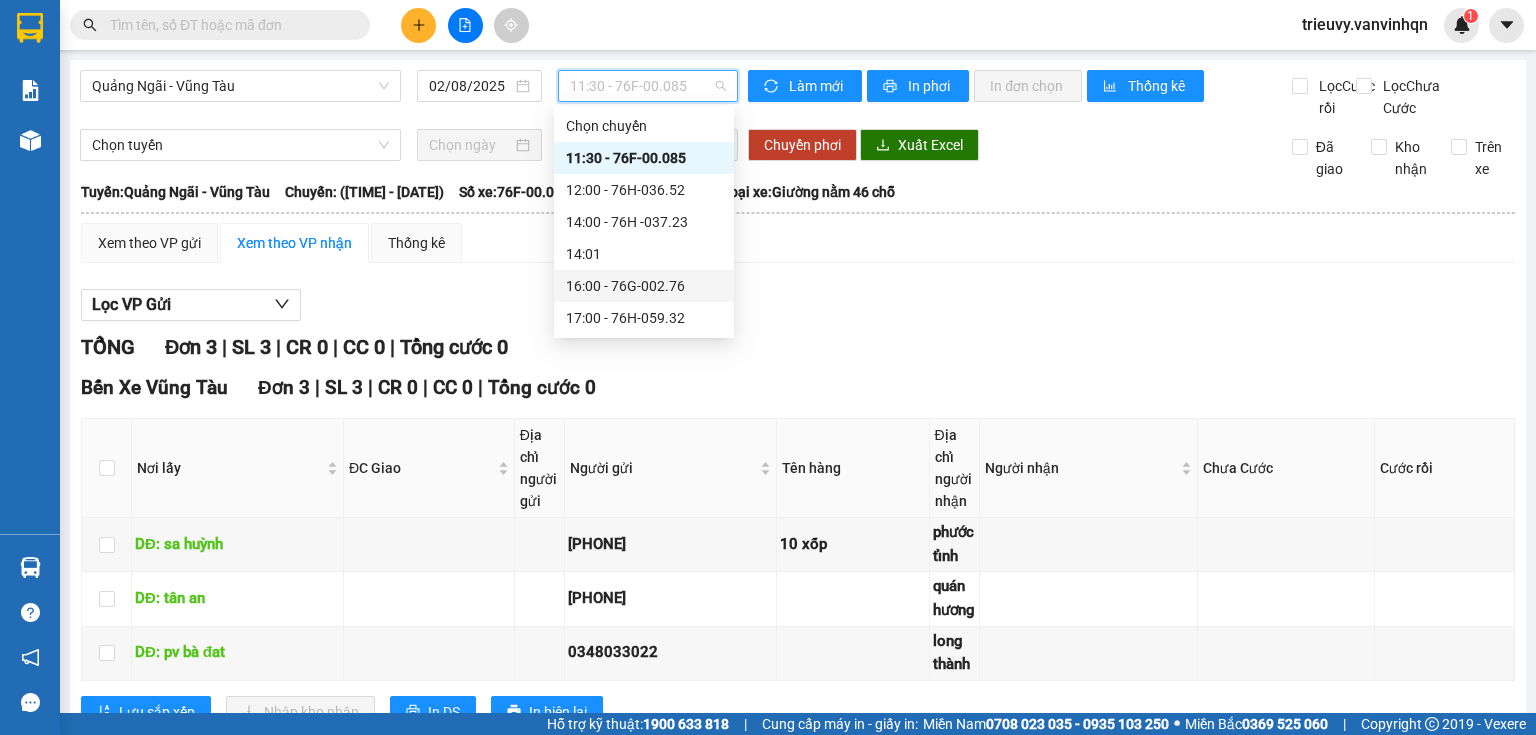 click on "16:00     - 76G-002.76" at bounding box center [644, 286] 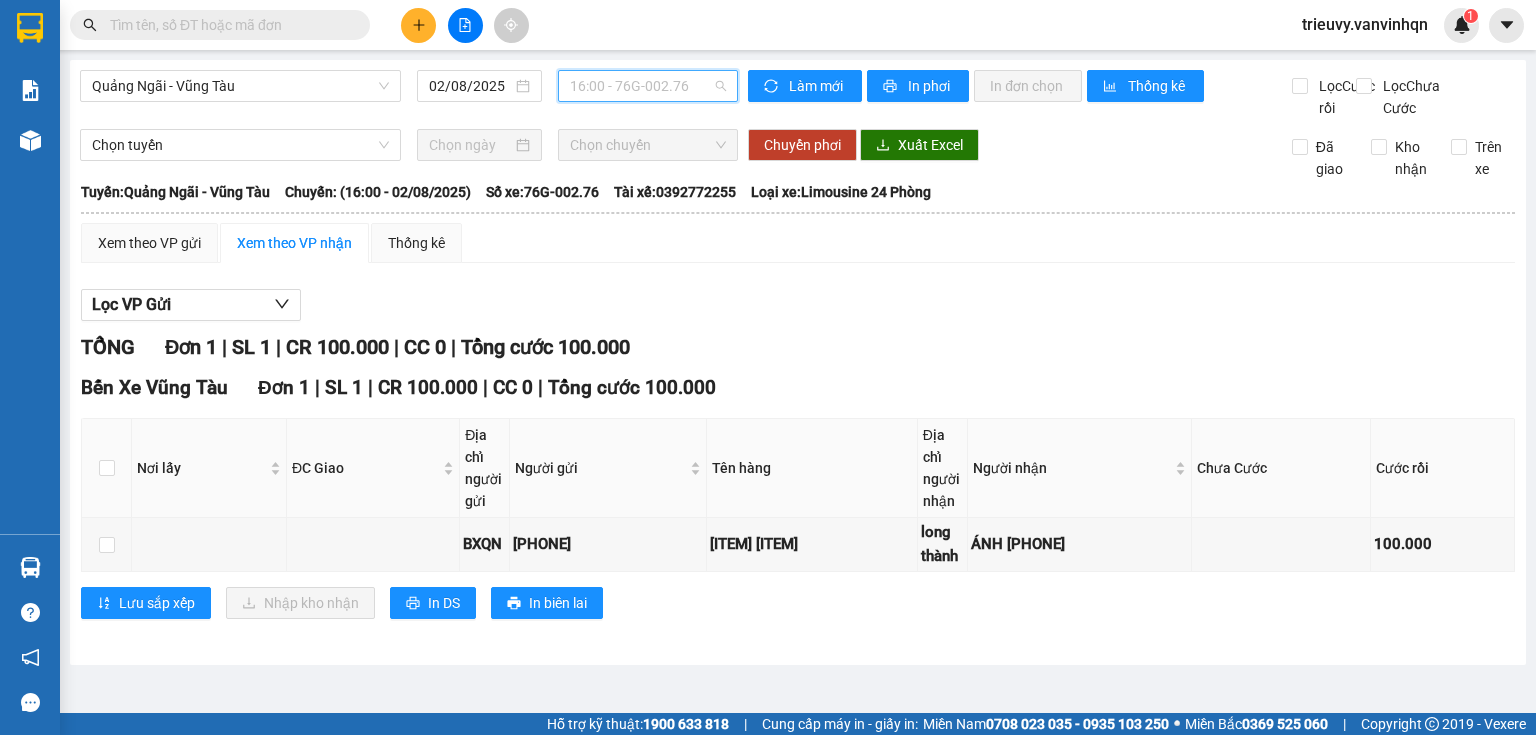 click on "16:00     - 76G-002.76" at bounding box center [648, 86] 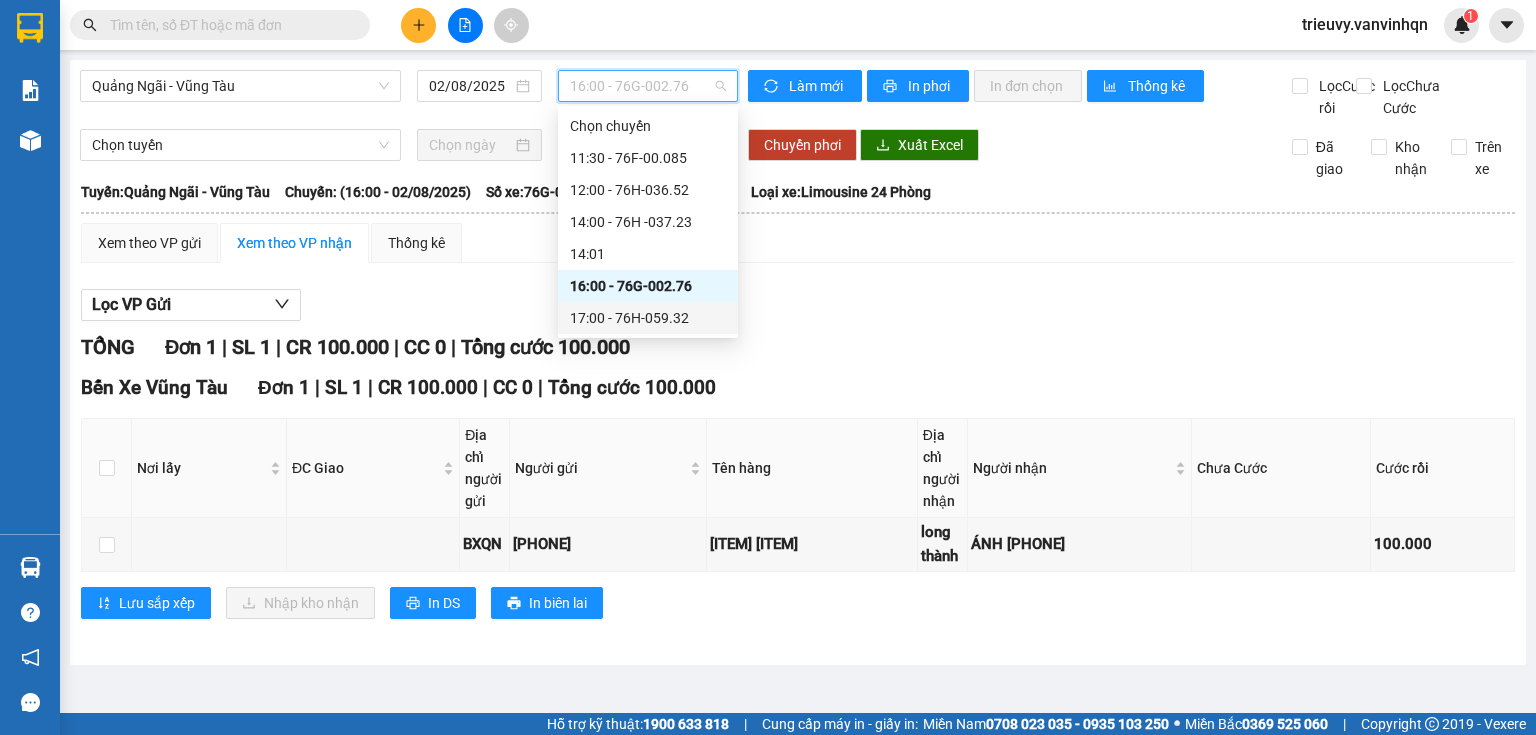 click on "17:00     - 76H-059.32" at bounding box center [648, 318] 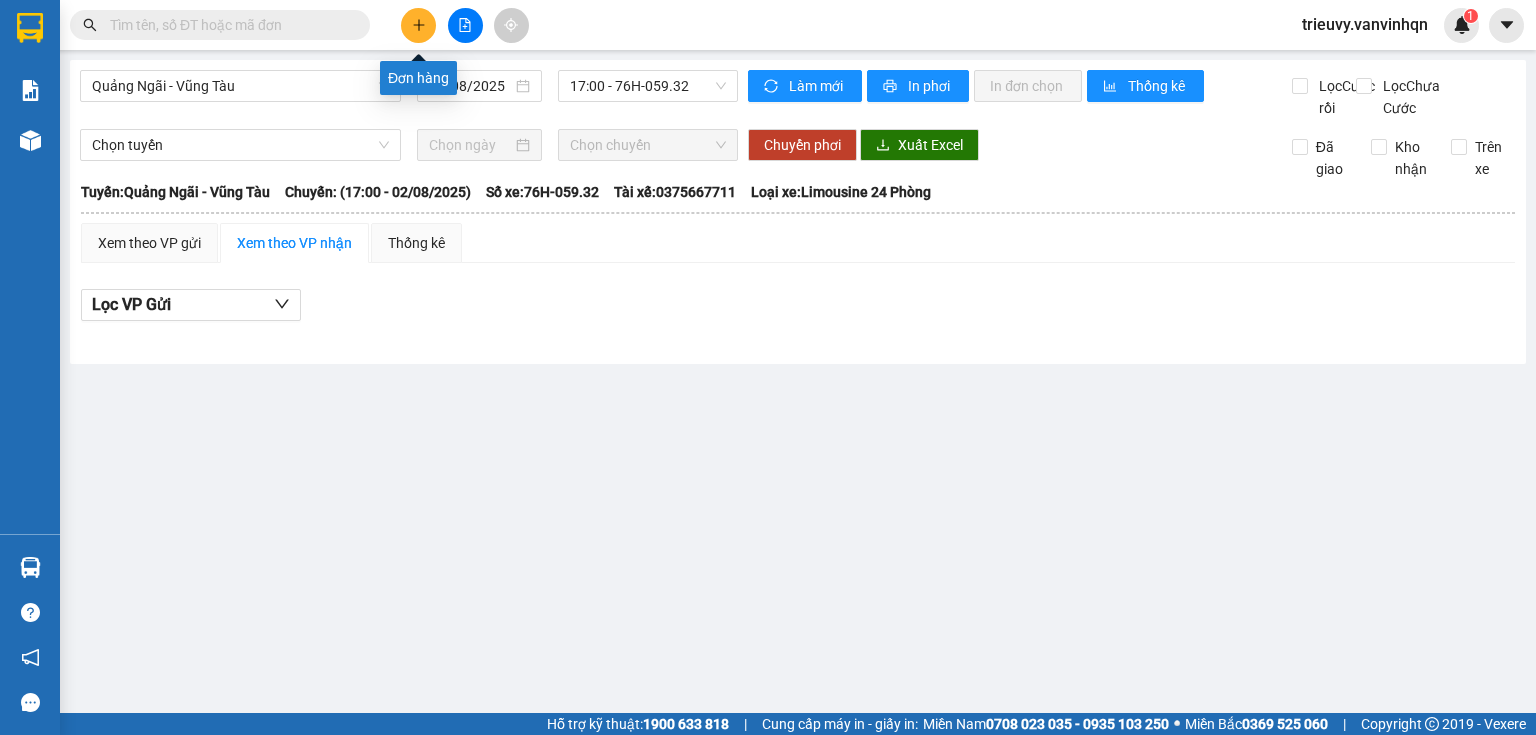 click 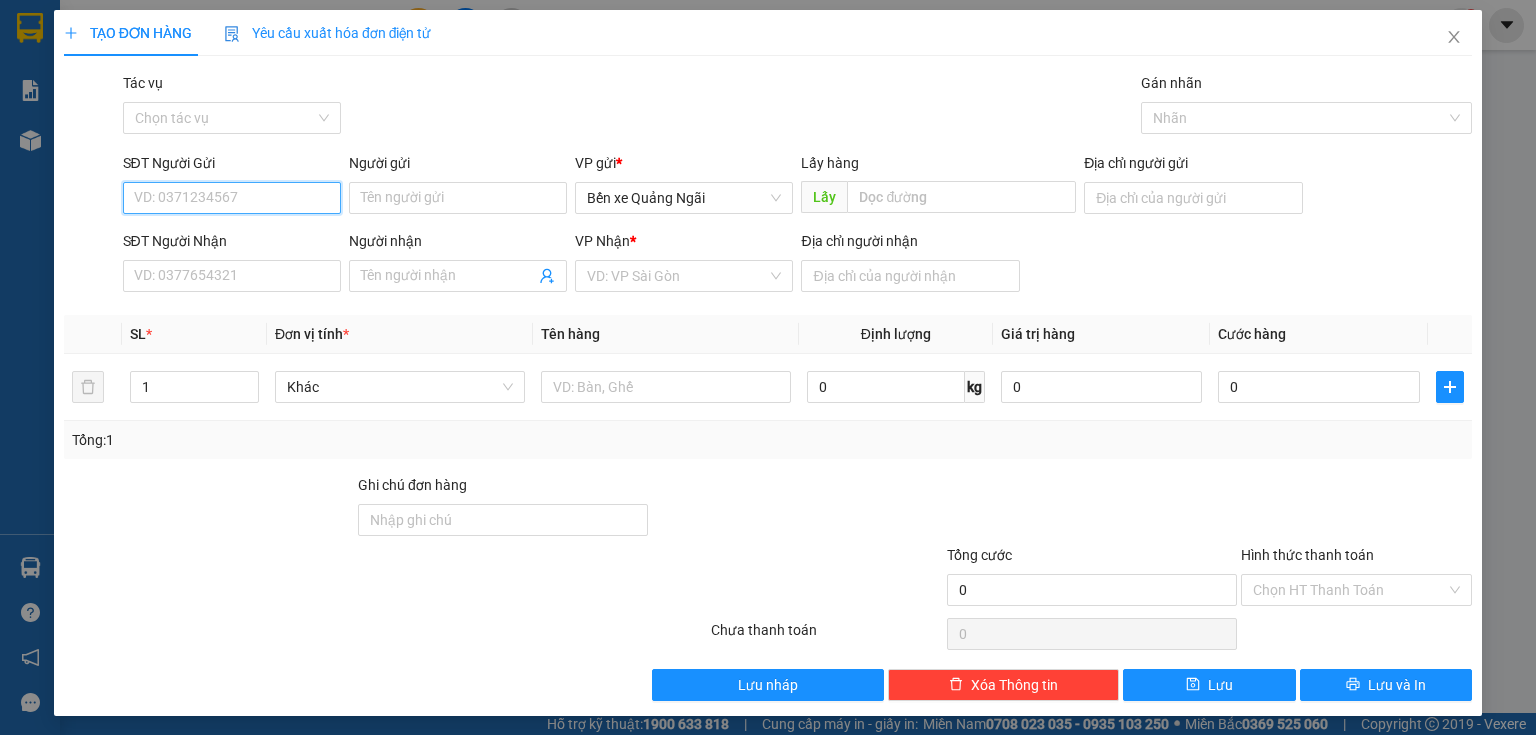 click on "SĐT Người Gửi" at bounding box center [232, 198] 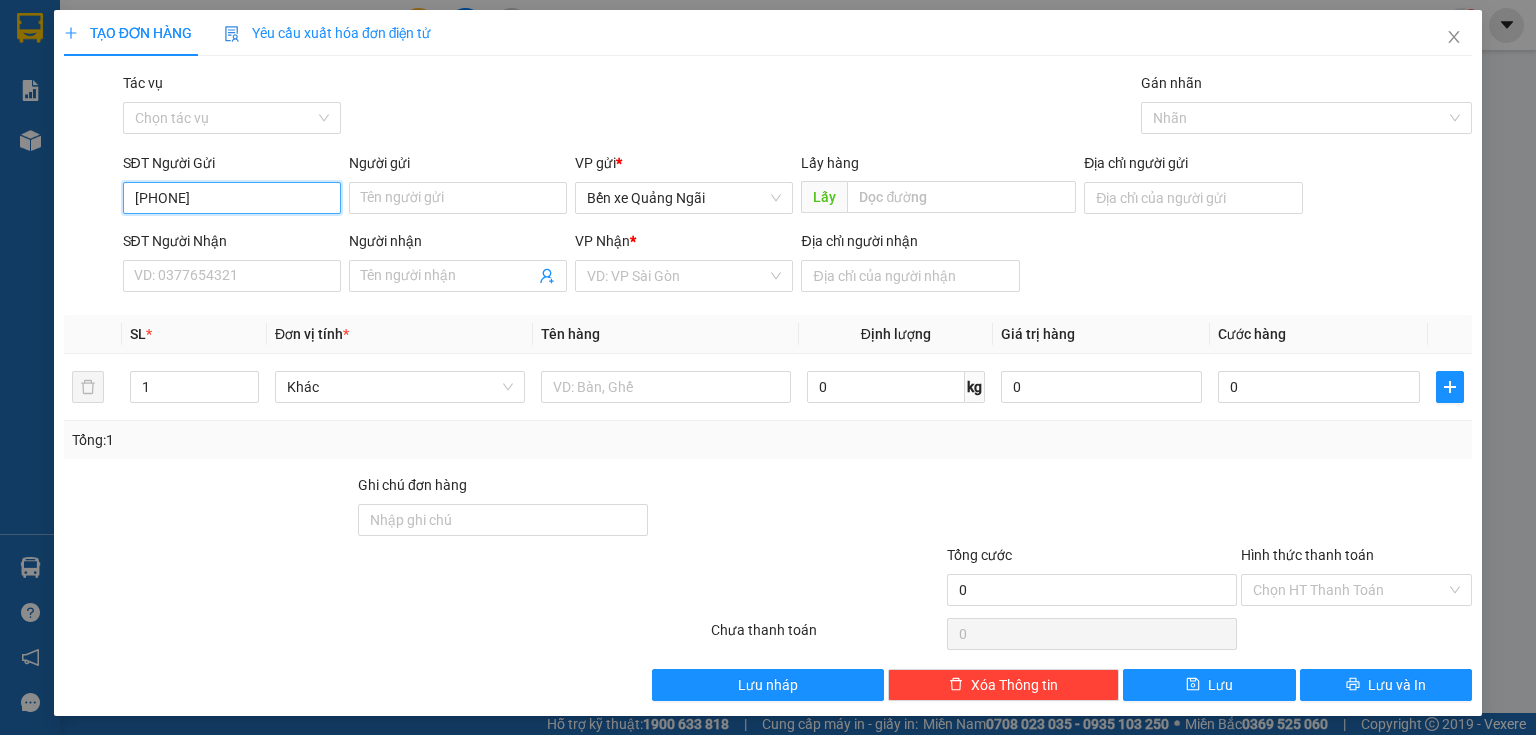 click on "[PHONE]" at bounding box center (232, 198) 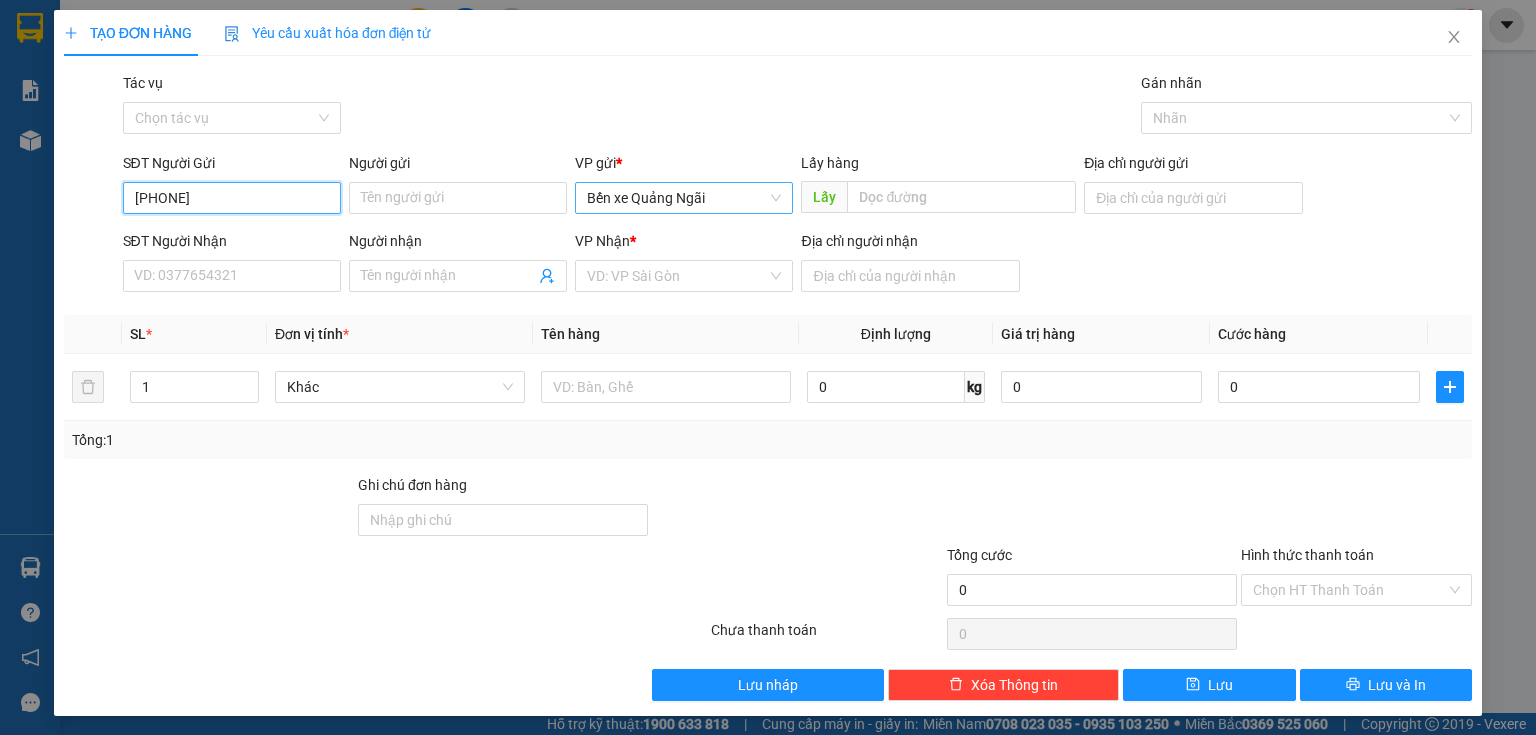 click on "Bến xe Quảng Ngãi" at bounding box center (684, 198) 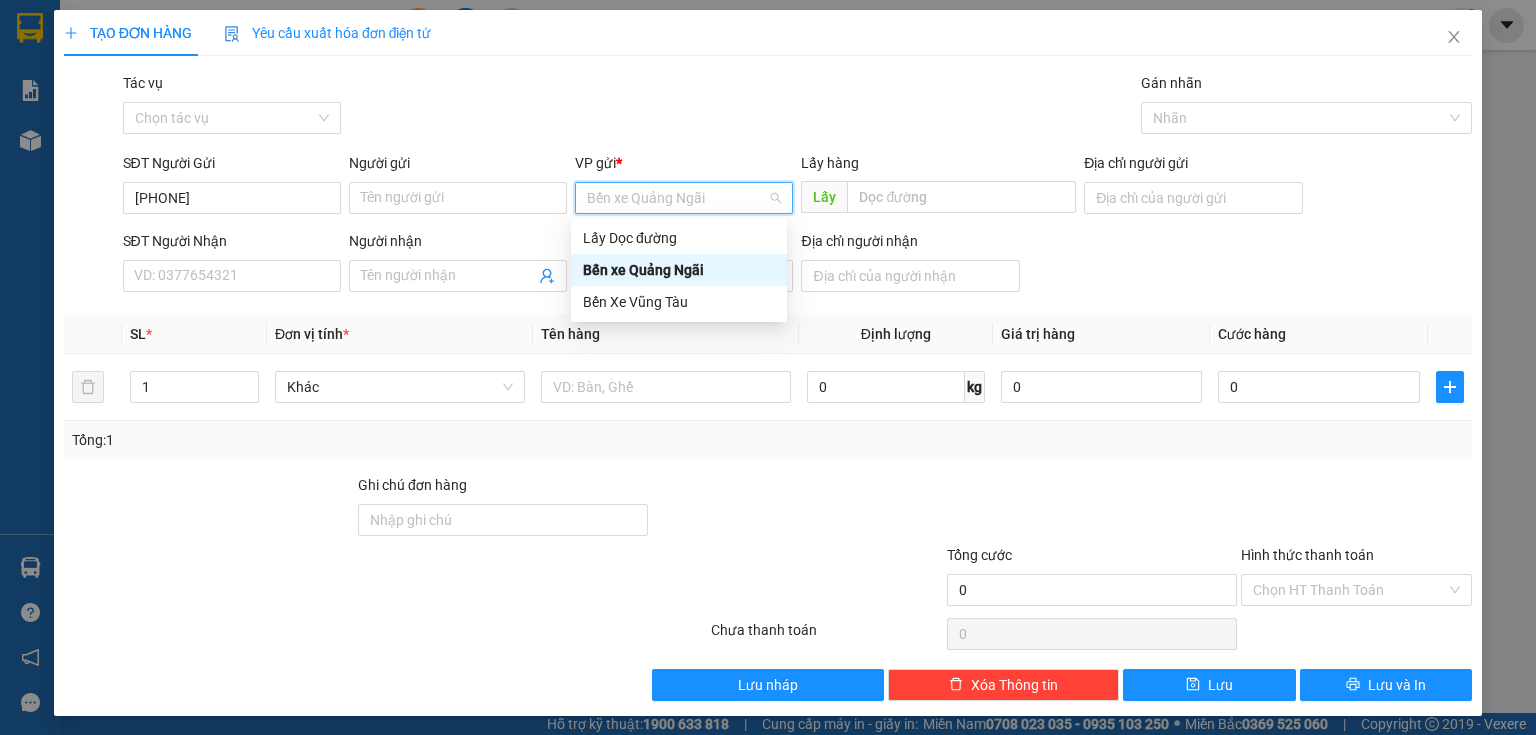 click on "Kết quả tìm kiếm ( 81 )  Bộ lọc  Mã ĐH Trạng thái Món hàng Tổng cước Chưa cước Người gửi VP Gửi Người nhận VP Nhận LDĐ2507300015 11:18 - 30/07 Trên xe   76H -037.94 12:00  -   30/07 SL:  1 0349311263 Lấy Dọc đường DĐ: bà ba  Bến Xe Vũng Tàu  LDĐ2507200010 09:31 - 20/07 Trên xe   76H-036.96 12:00  -   20/07 1T SL:  1 0868134263 Lấy Dọc đường DĐ: đại thiên hà  Bến Xe Vũng Tàu  BXQN2507180005 10:28 - 18/07 Trên xe   76H-036.96 12:00  -   18/07 2t +1t nhựa SL:  1 300.000 300.000 0905635263 Bến xe Quảng Ngãi 0385131833 Bến Xe Vũng Tàu  LDĐ2507100035 14:59 - 10/07 Trên xe   76F-00.103 13:00  -   10/07 SL:  1 0348095263 nhãn thắng hải Lấy Dọc đường DĐ: thắng hải  Bến xe Quảng Ngãi LDĐ2507080003 08:03 - 08/07 Trên xe   76H-036.96 12:00  -   08/07 hồ sơ SL:  1 0349311263 Lấy Dọc đường DĐ: phổ vinh Bến Xe Vũng Tàu  LDĐ2507020037 16:22 - 02/07 Trên xe   76H-059.32 18:00  -   02/07 SL:" at bounding box center (768, 367) 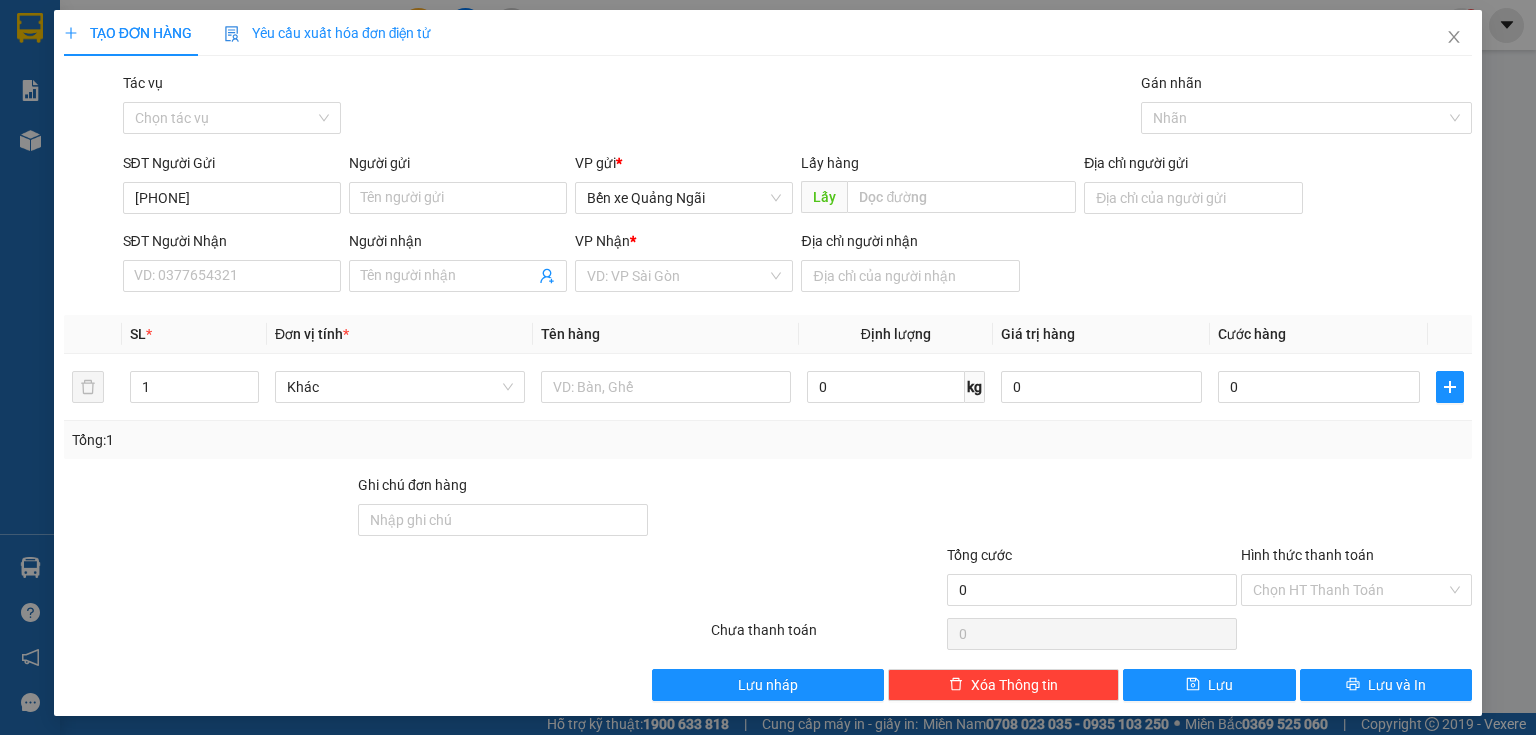 drag, startPoint x: 675, startPoint y: 212, endPoint x: 679, endPoint y: 228, distance: 16.492422 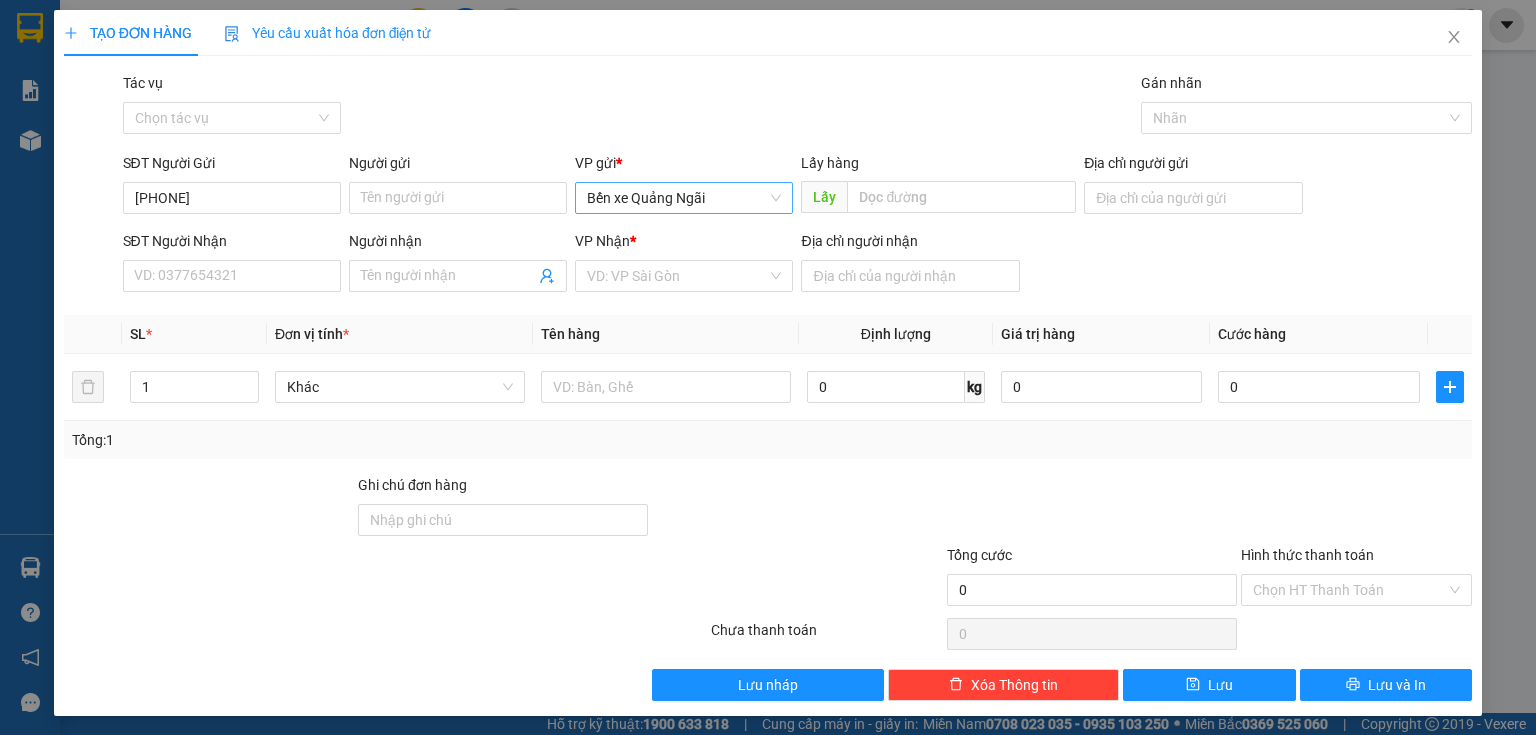 click on "Bến xe Quảng Ngãi" at bounding box center [684, 198] 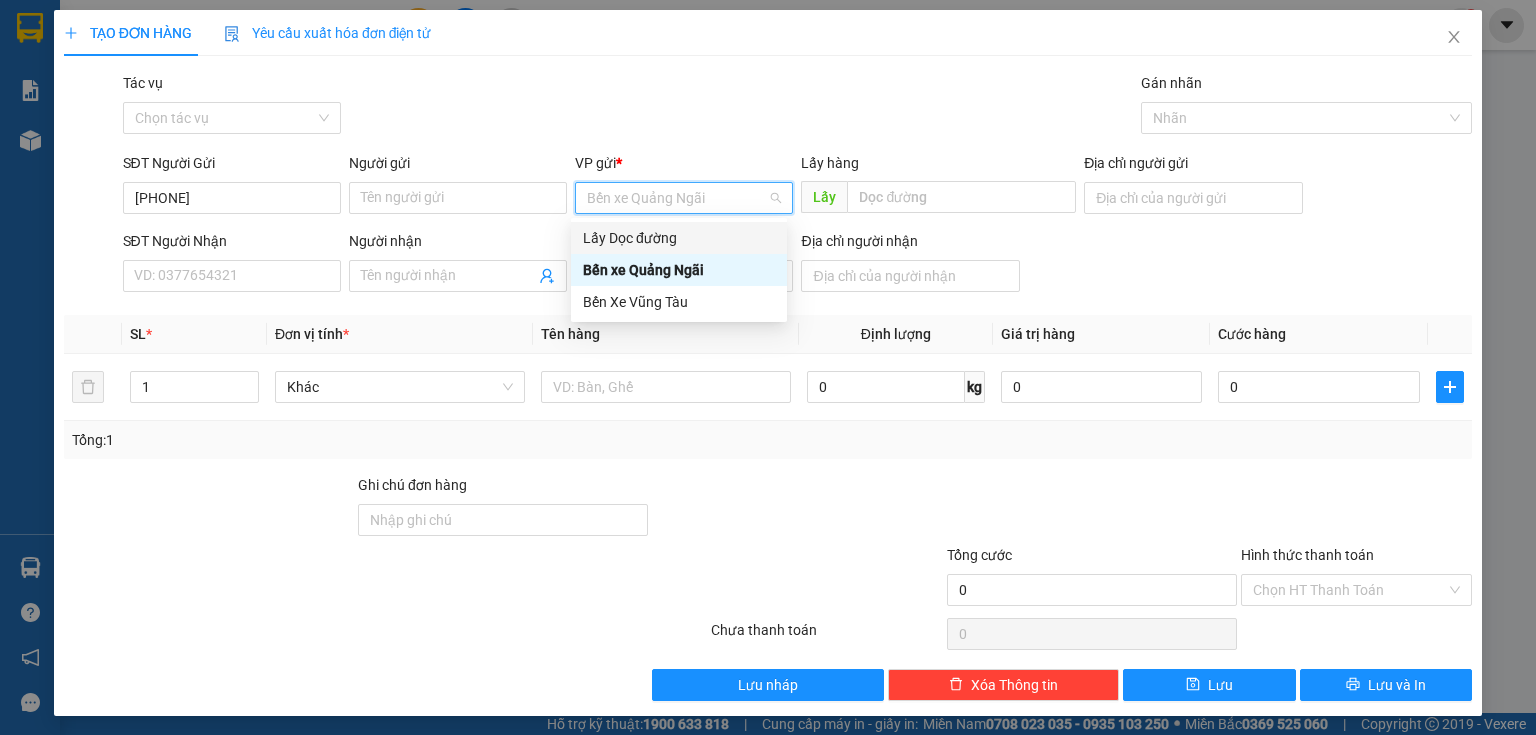 click on "Lấy Dọc đường" at bounding box center (679, 238) 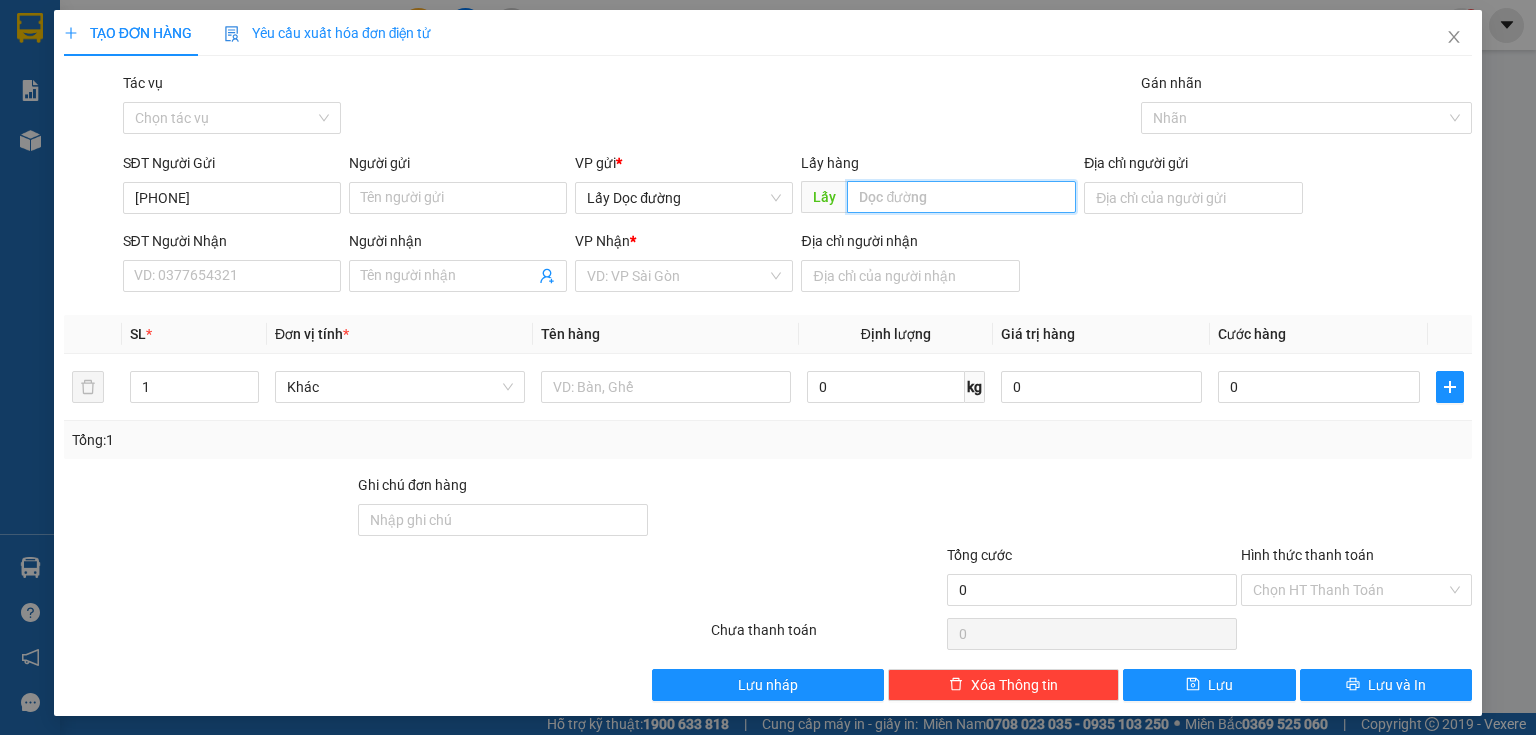click at bounding box center (961, 197) 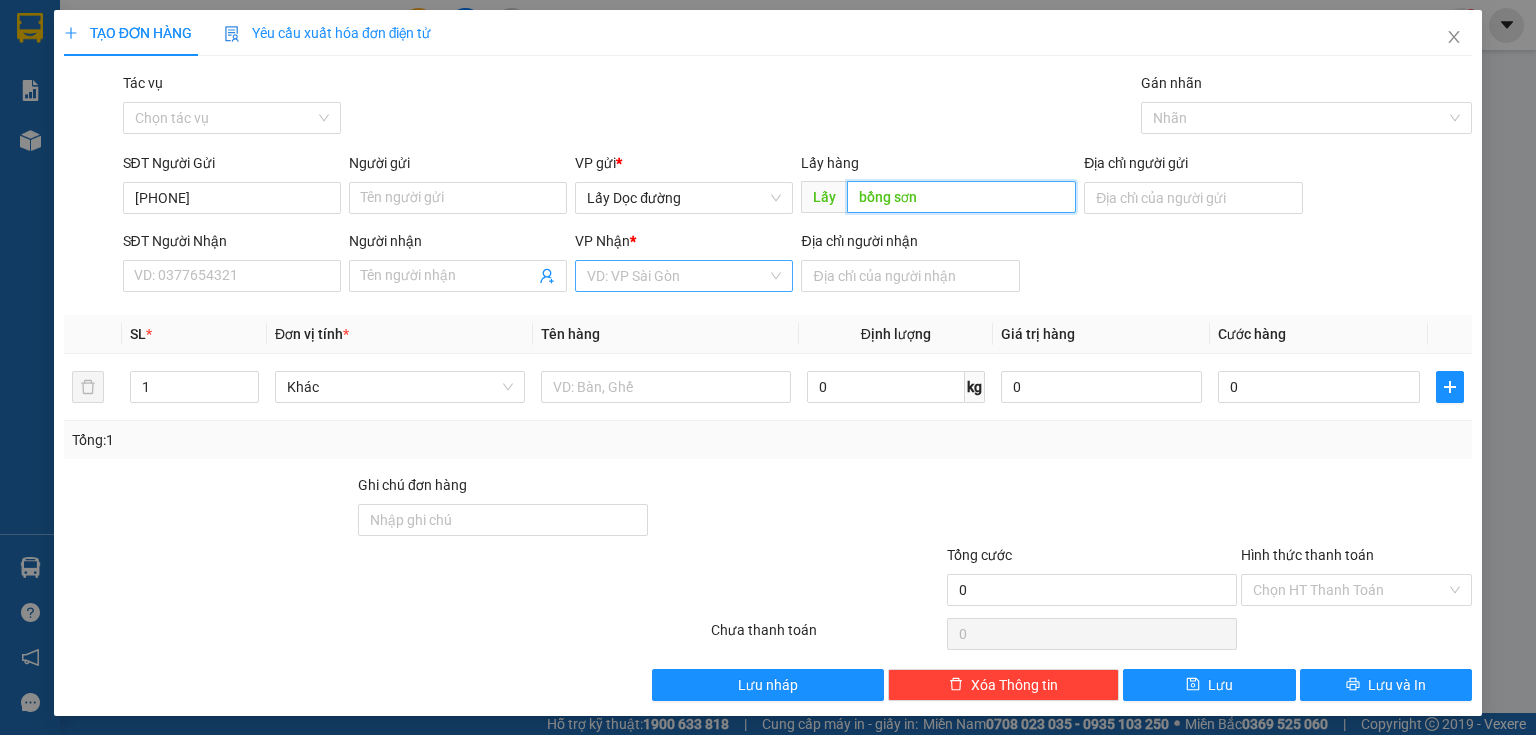type on "bồng sơn" 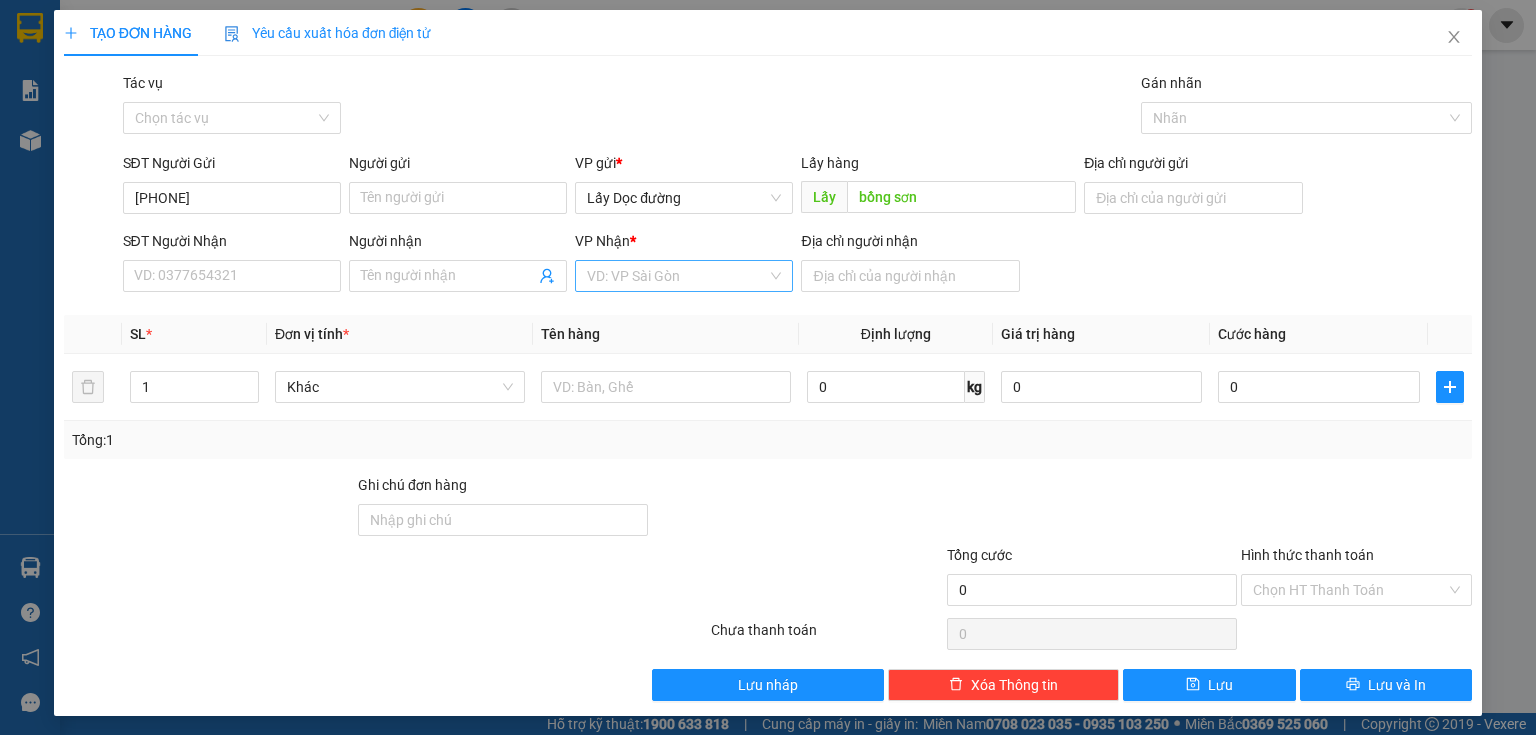 click at bounding box center [677, 276] 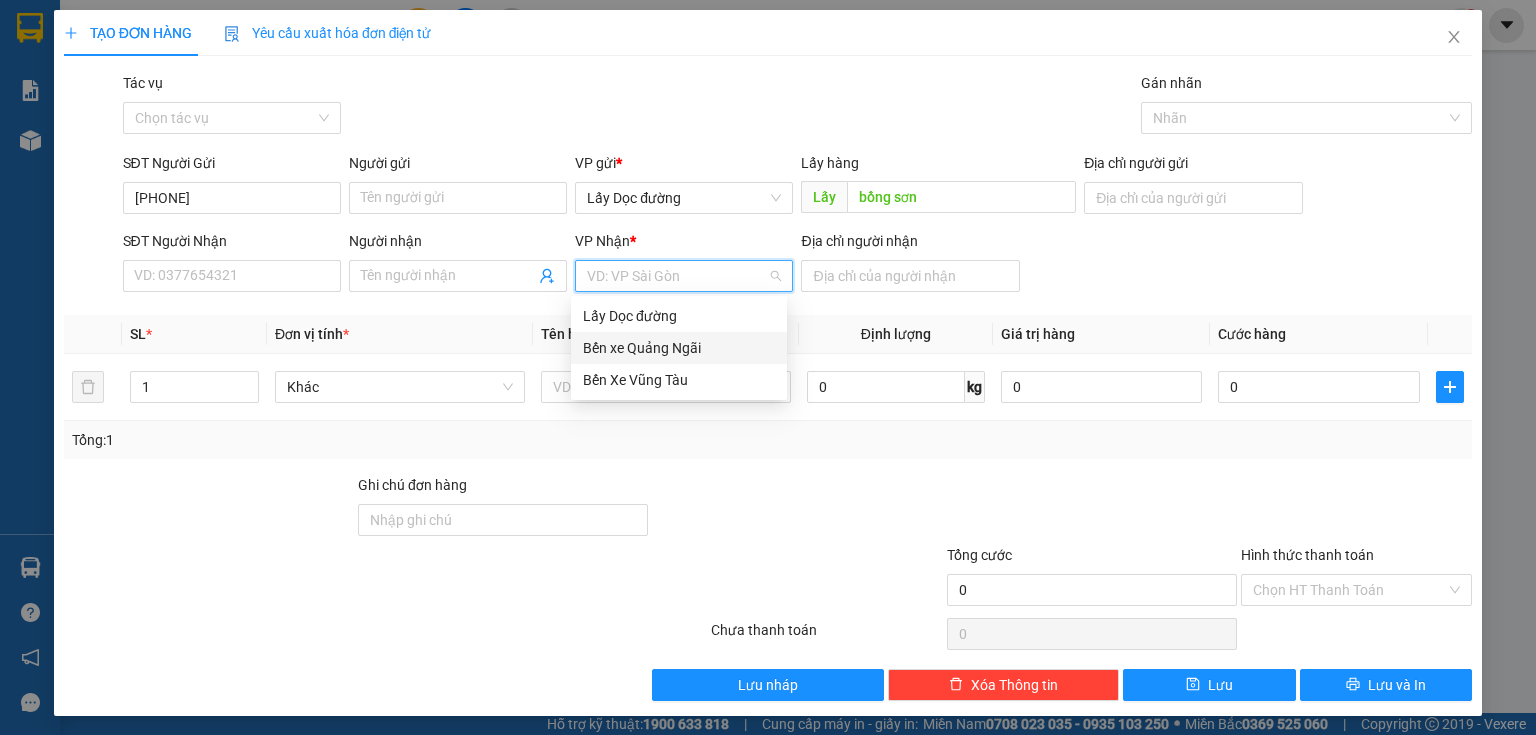 click on "Bến xe Quảng Ngãi" at bounding box center [679, 348] 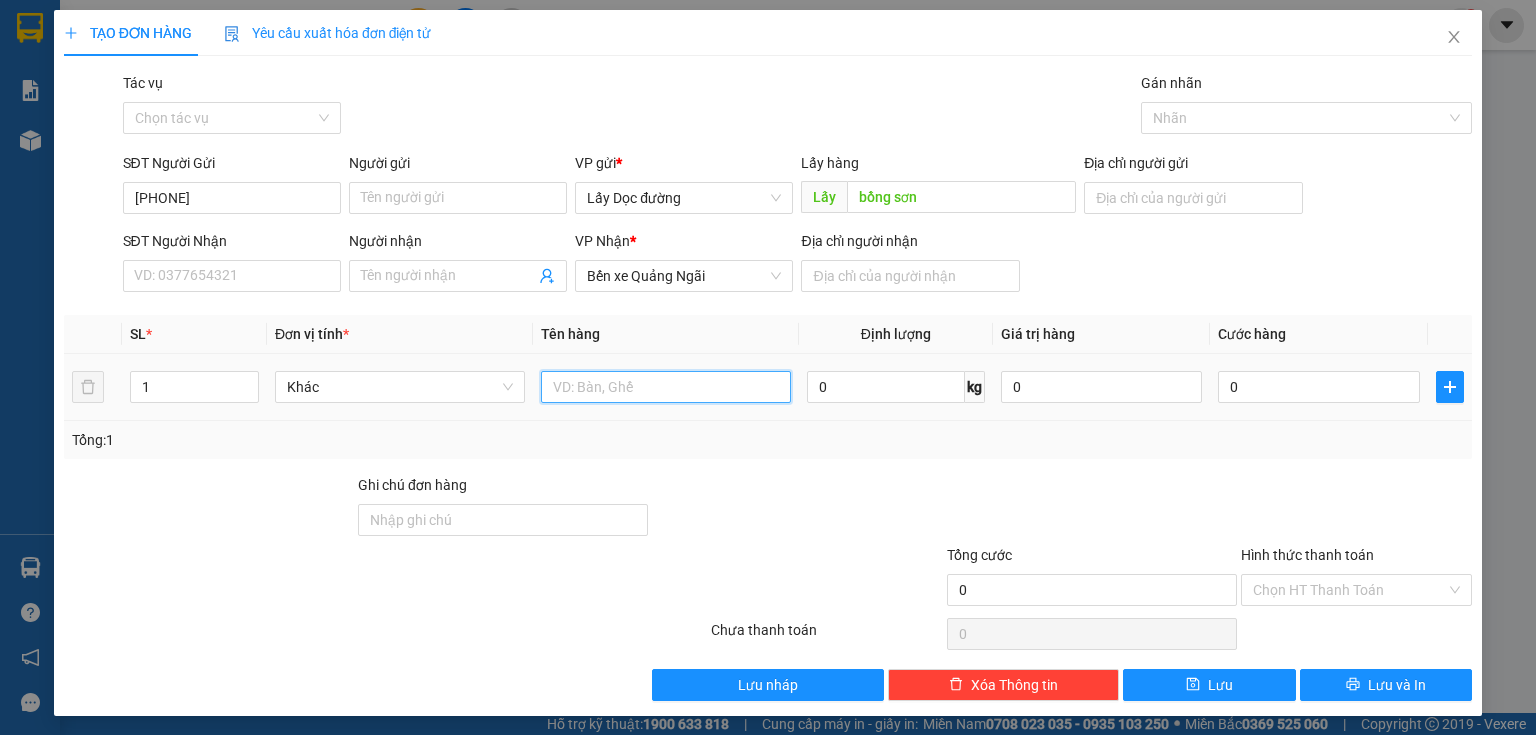 click at bounding box center [666, 387] 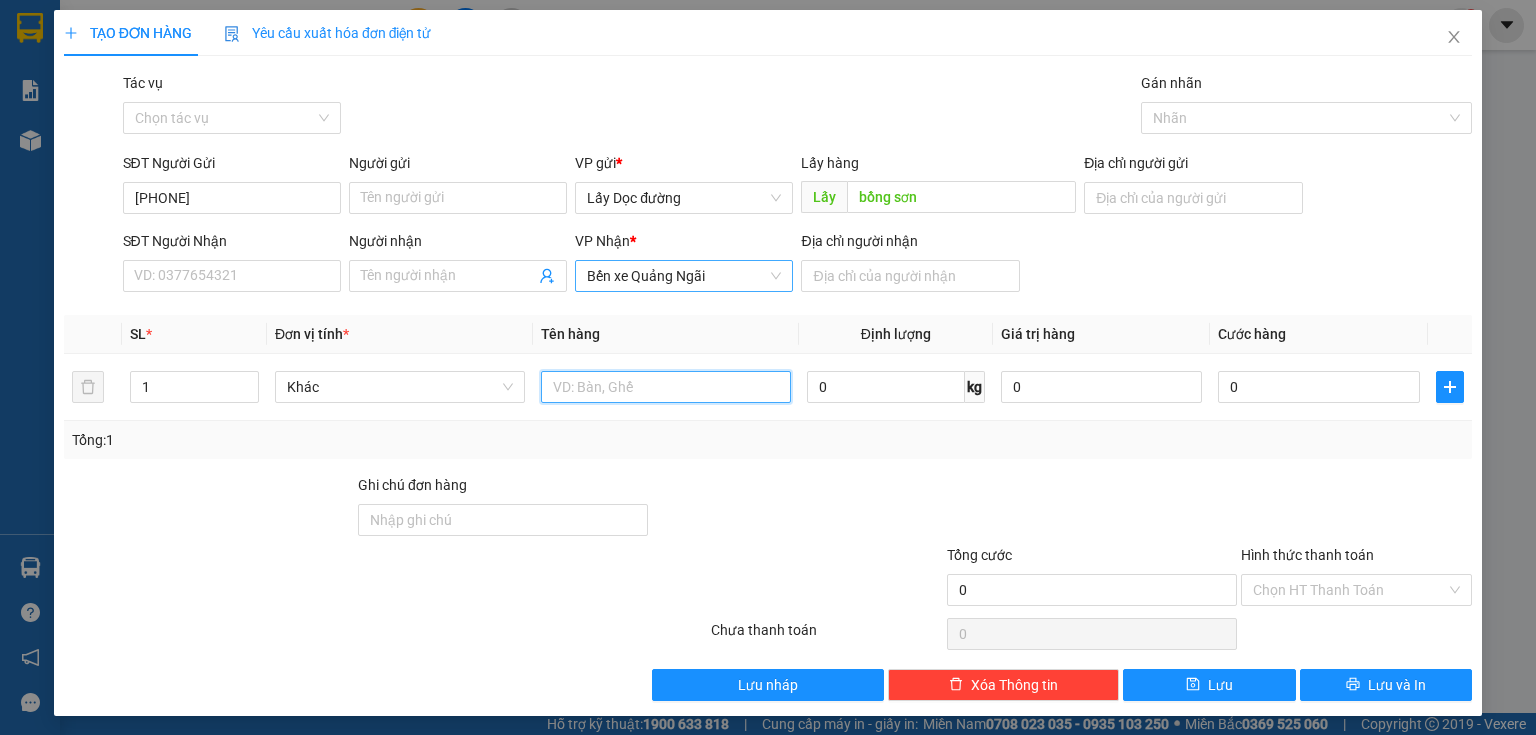 click on "Bến xe Quảng Ngãi" at bounding box center [684, 276] 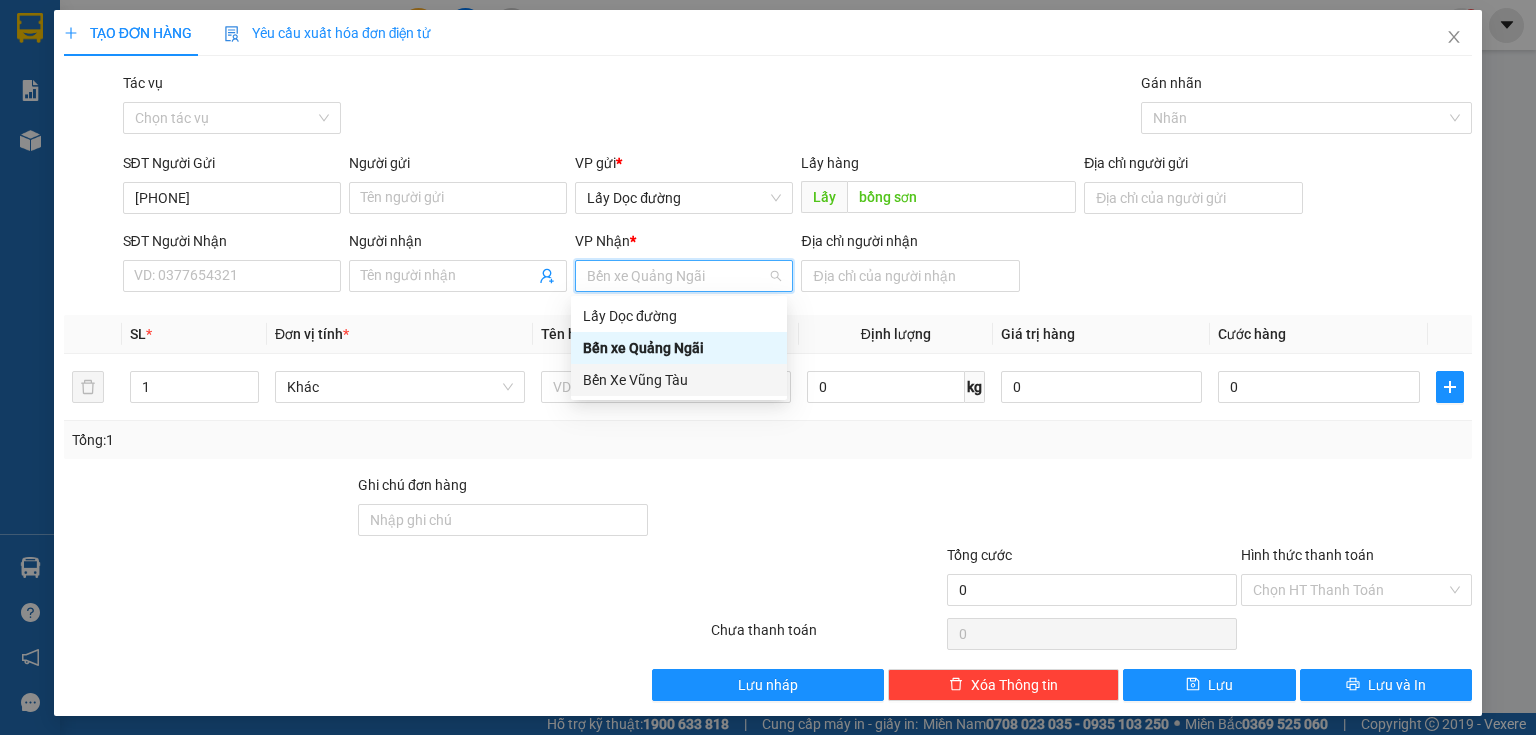 click on "Bến Xe Vũng Tàu" at bounding box center [679, 380] 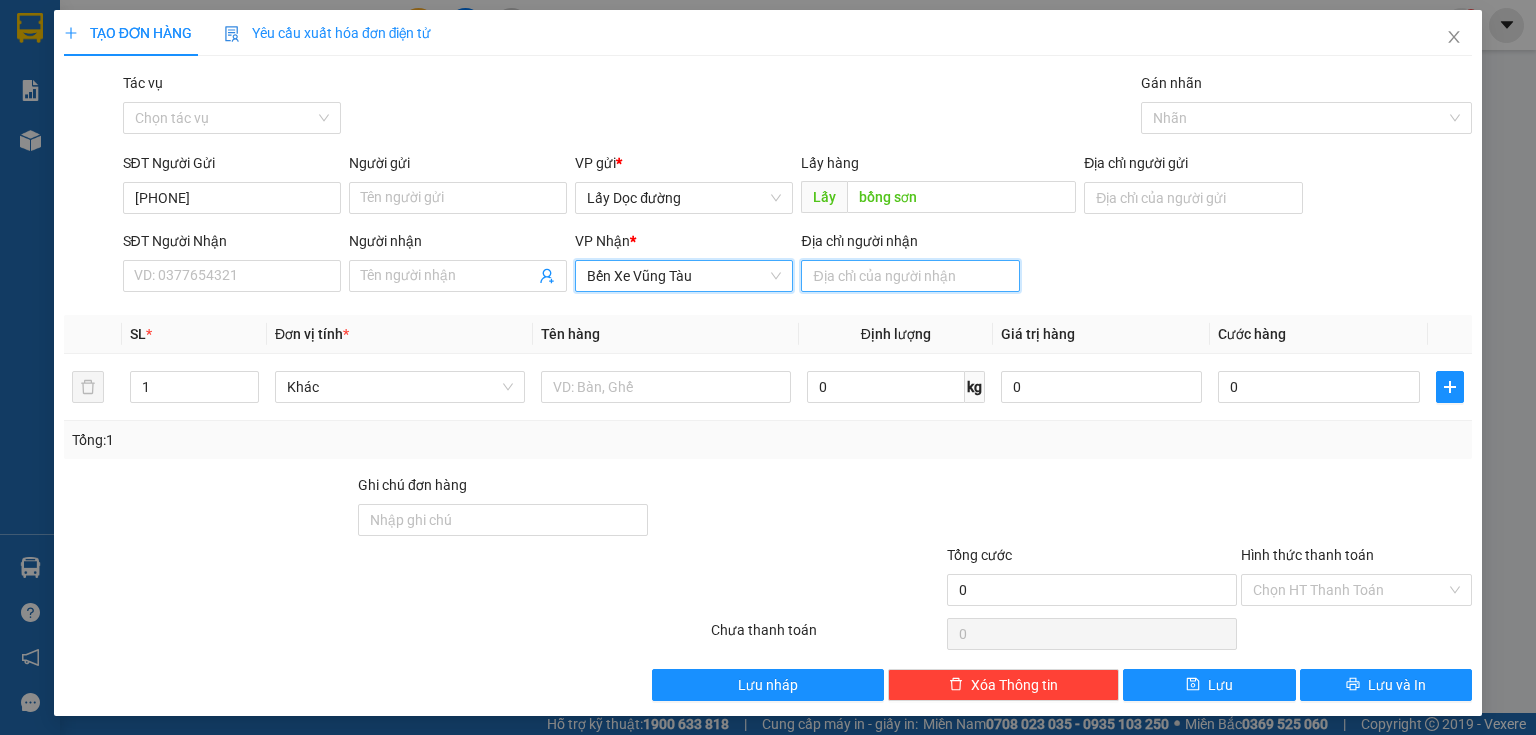 click on "Địa chỉ người nhận" at bounding box center (910, 276) 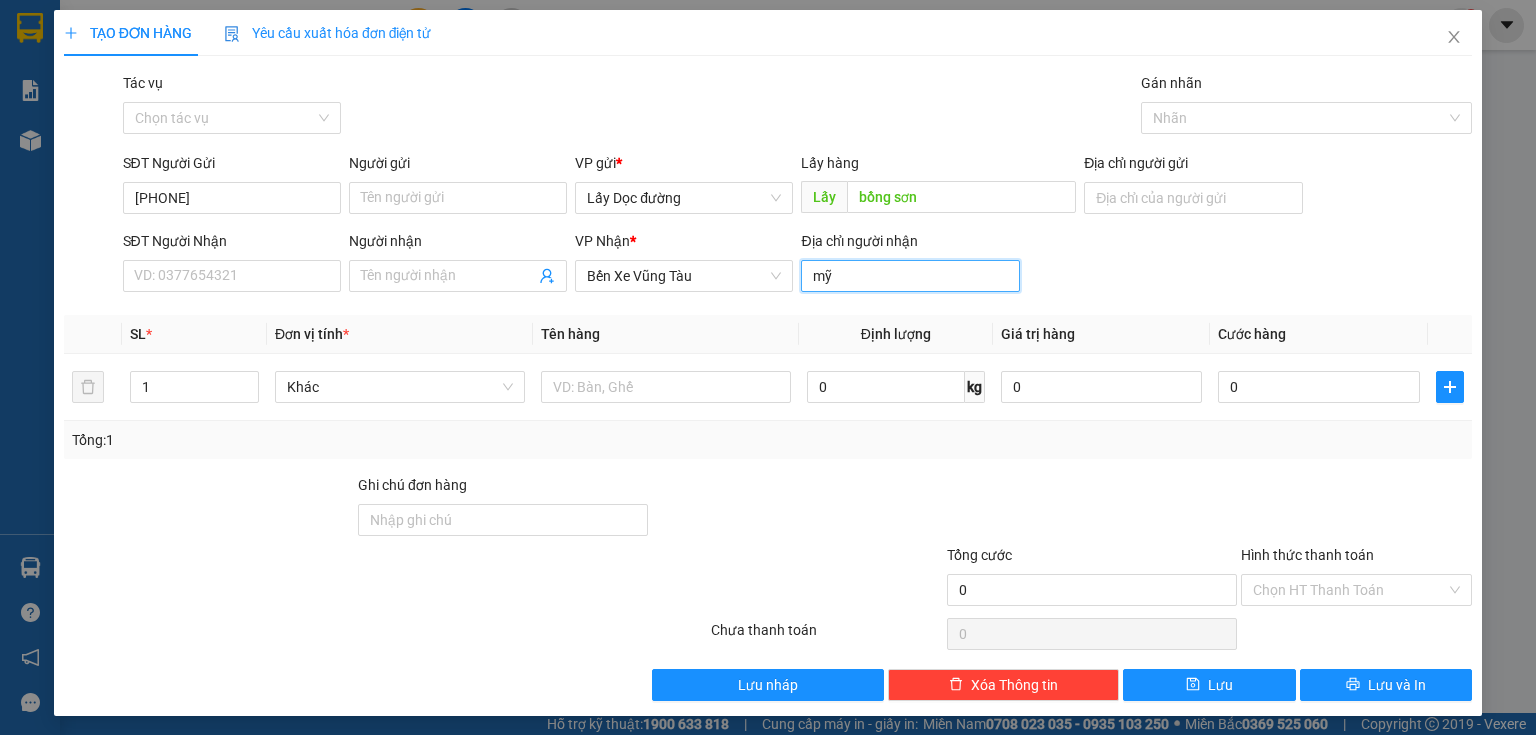 type on "[NAME]" 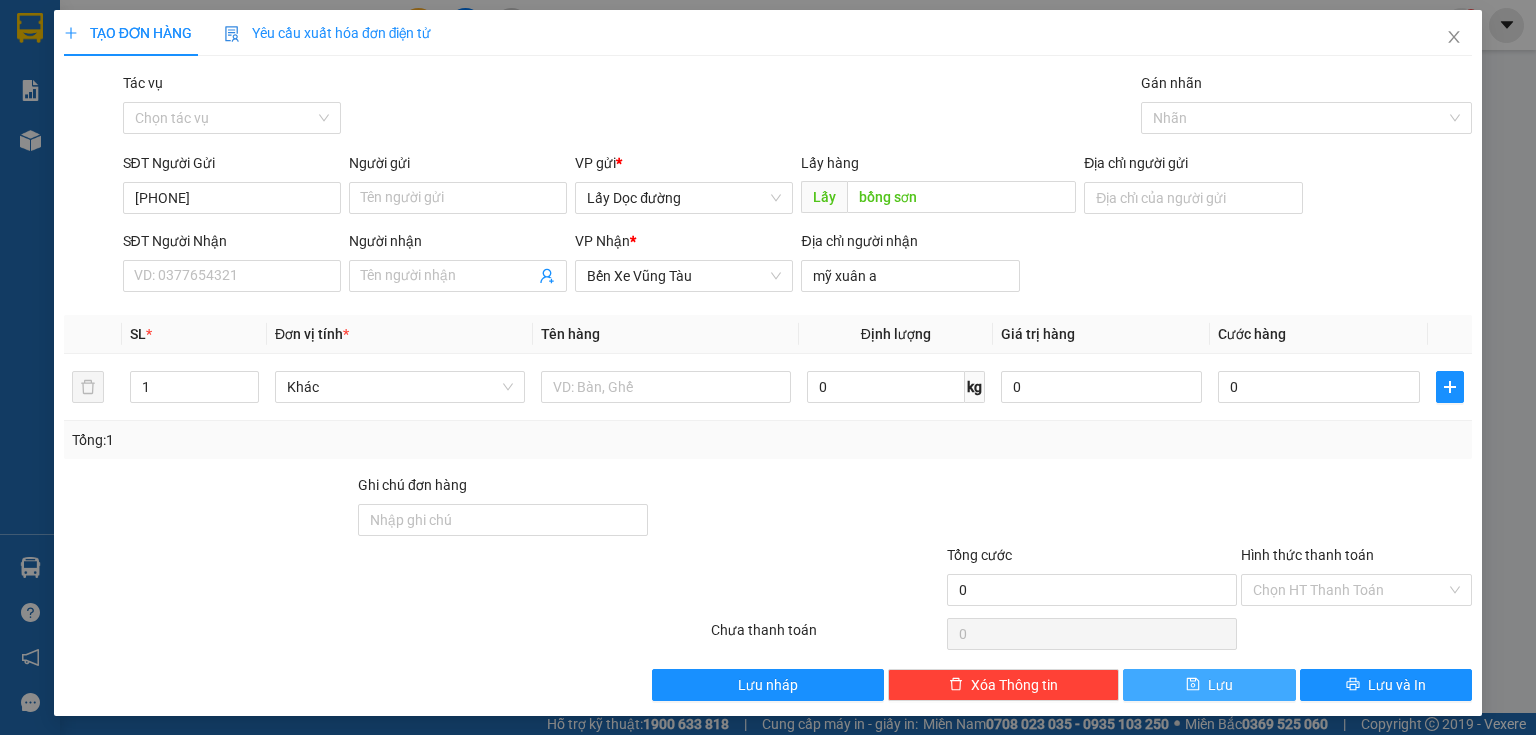 click on "Lưu" at bounding box center [1209, 685] 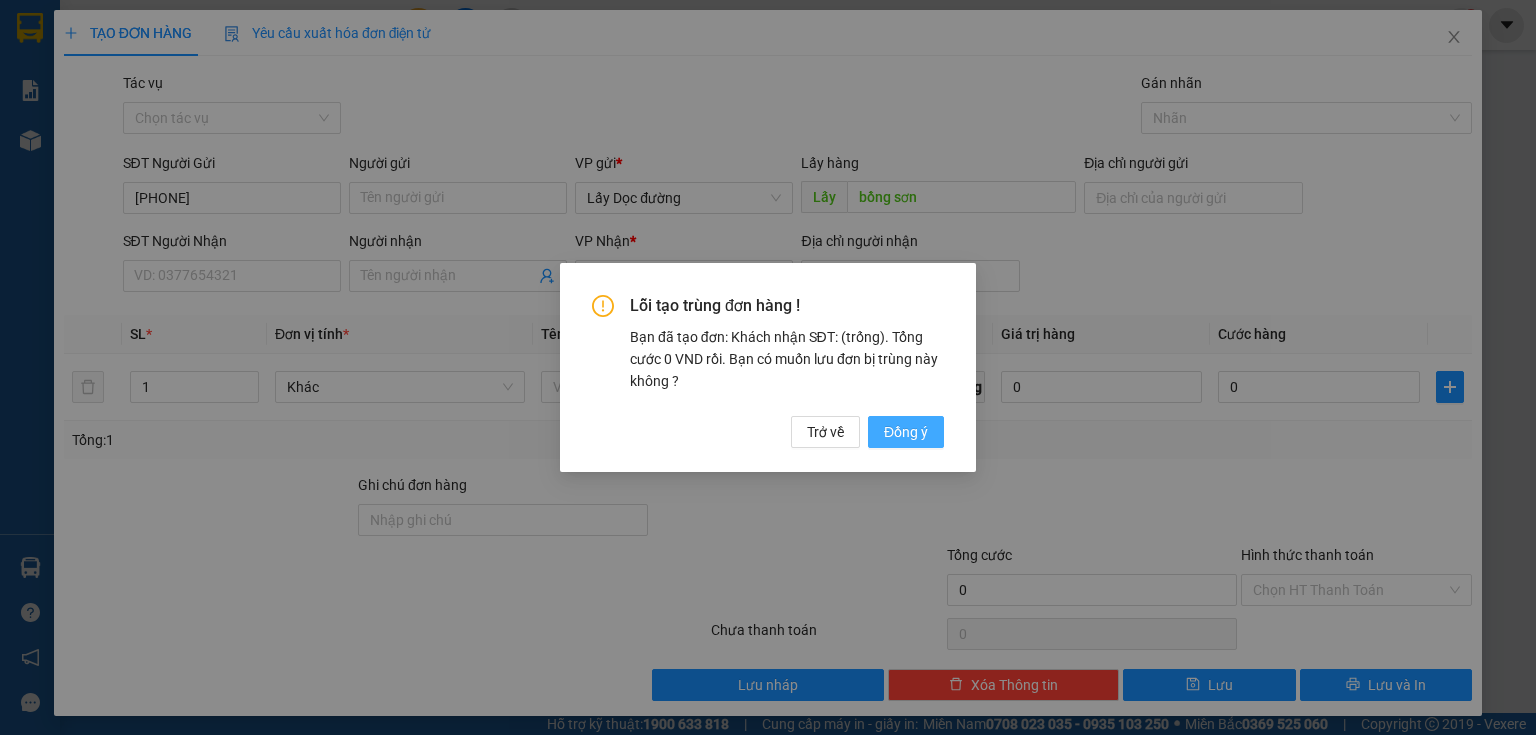 click on "Đồng ý" at bounding box center (906, 432) 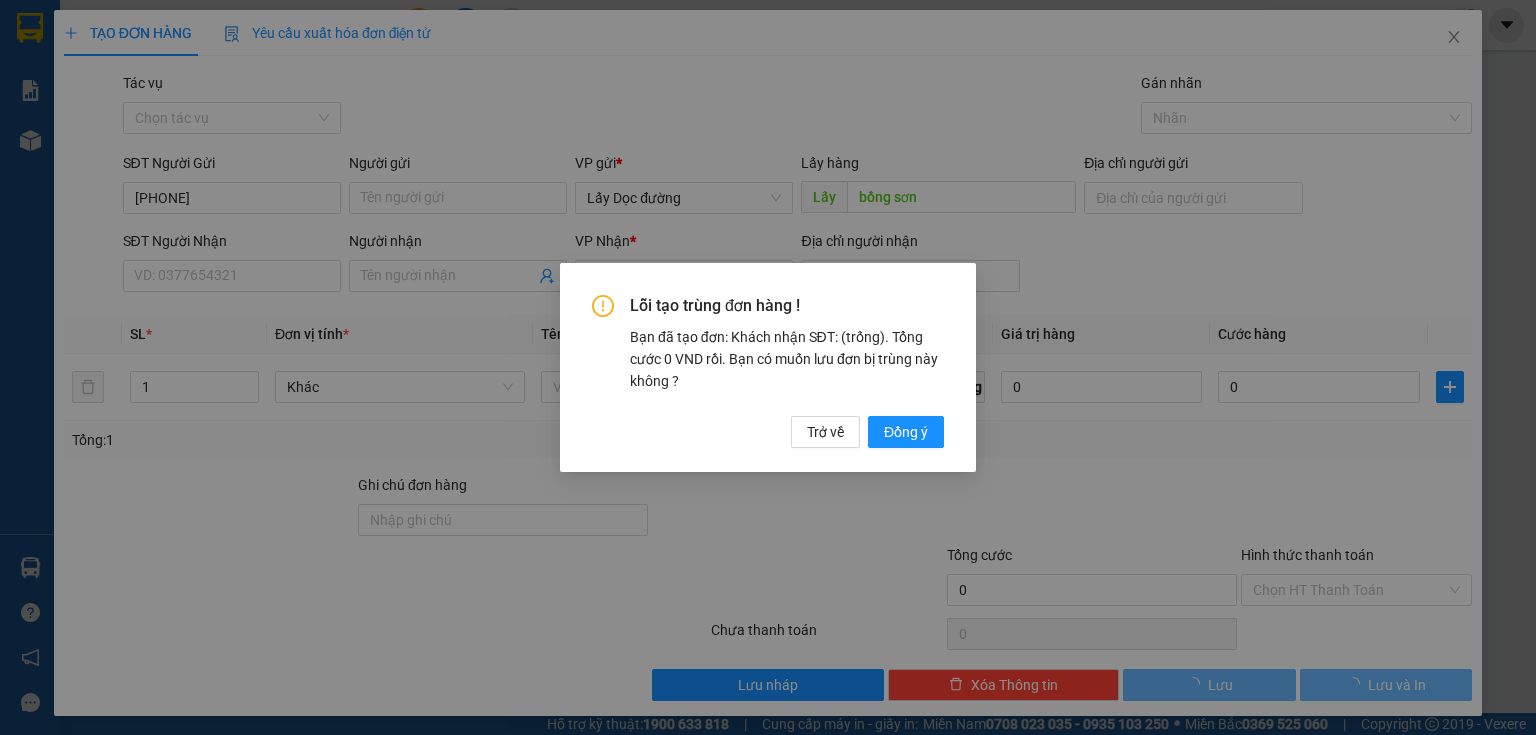 type 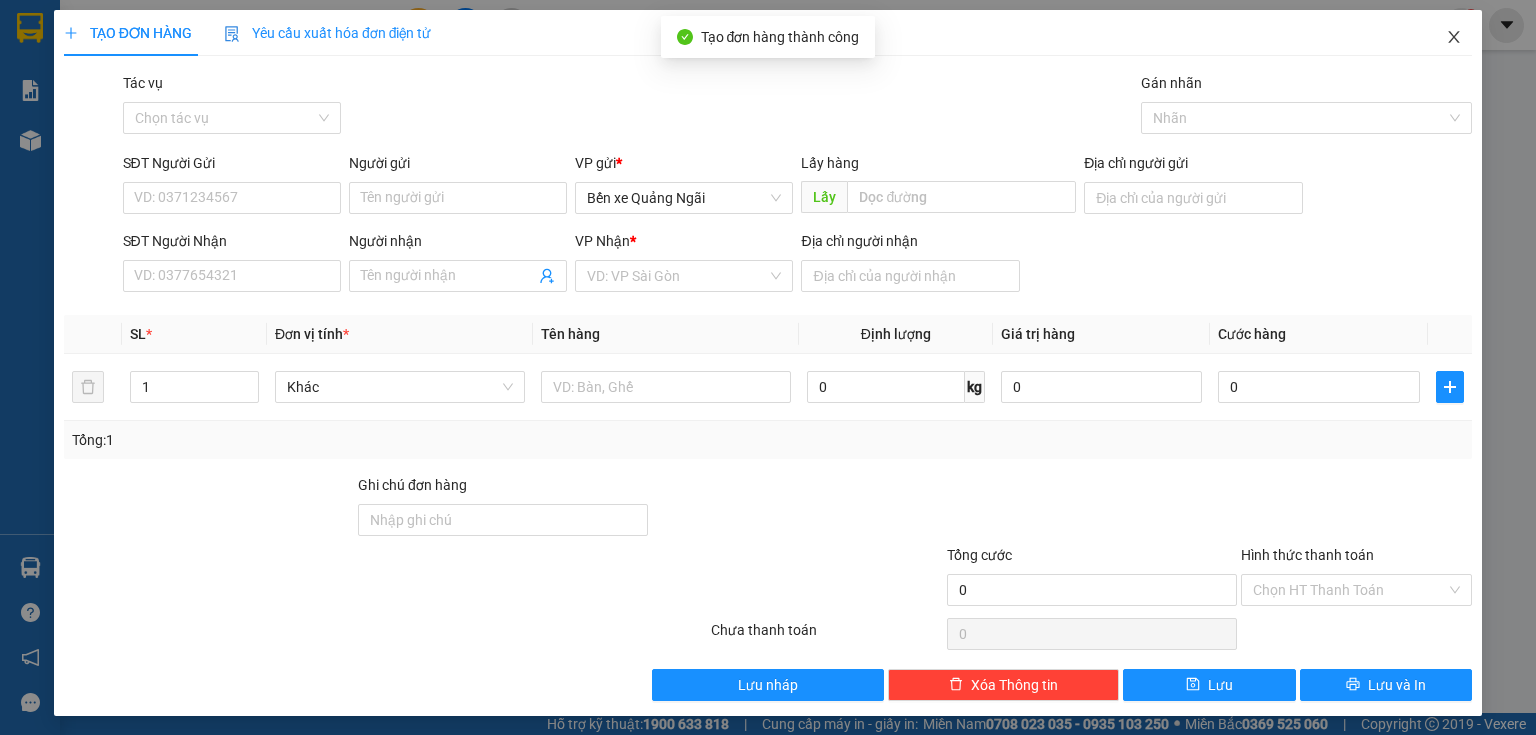 click at bounding box center (1454, 38) 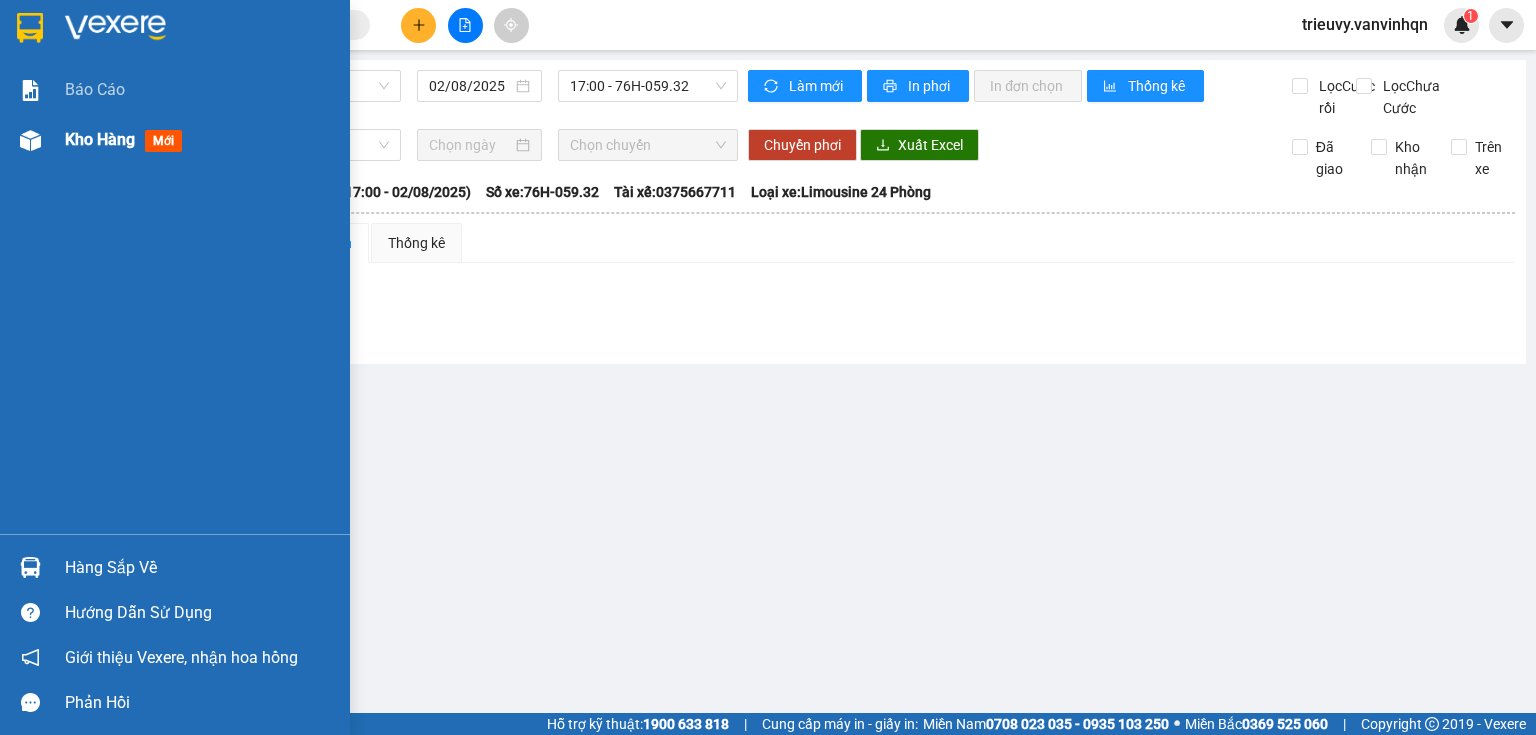 click on "Kho hàng" at bounding box center (100, 139) 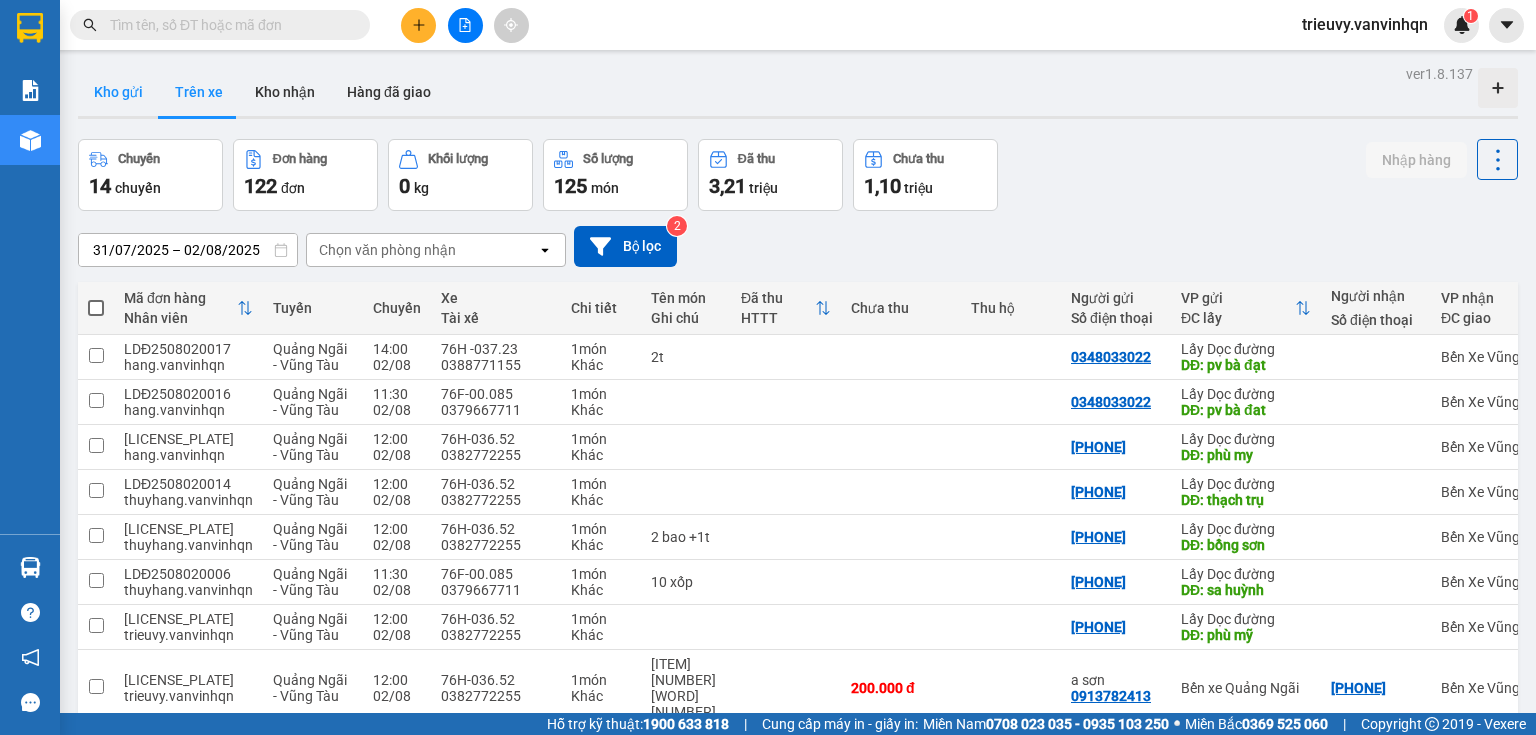click on "Kho gửi" at bounding box center [118, 92] 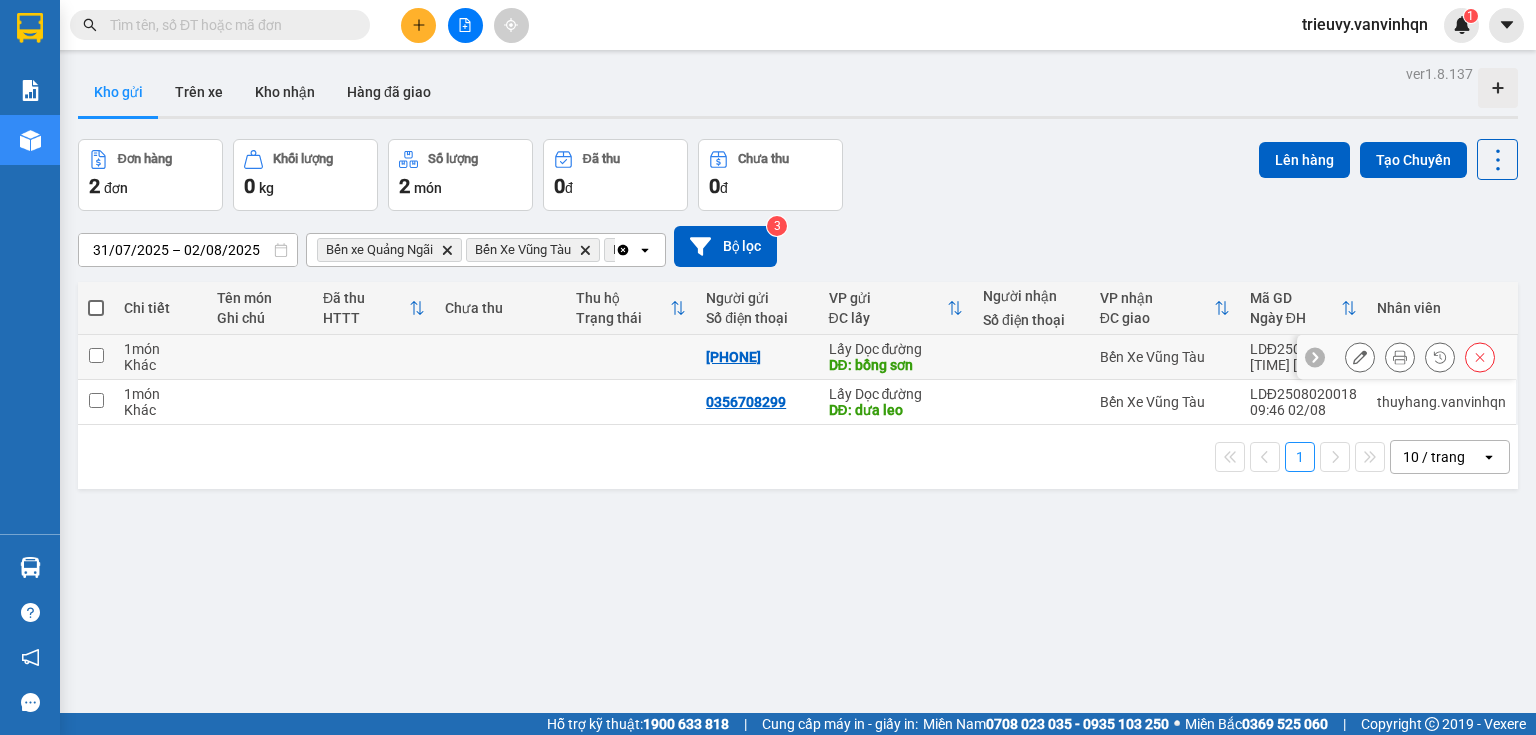 click at bounding box center [260, 357] 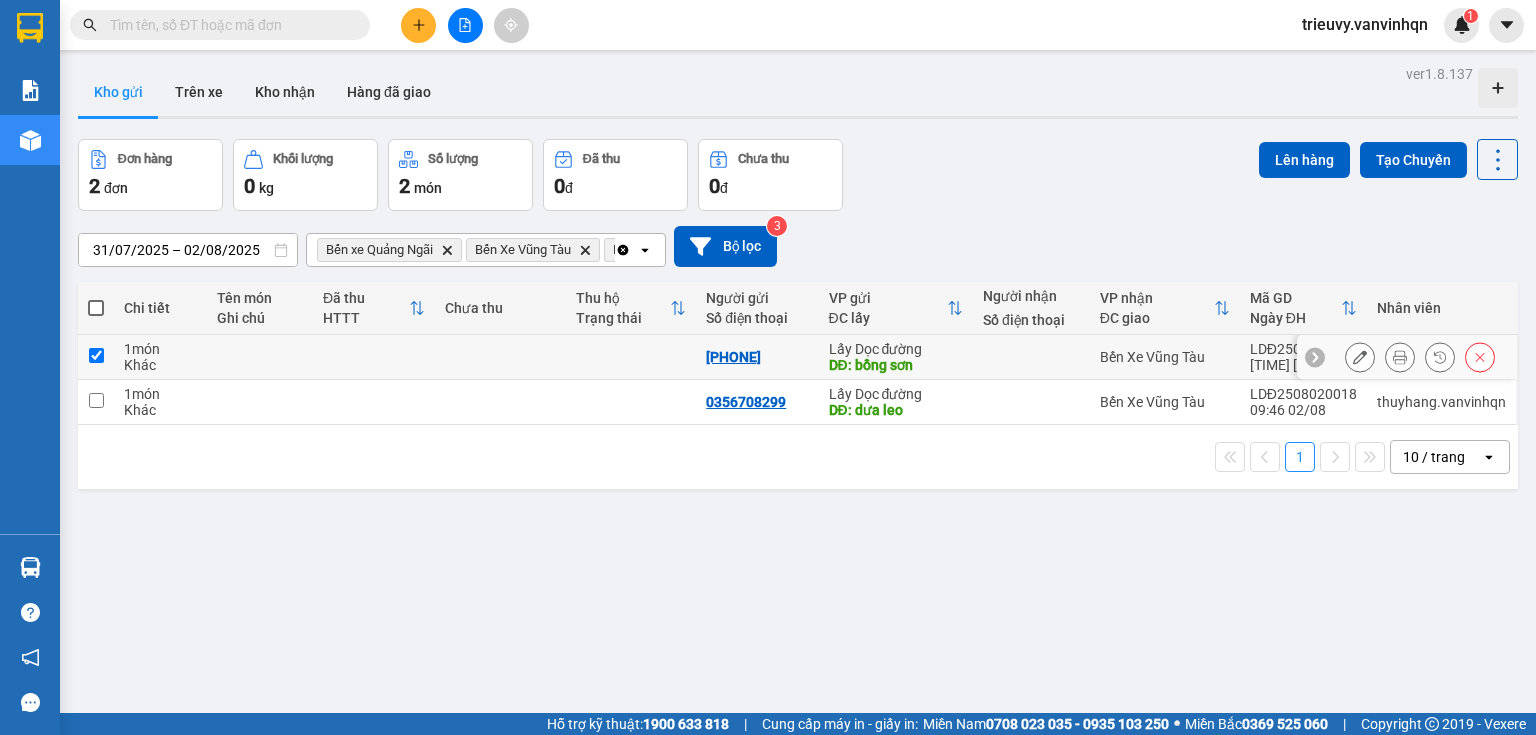 checkbox on "true" 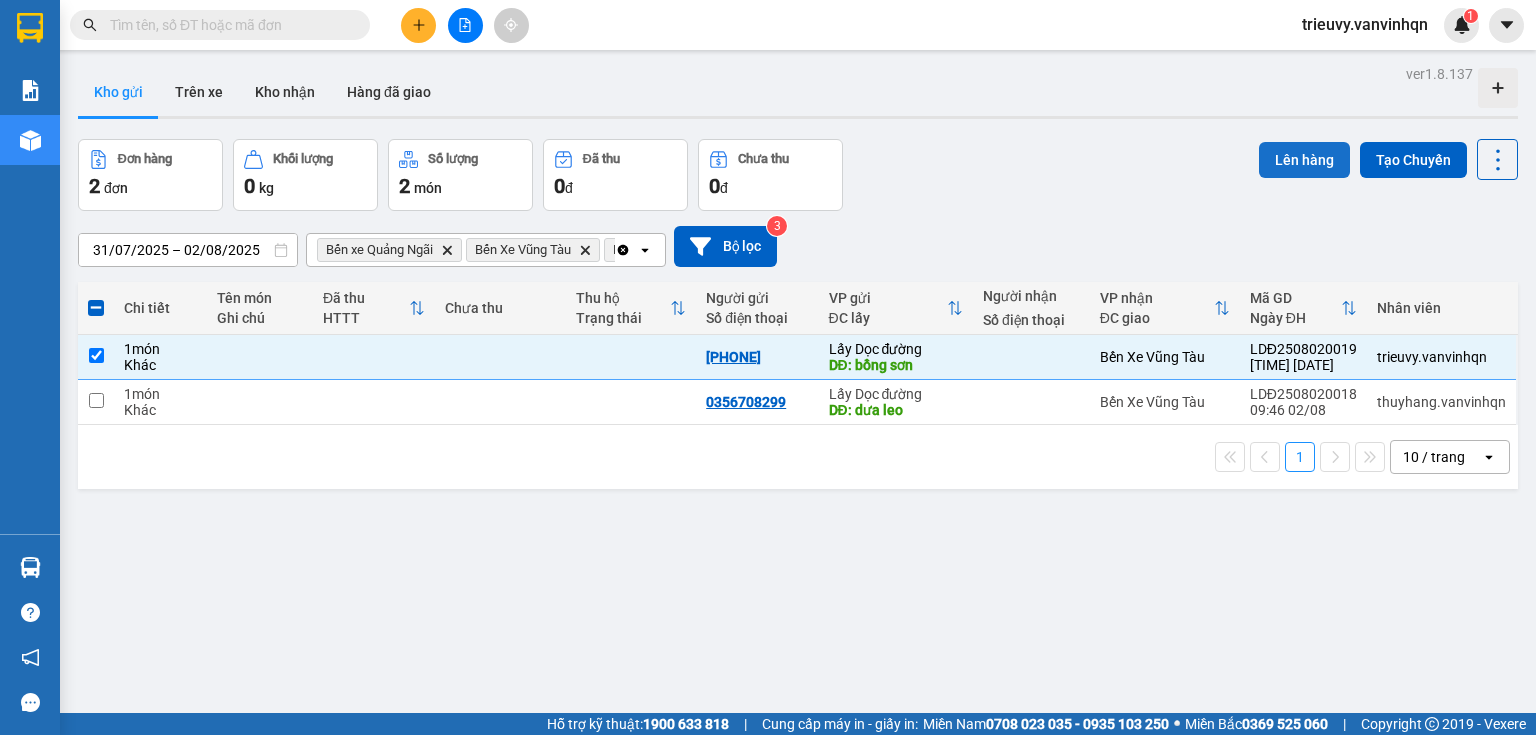 click on "Lên hàng" at bounding box center (1304, 160) 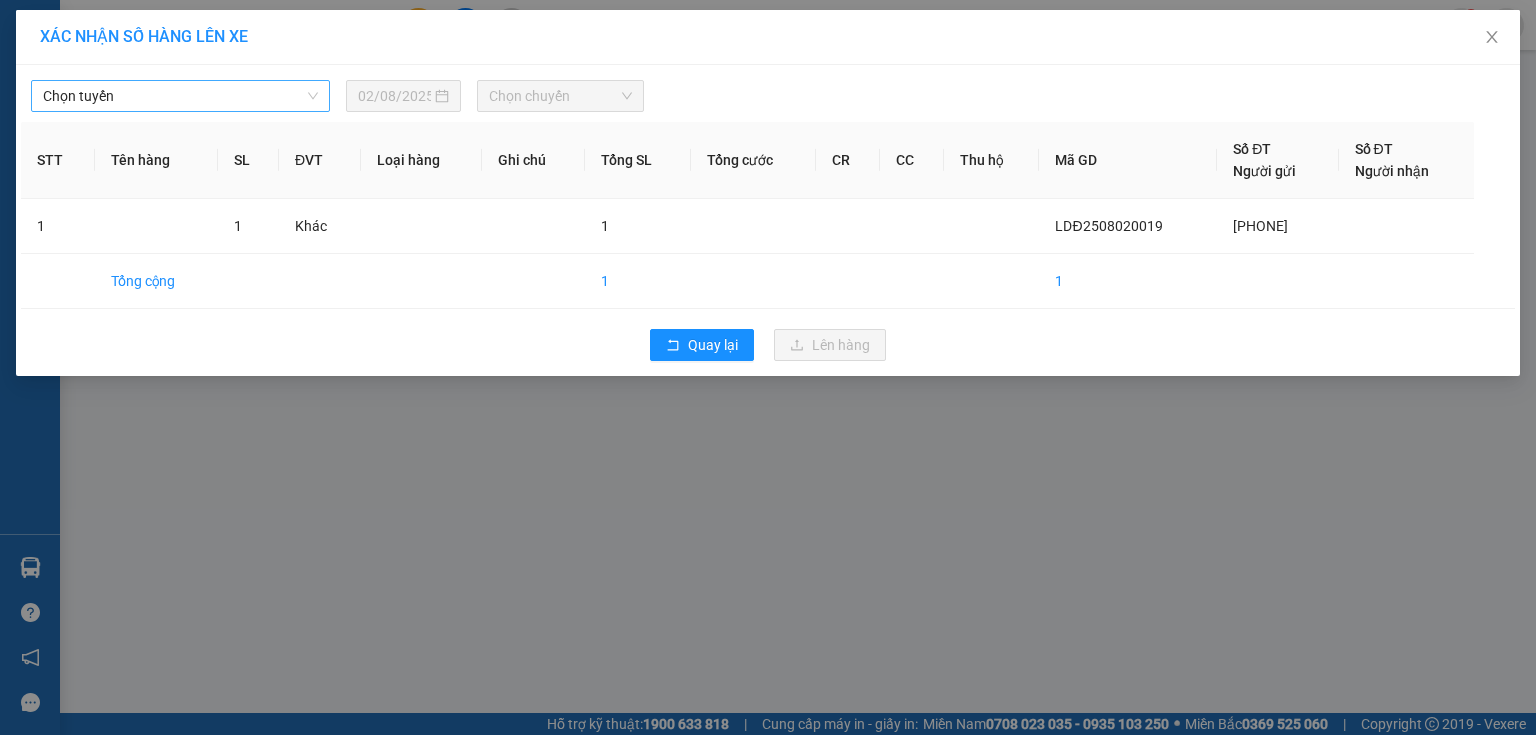 drag, startPoint x: 104, startPoint y: 82, endPoint x: 102, endPoint y: 92, distance: 10.198039 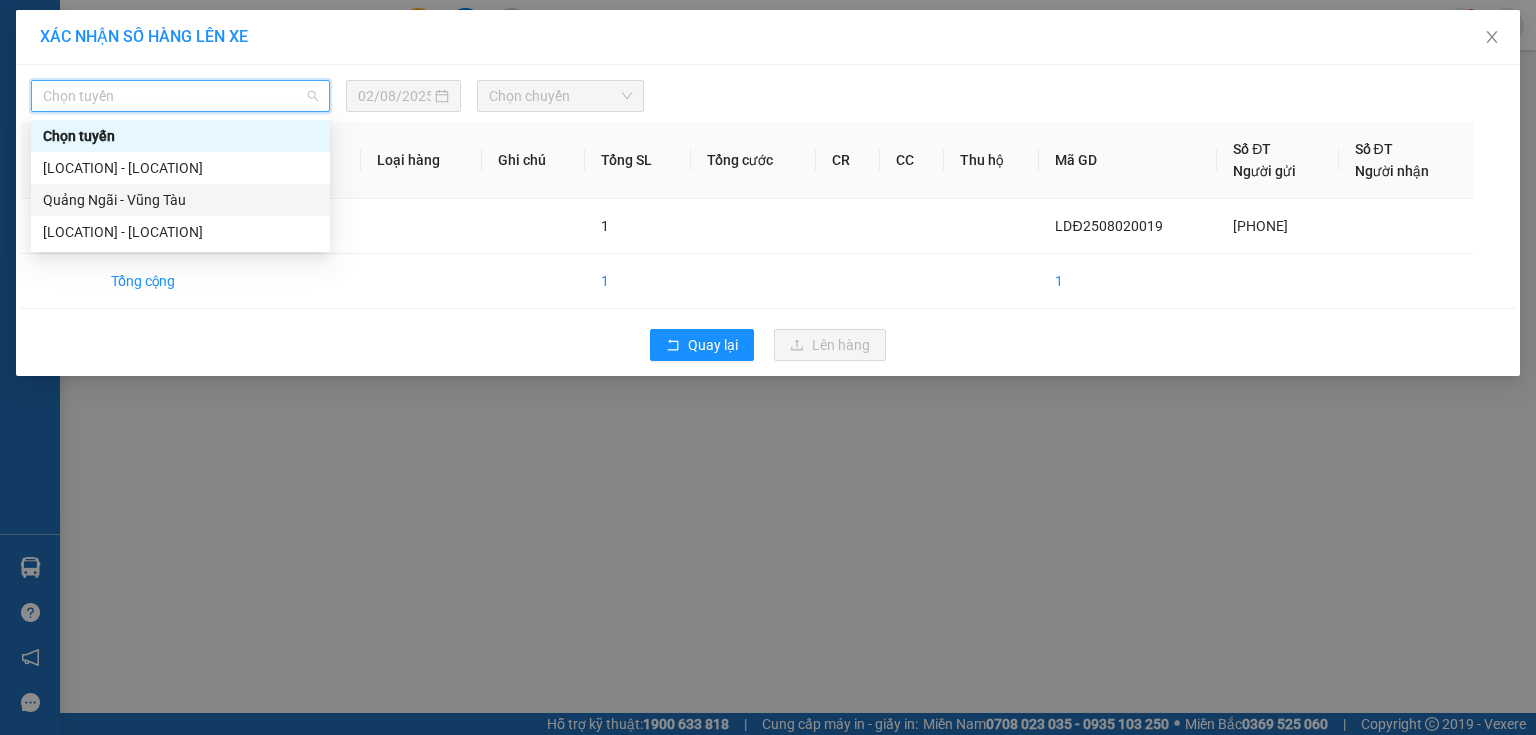 click on "[CITY] - [CITY]" at bounding box center (180, 200) 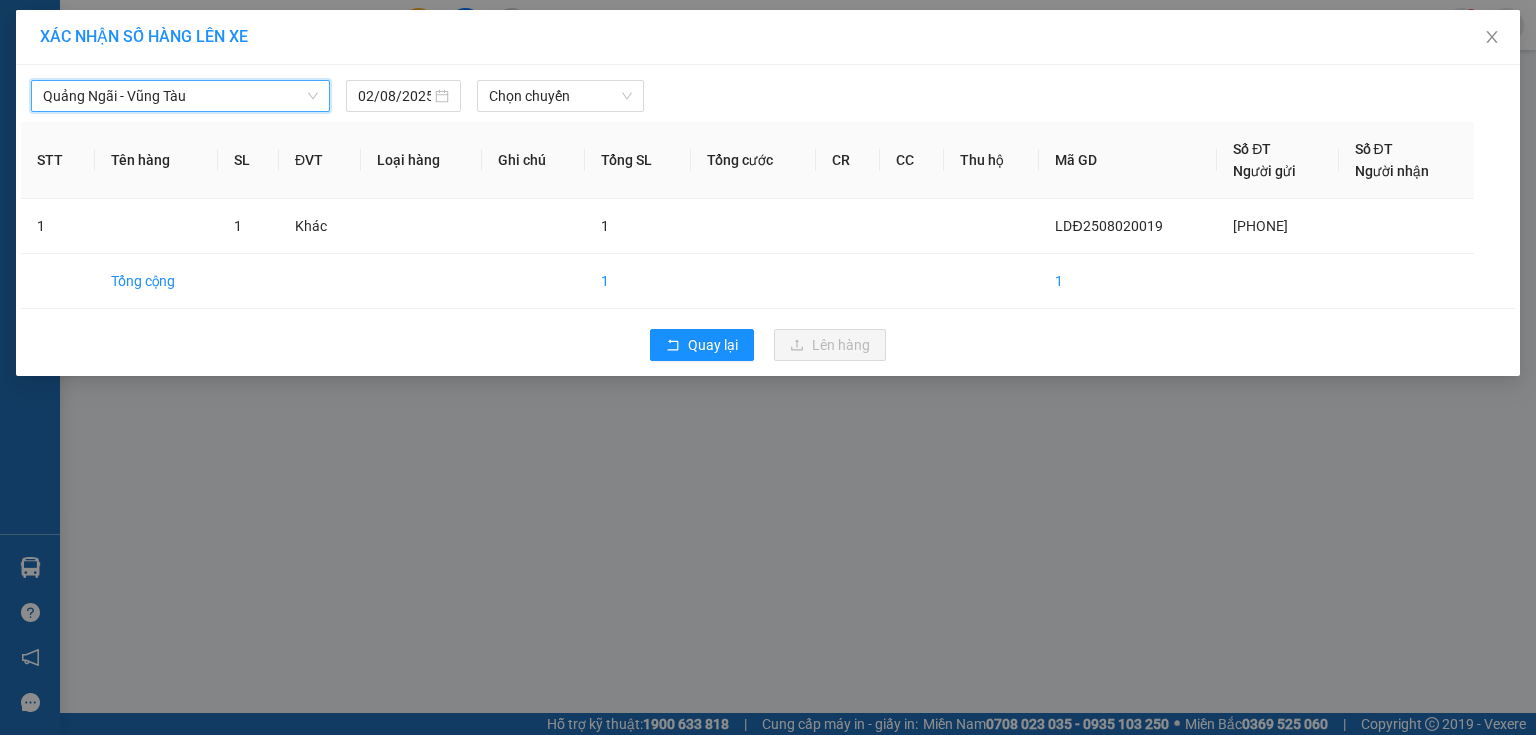 click on "[CITY] - [CITY]" at bounding box center (180, 96) 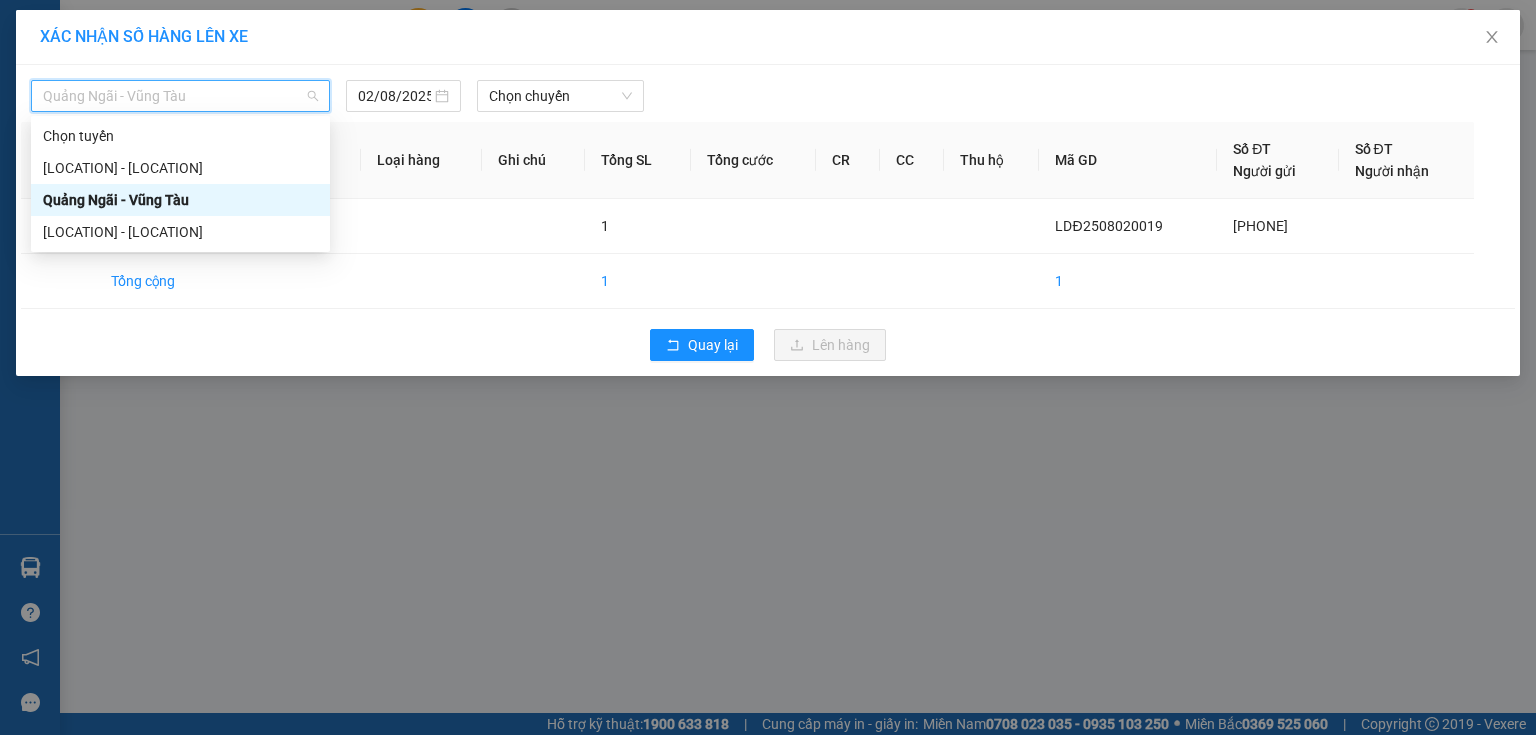 click on "[CITY] - [CITY]" at bounding box center (180, 200) 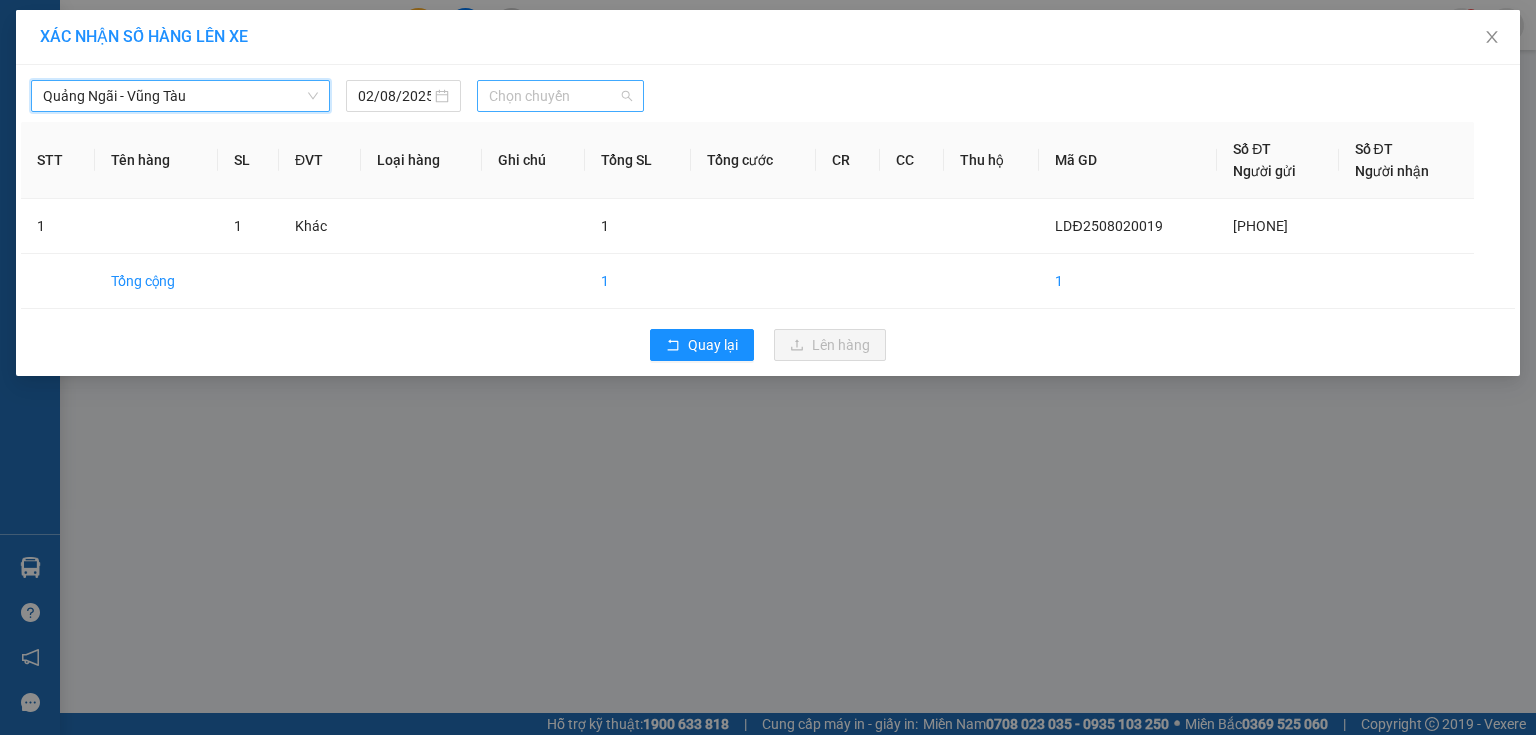 click on "Chọn chuyến" at bounding box center (561, 96) 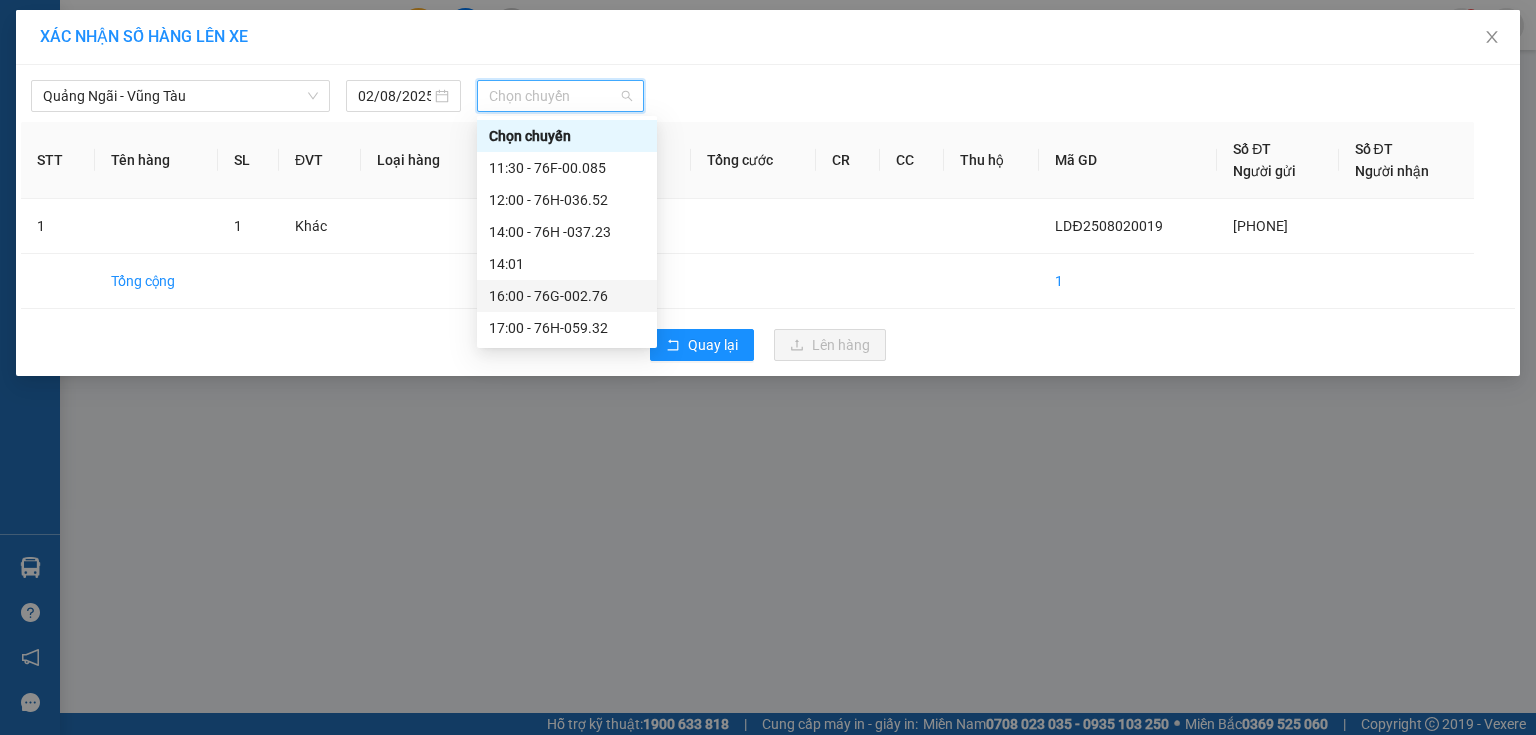 click on "16:00     - 76G-002.76" at bounding box center (567, 296) 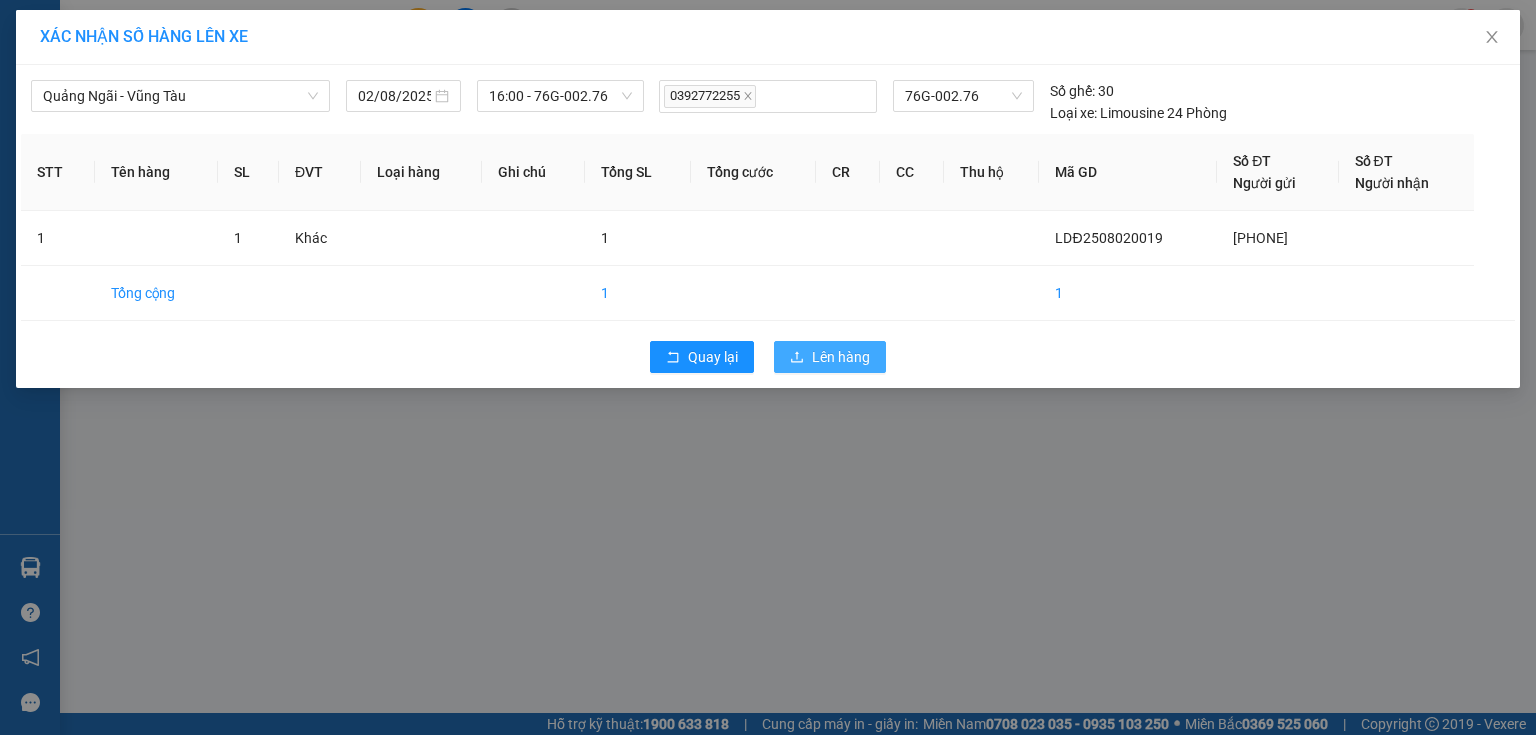 click on "Lên hàng" at bounding box center (841, 357) 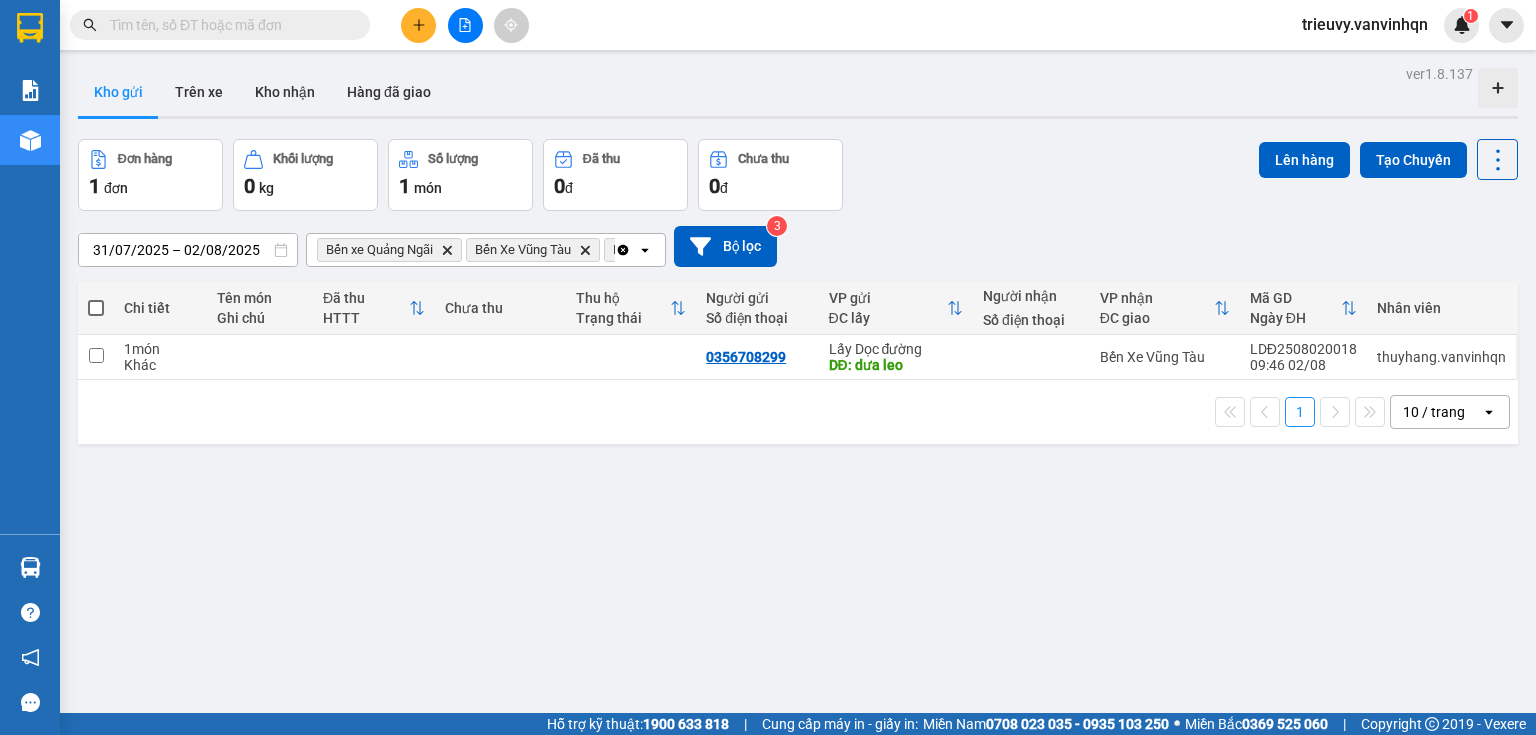 click at bounding box center (228, 25) 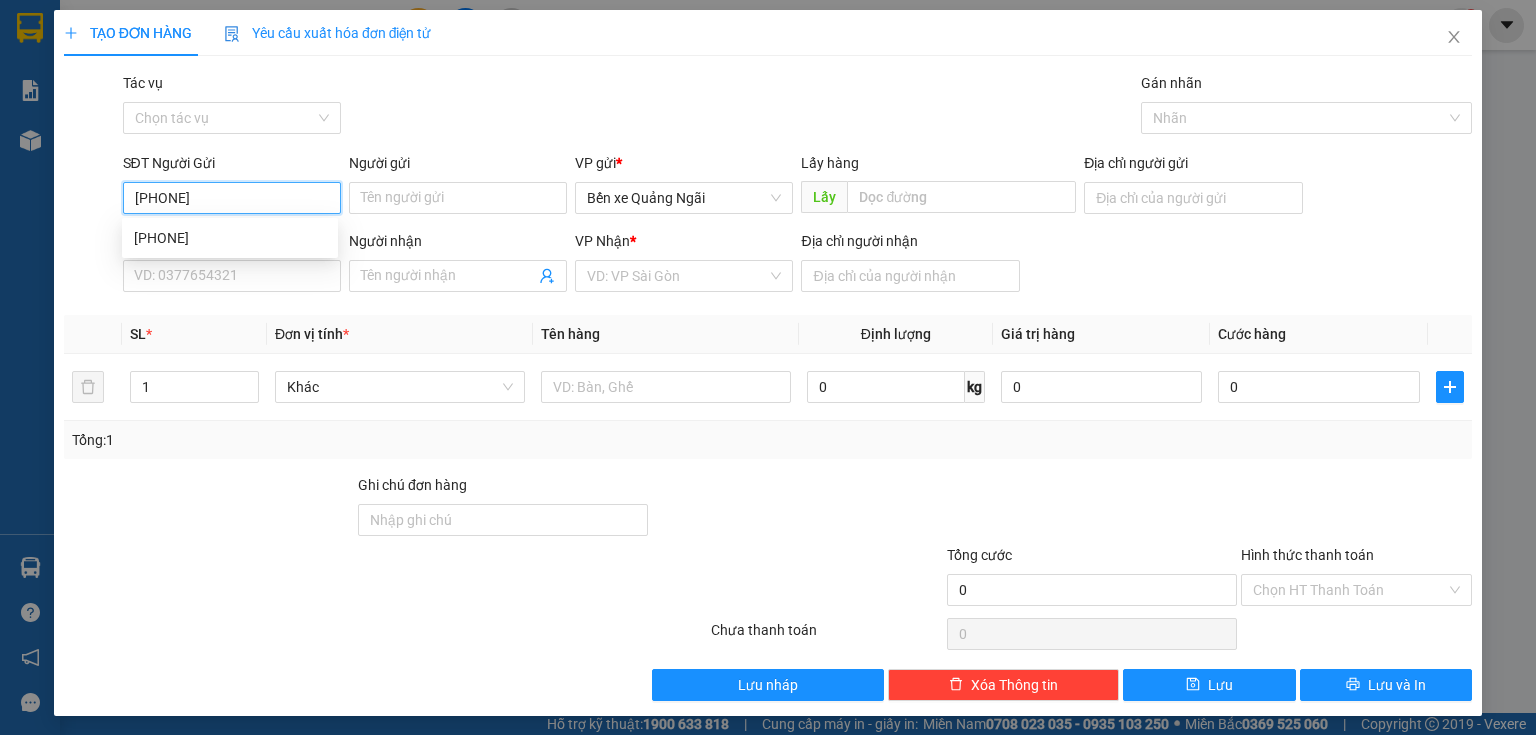 type on "[PHONE]" 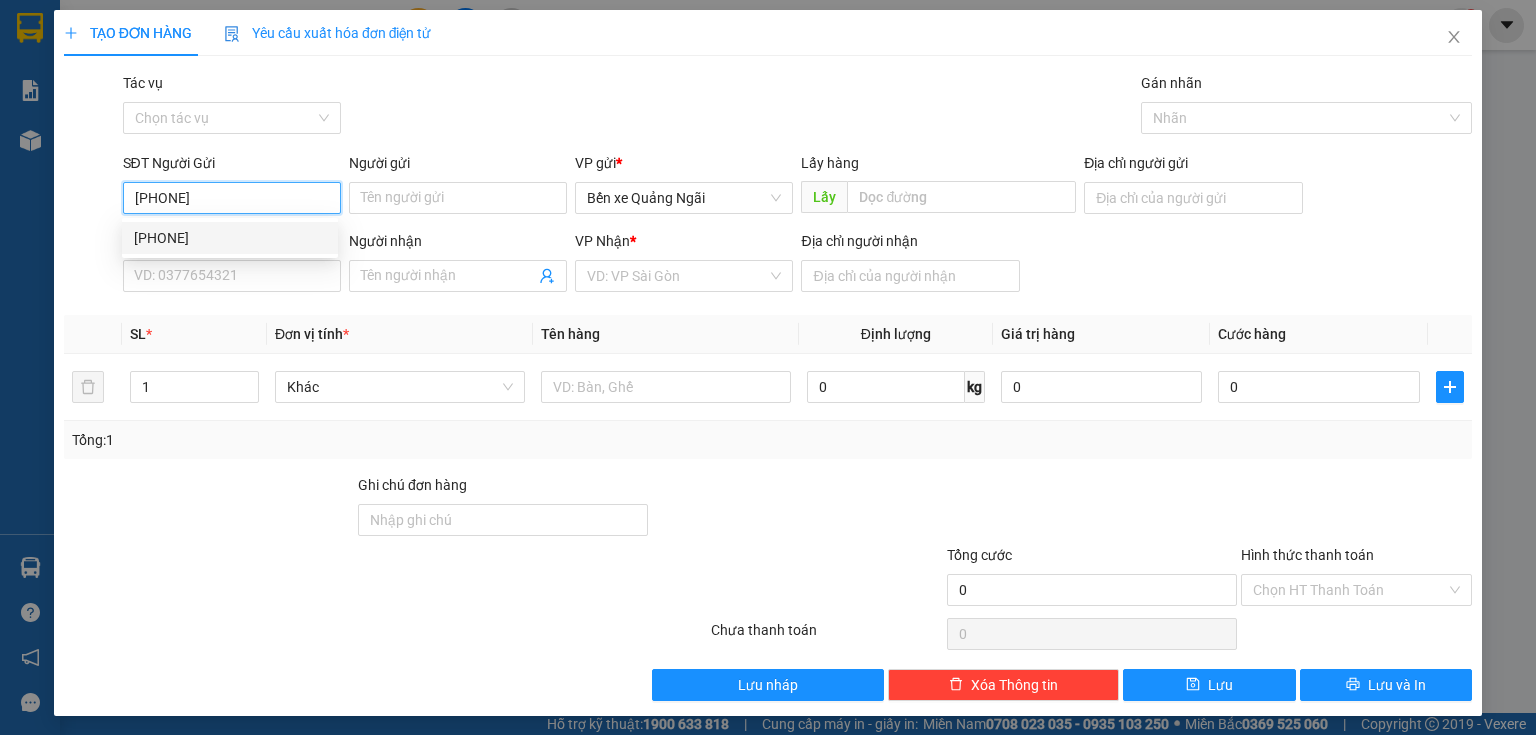 click on "[PHONE]" at bounding box center (230, 238) 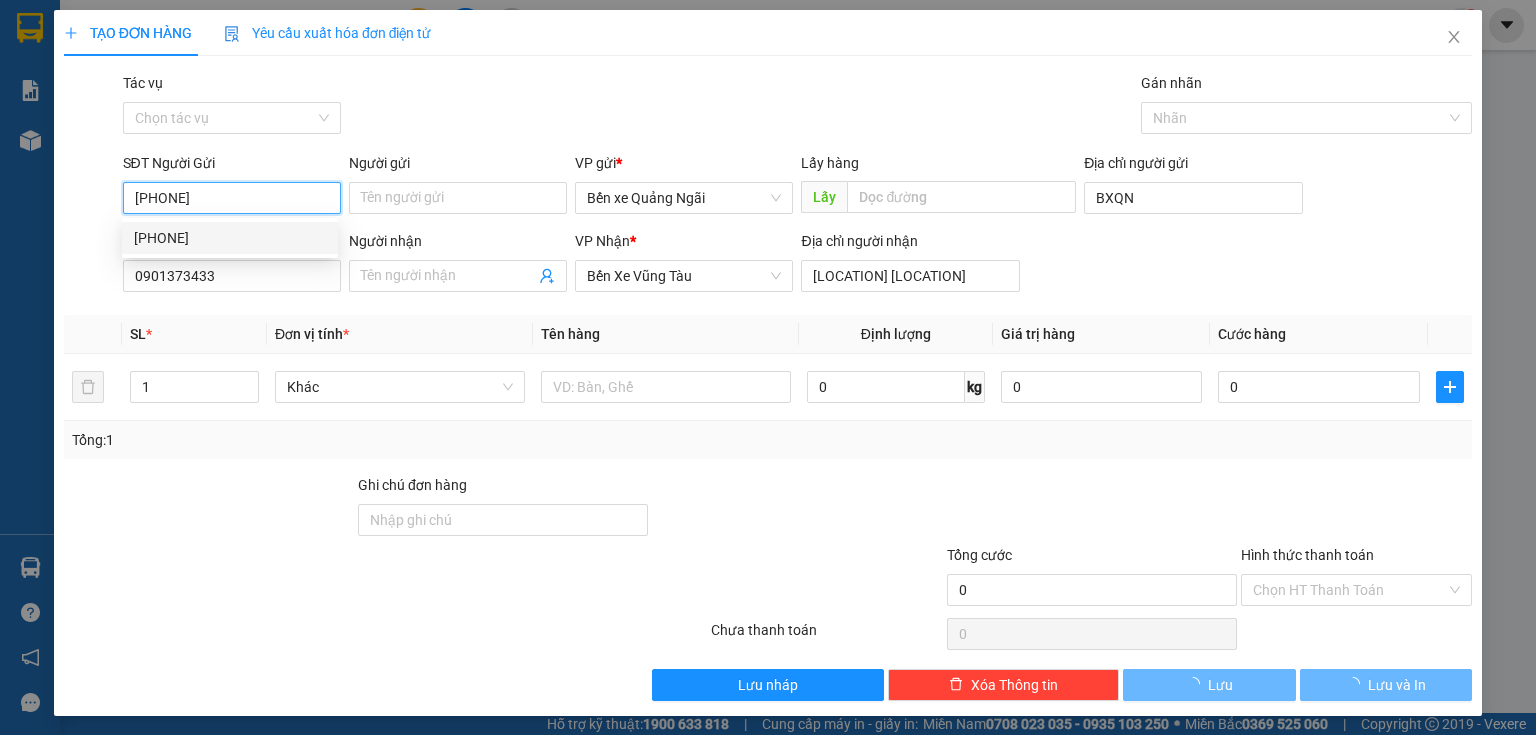 type on "50.000" 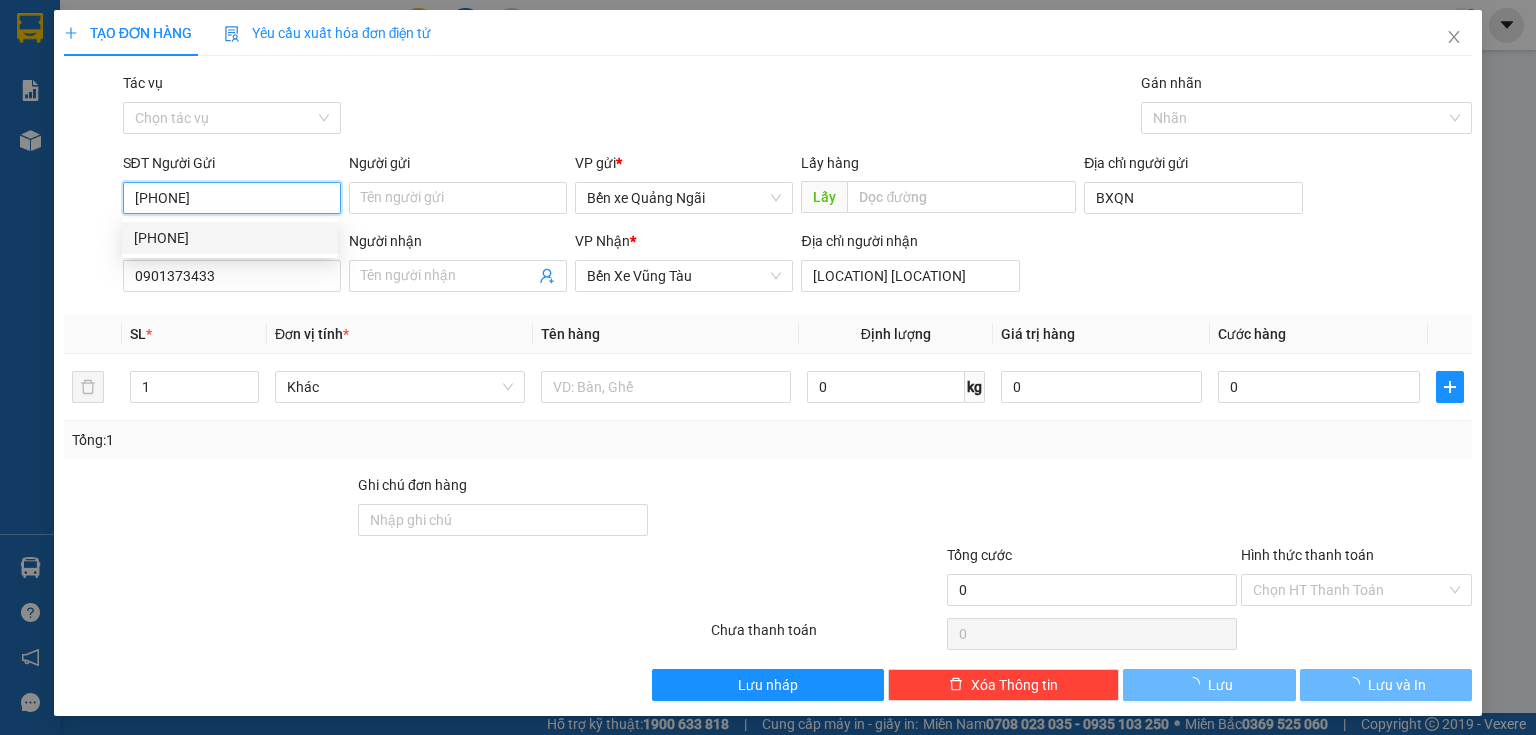 type on "50.000" 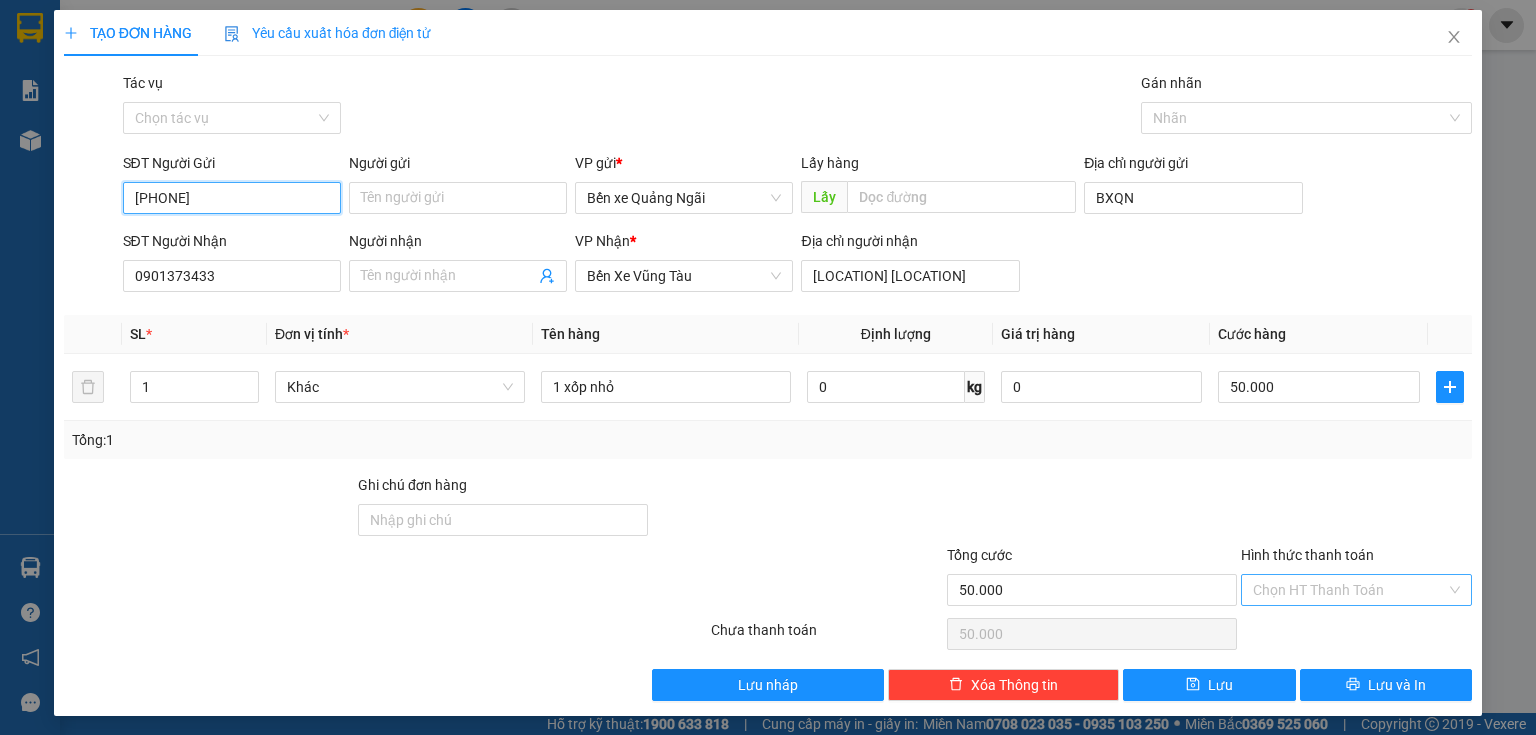 type on "[PHONE]" 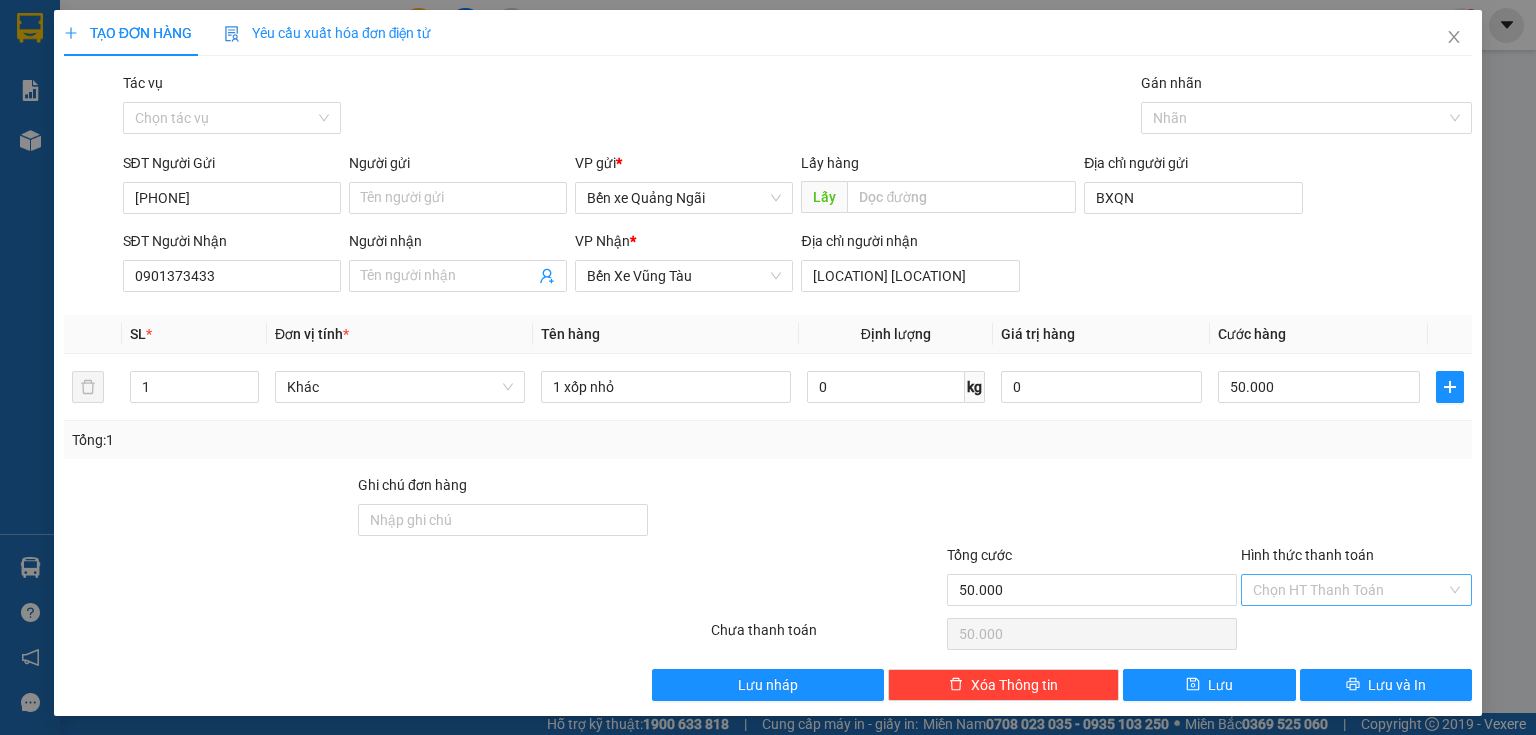 click on "Hình thức thanh toán" at bounding box center (1349, 590) 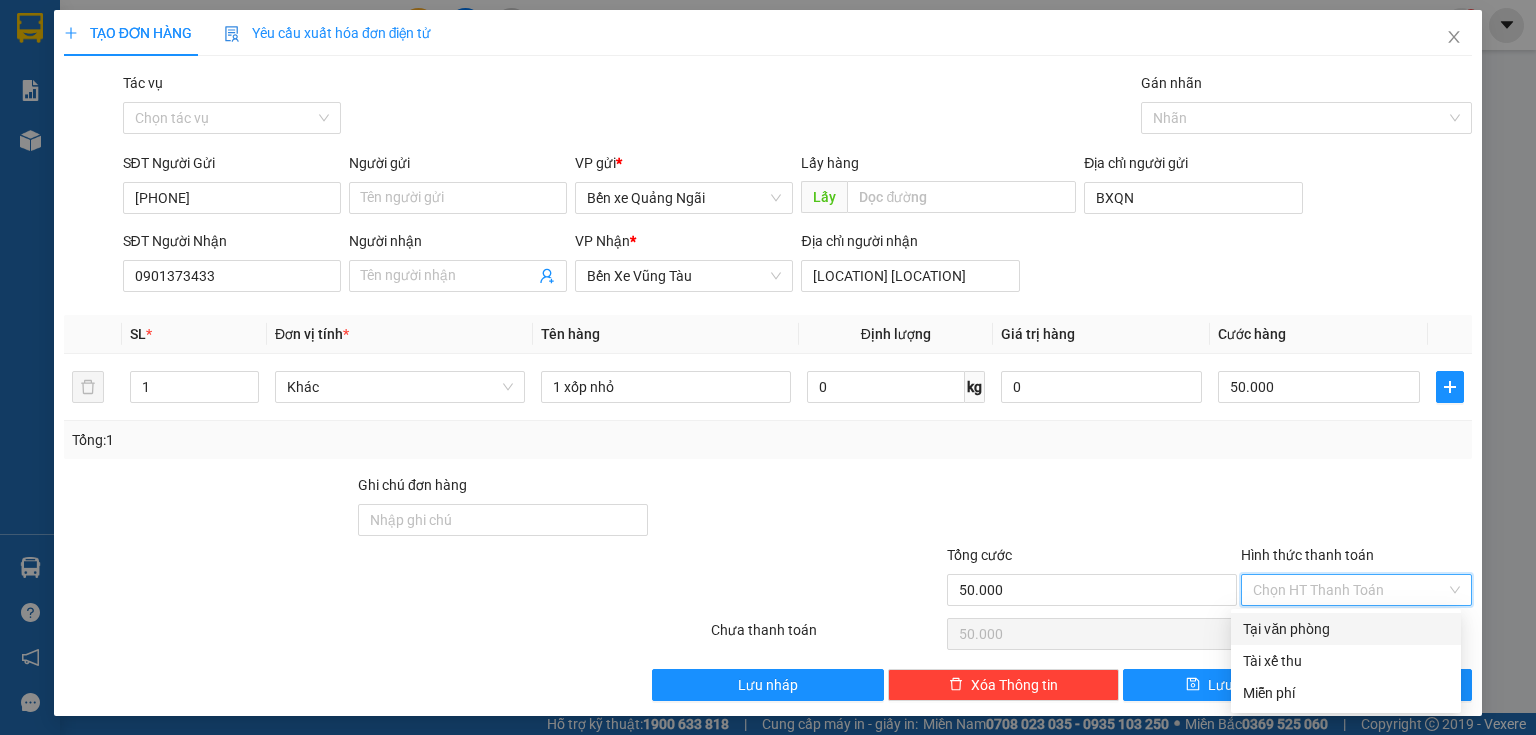 click on "Tại văn phòng" at bounding box center (1346, 629) 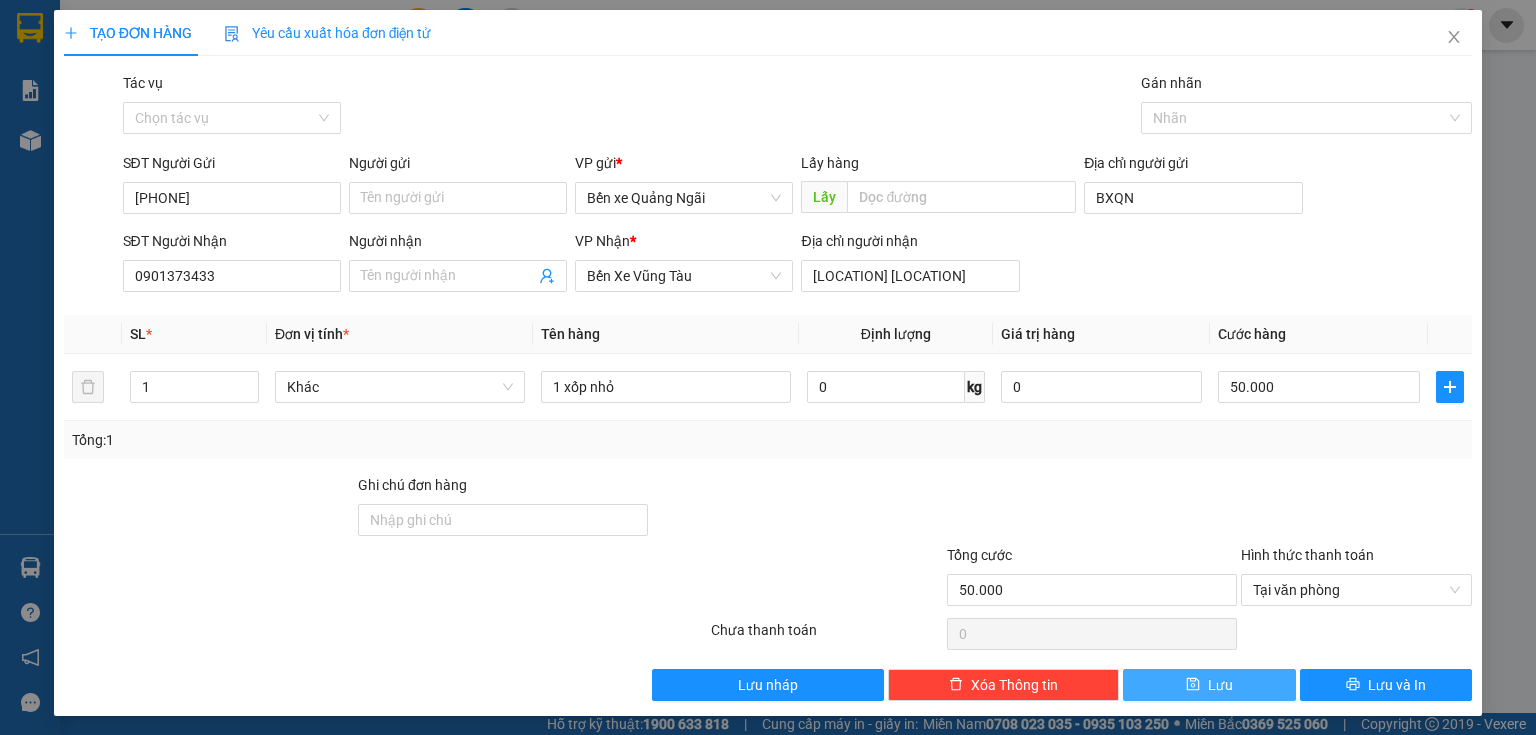 click on "Lưu" at bounding box center [1209, 685] 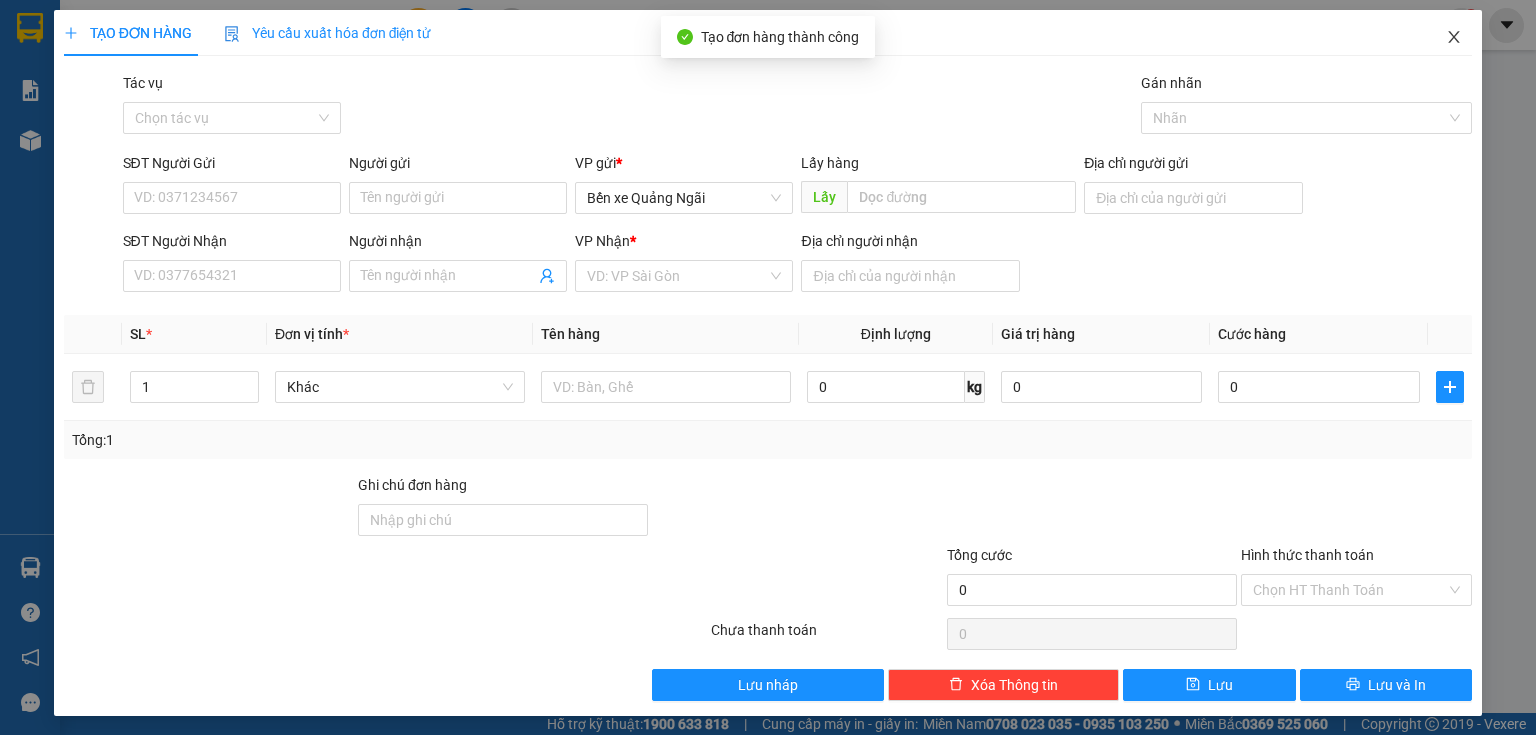 click at bounding box center (1454, 38) 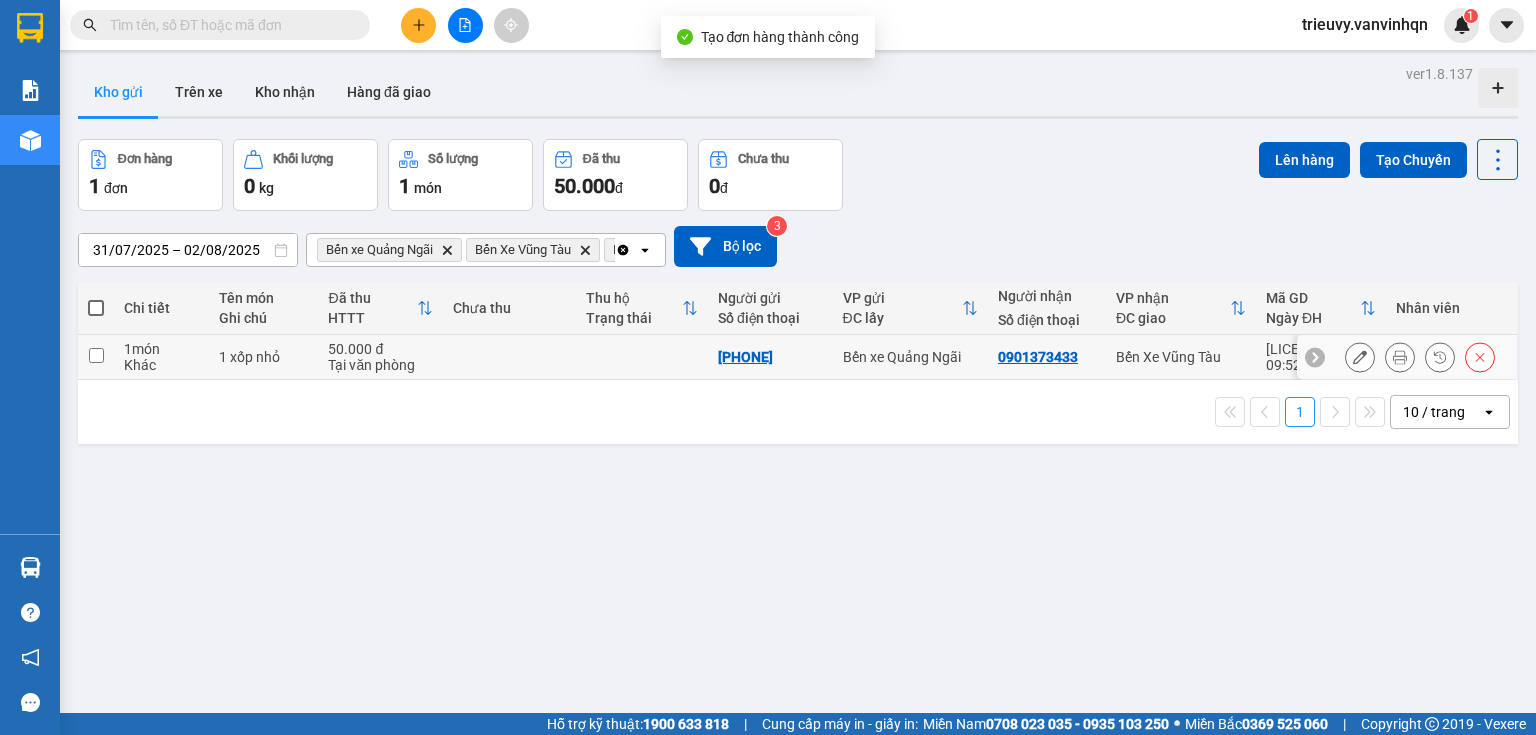 click on "1 xốp nhỏ" at bounding box center [263, 357] 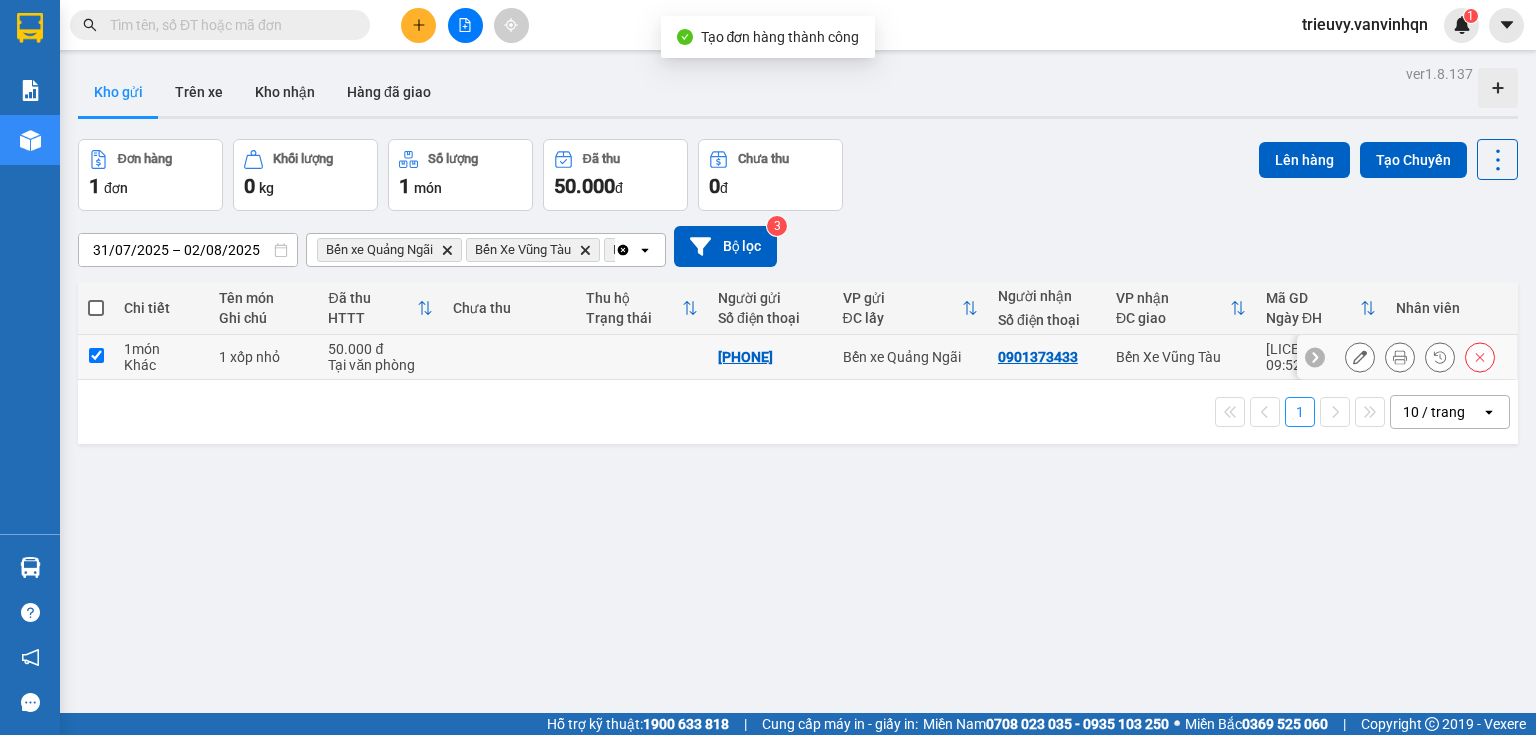 checkbox on "true" 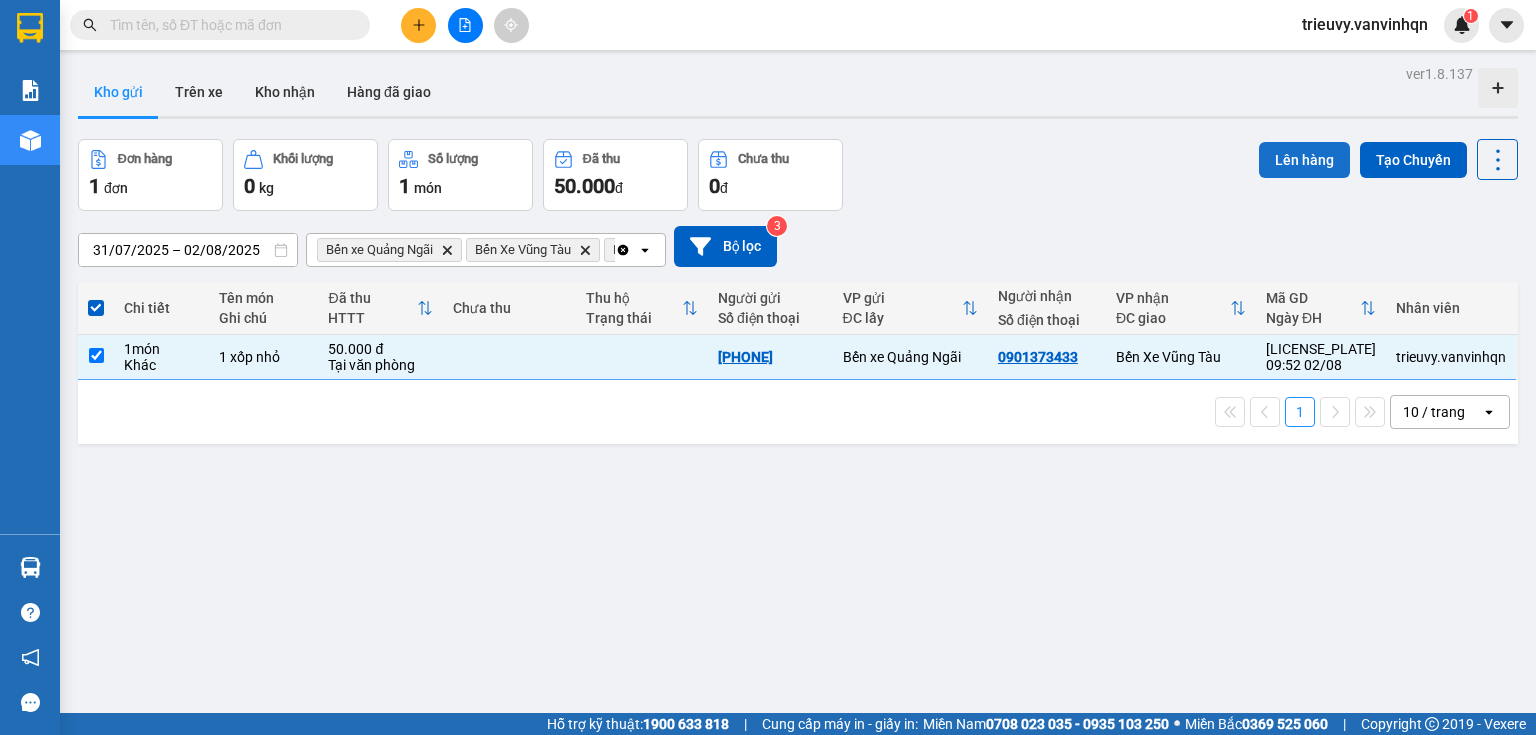 click on "Lên hàng" at bounding box center (1304, 160) 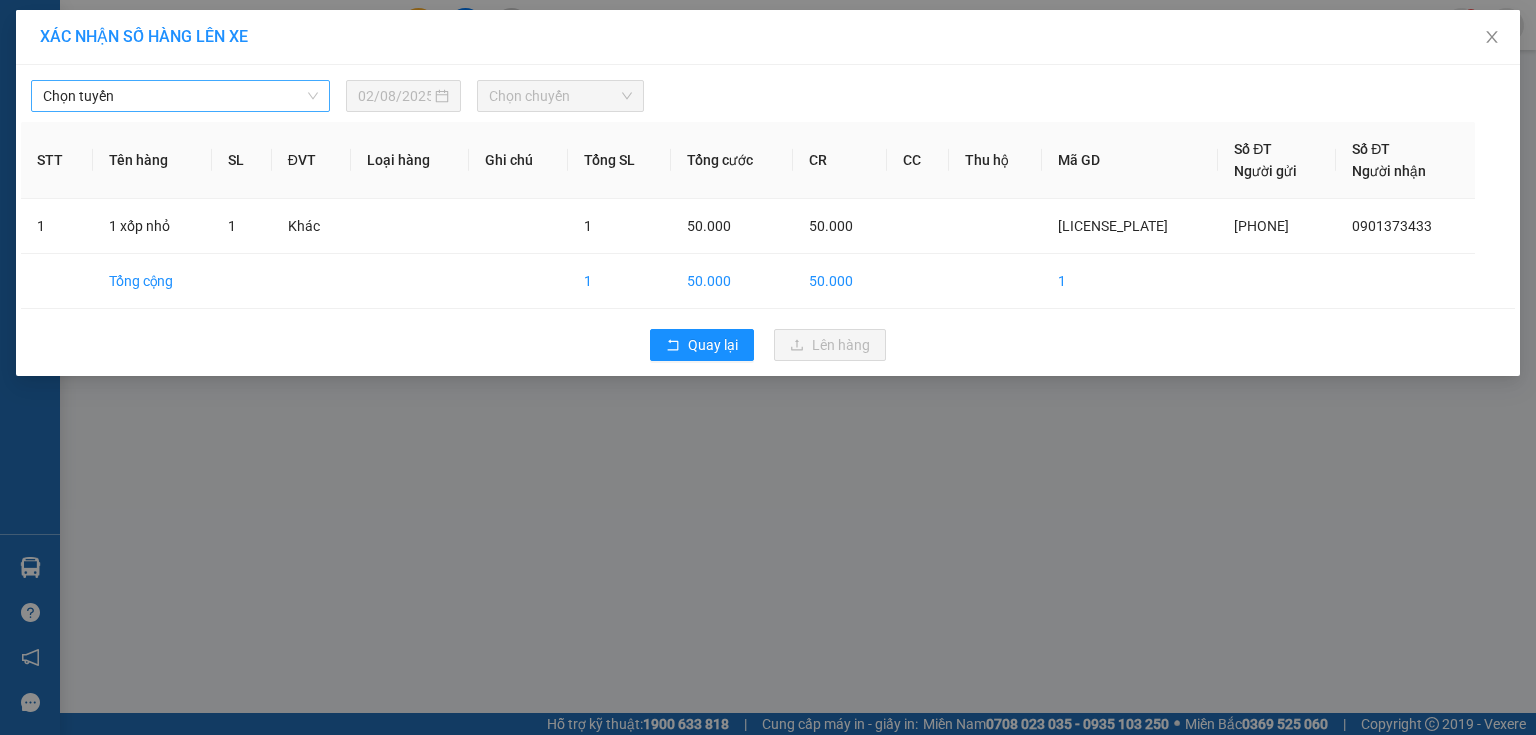 drag, startPoint x: 228, startPoint y: 88, endPoint x: 208, endPoint y: 102, distance: 24.41311 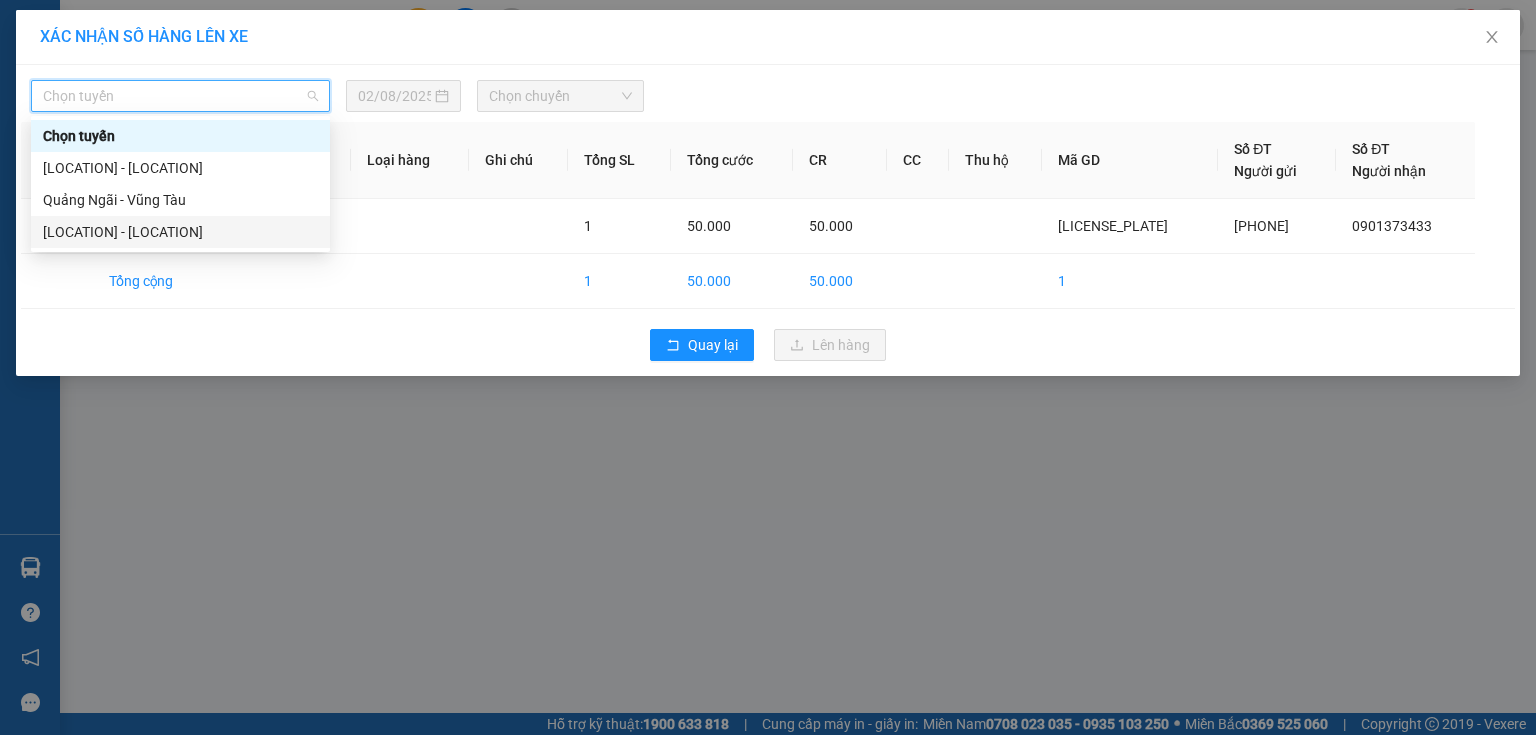 click on "Chọn tuyến Vũng Tàu - Quảng Ngãi Quảng Ngãi - Vũng Tàu Vũng Tàu - Quảng Ngãi" at bounding box center (180, 184) 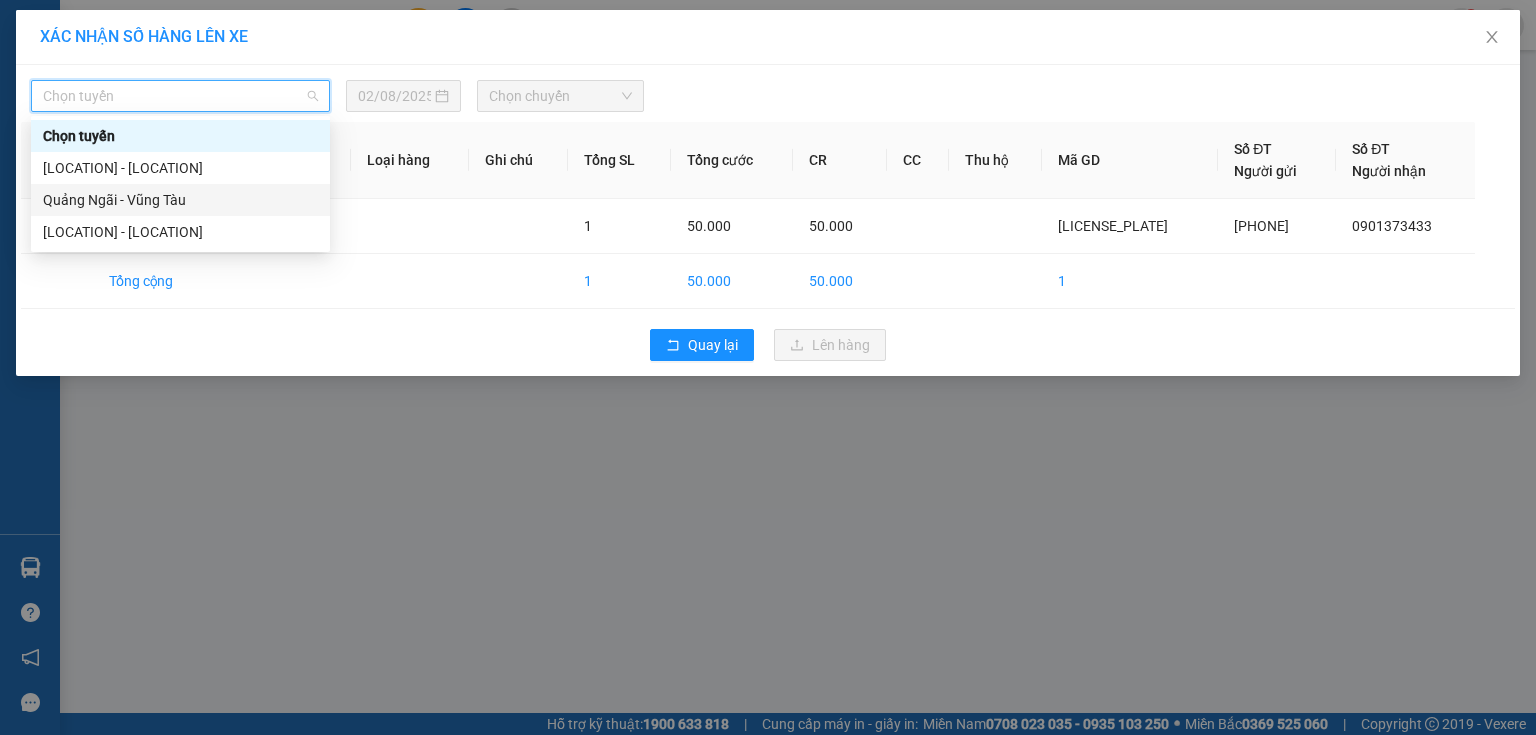 click on "[CITY] - [CITY]" at bounding box center (180, 200) 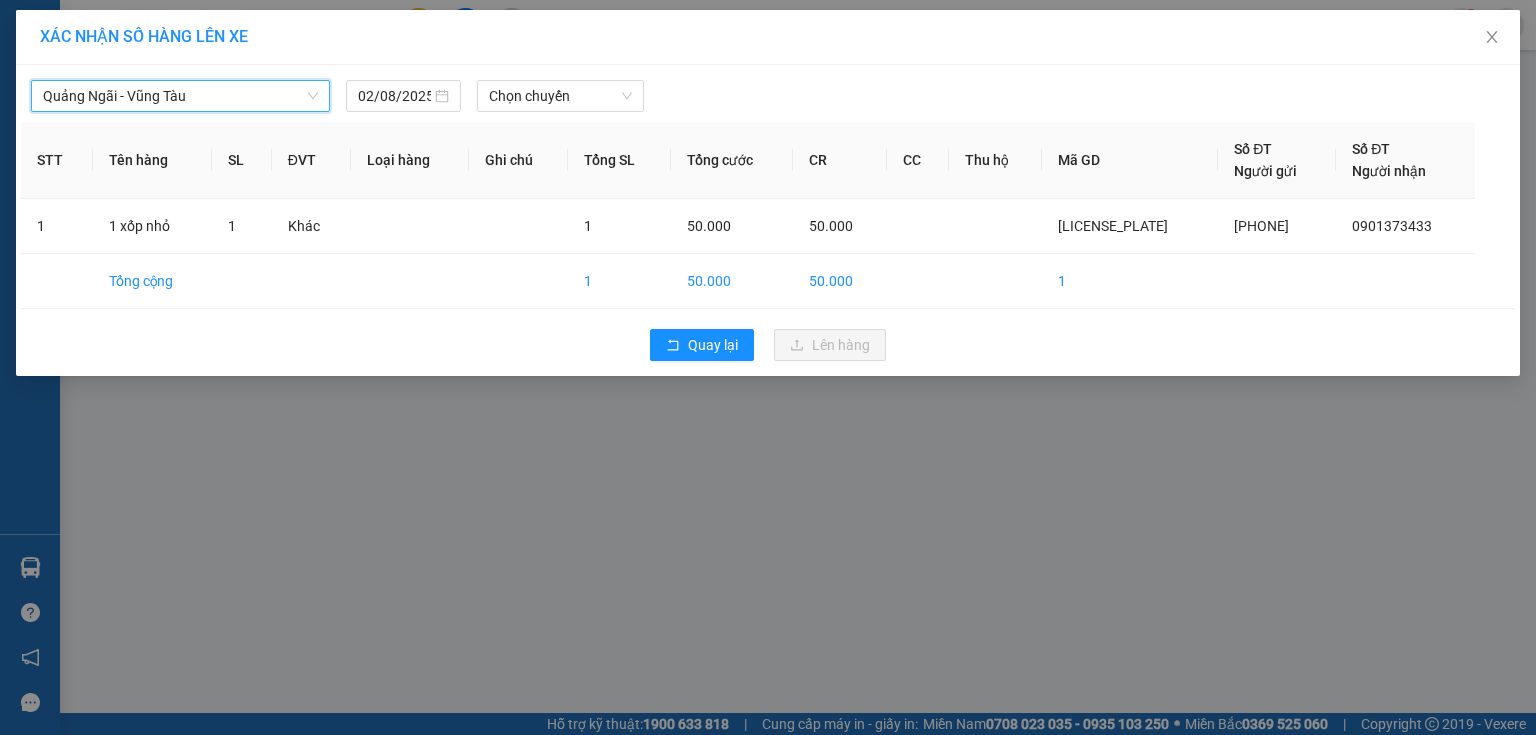 click on "Chọn chuyến" at bounding box center (561, 96) 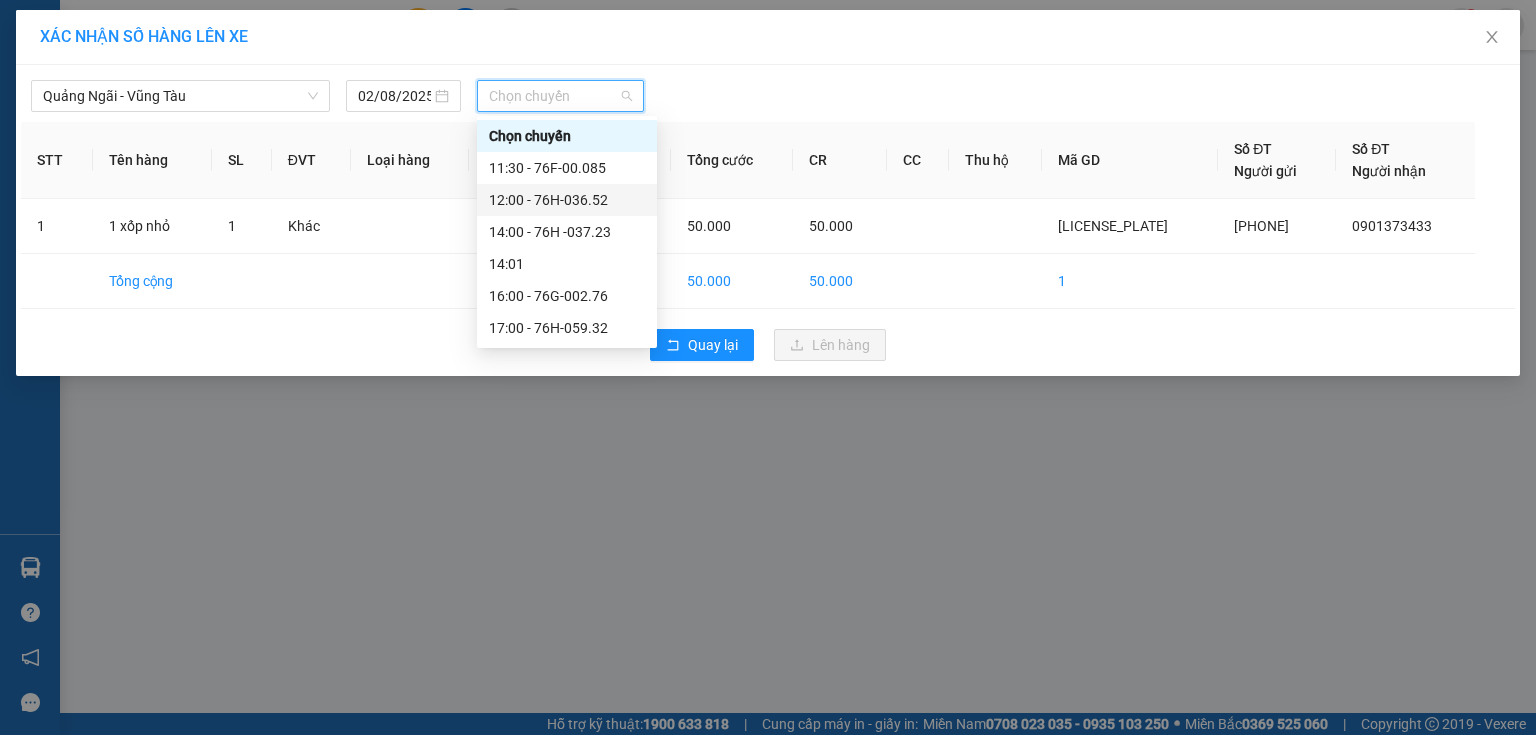 click on "12:00     - 76H-036.52" at bounding box center (567, 200) 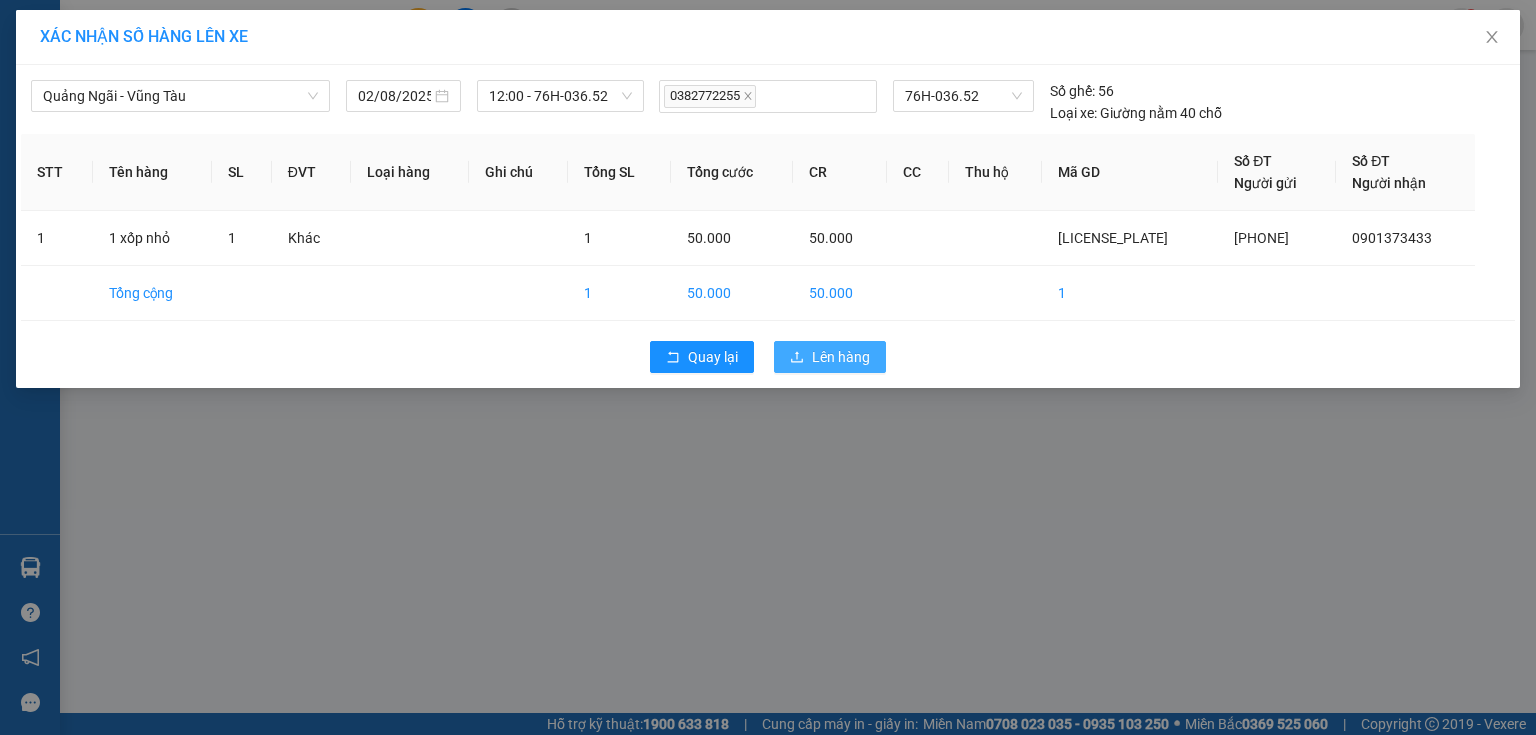 click on "Lên hàng" at bounding box center (841, 357) 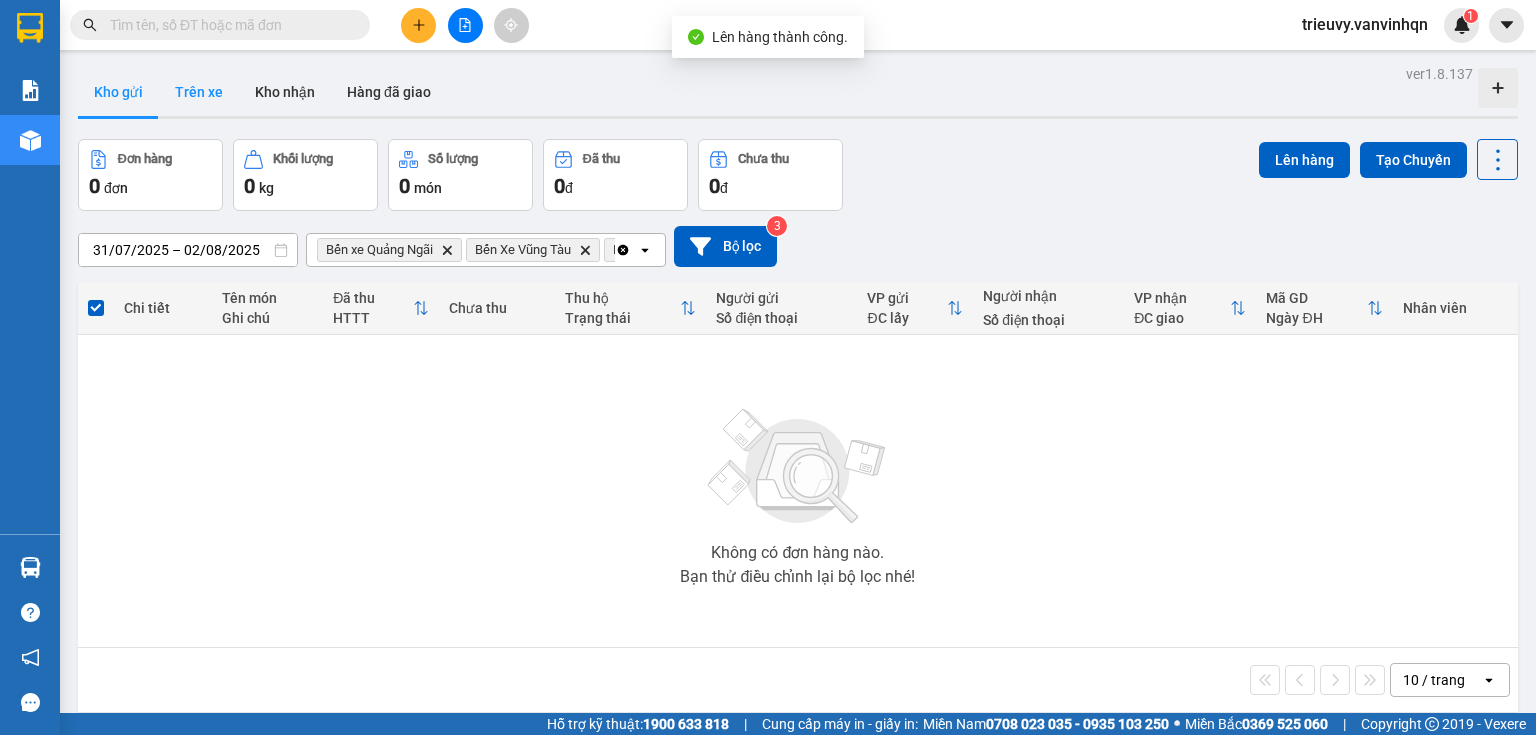 click on "Trên xe" at bounding box center [199, 92] 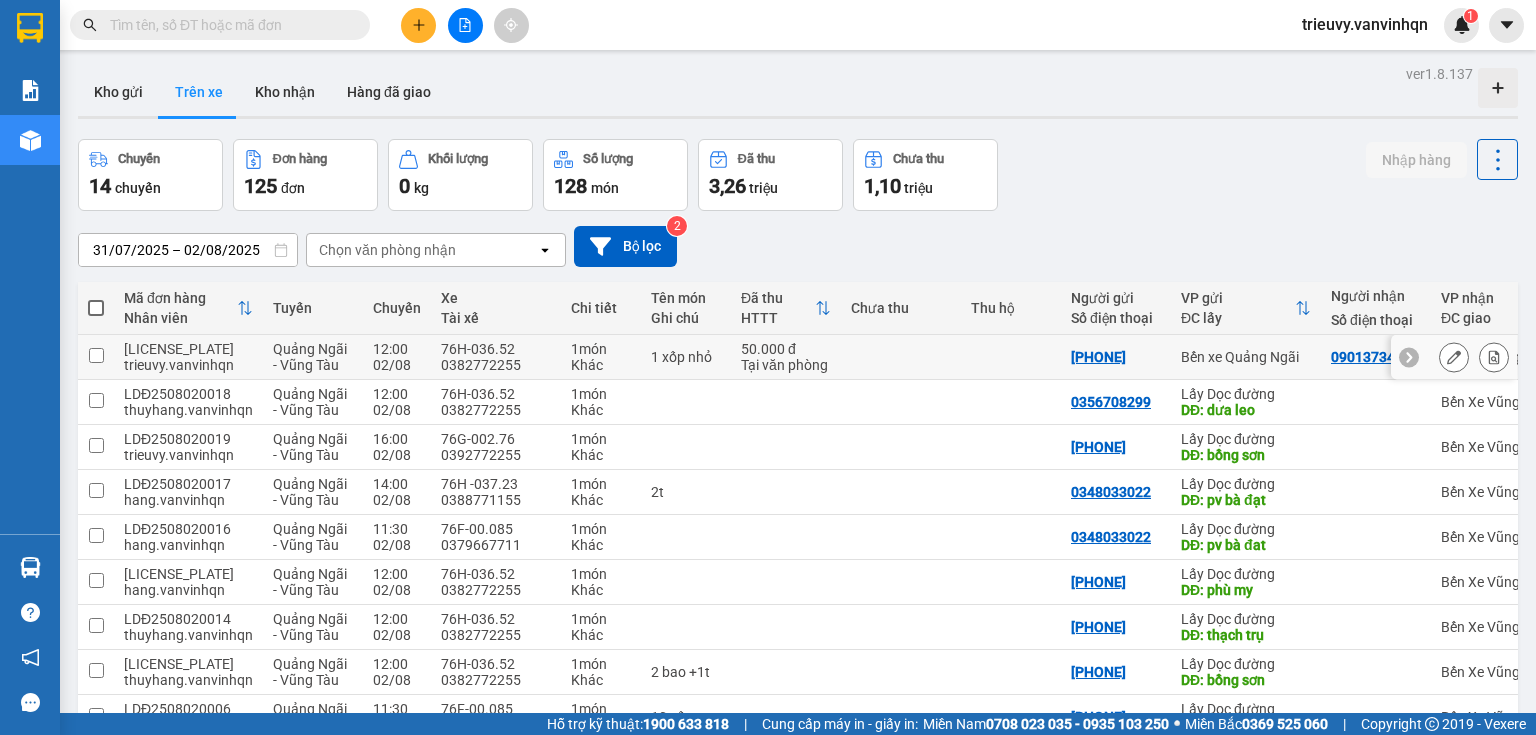 click 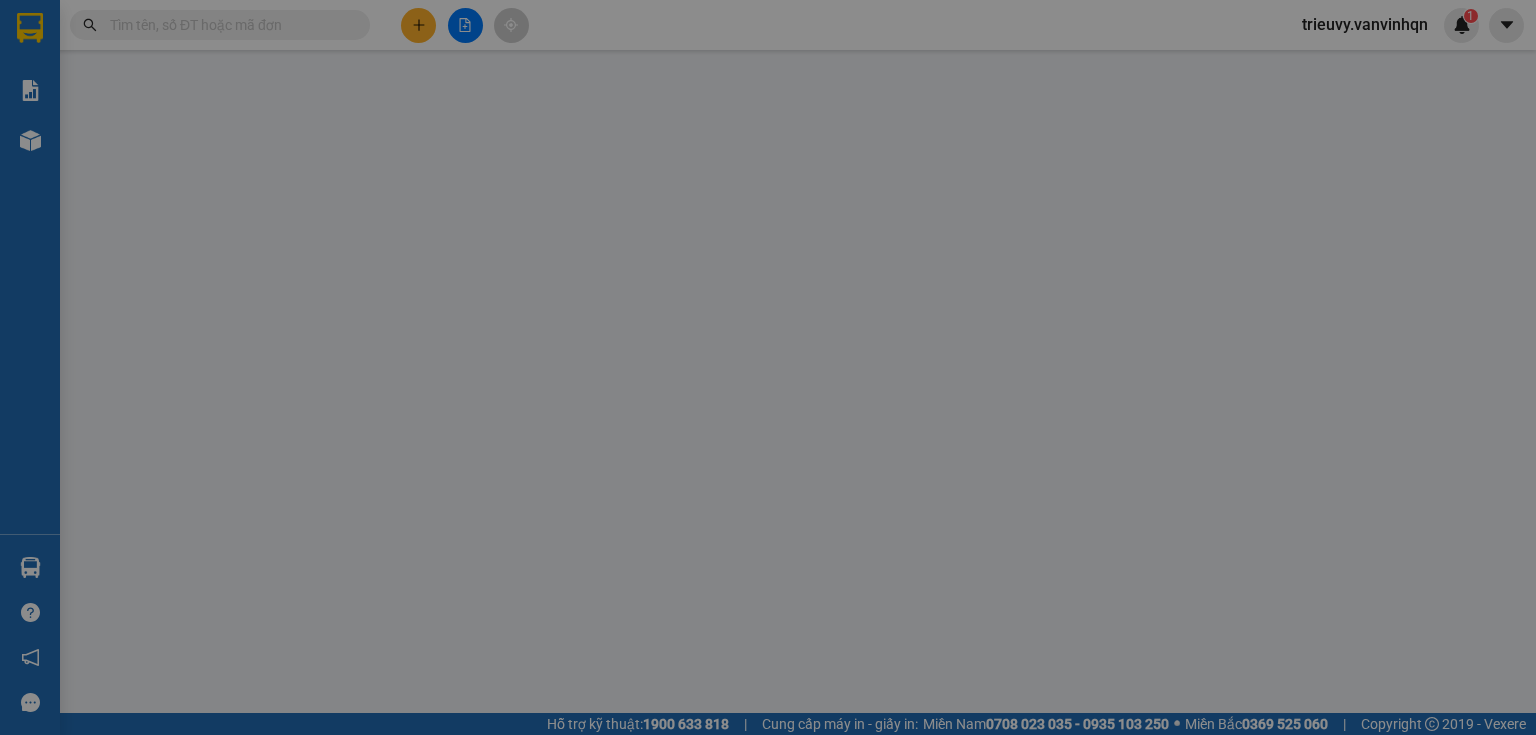 type on "[PHONE]" 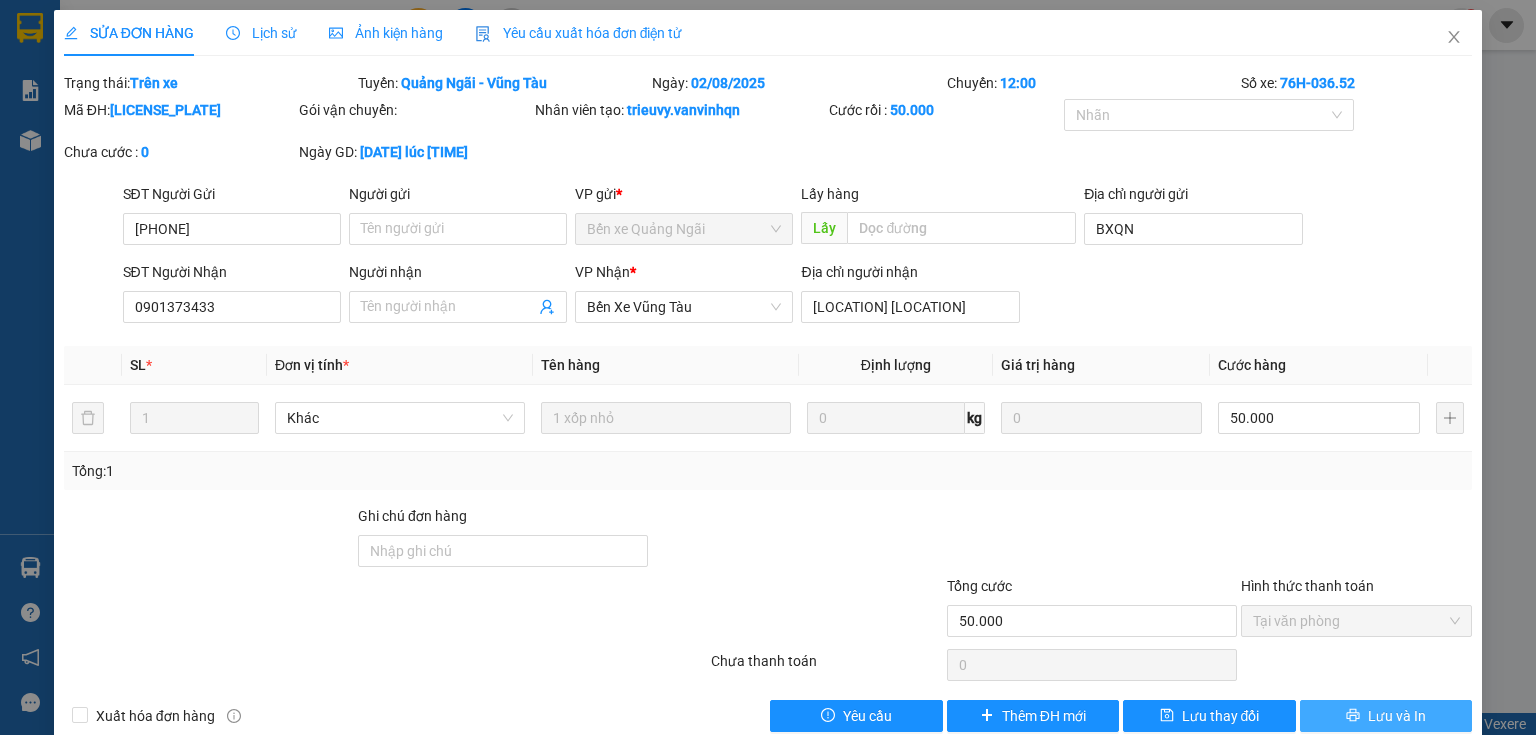 click on "Lưu và In" at bounding box center [1397, 716] 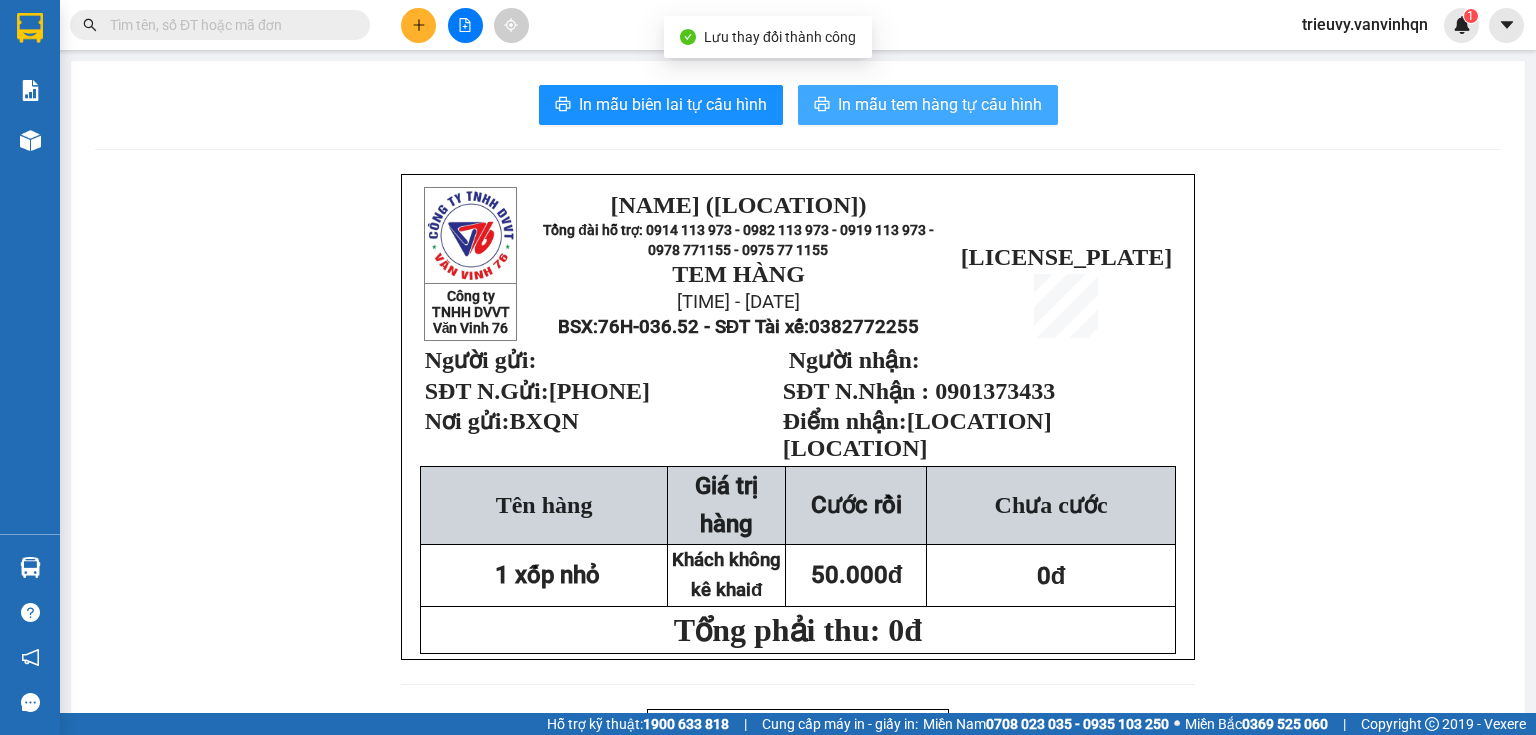 click on "In mẫu tem hàng tự cấu hình" at bounding box center (940, 104) 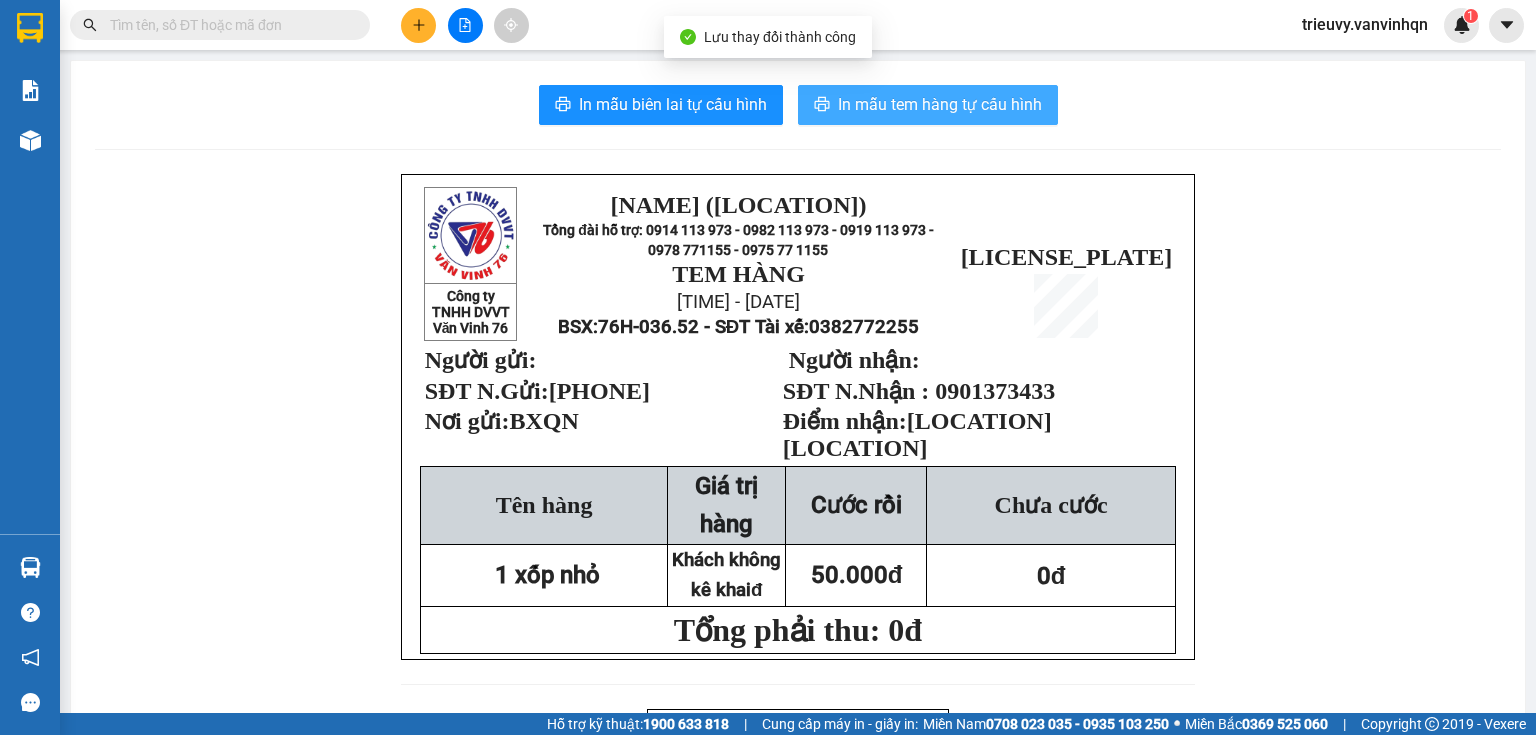scroll, scrollTop: 0, scrollLeft: 0, axis: both 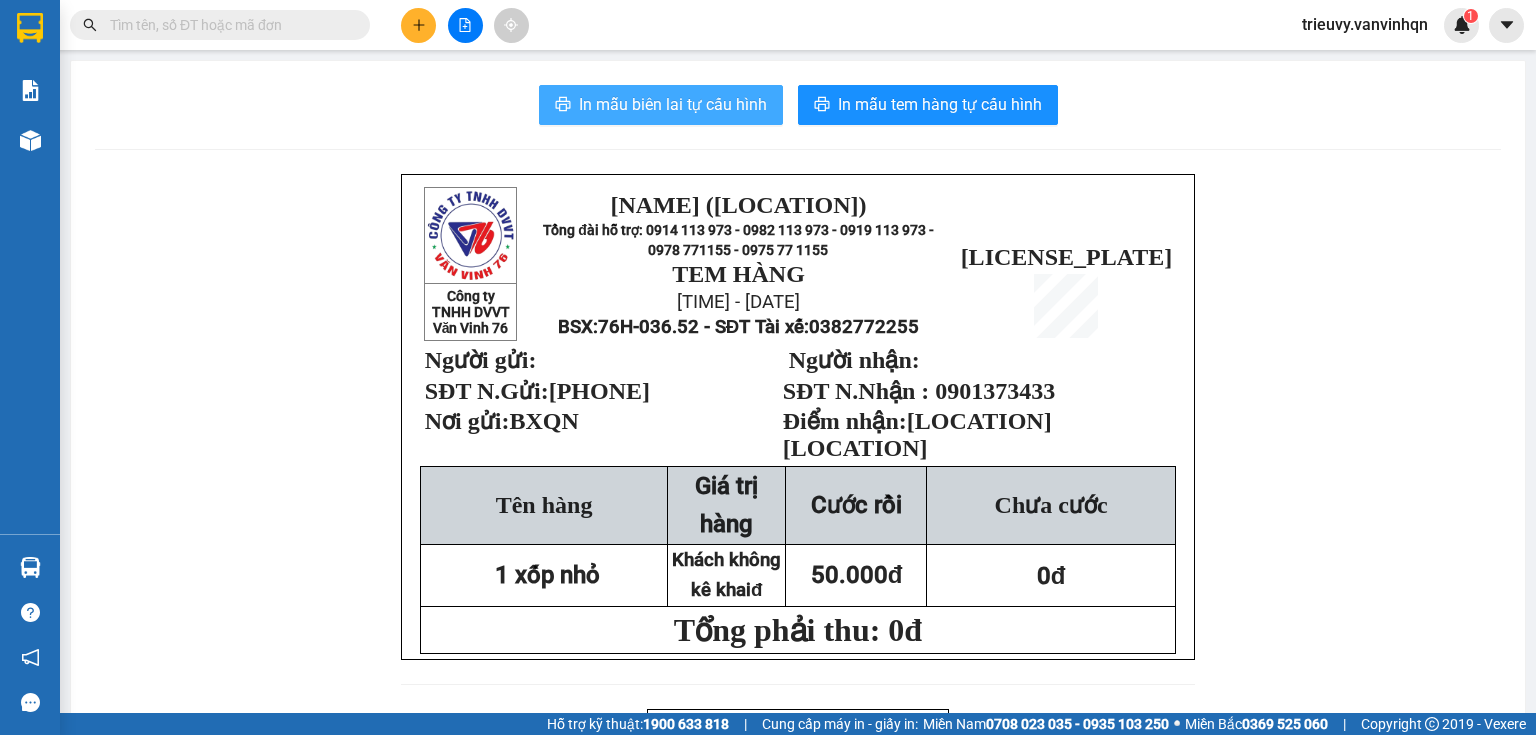 click on "In mẫu biên lai tự cấu hình In mẫu tem hàng tự cấu hình
Công ty TNHH DVVT Văn Vinh 76
VĂN VINH (QUẢNG NGÃI)
Tổng đài hỗ trợ: 0914 113 973 - 0982 113 973 - 0919 113 973 -
0978 771155 - 0975 77 1155
TEM HÀNG
09:52:01 - 02/08/2025
BSX:  76H-036.52 - SĐT Tài xế:  0382772255
BXQN2508020006
Người gửi:
SĐT N.Gửi:  0326507107
Nơi gửi:  BXQN
Người nhận:
SĐT N.Nhận :    0901373433
Điểm nhận:  cx 34 nha trang
Tên hàng
Giá trị hàng
Cước rồi
Chưa cước
1 xốp nhỏ
Khách không kê khaiđ
50.000đ
0đ
Tổng phải thu: 0đ
VĂN VINH (QUẢNG NGÃI)
Tổng đài hỗ trợ:
0914 113 973 - 0982 113 973 - 0919 113 973 -
0978 771155 - 0975 77 1155
----------------------------------------------
BIÊN NHẬN HÀNG GỬI
Mã đơn :
In :" at bounding box center (798, 935) 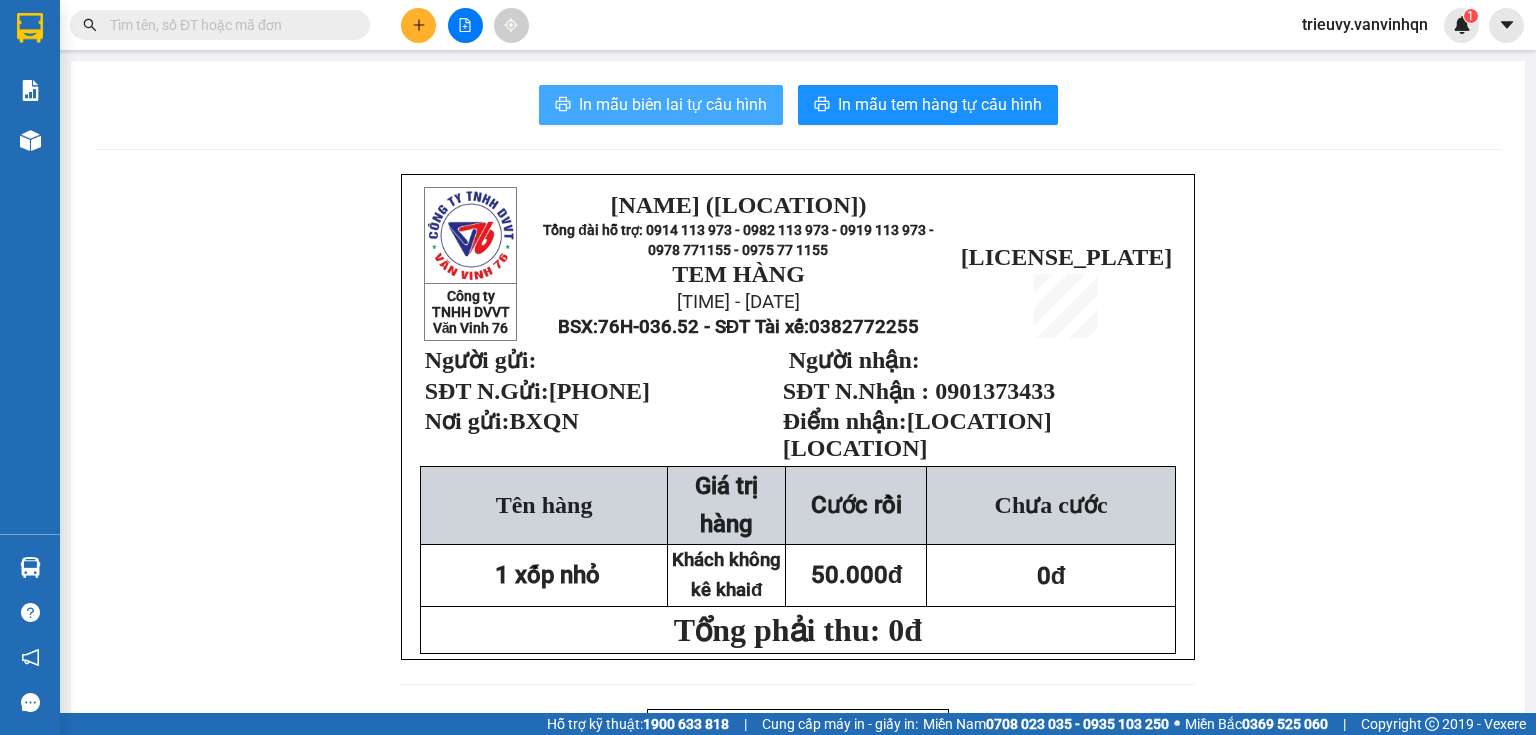 scroll, scrollTop: 0, scrollLeft: 0, axis: both 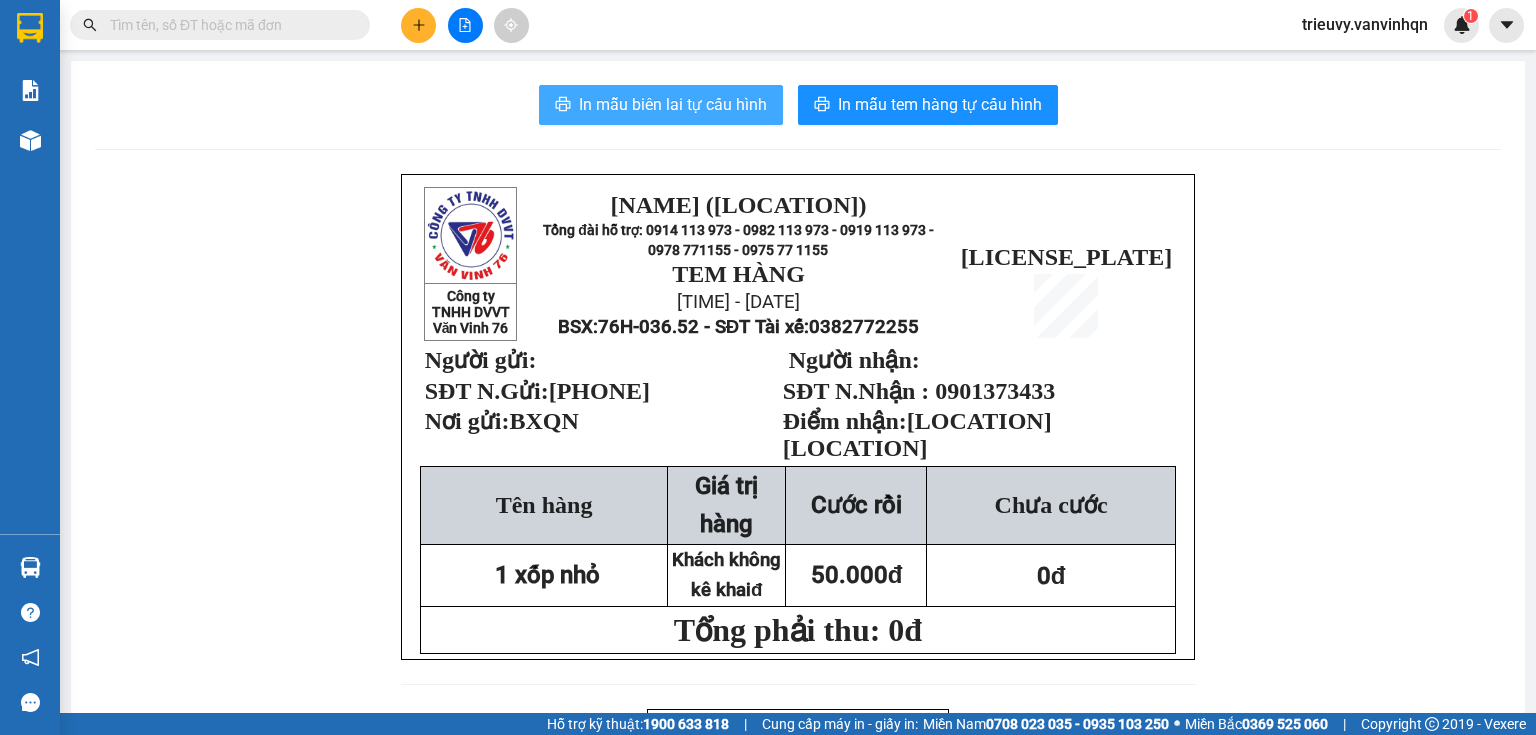 click on "In mẫu biên lai tự cấu hình" at bounding box center [673, 104] 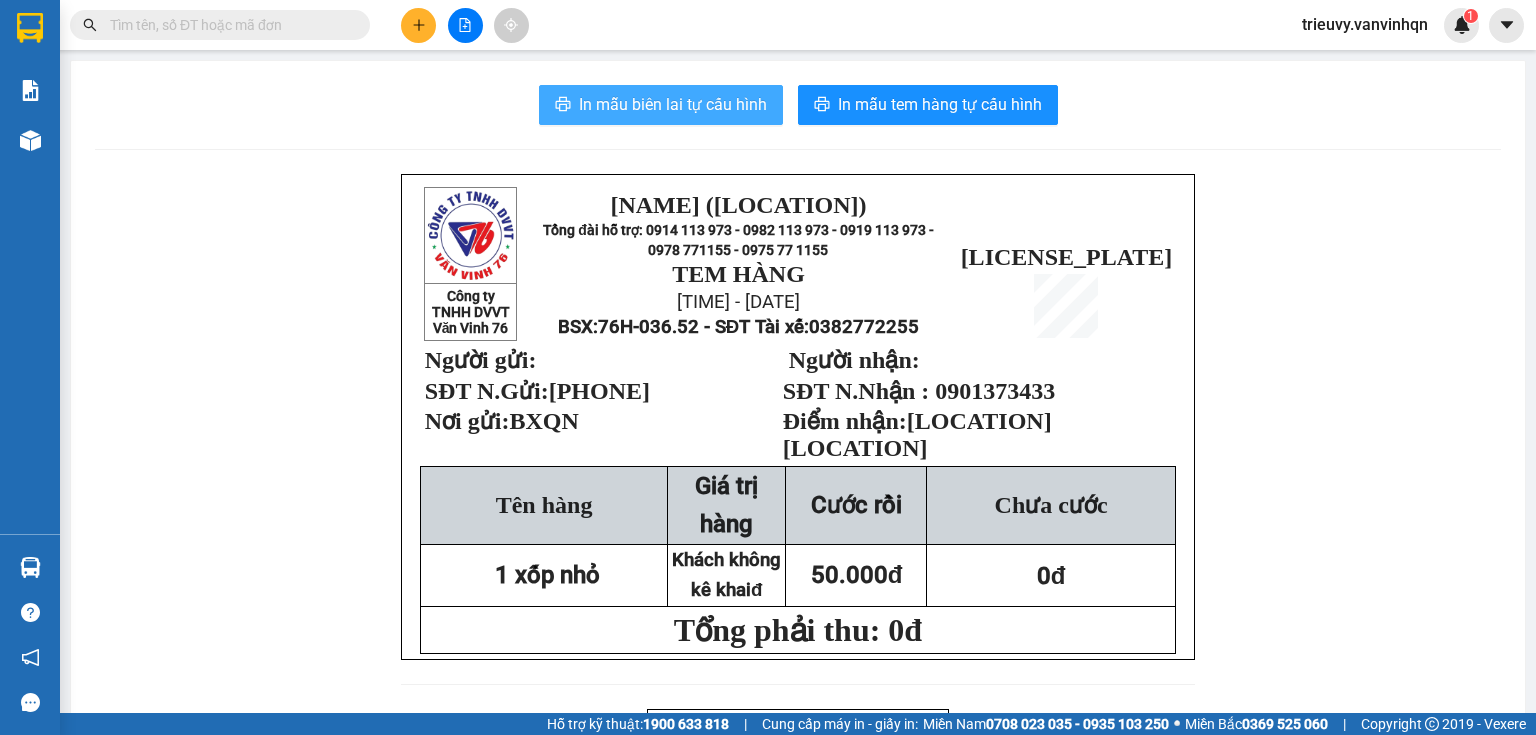 scroll, scrollTop: 0, scrollLeft: 0, axis: both 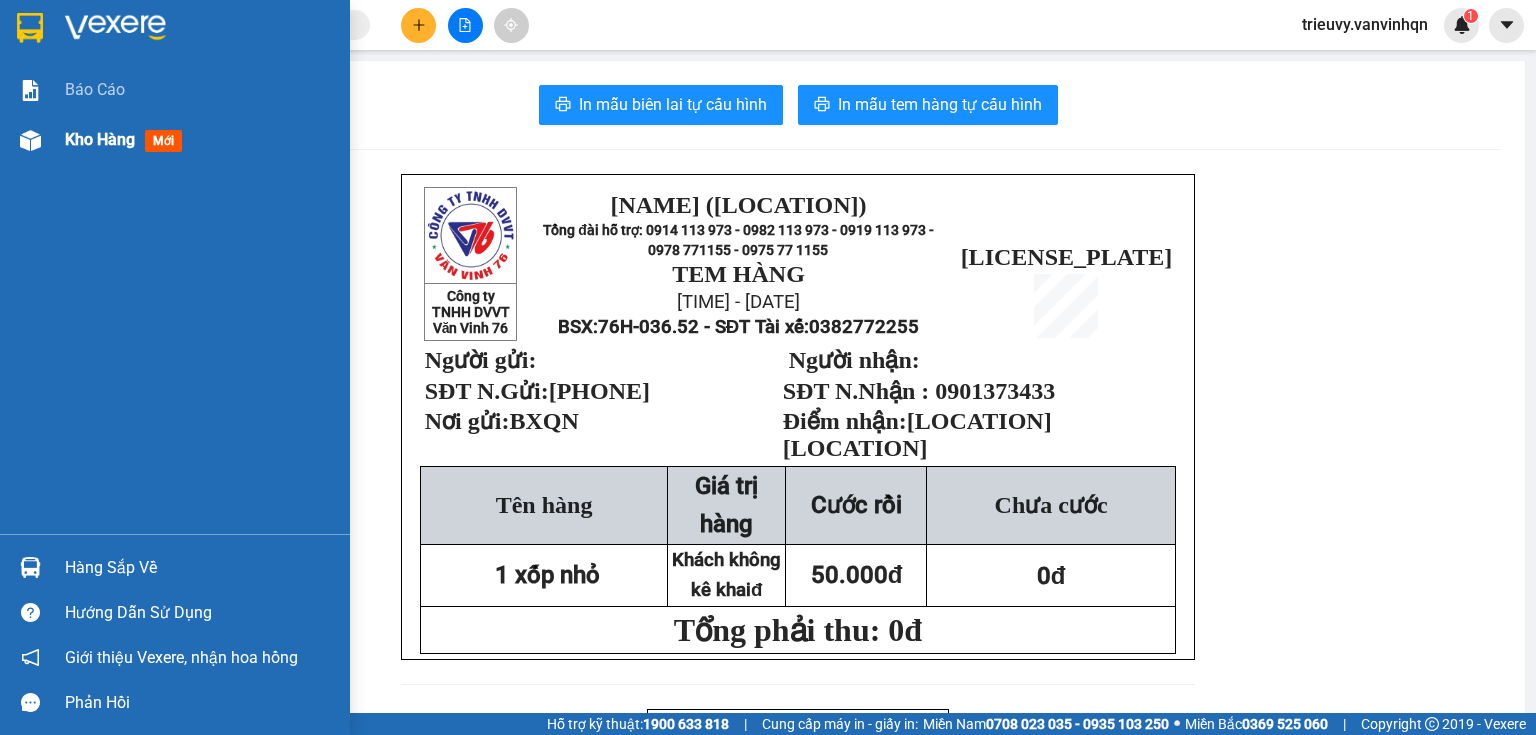 click on "Kho hàng mới" at bounding box center (175, 140) 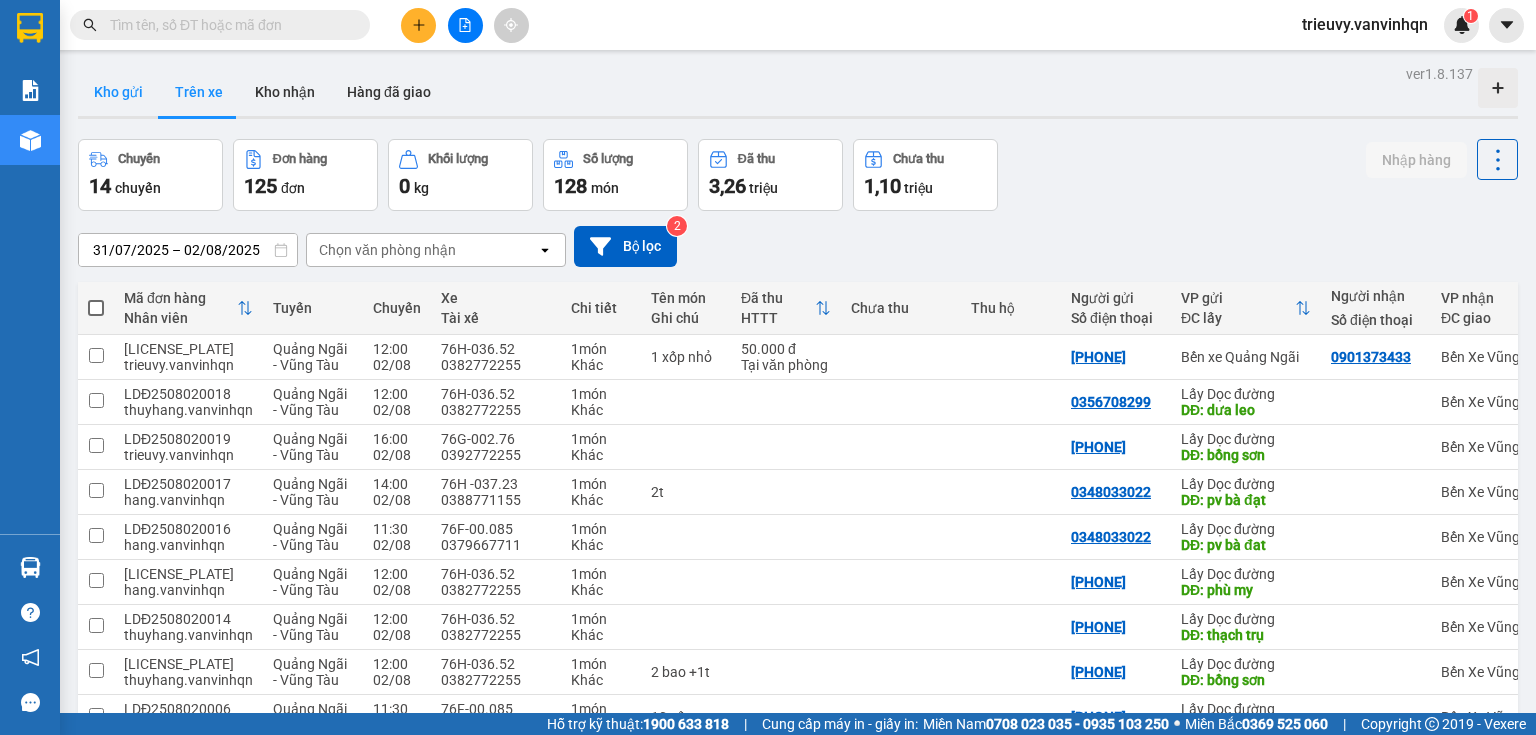 click on "Kho gửi" at bounding box center (118, 92) 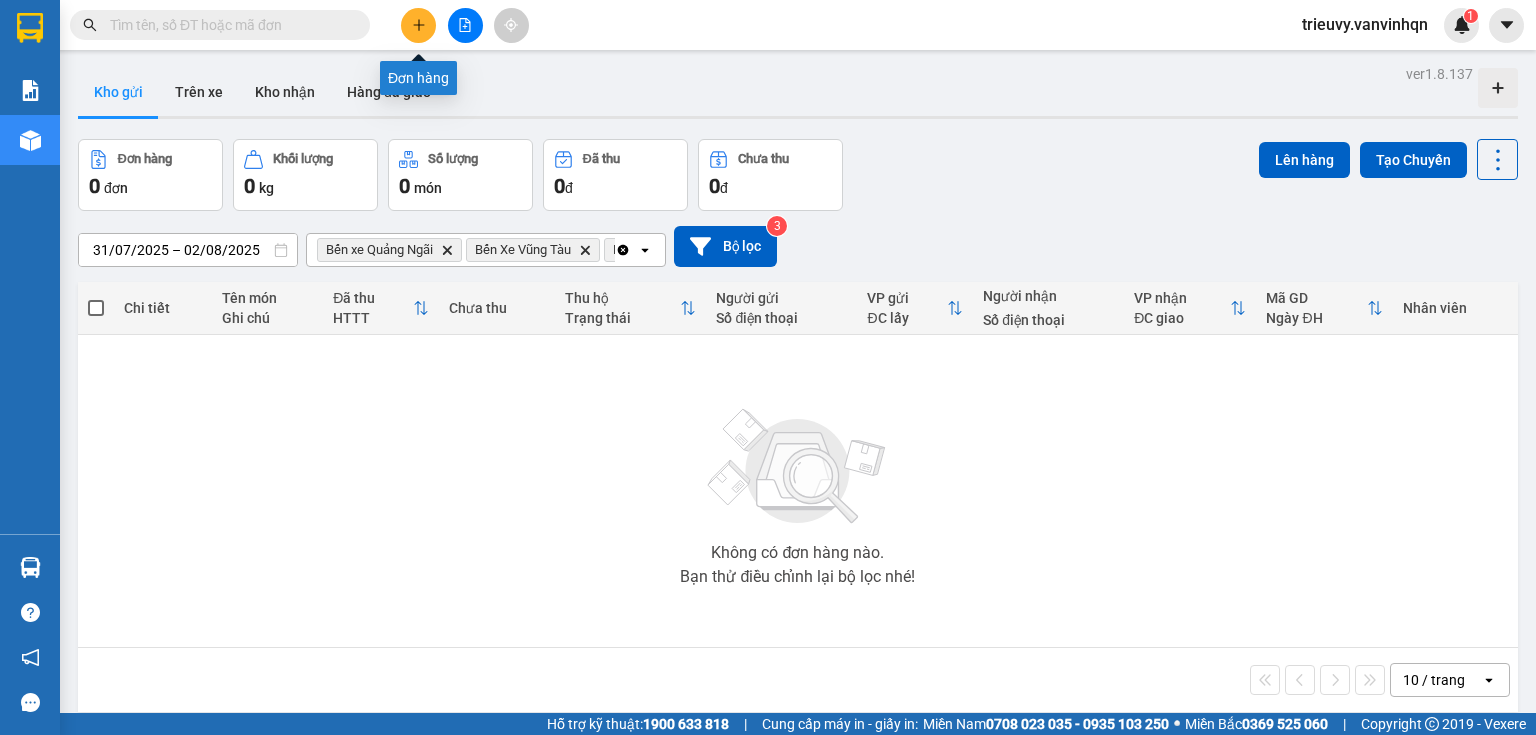click at bounding box center [418, 25] 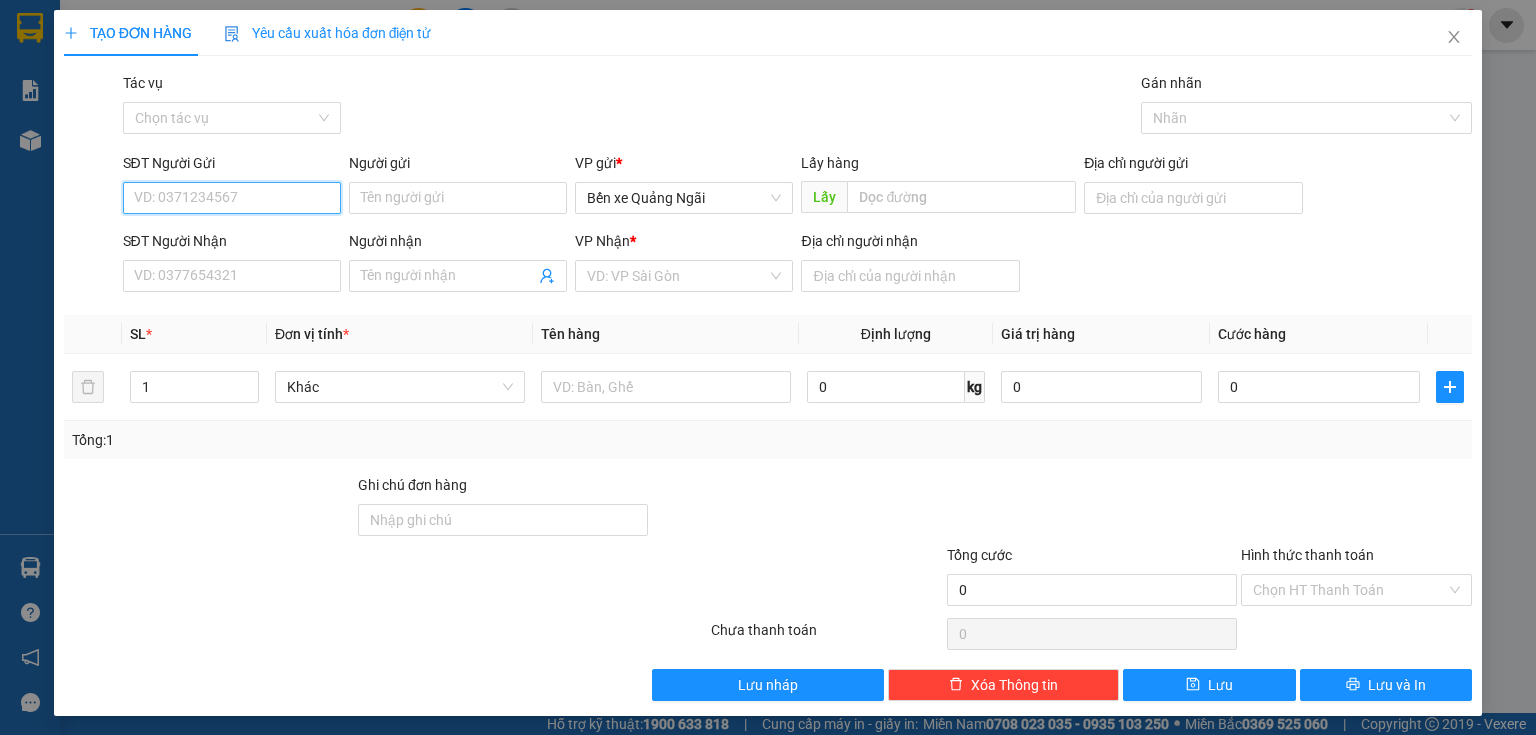 click on "SĐT Người Gửi" at bounding box center (232, 198) 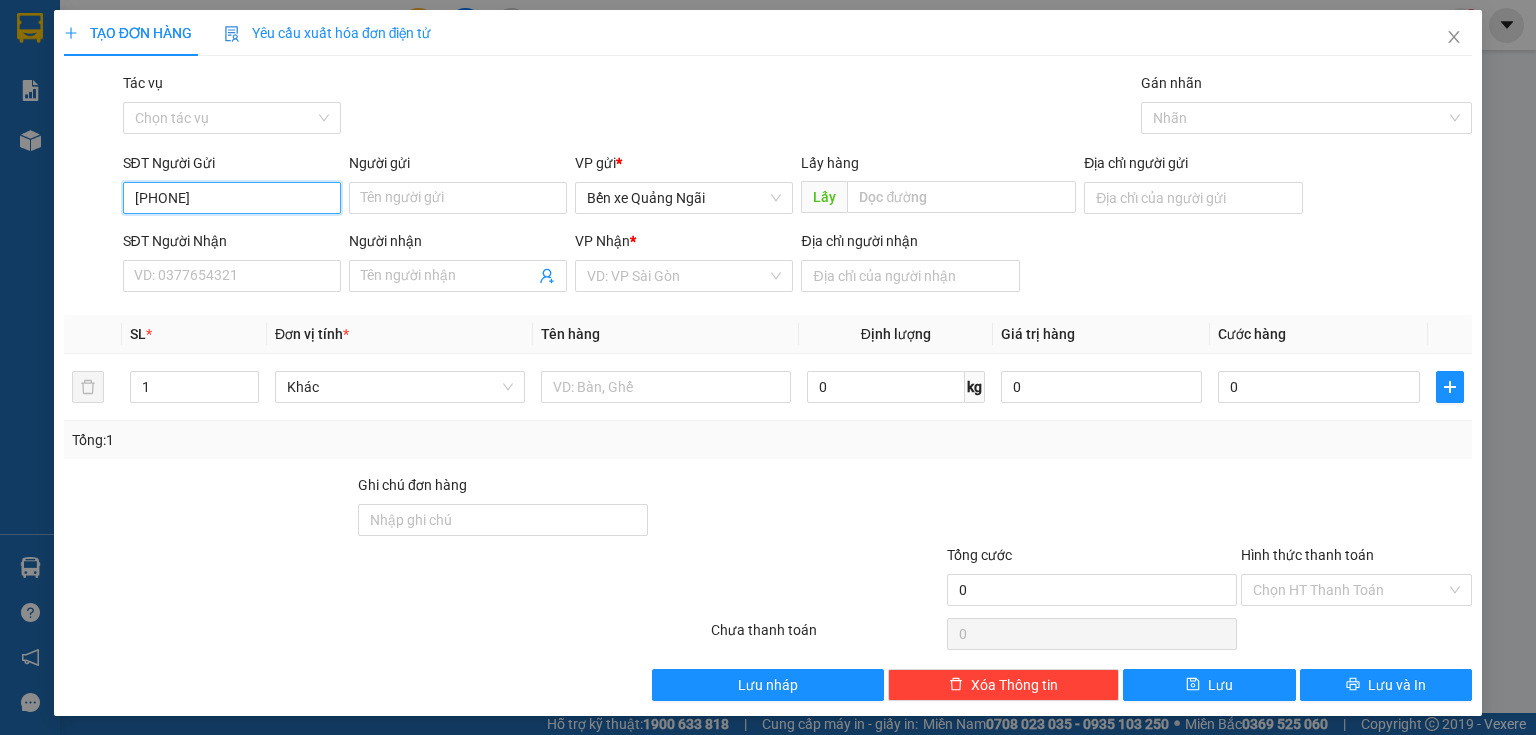 click on "[PHONE]" at bounding box center (232, 198) 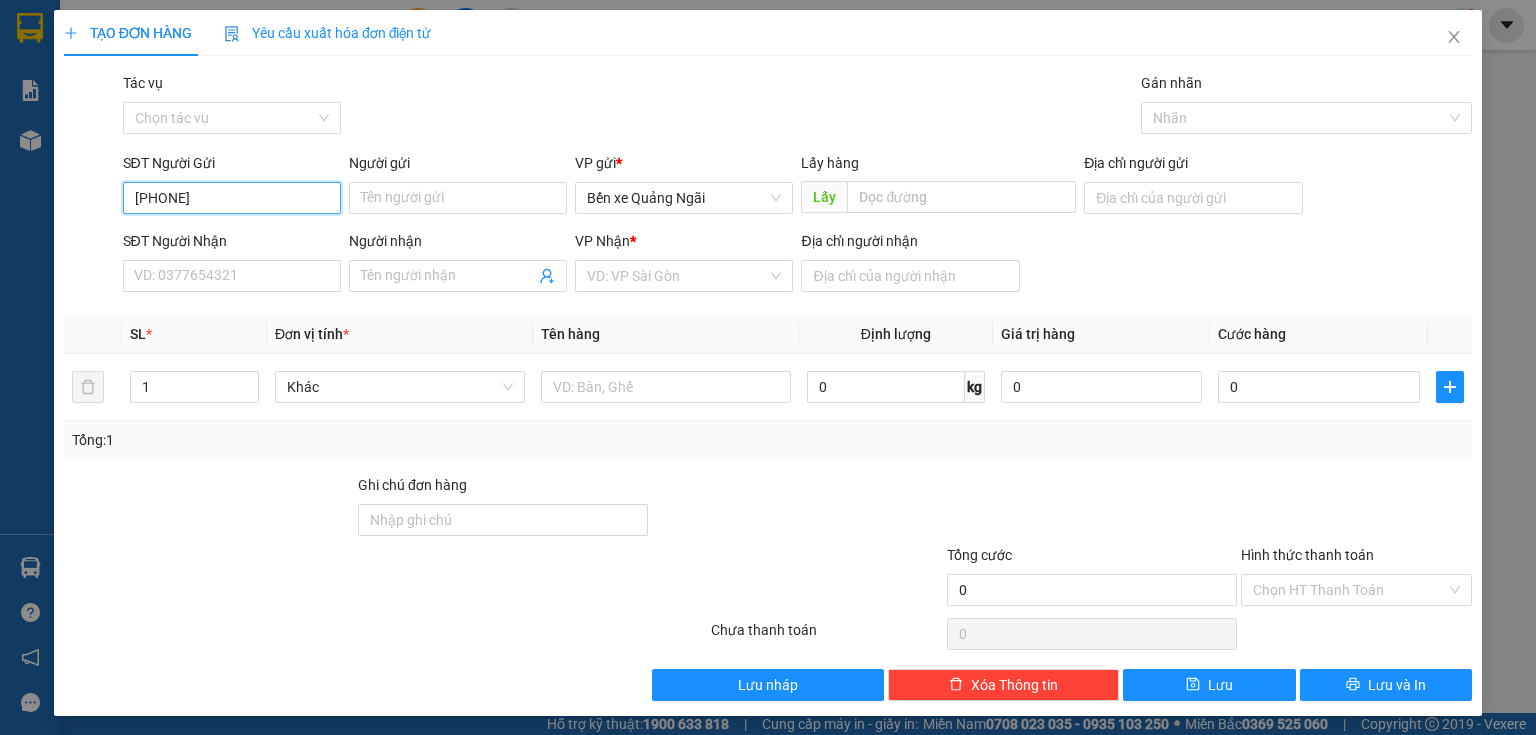 click on "[PHONE]" at bounding box center [232, 198] 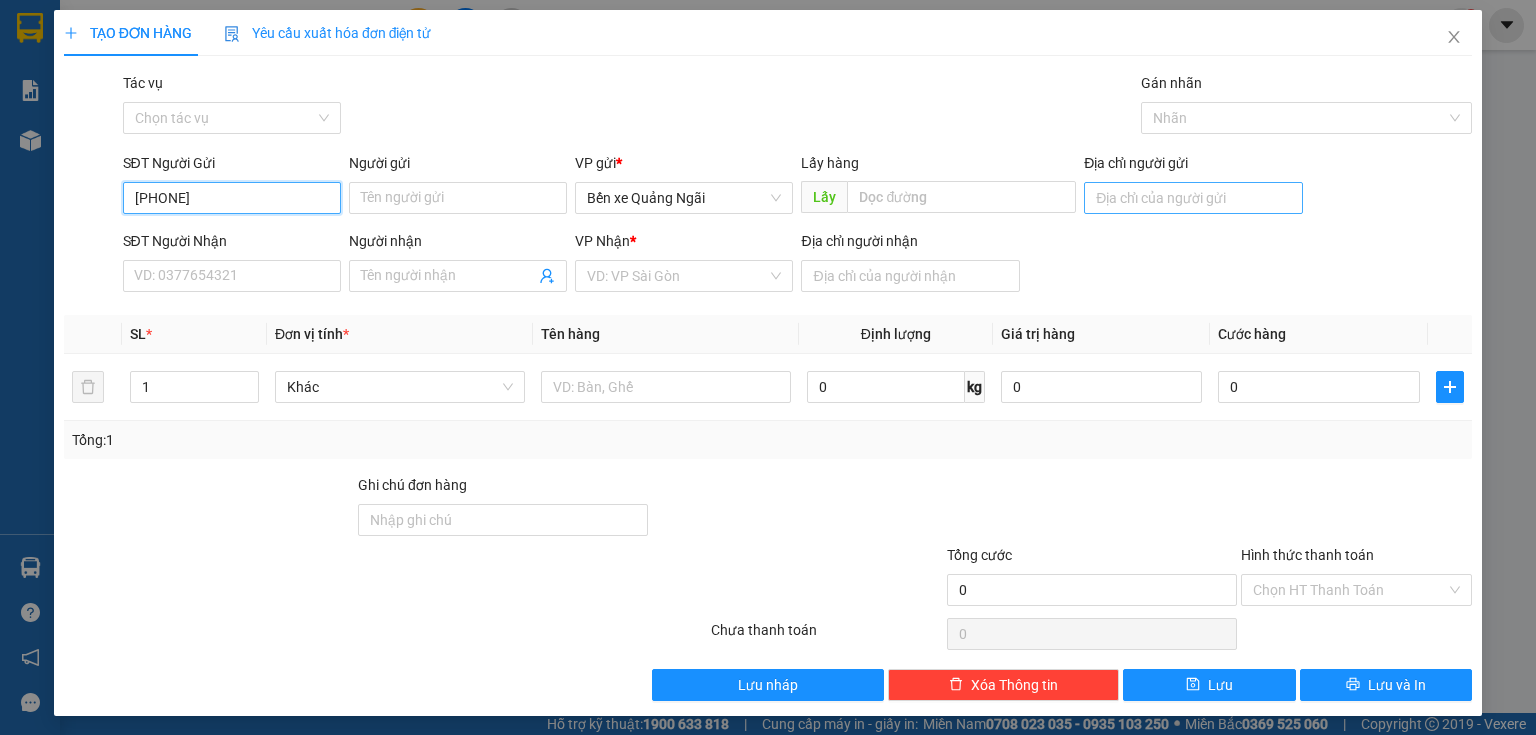 type on "[PHONE]" 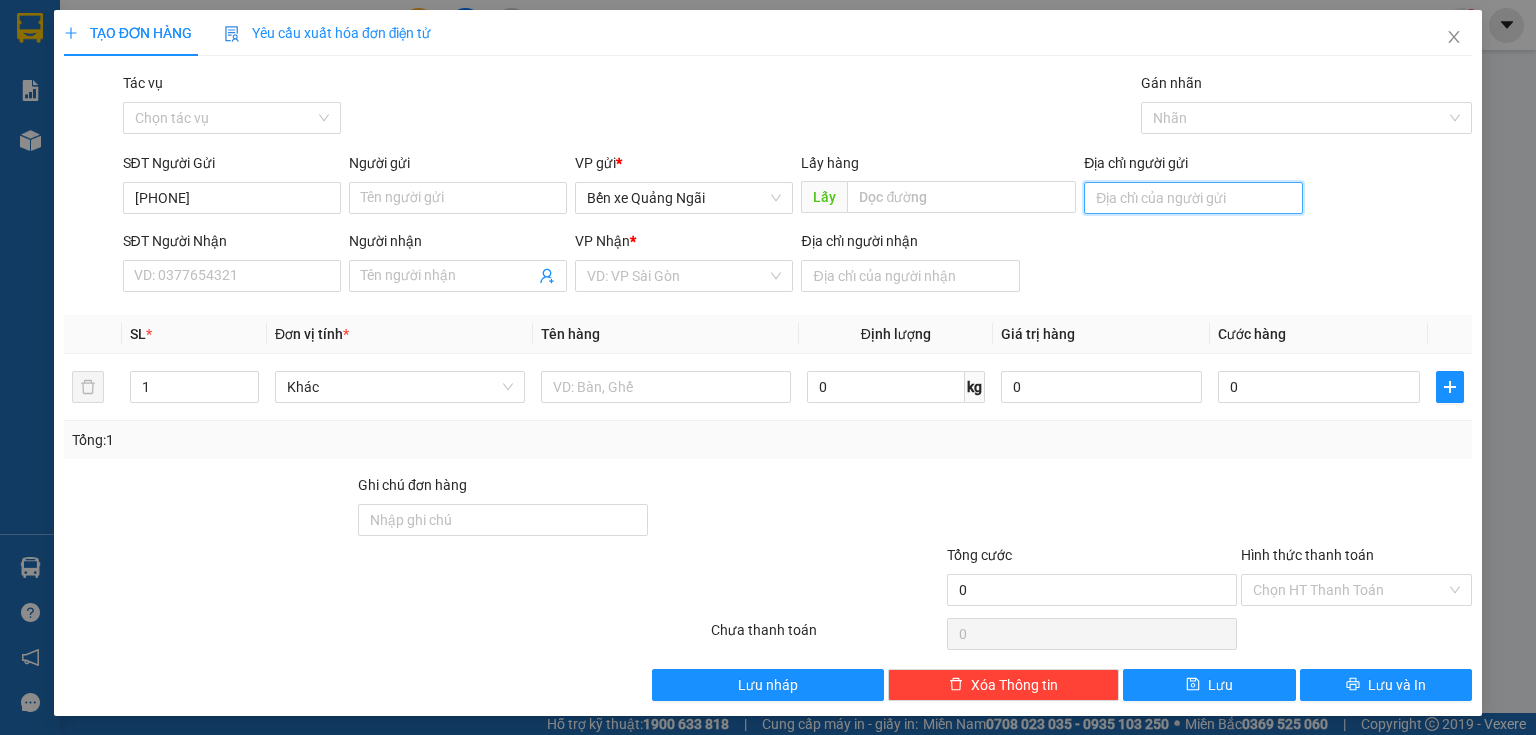 drag, startPoint x: 1141, startPoint y: 194, endPoint x: 1150, endPoint y: 205, distance: 14.21267 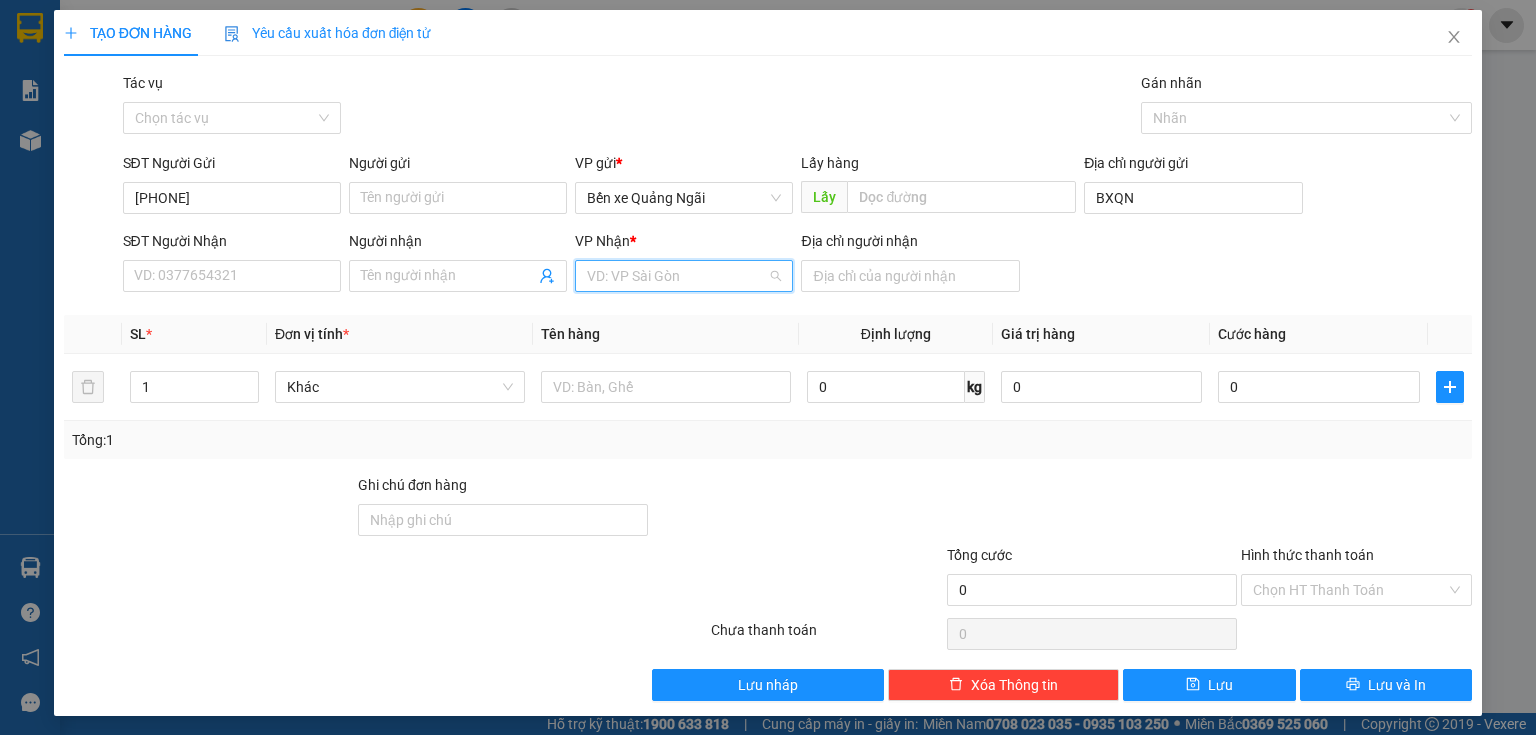 drag, startPoint x: 755, startPoint y: 271, endPoint x: 720, endPoint y: 346, distance: 82.764725 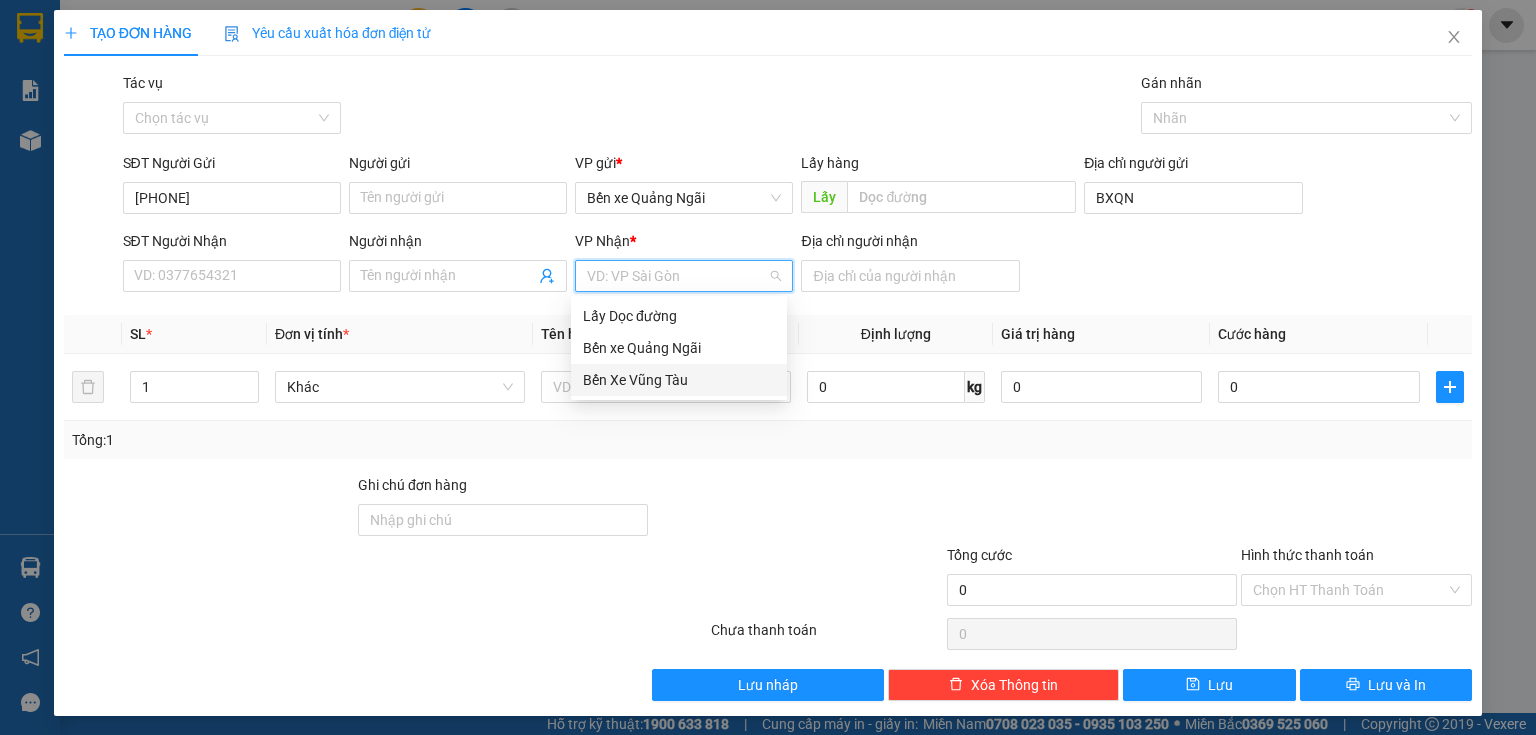 click on "Bến Xe Vũng Tàu" at bounding box center (679, 380) 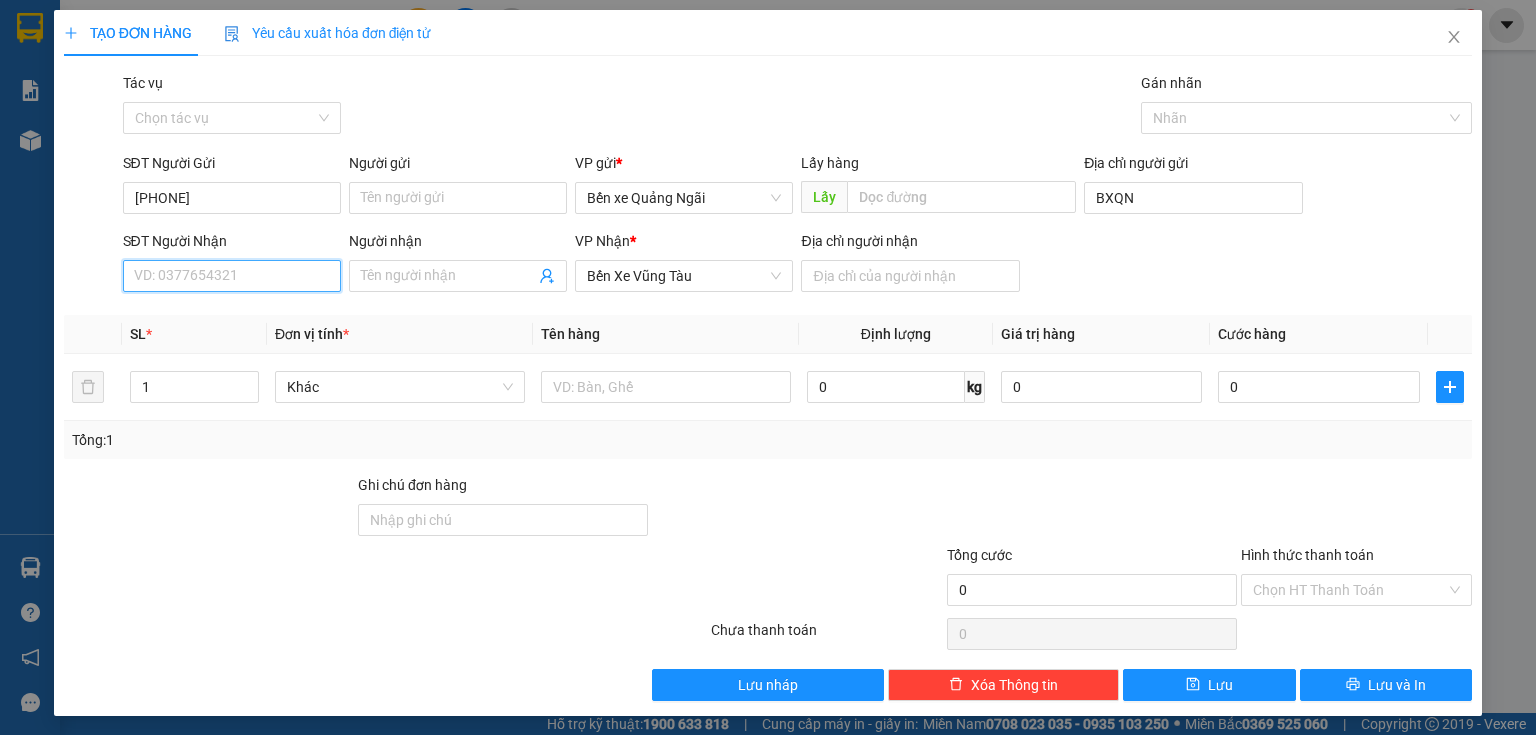 click on "SĐT Người Nhận" at bounding box center (232, 276) 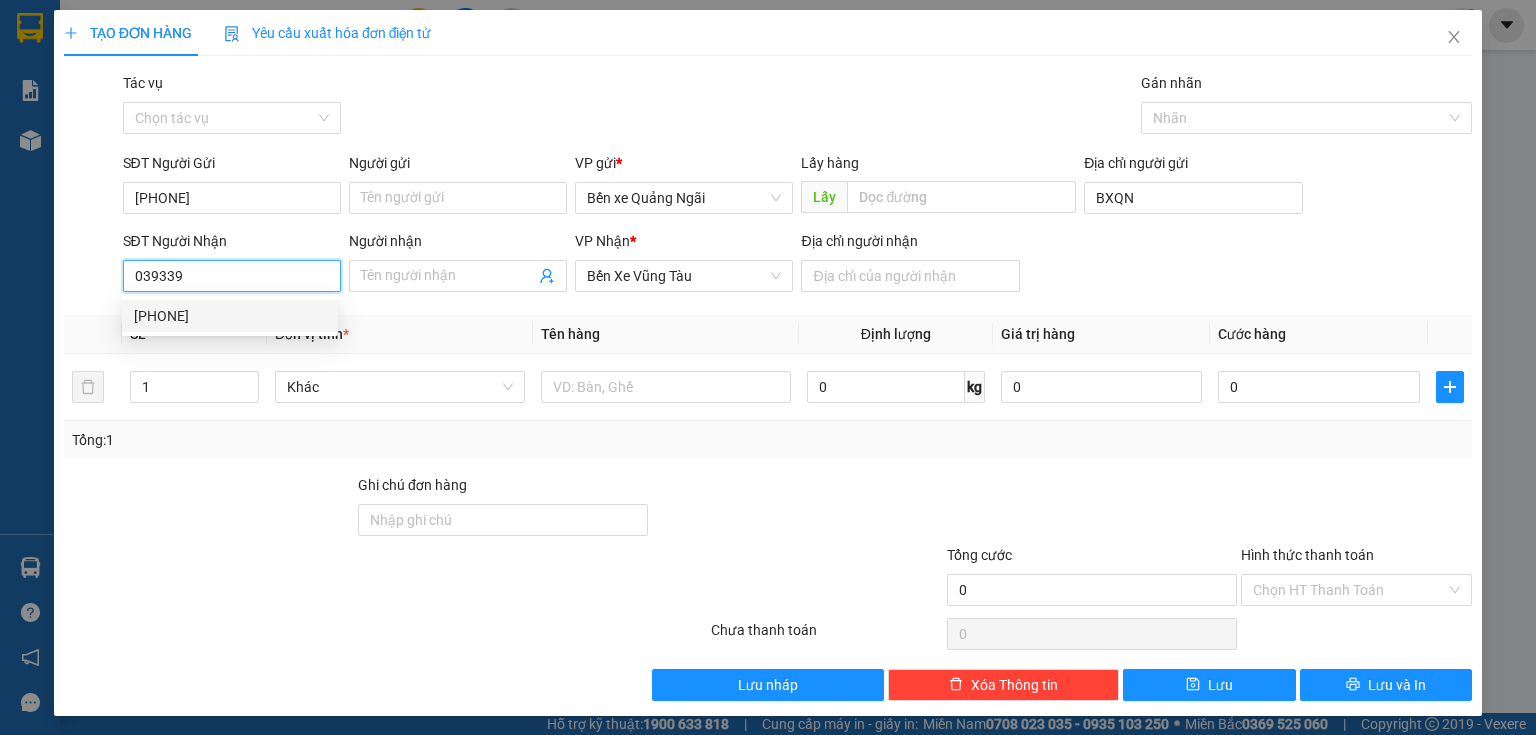 click on "[PHONE]" at bounding box center (230, 316) 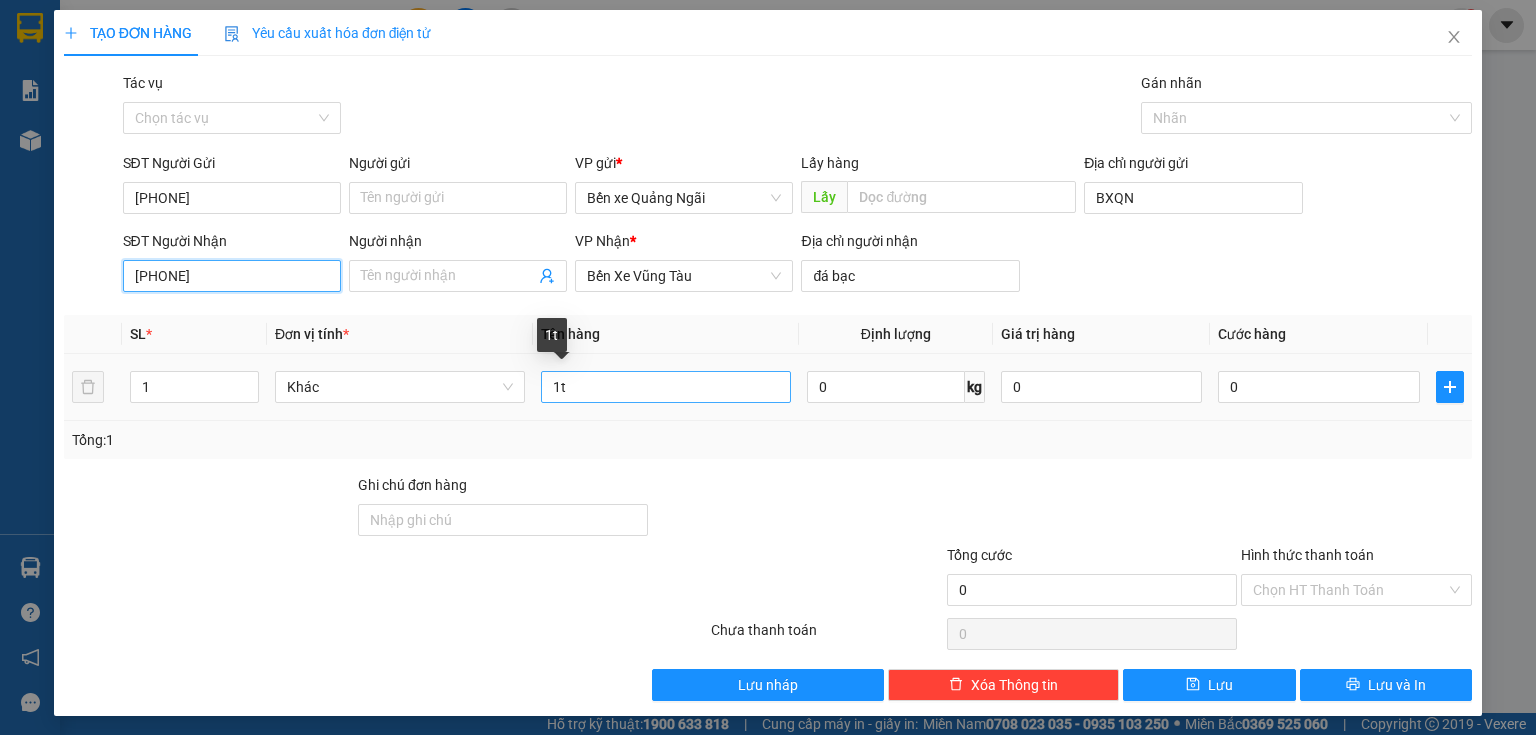 type on "[PHONE]" 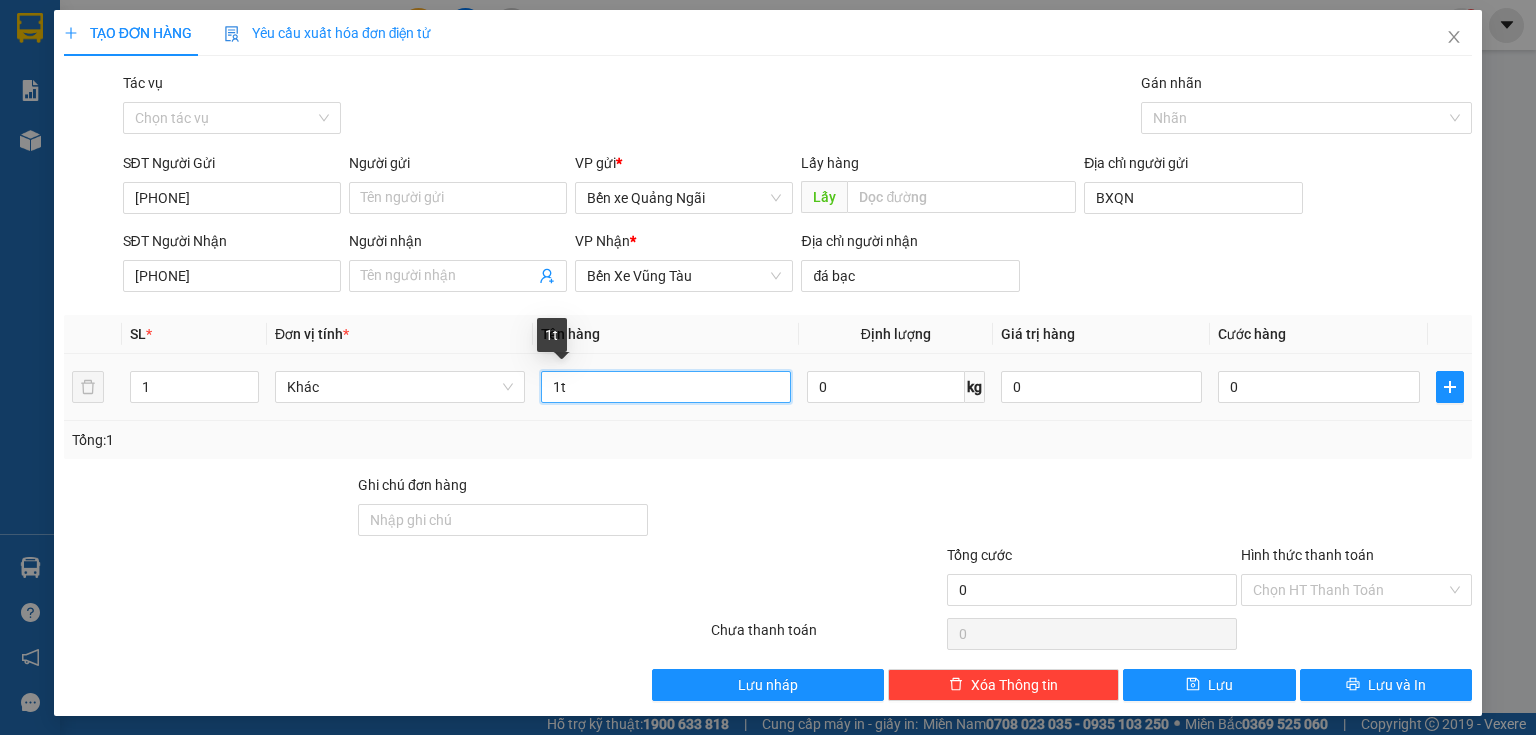 click on "1t" at bounding box center (666, 387) 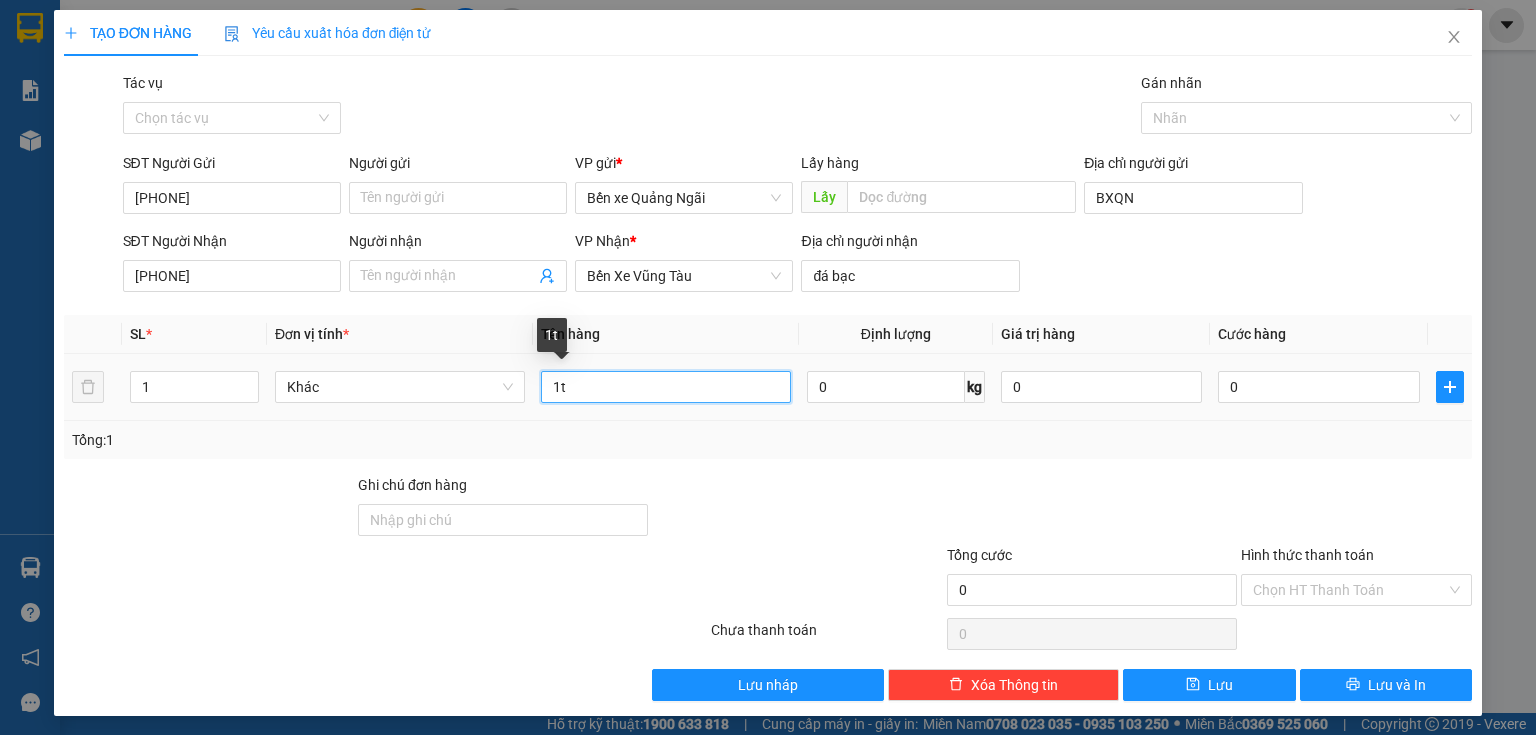 type on "1" 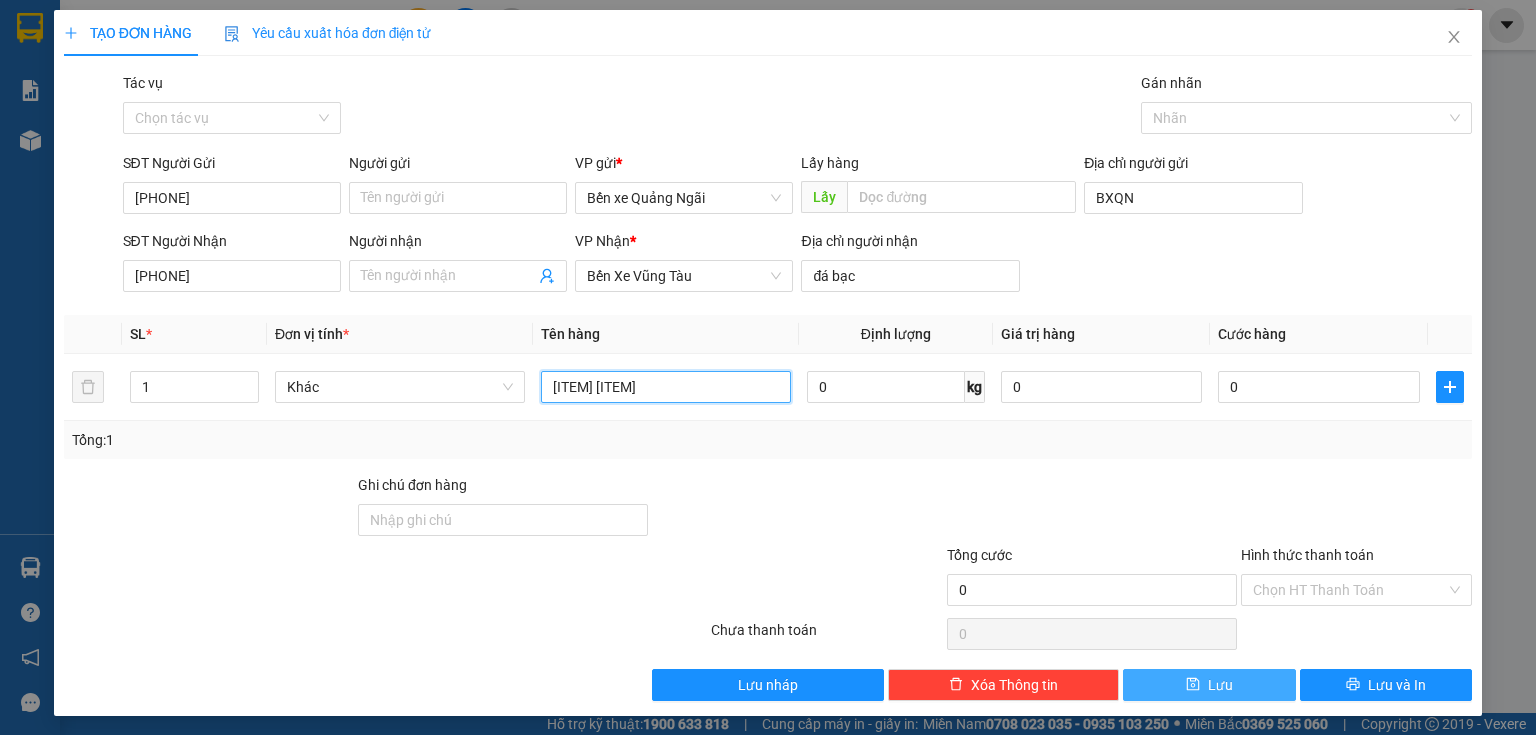type on "[LAST] [LAST]" 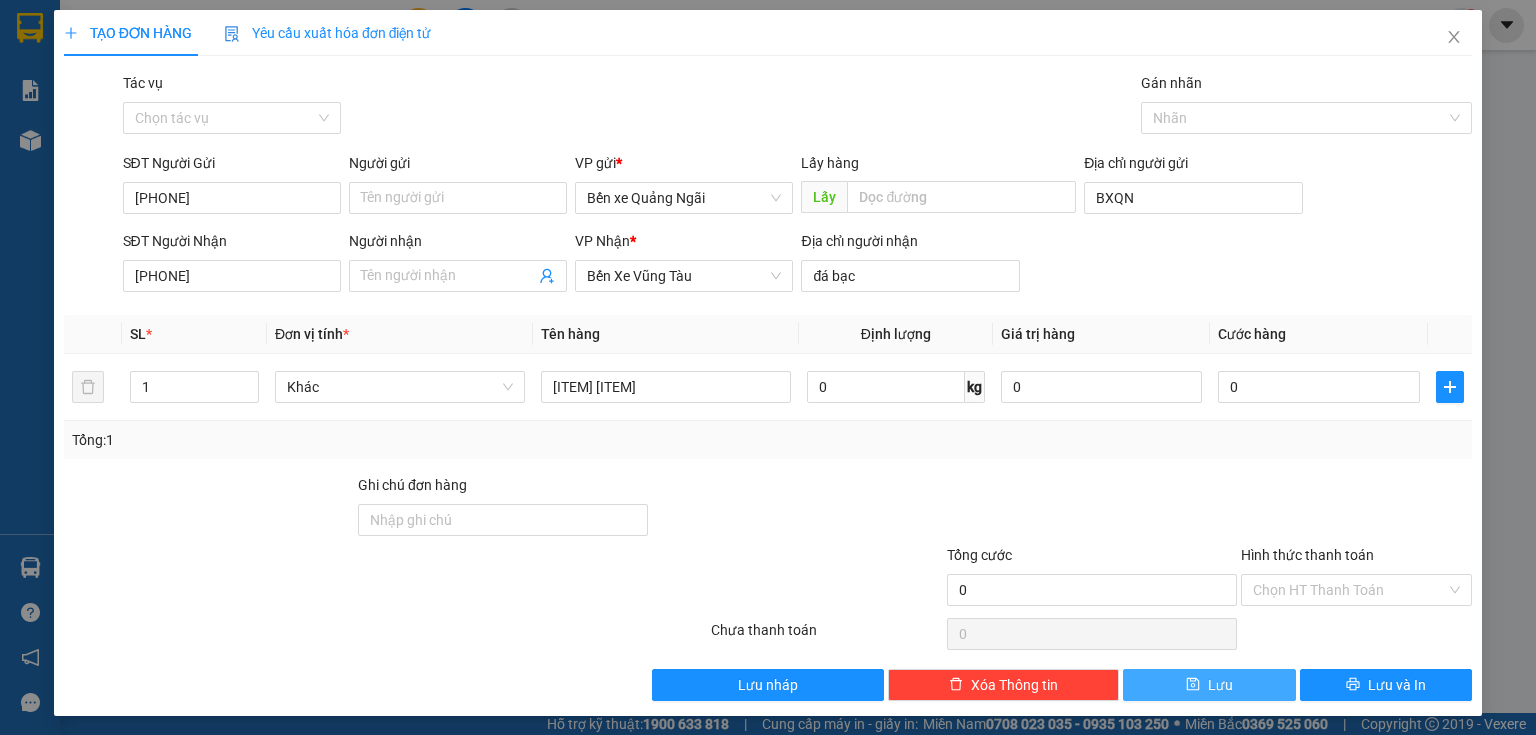 click on "Lưu" at bounding box center [1209, 685] 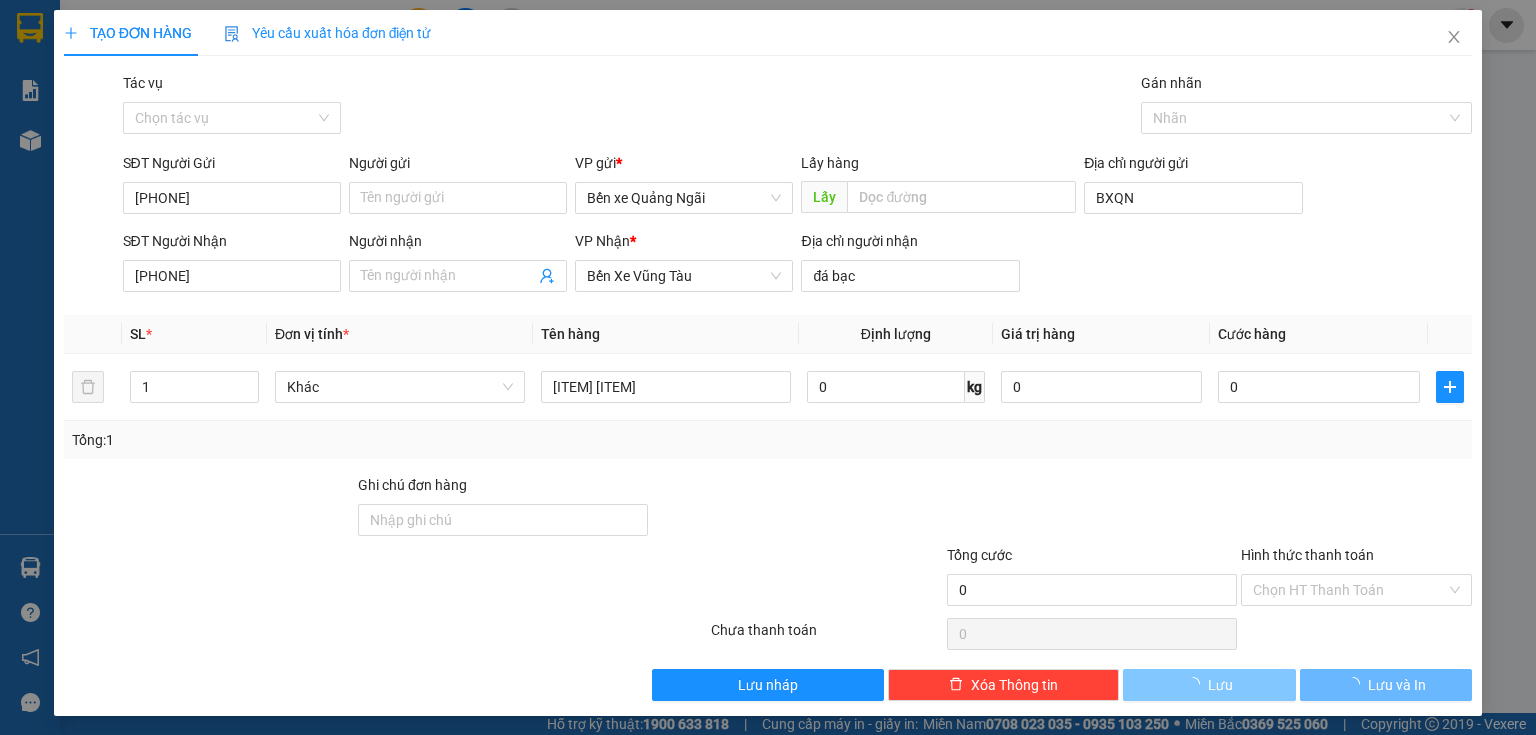 type 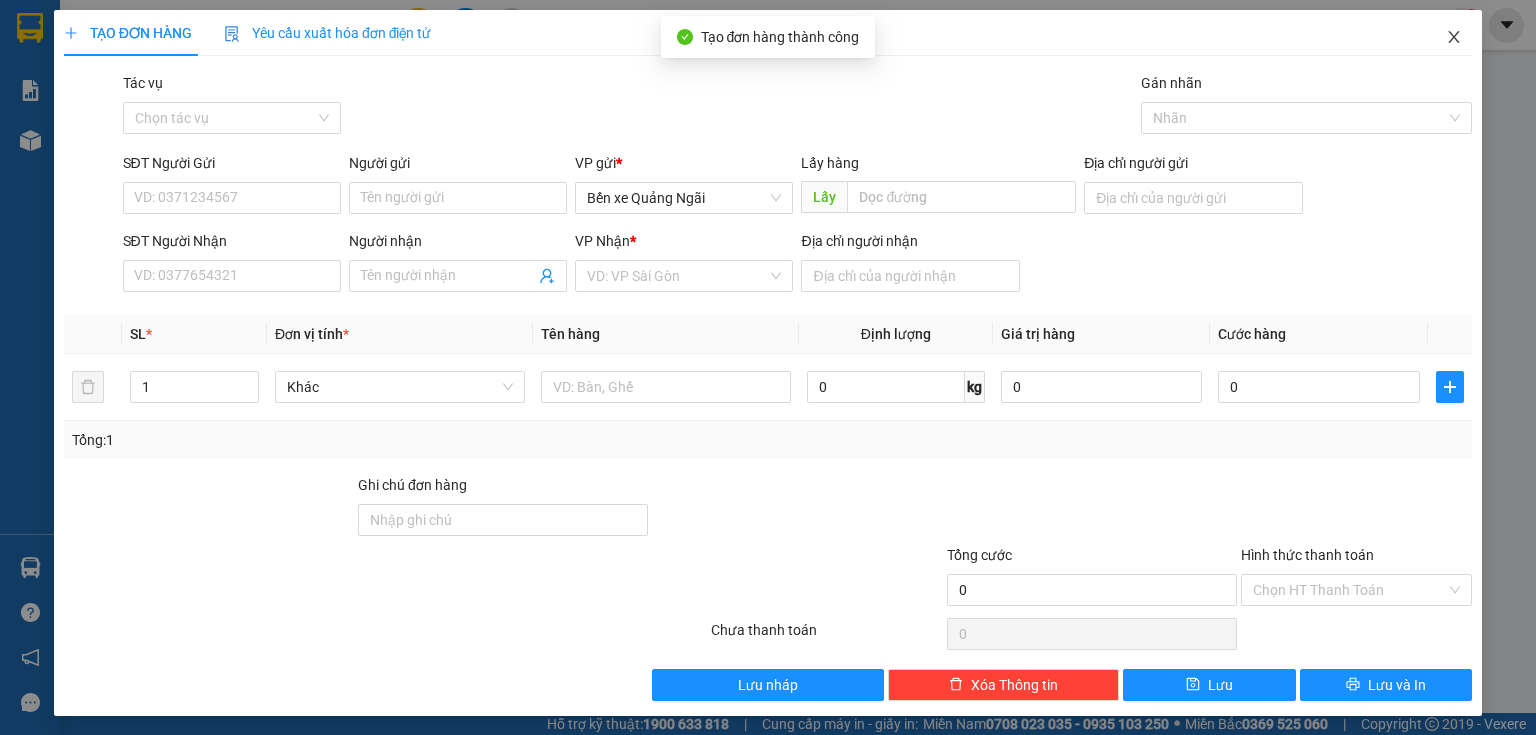 click 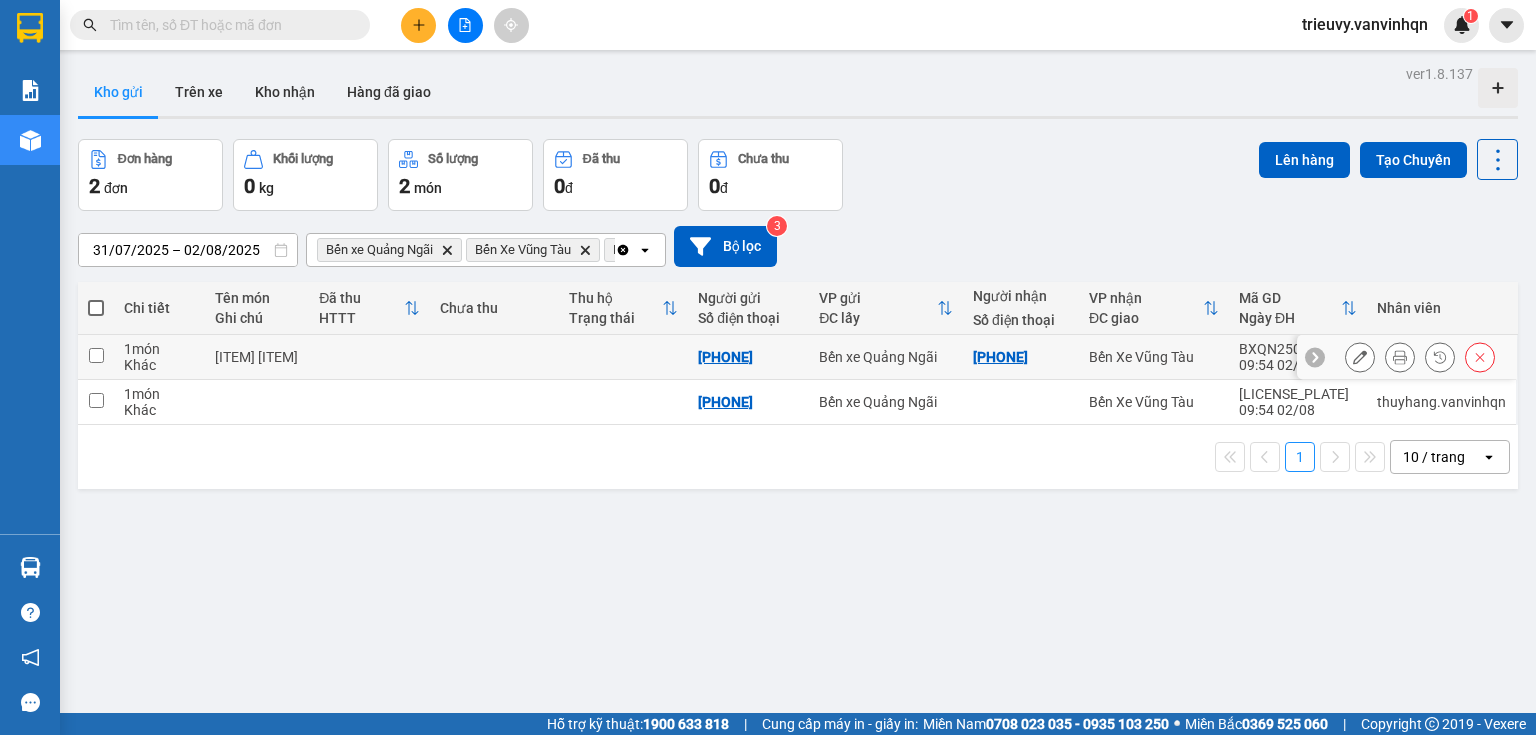 click at bounding box center [369, 357] 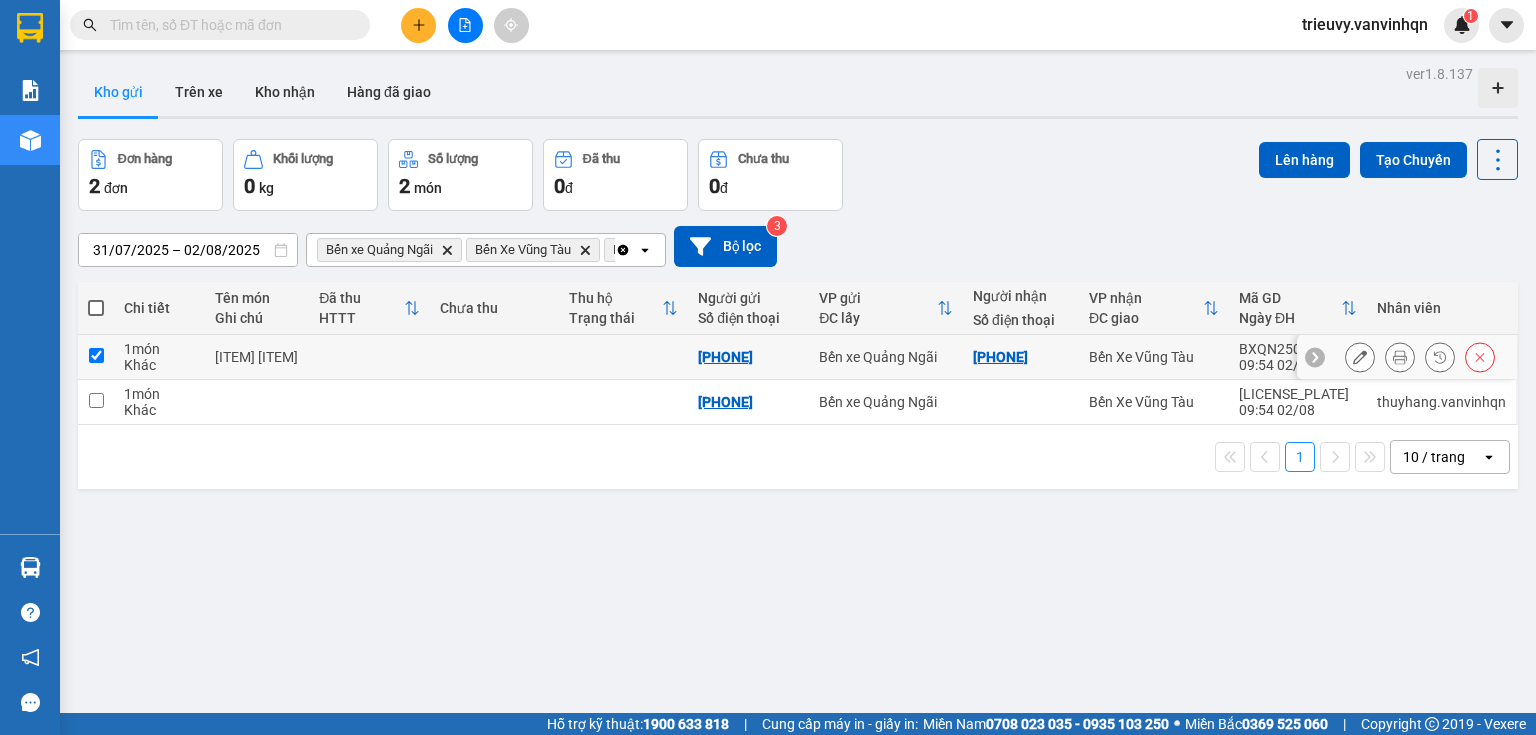 checkbox on "true" 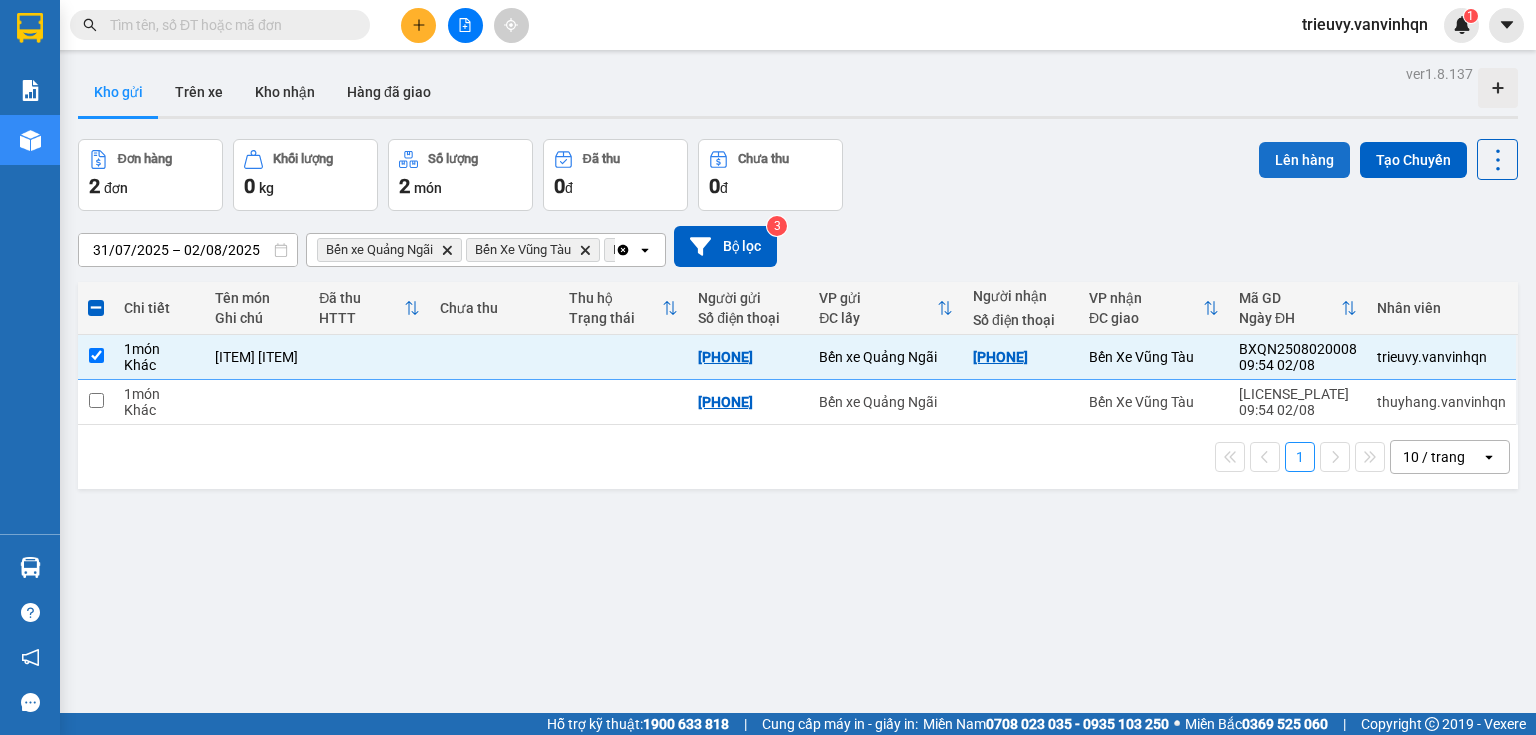 click on "Lên hàng" at bounding box center (1304, 160) 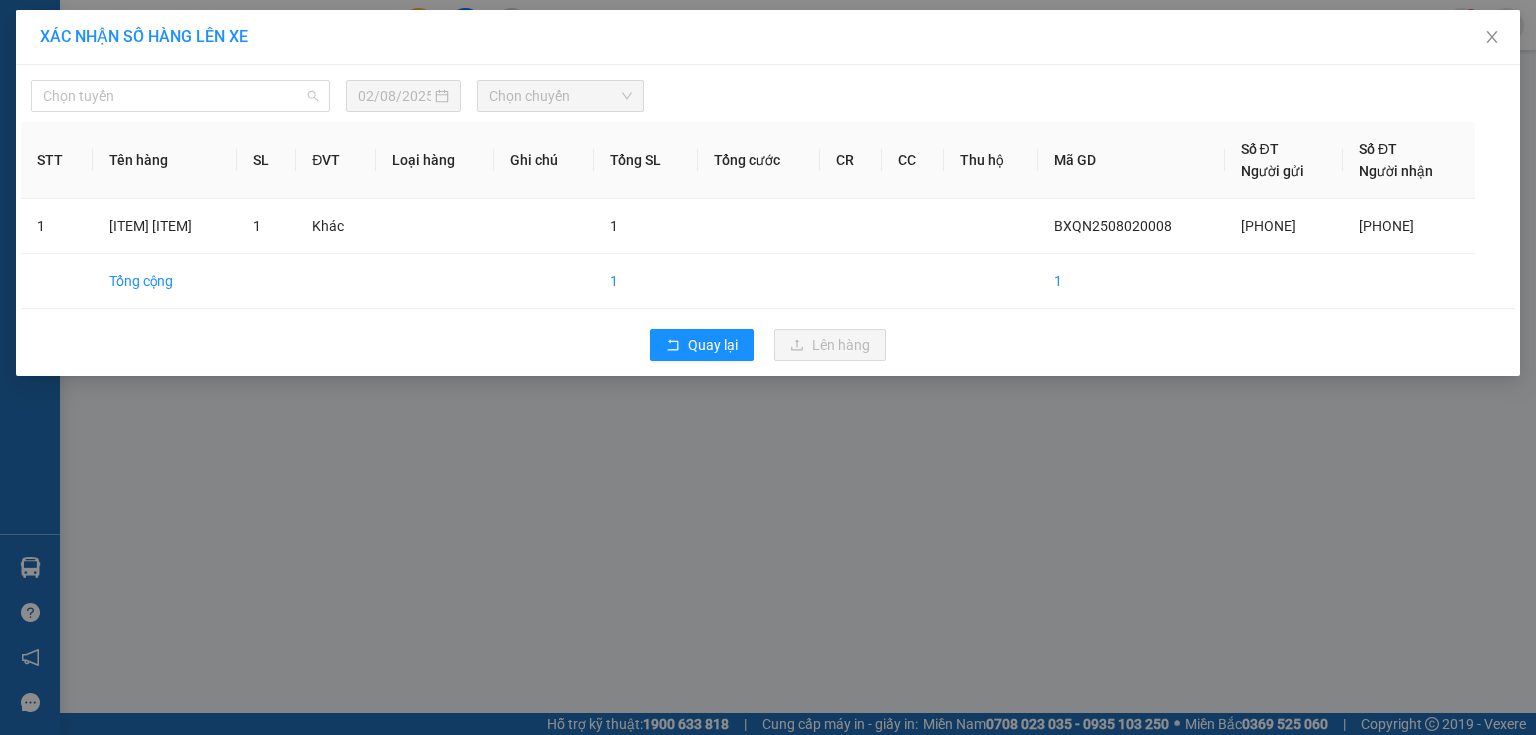 drag, startPoint x: 184, startPoint y: 97, endPoint x: 165, endPoint y: 175, distance: 80.280754 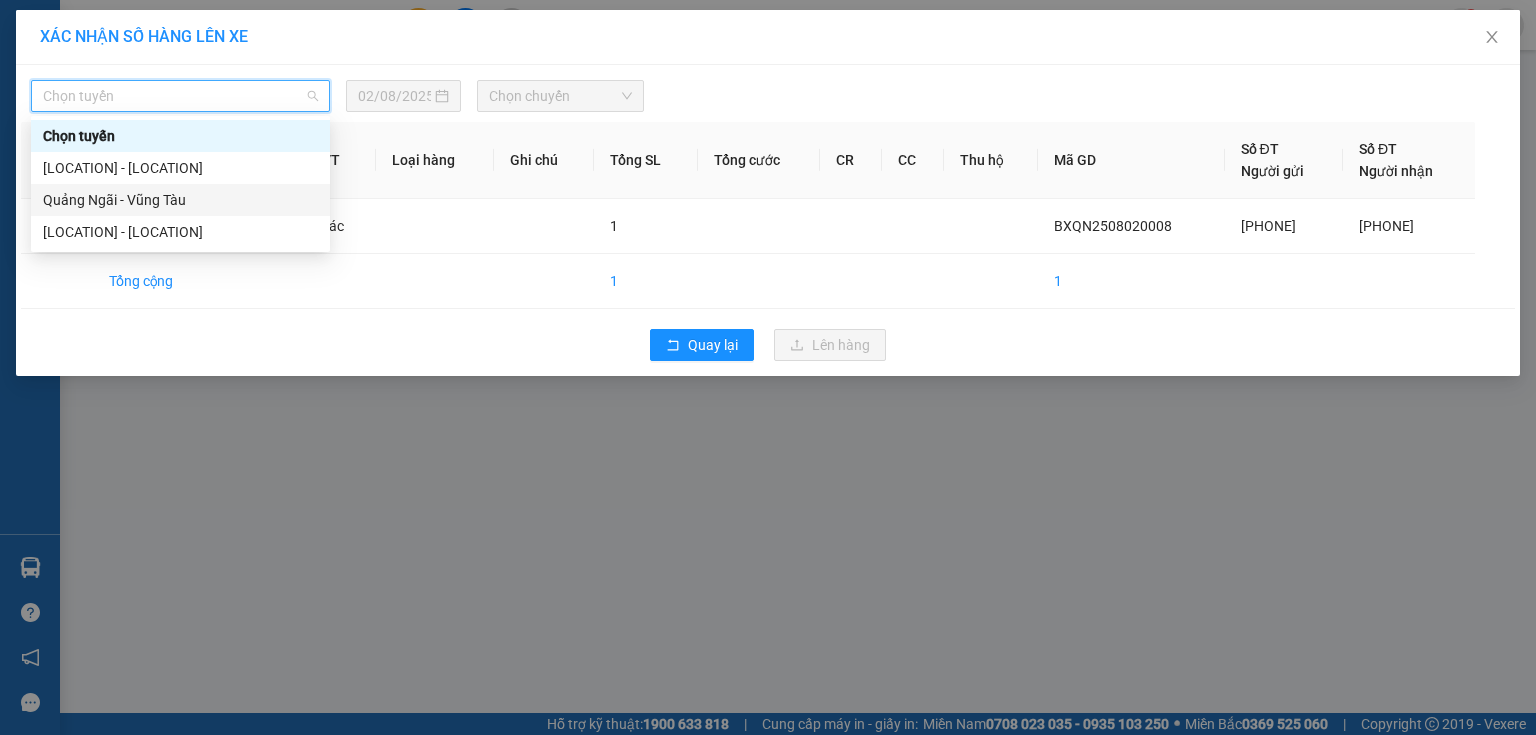 click on "[CITY] - [CITY]" at bounding box center [180, 200] 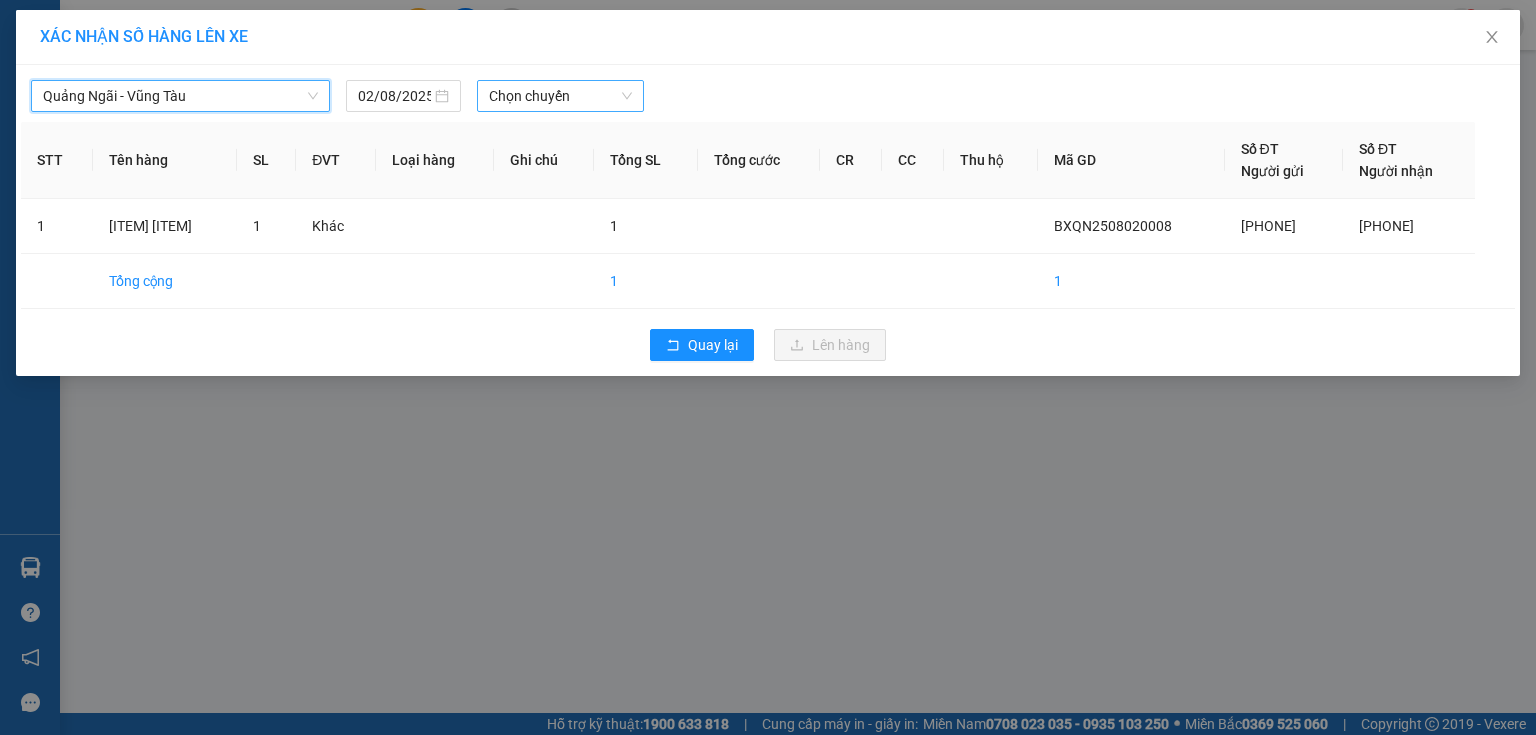 click on "Chọn chuyến" at bounding box center [561, 96] 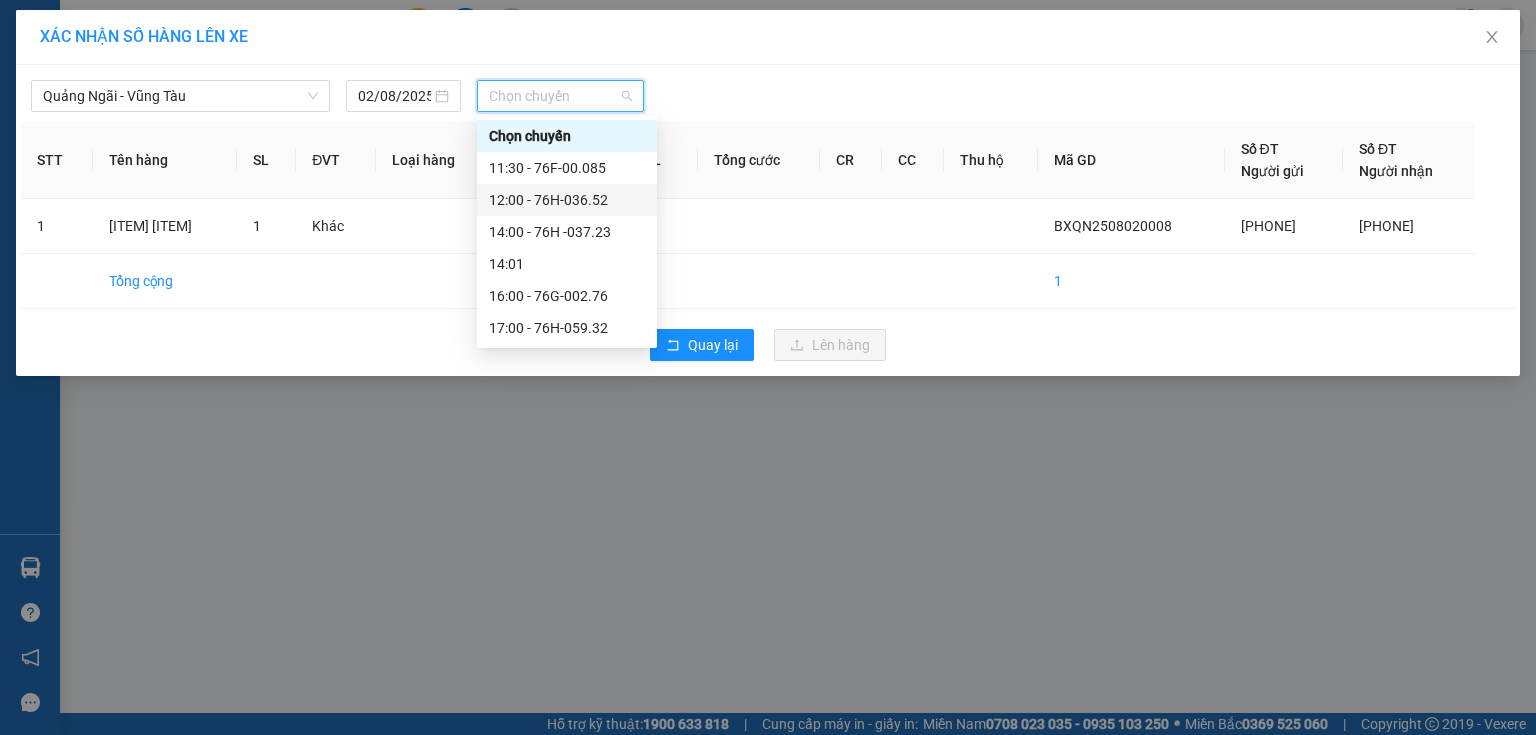 click on "14:00     - 76H -037.23" at bounding box center (567, 232) 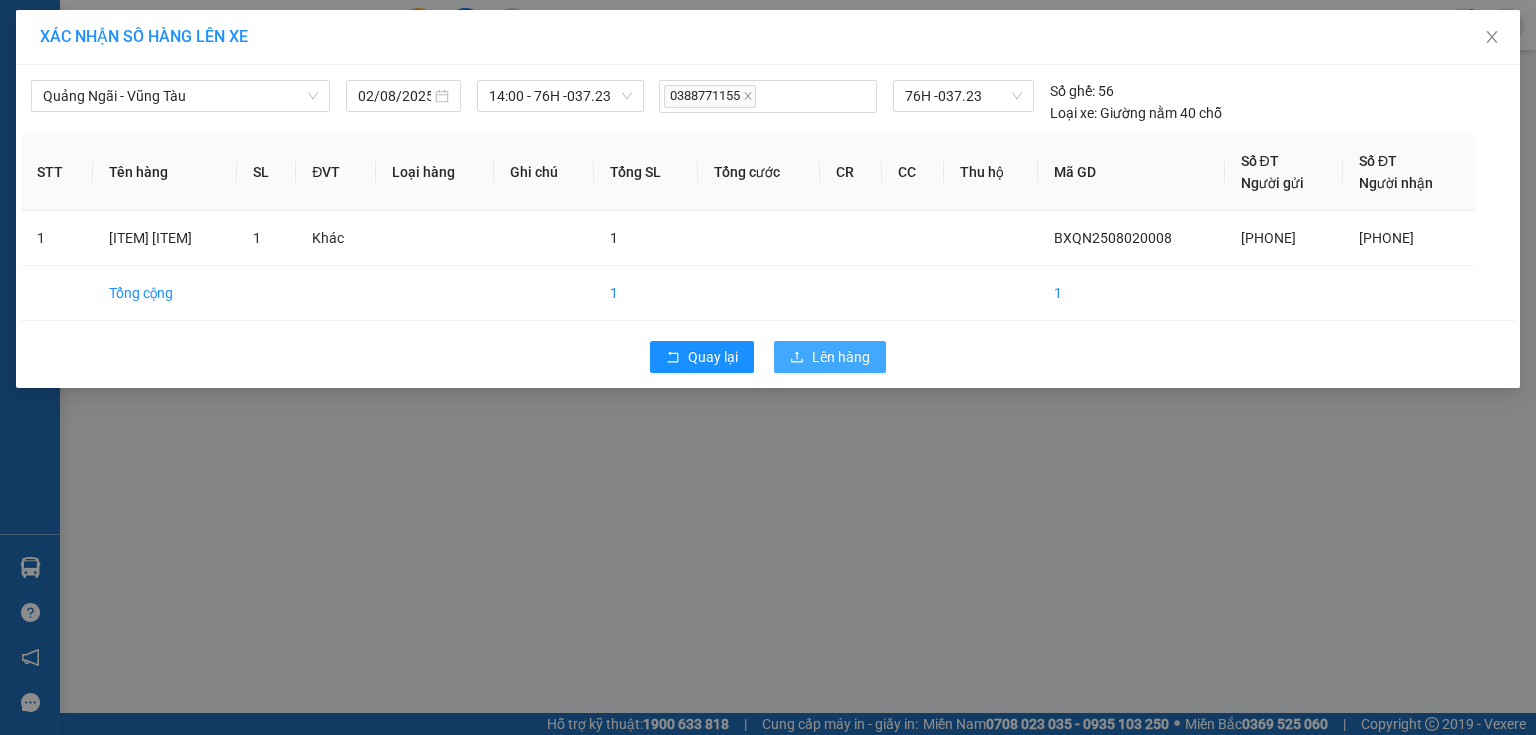 click on "Lên hàng" at bounding box center (841, 357) 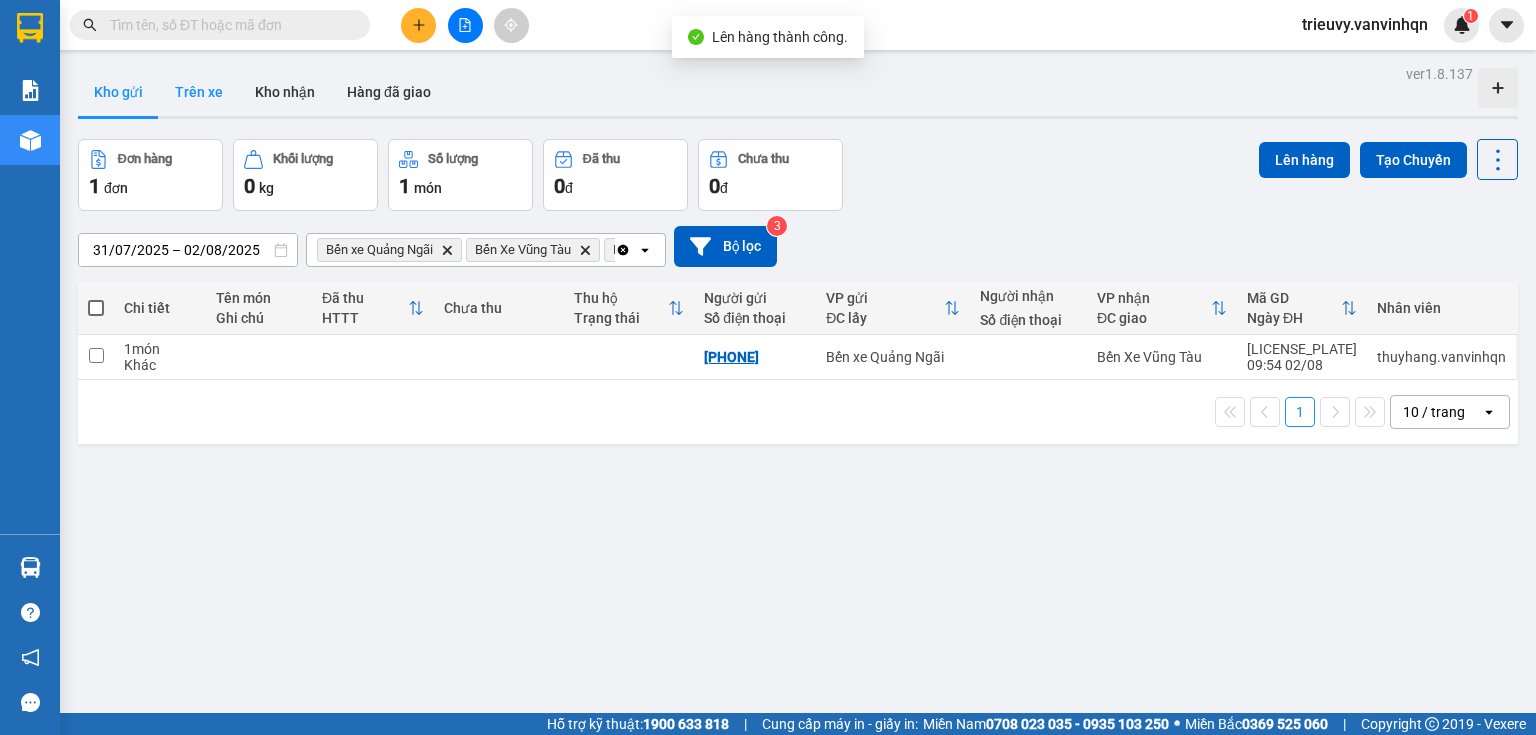 click on "Trên xe" at bounding box center (199, 92) 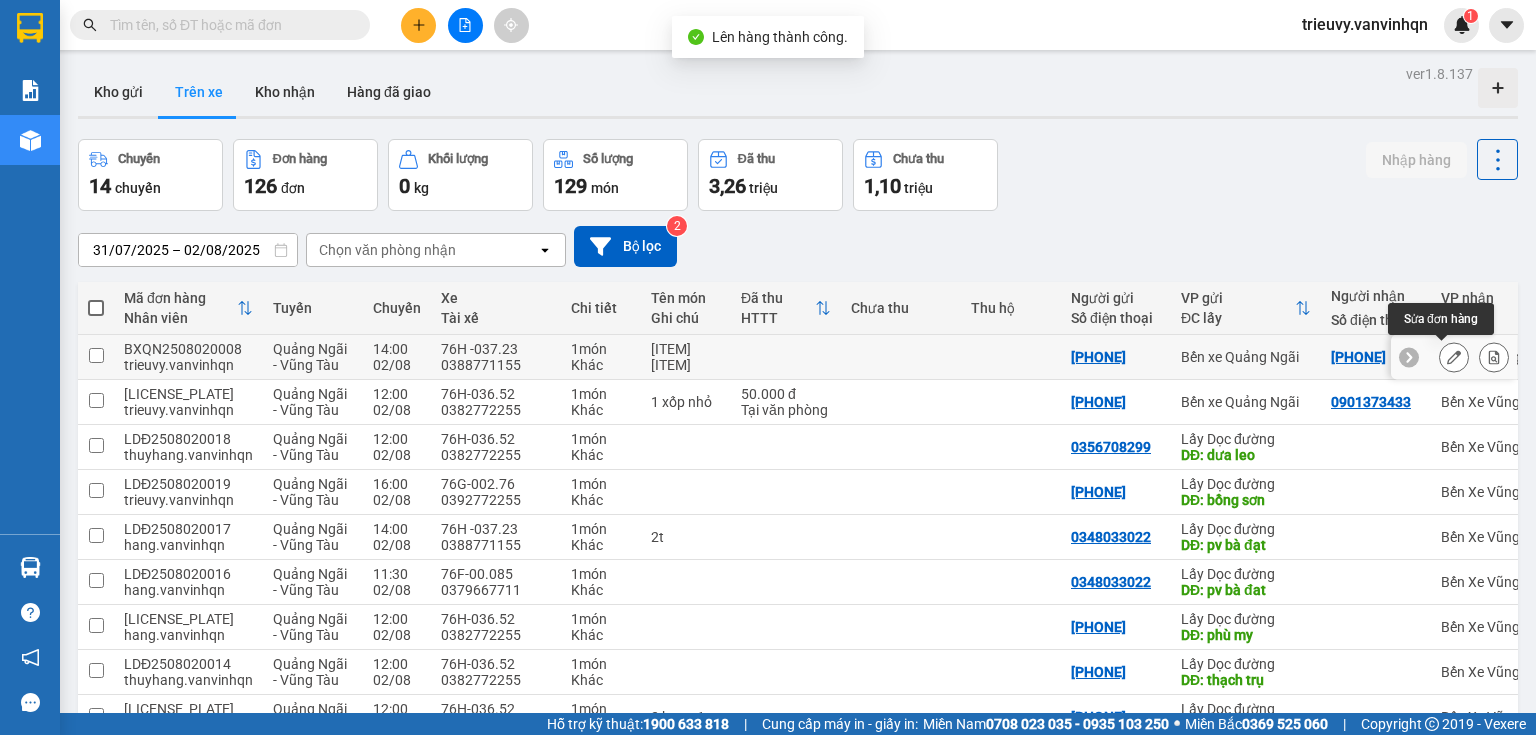 click 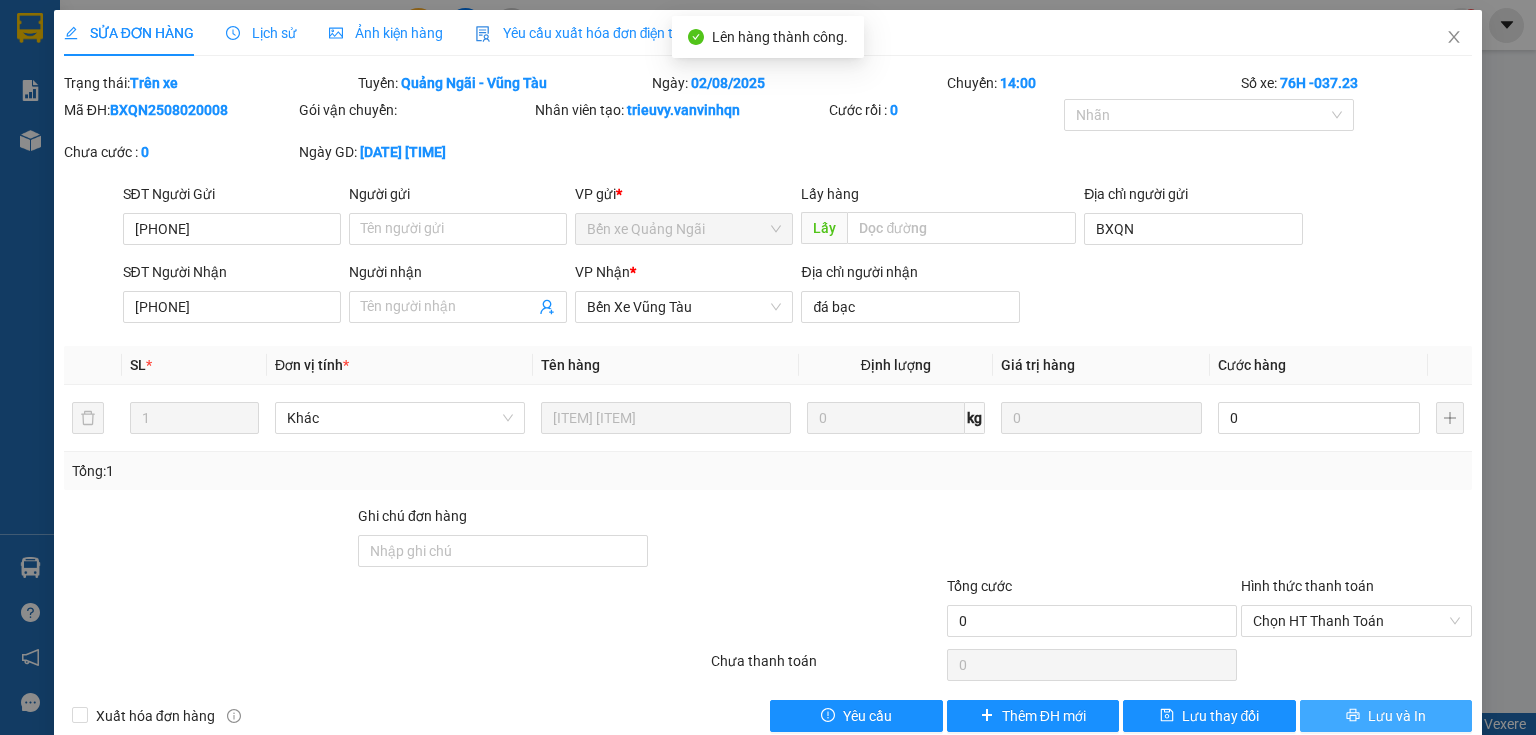 click on "Lưu và In" at bounding box center (1386, 716) 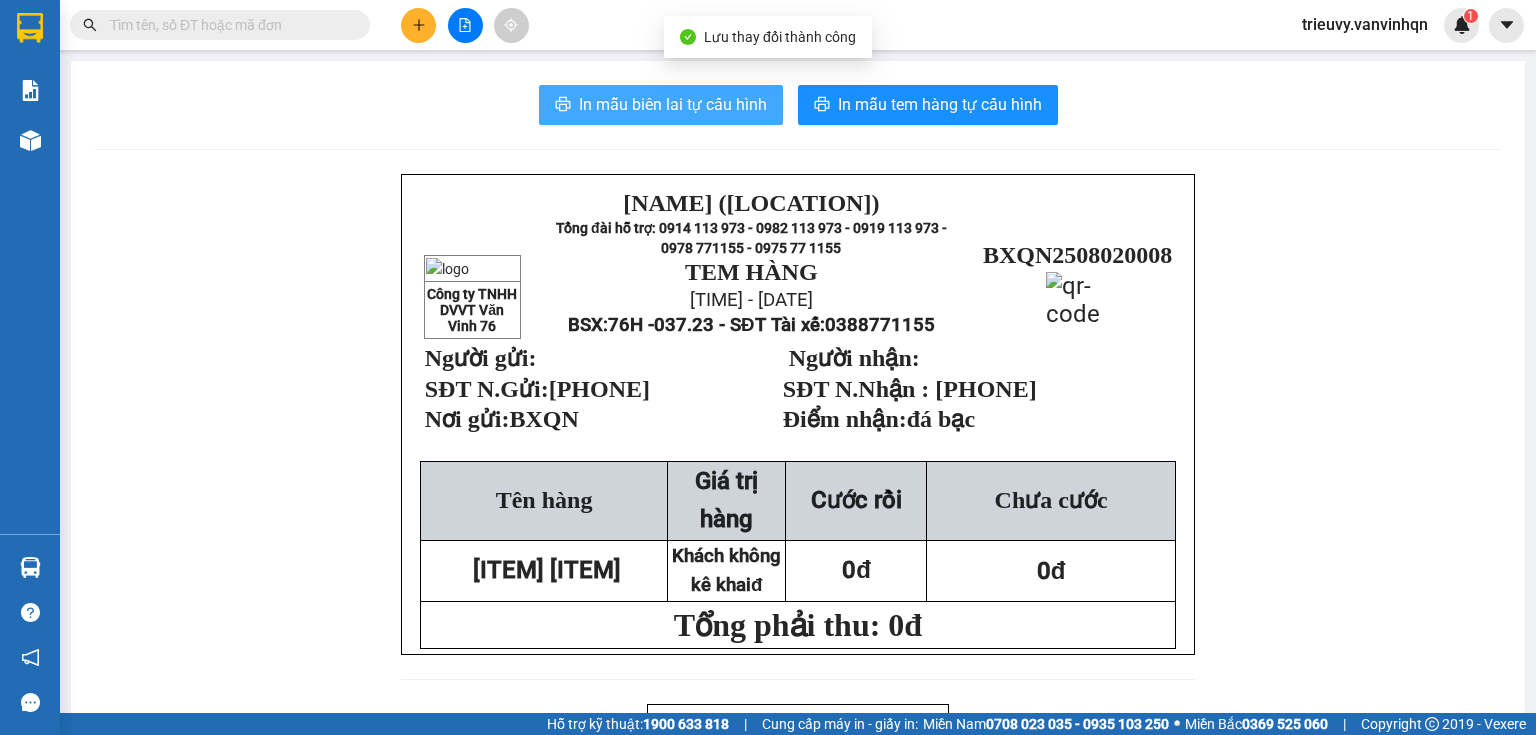 click on "In mẫu biên lai tự cấu hình" at bounding box center (673, 104) 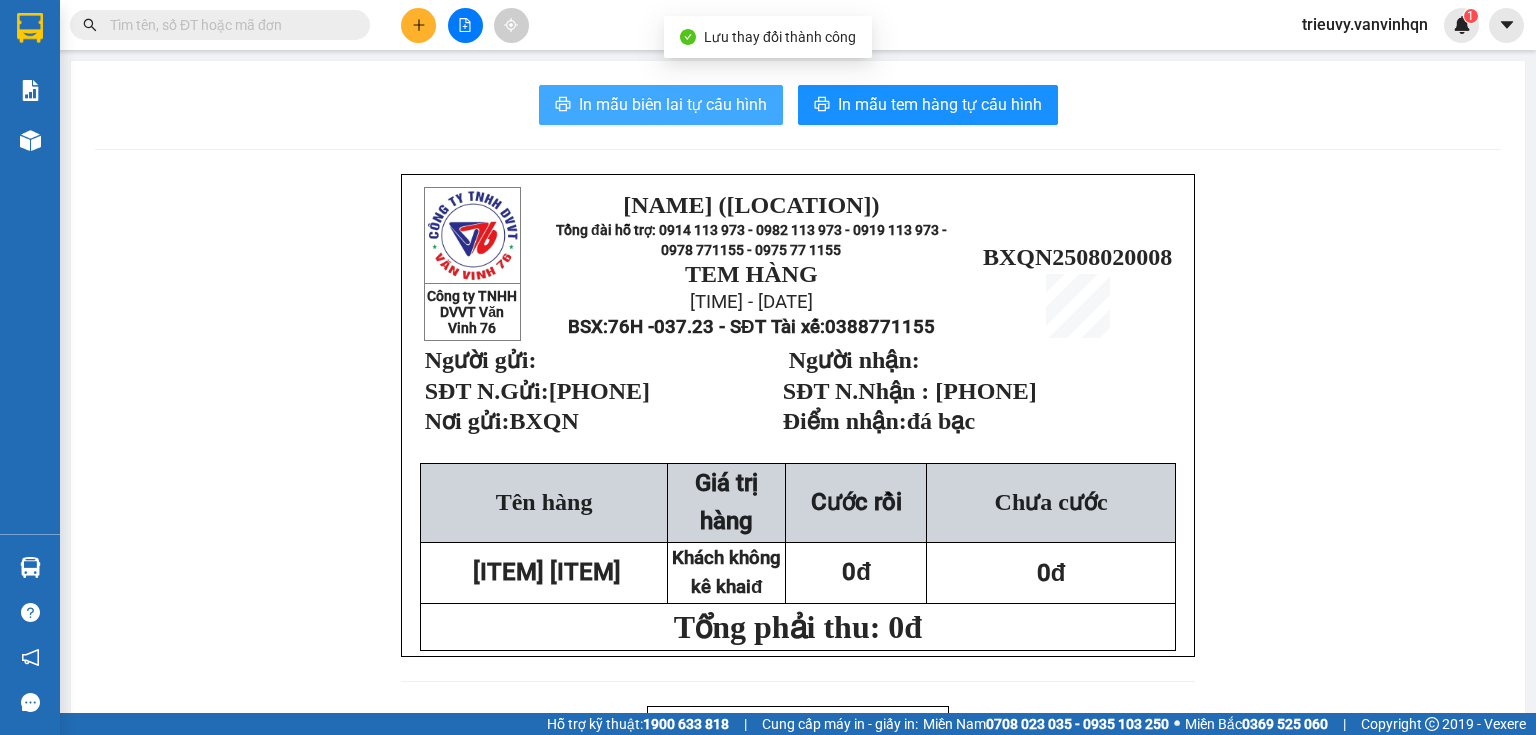 scroll, scrollTop: 0, scrollLeft: 0, axis: both 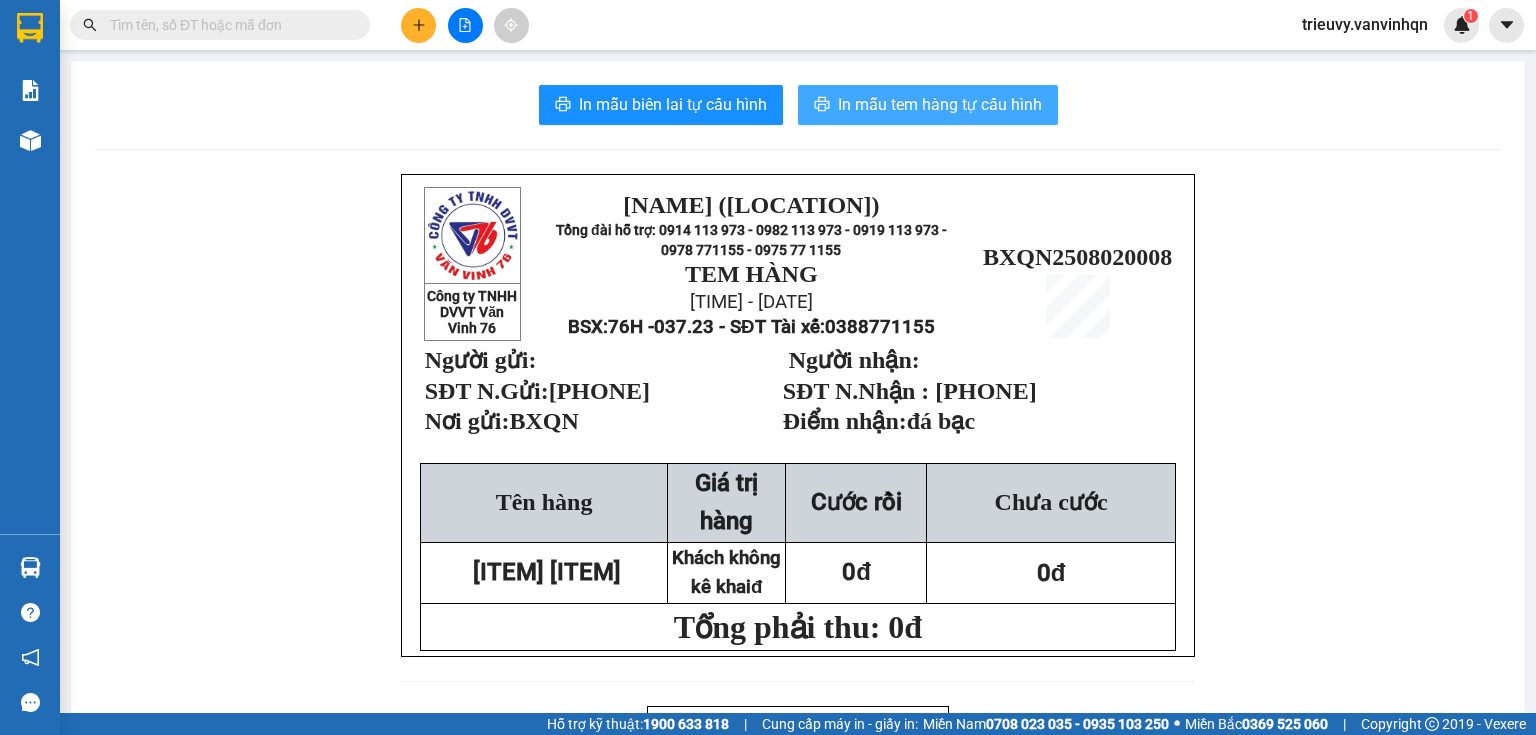 click on "In mẫu tem hàng tự cấu hình" at bounding box center [940, 104] 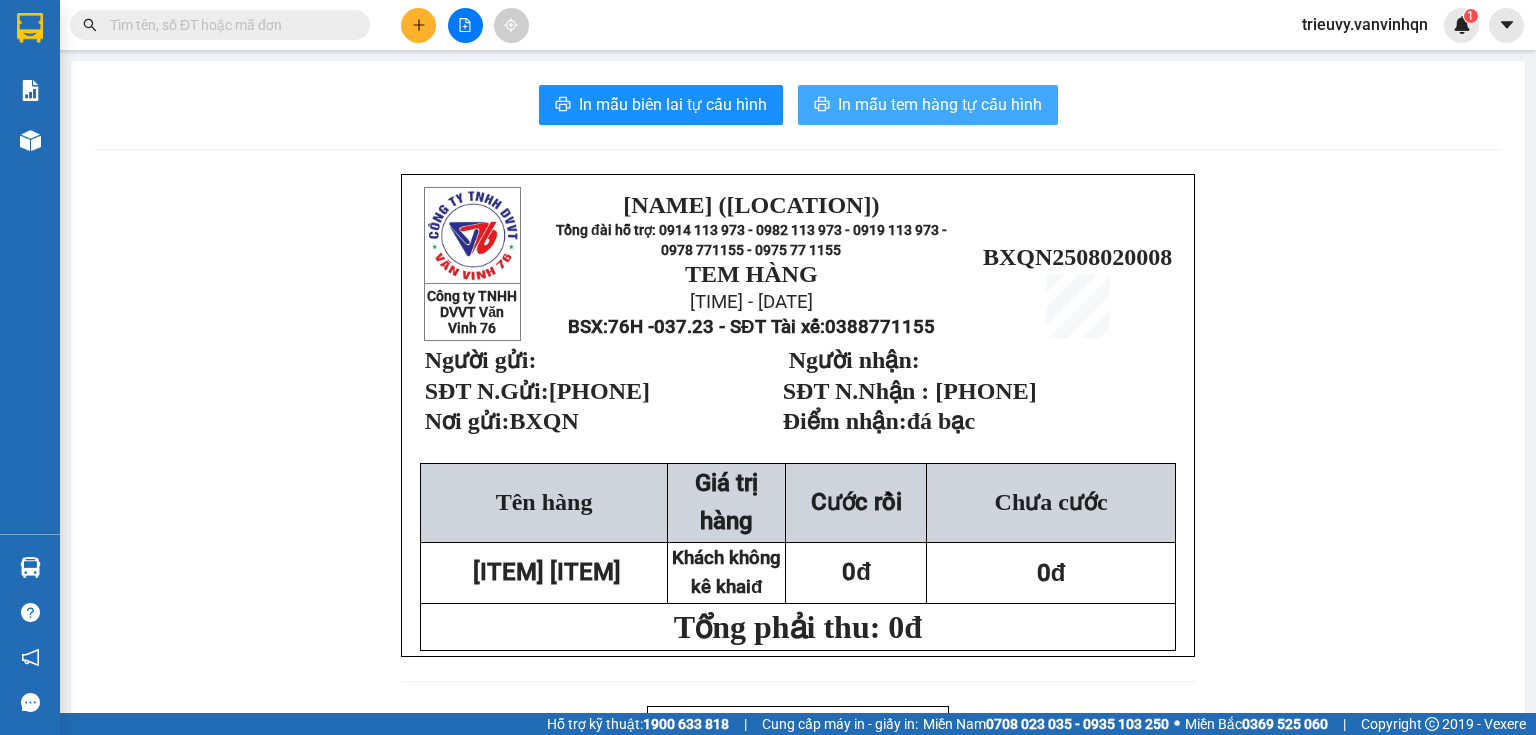 scroll, scrollTop: 0, scrollLeft: 0, axis: both 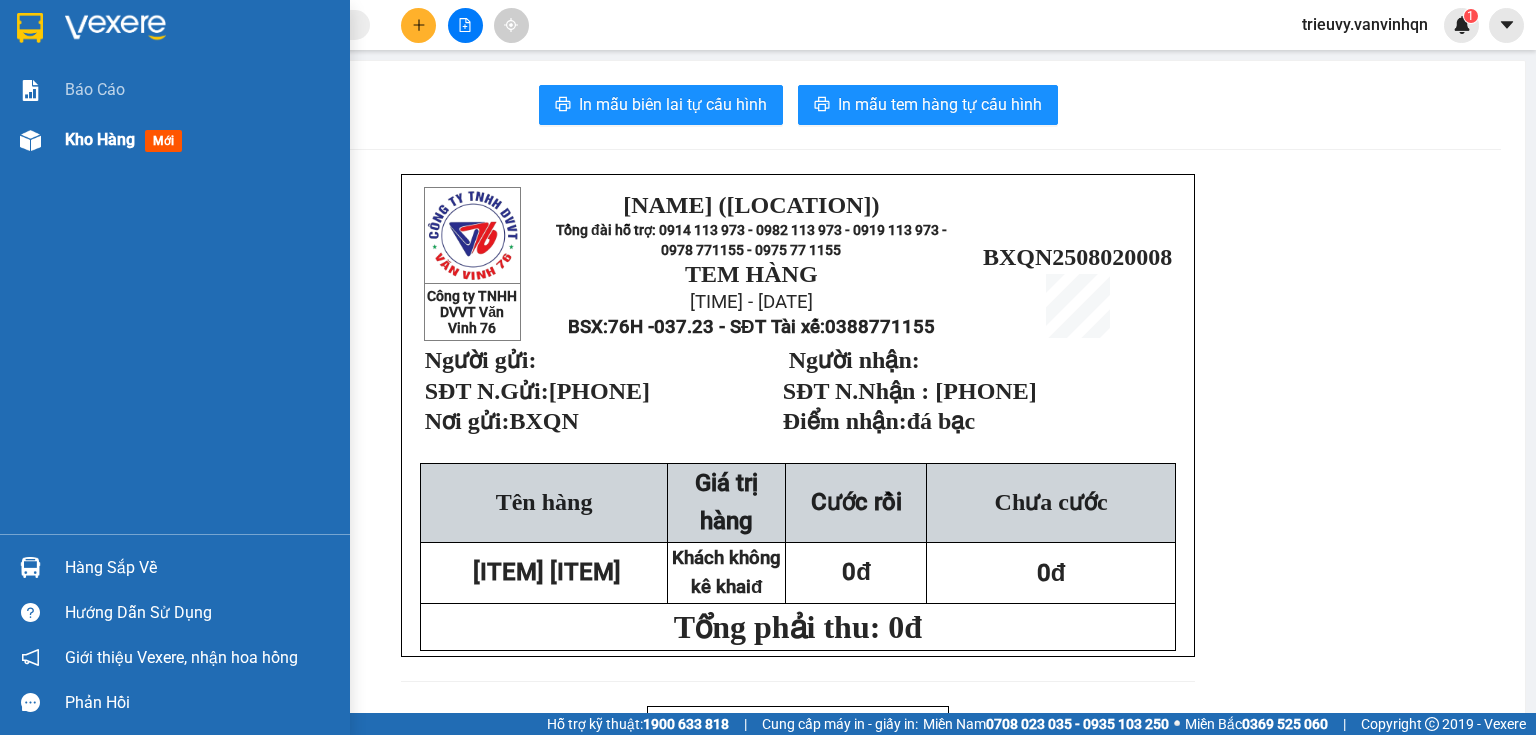 click on "Kho hàng mới" at bounding box center [175, 140] 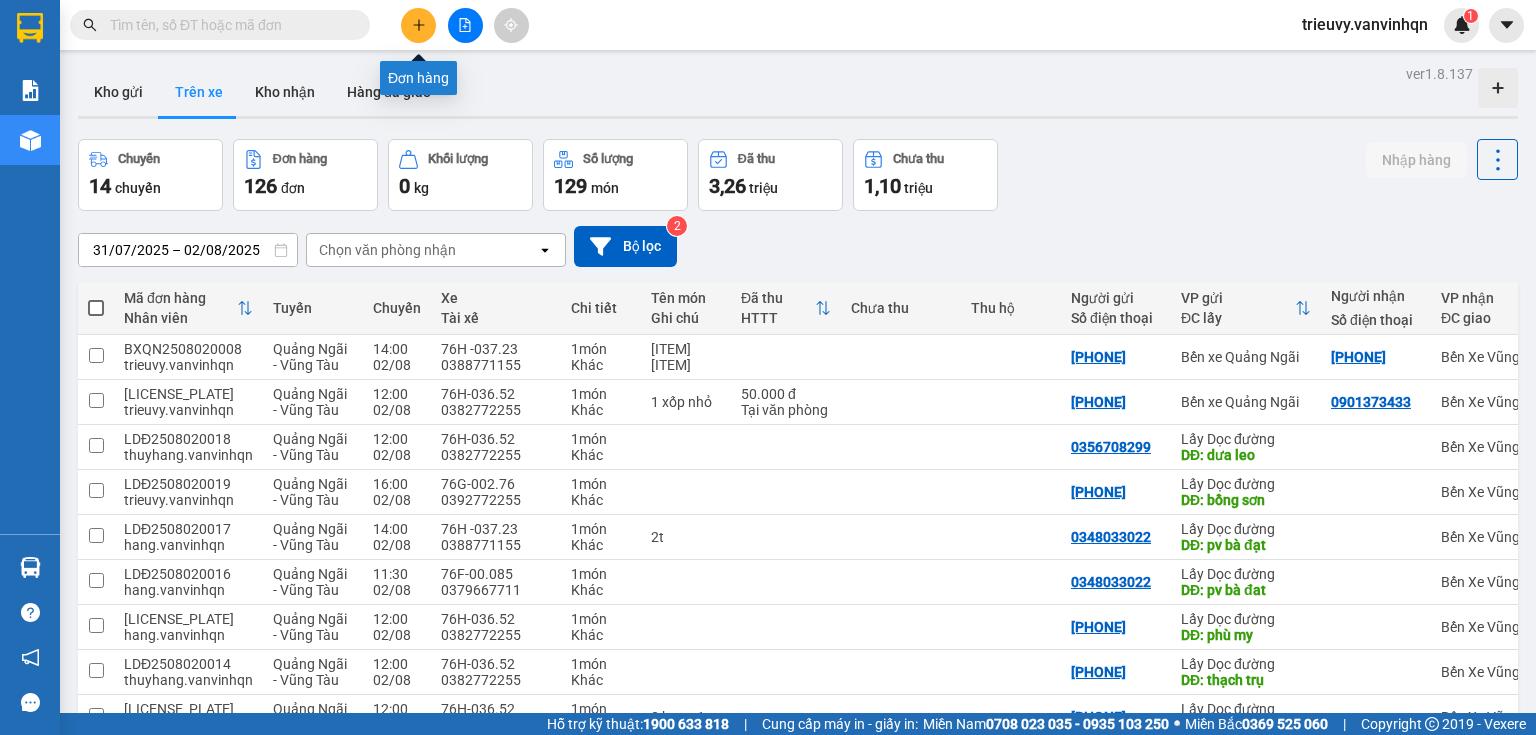 click at bounding box center [418, 25] 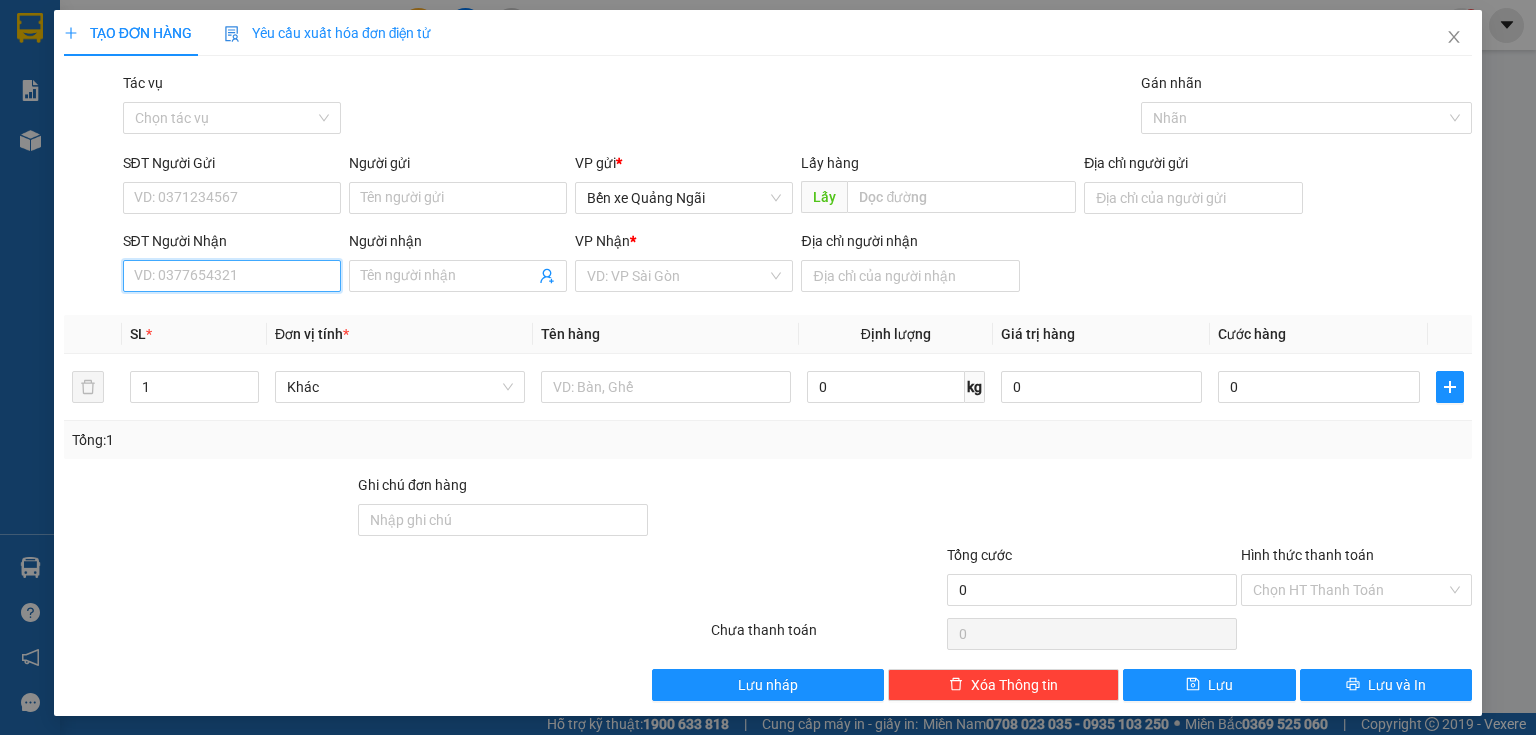 click on "SĐT Người Nhận" at bounding box center (232, 276) 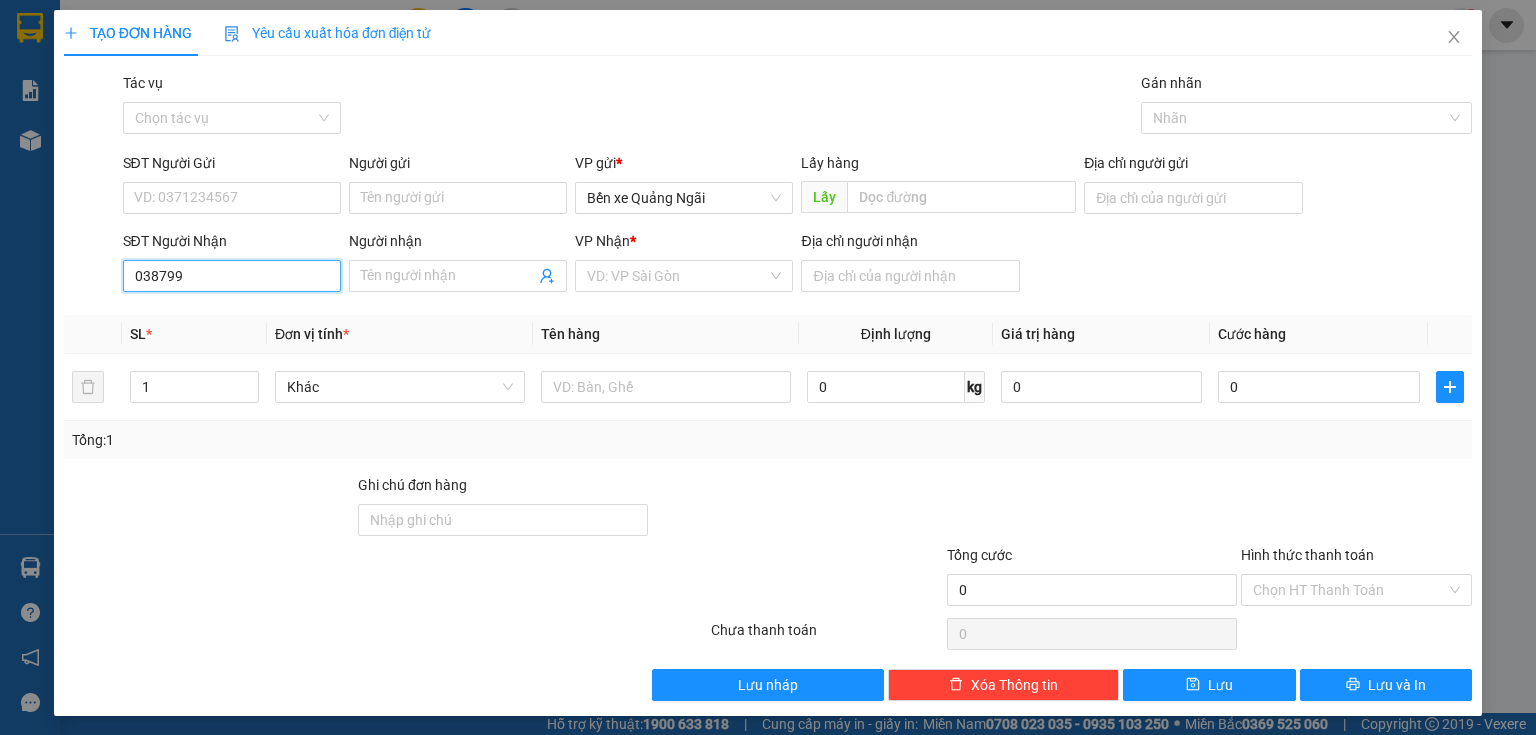 click on "038799" at bounding box center [232, 276] 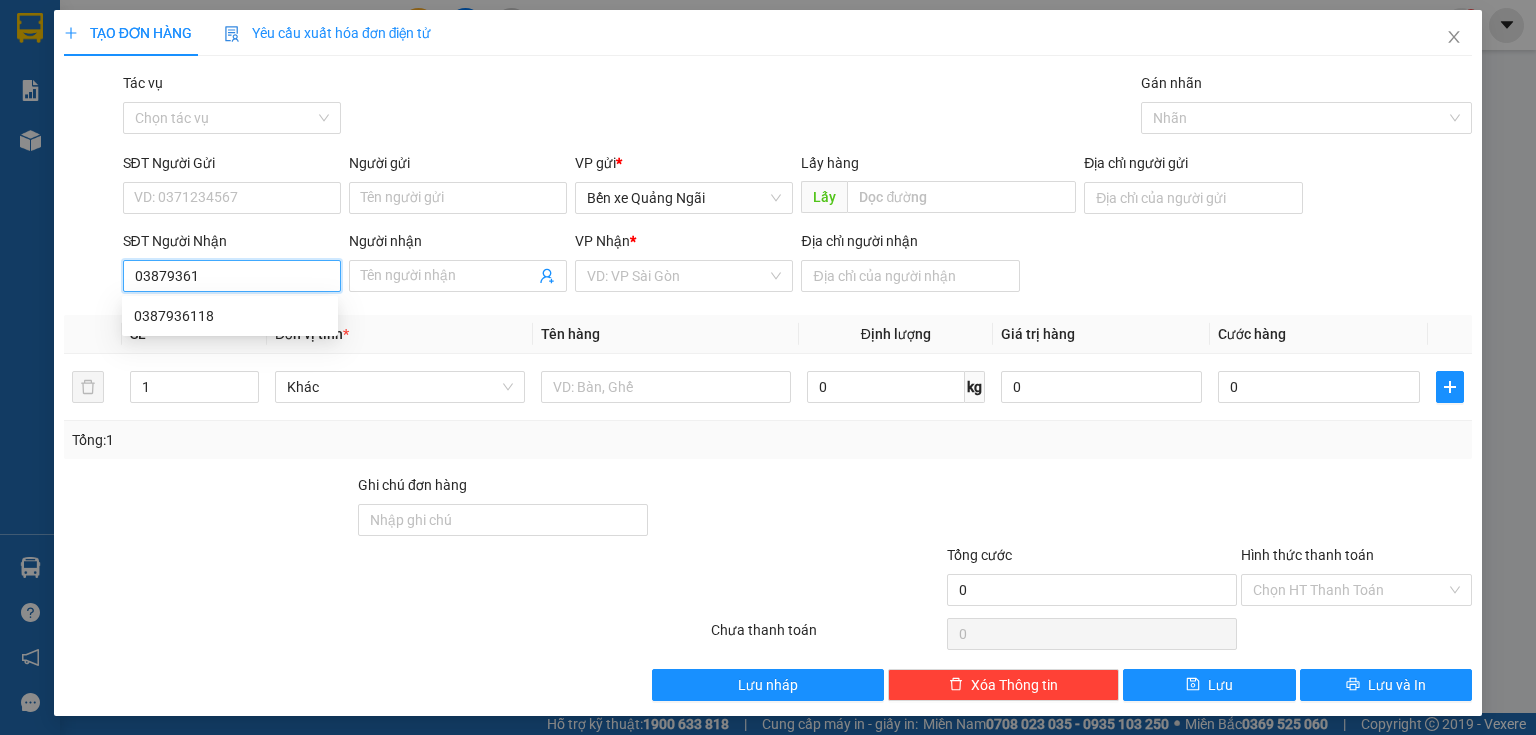 type on "038793611" 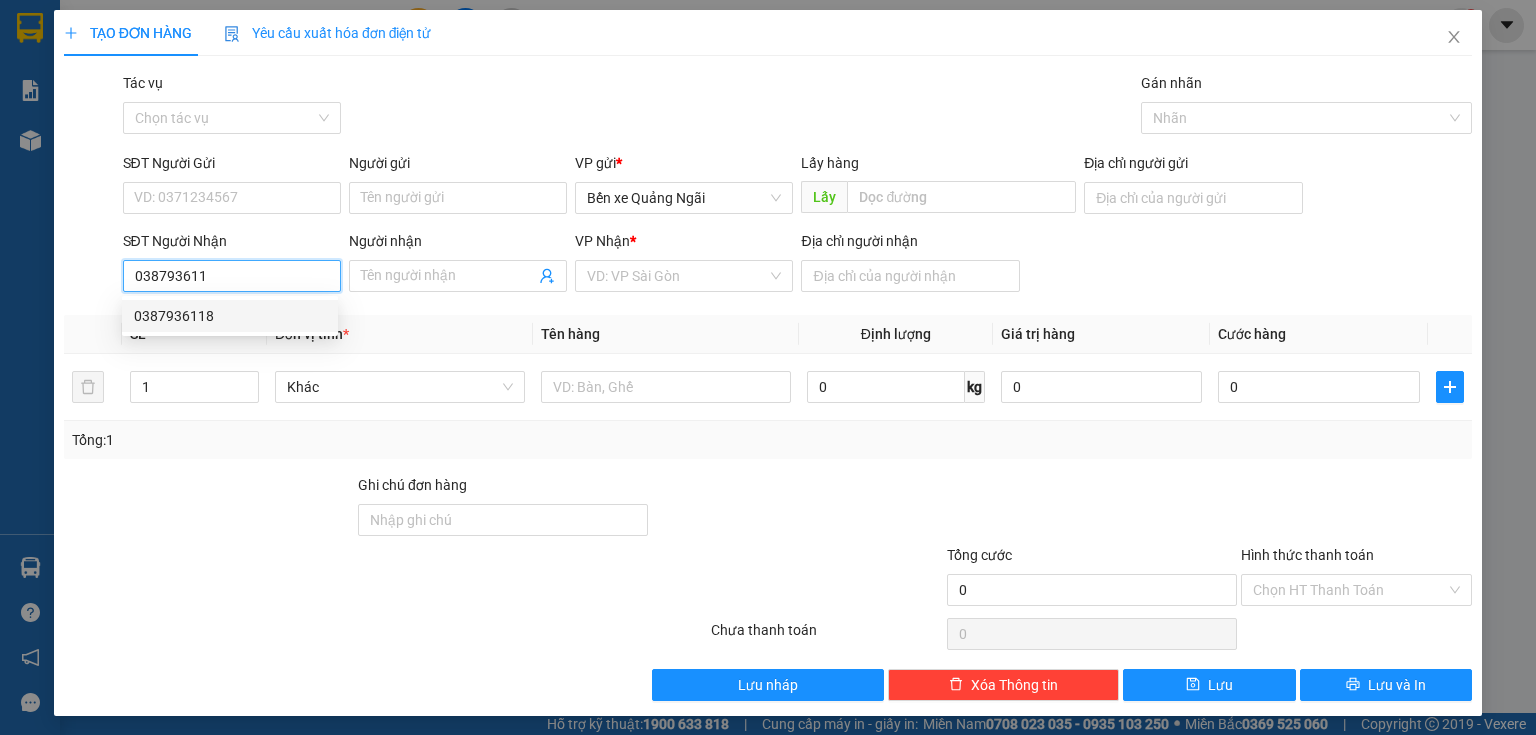 click on "0387936118" at bounding box center [230, 316] 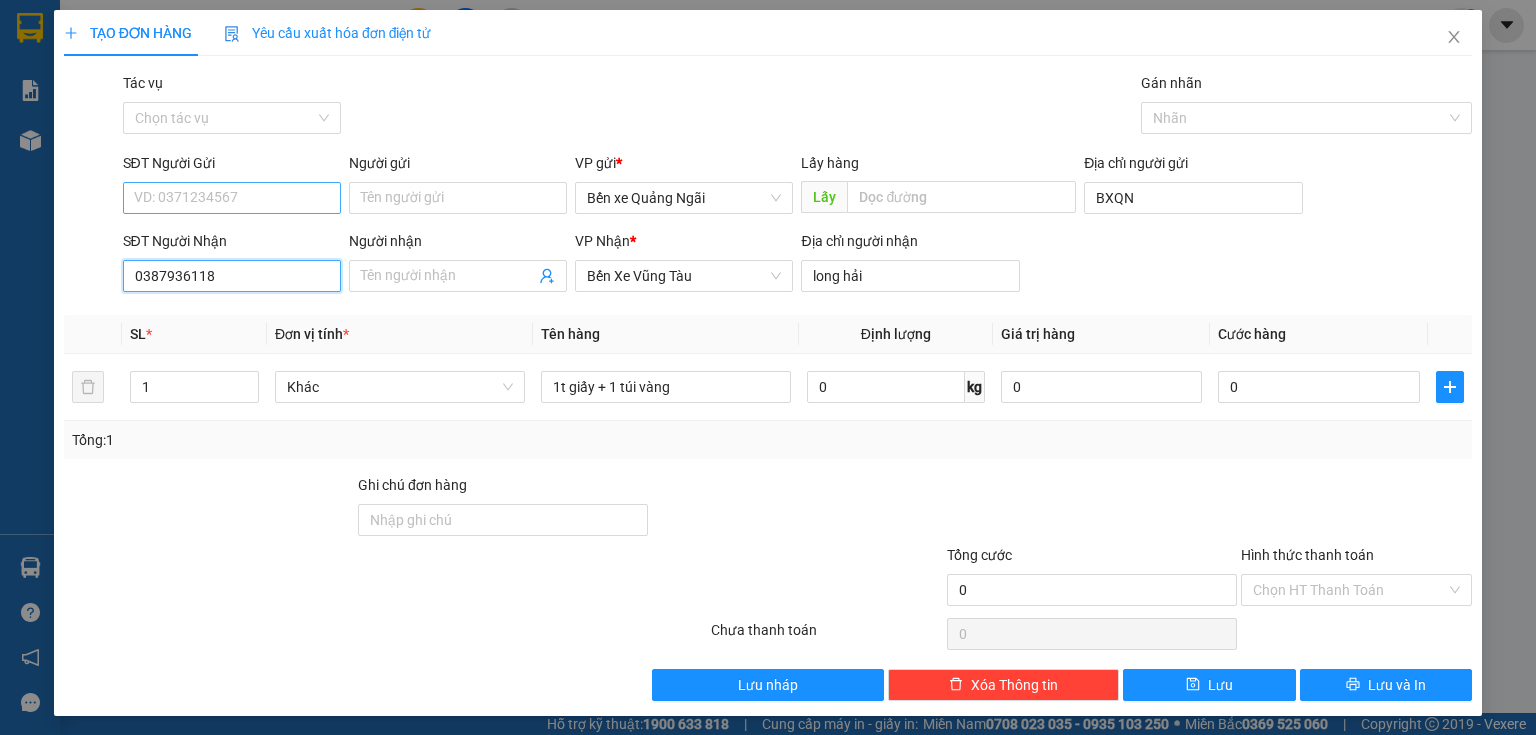 type on "0387936118" 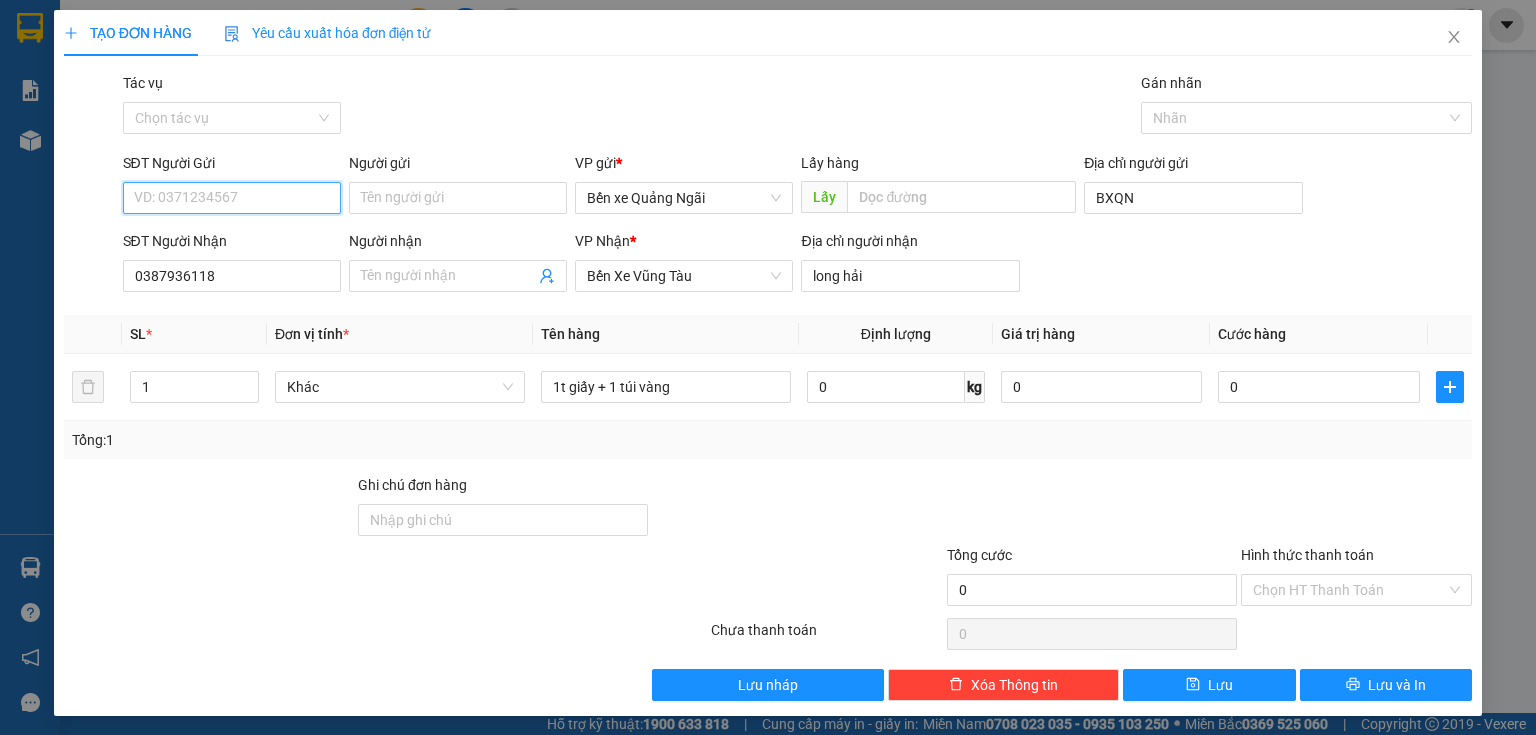click on "SĐT Người Gửi" at bounding box center [232, 198] 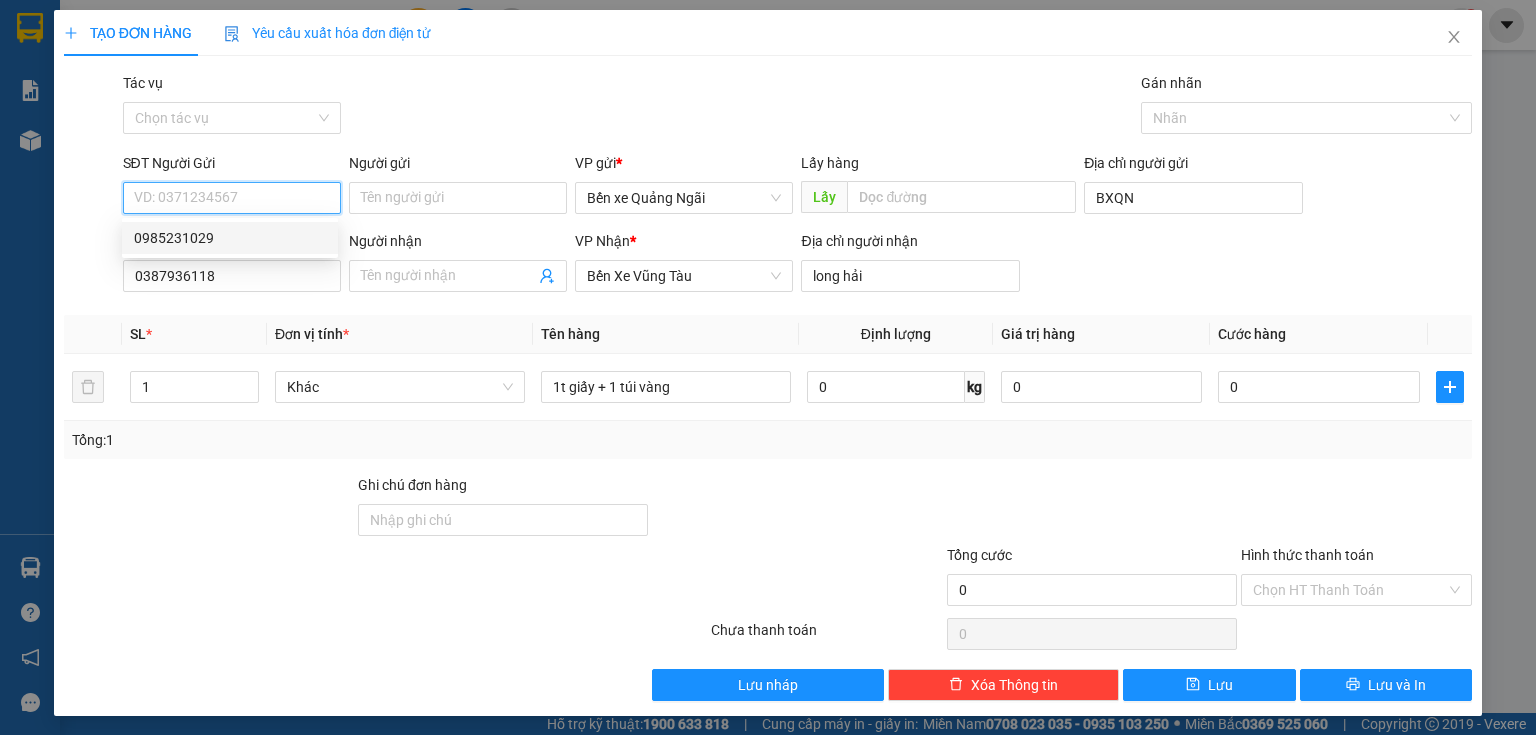 click on "SĐT Người Gửi" at bounding box center [232, 198] 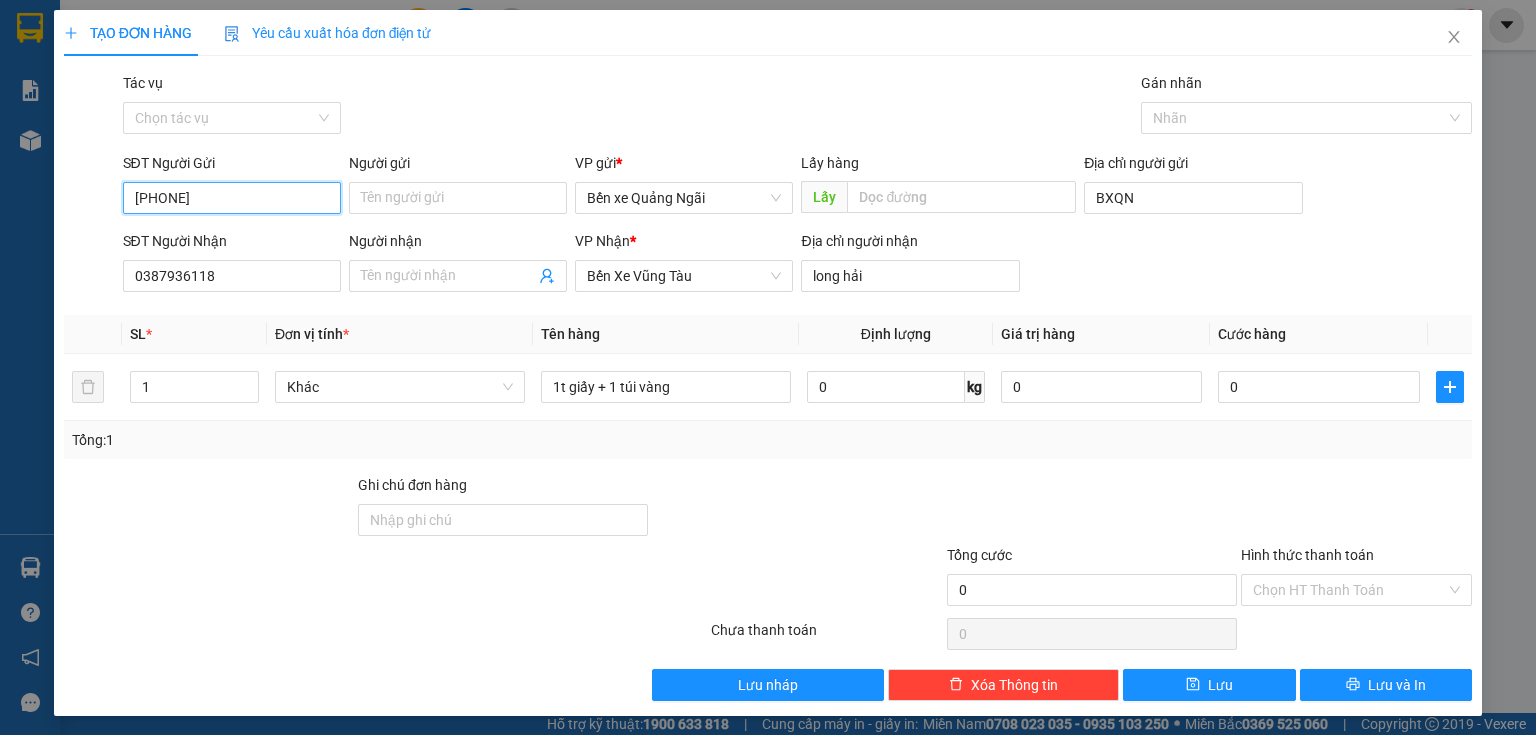 click on "[PHONE]" at bounding box center [232, 198] 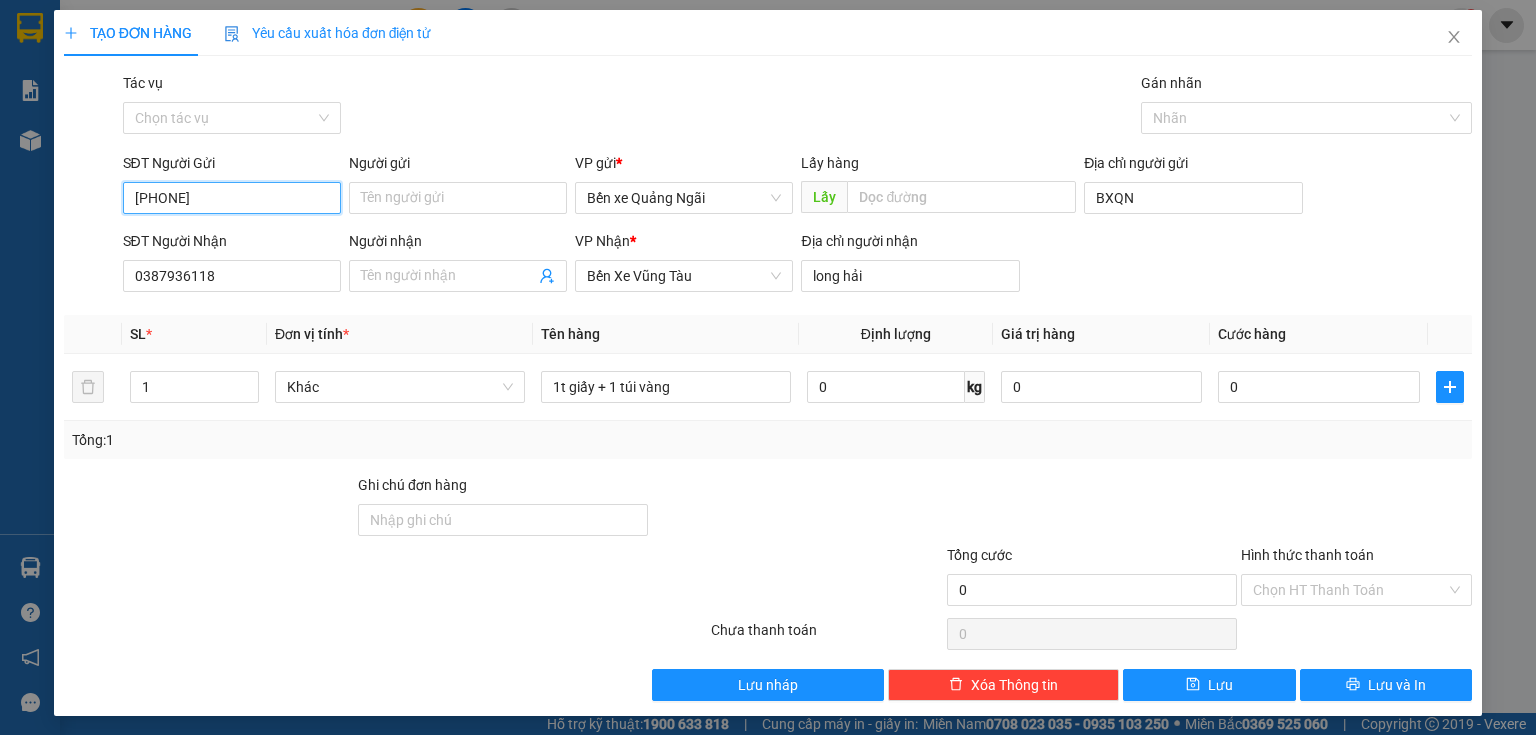 click on "[PHONE]" at bounding box center (232, 198) 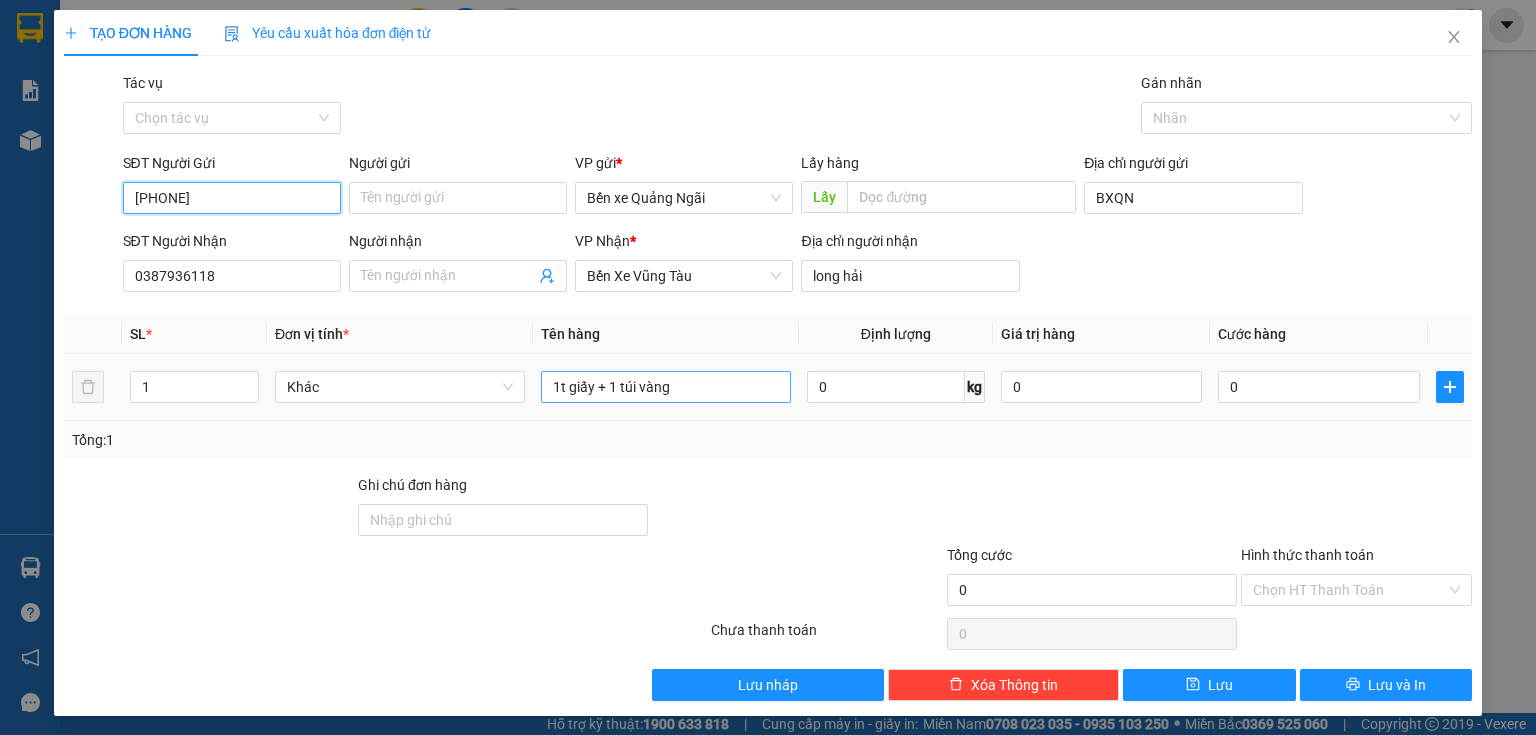 type on "[PHONE]" 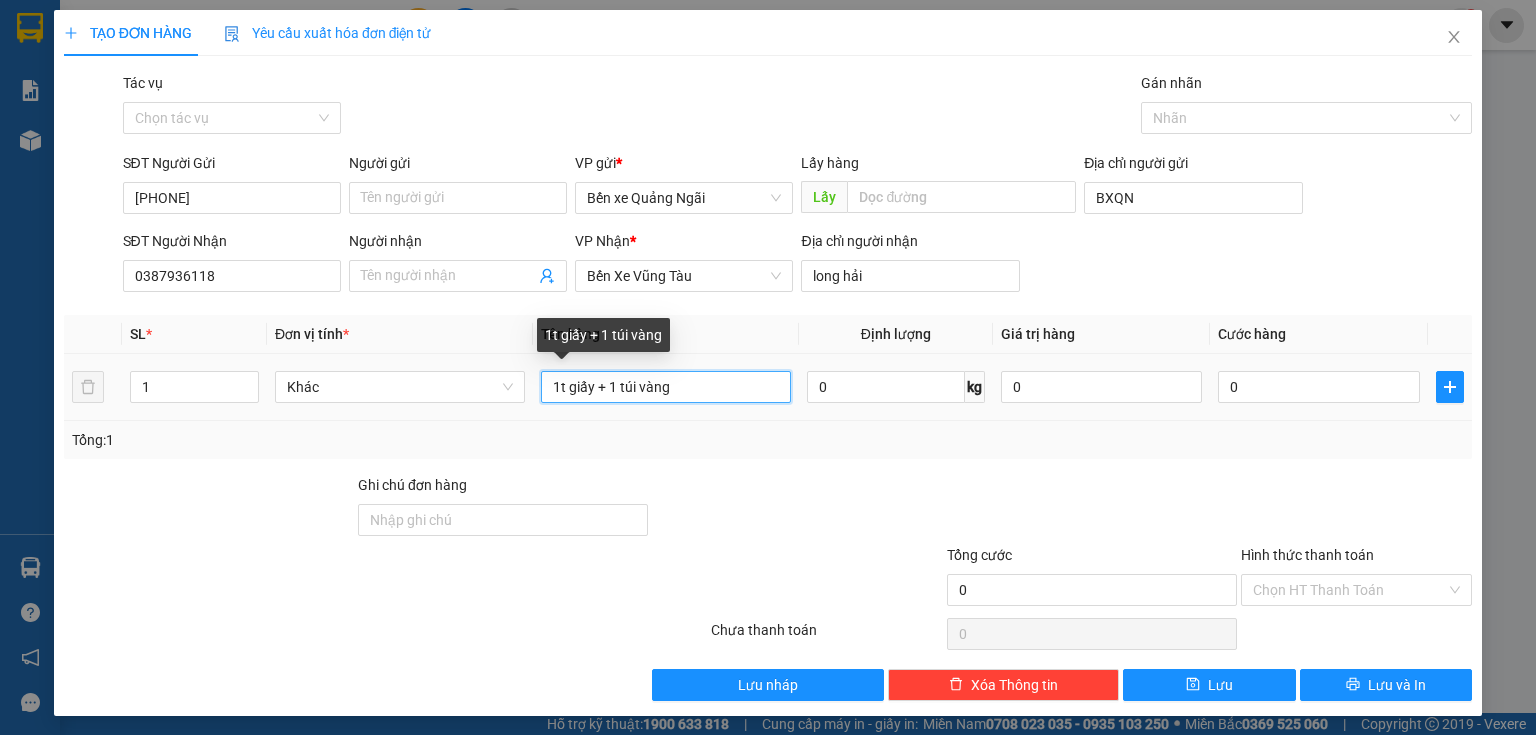 click on "1t giấy + 1 túi vàng" at bounding box center (666, 387) 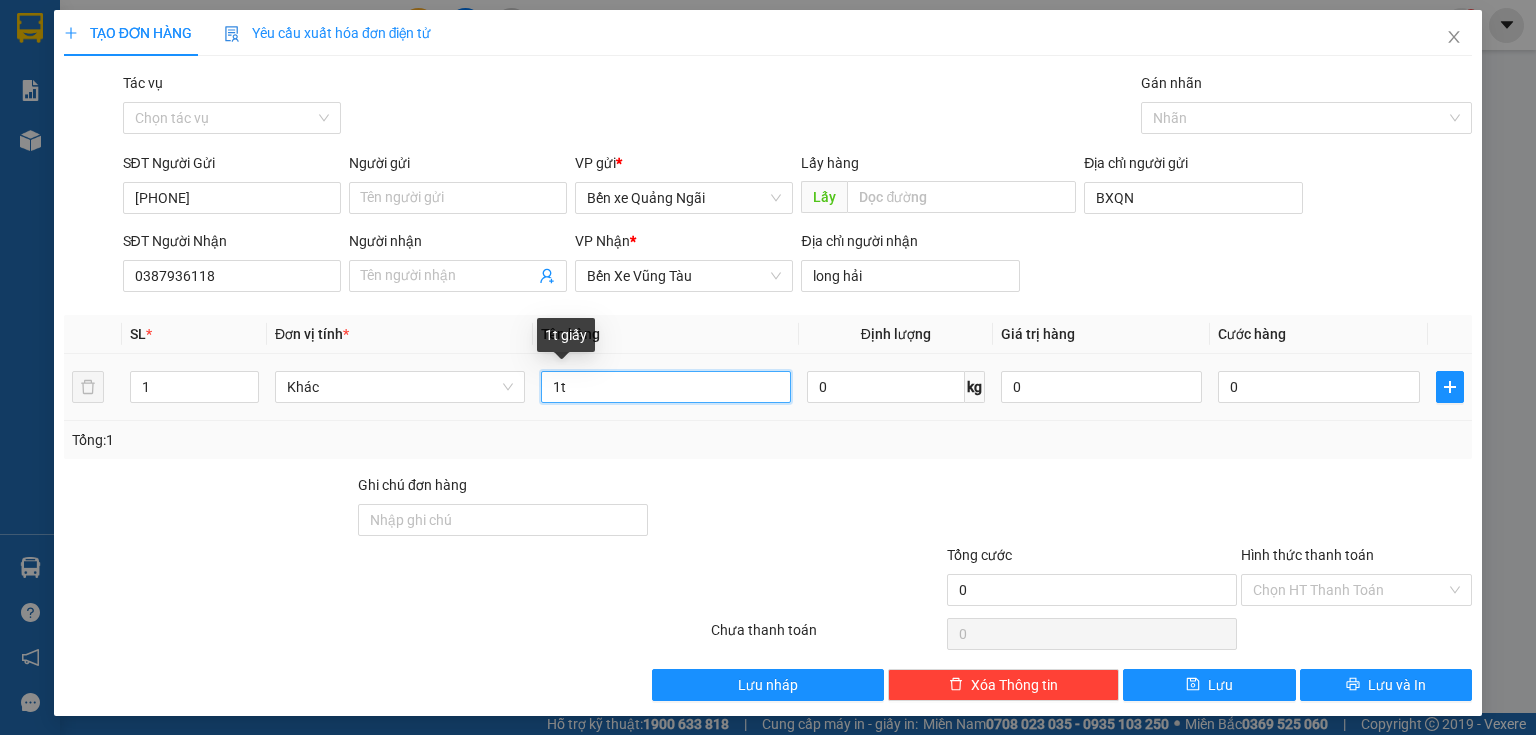 type on "1" 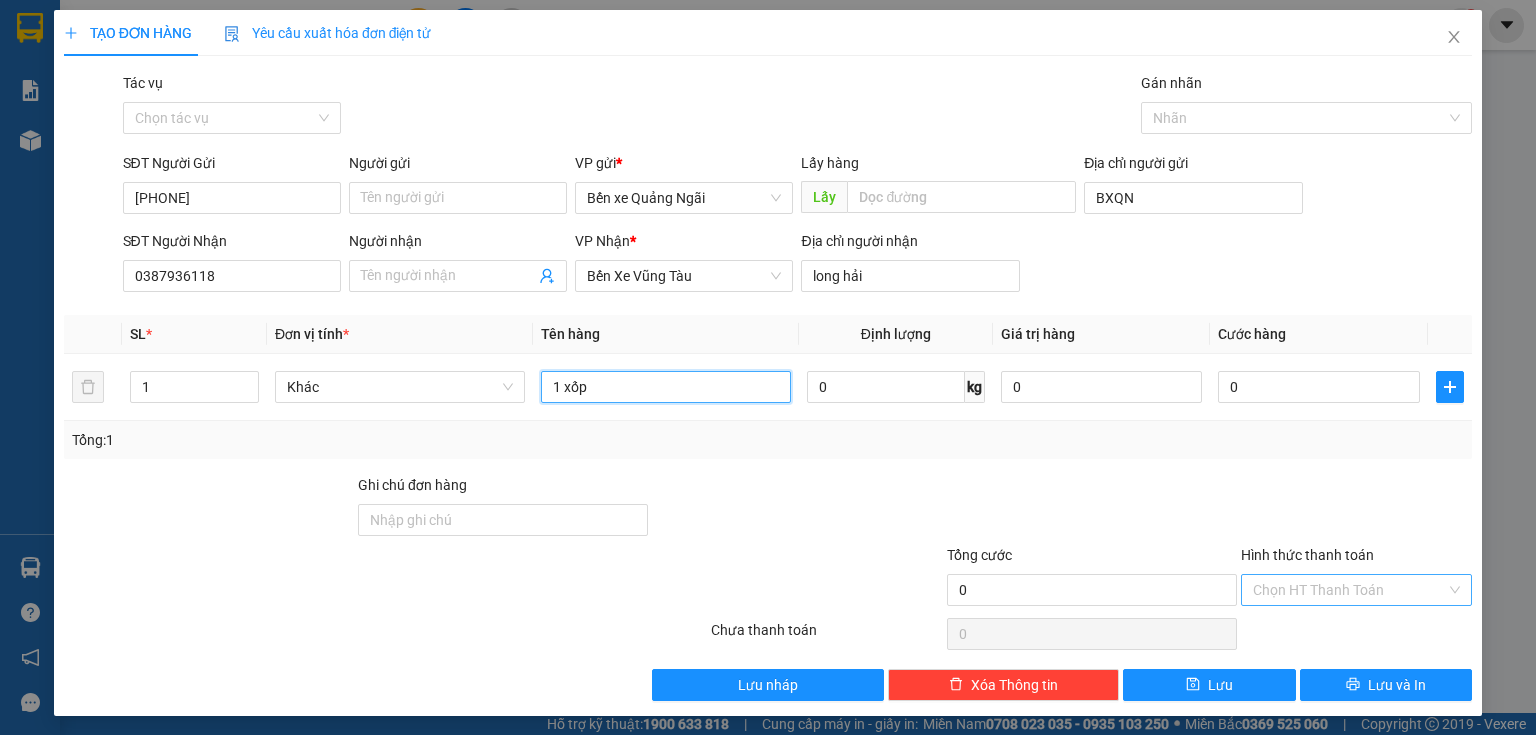 type on "1 xốp" 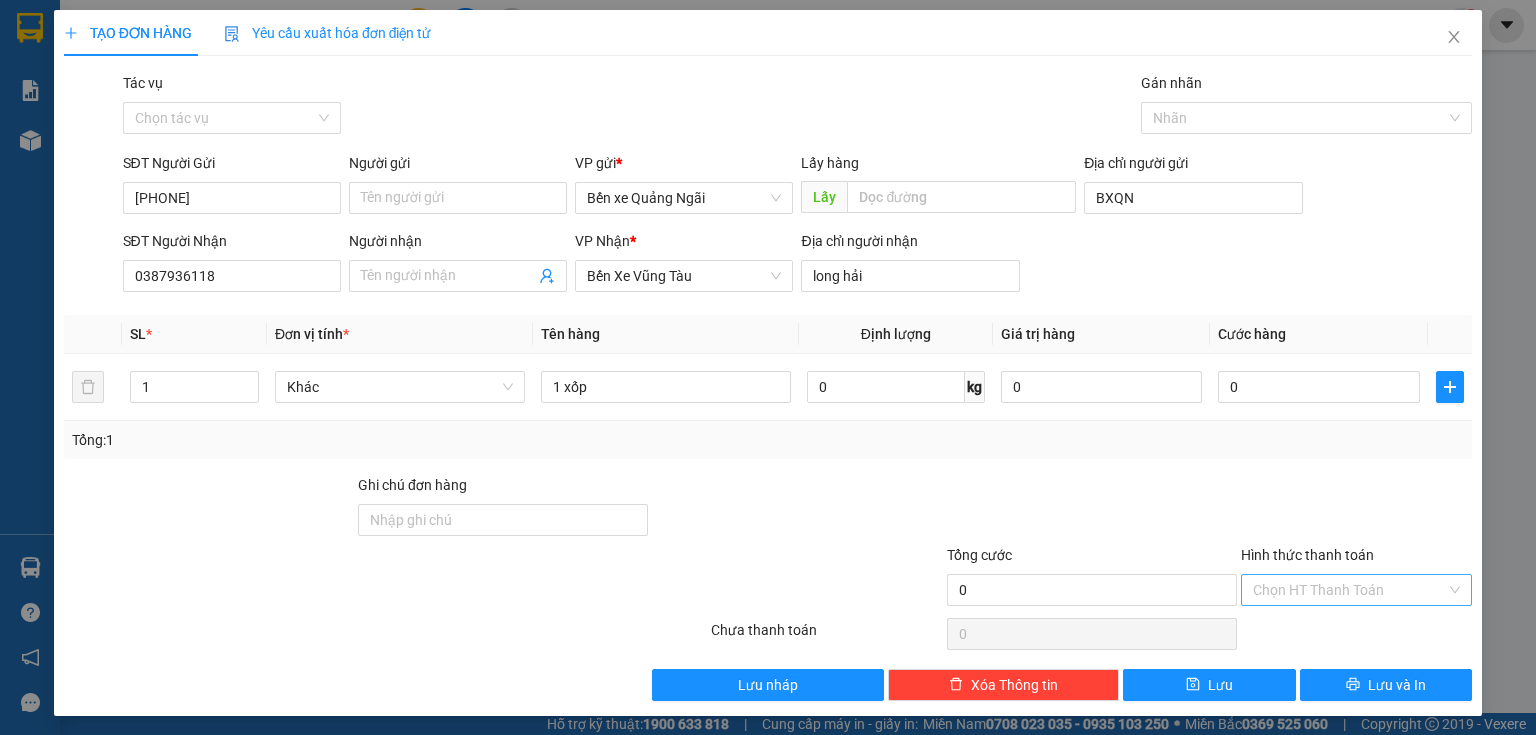 click on "Hình thức thanh toán" at bounding box center (1349, 590) 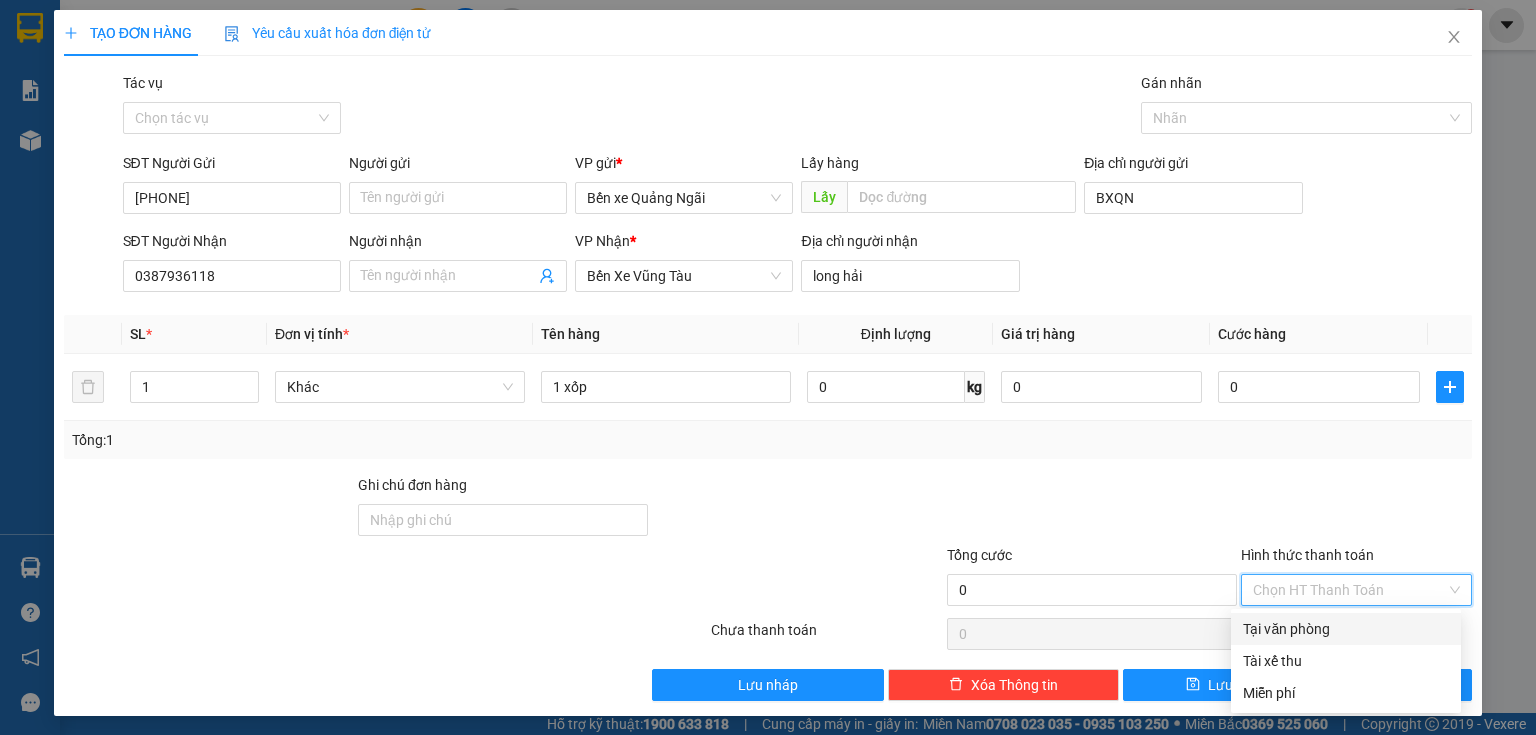drag, startPoint x: 1352, startPoint y: 627, endPoint x: 1340, endPoint y: 527, distance: 100.71743 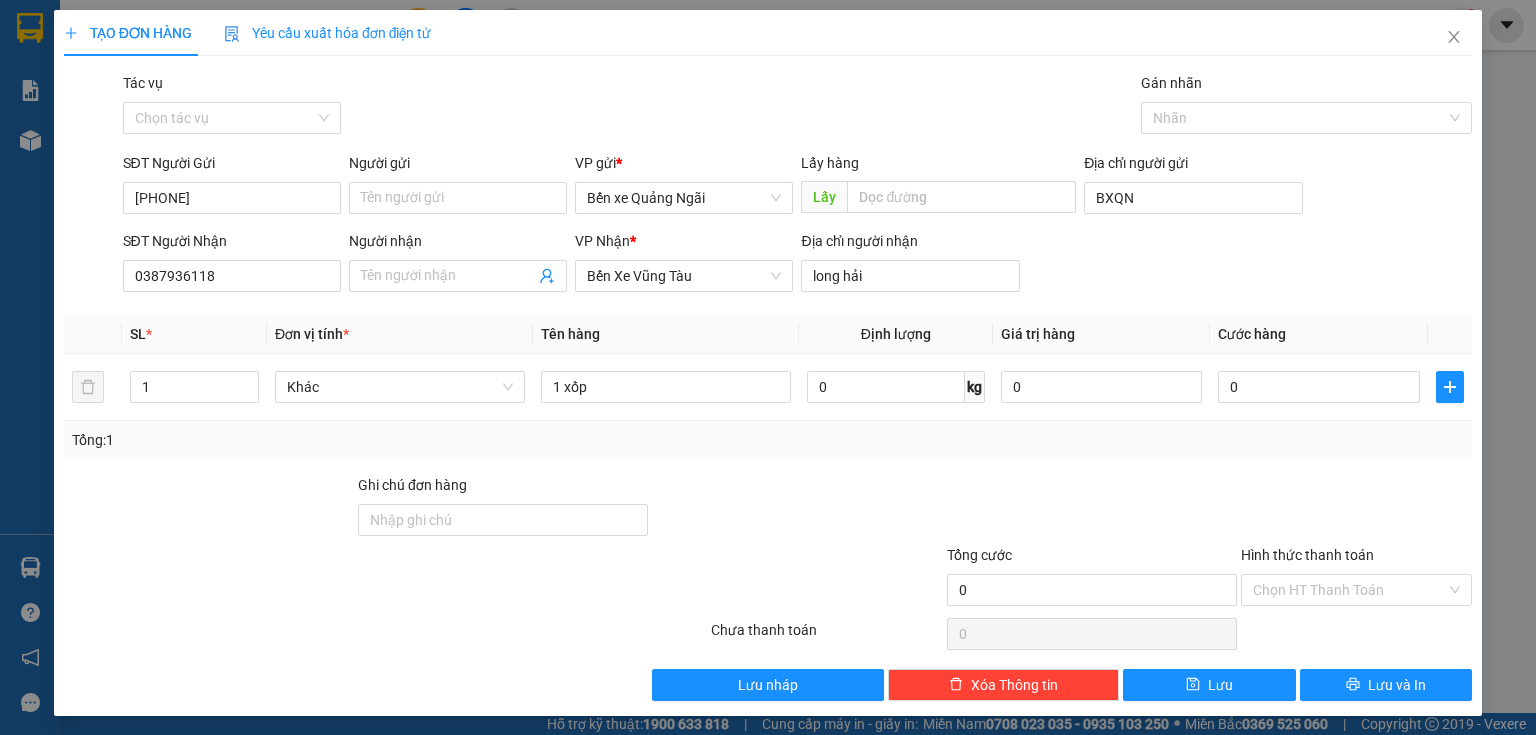 click at bounding box center (1356, 509) 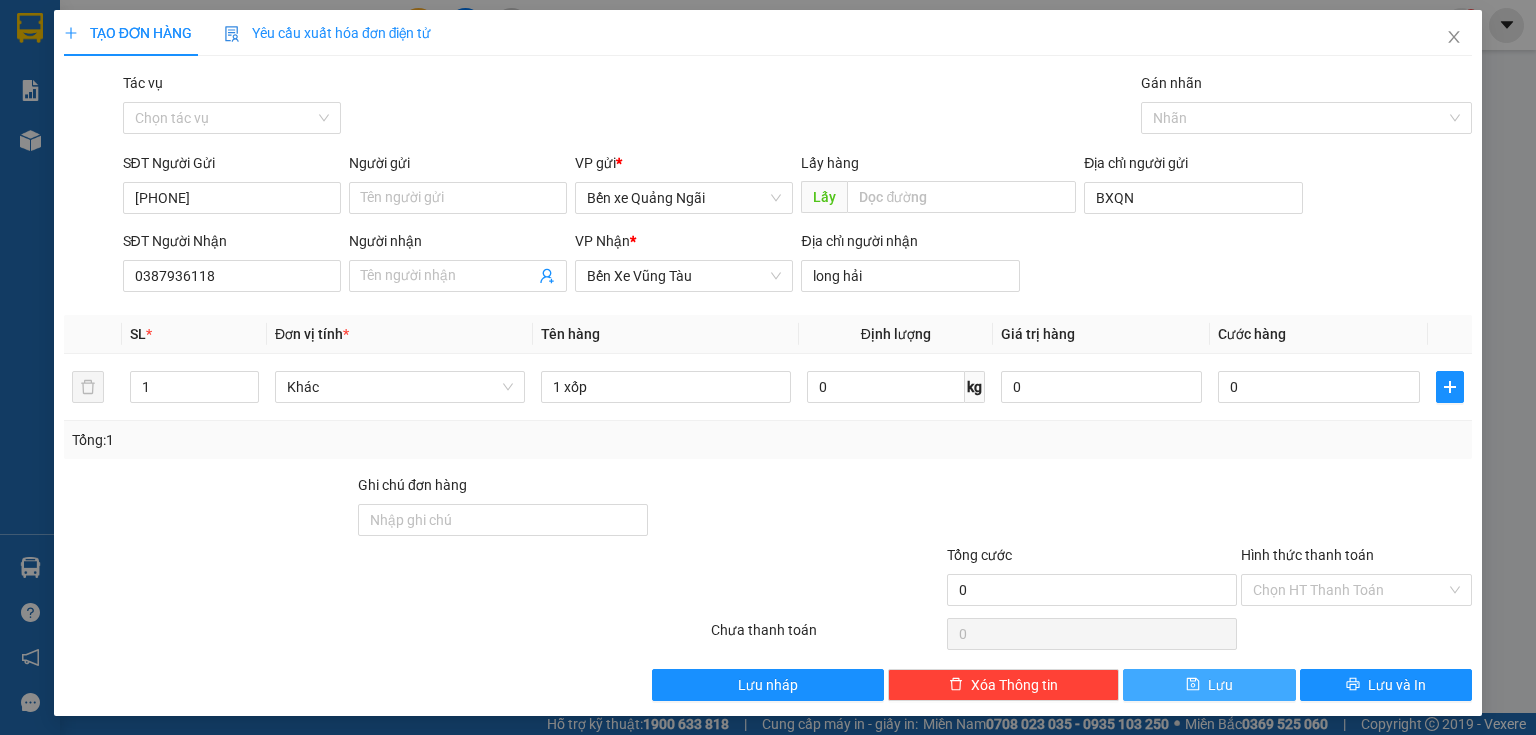 click on "Lưu" at bounding box center (1209, 685) 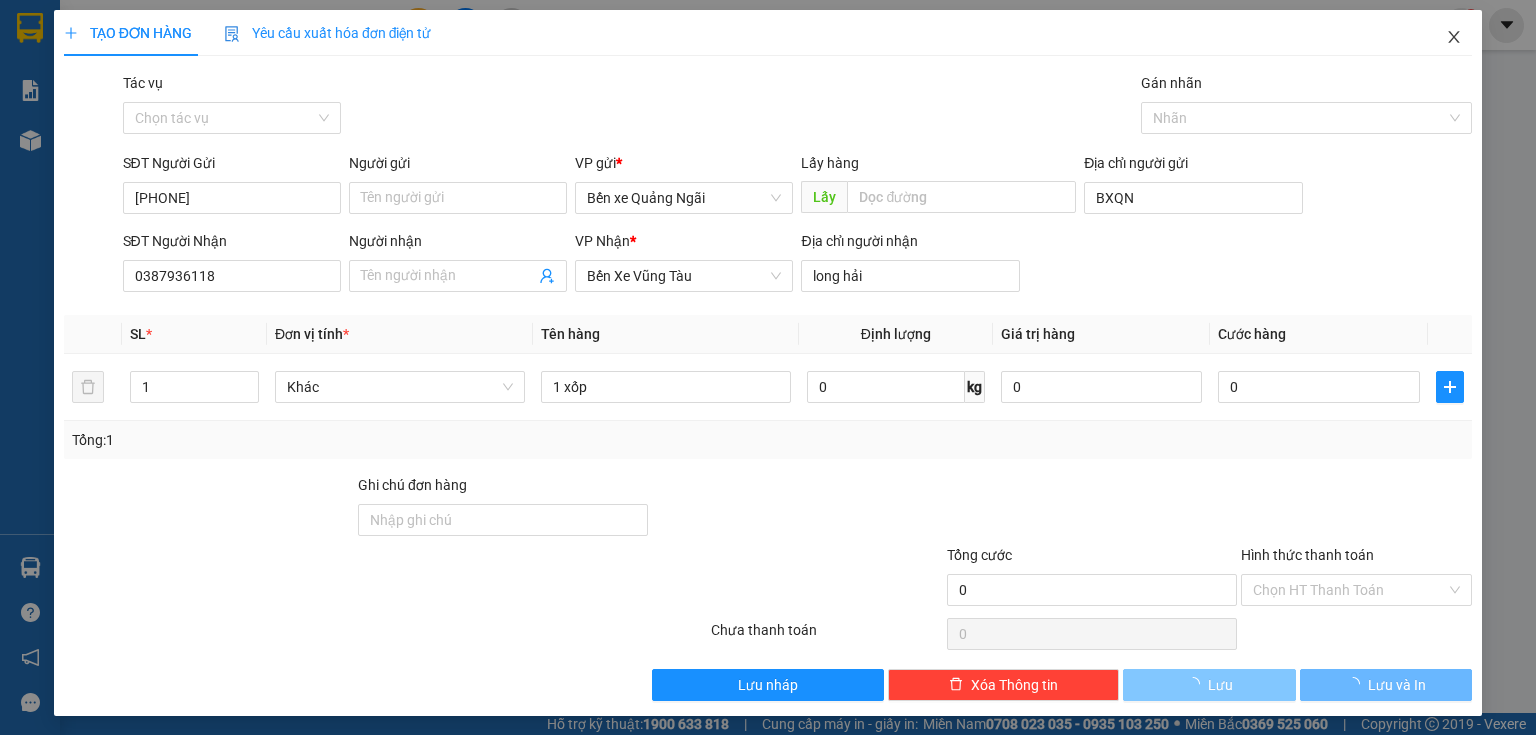 type 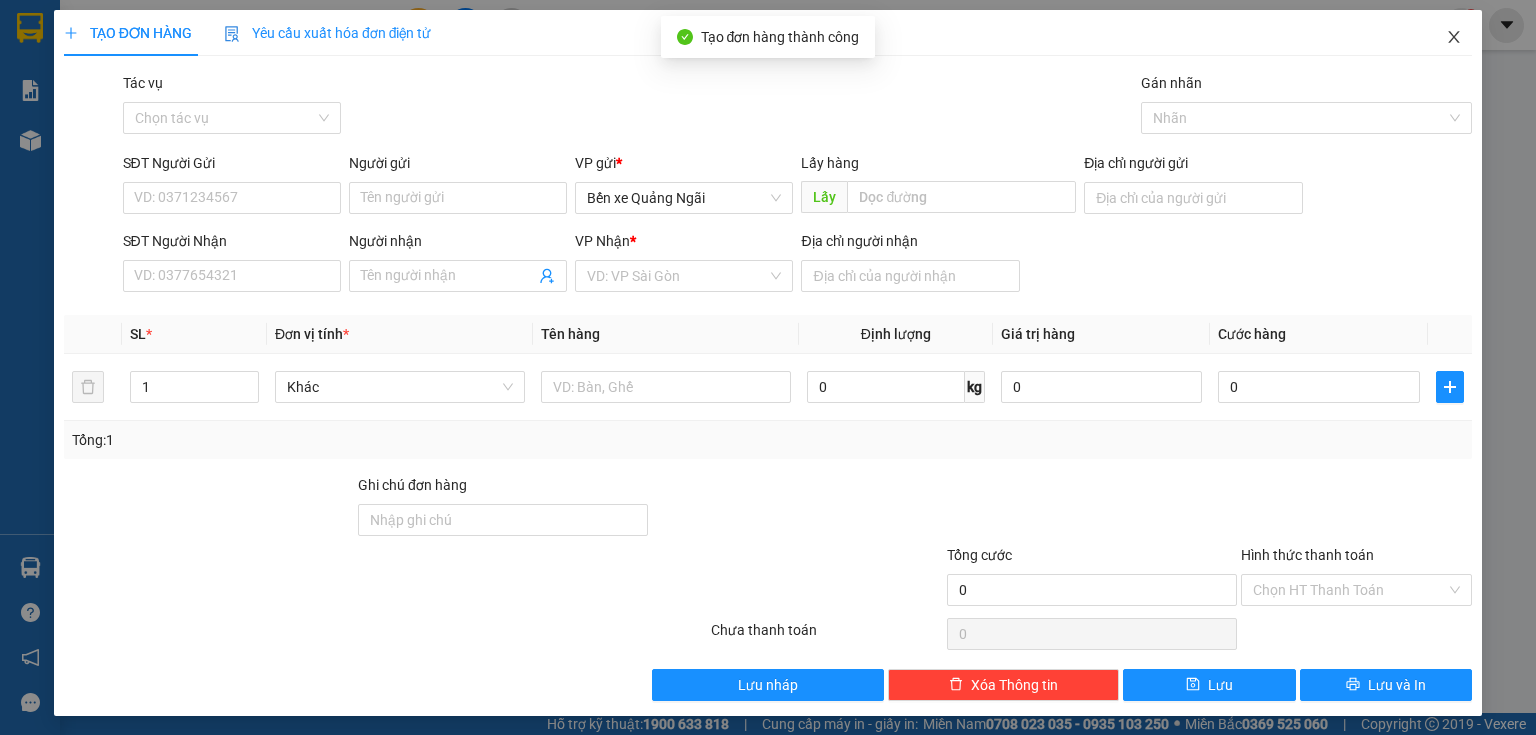 click at bounding box center (1454, 38) 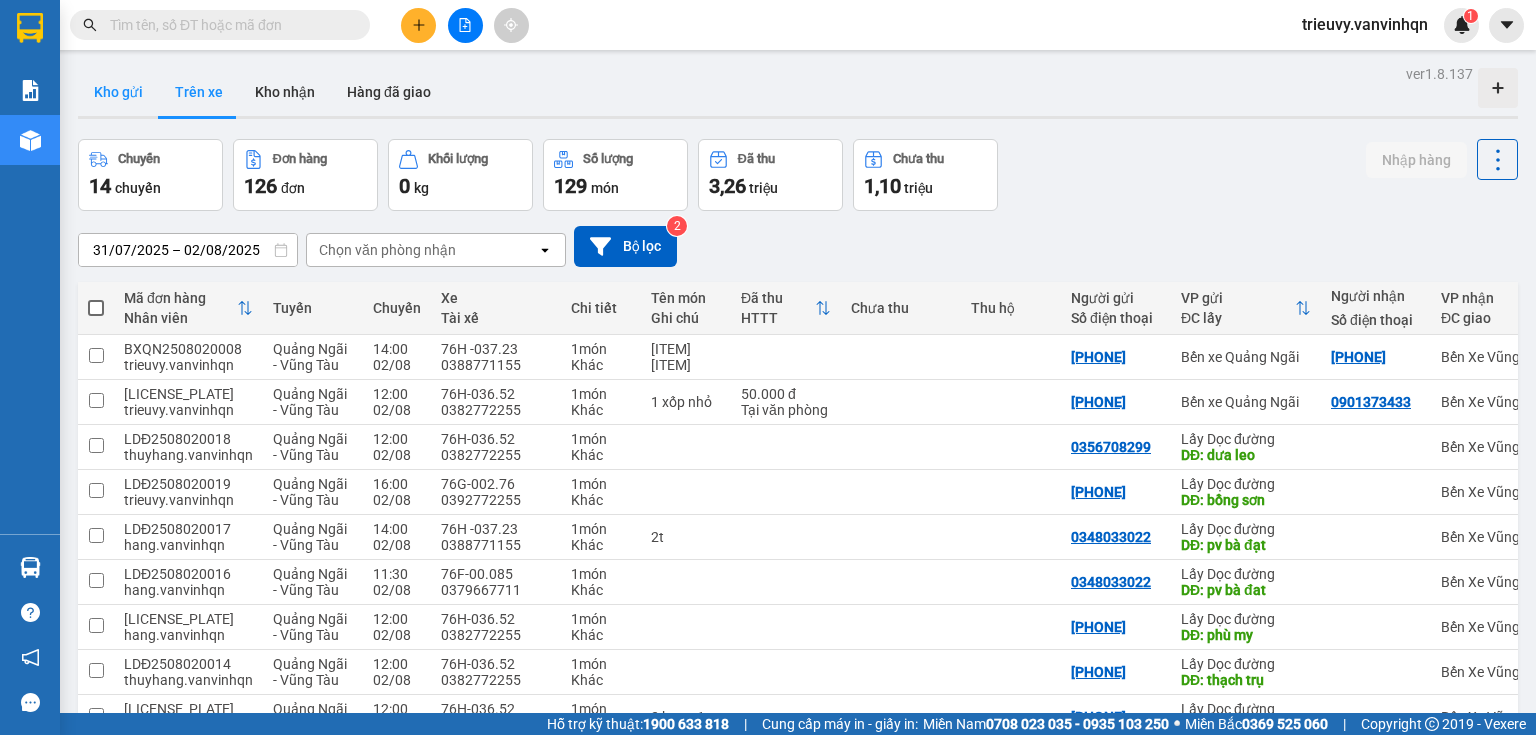 click on "Kho gửi" at bounding box center [118, 92] 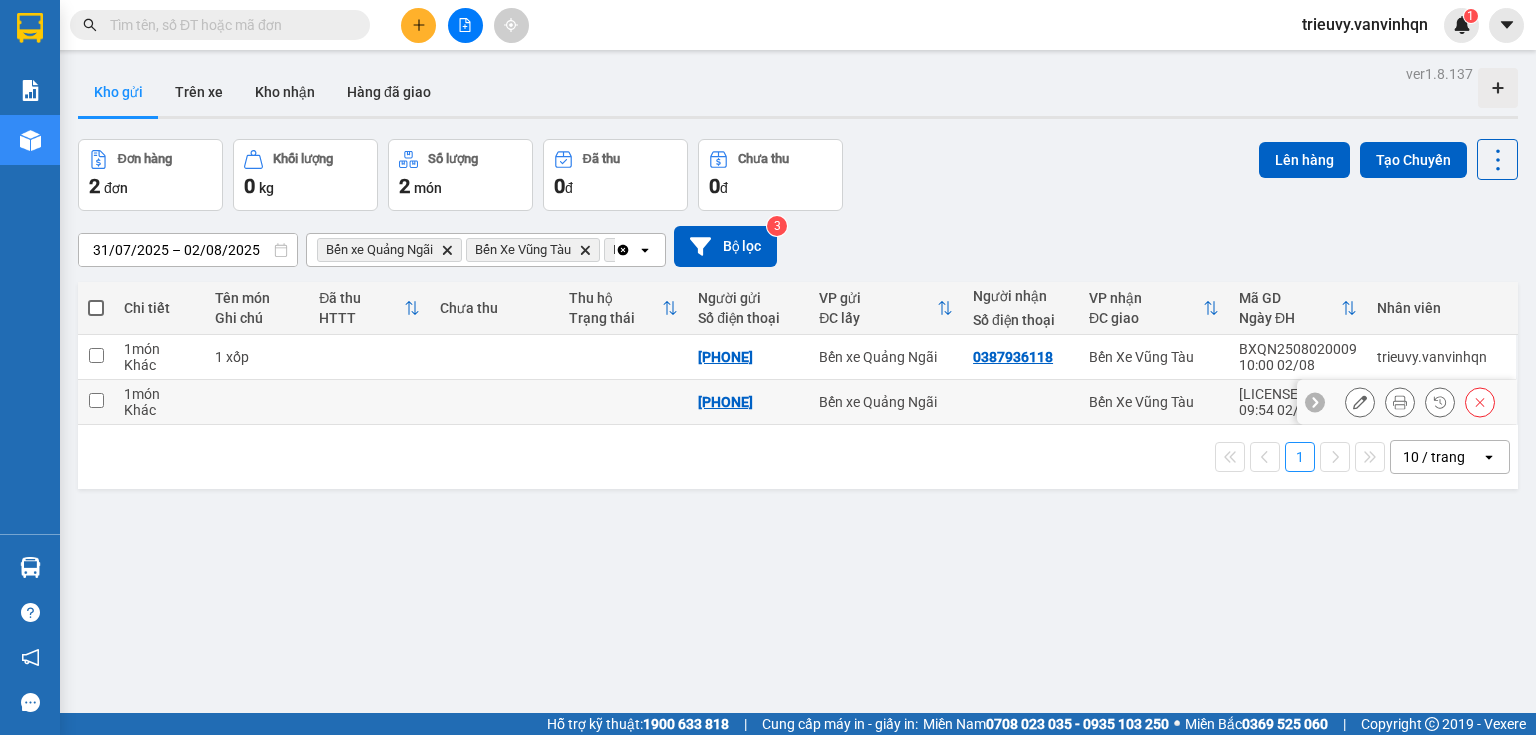 click at bounding box center [257, 402] 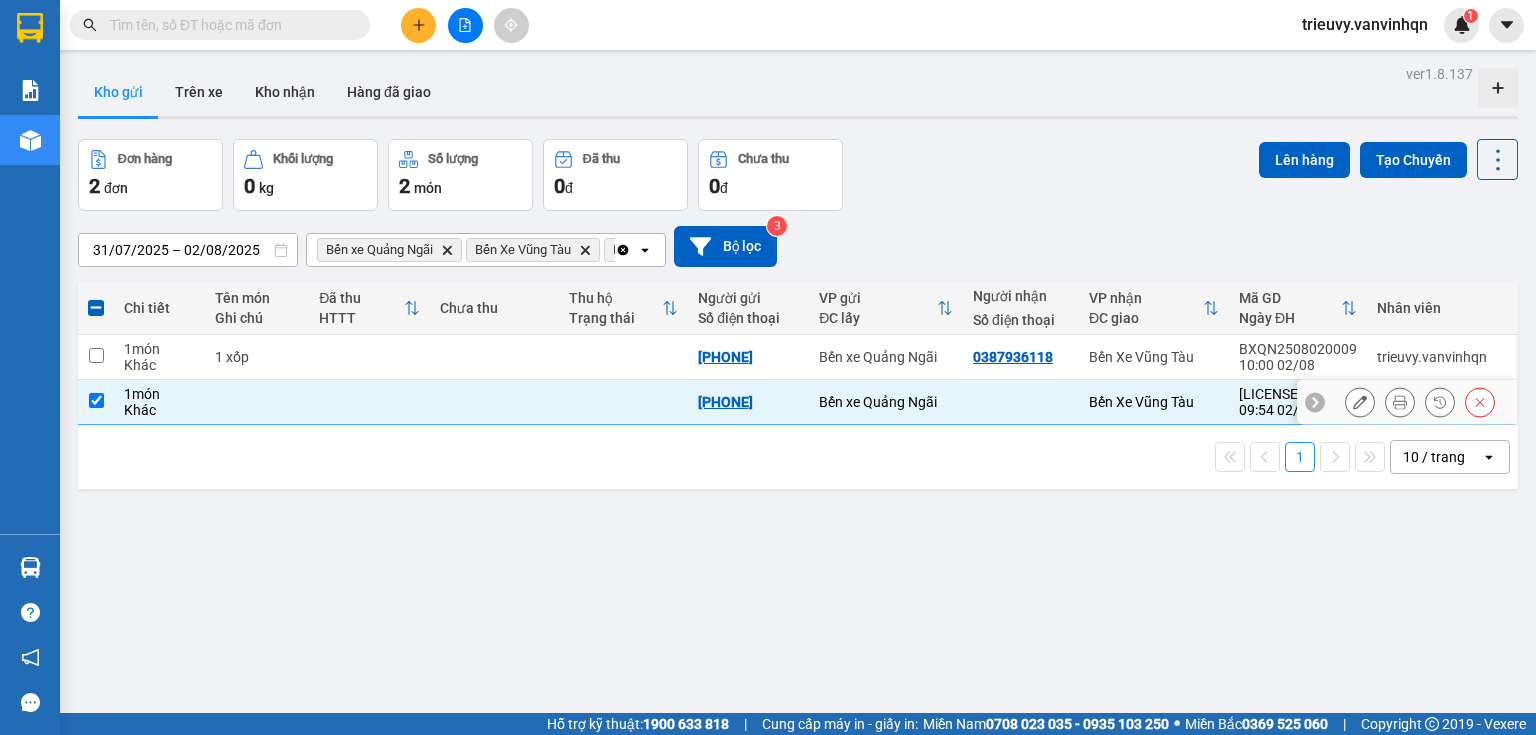 click at bounding box center [257, 402] 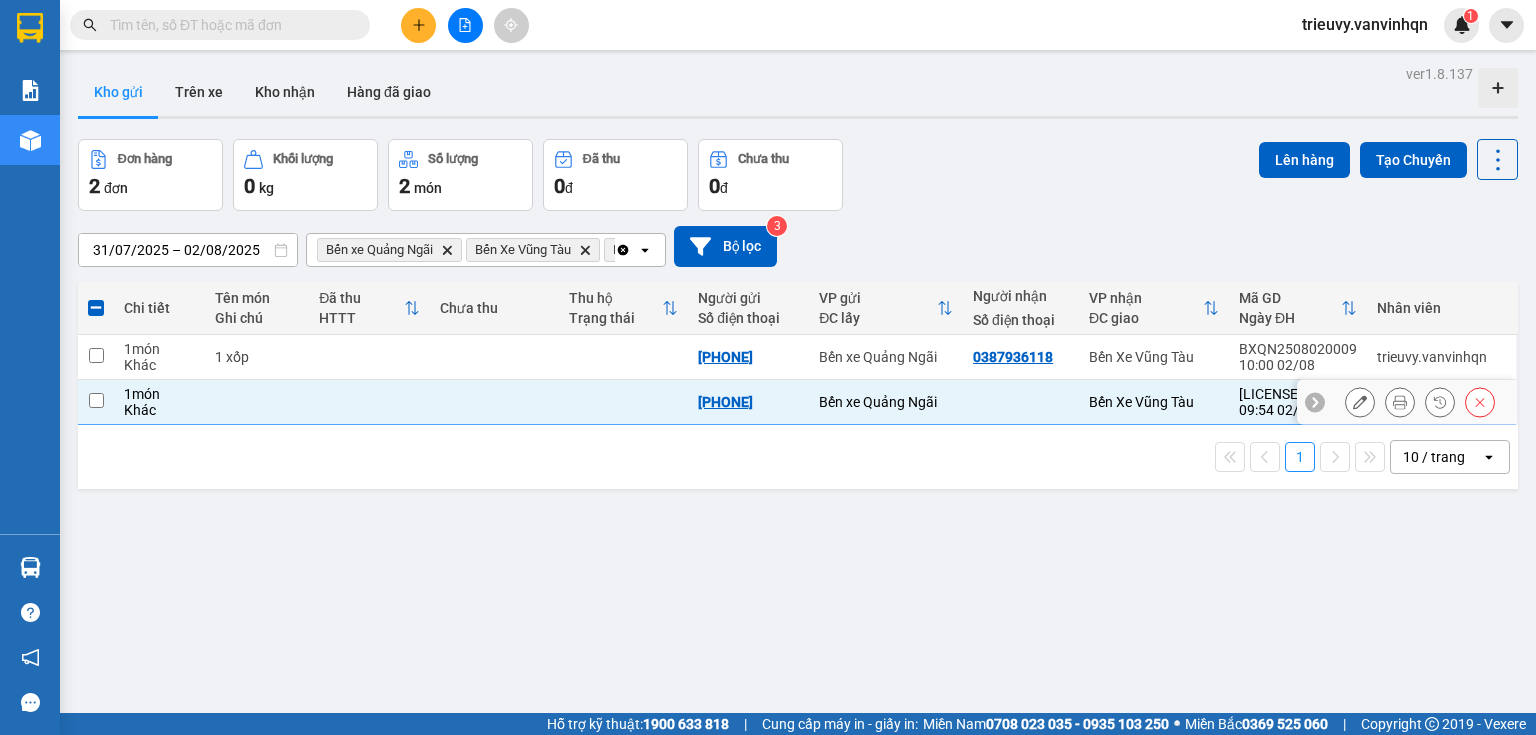 type 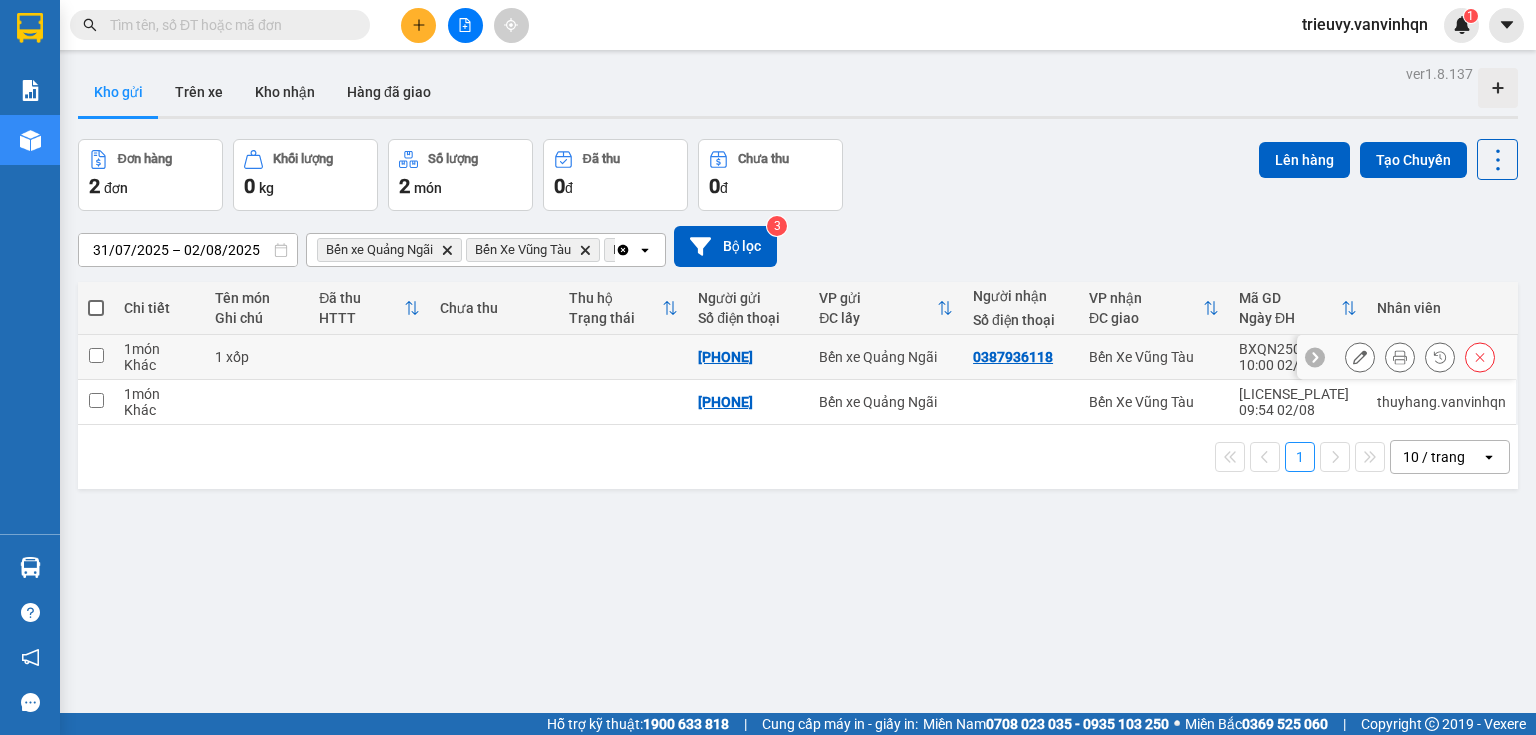 click on "1 xốp" at bounding box center [257, 357] 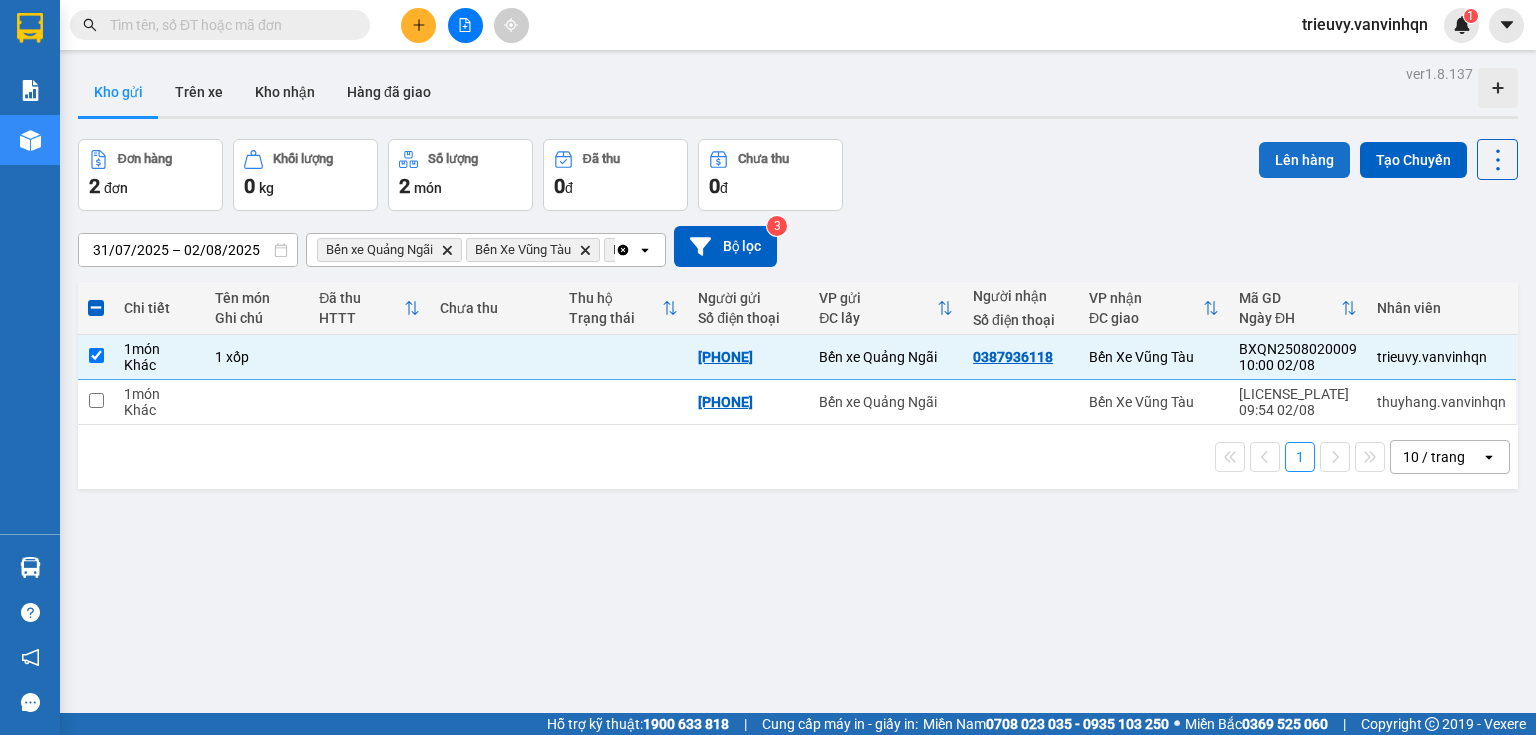 click on "Lên hàng" at bounding box center [1304, 160] 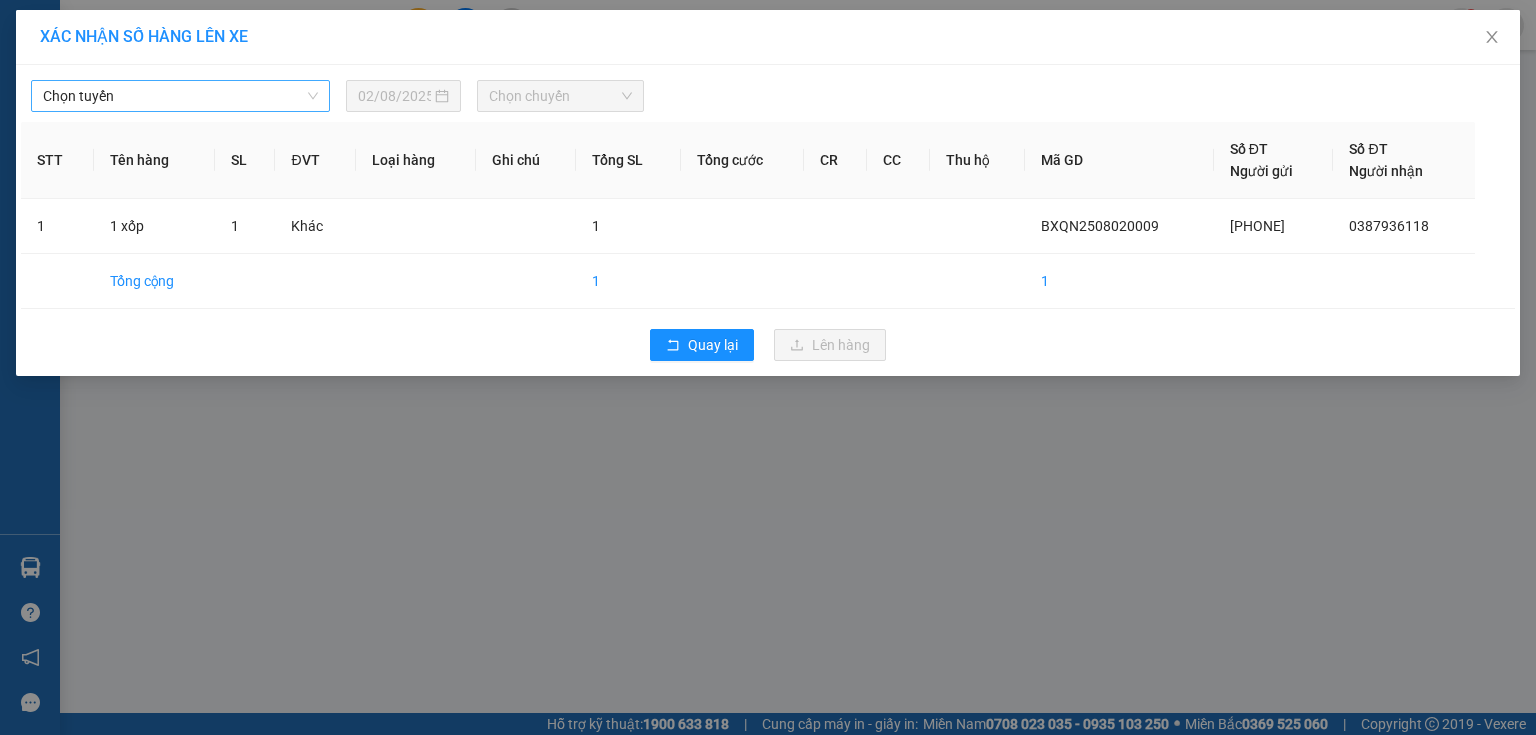 drag, startPoint x: 311, startPoint y: 103, endPoint x: 300, endPoint y: 109, distance: 12.529964 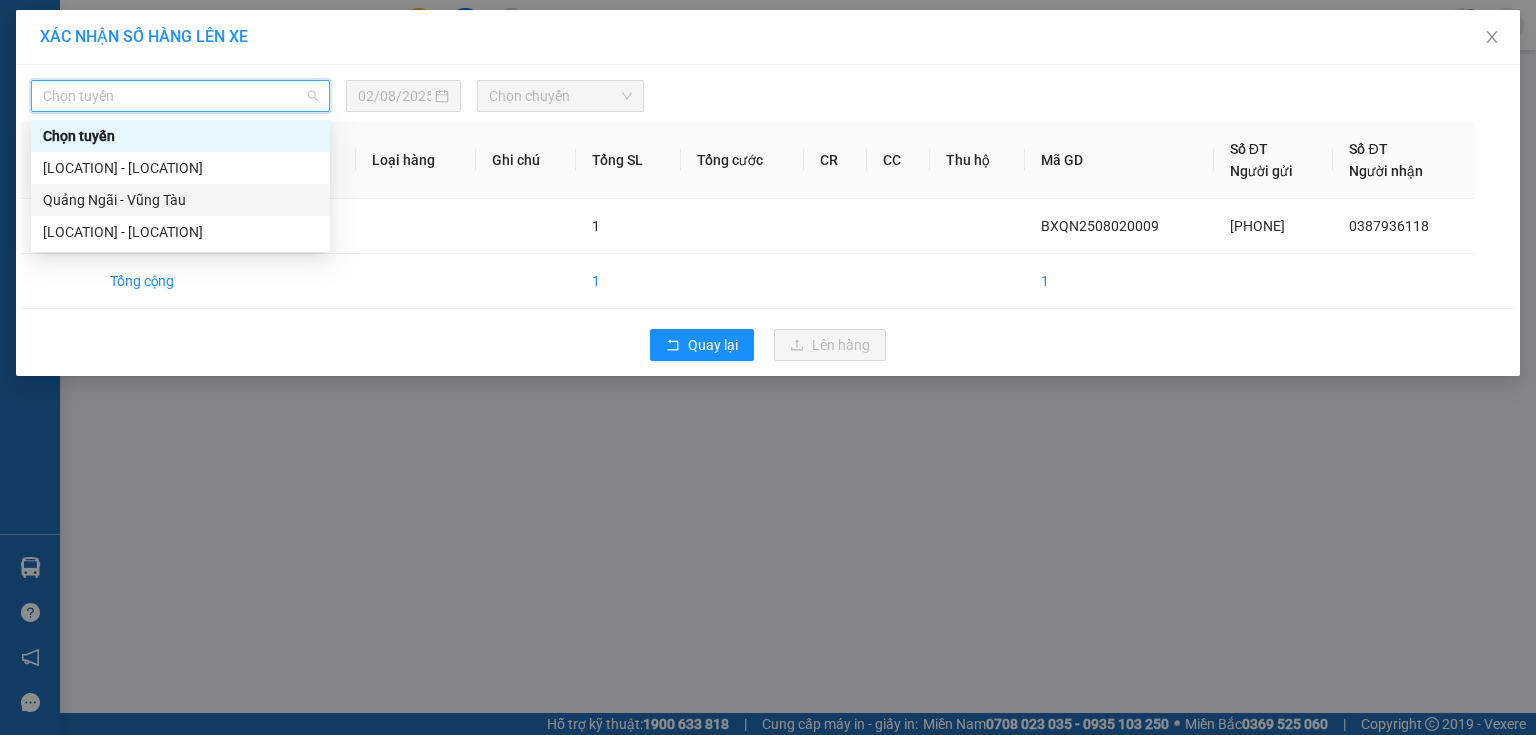 click on "[CITY] - [CITY]" at bounding box center (180, 200) 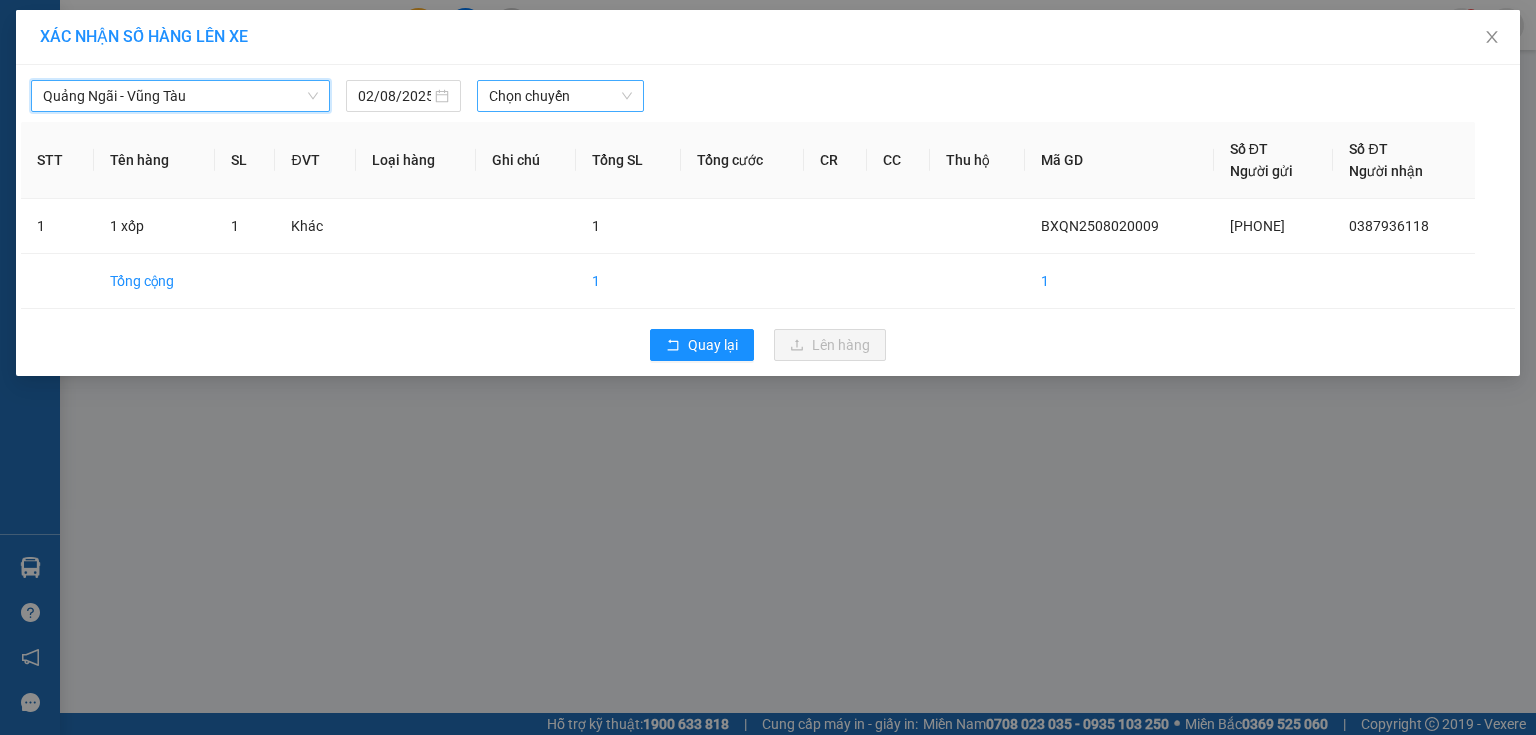 click on "Chọn chuyến" at bounding box center [561, 96] 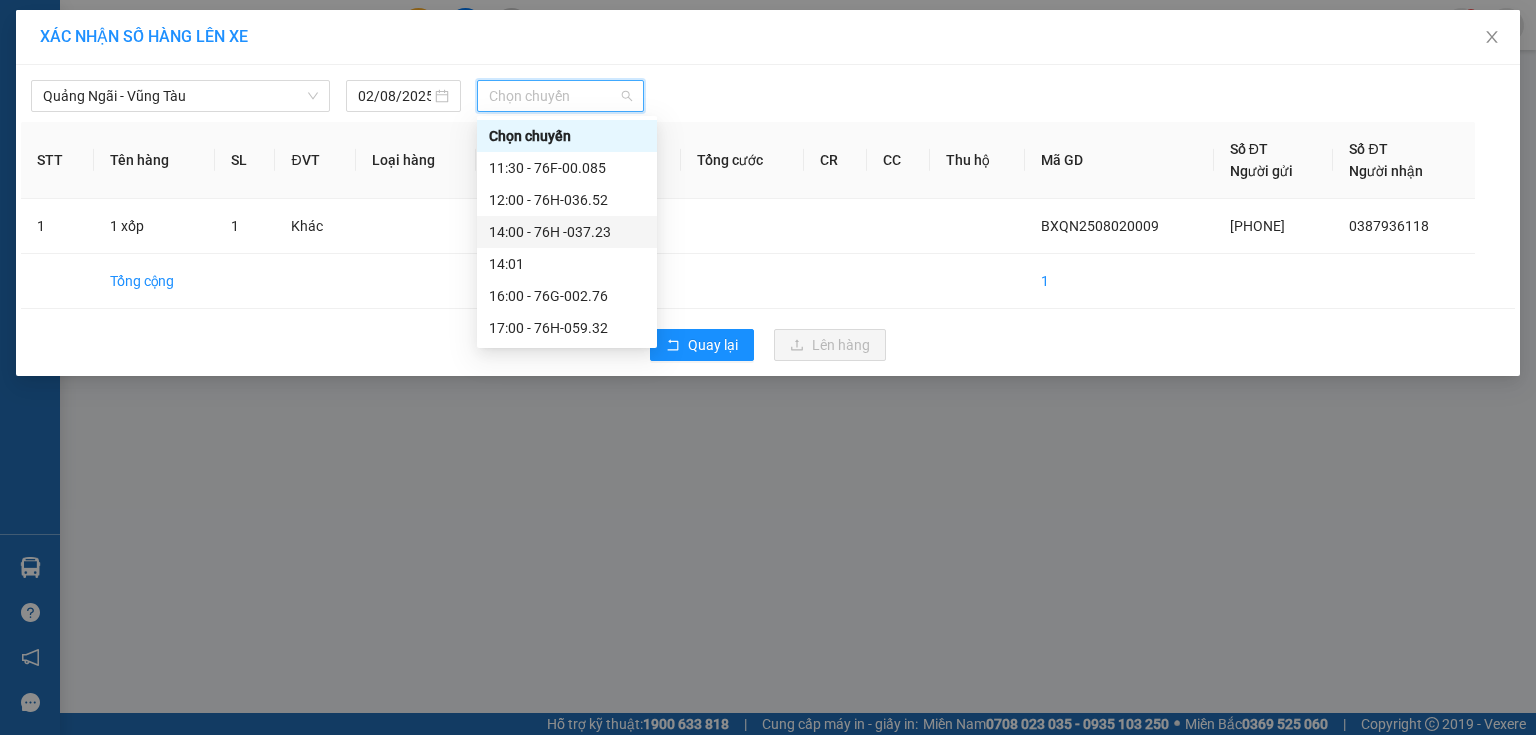 click on "14:00     - 76H -037.23" at bounding box center [567, 232] 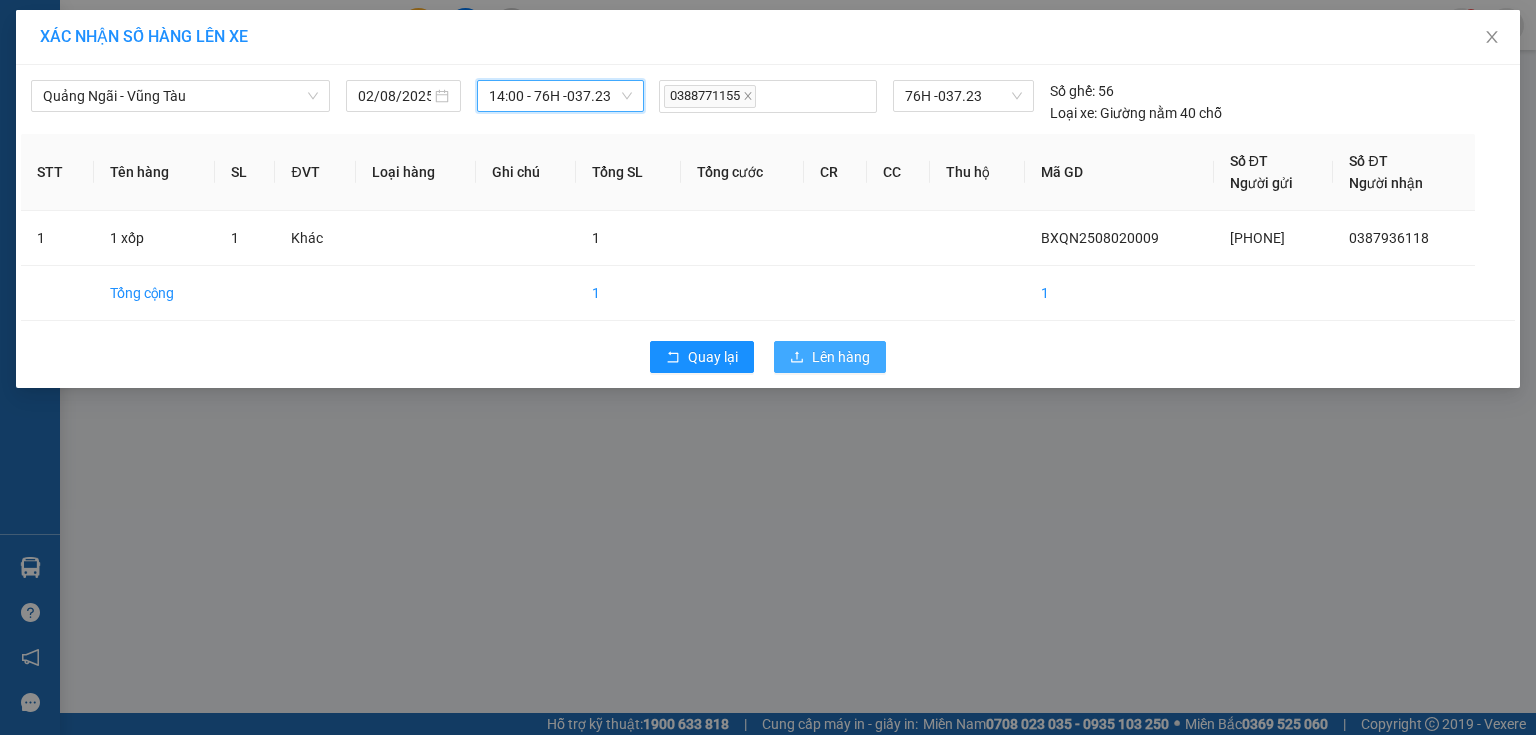 click on "Lên hàng" at bounding box center [841, 357] 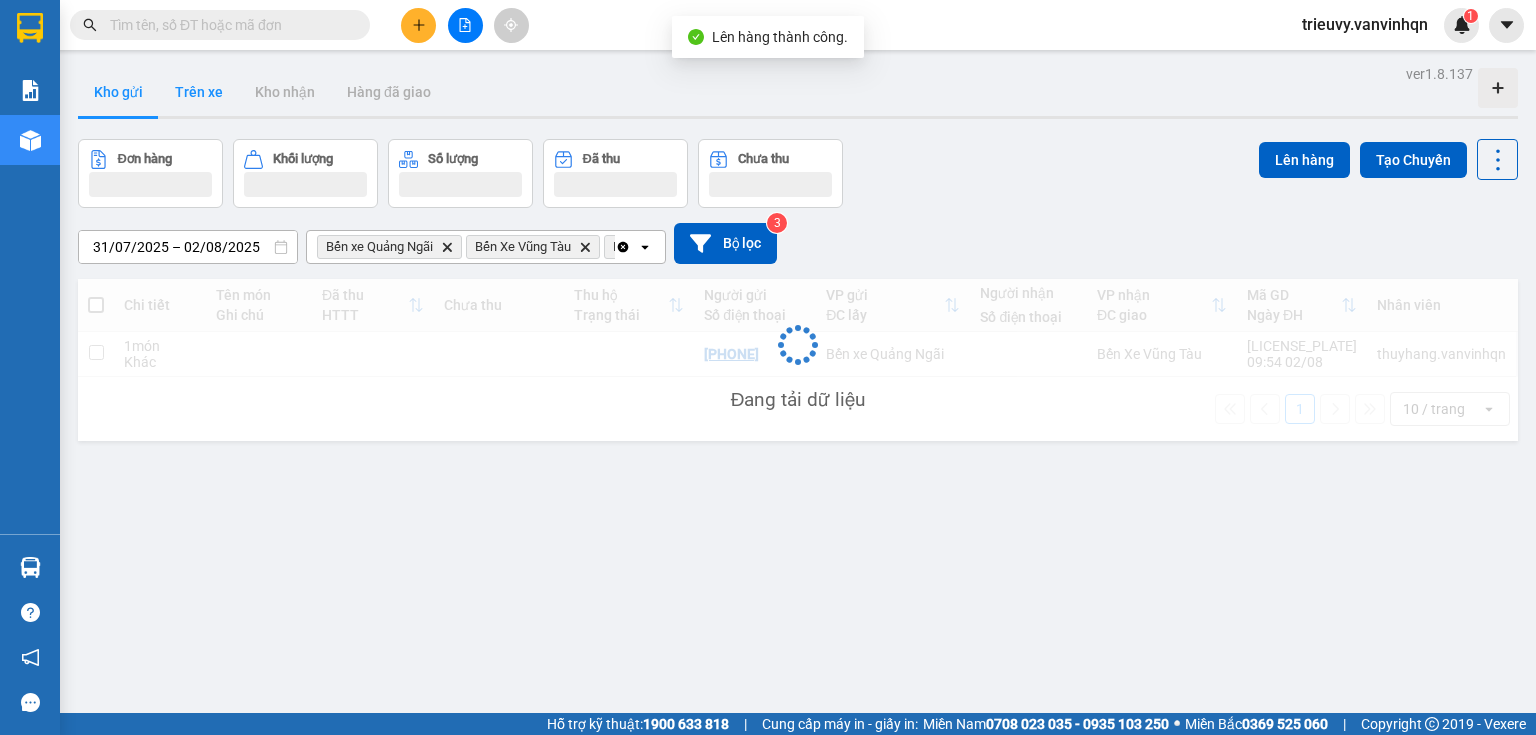 click on "Trên xe" at bounding box center [199, 92] 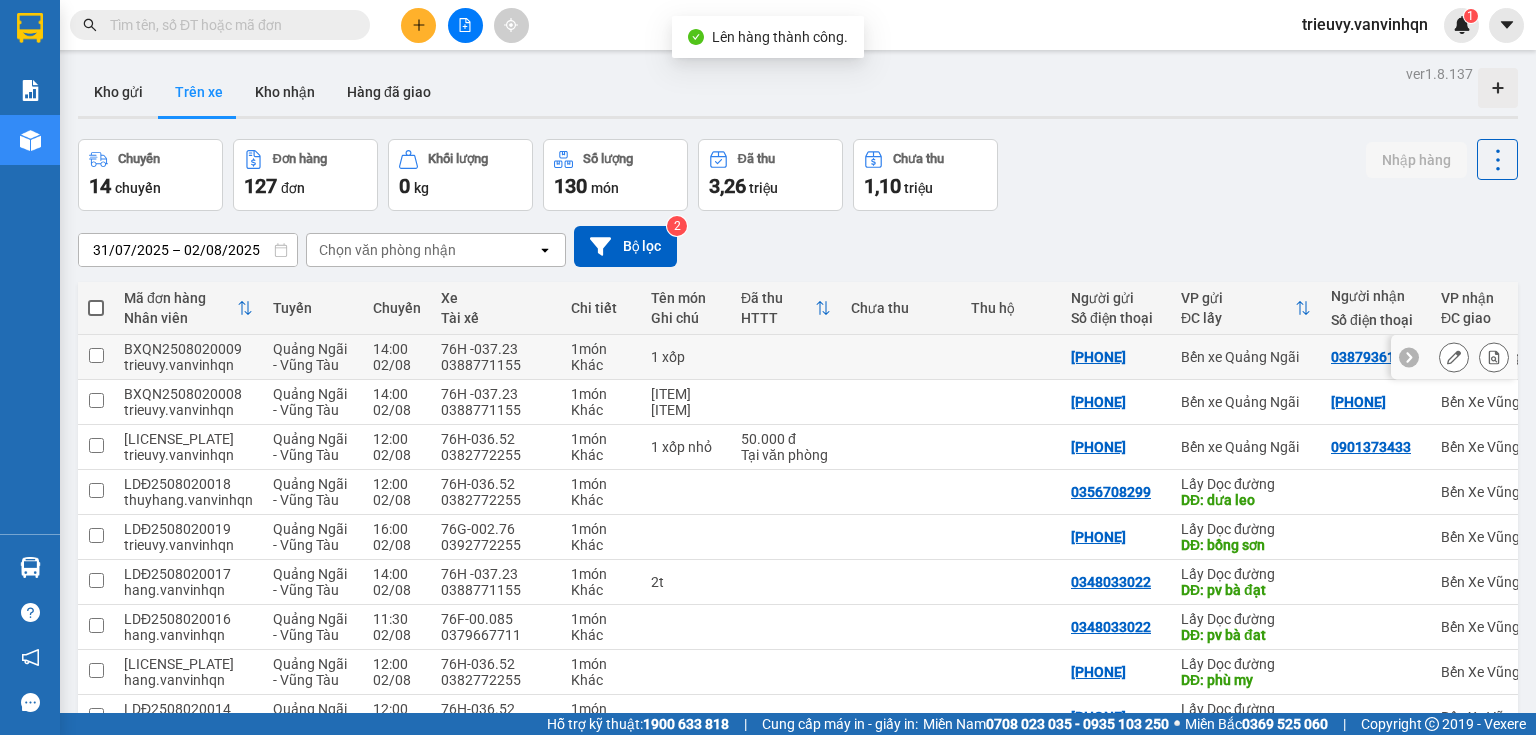 click 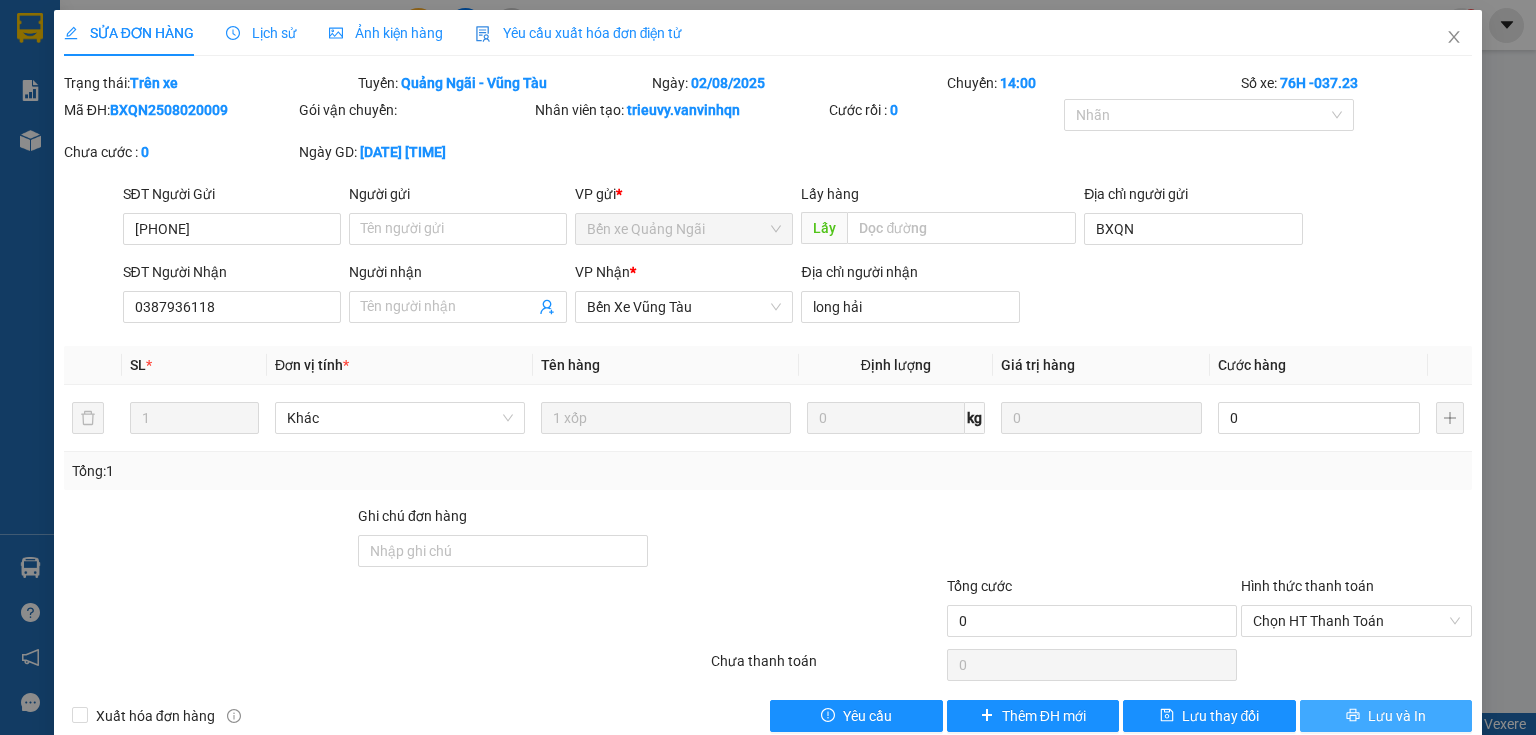 click on "Lưu và In" at bounding box center [1397, 716] 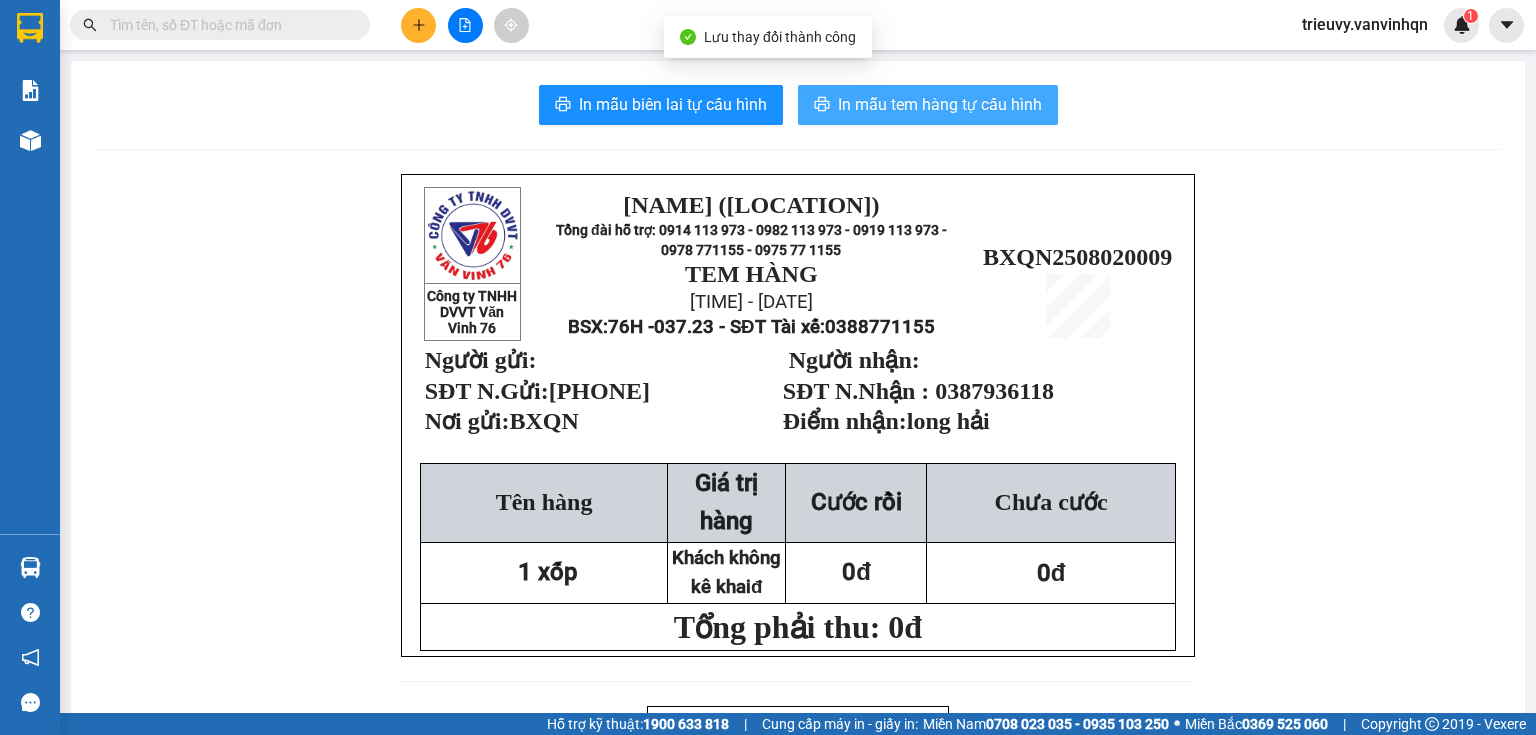 click on "In mẫu tem hàng tự cấu hình" at bounding box center [940, 104] 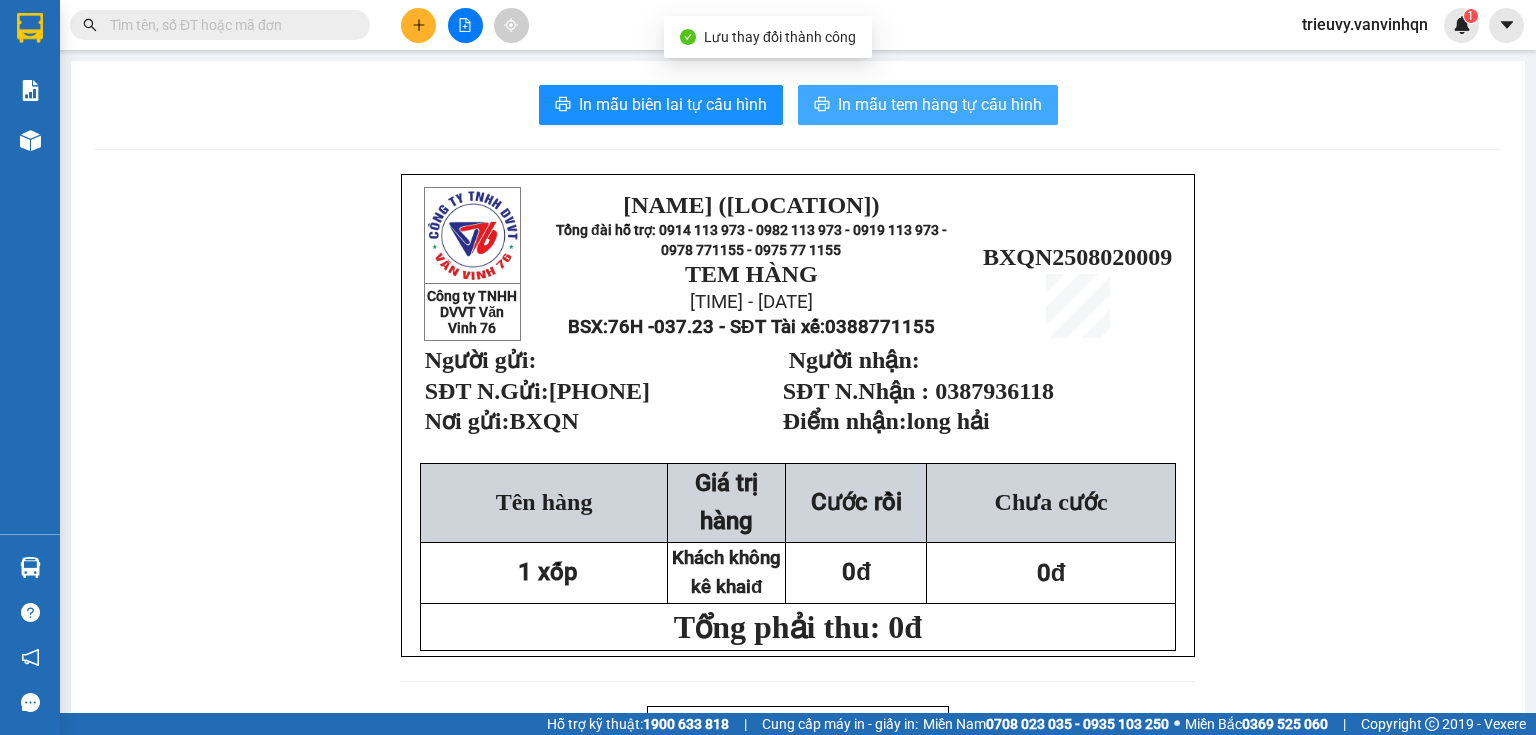 scroll, scrollTop: 0, scrollLeft: 0, axis: both 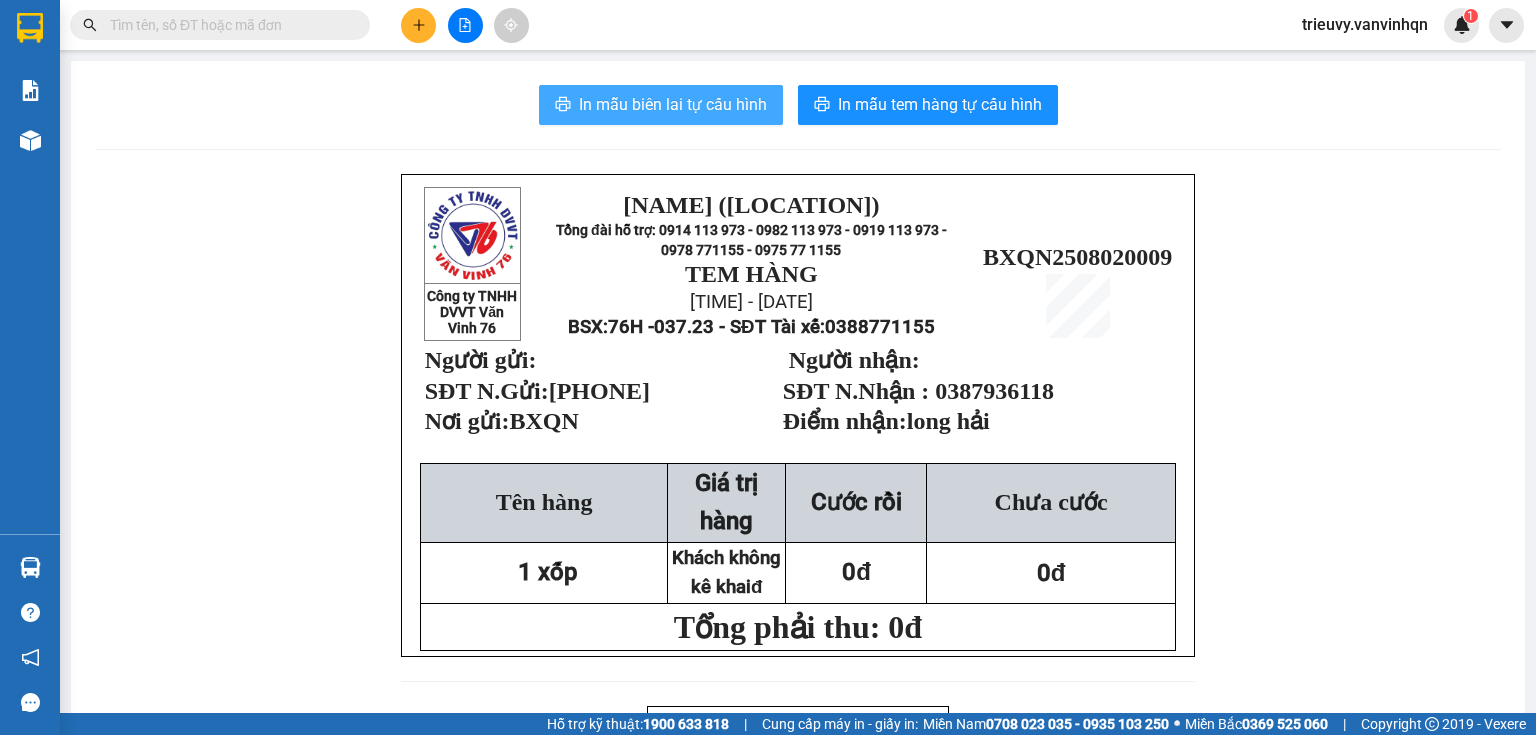 click on "In mẫu biên lai tự cấu hình" at bounding box center (673, 104) 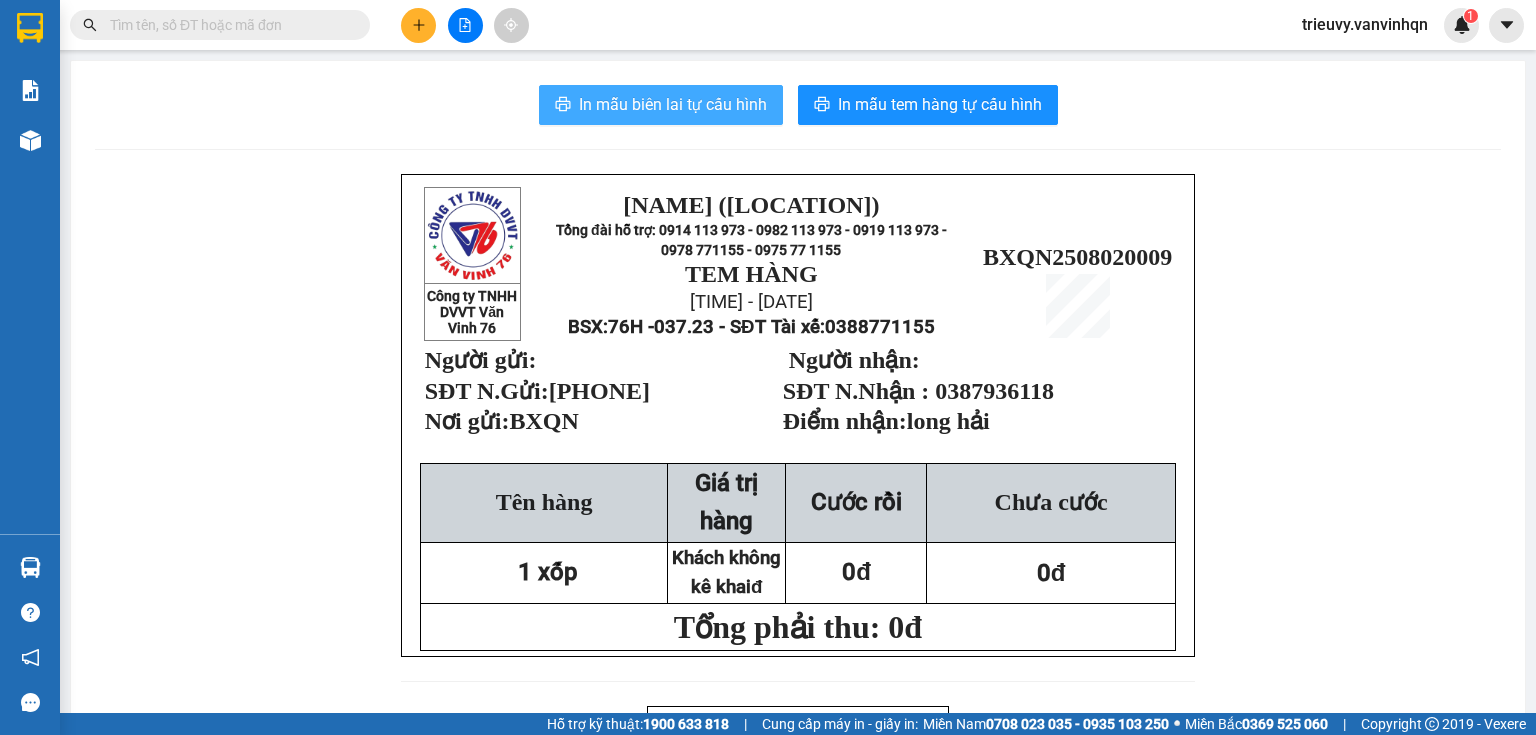 scroll, scrollTop: 0, scrollLeft: 0, axis: both 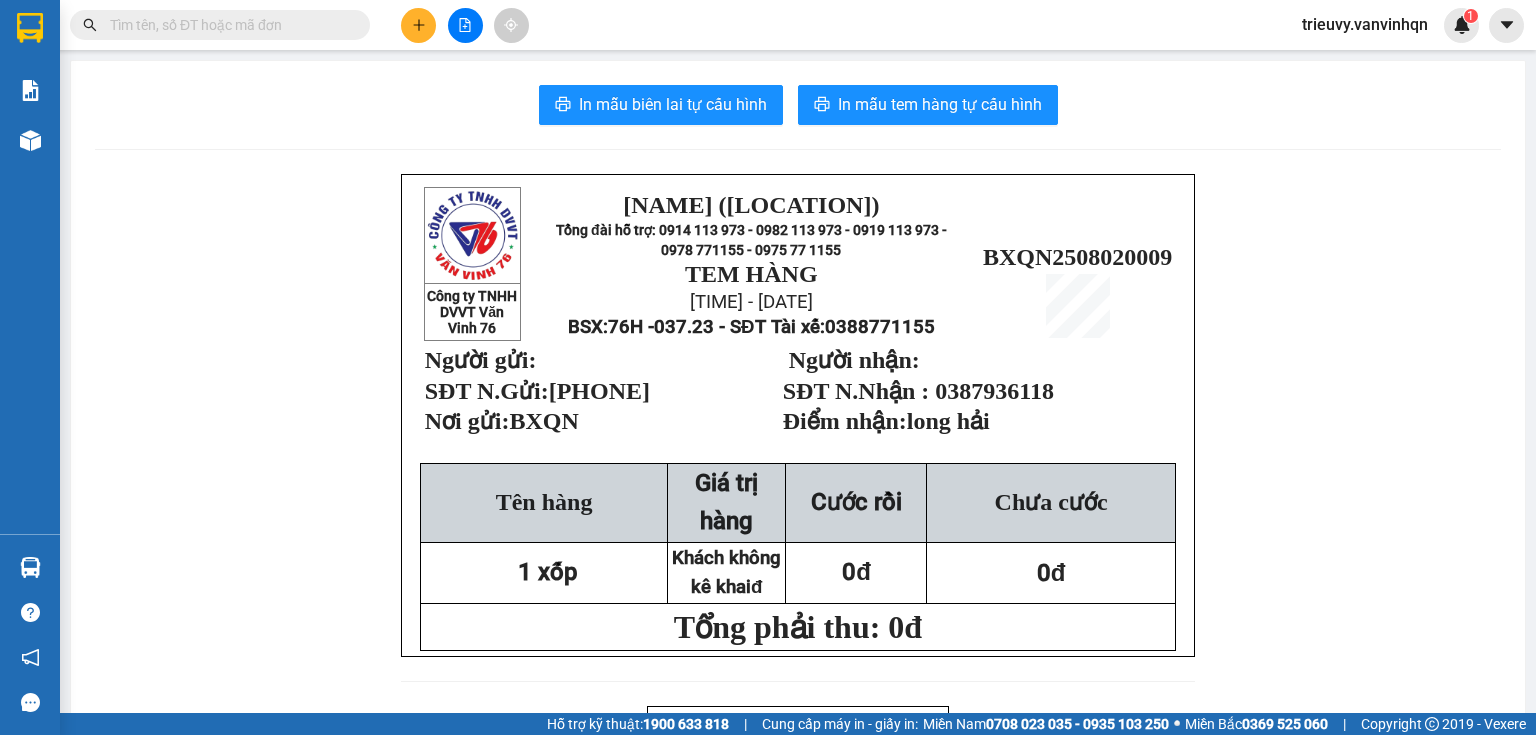 click at bounding box center [418, 25] 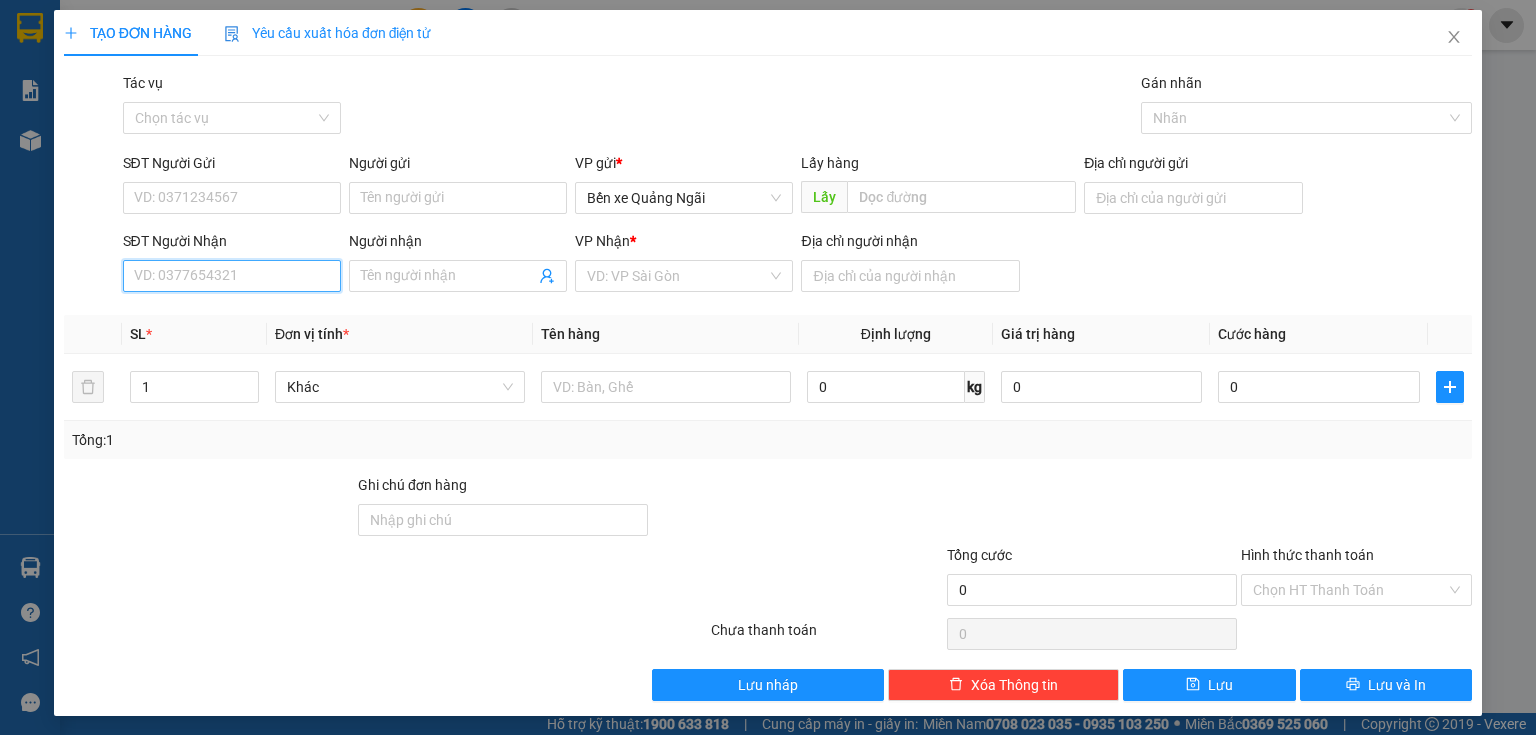 click on "SĐT Người Nhận" at bounding box center (232, 276) 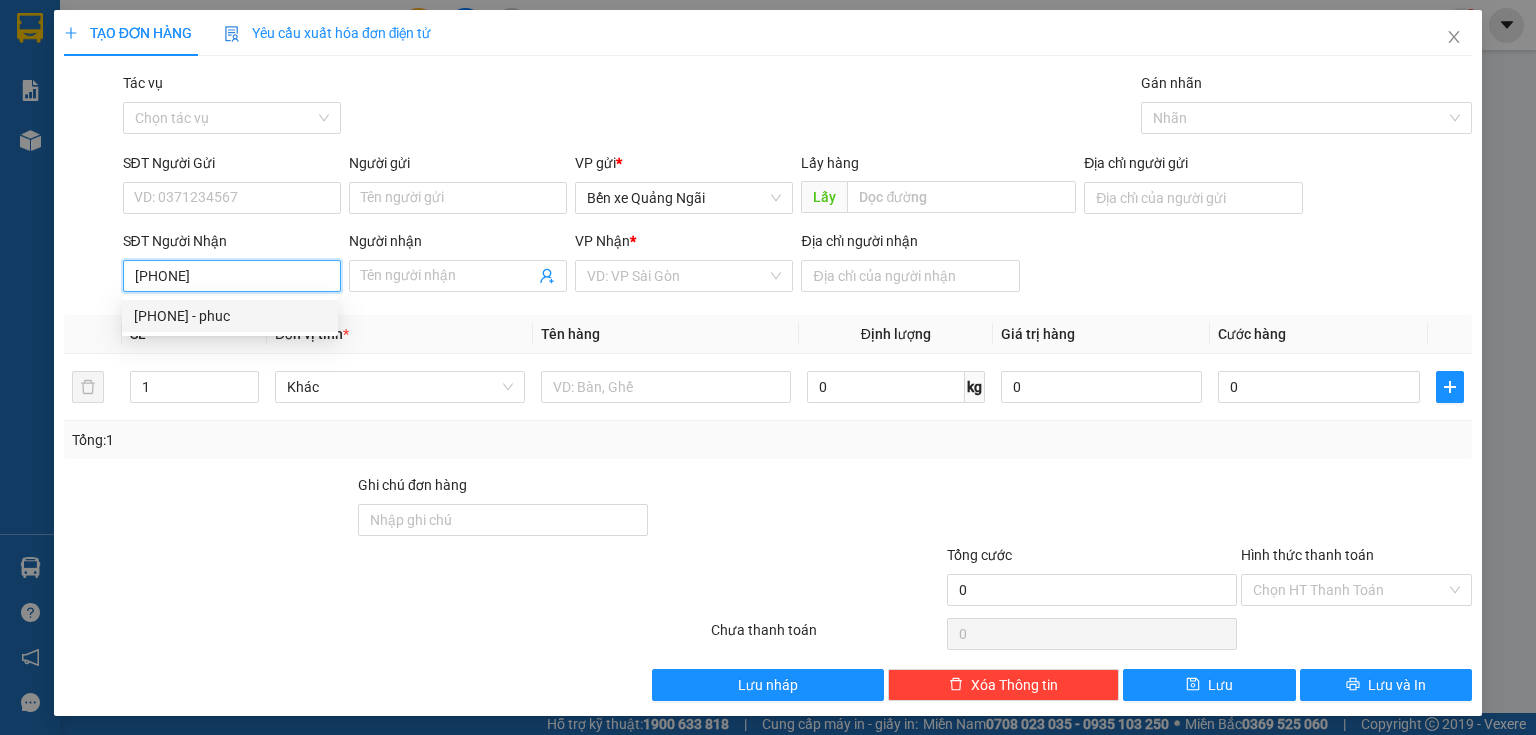 click on "0972440211 - phuc" at bounding box center [230, 316] 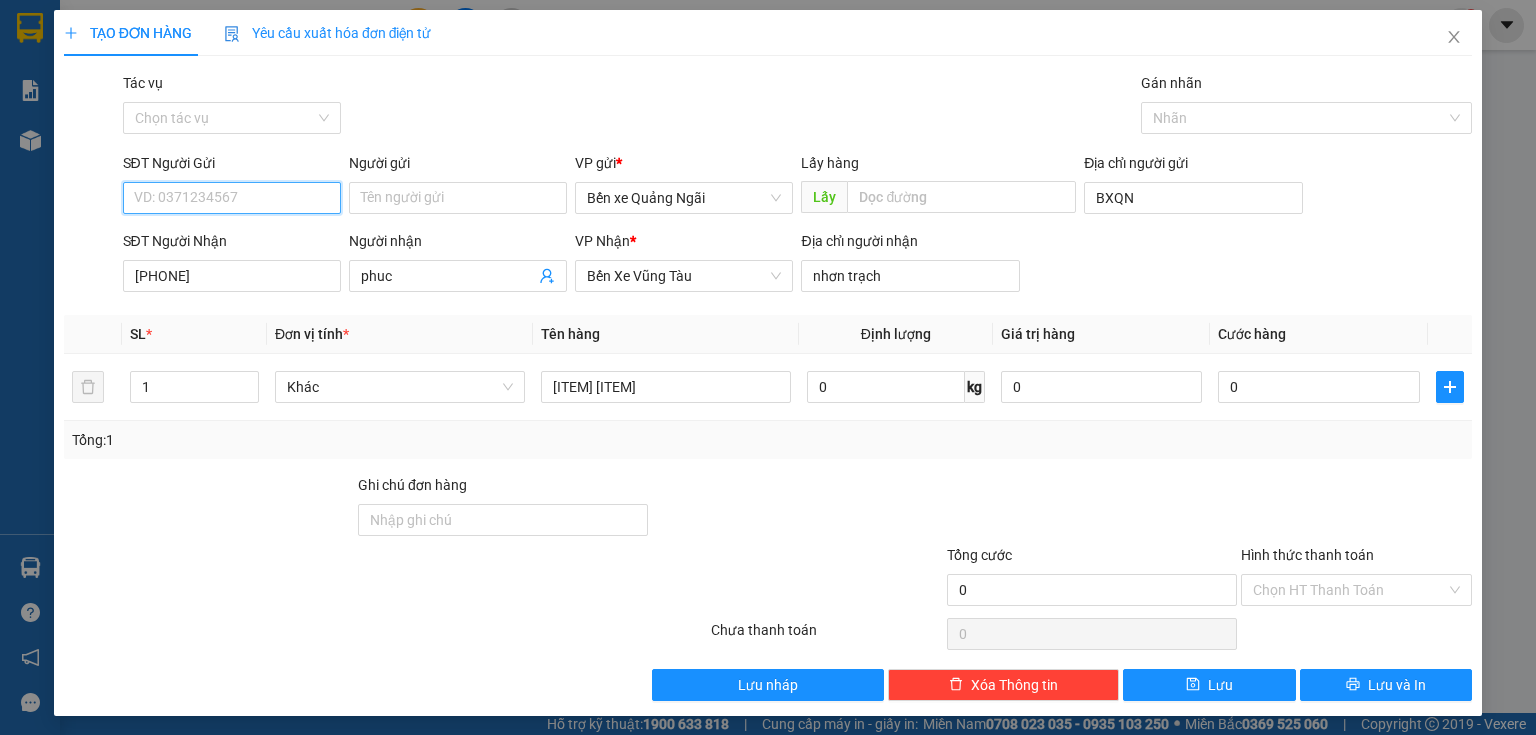 click on "SĐT Người Gửi" at bounding box center (232, 198) 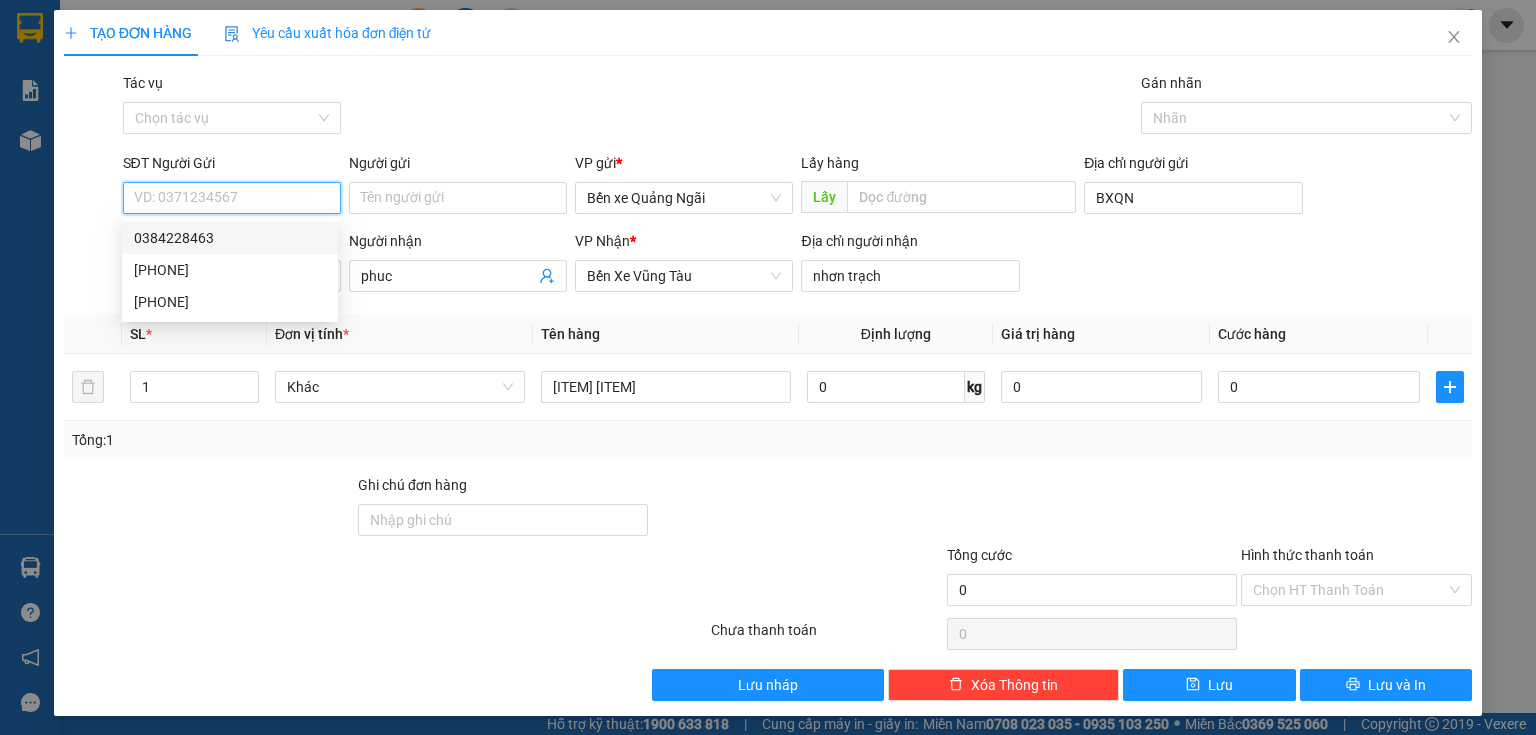 click on "0384228463" at bounding box center (230, 238) 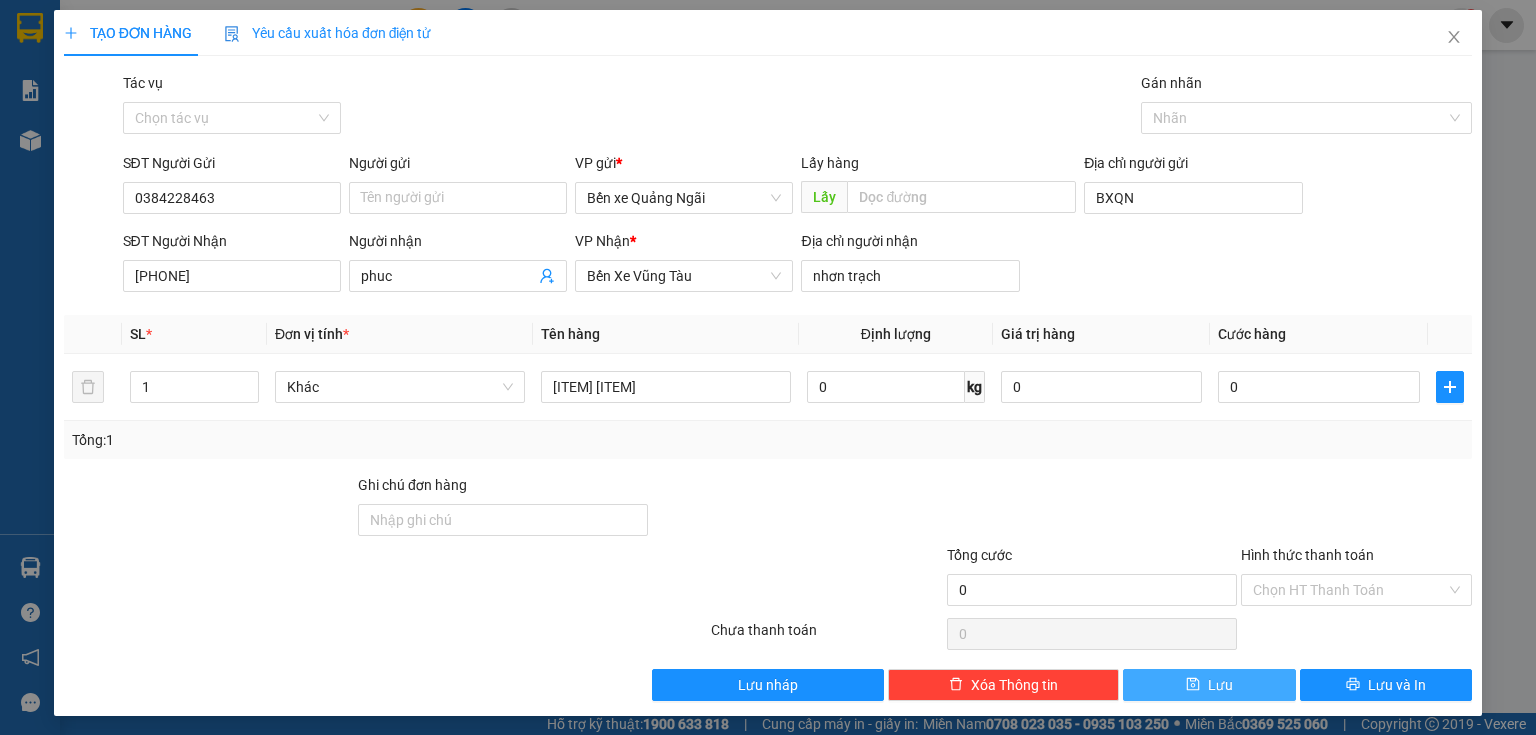 click on "Lưu" at bounding box center (1220, 685) 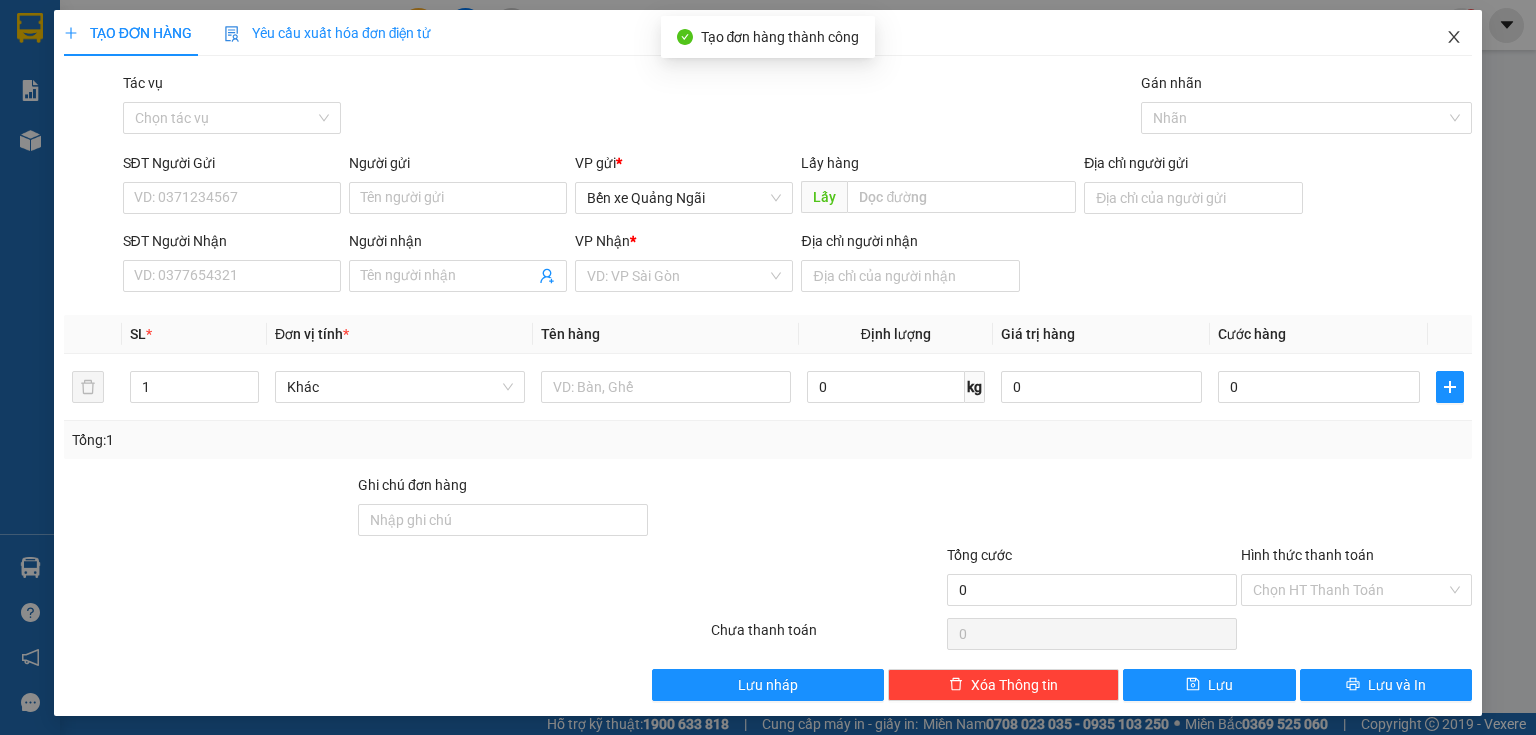 click 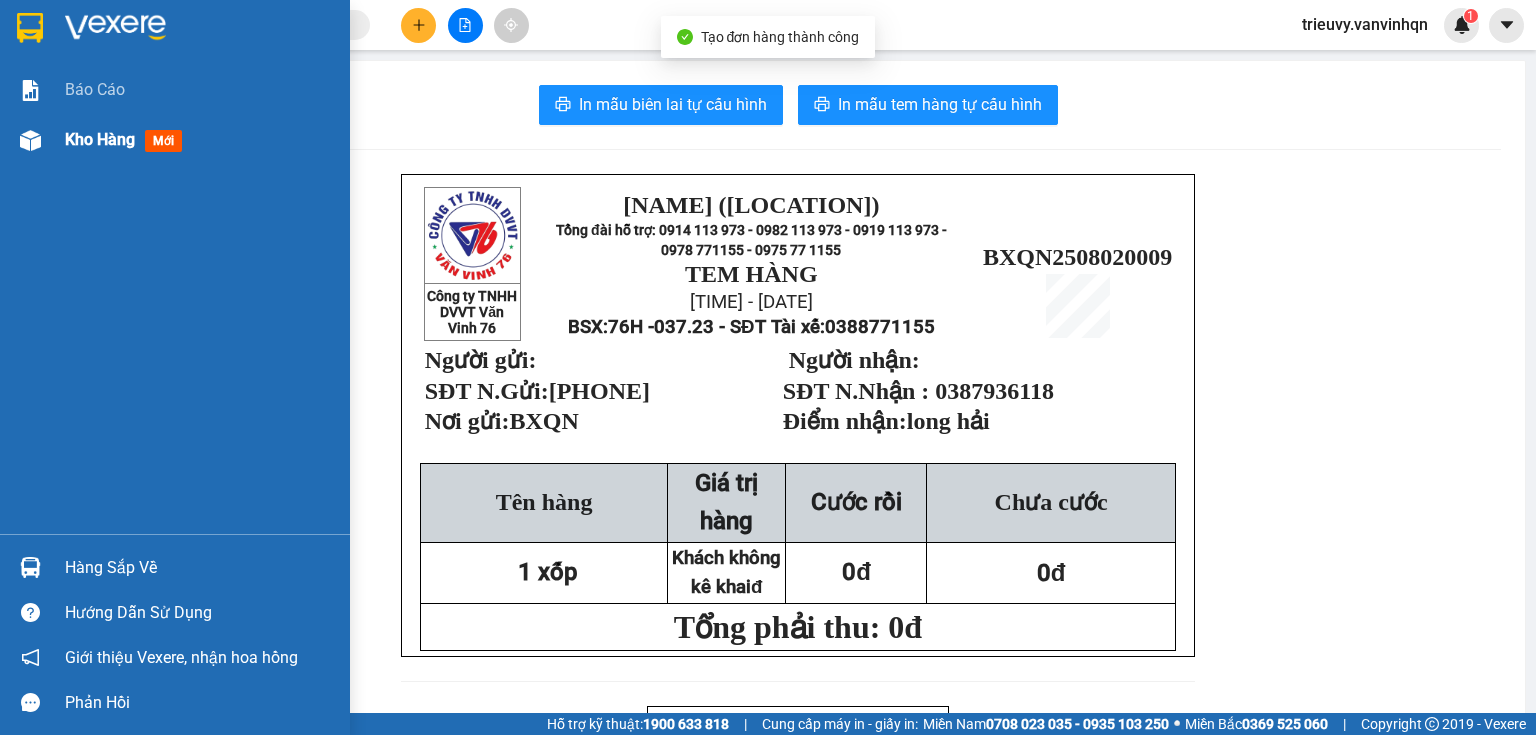 click on "Kho hàng" at bounding box center (100, 139) 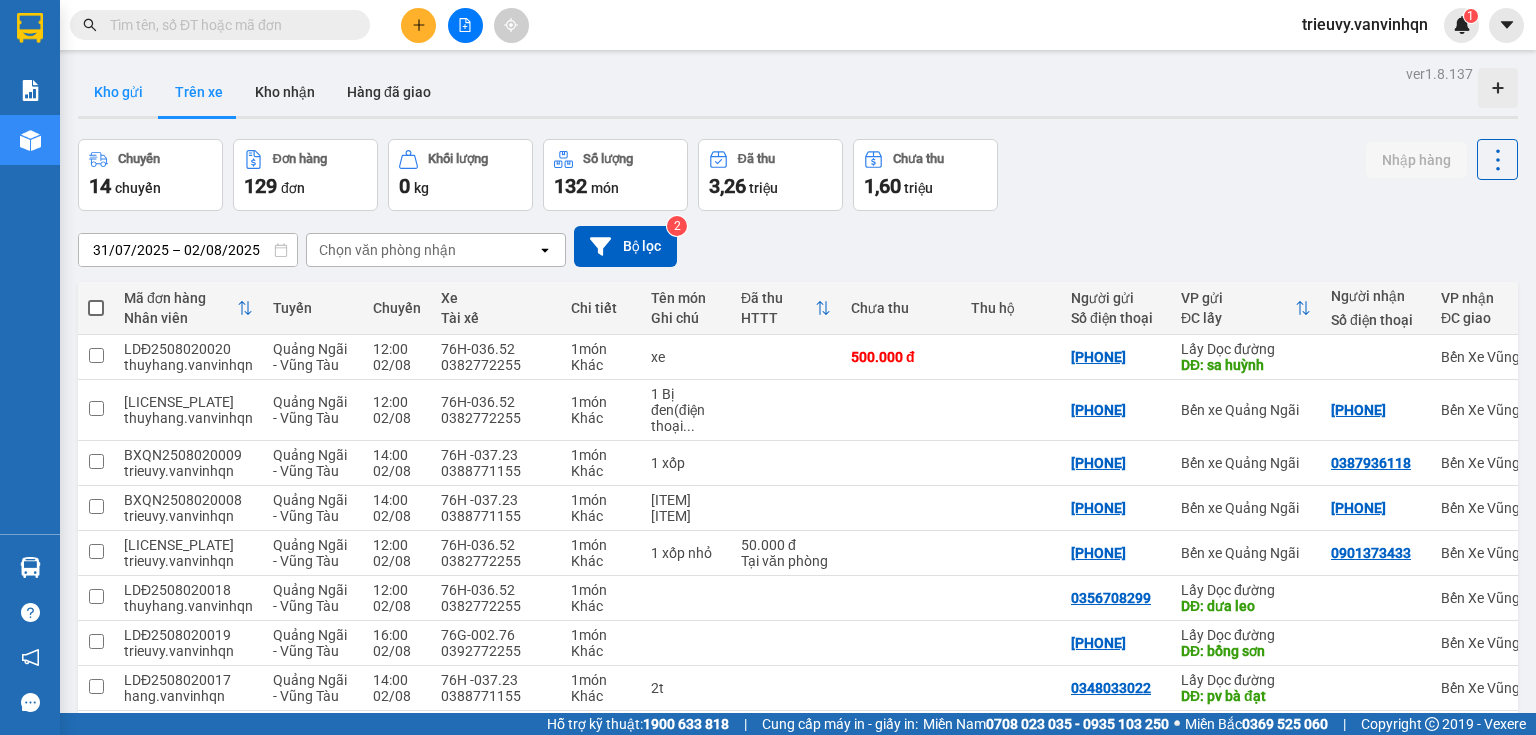click on "Kho gửi" at bounding box center (118, 92) 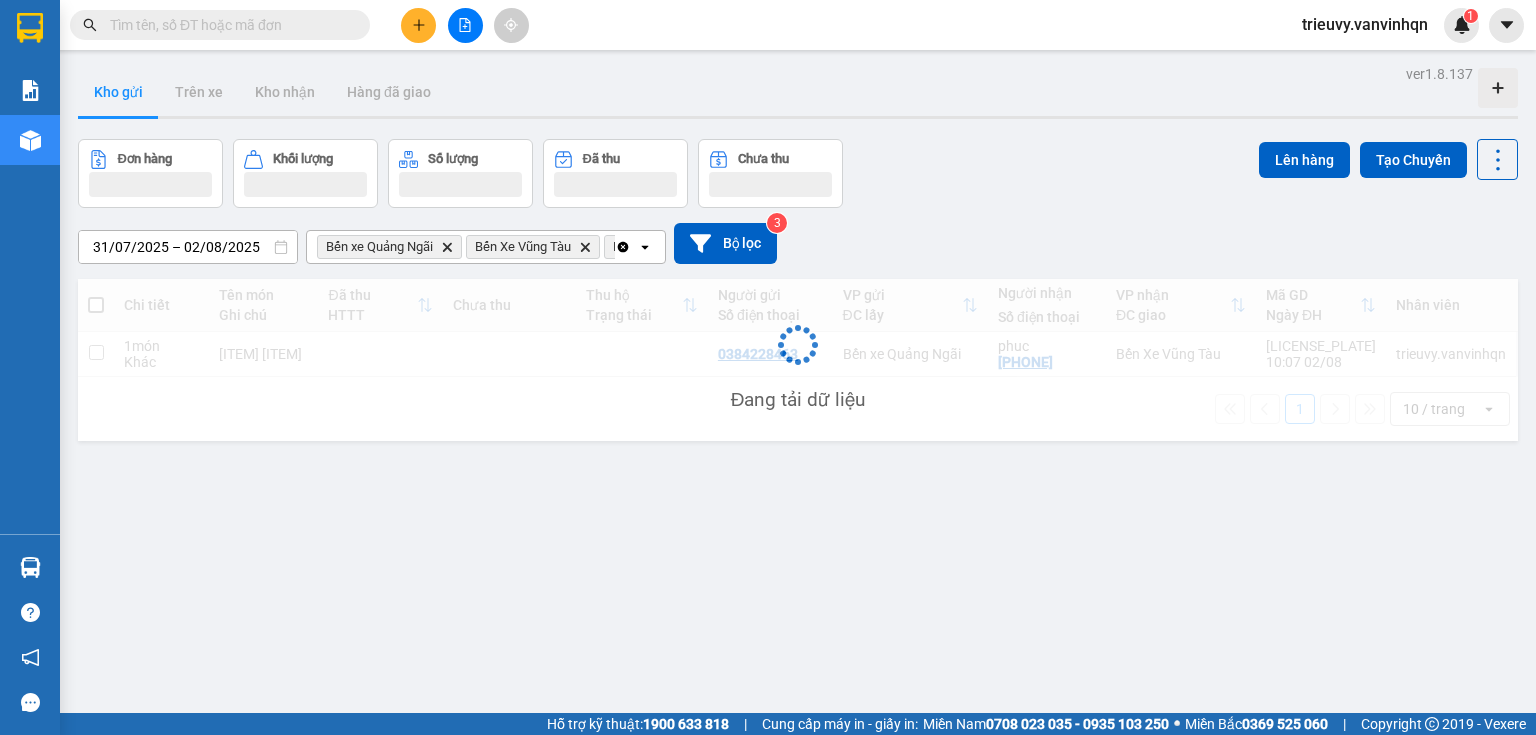 click on "[LAST]" at bounding box center [263, 354] 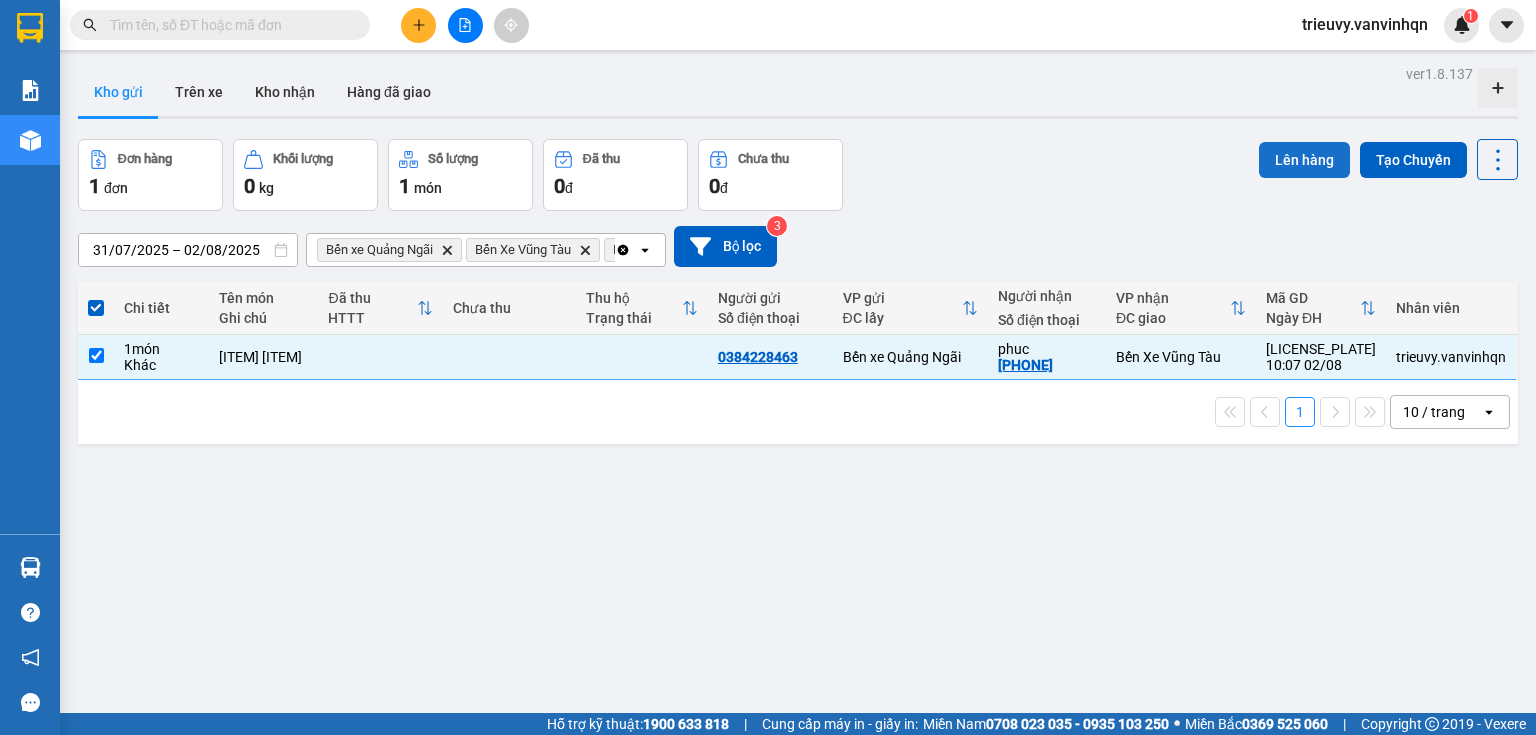 click on "Lên hàng" at bounding box center (1304, 160) 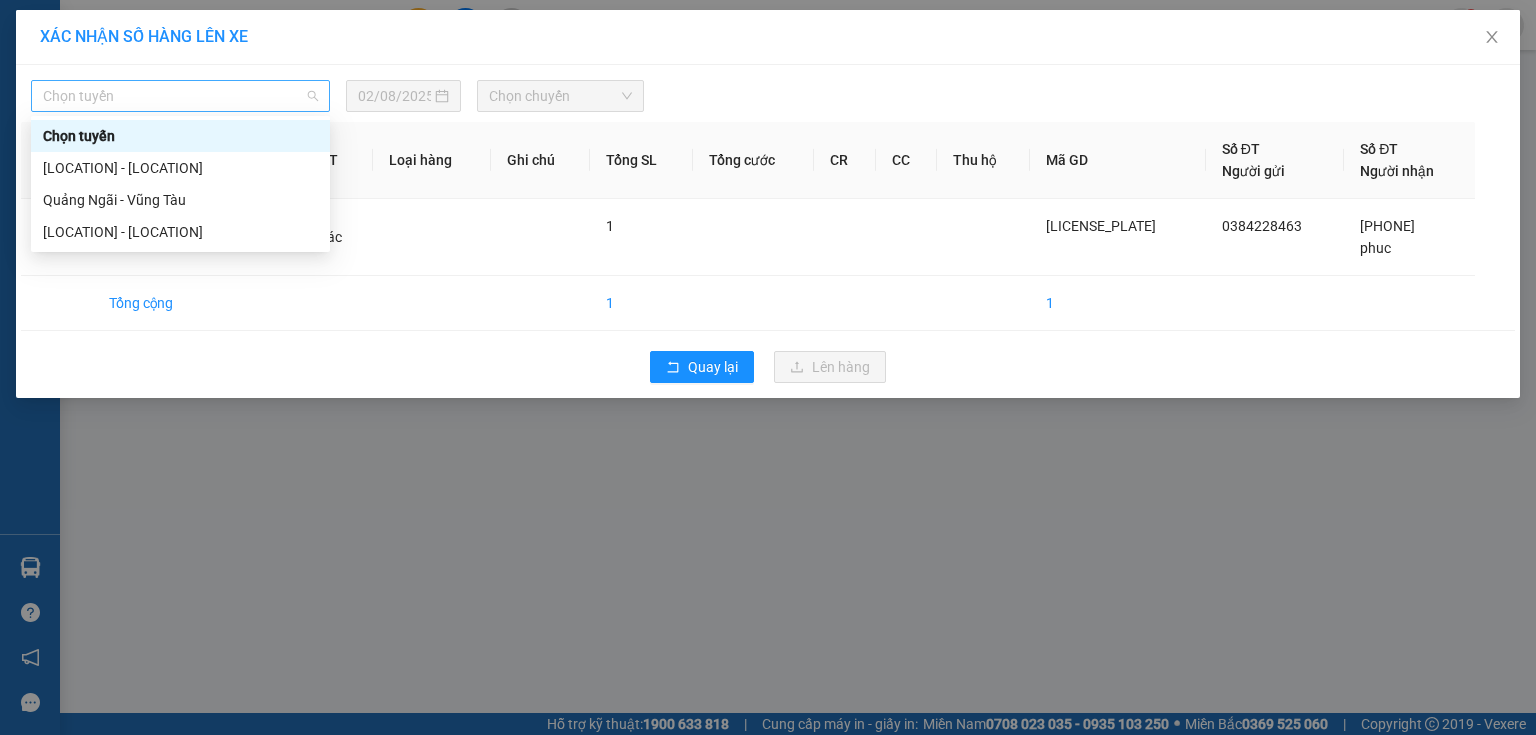 click on "Chọn tuyến" at bounding box center (180, 96) 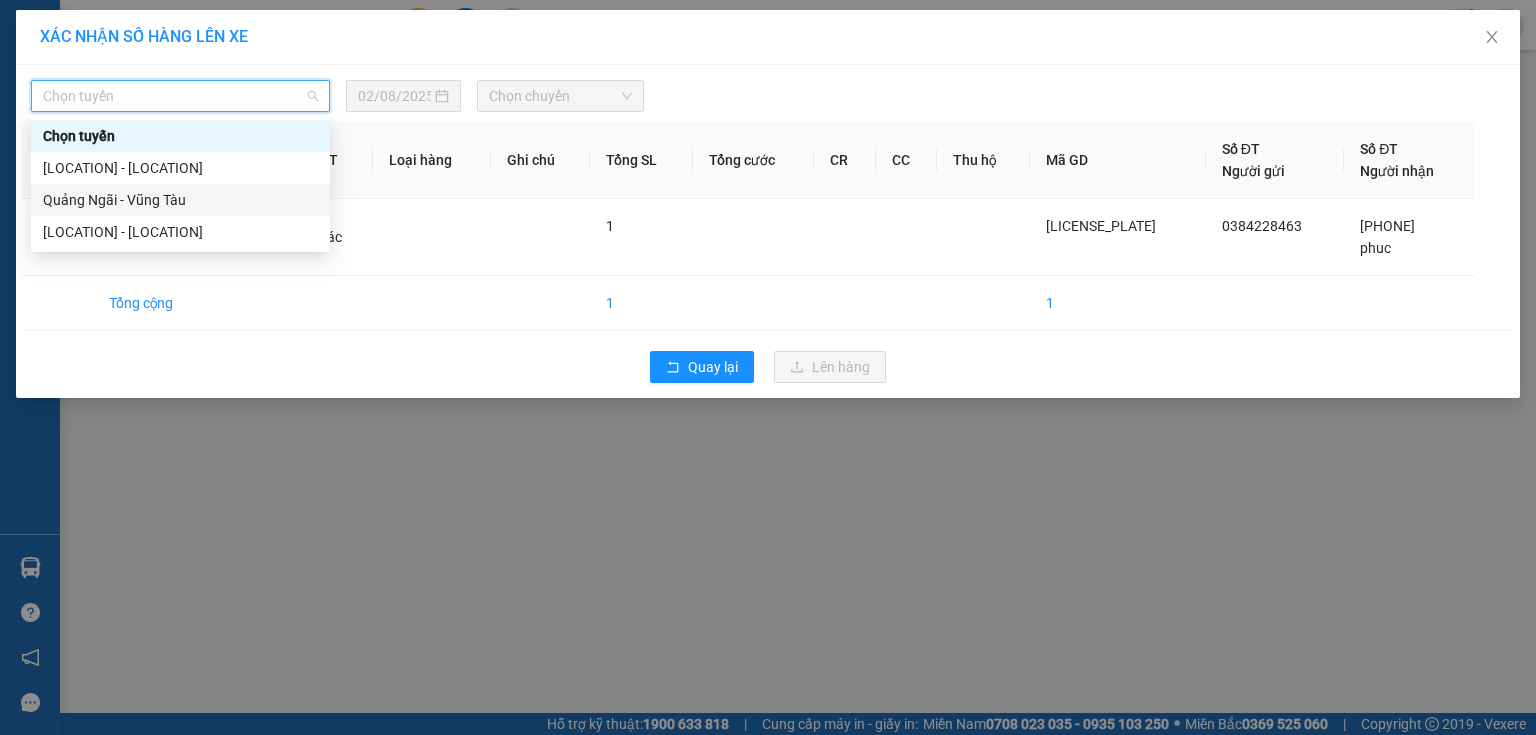 drag, startPoint x: 197, startPoint y: 196, endPoint x: 441, endPoint y: 136, distance: 251.26878 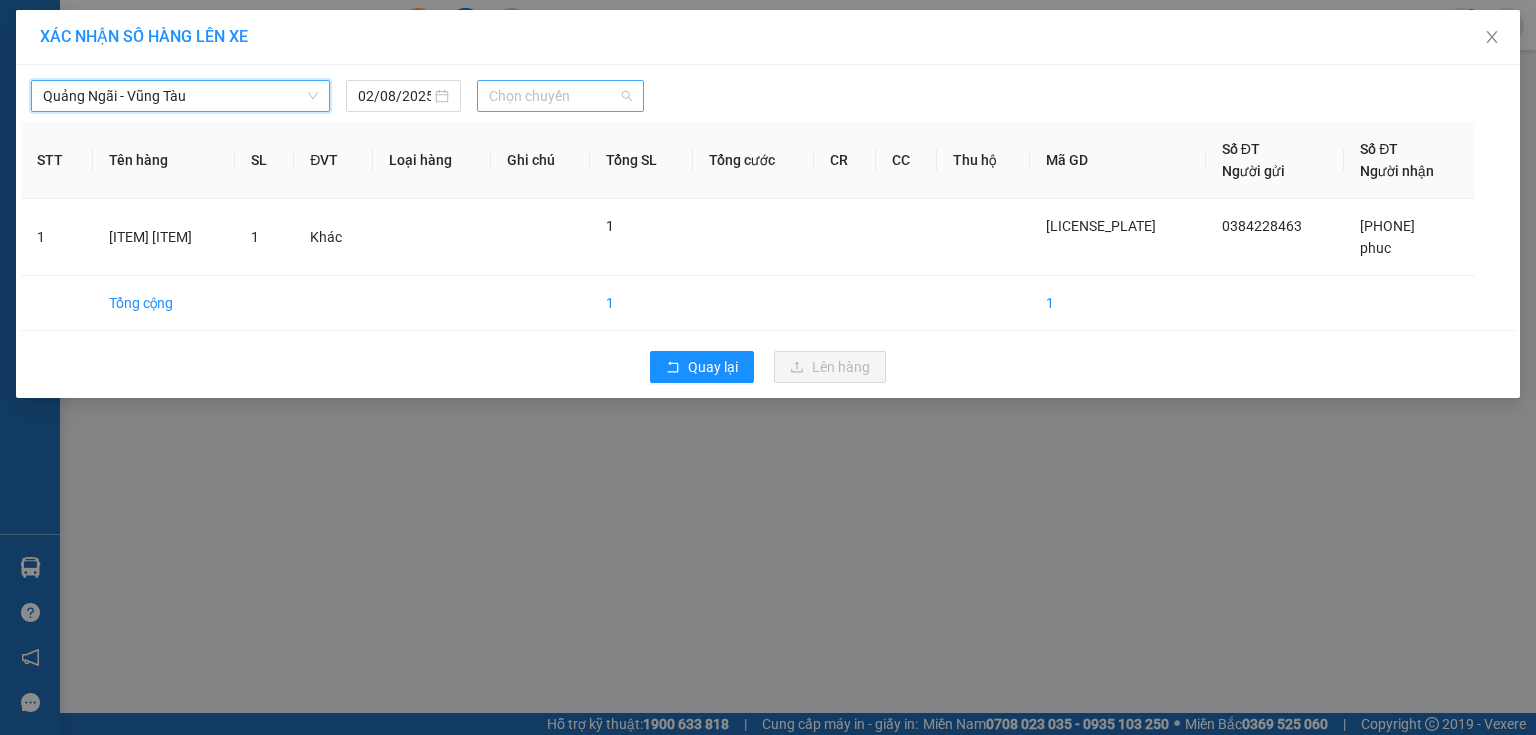click on "Chọn chuyến" at bounding box center (561, 96) 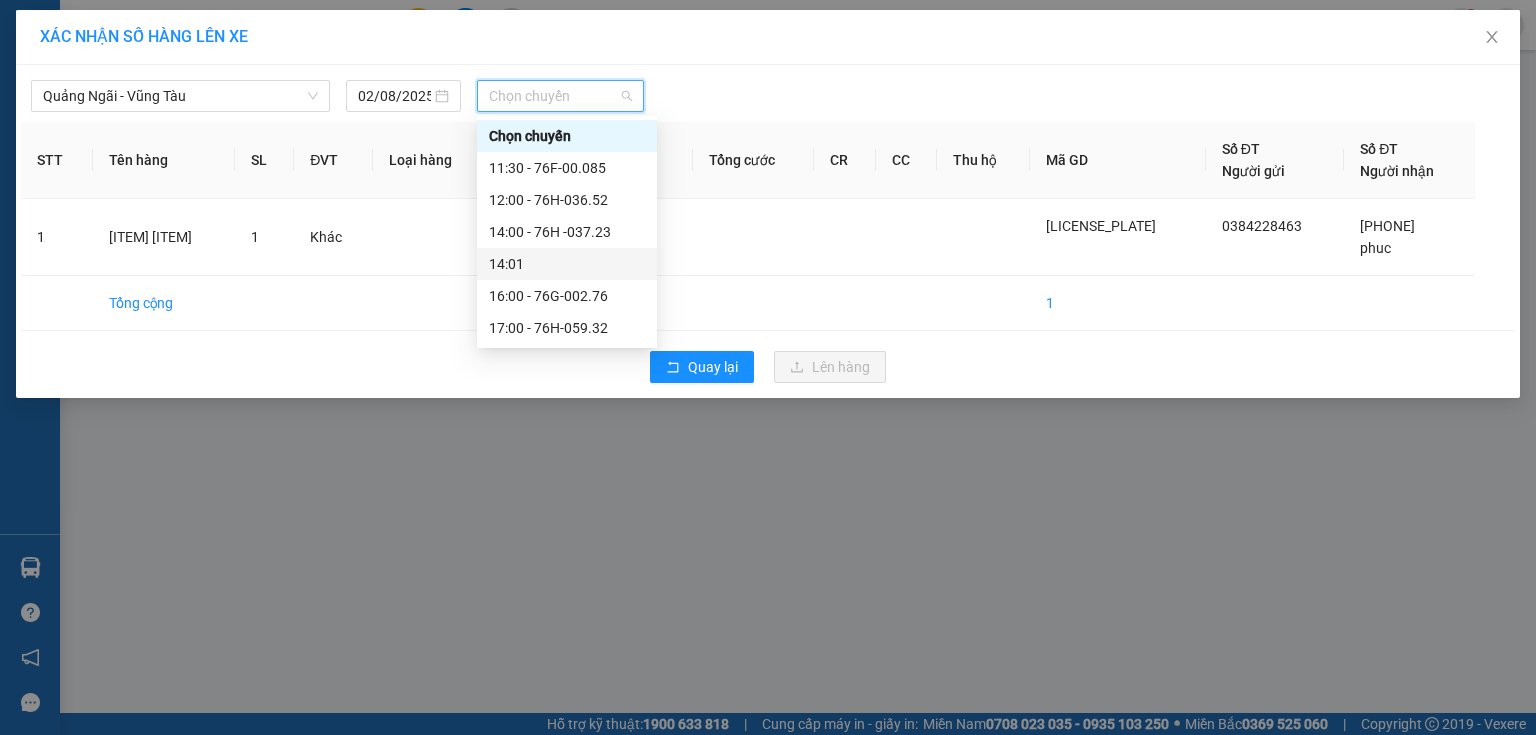 click on "16:00     - 76G-002.76" at bounding box center [567, 296] 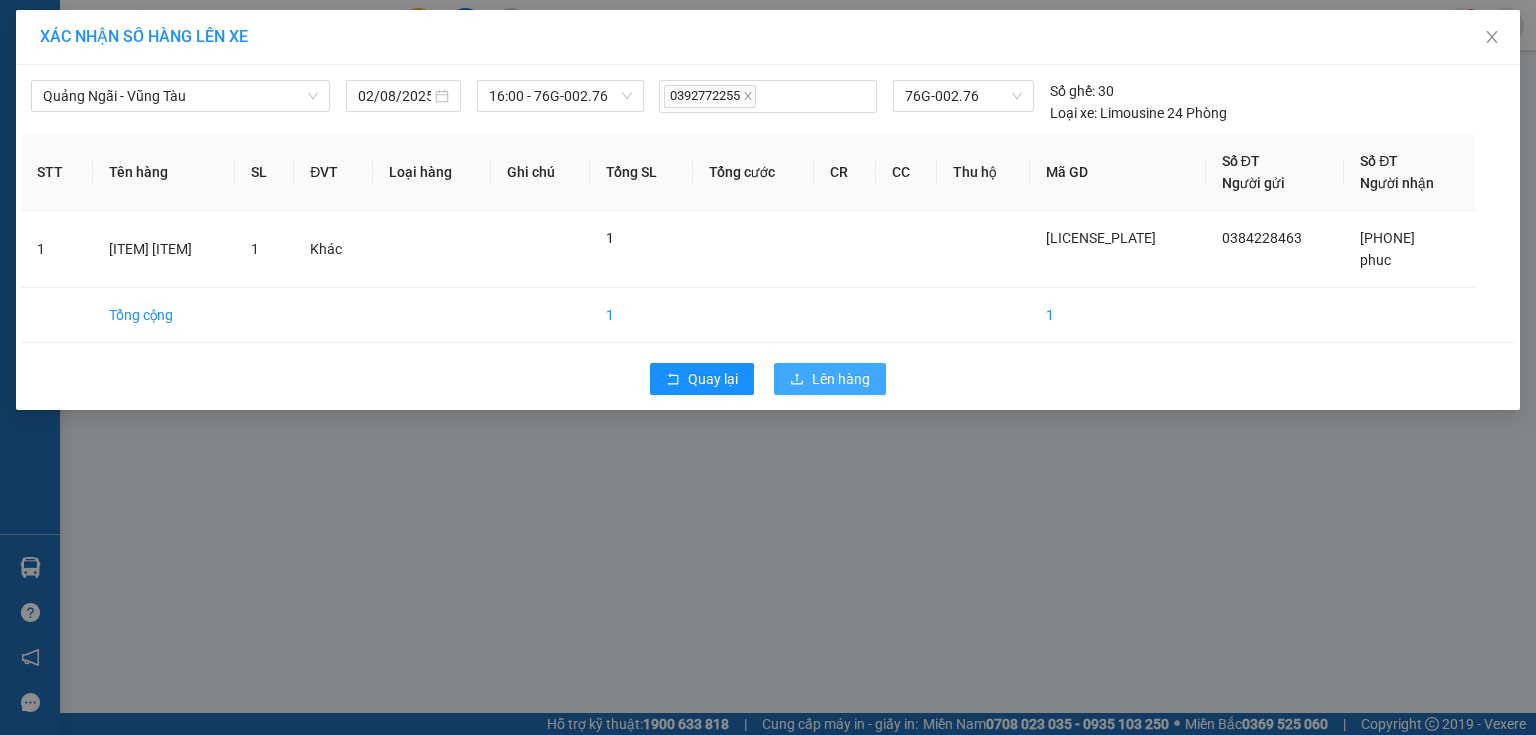 click on "Lên hàng" at bounding box center (830, 379) 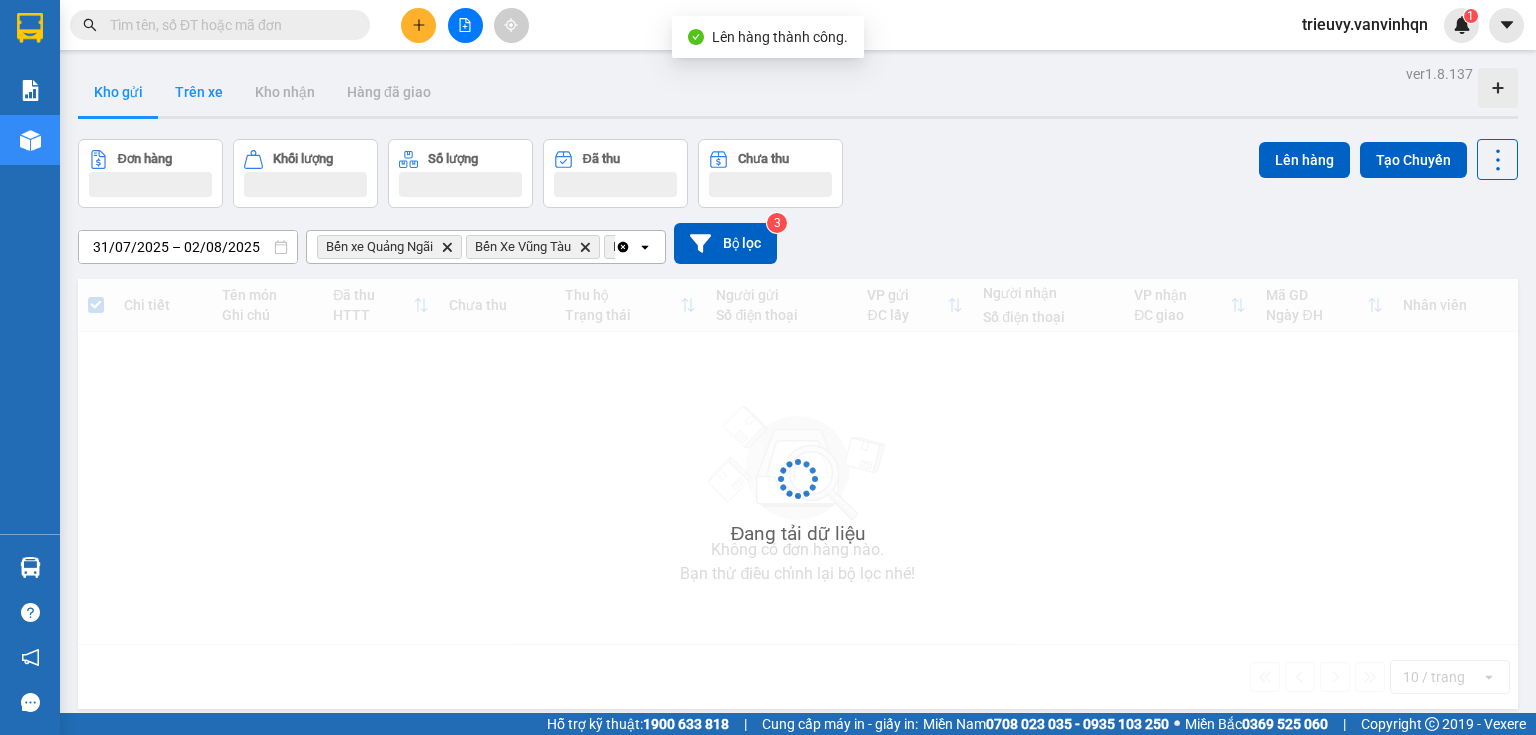 click on "Trên xe" at bounding box center [199, 92] 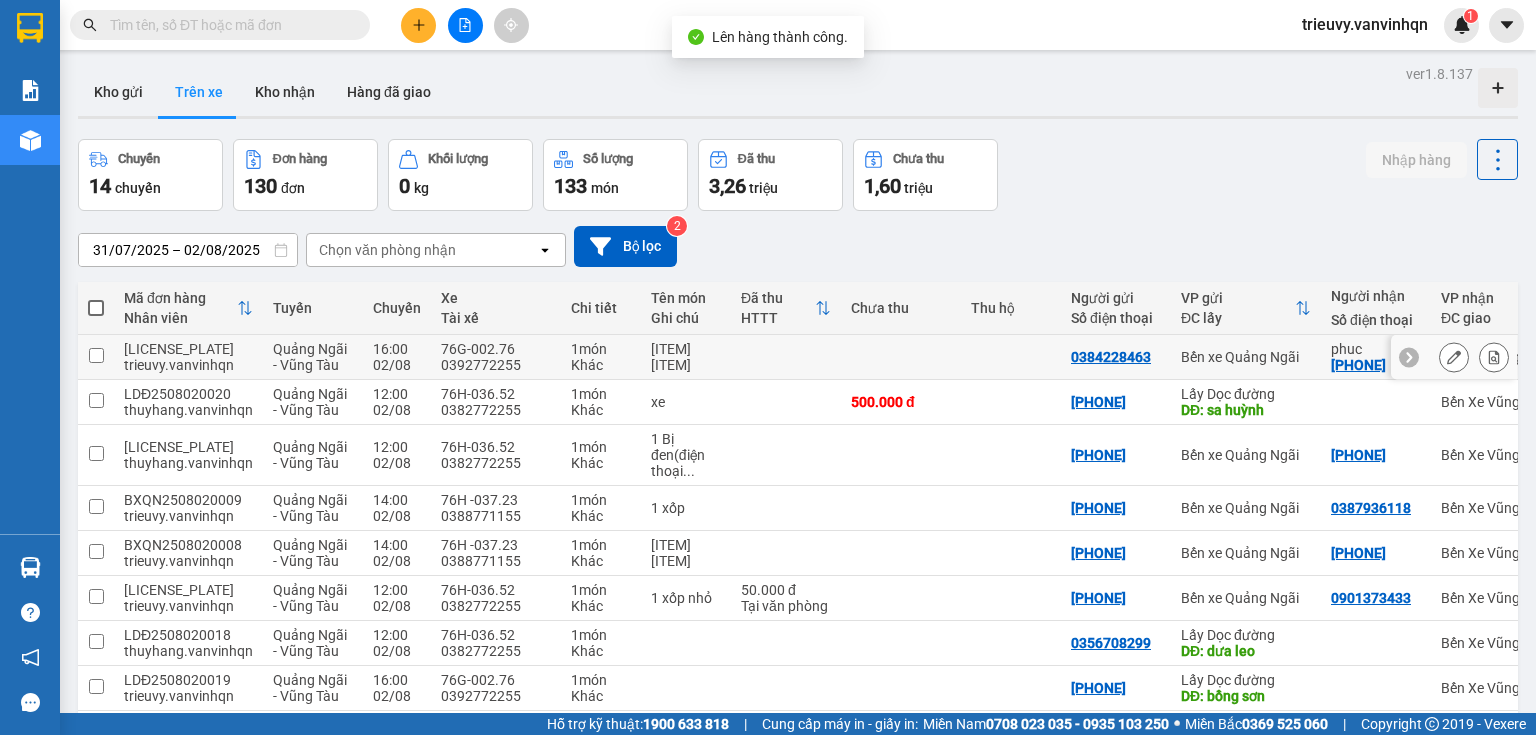 click at bounding box center [1454, 357] 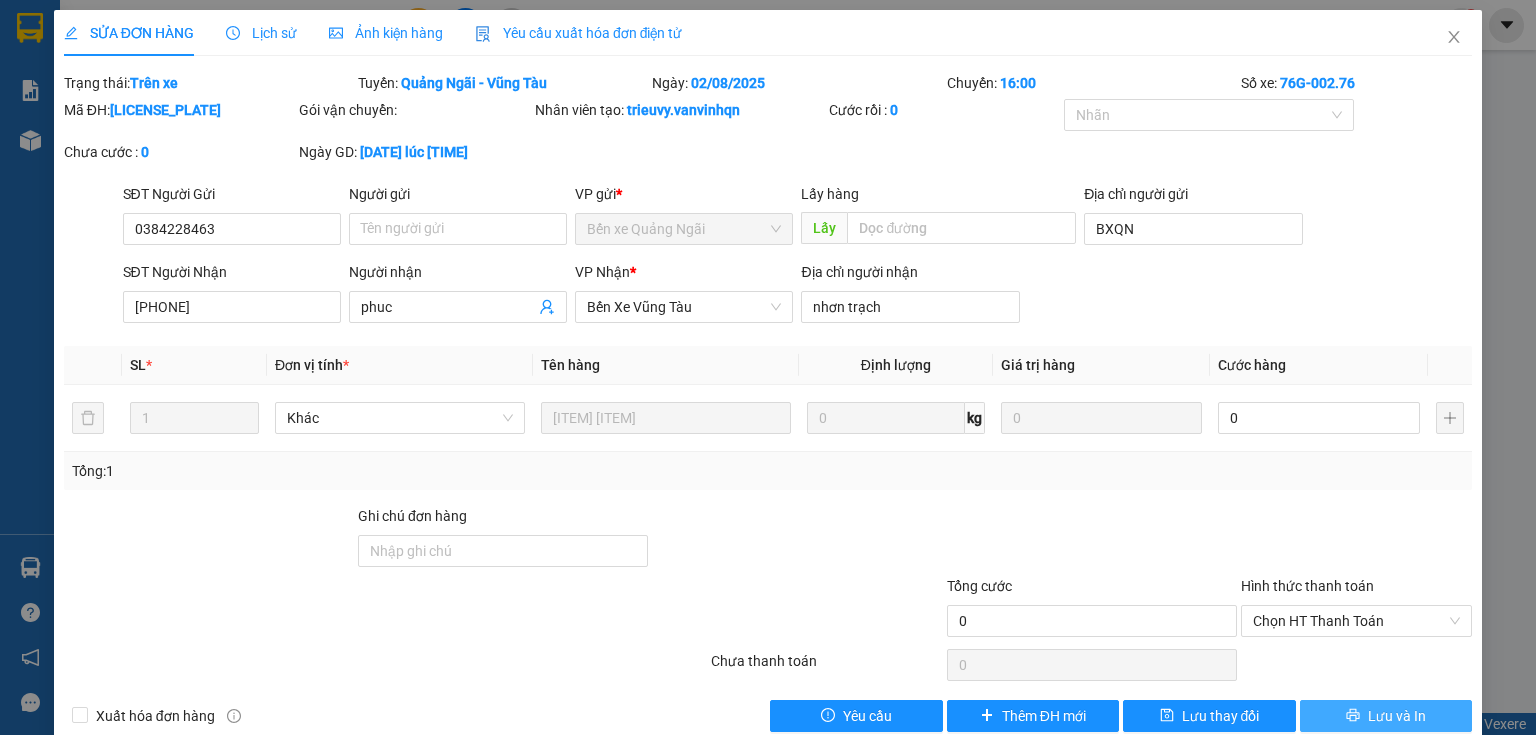 click on "Lưu và In" at bounding box center (1397, 716) 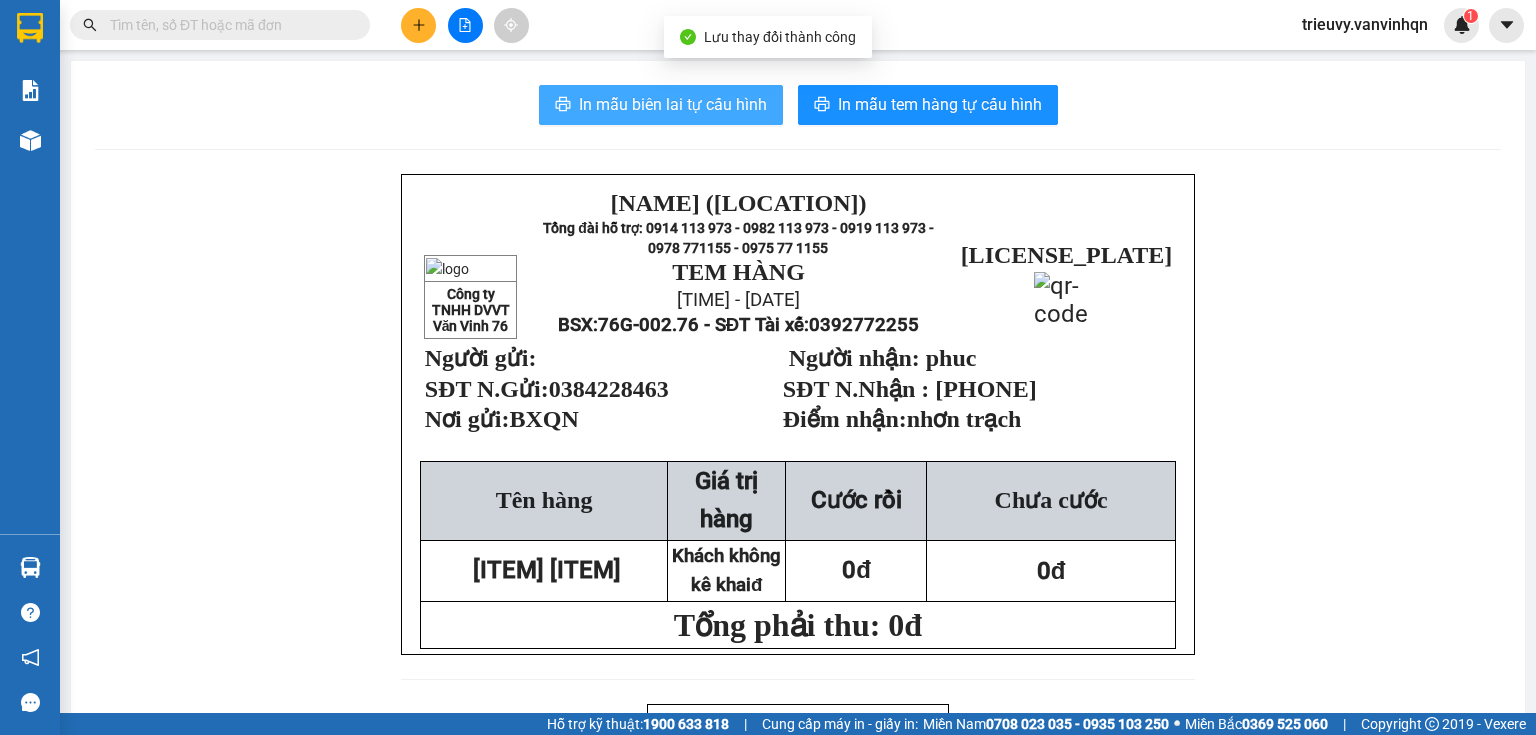 click on "In mẫu biên lai tự cấu hình" at bounding box center [673, 104] 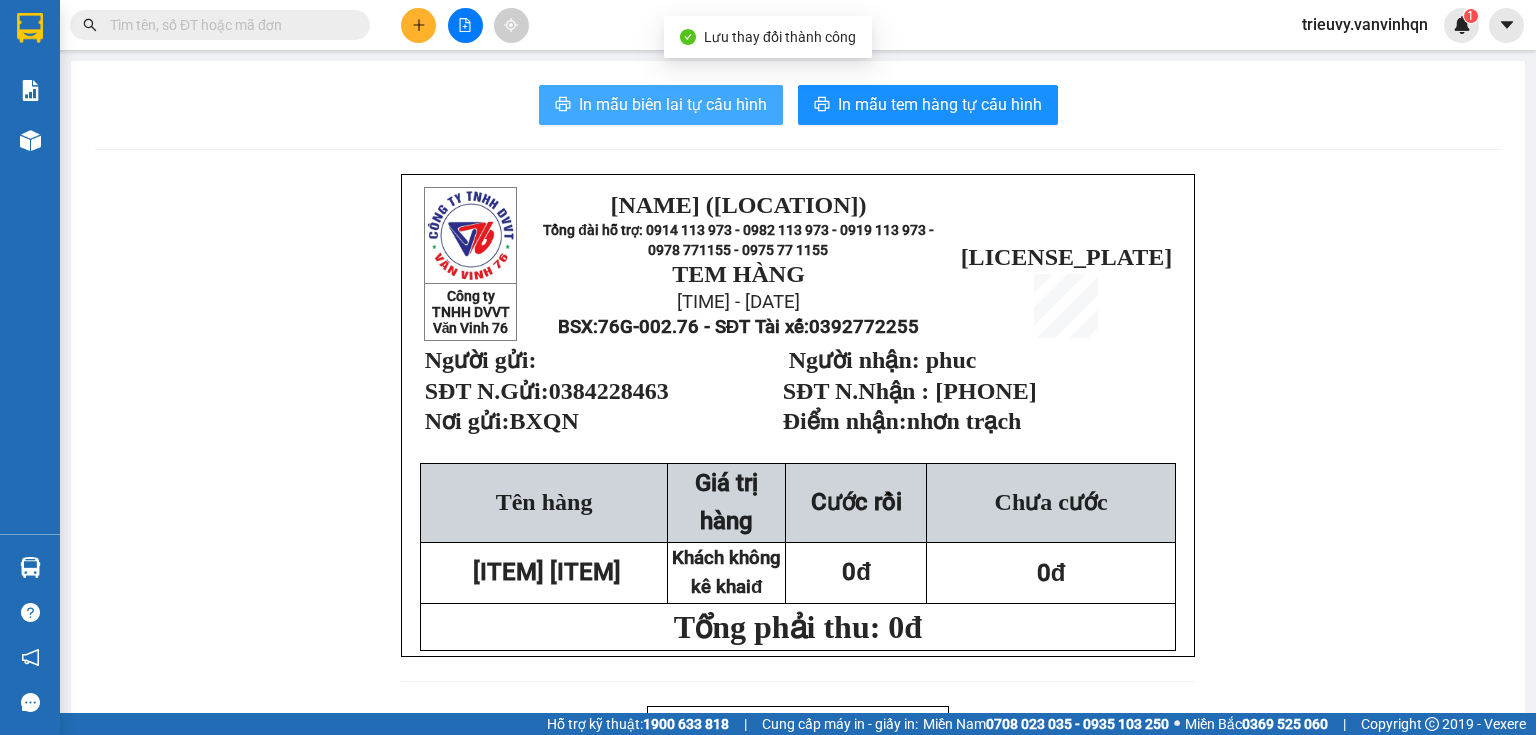 scroll, scrollTop: 0, scrollLeft: 0, axis: both 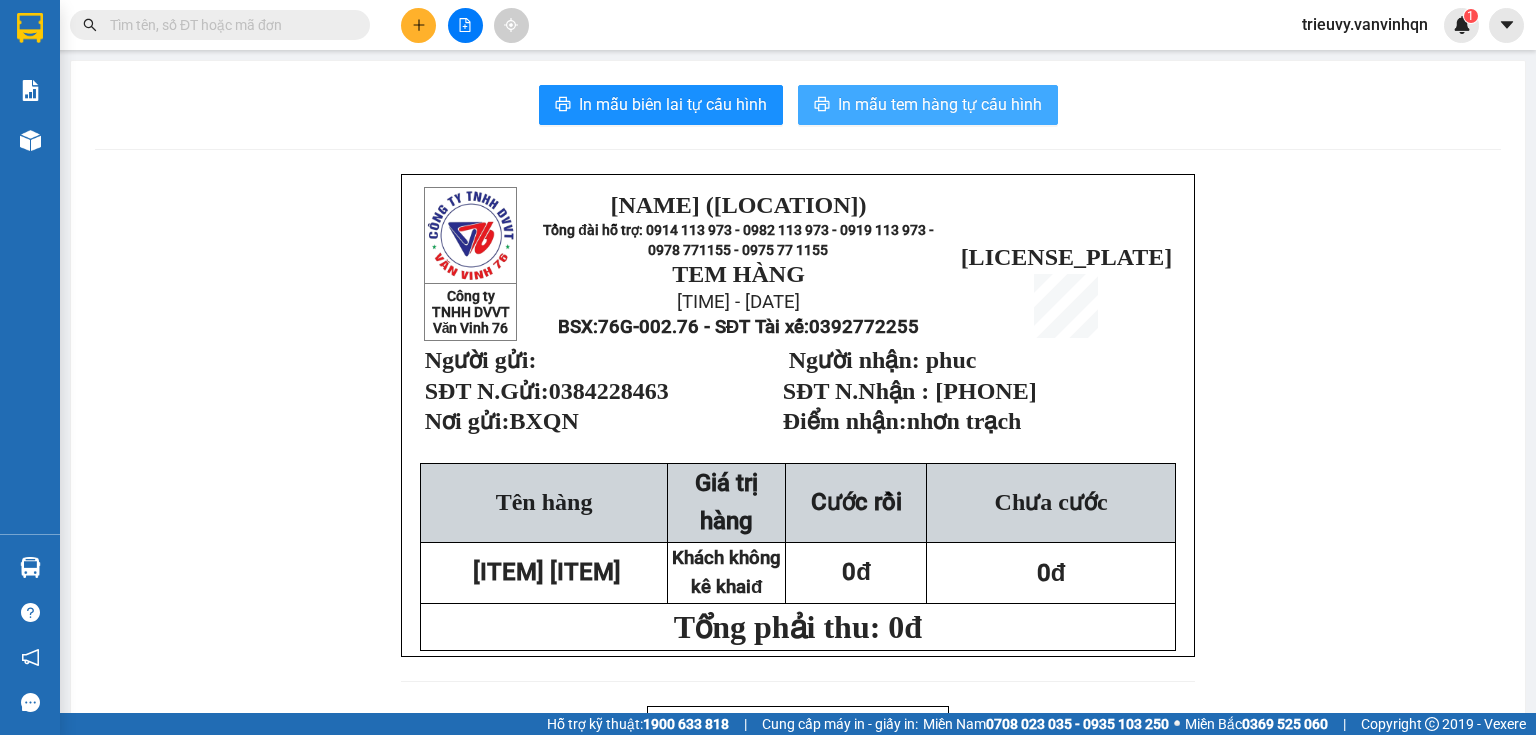 click on "In mẫu tem hàng tự cấu hình" at bounding box center (940, 104) 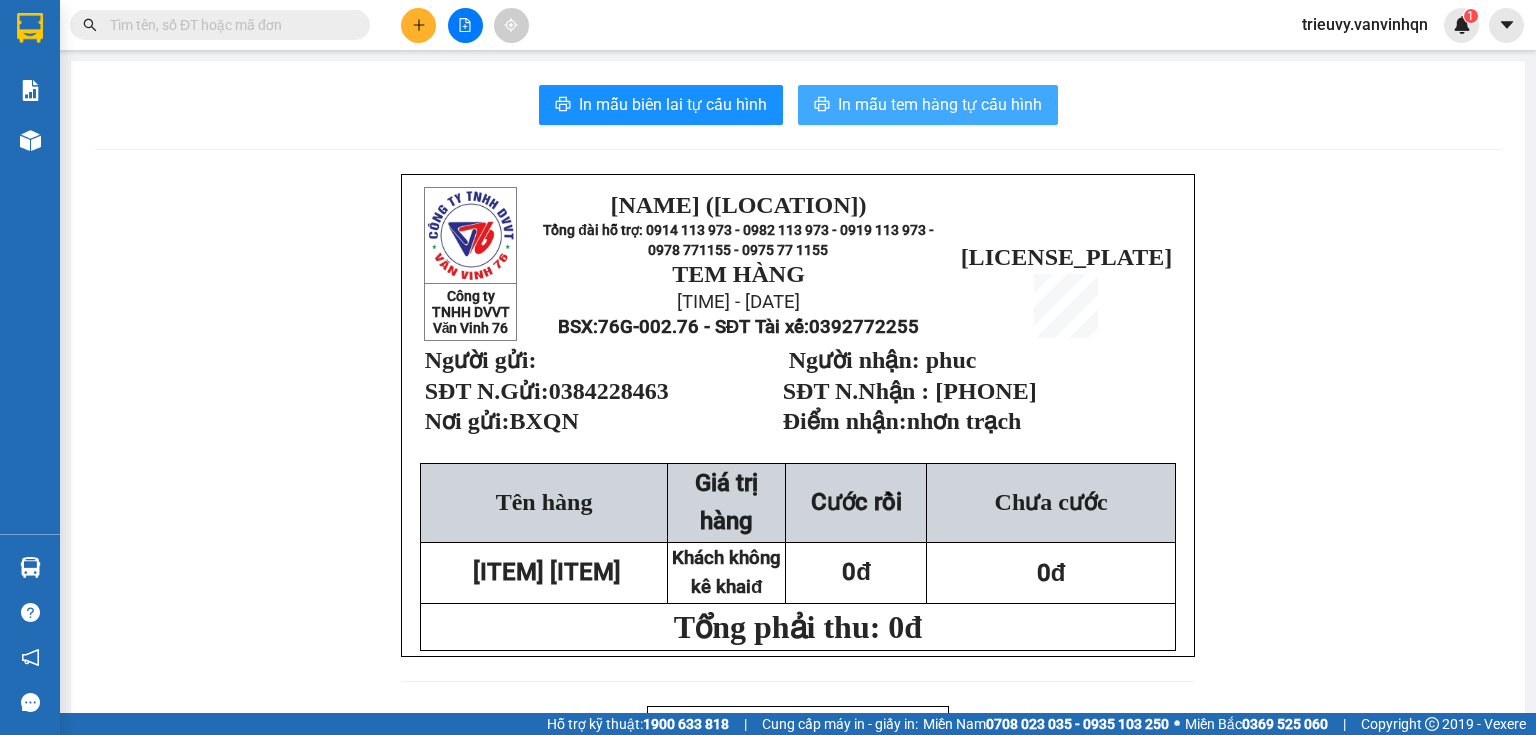 scroll, scrollTop: 0, scrollLeft: 0, axis: both 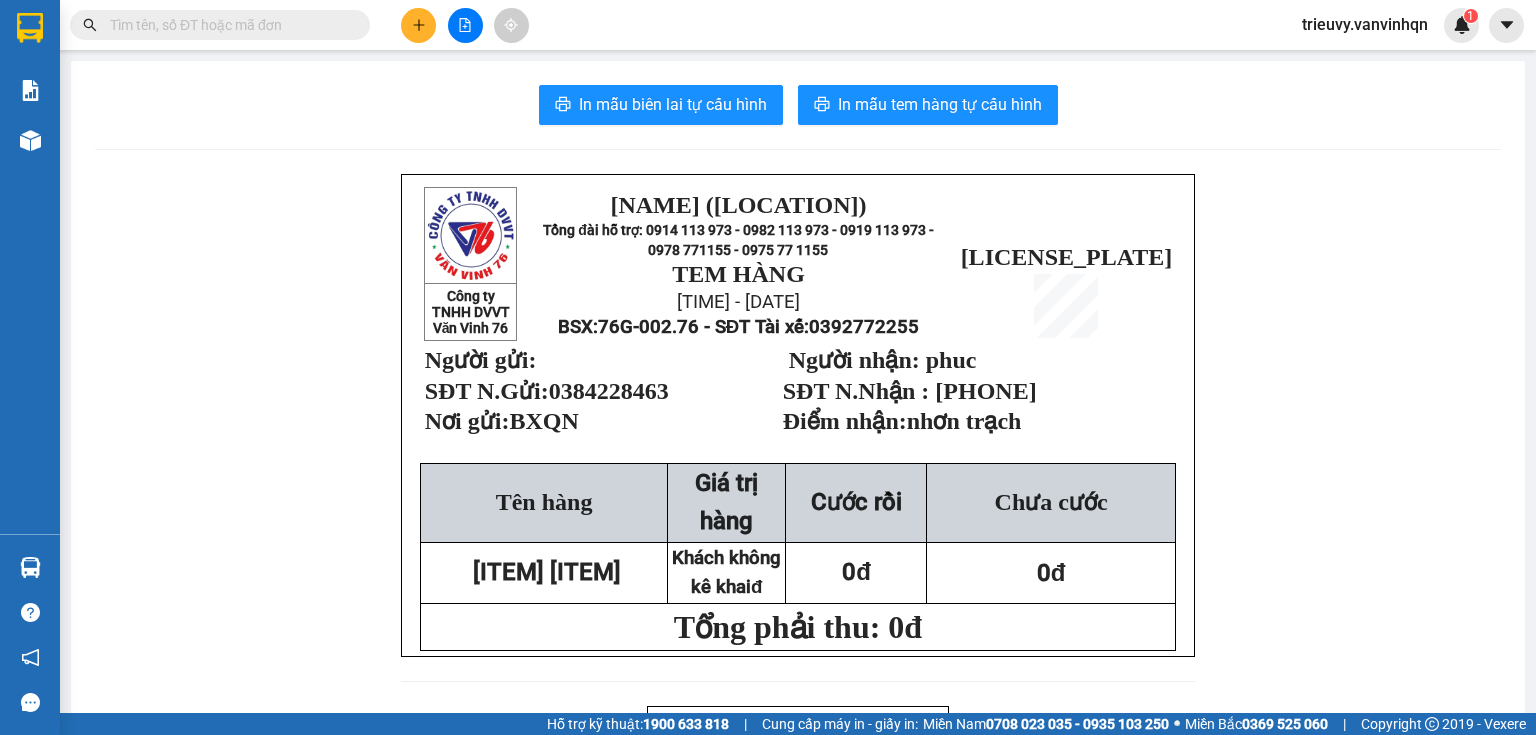 click 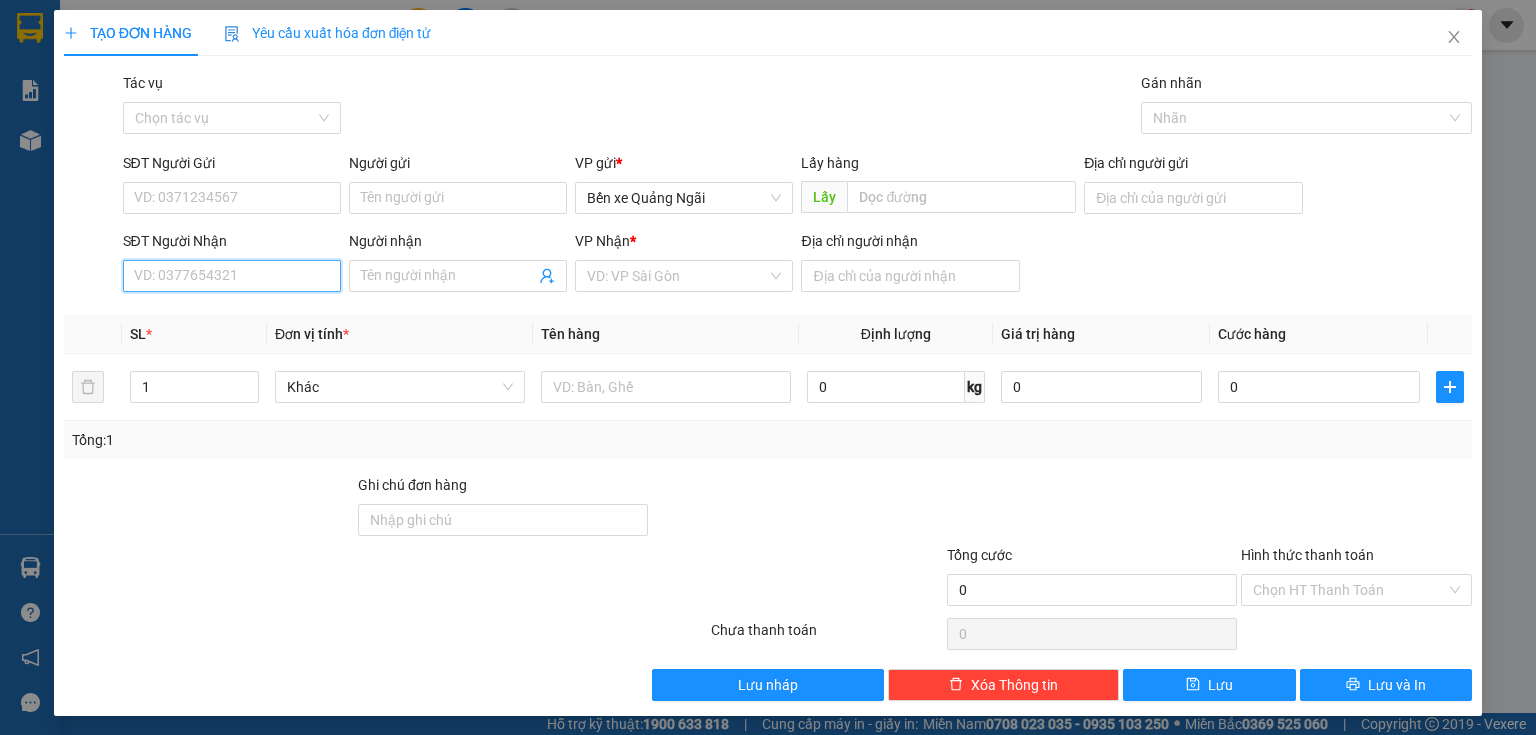click on "SĐT Người Nhận" at bounding box center [232, 276] 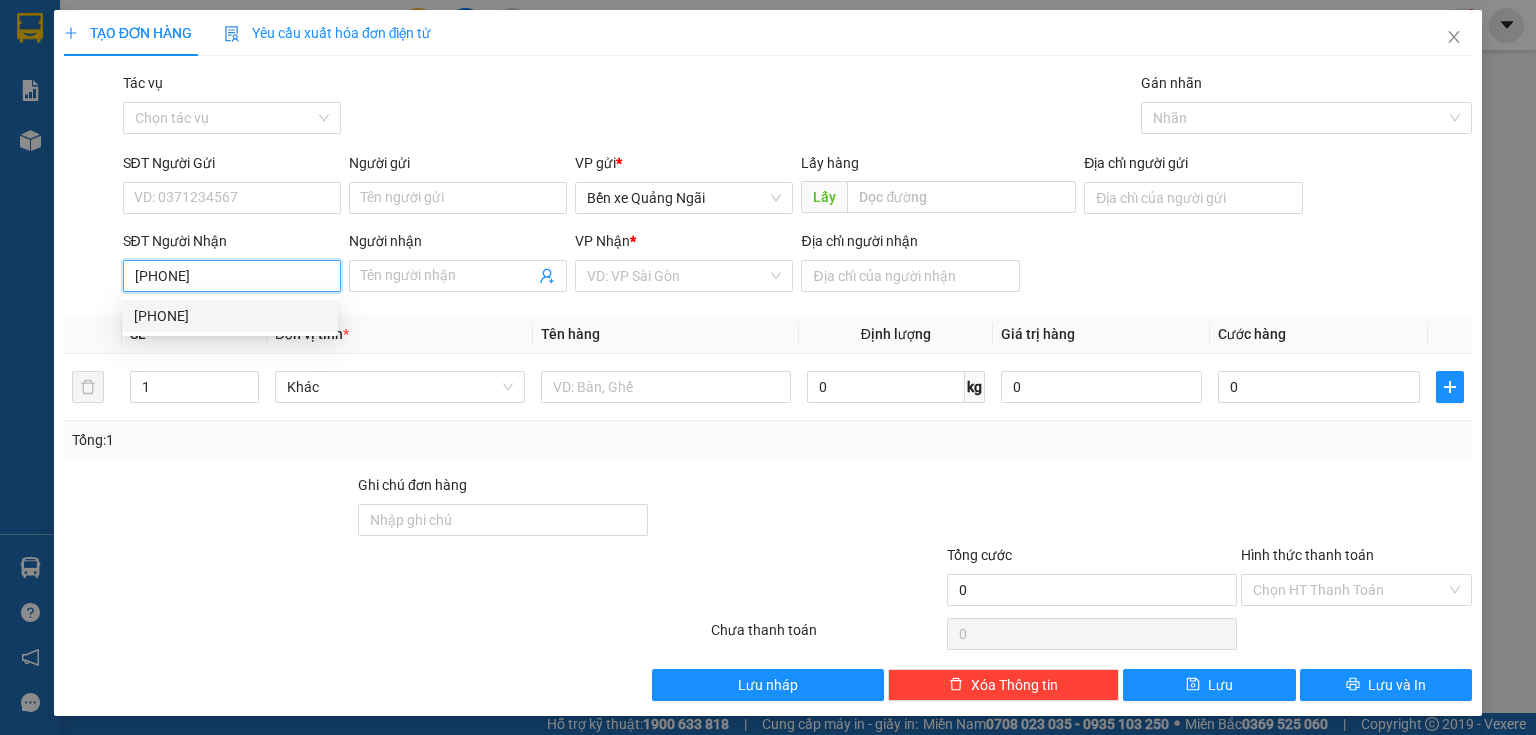 click on "[PHONE]" at bounding box center [230, 316] 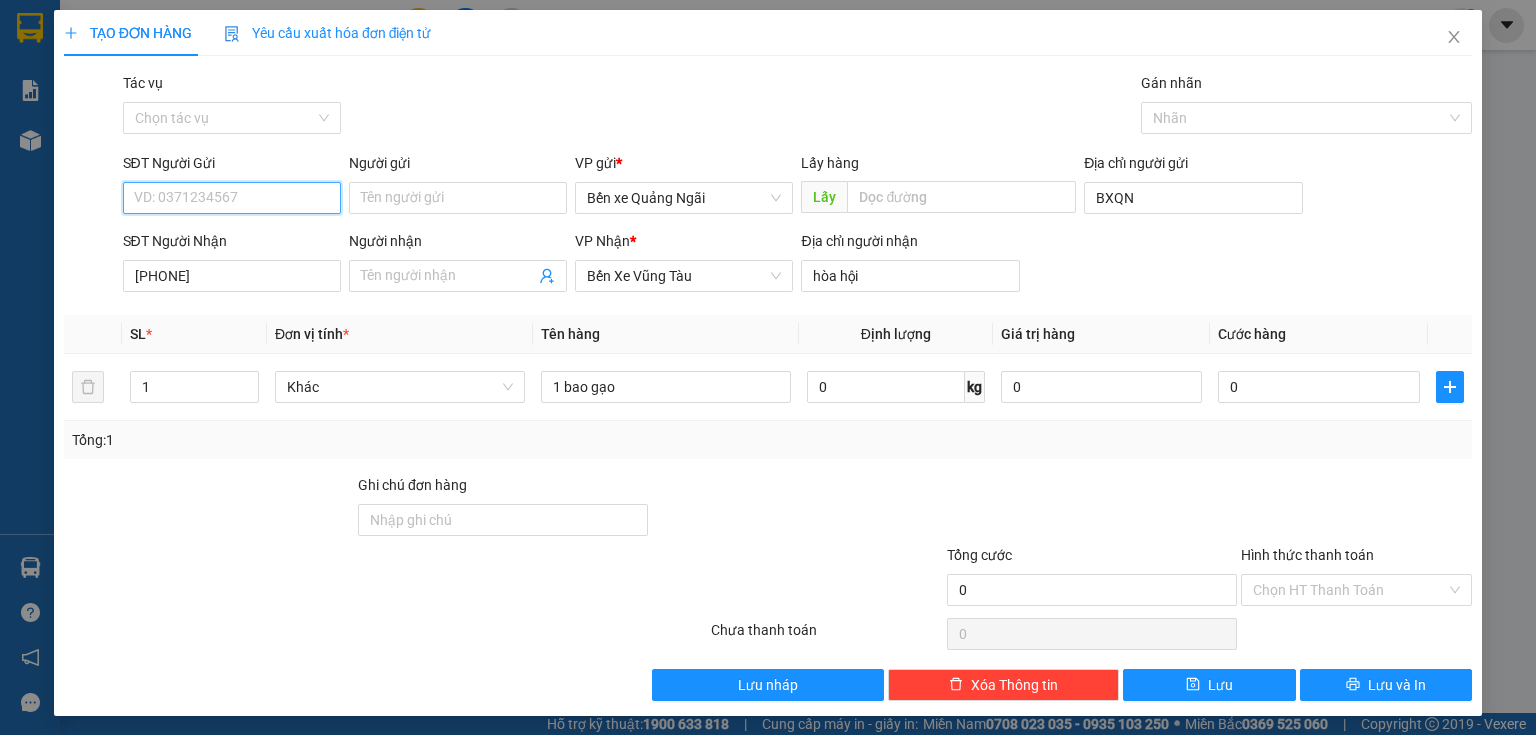 click on "SĐT Người Gửi" at bounding box center [232, 198] 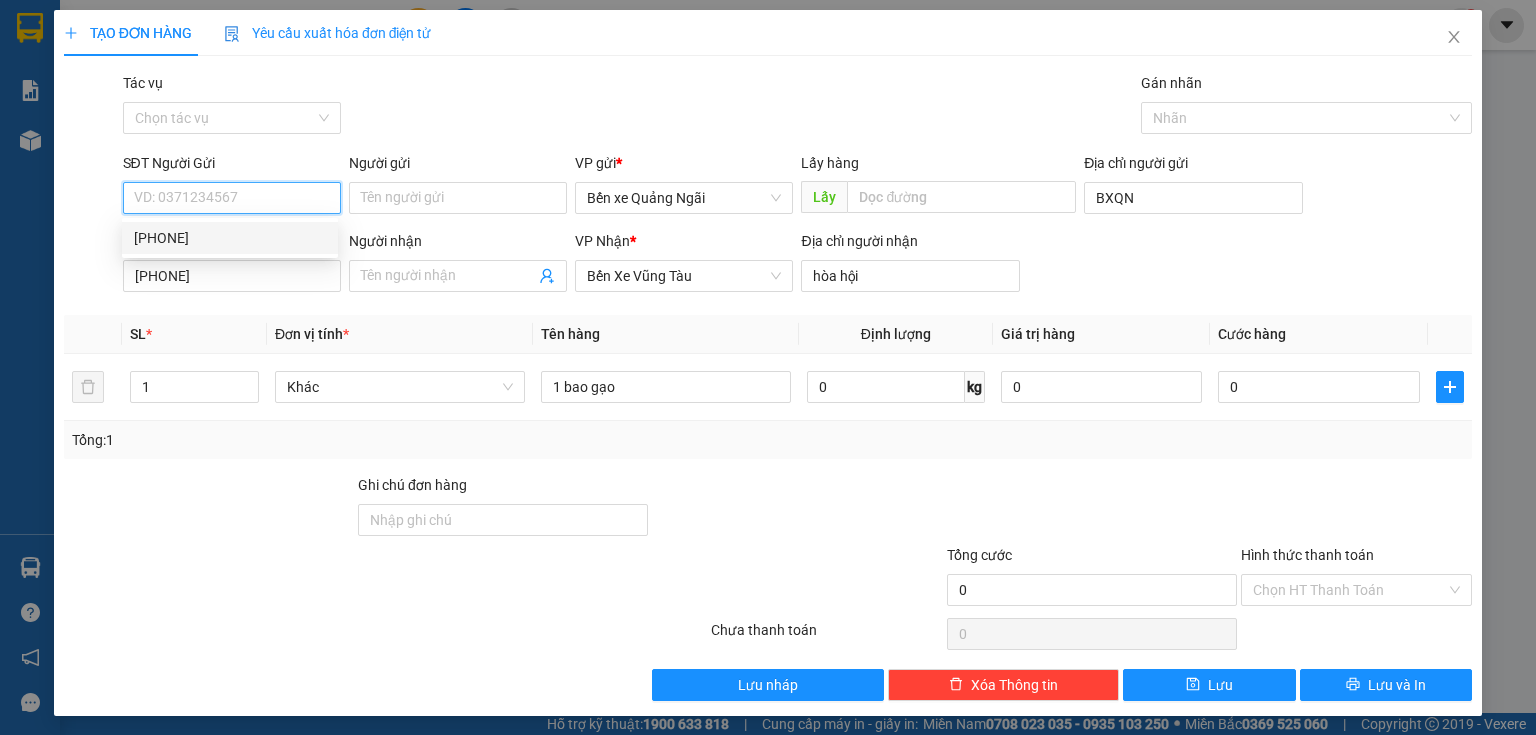click on "[PHONE]" at bounding box center (230, 238) 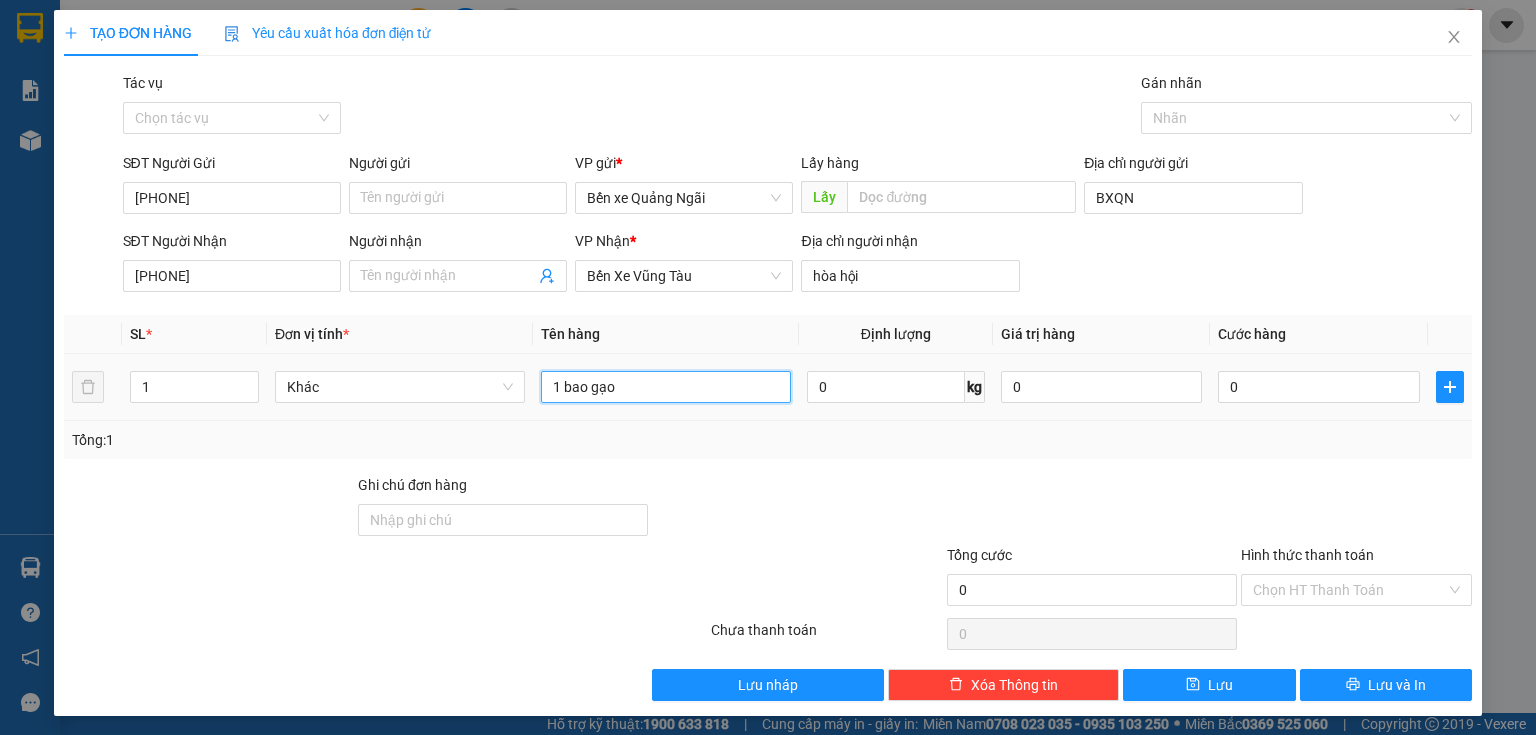 click on "1 bao gạo" at bounding box center (666, 387) 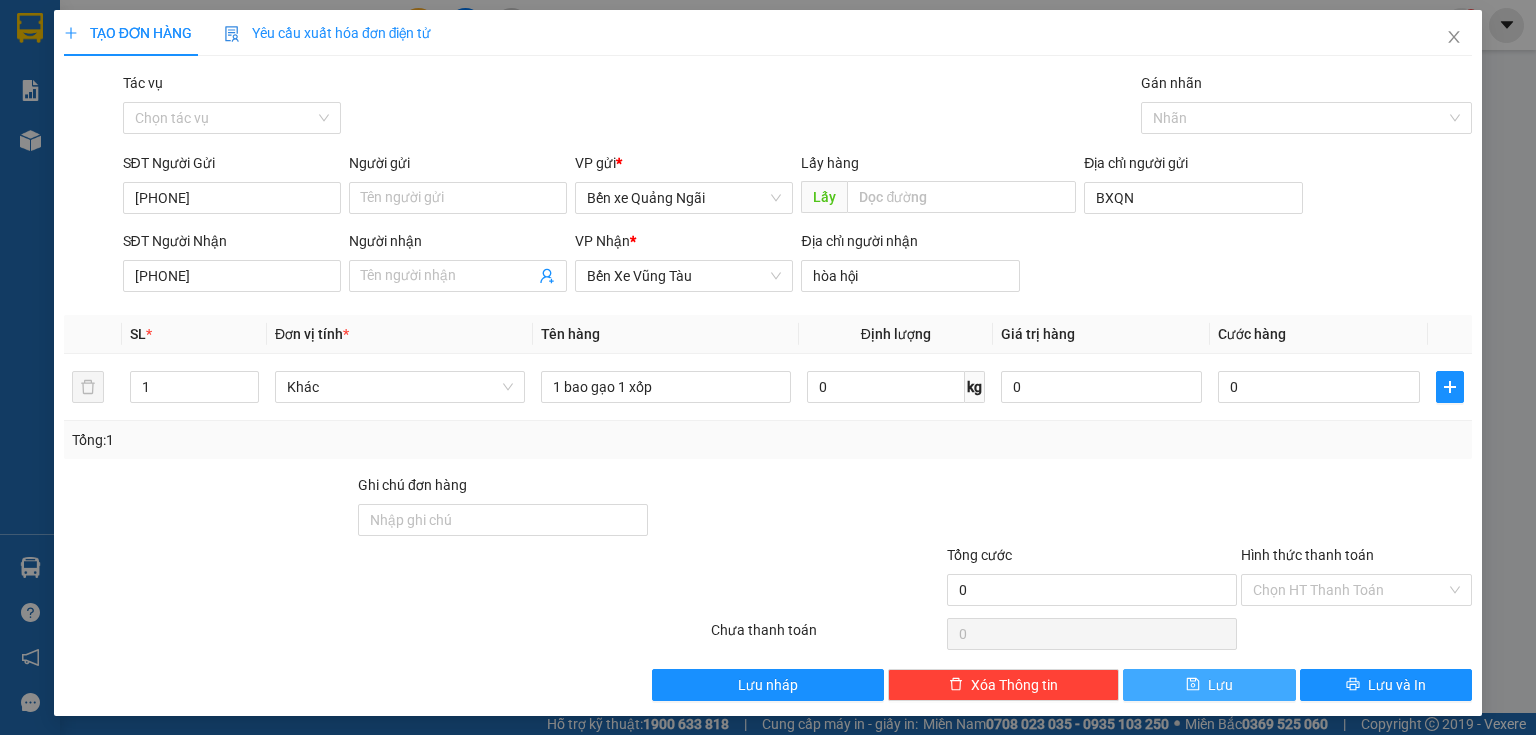 click on "Lưu" at bounding box center [1220, 685] 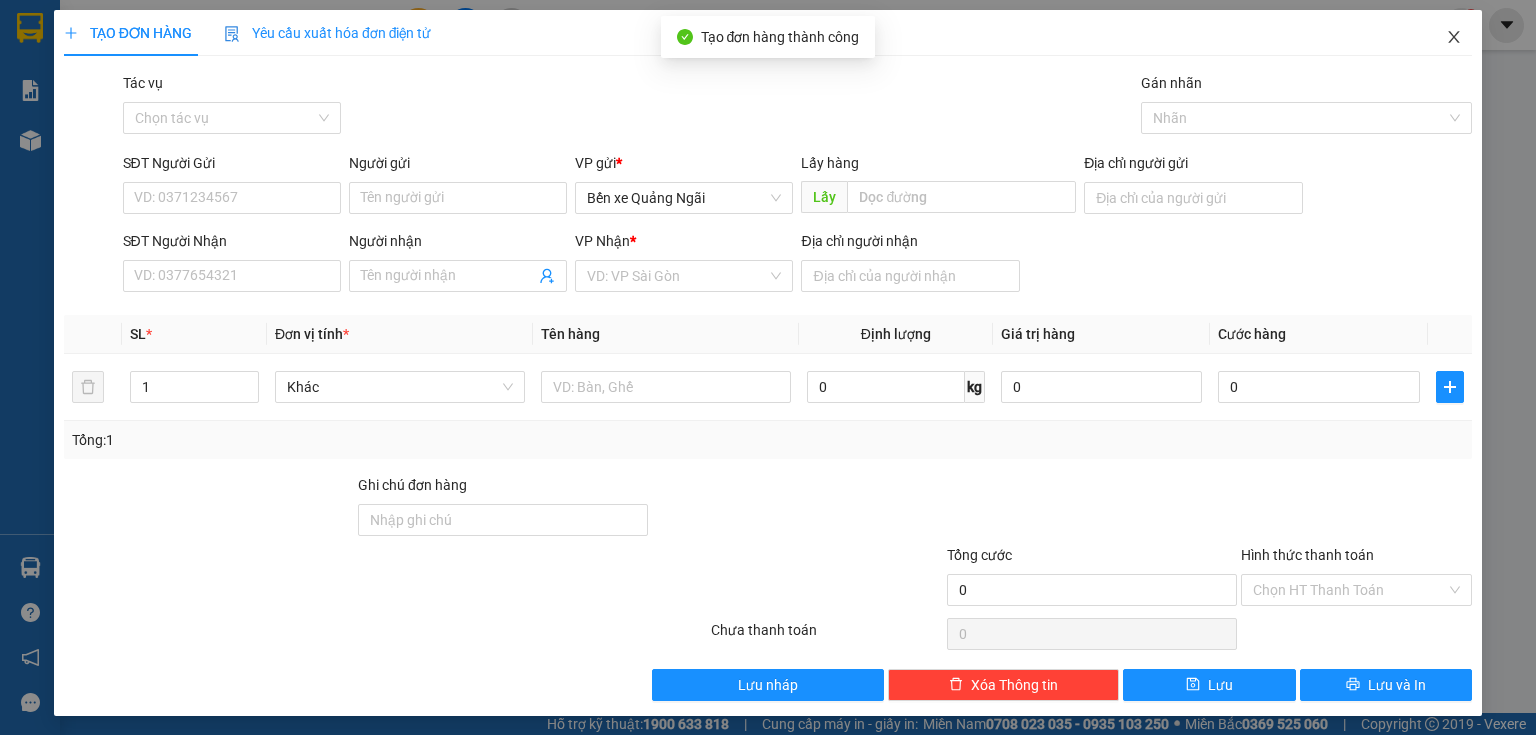 click at bounding box center (1454, 38) 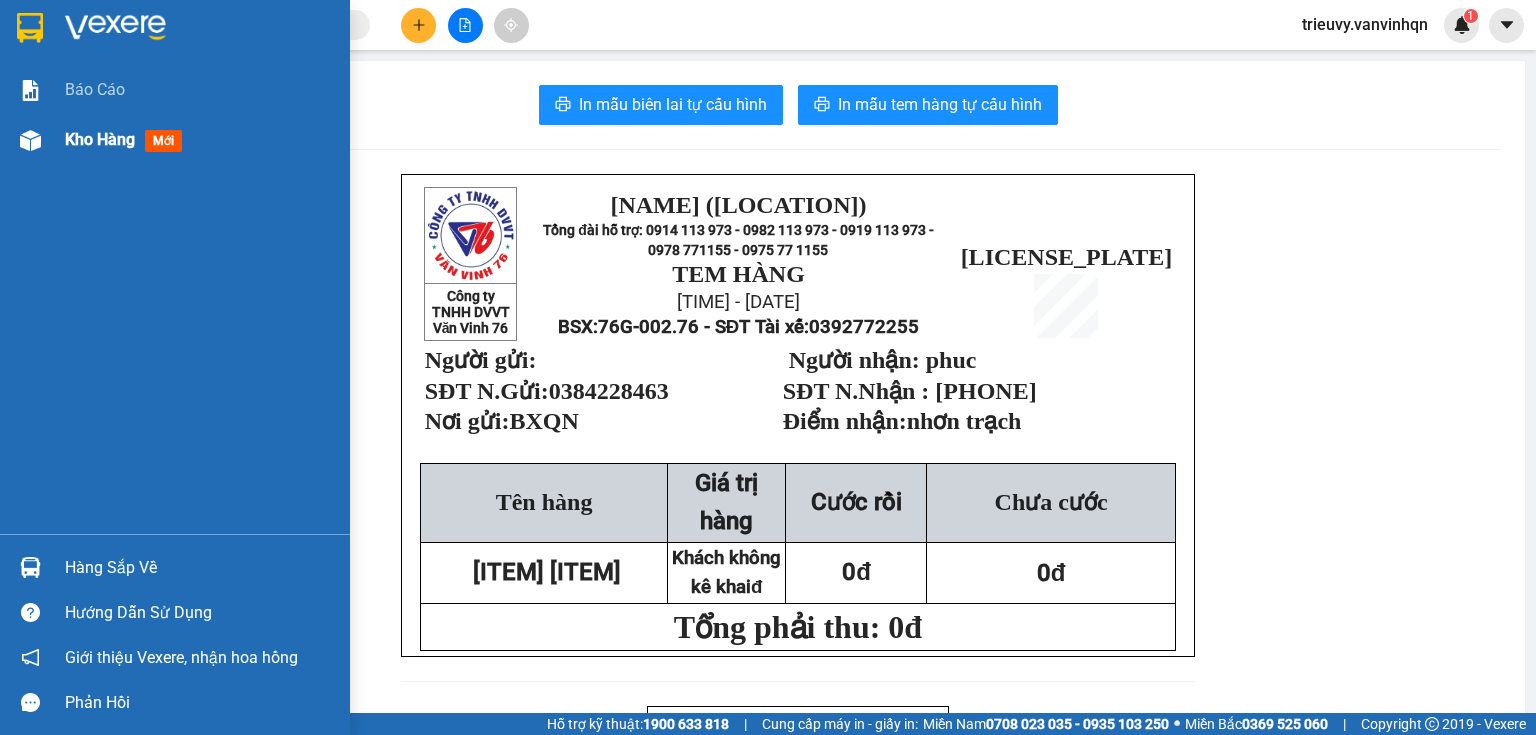 click on "Kho hàng mới" at bounding box center [175, 140] 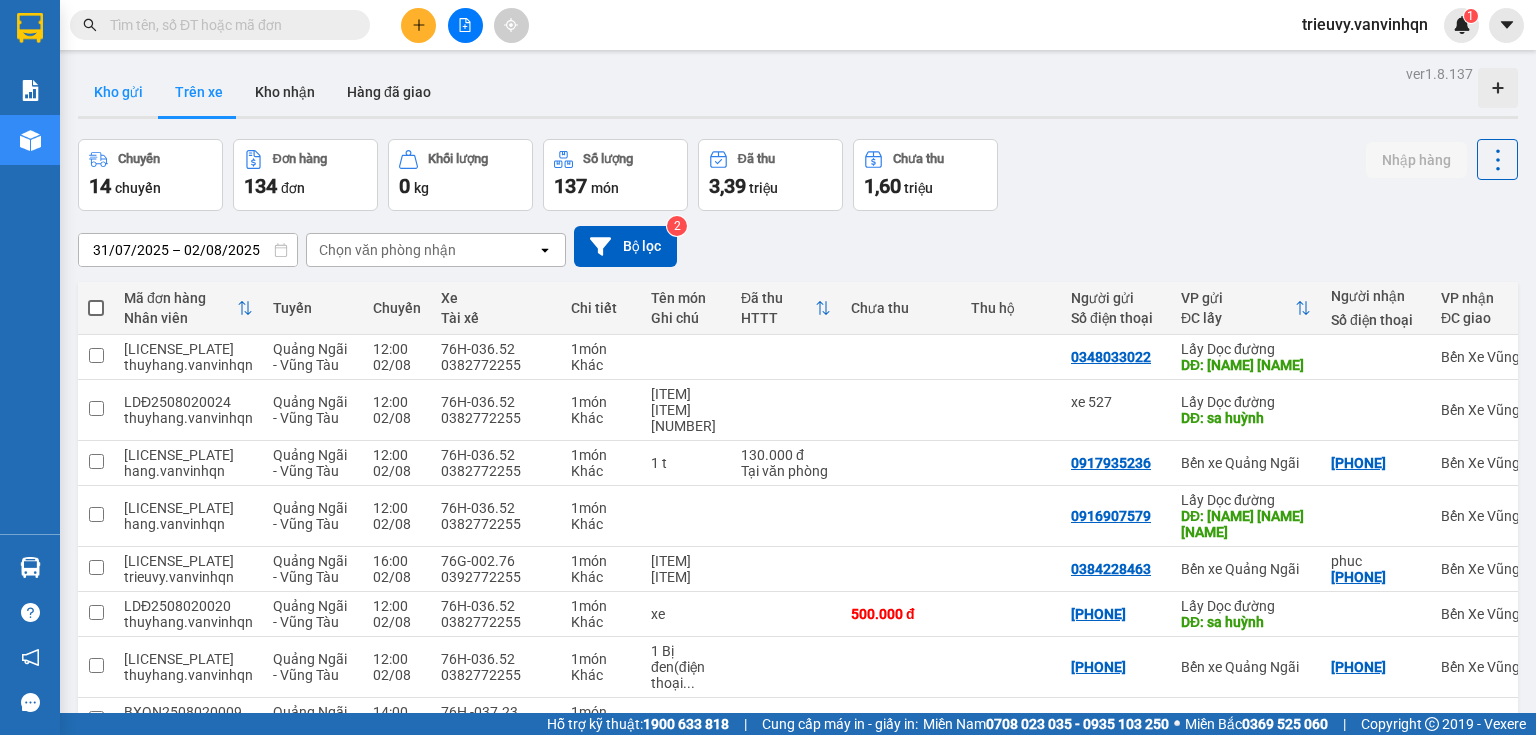 click on "Kho gửi" at bounding box center (118, 92) 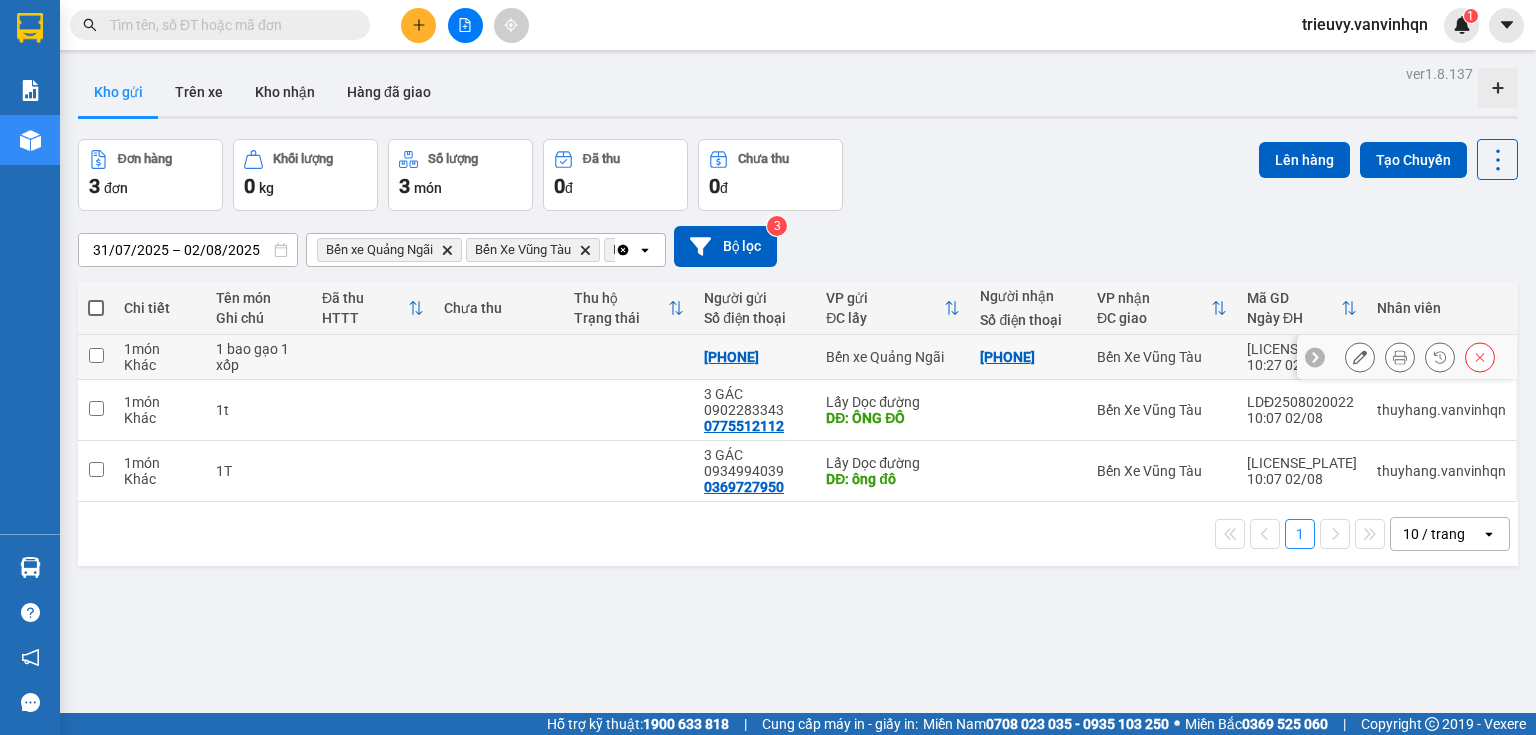 click on "1 bao gạo 1 xốp" at bounding box center (259, 357) 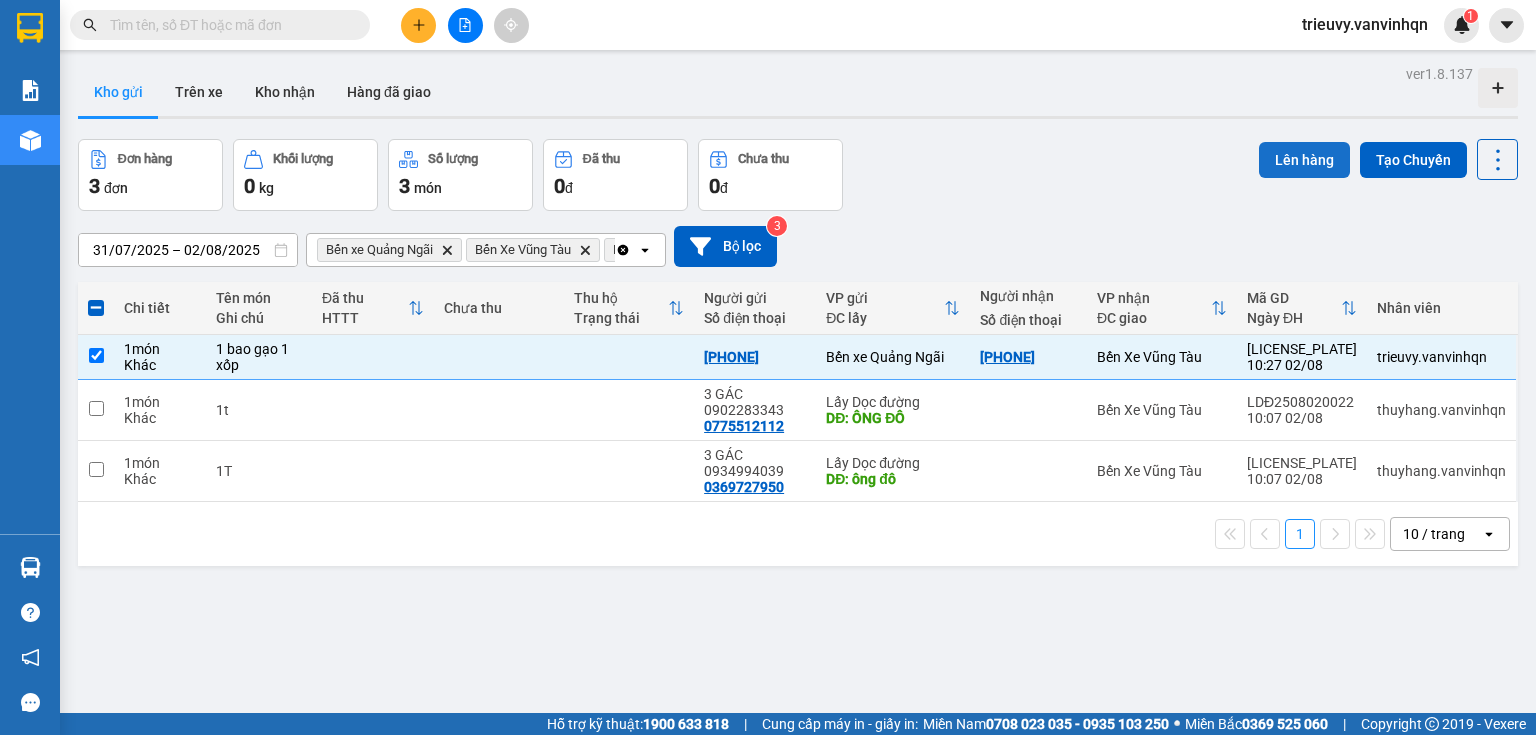 click on "Lên hàng" at bounding box center (1304, 160) 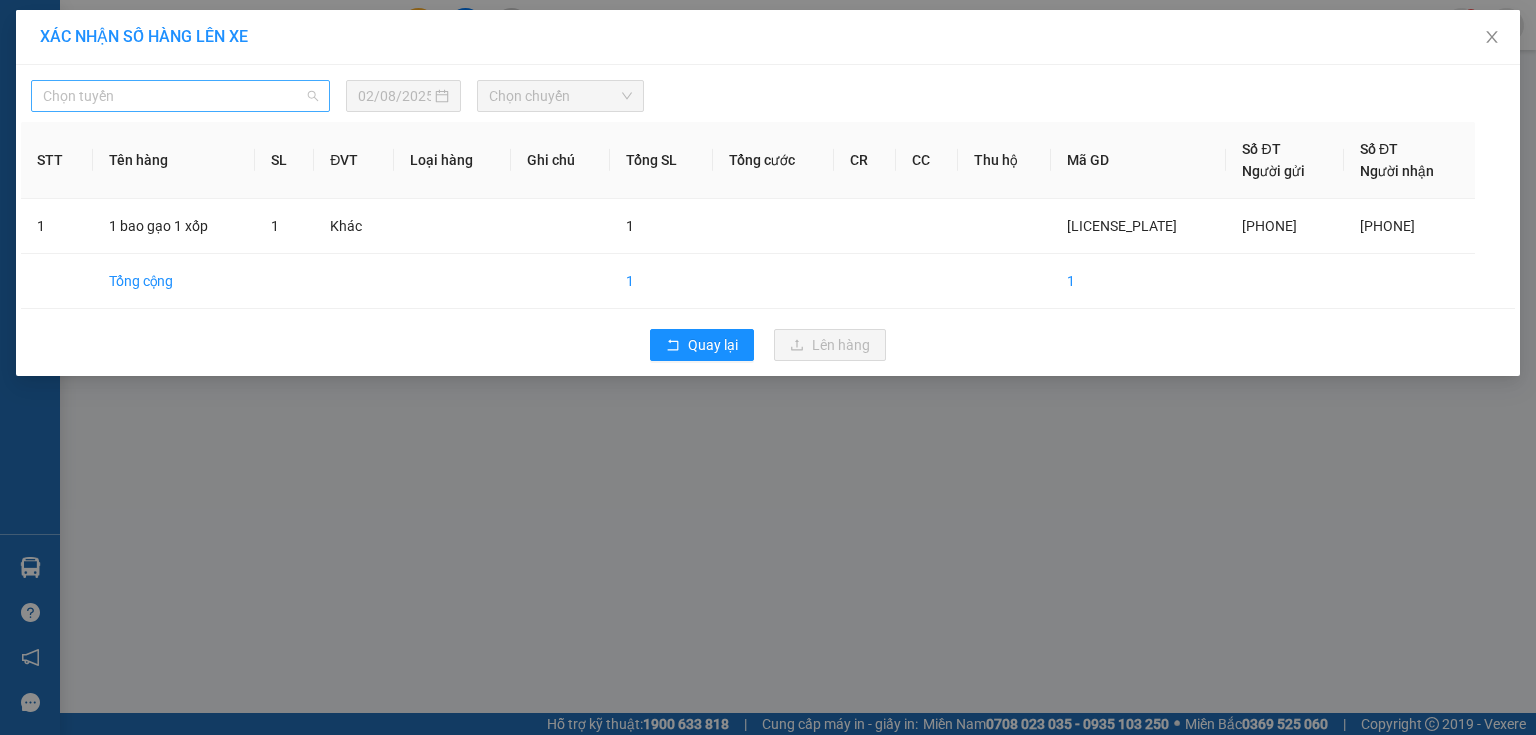 click on "Chọn tuyến" at bounding box center (180, 96) 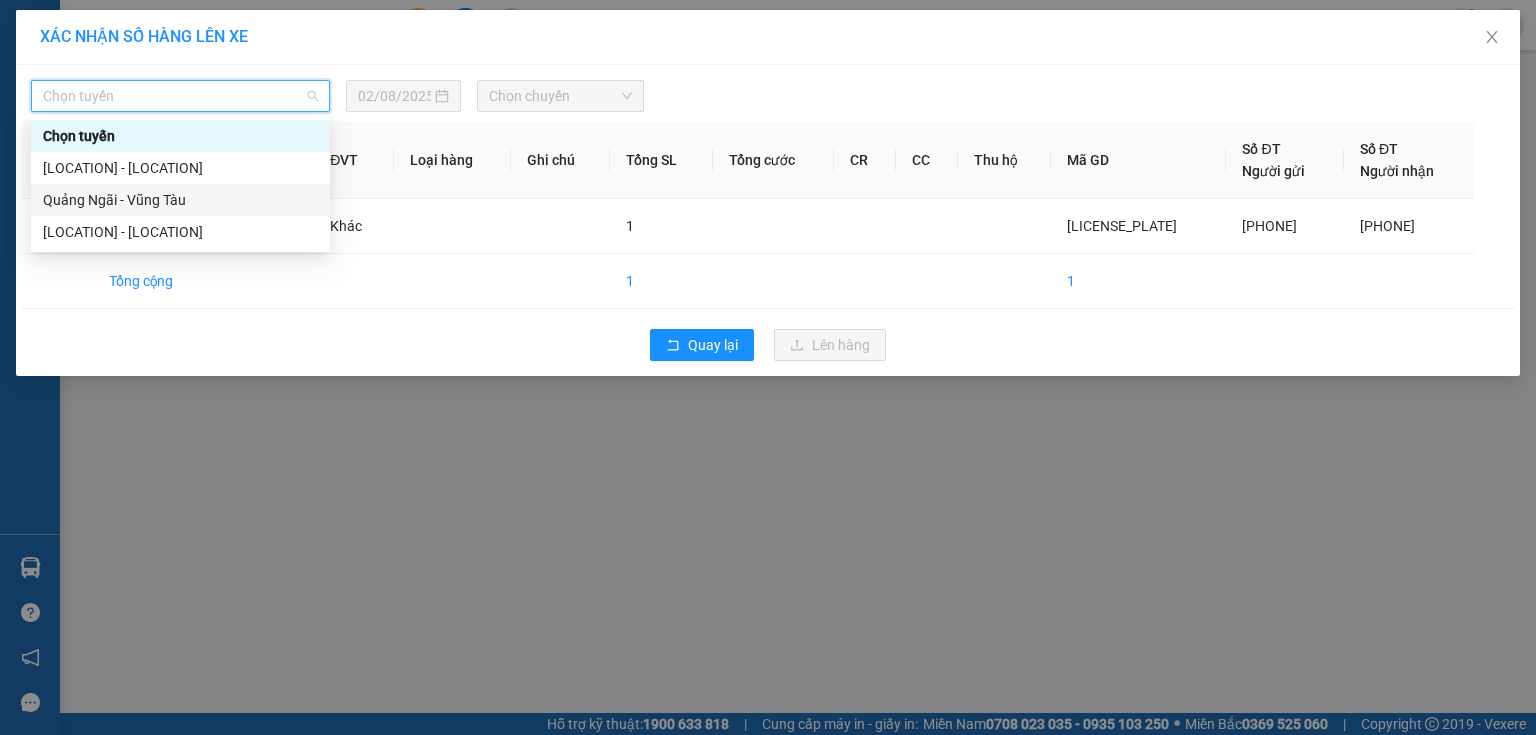click on "[CITY] - [CITY]" at bounding box center (180, 200) 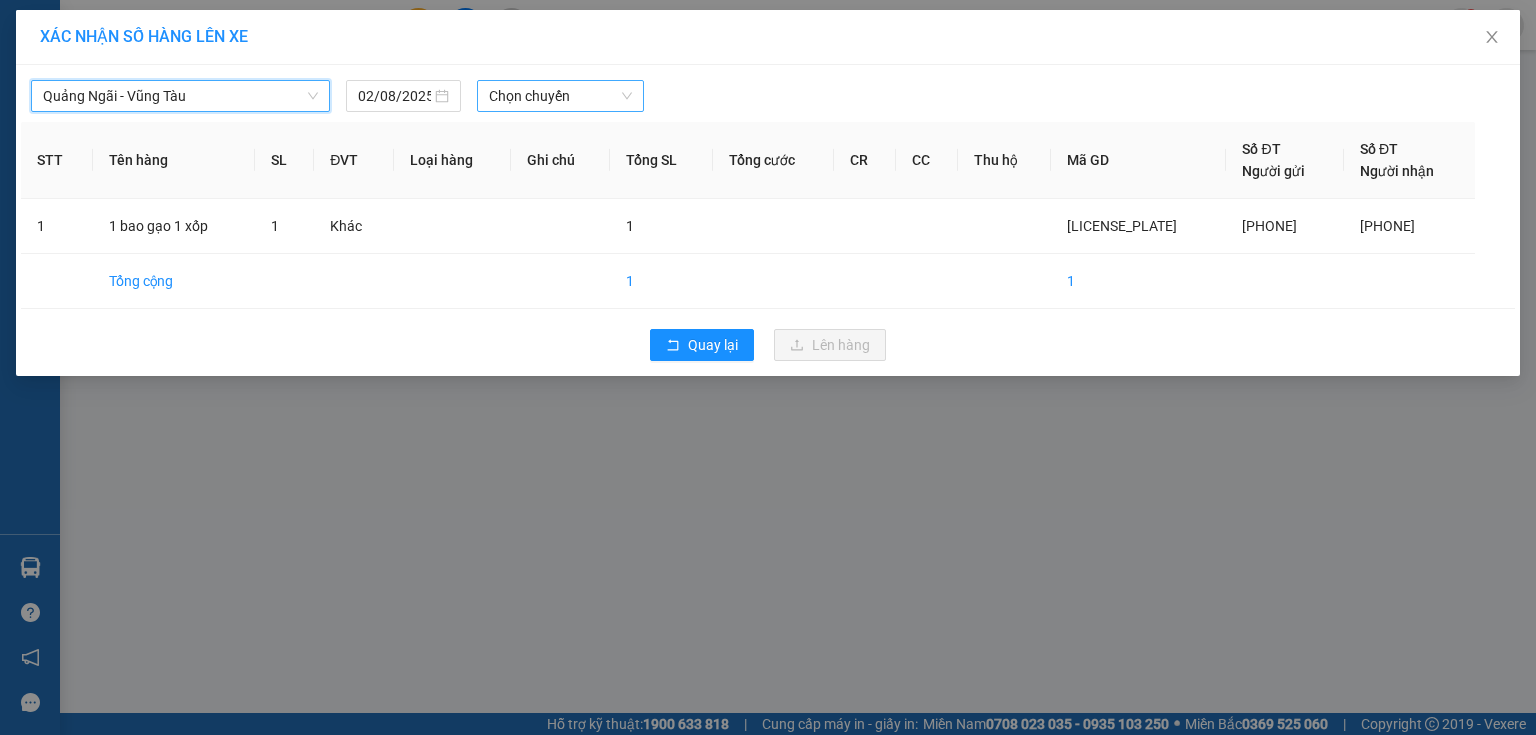 click on "Chọn chuyến" at bounding box center [561, 96] 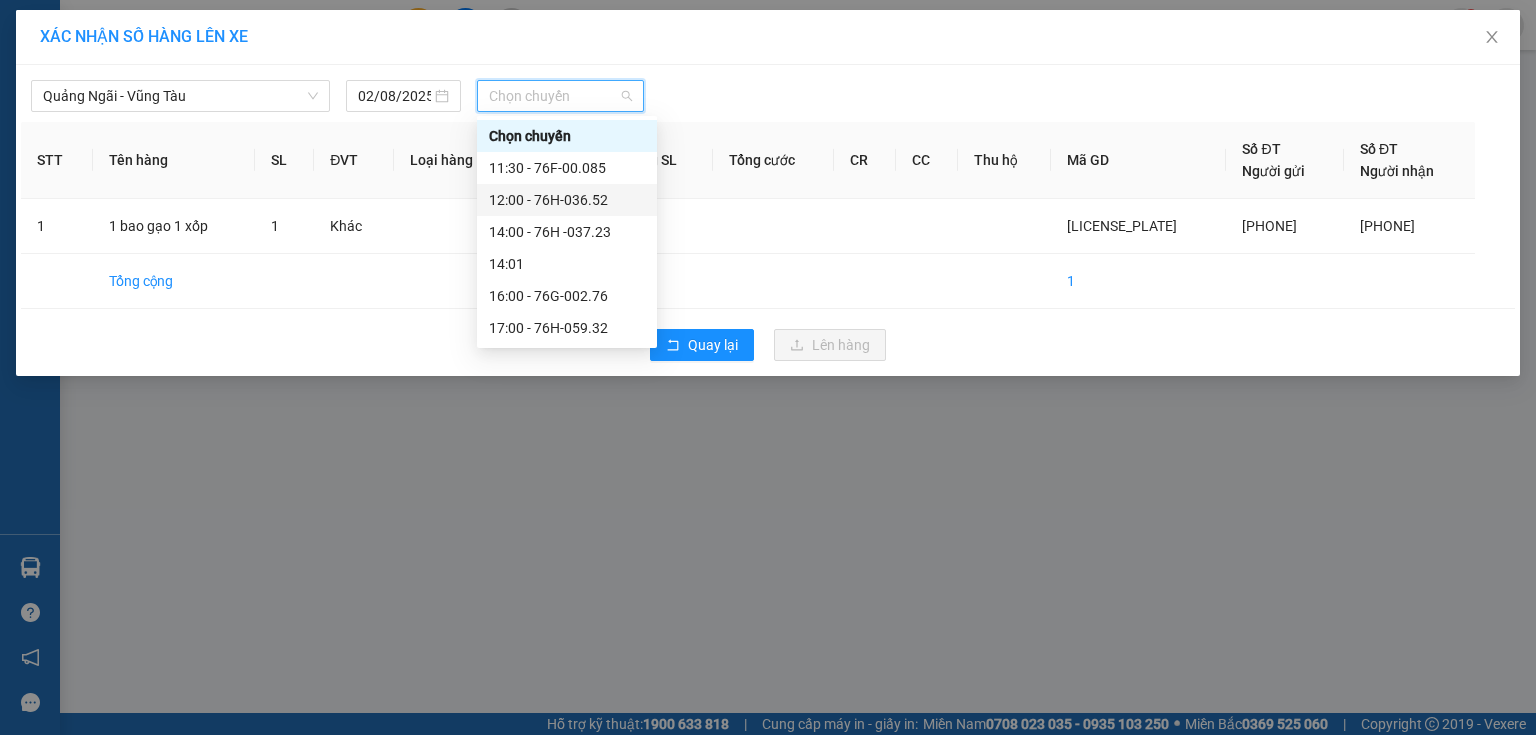 click on "12:00     - 76H-036.52" at bounding box center [567, 200] 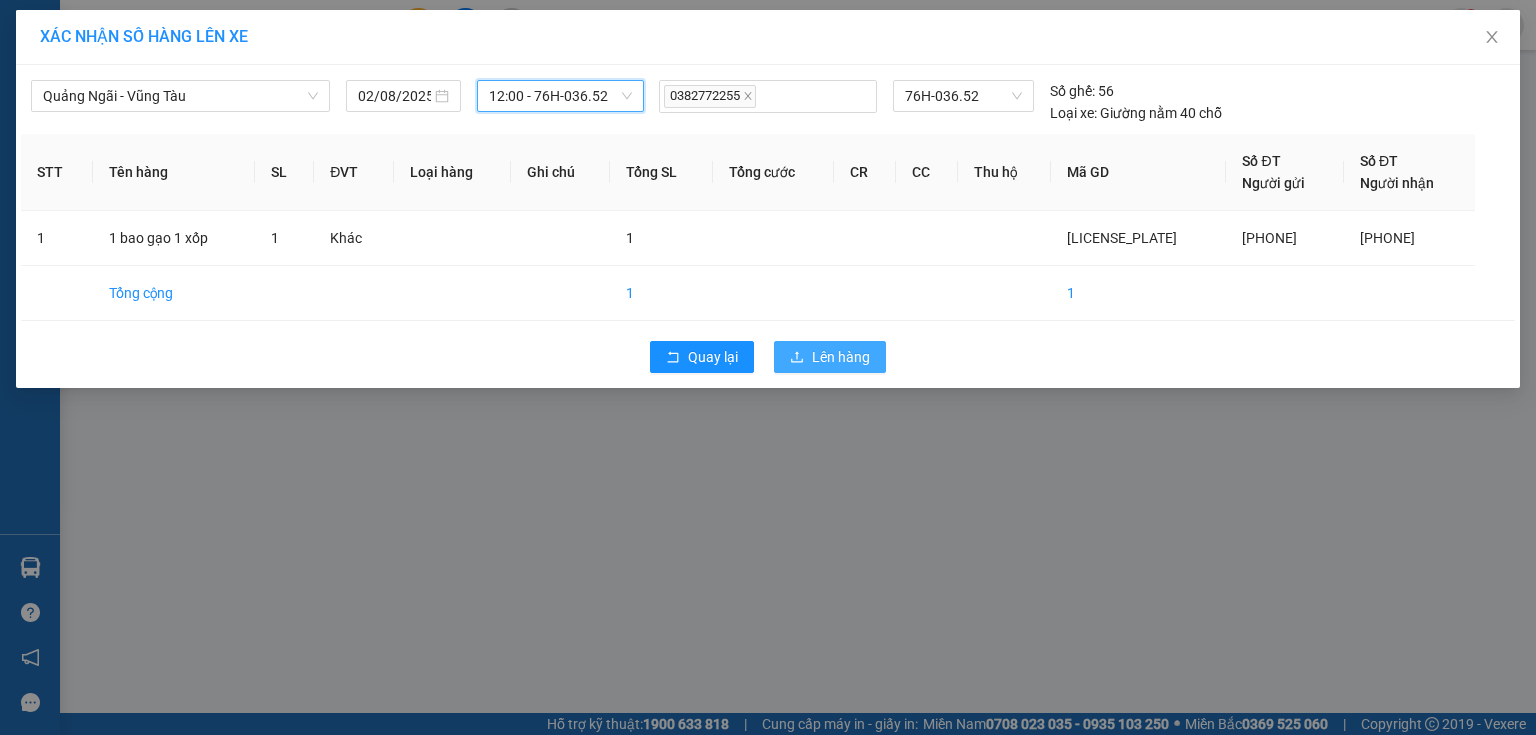 click on "Lên hàng" at bounding box center (841, 357) 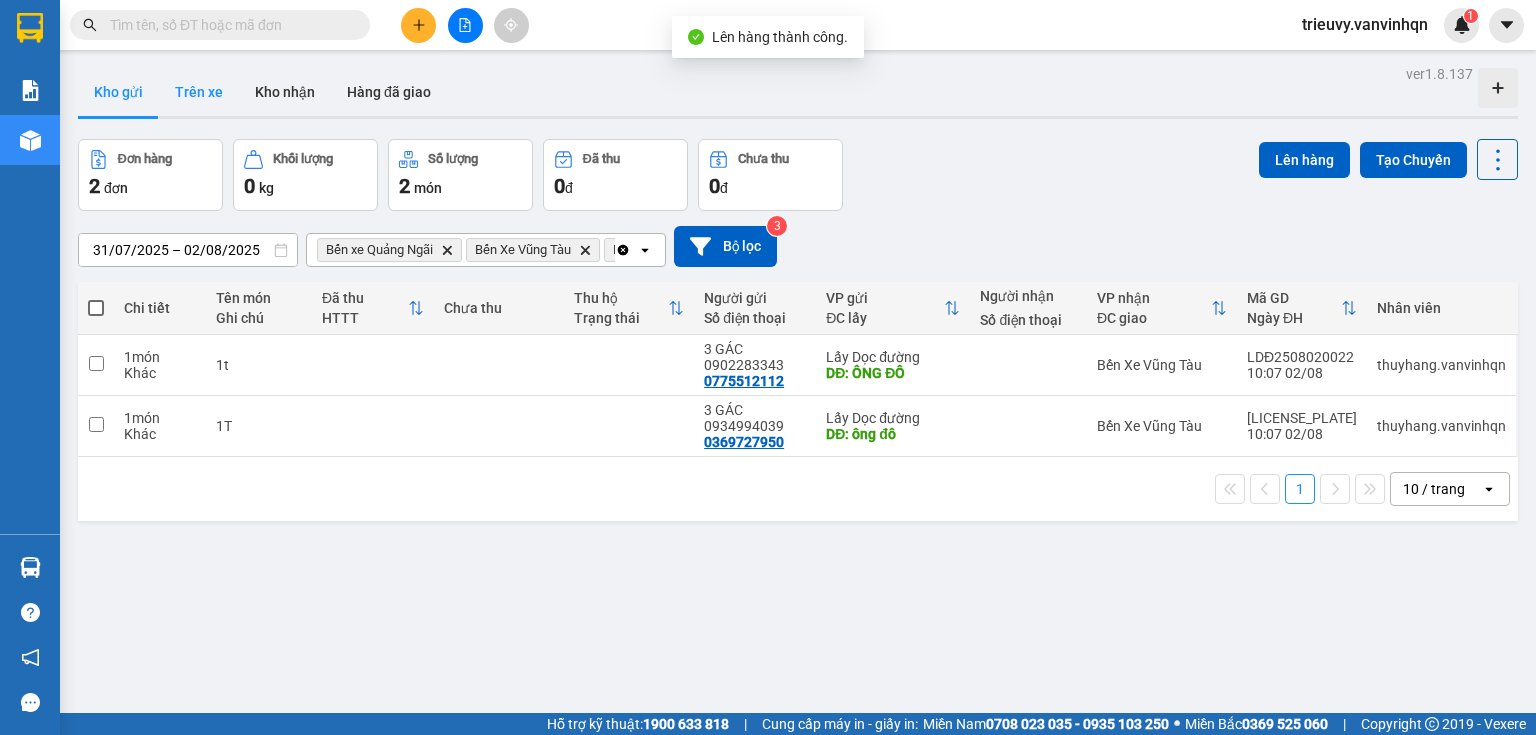 click on "Trên xe" at bounding box center [199, 92] 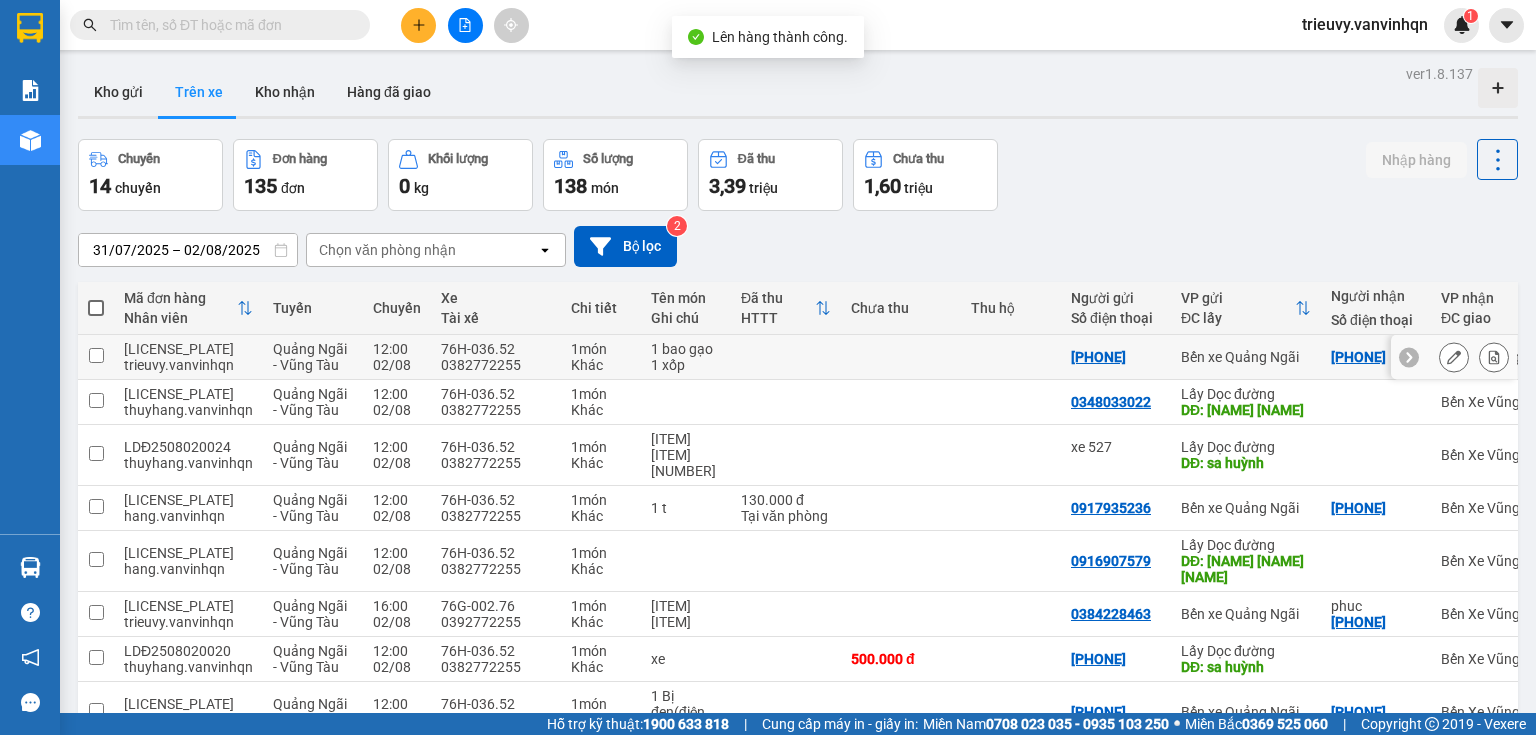 click 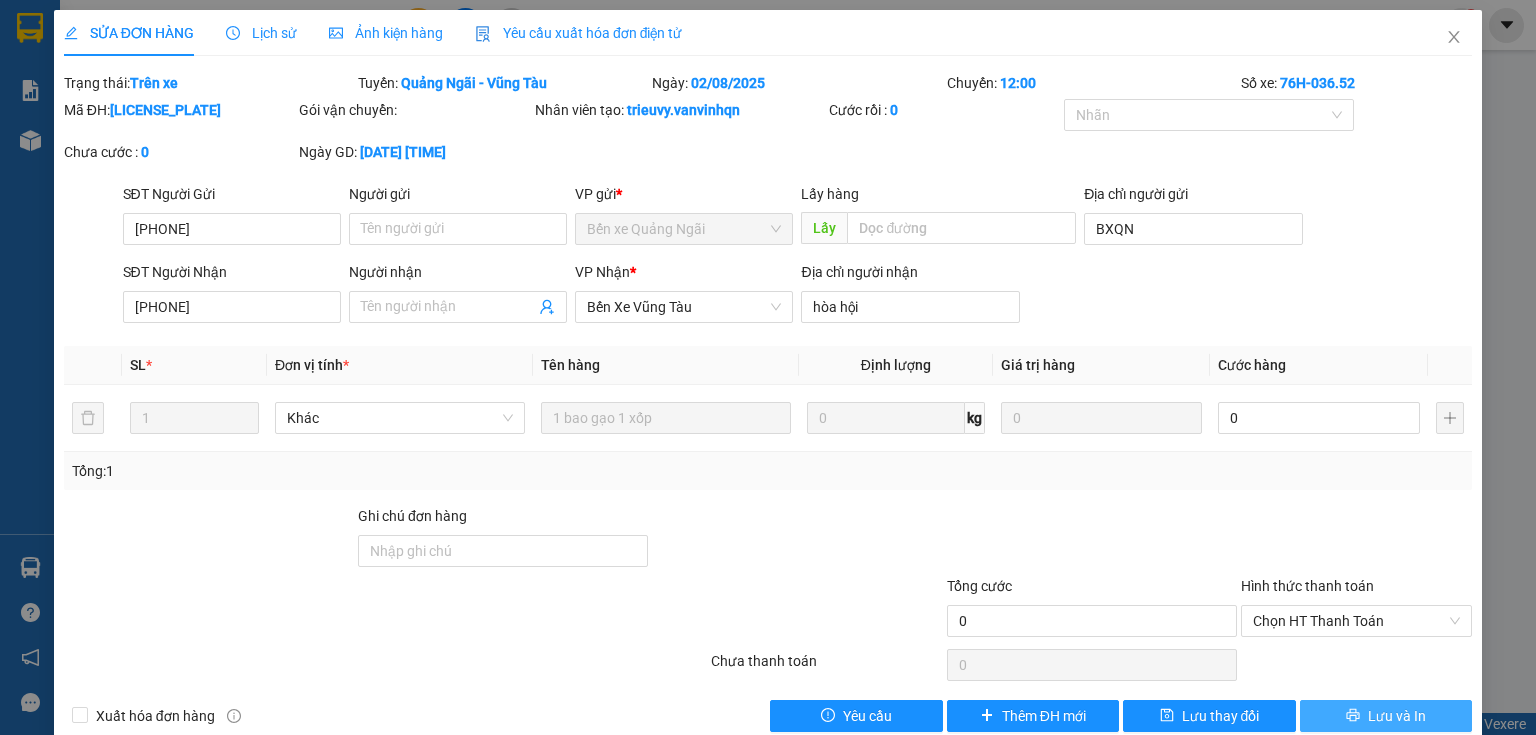 click on "Lưu và In" at bounding box center [1386, 716] 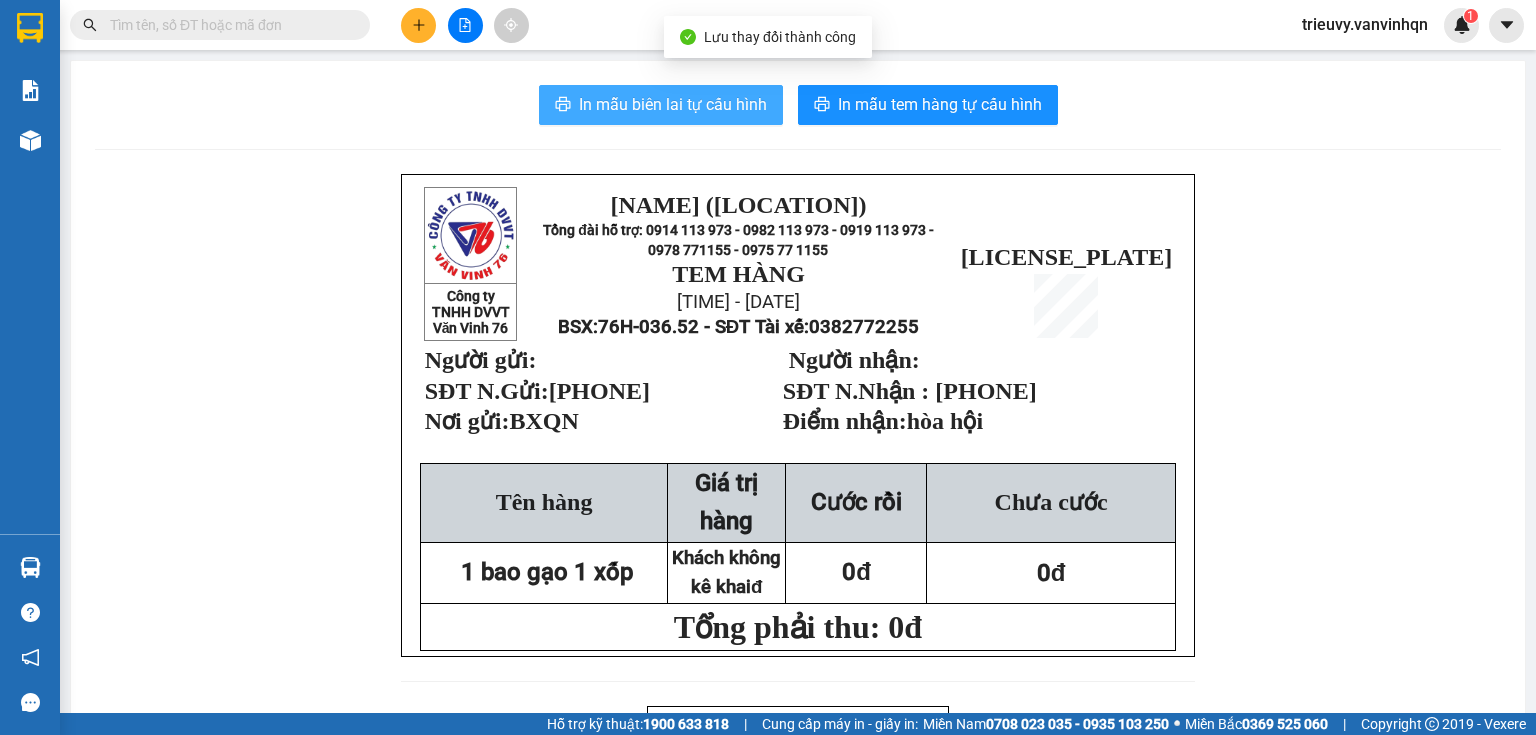 click on "In mẫu biên lai tự cấu hình" at bounding box center (673, 104) 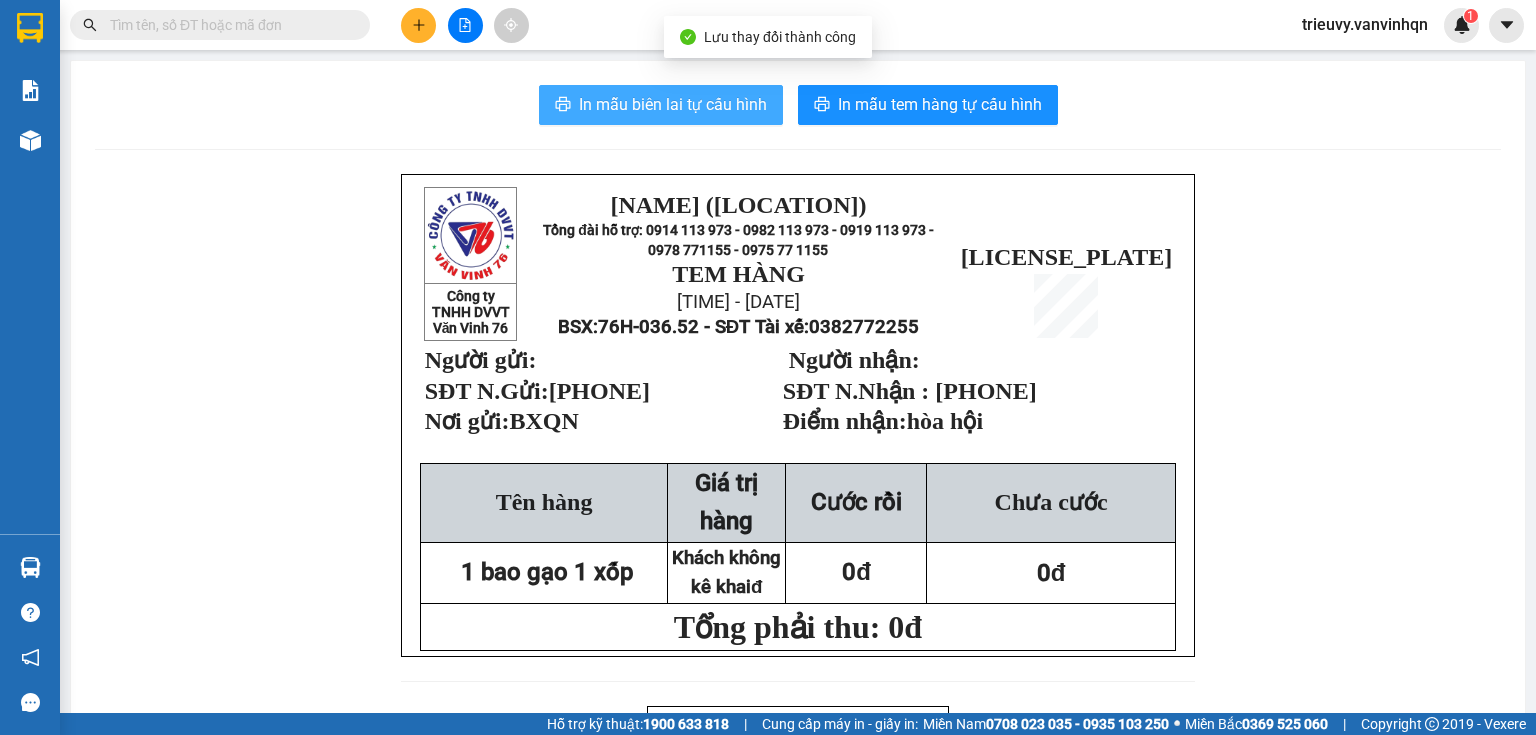 scroll, scrollTop: 0, scrollLeft: 0, axis: both 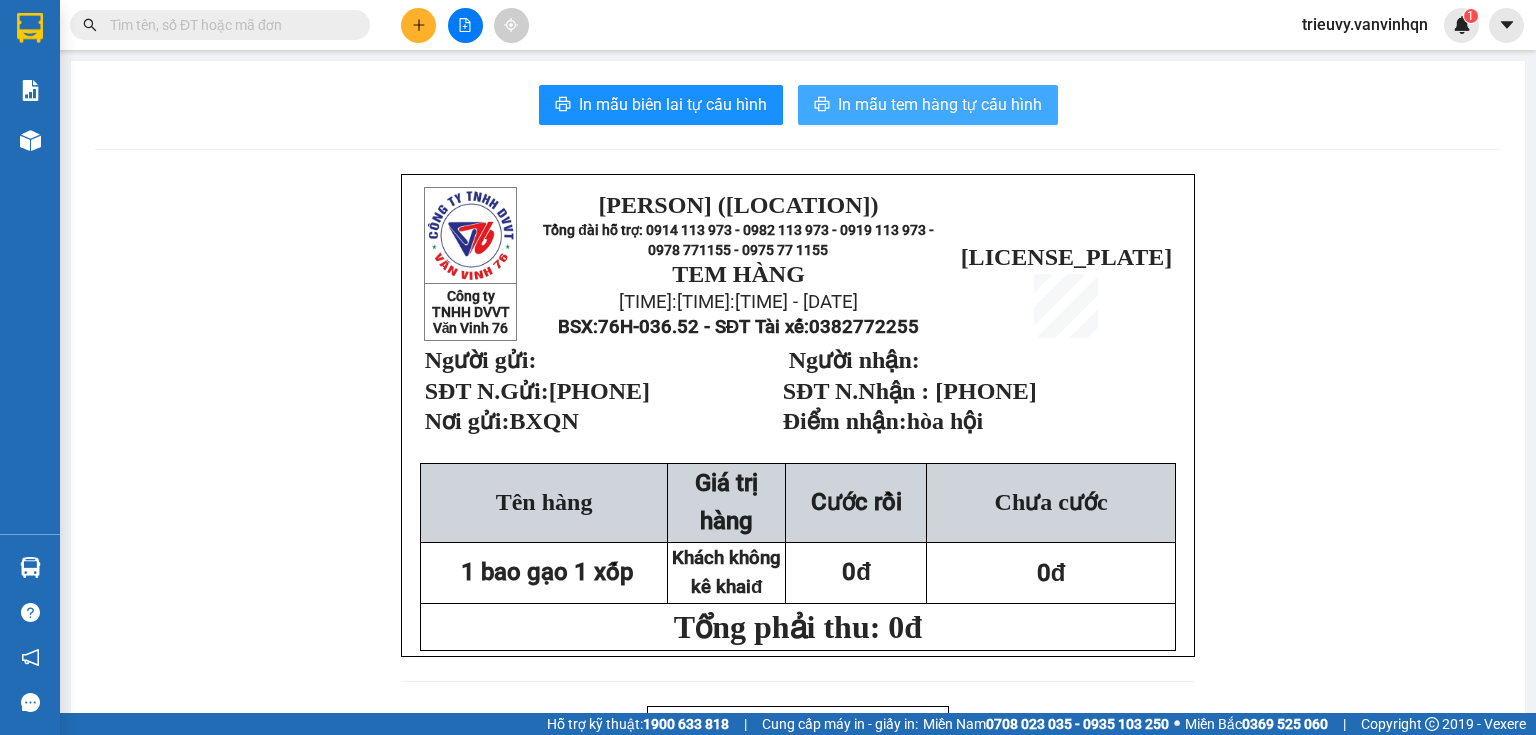 click on "In mẫu tem hàng tự cấu hình" at bounding box center (940, 104) 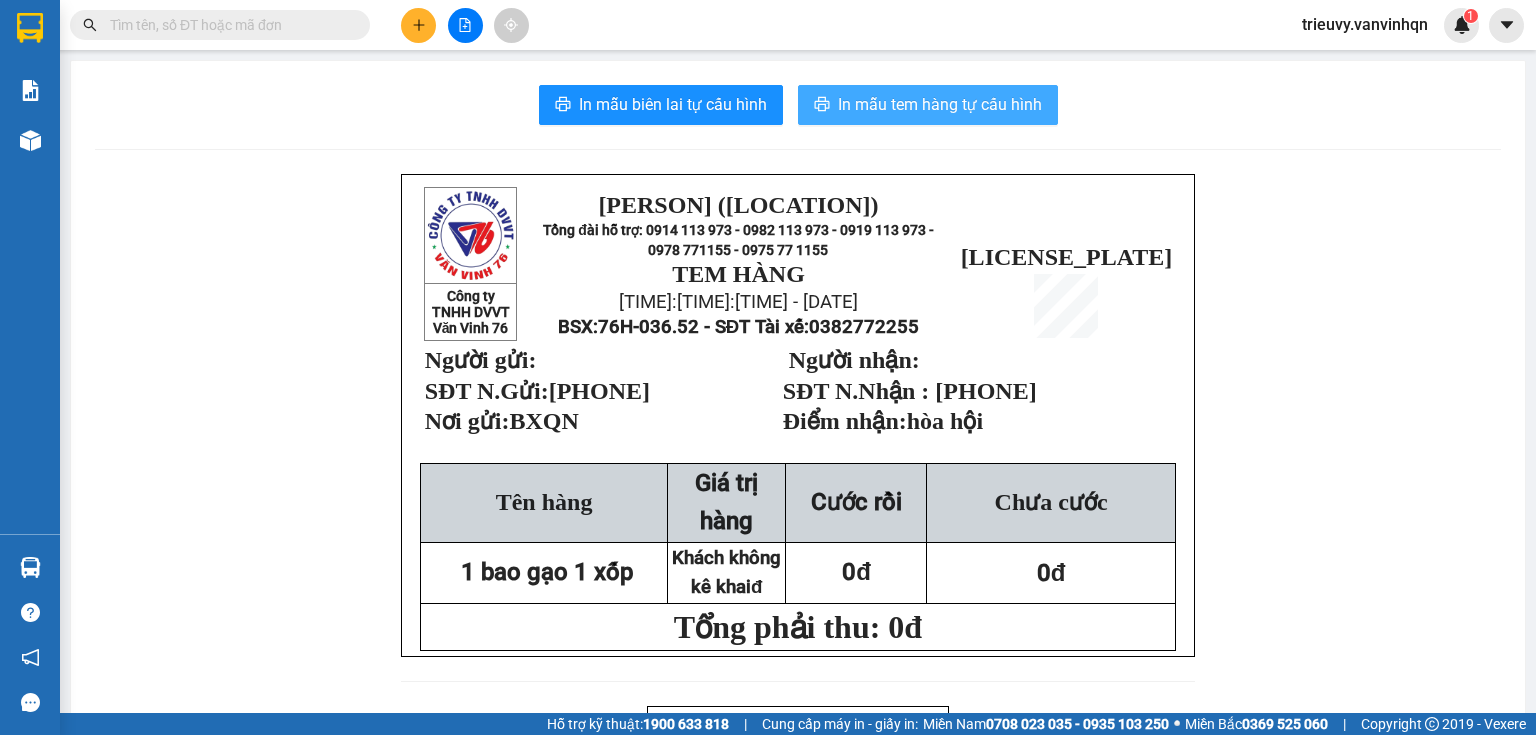 scroll, scrollTop: 0, scrollLeft: 0, axis: both 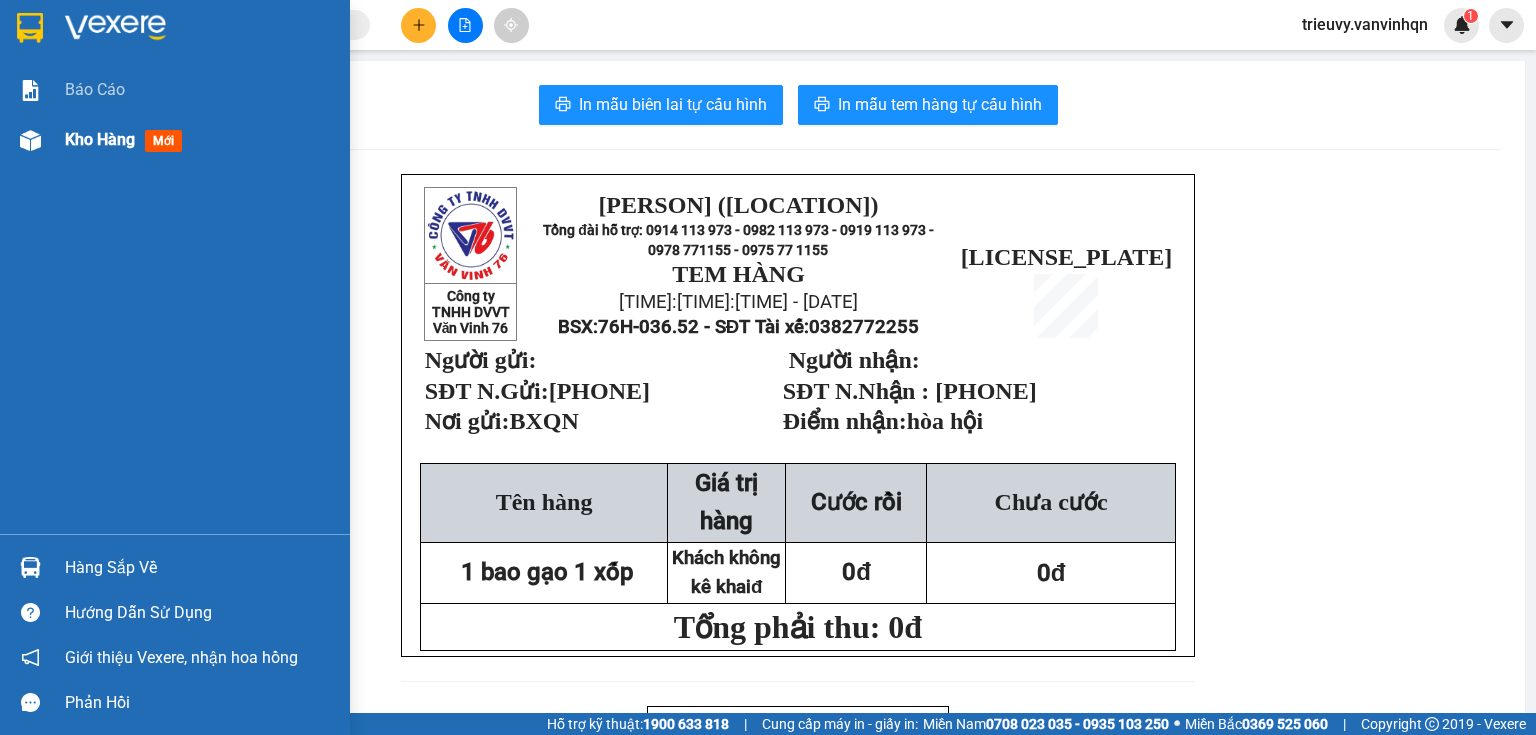 click on "Kho hàng mới" at bounding box center (175, 140) 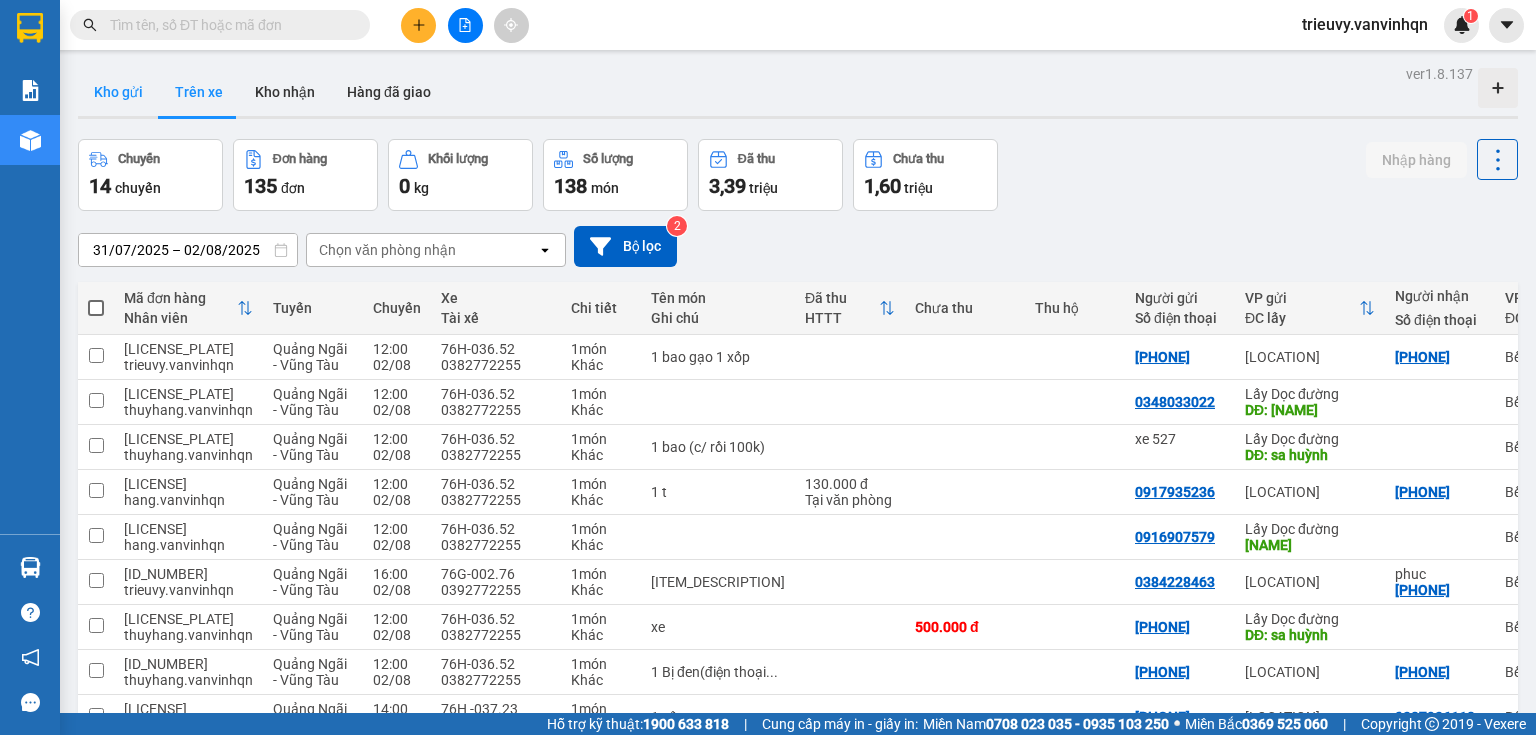 click on "Kho gửi" at bounding box center (118, 92) 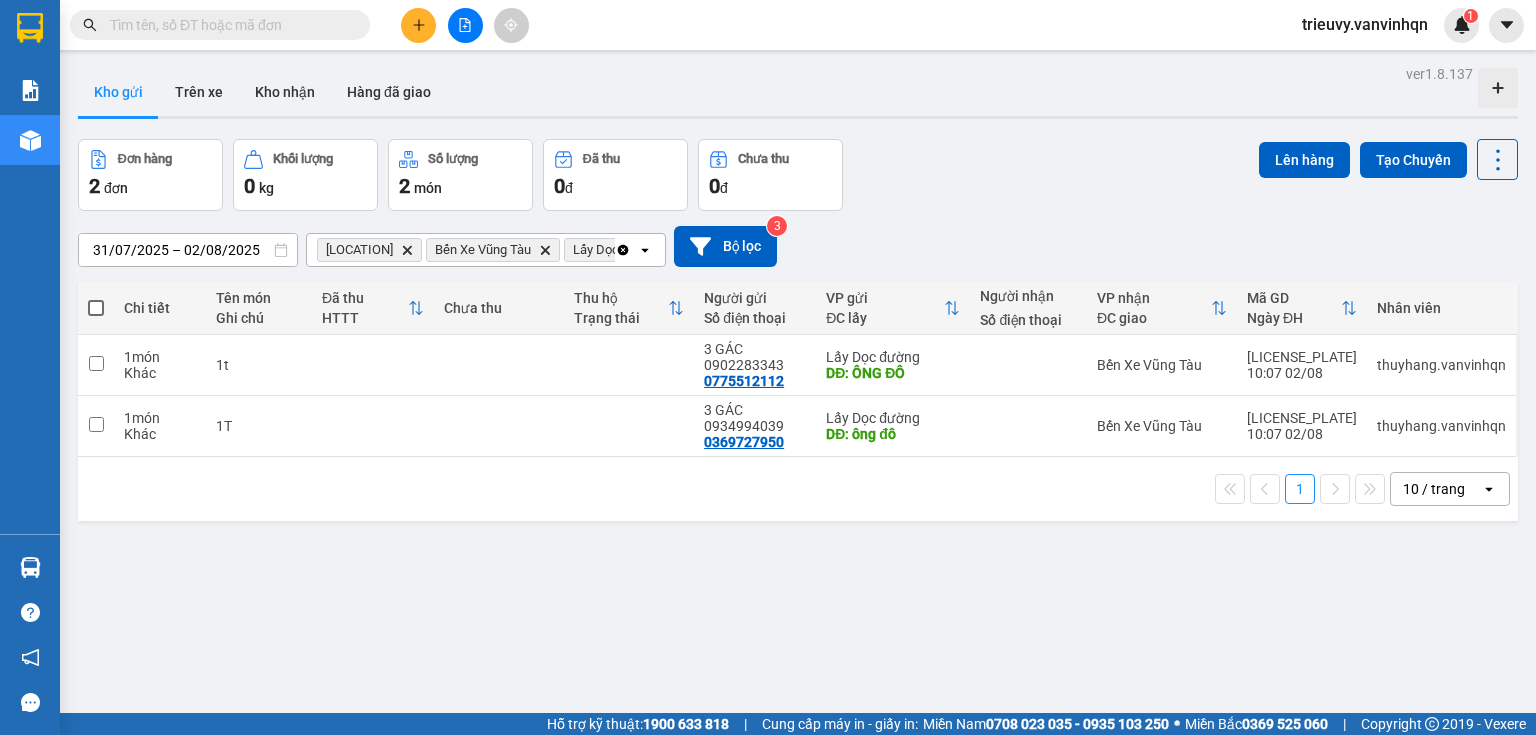 click 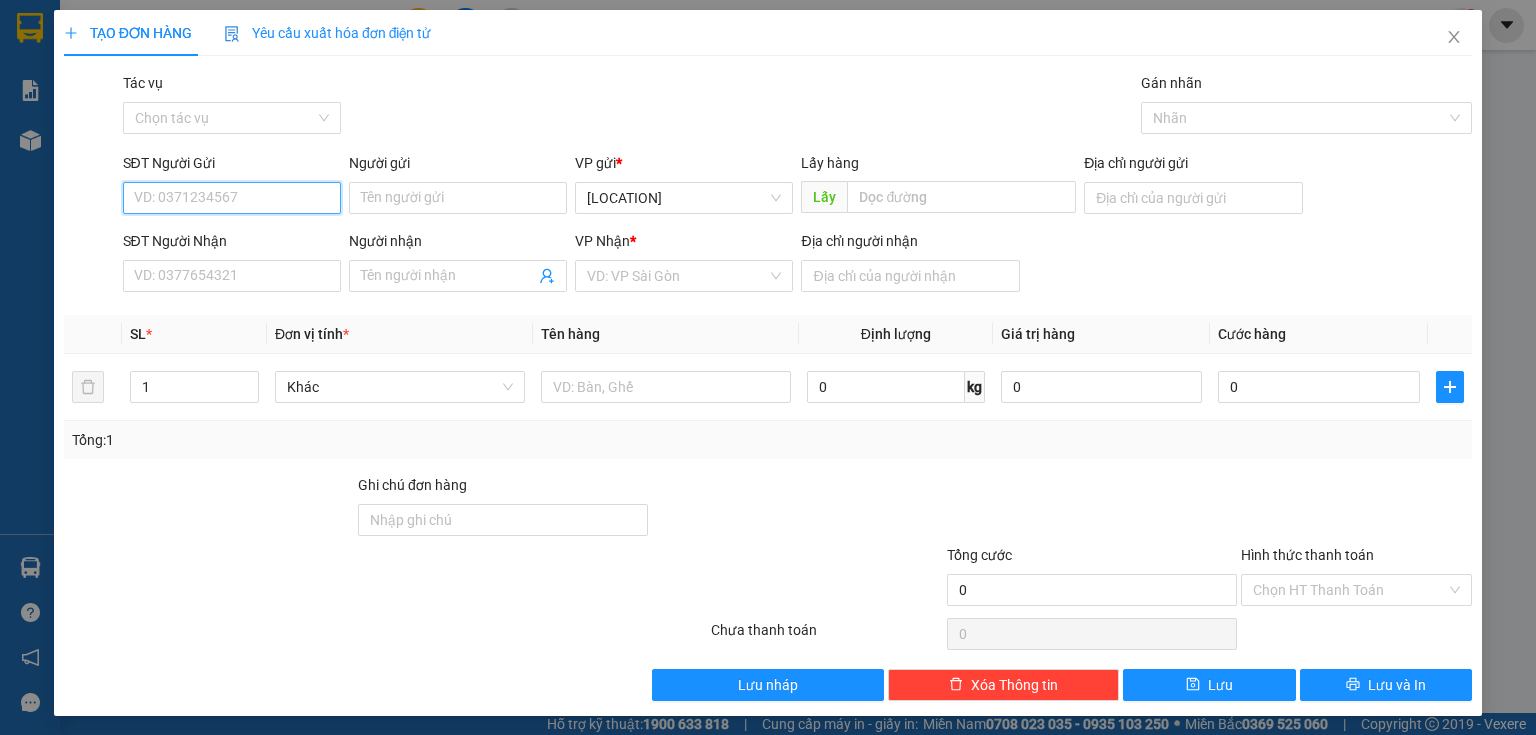 click on "SĐT Người Gửi" at bounding box center (232, 198) 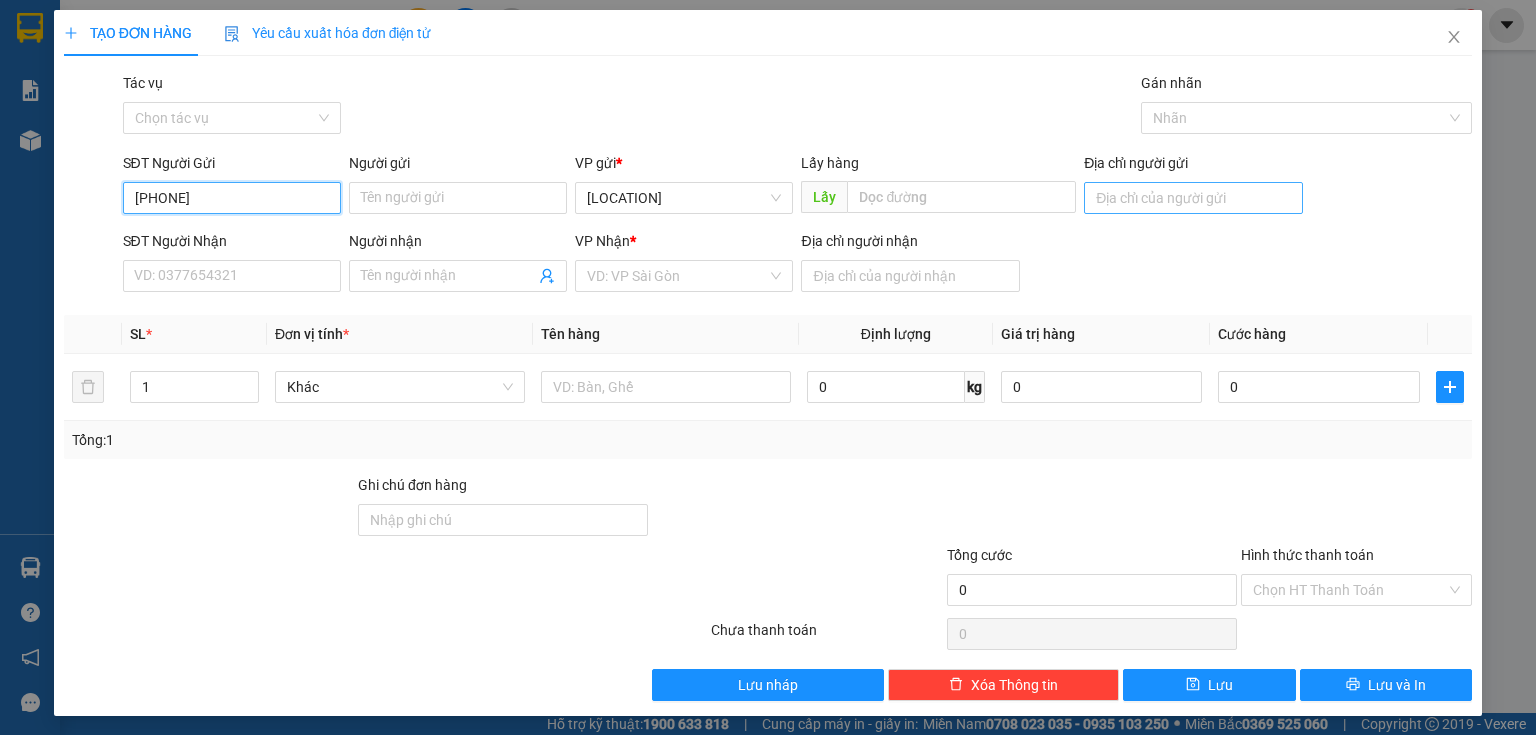 type on "[PHONE]" 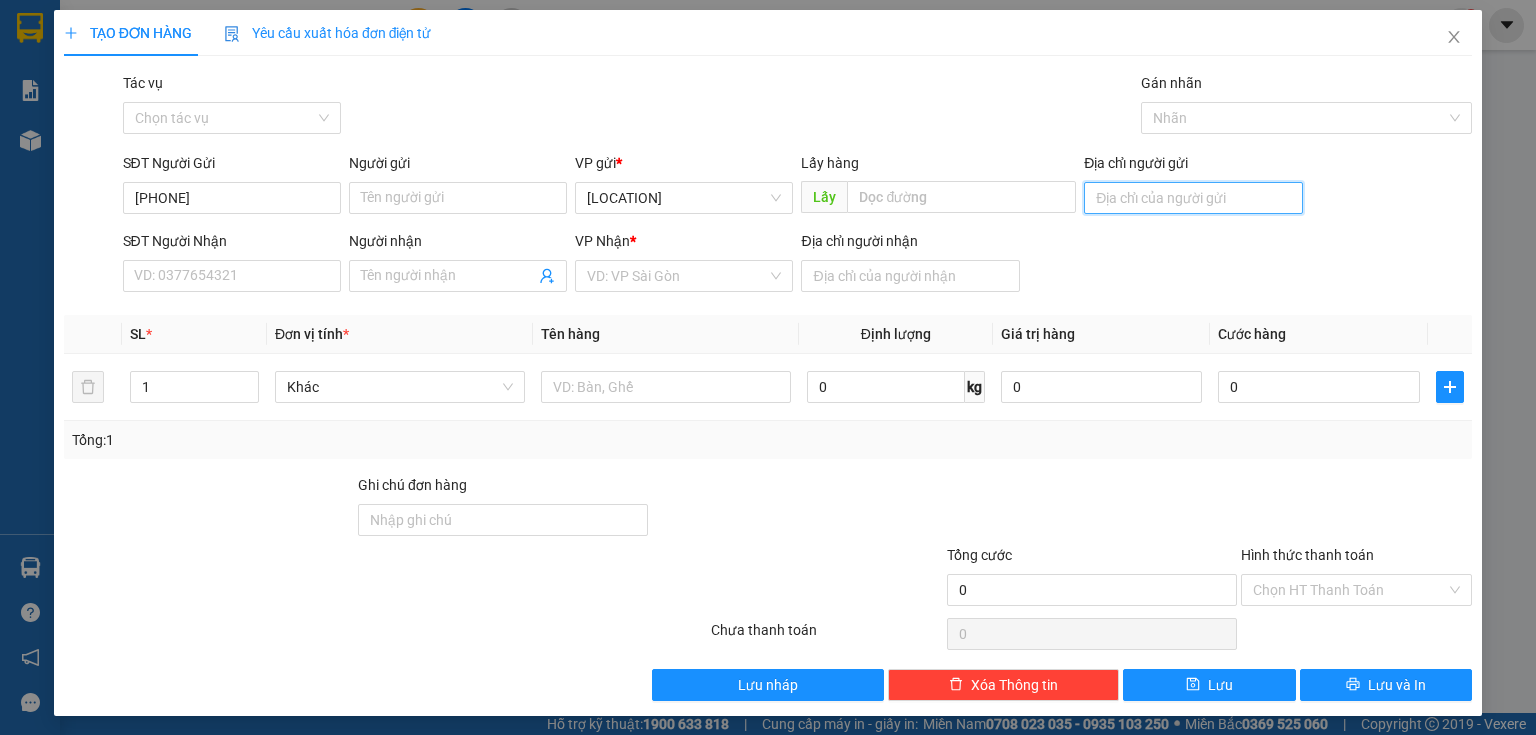 click on "Địa chỉ người gửi" at bounding box center (1193, 198) 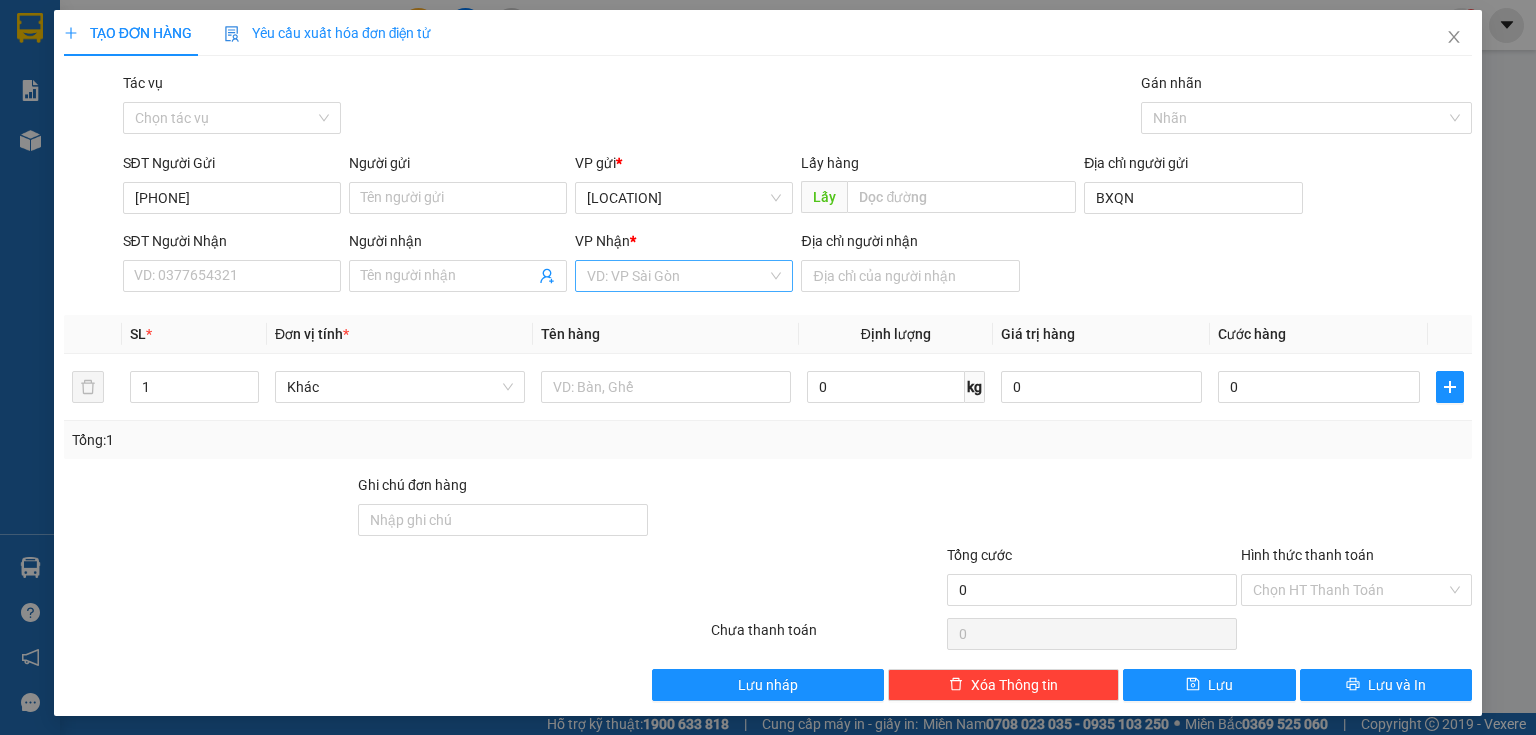 click at bounding box center (677, 276) 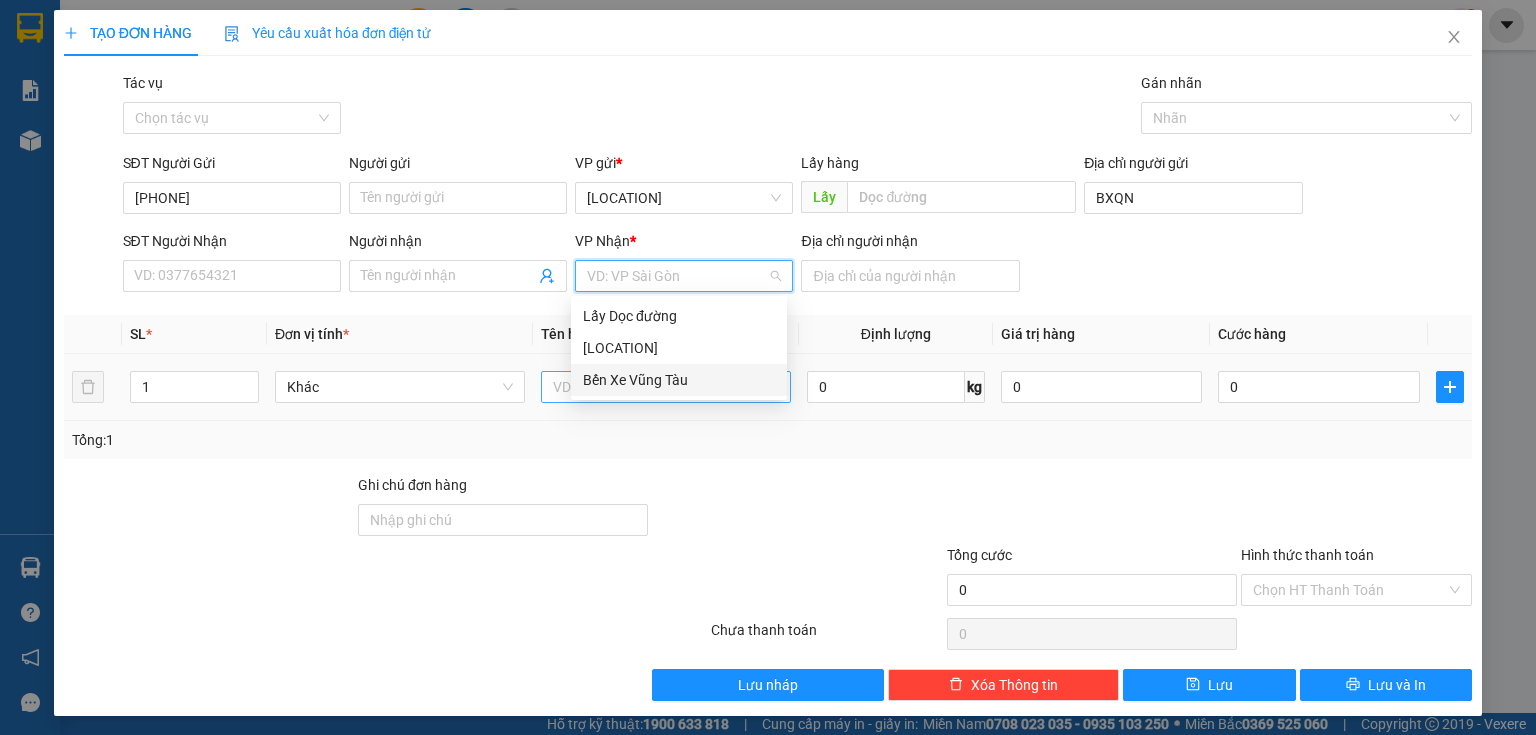 click on "Bến Xe Vũng Tàu" at bounding box center [679, 380] 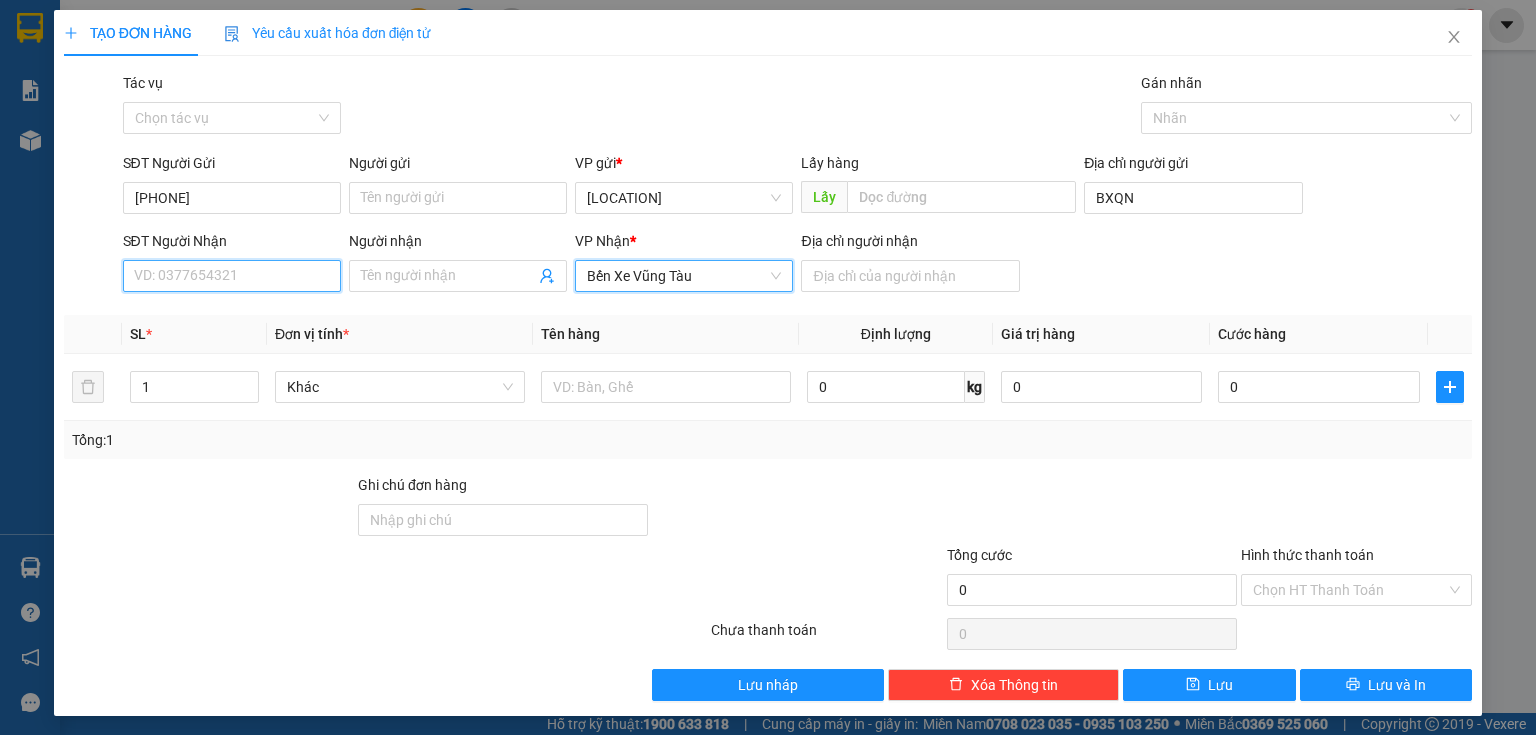 click on "SĐT Người Nhận" at bounding box center [232, 276] 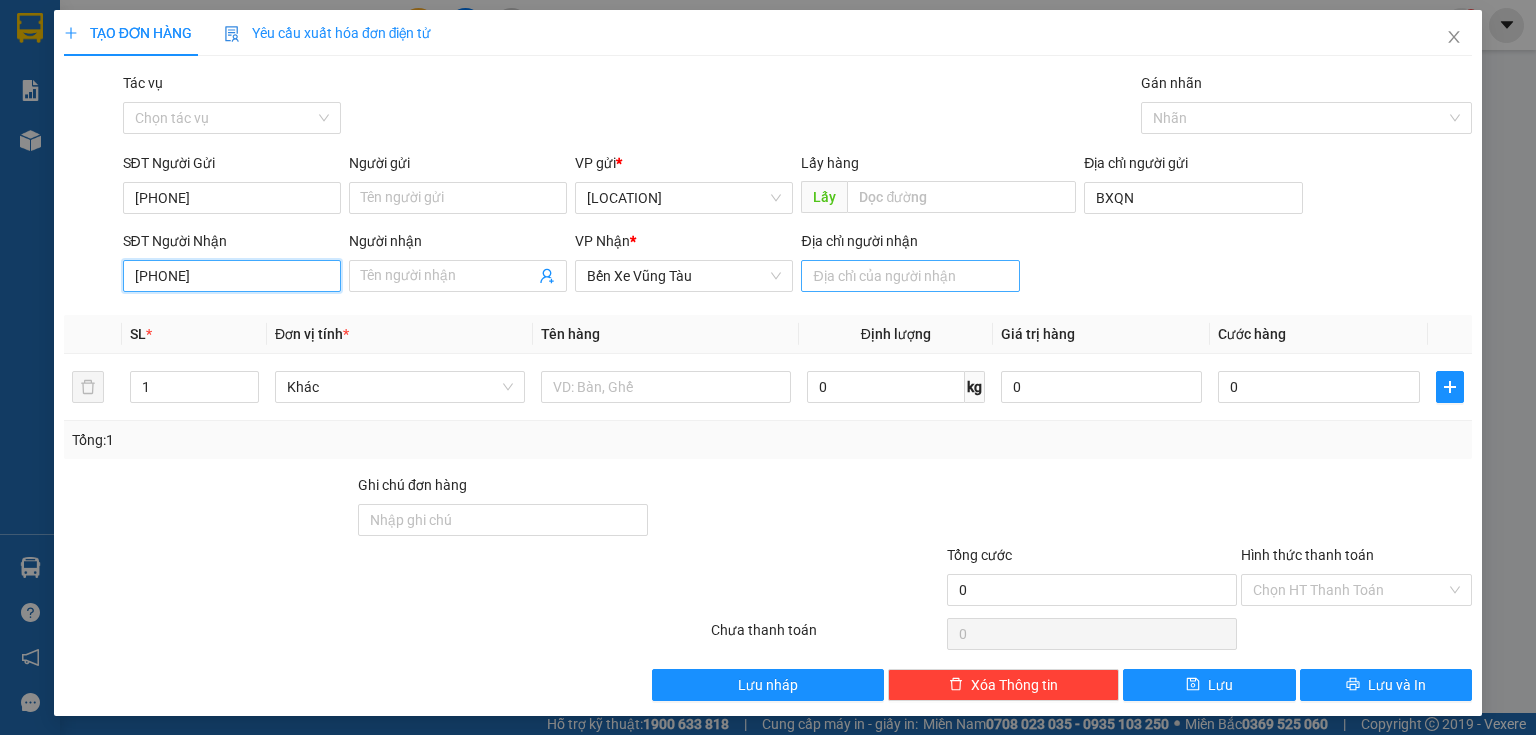 type on "[PHONE]" 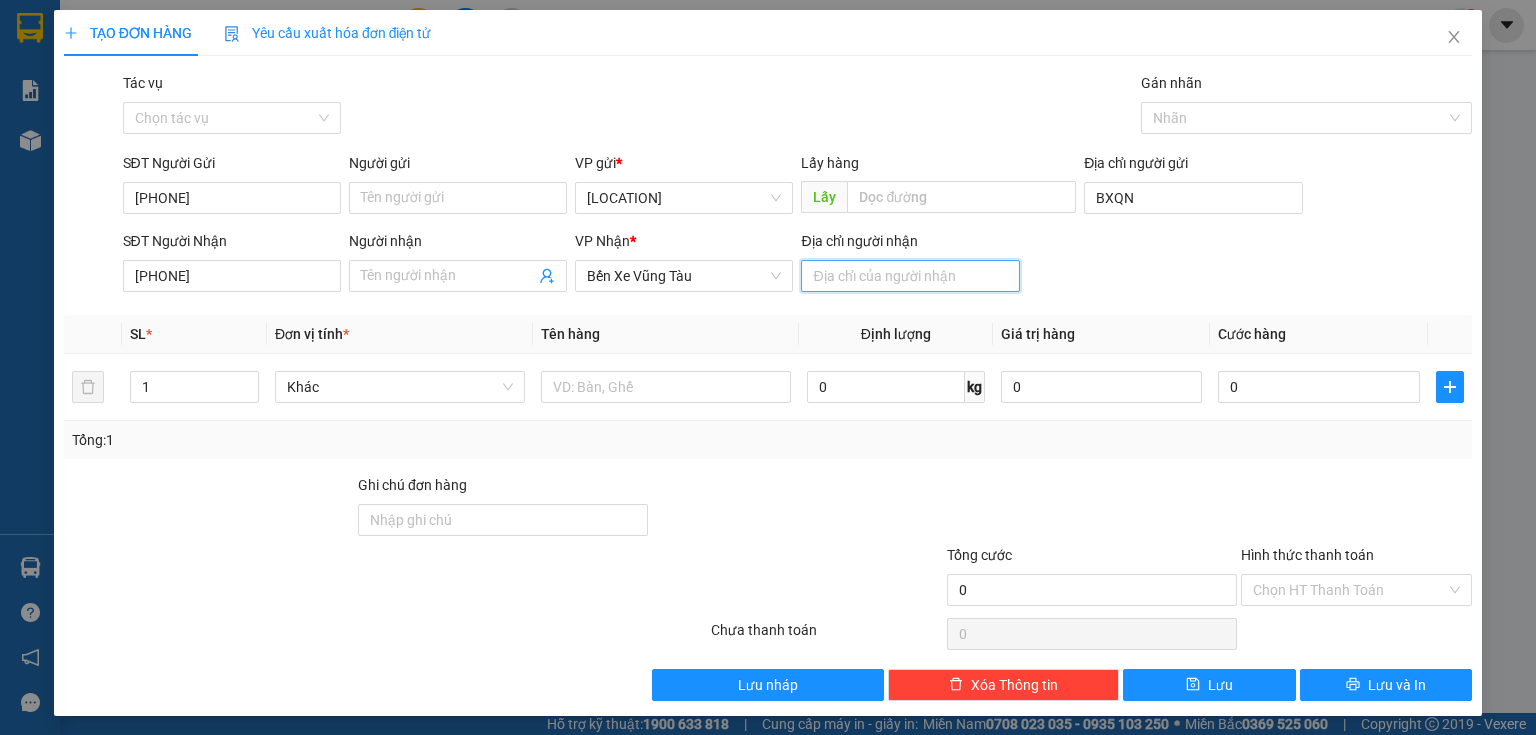 click on "Địa chỉ người nhận" at bounding box center (910, 276) 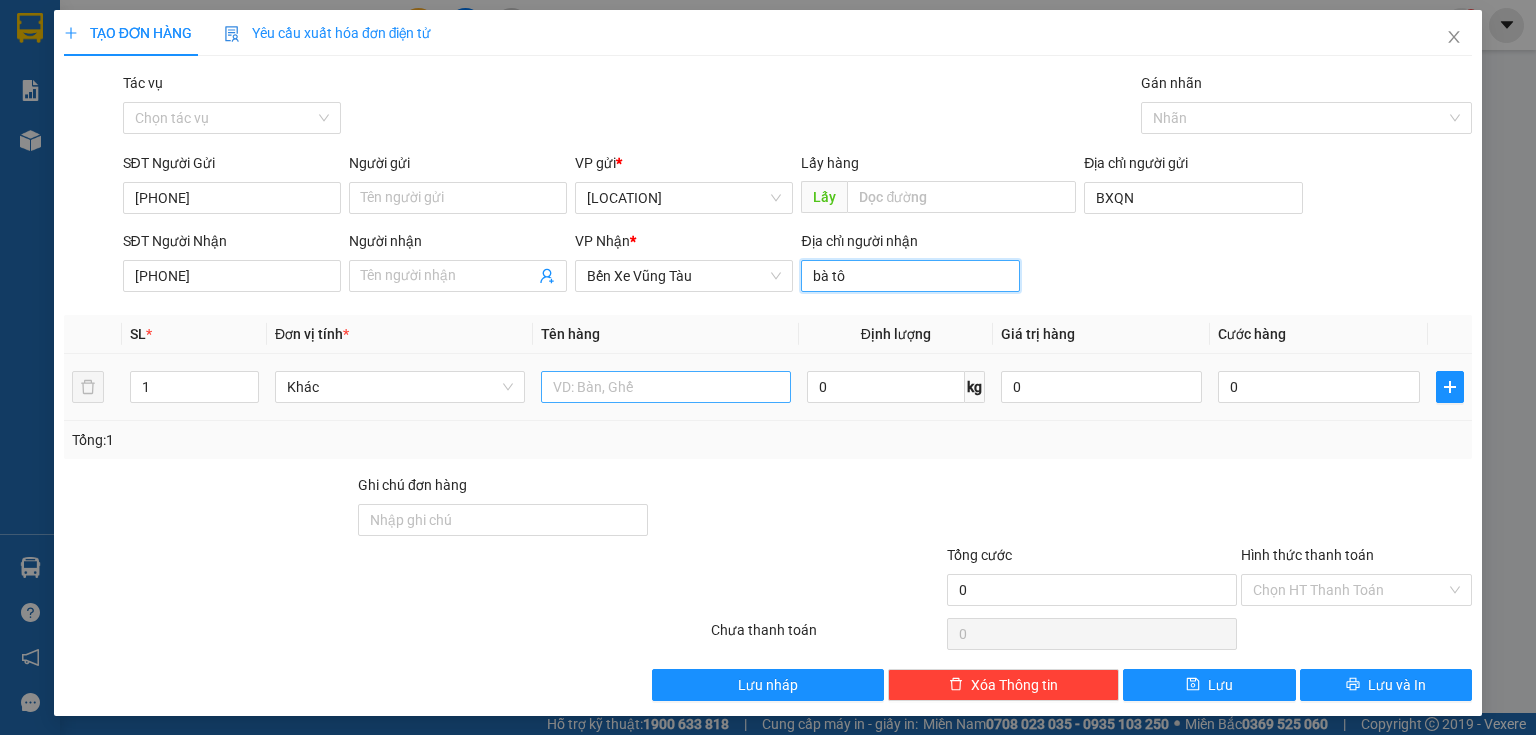 type on "bà tô" 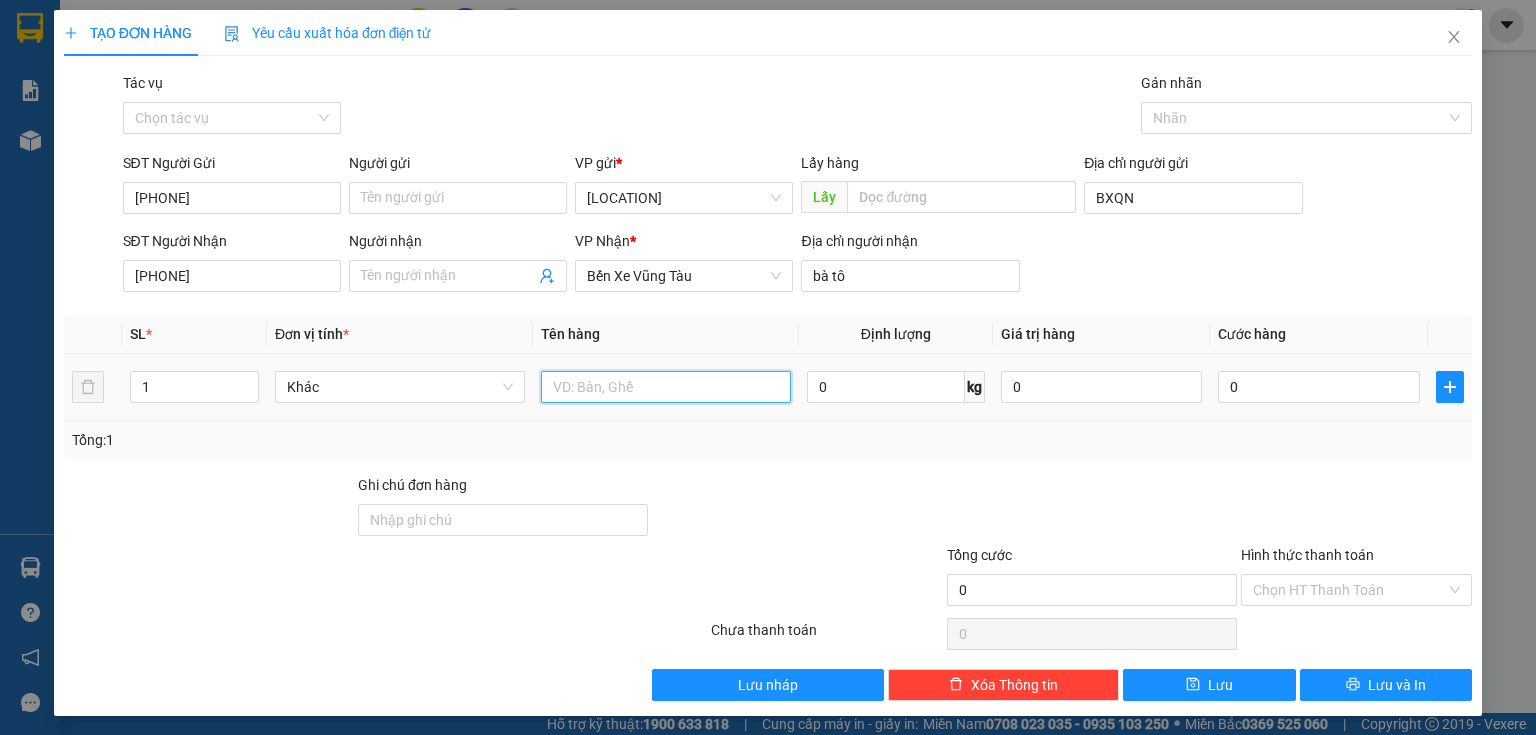 click at bounding box center [666, 387] 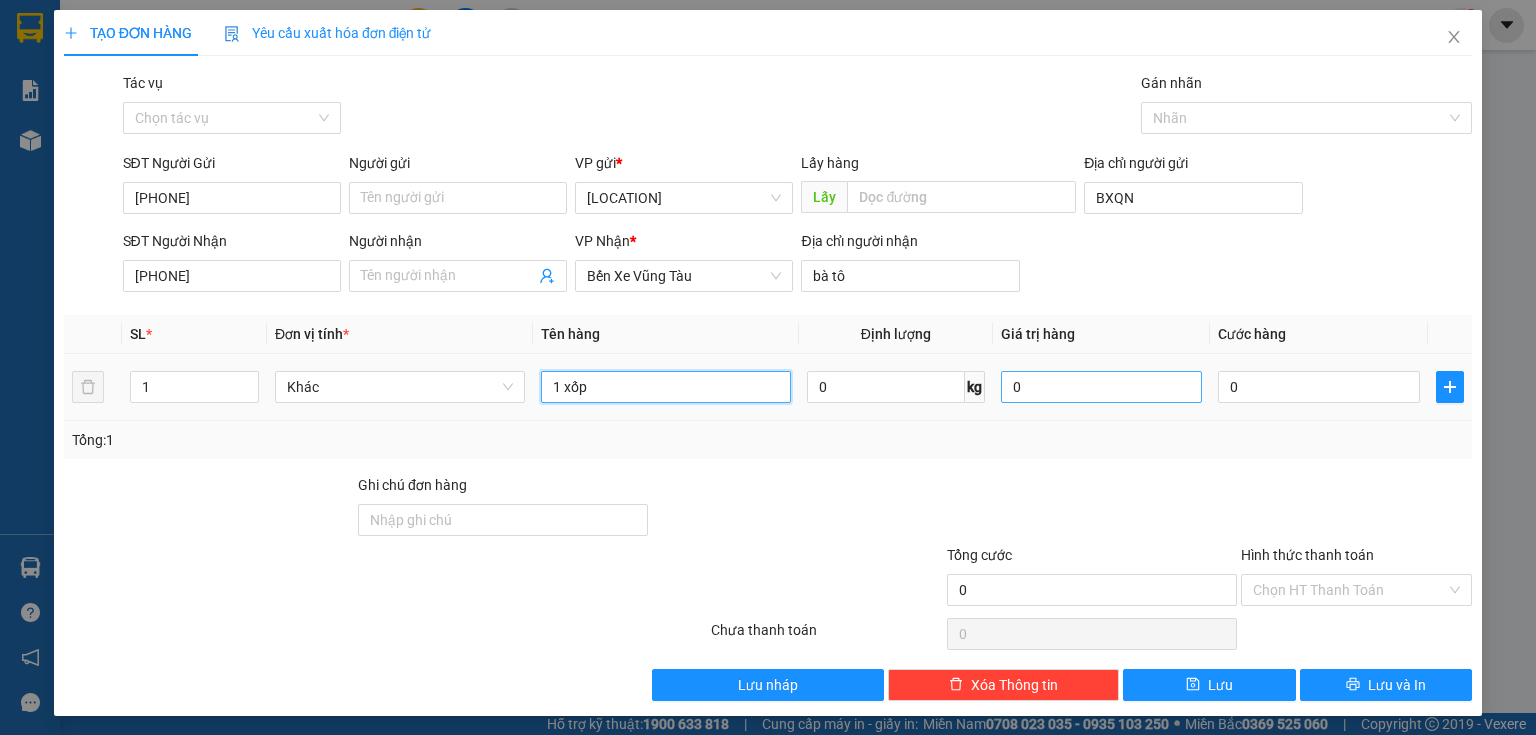 type on "1 xốp" 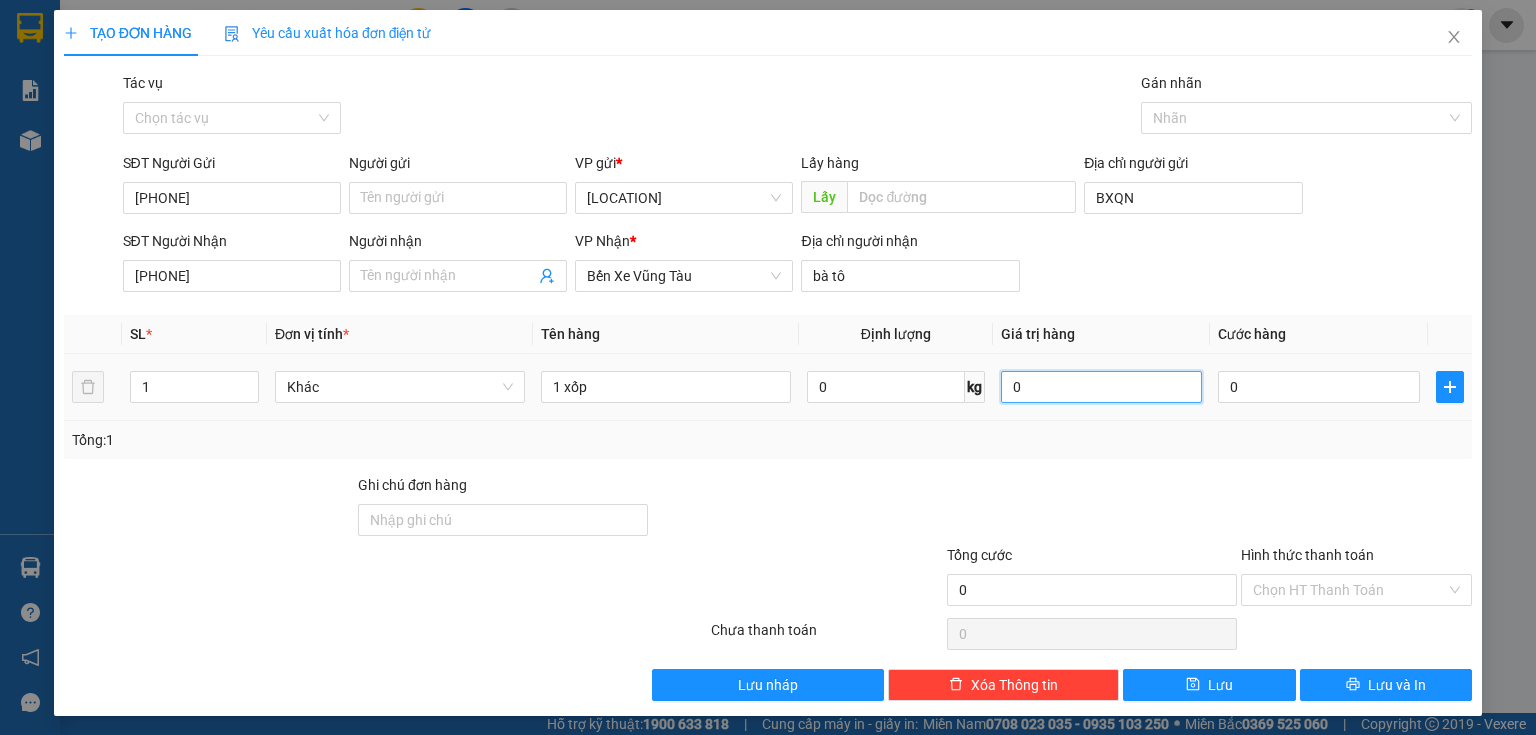 click on "0" at bounding box center (1102, 387) 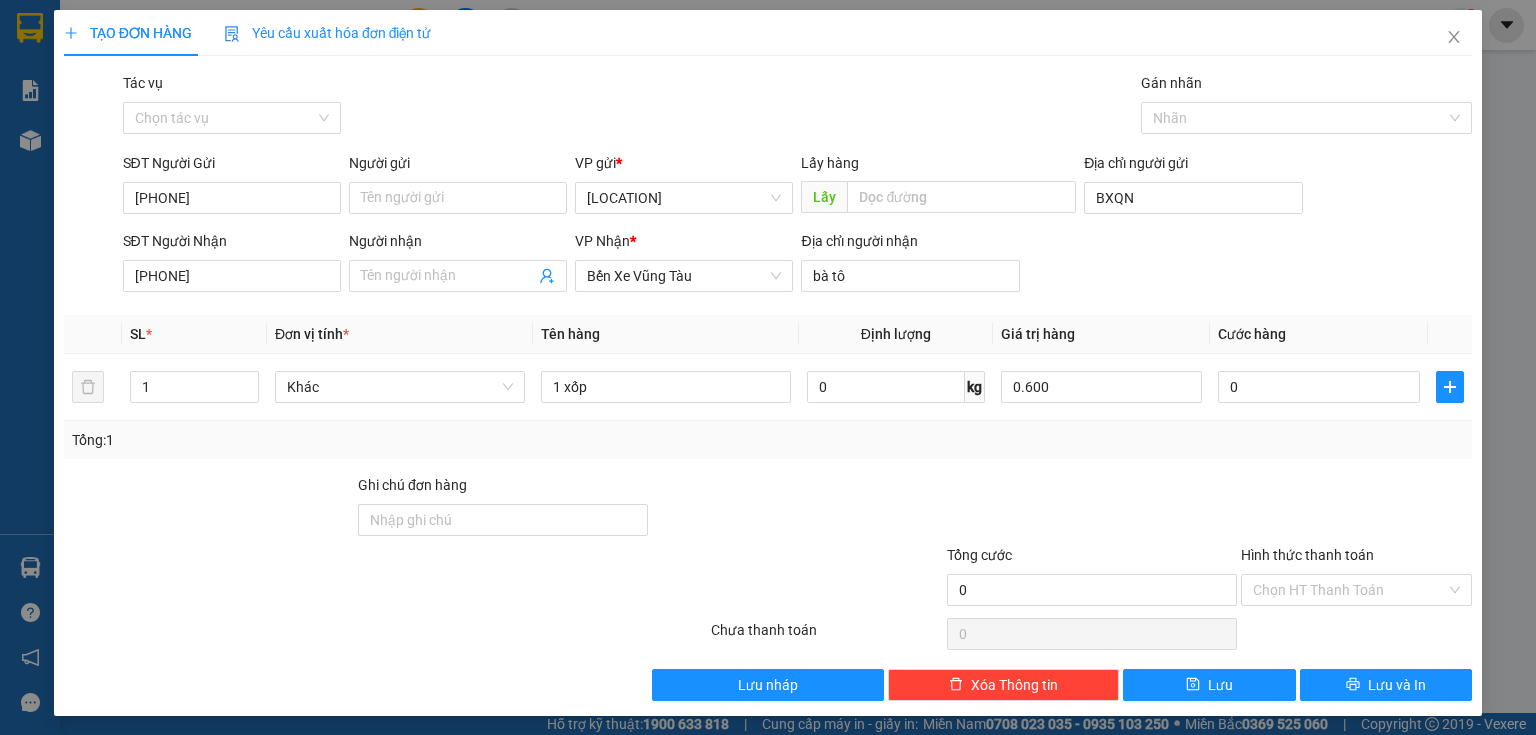 type on "600.000" 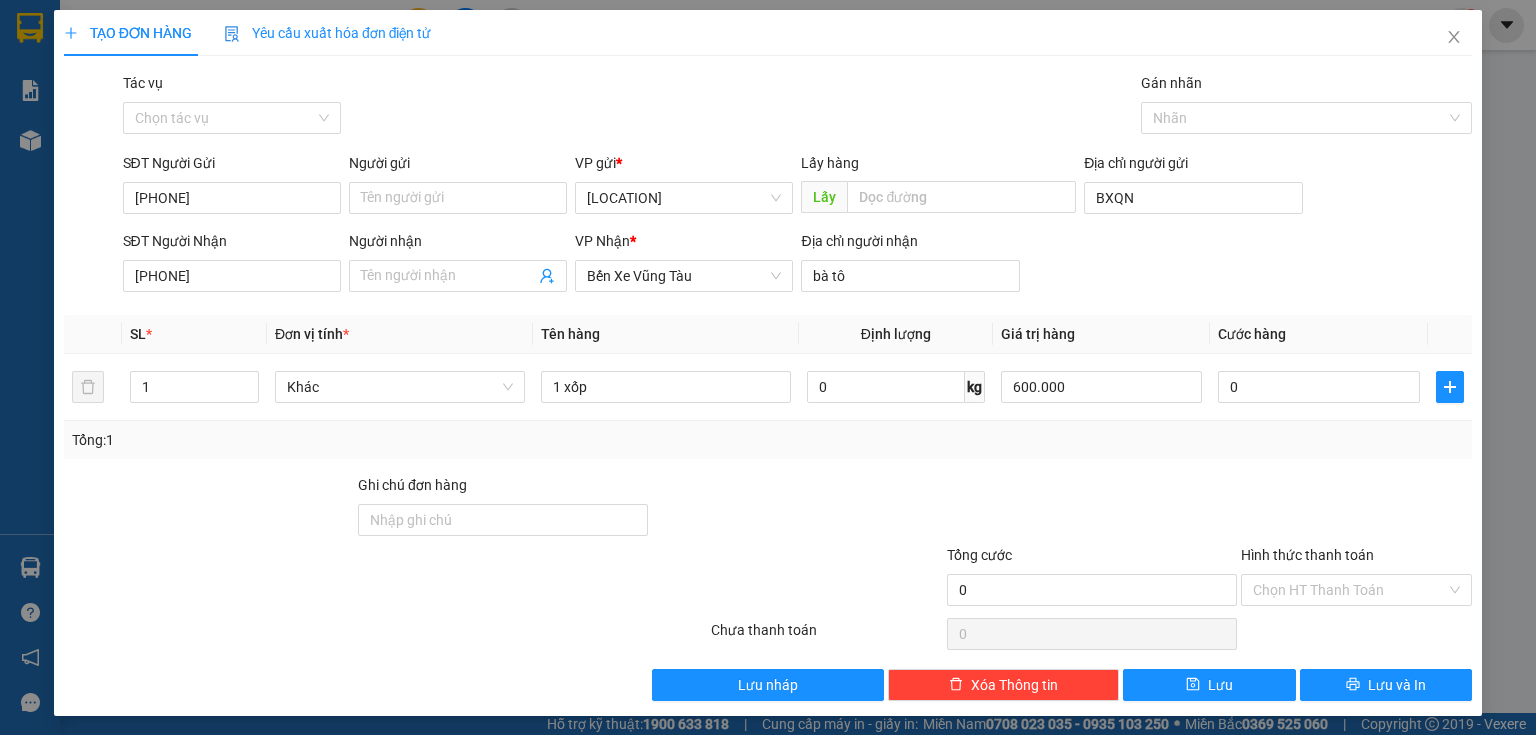 click at bounding box center [1092, 509] 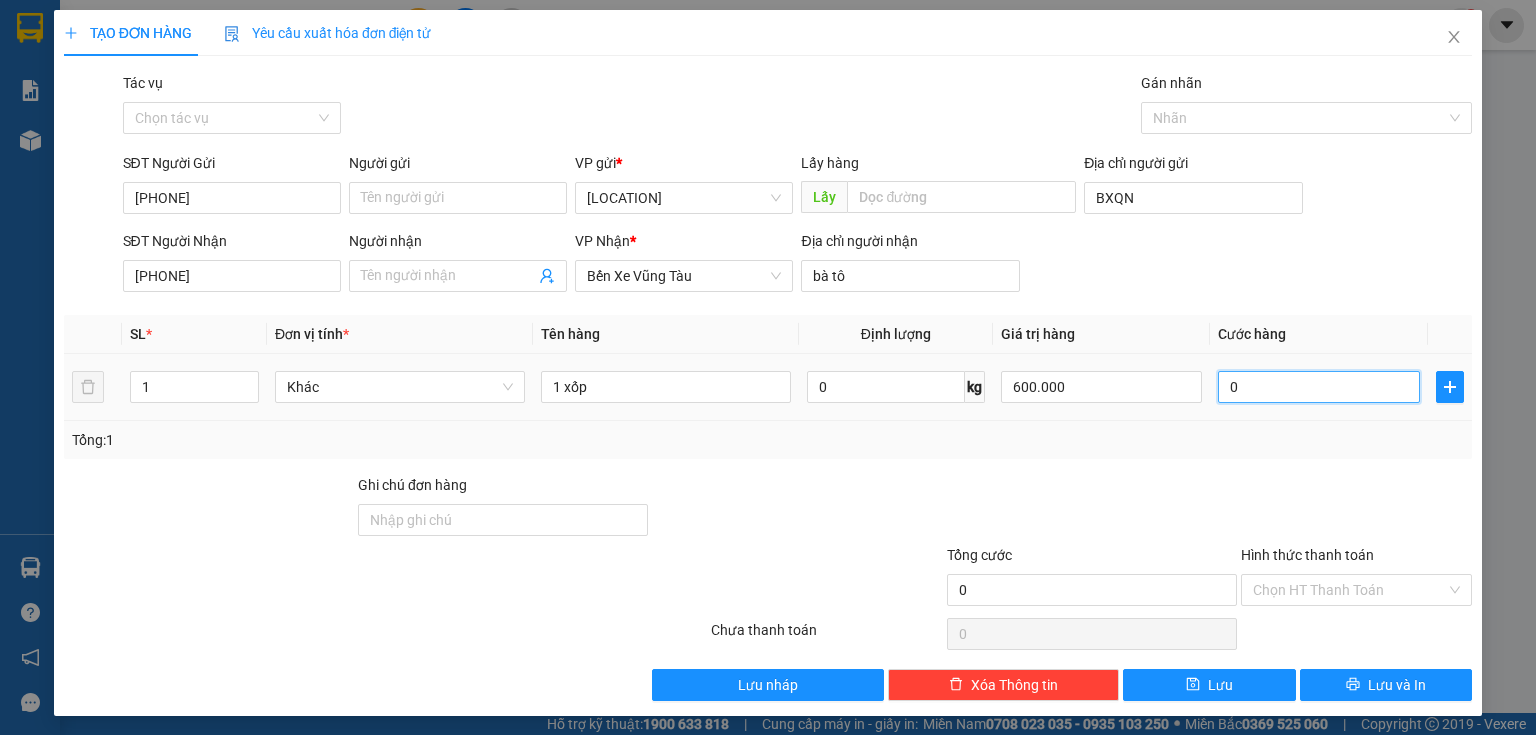 click on "0" at bounding box center [1319, 387] 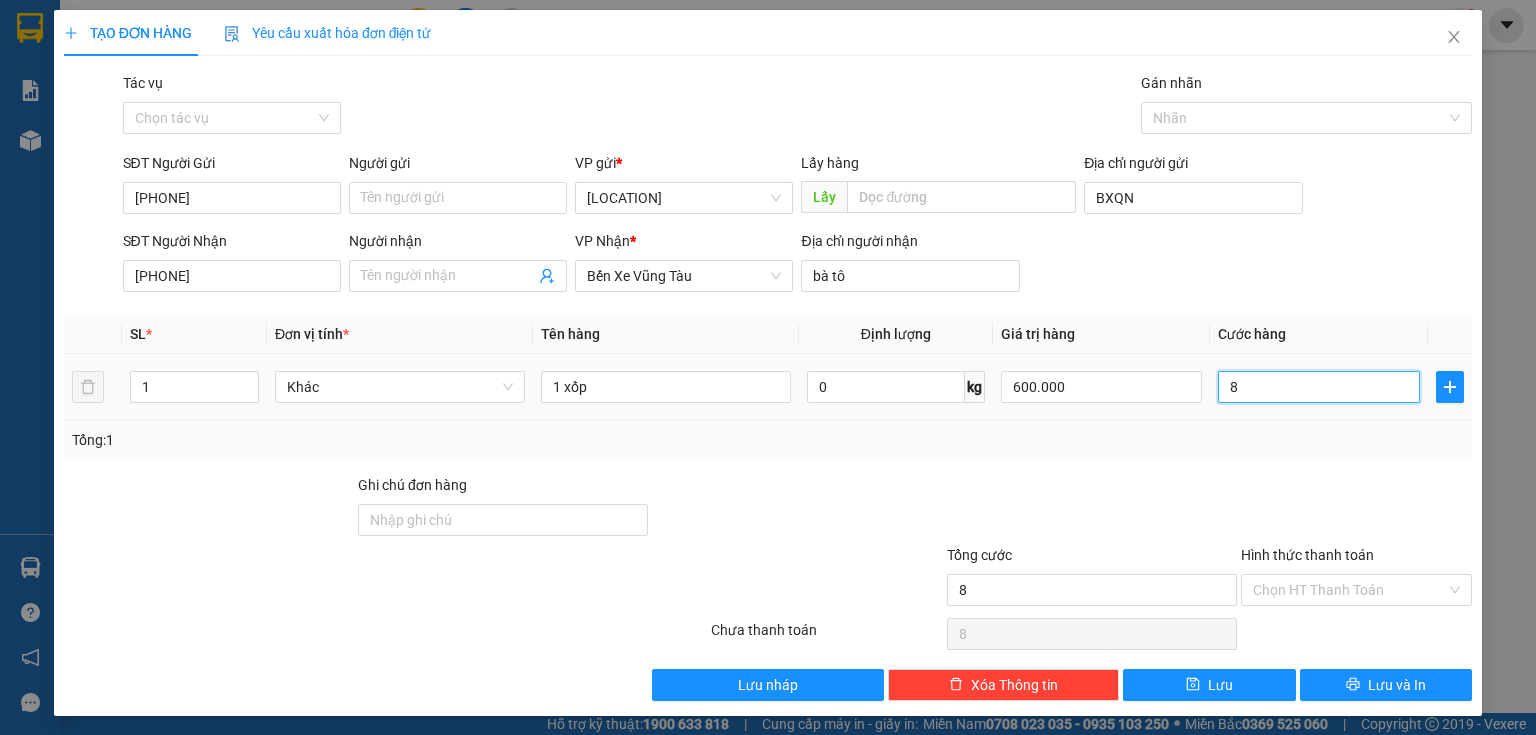 type on "80" 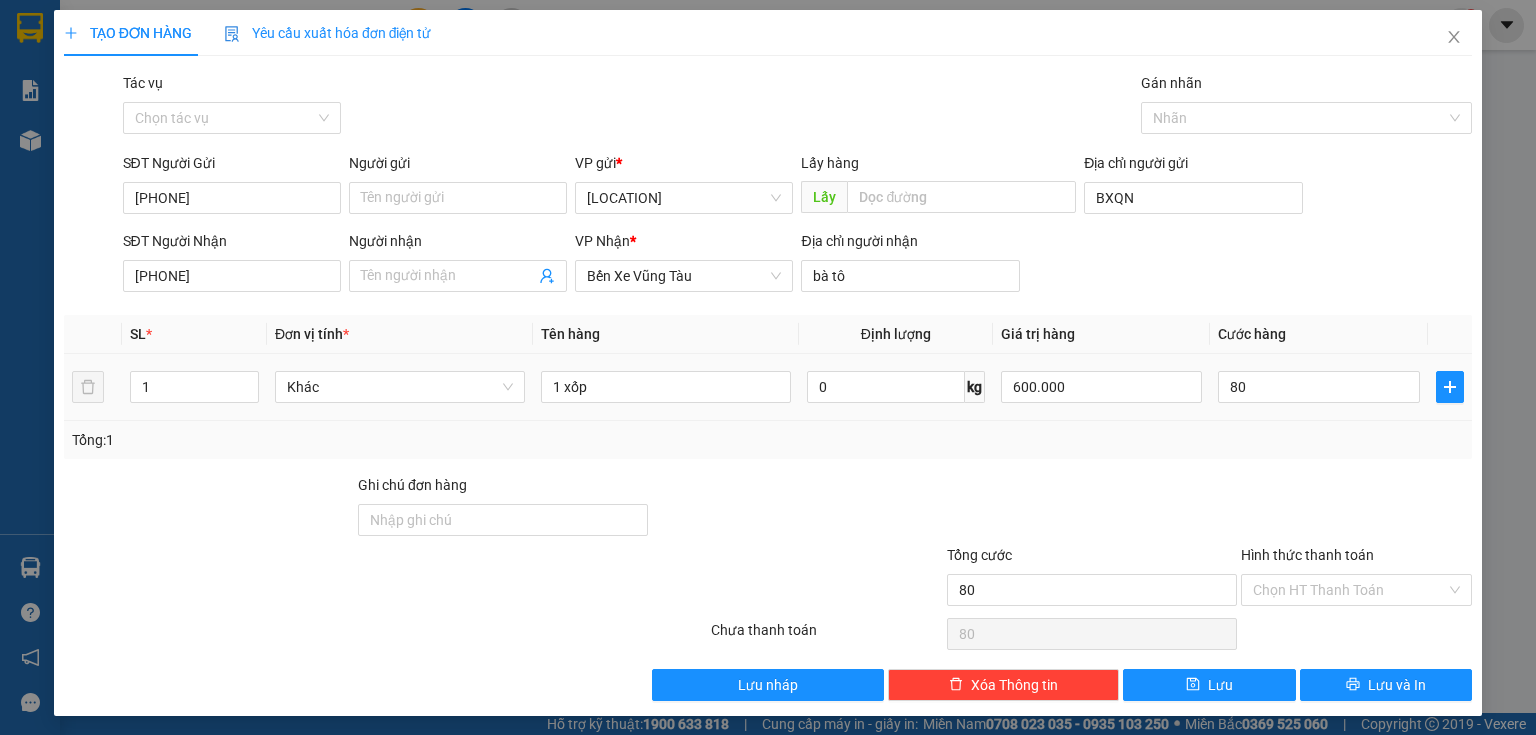 type on "80.000" 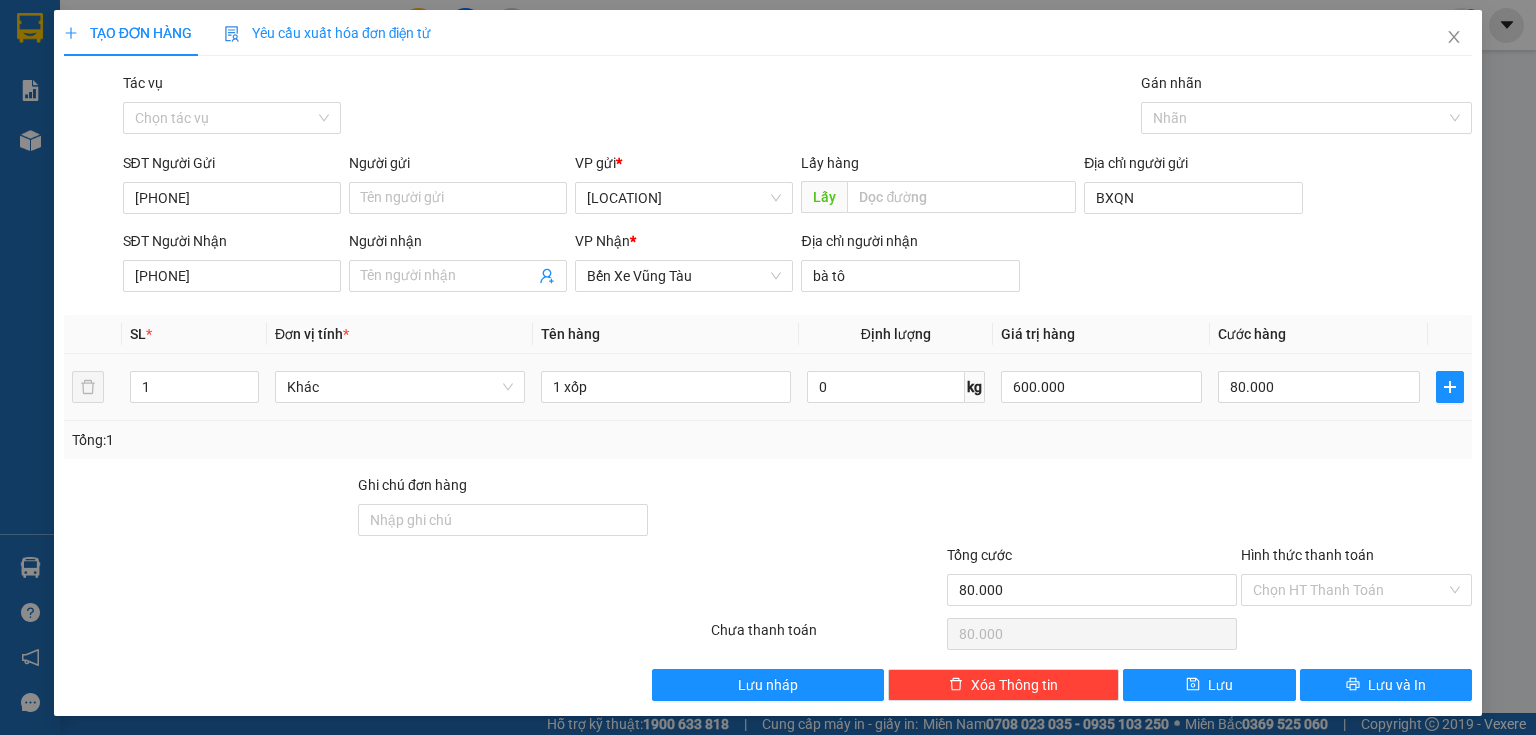 click on "80.000" at bounding box center [1319, 387] 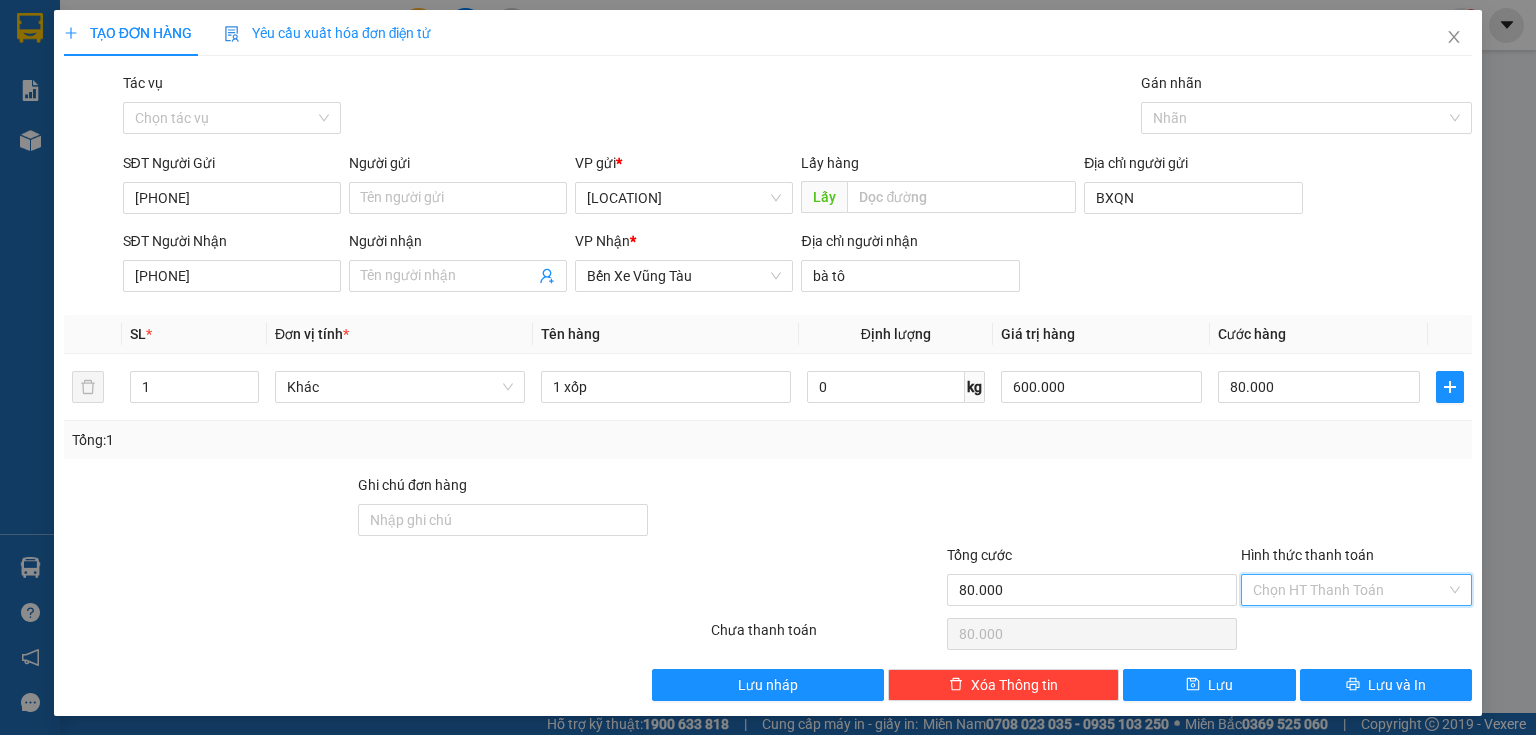 drag, startPoint x: 1338, startPoint y: 584, endPoint x: 1333, endPoint y: 625, distance: 41.303753 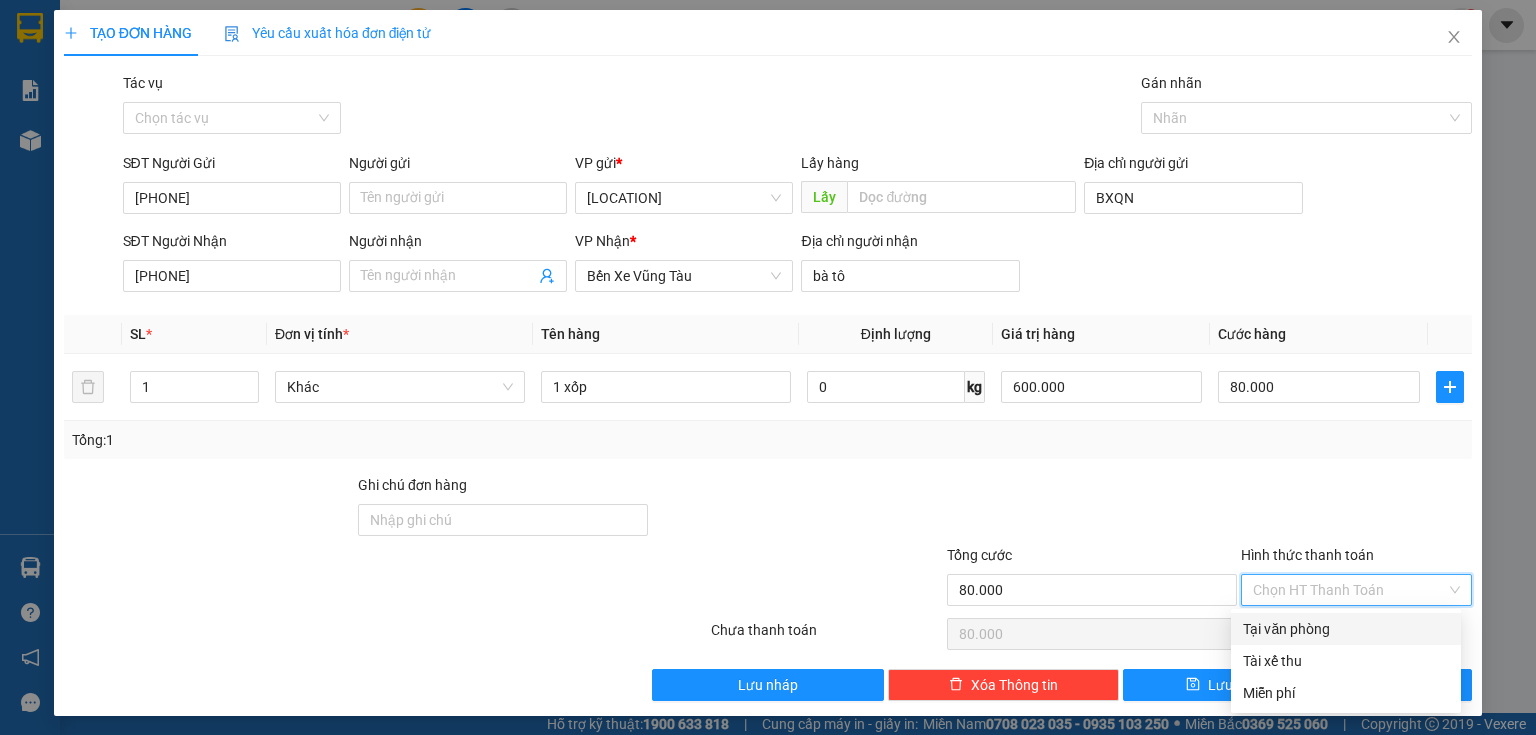 click on "Tại văn phòng" at bounding box center [1346, 629] 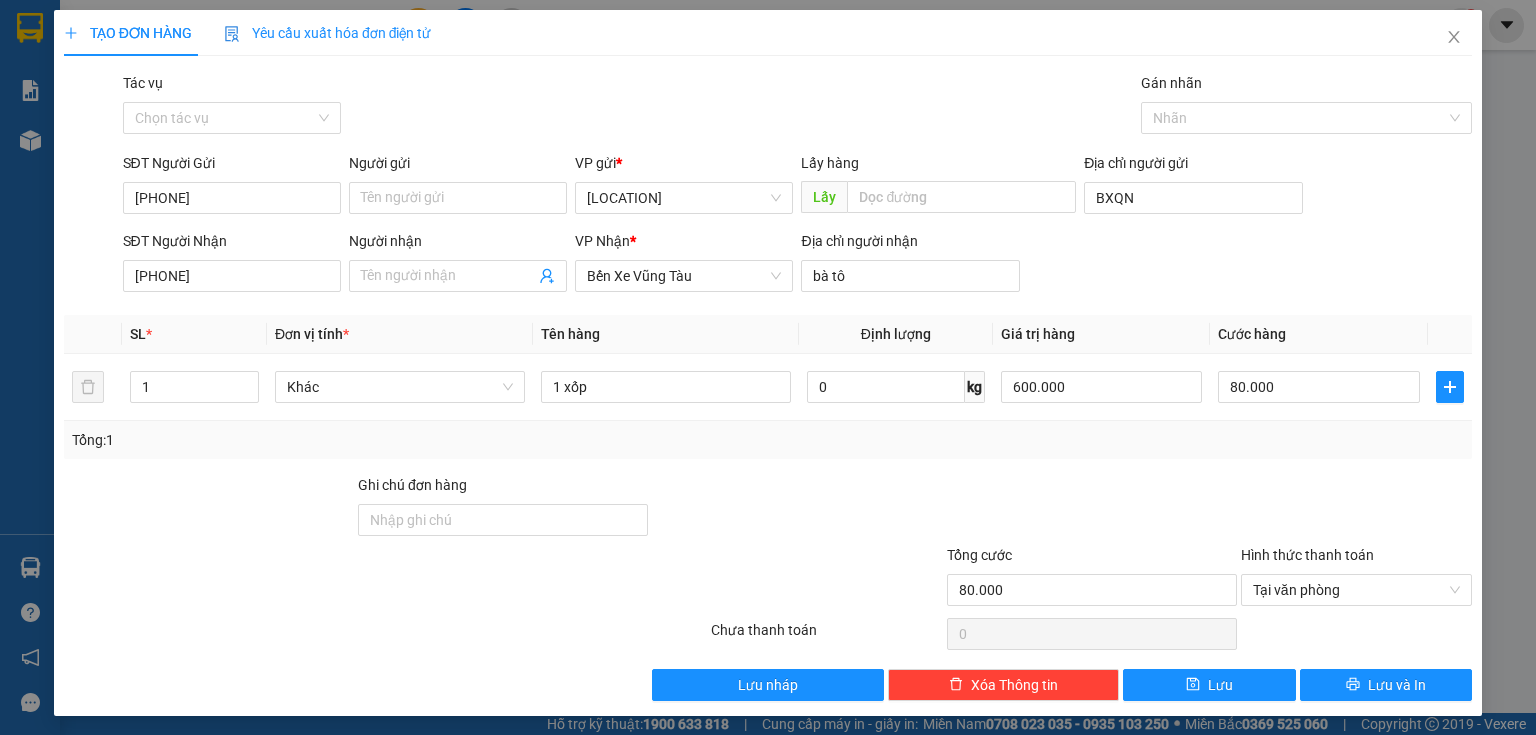drag, startPoint x: 1331, startPoint y: 632, endPoint x: 1333, endPoint y: 618, distance: 14.142136 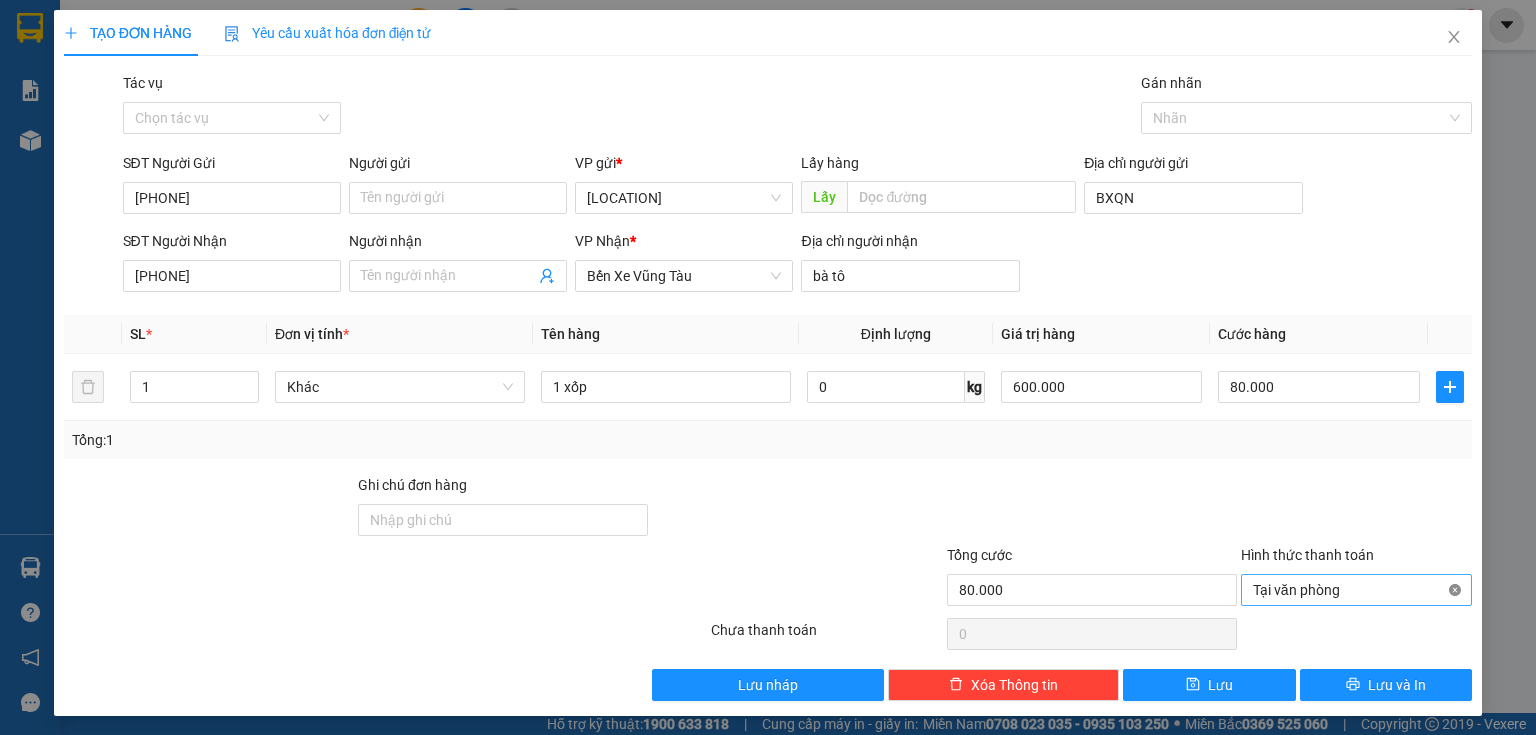 type on "80.000" 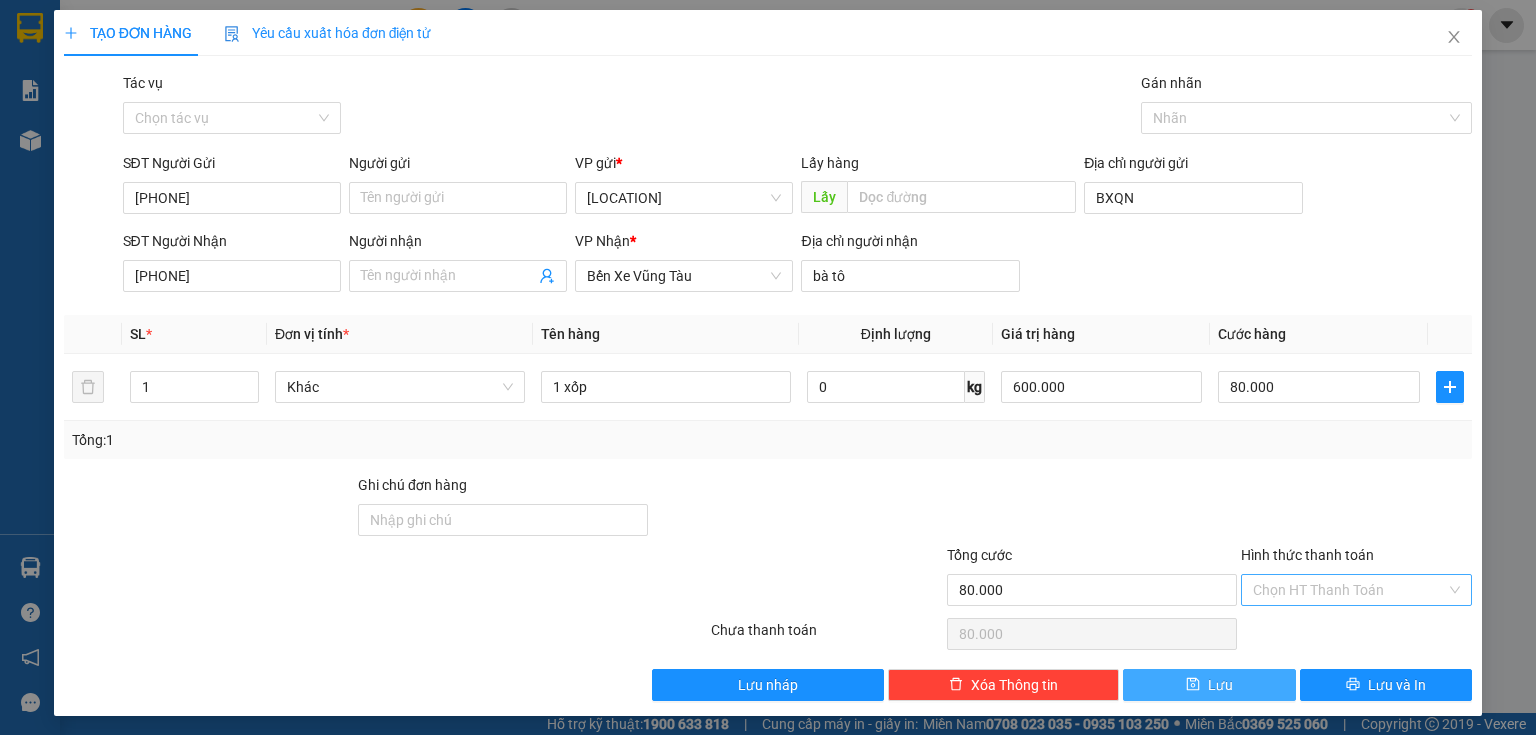 drag, startPoint x: 1213, startPoint y: 684, endPoint x: 1216, endPoint y: 674, distance: 10.440307 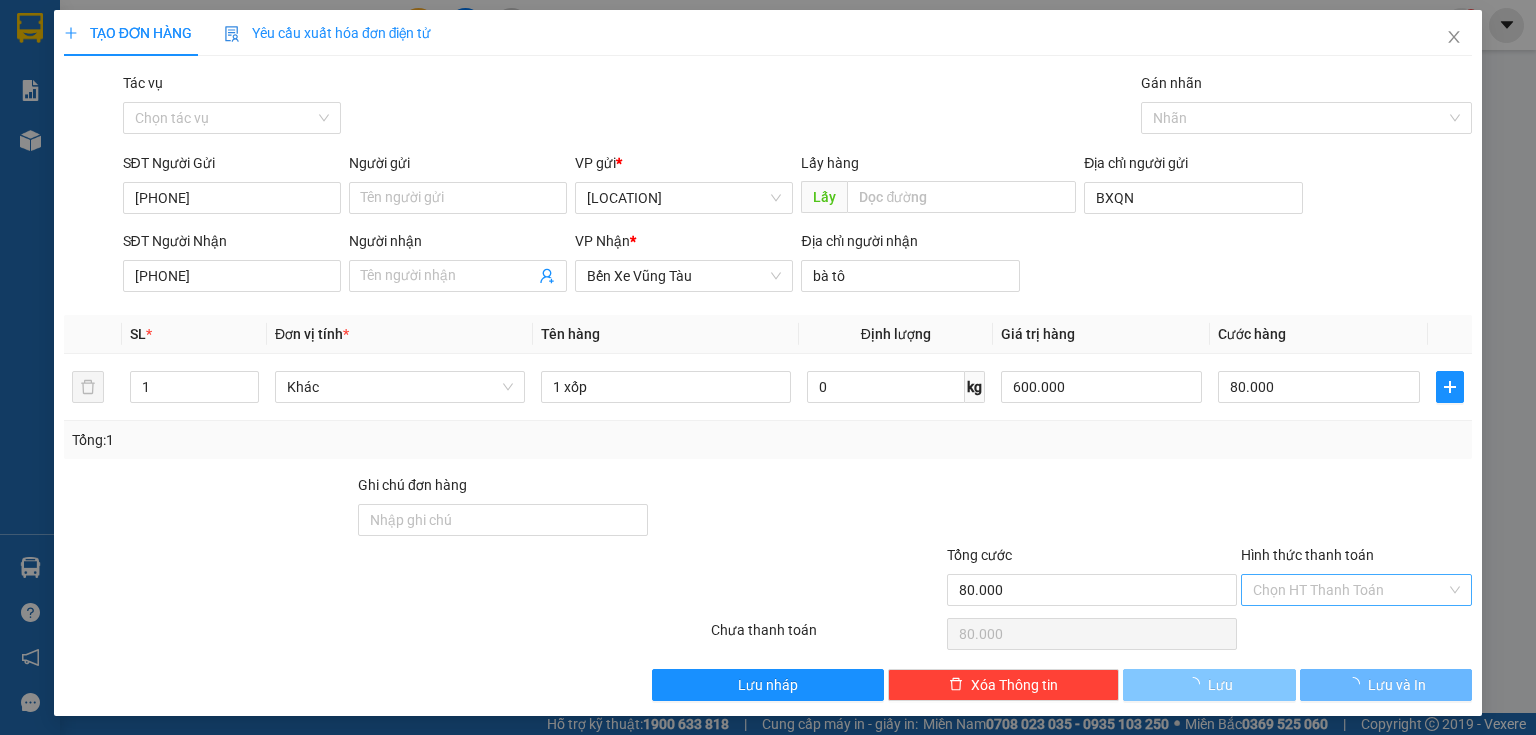 type 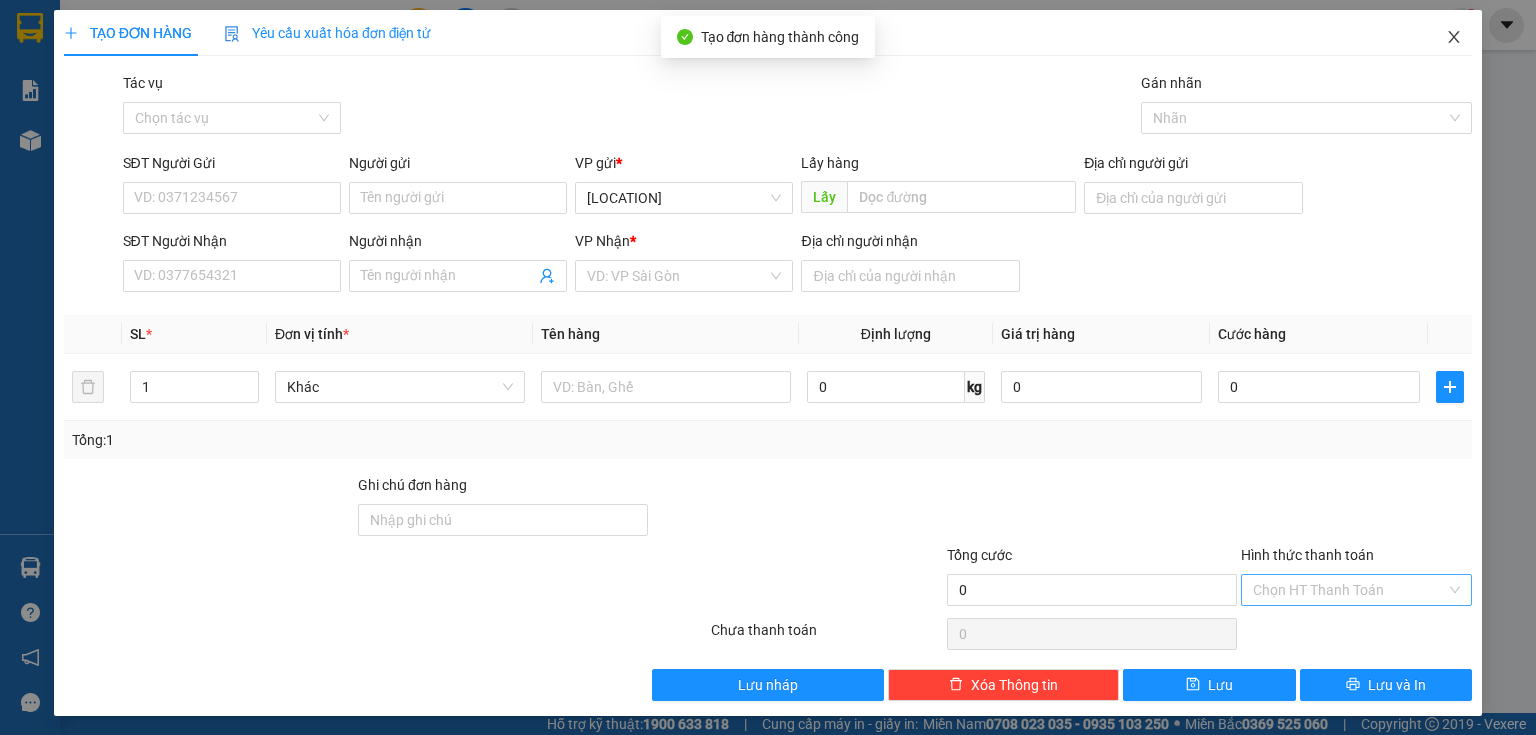click 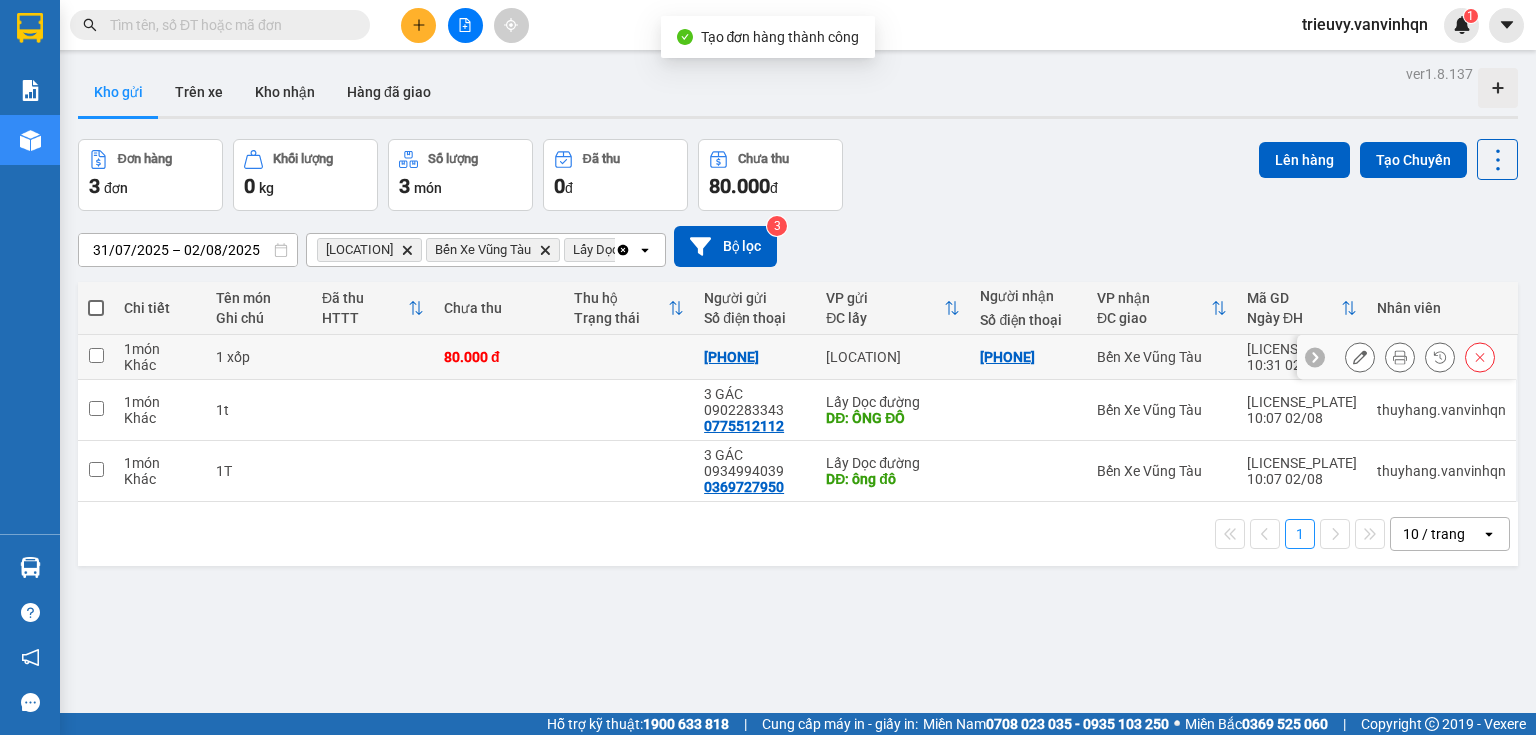 click on "1 xốp" at bounding box center [259, 357] 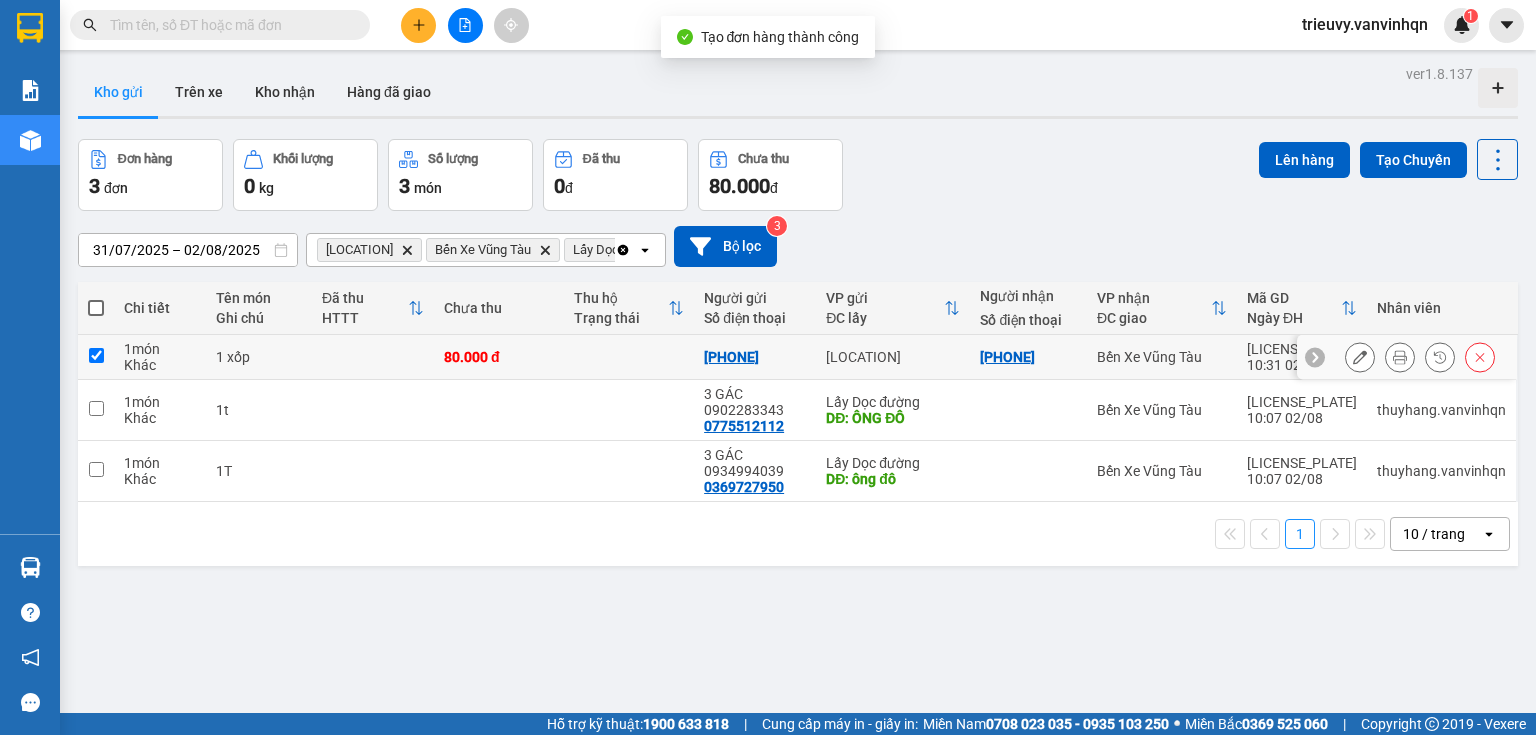 checkbox on "true" 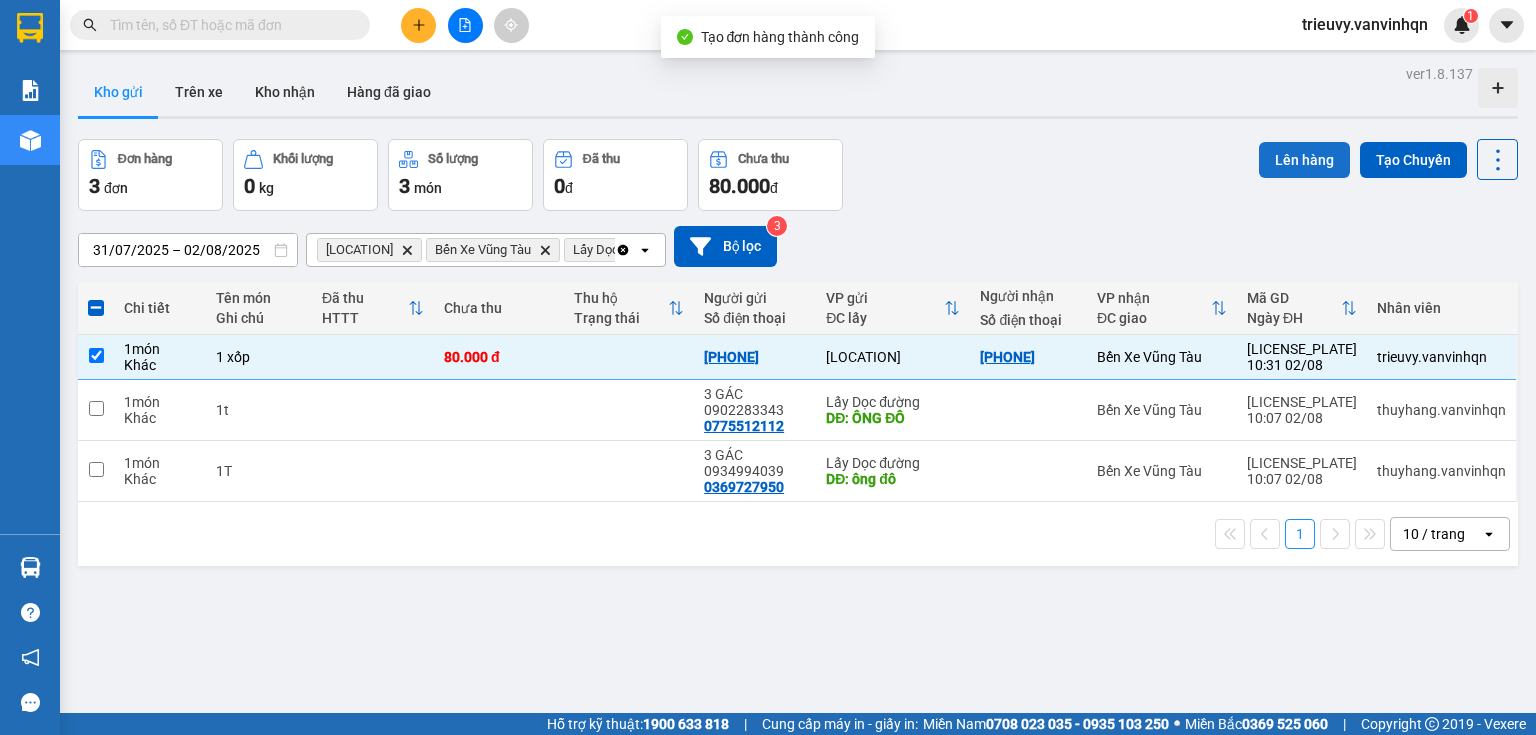 click on "Lên hàng" at bounding box center [1304, 160] 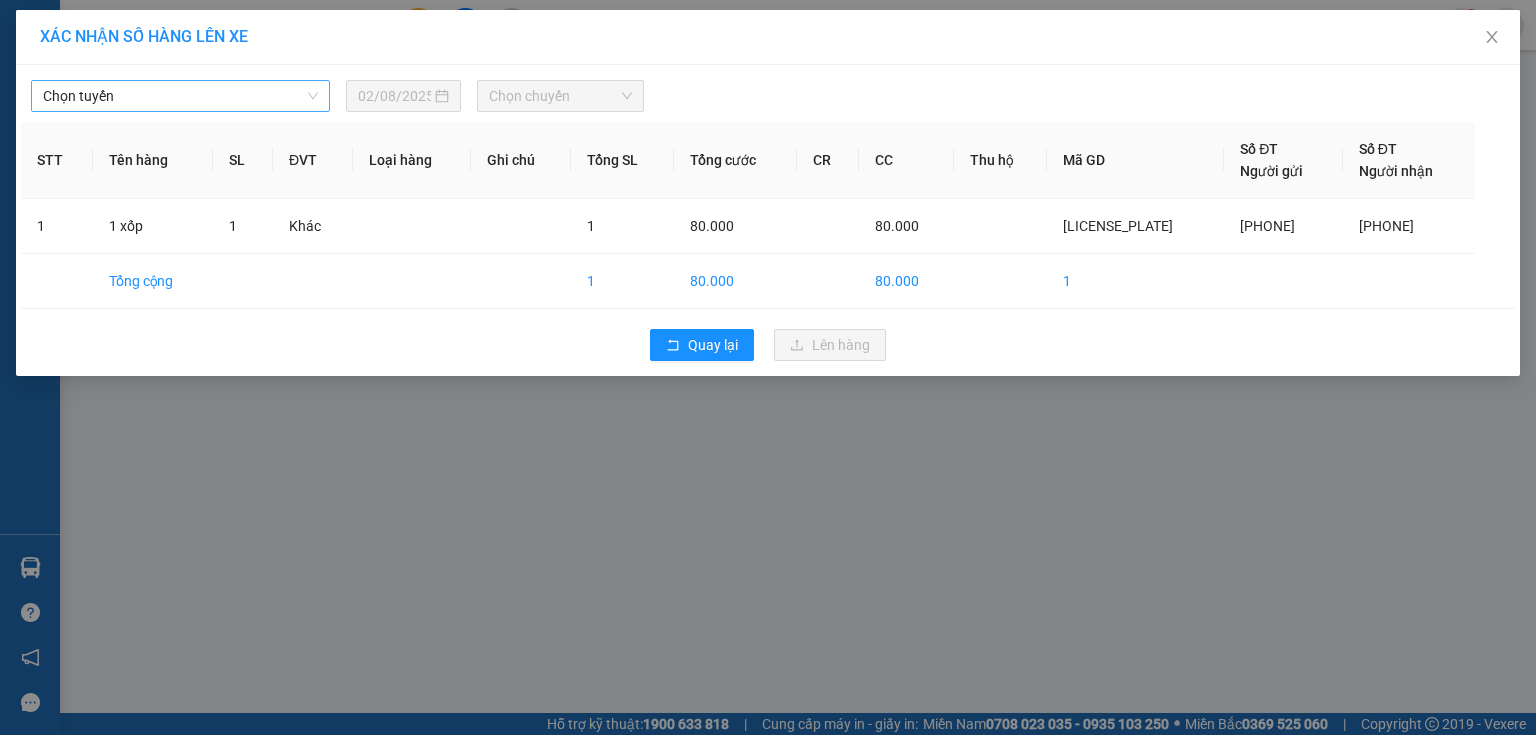 click on "Chọn tuyến 02/08/2025 Chọn chuyến STT Tên hàng SL ĐVT Loại hàng Ghi chú Tổng SL Tổng cước CR CC Thu hộ Mã GD Số ĐT Người gửi Số ĐT Người nhận 1 1 xốp 1 Khác 1 80.000 80.000 BXQN2508020013 0935429504 0977017704 Tổng cộng 1 80.000 80.000 1 Quay lại Lên hàng" at bounding box center [768, 220] 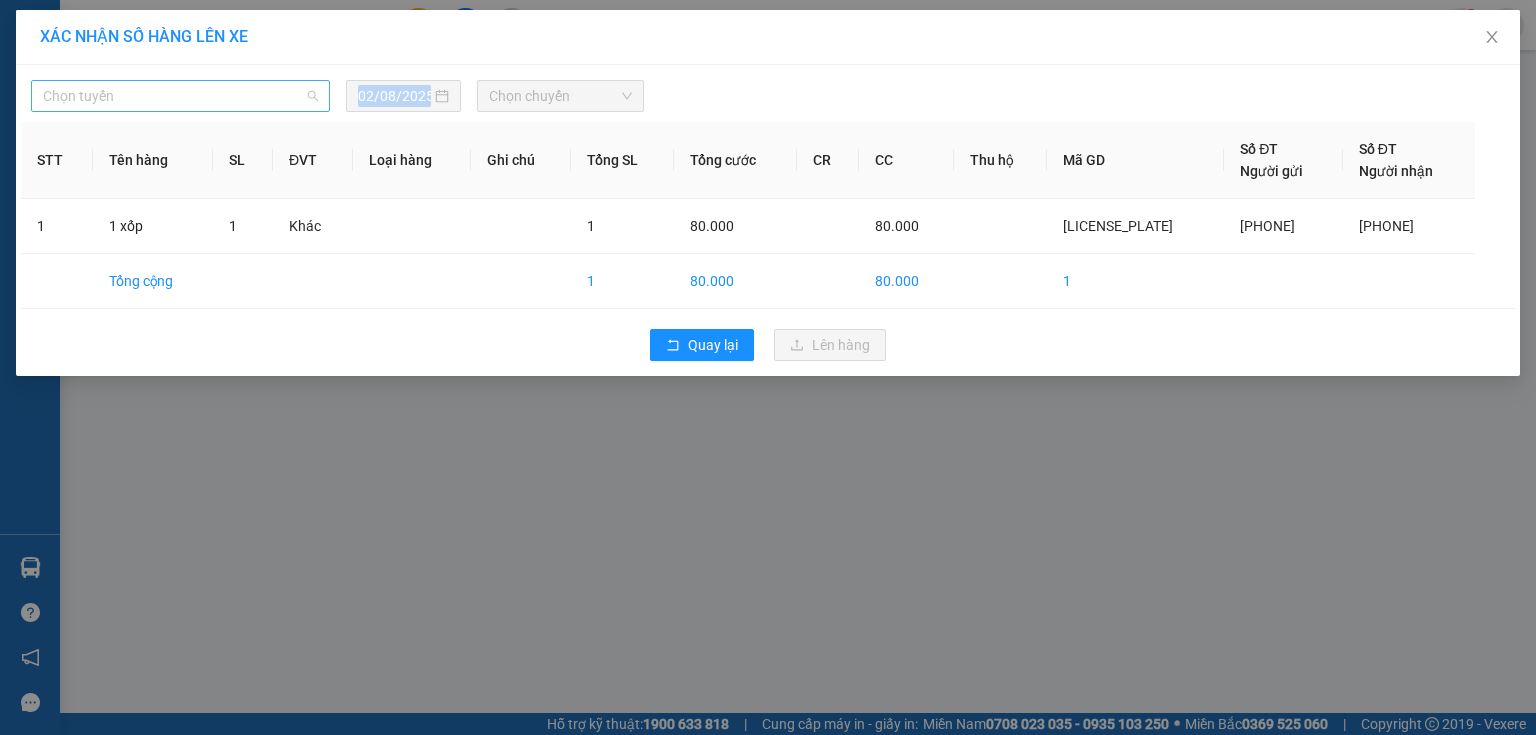 click on "Chọn tuyến" at bounding box center [180, 96] 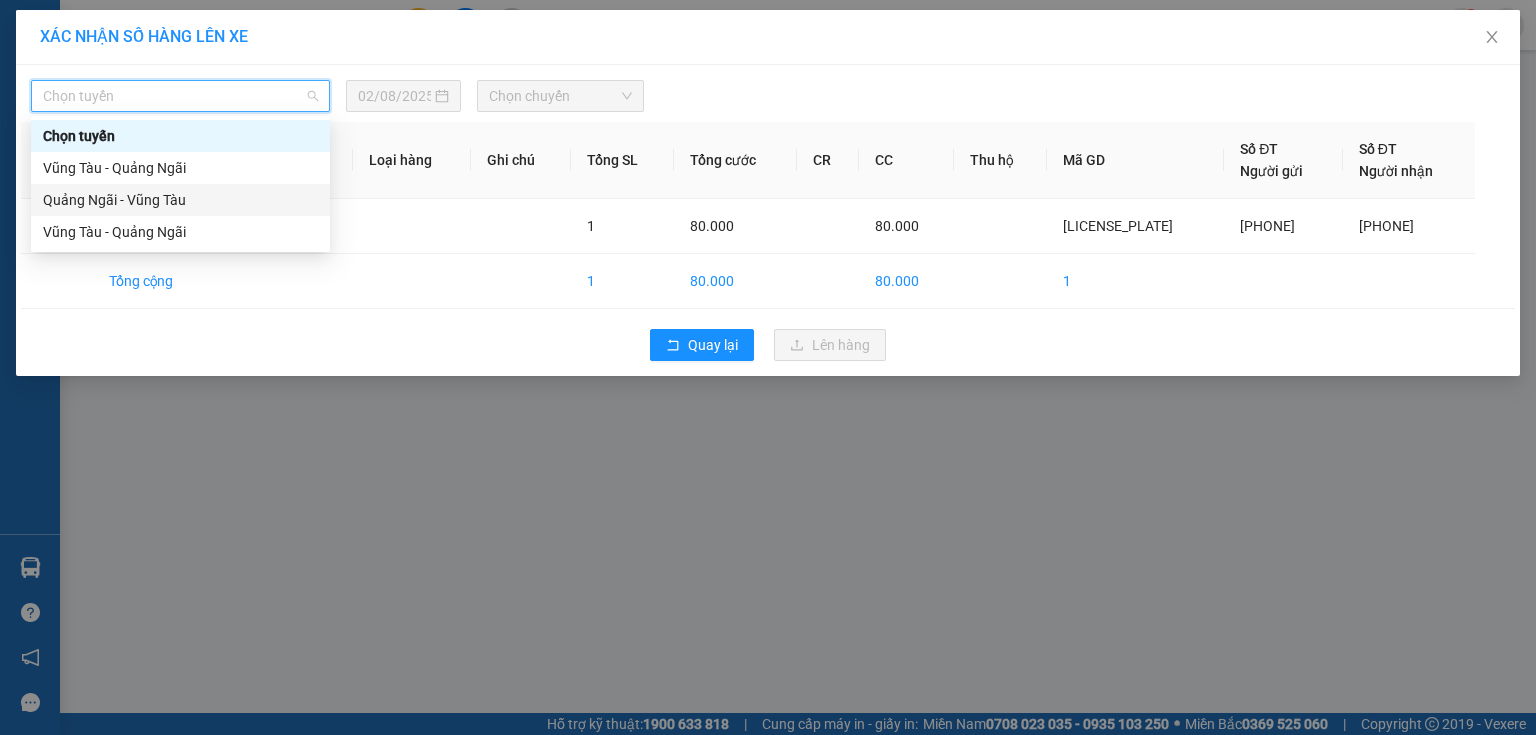 click on "[CITY] - [CITY]" at bounding box center [180, 200] 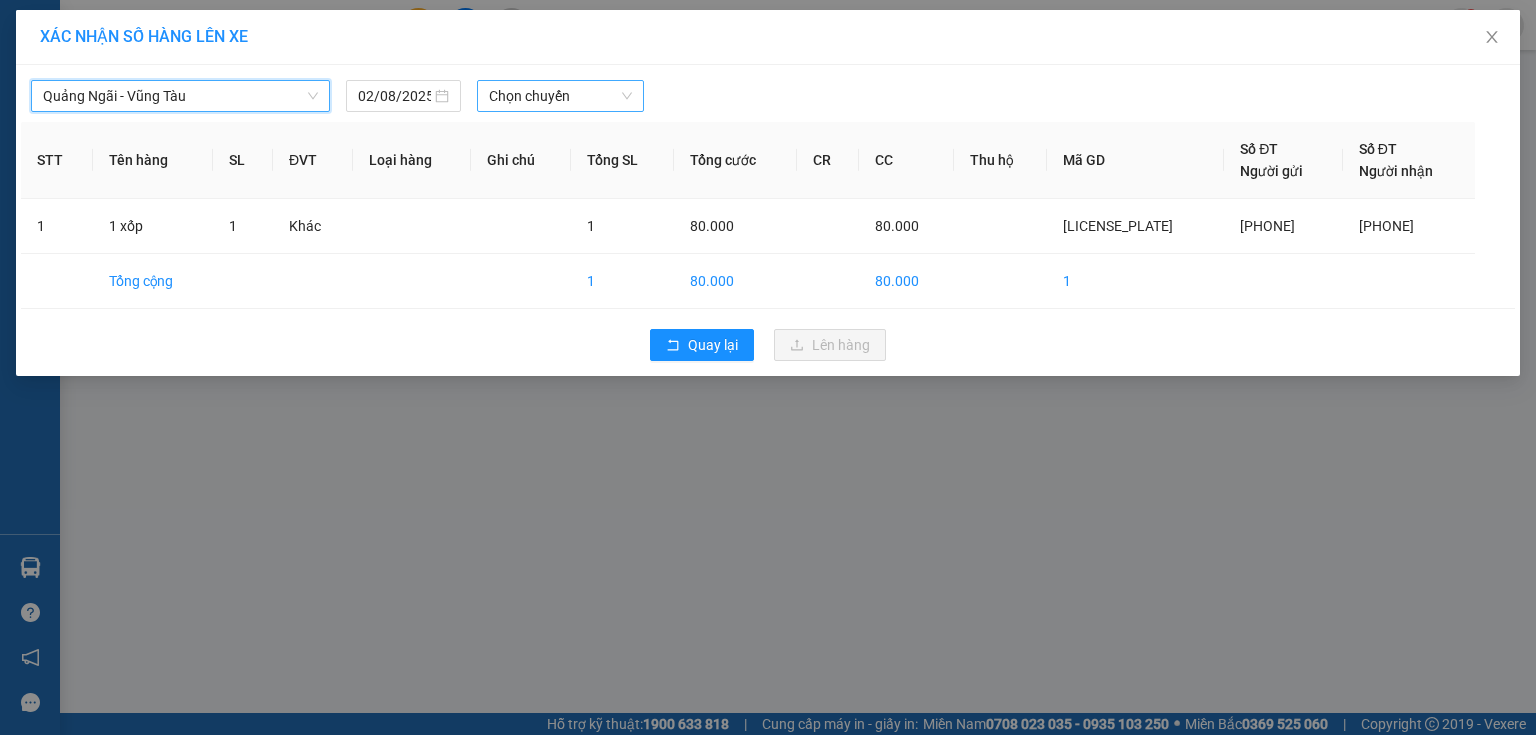 click on "Chọn chuyến" at bounding box center (561, 96) 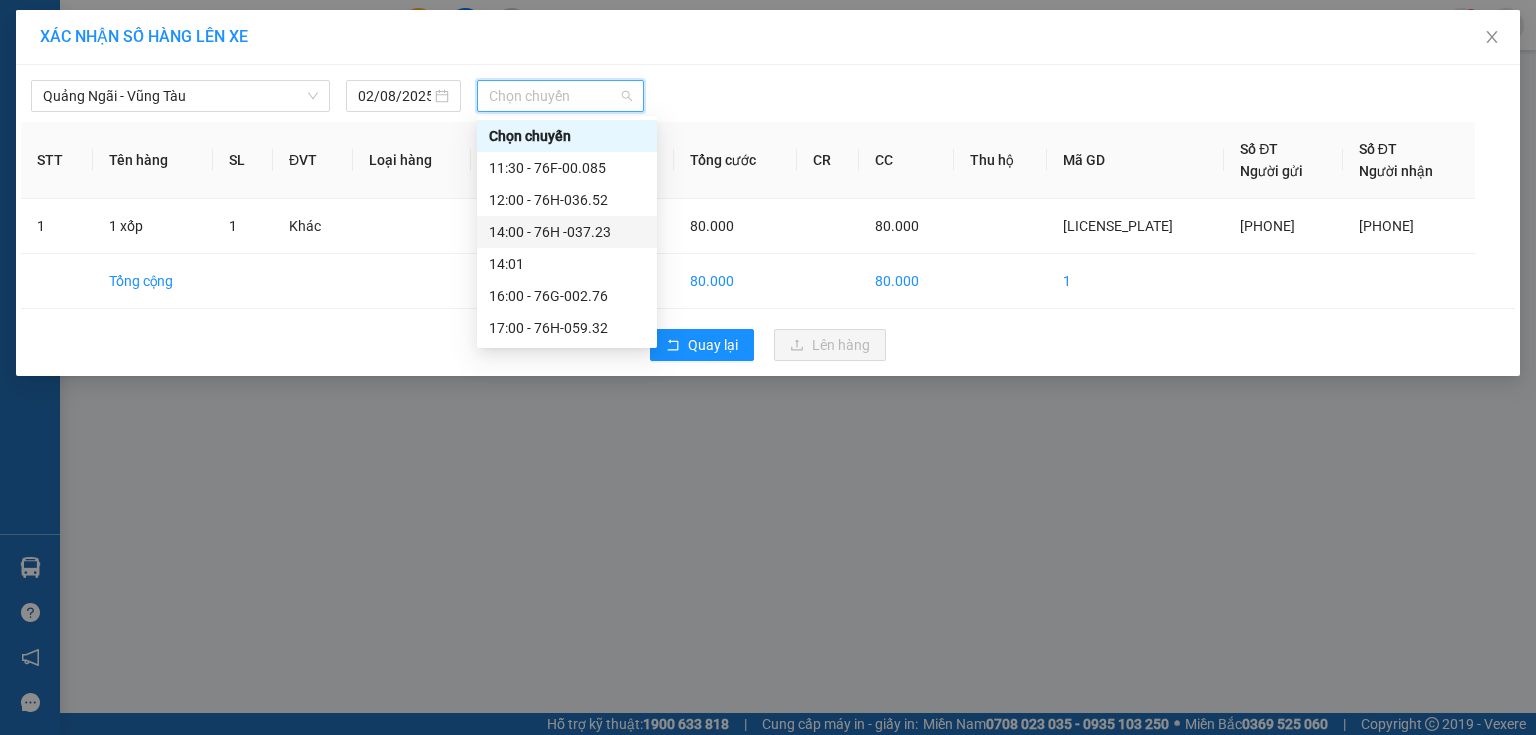 click on "14:00     - 76H -037.23" at bounding box center (567, 232) 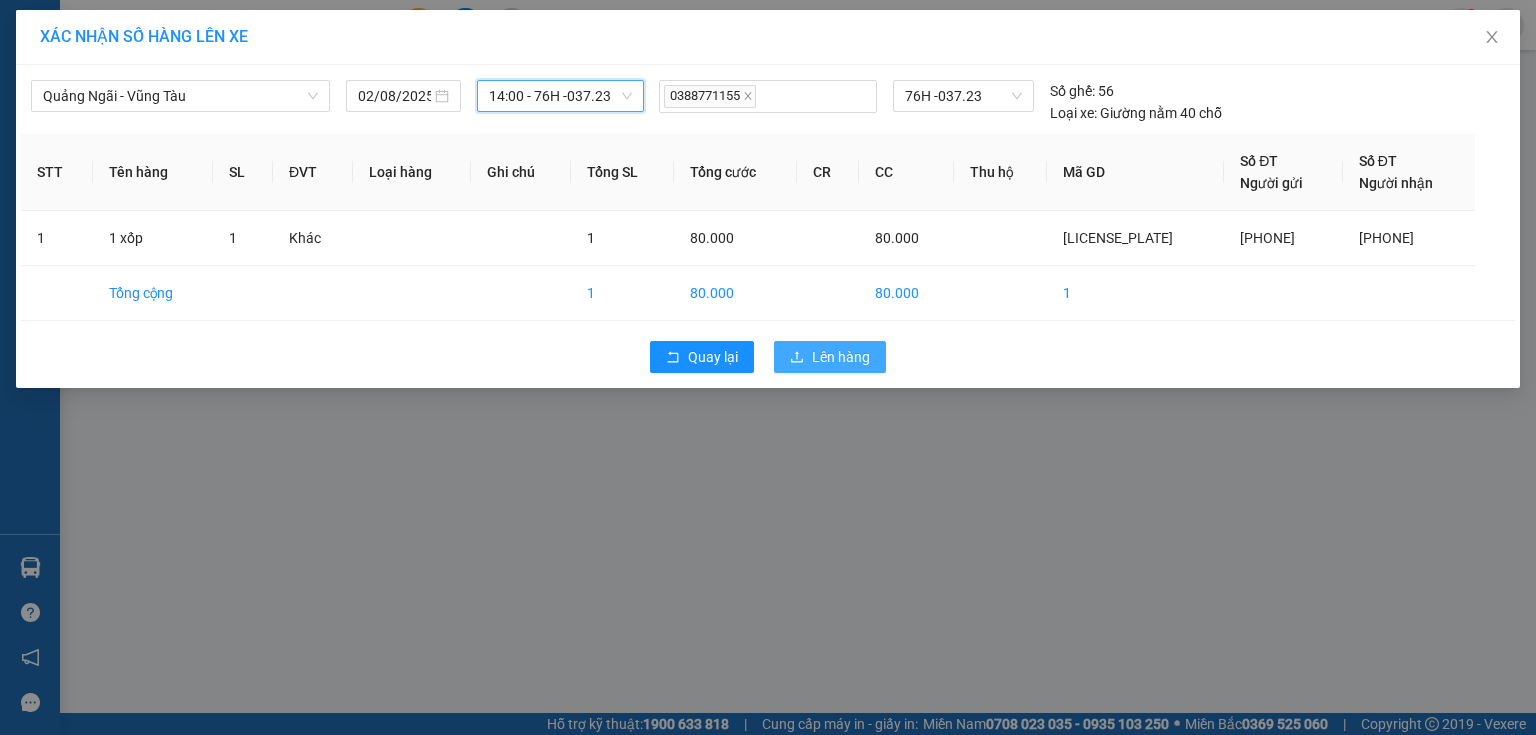 drag, startPoint x: 824, startPoint y: 361, endPoint x: 821, endPoint y: 351, distance: 10.440307 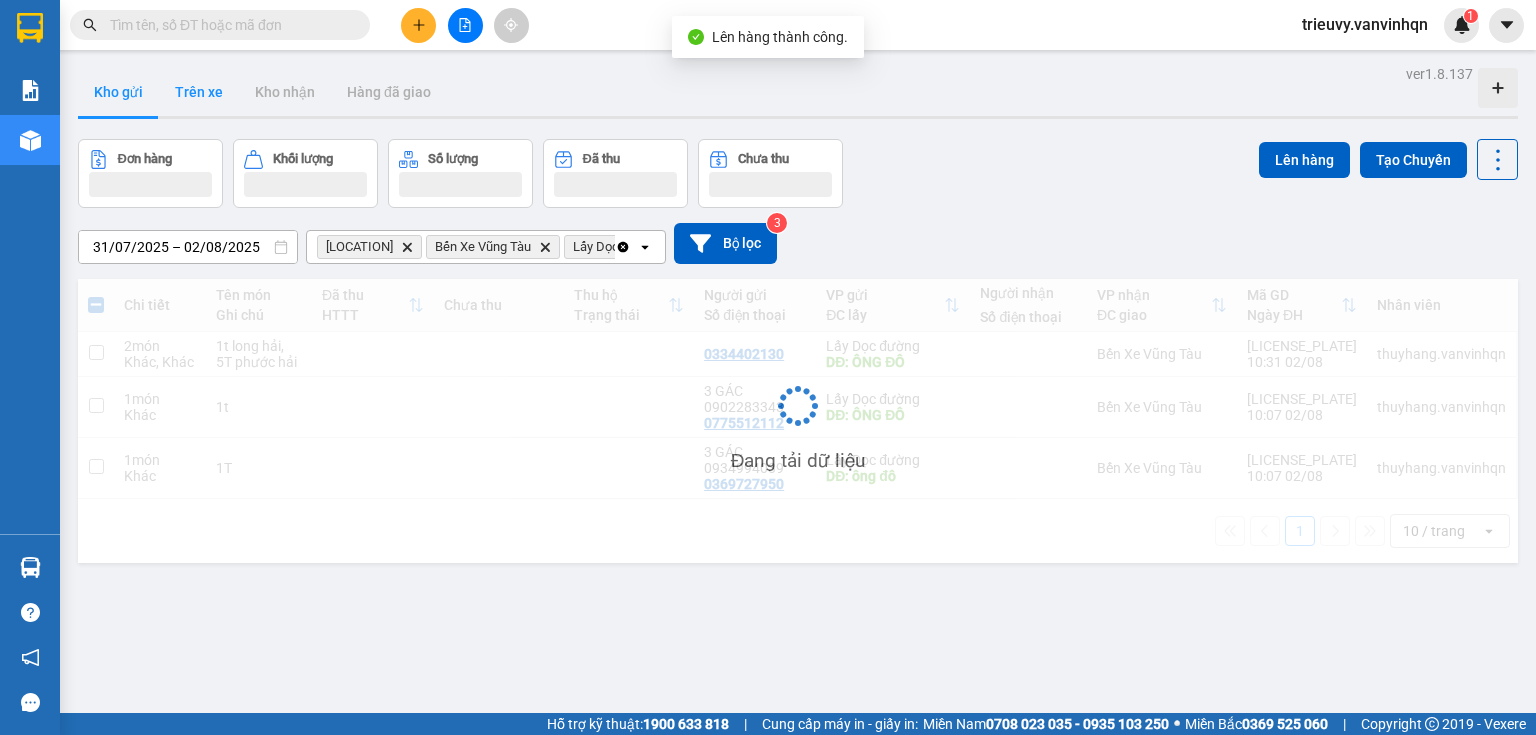 click on "Trên xe" at bounding box center (199, 92) 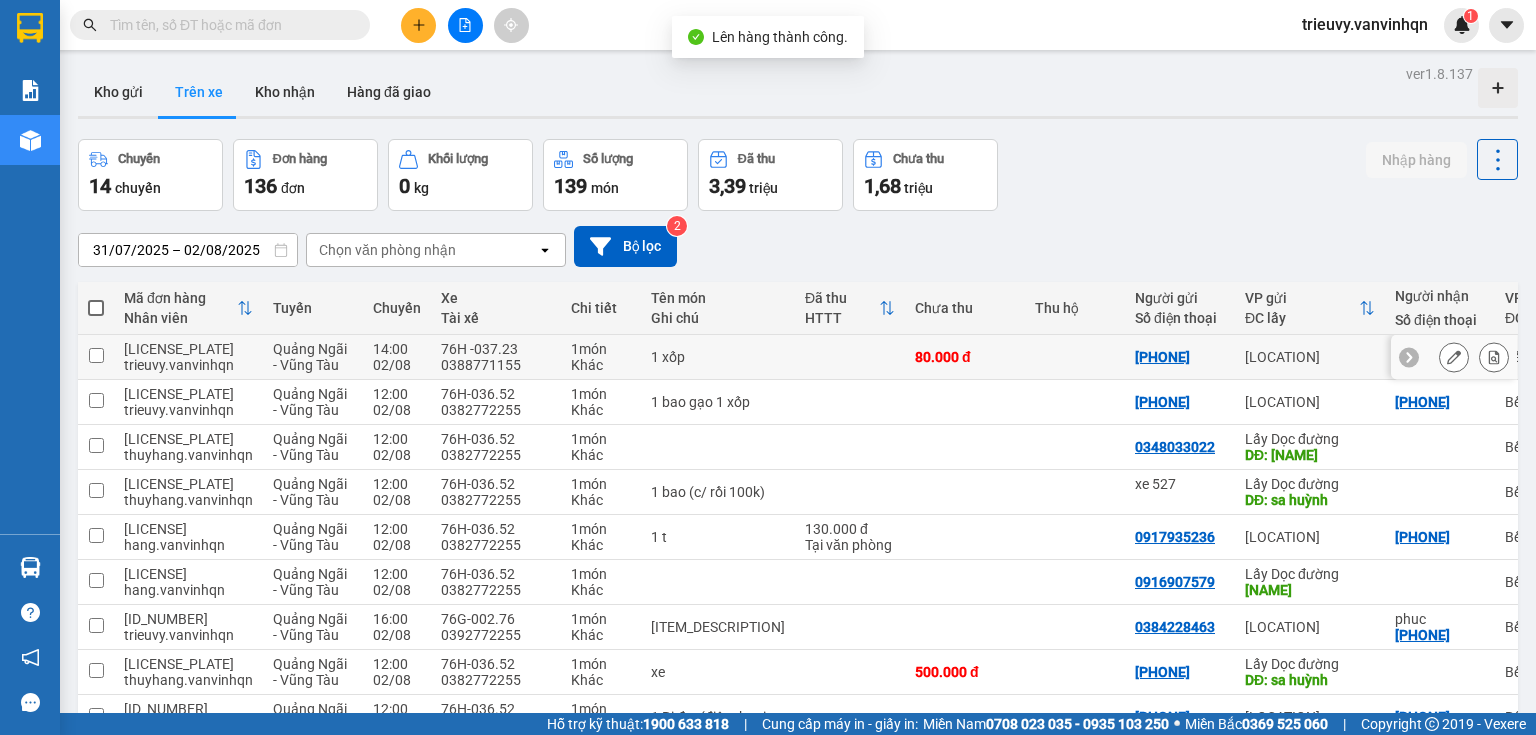 click 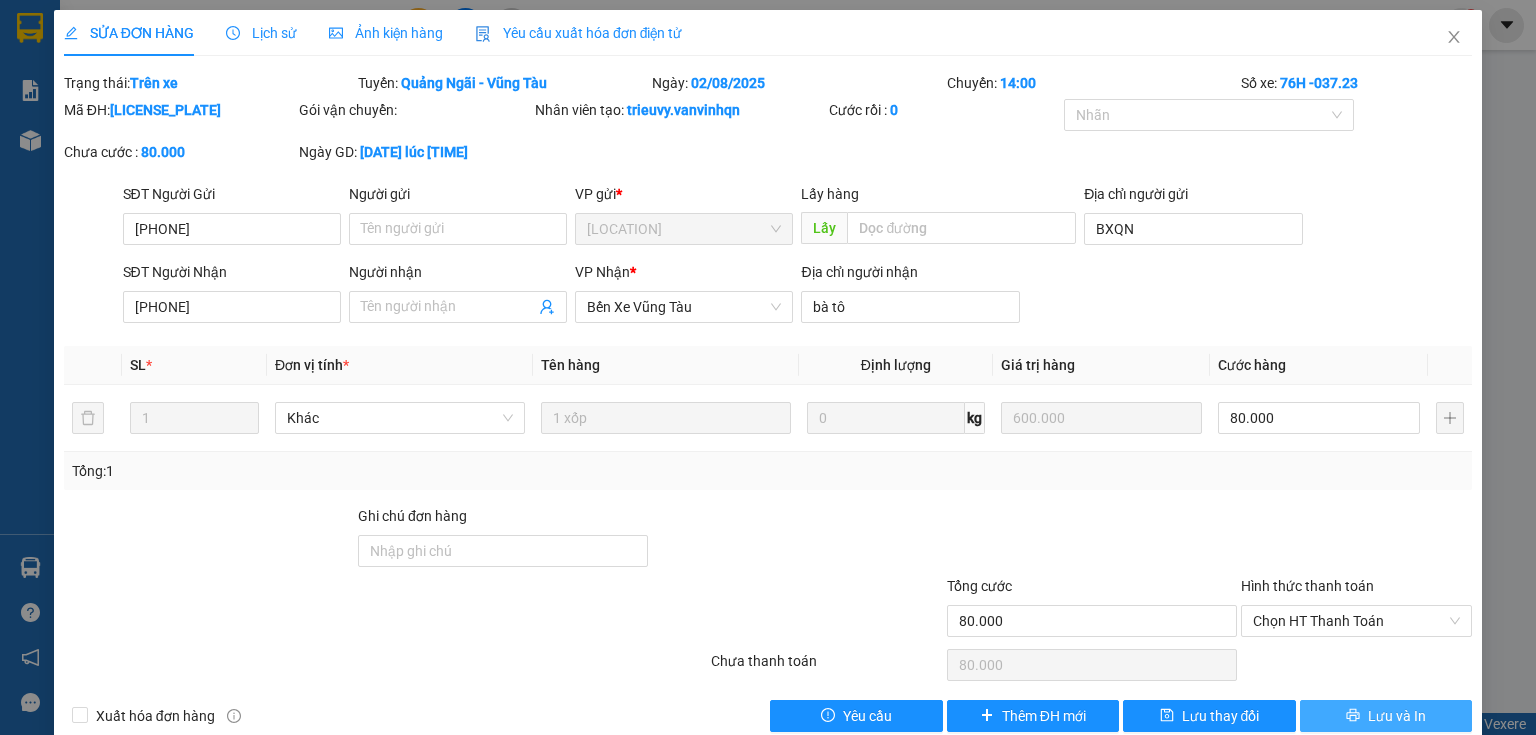 click on "Lưu và In" at bounding box center (1386, 716) 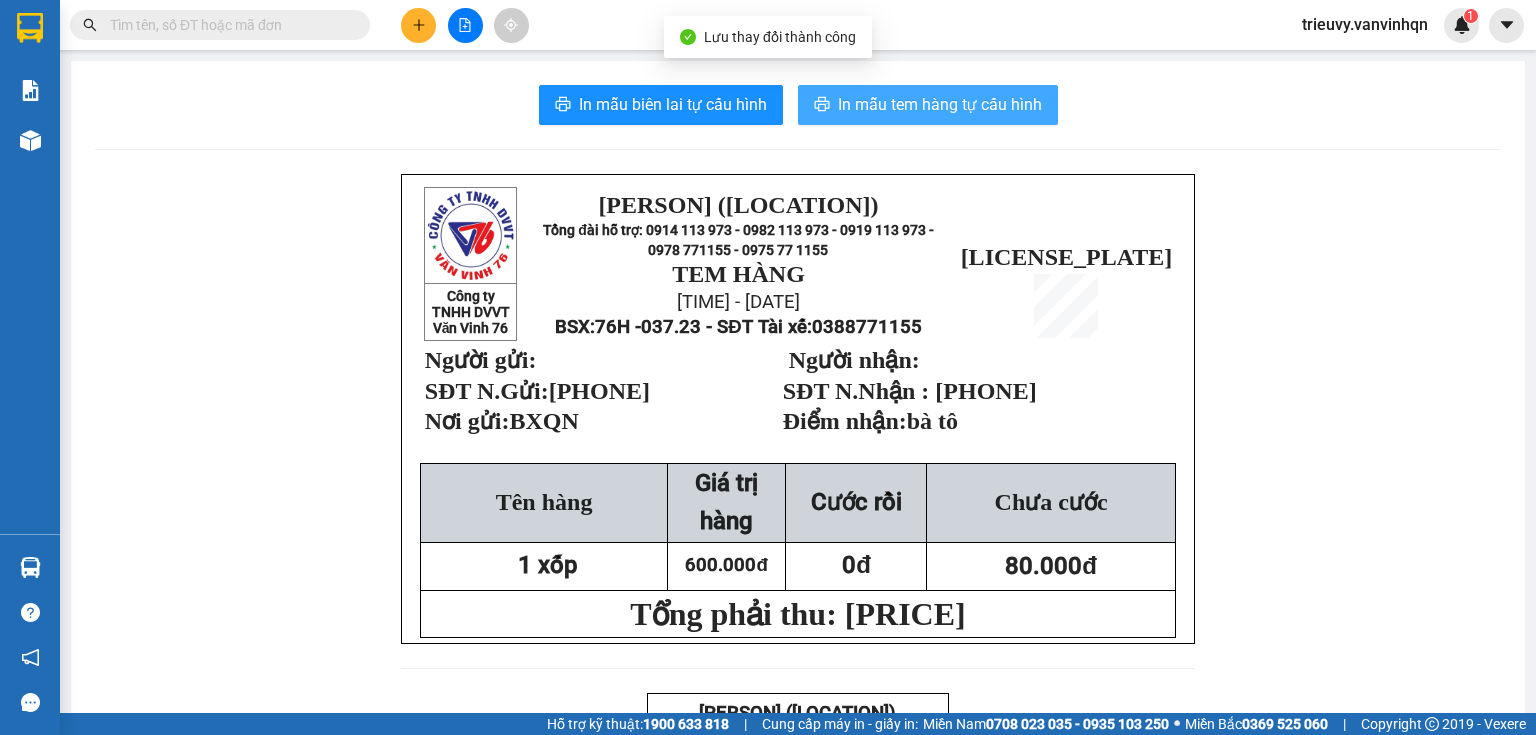 click on "In mẫu tem hàng tự cấu hình" at bounding box center [940, 104] 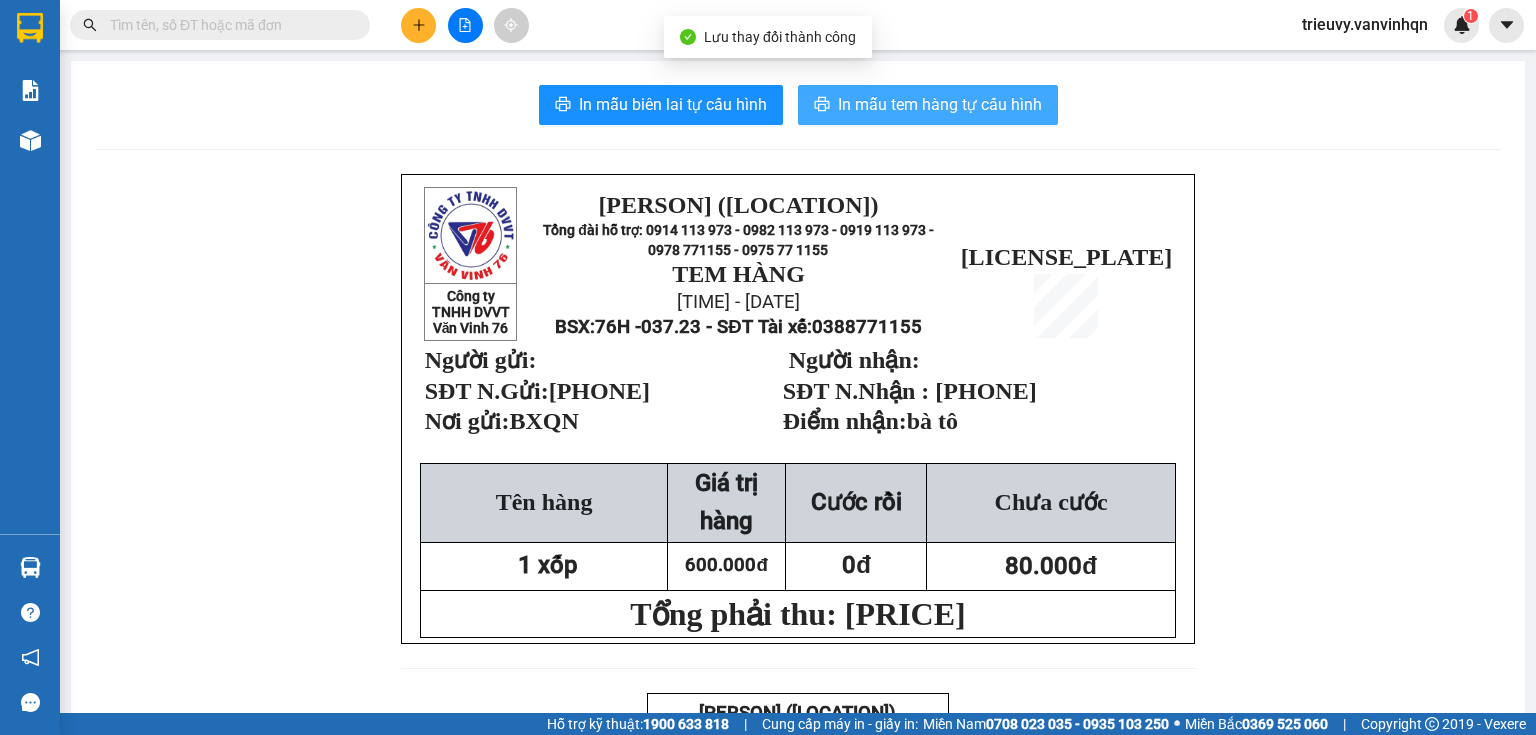 scroll, scrollTop: 0, scrollLeft: 0, axis: both 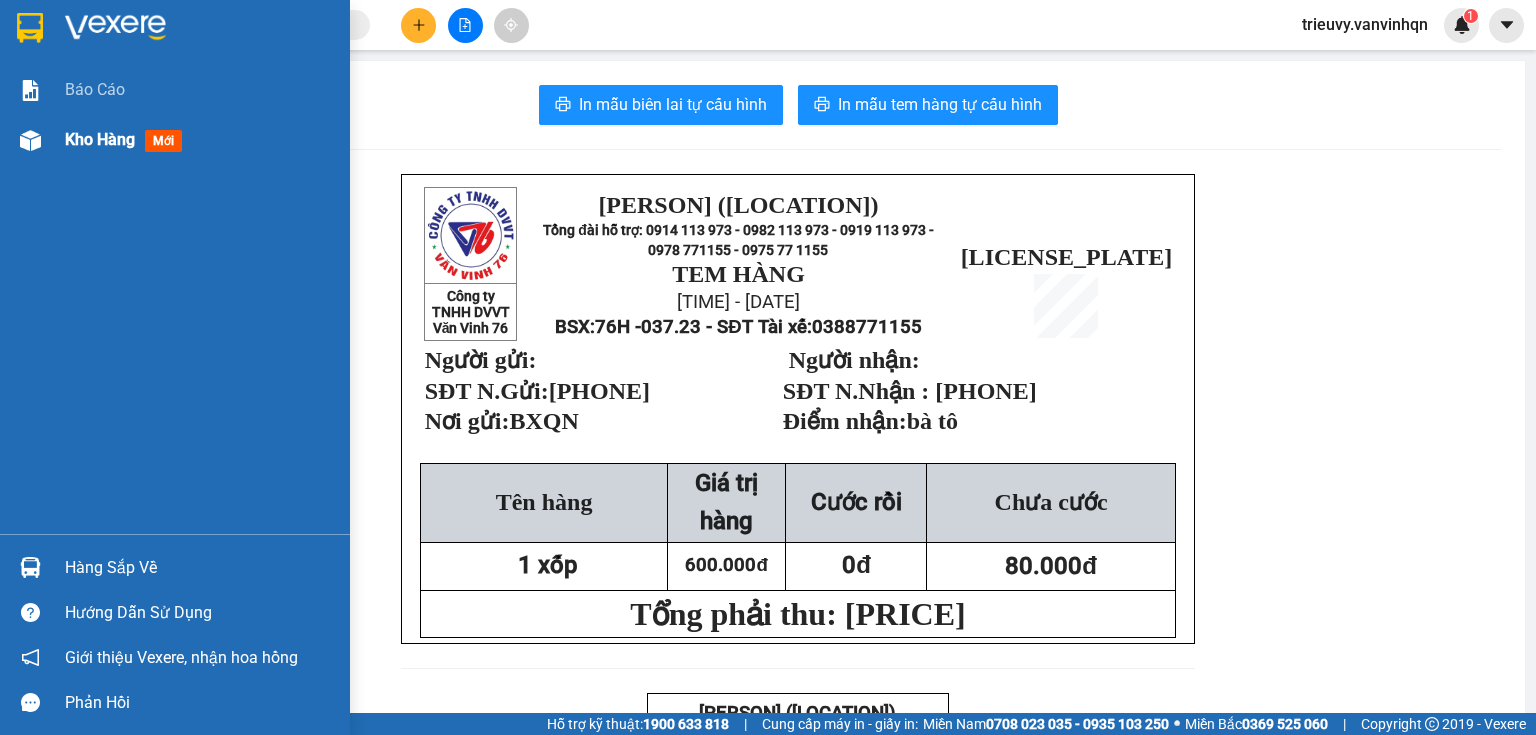 click on "Kho hàng mới" at bounding box center [127, 139] 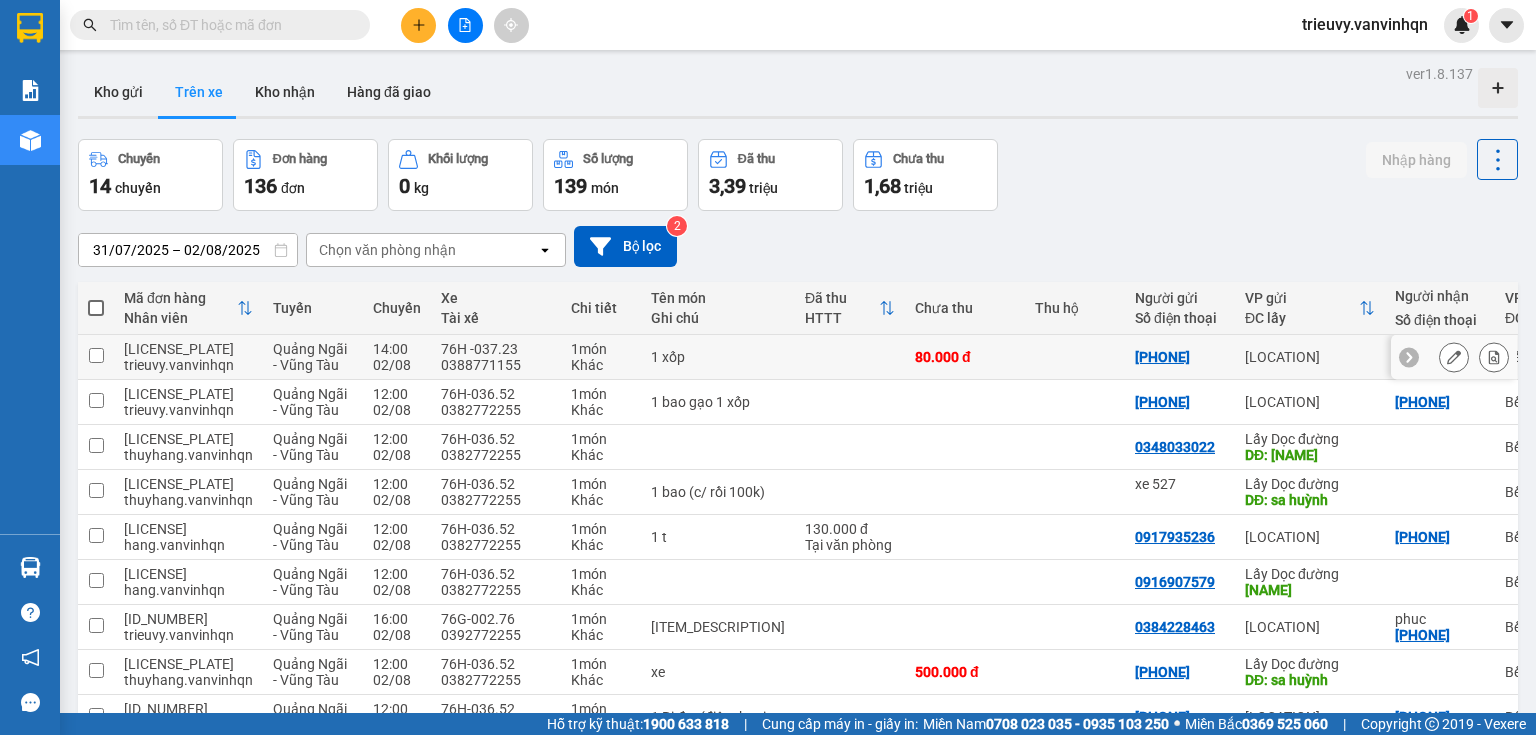click at bounding box center [1474, 357] 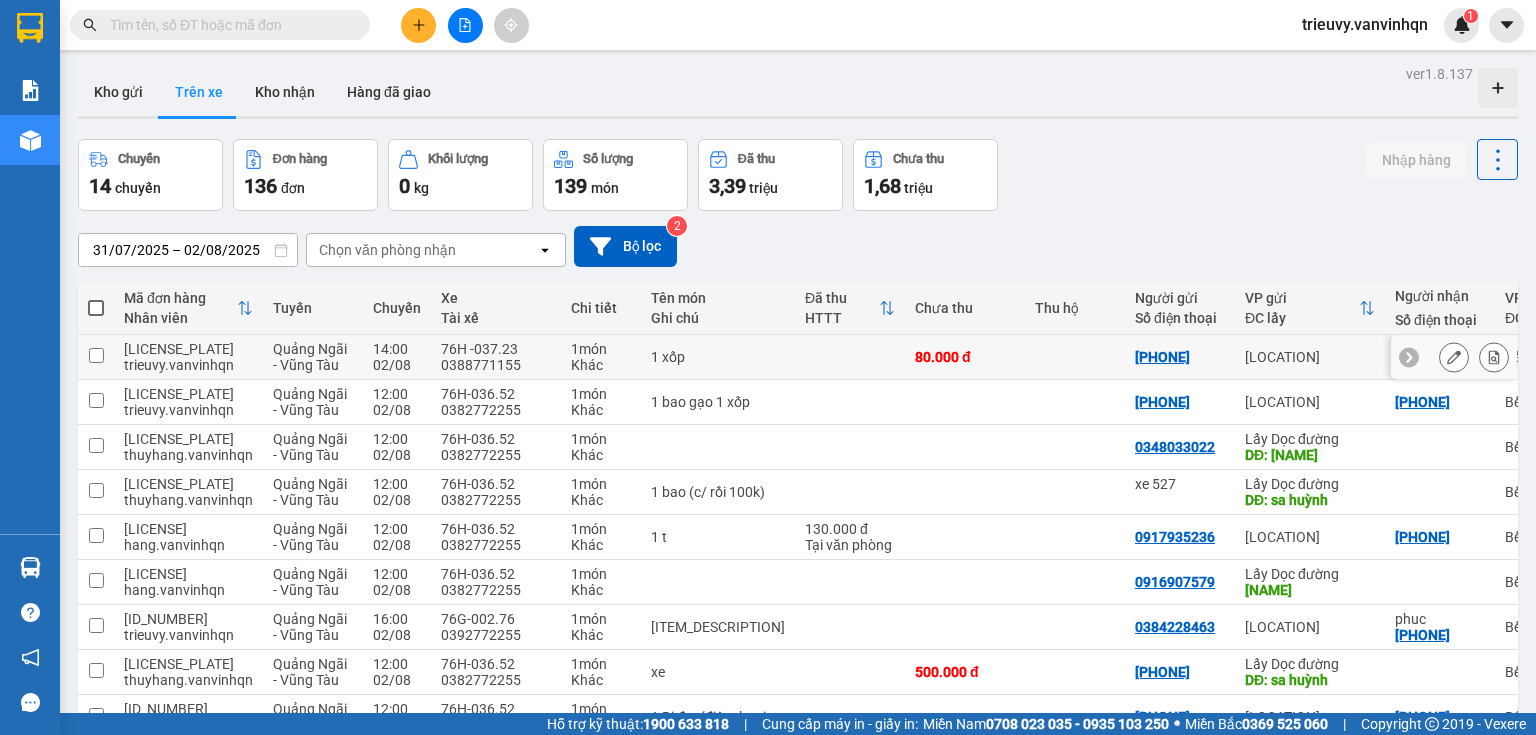 click 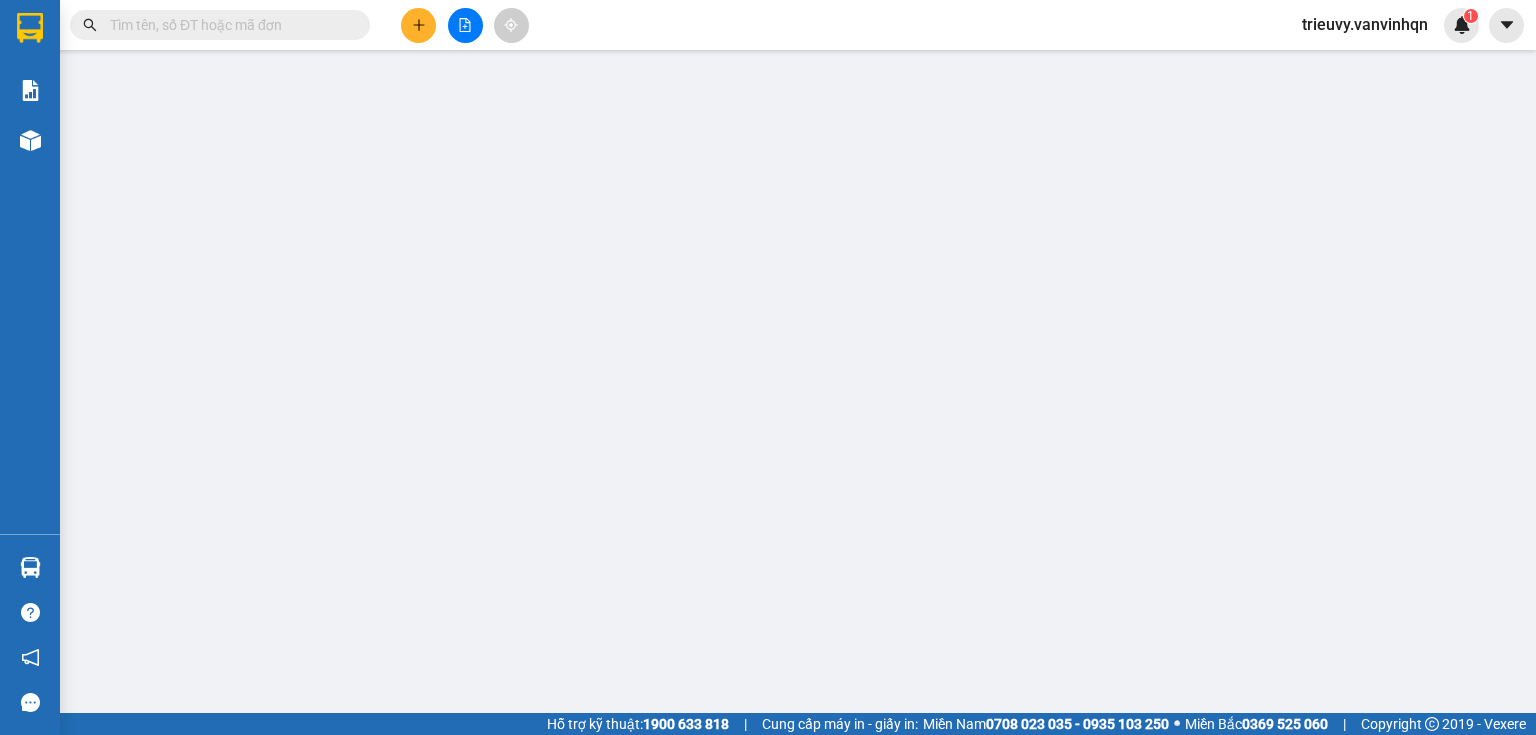 type on "[PHONE]" 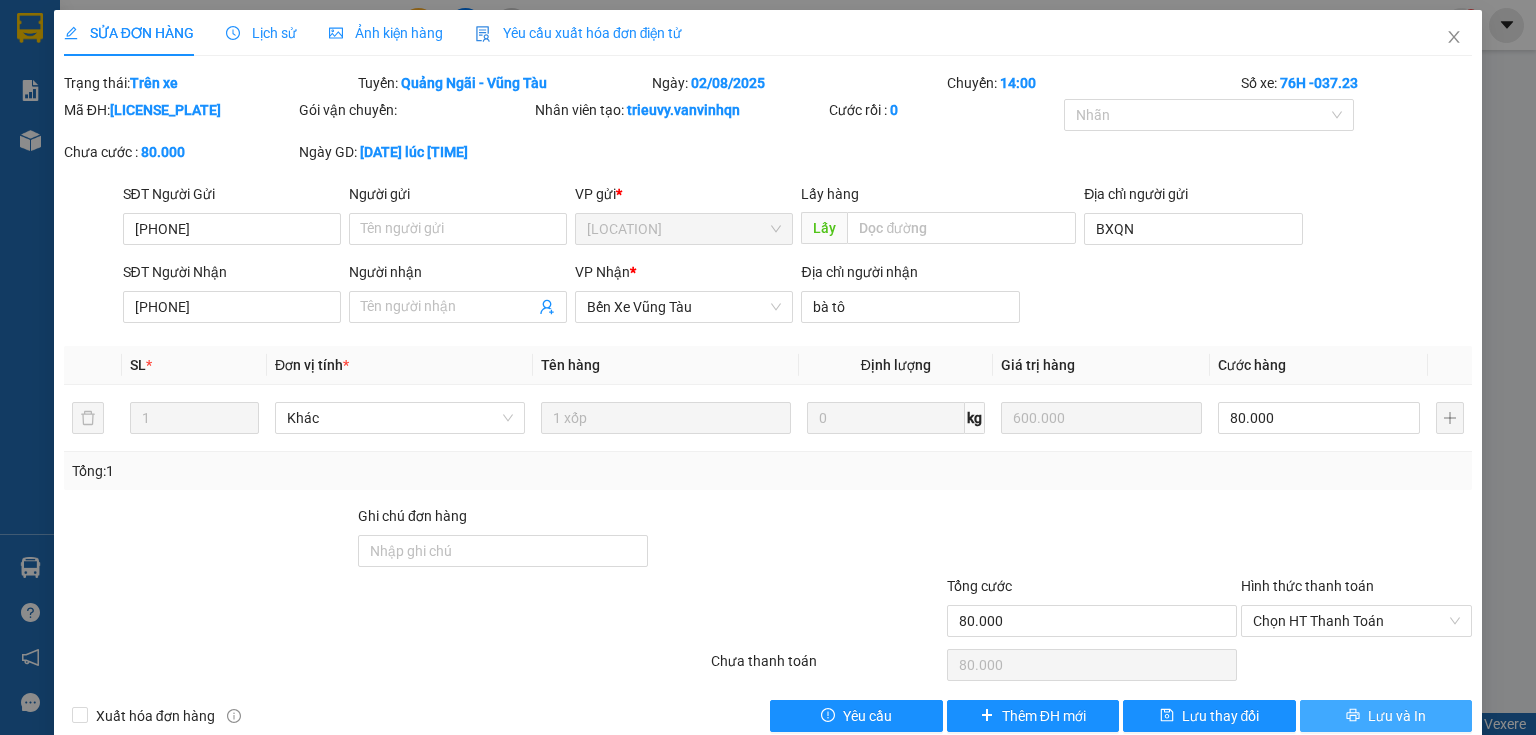 click on "Lưu và In" at bounding box center (1386, 716) 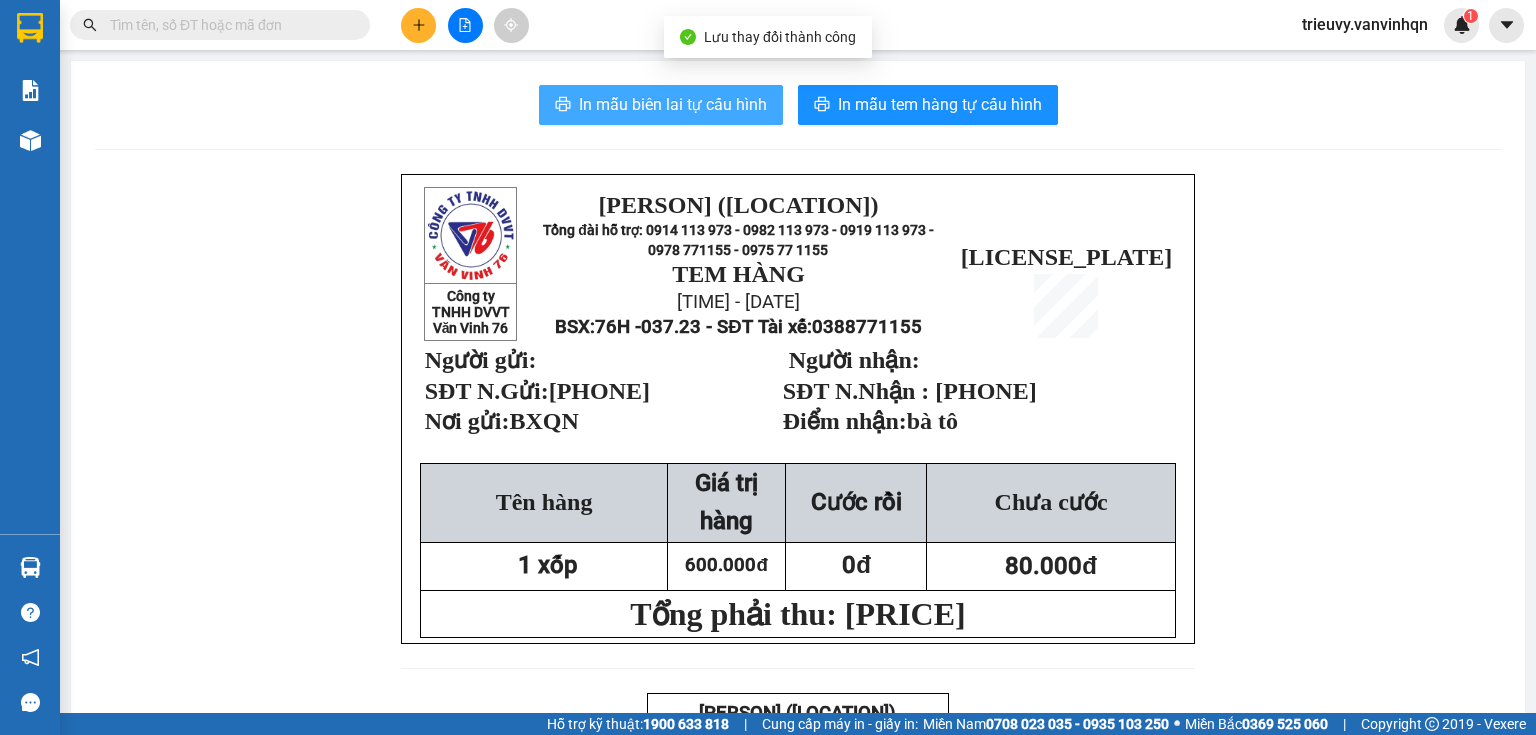 click on "In mẫu biên lai tự cấu hình" at bounding box center [673, 104] 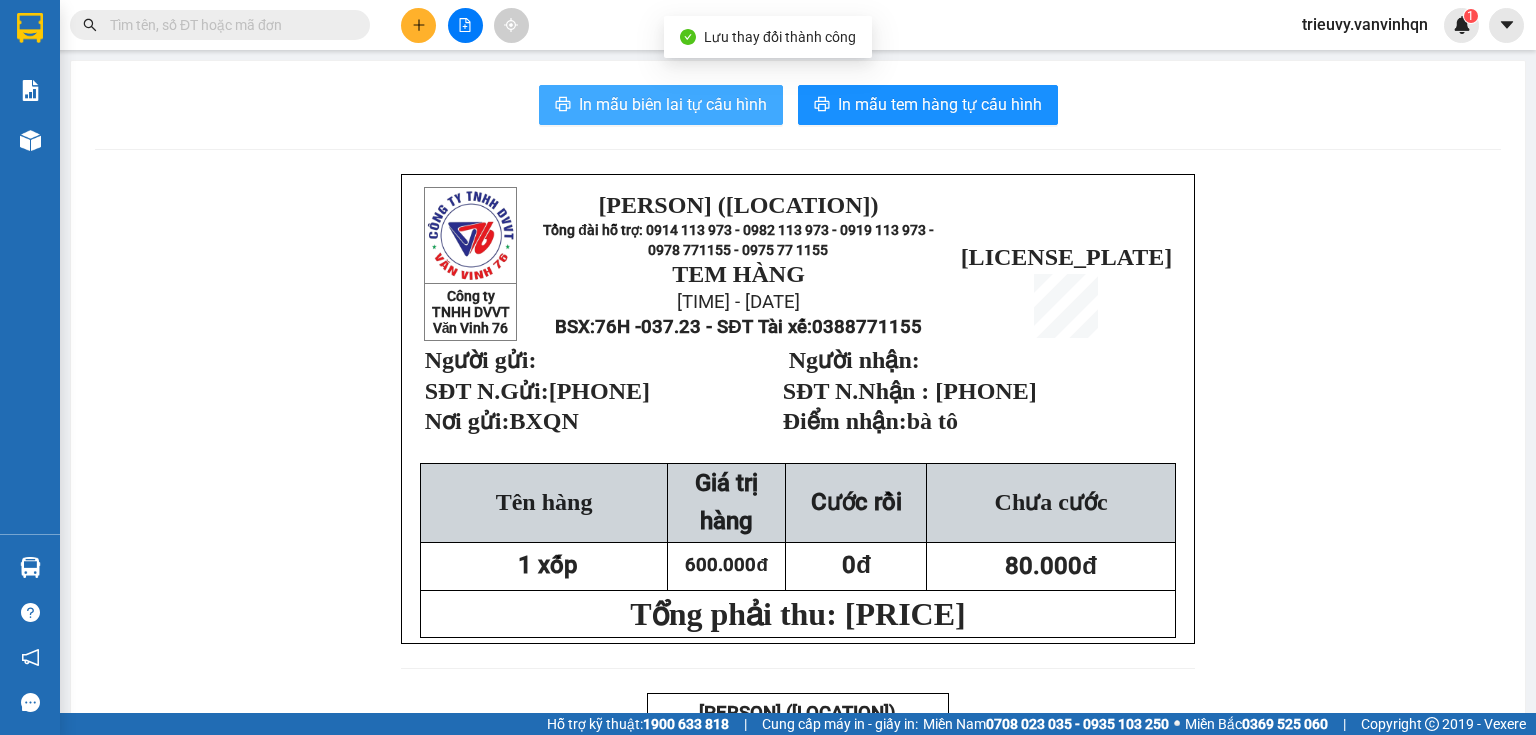 scroll, scrollTop: 0, scrollLeft: 0, axis: both 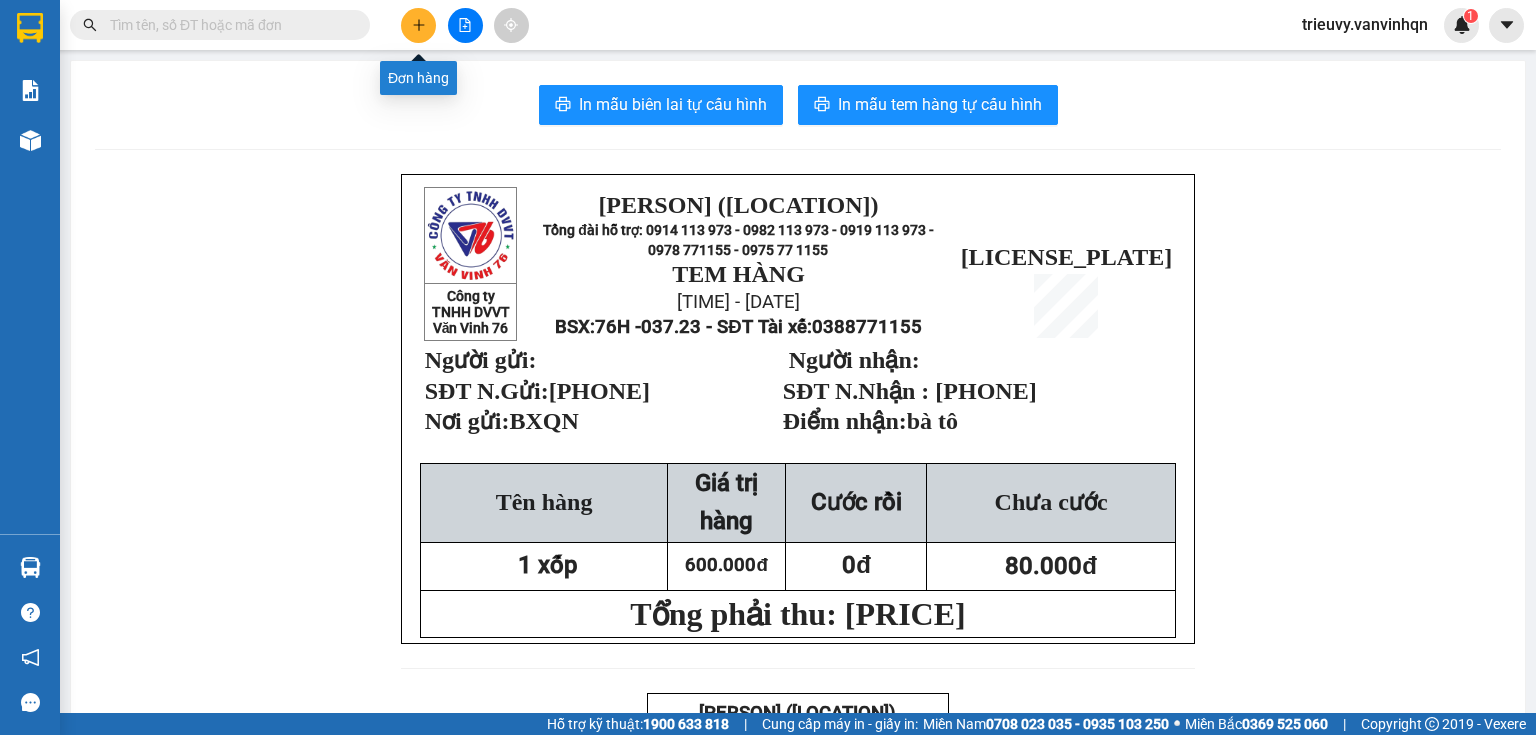 click at bounding box center [418, 25] 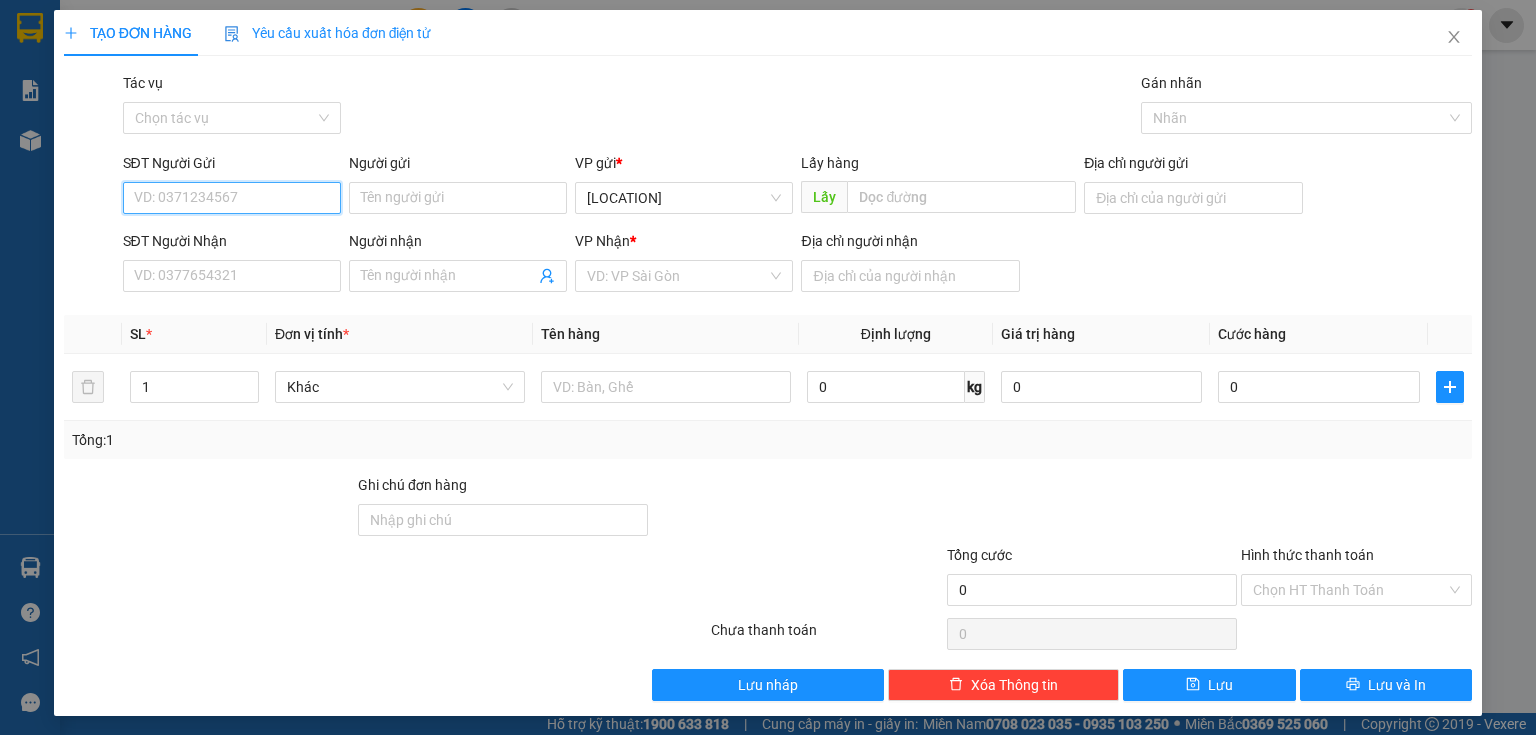 click on "SĐT Người Gửi" at bounding box center (232, 198) 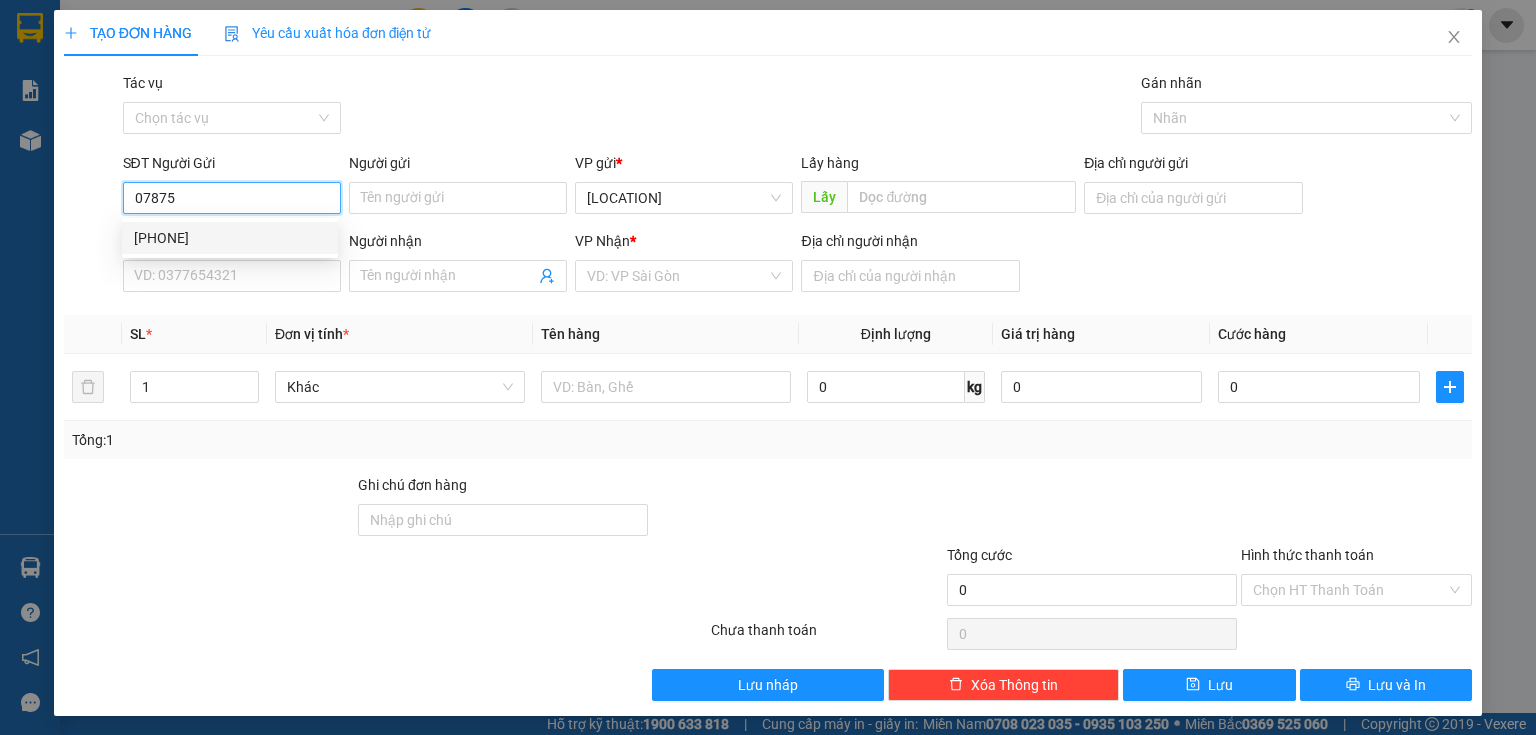 click on "[PHONE]" at bounding box center [230, 238] 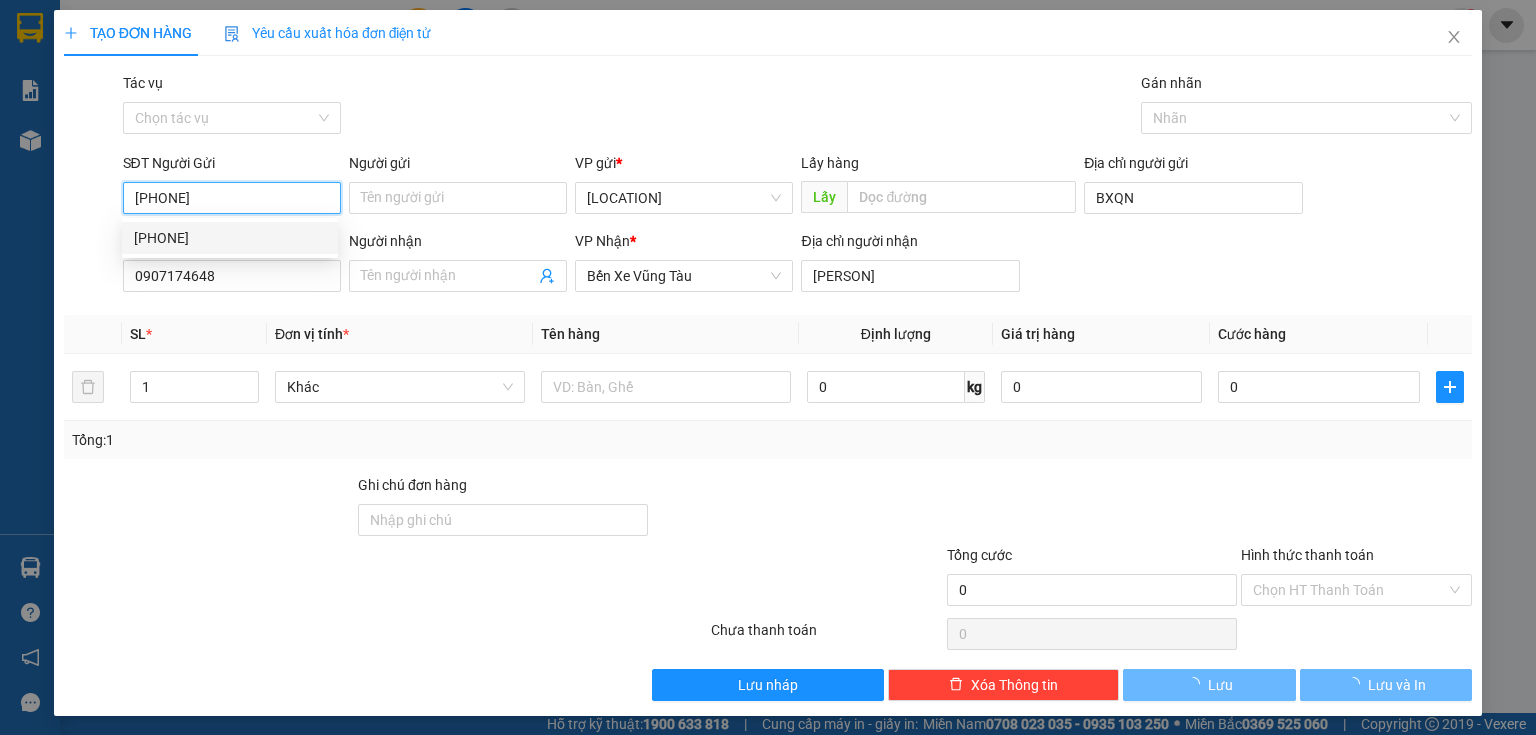 type on "100.000" 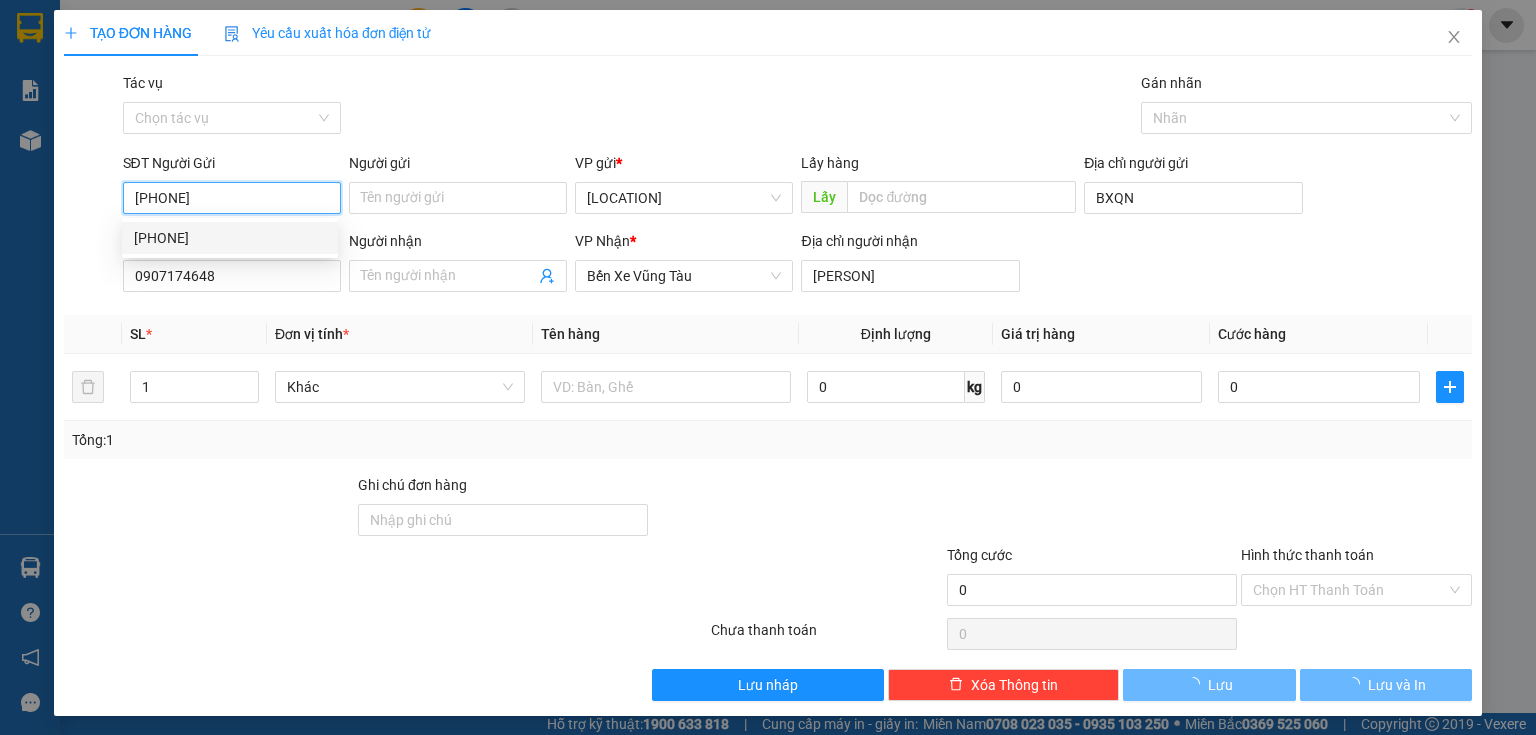 type on "100.000" 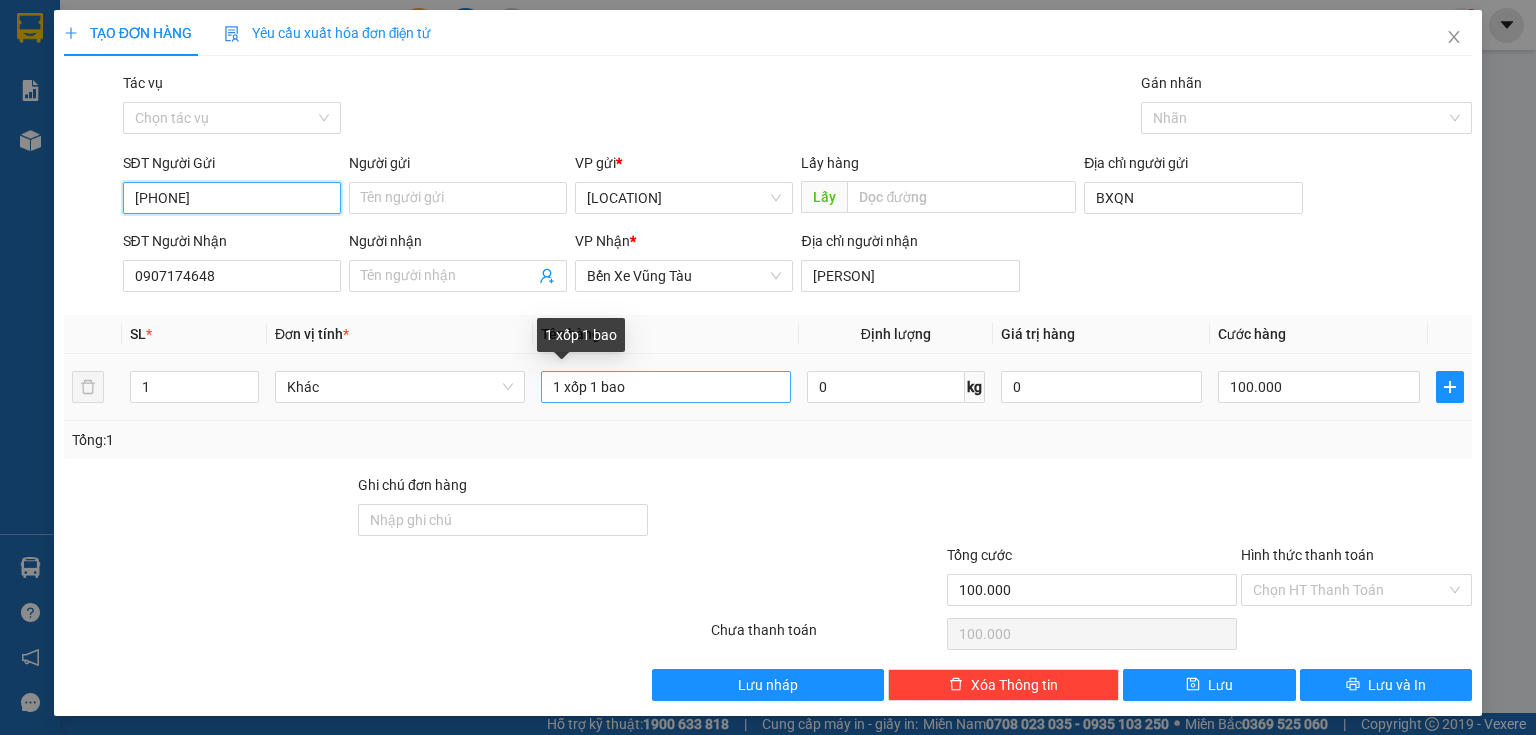 type on "[PHONE]" 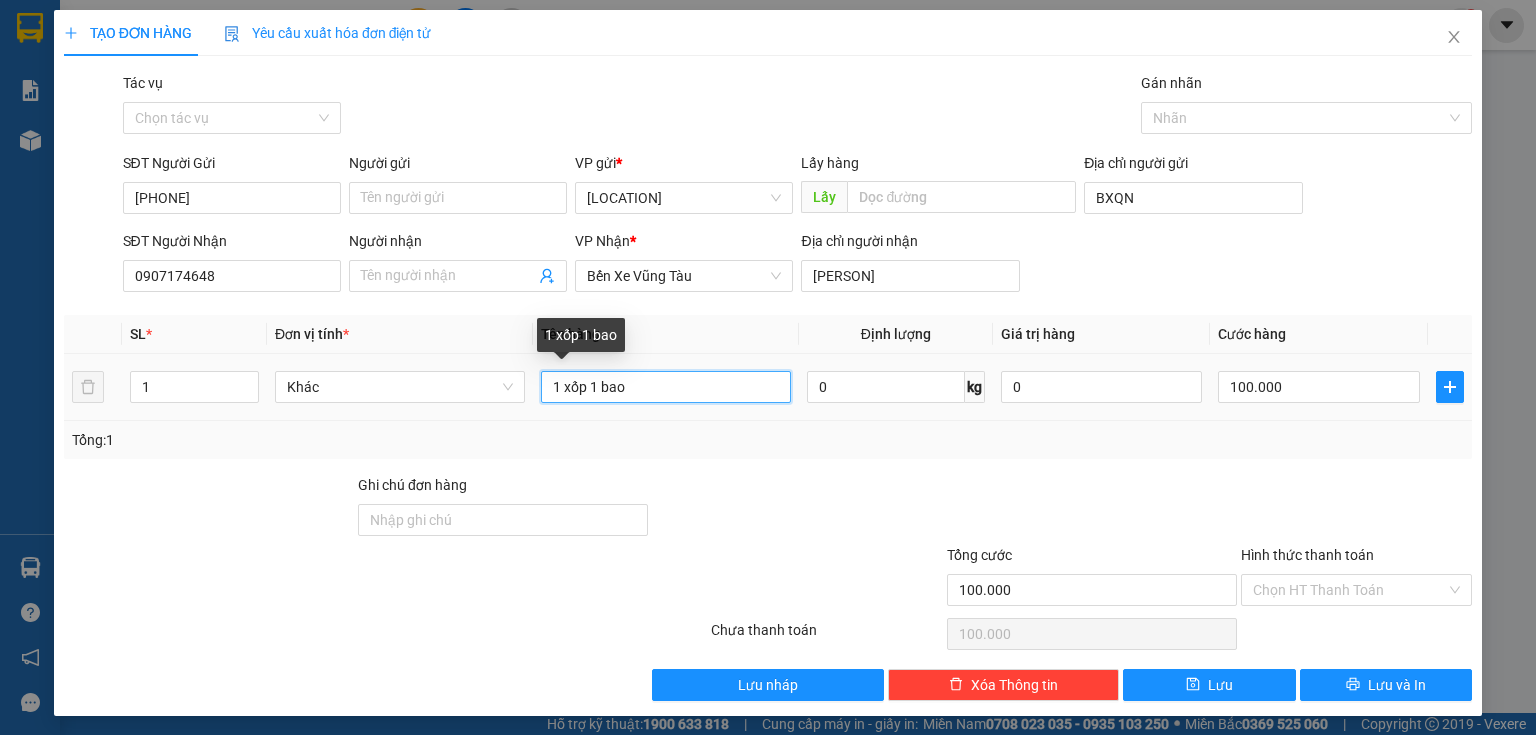 click on "1 xốp 1 bao" at bounding box center (666, 387) 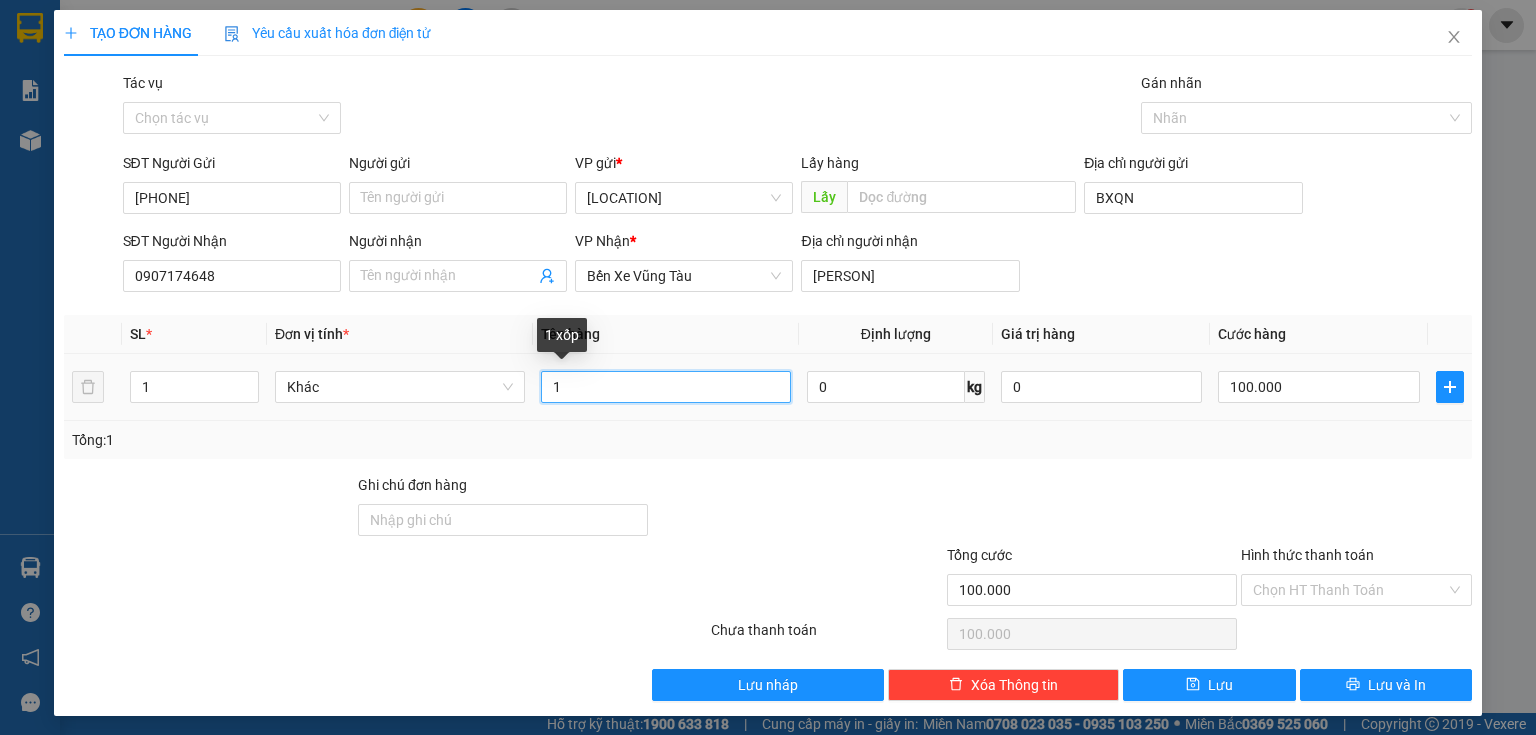 type on "1" 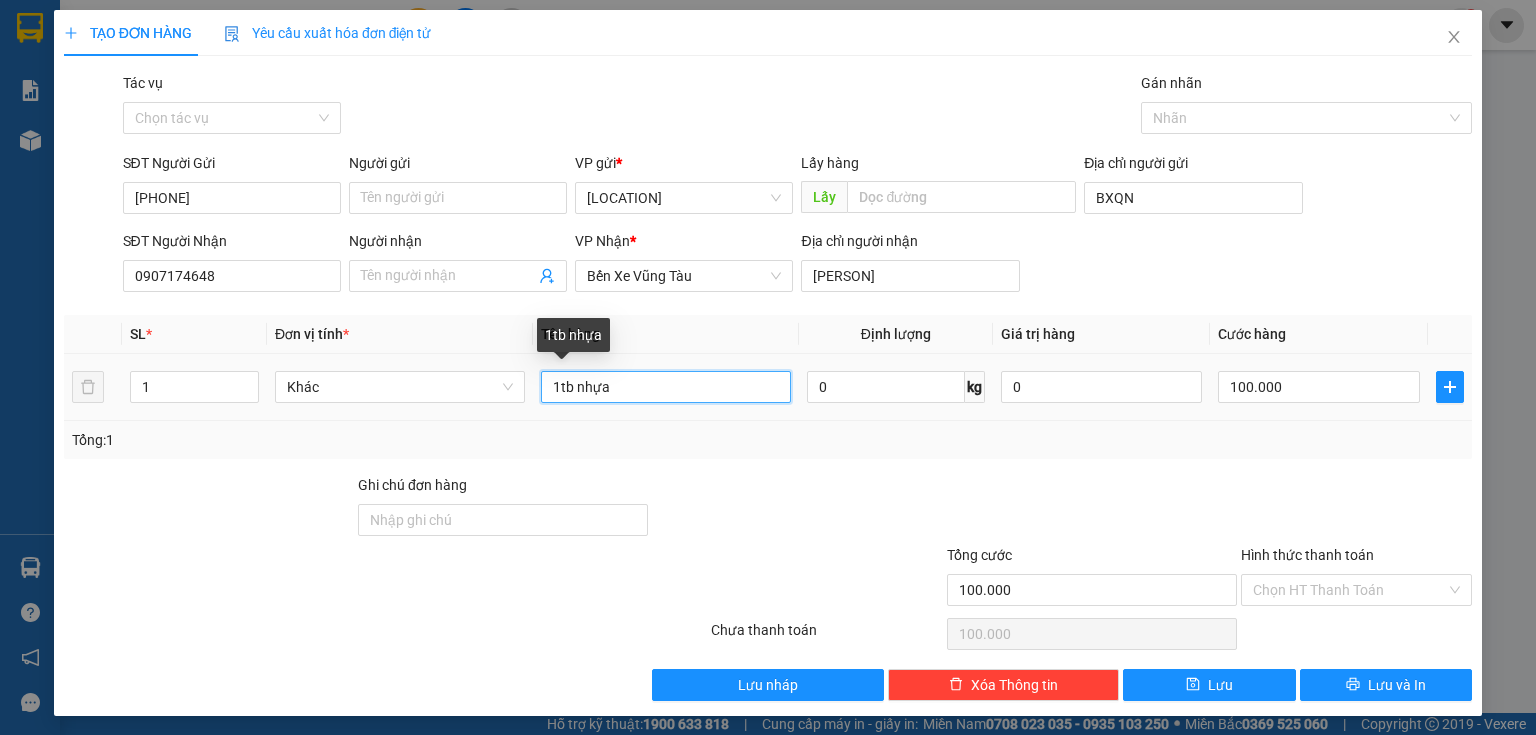 click on "1tb nhựa" at bounding box center (666, 387) 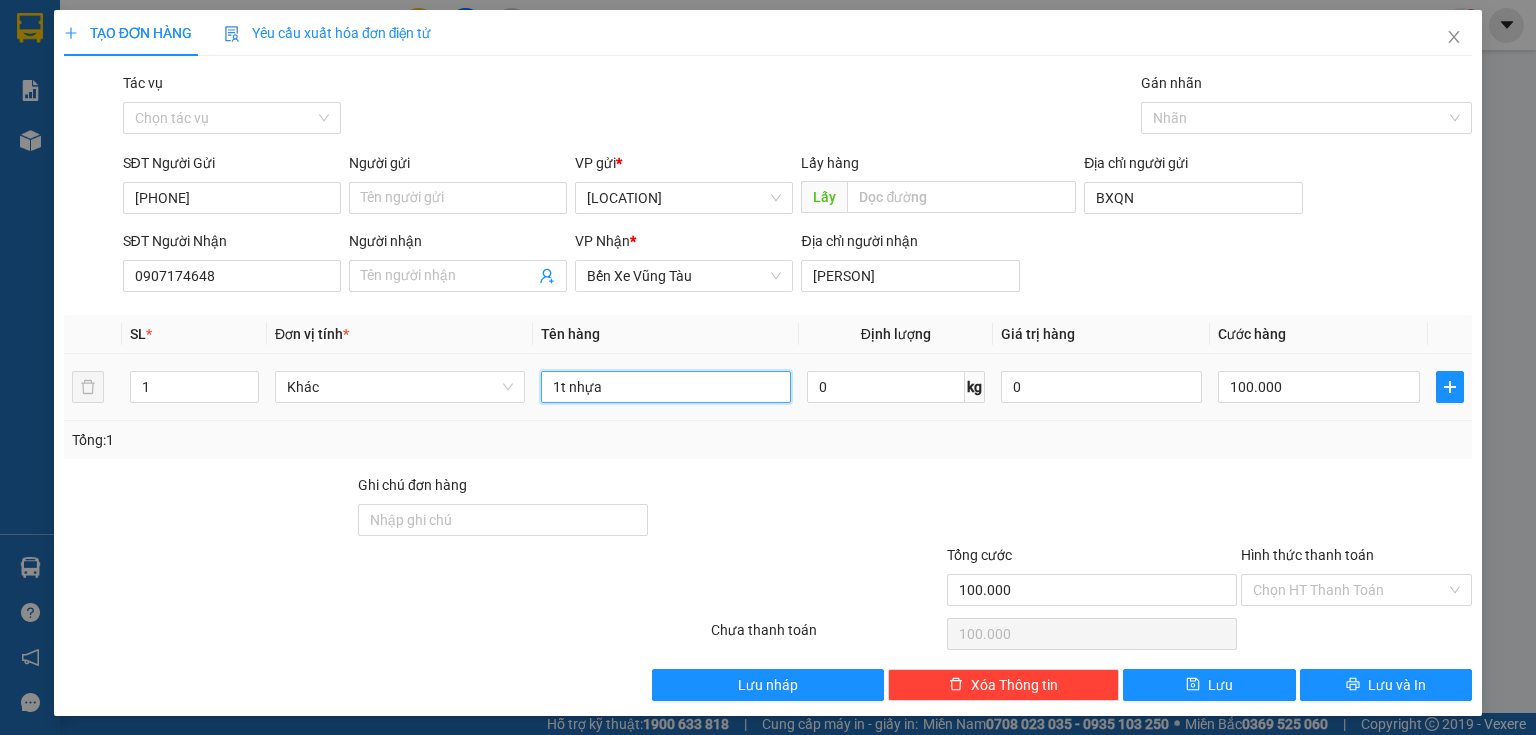 type on "1t nhựa" 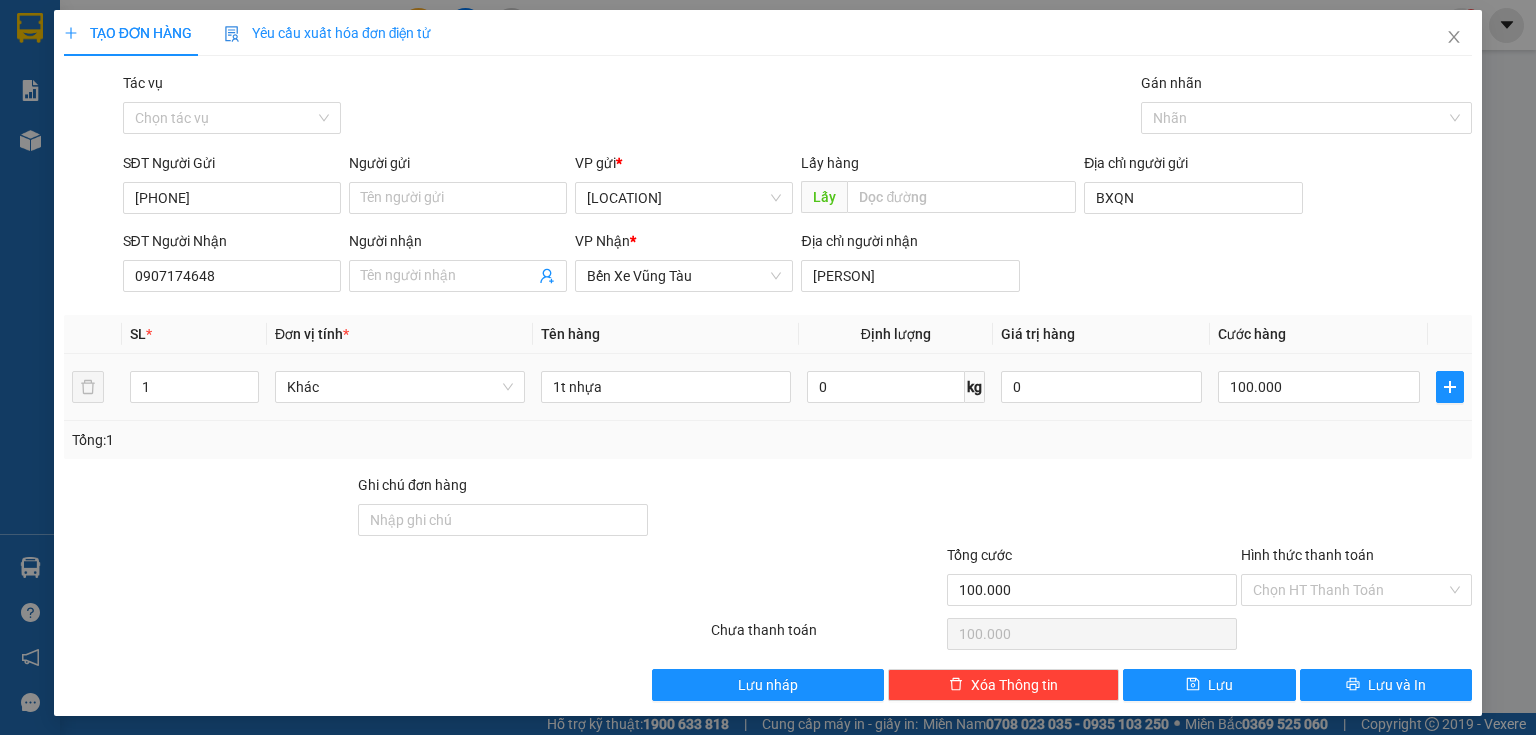 click on "100.000" at bounding box center (1319, 387) 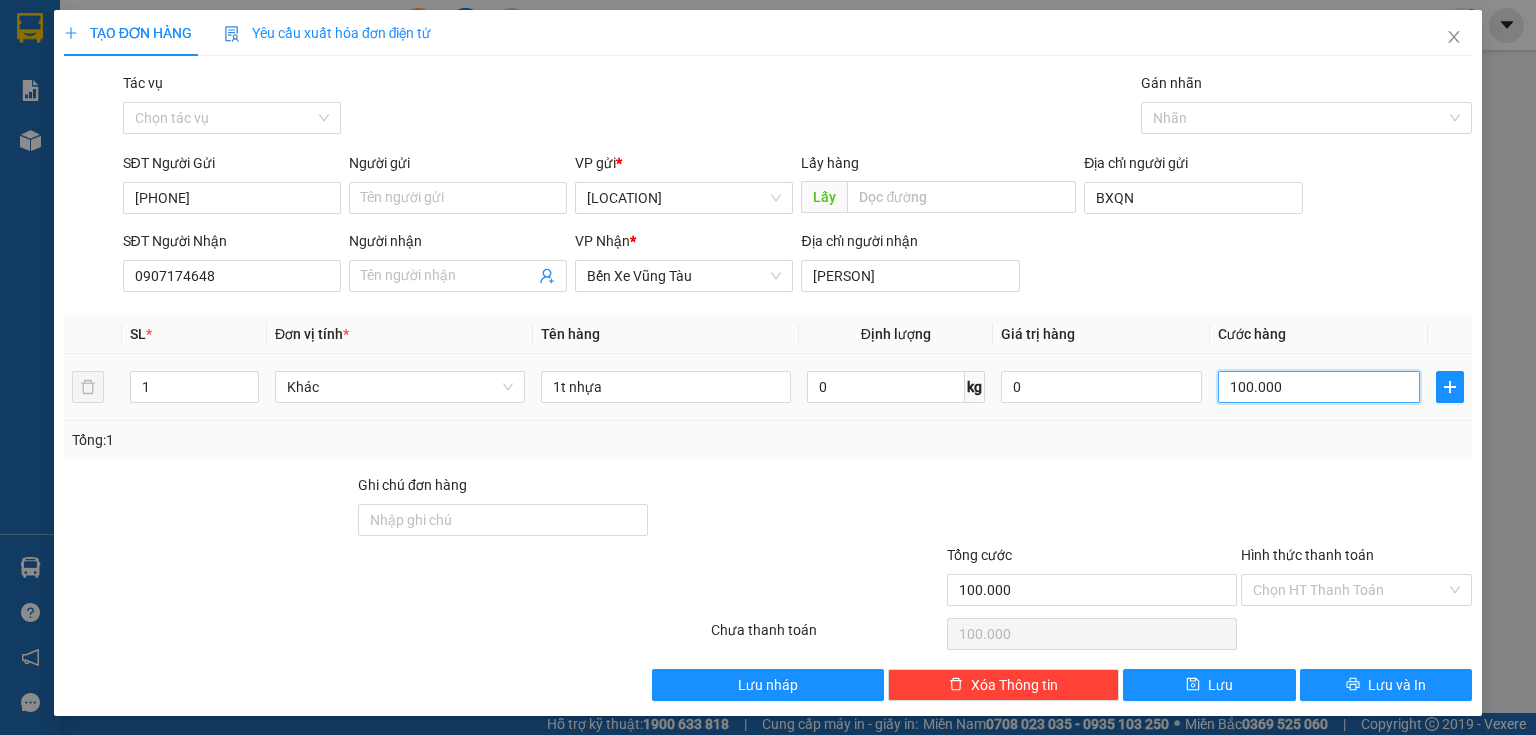 click on "100.000" at bounding box center (1319, 387) 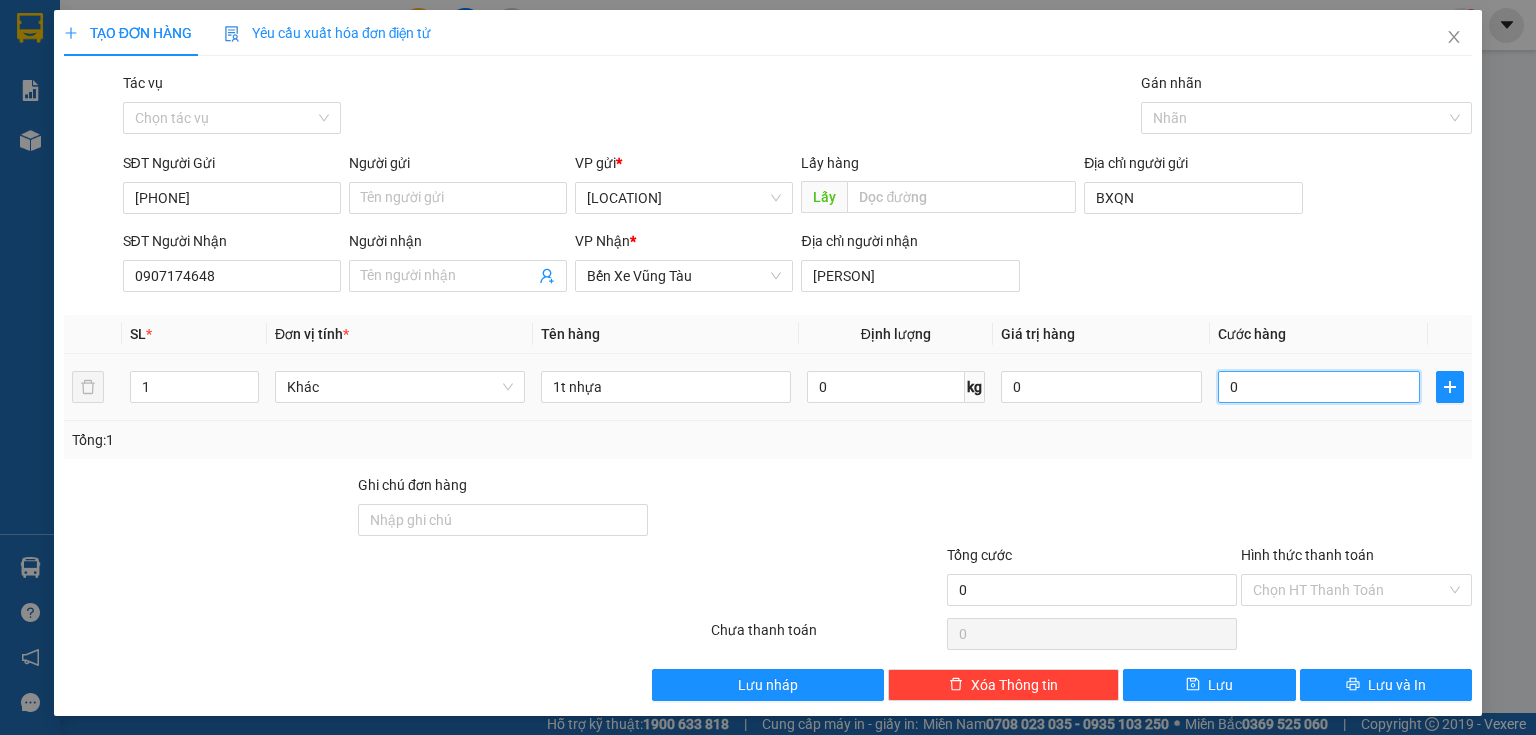 type on "8" 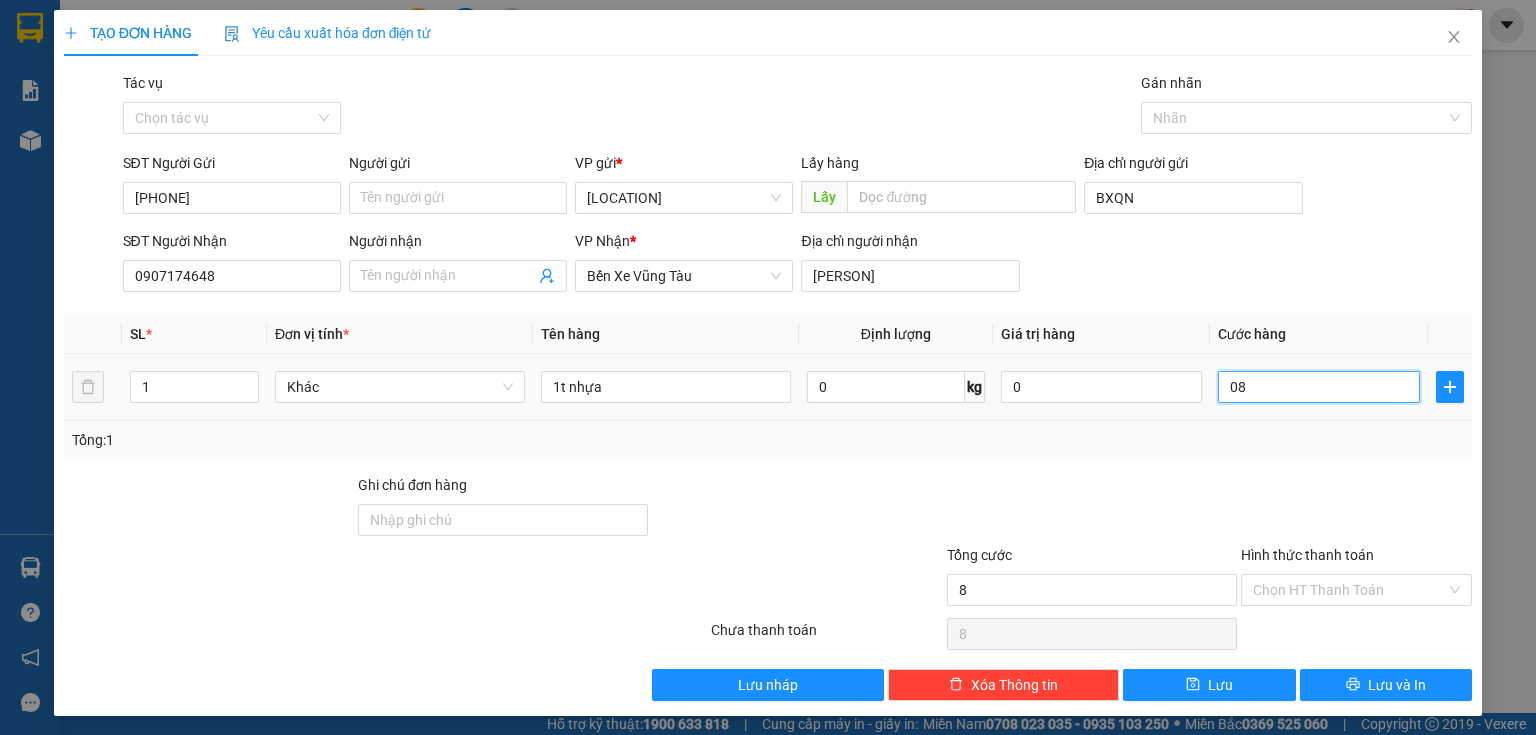 type on "80" 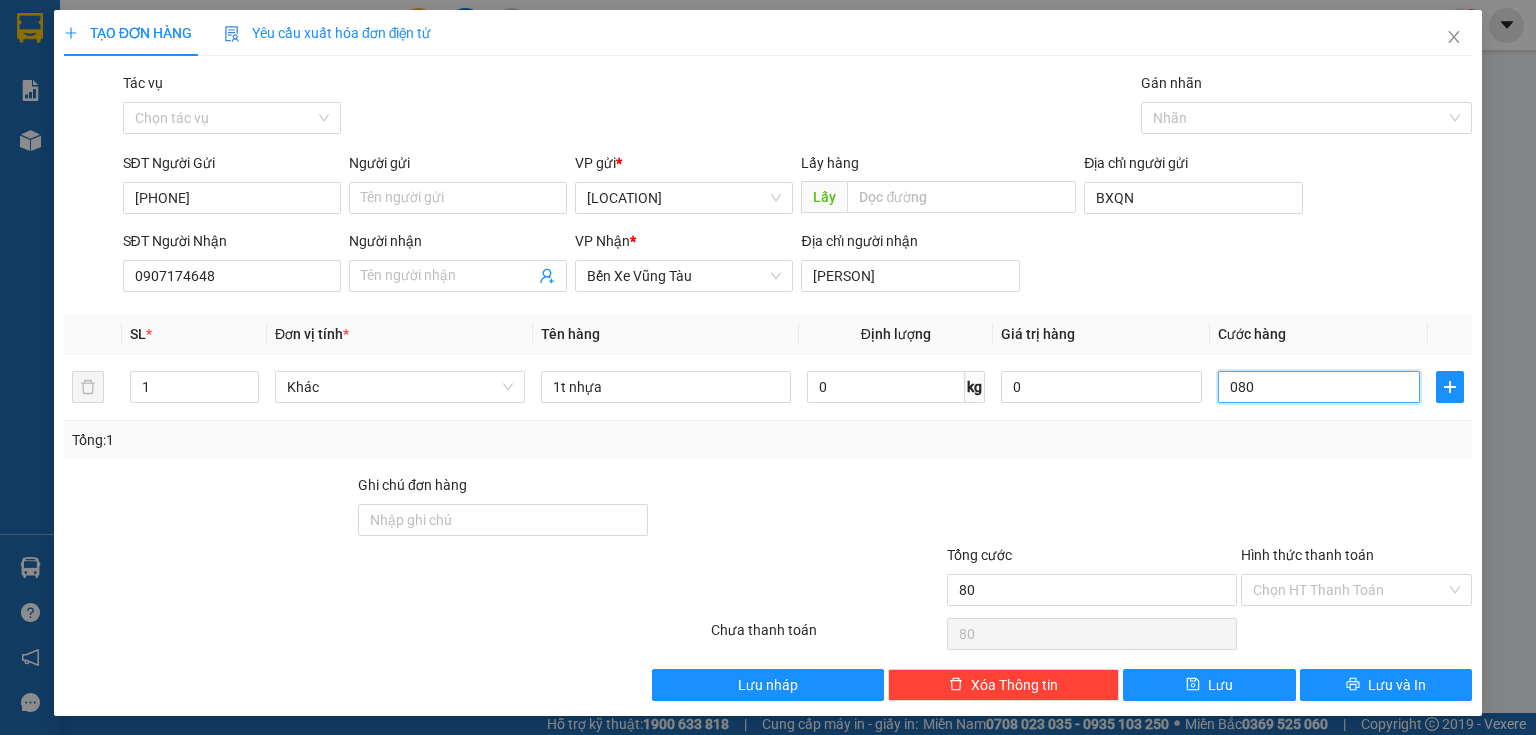 type on "080" 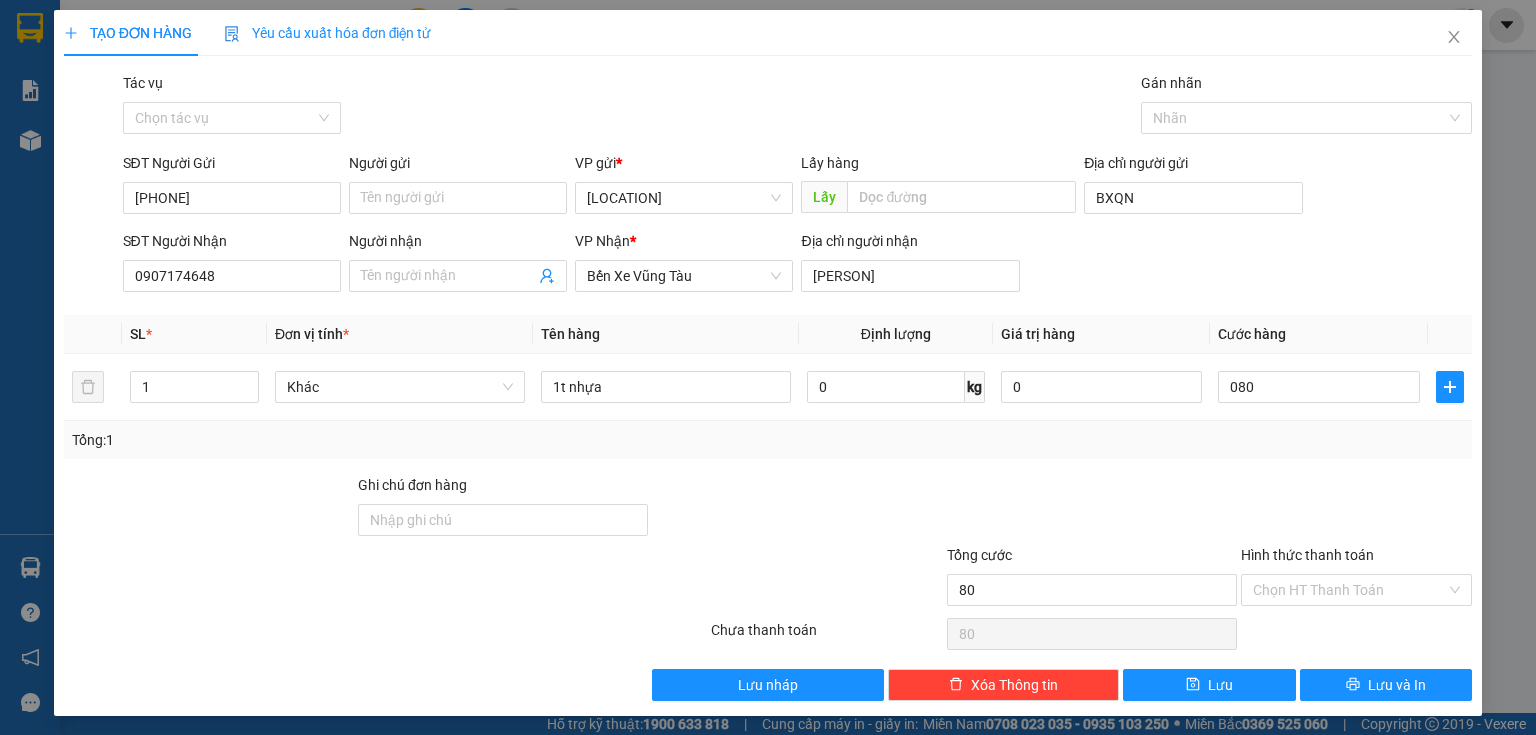 type on "80.000" 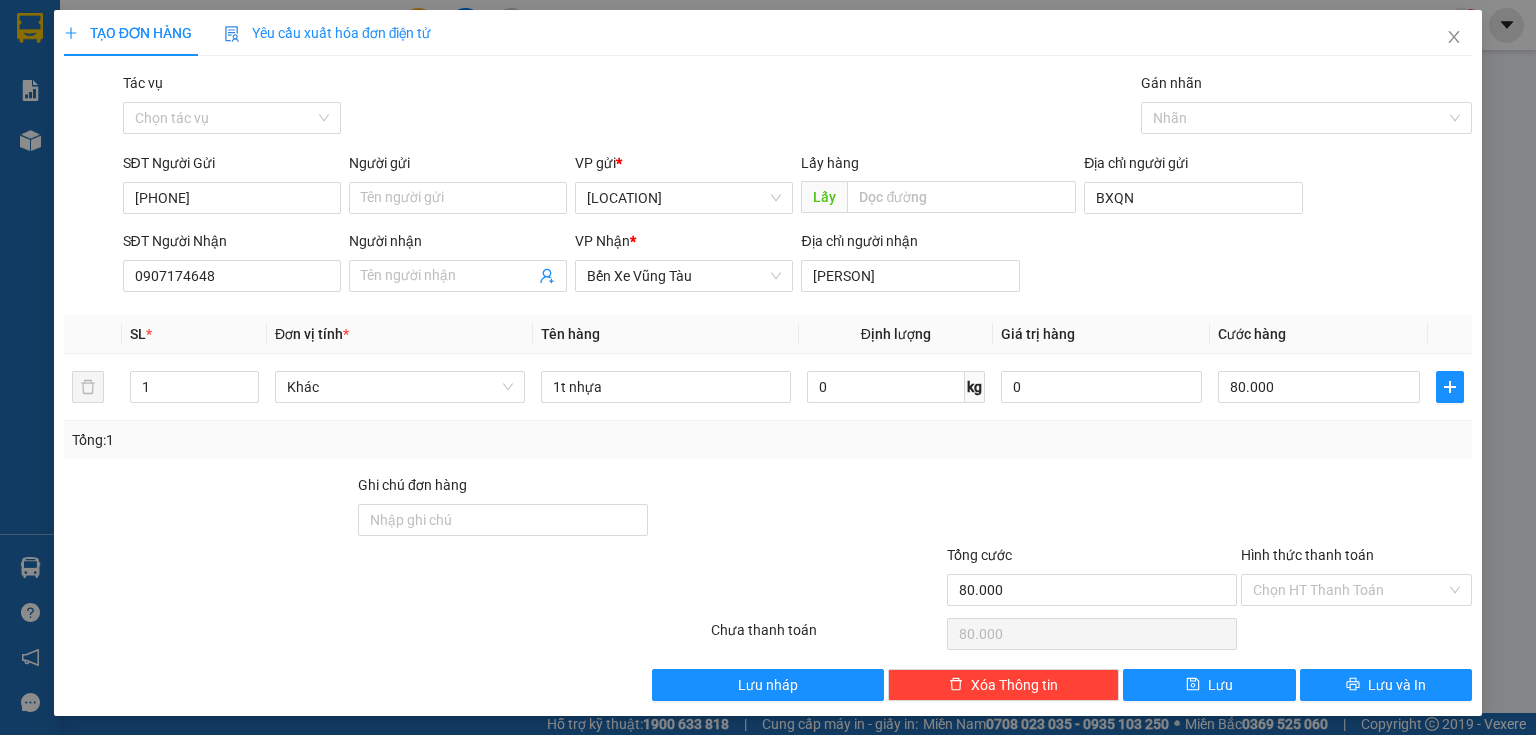 click at bounding box center [1356, 509] 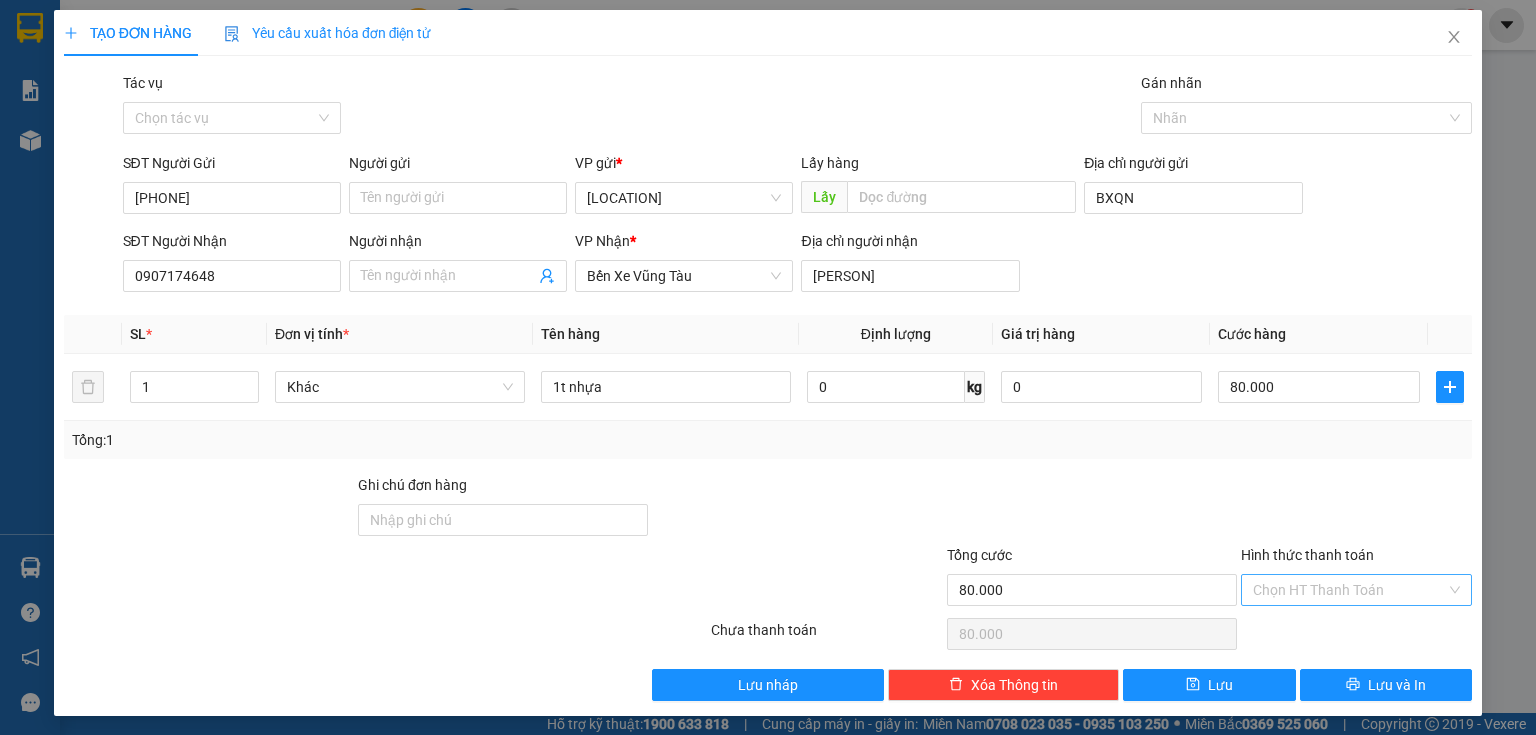 click on "Hình thức thanh toán" at bounding box center (1349, 590) 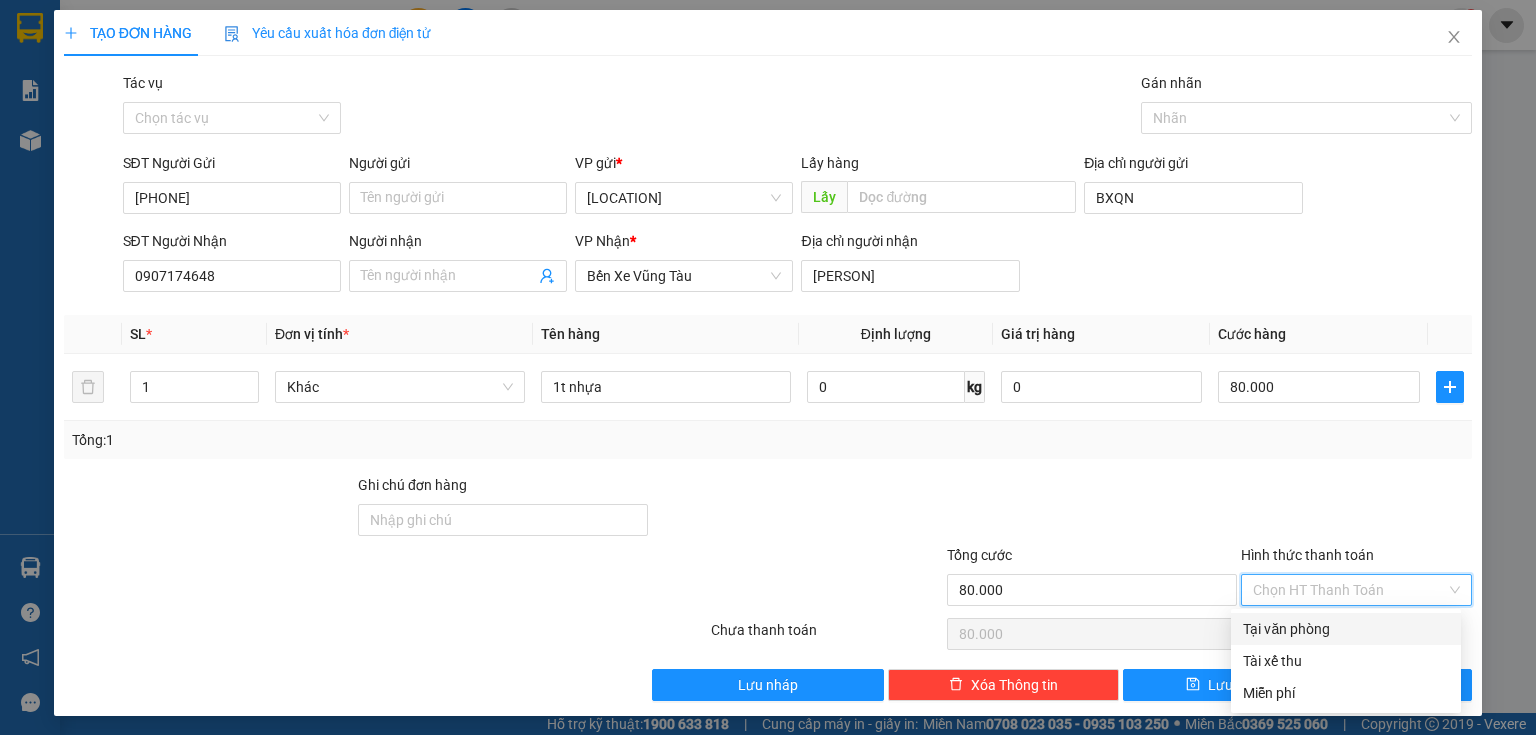 click on "Tại văn phòng" at bounding box center [1346, 629] 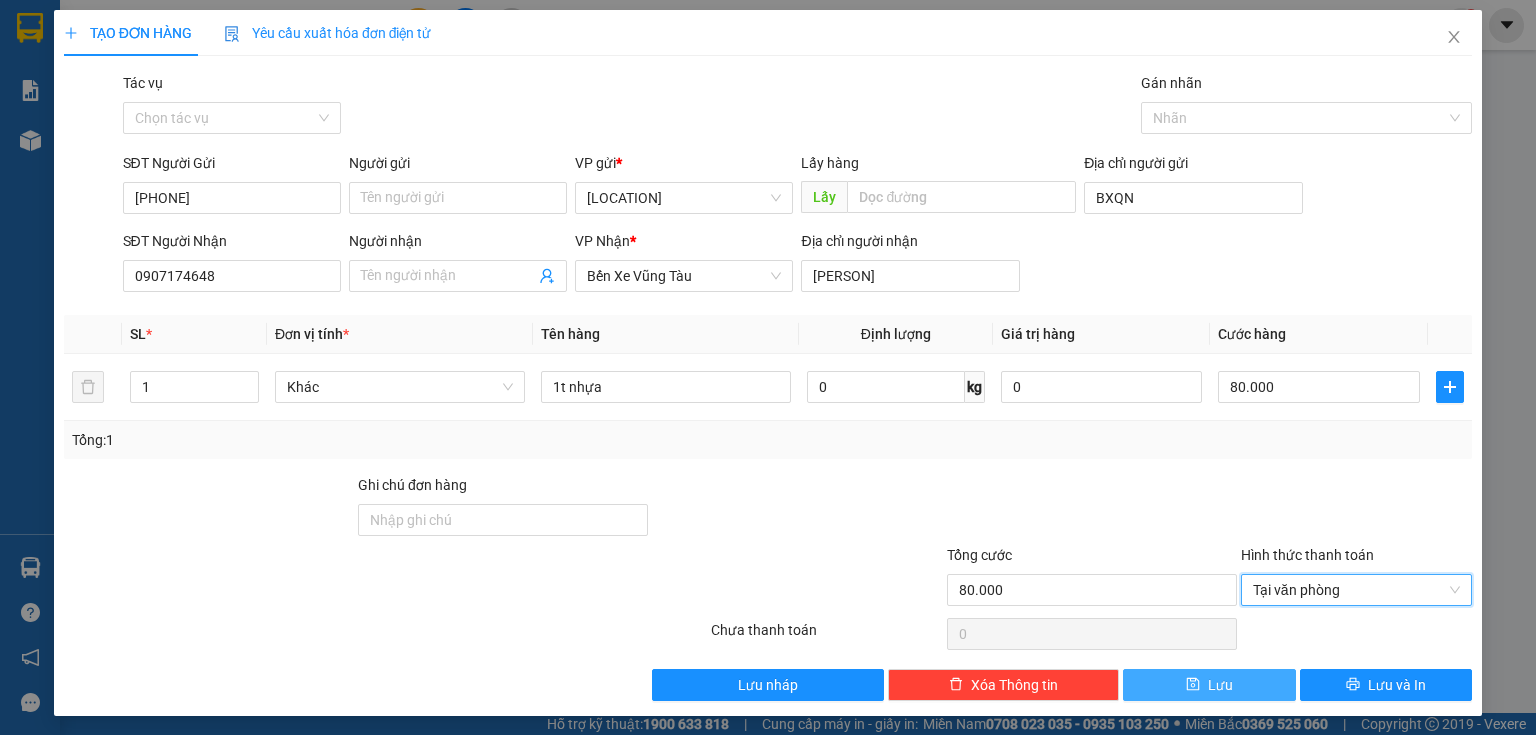 click on "Lưu" at bounding box center [1209, 685] 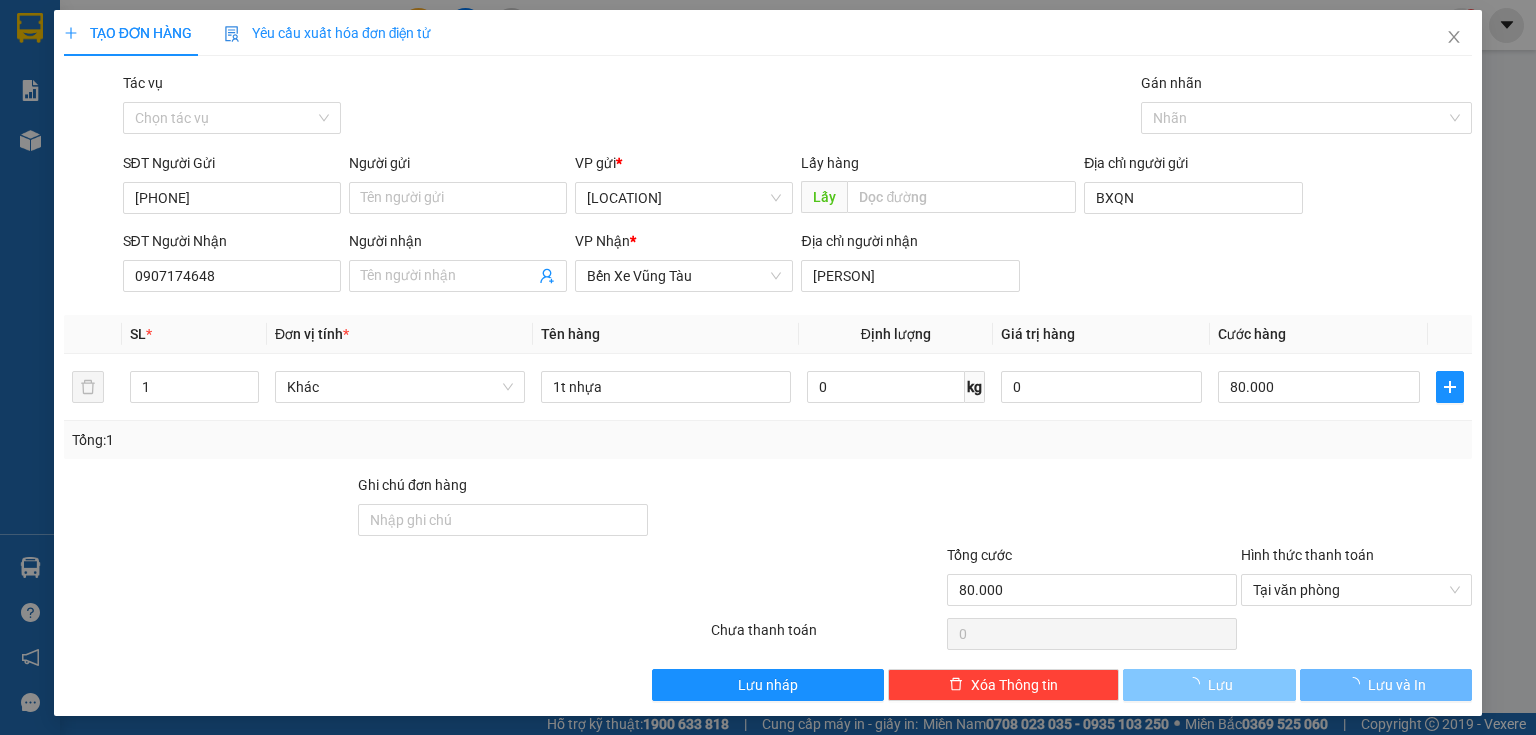 type 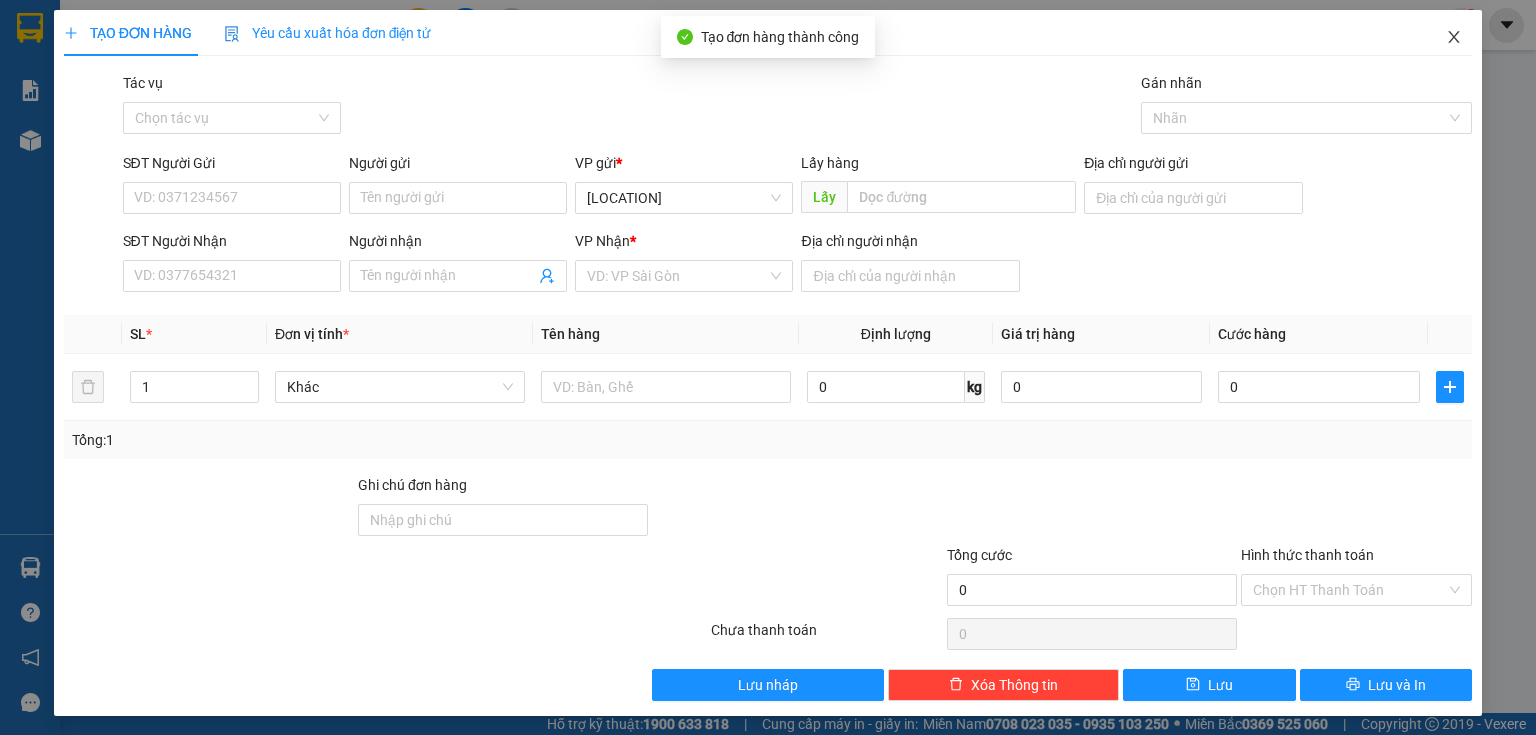 click at bounding box center [1454, 38] 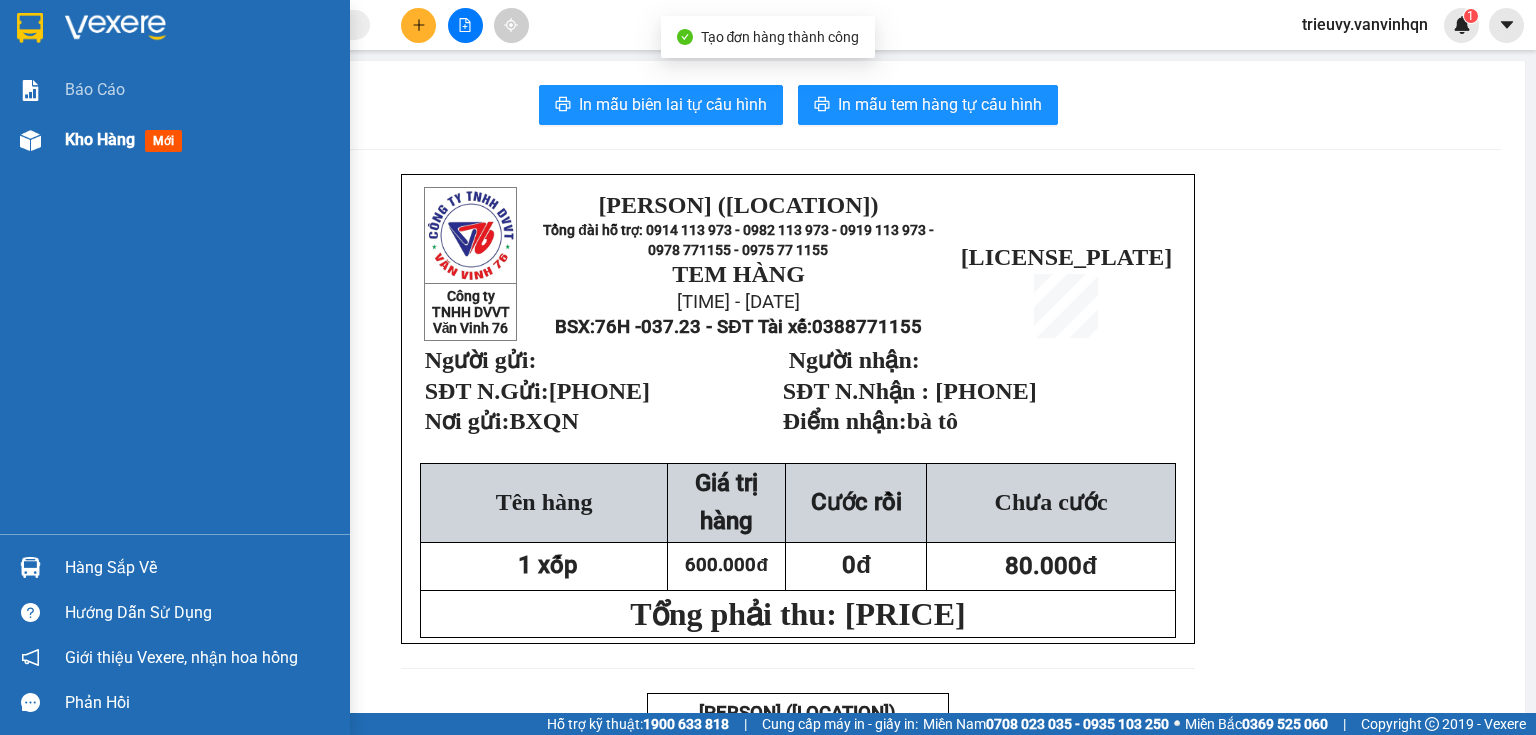 click on "Kho hàng" at bounding box center [100, 139] 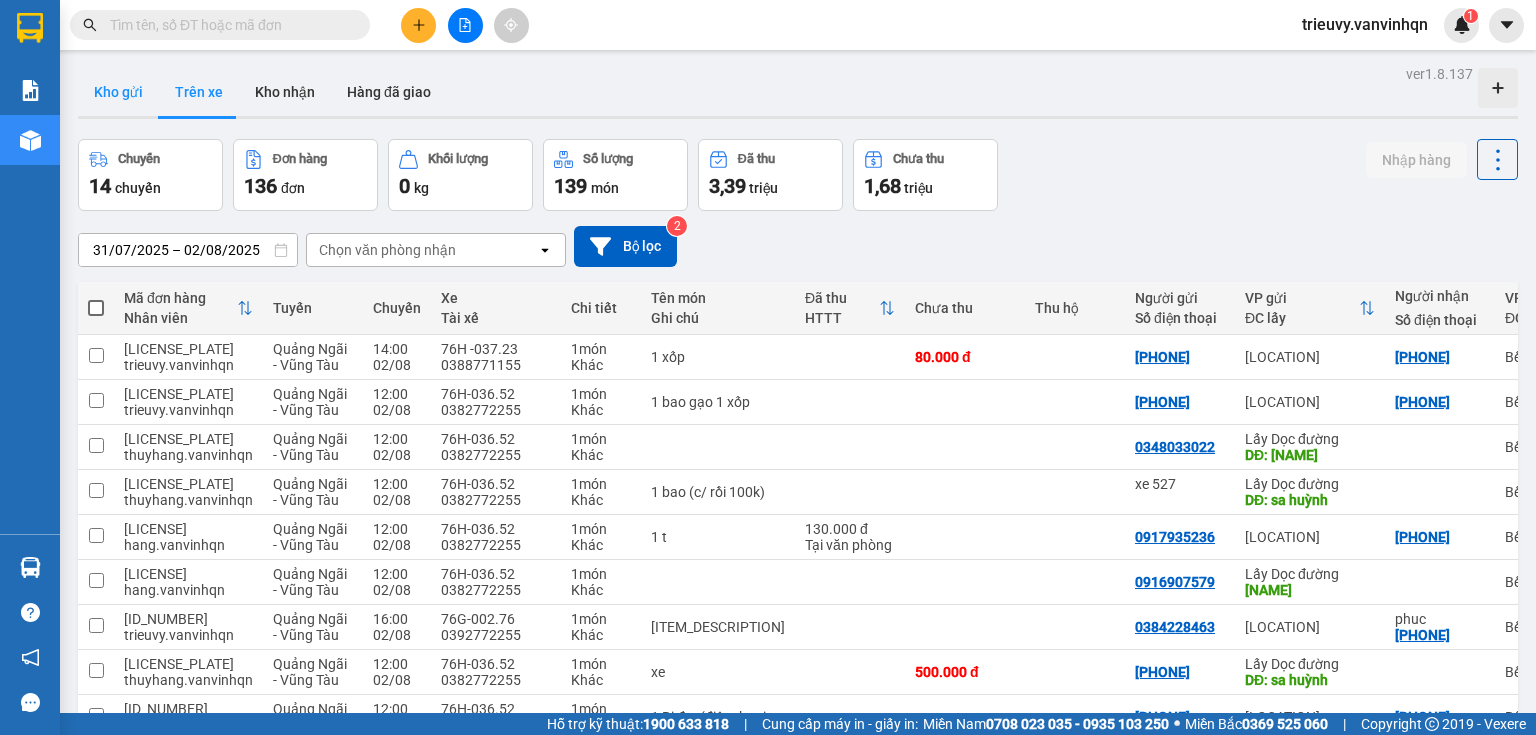 click on "Kho gửi" at bounding box center (118, 92) 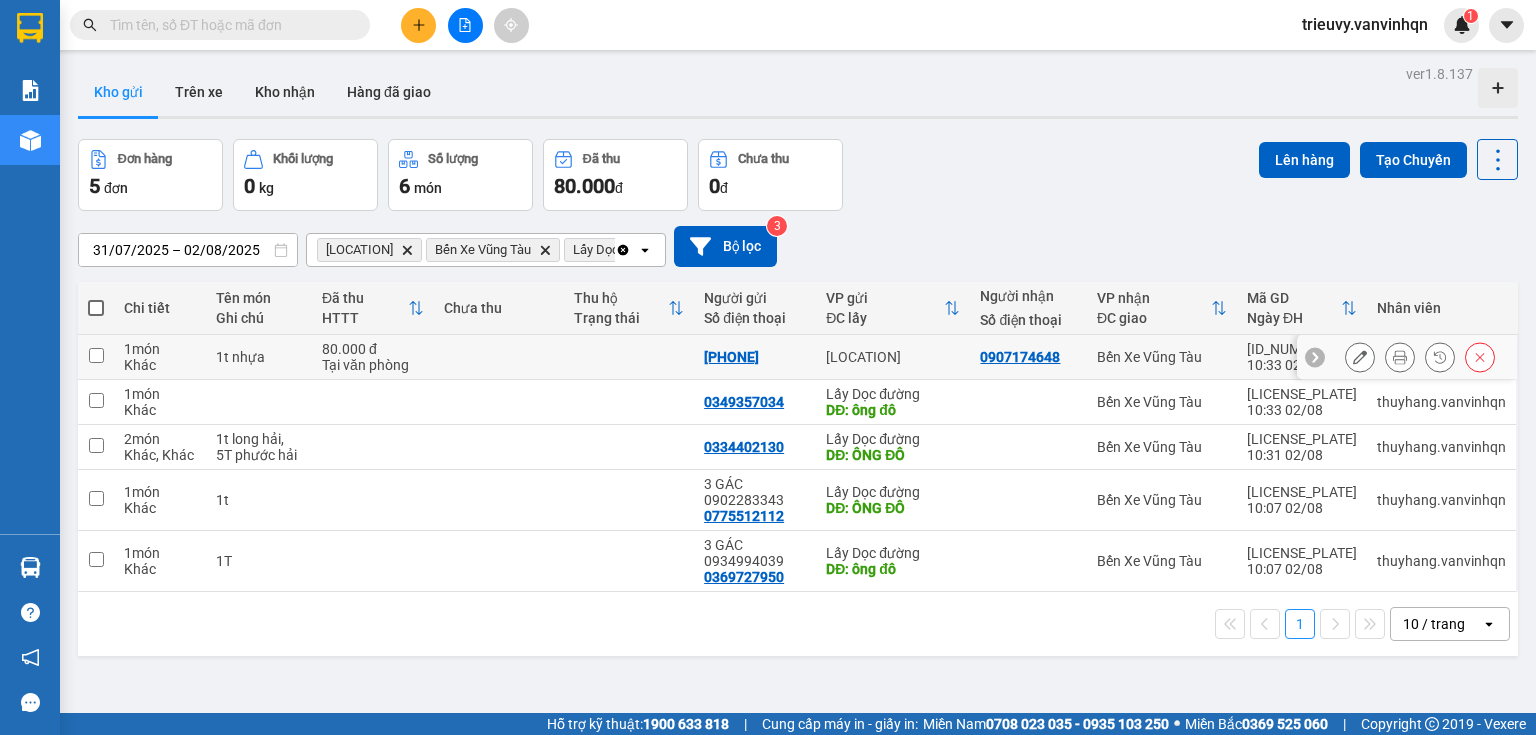 drag, startPoint x: 424, startPoint y: 369, endPoint x: 728, endPoint y: 312, distance: 309.29758 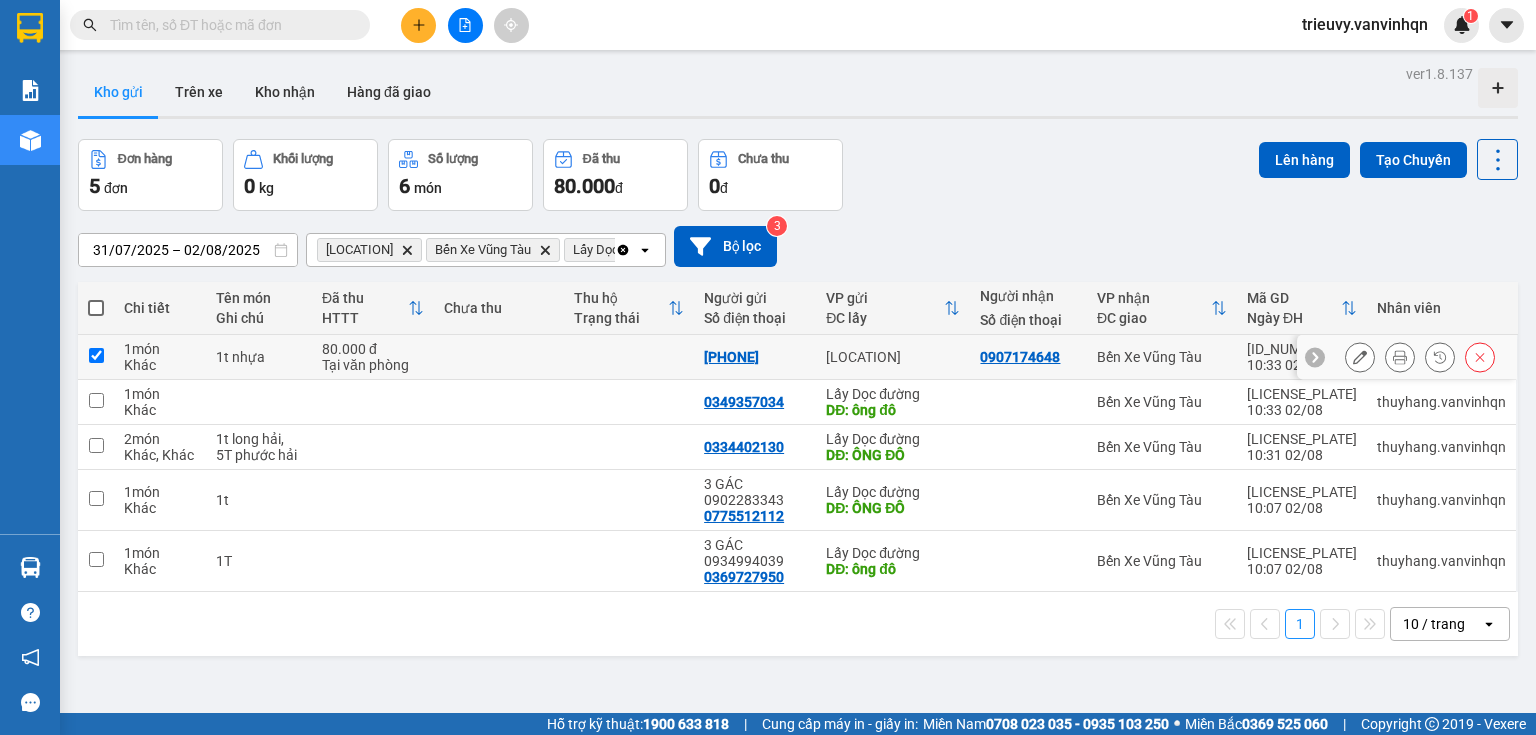 checkbox on "true" 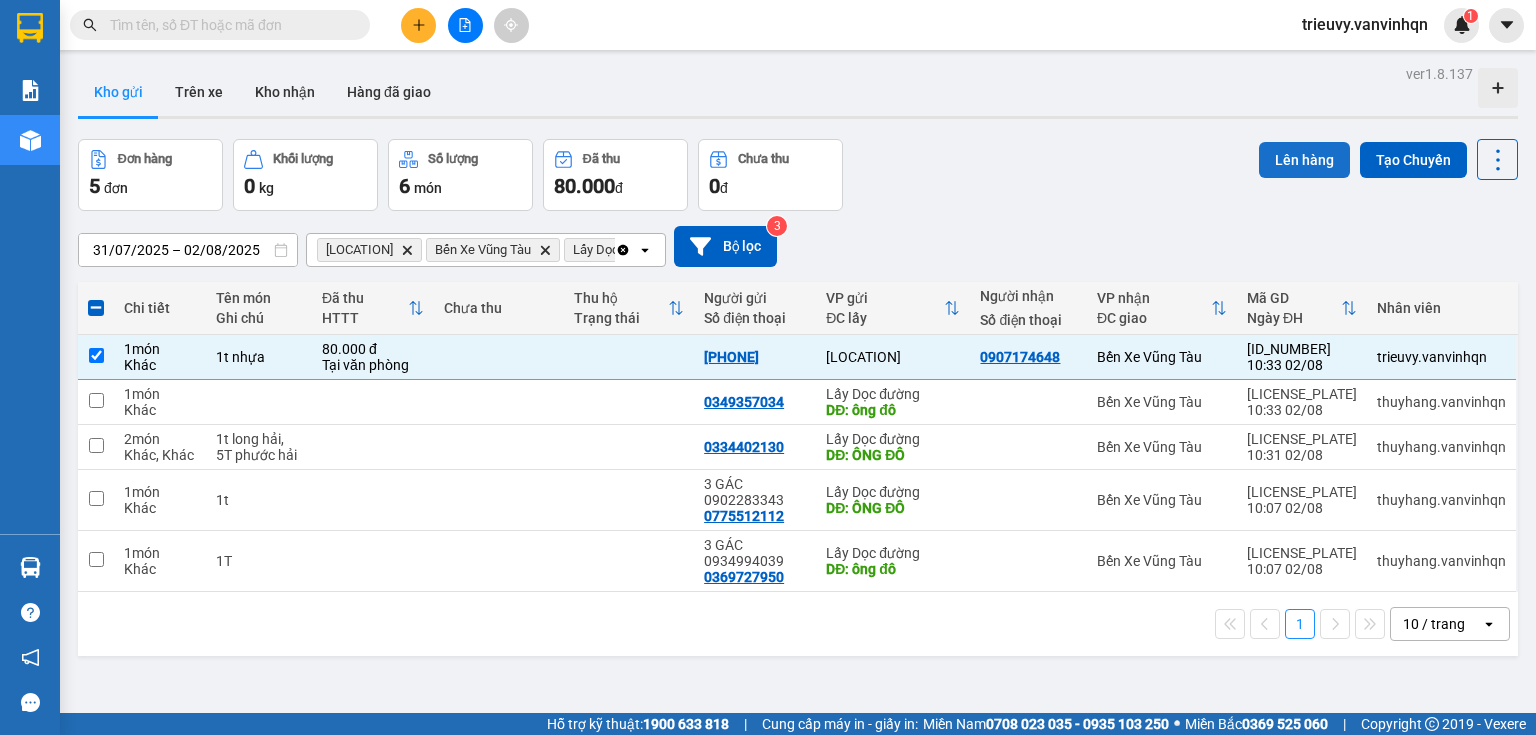 click on "Lên hàng" at bounding box center (1304, 160) 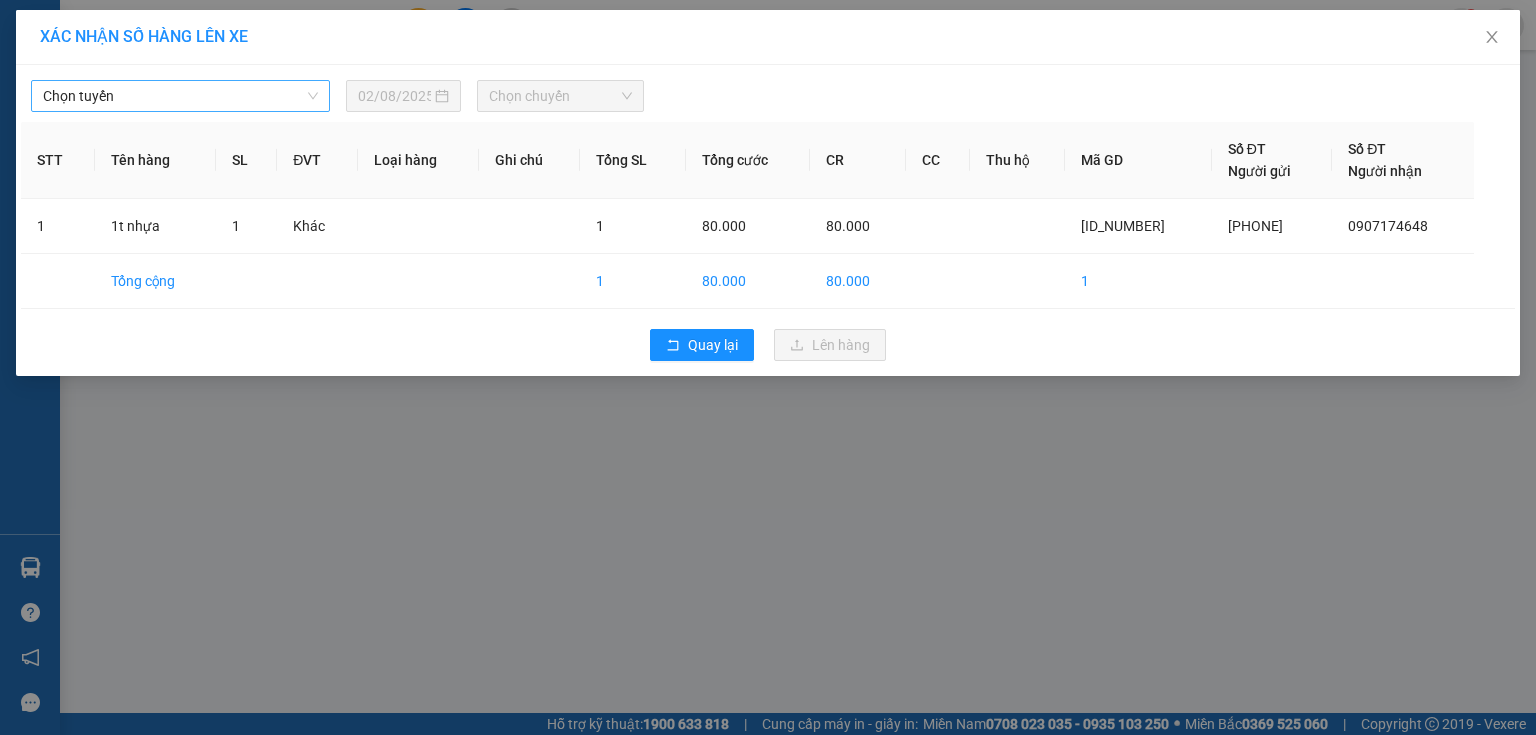 drag, startPoint x: 241, startPoint y: 84, endPoint x: 227, endPoint y: 106, distance: 26.076809 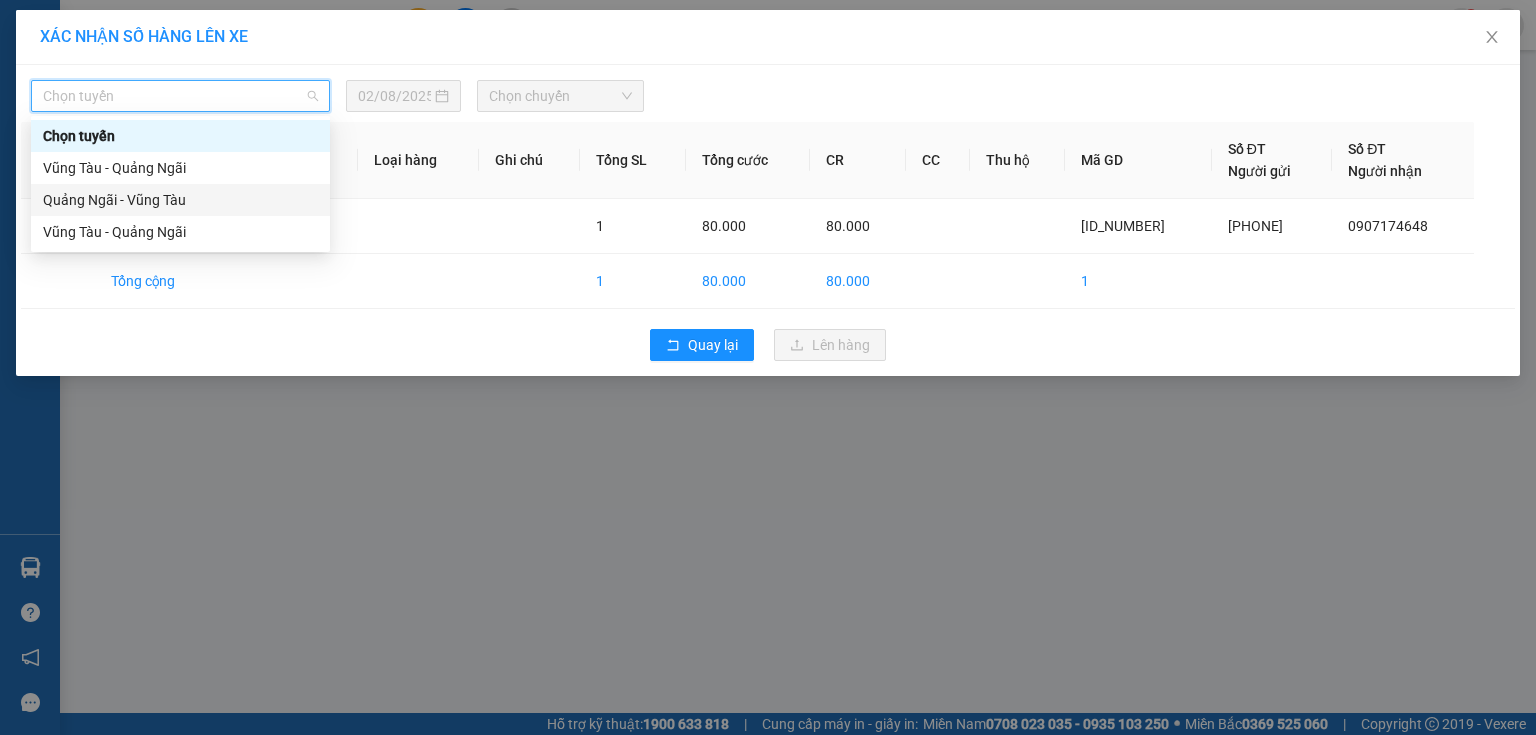 click on "[CITY] - [CITY]" at bounding box center [180, 200] 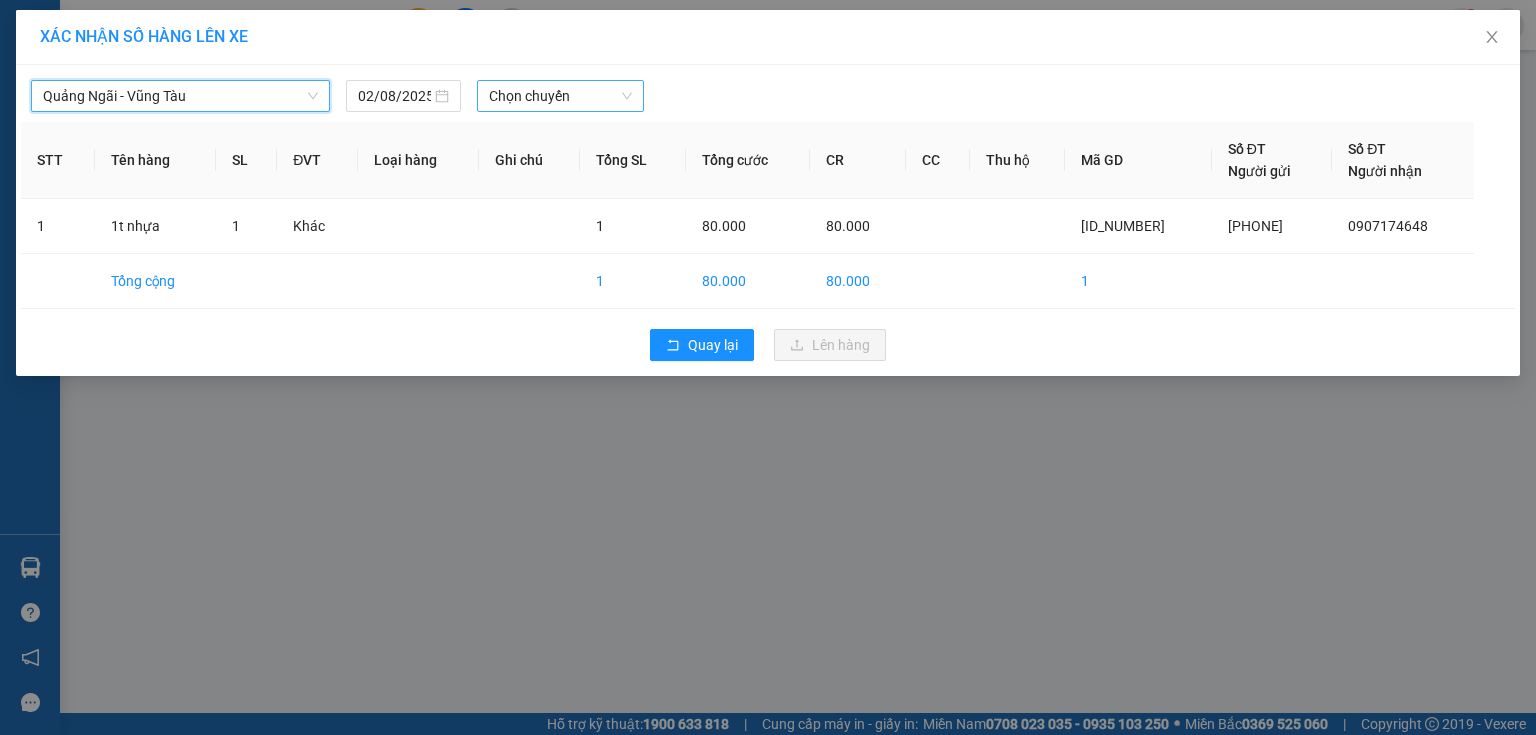 click on "Chọn chuyến" at bounding box center [561, 96] 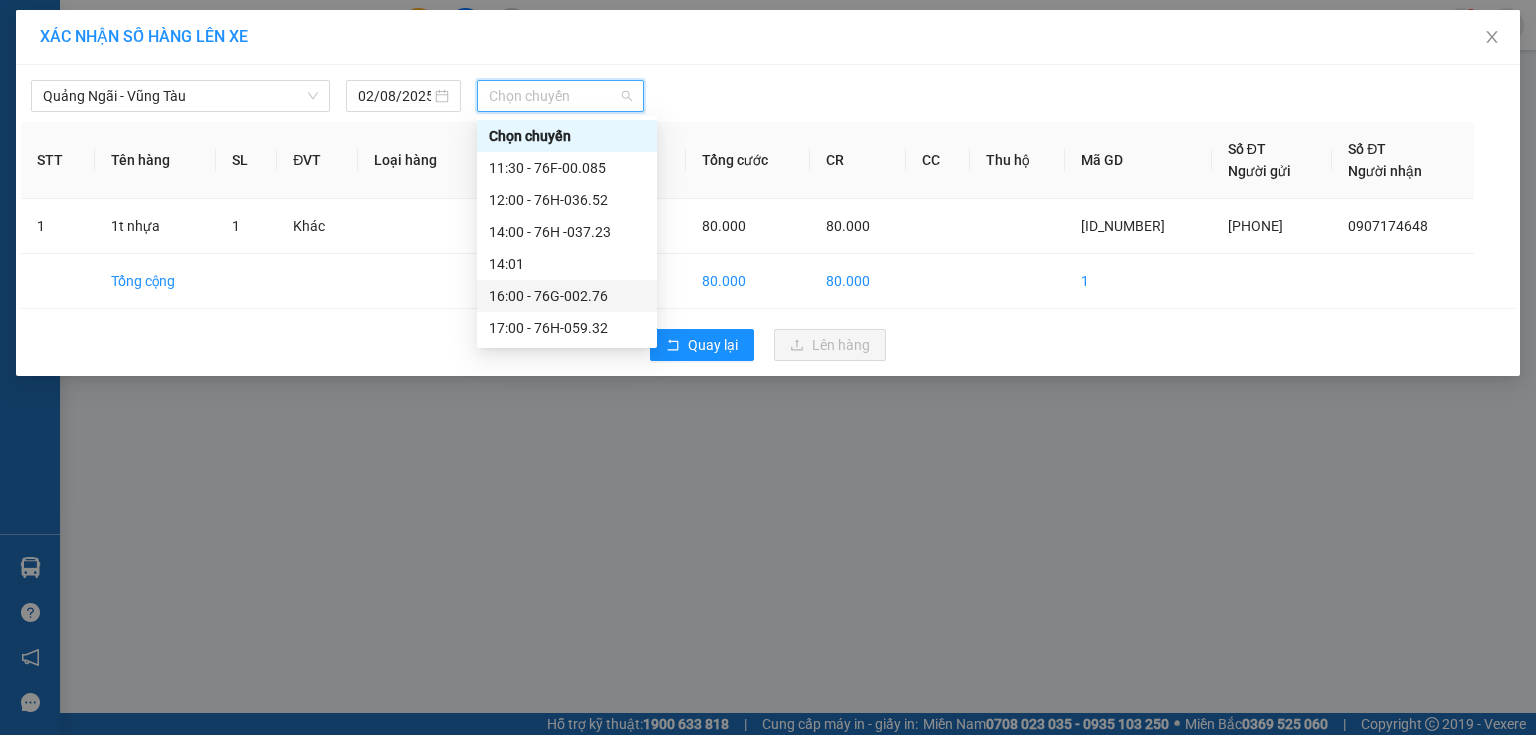 click on "16:00     - 76G-002.76" at bounding box center (567, 296) 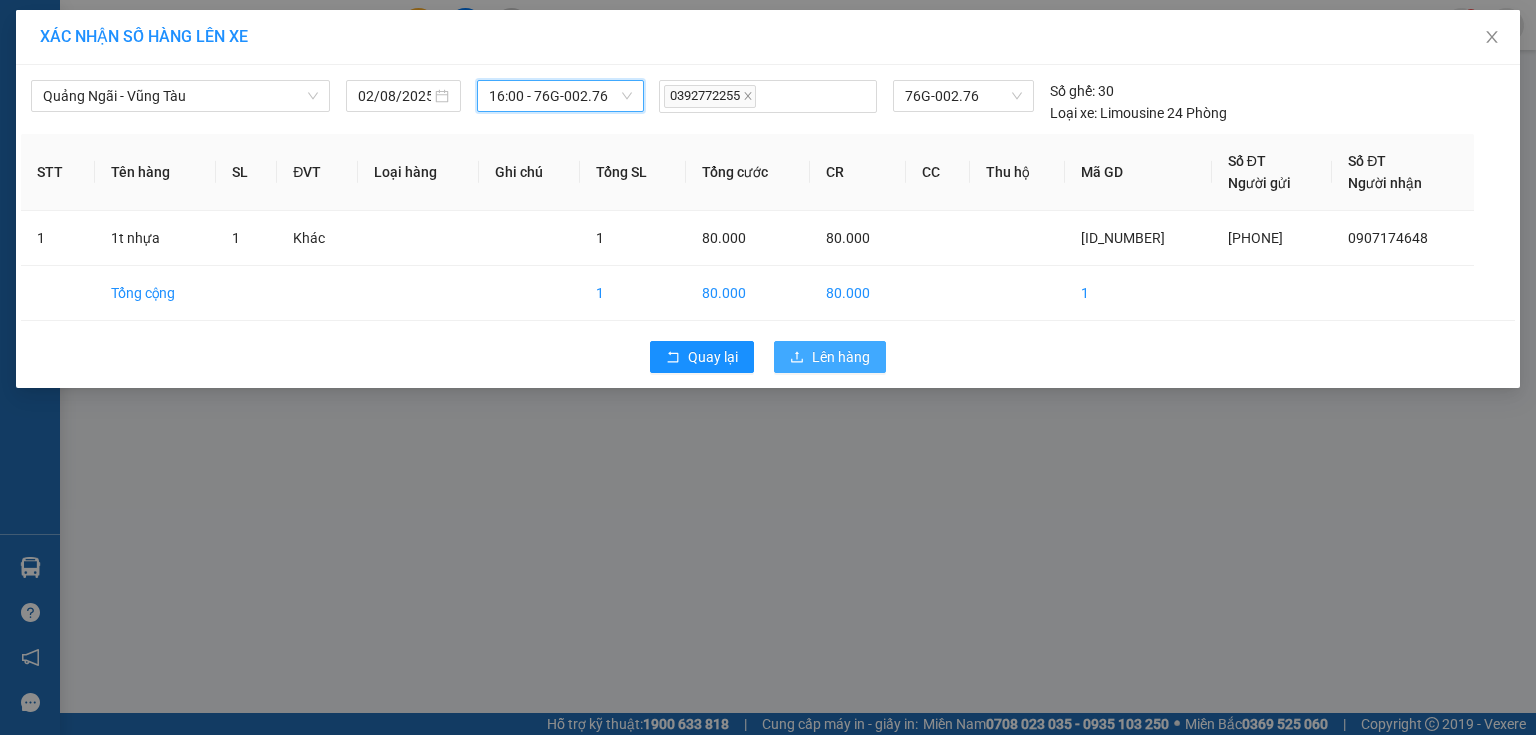 click on "Lên hàng" at bounding box center [841, 357] 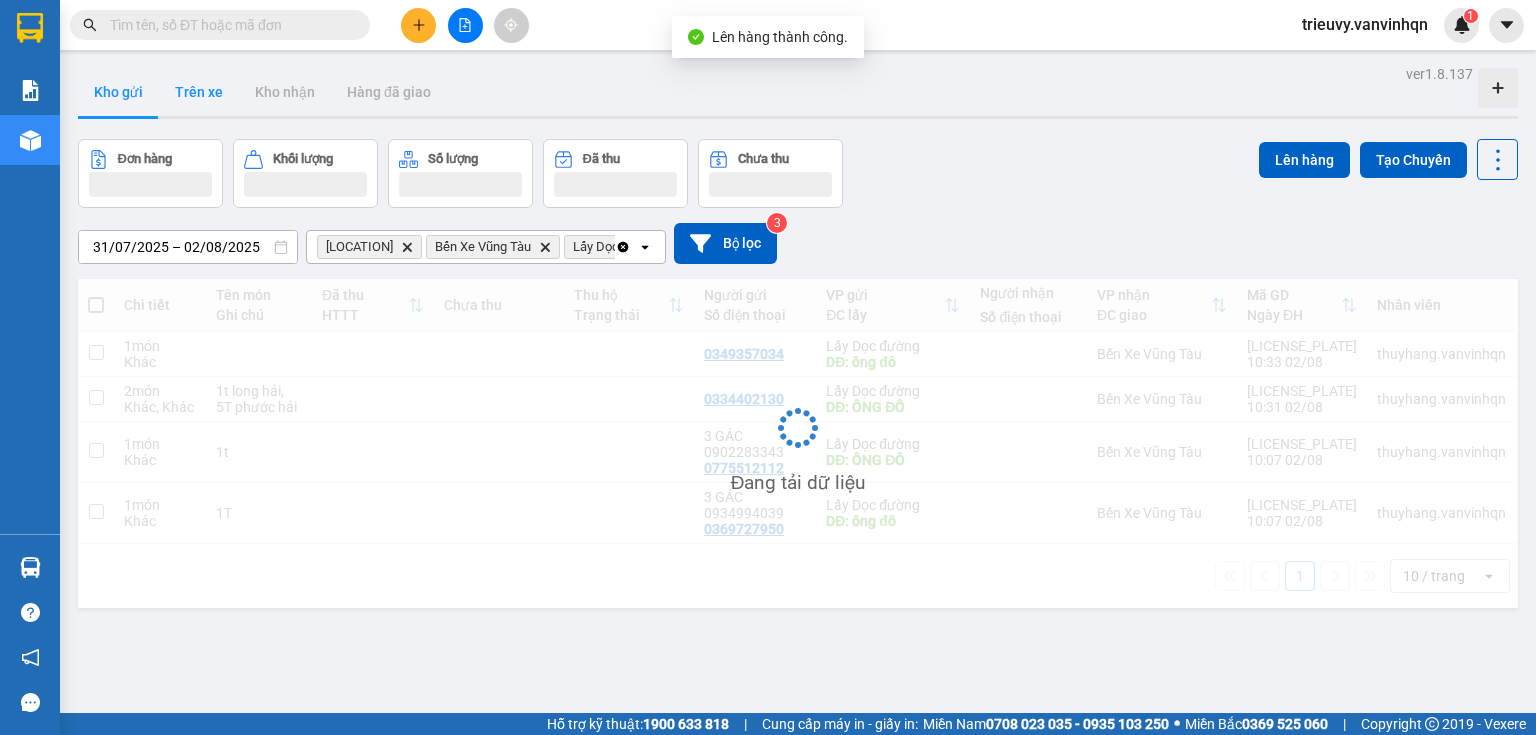 click on "Trên xe" at bounding box center (199, 92) 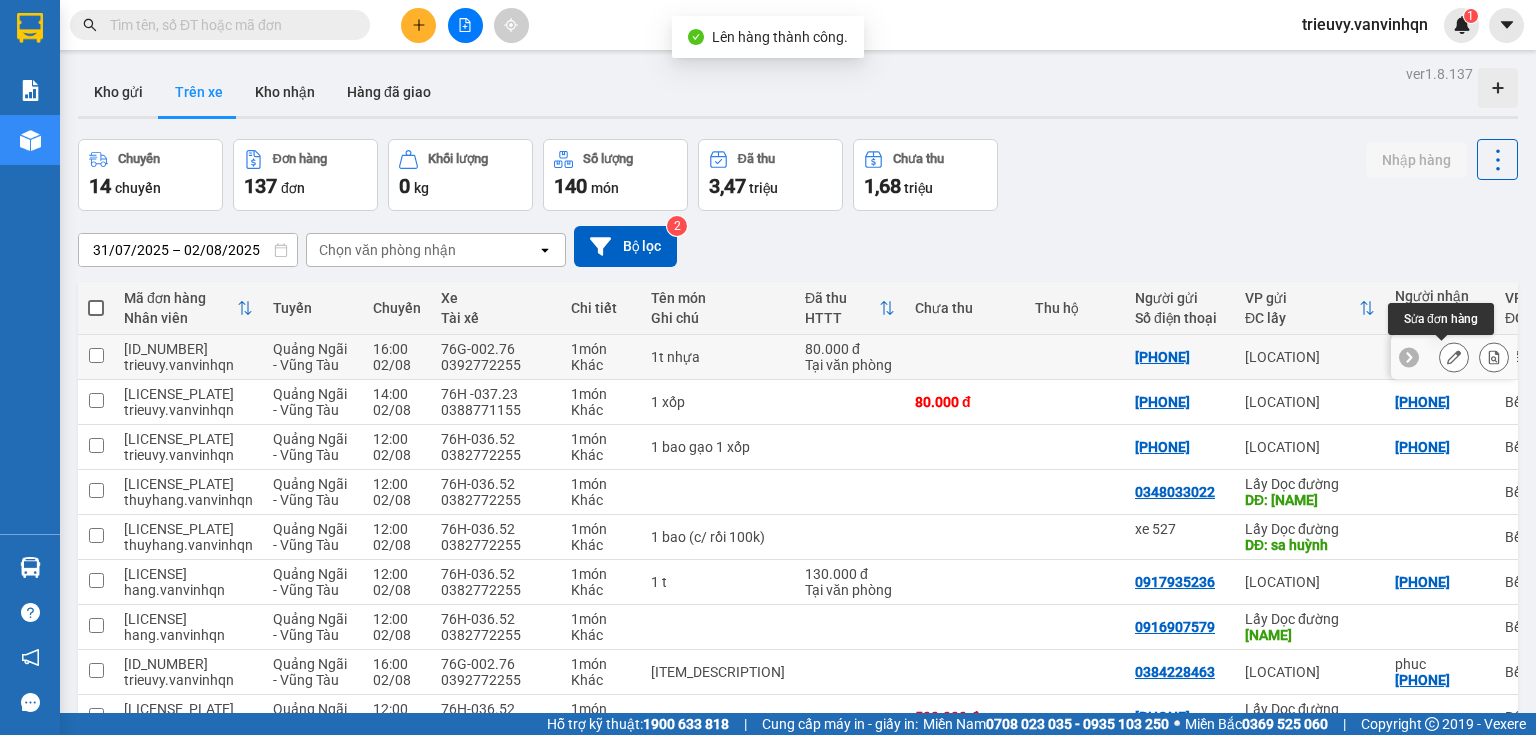 click 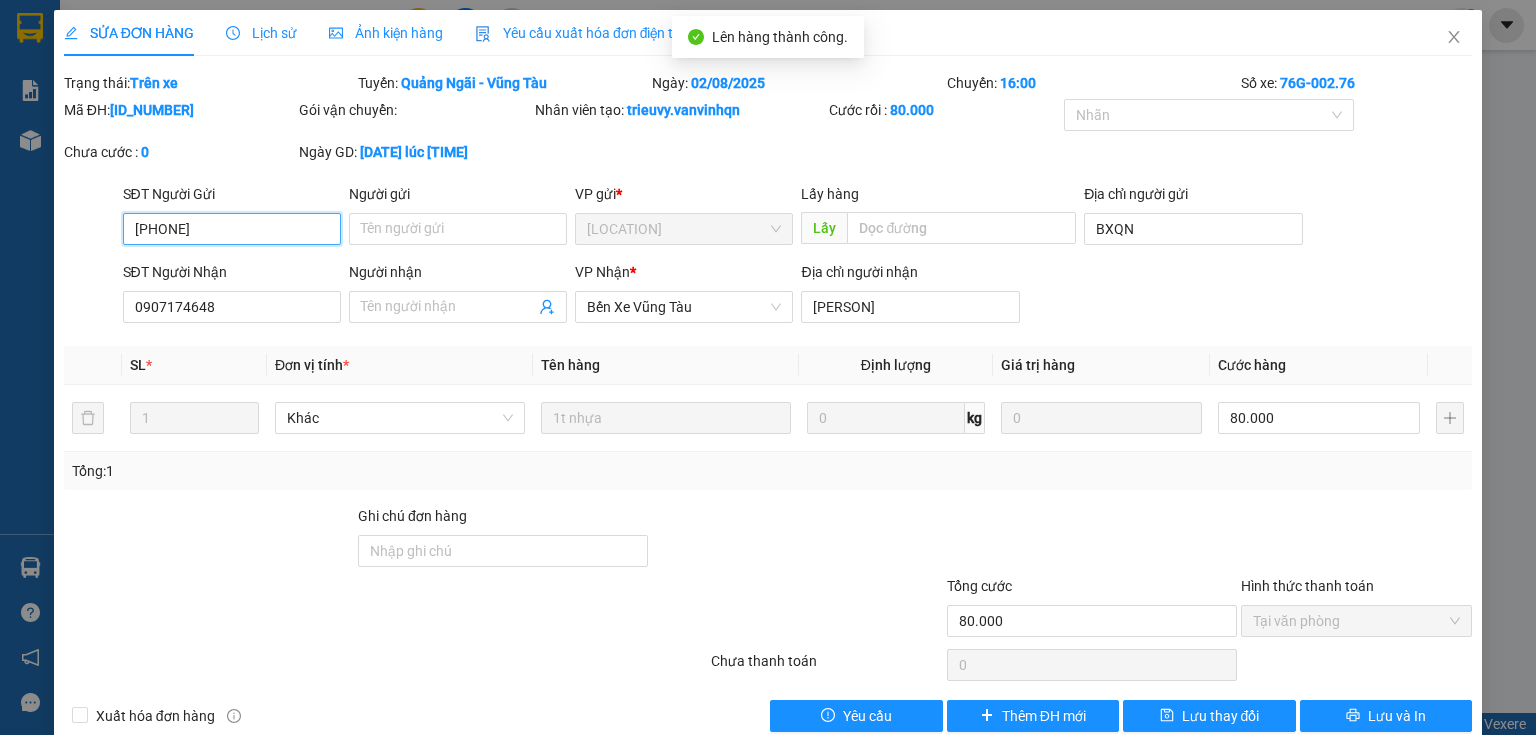 scroll, scrollTop: 34, scrollLeft: 0, axis: vertical 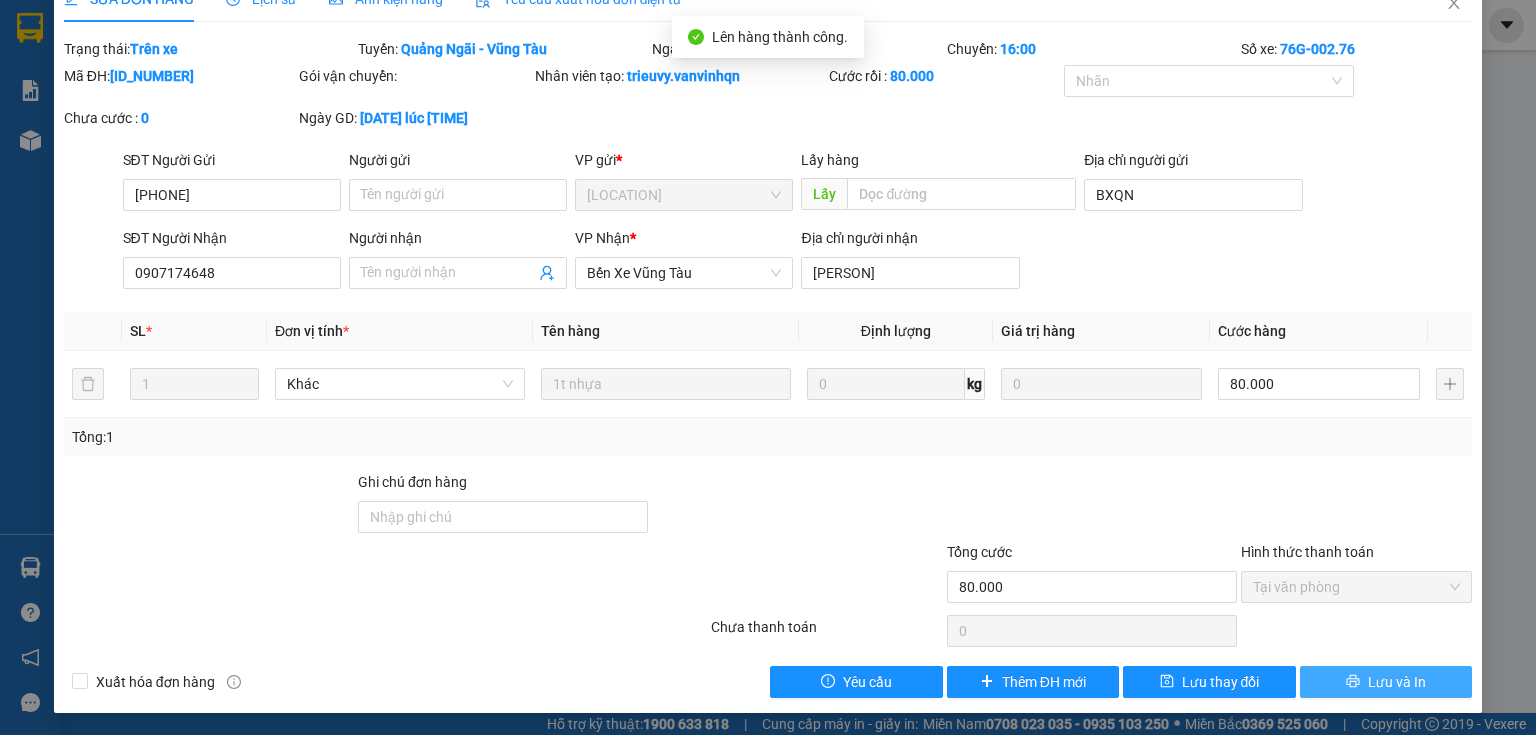 click on "Lưu và In" at bounding box center (1386, 682) 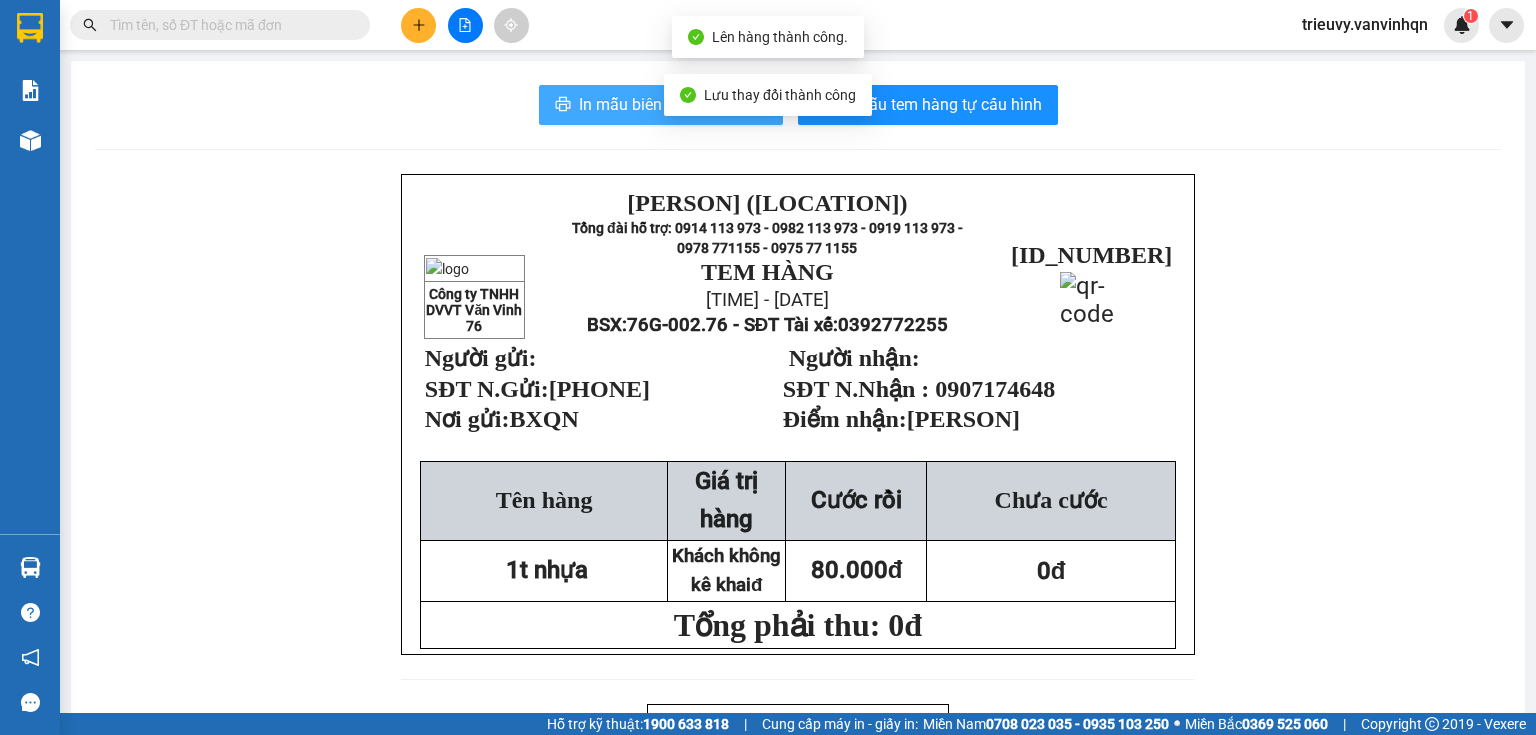 drag, startPoint x: 626, startPoint y: 72, endPoint x: 629, endPoint y: 97, distance: 25.179358 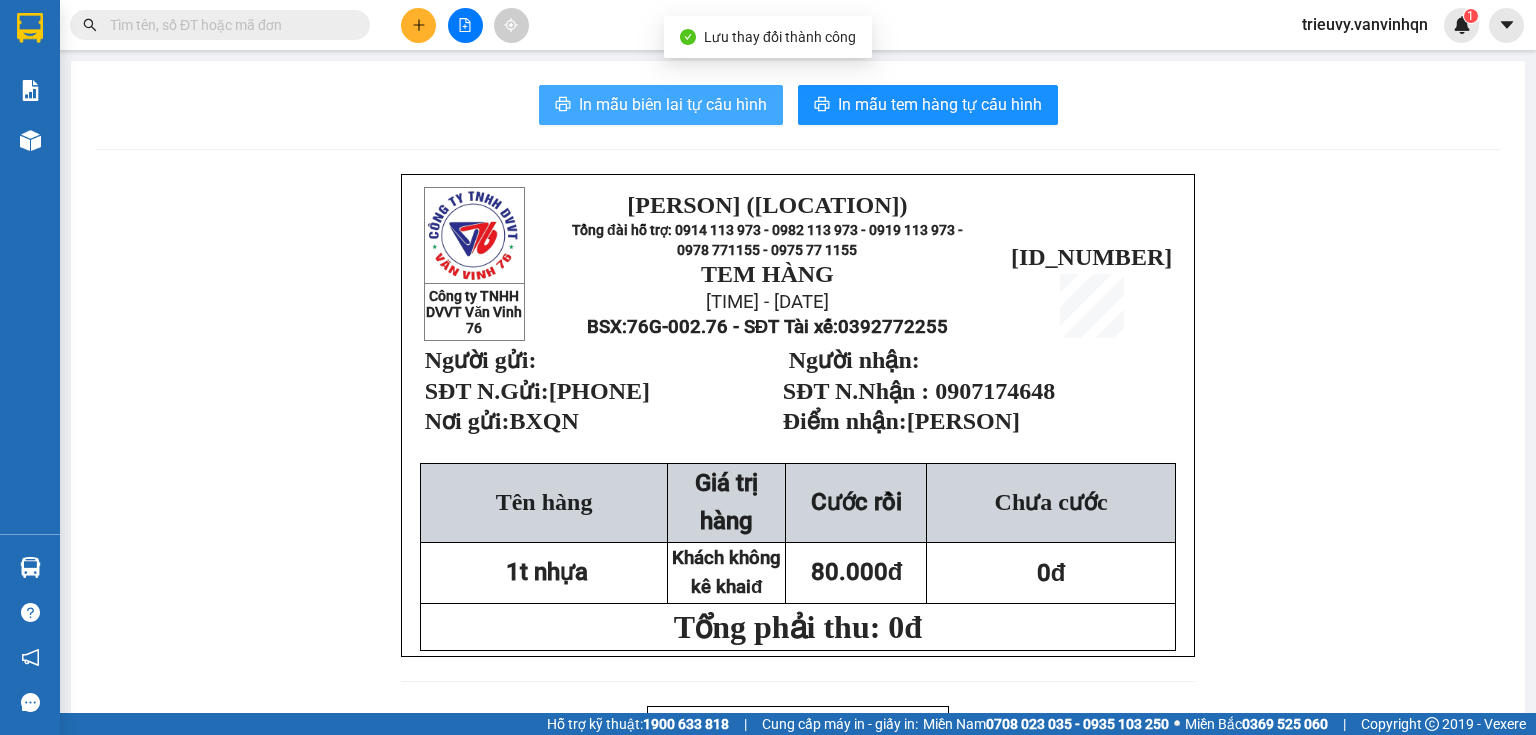 click on "In mẫu biên lai tự cấu hình" at bounding box center (673, 104) 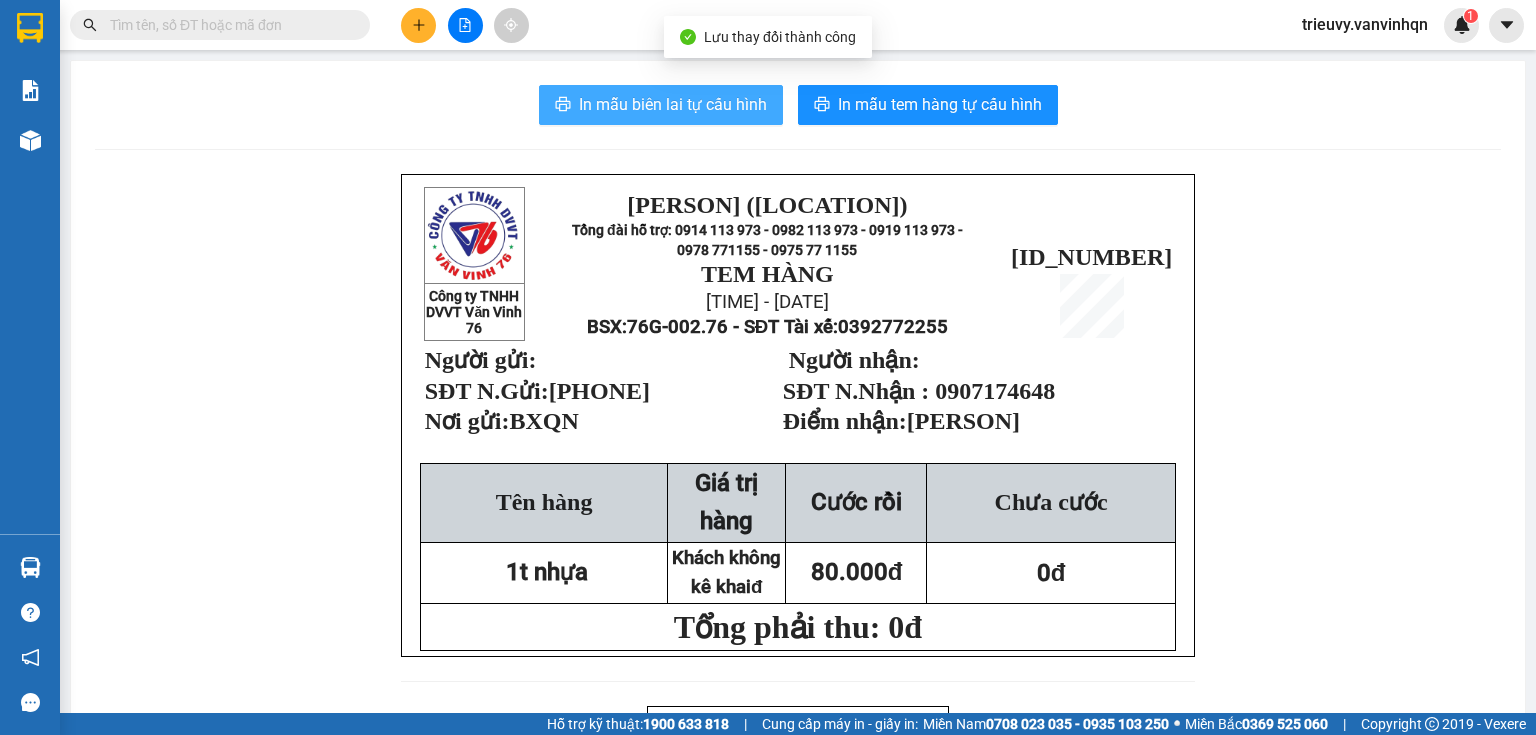 scroll, scrollTop: 0, scrollLeft: 0, axis: both 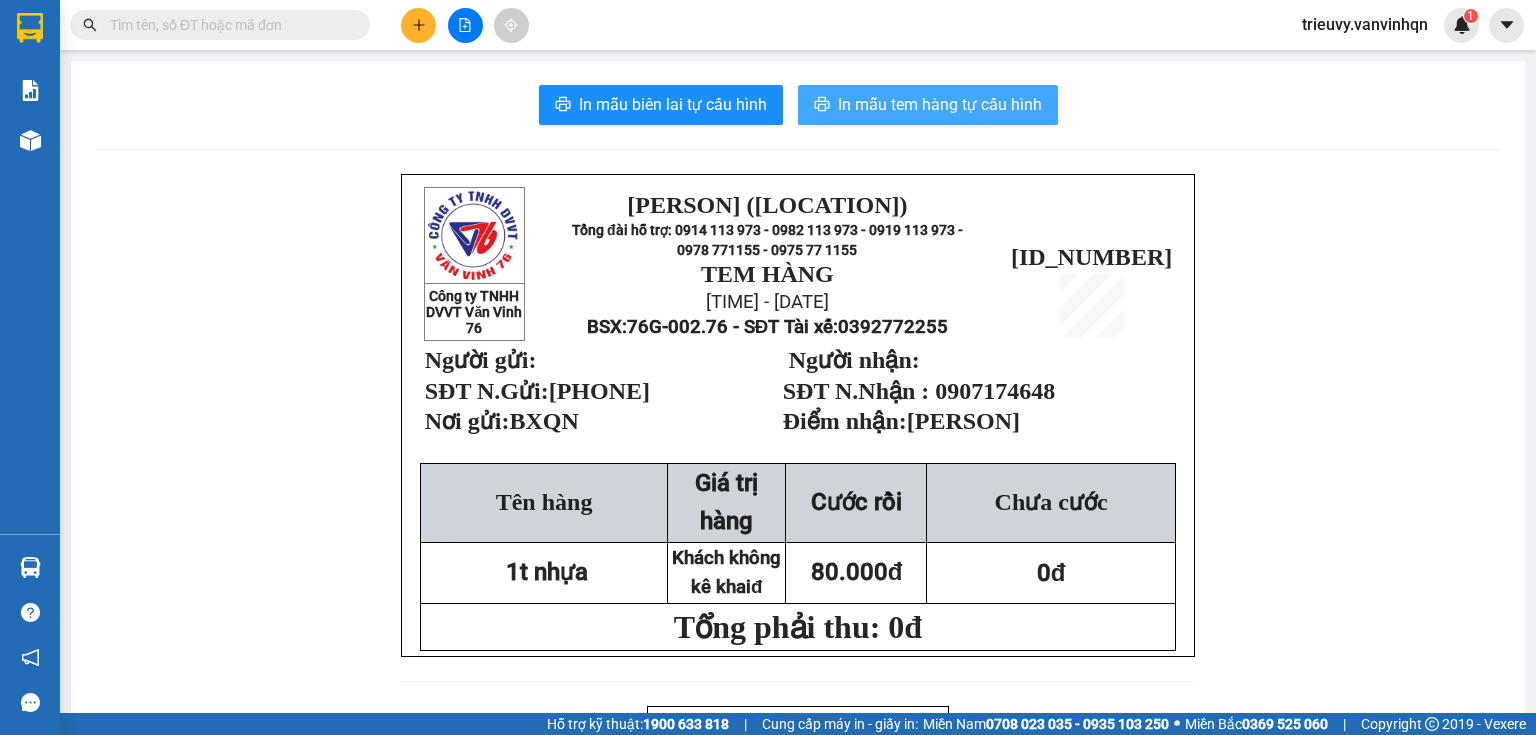 click on "In mẫu tem hàng tự cấu hình" at bounding box center (928, 105) 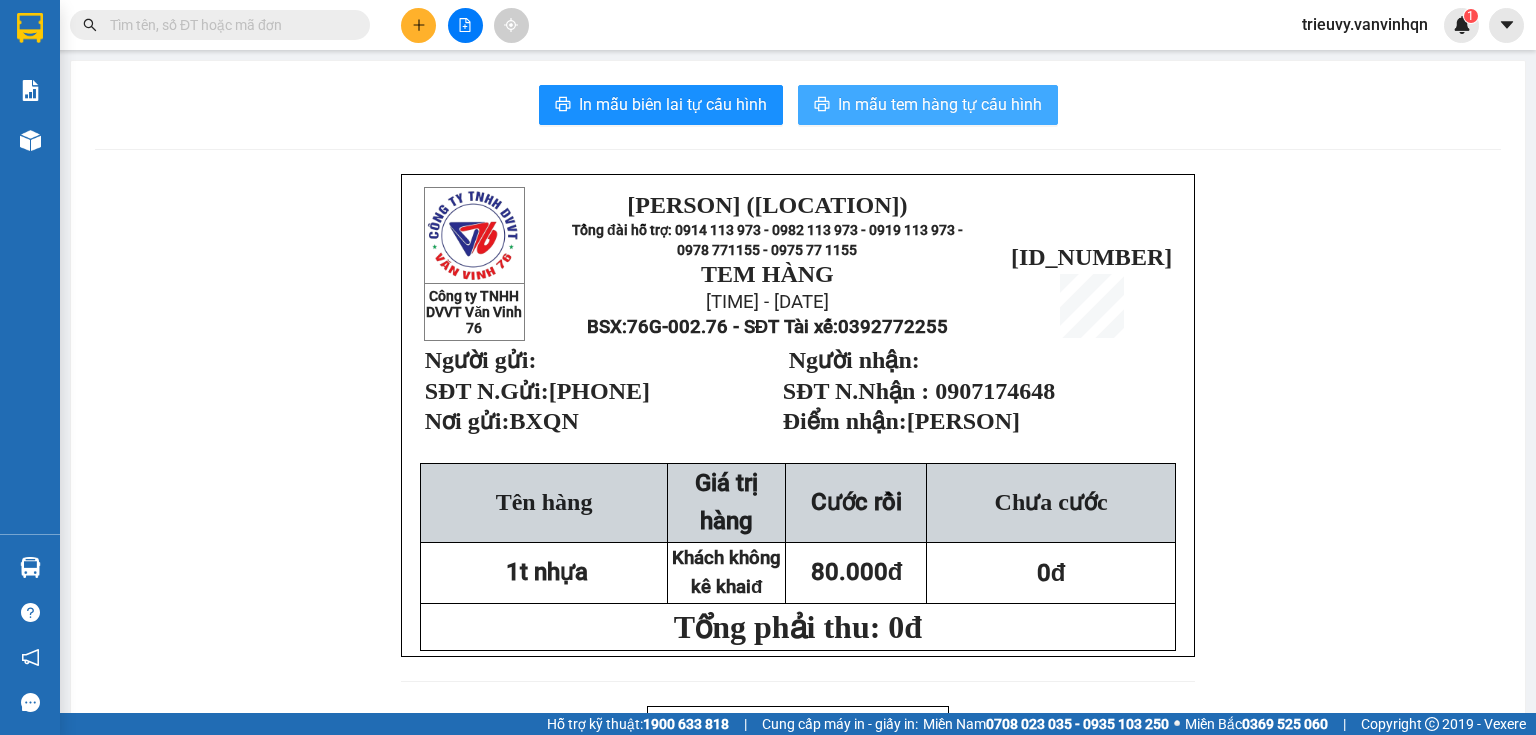 scroll, scrollTop: 0, scrollLeft: 0, axis: both 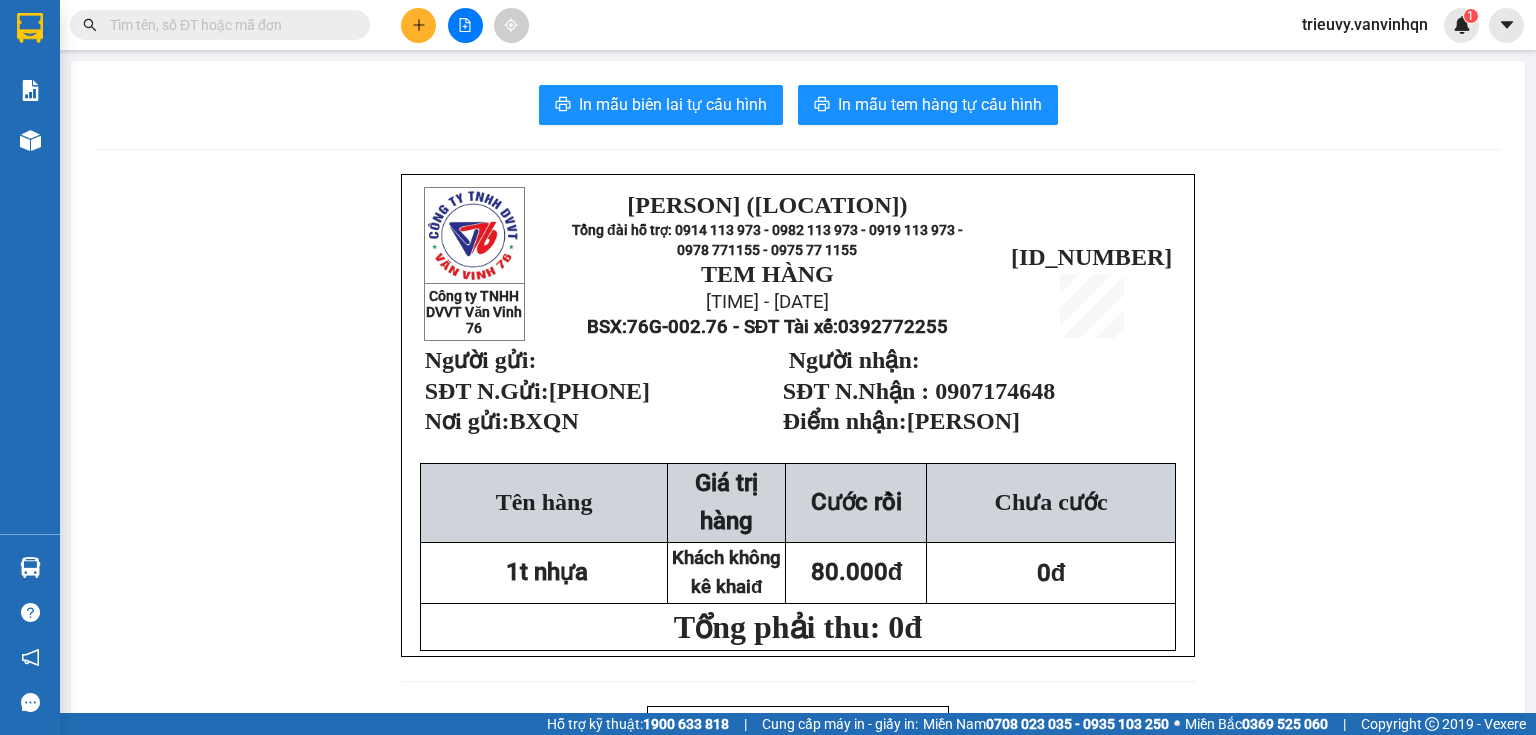 click at bounding box center (418, 25) 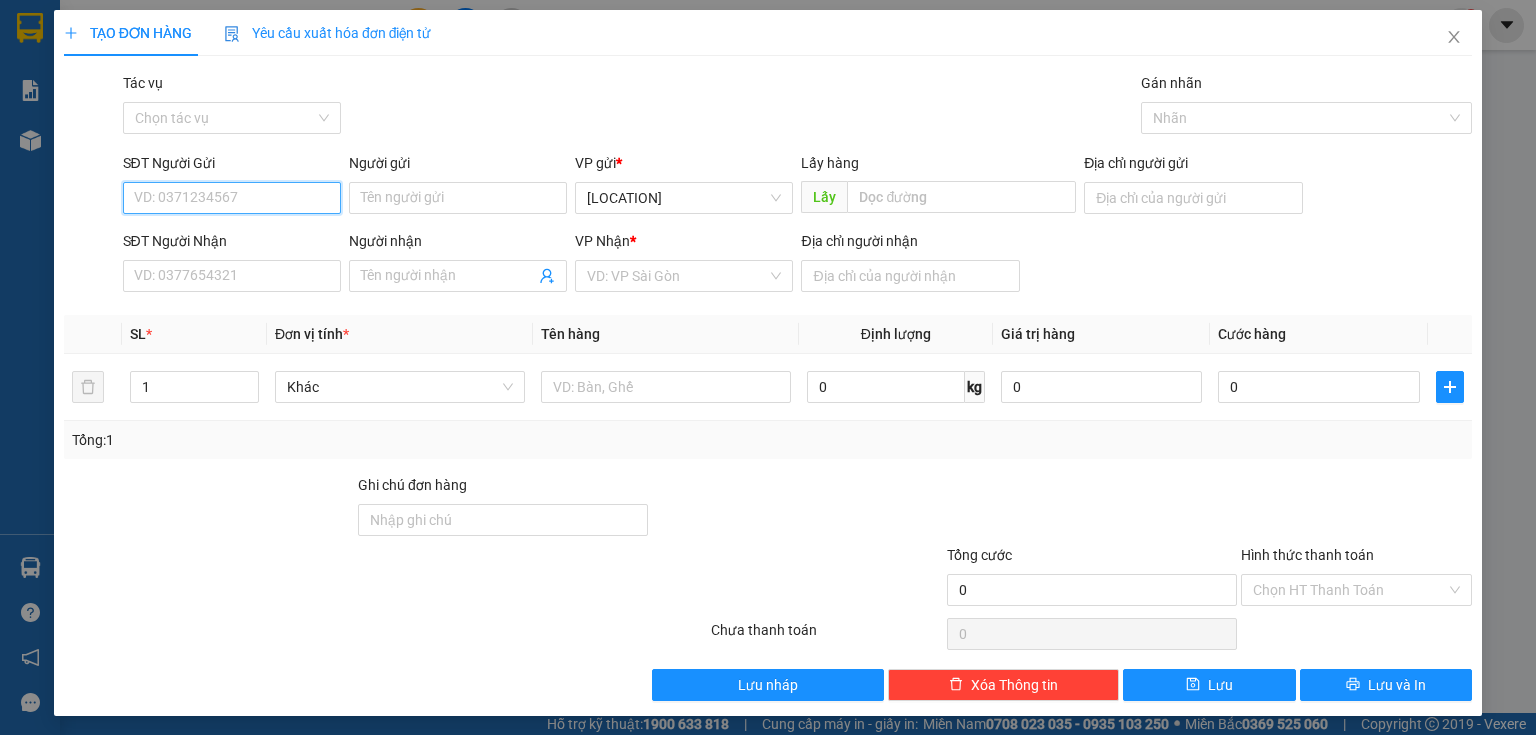 click on "SĐT Người Gửi" at bounding box center [232, 198] 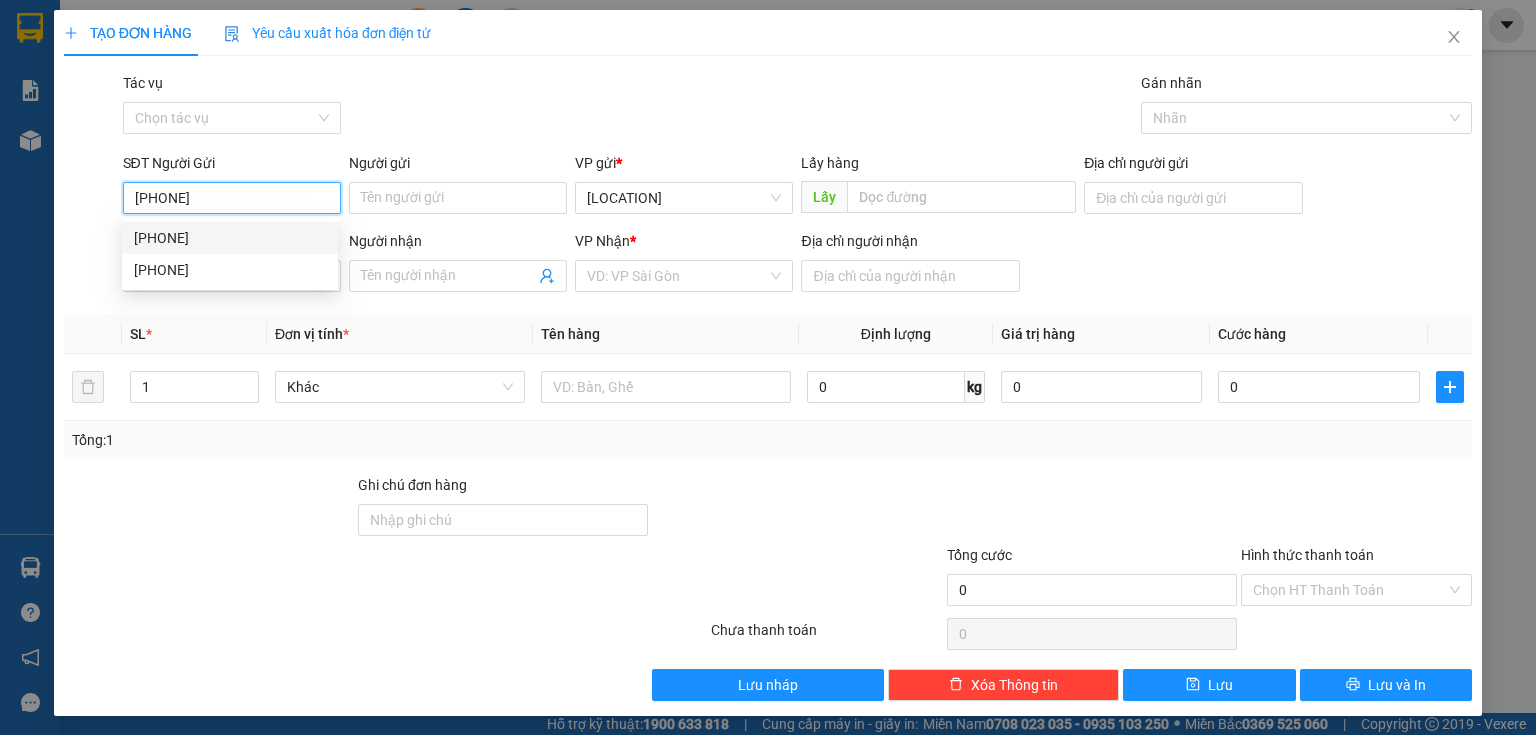 click on "[PHONE]" at bounding box center (230, 238) 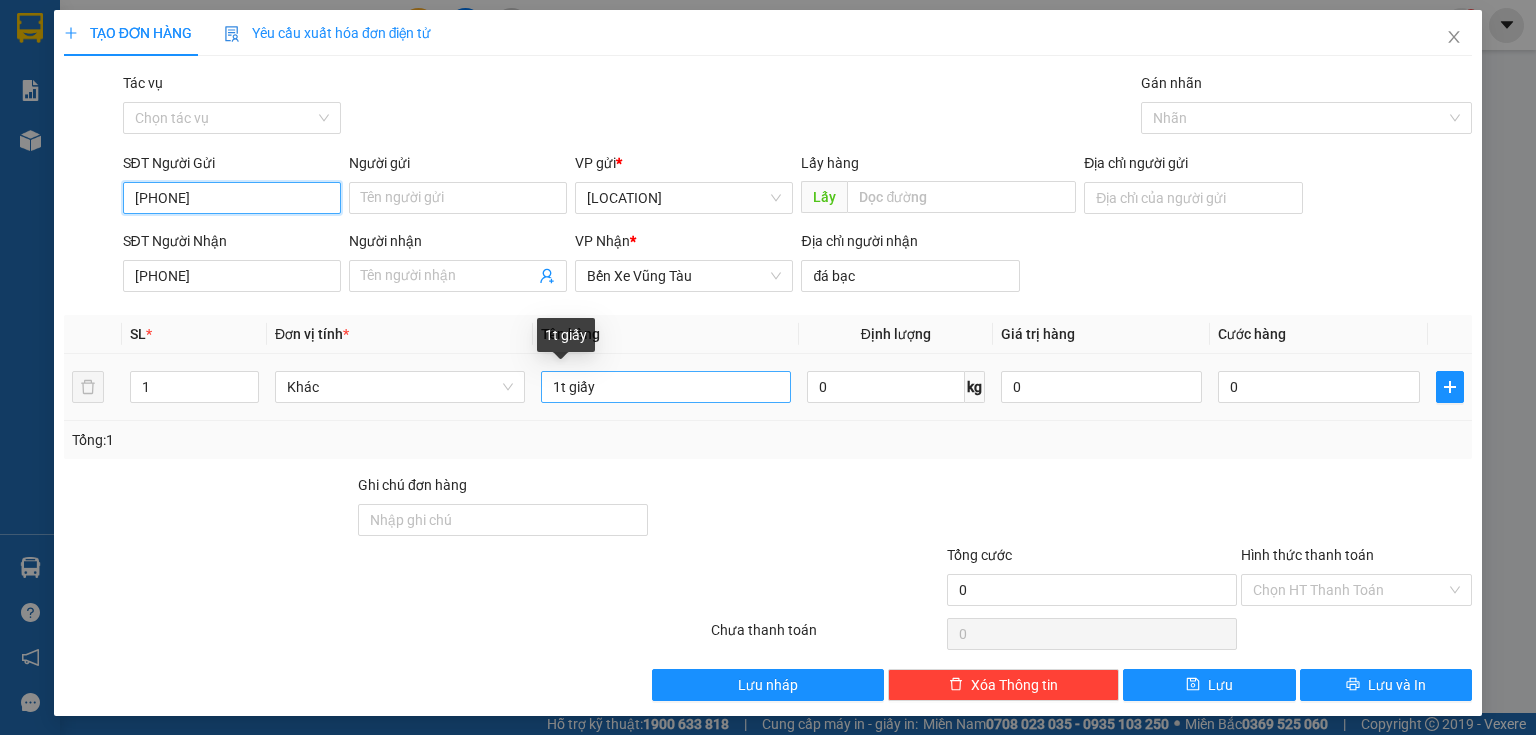 type on "[PHONE]" 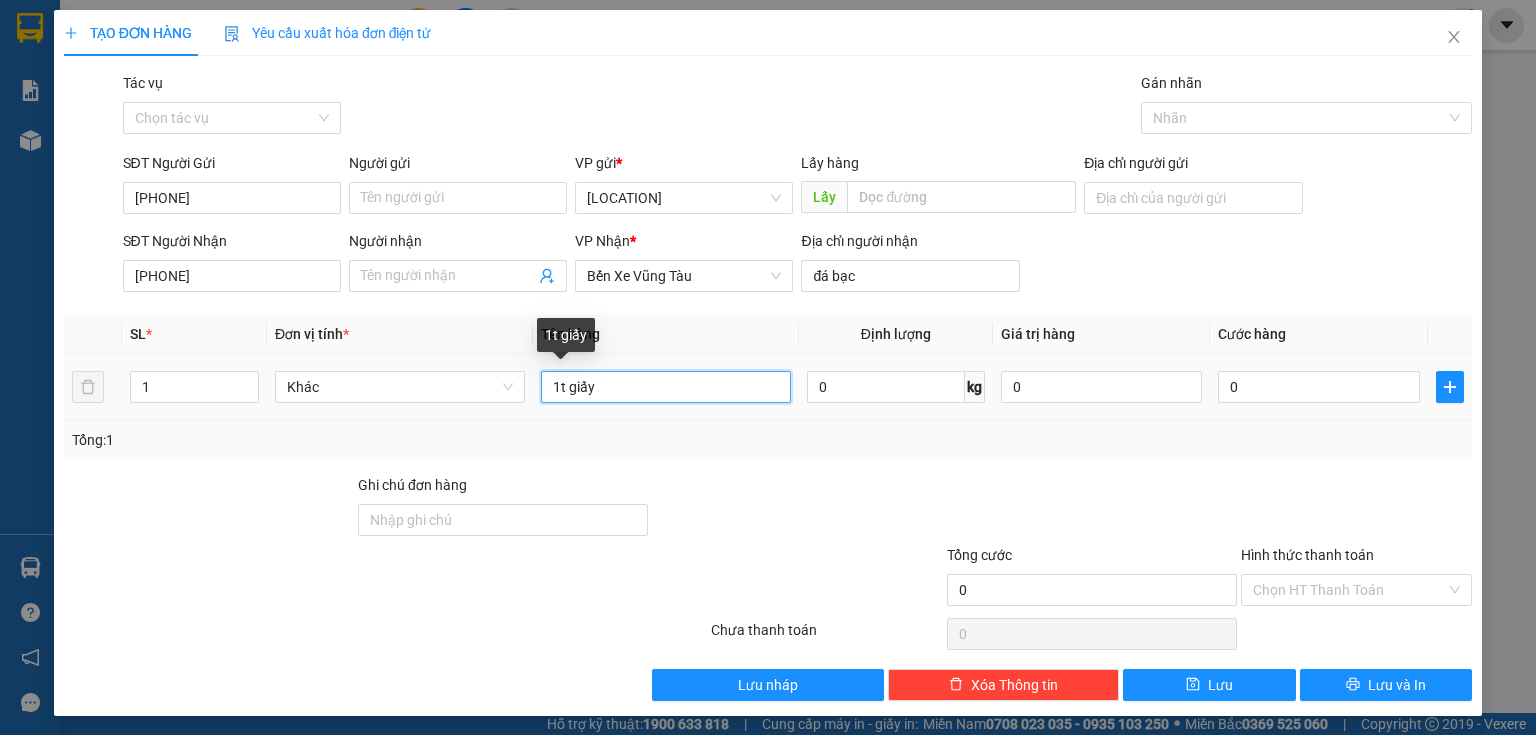 click on "1t giấy" at bounding box center (666, 387) 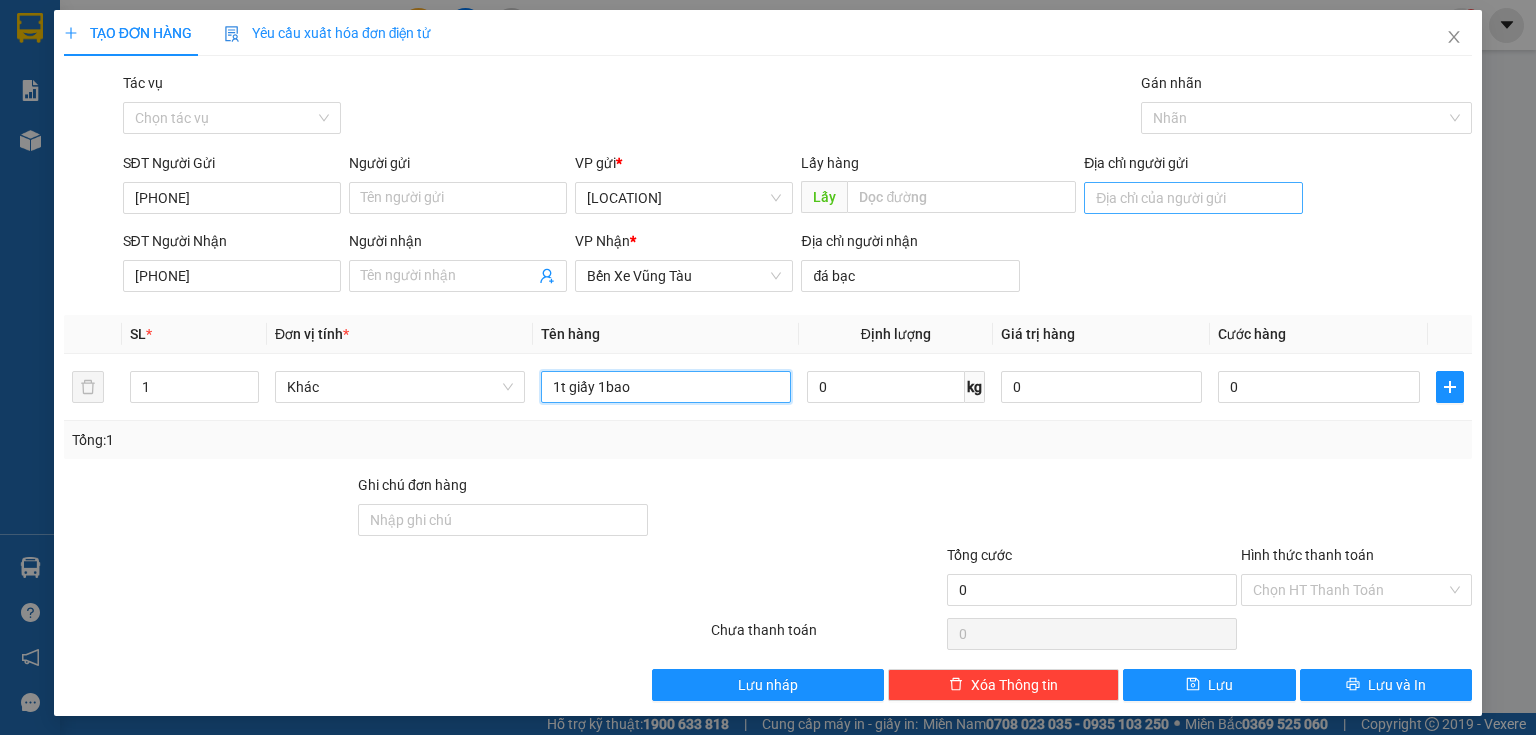 type on "1t giấy 1bao" 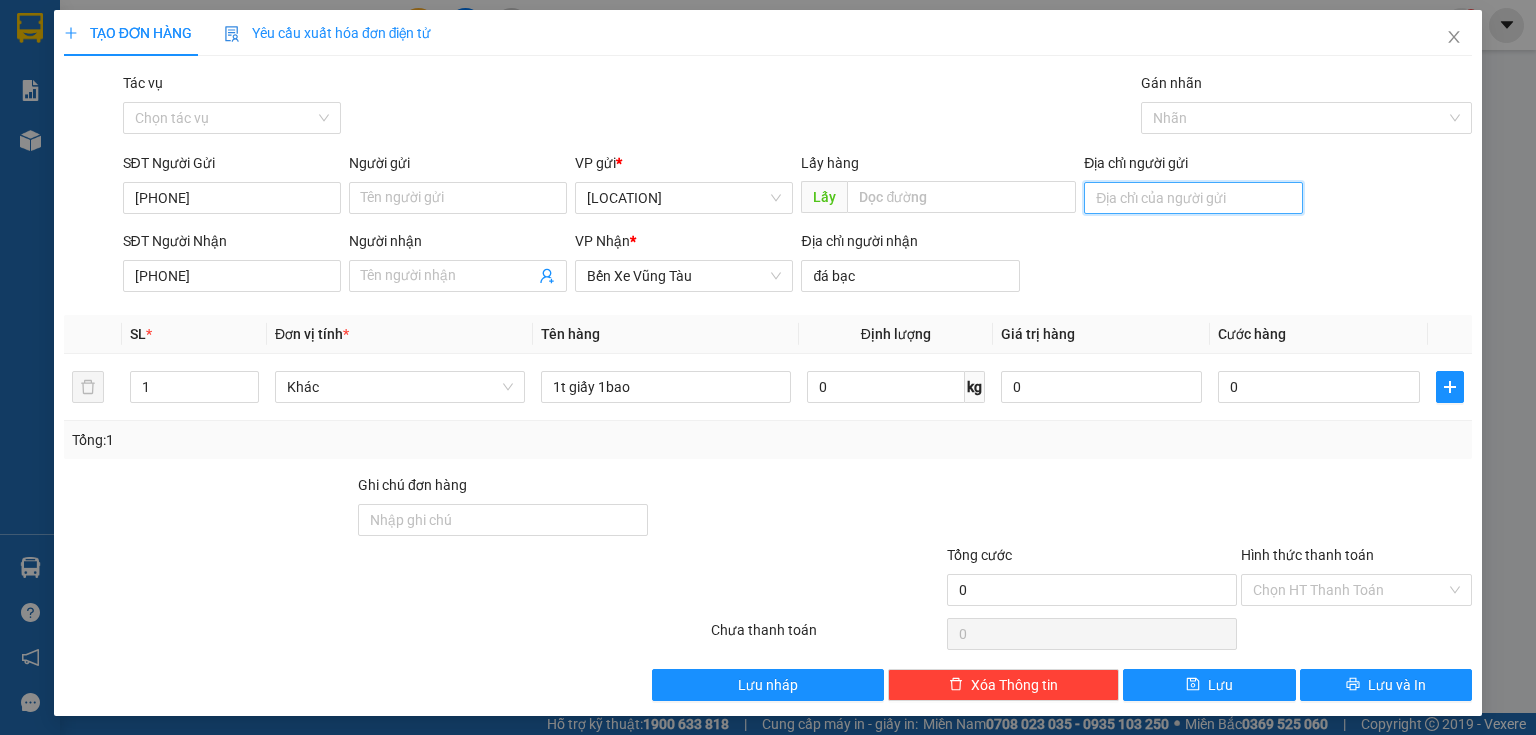 click on "Địa chỉ người gửi" at bounding box center (1193, 198) 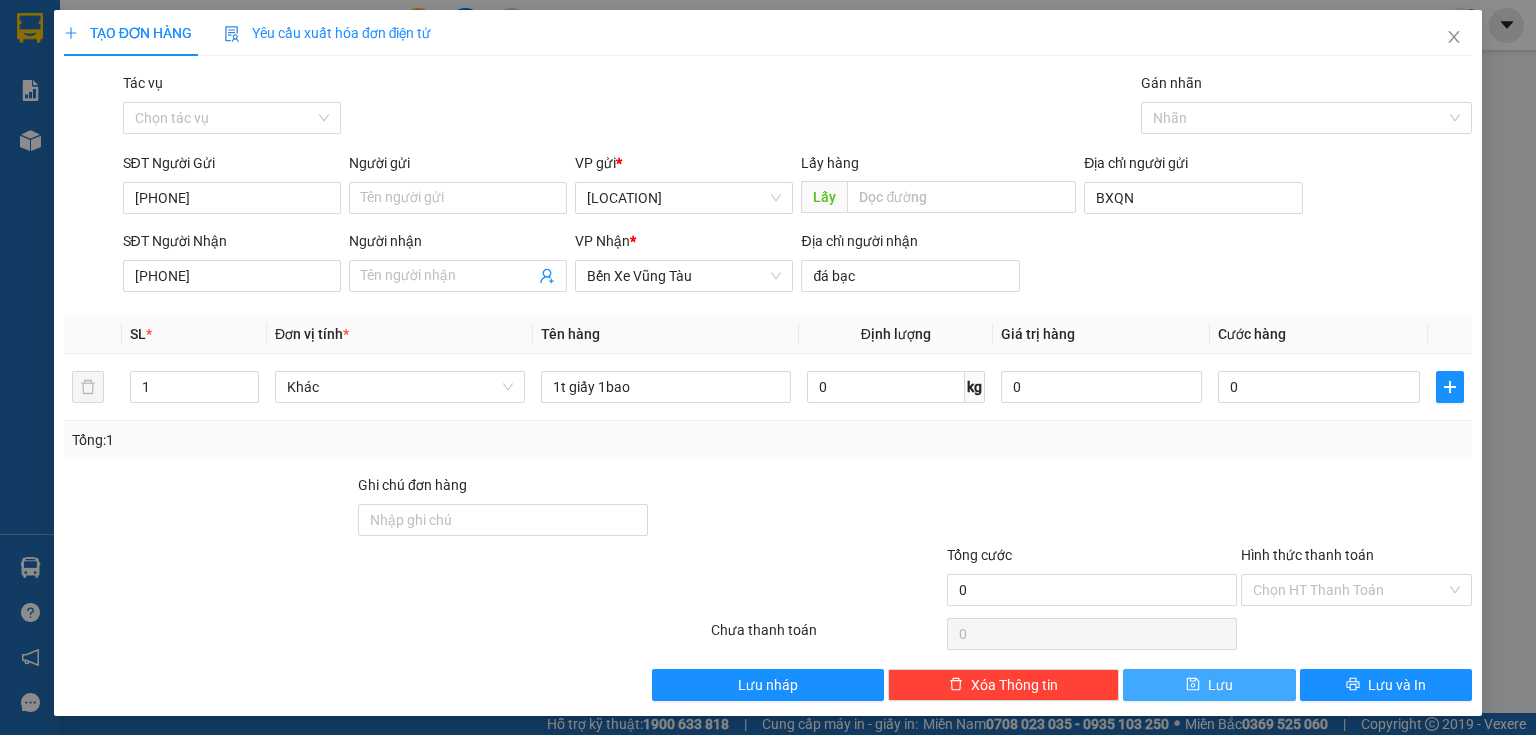 click on "Lưu" at bounding box center [1220, 685] 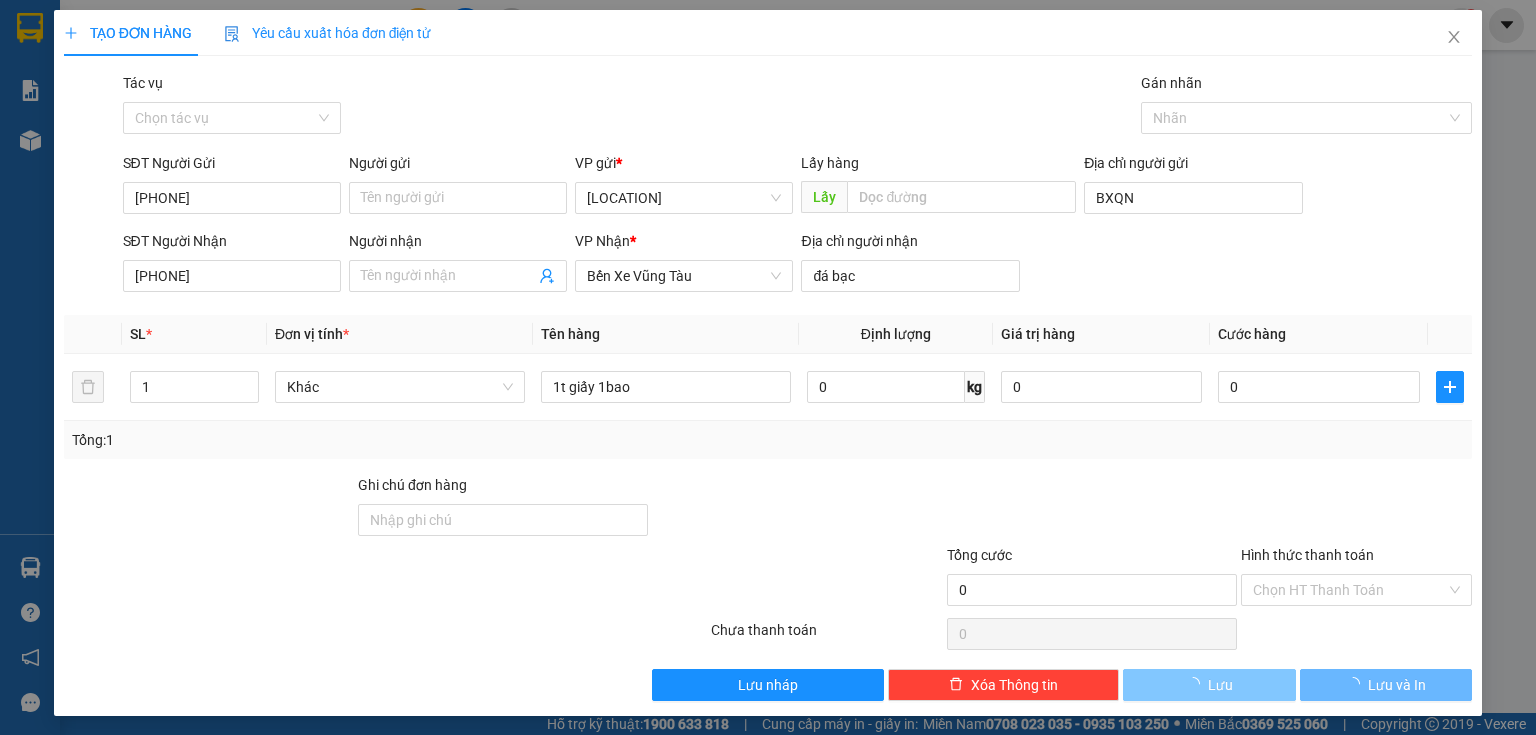 type 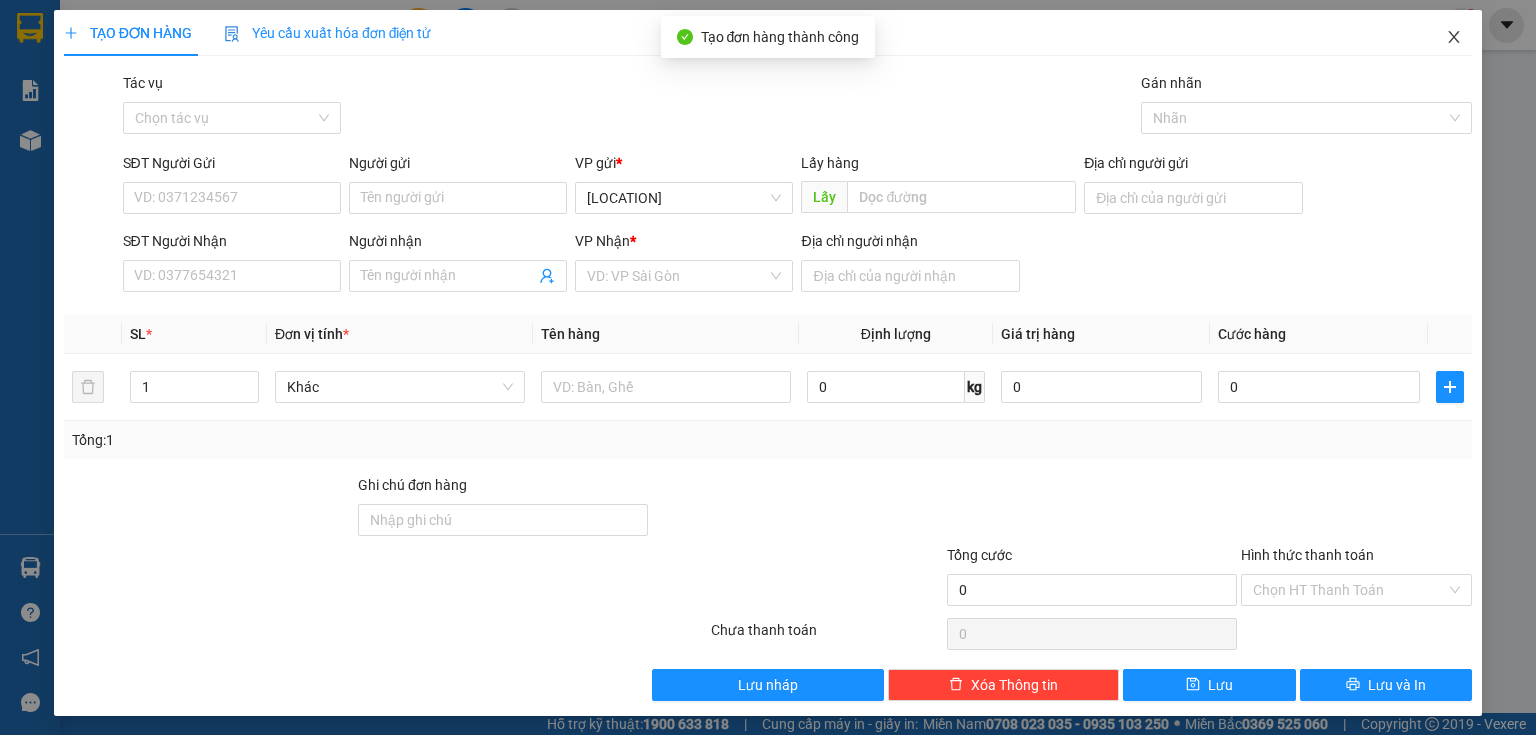 click at bounding box center [1454, 38] 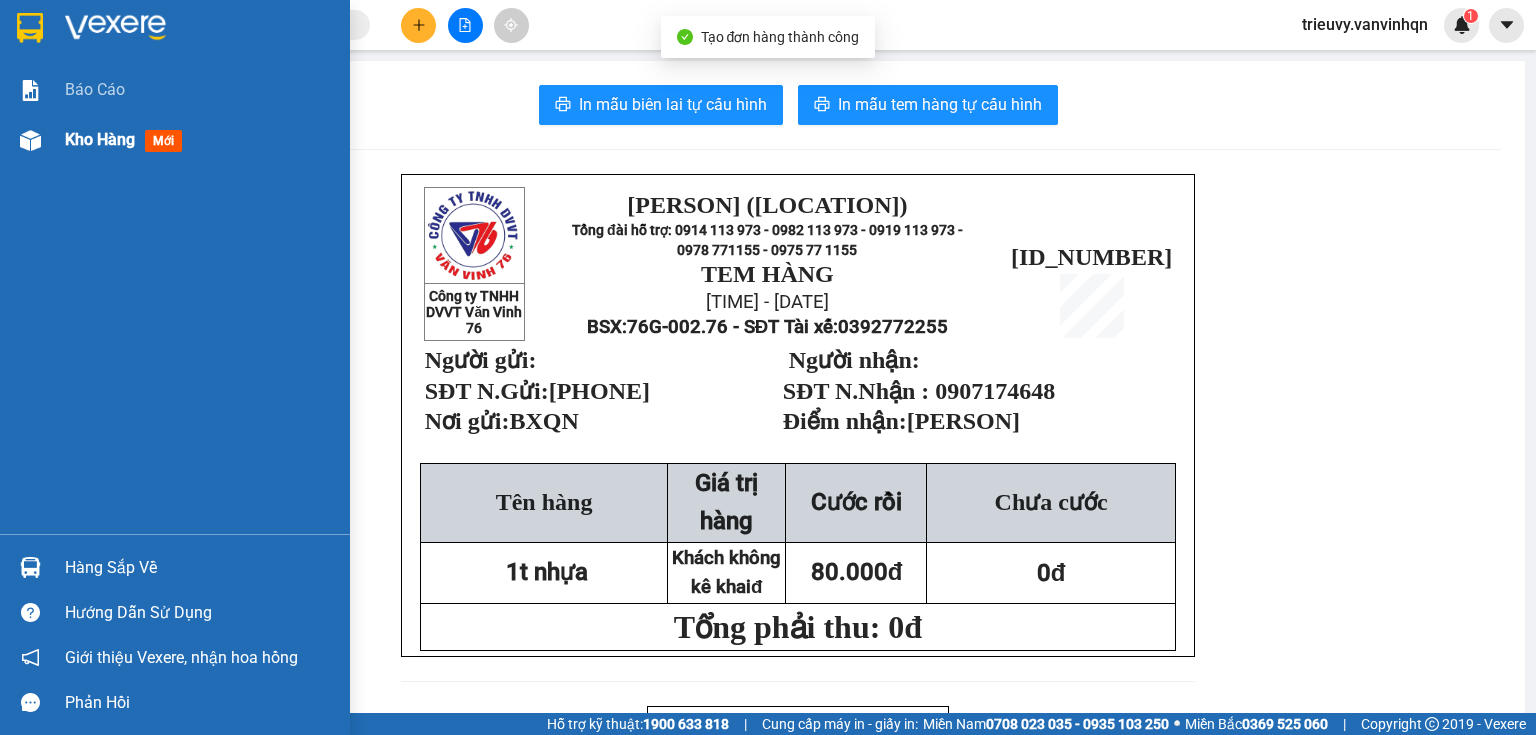 click on "Kho hàng mới" at bounding box center (175, 140) 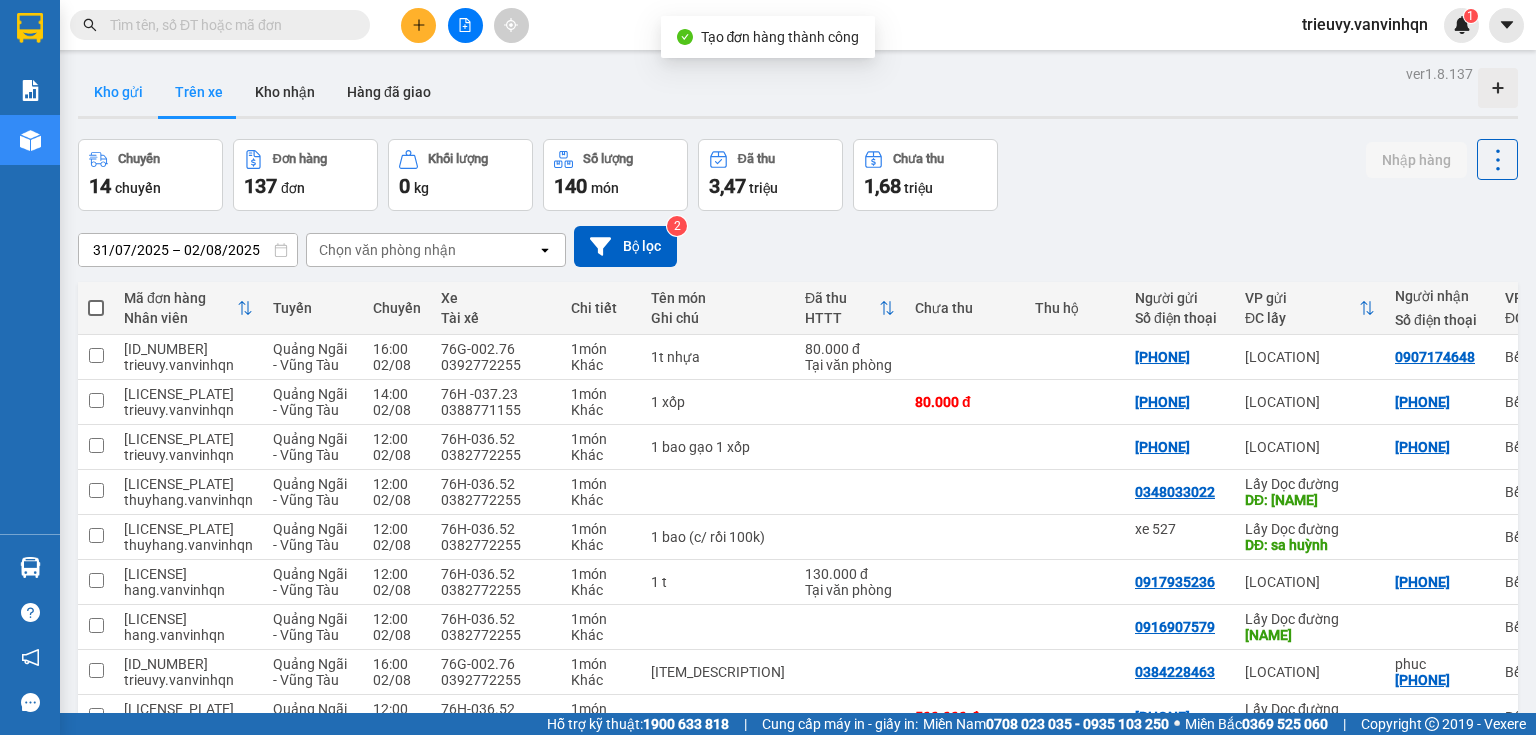 click on "Kho gửi" at bounding box center [118, 92] 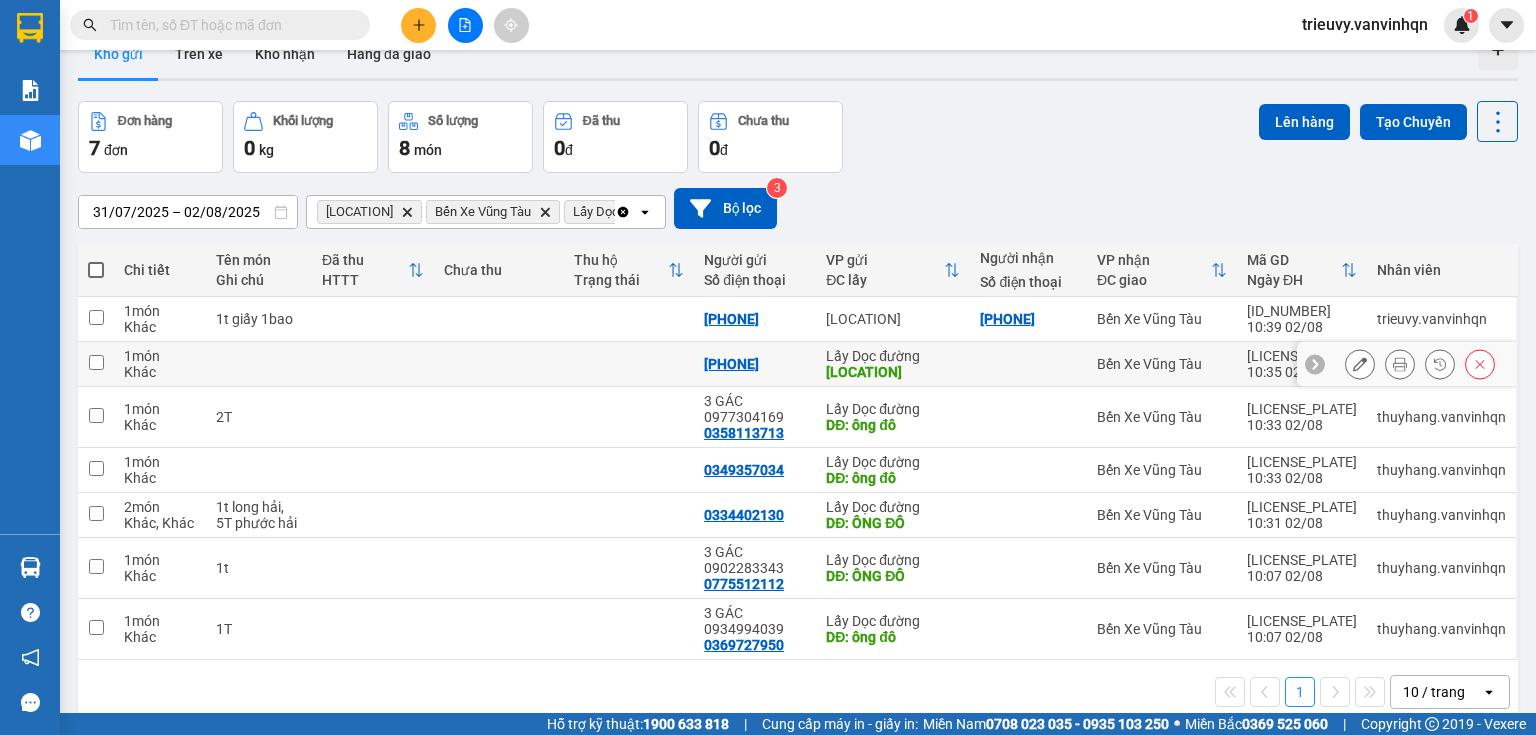 scroll, scrollTop: 92, scrollLeft: 0, axis: vertical 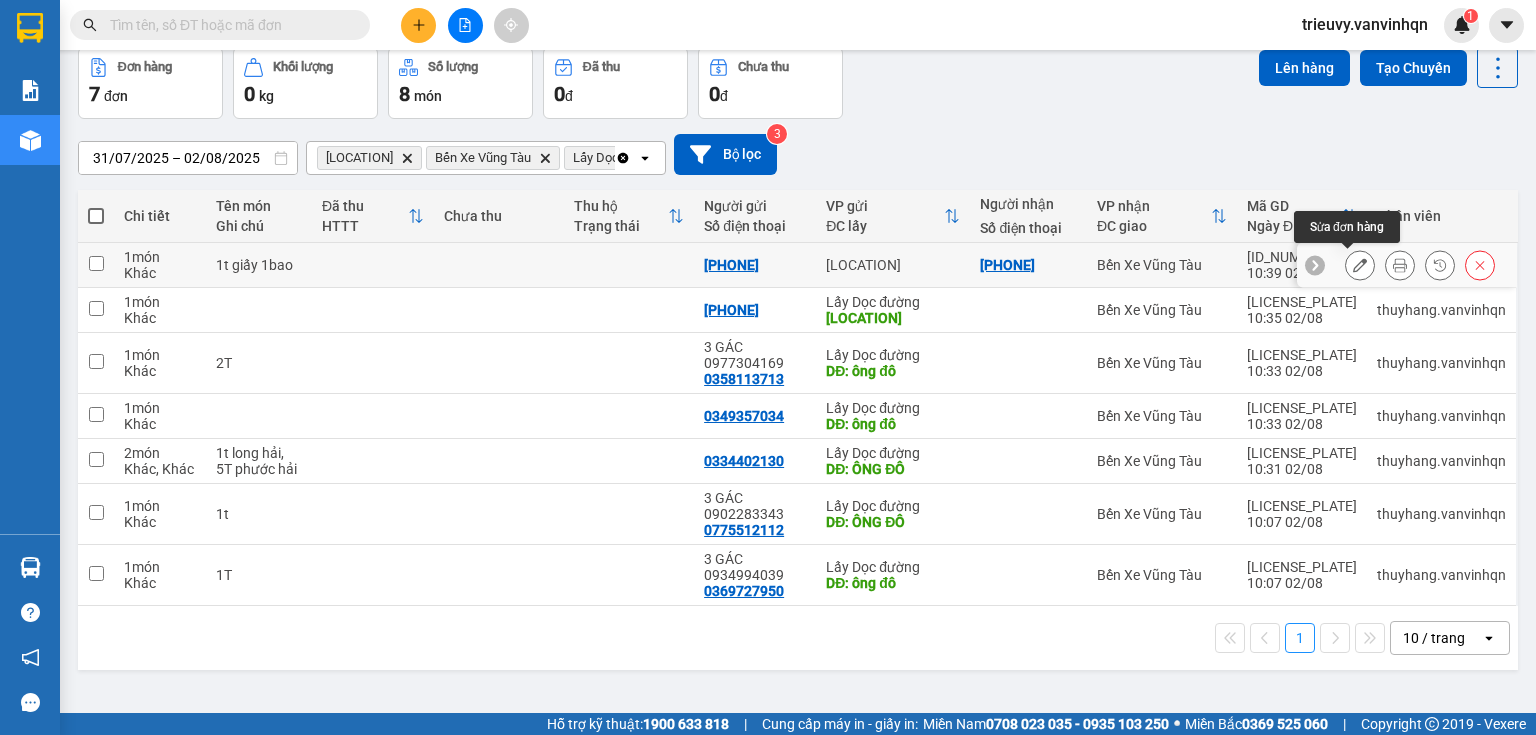 click 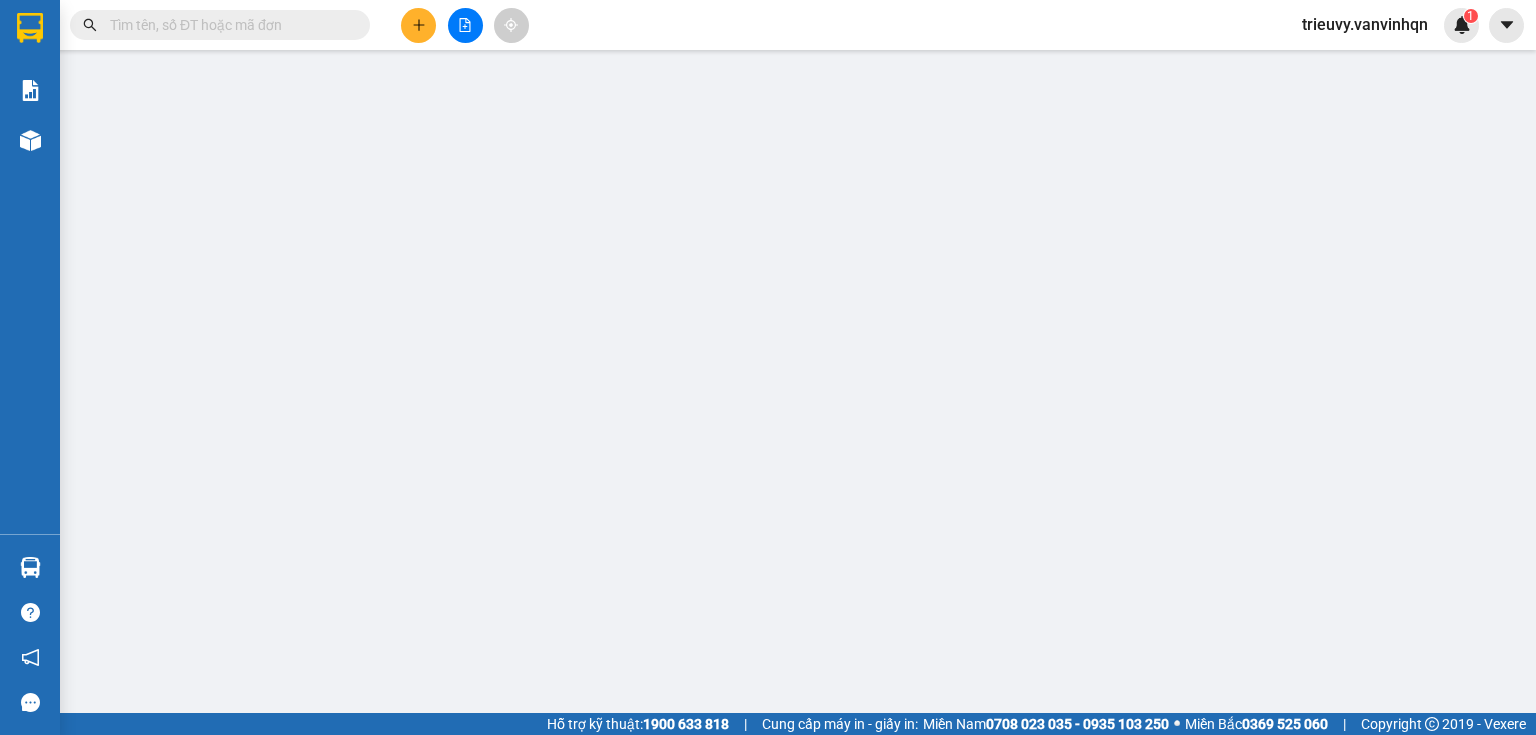 type on "[PHONE]" 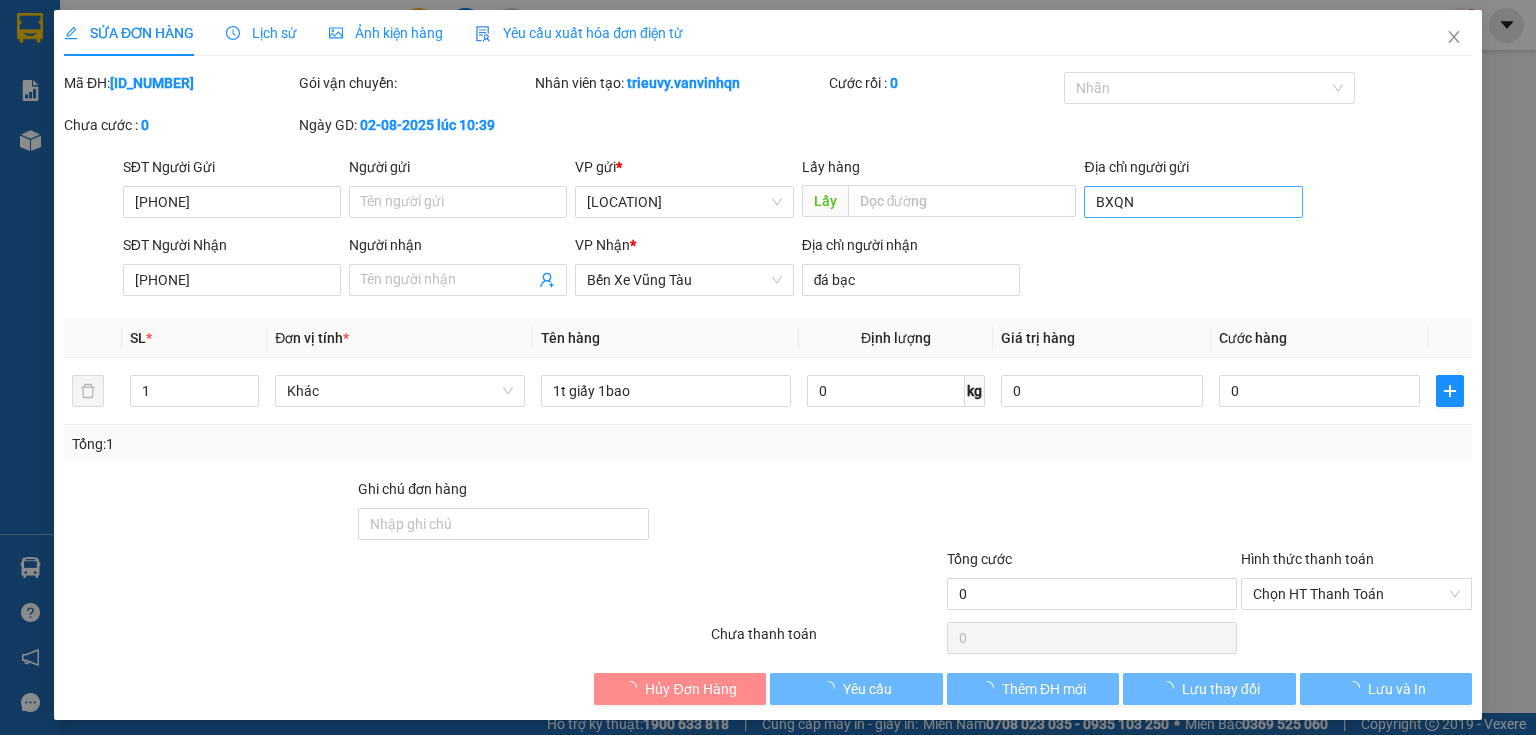 scroll, scrollTop: 0, scrollLeft: 0, axis: both 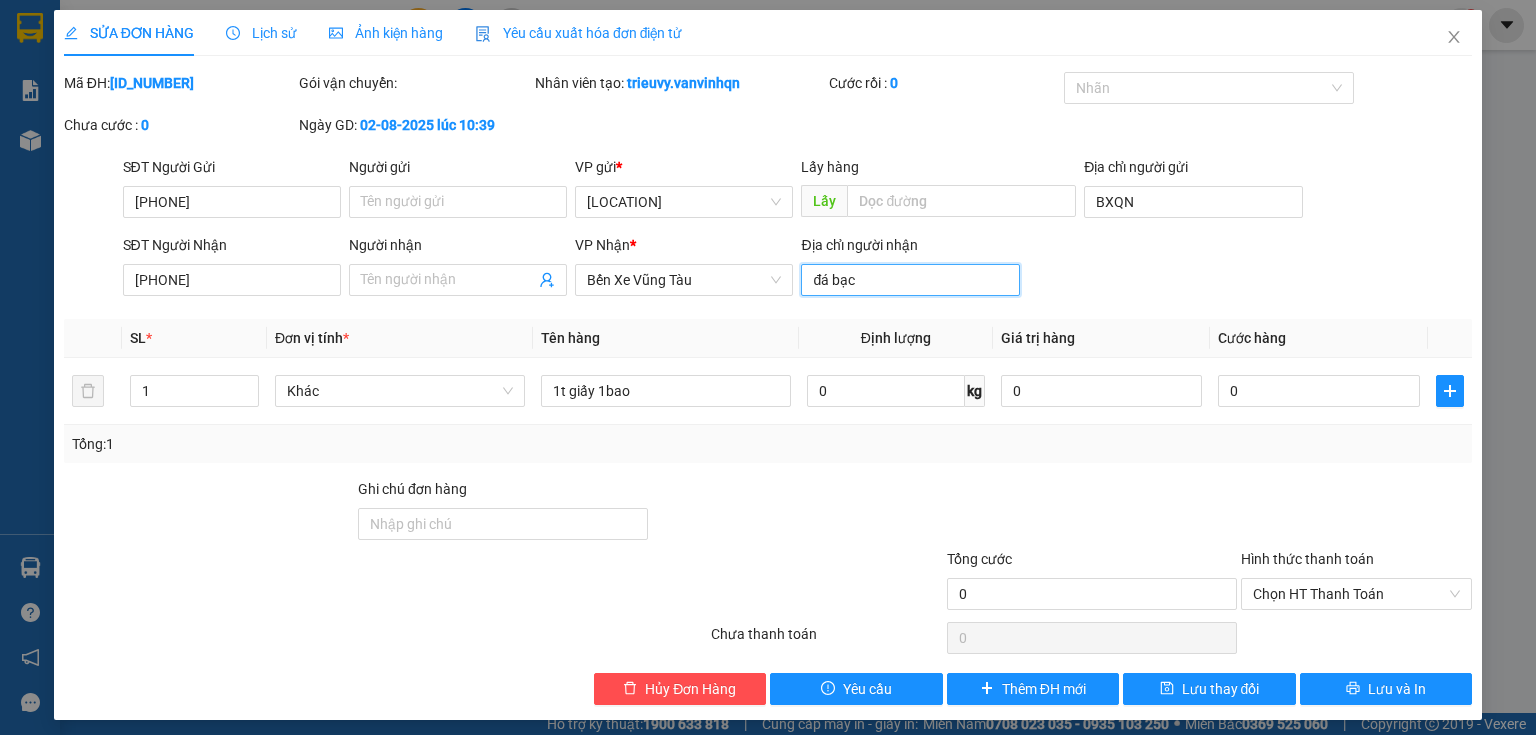 click on "đá bạc" at bounding box center (910, 280) 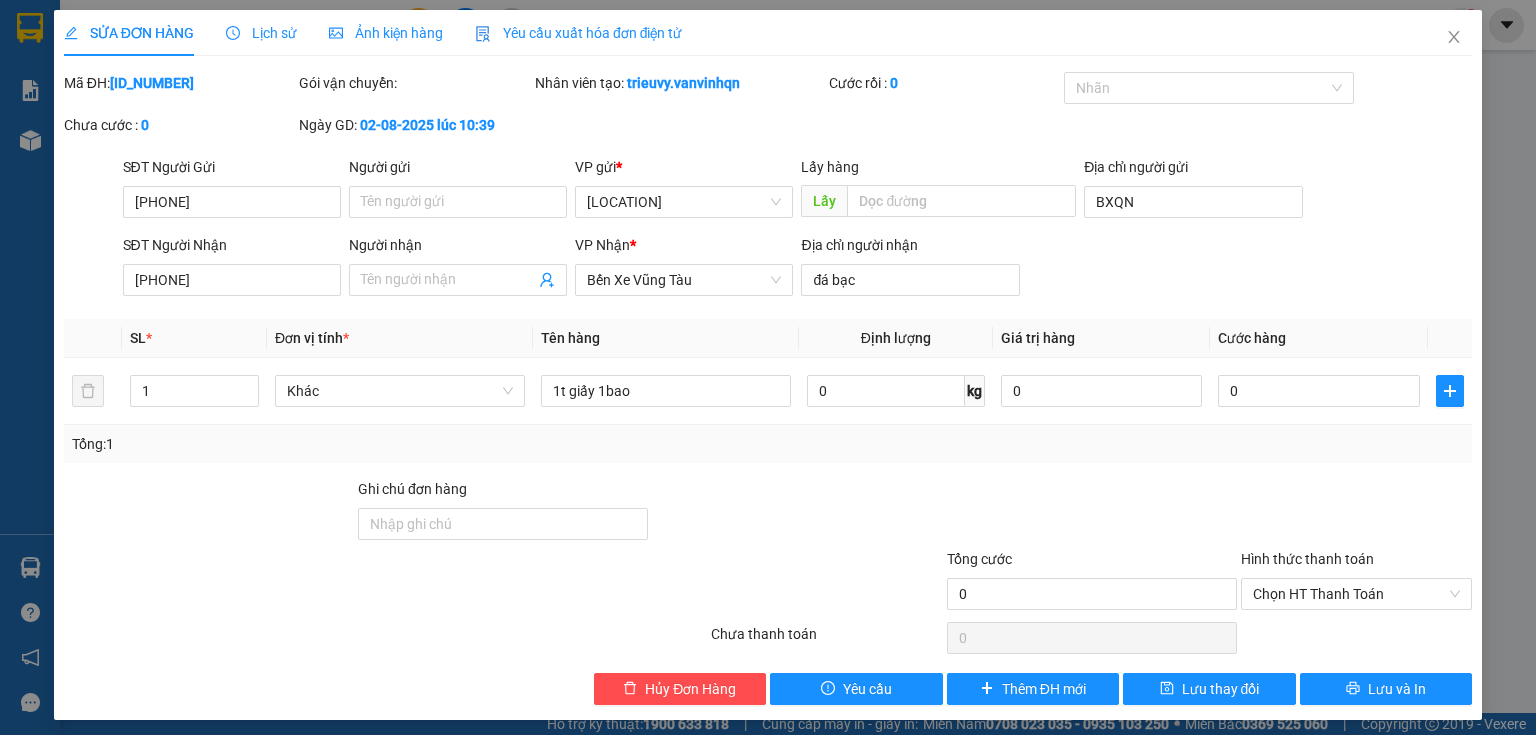 click on "SĐT Người Nhận 0968699772 Người nhận Tên người nhận VP Nhận  * Bến Xe Vũng Tàu  Địa chỉ người nhận đá bạc" at bounding box center [798, 269] 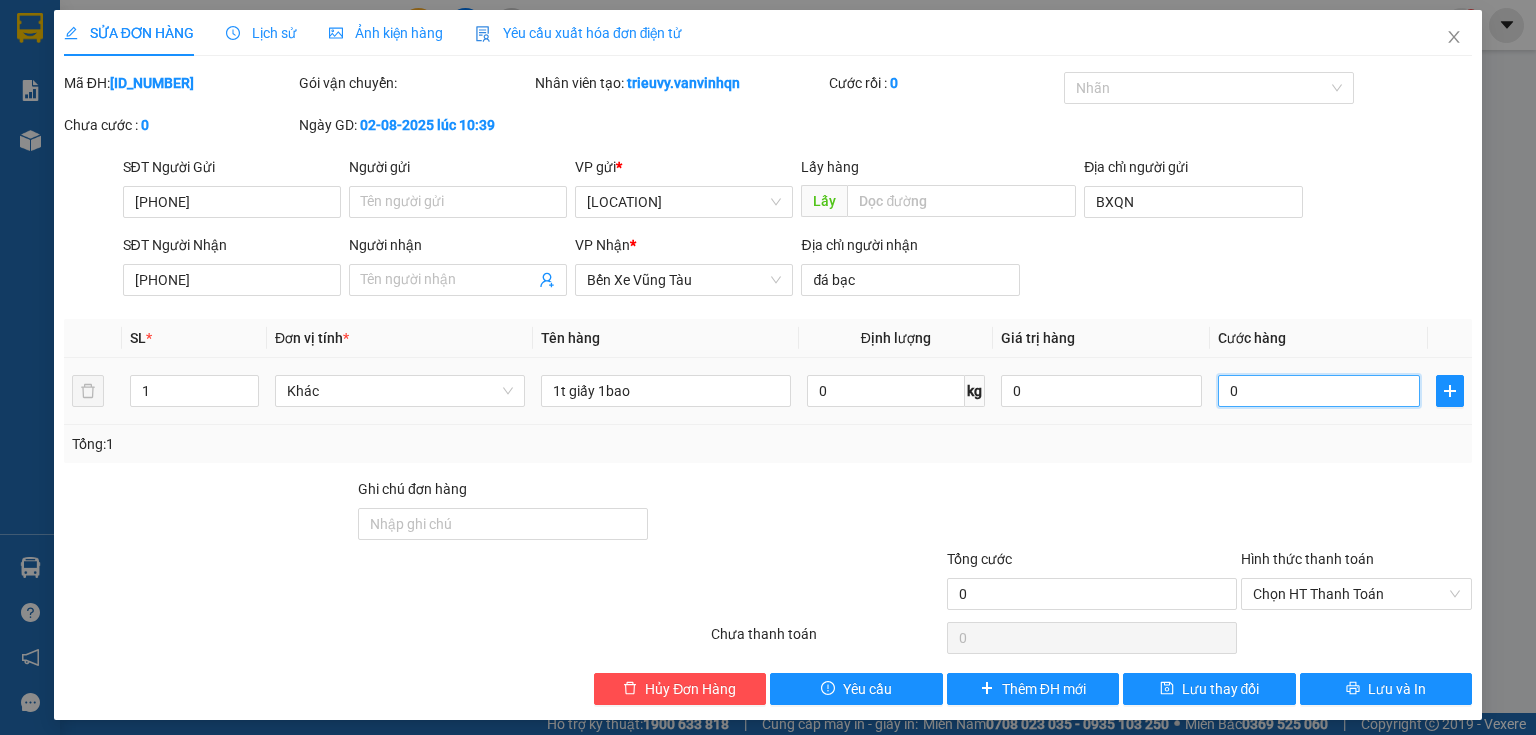click on "0" at bounding box center (1319, 391) 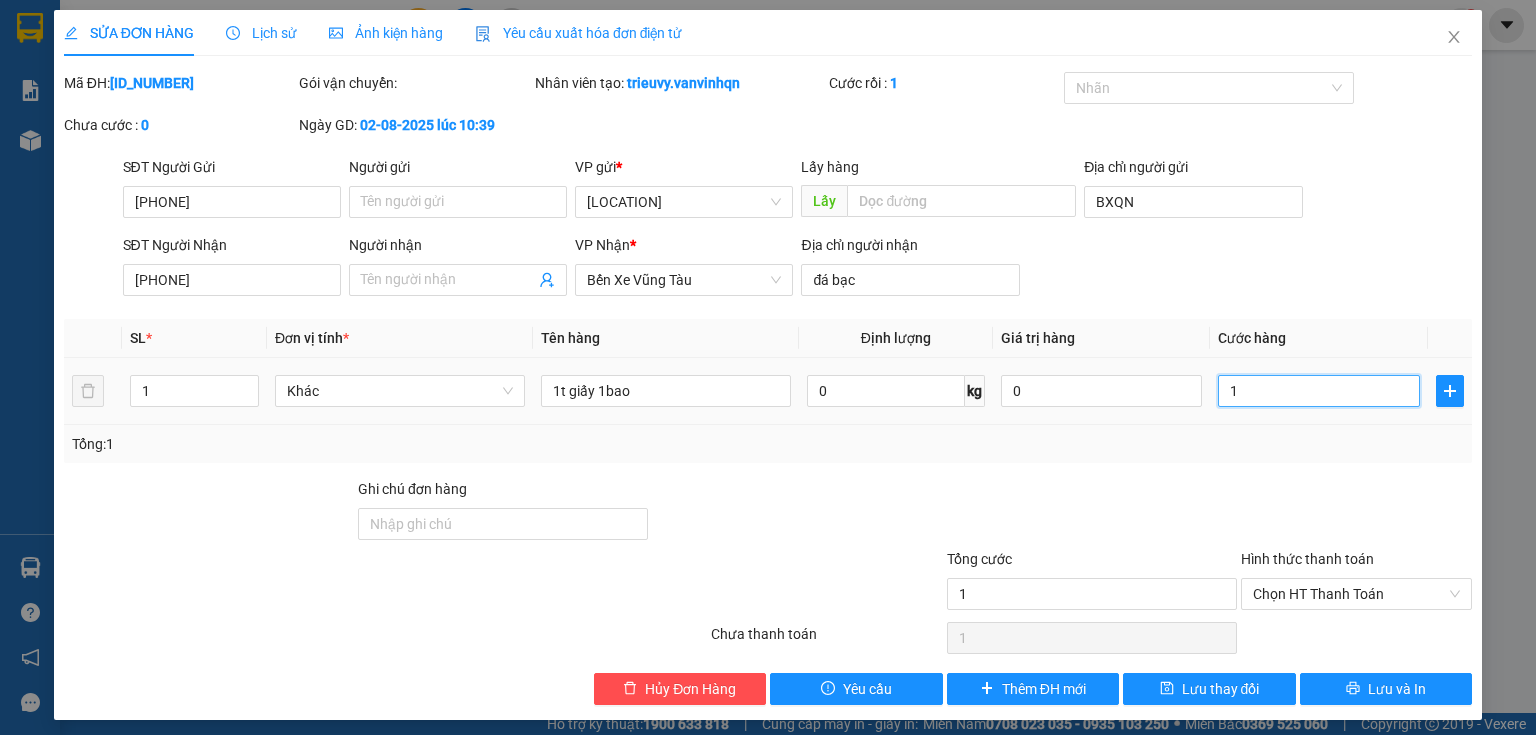type on "15" 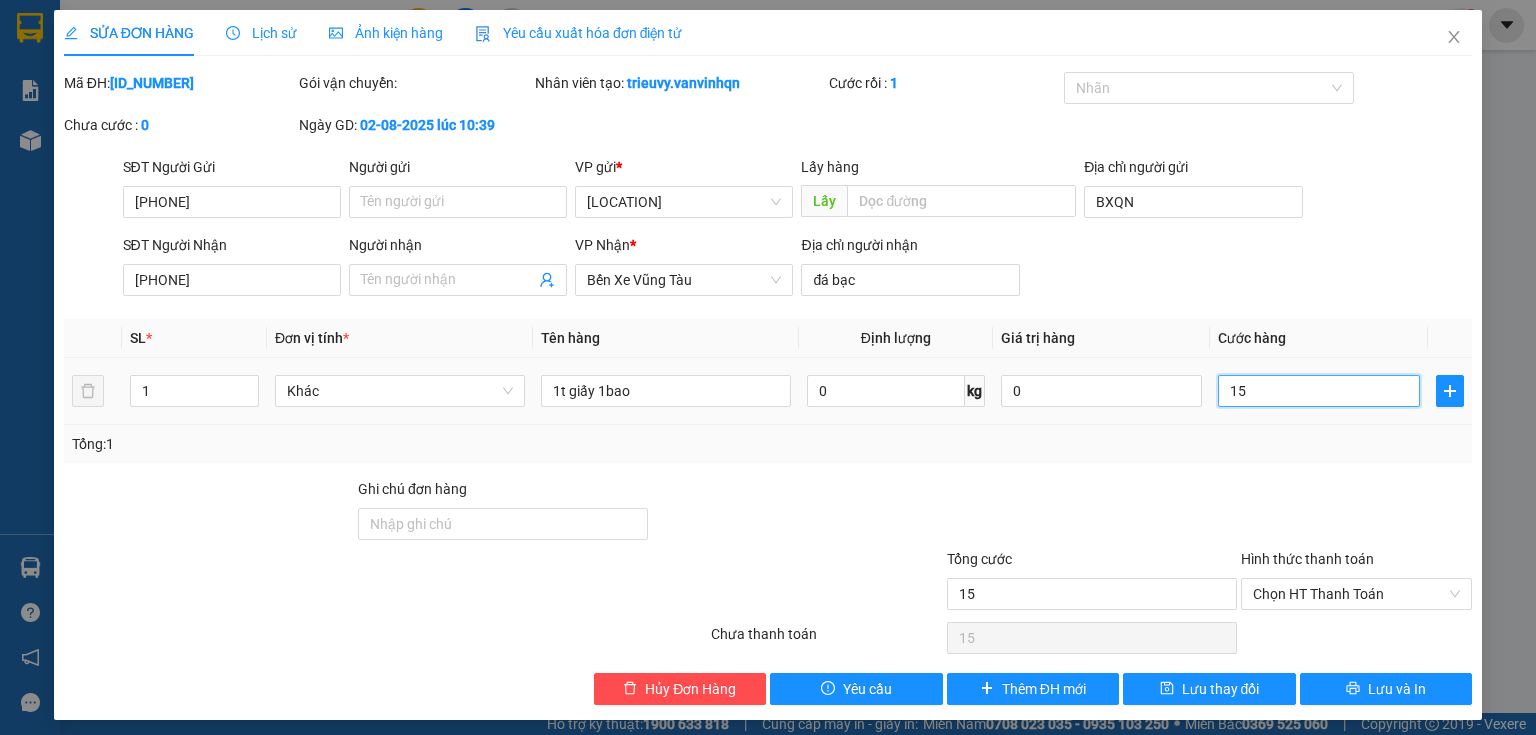 type on "150" 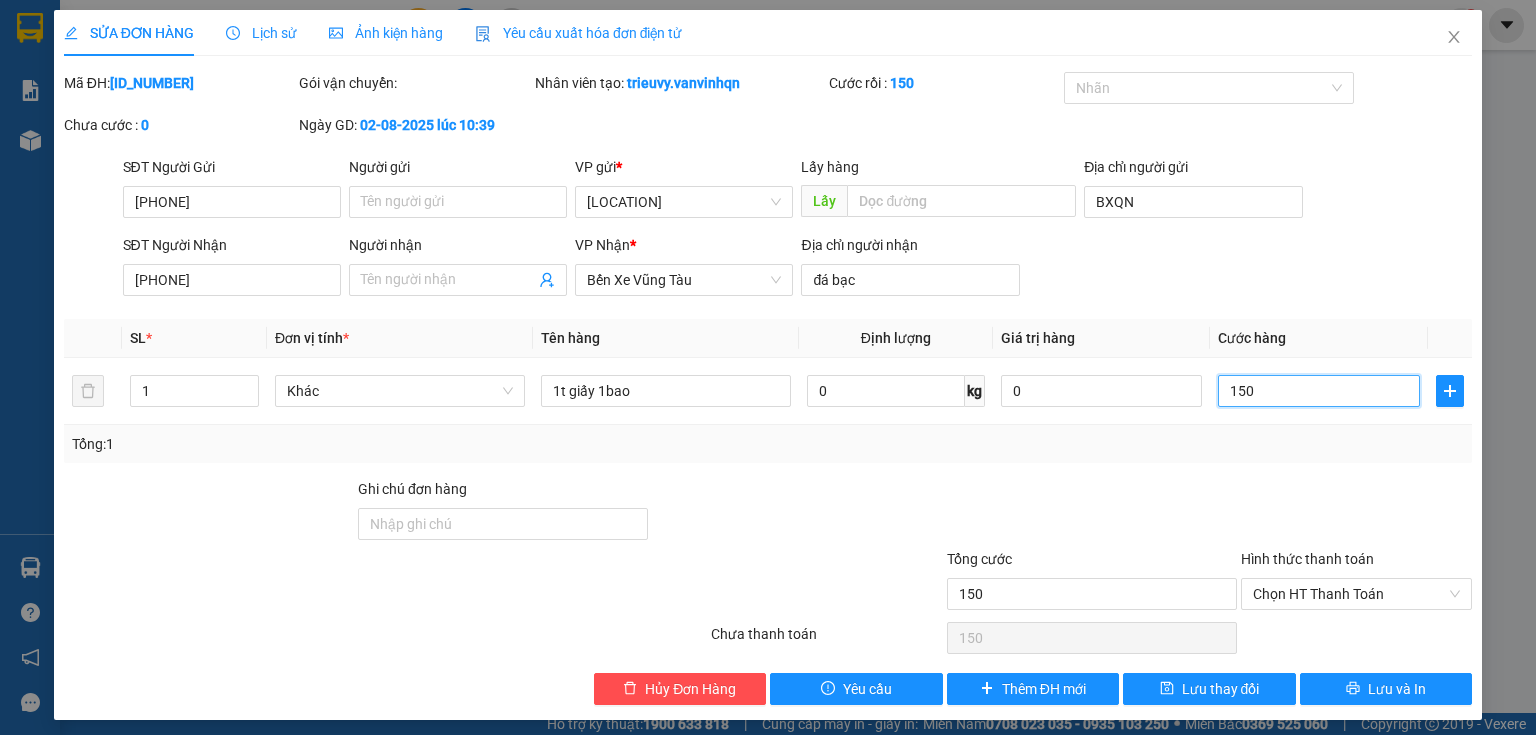 type on "150" 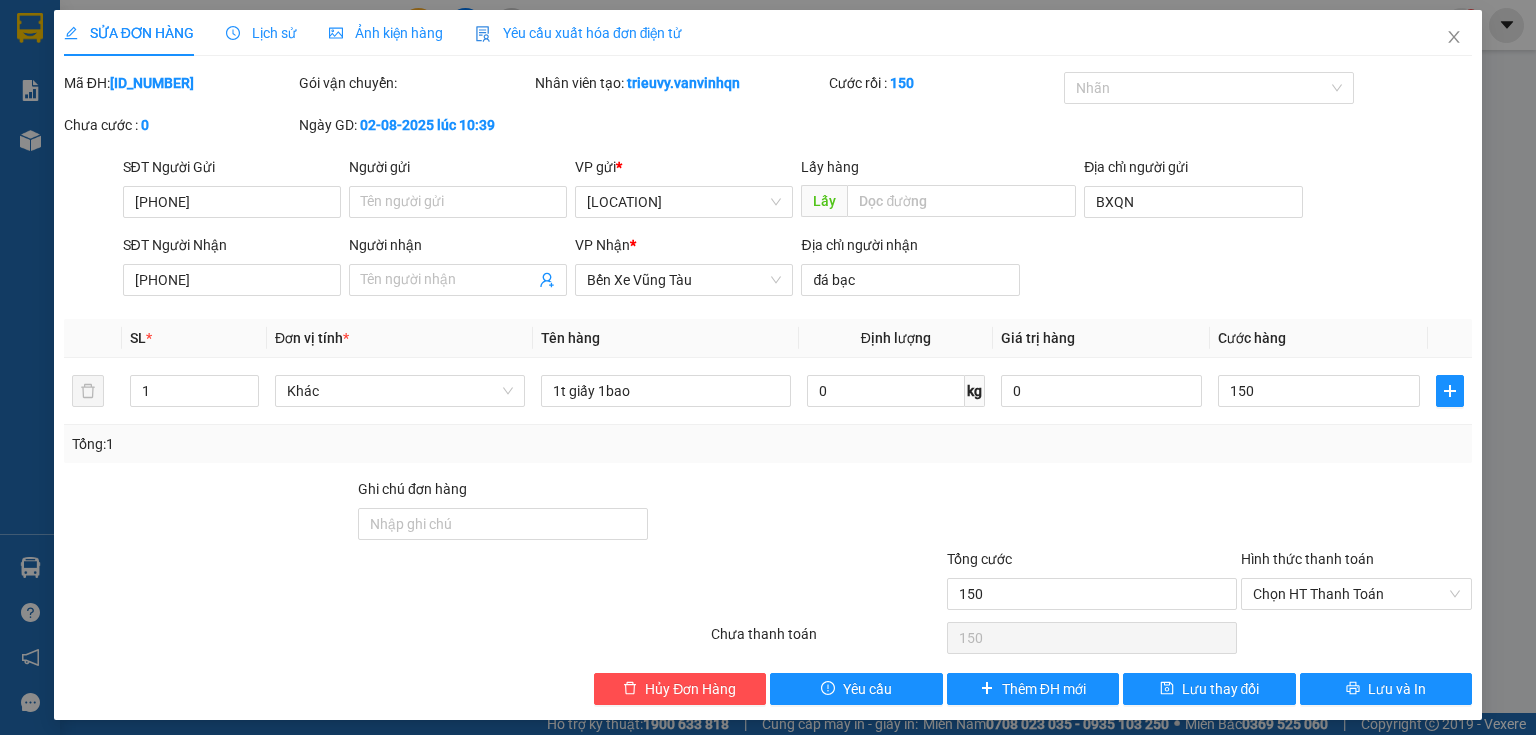 type on "150.000" 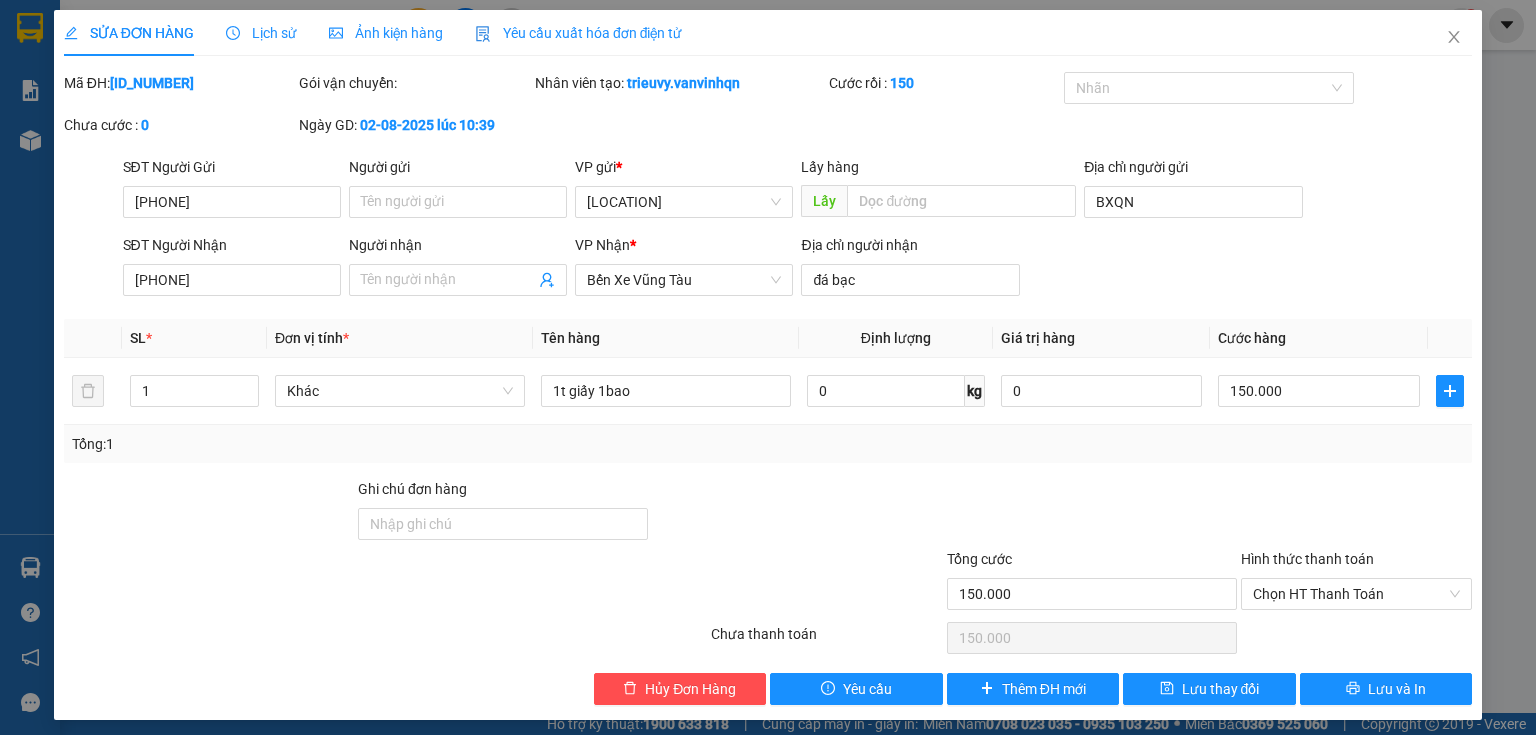 click on "Tổng:  1" at bounding box center (768, 444) 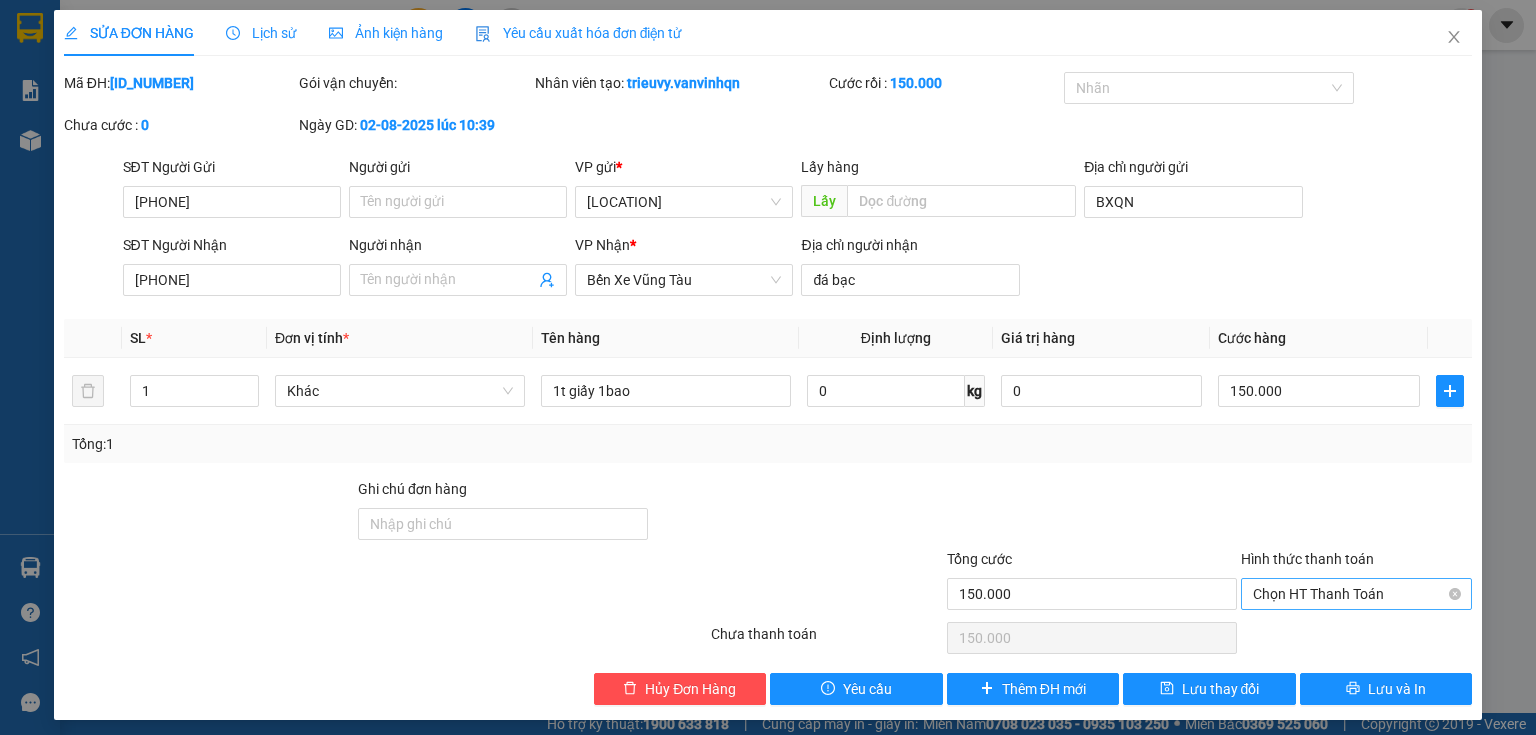 drag, startPoint x: 1304, startPoint y: 591, endPoint x: 1308, endPoint y: 604, distance: 13.601471 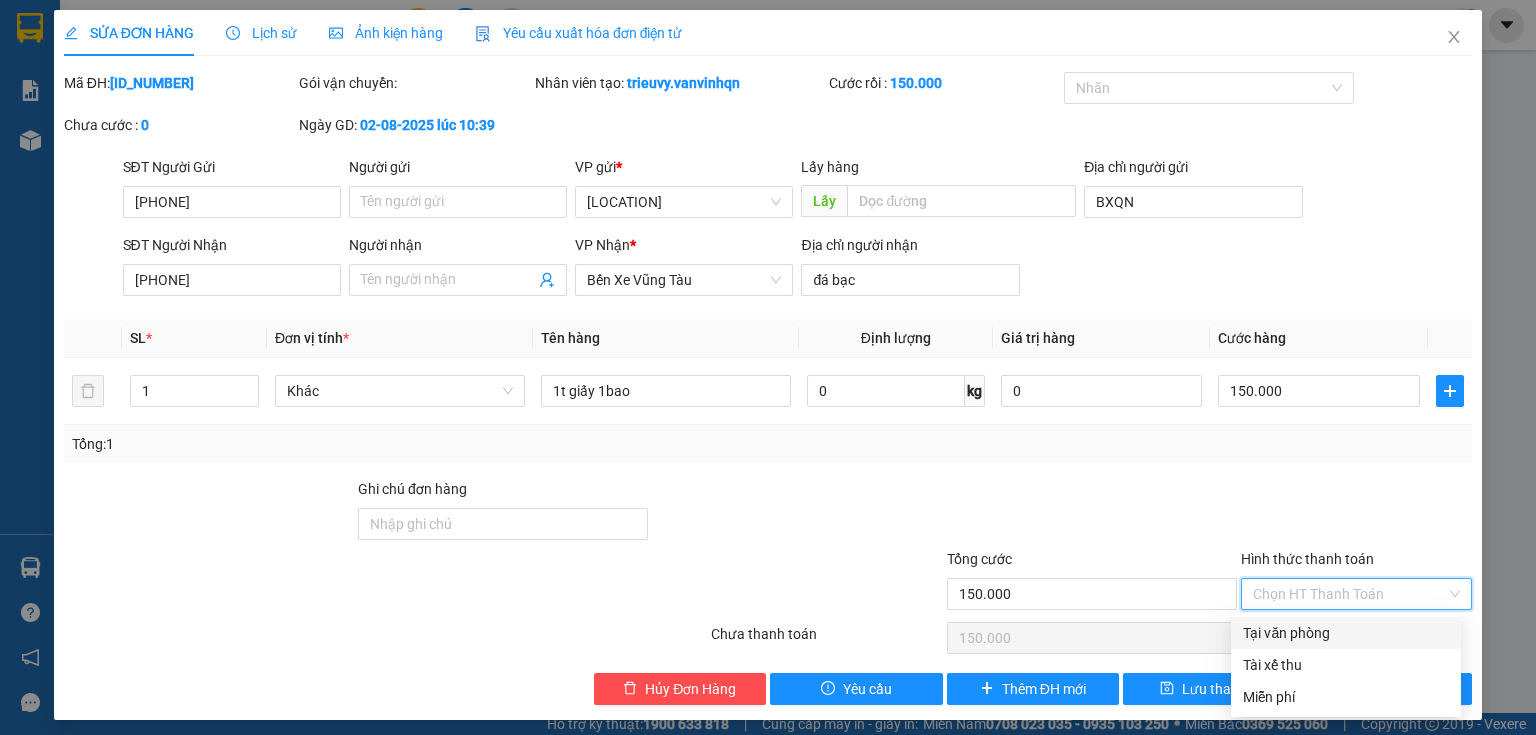 click on "Tại văn phòng" at bounding box center (1346, 633) 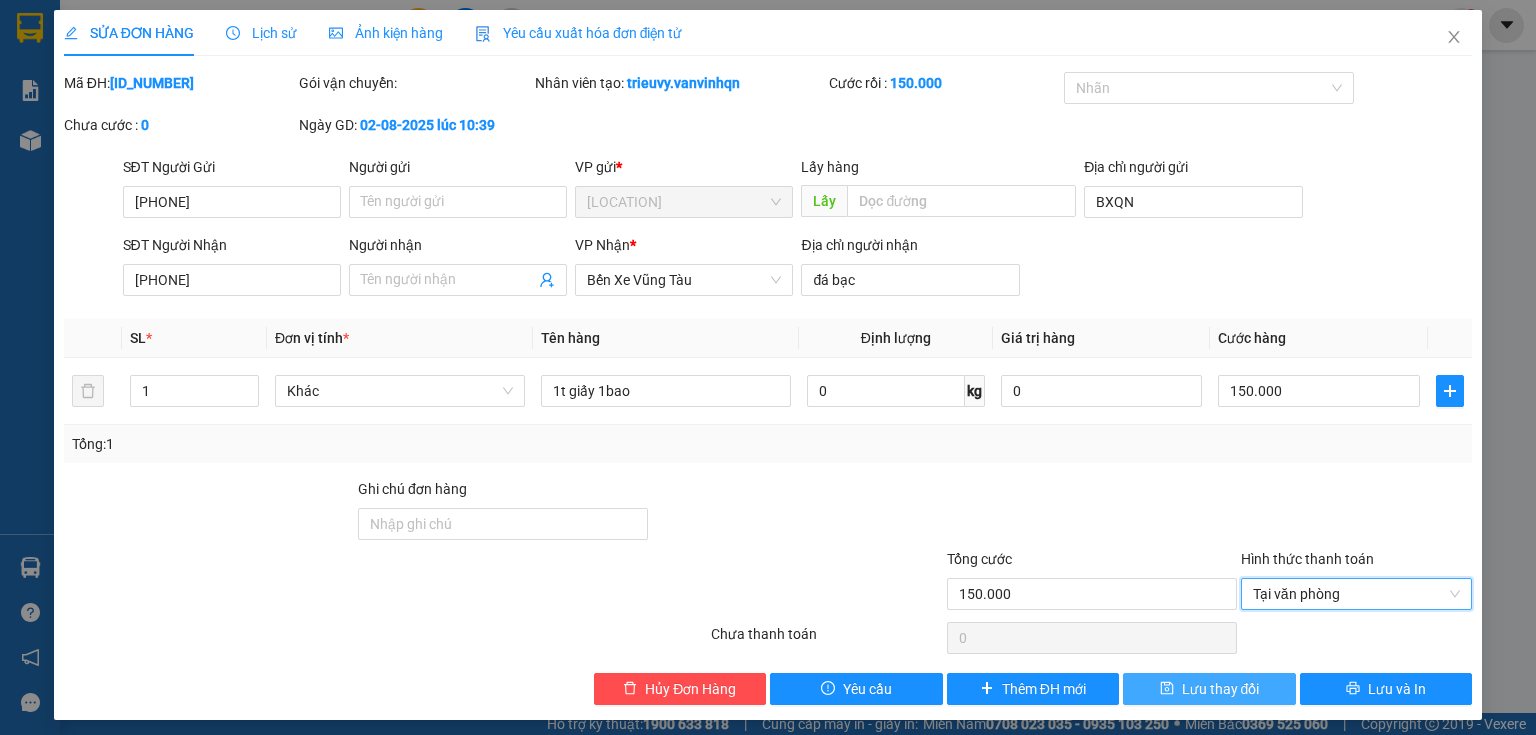 click on "Lưu thay đổi" at bounding box center (1221, 689) 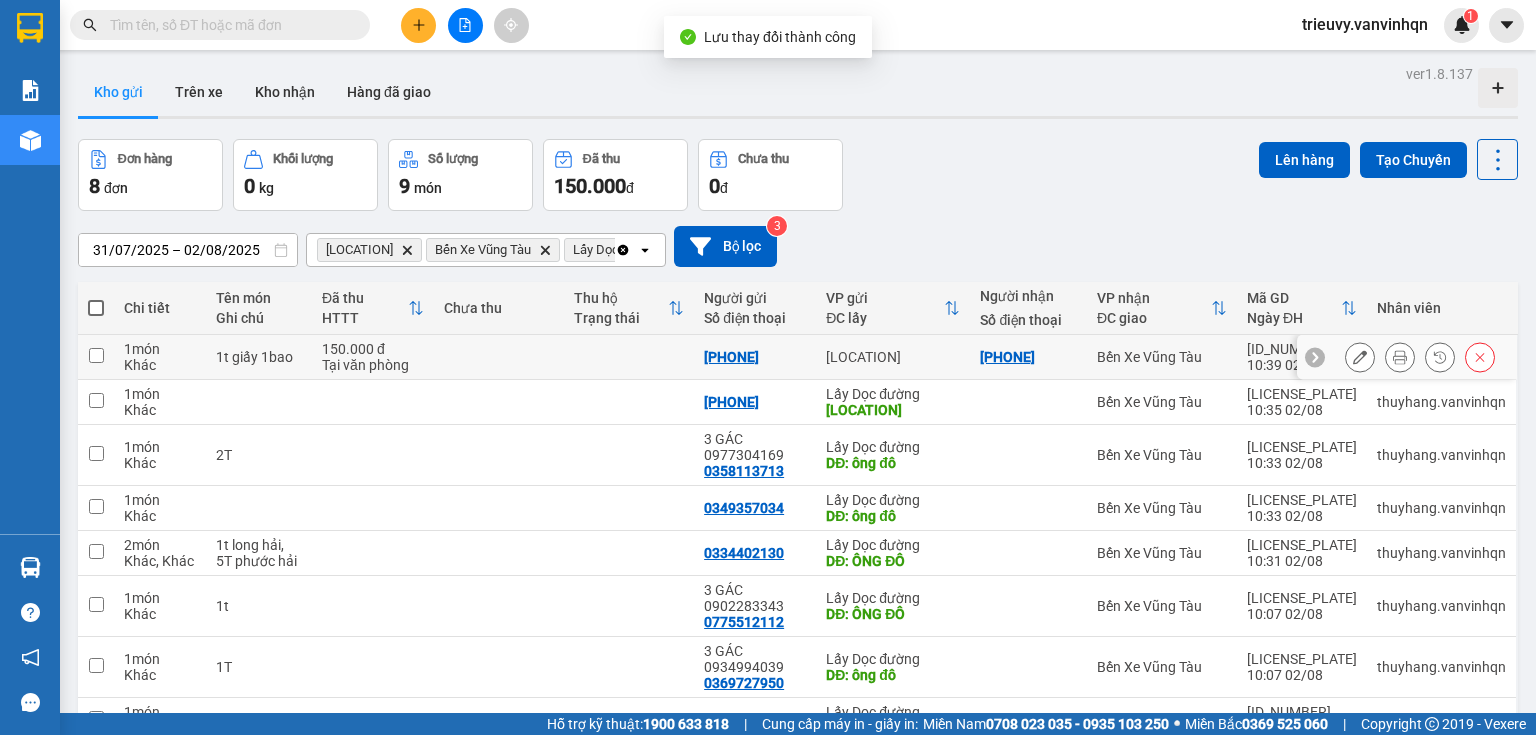 click on "Bến Xe Vũng Tàu" at bounding box center (1162, 357) 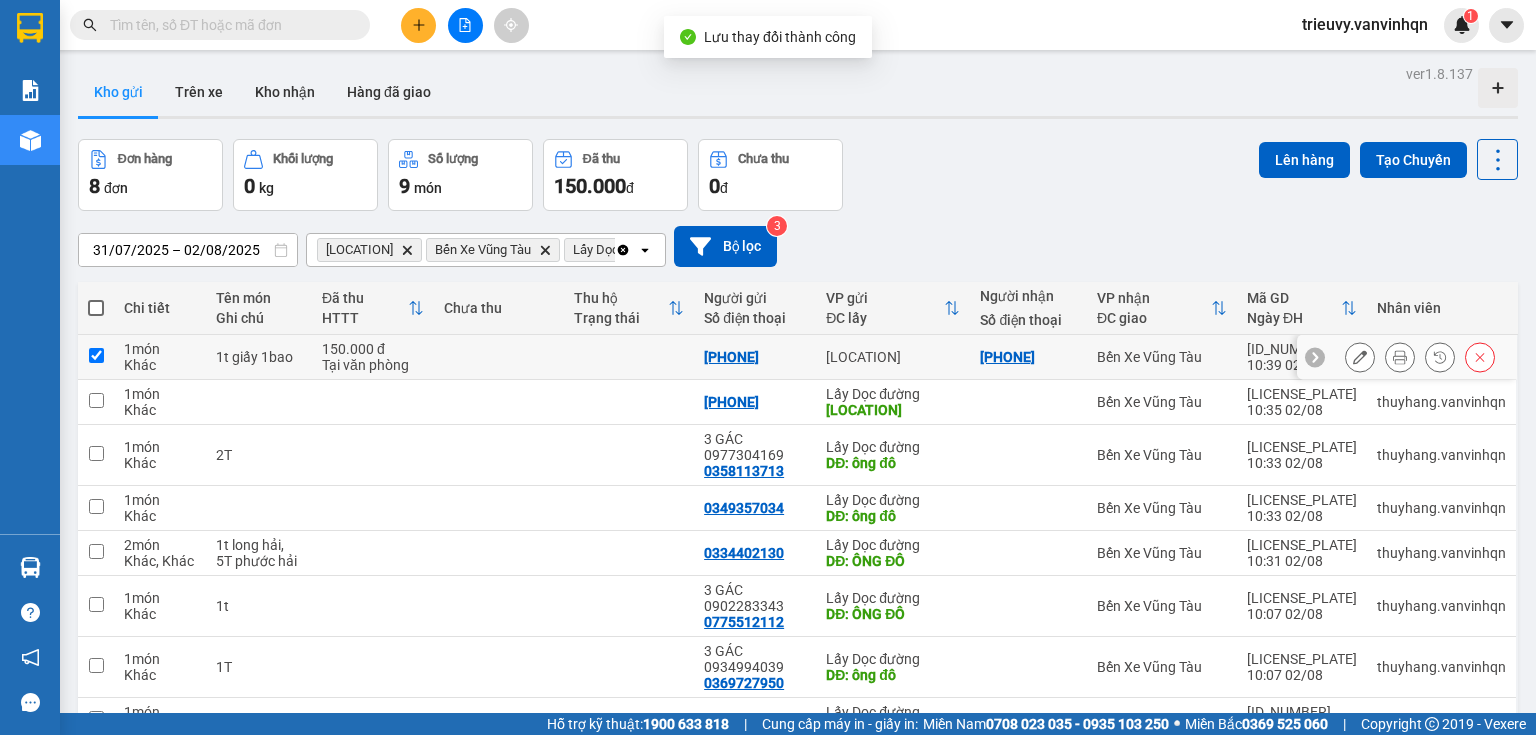 checkbox on "true" 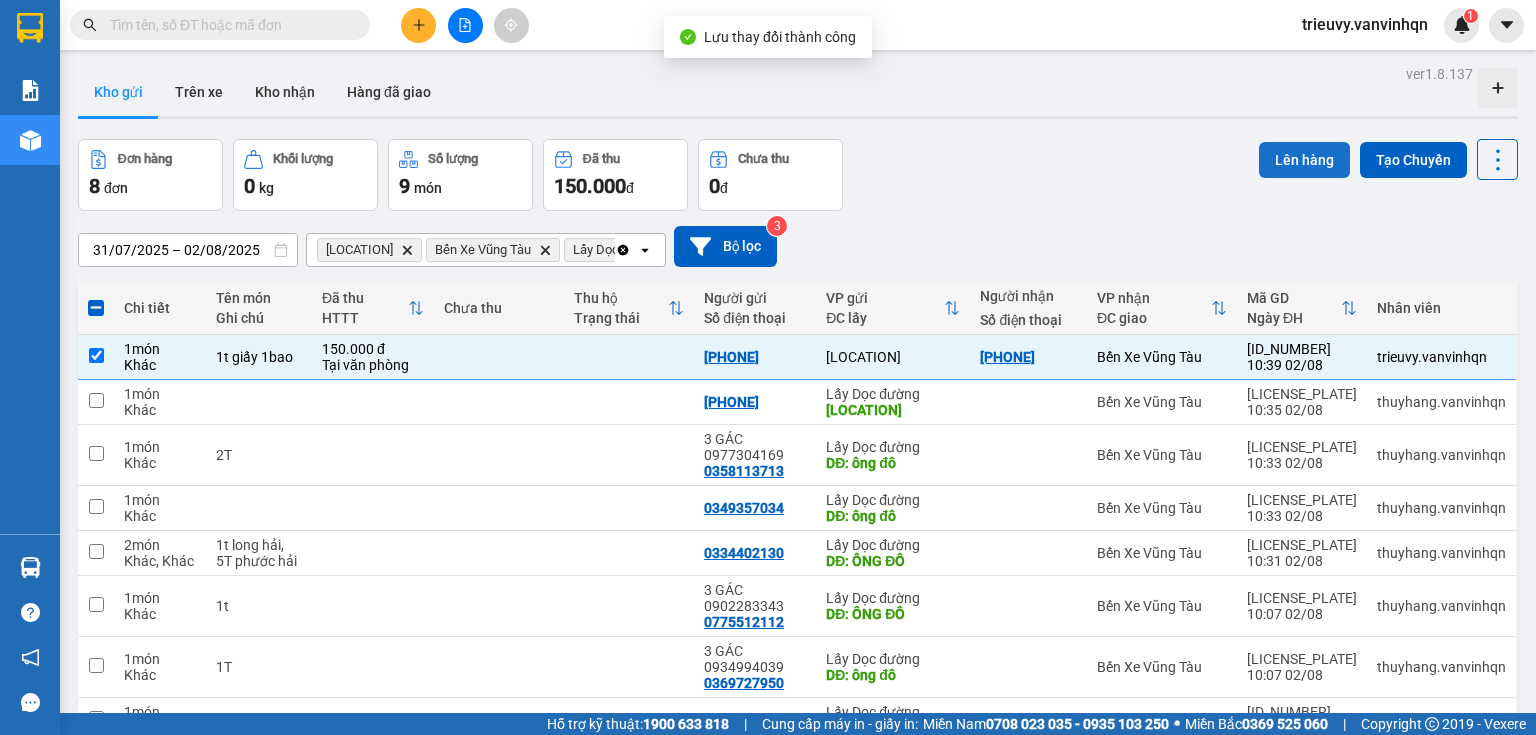 click on "Lên hàng" at bounding box center (1304, 160) 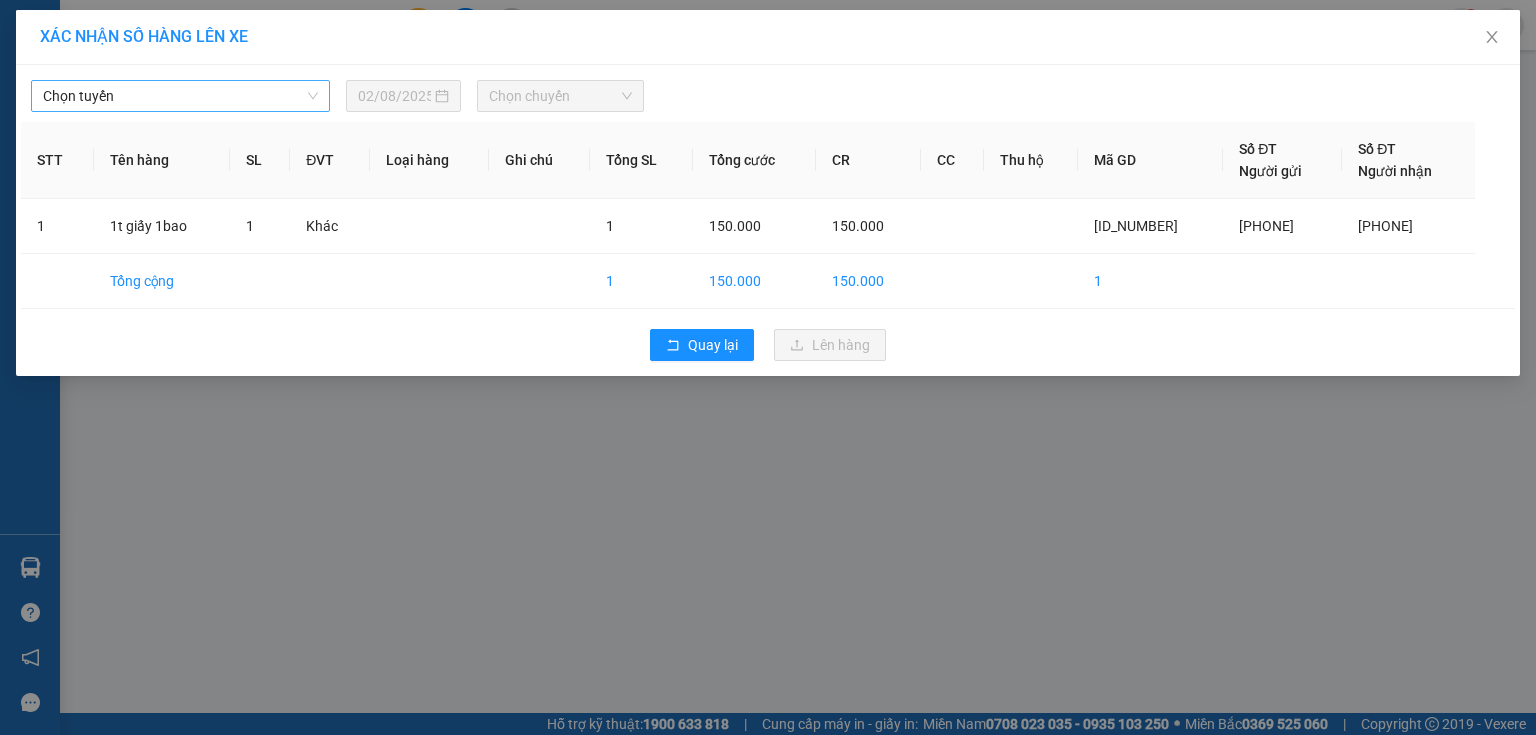 click on "Chọn tuyến" at bounding box center [180, 96] 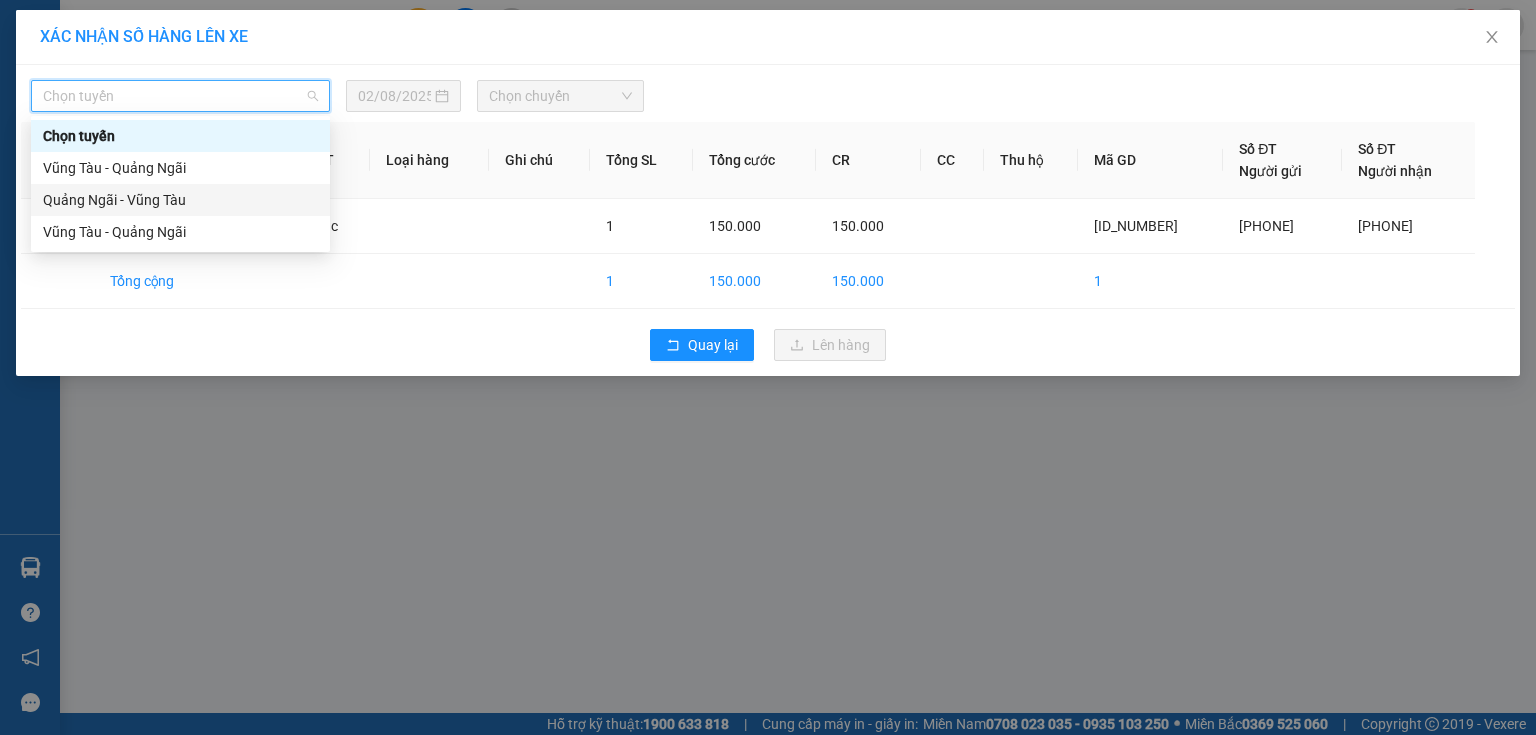 click on "[CITY] - [CITY]" at bounding box center (180, 200) 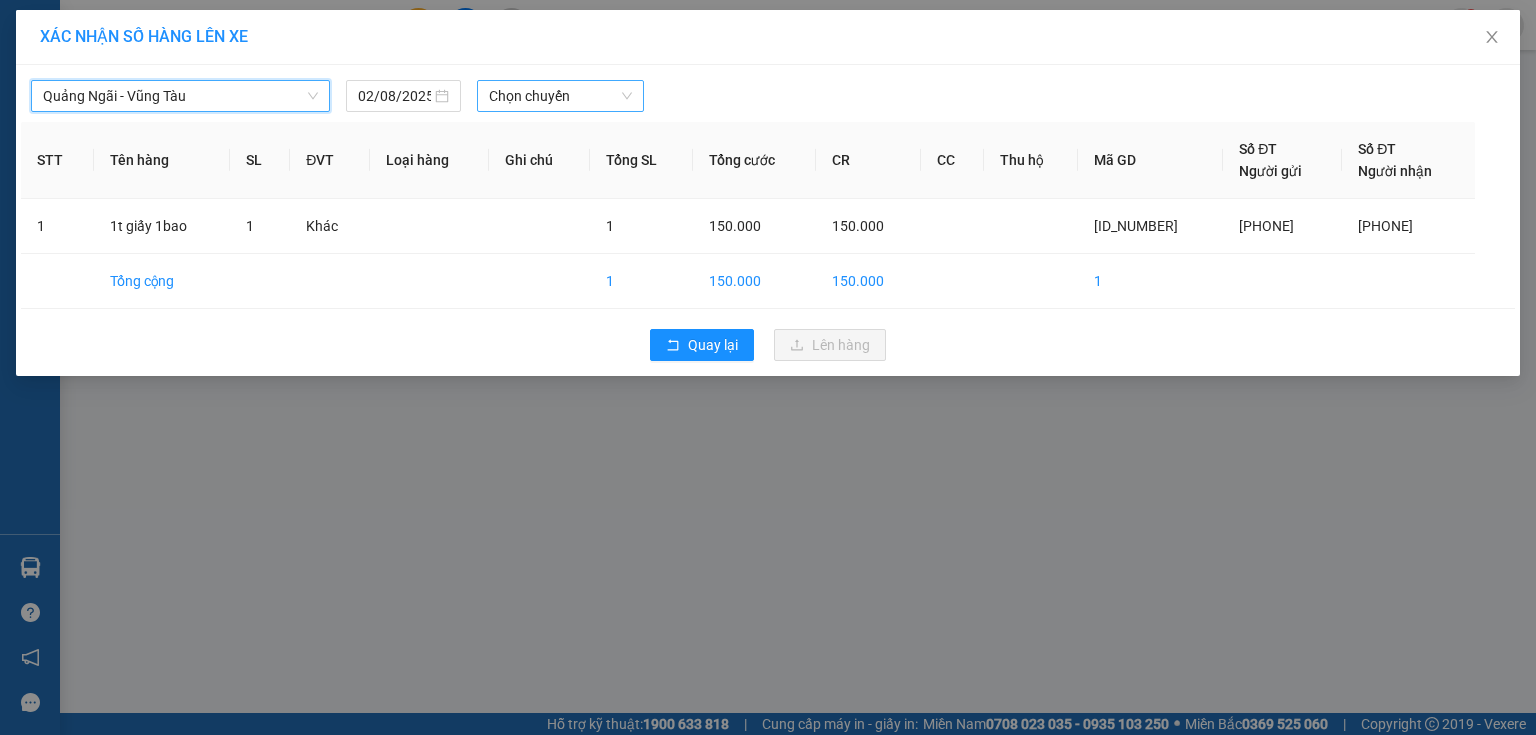 click on "Chọn chuyến" at bounding box center (561, 96) 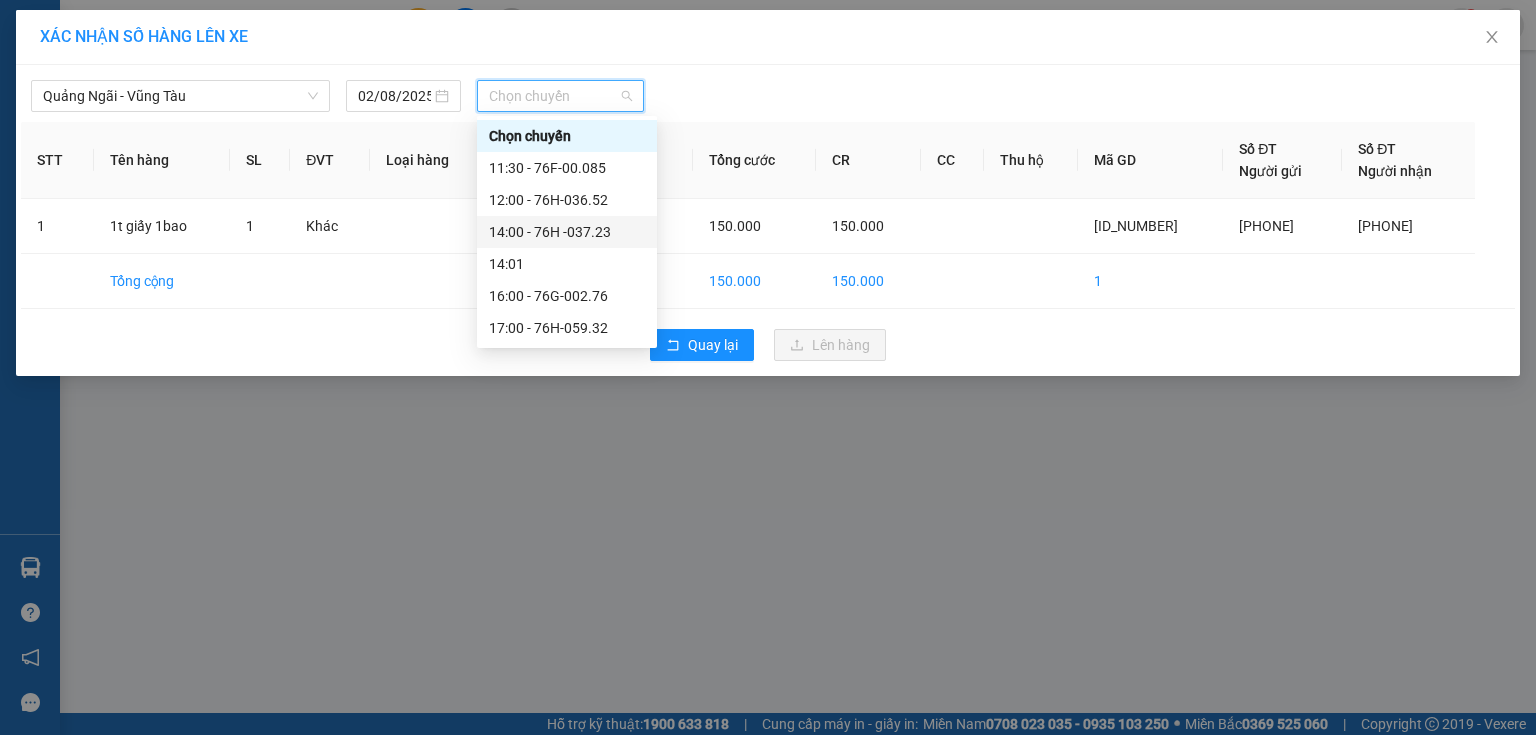 click on "14:00     - 76H -037.23" at bounding box center [567, 232] 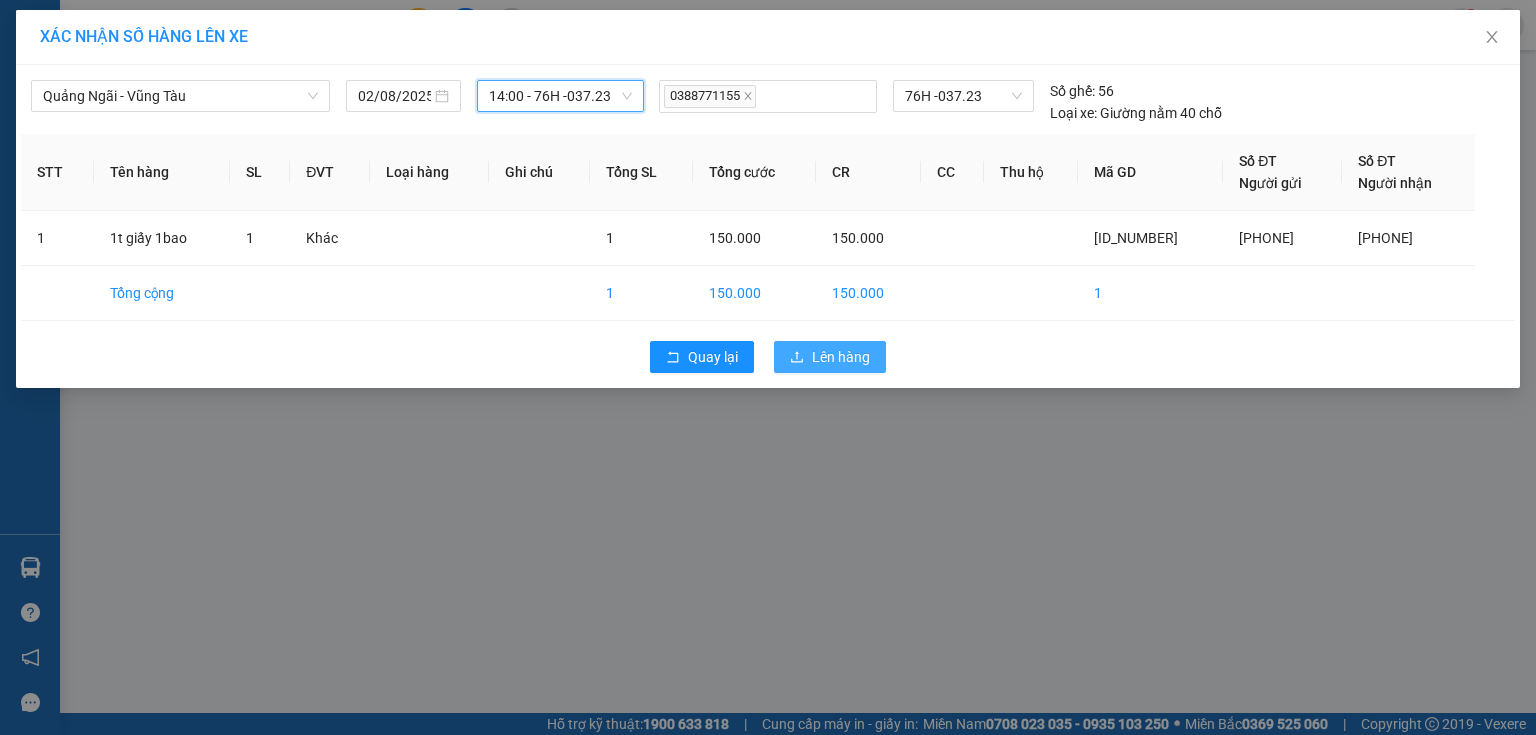 click on "Lên hàng" at bounding box center (841, 357) 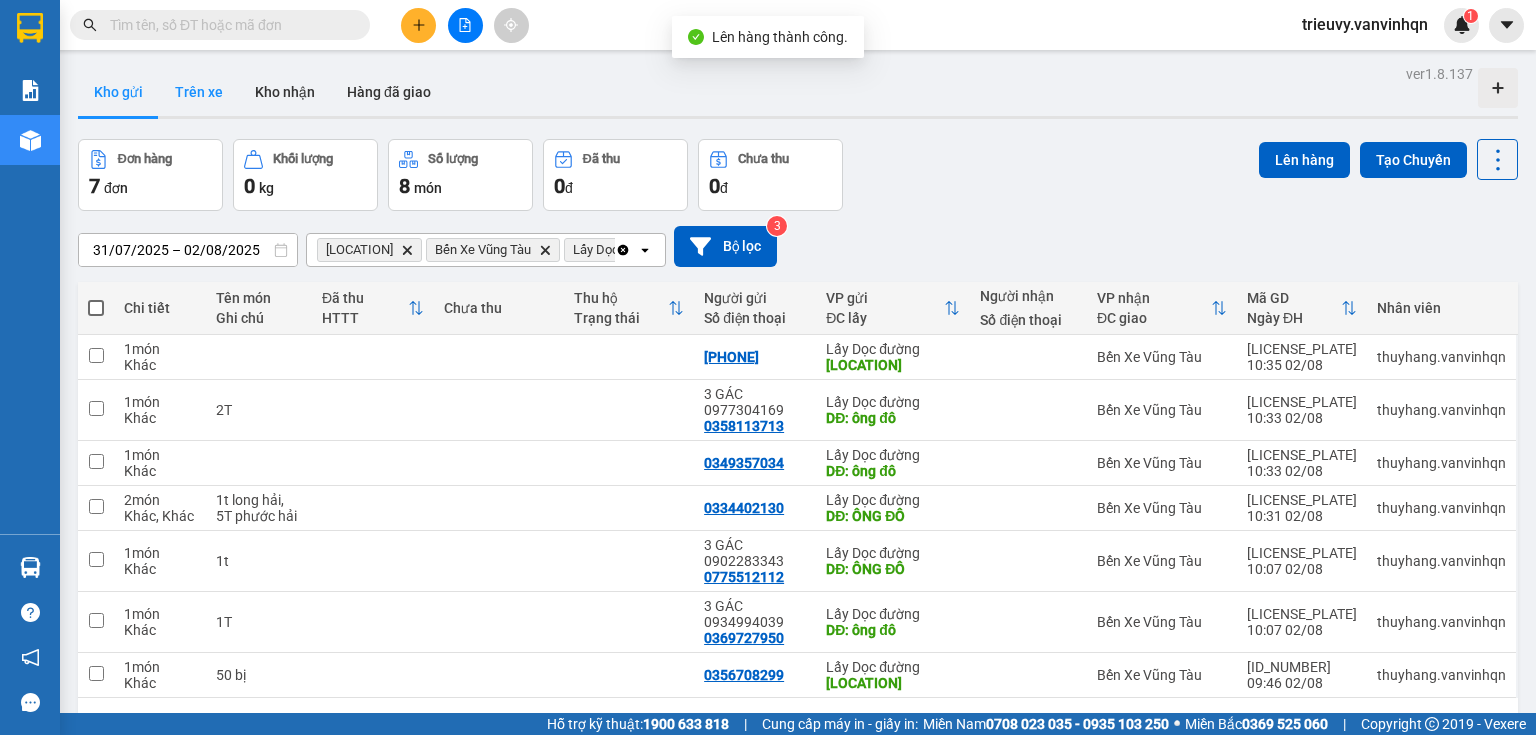 click on "Trên xe" at bounding box center (199, 92) 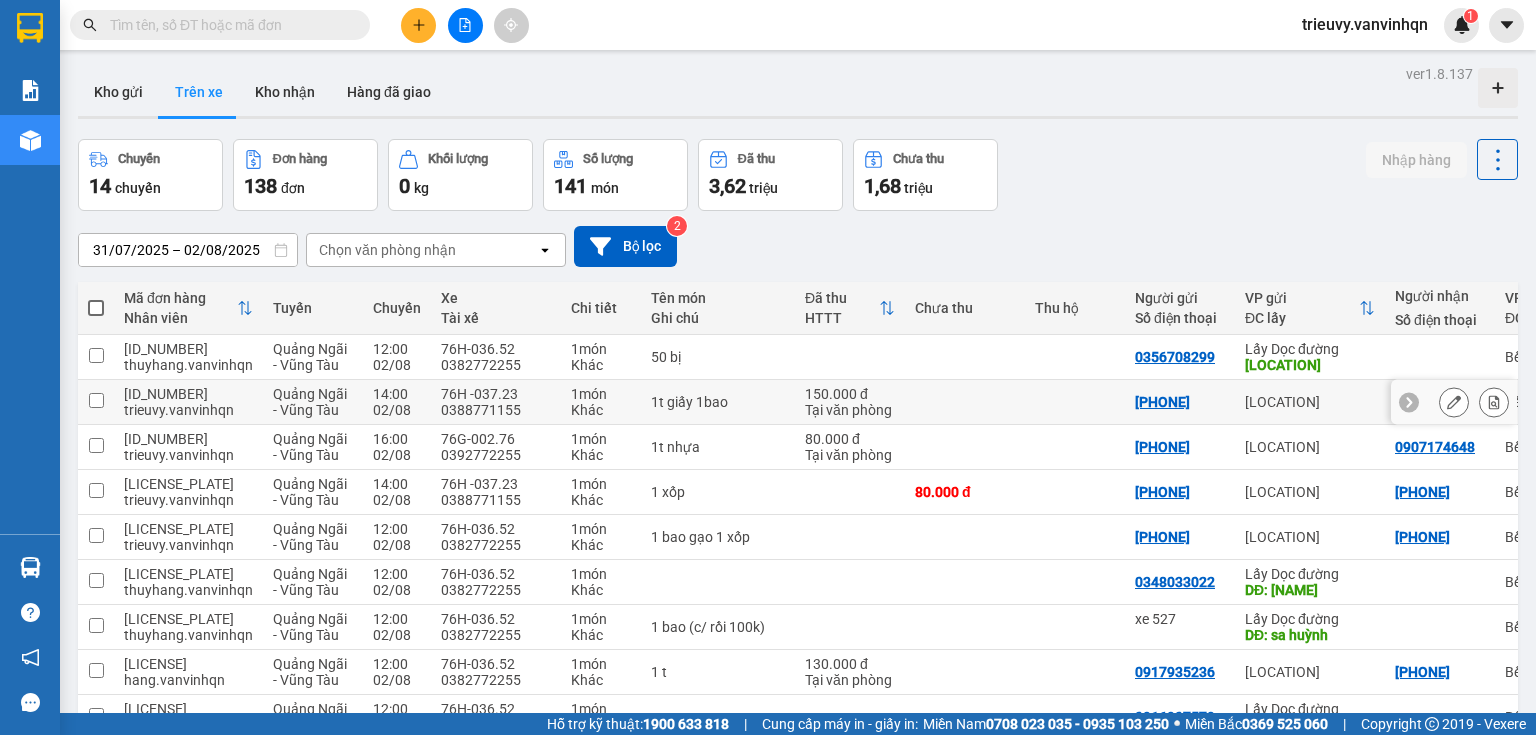 click 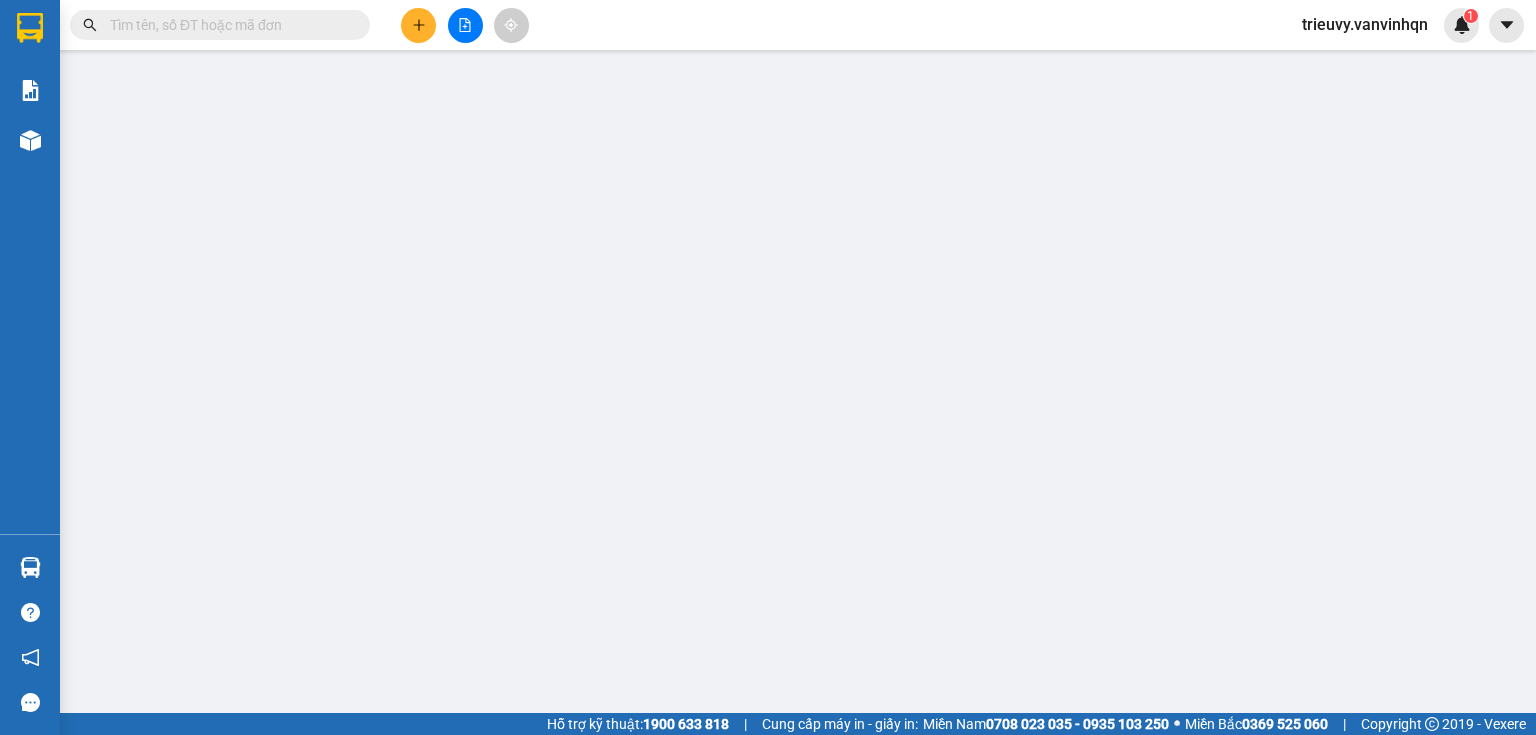 type on "[PHONE]" 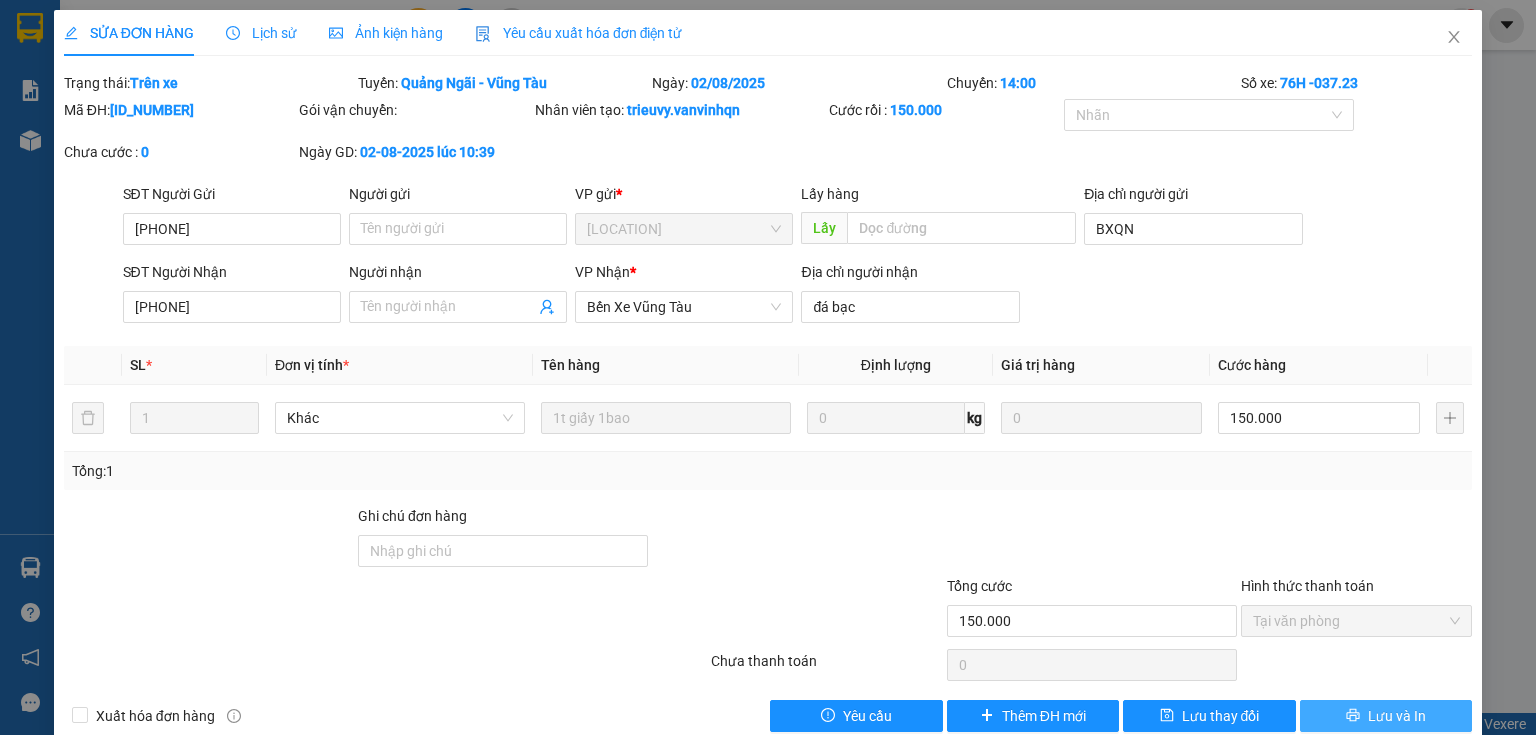 click on "Lưu và In" at bounding box center [1397, 716] 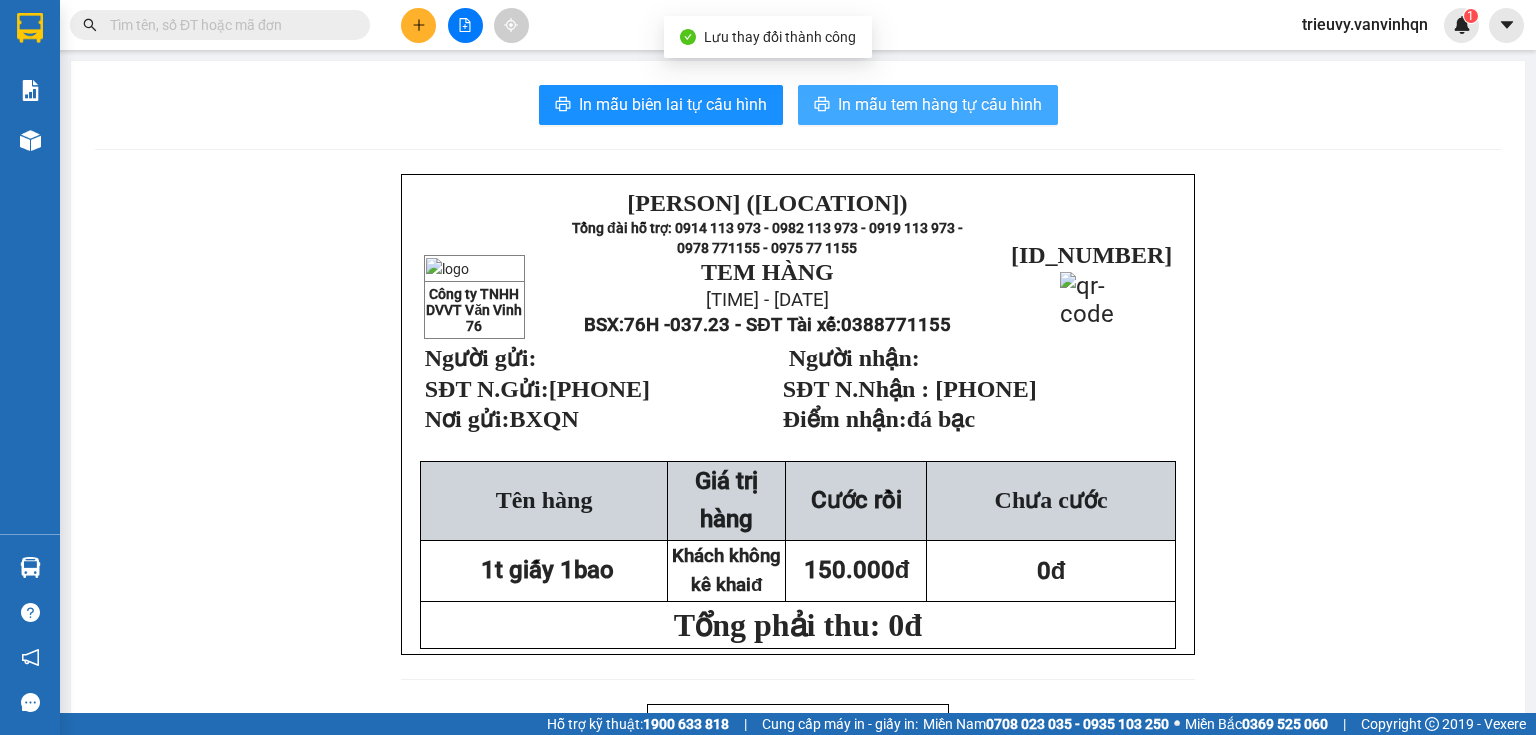 click on "In mẫu tem hàng tự cấu hình" at bounding box center [928, 105] 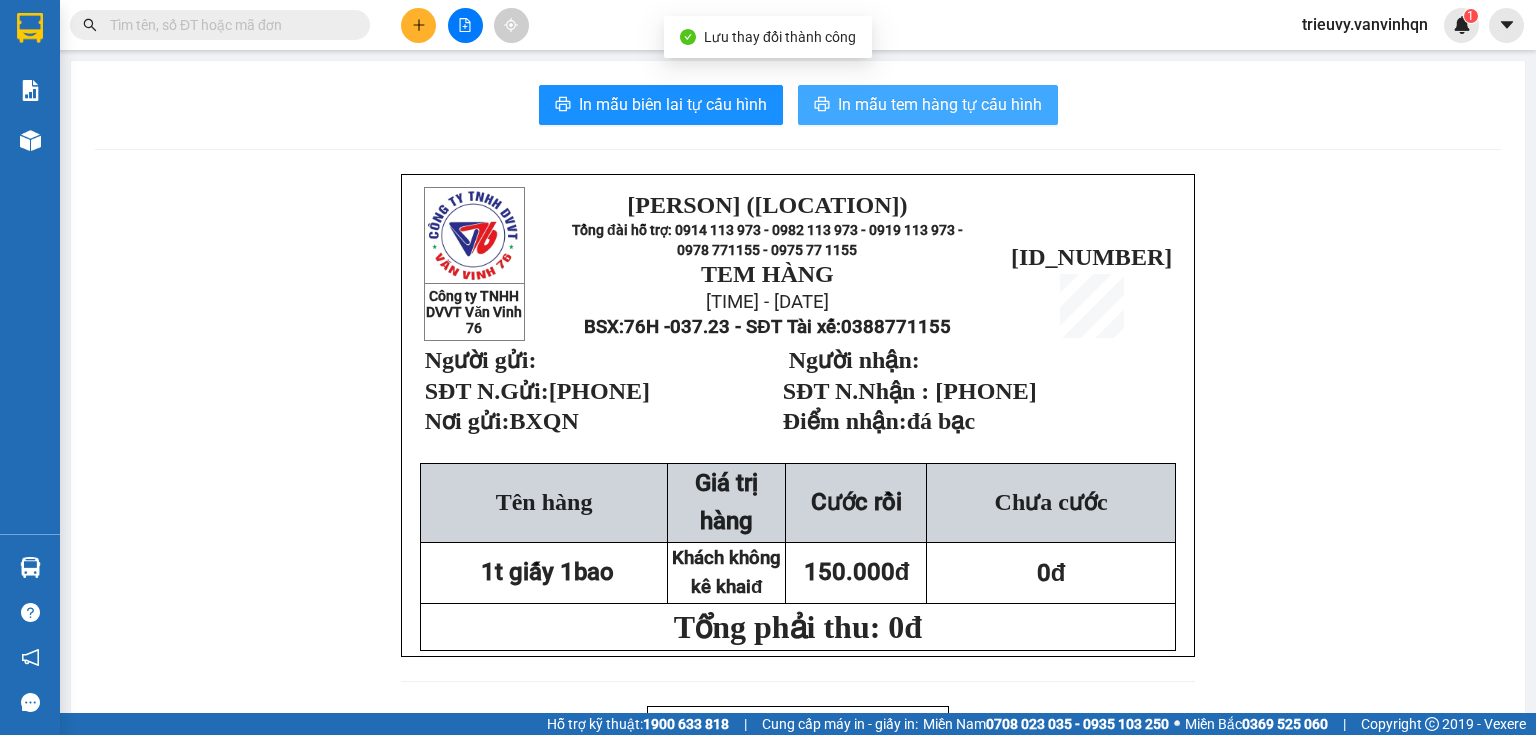 scroll, scrollTop: 0, scrollLeft: 0, axis: both 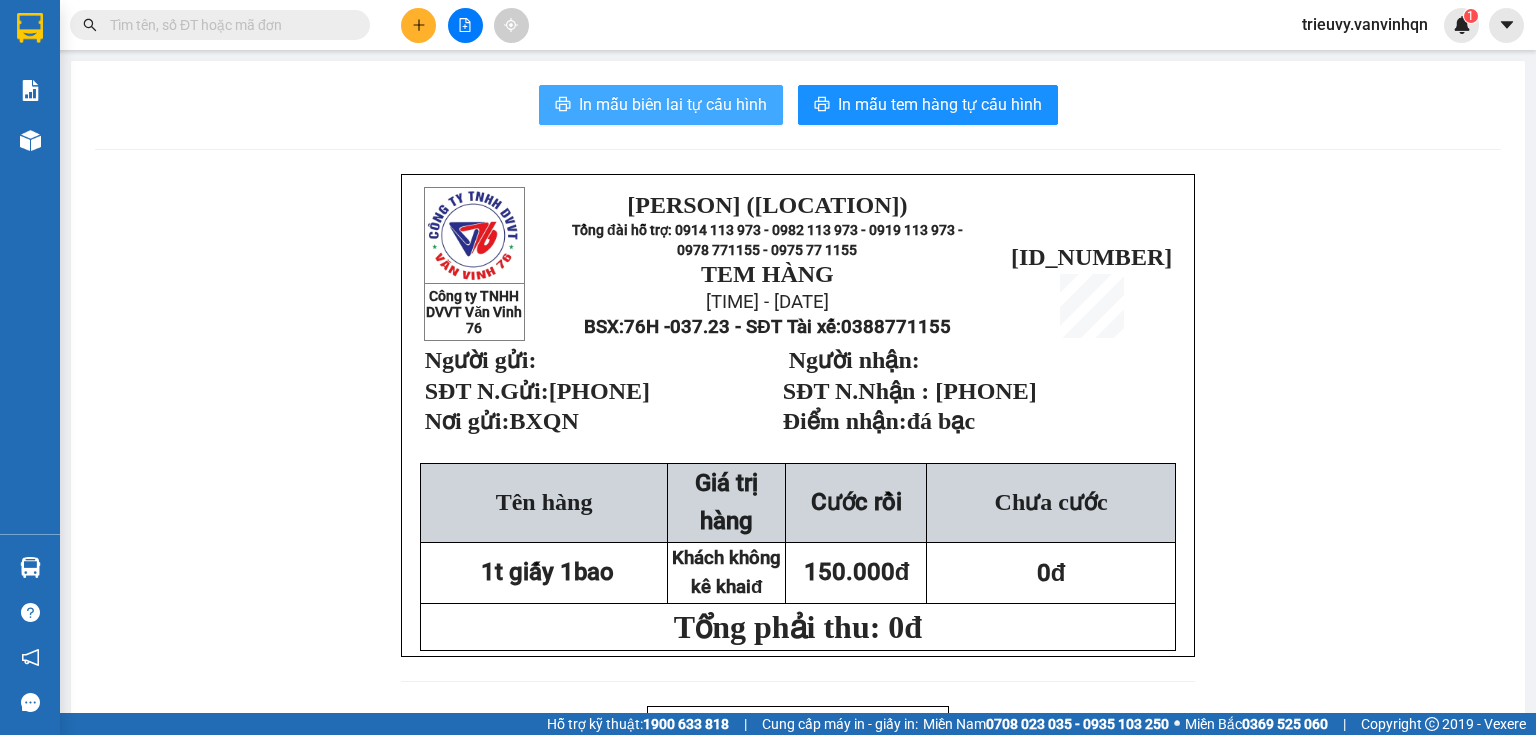 click on "In mẫu biên lai tự cấu hình" at bounding box center [673, 104] 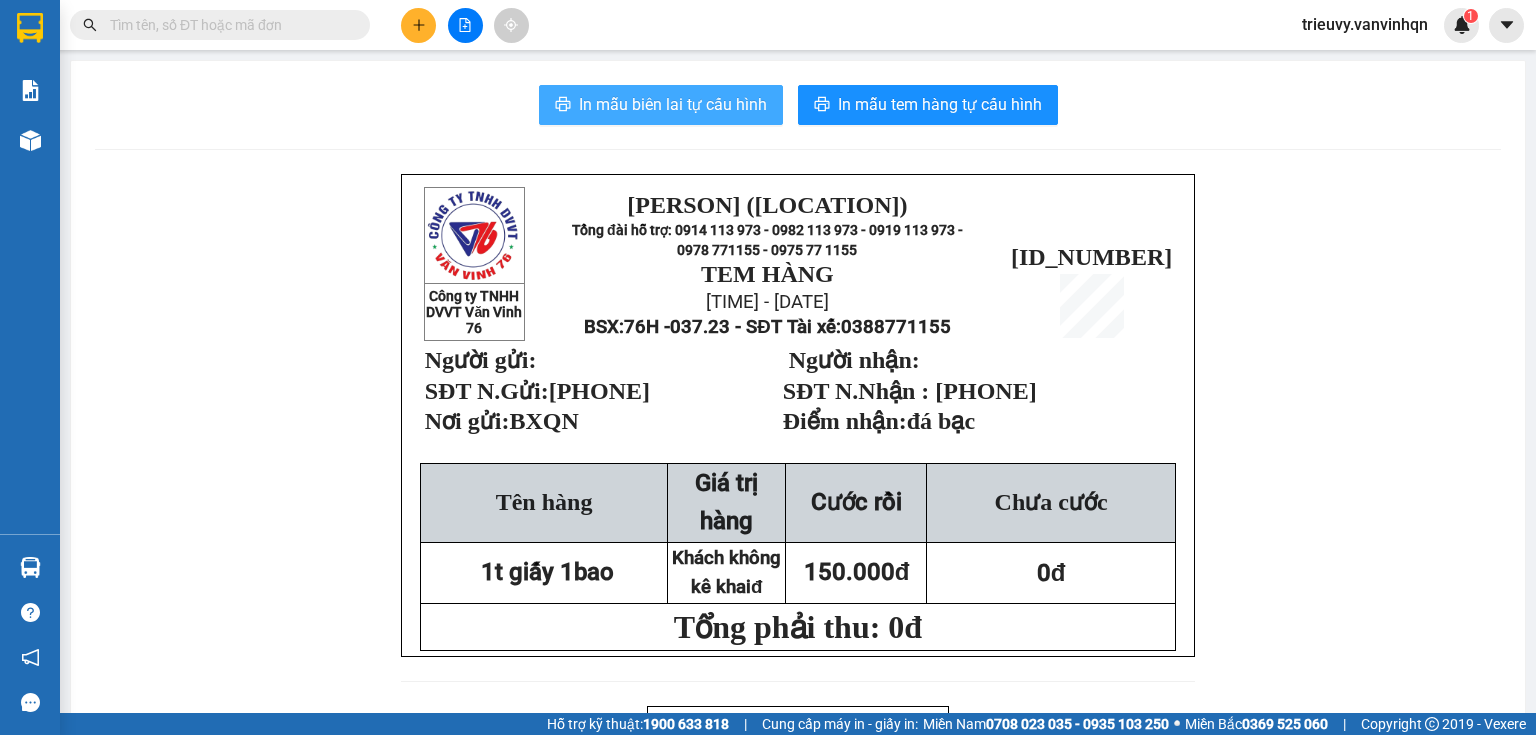 scroll, scrollTop: 0, scrollLeft: 0, axis: both 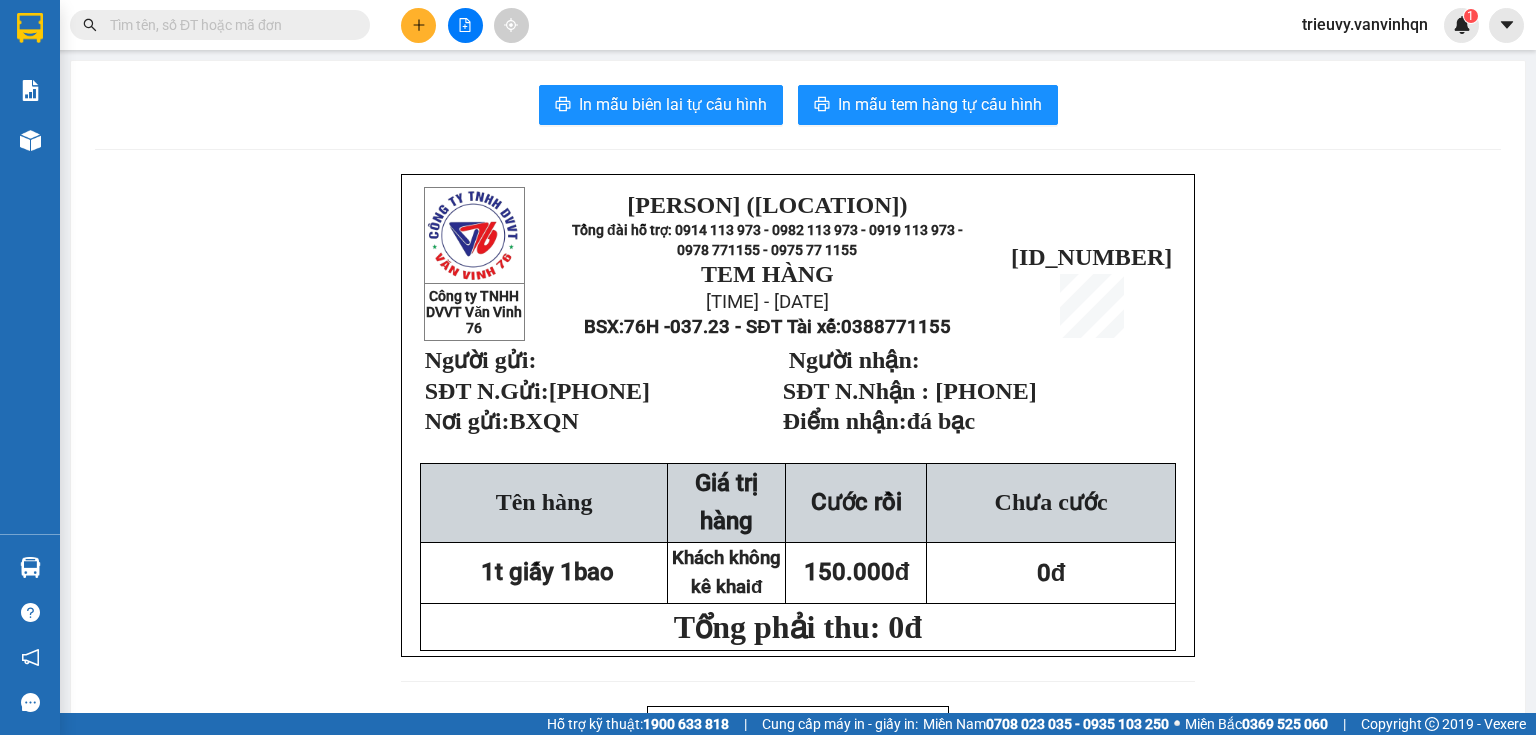 click at bounding box center (228, 25) 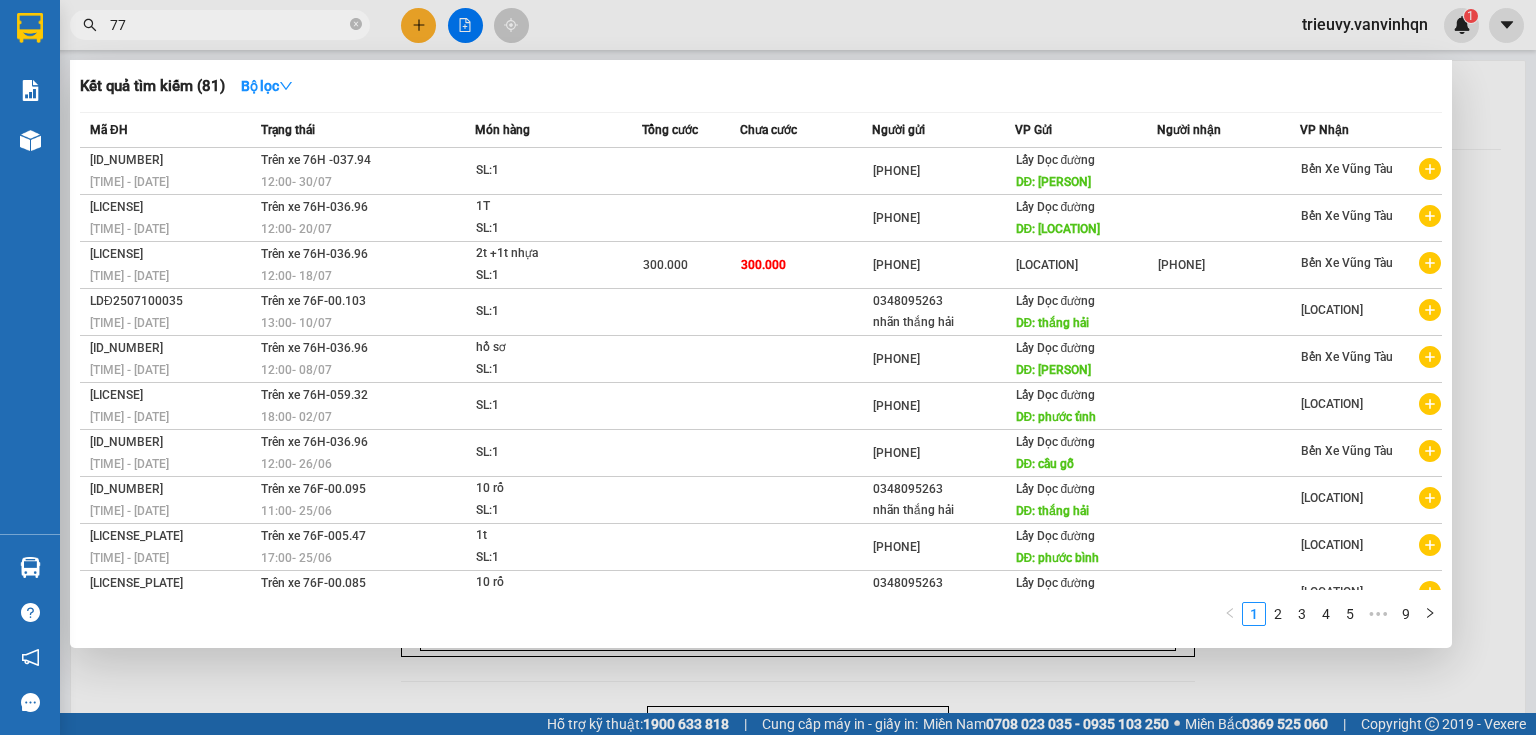 type on "777" 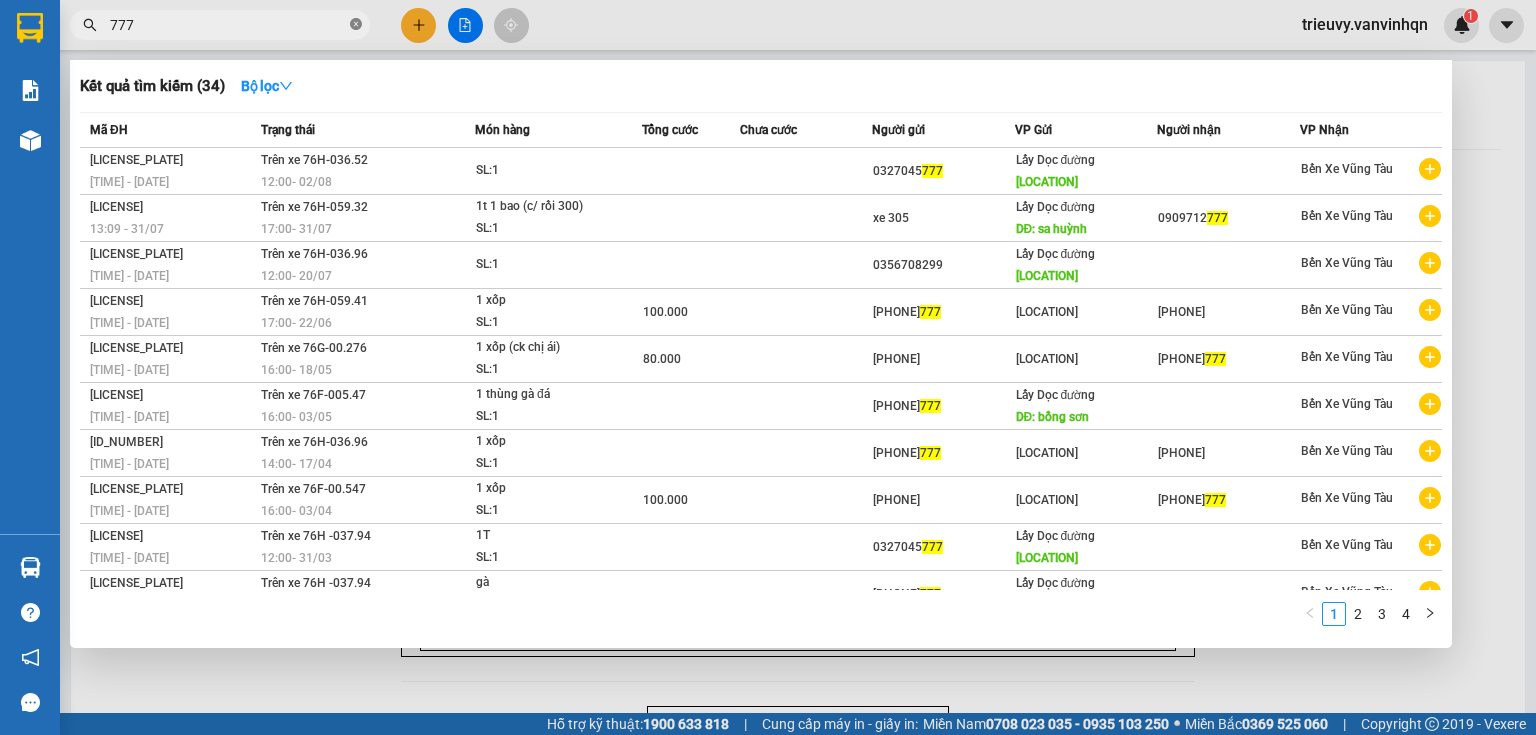 click 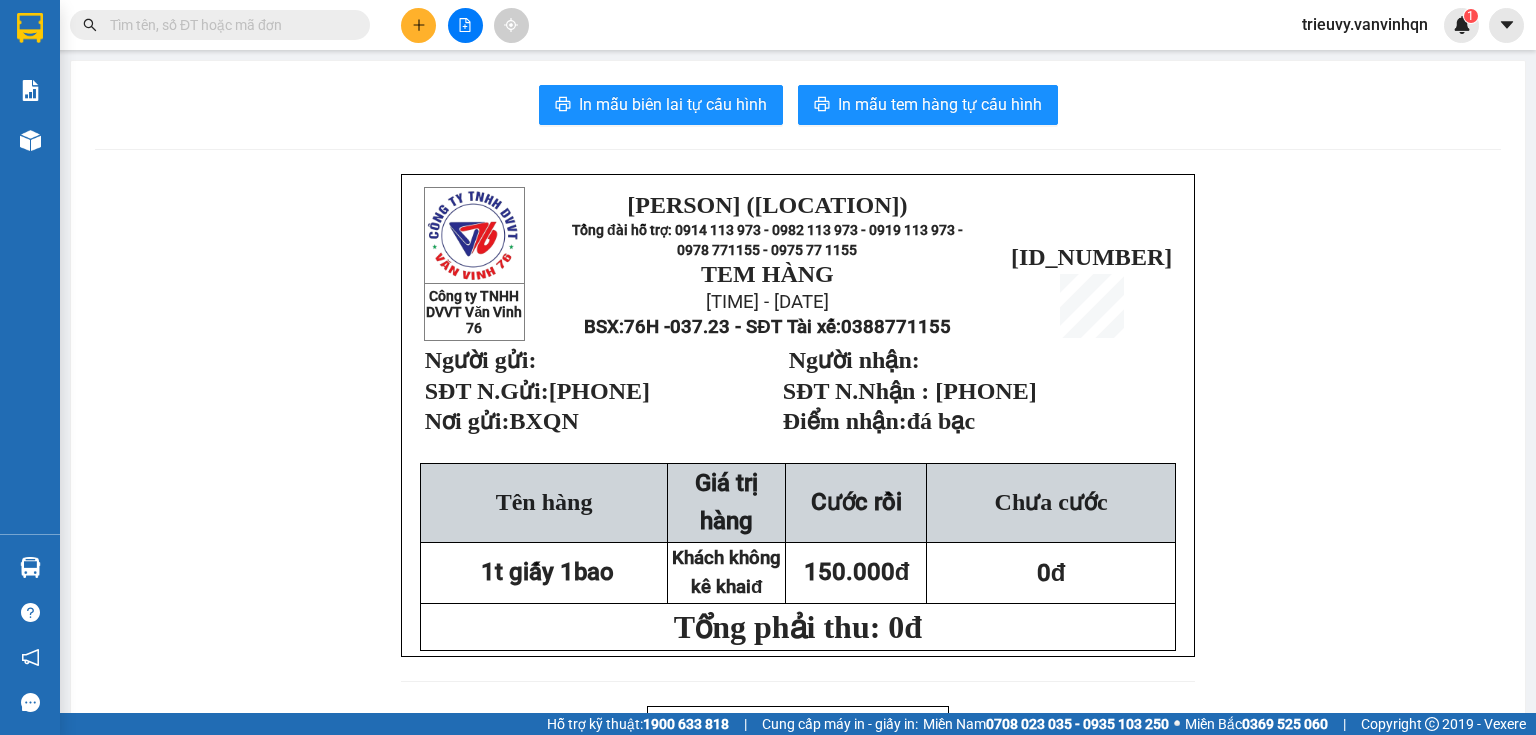 click at bounding box center (228, 25) 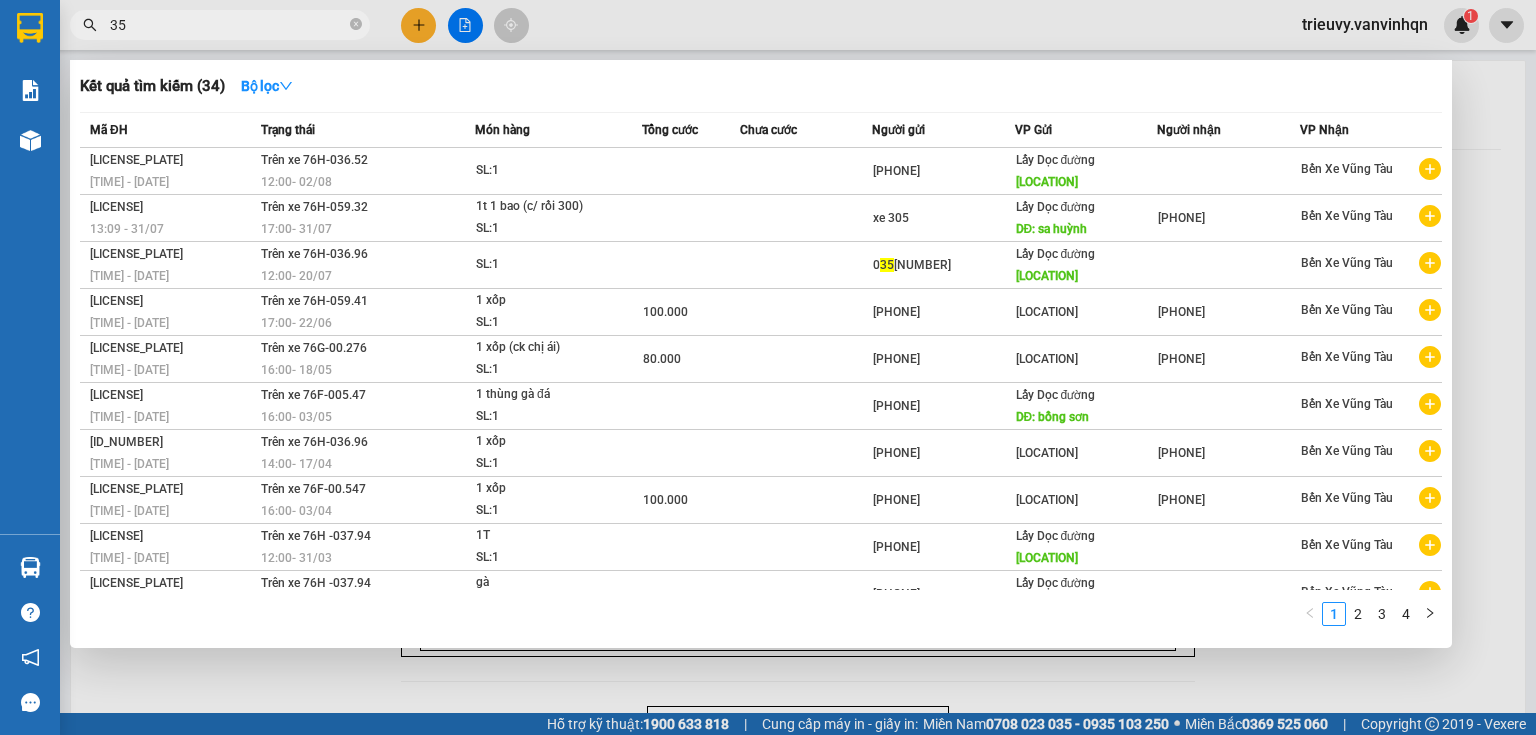 type on "352" 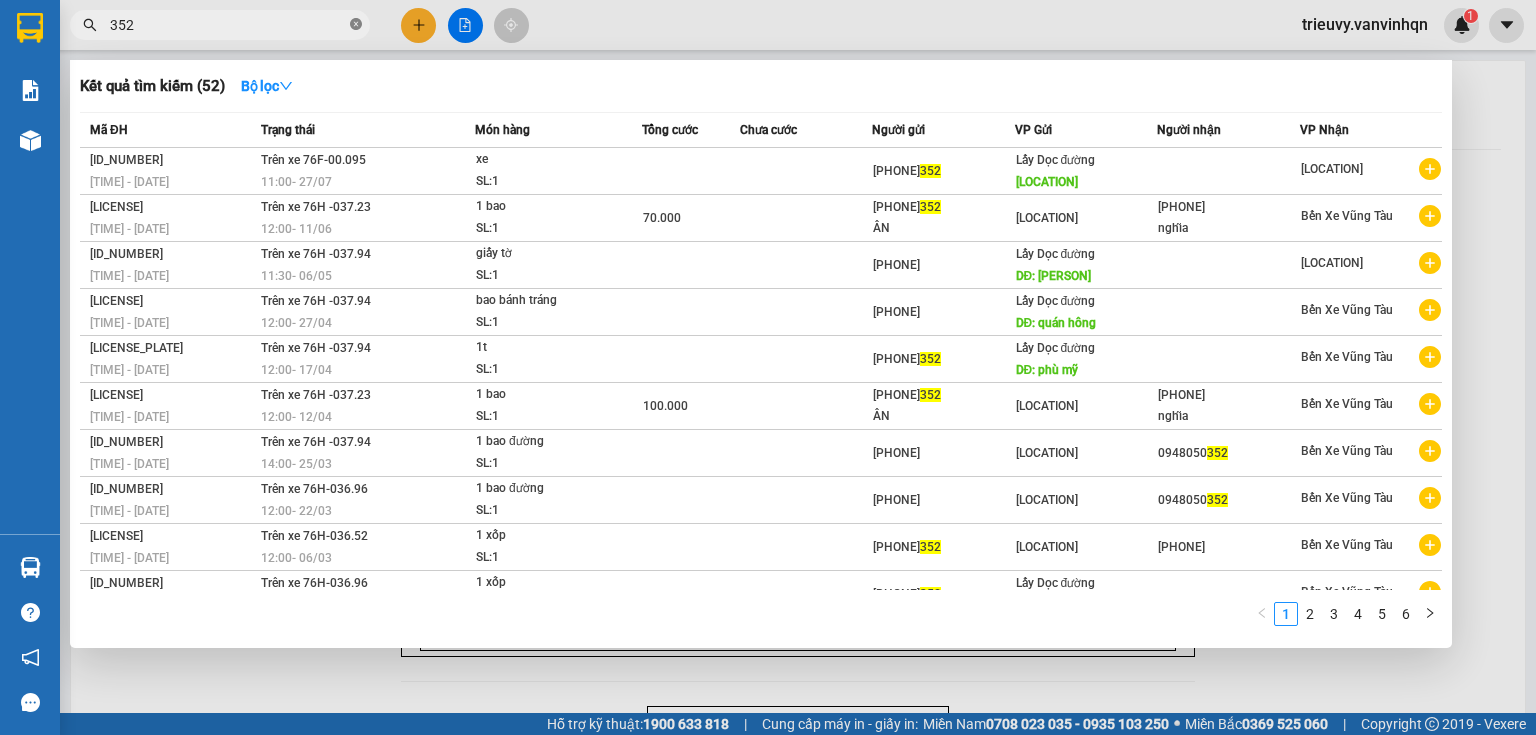 click 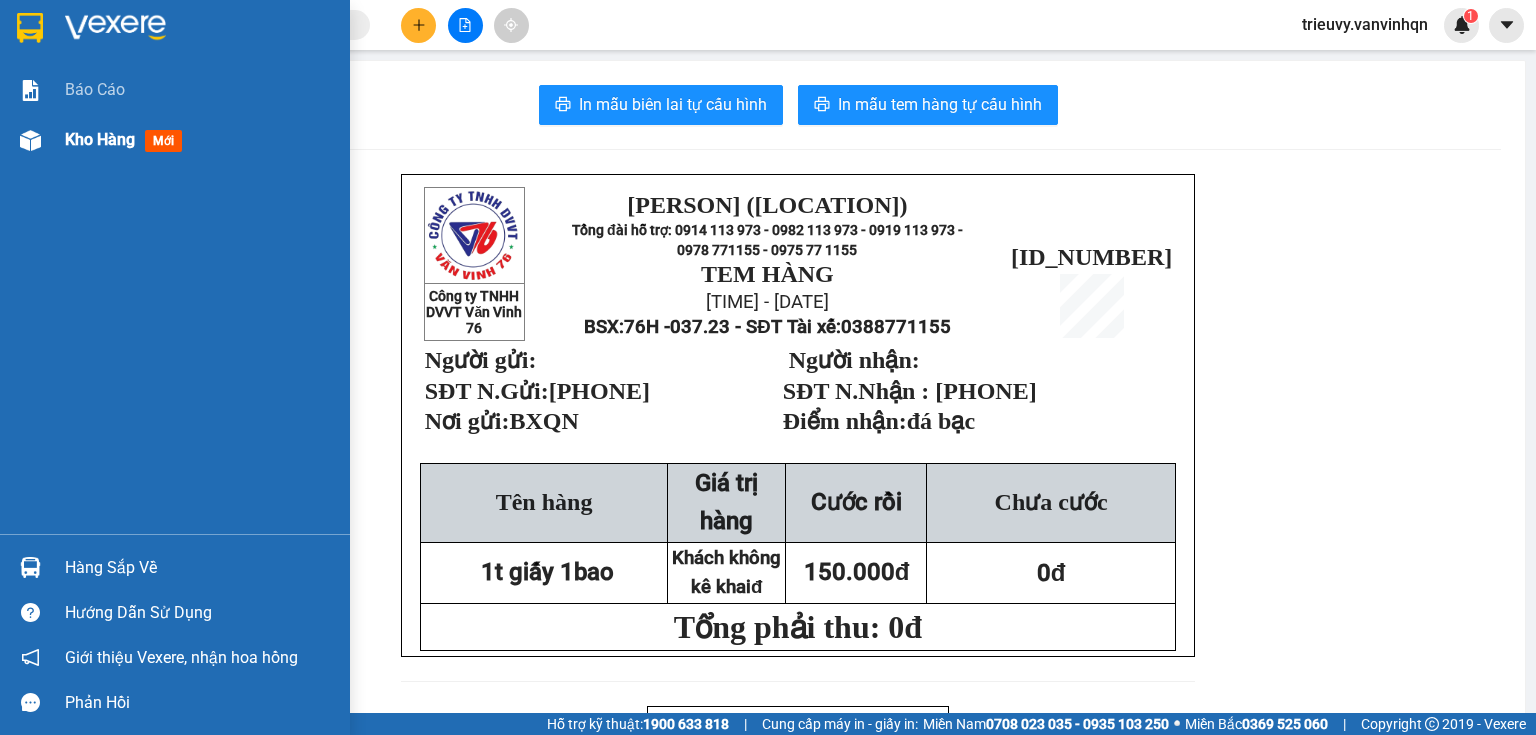 click on "Kho hàng" at bounding box center [100, 139] 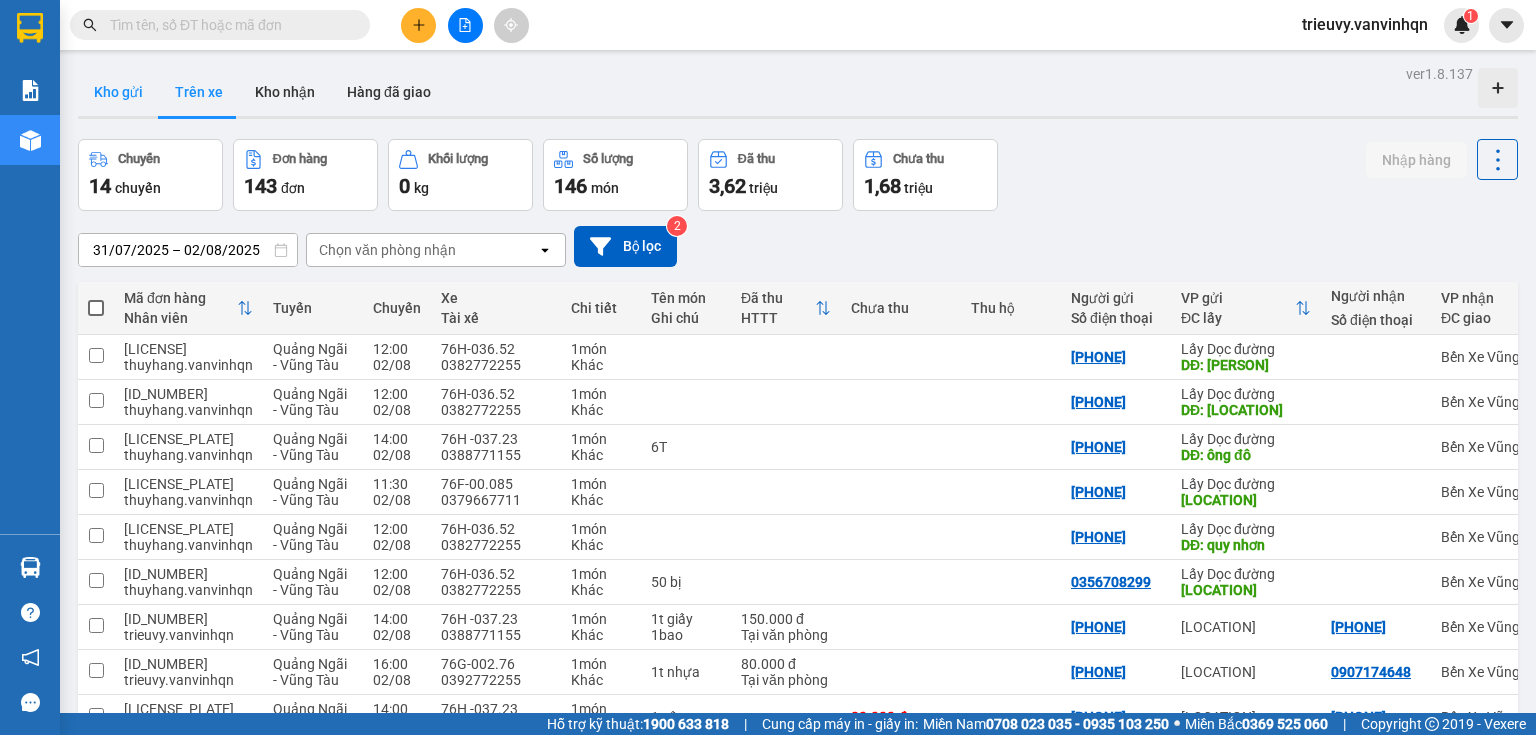 click on "Kho gửi" at bounding box center (118, 92) 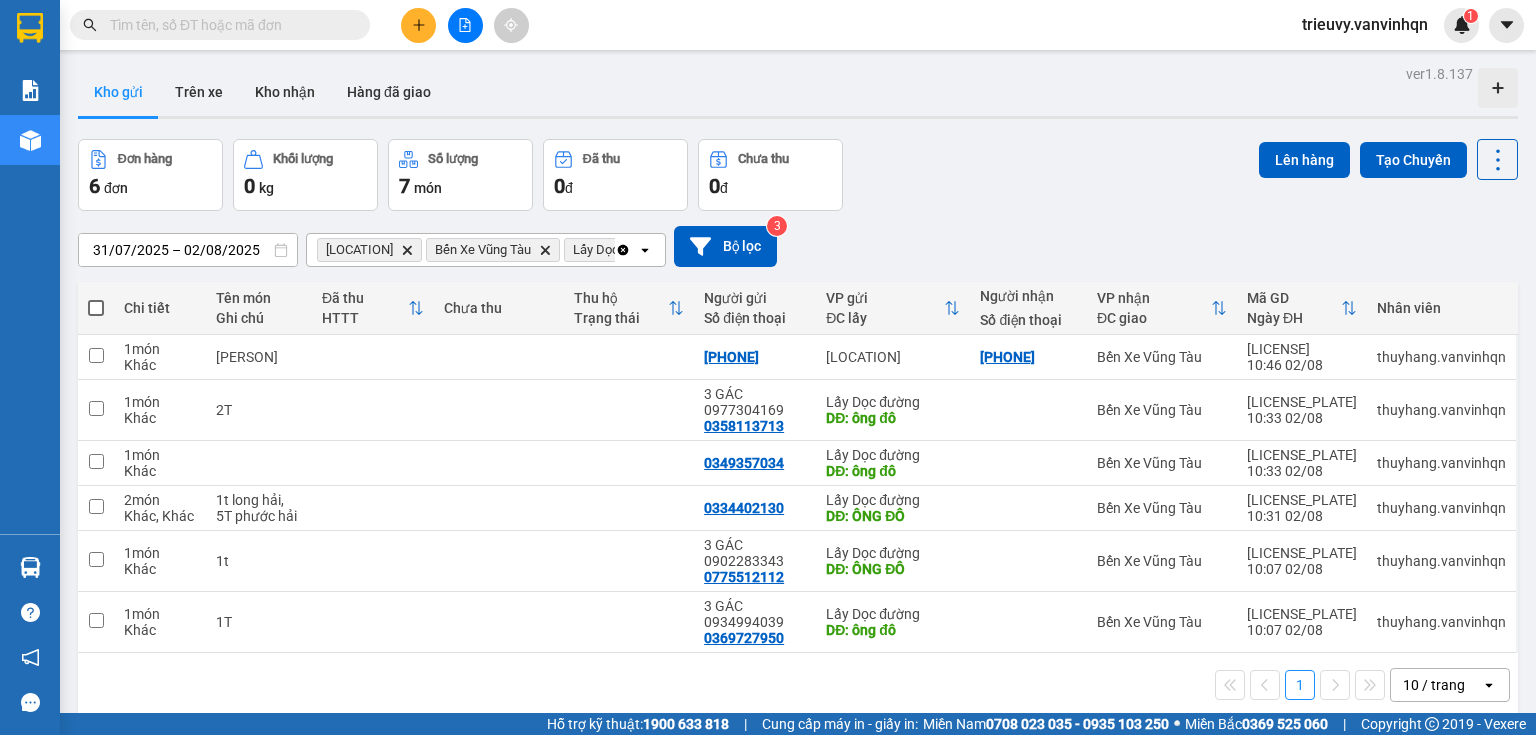 click at bounding box center [228, 25] 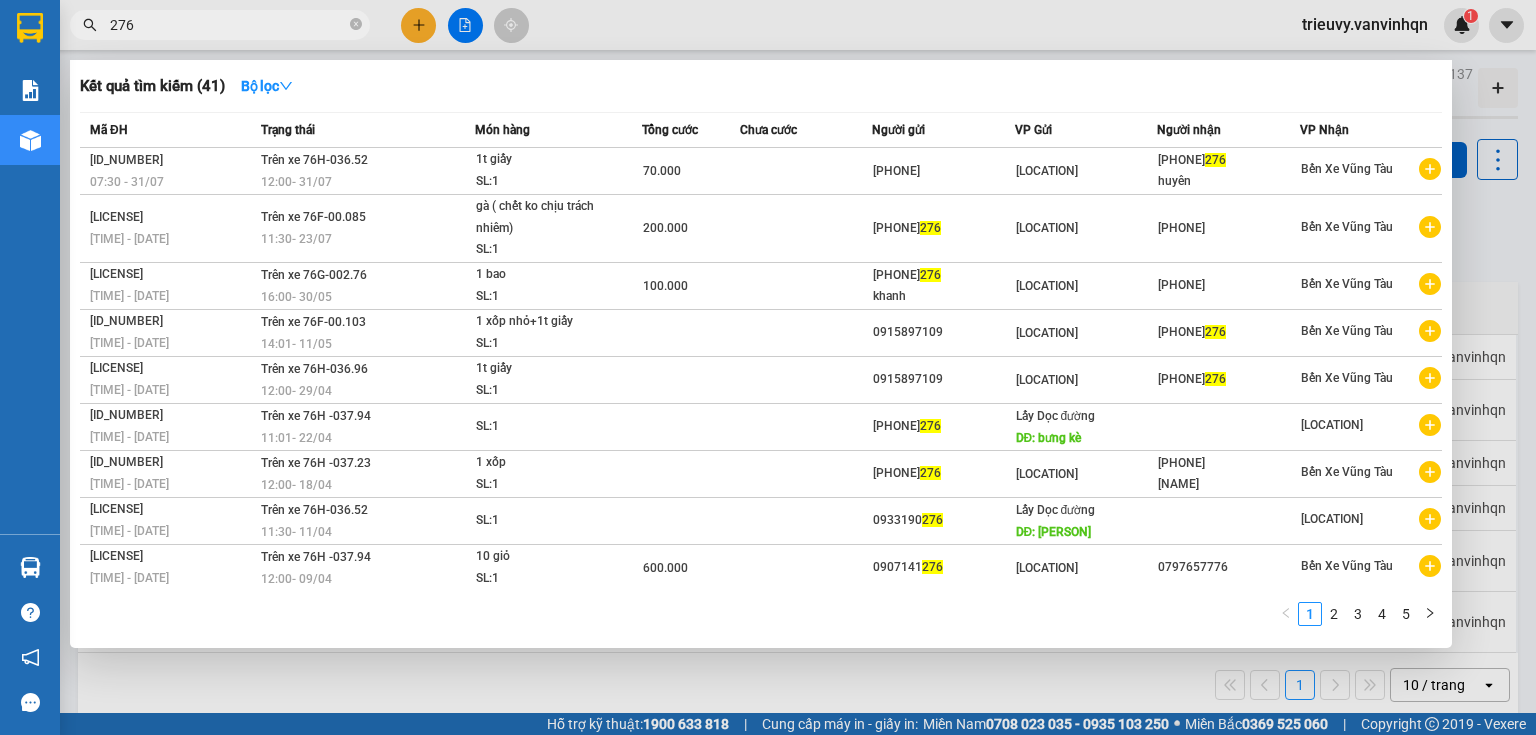 type on "276" 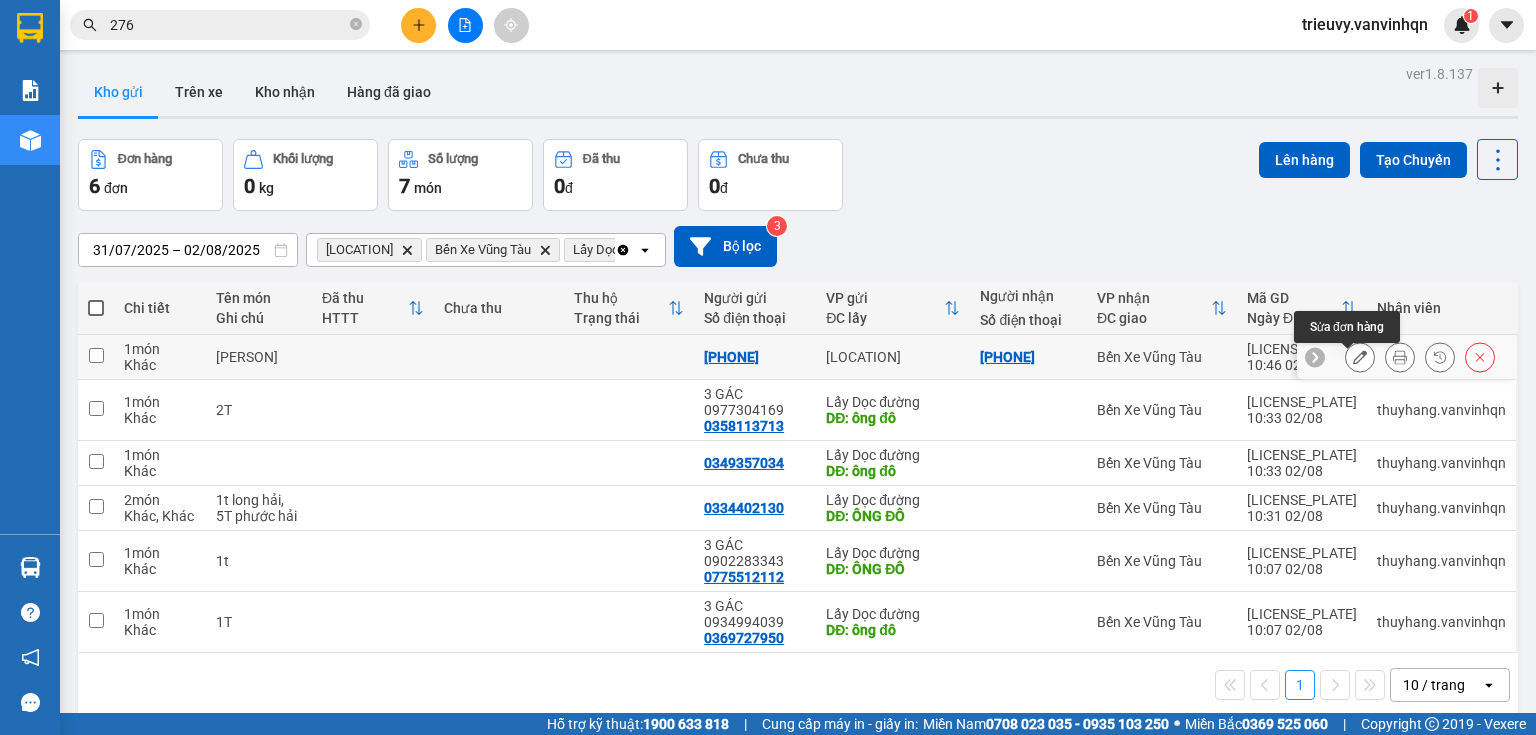 click at bounding box center (1360, 357) 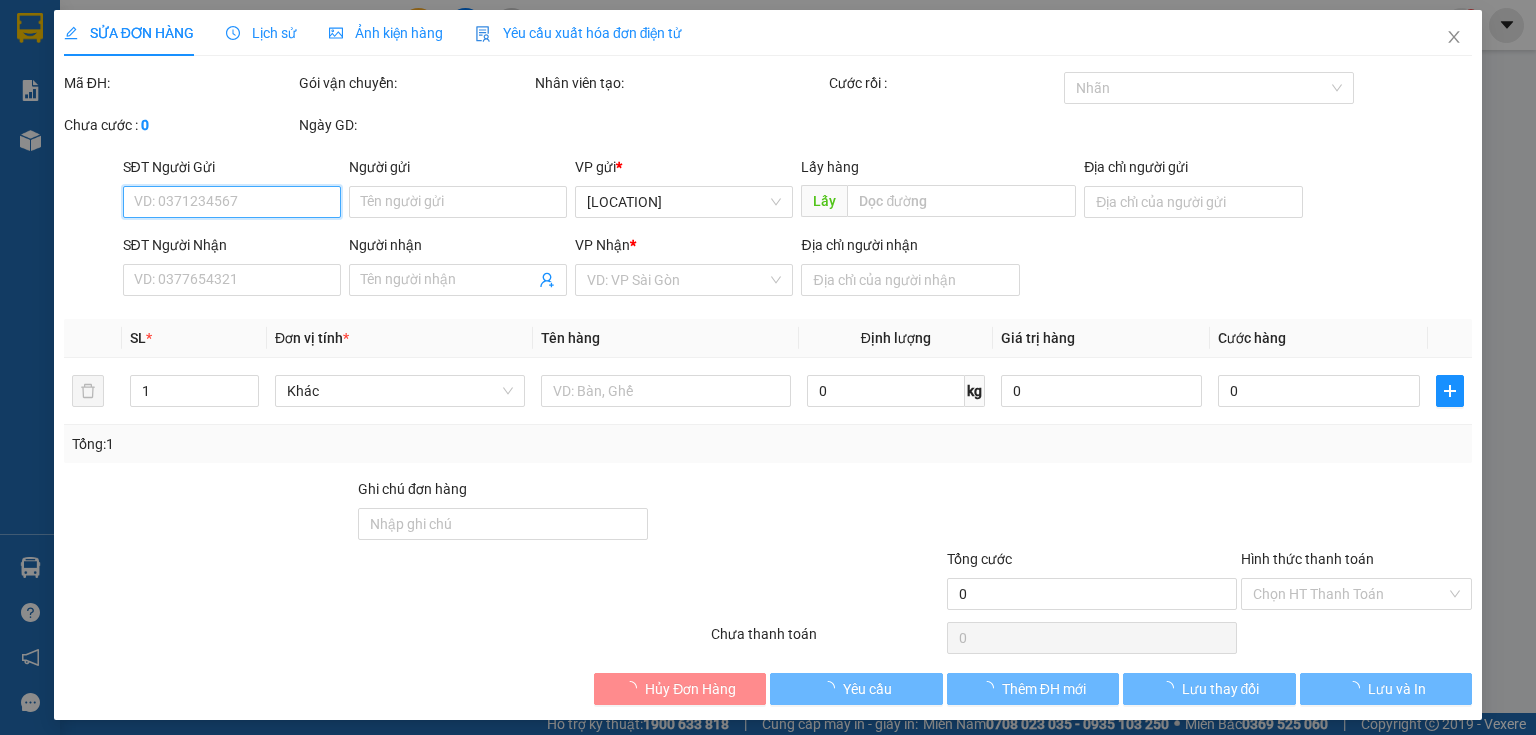 type on "[PHONE]" 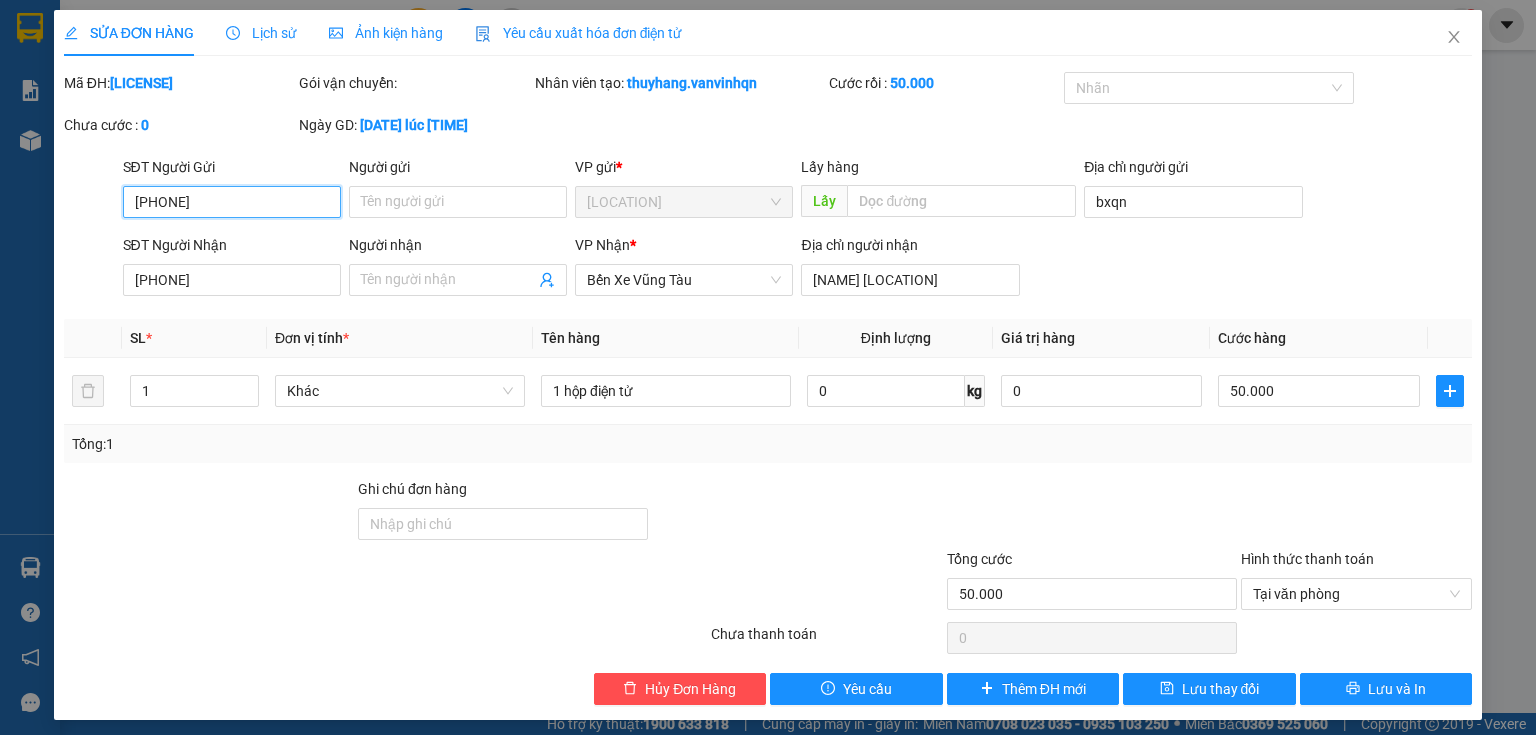 drag, startPoint x: 126, startPoint y: 197, endPoint x: 217, endPoint y: 195, distance: 91.02197 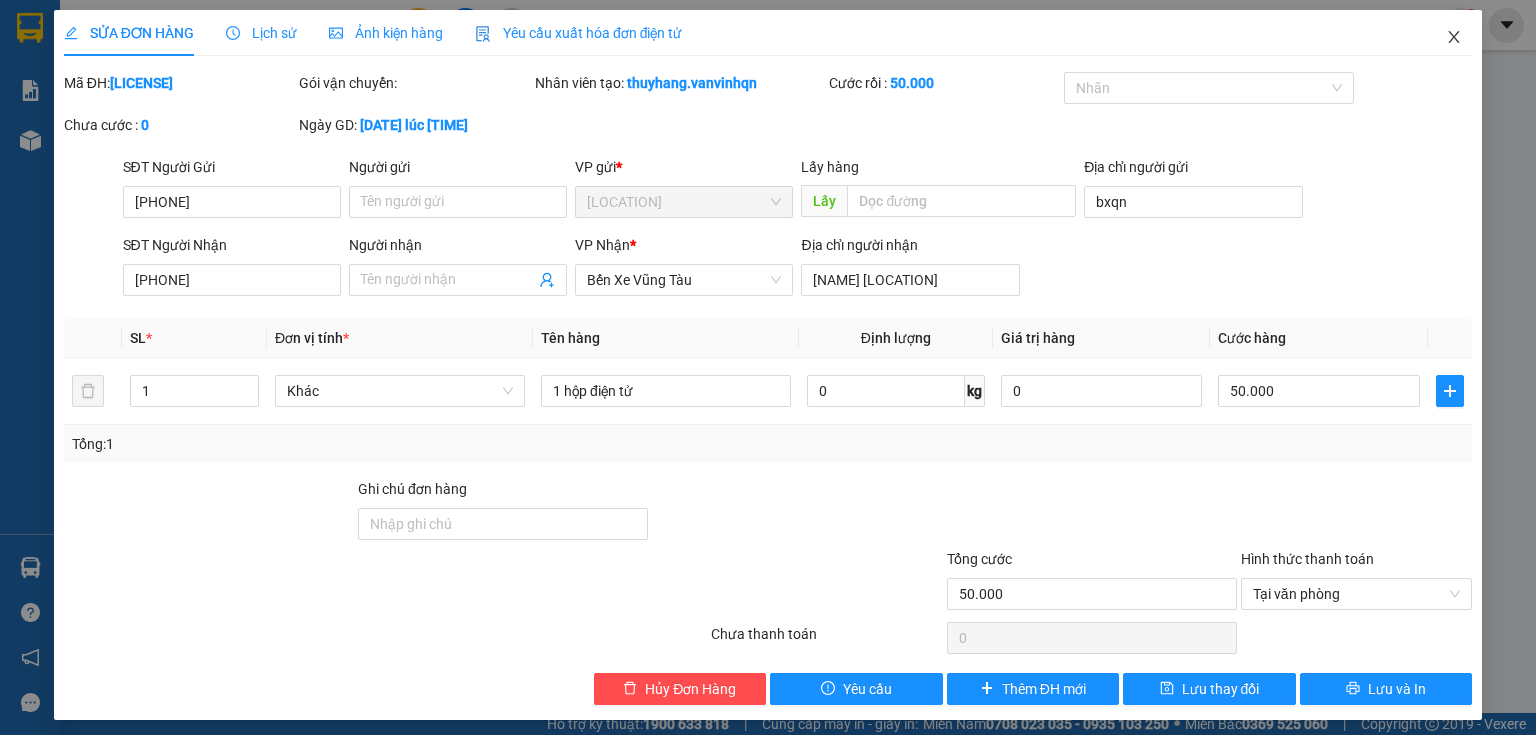 click at bounding box center (1454, 38) 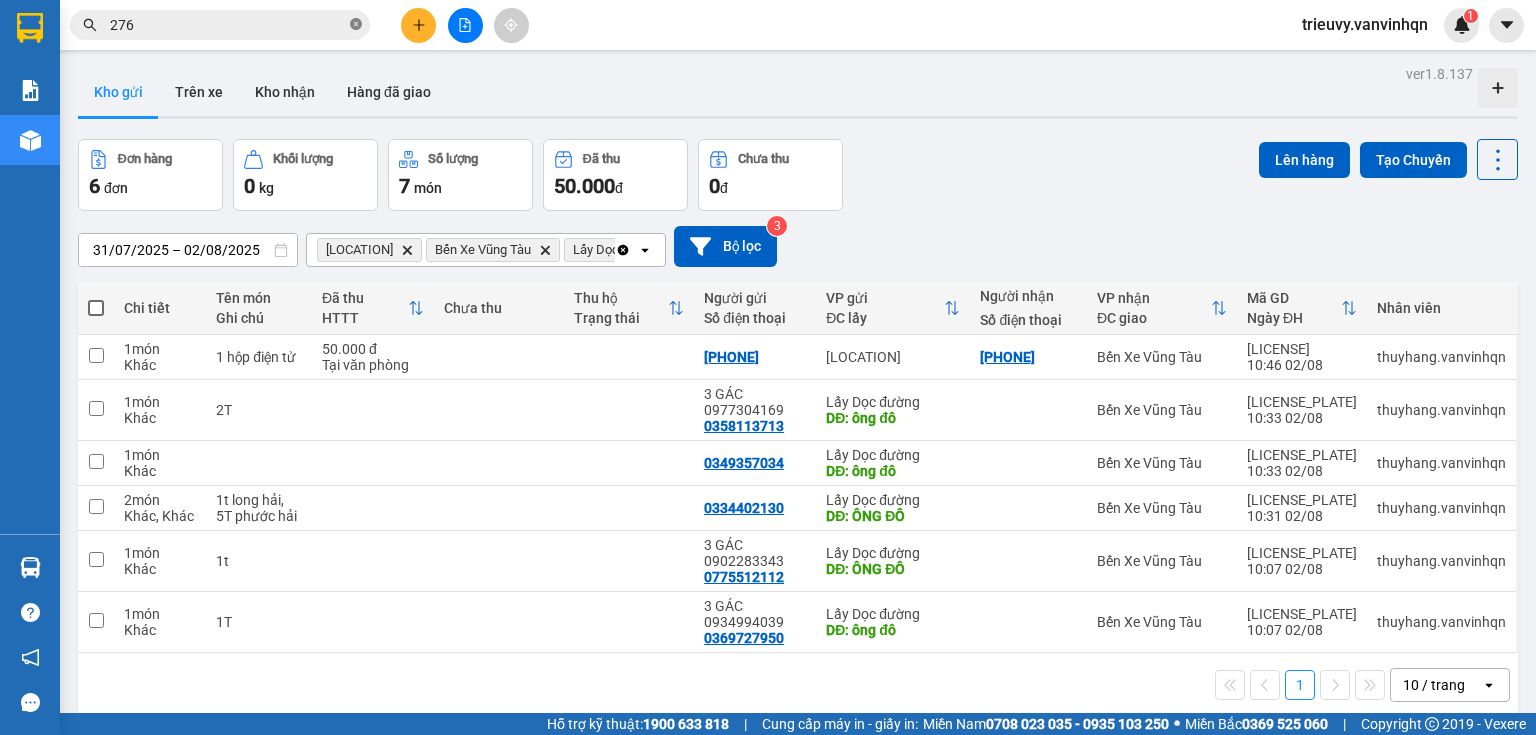 click 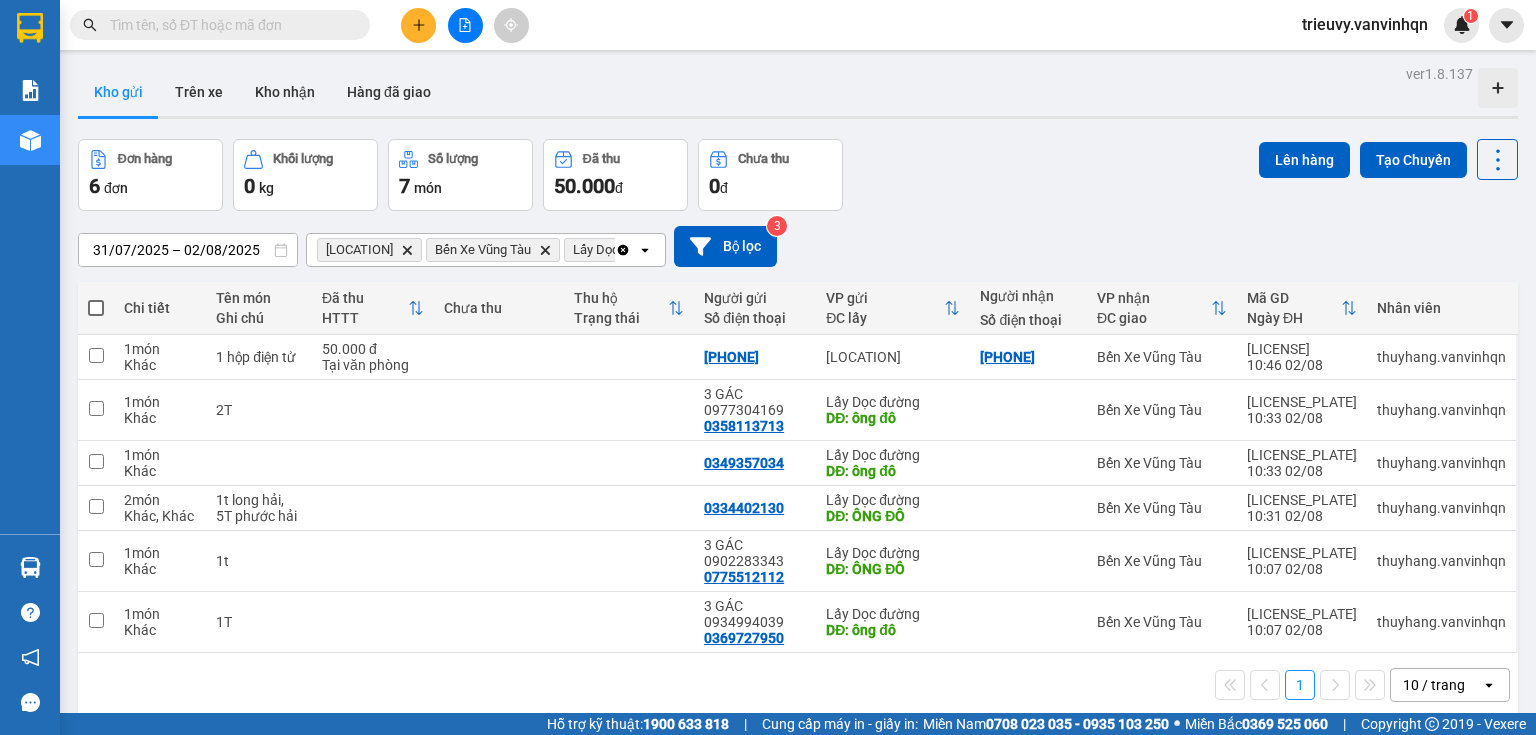paste on "[PHONE]" 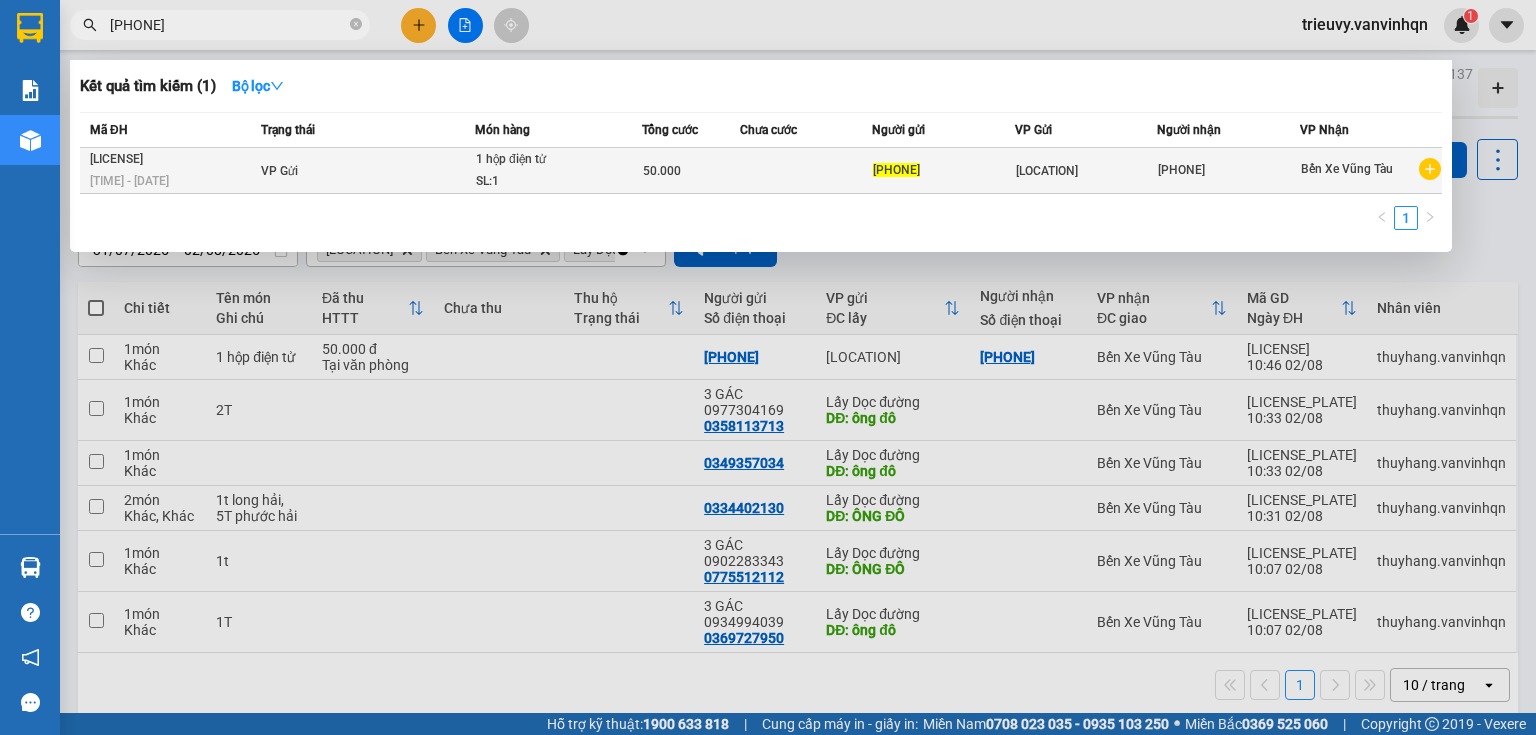 type on "[PHONE]" 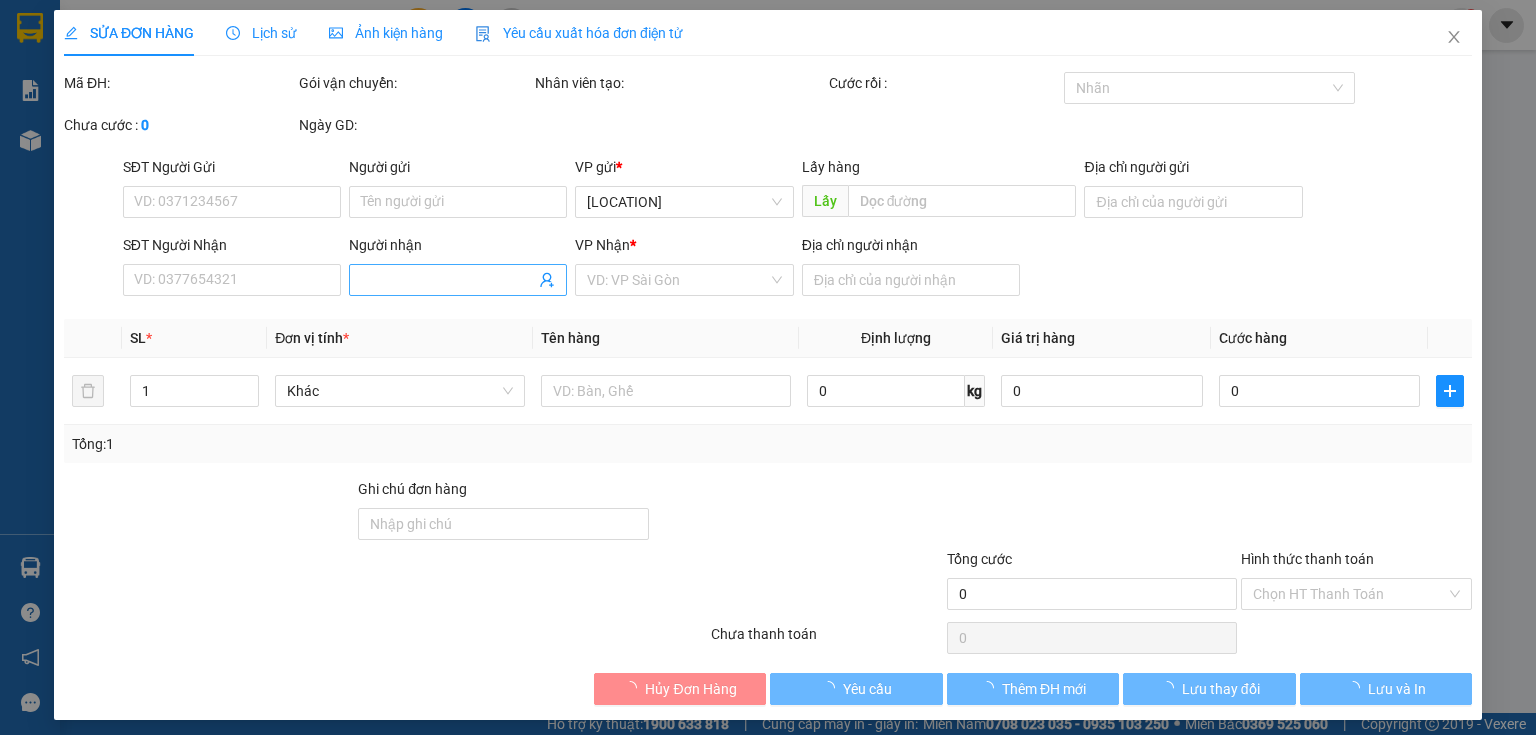 type on "[PHONE]" 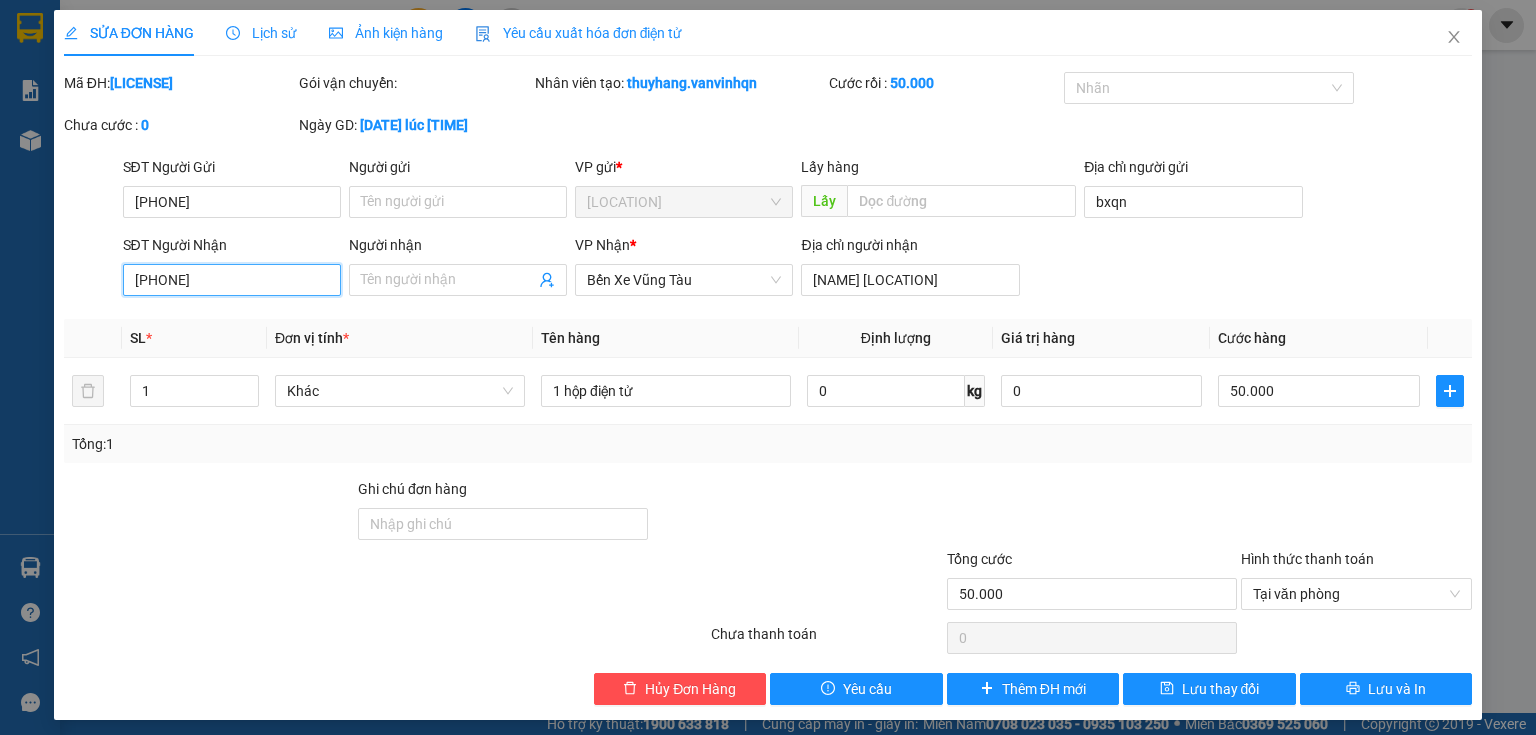 drag, startPoint x: 148, startPoint y: 279, endPoint x: 228, endPoint y: 283, distance: 80.09994 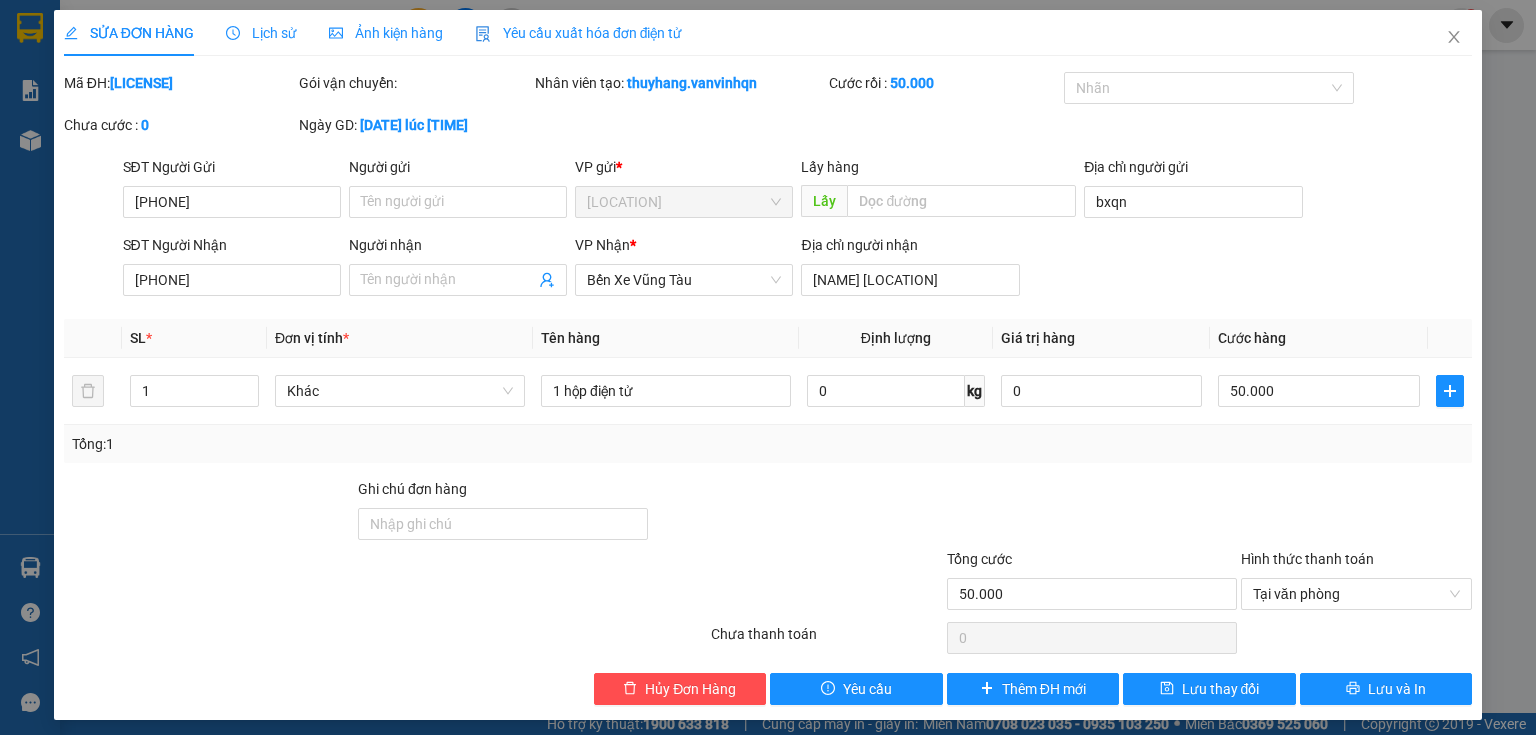 click on "SĐT Người Gửi 0911222276 Người gửi Tên người gửi VP gửi  * Bến xe Quảng Ngãi Lấy hàng Lấy Địa chỉ người gửi bxqn SĐT Người Nhận 0326532777 0326532777 Người nhận Tên người nhận VP Nhận  * Bến Xe Vũng Tàu  Địa chỉ người nhận NG HỮU CẢNH VTAU" at bounding box center (768, 230) 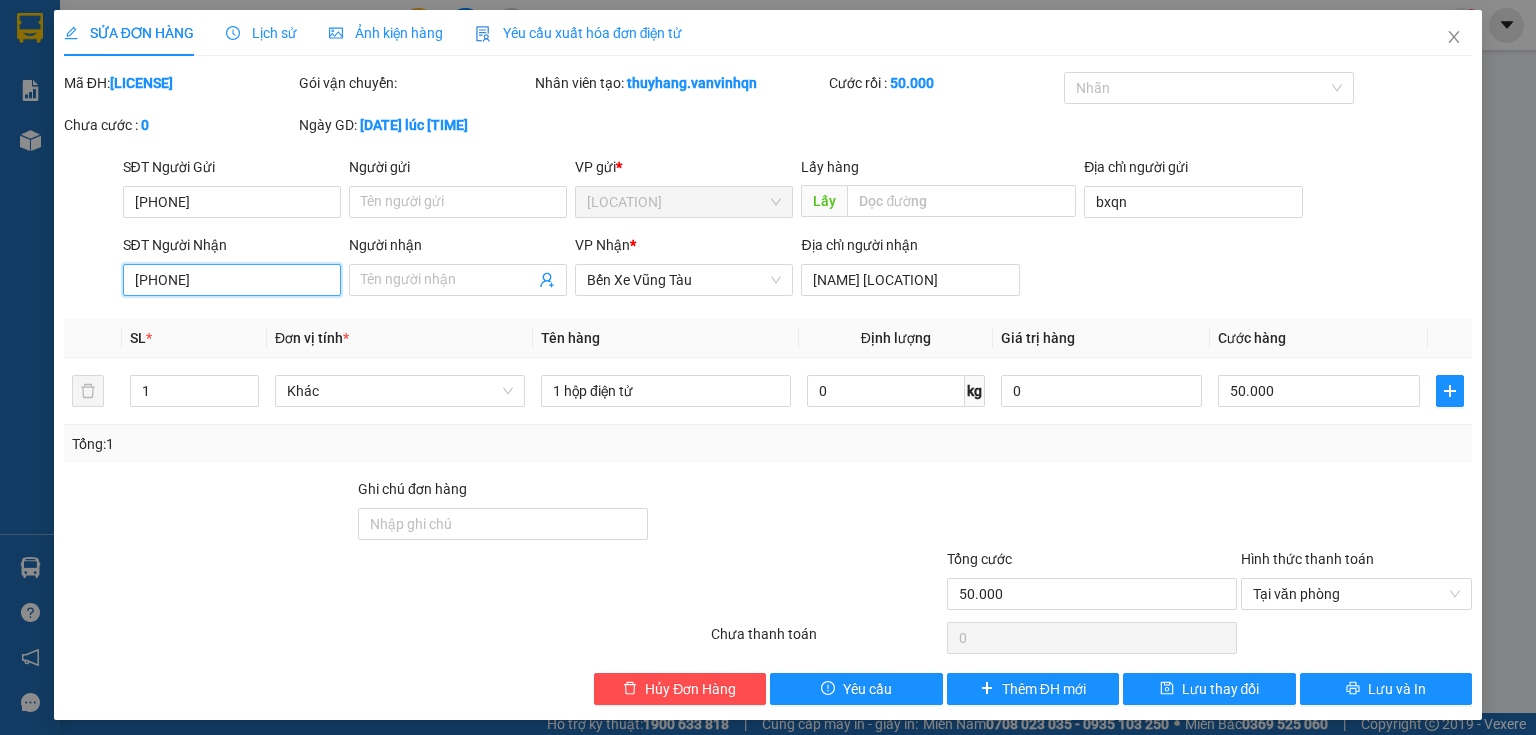 drag, startPoint x: 128, startPoint y: 277, endPoint x: 214, endPoint y: 275, distance: 86.023254 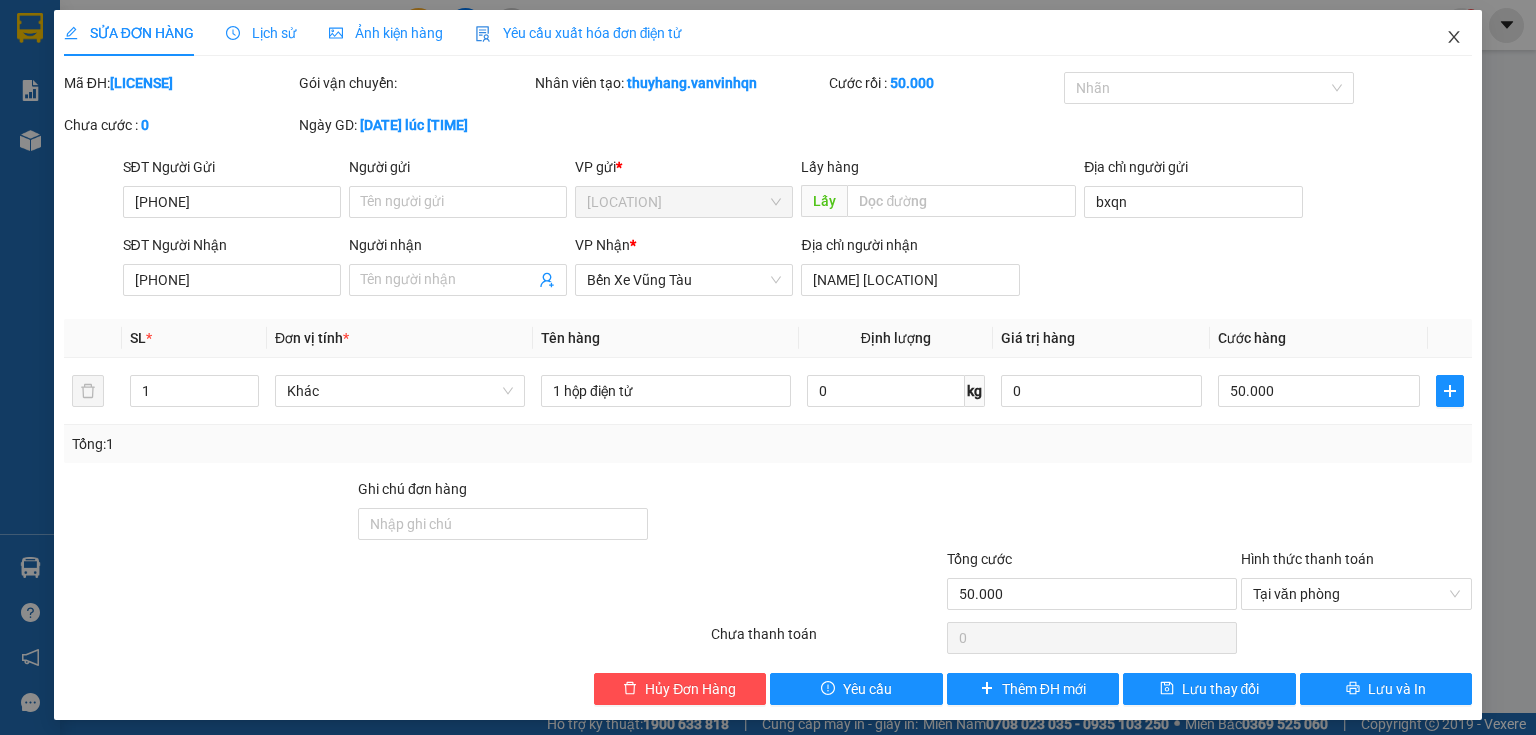 click 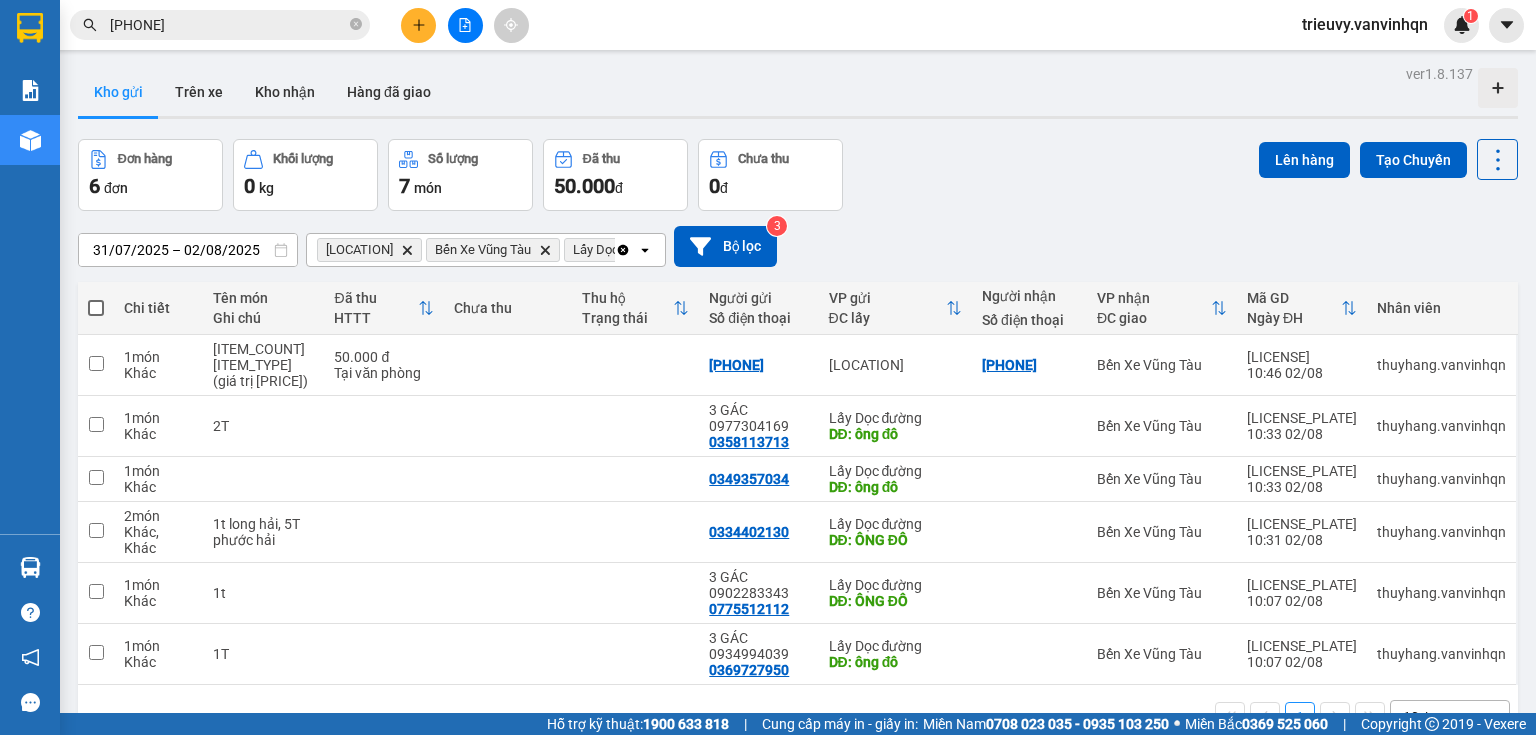 click 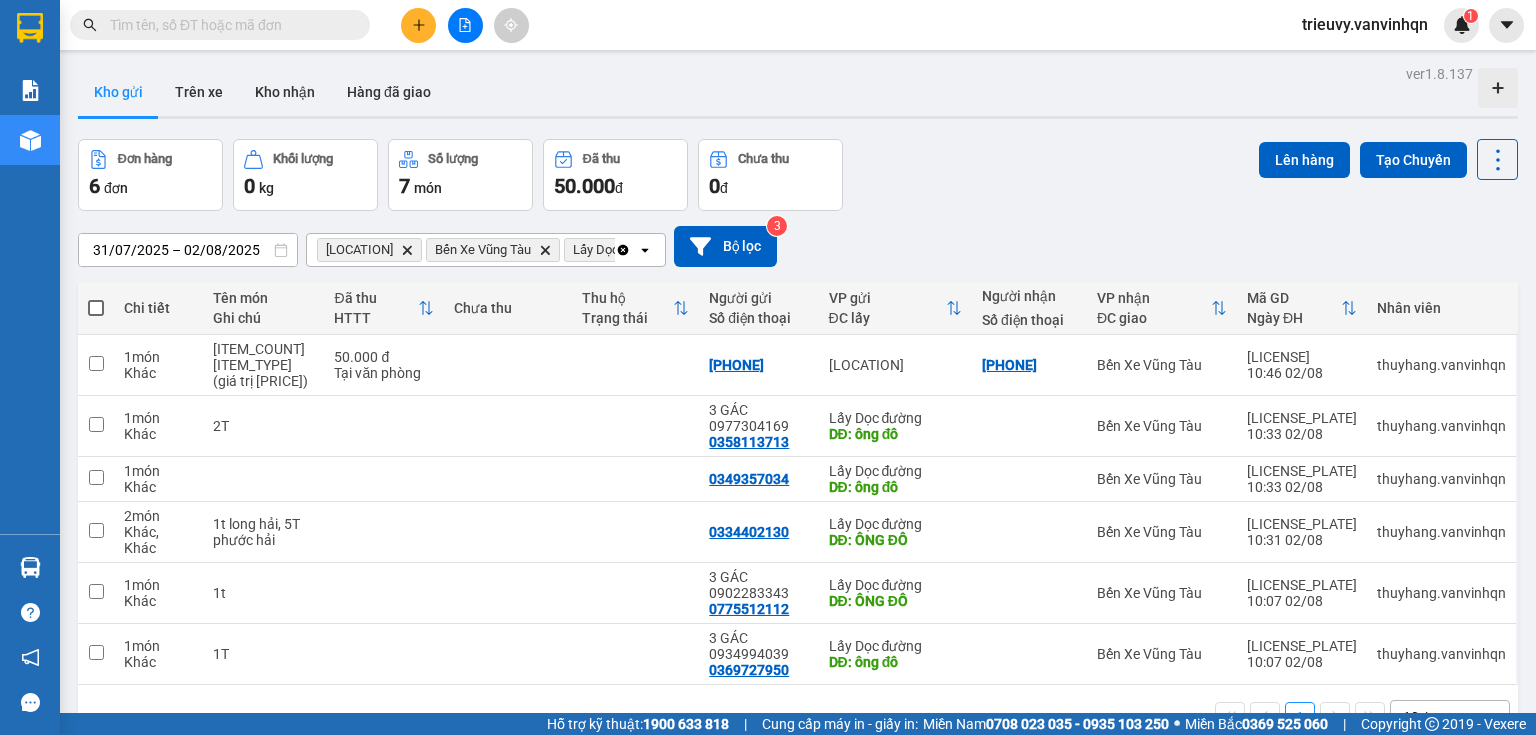 paste on "[PHONE]" 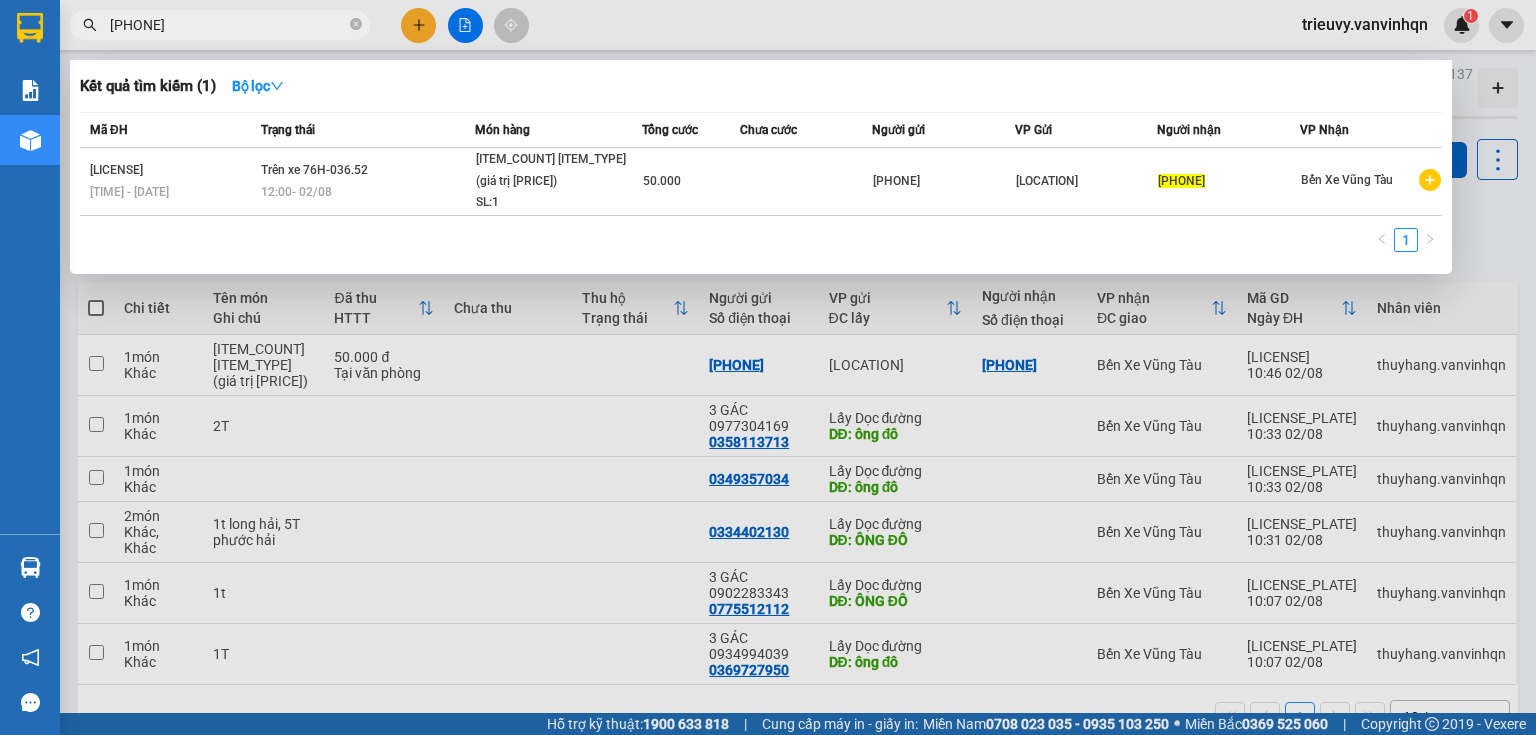 type on "[PHONE]" 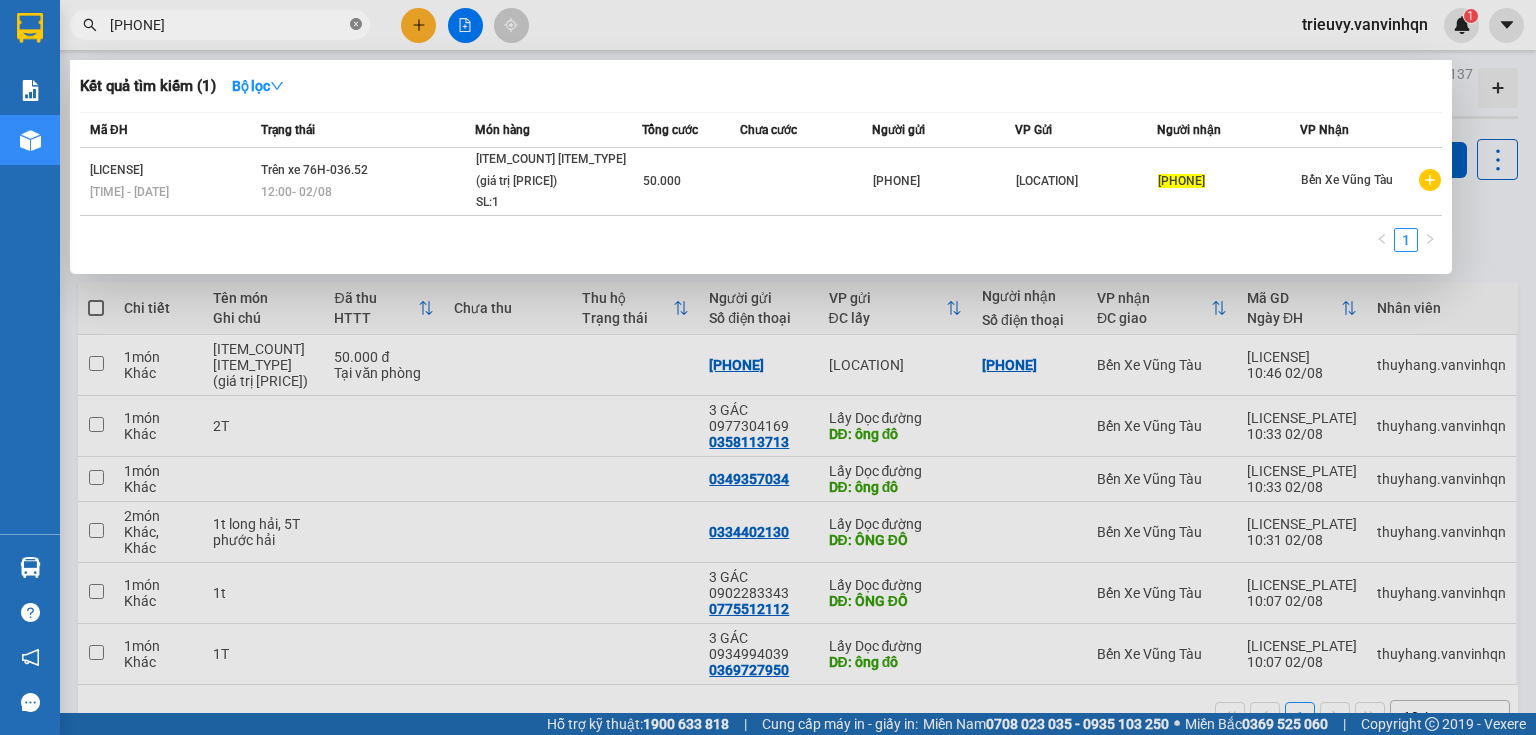 click 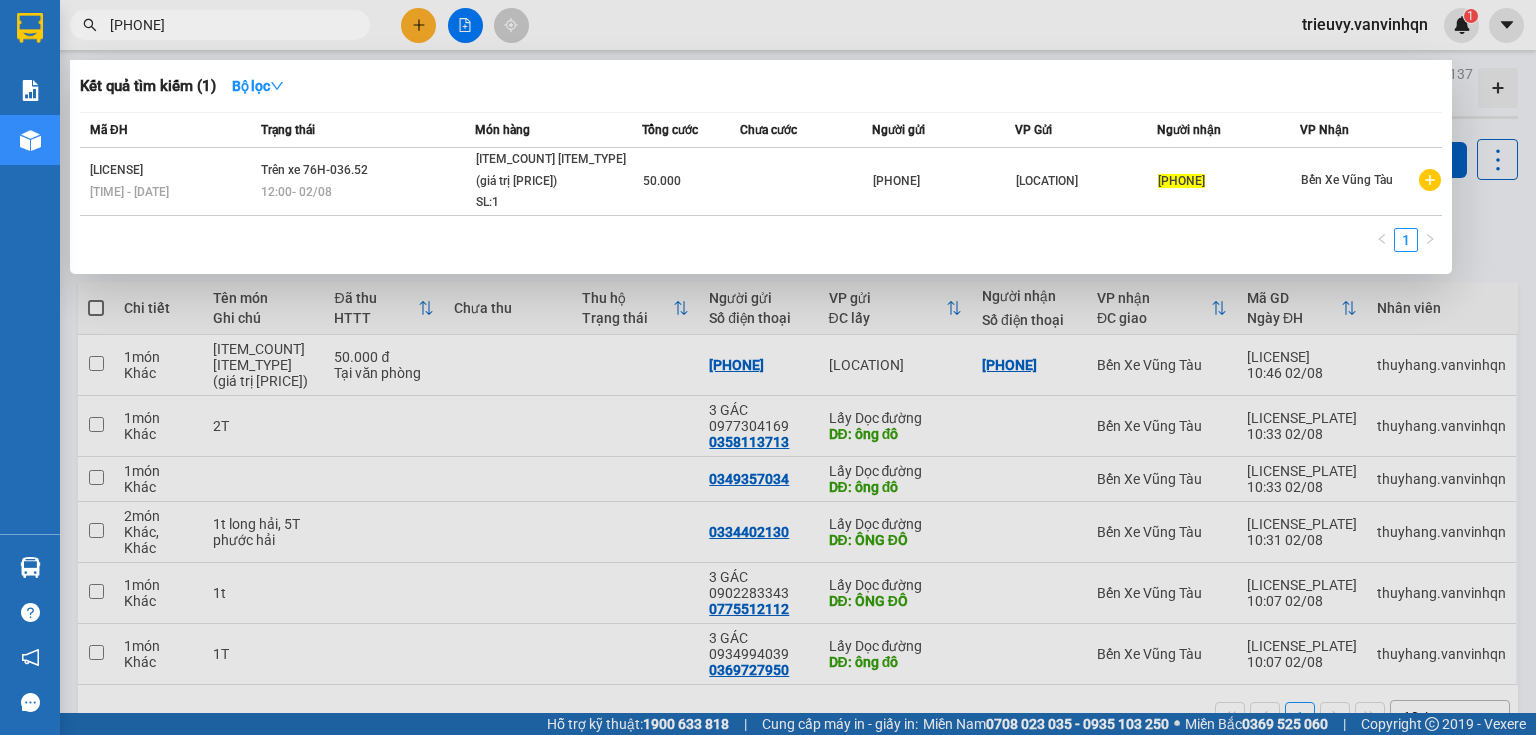 type 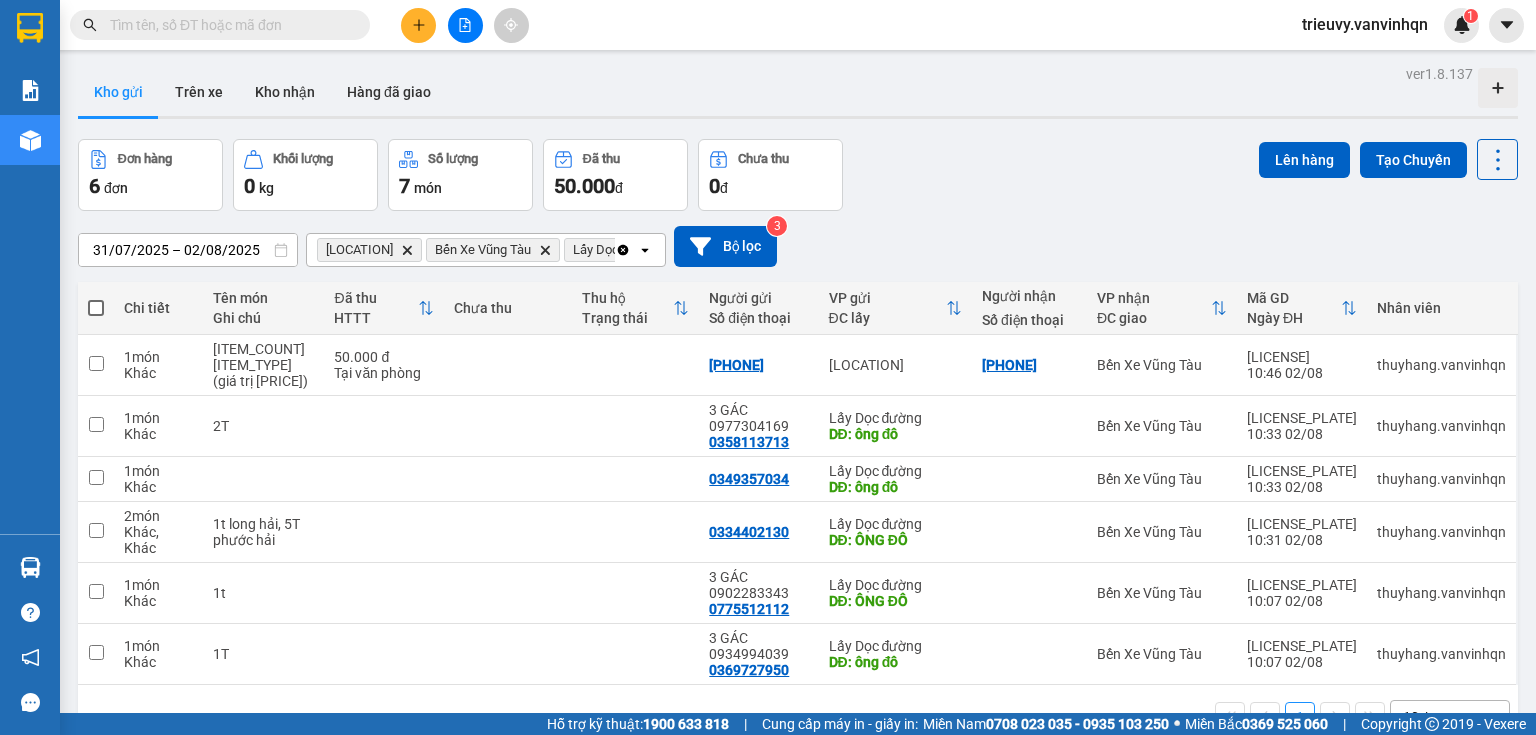 click 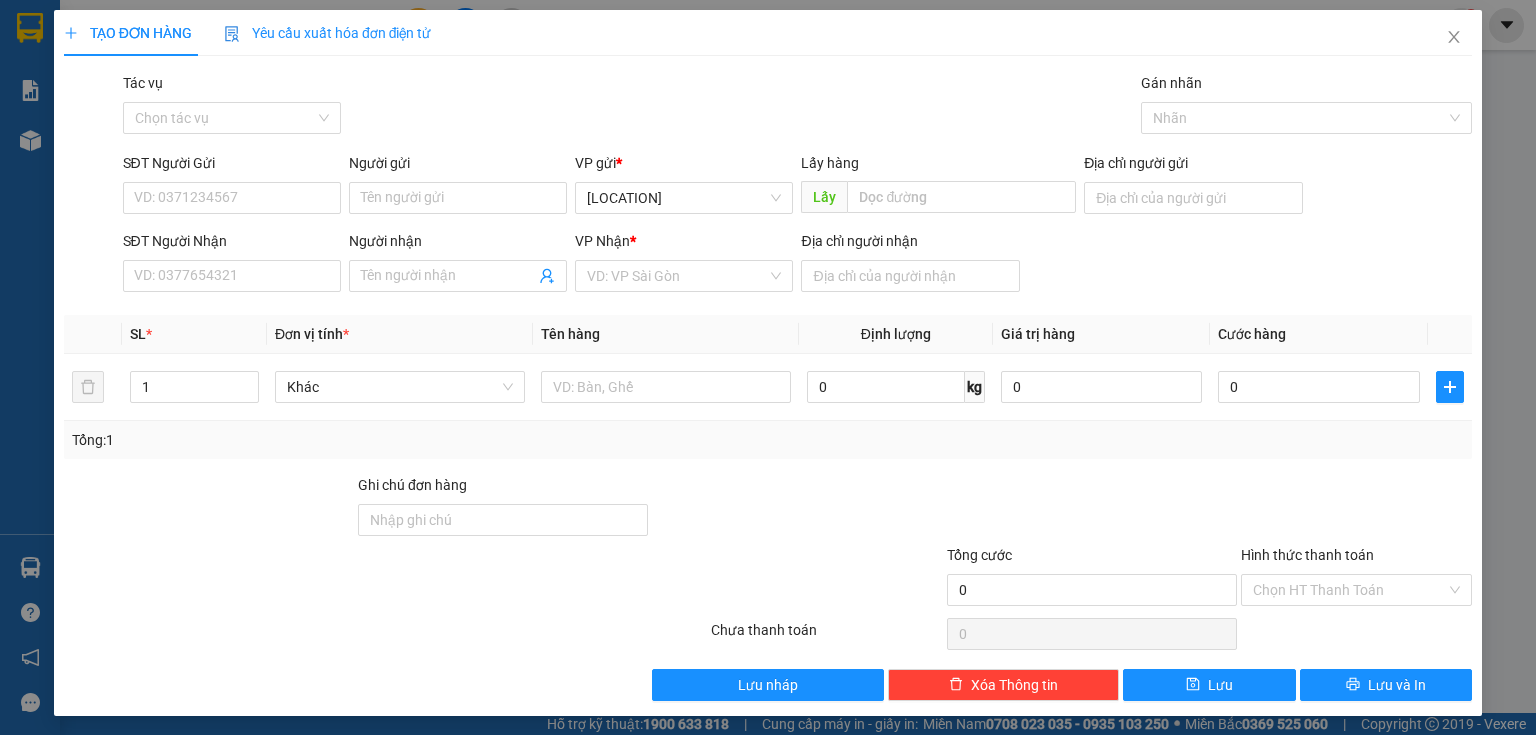 click on "SĐT Người Gửi VD: 0371234567" at bounding box center [232, 187] 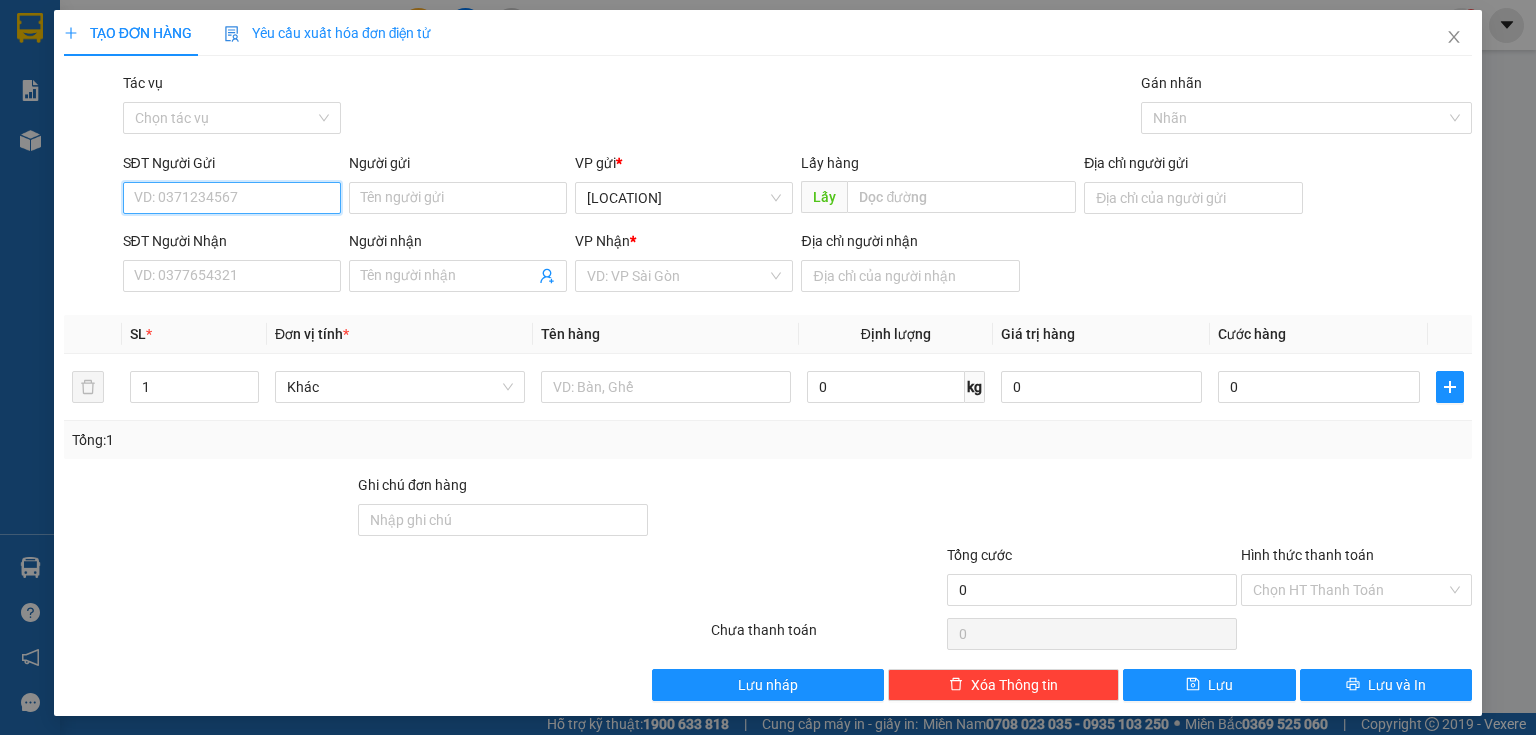 click on "SĐT Người Gửi" at bounding box center (232, 198) 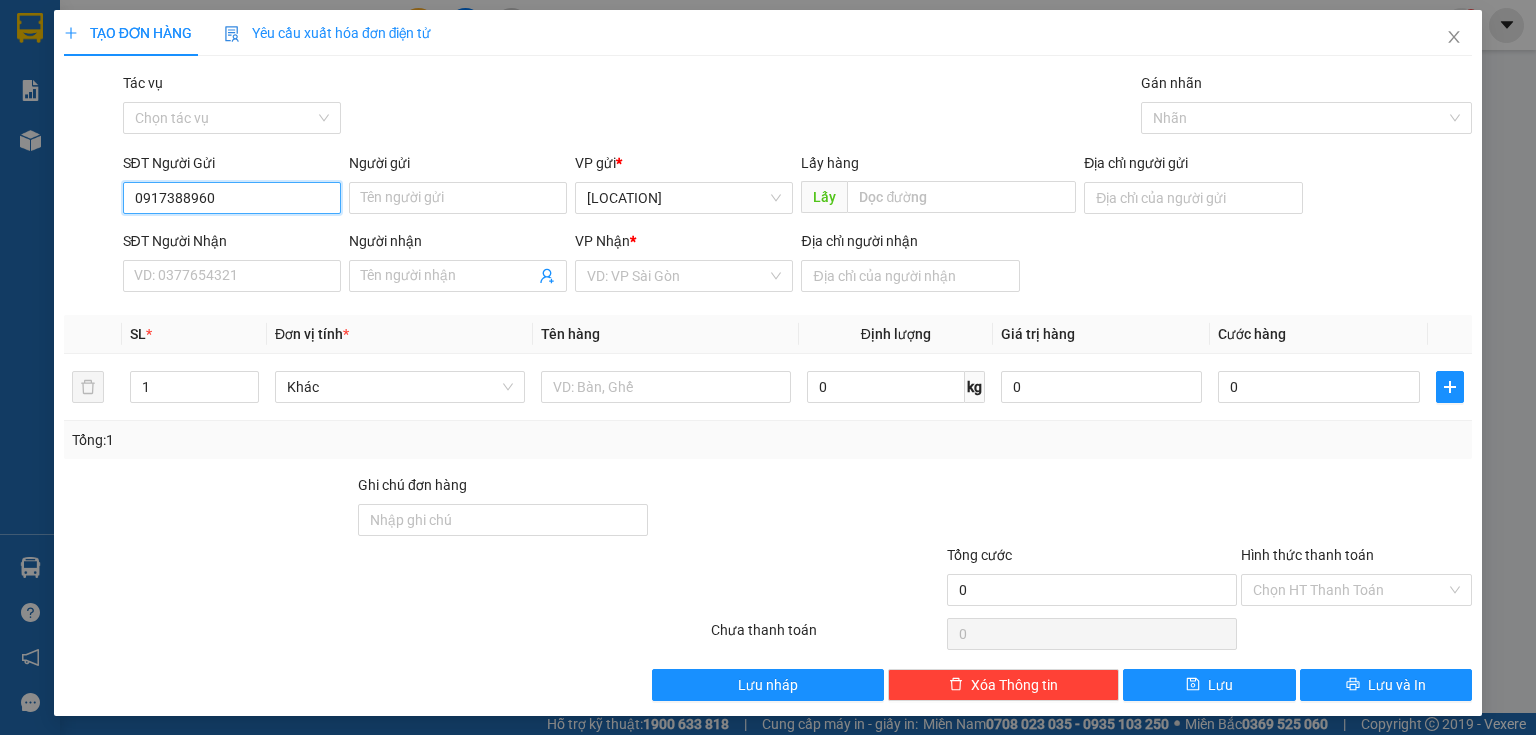 type on "0917388960" 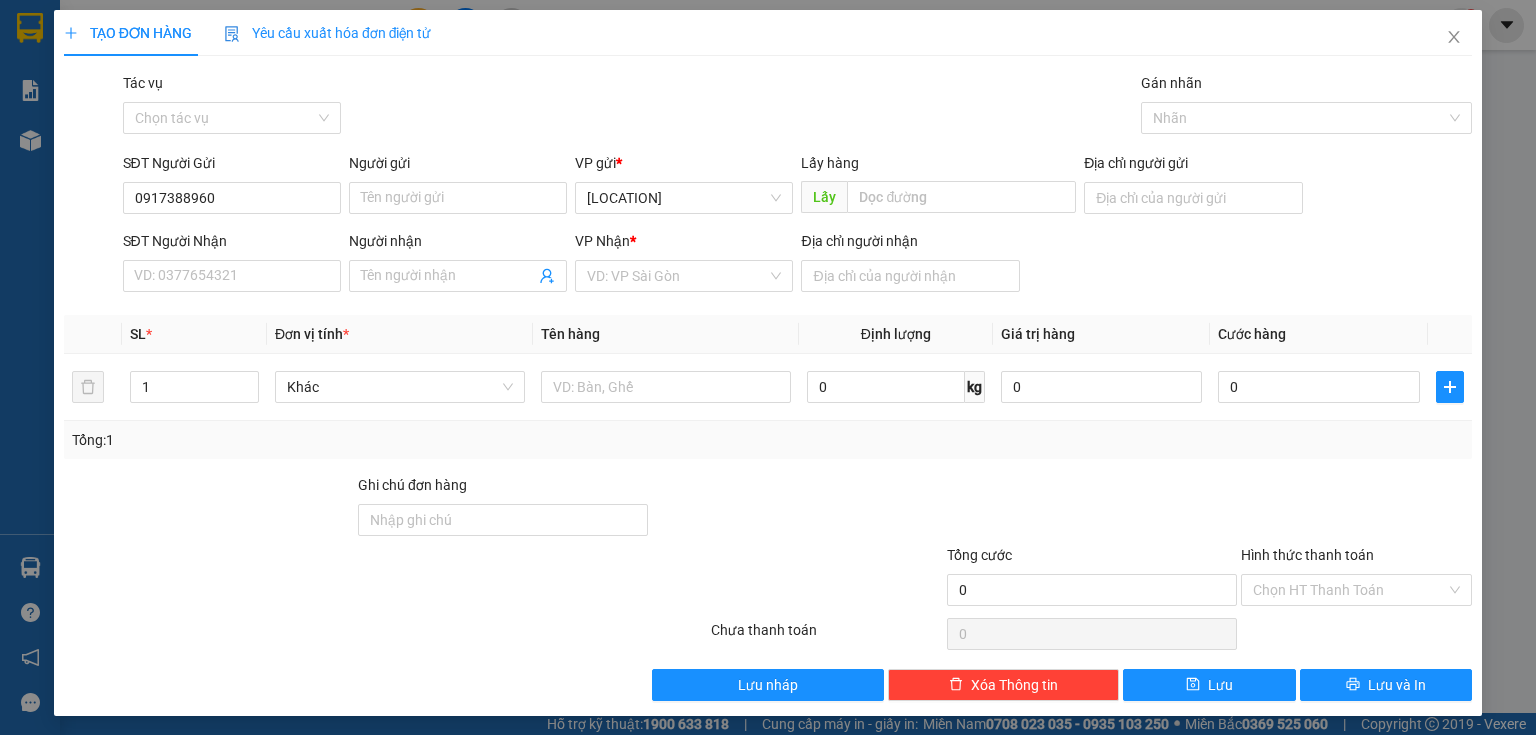 click on "VP gửi  * Bến xe Quảng Ngãi" at bounding box center [684, 187] 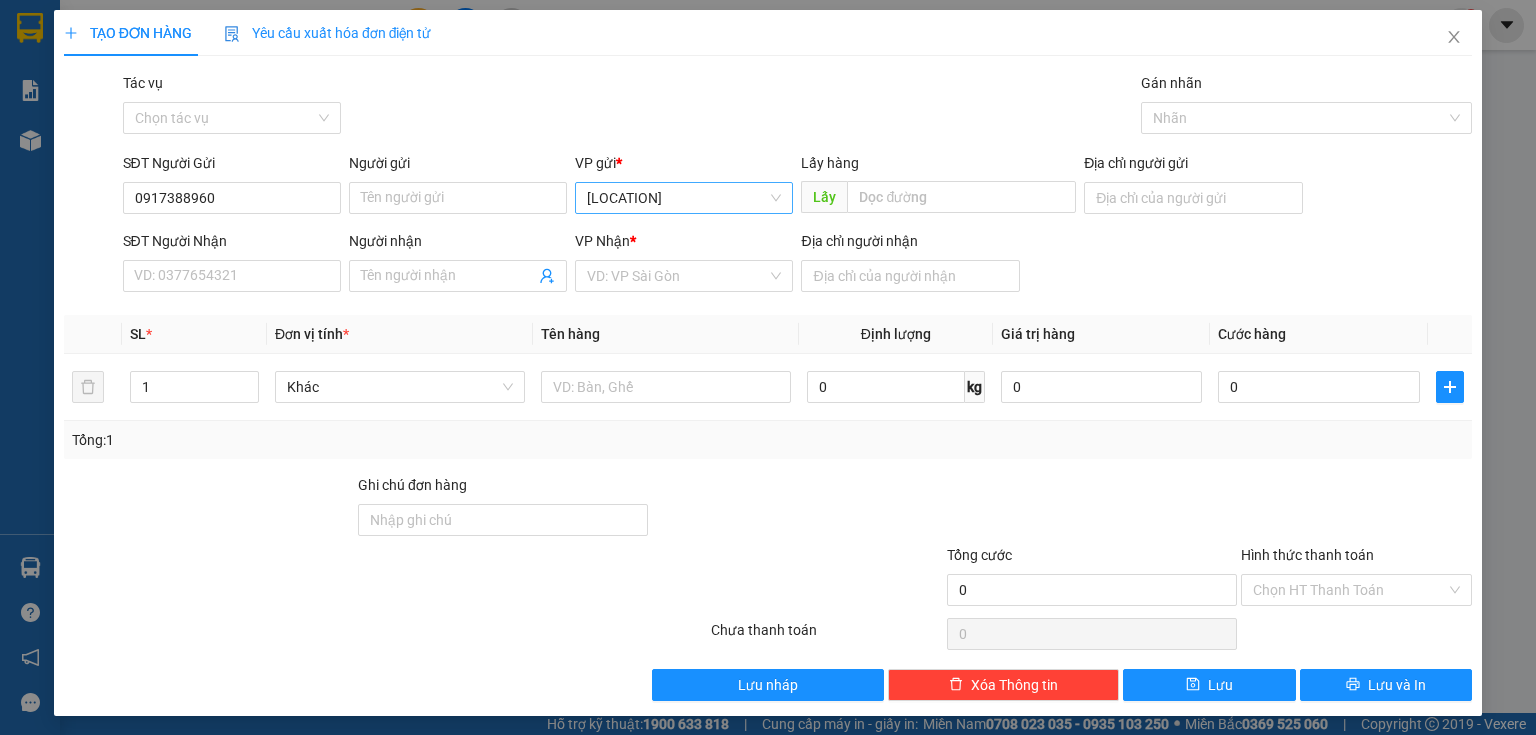 click on "Bến xe Quảng Ngãi" at bounding box center [684, 198] 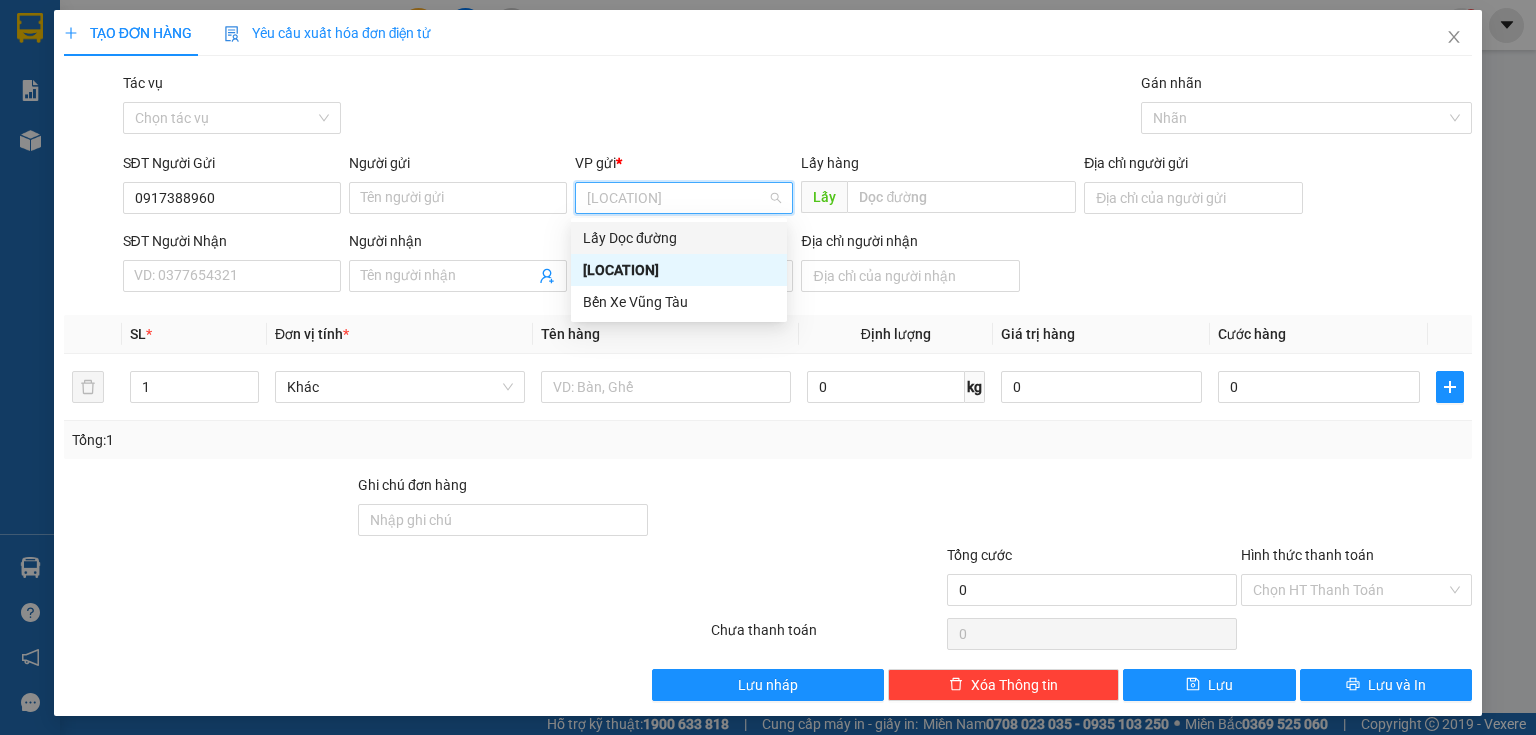 click on "Lấy Dọc đường" at bounding box center (679, 238) 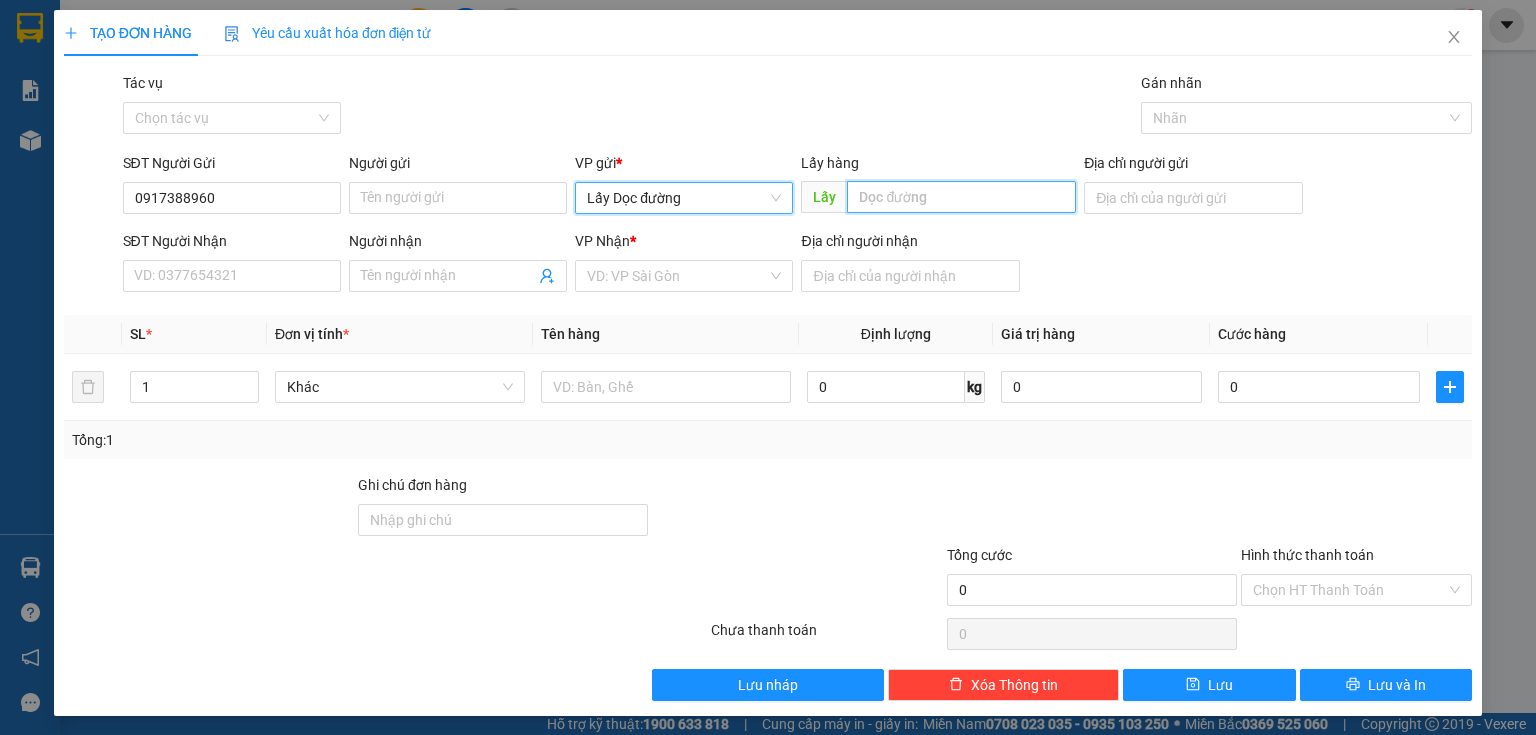 click at bounding box center (961, 197) 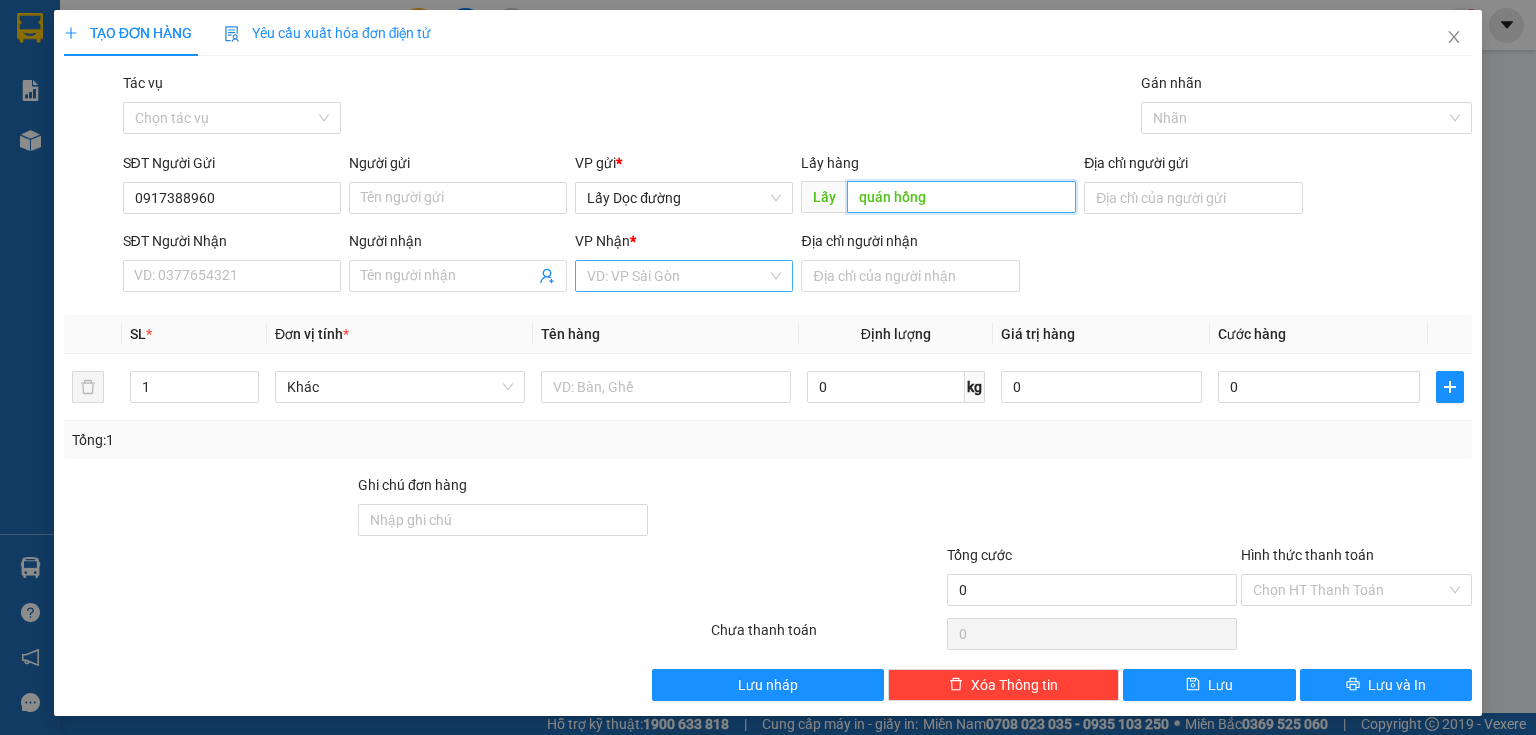 type on "quán hồng" 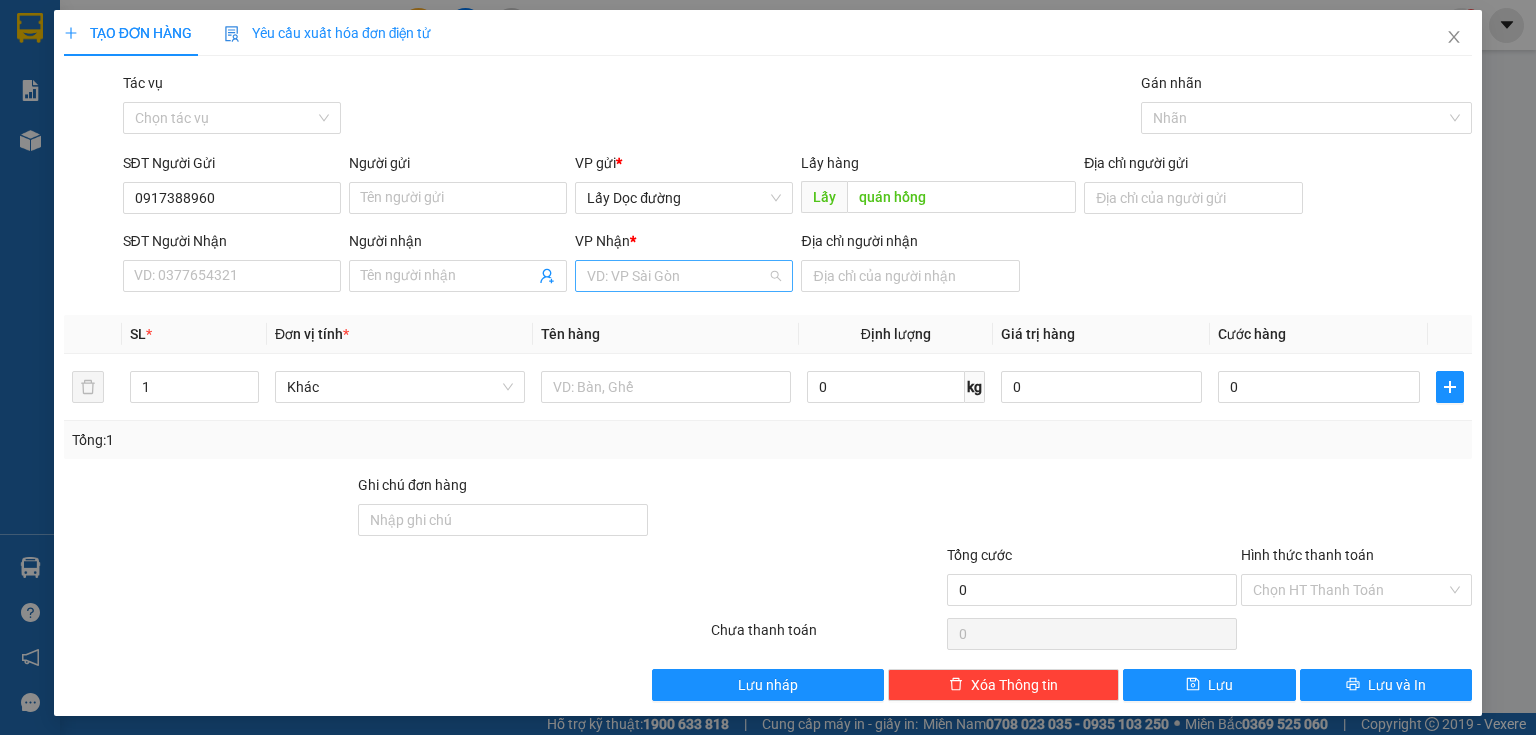 click at bounding box center [677, 276] 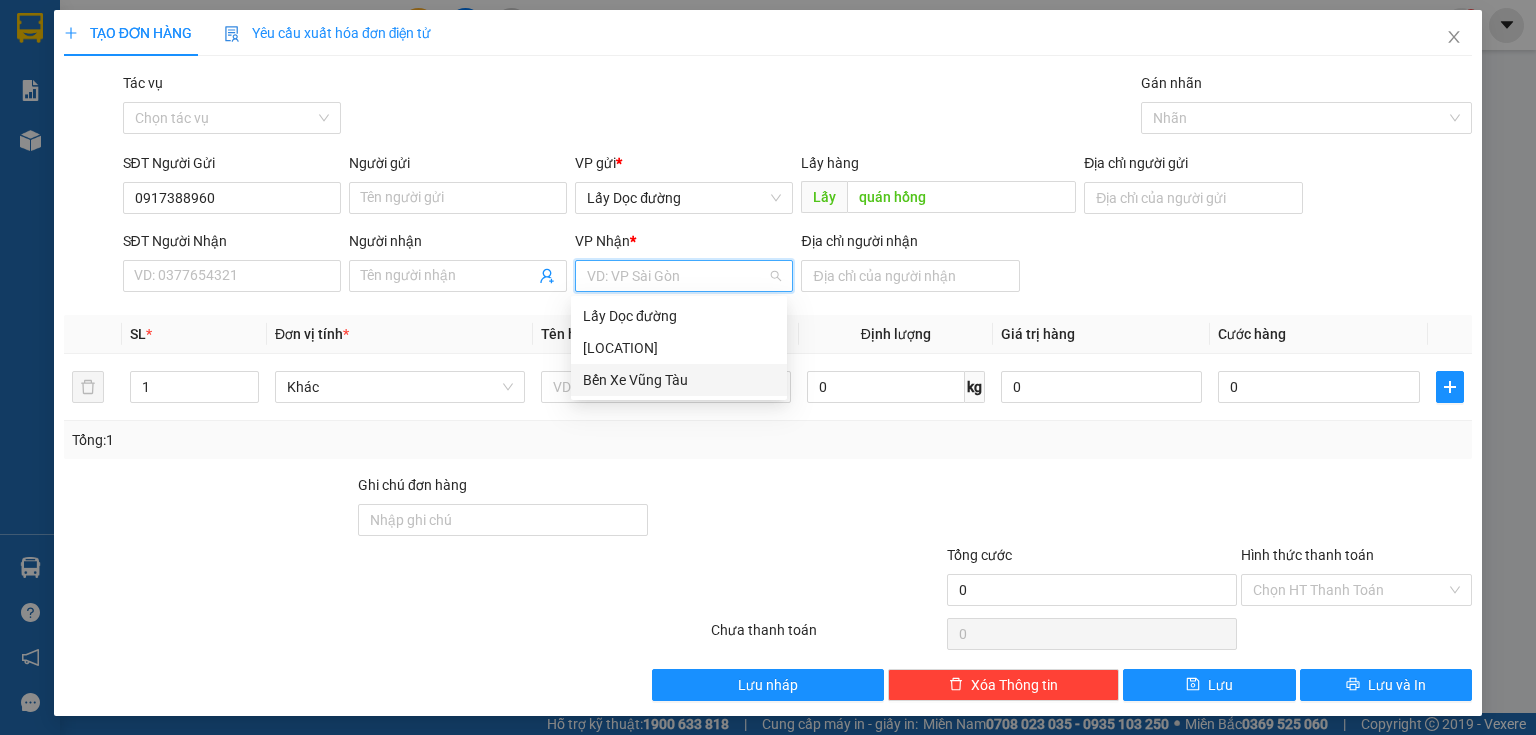 drag, startPoint x: 648, startPoint y: 376, endPoint x: 804, endPoint y: 302, distance: 172.66151 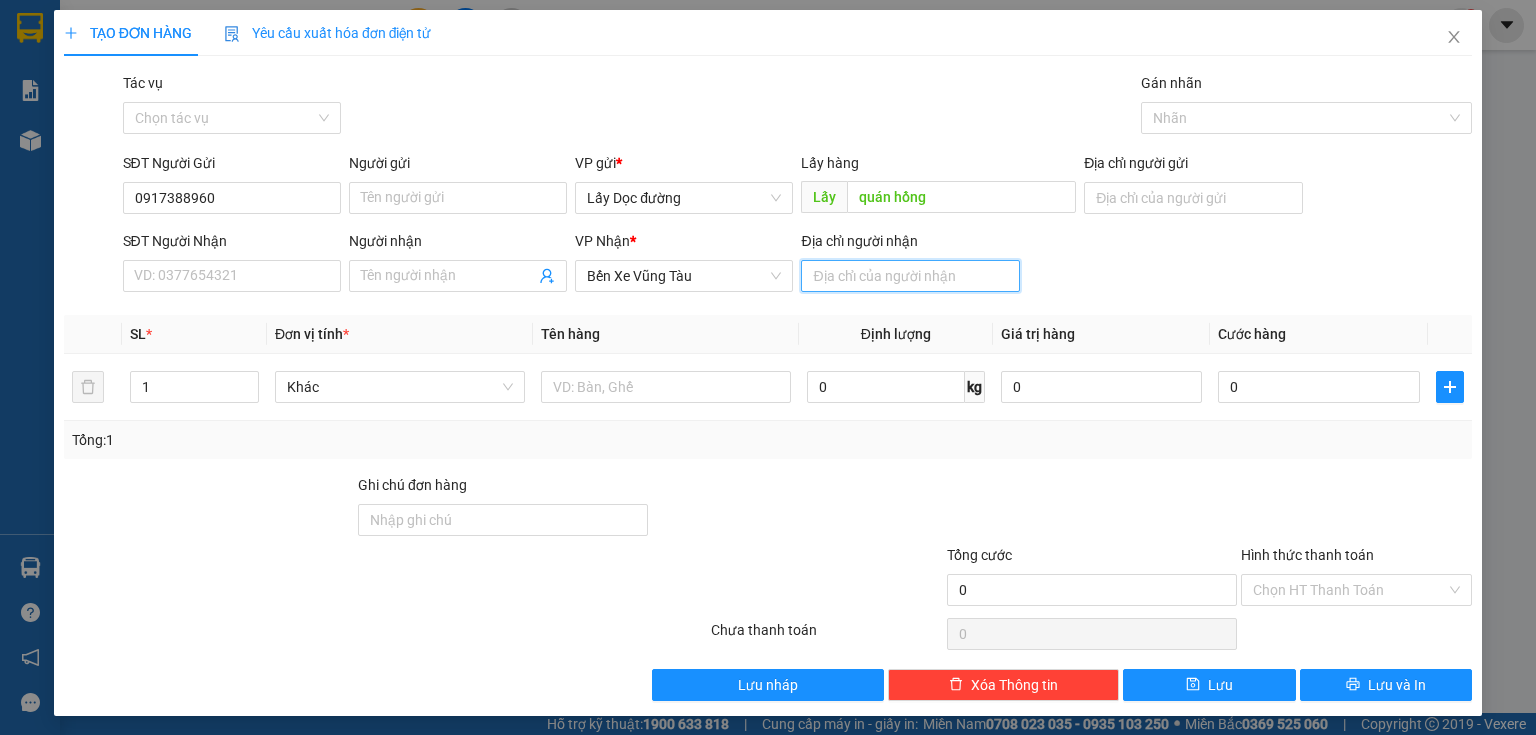 click on "Địa chỉ người nhận" at bounding box center [910, 276] 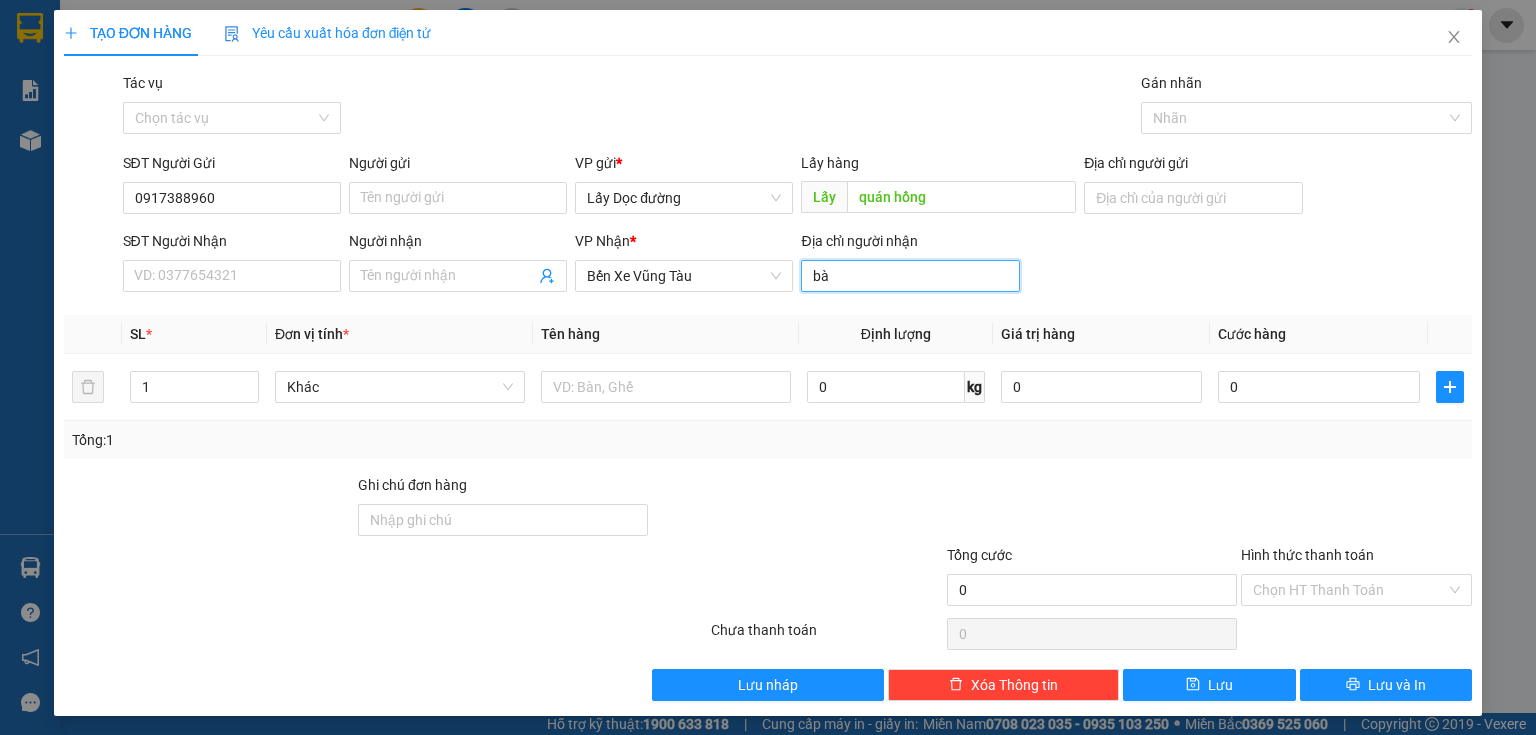 type on "bà rịa" 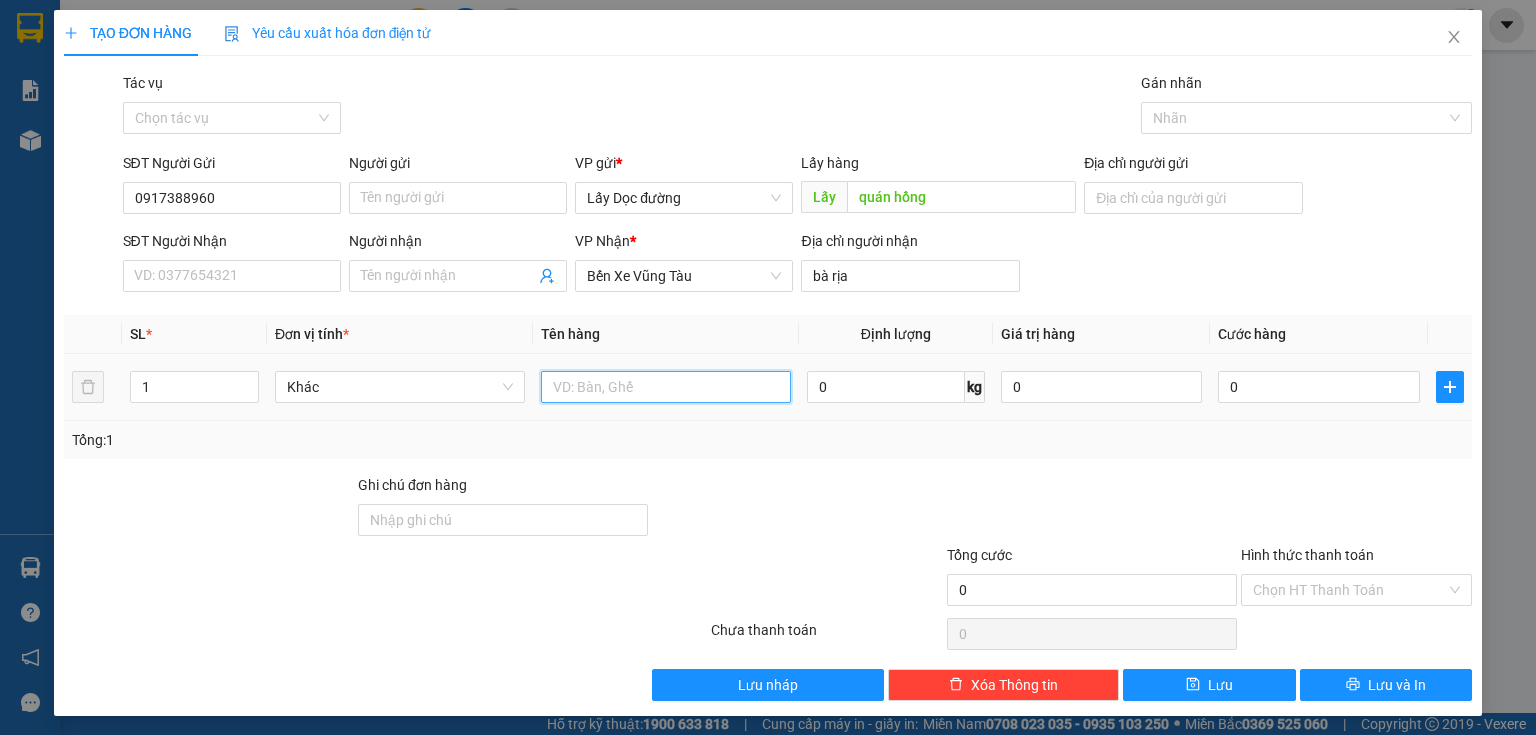 click at bounding box center [666, 387] 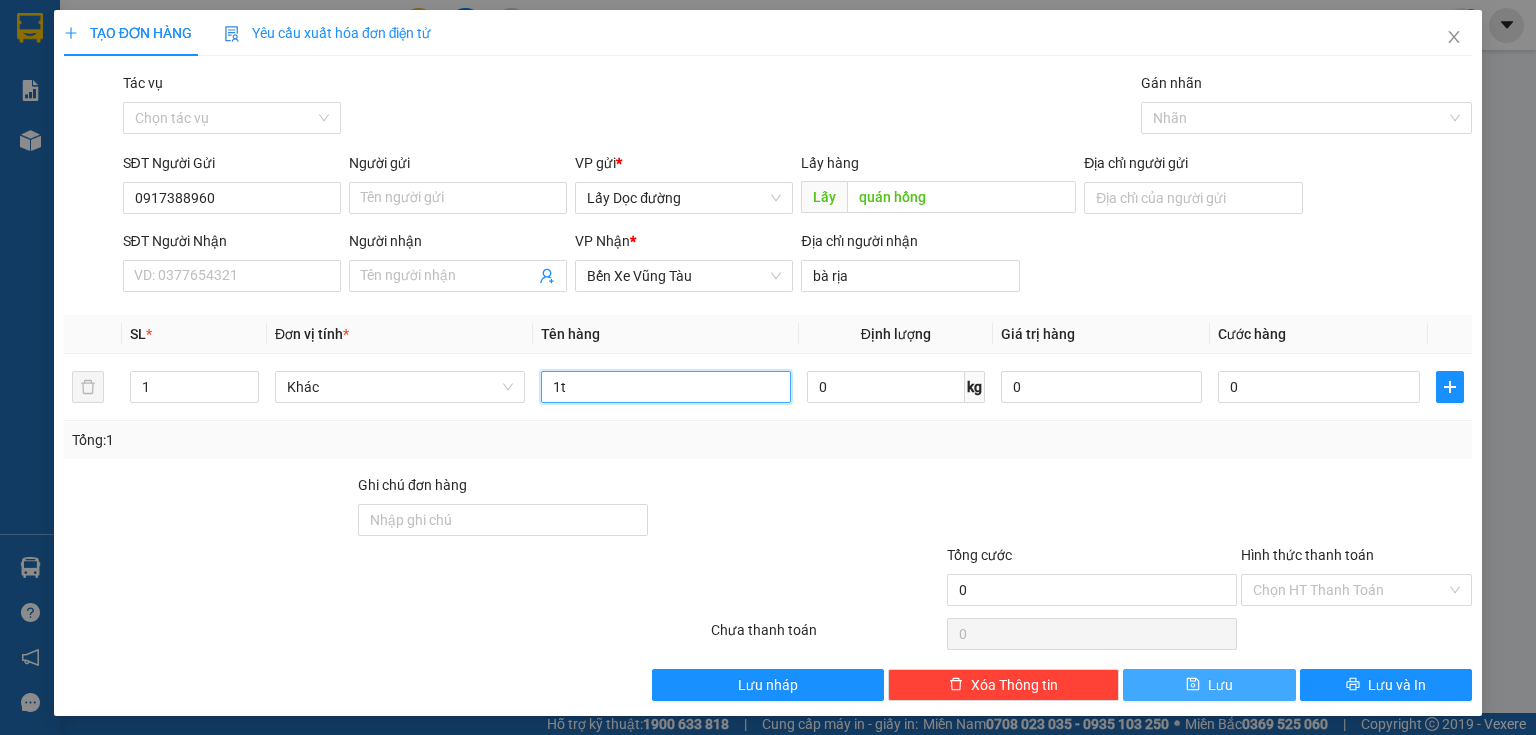 type on "1t" 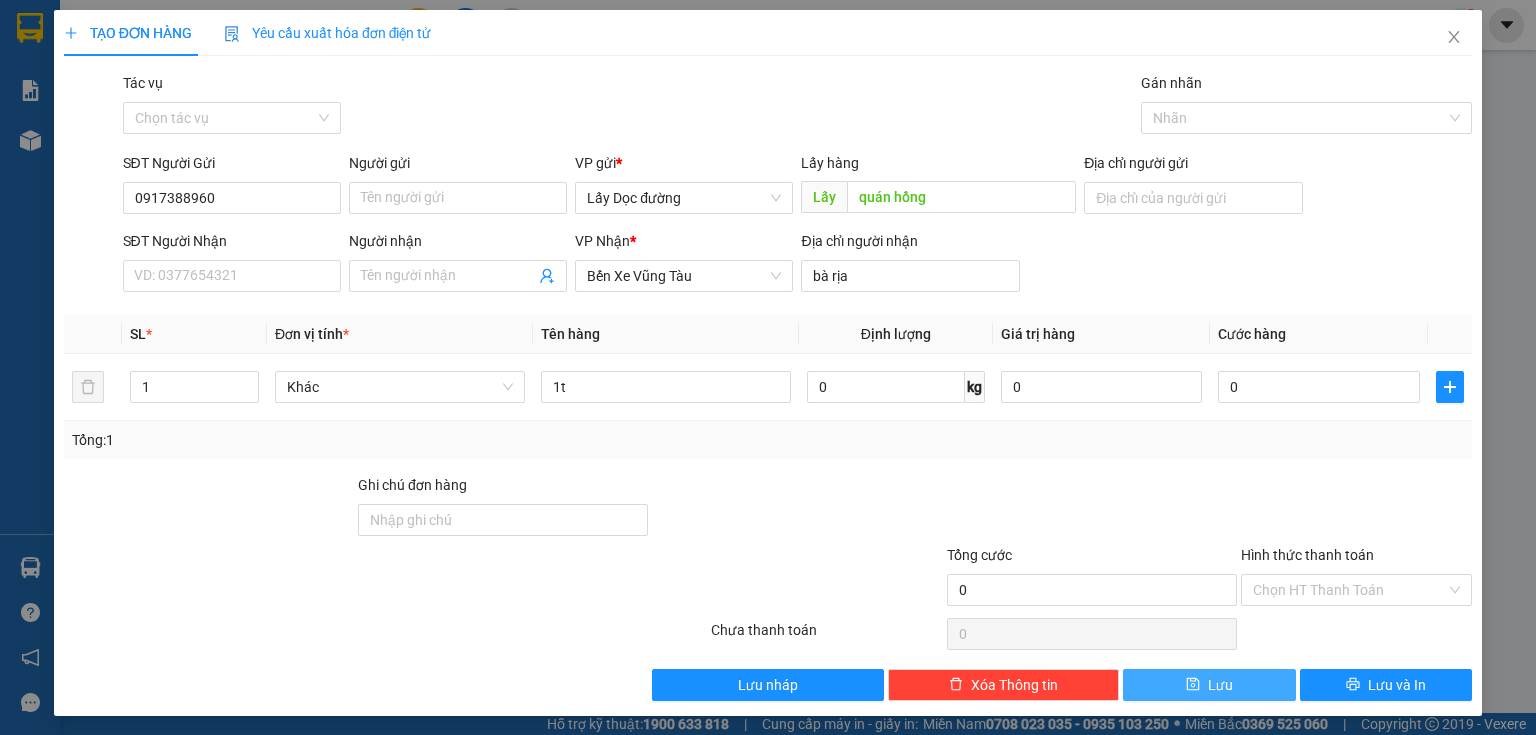 click on "Lưu" at bounding box center [1209, 685] 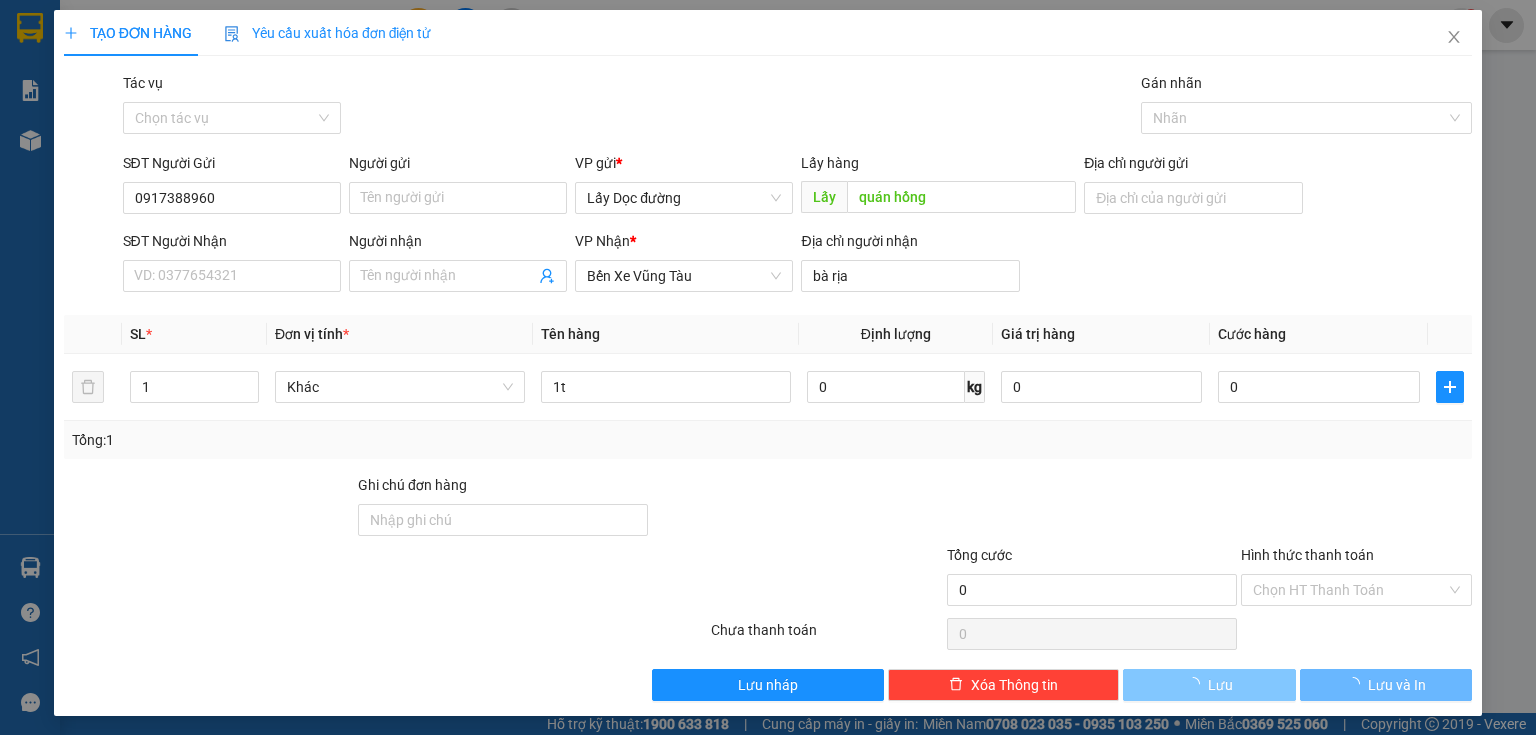 type 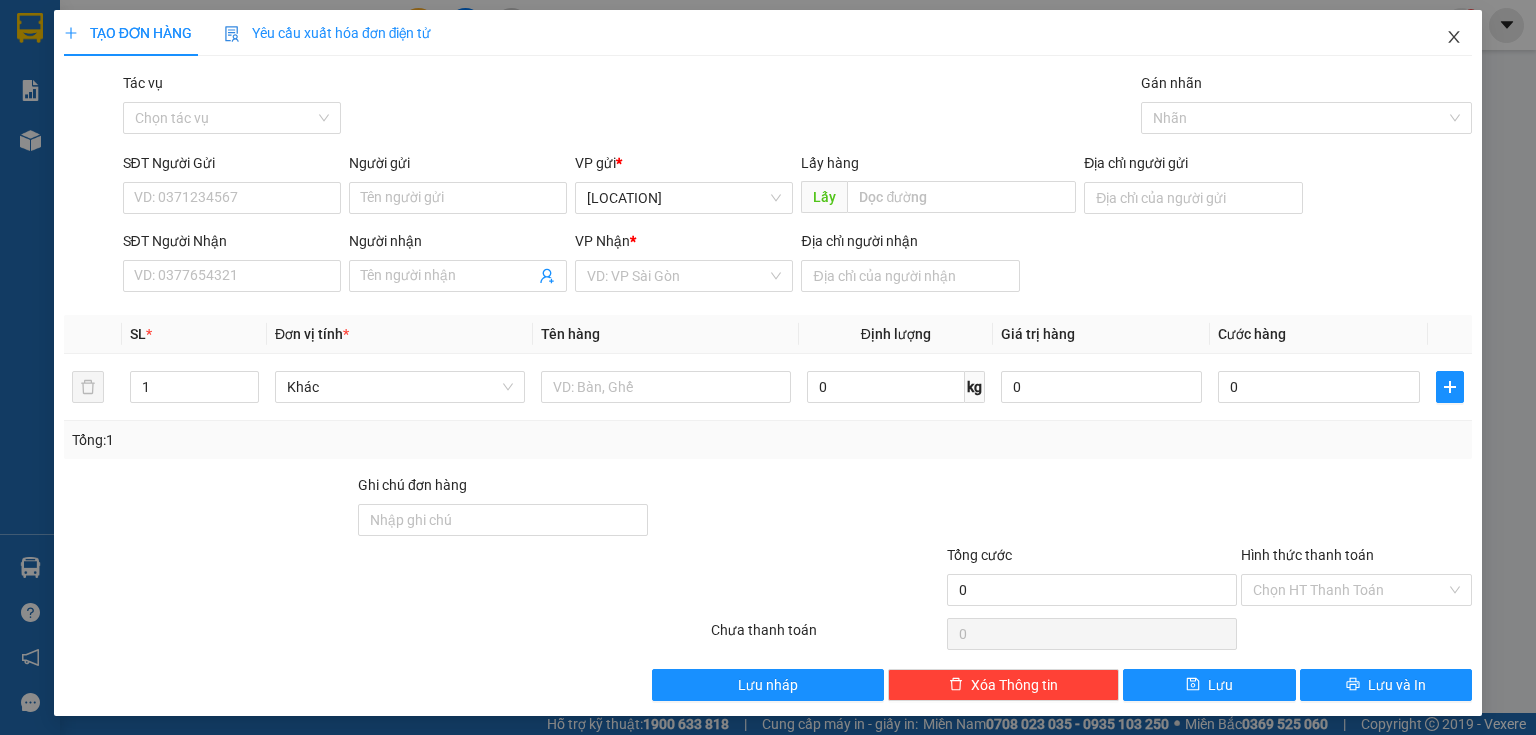 click 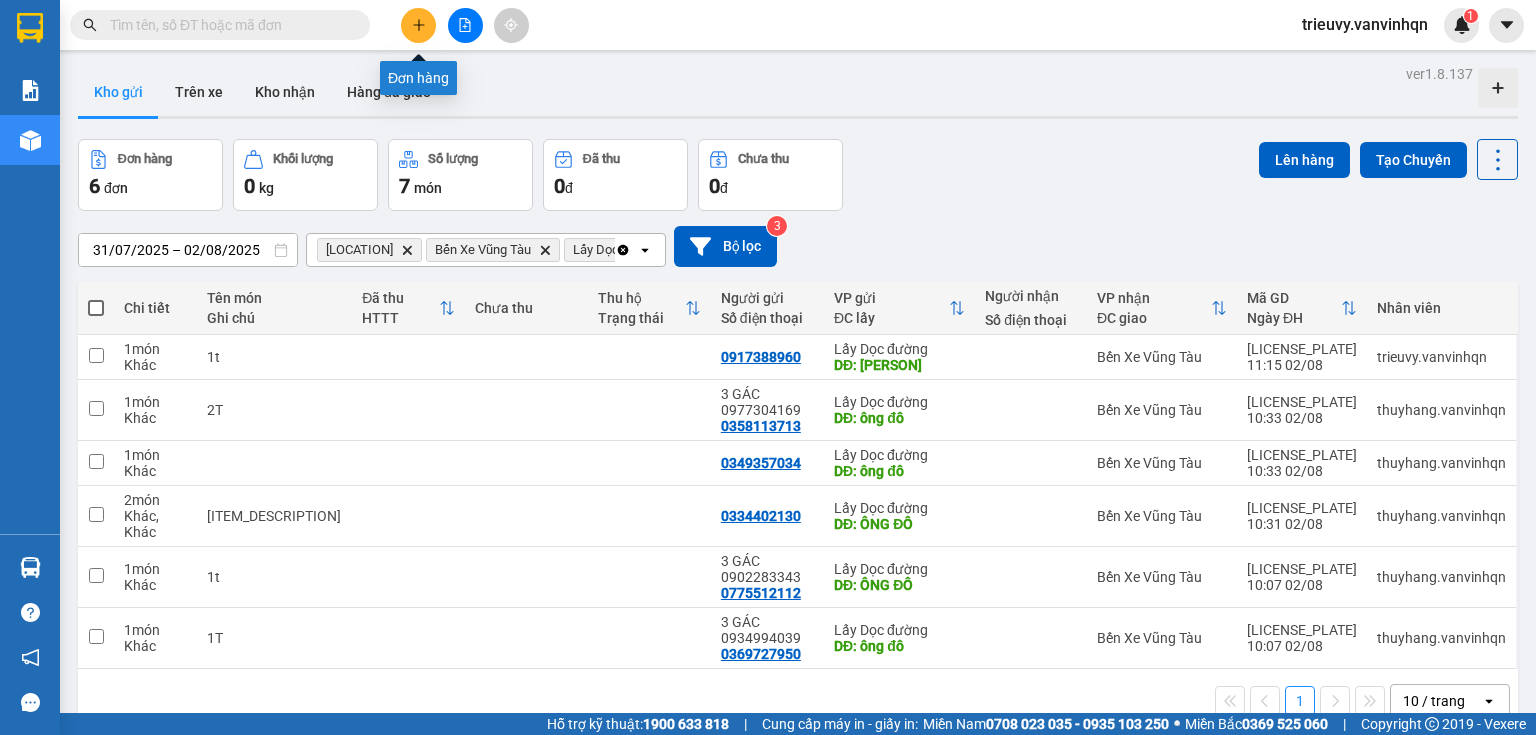 click at bounding box center (418, 25) 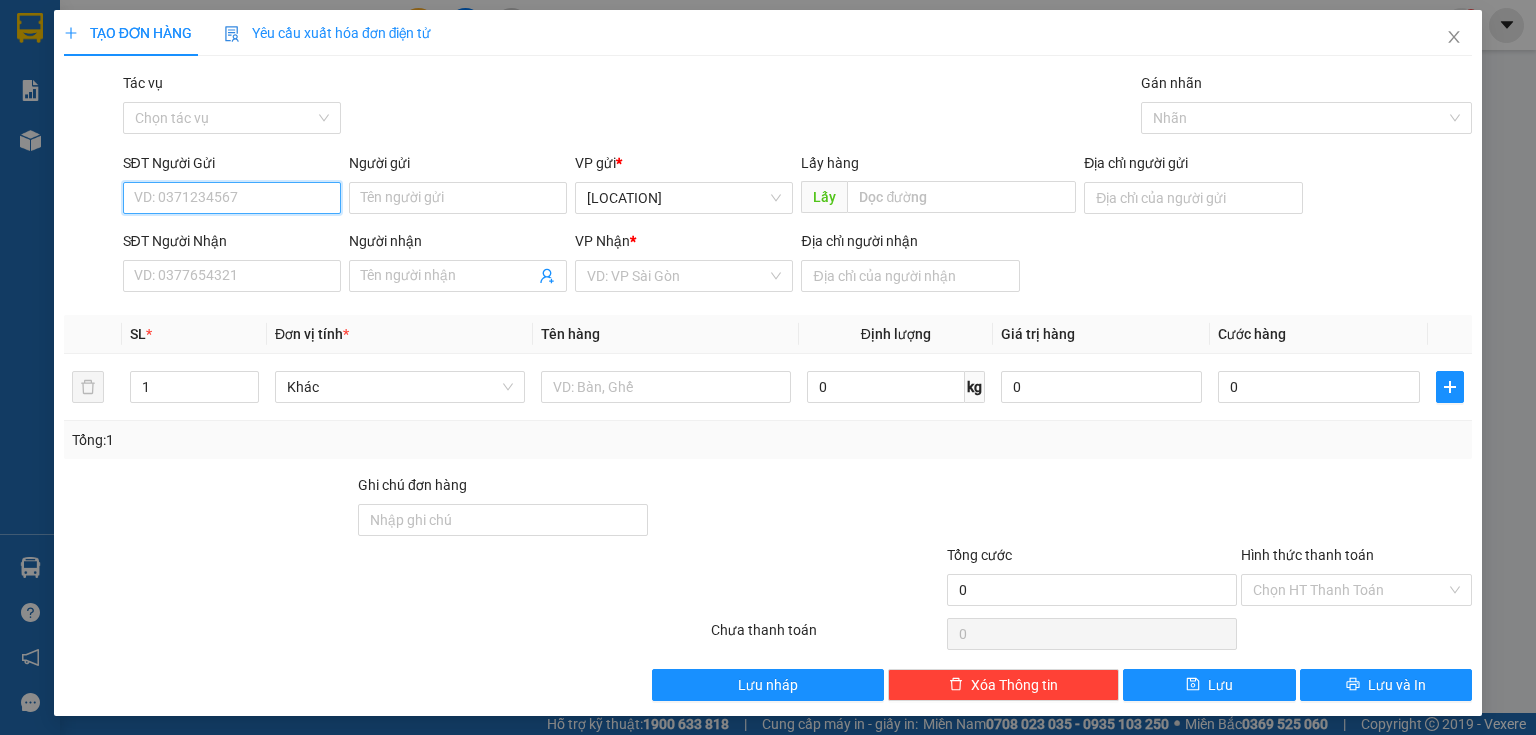 click on "SĐT Người Gửi" at bounding box center [232, 198] 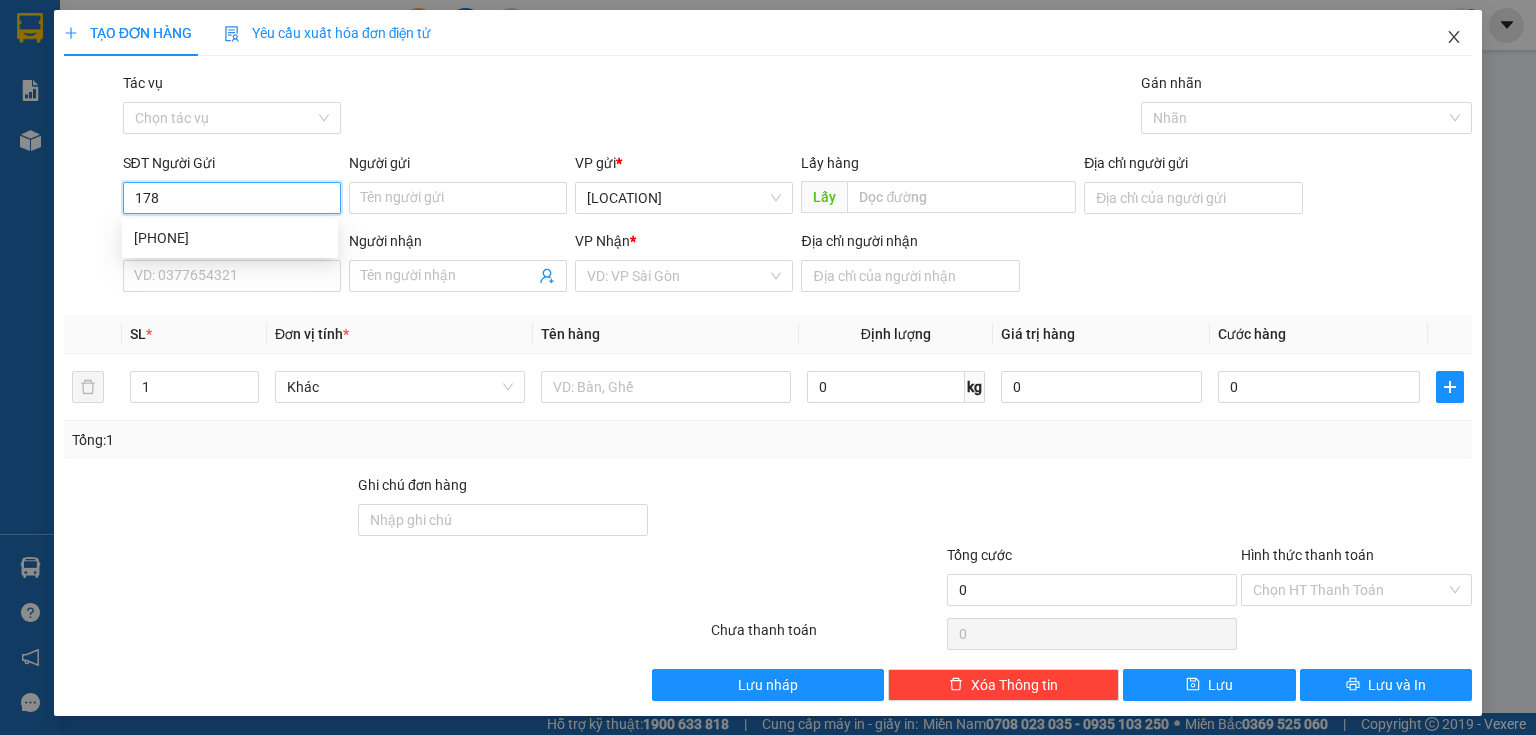 type on "178" 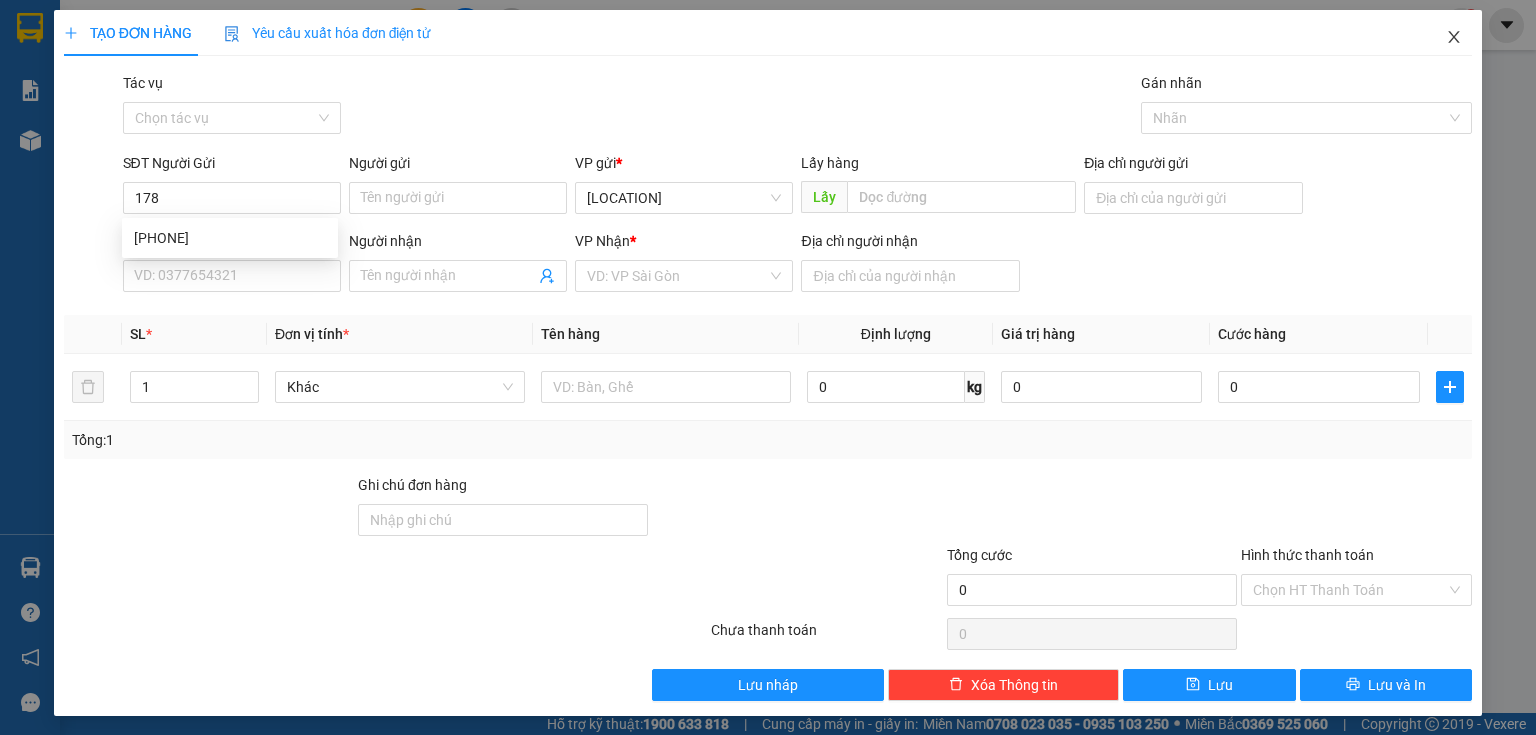 click 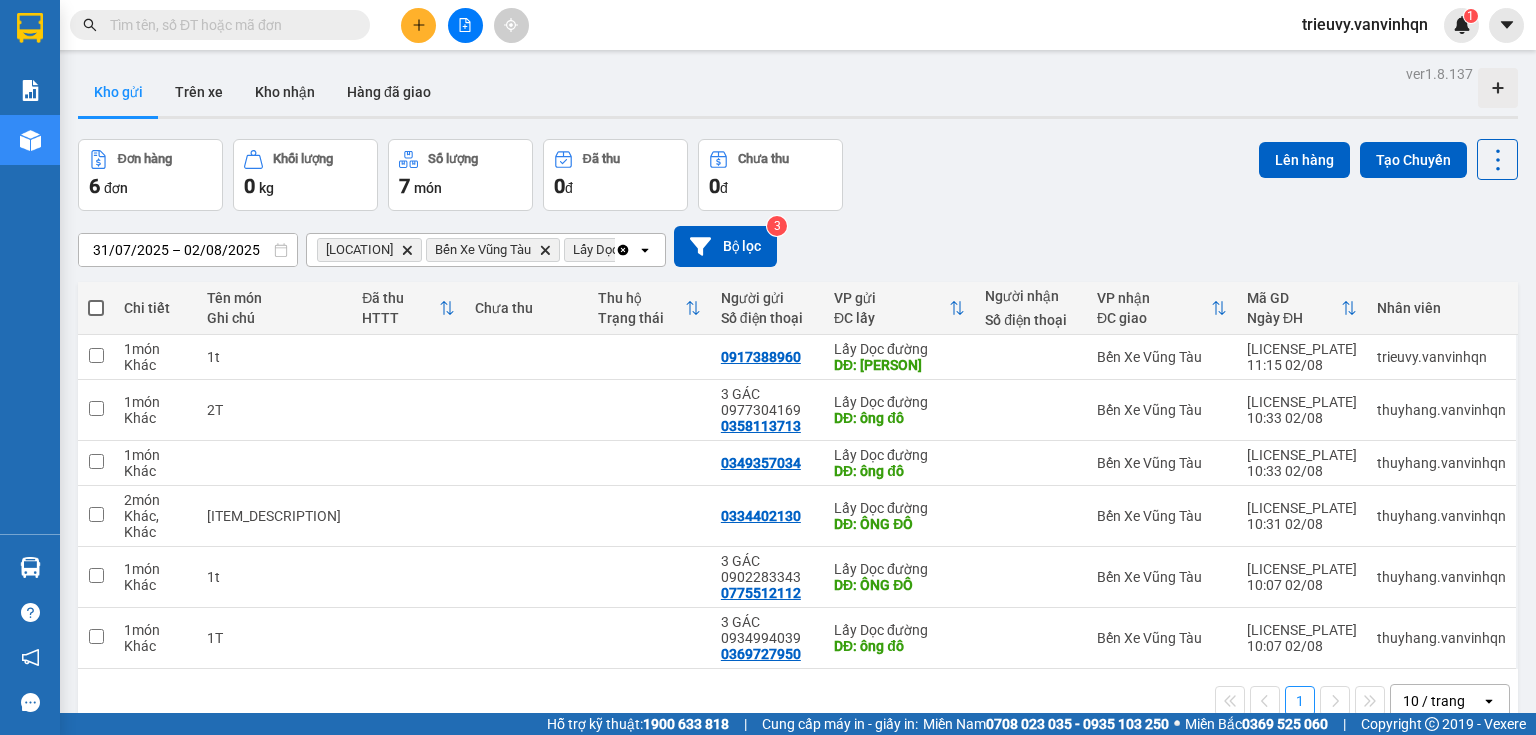 click at bounding box center [228, 25] 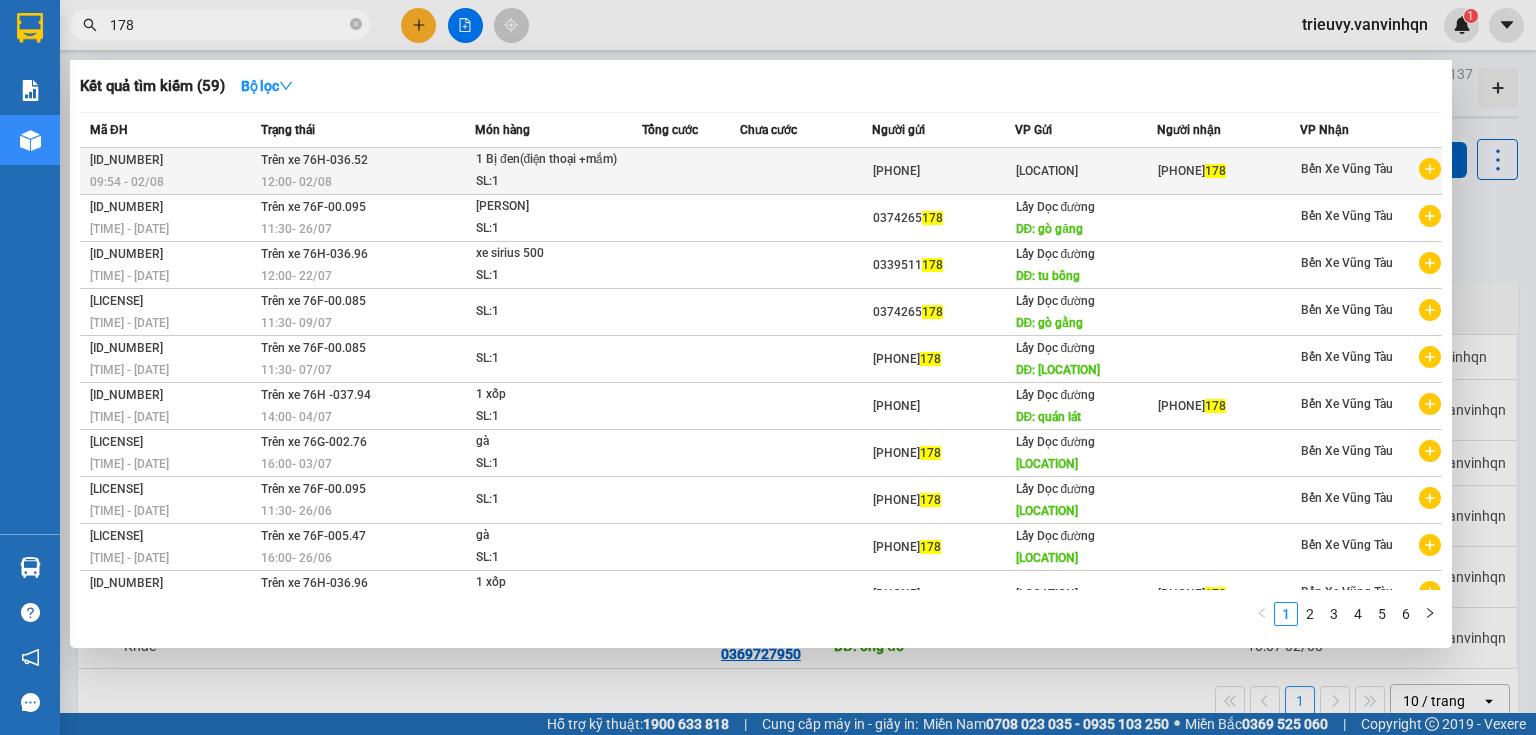 type on "178" 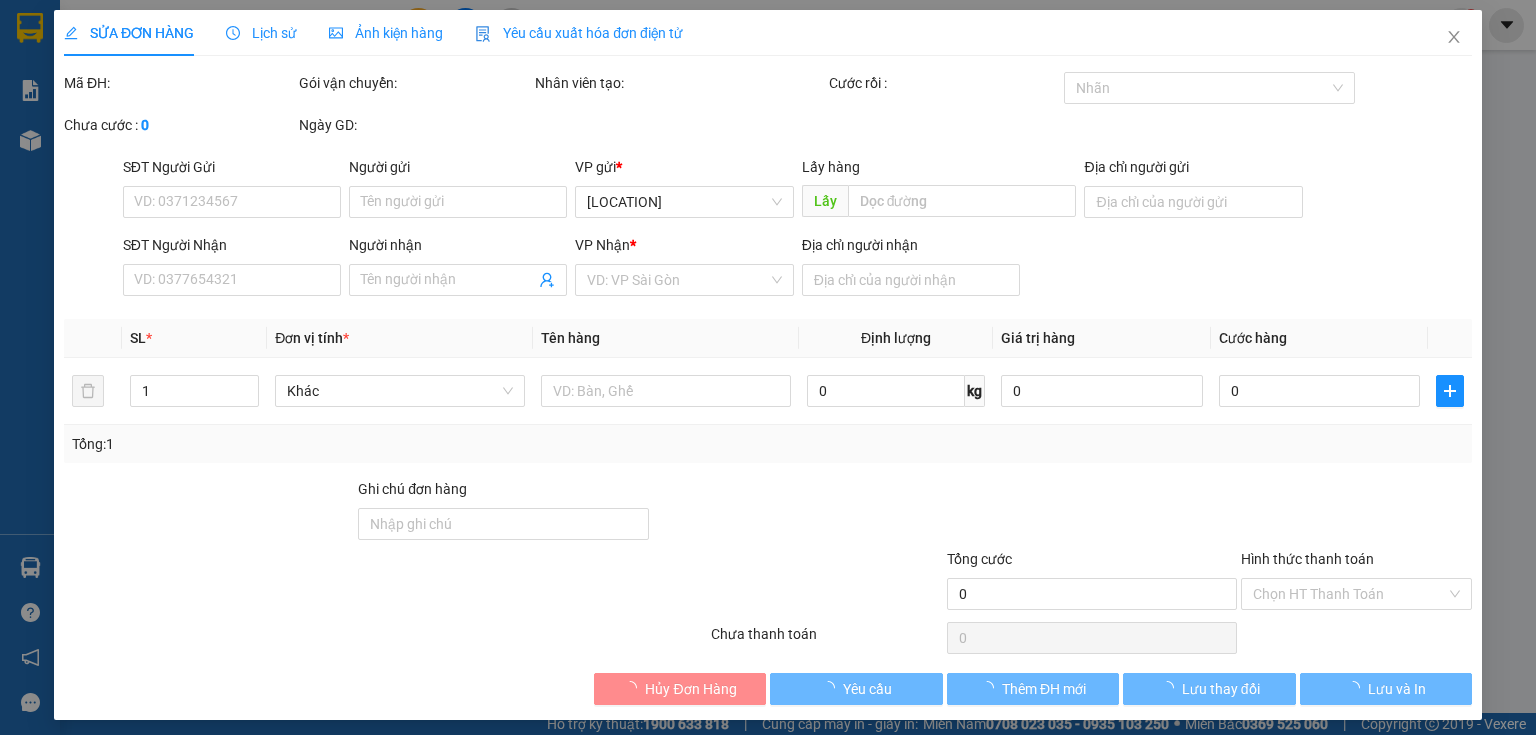 type on "[PHONE]" 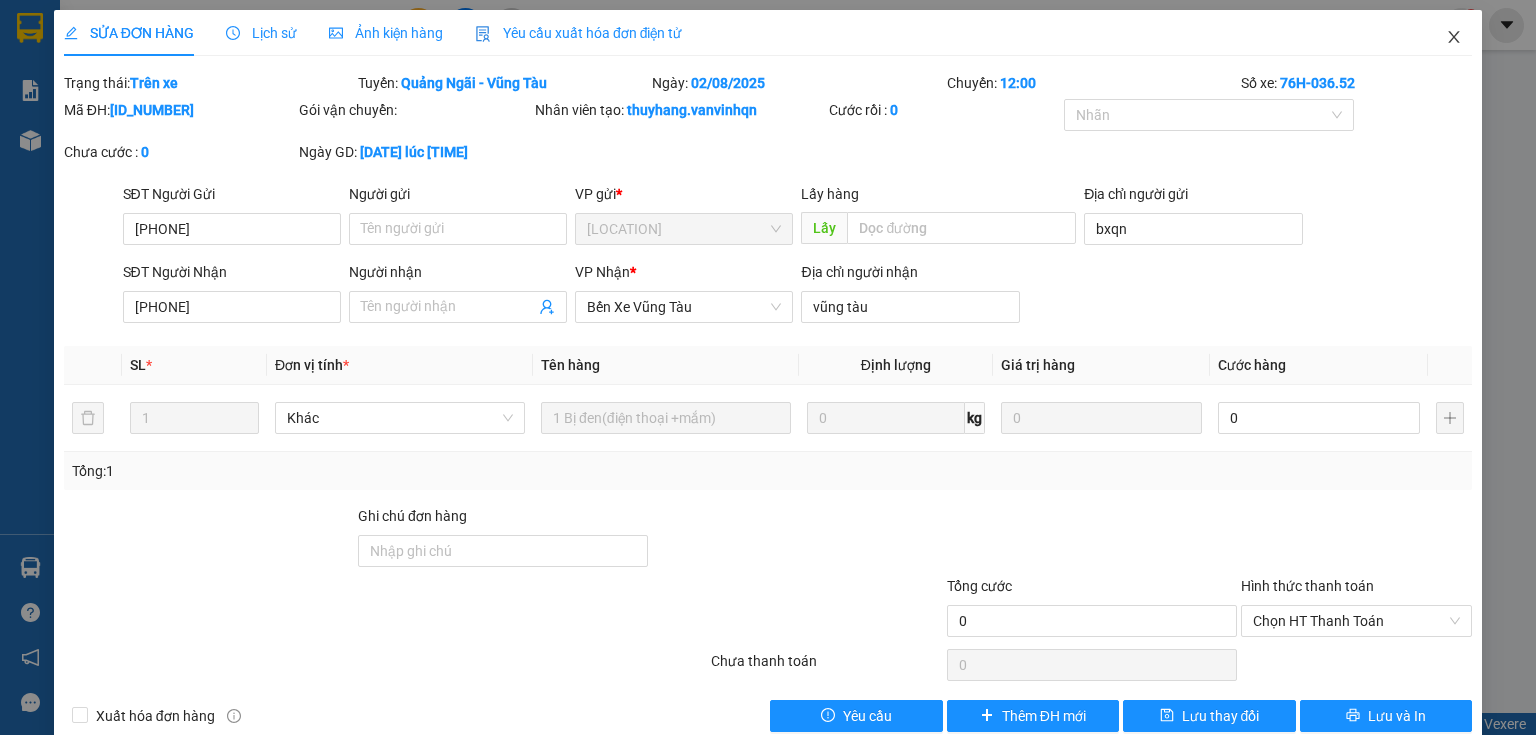 click 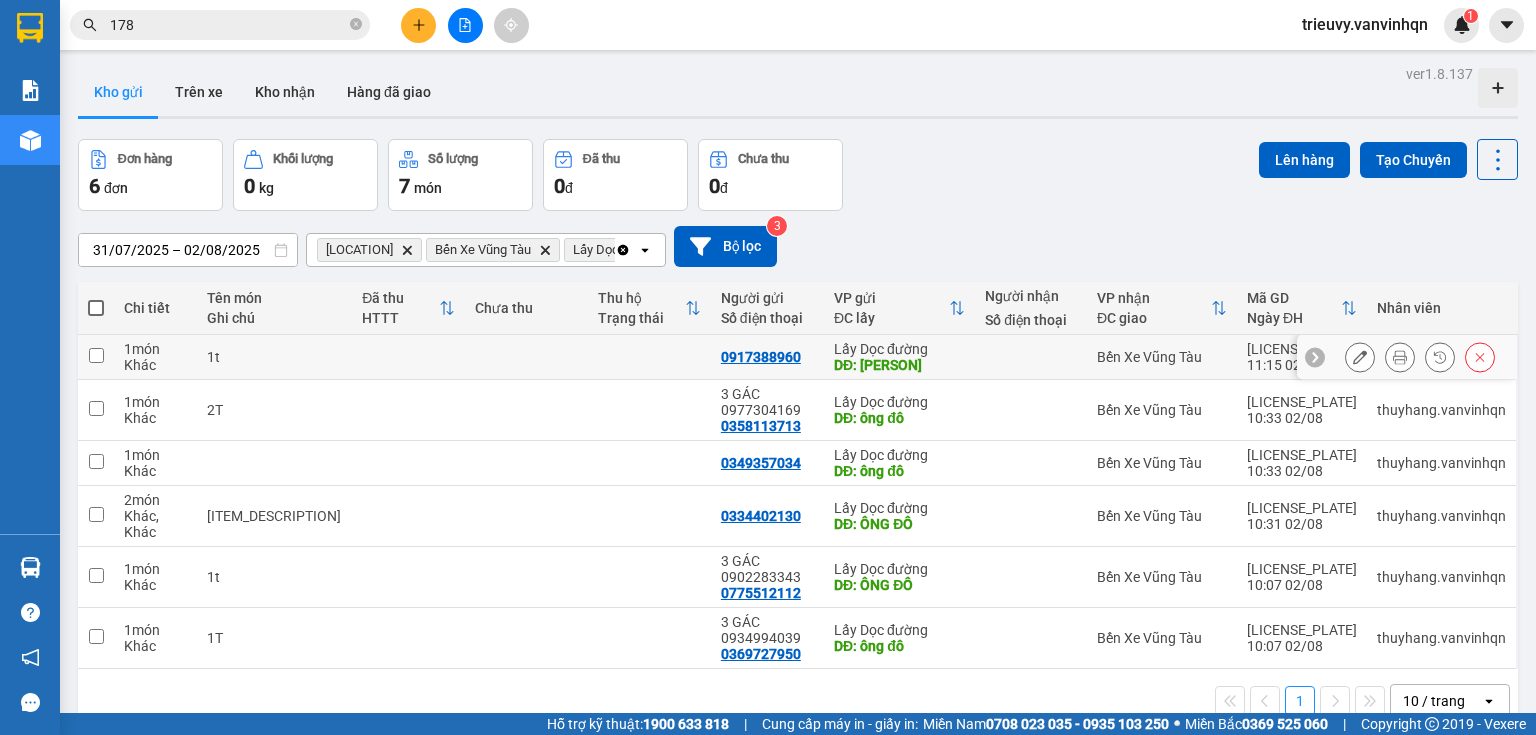 click at bounding box center (526, 357) 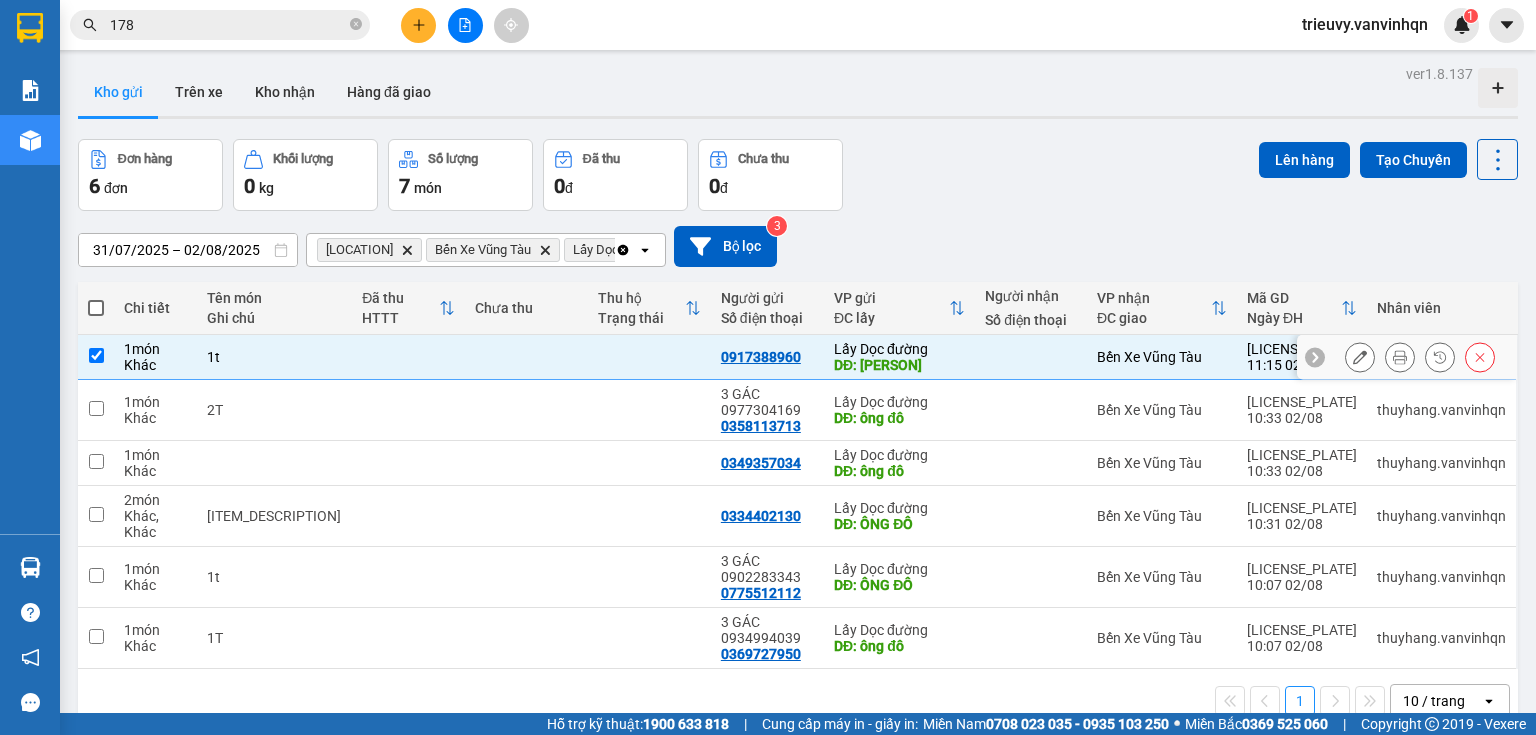 checkbox on "true" 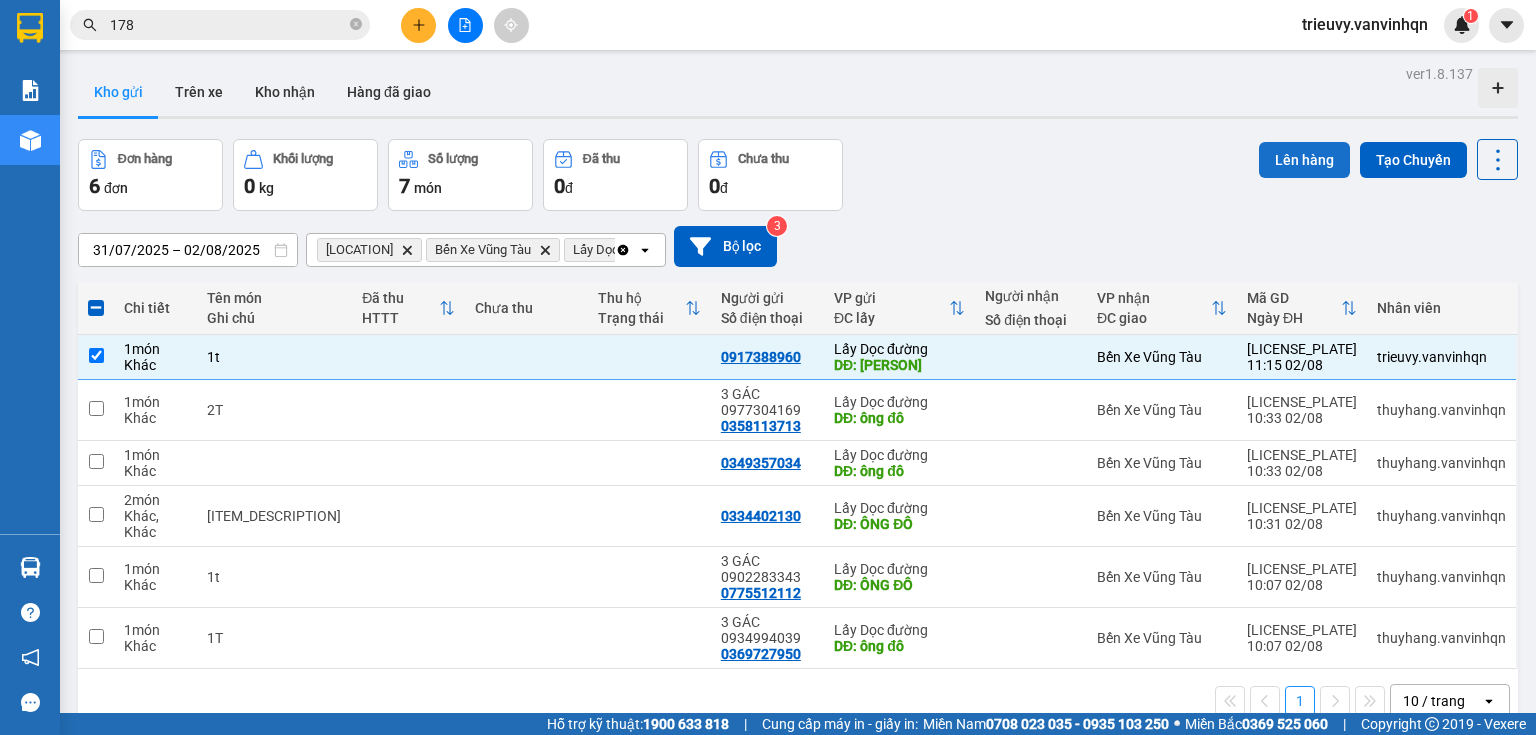 click on "Lên hàng" at bounding box center [1304, 160] 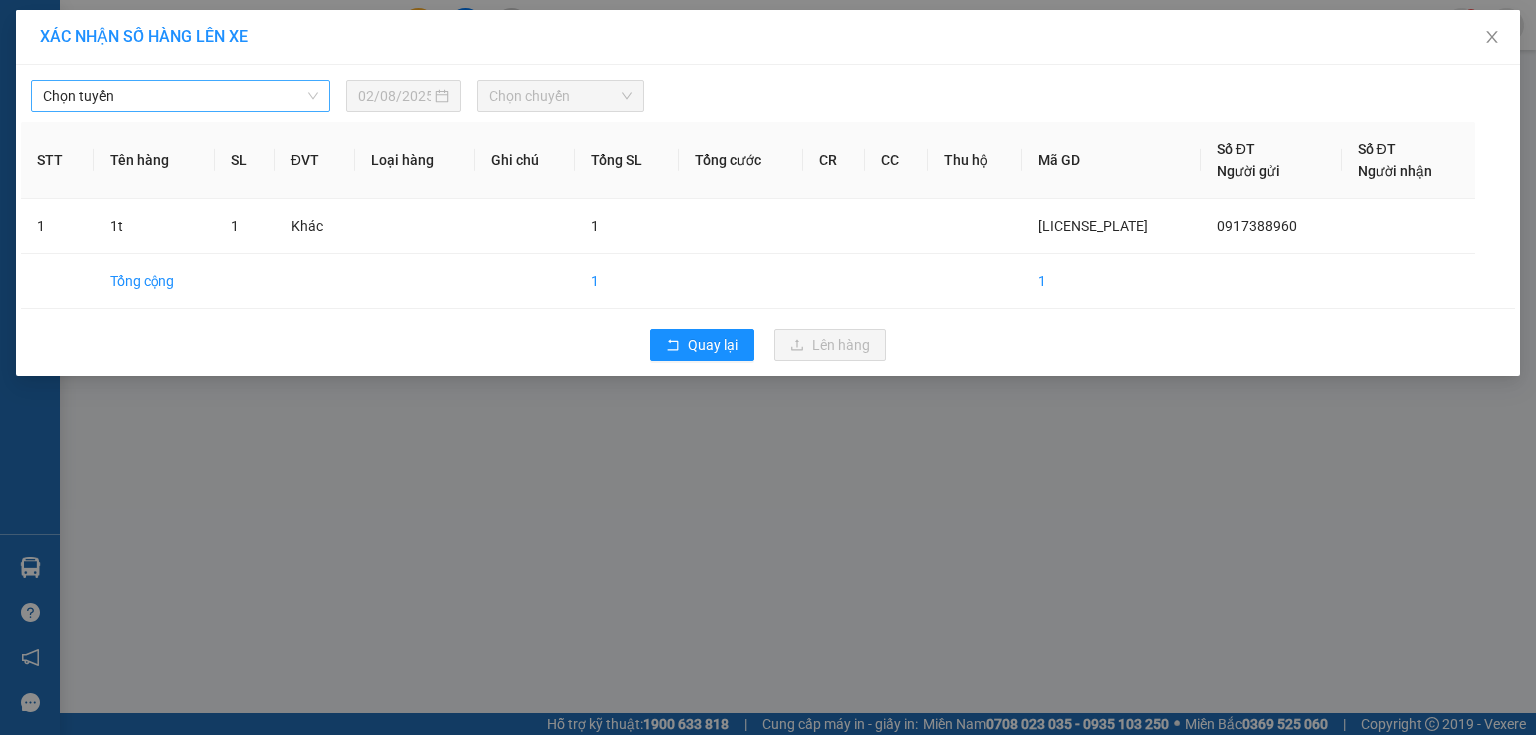 click on "Chọn tuyến" at bounding box center (180, 96) 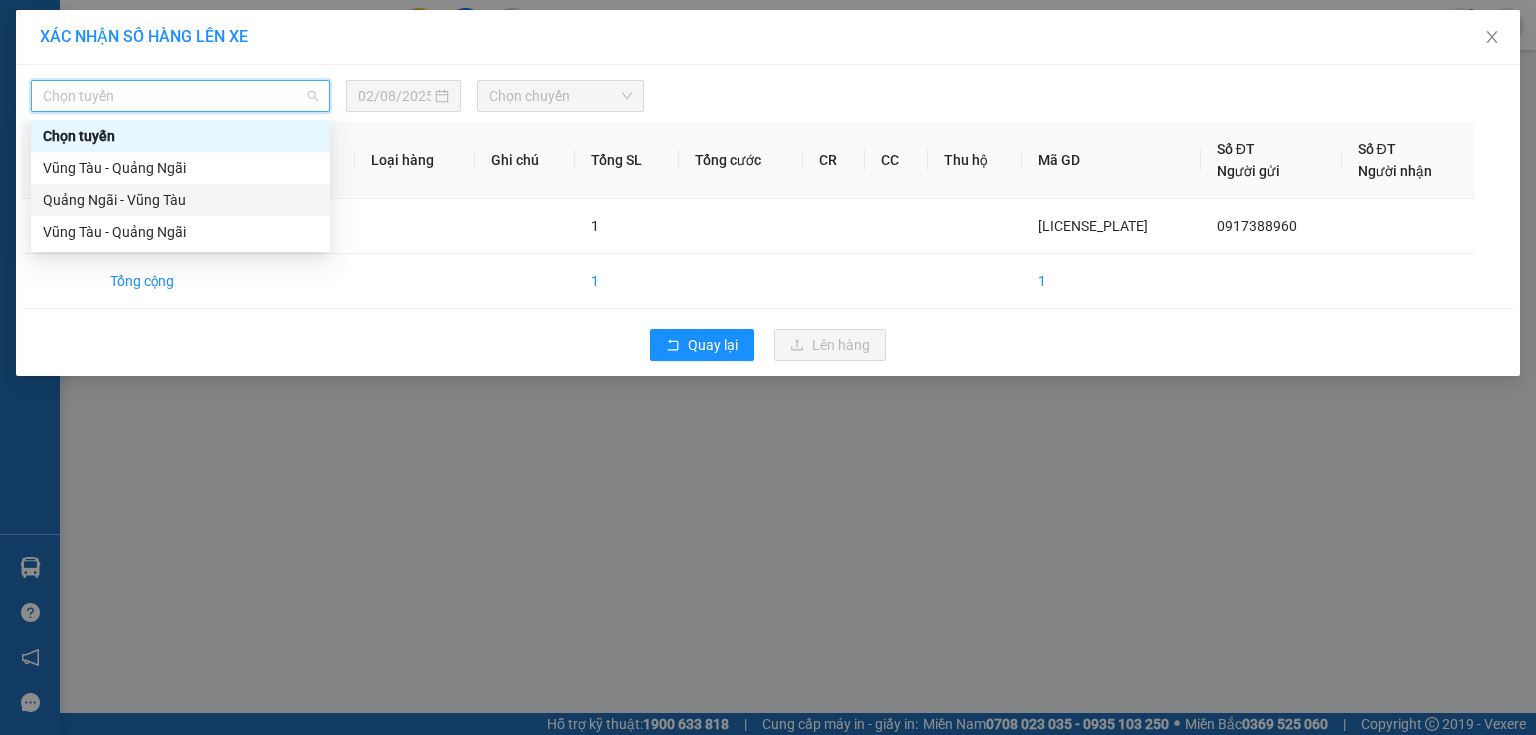 click on "[CITY] - [CITY]" at bounding box center [180, 200] 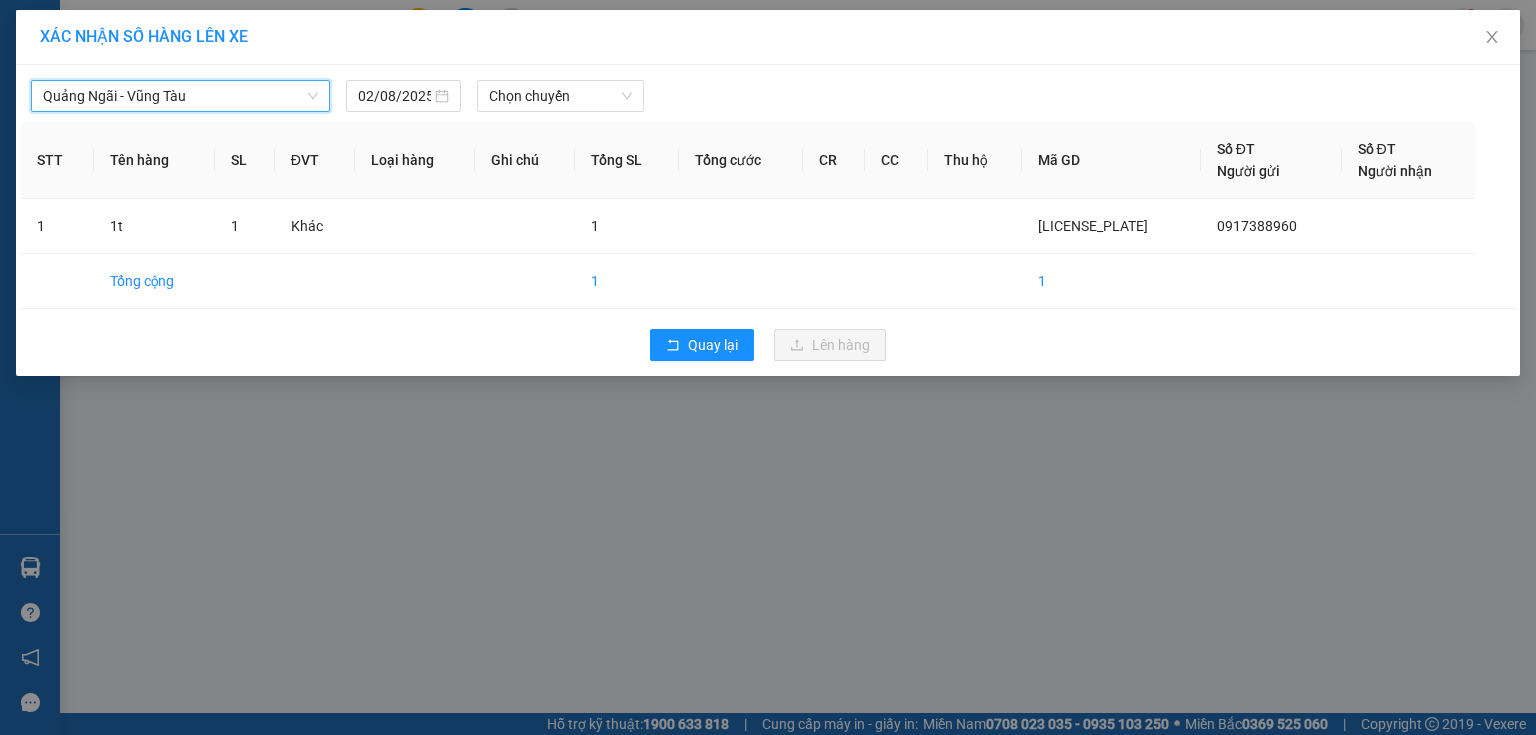 click on "Quảng Ngãi - Vũng Tàu Quảng Ngãi - Vũng Tàu 02/08/2025 Chọn chuyến STT Tên hàng SL ĐVT Loại hàng Ghi chú Tổng SL Tổng cước CR CC Thu hộ Mã GD Số ĐT Người gửi Số ĐT Người nhận 1 1t  1 Khác 1 LDĐ2508020035 0917388960 Tổng cộng 1 1 Quay lại Lên hàng" at bounding box center (768, 220) 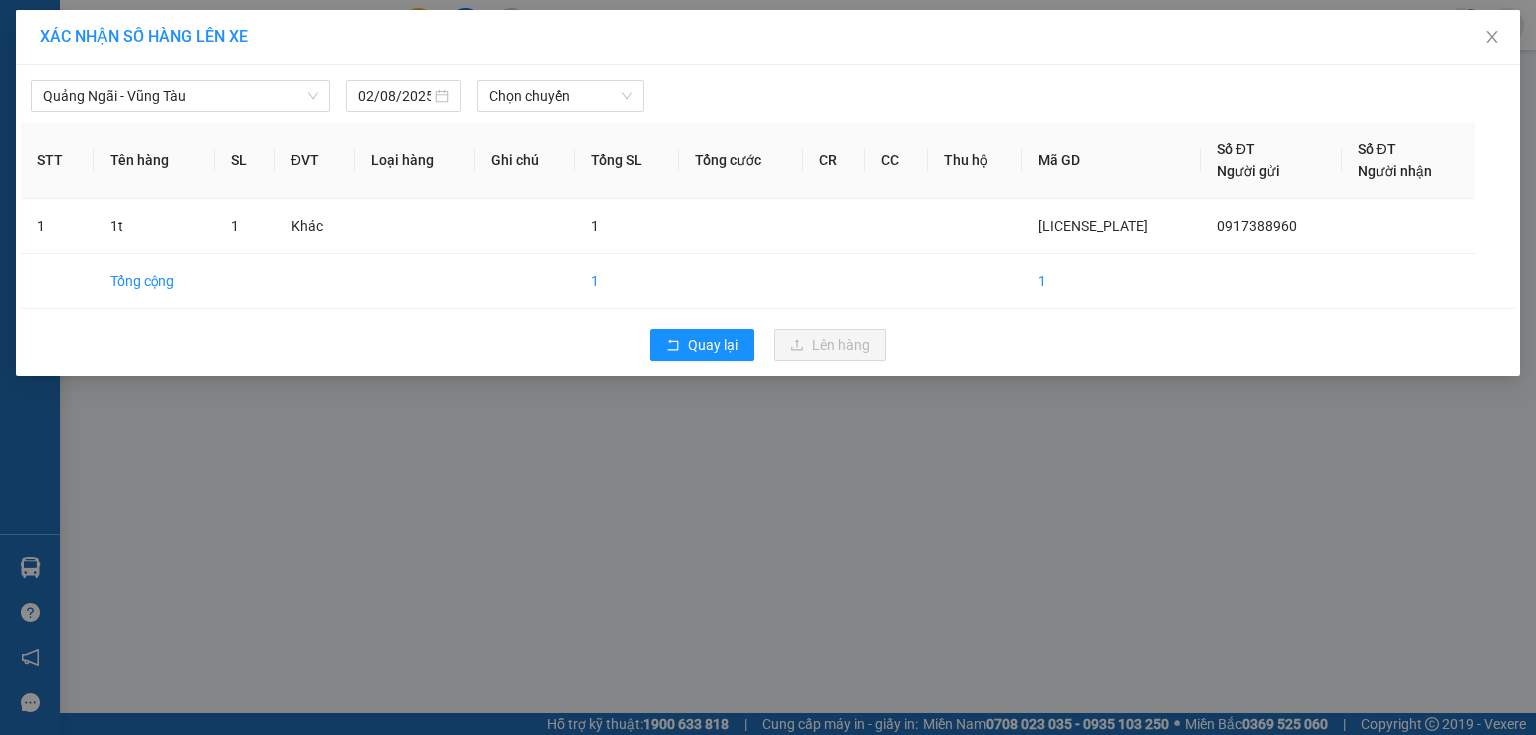 click on "Quảng Ngãi - Vũng Tàu 02/08/2025 Chọn chuyến STT Tên hàng SL ĐVT Loại hàng Ghi chú Tổng SL Tổng cước CR CC Thu hộ Mã GD Số ĐT Người gửi Số ĐT Người nhận 1 1t  1 Khác 1 LDĐ2508020035 0917388960 Tổng cộng 1 1 Quay lại Lên hàng" at bounding box center [768, 220] 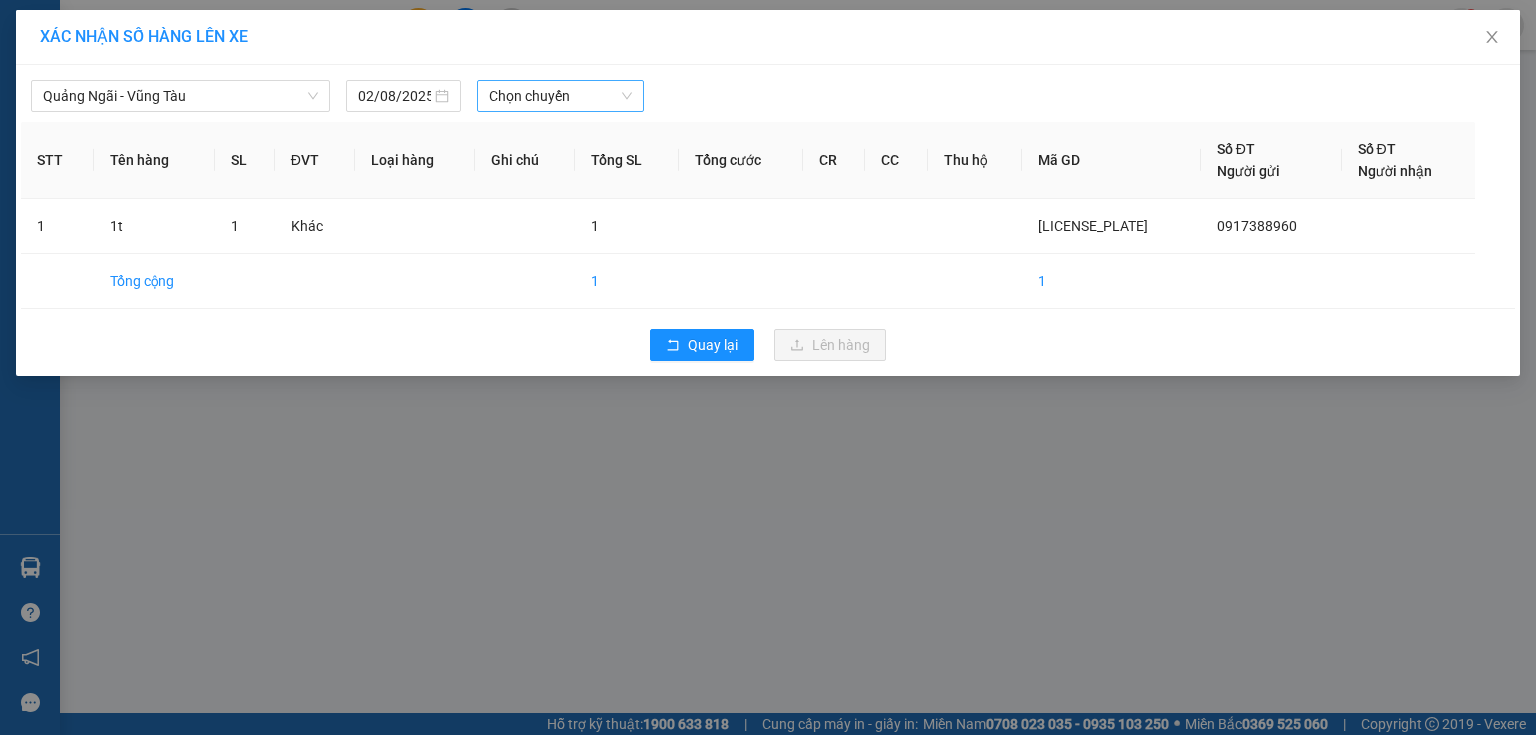 click on "Chọn chuyến" at bounding box center (561, 96) 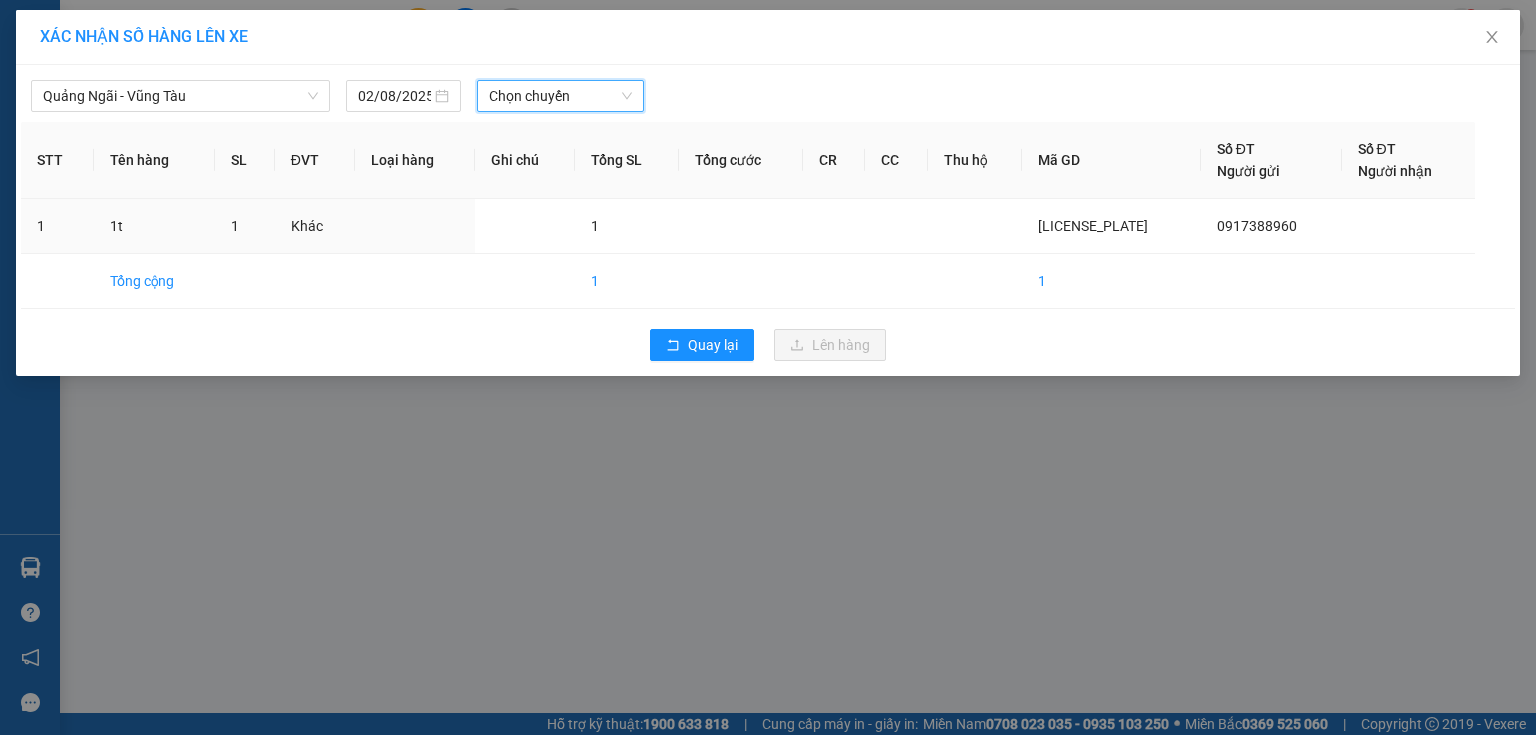 click on "XÁC NHẬN SỐ HÀNG LÊN XE Quảng Ngãi - Vũng Tàu 02/08/2025 Chọn chuyến Chọn chuyến STT Tên hàng SL ĐVT Loại hàng Ghi chú Tổng SL Tổng cước CR CC Thu hộ Mã GD Số ĐT Người gửi Số ĐT Người nhận 1 1t  1 Khác 1 LDĐ2508020035 0917388960 Tổng cộng 1 1 Quay lại Lên hàng" at bounding box center [768, 367] 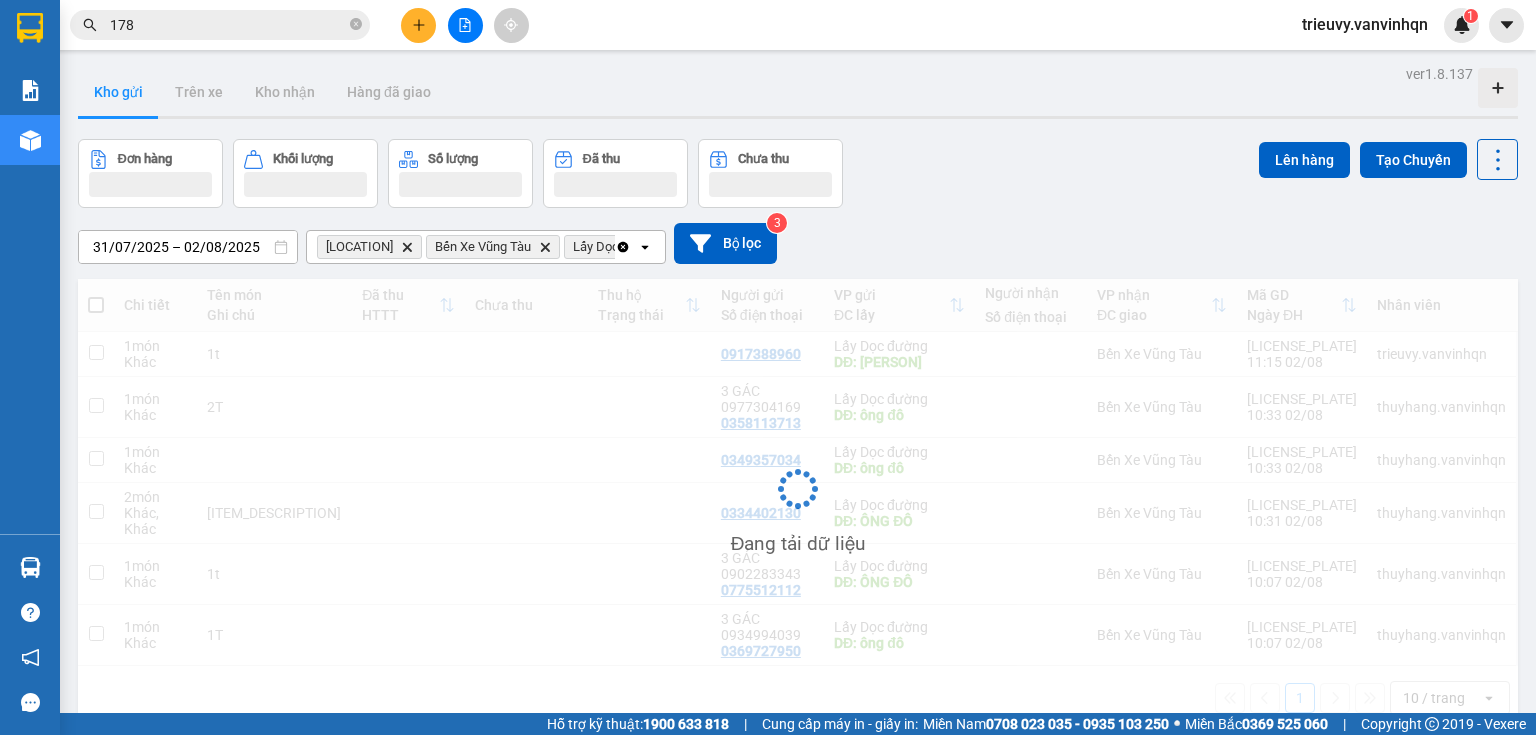 click at bounding box center [418, 25] 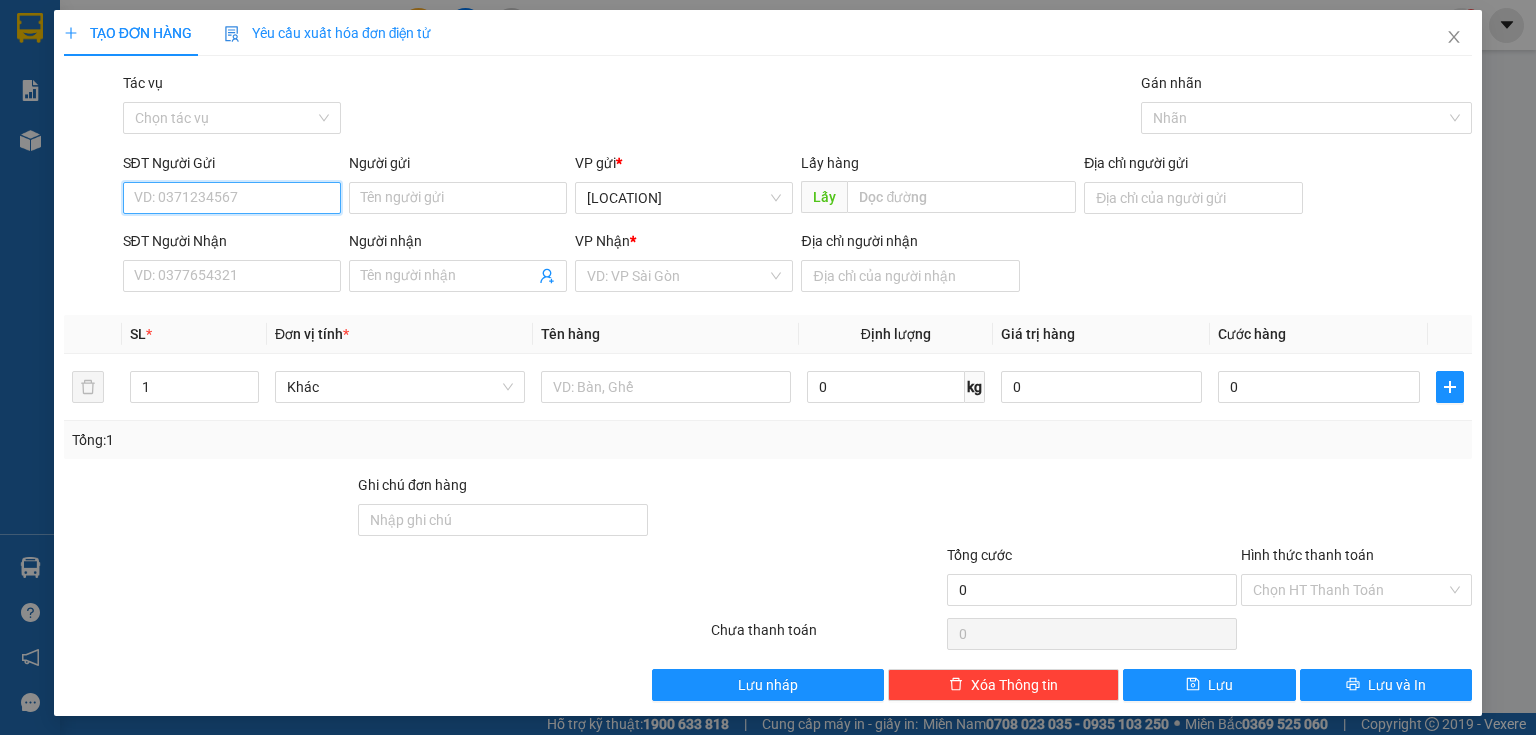 click on "SĐT Người Gửi" at bounding box center (232, 198) 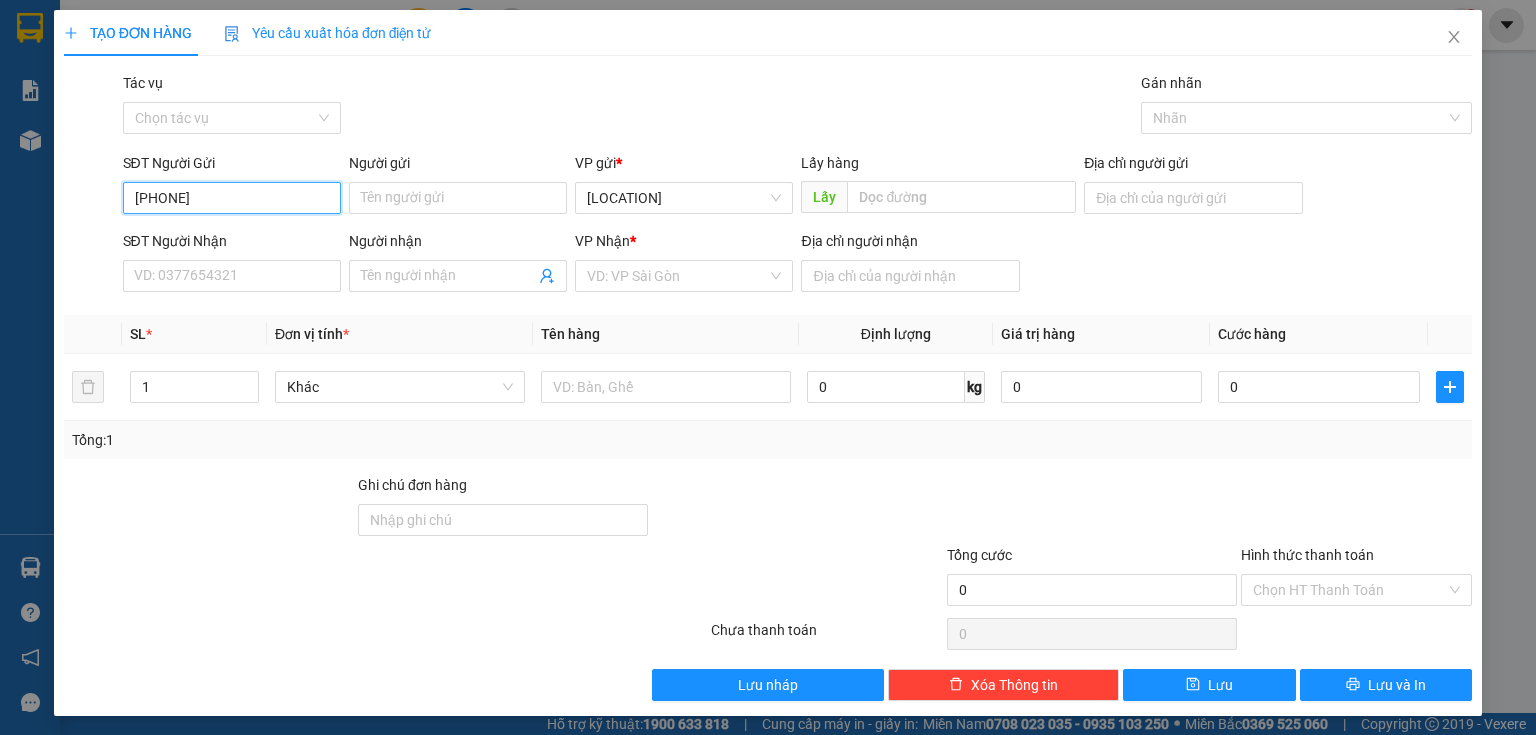 type on "[PHONE]" 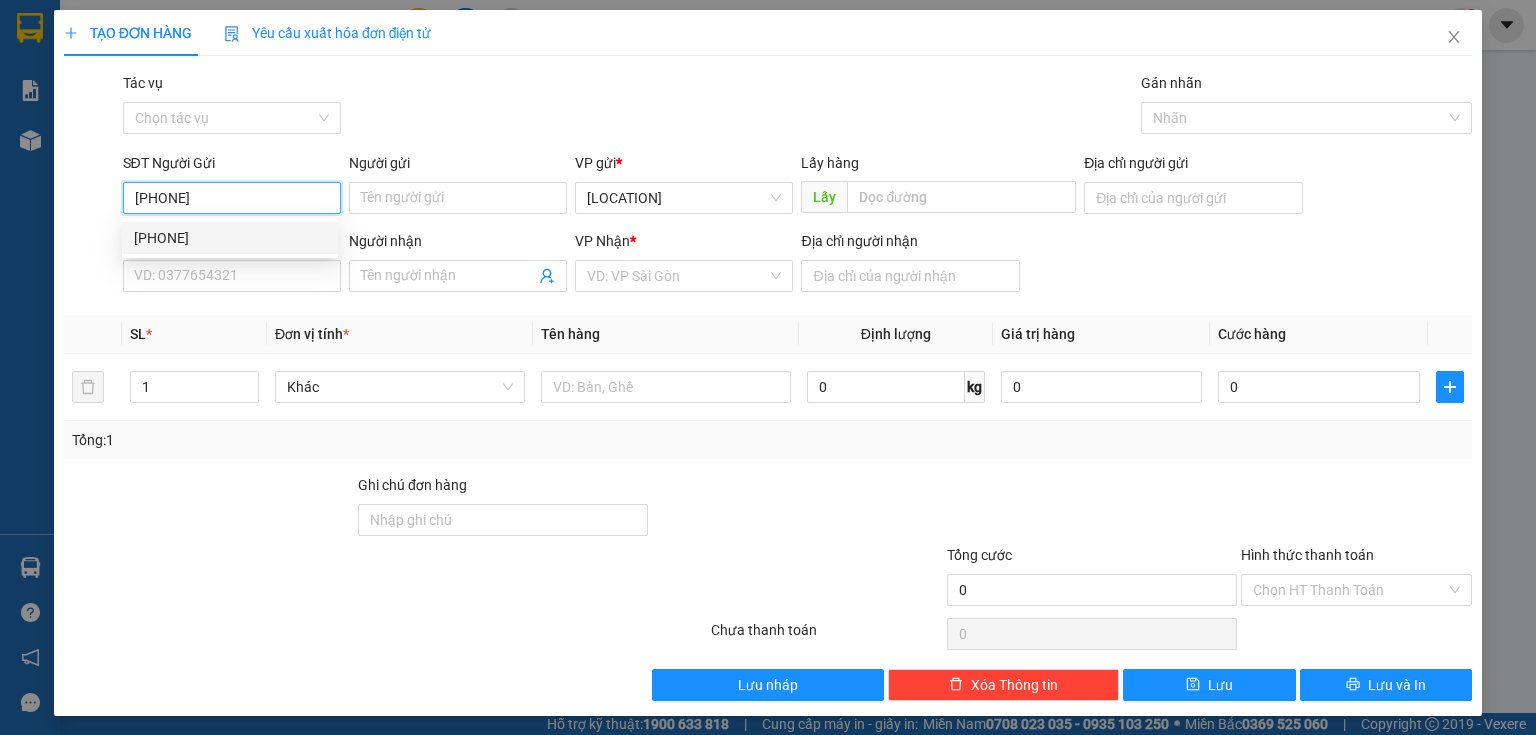 click on "[PHONE]" at bounding box center [230, 238] 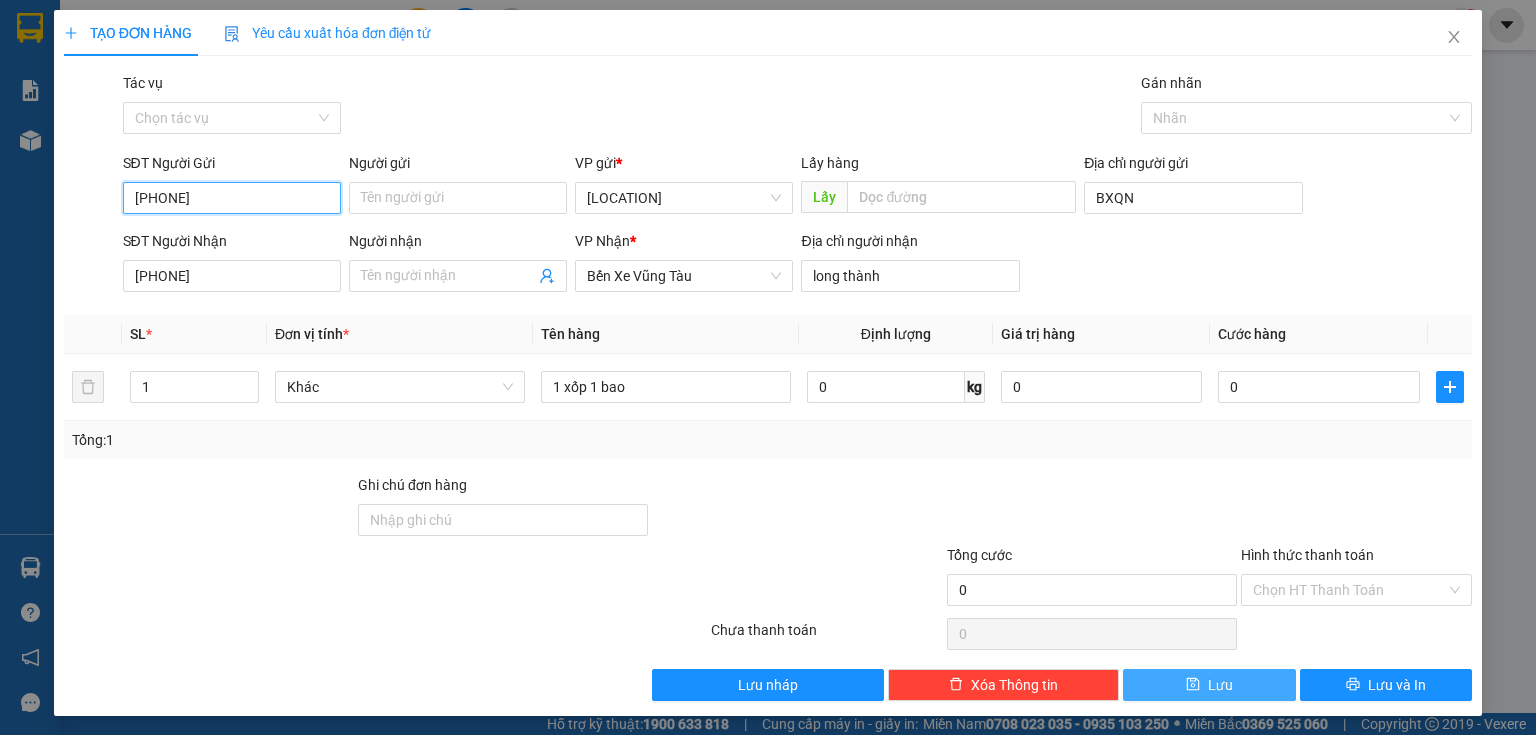 type on "[PHONE]" 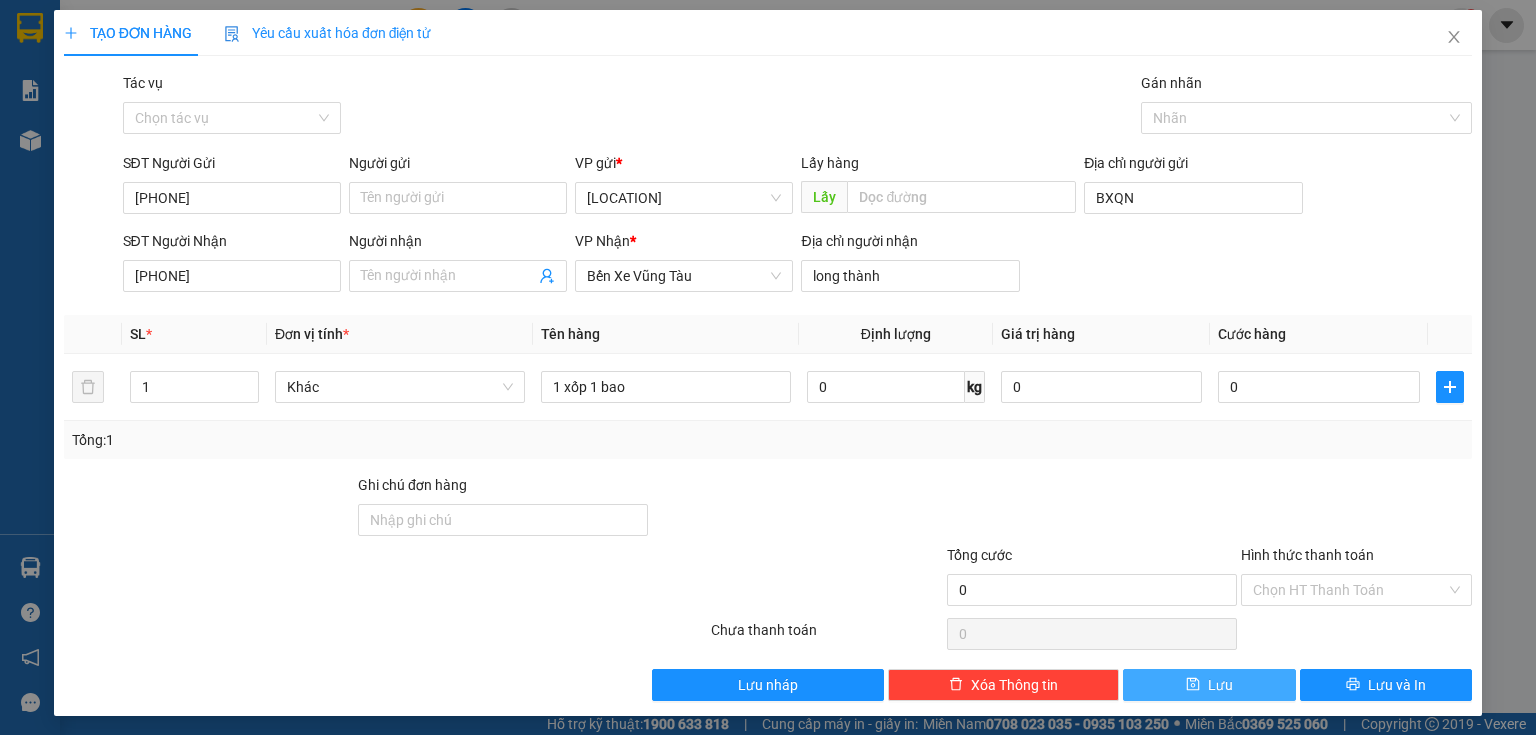 click on "Lưu" at bounding box center (1209, 685) 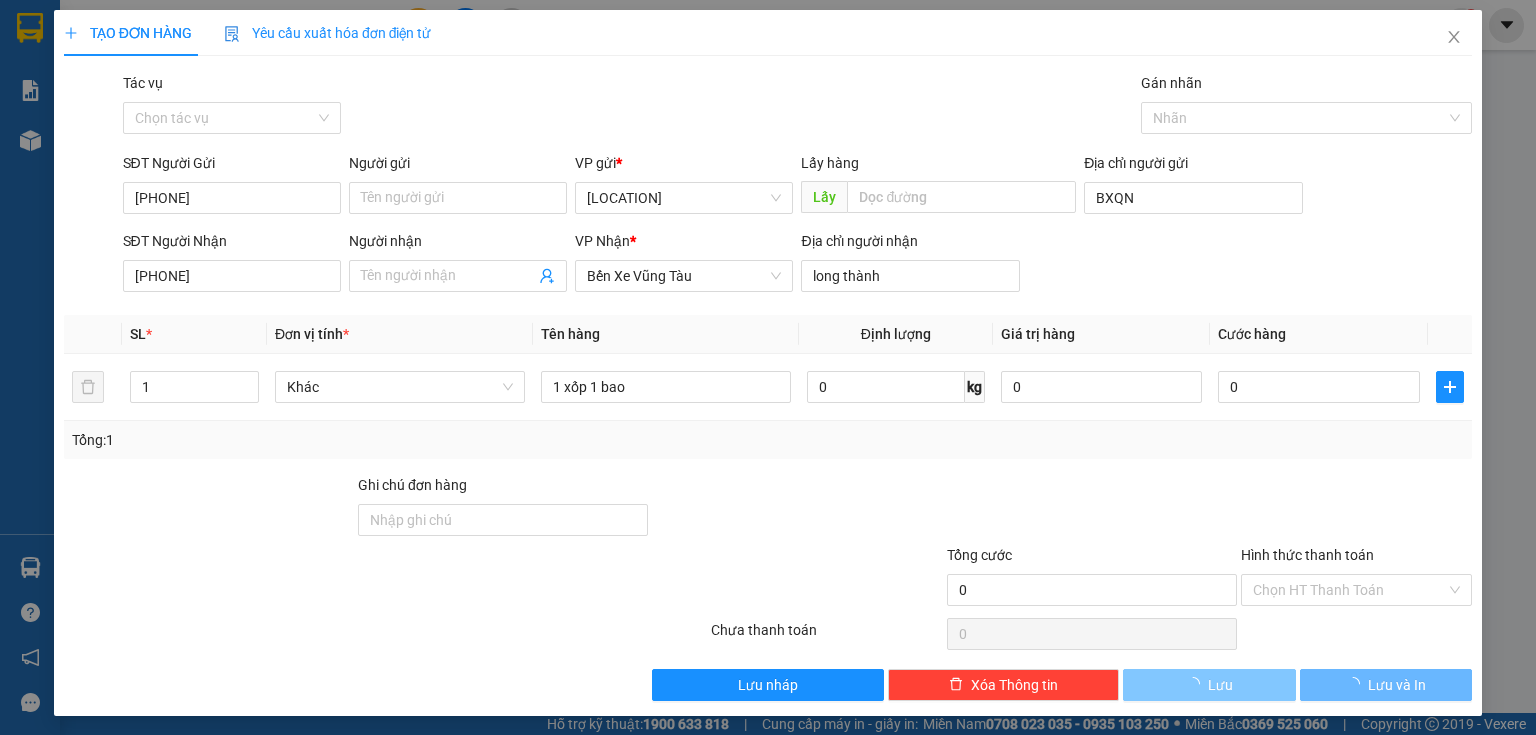 type 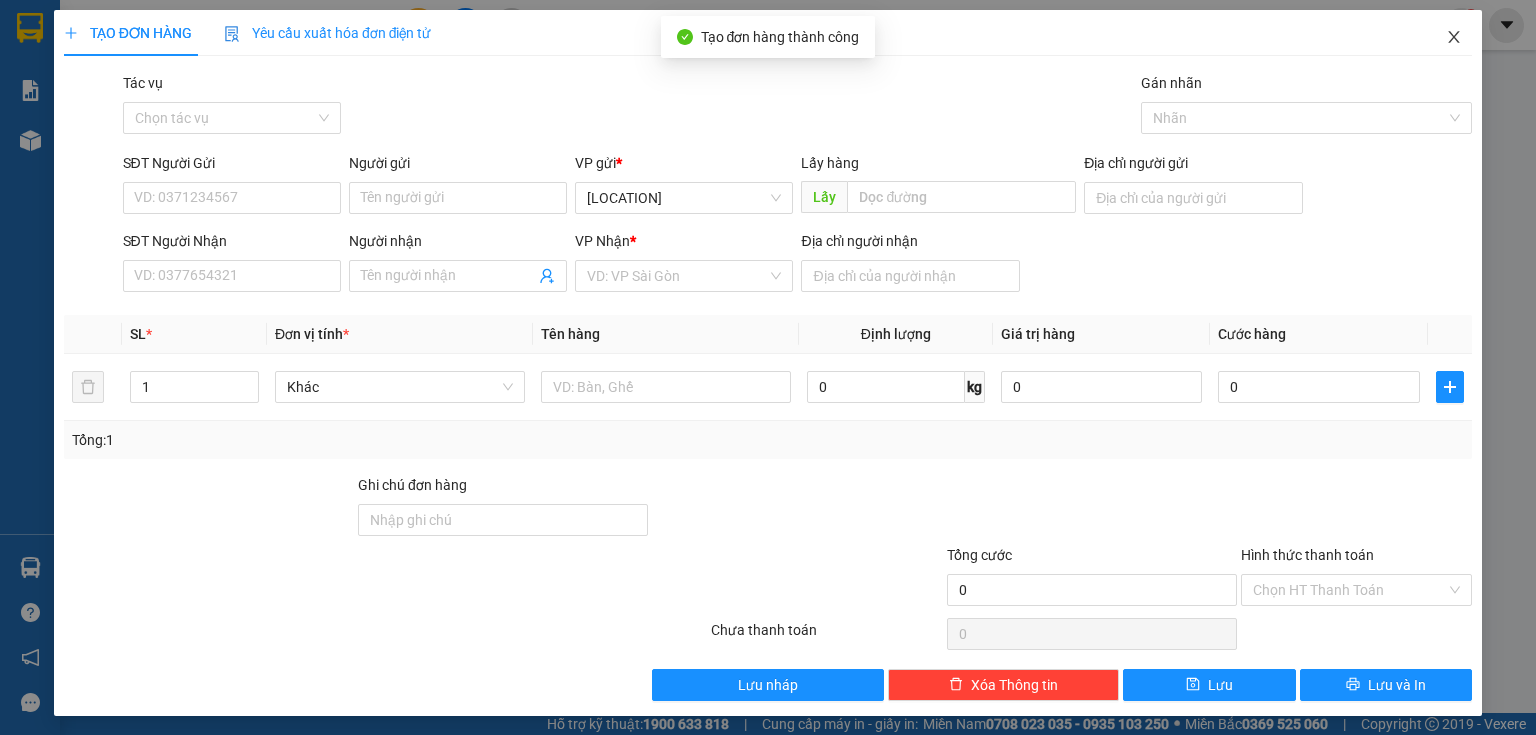 click at bounding box center [1454, 38] 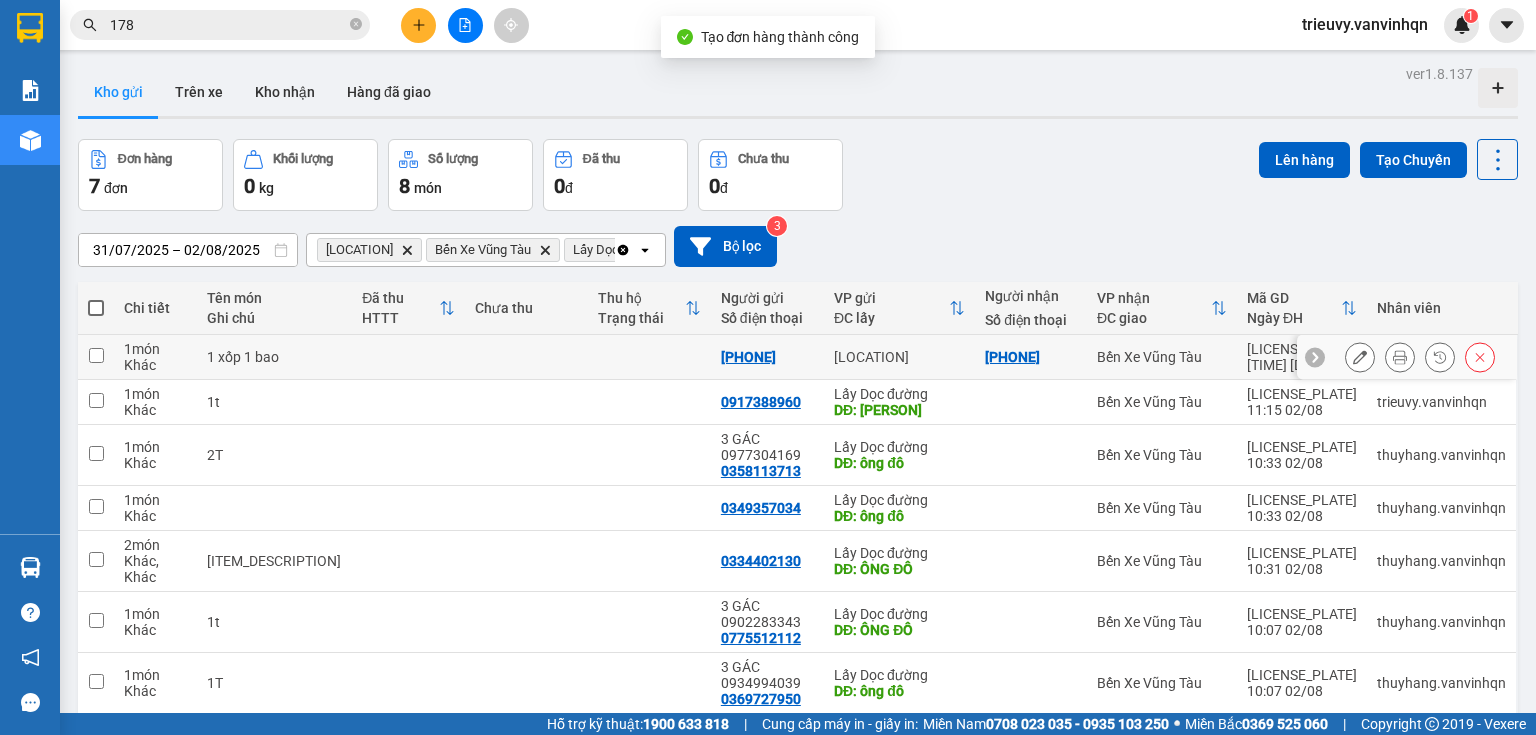 click at bounding box center [526, 357] 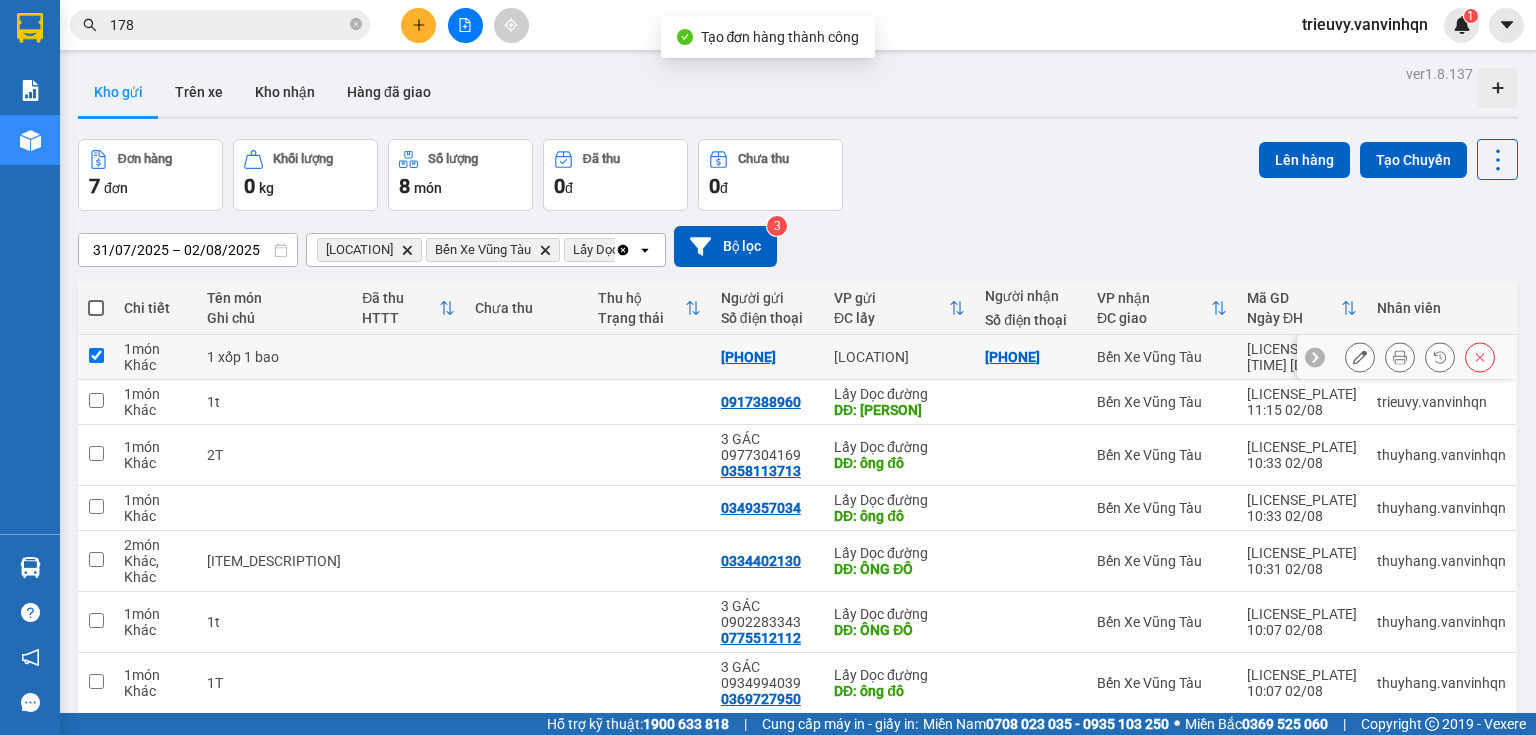 checkbox on "true" 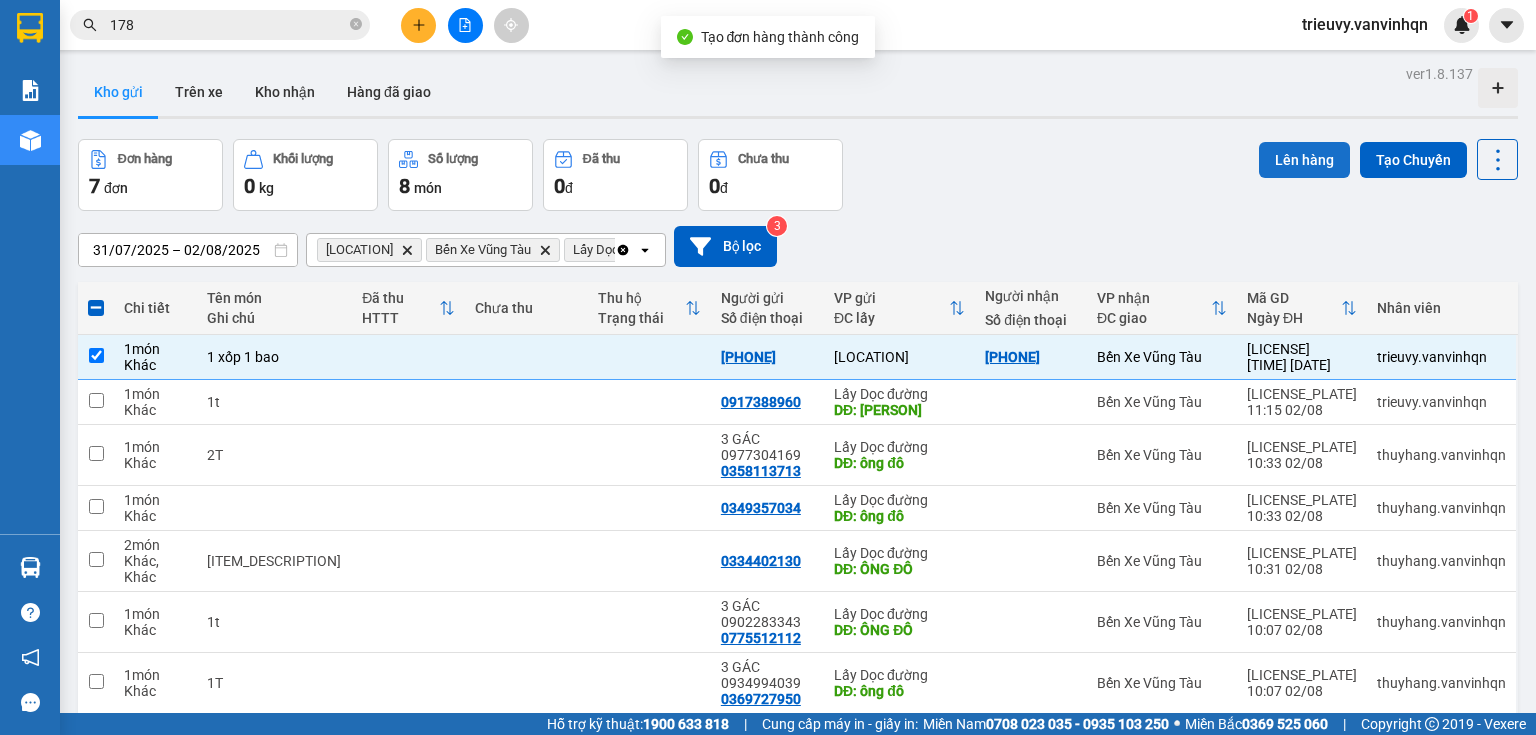 click on "Lên hàng" at bounding box center (1304, 160) 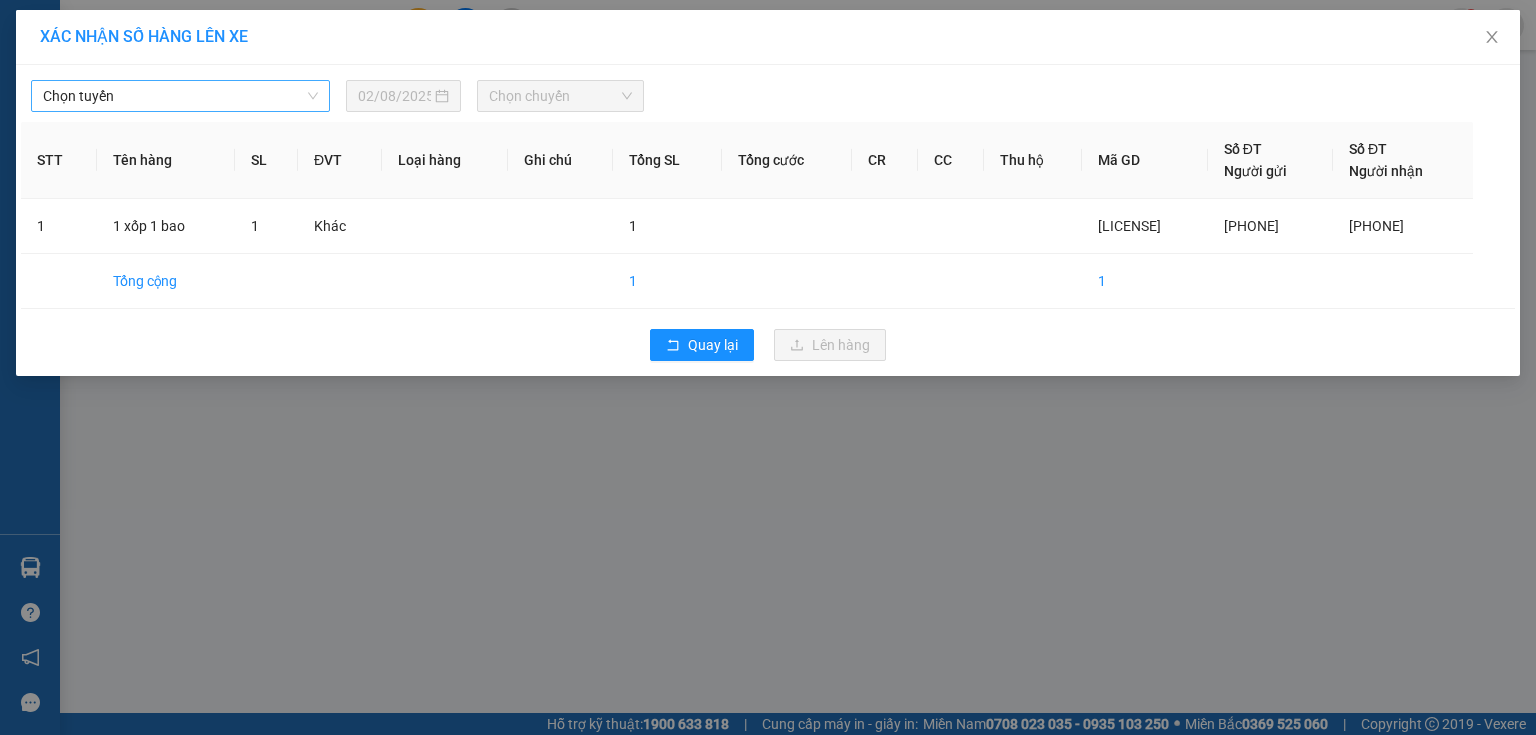 click on "Chọn tuyến" at bounding box center (180, 96) 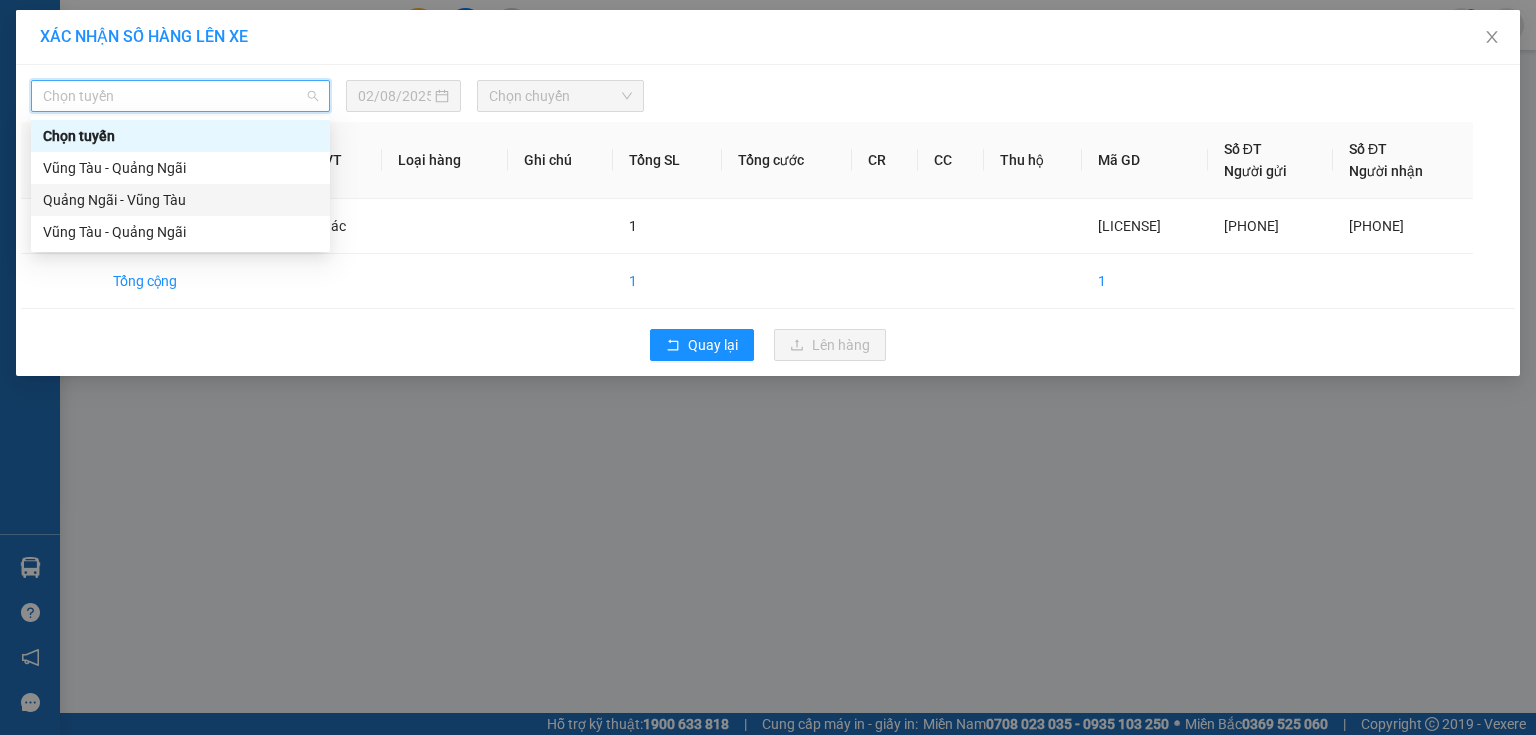 drag, startPoint x: 89, startPoint y: 203, endPoint x: 296, endPoint y: 140, distance: 216.37468 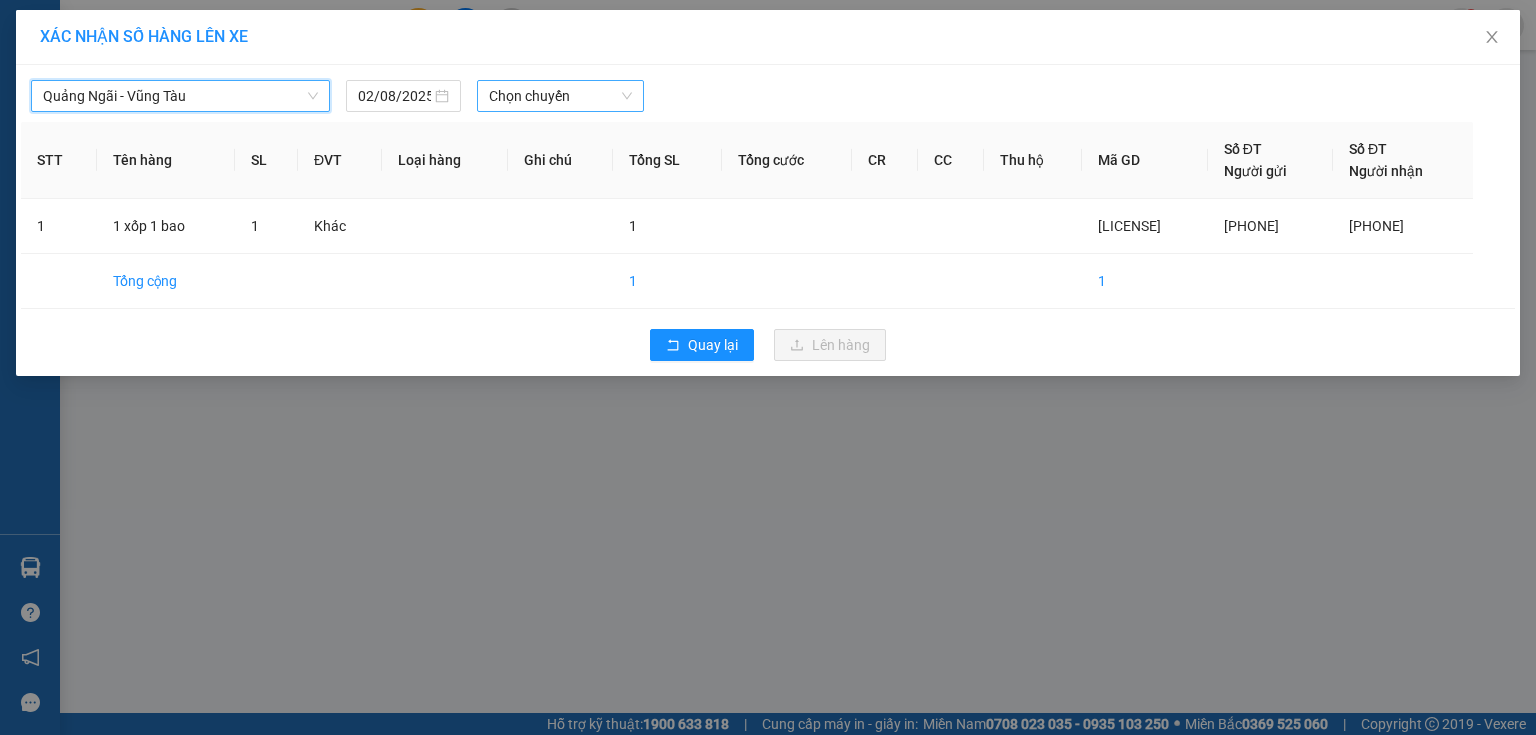 click on "Chọn chuyến" at bounding box center (561, 96) 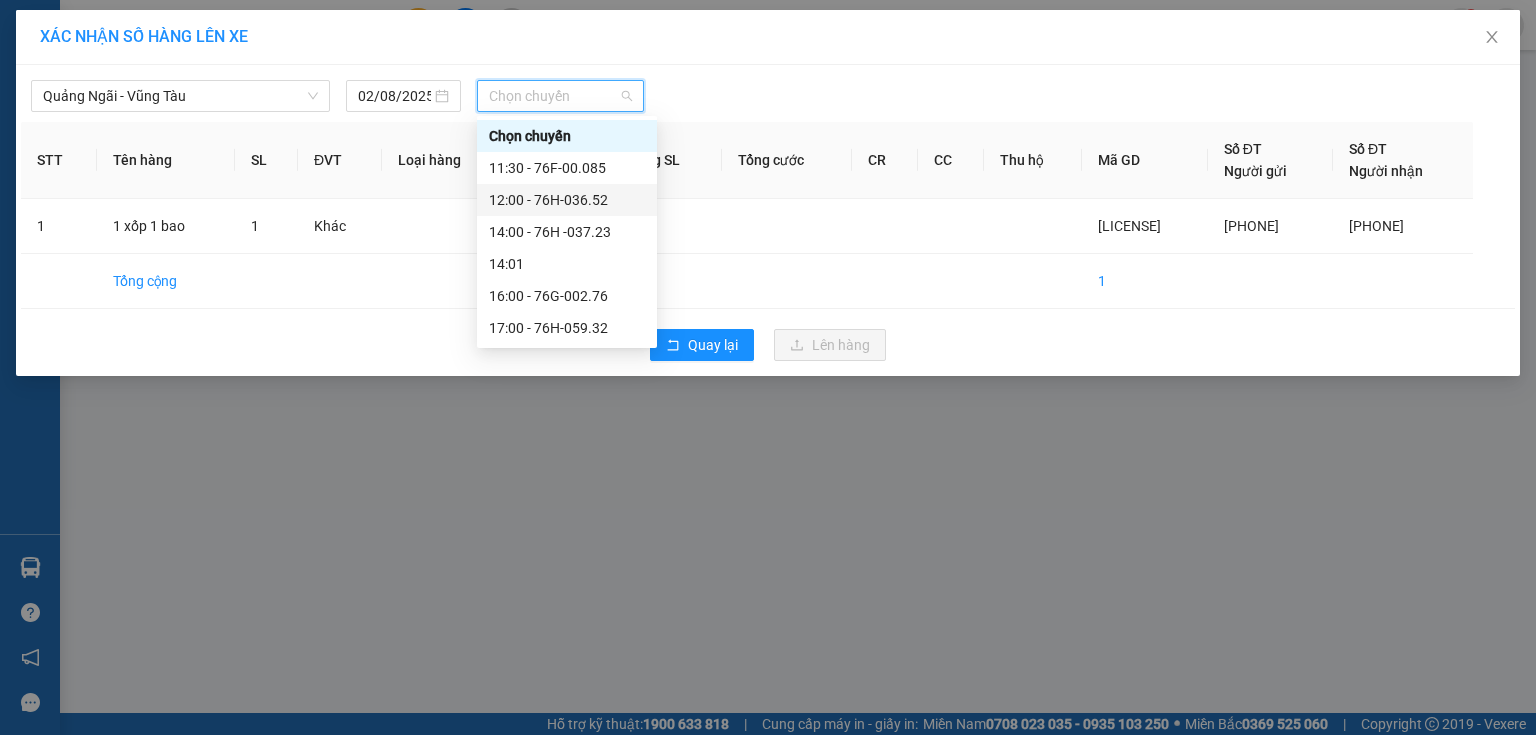 click on "12:00     - 76H-036.52" at bounding box center (567, 200) 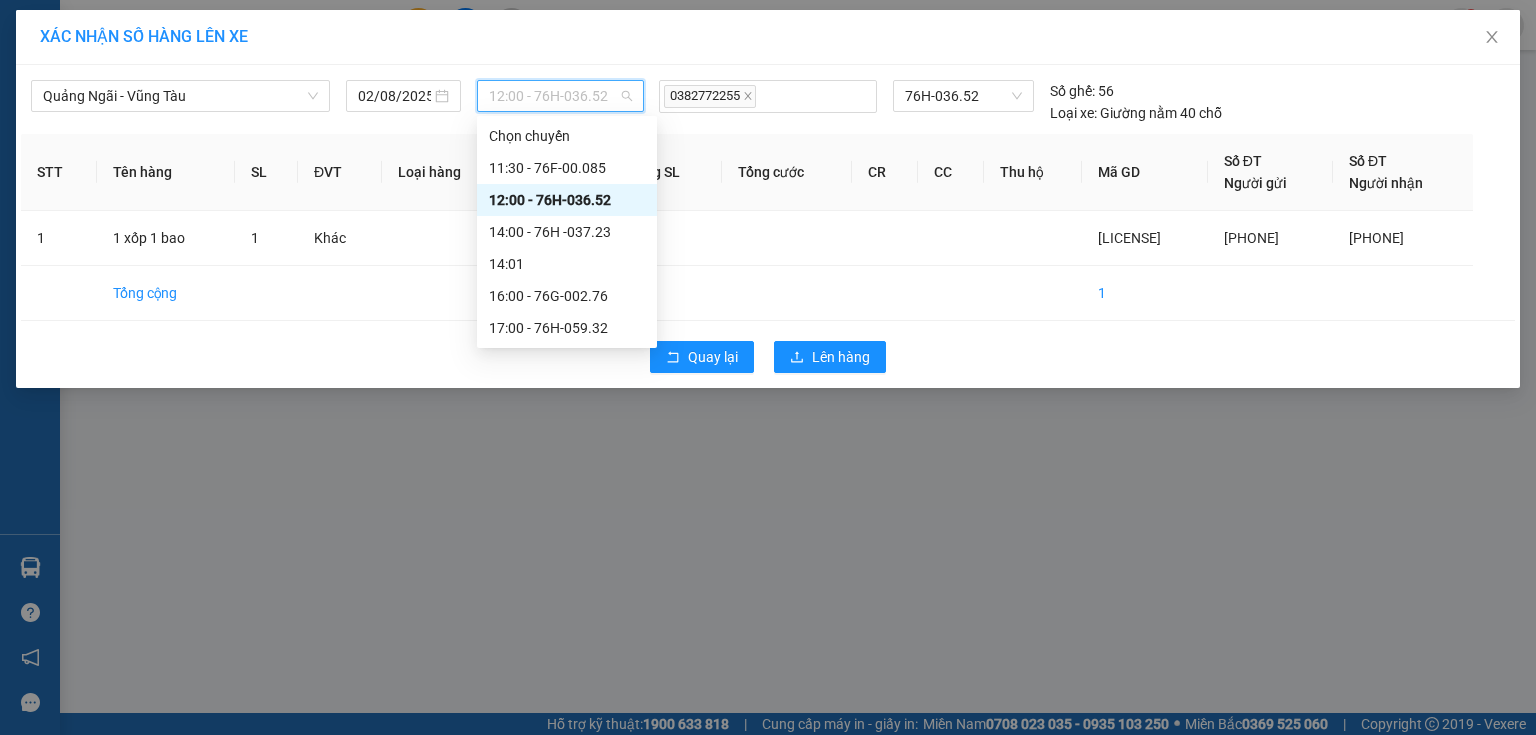 click on "12:00     - 76H-036.52" at bounding box center [561, 96] 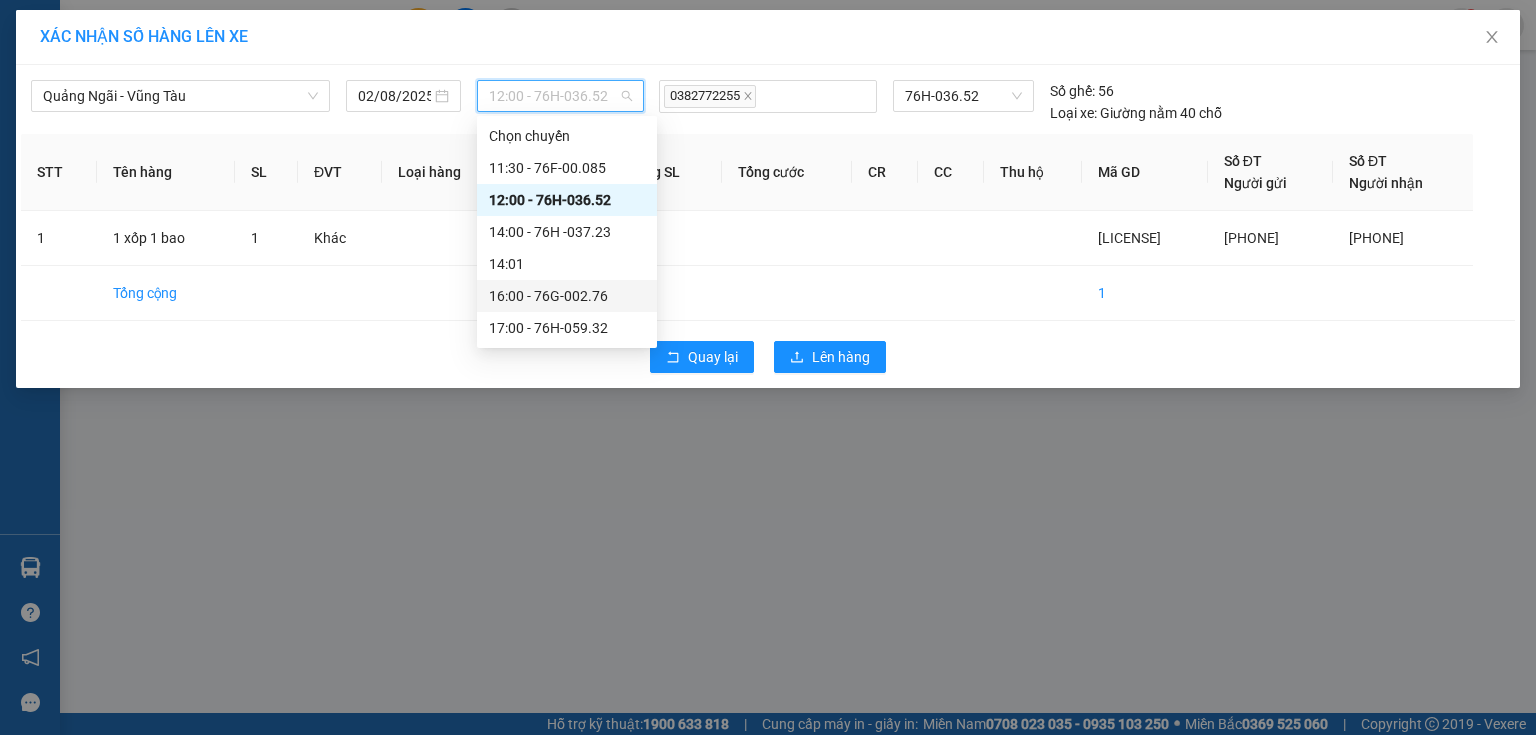 click on "16:00     - 76G-002.76" at bounding box center [567, 296] 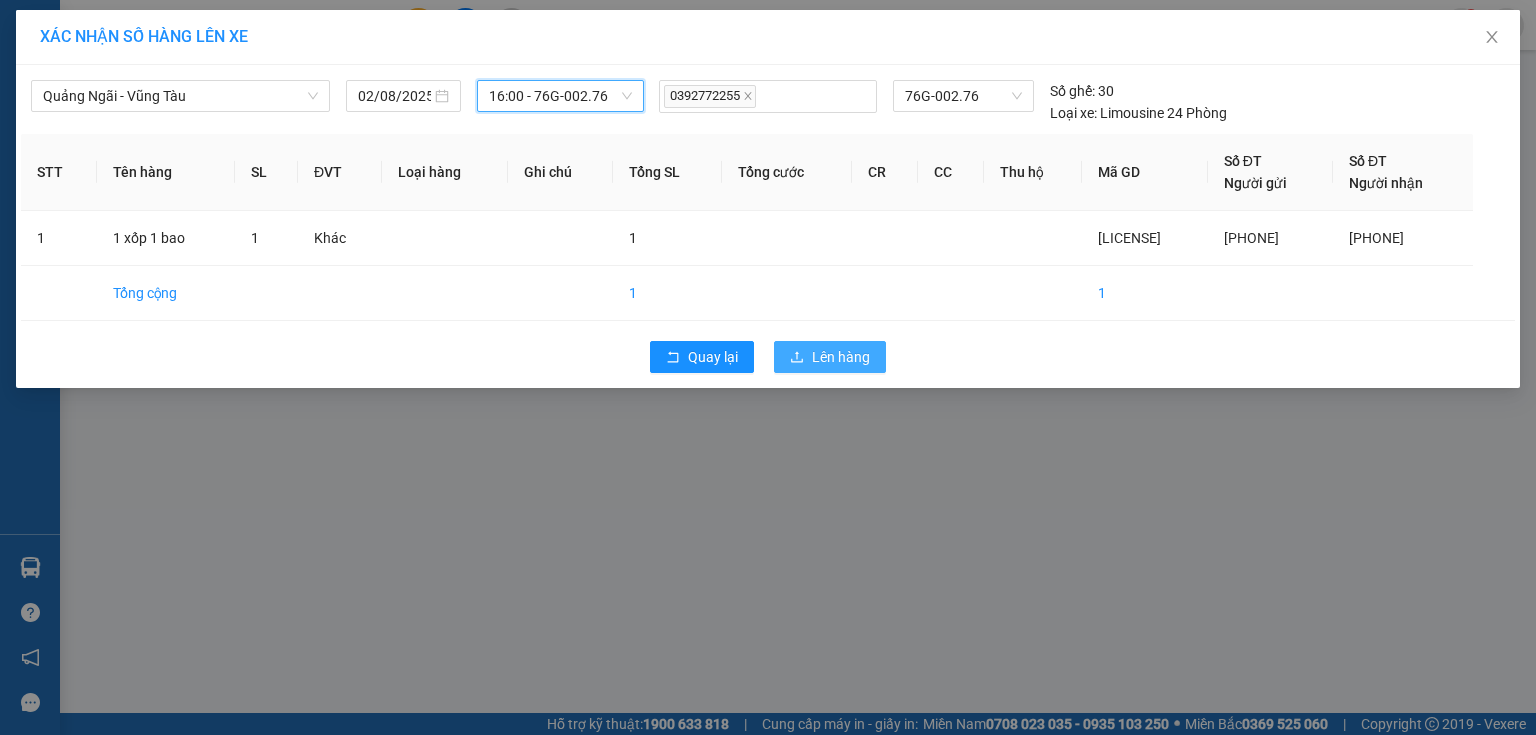 click on "Lên hàng" at bounding box center [830, 357] 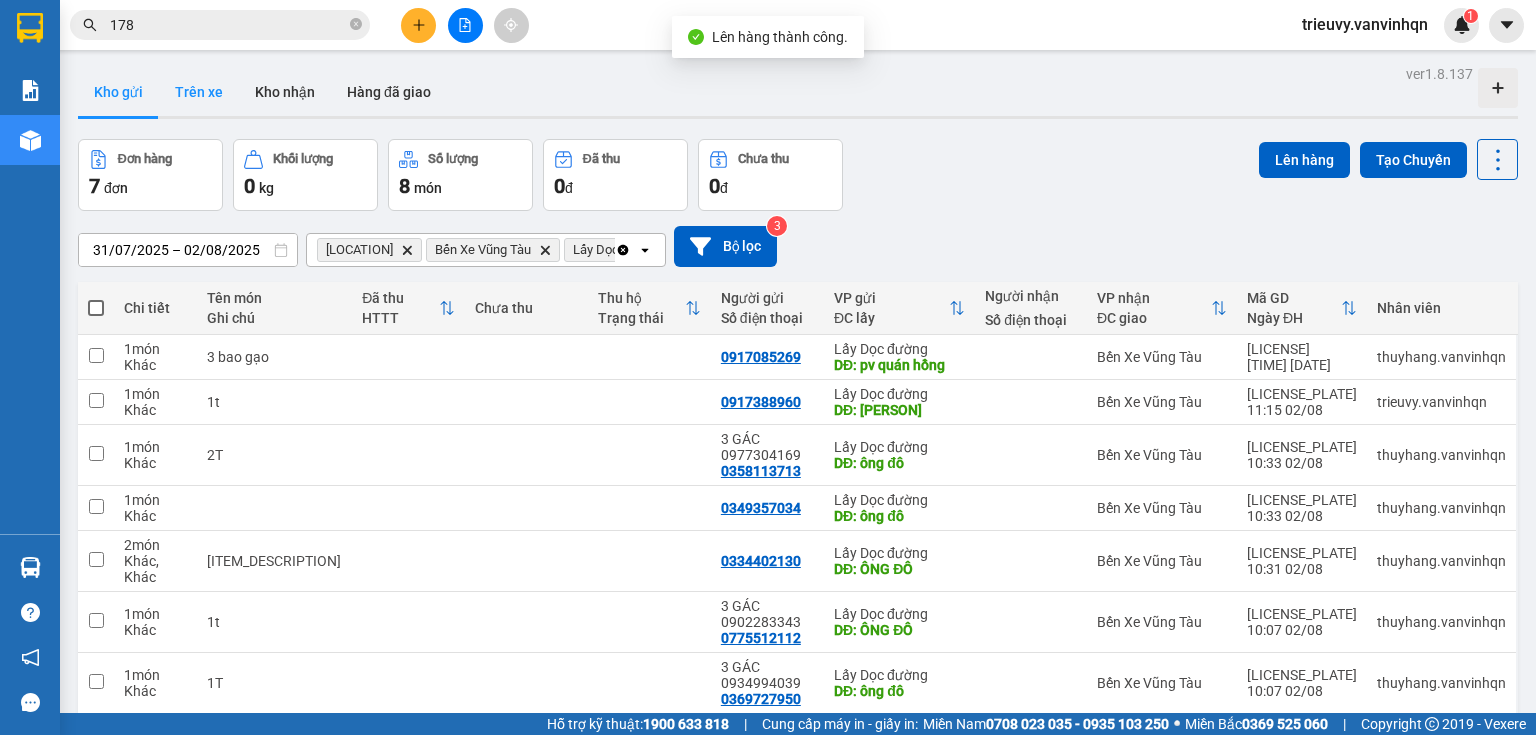 click on "Trên xe" at bounding box center (199, 92) 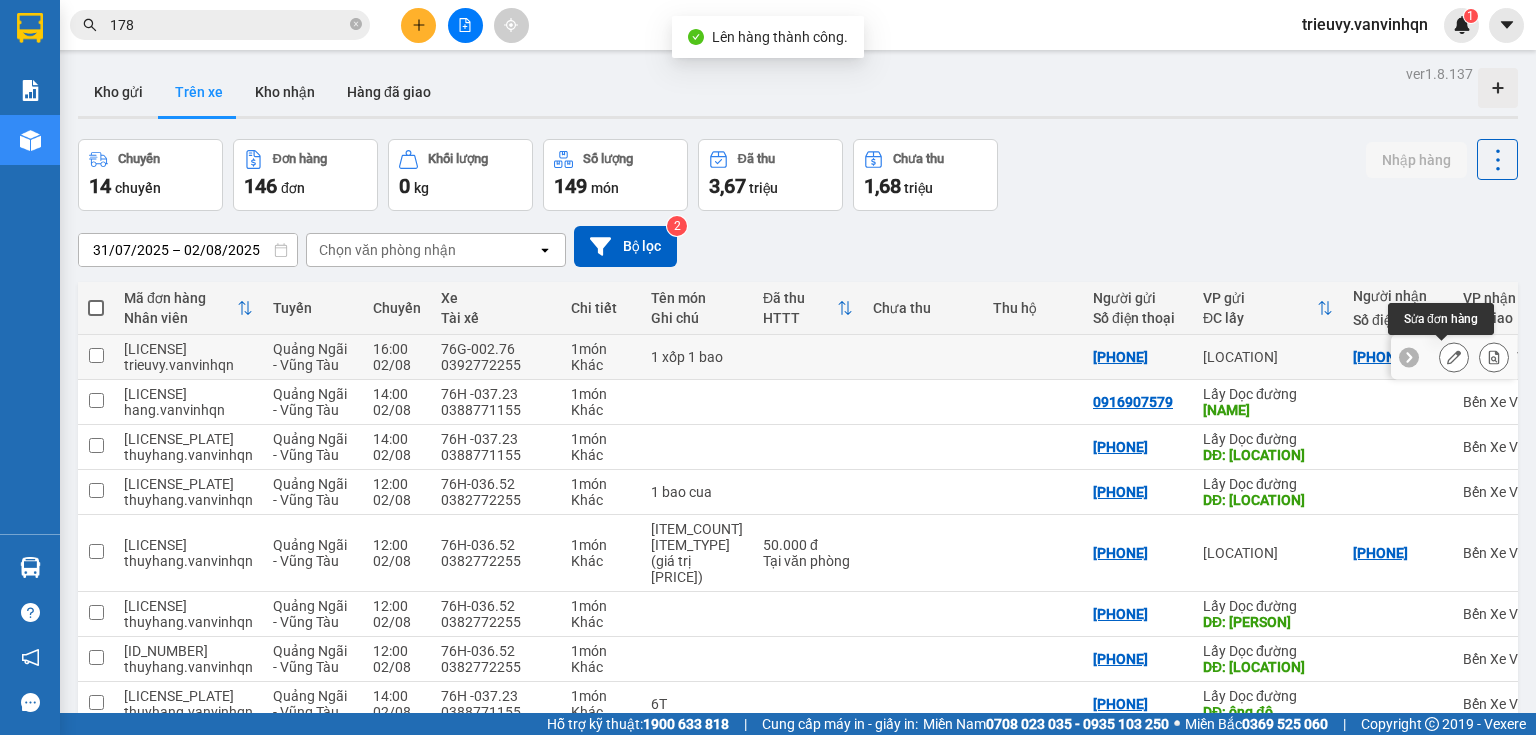 click at bounding box center [1454, 357] 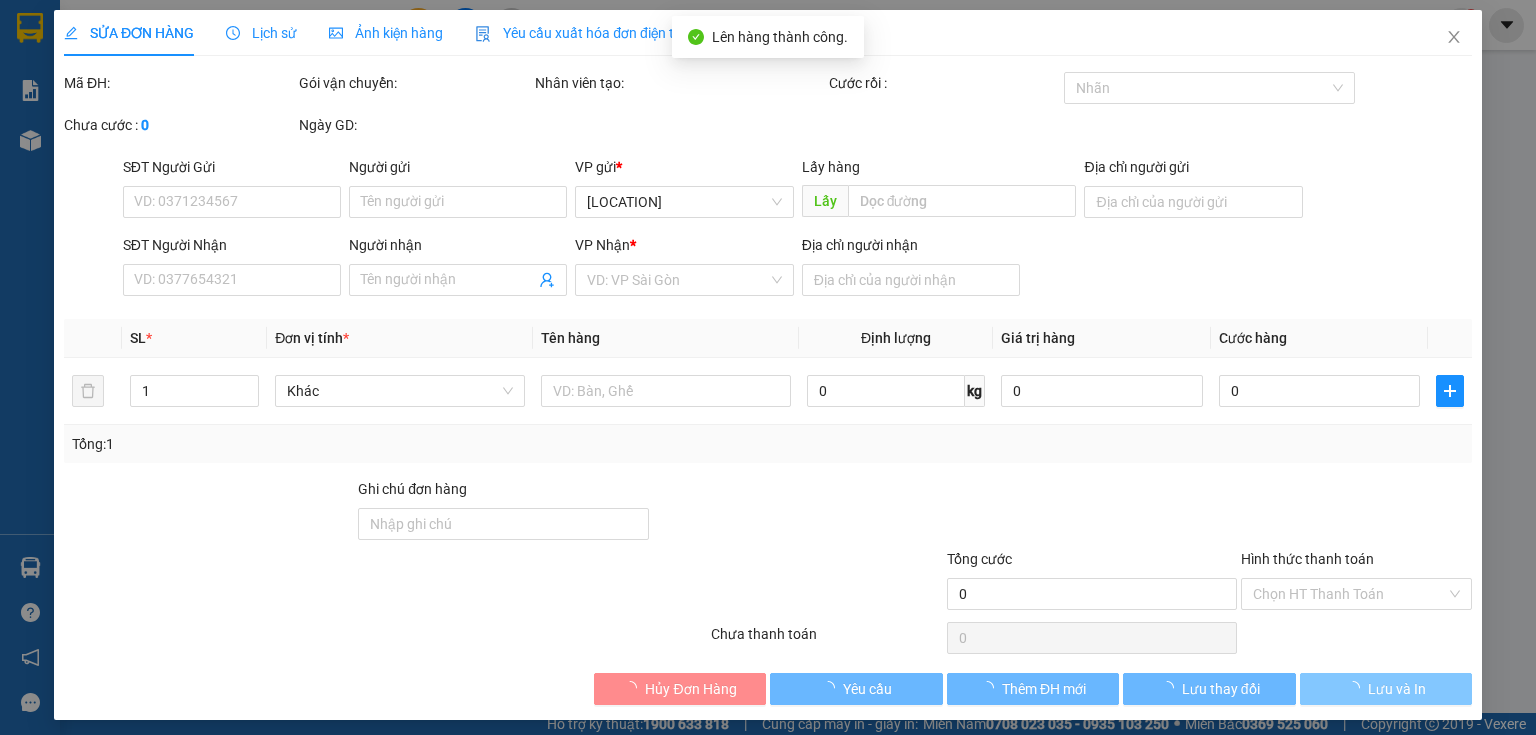 type on "[PHONE]" 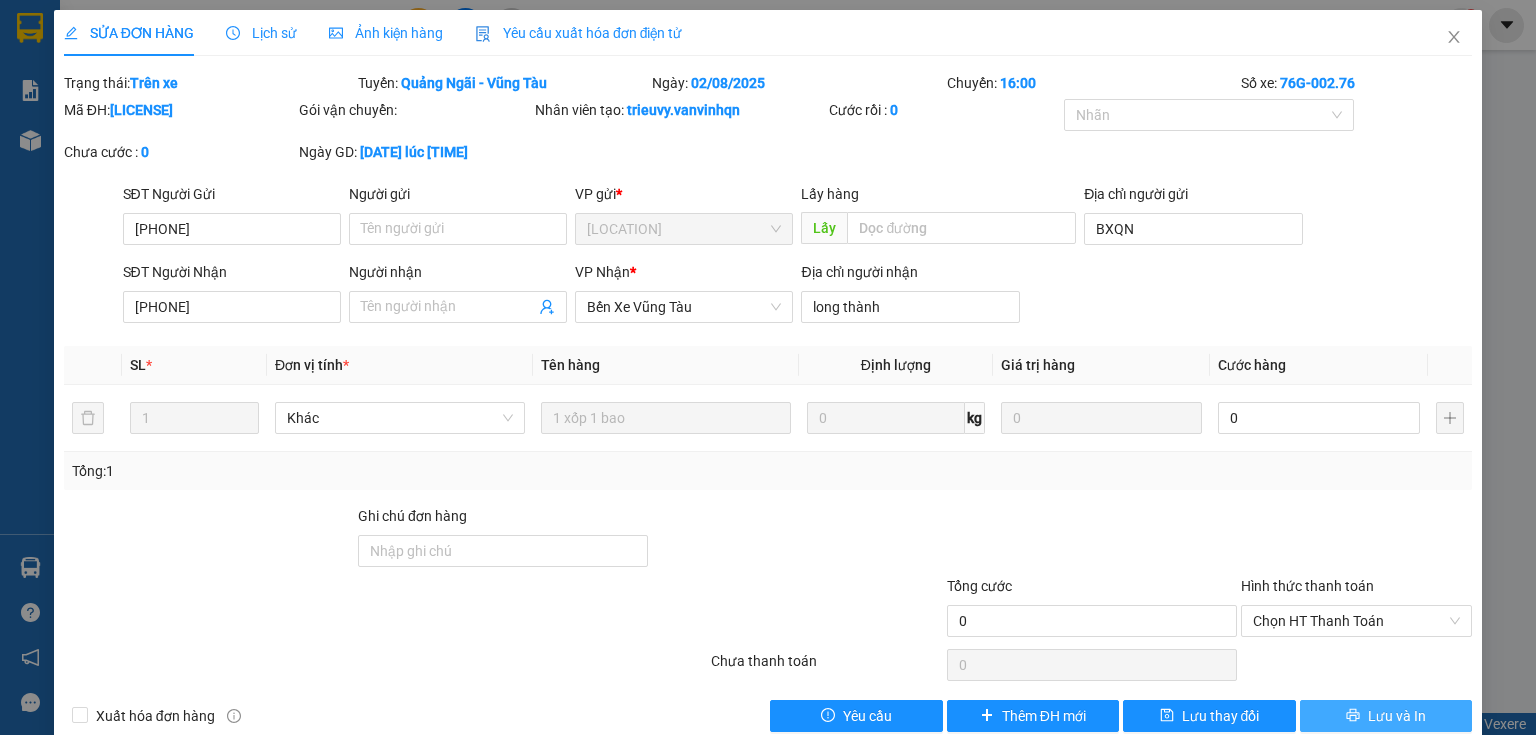 click on "Lưu và In" at bounding box center (1397, 716) 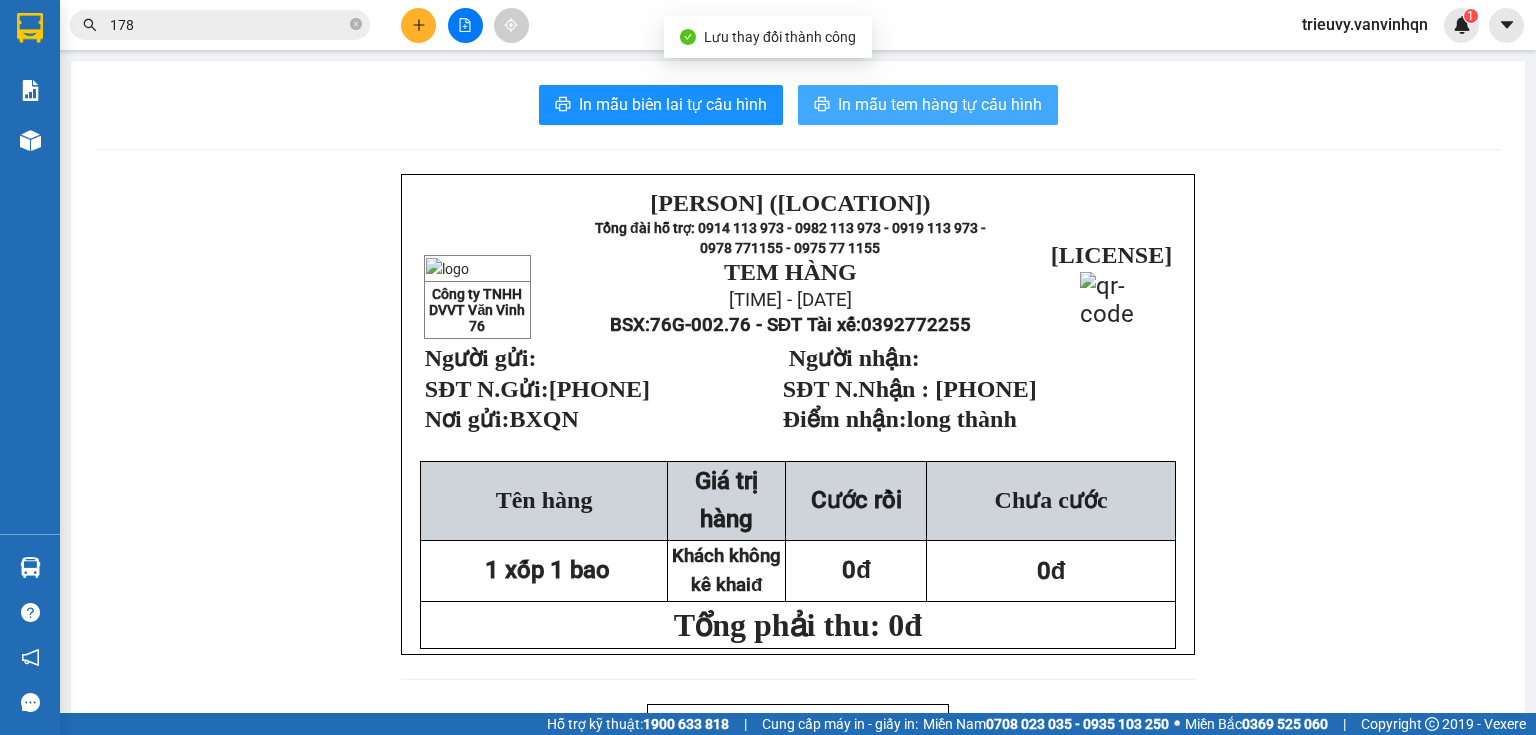click on "In mẫu tem hàng tự cấu hình" at bounding box center [940, 104] 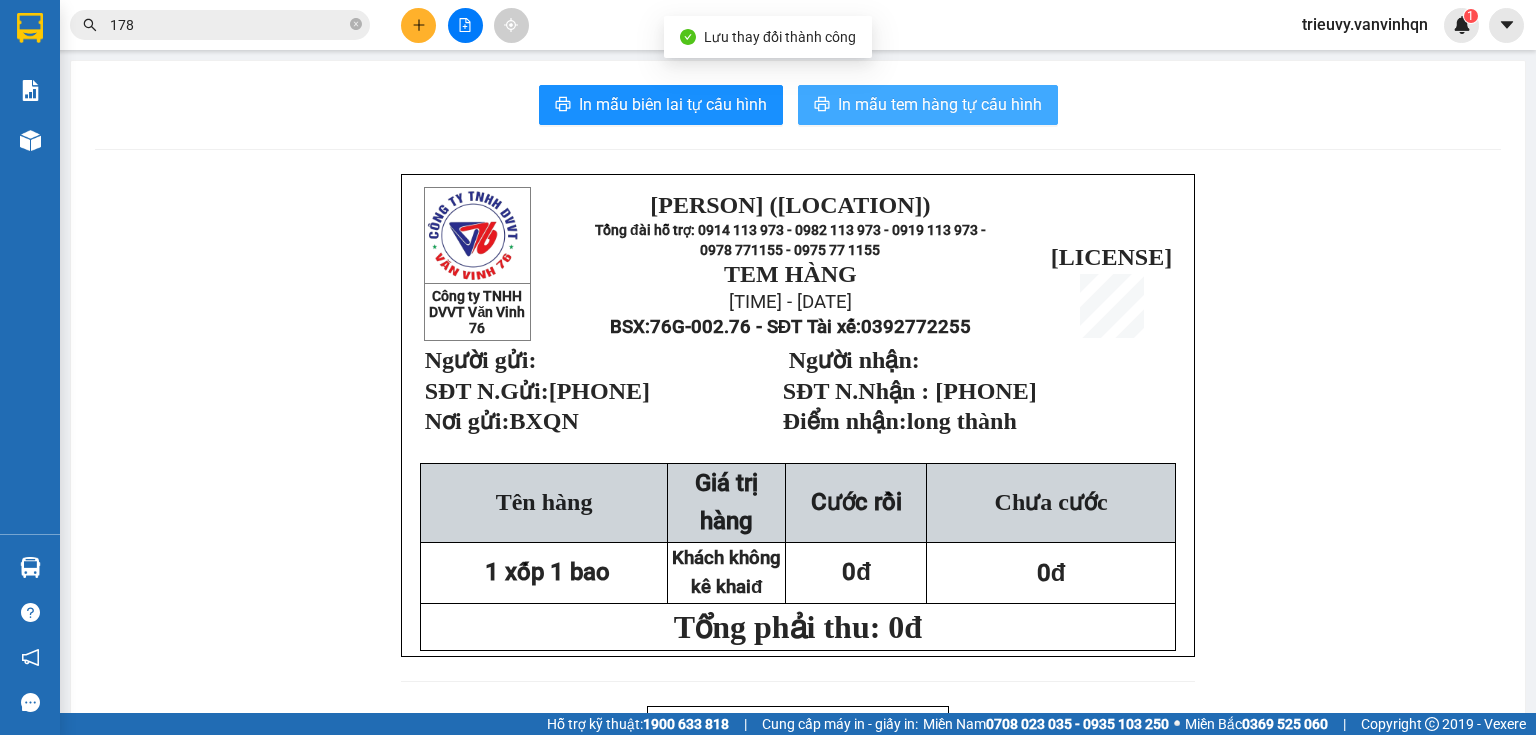 scroll, scrollTop: 0, scrollLeft: 0, axis: both 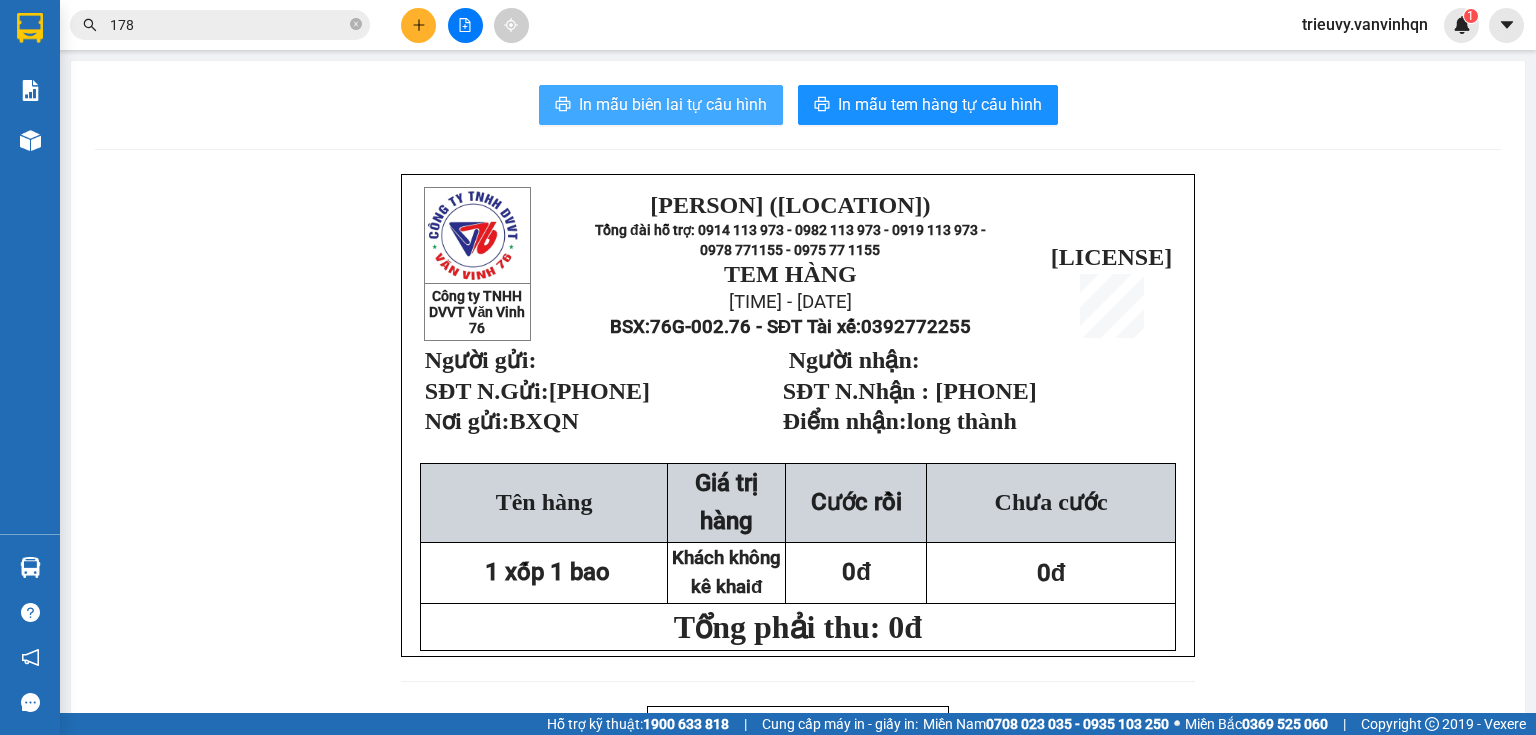 click on "In mẫu biên lai tự cấu hình" at bounding box center [673, 104] 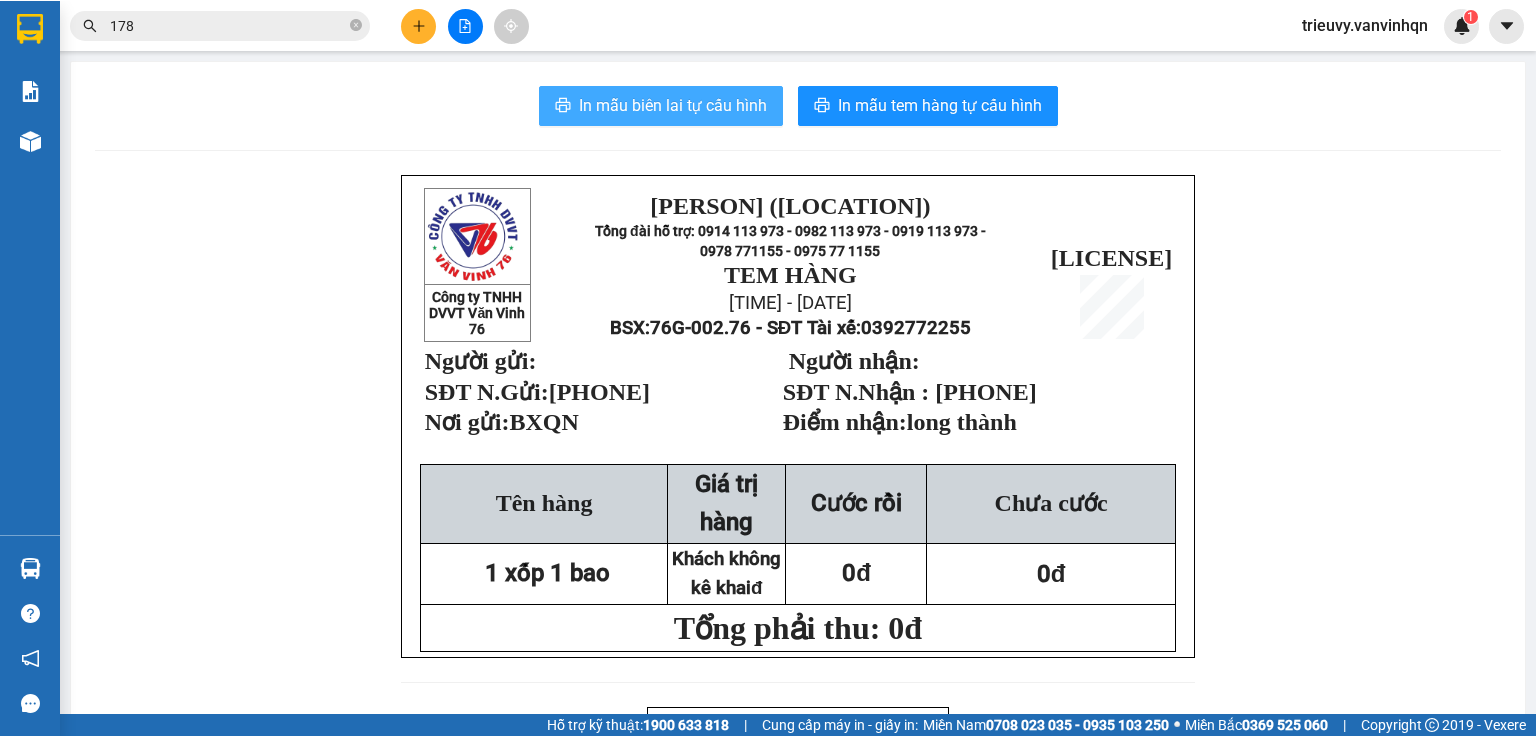 scroll, scrollTop: 0, scrollLeft: 0, axis: both 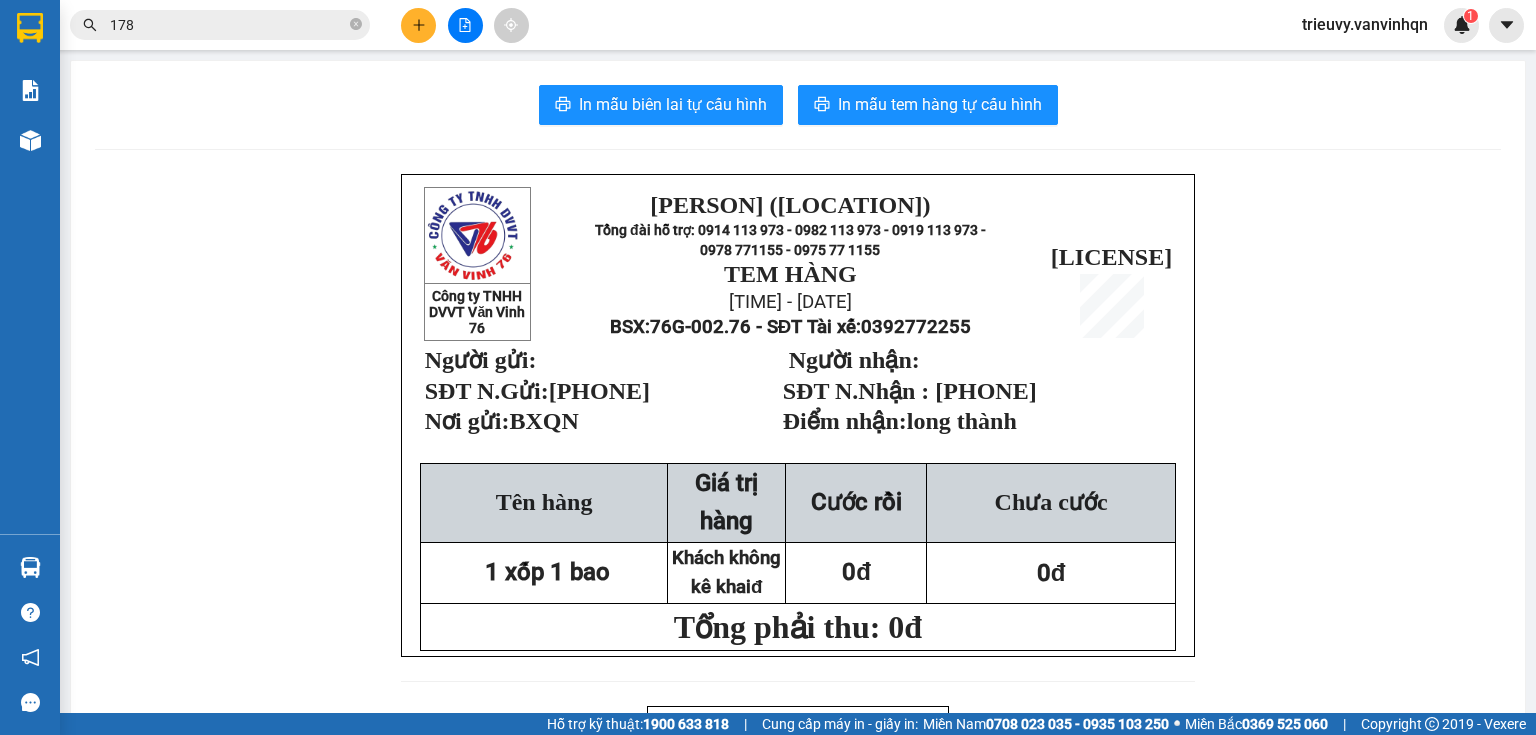 click on "Công ty TNHH DVVT Văn Vinh 76
VĂN VINH (QUẢNG NGÃI)
Tổng đài hỗ trợ: 0914 113 973 - 0982 113 973 - 0919 113 973 -
0978 771155 - 0975 77 1155
TEM HÀNG
11:23:07 - 02/08/2025
BSX:  76G-002.76 - SĐT Tài xế:  0392772255
BXQN2508020017
Người gửi:
SĐT N.Gửi:  0989911579
Nơi gửi:  BXQN
Người nhận:
SĐT N.Nhận :    0966662517
Điểm nhận:  long thành
Tên hàng
Giá trị hàng
Cước rồi
Chưa cước
1 xốp 1 bao
Khách không kê khaiđ
0đ
0đ
Tổng phải thu: 0đ
VĂN VINH (QUẢNG NGÃI)
Tổng đài hỗ trợ:
0914 113 973 - 0982 113 973 - 0919 113 973 -
0978 771155 - 0975 77 1155
----------------------------------------------
BIÊN NHẬN HÀNG GỬI
Mã đơn : BXQN2508020017
In :  11:23:07 - 02/08/2025
N.Gửi:
0989911579." at bounding box center [798, 953] 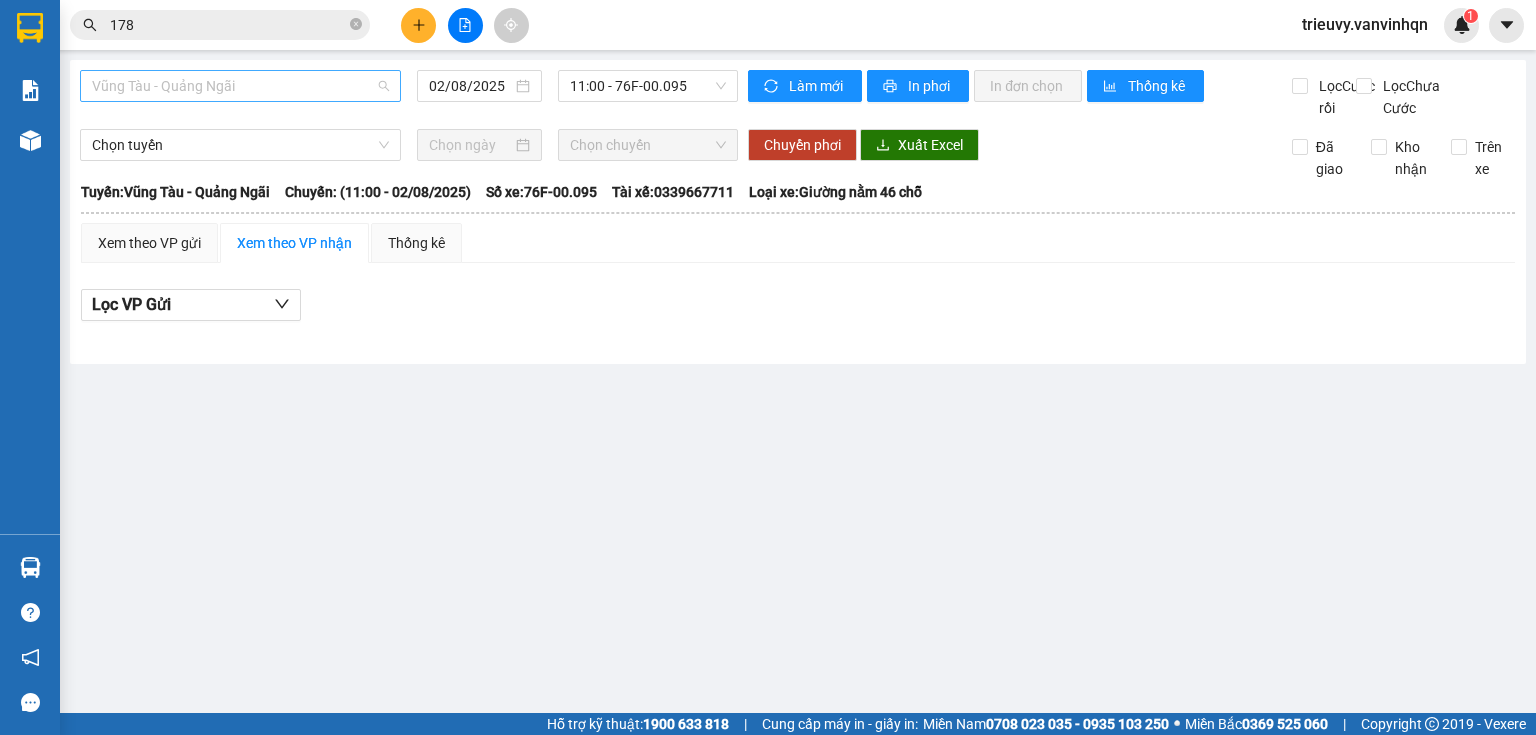 click on "Vũng Tàu - Quảng Ngãi" at bounding box center (240, 86) 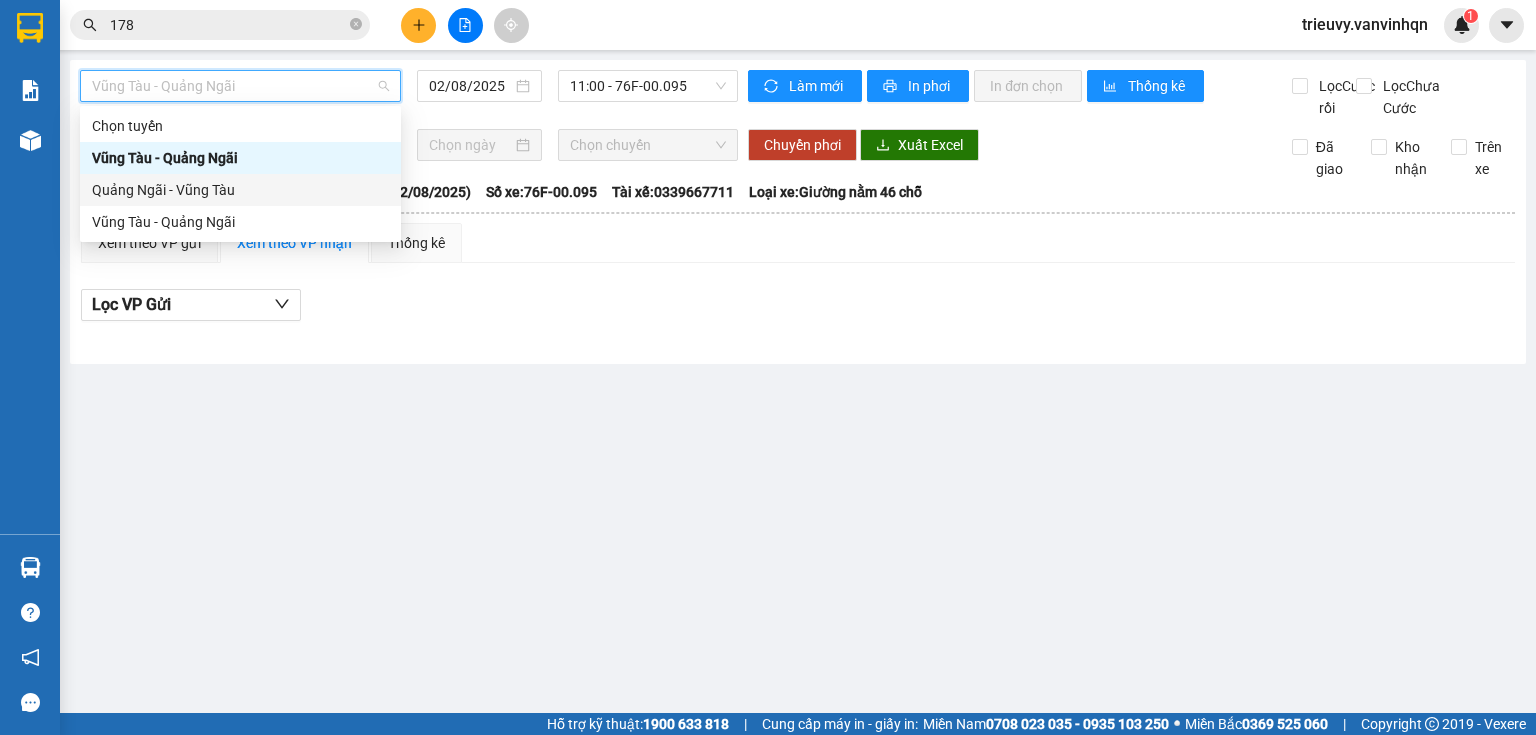 click on "[CITY] - [CITY]" at bounding box center (240, 190) 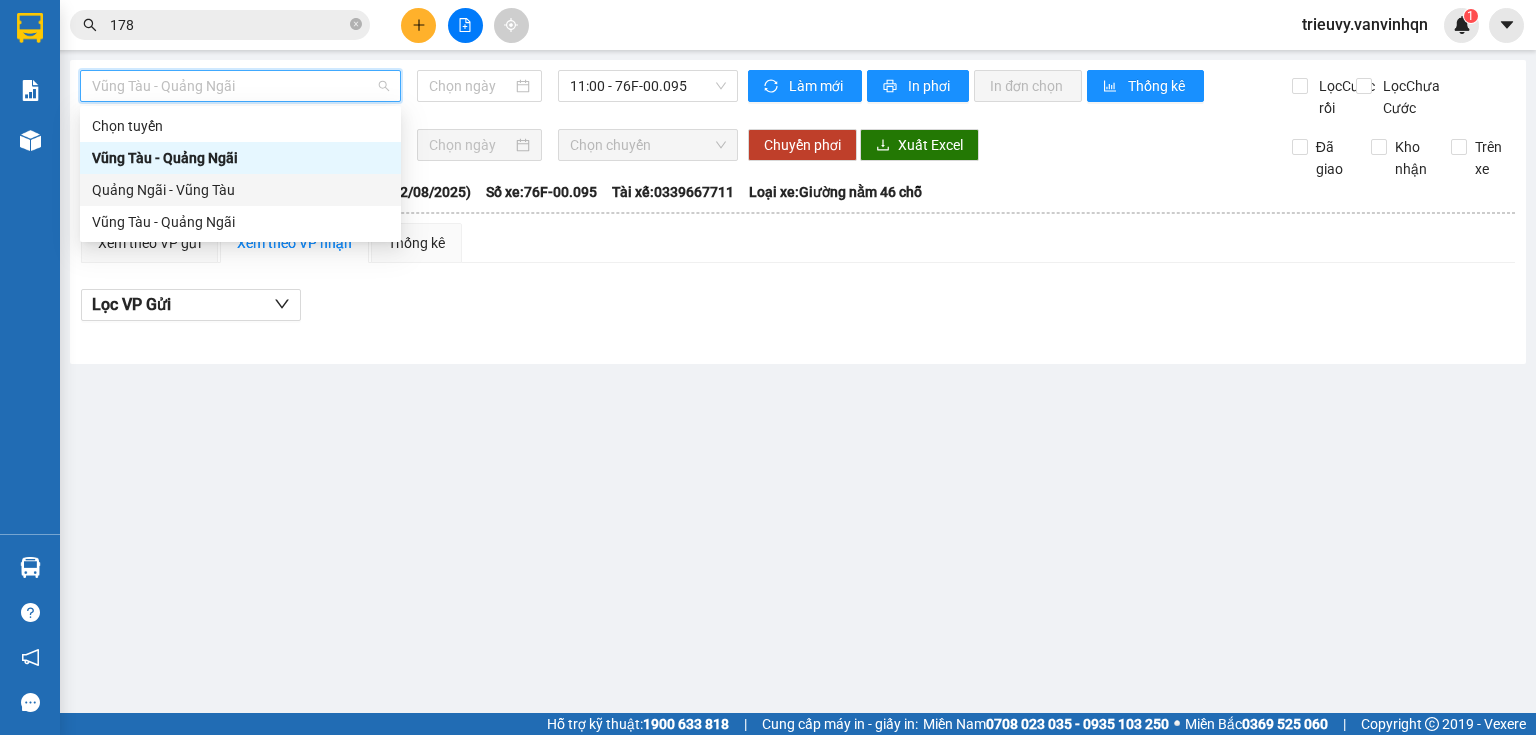 type on "02/08/2025" 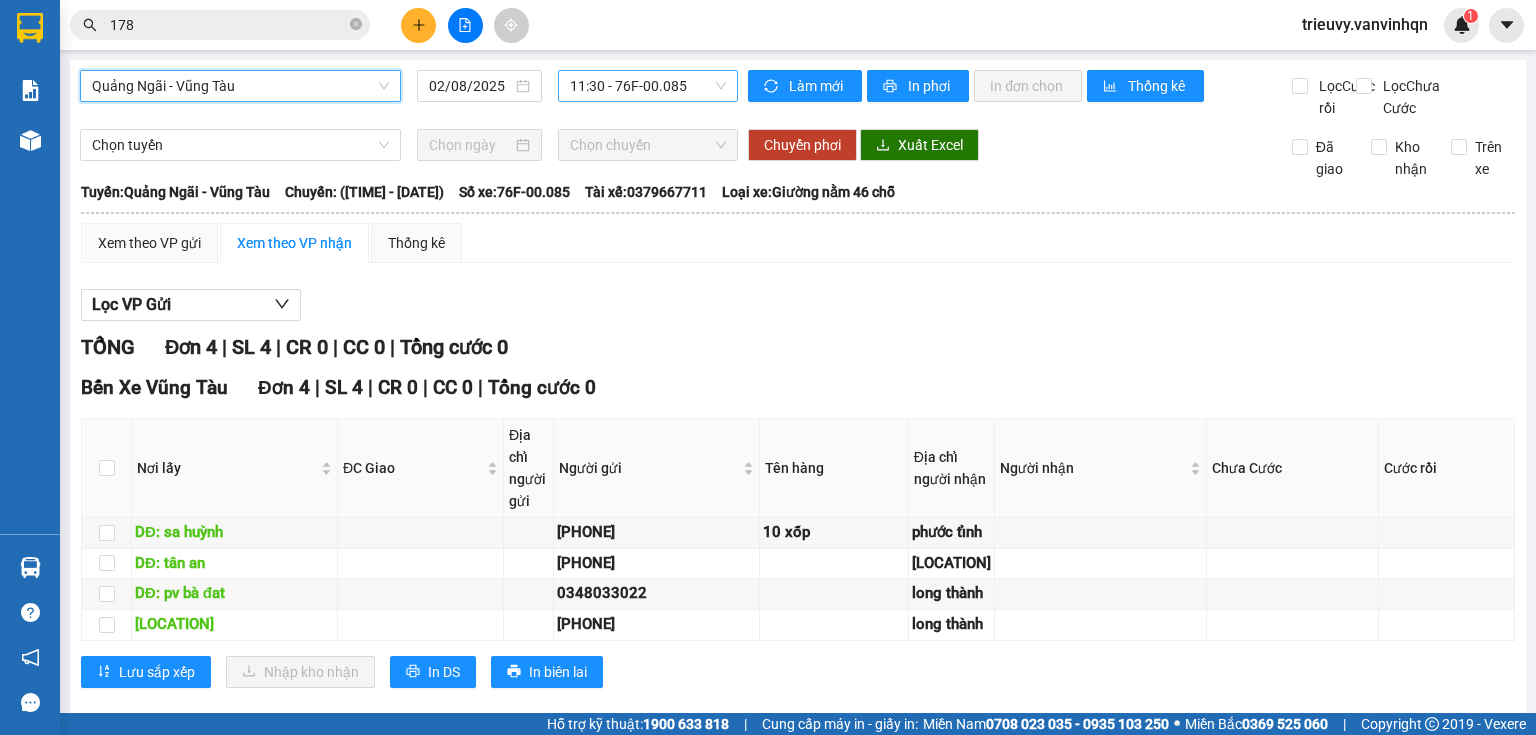 click on "11:30     - 76F-00.085" at bounding box center [648, 86] 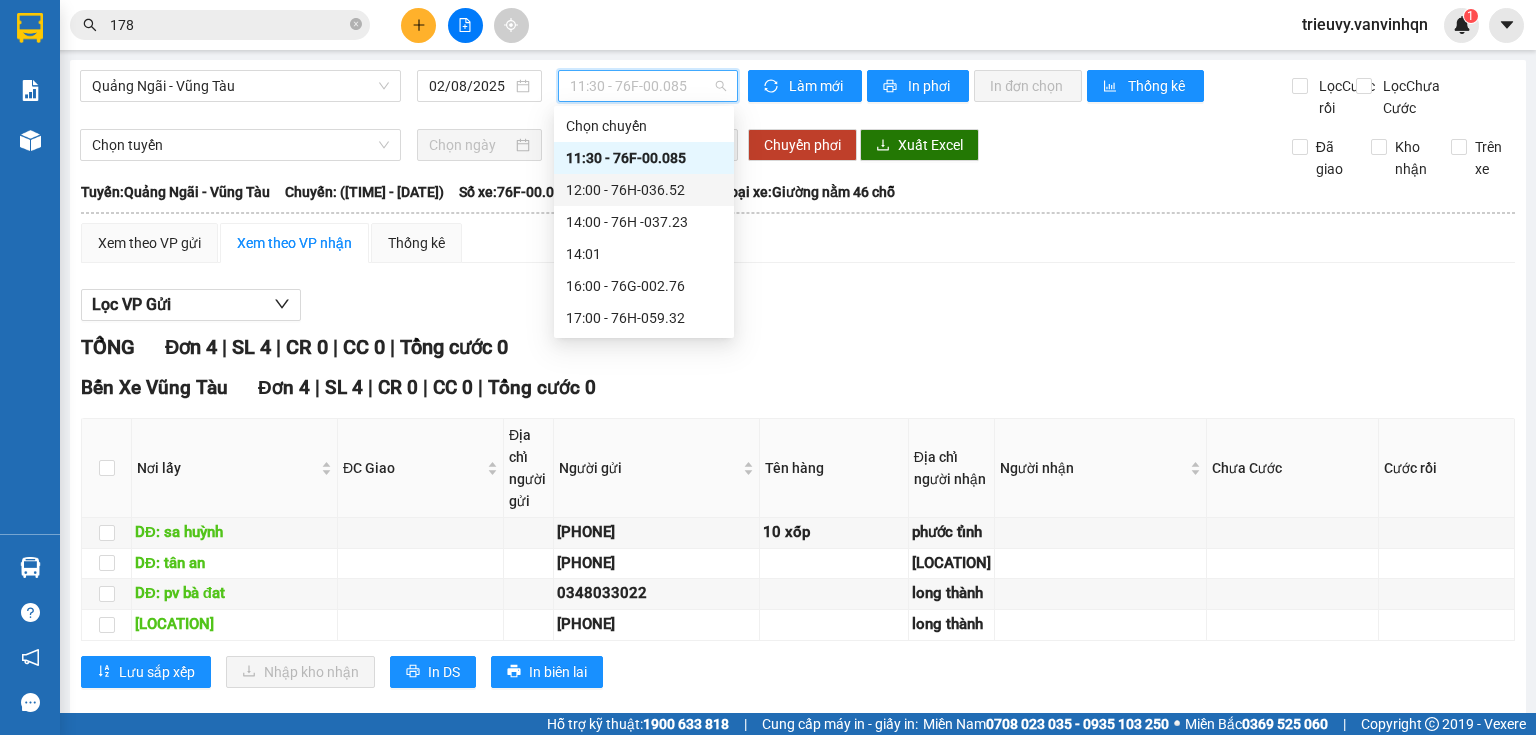click on "12:00     - 76H-036.52" at bounding box center [644, 190] 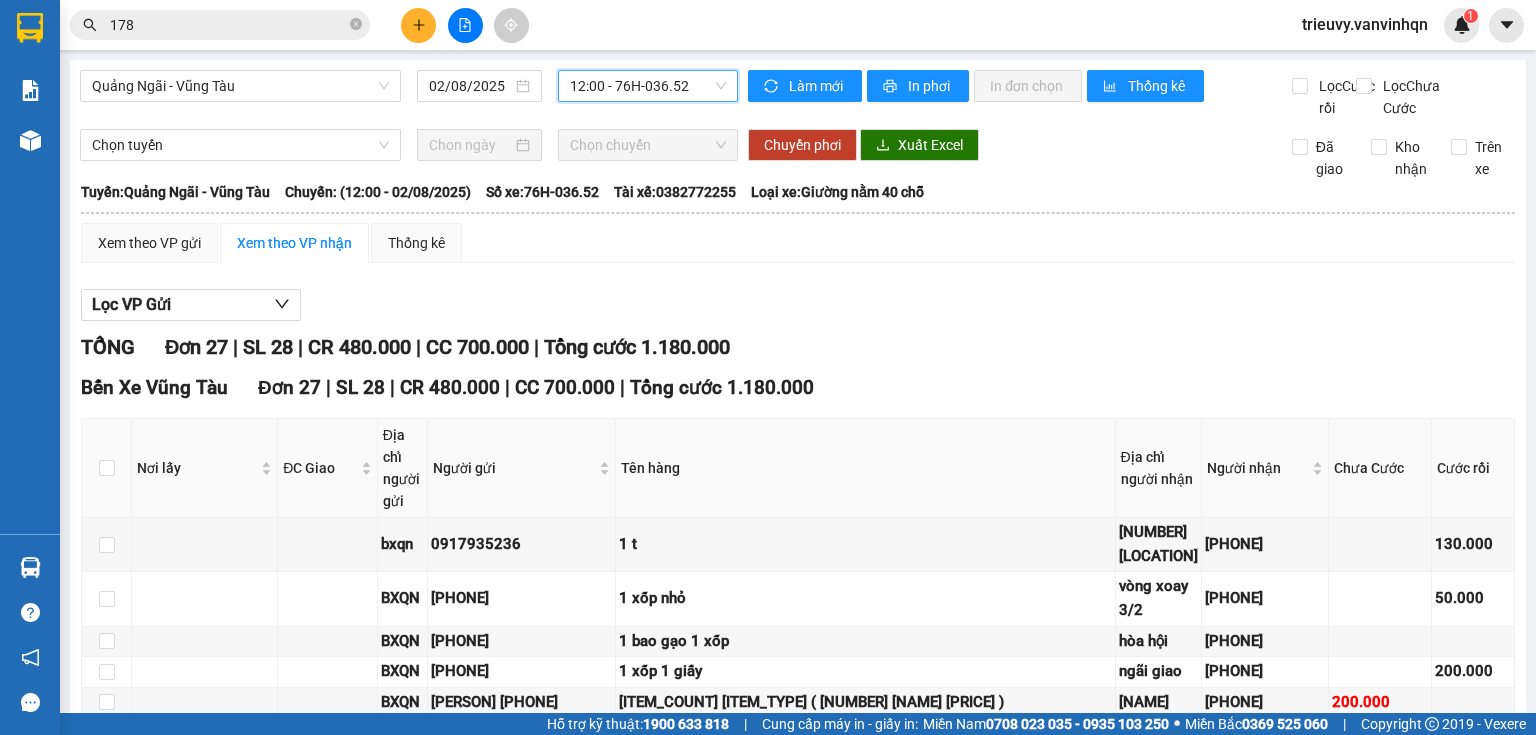 click on "In DS" at bounding box center (444, 1499) 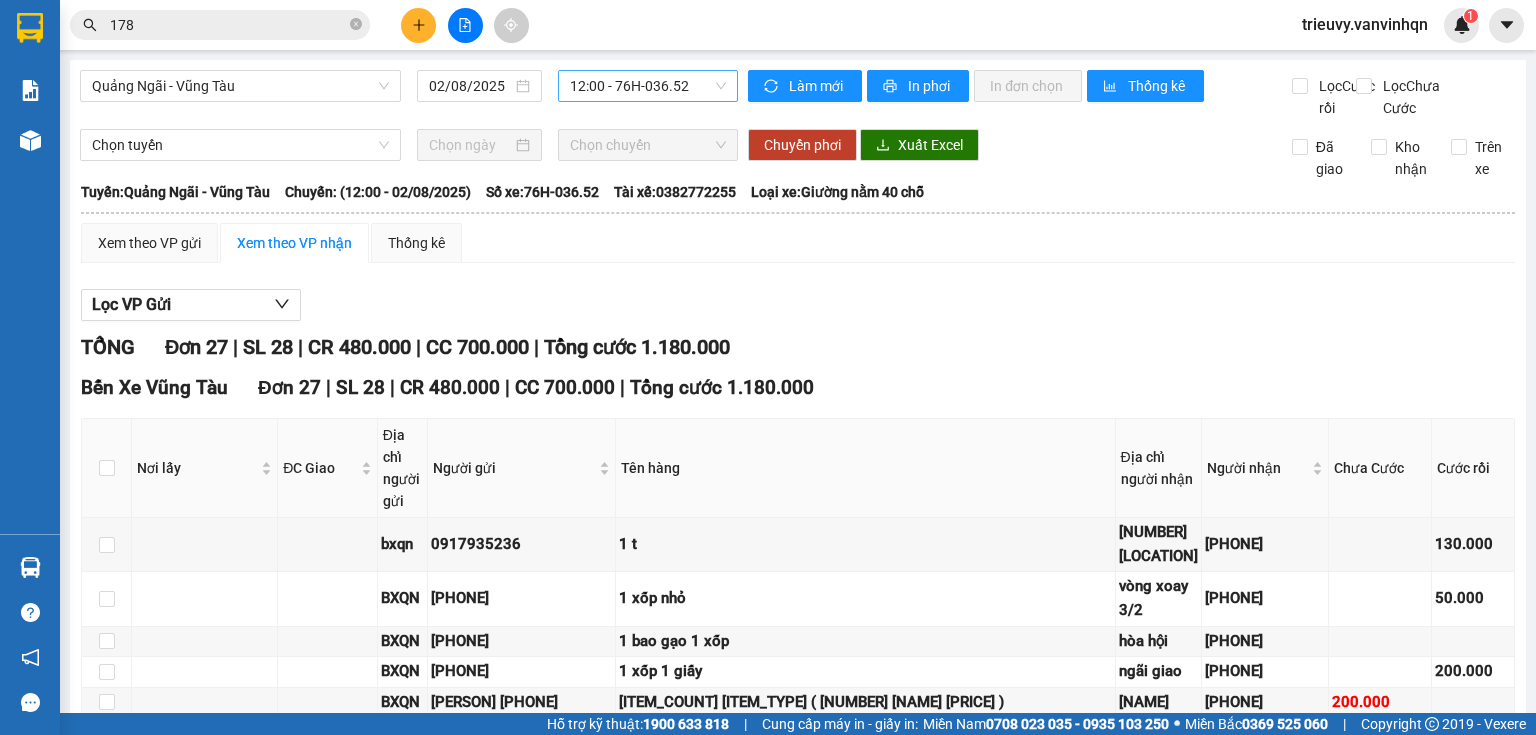 click on "Quảng Ngãi - Vũng Tàu 02/08/2025 12:00     - 76H-036.52" at bounding box center [409, 94] 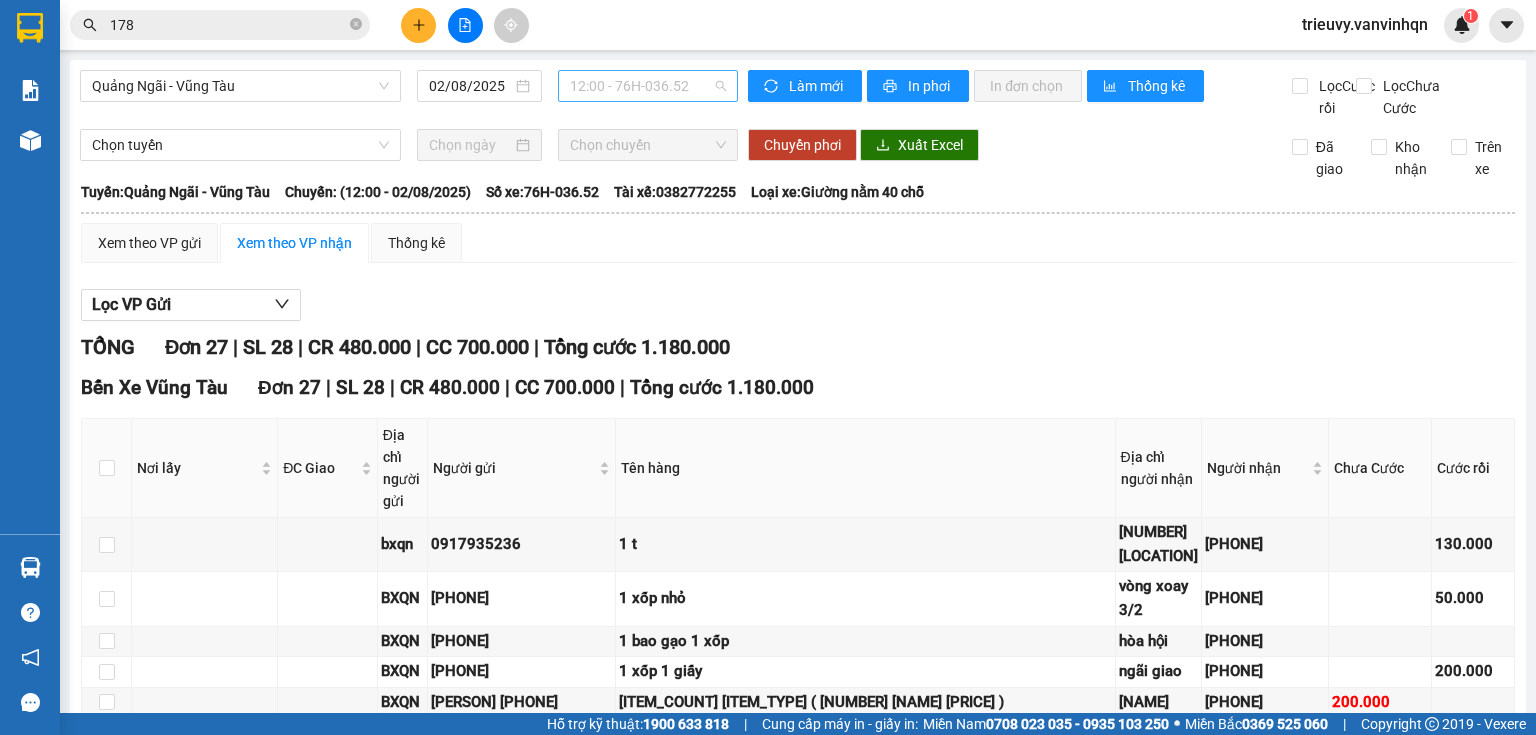 click on "12:00     - 76H-036.52" at bounding box center [648, 86] 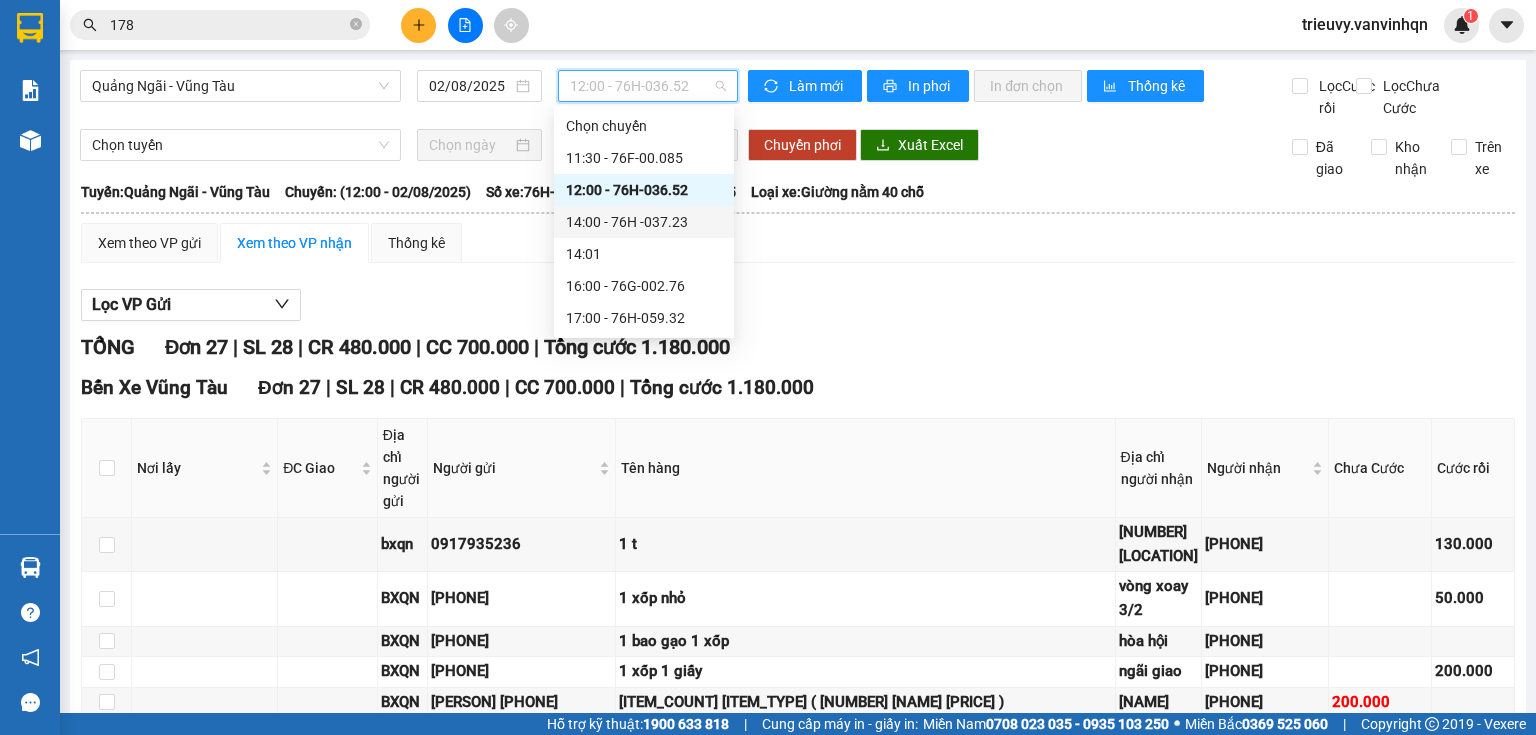 click on "14:00     - 76H -037.23" at bounding box center (644, 222) 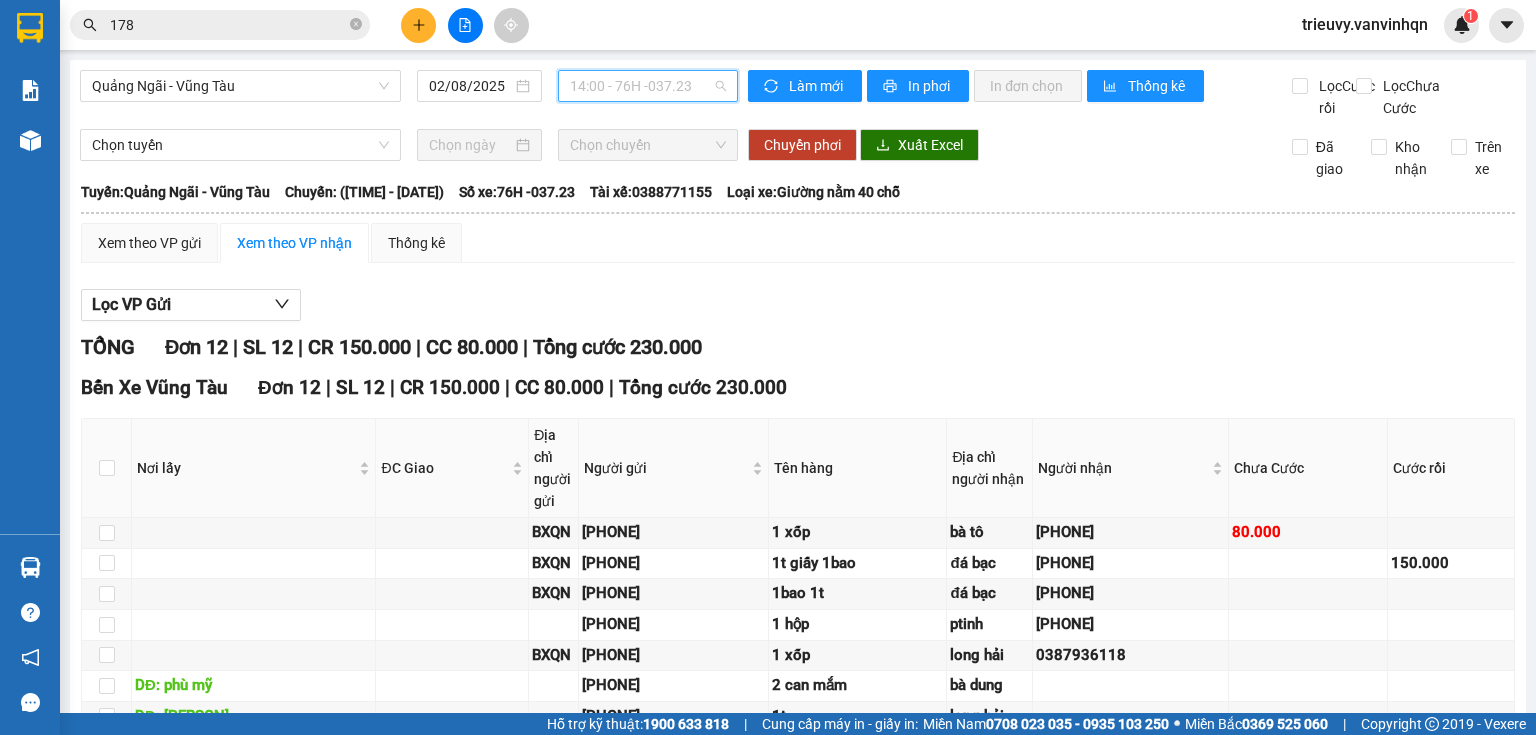 click on "14:00     - 76H -037.23" at bounding box center (648, 86) 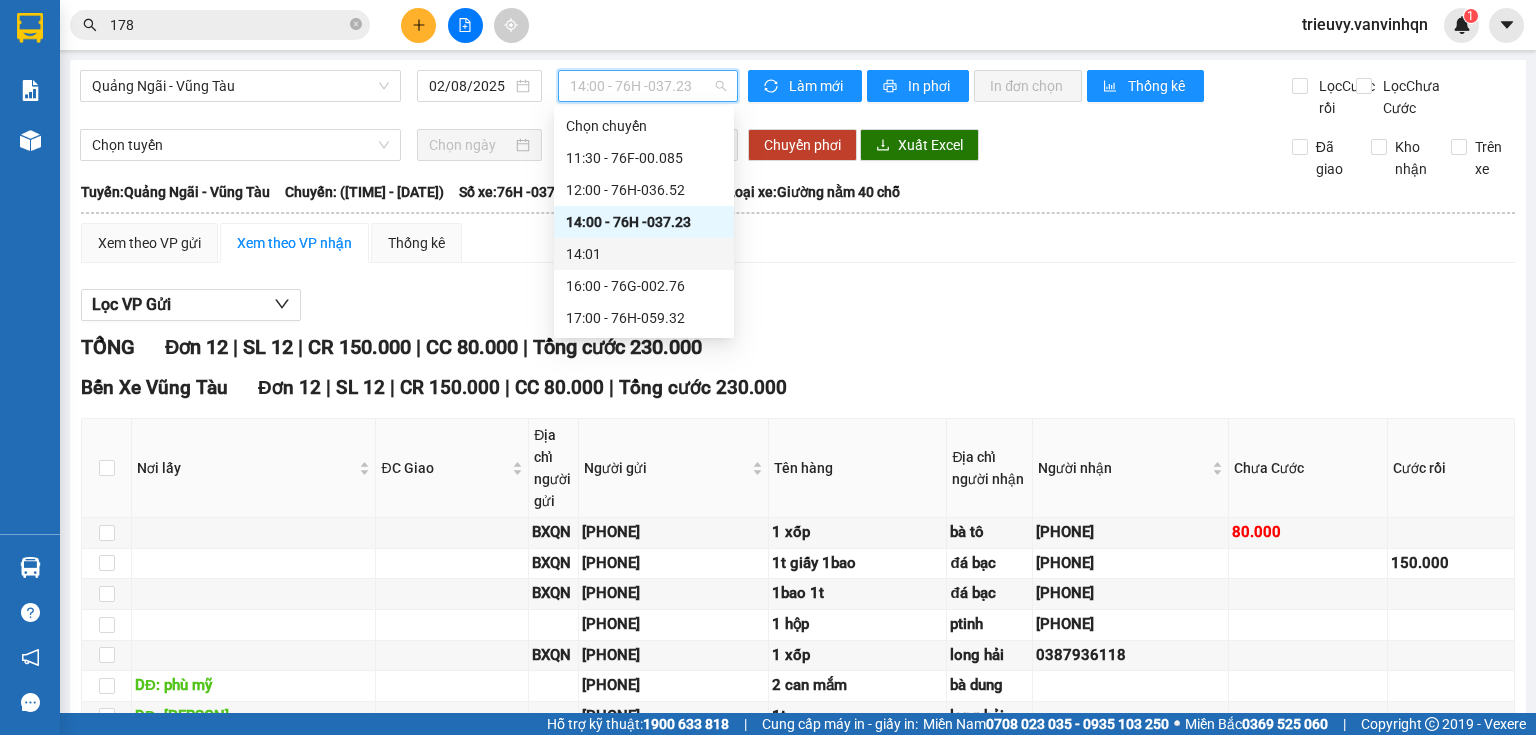 click on "16:00     - 76G-002.76" at bounding box center (644, 286) 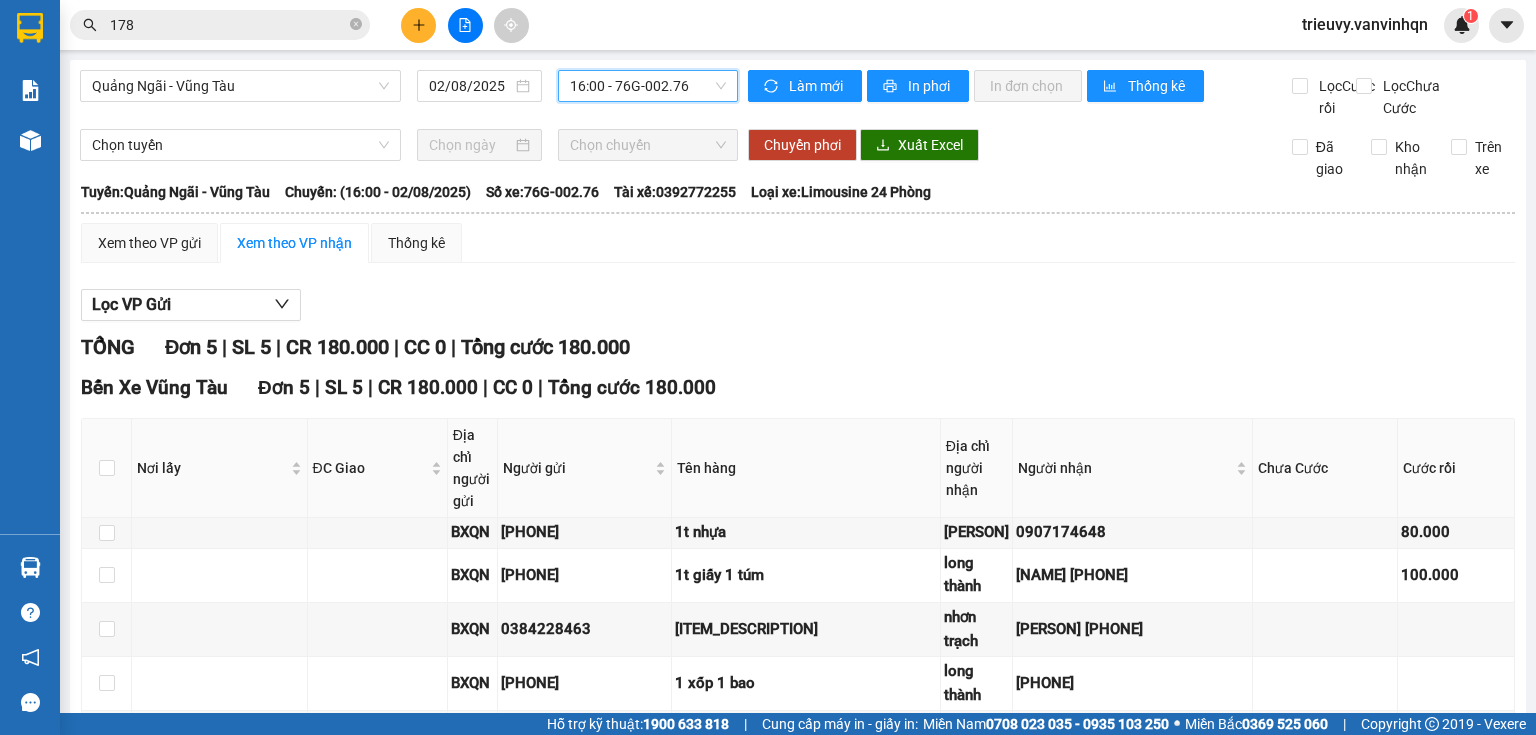 click on "16:00     - 76G-002.76" at bounding box center (648, 86) 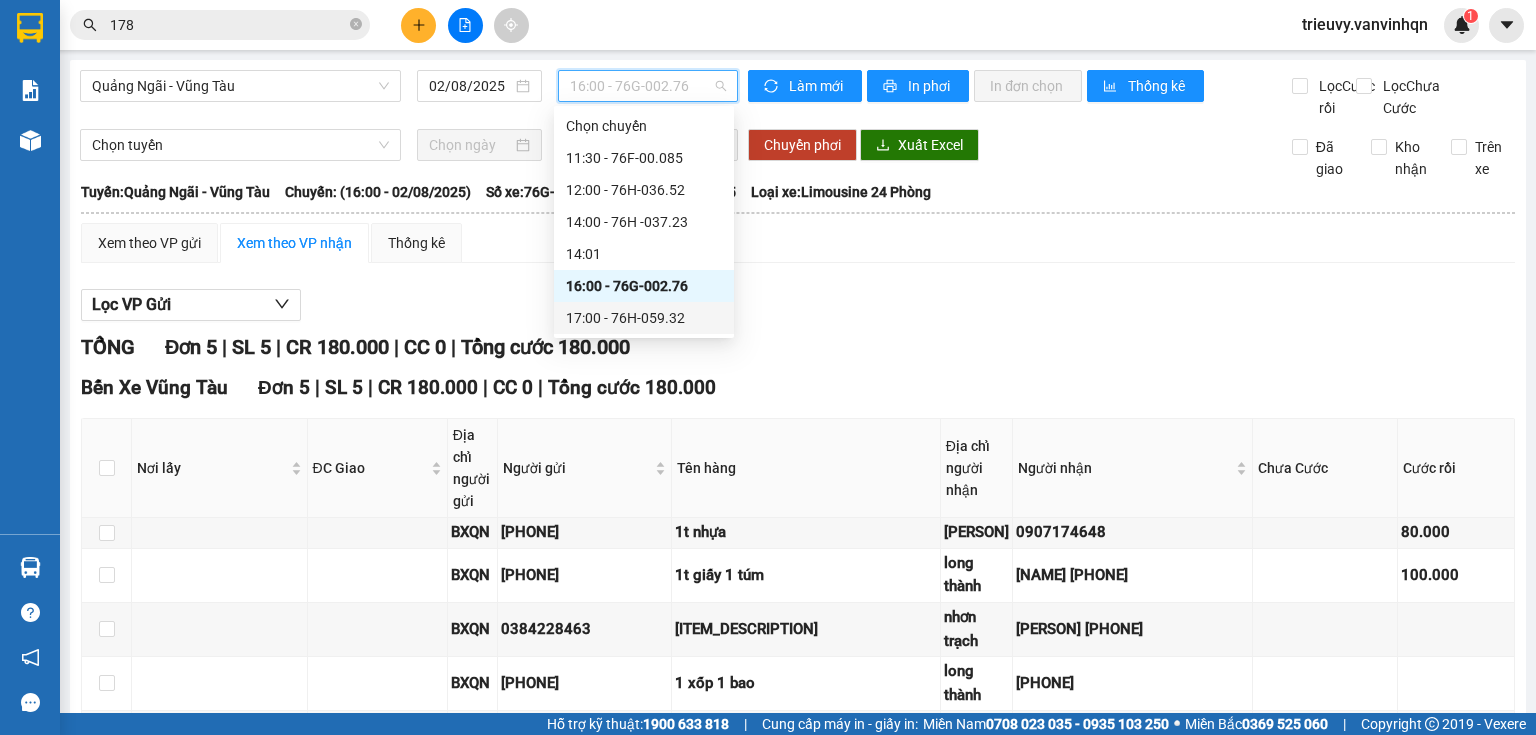 click on "17:00     - 76H-059.32" at bounding box center (644, 318) 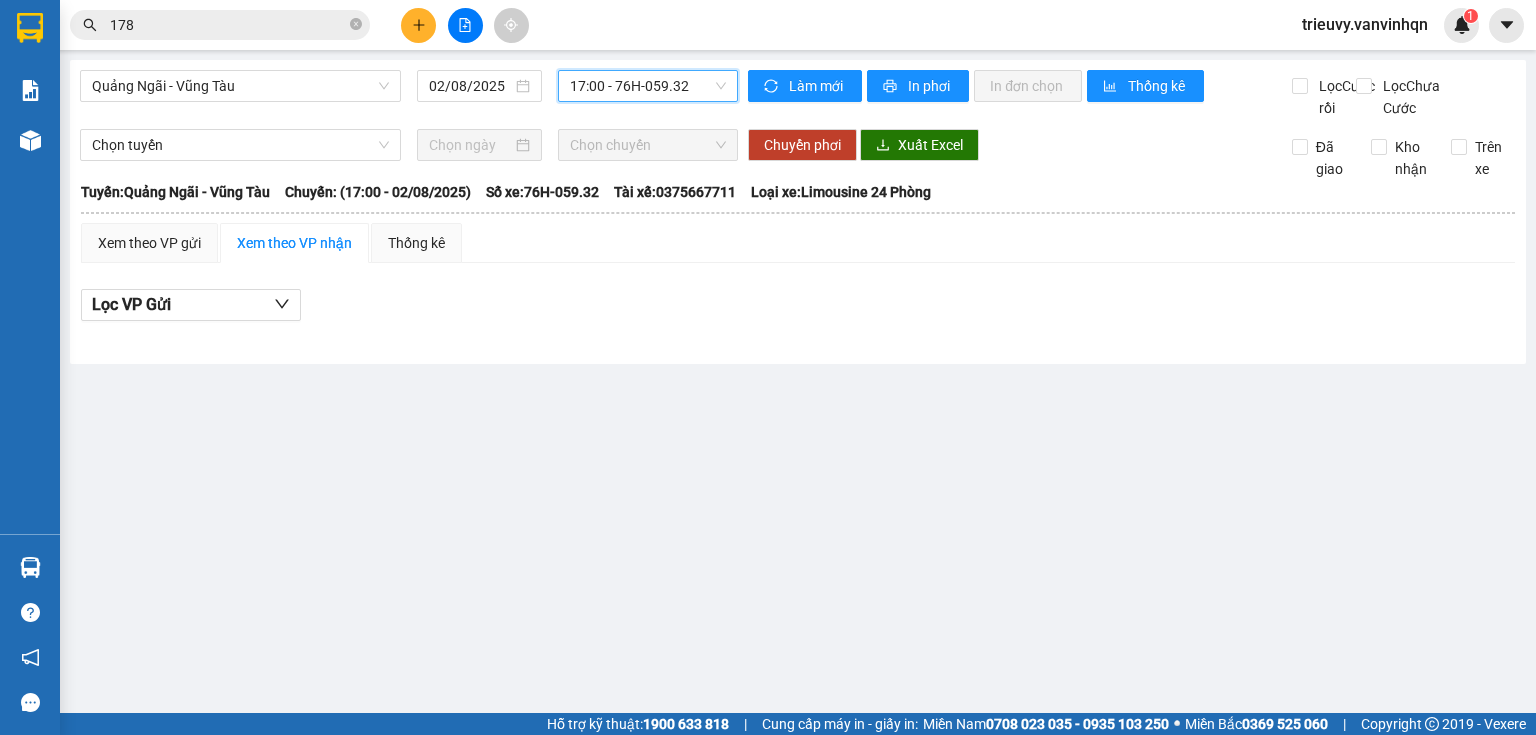 click on "17:00     - 76H-059.32" at bounding box center [648, 86] 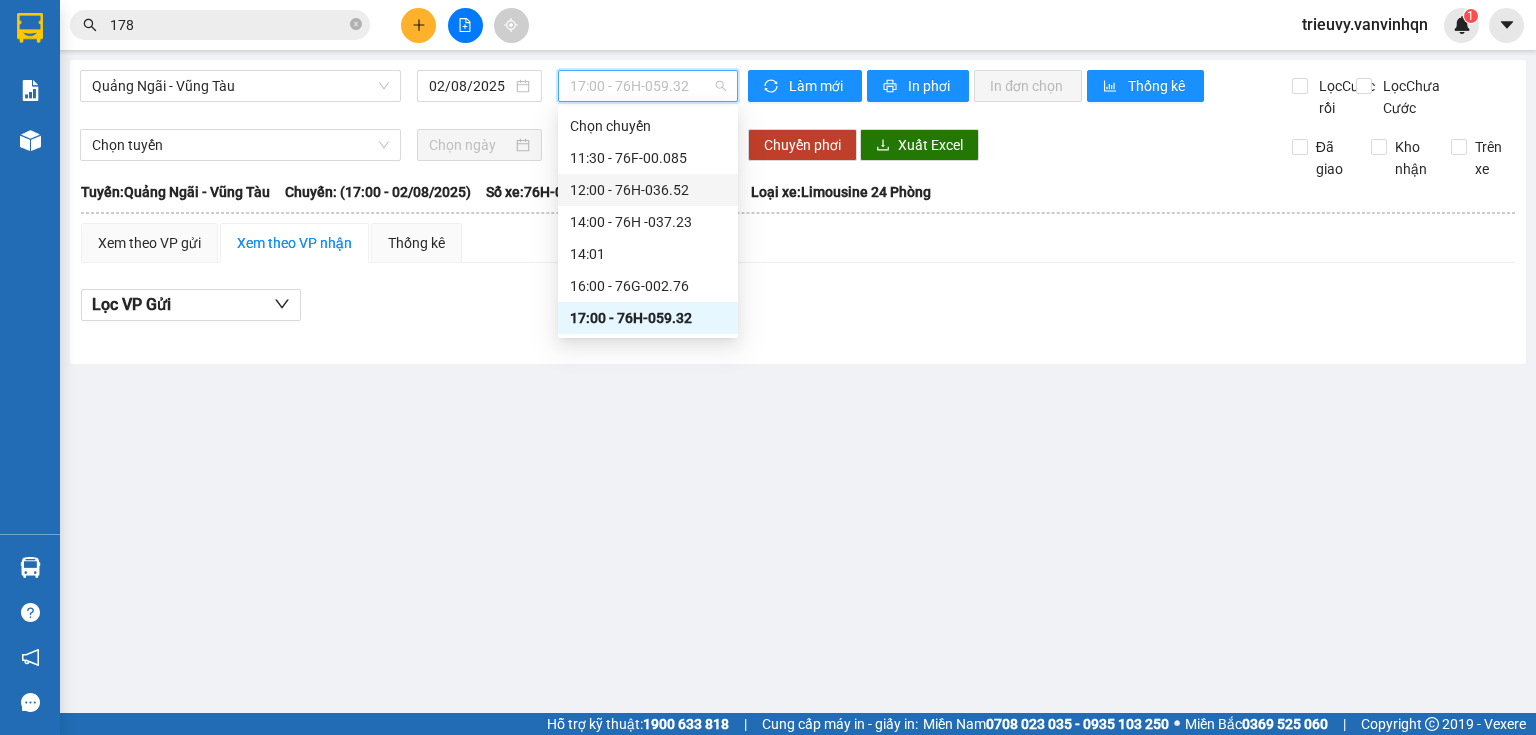 click on "12:00     - 76H-036.52" at bounding box center (648, 190) 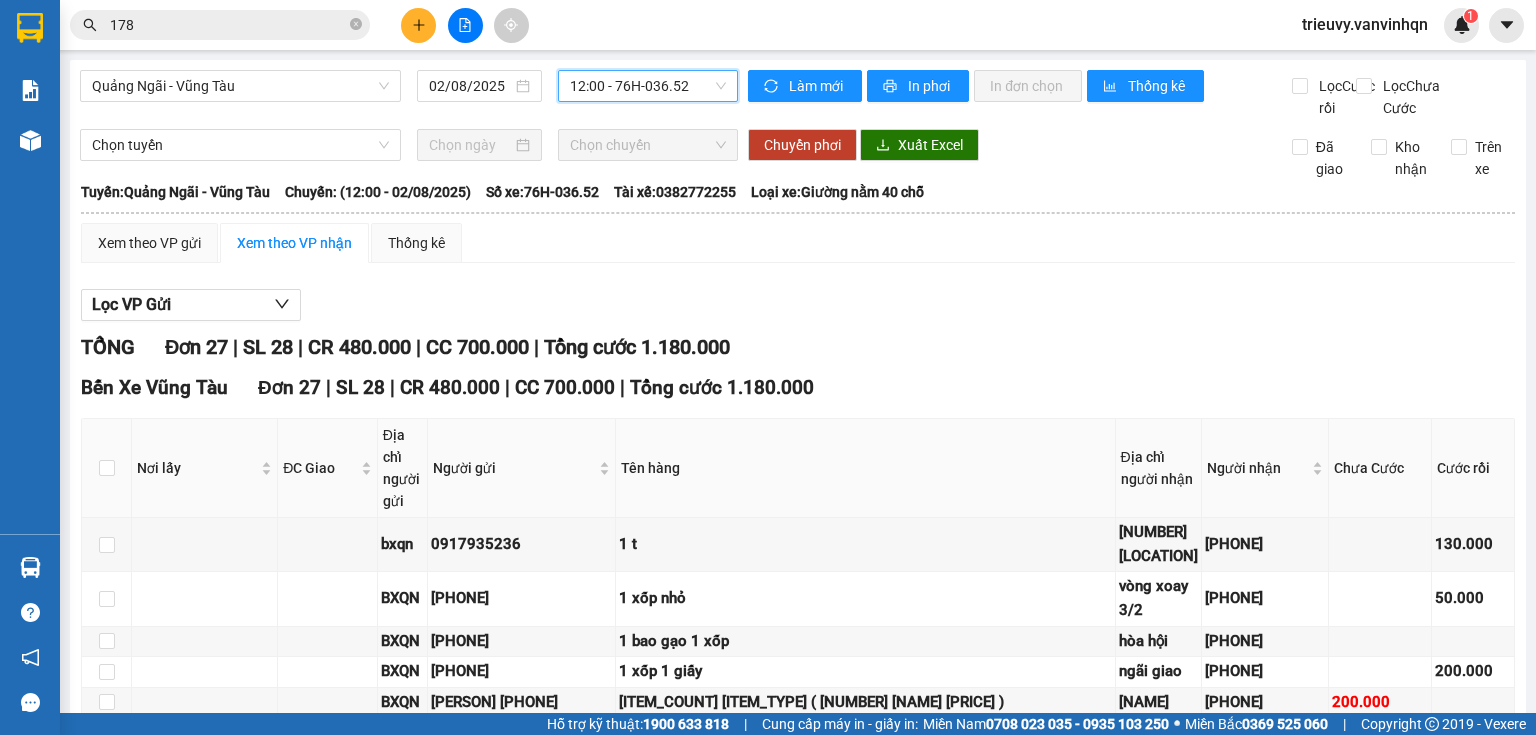 click on "12:00     - 76H-036.52" at bounding box center [648, 86] 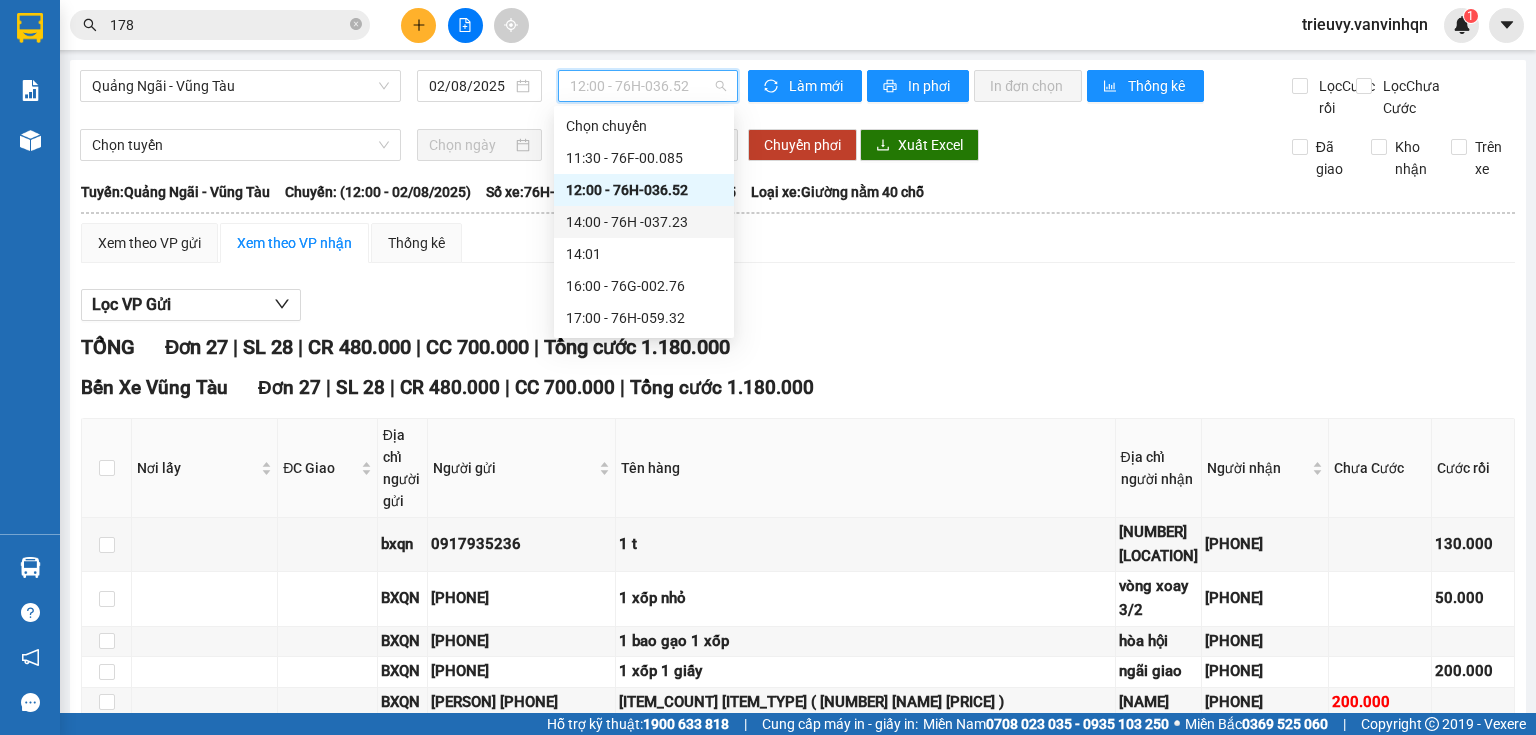 click on "14:00     - 76H -037.23" at bounding box center (644, 222) 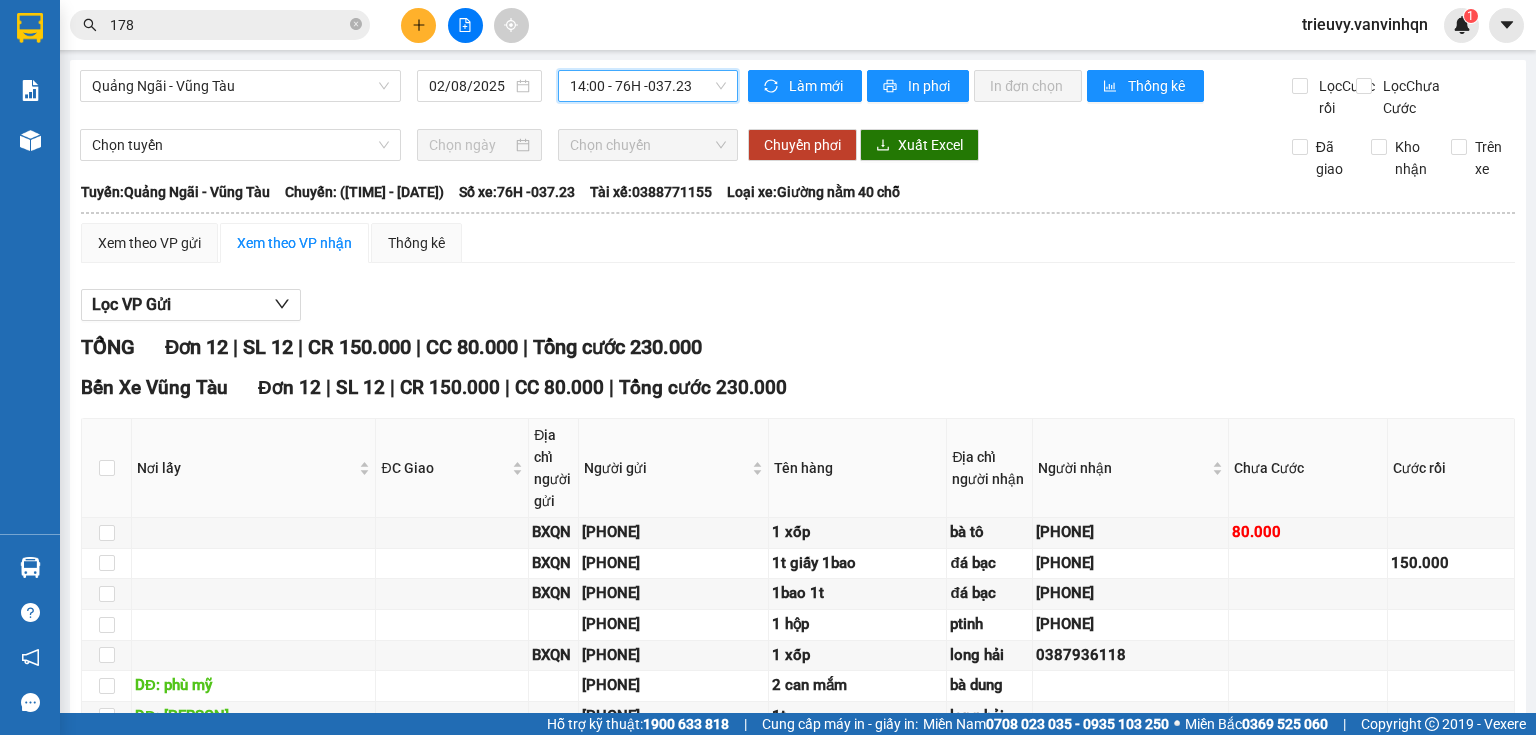 drag, startPoint x: 628, startPoint y: 85, endPoint x: 636, endPoint y: 127, distance: 42.755116 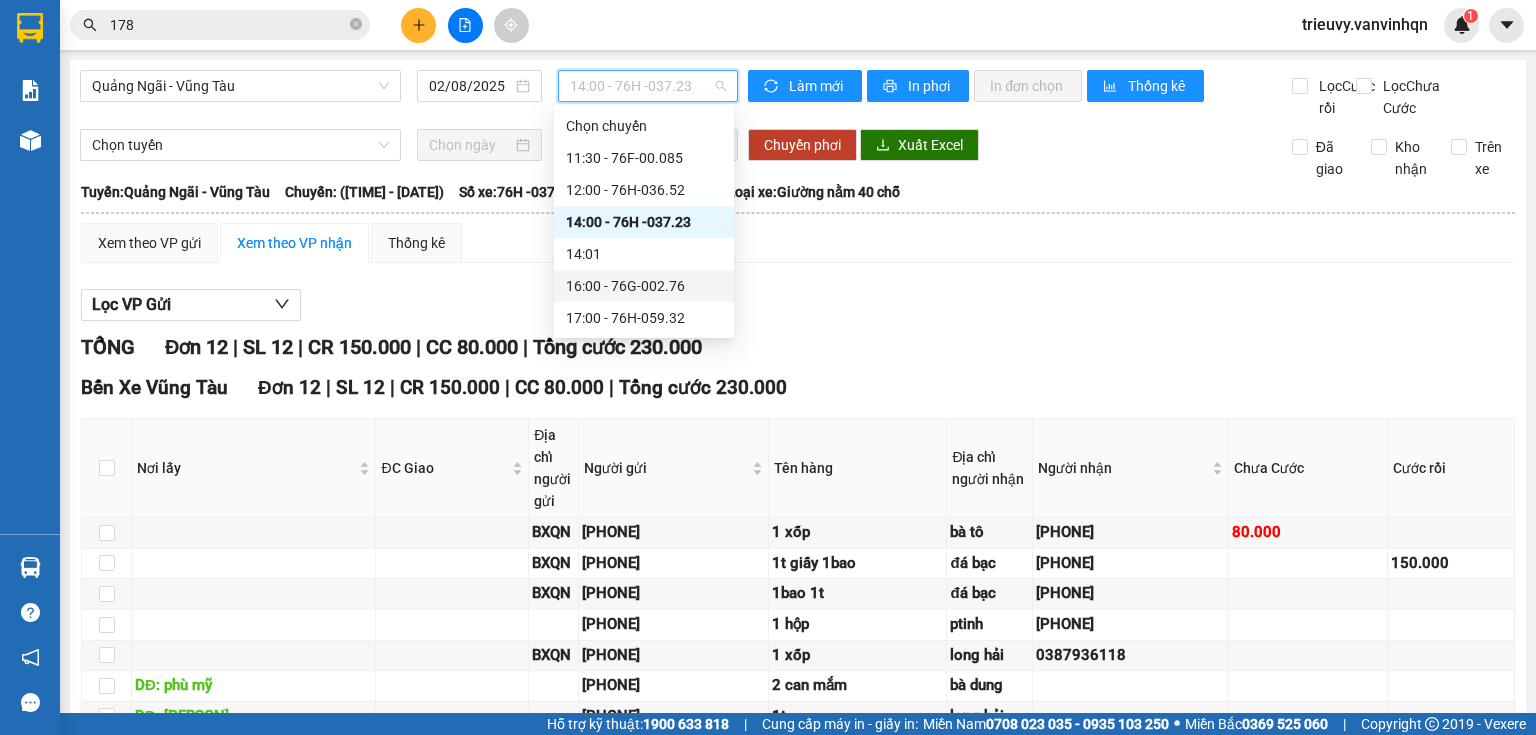 click on "16:00     - 76G-002.76" at bounding box center (644, 286) 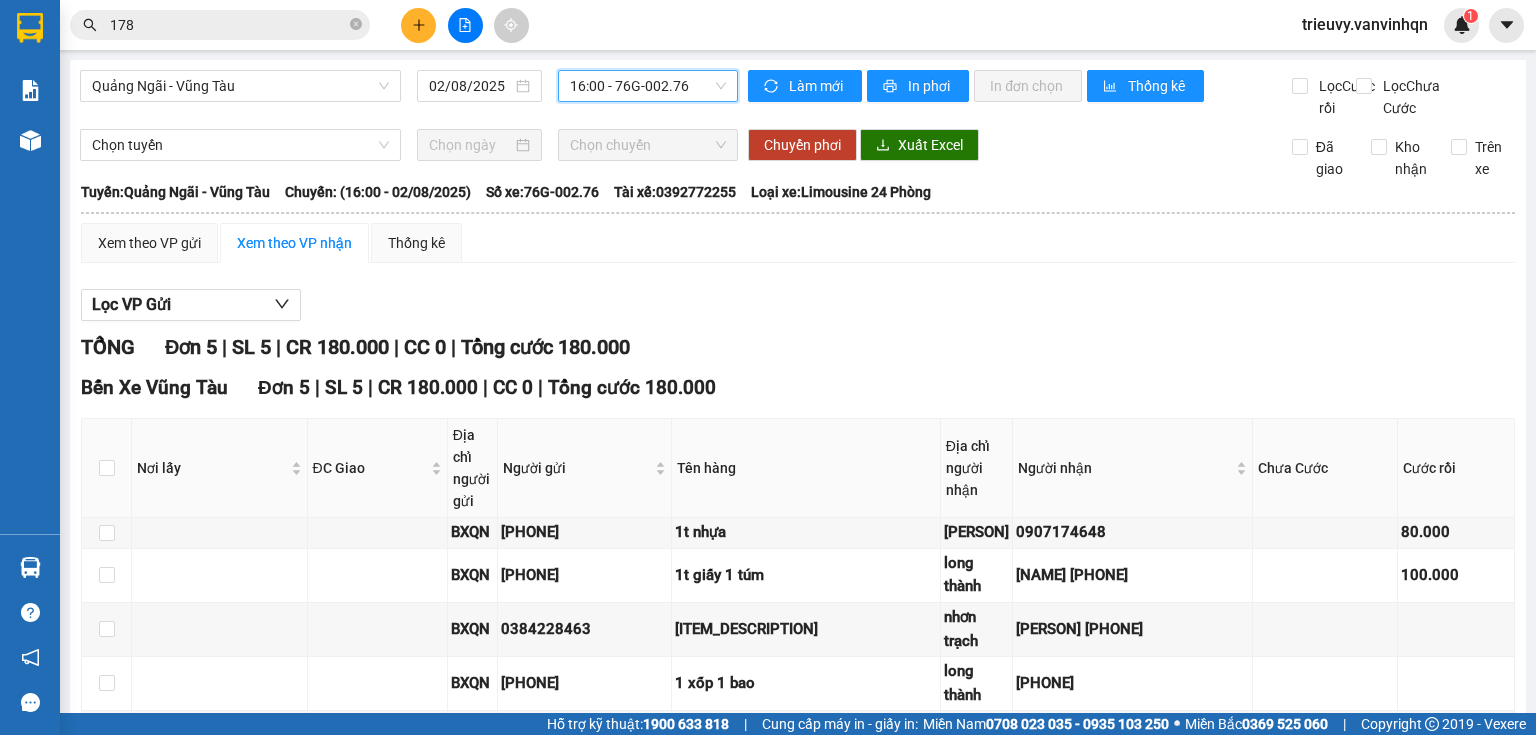 click on "In DS" at bounding box center (444, 773) 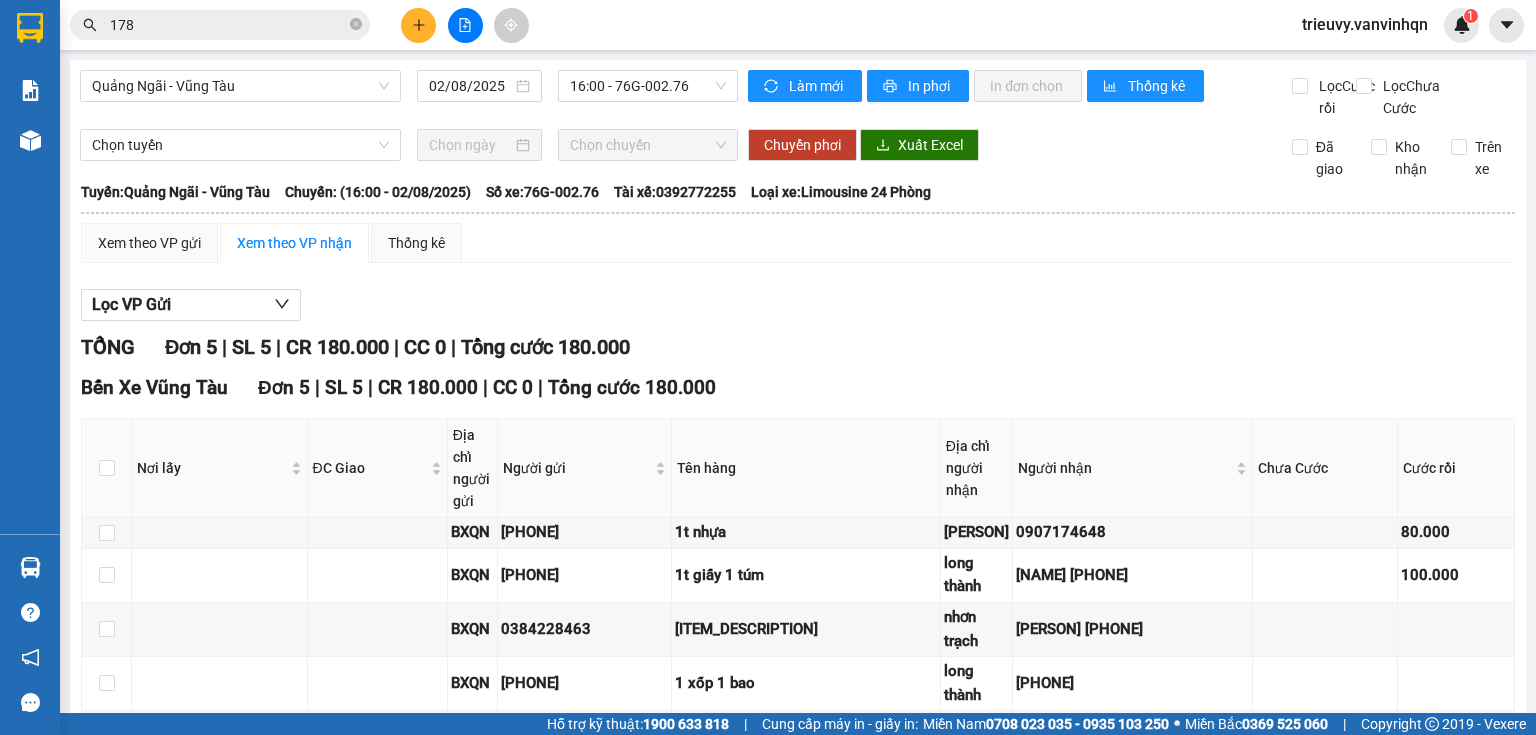 click on "Quảng Ngãi - Vũng Tàu 02/08/2025 16:00     - 76G-002.76" at bounding box center [409, 94] 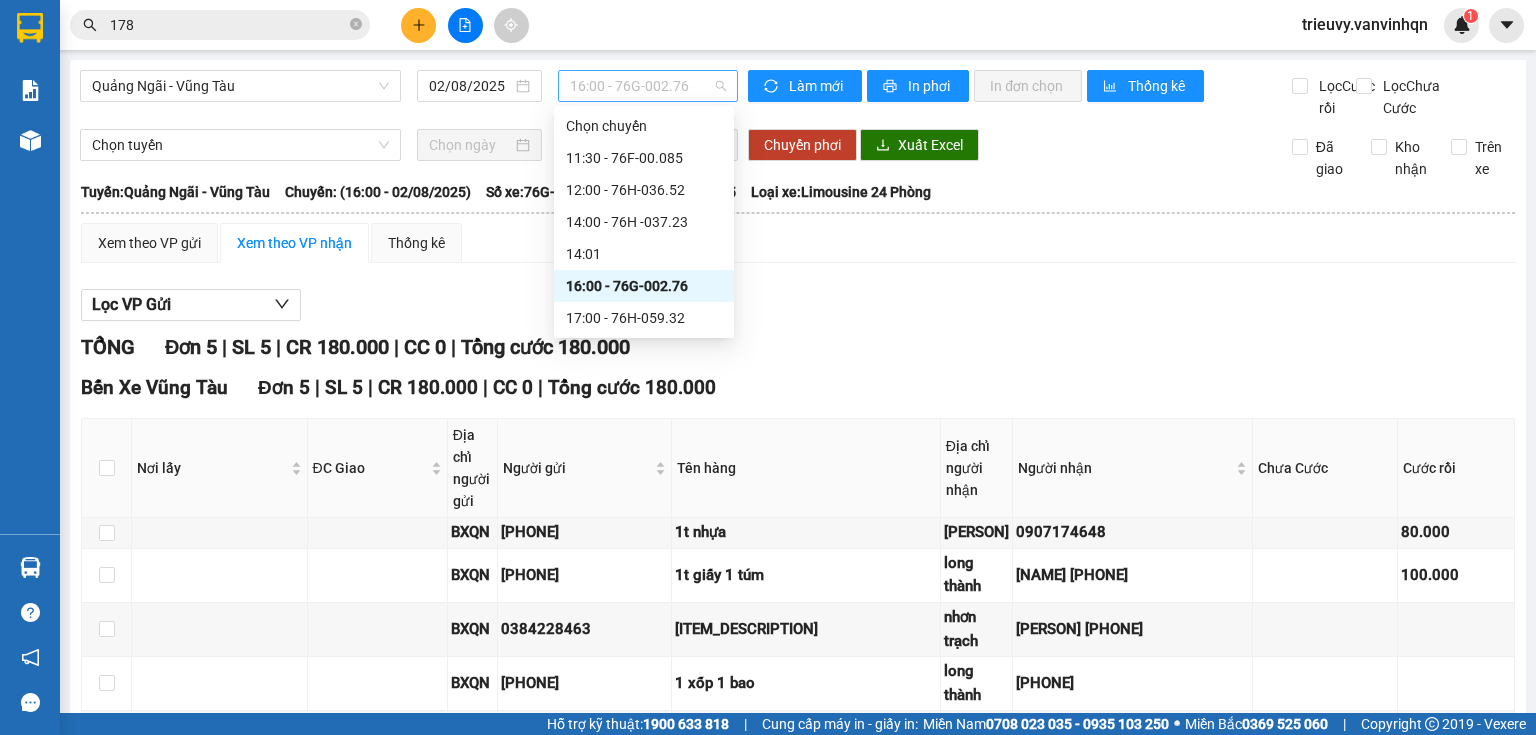 drag, startPoint x: 694, startPoint y: 91, endPoint x: 694, endPoint y: 137, distance: 46 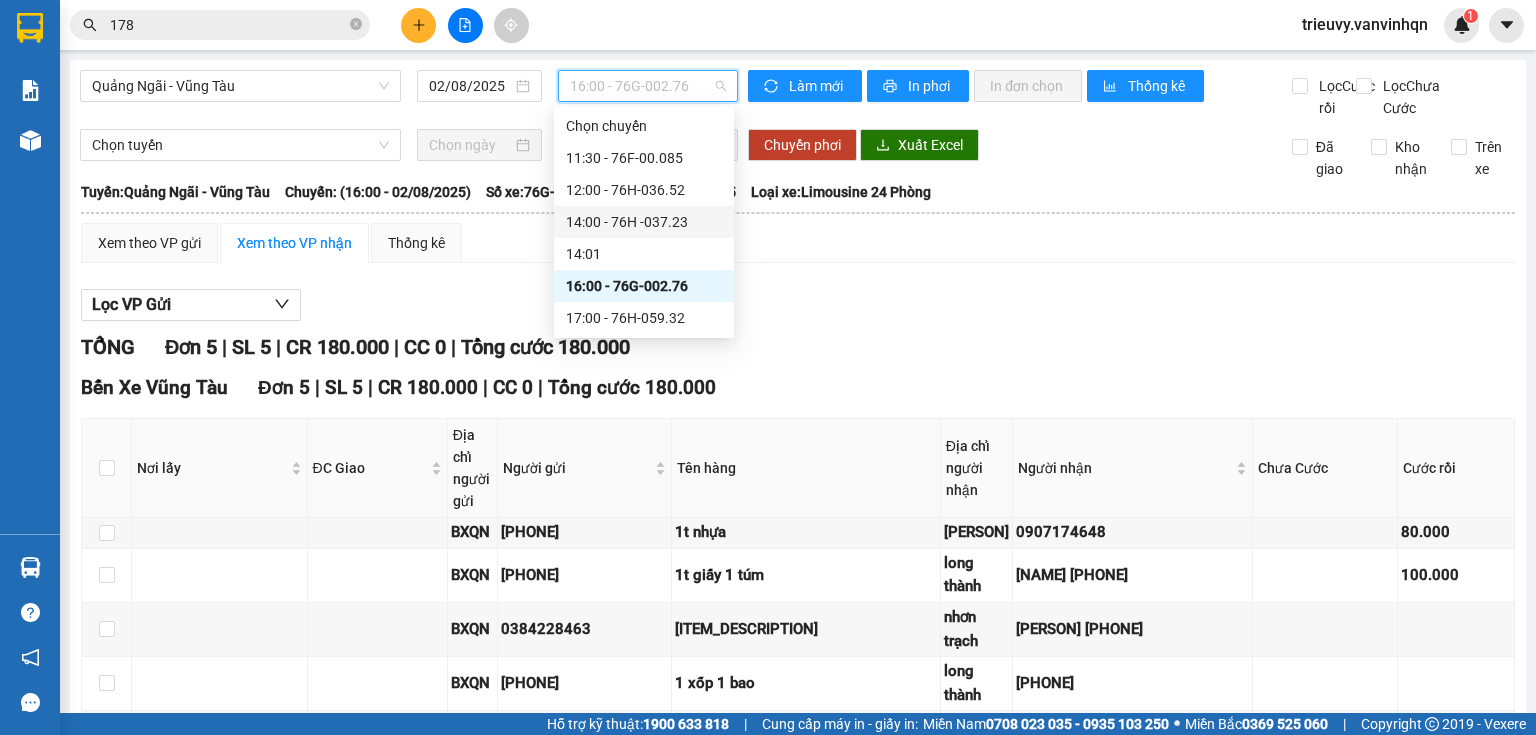 click on "14:00     - 76H -037.23" at bounding box center [644, 222] 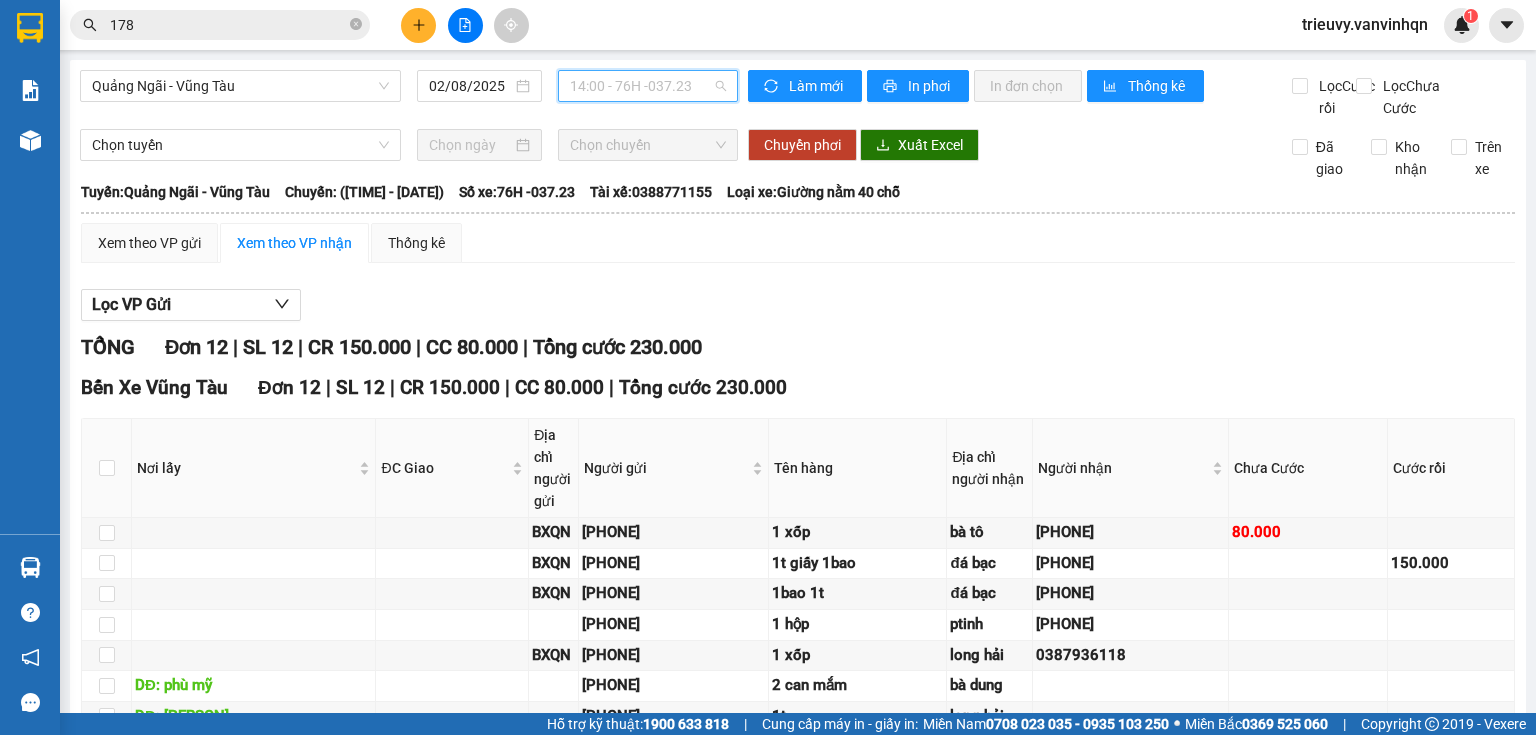 click on "14:00     - 76H -037.23" at bounding box center [648, 86] 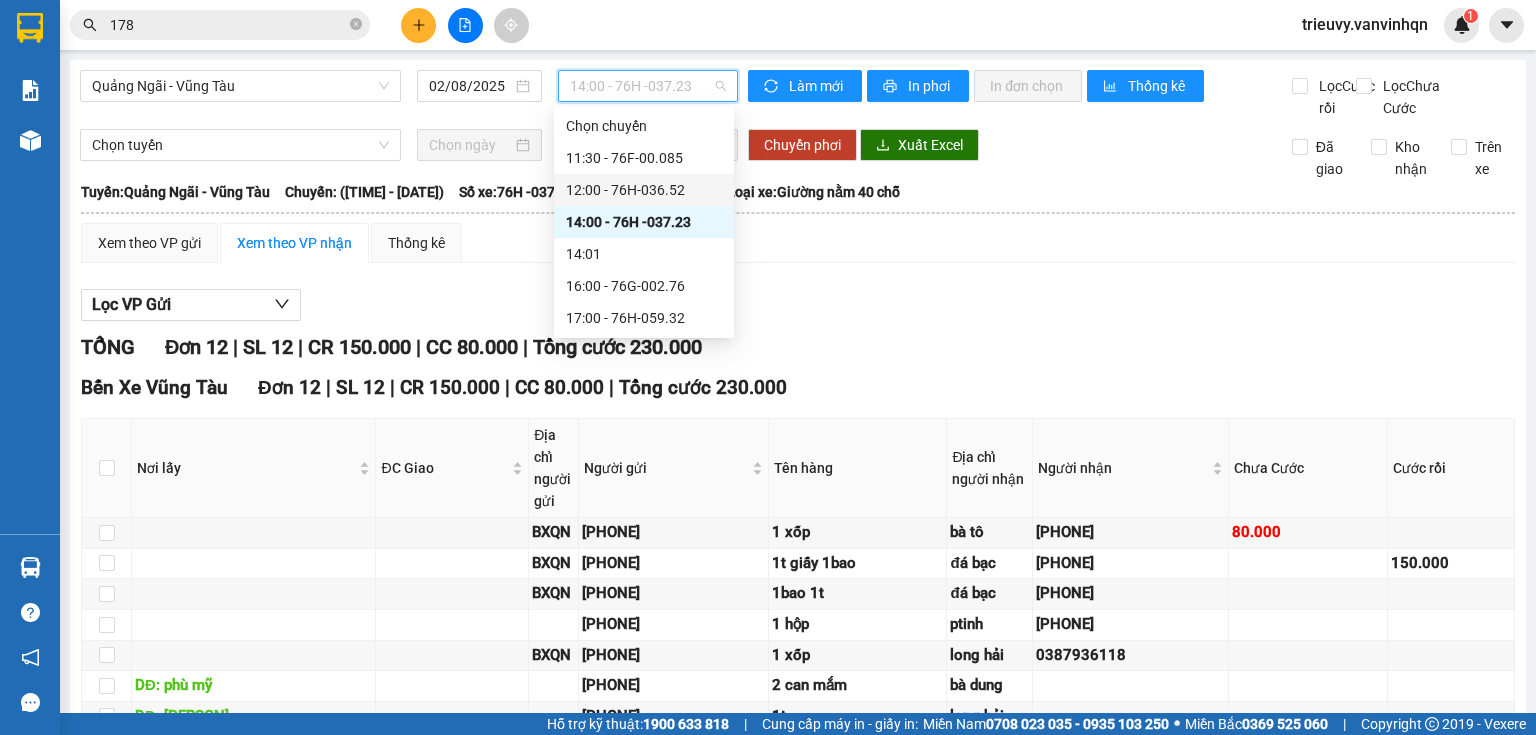 click on "12:00     - 76H-036.52" at bounding box center (644, 190) 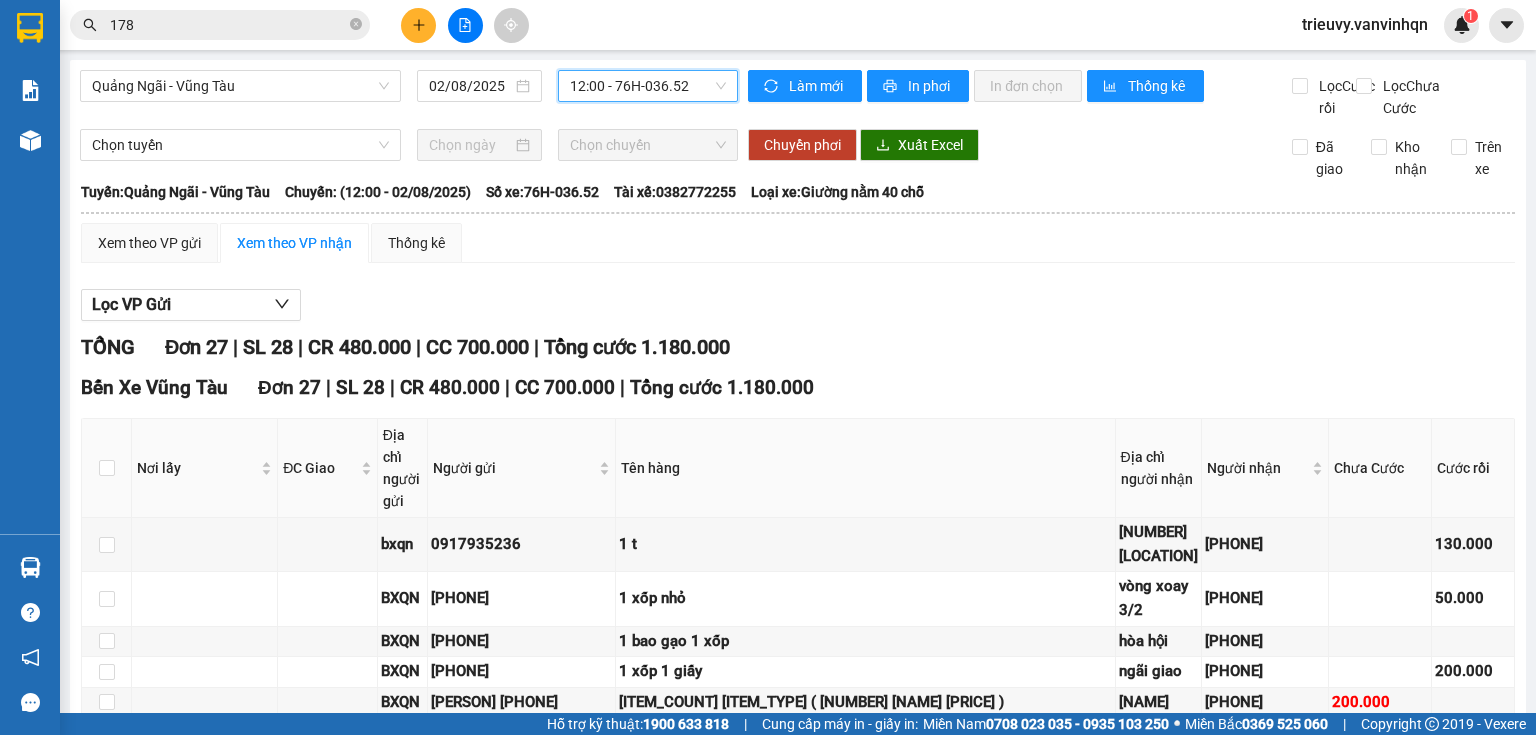 click on "178" at bounding box center (228, 25) 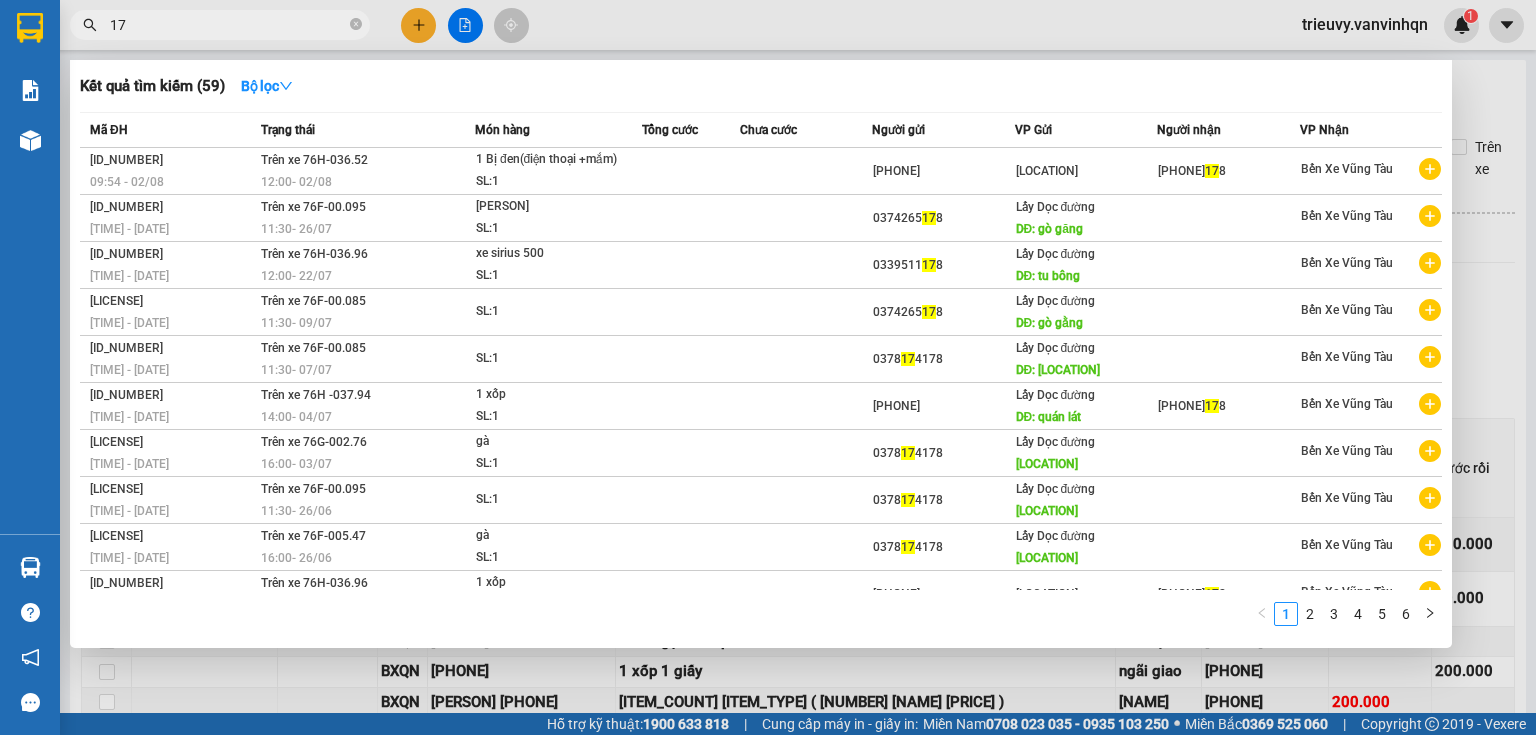 type on "1" 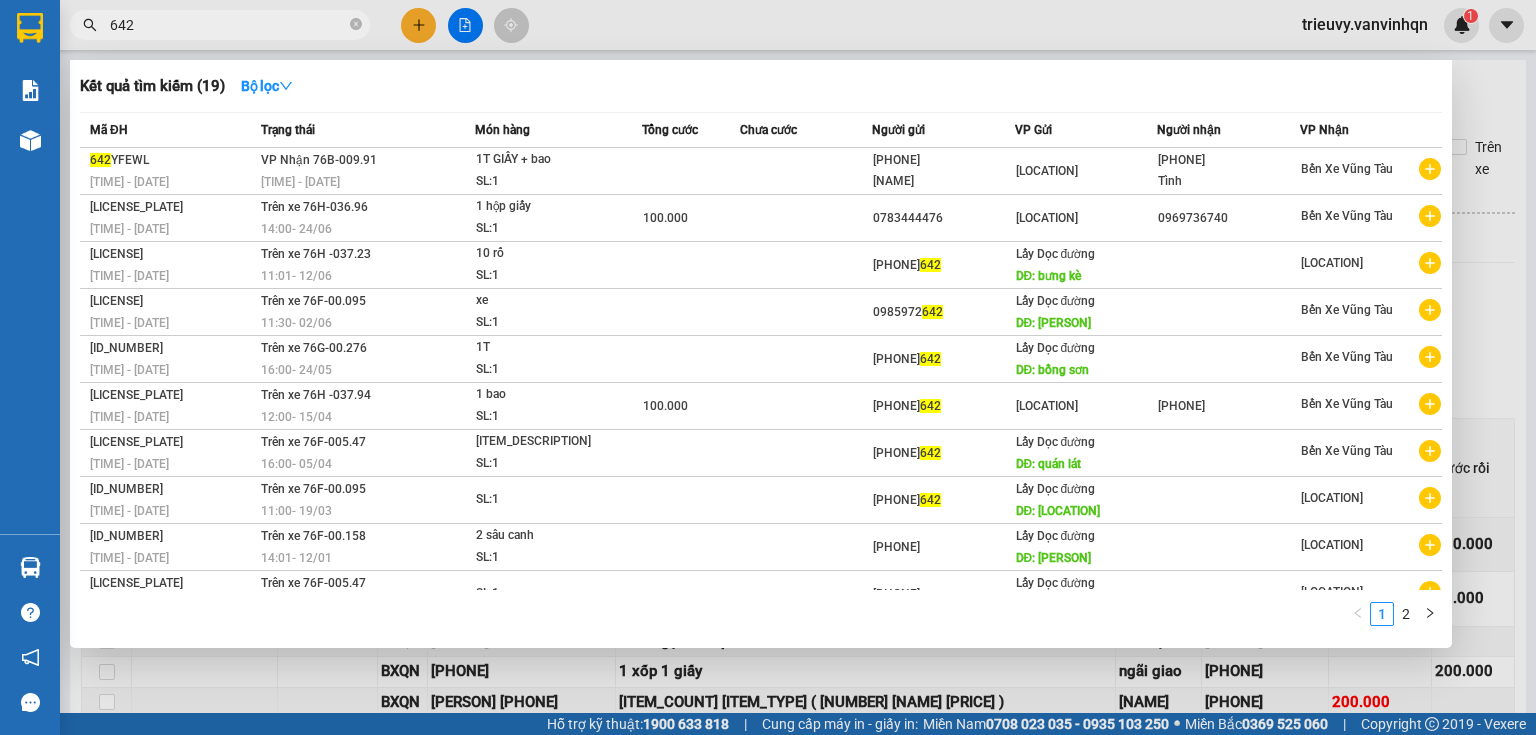 type on "642" 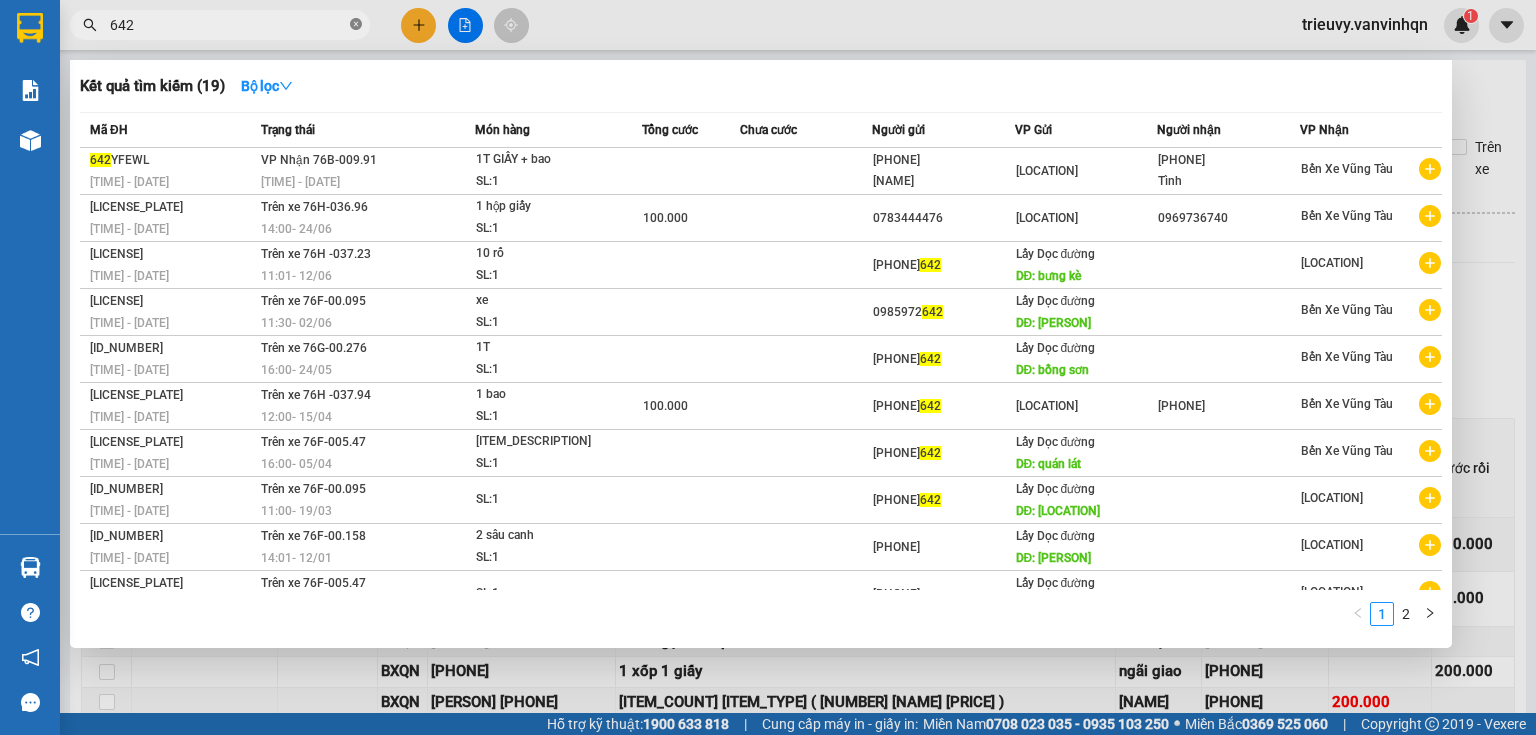 click 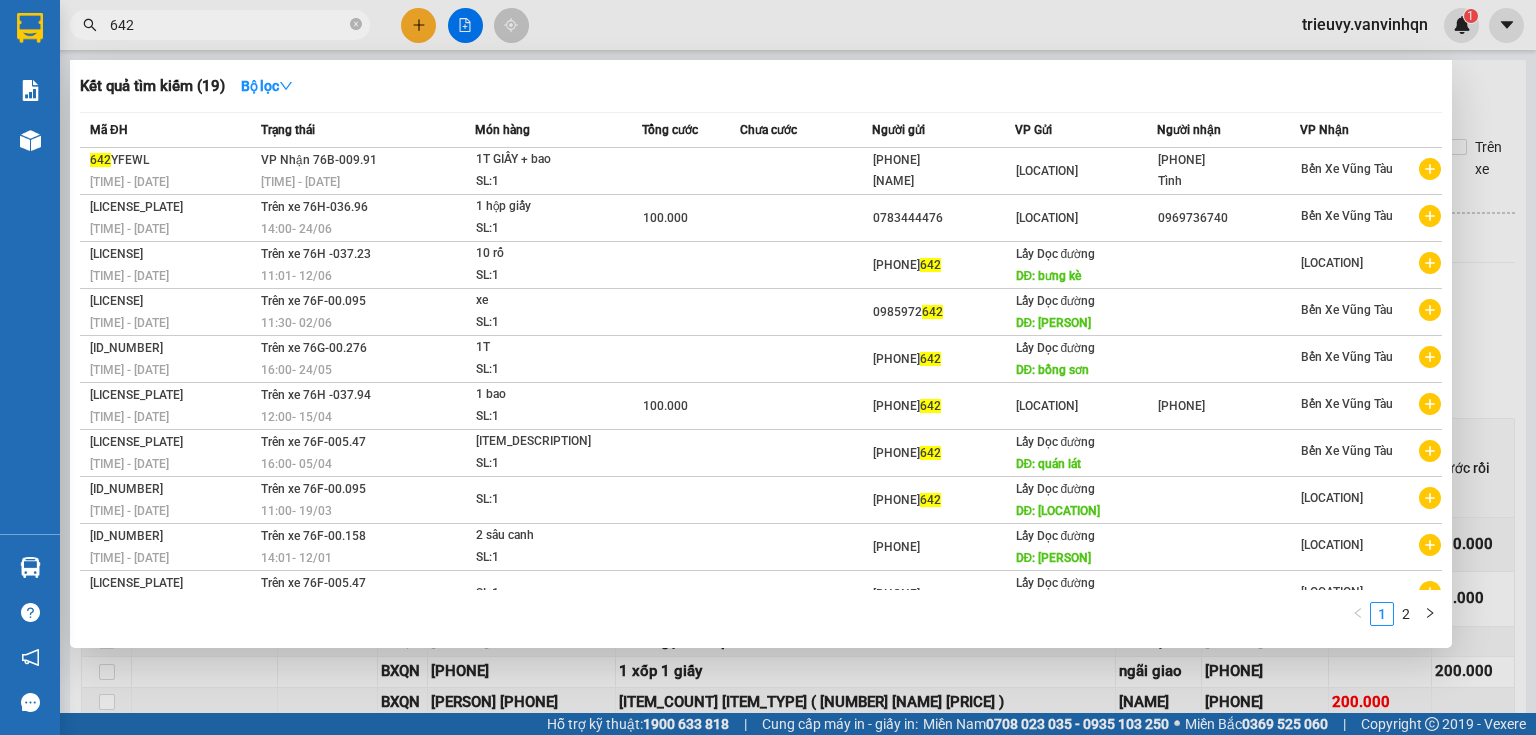 type 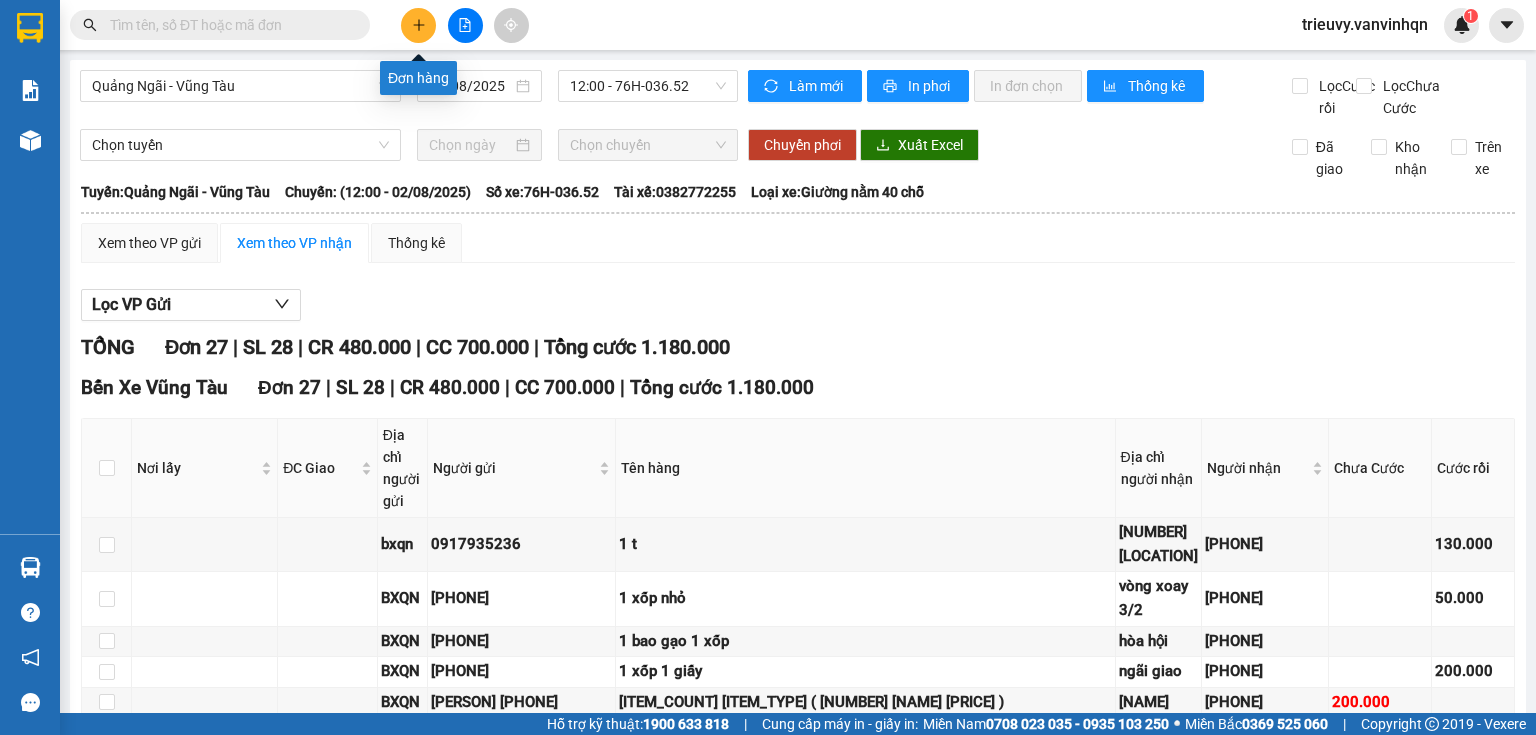 click 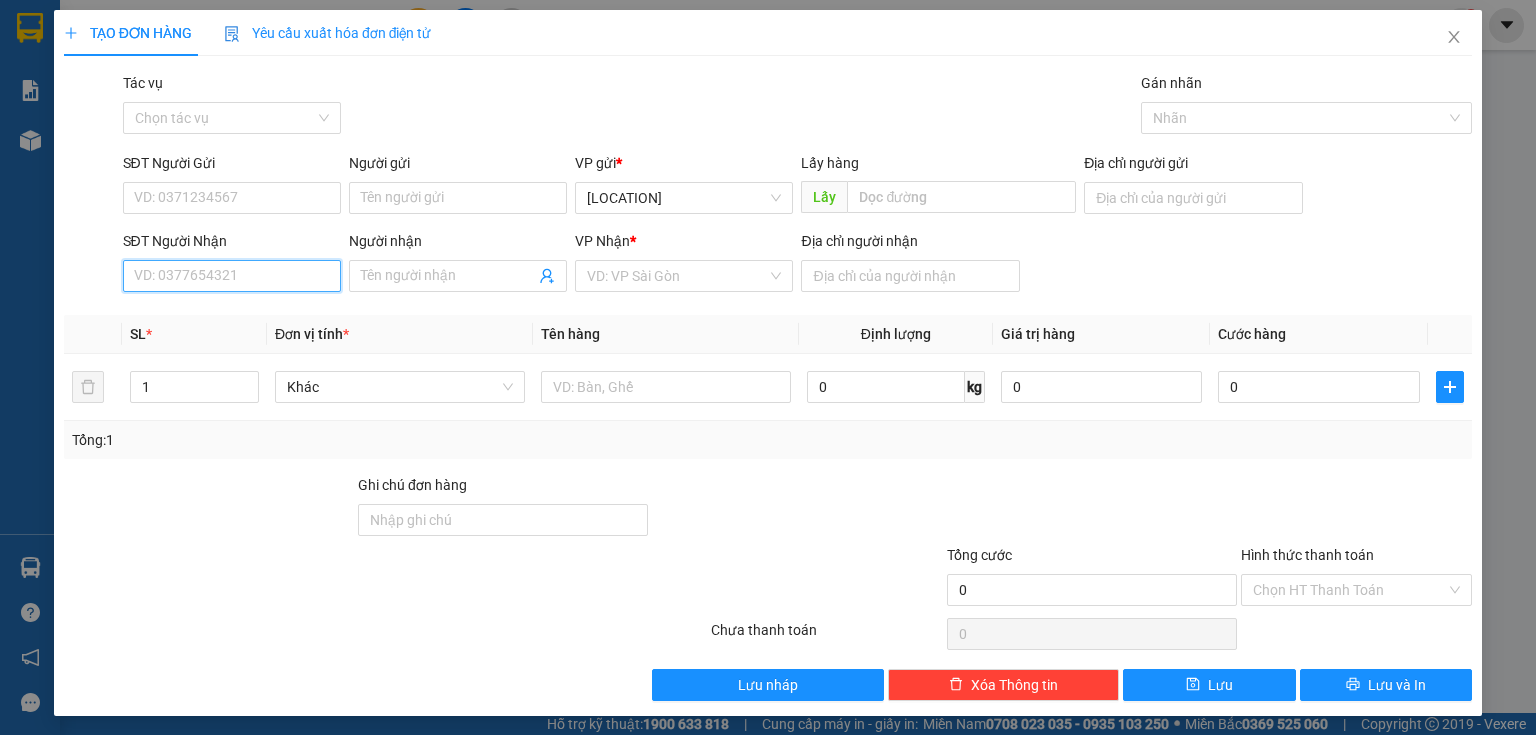 click on "SĐT Người Nhận" at bounding box center [232, 276] 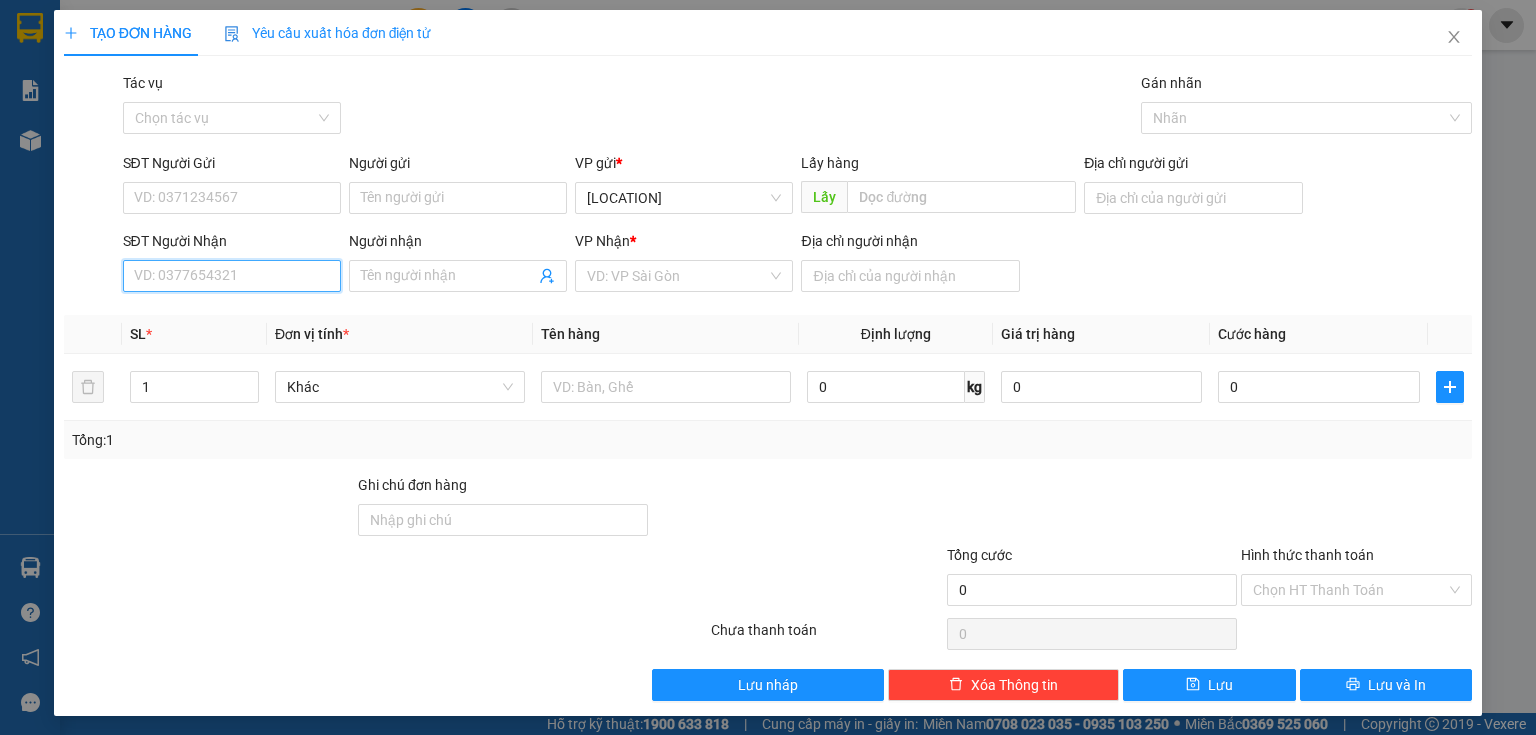 click on "SĐT Người Nhận" at bounding box center (232, 276) 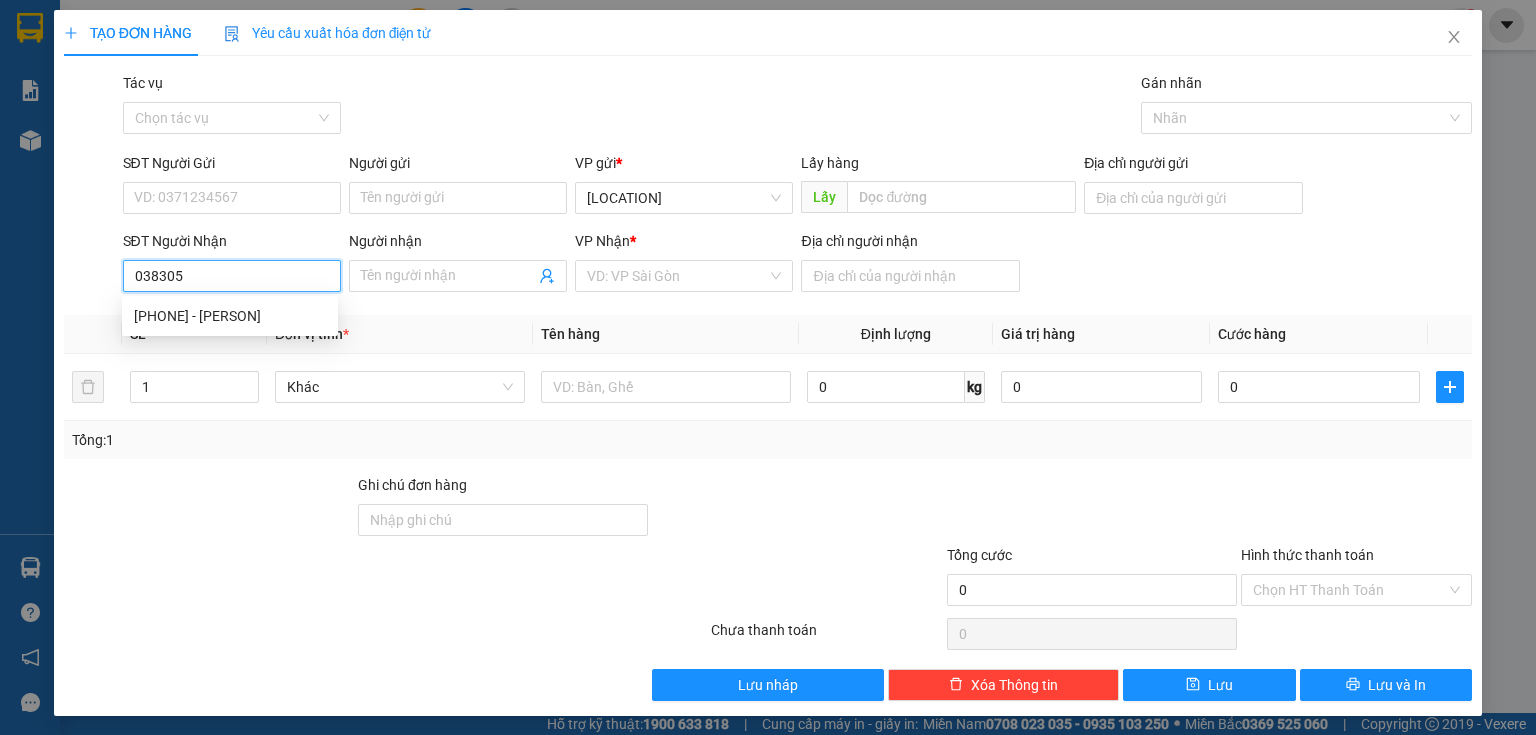 type on "0383054" 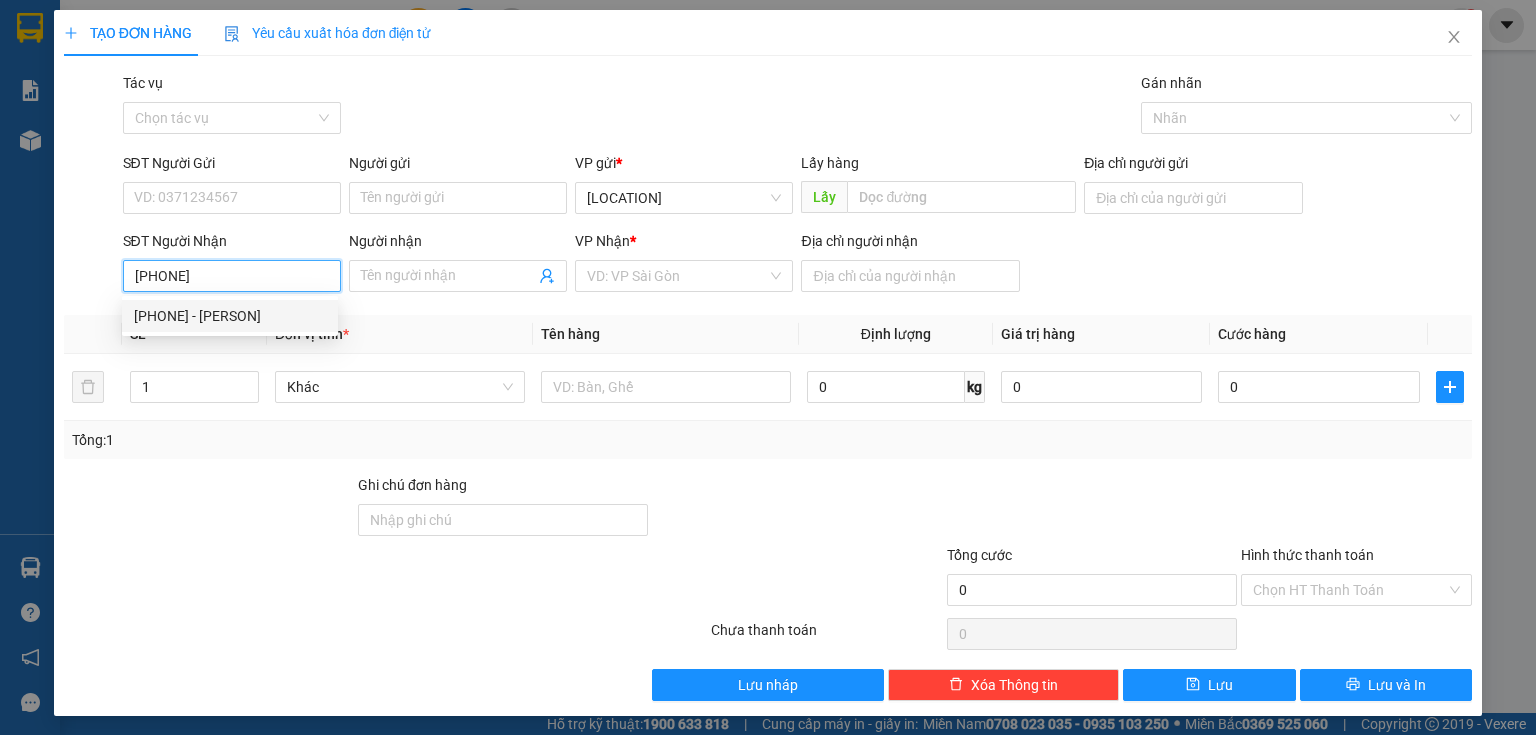 click on "0383054128 - diễm" at bounding box center (230, 316) 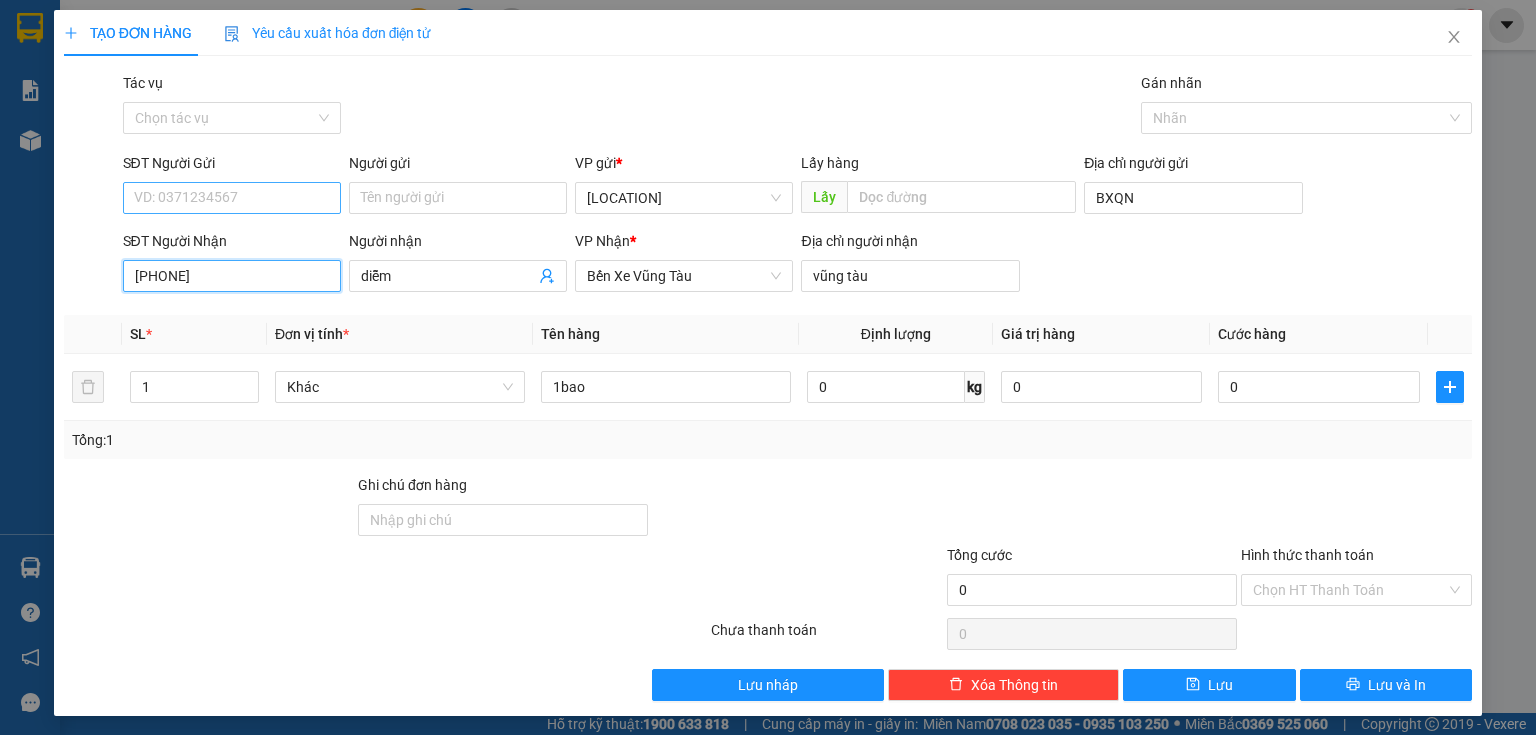 type on "0383054128" 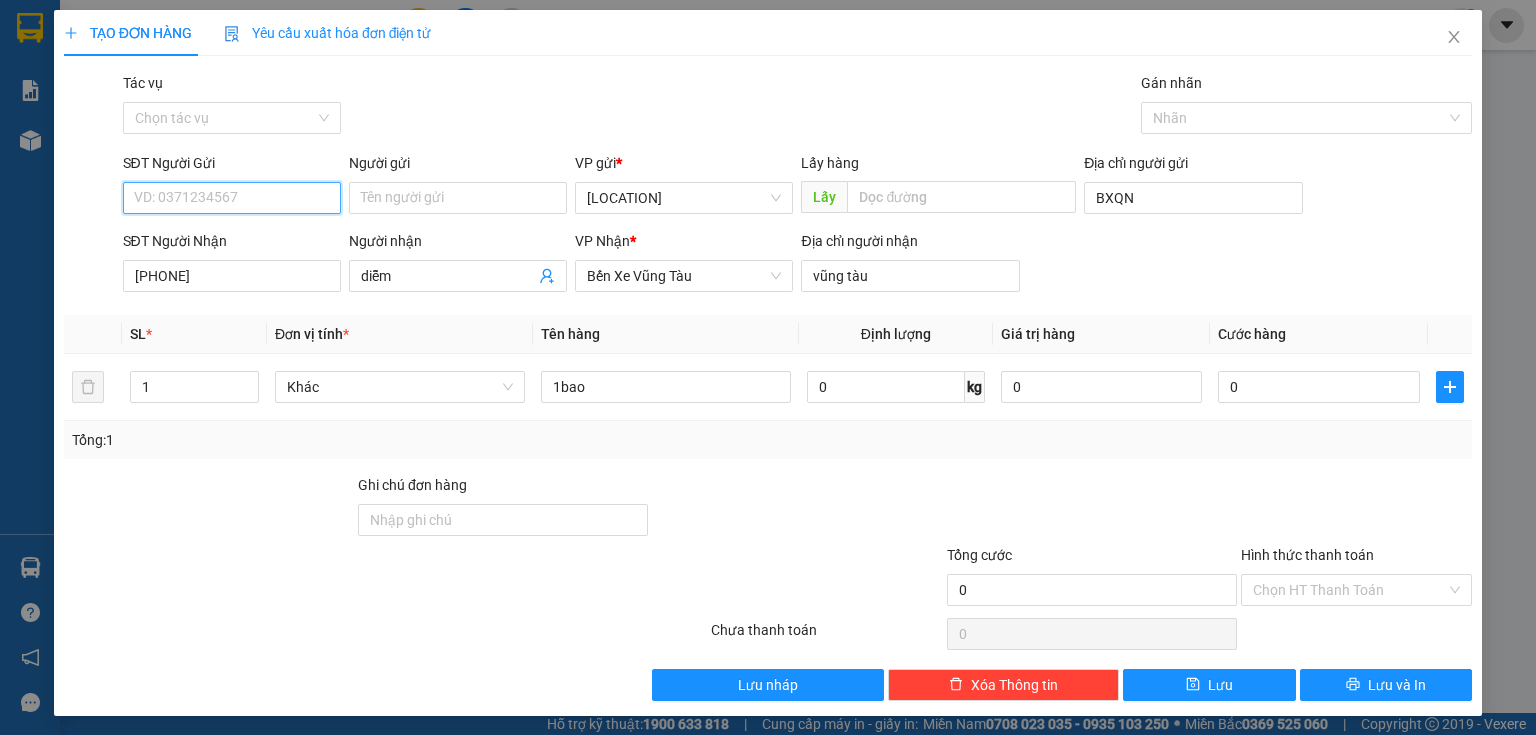 click on "SĐT Người Gửi" at bounding box center [232, 198] 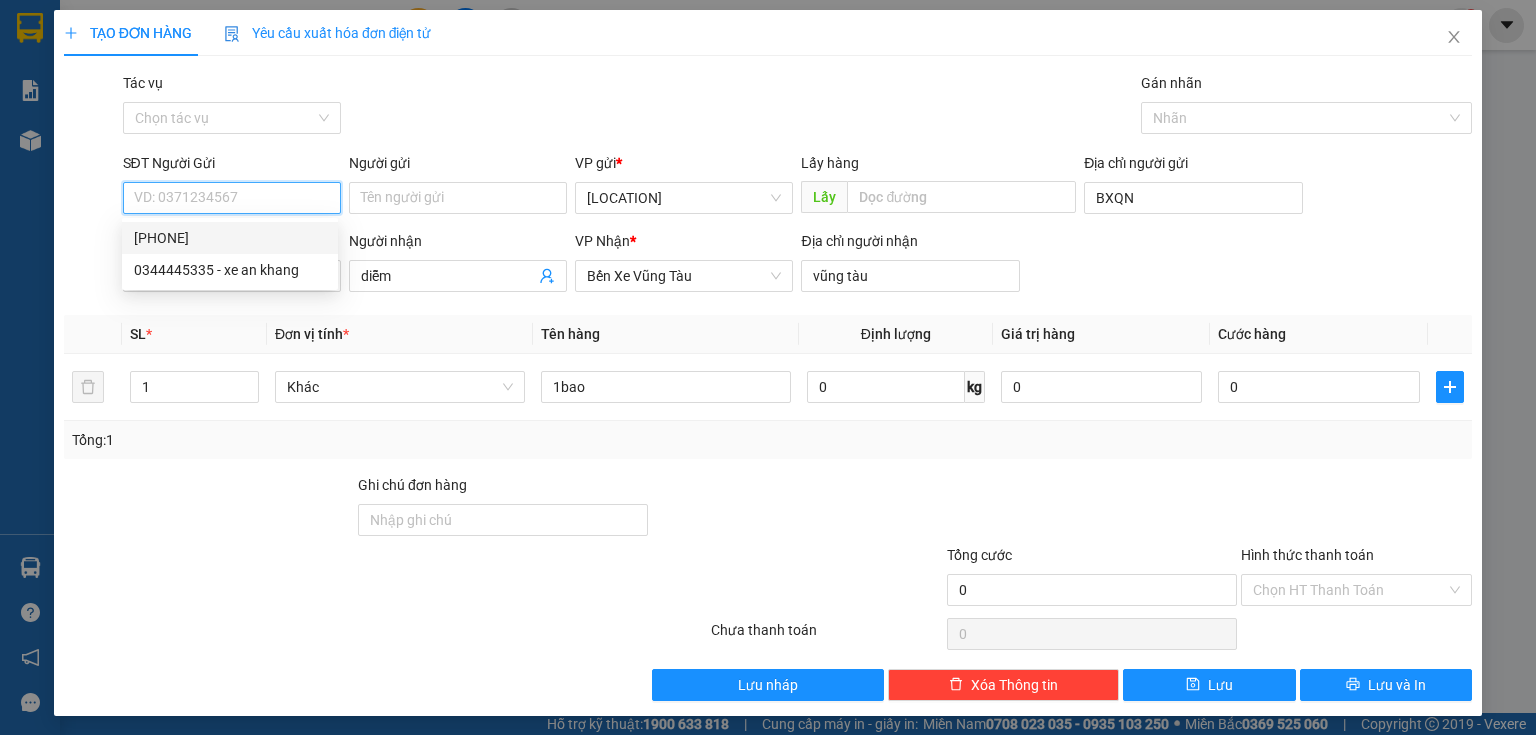 click on "[PHONE]" at bounding box center (230, 238) 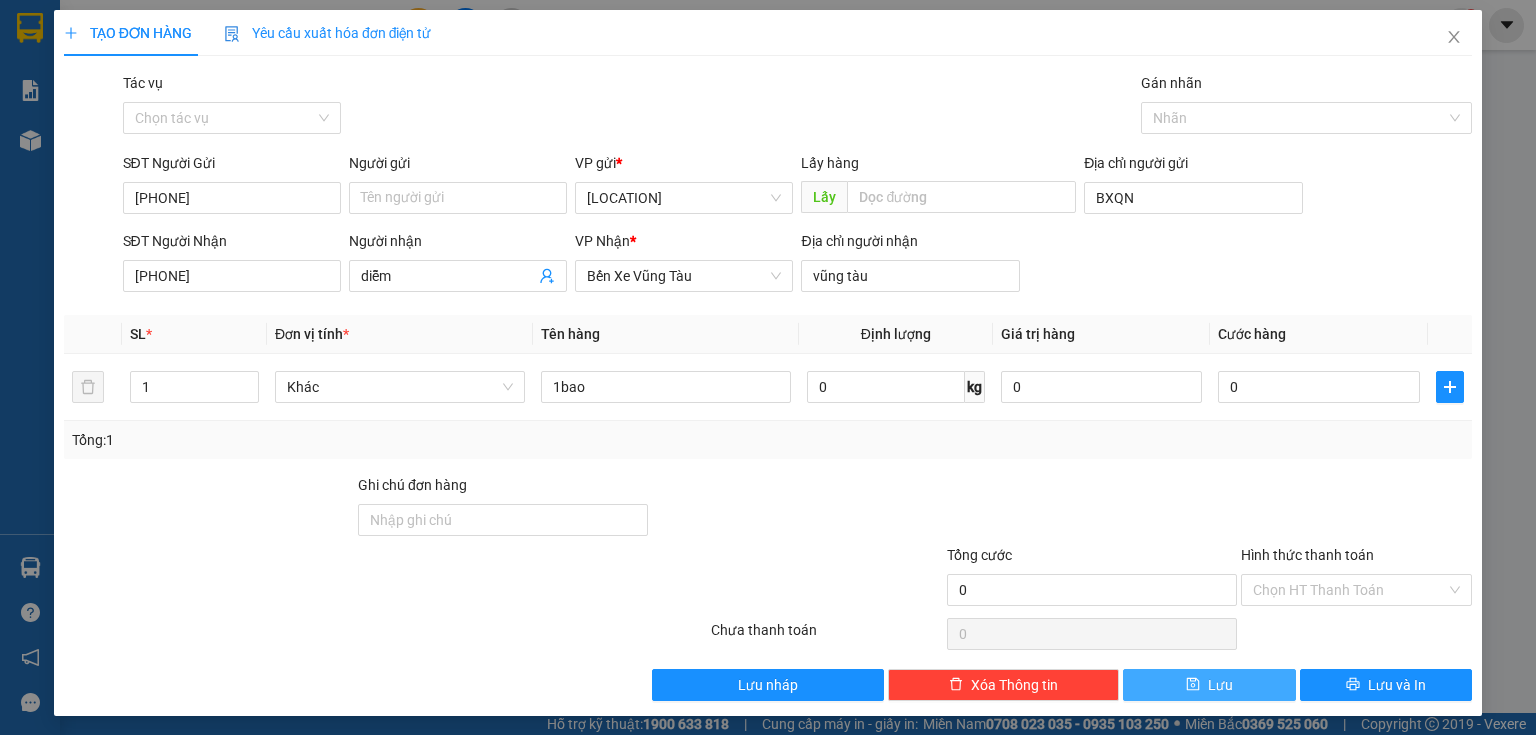 click on "Lưu" at bounding box center (1209, 685) 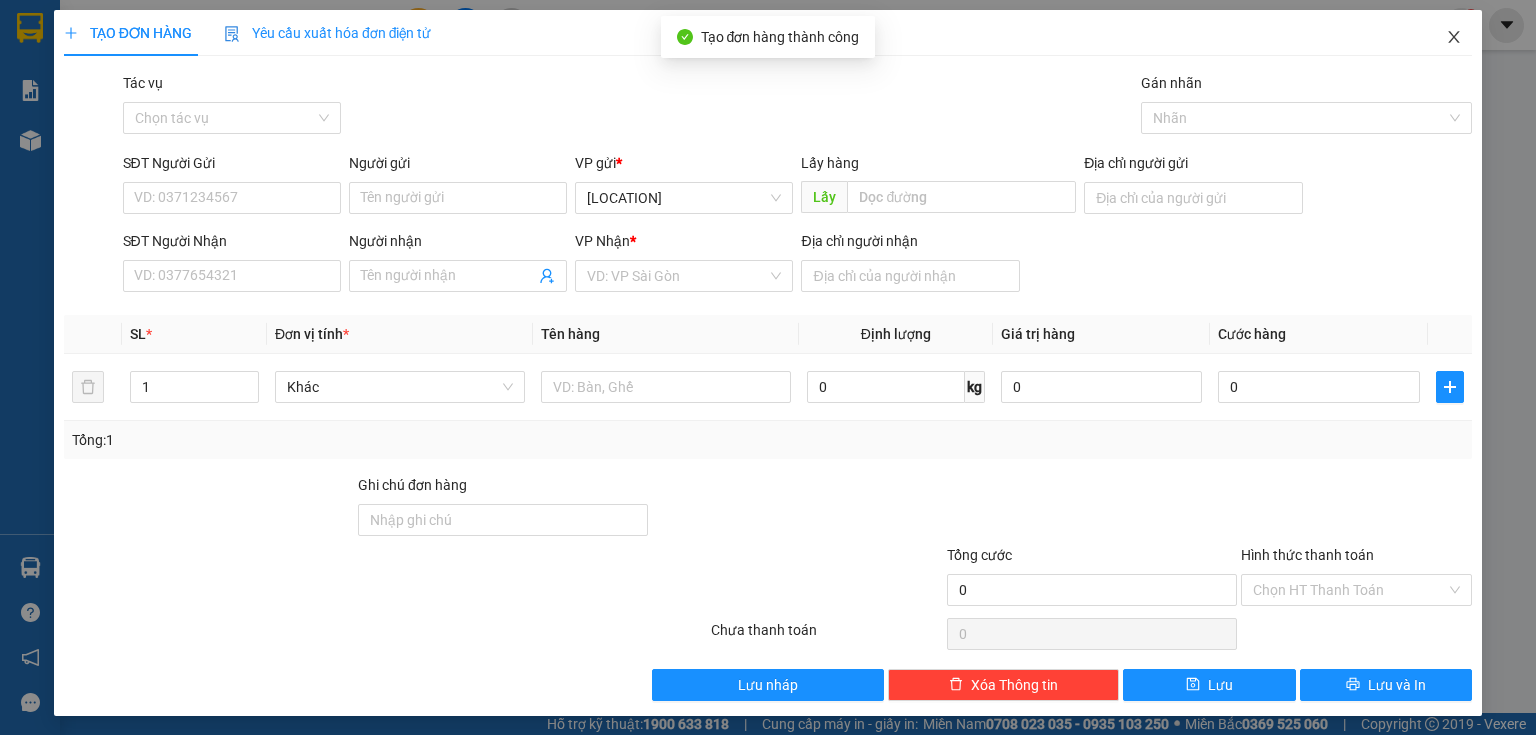 click at bounding box center [1454, 38] 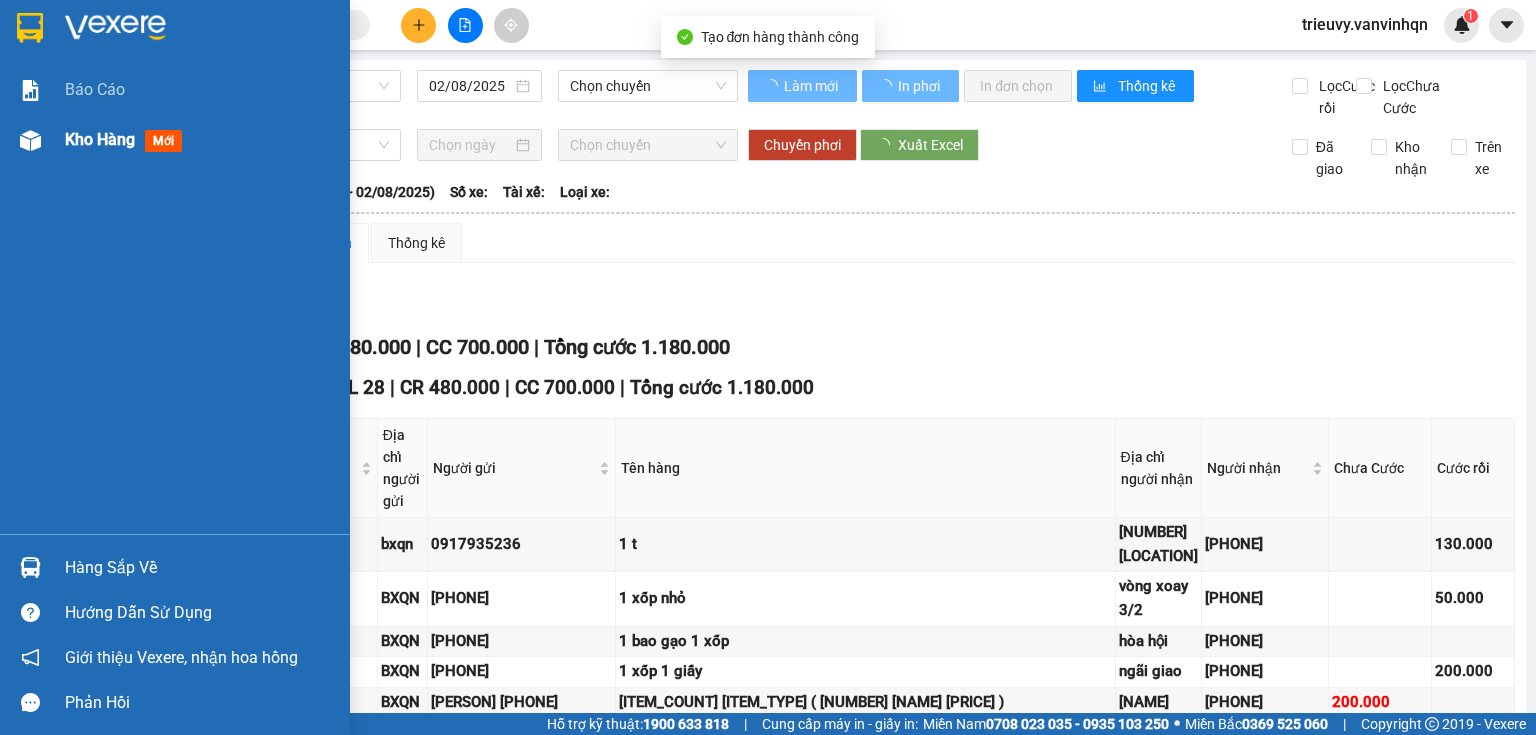click on "Kho hàng" at bounding box center [100, 139] 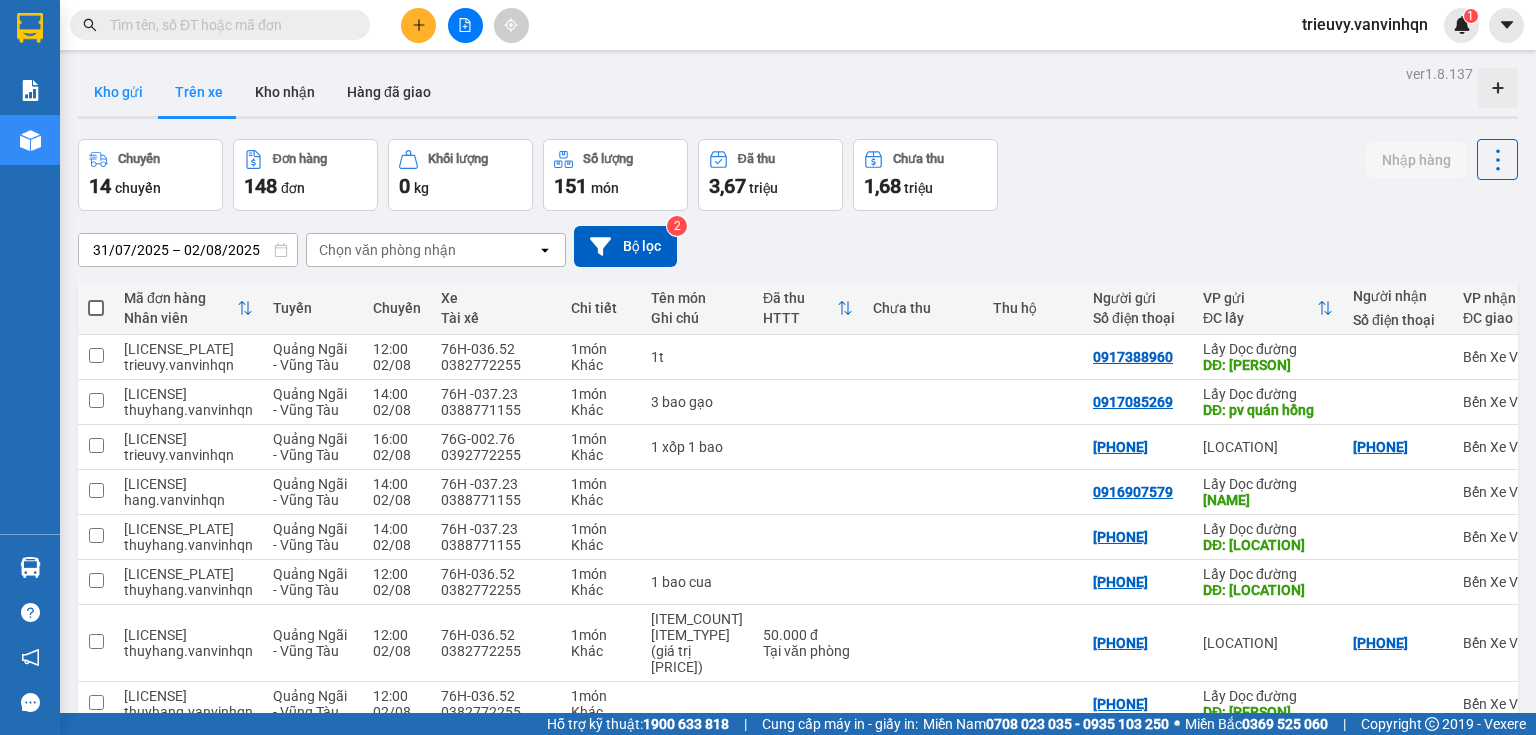 click on "Kho gửi" at bounding box center (118, 92) 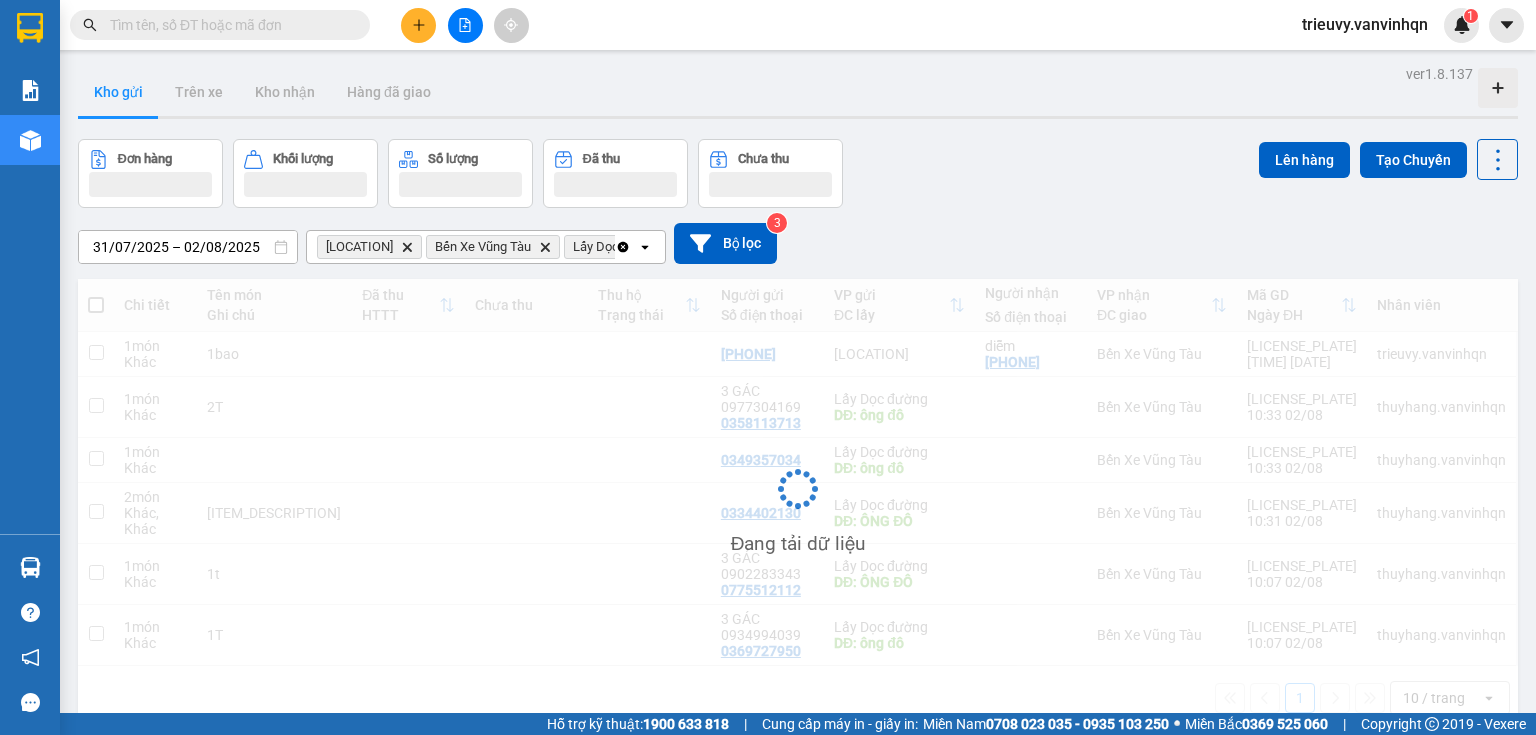 click on "Chi tiết Tên món Ghi chú Đã thu HTTT Chưa thu Thu hộ Trạng thái Người gửi Số điện thoại VP gửi ĐC lấy Người nhận Số điện thoại VP nhận ĐC giao Mã GD Ngày ĐH Nhân viên 1  món Khác 1bao  0355079432 Bến xe Quảng Ngãi diễm 0383054128 Bến Xe Vũng Tàu  BXQN2508020018 11:35 02/08 trieuvy.vanvinhqn 1  món Khác 2T  3 GÁC 0977304169 0358113713 Lấy Dọc đường DĐ: ông đô Bến Xe Vũng Tàu  LDĐ2508020028 10:33 02/08 thuyhang.vanvinhqn 1  món Khác 0349357034 Lấy Dọc đường DĐ: ông đô Bến Xe Vũng Tàu  LDĐ2508020027 10:33 02/08 thuyhang.vanvinhqn 2  món Khác, Khác 7t long hải, 5T phước hải  0334402130 Lấy Dọc đường DĐ: ÔNG ĐÔ Bến Xe Vũng Tàu  LDĐ2508020026 10:31 02/08 thuyhang.vanvinhqn 1  món Khác 1t  3 GÁC 0902283343 0775512112 Lấy Dọc đường DĐ: ÔNG ĐÔ Bến Xe Vũng Tàu  LDĐ2508020022 10:07 02/08 thuyhang.vanvinhqn 1  món Khác 1T  3 GÁC 0934994039 0369727950 Lấy Dọc đường" at bounding box center (798, 504) 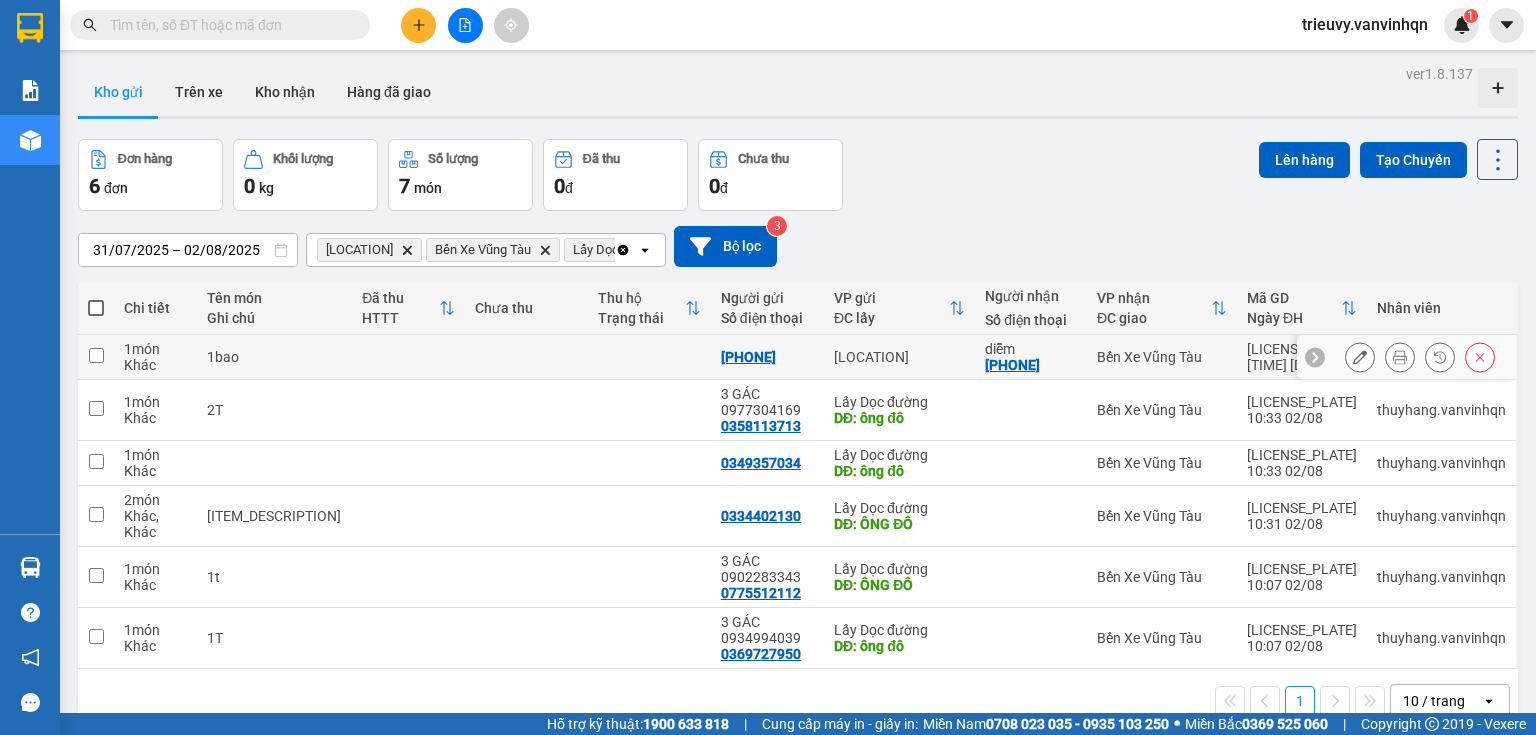 click at bounding box center (649, 357) 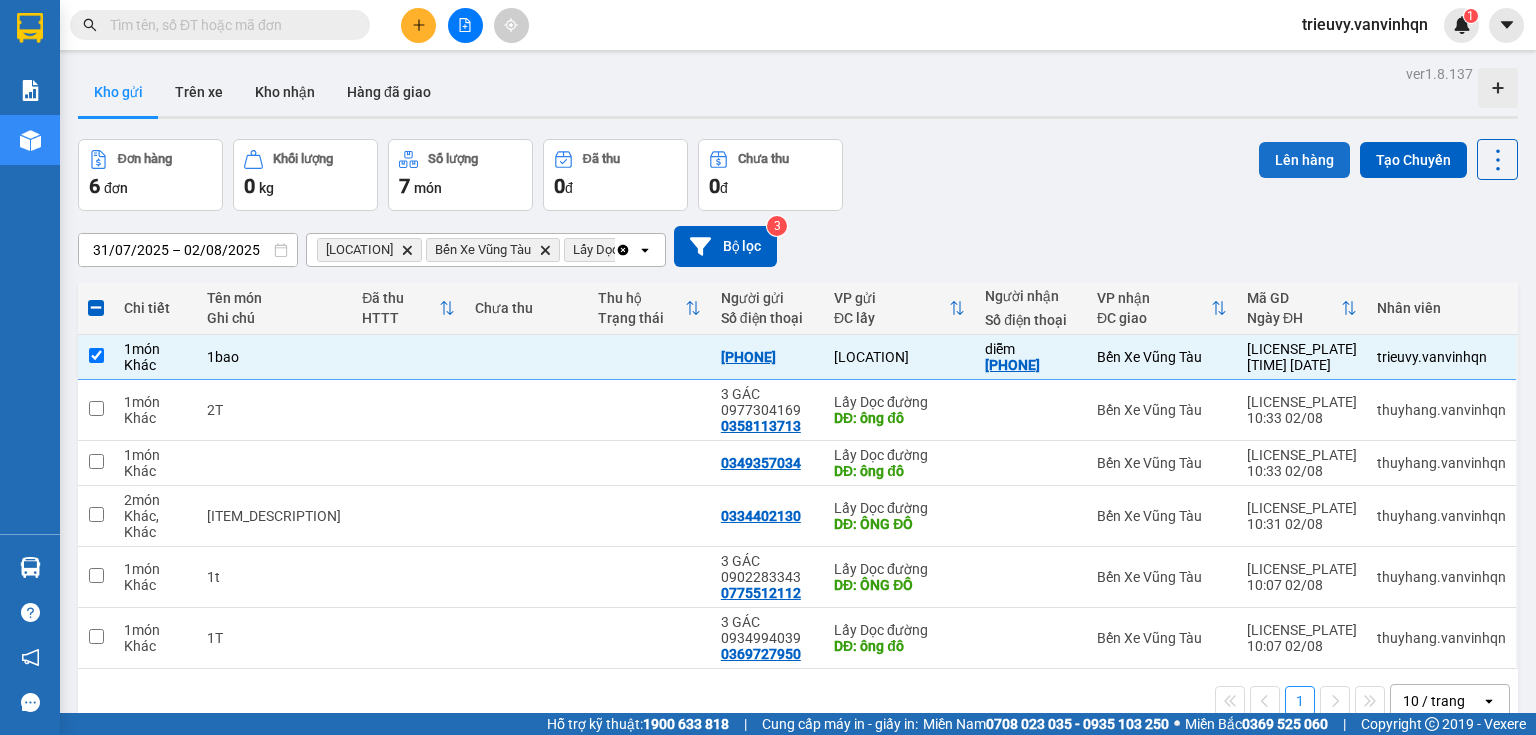 click on "Lên hàng" at bounding box center (1304, 160) 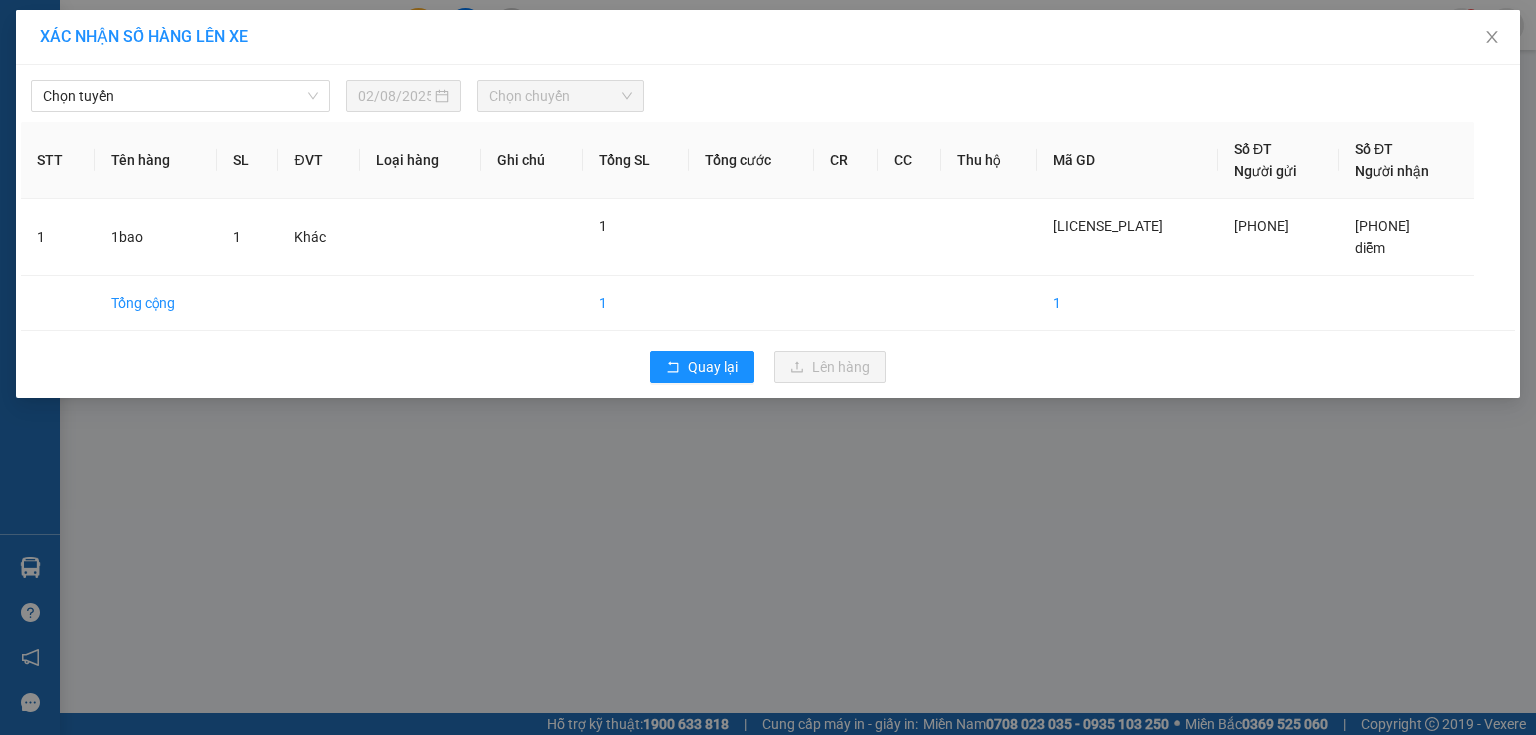 click on "Chọn tuyến 02/08/2025 Chọn chuyến STT Tên hàng SL ĐVT Loại hàng Ghi chú Tổng SL Tổng cước CR CC Thu hộ Mã GD Số ĐT Người gửi Số ĐT Người nhận 1 1bao  1 Khác 1 BXQN2508020018 0355079432 0383054128 diễm Tổng cộng 1 1 Quay lại Lên hàng" at bounding box center [768, 231] 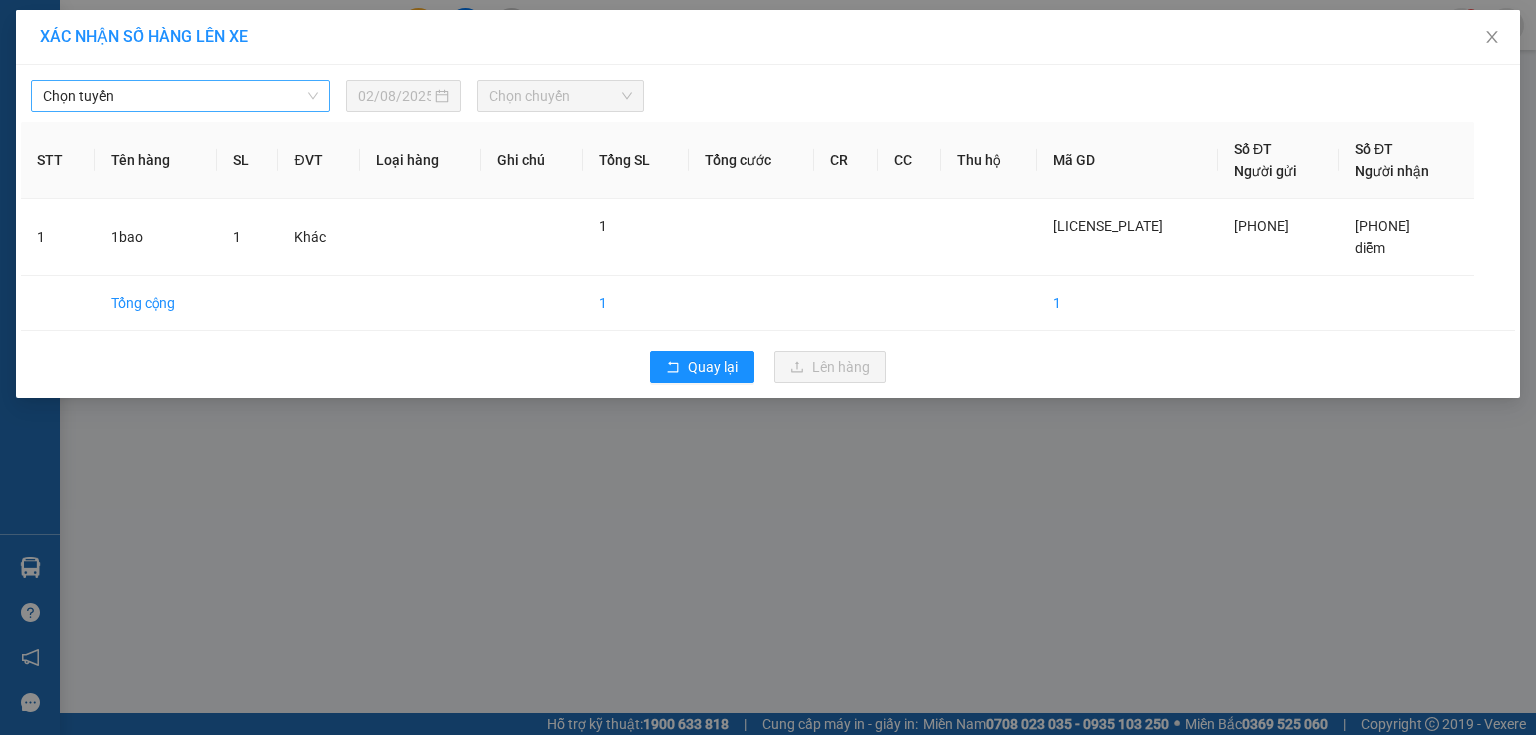 click on "Chọn tuyến" at bounding box center [180, 96] 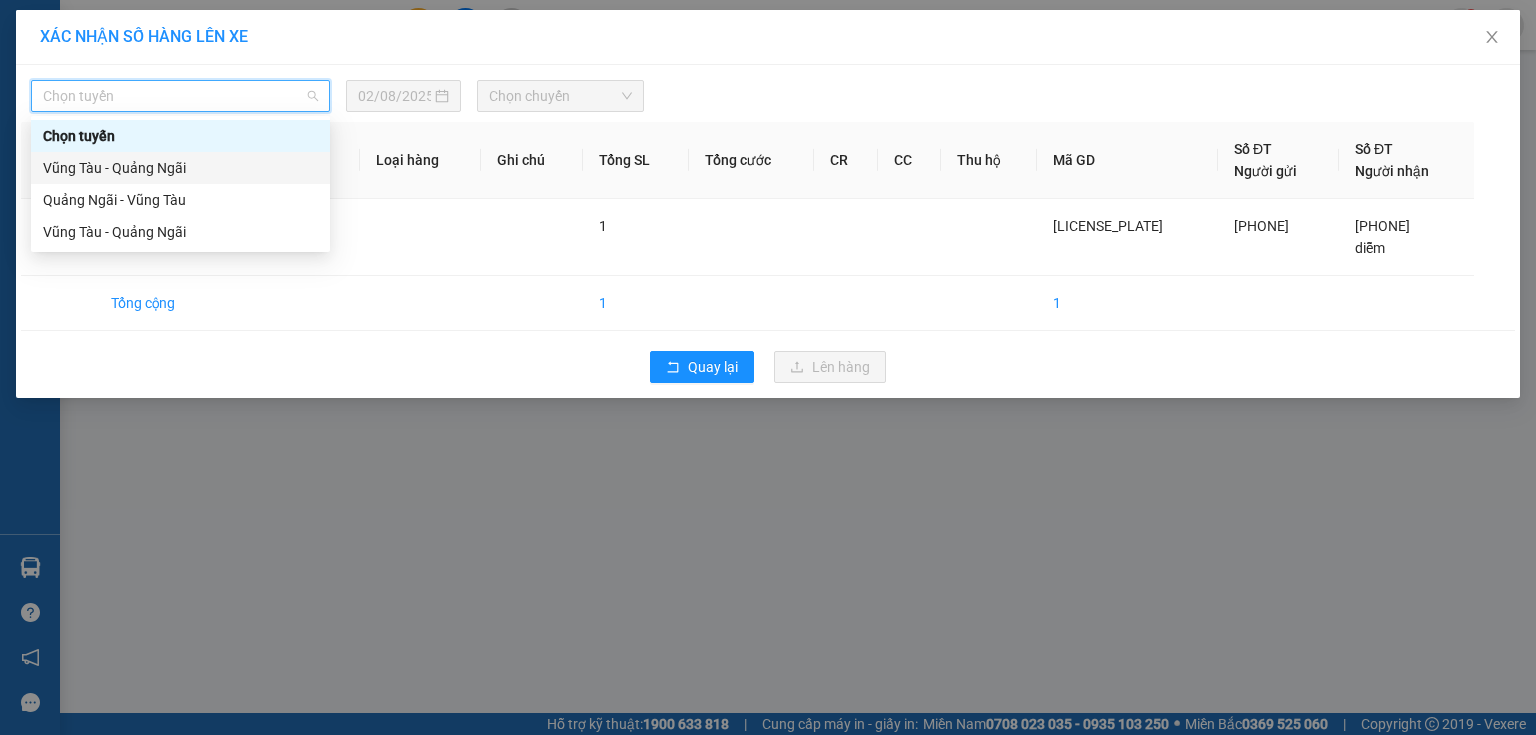 click on "[CITY] - [CITY]" at bounding box center [180, 200] 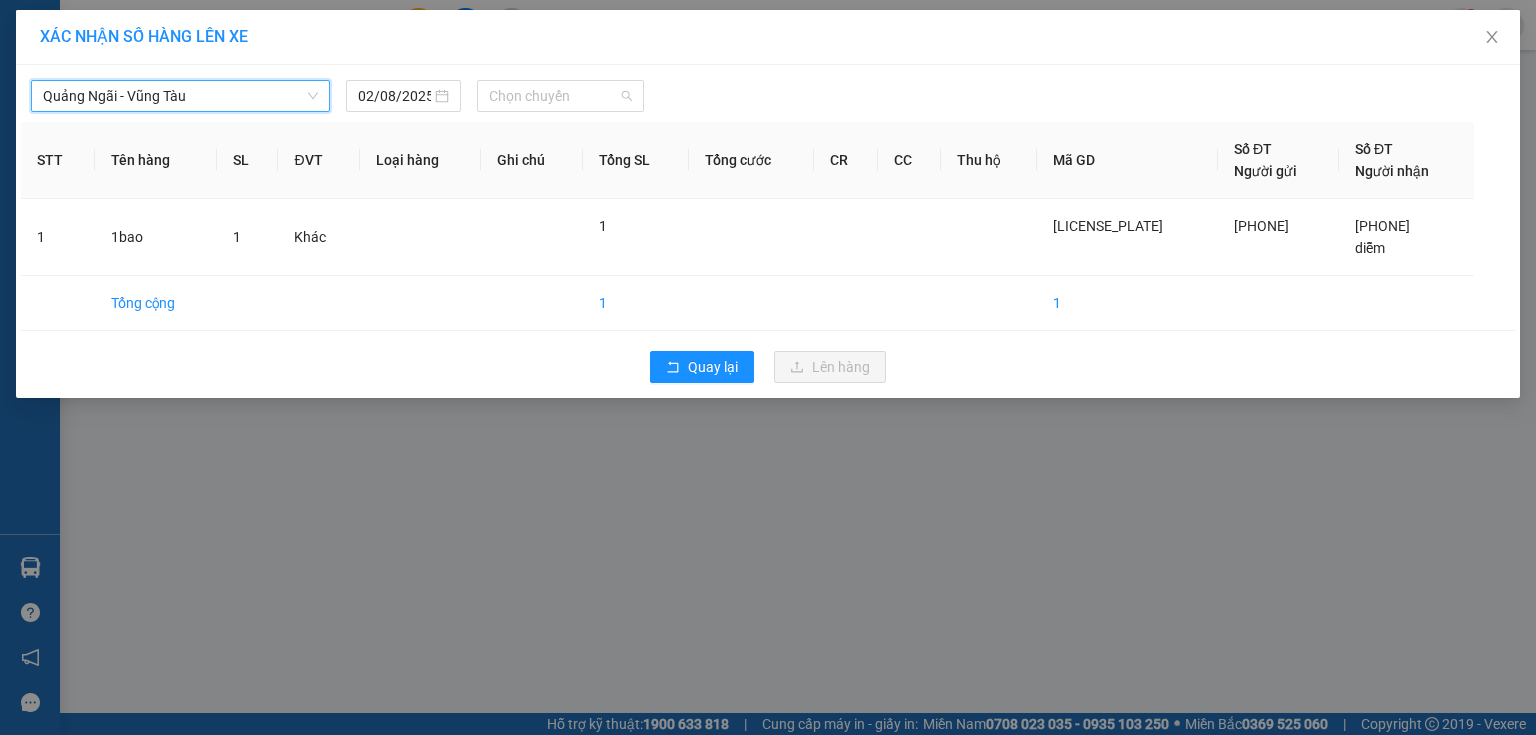 drag, startPoint x: 491, startPoint y: 100, endPoint x: 528, endPoint y: 141, distance: 55.226807 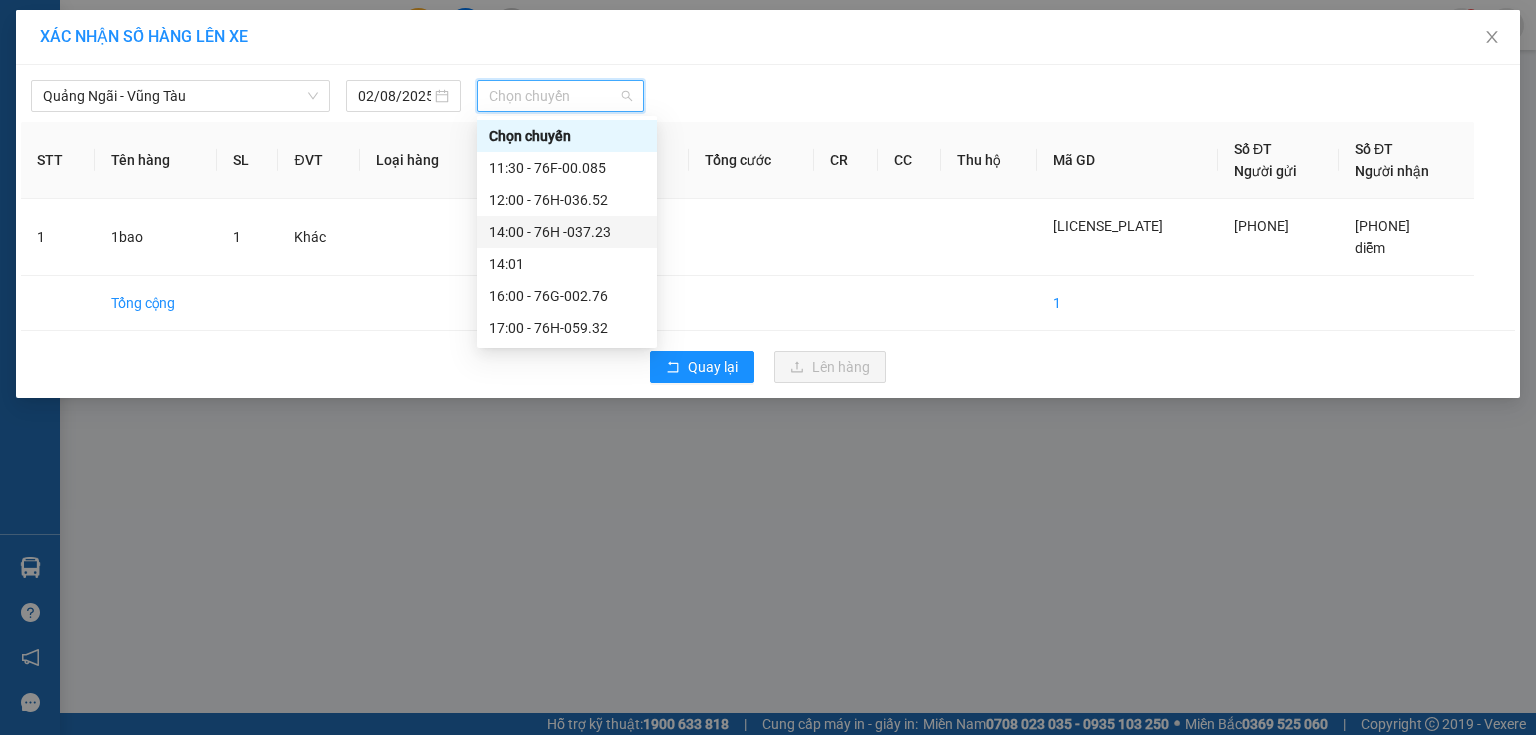 click on "14:00     - 76H -037.23" at bounding box center [567, 232] 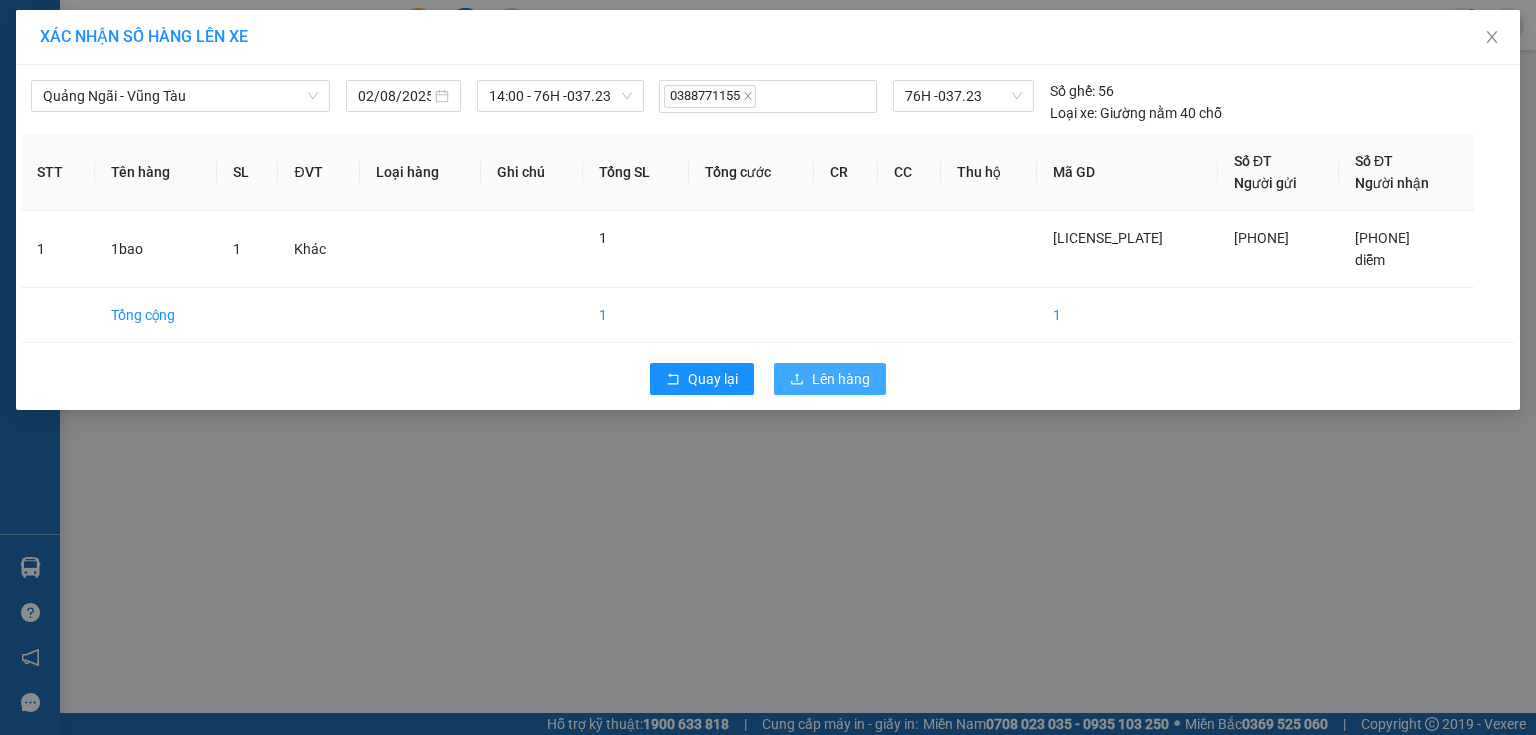 click on "Lên hàng" at bounding box center (841, 379) 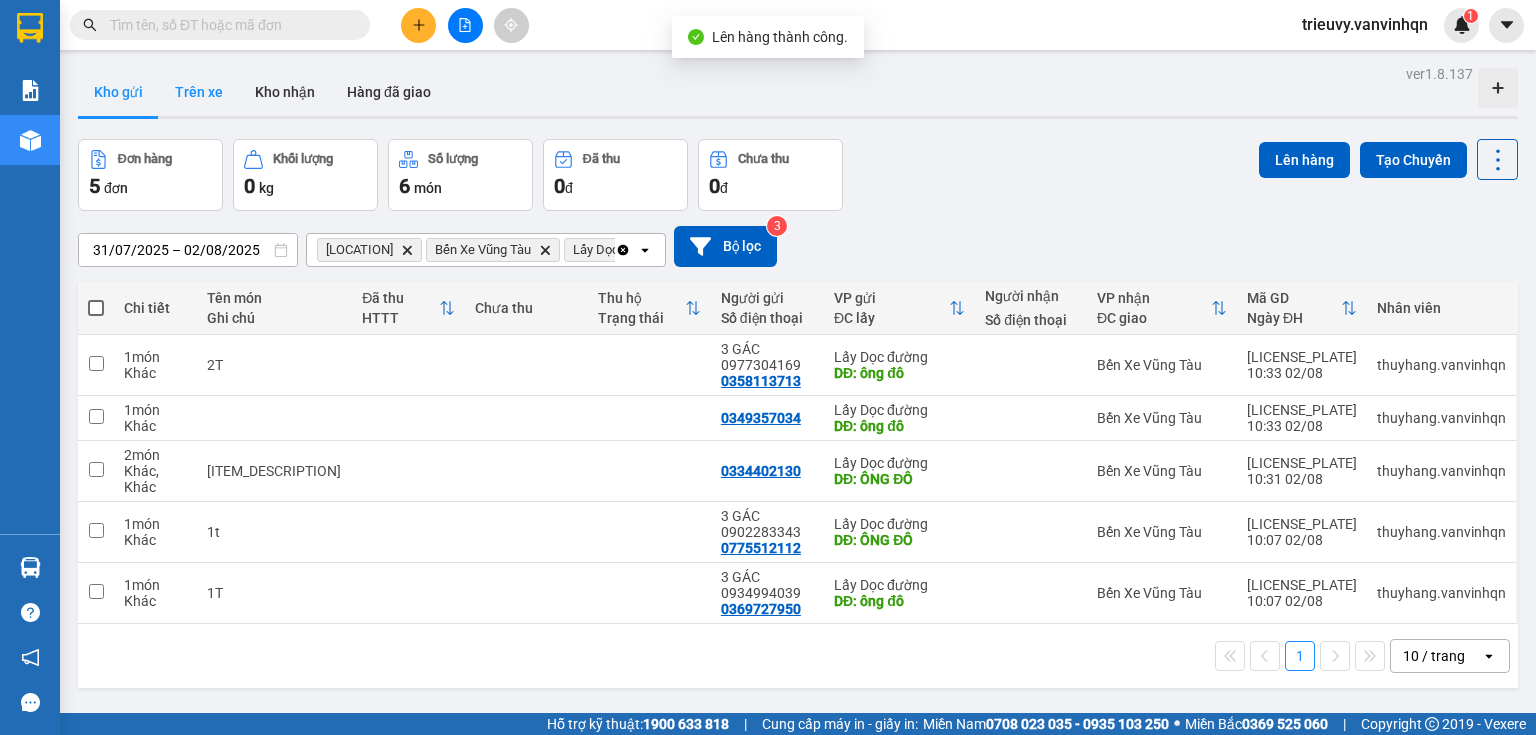 click on "Trên xe" at bounding box center [199, 92] 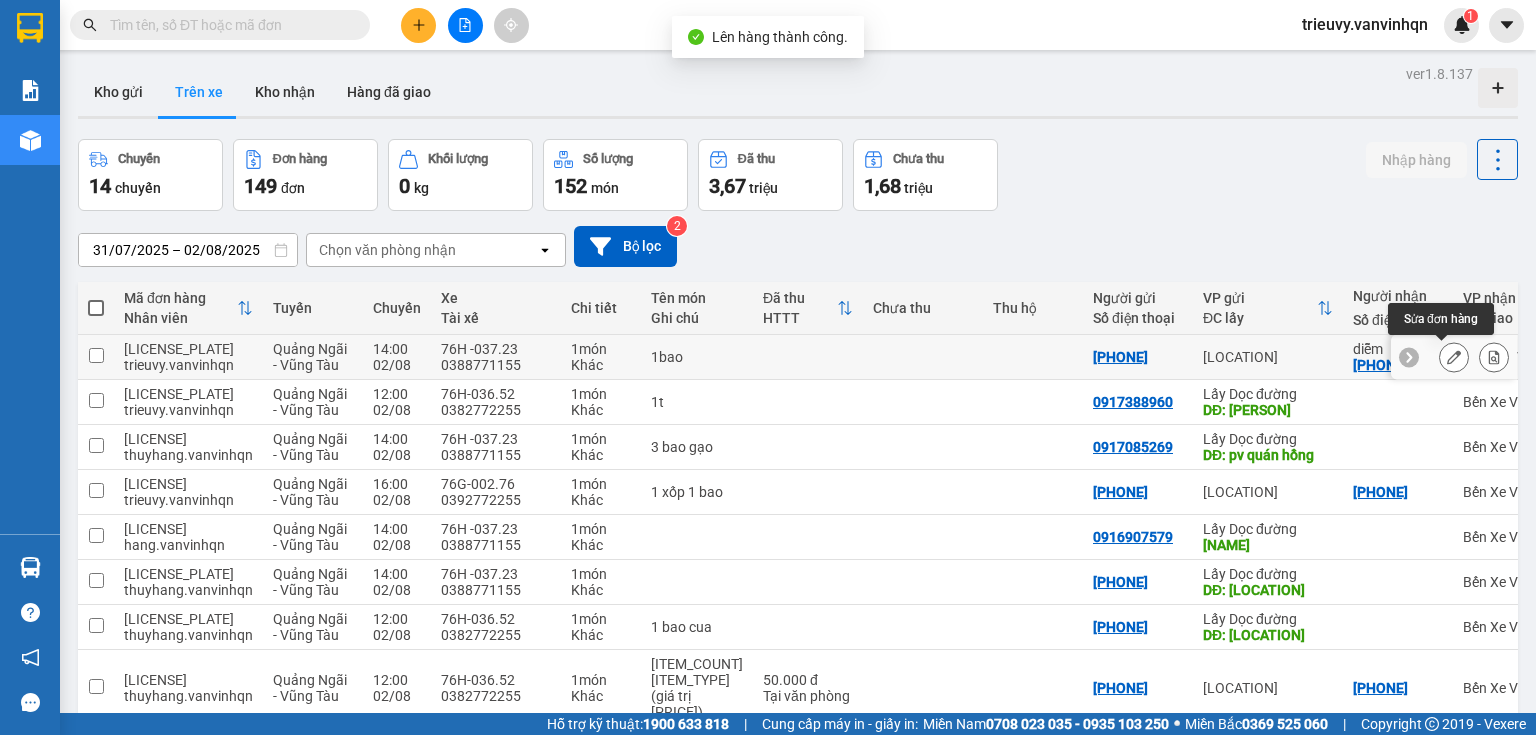 click at bounding box center (1454, 357) 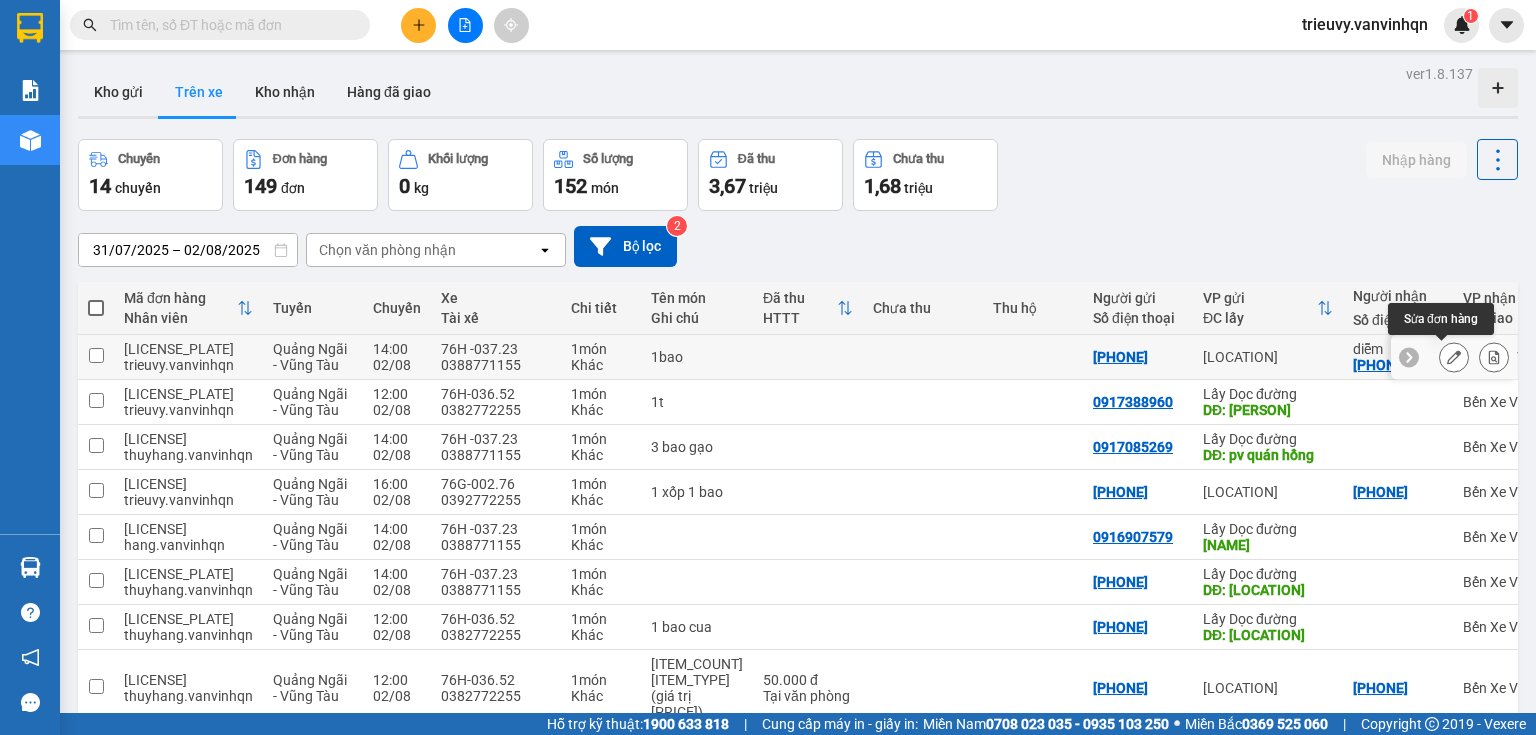 click 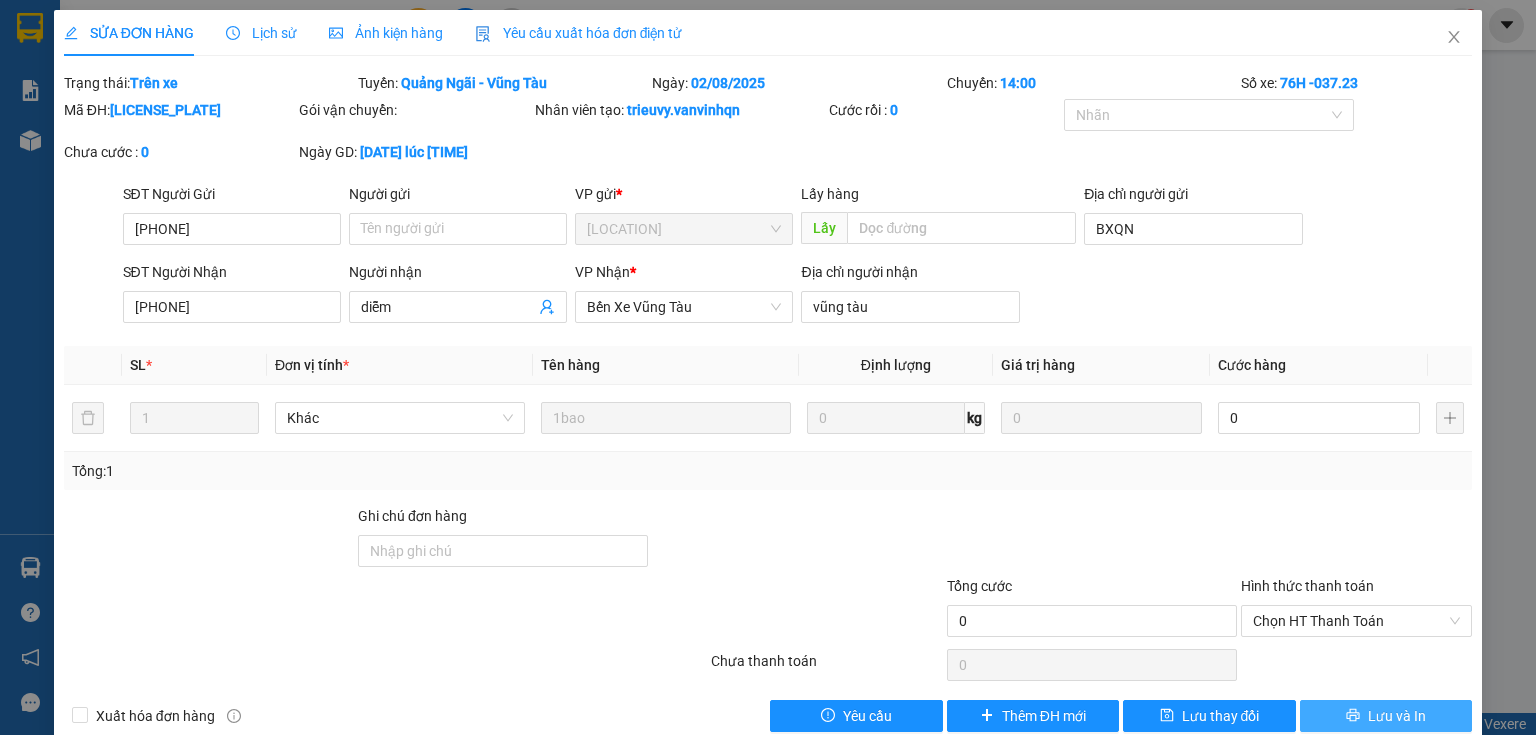 click on "Lưu và In" at bounding box center (1397, 716) 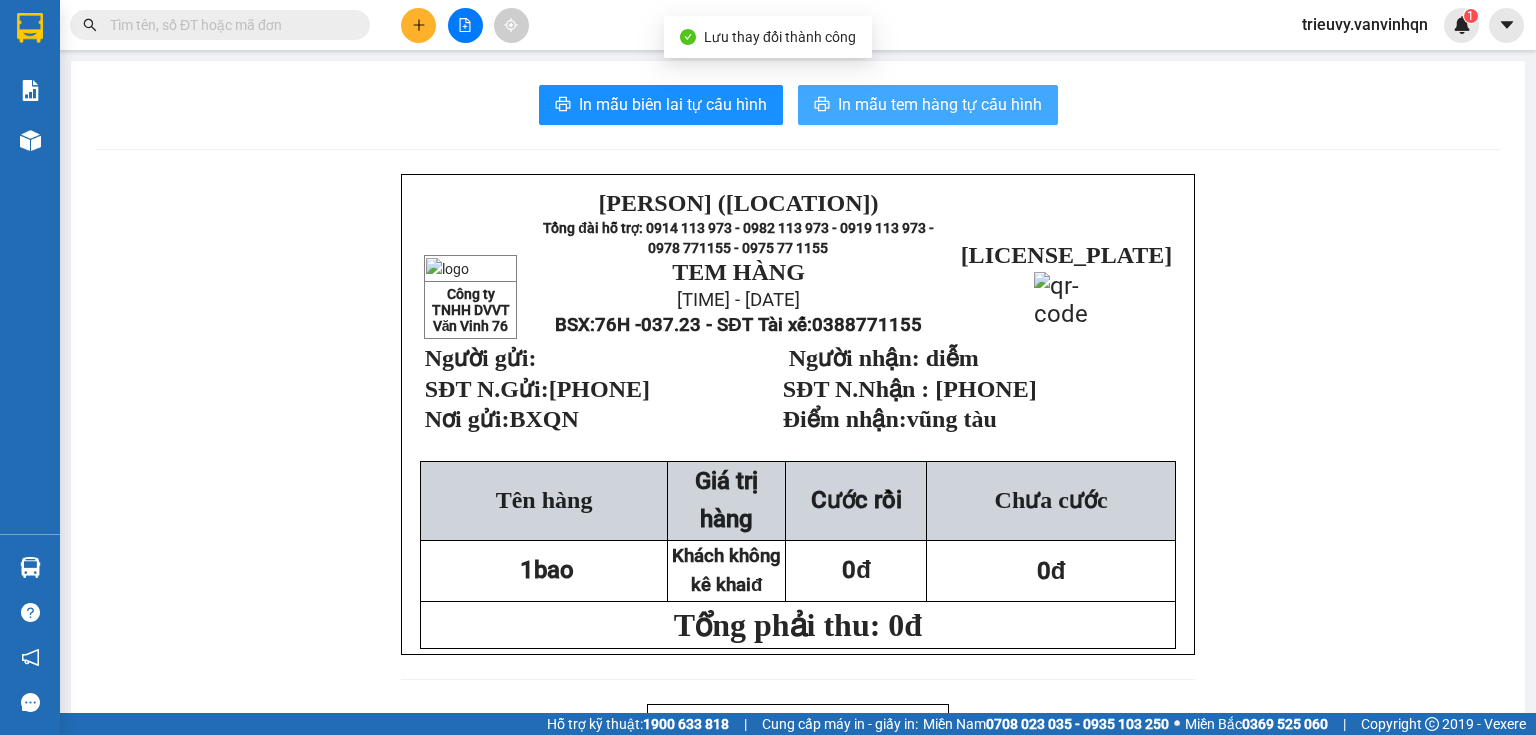 click on "In mẫu tem hàng tự cấu hình" at bounding box center [940, 104] 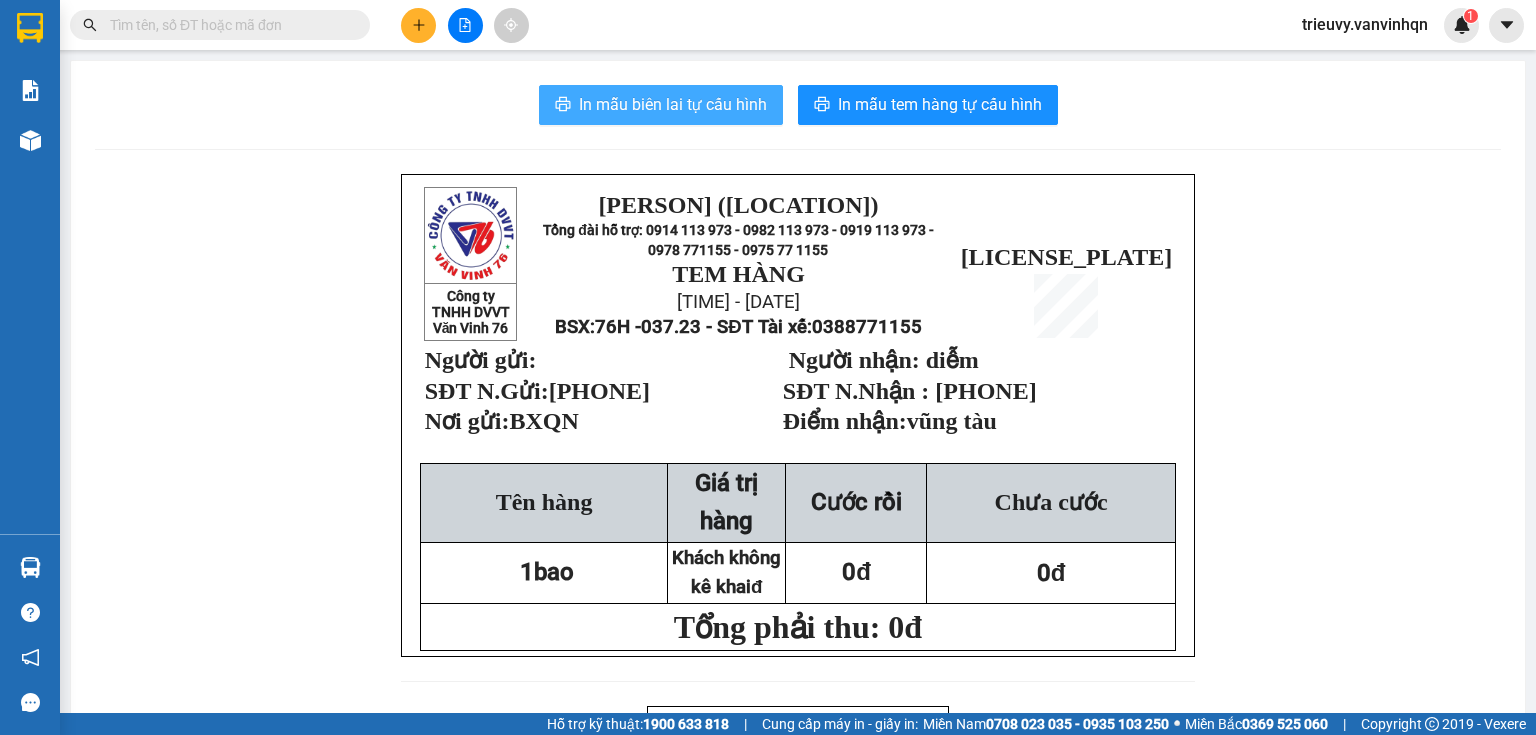 click on "In mẫu biên lai tự cấu hình" at bounding box center (661, 105) 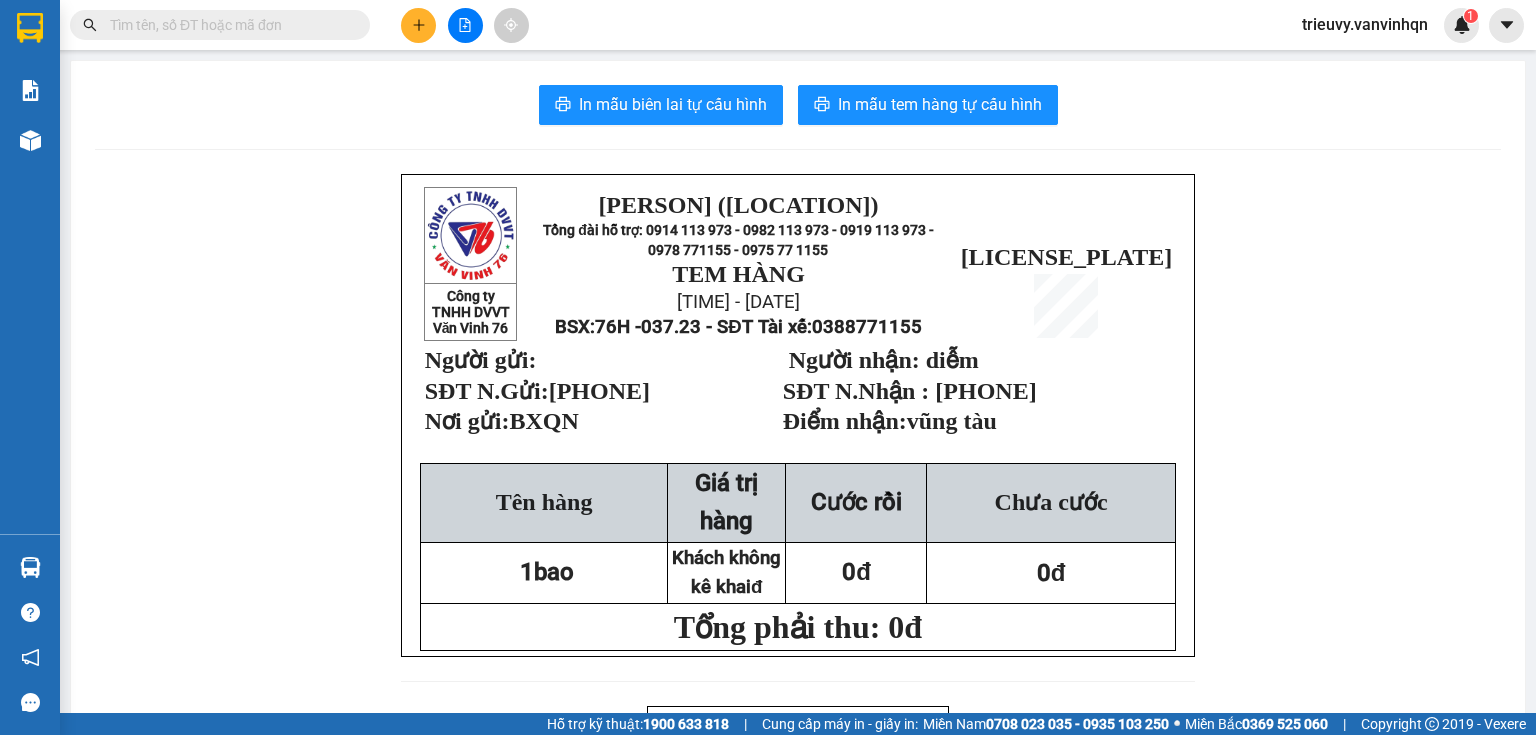 click at bounding box center [465, 25] 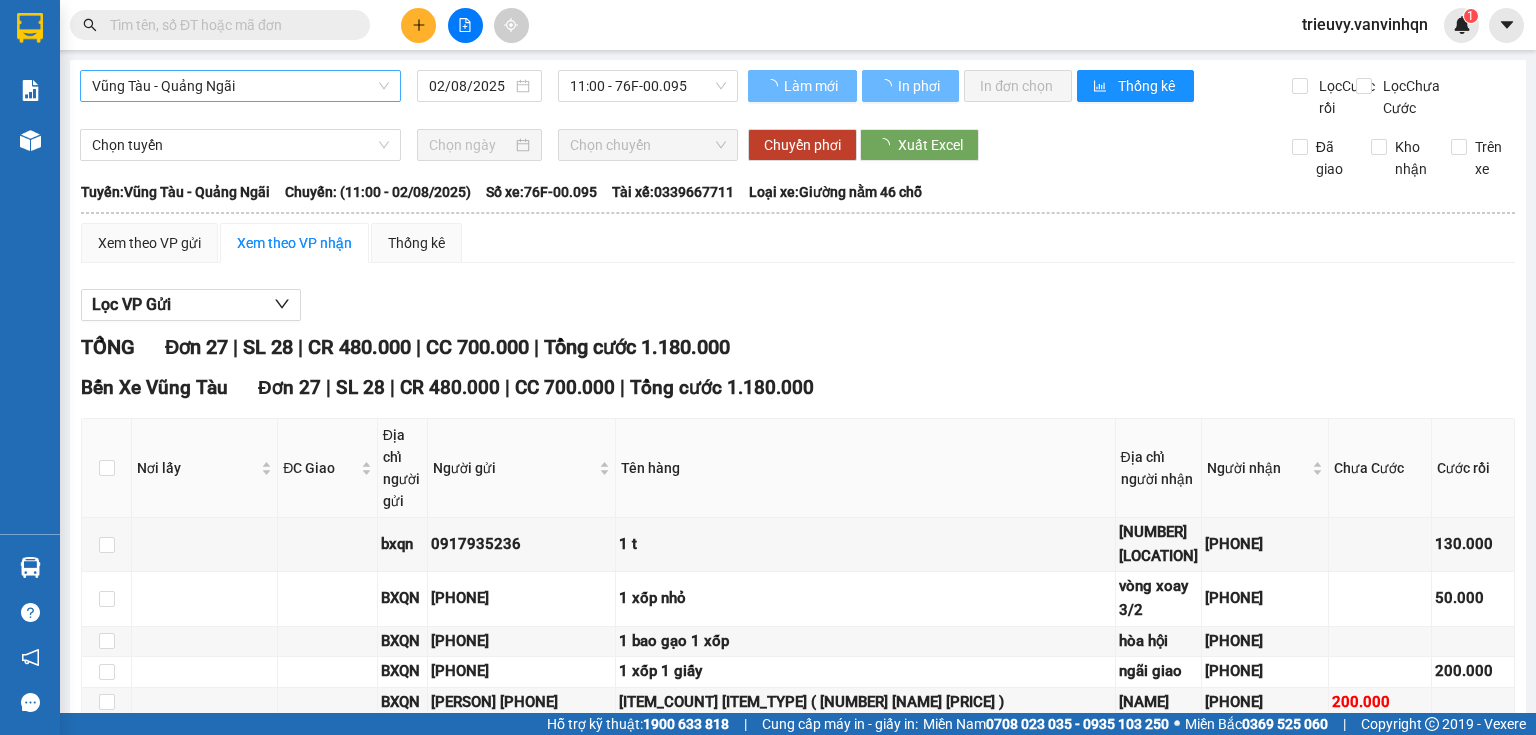 click on "Vũng Tàu - Quảng Ngãi" at bounding box center (240, 86) 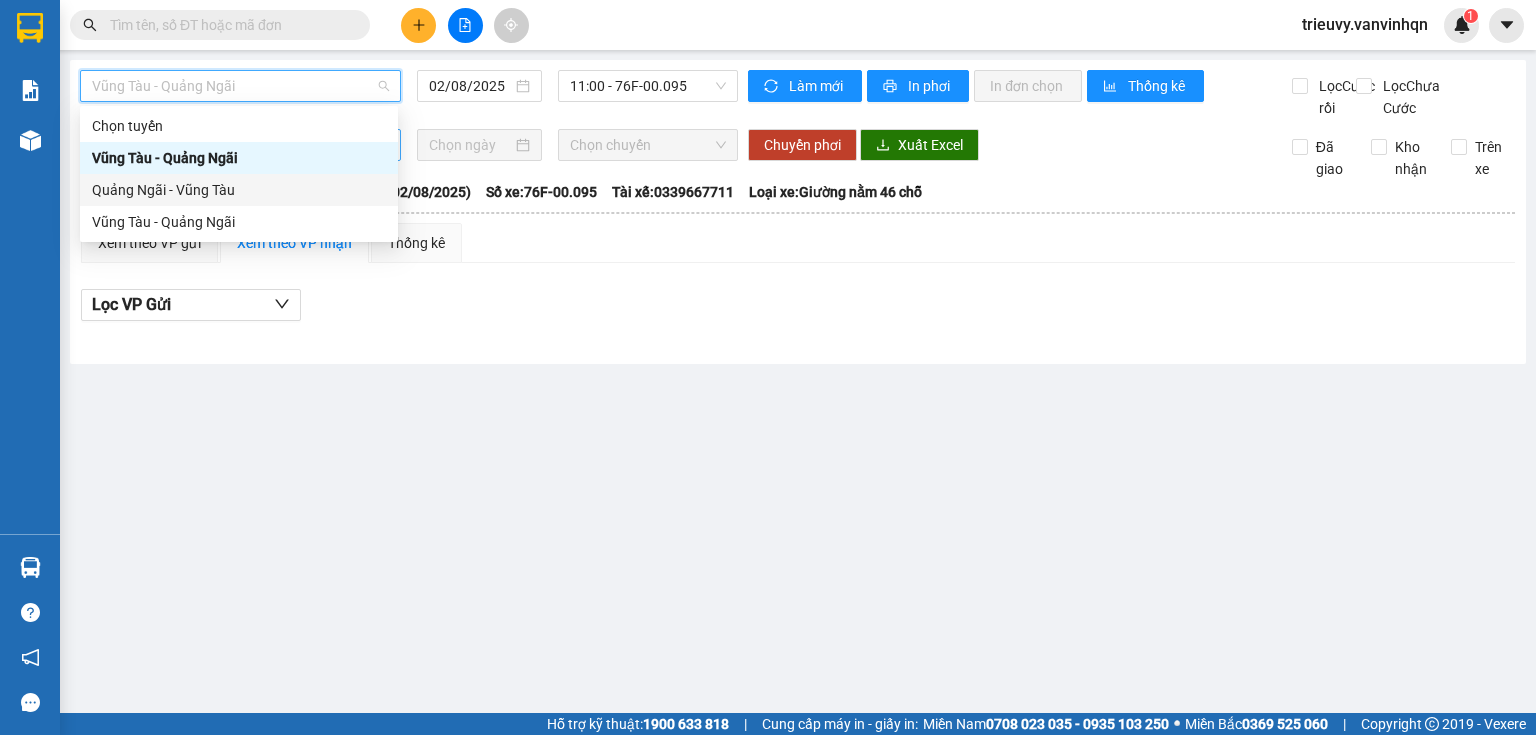 drag, startPoint x: 240, startPoint y: 100, endPoint x: 291, endPoint y: 152, distance: 72.835434 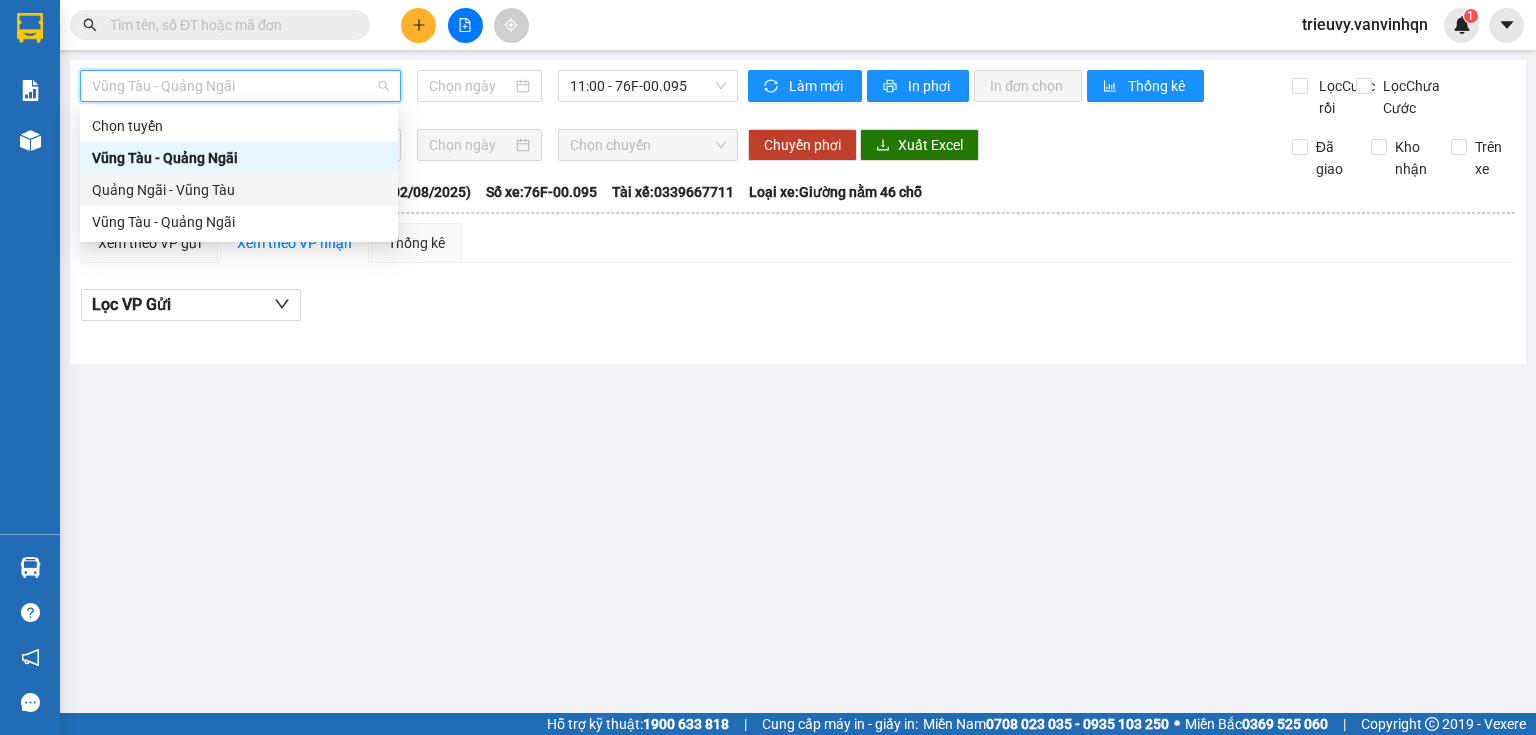 type on "02/08/2025" 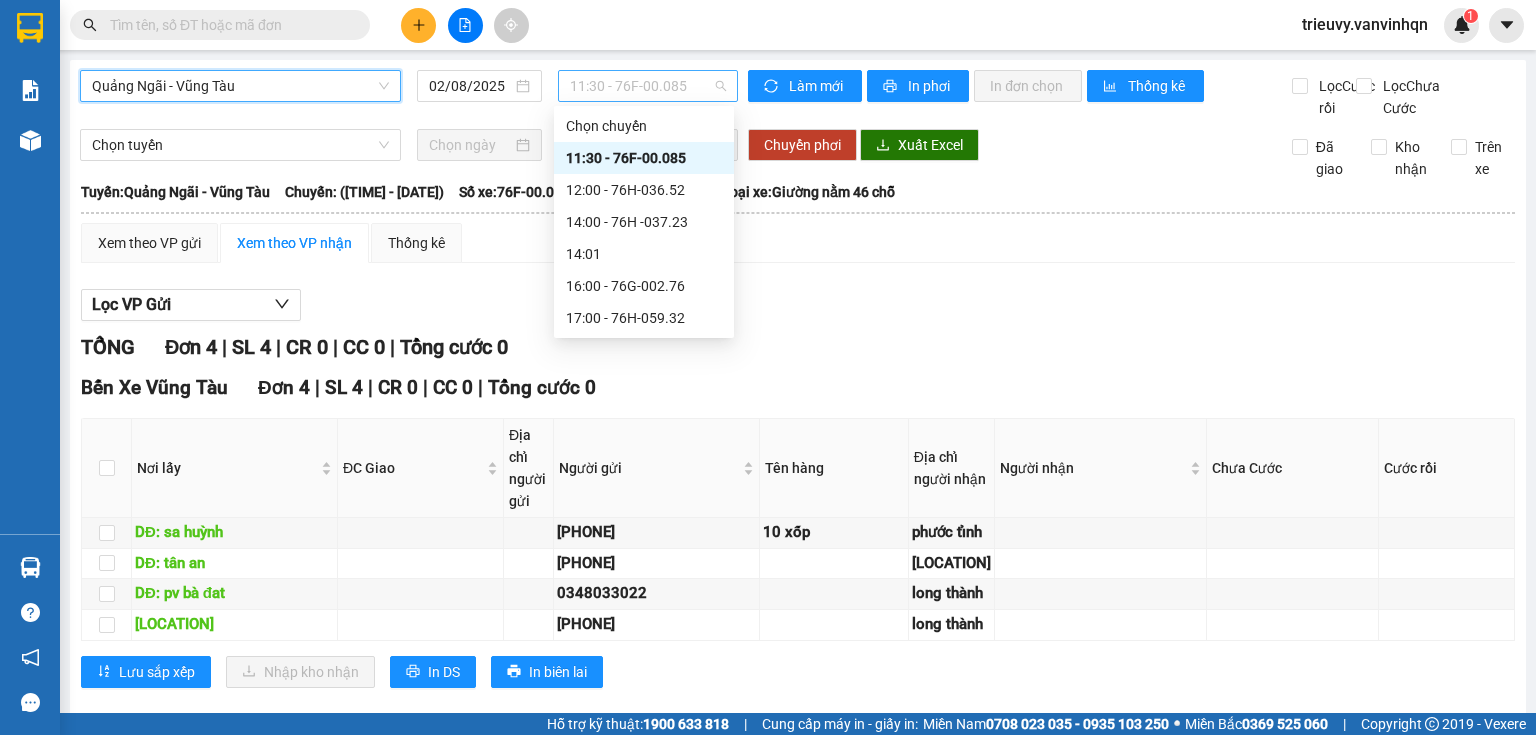 click on "11:30     - 76F-00.085" at bounding box center [648, 86] 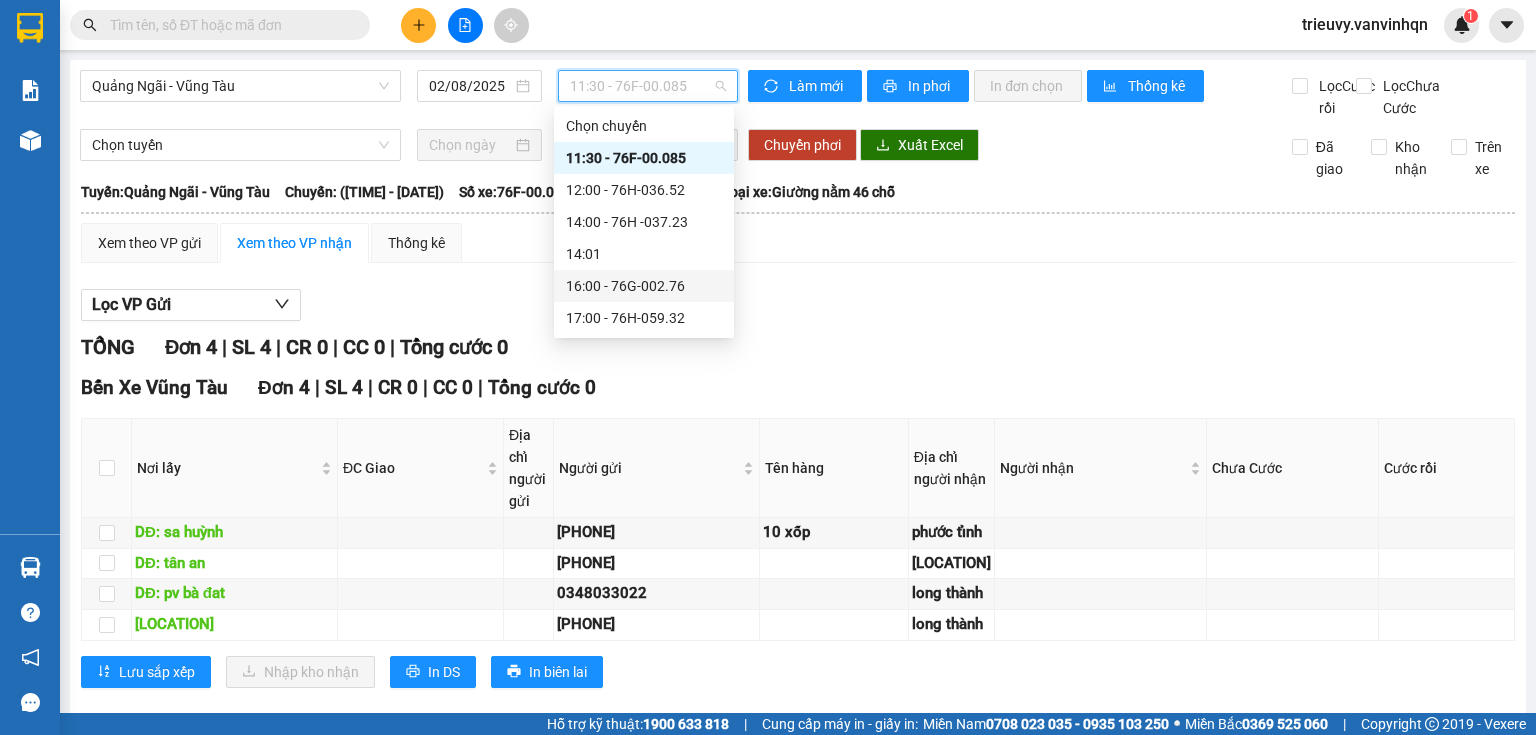 click on "16:00     - 76G-002.76" at bounding box center [644, 286] 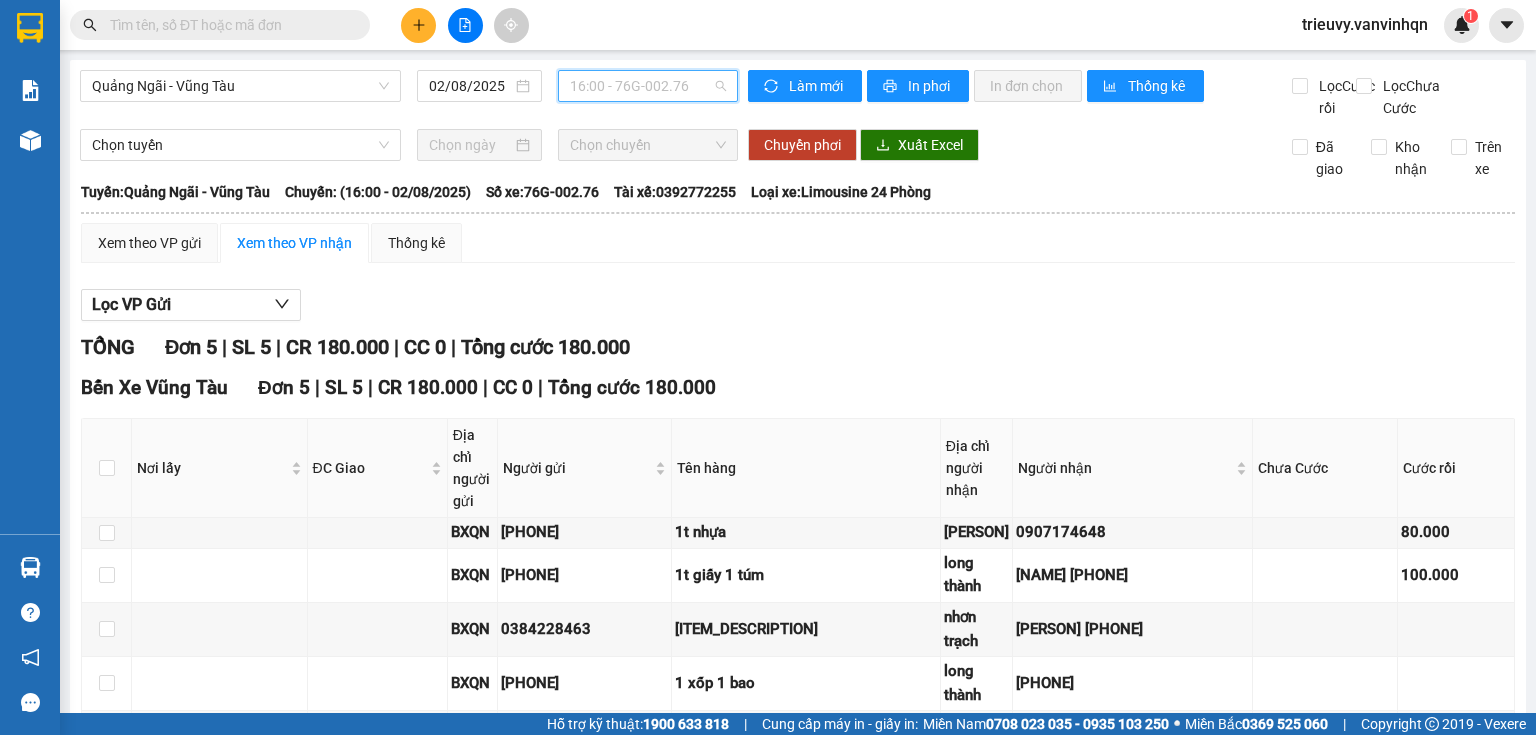 click on "16:00     - 76G-002.76" at bounding box center [648, 86] 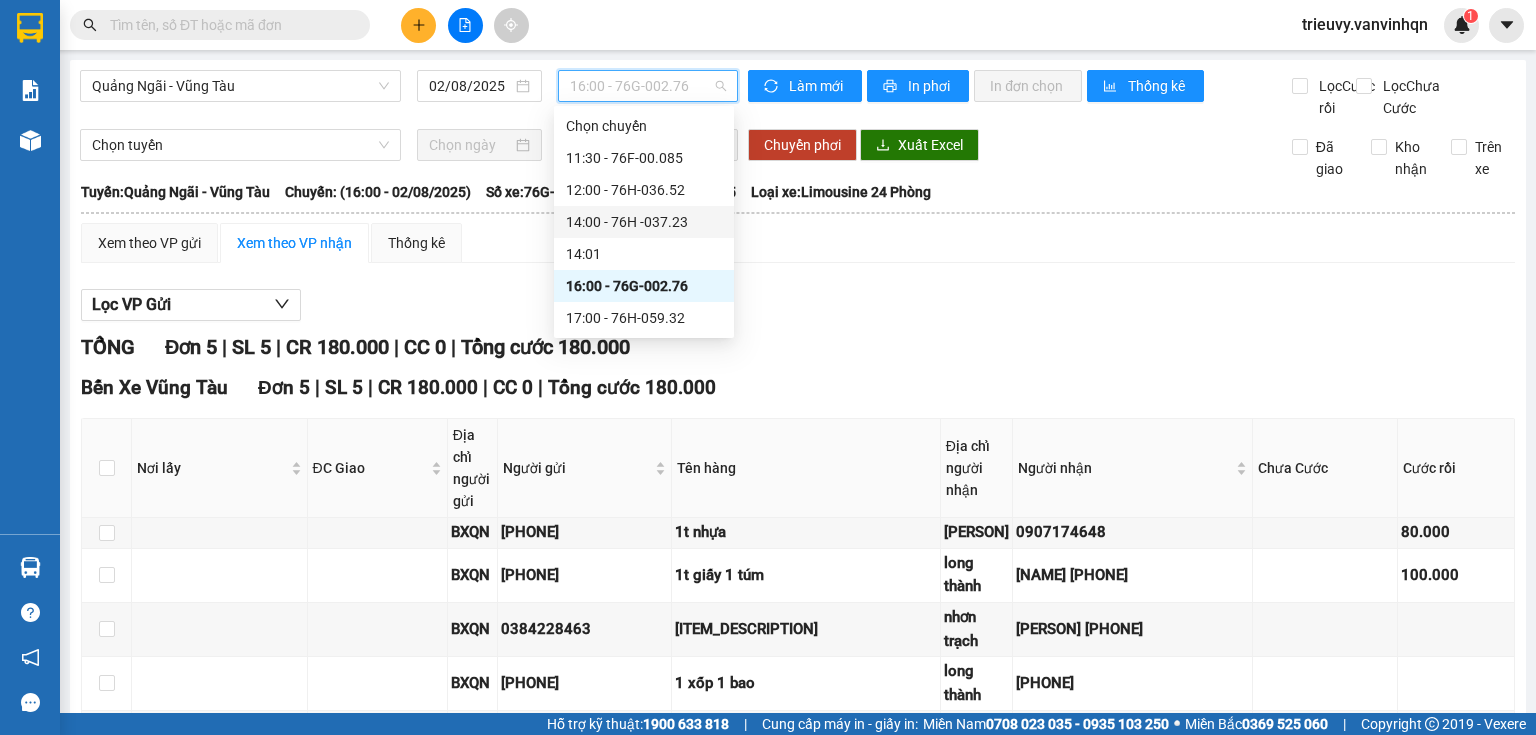 click on "14:00     - 76H -037.23" at bounding box center (644, 222) 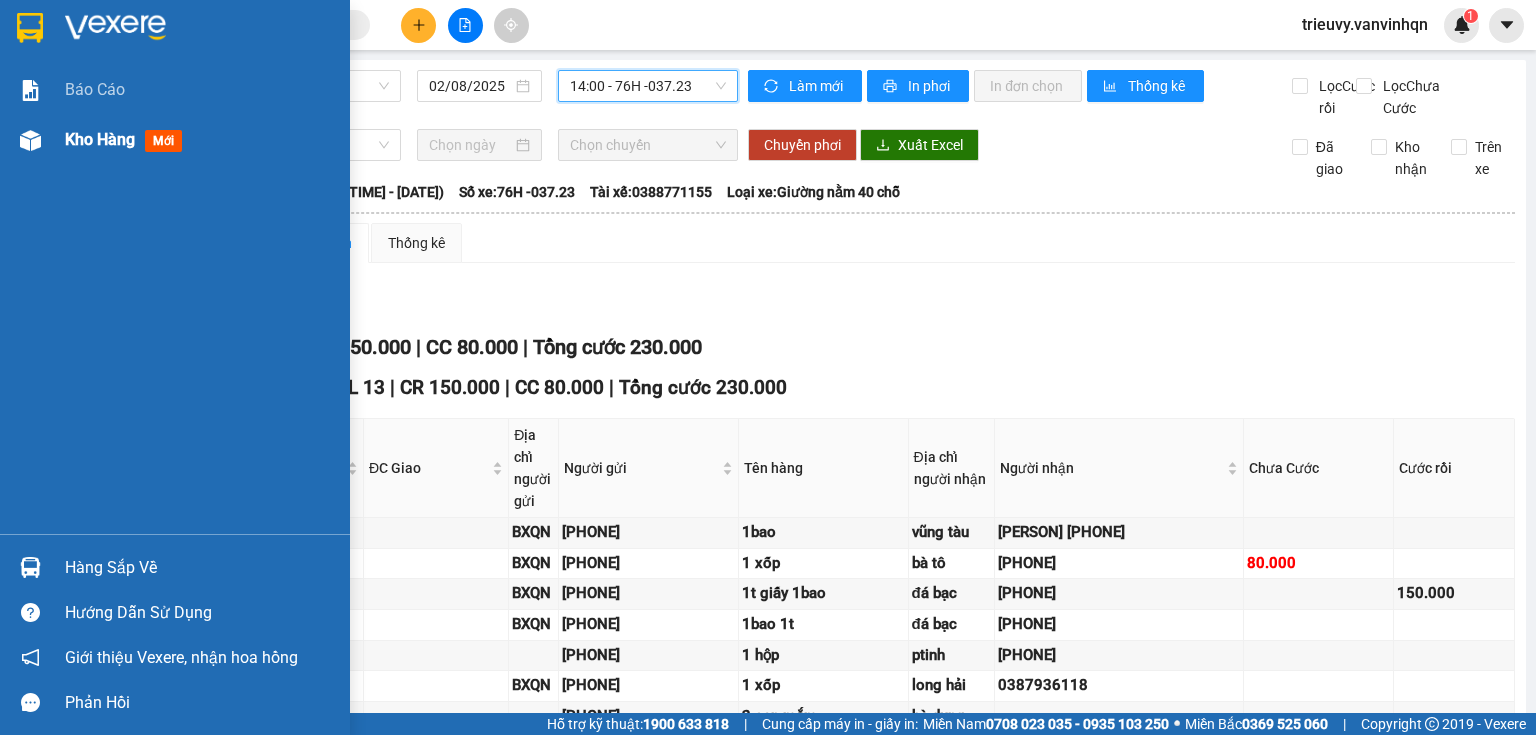 click on "Kho hàng mới" at bounding box center [175, 140] 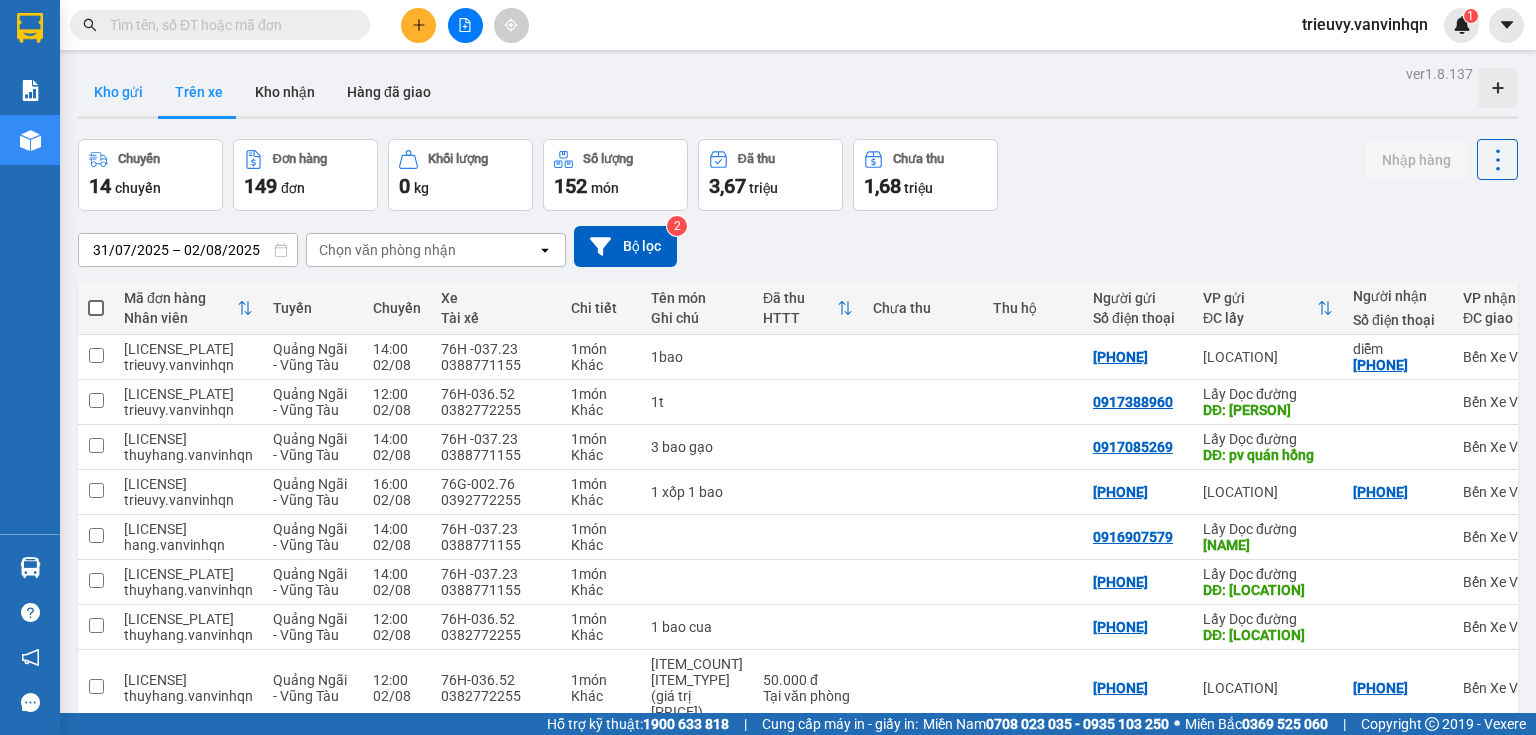 click on "Kho gửi" at bounding box center (118, 92) 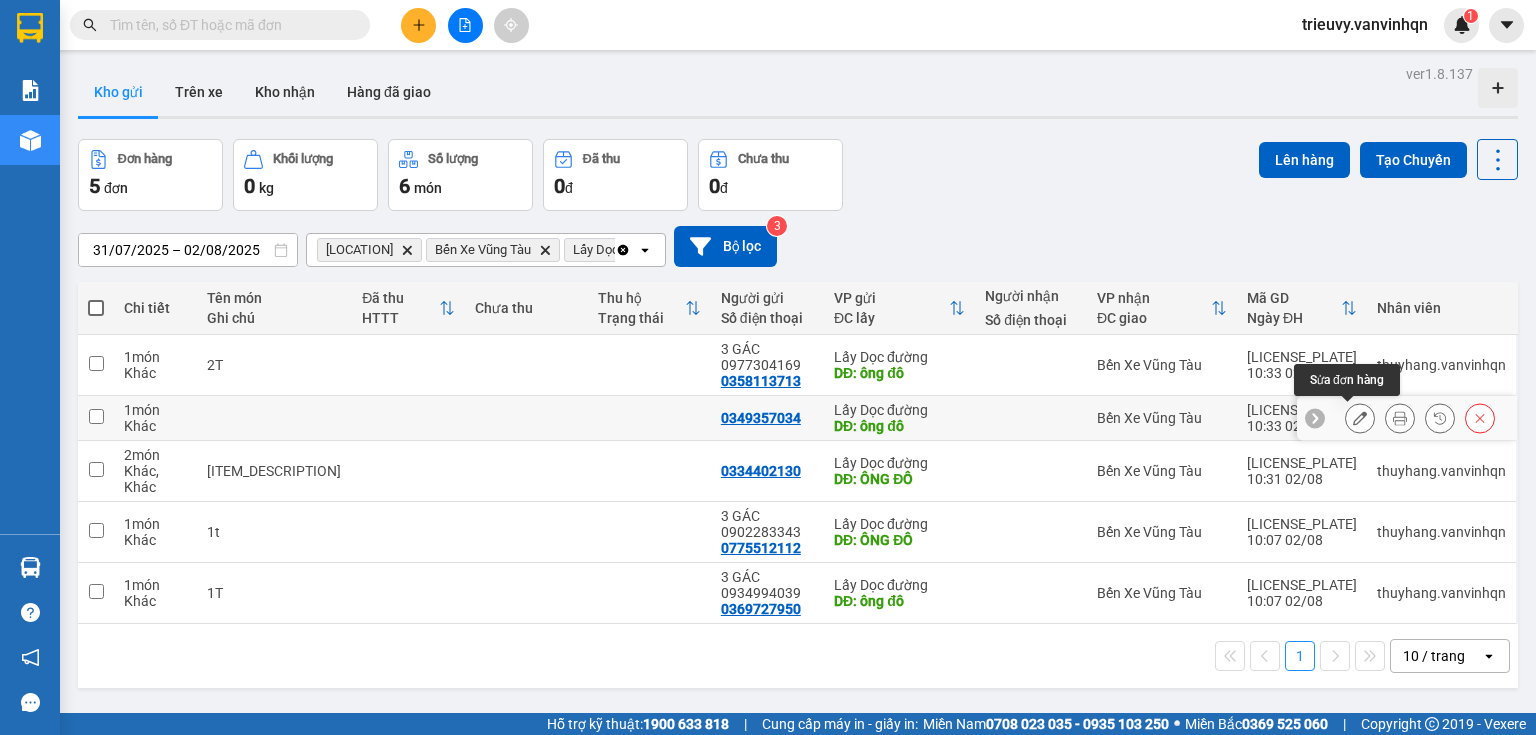 click 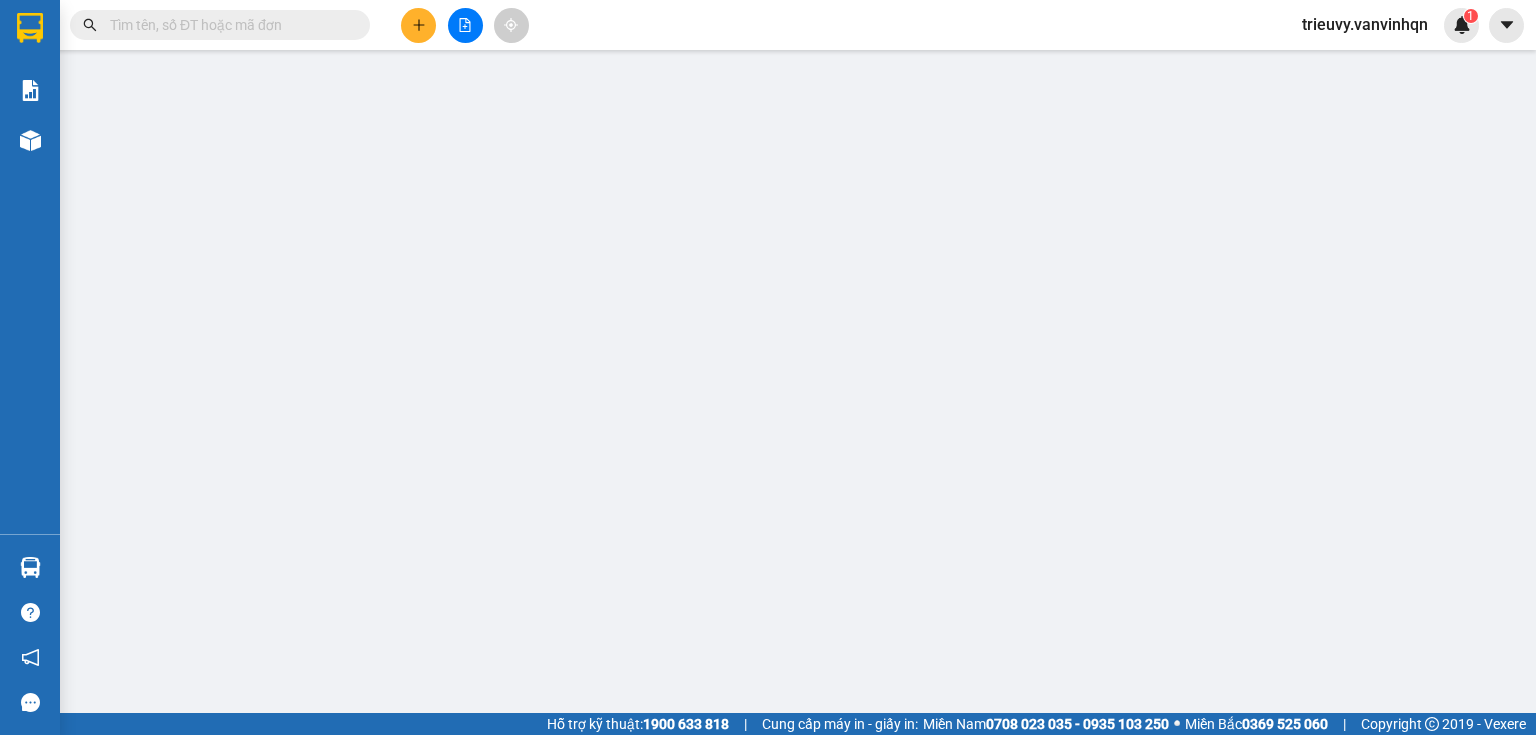 type on "0349357034" 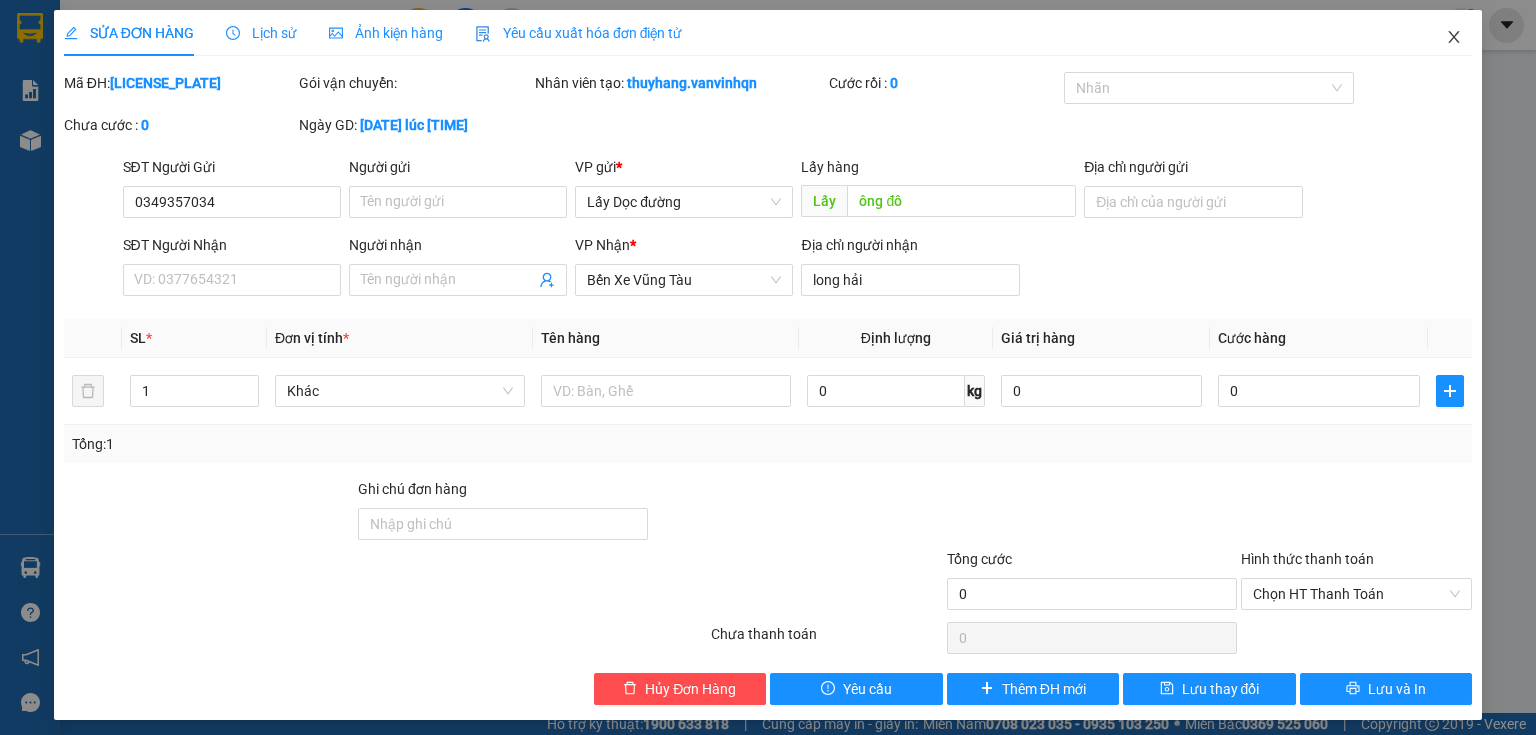 click at bounding box center (1454, 38) 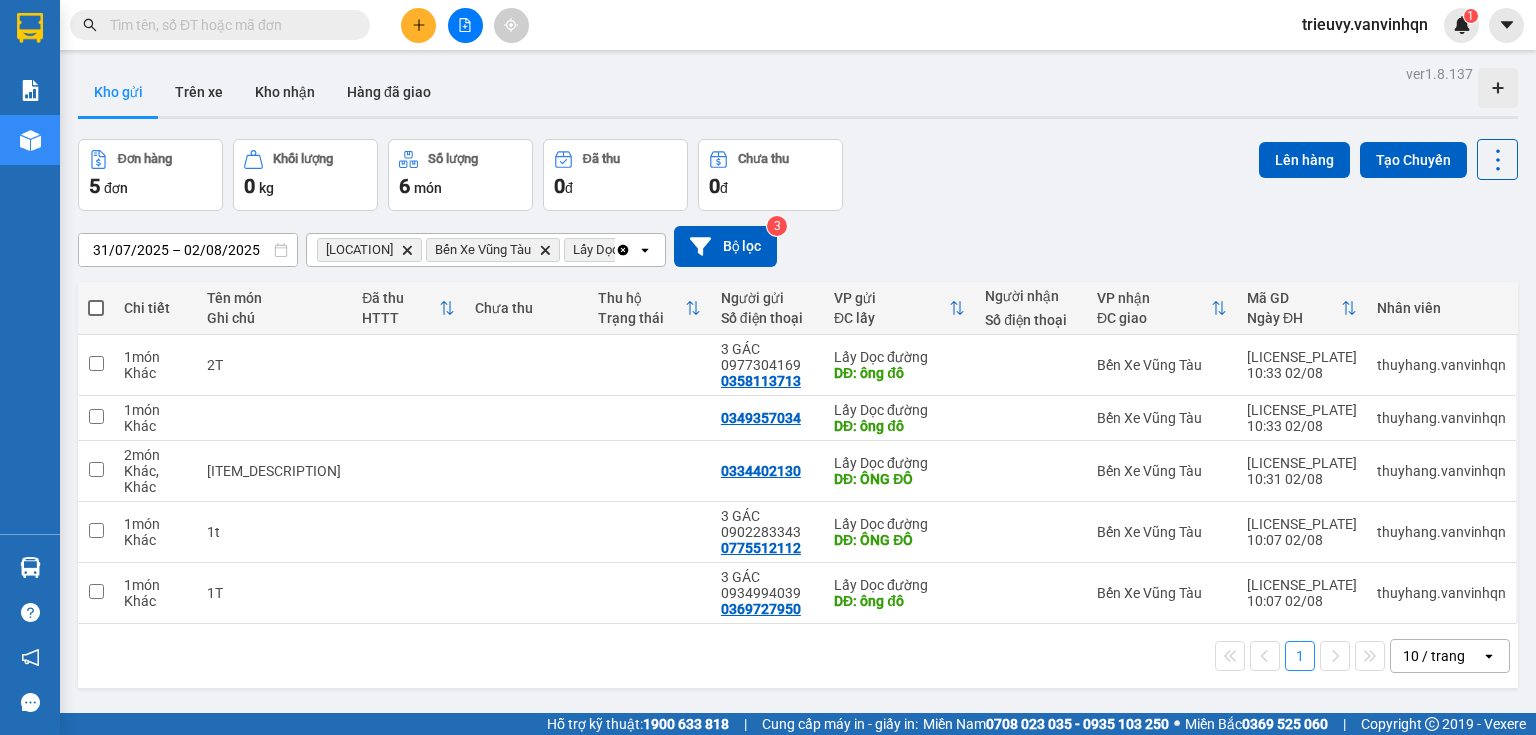 click at bounding box center [418, 25] 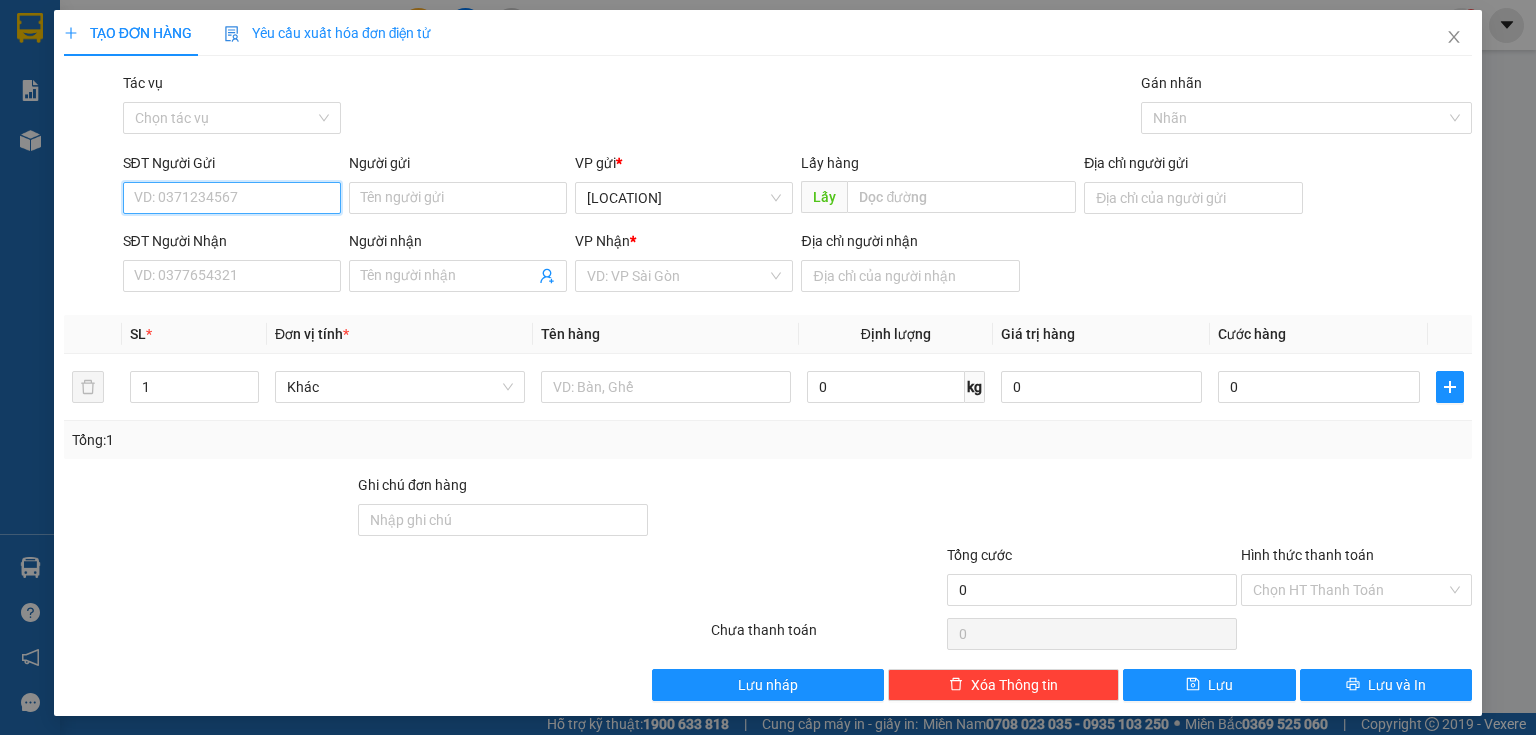 click on "SĐT Người Gửi" at bounding box center [232, 198] 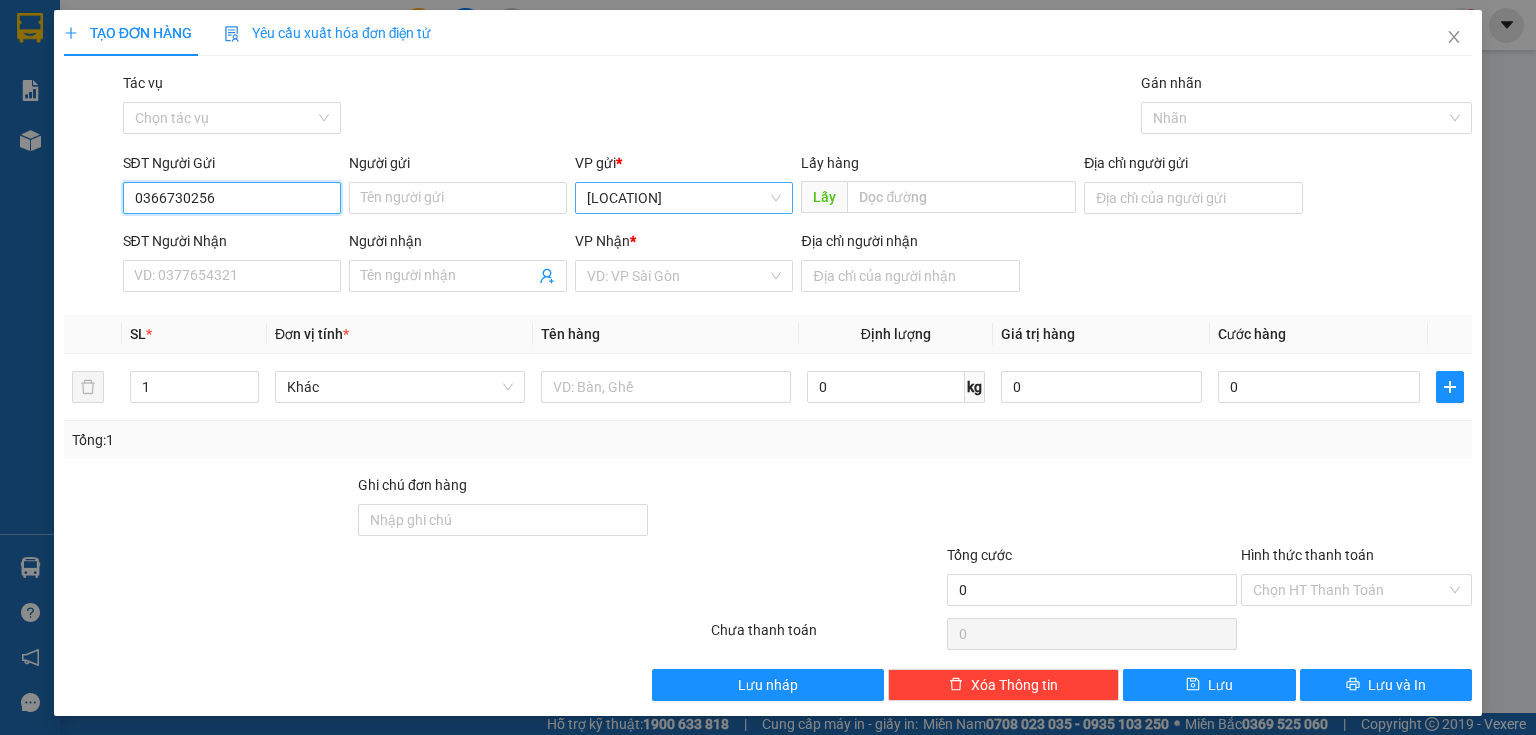 click on "Bến xe Quảng Ngãi" at bounding box center [684, 198] 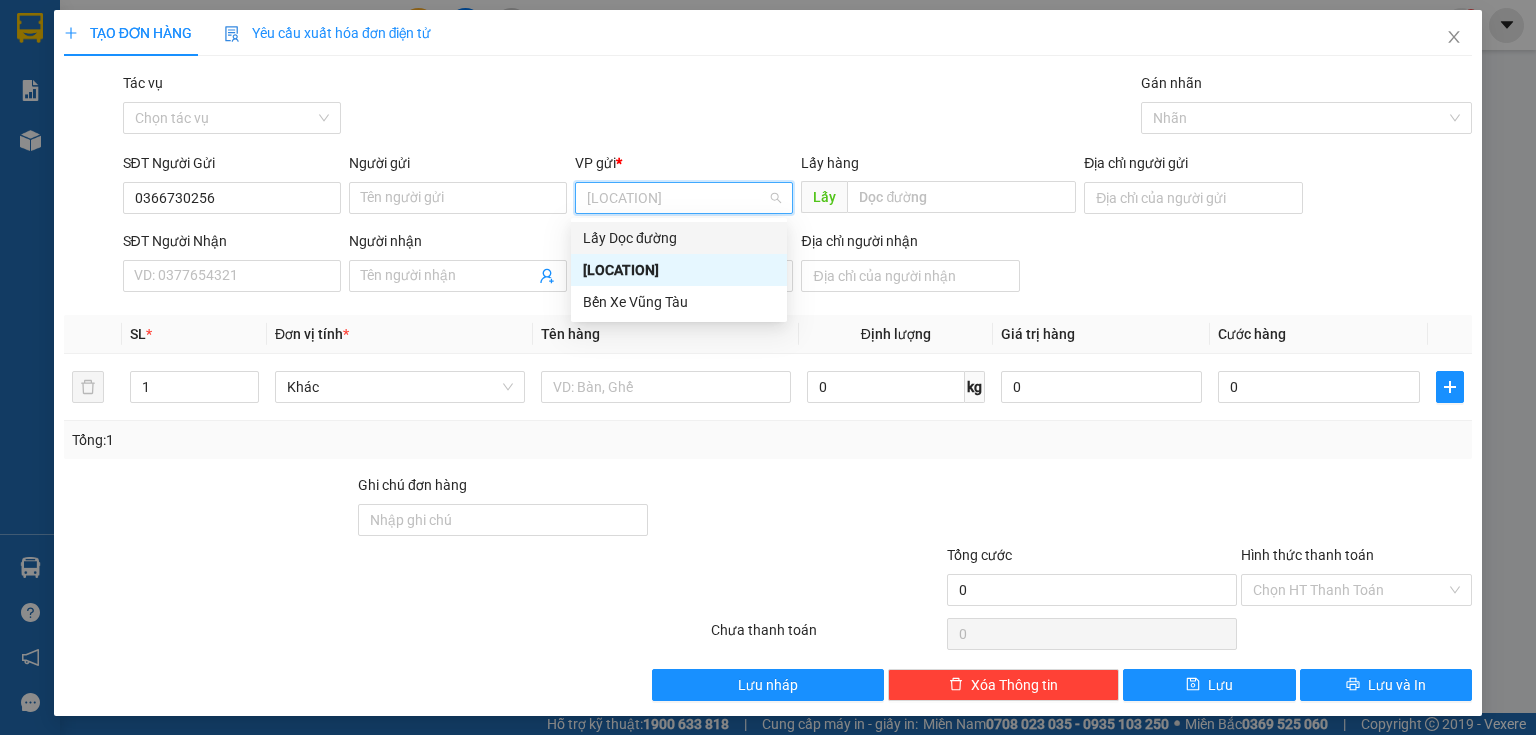 click on "Lấy Dọc đường" at bounding box center [679, 238] 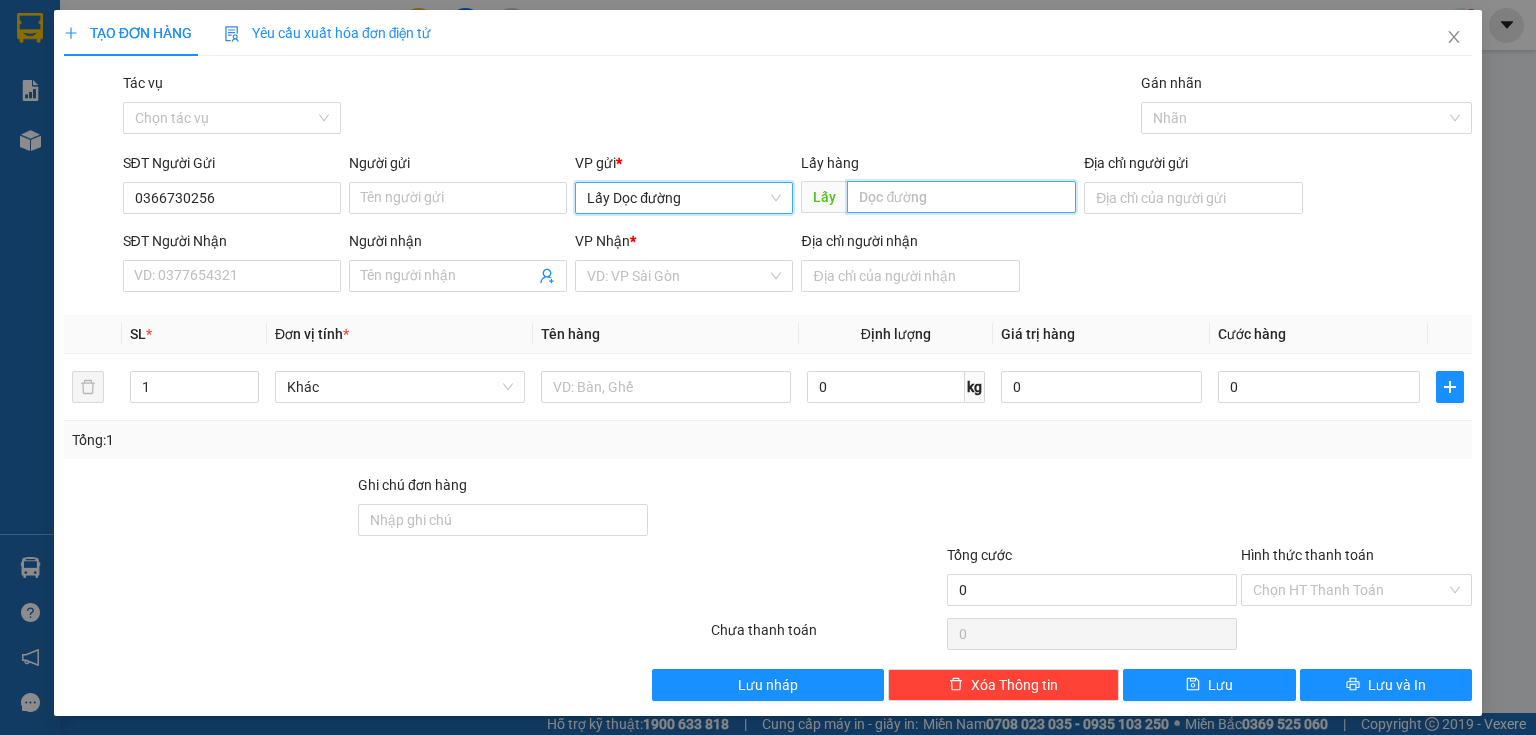 click at bounding box center [961, 197] 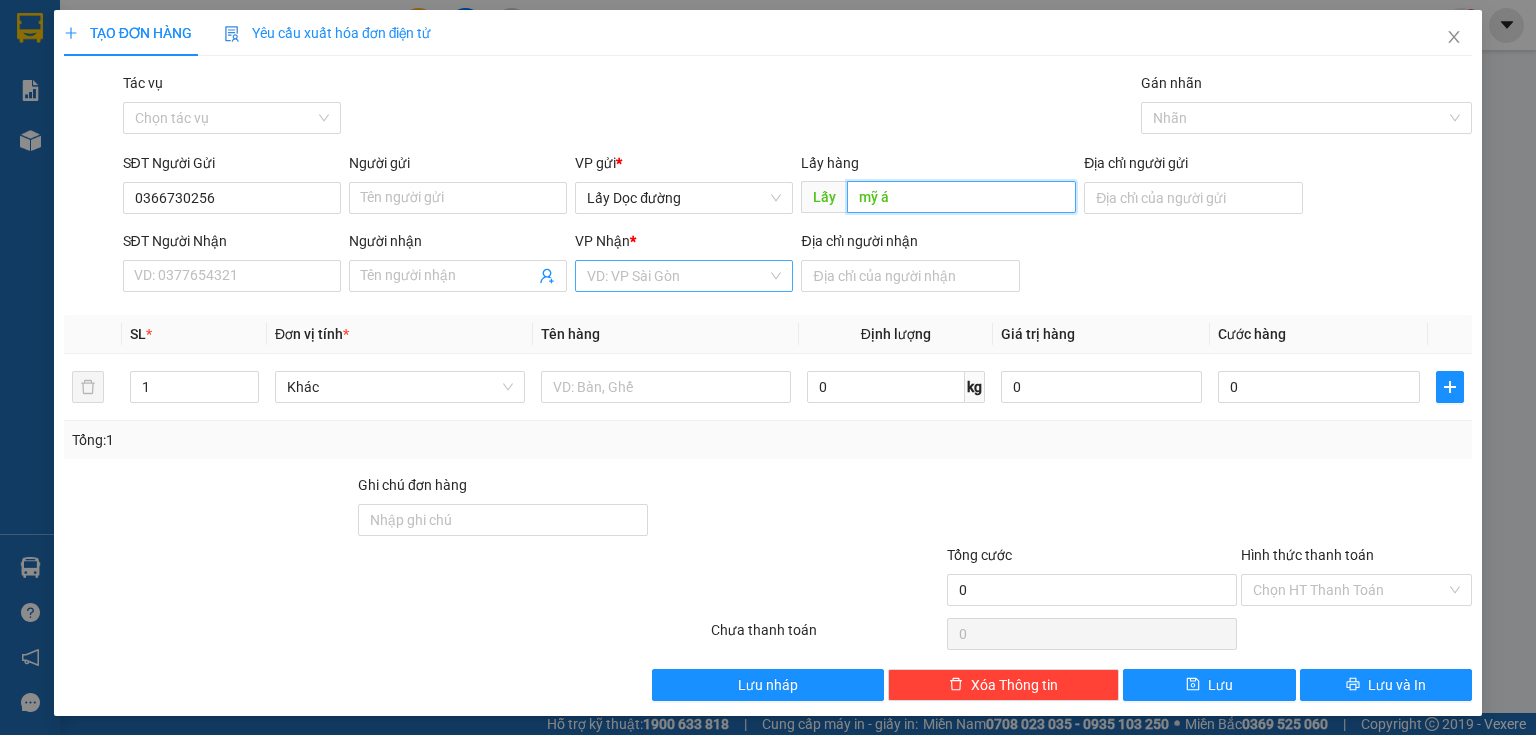 click on "VD: VP Sài Gòn" at bounding box center [684, 276] 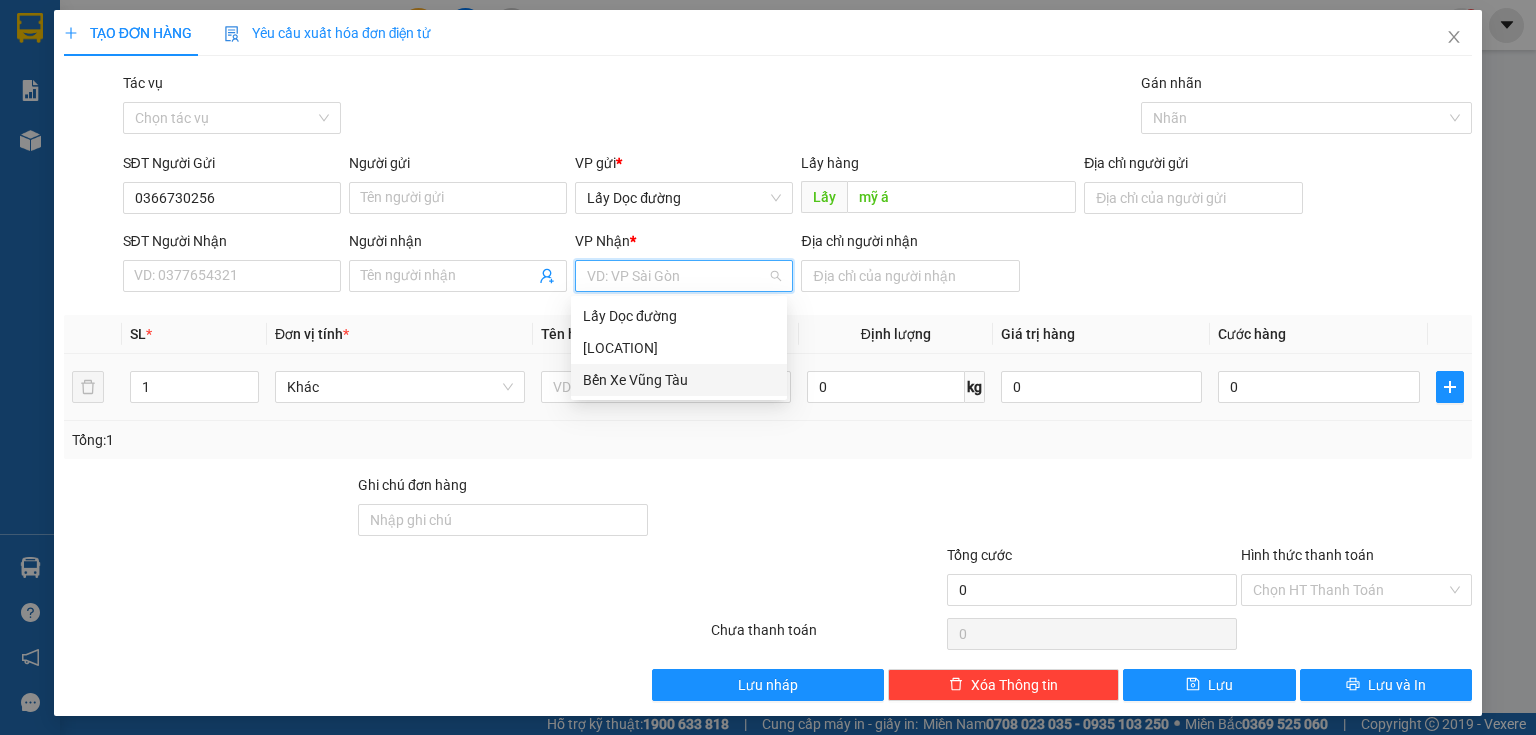 drag, startPoint x: 706, startPoint y: 383, endPoint x: 721, endPoint y: 365, distance: 23.43075 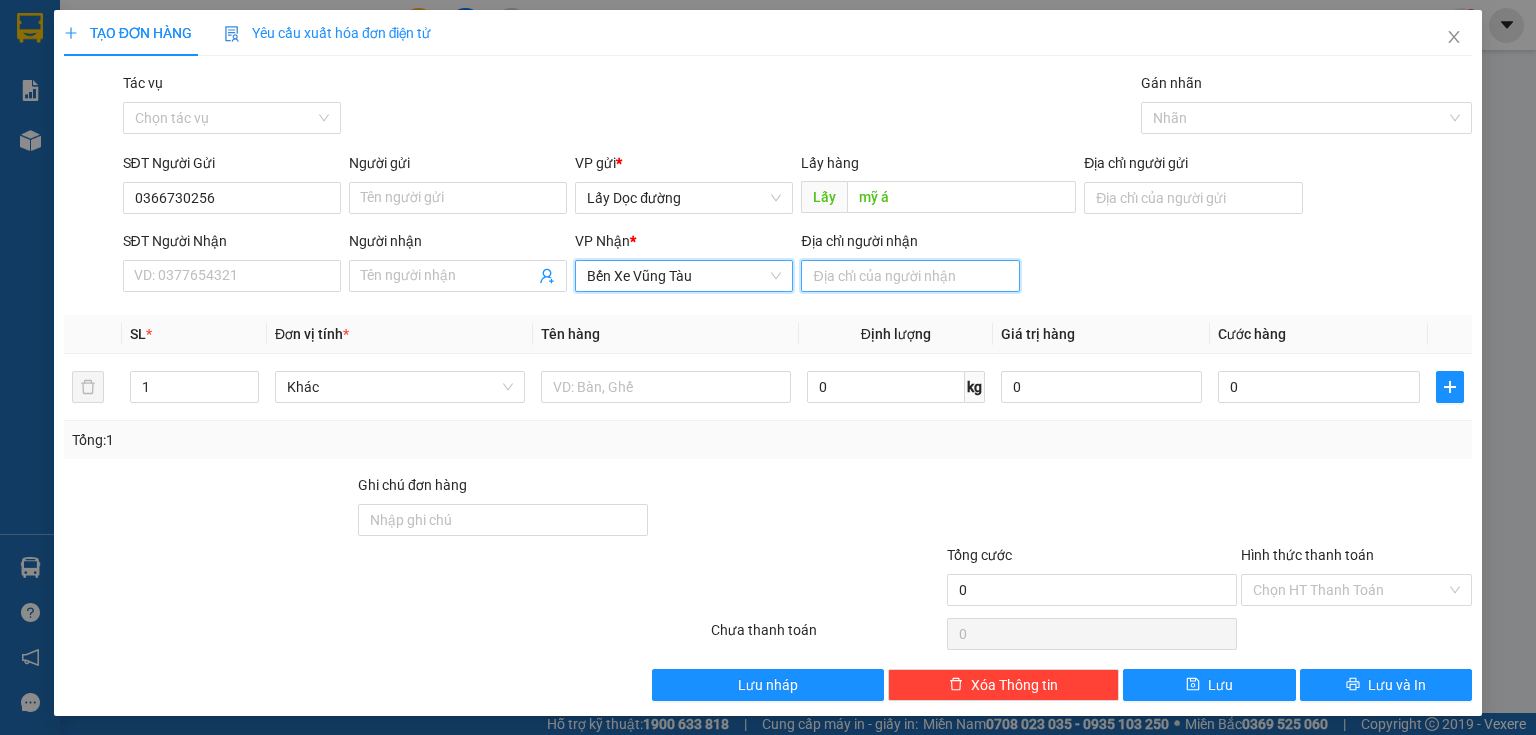 drag, startPoint x: 817, startPoint y: 271, endPoint x: 831, endPoint y: 279, distance: 16.124516 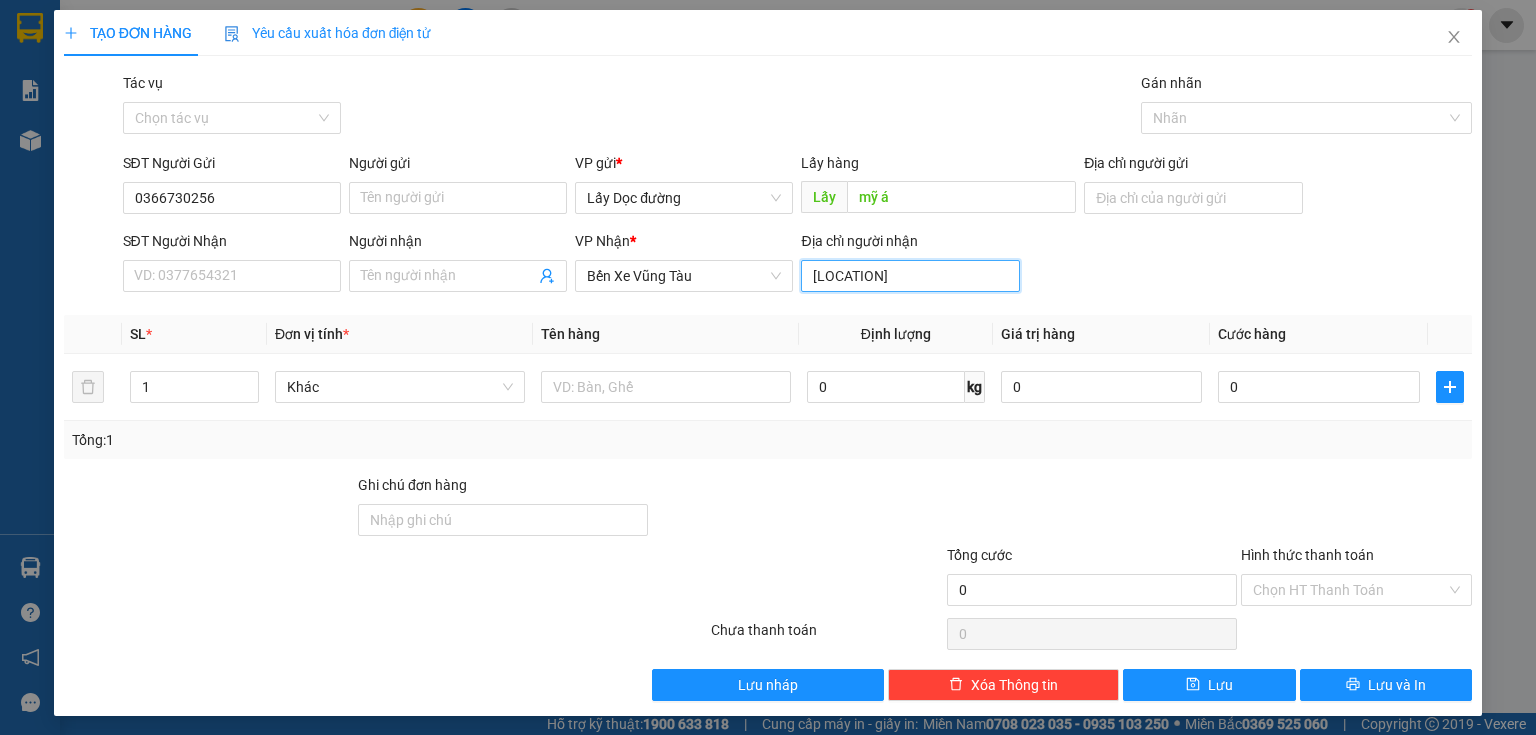 click on "[LAST]" at bounding box center (910, 276) 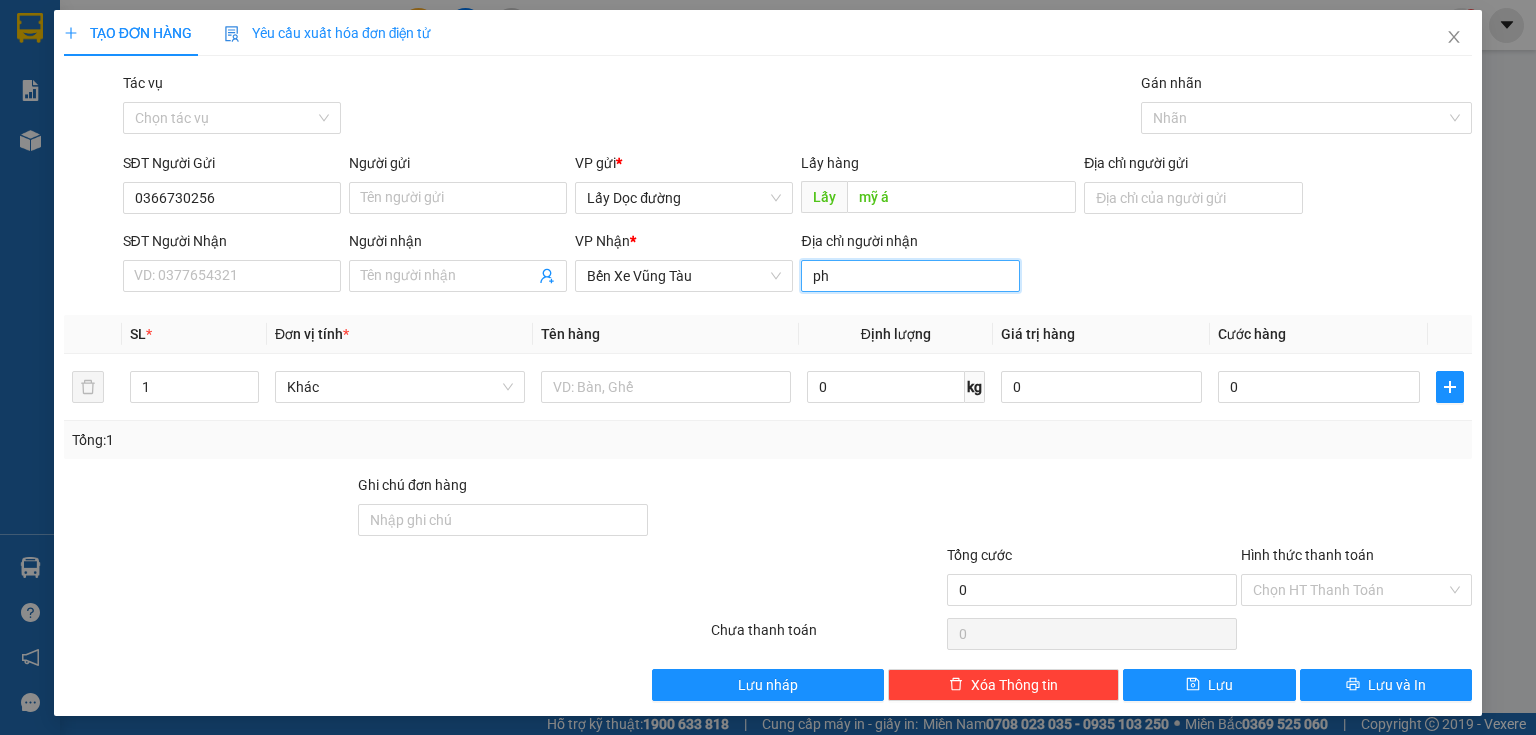 type on "p" 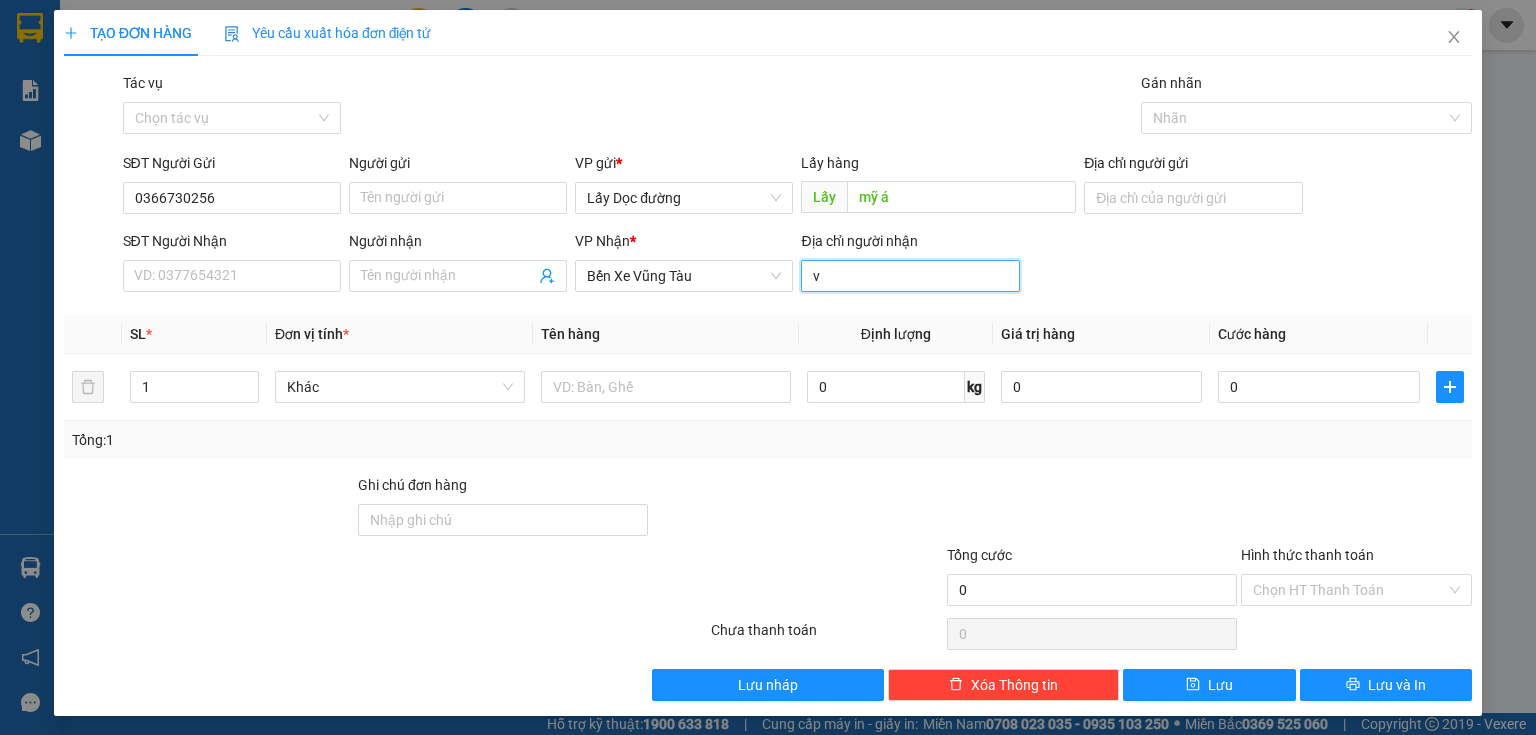 type on "vung tau" 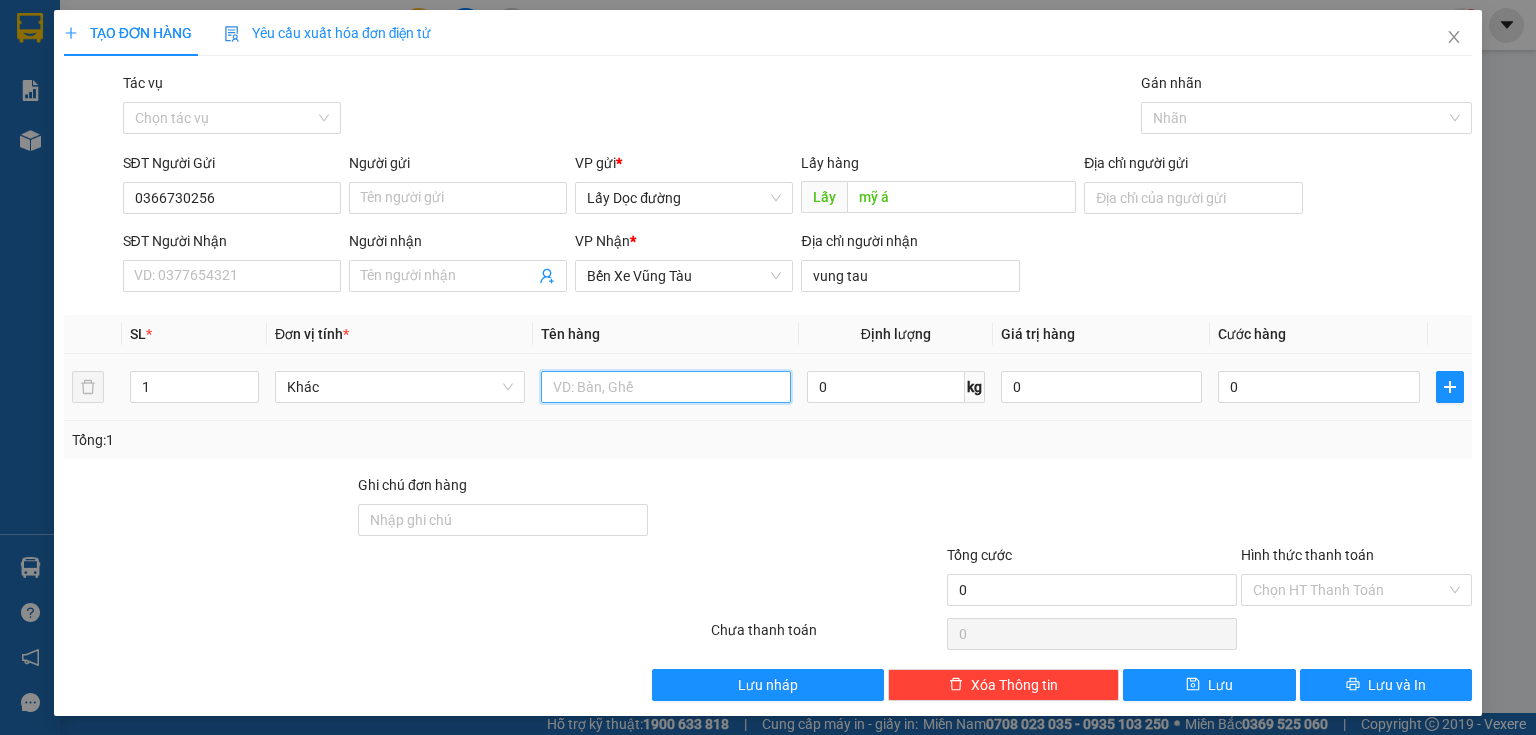 click at bounding box center (666, 387) 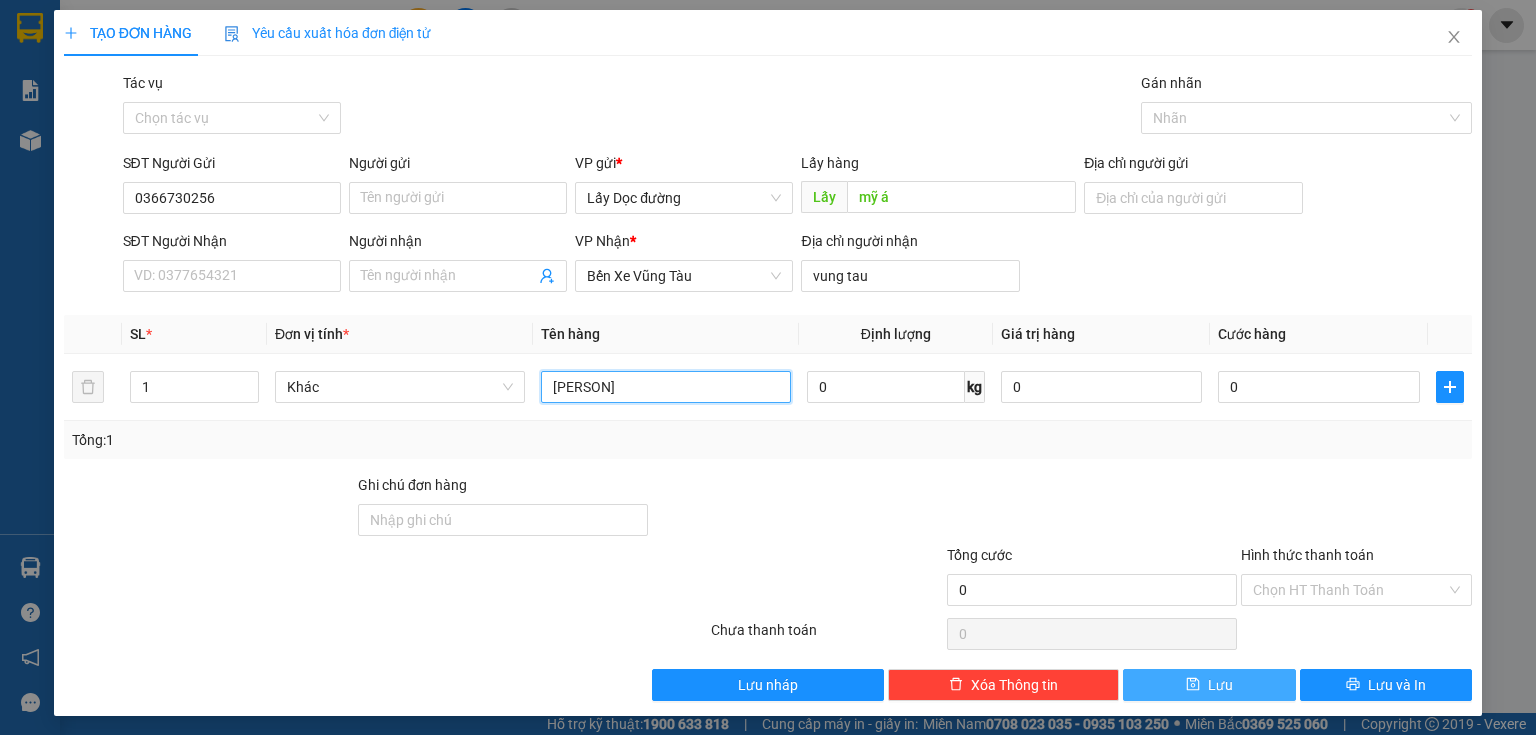 type on "1t 1bao" 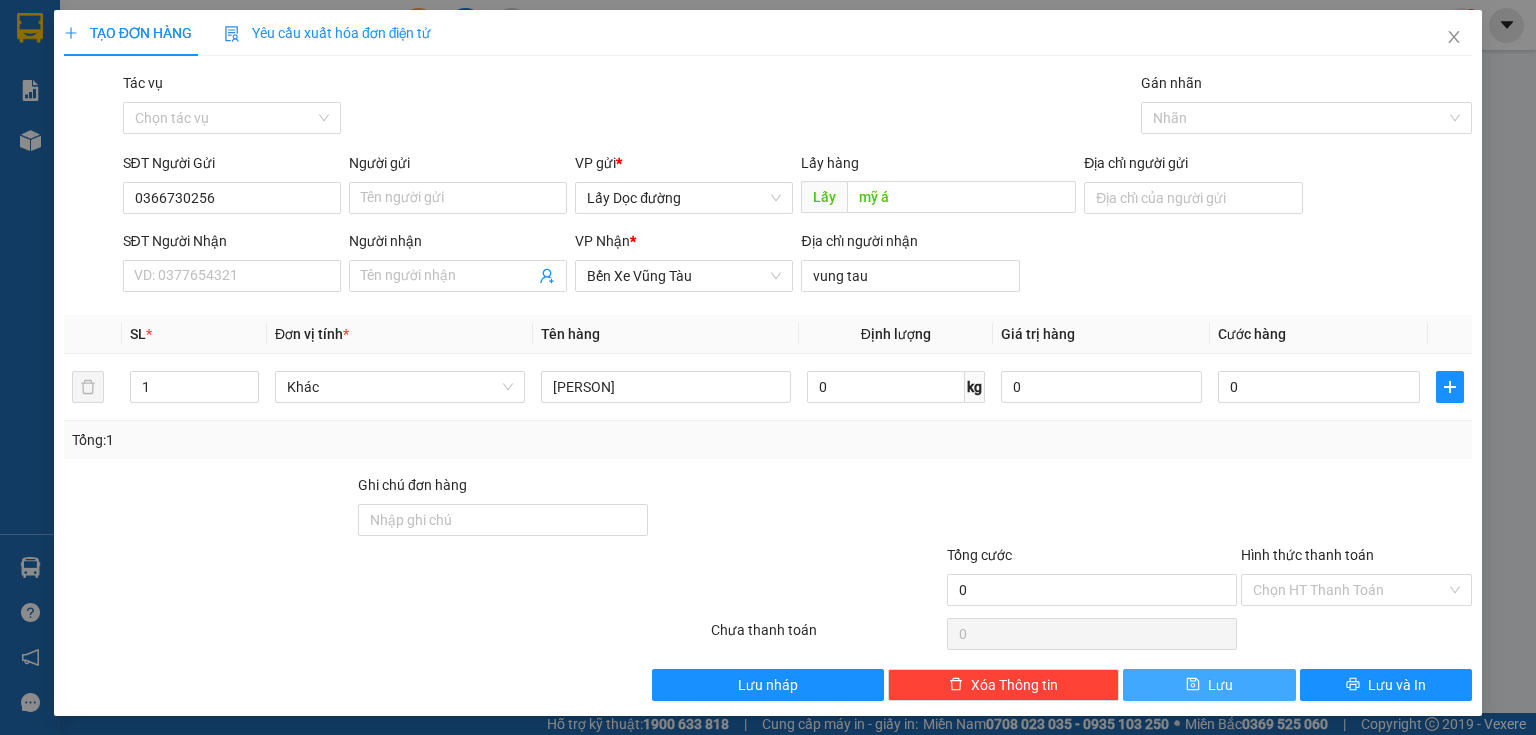 click on "Lưu" at bounding box center (1209, 685) 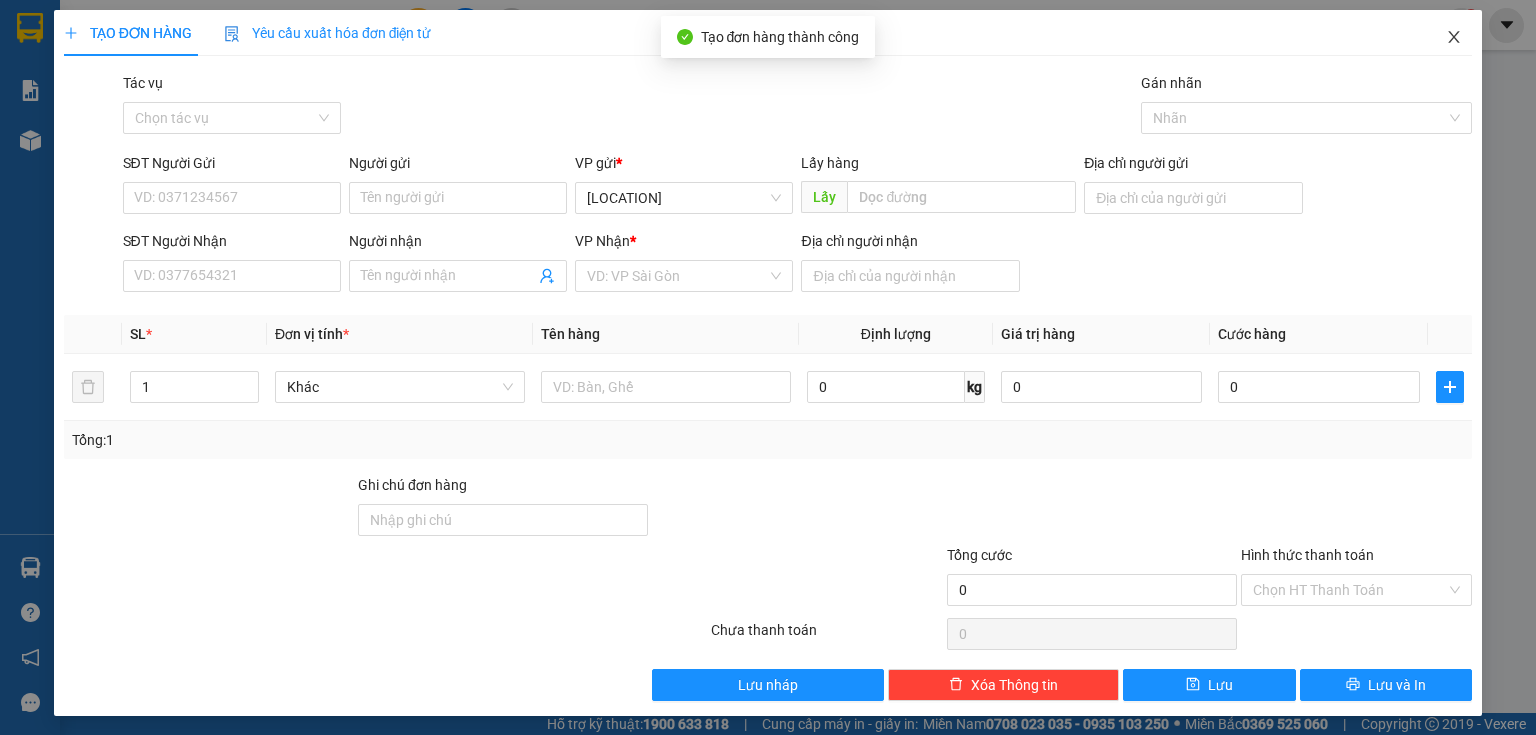 click at bounding box center (1454, 38) 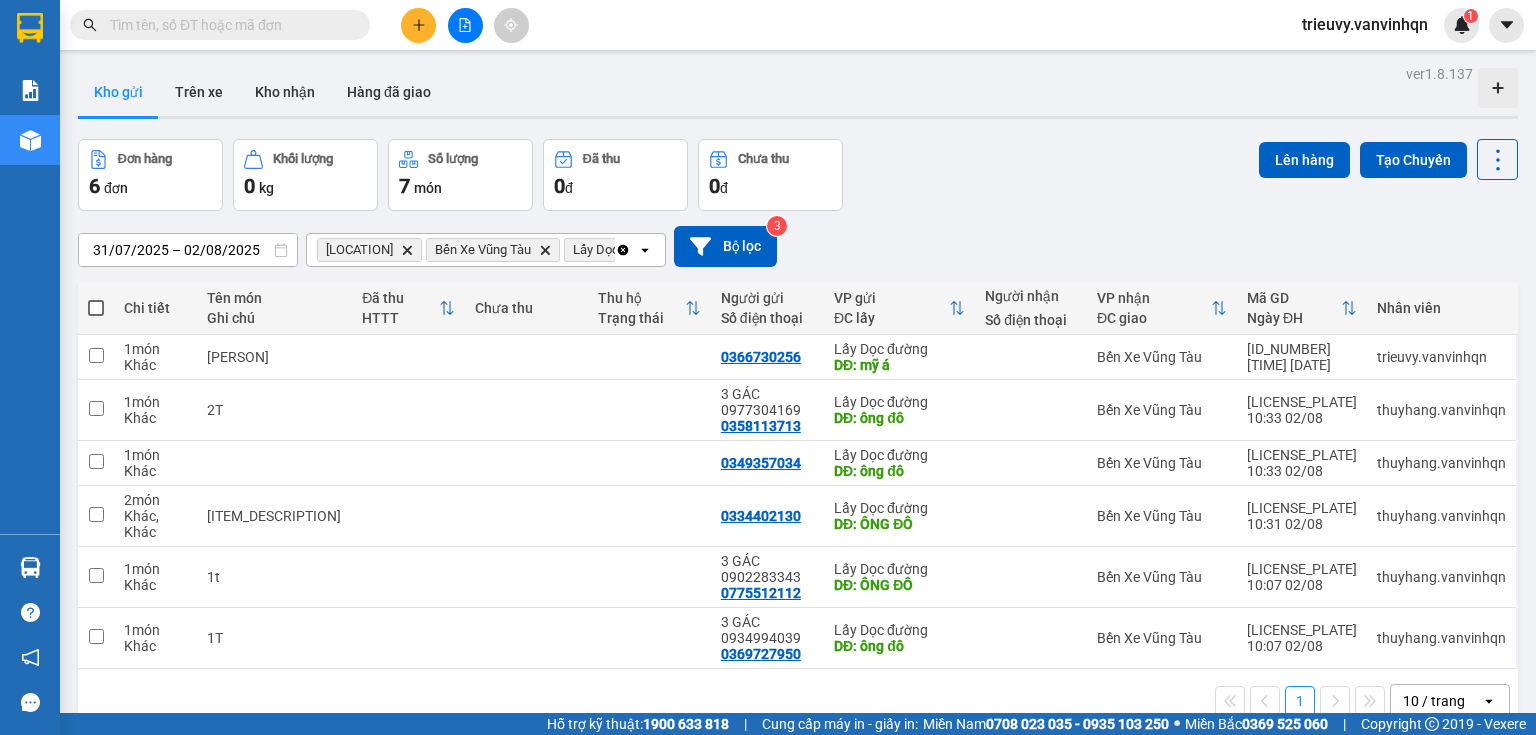 click on "Kho gửi" at bounding box center (118, 92) 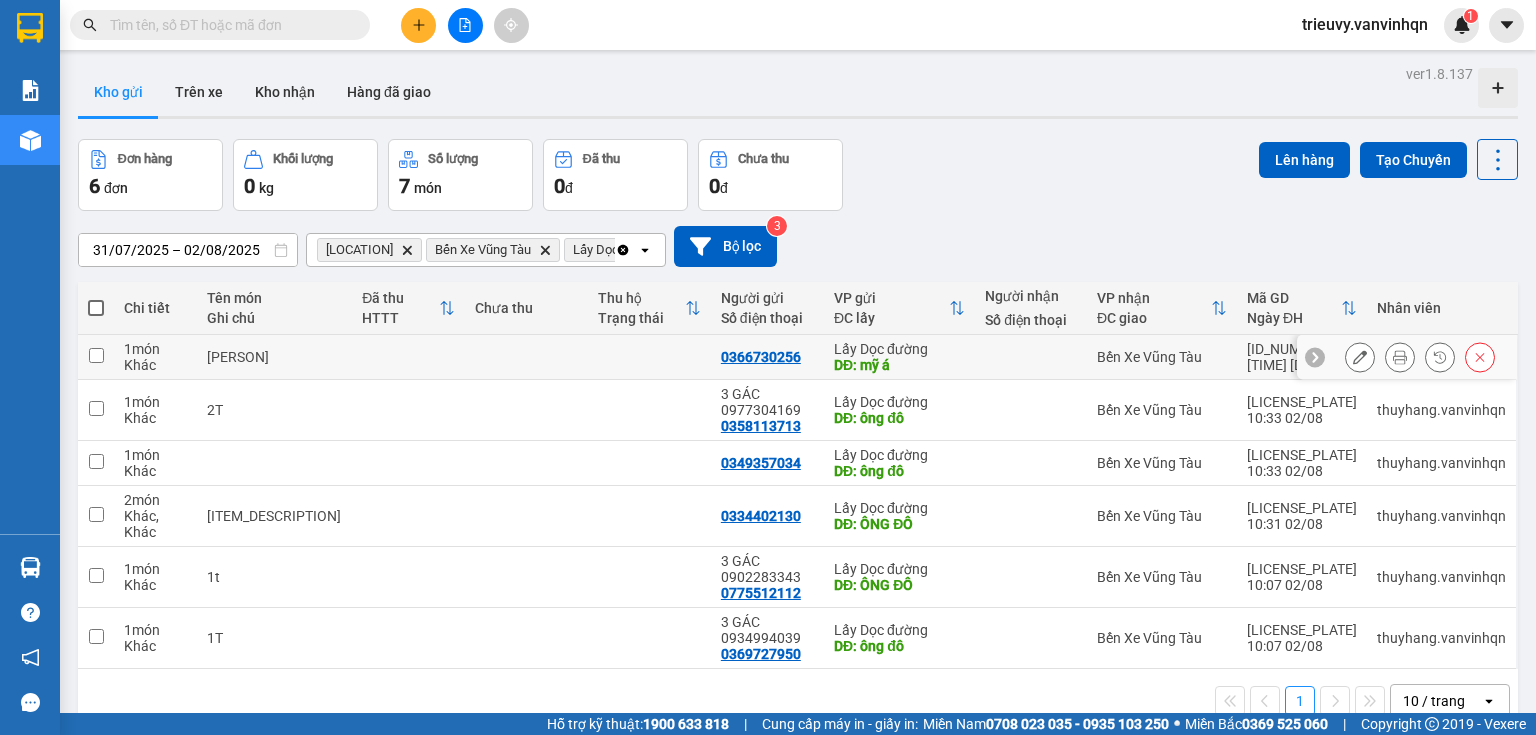 click on "1t 1bao" at bounding box center (274, 357) 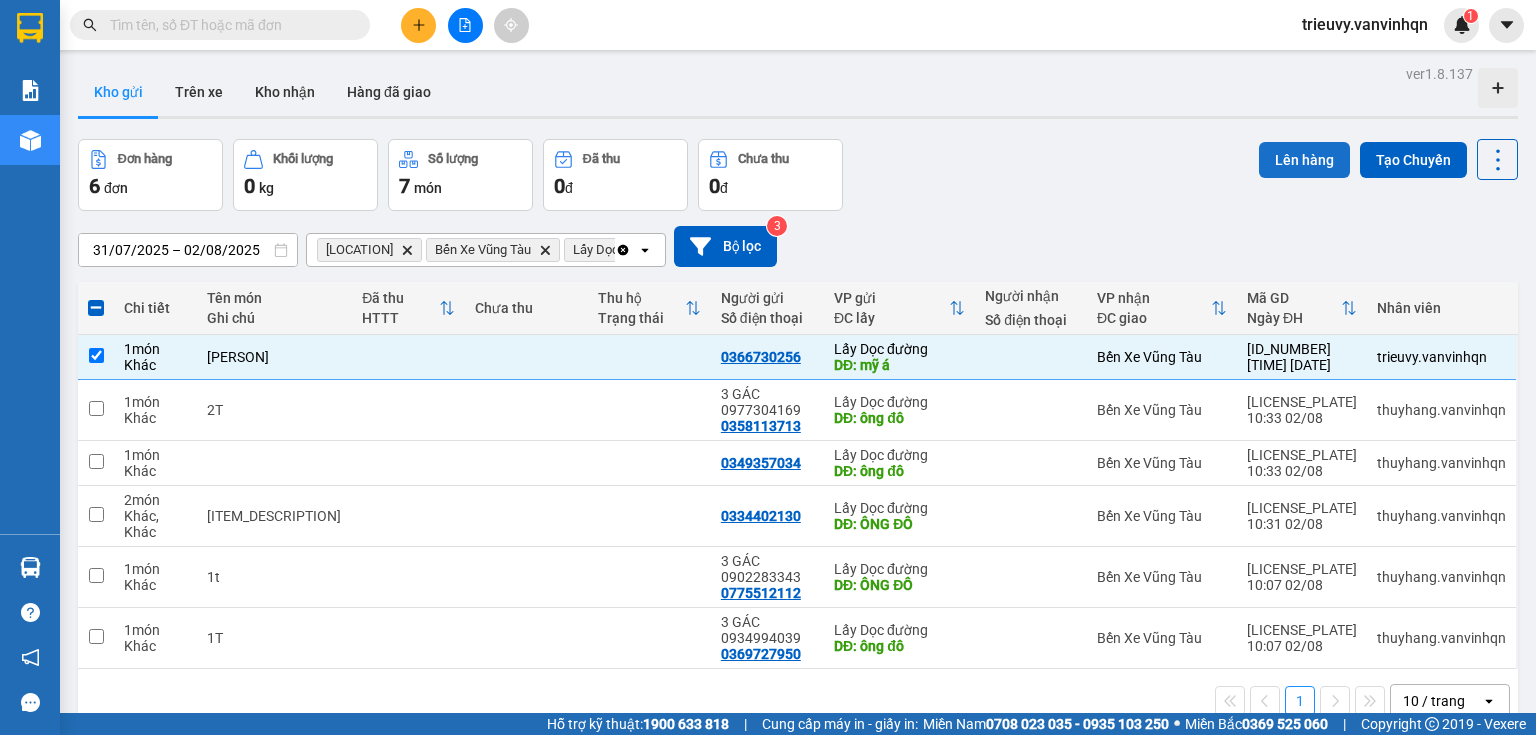 click on "Lên hàng" at bounding box center (1304, 160) 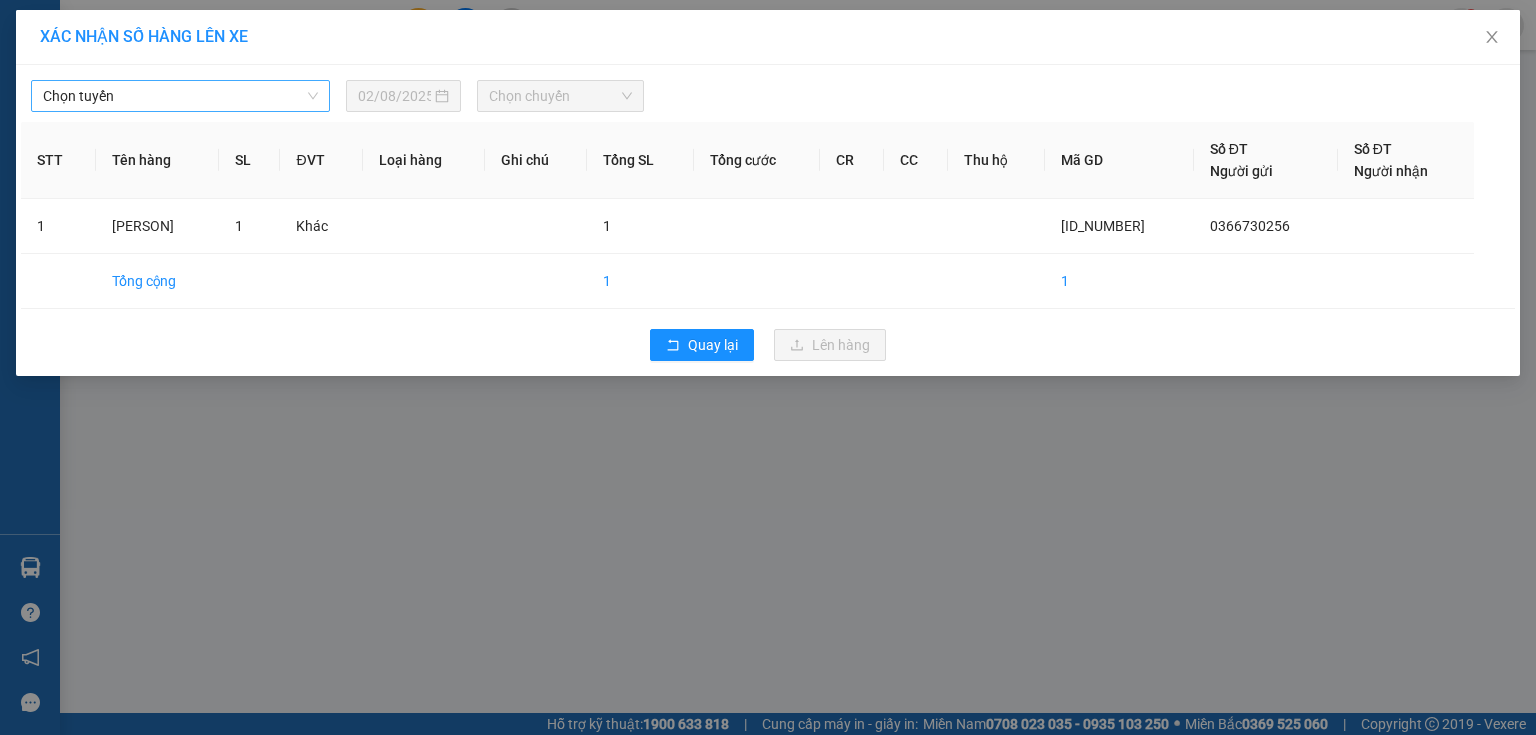 drag, startPoint x: 305, startPoint y: 82, endPoint x: 294, endPoint y: 96, distance: 17.804493 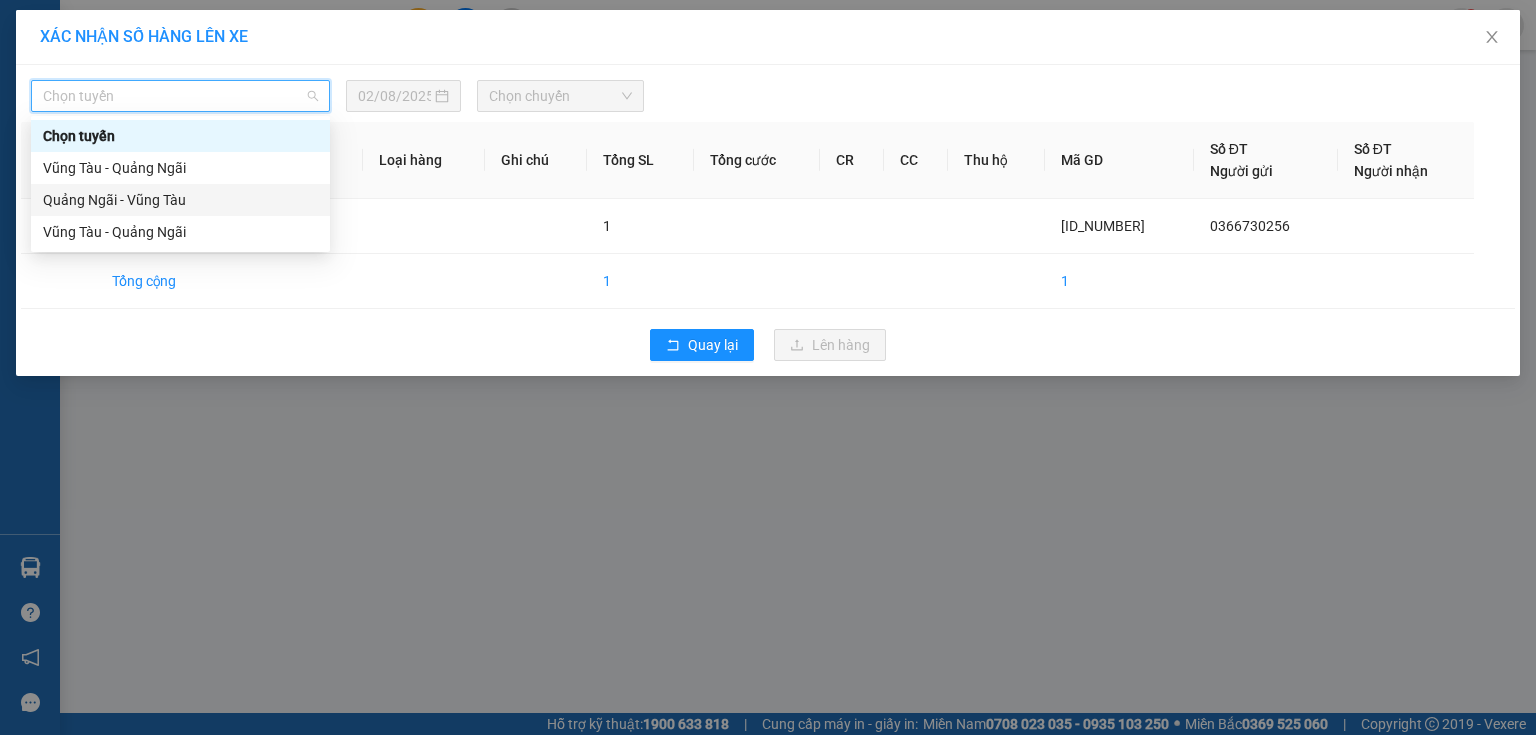 drag, startPoint x: 185, startPoint y: 216, endPoint x: 187, endPoint y: 192, distance: 24.083189 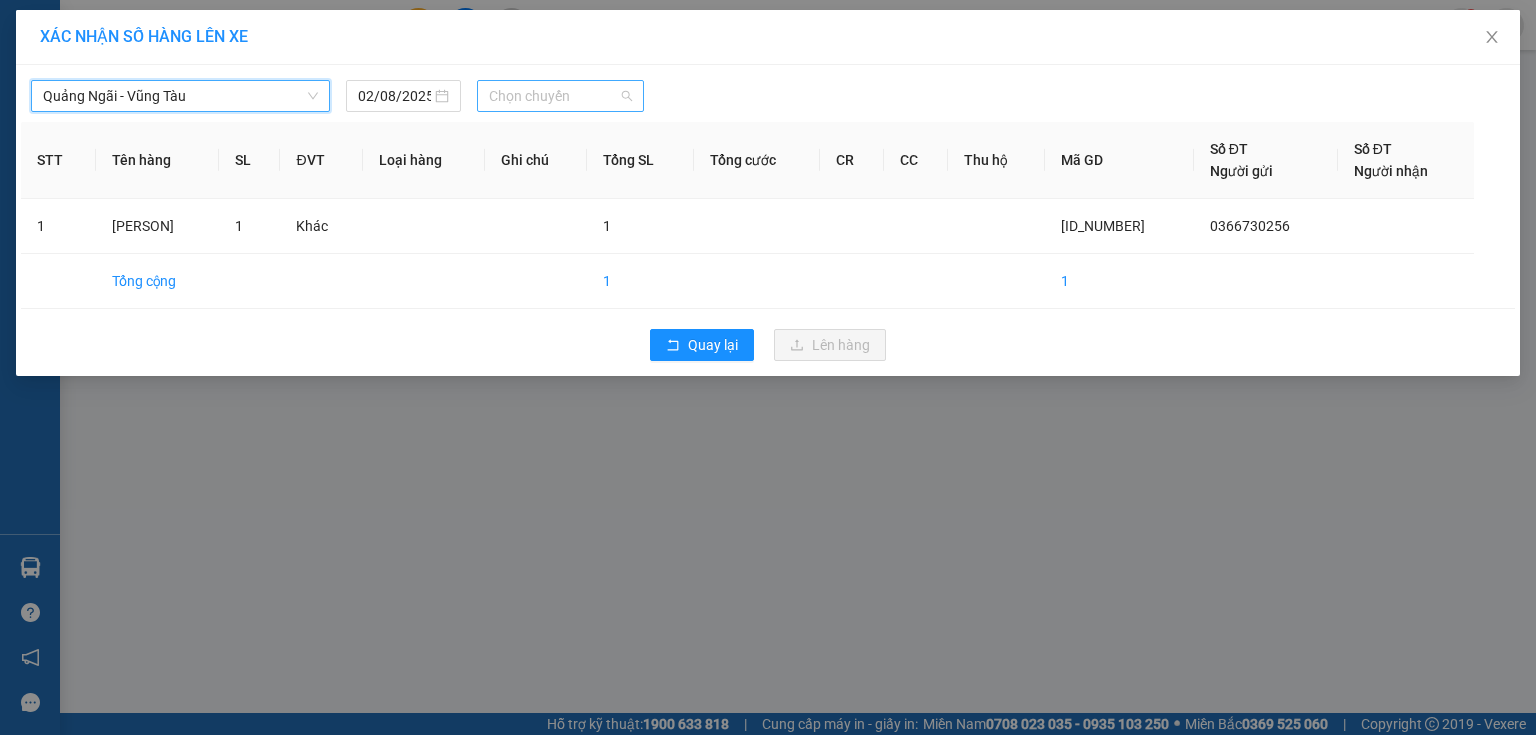 click on "Chọn chuyến" at bounding box center (561, 96) 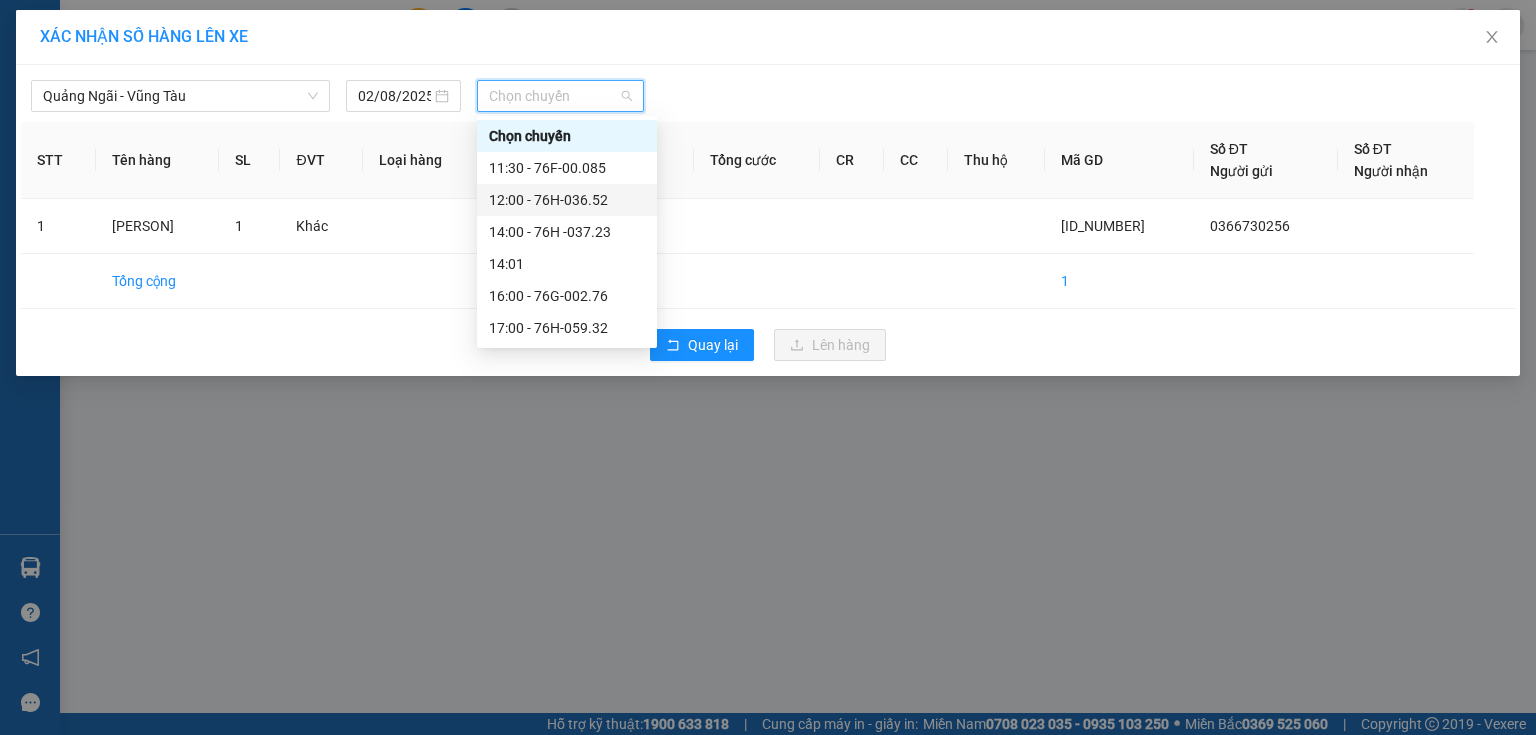 click on "Chọn chuyến [TIME] - [CODE]  [TIME] - [CODE]  [TIME] - [CODE]  [TIME] [TIME] - [CODE]  [TIME] - [CODE]" at bounding box center (567, 232) 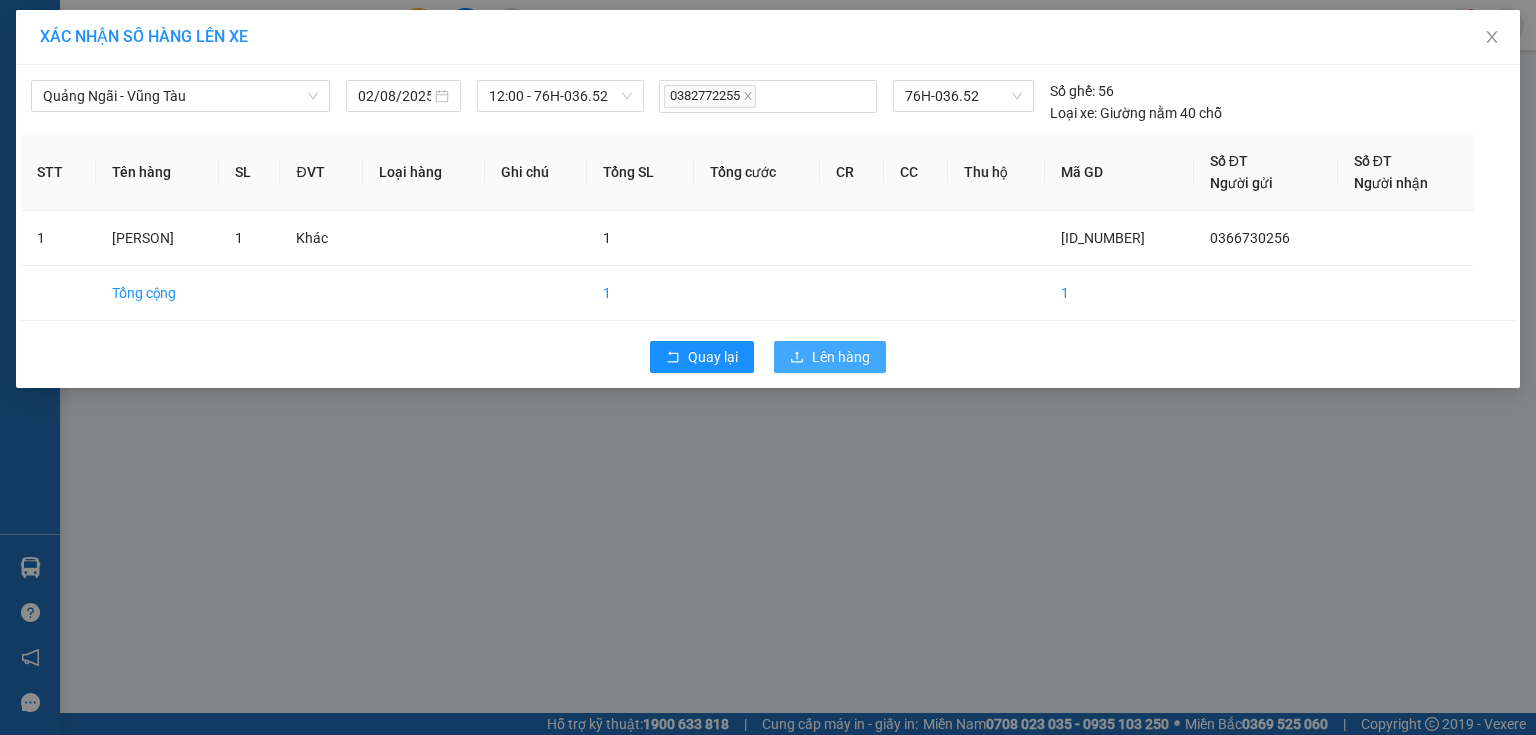 click on "Lên hàng" at bounding box center (841, 357) 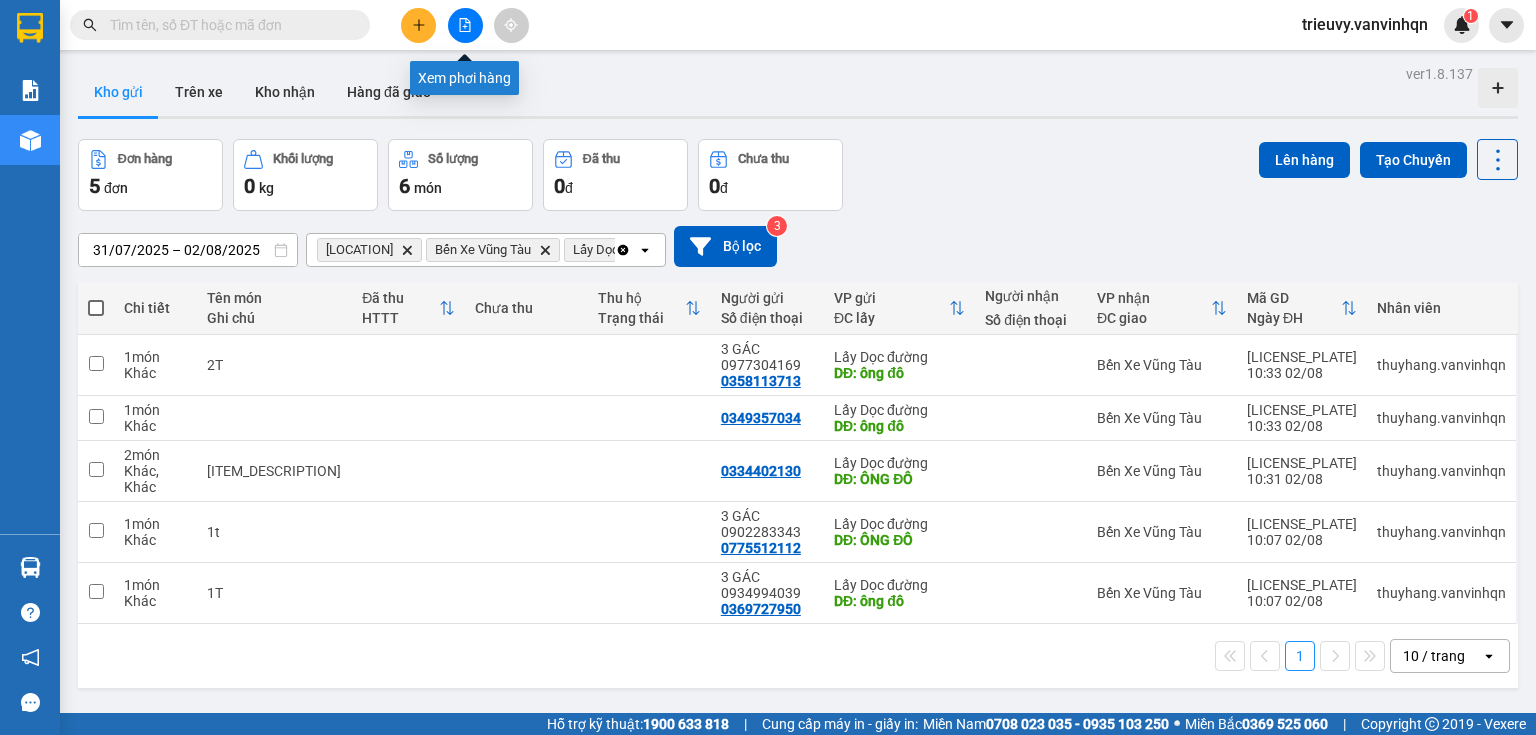 click 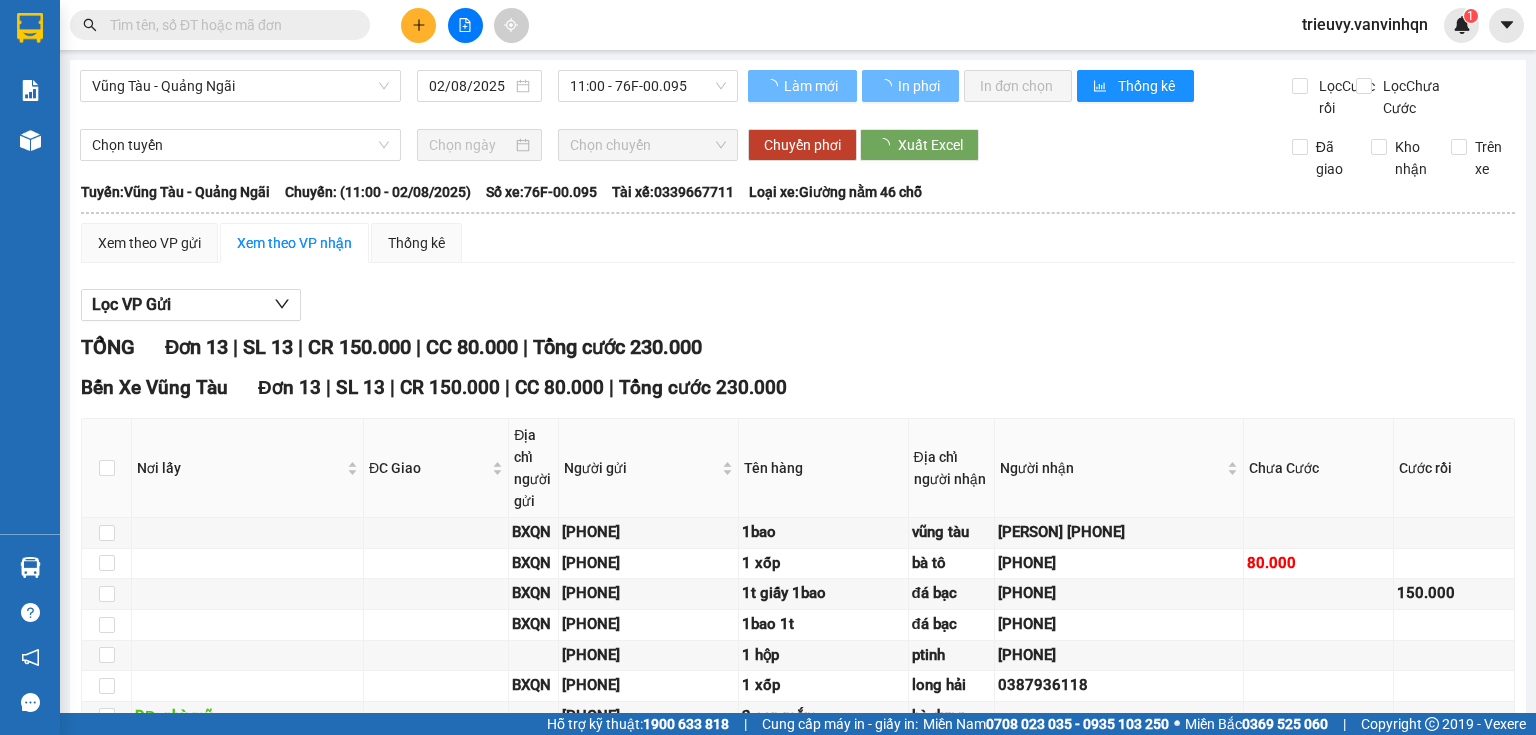 click on "Vũng Tàu - Quảng Ngãi" at bounding box center (240, 86) 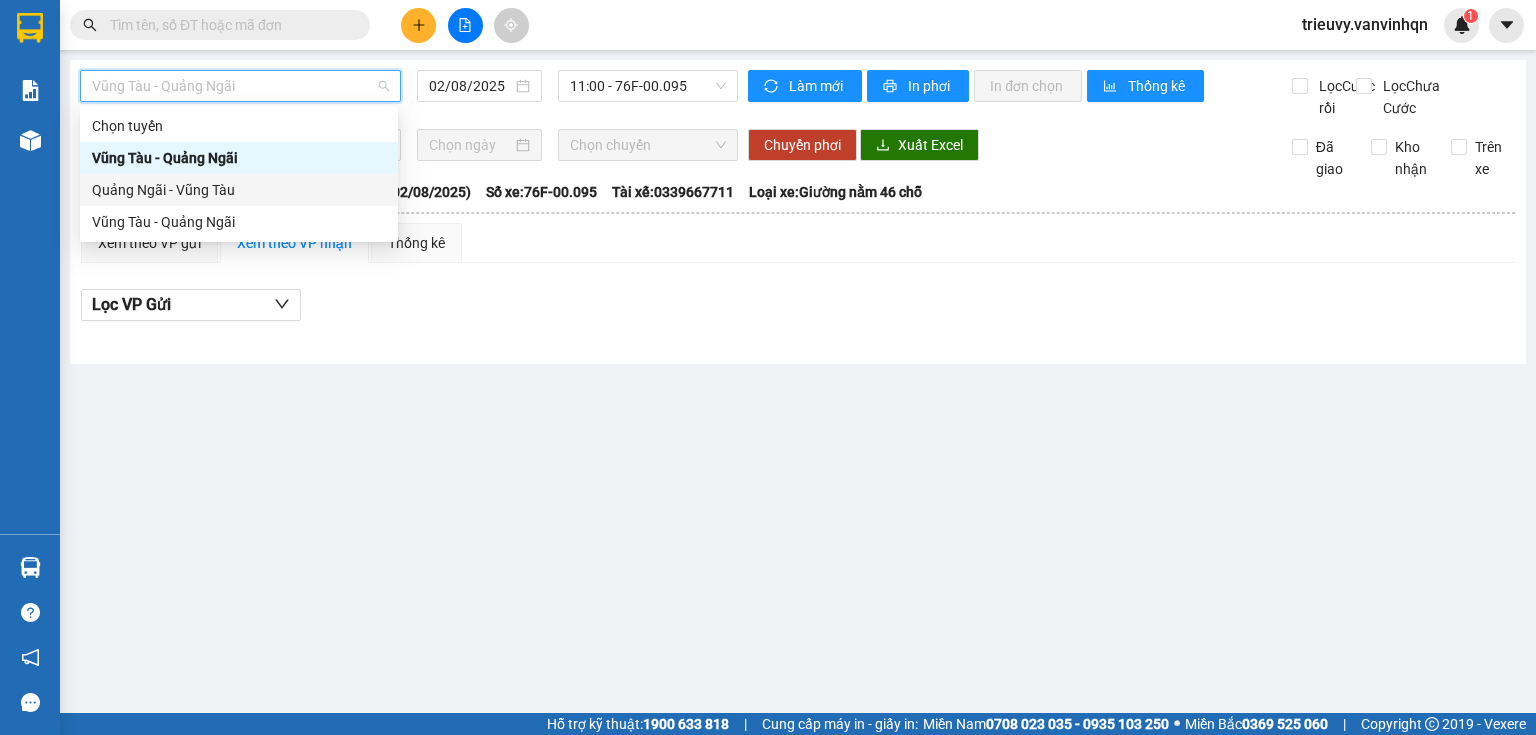 drag, startPoint x: 226, startPoint y: 104, endPoint x: 182, endPoint y: 192, distance: 98.38699 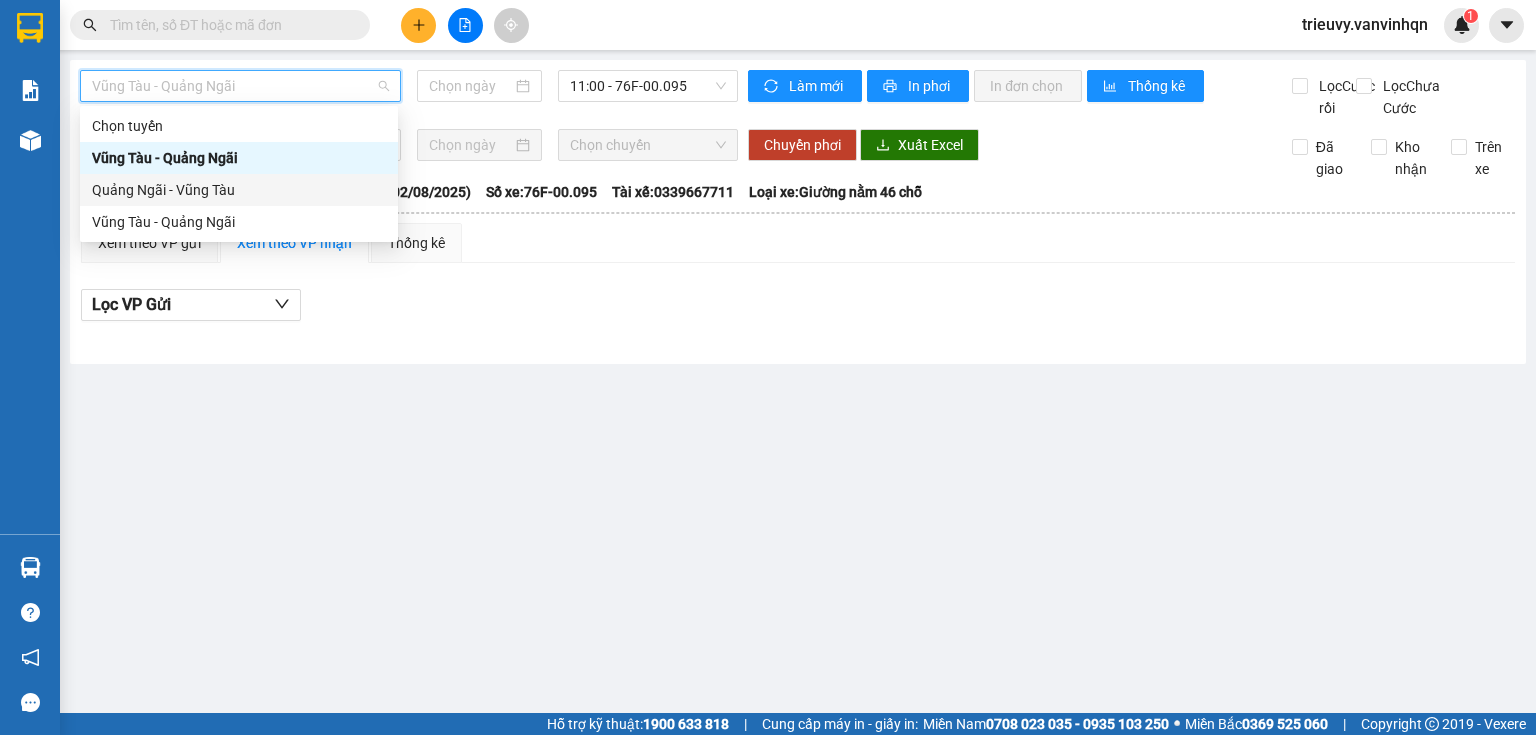 type on "02/08/2025" 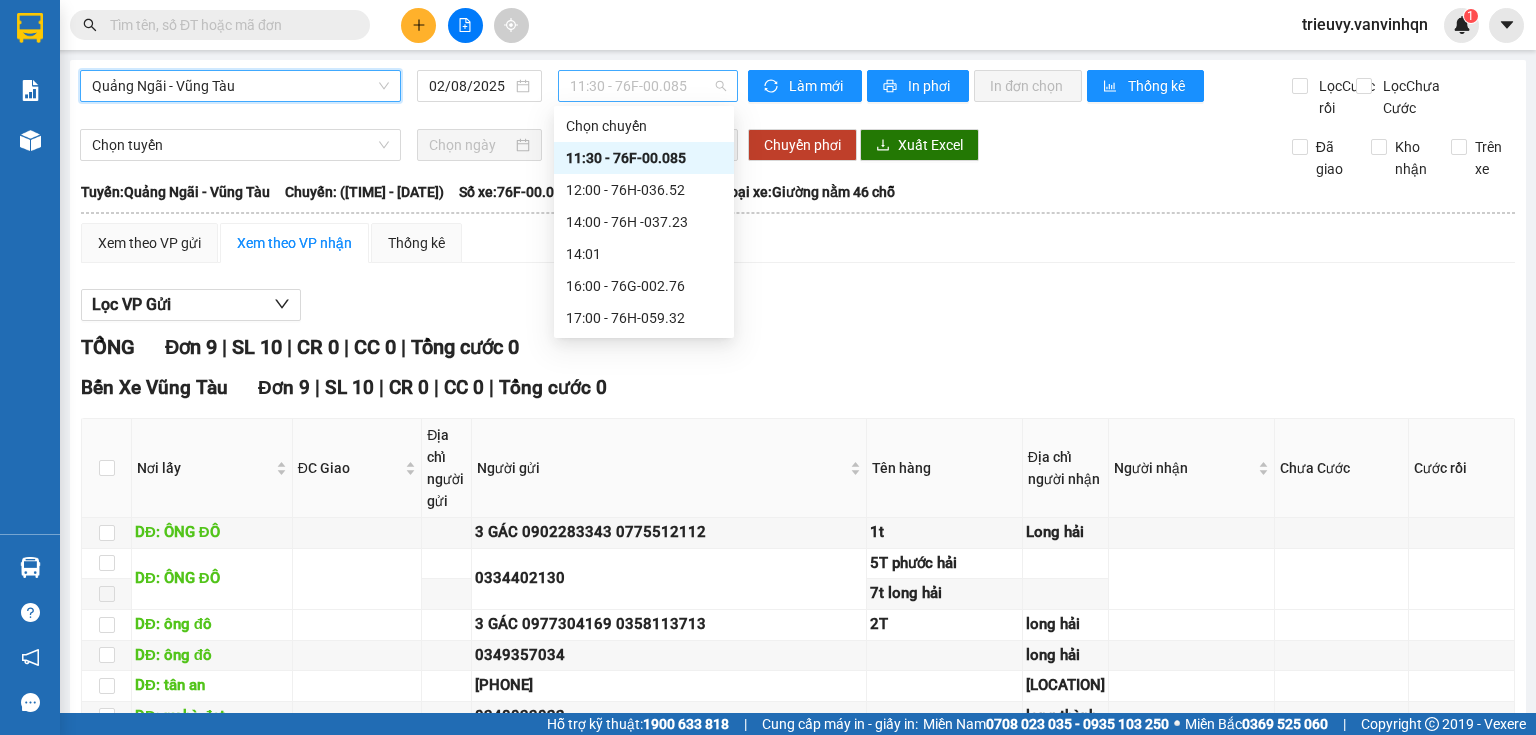 click on "11:30     - 76F-00.085" at bounding box center (648, 86) 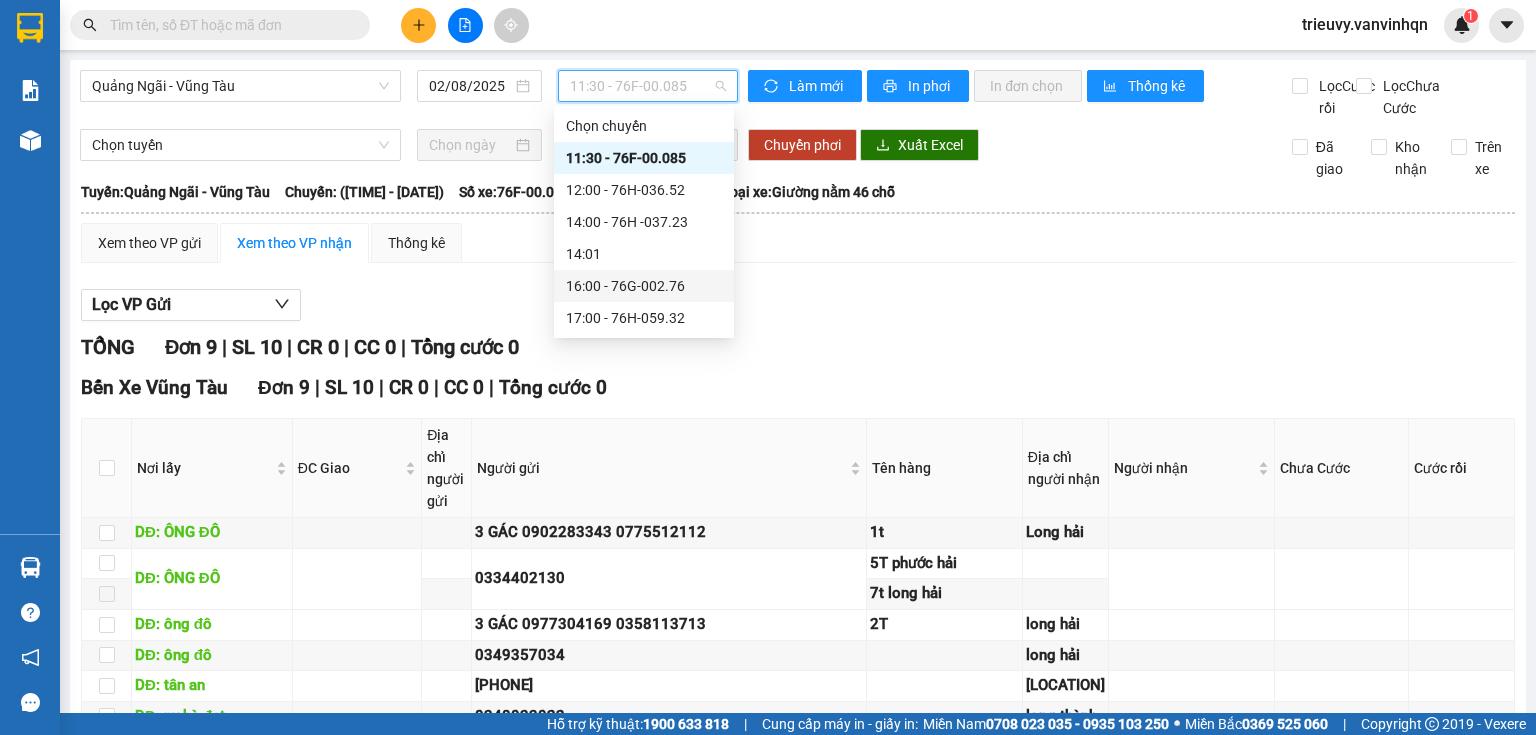 click on "16:00     - 76G-002.76" at bounding box center [644, 286] 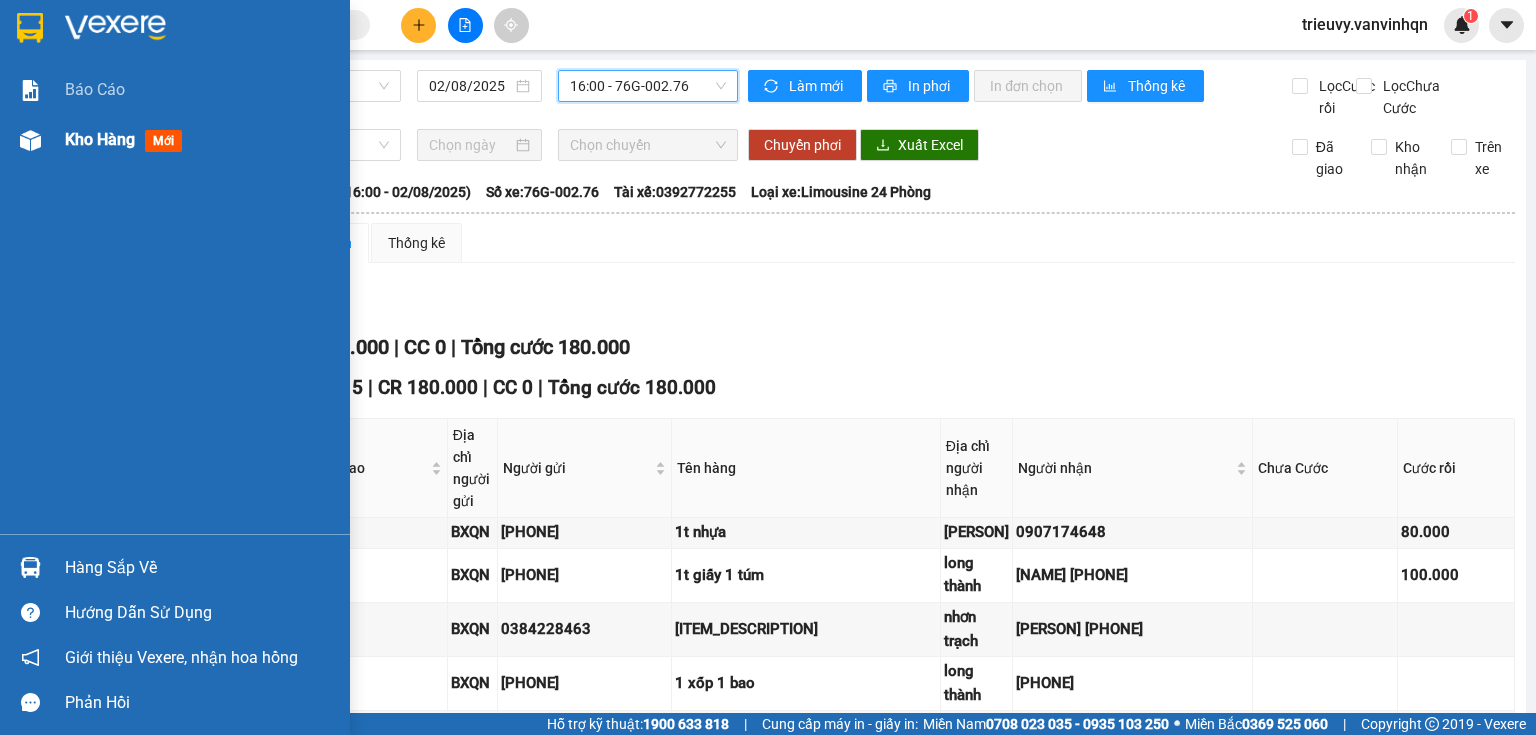 click at bounding box center (30, 140) 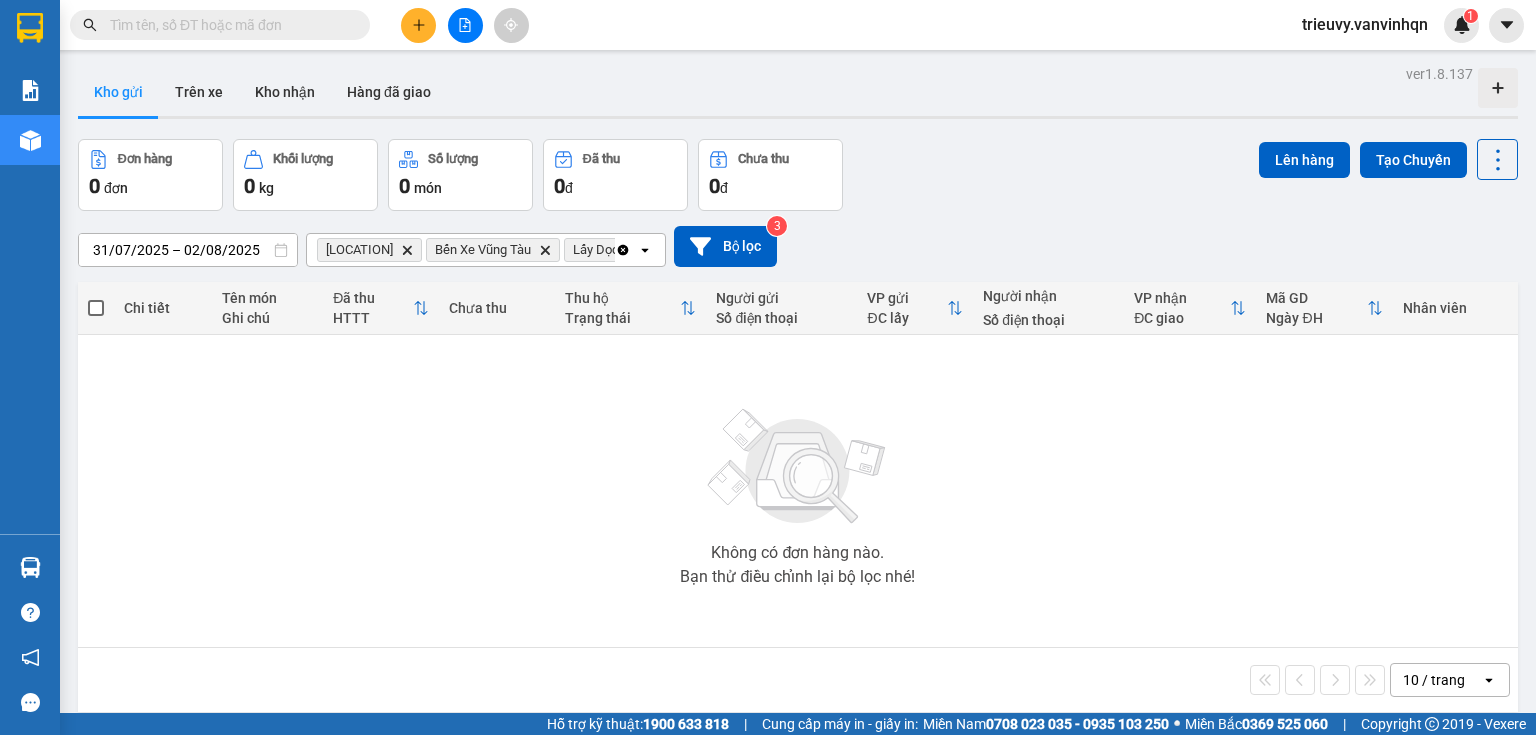 click 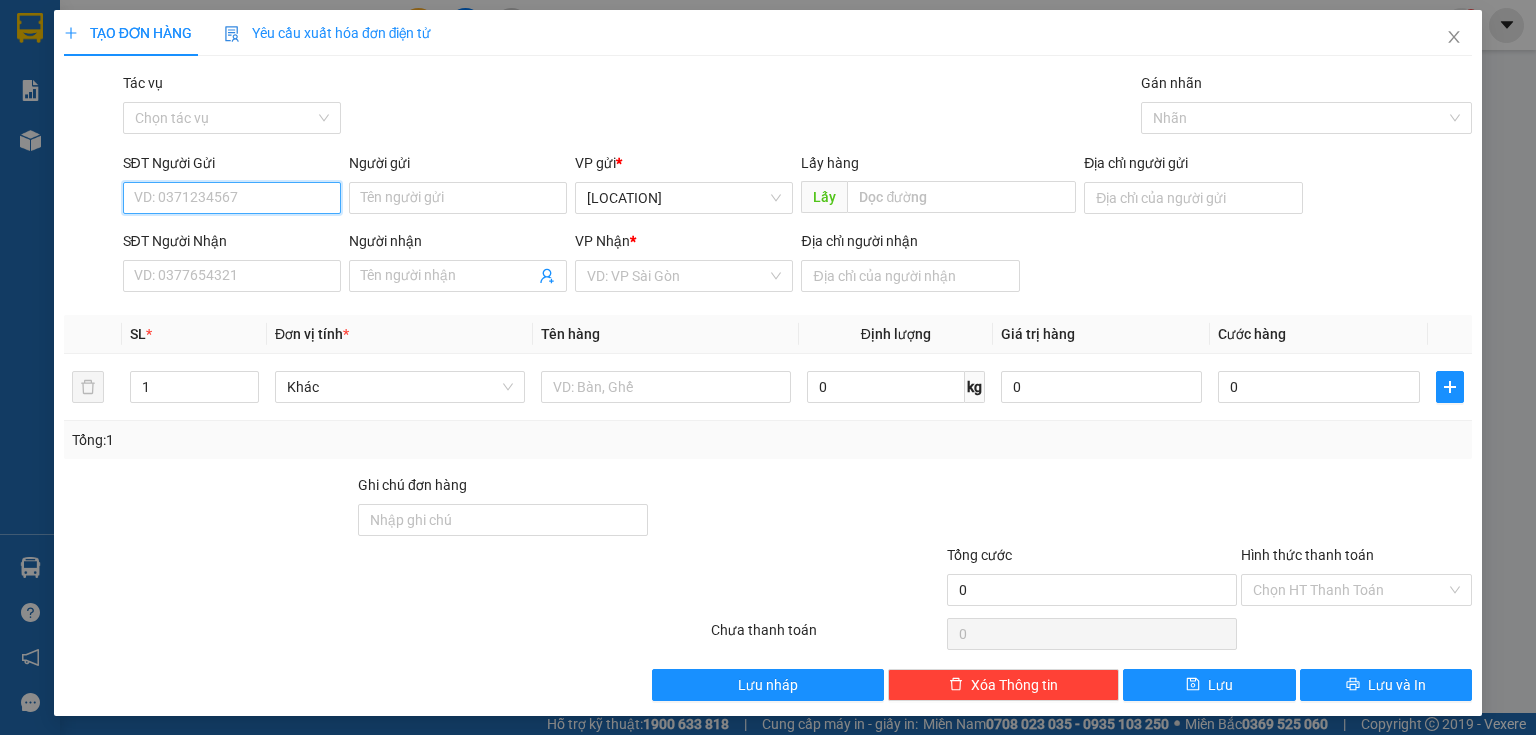 click on "SĐT Người Gửi" at bounding box center [232, 198] 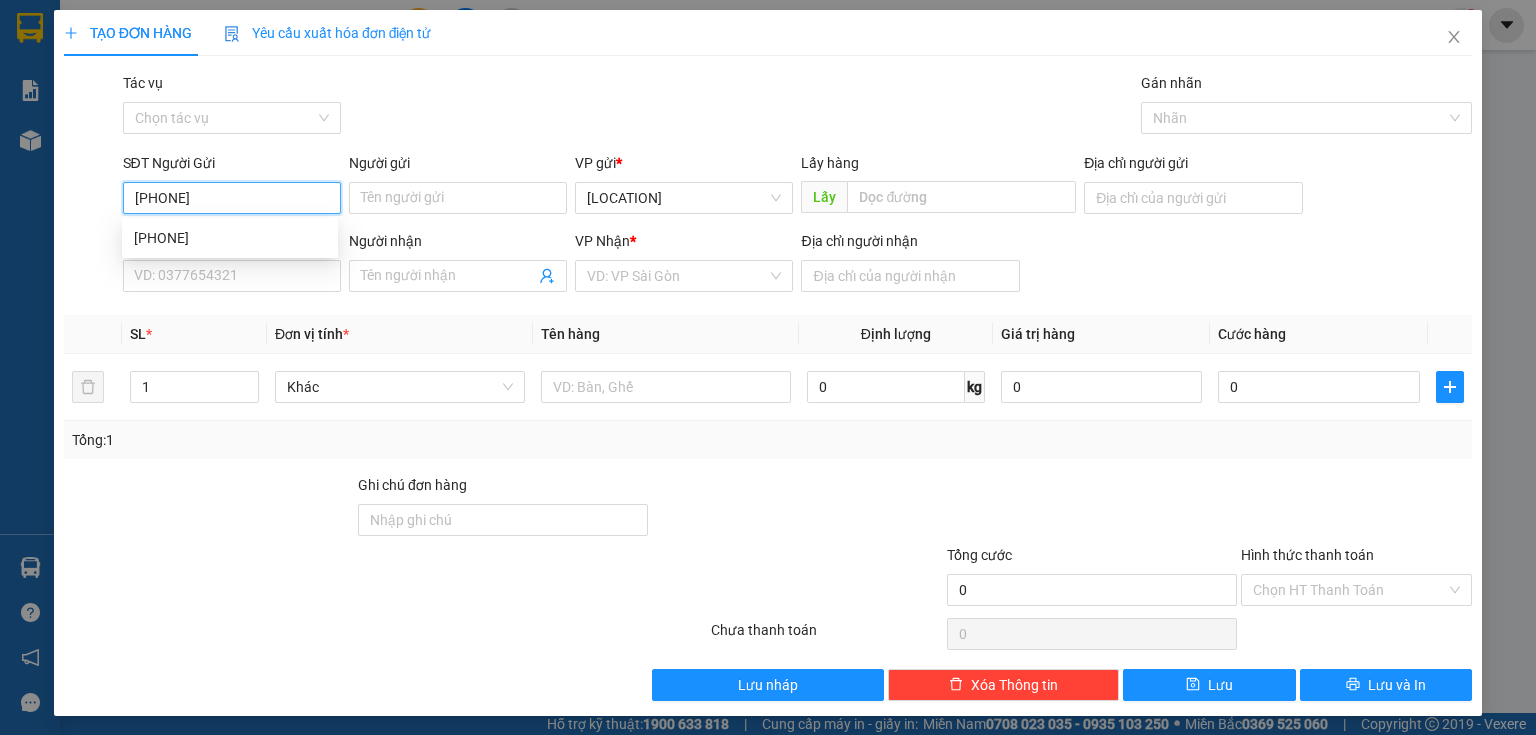 type on "[PHONE]" 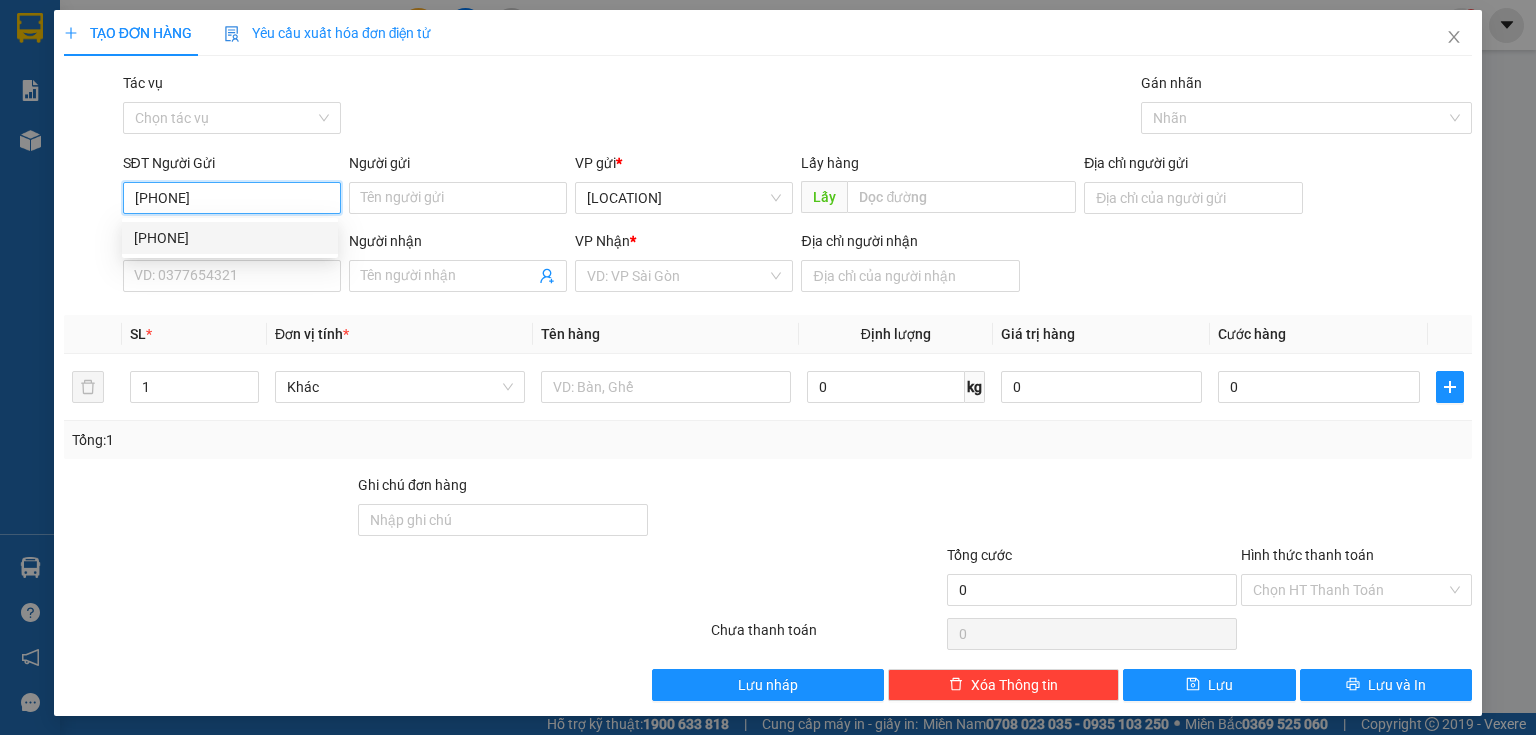 click on "[PHONE]" at bounding box center (230, 238) 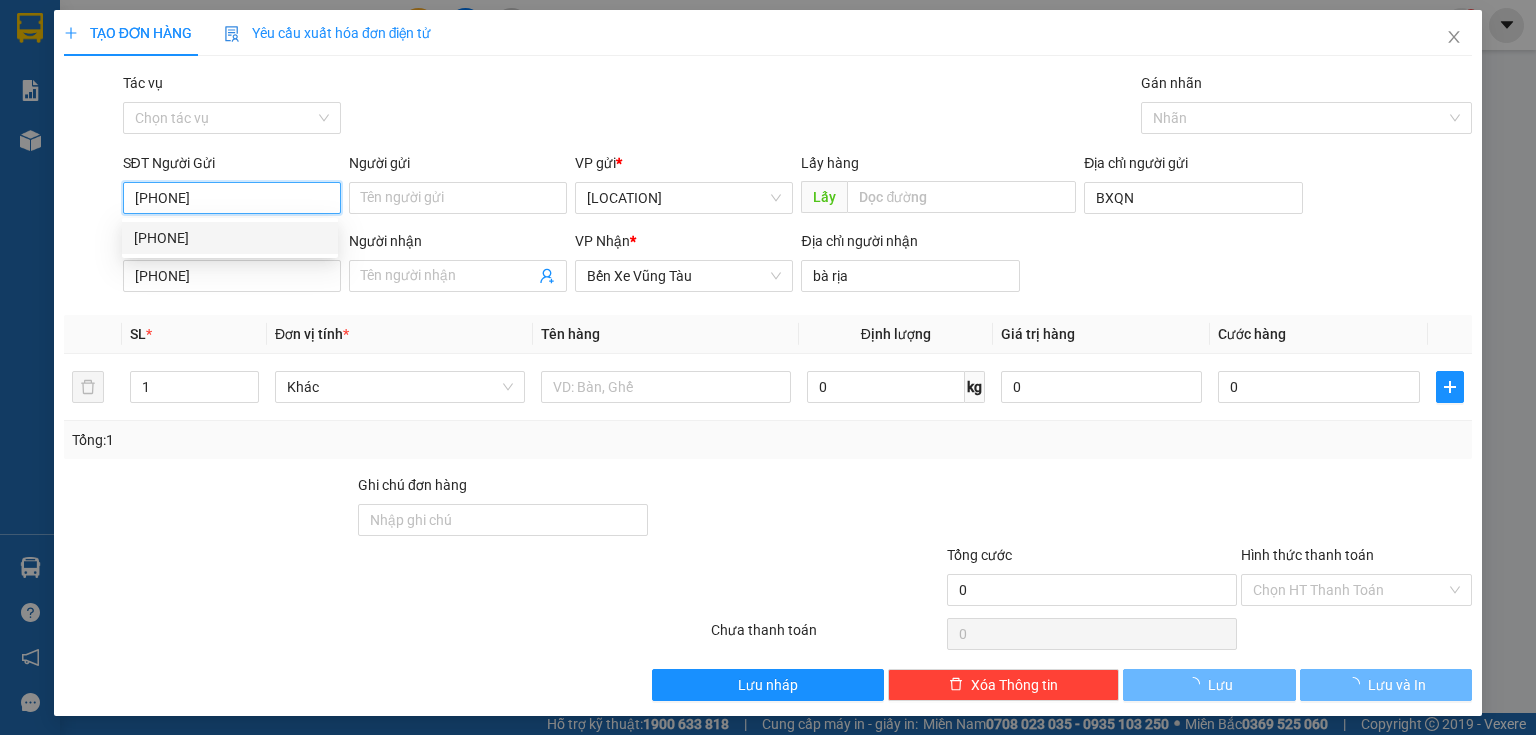 type on "50.000" 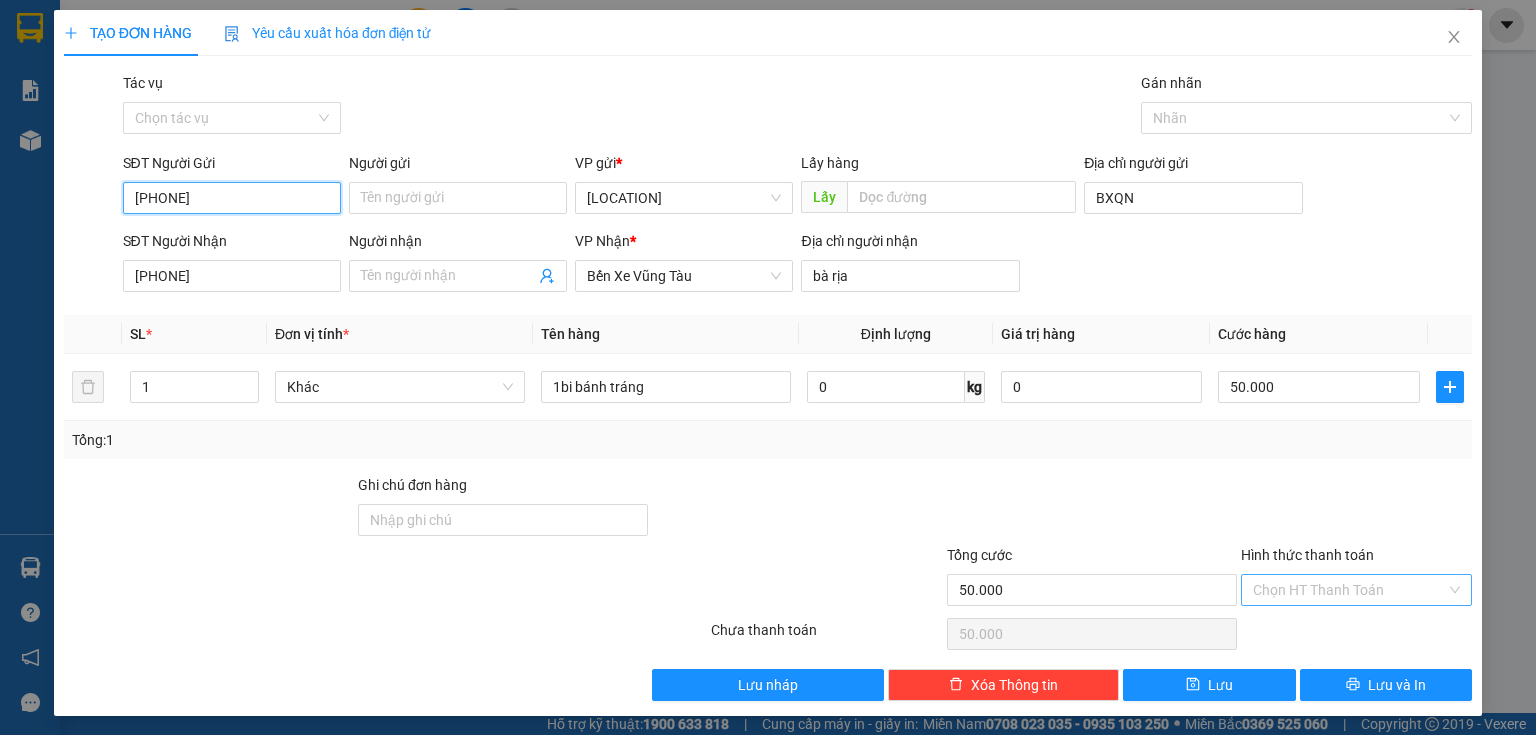 type on "[PHONE]" 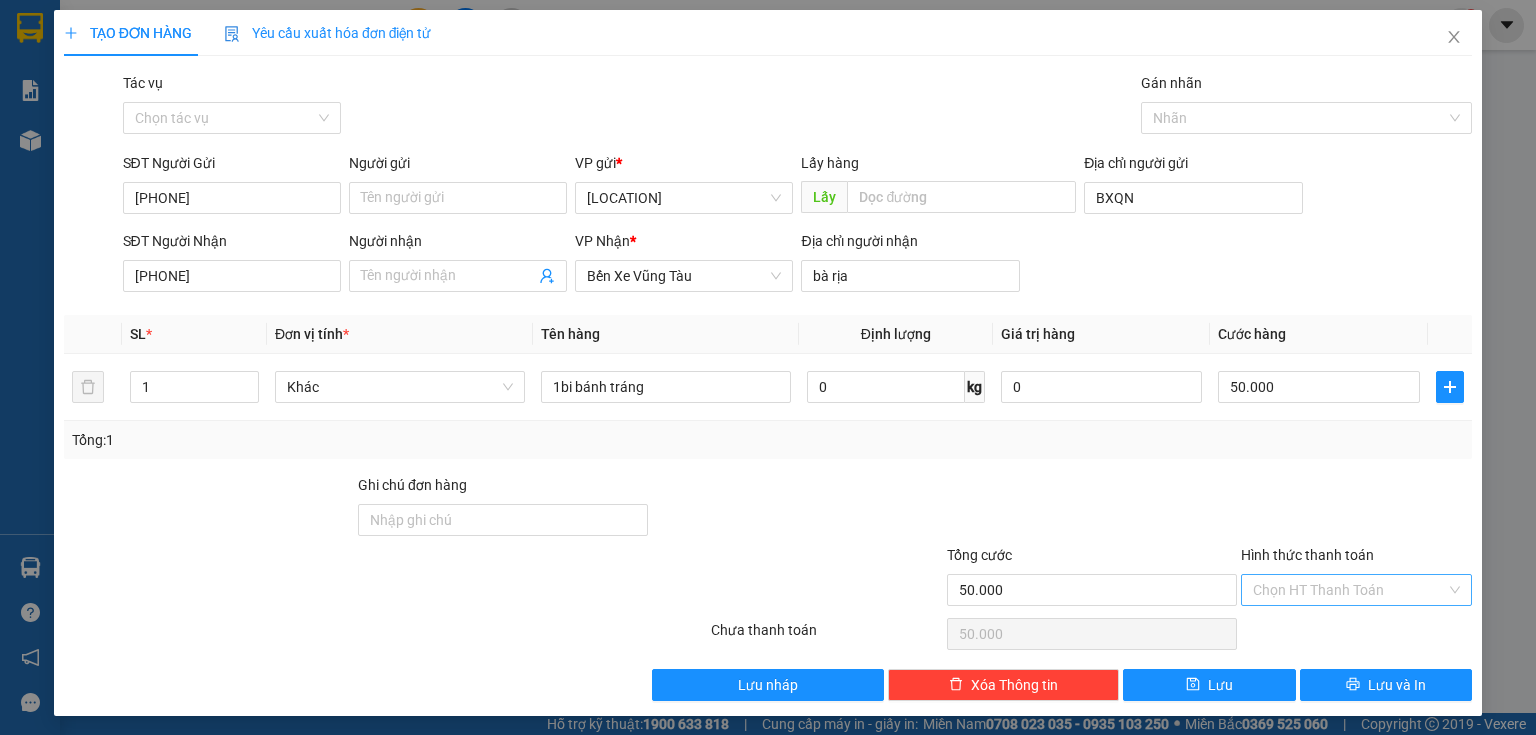 click on "Hình thức thanh toán" at bounding box center (1349, 590) 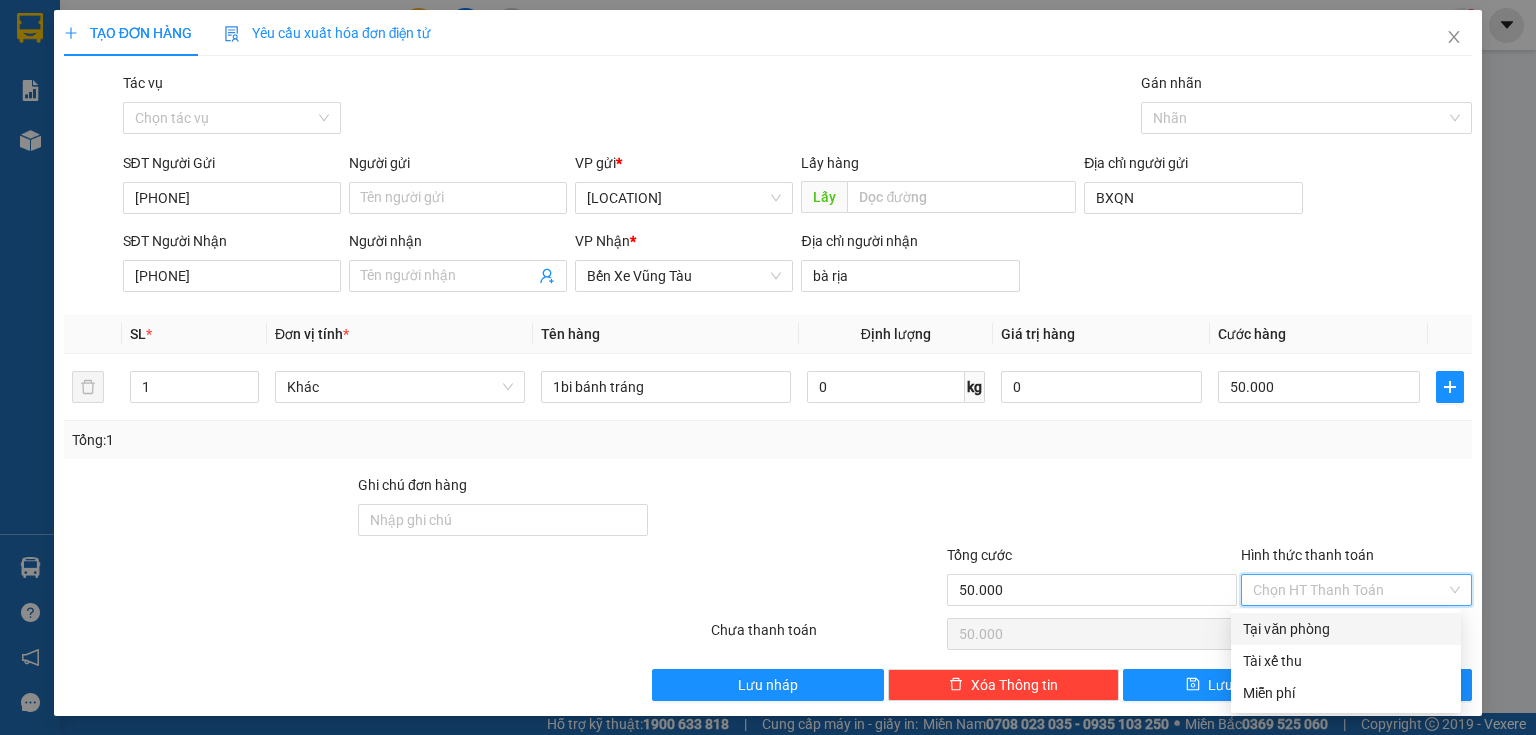 click on "Tại văn phòng" at bounding box center (1346, 629) 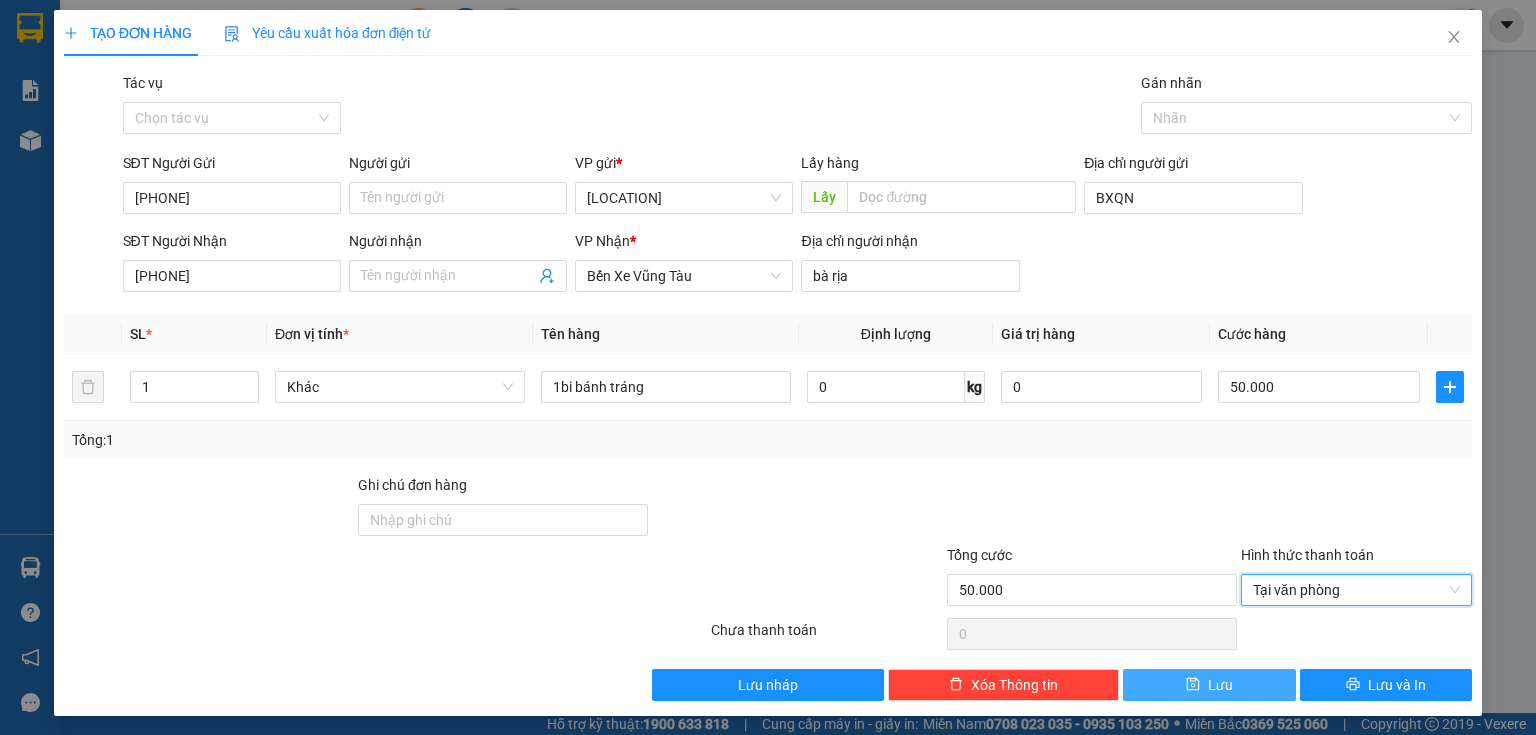 click on "Lưu" at bounding box center (1220, 685) 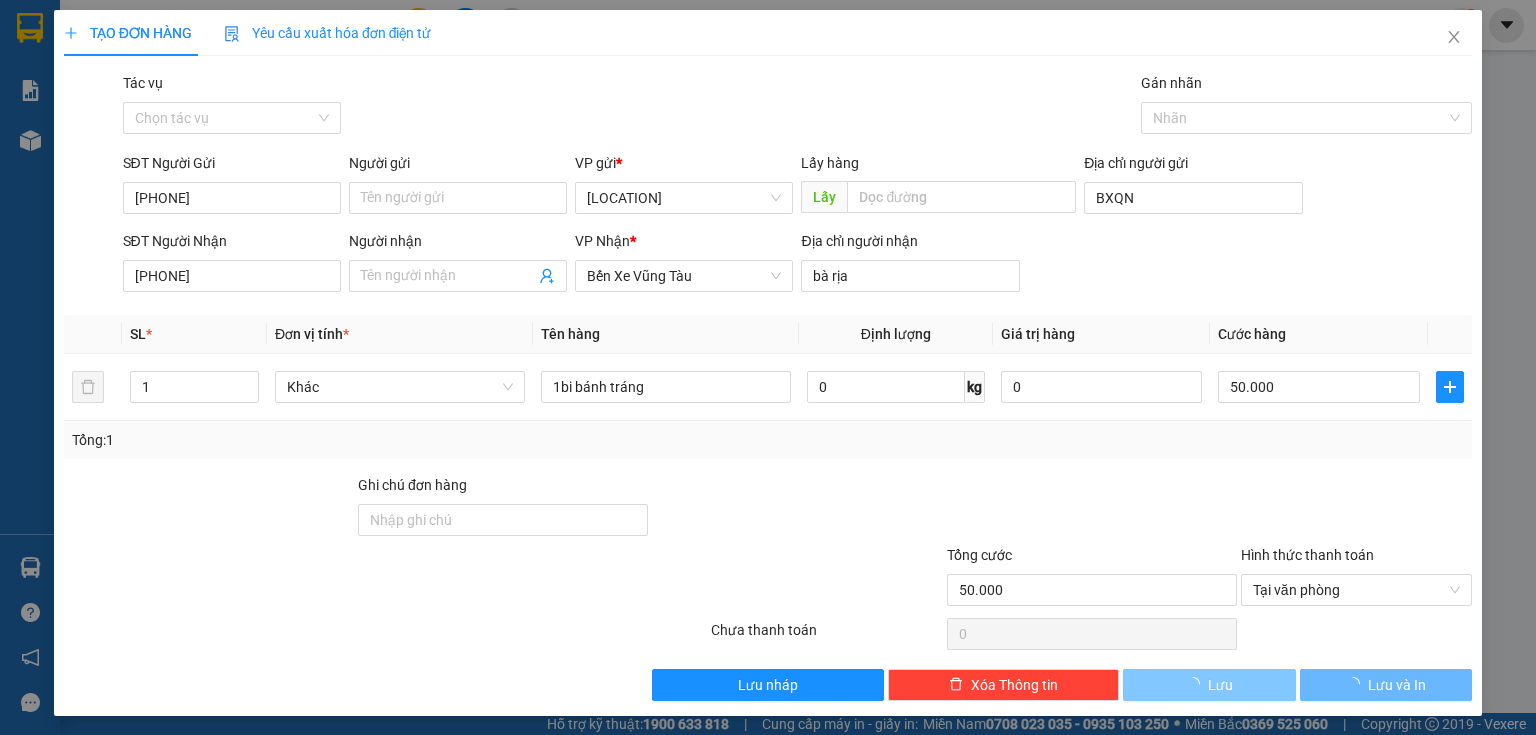 type 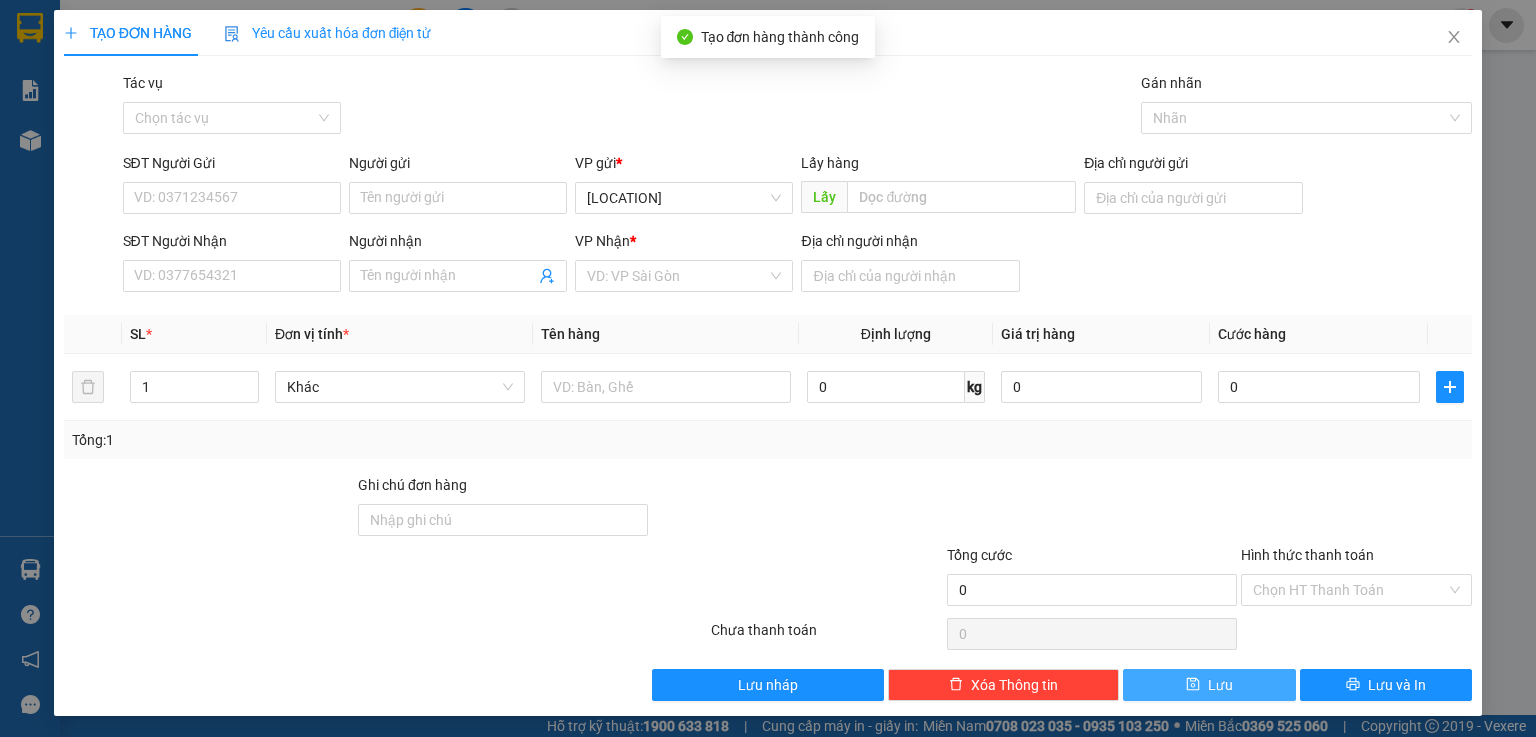 scroll, scrollTop: 0, scrollLeft: 0, axis: both 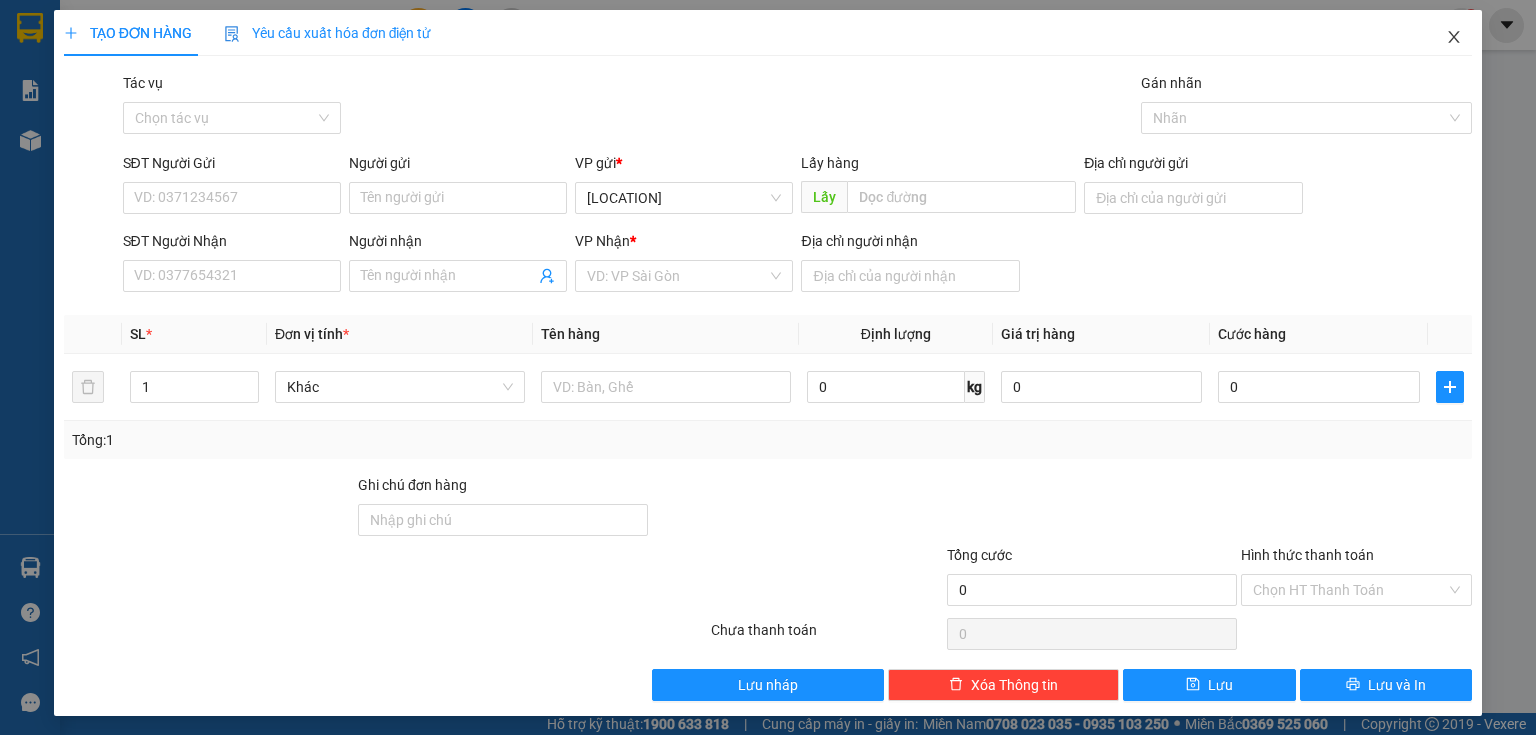 click at bounding box center (1454, 38) 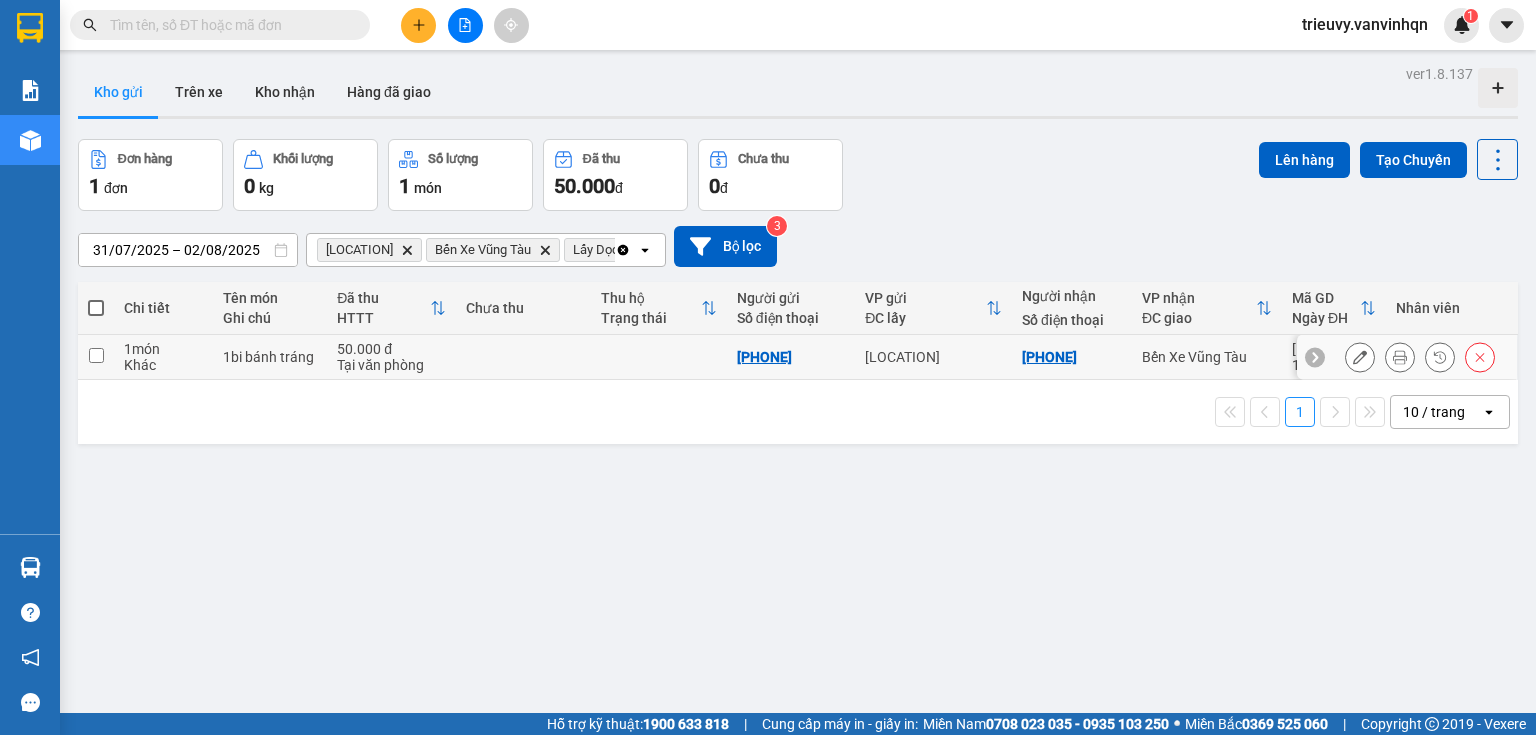 click at bounding box center (524, 357) 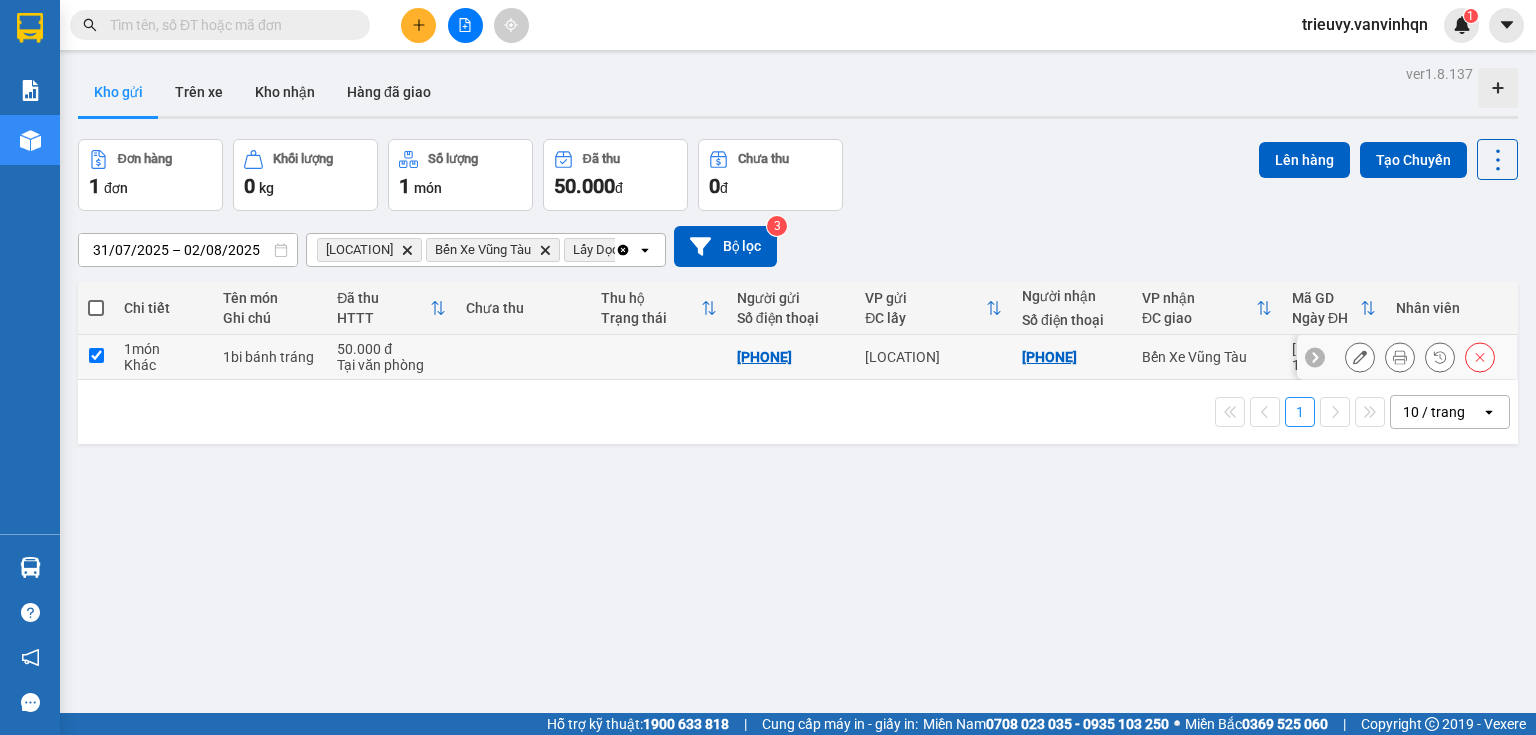 checkbox on "true" 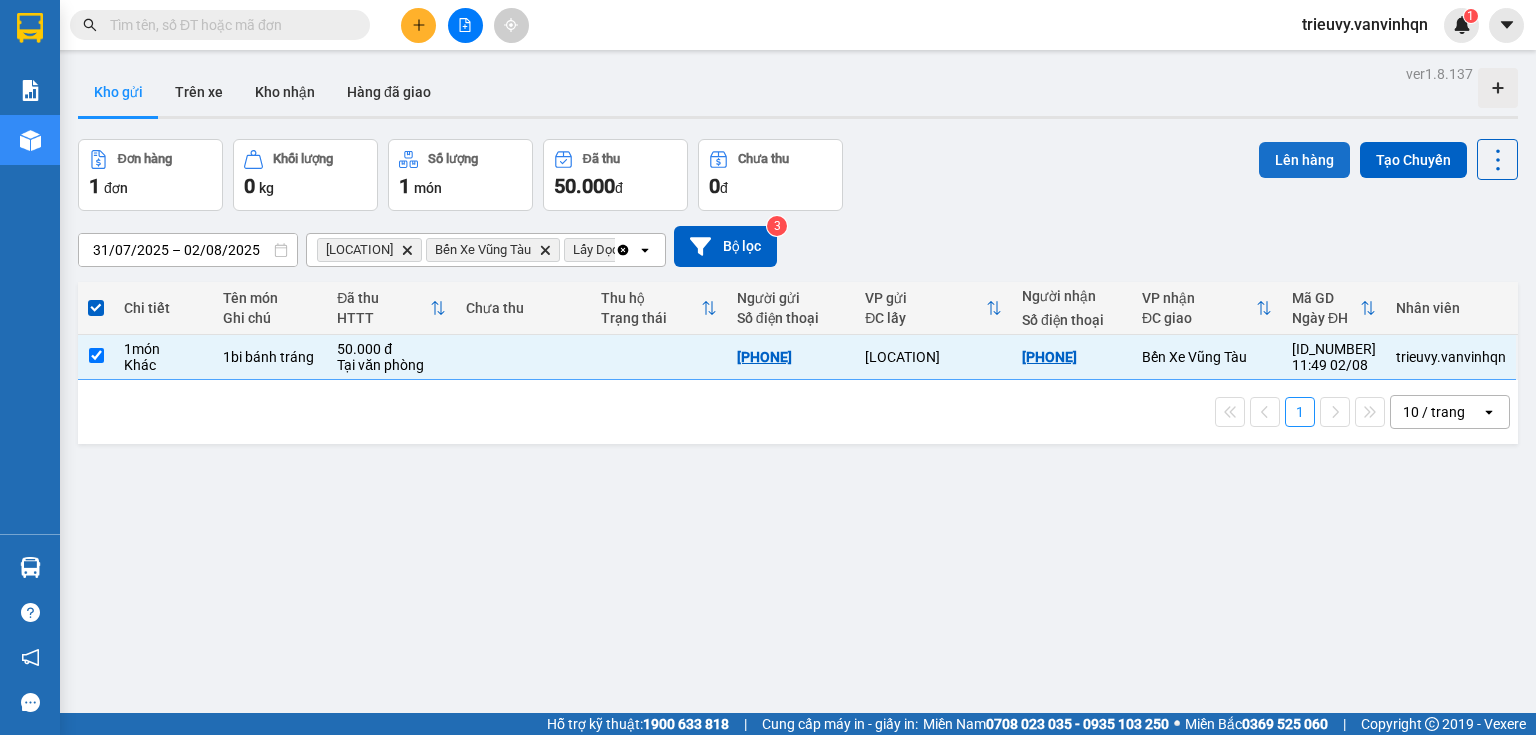 click on "Lên hàng" at bounding box center [1304, 160] 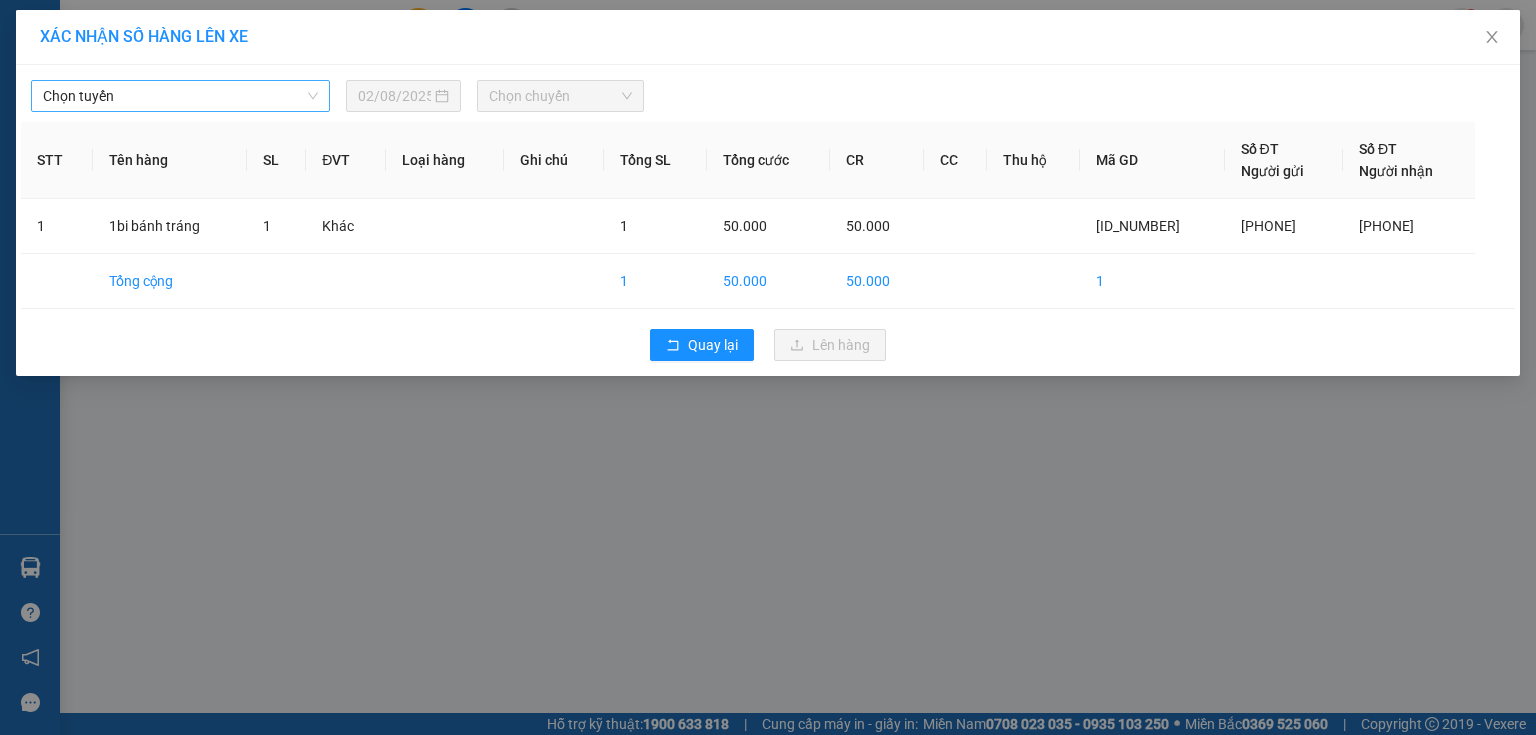 click on "Chọn tuyến" at bounding box center [180, 96] 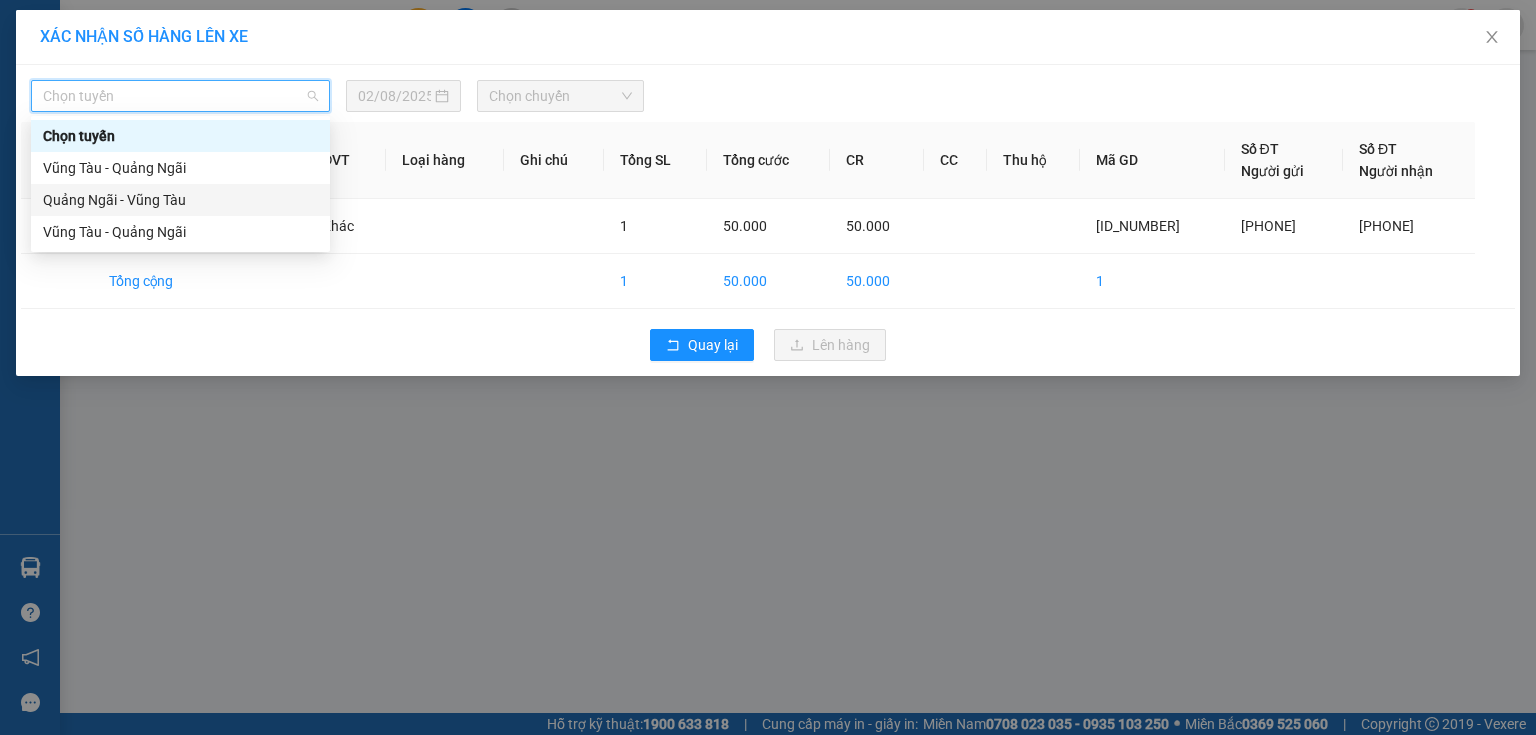 click on "[CITY] - [CITY]" at bounding box center [180, 200] 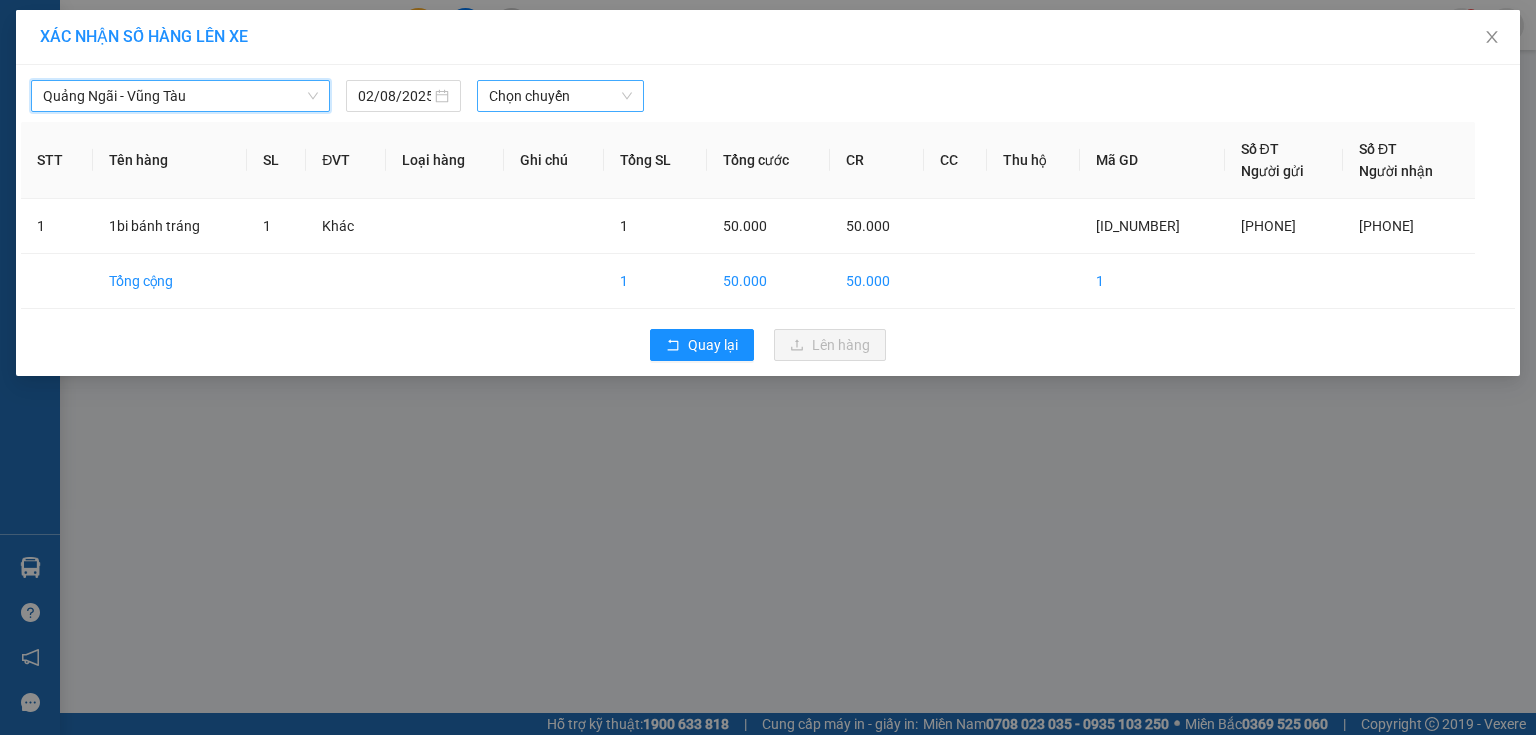 click on "Chọn chuyến" at bounding box center [561, 96] 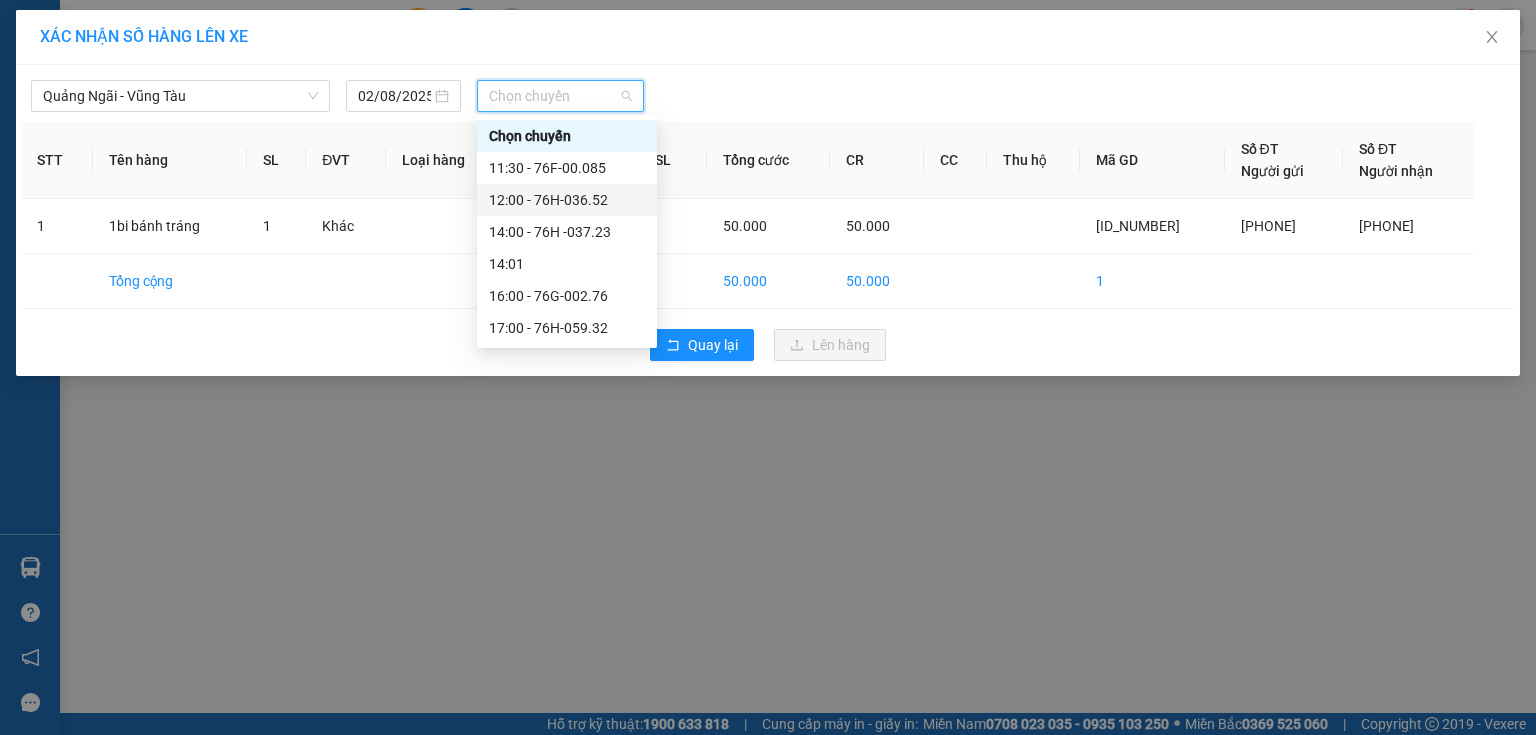 click on "12:00     - 76H-036.52" at bounding box center [567, 200] 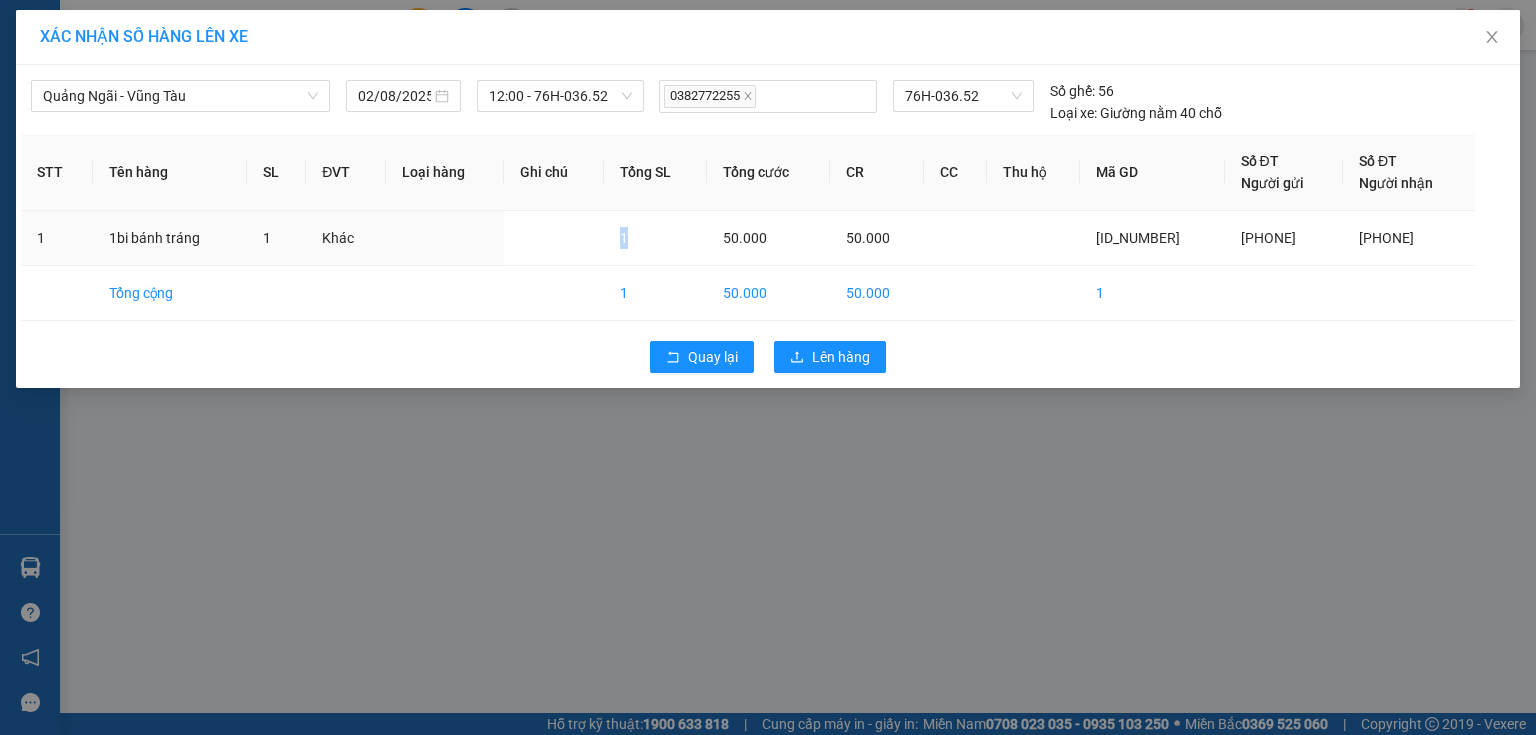 drag, startPoint x: 595, startPoint y: 210, endPoint x: 595, endPoint y: 116, distance: 94 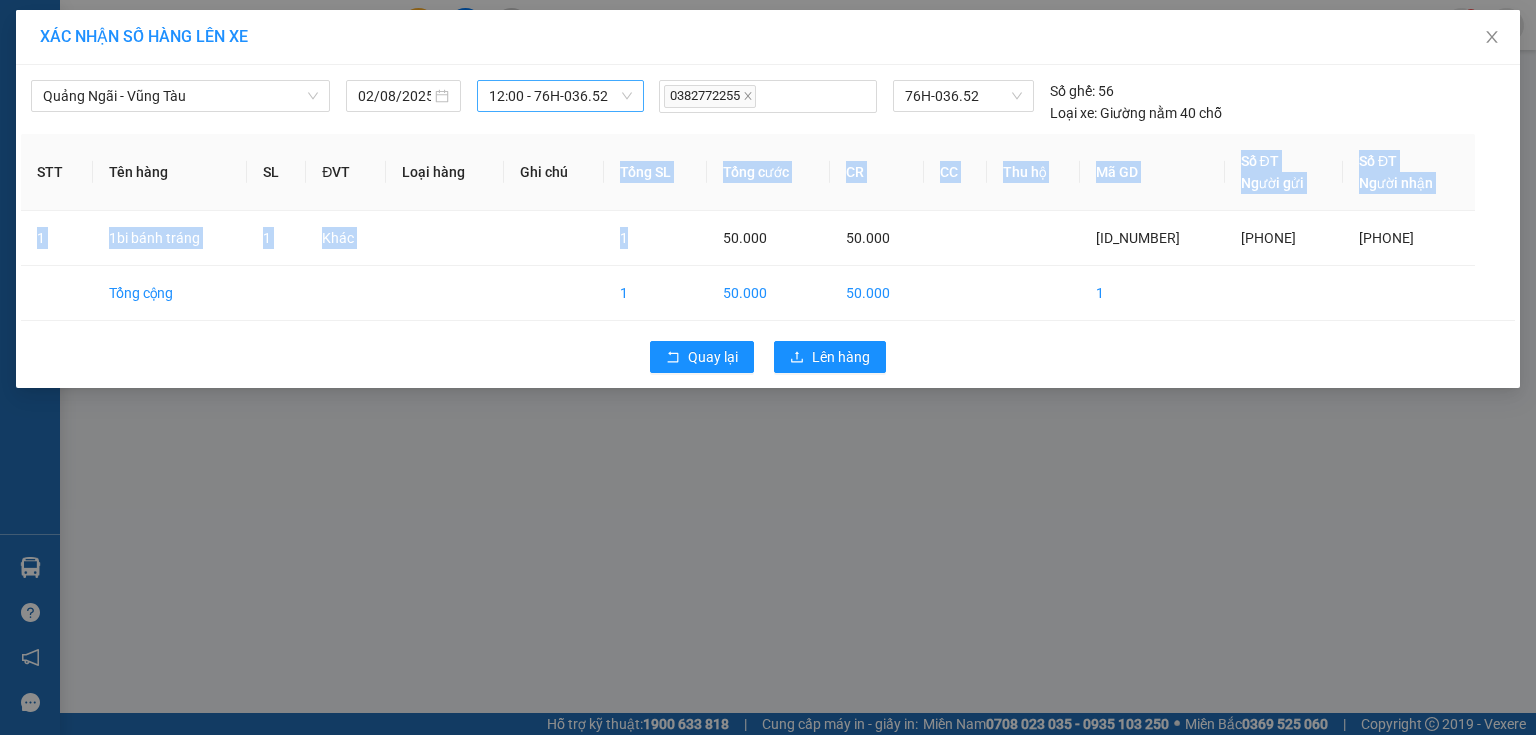 drag, startPoint x: 589, startPoint y: 92, endPoint x: 589, endPoint y: 104, distance: 12 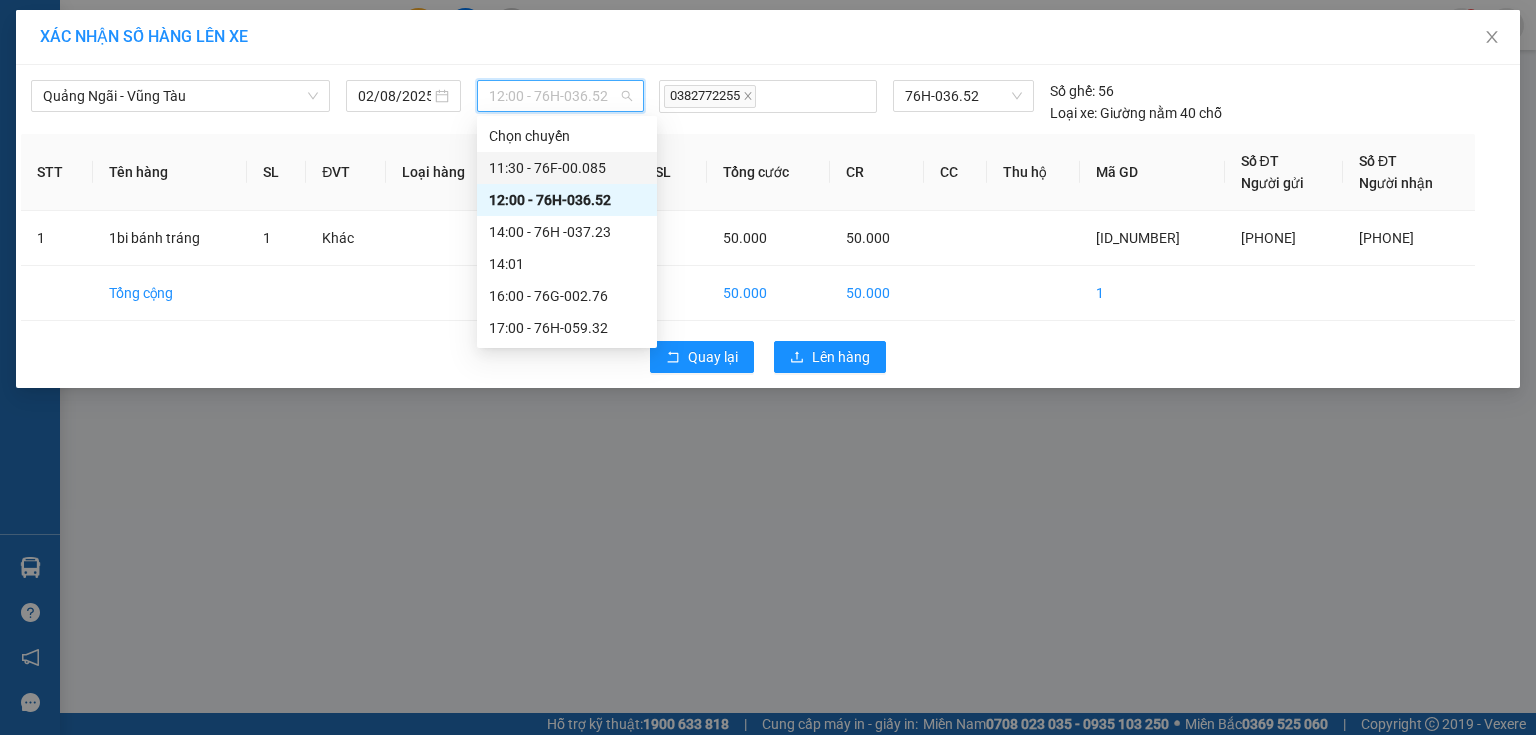 click on "11:30     - 76F-00.085" at bounding box center [567, 168] 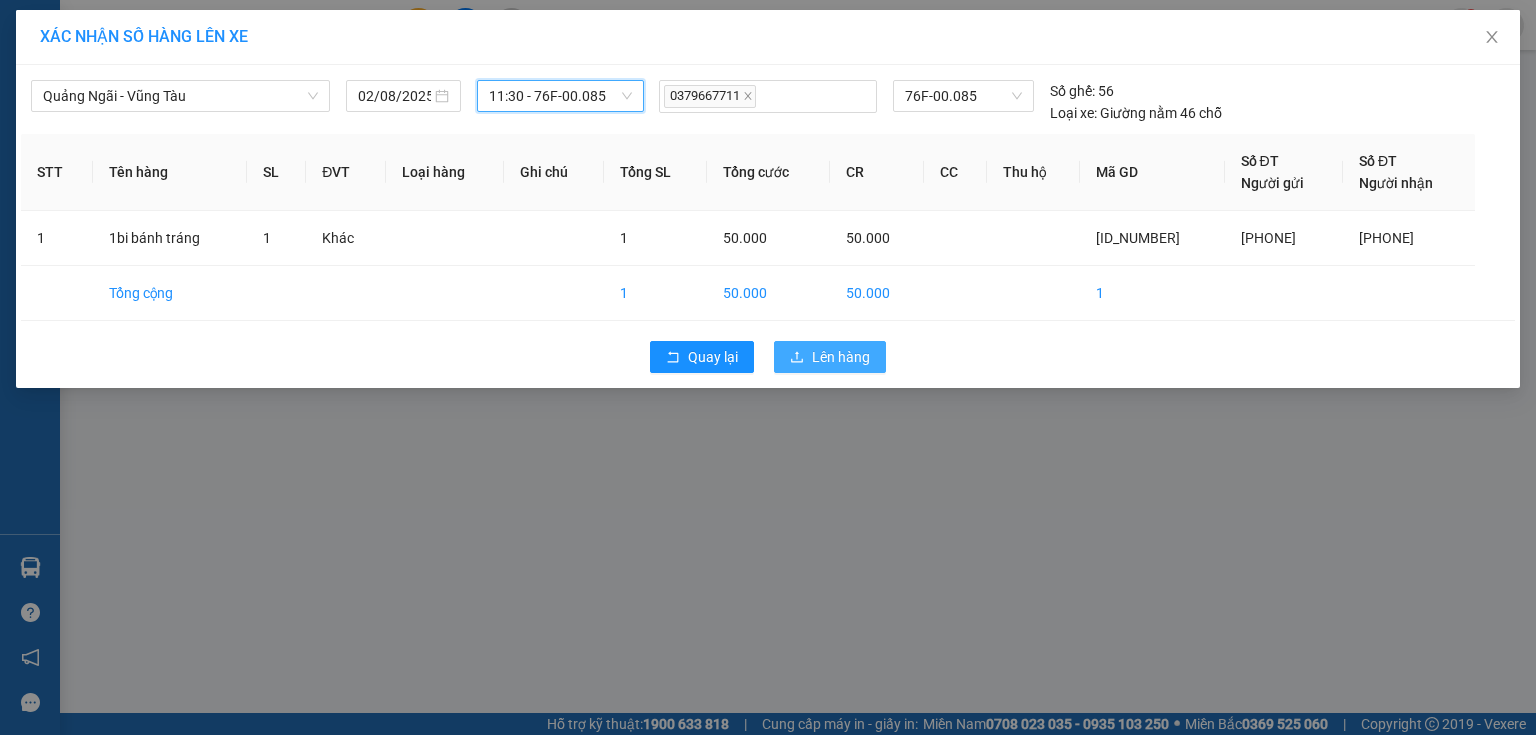 click on "Lên hàng" at bounding box center [841, 357] 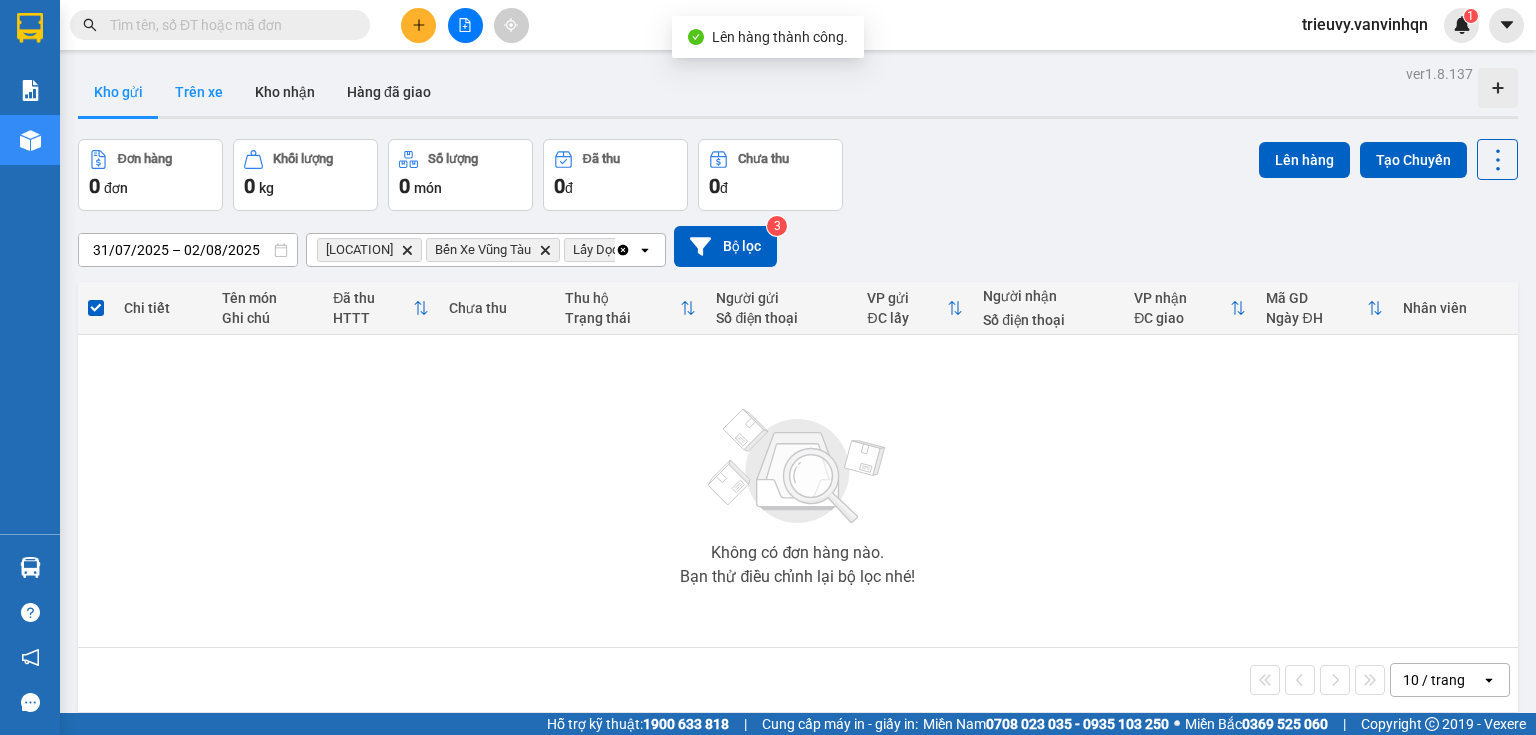 click on "Trên xe" at bounding box center [199, 92] 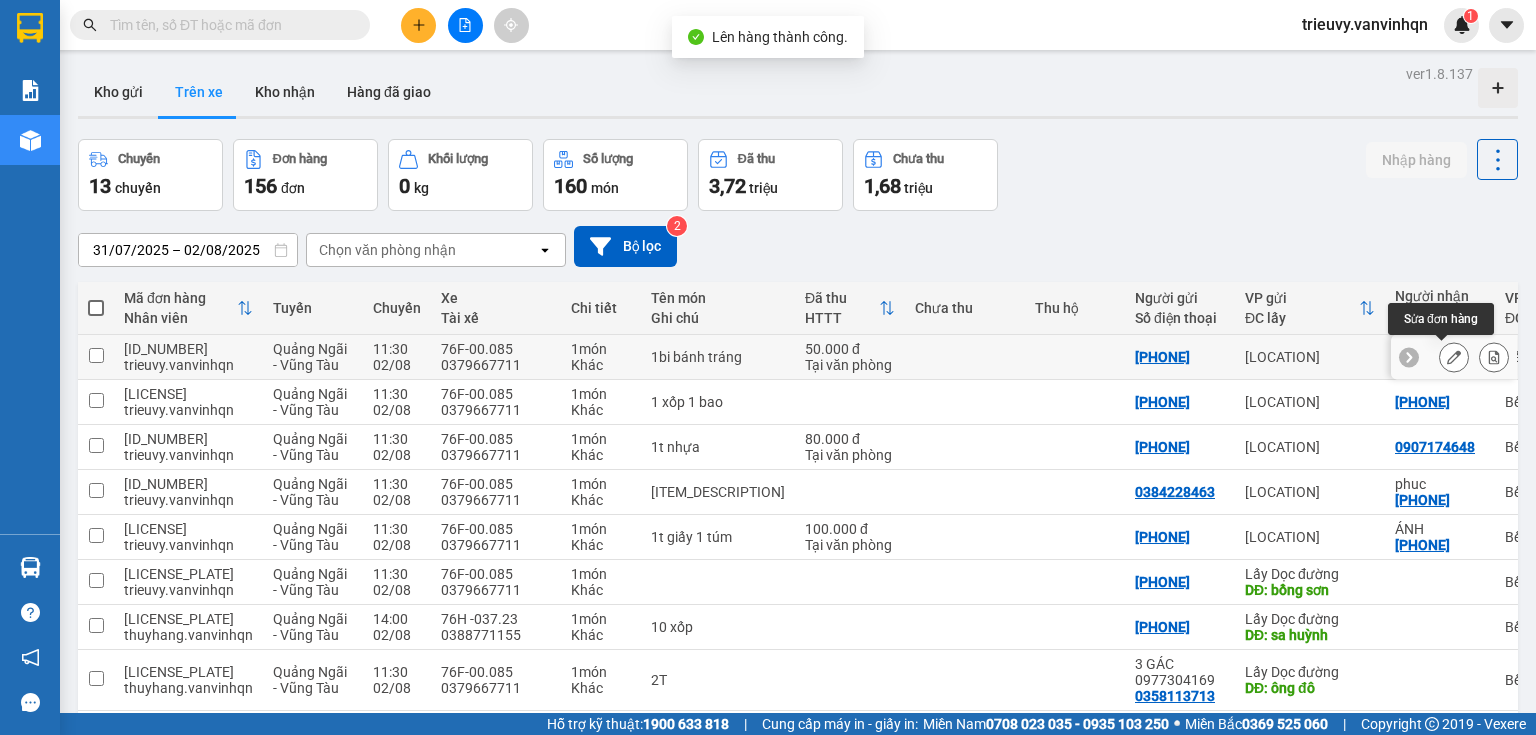 click at bounding box center [1454, 357] 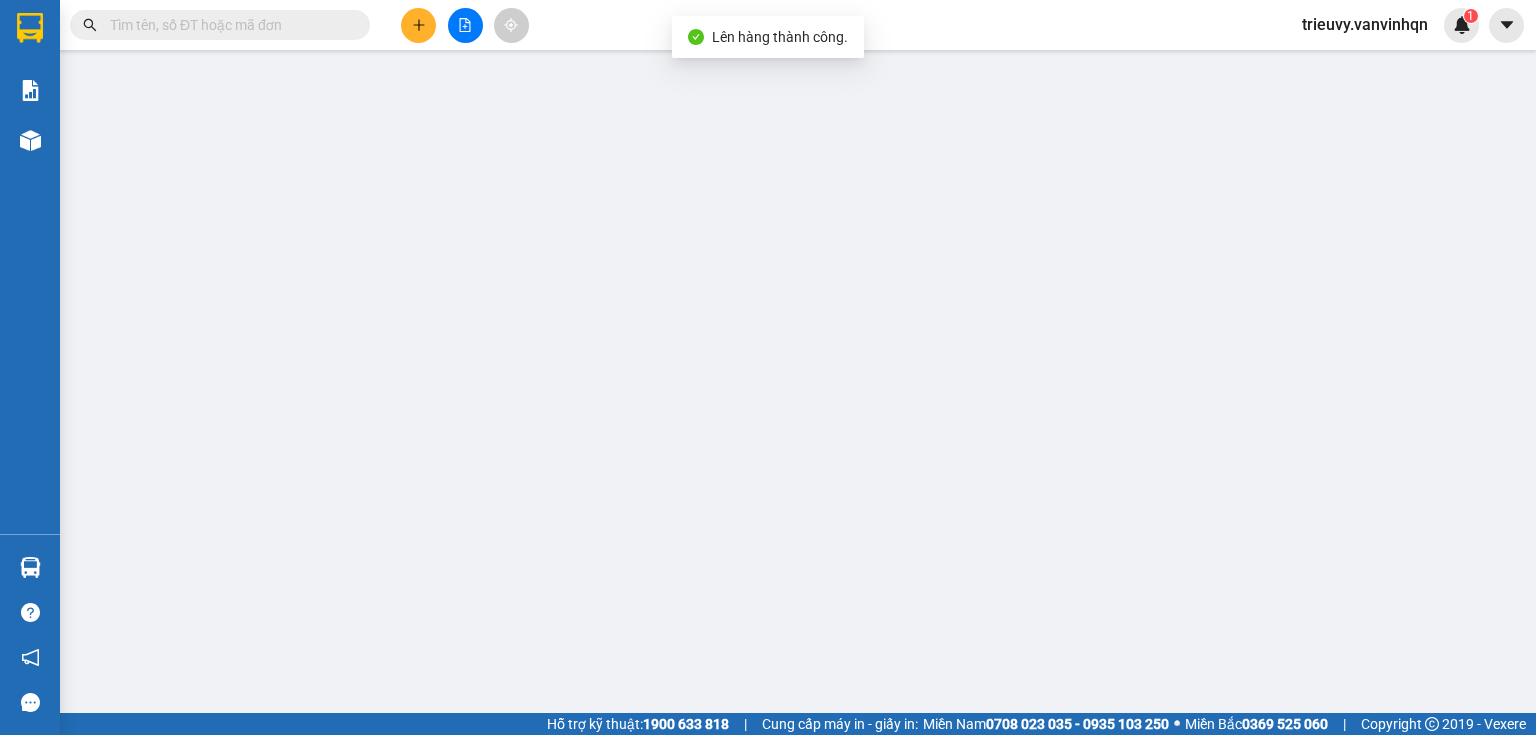 type on "[PHONE]" 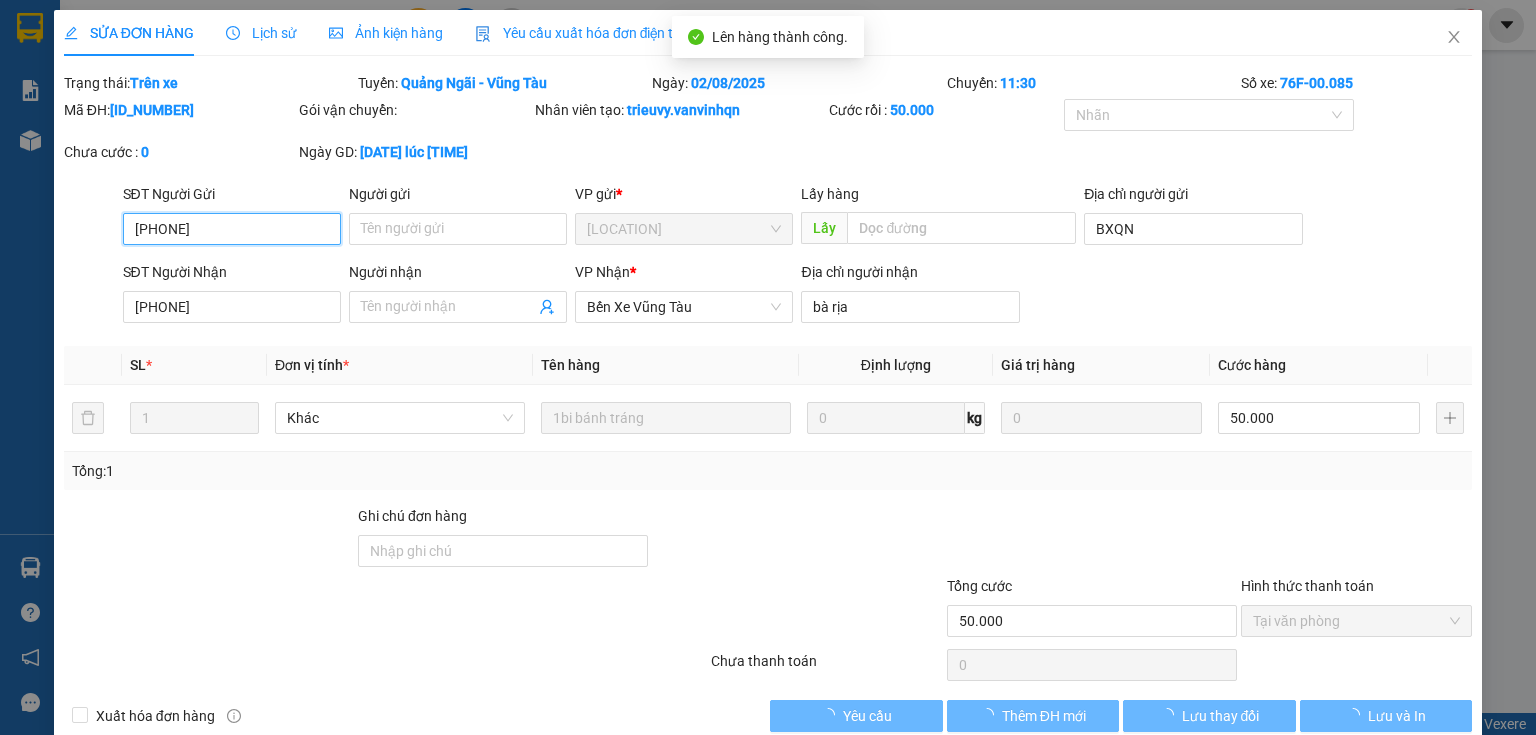 scroll, scrollTop: 34, scrollLeft: 0, axis: vertical 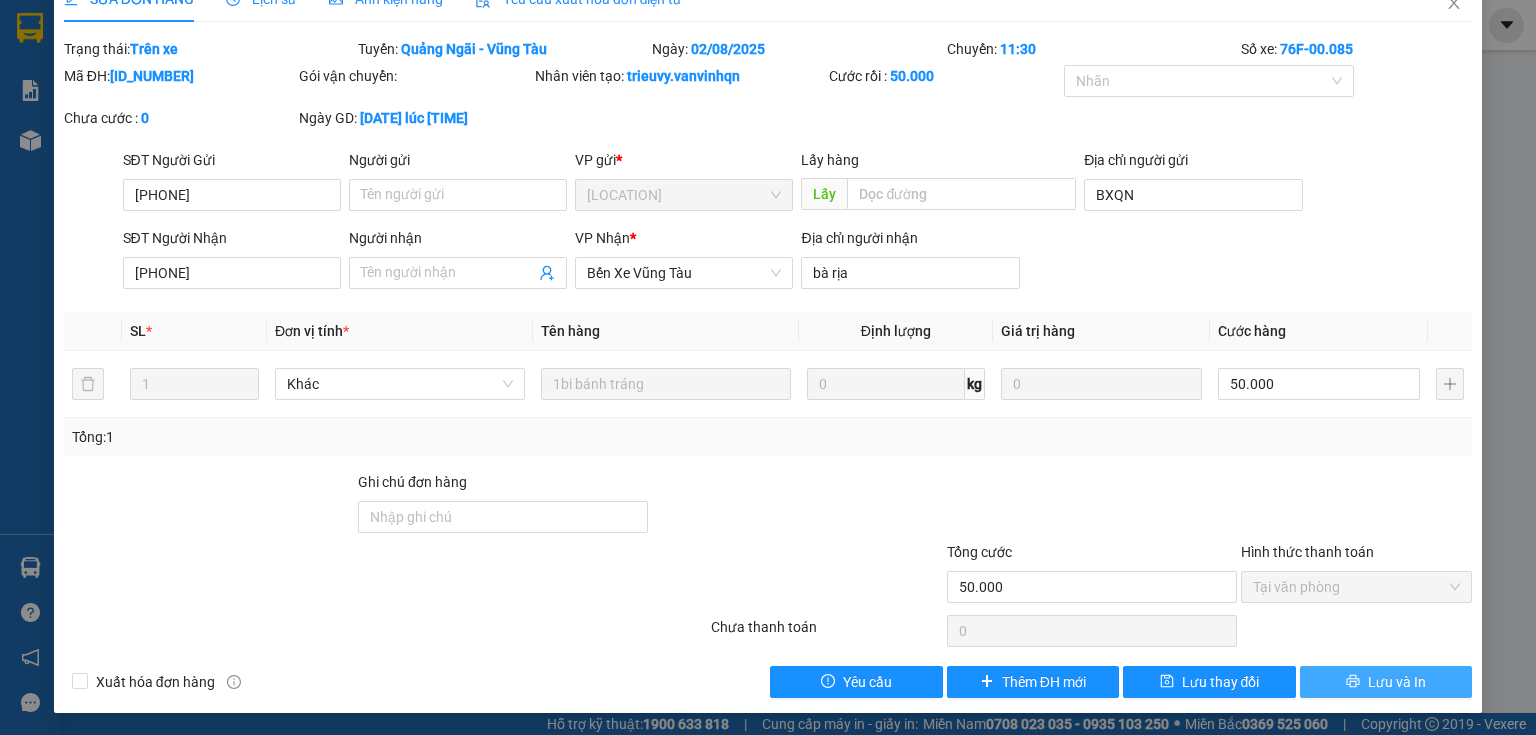 click on "Lưu và In" at bounding box center [1386, 682] 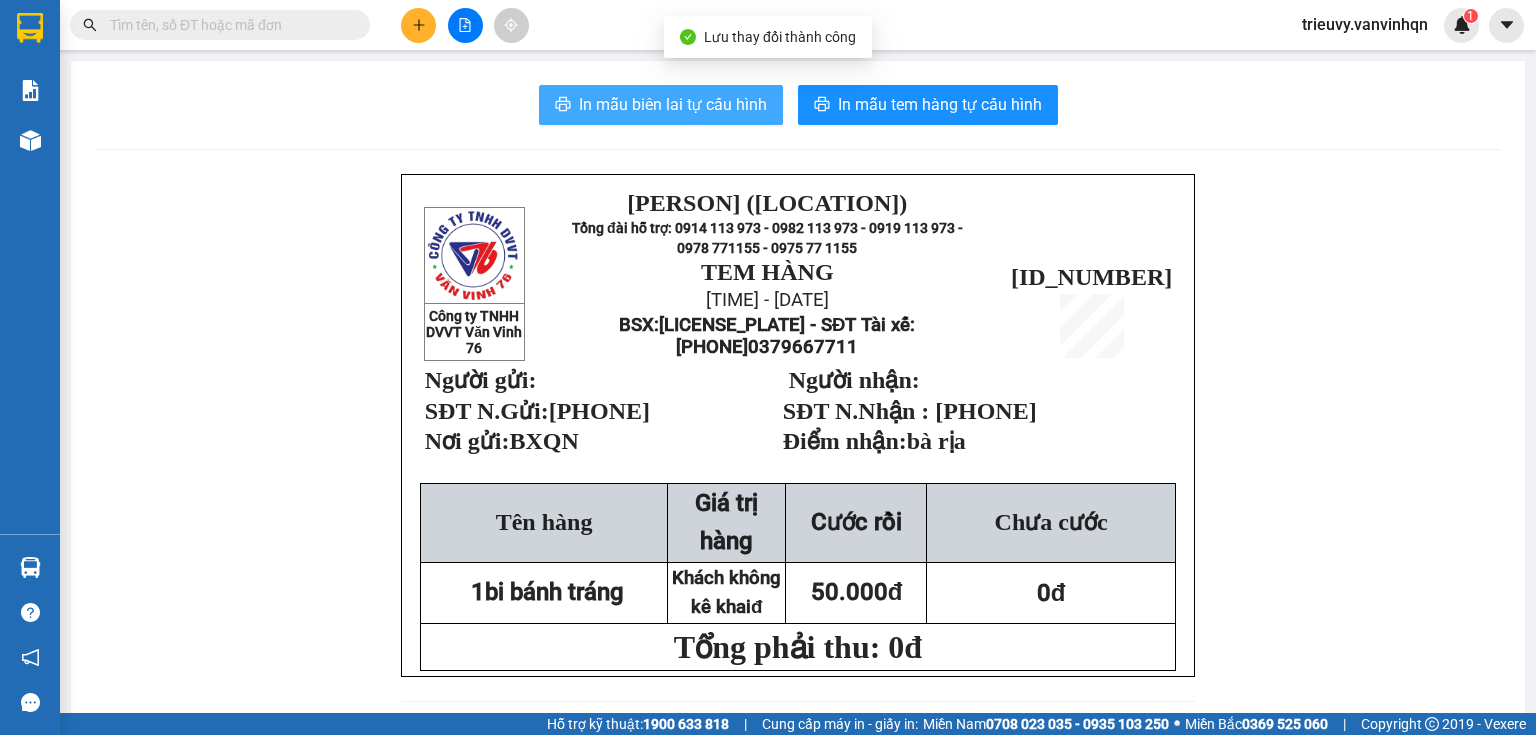 click on "In mẫu biên lai tự cấu hình" at bounding box center [673, 104] 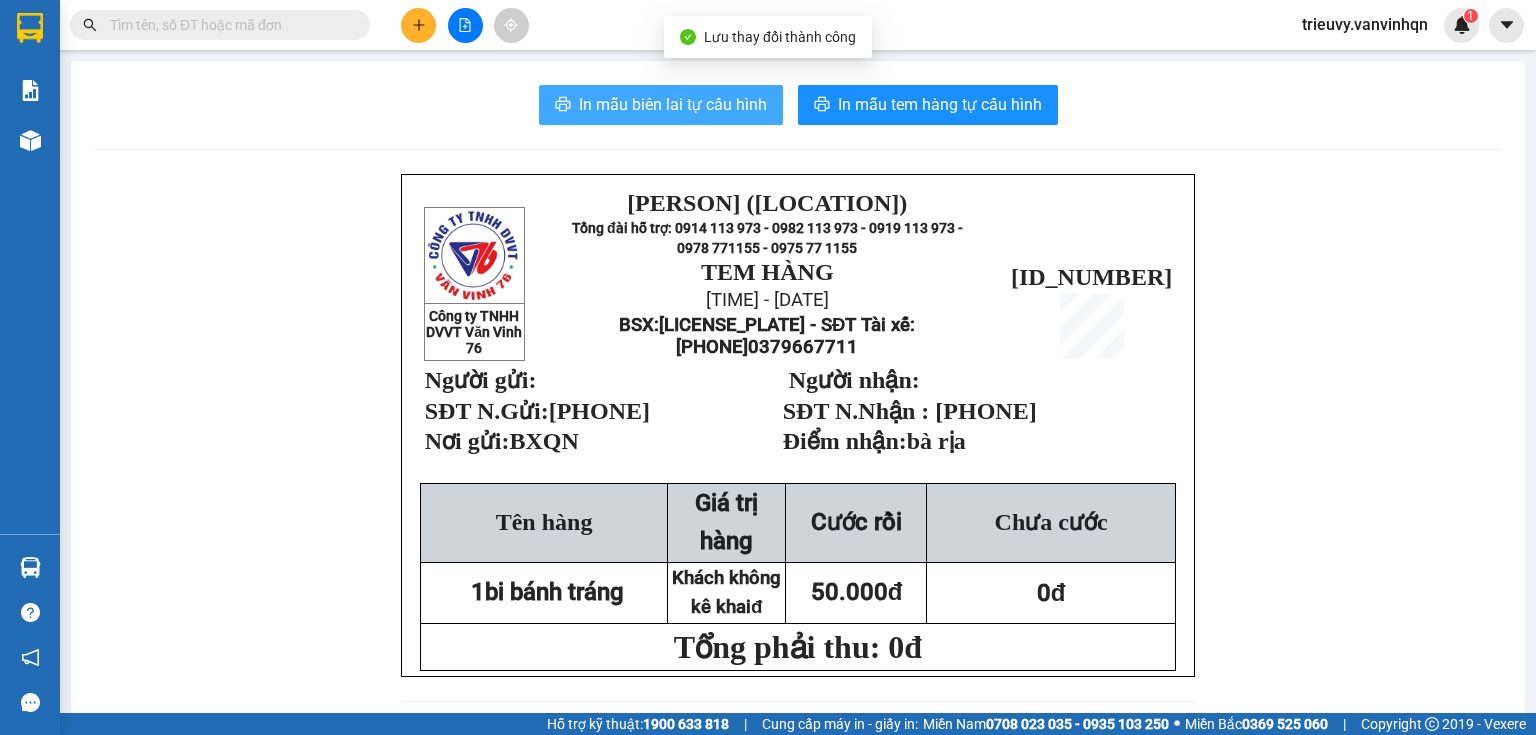 scroll, scrollTop: 0, scrollLeft: 0, axis: both 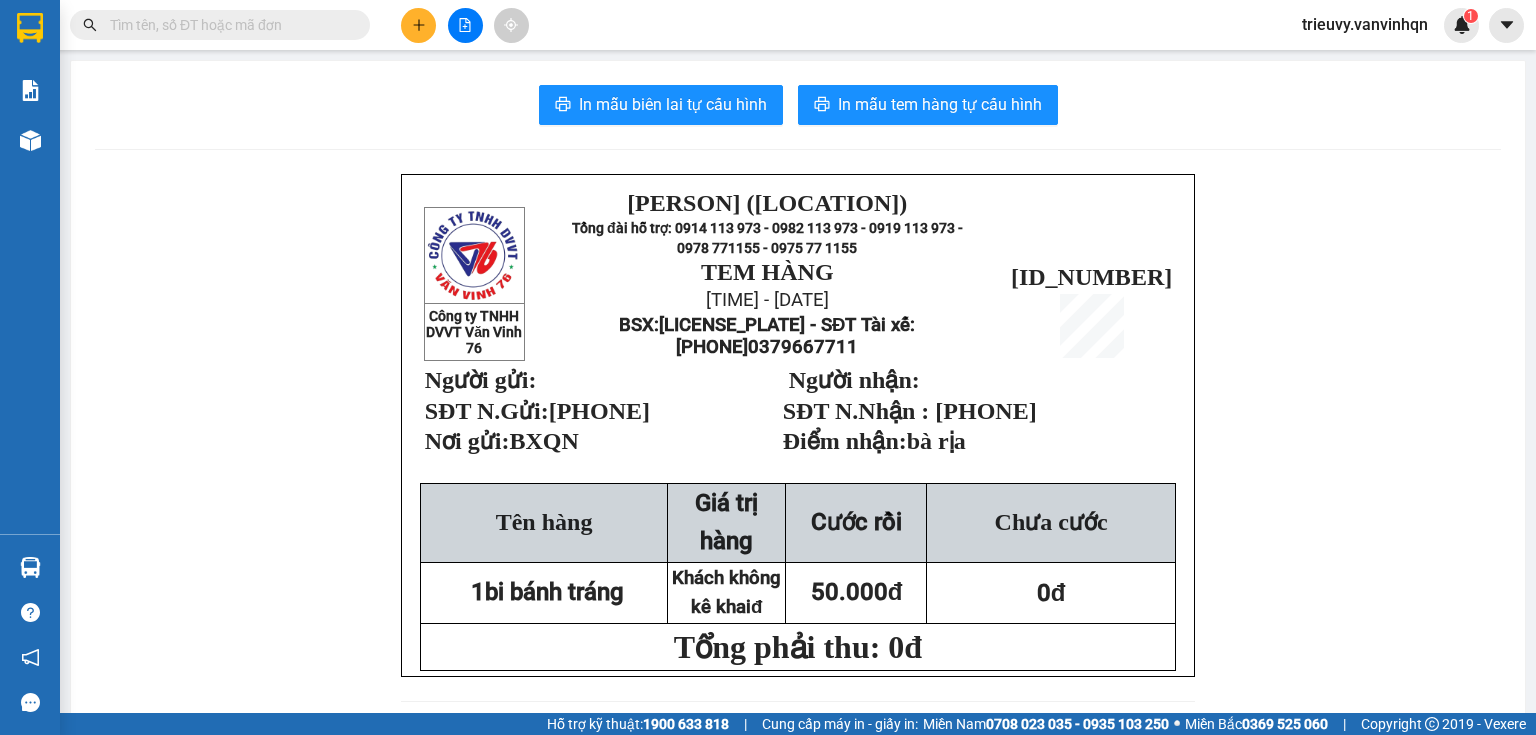 click 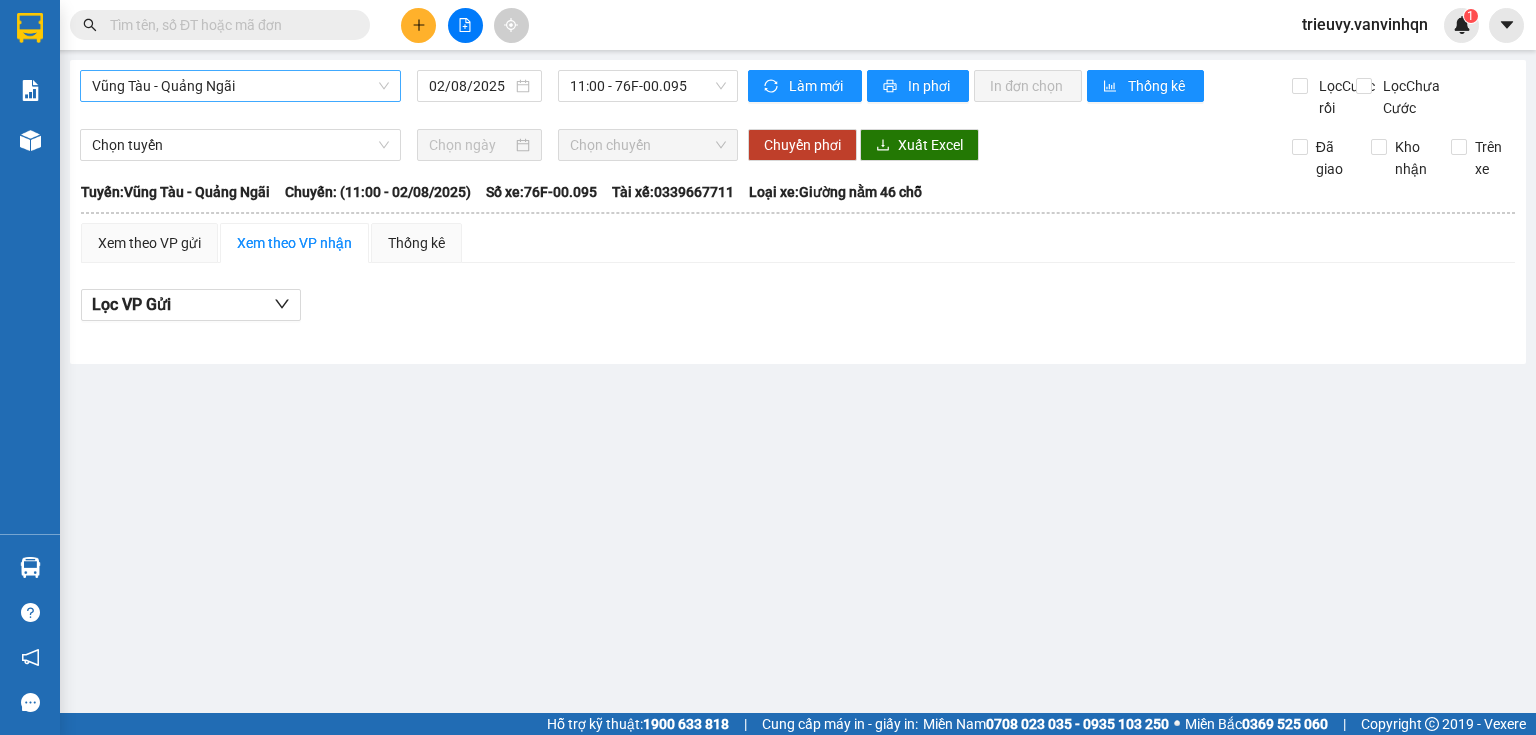 click on "Vũng Tàu - Quảng Ngãi" at bounding box center [240, 86] 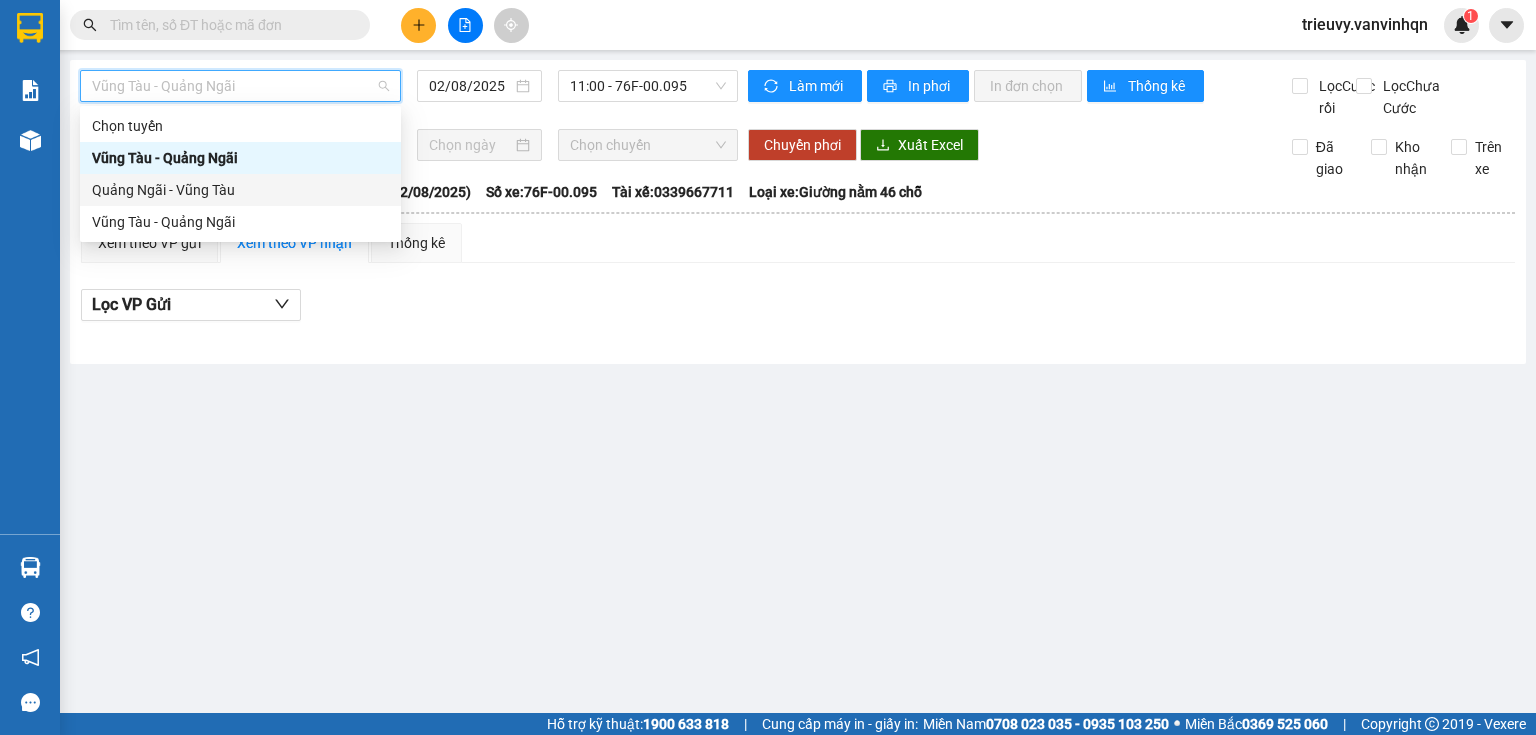 drag, startPoint x: 219, startPoint y: 184, endPoint x: 396, endPoint y: 122, distance: 187.54466 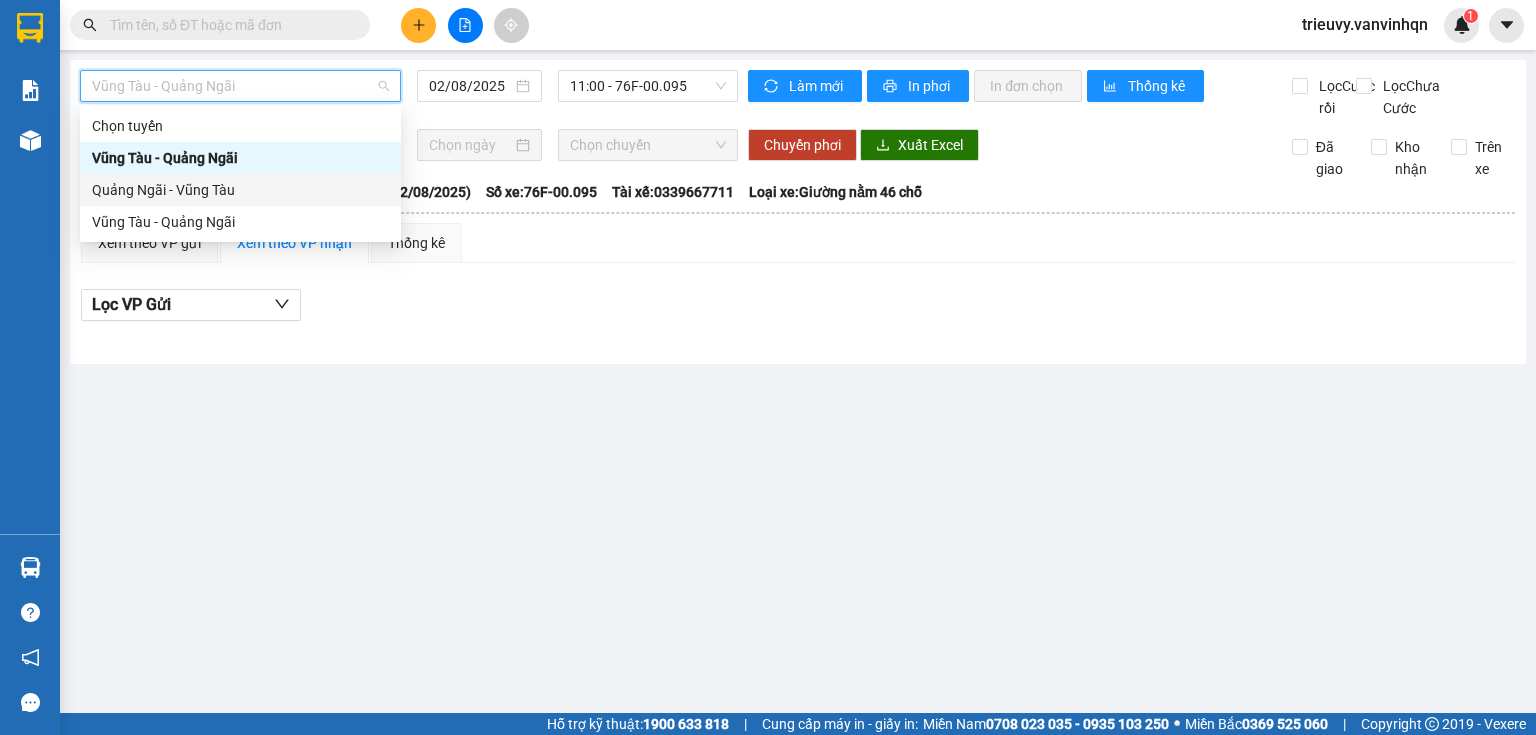 click on "[CITY] - [CITY]" at bounding box center (240, 190) 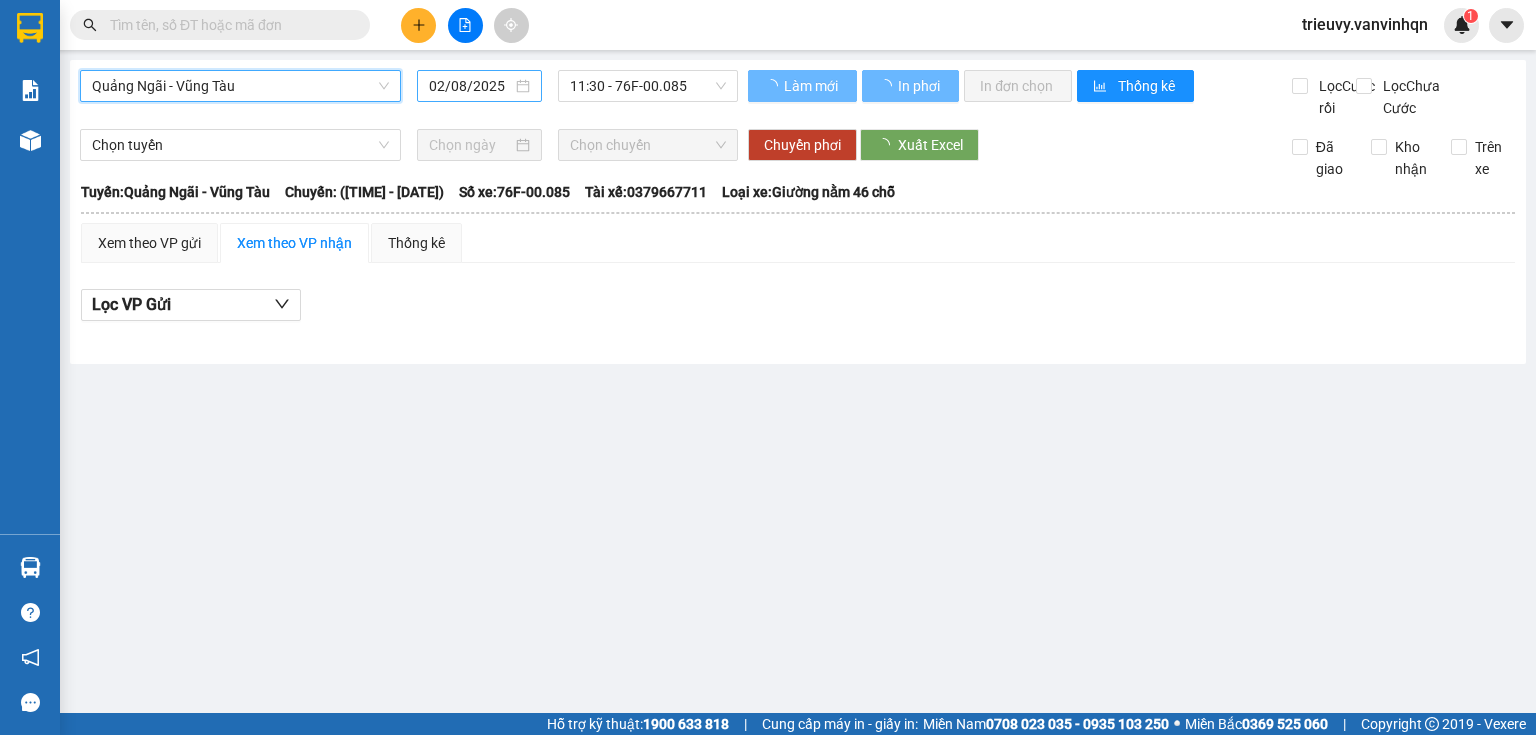 click on "02/08/2025" at bounding box center (479, 86) 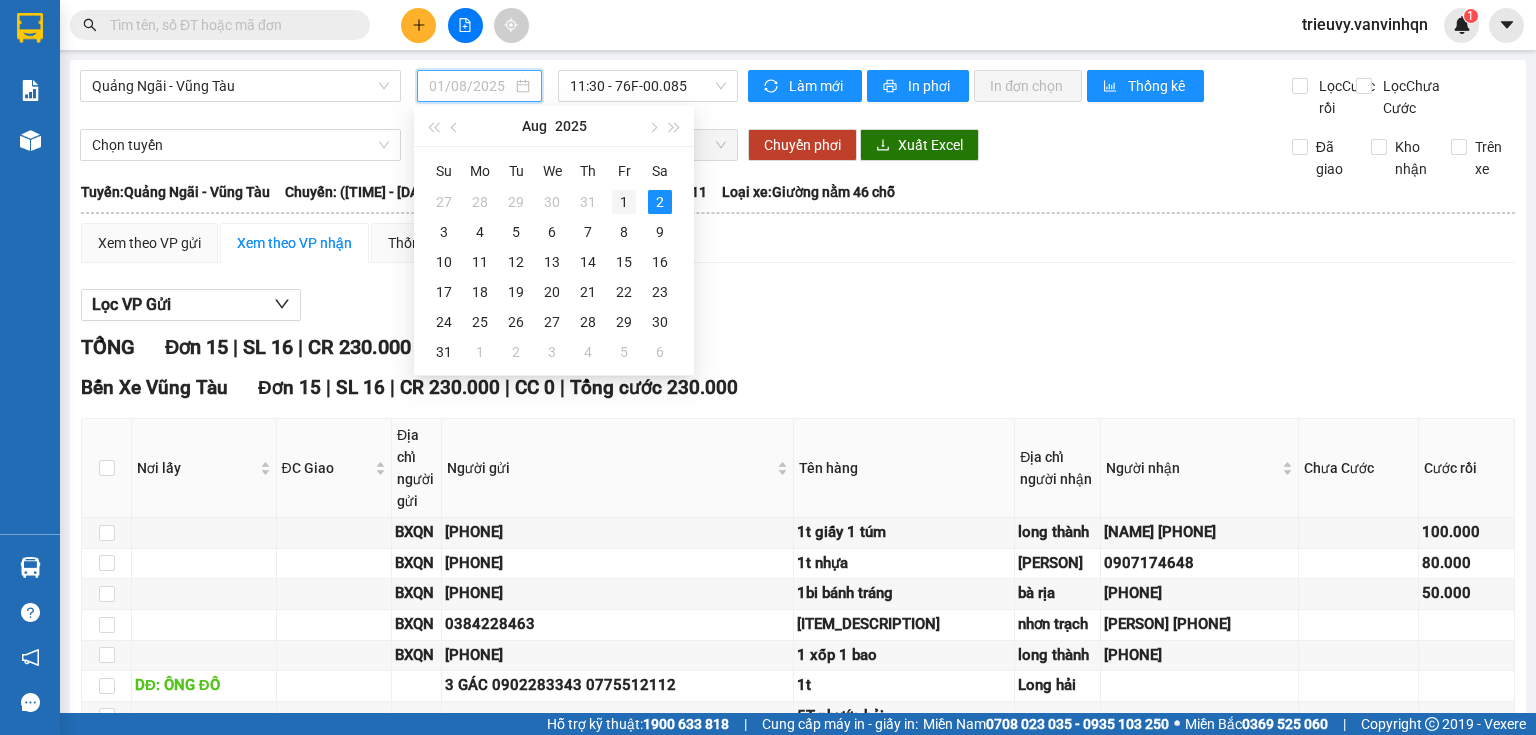 click on "1" at bounding box center [624, 202] 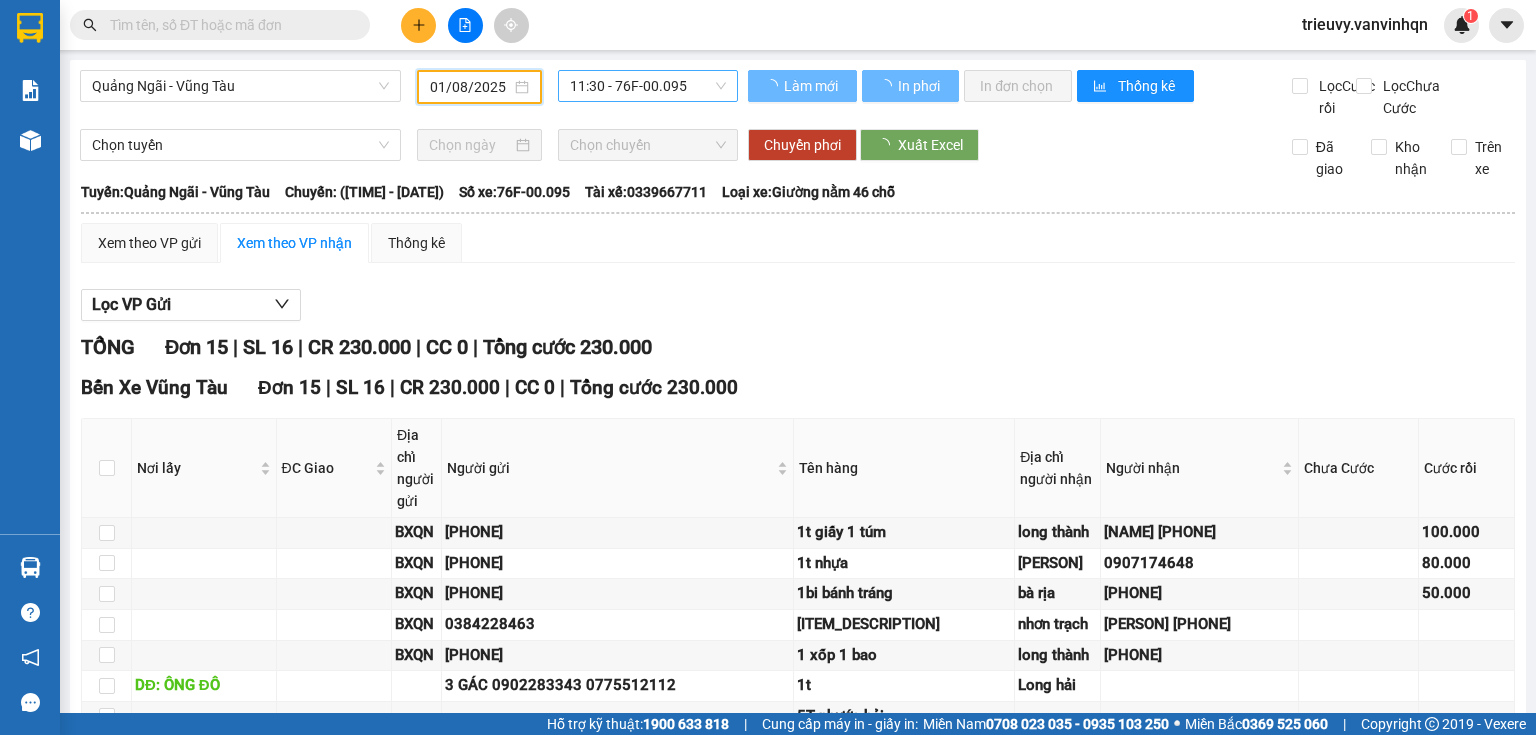 click on "11:30     - 76F-00.095" at bounding box center [648, 86] 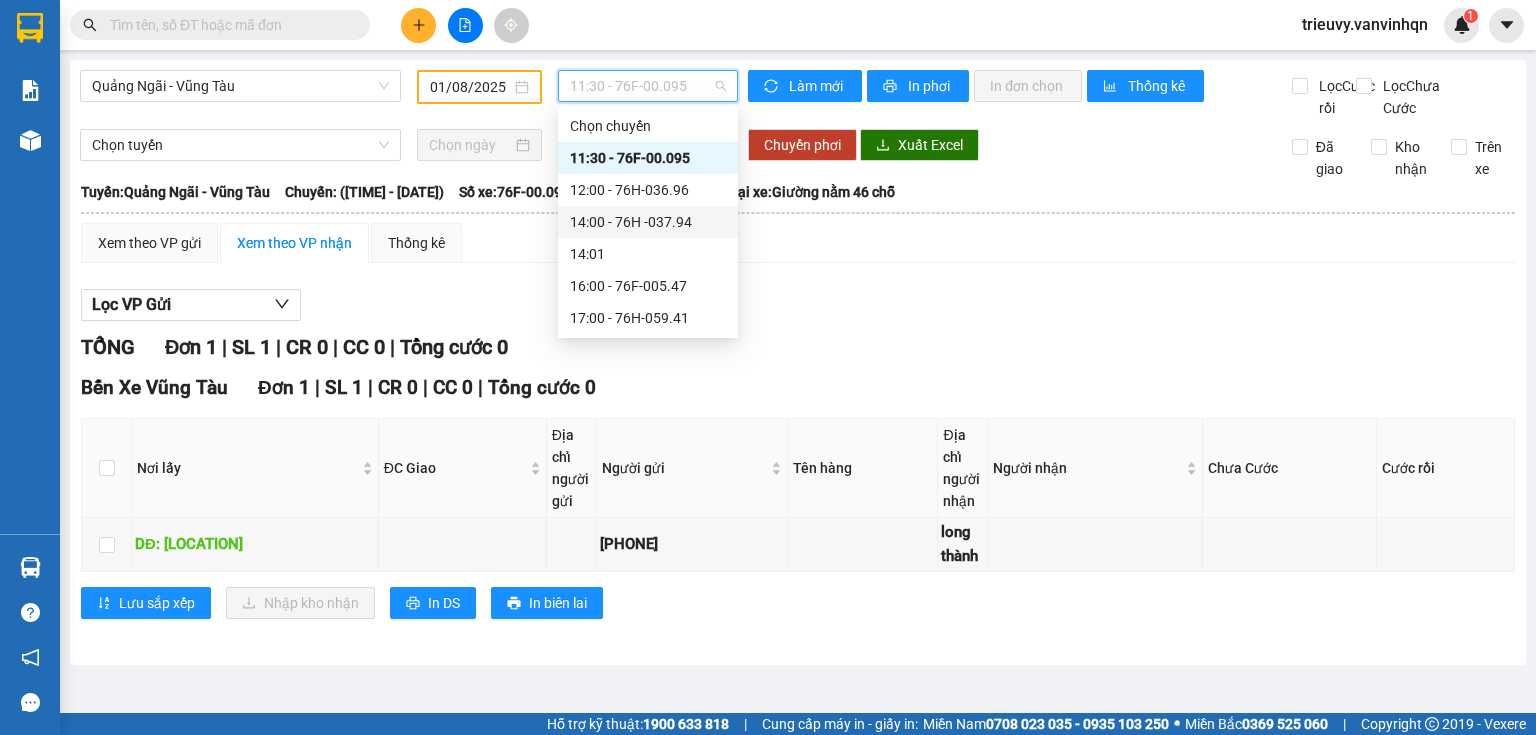click on "14:00     - 76H -037.94" at bounding box center (648, 222) 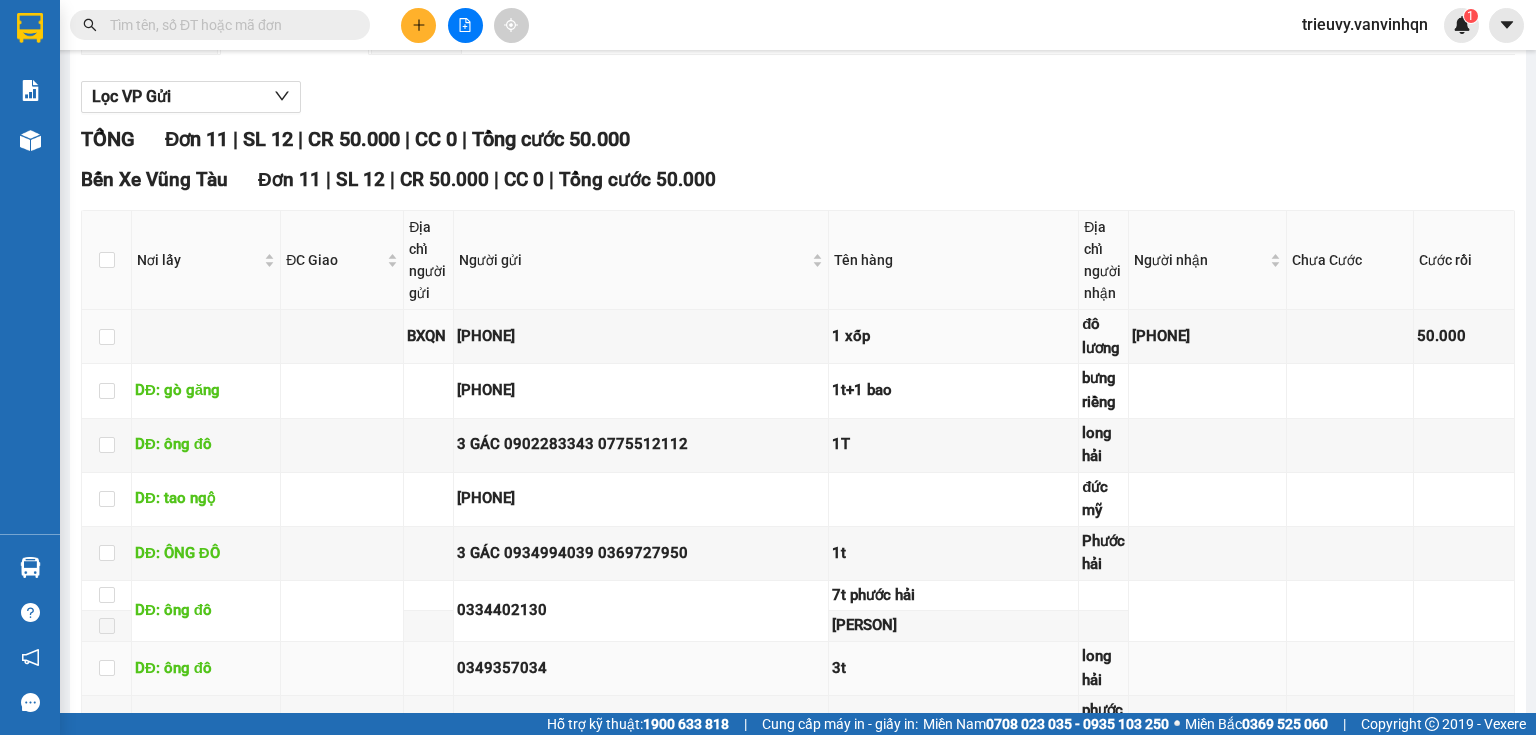 scroll, scrollTop: 0, scrollLeft: 0, axis: both 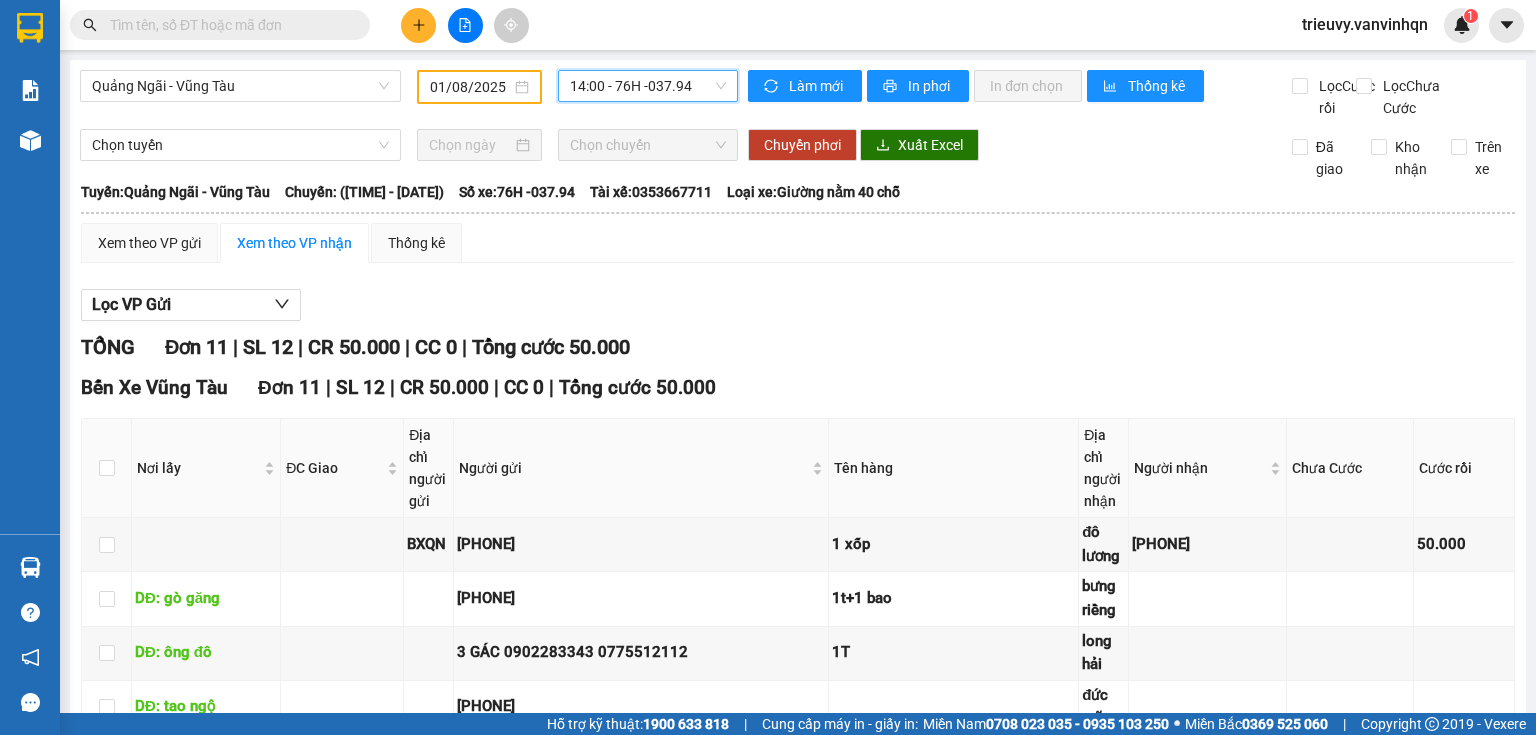 click on "14:00     - 76H -037.94" at bounding box center (648, 86) 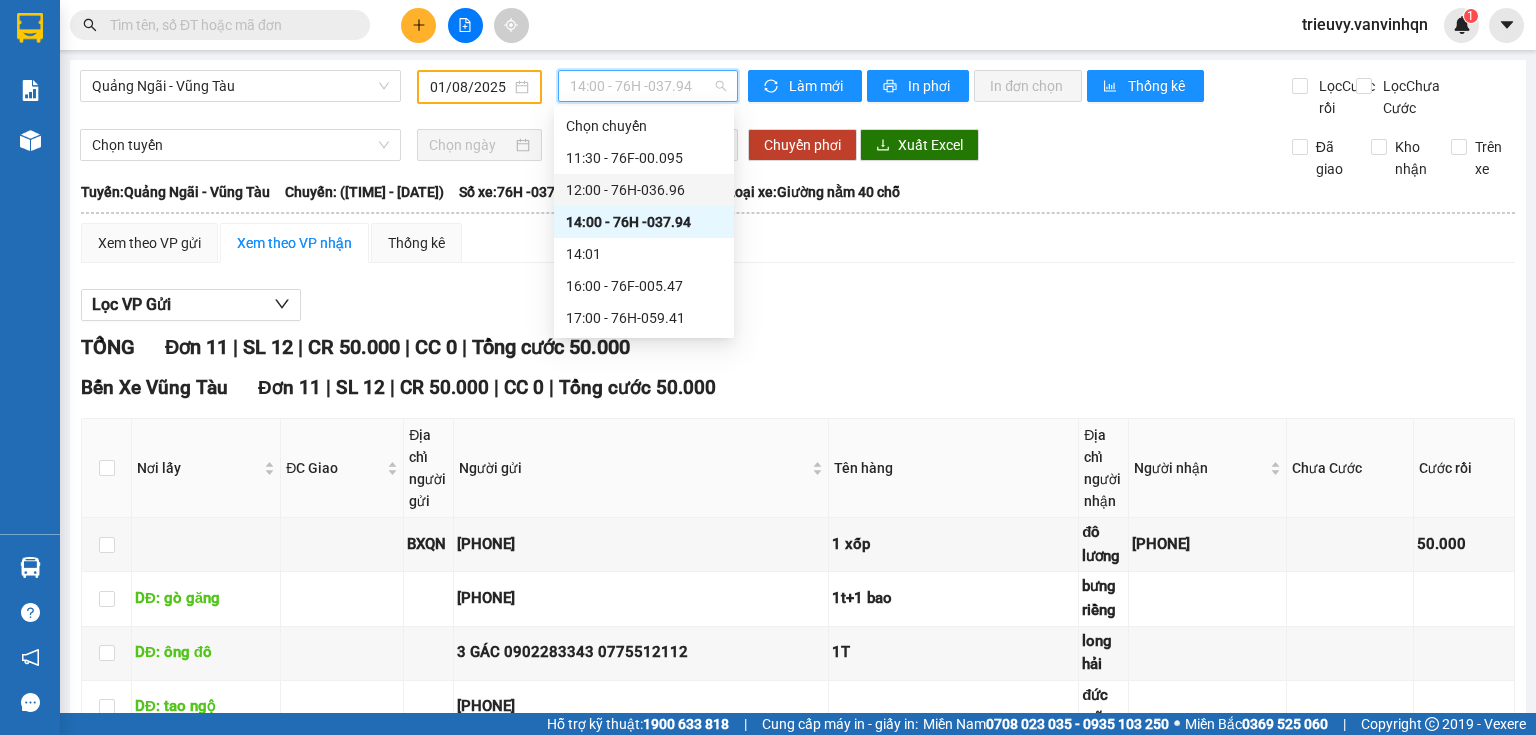 click on "12:00     - 76H-036.96" at bounding box center (644, 190) 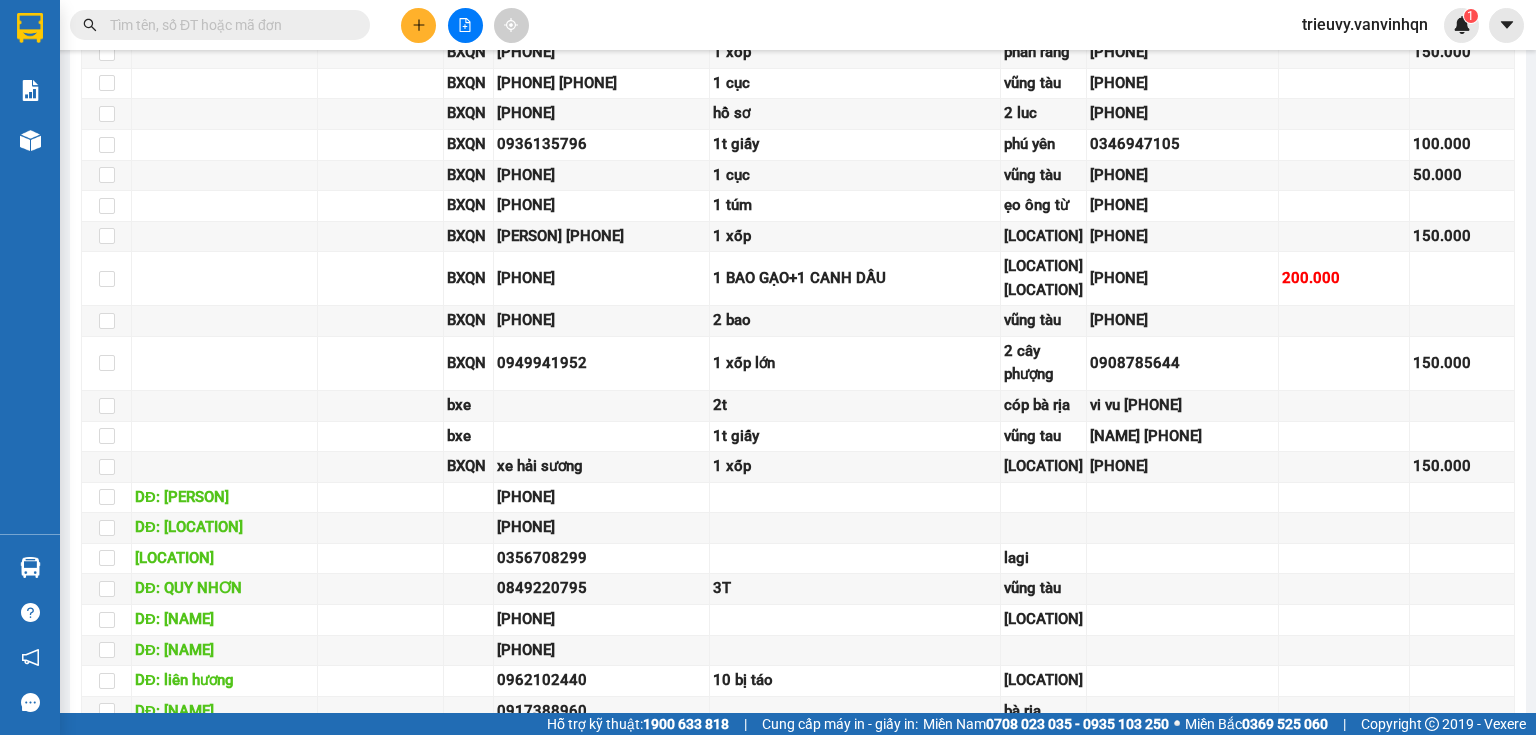 scroll, scrollTop: 0, scrollLeft: 0, axis: both 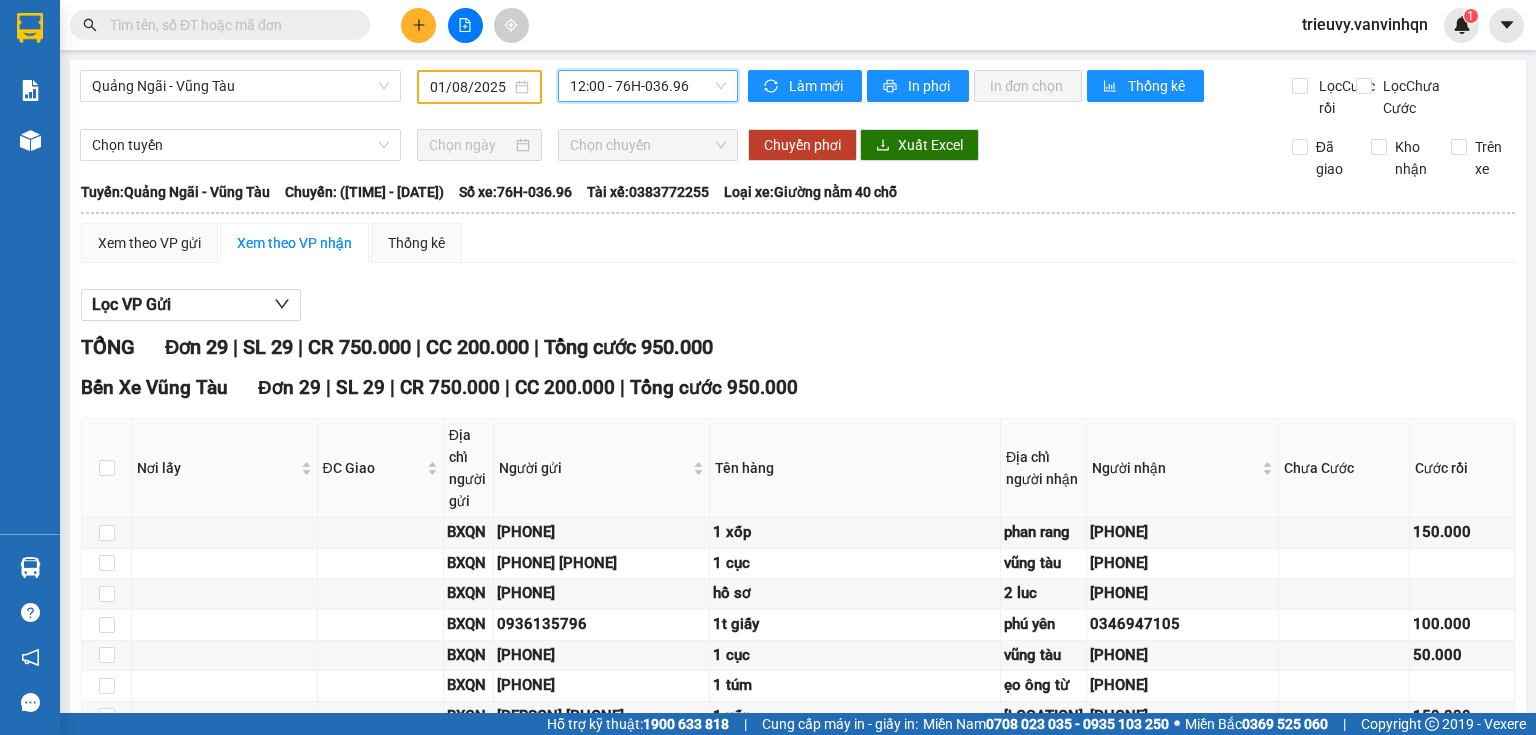 click on "01/08/2025" at bounding box center [470, 87] 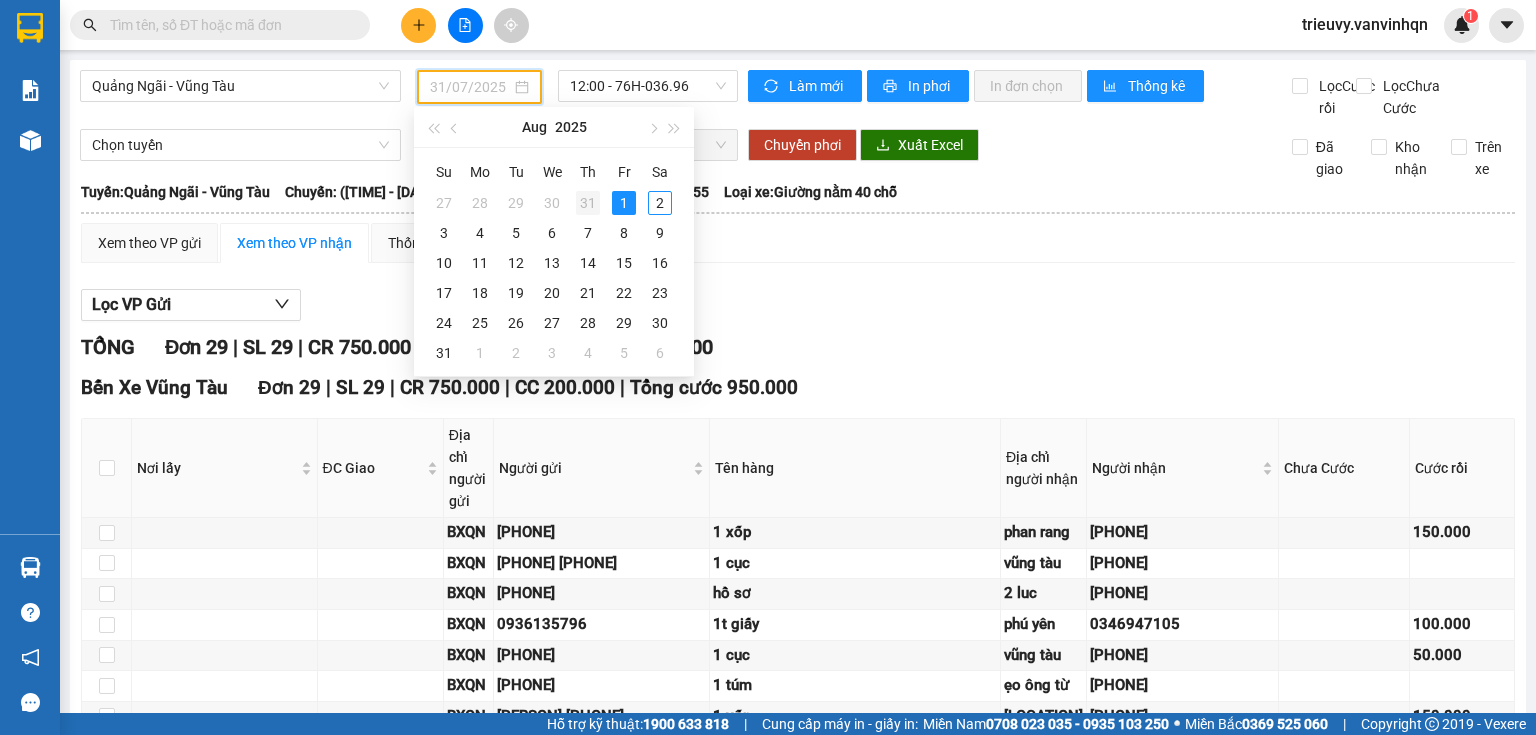 click on "31" at bounding box center [588, 203] 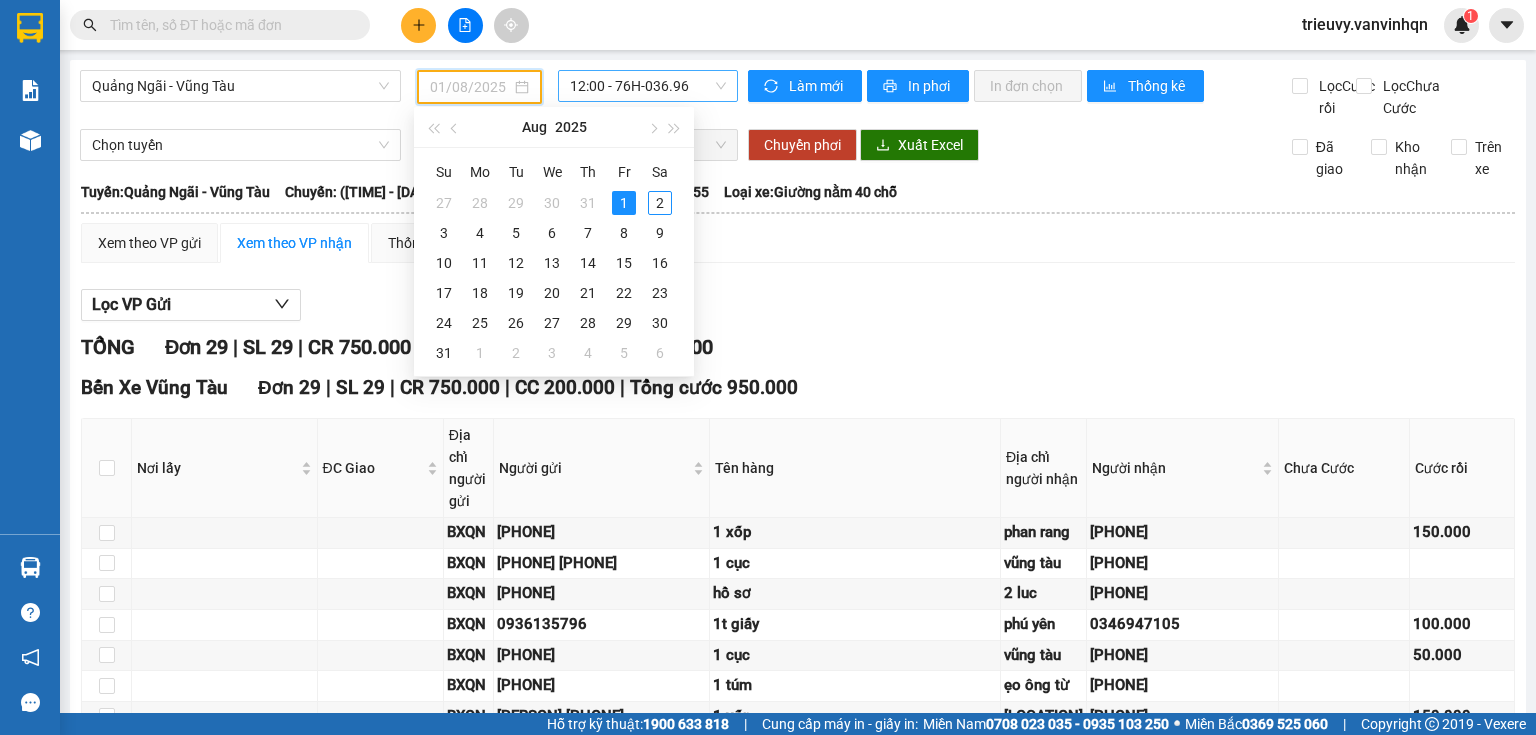 type on "31/07/2025" 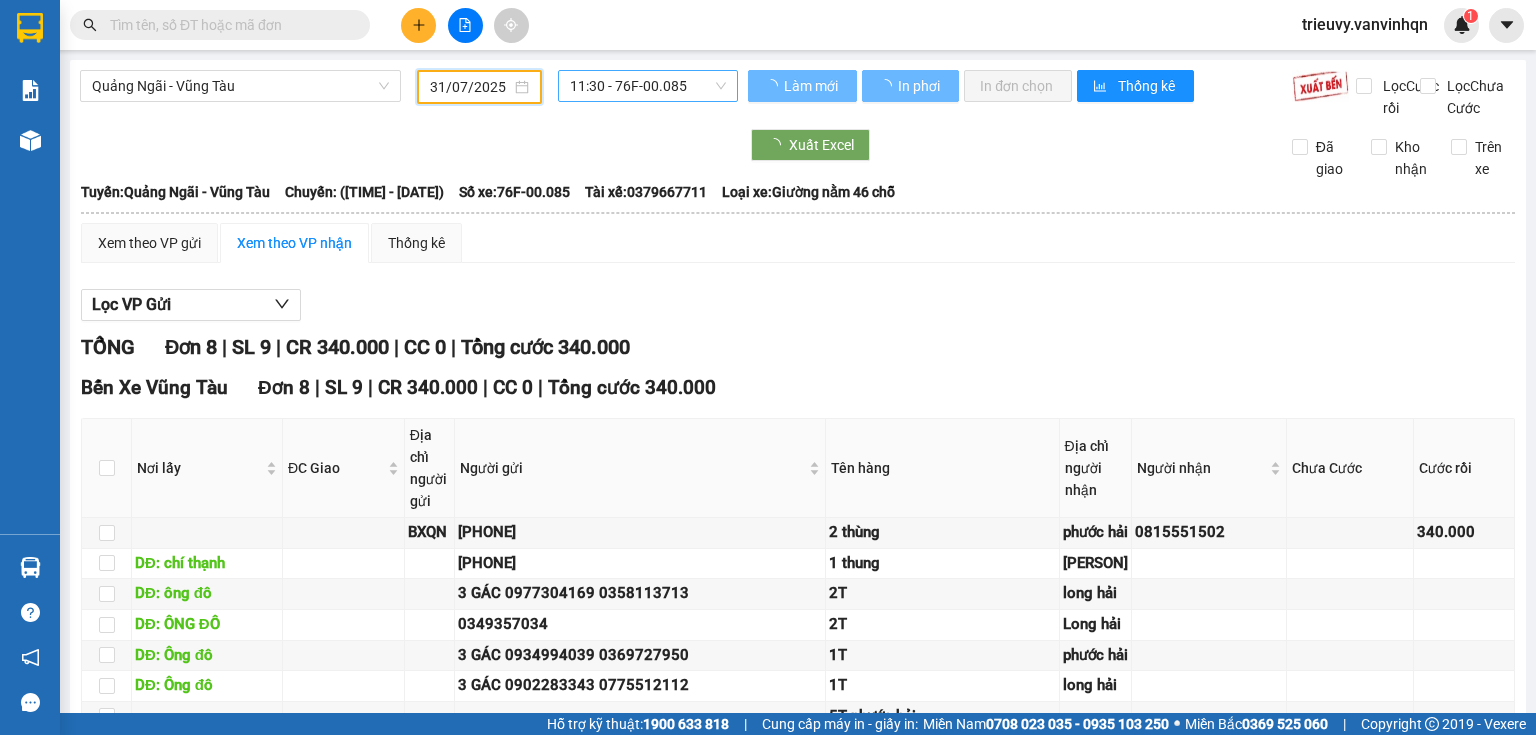 click on "11:30     - 76F-00.085" at bounding box center [648, 86] 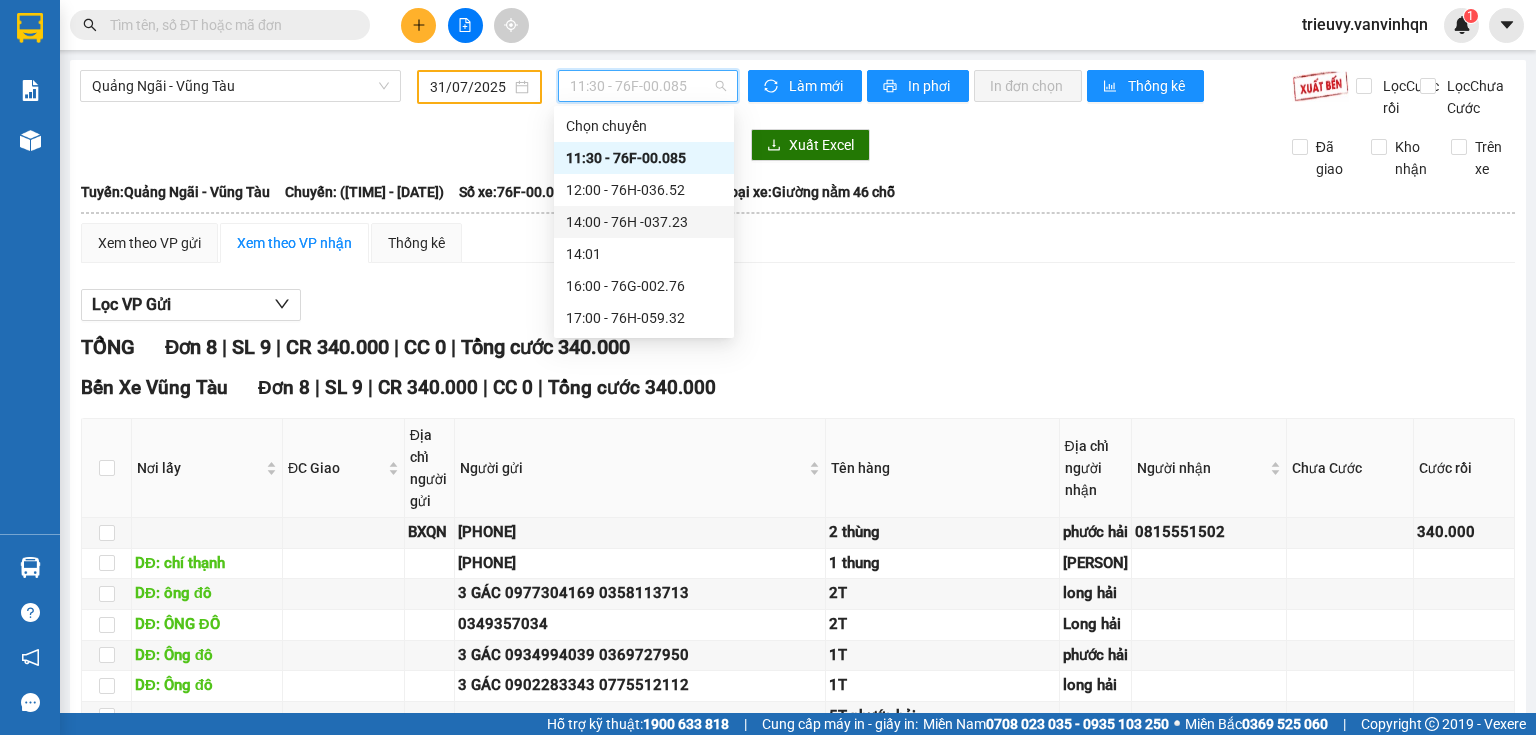 click on "14:00     - 76H -037.23" at bounding box center [644, 222] 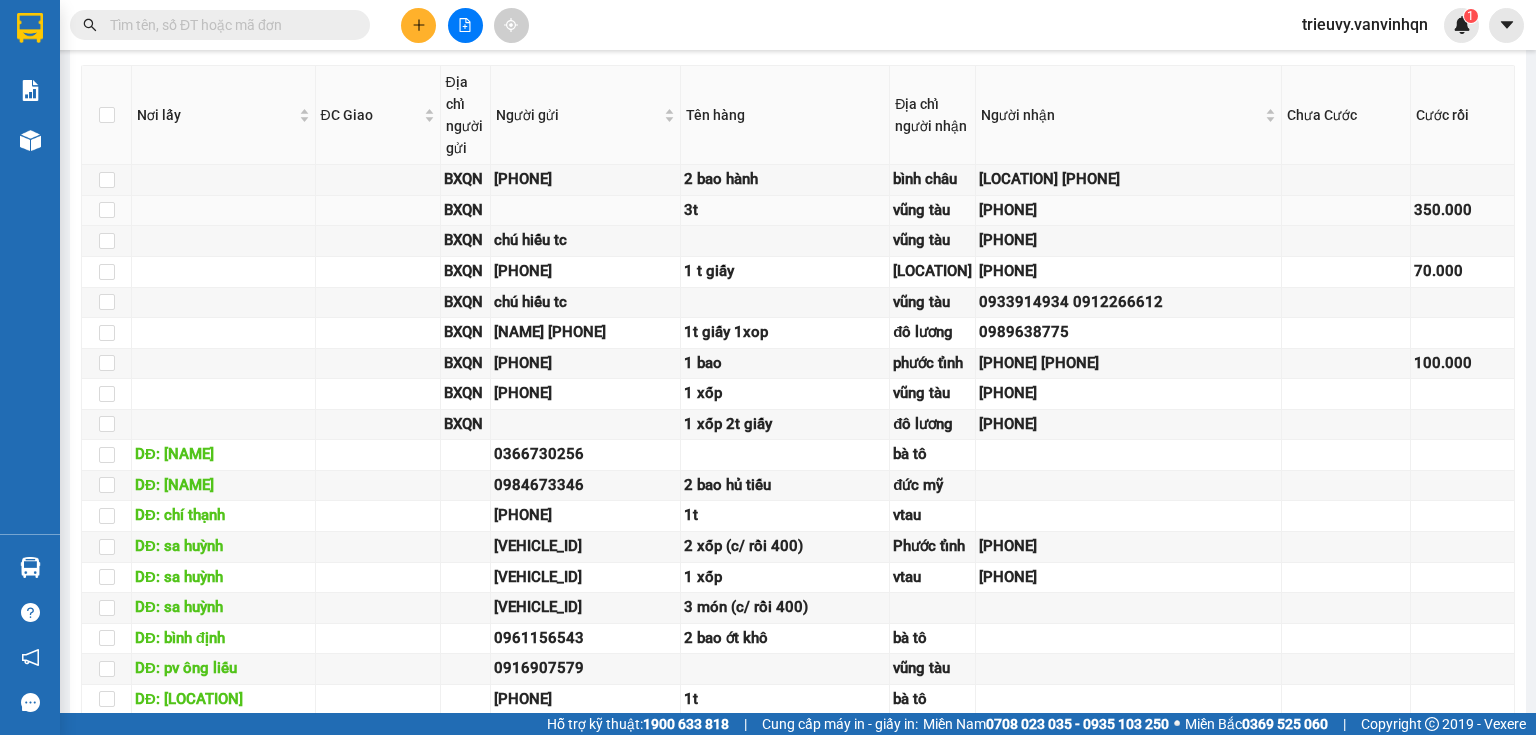 scroll, scrollTop: 480, scrollLeft: 0, axis: vertical 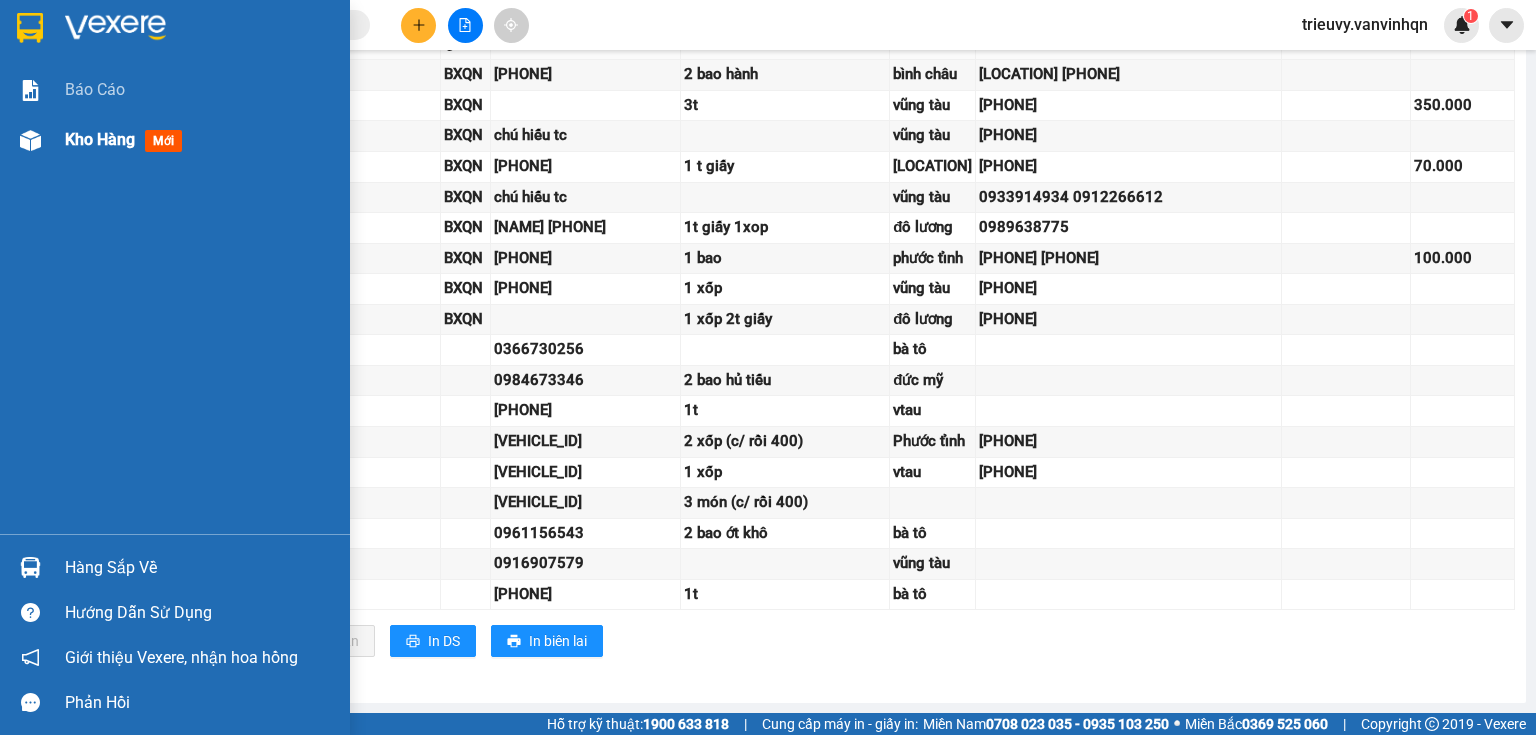 click on "Kho hàng" at bounding box center [100, 139] 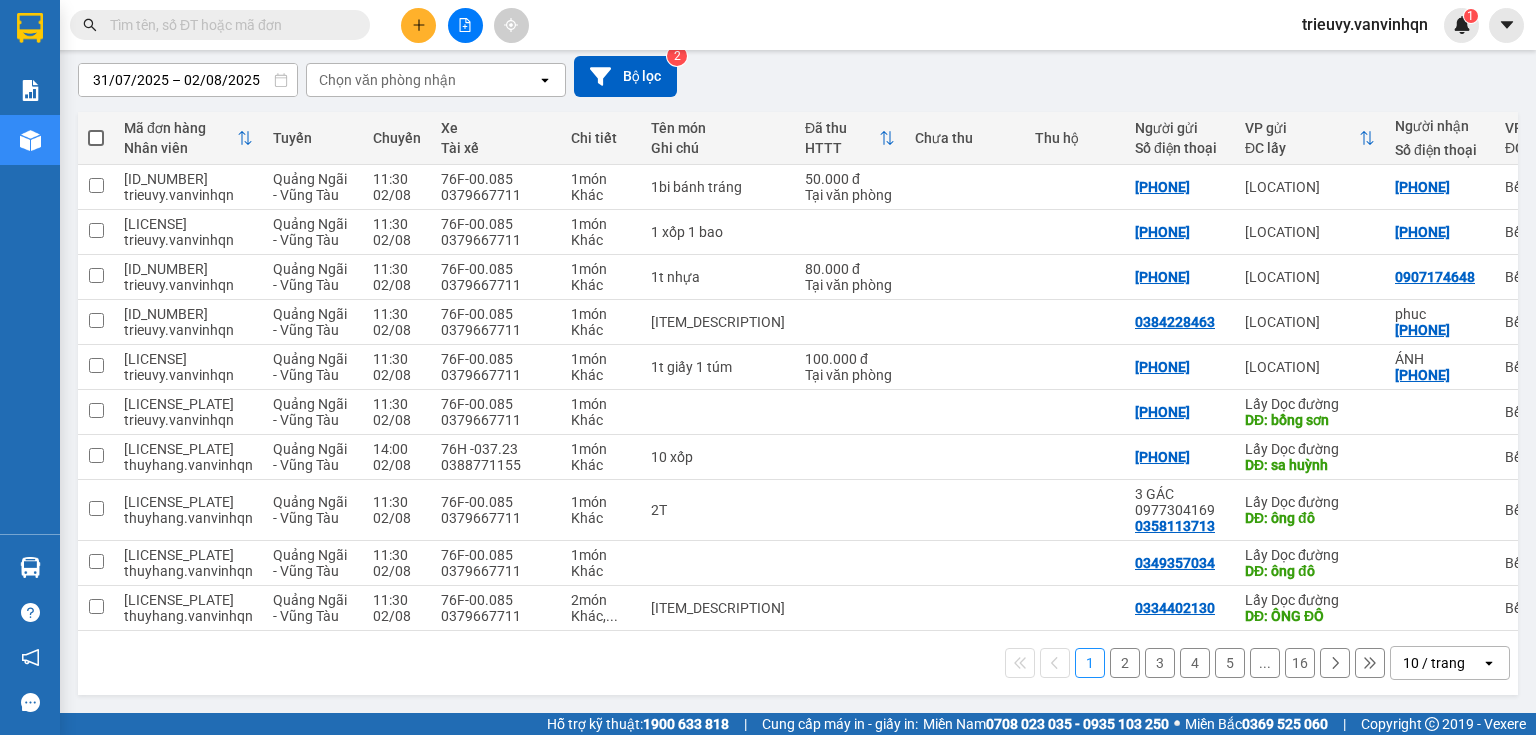 scroll, scrollTop: 75, scrollLeft: 0, axis: vertical 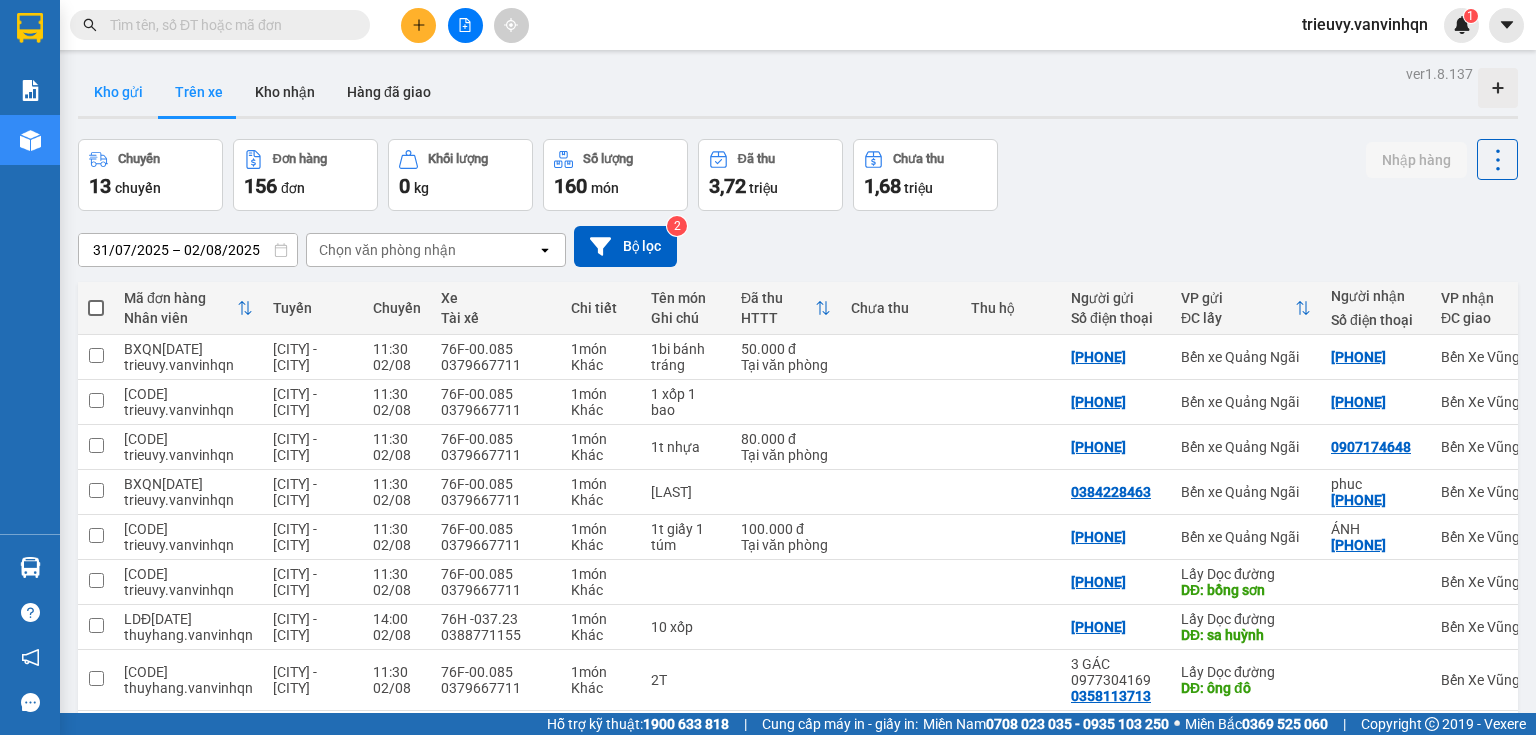 click on "Kho gửi" at bounding box center [118, 92] 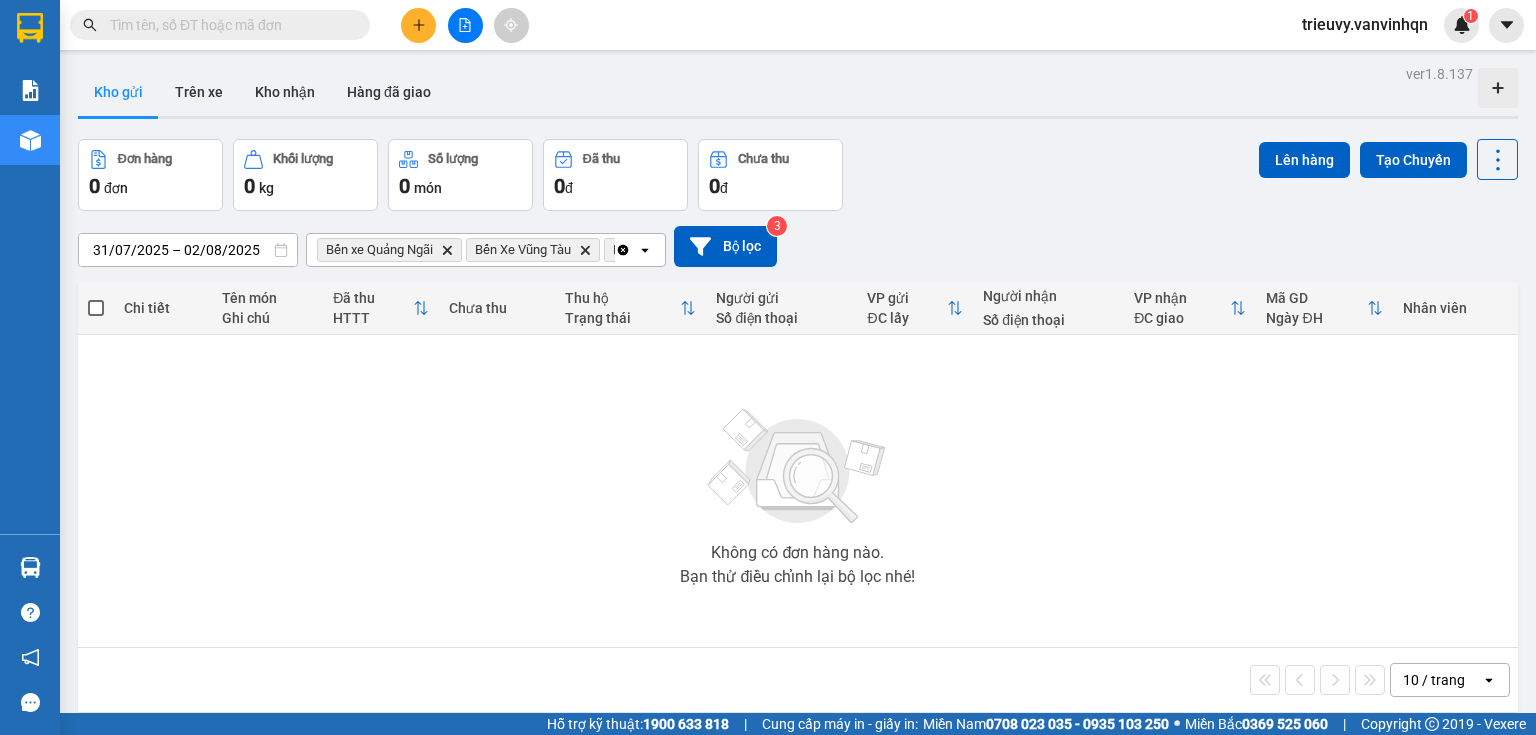click at bounding box center (228, 25) 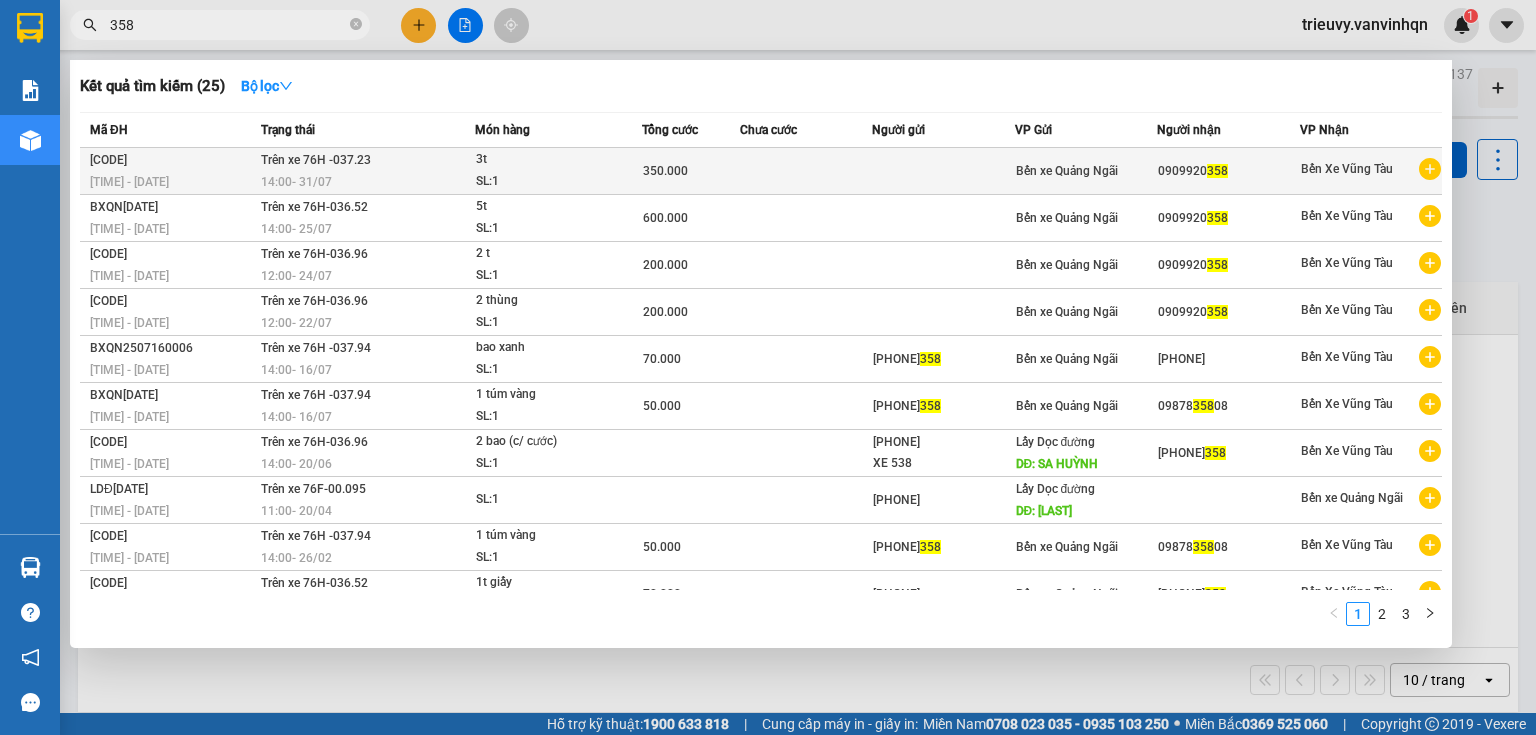 type on "358" 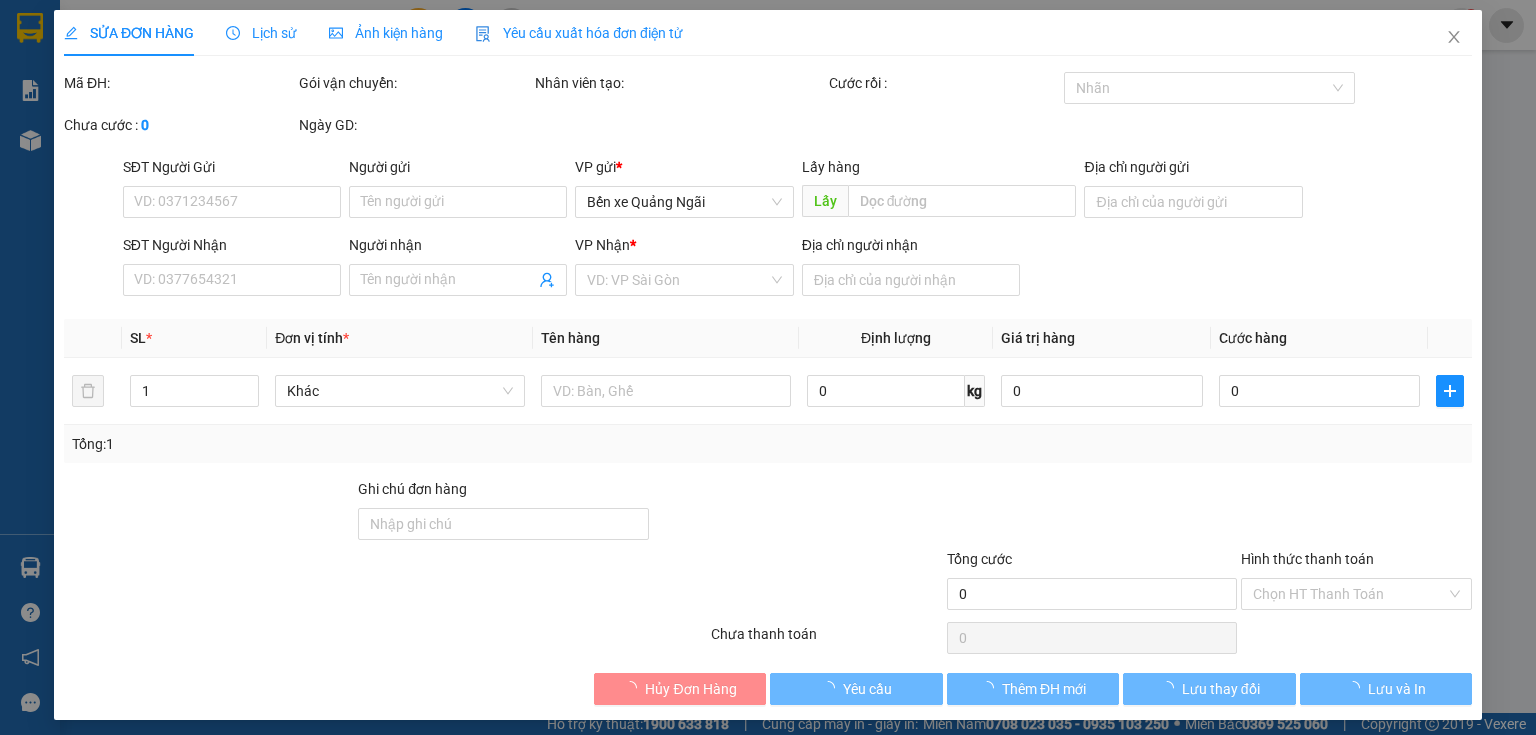 type on "BXQN" 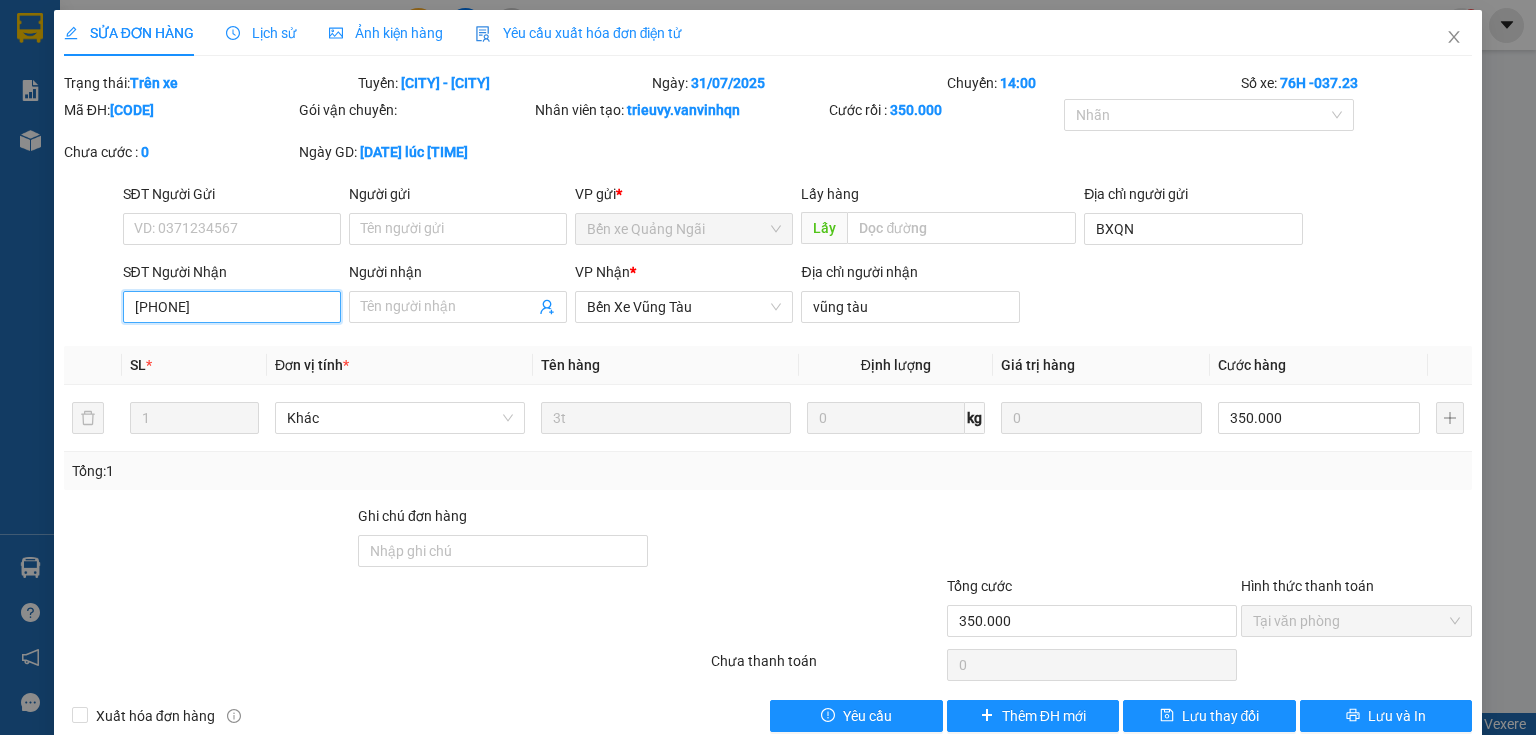 drag, startPoint x: 132, startPoint y: 304, endPoint x: 209, endPoint y: 313, distance: 77.52419 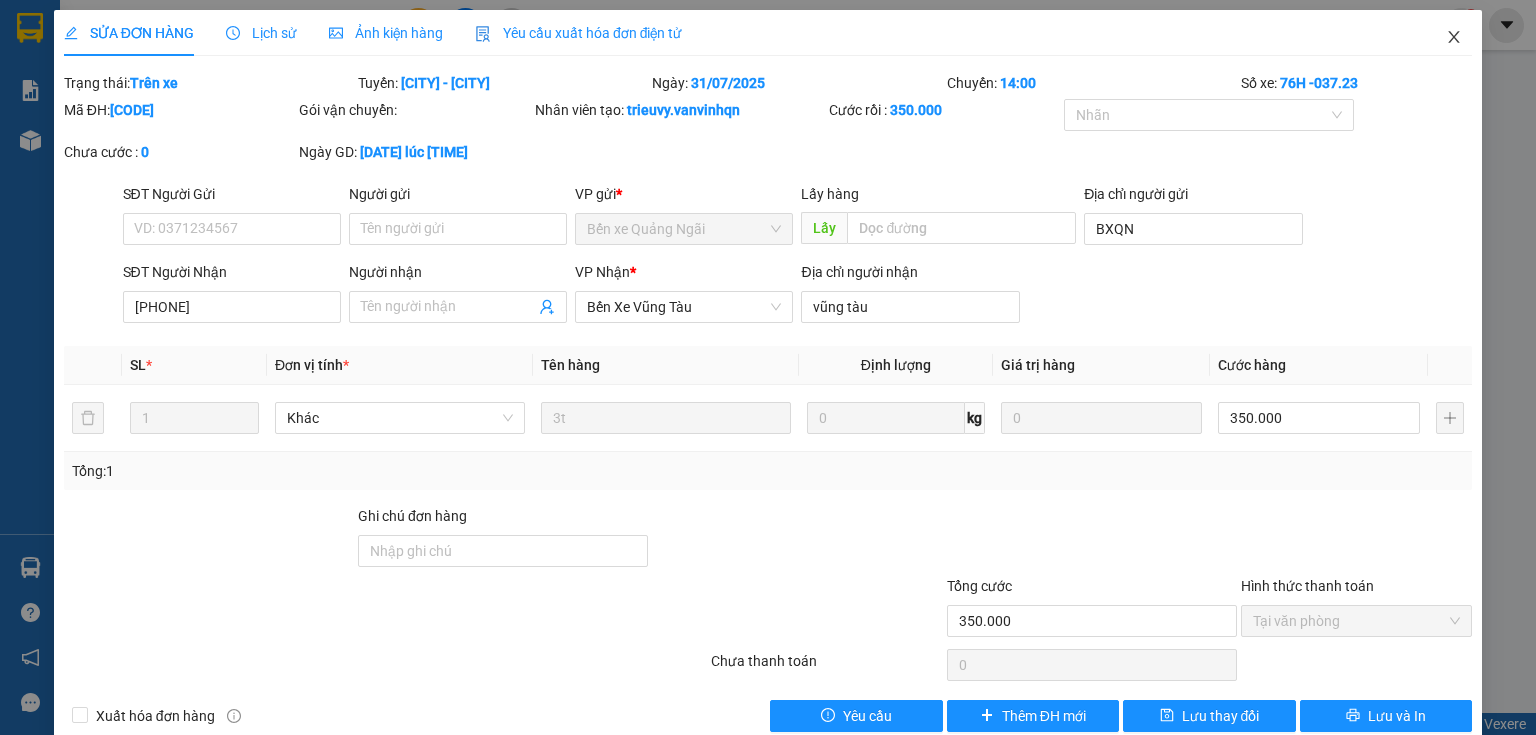 click 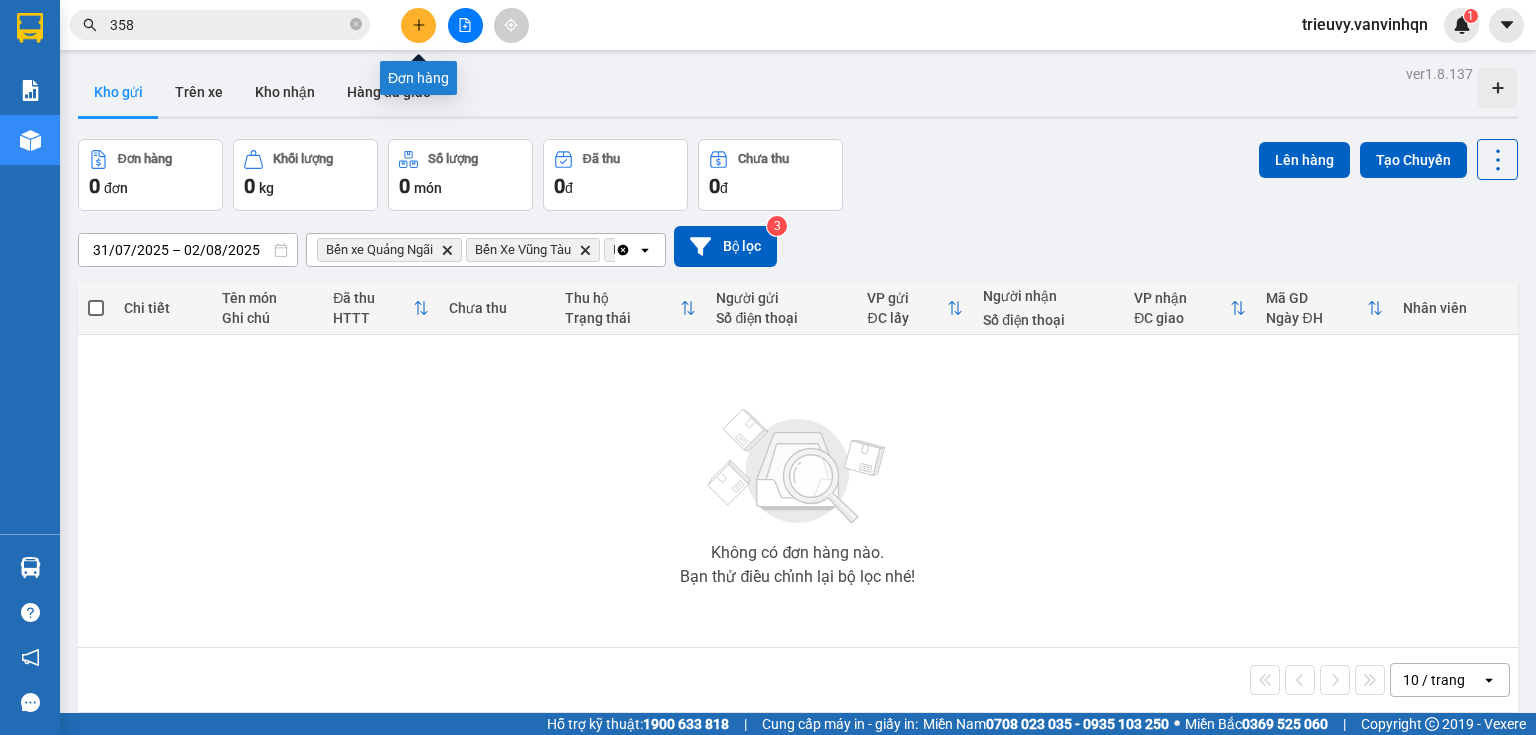click 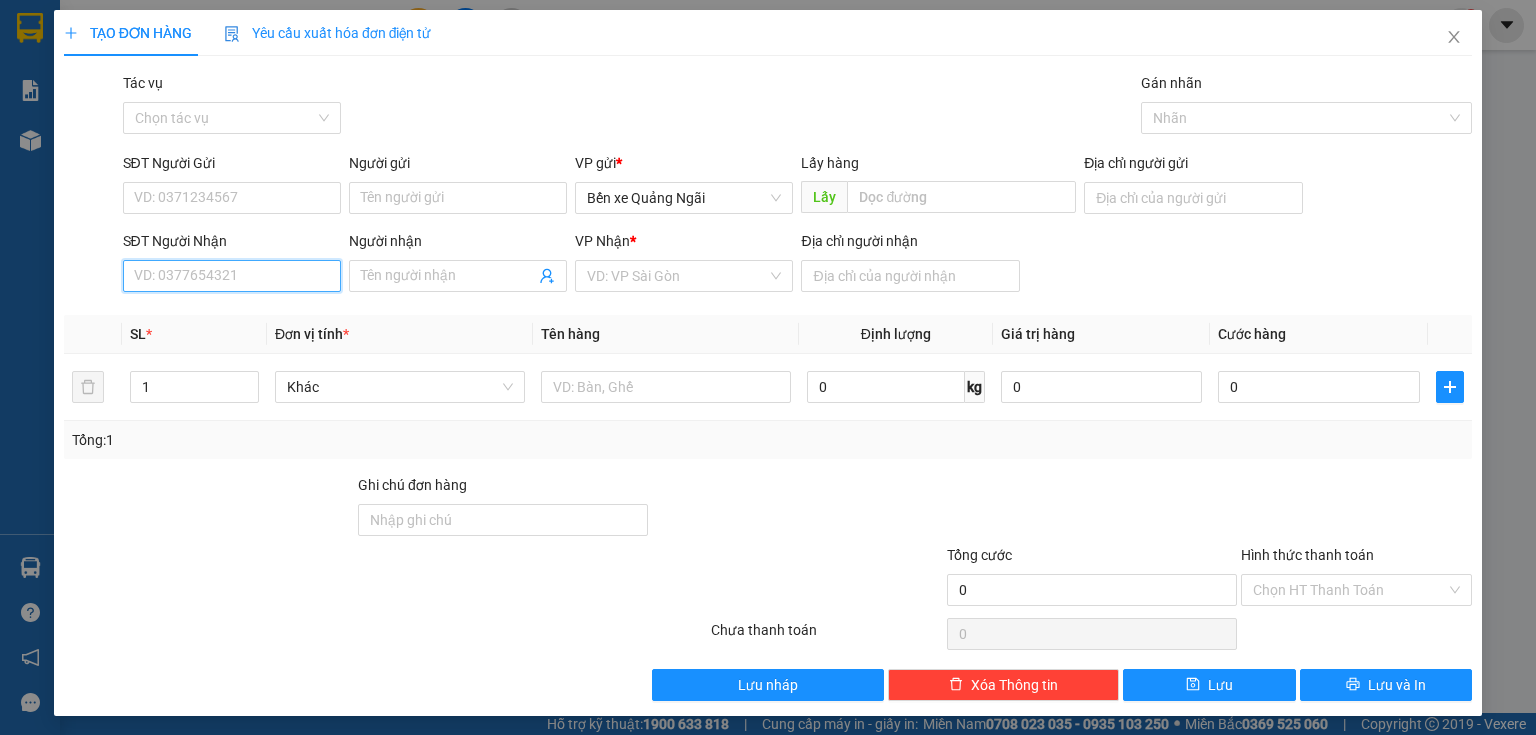 paste on "[PHONE]" 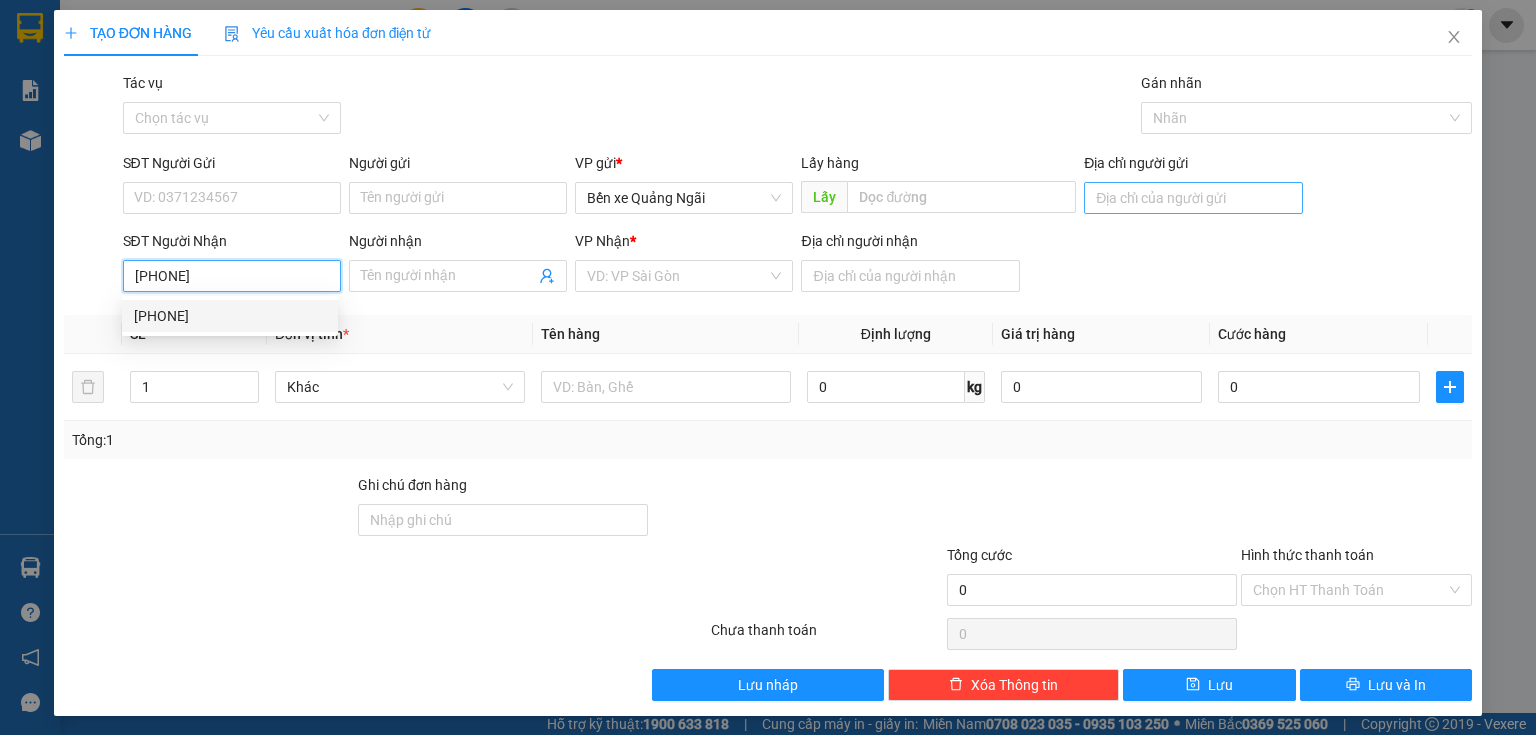 type on "[PHONE]" 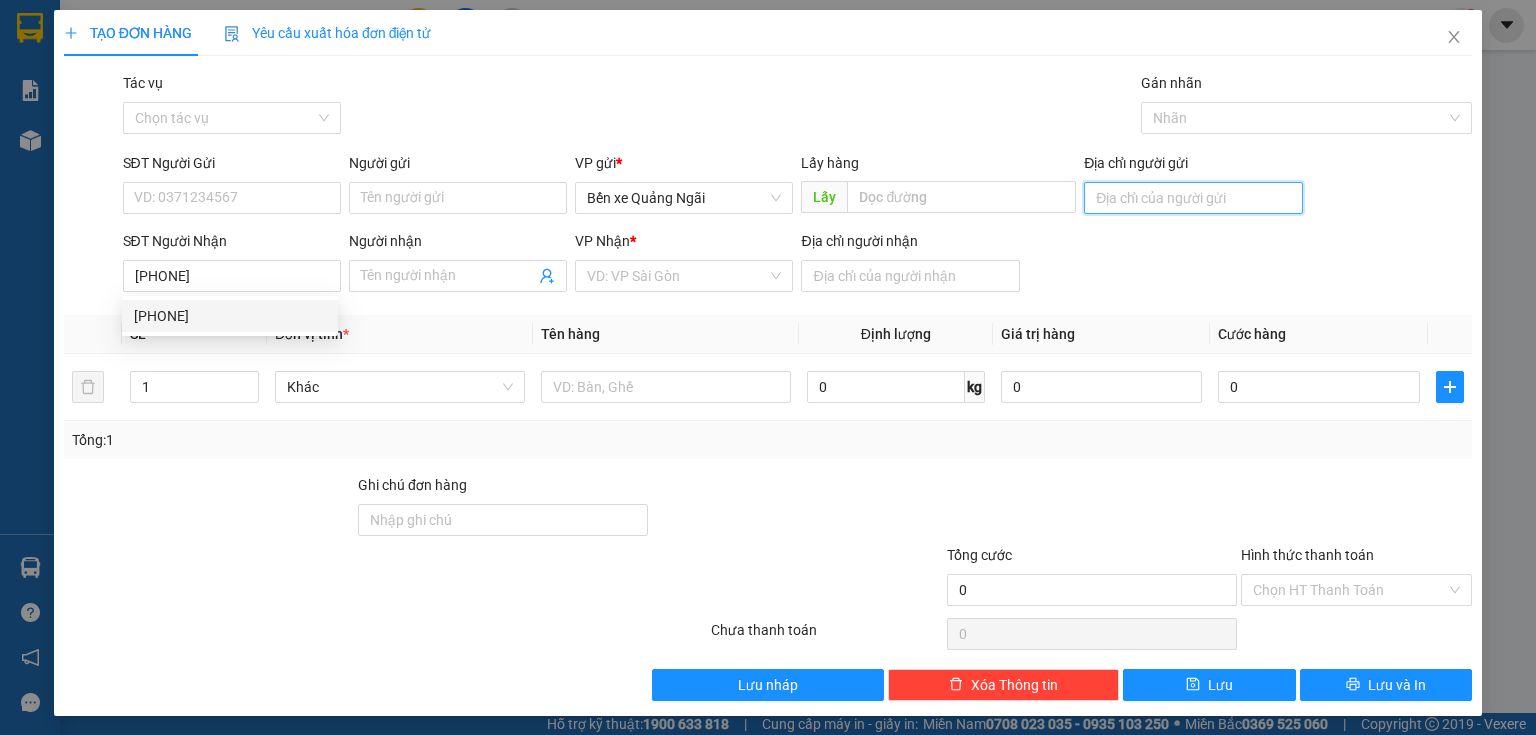 drag, startPoint x: 1193, startPoint y: 194, endPoint x: 1197, endPoint y: 213, distance: 19.416489 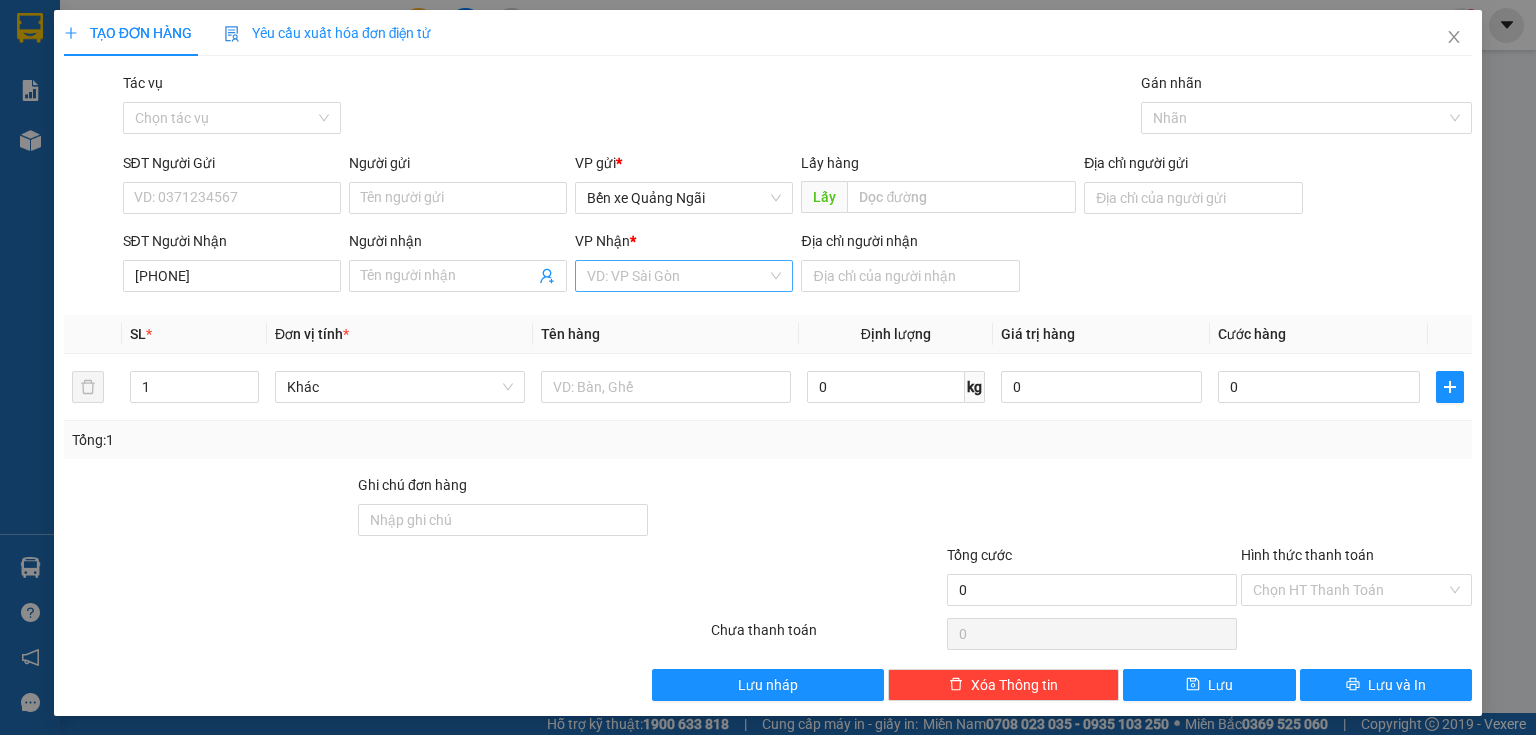 click at bounding box center (677, 276) 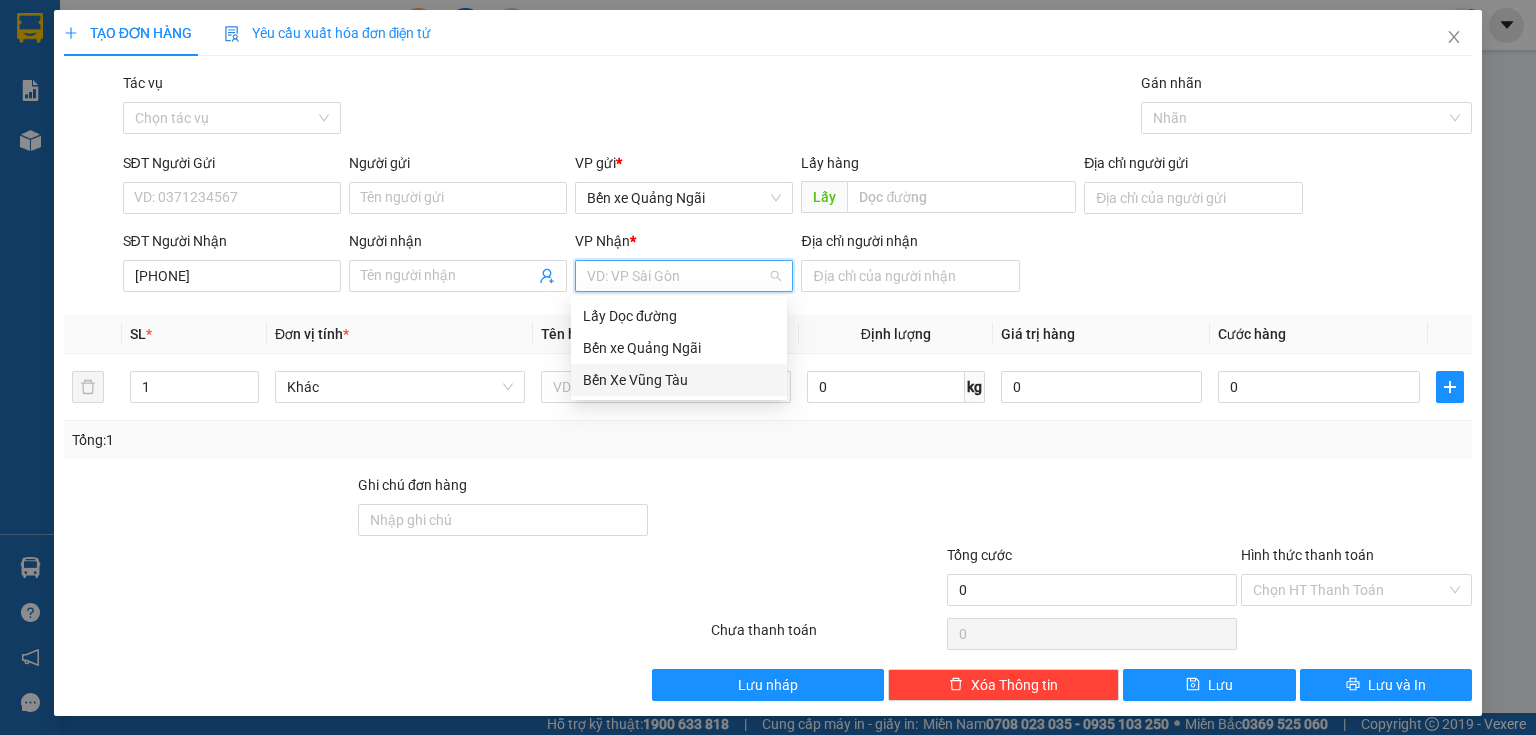 click on "Bến Xe Vũng Tàu" at bounding box center (679, 380) 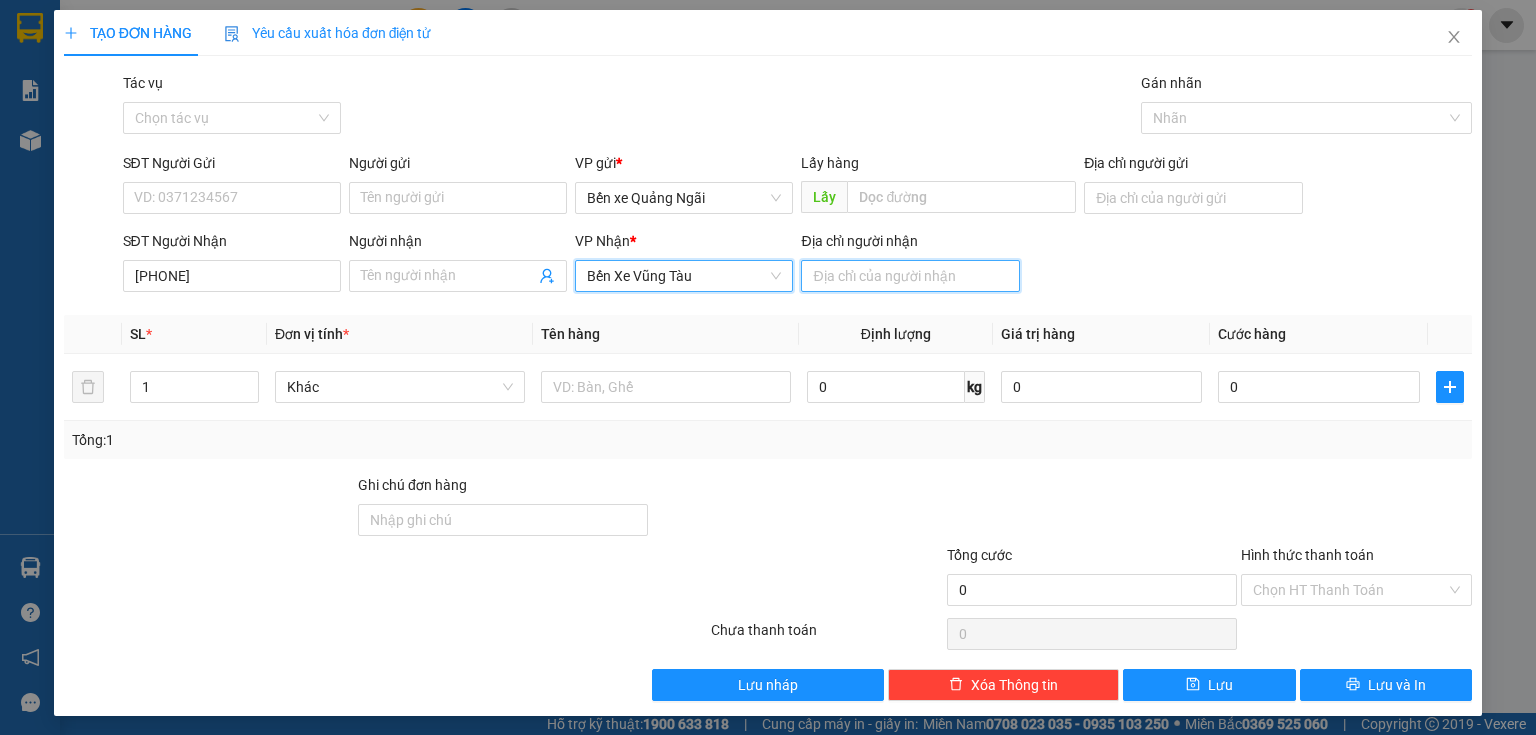 click on "Địa chỉ người nhận" at bounding box center (910, 276) 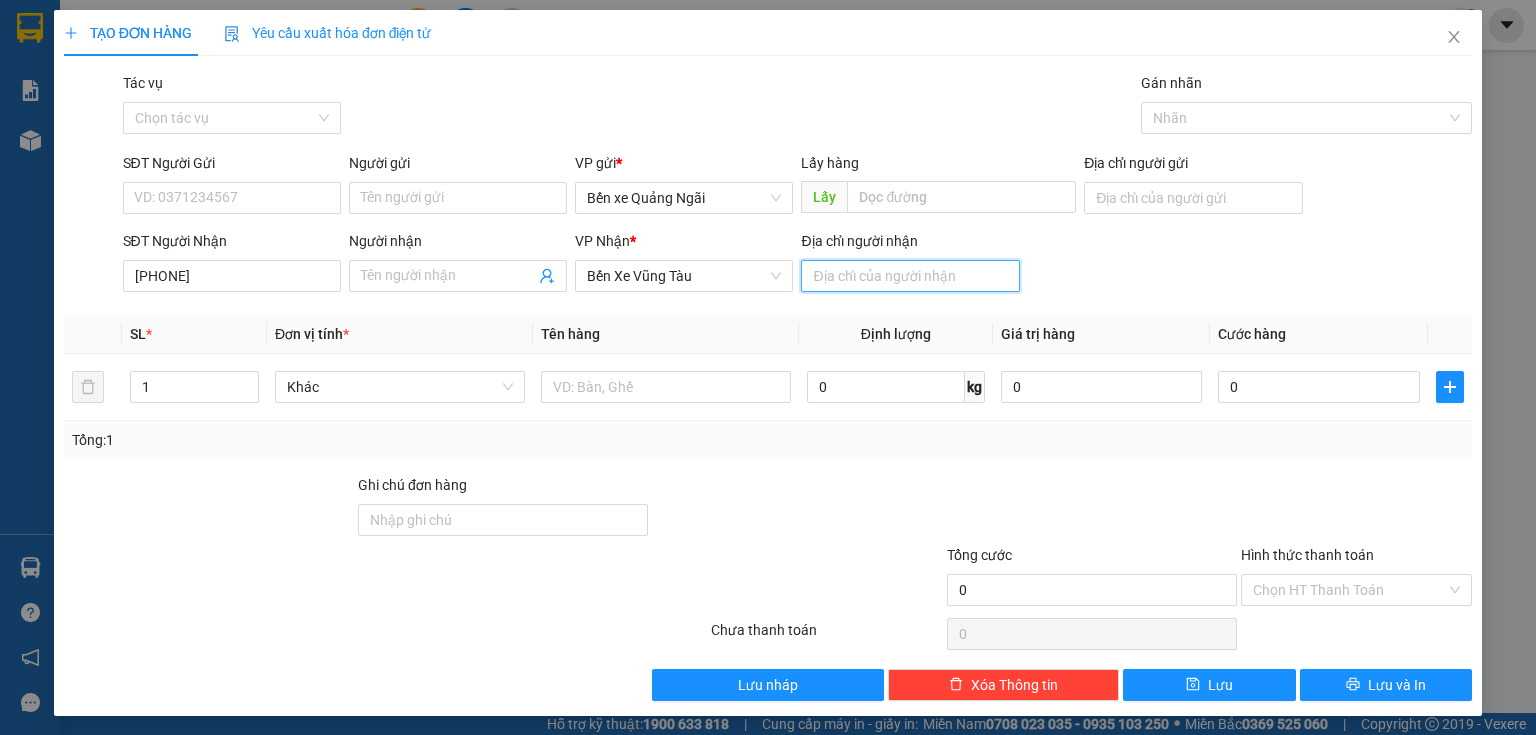 click on "Địa chỉ người nhận" at bounding box center (910, 276) 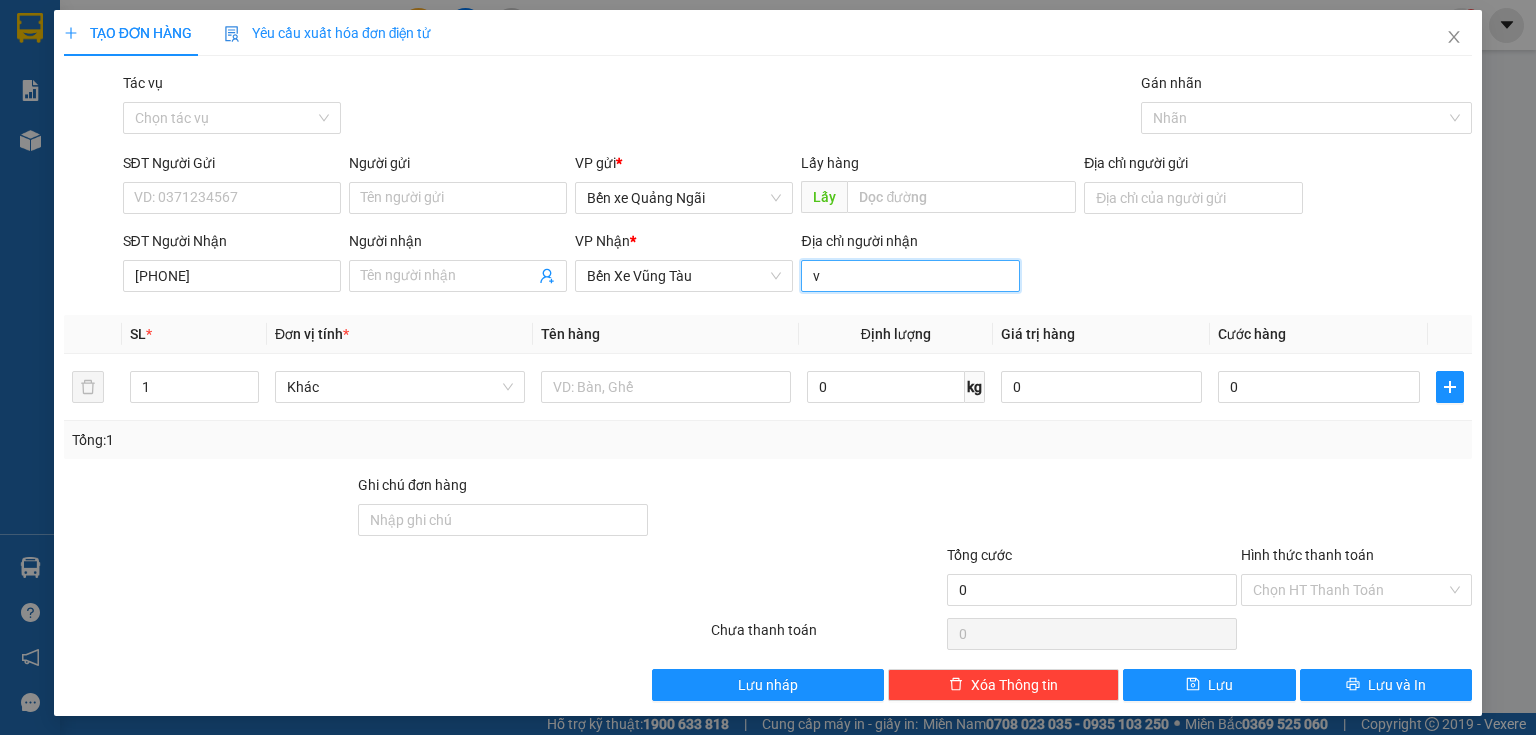 type on "vung tau" 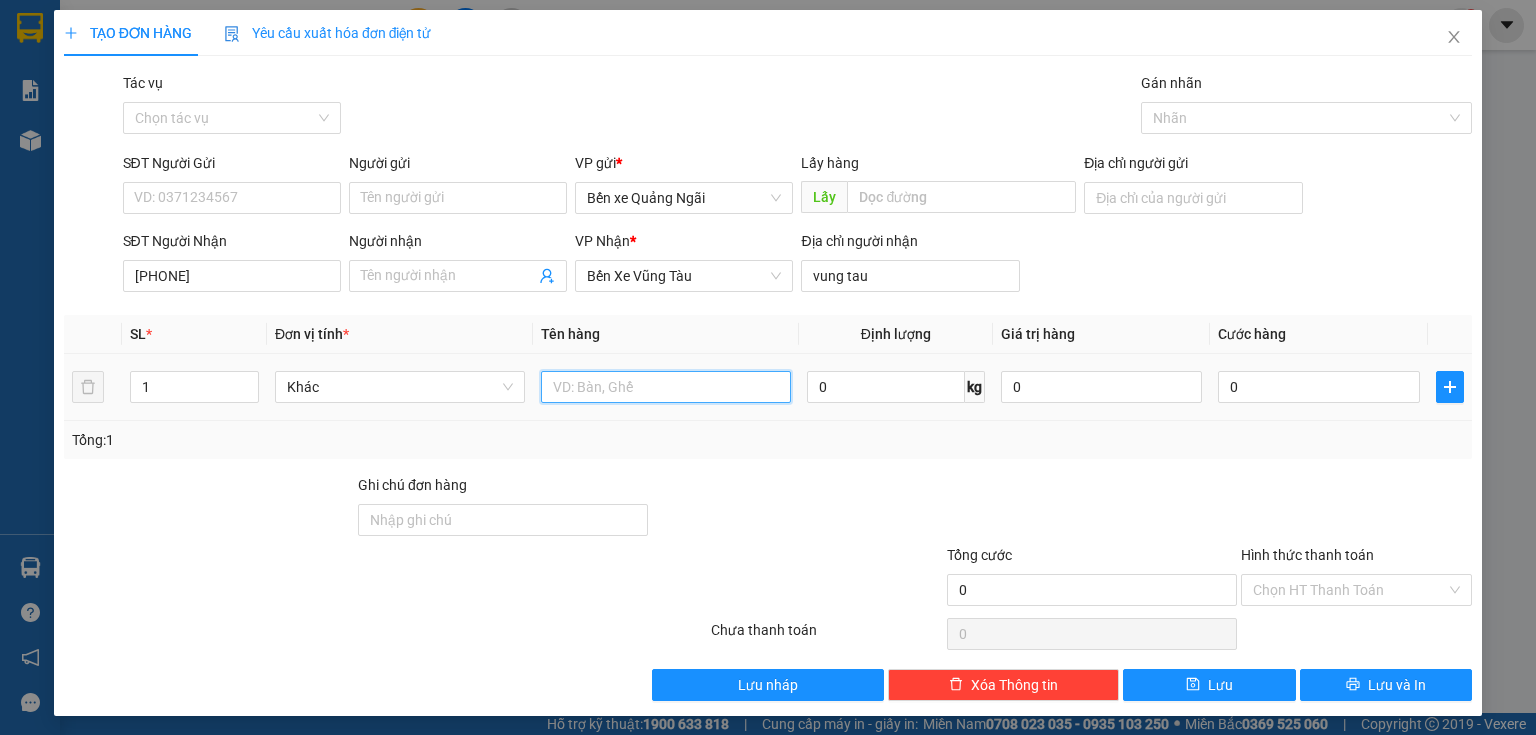 click at bounding box center (666, 387) 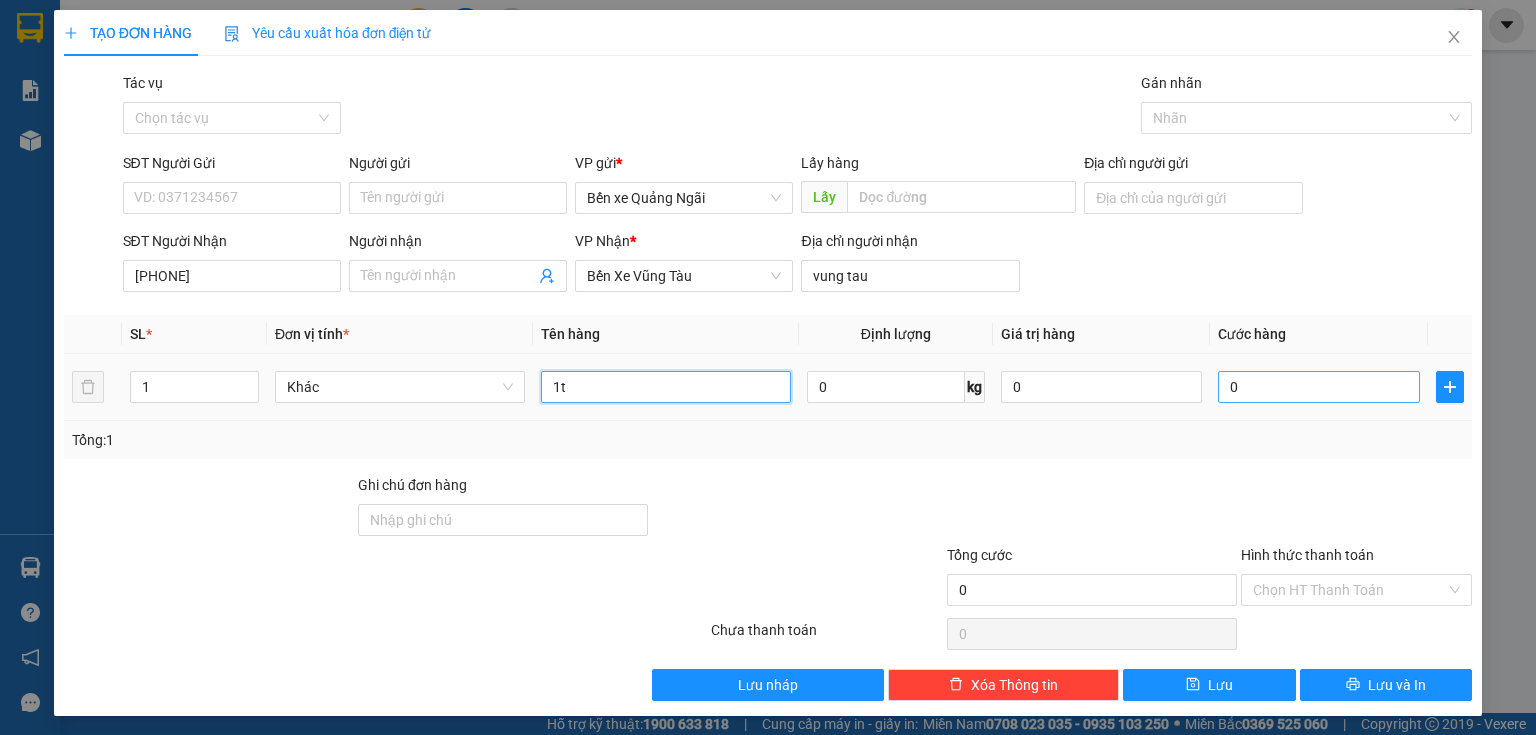 type on "1t" 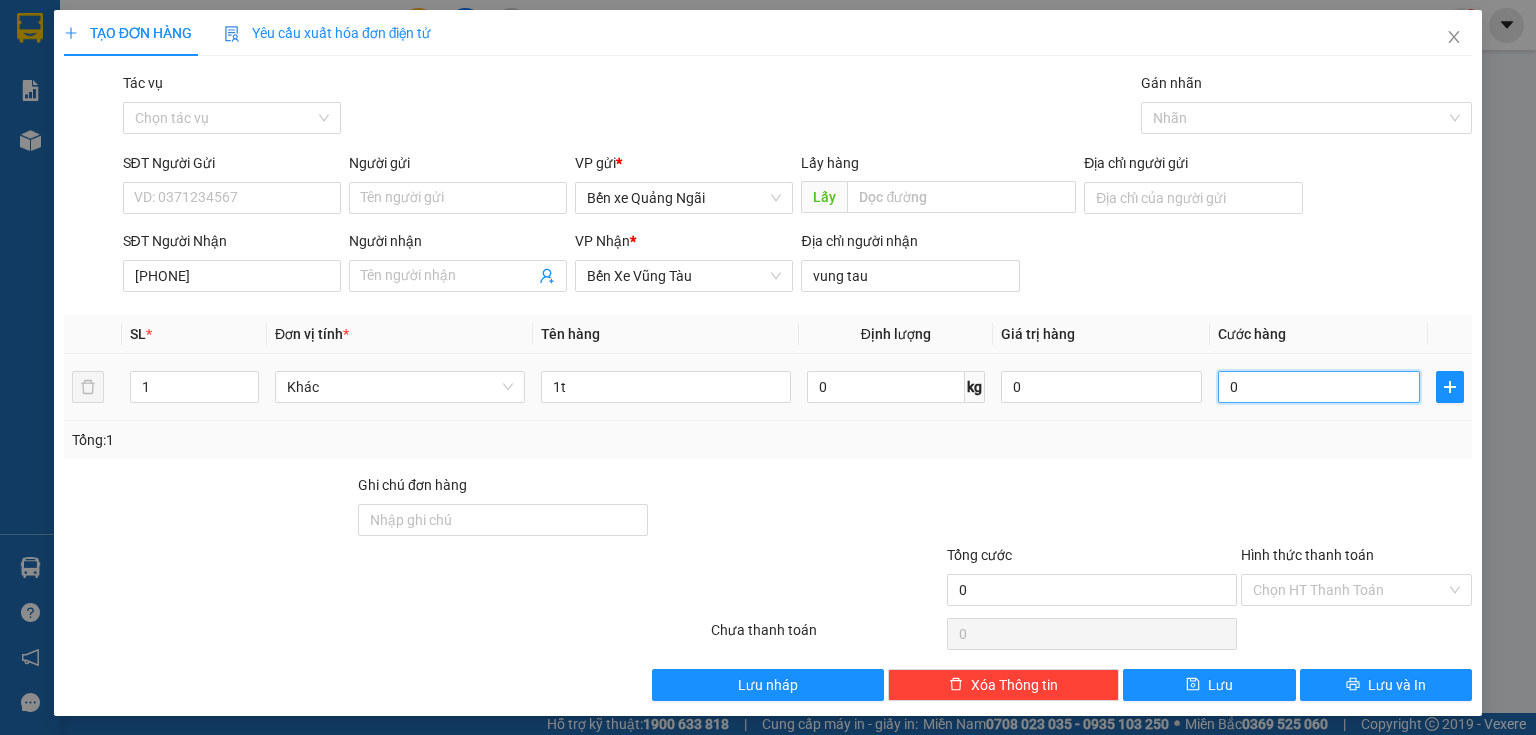 click on "0" at bounding box center (1319, 387) 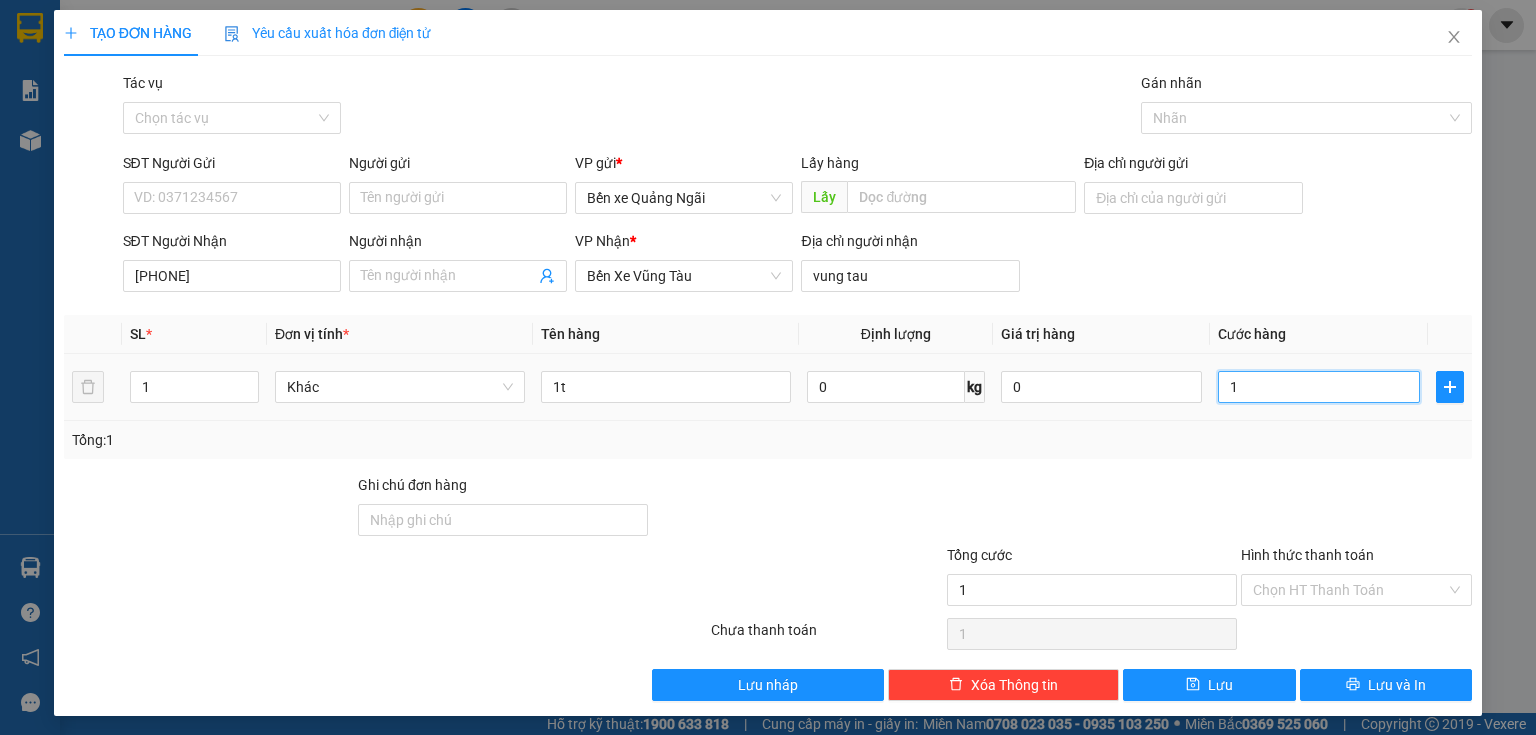 type on "10" 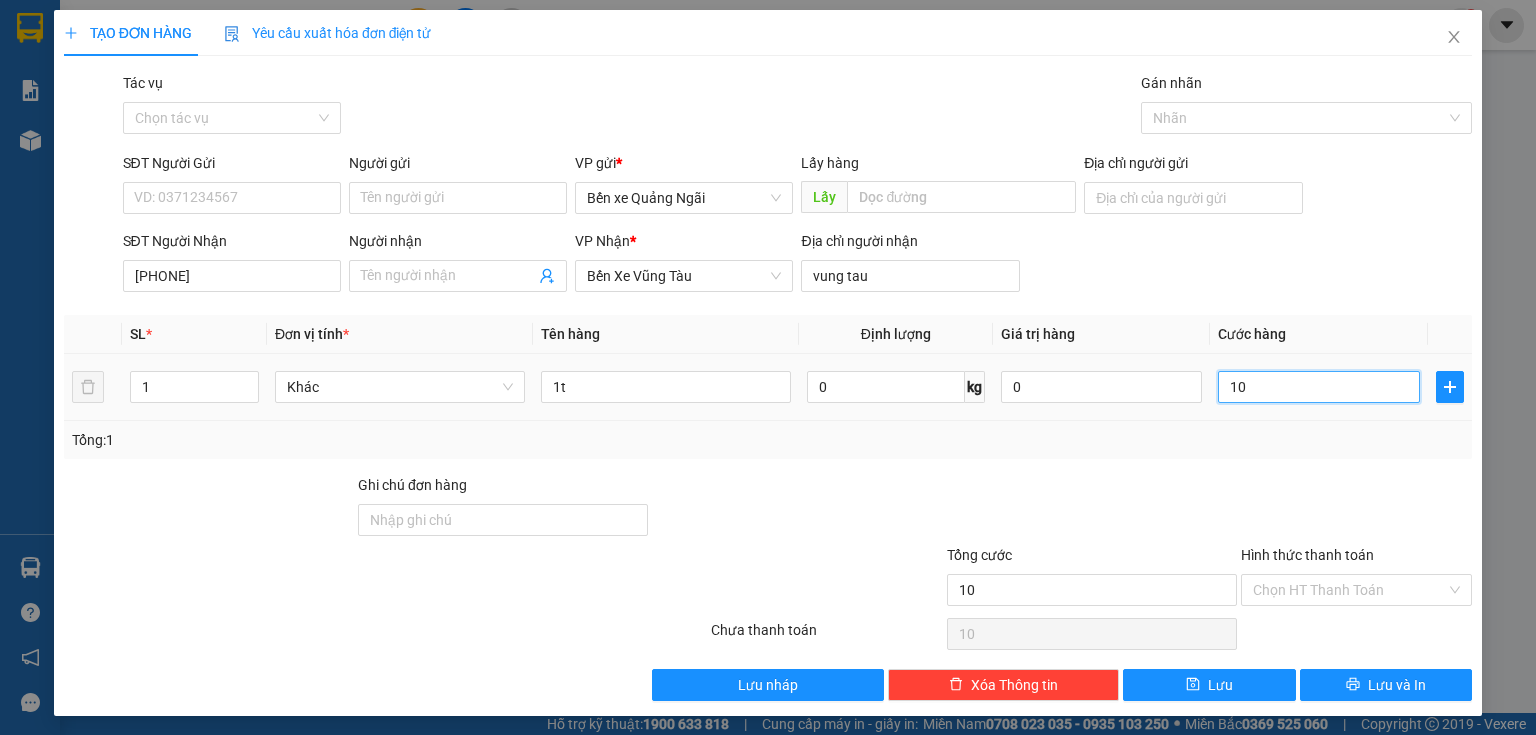type on "100" 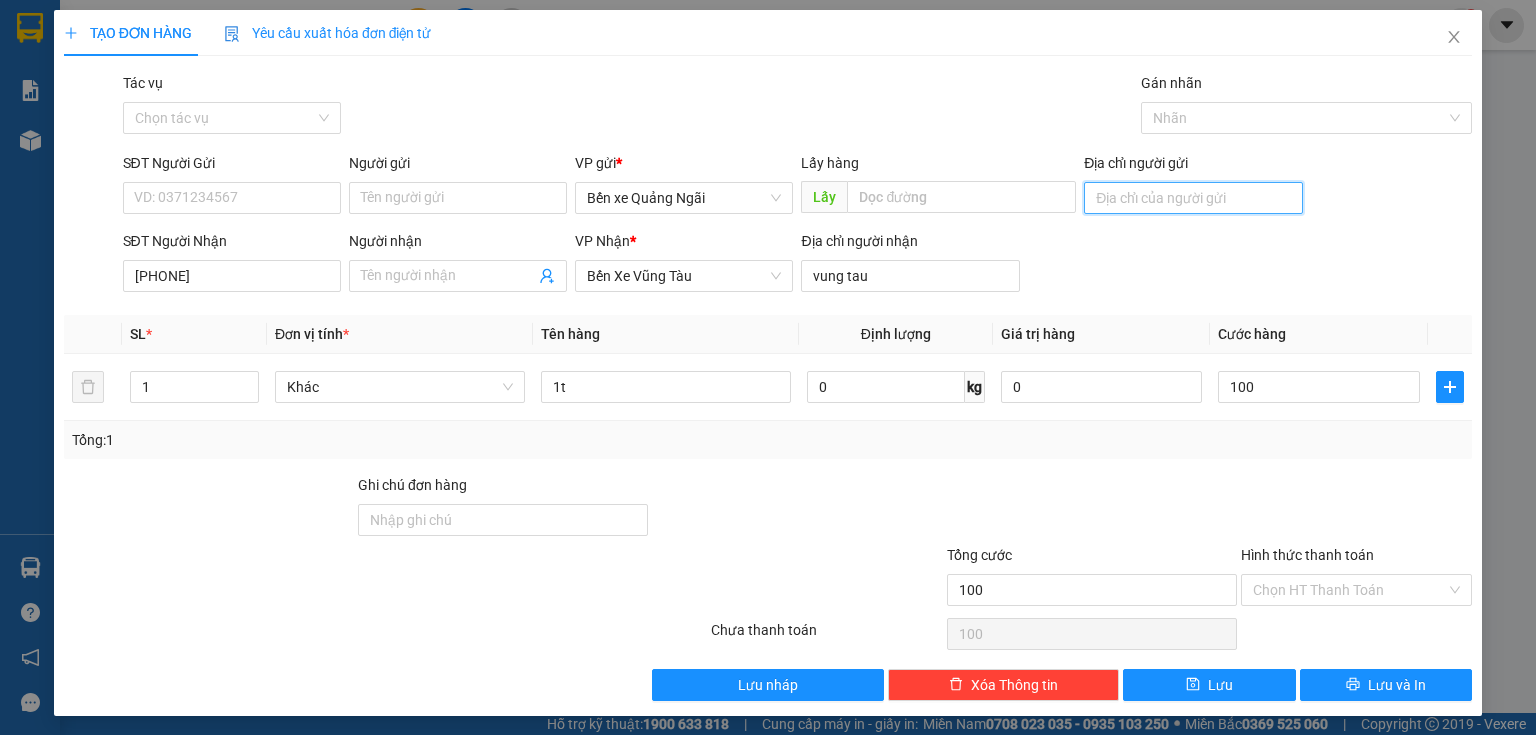 type on "100.000" 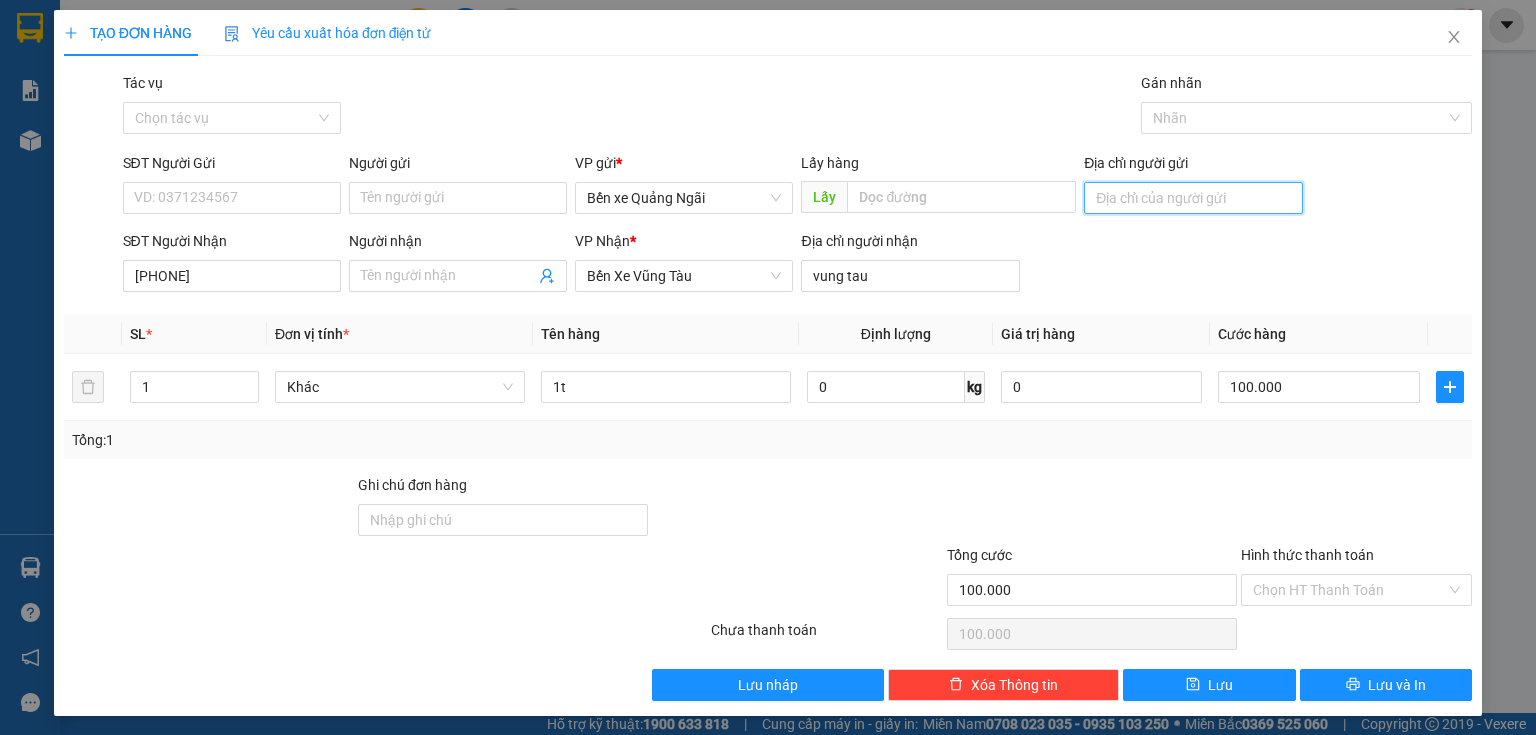 click on "Địa chỉ người gửi" at bounding box center [1193, 198] 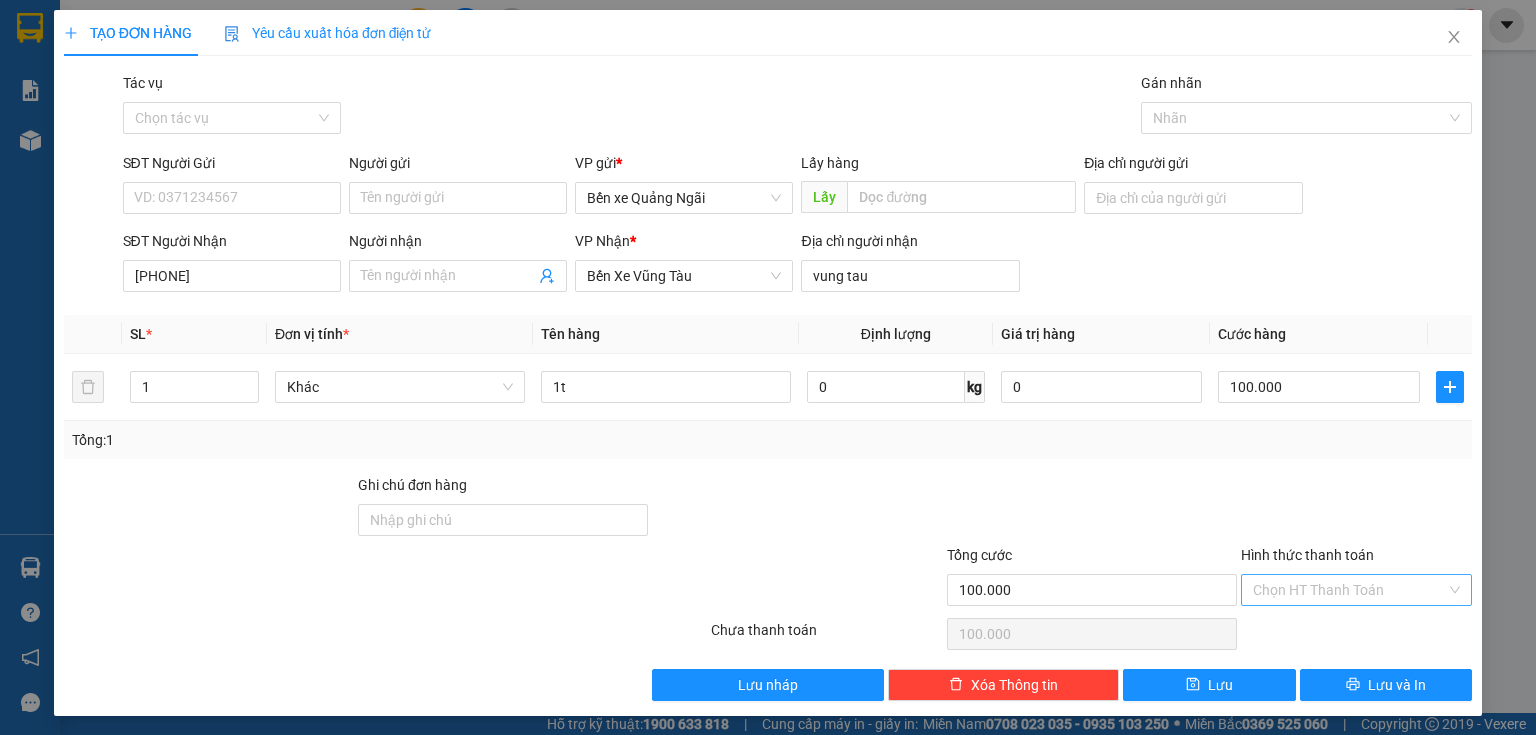 drag, startPoint x: 1312, startPoint y: 590, endPoint x: 1324, endPoint y: 584, distance: 13.416408 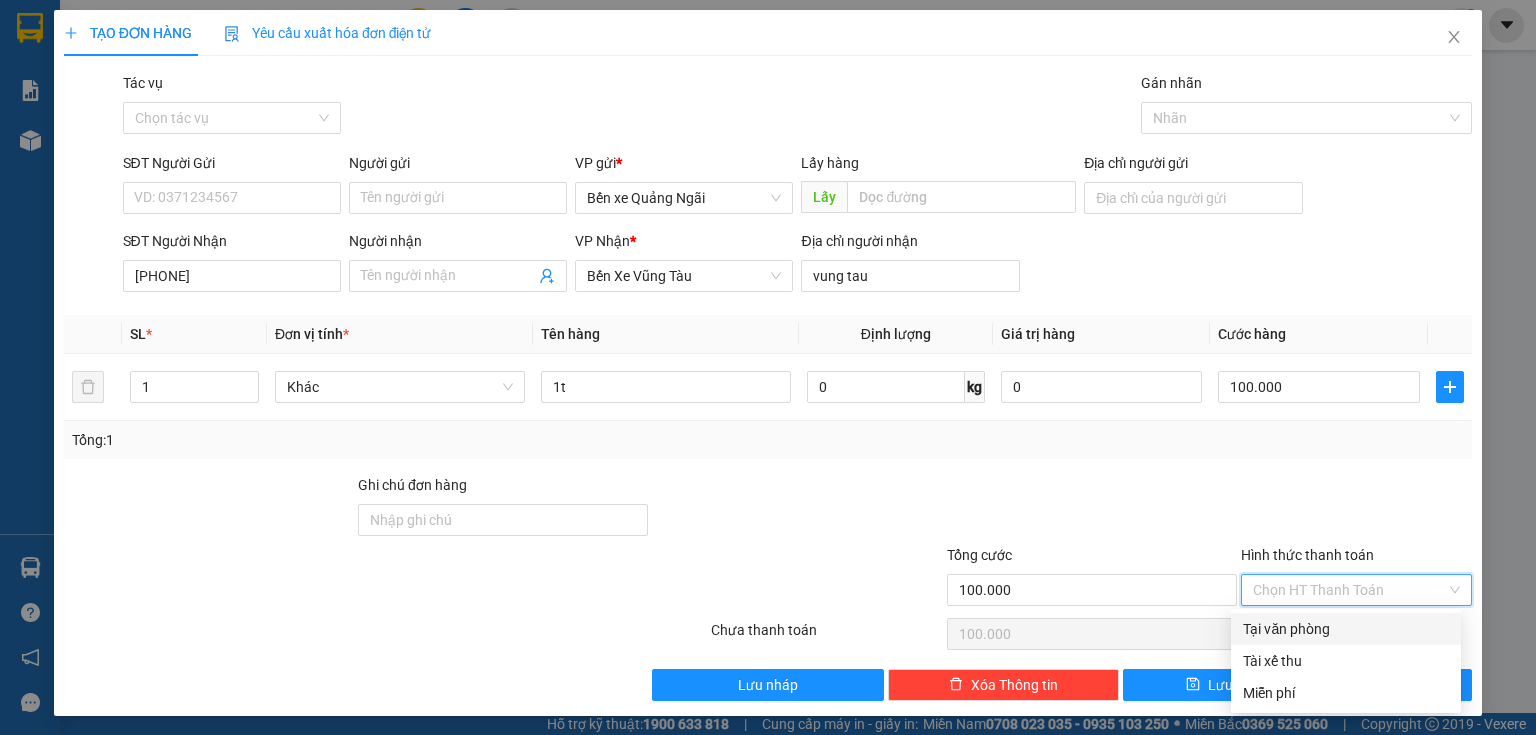 click on "Tại văn phòng" at bounding box center (1346, 629) 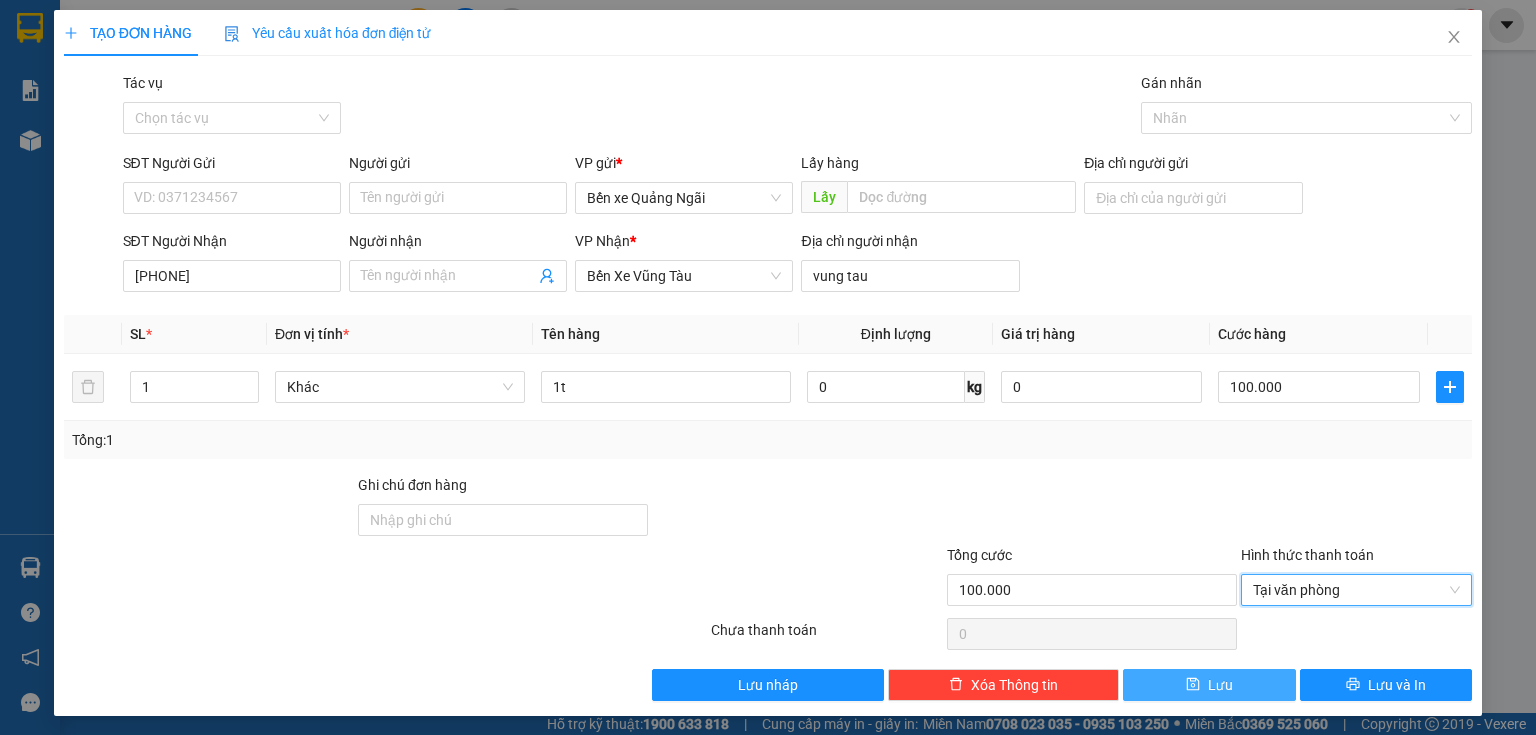 click on "Lưu" at bounding box center (1209, 685) 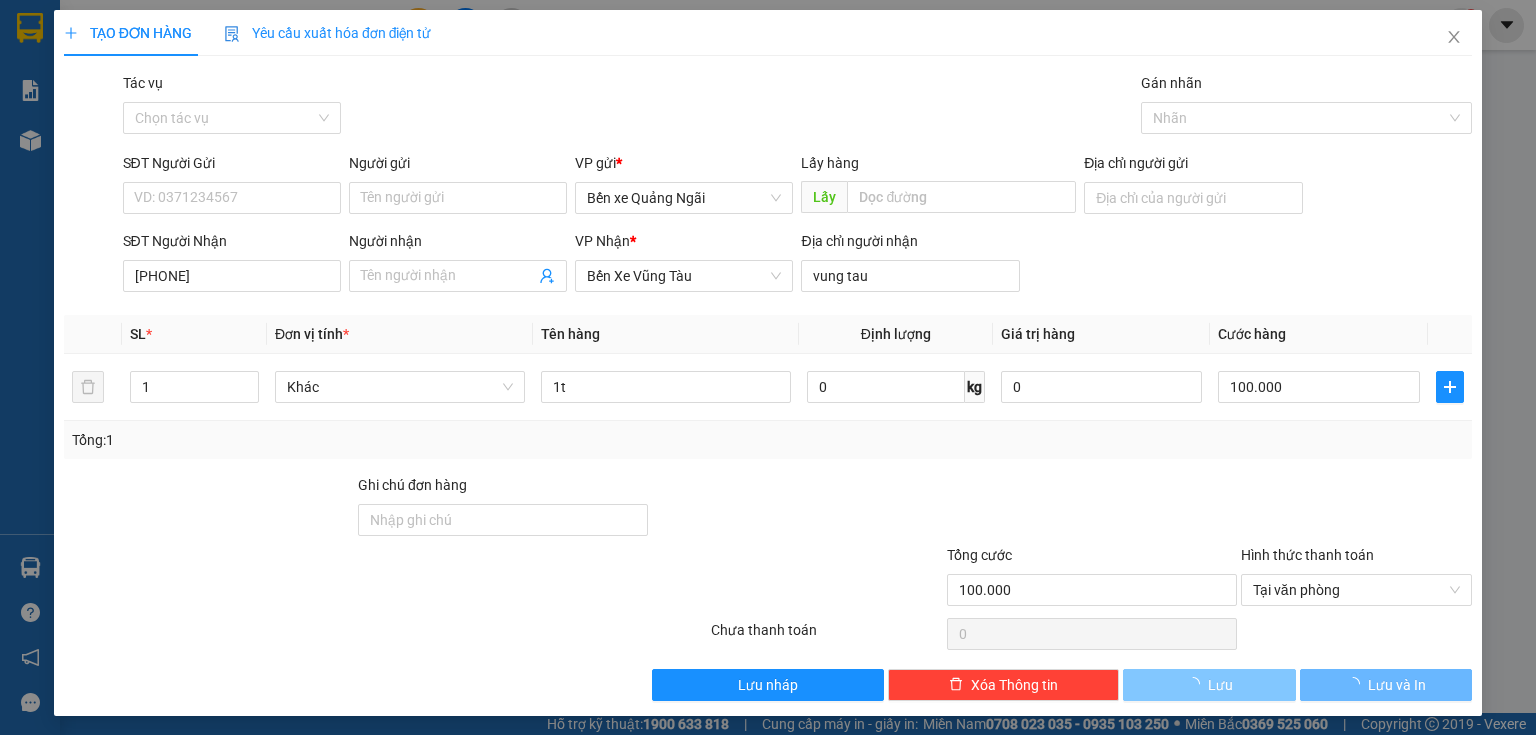 type 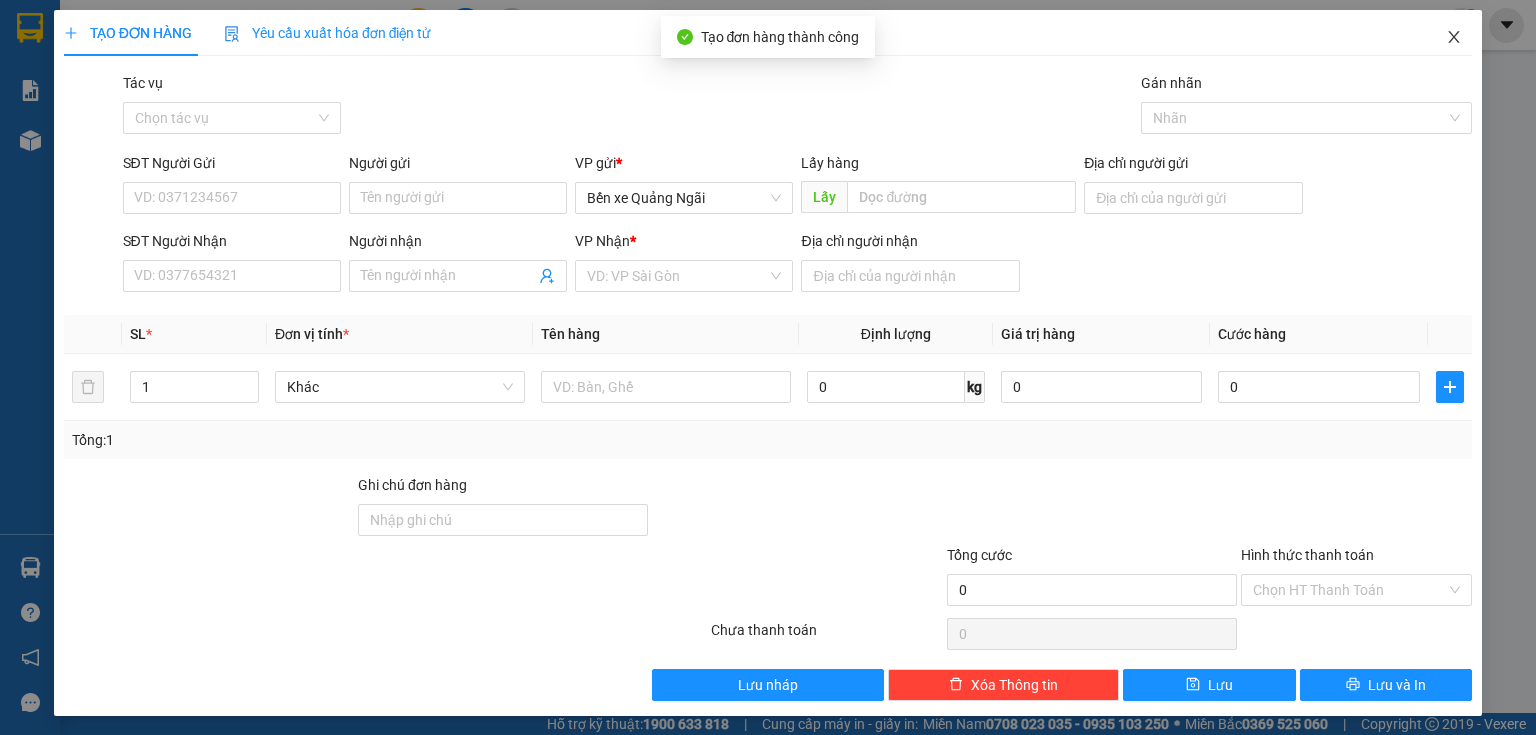 click at bounding box center (1454, 38) 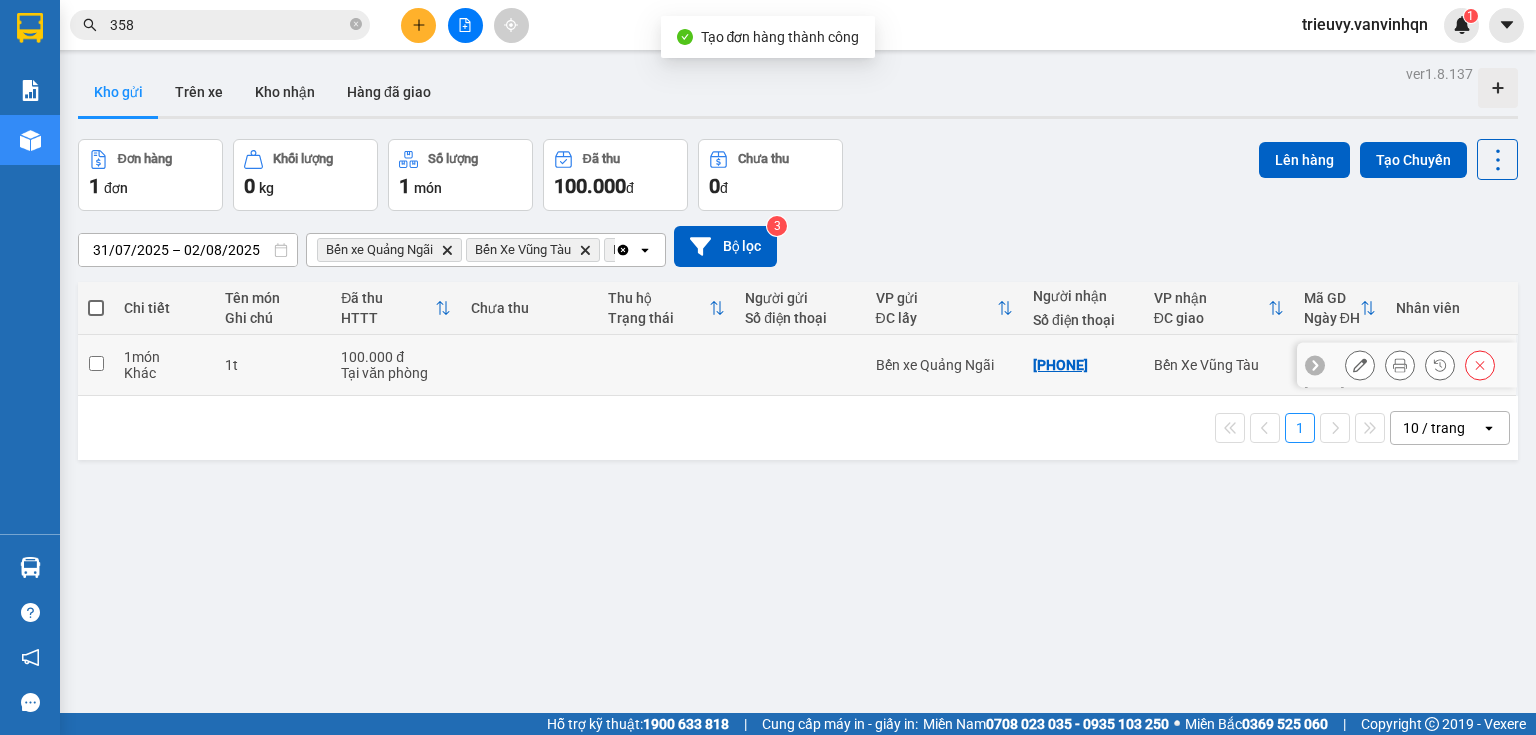 click at bounding box center [529, 365] 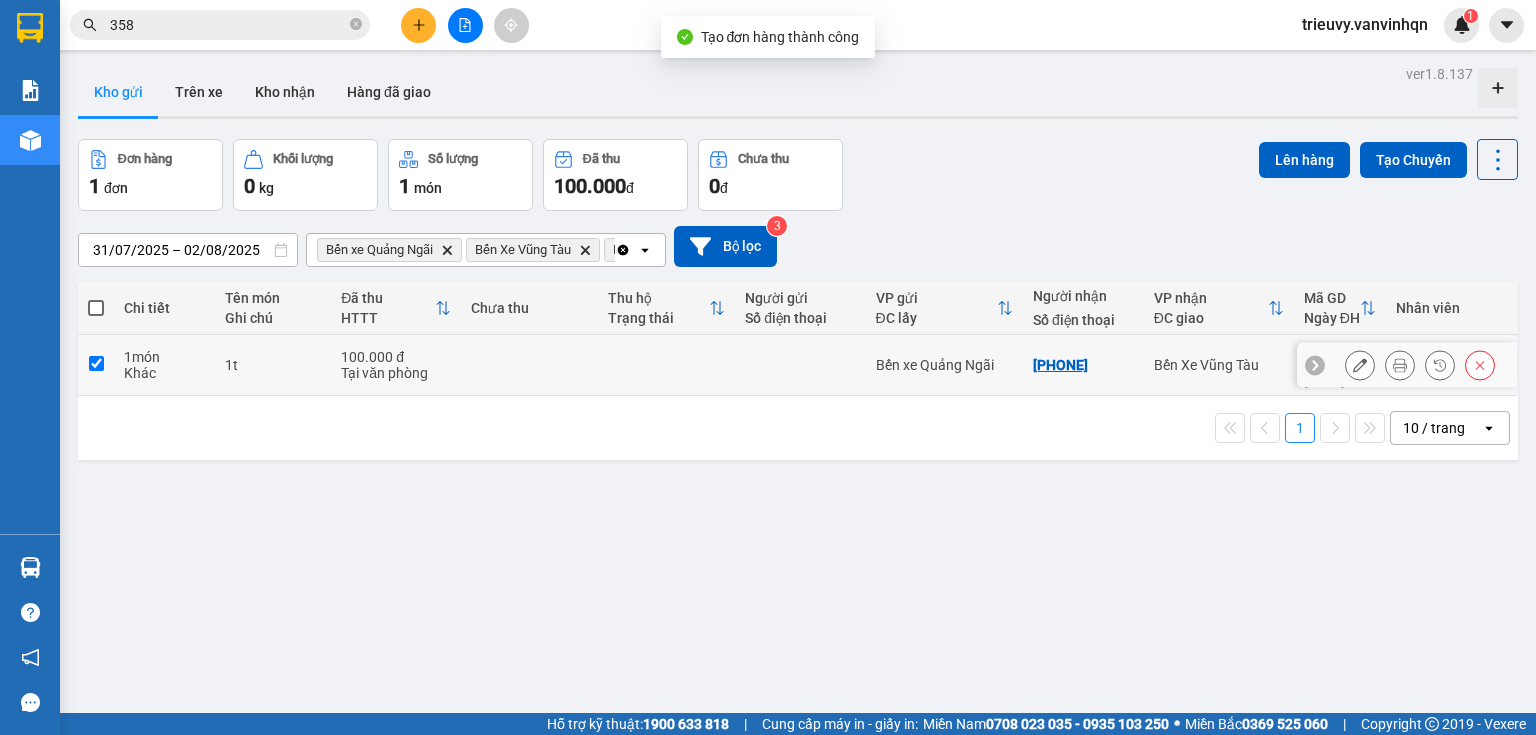 checkbox on "true" 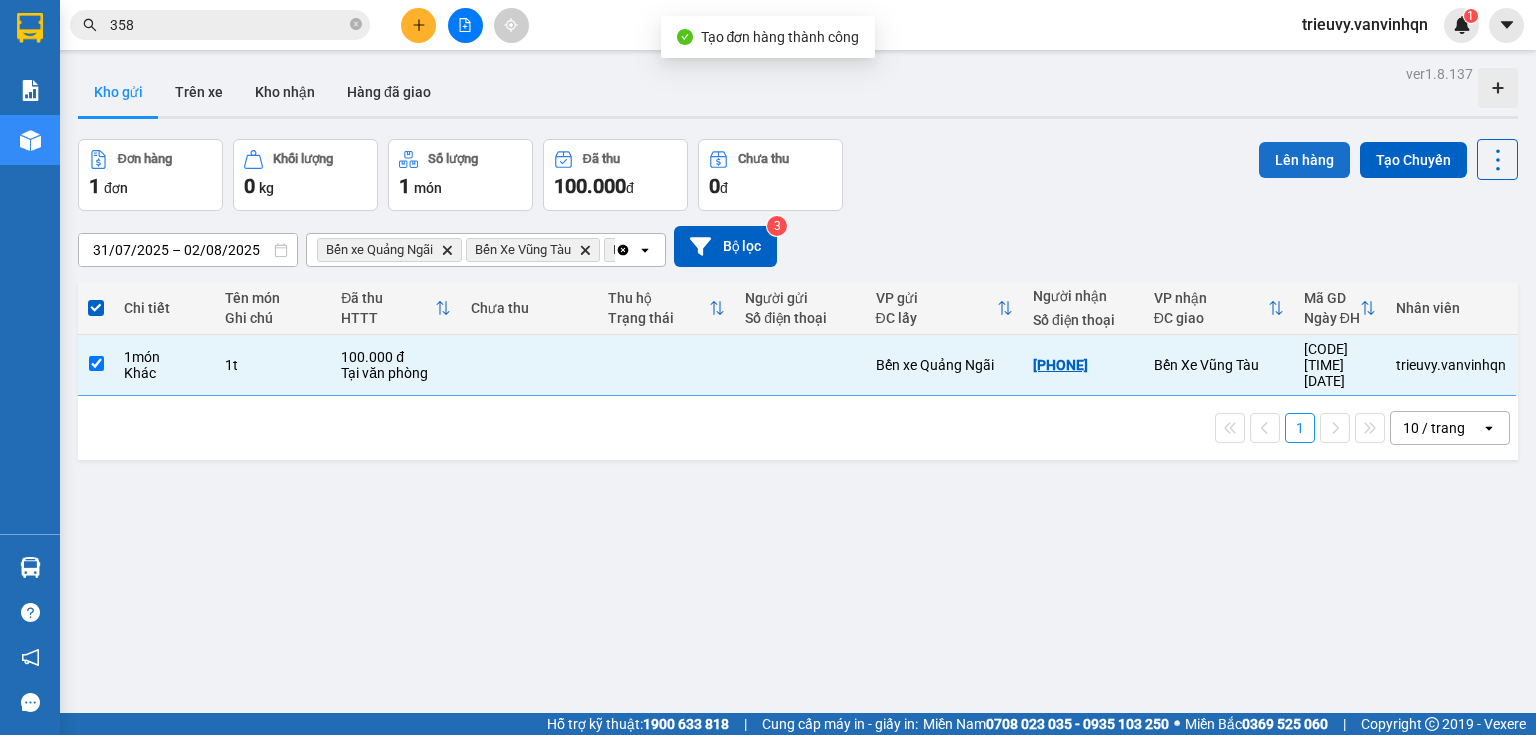 click on "Lên hàng" at bounding box center [1304, 160] 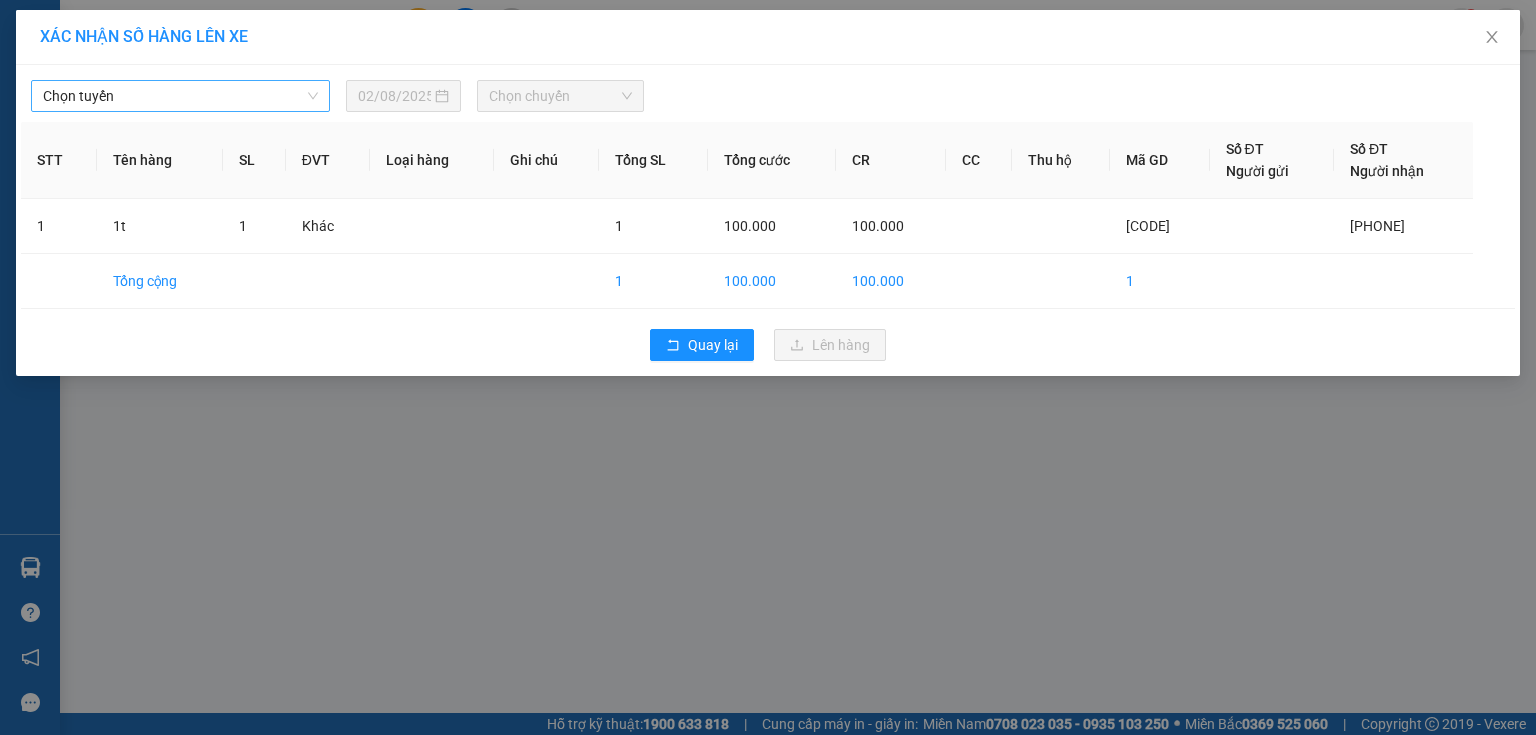 drag, startPoint x: 141, startPoint y: 60, endPoint x: 139, endPoint y: 92, distance: 32.06244 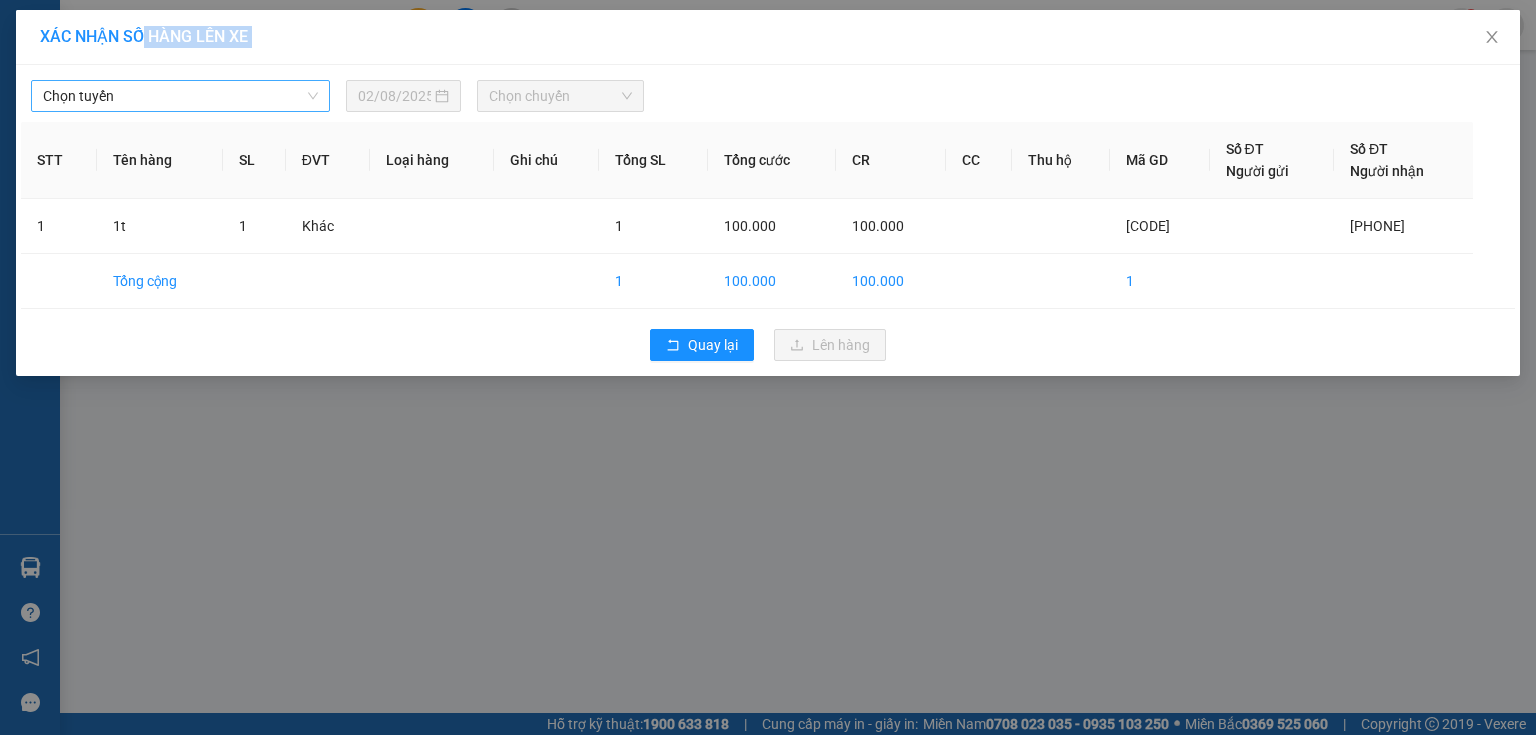 drag, startPoint x: 139, startPoint y: 92, endPoint x: 138, endPoint y: 104, distance: 12.0415945 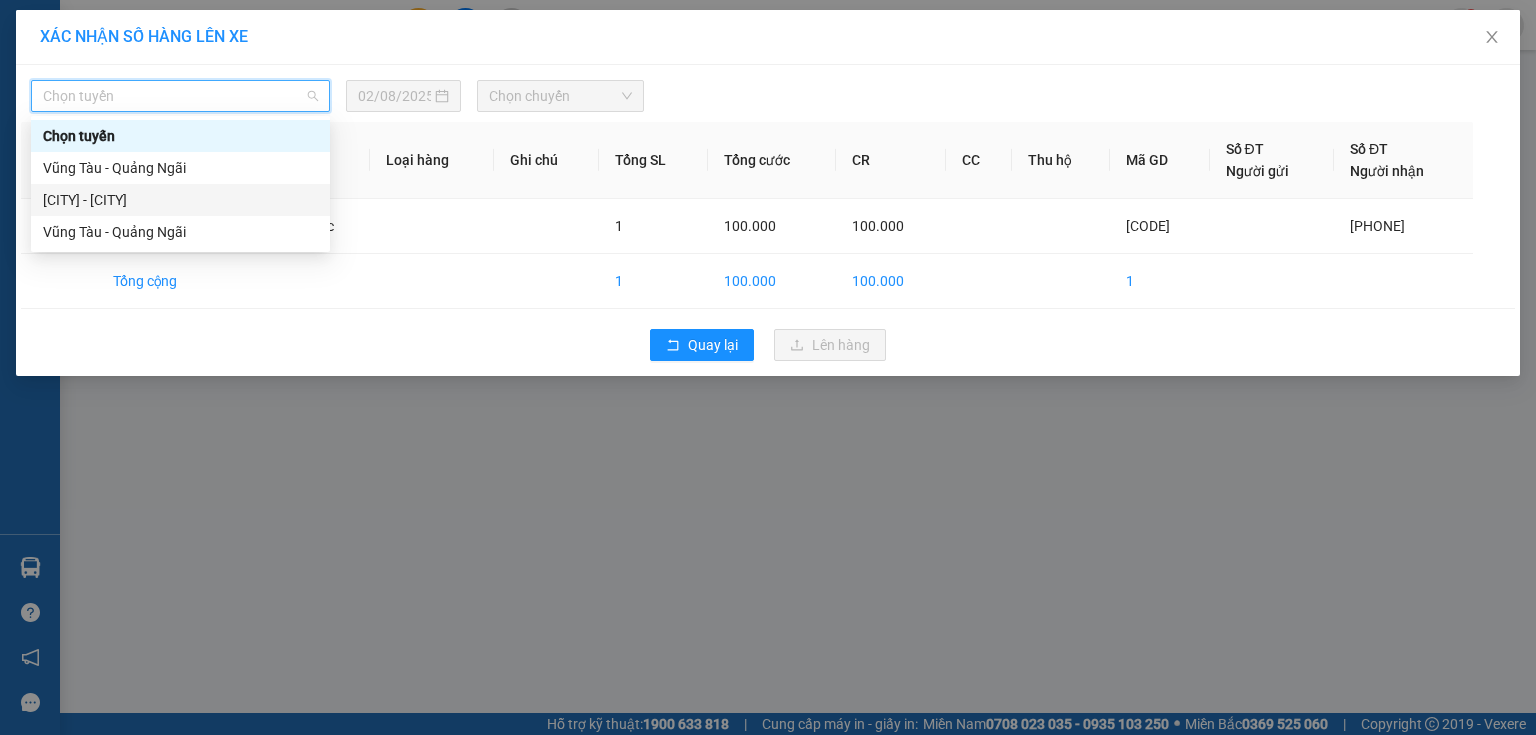 click on "[CITY] - [CITY]" at bounding box center [180, 200] 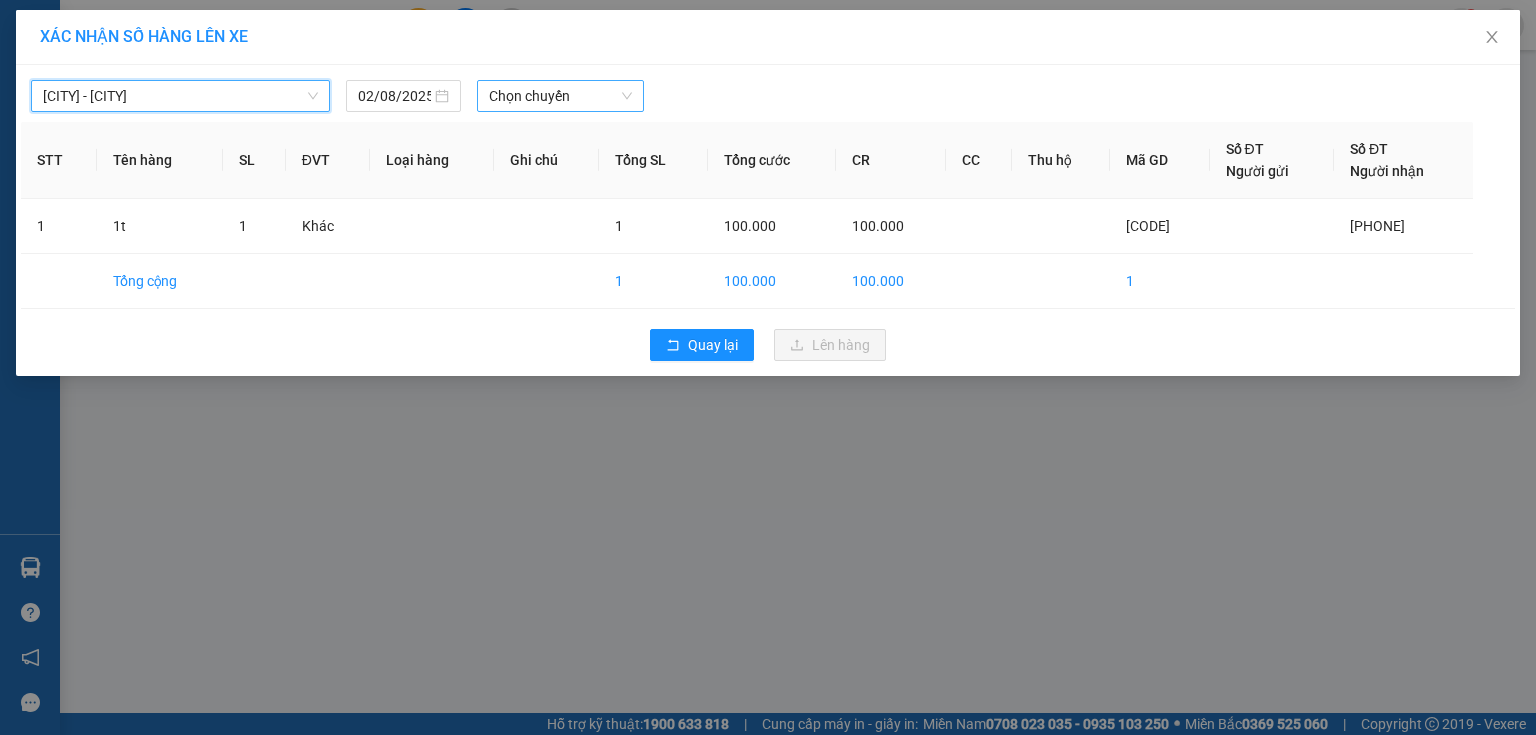 click on "Chọn chuyến" at bounding box center [561, 96] 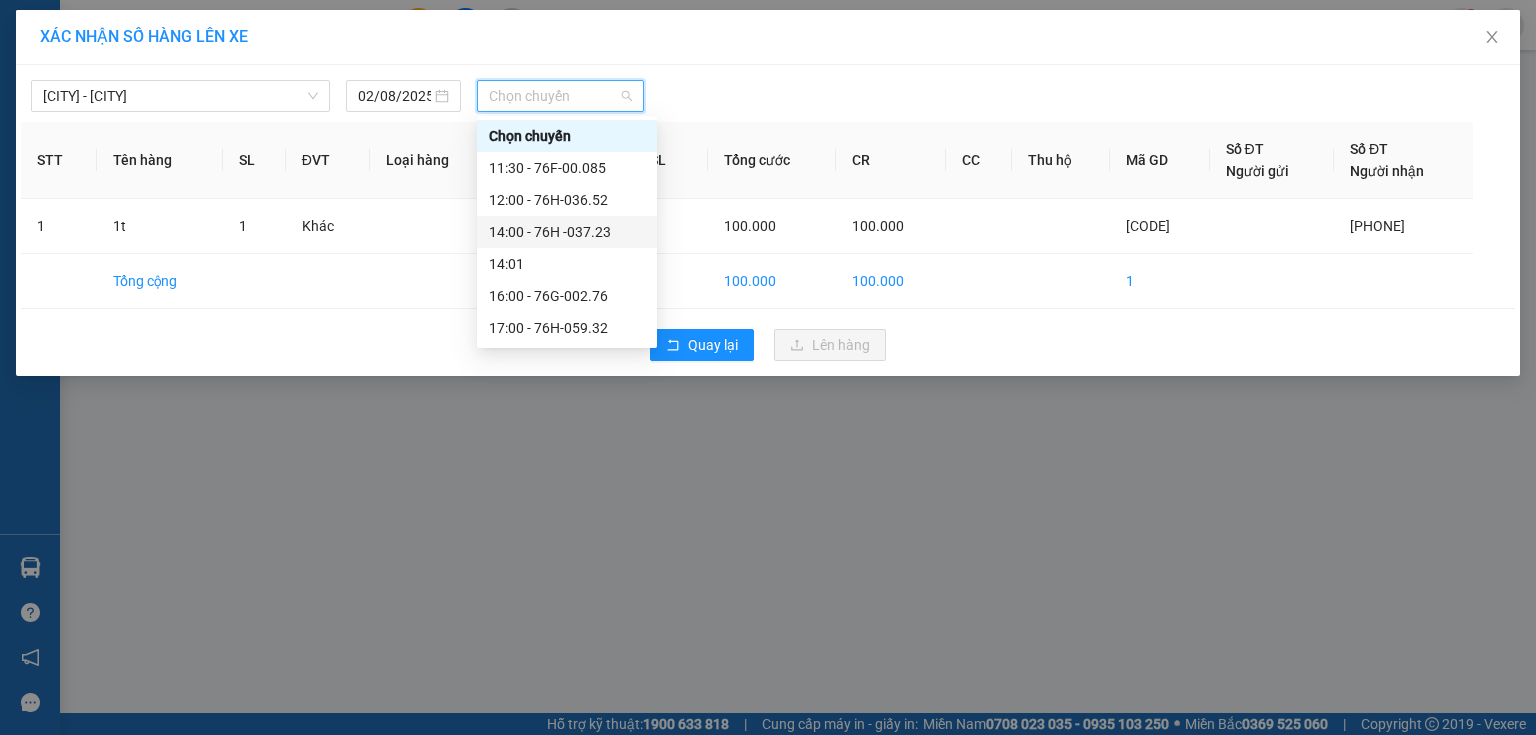 drag, startPoint x: 614, startPoint y: 201, endPoint x: 624, endPoint y: 236, distance: 36.40055 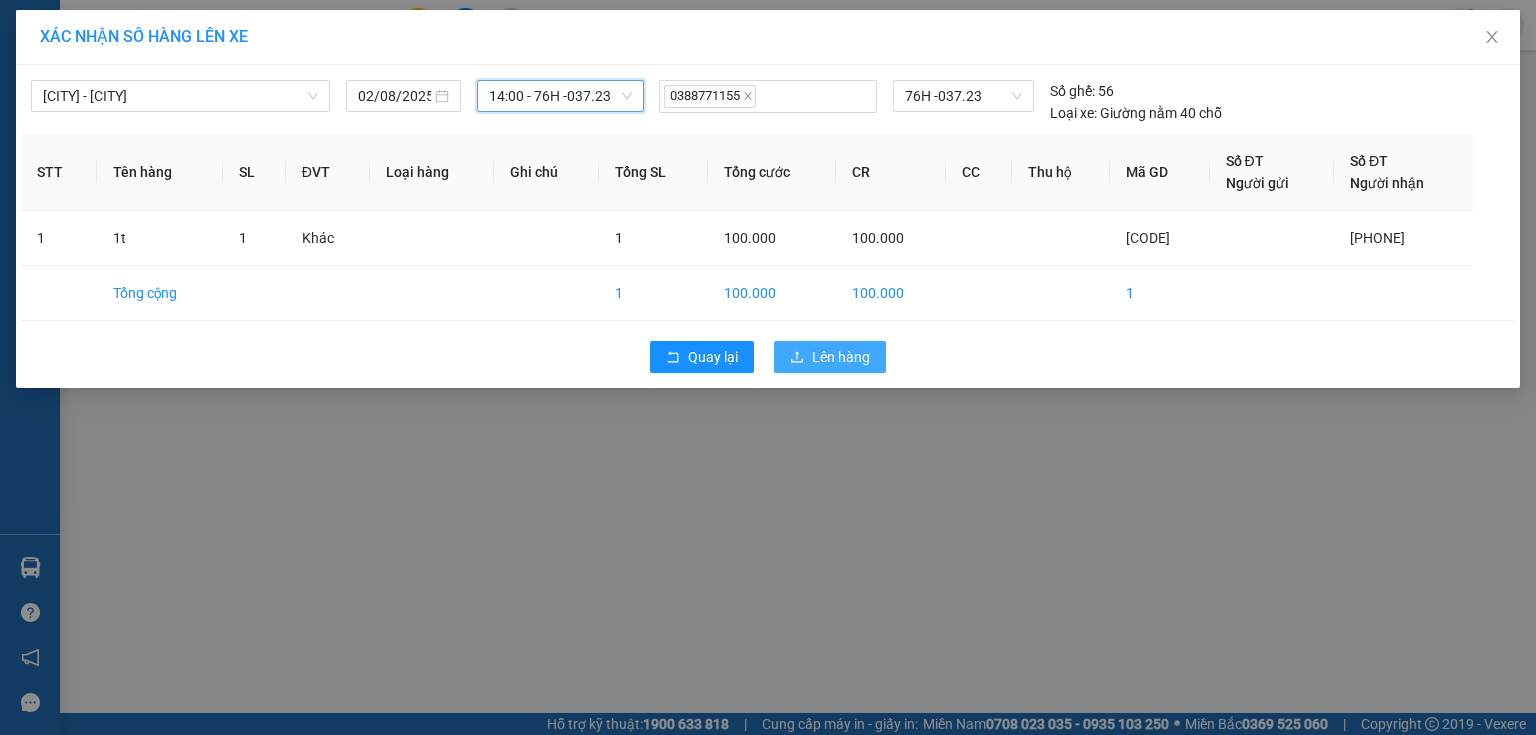 click 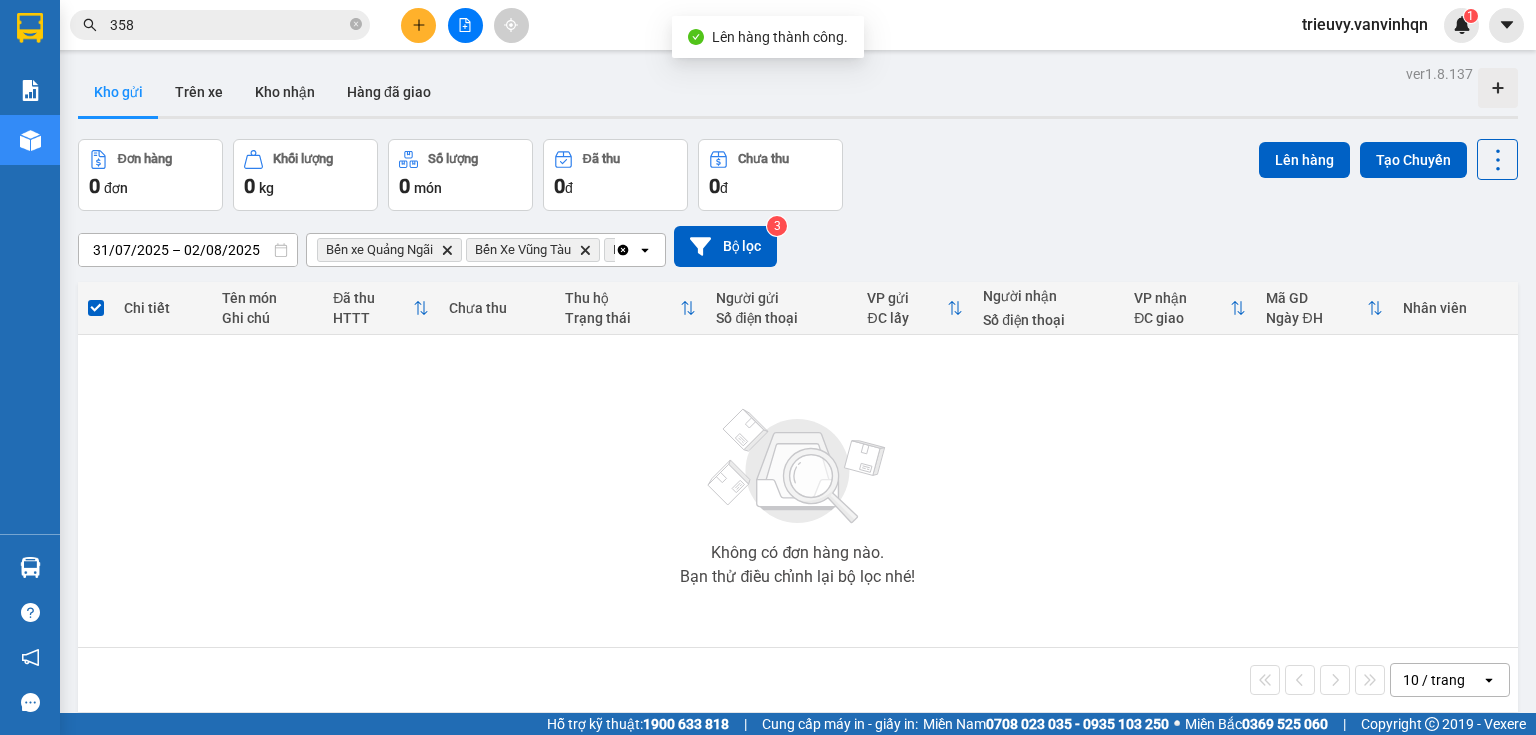 click 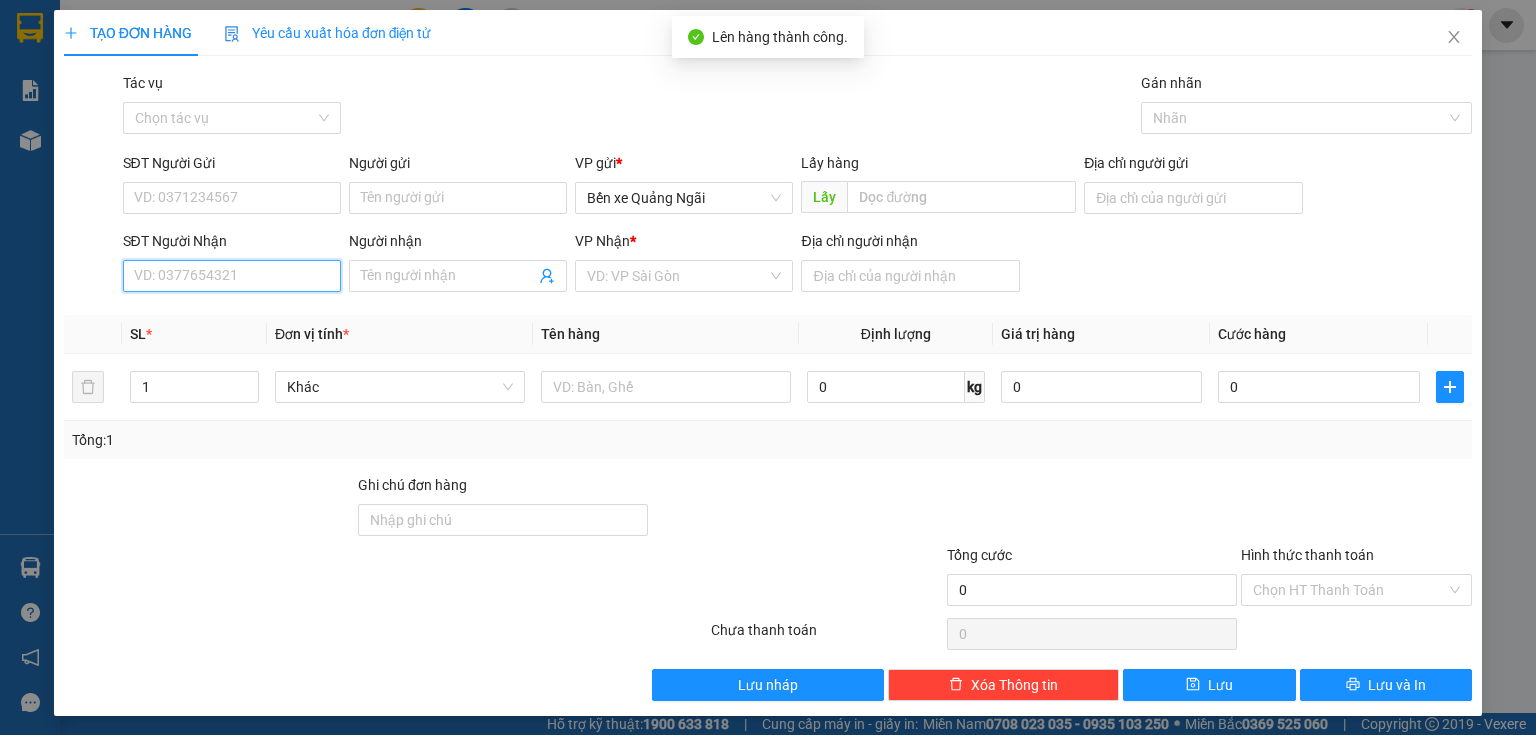 click on "SĐT Người Nhận" at bounding box center [232, 276] 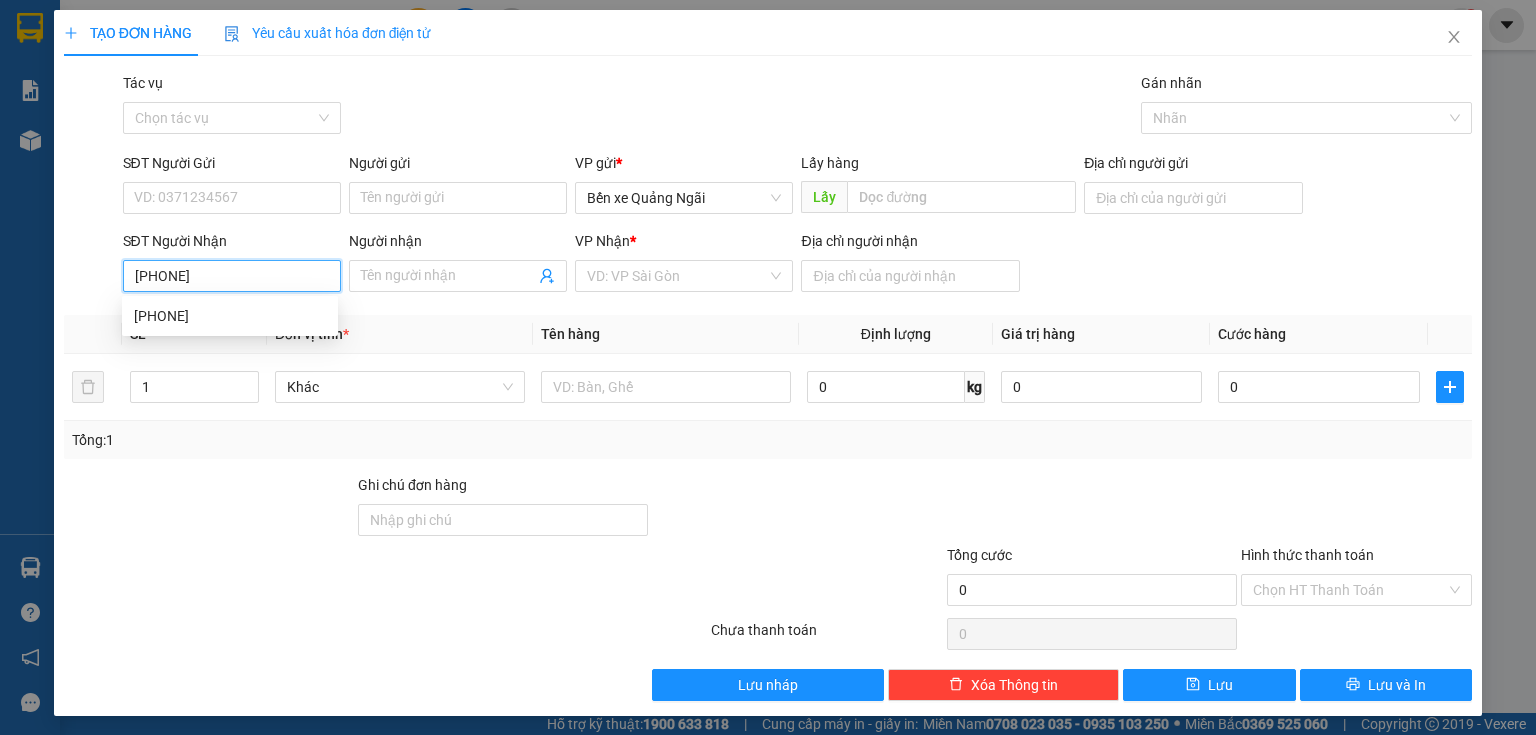 type on "[PHONE]" 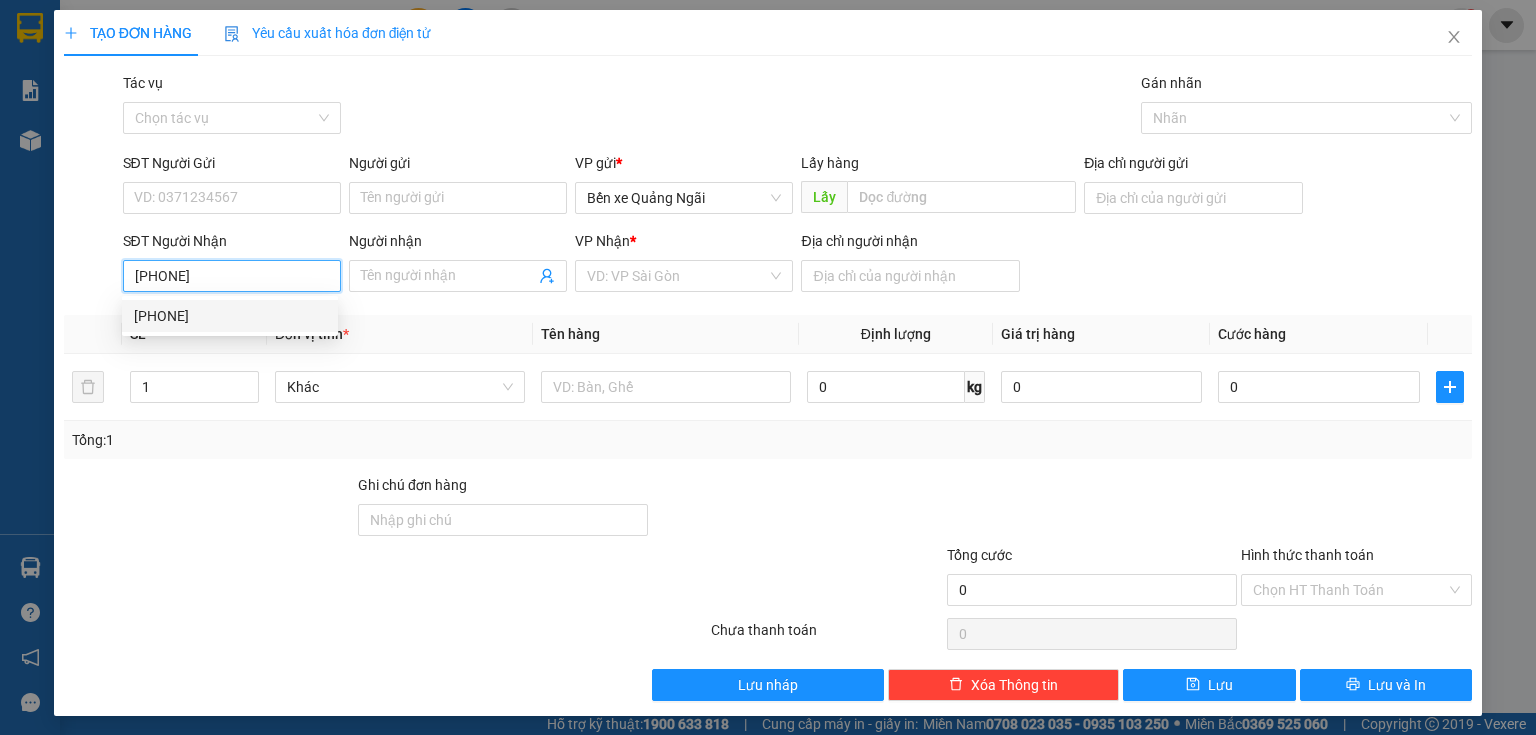 click on "[PHONE]" at bounding box center [230, 316] 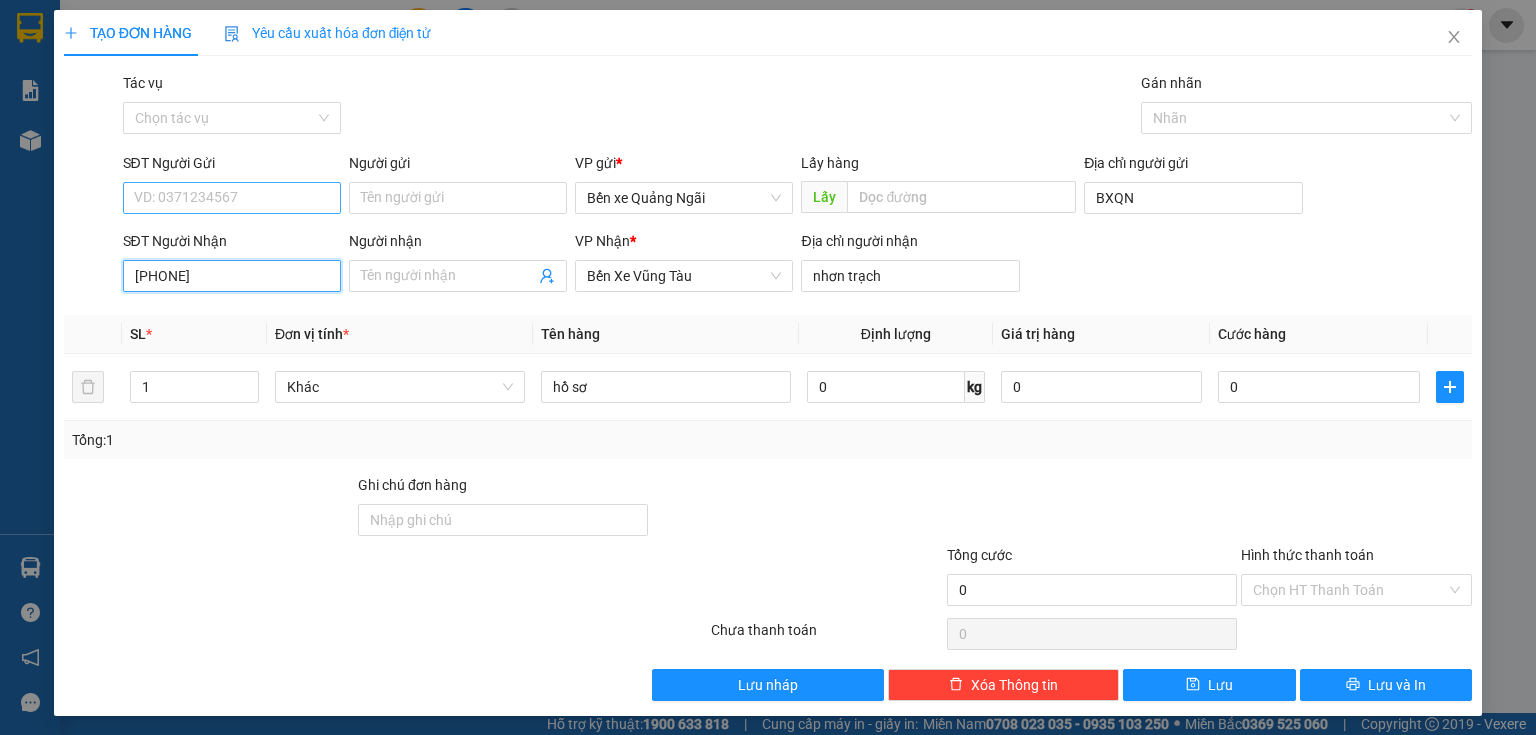 type on "[PHONE]" 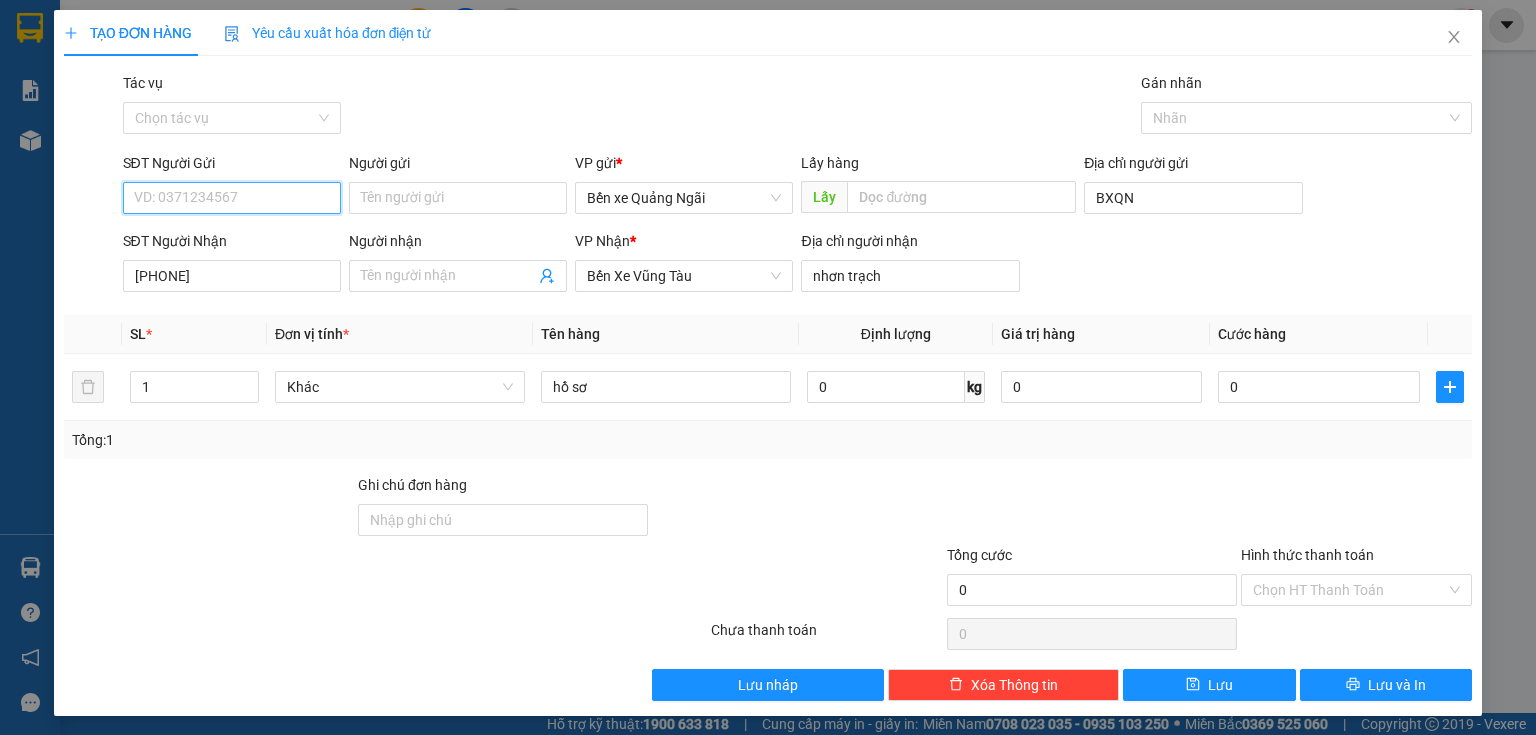 click on "SĐT Người Gửi" at bounding box center [232, 198] 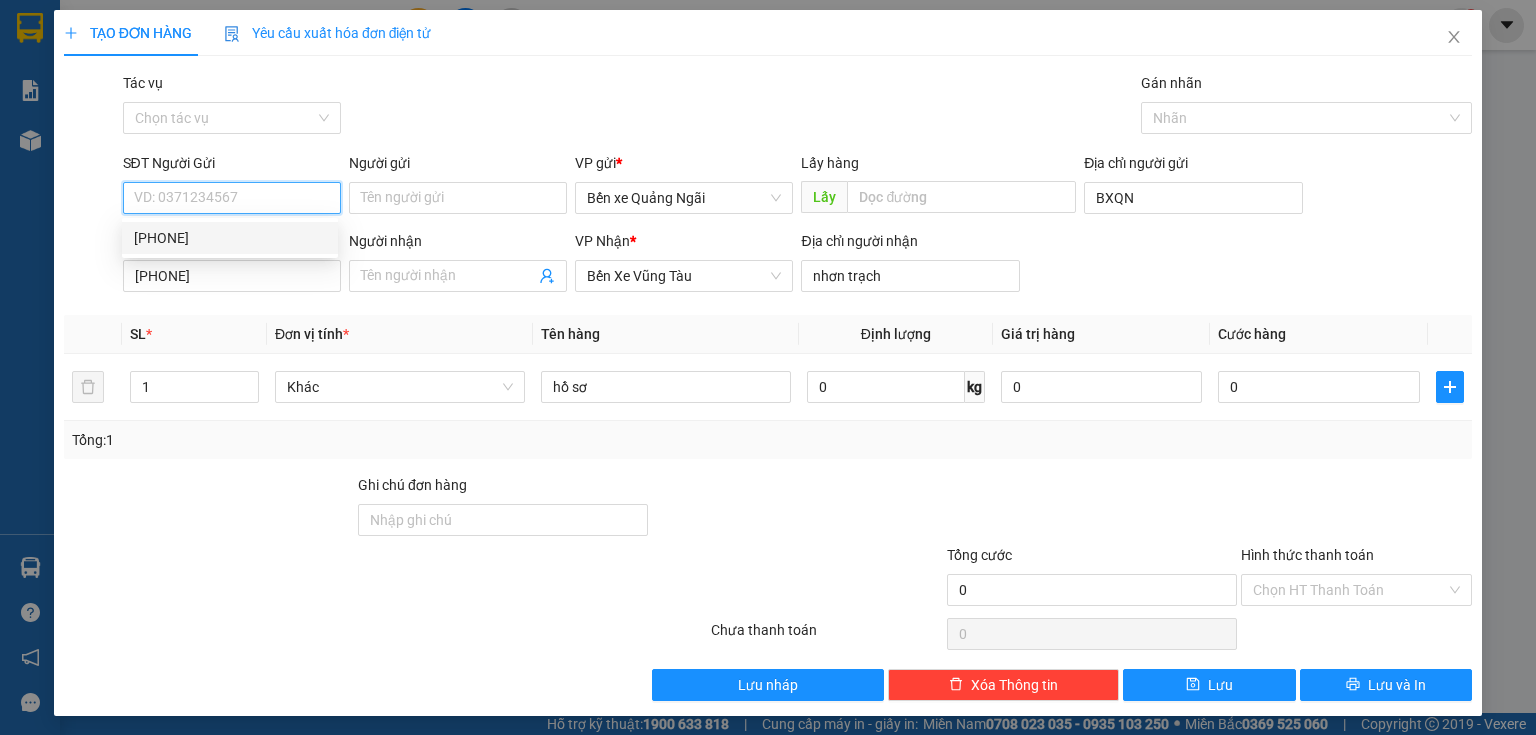 click on "[PHONE]" at bounding box center [230, 238] 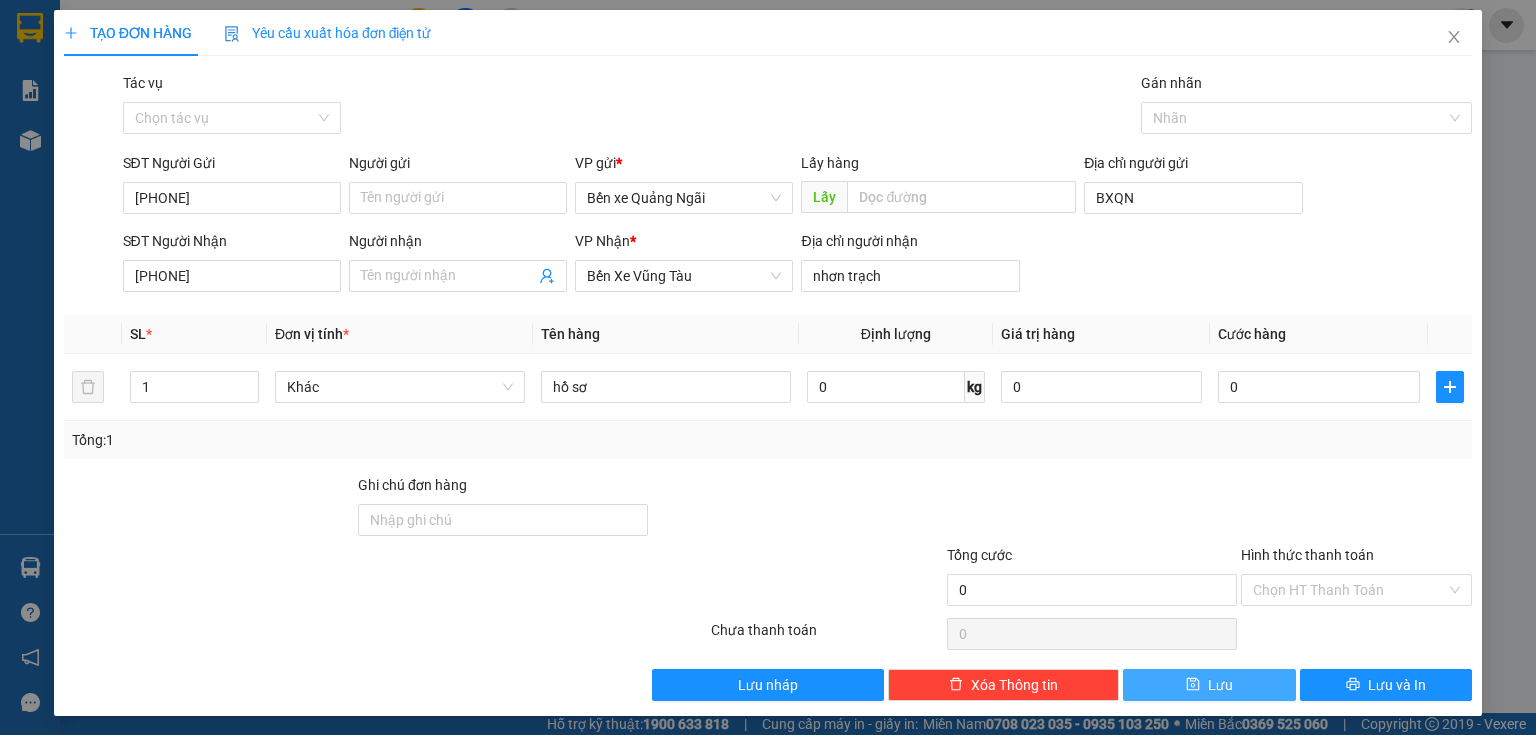 click on "Lưu" at bounding box center [1209, 685] 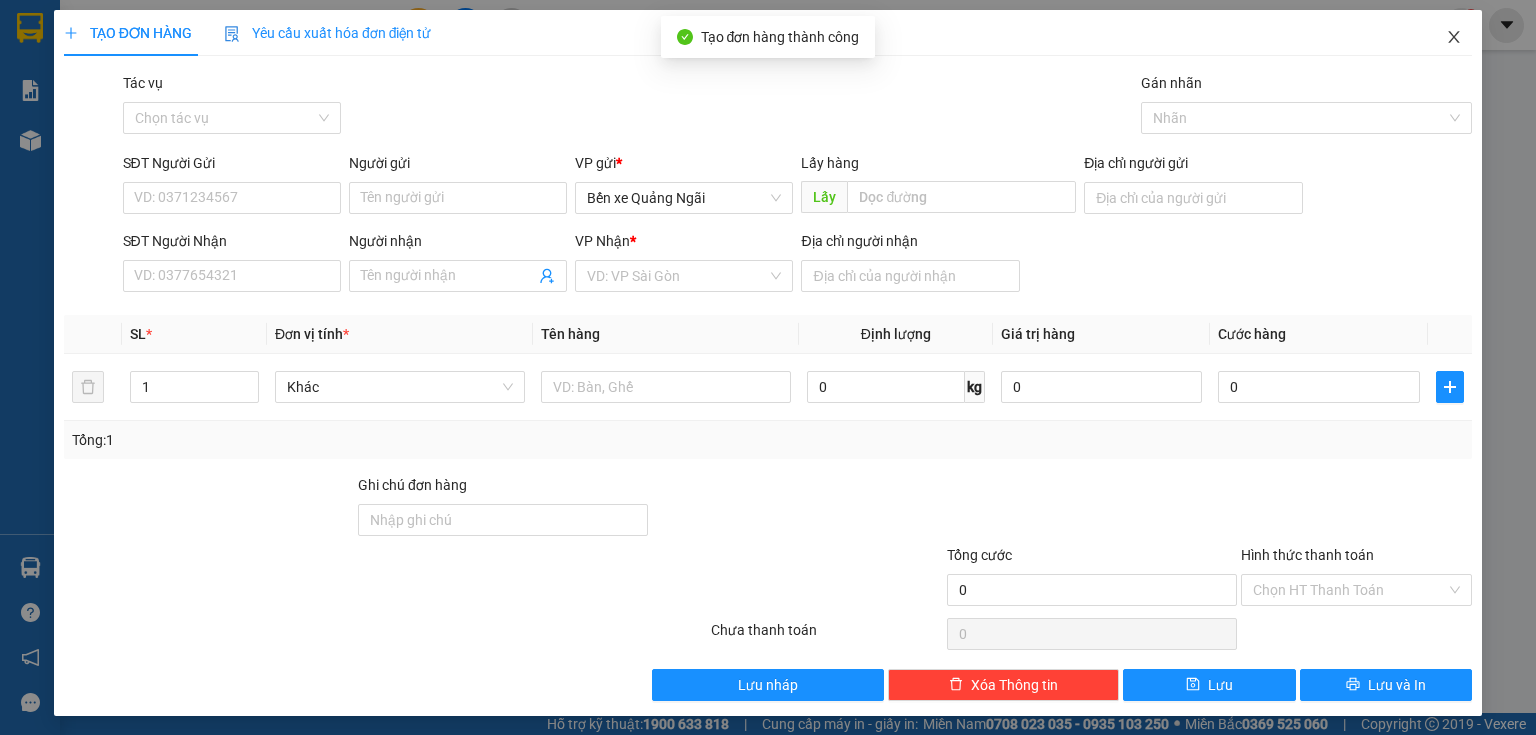 click 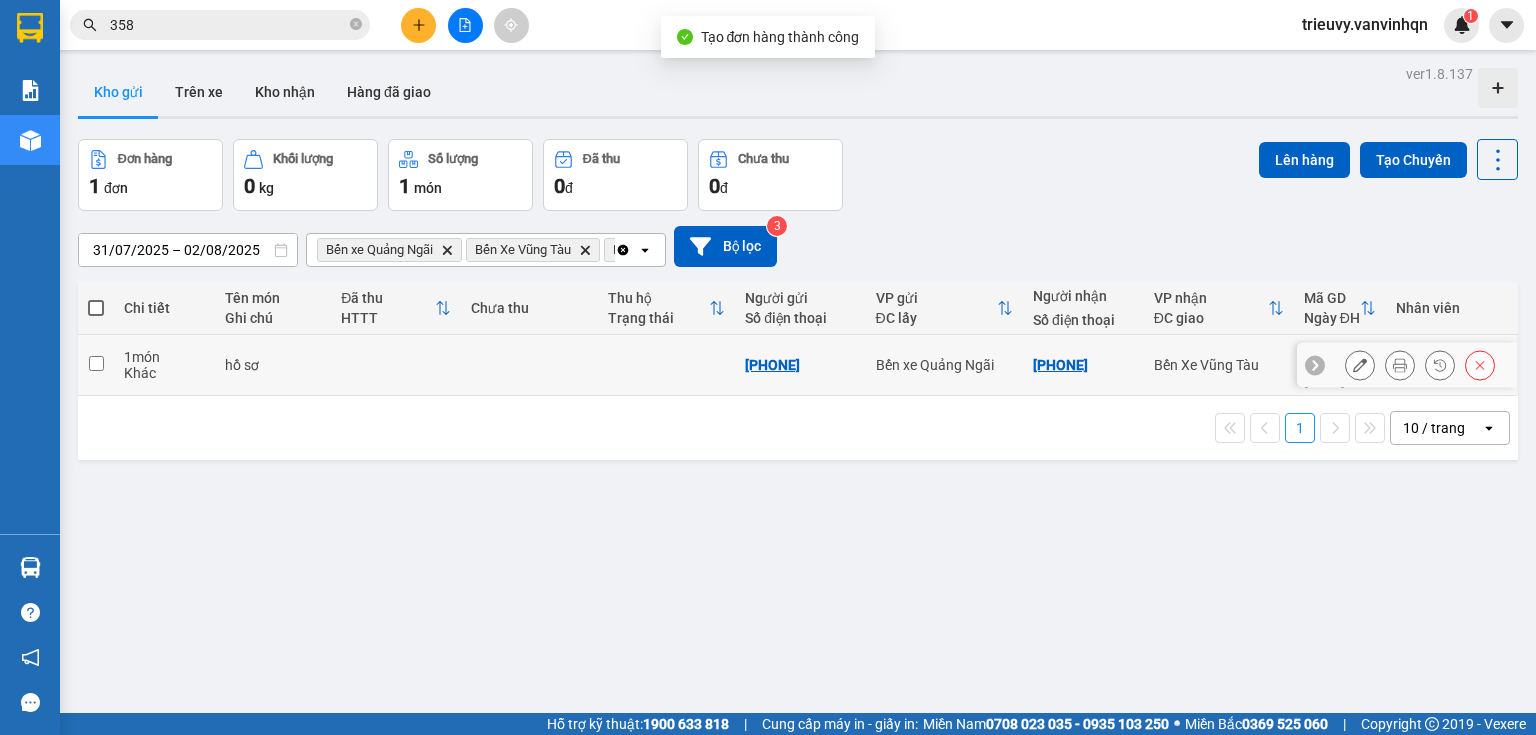 click at bounding box center (529, 365) 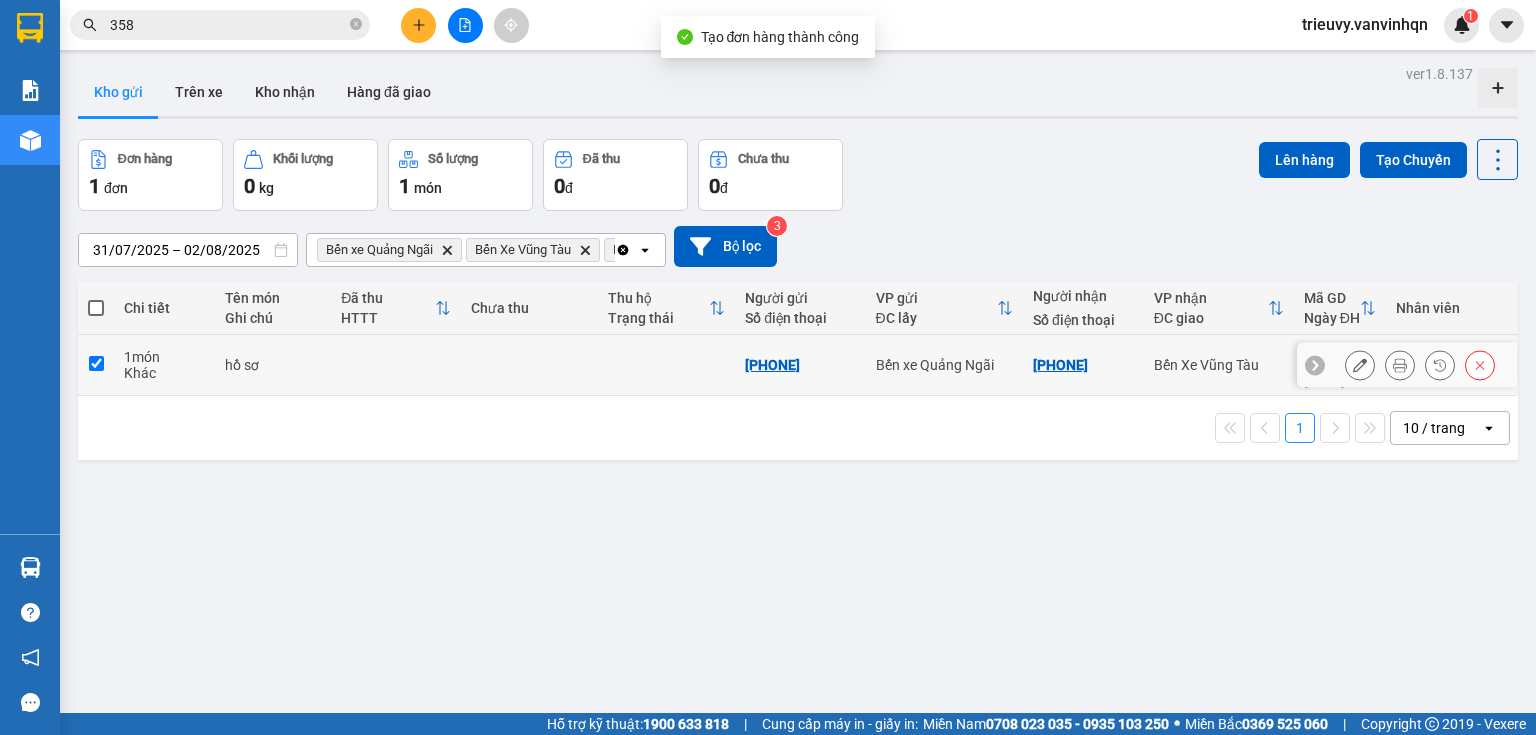 checkbox on "true" 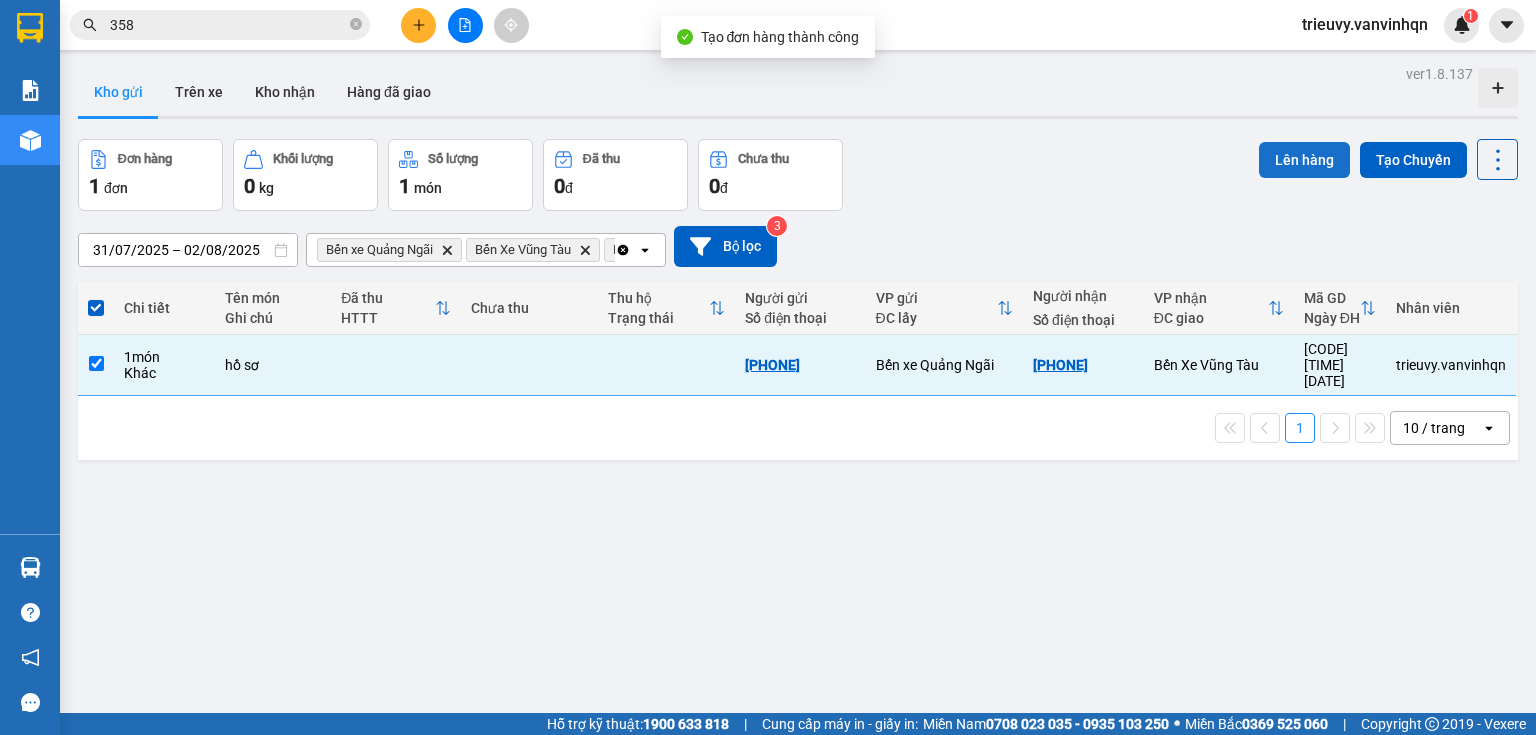 click on "Lên hàng" at bounding box center [1304, 160] 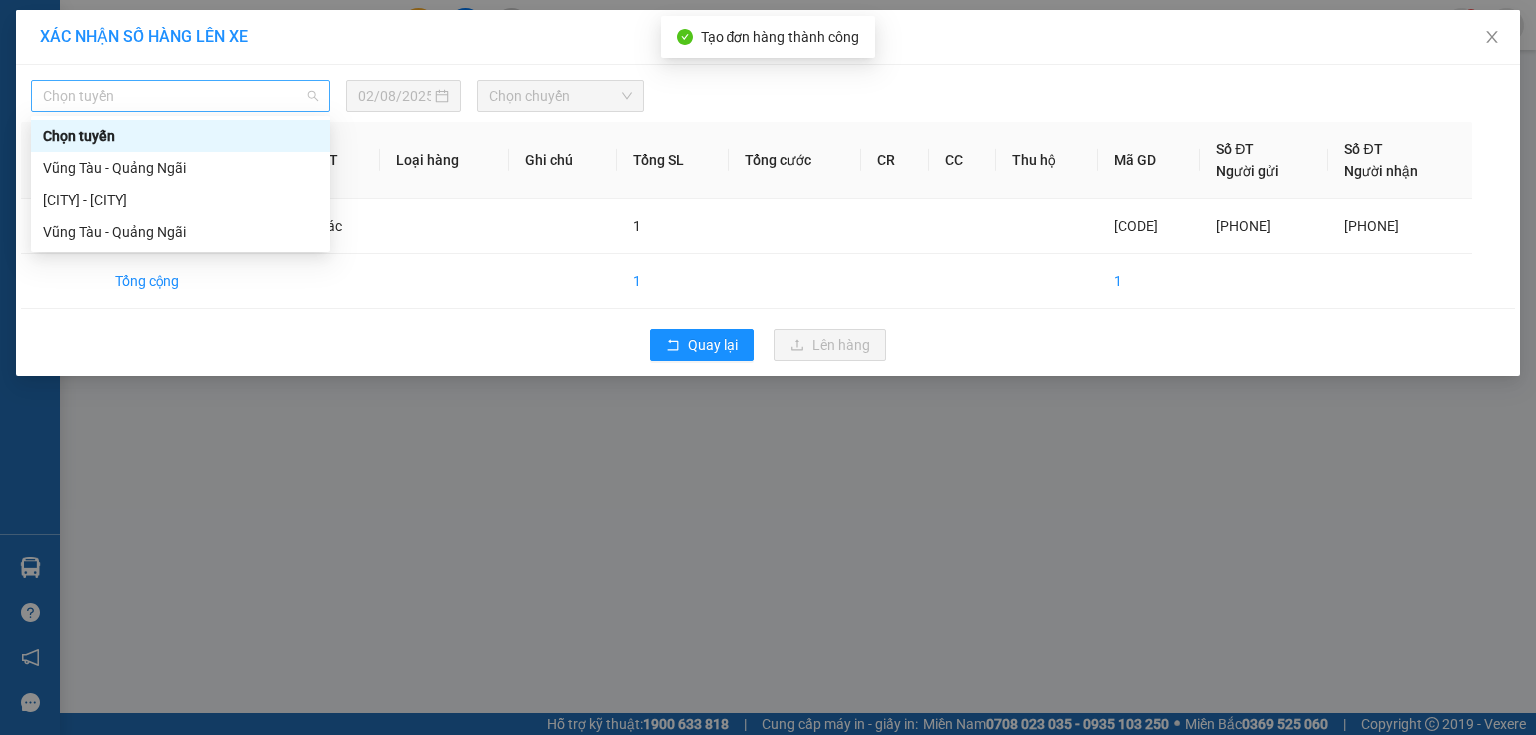 click on "Chọn tuyến" at bounding box center [180, 96] 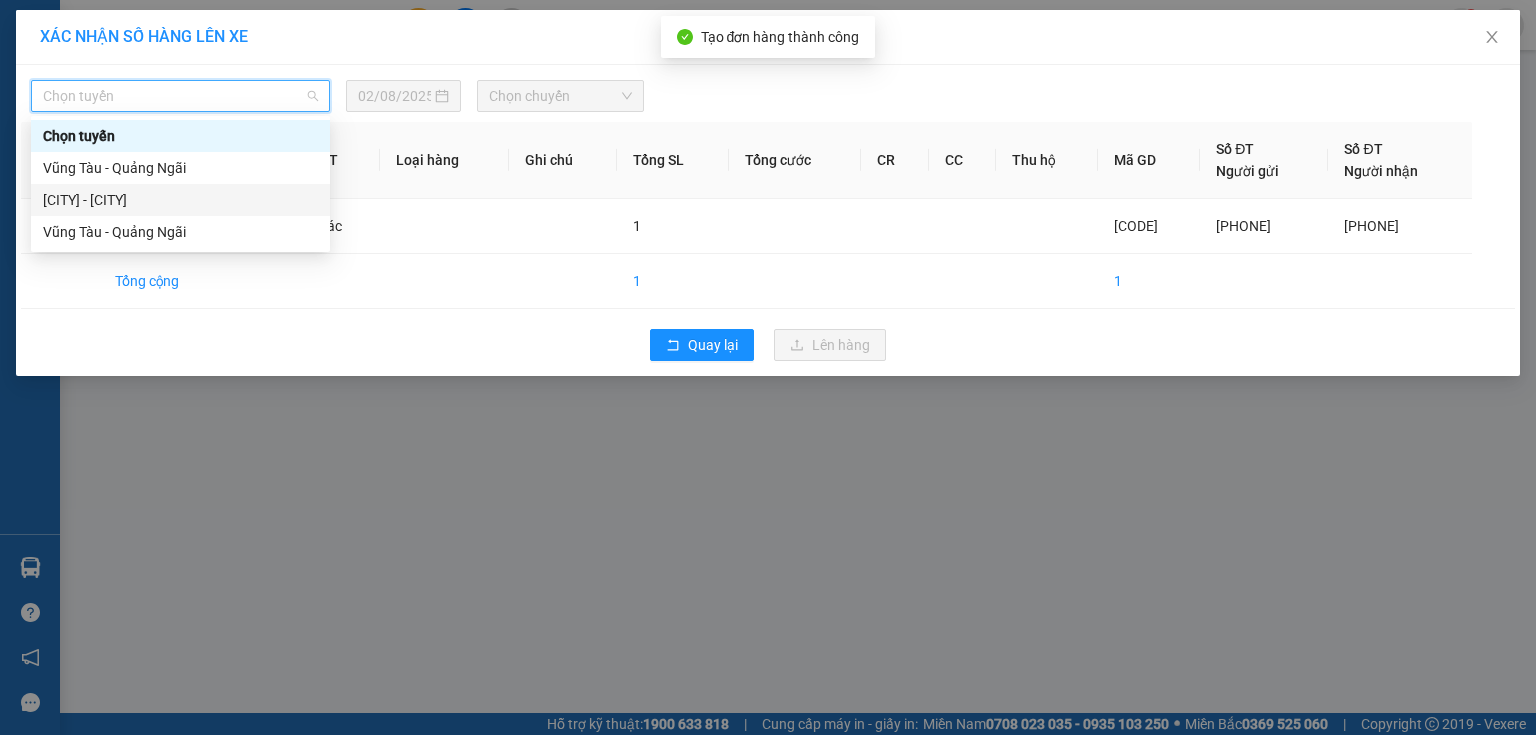 click on "[CITY] - [CITY]" at bounding box center [180, 200] 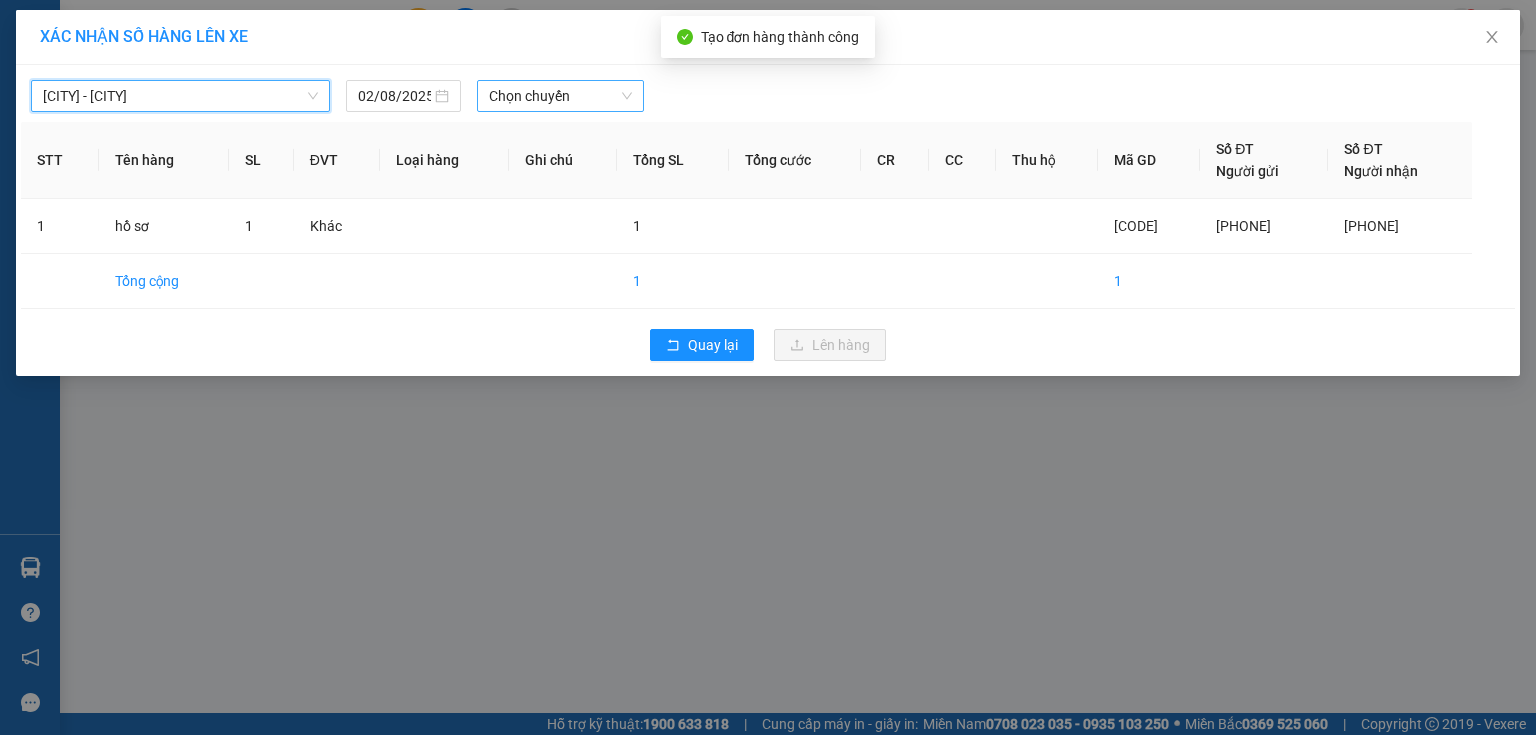 click on "Chọn chuyến" at bounding box center [561, 96] 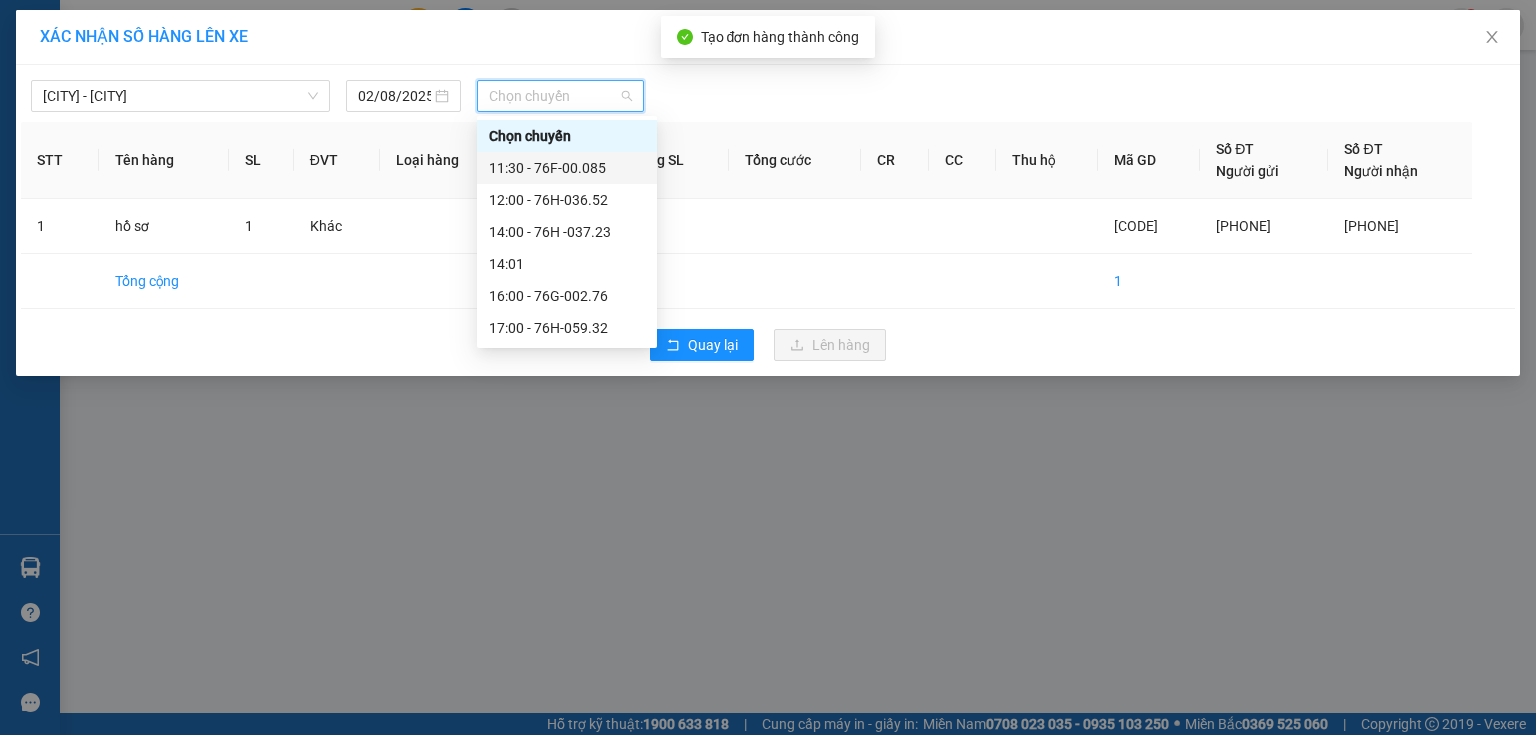 click on "Chọn chuyến [TIME] - [CODE]  [TIME] - [CODE]  [TIME] - [CODE]  [TIME] [TIME] - [CODE]  [TIME] - [CODE]" at bounding box center (567, 232) 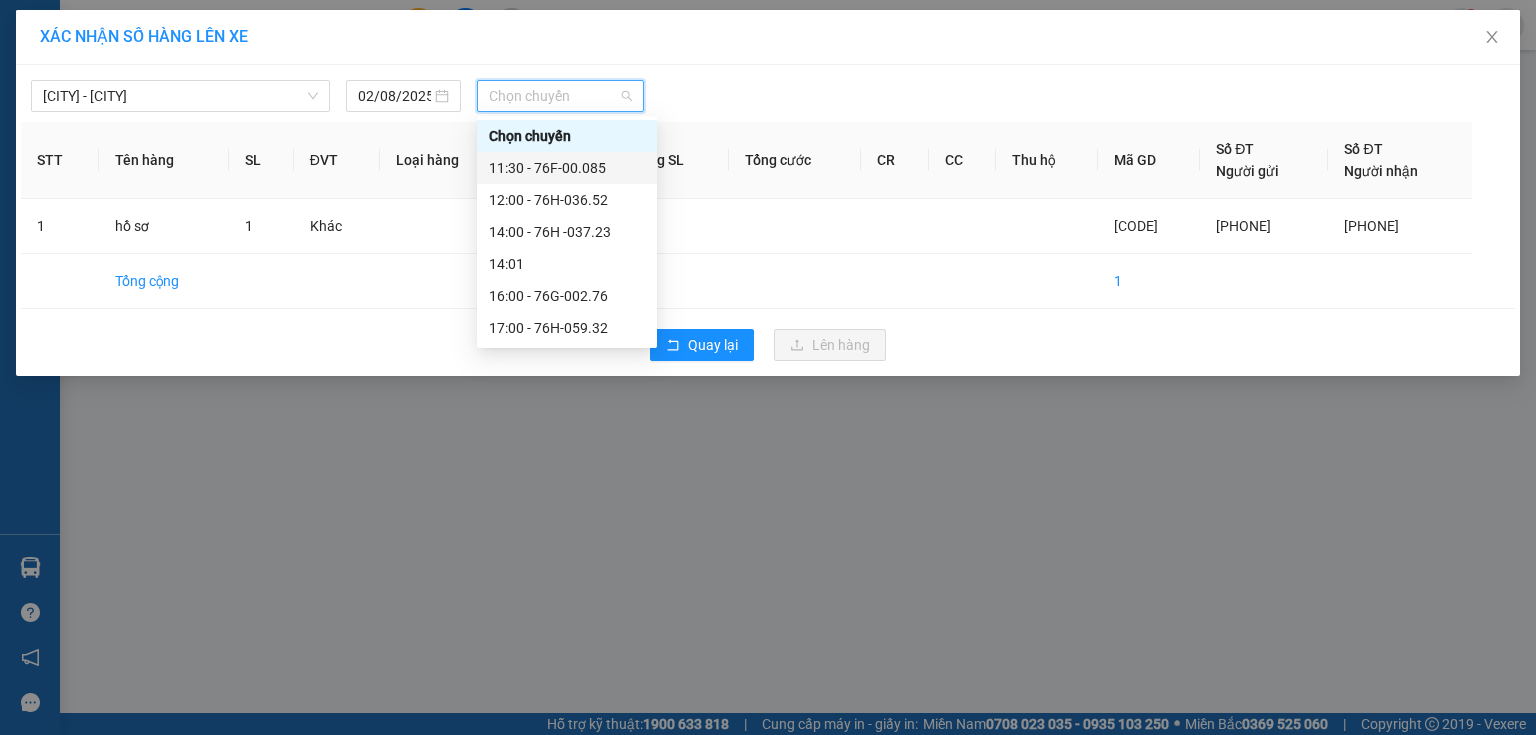 click on "11:30     - 76F-00.085" at bounding box center [567, 168] 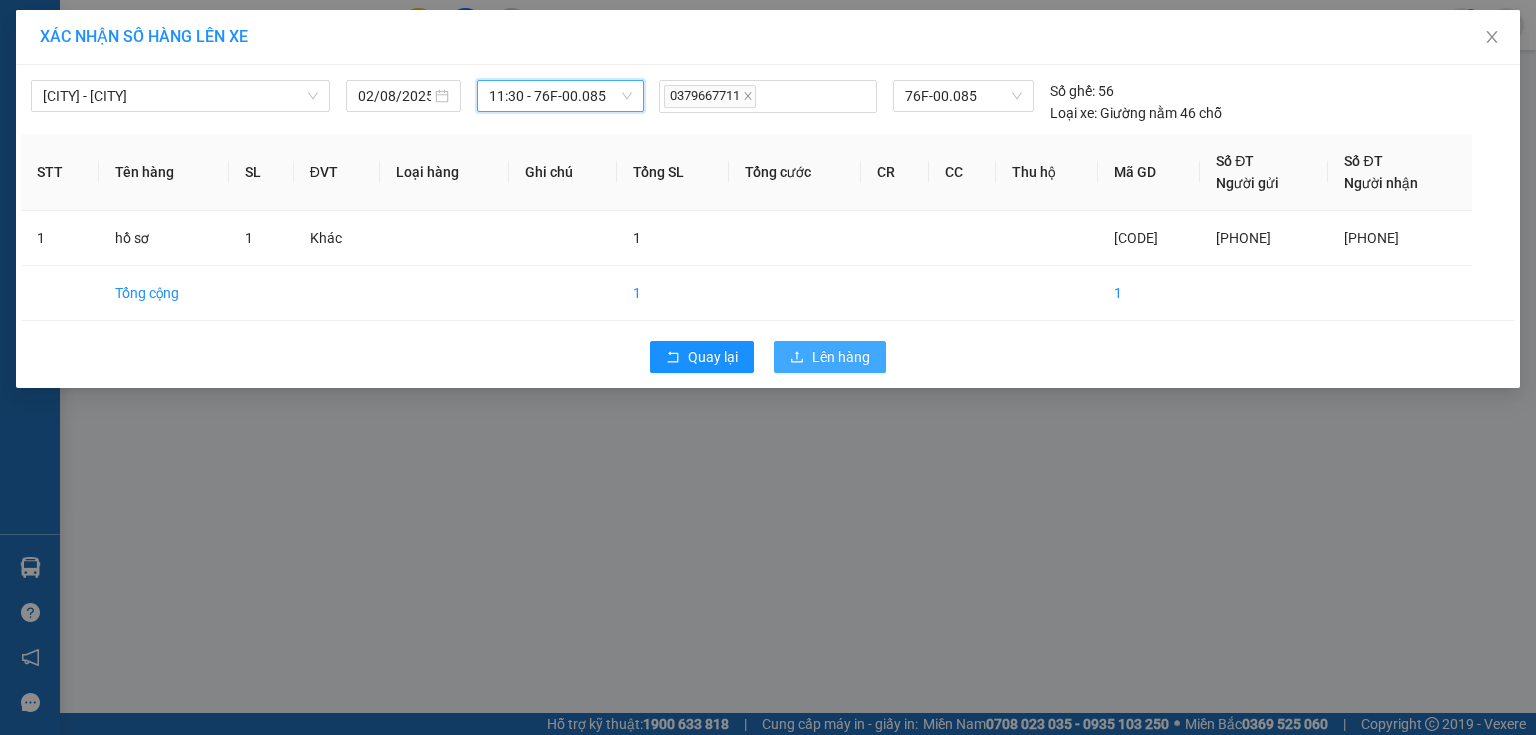 click on "Lên hàng" at bounding box center [841, 357] 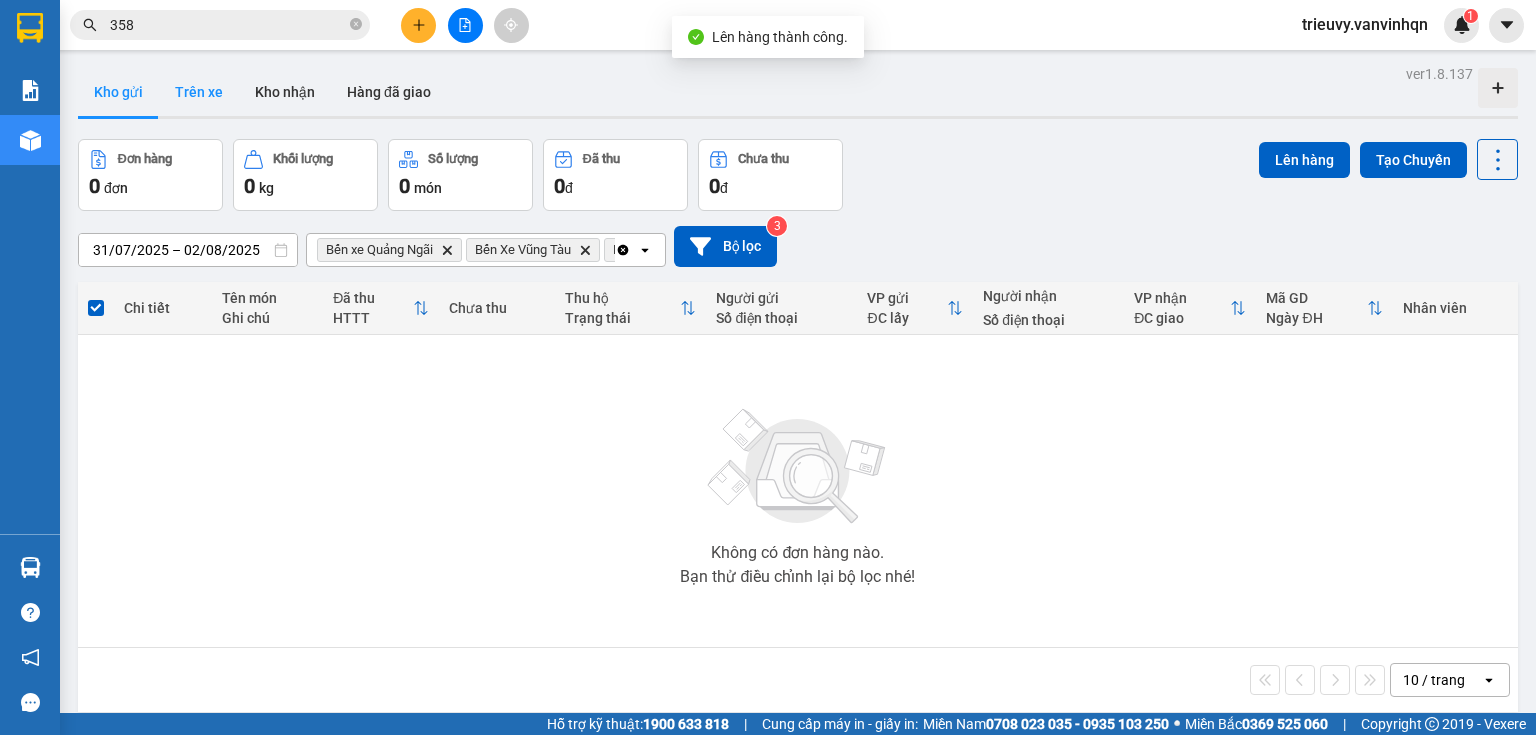 click on "Trên xe" at bounding box center [199, 92] 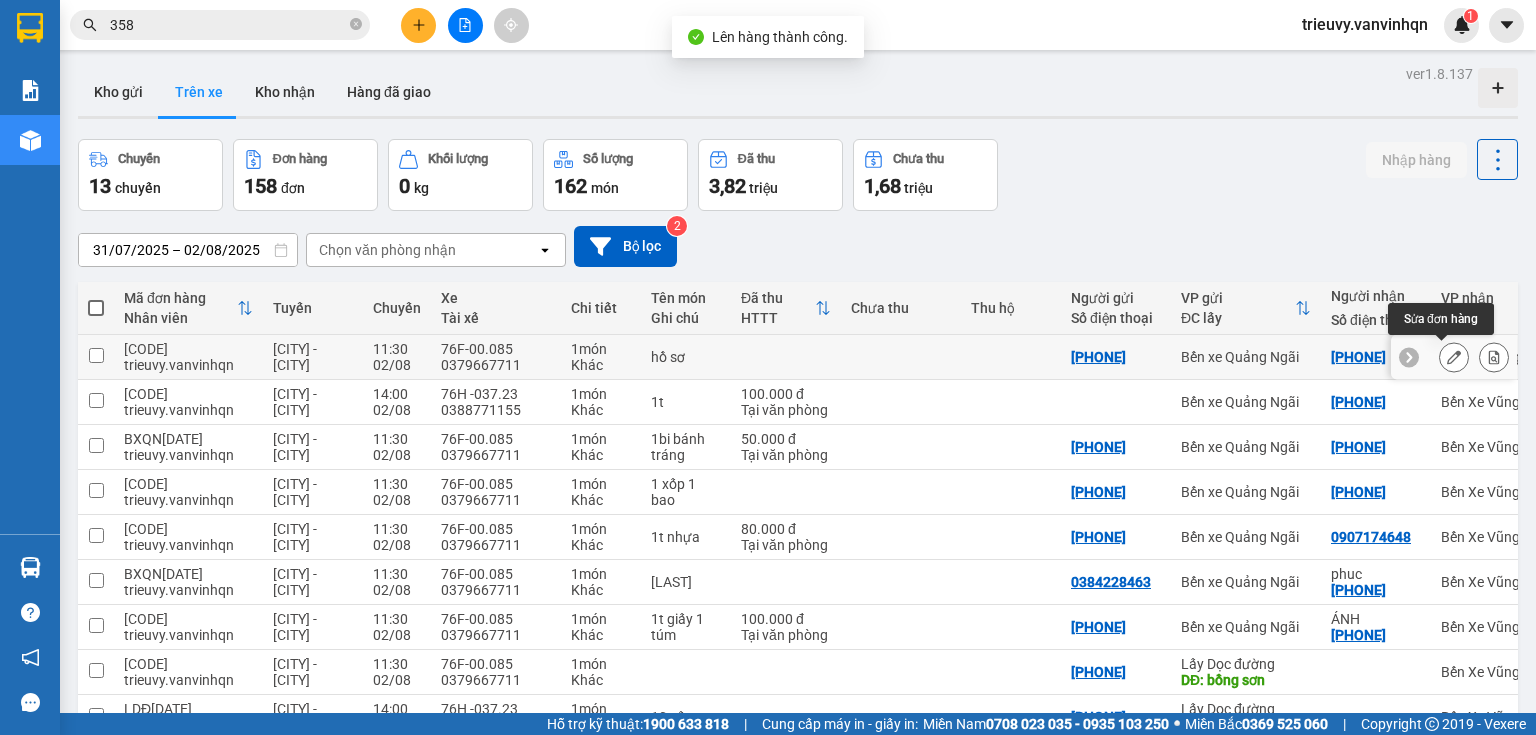 click 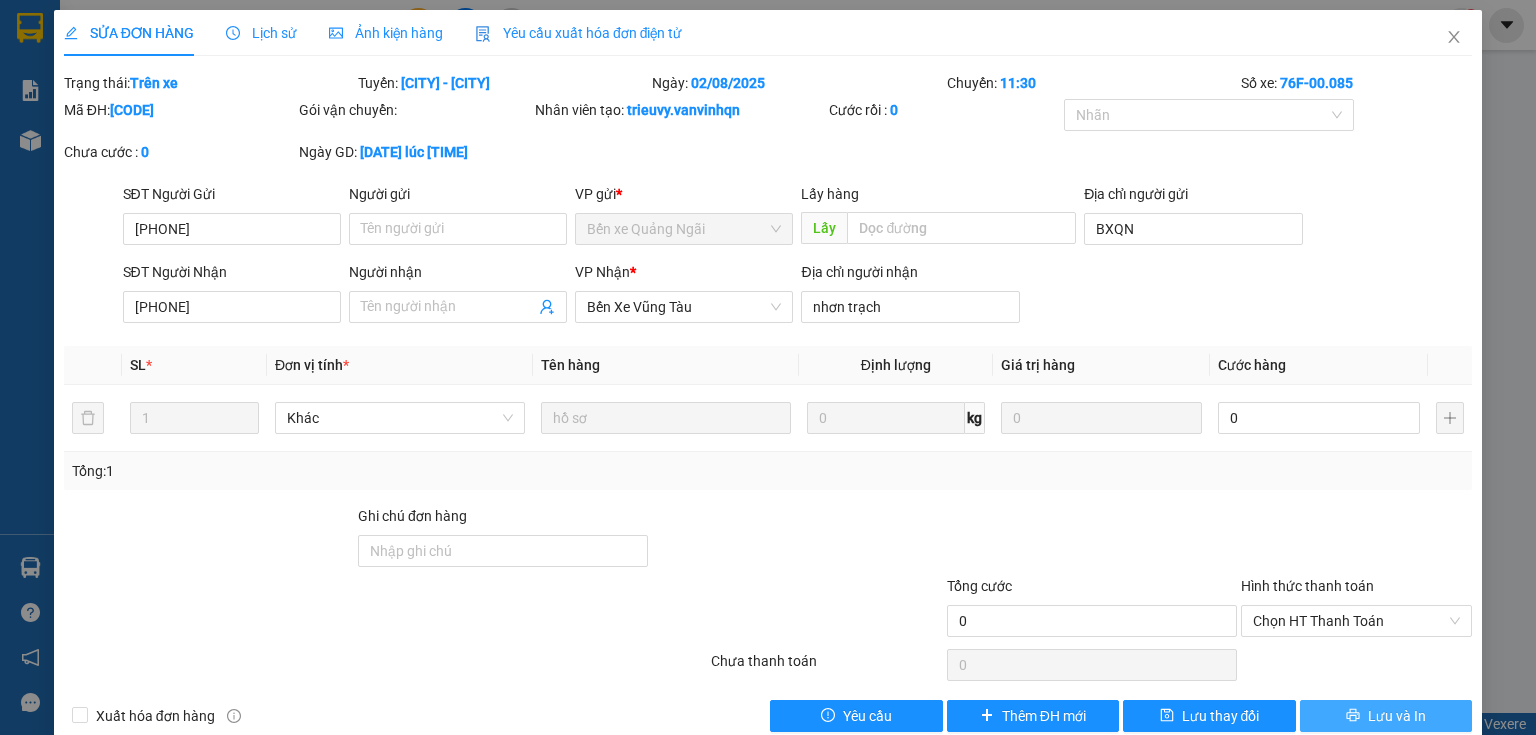 click on "Lưu và In" at bounding box center (1397, 716) 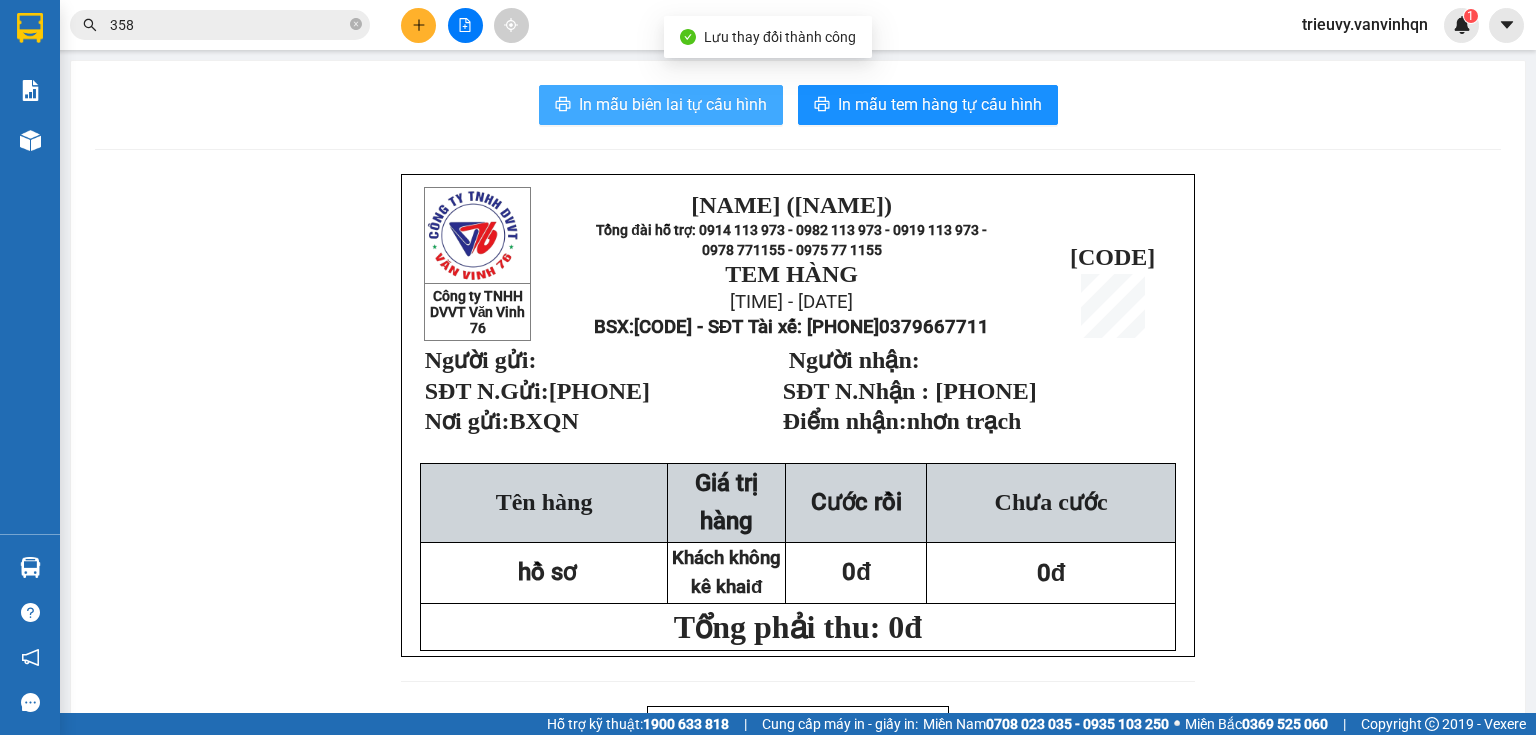 click on "In mẫu biên lai tự cấu hình" at bounding box center (673, 104) 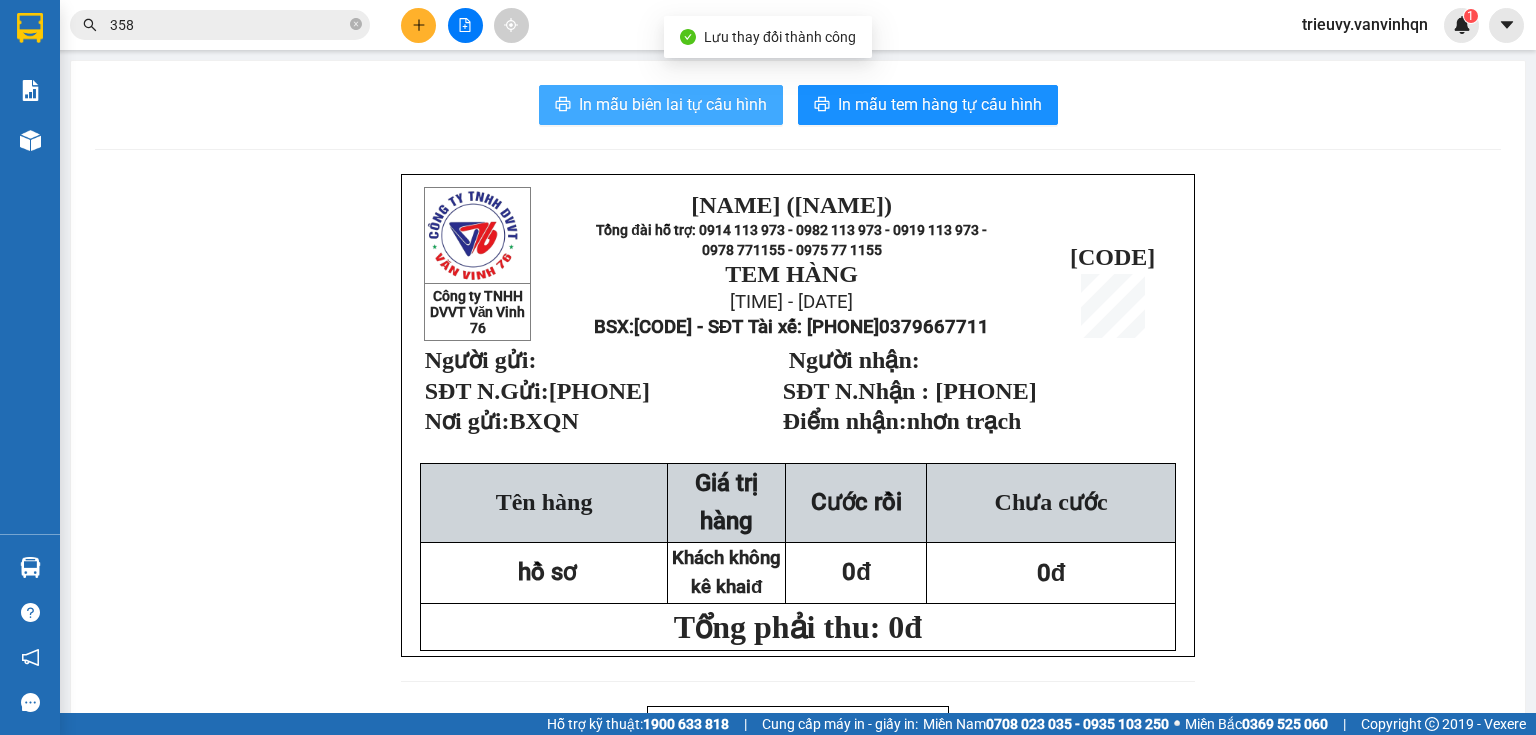 scroll, scrollTop: 0, scrollLeft: 0, axis: both 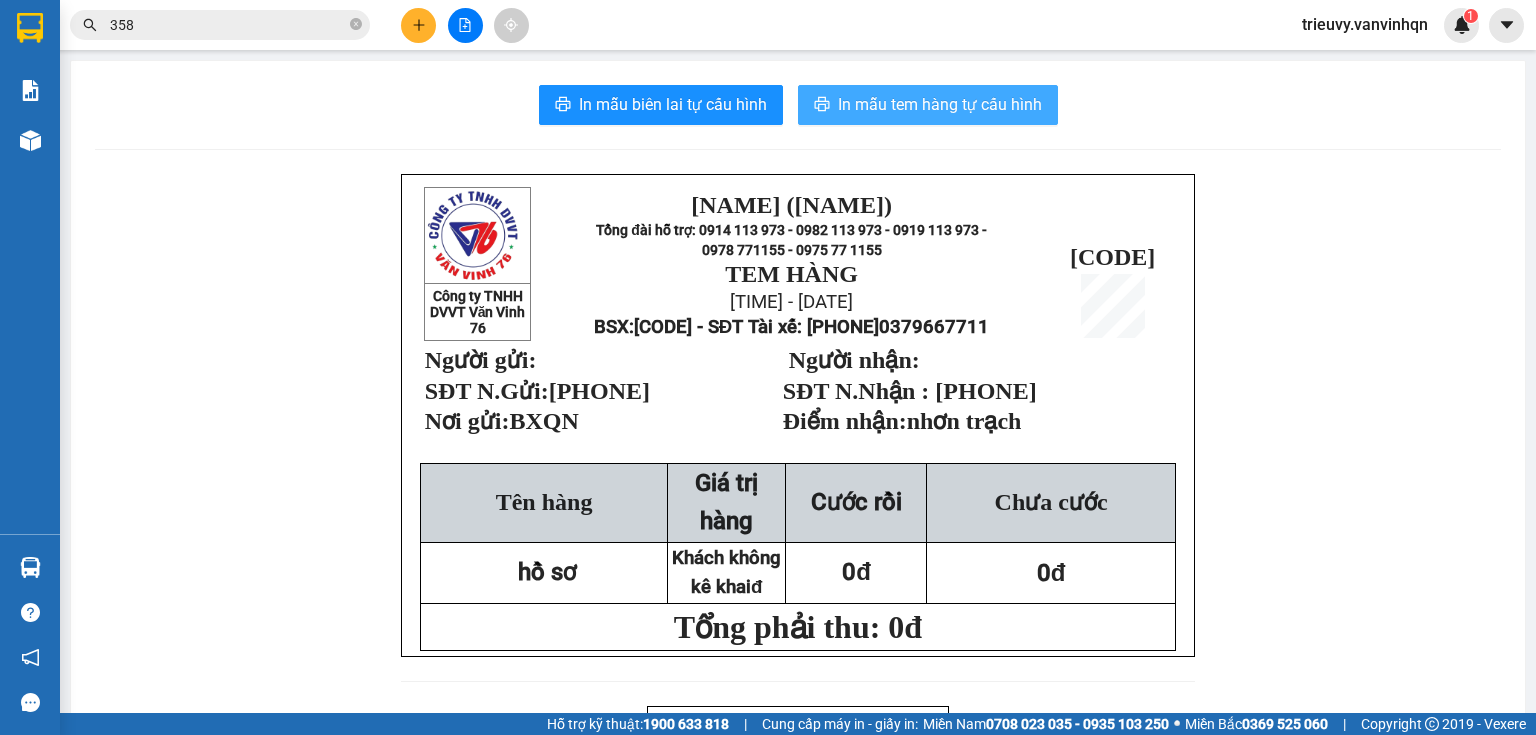 click on "In mẫu biên lai tự cấu hình In mẫu tem hàng tự cấu hình
Công ty TNHH DVVT [LAST] 76
[LAST] ([CITY])
Tổng đài hỗ trợ: [PHONE] - [PHONE] - [PHONE] -
[PHONE] - [PHONE]
TEM HÀNG
[TIME] - [DATE]
BSX:  [LICENSE_PLATE] - SĐT Tài xế:  [PHONE]
BXQN[DATE]
Người gửi:
SĐT N.Gửi:  [PHONE]
Nơi gửi:  BXQN
Người nhận:
SĐT N.Nhận :    [PHONE]
Điểm nhận:  [LAST]
Tên hàng
Giá trị hàng
Cước rồi
Chưa cước
hồ sơ
Khách không kê khaiđ
0đ
0đ
Tổng phải thu: 0đ
[LAST] ([CITY])
Tổng đài hỗ trợ:
[PHONE] - [PHONE] - [PHONE] -
[PHONE] - [PHONE]
----------------------------------------------
BIÊN NHẬN HÀNG GỬI
Mã đơn : BXQN[DATE]" at bounding box center (798, 909) 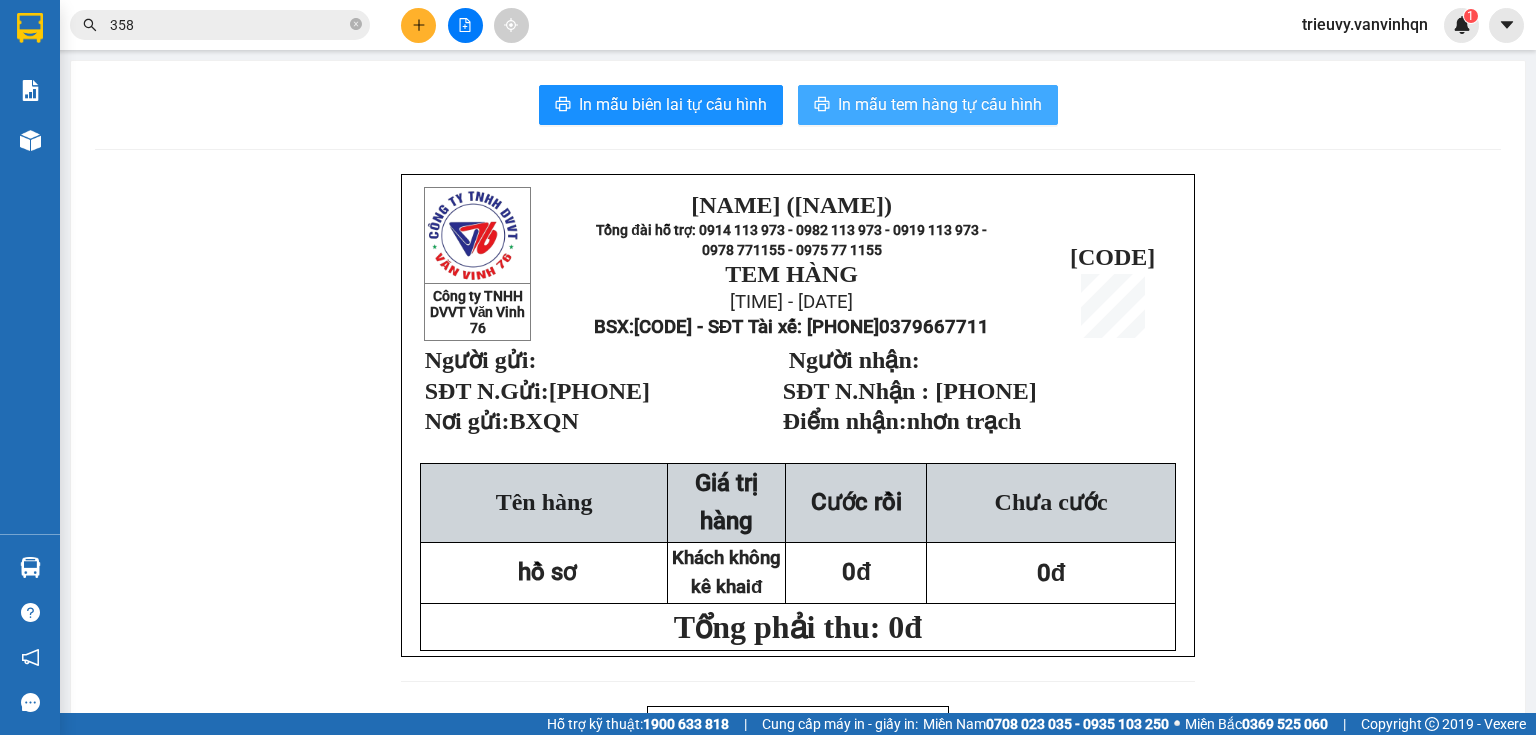 scroll, scrollTop: 0, scrollLeft: 0, axis: both 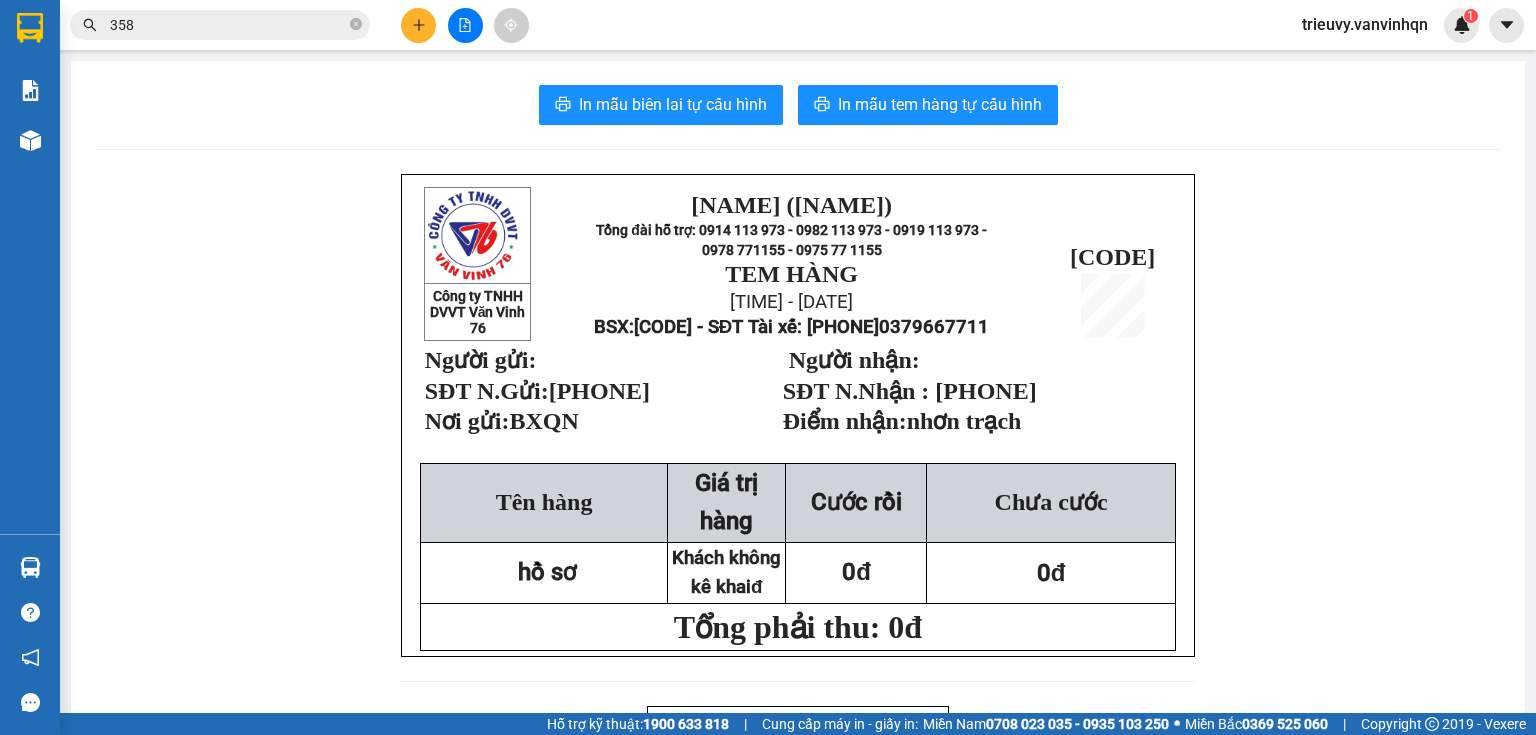 click at bounding box center [465, 25] 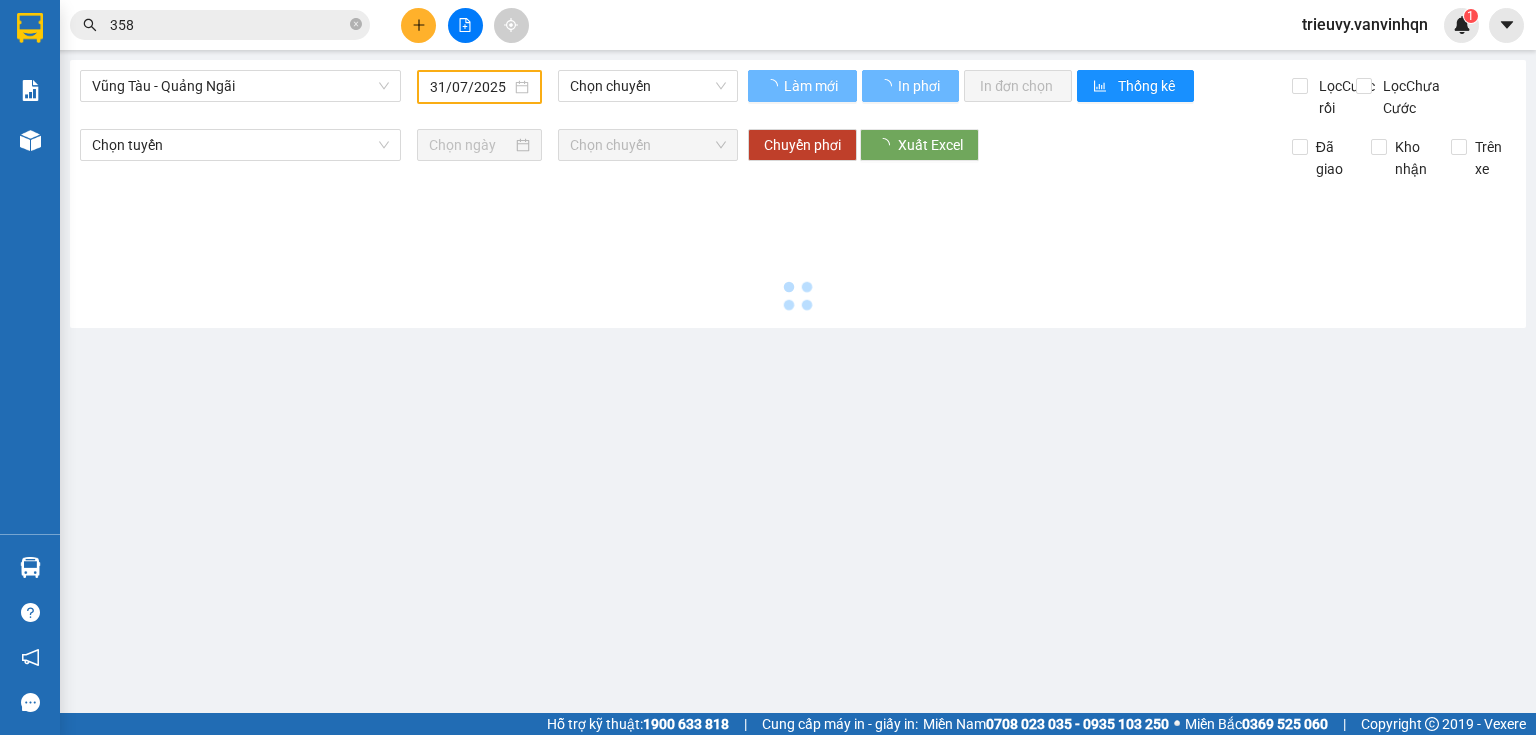 type on "02/08/2025" 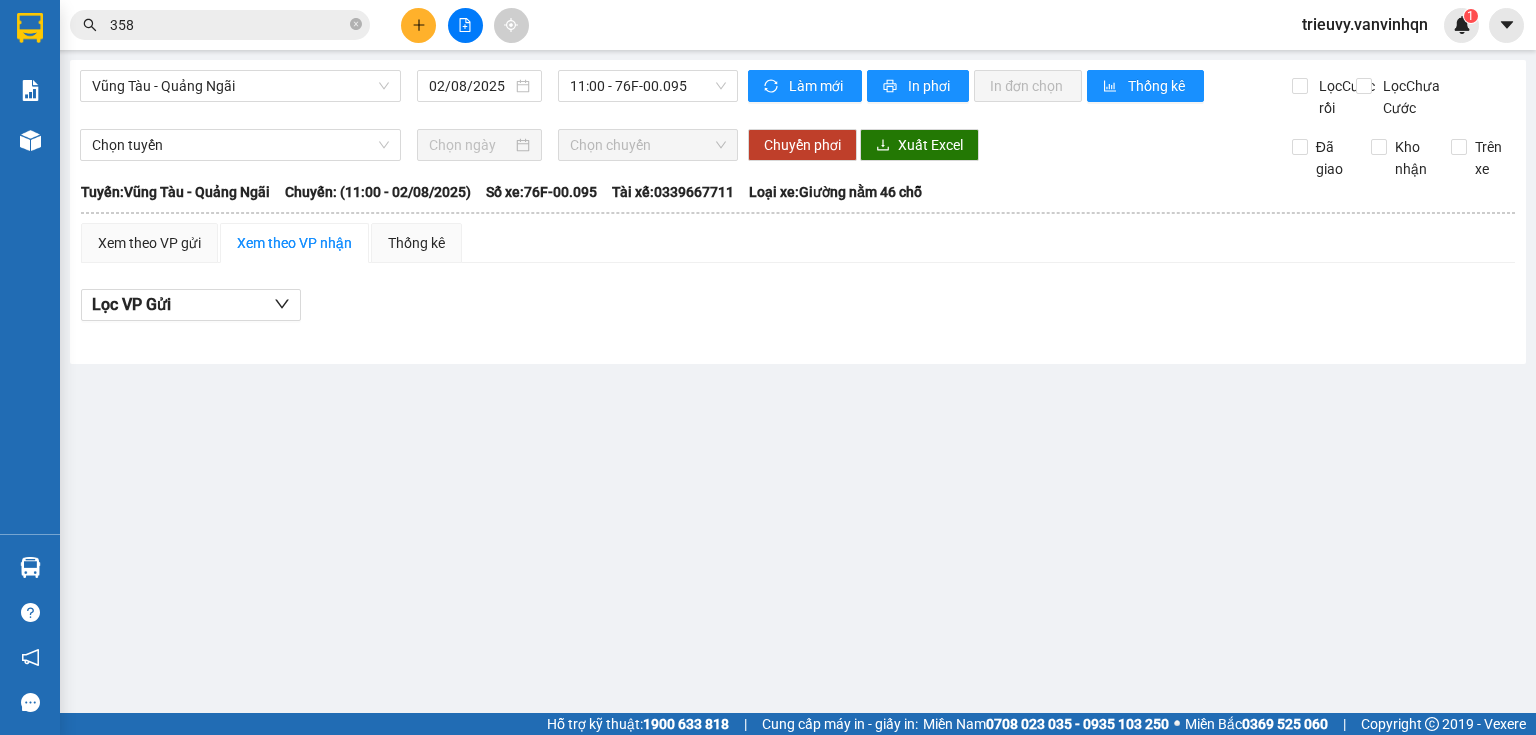 click on "[CITY] - [CITY] [DATE] [TIME] - [LICENSE_PLATE]" at bounding box center (409, 94) 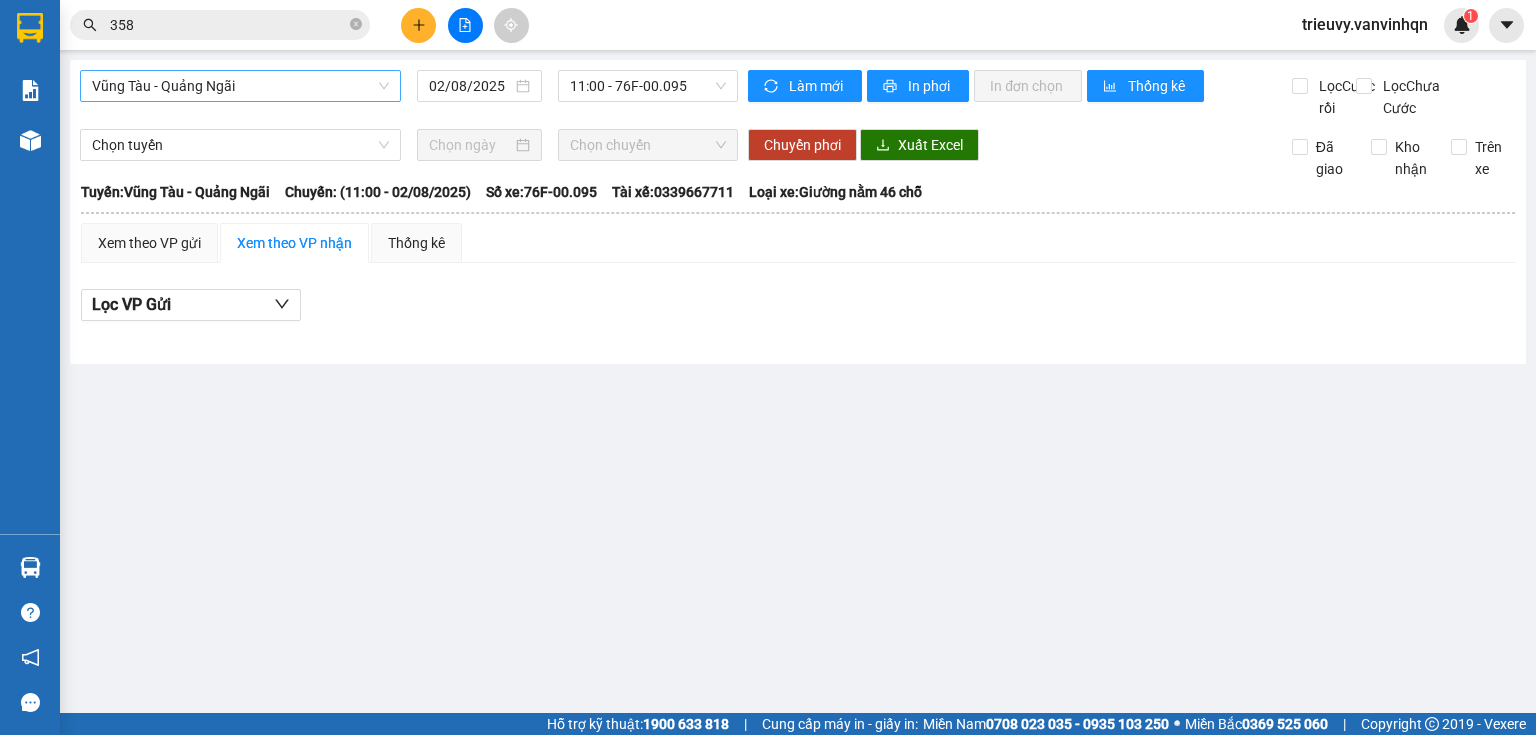 click on "Vũng Tàu - Quảng Ngãi" at bounding box center [240, 86] 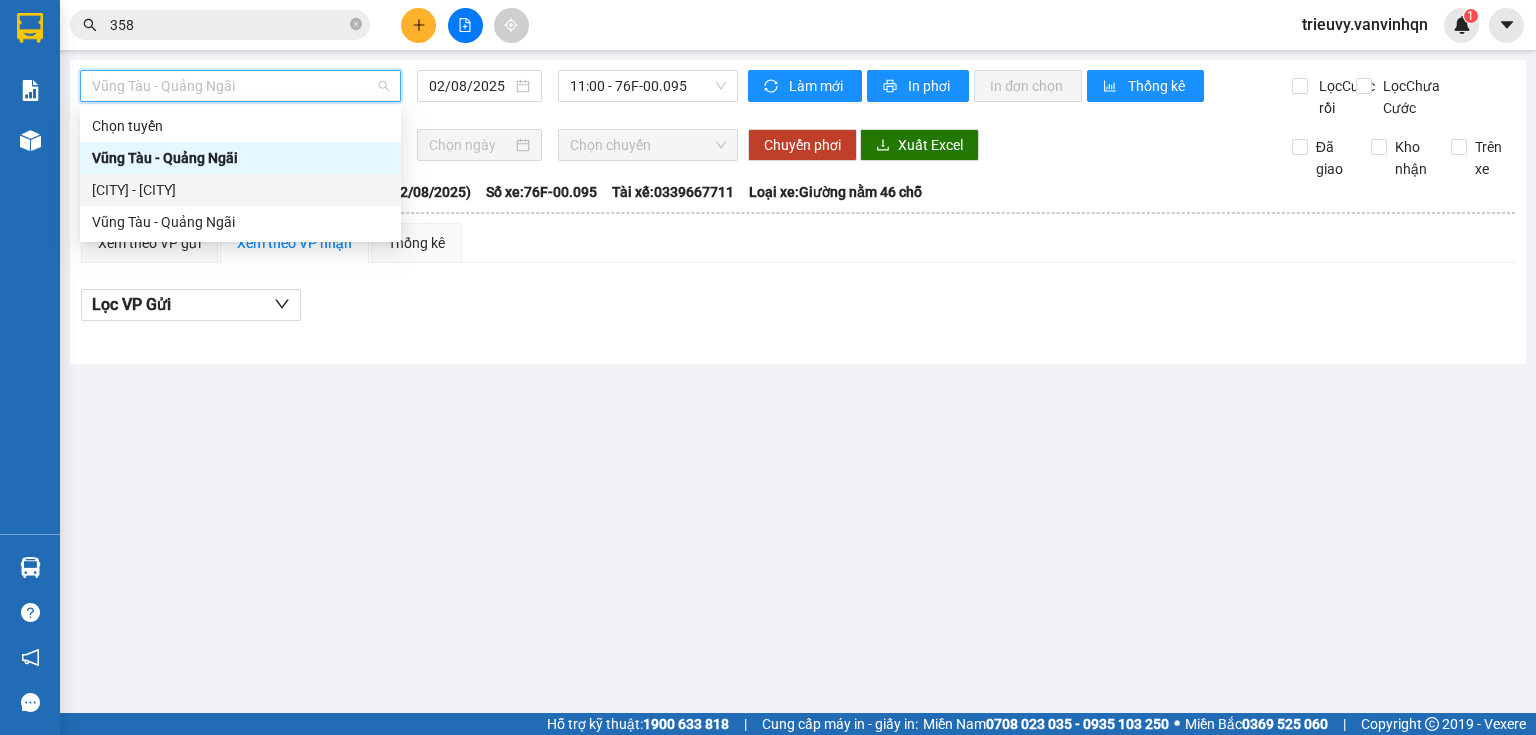 click on "[CITY] - [CITY]" at bounding box center [240, 190] 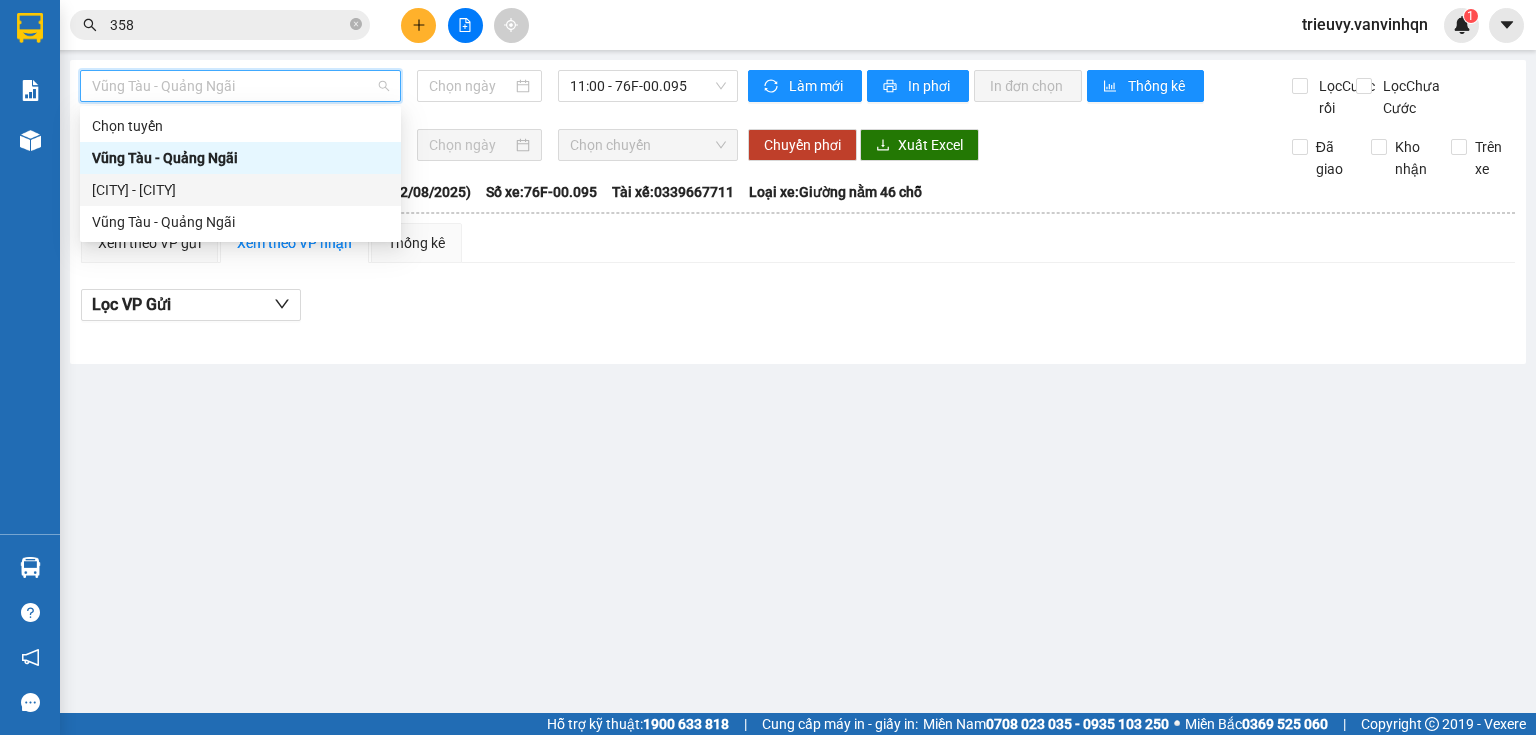 type on "02/08/2025" 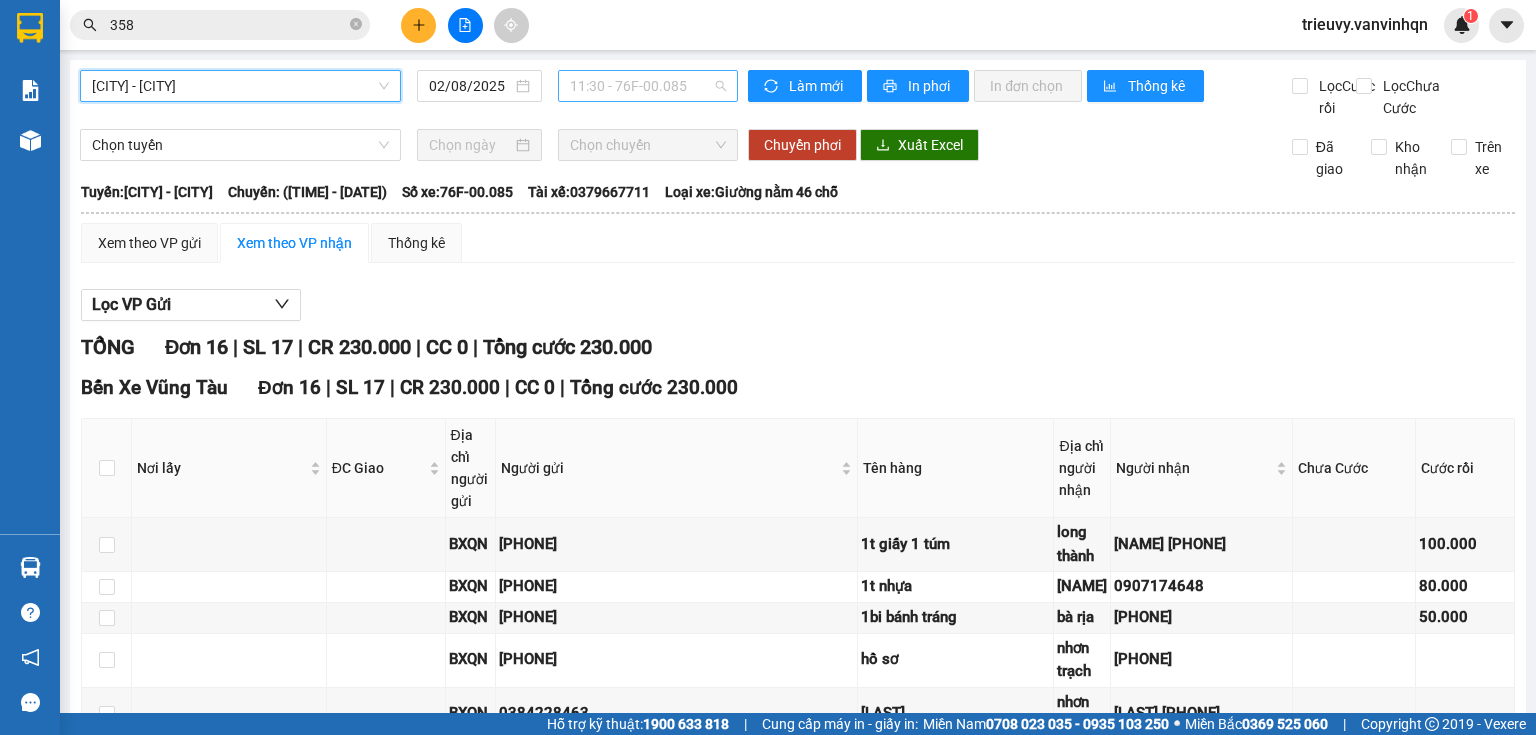 click on "11:30     - 76F-00.085" at bounding box center (648, 86) 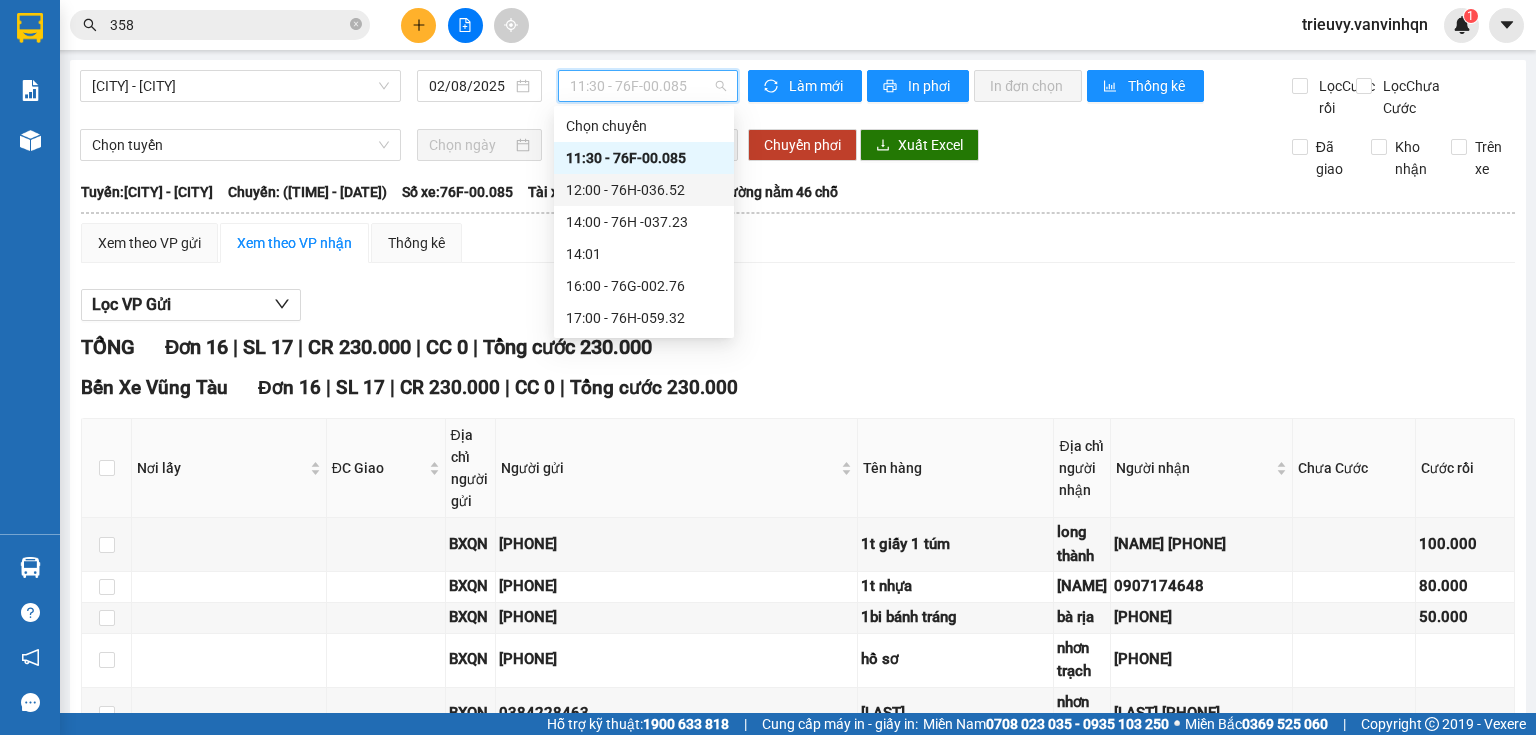 click on "12:00     - 76H-036.52" at bounding box center (644, 190) 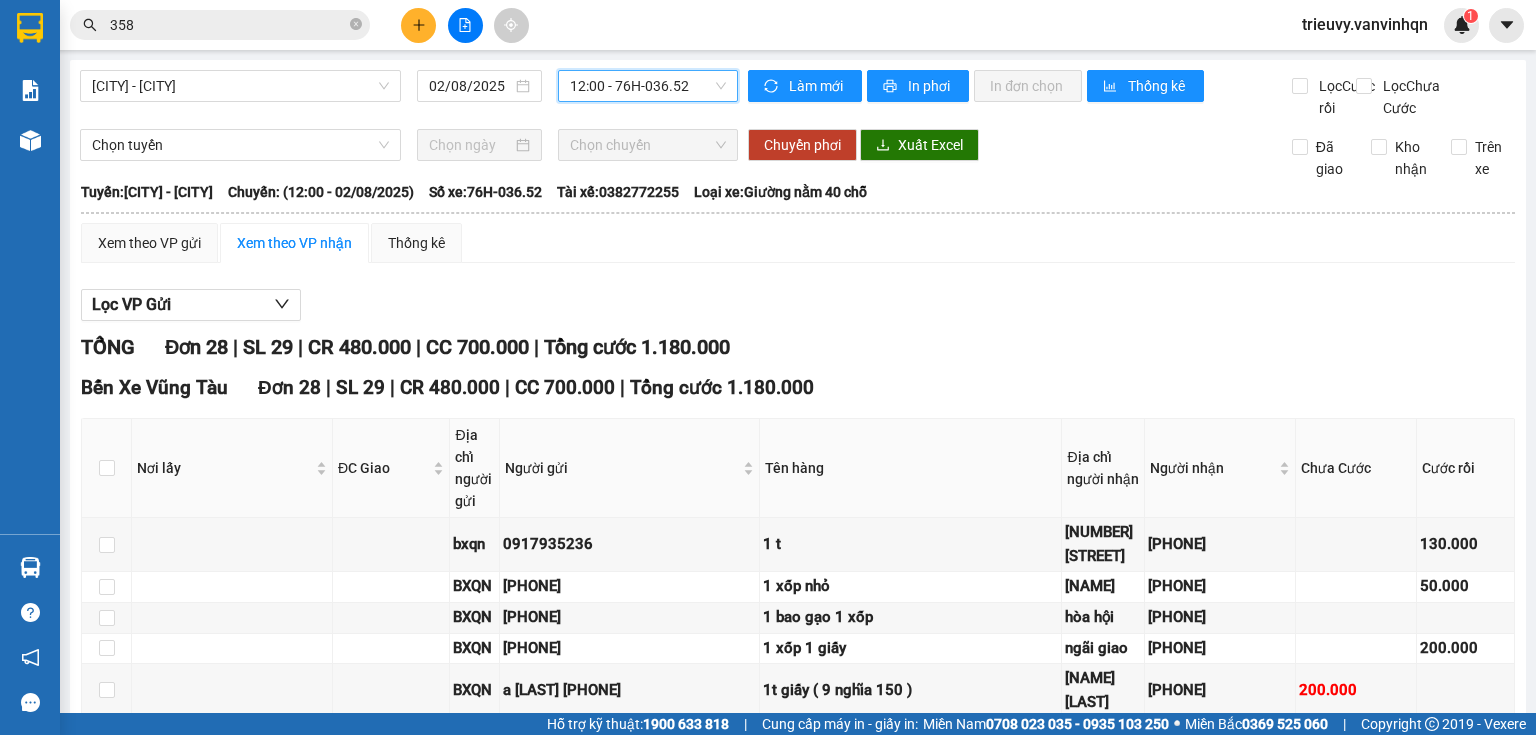 click on "12:00     - 76H-036.52" at bounding box center (648, 86) 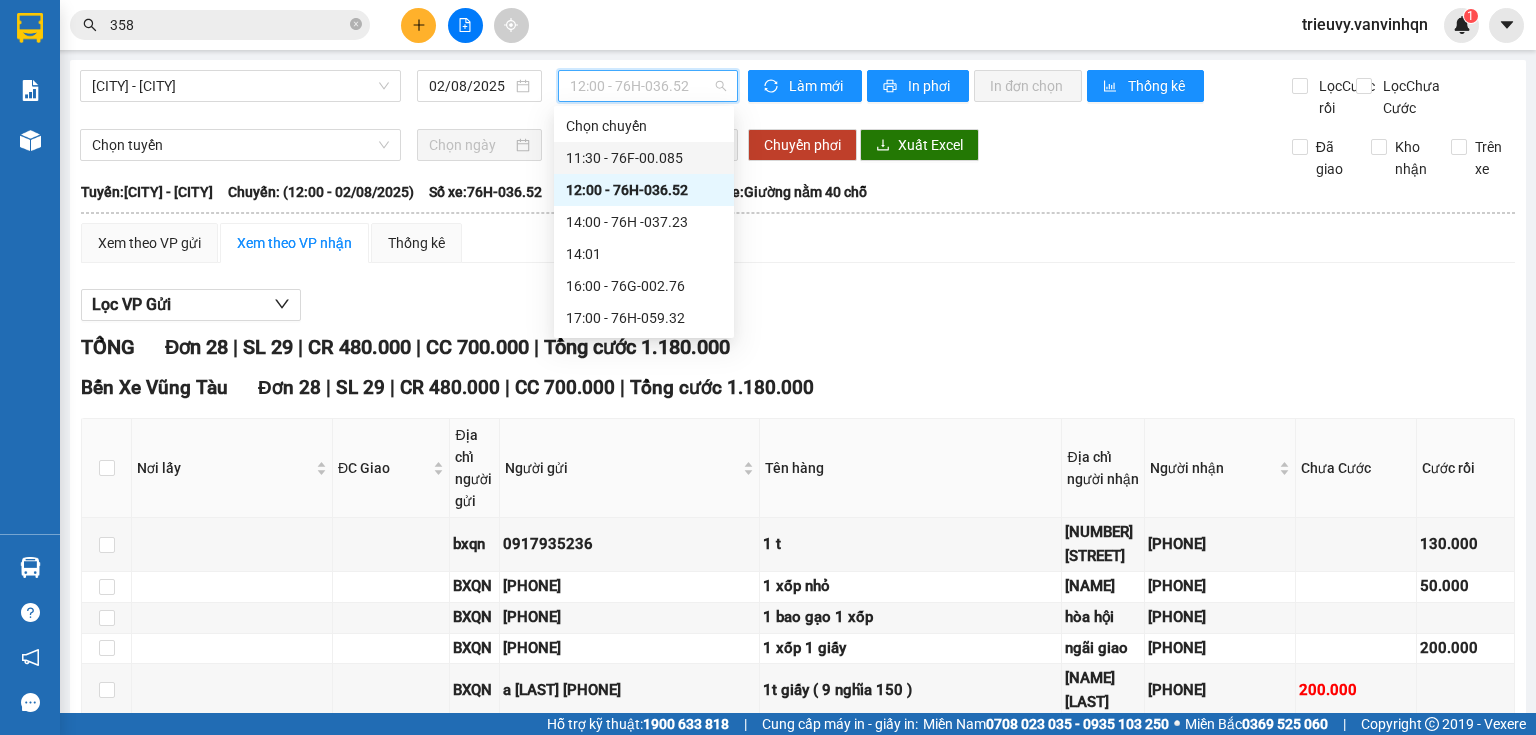 click on "11:30     - 76F-00.085" at bounding box center [644, 158] 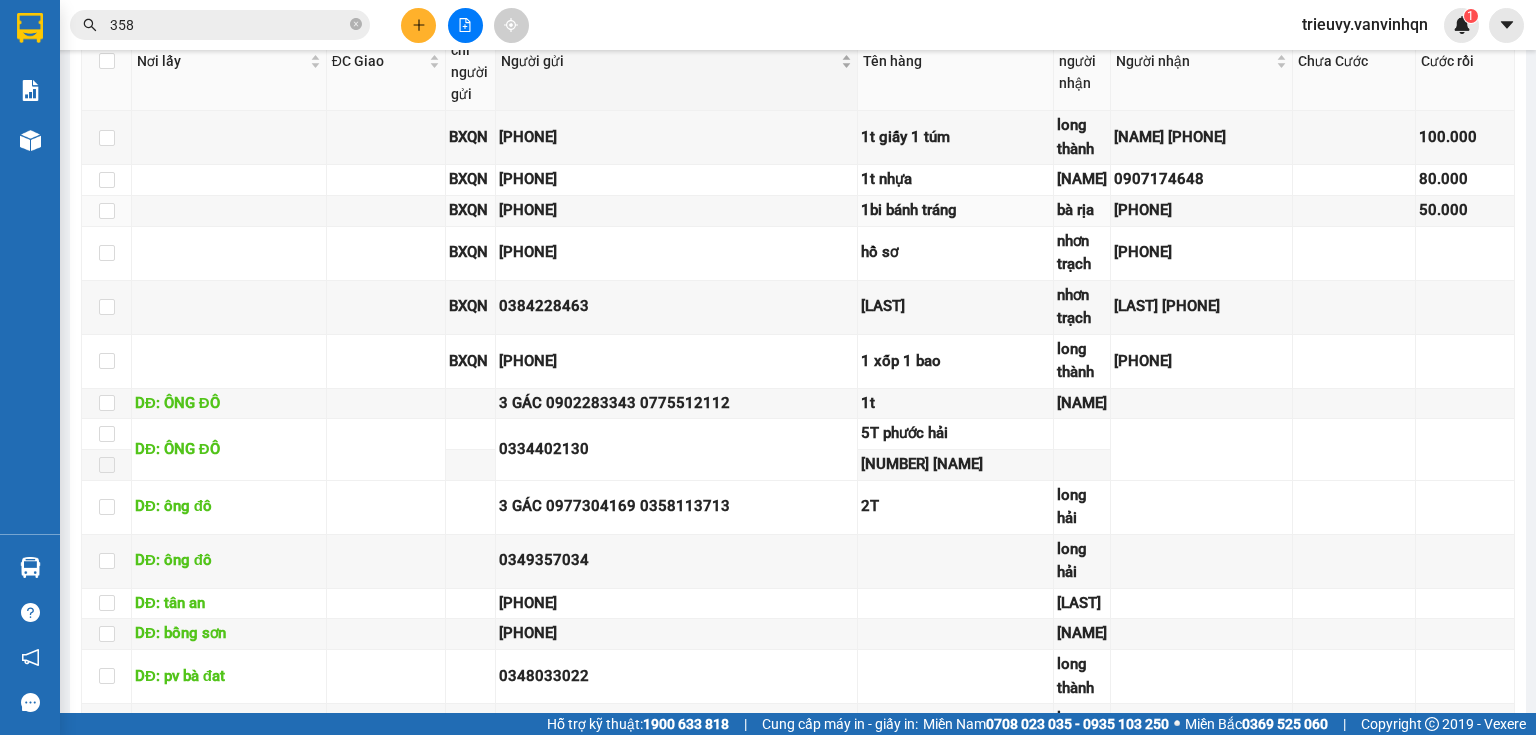 scroll, scrollTop: 480, scrollLeft: 0, axis: vertical 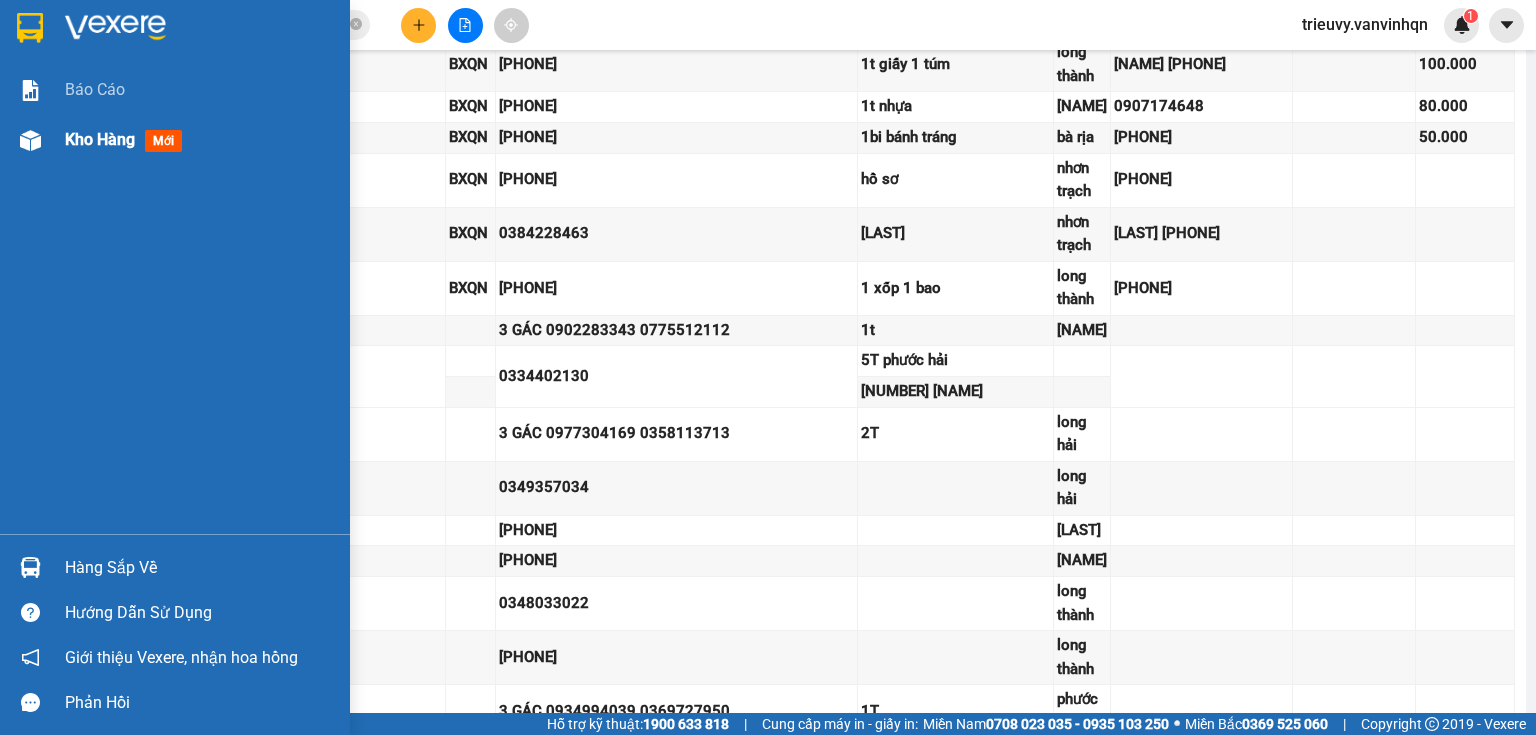 click on "Kho hàng mới" at bounding box center (175, 140) 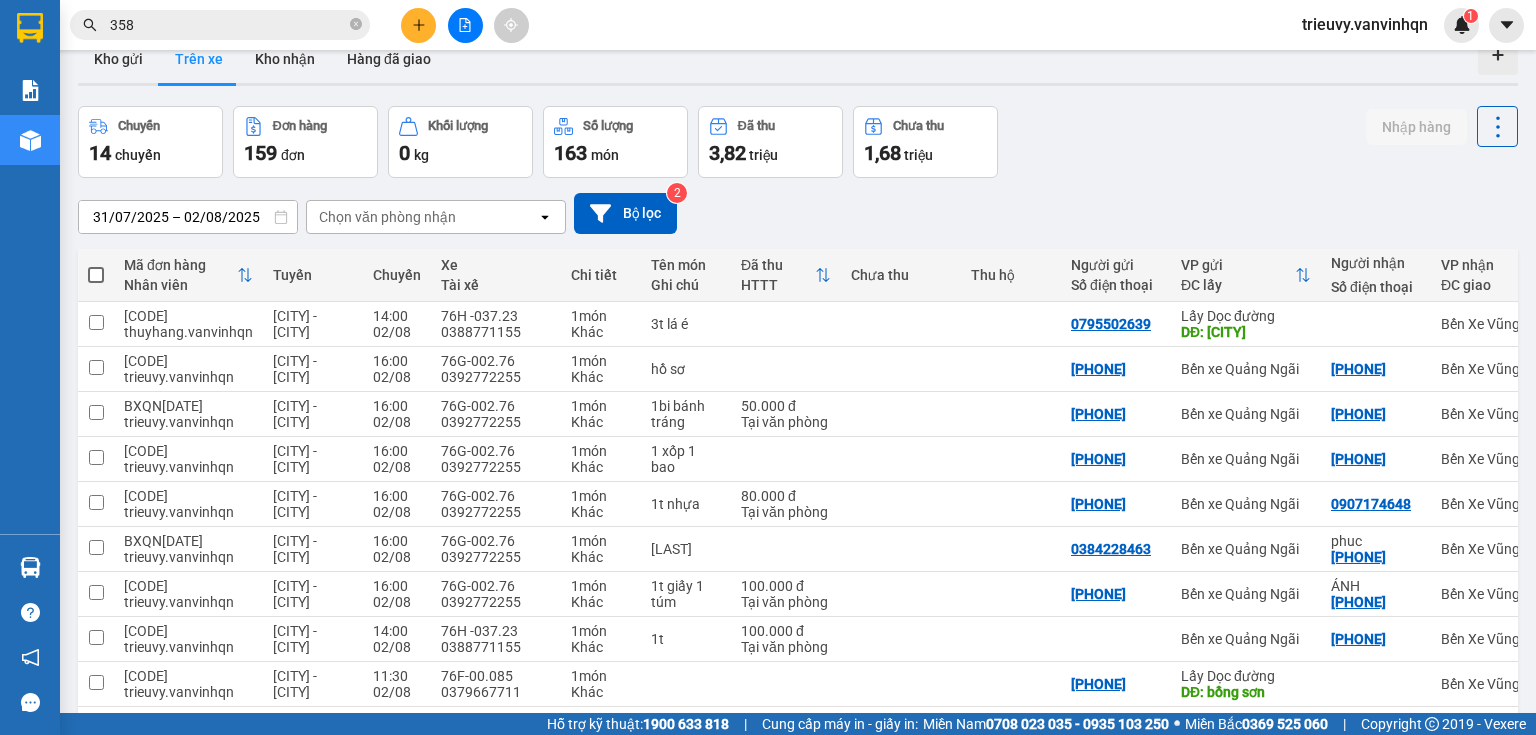scroll, scrollTop: 0, scrollLeft: 0, axis: both 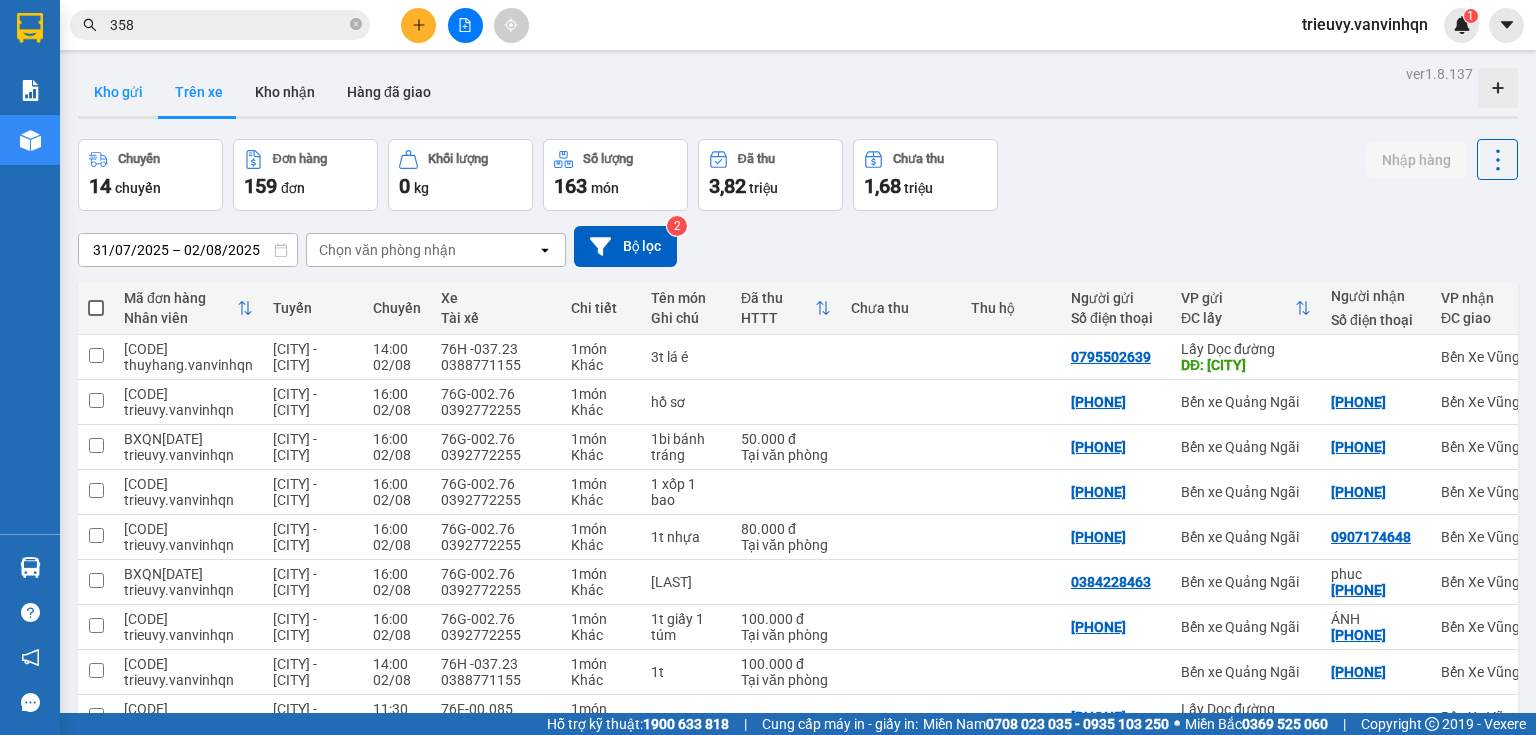 click on "Kho gửi" at bounding box center (118, 92) 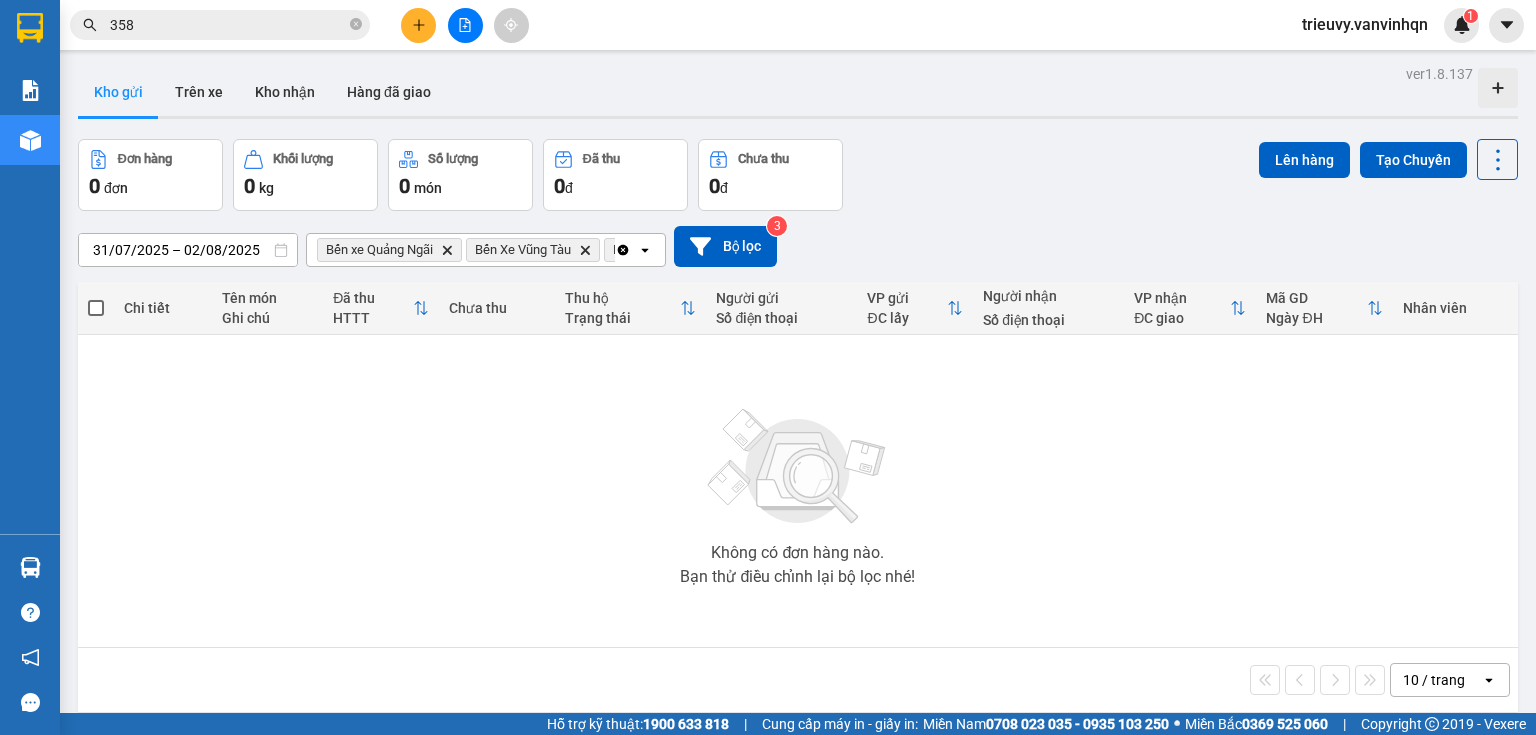 click 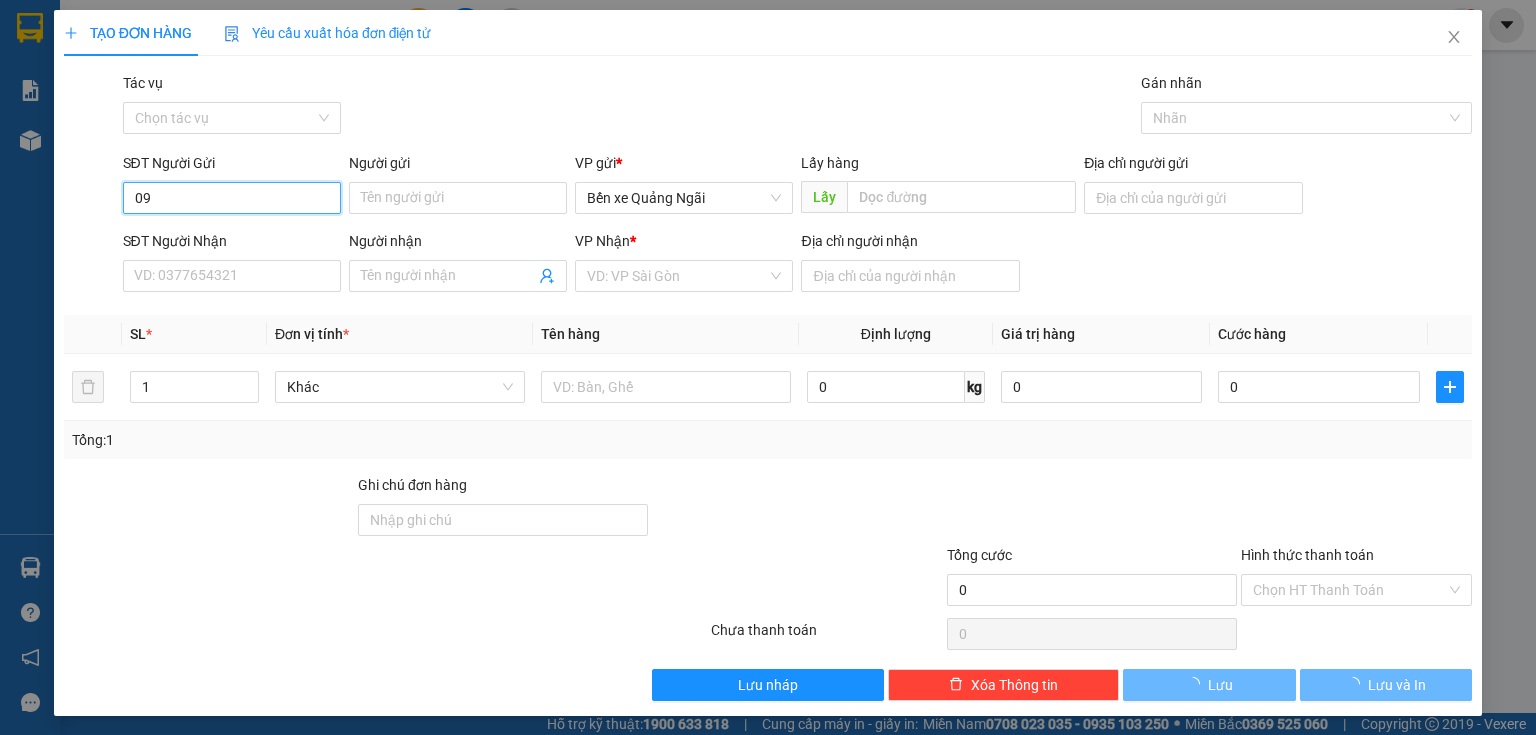 type on "0" 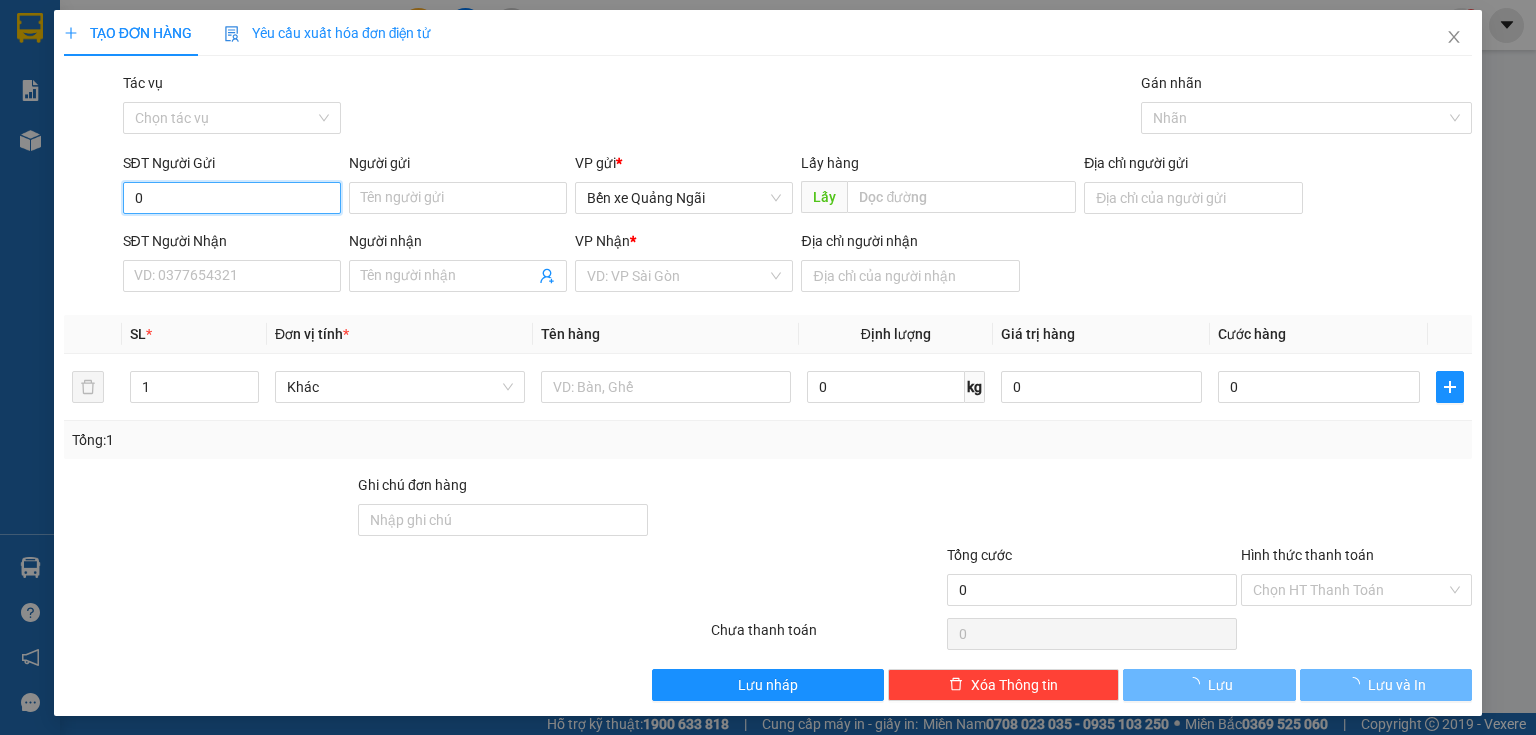 type 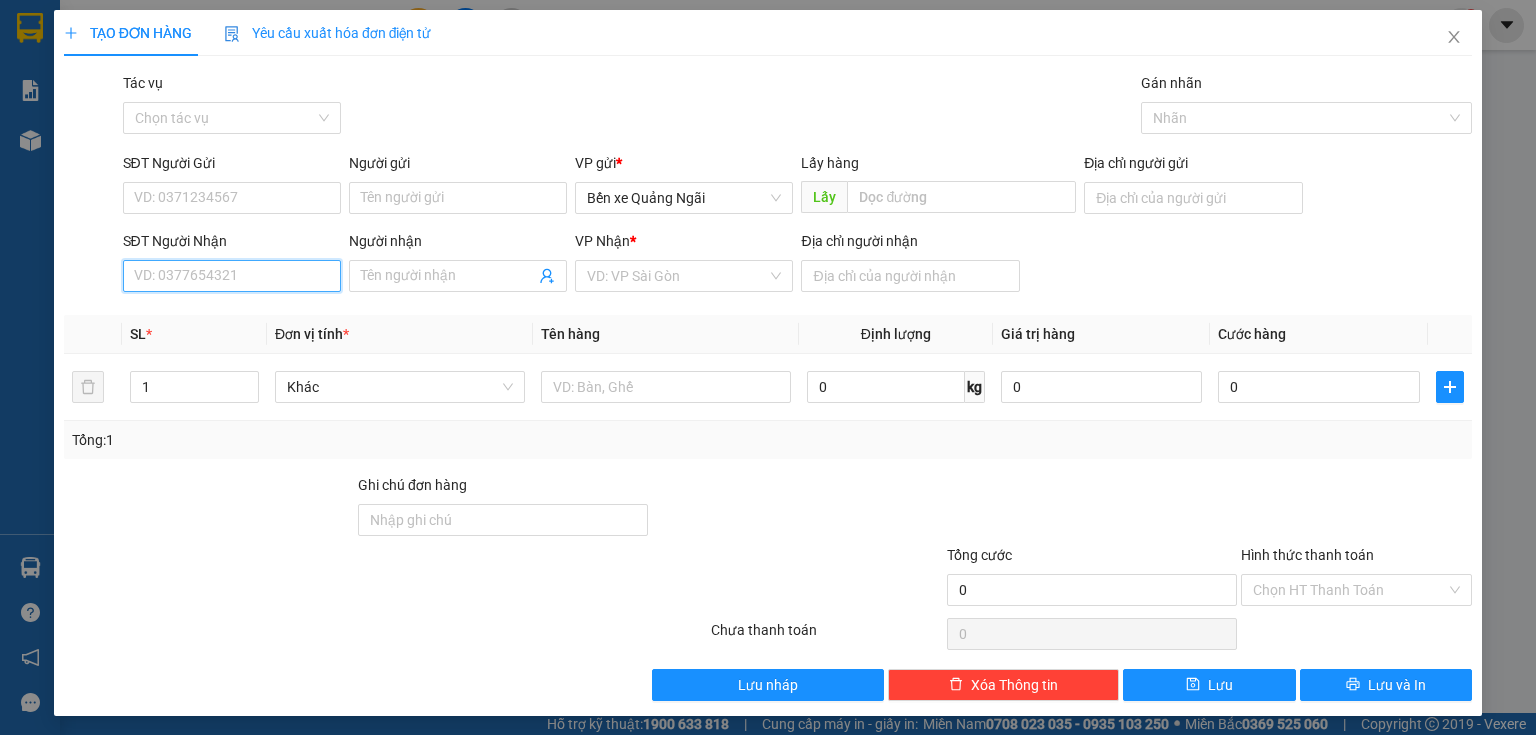 click on "SĐT Người Nhận" at bounding box center (232, 276) 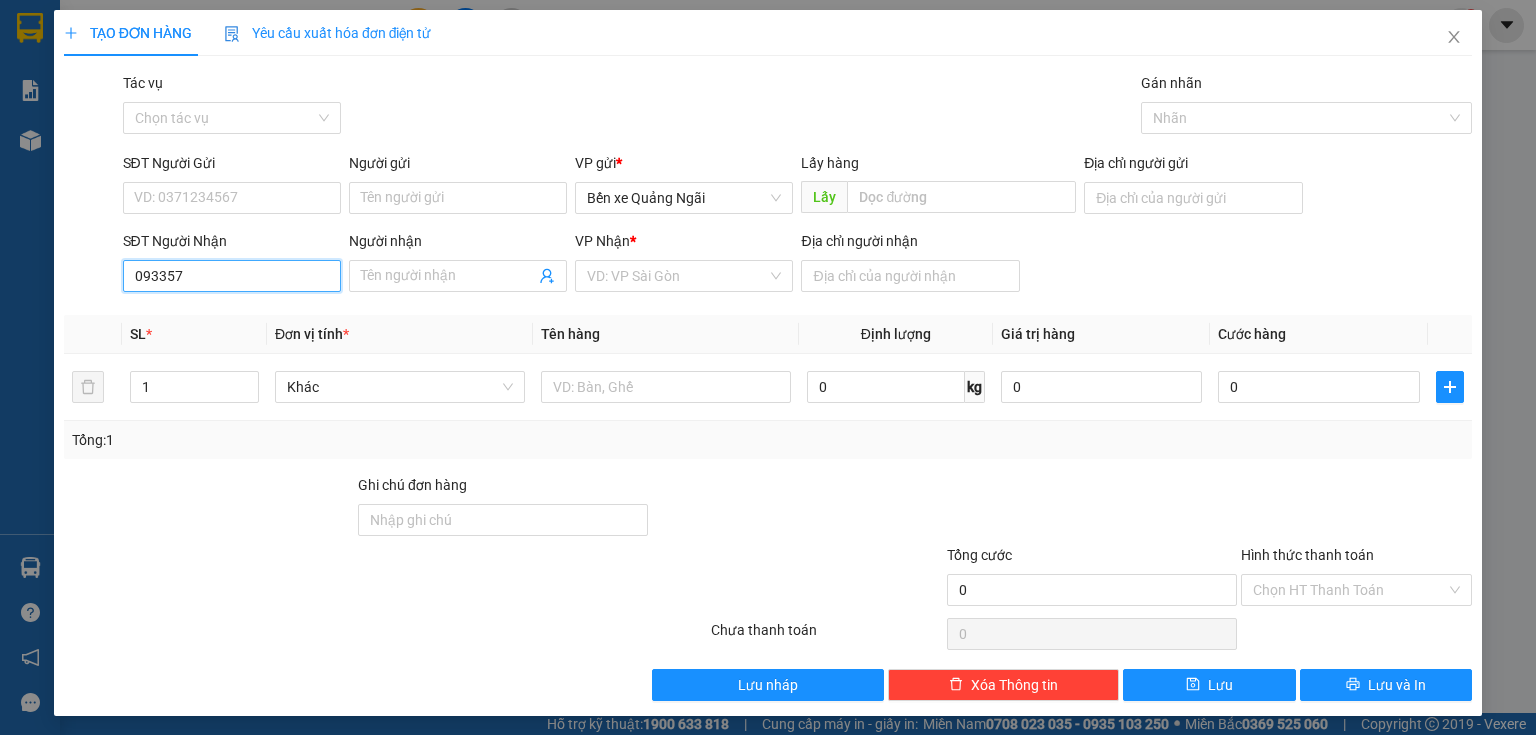 type on "[PHONE]" 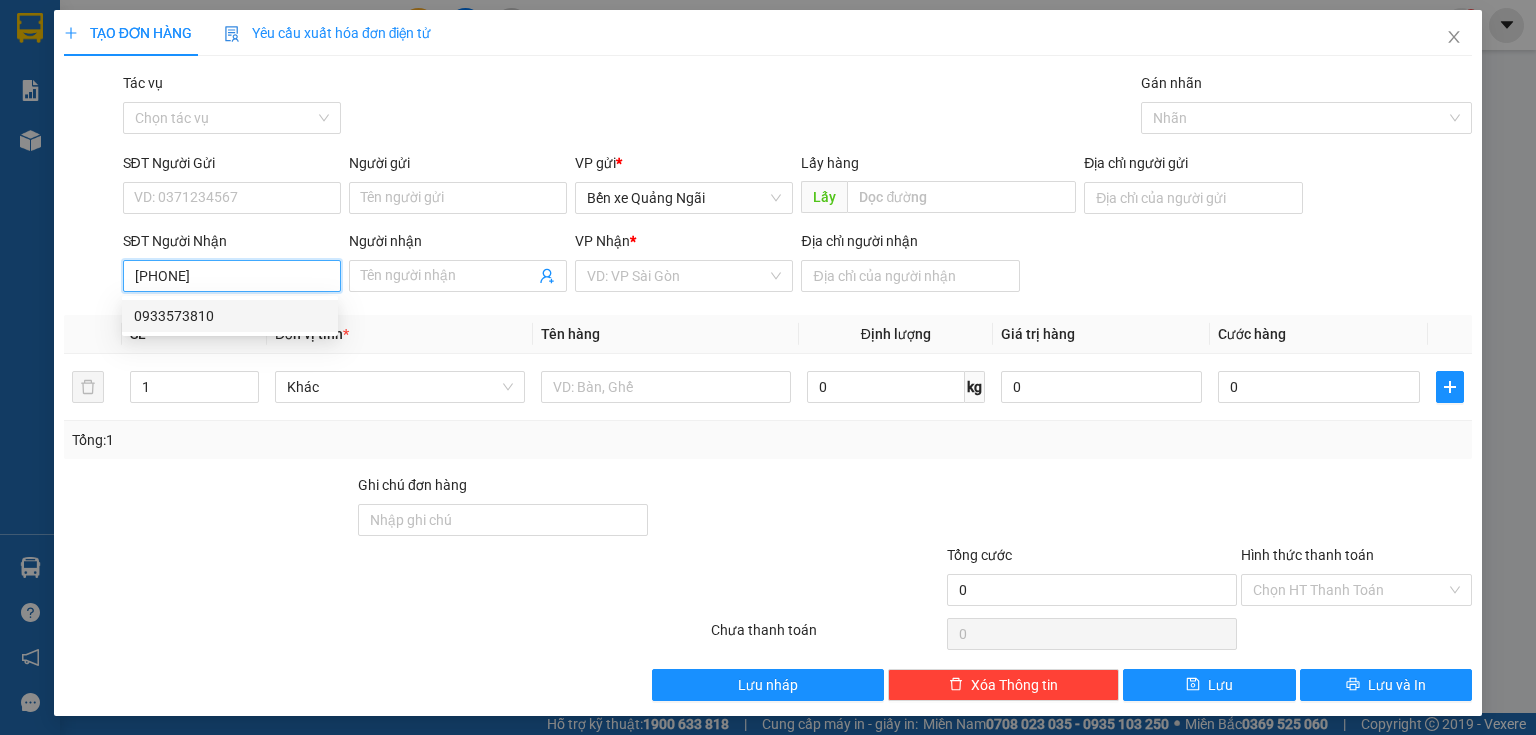 click on "0933573810" at bounding box center (230, 316) 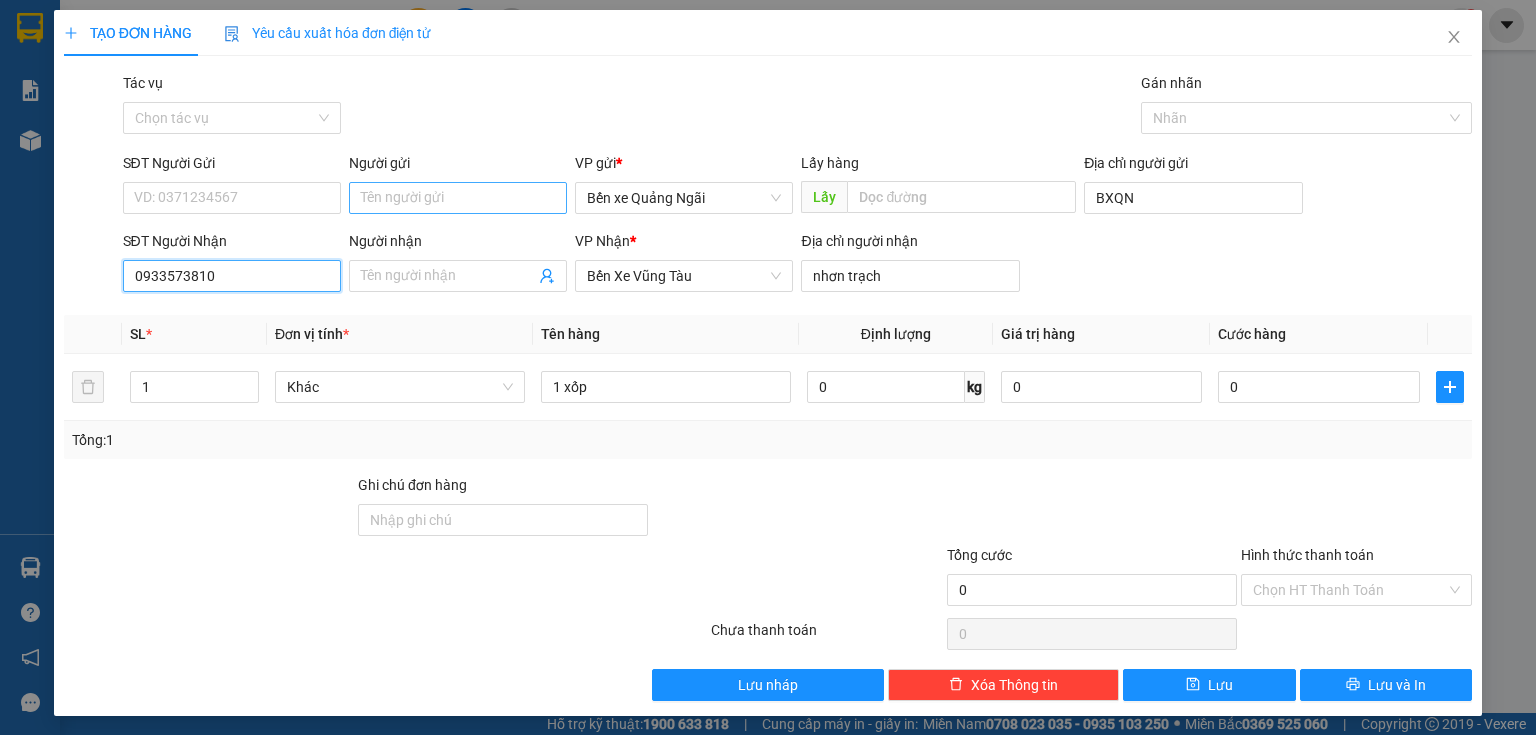 type on "0933573810" 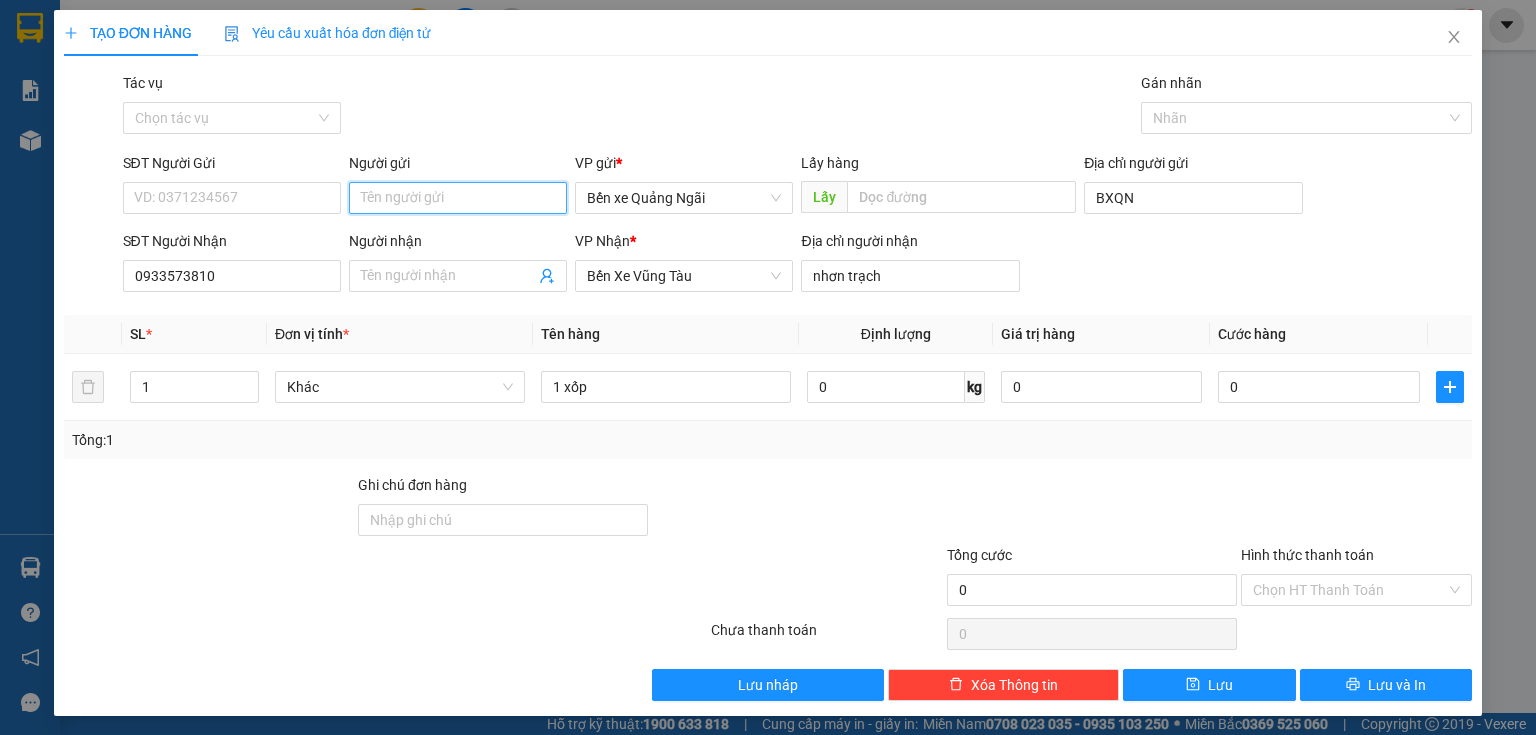 click on "Người gửi" at bounding box center (458, 198) 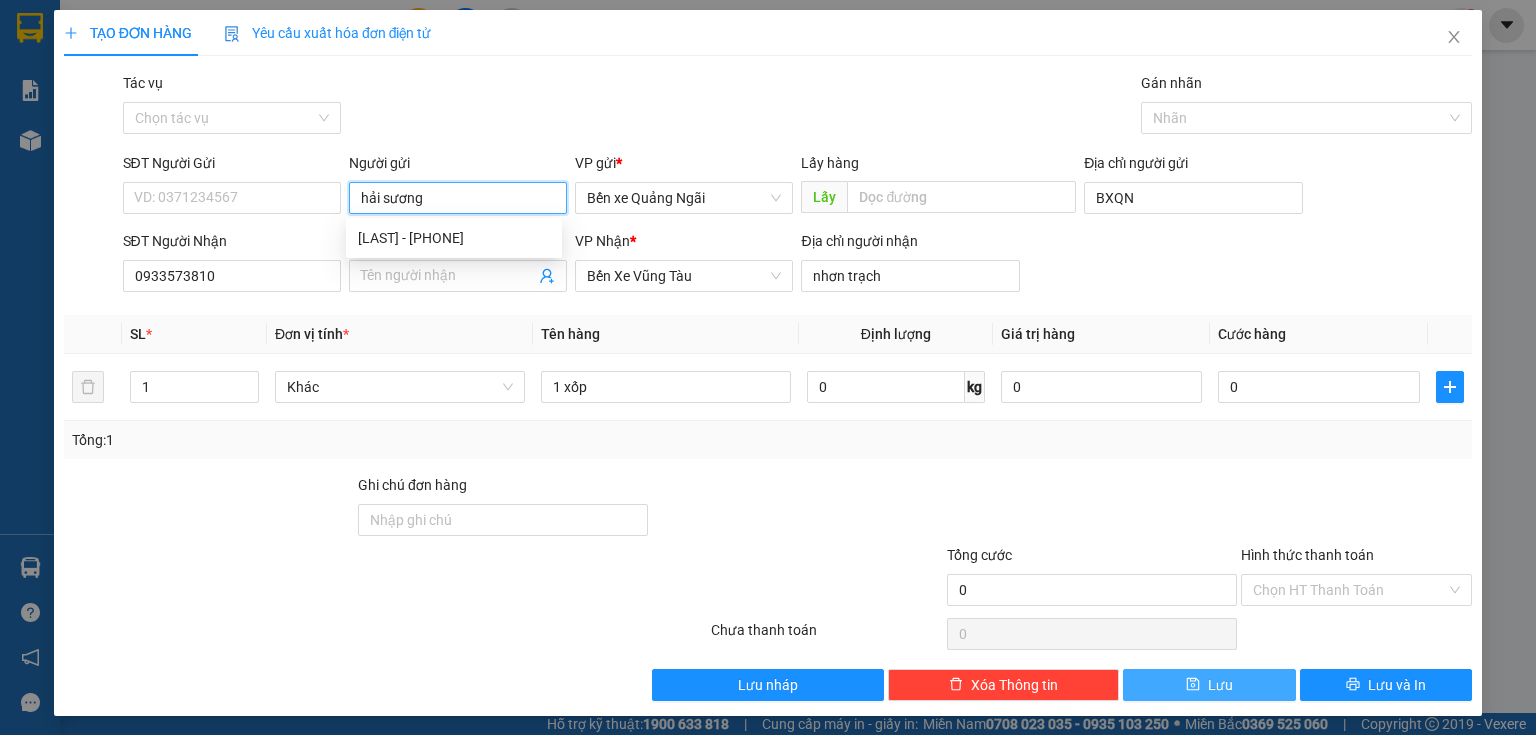 type on "hải sương" 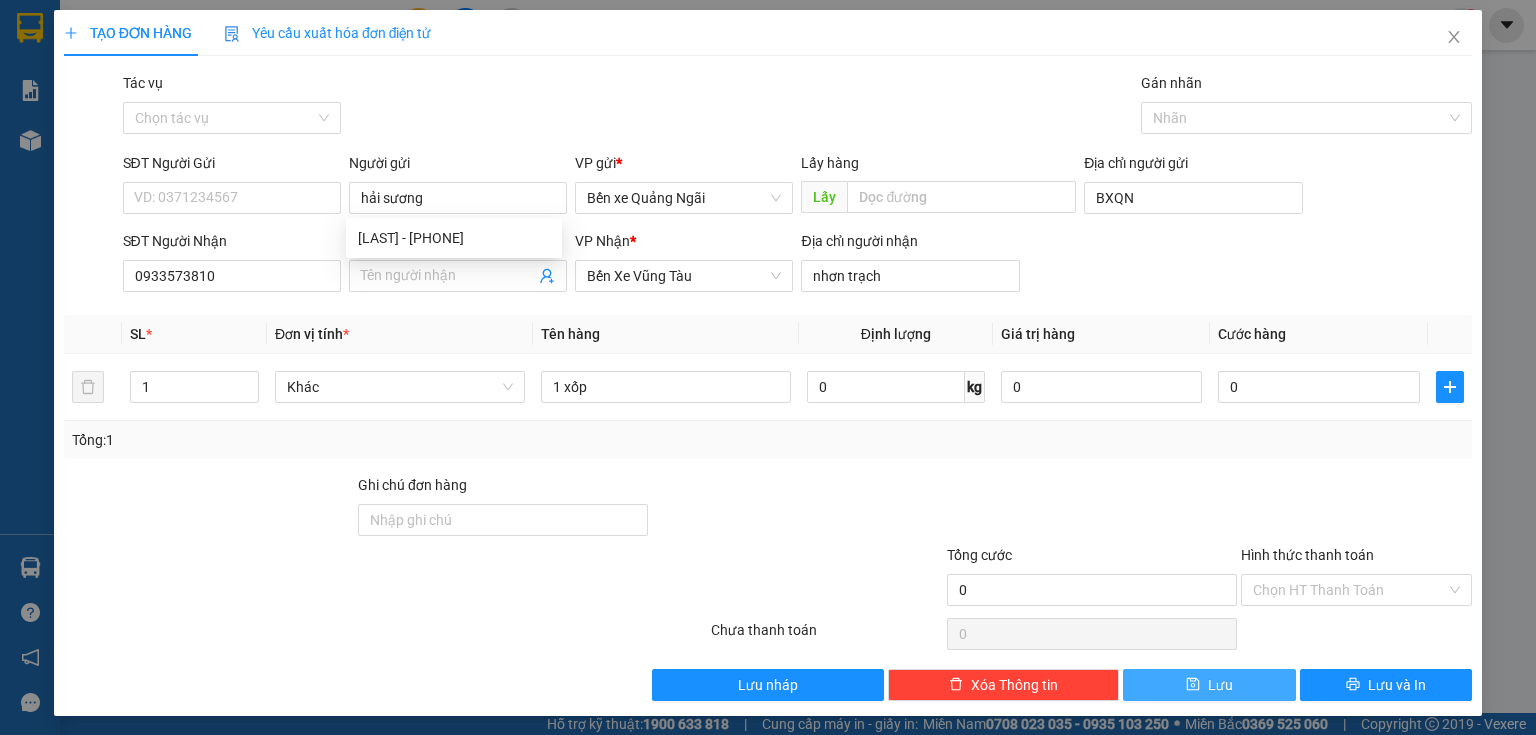click on "Lưu" at bounding box center [1209, 685] 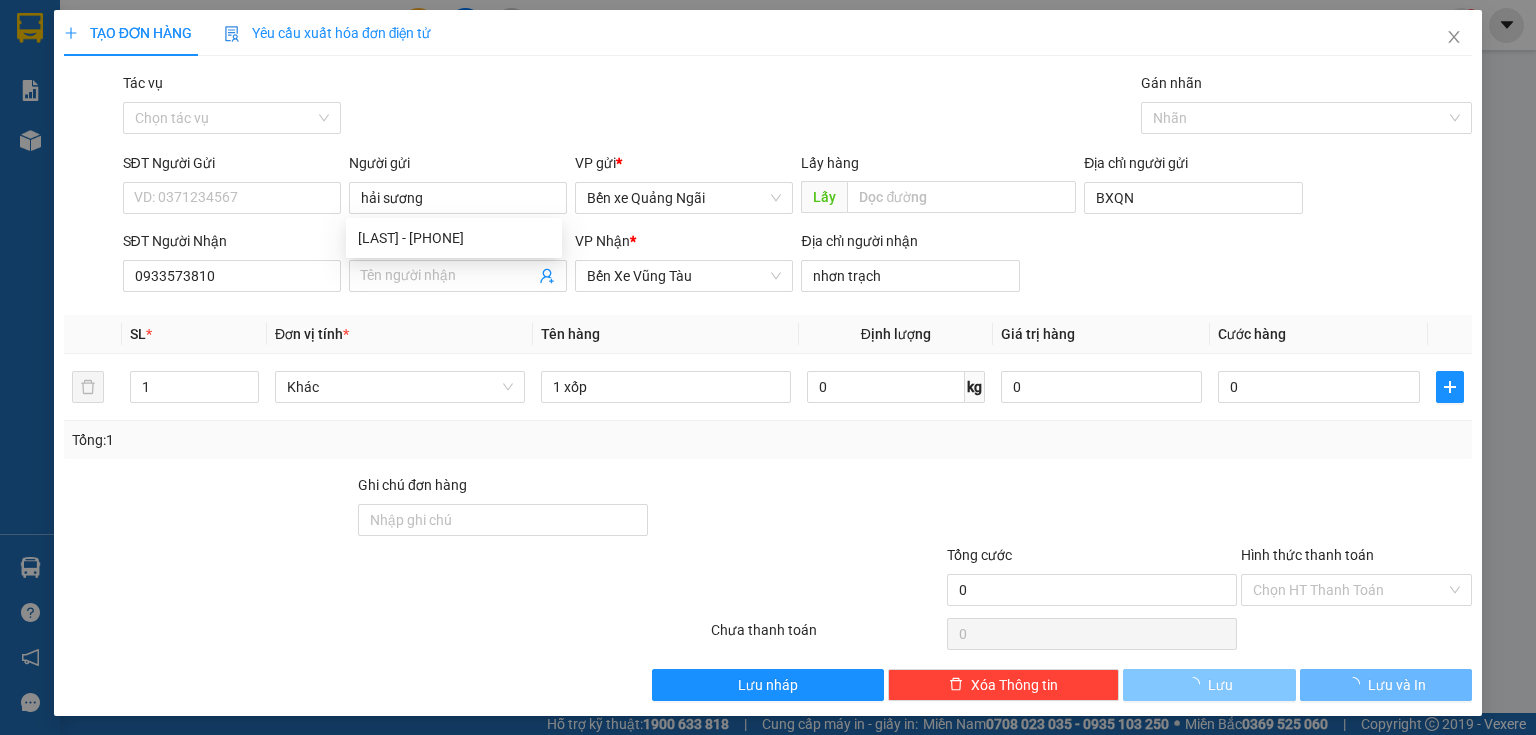 type 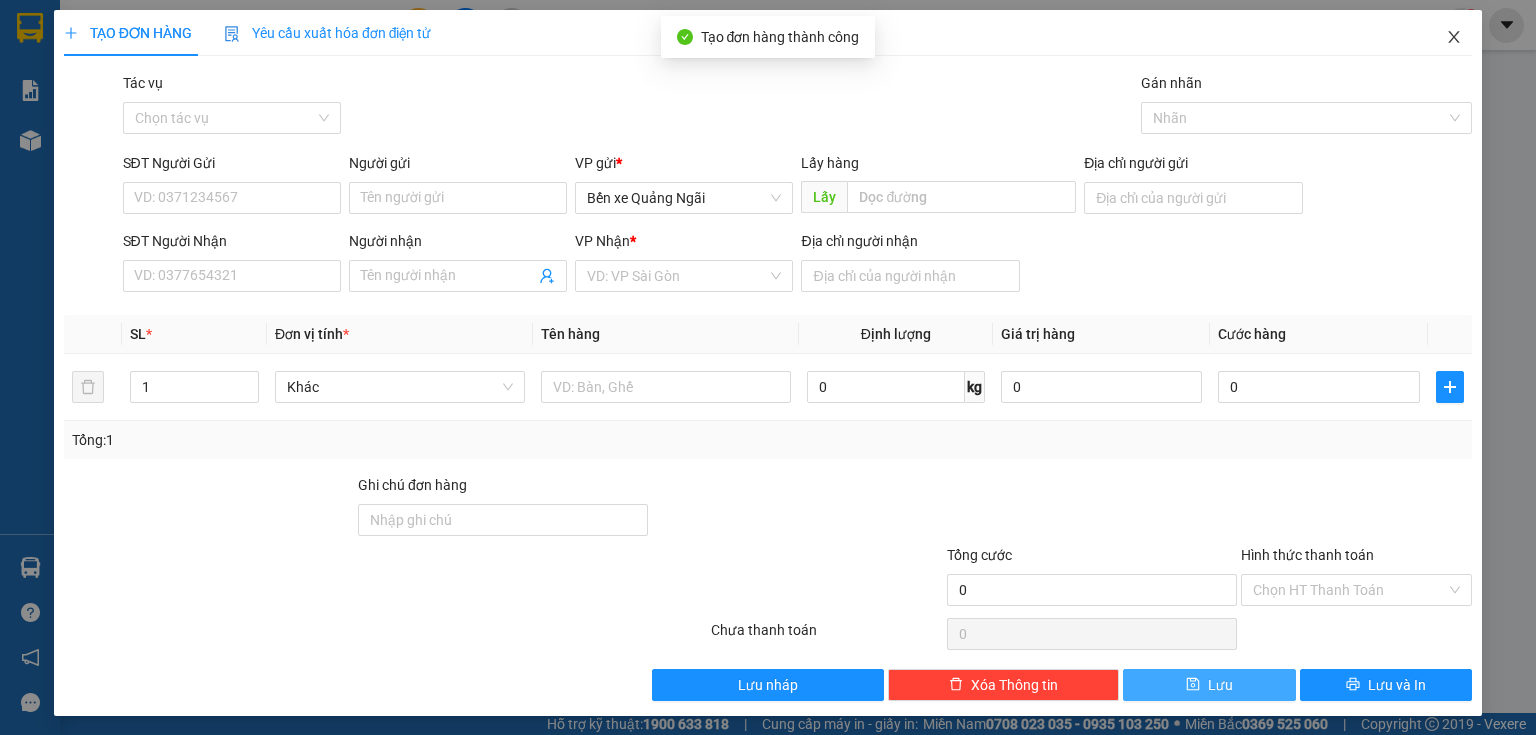 click at bounding box center [1454, 38] 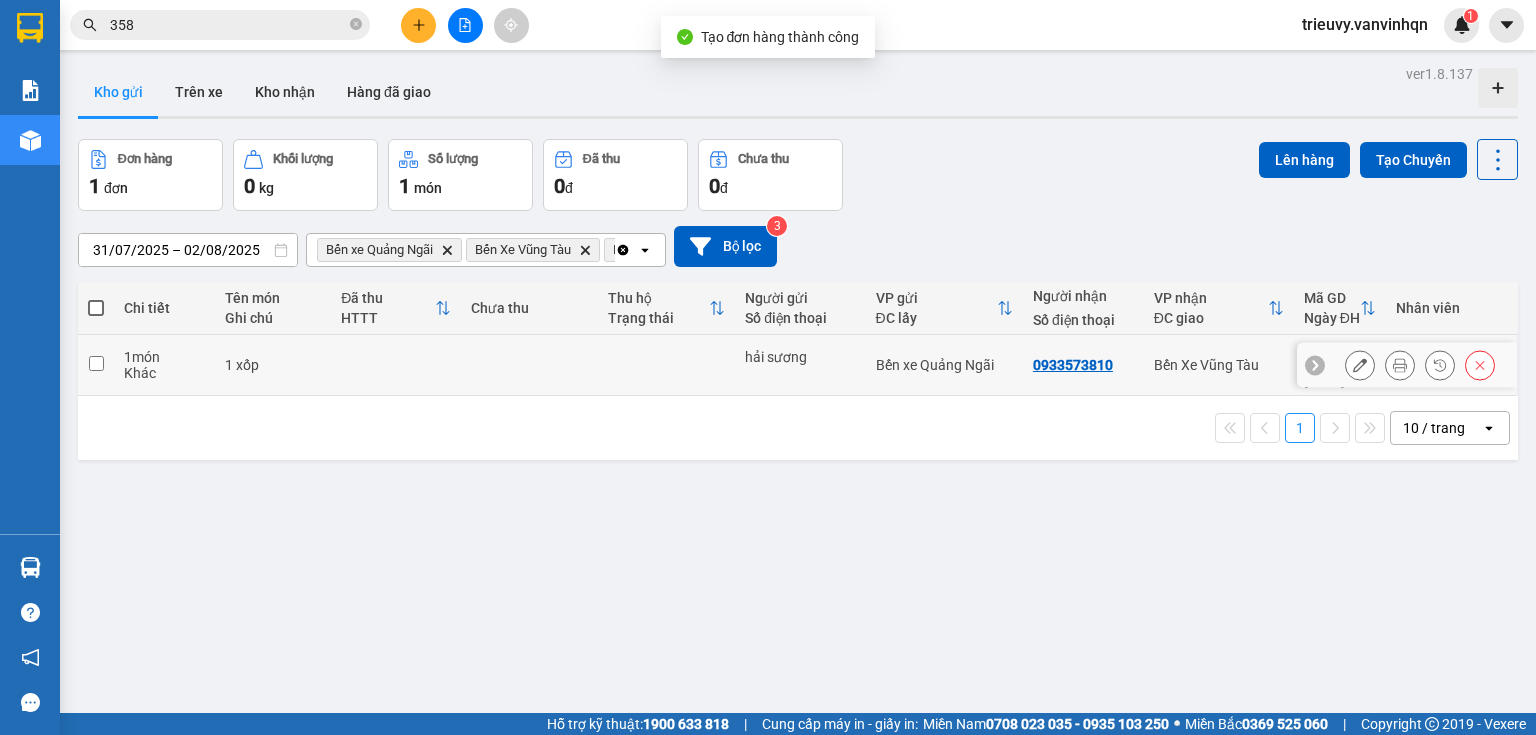 click at bounding box center (396, 365) 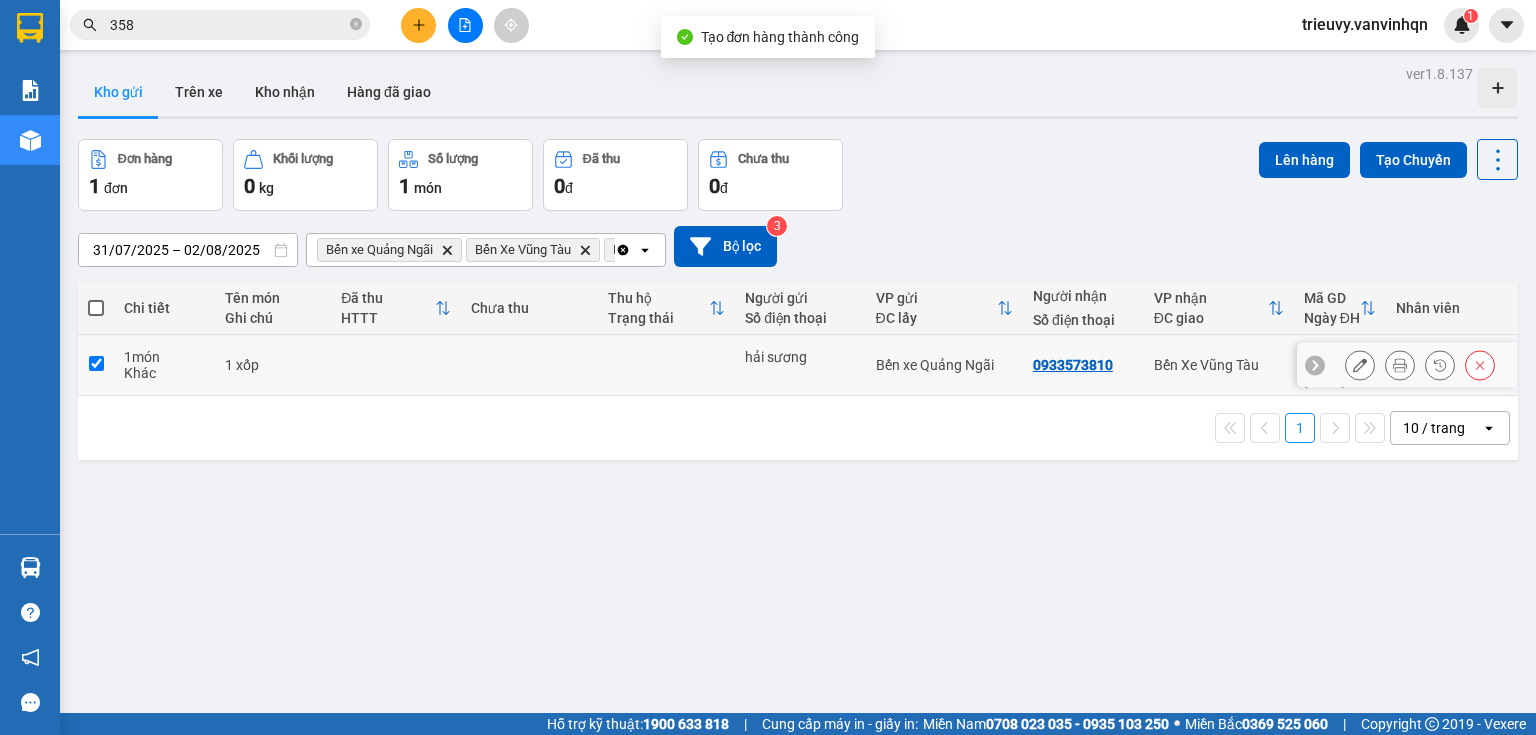 checkbox on "true" 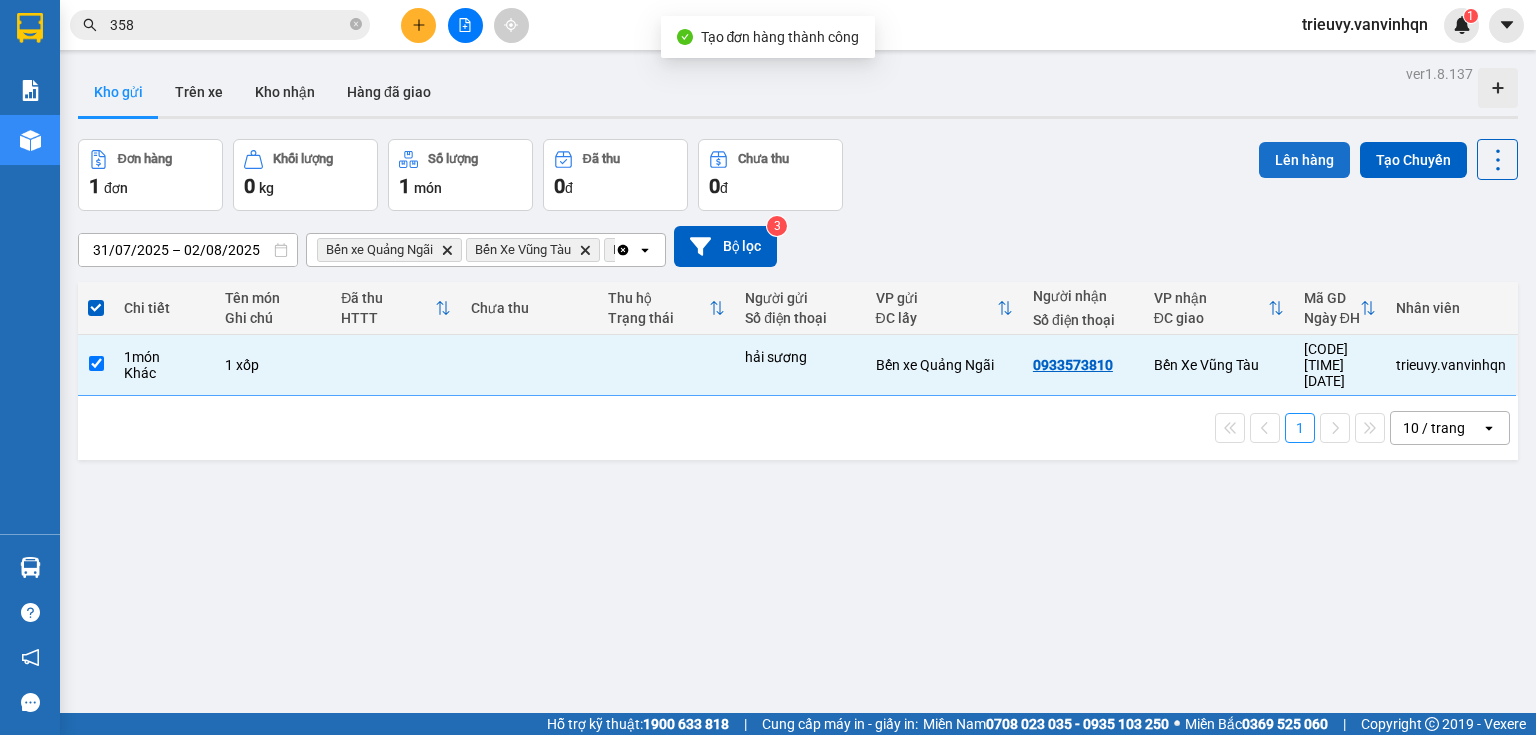 click on "Lên hàng" at bounding box center (1304, 160) 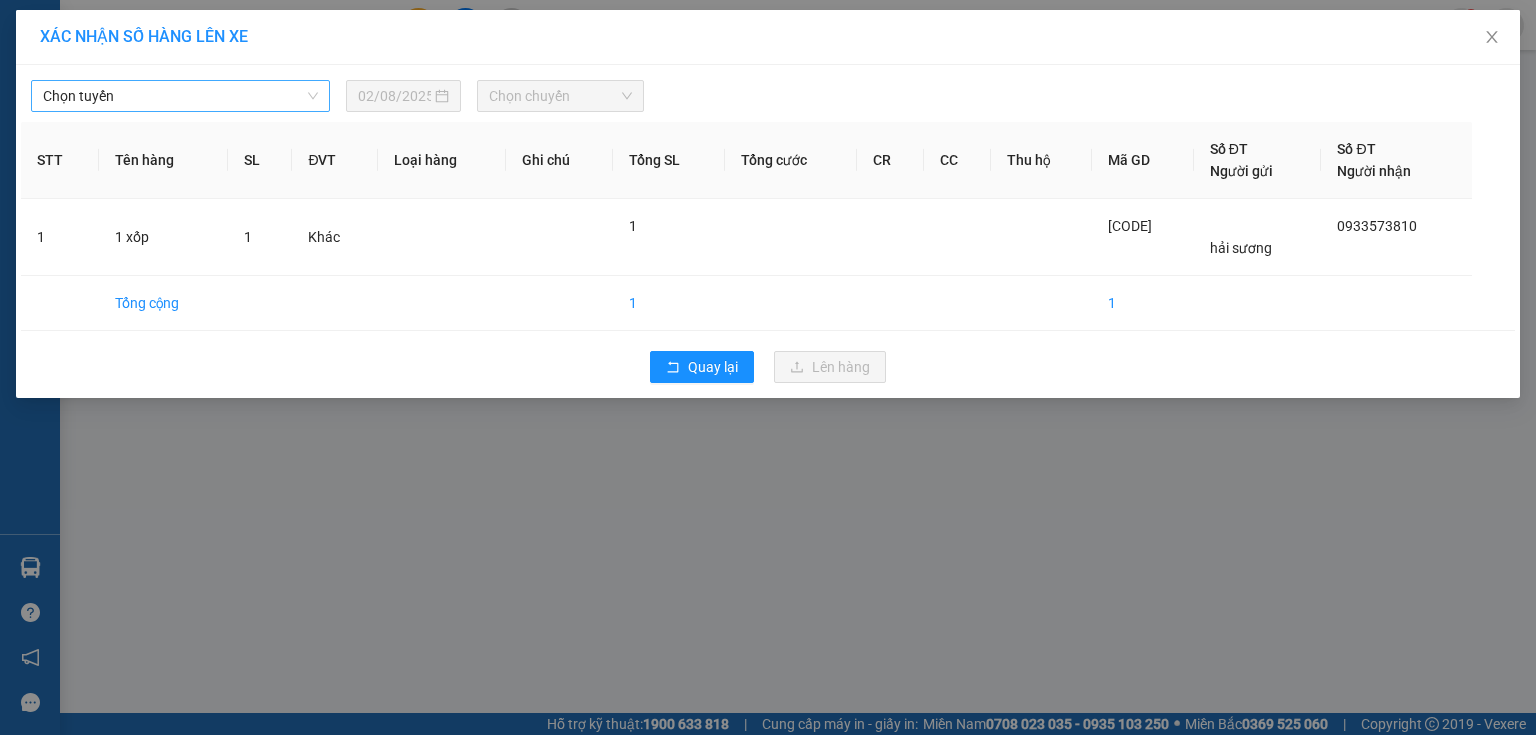 drag, startPoint x: 293, startPoint y: 99, endPoint x: 280, endPoint y: 106, distance: 14.764823 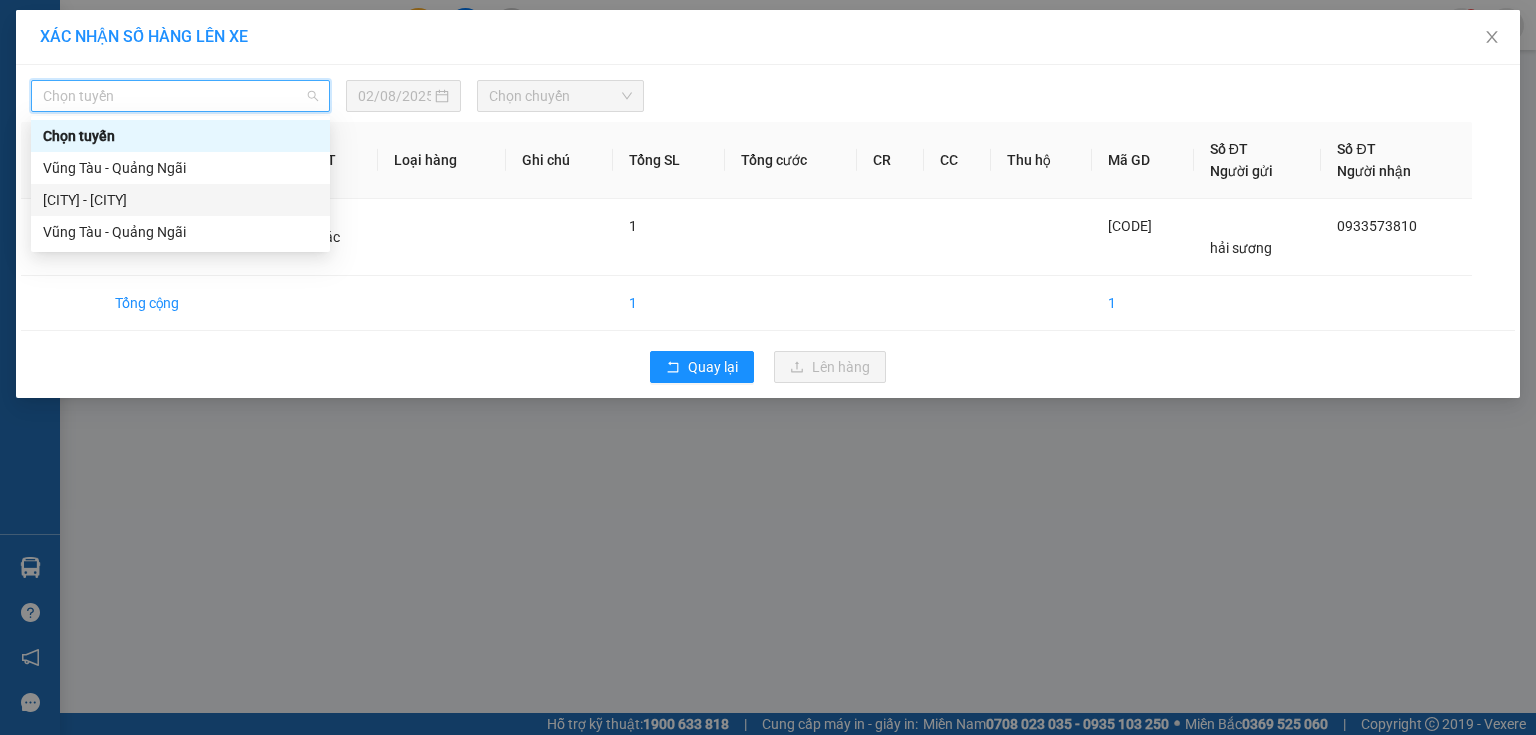 click on "[CITY] - [CITY]" at bounding box center [180, 200] 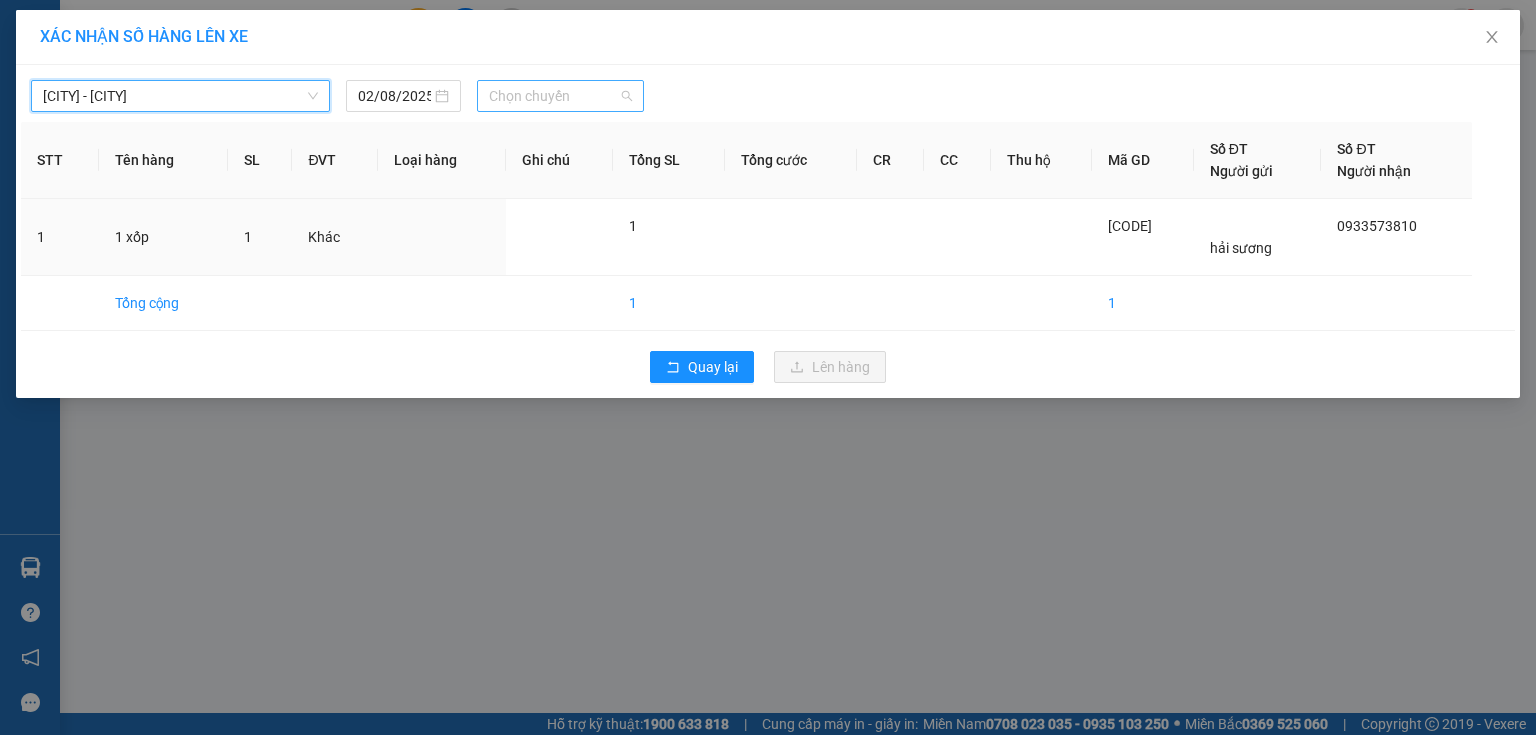 click on "Chọn chuyến" at bounding box center (561, 96) 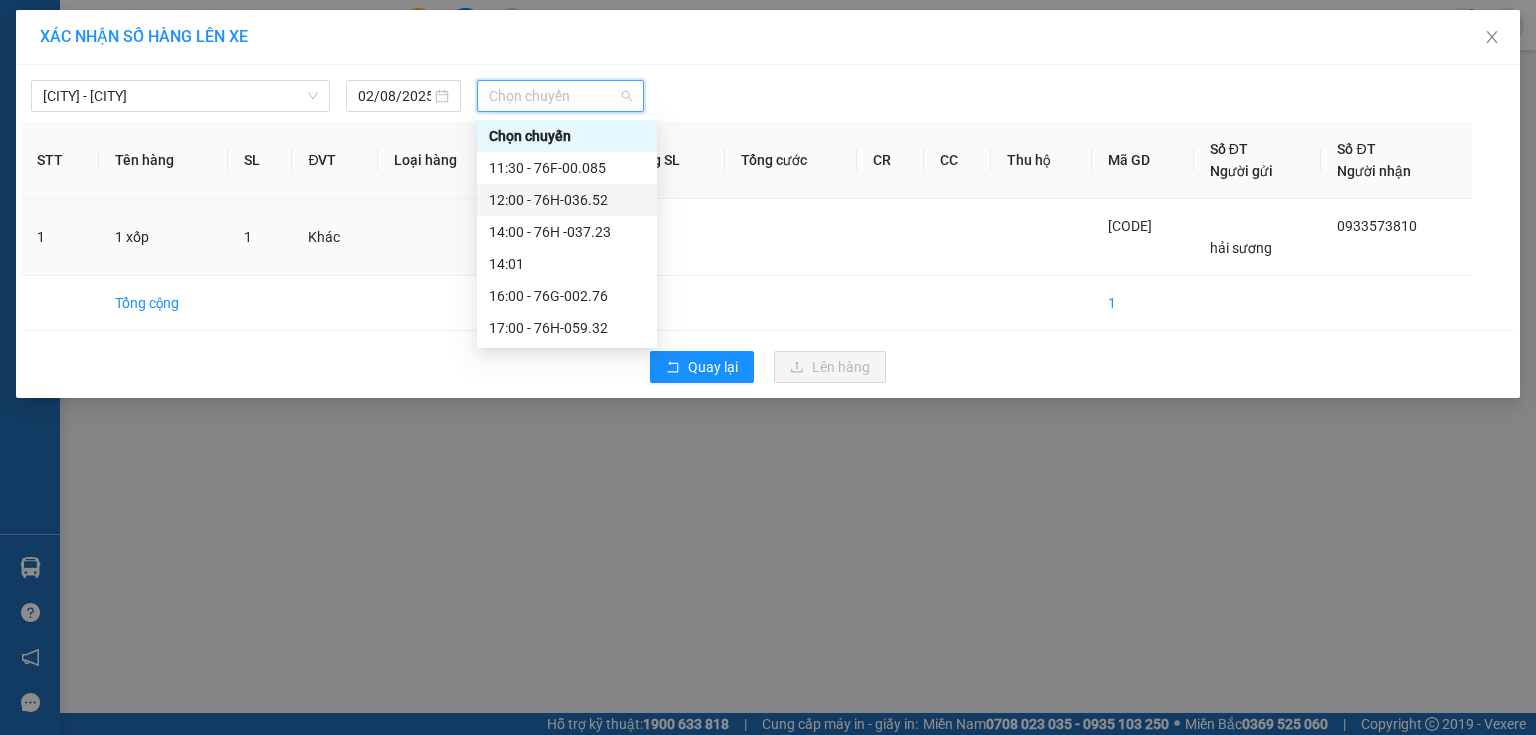 click on "12:00     - 76H-036.52" at bounding box center [567, 200] 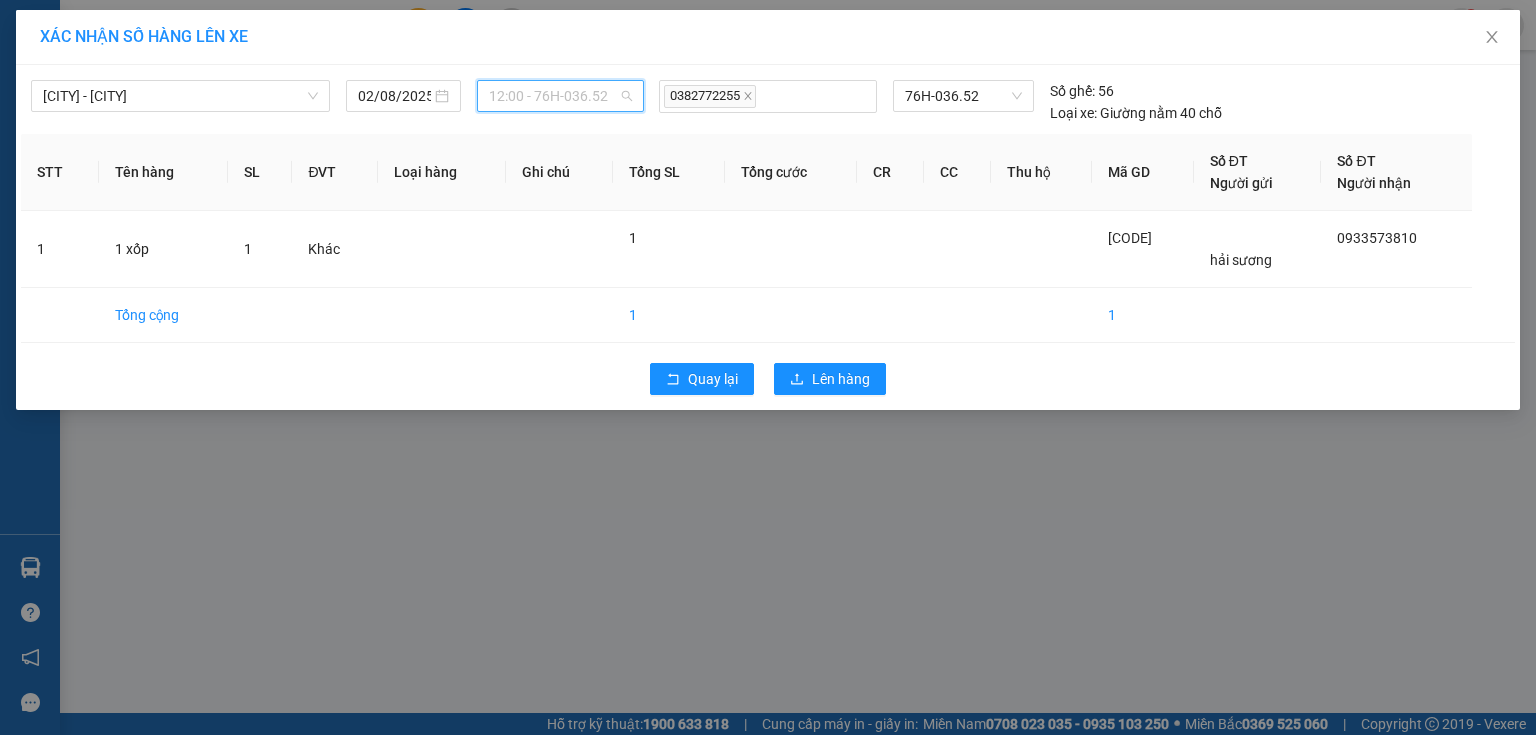 click on "12:00     - 76H-036.52" at bounding box center [561, 96] 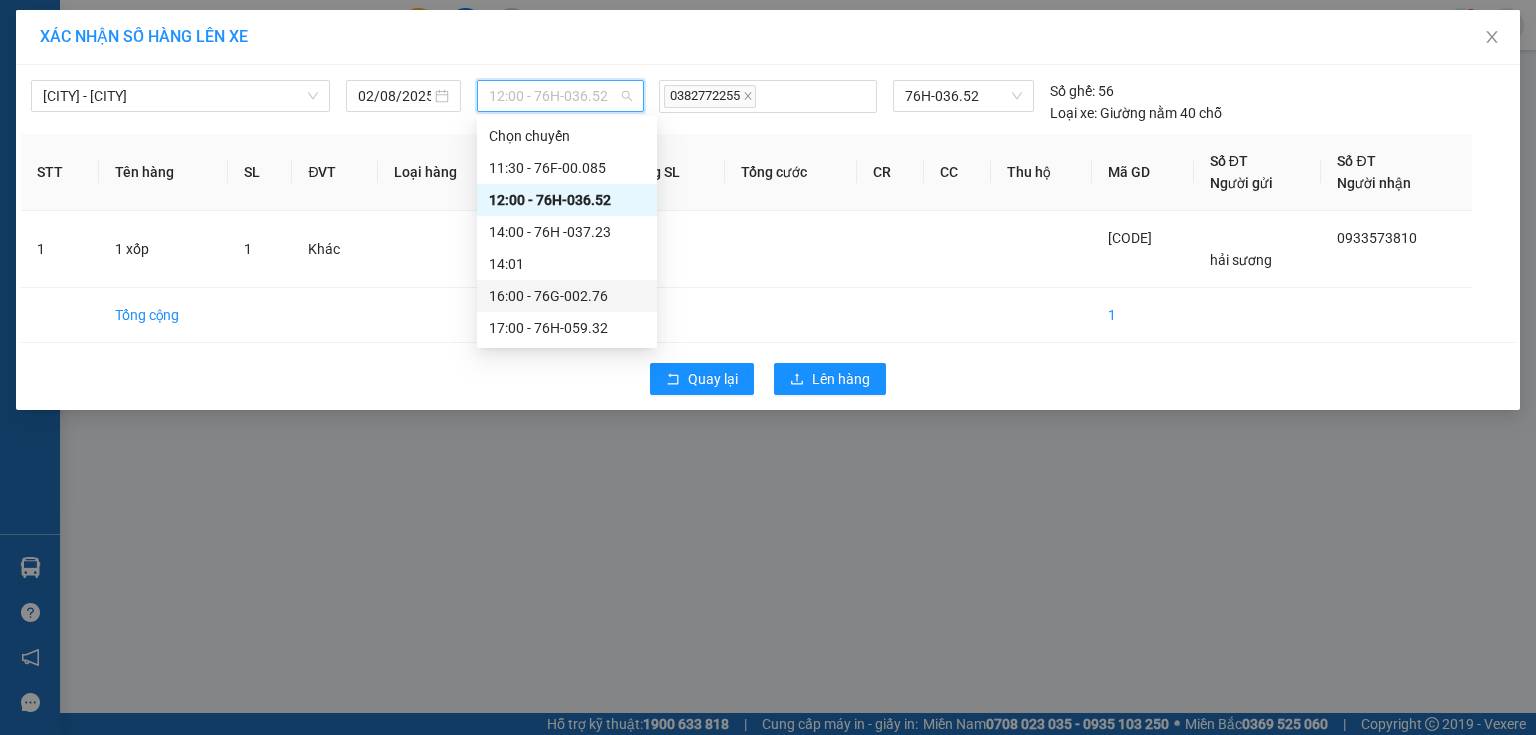 click on "16:00     - 76G-002.76" at bounding box center (567, 296) 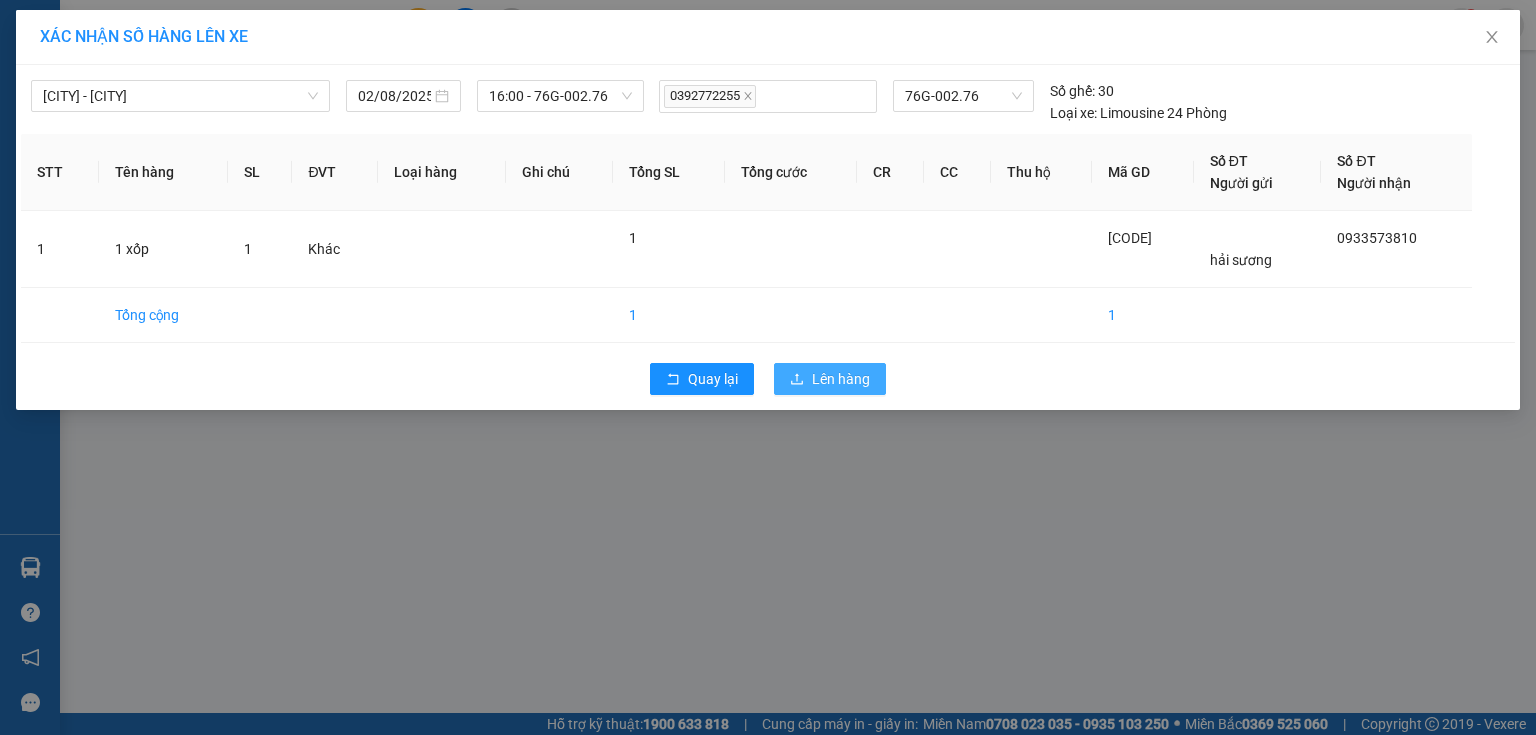 click on "Lên hàng" at bounding box center [830, 379] 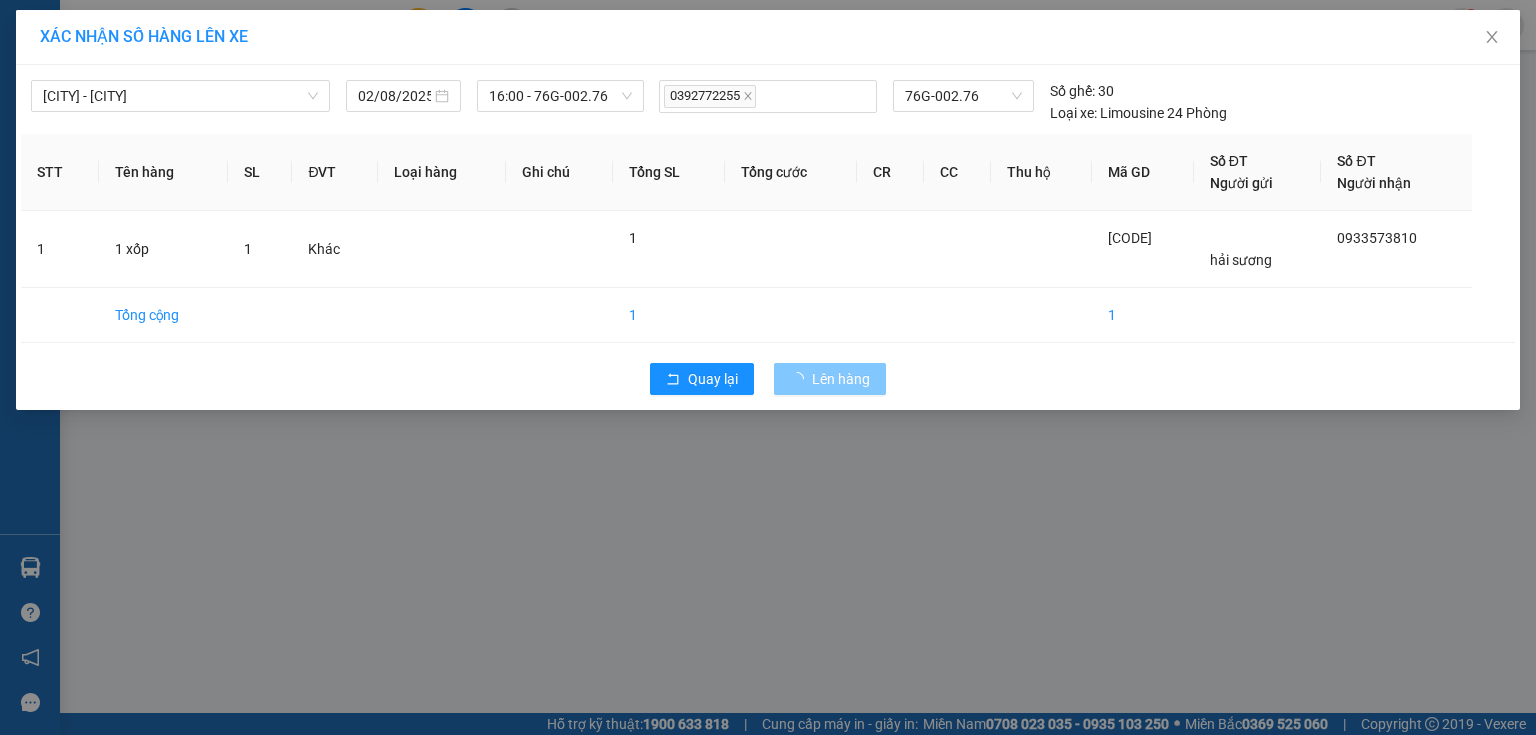click 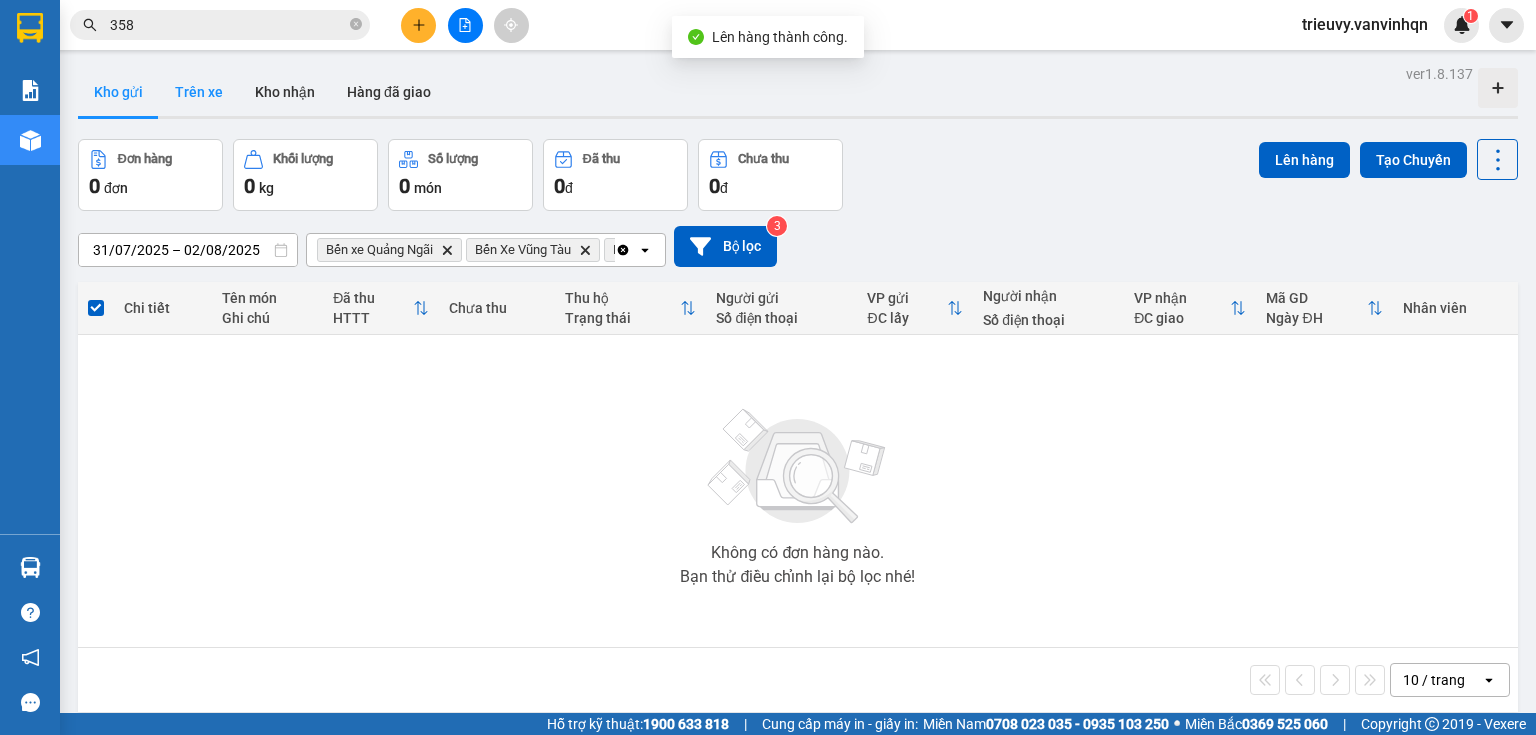 click on "Trên xe" at bounding box center [199, 92] 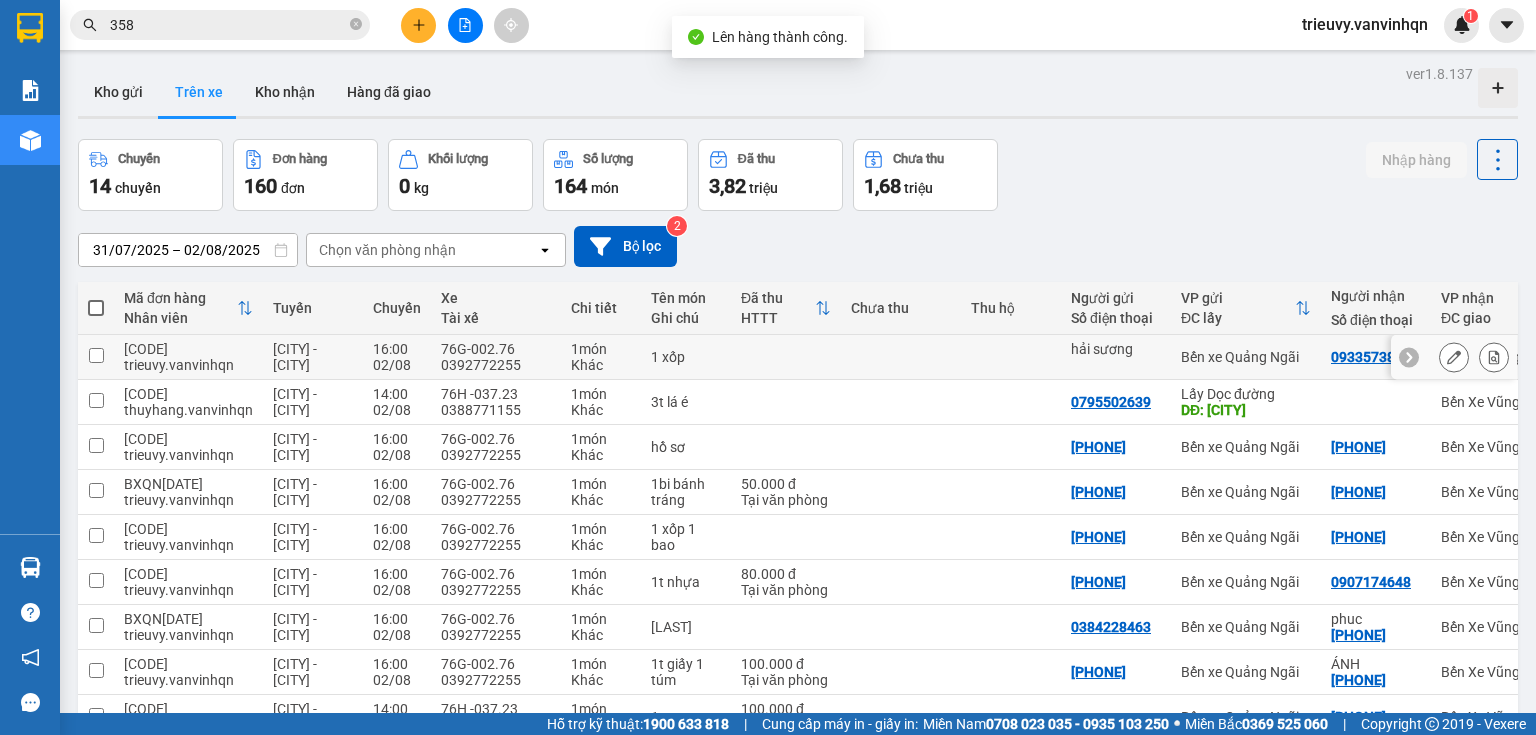 click at bounding box center (1454, 357) 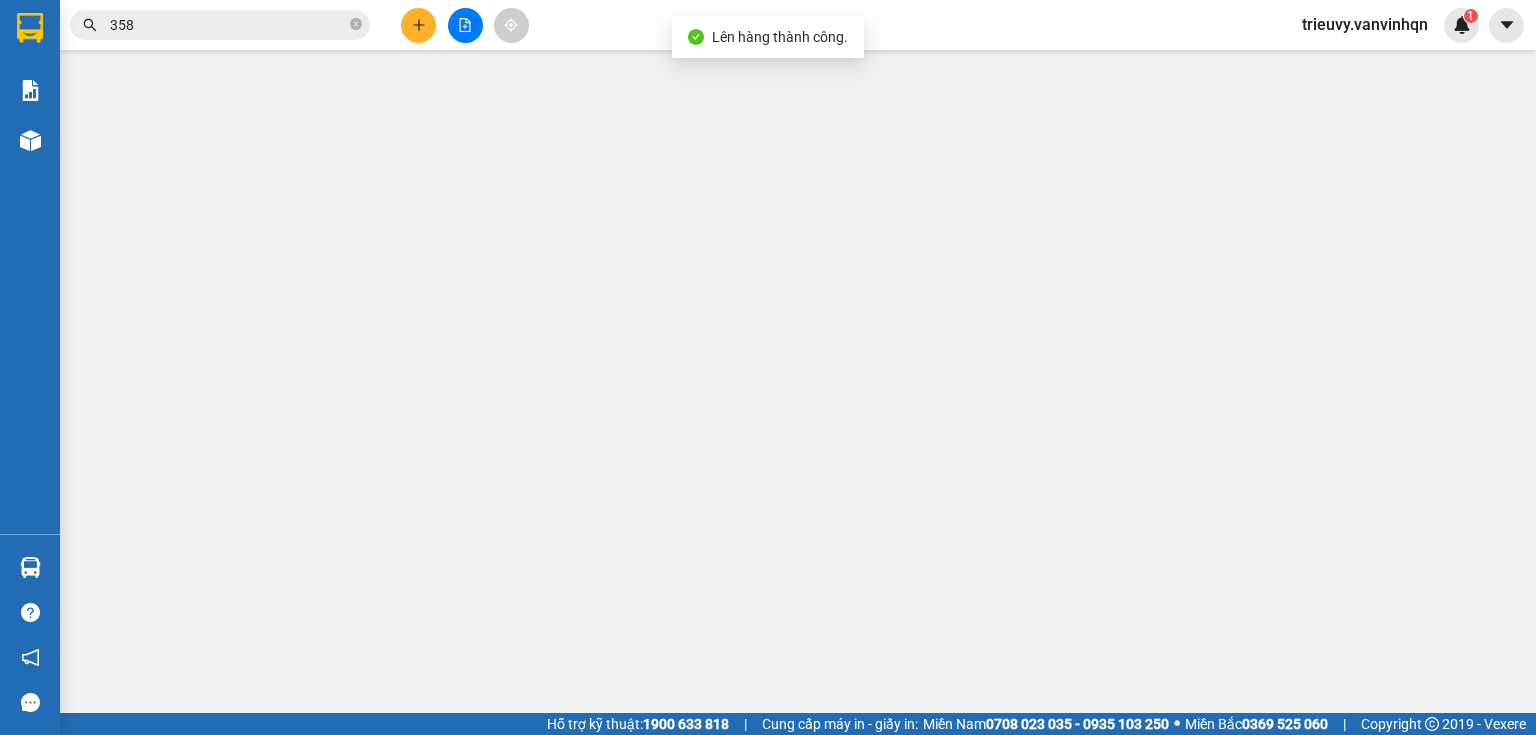type on "hải sương" 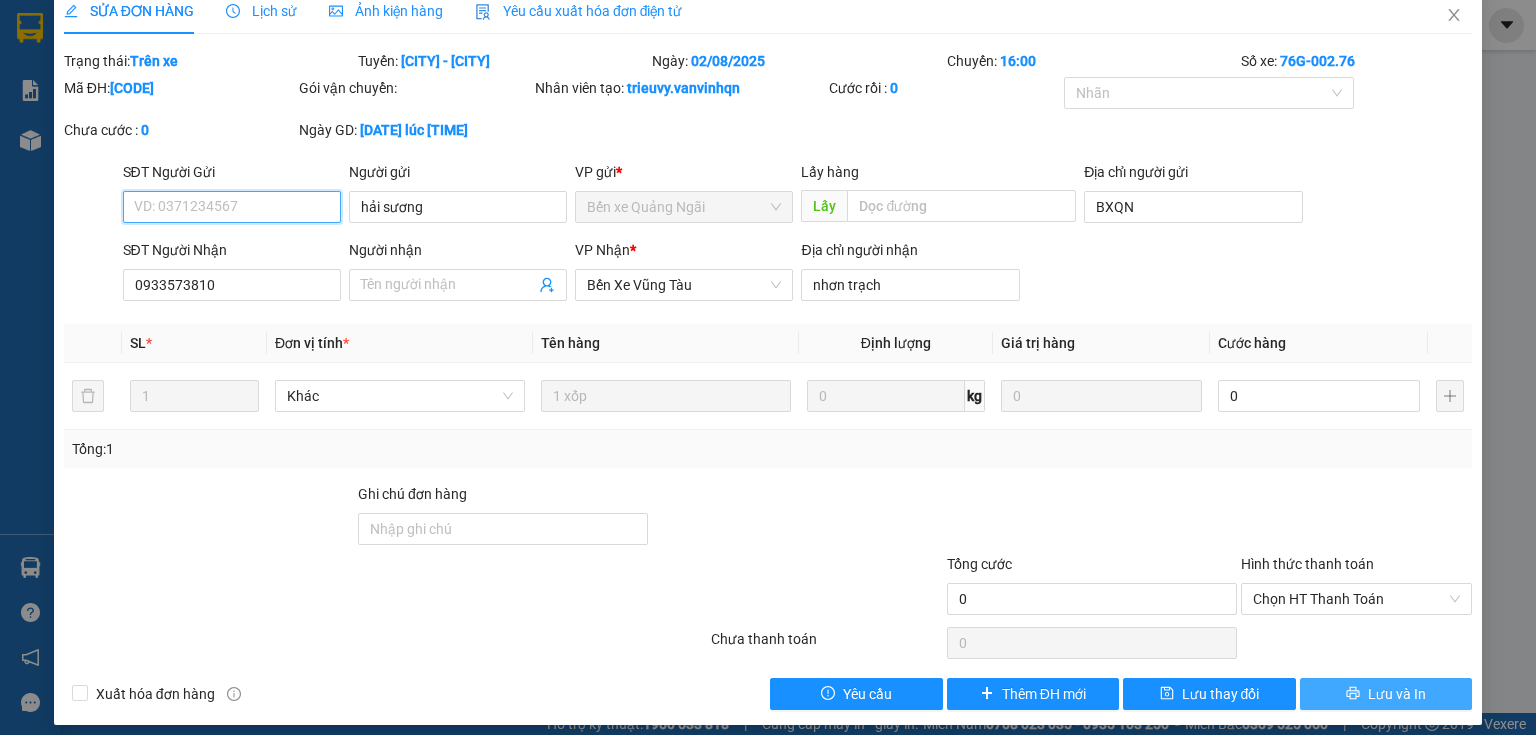 scroll, scrollTop: 34, scrollLeft: 0, axis: vertical 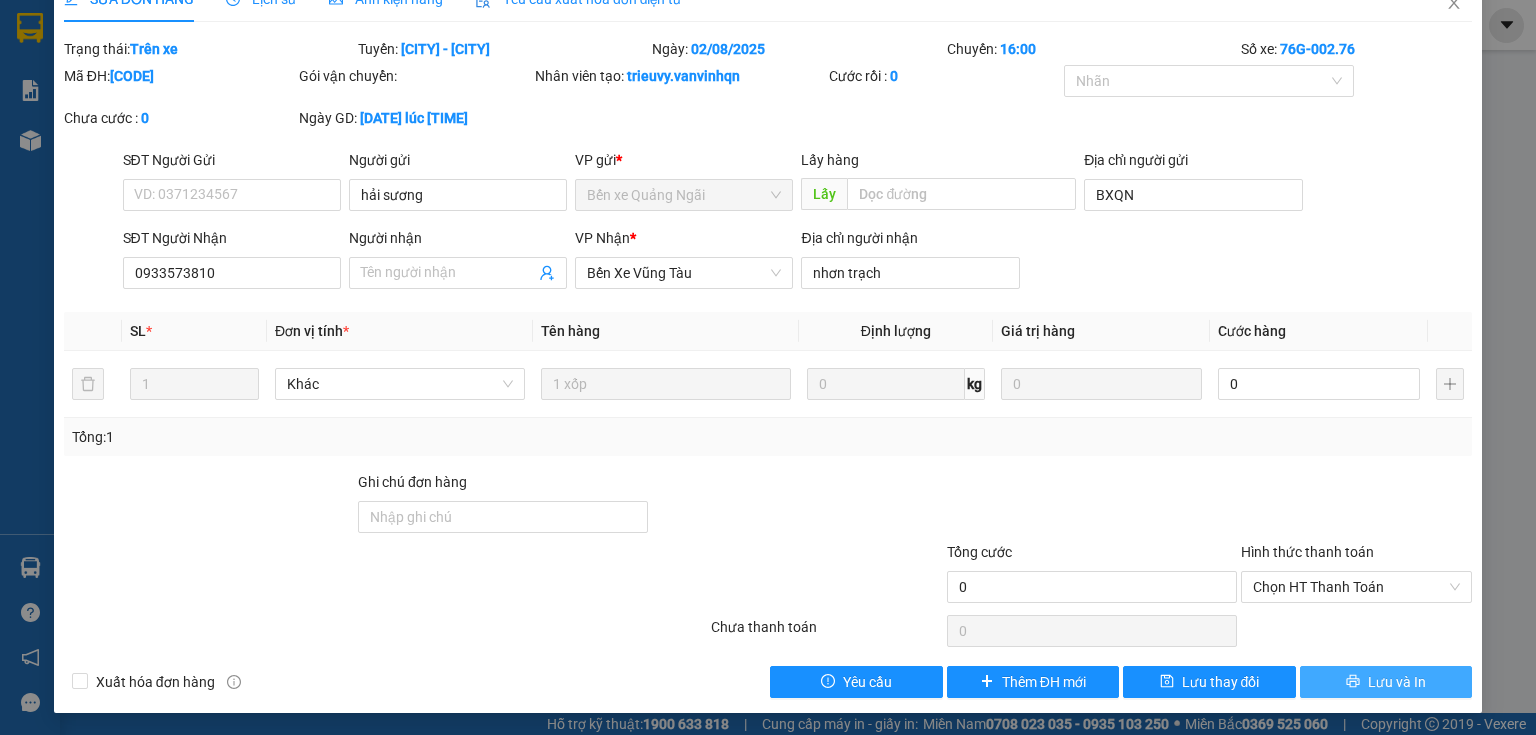 click on "Lưu và In" at bounding box center (1386, 682) 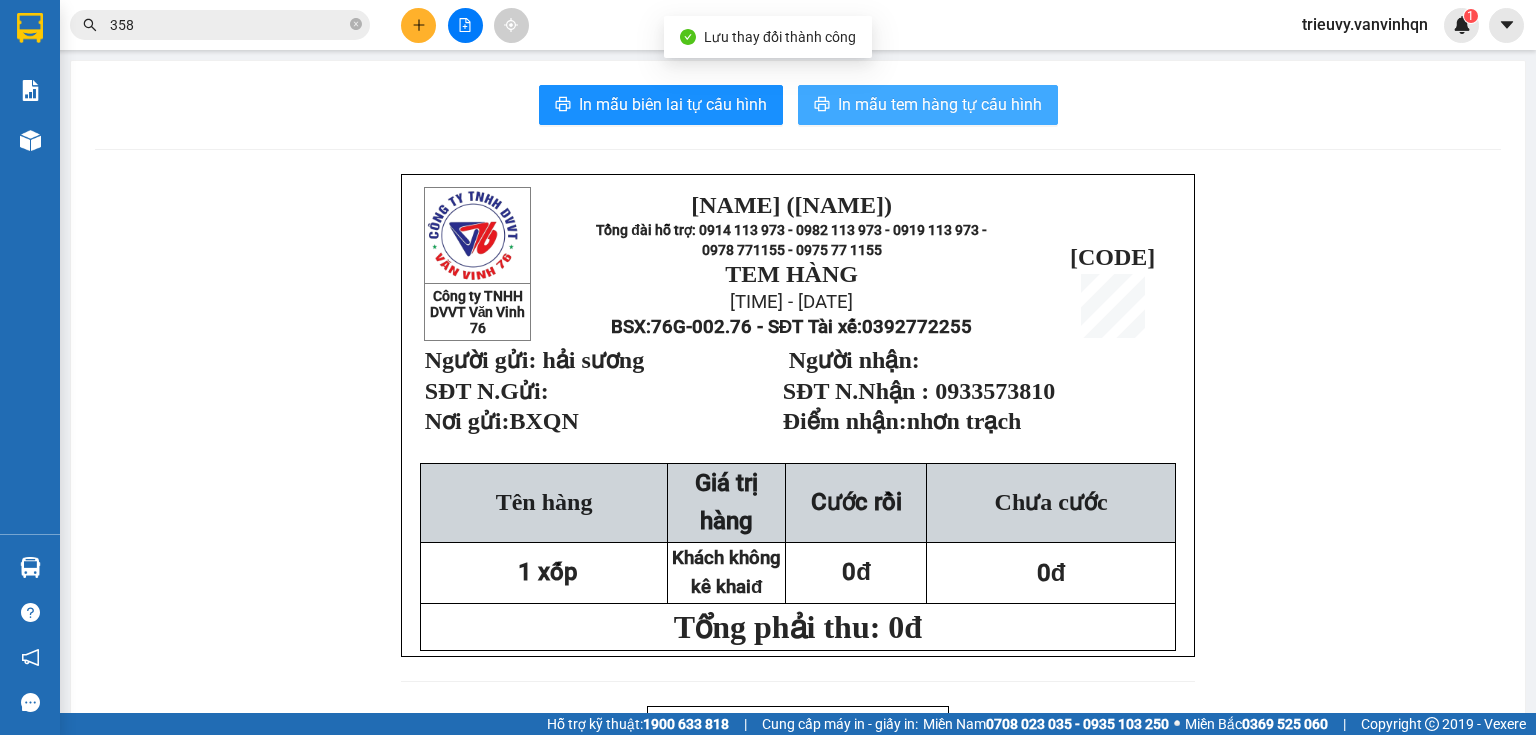 click on "In mẫu tem hàng tự cấu hình" at bounding box center [928, 105] 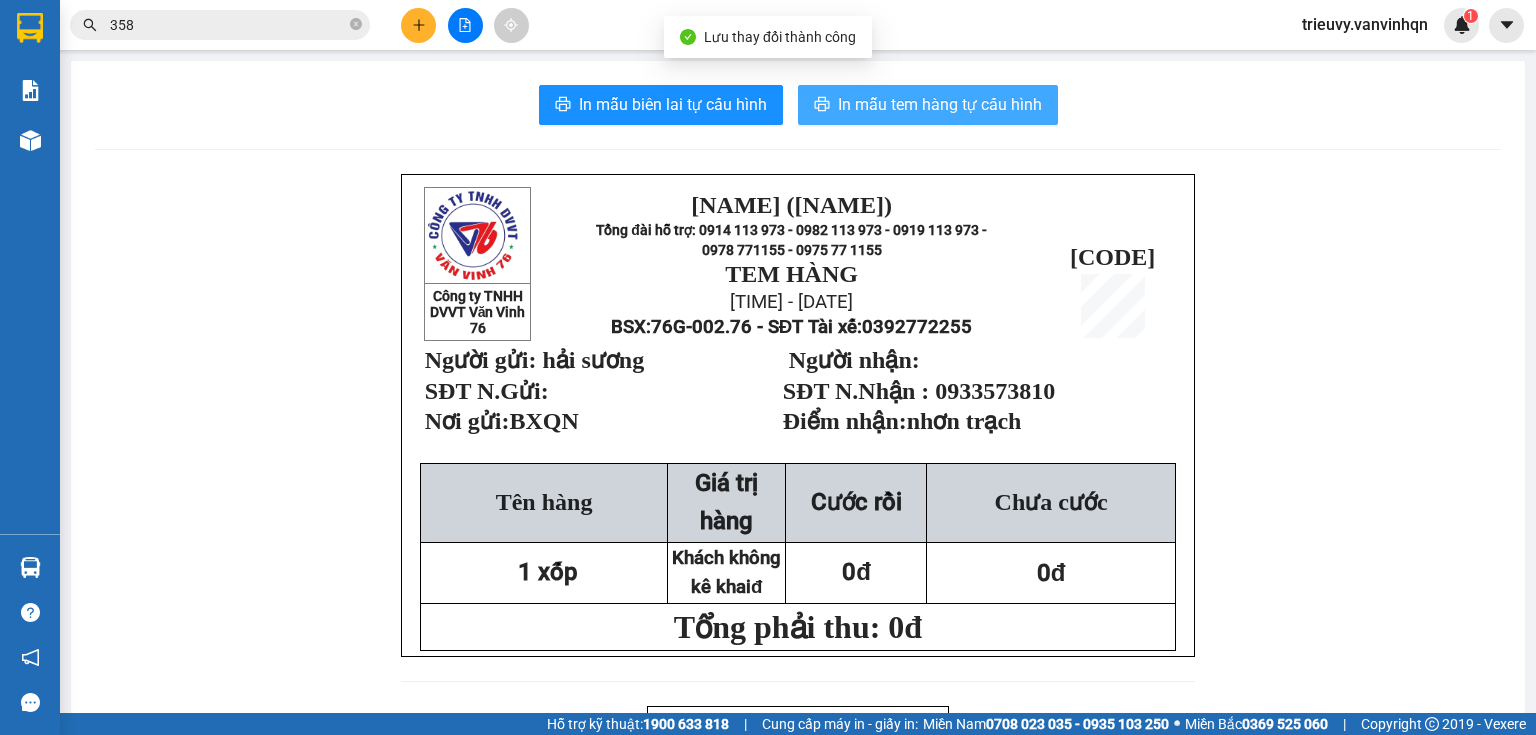 scroll, scrollTop: 0, scrollLeft: 0, axis: both 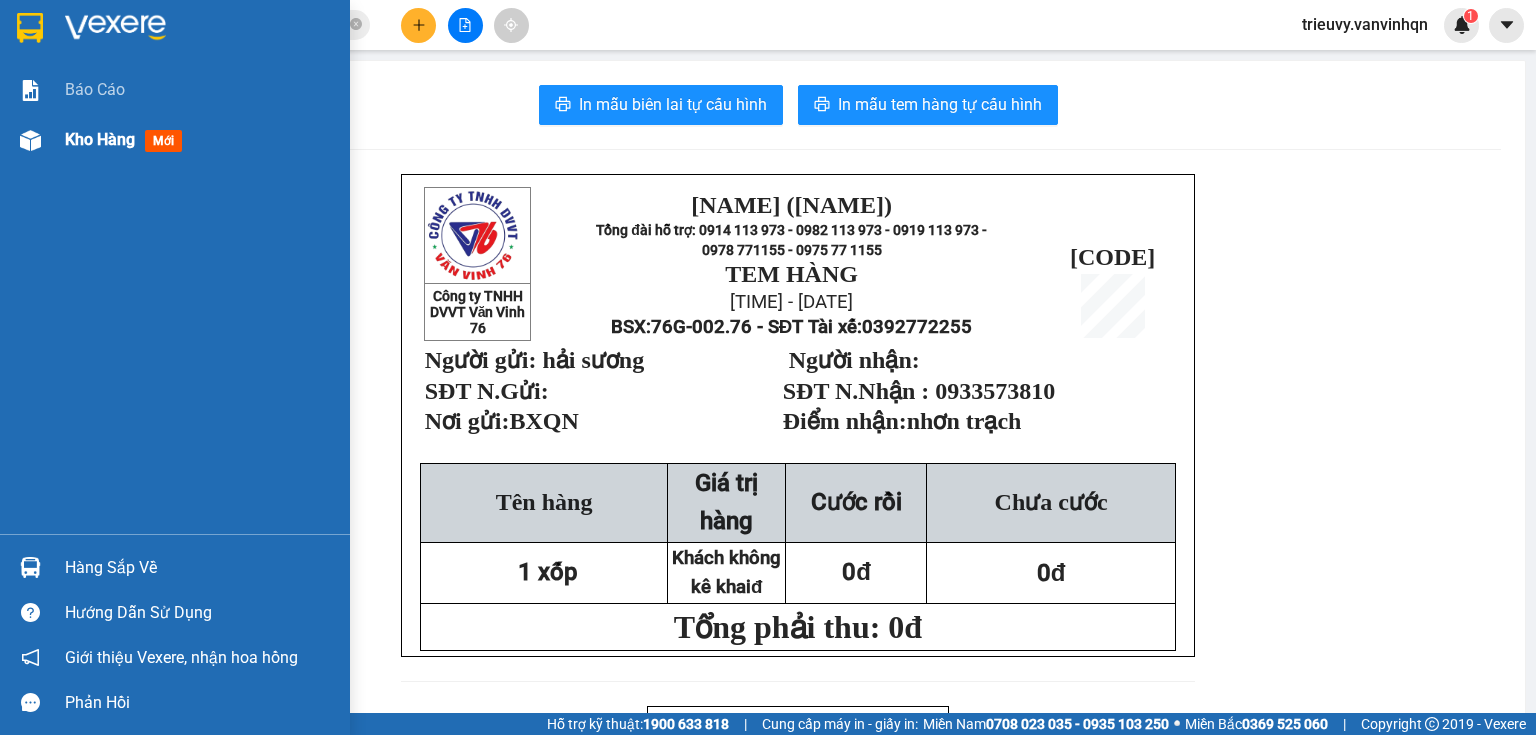 drag, startPoint x: 86, startPoint y: 160, endPoint x: 338, endPoint y: 120, distance: 255.15486 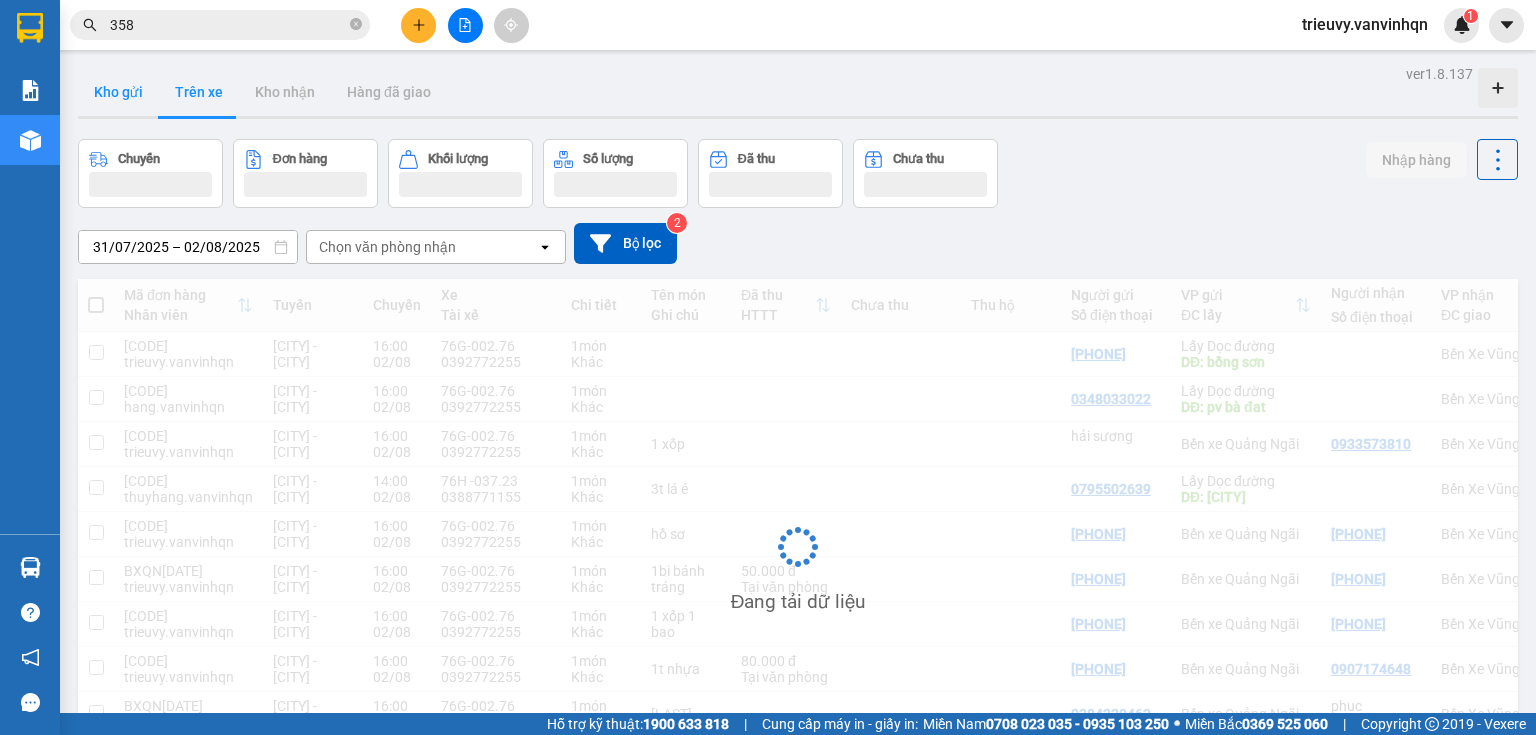 click on "Kho gửi" at bounding box center (118, 92) 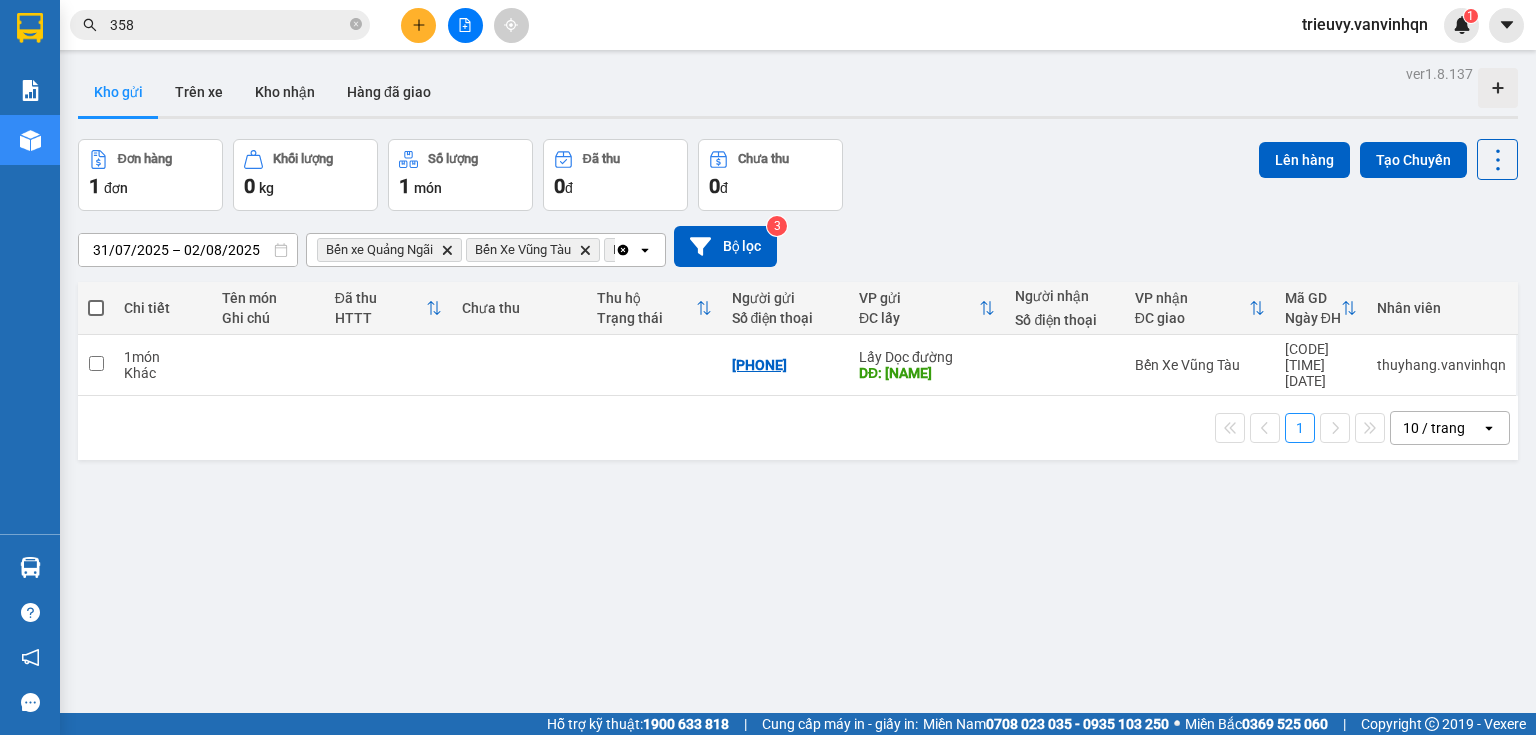 click 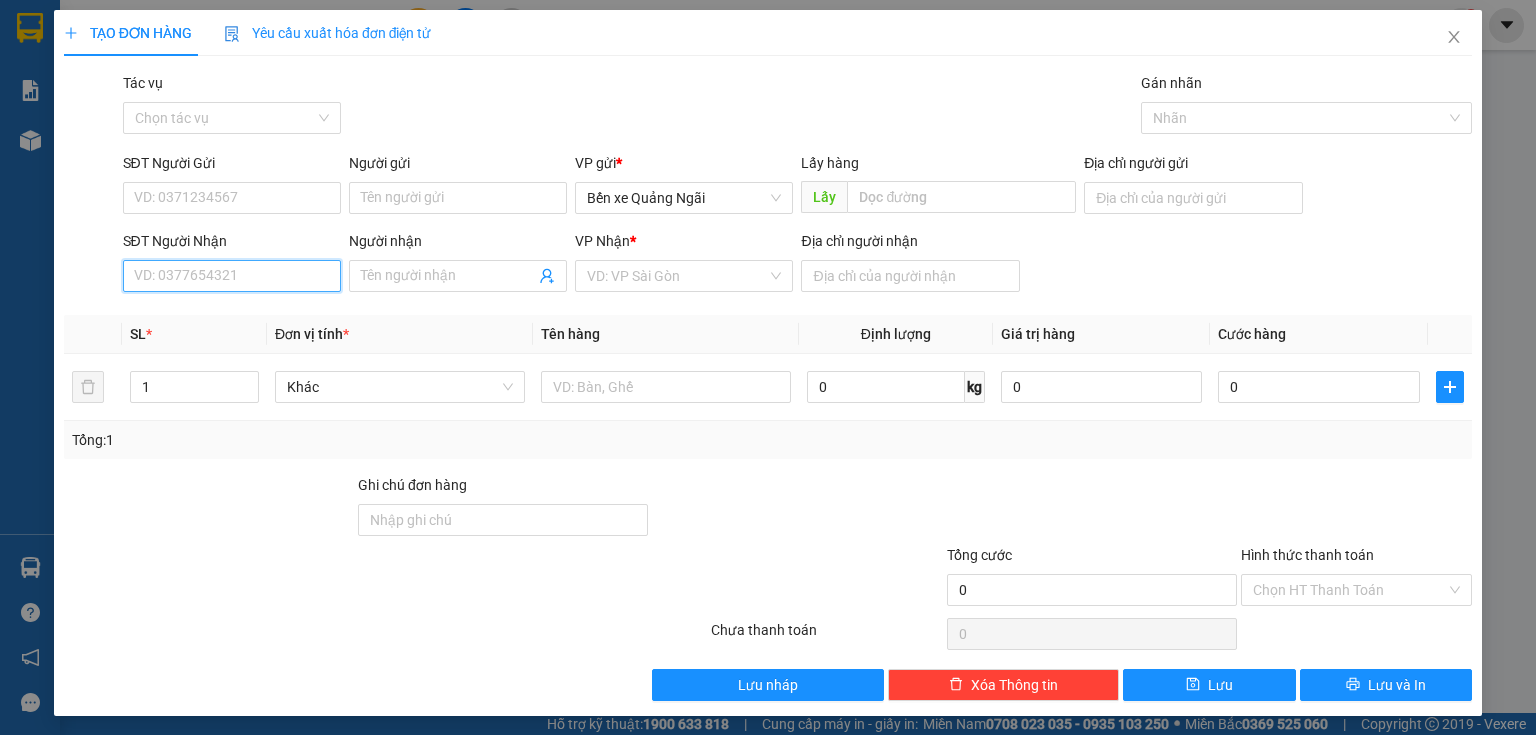 click on "SĐT Người Nhận" at bounding box center (232, 276) 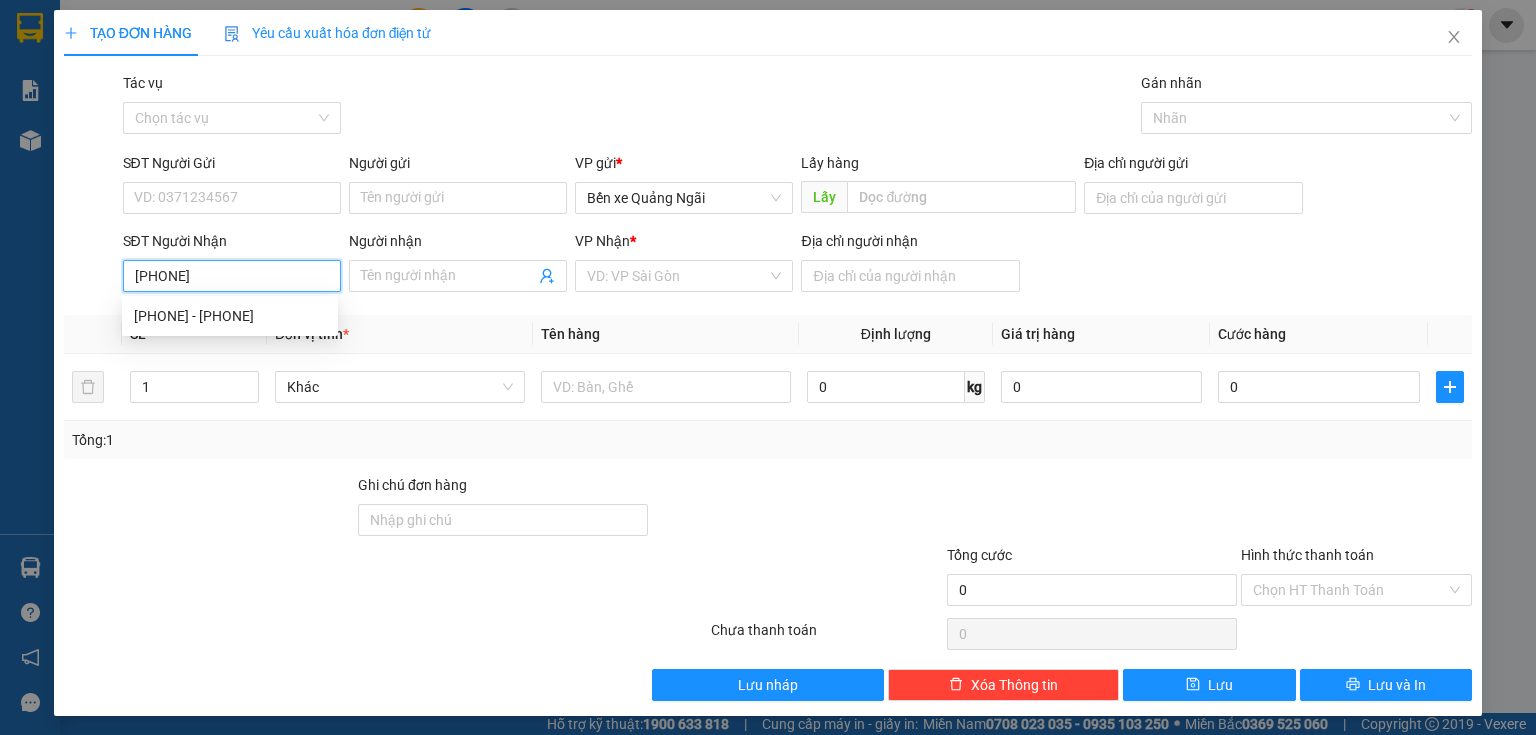 type on "[PHONE]" 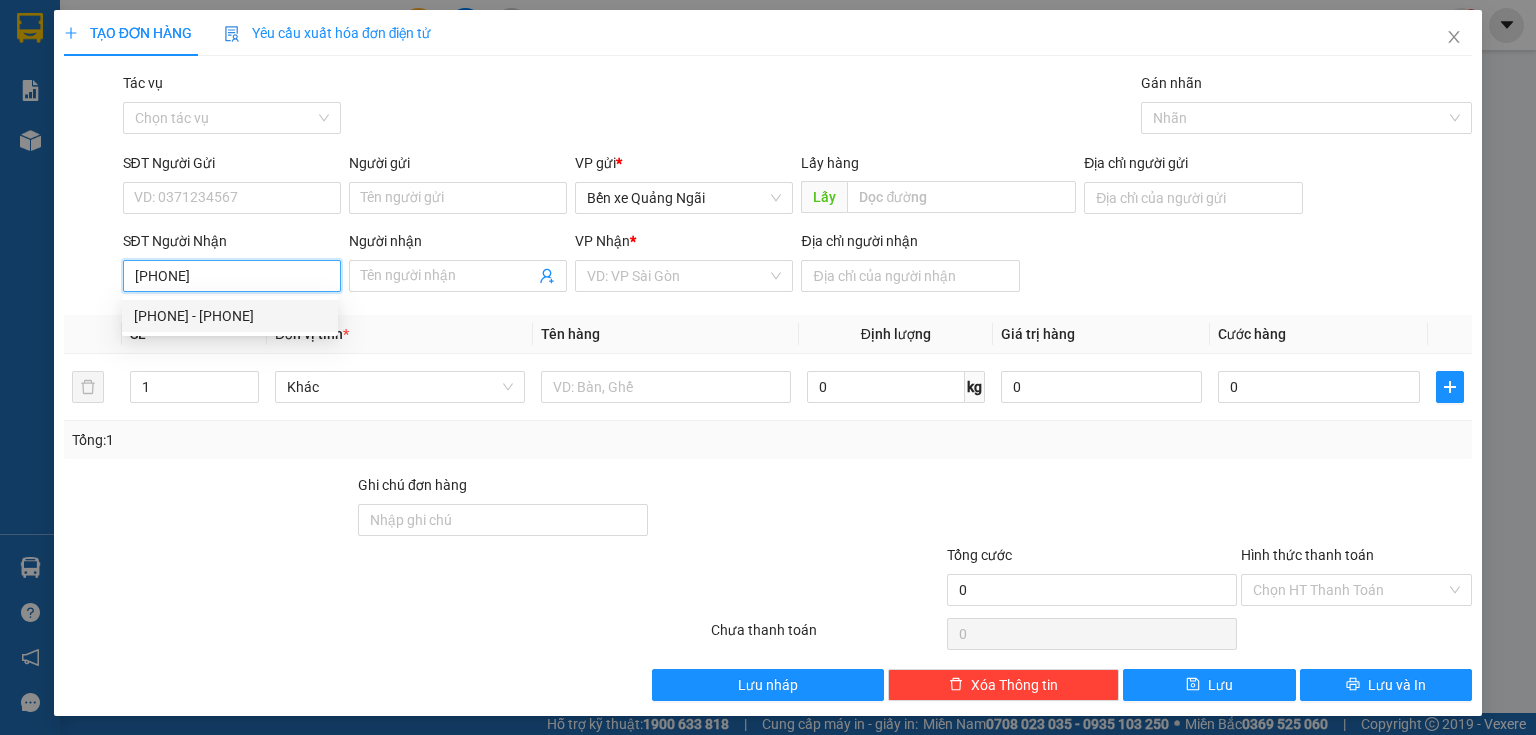 click on "[PHONE] - [PHONE]" at bounding box center (230, 316) 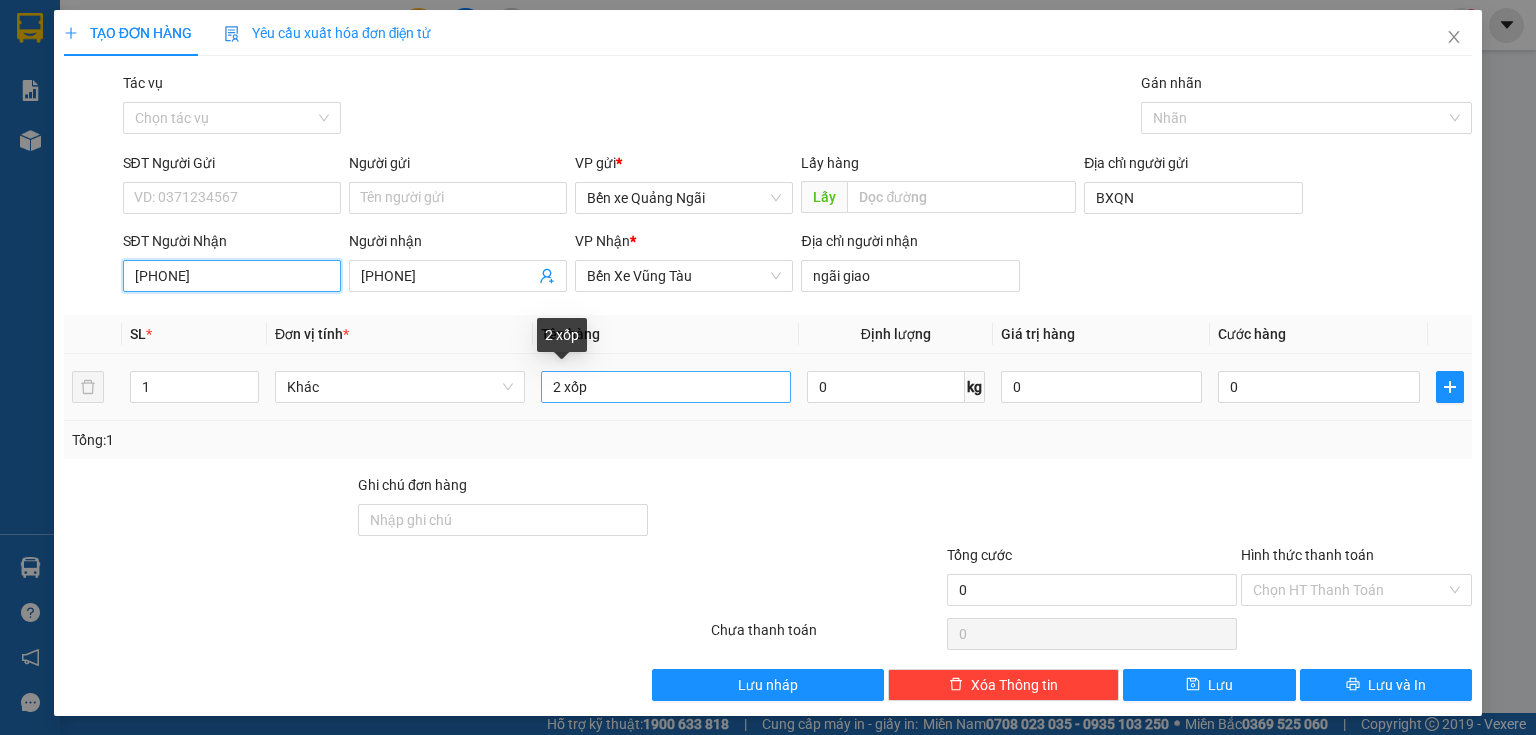type on "[PHONE]" 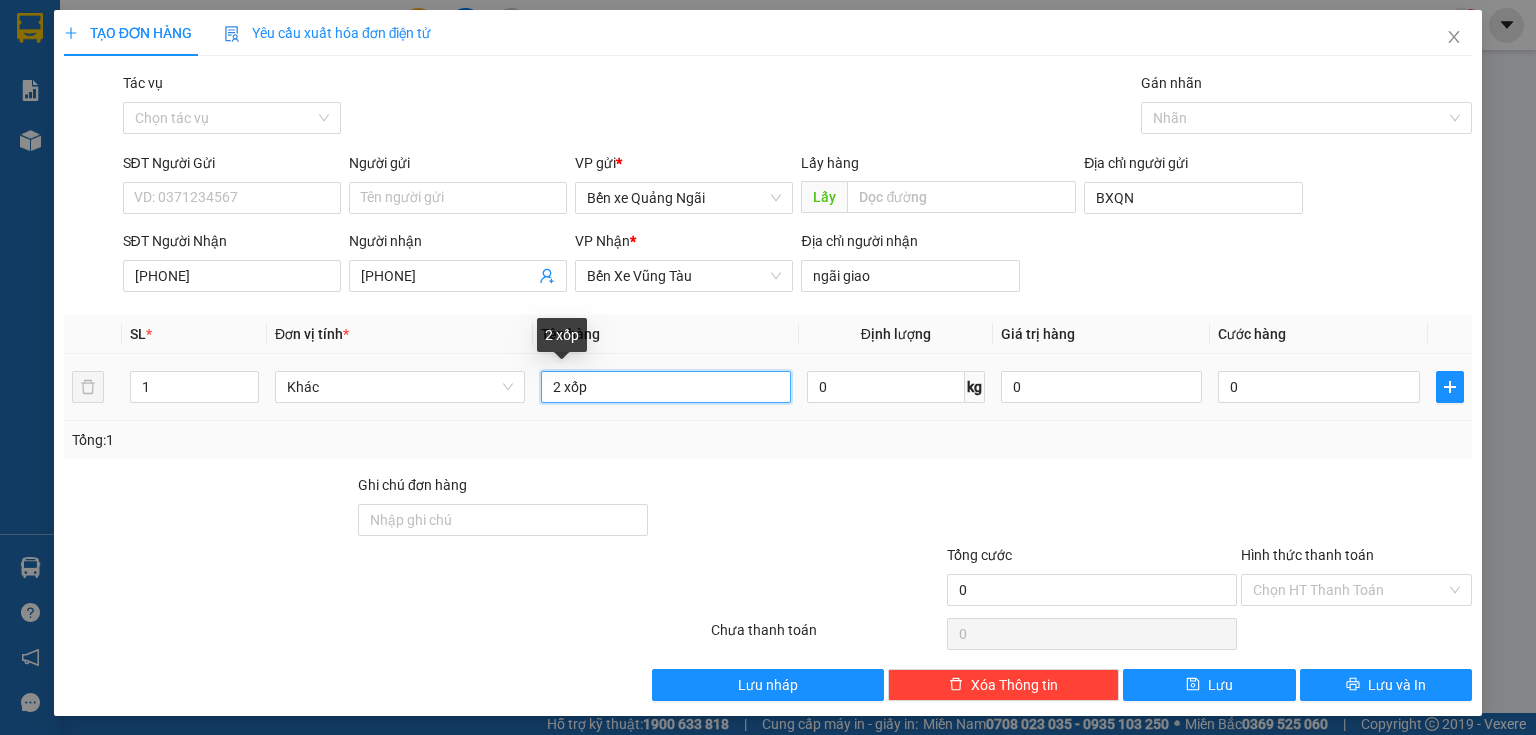 click on "2 xốp" at bounding box center (666, 387) 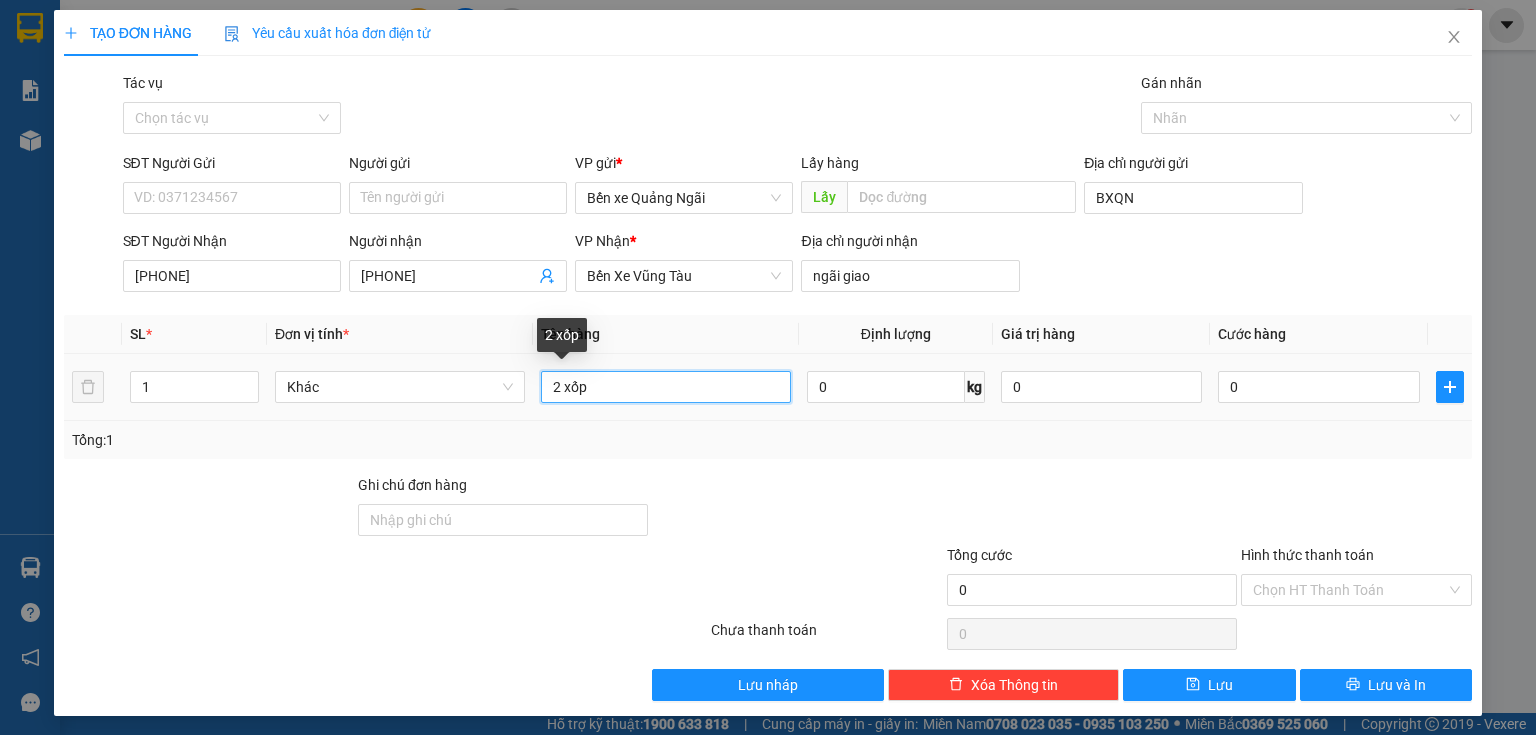 click on "2 xốp" at bounding box center (666, 387) 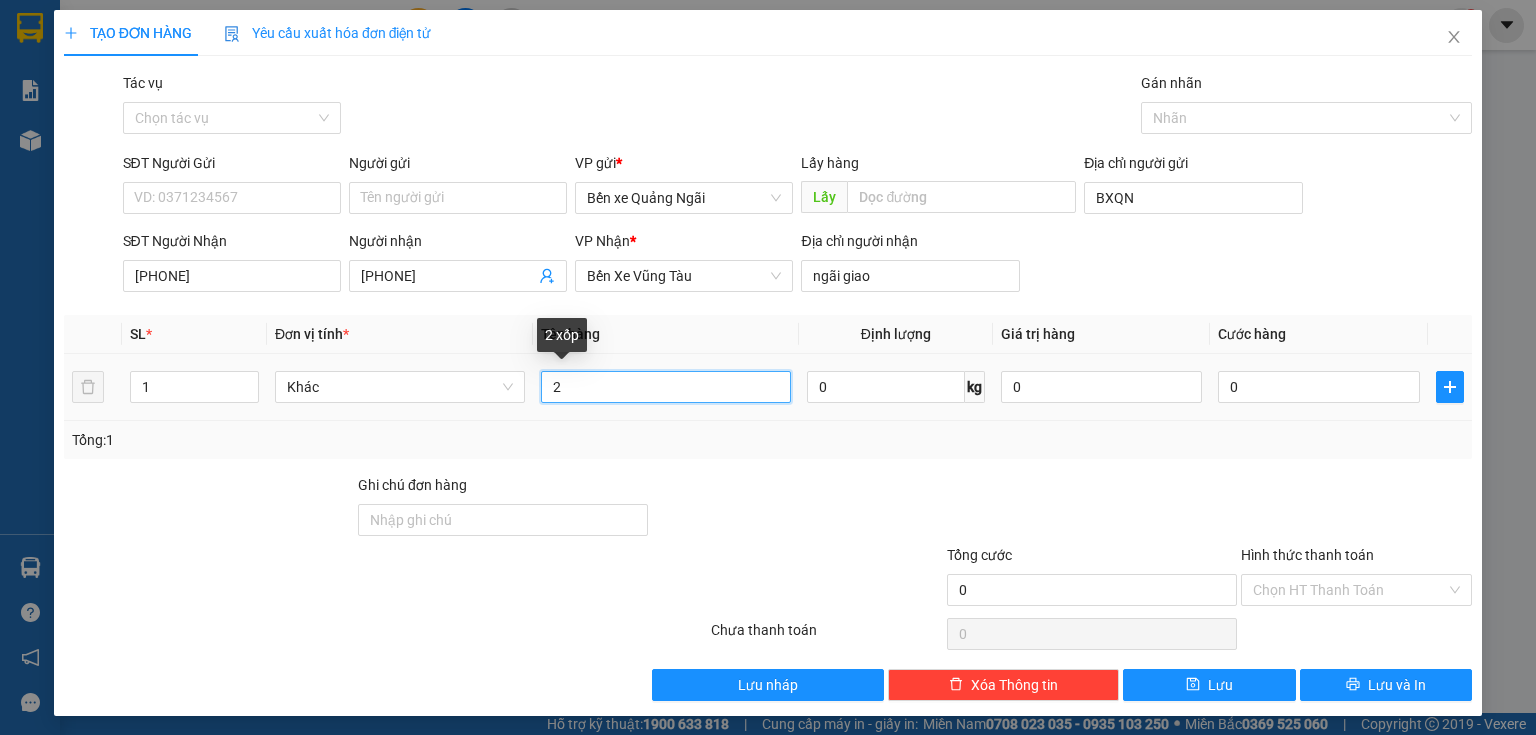 type on "2" 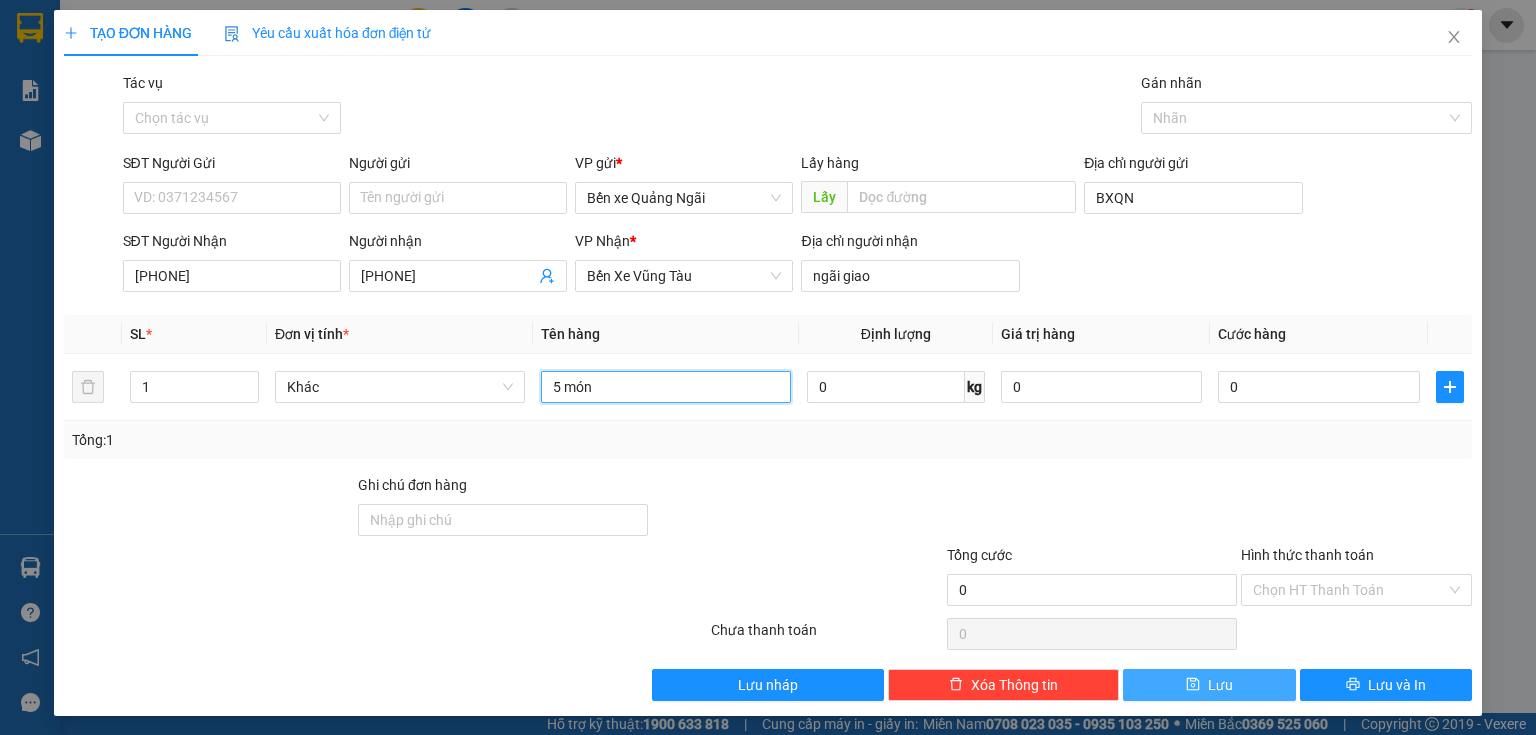 type on "5 món" 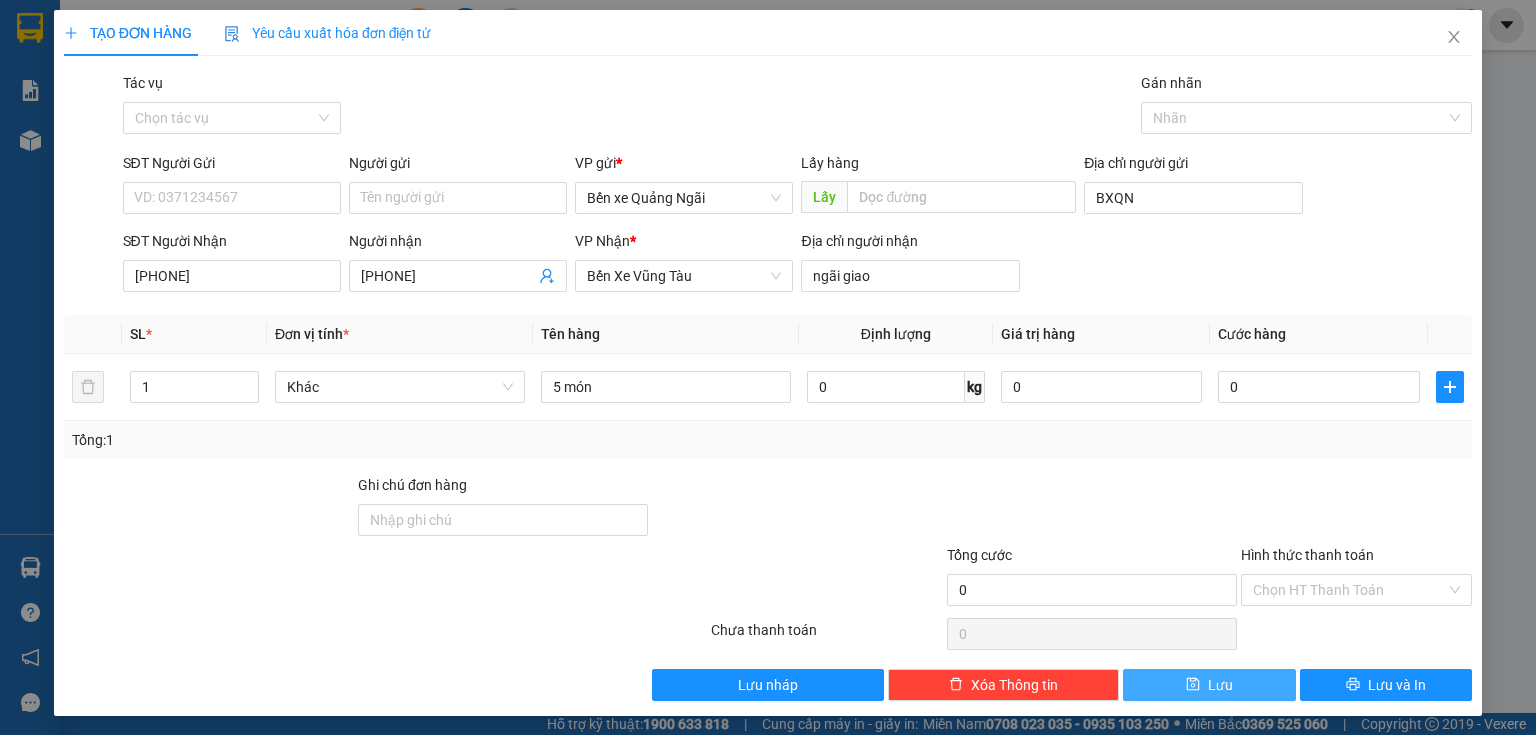 click on "Lưu" at bounding box center [1209, 685] 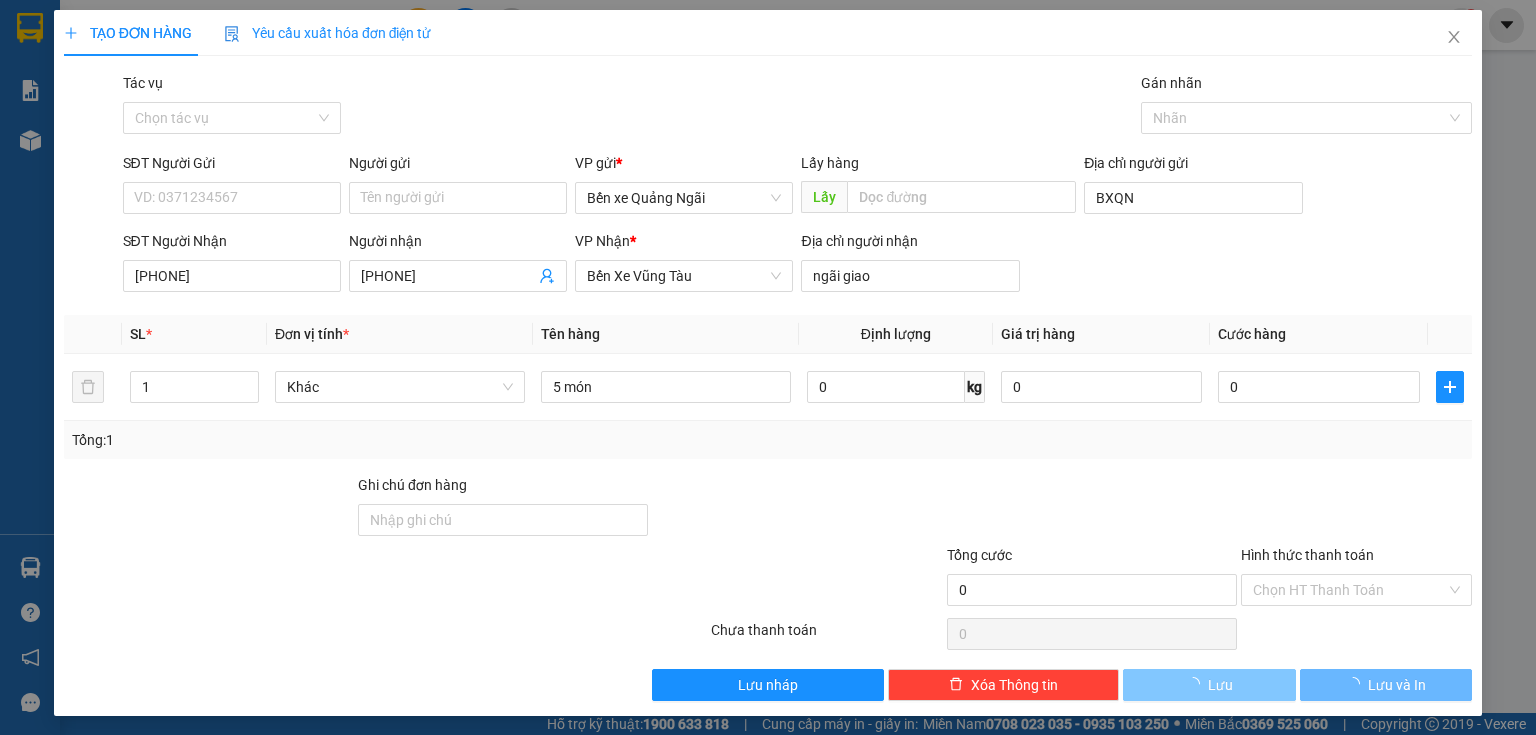 type 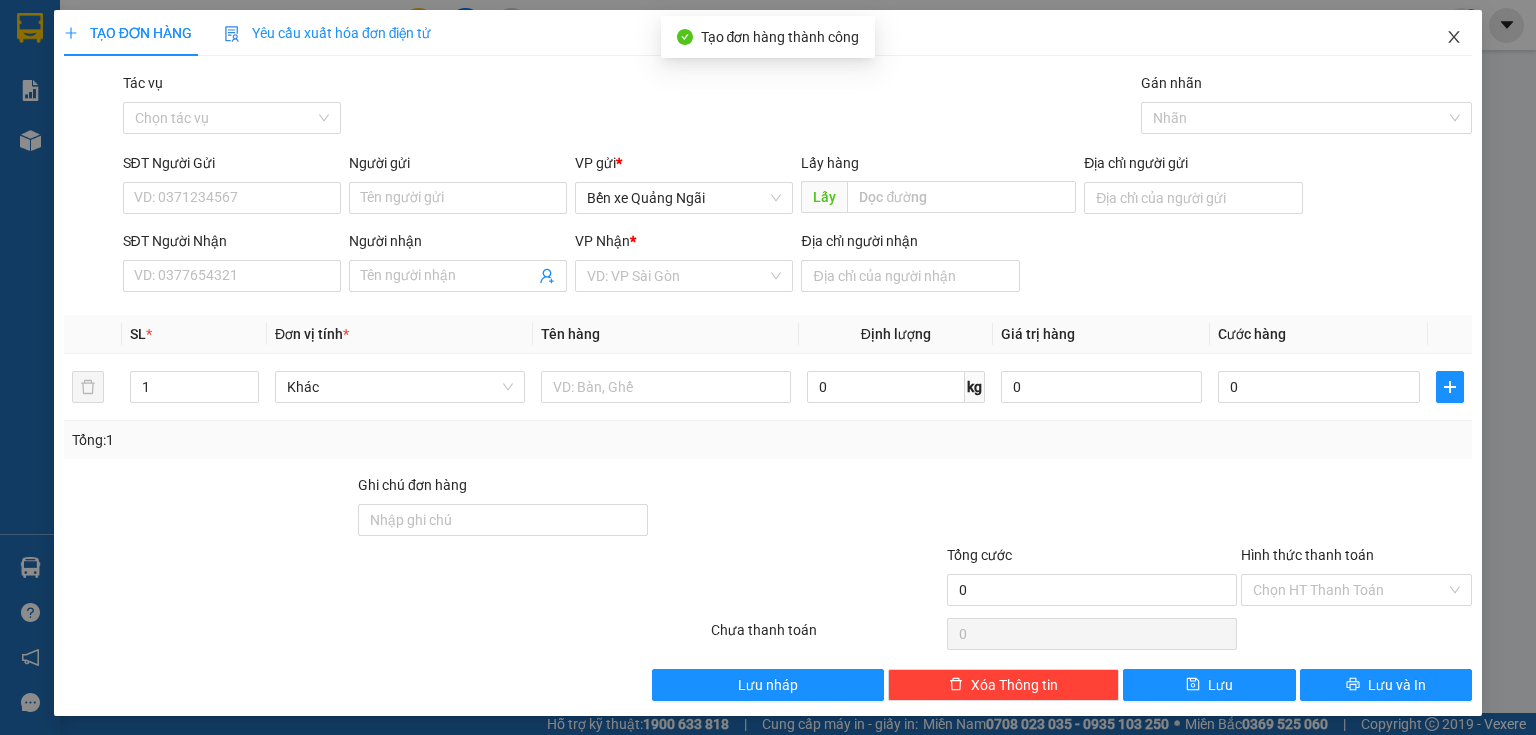 click 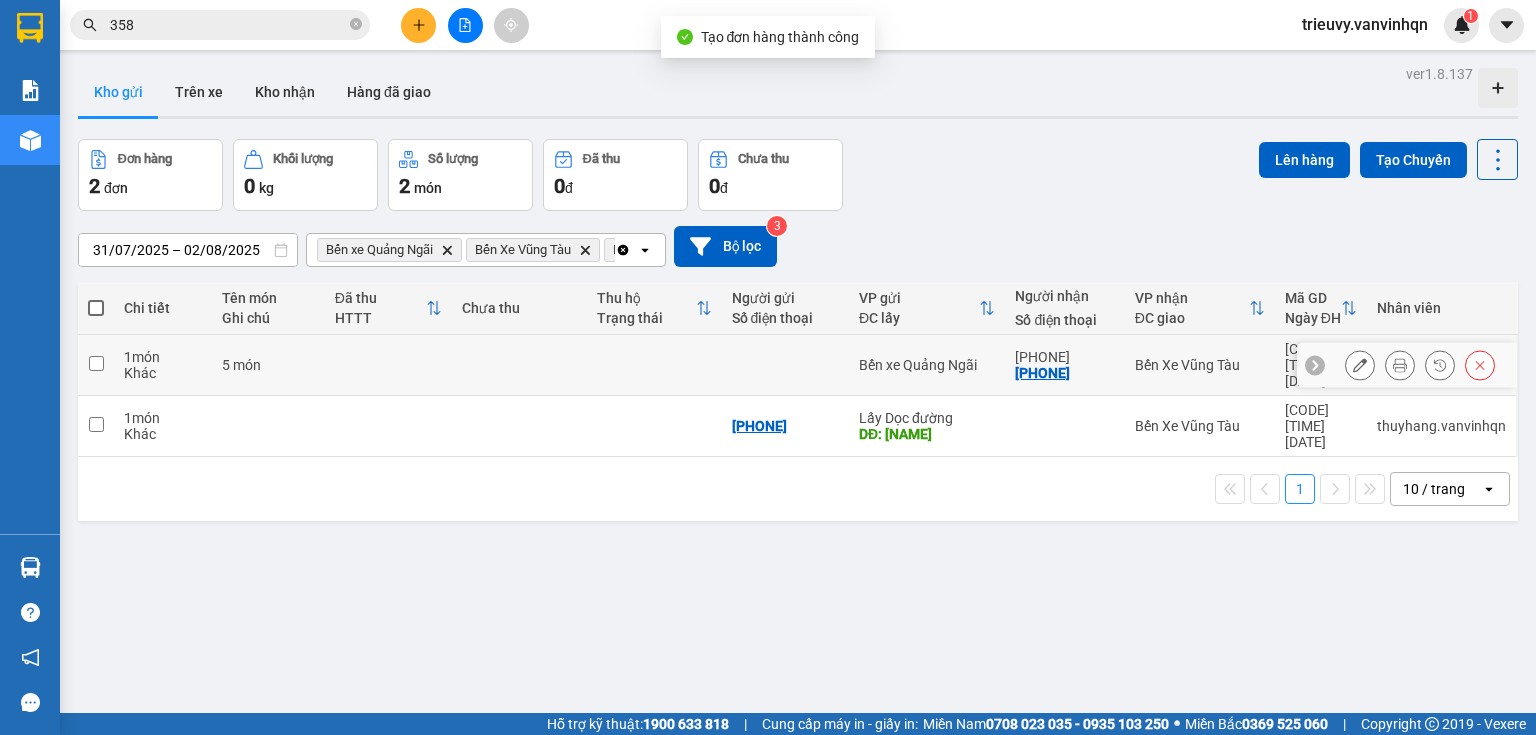 click at bounding box center [388, 365] 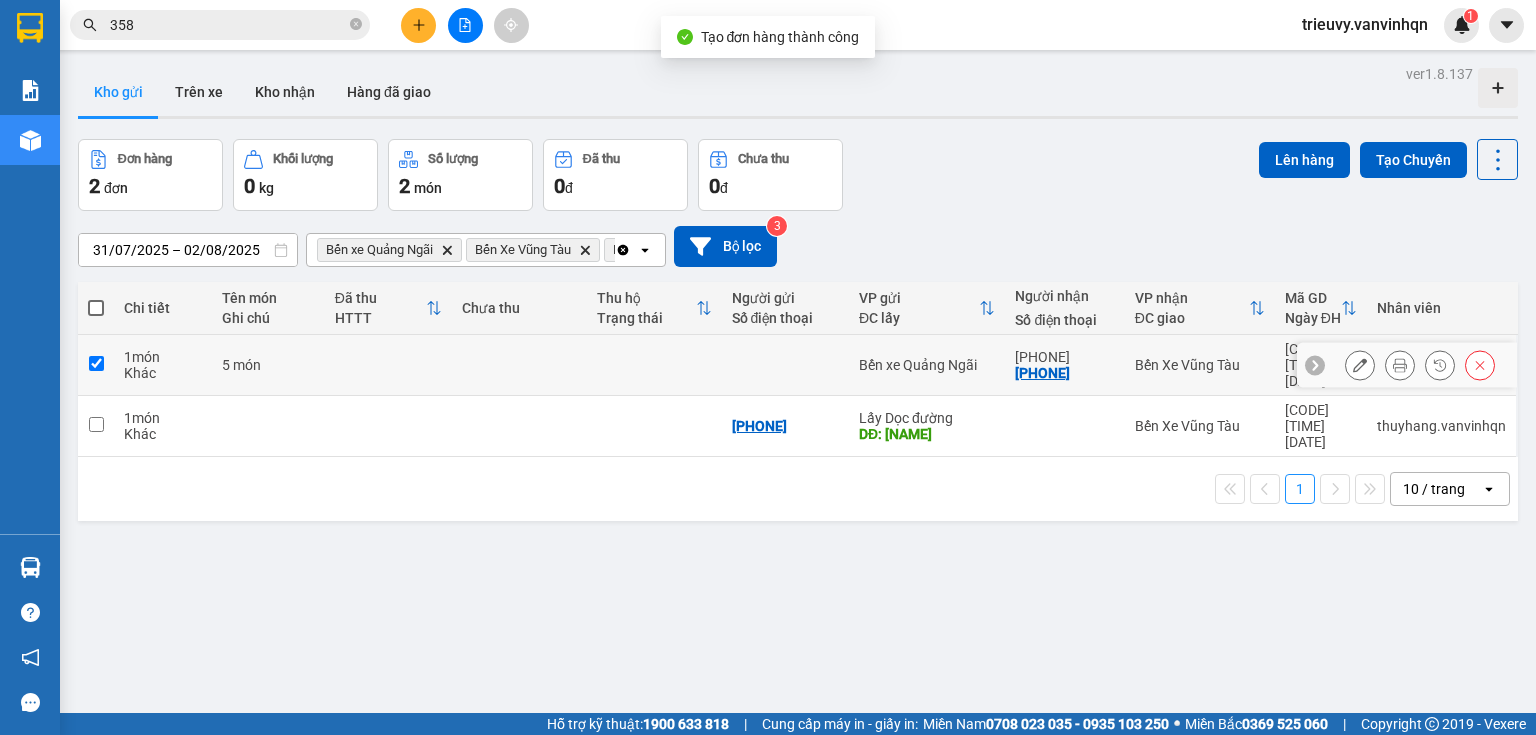 checkbox on "true" 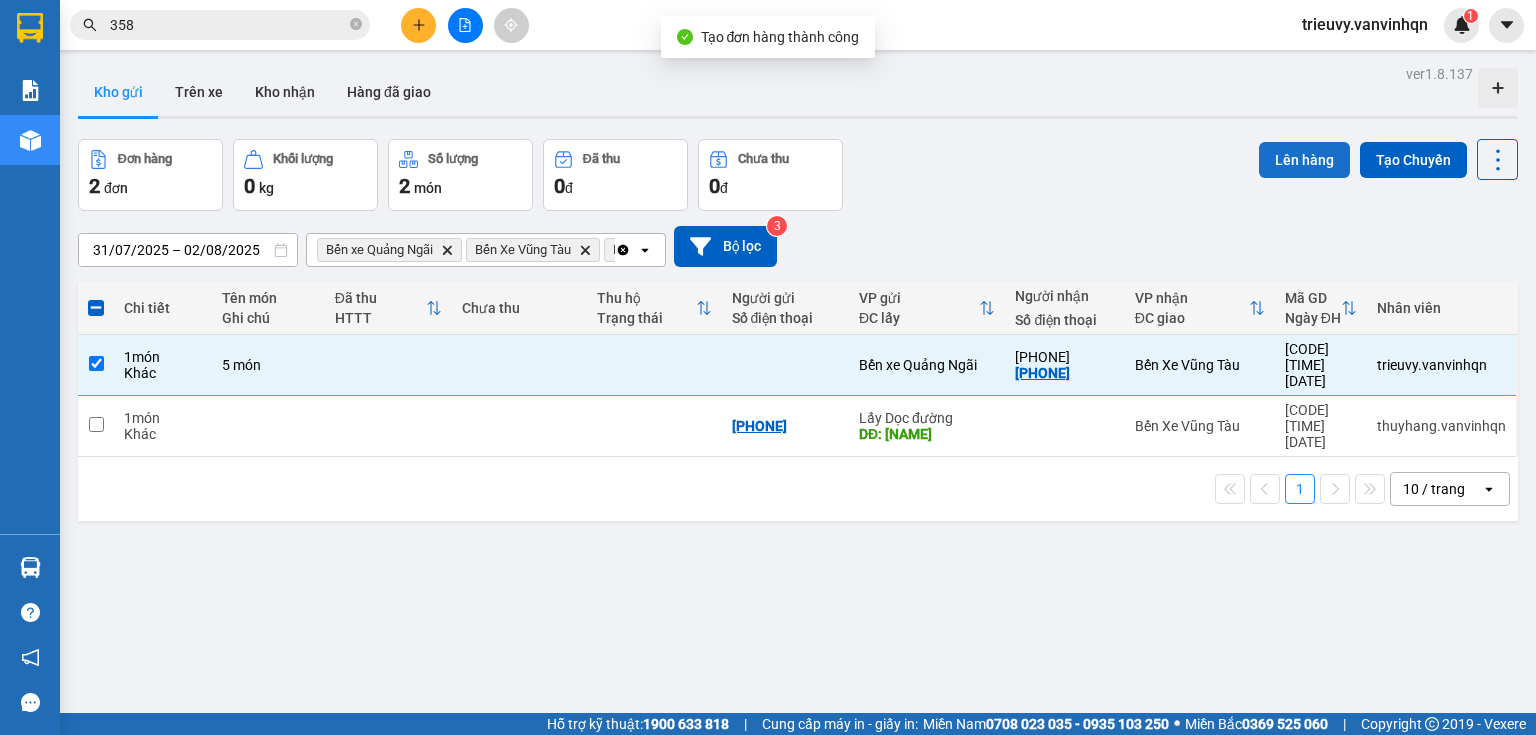 click on "Lên hàng" at bounding box center [1304, 160] 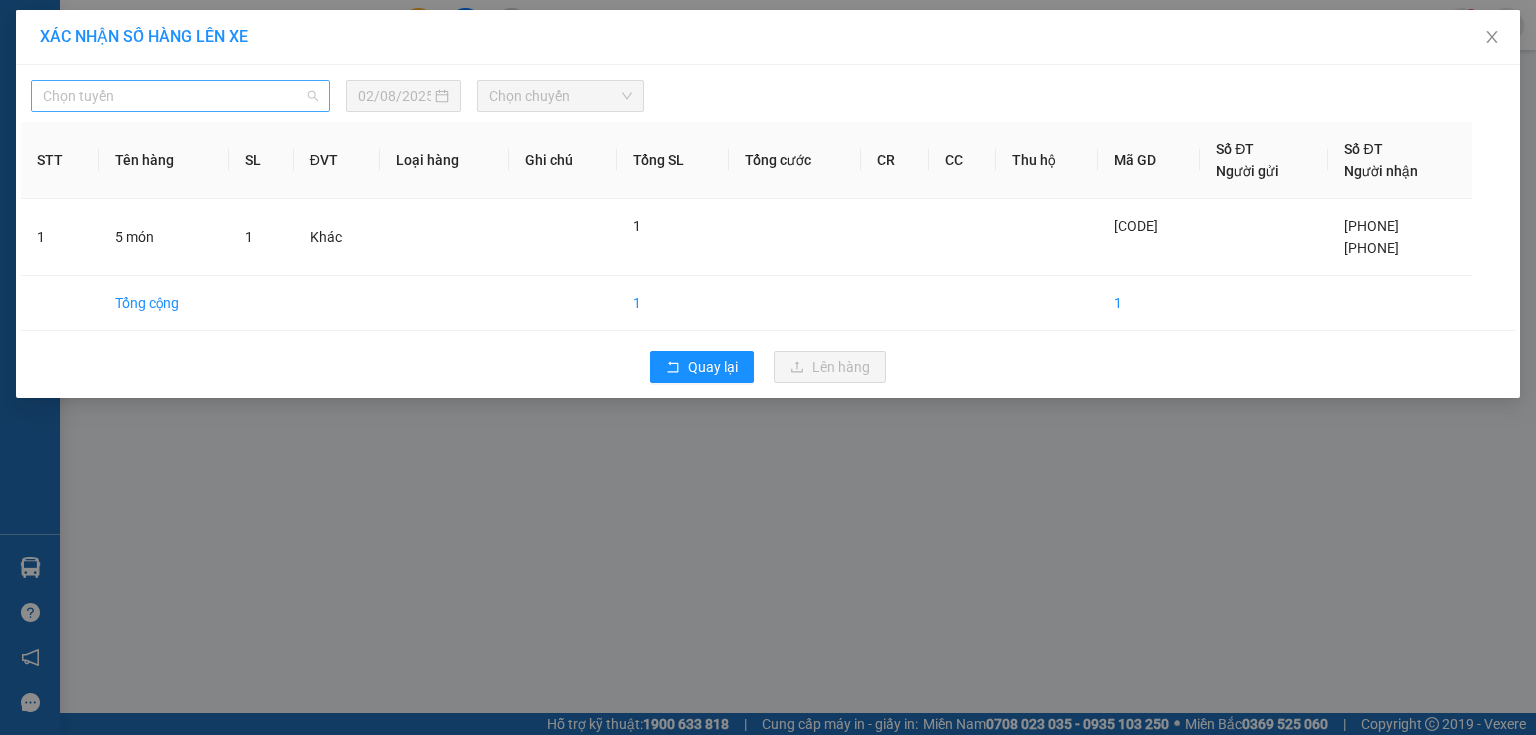 click on "Chọn tuyến" at bounding box center (180, 96) 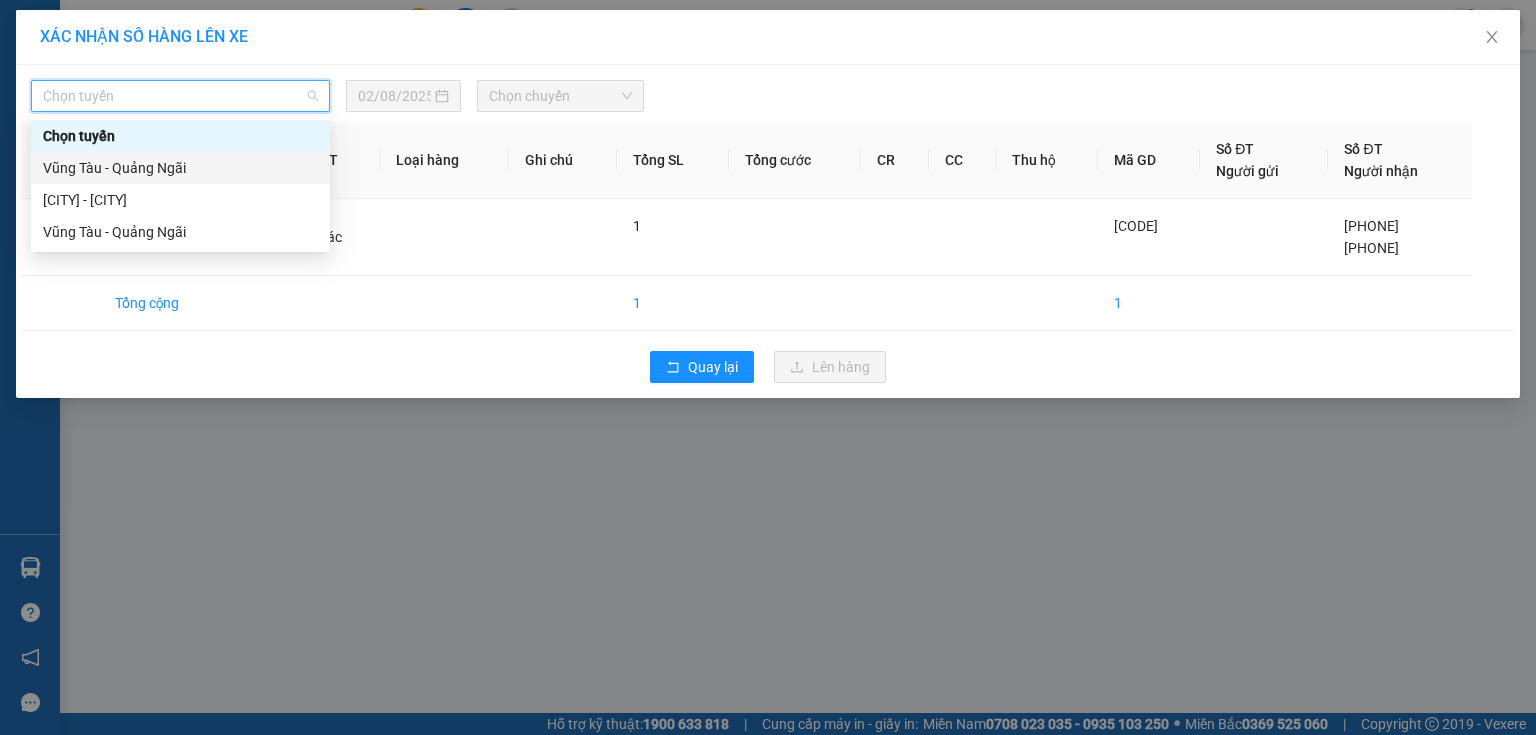click on "[CITY] - [CITY]" at bounding box center [180, 200] 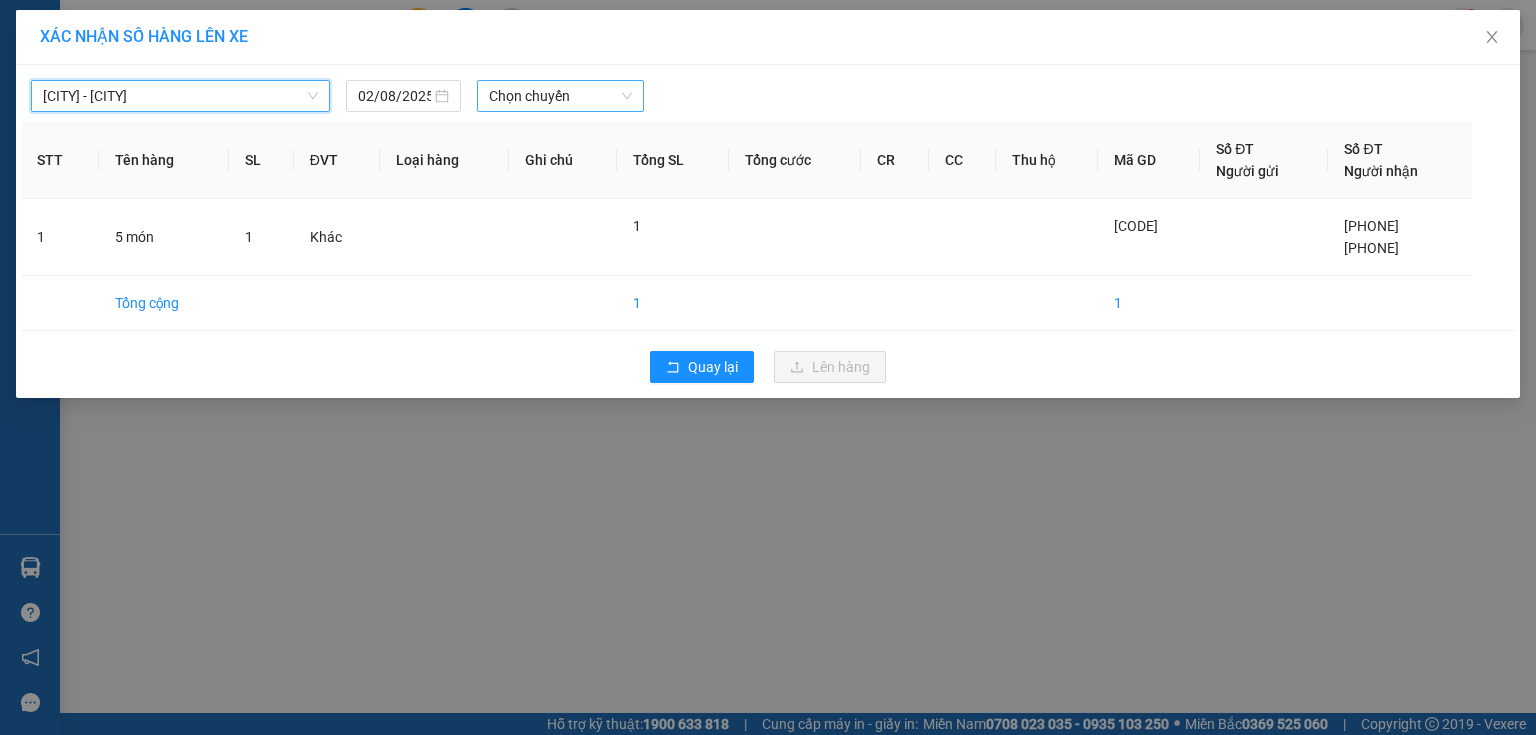 click on "Chọn chuyến" at bounding box center (561, 96) 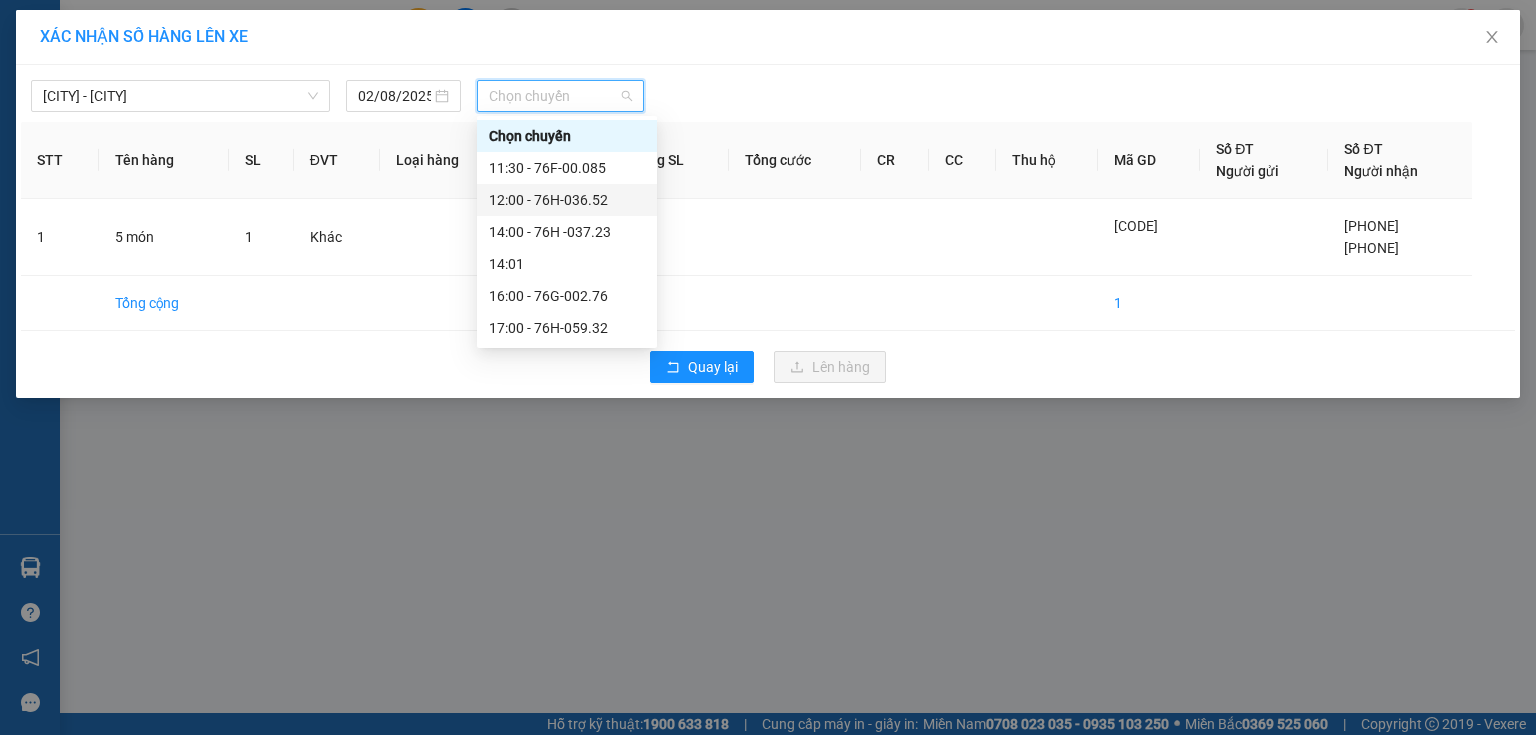click on "12:00     - 76H-036.52" at bounding box center (567, 200) 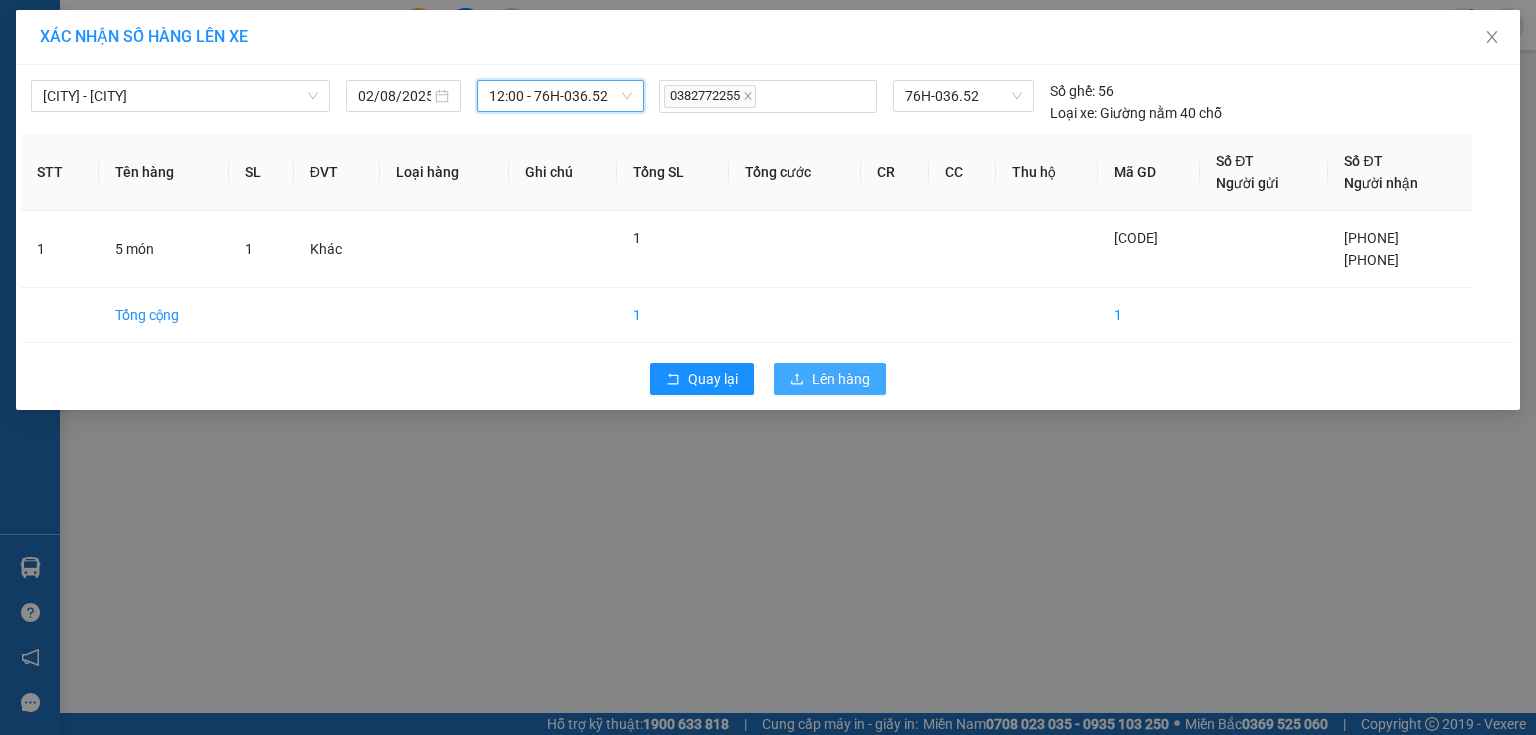 click 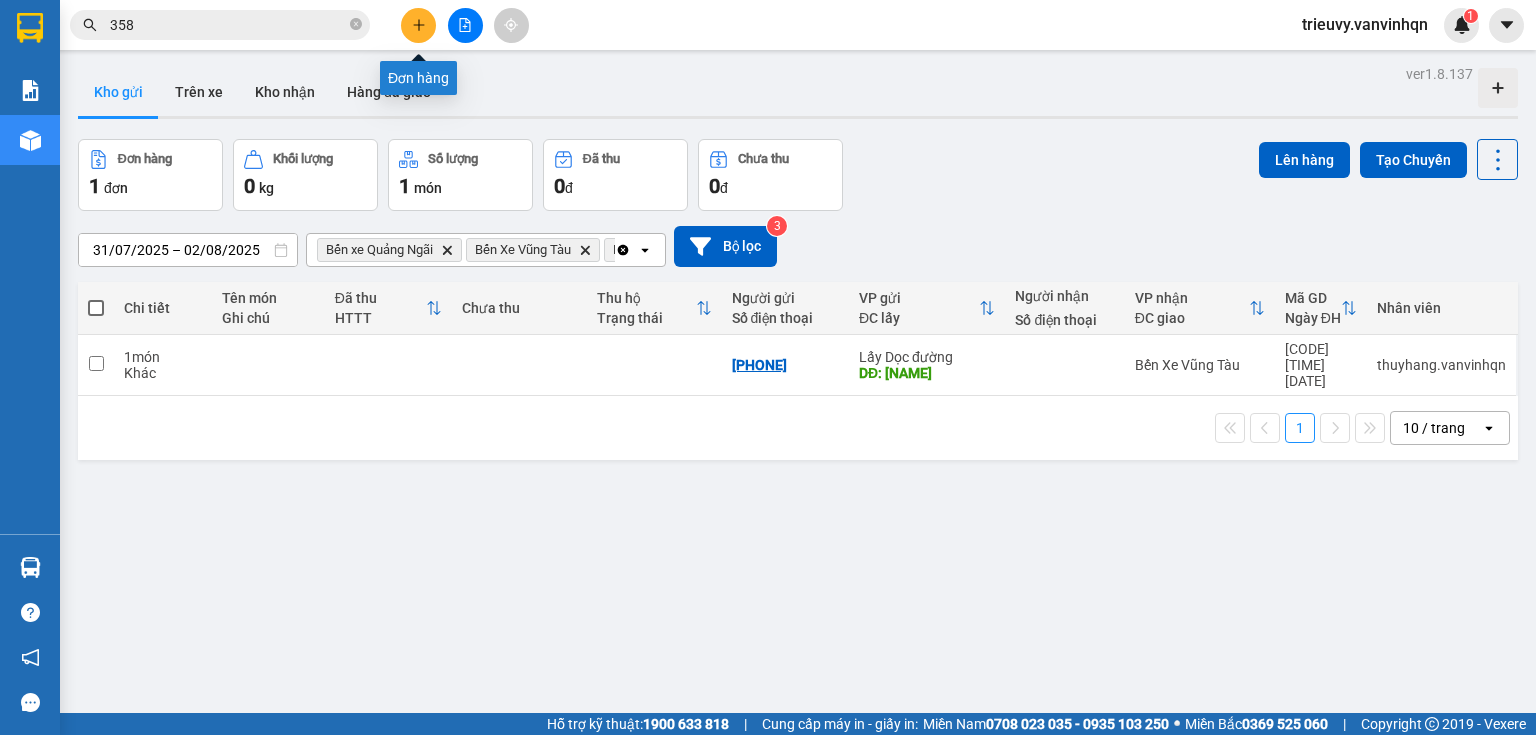 click 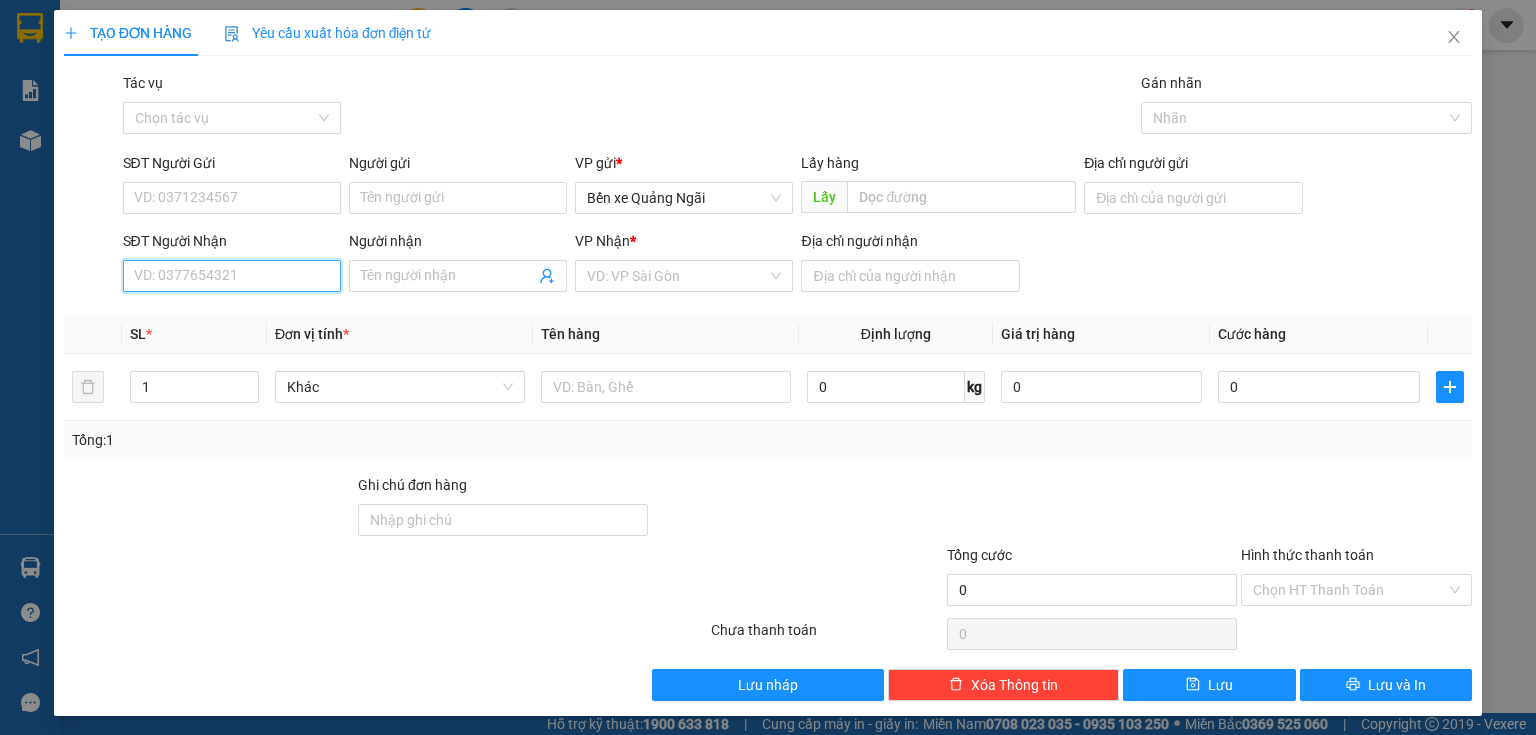 click on "SĐT Người Nhận" at bounding box center (232, 276) 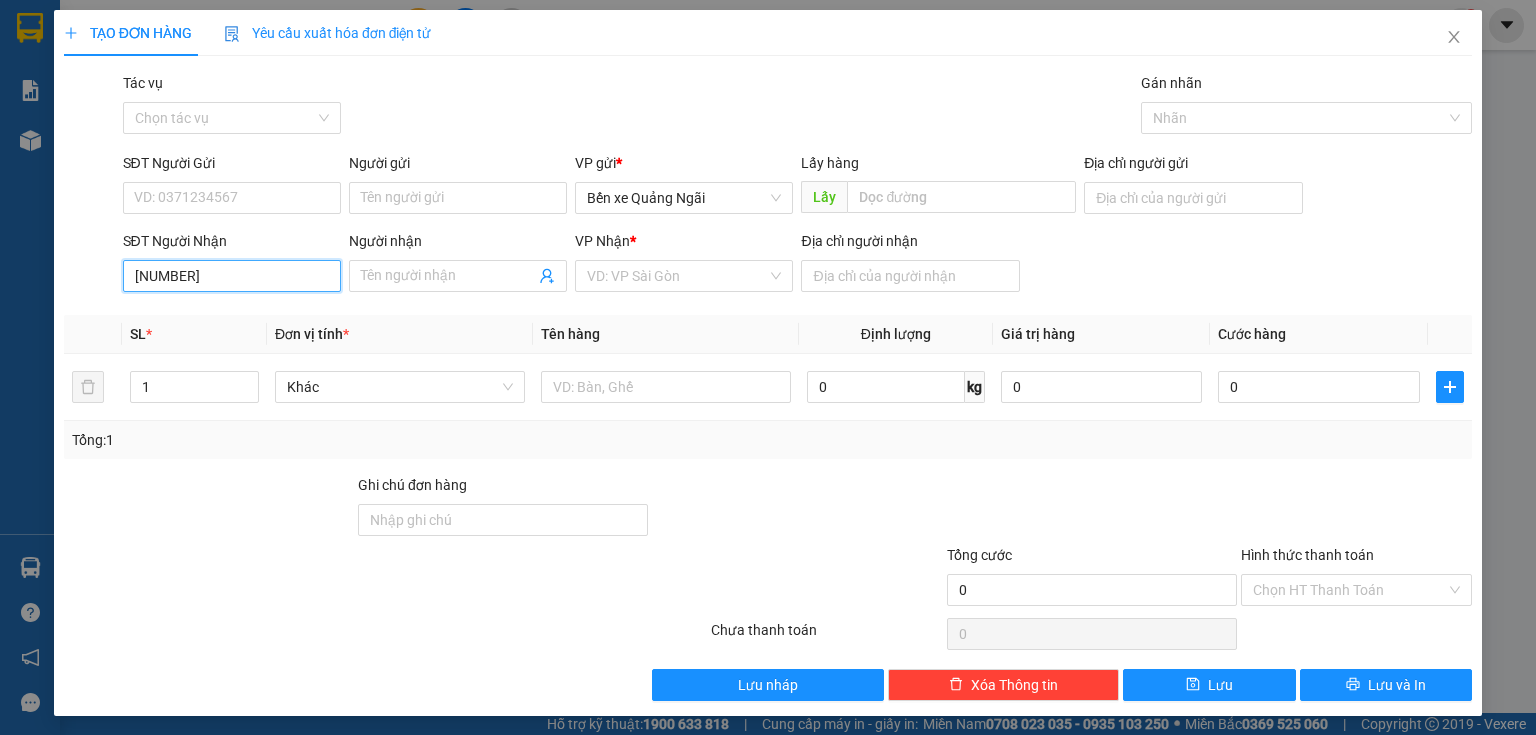 type on "[PHONE]" 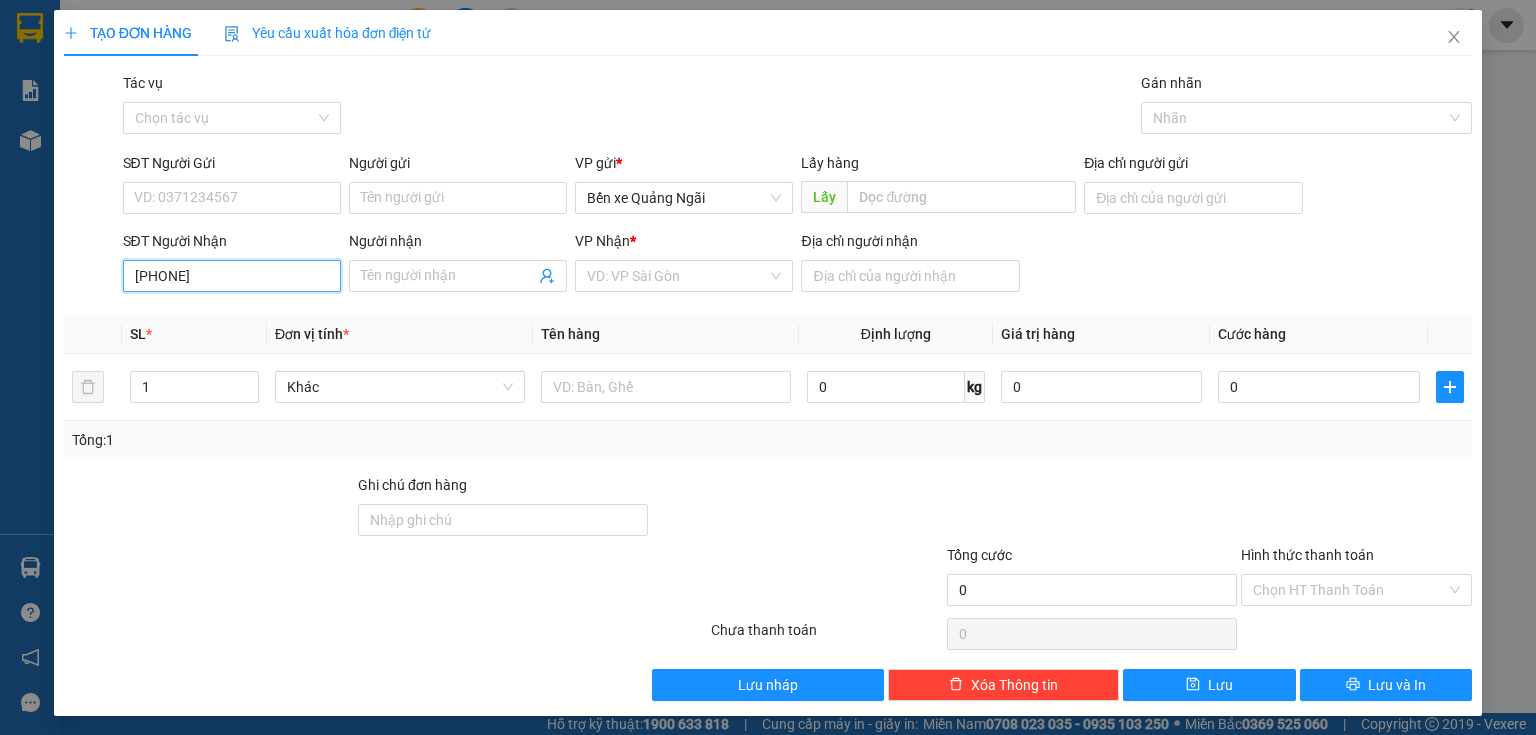 drag, startPoint x: 213, startPoint y: 277, endPoint x: 131, endPoint y: 279, distance: 82.02438 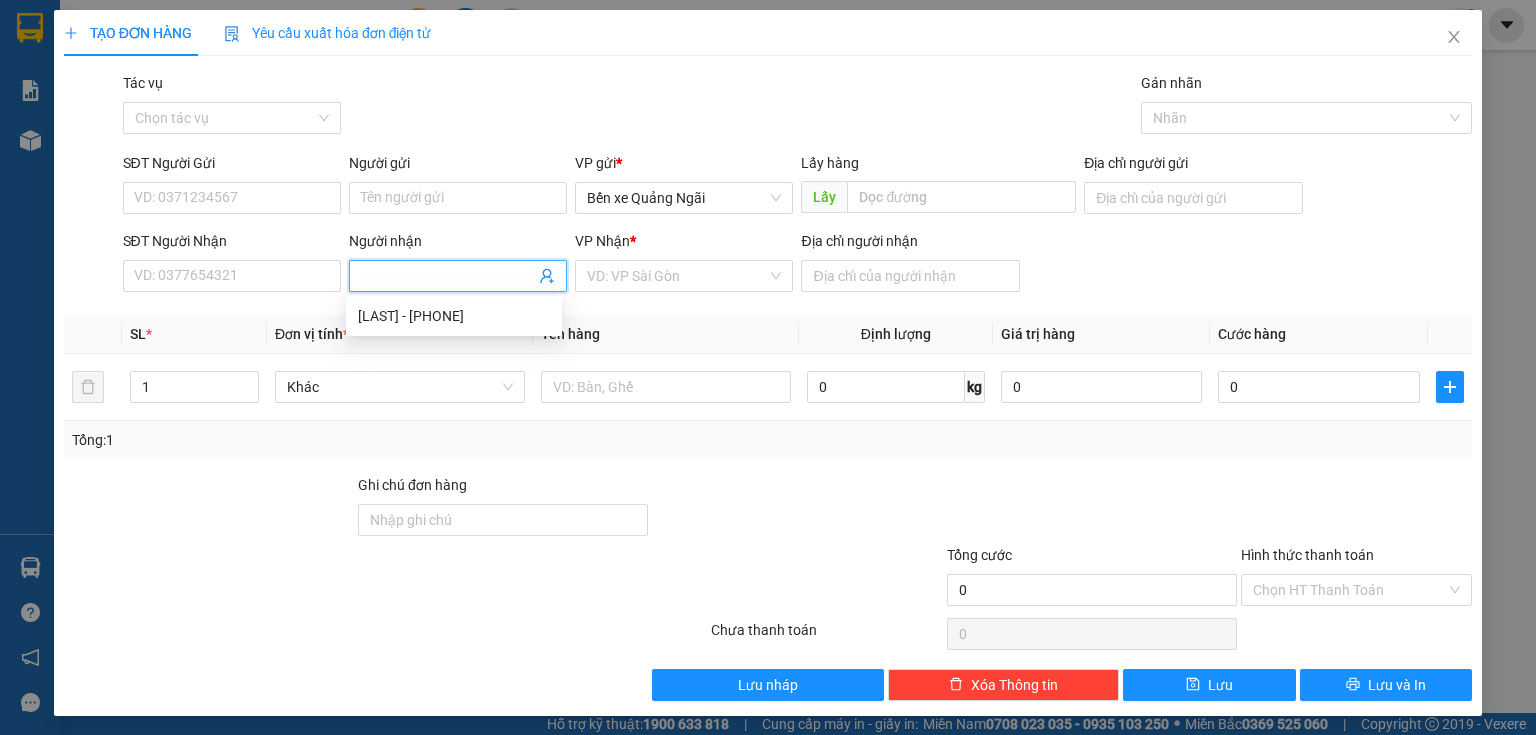 paste on "[PHONE]" 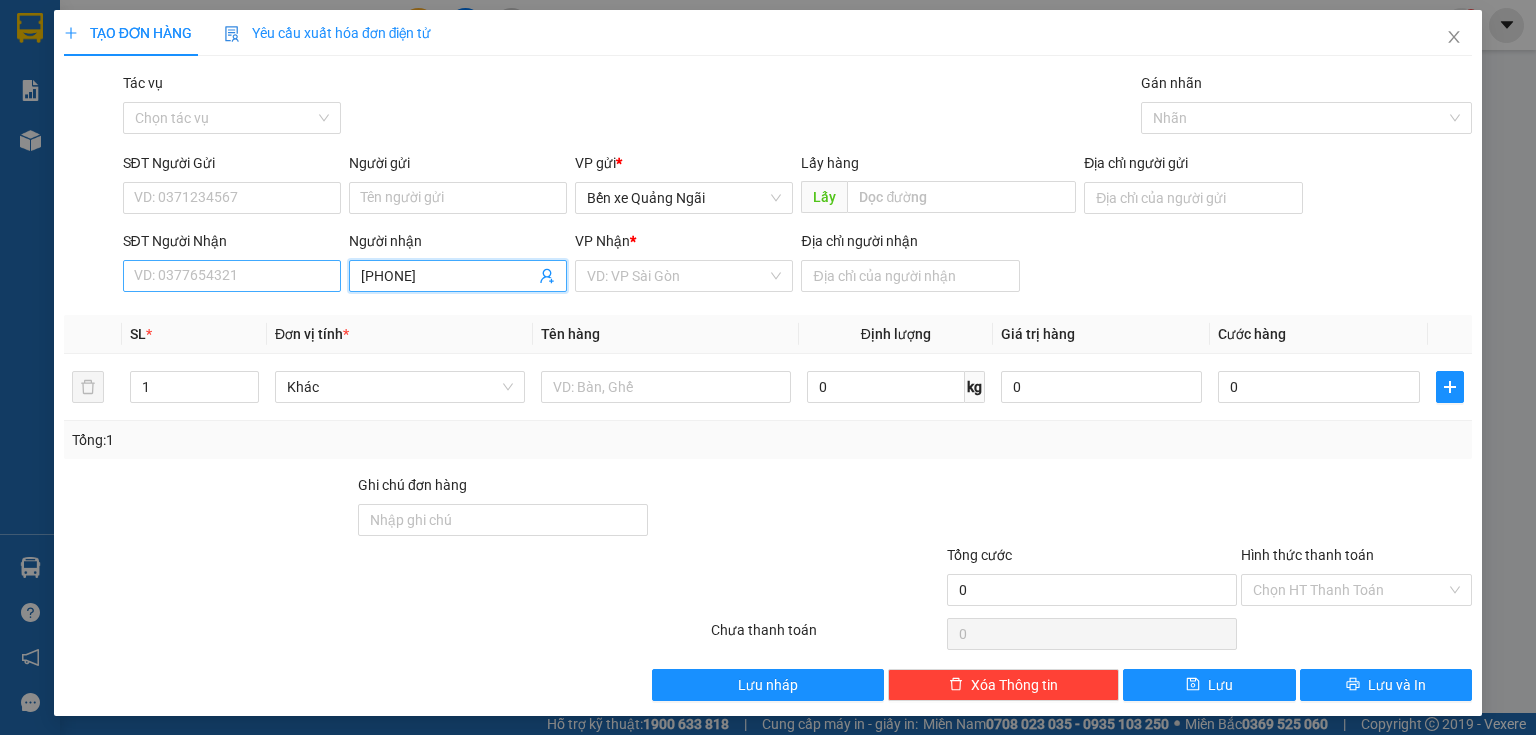 type on "[PHONE]" 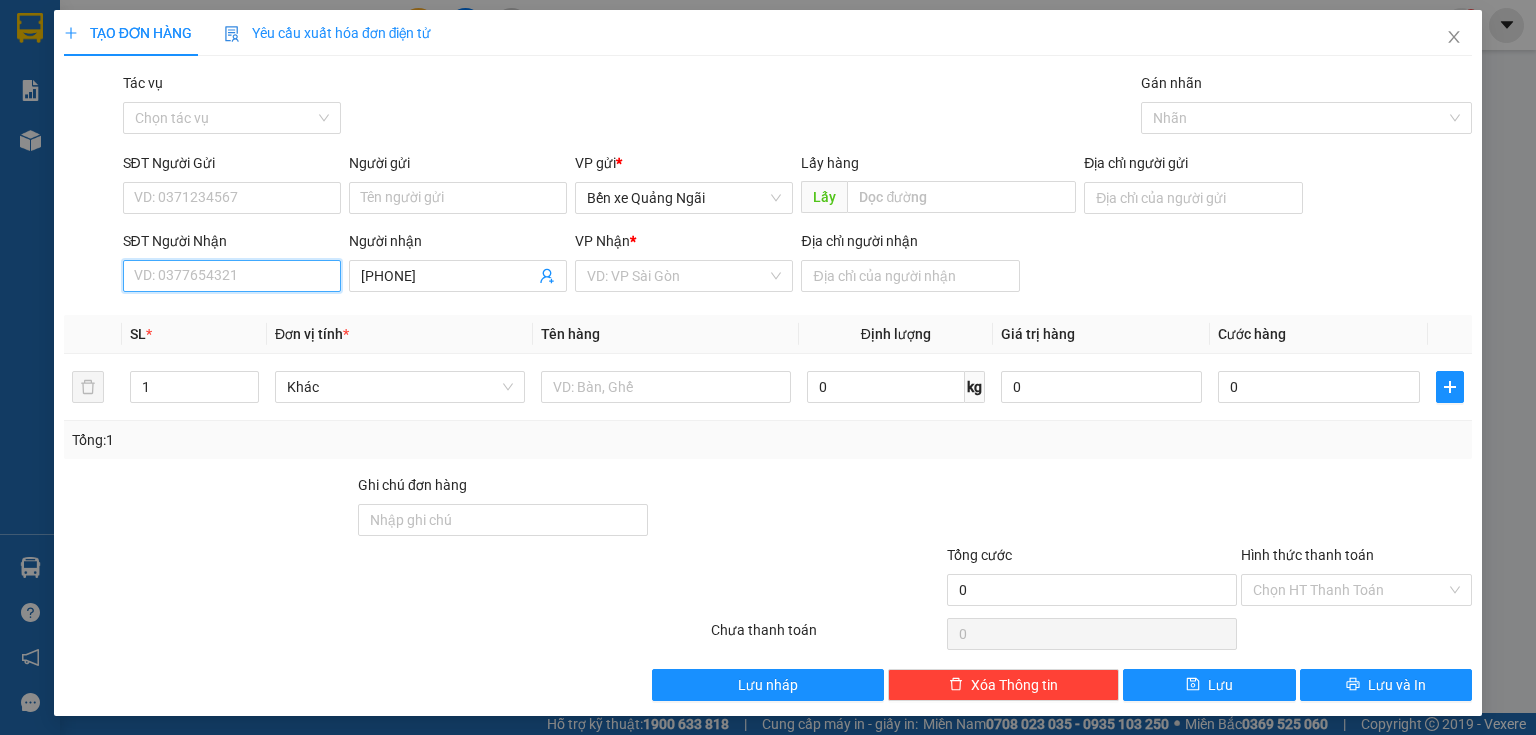 click on "SĐT Người Nhận" at bounding box center (232, 276) 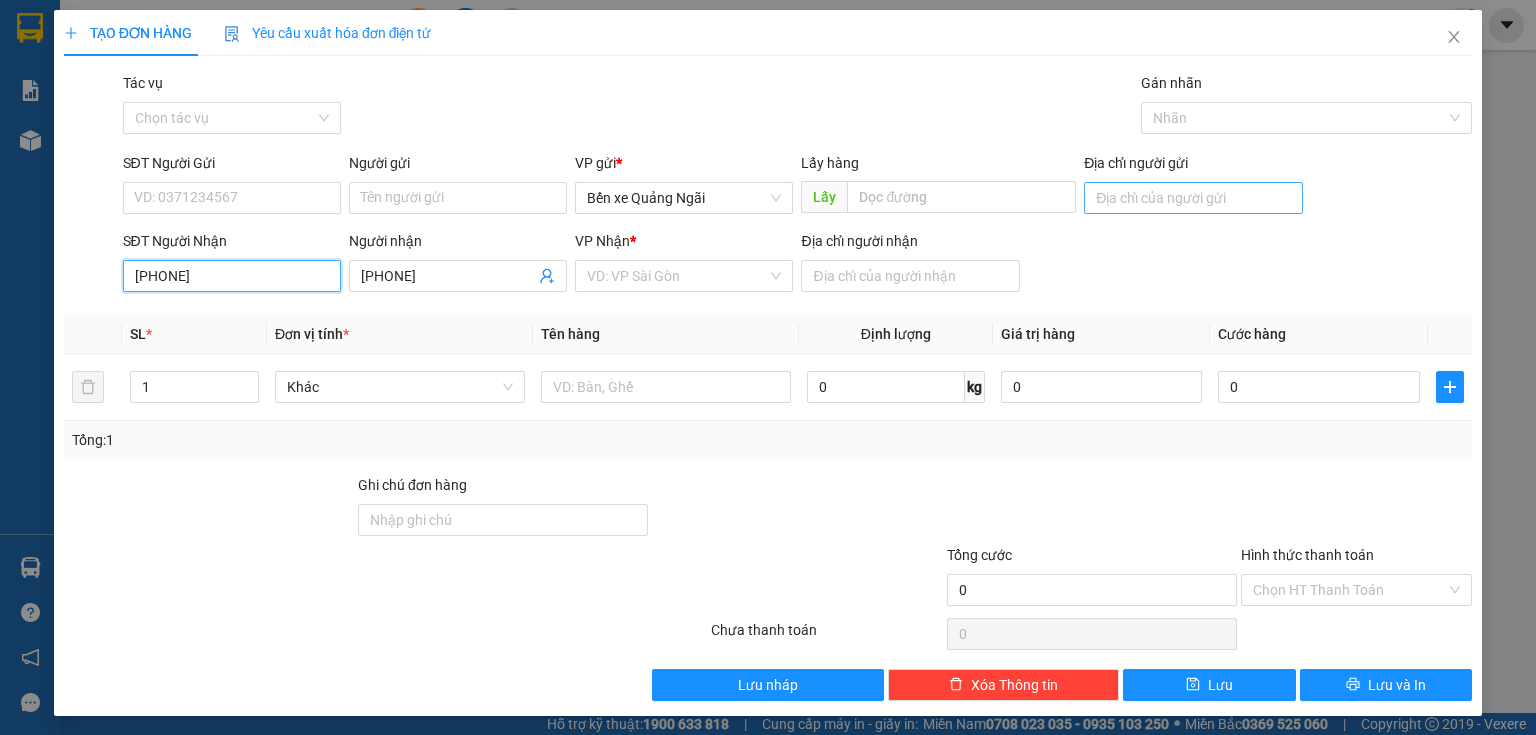 type on "[PHONE]" 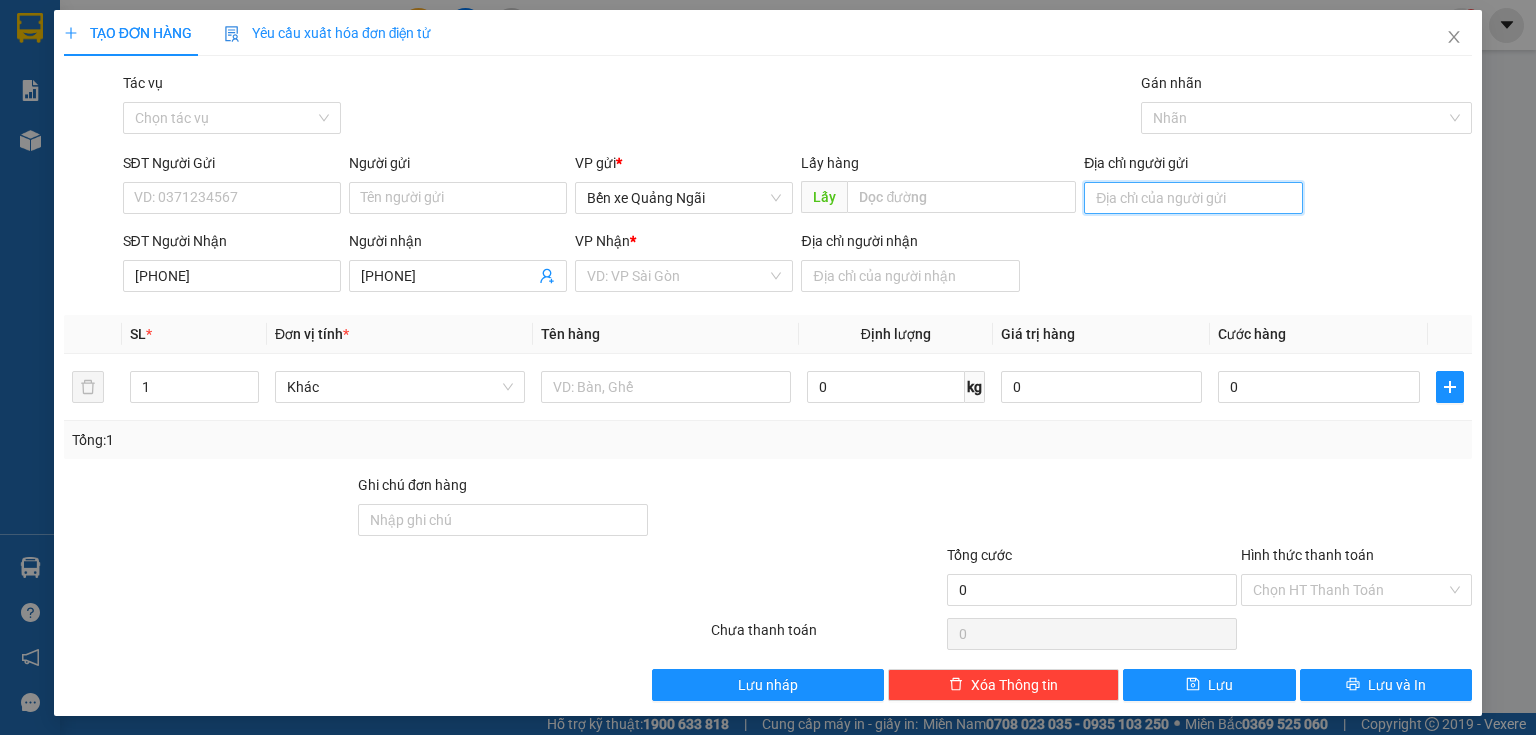click on "Địa chỉ người gửi" at bounding box center (1193, 198) 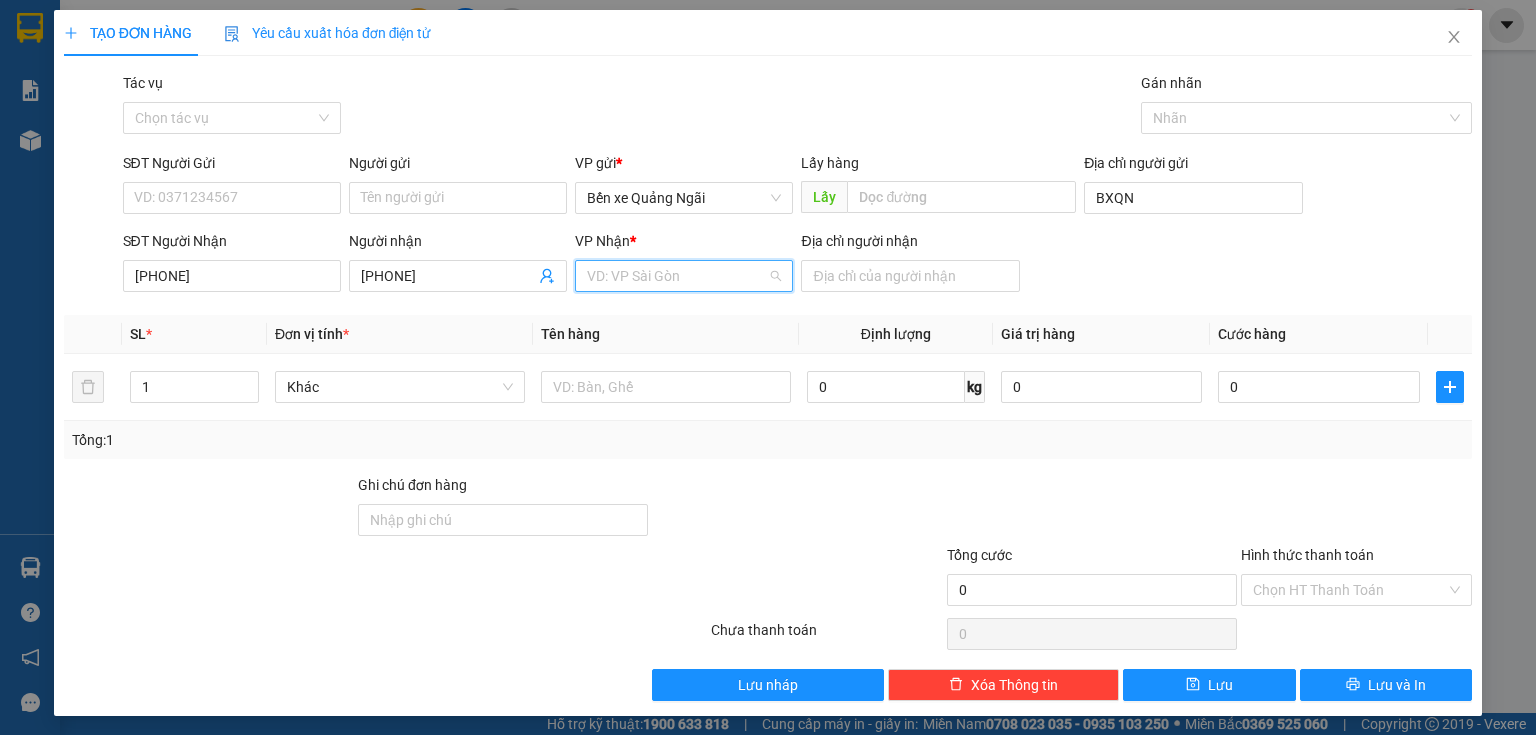 click at bounding box center [677, 276] 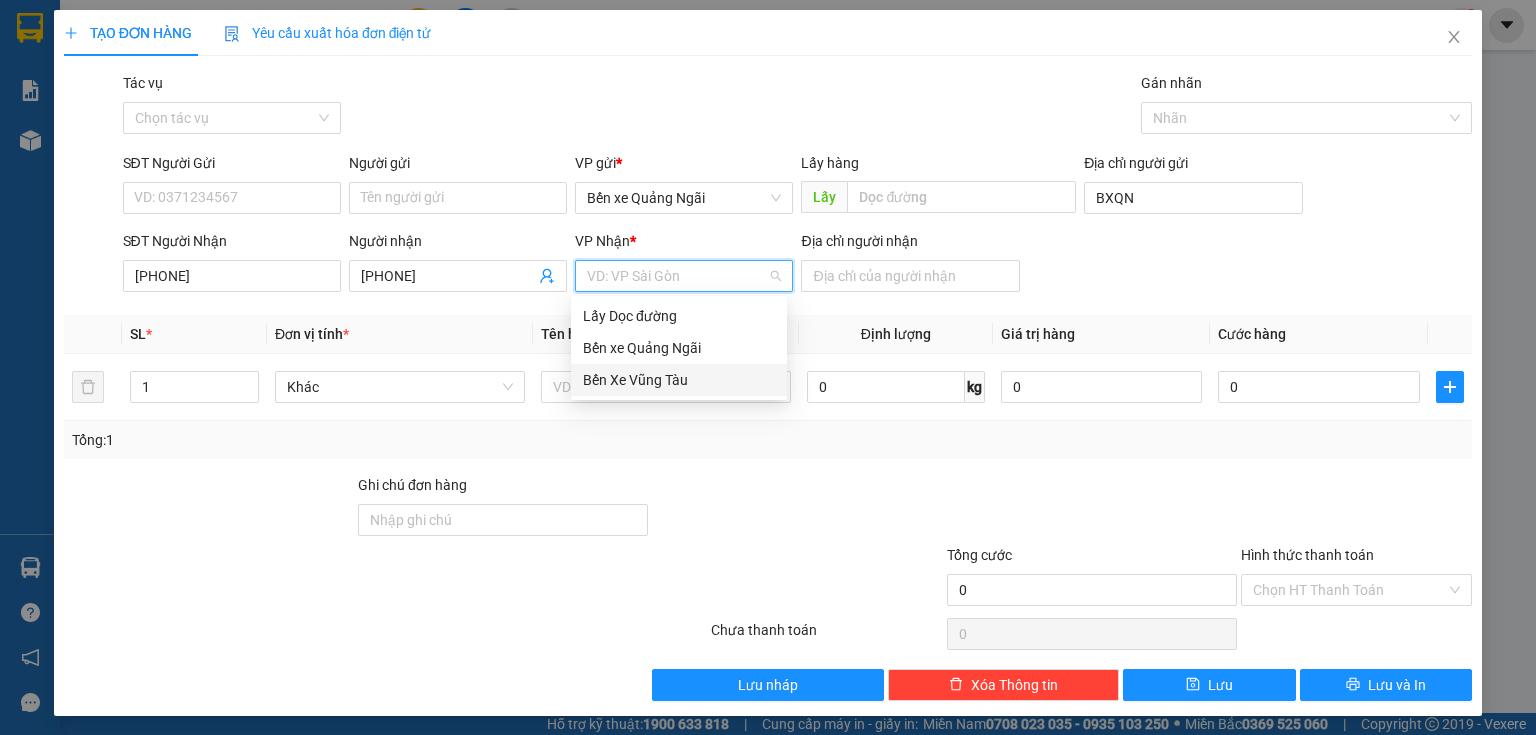 drag, startPoint x: 656, startPoint y: 379, endPoint x: 833, endPoint y: 298, distance: 194.65353 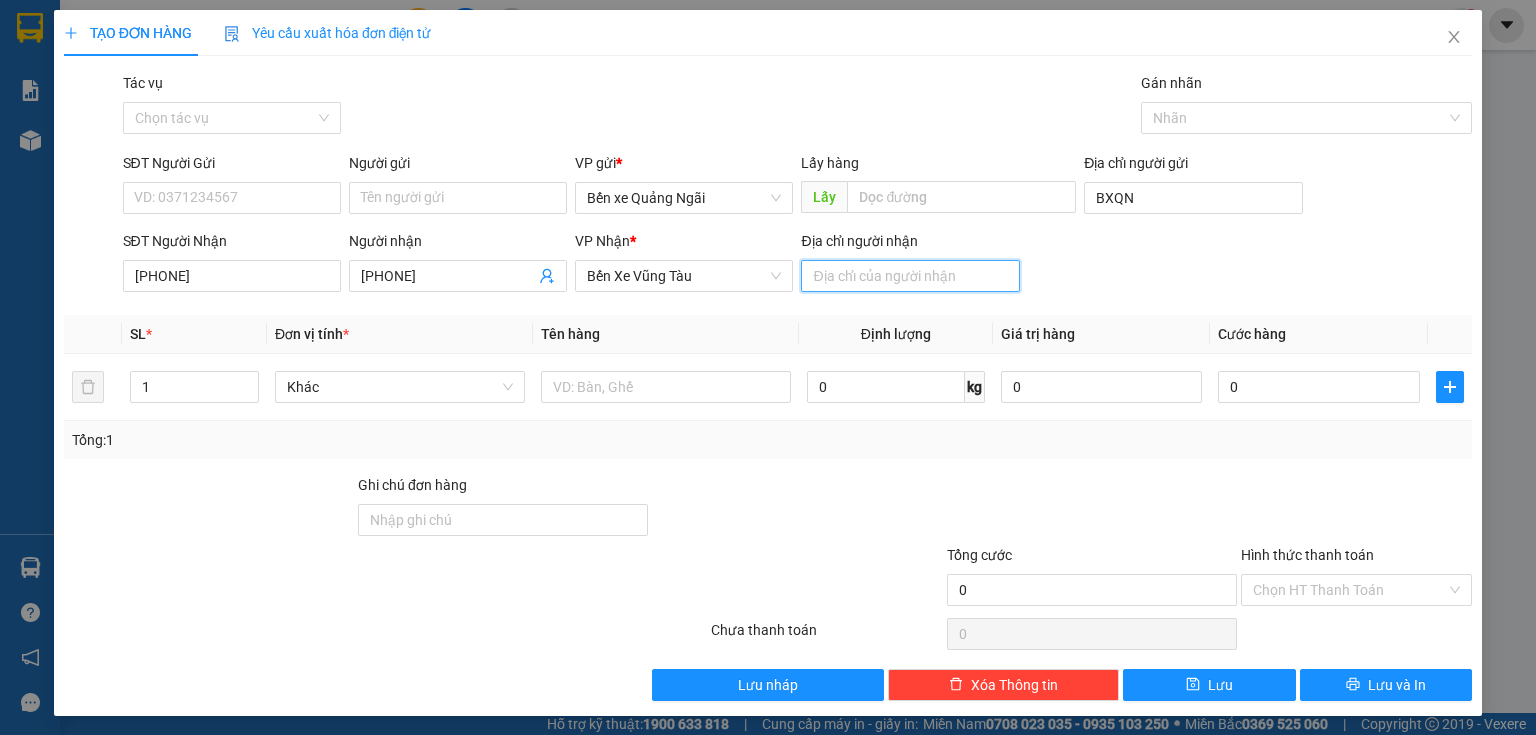 click on "Địa chỉ người nhận" at bounding box center (910, 276) 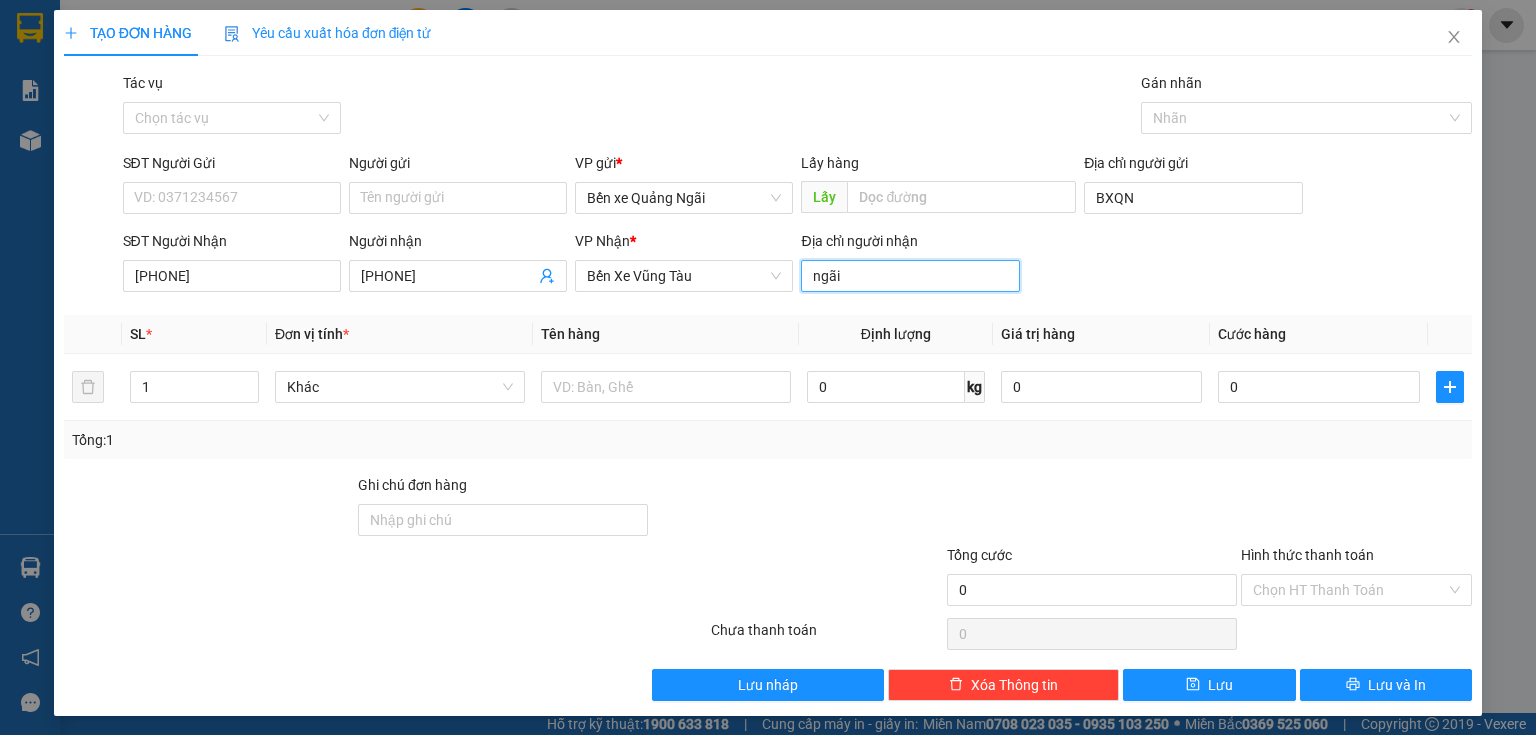 type on "ngãi giao" 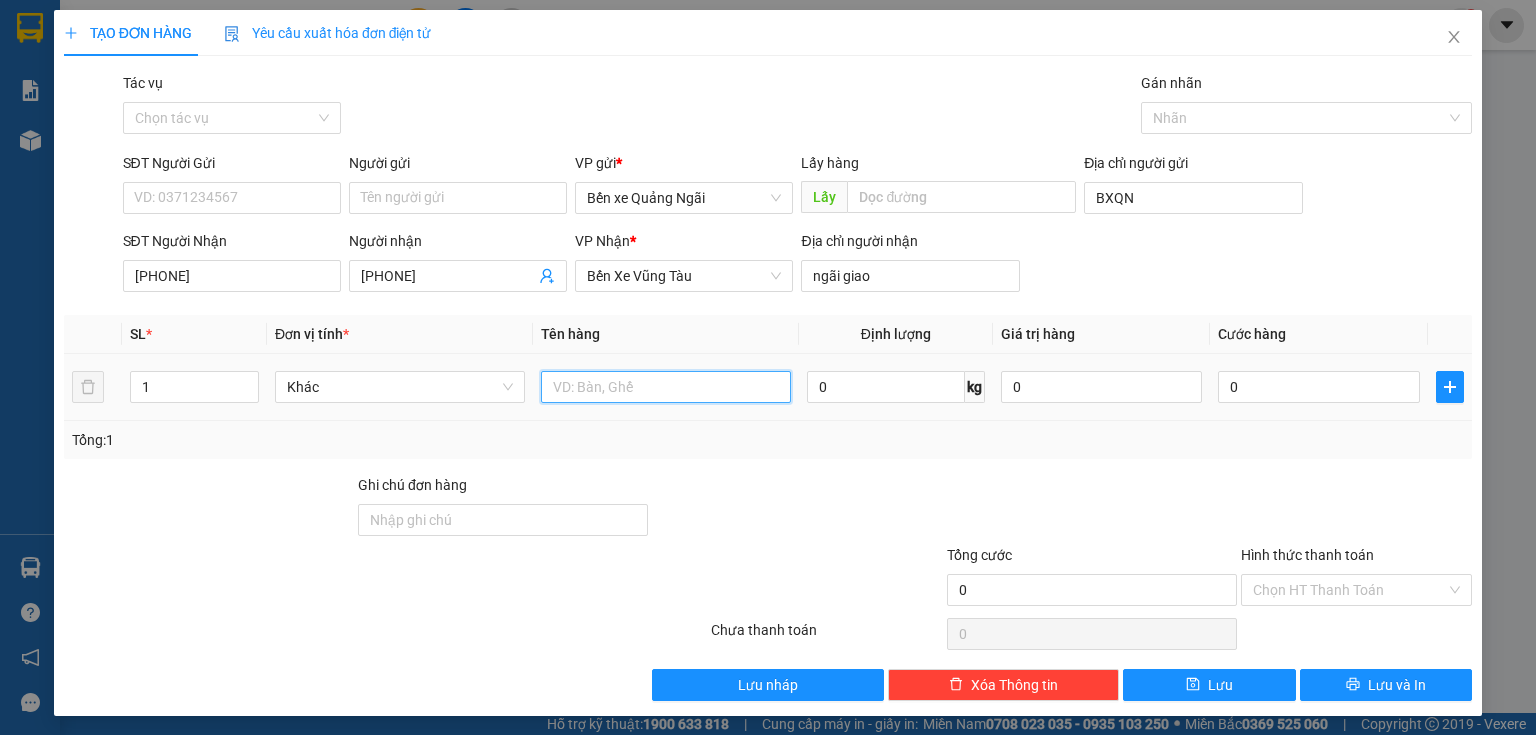 click at bounding box center [666, 387] 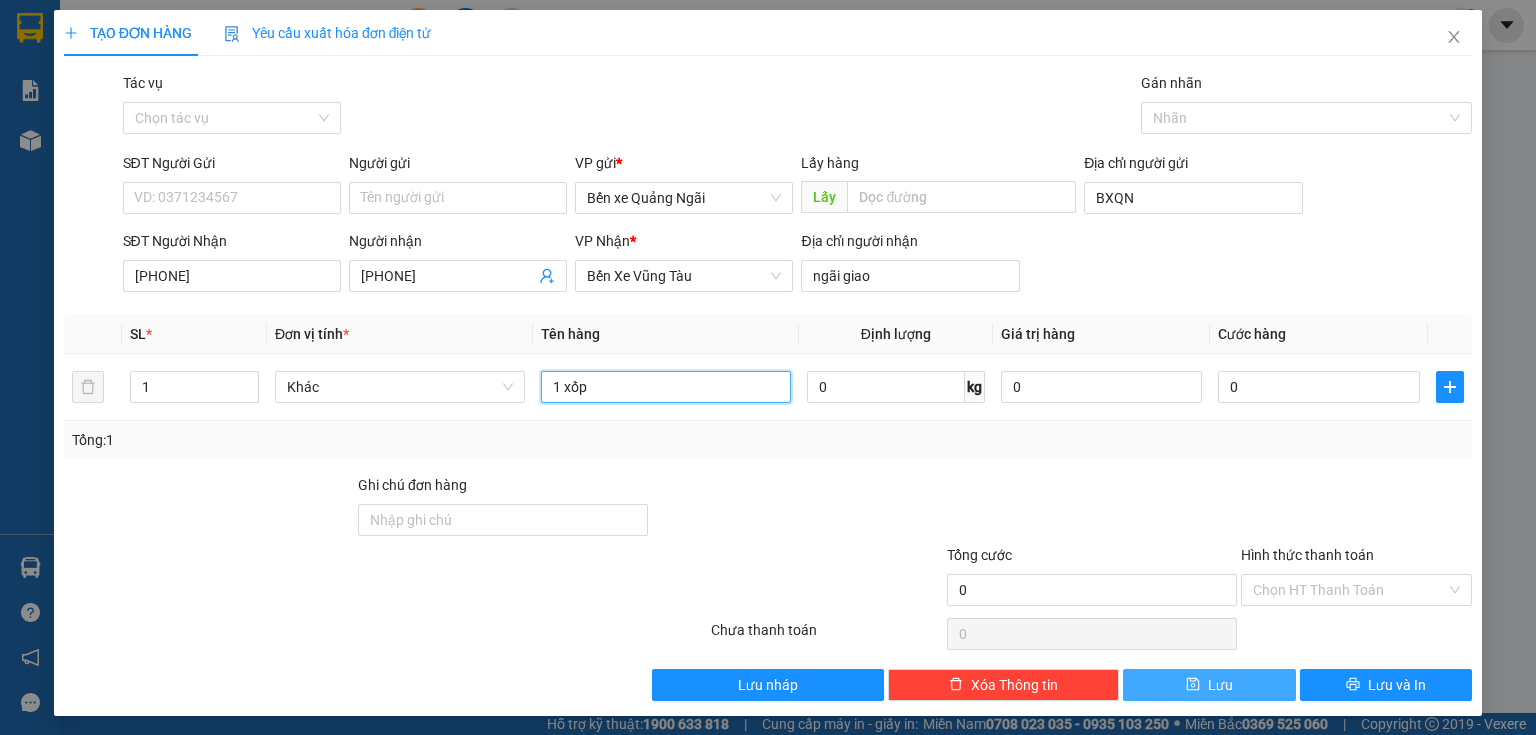 type on "1 xốp" 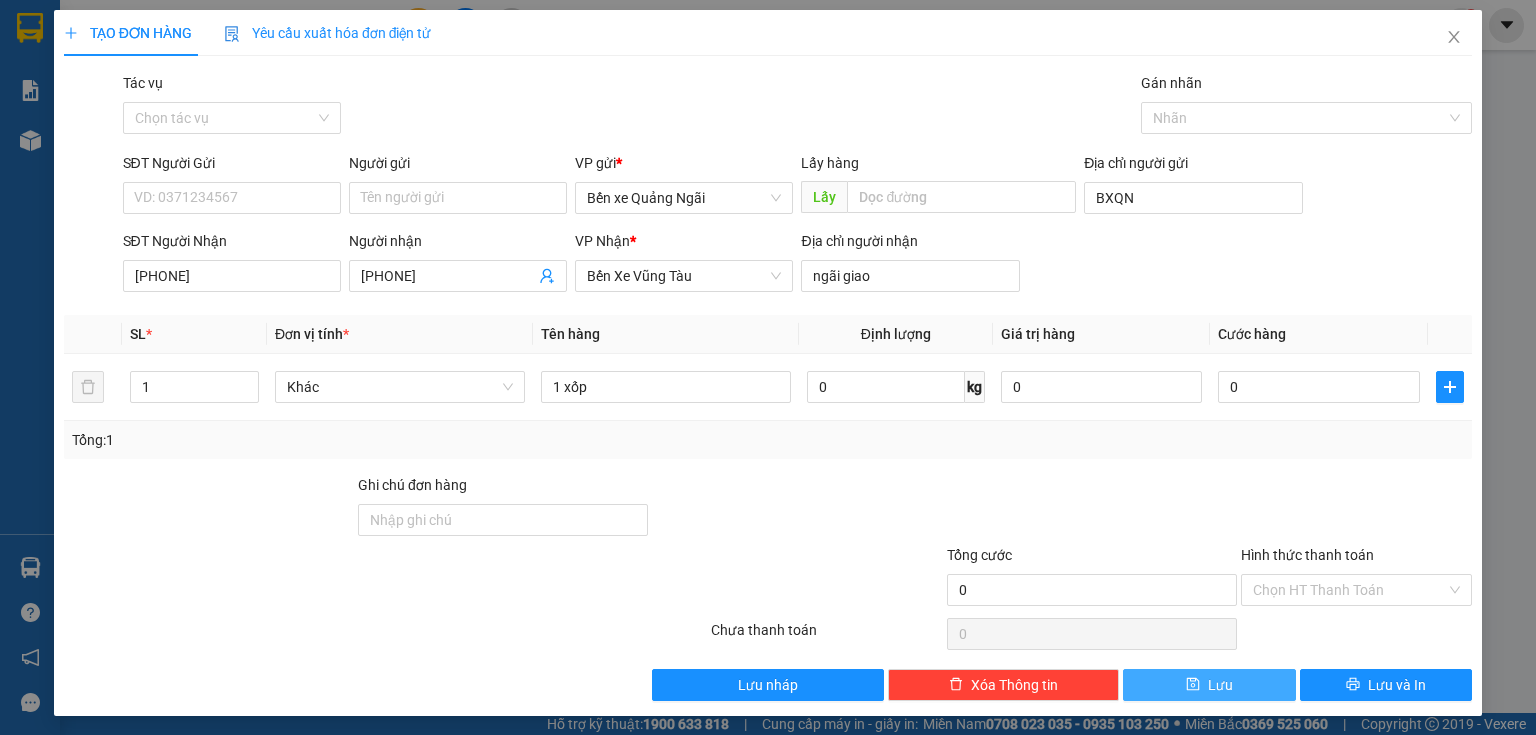 click on "Lưu" at bounding box center [1220, 685] 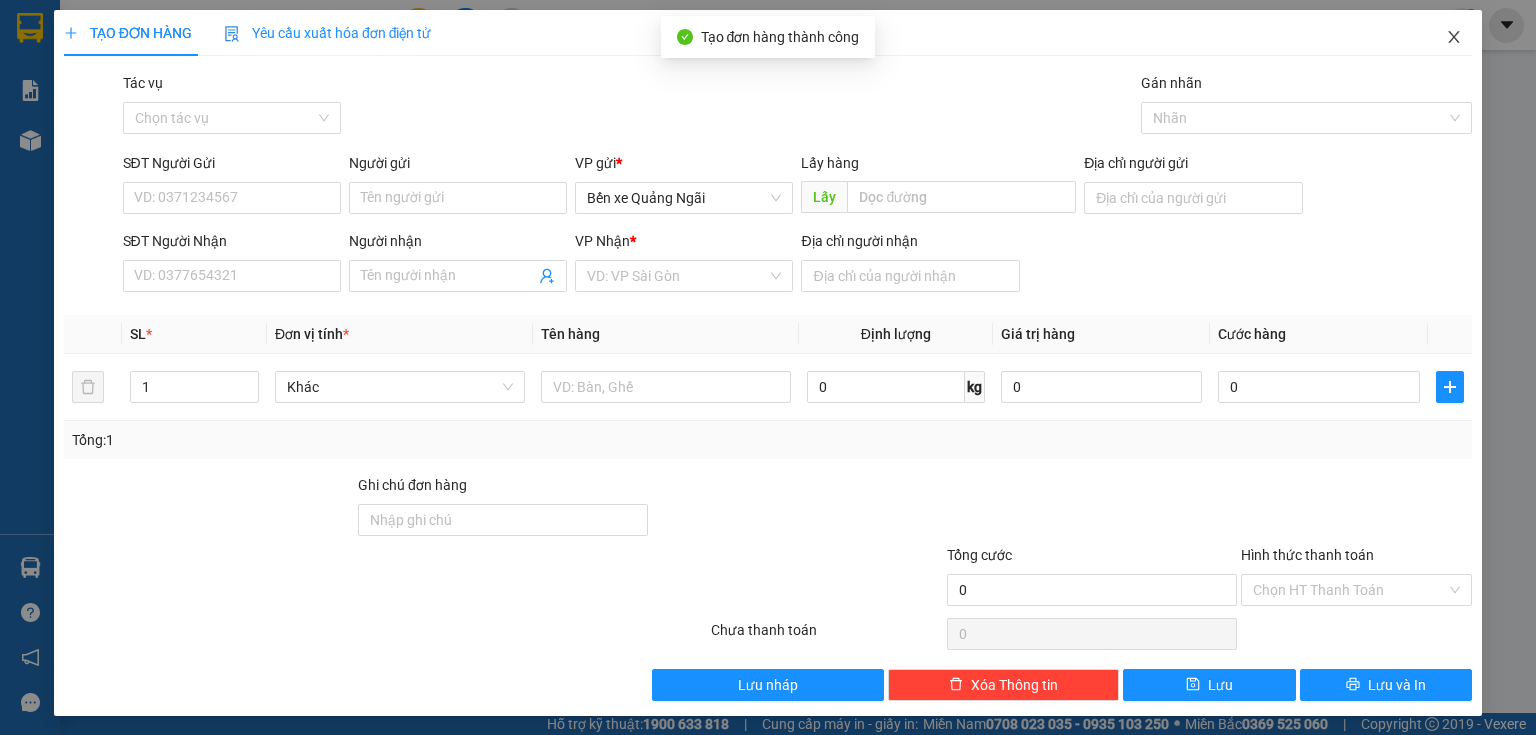 click at bounding box center [1454, 38] 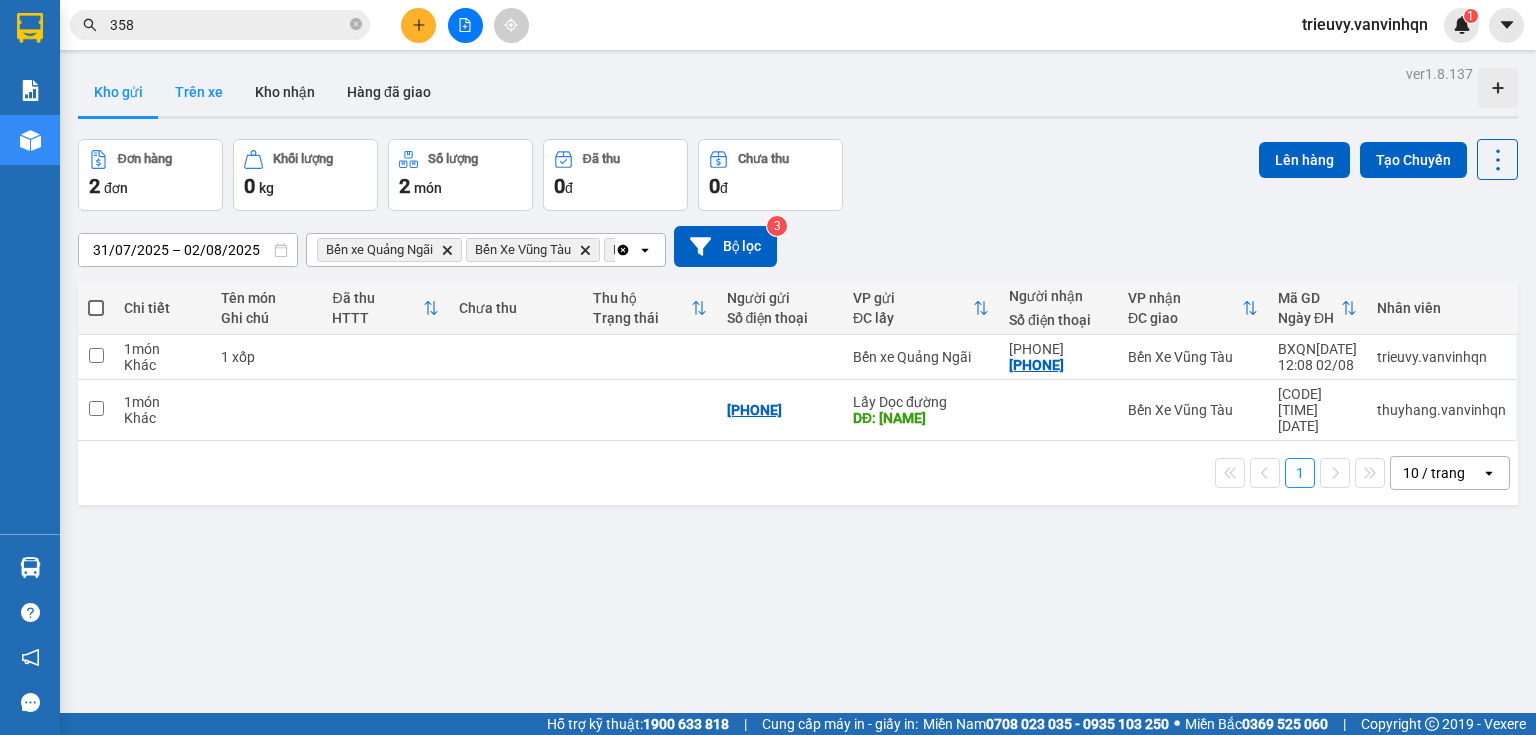 click on "Trên xe" at bounding box center [199, 92] 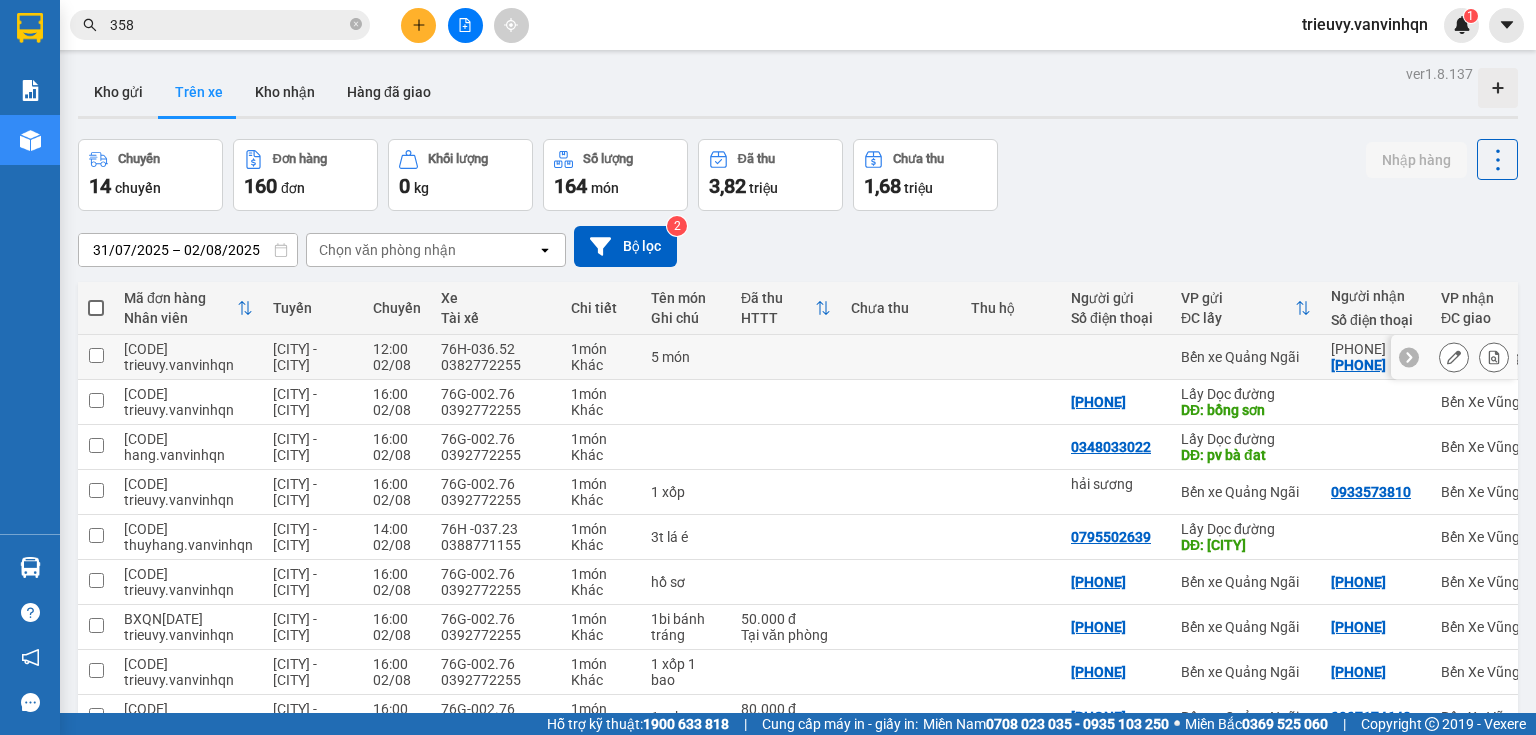 click 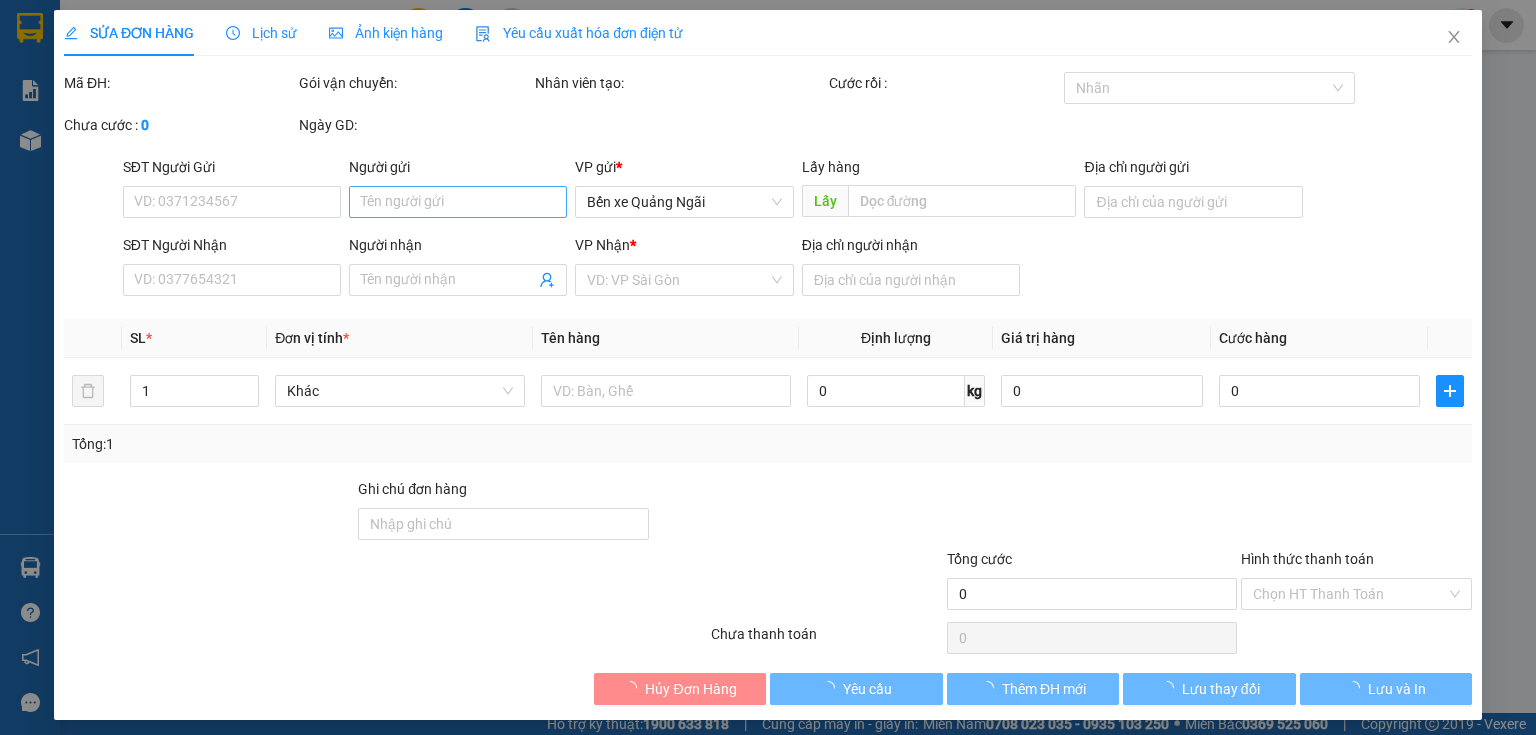 type on "BXQN" 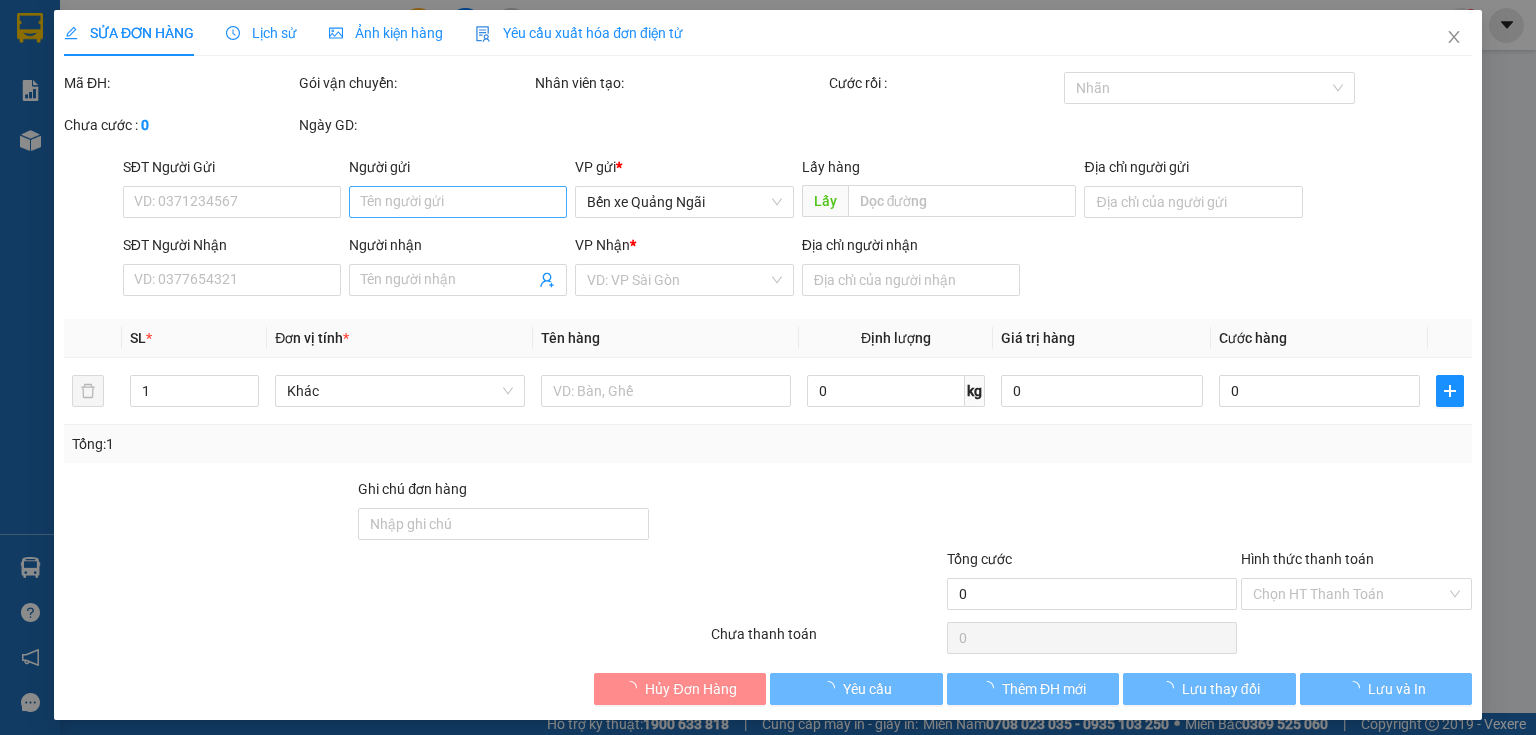 type on "[PHONE]" 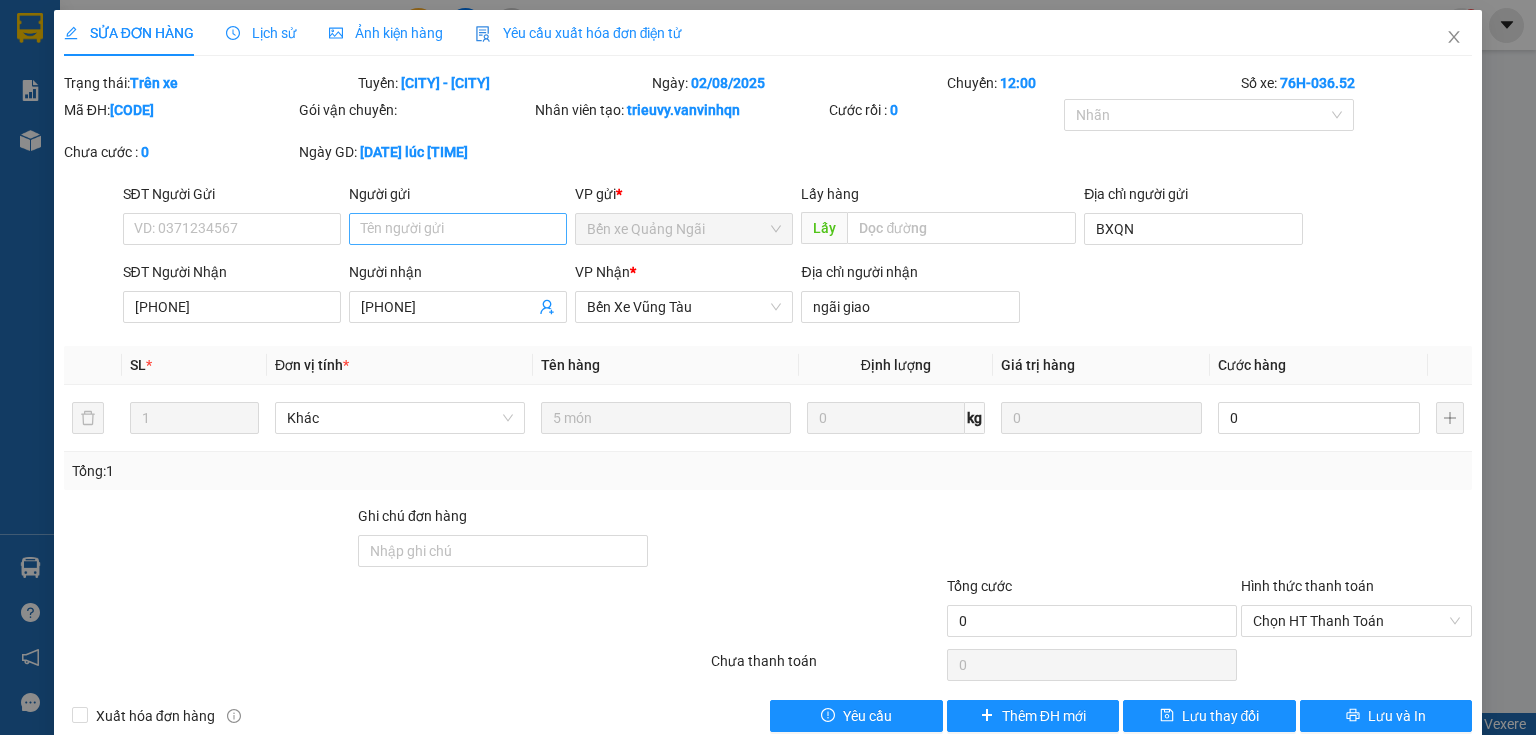 drag, startPoint x: 456, startPoint y: 201, endPoint x: 448, endPoint y: 219, distance: 19.697716 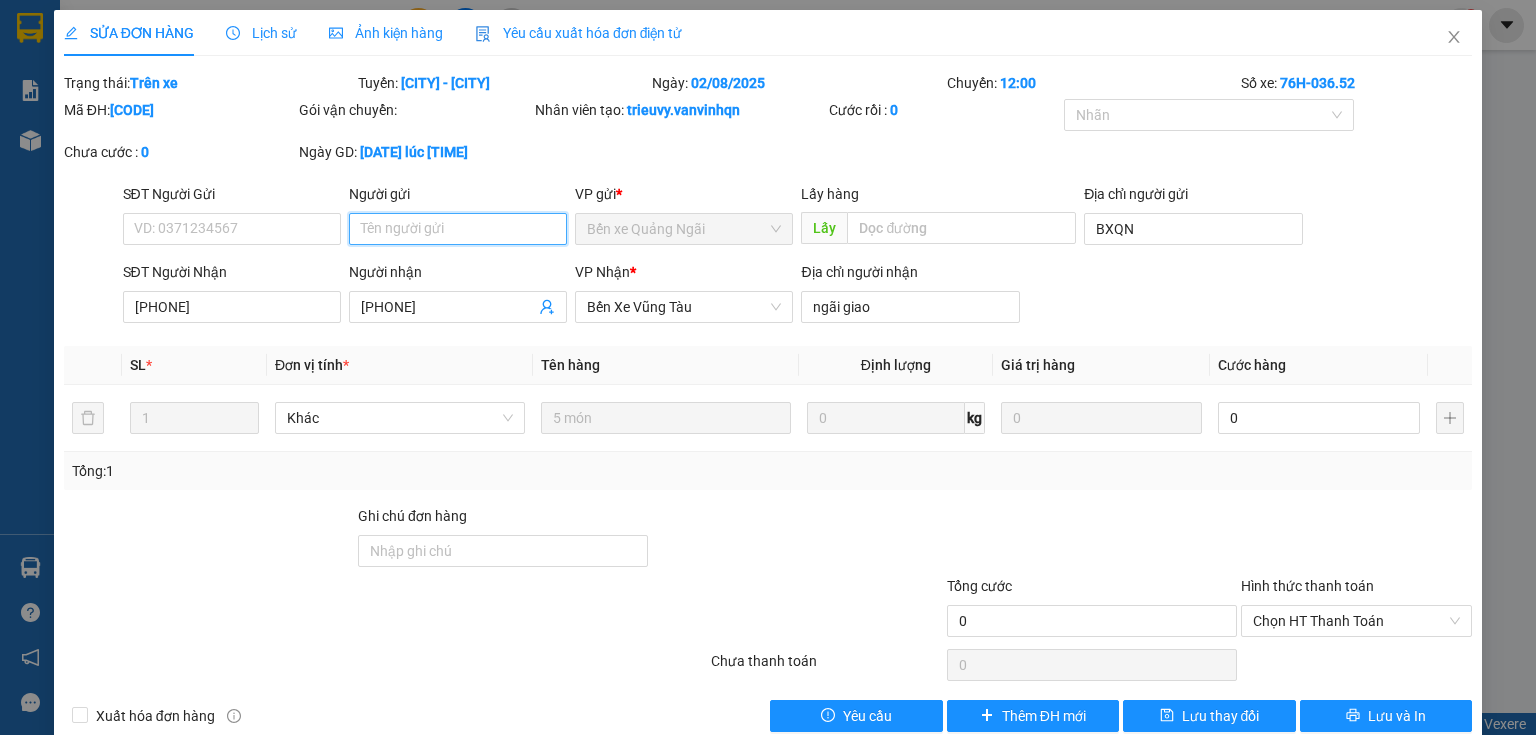 click on "Người gửi" at bounding box center [458, 229] 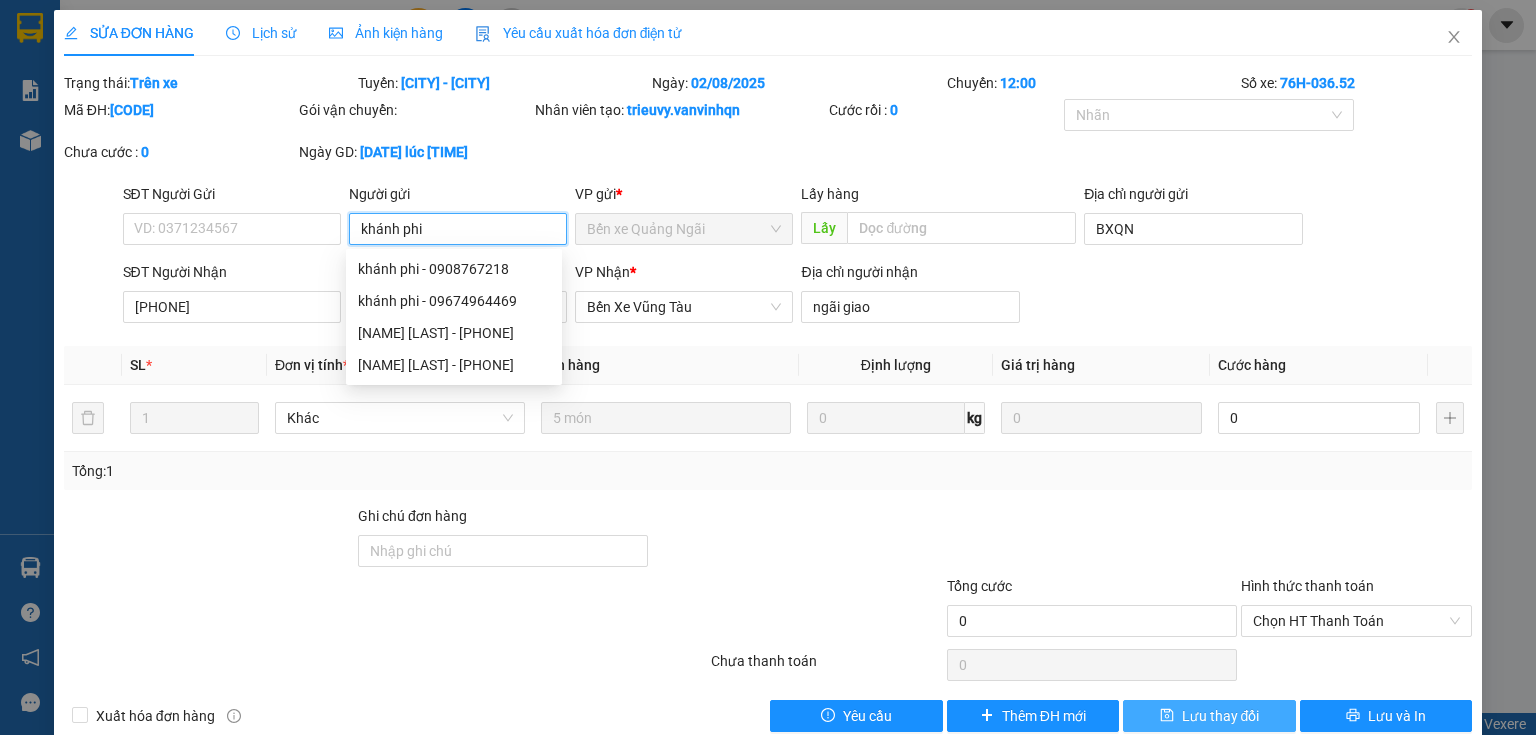 type on "khánh phi" 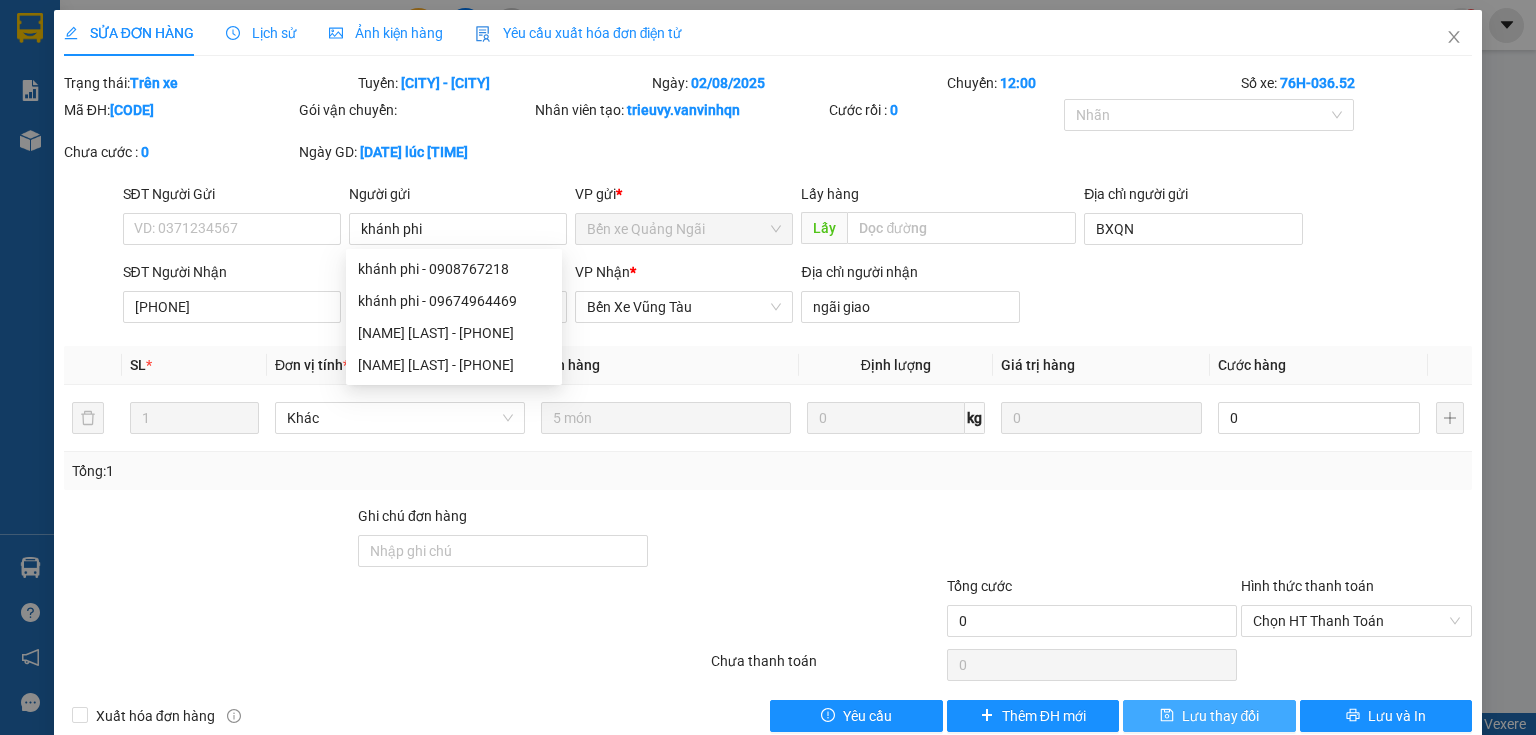 click on "Lưu thay đổi" at bounding box center (1221, 716) 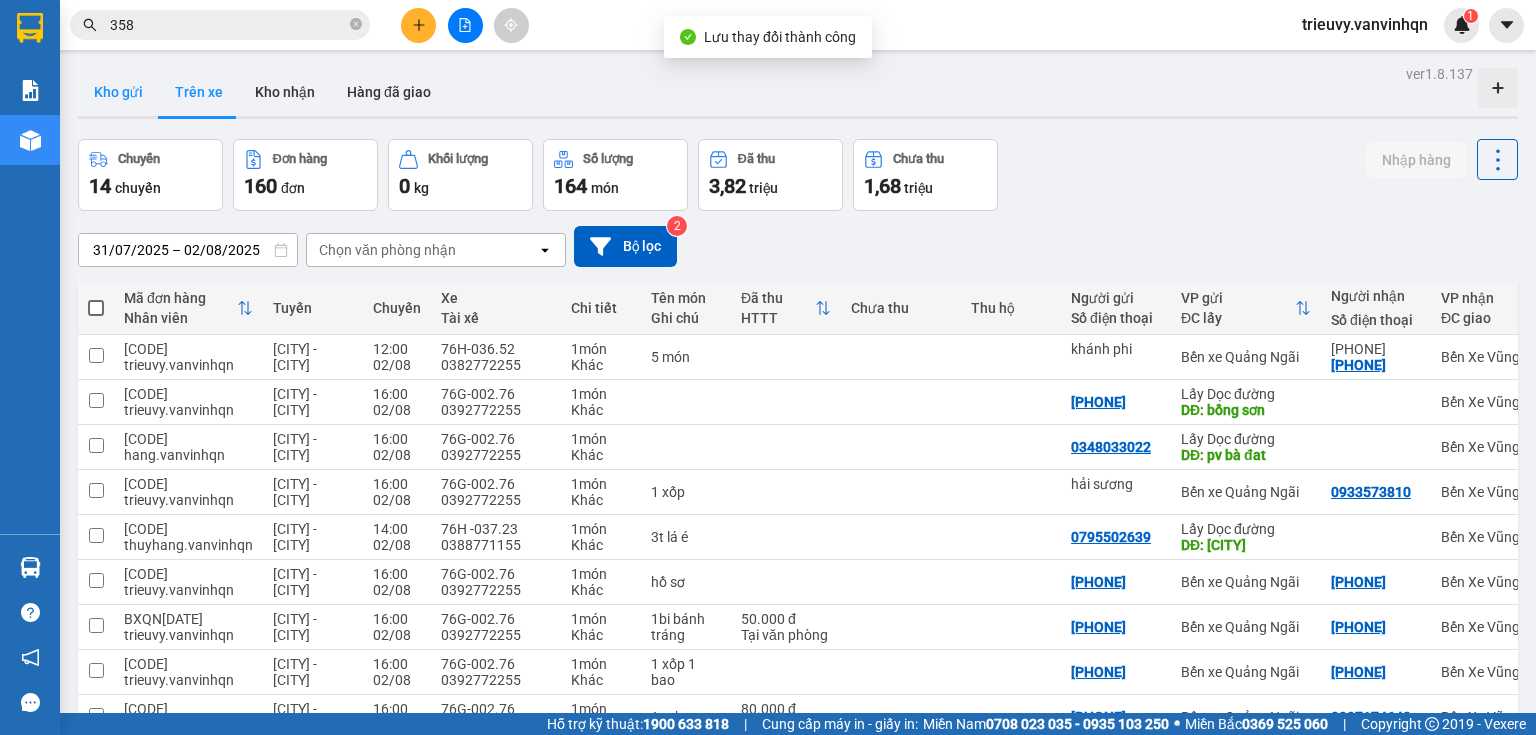 click on "Kho gửi" at bounding box center (118, 92) 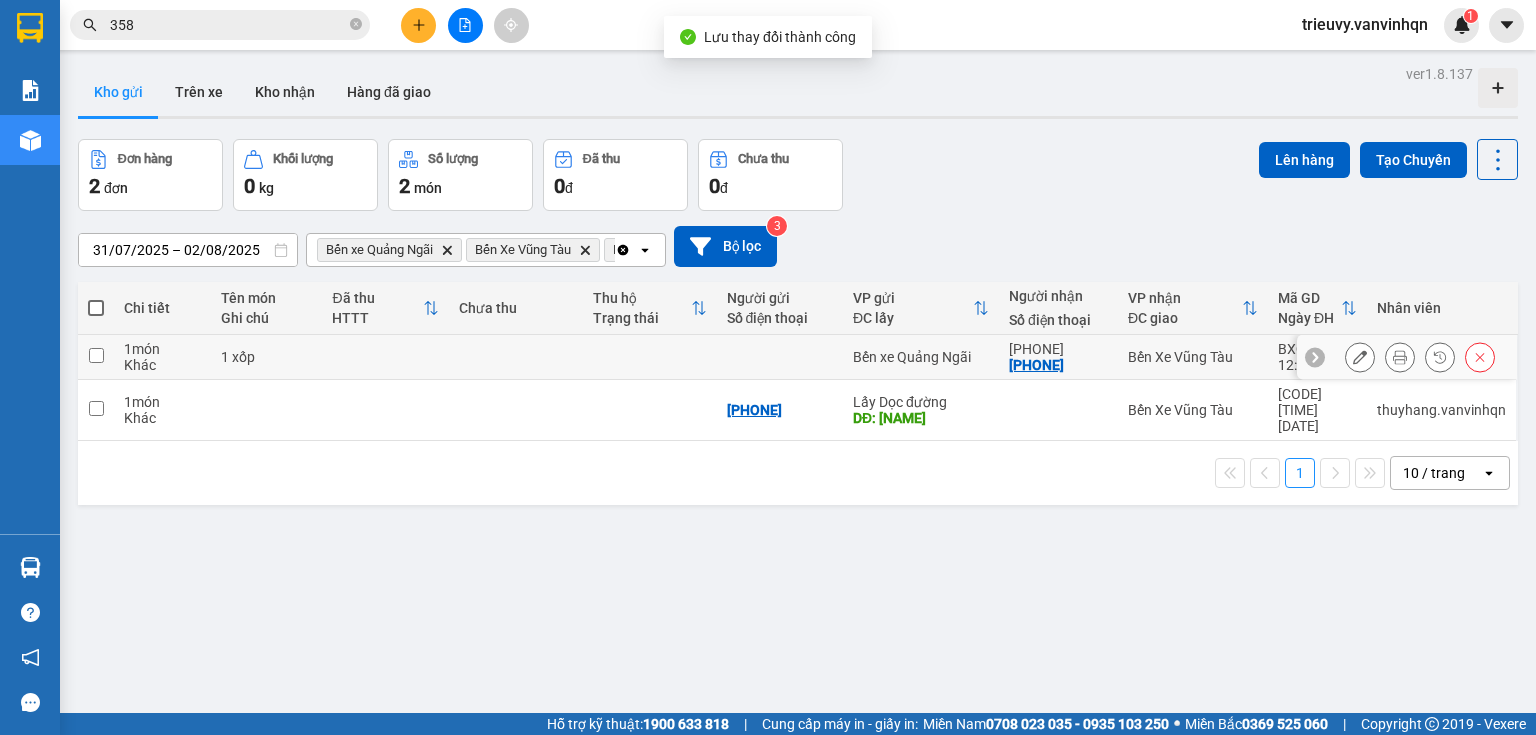 click at bounding box center (385, 357) 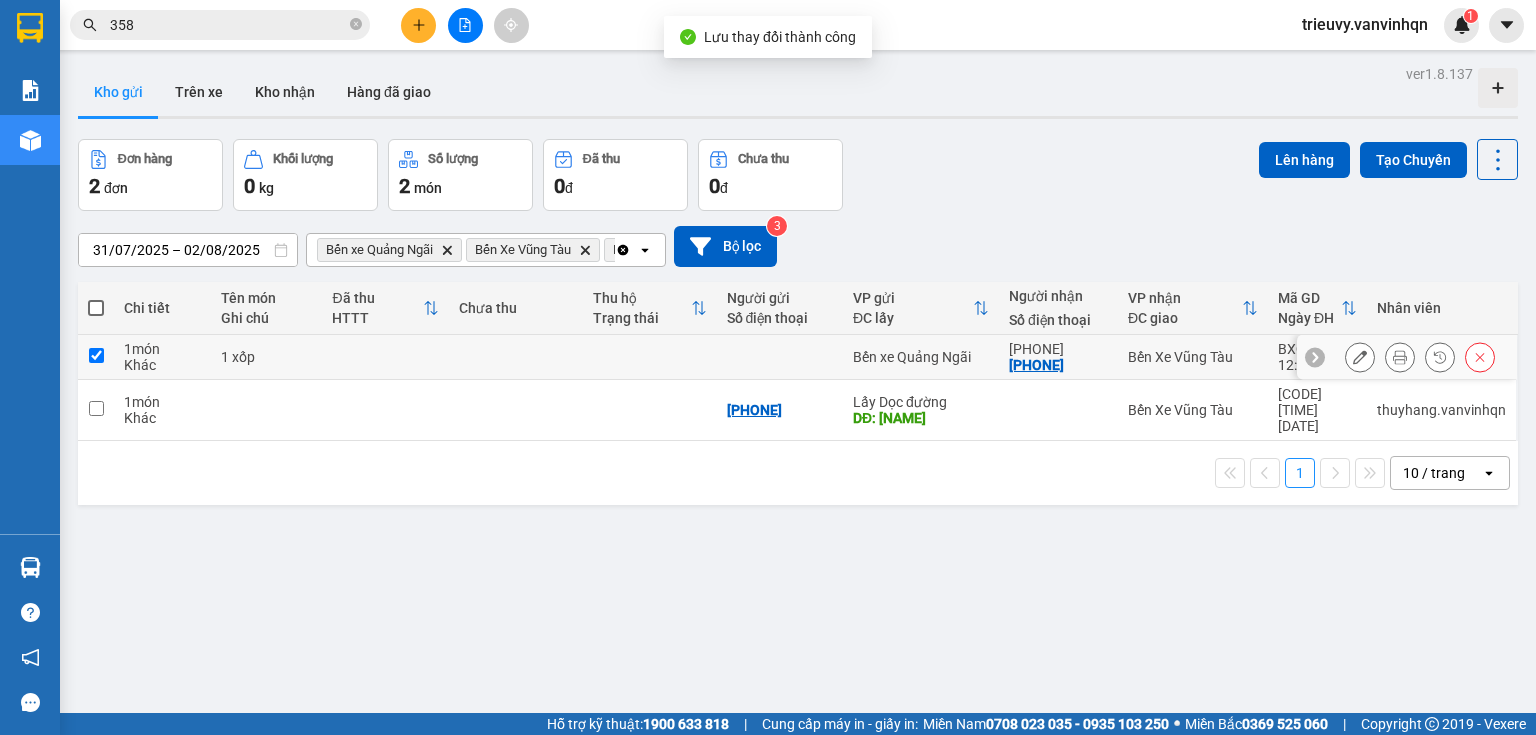 checkbox on "true" 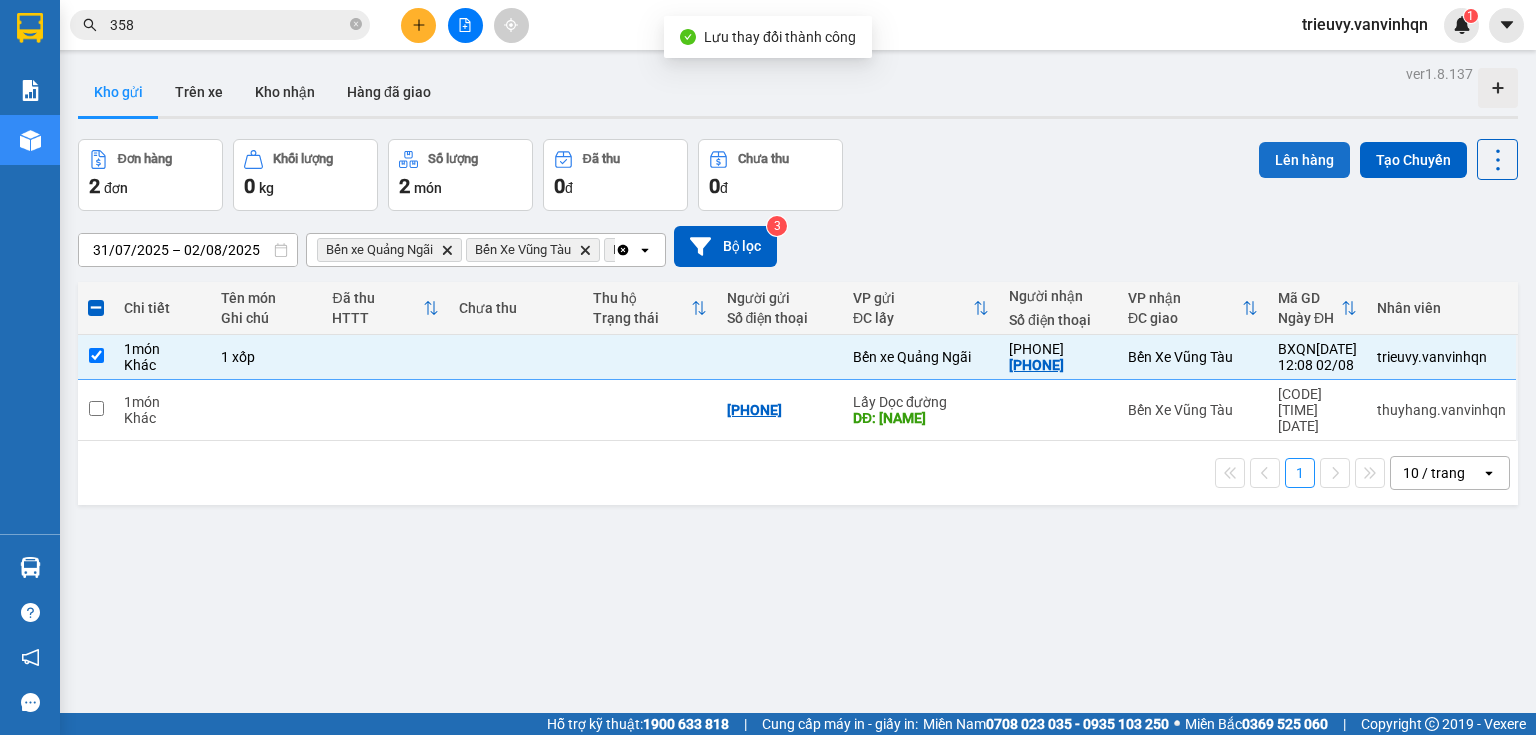 click on "Lên hàng" at bounding box center (1304, 160) 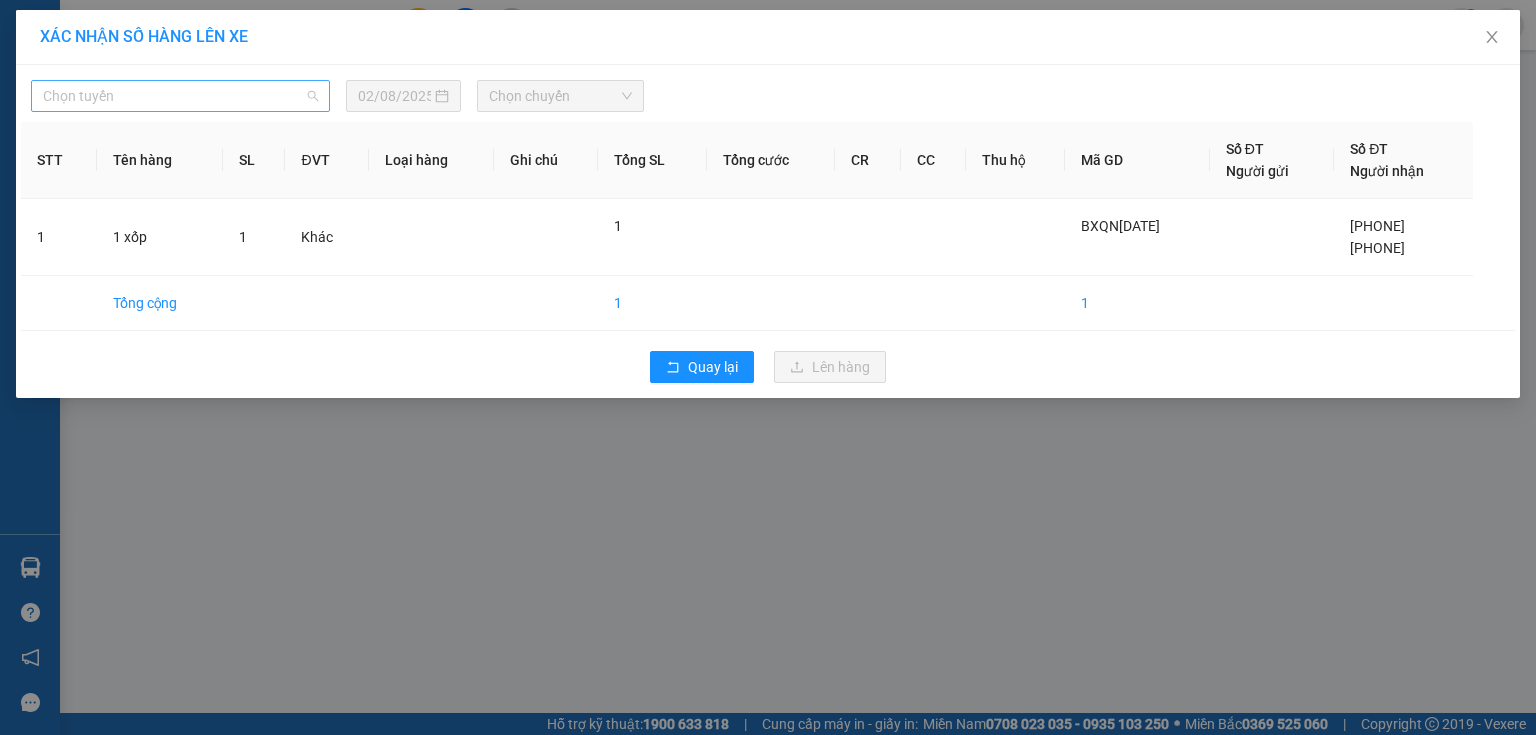 drag, startPoint x: 282, startPoint y: 99, endPoint x: 216, endPoint y: 172, distance: 98.4124 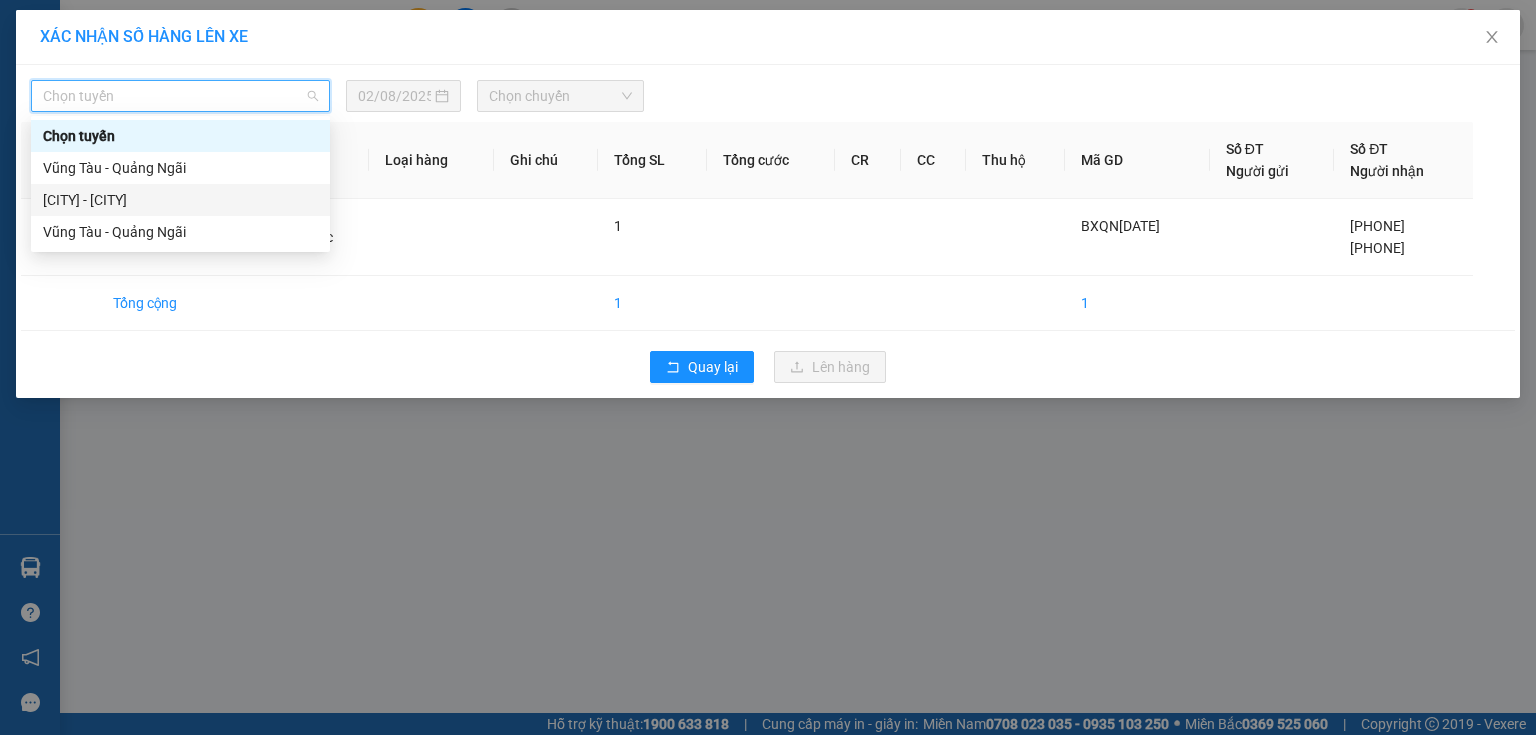 drag, startPoint x: 201, startPoint y: 195, endPoint x: 484, endPoint y: 132, distance: 289.92758 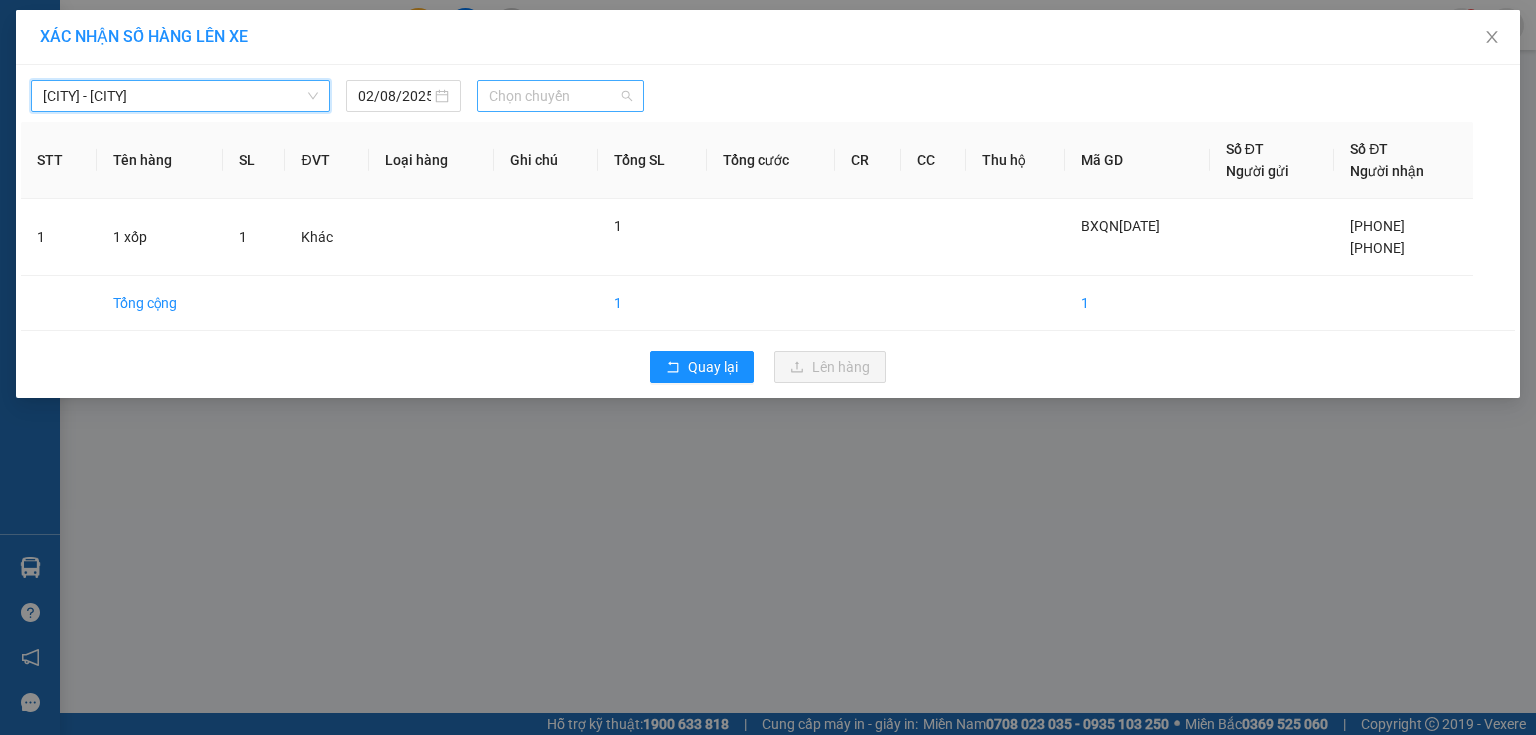 click on "Chọn chuyến" at bounding box center (561, 96) 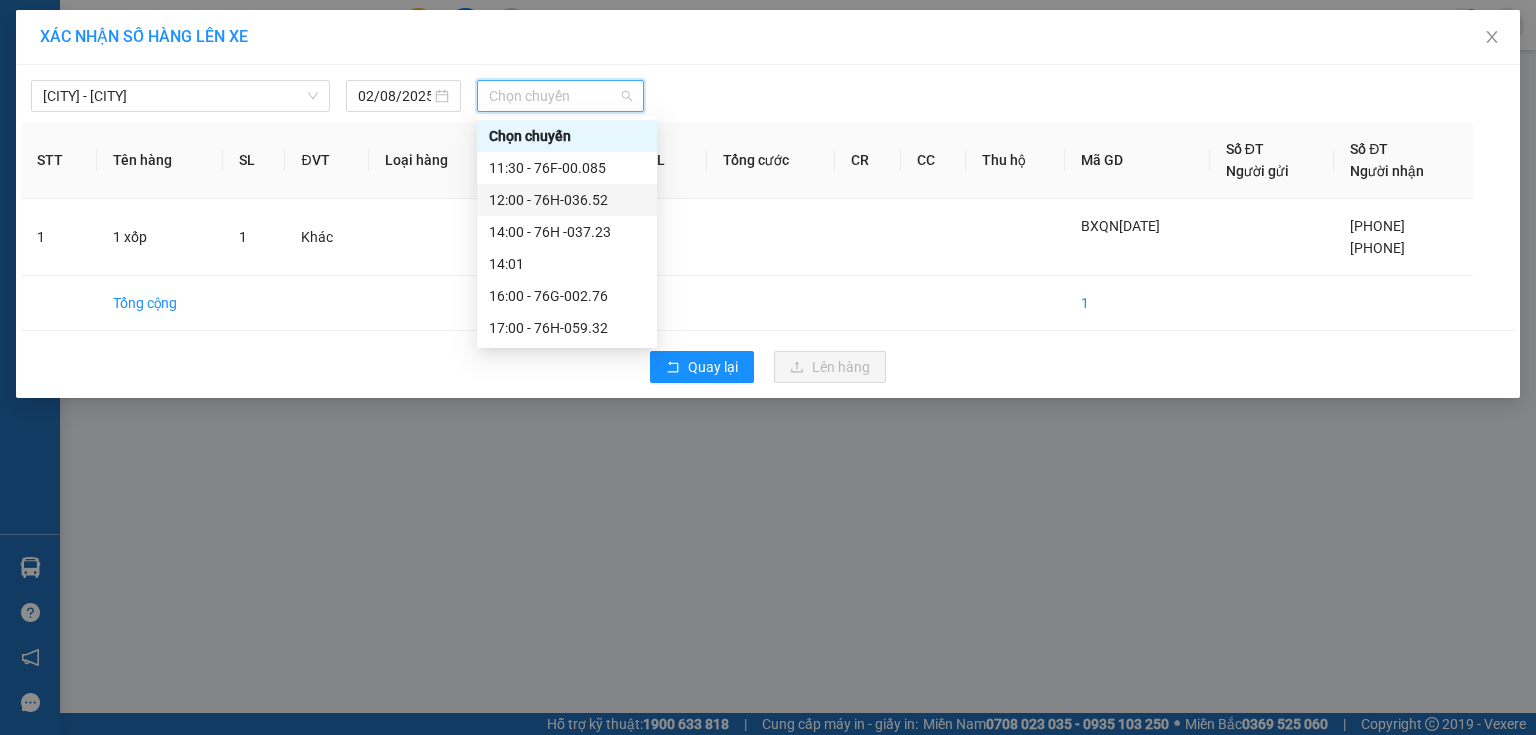 click on "12:00     - 76H-036.52" at bounding box center (567, 200) 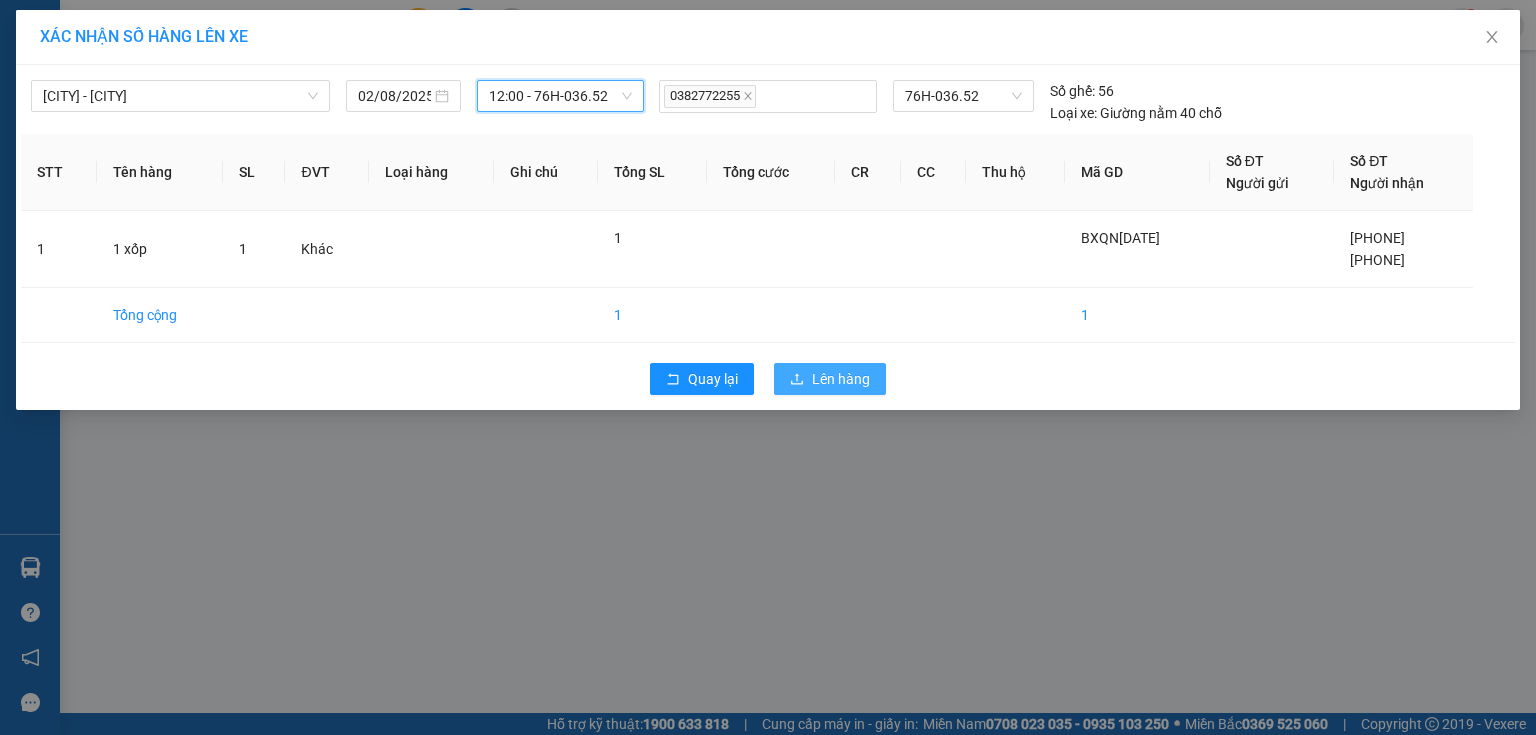click on "Lên hàng" at bounding box center (841, 379) 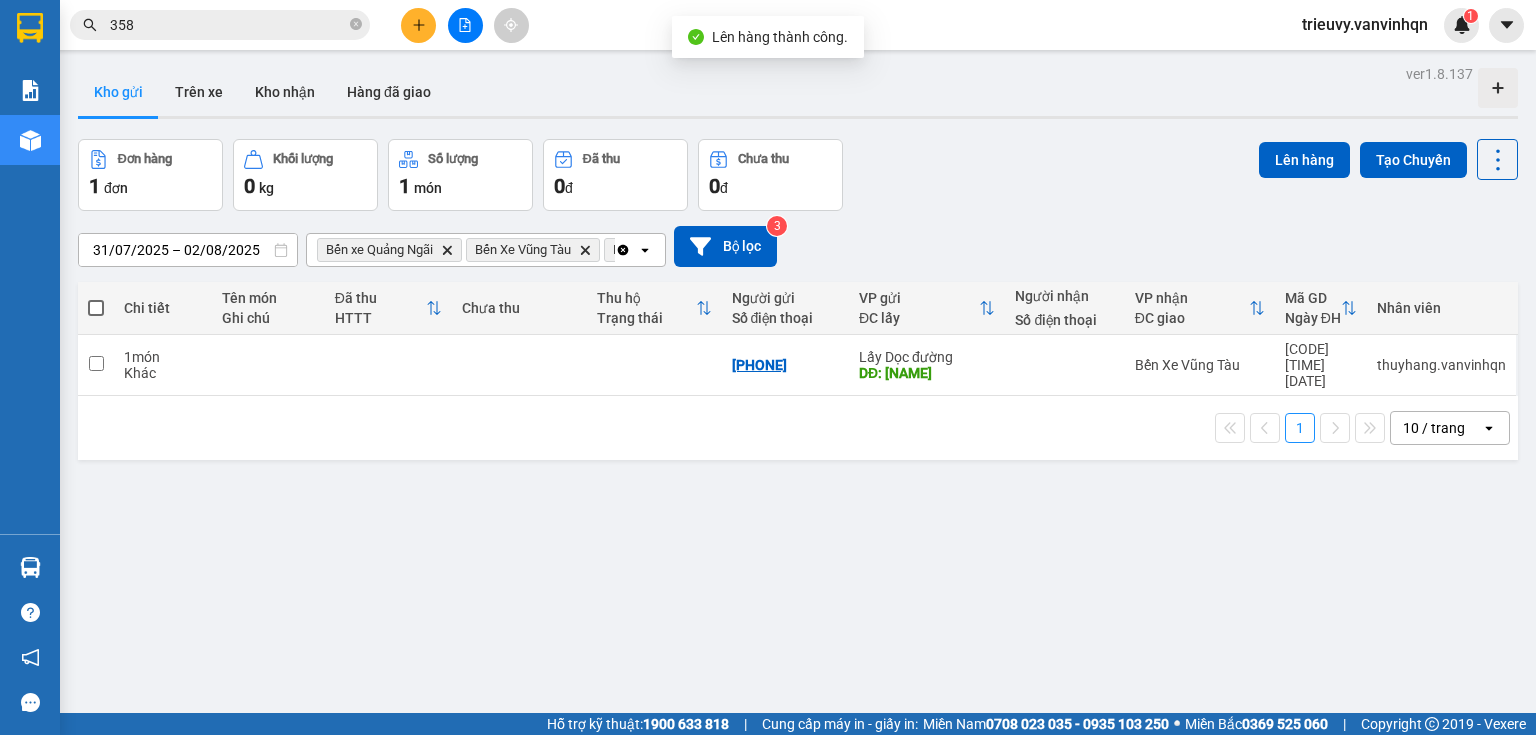 click at bounding box center [465, 25] 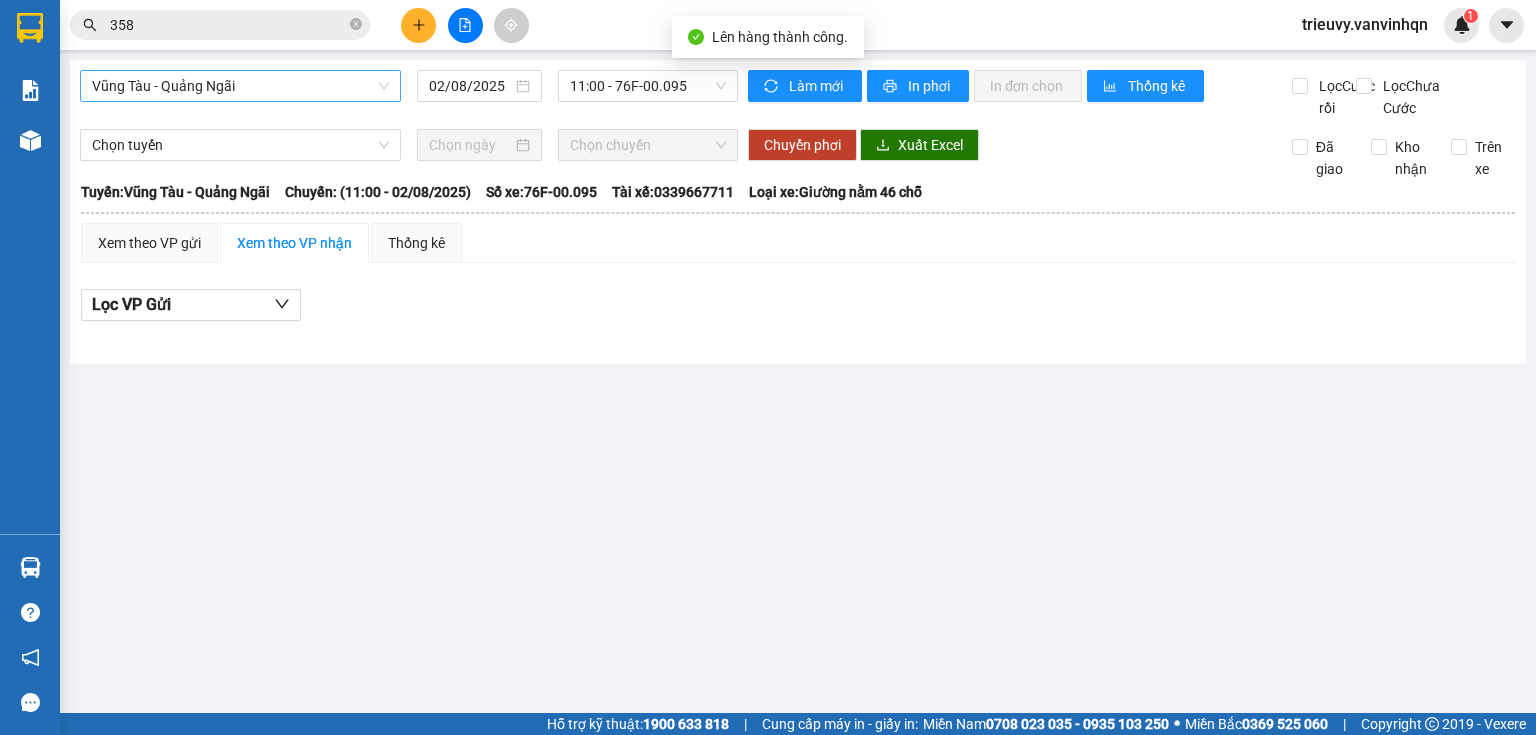 click on "Vũng Tàu - Quảng Ngãi" at bounding box center [240, 86] 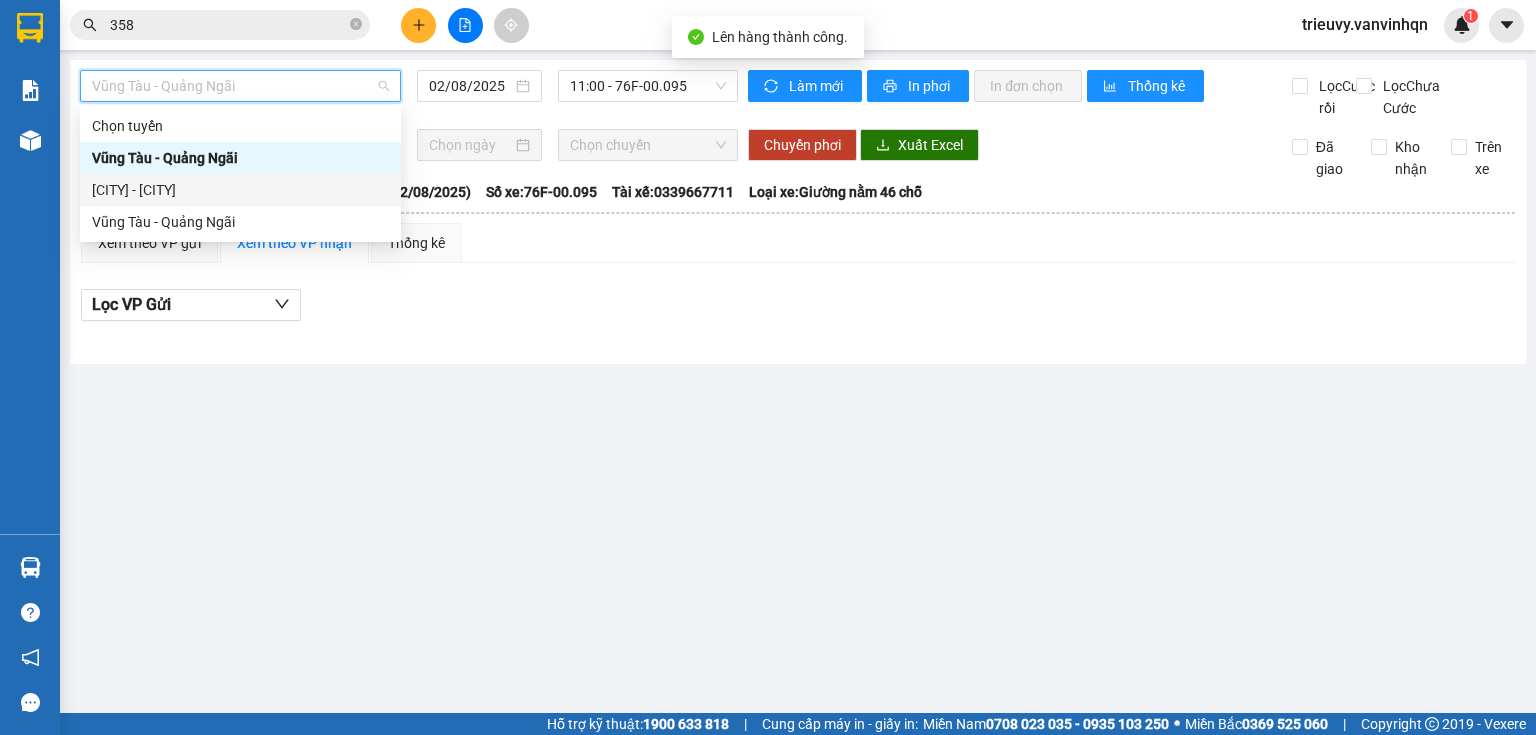 drag, startPoint x: 216, startPoint y: 194, endPoint x: 408, endPoint y: 117, distance: 206.86469 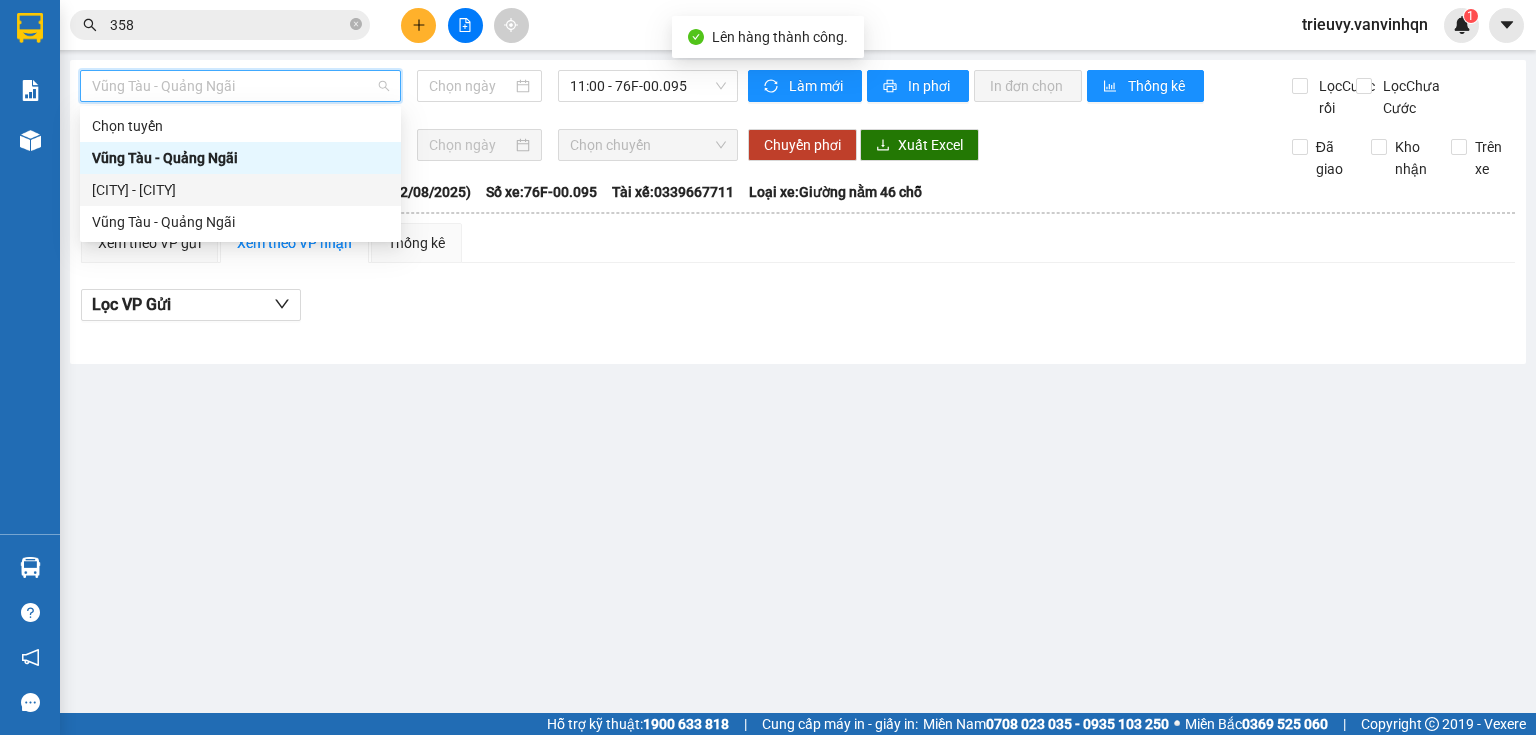type on "02/08/2025" 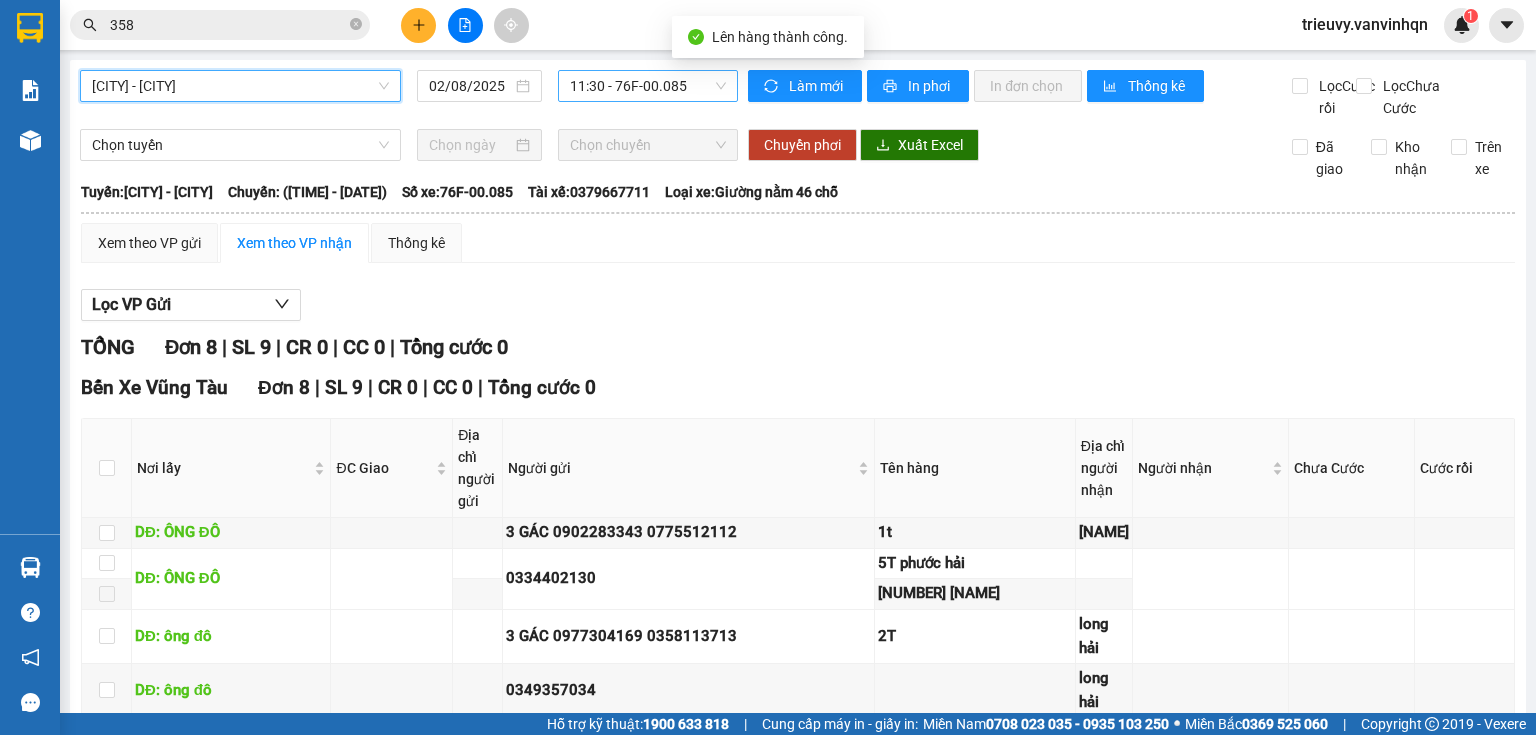 click on "11:30     - 76F-00.085" at bounding box center [648, 86] 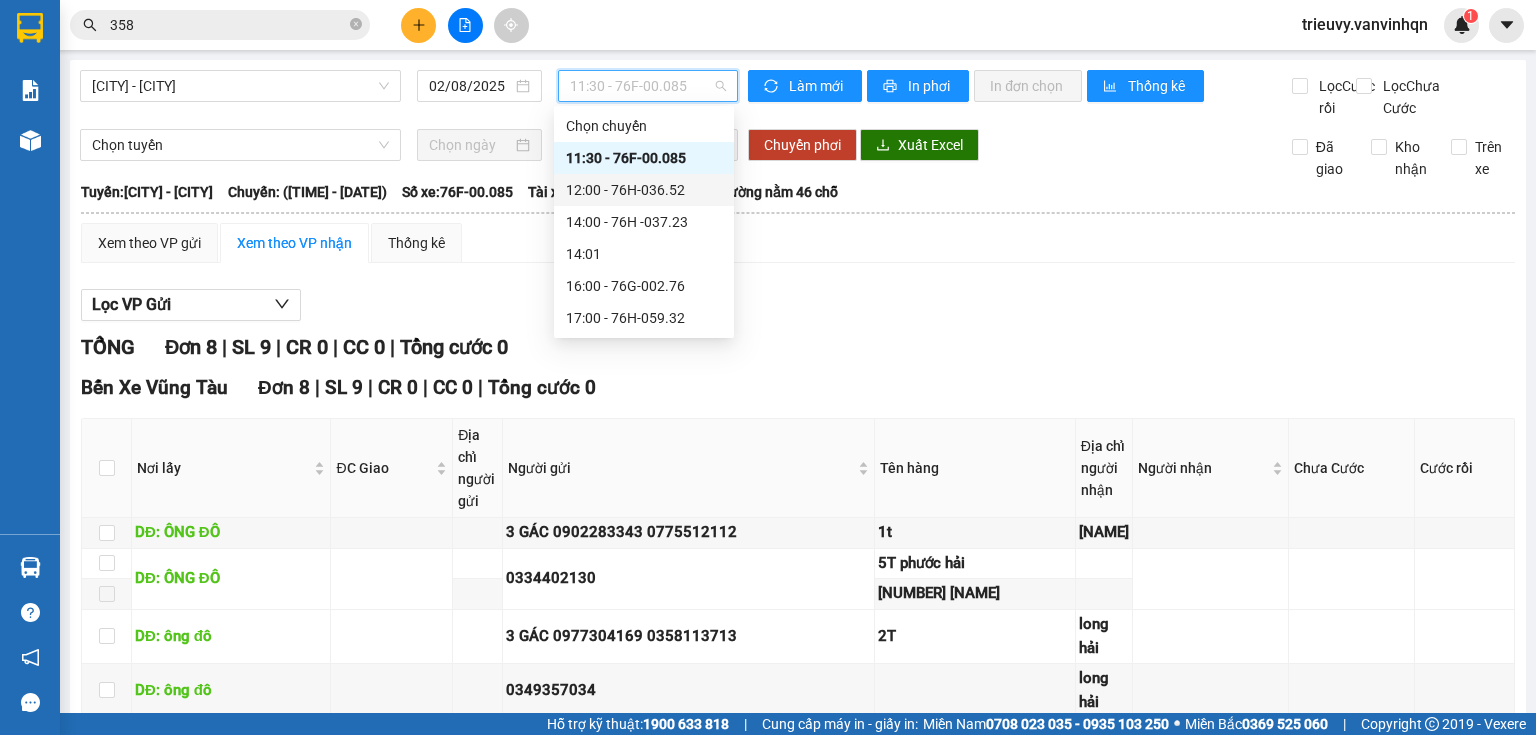 drag, startPoint x: 656, startPoint y: 193, endPoint x: 203, endPoint y: 28, distance: 482.1141 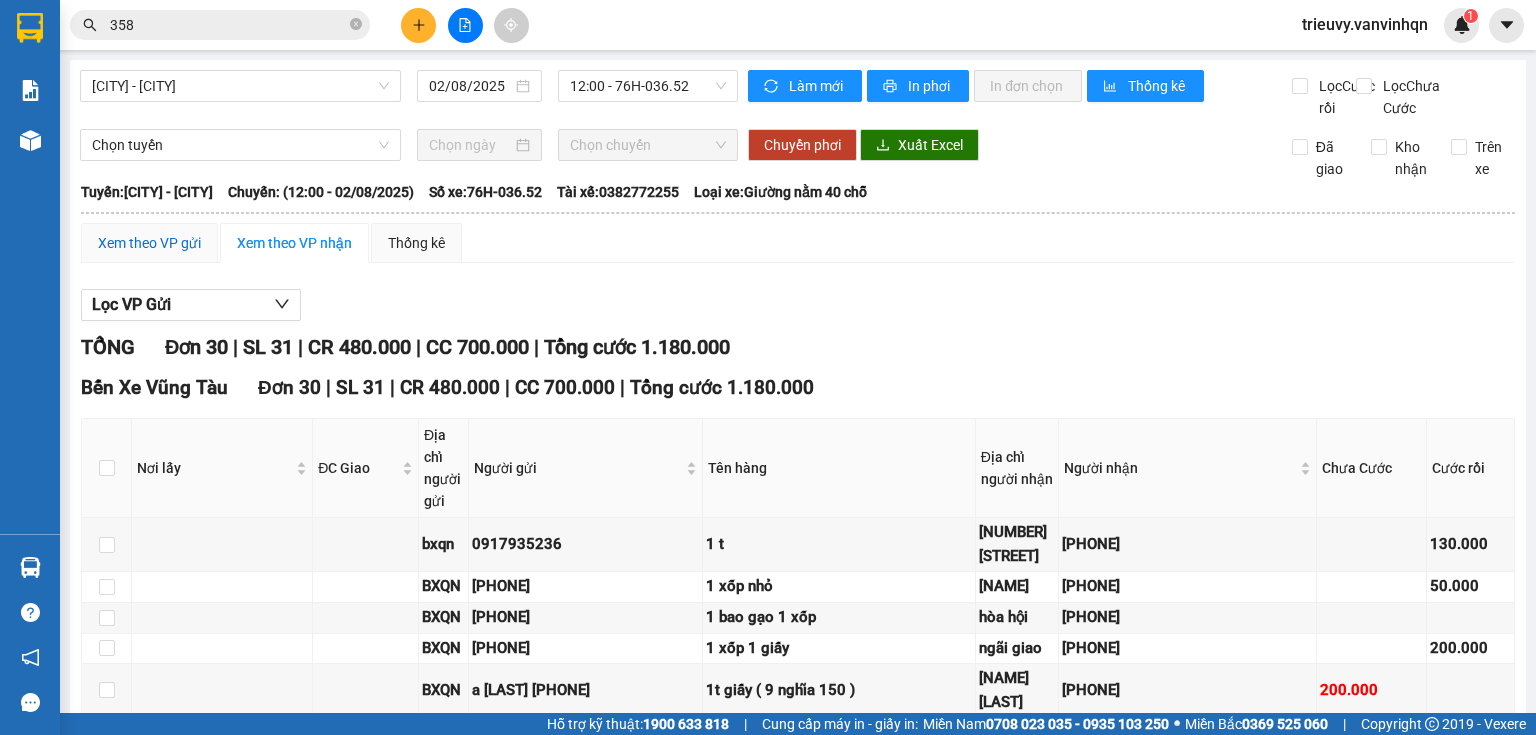 click on "Xem theo VP gửi" at bounding box center (149, 243) 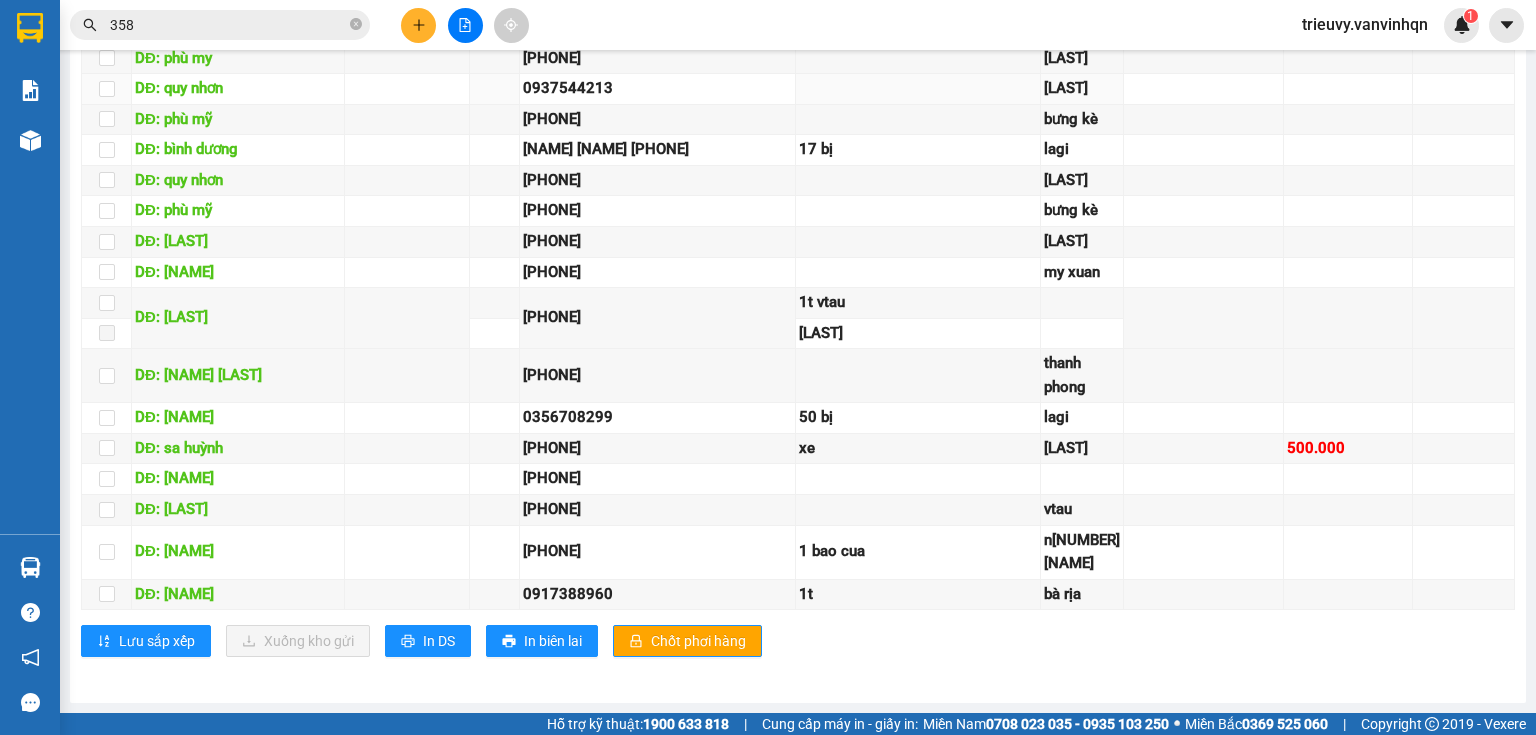 scroll, scrollTop: 2160, scrollLeft: 0, axis: vertical 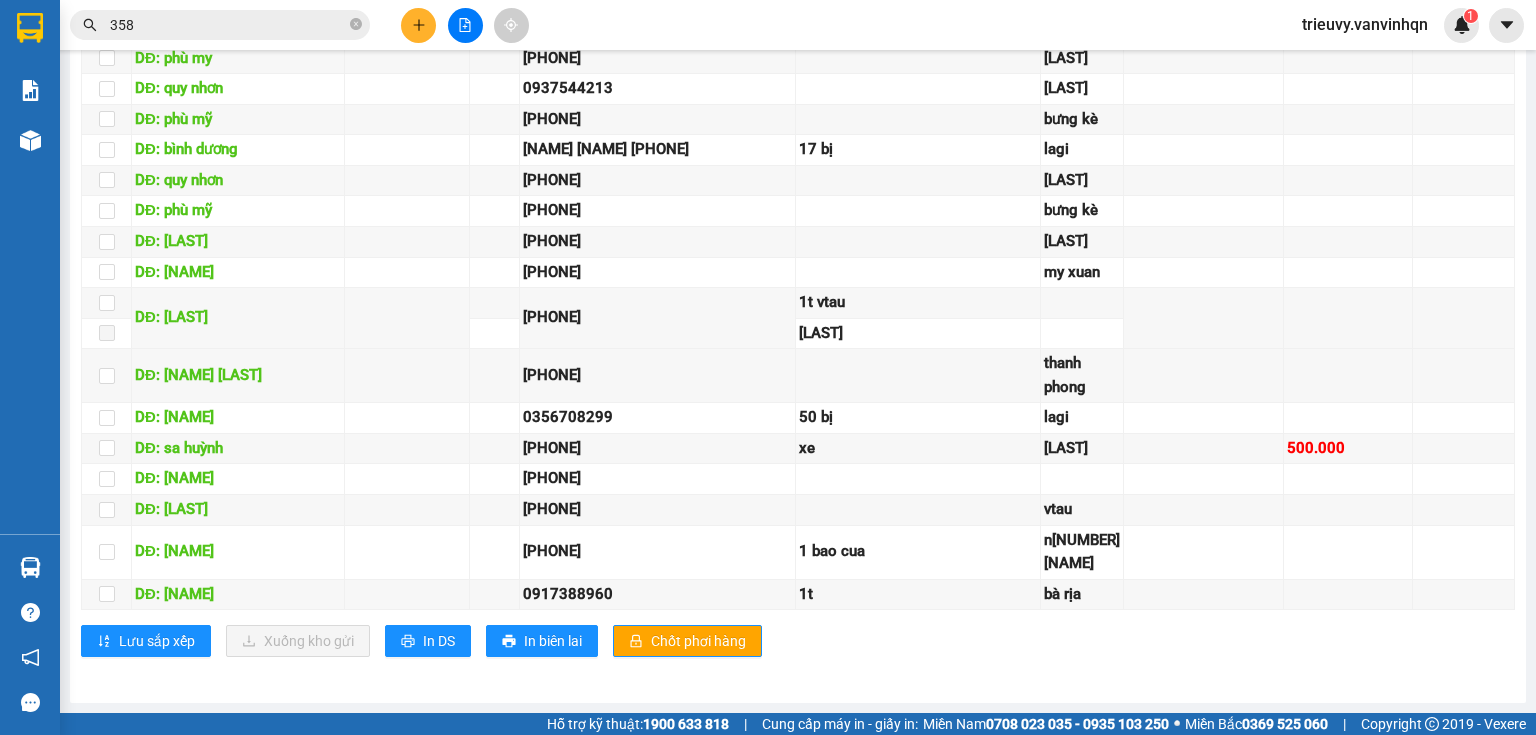 click on "In DS" at bounding box center [439, -265] 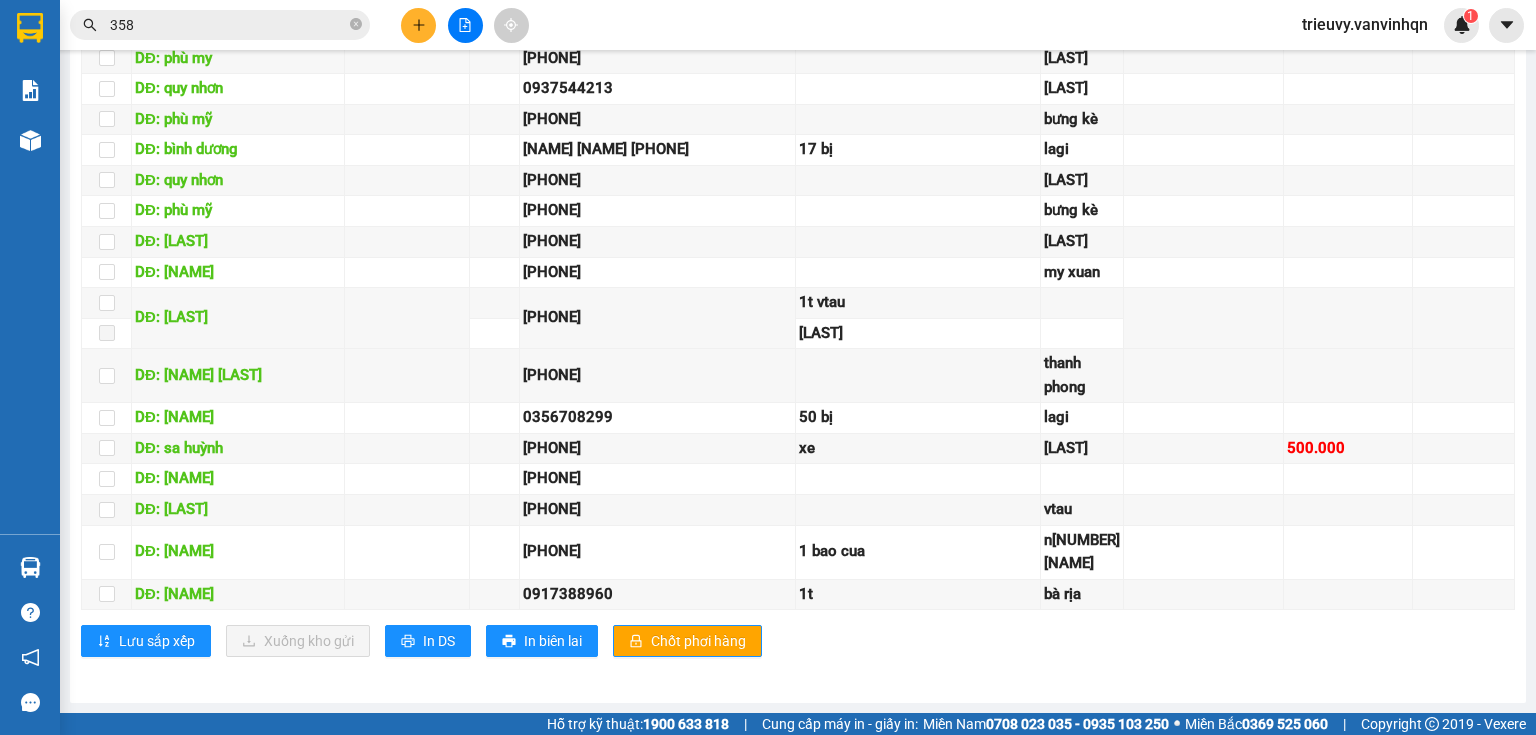 scroll, scrollTop: 0, scrollLeft: 0, axis: both 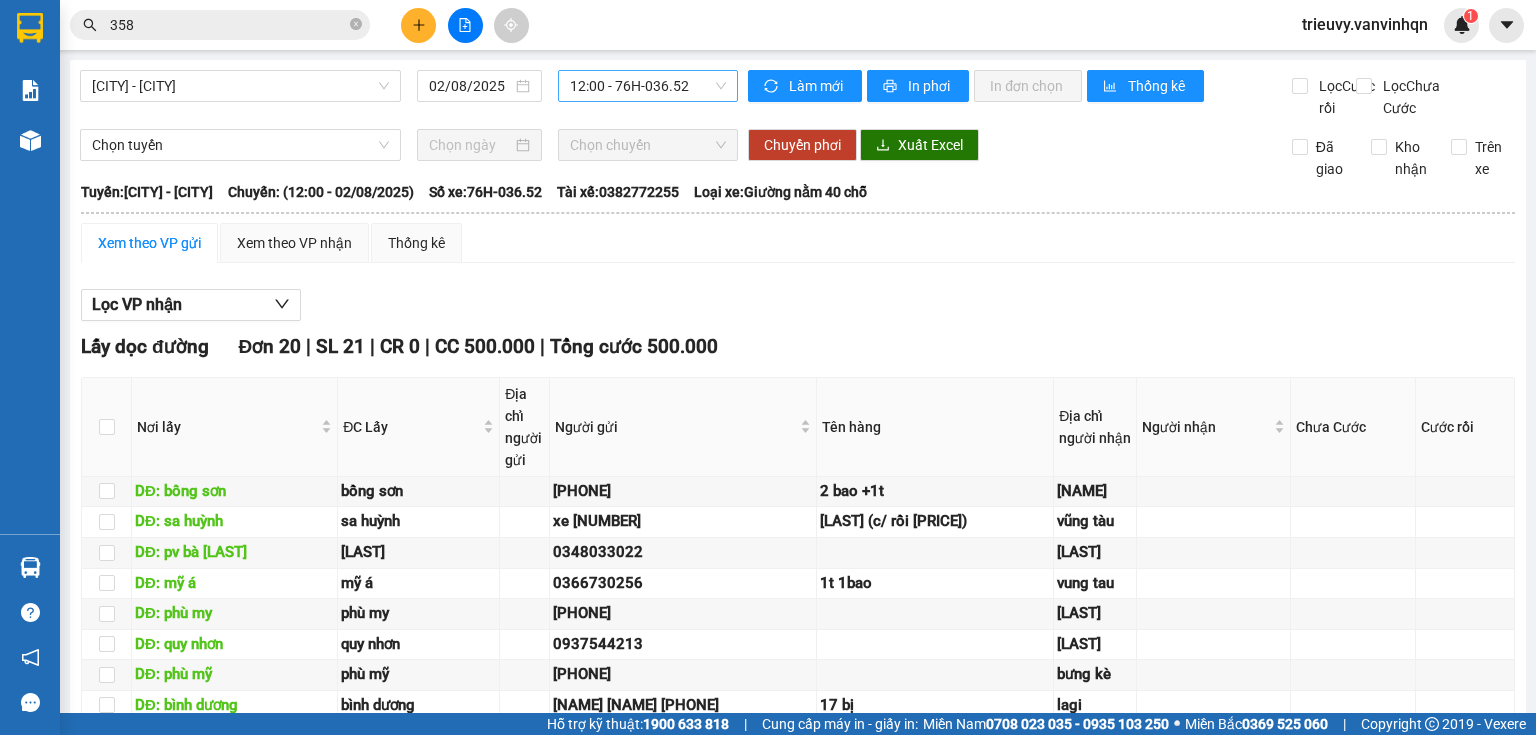 click on "12:00     - 76H-036.52" at bounding box center [648, 86] 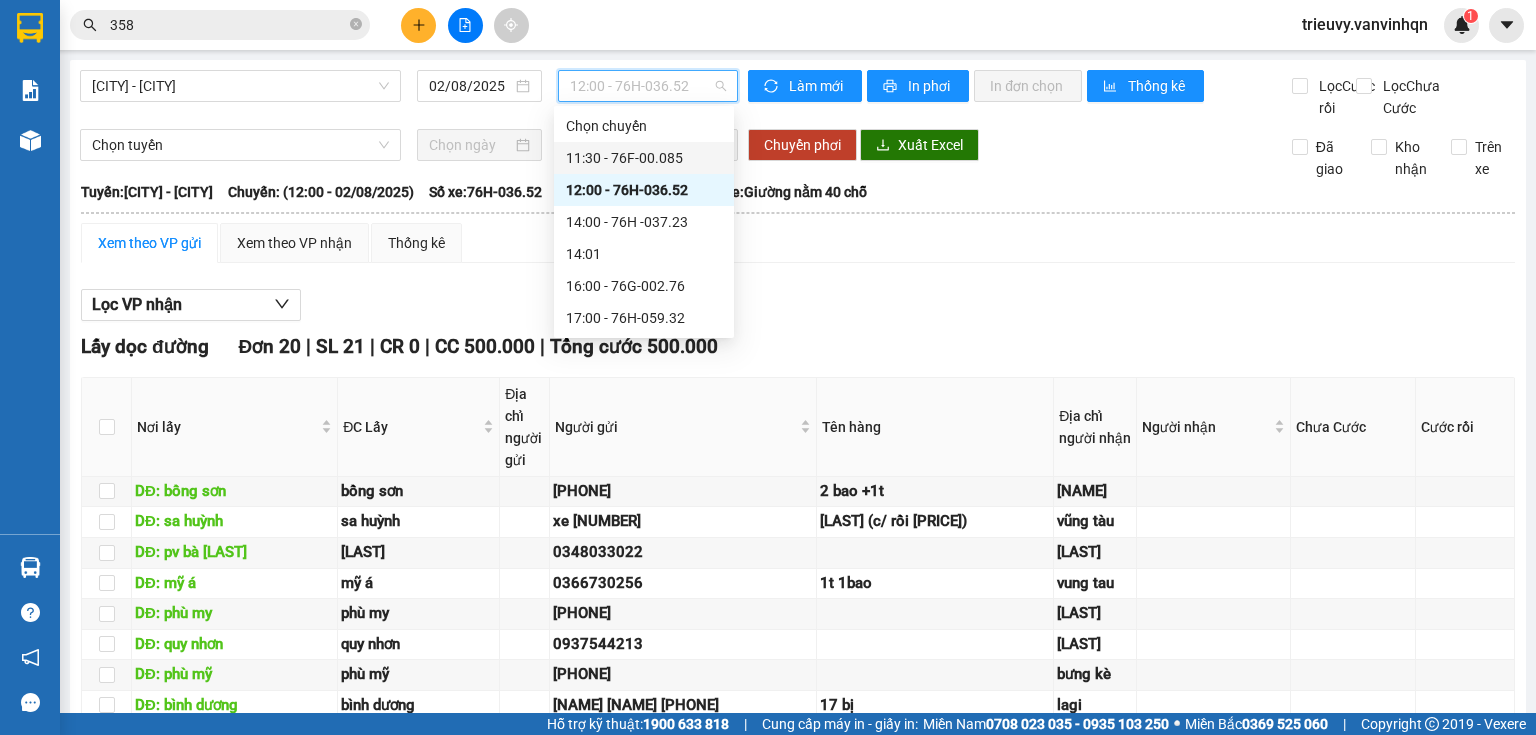 click on "11:30     - 76F-00.085" at bounding box center [644, 158] 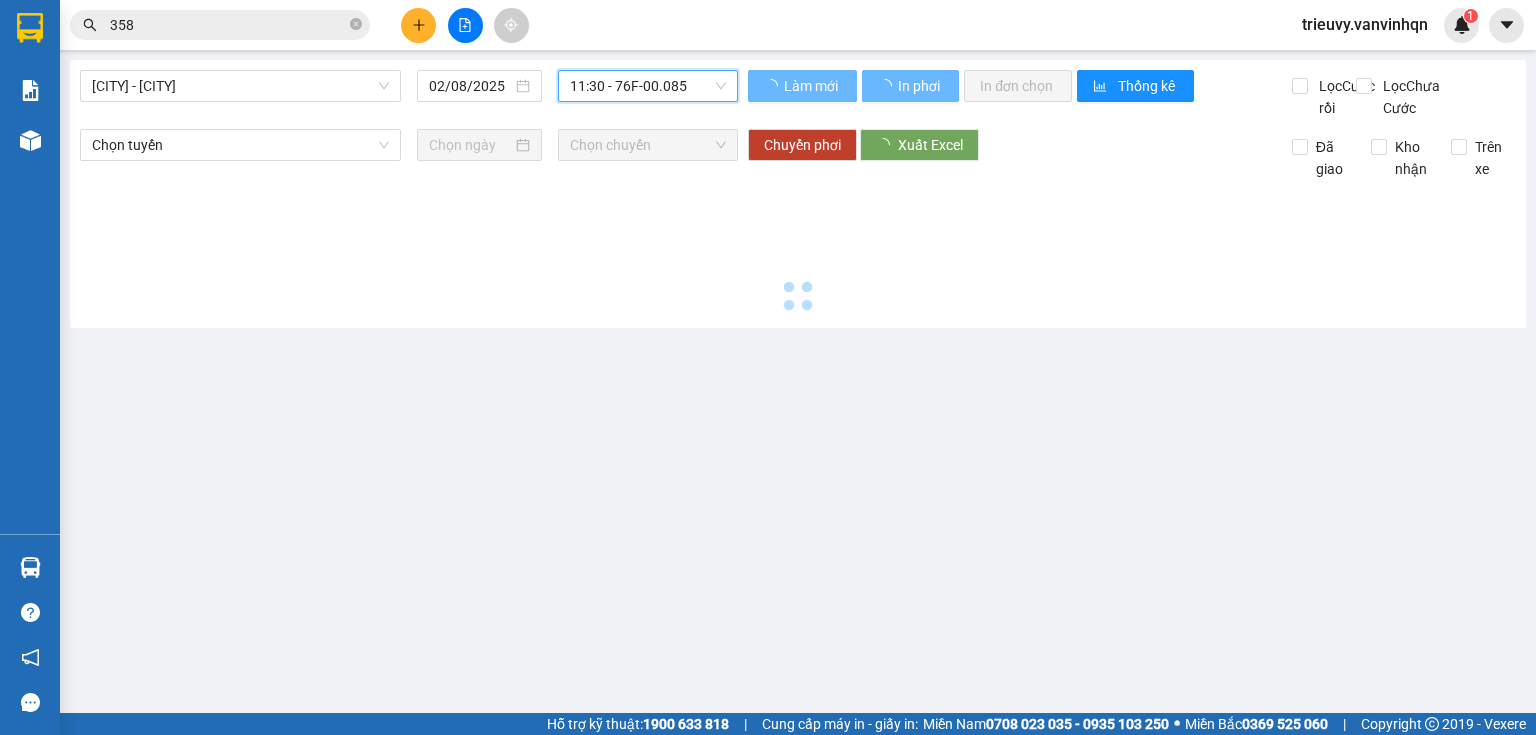 click on "11:30     - 76F-00.085" at bounding box center [648, 86] 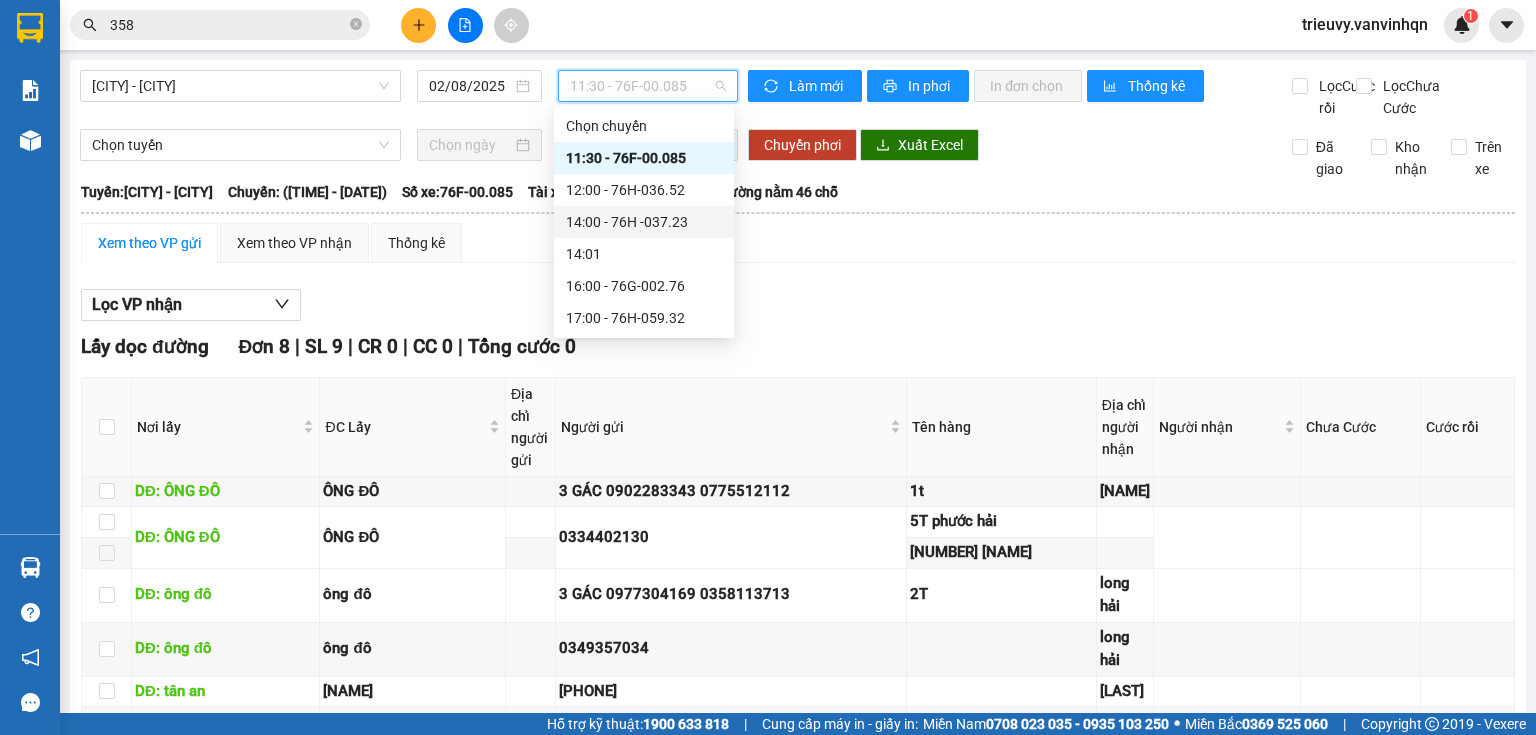 click on "14:00     - 76H -037.23" at bounding box center (644, 222) 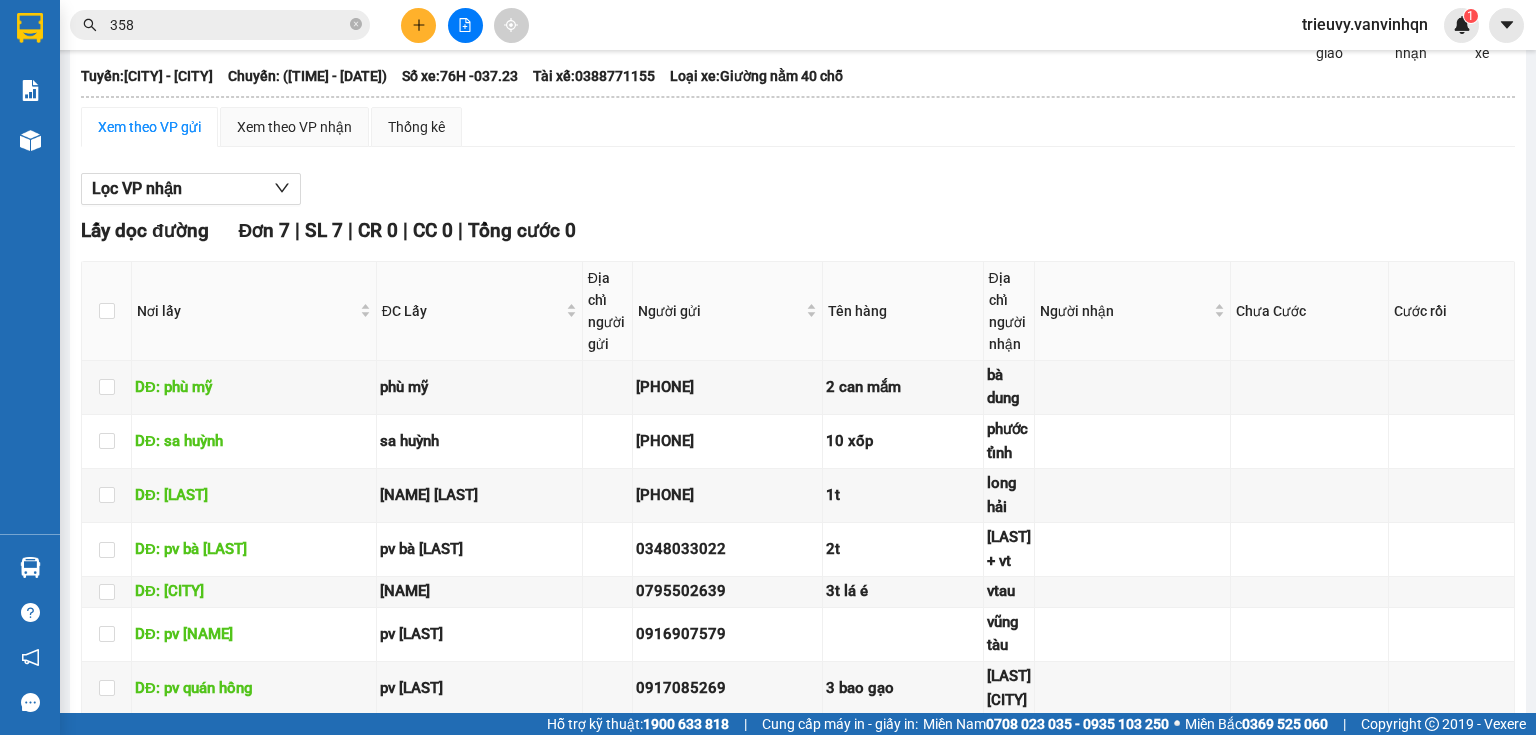 scroll, scrollTop: 0, scrollLeft: 0, axis: both 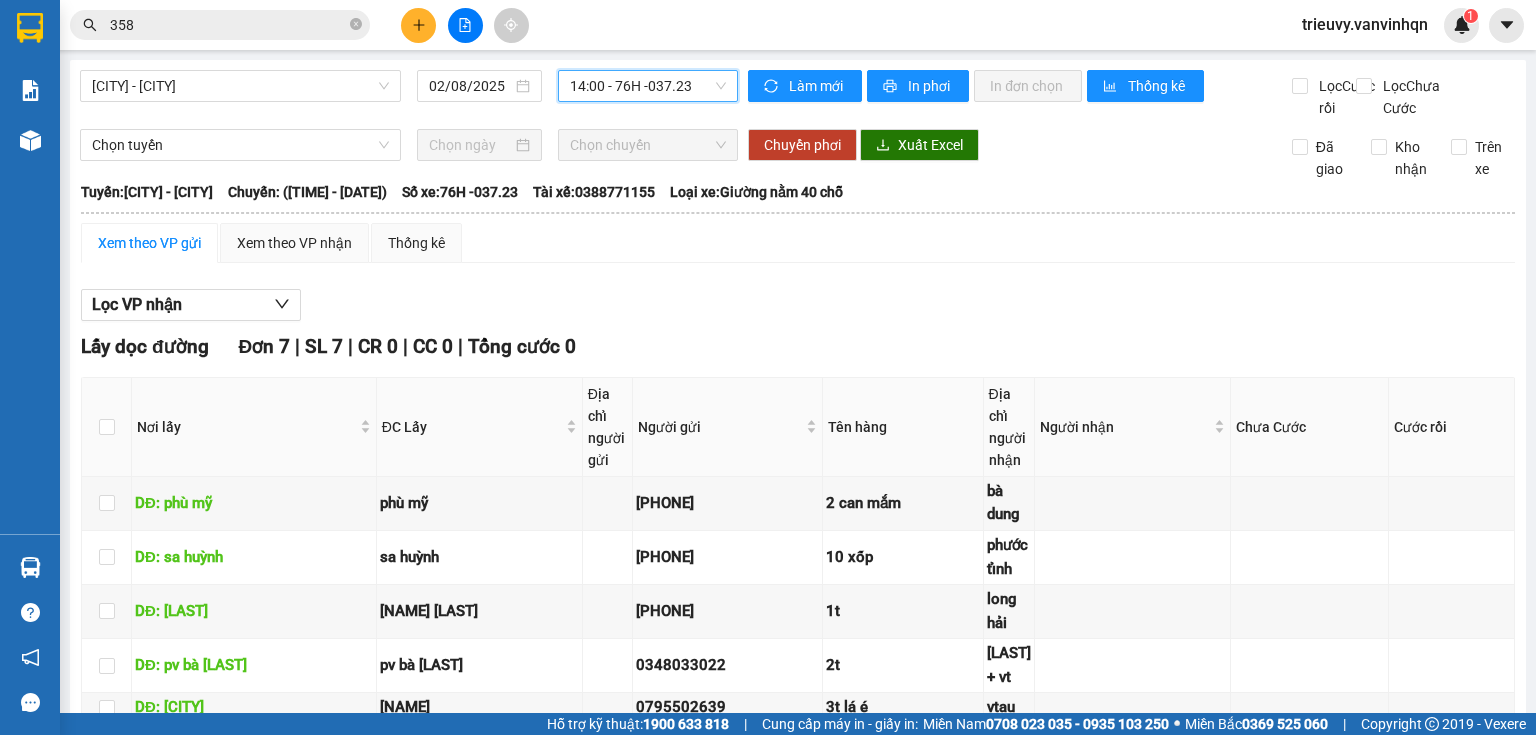 click on "14:00     - 76H -037.23" at bounding box center (648, 86) 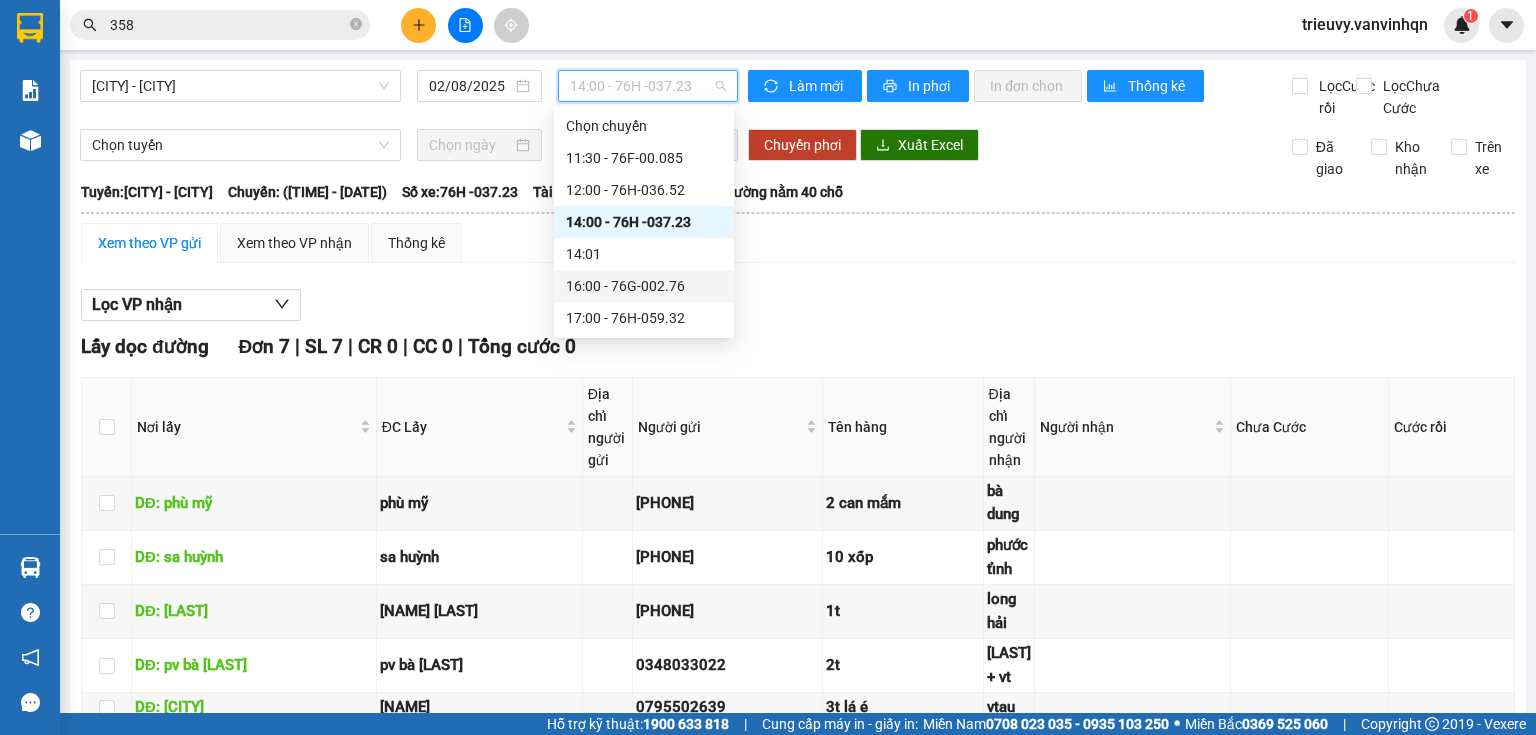 click on "16:00     - 76G-002.76" at bounding box center (644, 286) 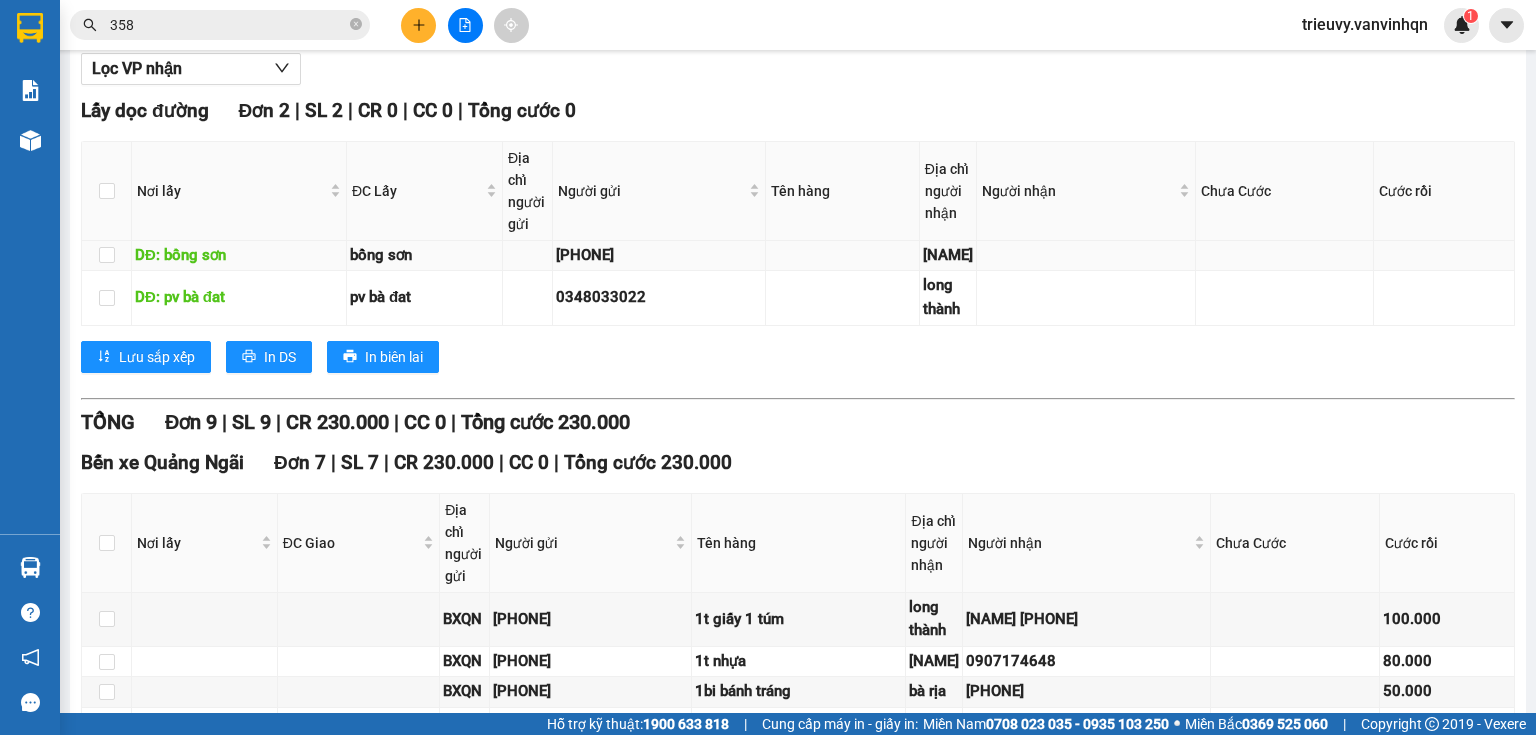scroll, scrollTop: 0, scrollLeft: 0, axis: both 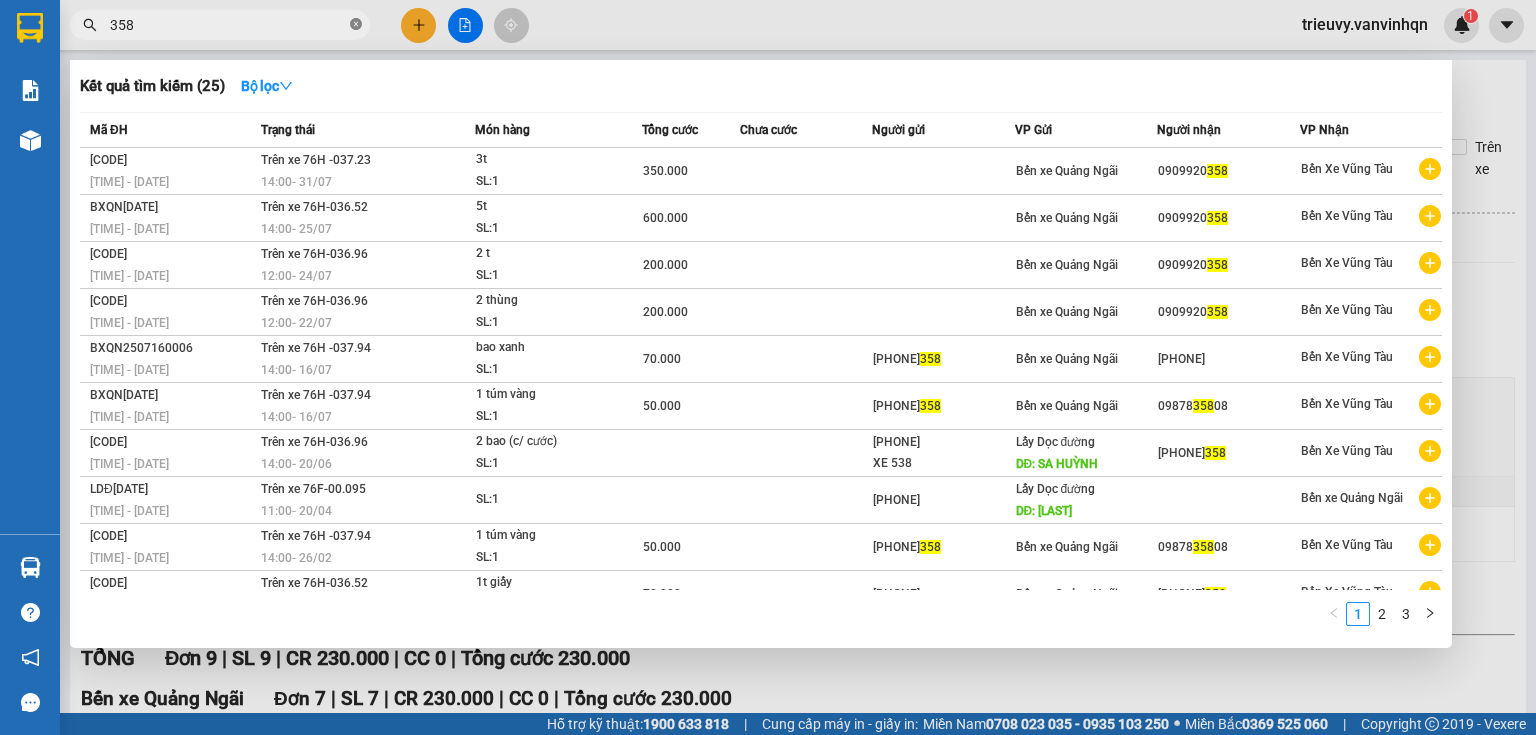 click 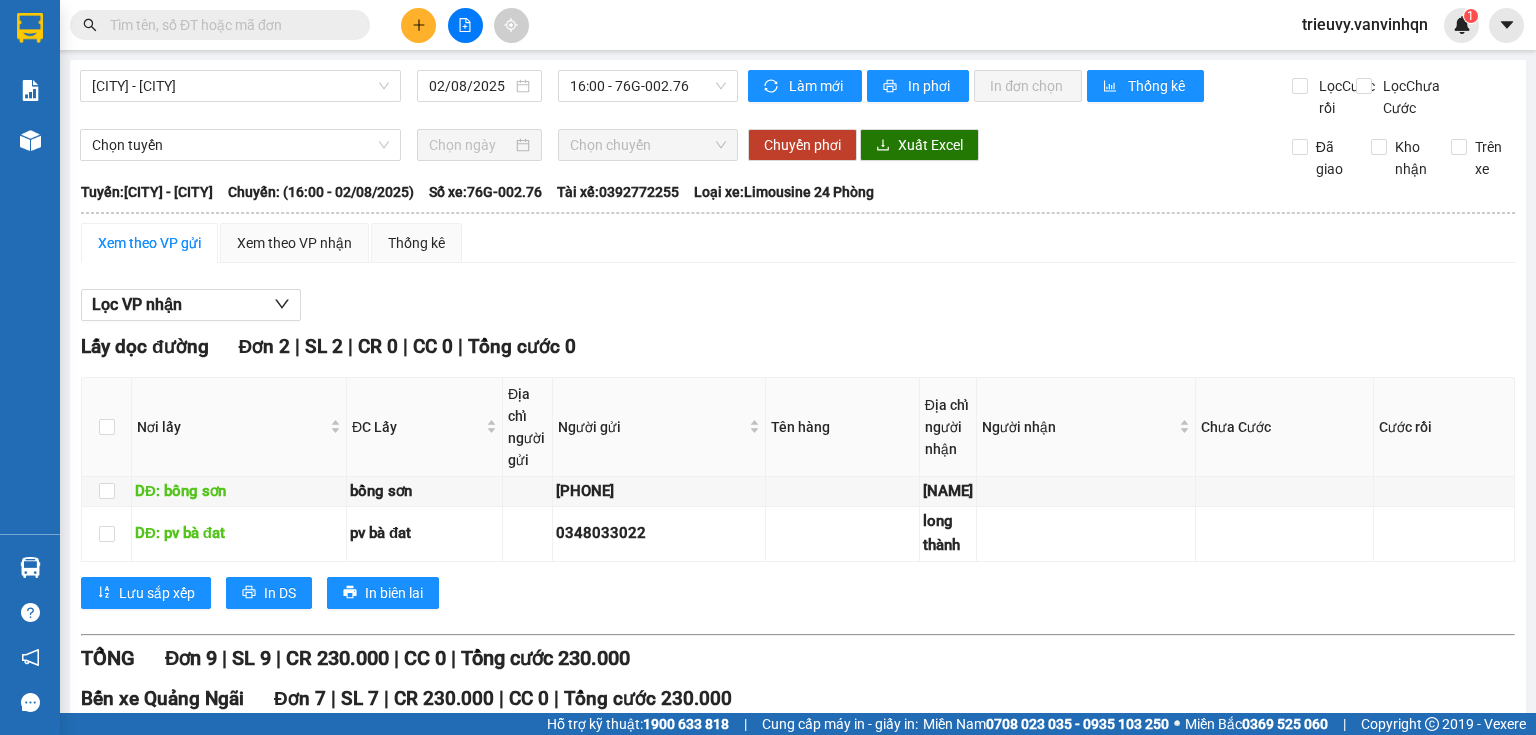 click at bounding box center [228, 25] 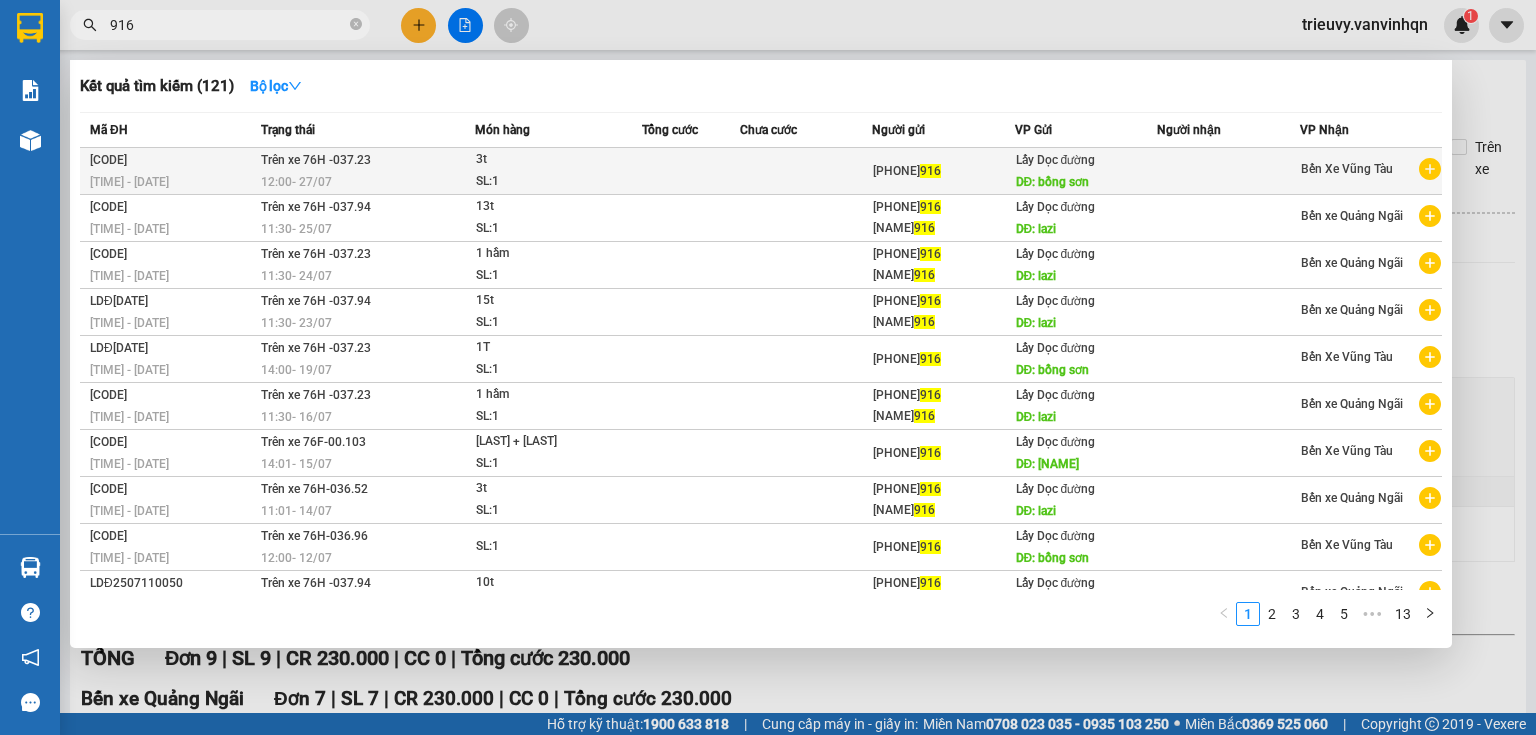 type on "916" 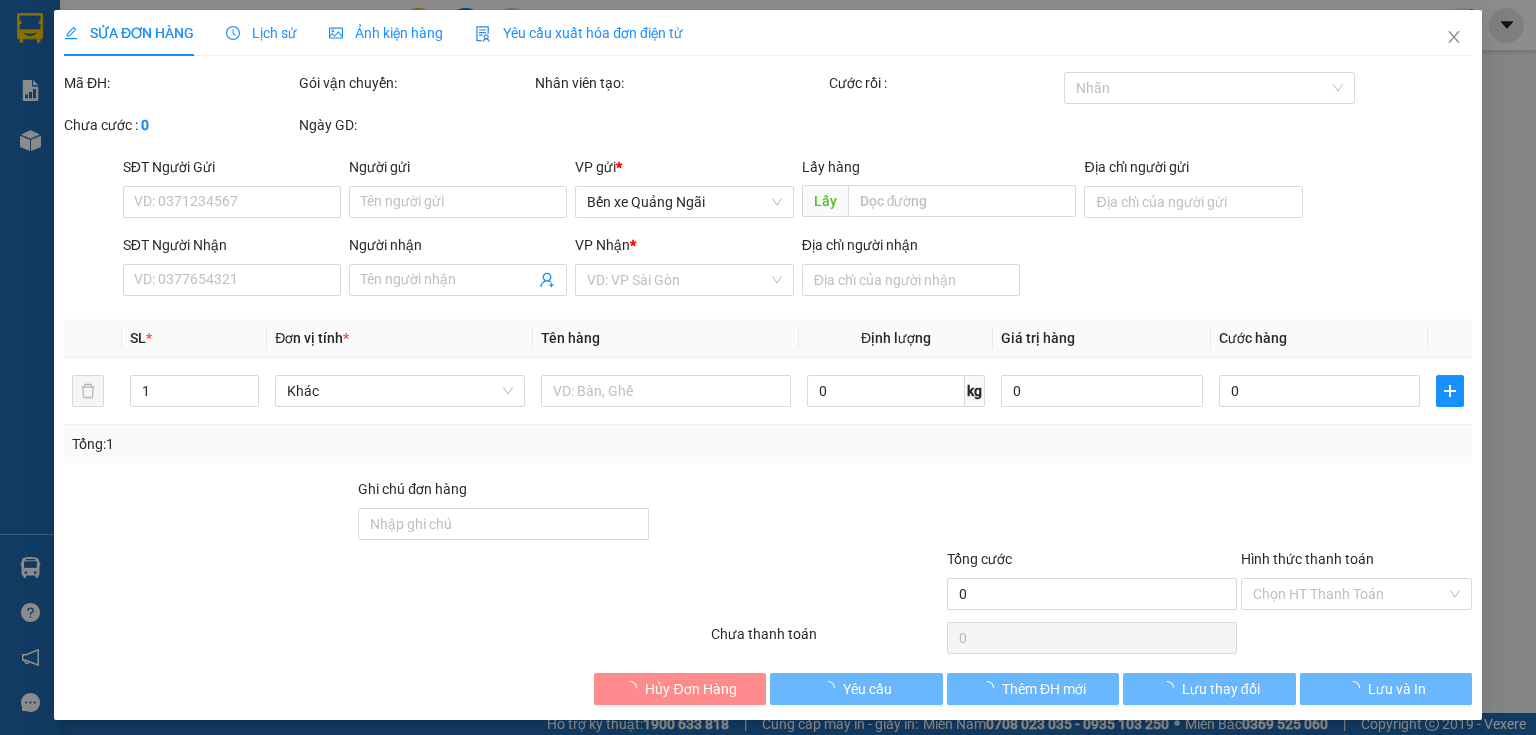 type on "0364576916" 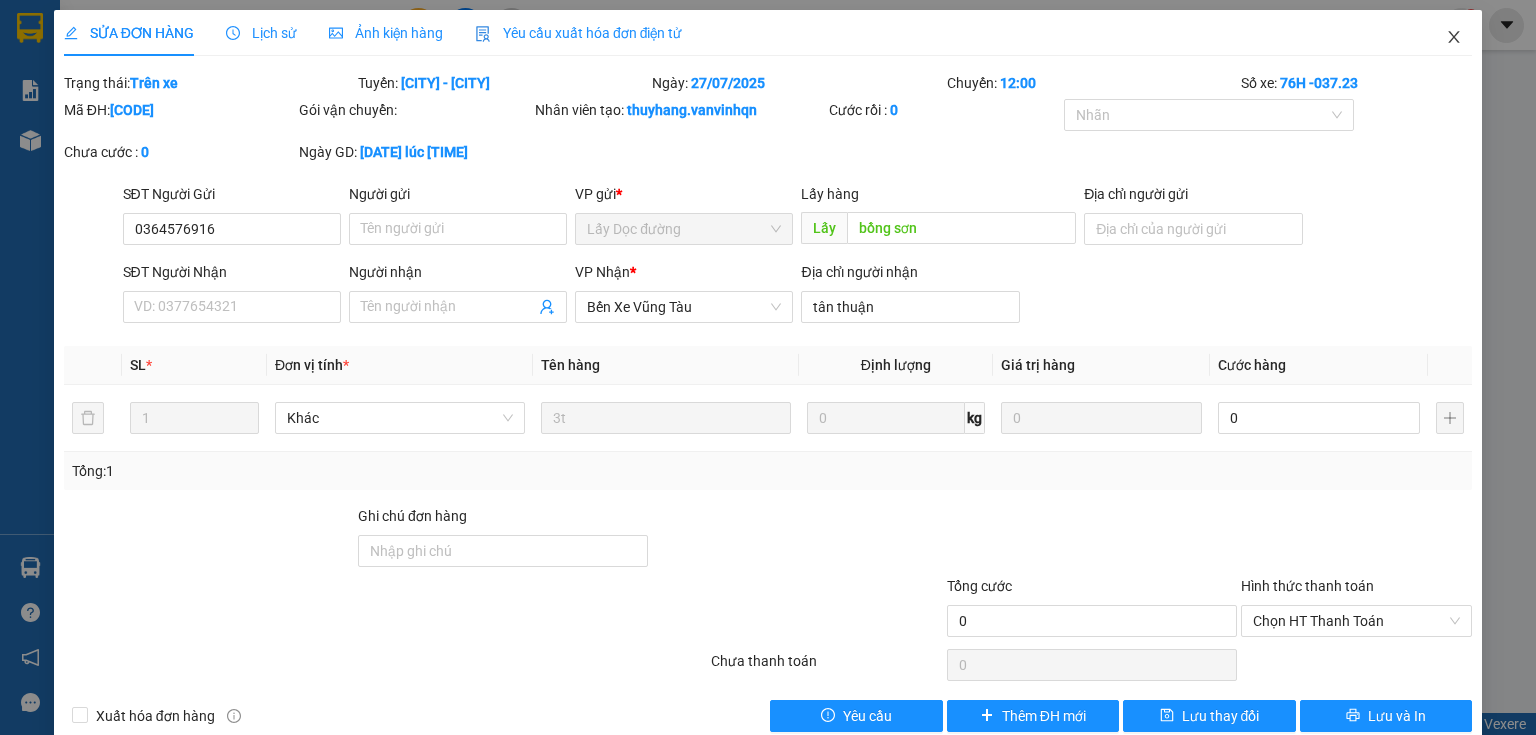 click at bounding box center [1454, 38] 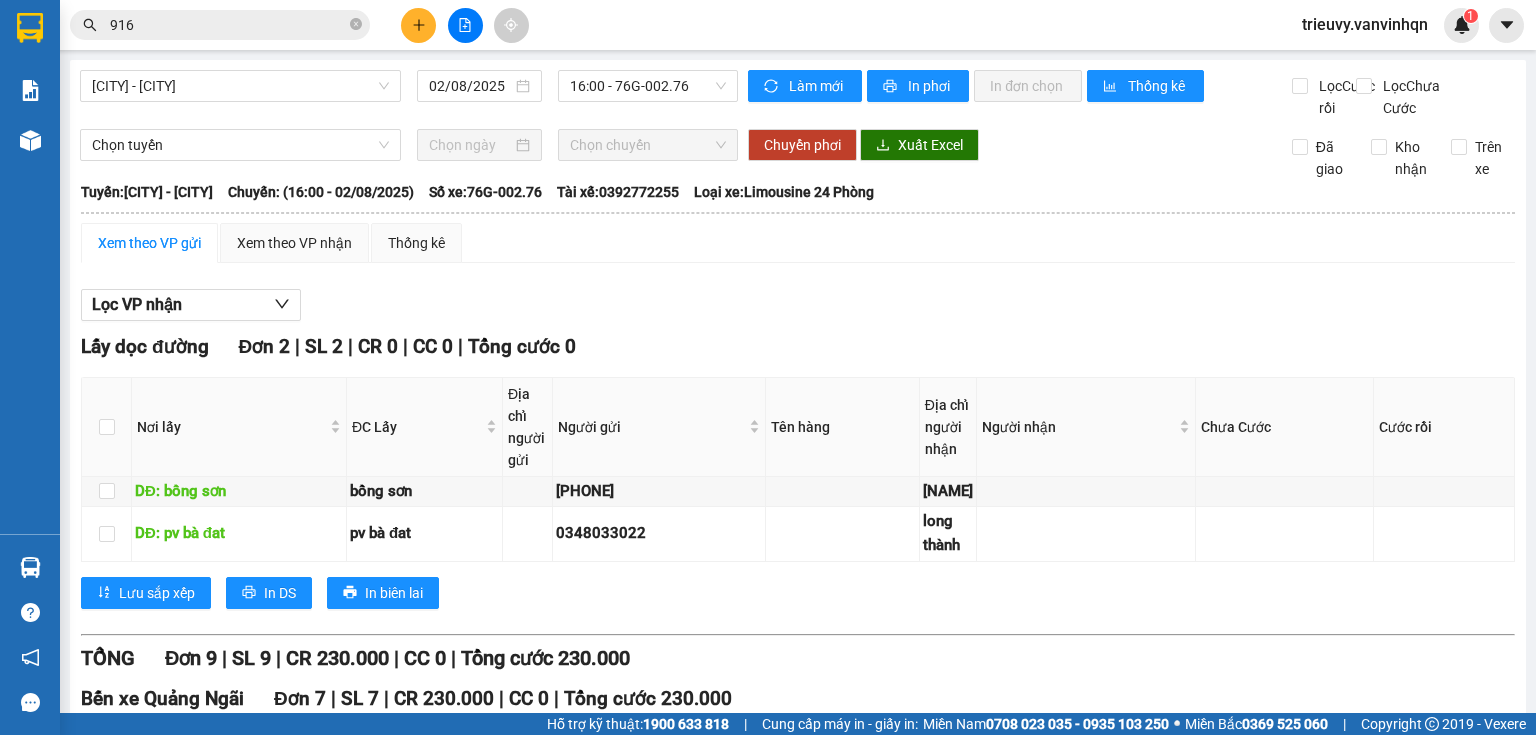 click on "916" at bounding box center (228, 25) 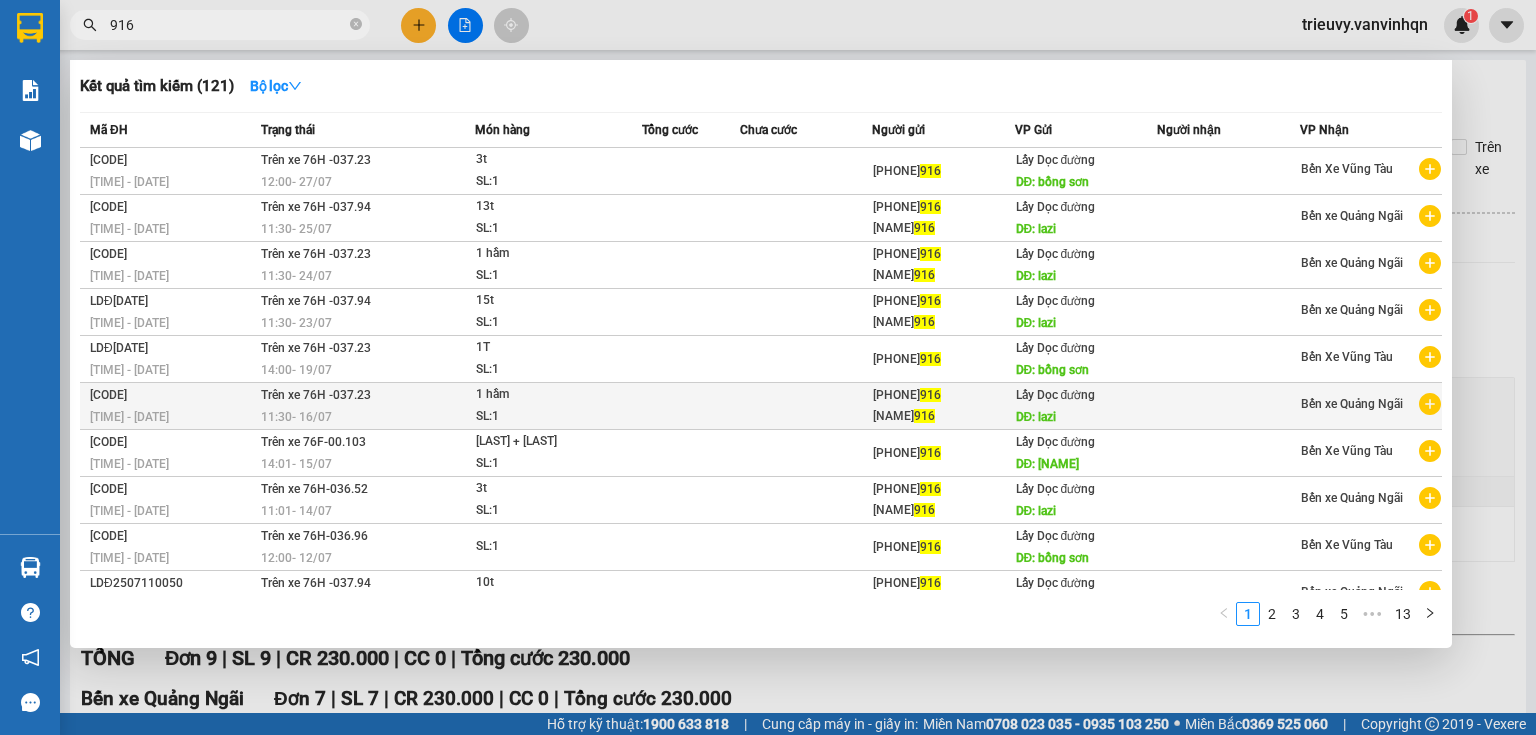click on "1 hầm" at bounding box center (551, 395) 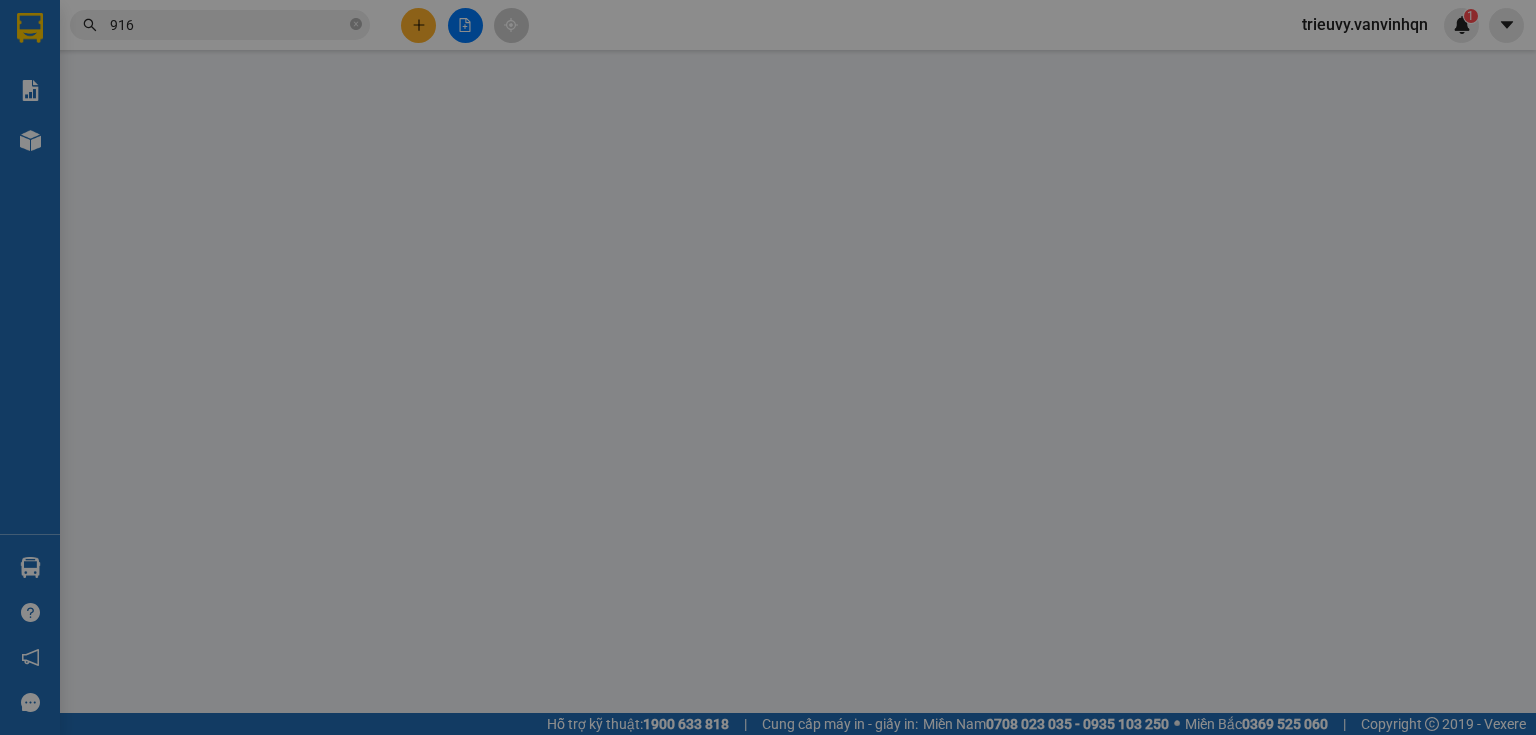 type on "0979925916" 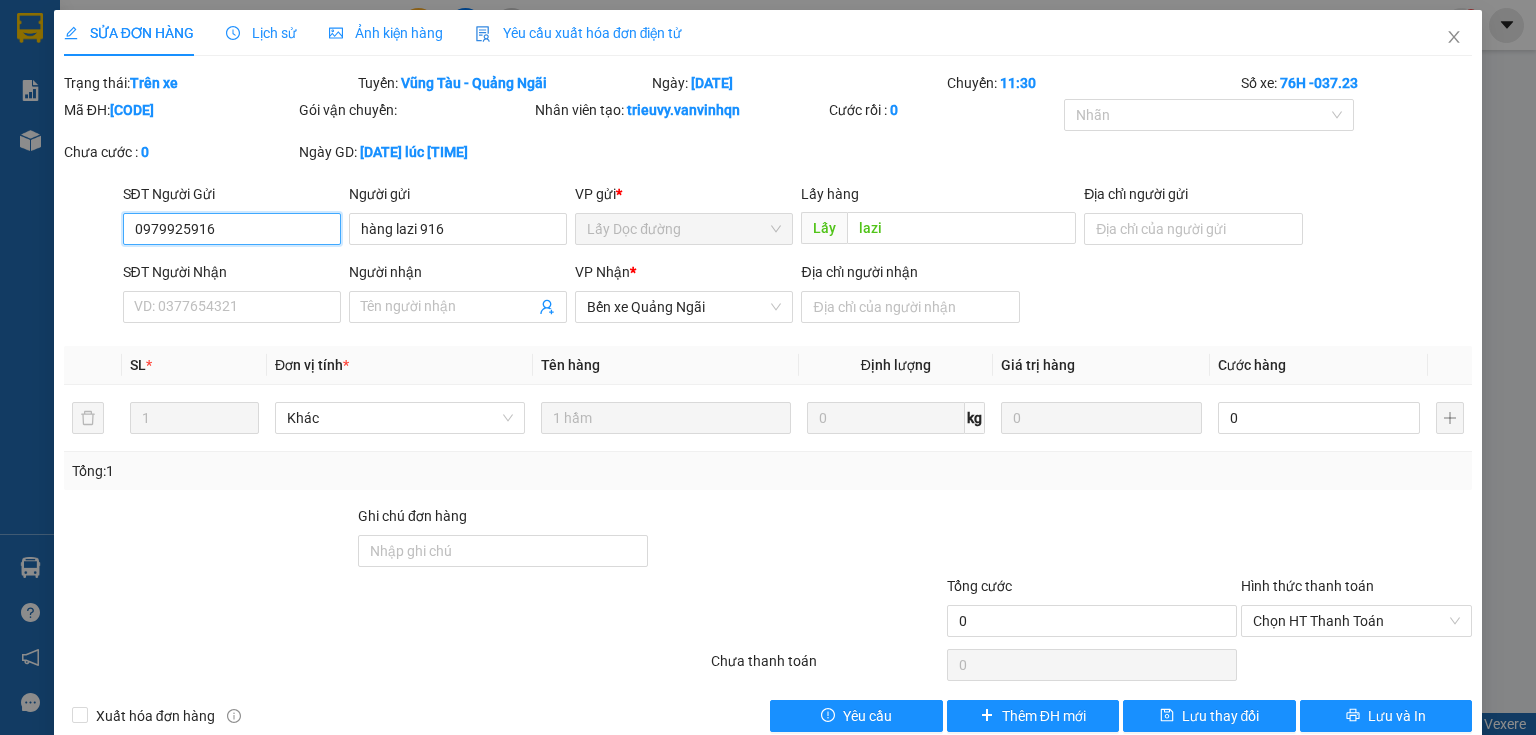 drag, startPoint x: 130, startPoint y: 222, endPoint x: 231, endPoint y: 228, distance: 101.17806 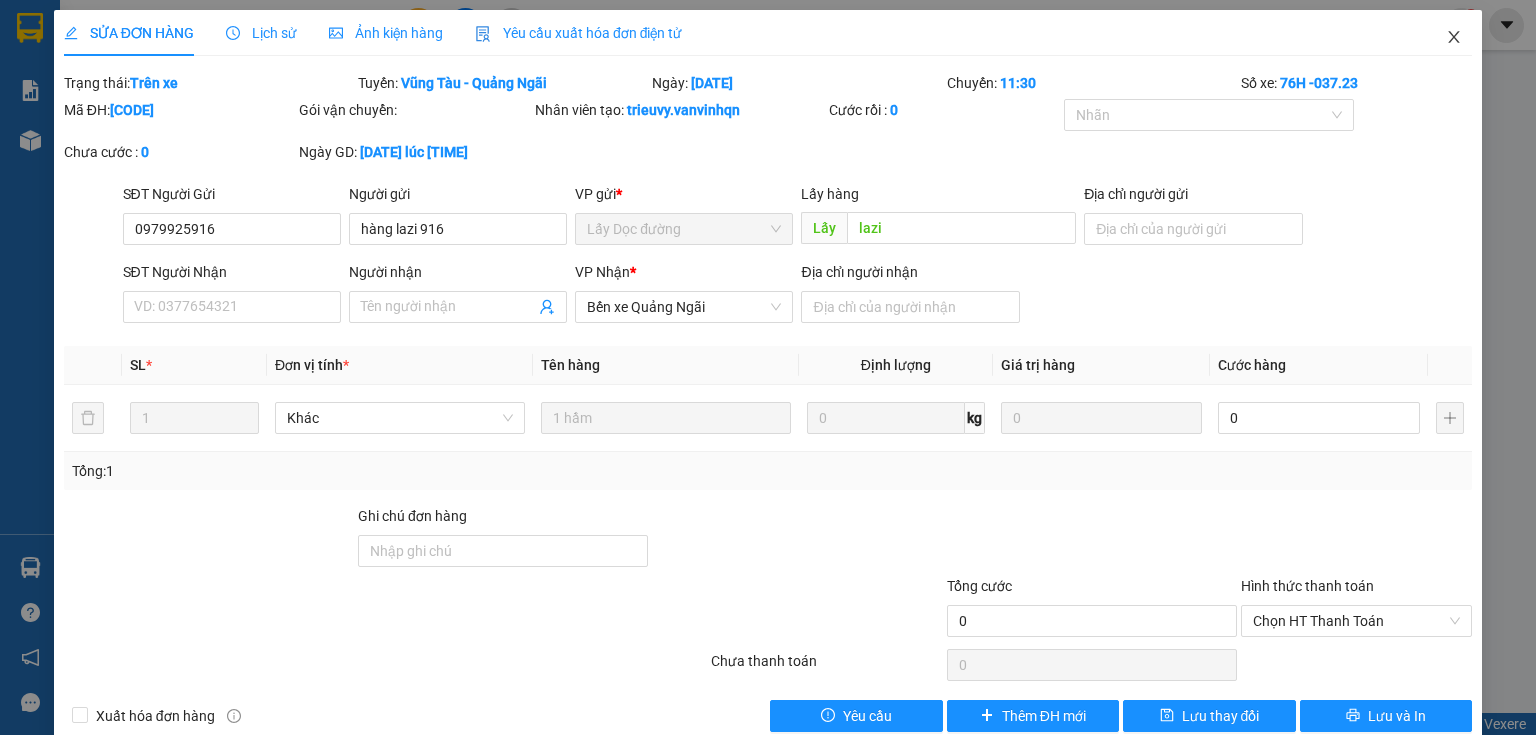 click at bounding box center [1454, 38] 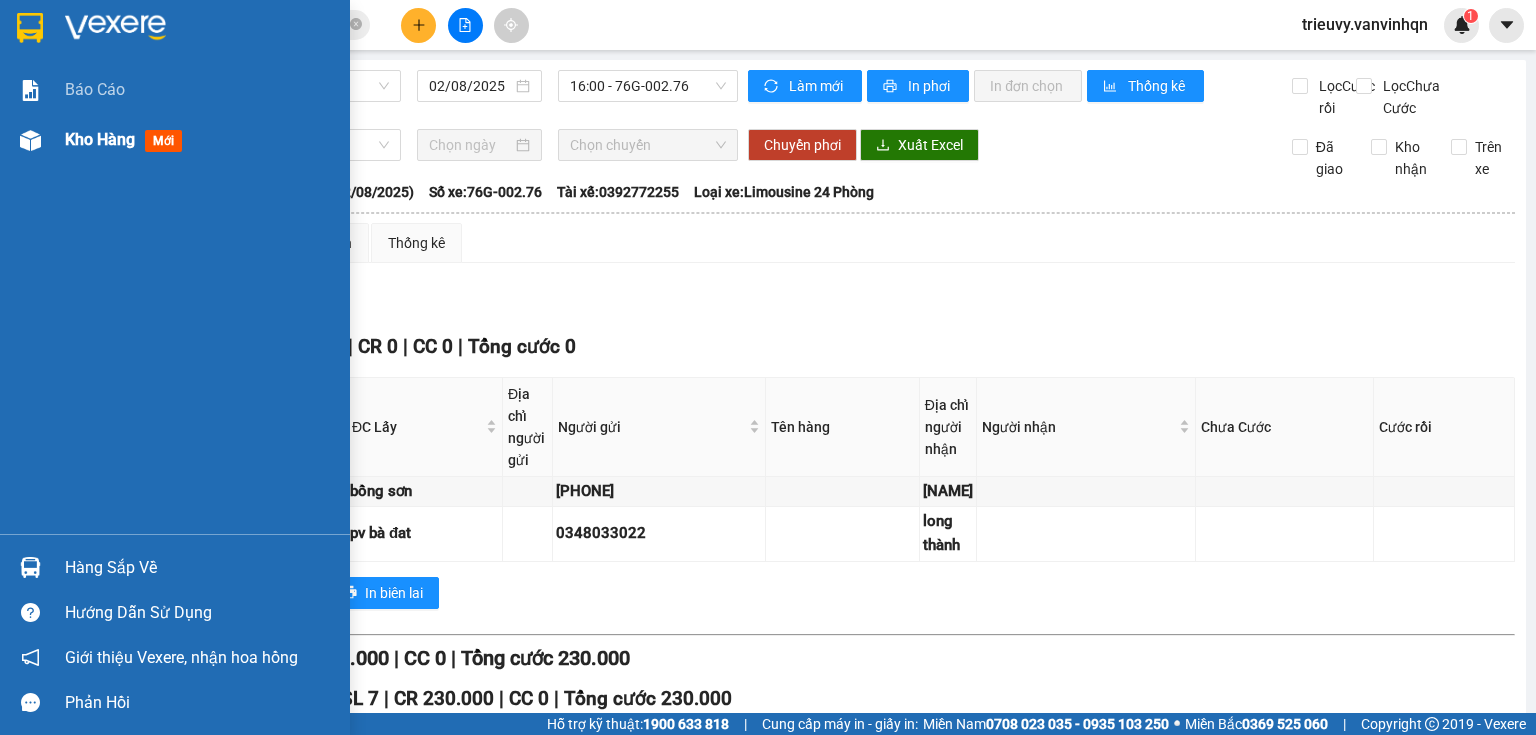 click on "Kho hàng mới" at bounding box center [175, 140] 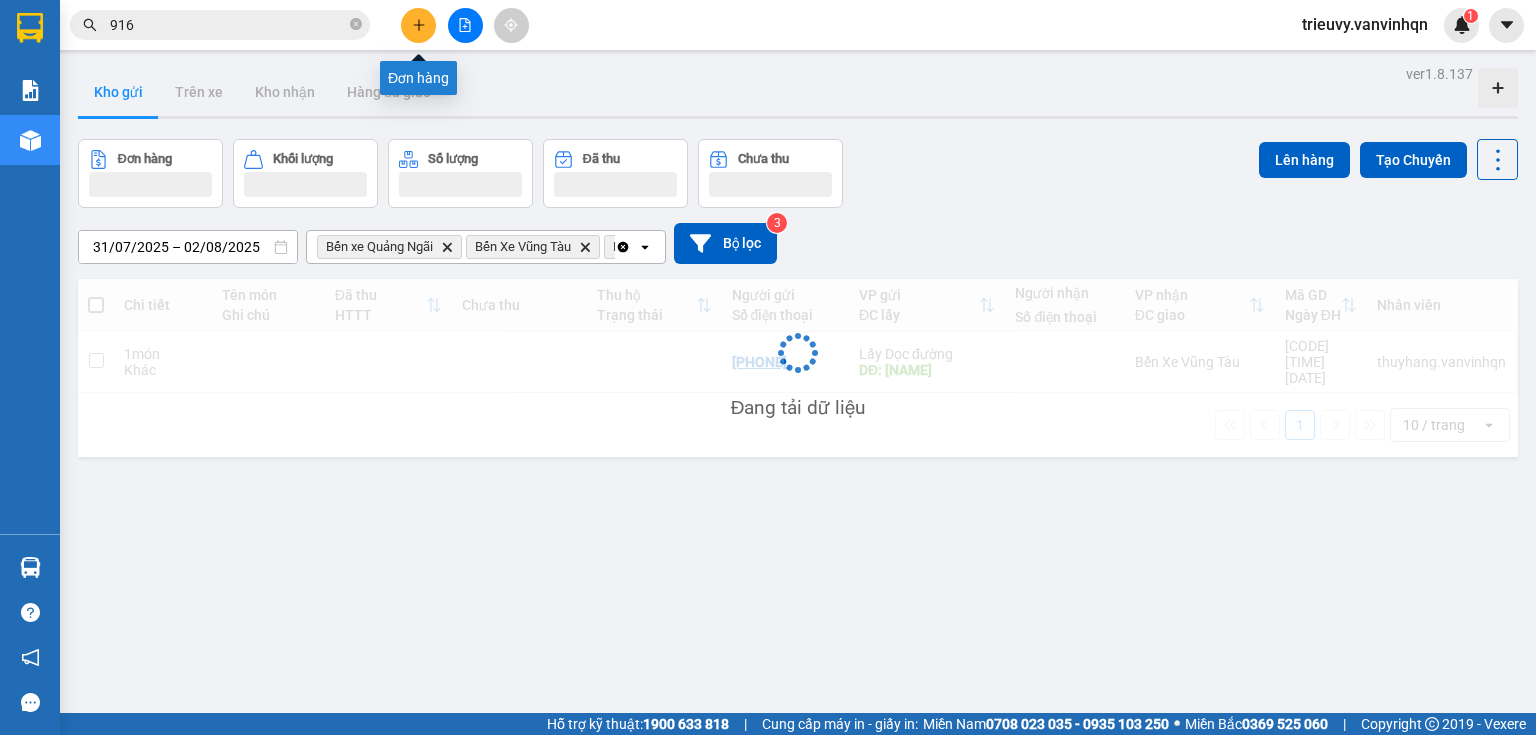 click at bounding box center [418, 25] 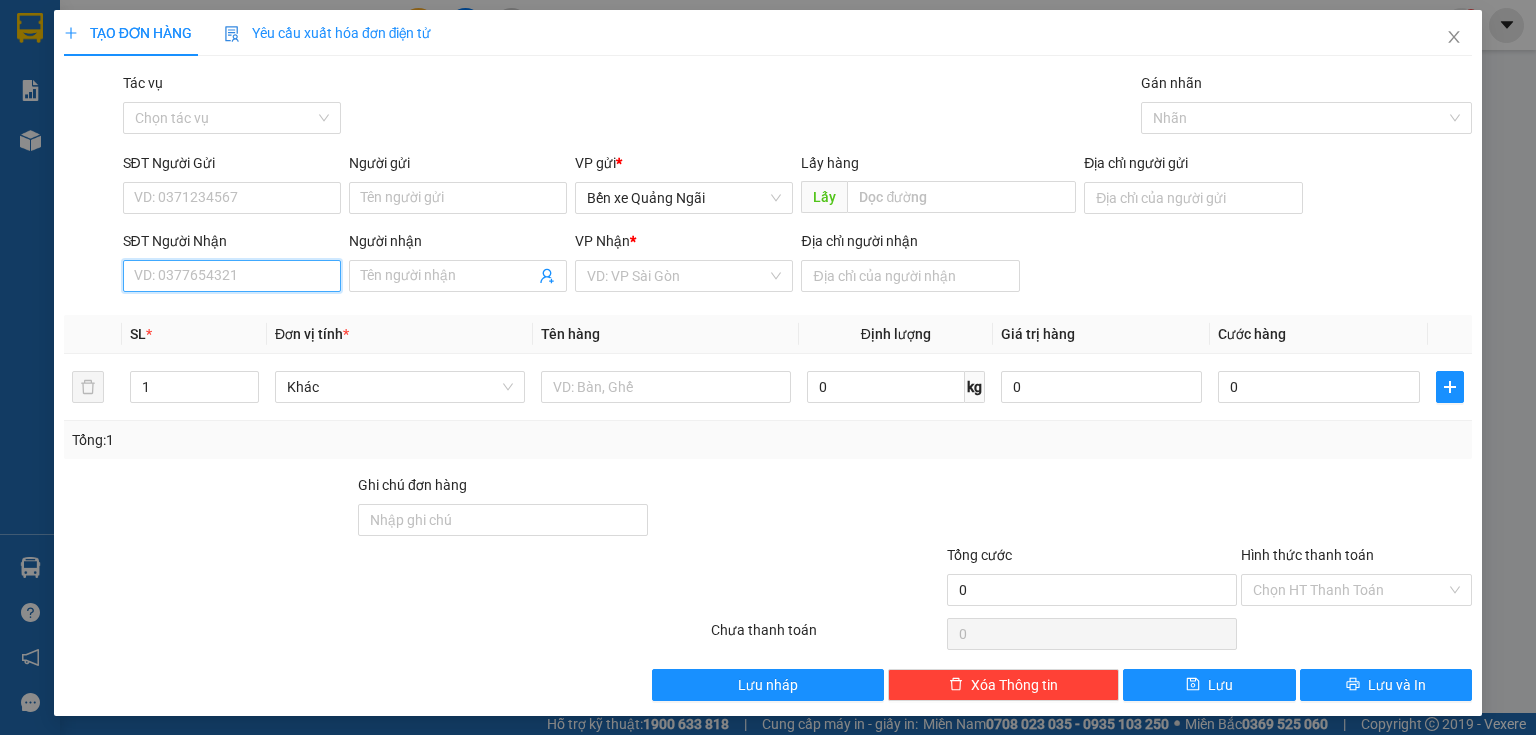click on "SĐT Người Nhận" at bounding box center [232, 276] 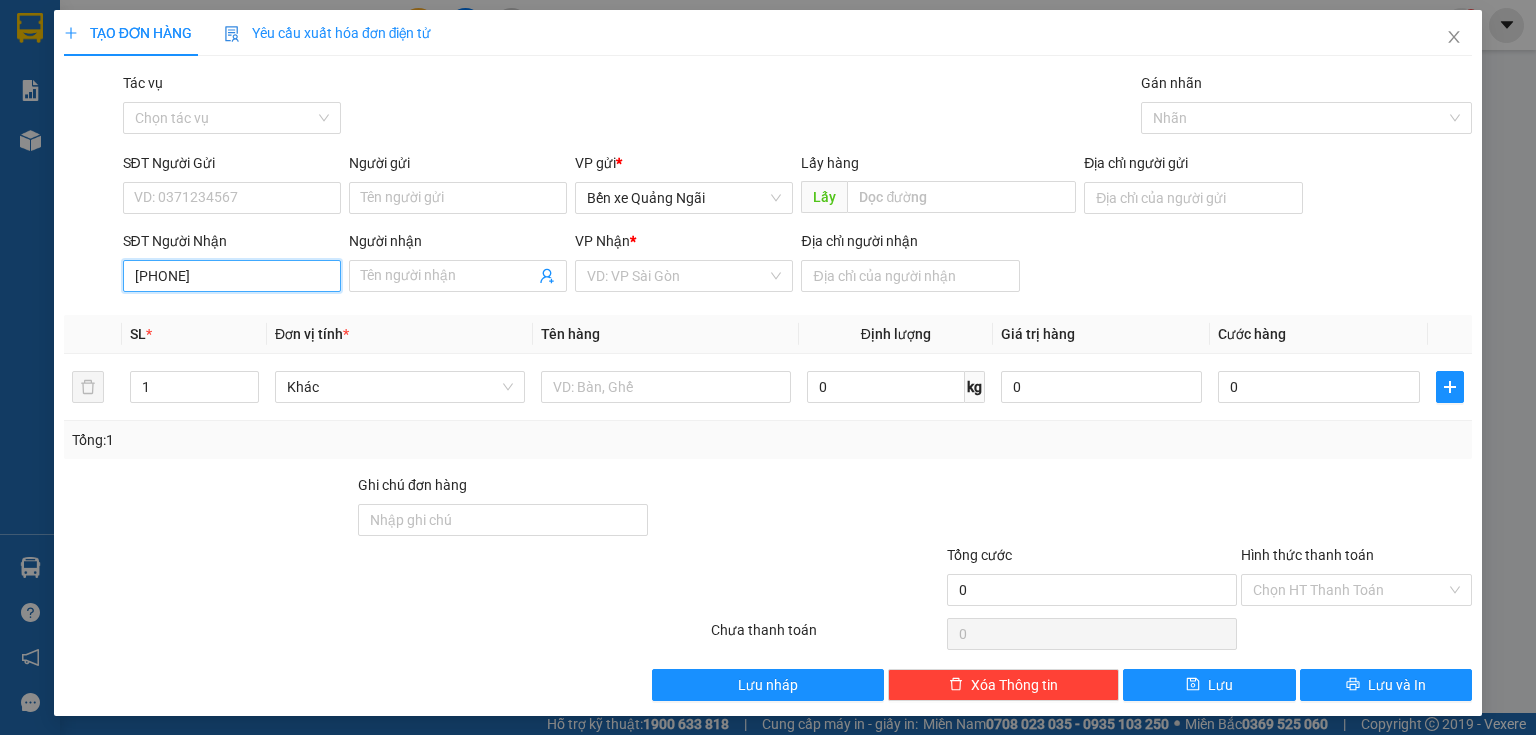 type on "[PHONE]" 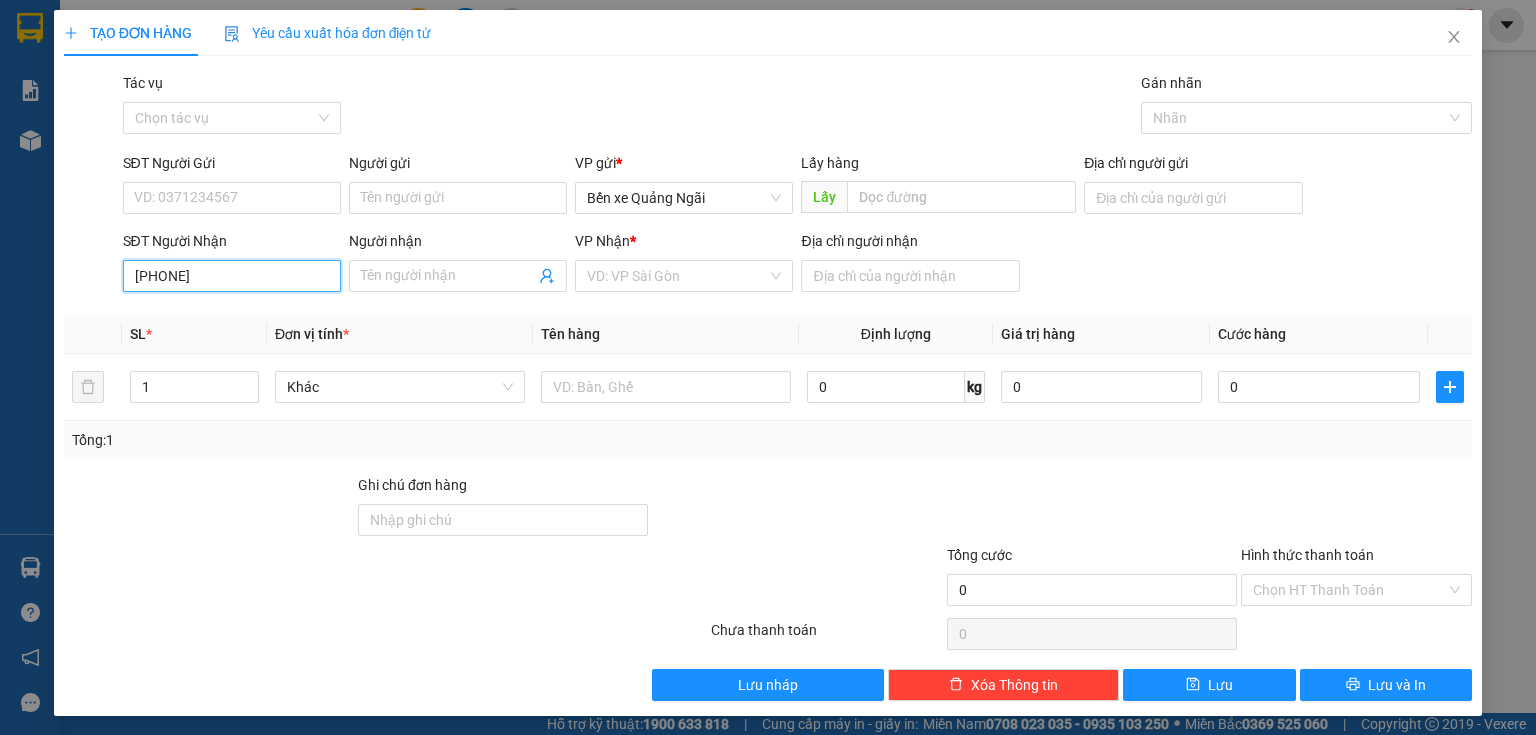 drag, startPoint x: 131, startPoint y: 272, endPoint x: 212, endPoint y: 268, distance: 81.09871 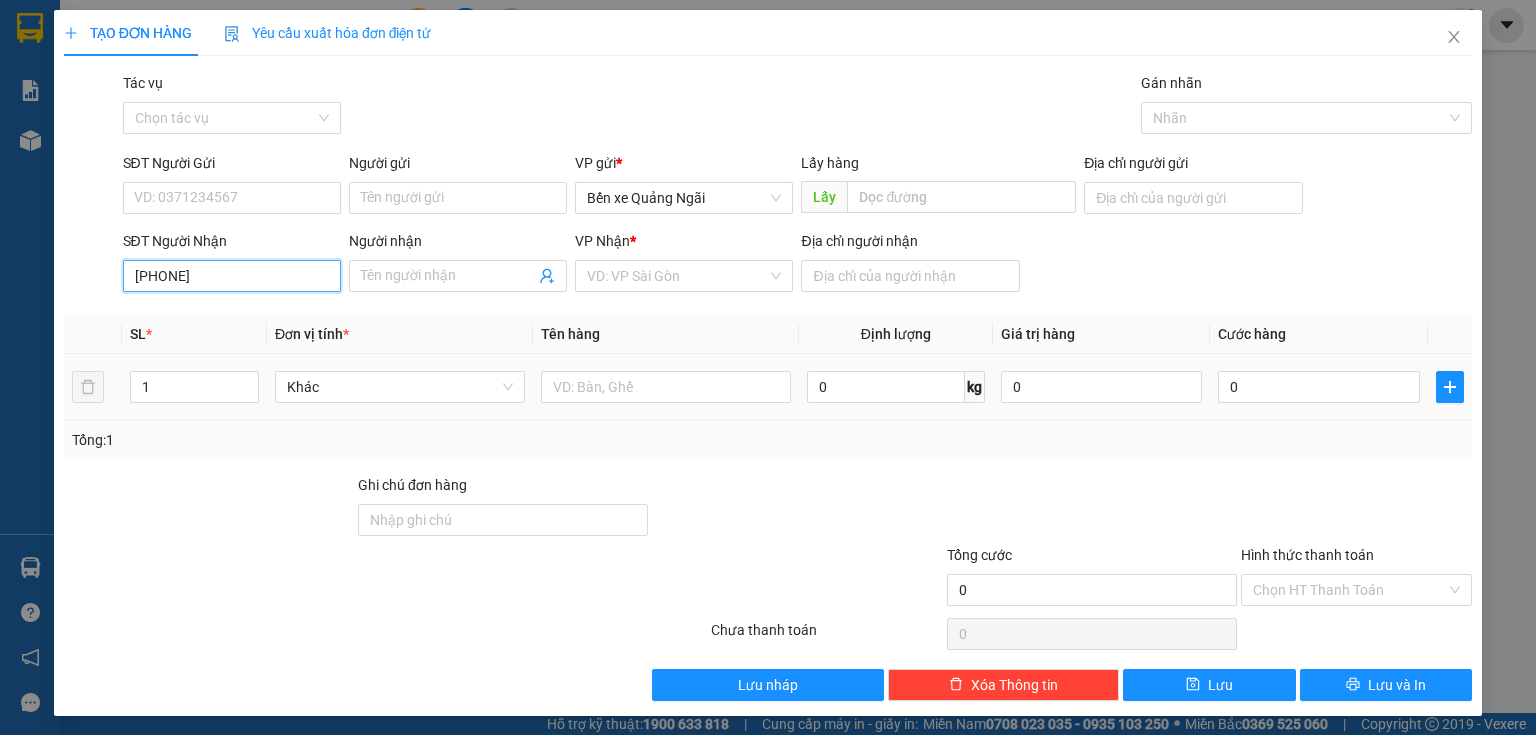 type 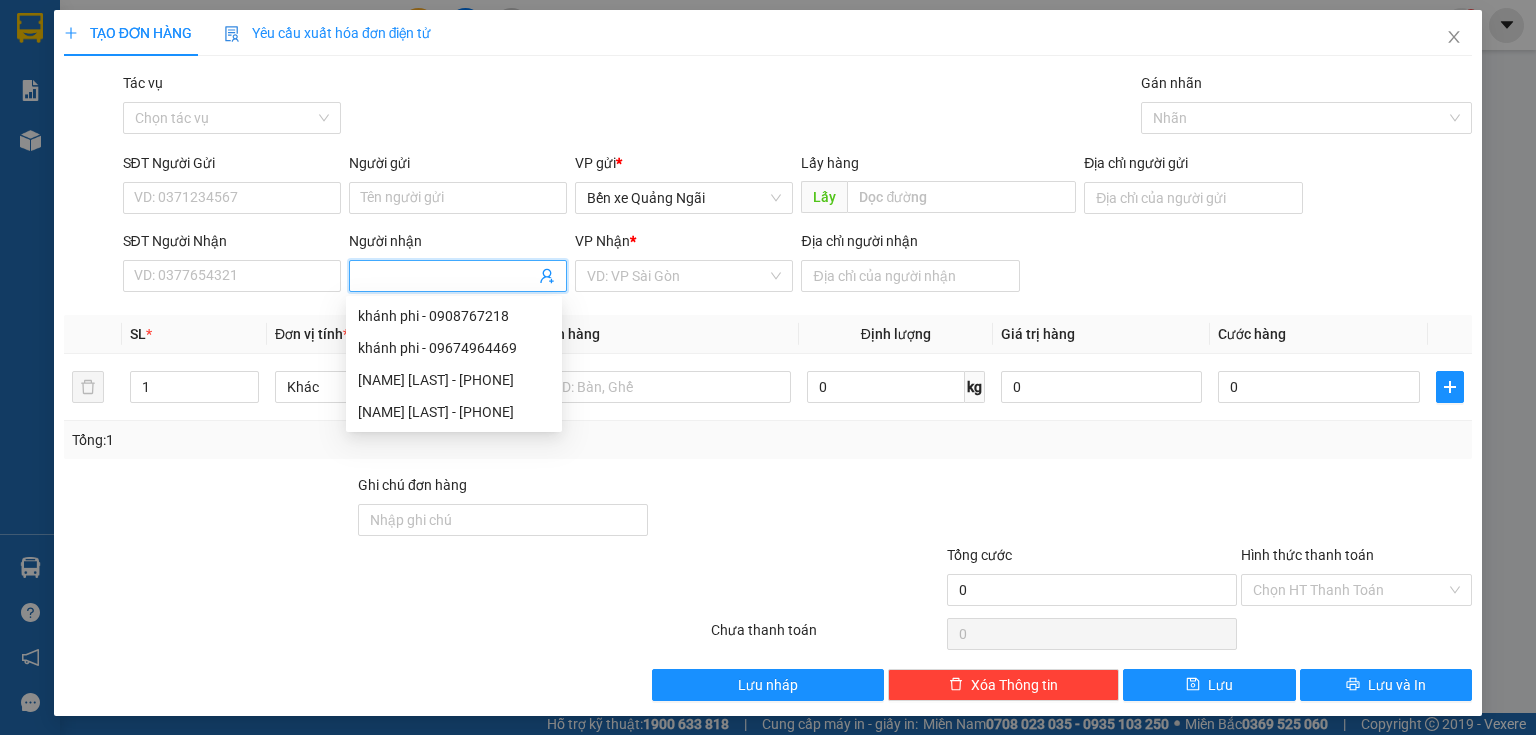 paste on "[PHONE]" 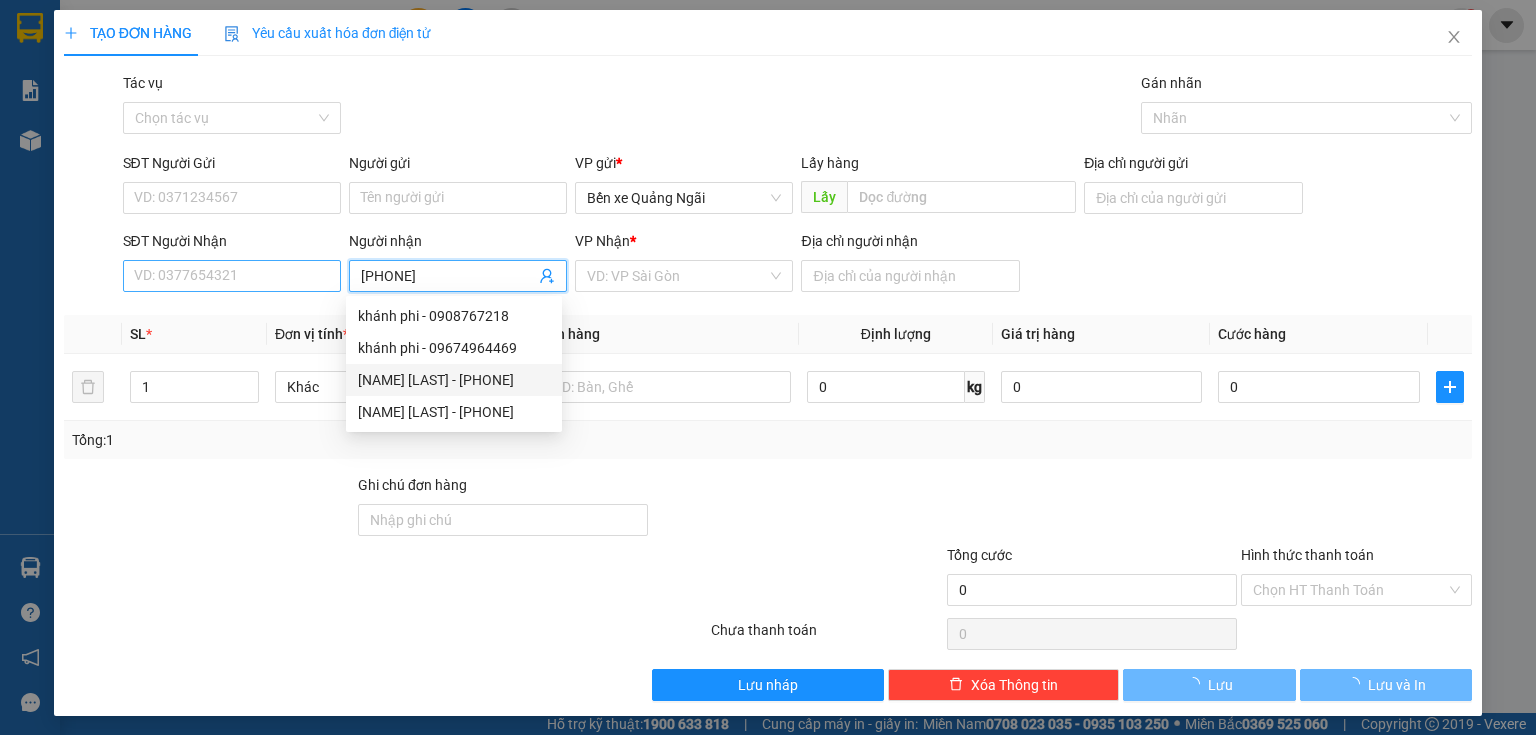 type on "[PHONE]" 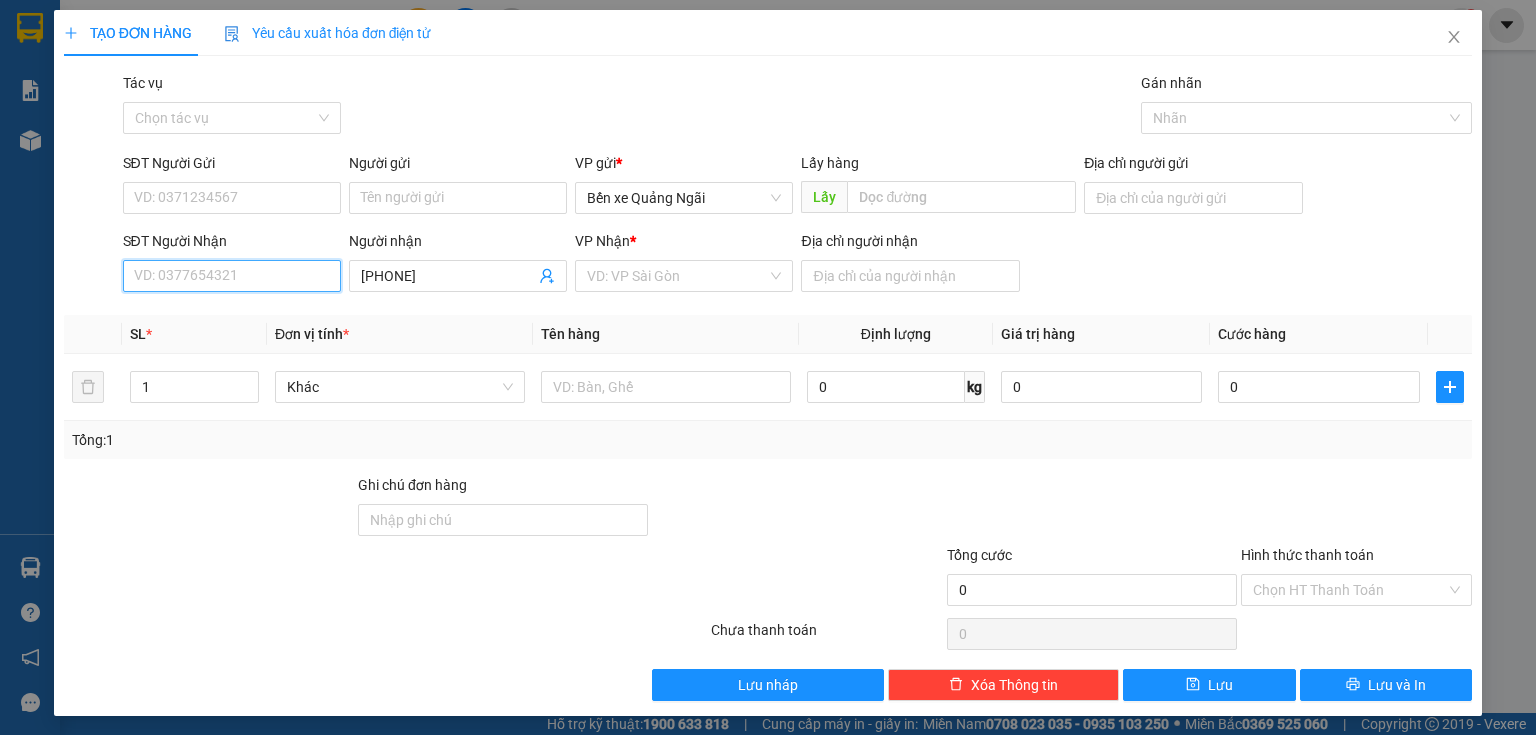 click on "SĐT Người Nhận" at bounding box center [232, 276] 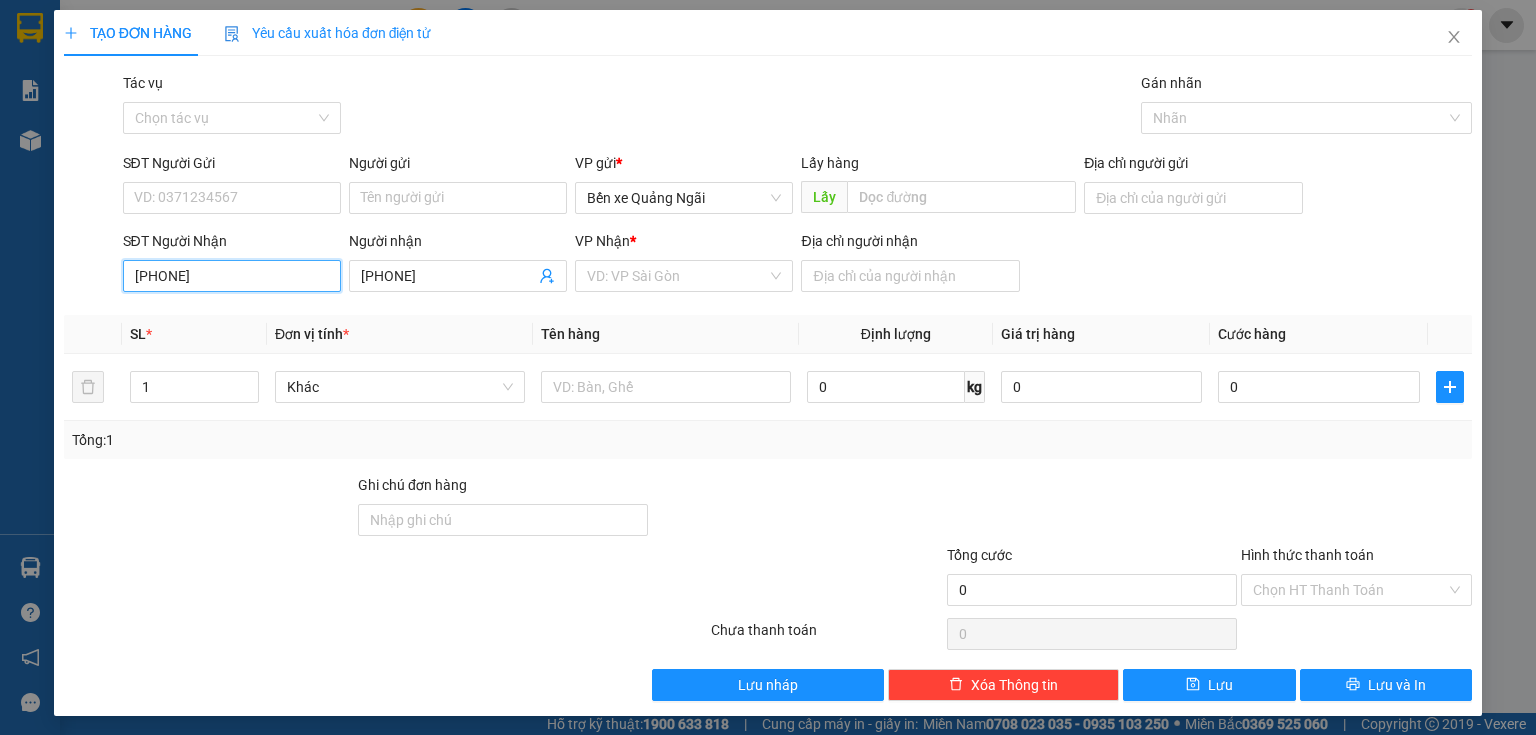 type on "[PHONE]" 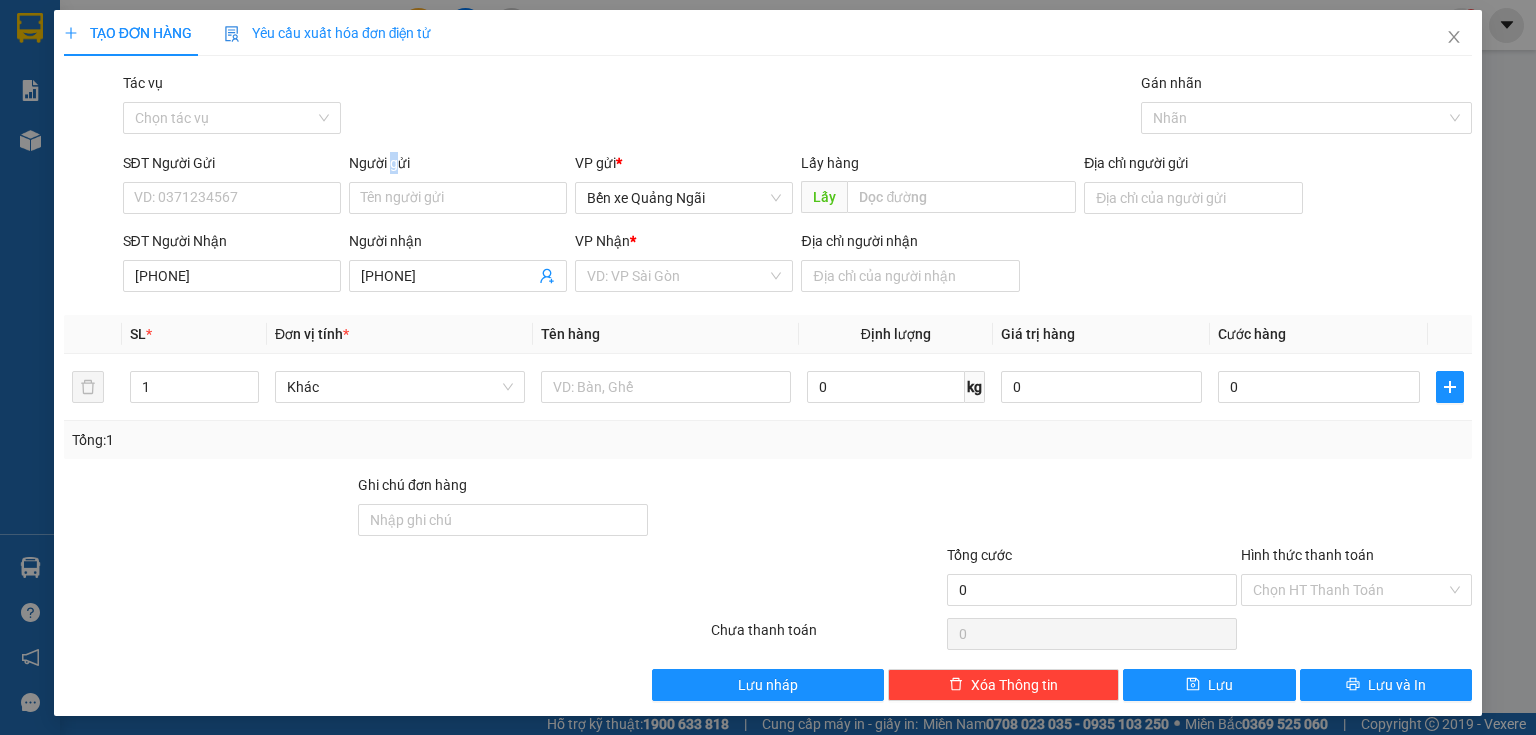 click on "Người gửi" at bounding box center [458, 167] 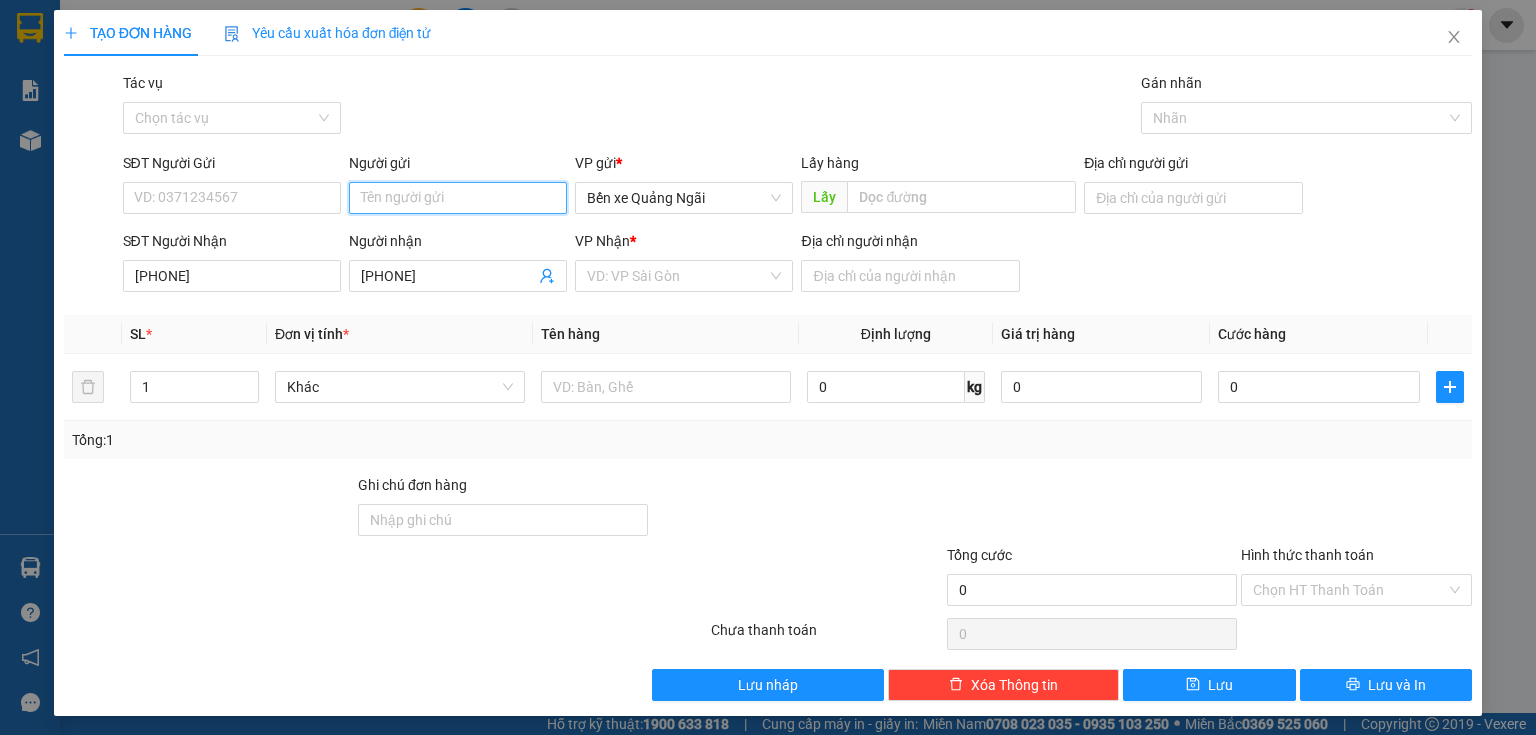 click on "Người gửi" at bounding box center (458, 198) 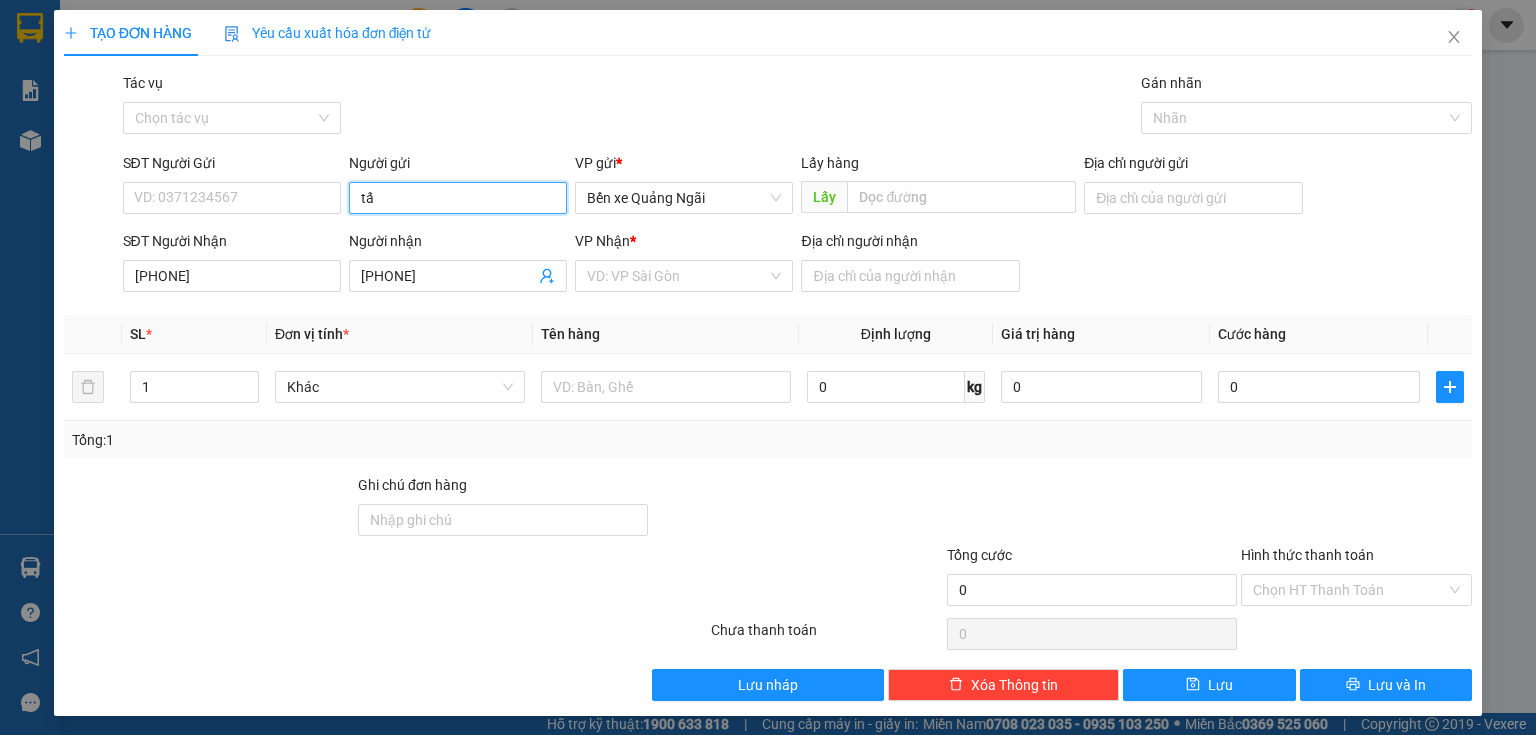 type on "tấn" 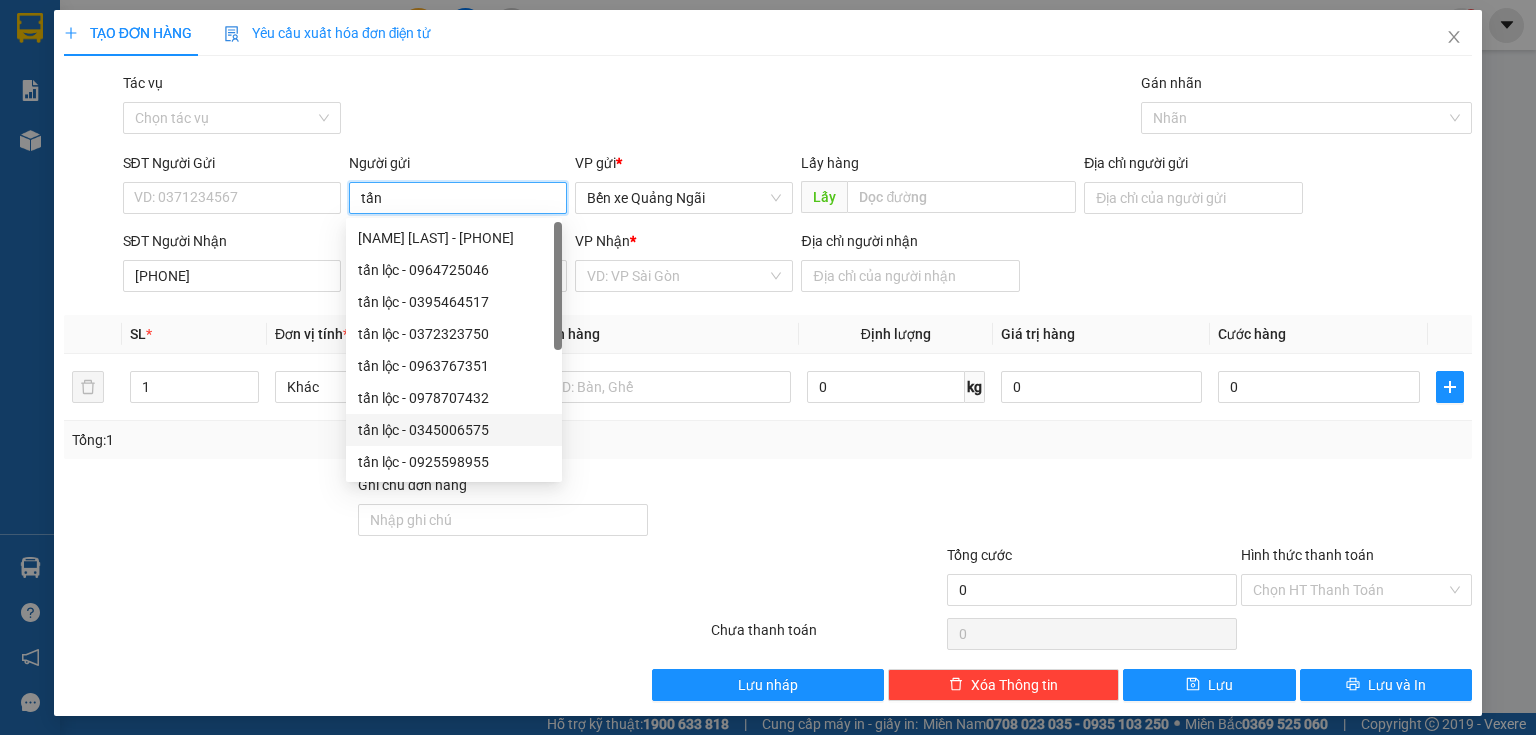click on "tấn lộc - 0345006575" at bounding box center (454, 430) 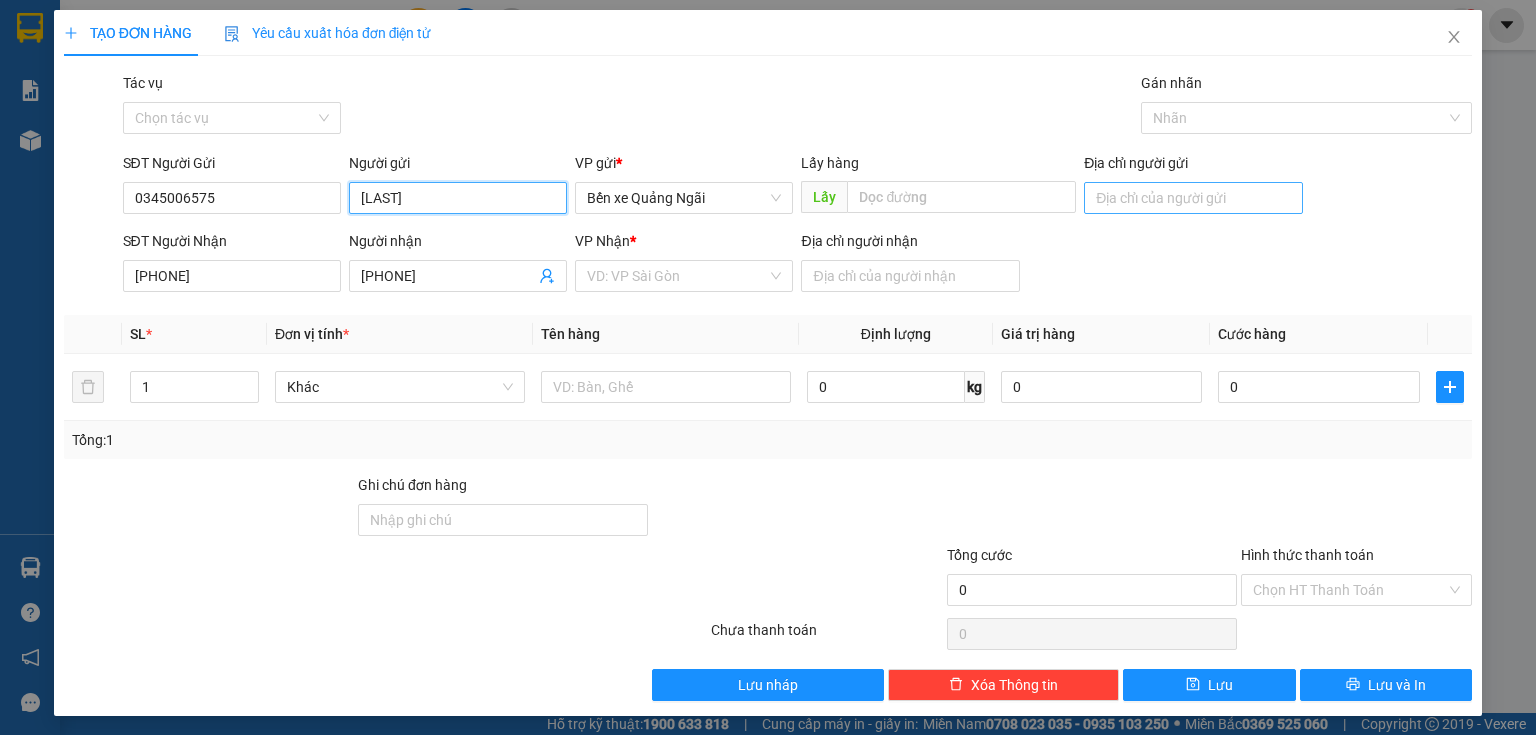 type on "[LAST]" 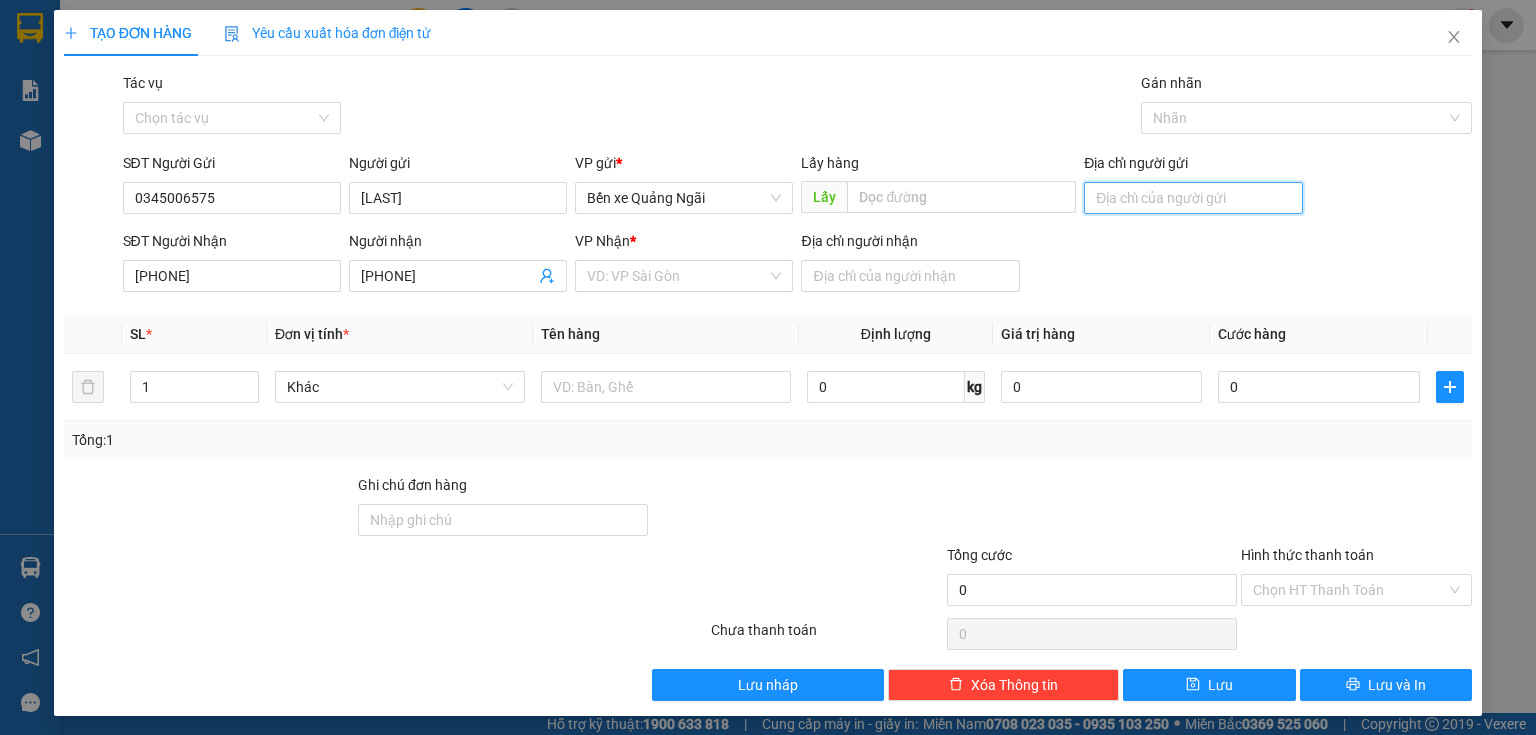 drag, startPoint x: 1207, startPoint y: 202, endPoint x: 1207, endPoint y: 213, distance: 11 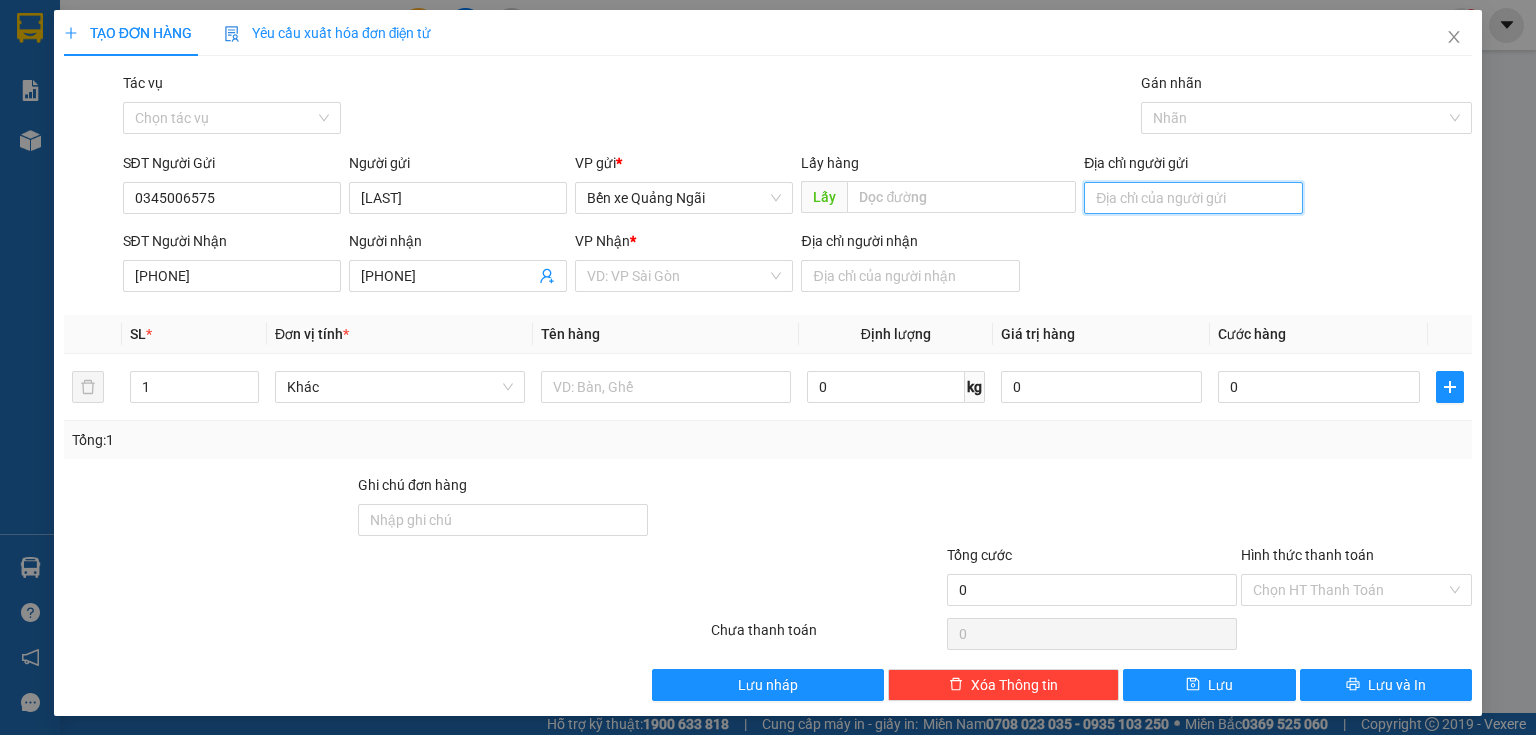 type on "BXQN" 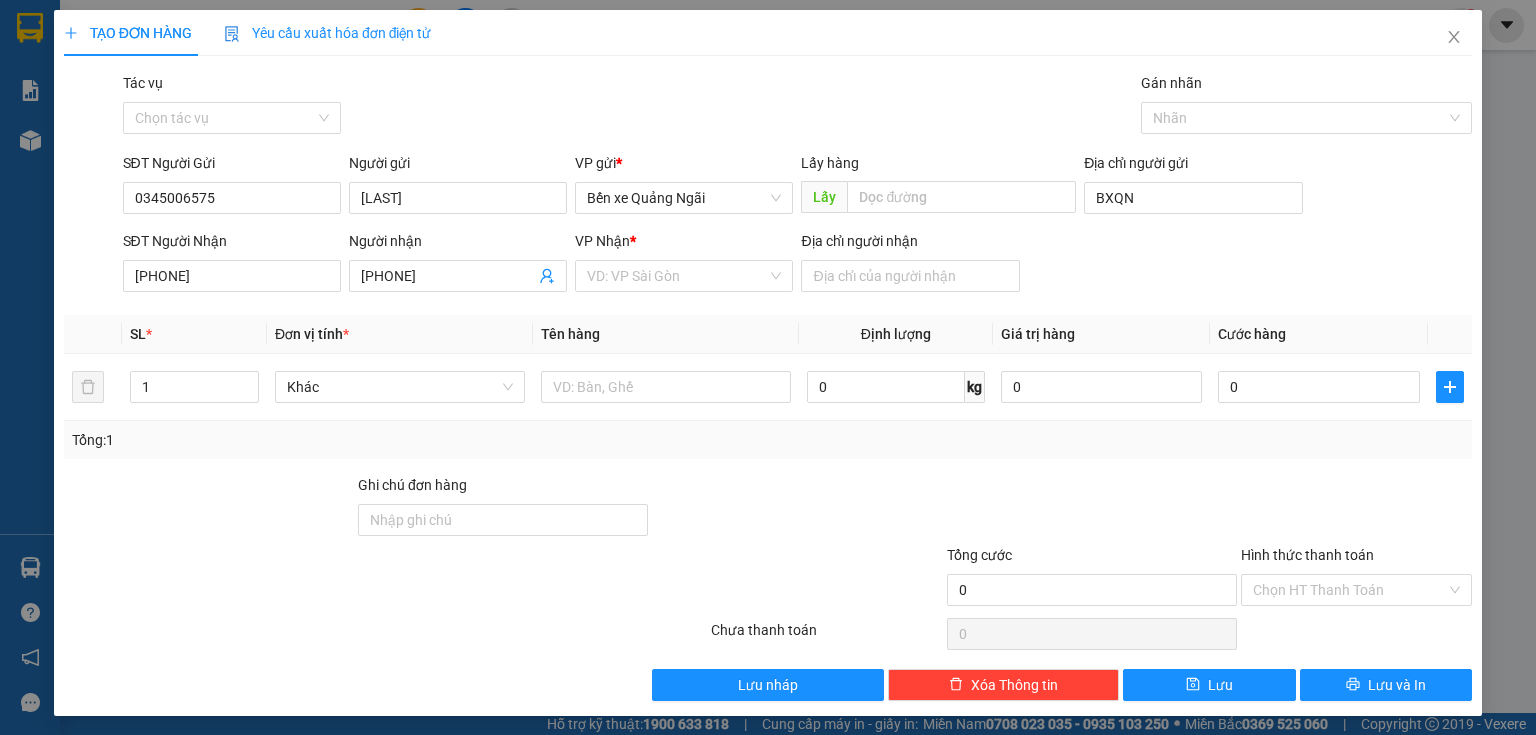 click on "VP Nhận  * VD: VP Sài Gòn" at bounding box center (684, 265) 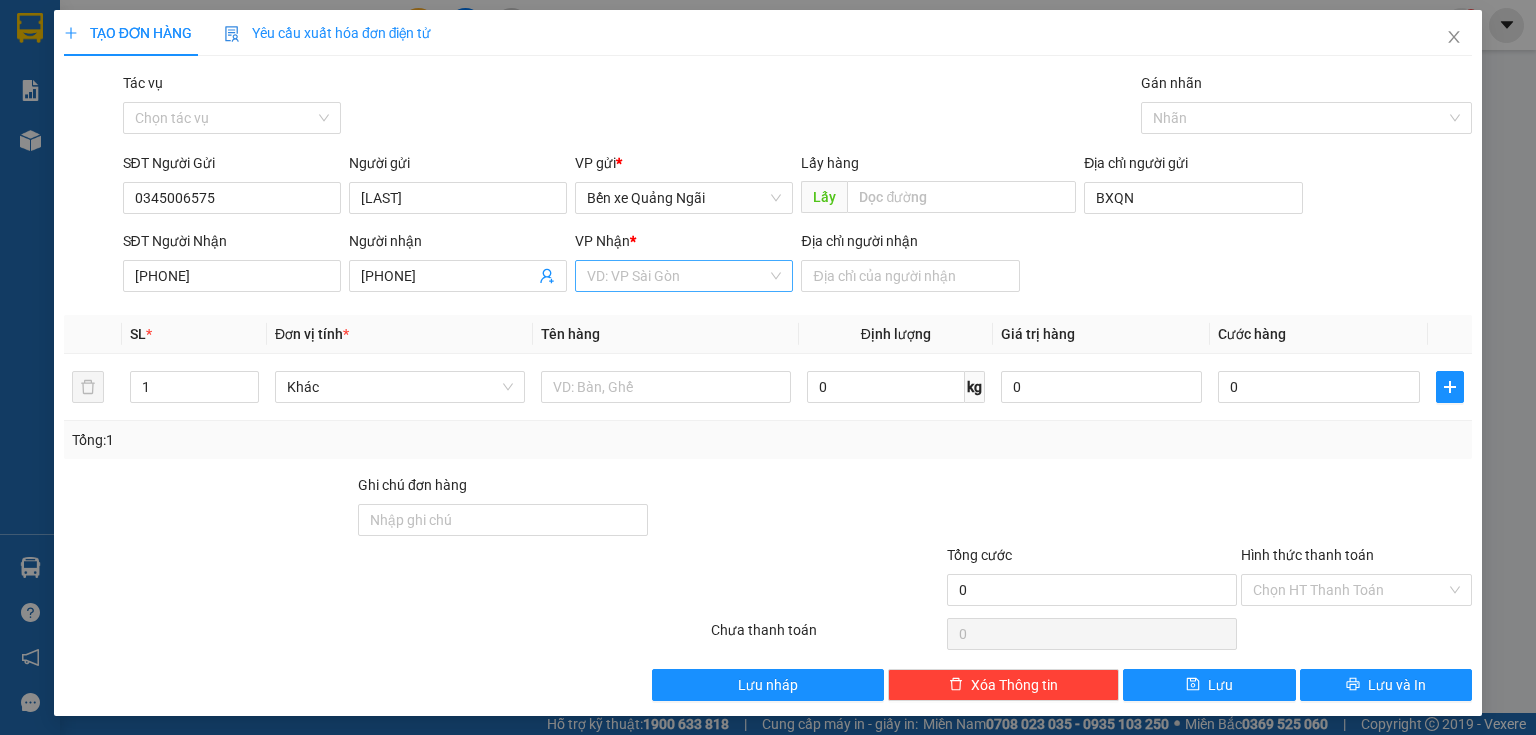 click at bounding box center [677, 276] 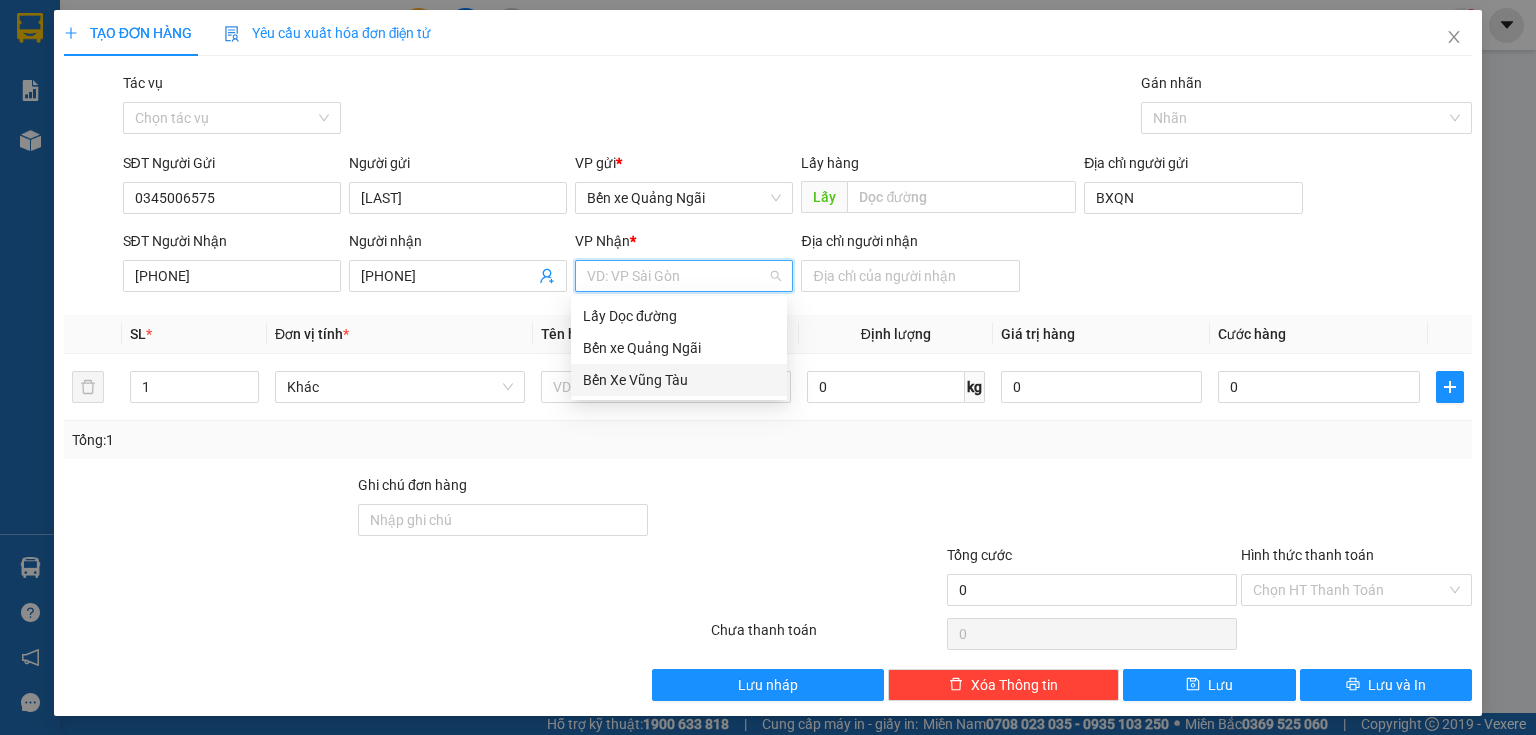 drag, startPoint x: 676, startPoint y: 376, endPoint x: 713, endPoint y: 347, distance: 47.010635 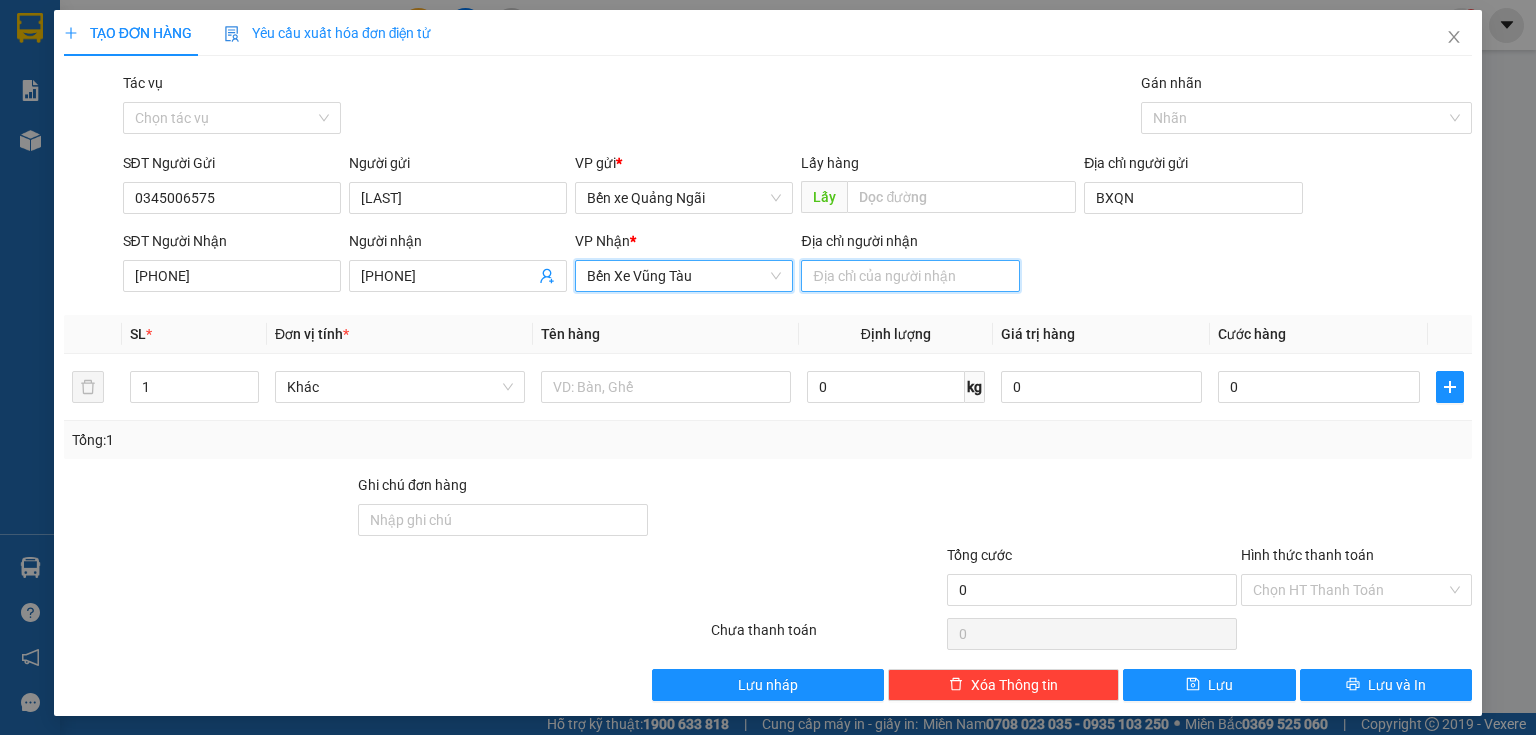 click on "Địa chỉ người nhận" at bounding box center [910, 276] 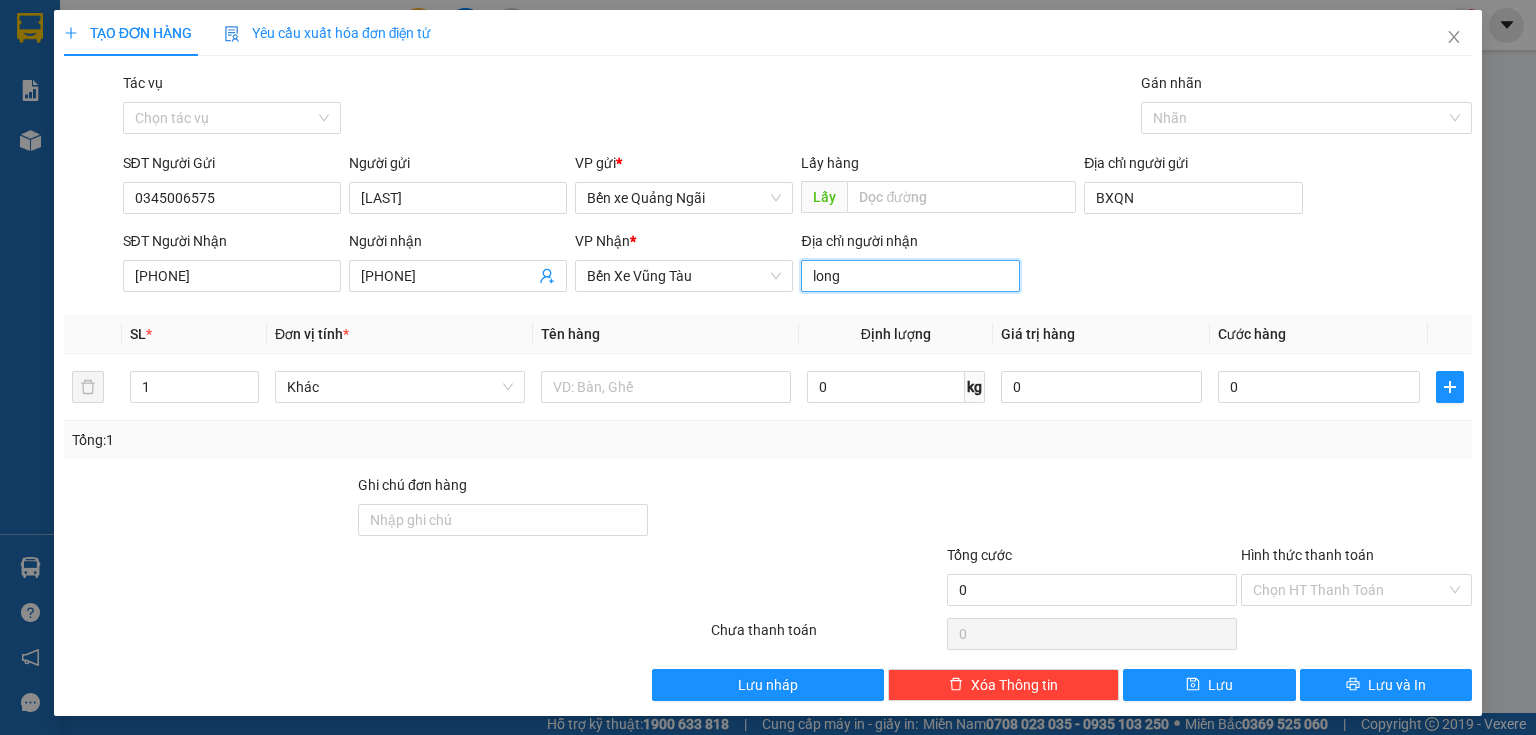 type on "long hương" 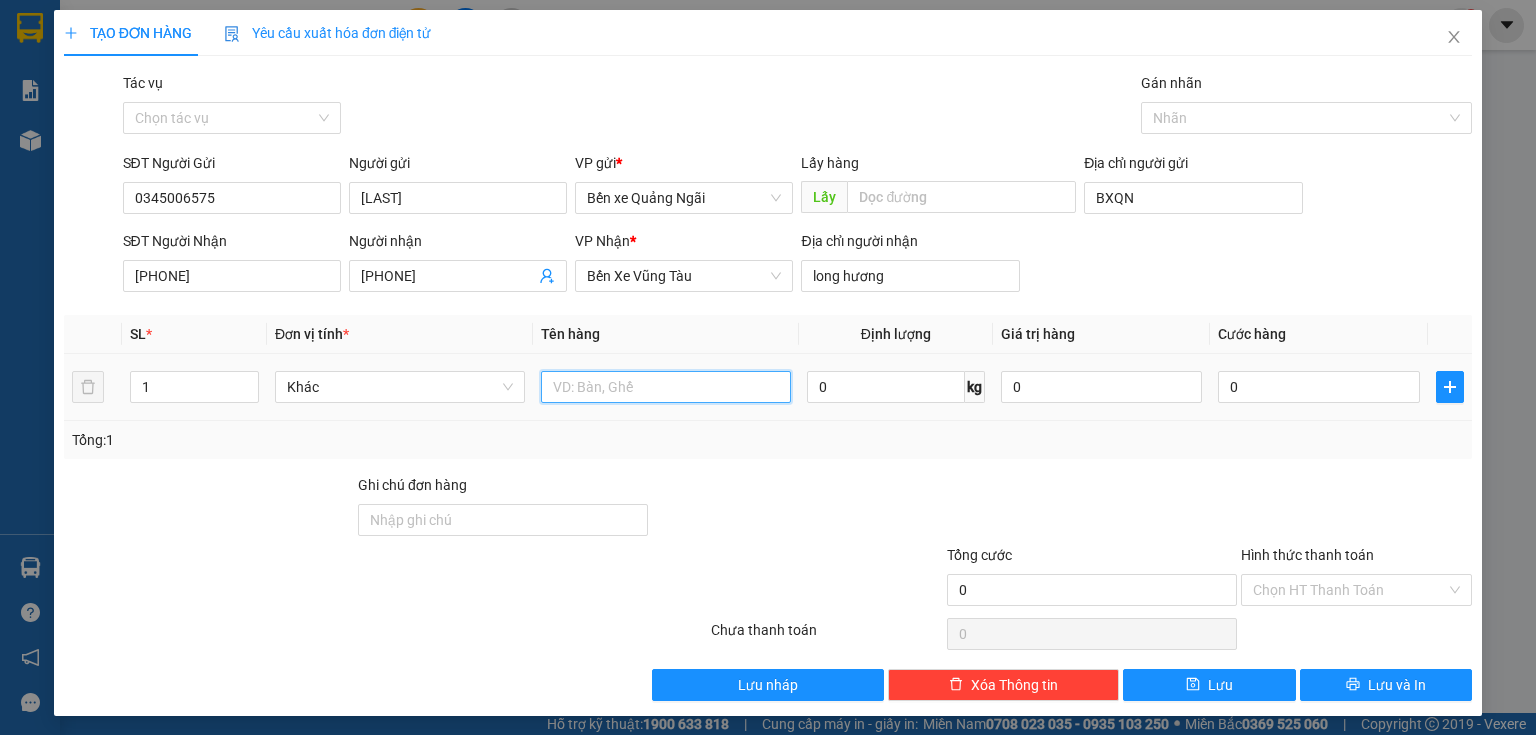 click at bounding box center [666, 387] 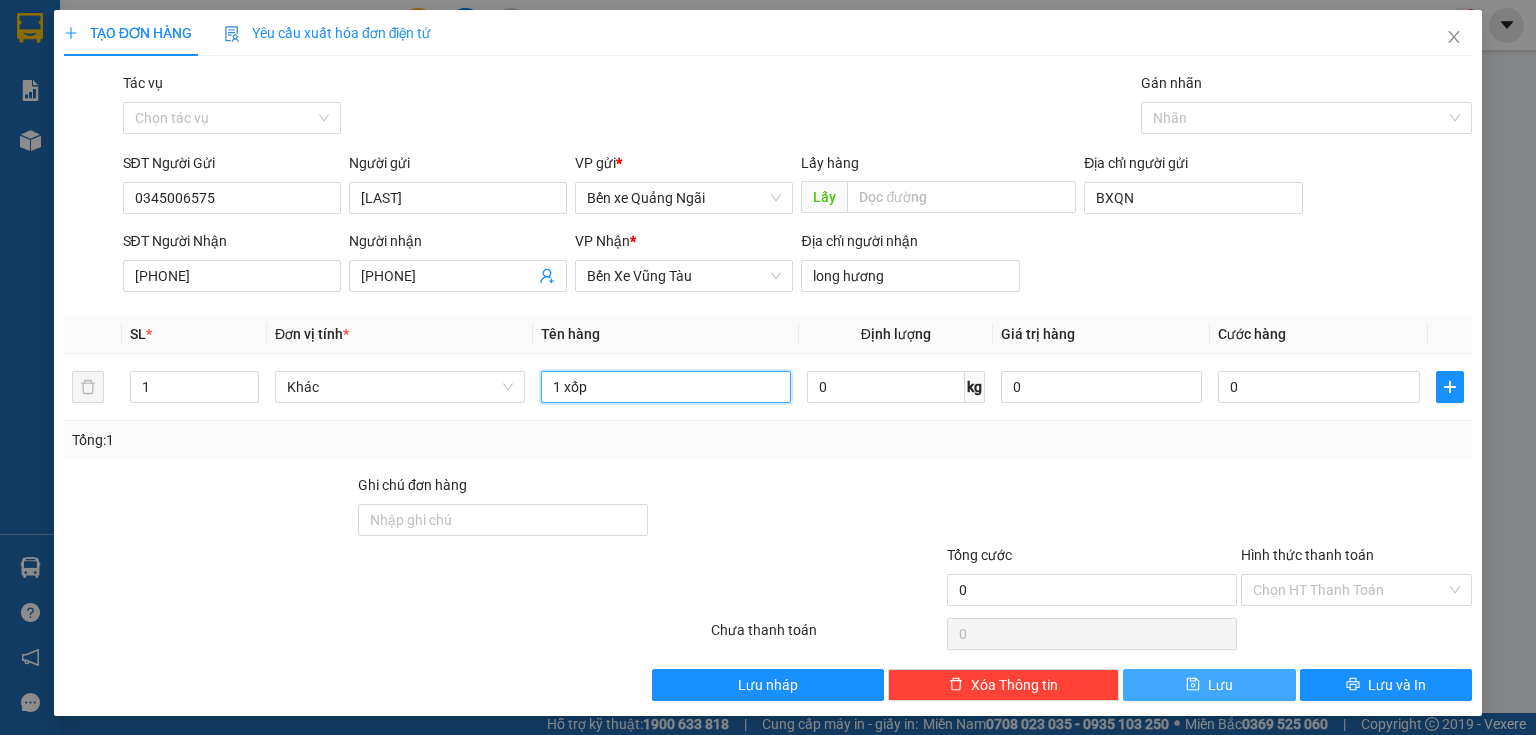 type on "1 xốp" 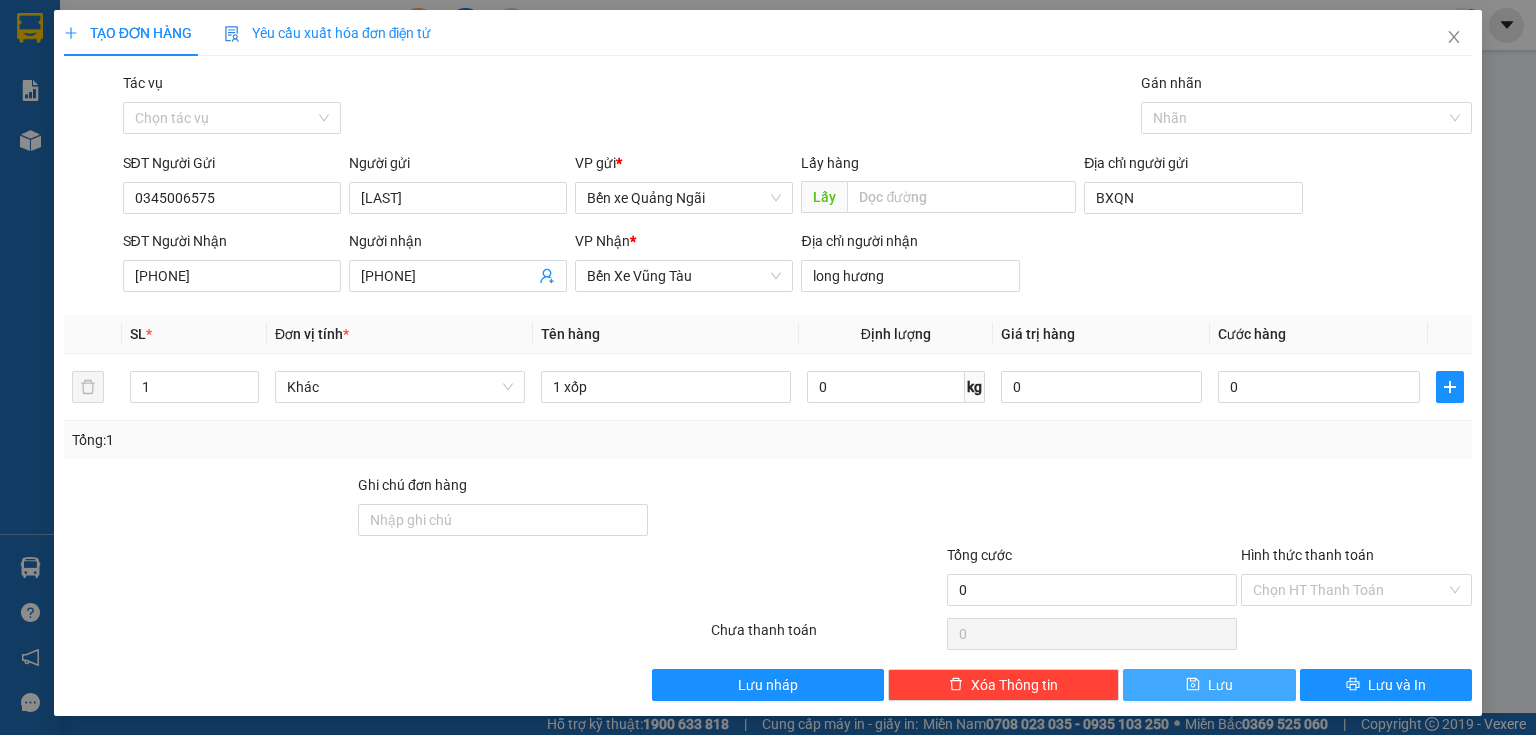 click on "Lưu" at bounding box center (1209, 685) 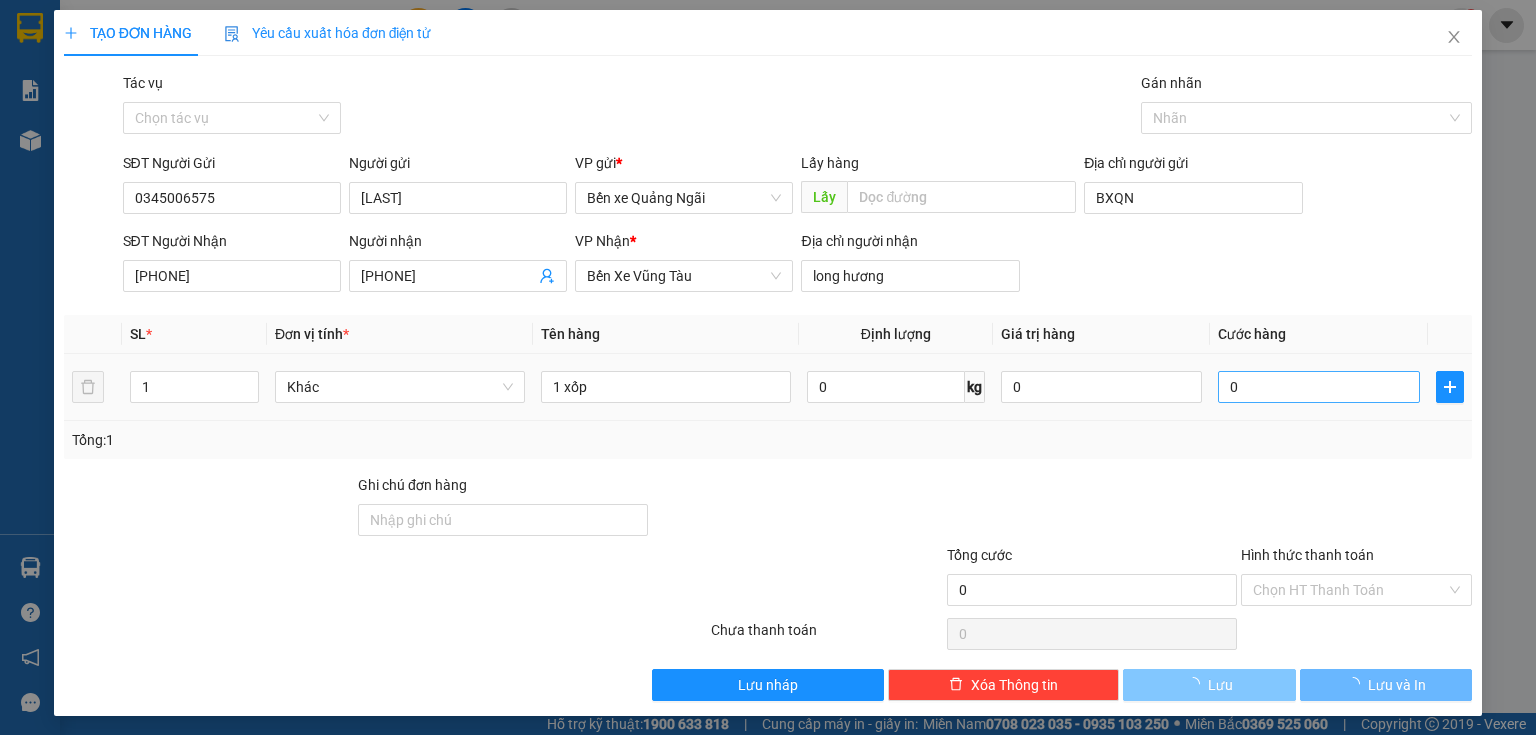 type 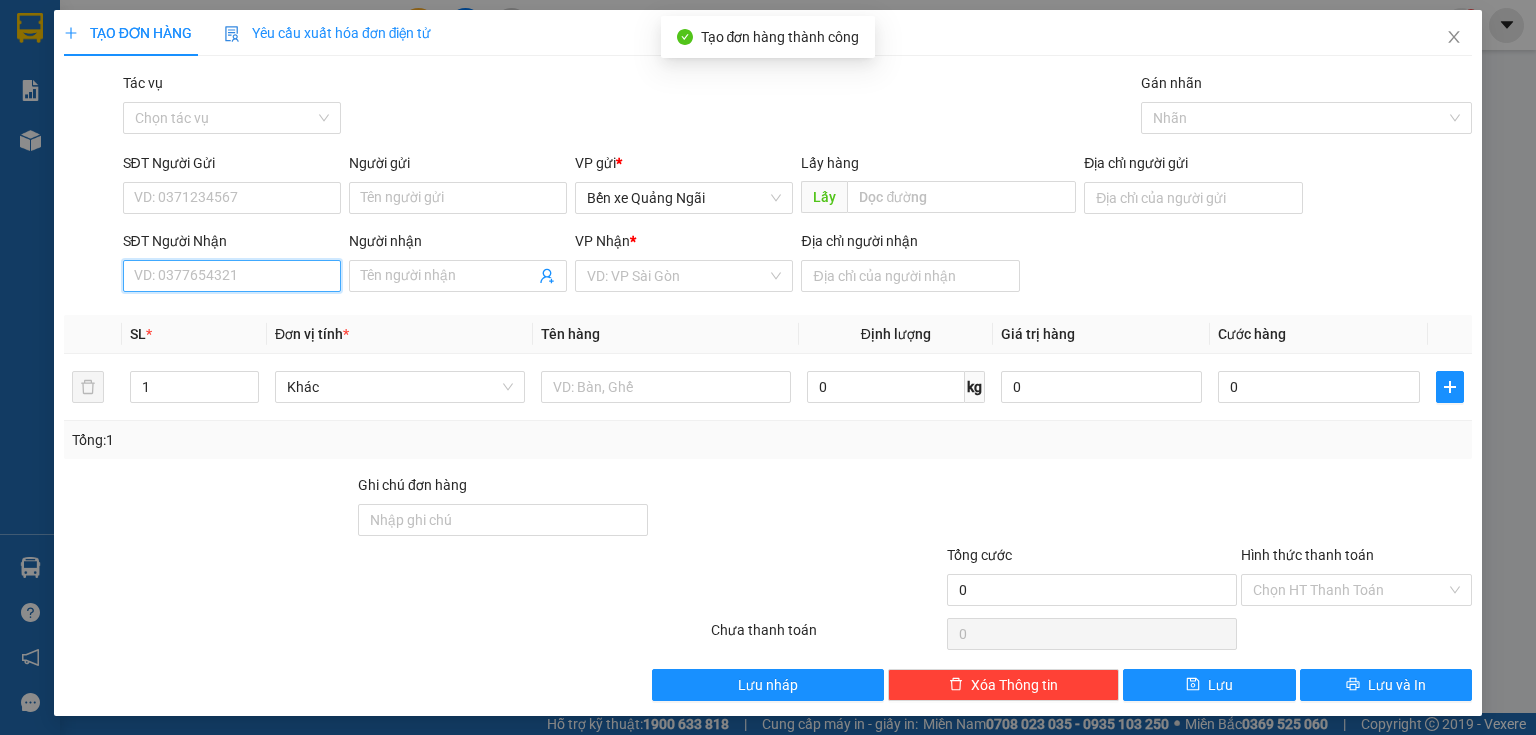 click on "SĐT Người Nhận" at bounding box center (232, 276) 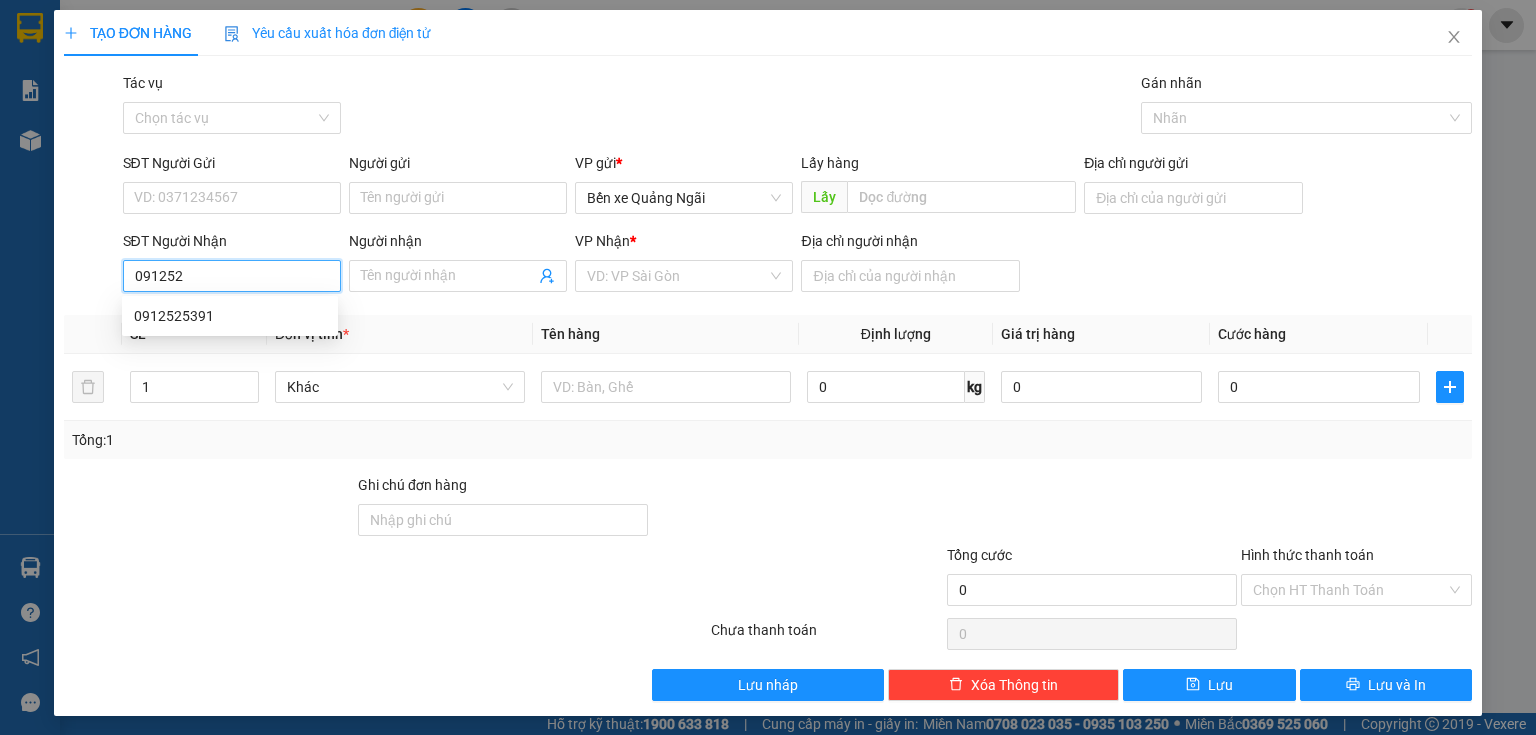 type on "[PHONE]" 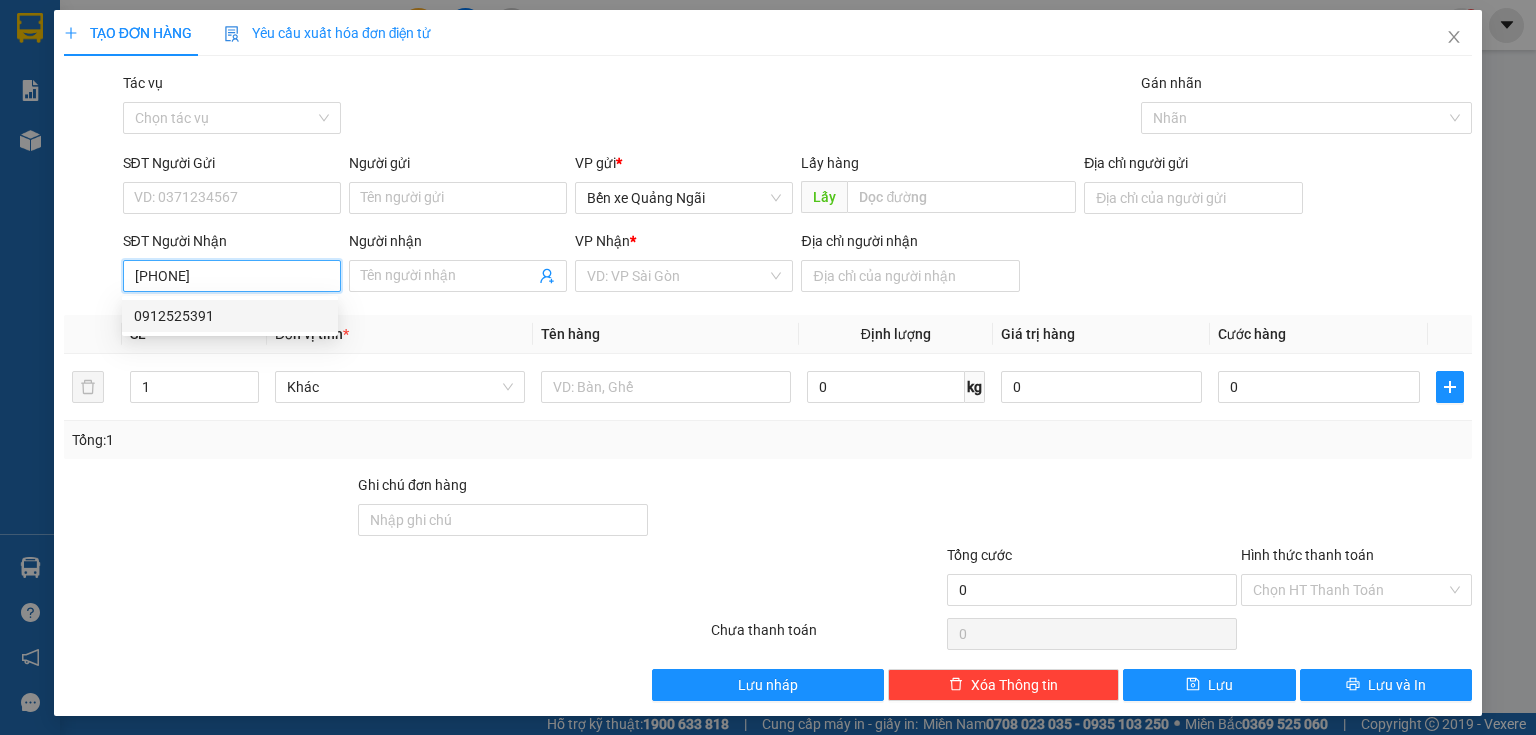click on "0912525391" at bounding box center [230, 316] 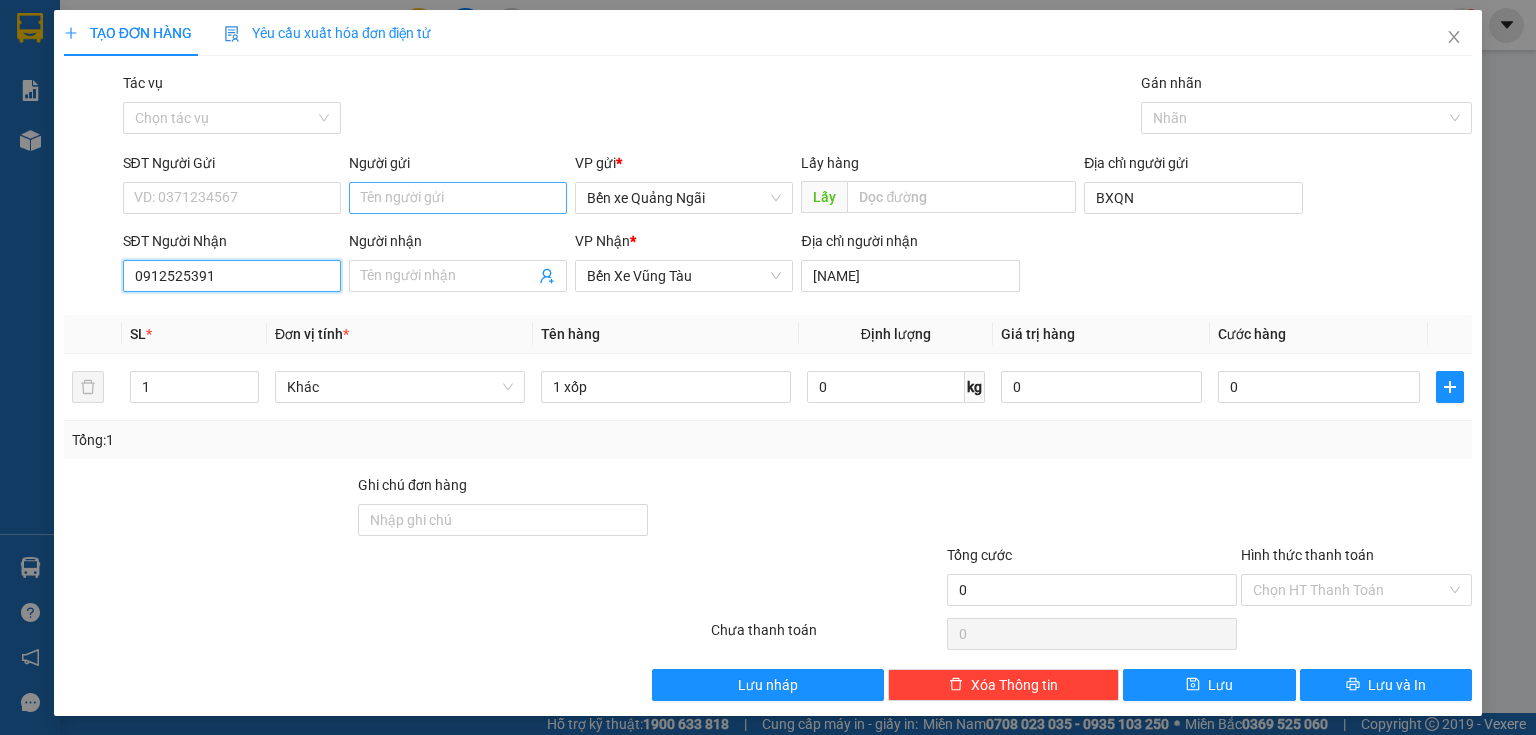 type on "0912525391" 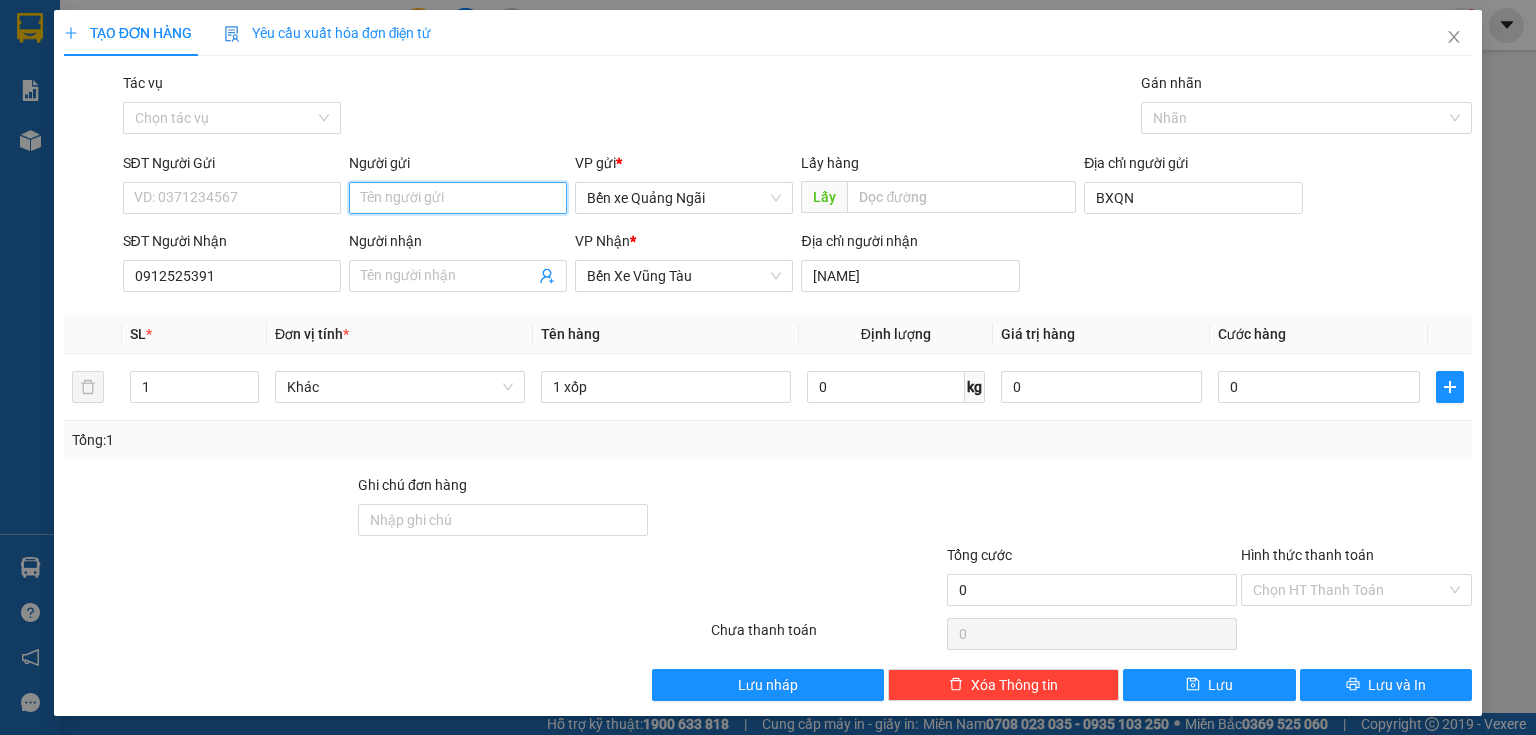 click on "Người gửi" at bounding box center (458, 198) 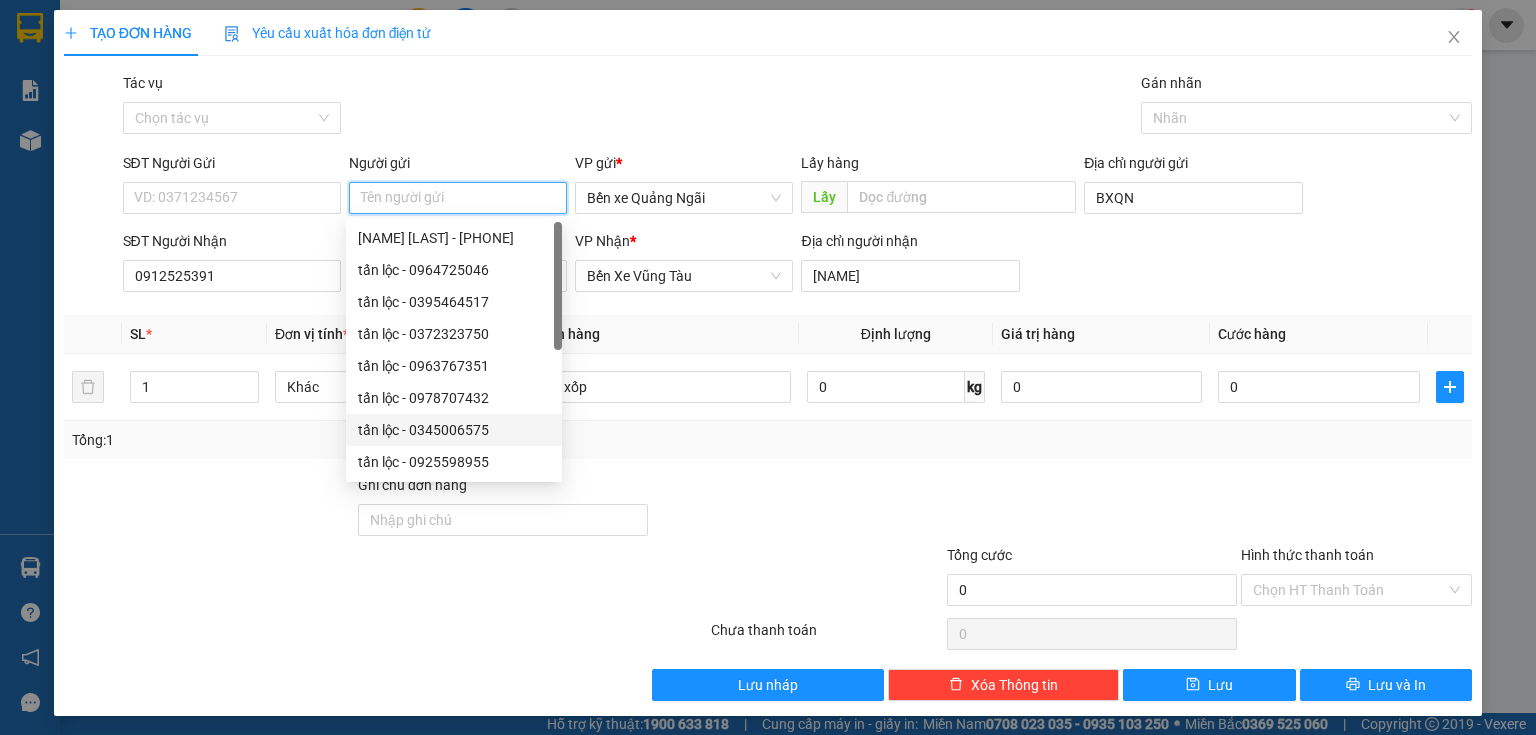 click on "tấn lộc - 0345006575" at bounding box center [454, 430] 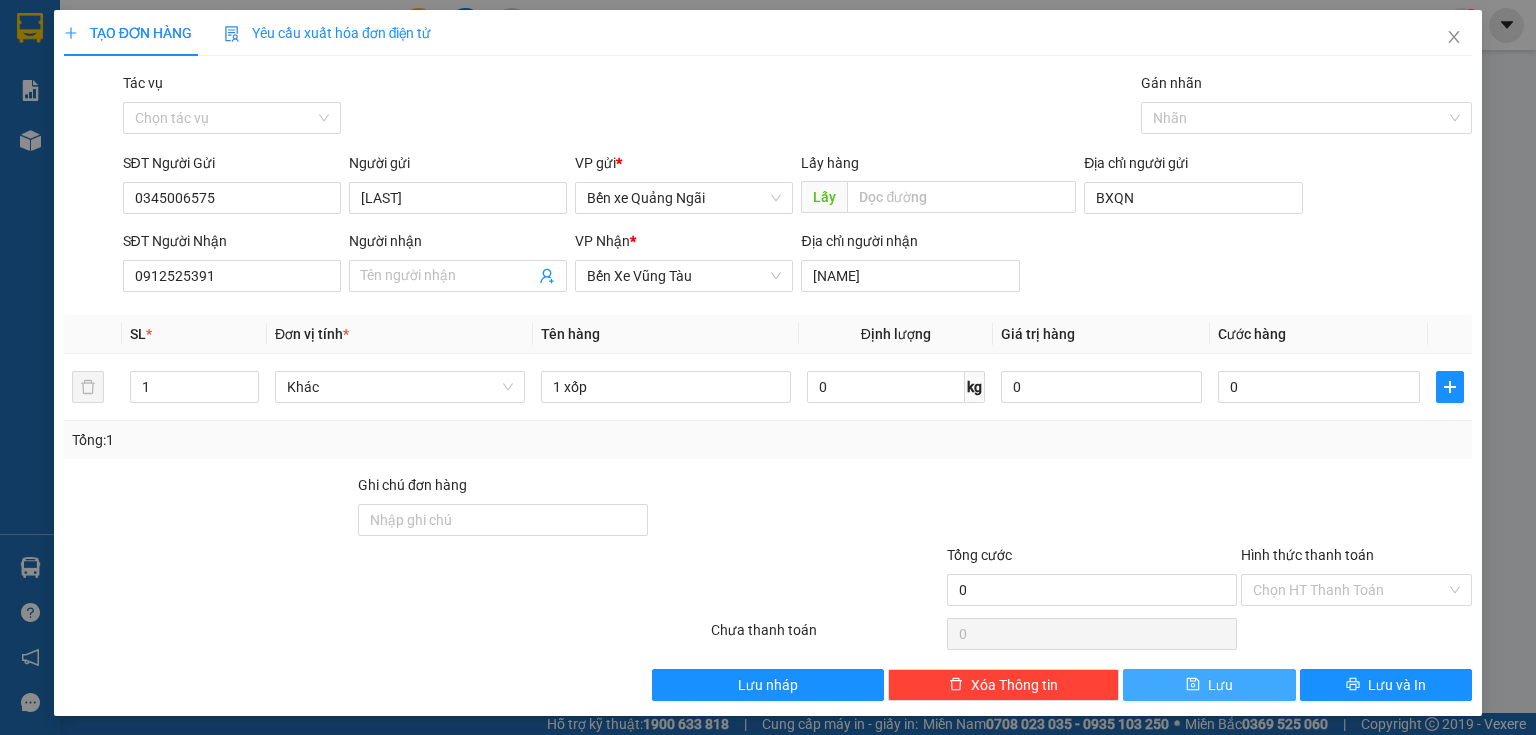 click on "Lưu" at bounding box center (1209, 685) 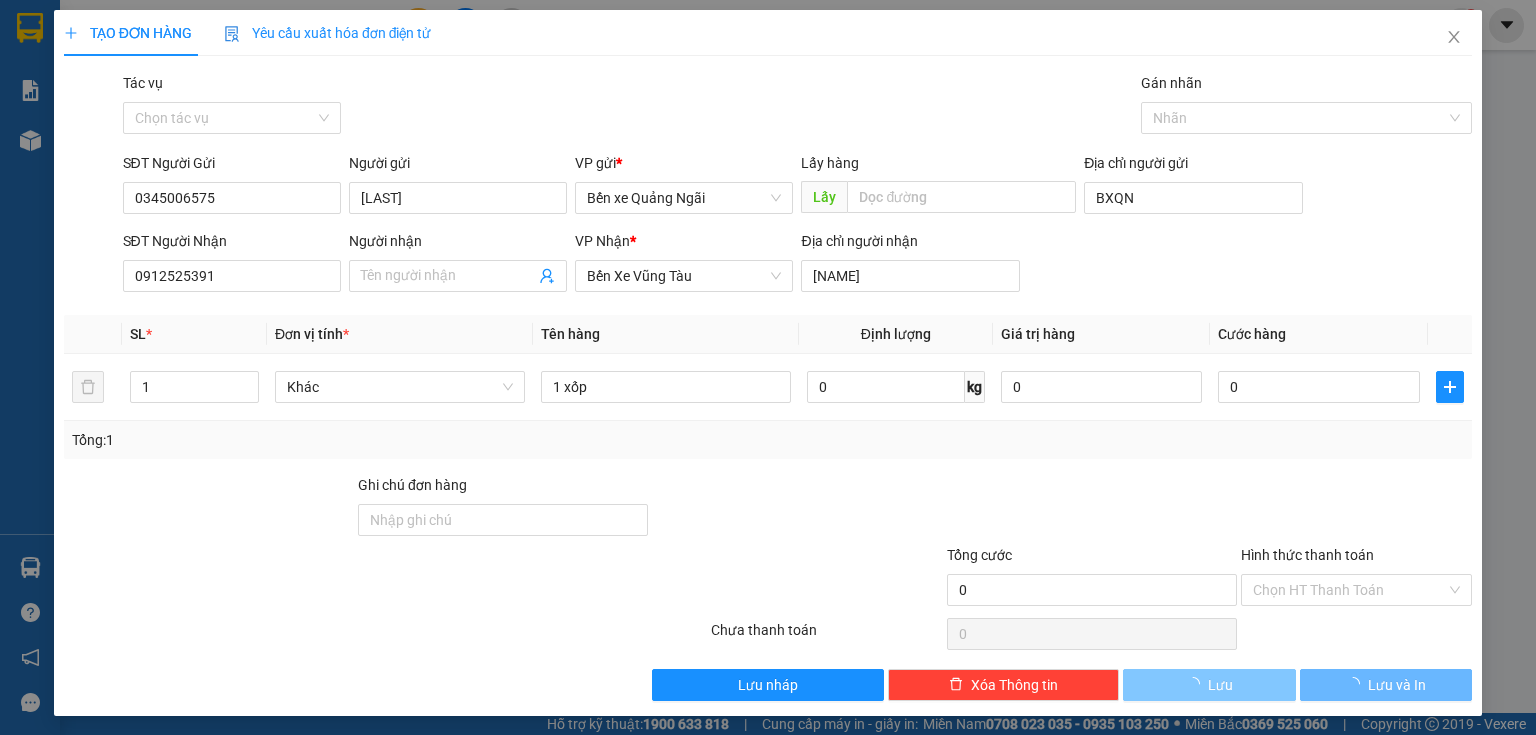 type 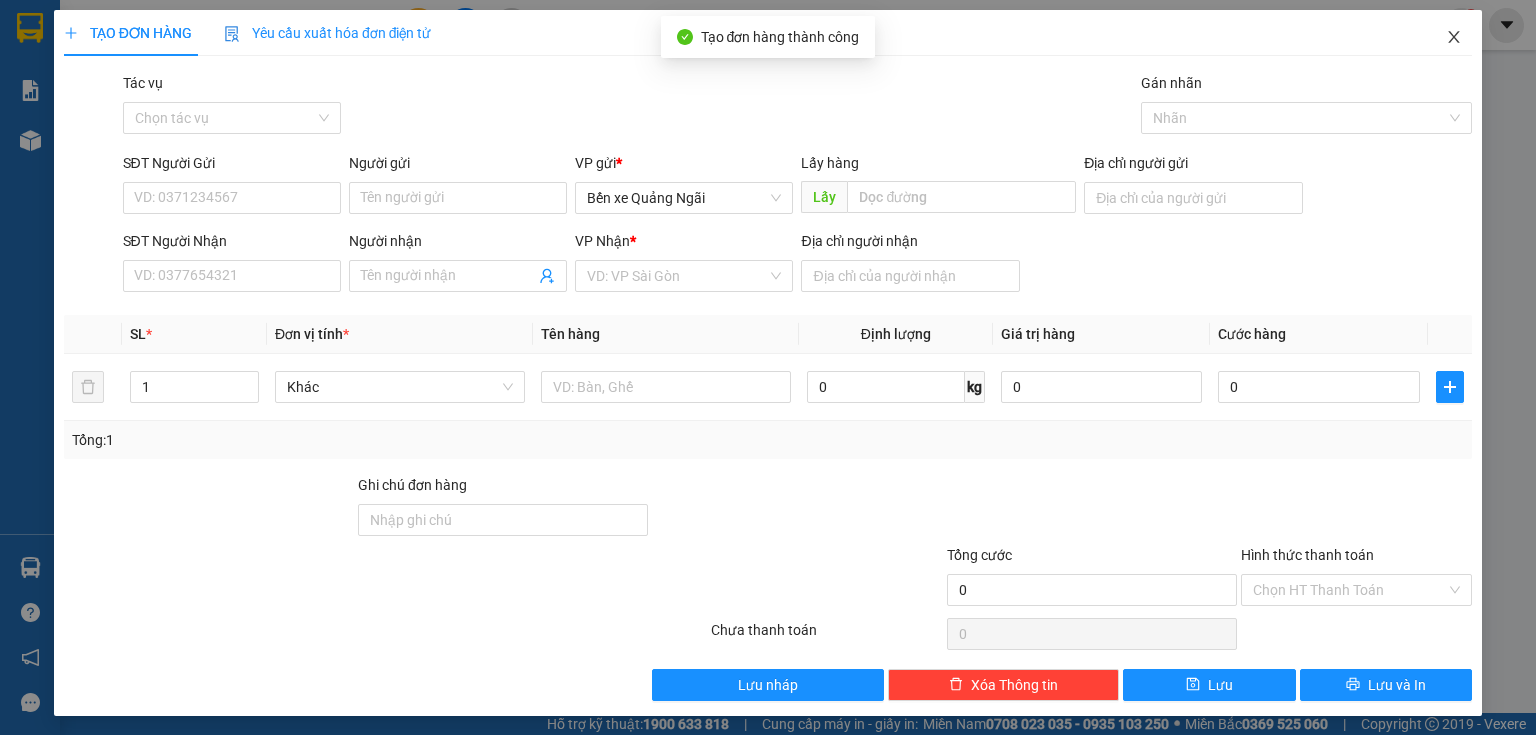 click at bounding box center (1454, 38) 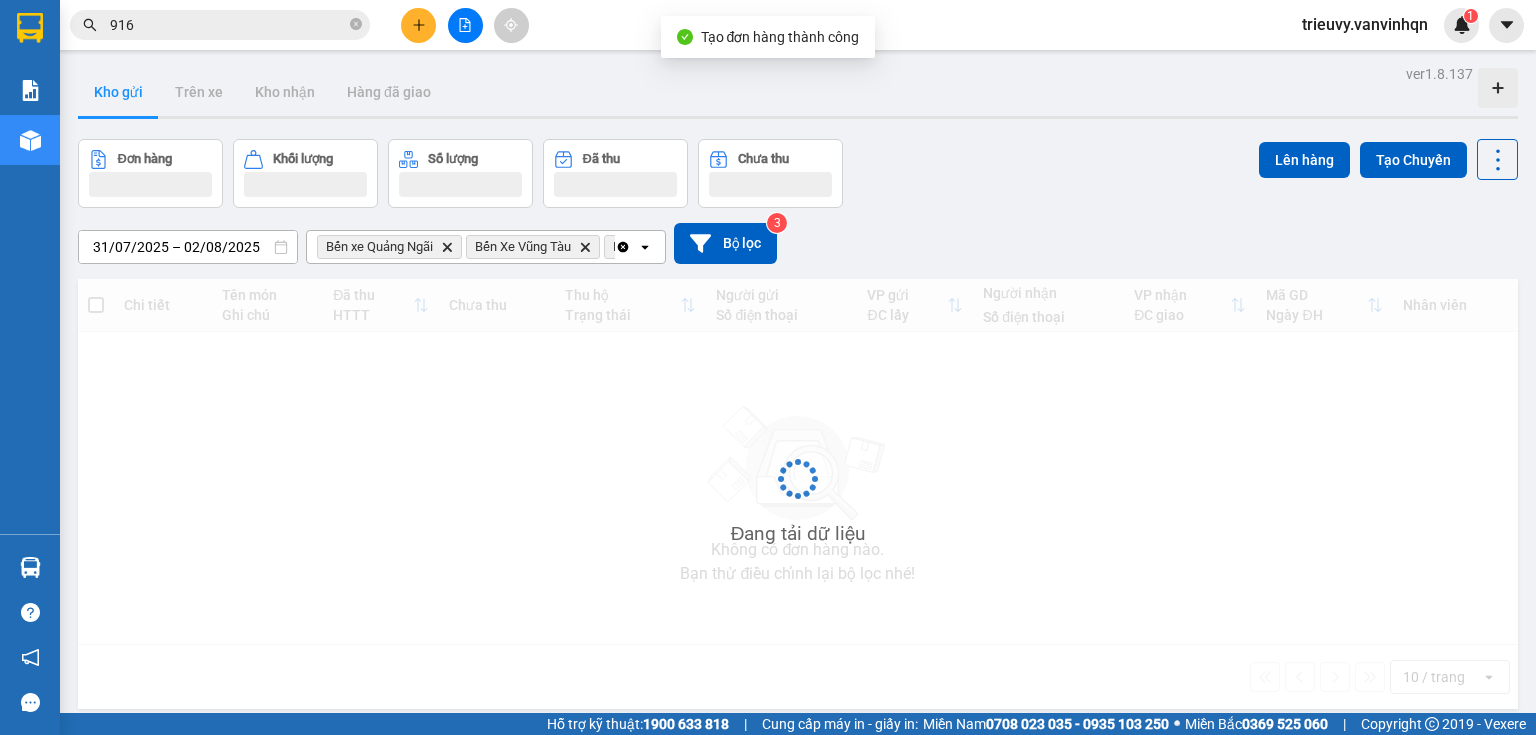 click on "trieuvy.[LAST] 1" at bounding box center (1382, 25) 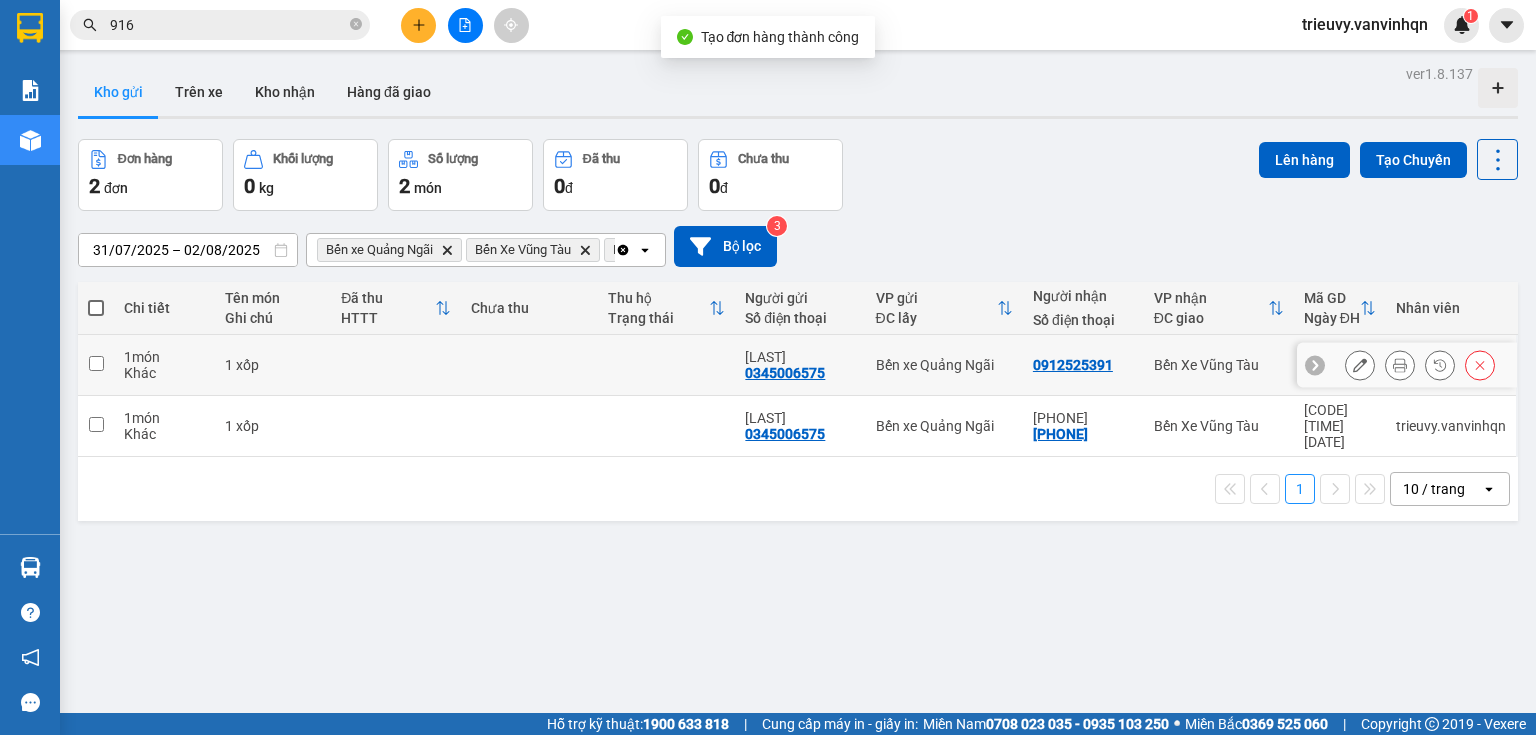 click on "1 xốp" at bounding box center [273, 365] 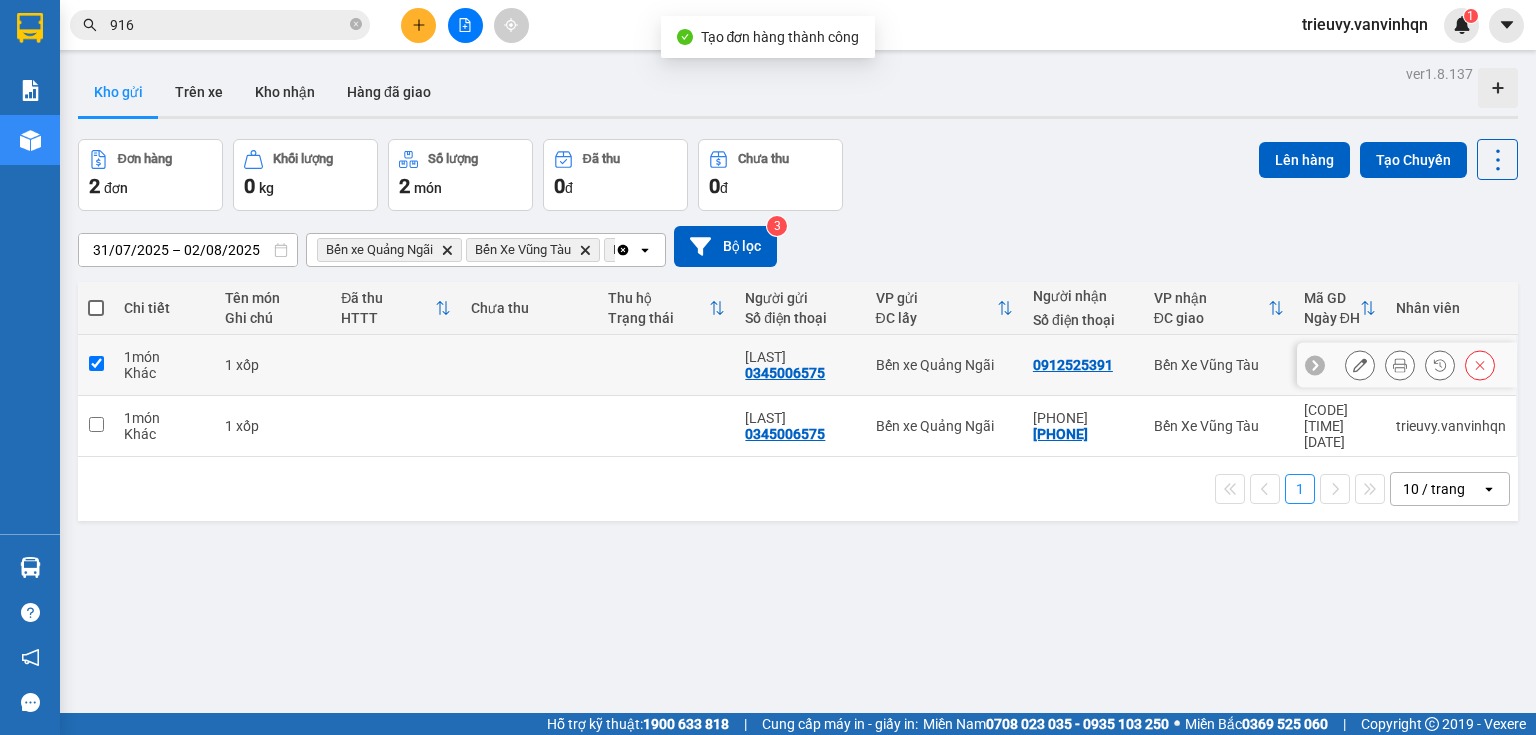 checkbox on "true" 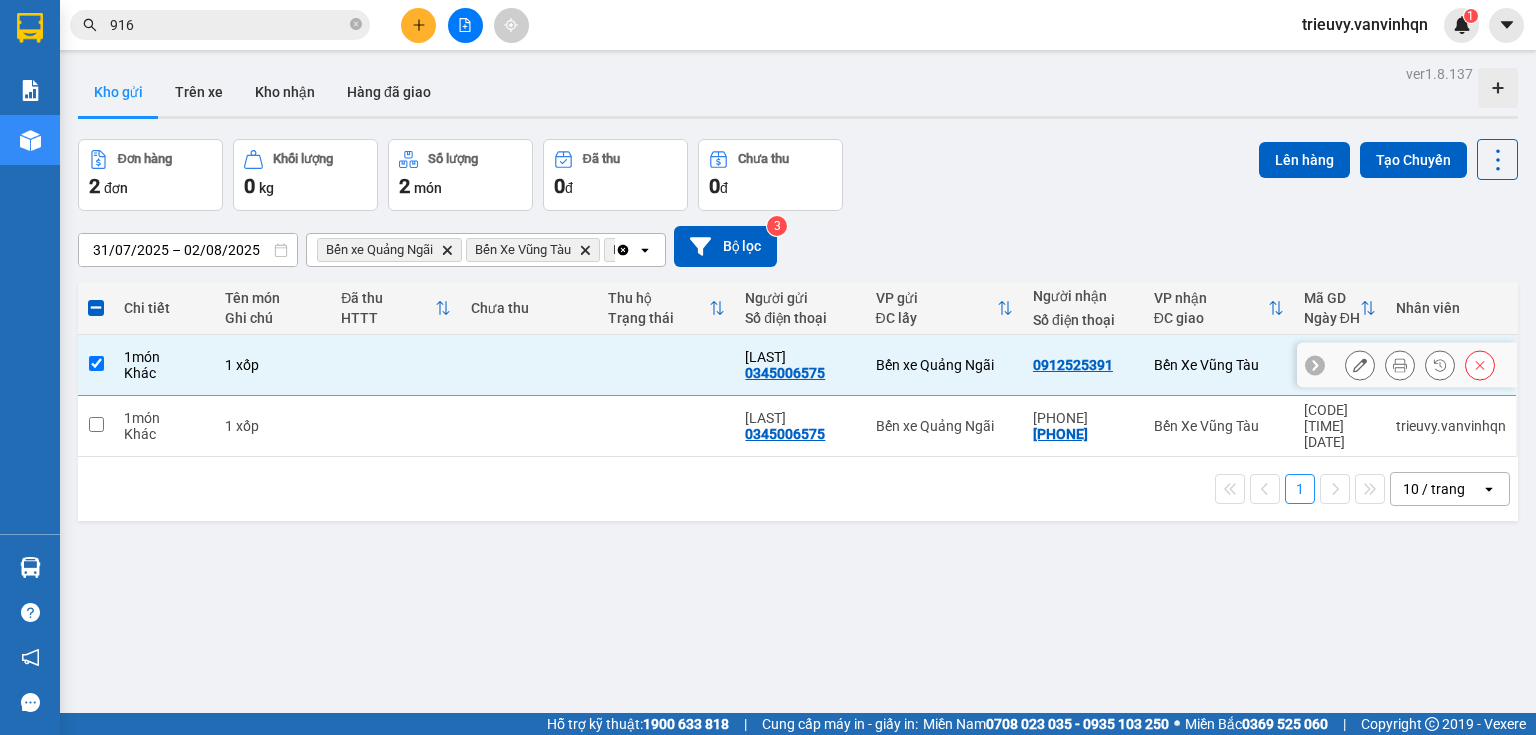 click 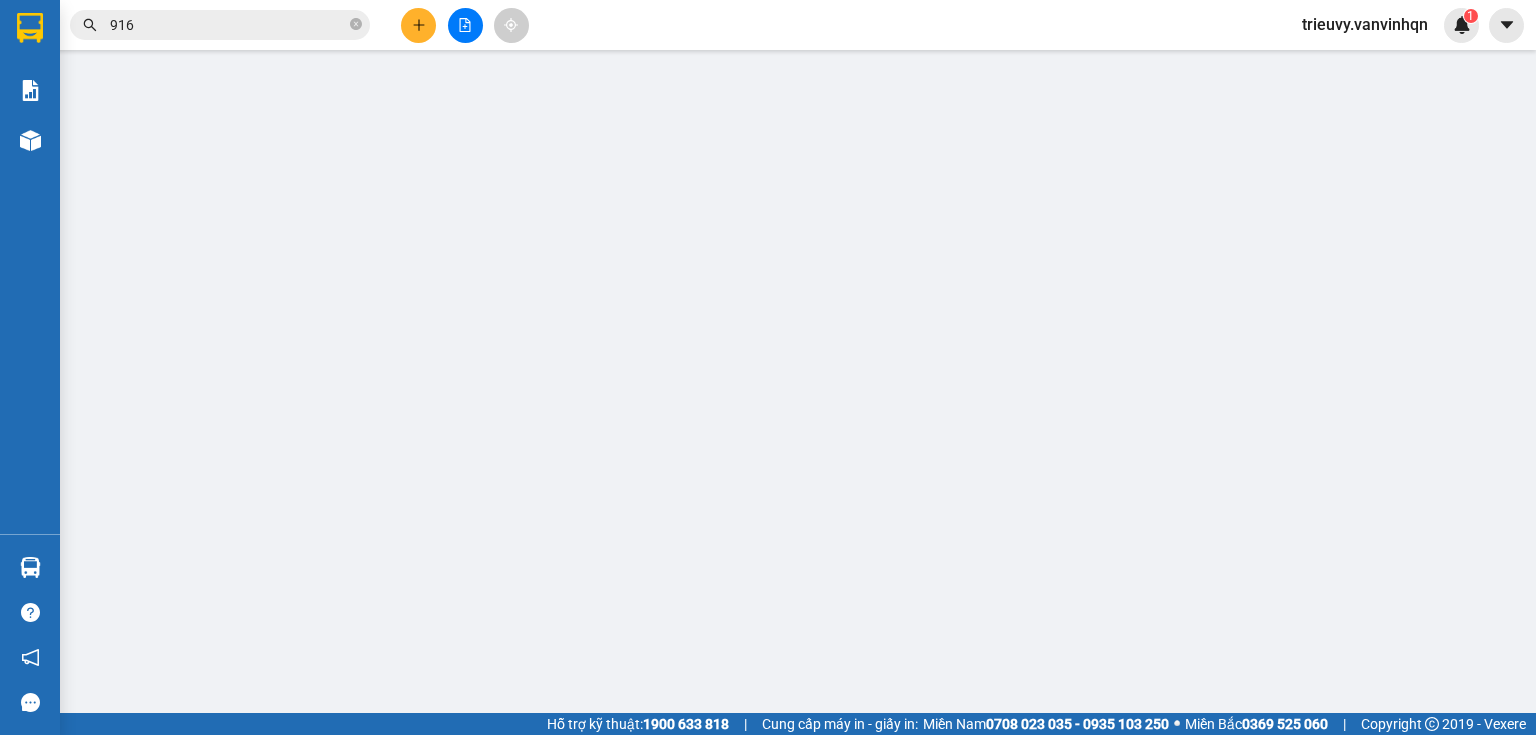 type on "0345006575" 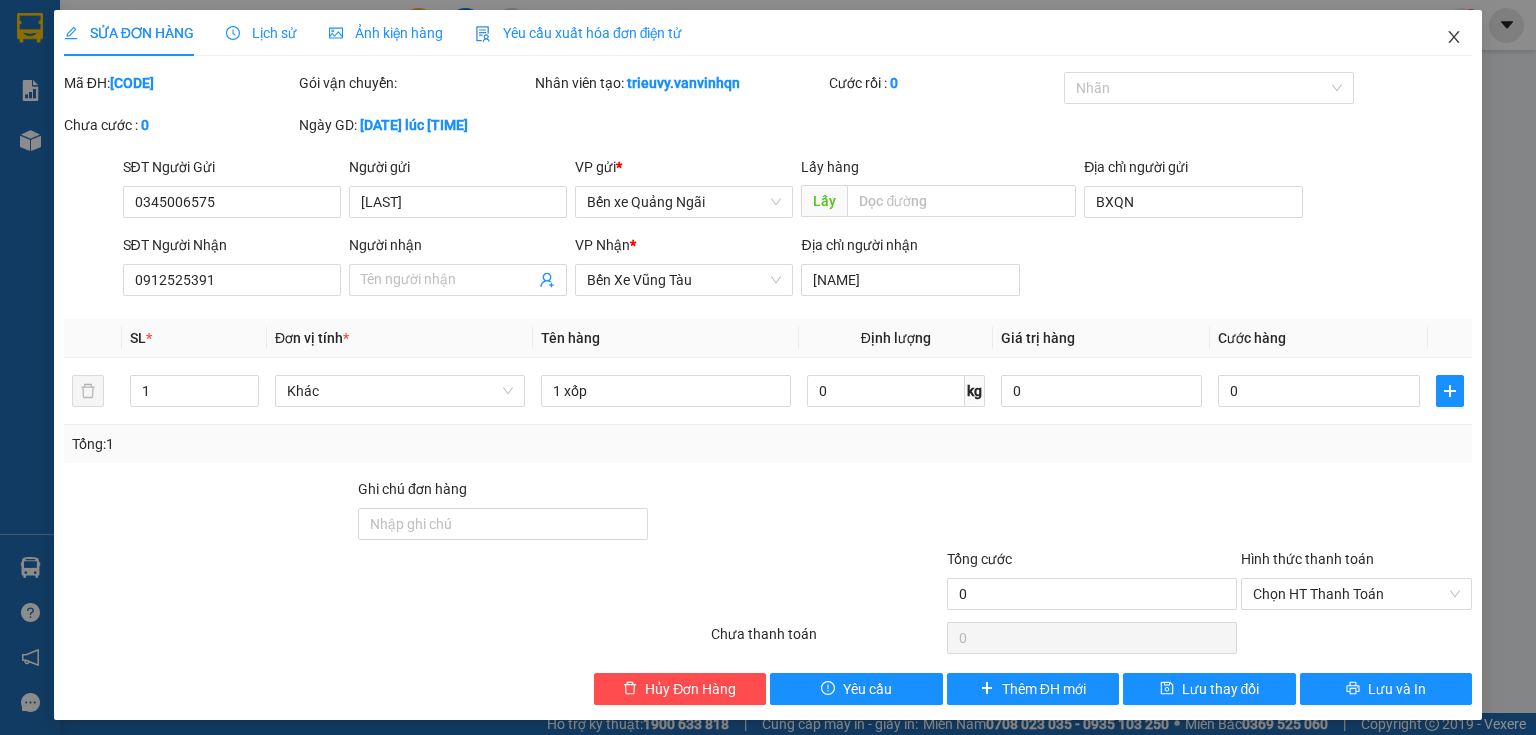 click at bounding box center (1454, 38) 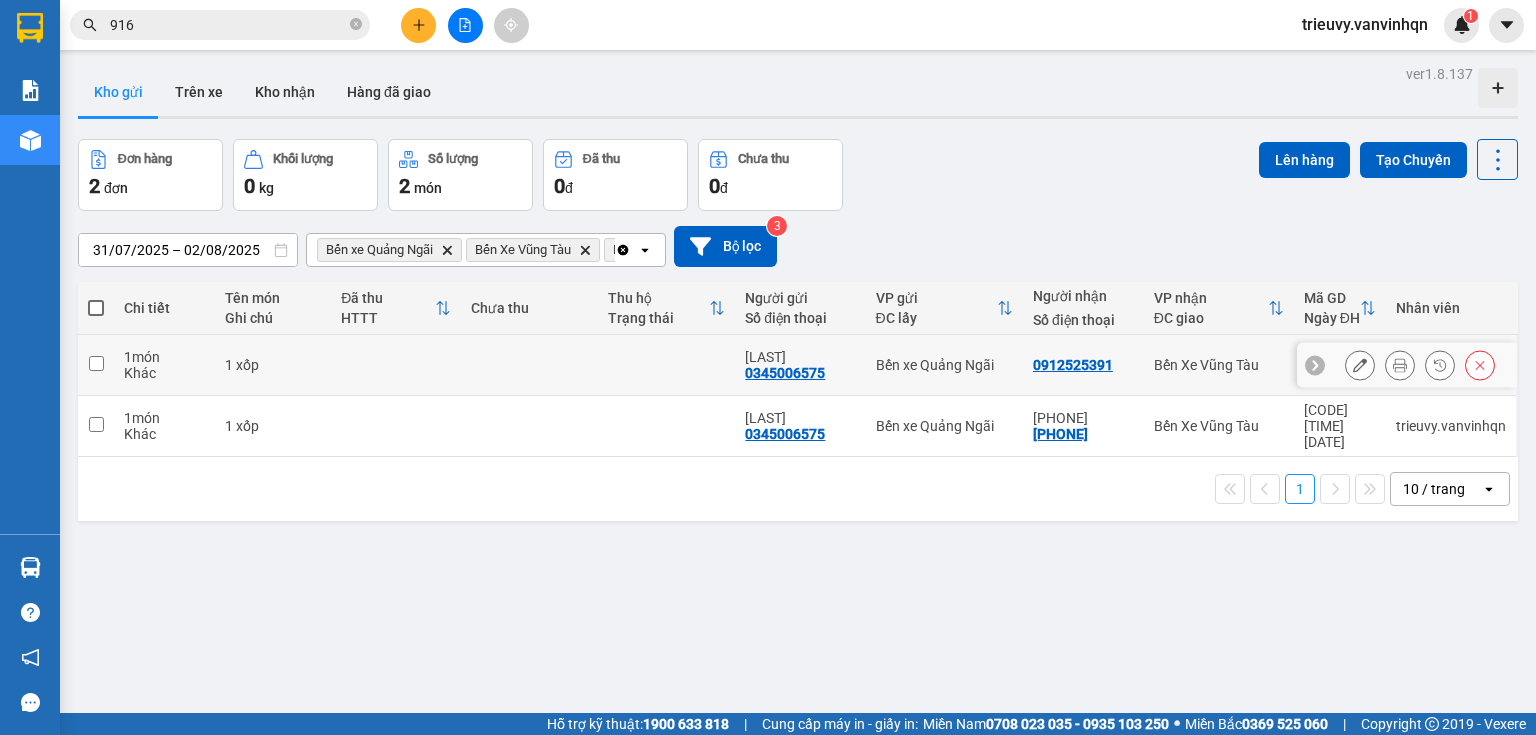 drag, startPoint x: 688, startPoint y: 344, endPoint x: 1043, endPoint y: 270, distance: 362.63068 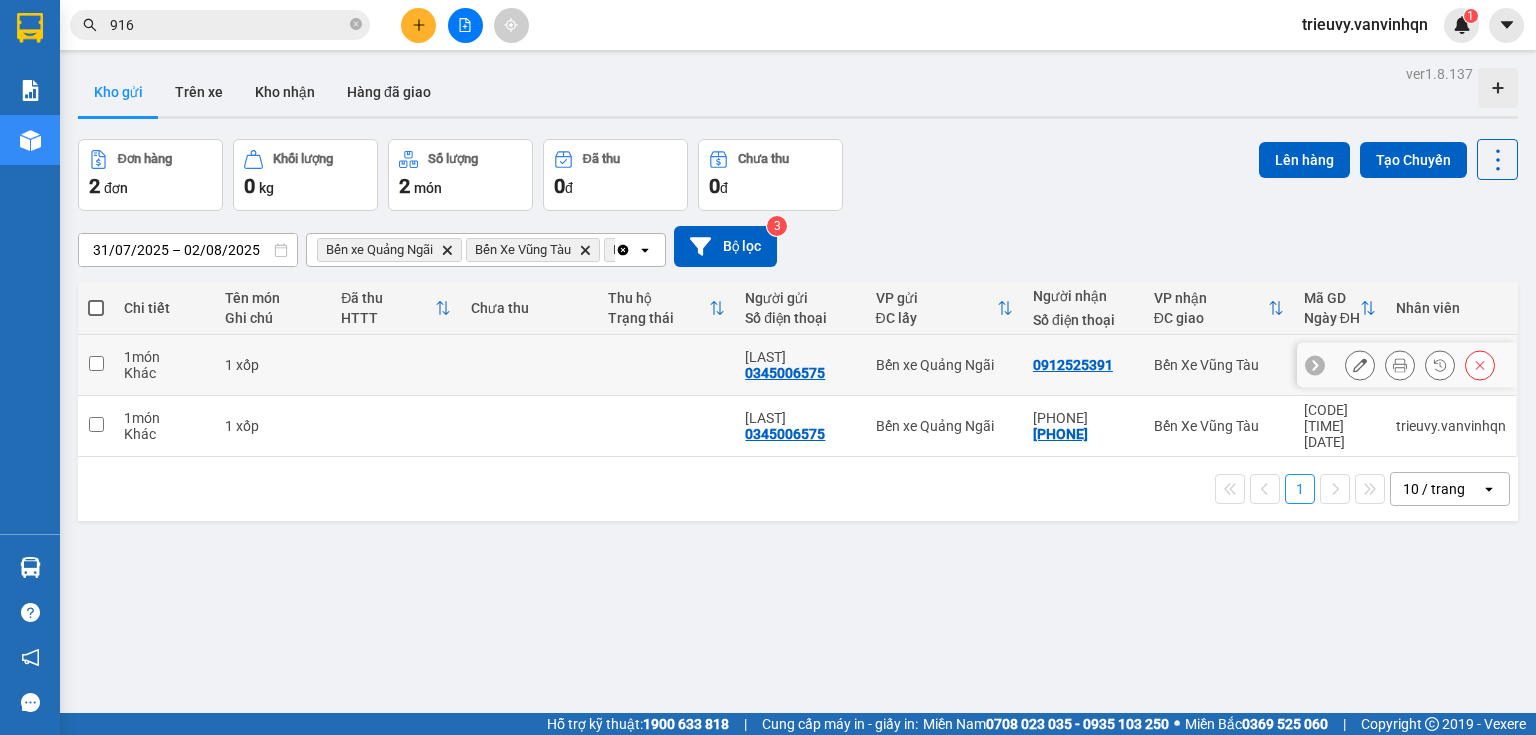click at bounding box center (666, 365) 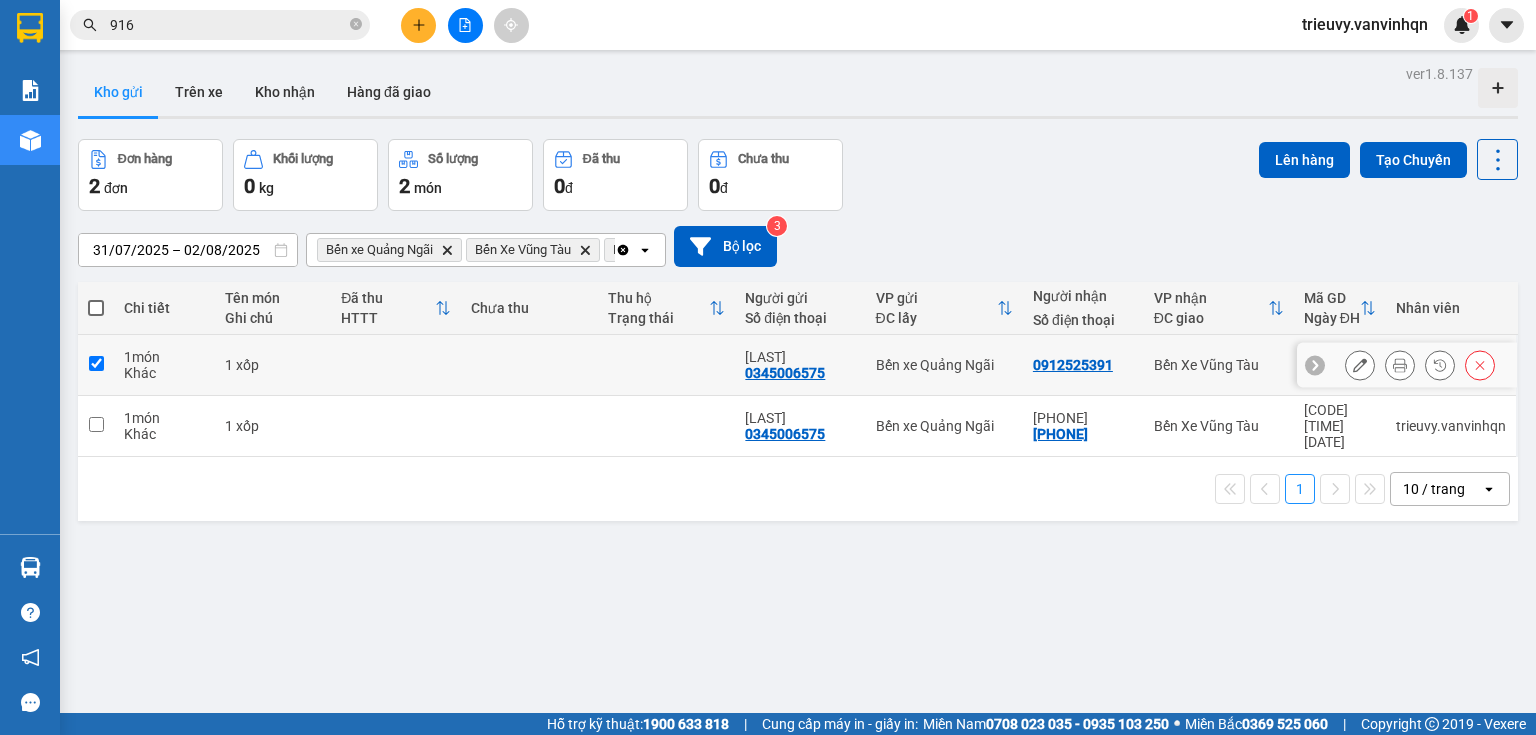 checkbox on "true" 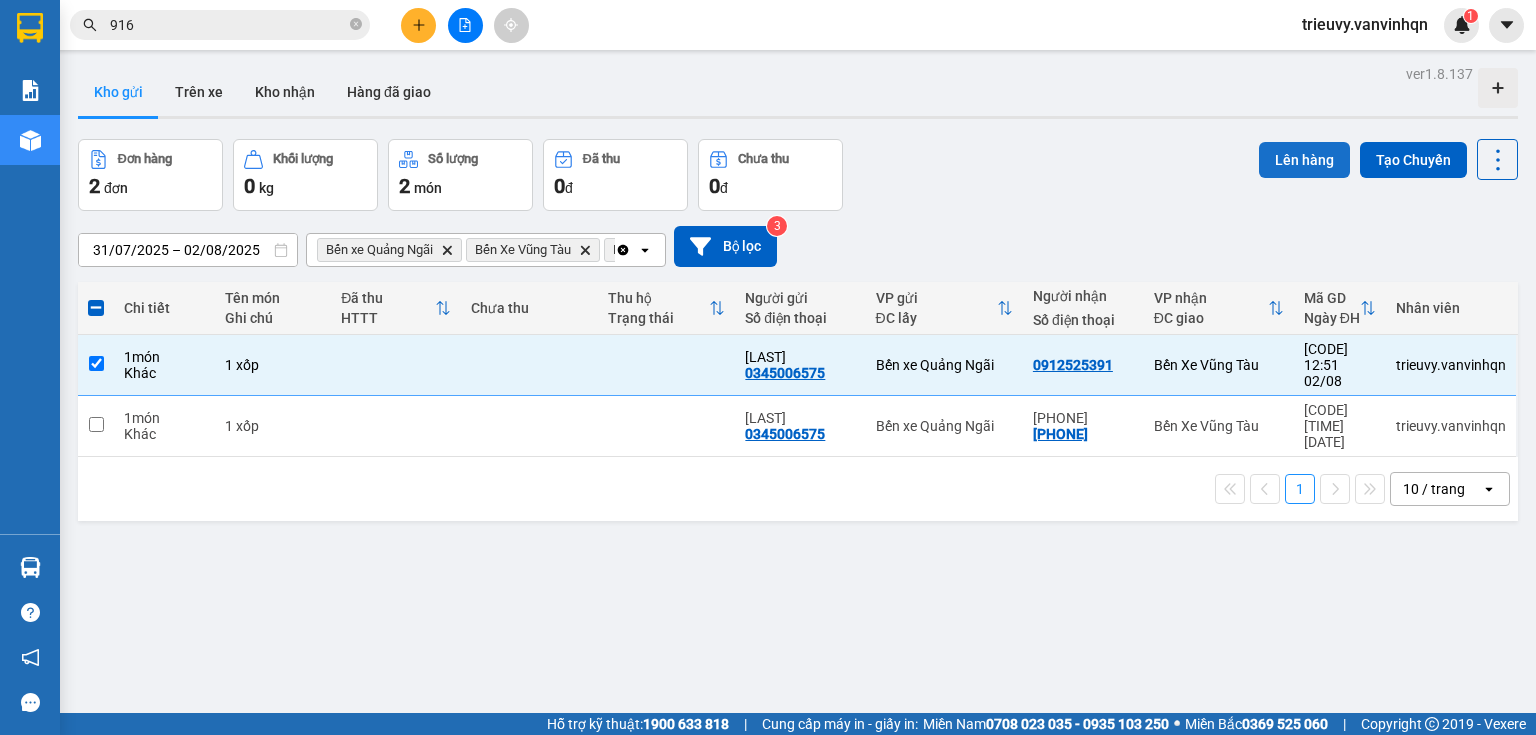 click on "Lên hàng" at bounding box center [1304, 160] 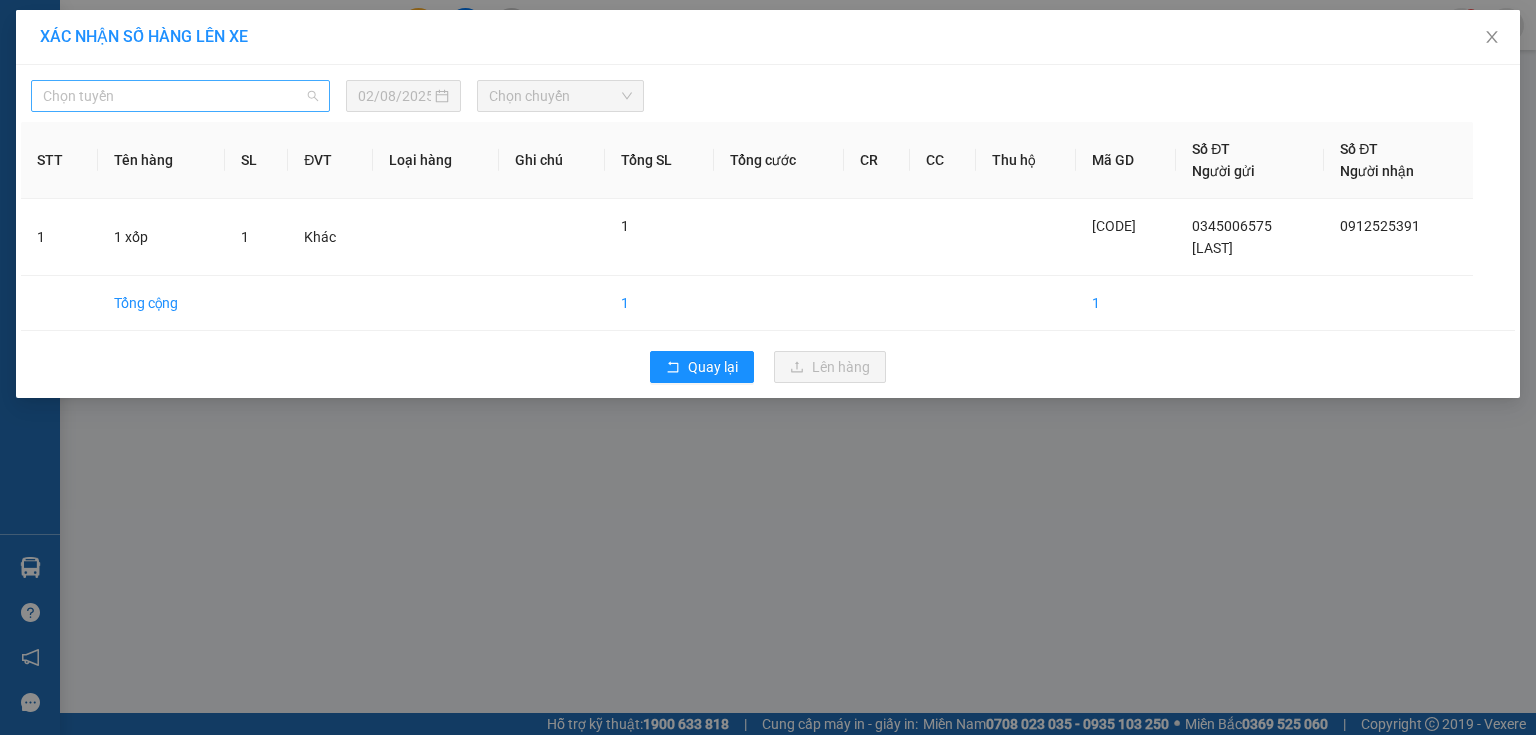 click on "Chọn tuyến" at bounding box center [180, 96] 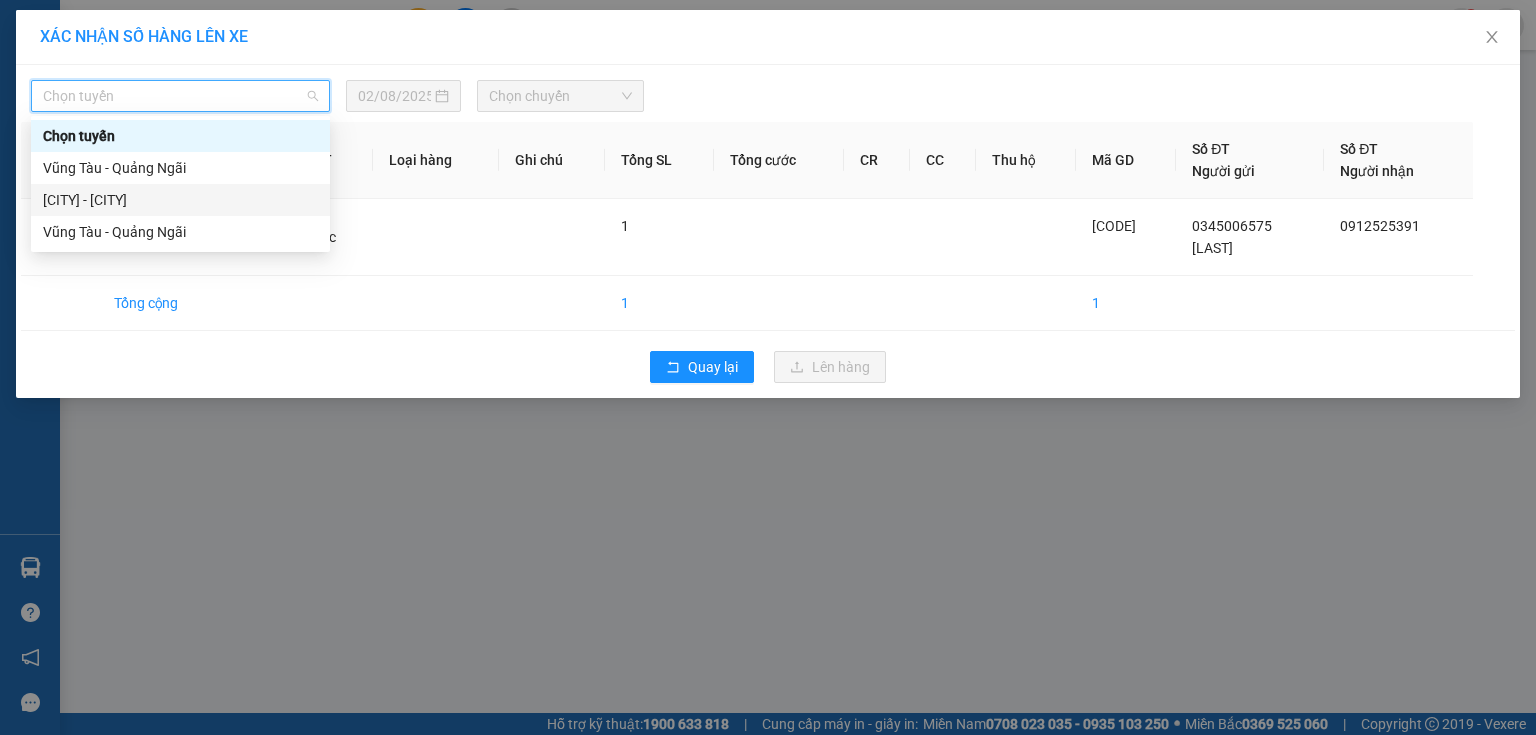 click on "[CITY] - [CITY]" at bounding box center (180, 200) 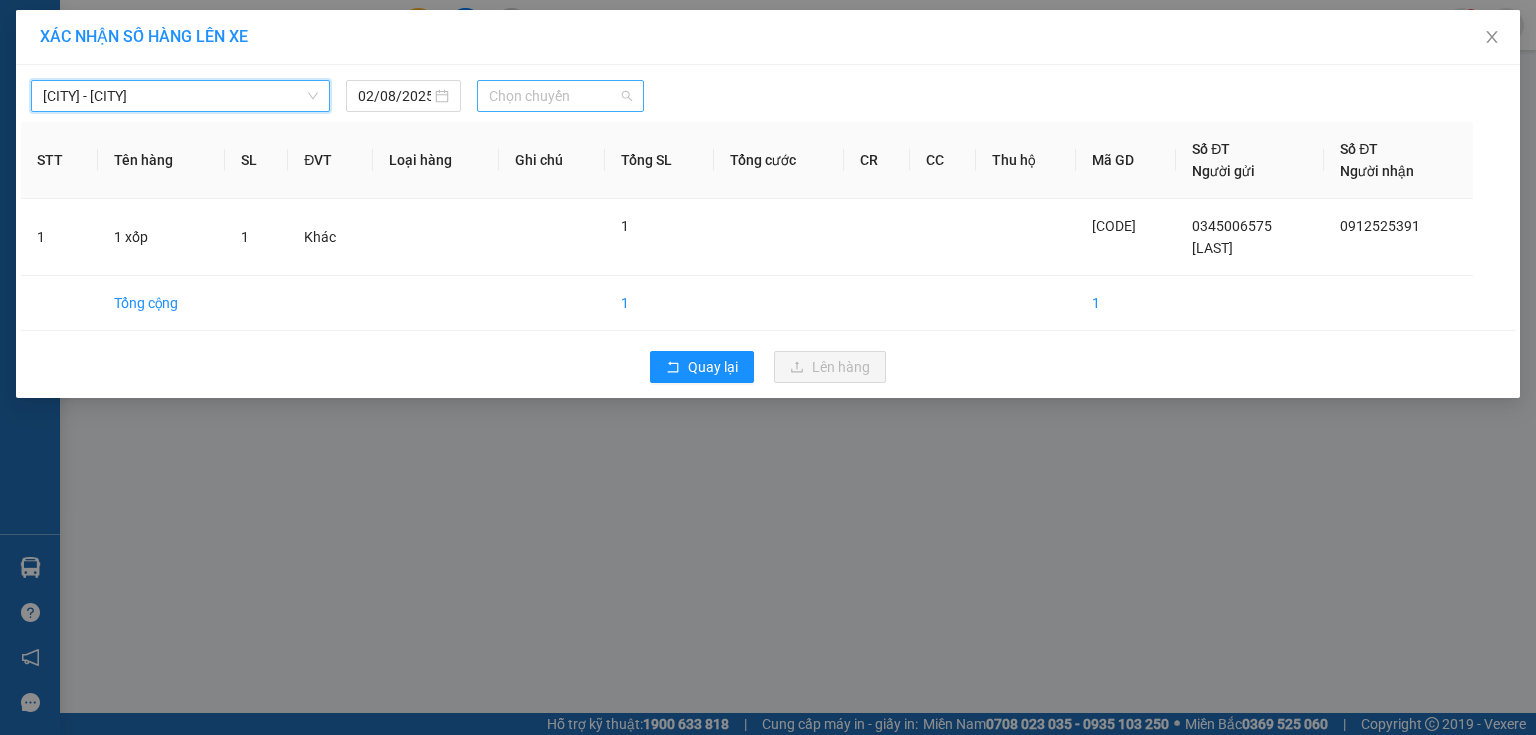 drag, startPoint x: 580, startPoint y: 86, endPoint x: 590, endPoint y: 187, distance: 101.49384 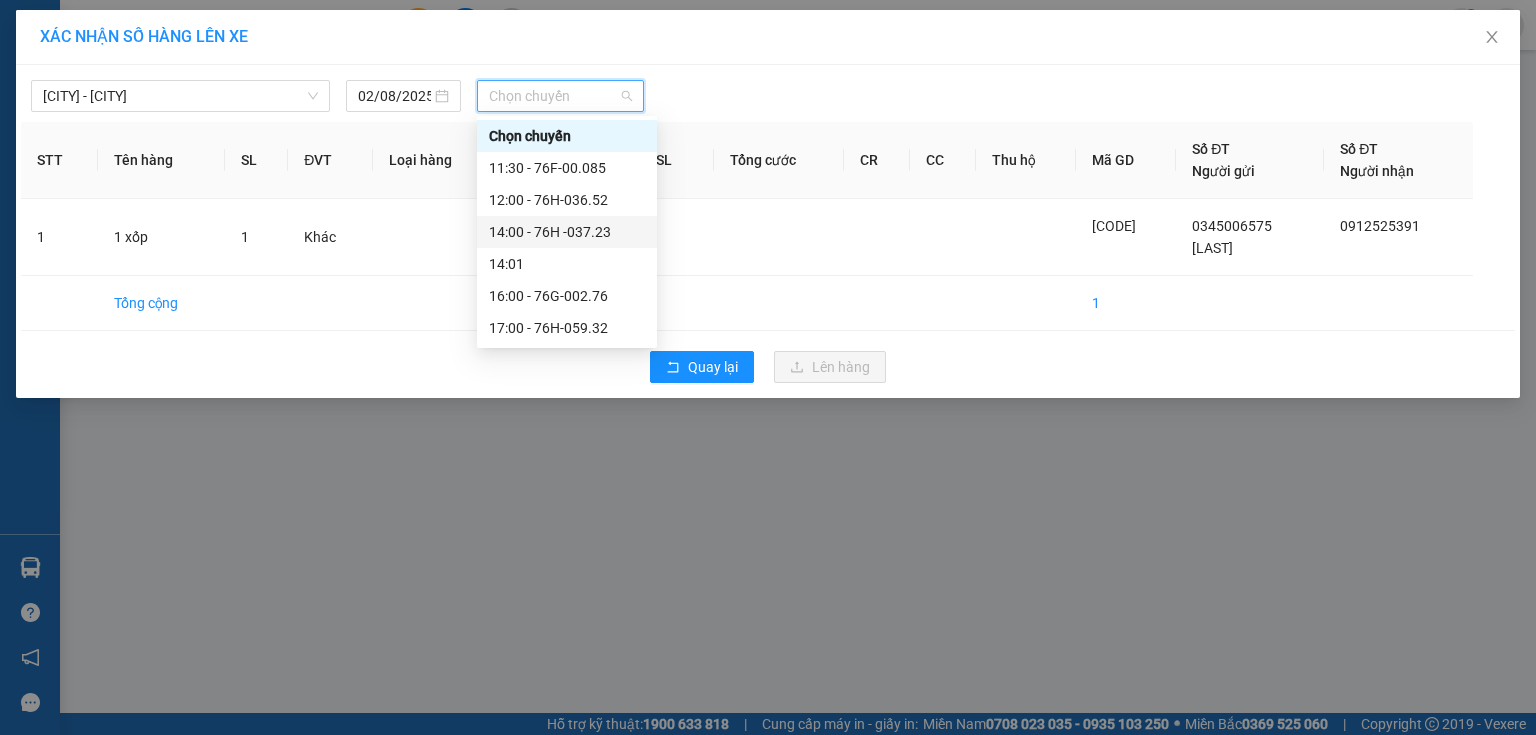 click on "14:00     - 76H -037.23" at bounding box center (567, 232) 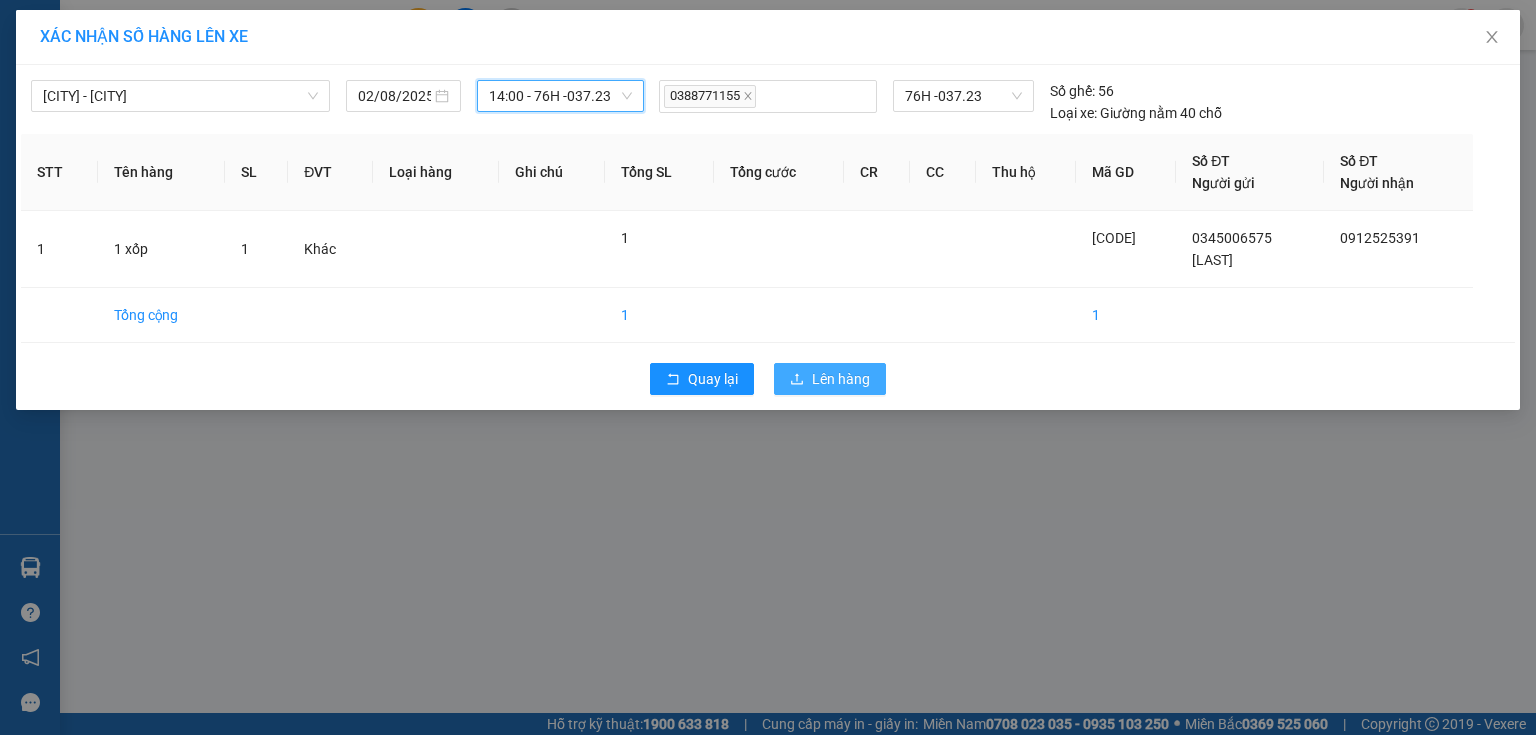 click 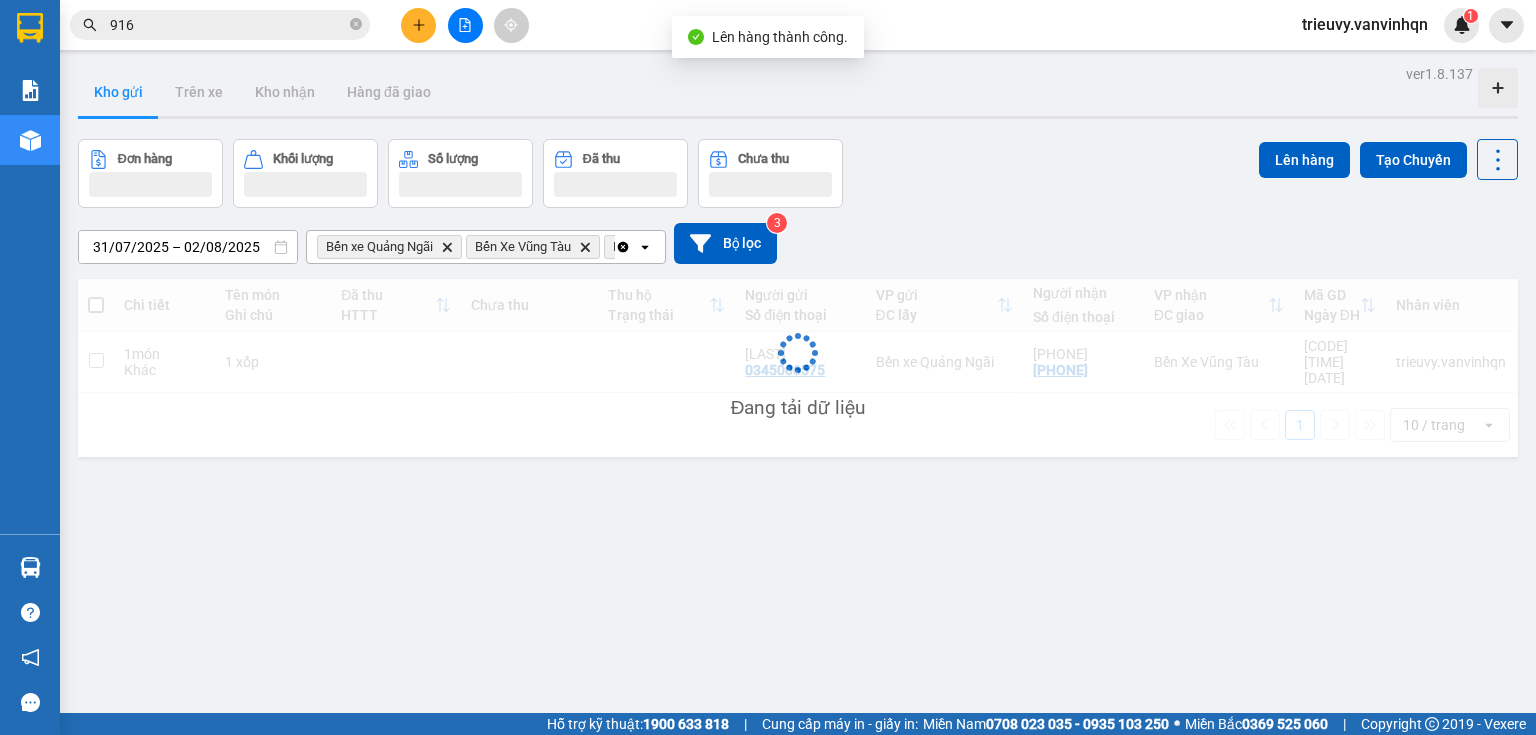 click at bounding box center [396, 362] 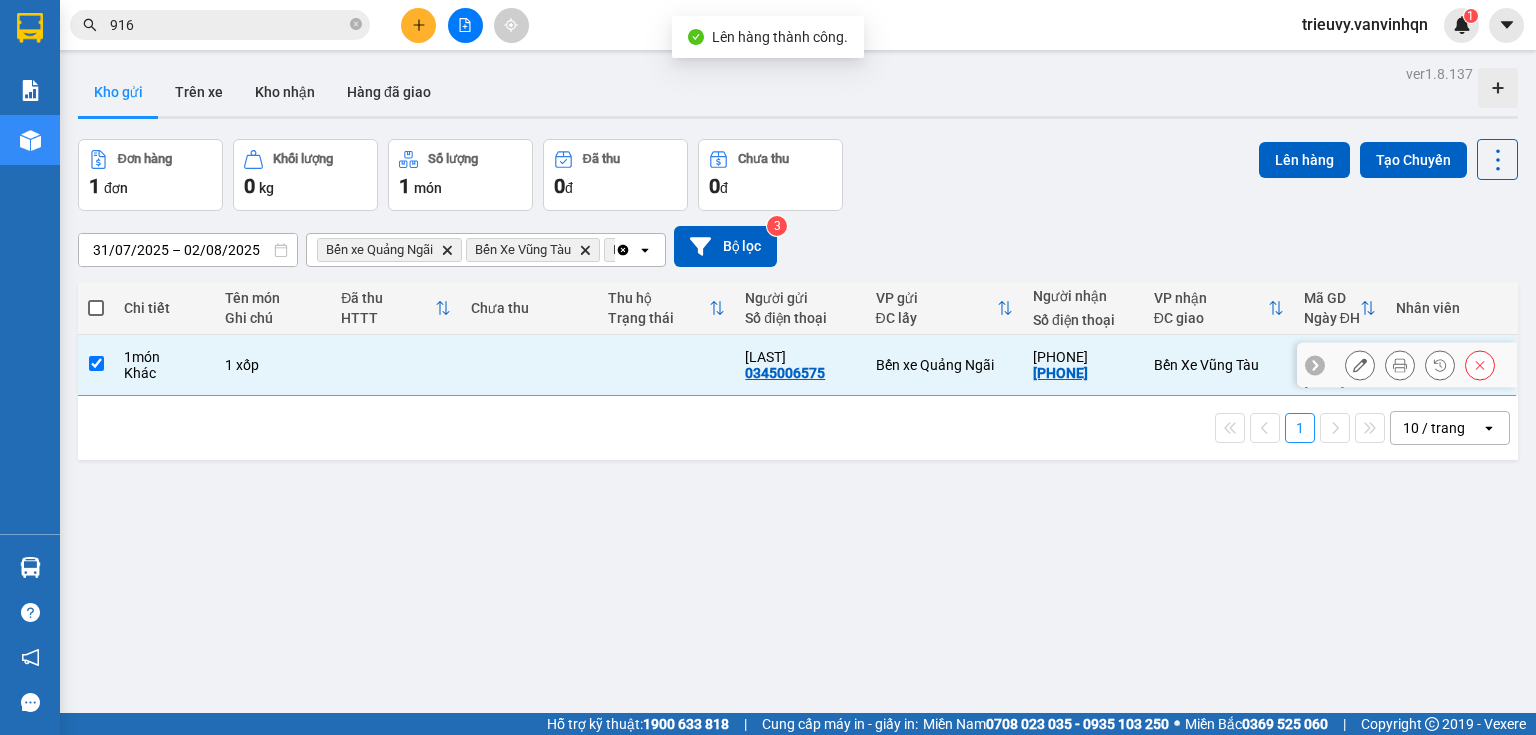 checkbox on "true" 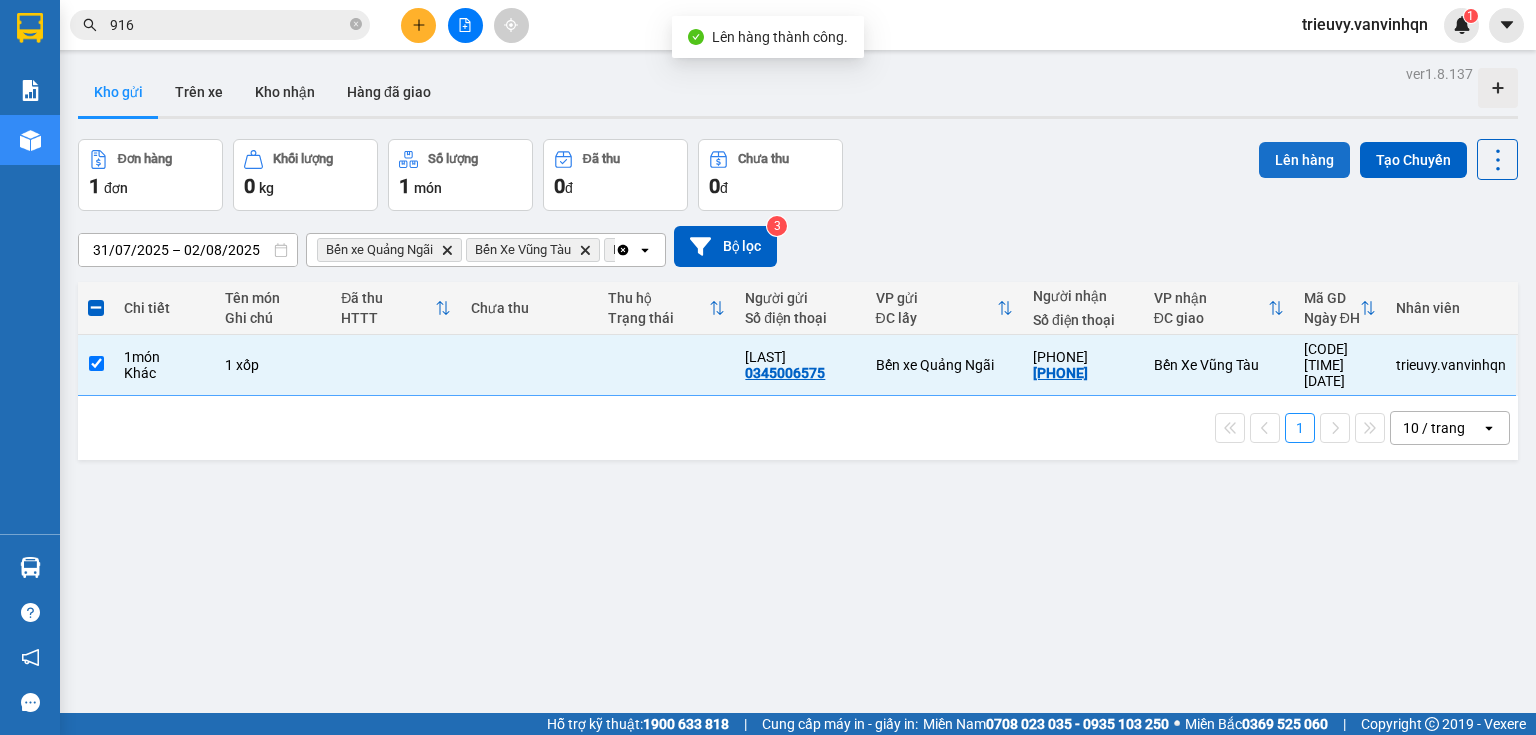 click on "Lên hàng" at bounding box center [1304, 160] 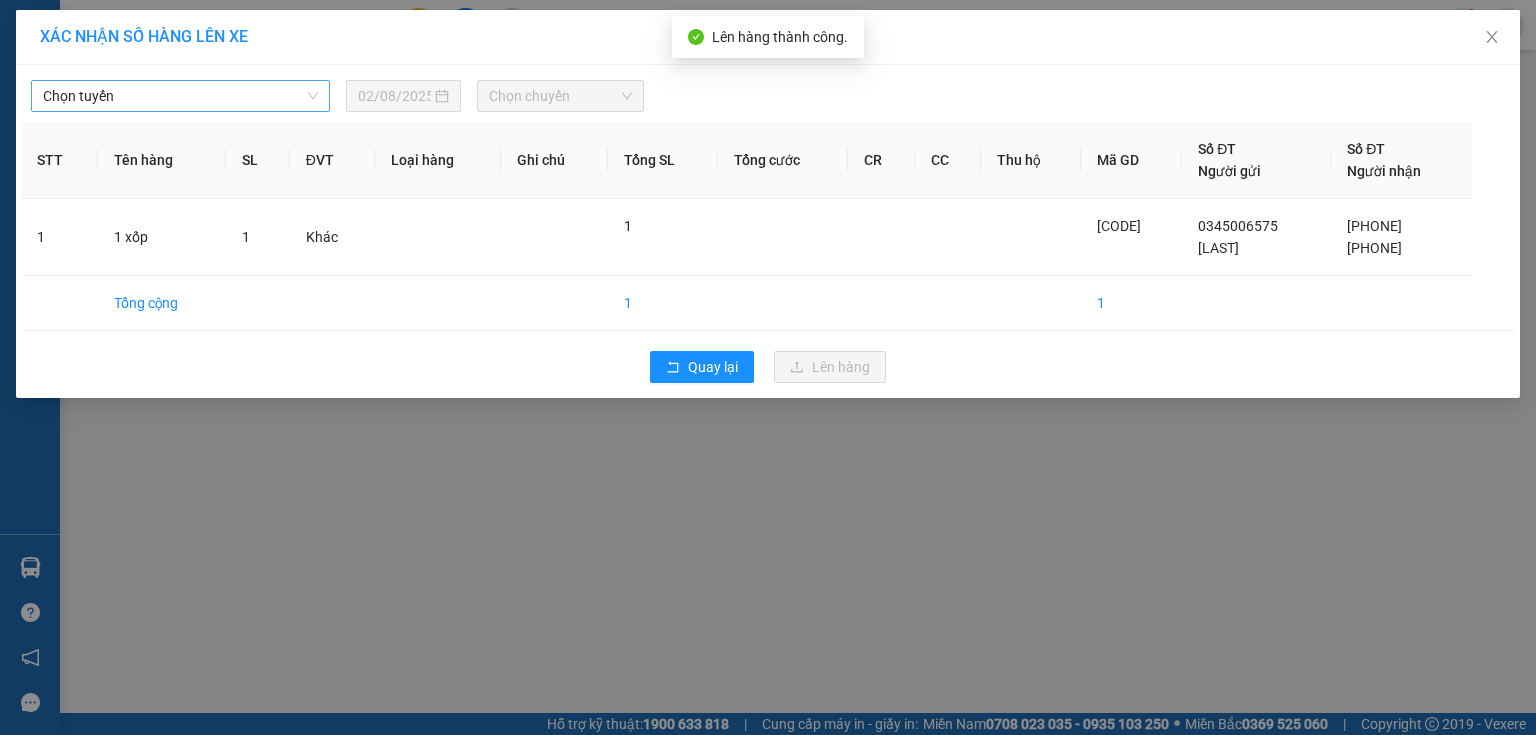 drag, startPoint x: 220, startPoint y: 93, endPoint x: 204, endPoint y: 114, distance: 26.400757 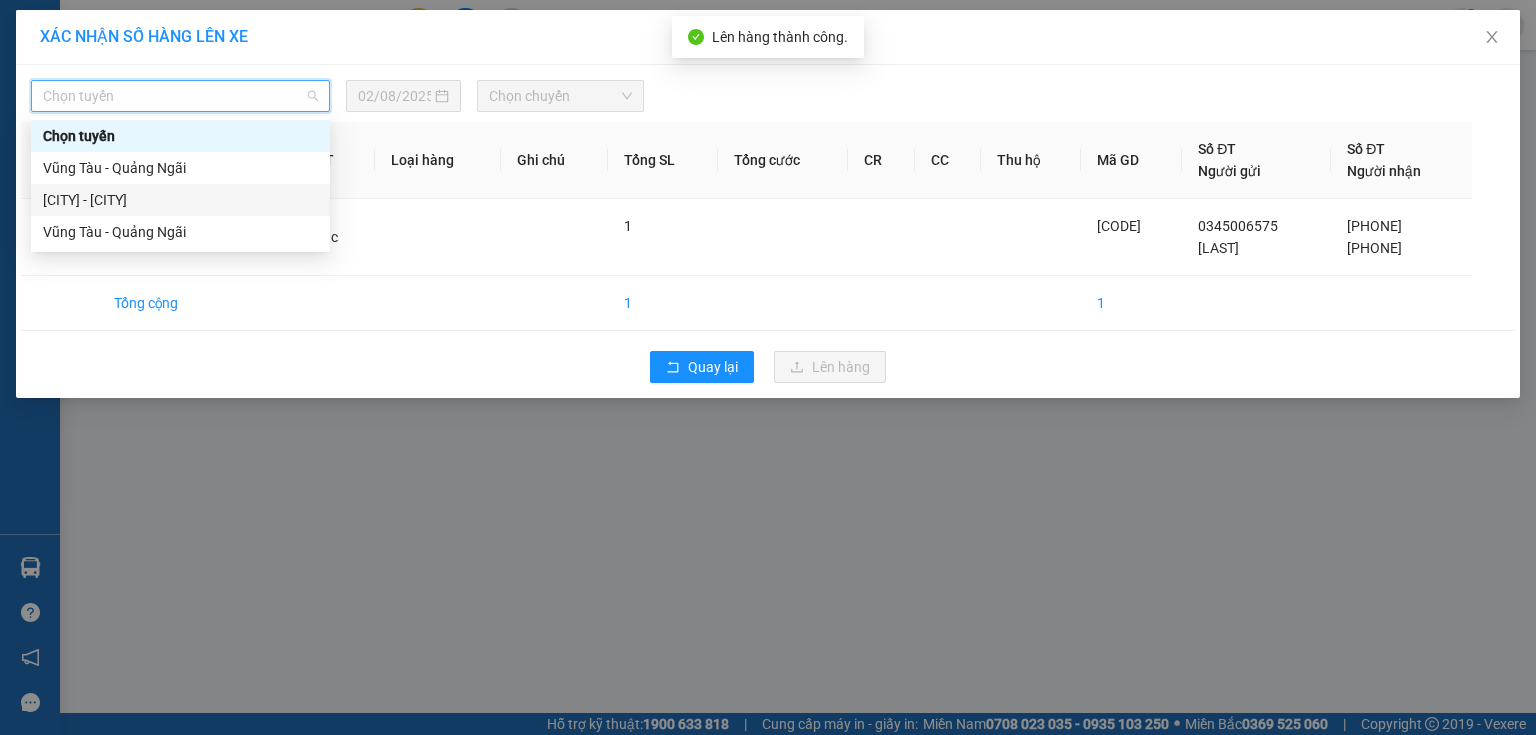 click on "[CITY] - [CITY]" at bounding box center [180, 200] 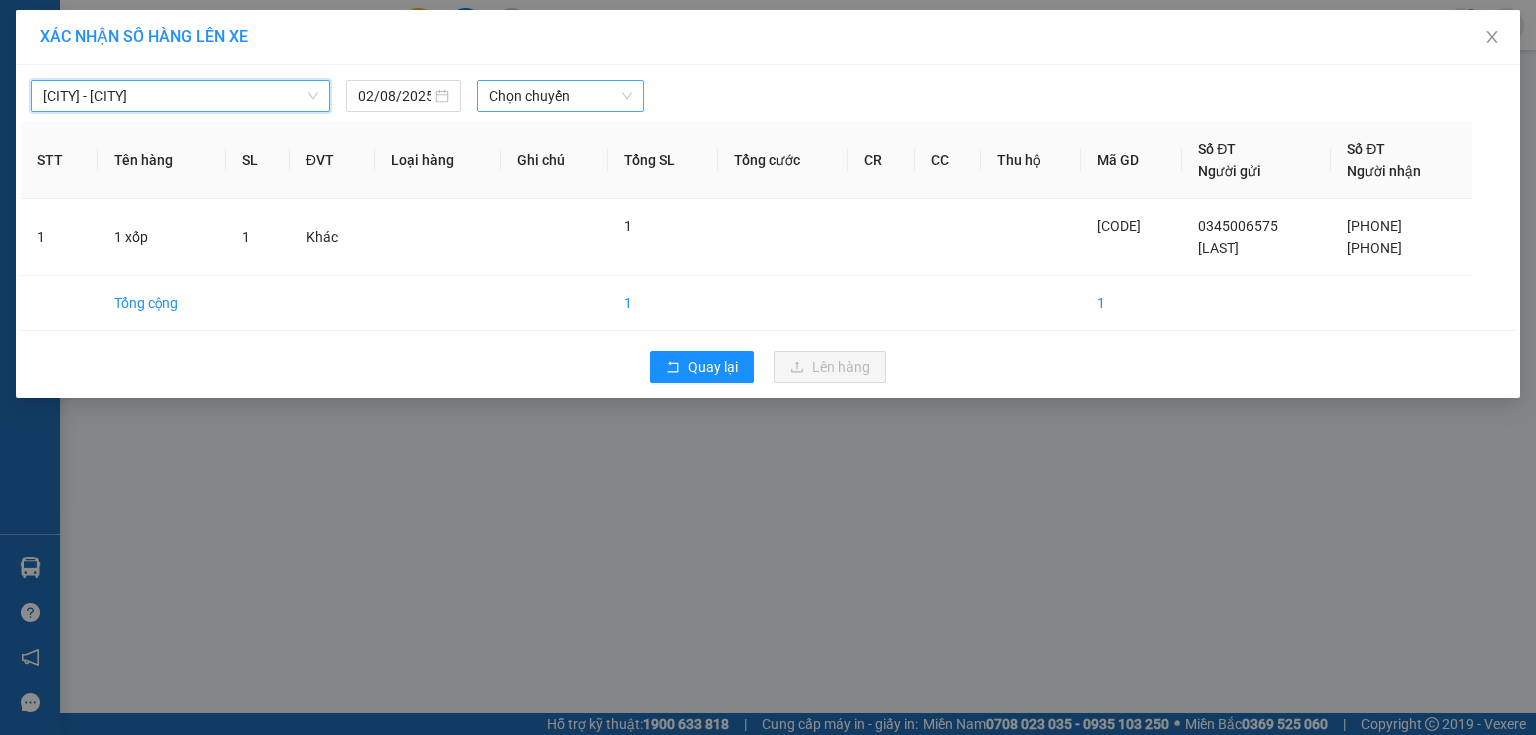 click on "Chọn chuyến" at bounding box center [561, 96] 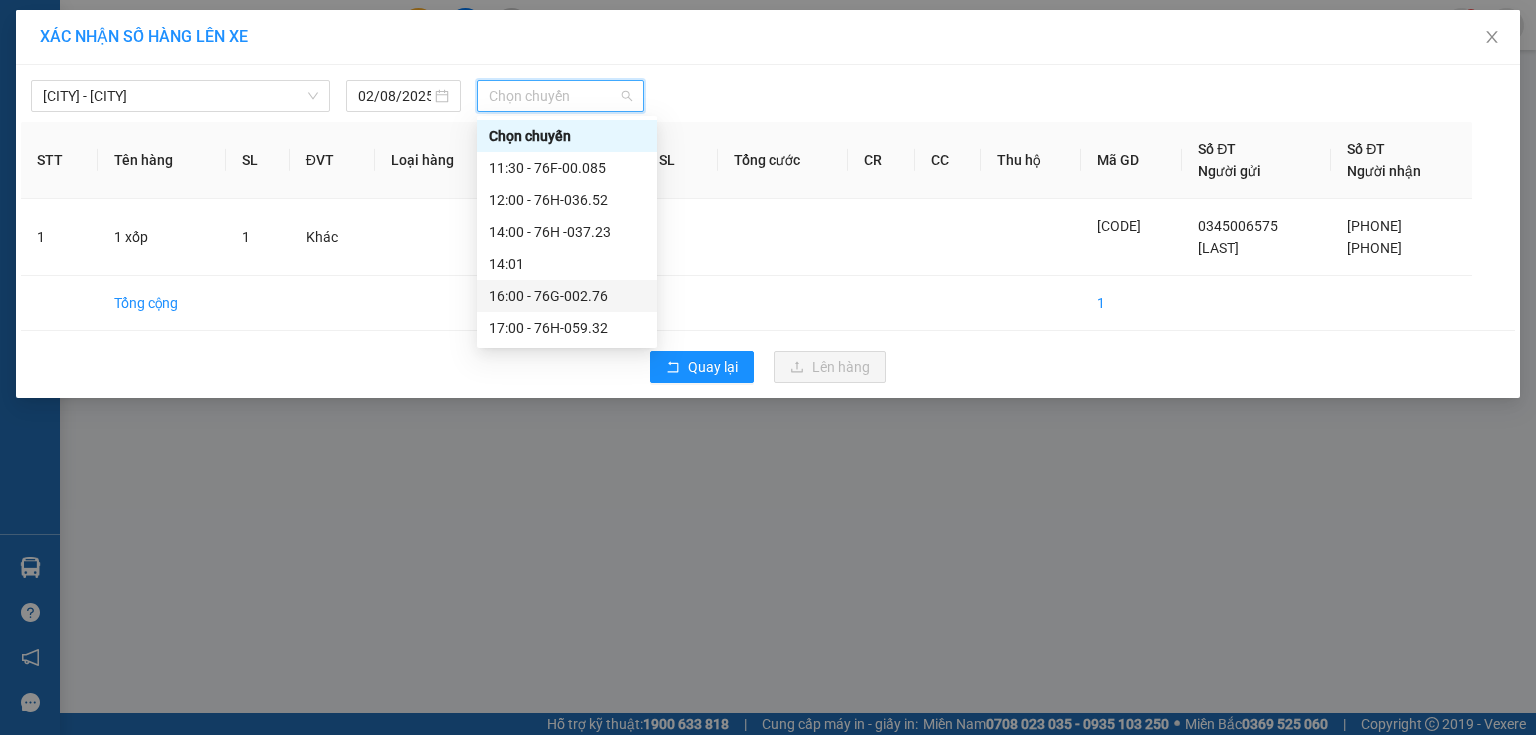 click on "16:00     - 76G-002.76" at bounding box center [567, 296] 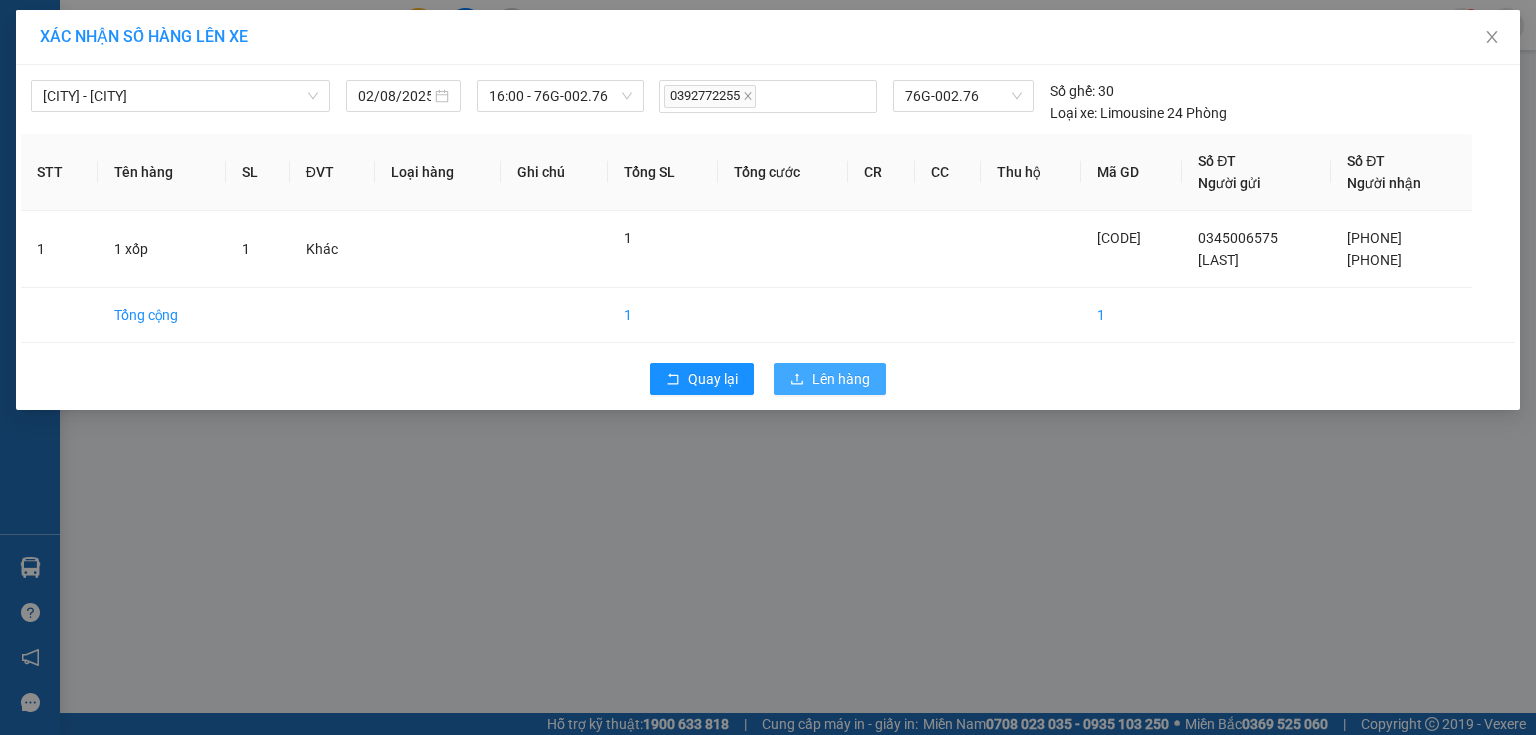 click on "Lên hàng" at bounding box center [830, 379] 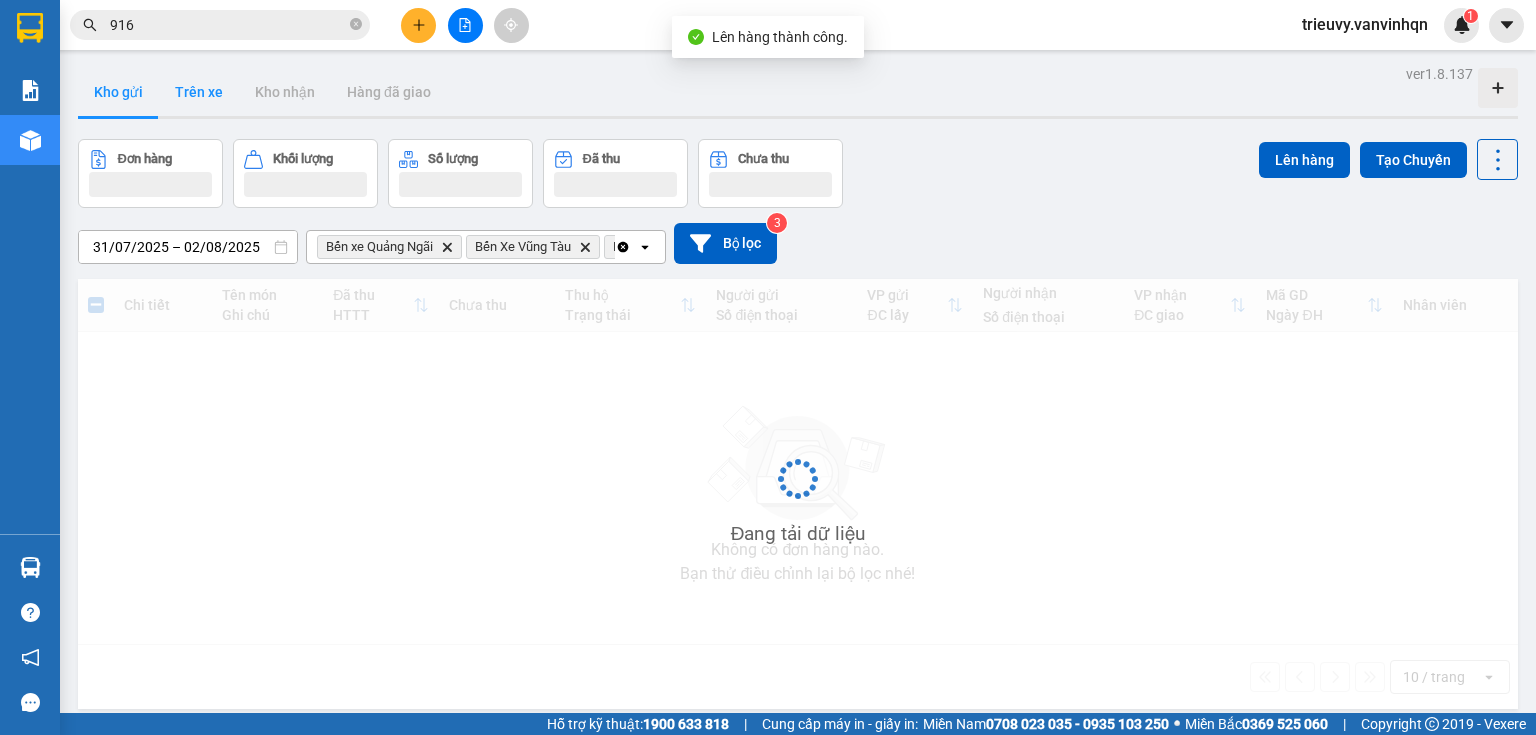 click on "Trên xe" at bounding box center [199, 92] 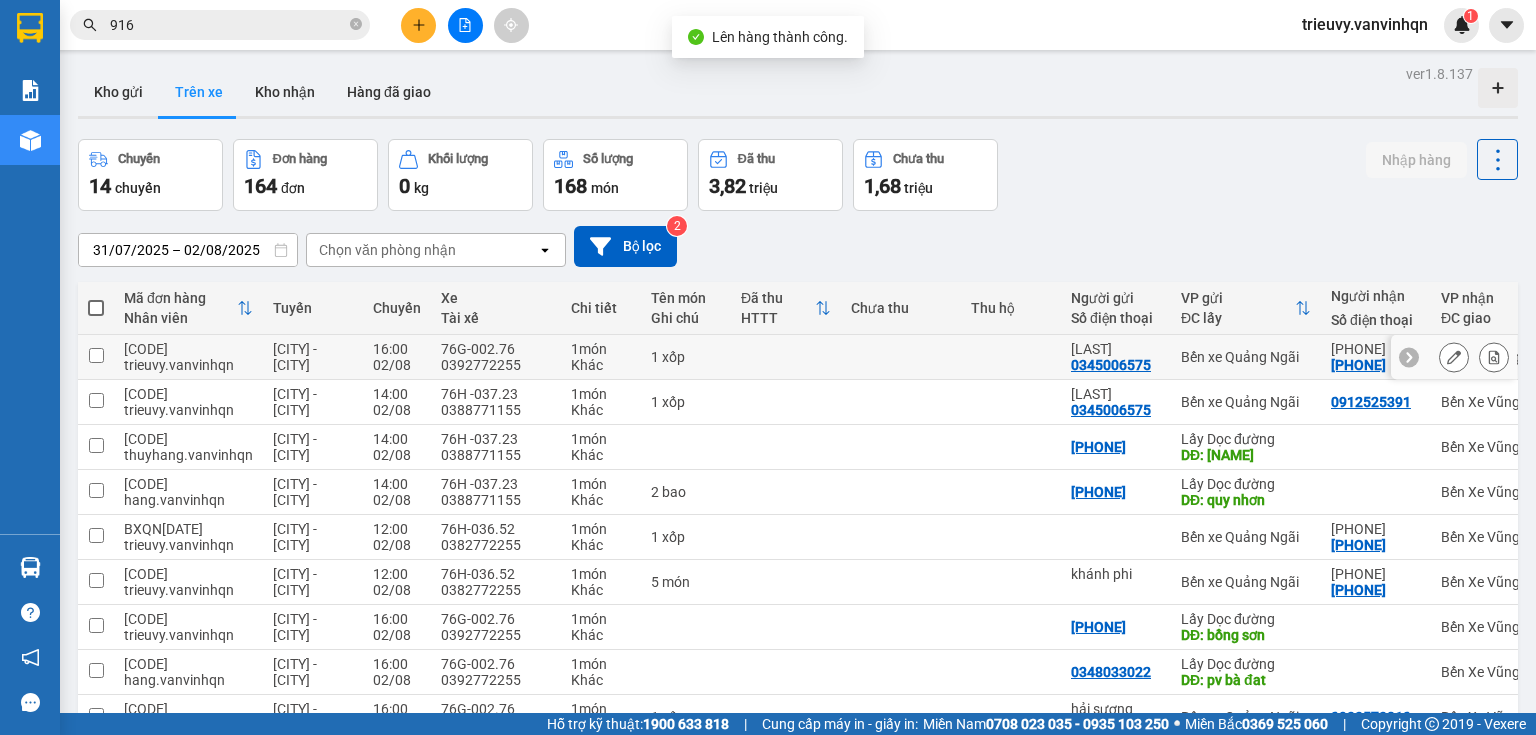 click 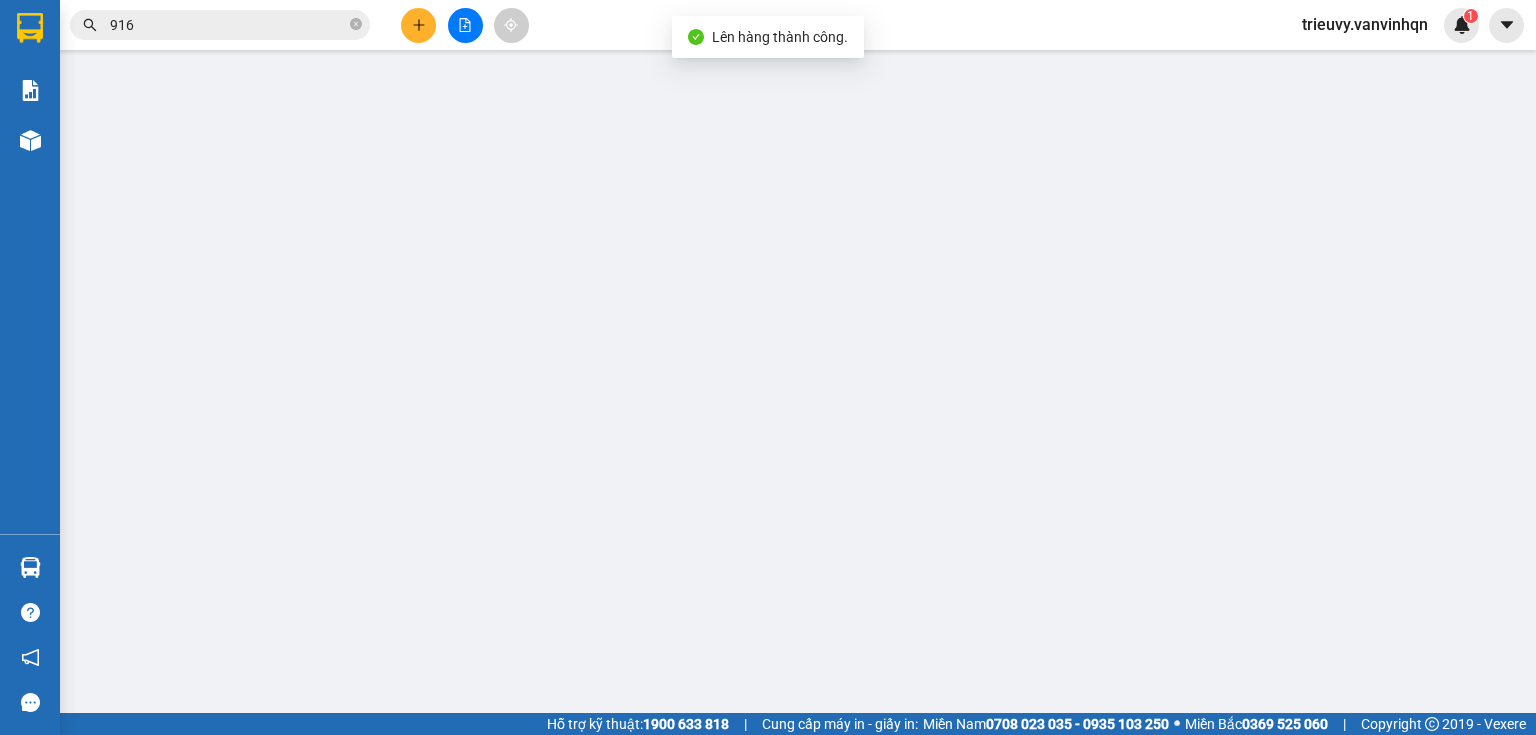 type on "0345006575" 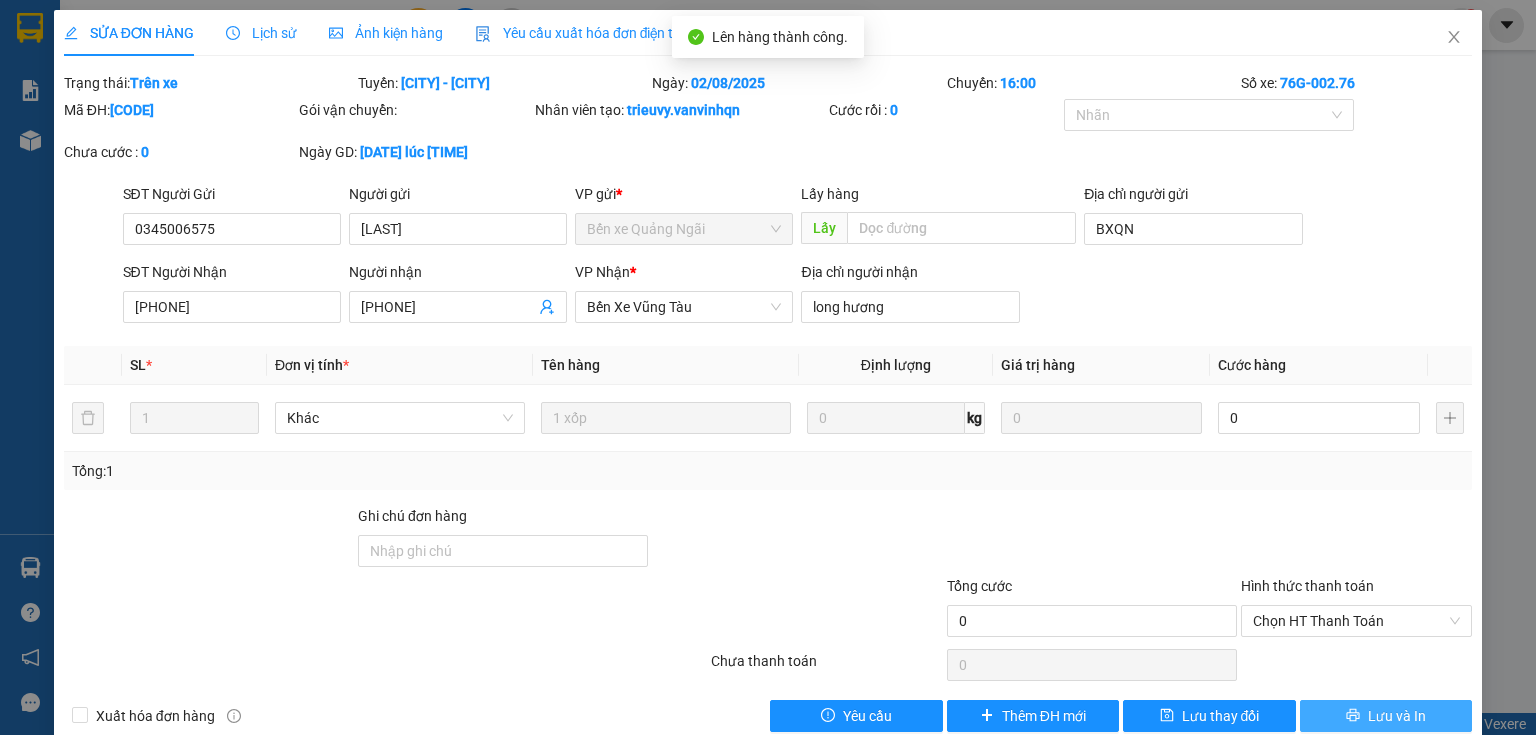 click on "Lưu và In" at bounding box center (1386, 716) 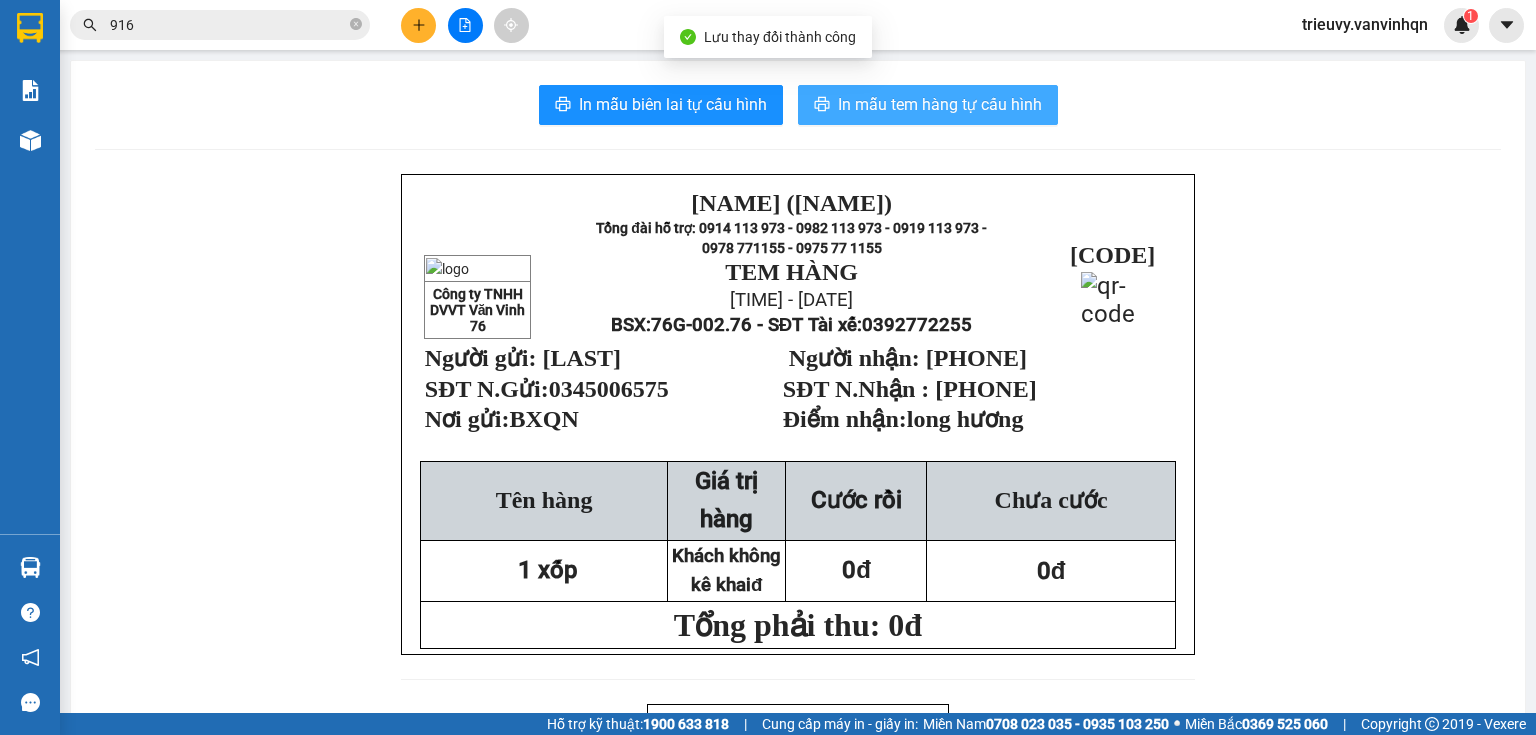 click on "In mẫu tem hàng tự cấu hình" at bounding box center [940, 104] 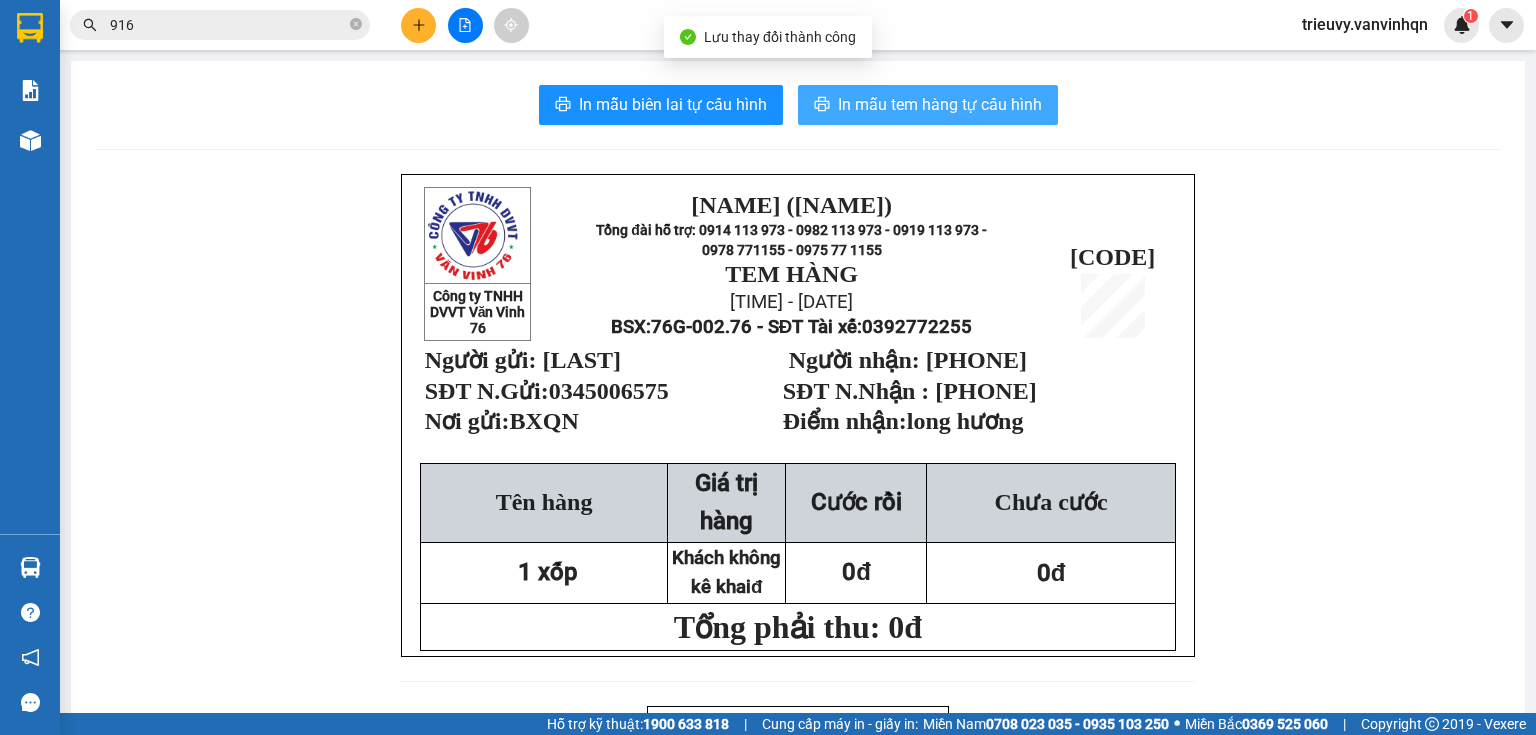 scroll, scrollTop: 0, scrollLeft: 0, axis: both 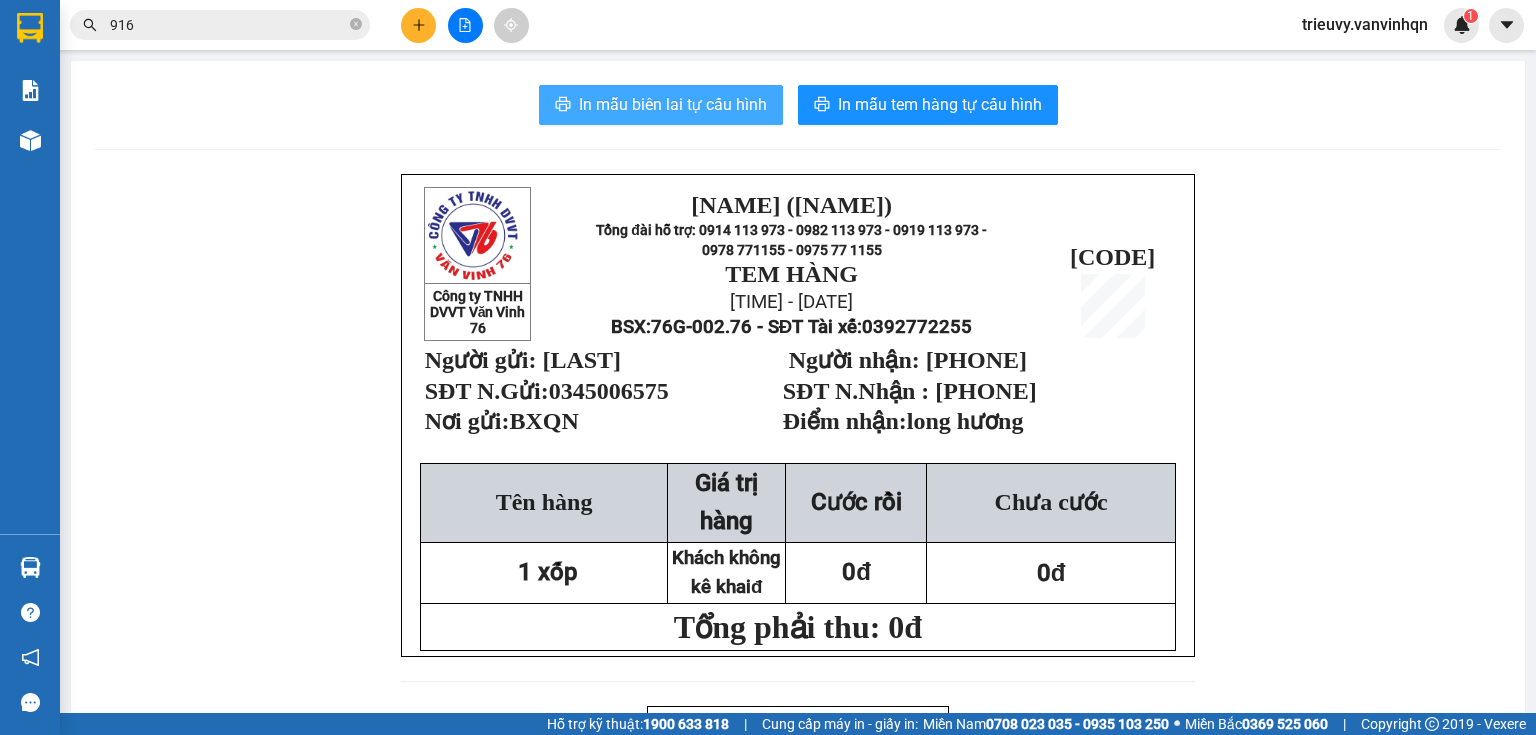 click on "In mẫu biên lai tự cấu hình" at bounding box center (673, 104) 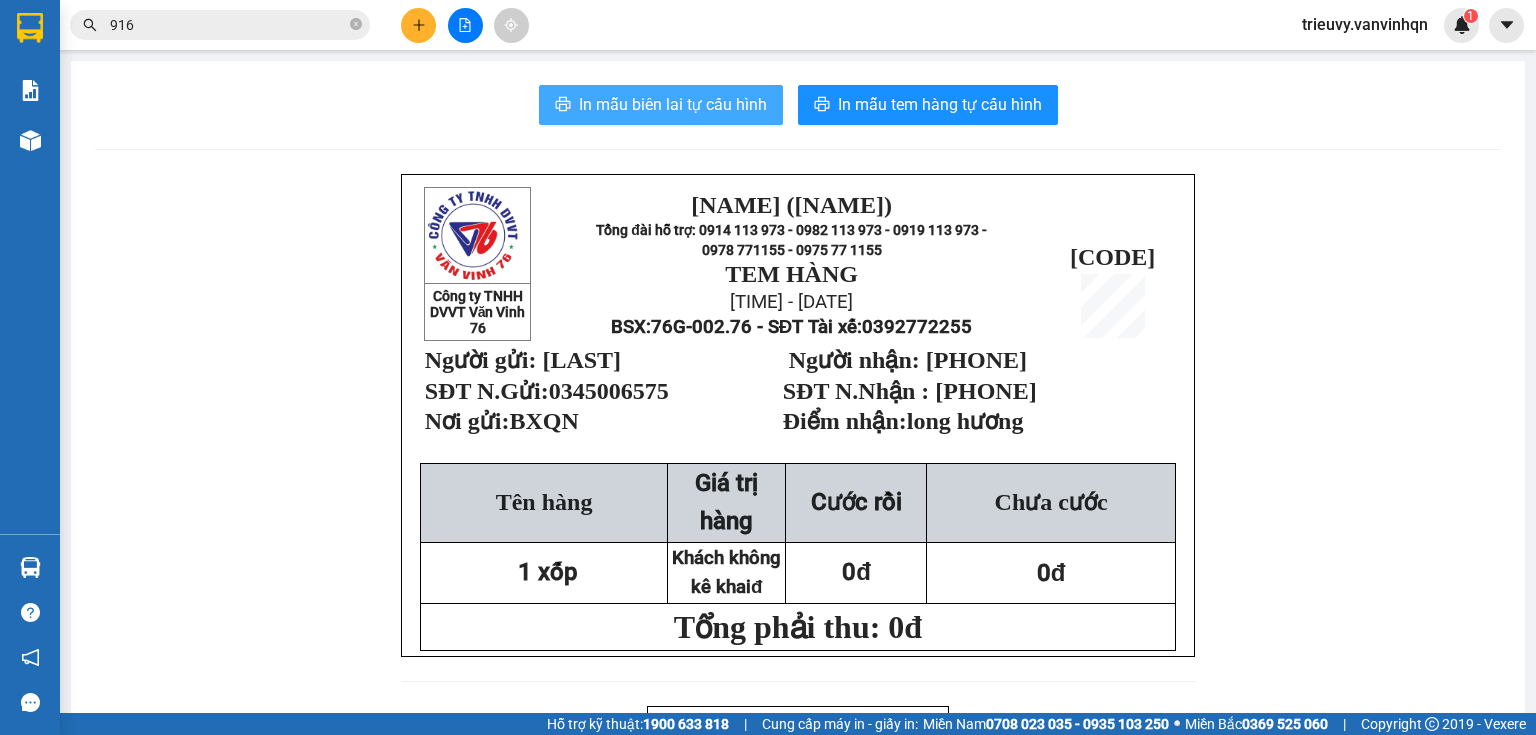 scroll, scrollTop: 0, scrollLeft: 0, axis: both 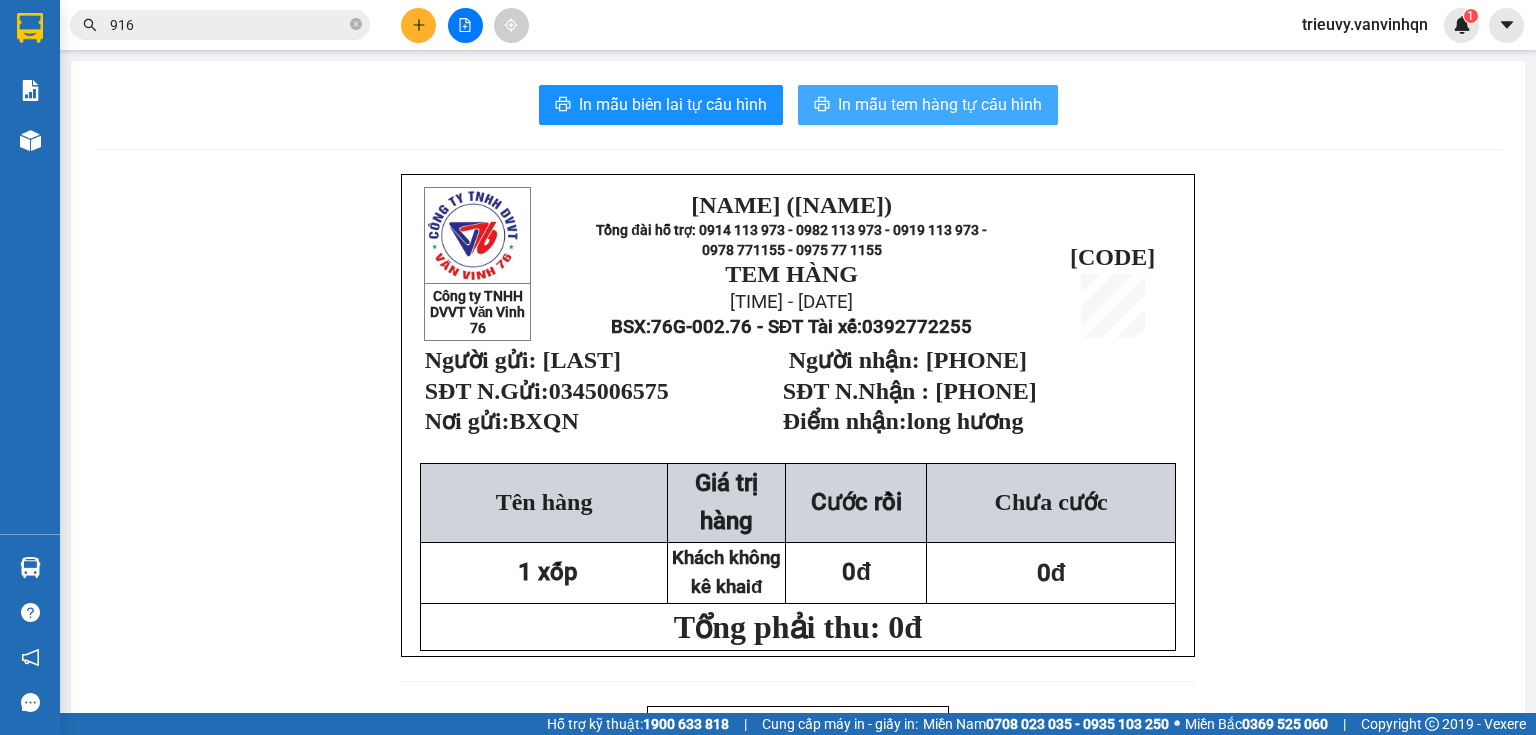 click on "In mẫu tem hàng tự cấu hình" at bounding box center (940, 104) 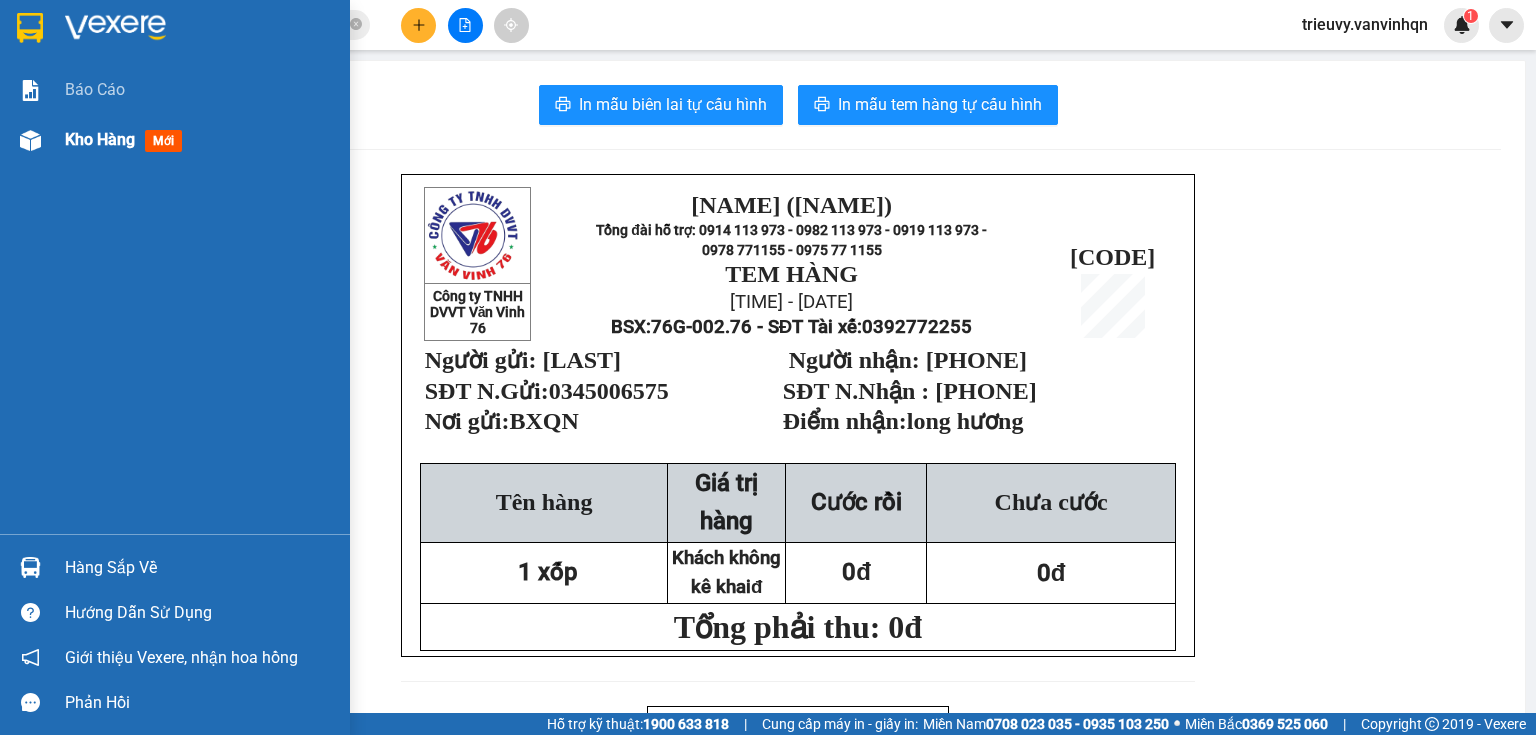 click on "Kho hàng mới" at bounding box center [175, 140] 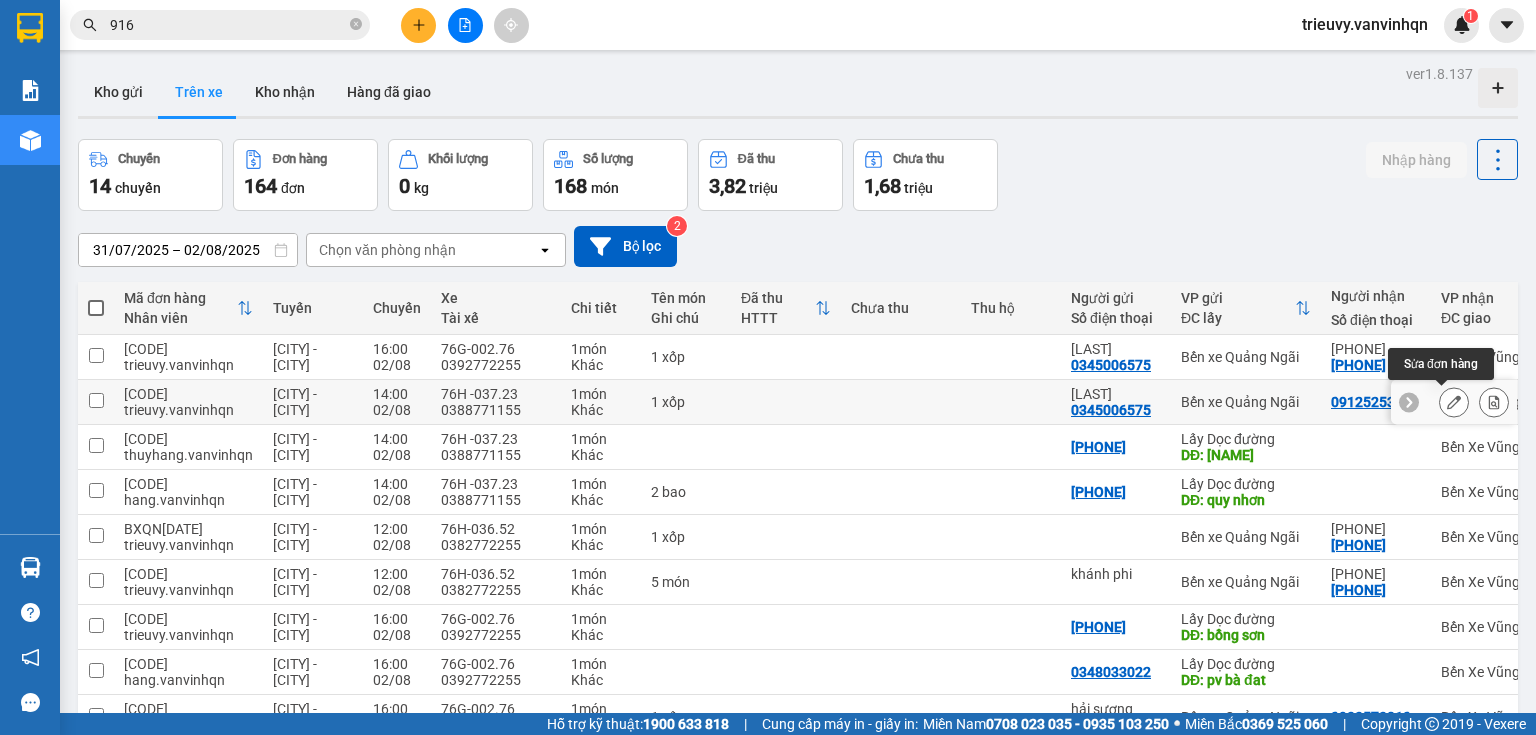 click 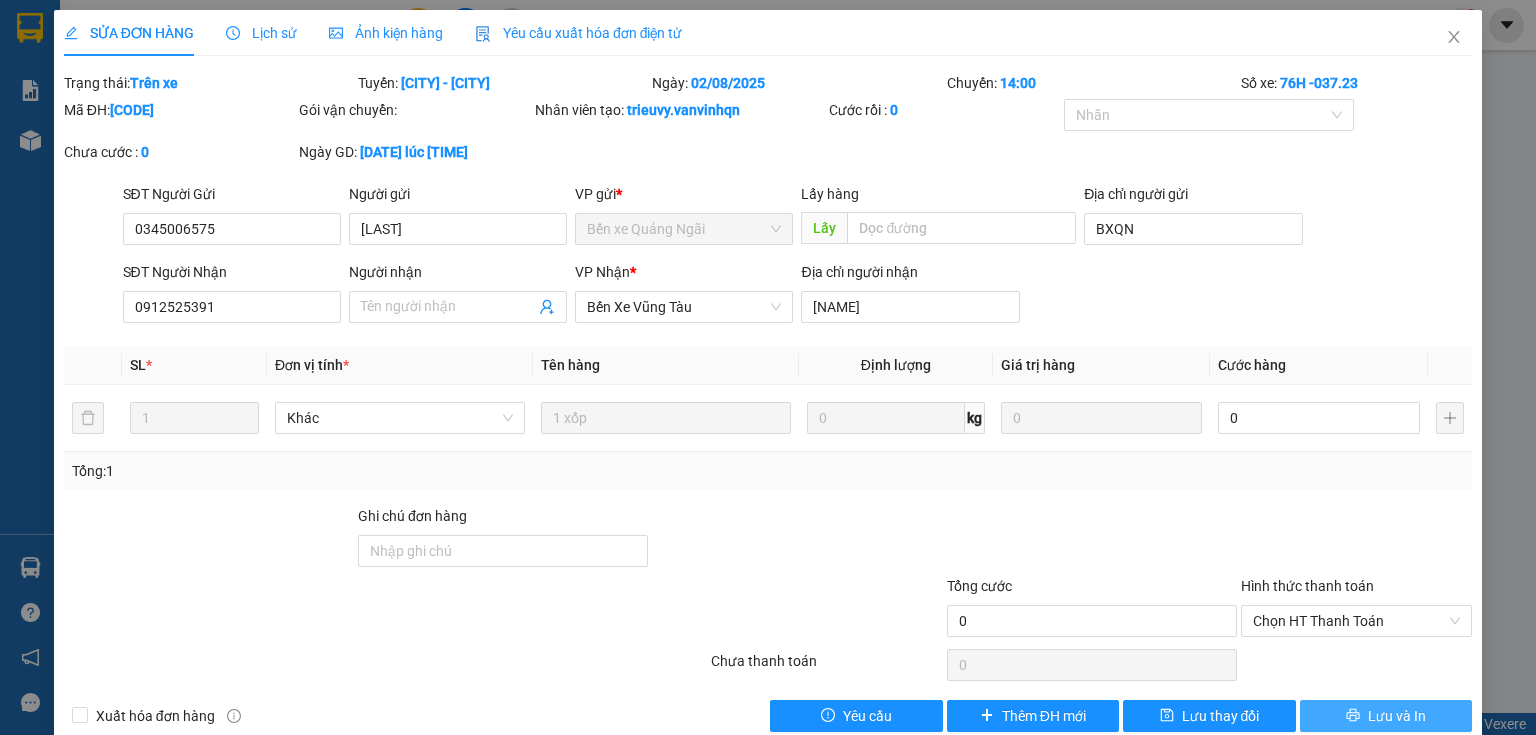 click 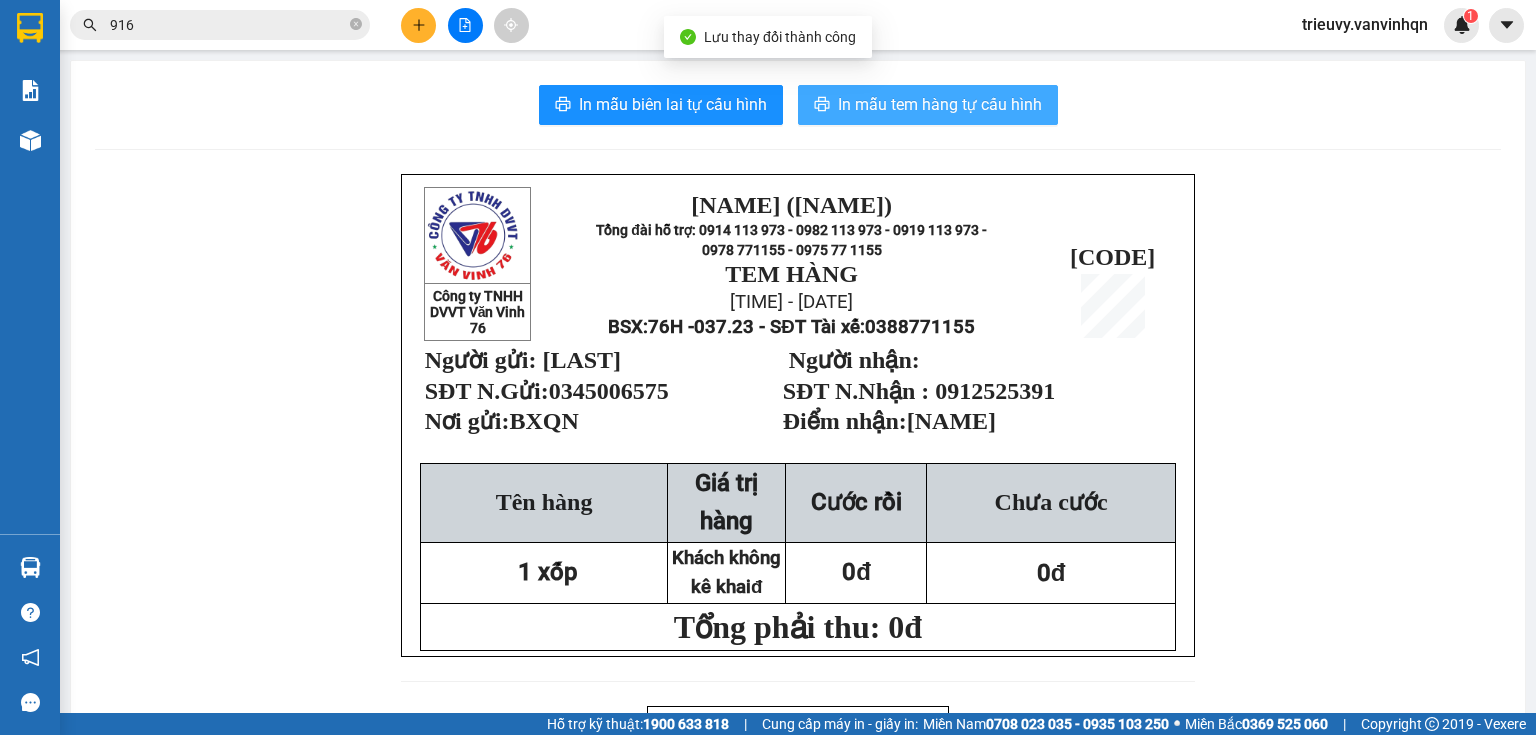 click on "In mẫu tem hàng tự cấu hình" at bounding box center (940, 104) 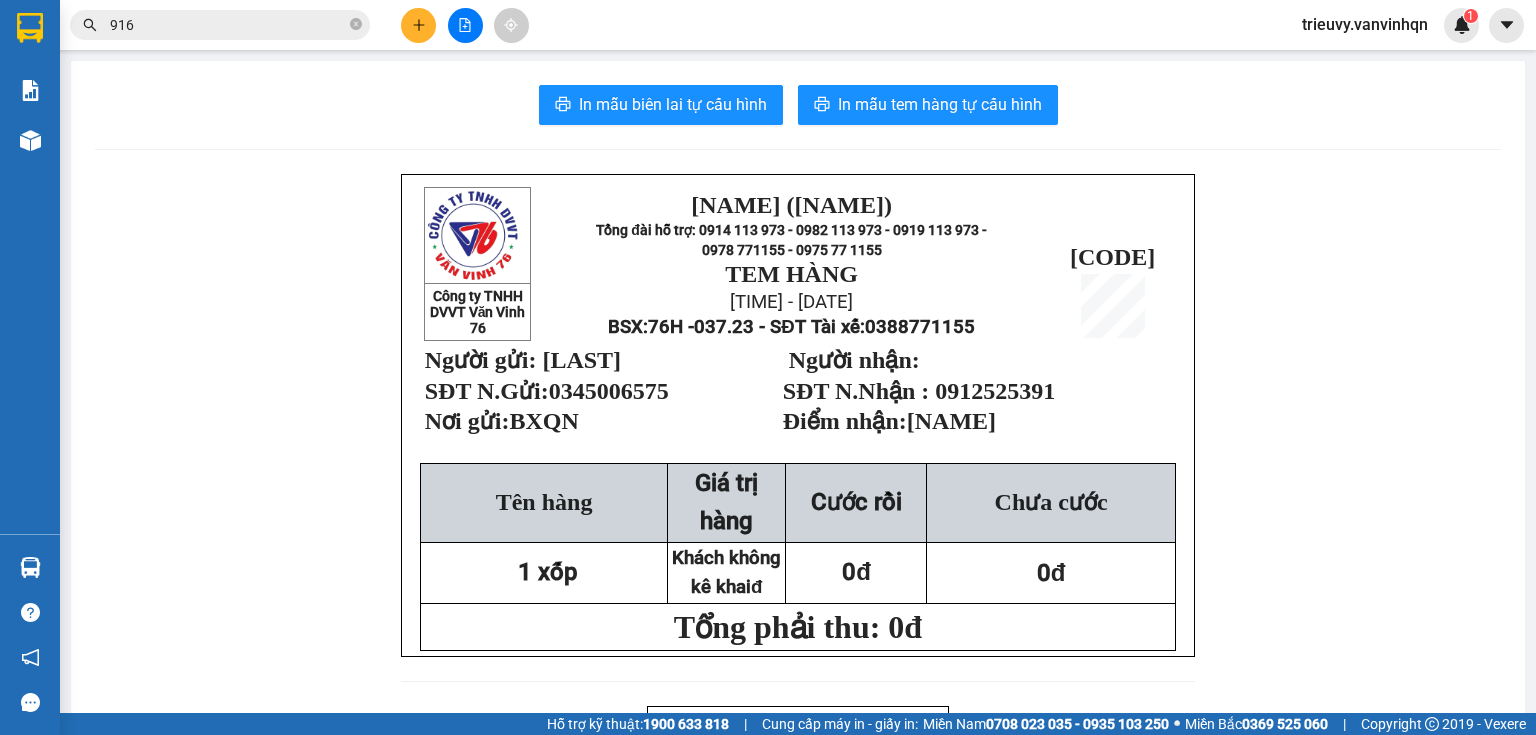click at bounding box center [465, 25] 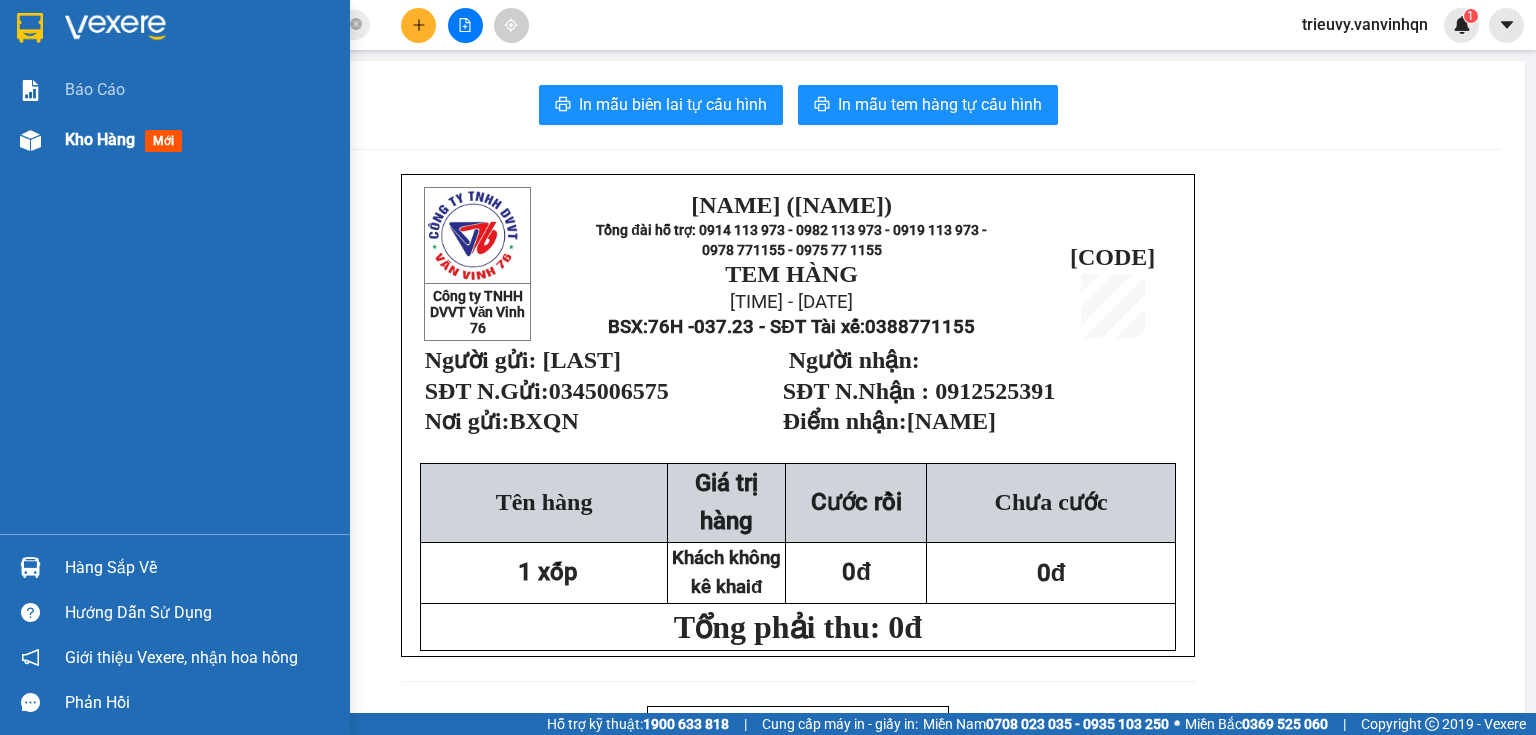 click on "Kho hàng" at bounding box center [100, 139] 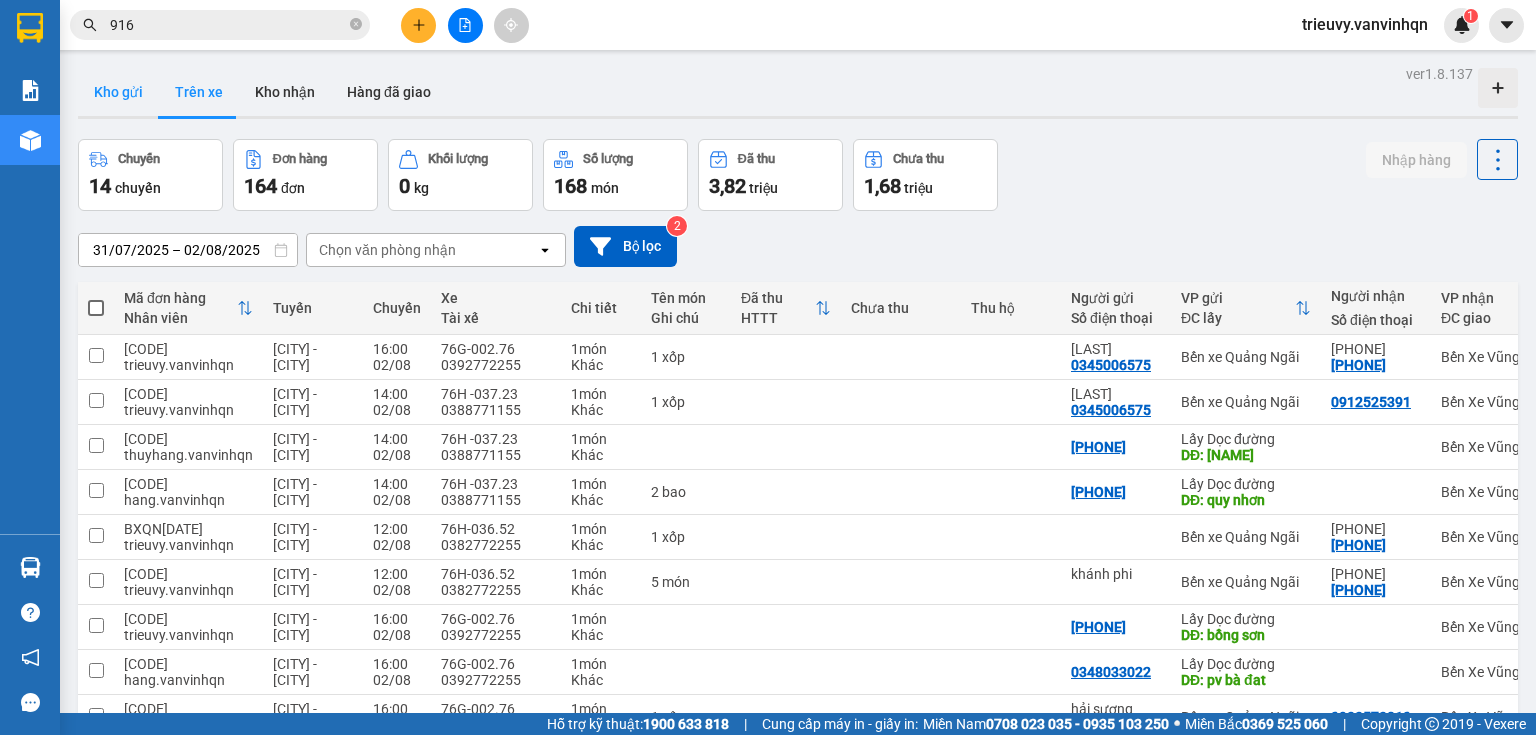 click on "Kho gửi" at bounding box center (118, 92) 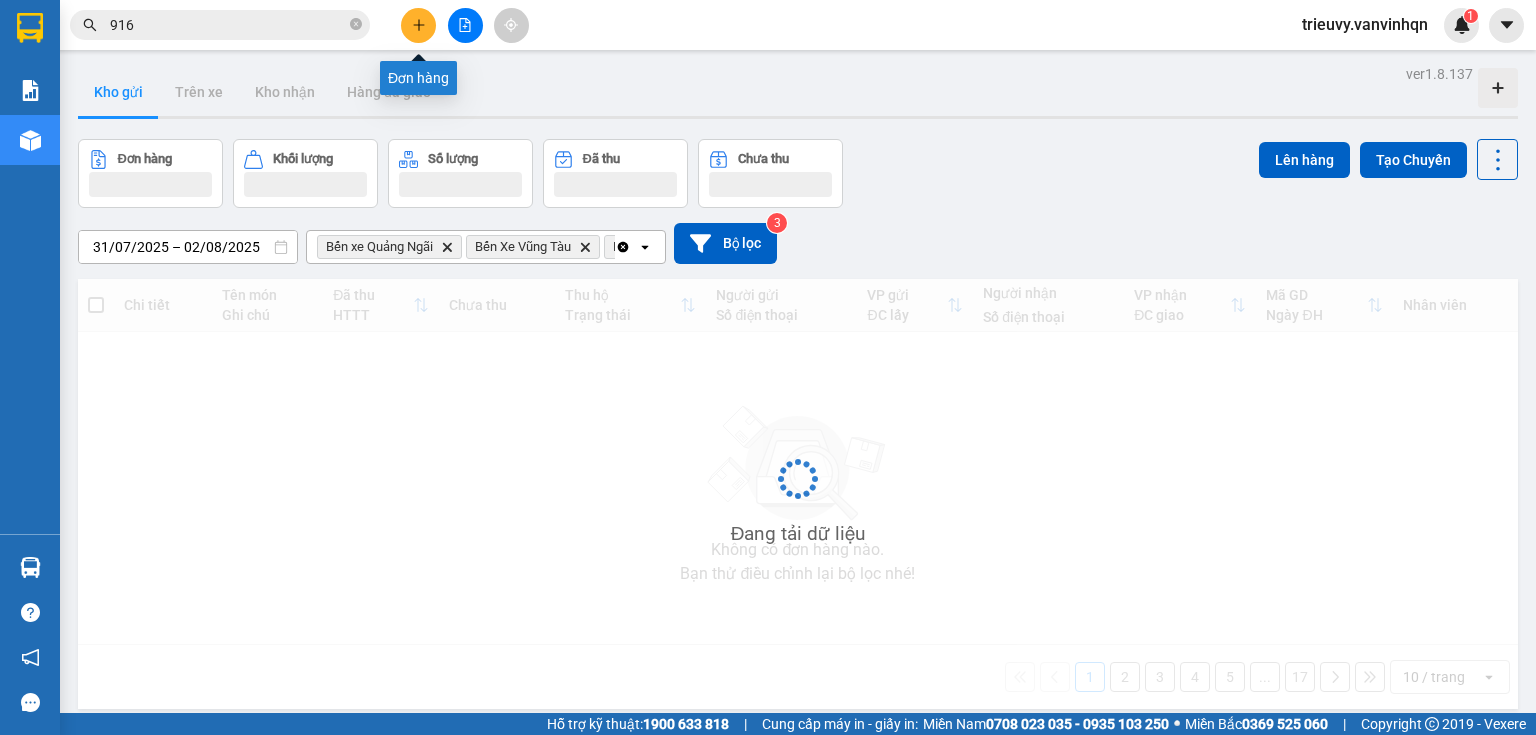 click at bounding box center (418, 25) 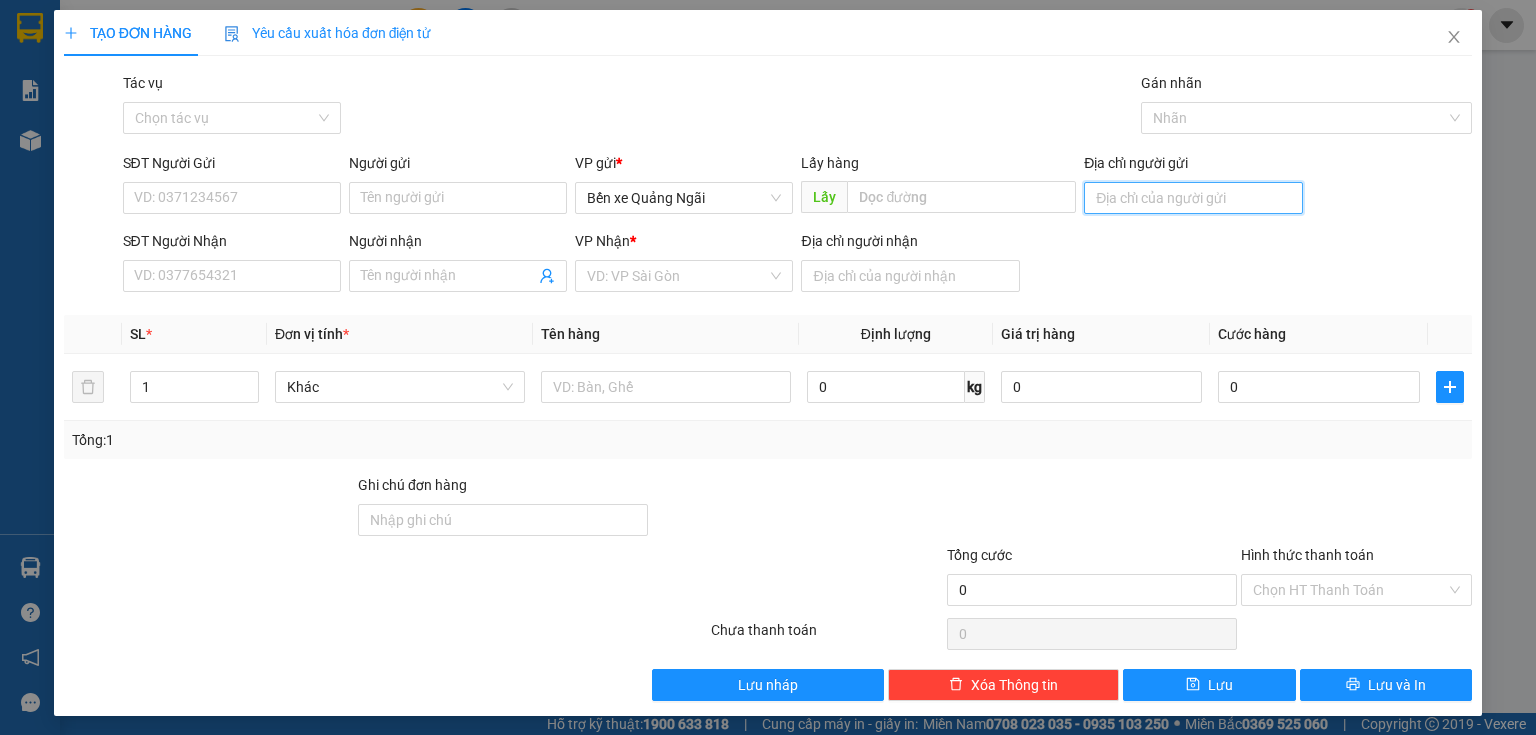 click on "Địa chỉ người gửi" at bounding box center [1193, 198] 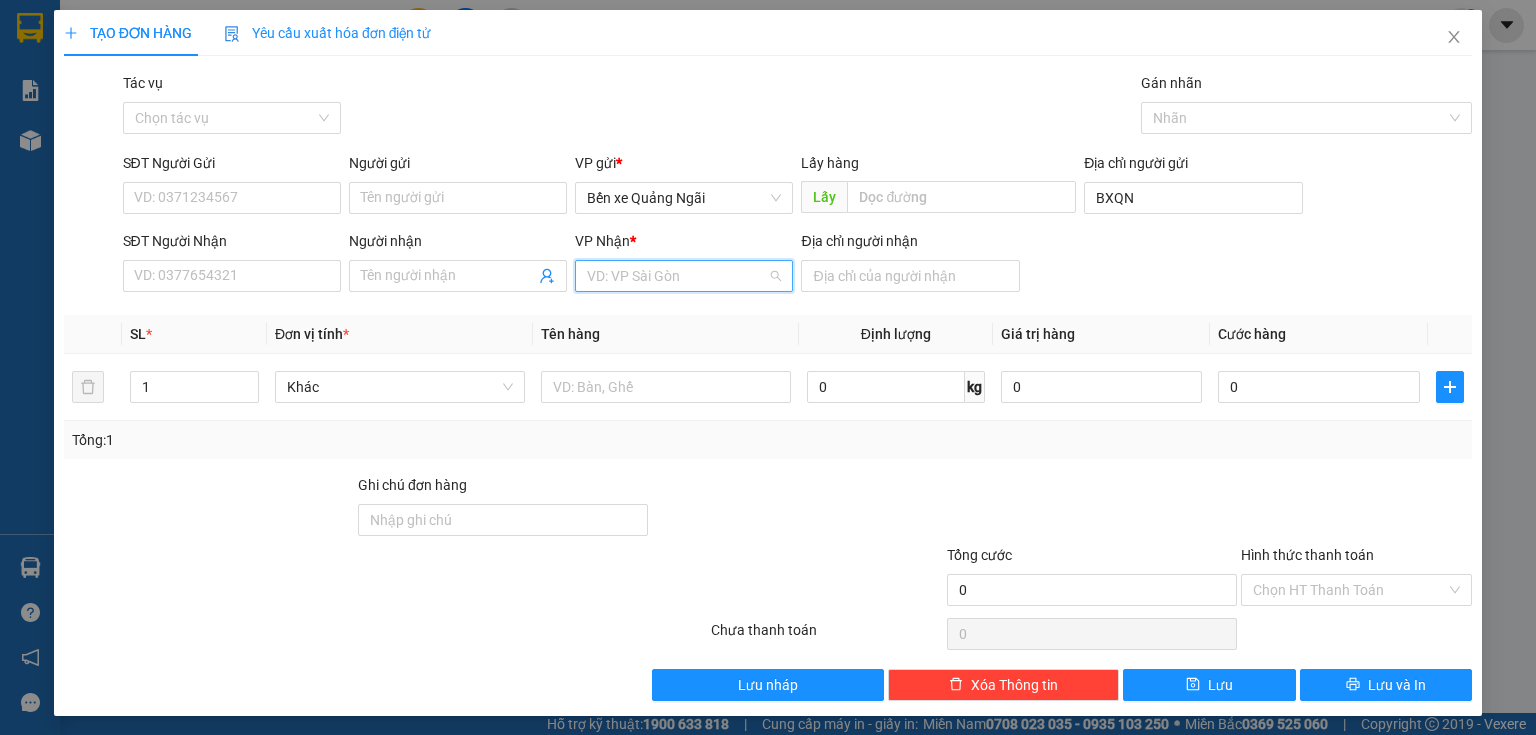 click at bounding box center [677, 276] 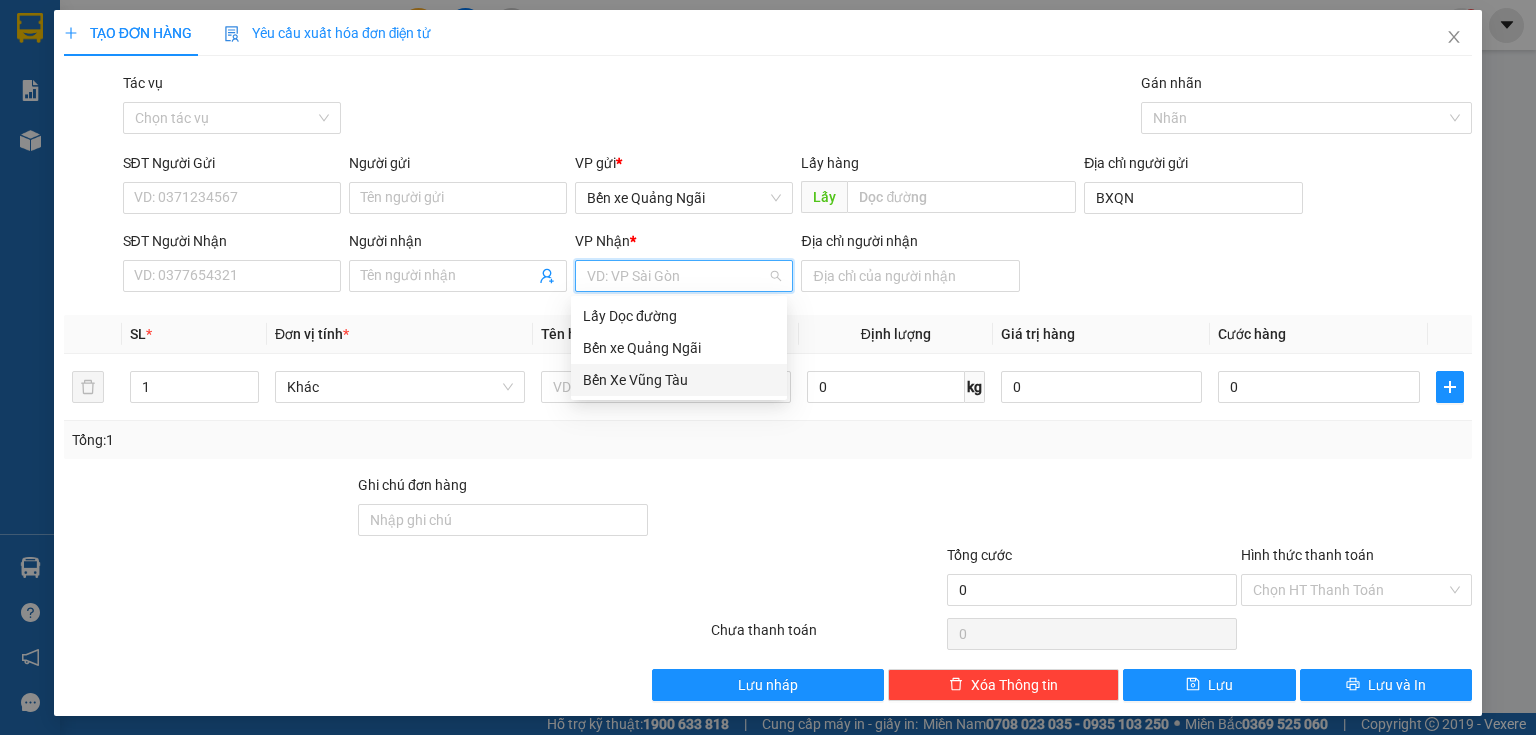 click on "Bến Xe Vũng Tàu" at bounding box center (679, 380) 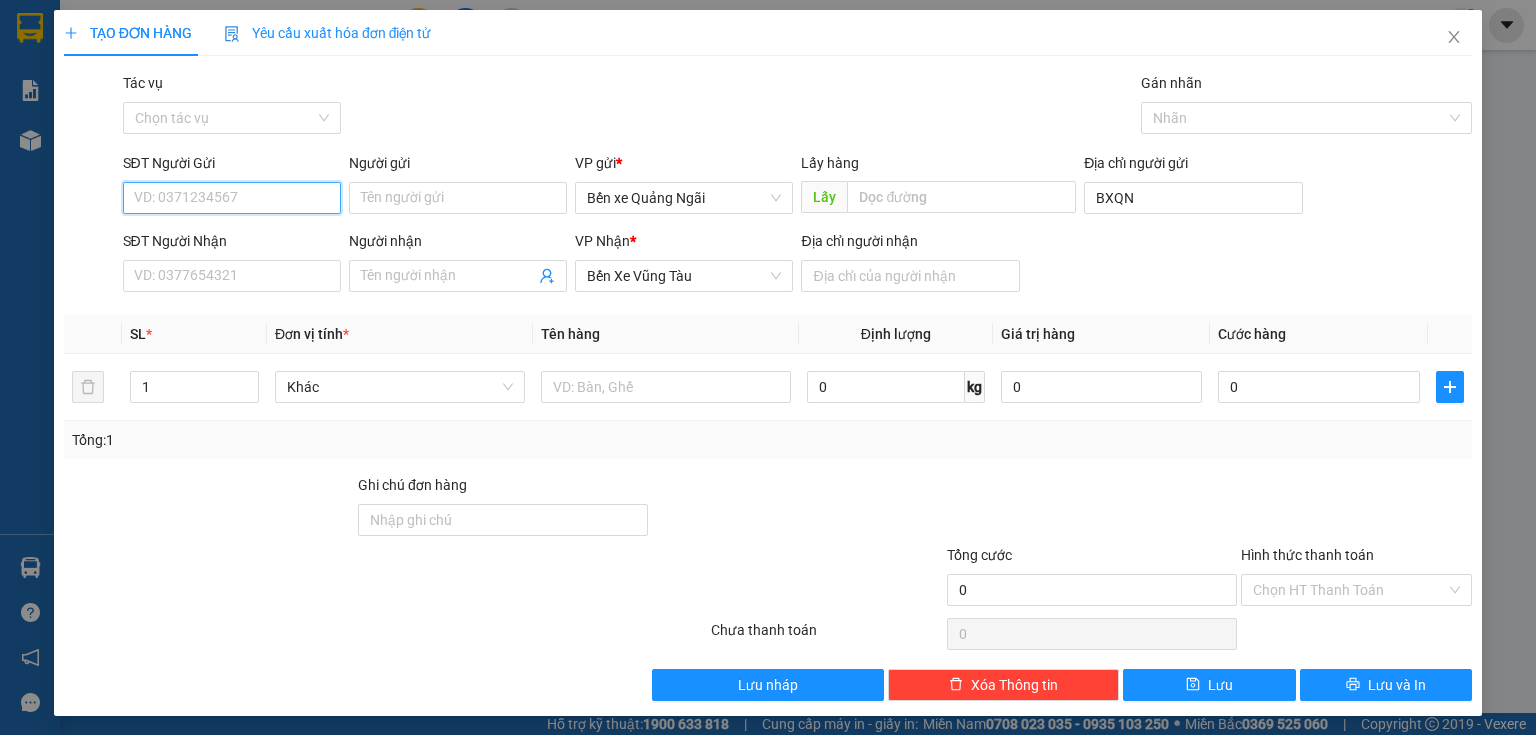 click on "SĐT Người Gửi" at bounding box center [232, 198] 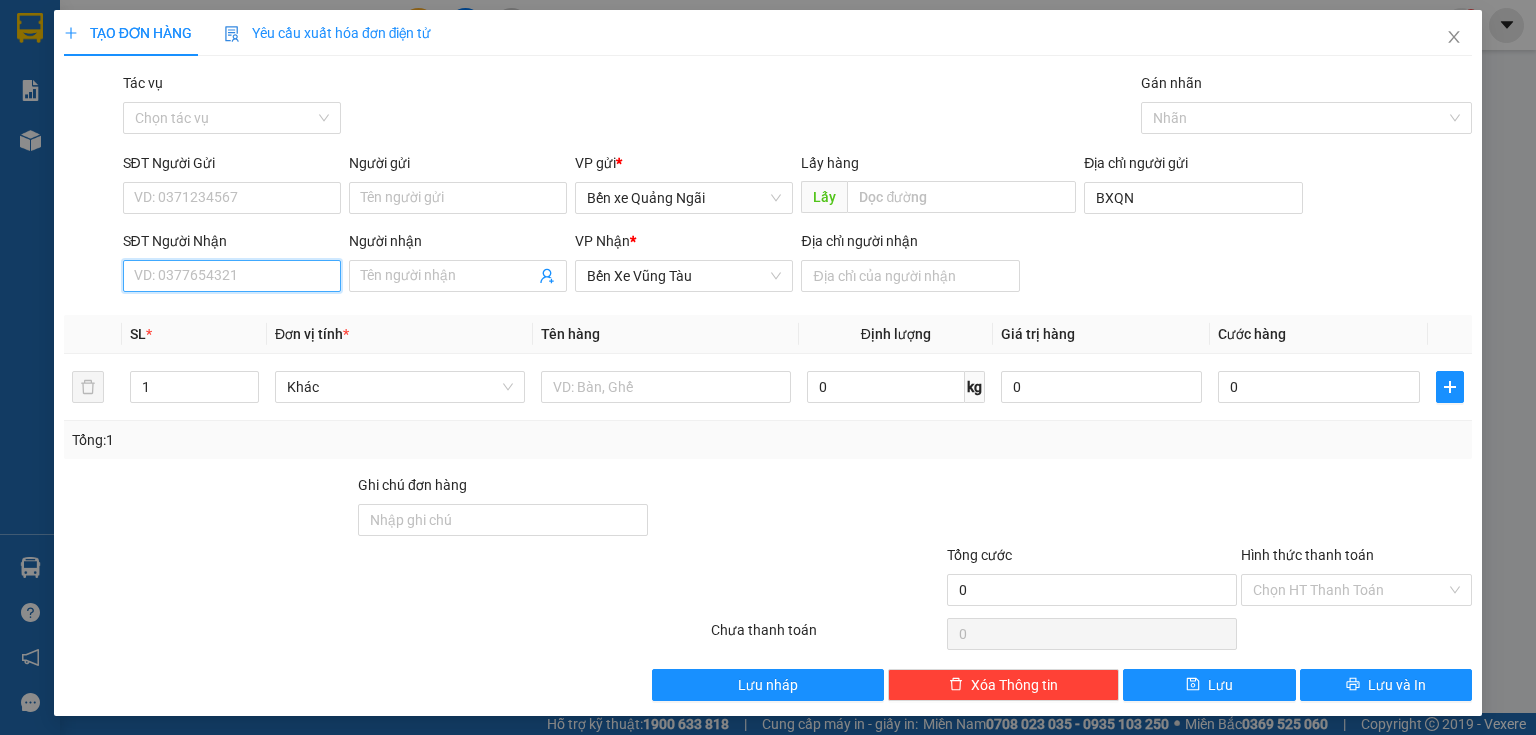 click on "SĐT Người Nhận" at bounding box center [232, 276] 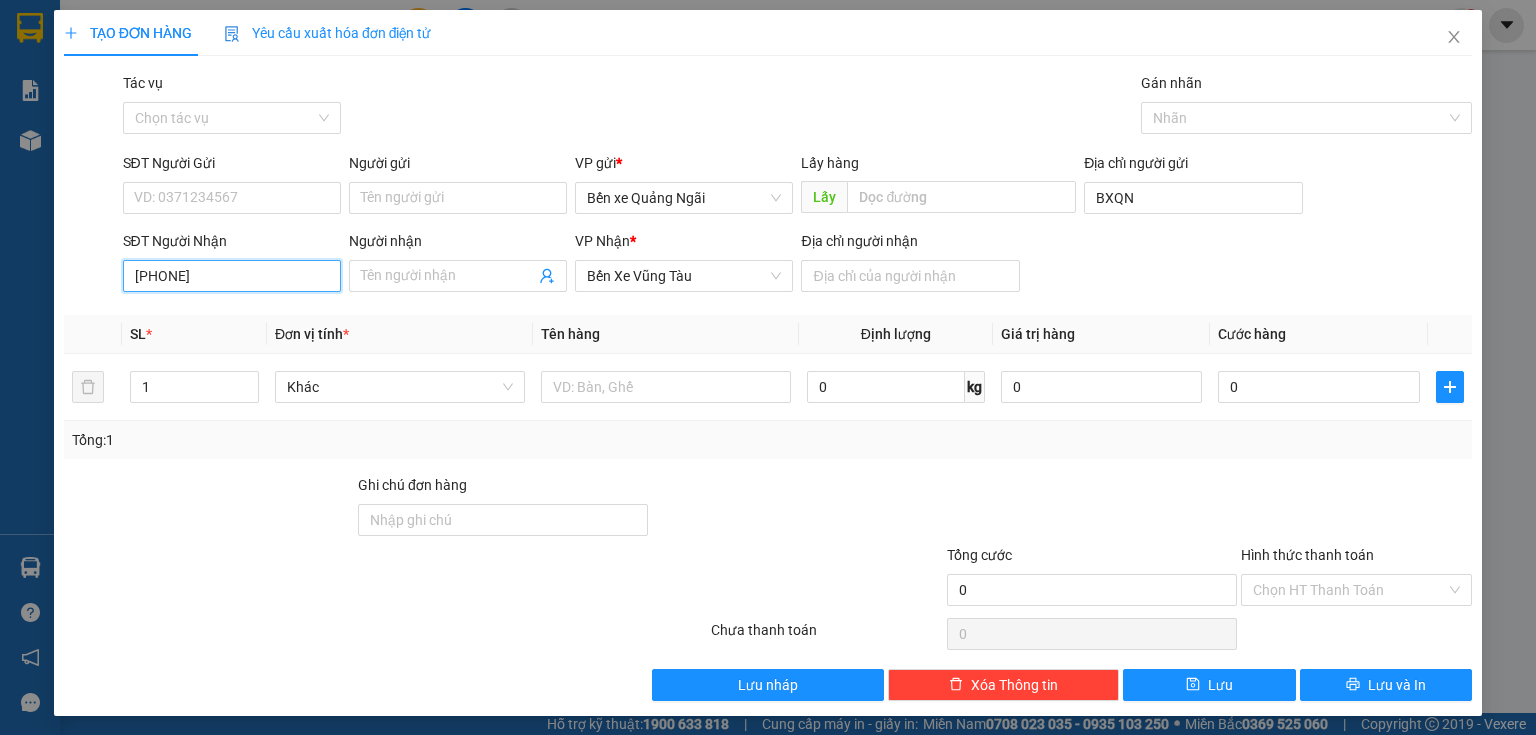 click on "[PHONE]" at bounding box center [232, 276] 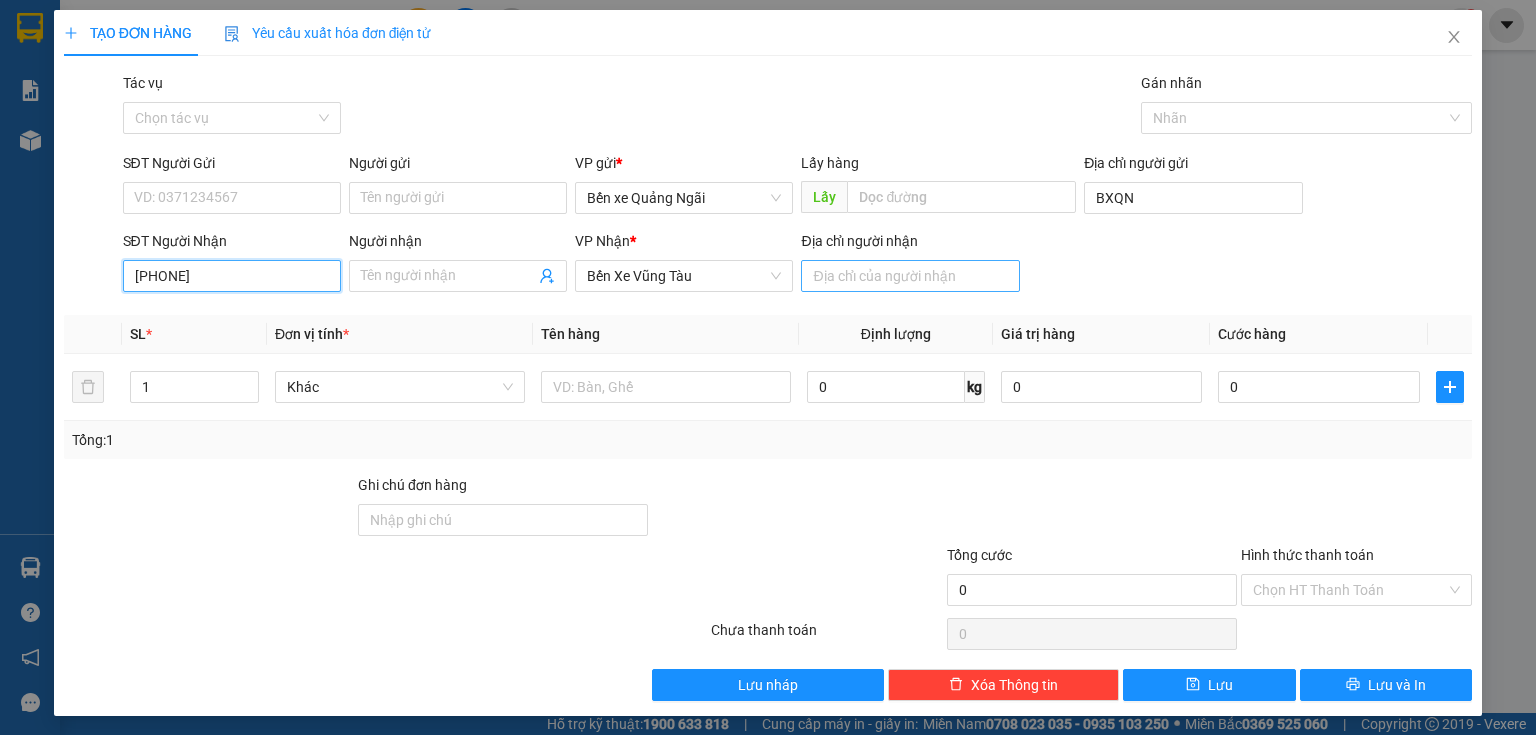 type on "[PHONE]" 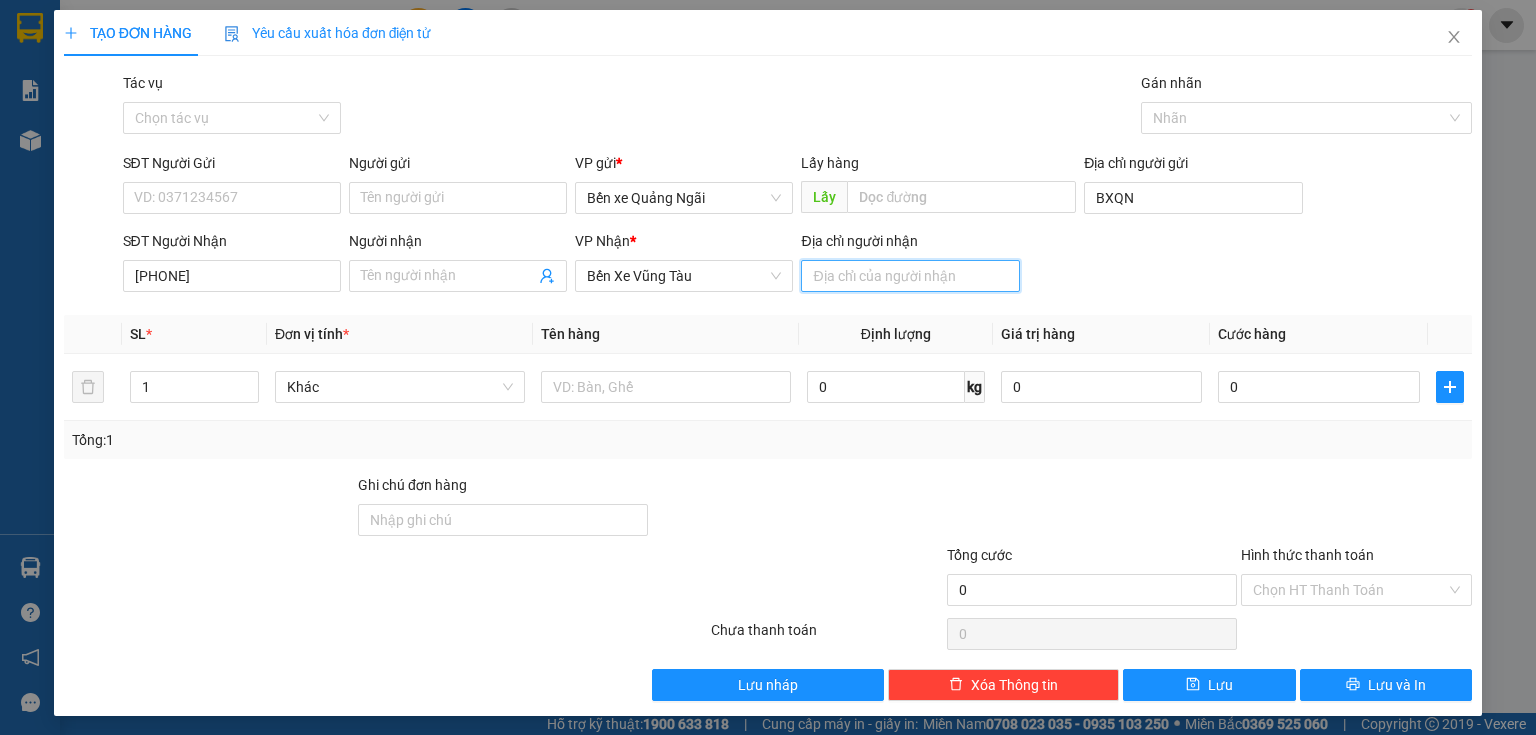 click on "Địa chỉ người nhận" at bounding box center [910, 276] 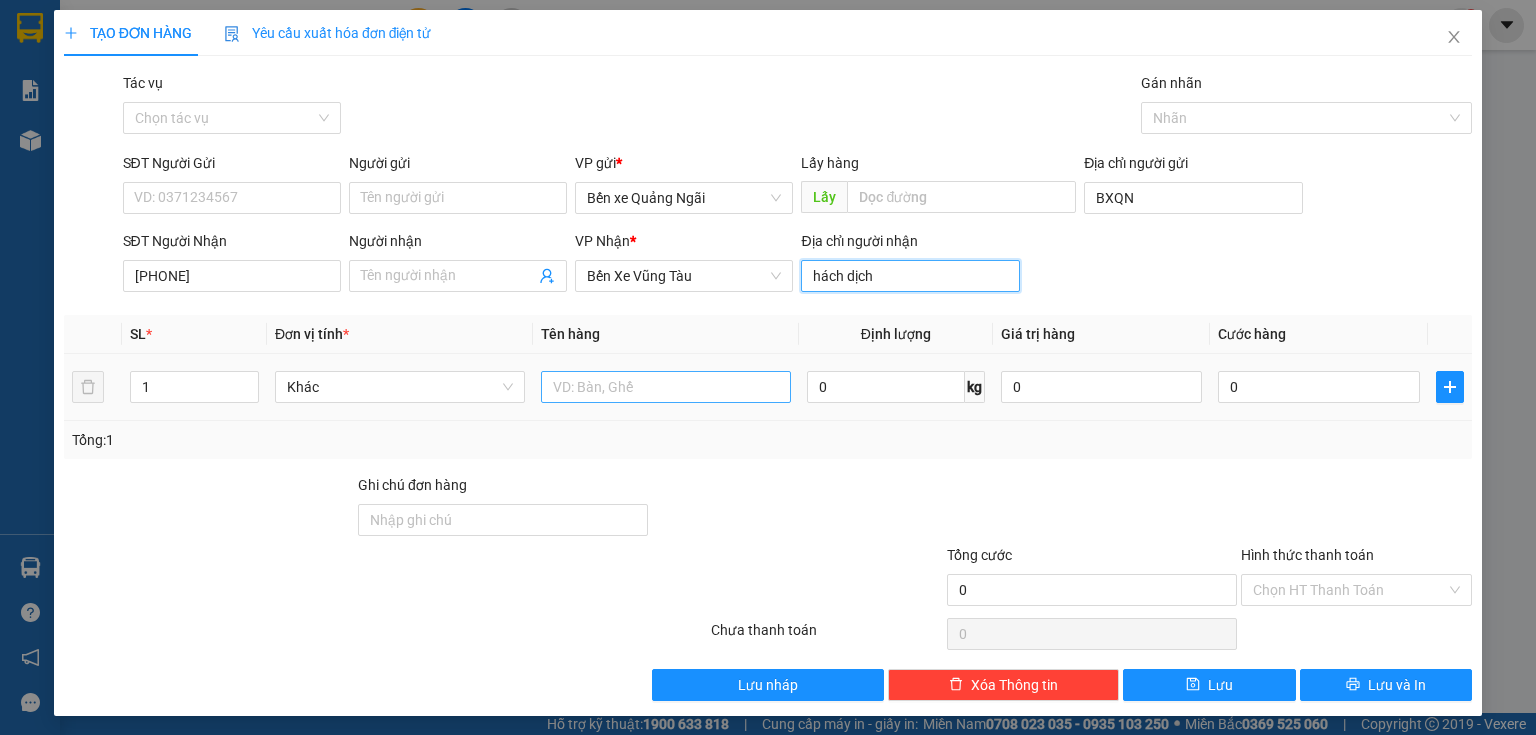 type on "hách dịch" 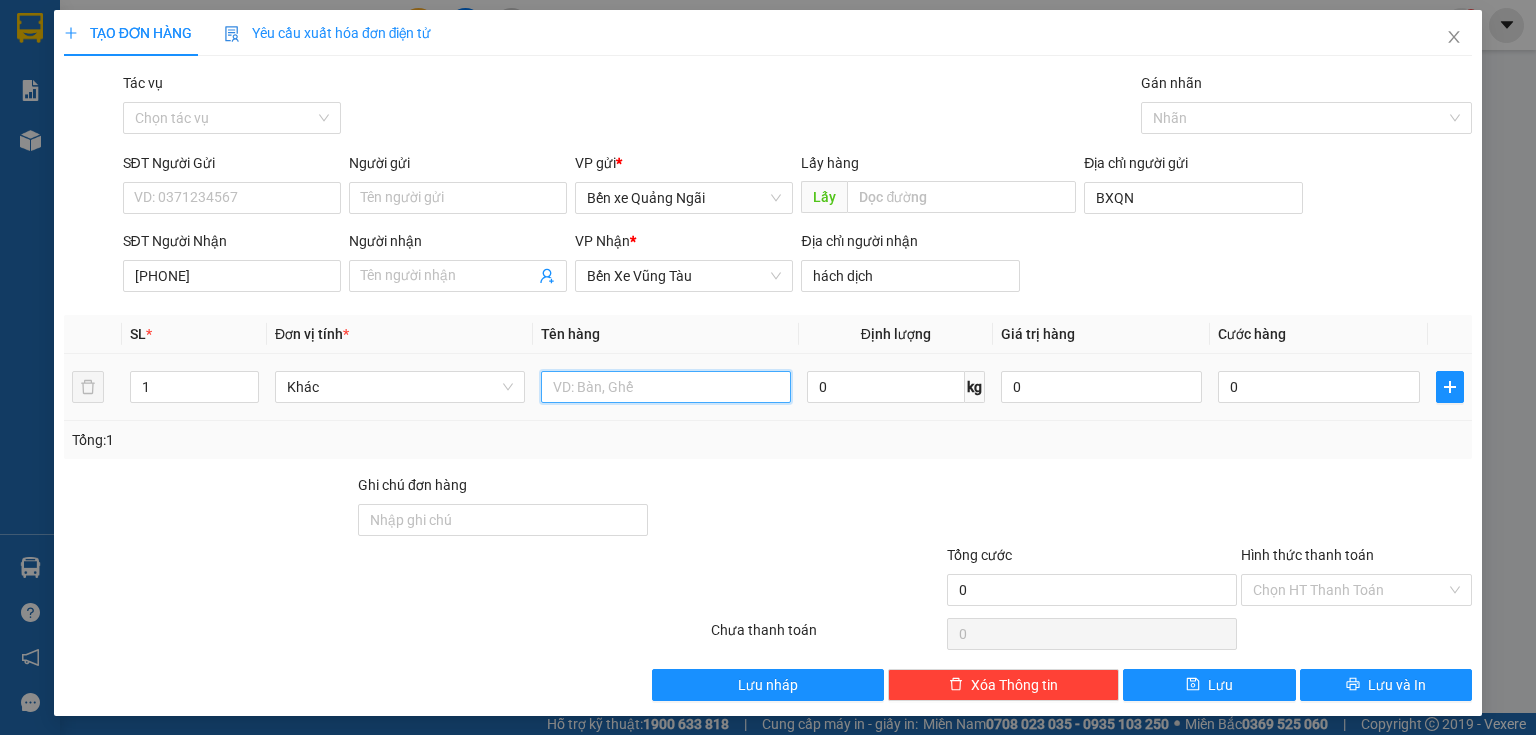 click at bounding box center [666, 387] 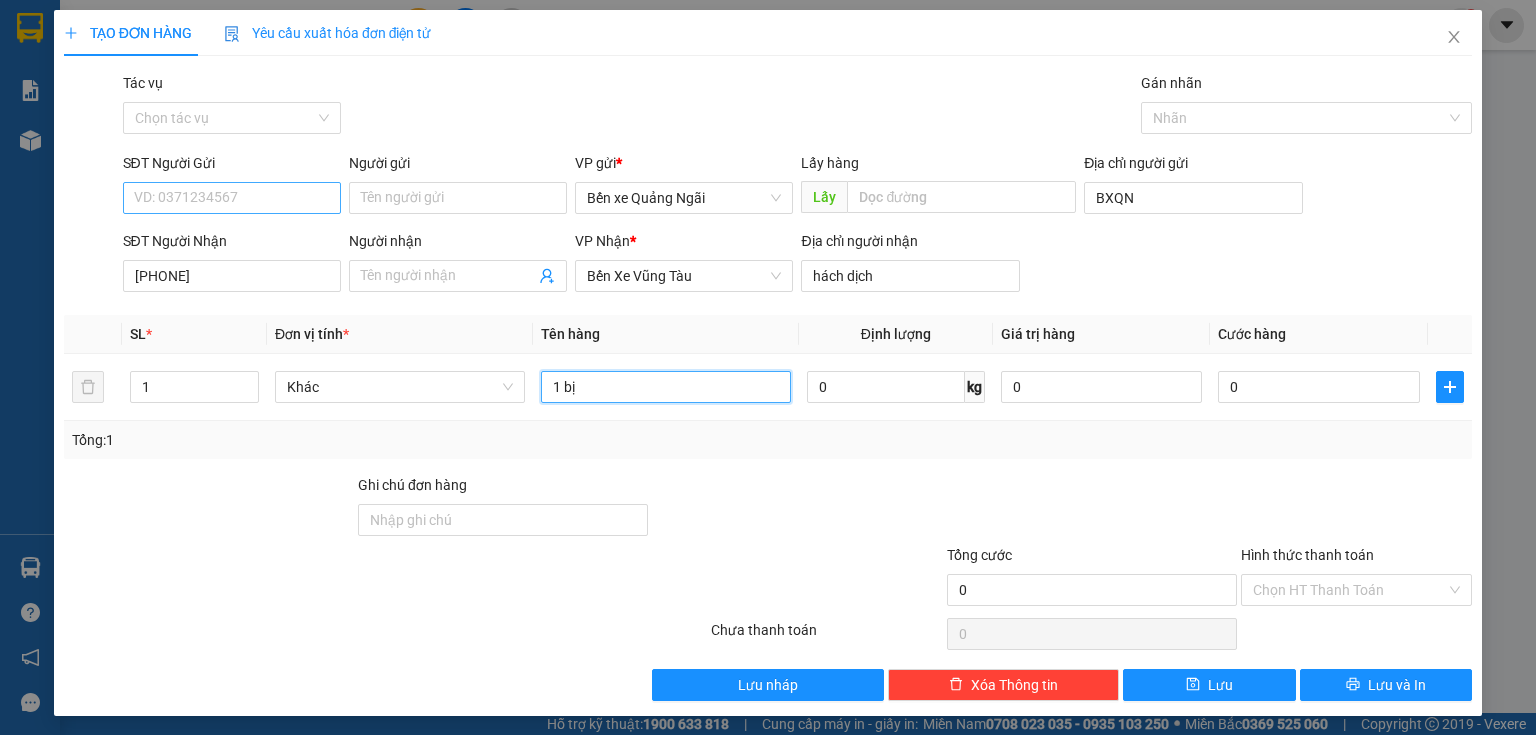 type on "1 bị" 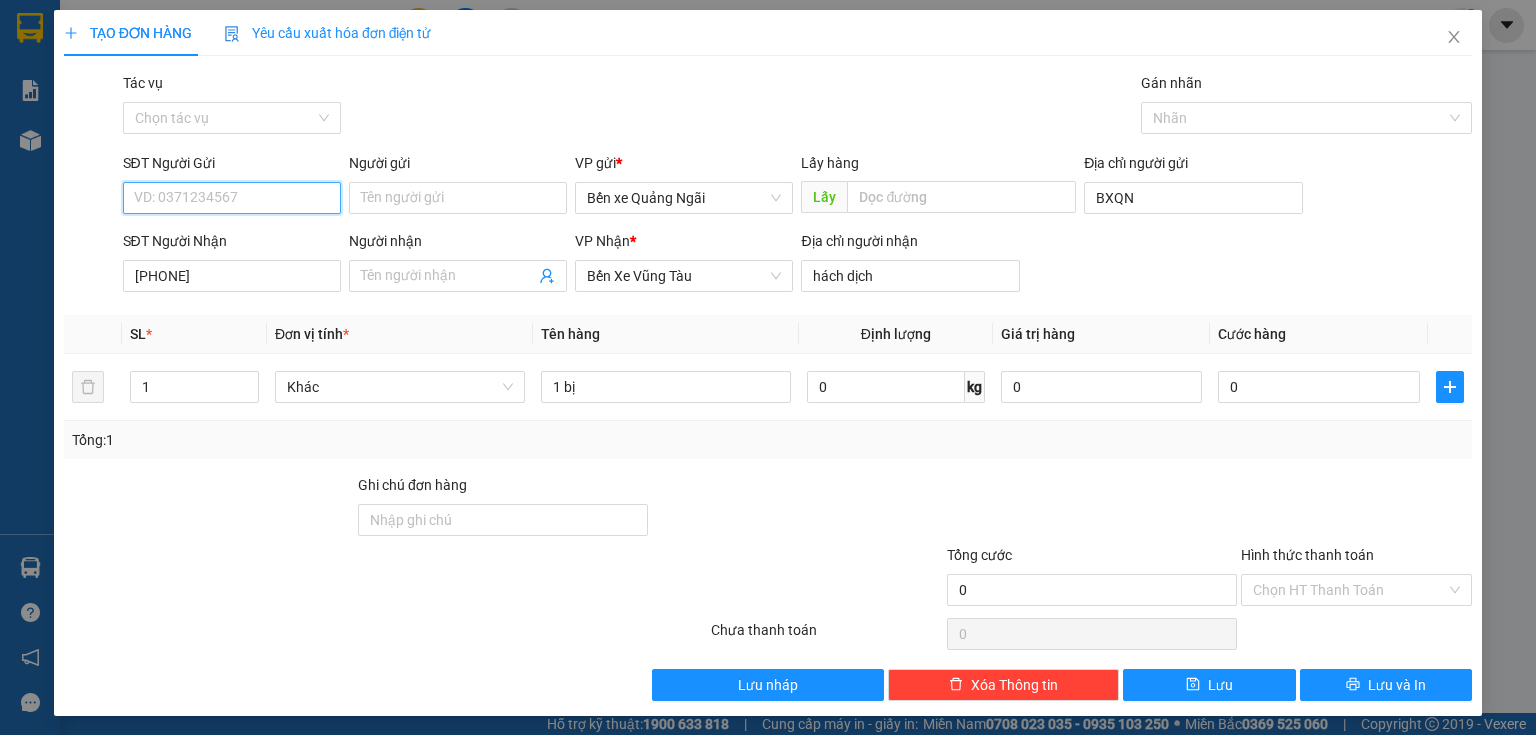 click on "SĐT Người Gửi" at bounding box center (232, 198) 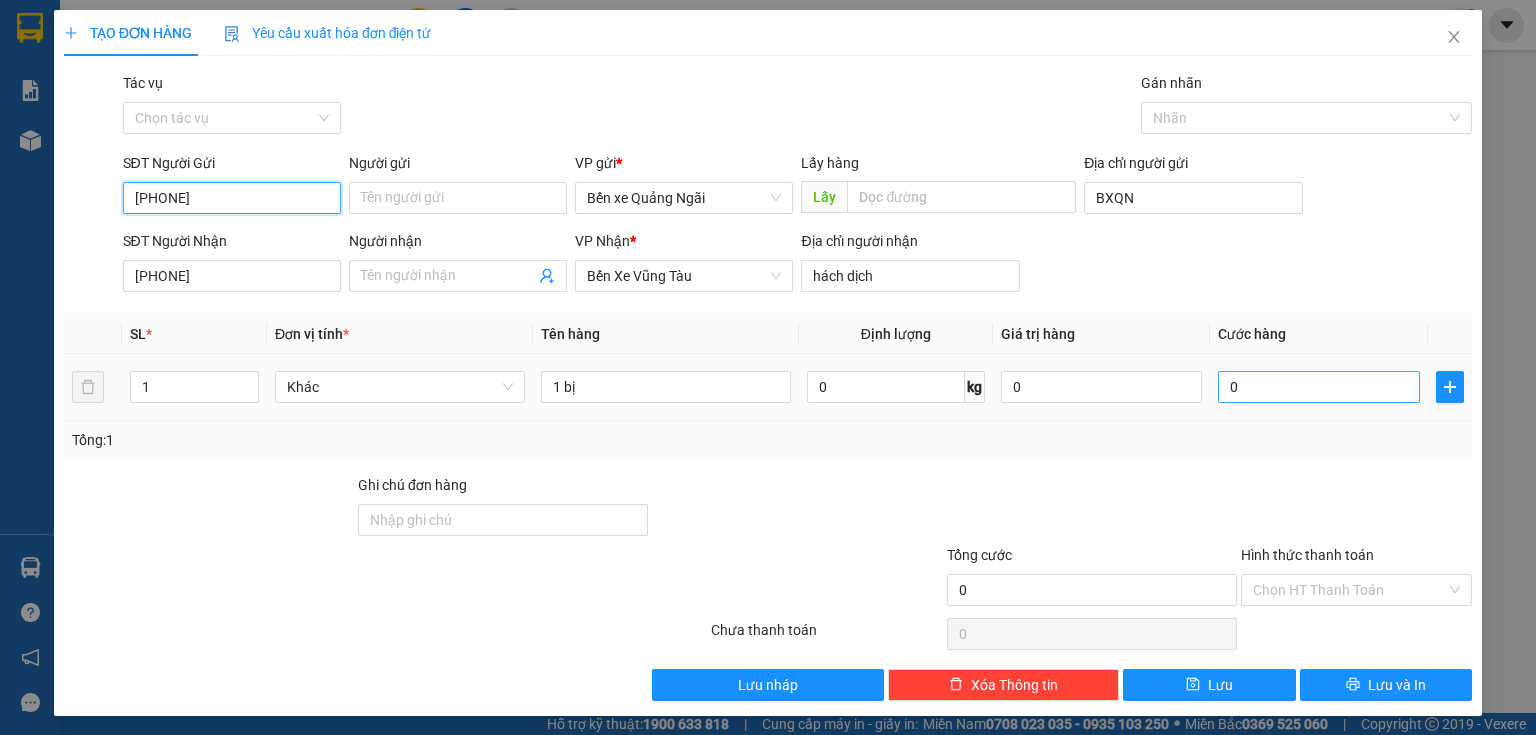 type on "[PHONE]" 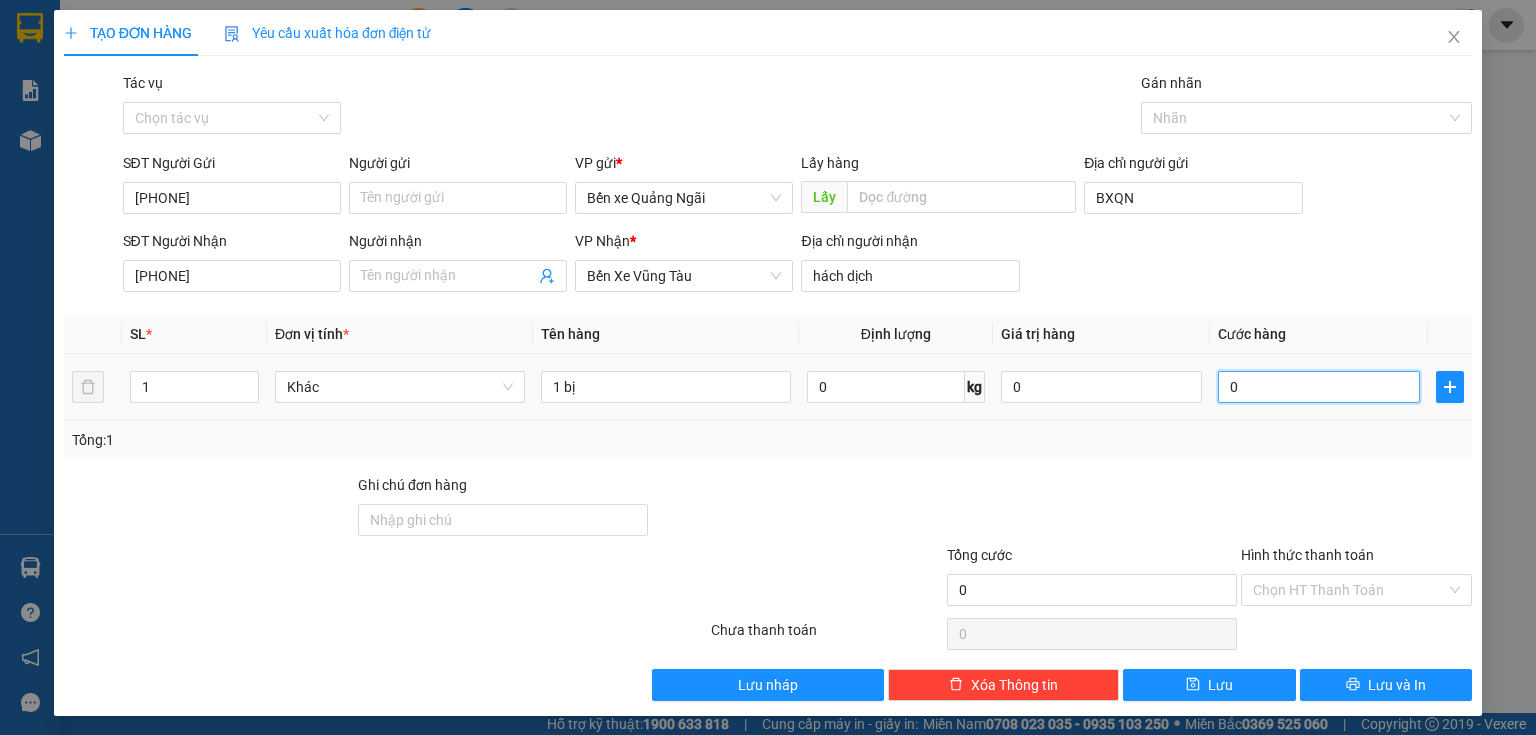click on "0" at bounding box center (1319, 387) 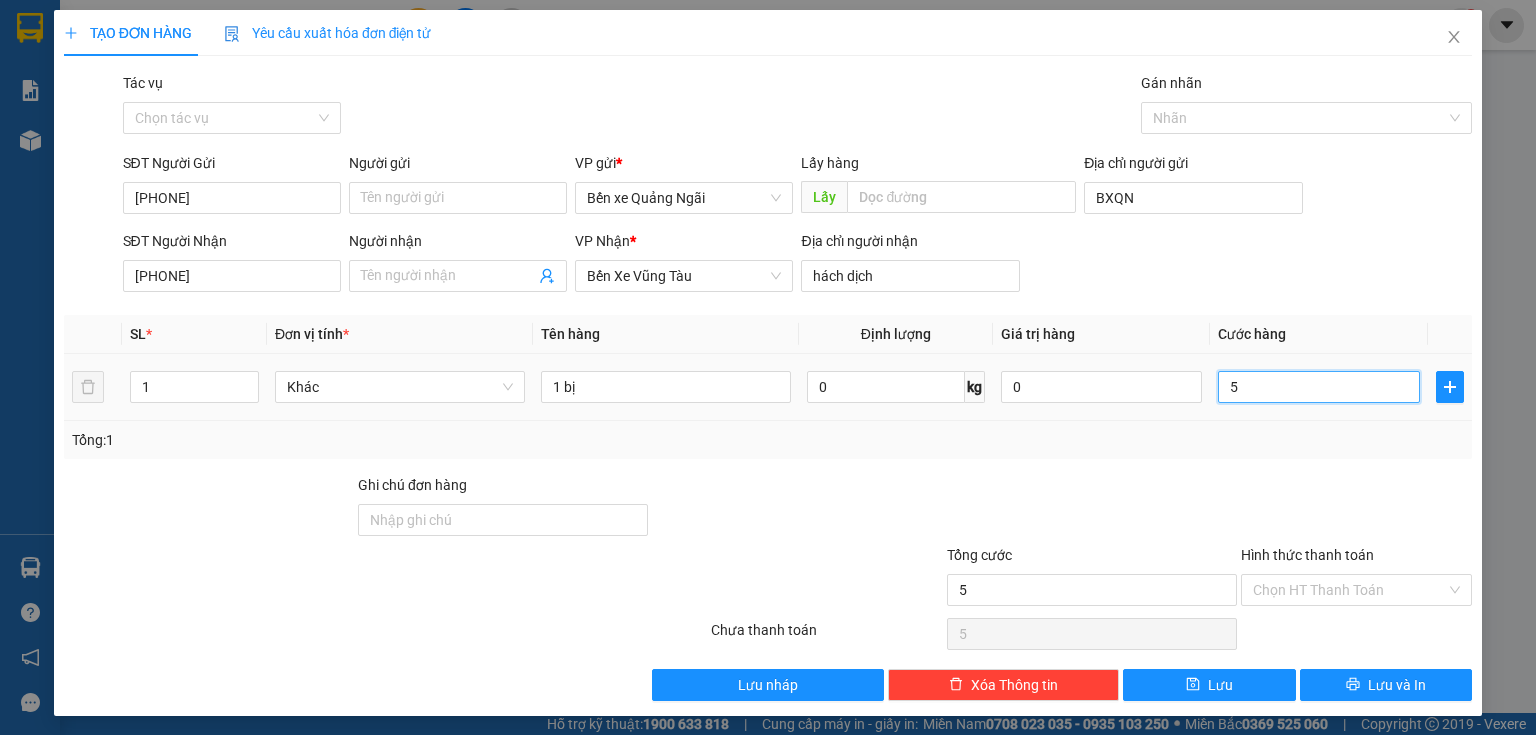 type on "50" 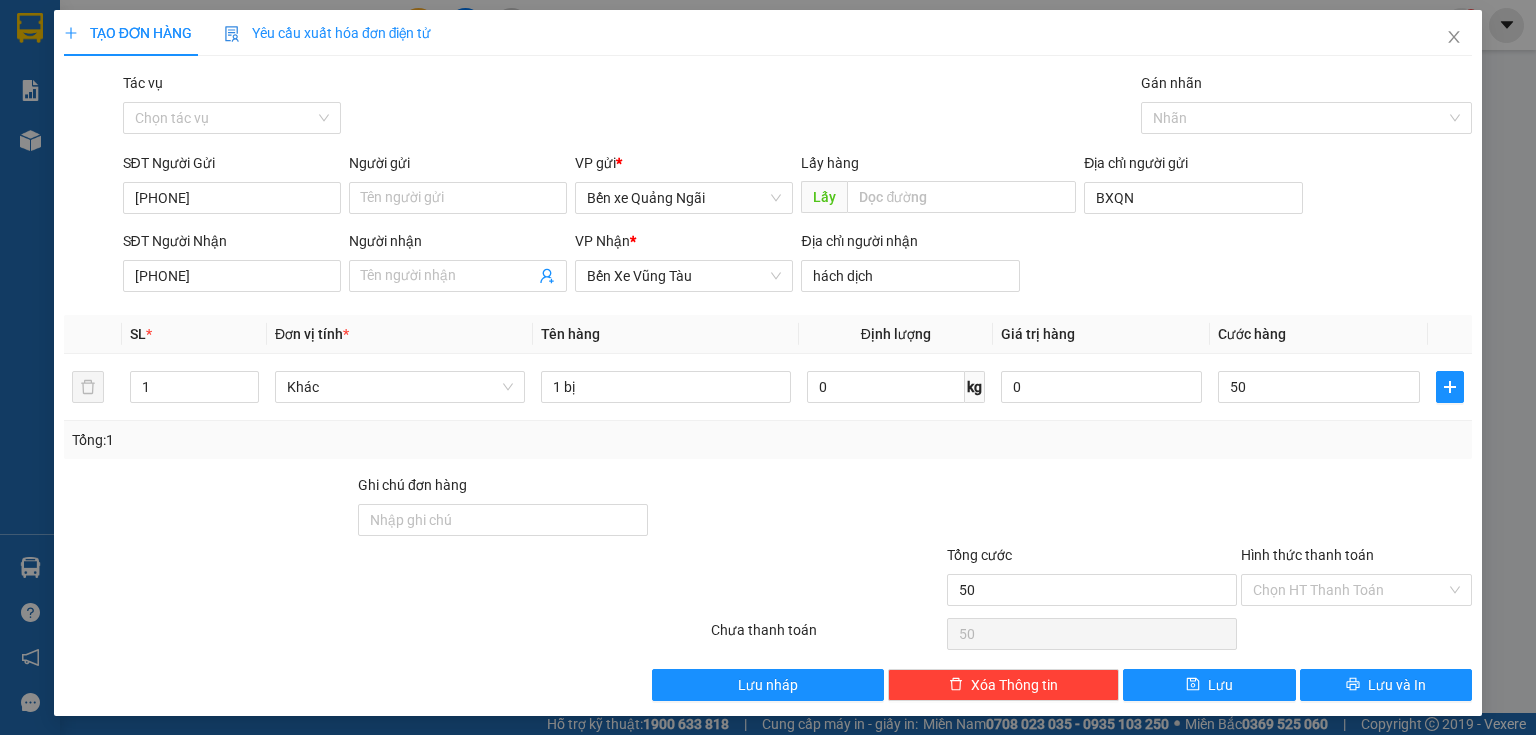 type on "50.000" 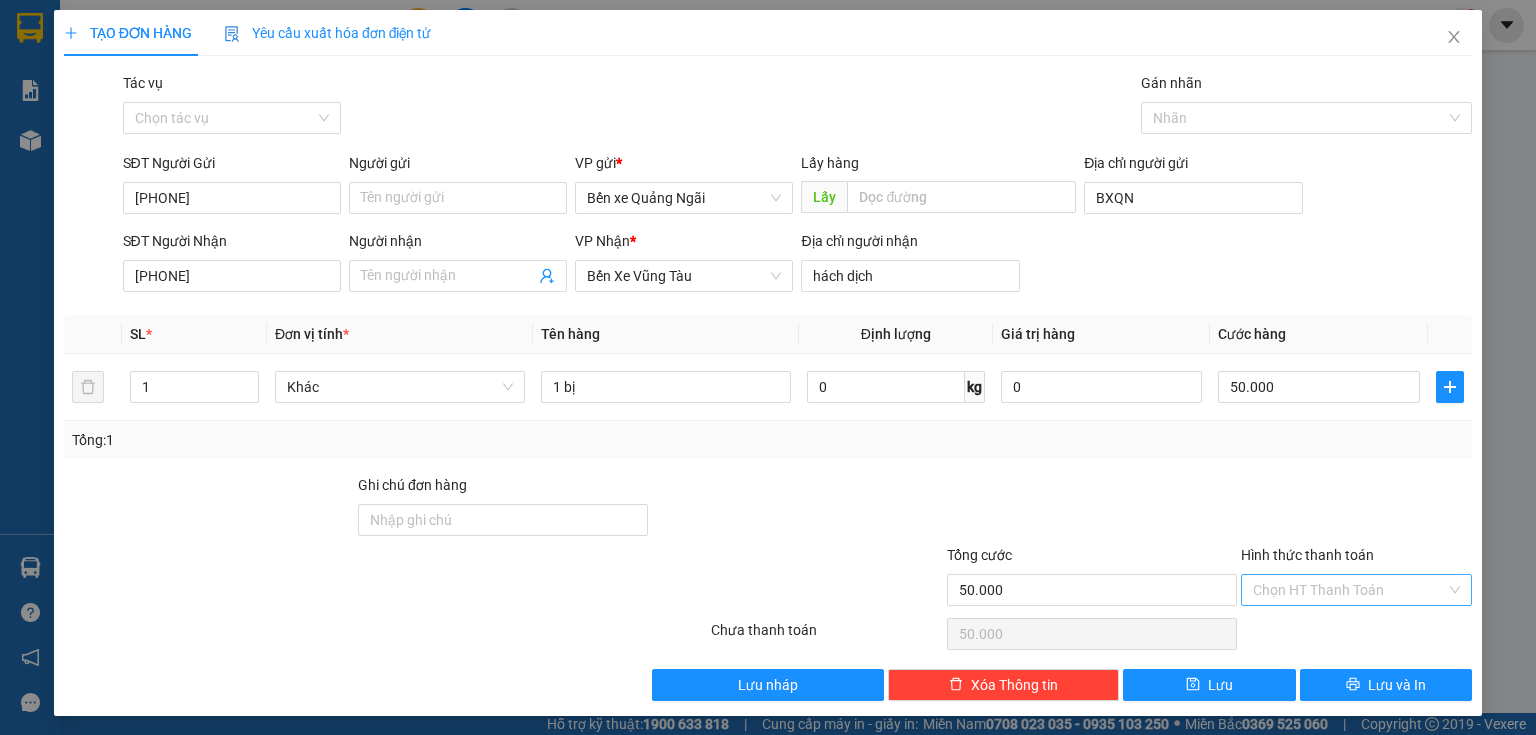 drag, startPoint x: 1312, startPoint y: 561, endPoint x: 1314, endPoint y: 583, distance: 22.090721 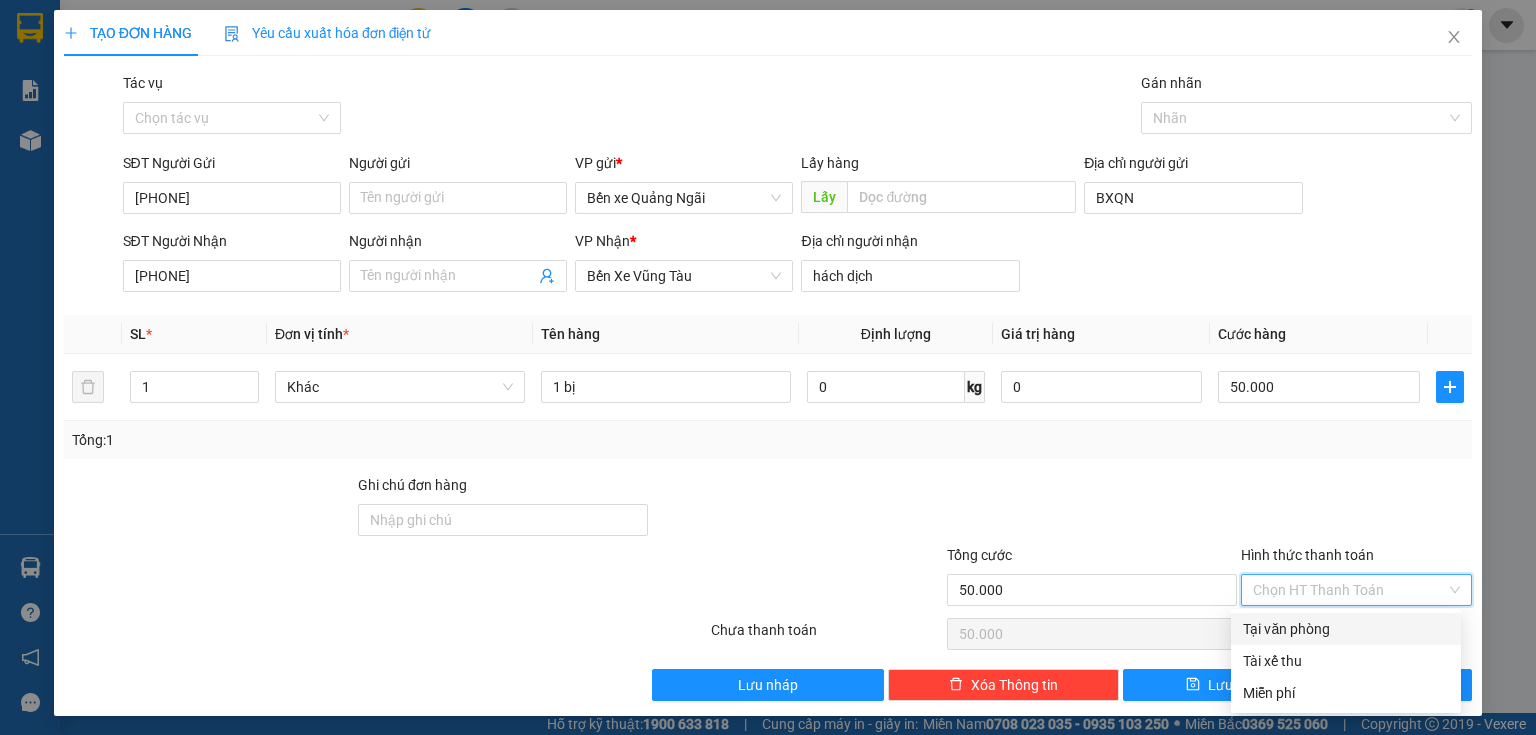 click on "Tại văn phòng" at bounding box center (1346, 629) 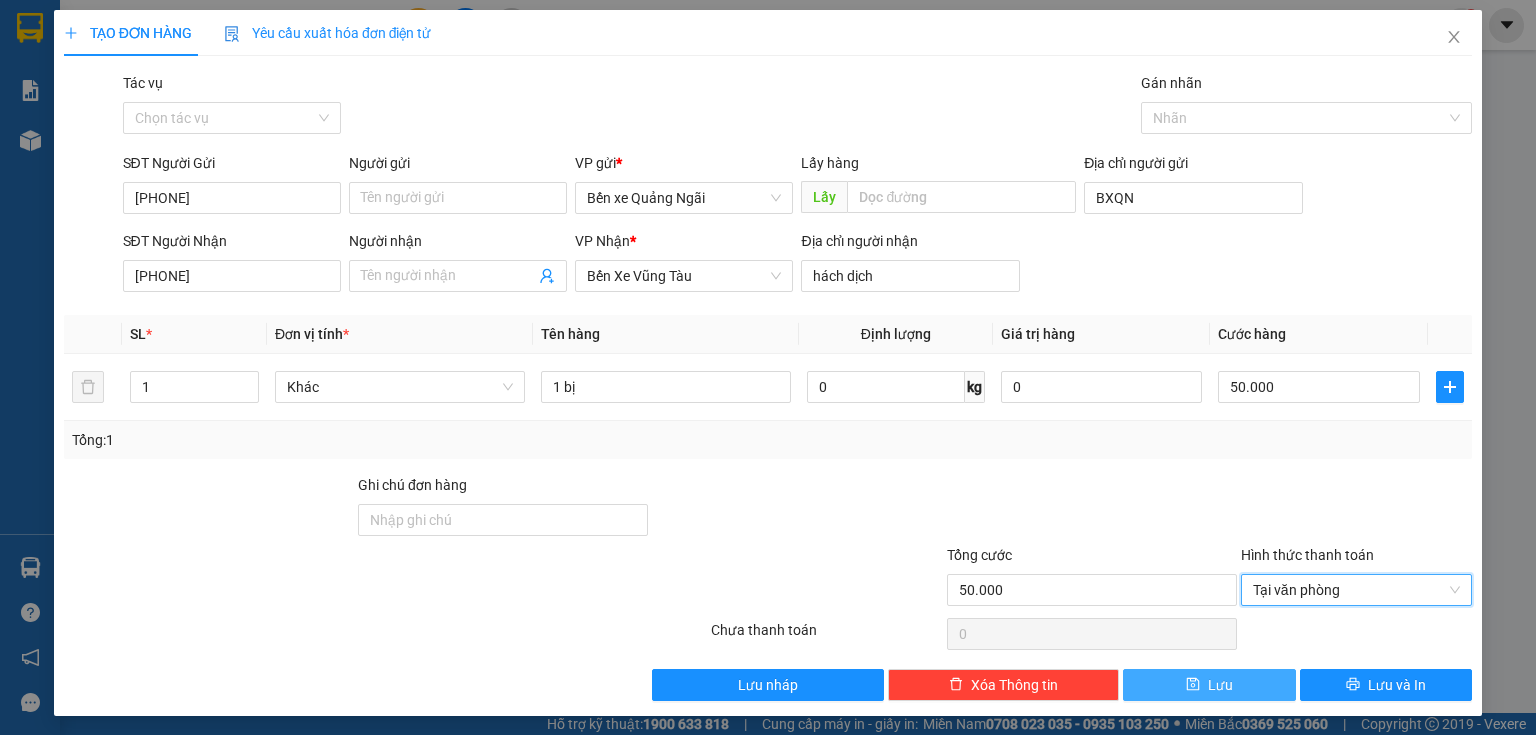 click on "Lưu" at bounding box center [1209, 685] 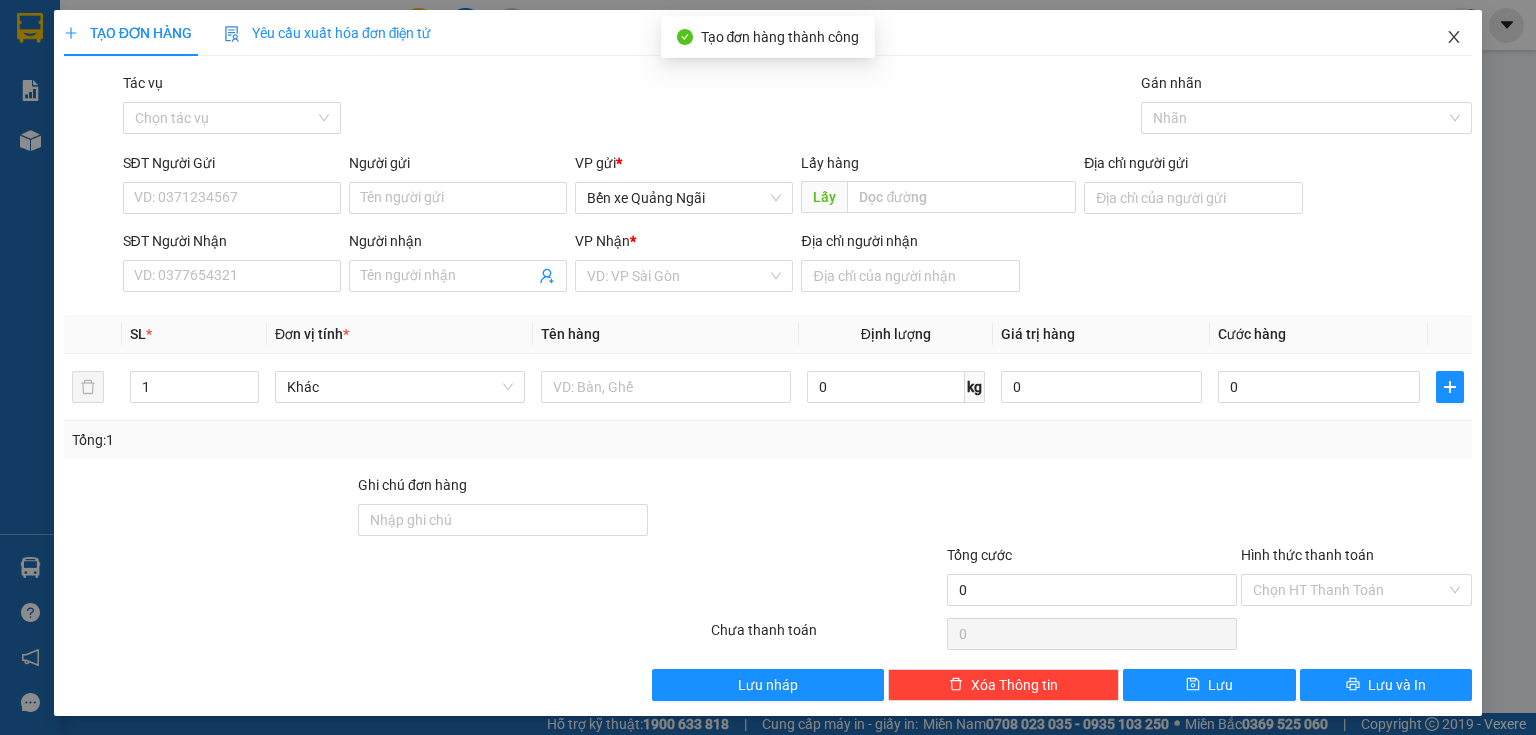 drag, startPoint x: 1463, startPoint y: 31, endPoint x: 1443, endPoint y: 36, distance: 20.615528 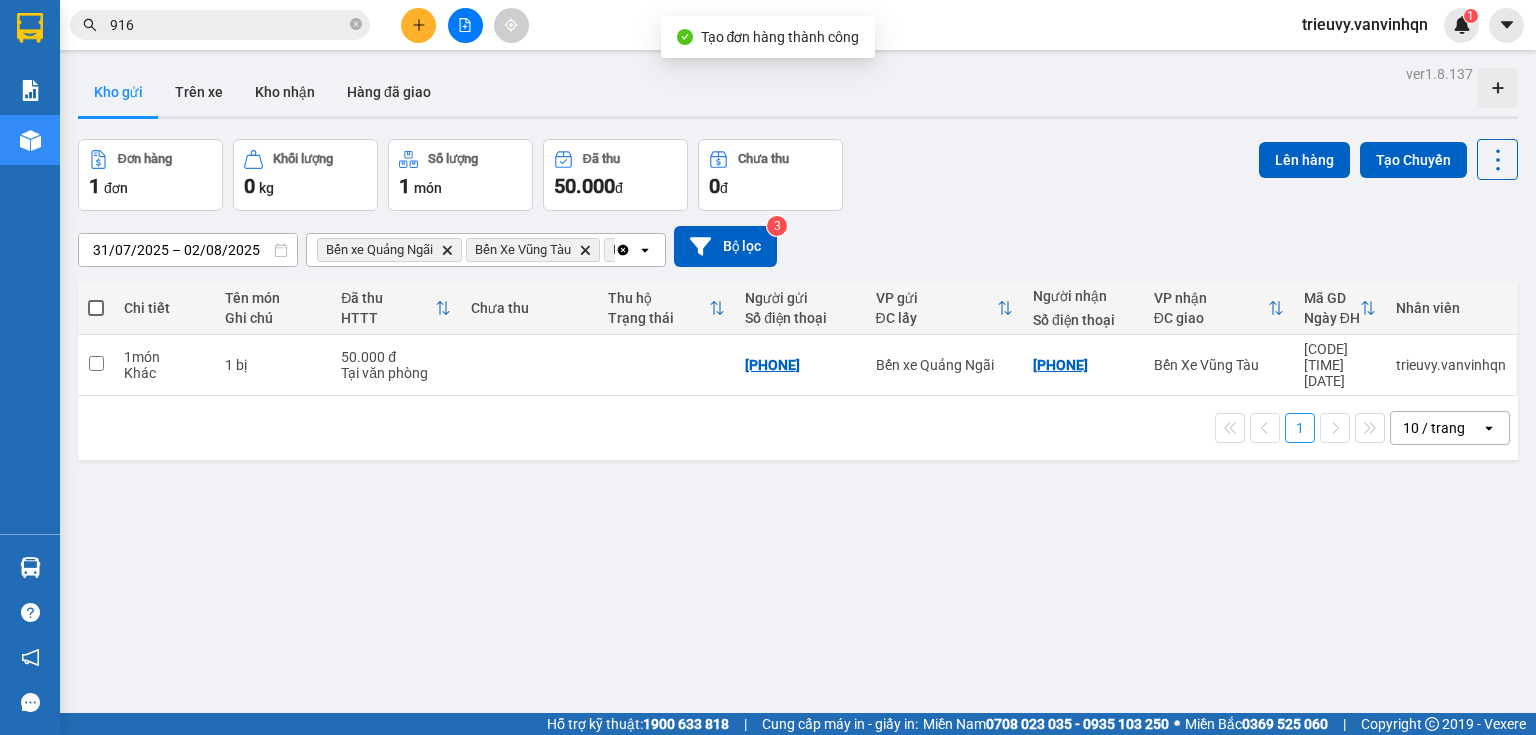 click on "1 bị" at bounding box center [273, 365] 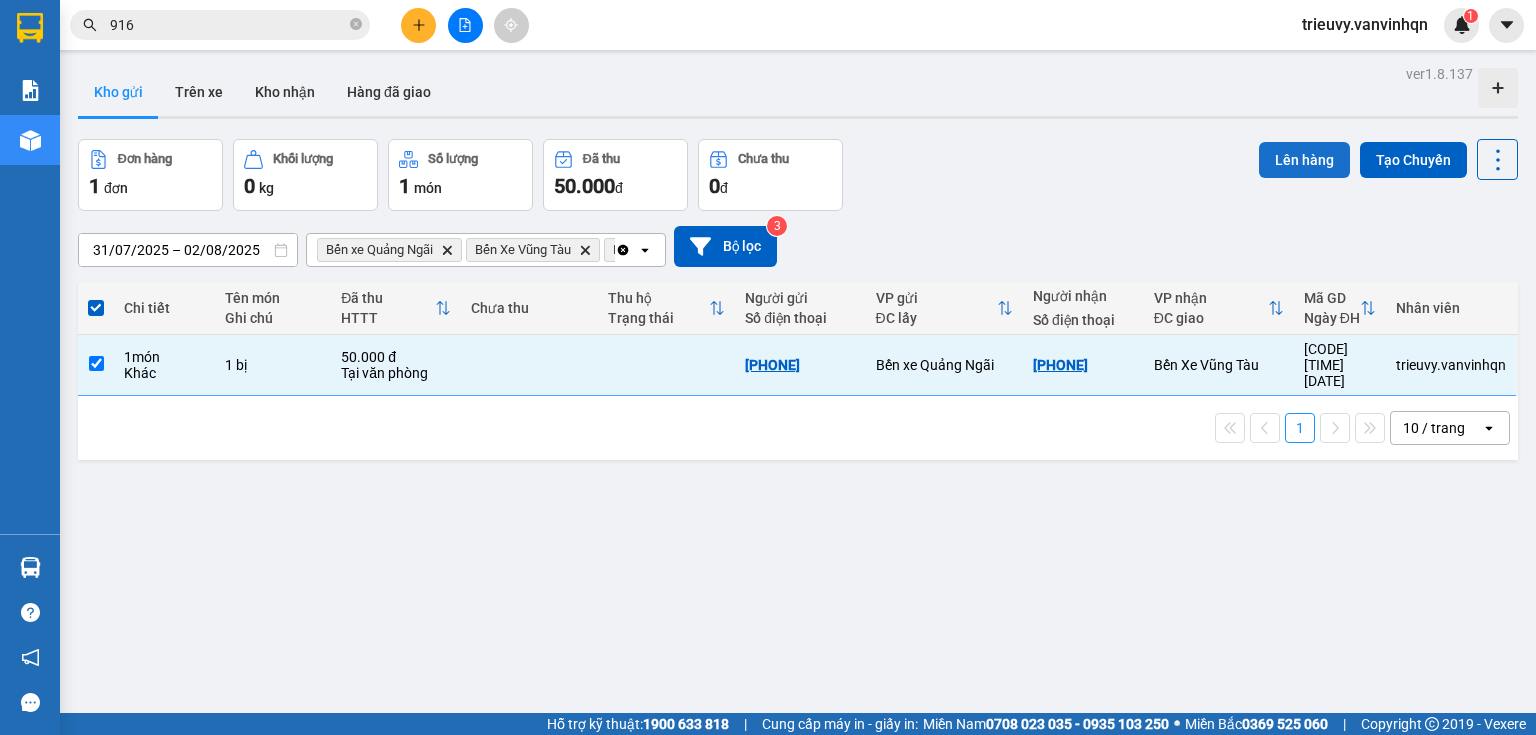 click on "Lên hàng" at bounding box center [1304, 160] 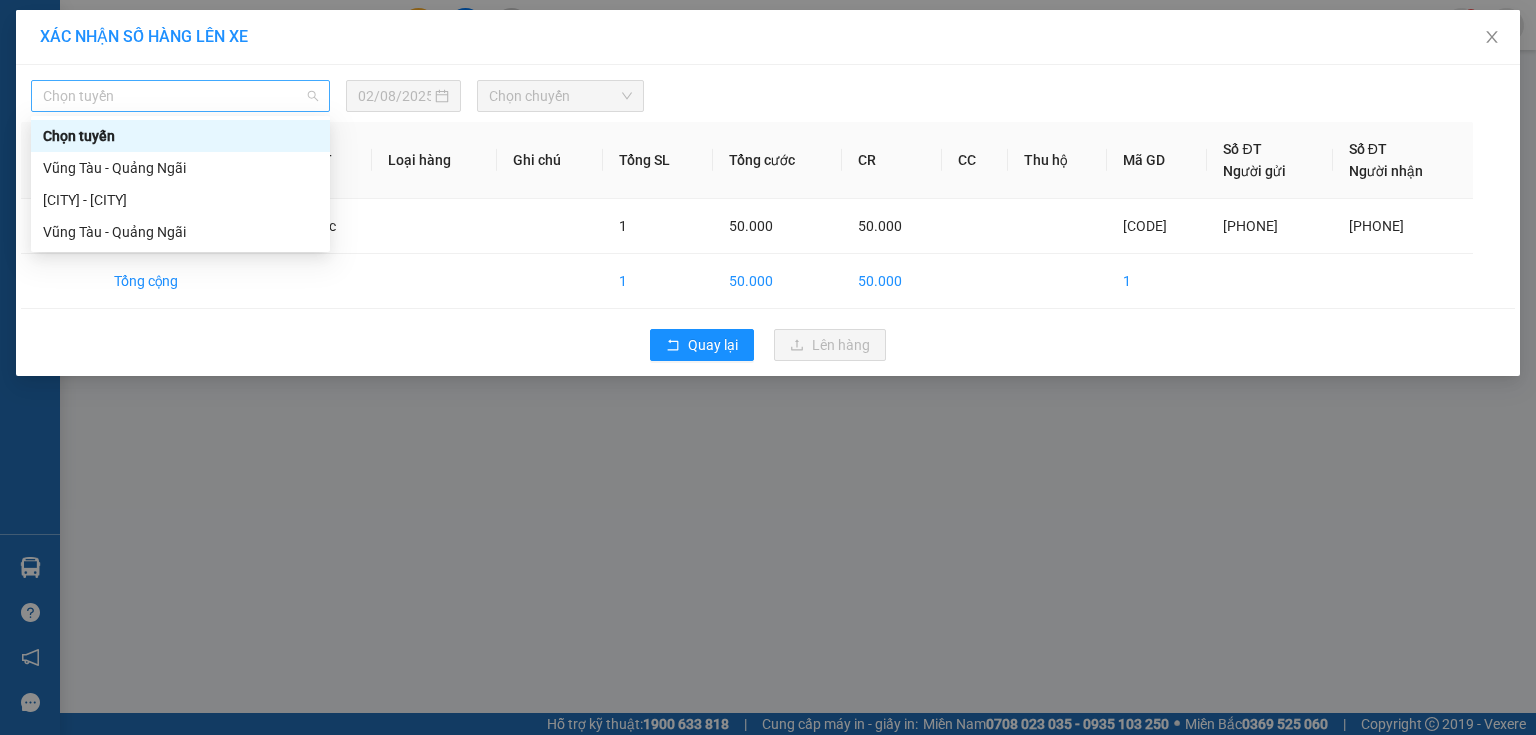 drag, startPoint x: 40, startPoint y: 96, endPoint x: 77, endPoint y: 179, distance: 90.873535 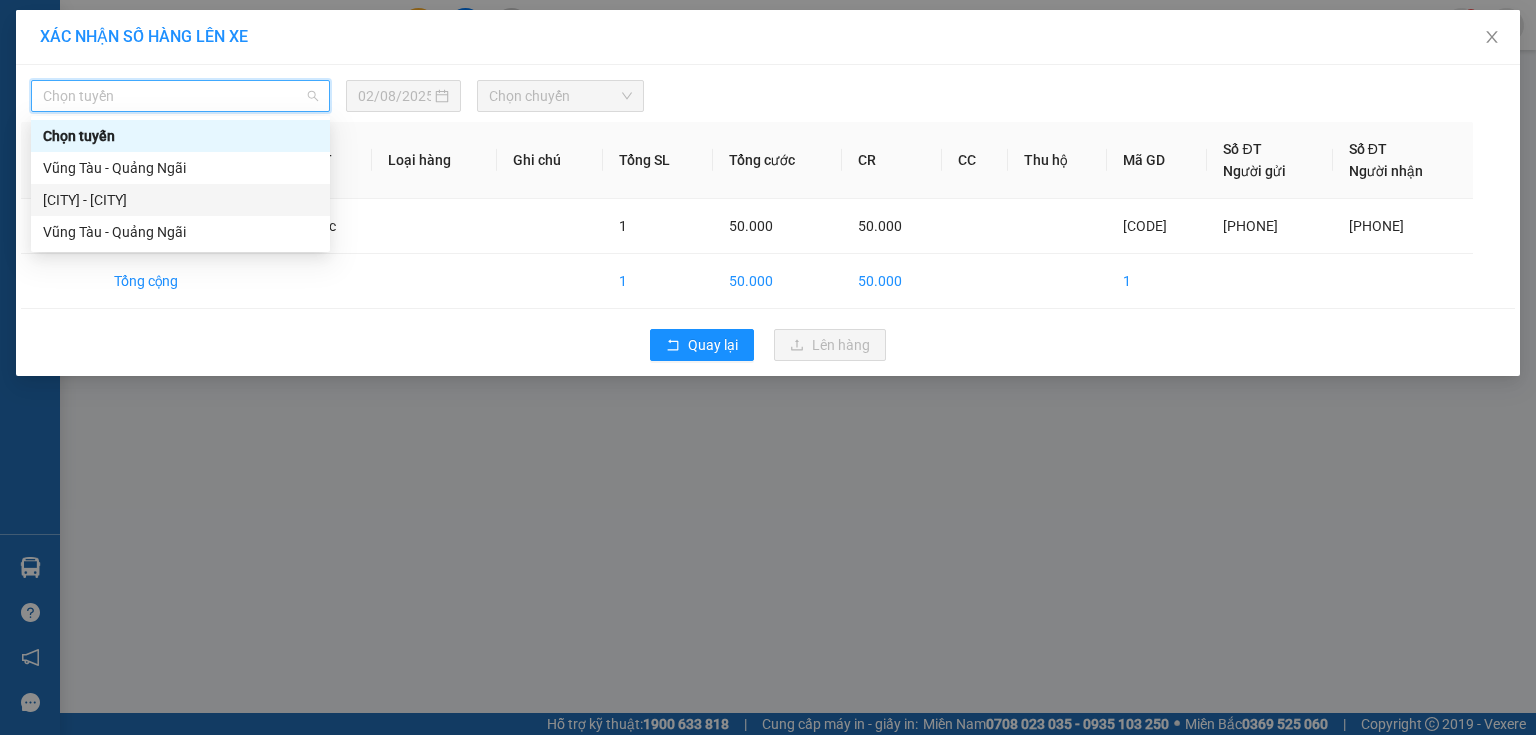 drag, startPoint x: 88, startPoint y: 200, endPoint x: 135, endPoint y: 184, distance: 49.648766 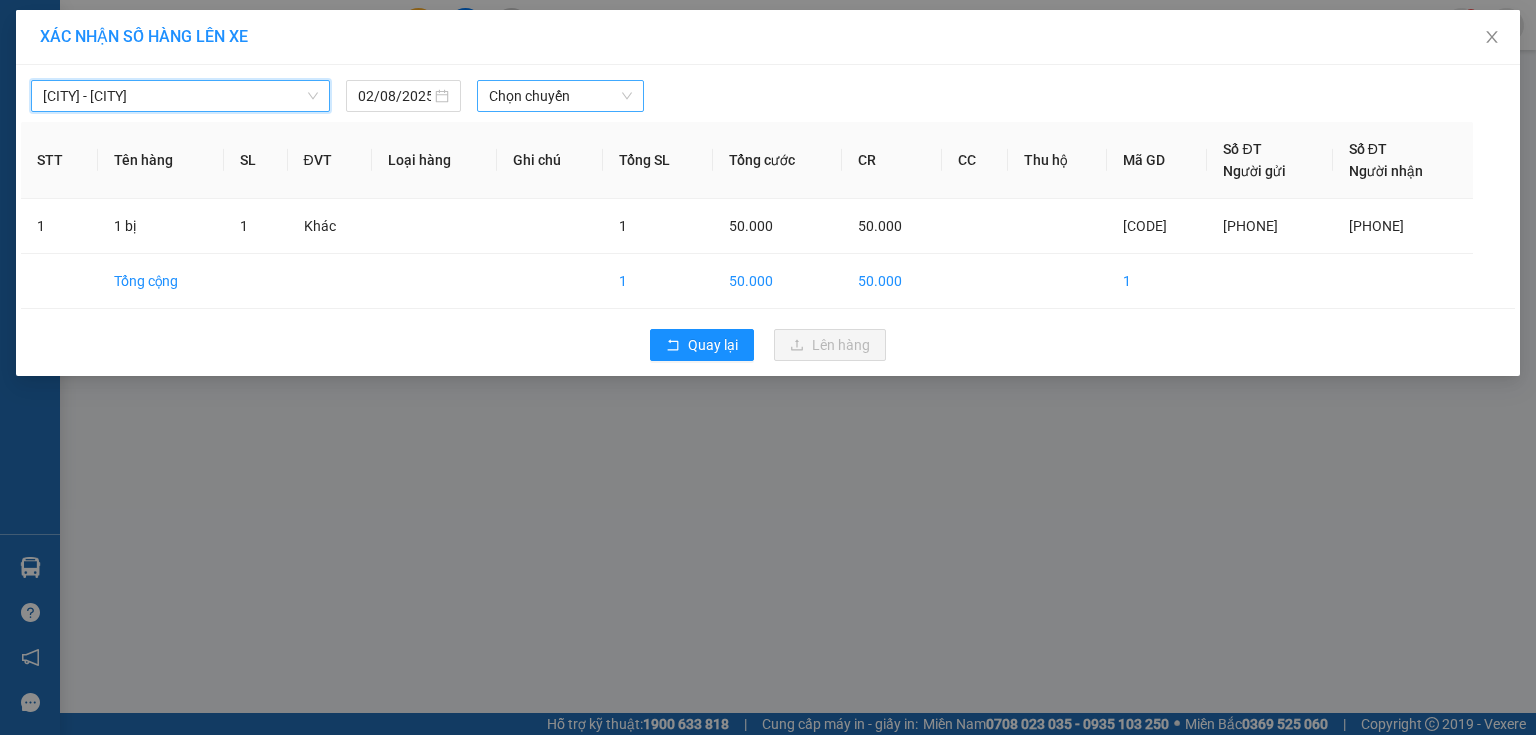 click on "Chọn chuyến" at bounding box center (561, 96) 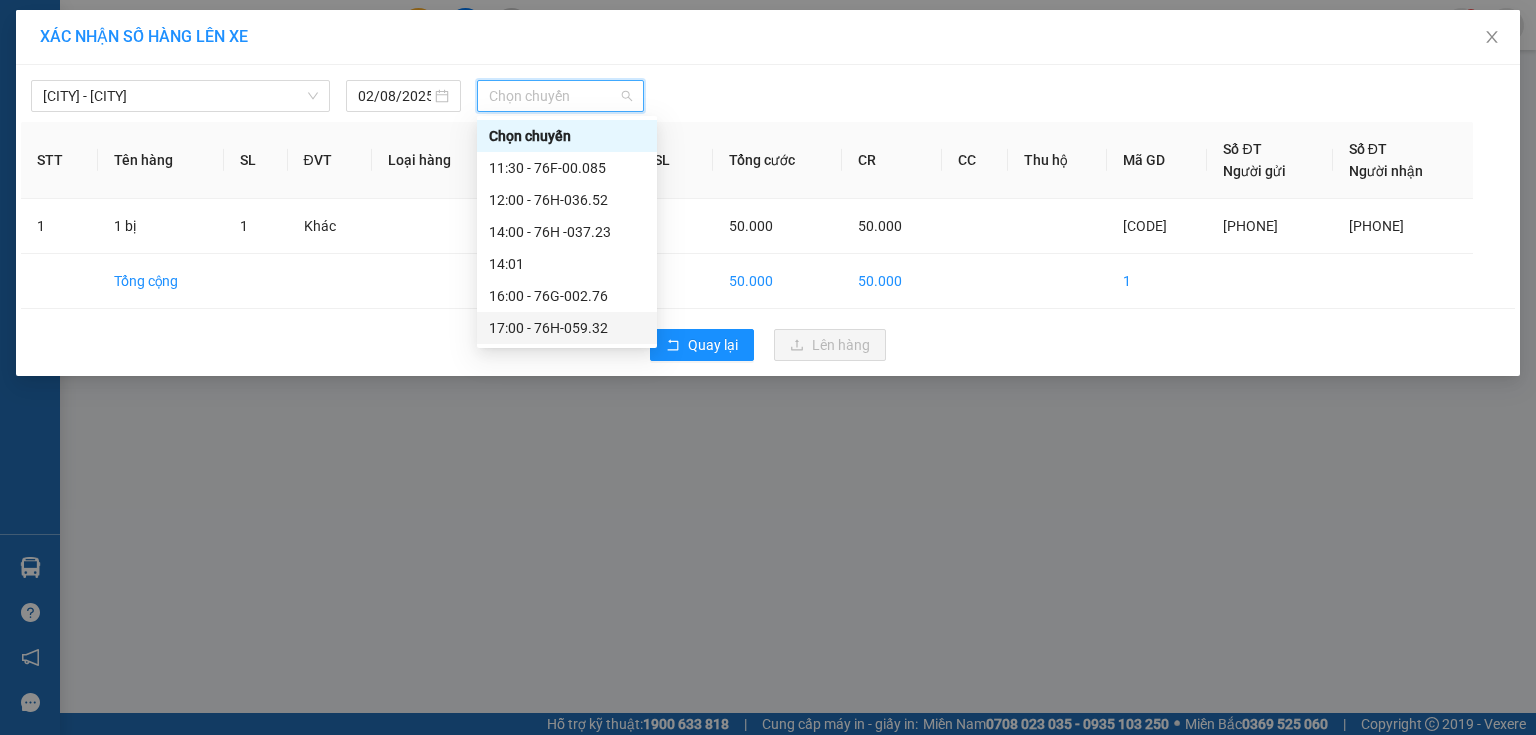 click on "17:00     - 76H-059.32" at bounding box center [567, 328] 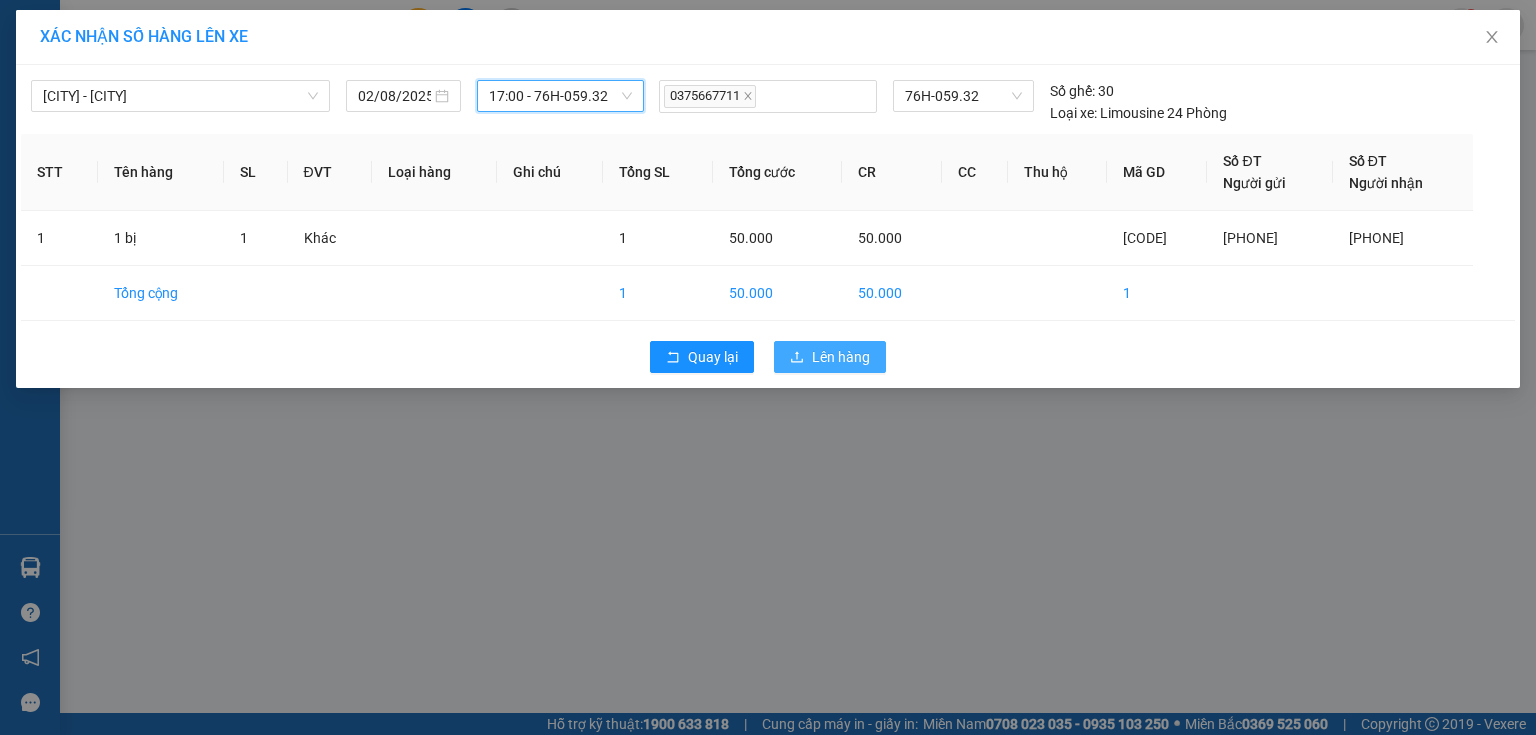 click on "Lên hàng" at bounding box center [841, 357] 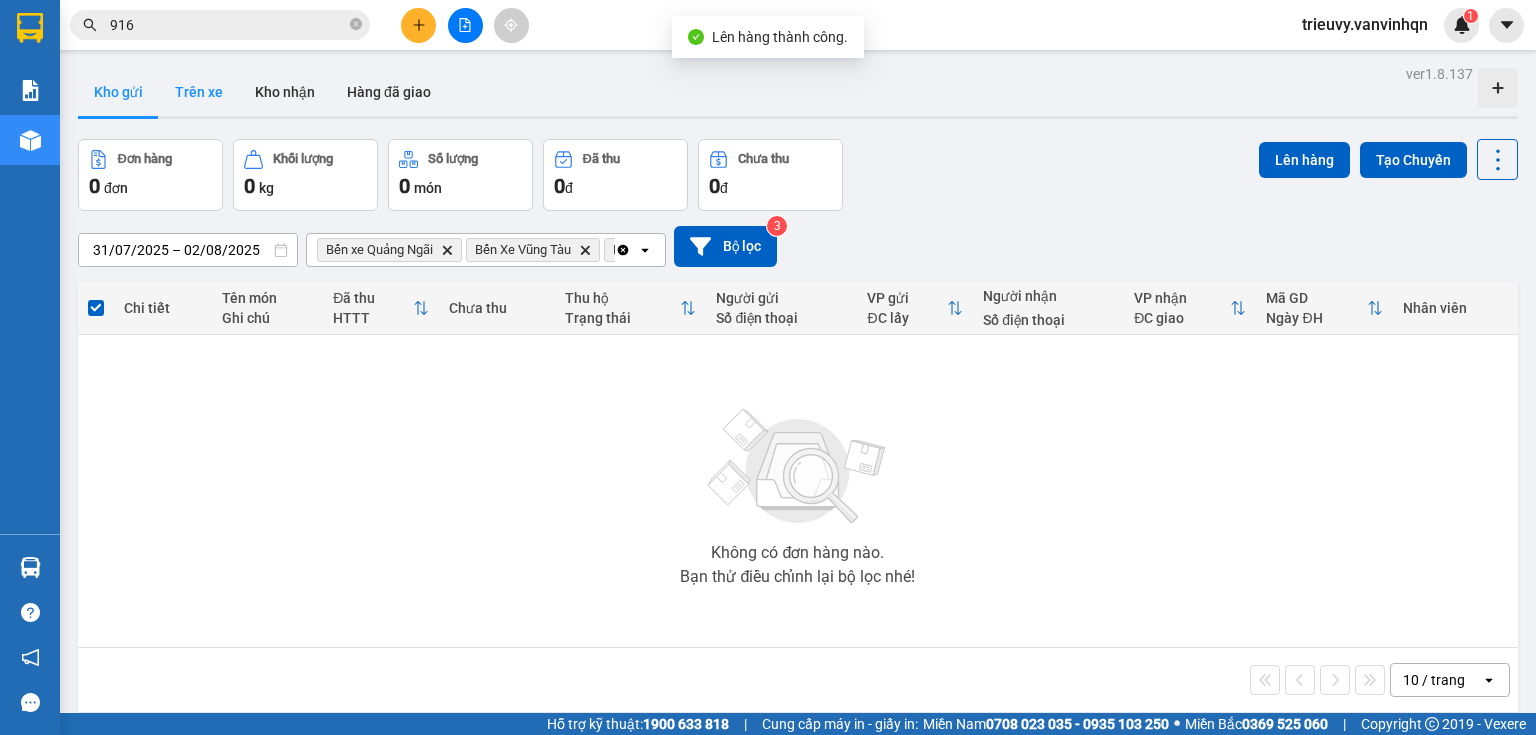 click on "Trên xe" at bounding box center [199, 92] 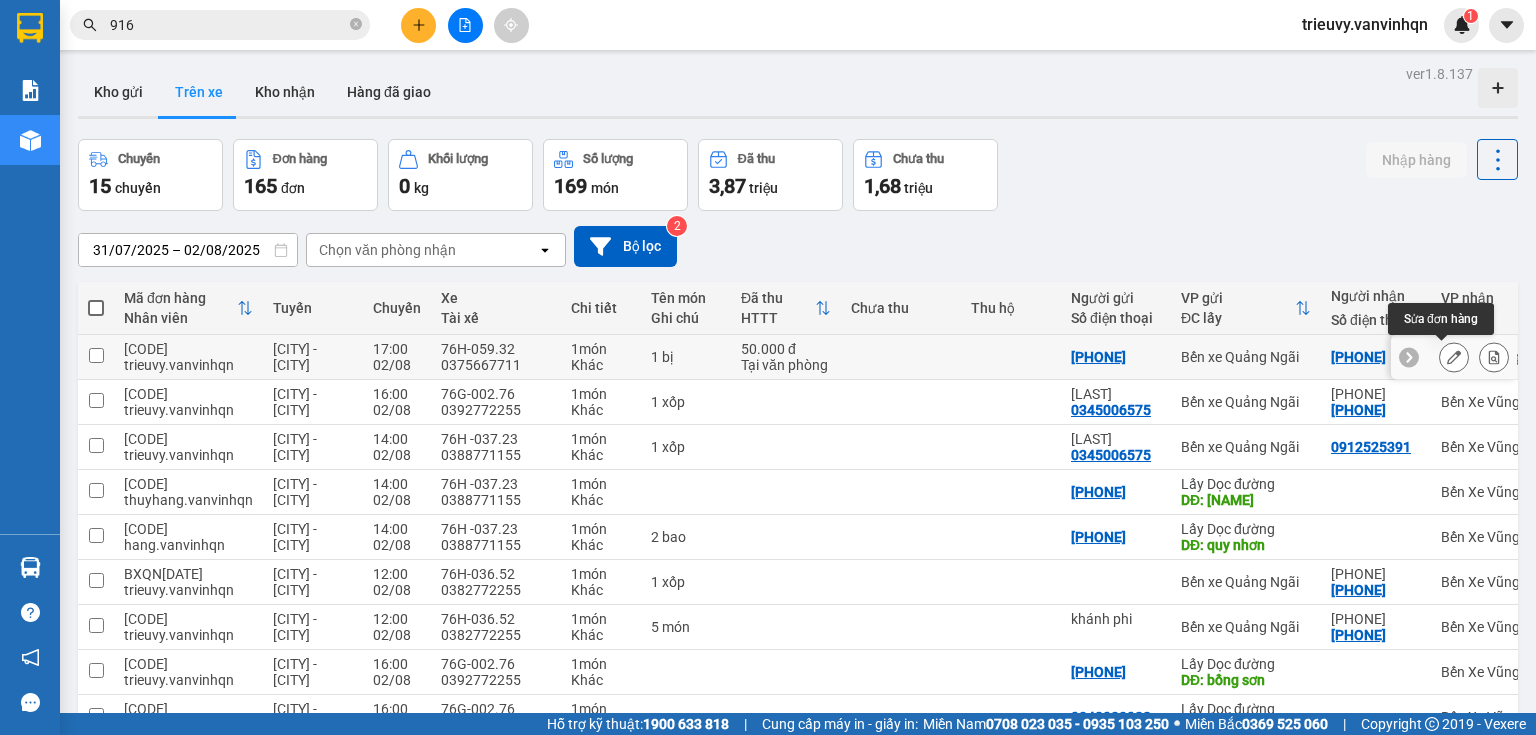 click at bounding box center (1454, 357) 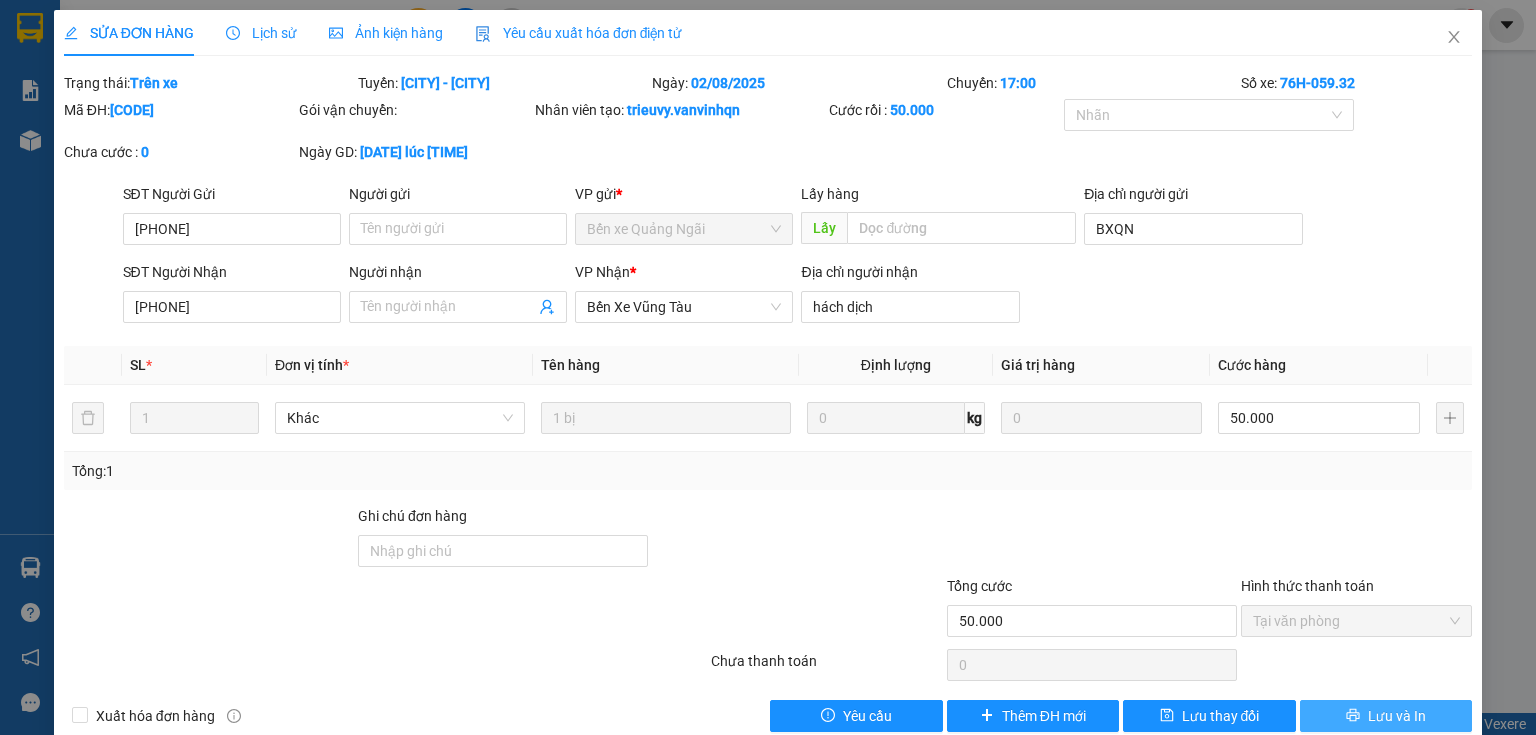 click on "Lưu và In" at bounding box center [1386, 716] 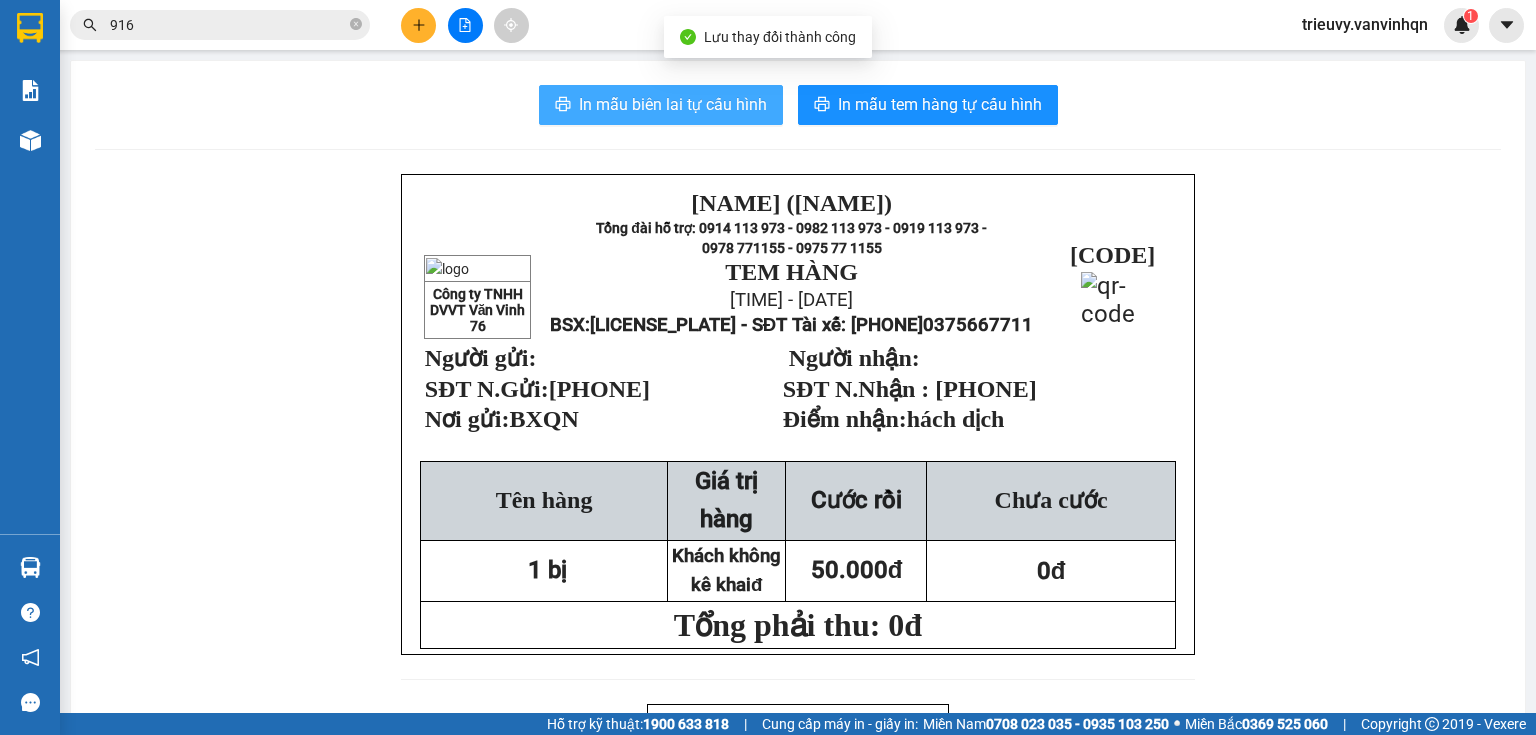click on "In mẫu biên lai tự cấu hình" at bounding box center (661, 105) 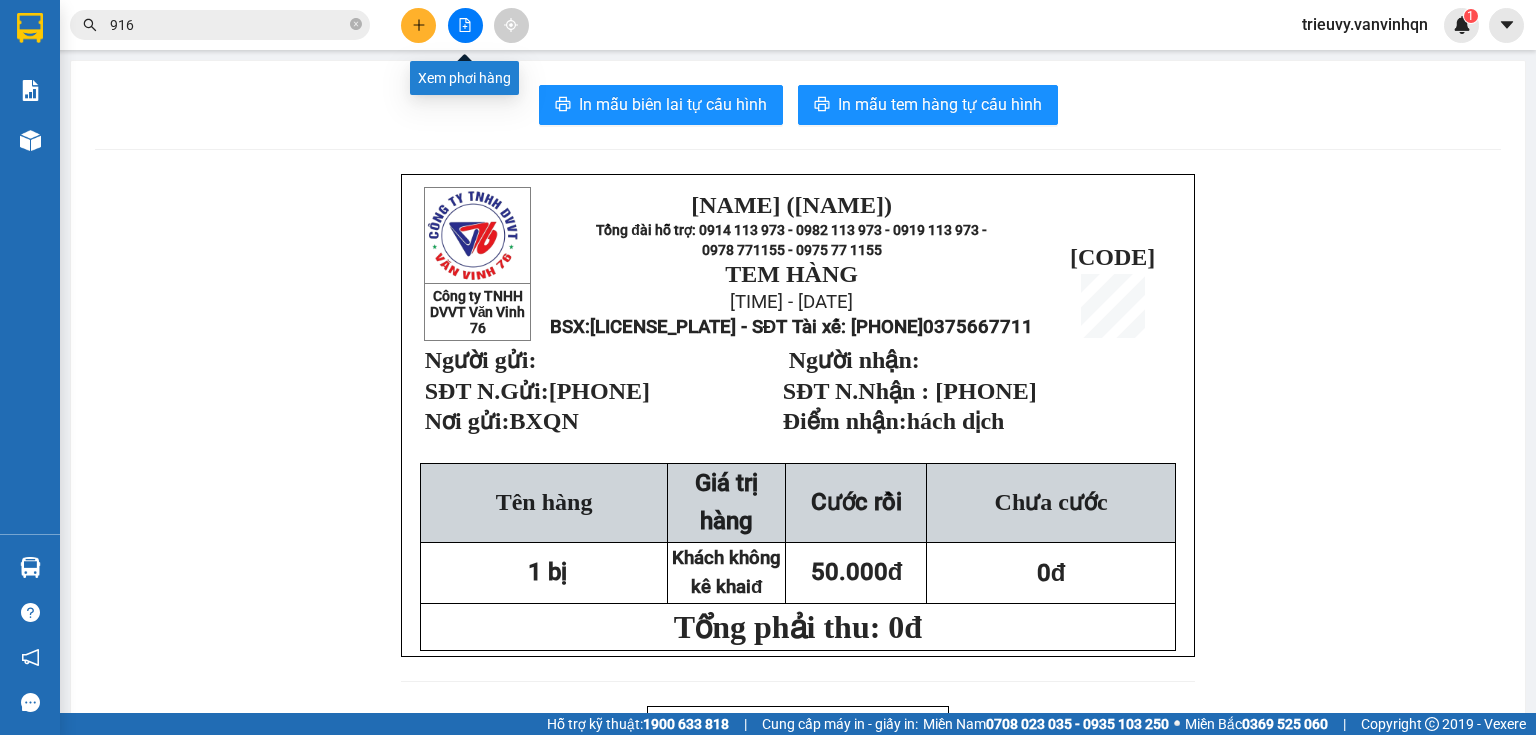 click at bounding box center (465, 25) 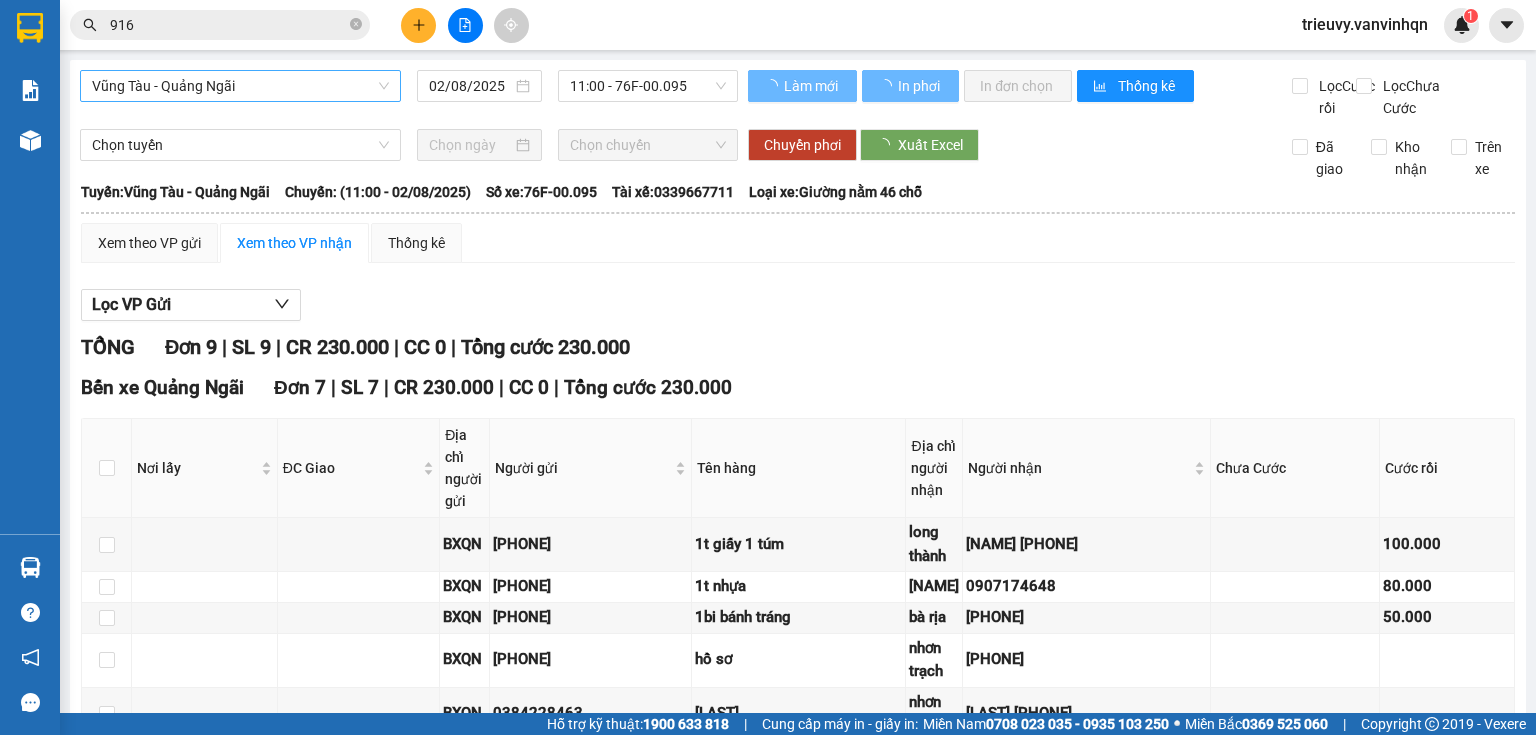 click on "Vũng Tàu - Quảng Ngãi" at bounding box center (240, 86) 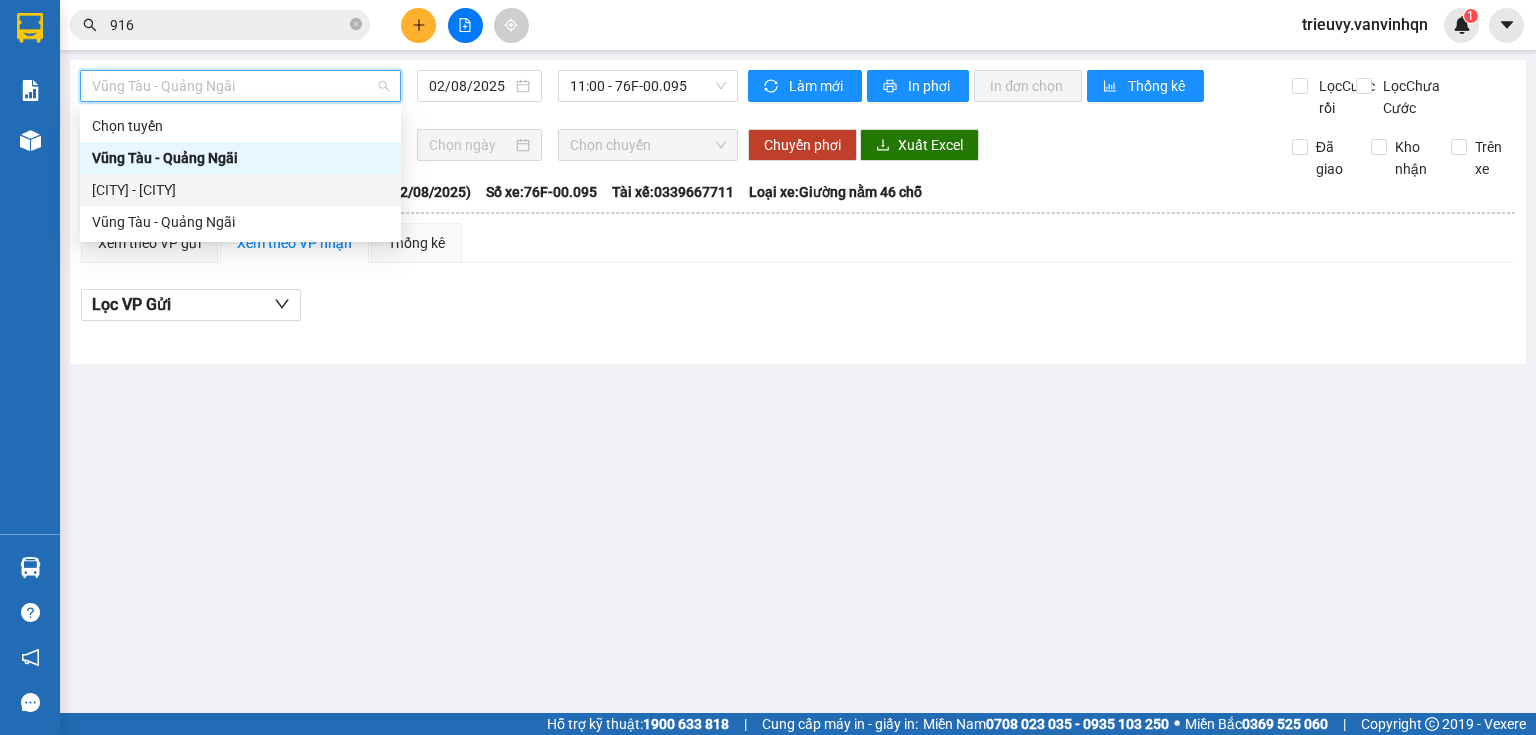 drag, startPoint x: 236, startPoint y: 184, endPoint x: 384, endPoint y: 144, distance: 153.31015 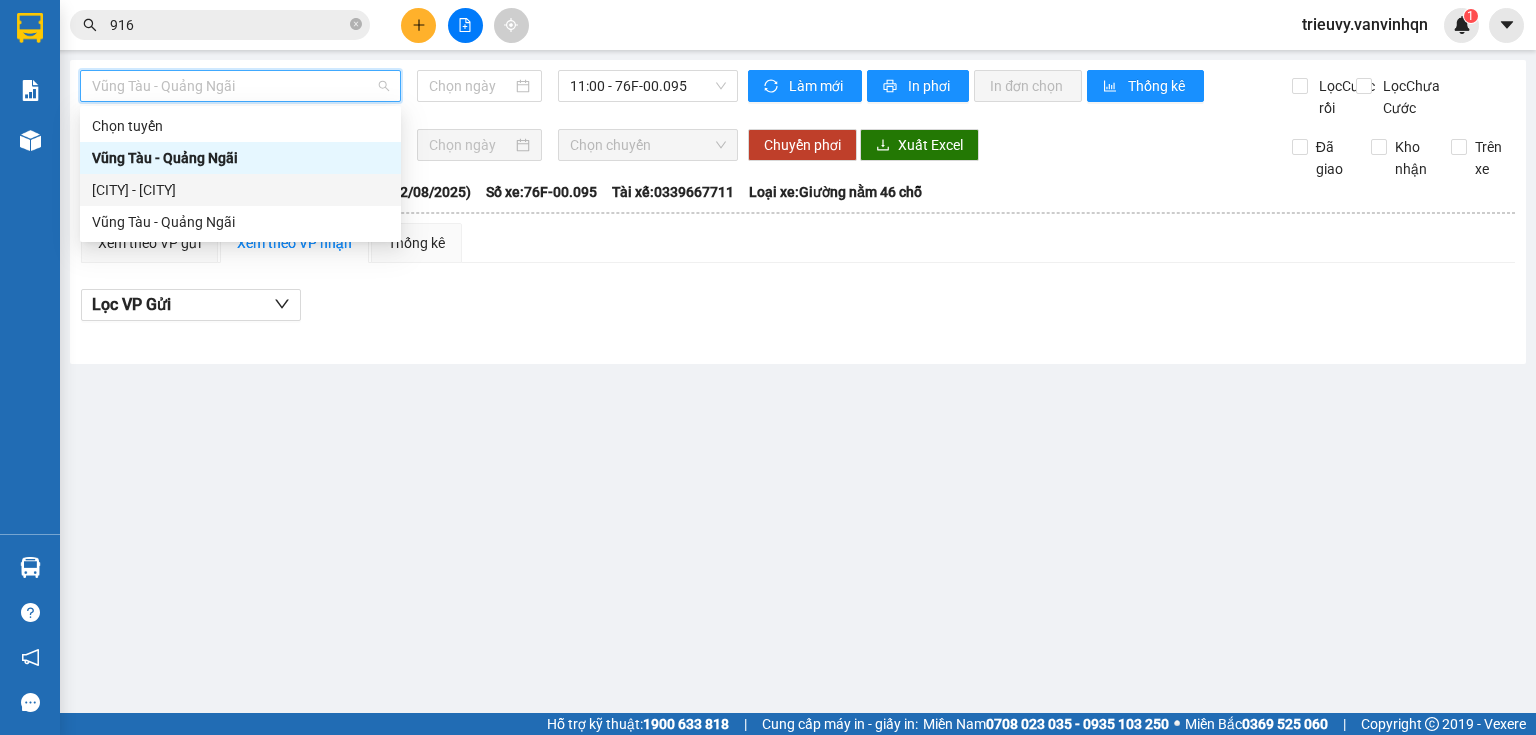 type on "02/08/2025" 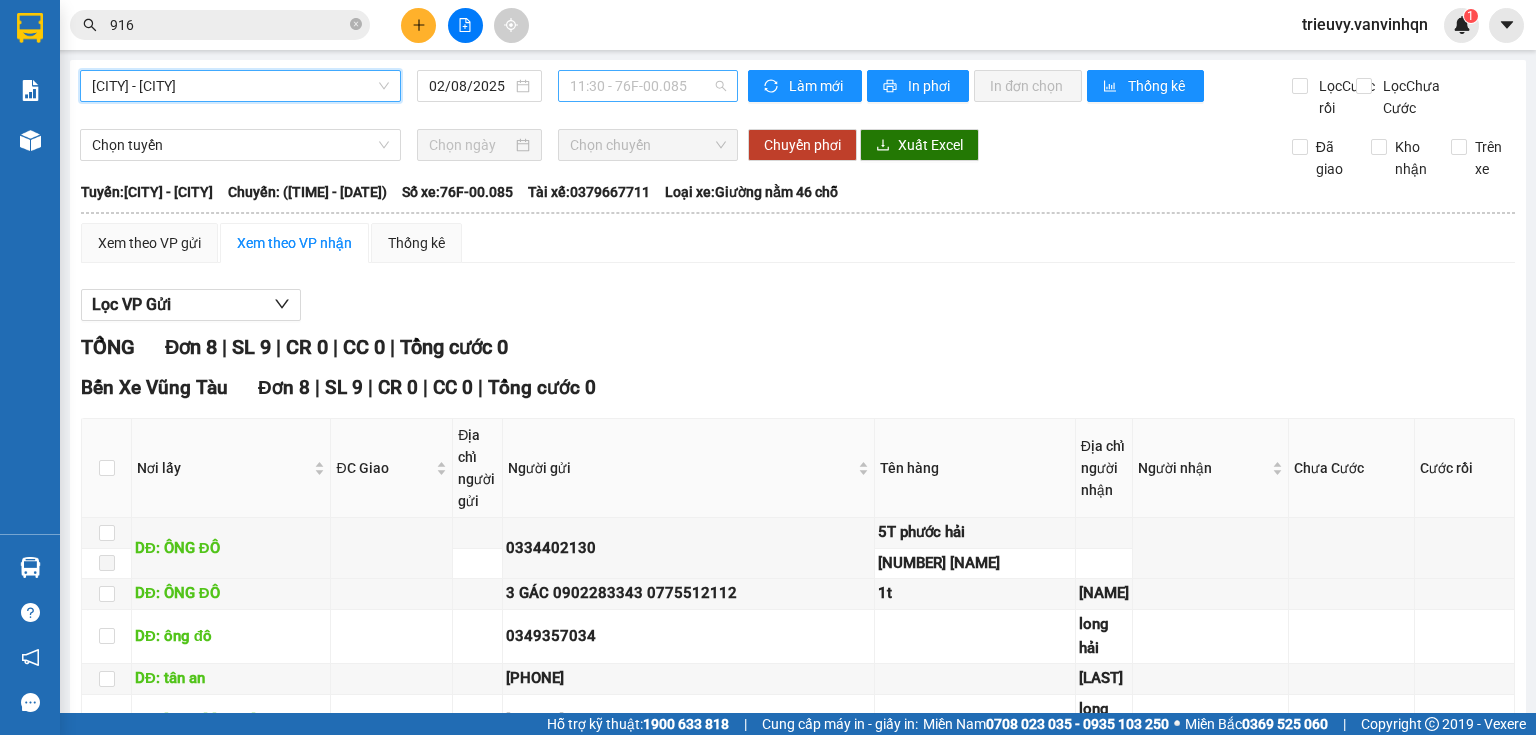 click on "11:30     - 76F-00.085" at bounding box center (648, 86) 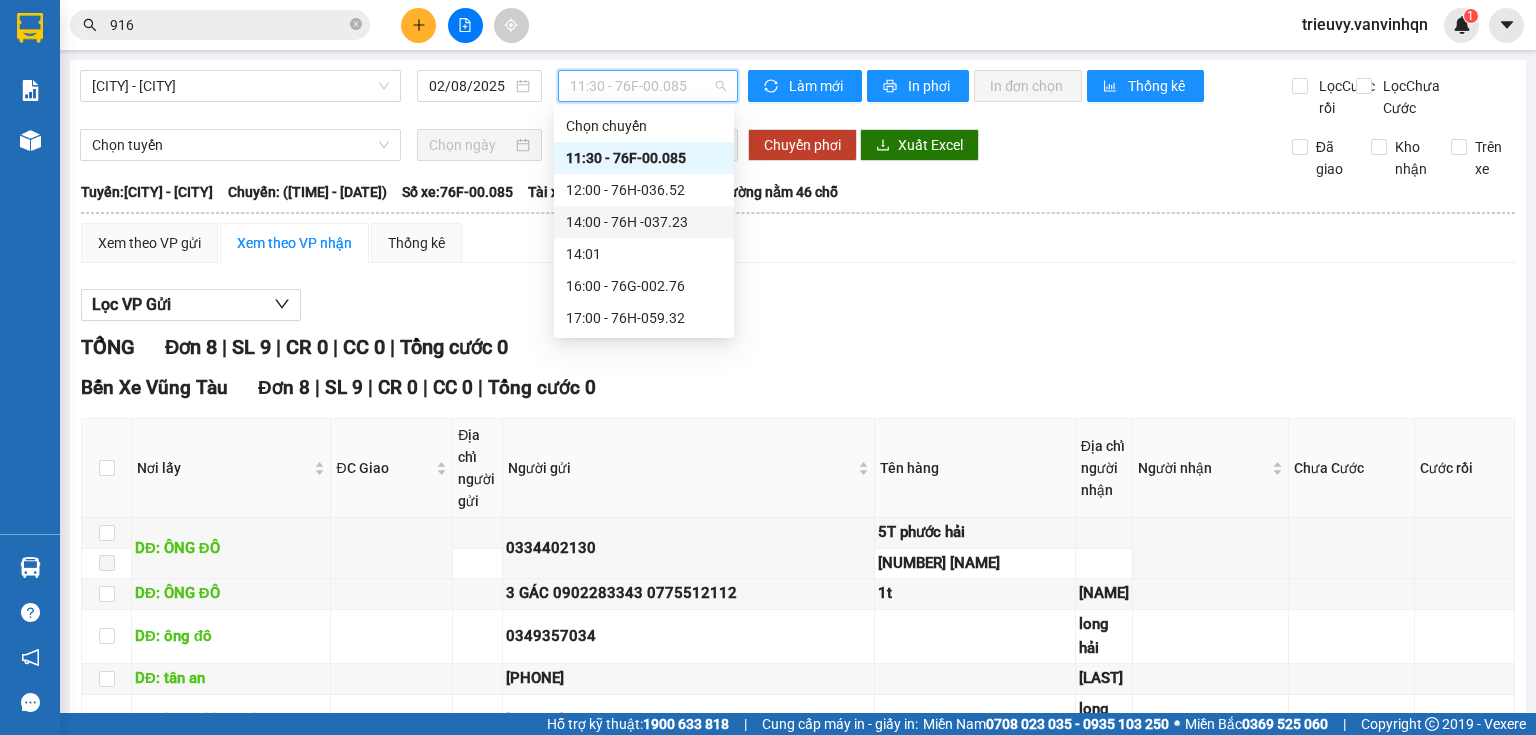 click on "14:00     - 76H -037.23" at bounding box center [644, 222] 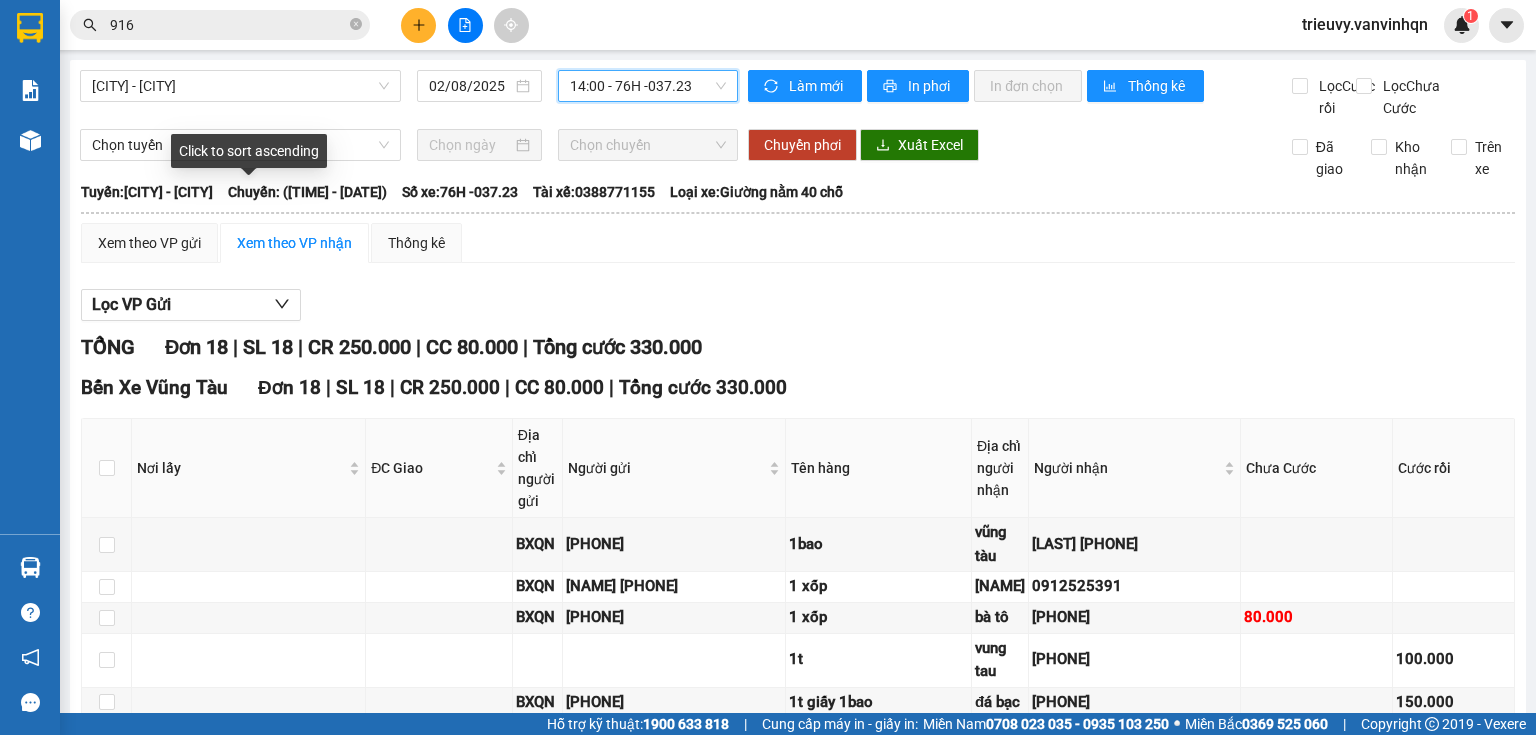 click on "Click to sort ascending" at bounding box center [249, 151] 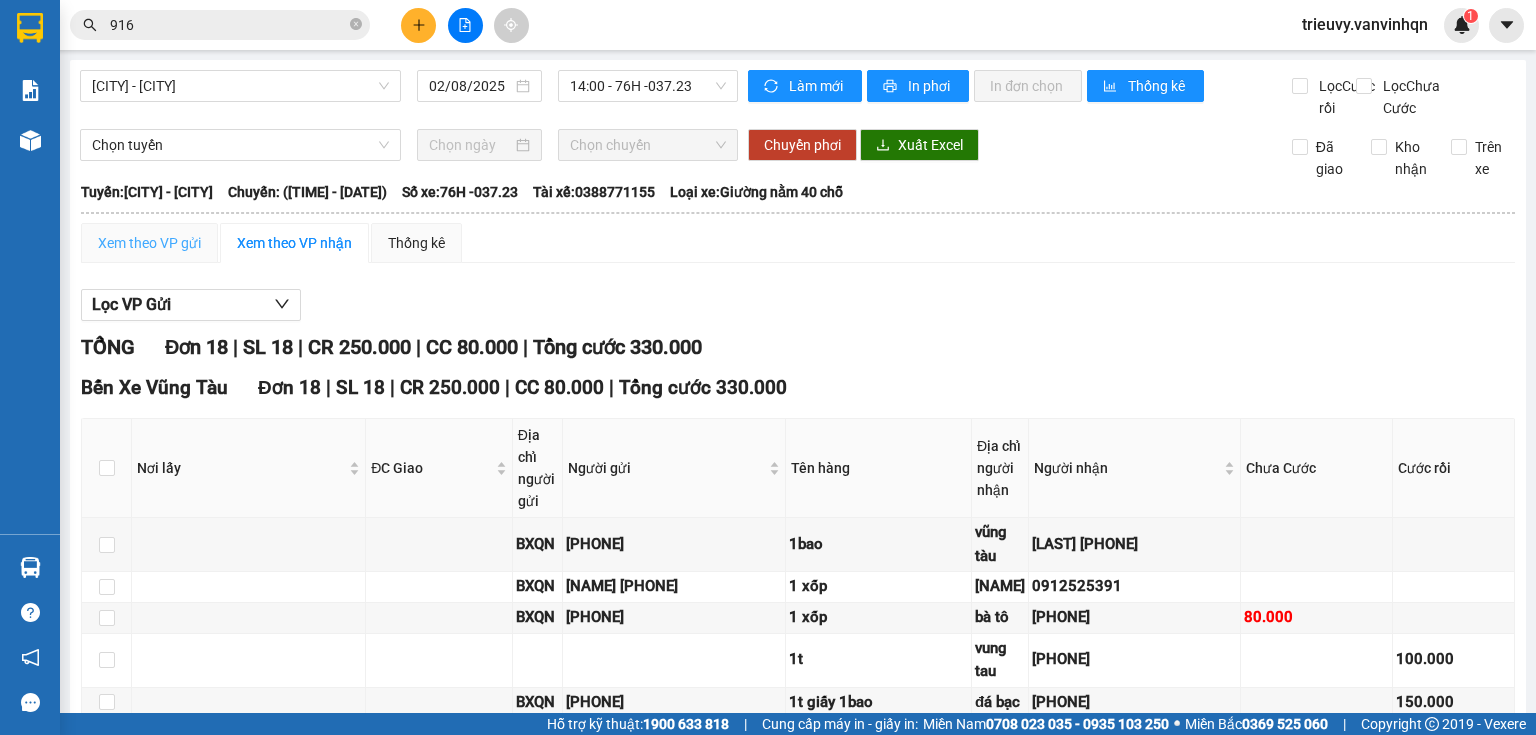 click on "Xem theo VP gửi" at bounding box center (149, 243) 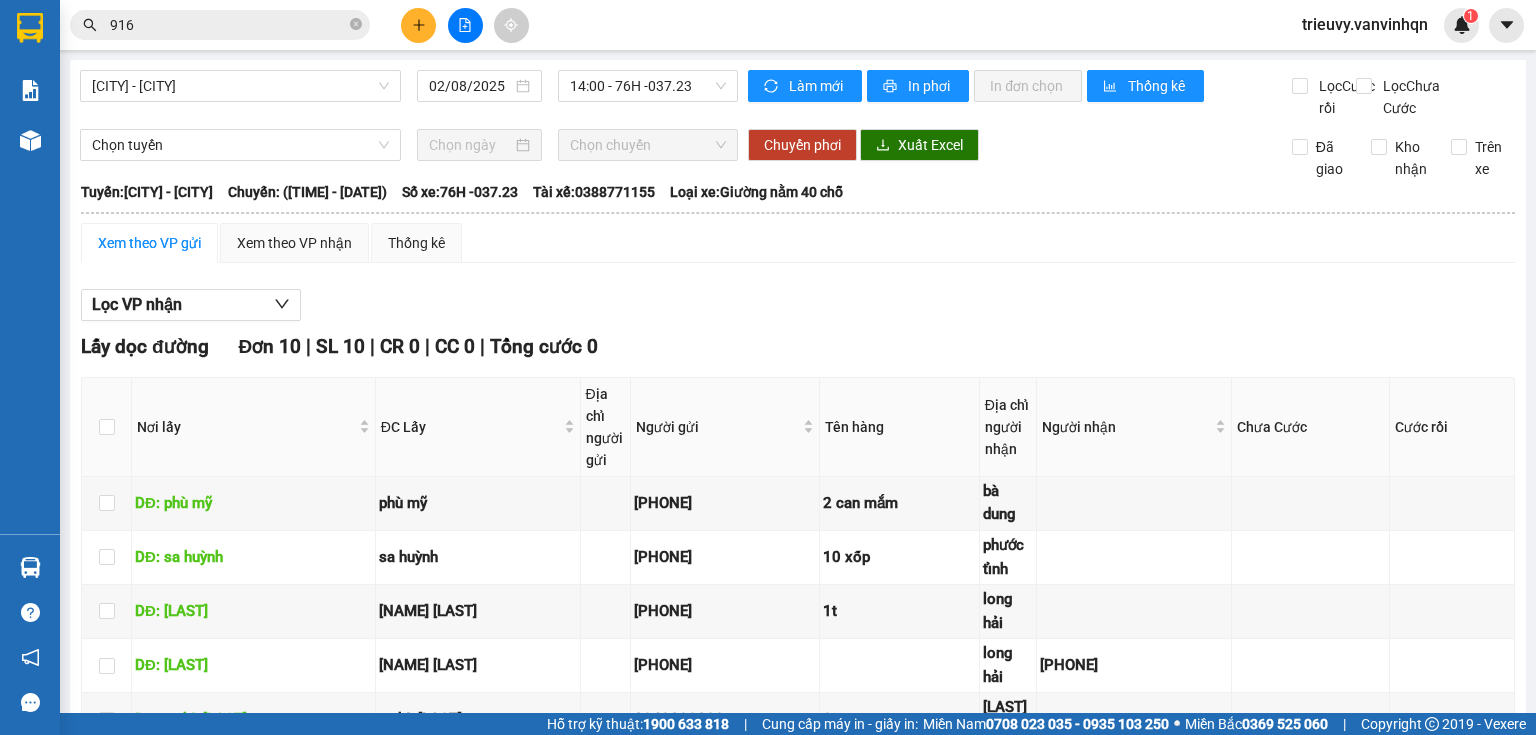 click on "Lấy Dọc đường Đơn   10 | SL   10 | CR   0 | CC   0 | Tổng cước   0 Nơi lấy ĐC Giao Địa chỉ người gửi Người gửi Tên hàng Địa chỉ người nhận Người nhận Chưa Cước Cước rồi Ký nhận                       DĐ: [CITY] [PHONE] 2 can mắm  [LAST]   DĐ: [CITY]   [PHONE] 10 xốp  [LAST]   DĐ: [CITY]   [PHONE] 1t [LAST]   DĐ: [CITY]   [PHONE] [LAST]  [PHONE]  DĐ: [LAST] [PHONE] 2t  [LAST] + vt   DĐ: [CITY]   [PHONE] 3t lá é vtau    DĐ: [LAST] [PHONE] vũng tàu   DĐ: [CITY]   [PHONE] khang linh    DĐ: [LAST] [PHONE] 3 bao gạo  bình giã vtau    DĐ: [CITY]   [PHONE] 2 bao vũng tàu   Lưu sắp xếp Xuống kho gửi In DS In biên lai Chốt phơi hàng [LAST] ([CITY])   02 Trần Khánh Dư TP. [CITY] Bến xe [CITY]  -  [TIME] - [DATE] Tuyến:  [CITY] - [CITY] Chuyến:   ([TIME] - [DATE])" at bounding box center [798, 1975] 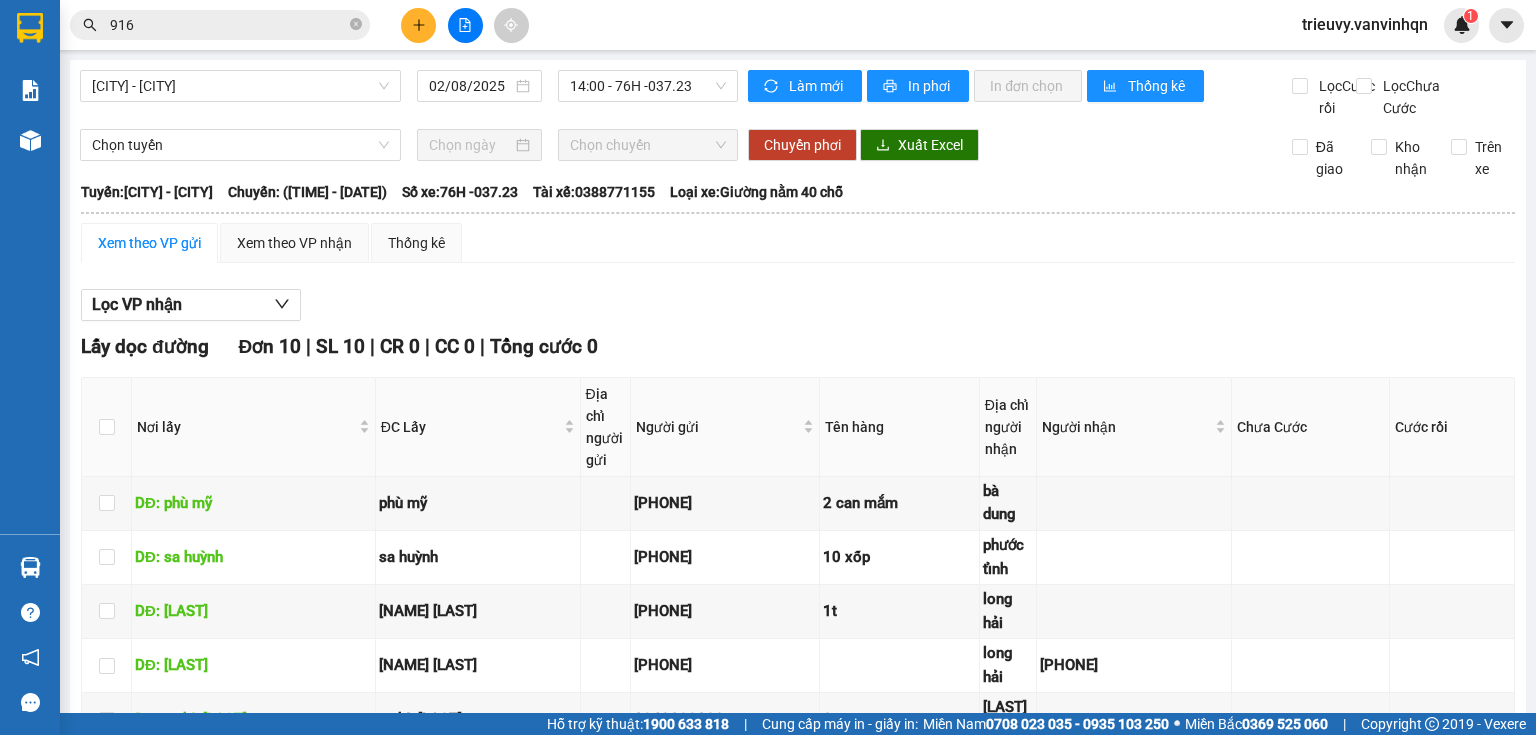 click on "In DS" at bounding box center (439, 1584) 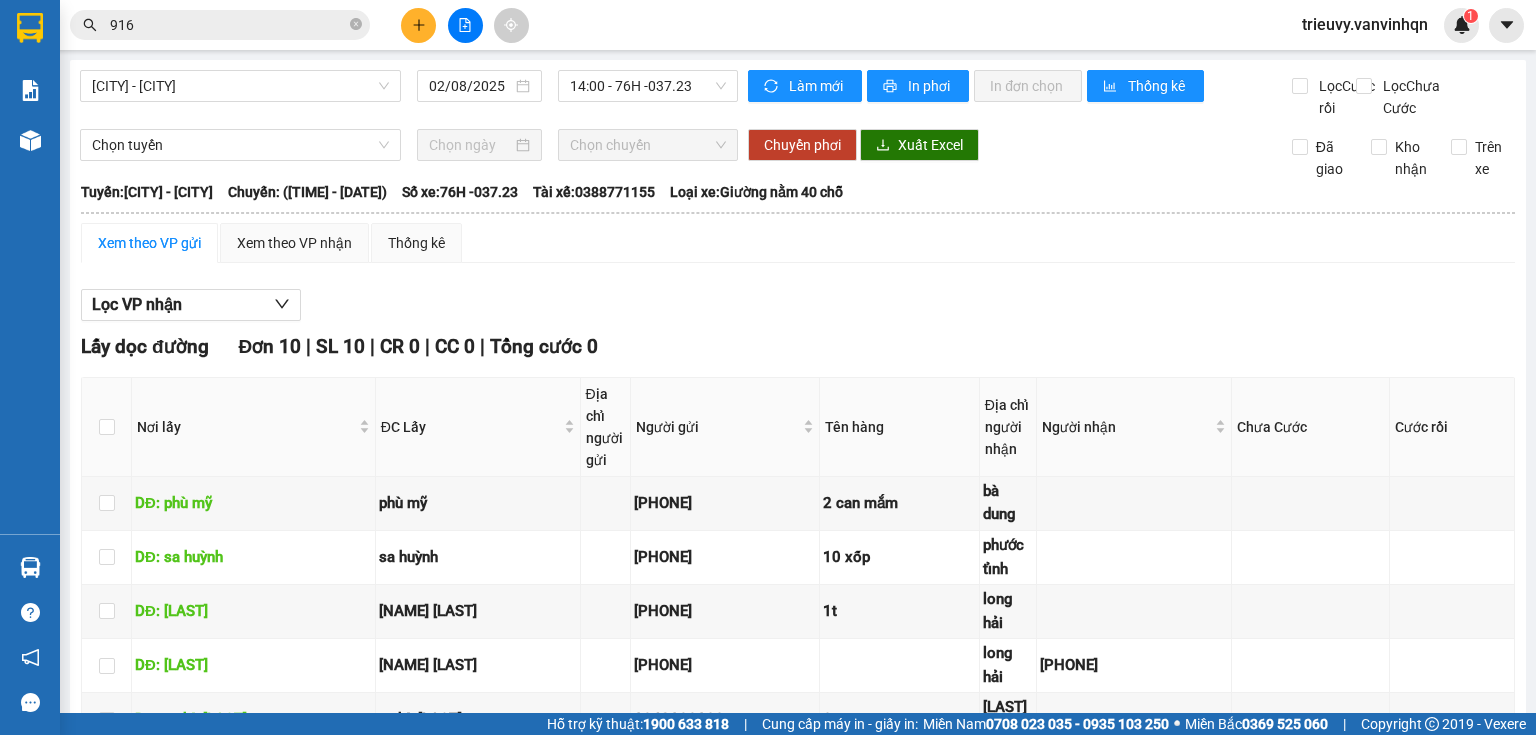 click at bounding box center [465, 25] 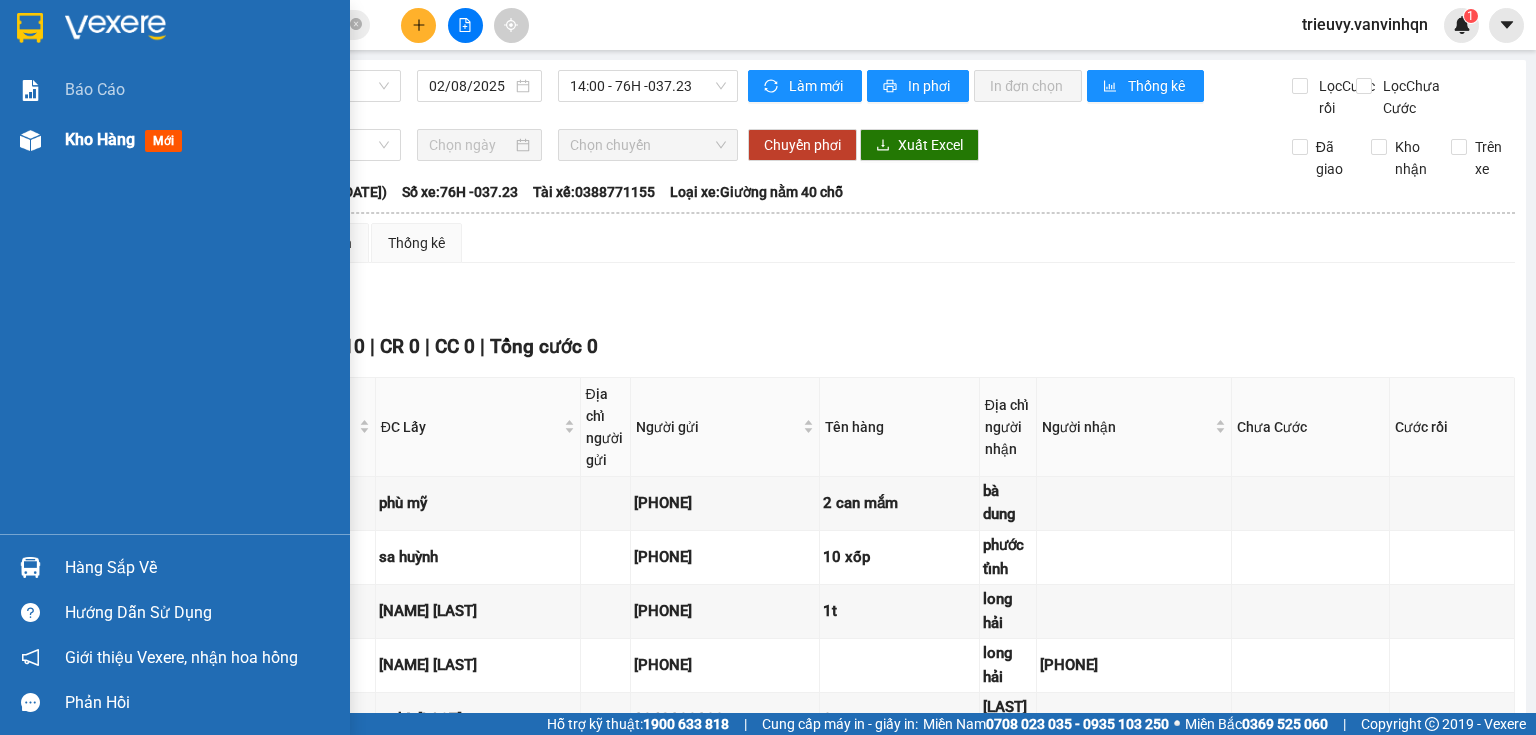 click at bounding box center [30, 140] 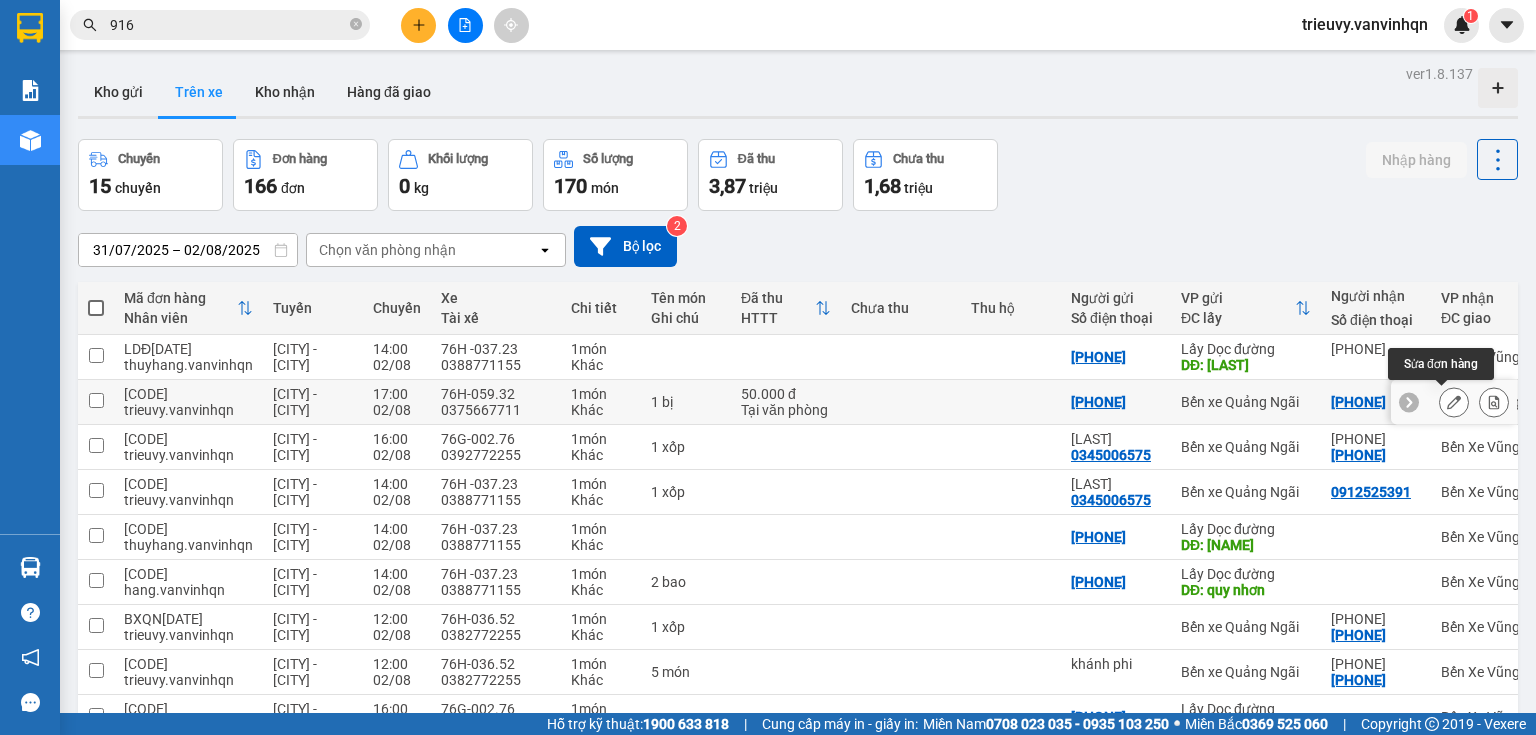 click 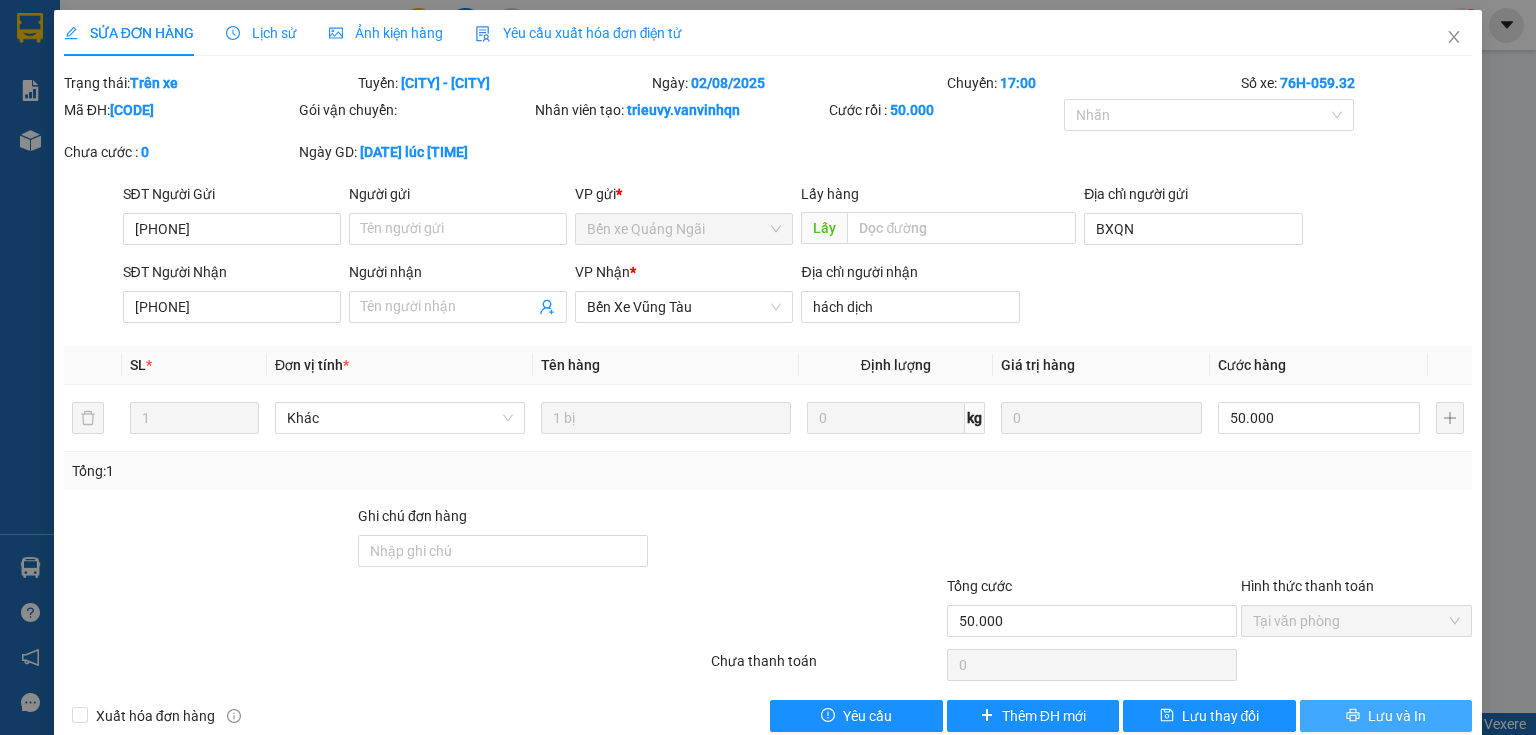 click on "Lưu và In" at bounding box center (1386, 716) 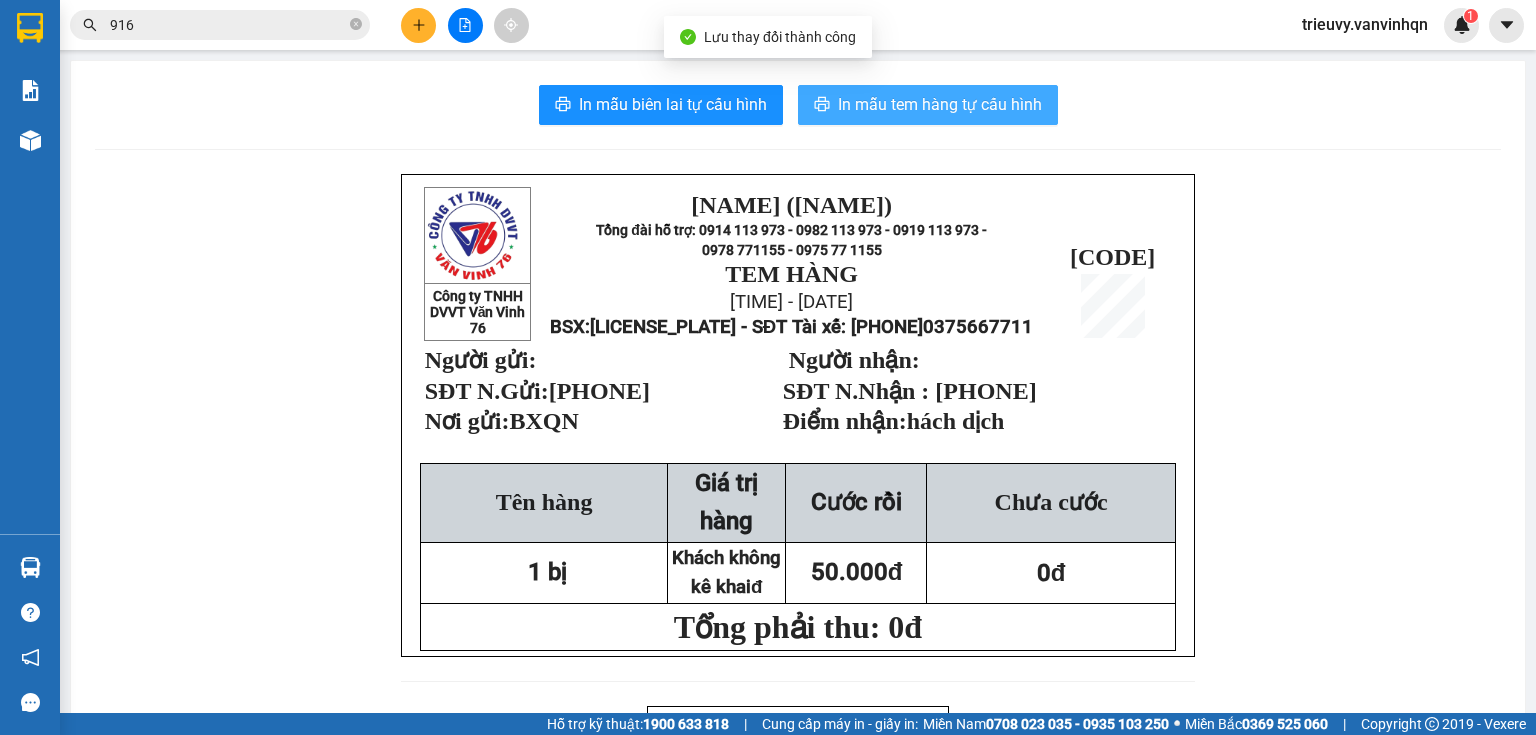 click on "In mẫu tem hàng tự cấu hình" at bounding box center [940, 104] 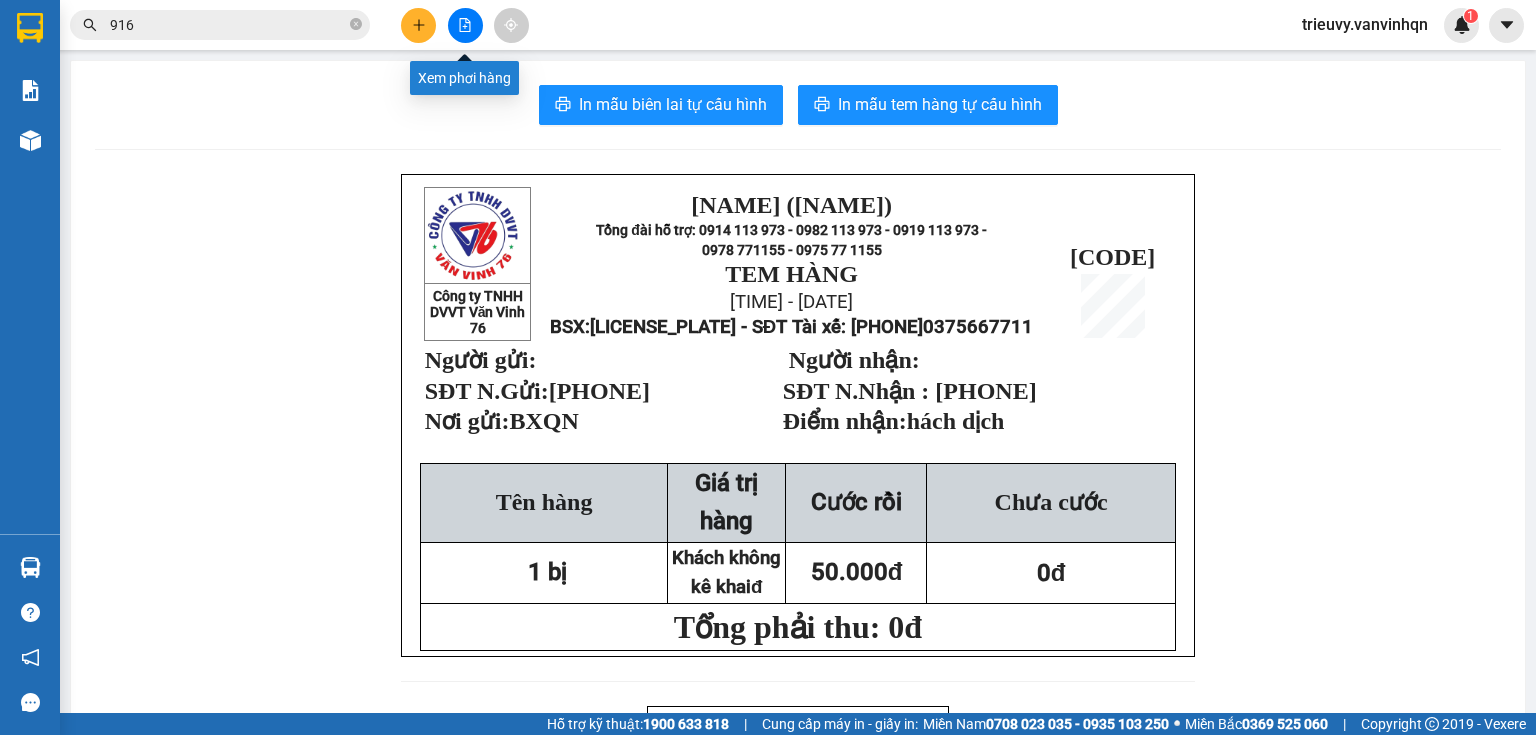 click 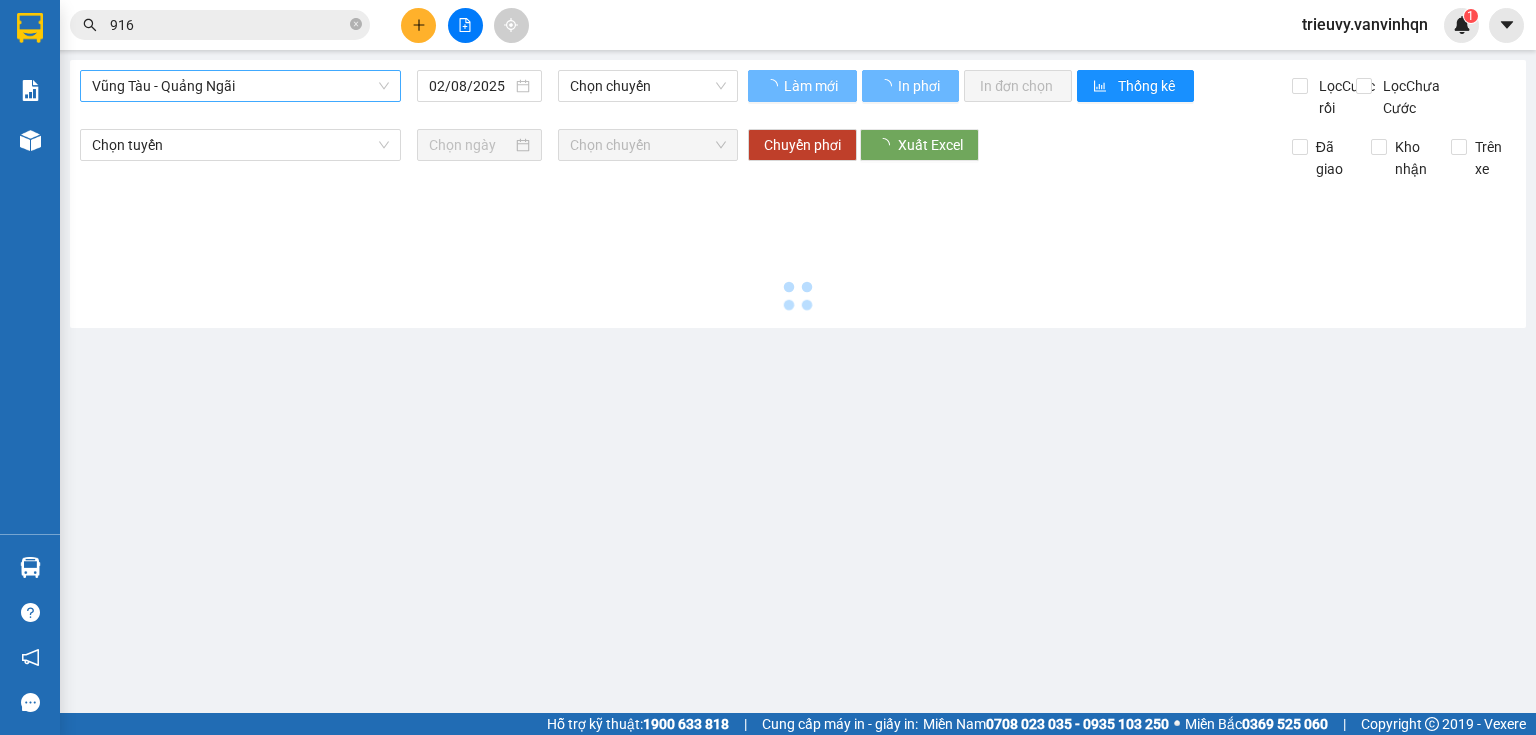 click on "Vũng Tàu - Quảng Ngãi" at bounding box center [240, 86] 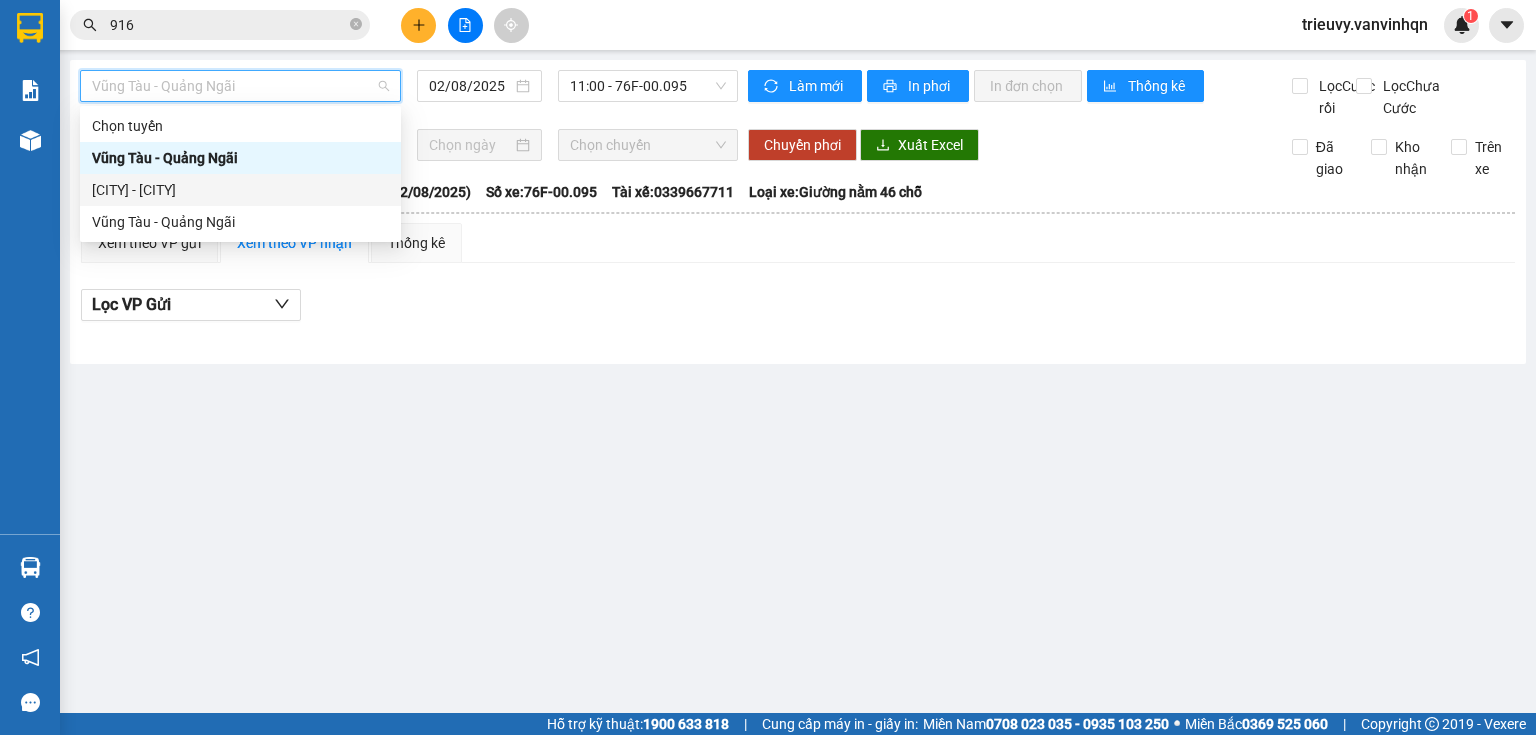 click on "[CITY] - [CITY]" at bounding box center (240, 190) 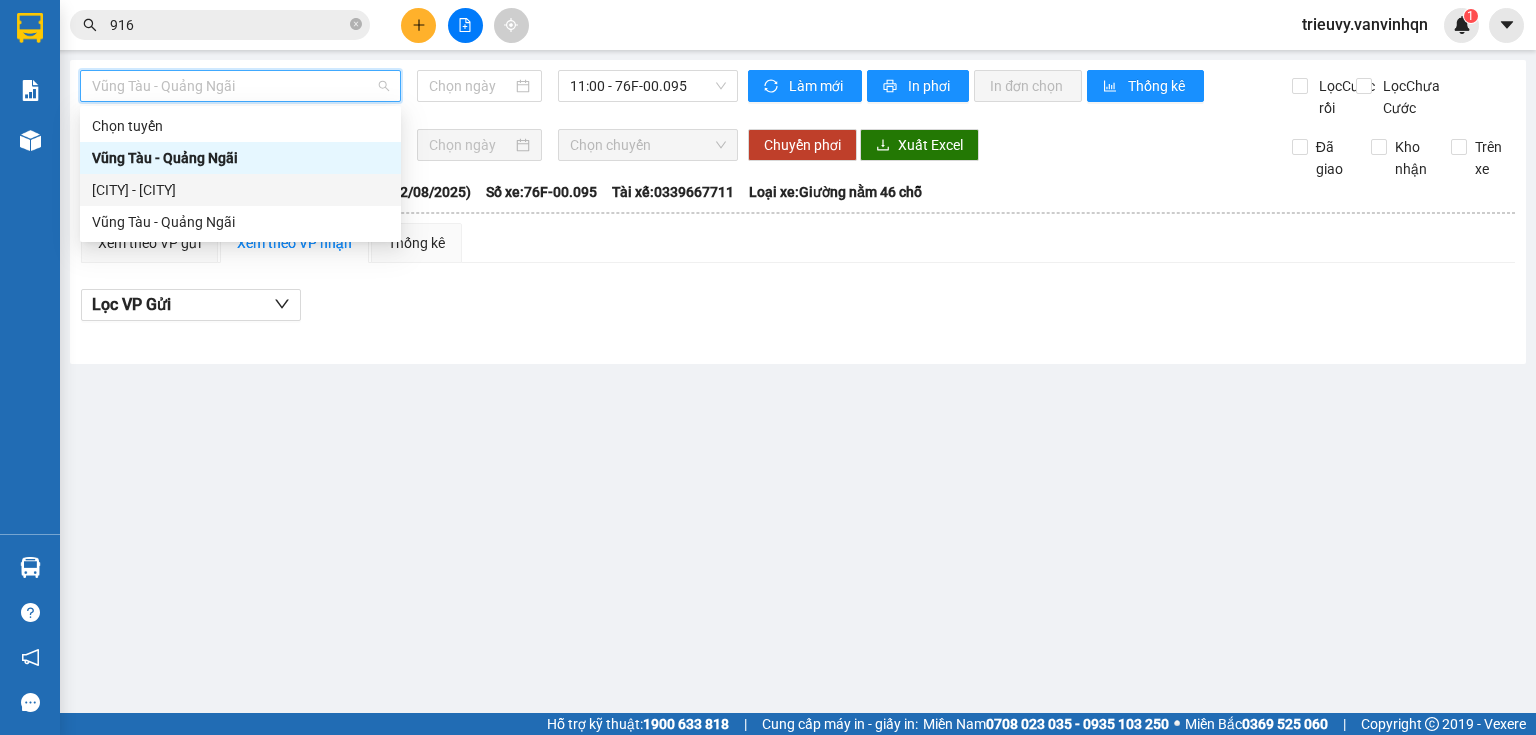 type on "02/08/2025" 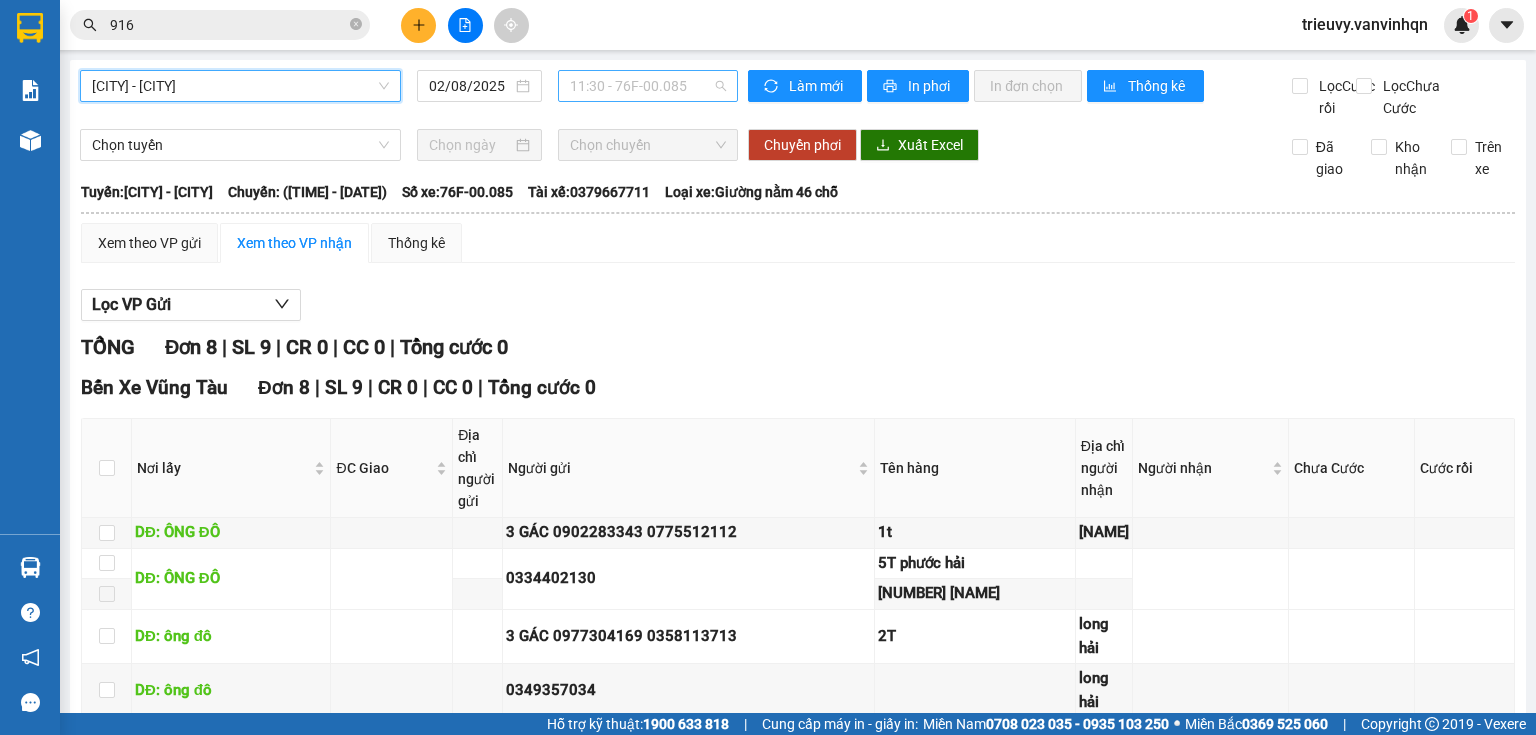 click on "11:30     - 76F-00.085" at bounding box center (648, 86) 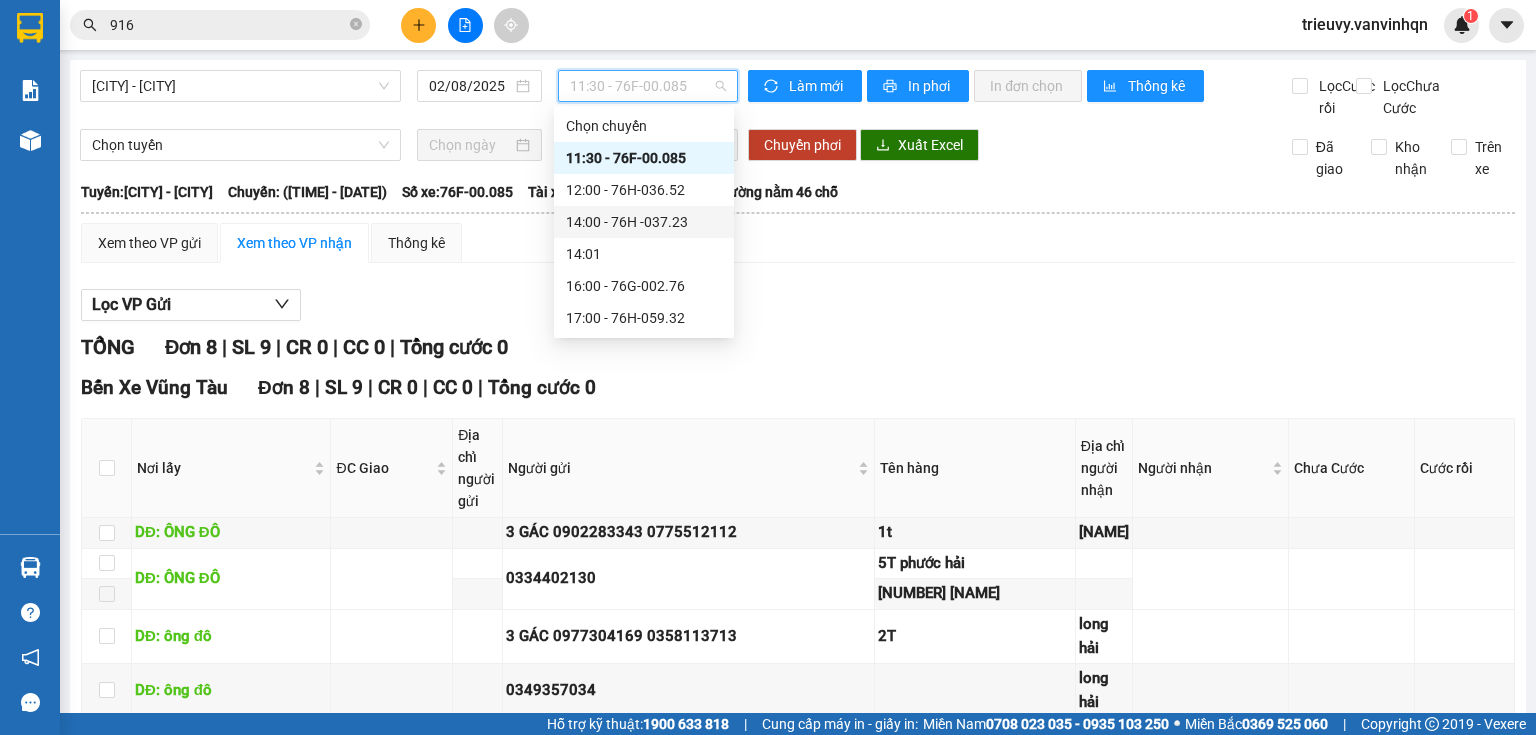 click on "14:00     - 76H -037.23" at bounding box center [644, 222] 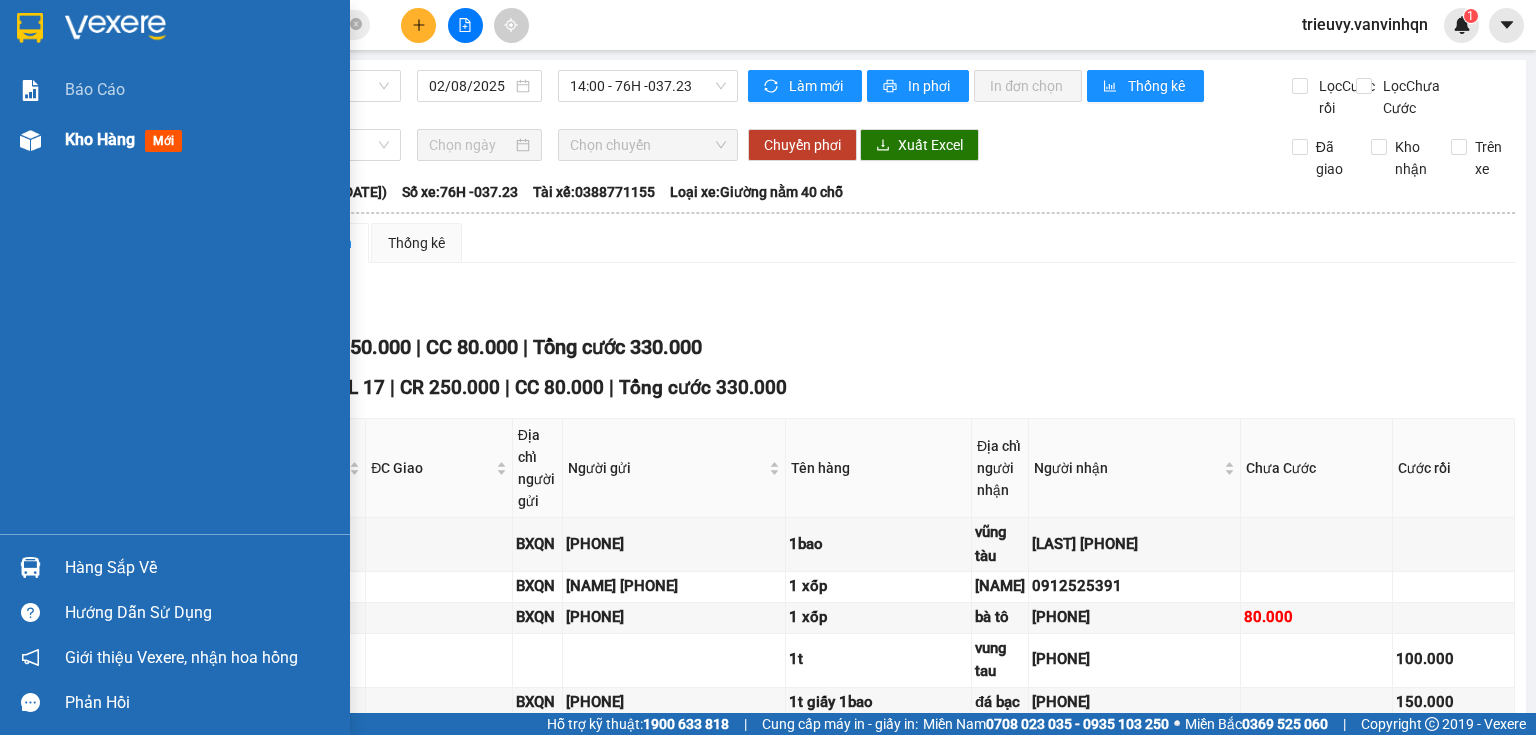 click at bounding box center [30, 140] 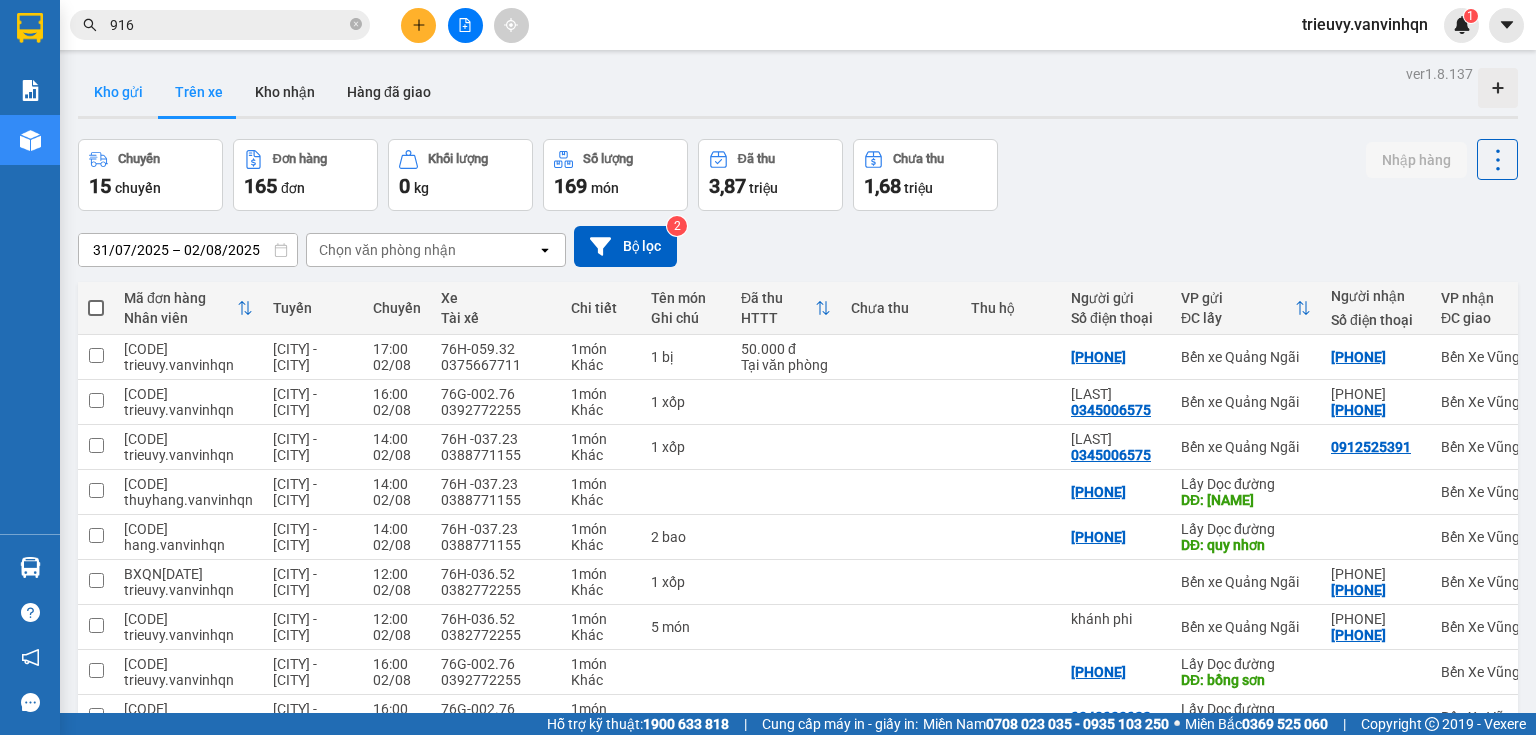 click on "Kho gửi" at bounding box center [118, 92] 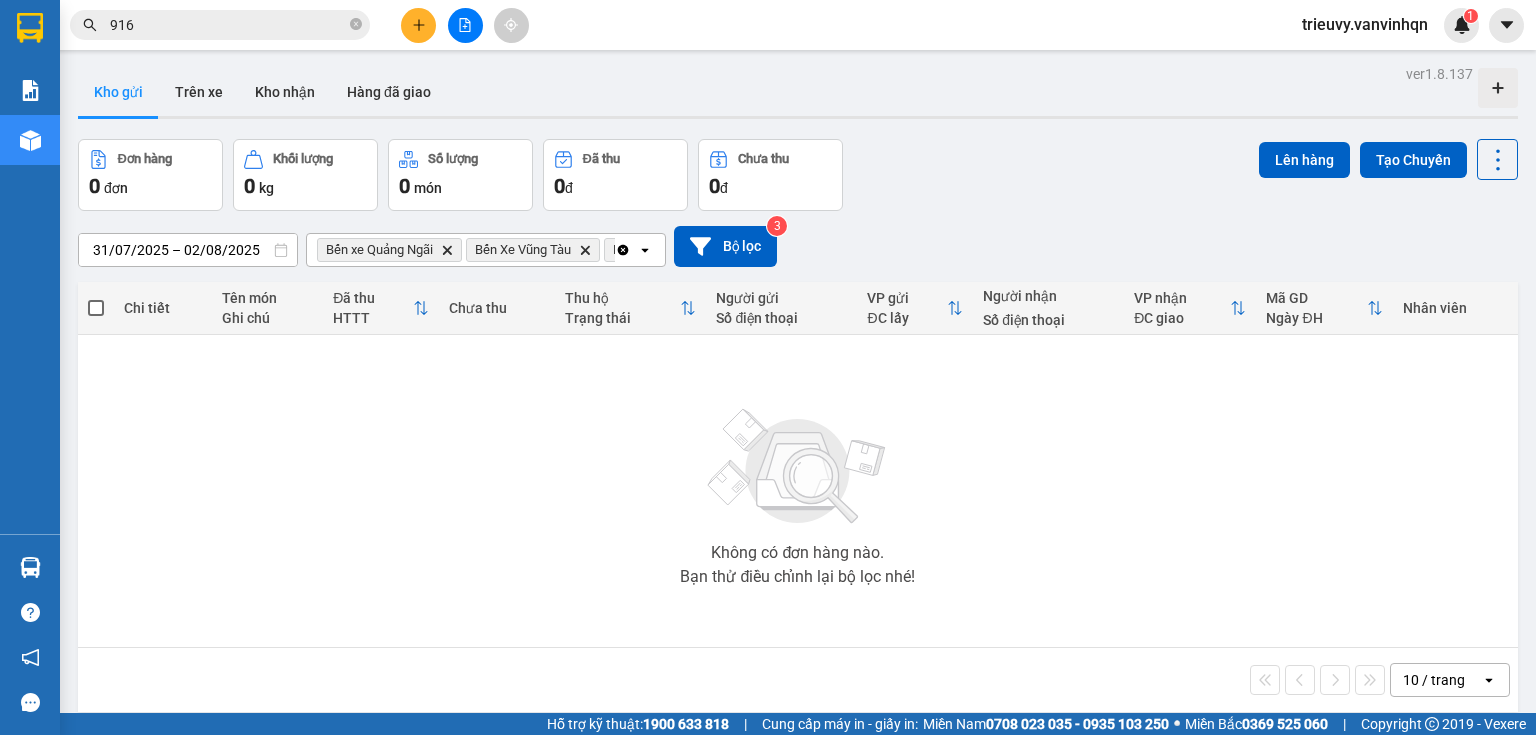 click at bounding box center (418, 25) 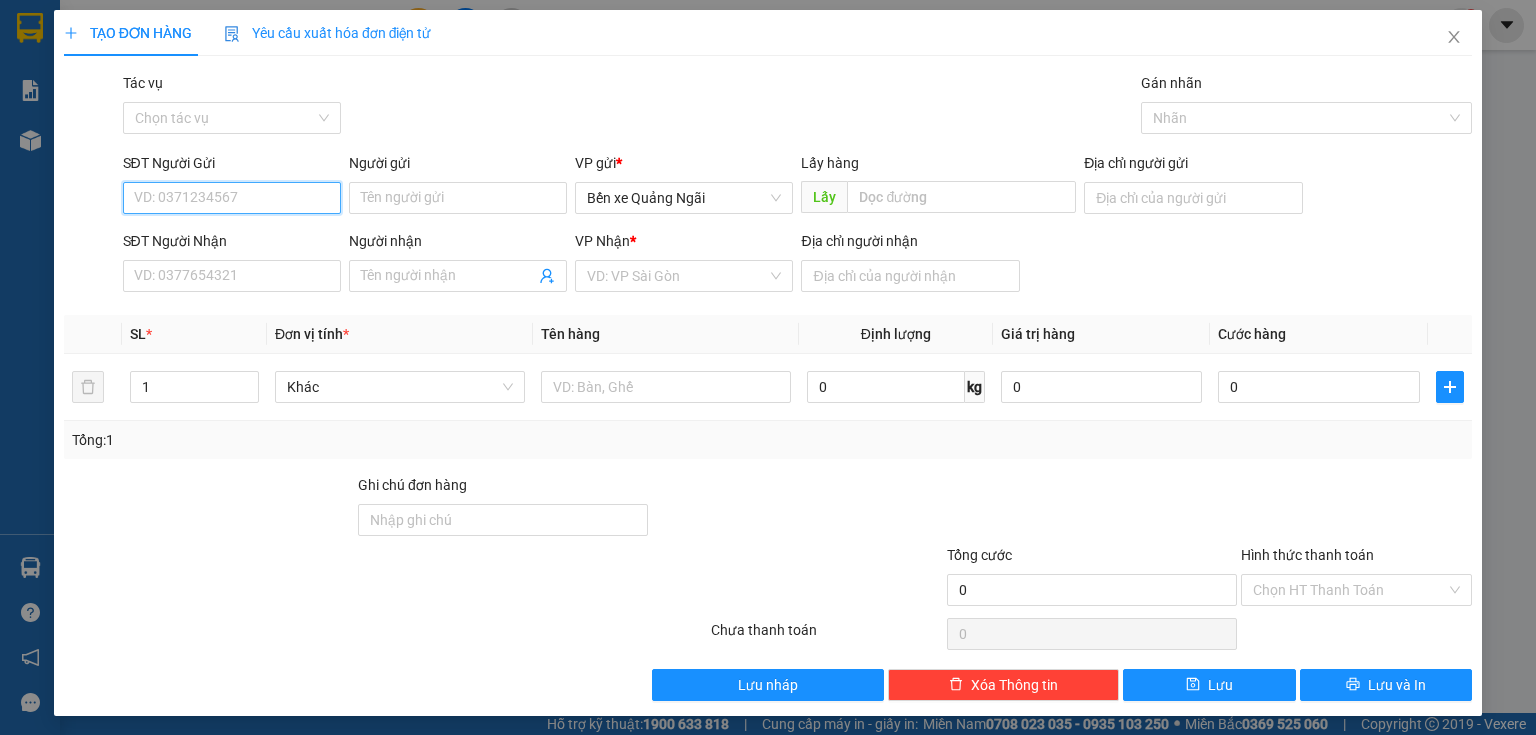 click on "SĐT Người Gửi" at bounding box center [232, 198] 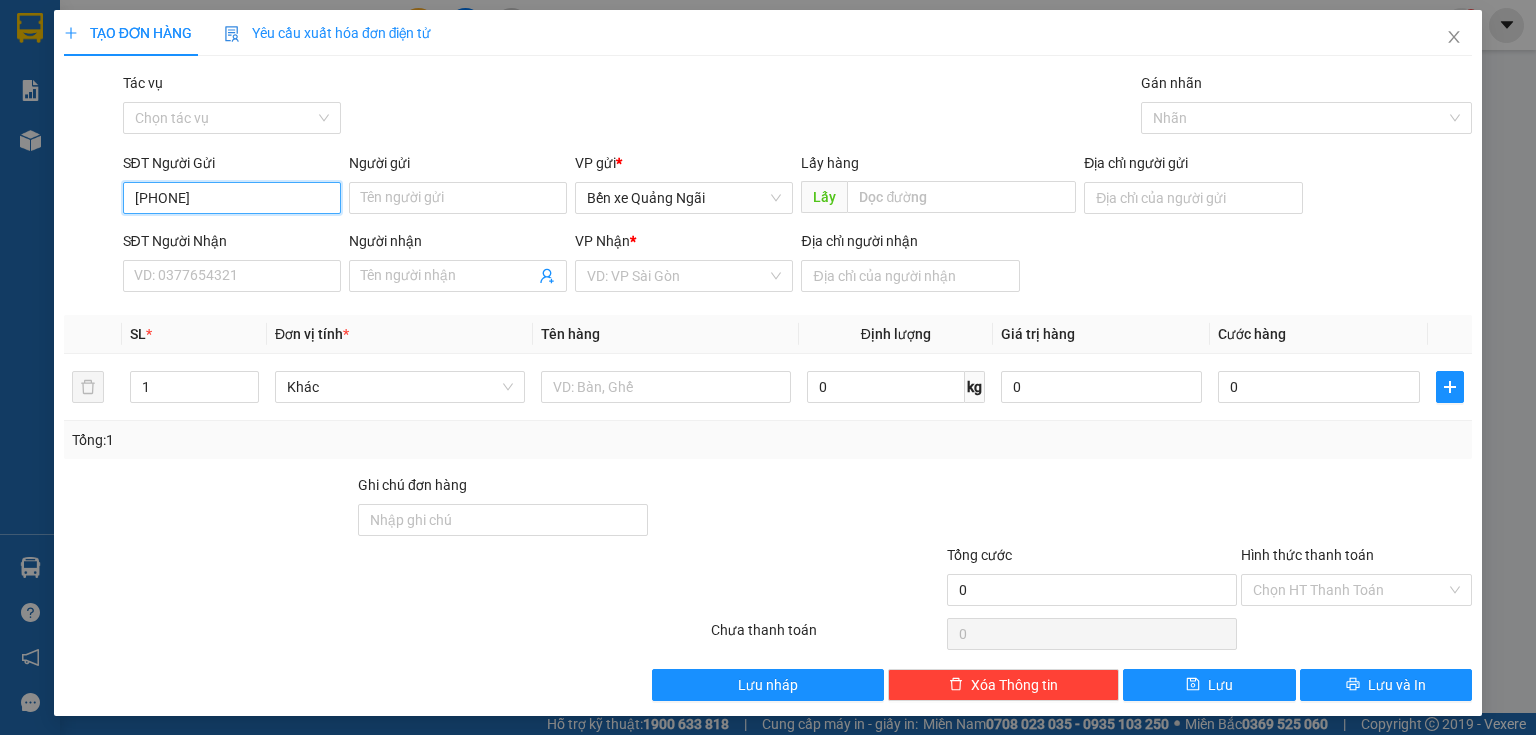 click on "[PHONE]" at bounding box center (232, 198) 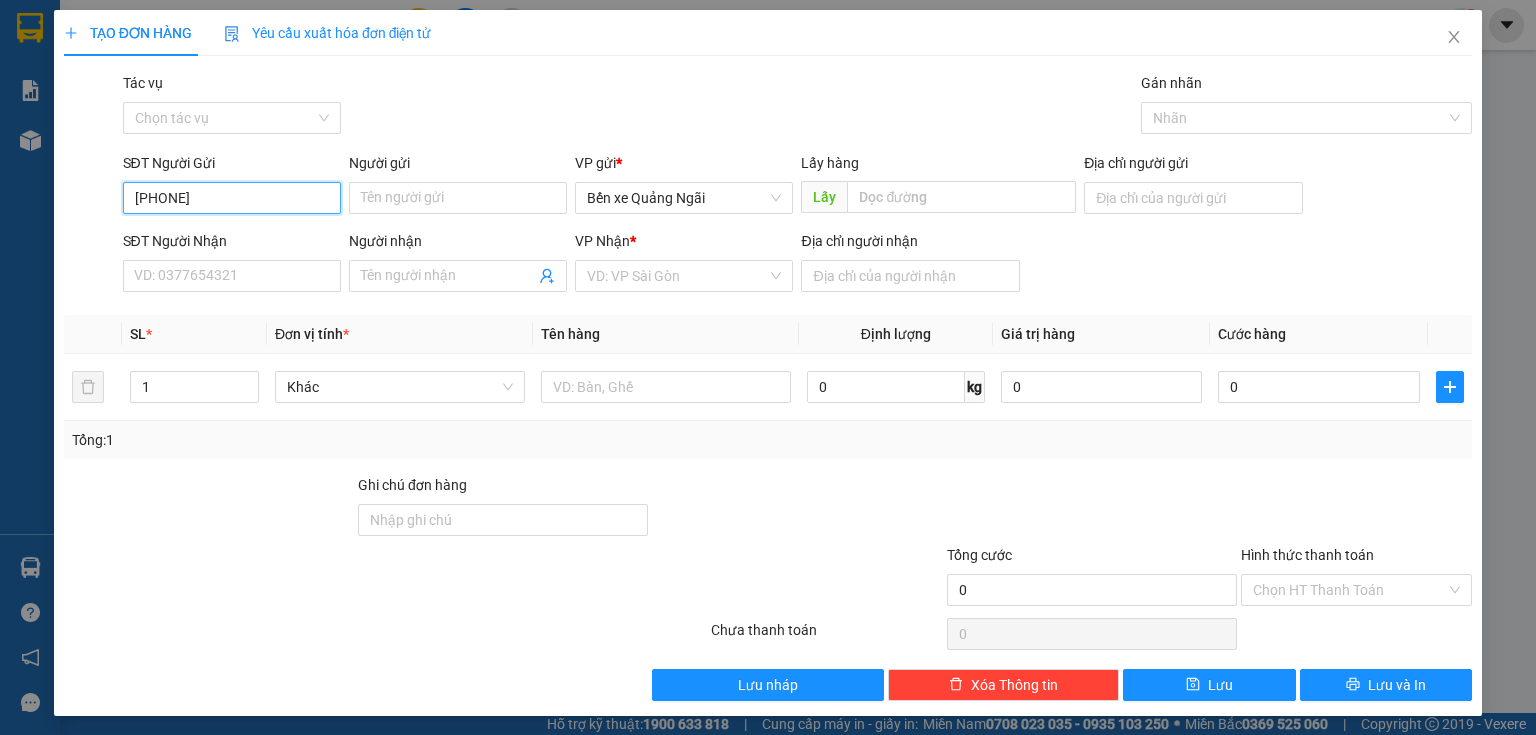 type on "[PHONE]" 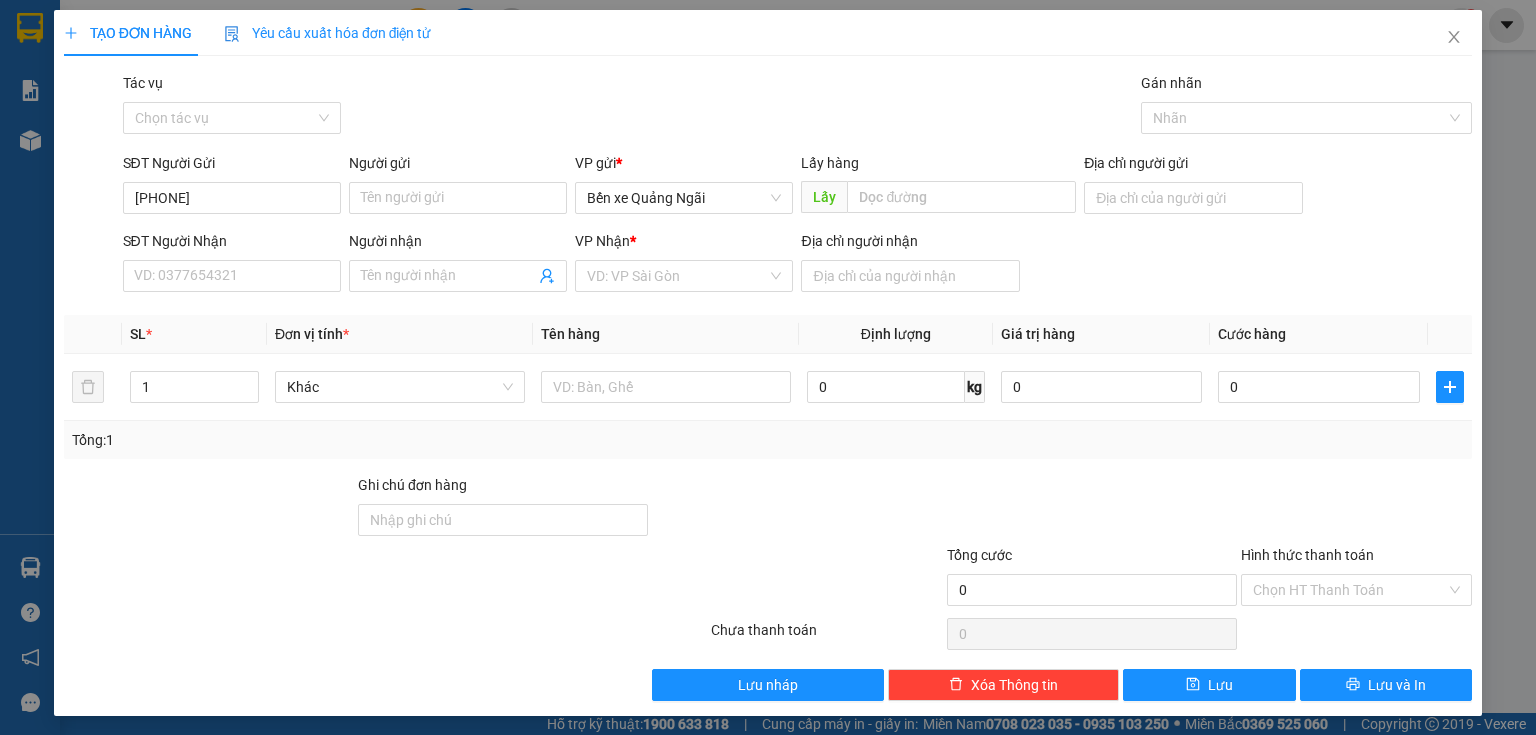 click on "VP gửi  * Bến xe Quảng Ngãi" at bounding box center [684, 187] 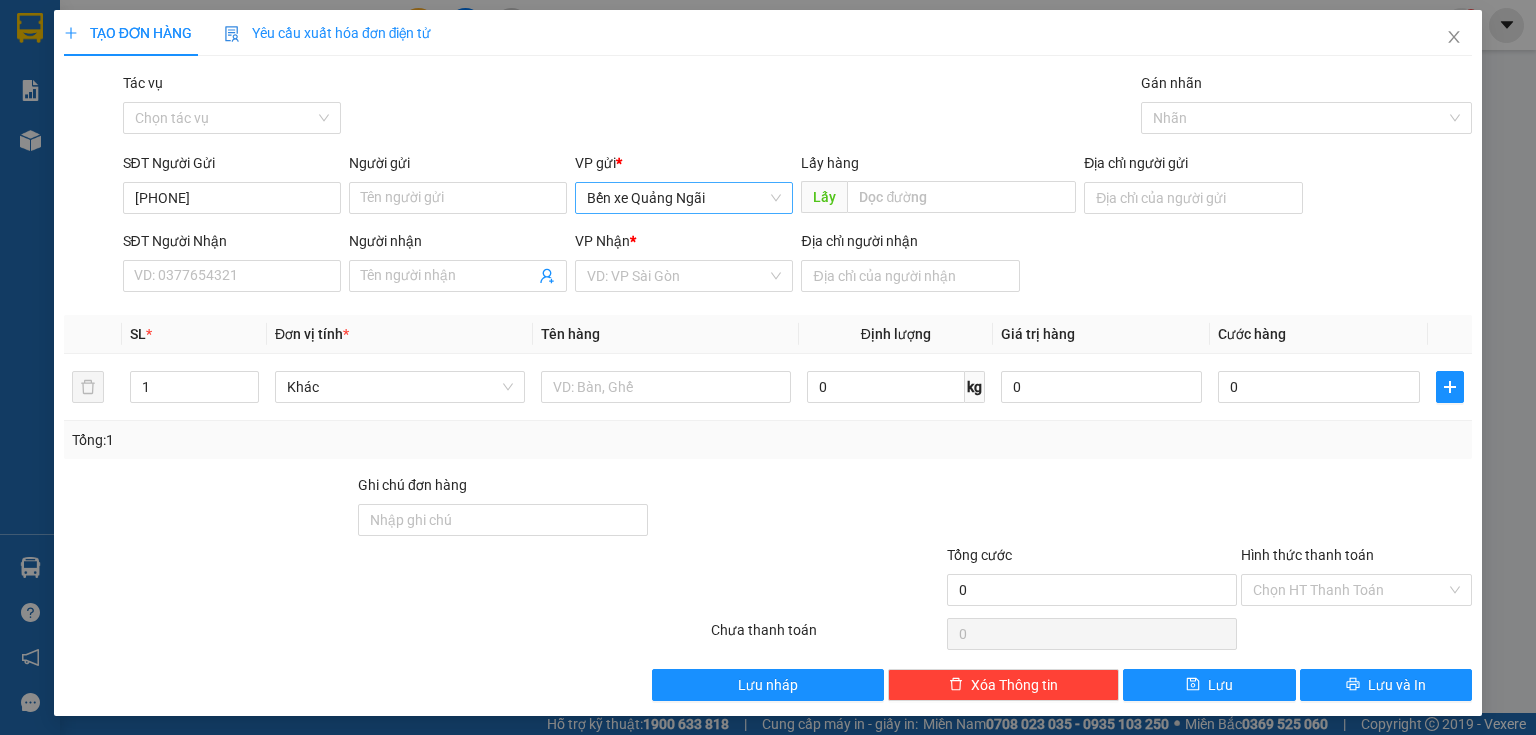 drag, startPoint x: 745, startPoint y: 211, endPoint x: 740, endPoint y: 220, distance: 10.29563 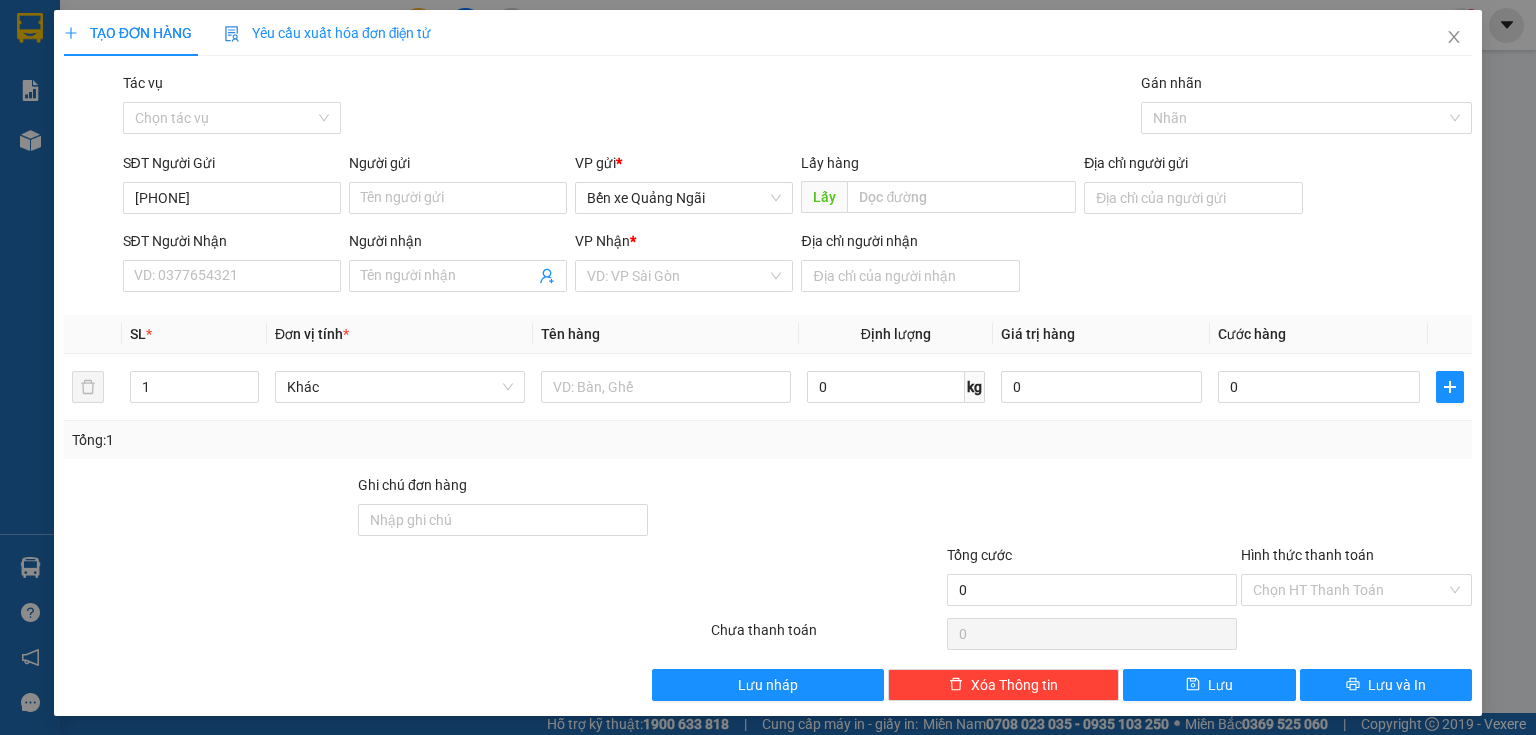 click on "Bến xe Quảng Ngãi" at bounding box center (684, 198) 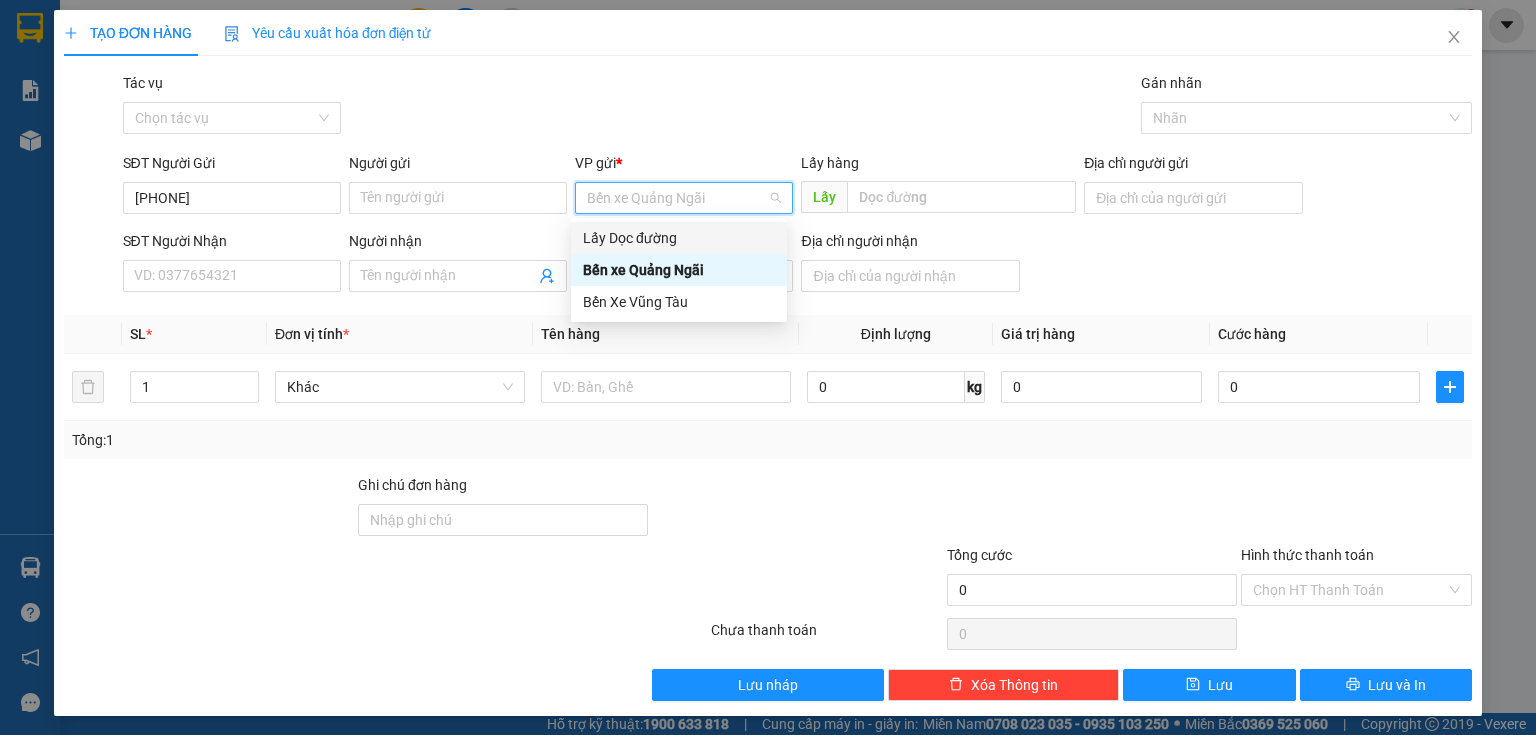 click on "Lấy Dọc đường" at bounding box center (679, 238) 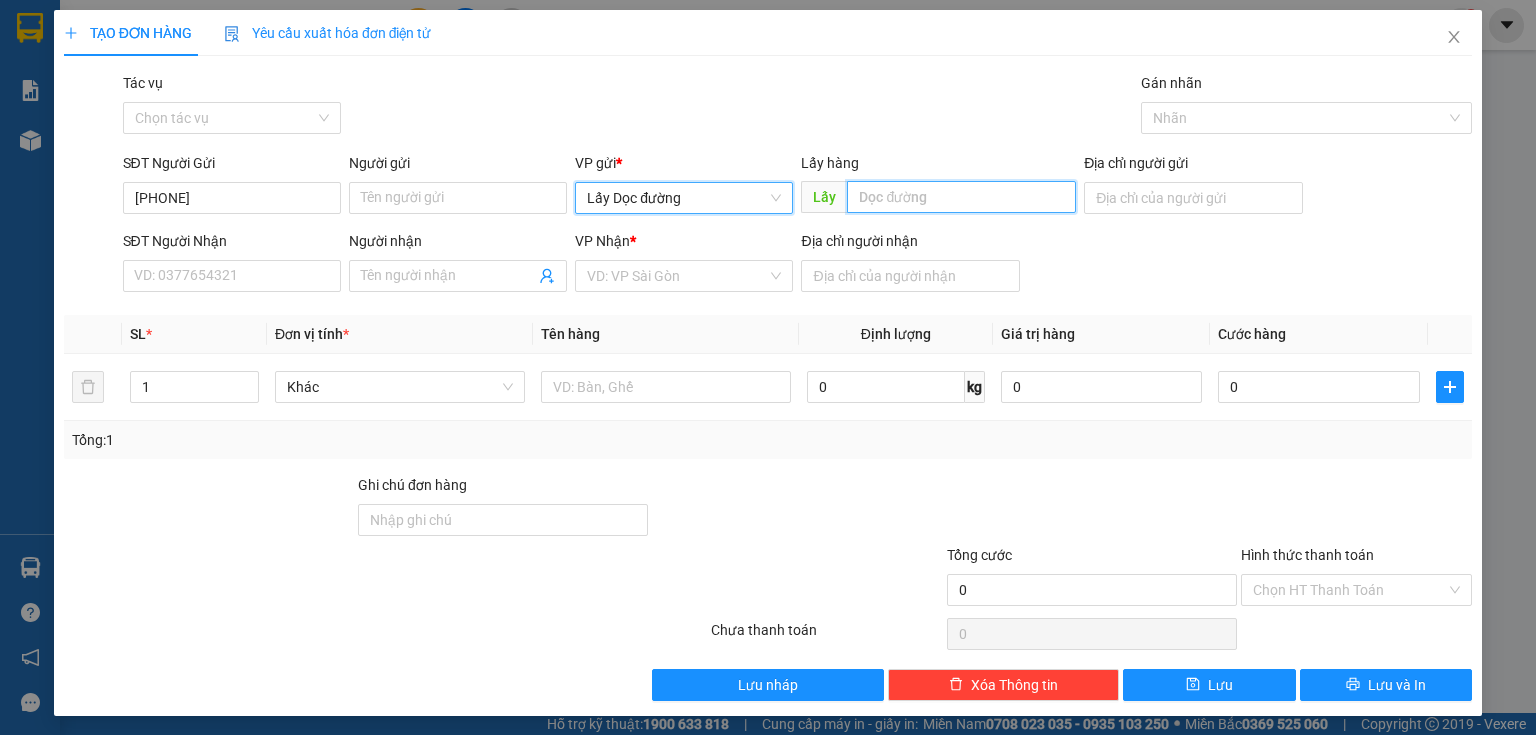 click at bounding box center (961, 197) 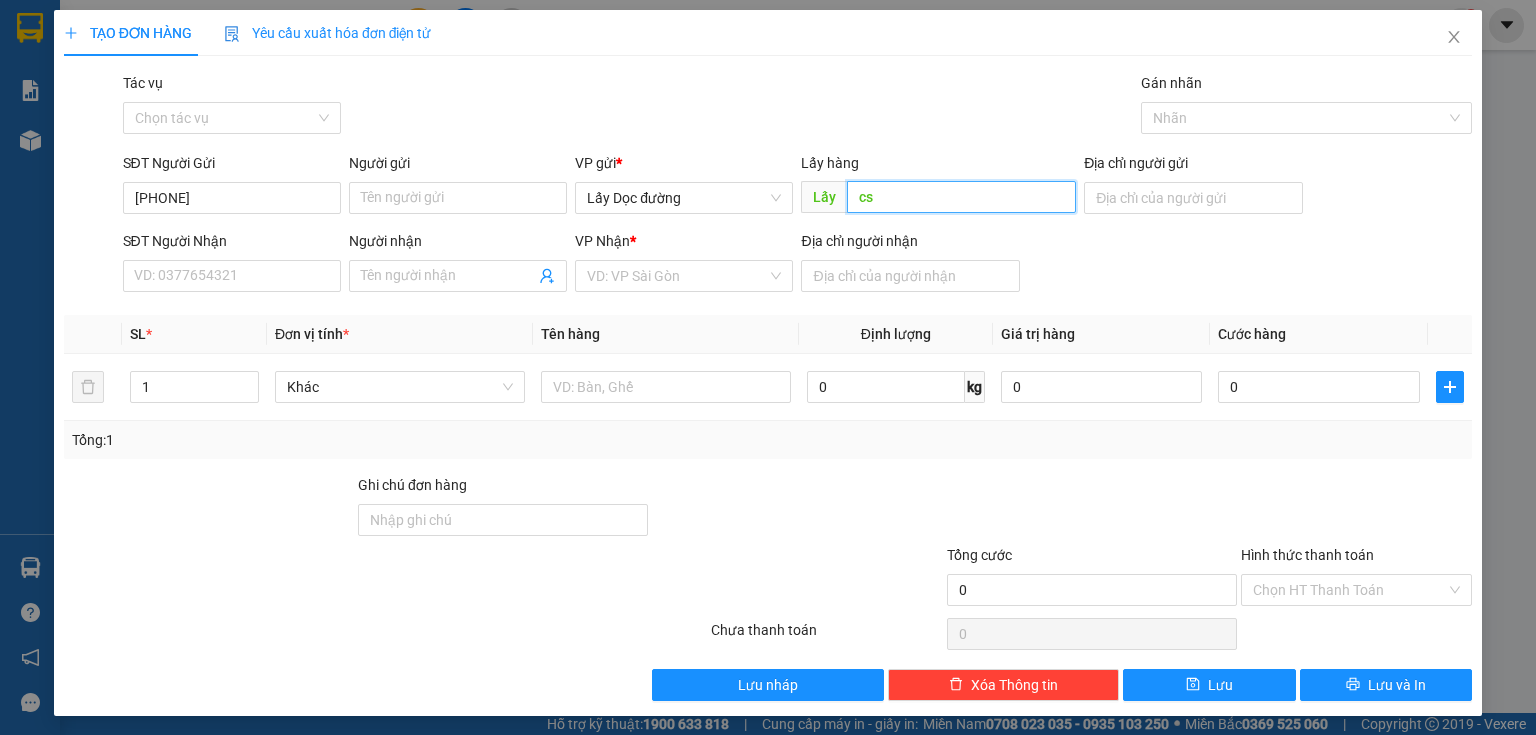 type on "c" 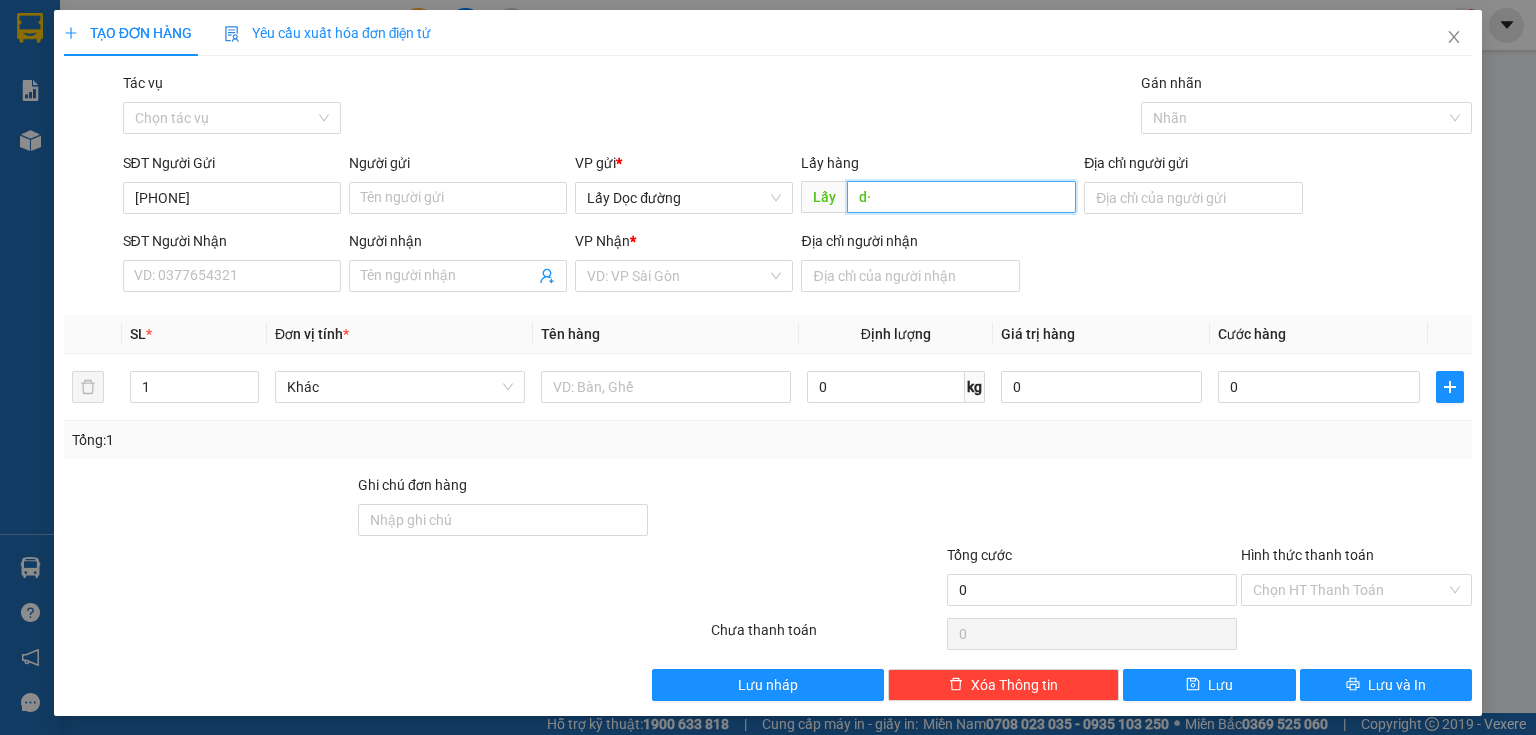 type on "d" 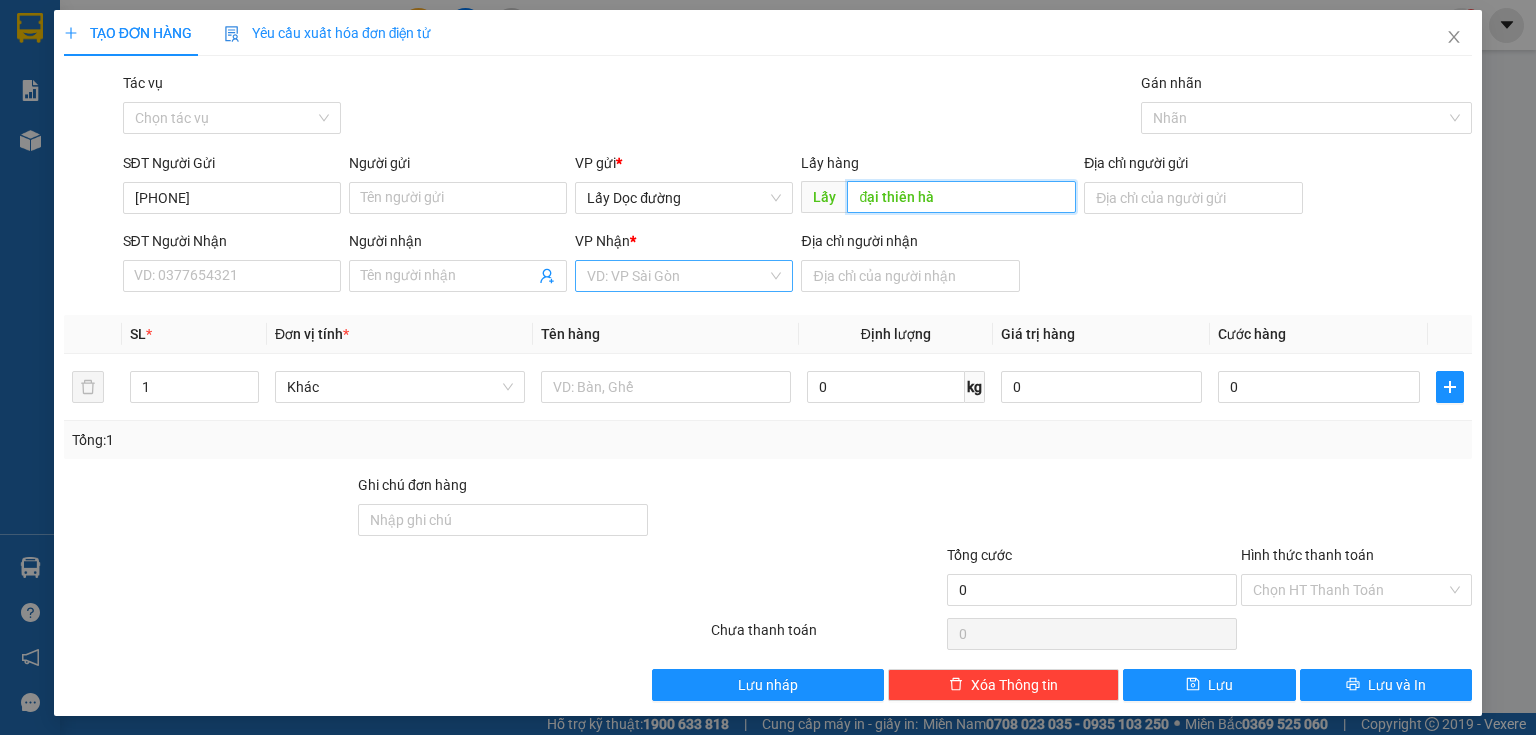 type on "đại thiên hà" 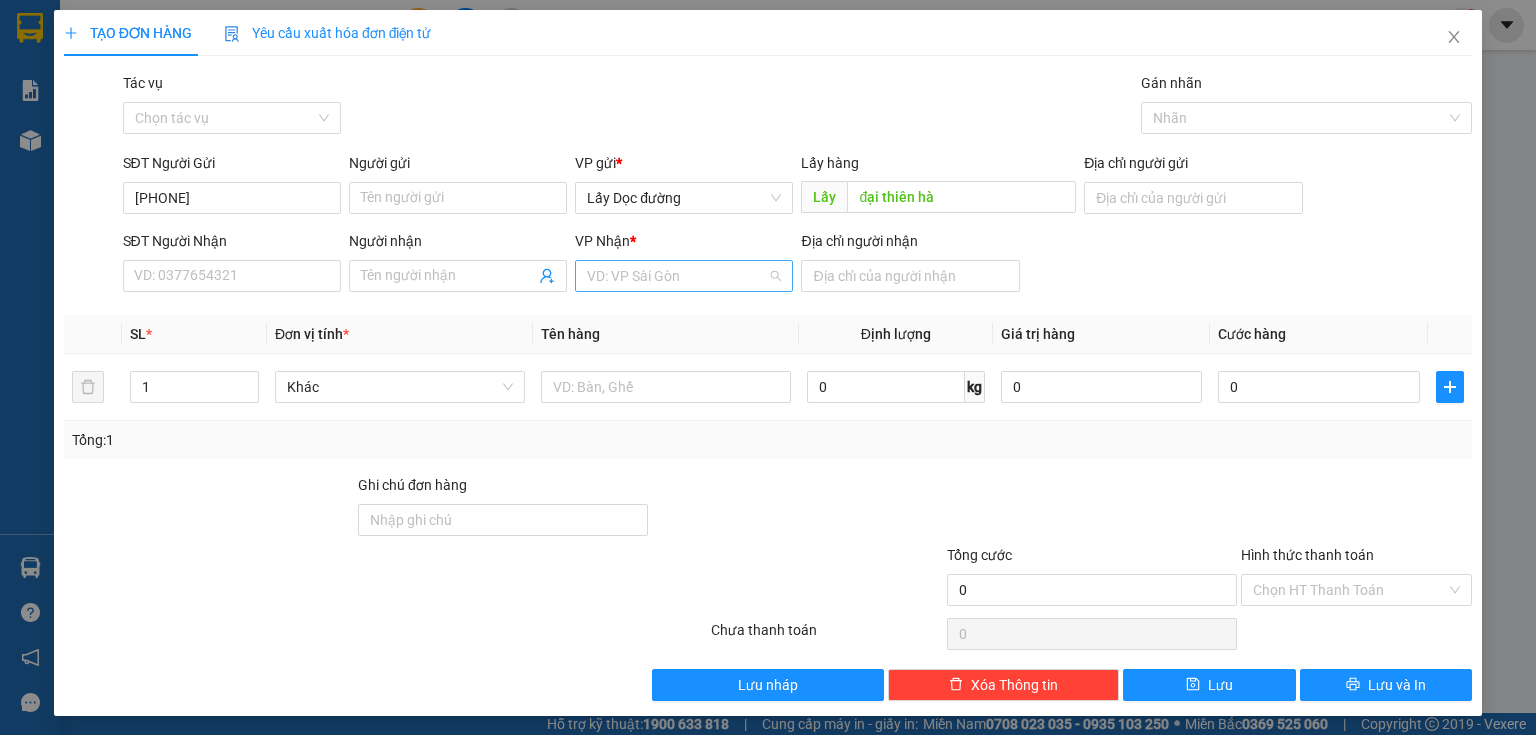 click at bounding box center [677, 276] 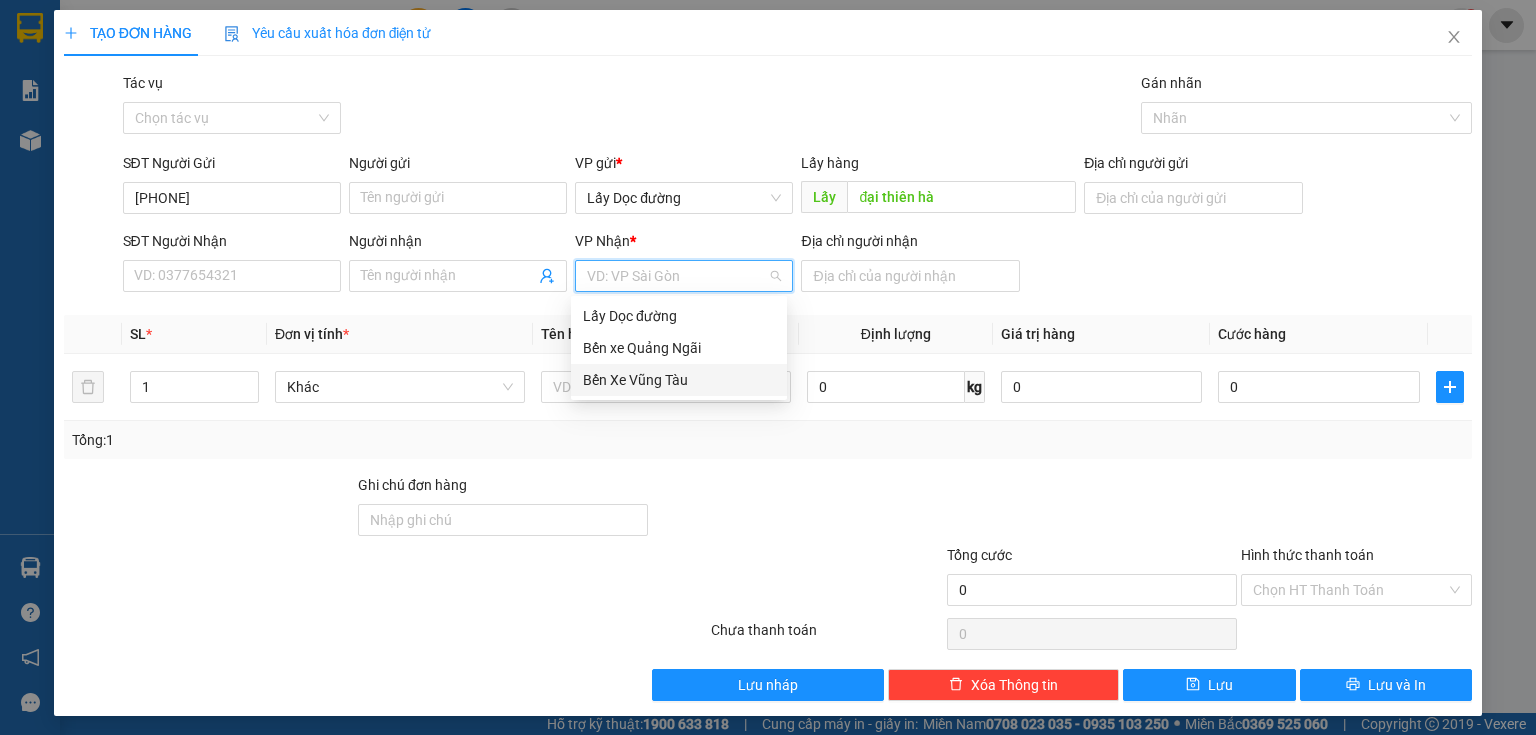 drag, startPoint x: 638, startPoint y: 381, endPoint x: 765, endPoint y: 328, distance: 137.6154 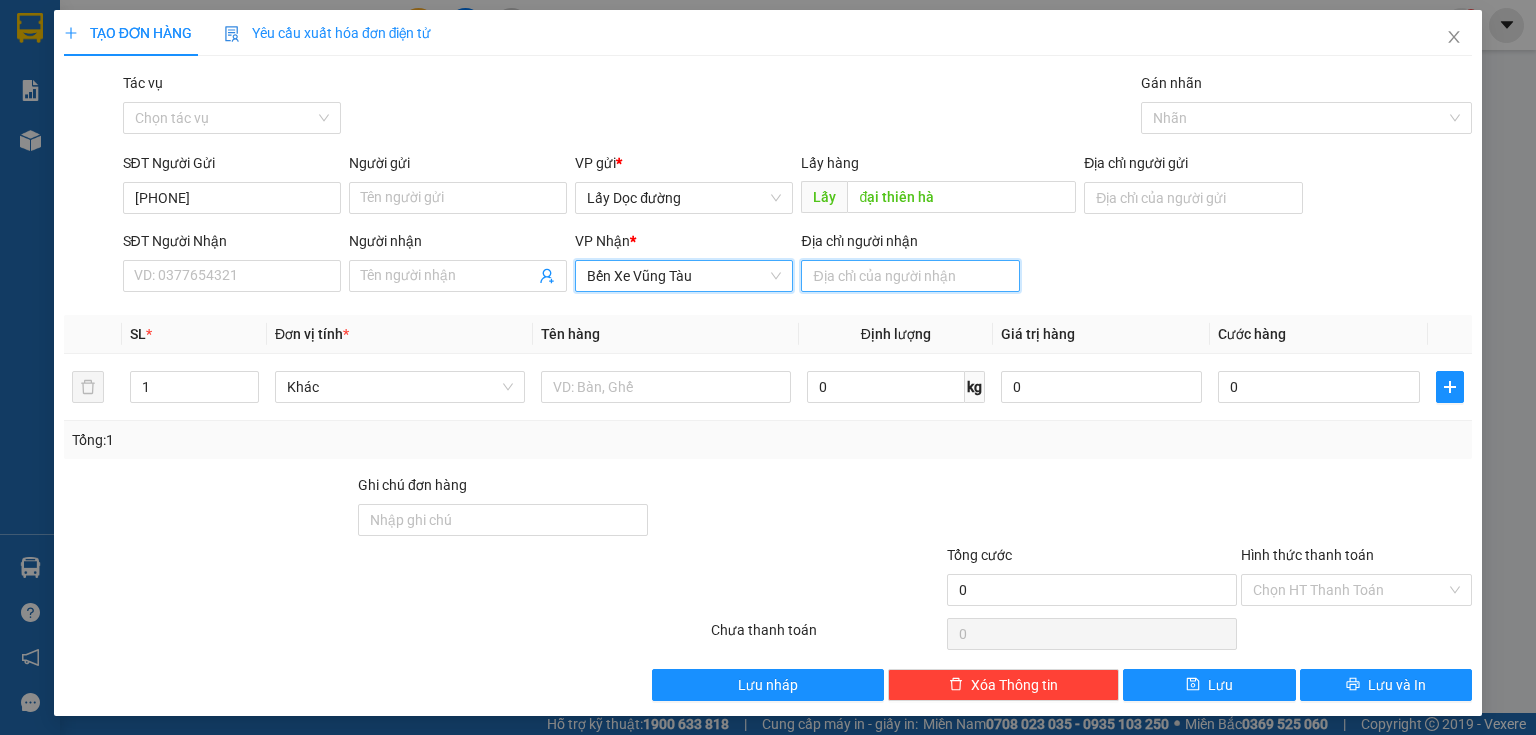 click on "Địa chỉ người nhận" at bounding box center [910, 276] 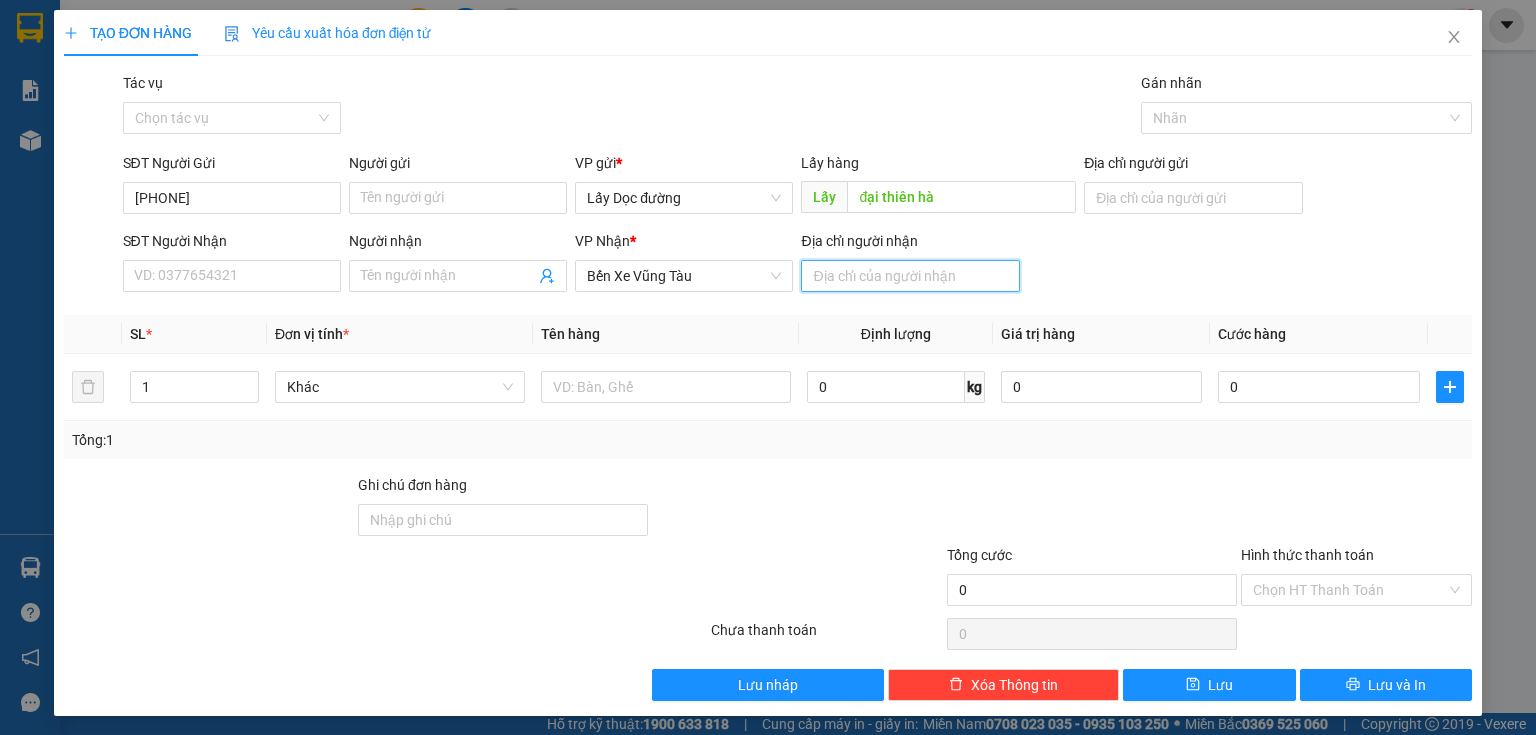 click on "Địa chỉ người nhận" at bounding box center [910, 276] 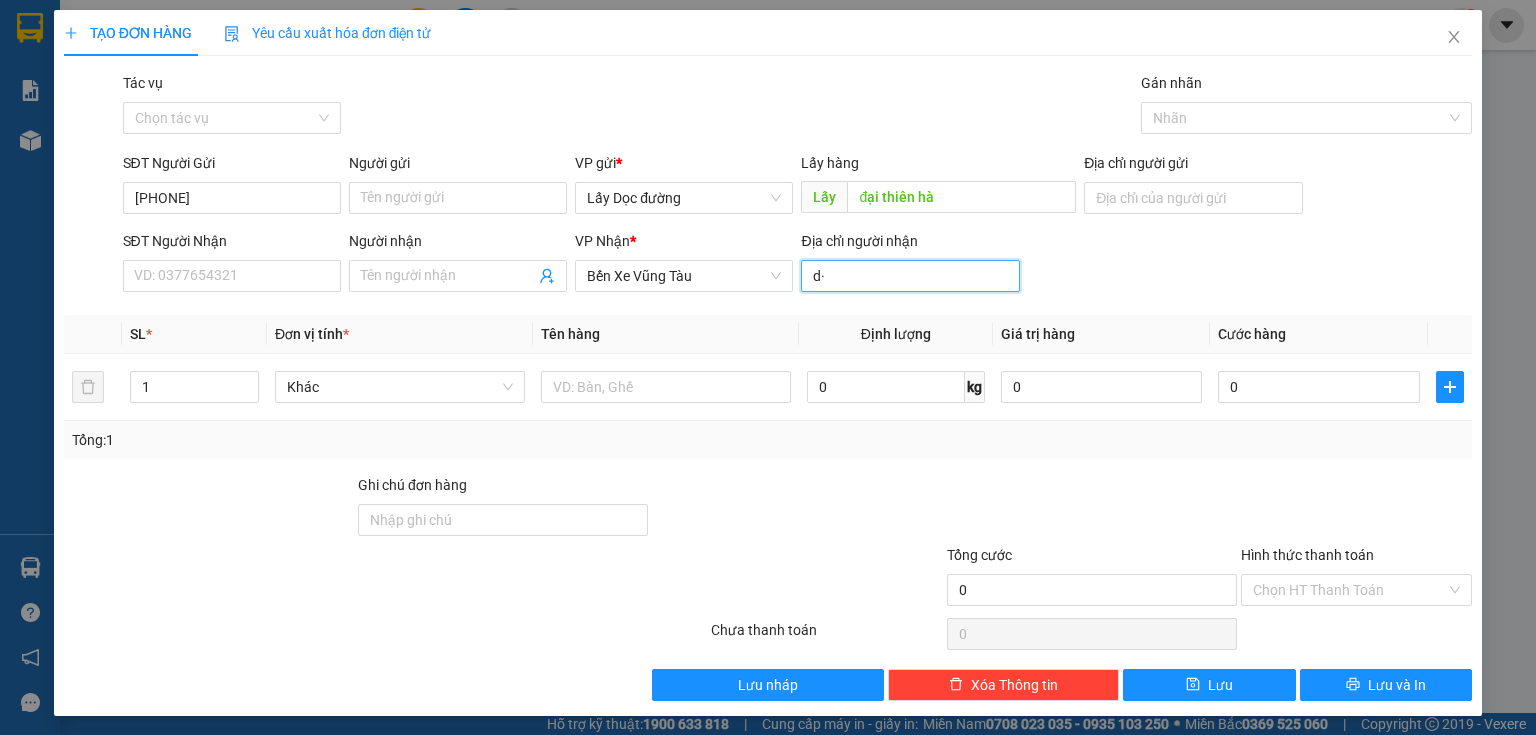 type on "d" 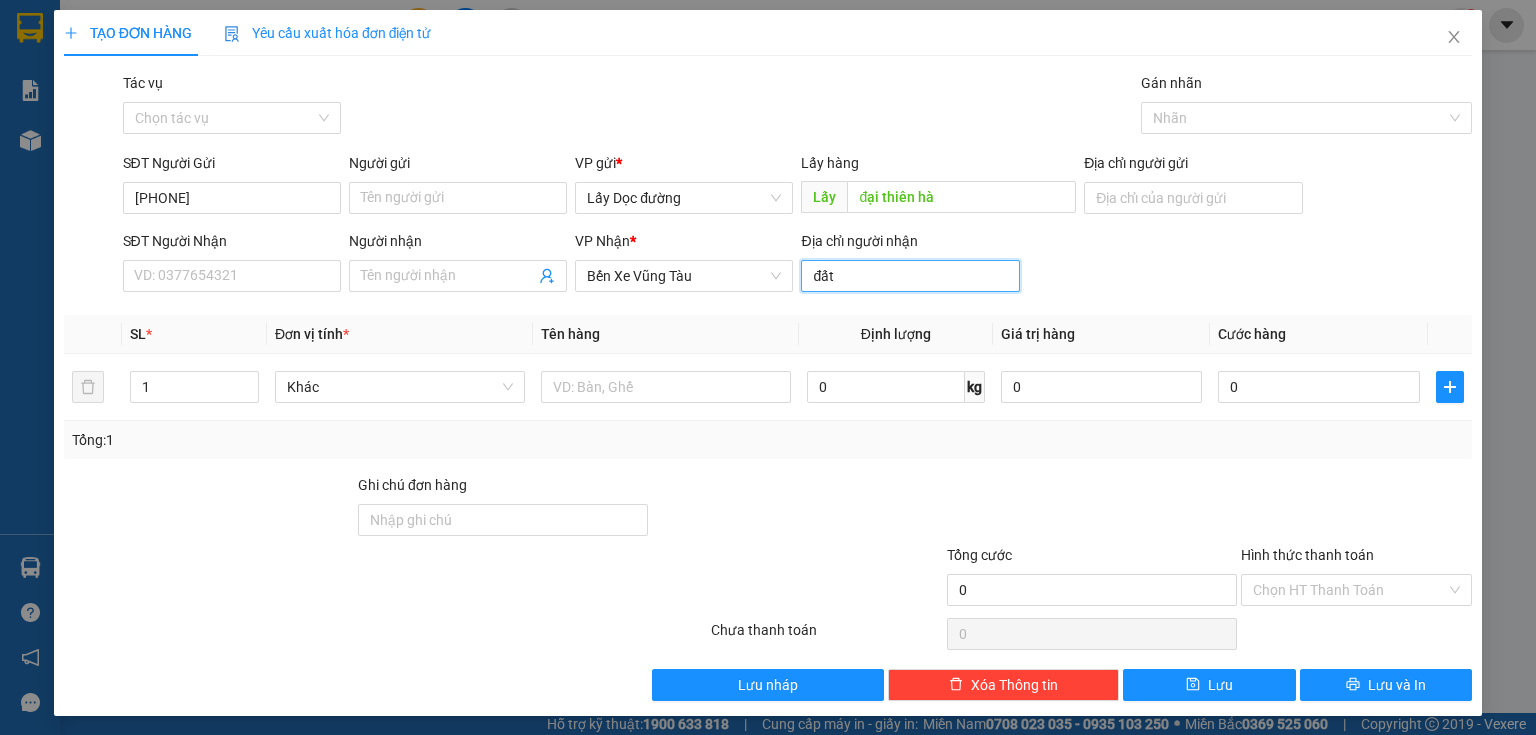 type on "đất đỏ" 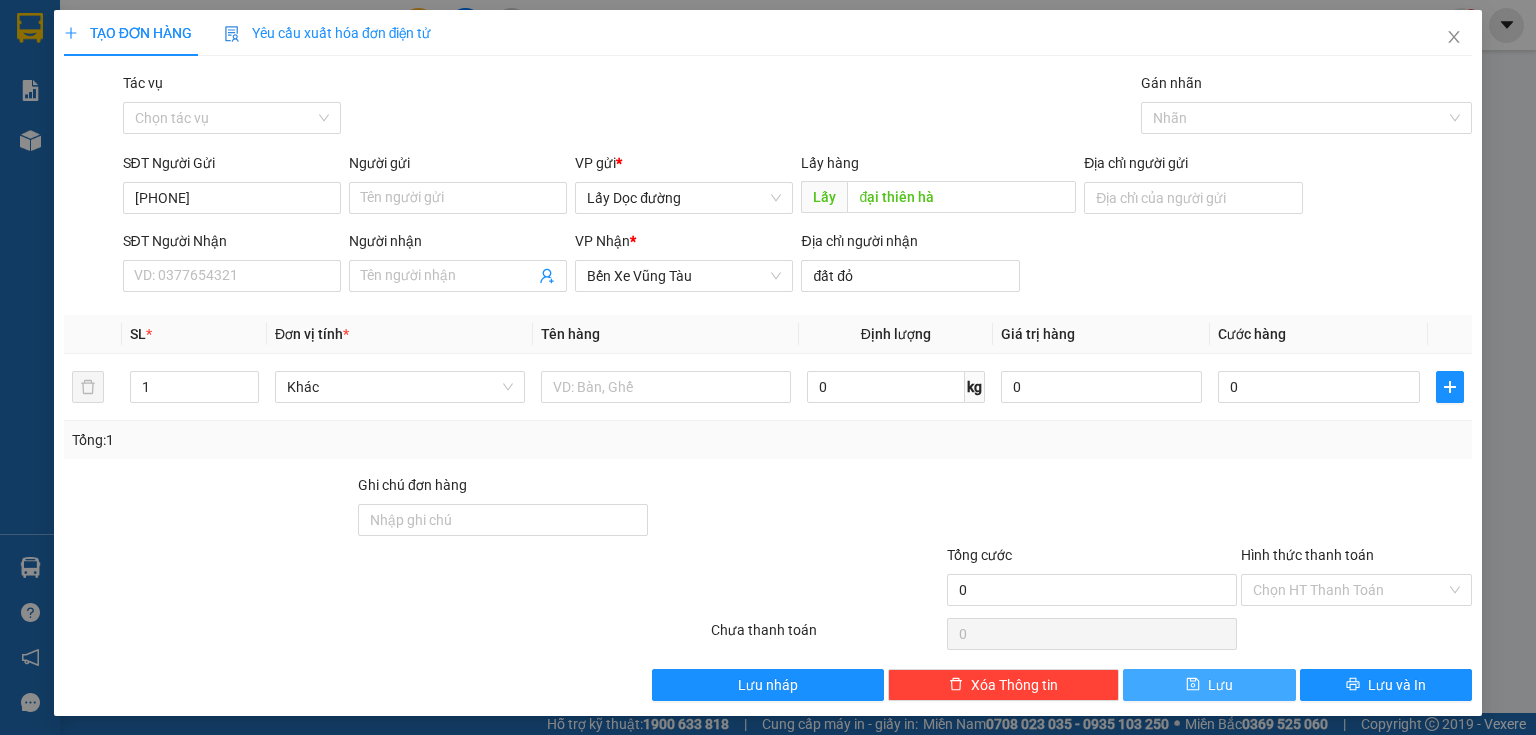 click on "Lưu" at bounding box center (1209, 685) 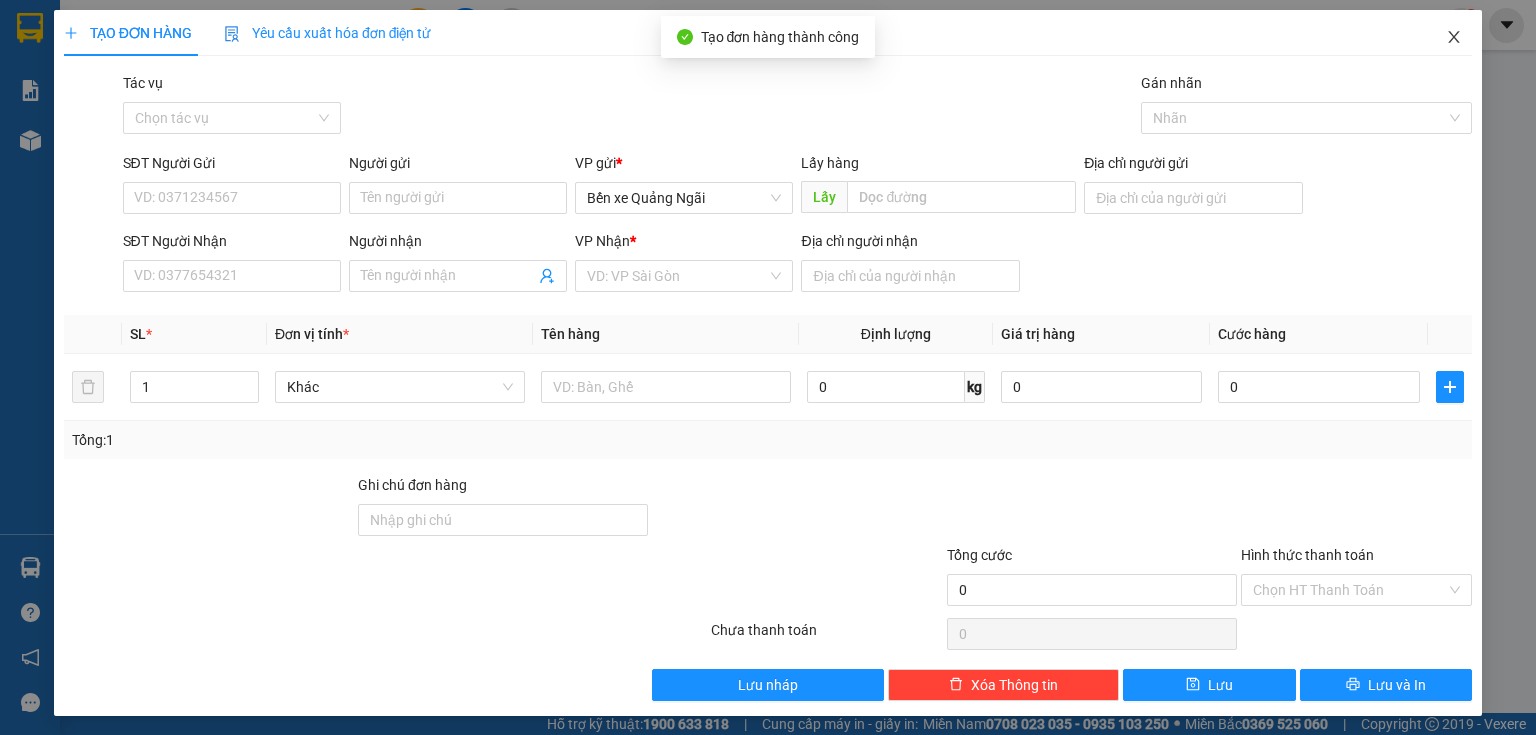 click at bounding box center (1454, 38) 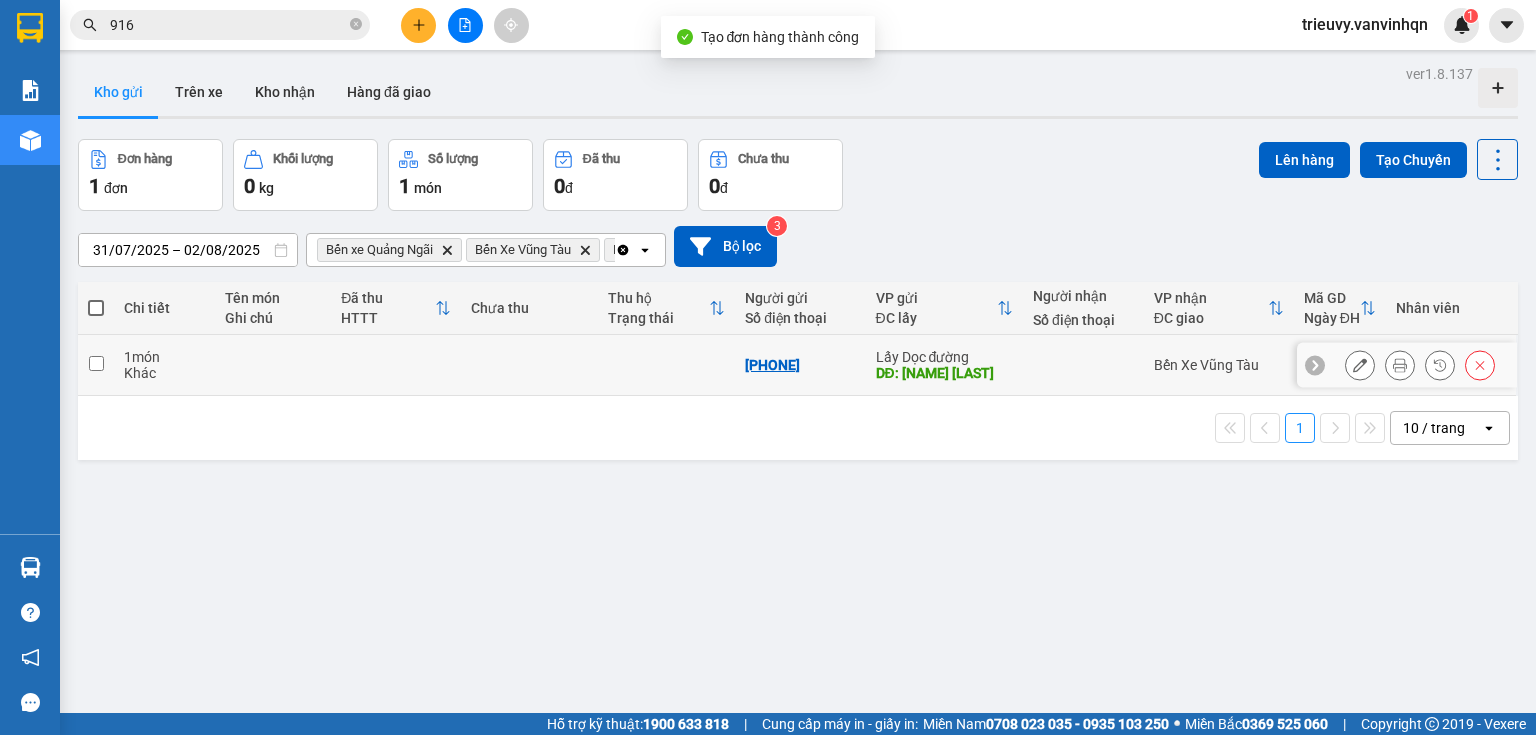 click at bounding box center (666, 365) 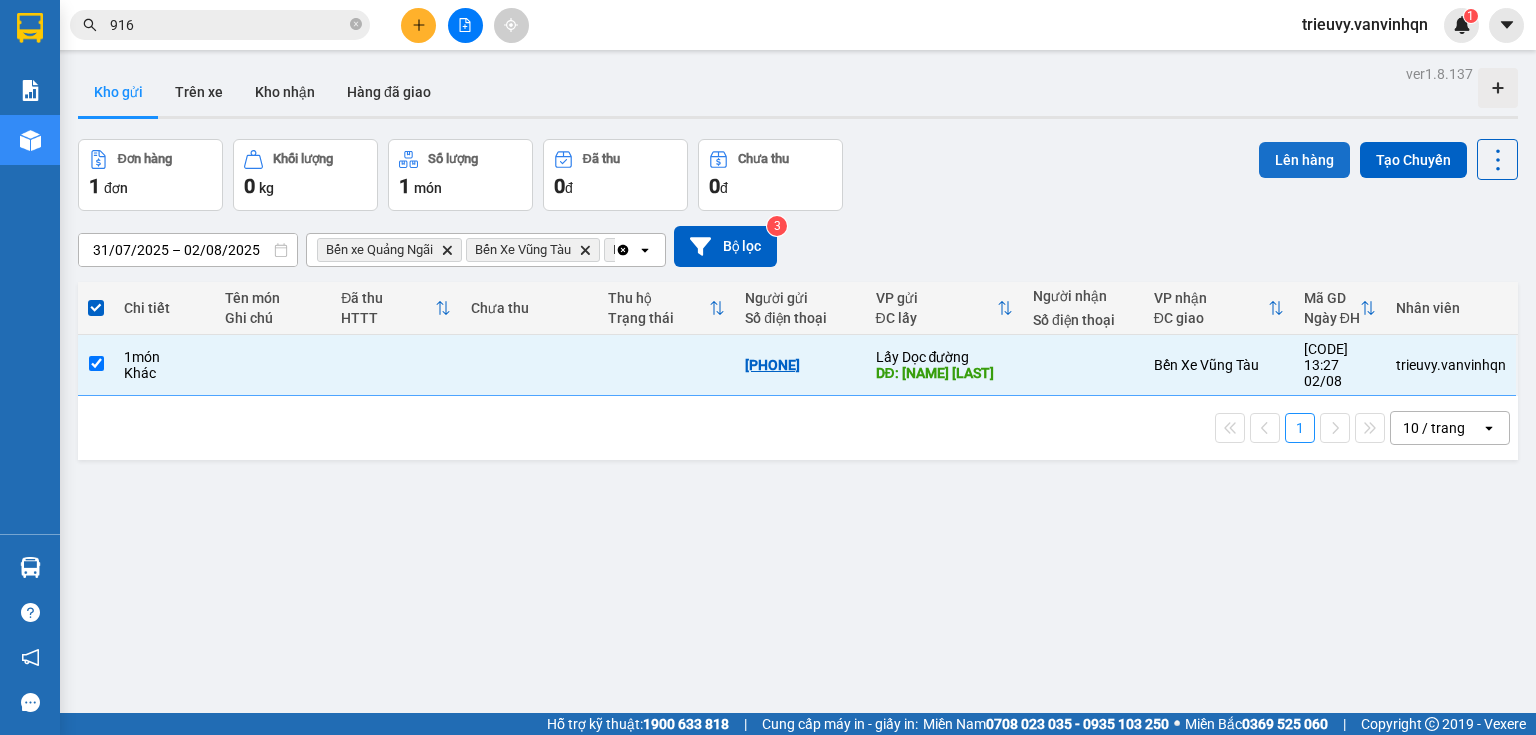 click on "Lên hàng" at bounding box center [1304, 160] 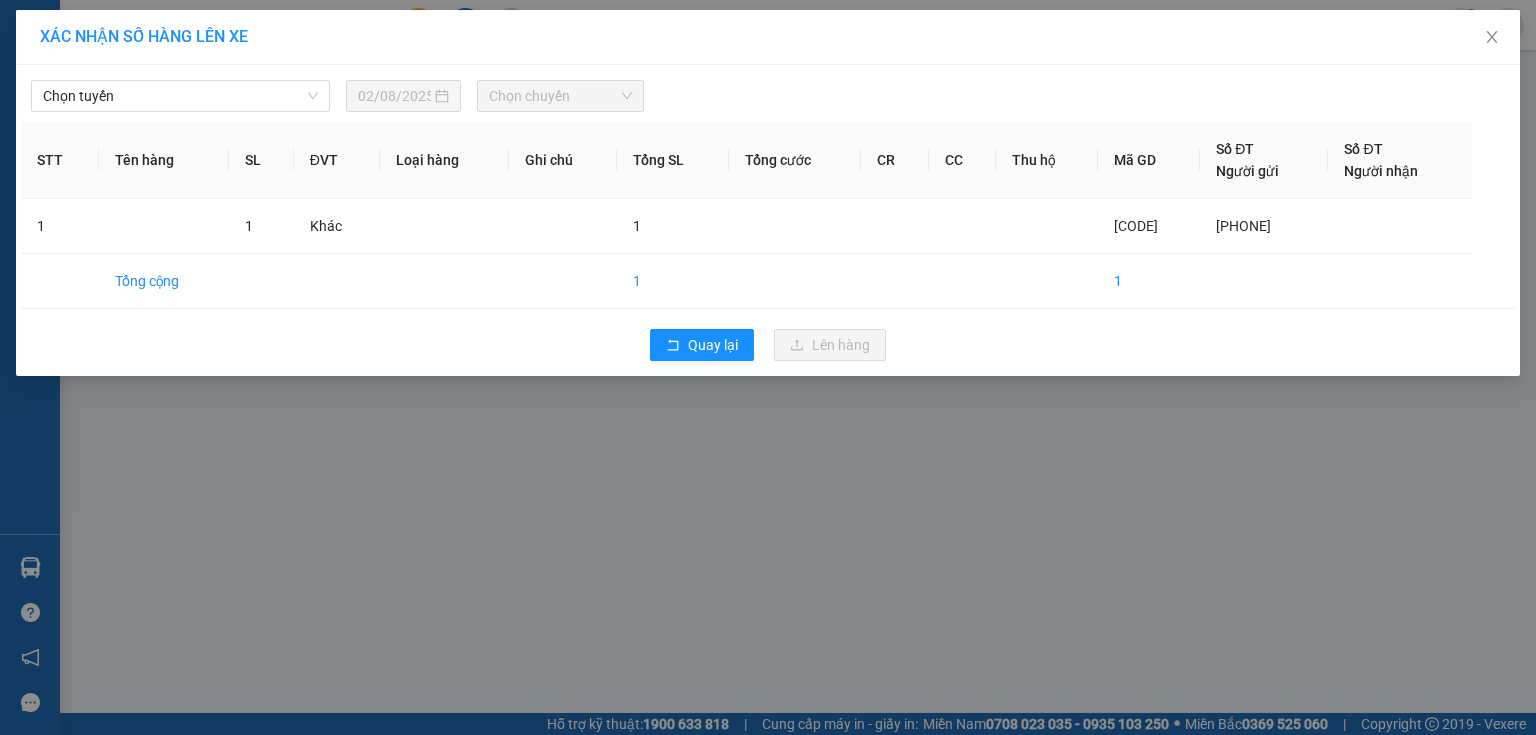 click on "Chọn tuyến [DATE] Chọn chuyến STT Tên hàng SL ĐVT Loại hàng Ghi chú Tổng SL Tổng cước CR CC Thu hộ Mã GD Số ĐT Người gửi Số ĐT Người nhận 1 1 Khác 1 LDĐ[DATE] [PHONE] Tổng cộng 1 1 Quay lại Lên hàng" at bounding box center (768, 220) 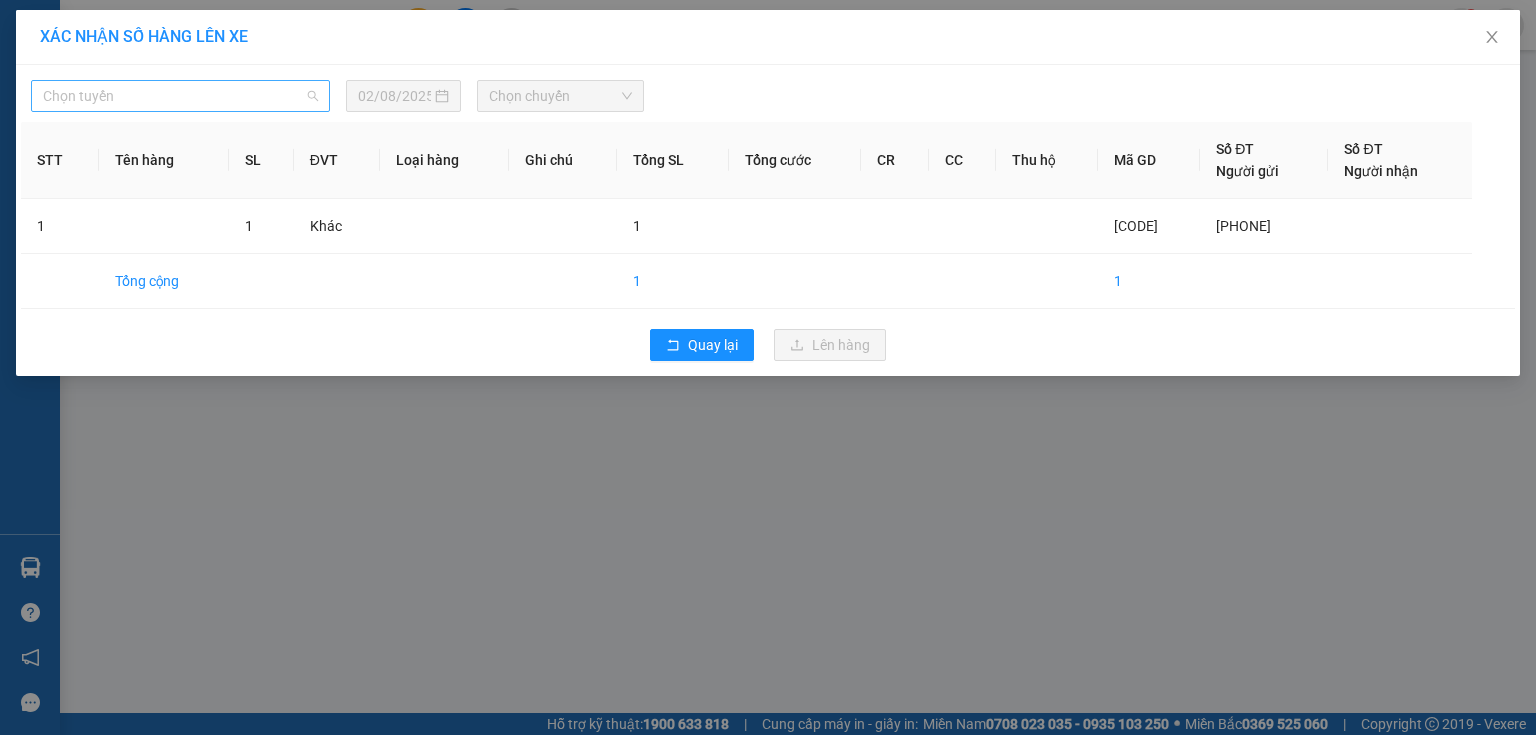 click on "Chọn tuyến" at bounding box center [180, 96] 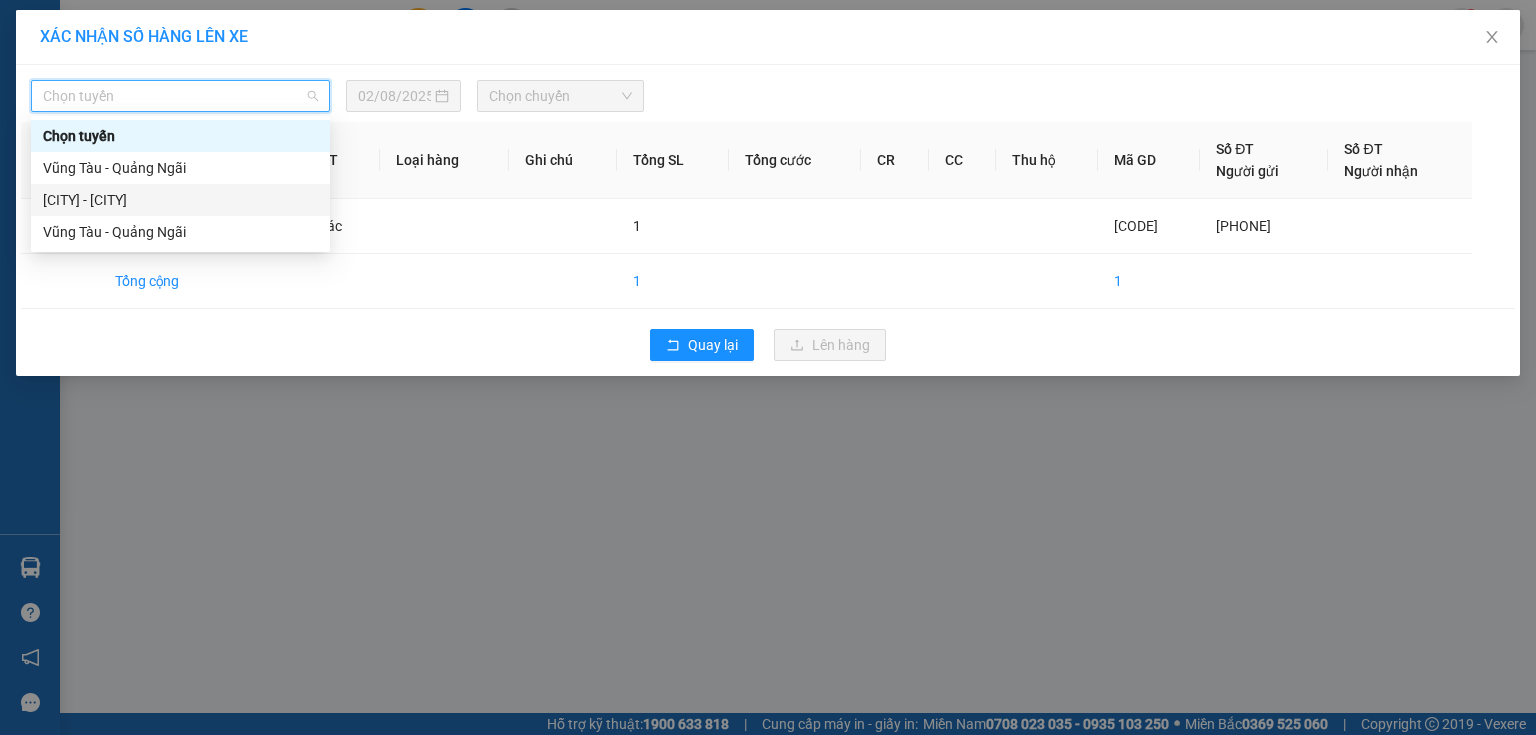 drag, startPoint x: 208, startPoint y: 208, endPoint x: 296, endPoint y: 140, distance: 111.21151 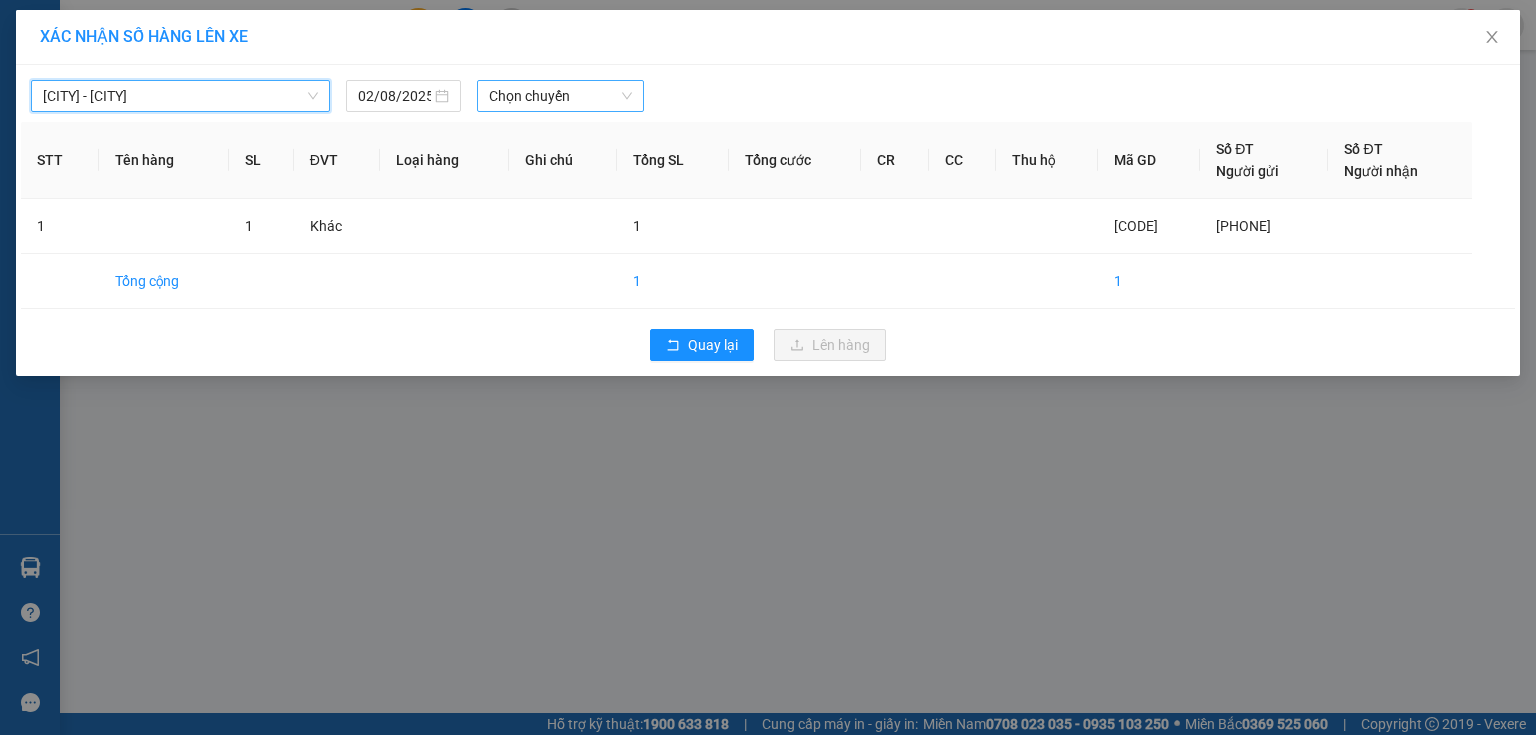 click on "Chọn chuyến" at bounding box center [561, 96] 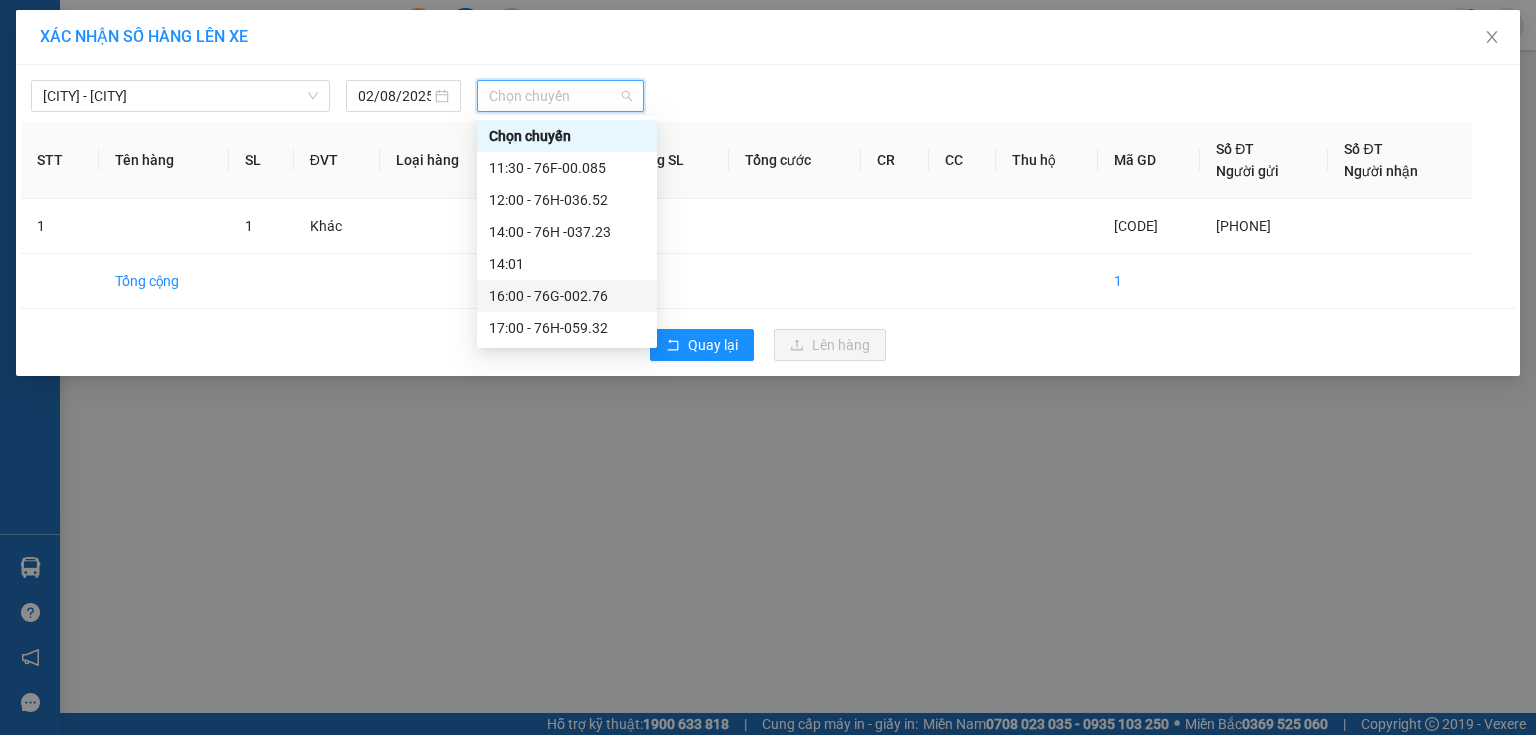 drag, startPoint x: 608, startPoint y: 229, endPoint x: 604, endPoint y: 286, distance: 57.14018 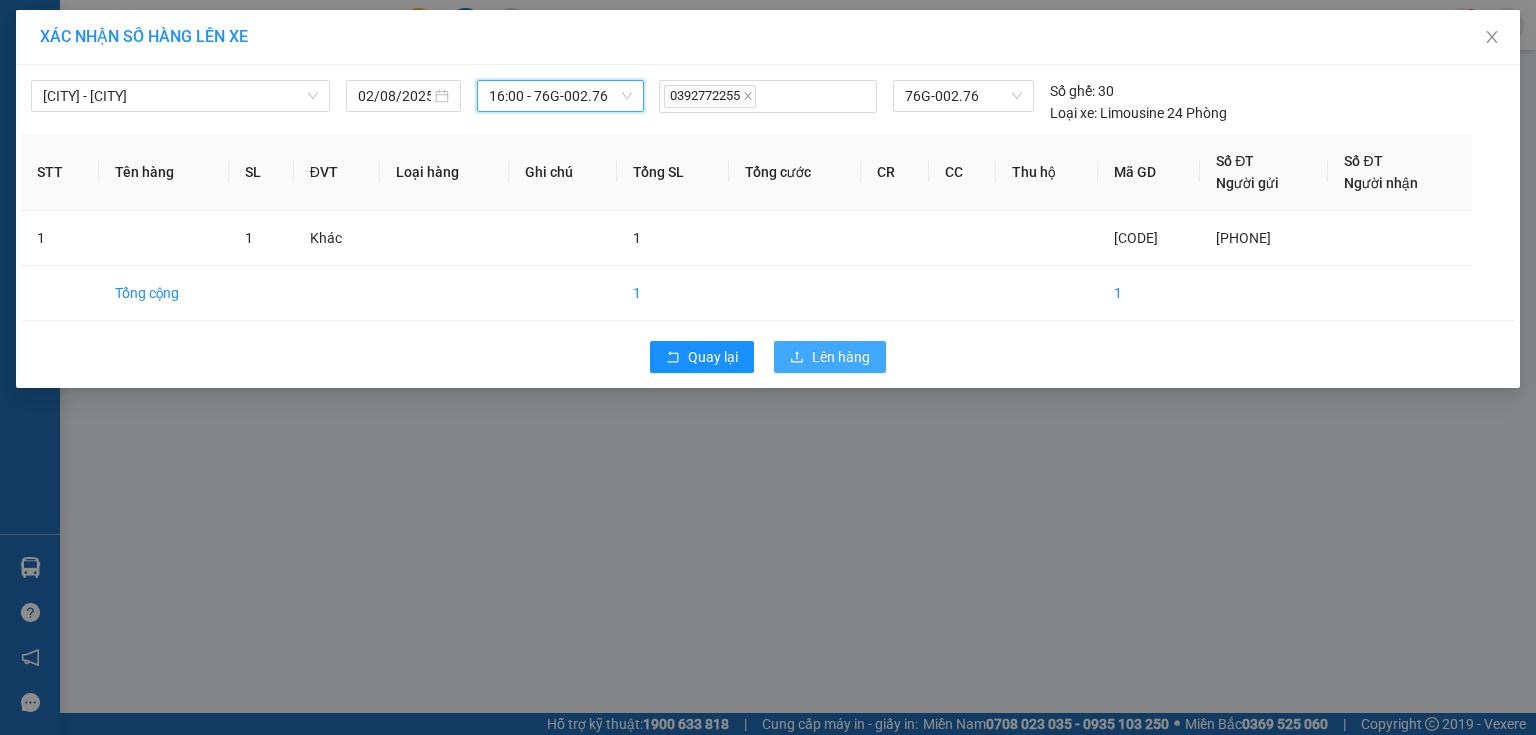 click on "Lên hàng" at bounding box center (841, 357) 